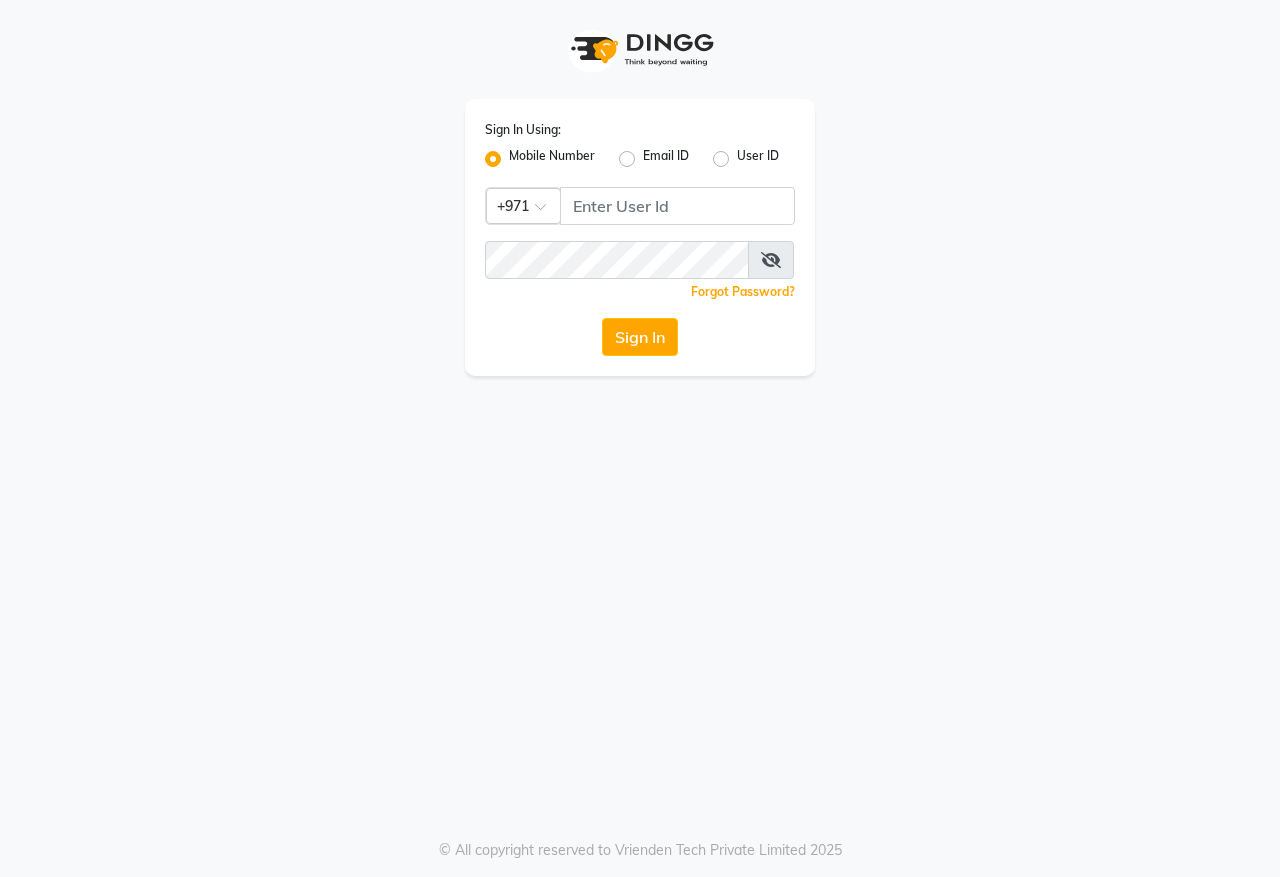 scroll, scrollTop: 0, scrollLeft: 0, axis: both 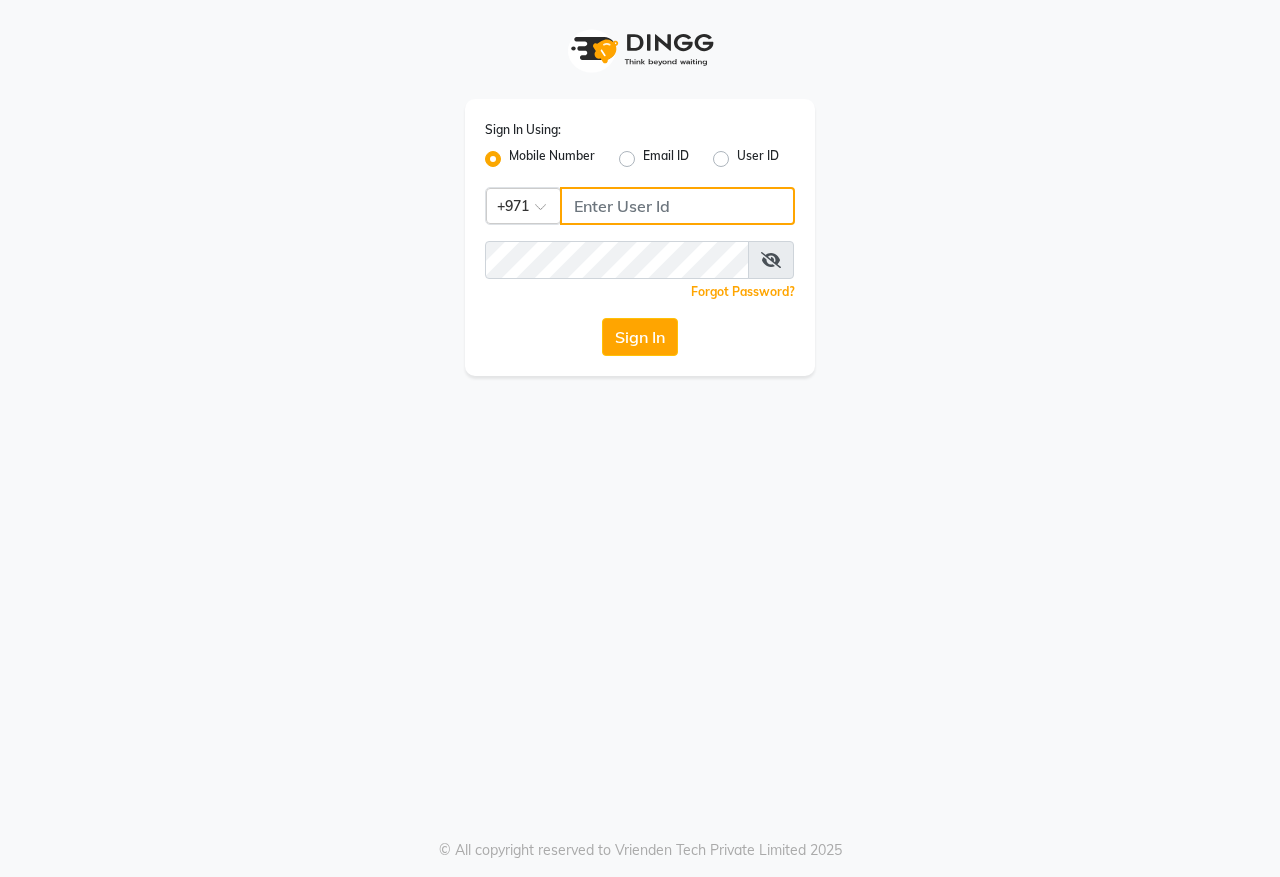 click 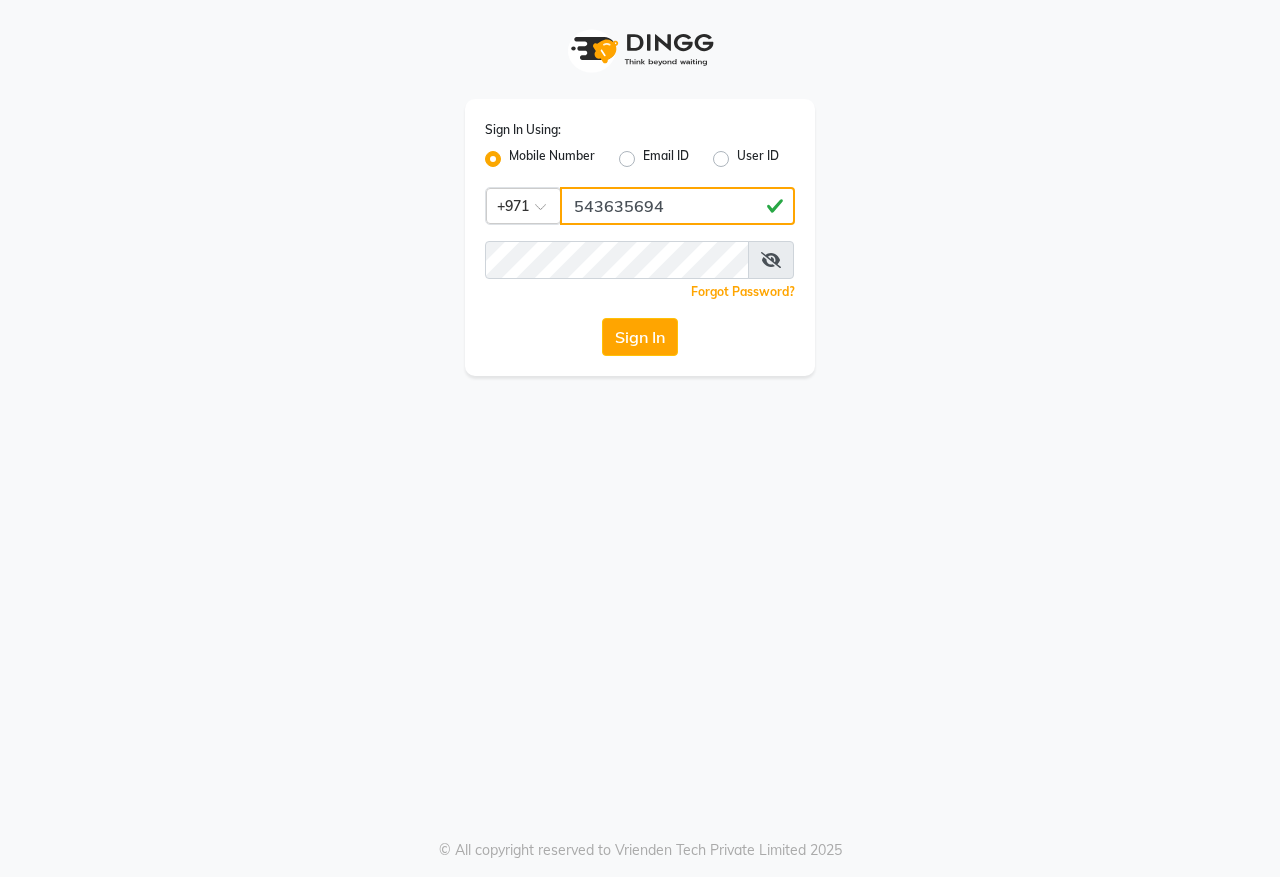 type on "543635694" 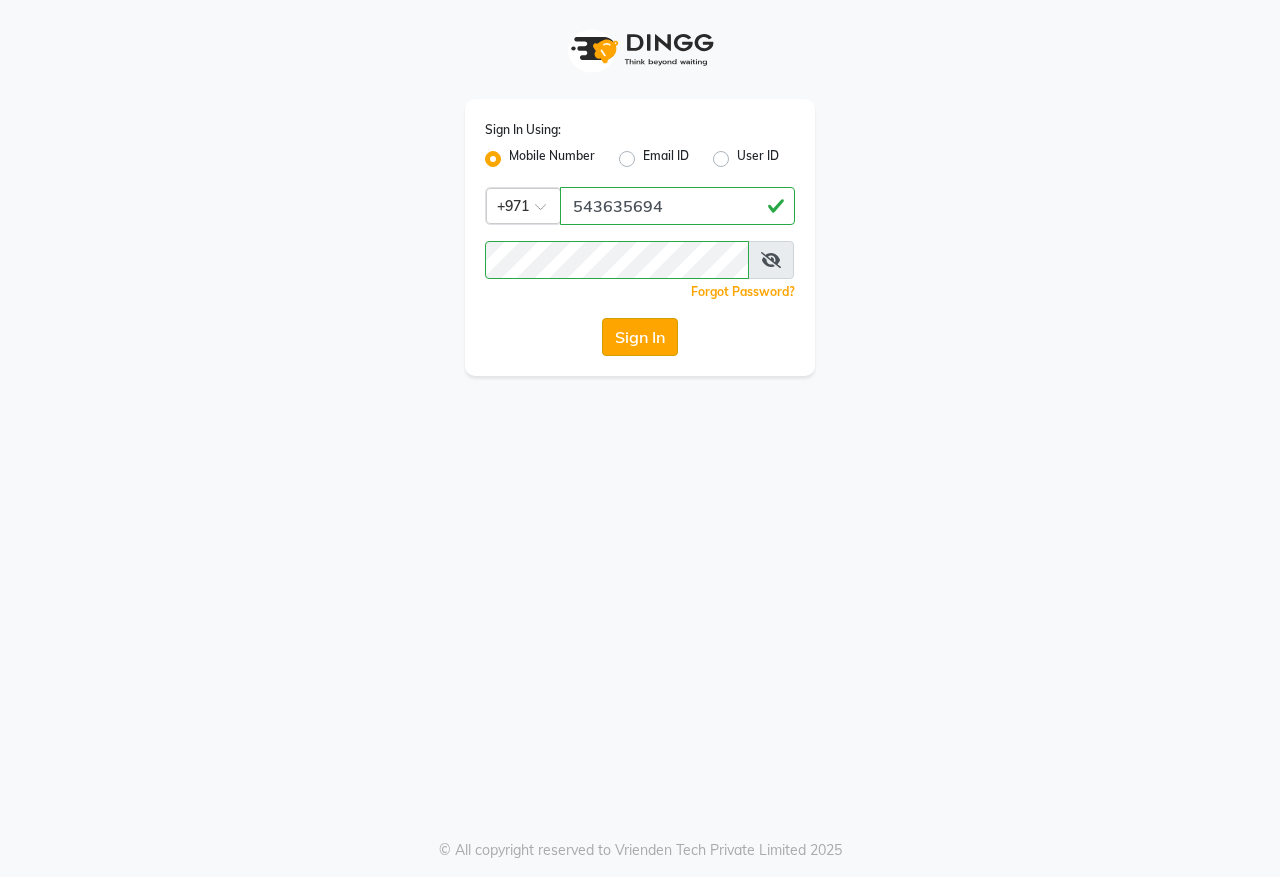 click on "Sign In" 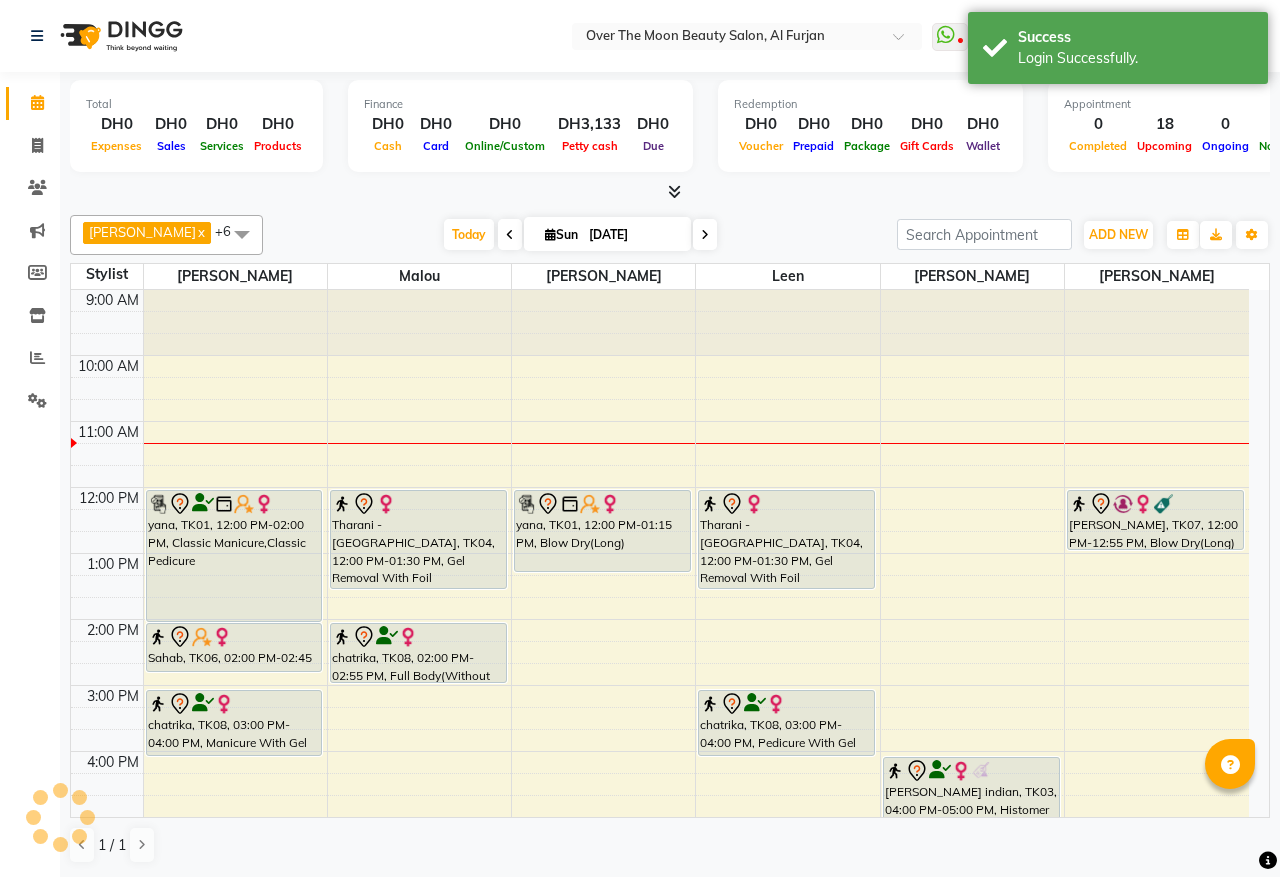 scroll, scrollTop: 0, scrollLeft: 0, axis: both 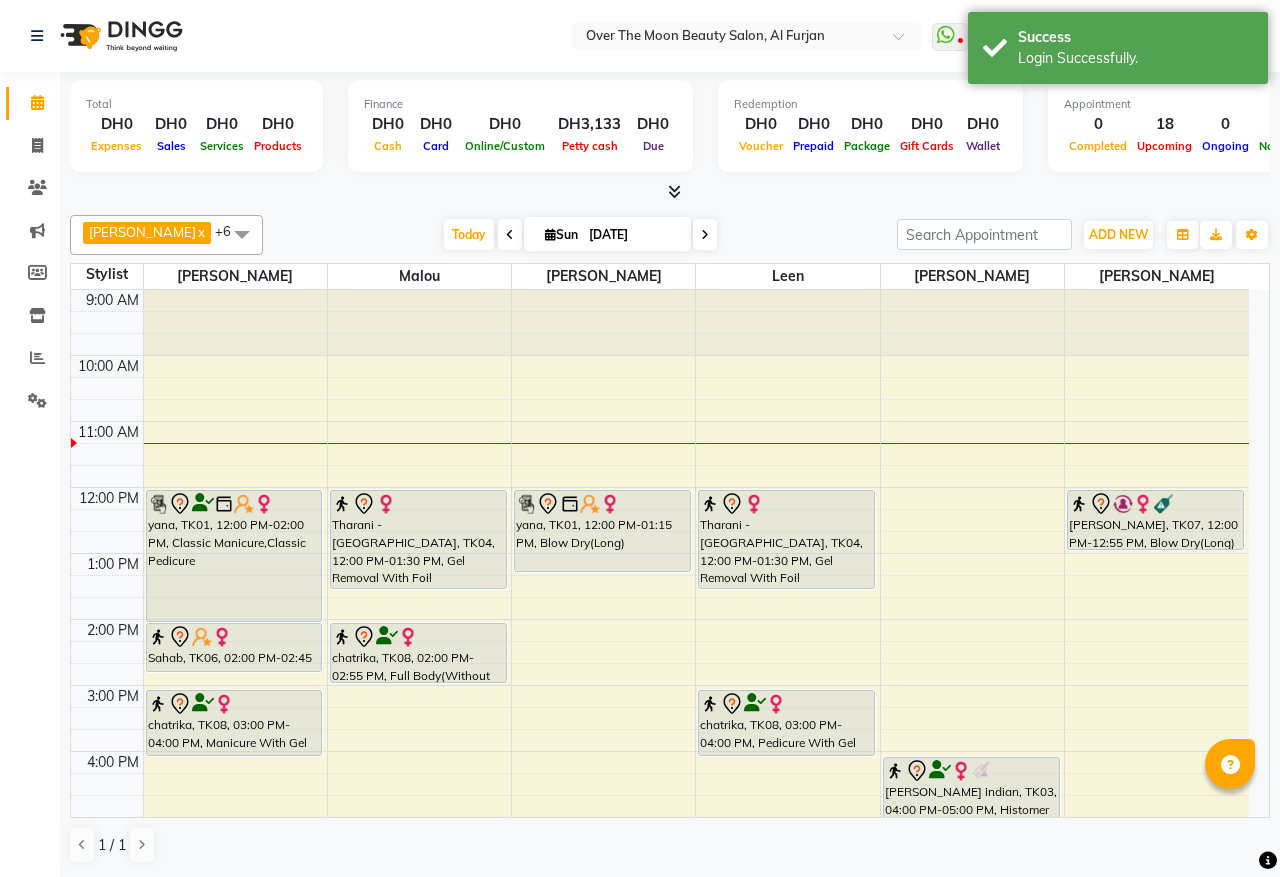 click on "Lien Haroun, TK07, 12:00 PM-12:55 PM, Blow Dry(Long)" at bounding box center [1155, 520] 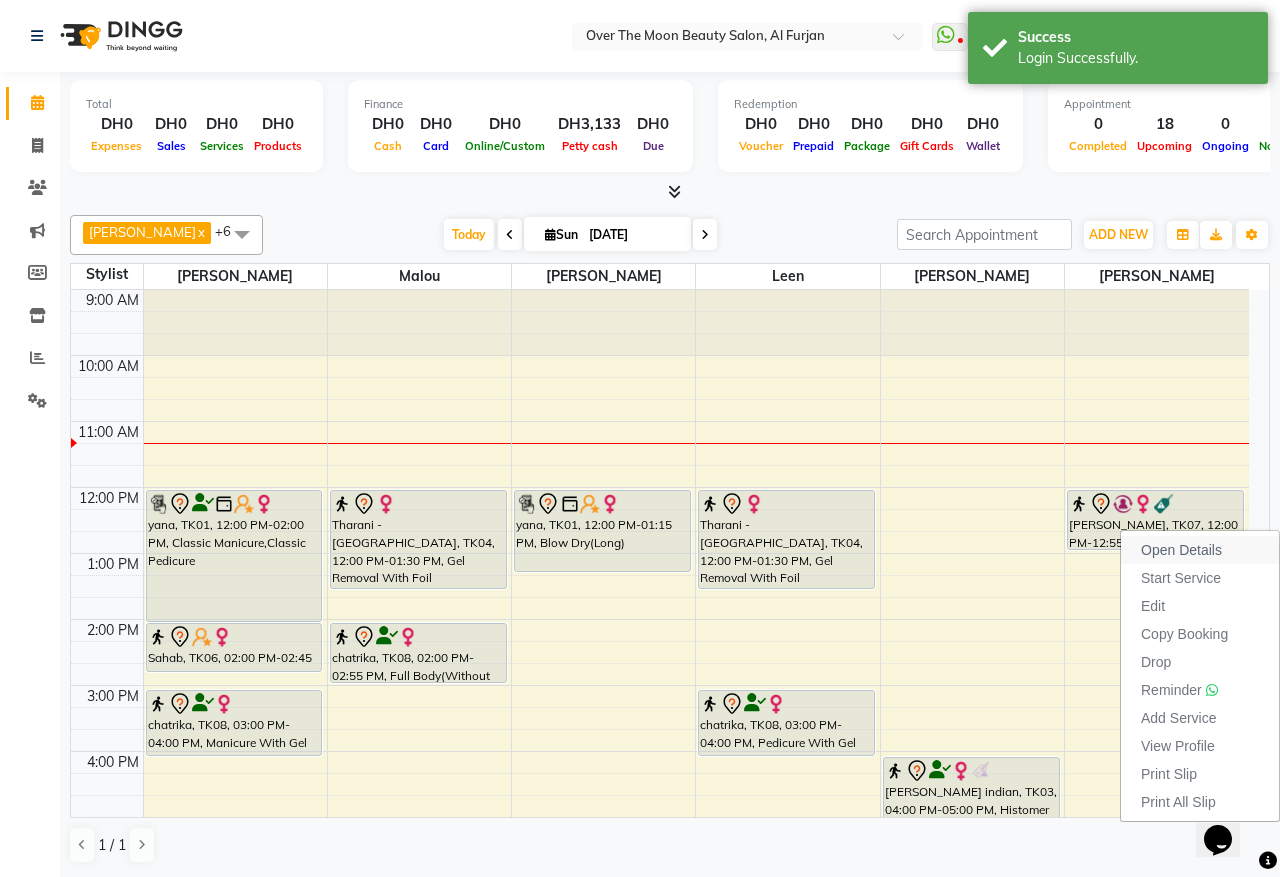 scroll, scrollTop: 0, scrollLeft: 0, axis: both 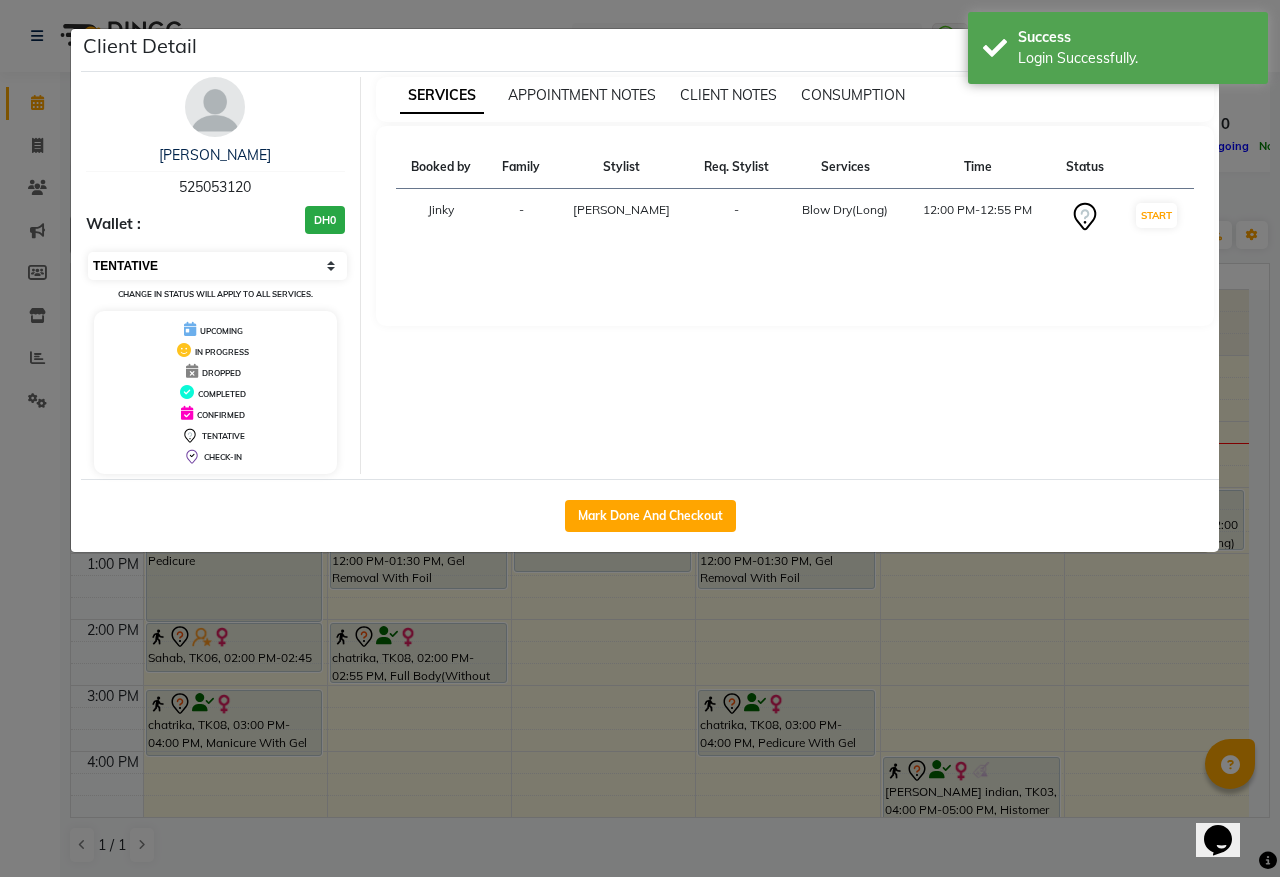click on "Select IN SERVICE CONFIRMED TENTATIVE CHECK IN MARK DONE DROPPED UPCOMING" at bounding box center [217, 266] 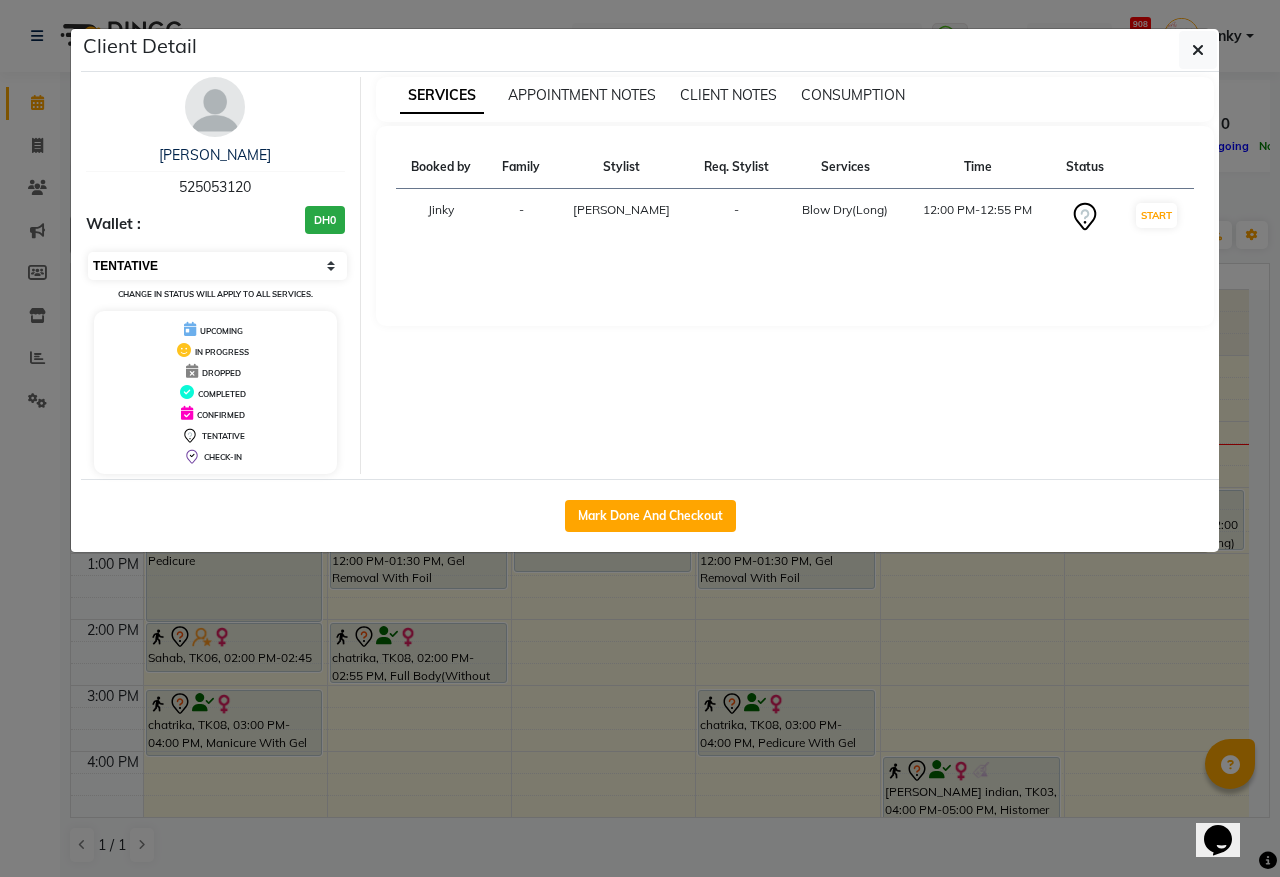 select on "2" 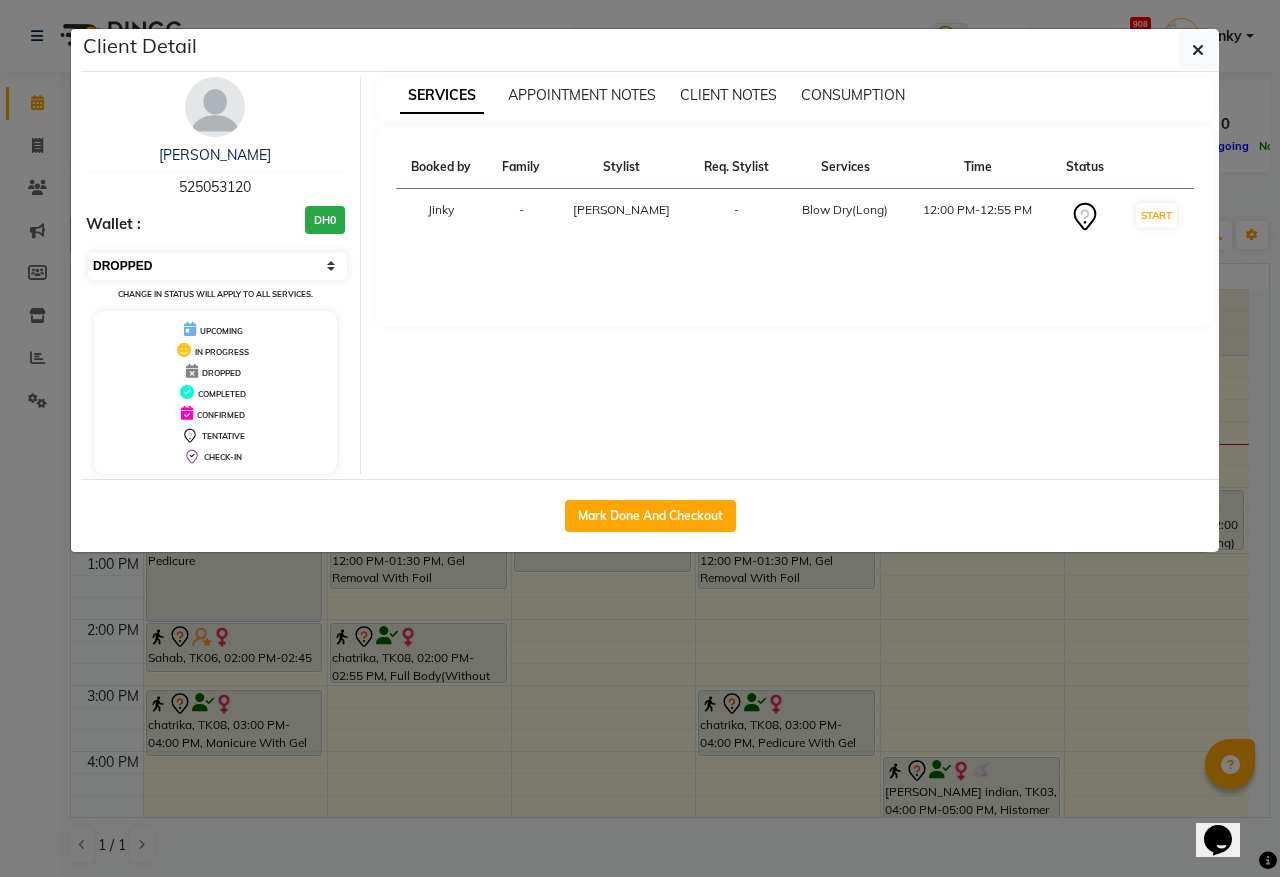 click on "Select IN SERVICE CONFIRMED TENTATIVE CHECK IN MARK DONE DROPPED UPCOMING" at bounding box center [217, 266] 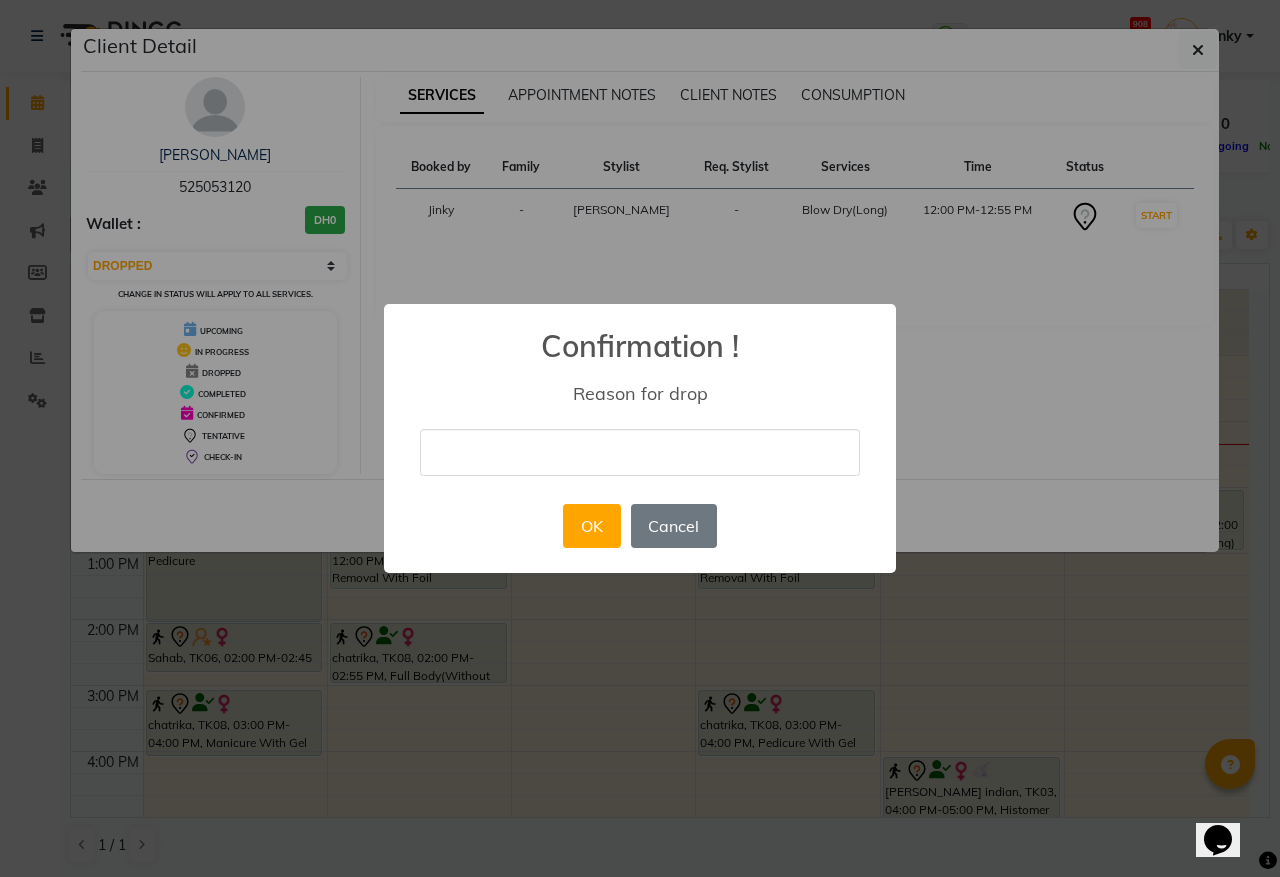 click at bounding box center (640, 452) 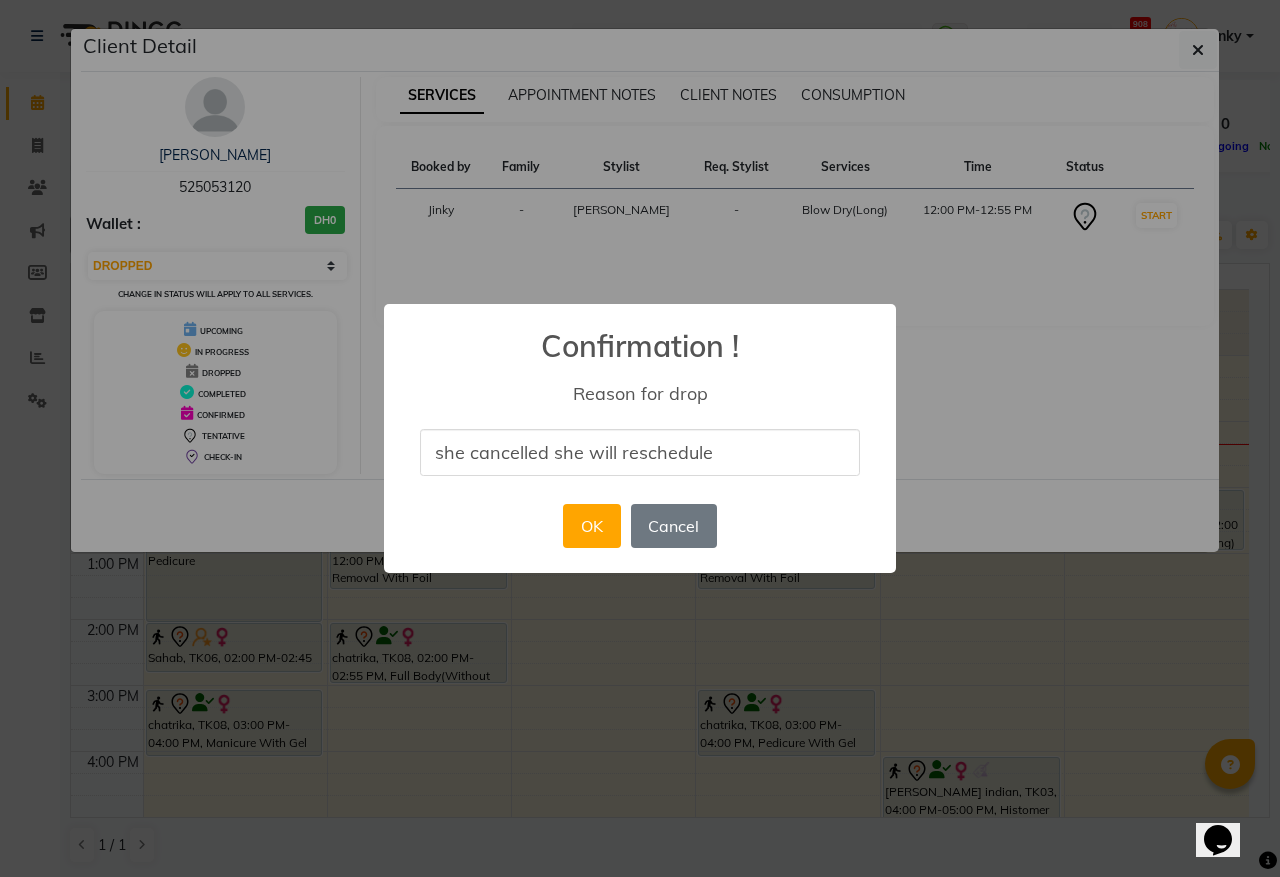 click on "she cancelled she will reschedule" at bounding box center (640, 452) 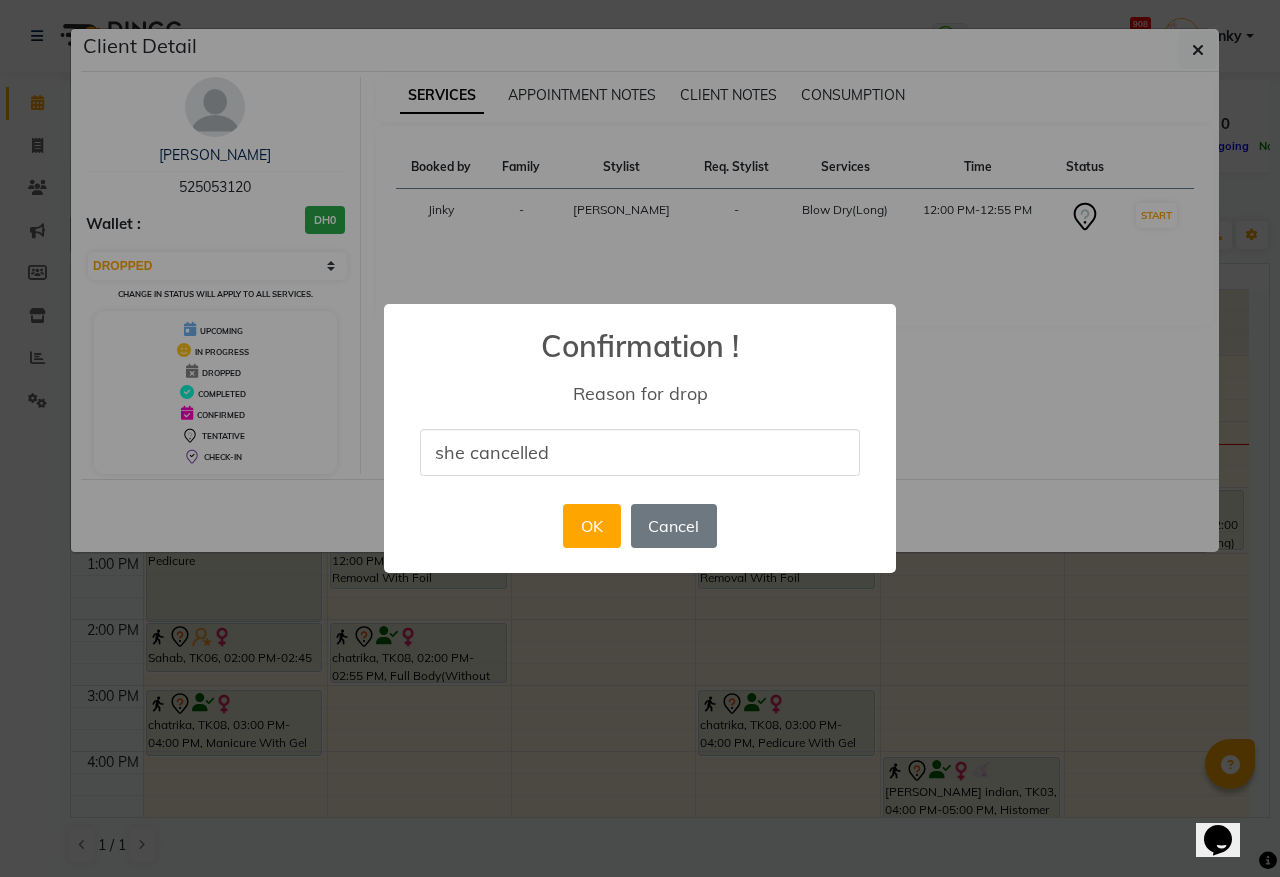 type on "she cancelled" 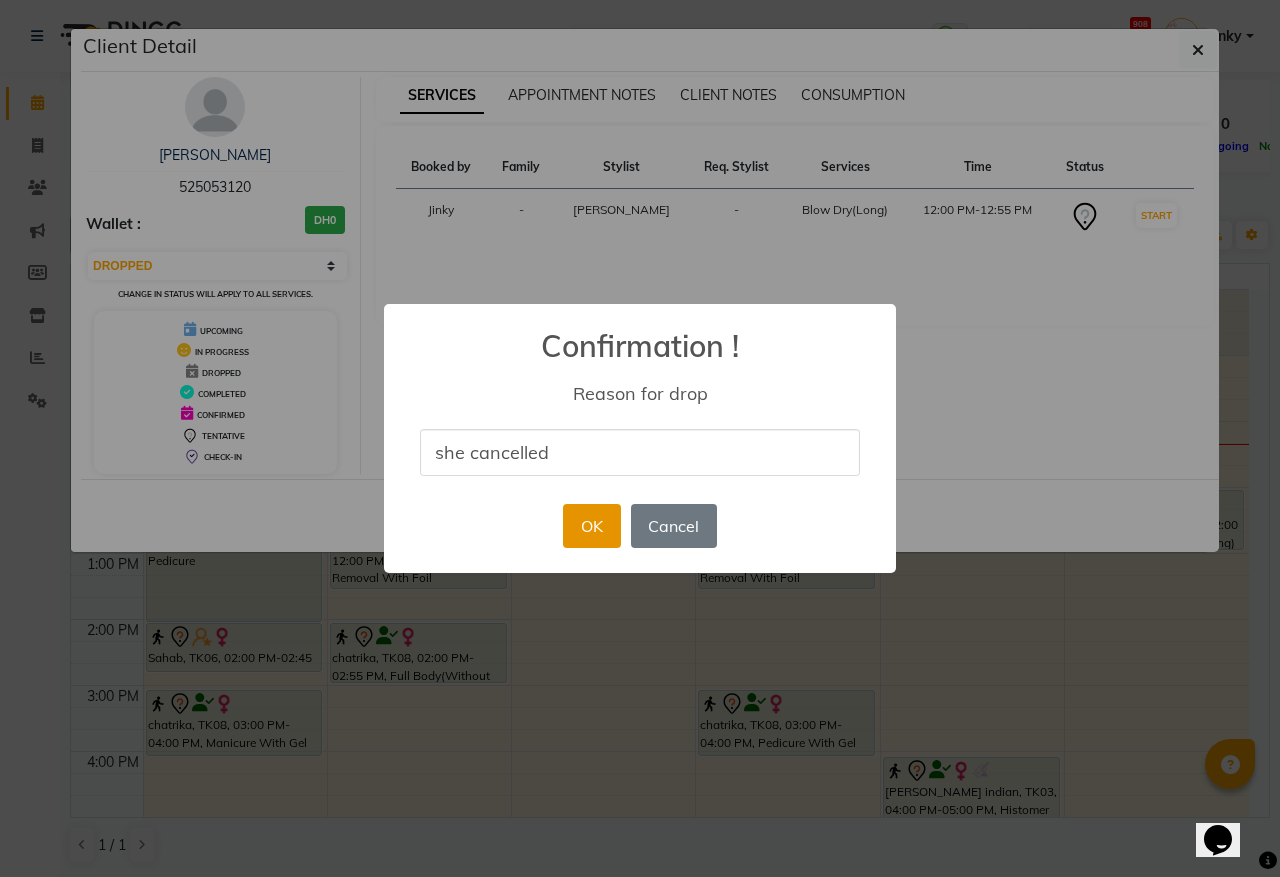 click on "OK" at bounding box center (591, 526) 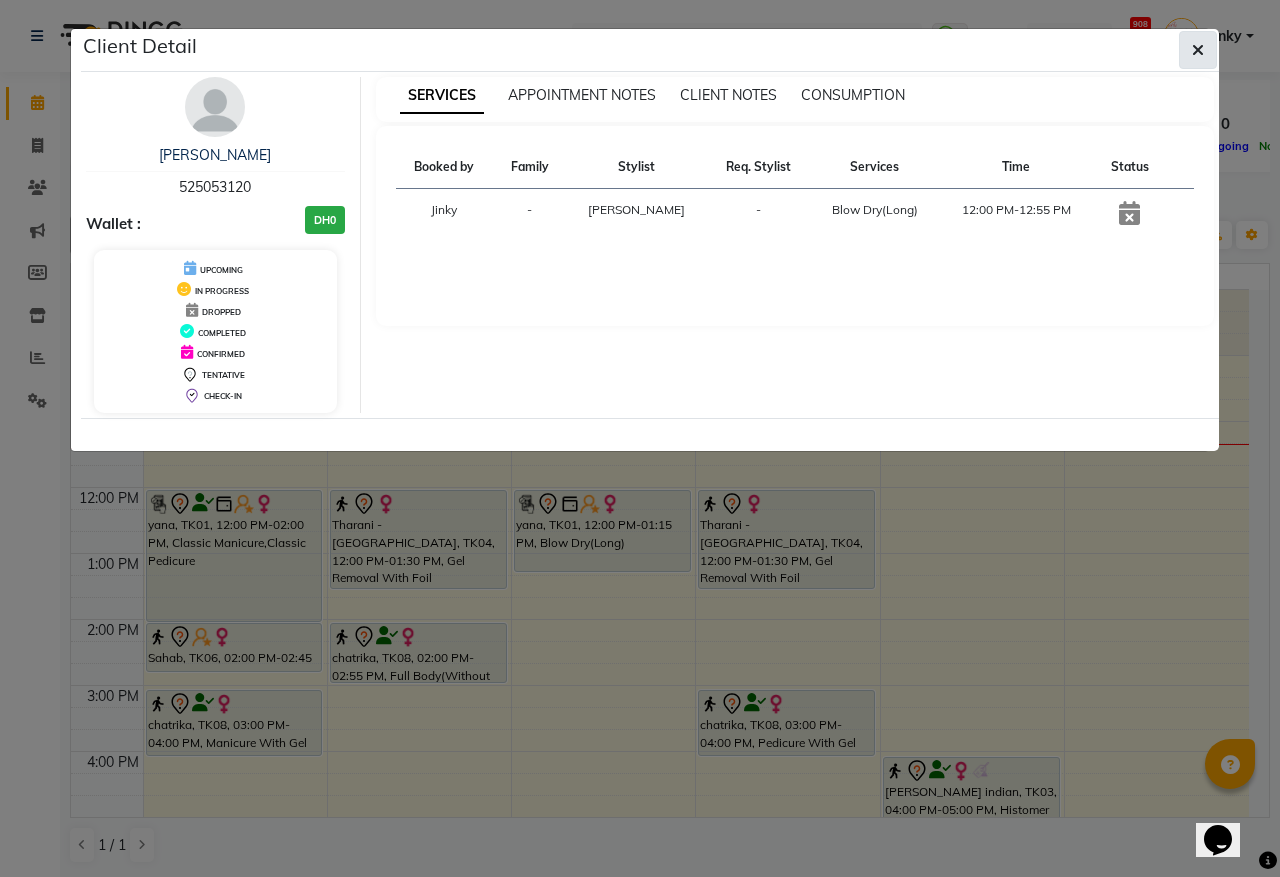 click 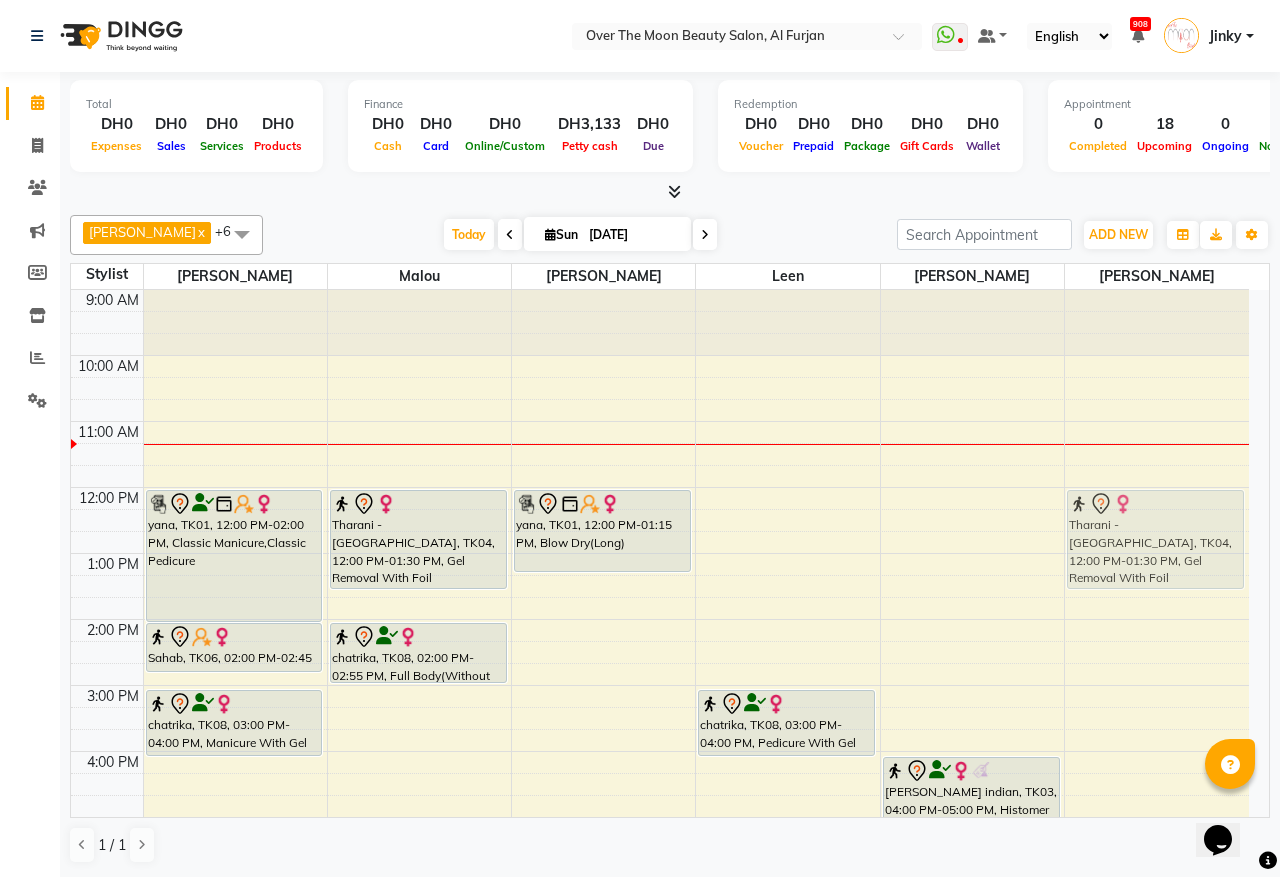 drag, startPoint x: 752, startPoint y: 535, endPoint x: 1021, endPoint y: 526, distance: 269.1505 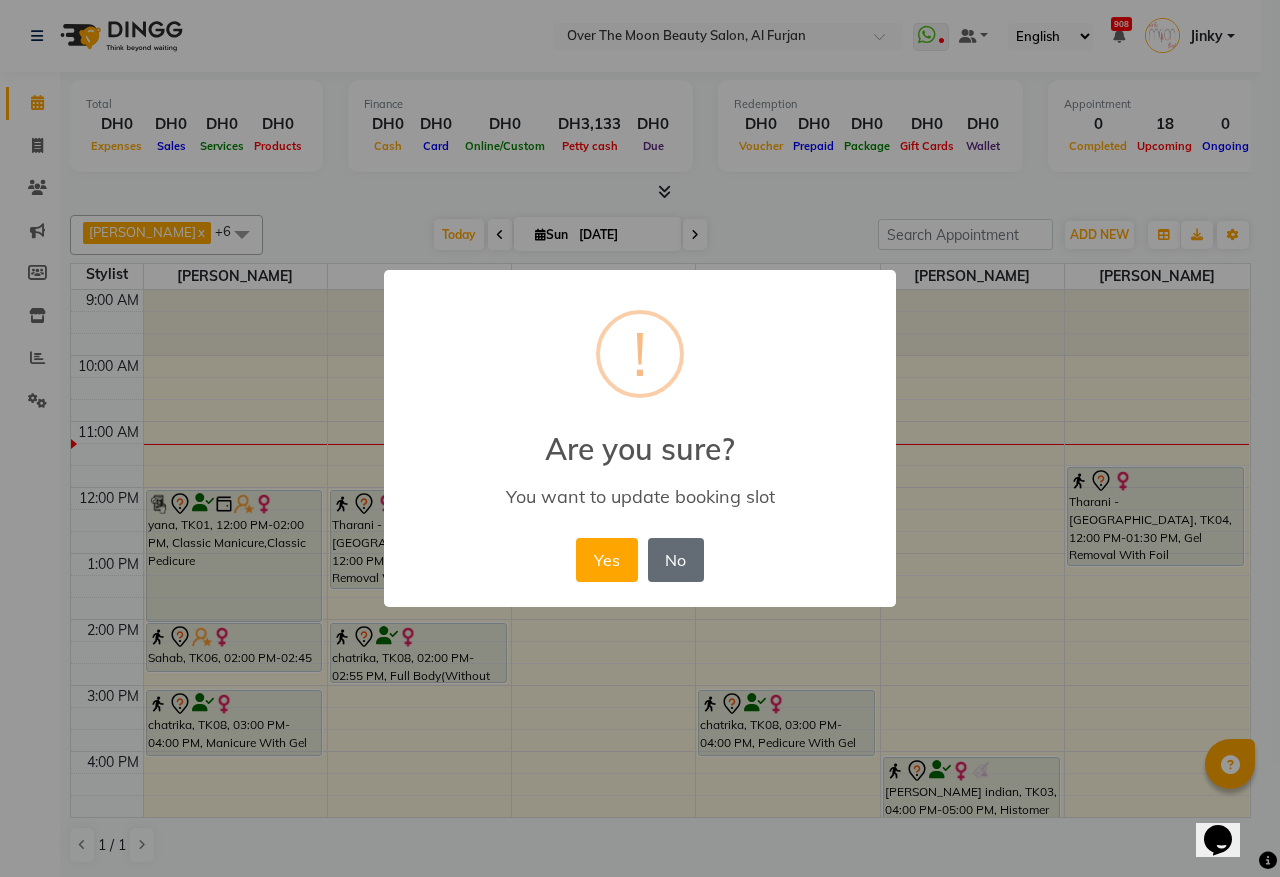 click on "No" at bounding box center [676, 560] 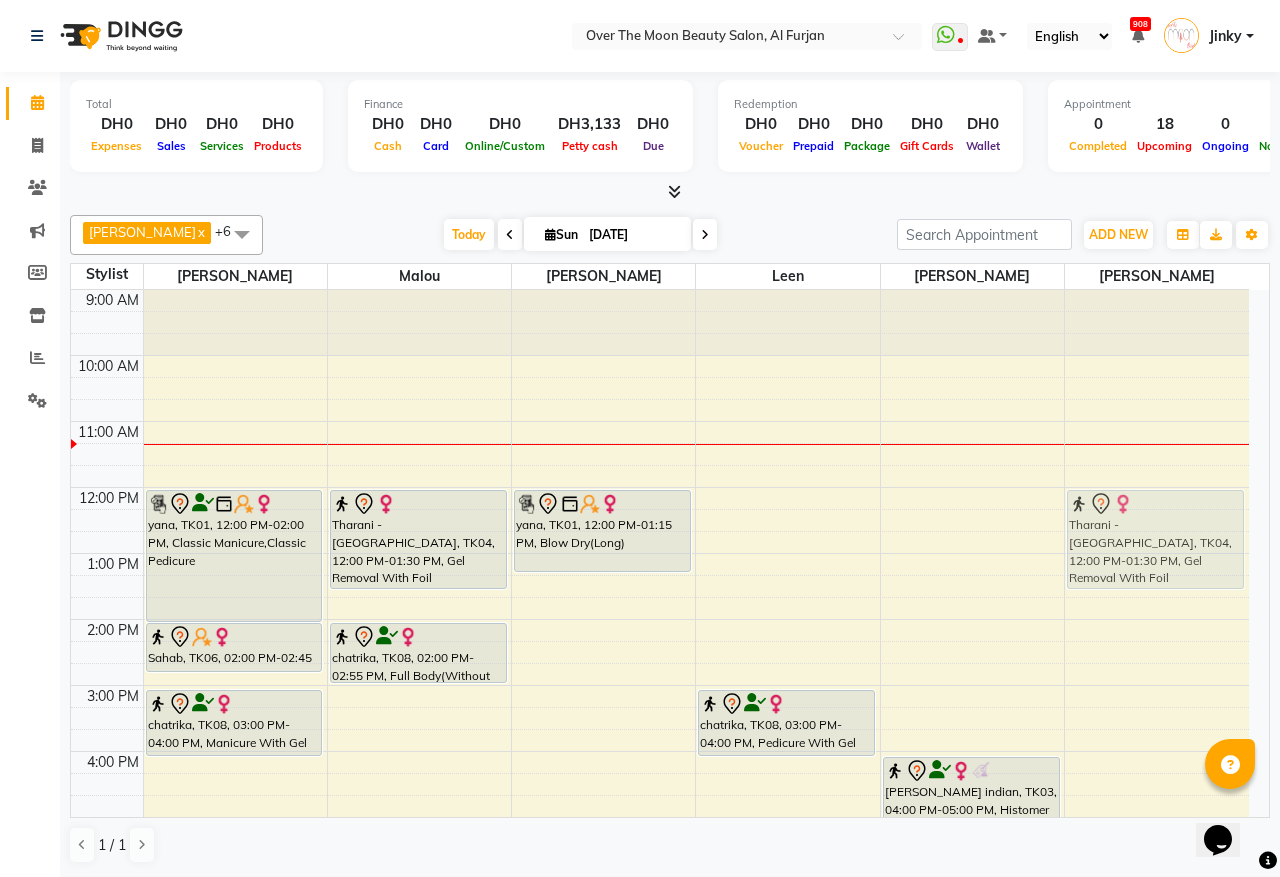 drag, startPoint x: 751, startPoint y: 525, endPoint x: 1081, endPoint y: 532, distance: 330.07425 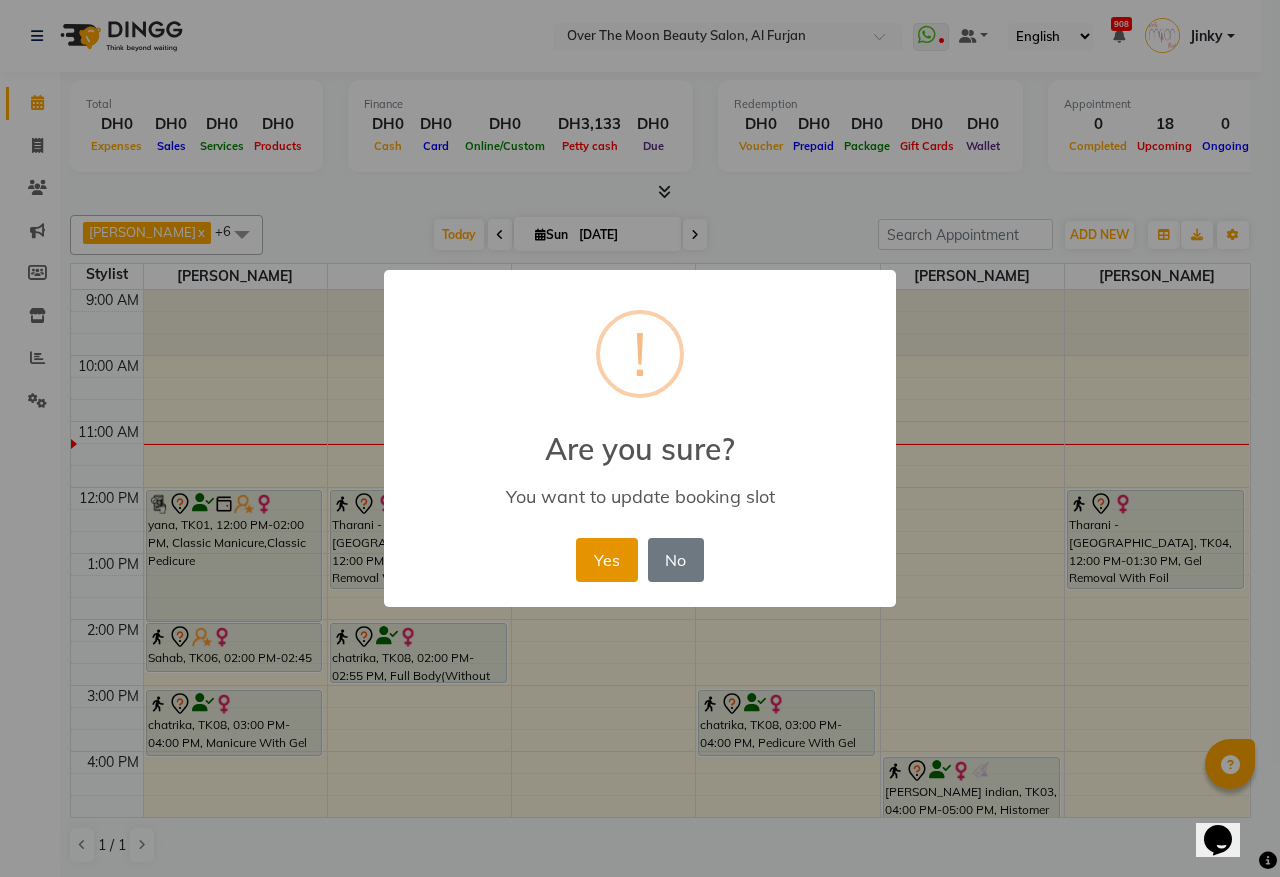 click on "Yes" at bounding box center [606, 560] 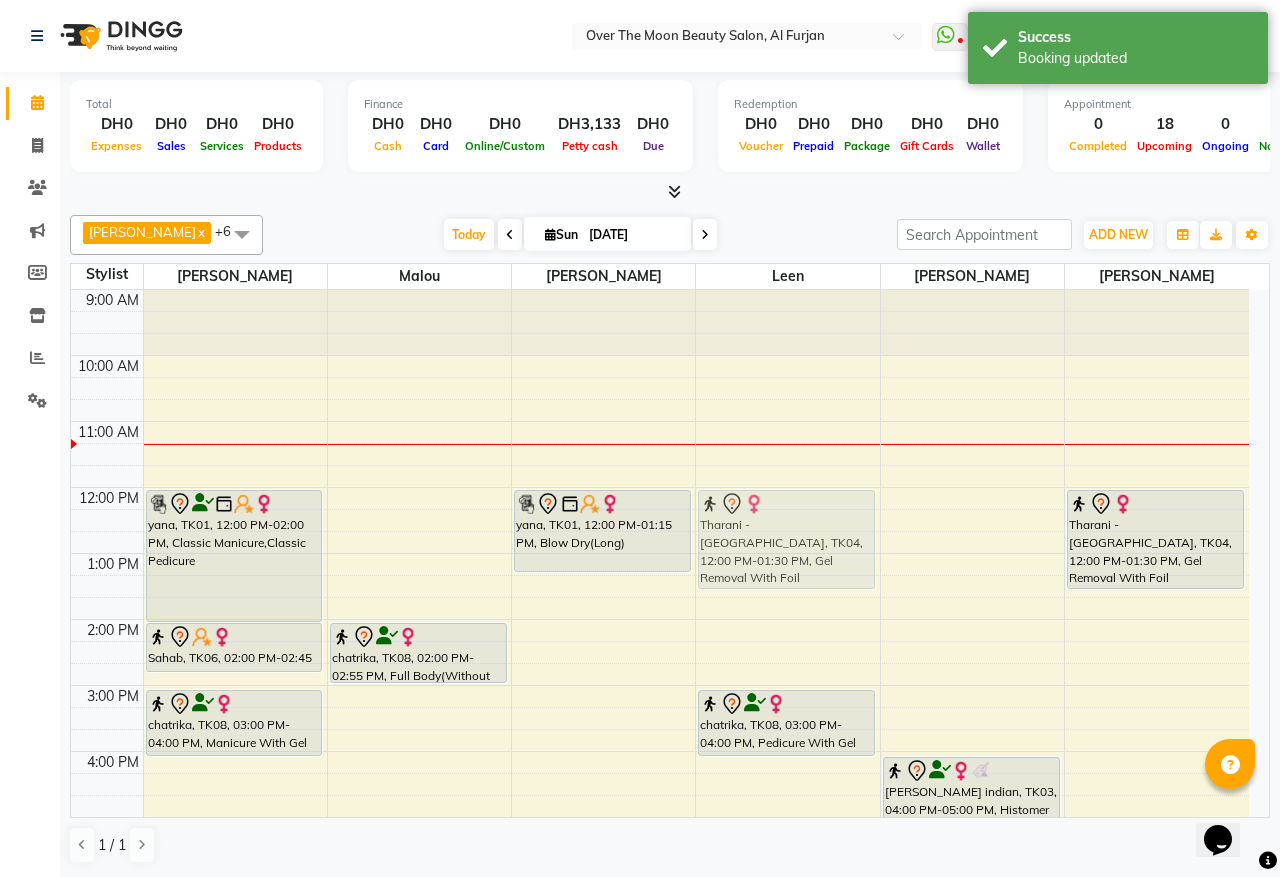 drag, startPoint x: 385, startPoint y: 525, endPoint x: 746, endPoint y: 533, distance: 361.08862 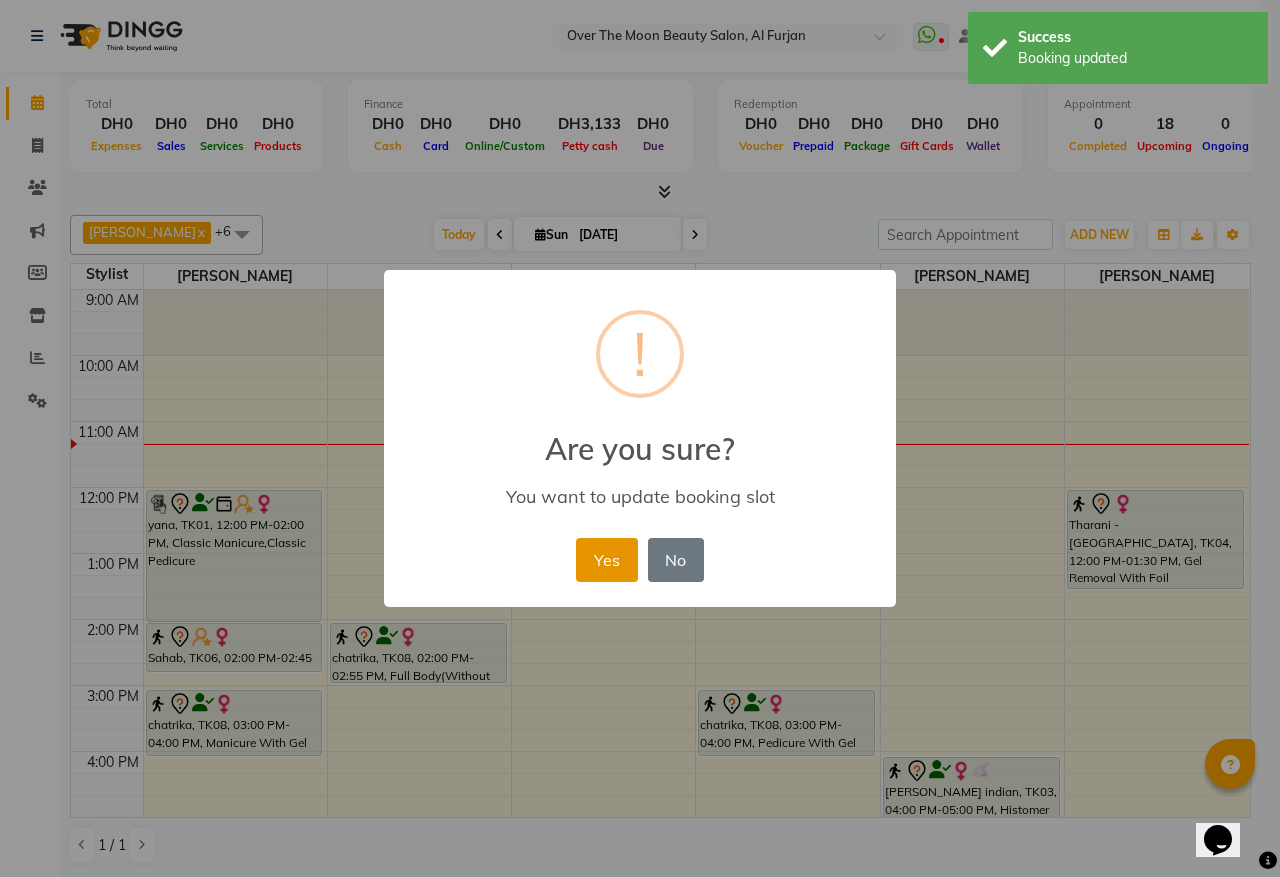 click on "Yes" at bounding box center [606, 560] 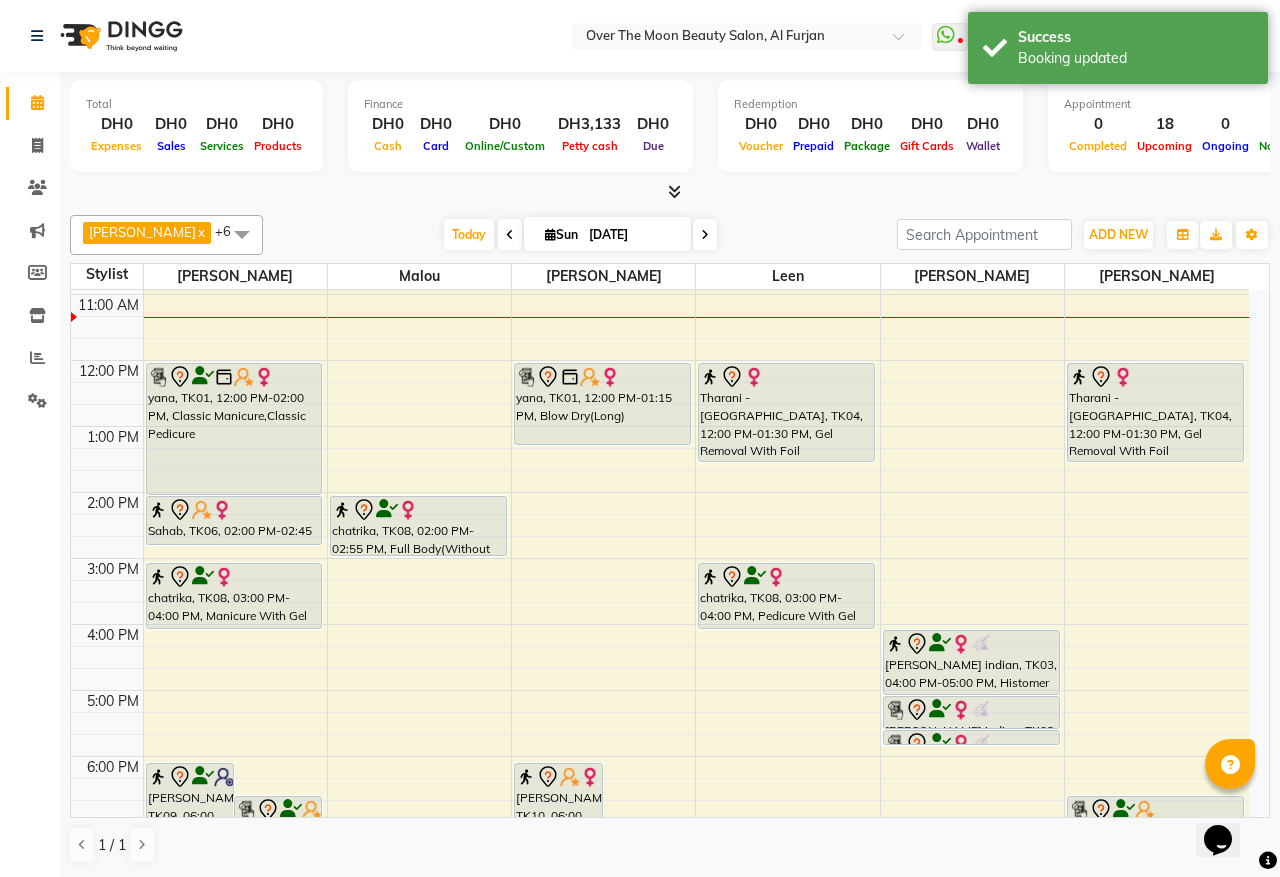 scroll, scrollTop: 208, scrollLeft: 0, axis: vertical 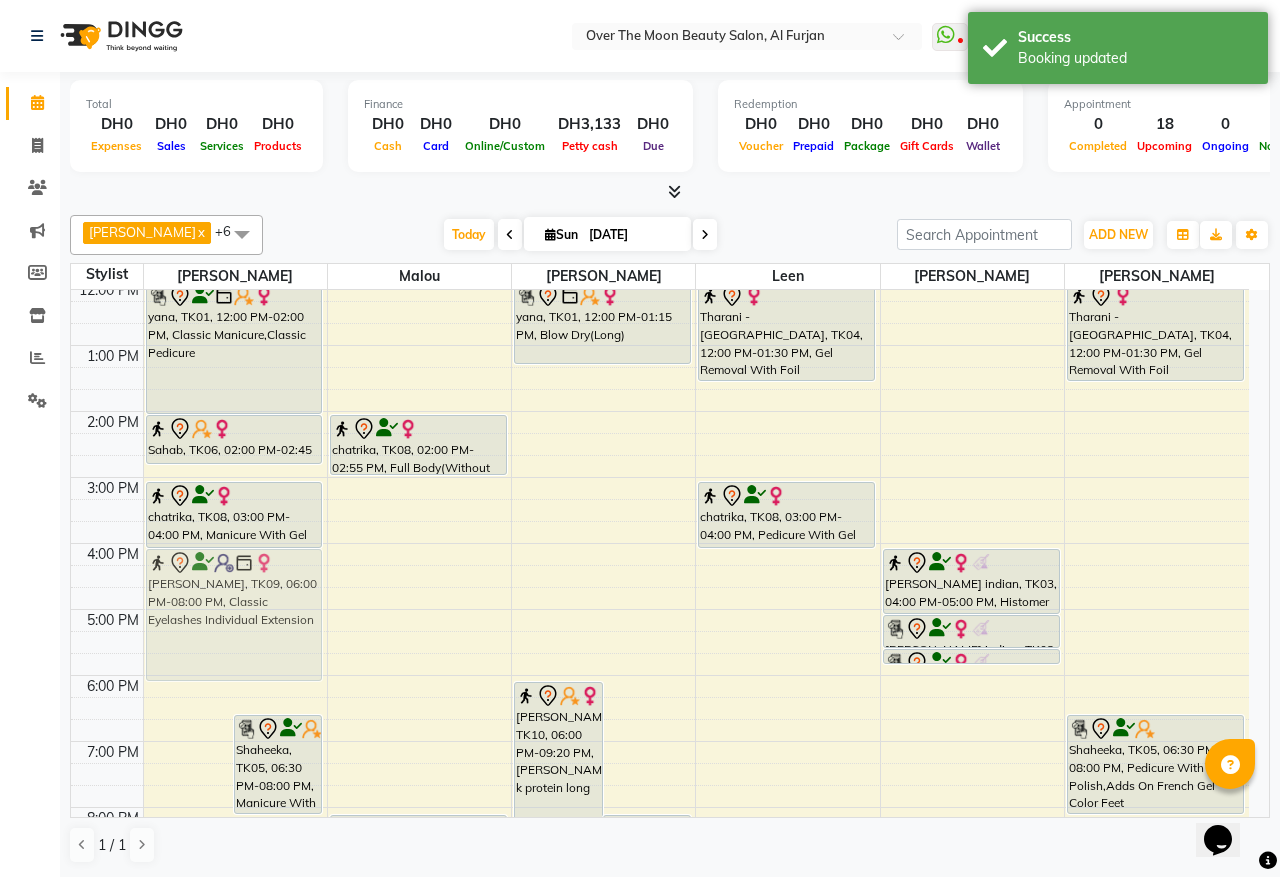 drag, startPoint x: 177, startPoint y: 736, endPoint x: 197, endPoint y: 610, distance: 127.57743 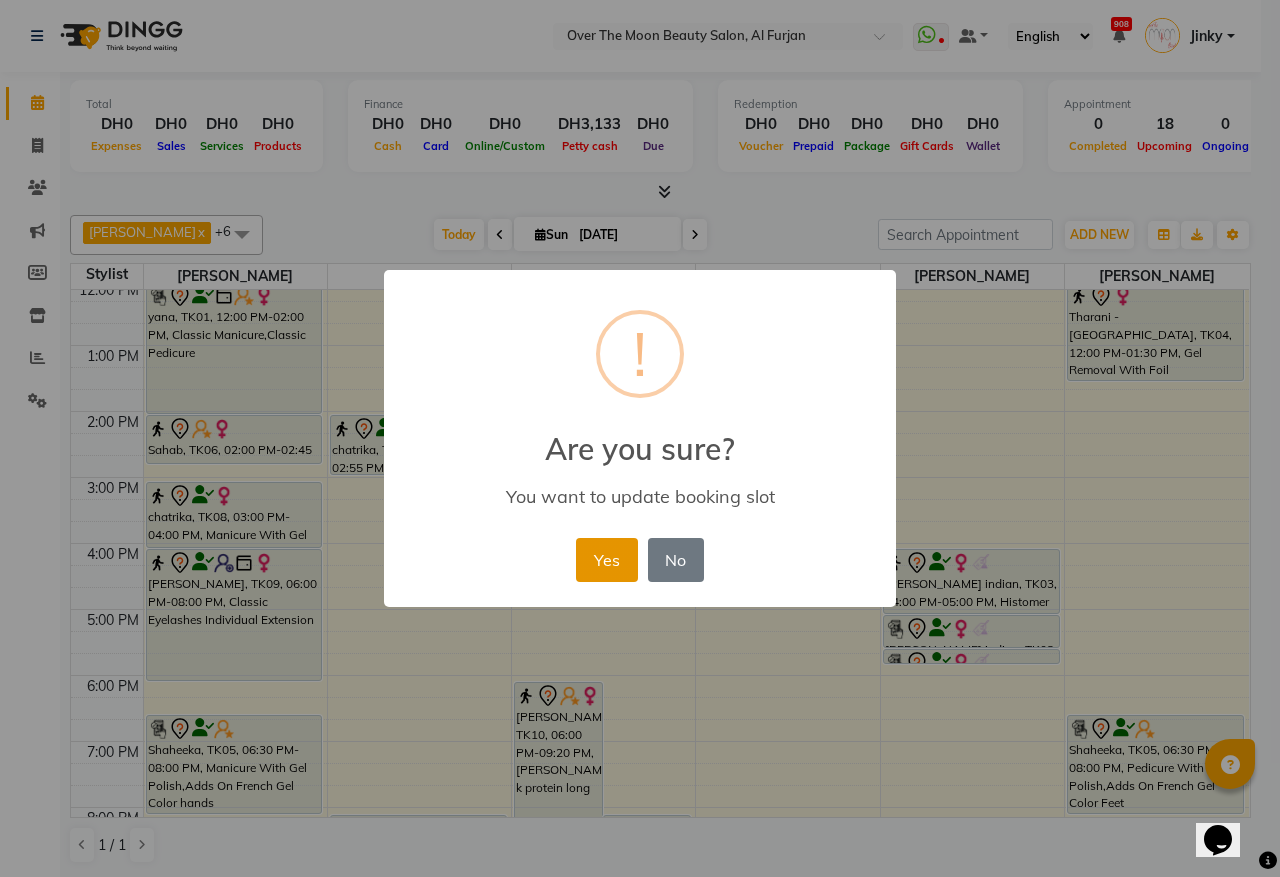 click on "Yes" at bounding box center (606, 560) 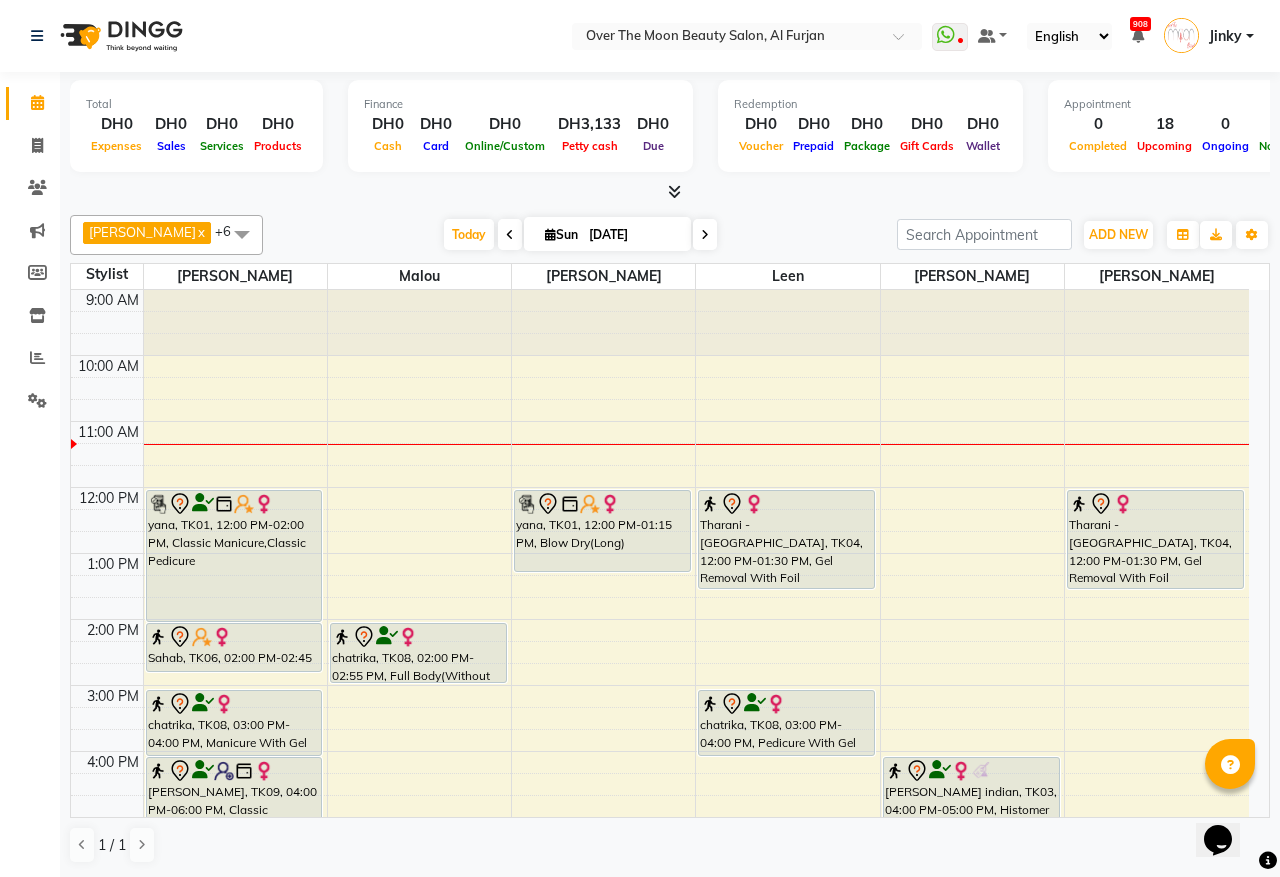 scroll, scrollTop: 208, scrollLeft: 0, axis: vertical 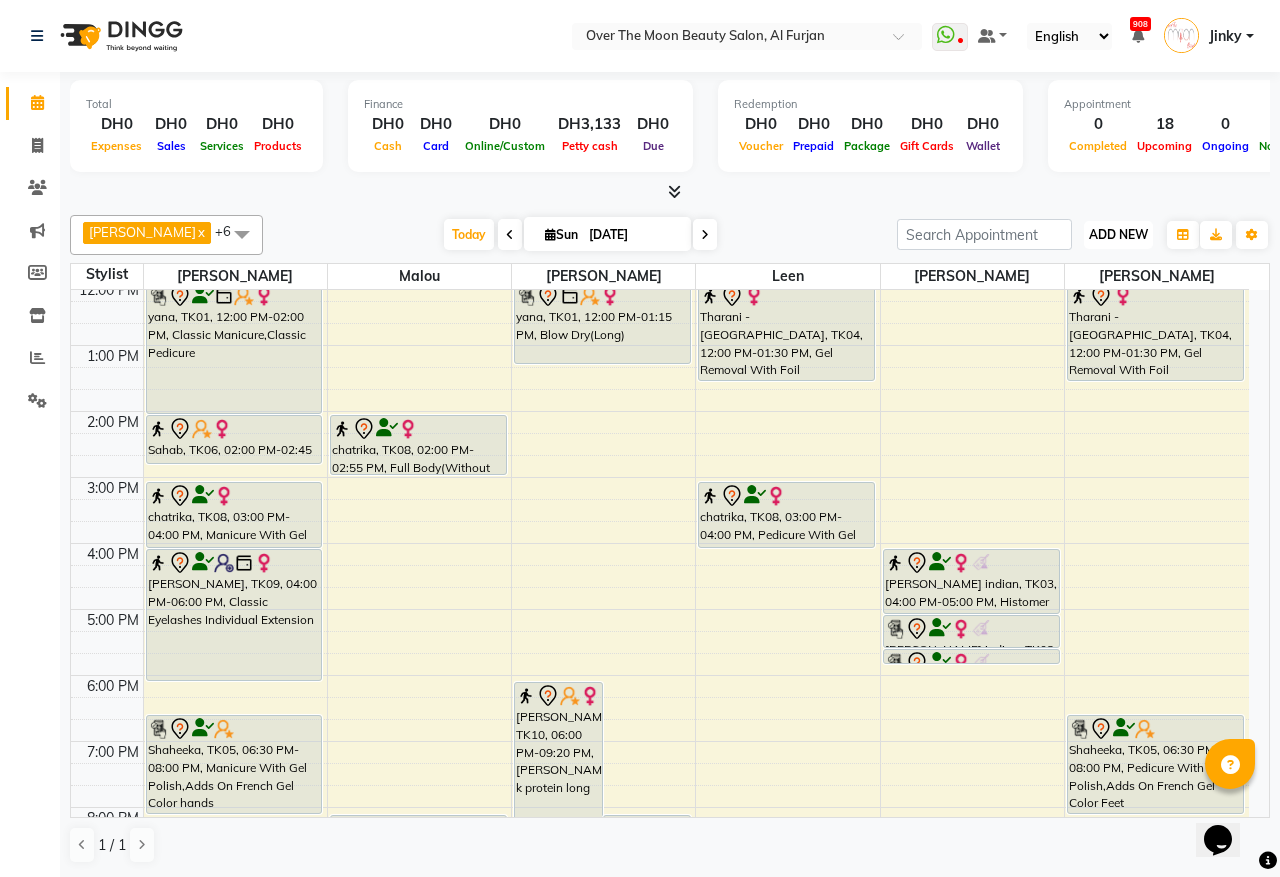 click on "ADD NEW" at bounding box center [1118, 234] 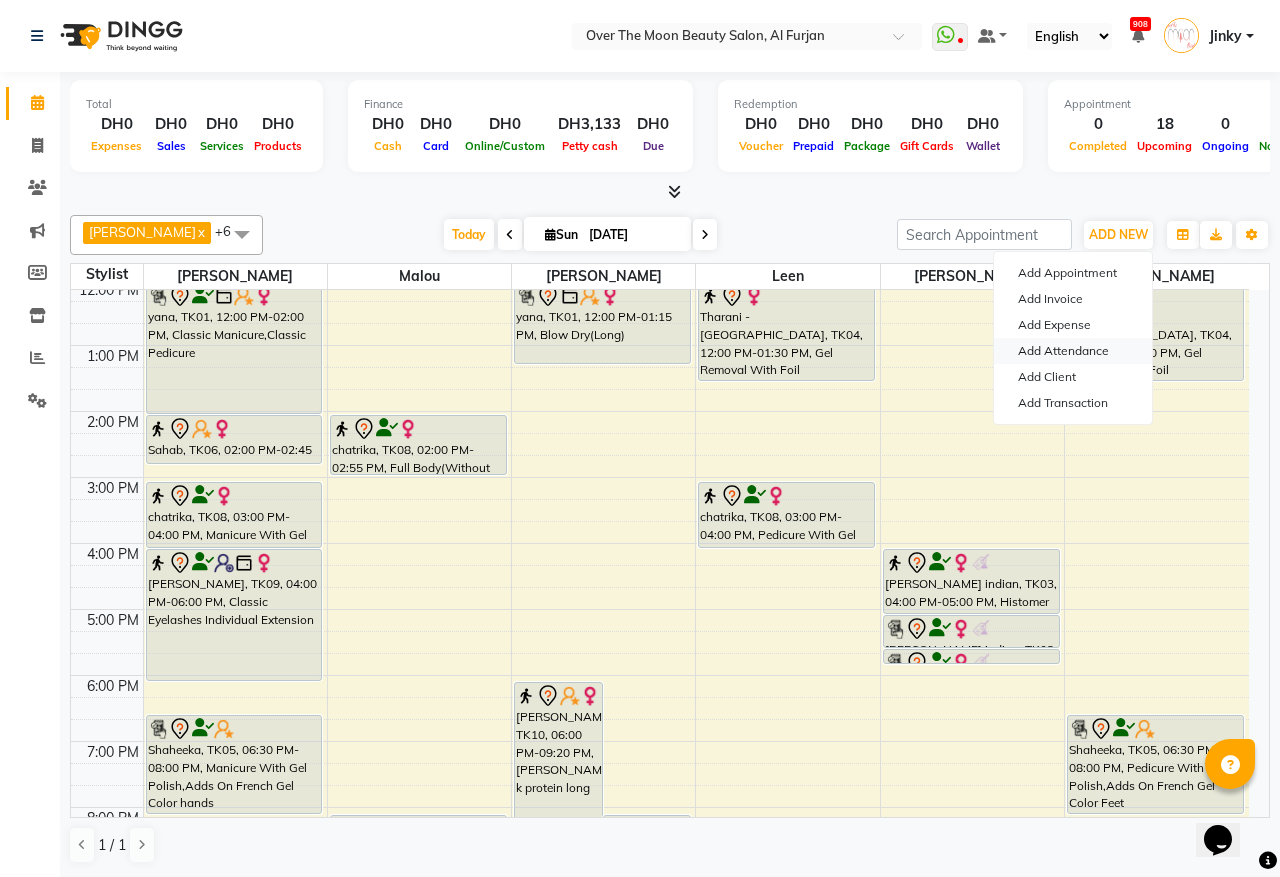 click on "Add Attendance" at bounding box center [1073, 351] 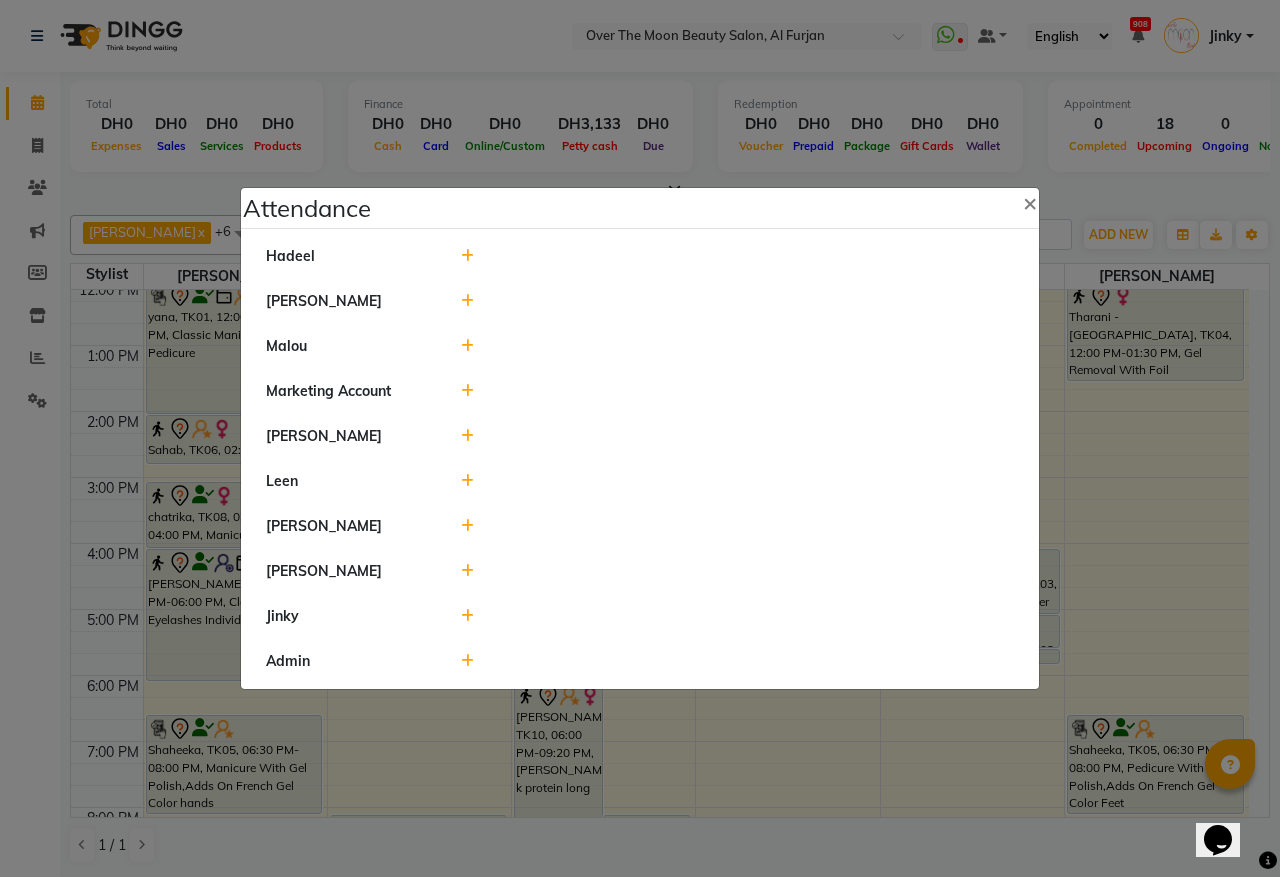 click 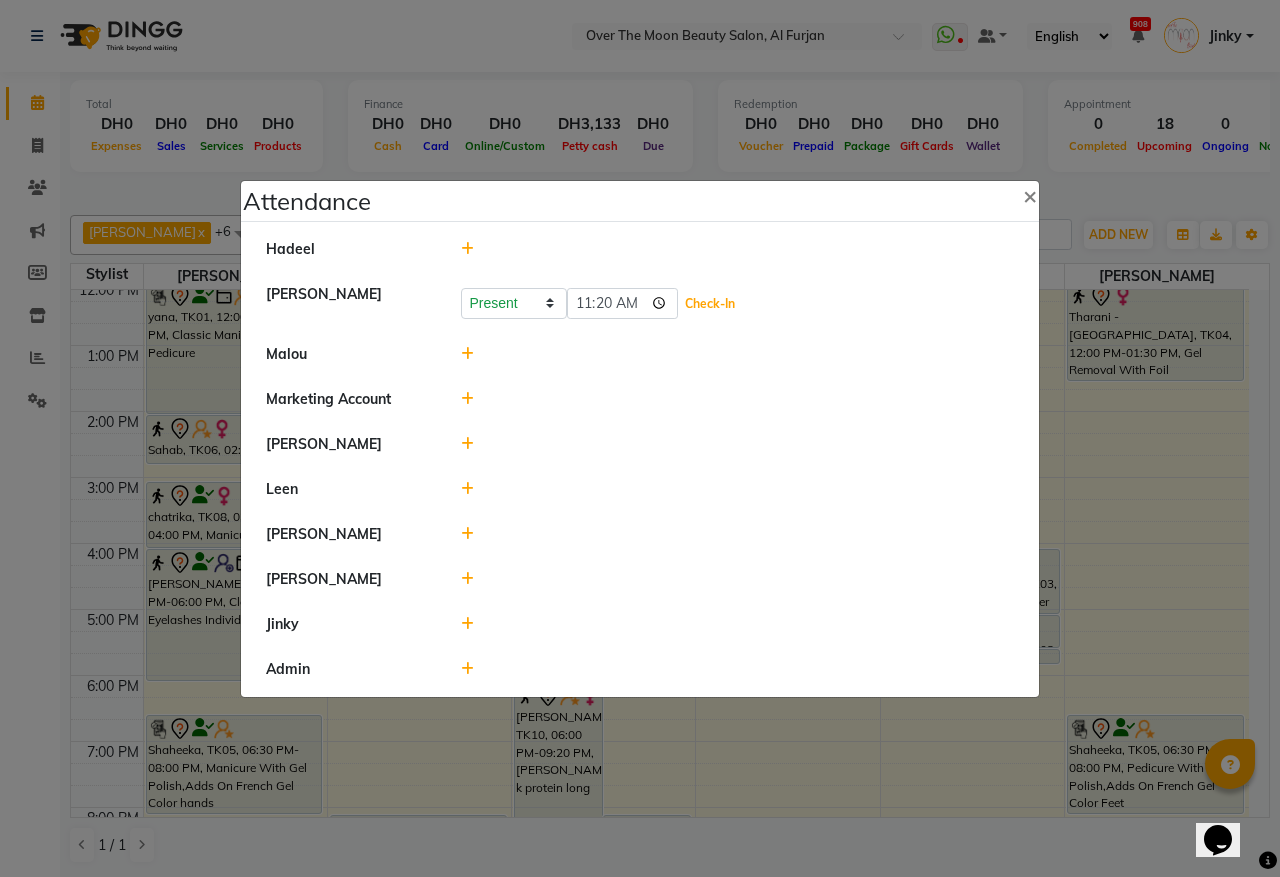 drag, startPoint x: 710, startPoint y: 298, endPoint x: 632, endPoint y: 325, distance: 82.5409 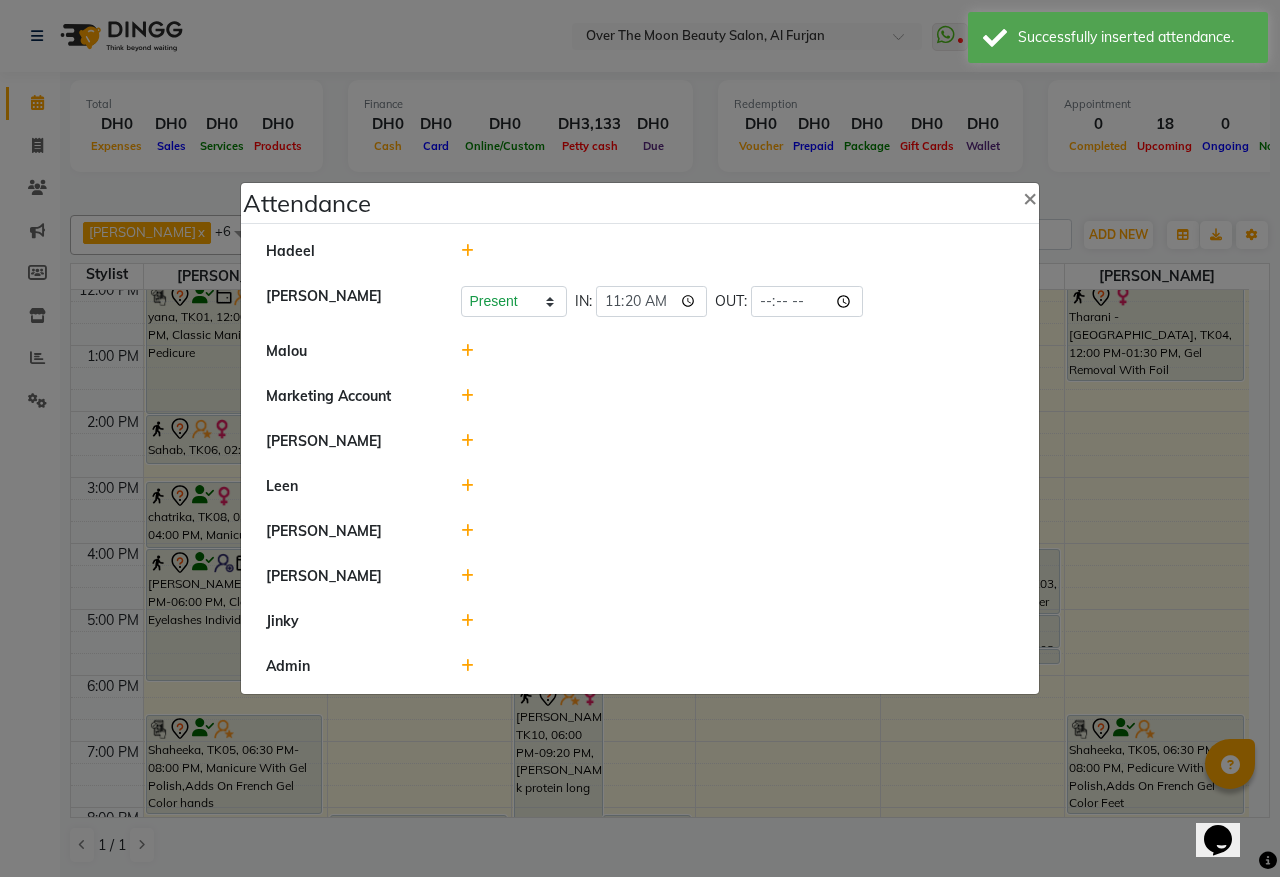 click 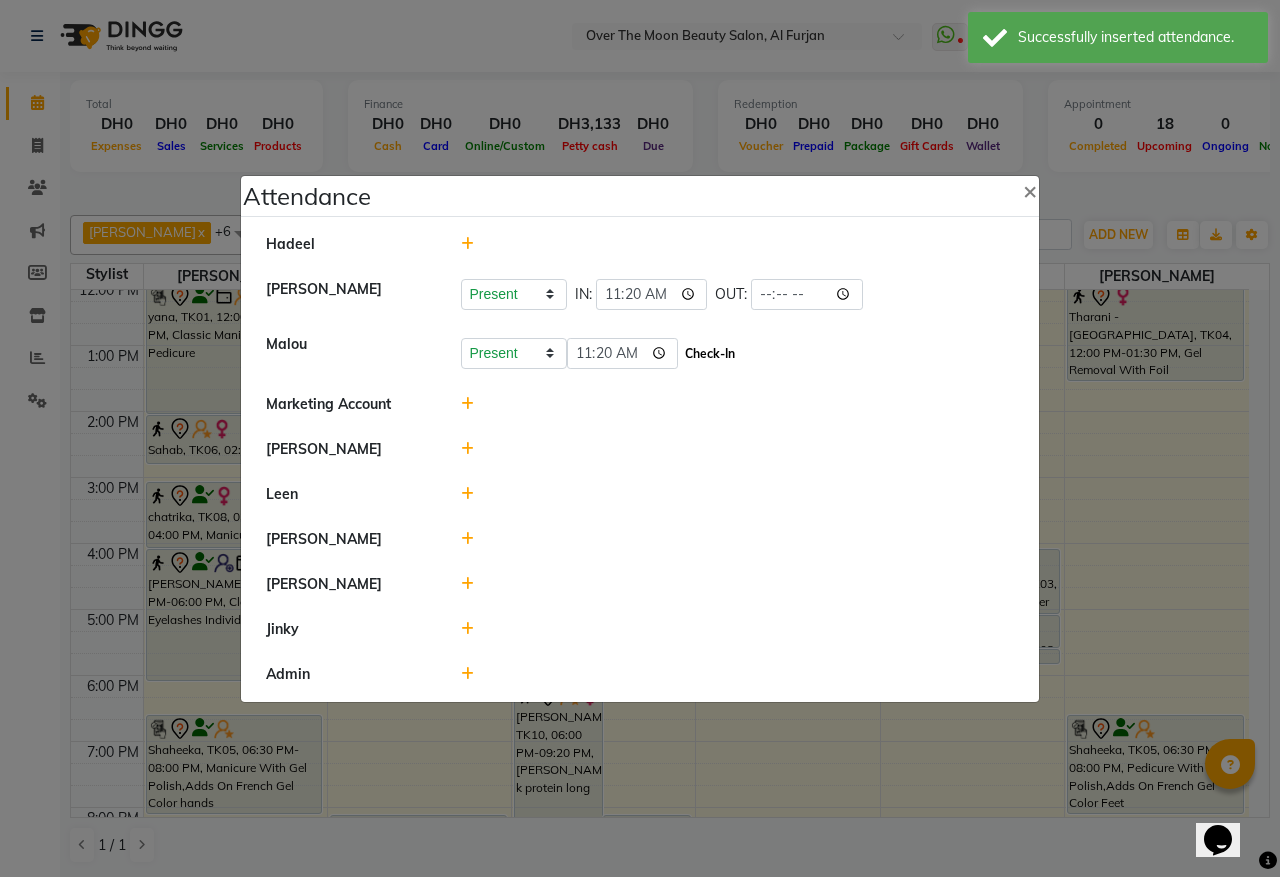 click on "Check-In" 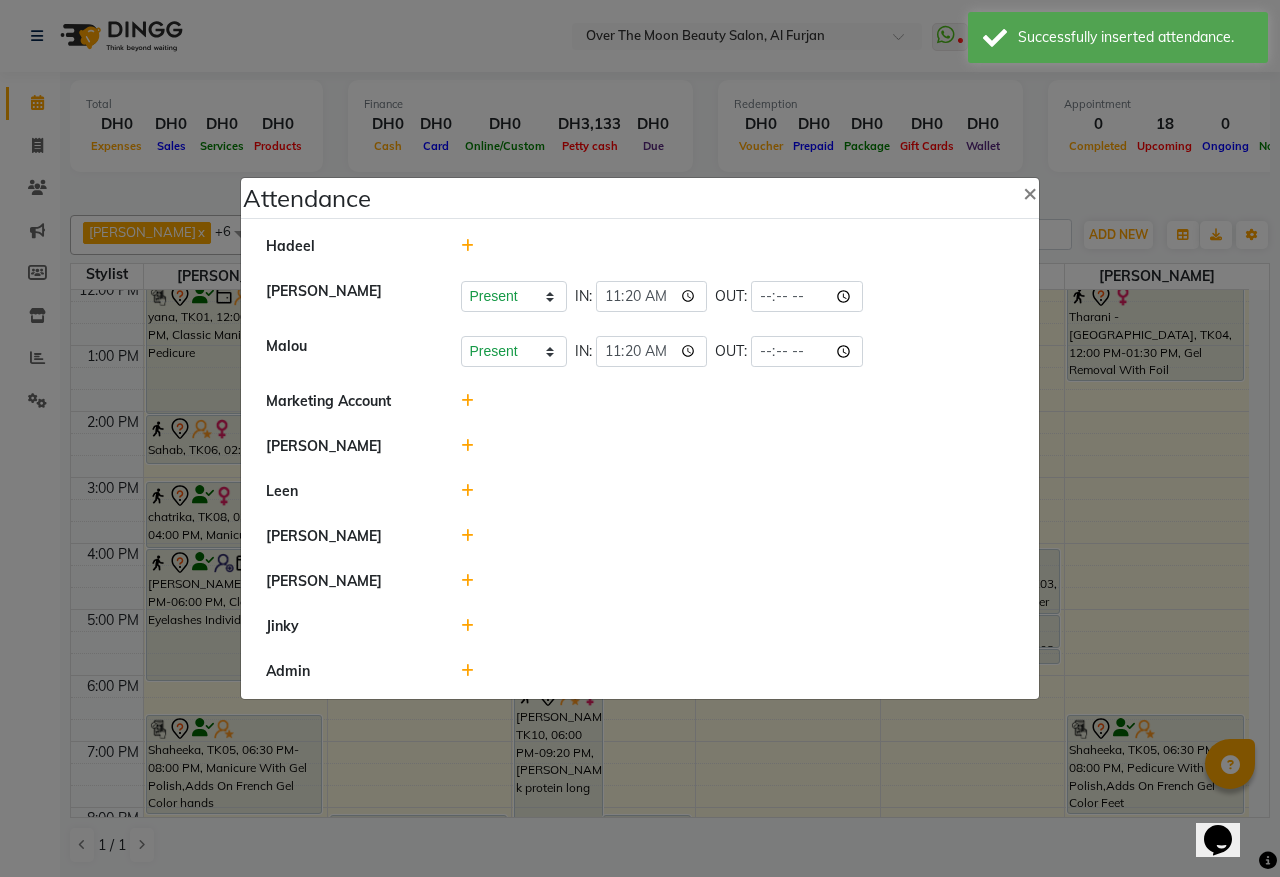 click 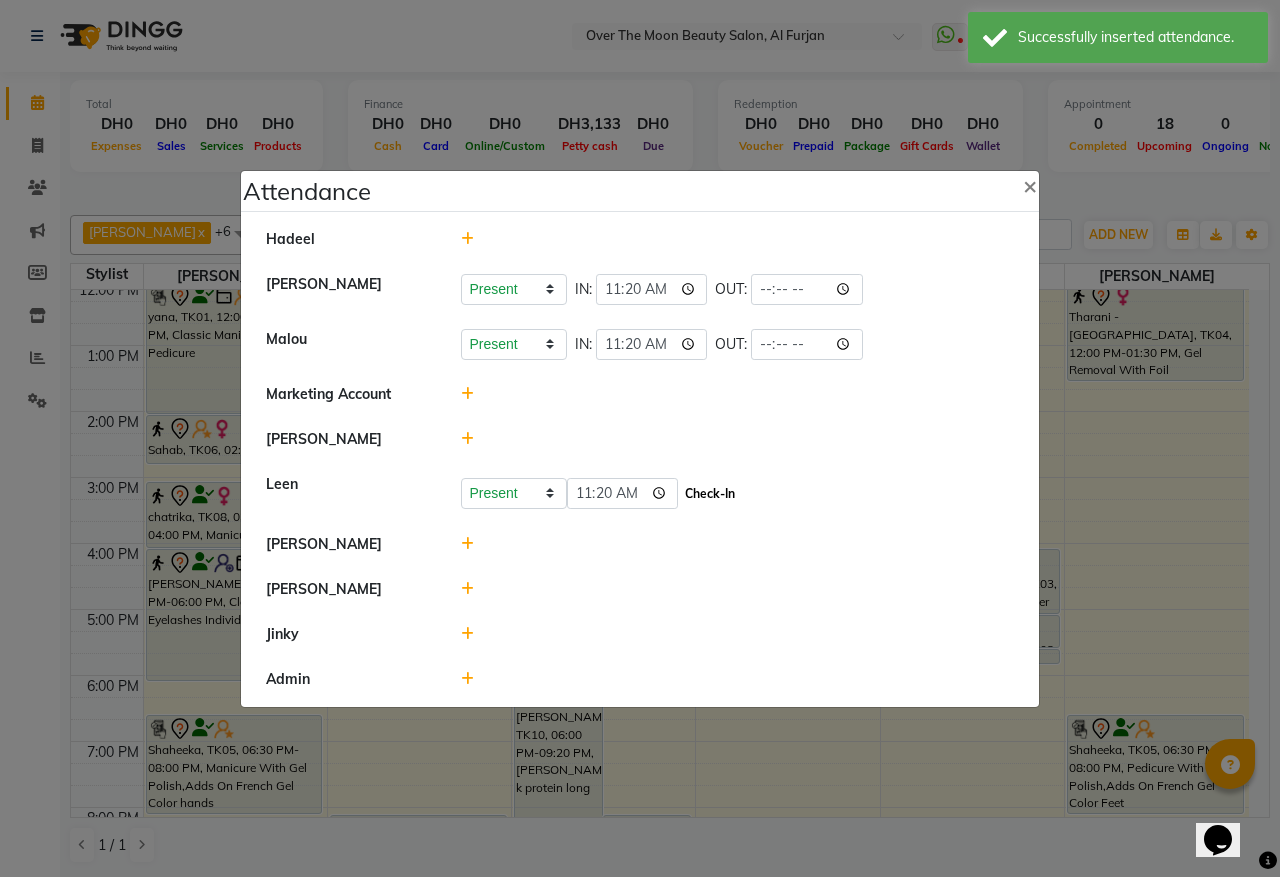 click on "Check-In" 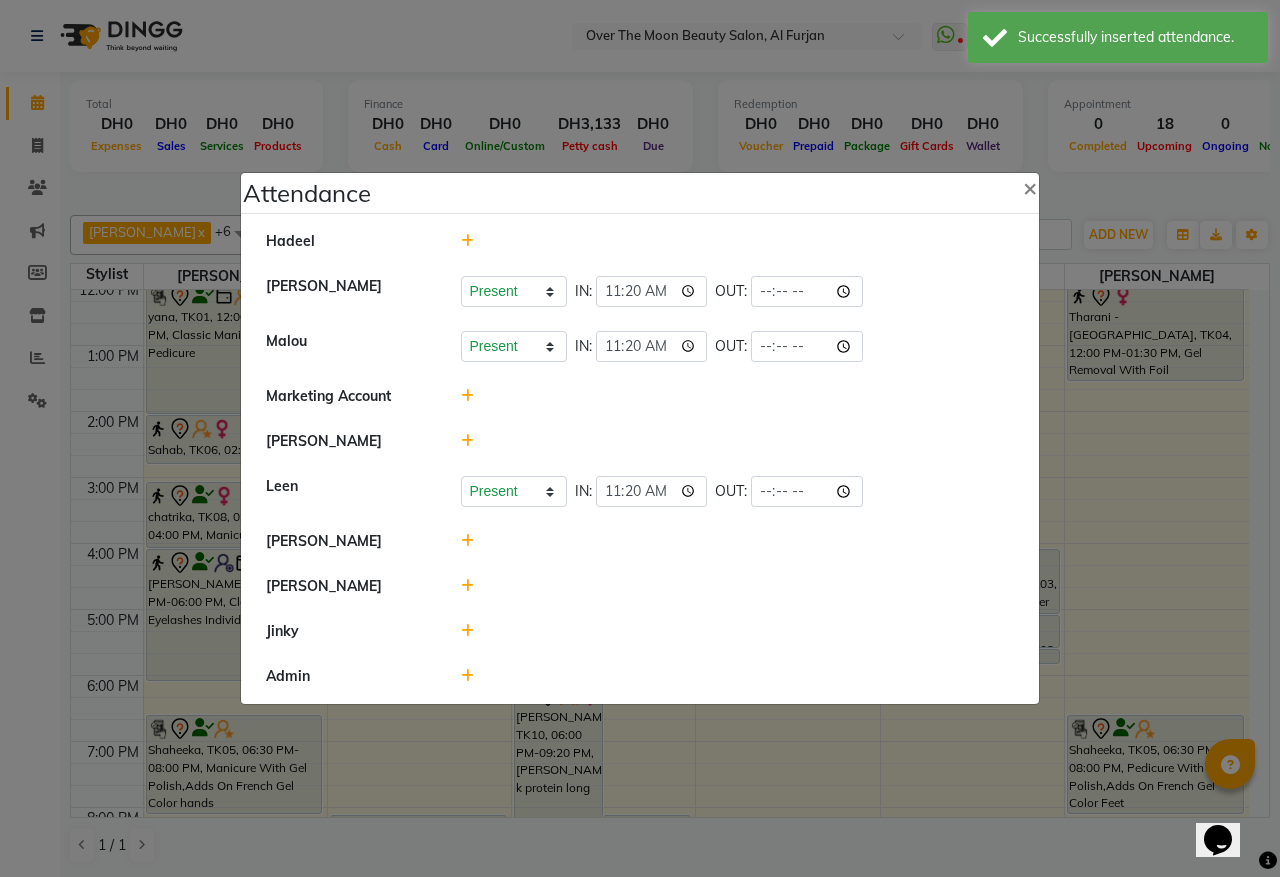 click 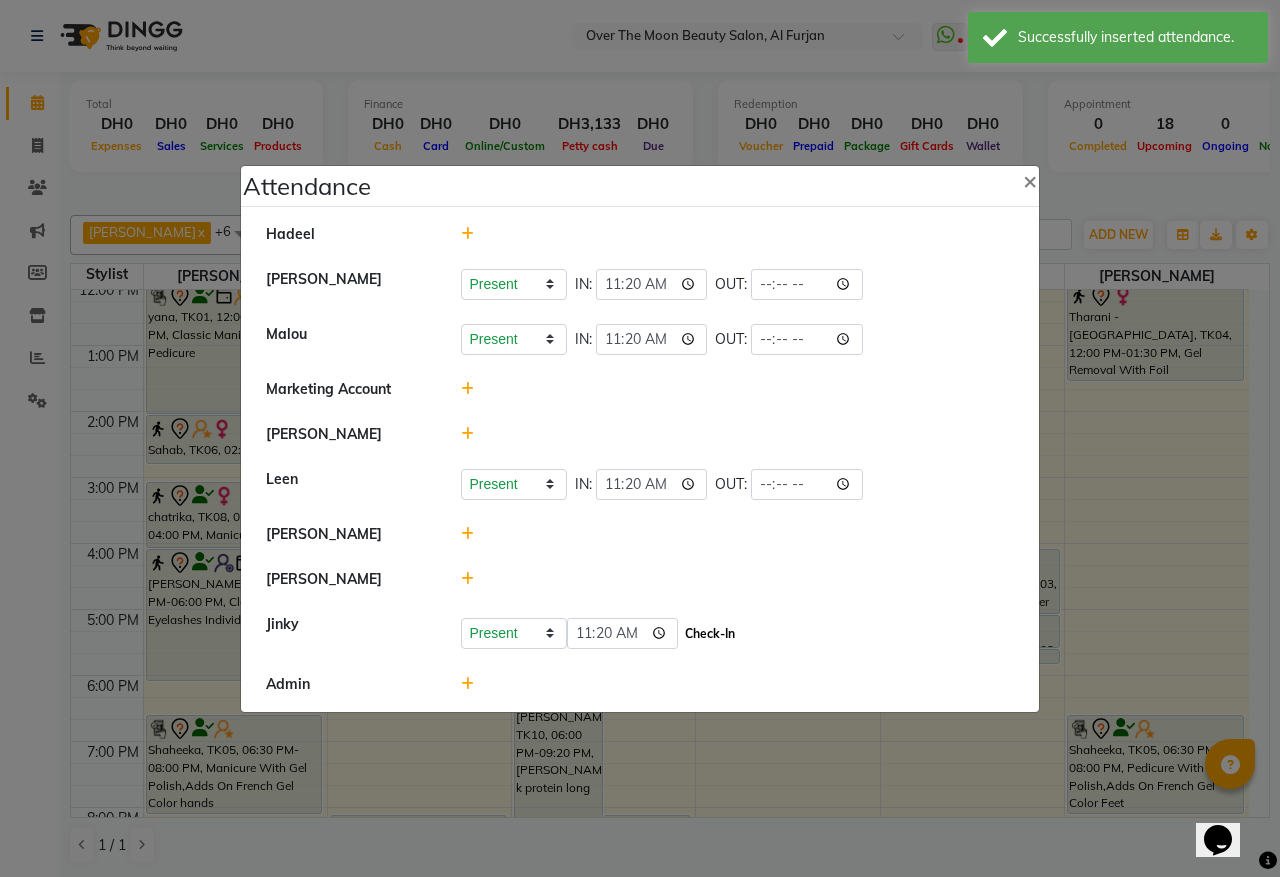 click on "Check-In" 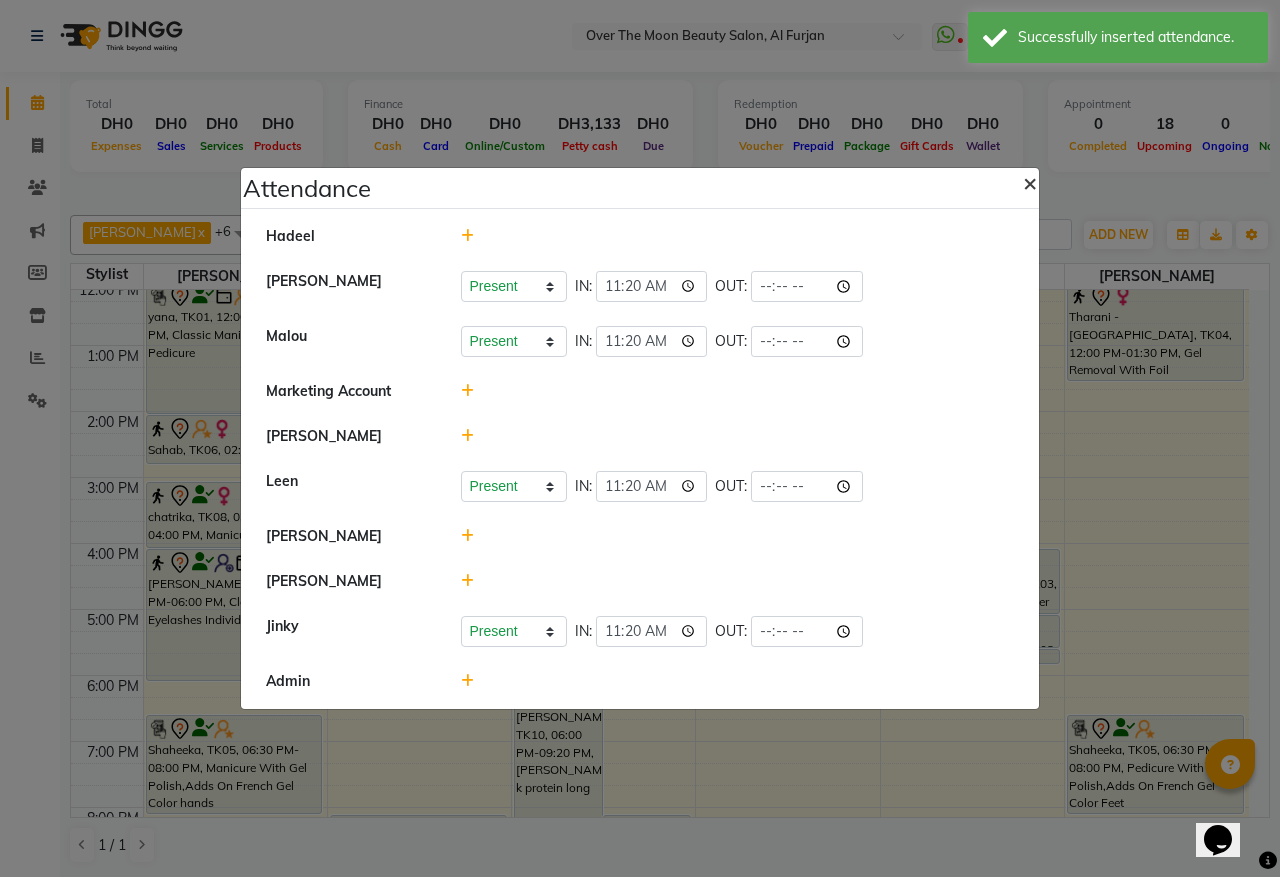 click on "×" 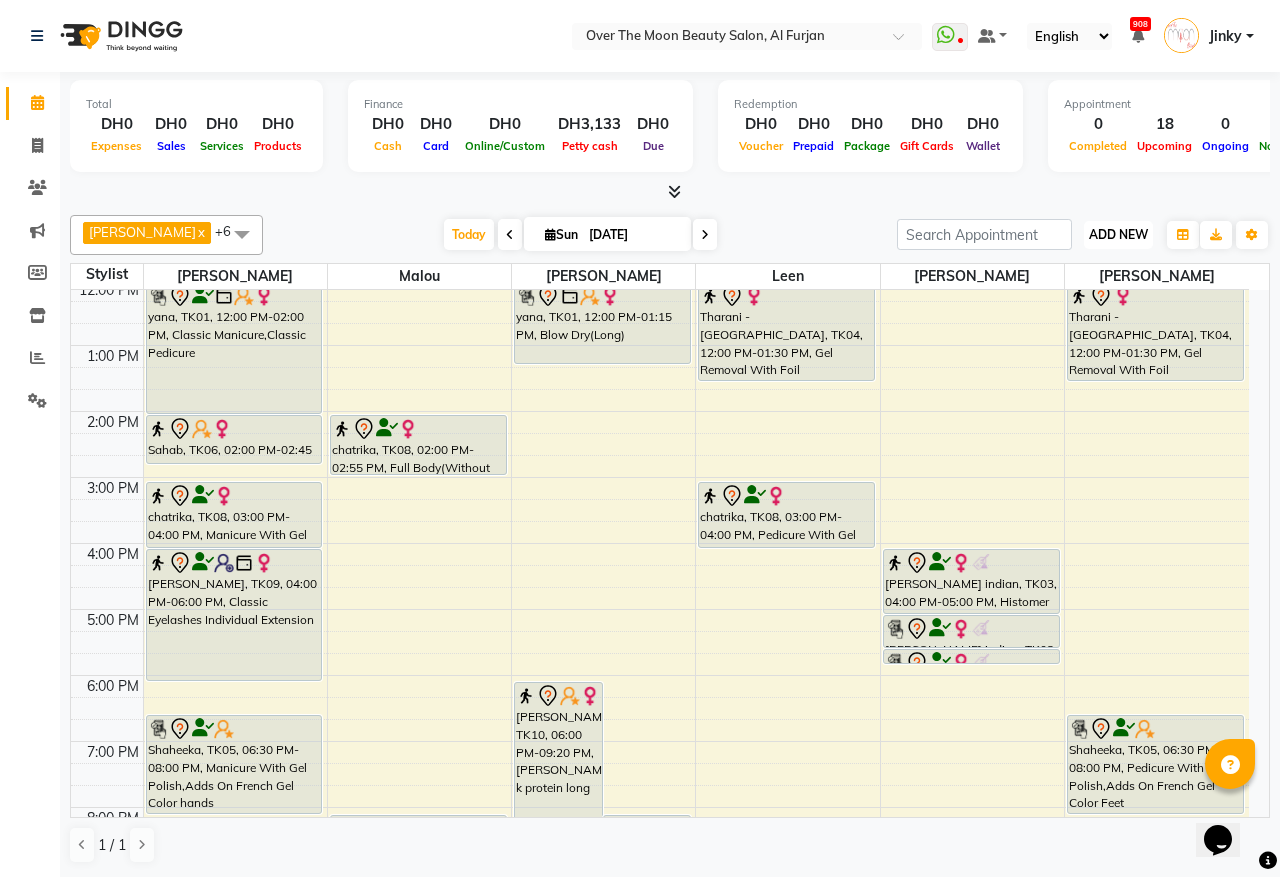 click on "ADD NEW Toggle Dropdown" at bounding box center [1118, 235] 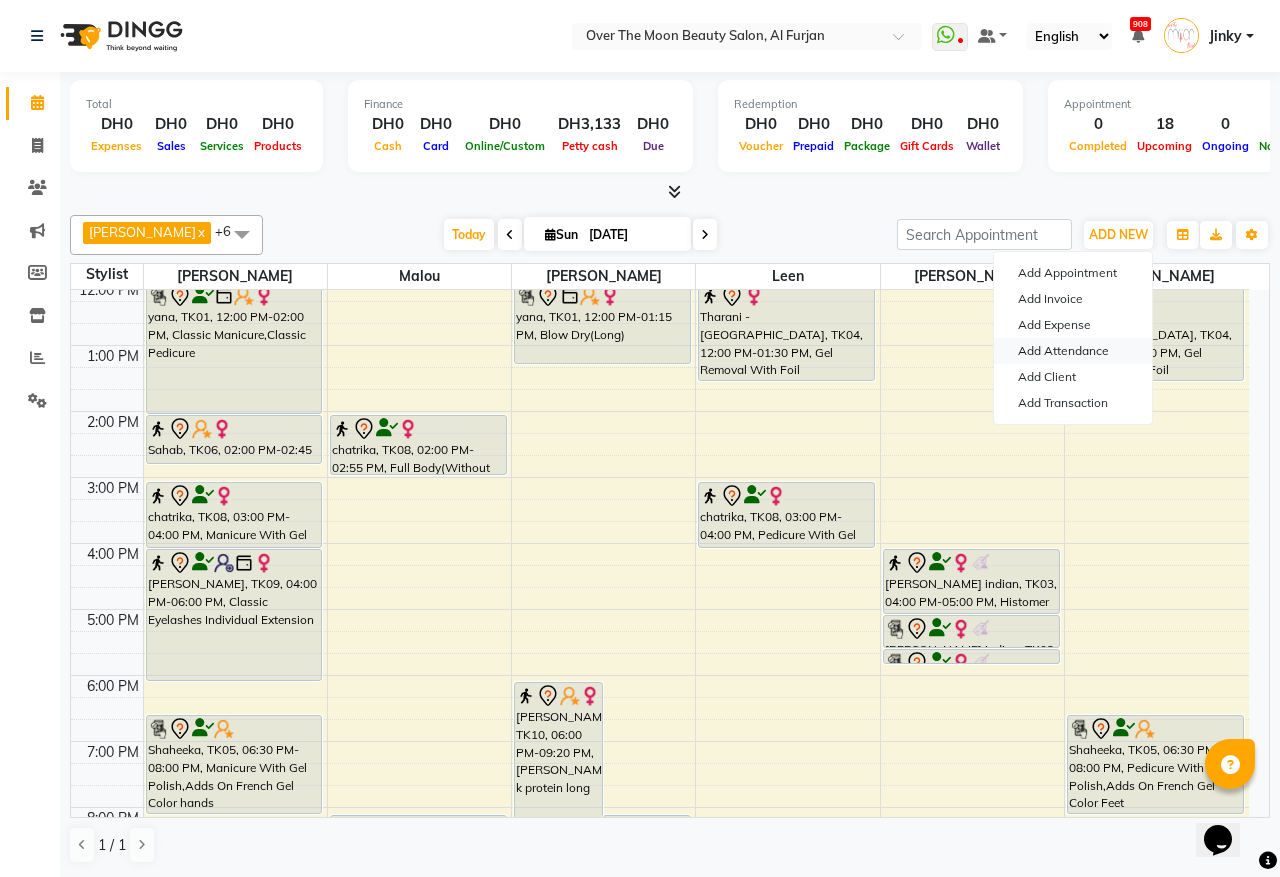 click on "Add Attendance" at bounding box center (1073, 351) 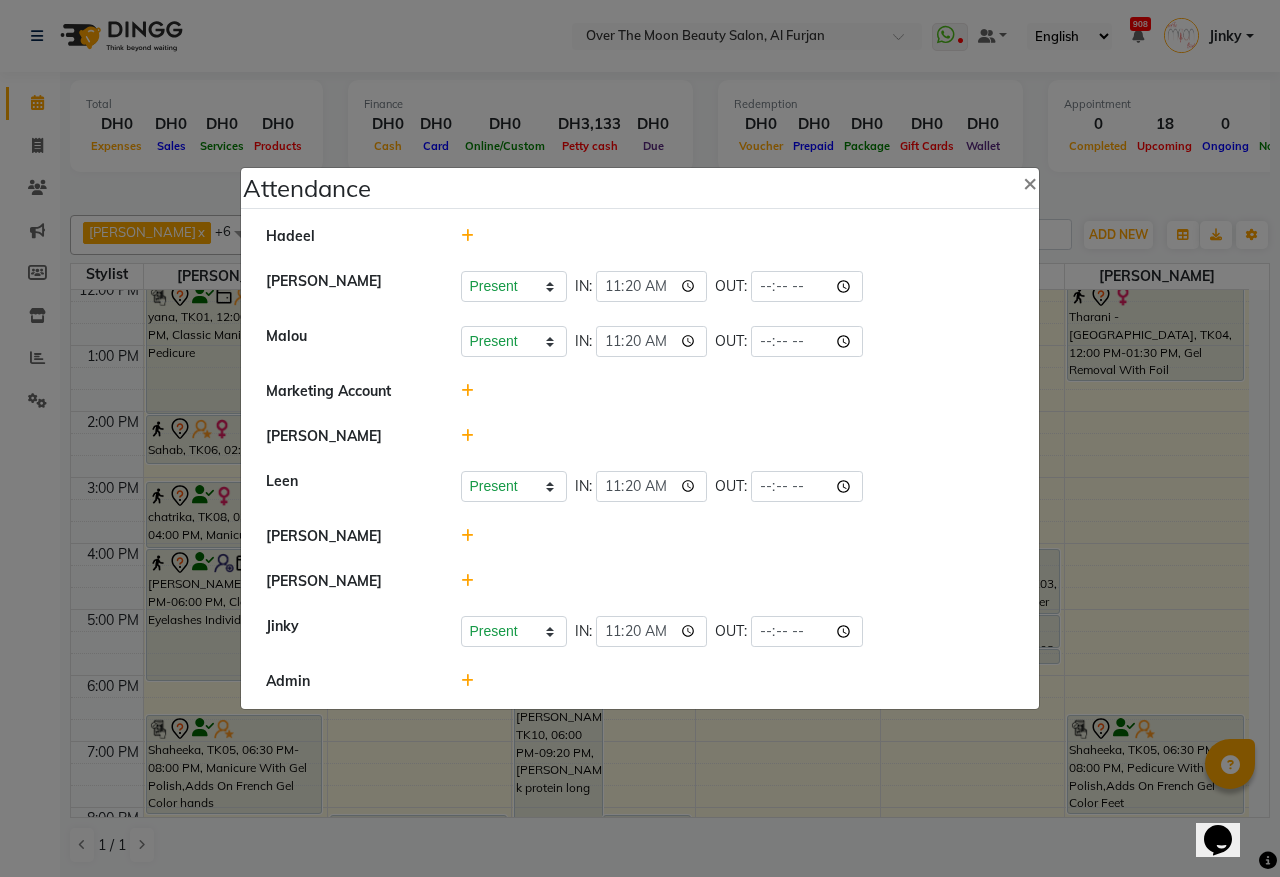 click 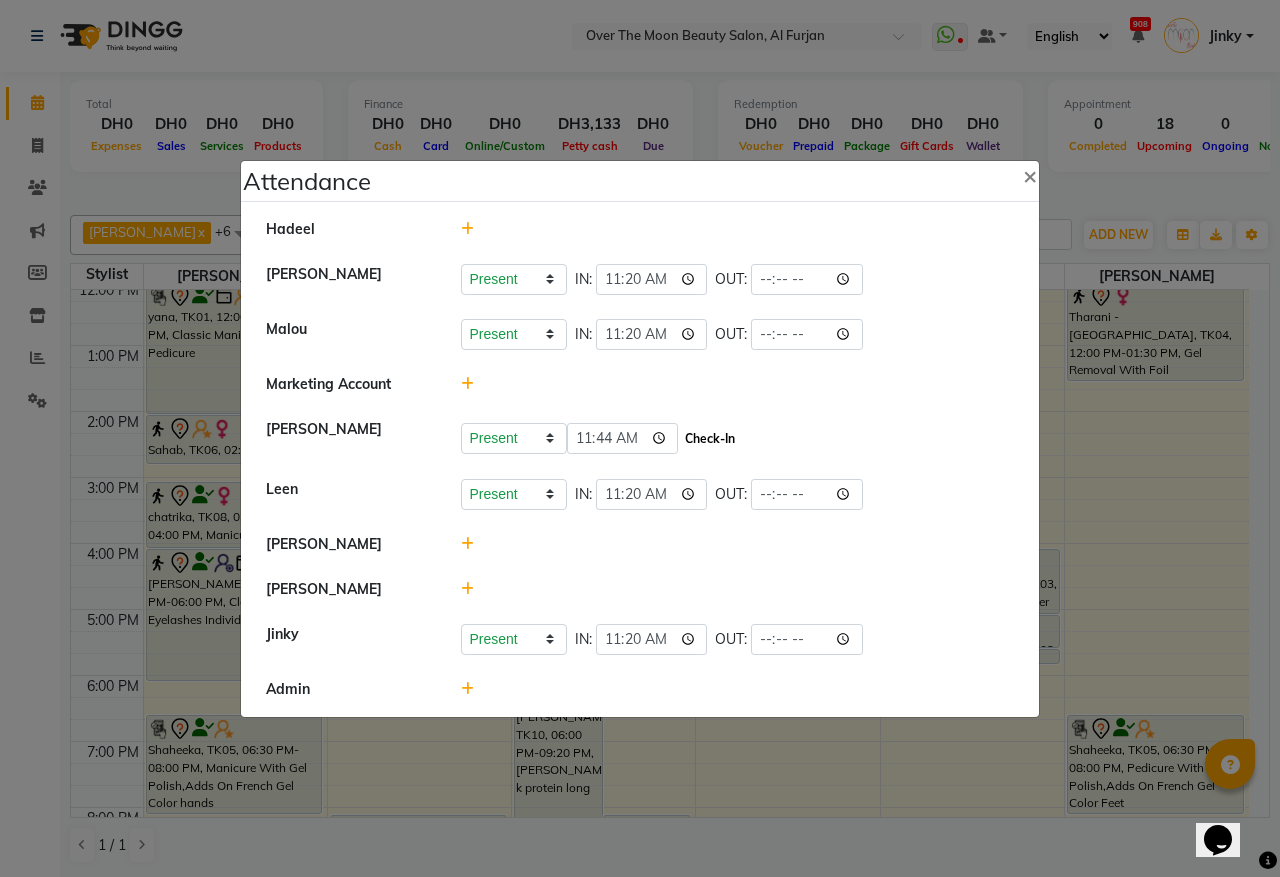 click on "Check-In" 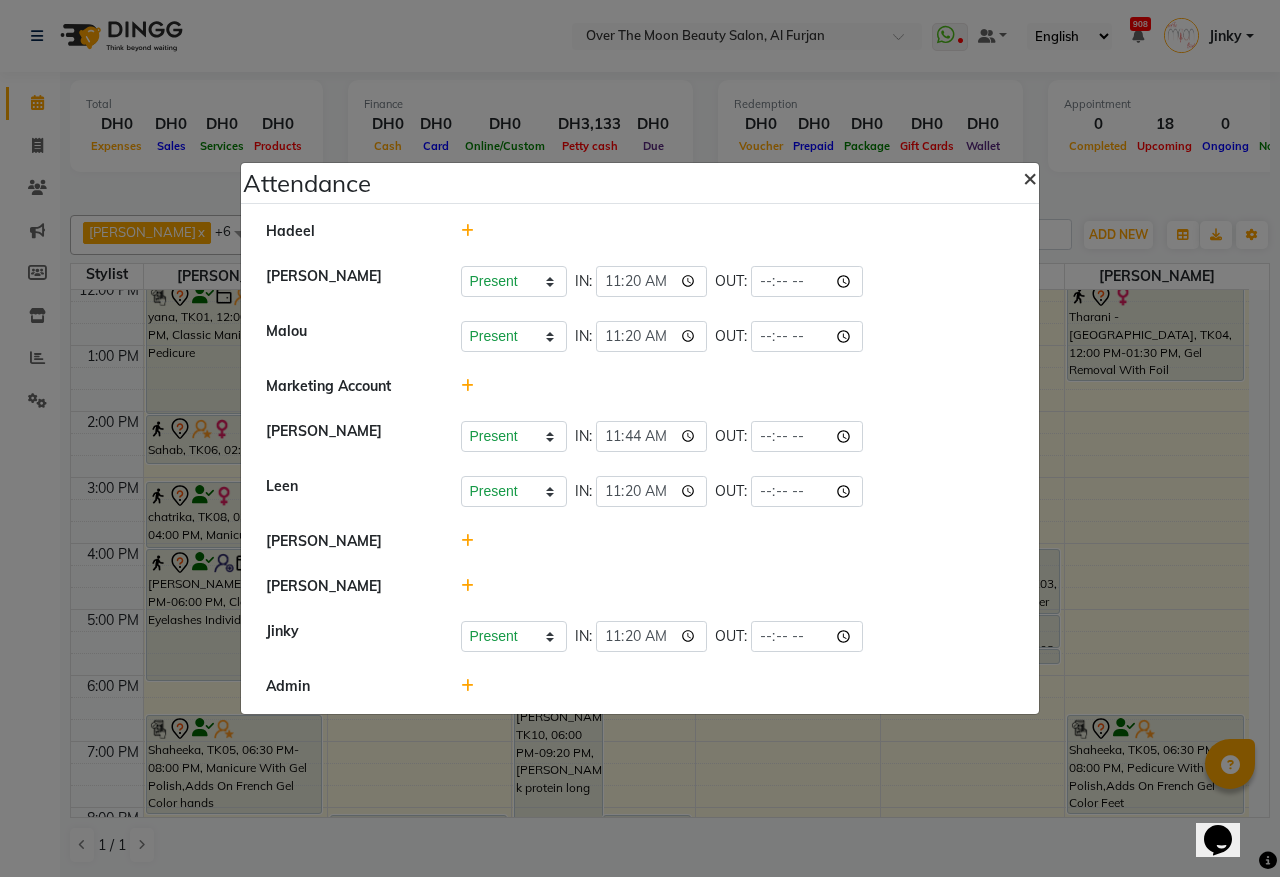 click on "×" 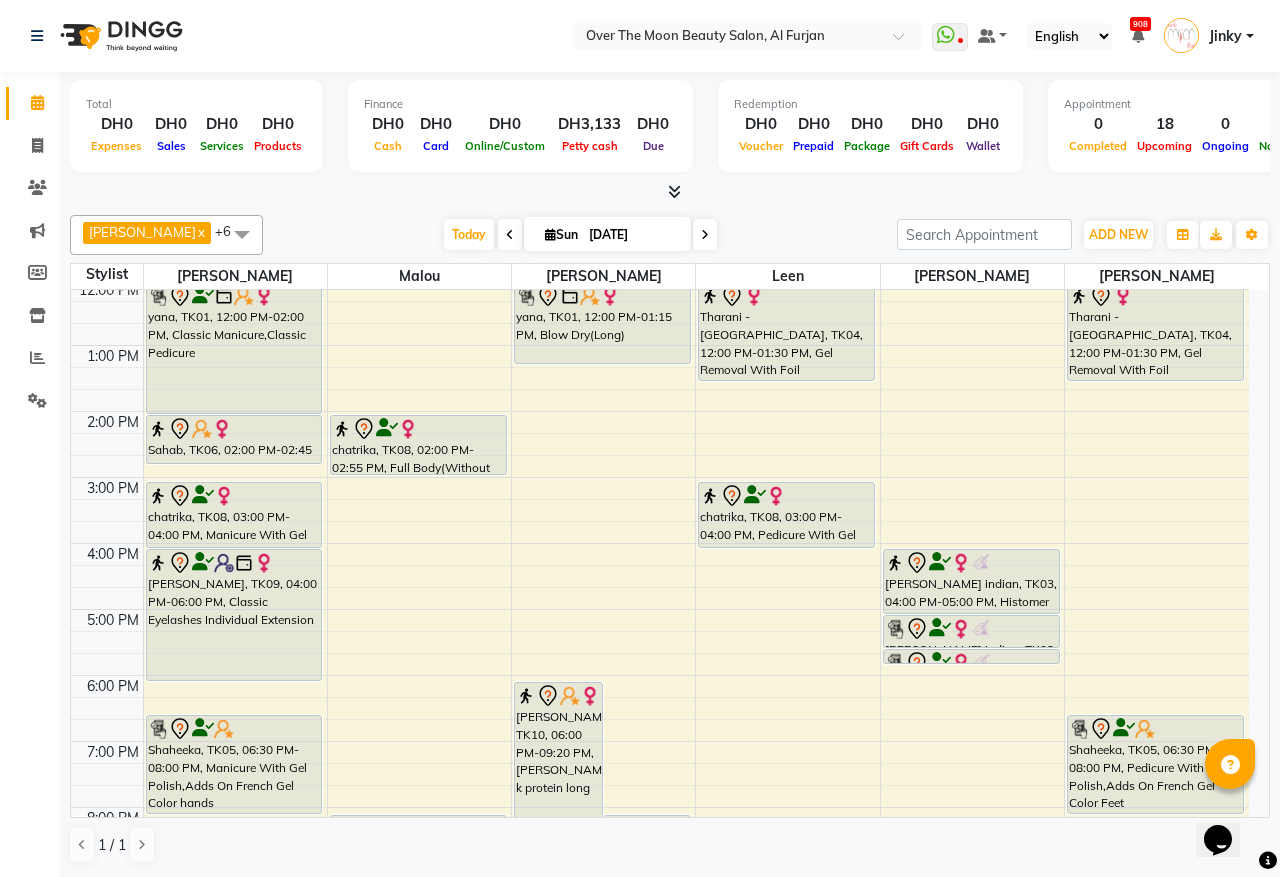 scroll, scrollTop: 0, scrollLeft: 0, axis: both 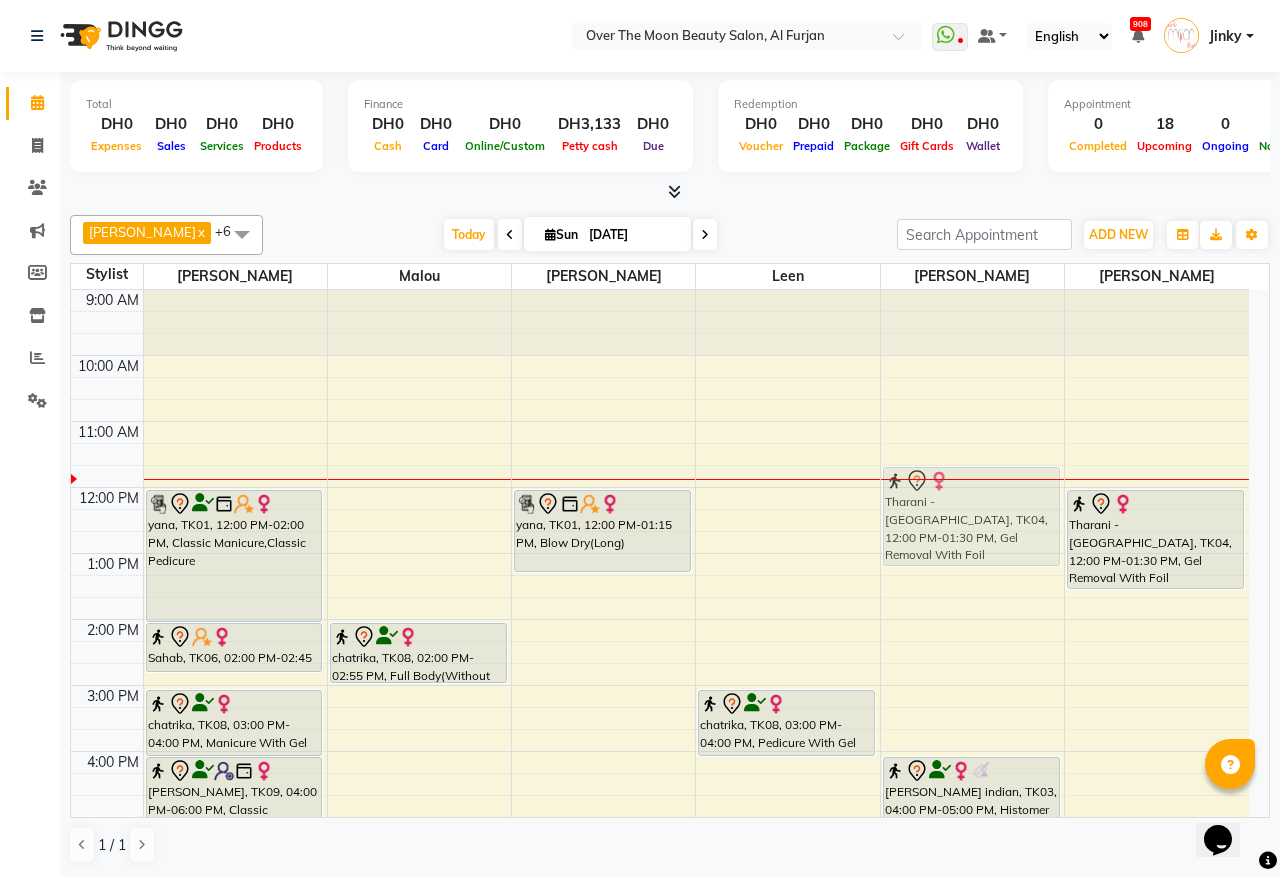 drag, startPoint x: 743, startPoint y: 568, endPoint x: 873, endPoint y: 555, distance: 130.64838 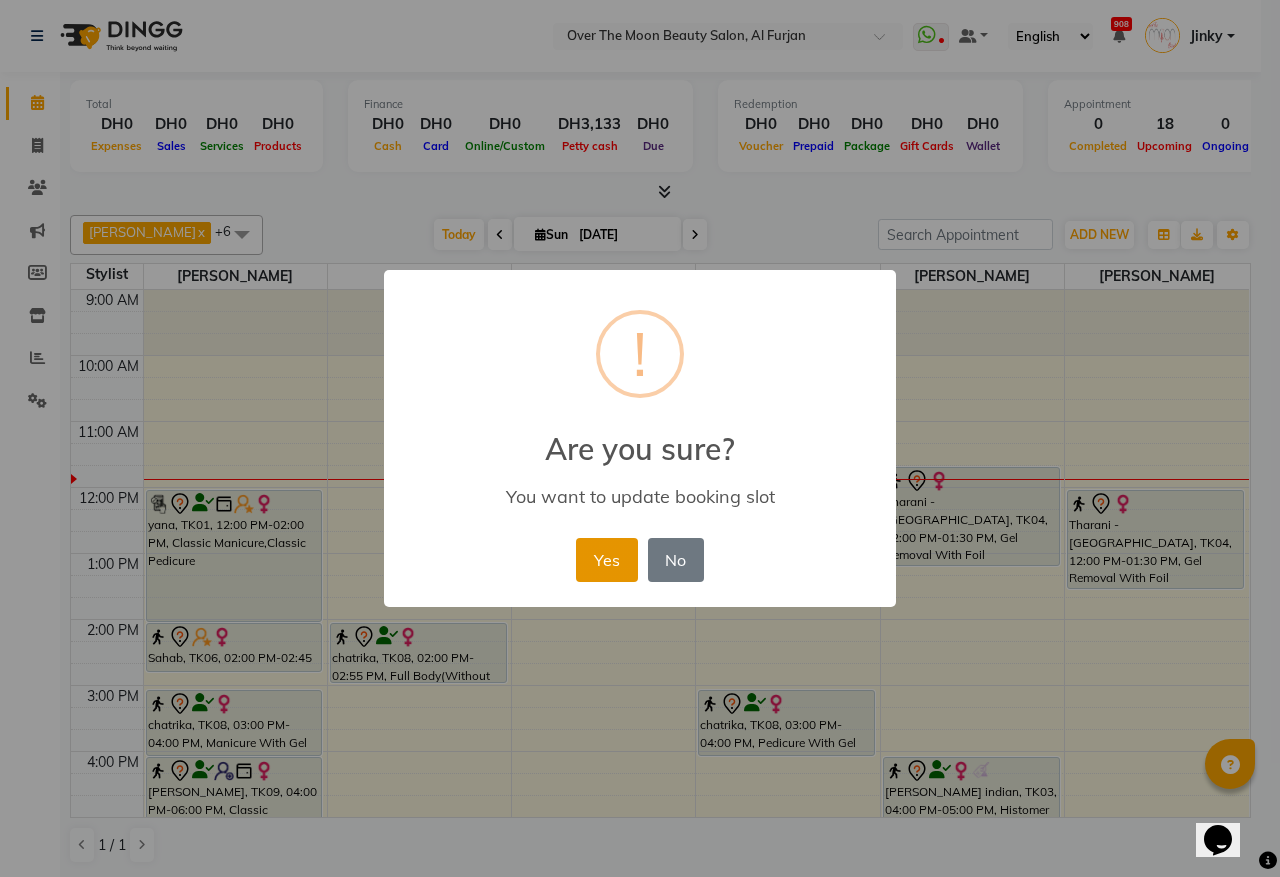 click on "Yes" at bounding box center [606, 560] 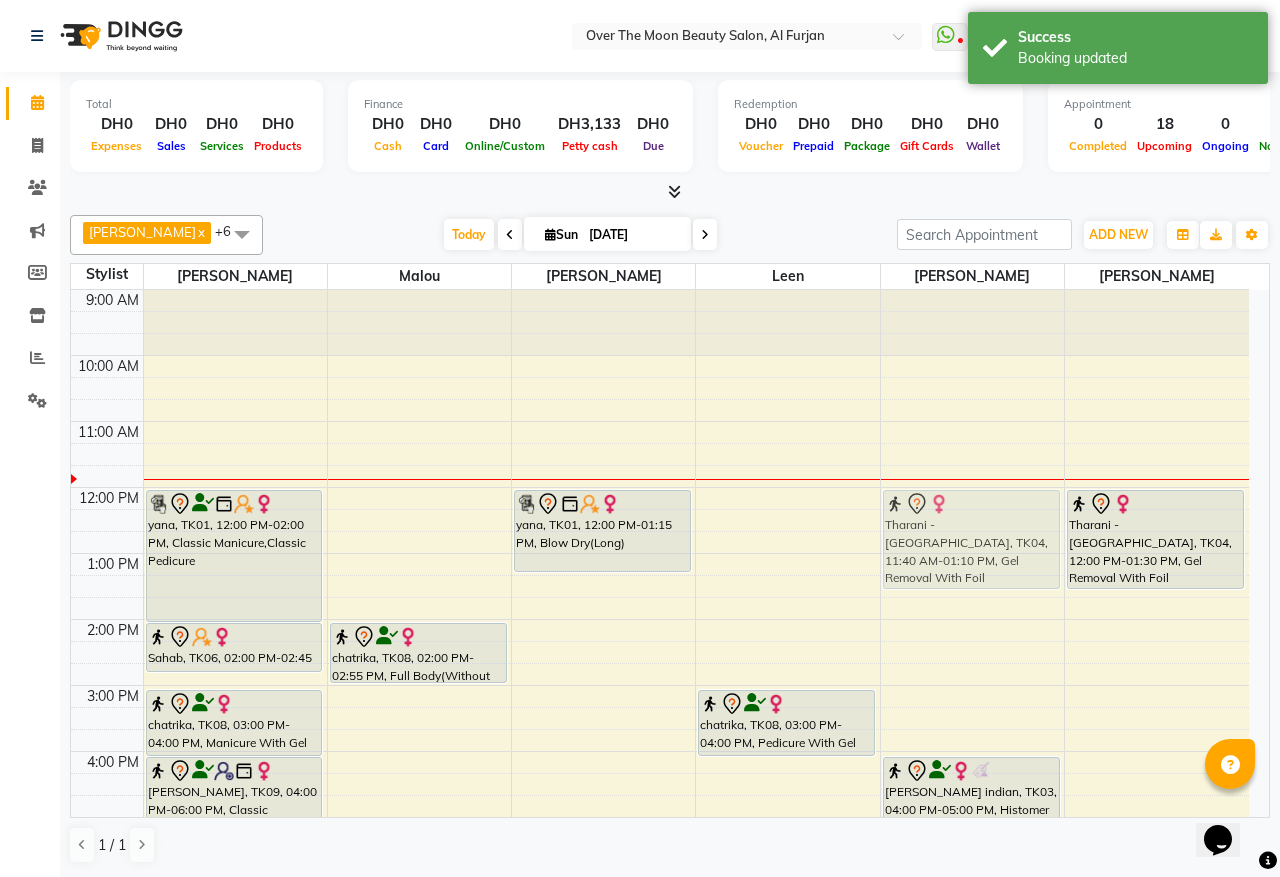 drag, startPoint x: 947, startPoint y: 503, endPoint x: 950, endPoint y: 521, distance: 18.248287 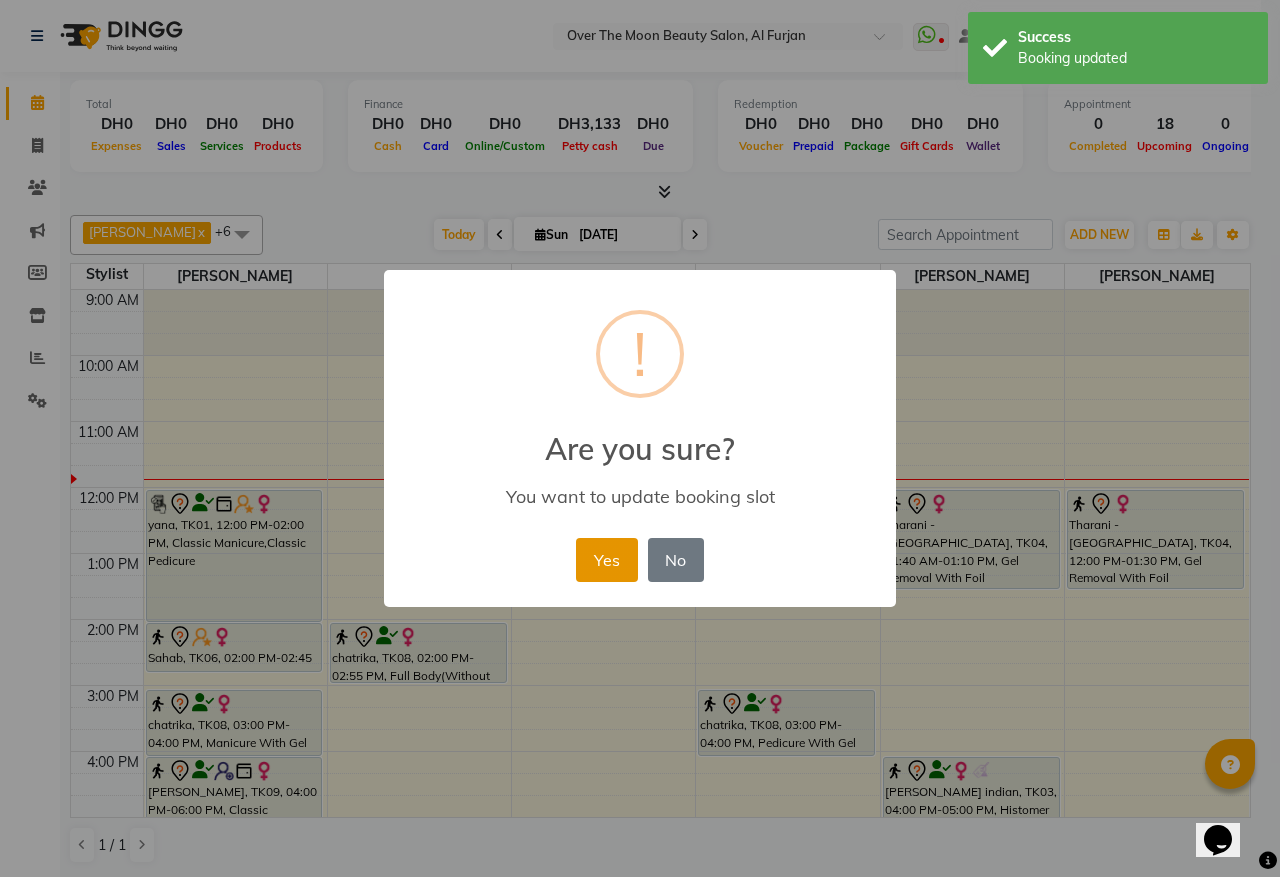click on "Yes" at bounding box center [606, 560] 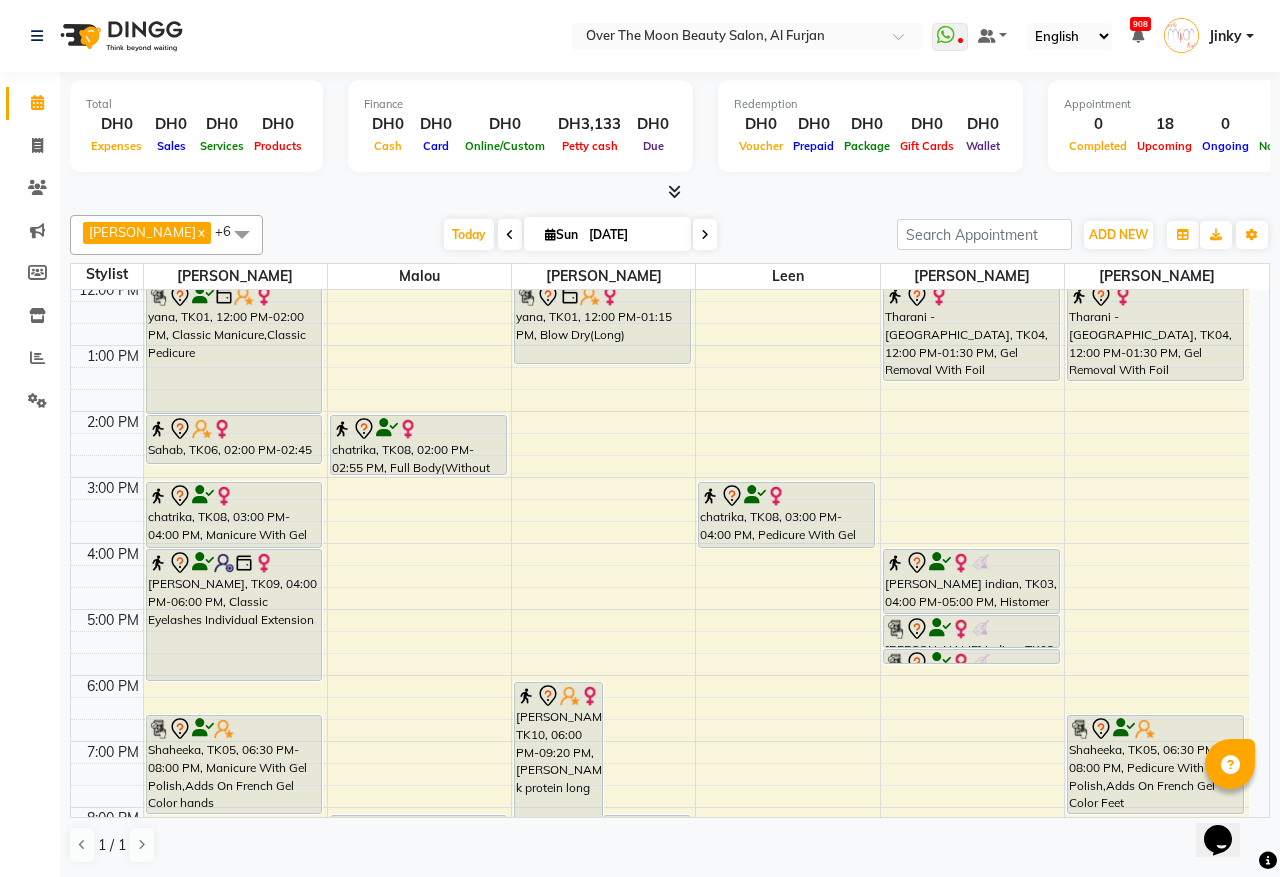 scroll, scrollTop: 0, scrollLeft: 0, axis: both 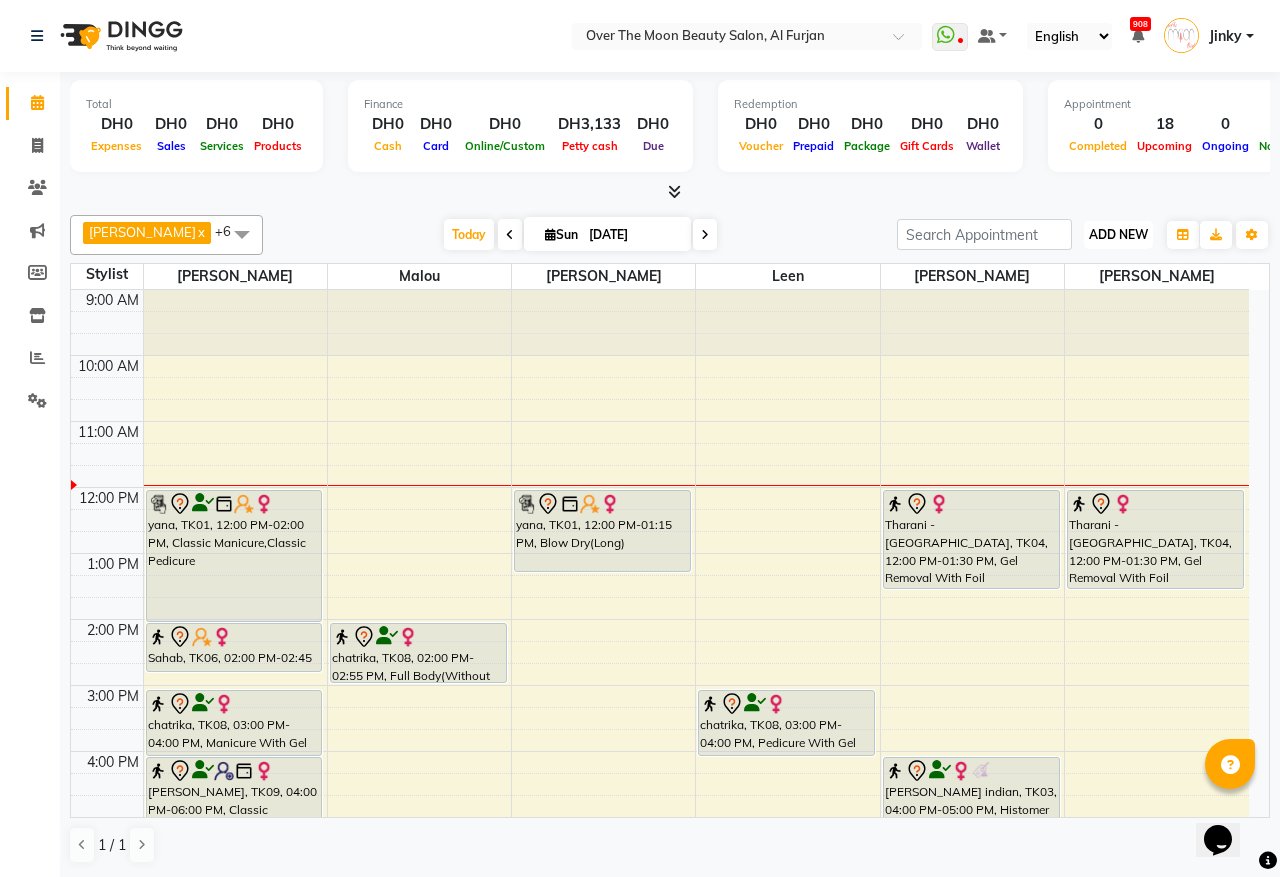 click on "ADD NEW" at bounding box center [1118, 234] 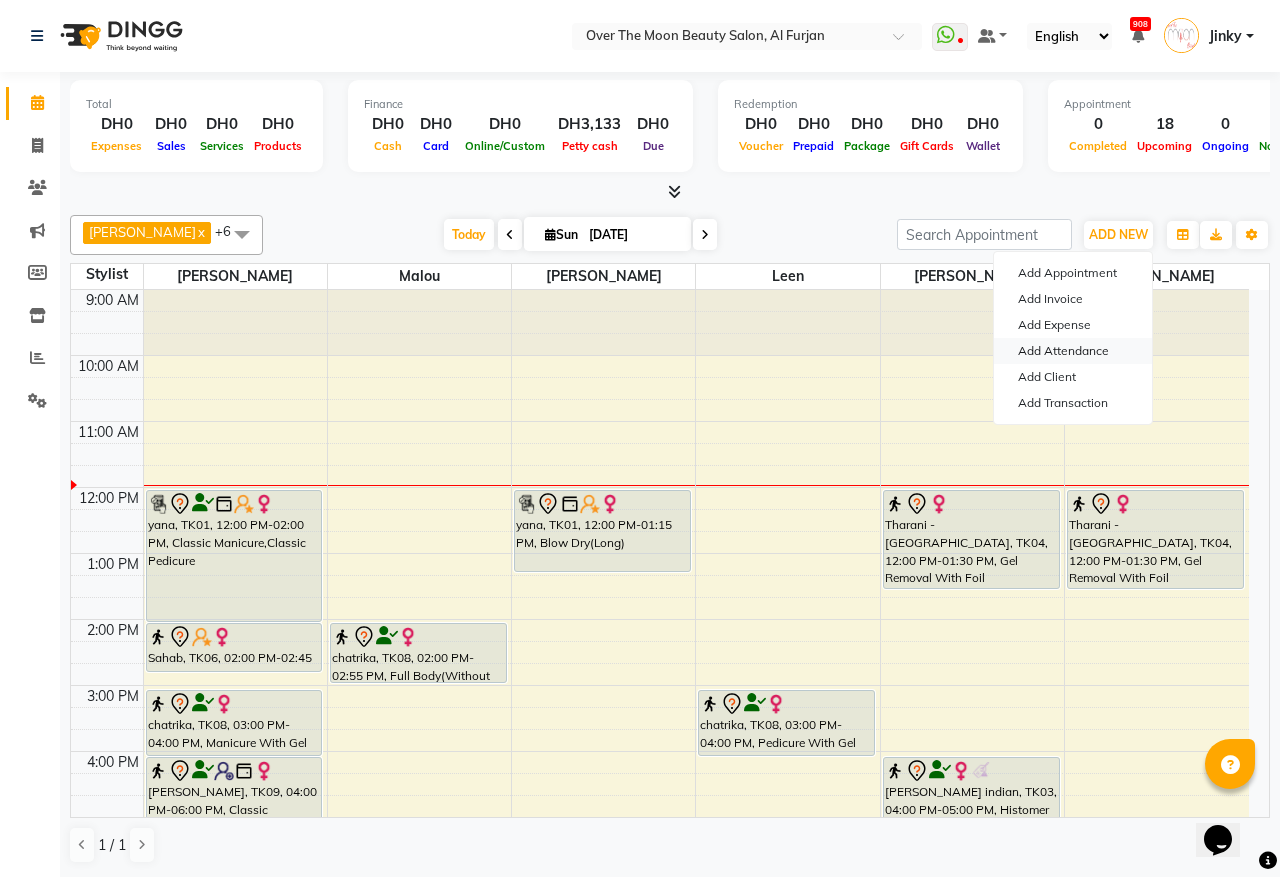 click on "Add Attendance" at bounding box center [1073, 351] 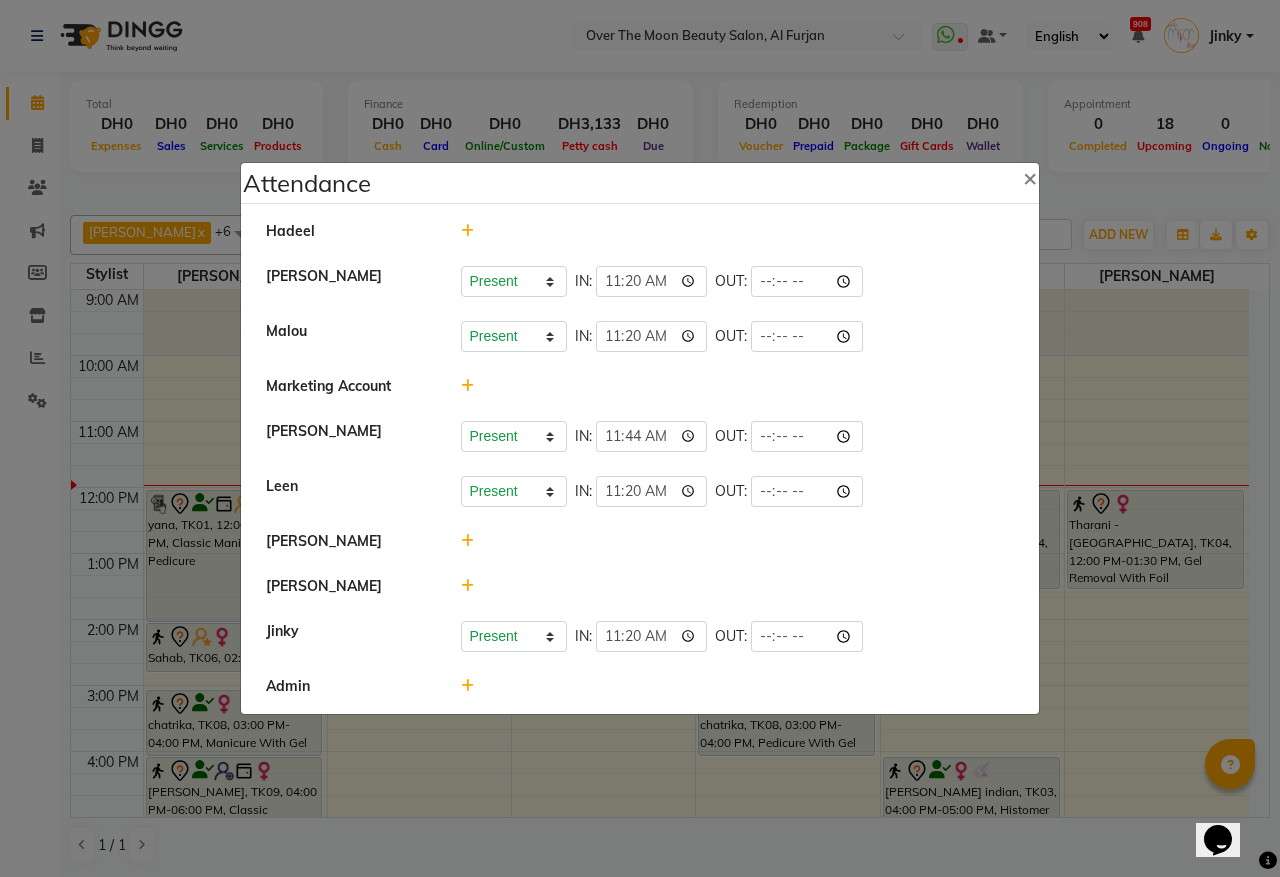 click 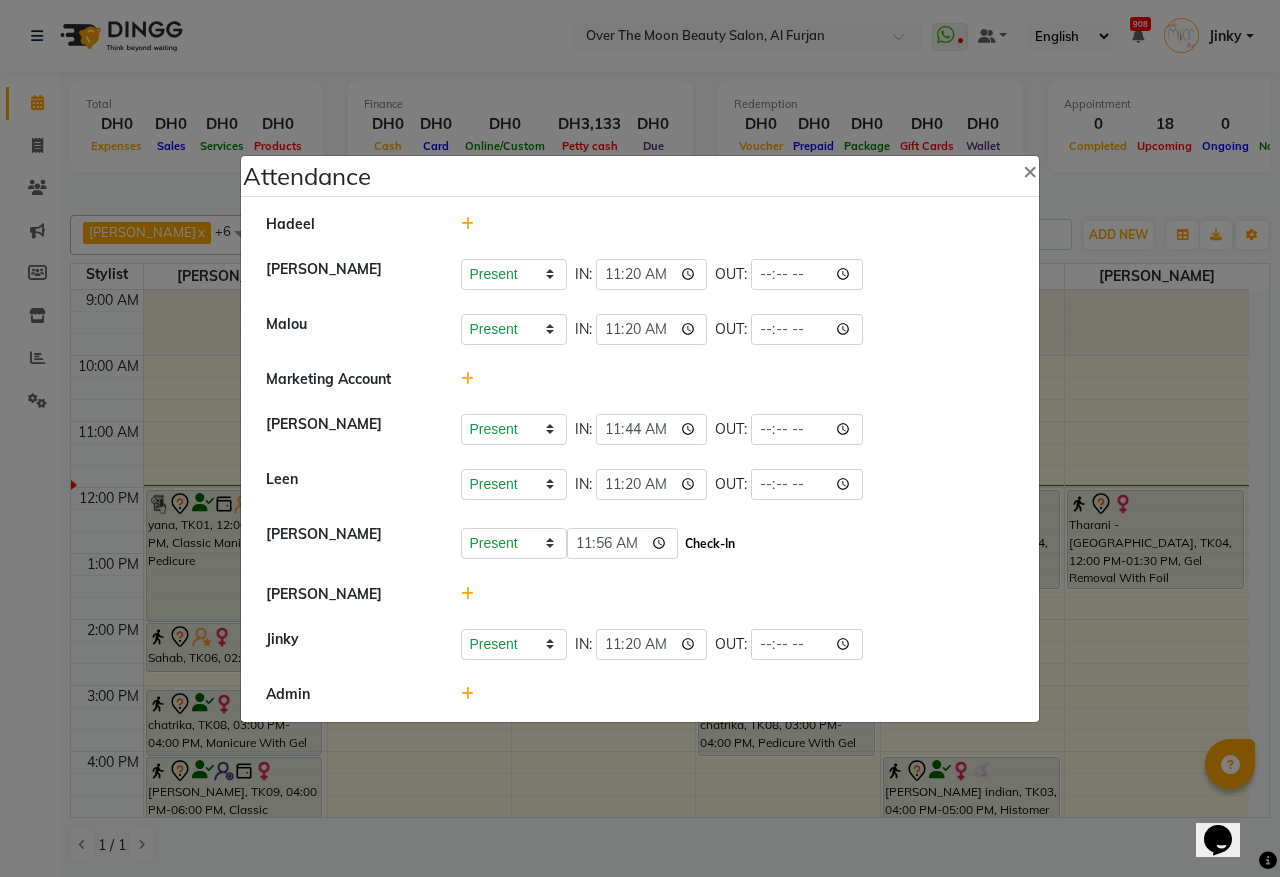 click on "Check-In" 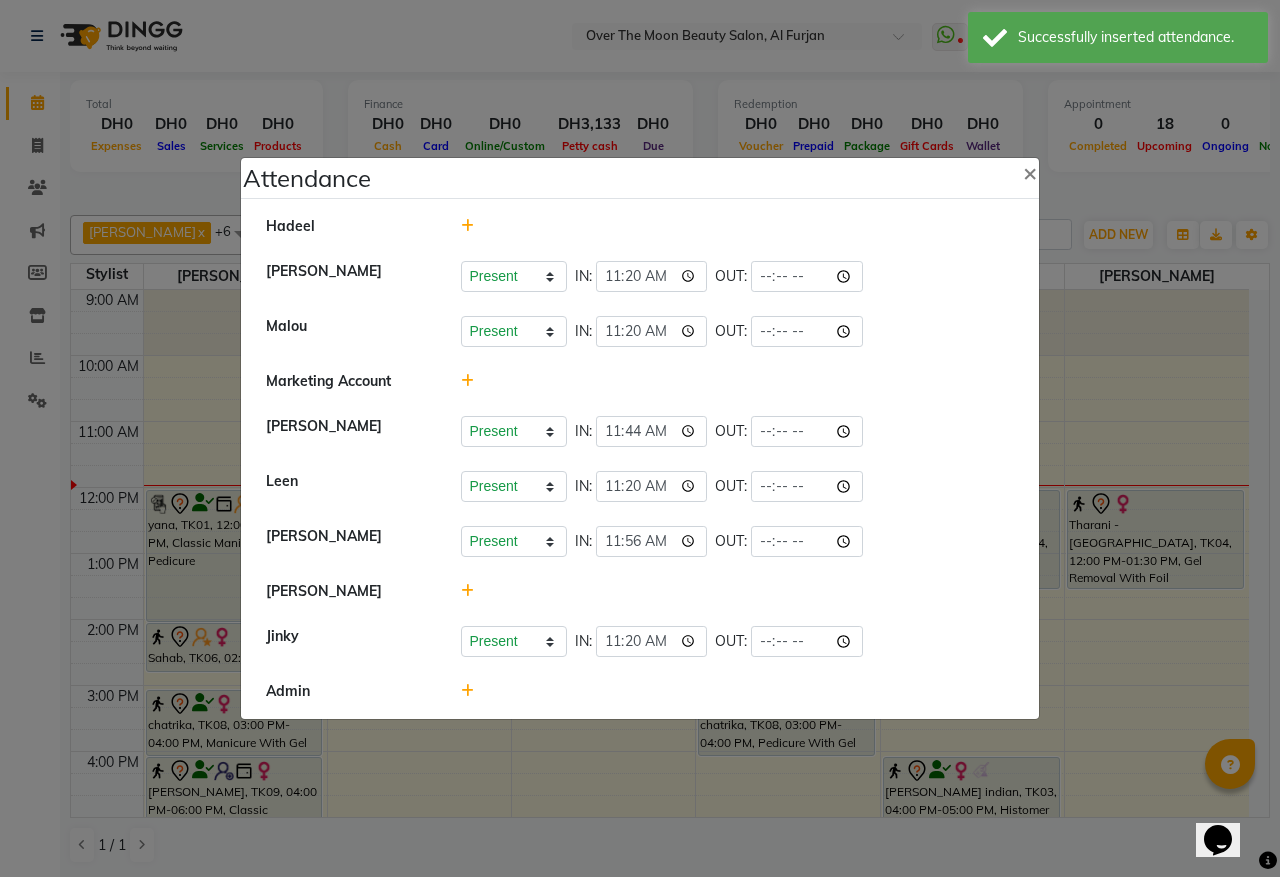 click 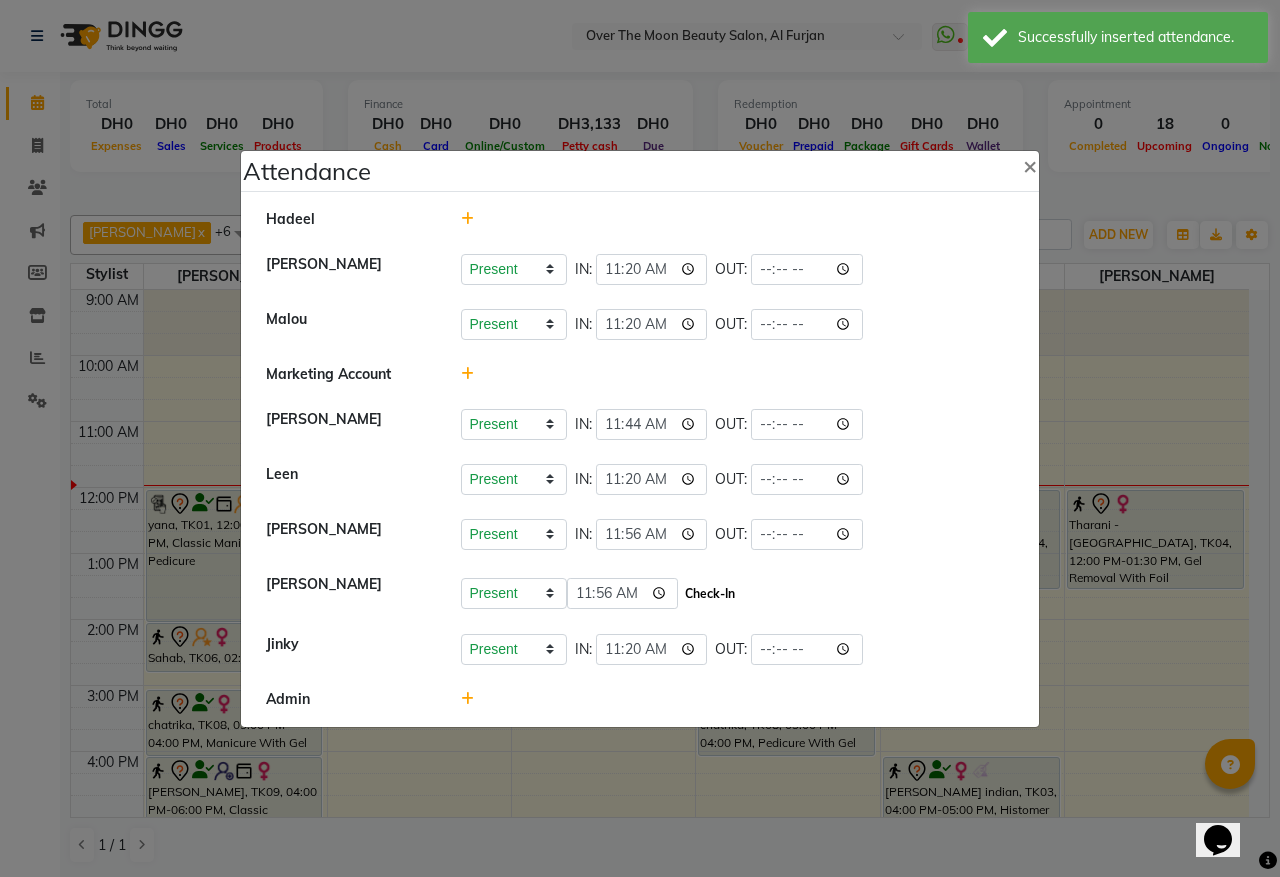 click on "Check-In" 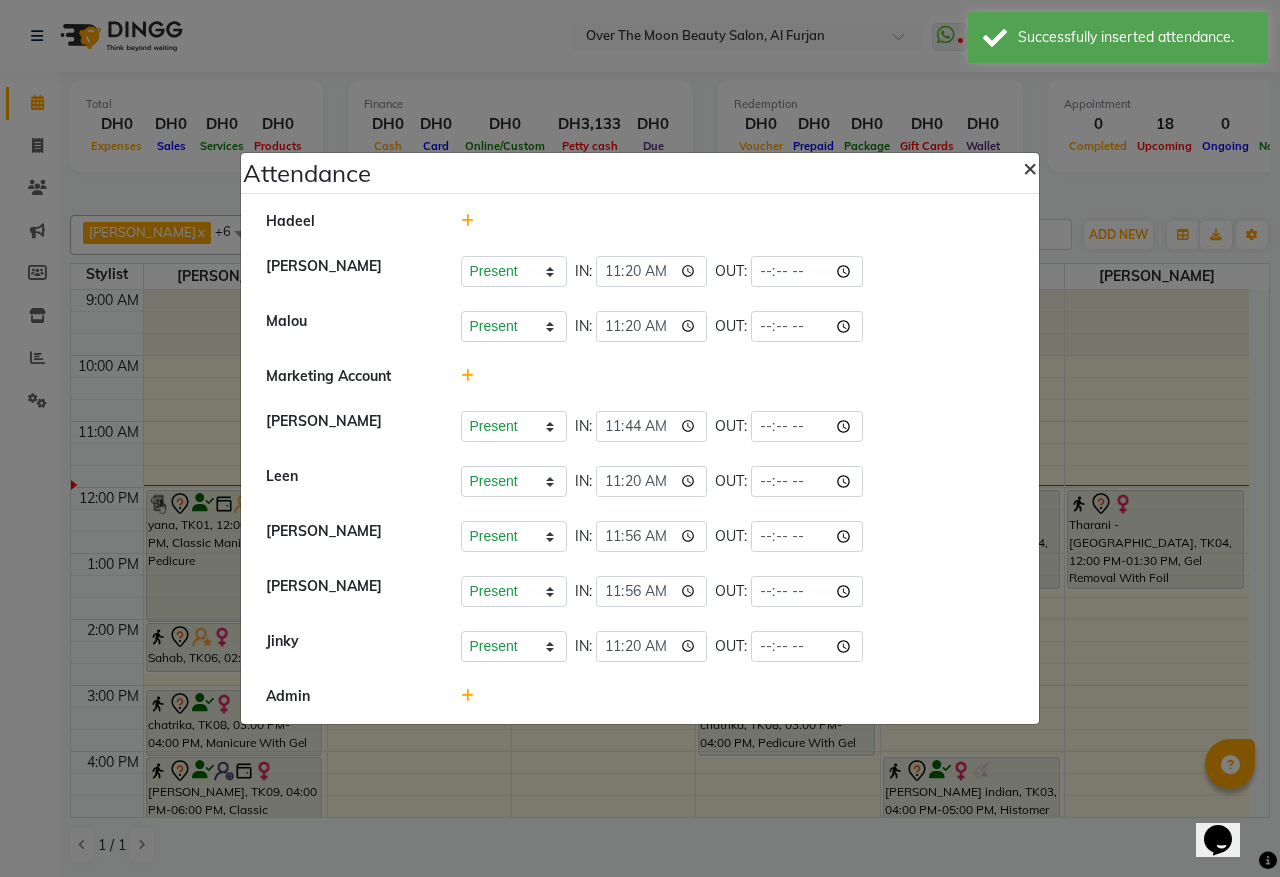 click on "×" 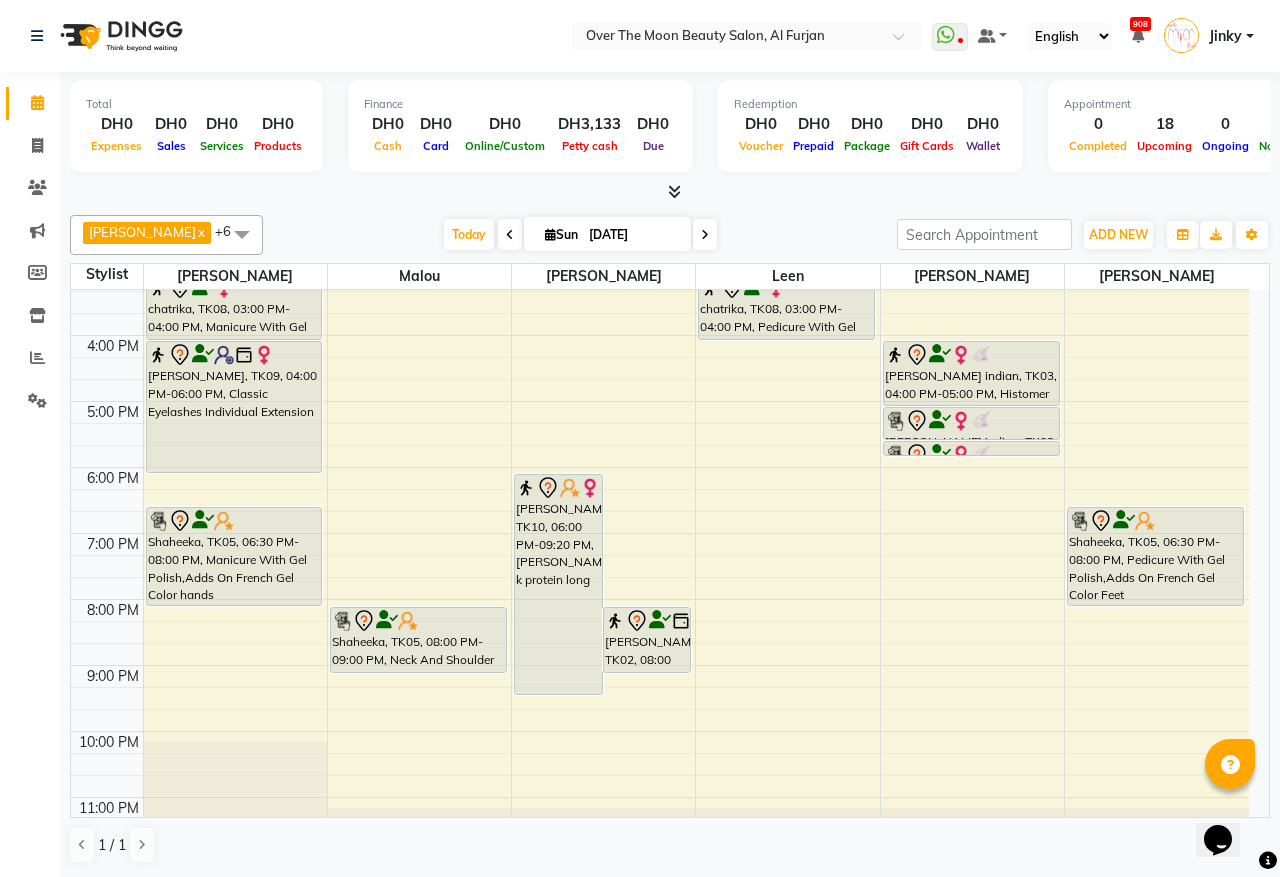 scroll, scrollTop: 208, scrollLeft: 0, axis: vertical 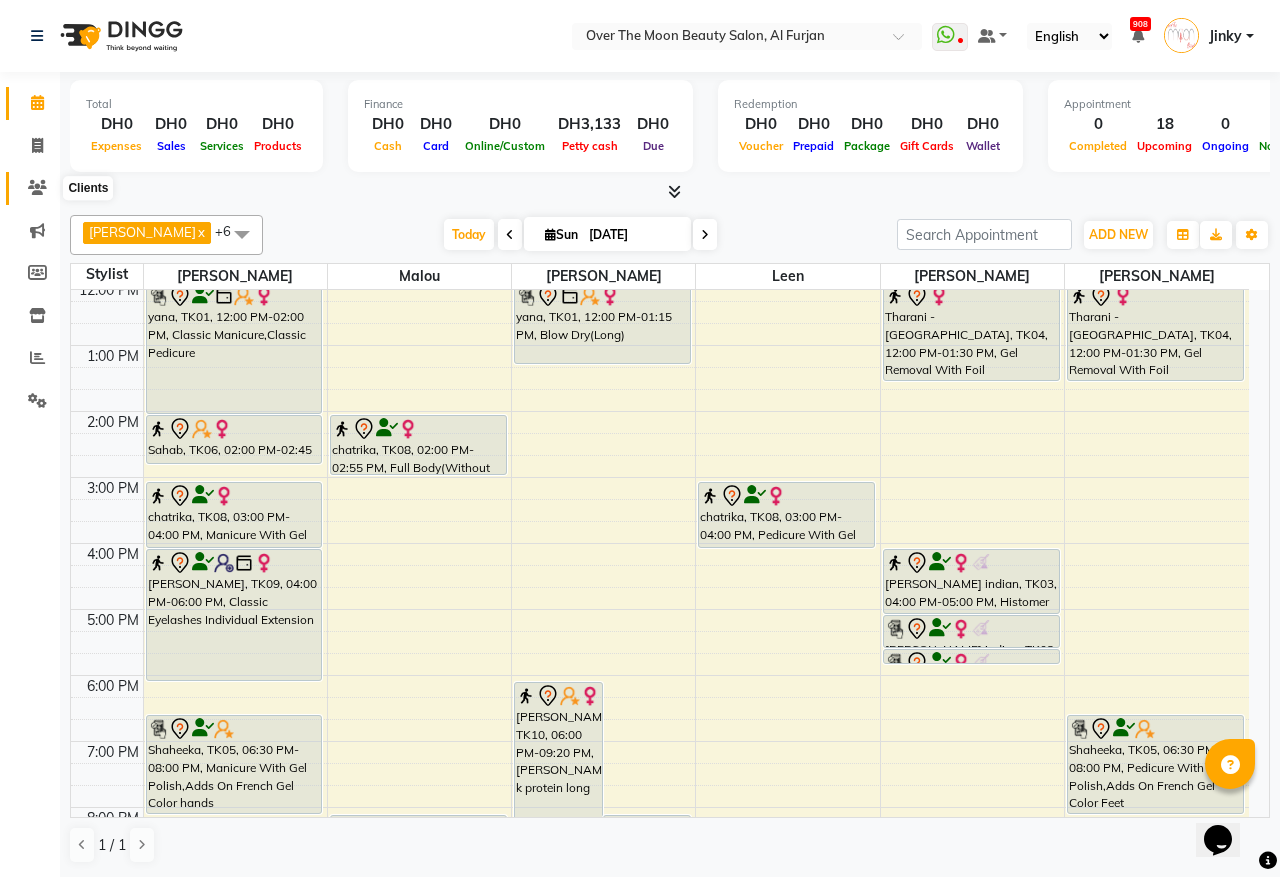 click 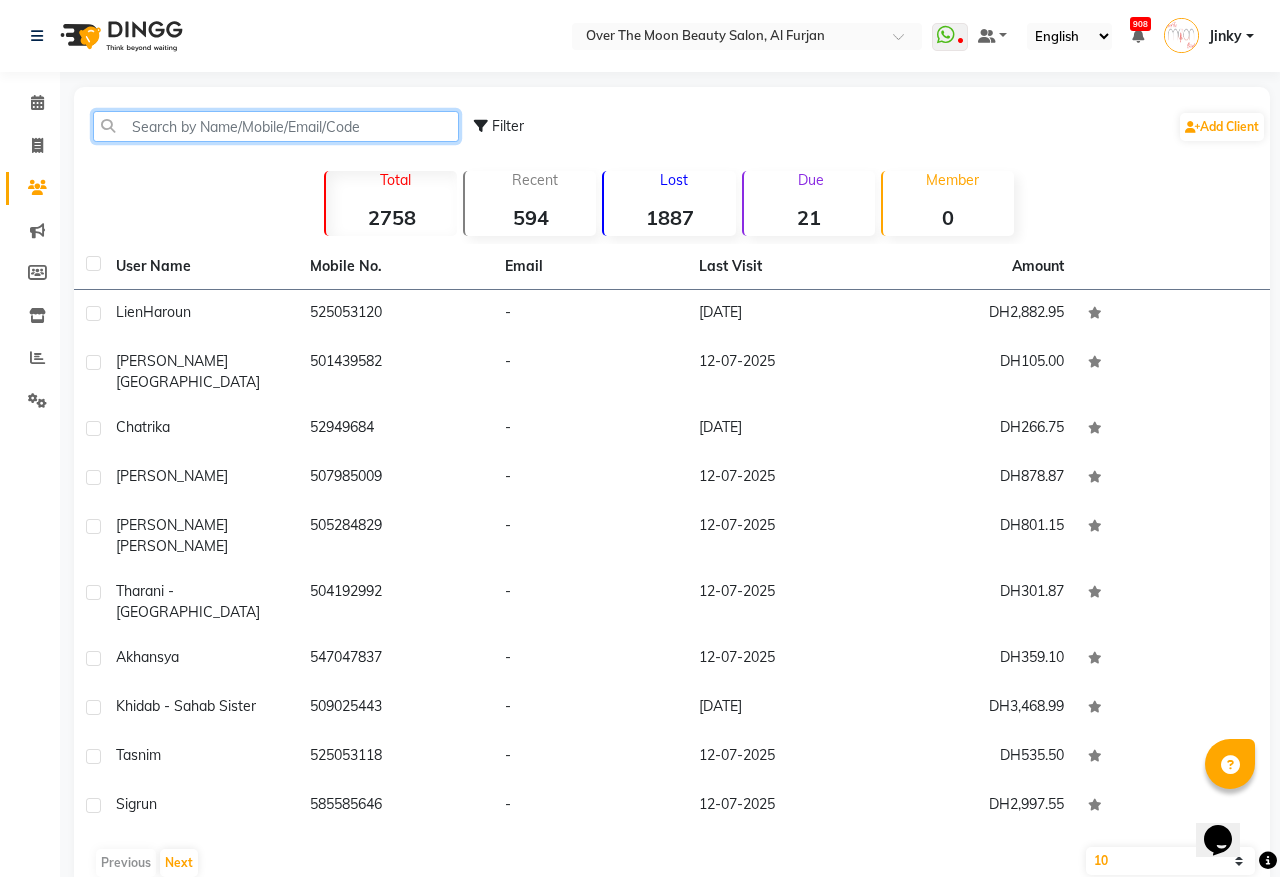 click 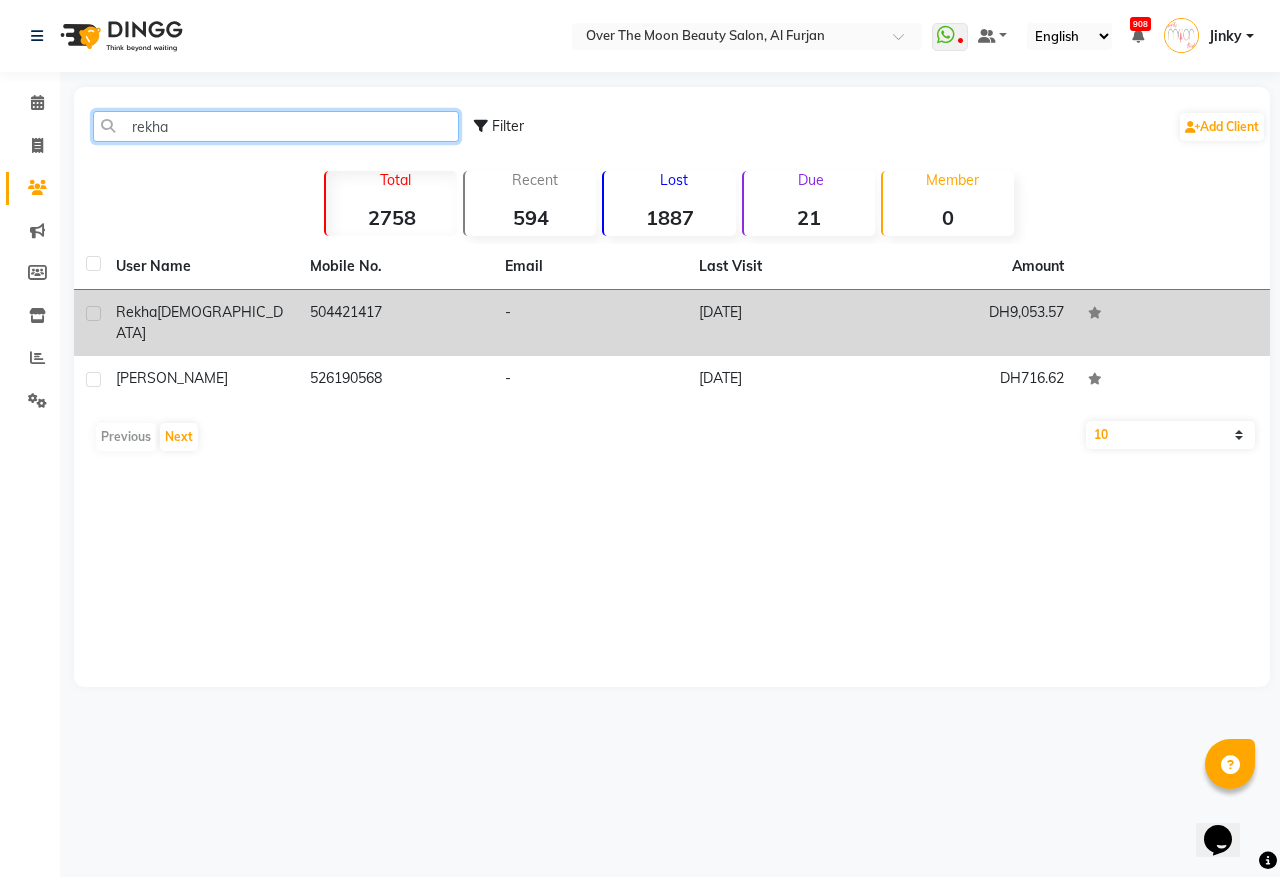 type on "rekha" 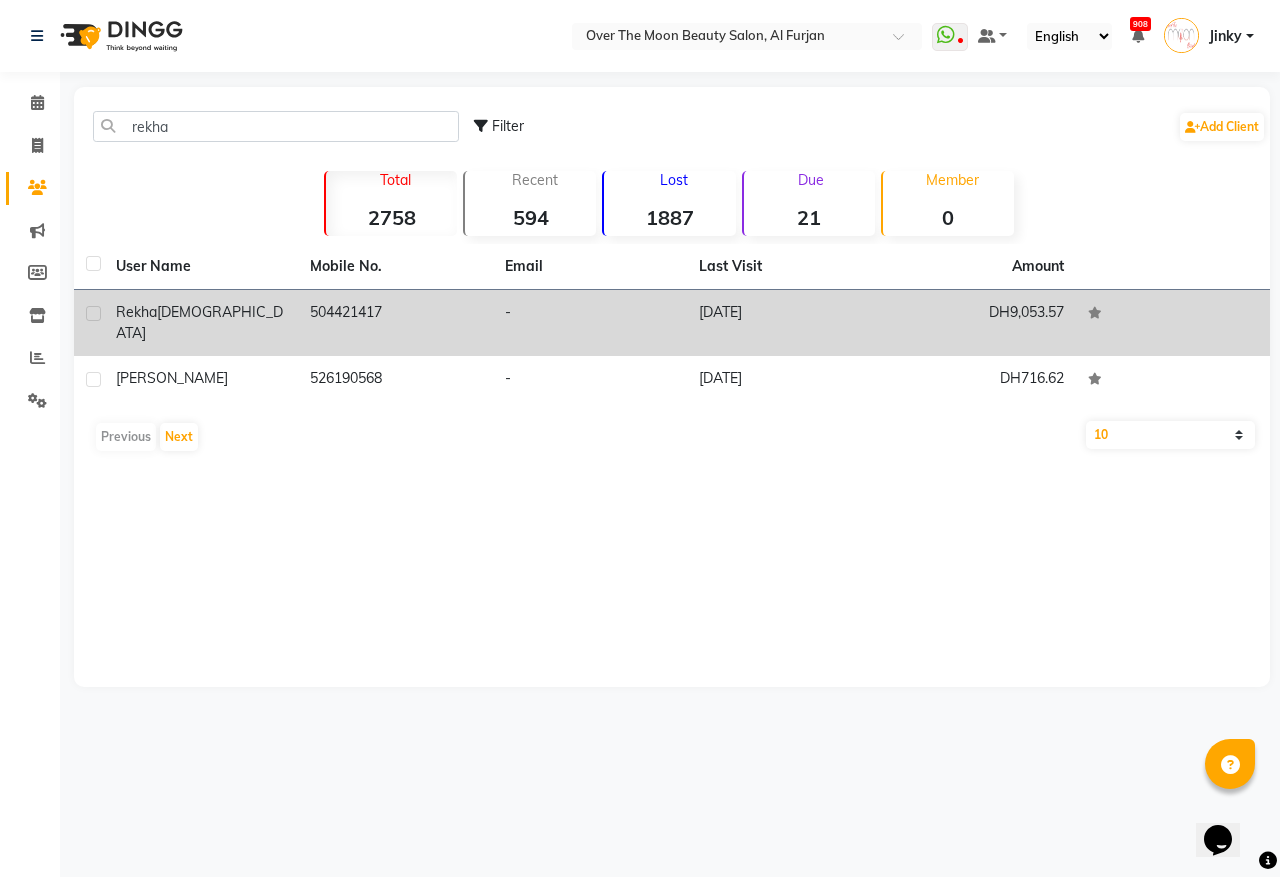 click on "-" 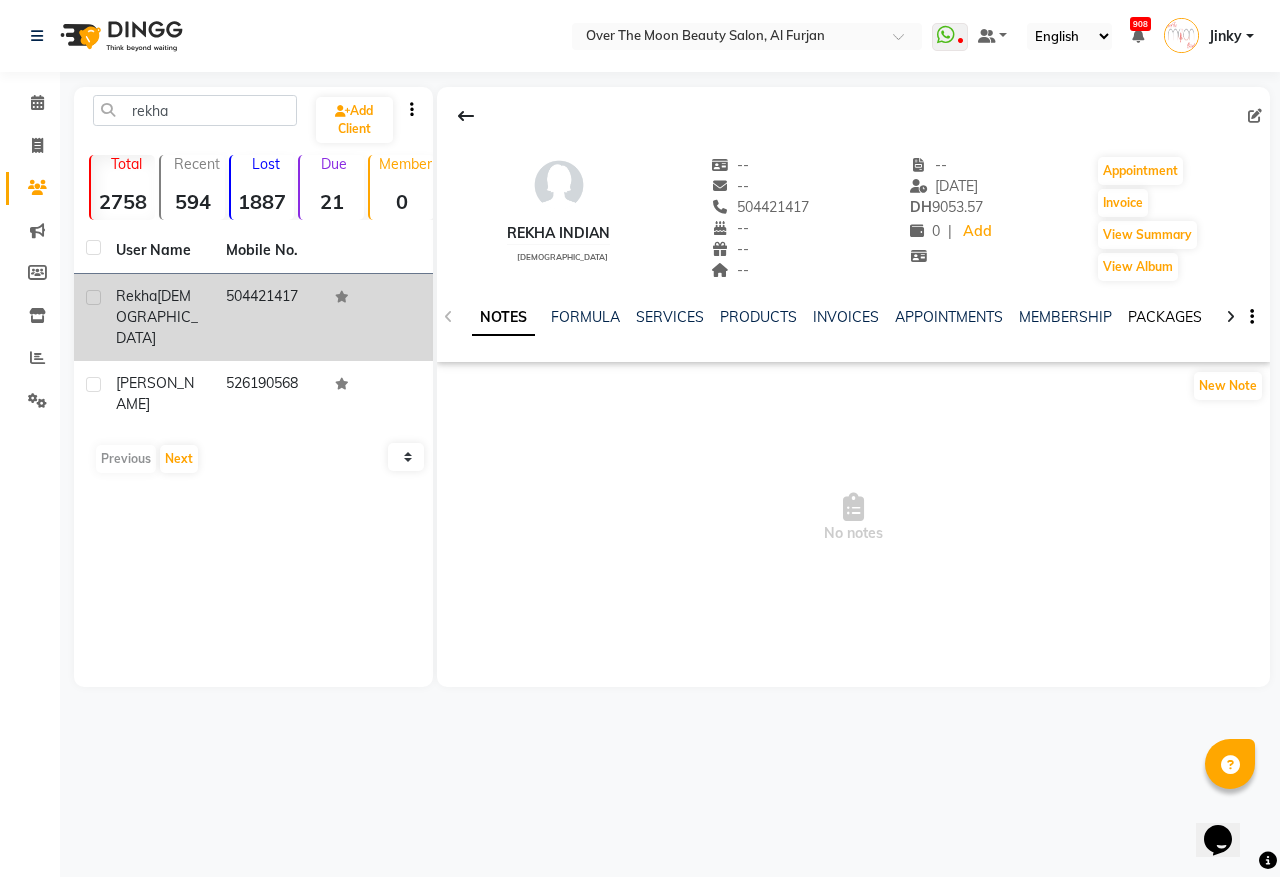 click on "PACKAGES" 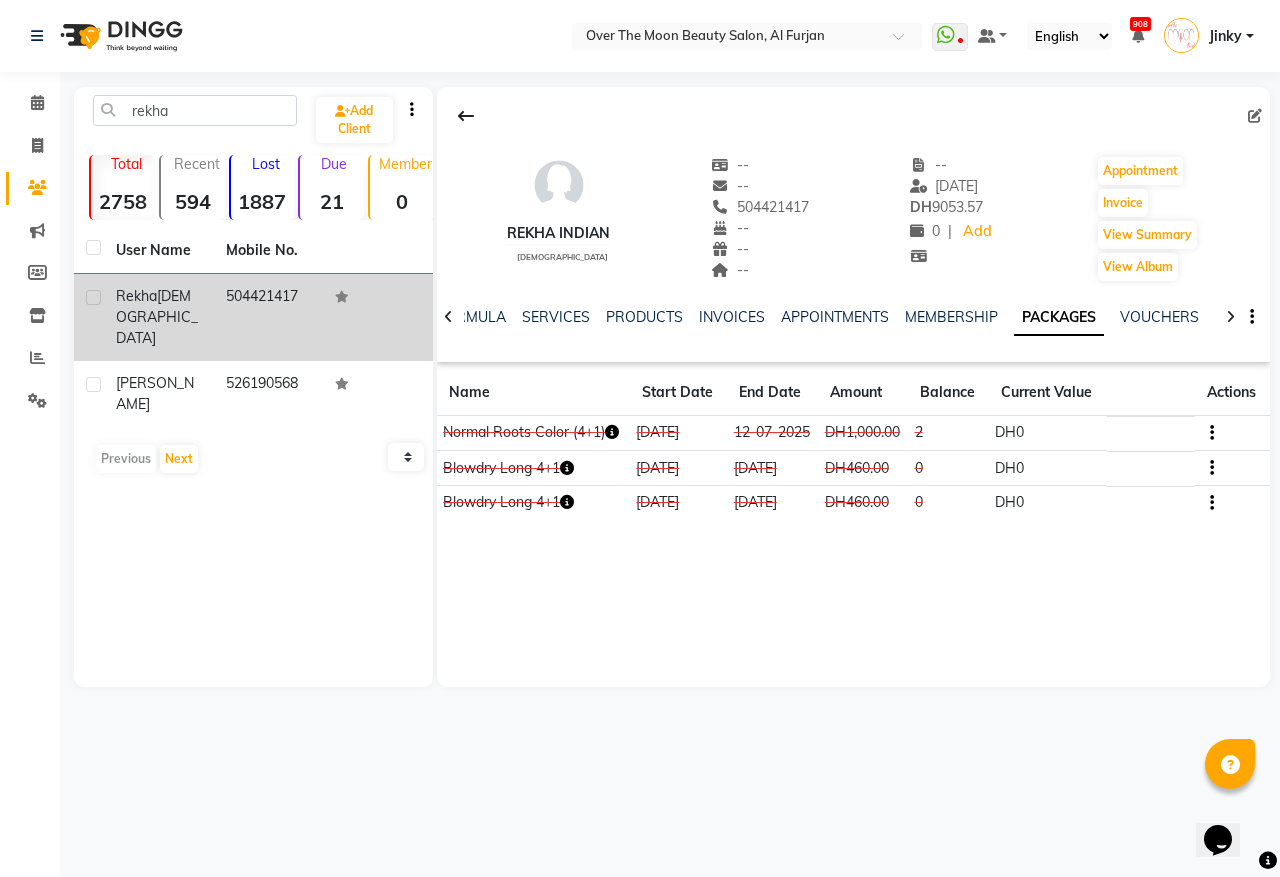 drag, startPoint x: 916, startPoint y: 432, endPoint x: 938, endPoint y: 430, distance: 22.090721 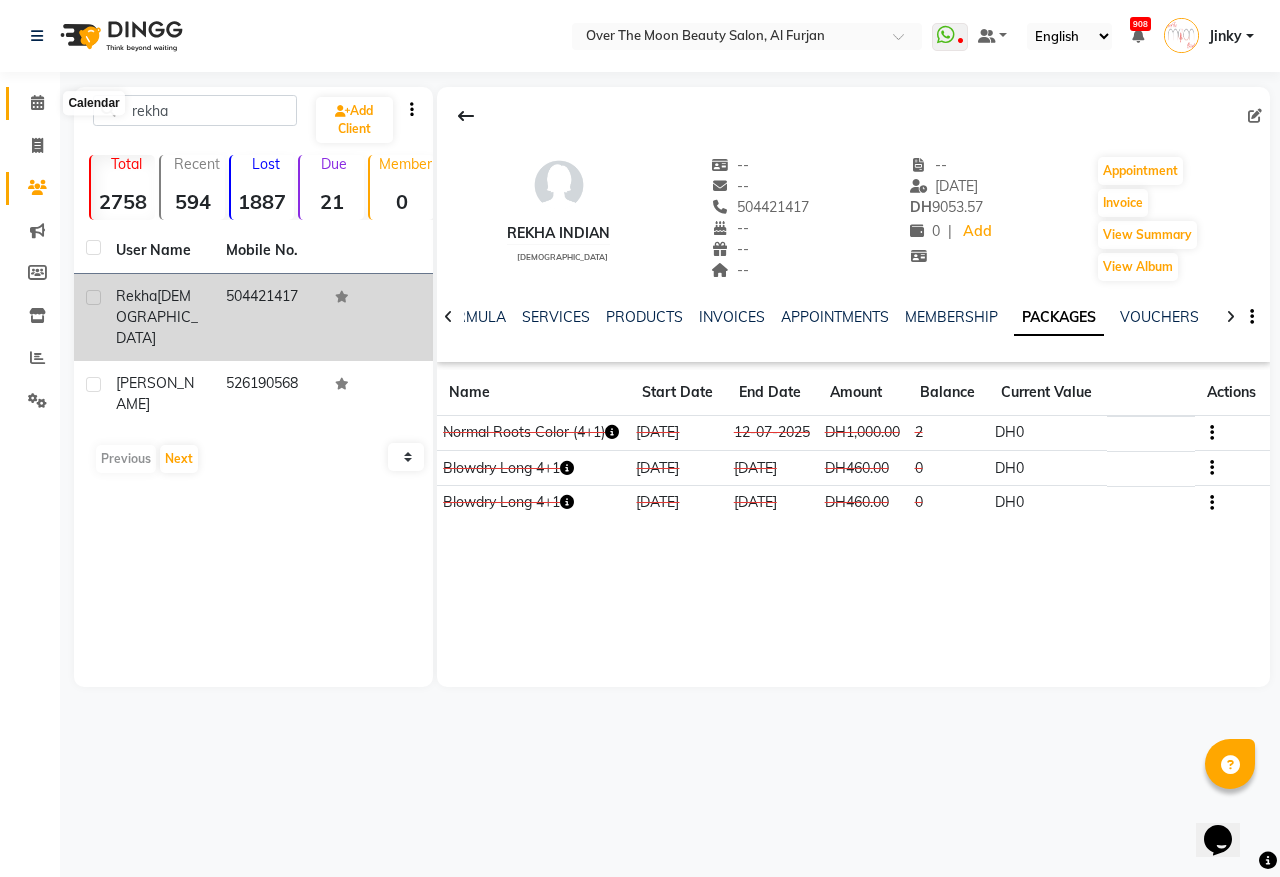click 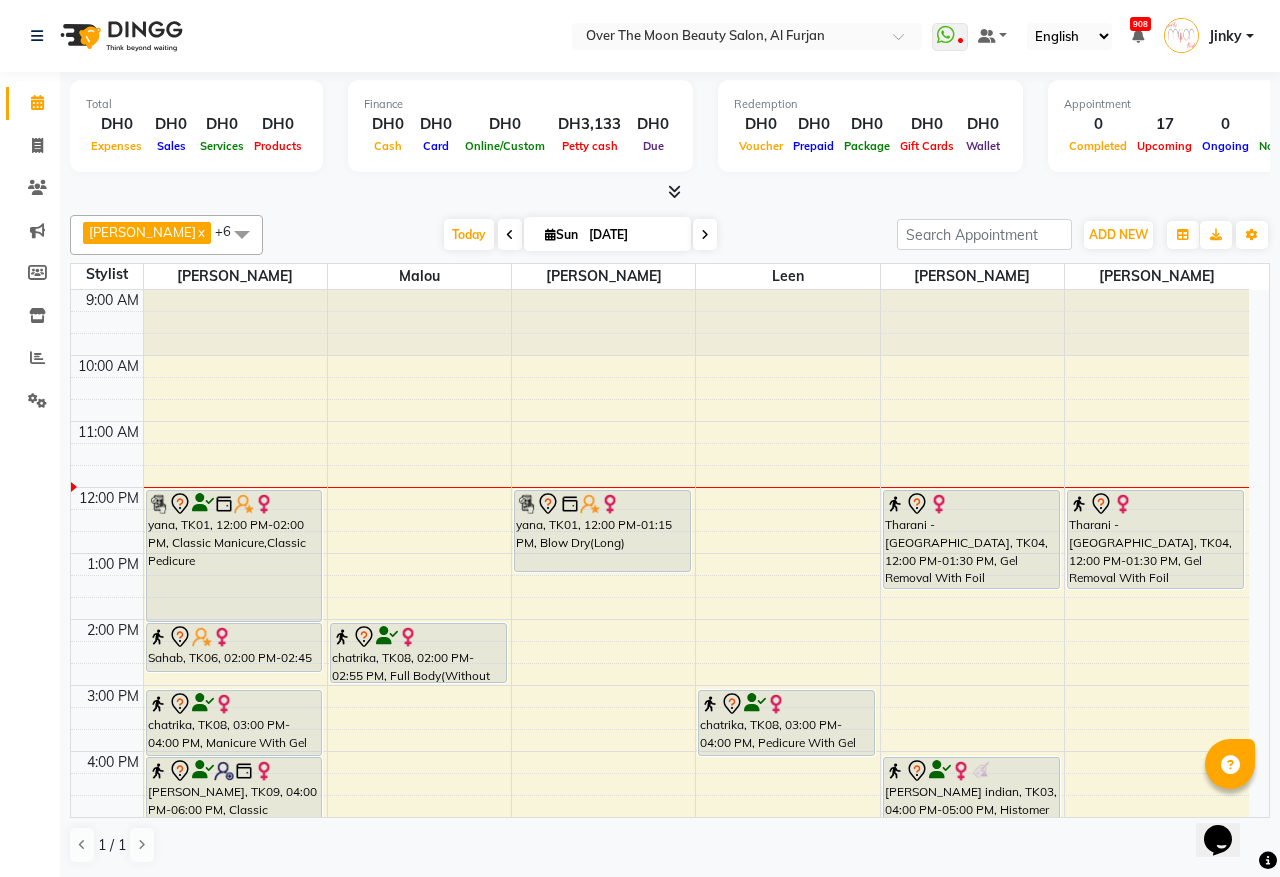 scroll, scrollTop: 208, scrollLeft: 0, axis: vertical 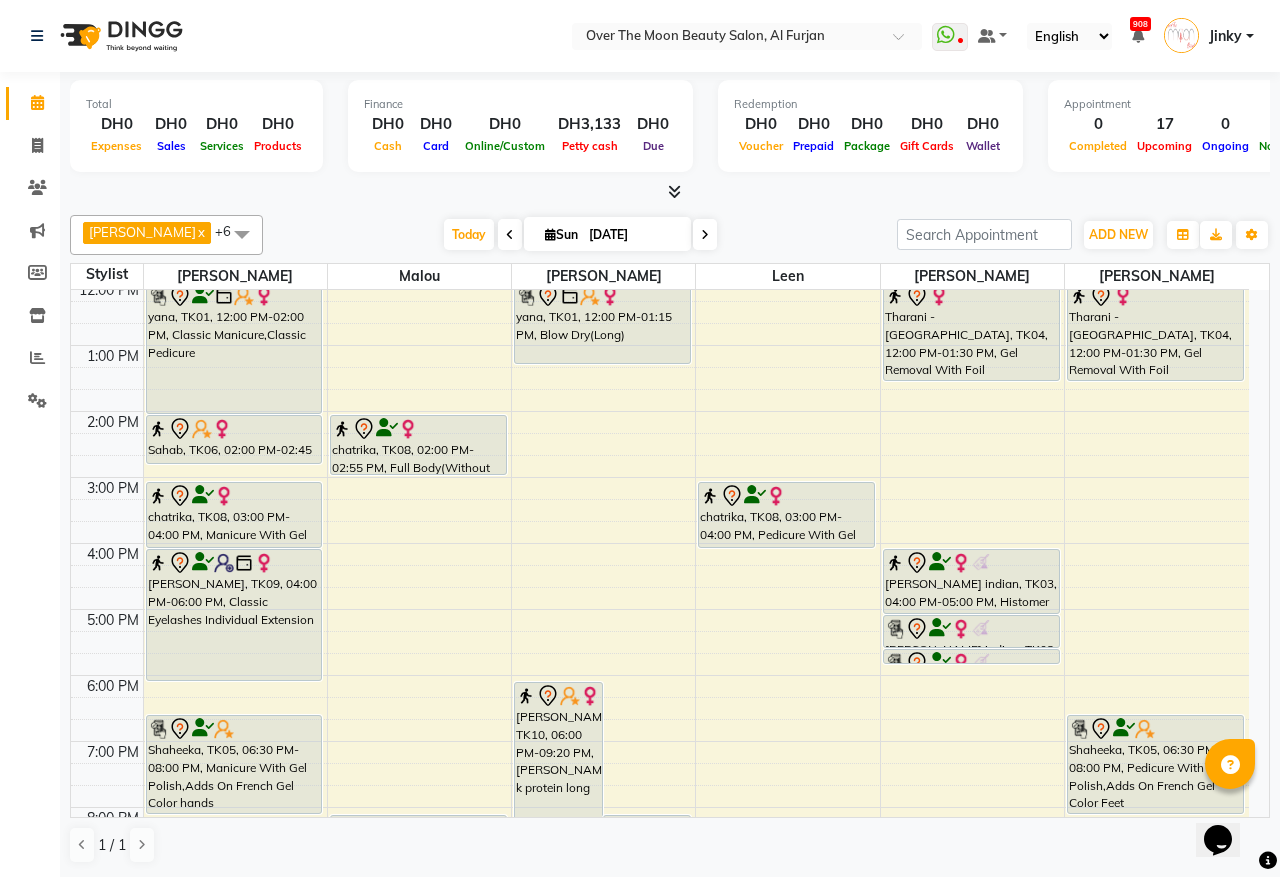 click on "lavanya indian, TK03, 04:00 PM-05:00 PM, Histomer Vitamin C & Lightening Hydra Facial" at bounding box center (971, 581) 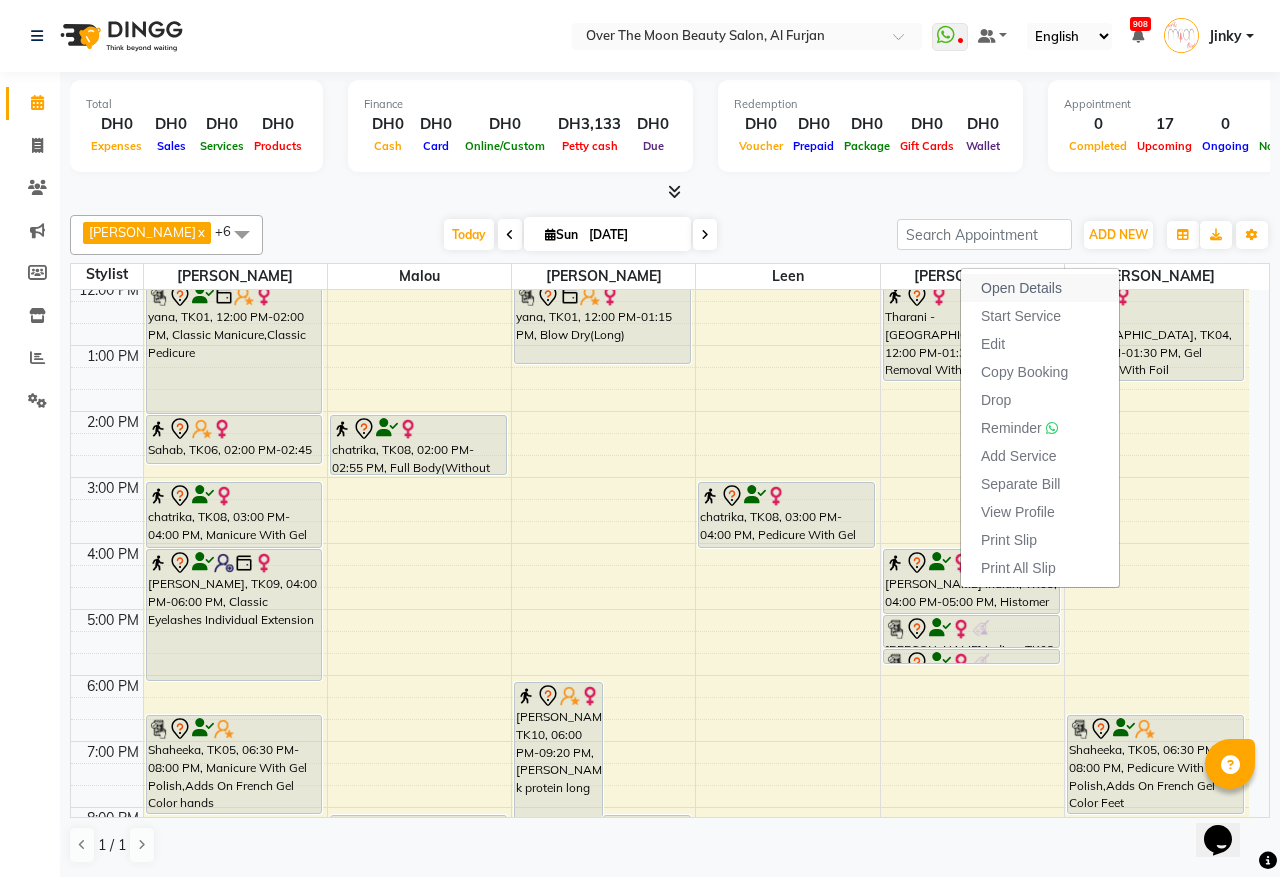 click on "Open Details" at bounding box center (1021, 288) 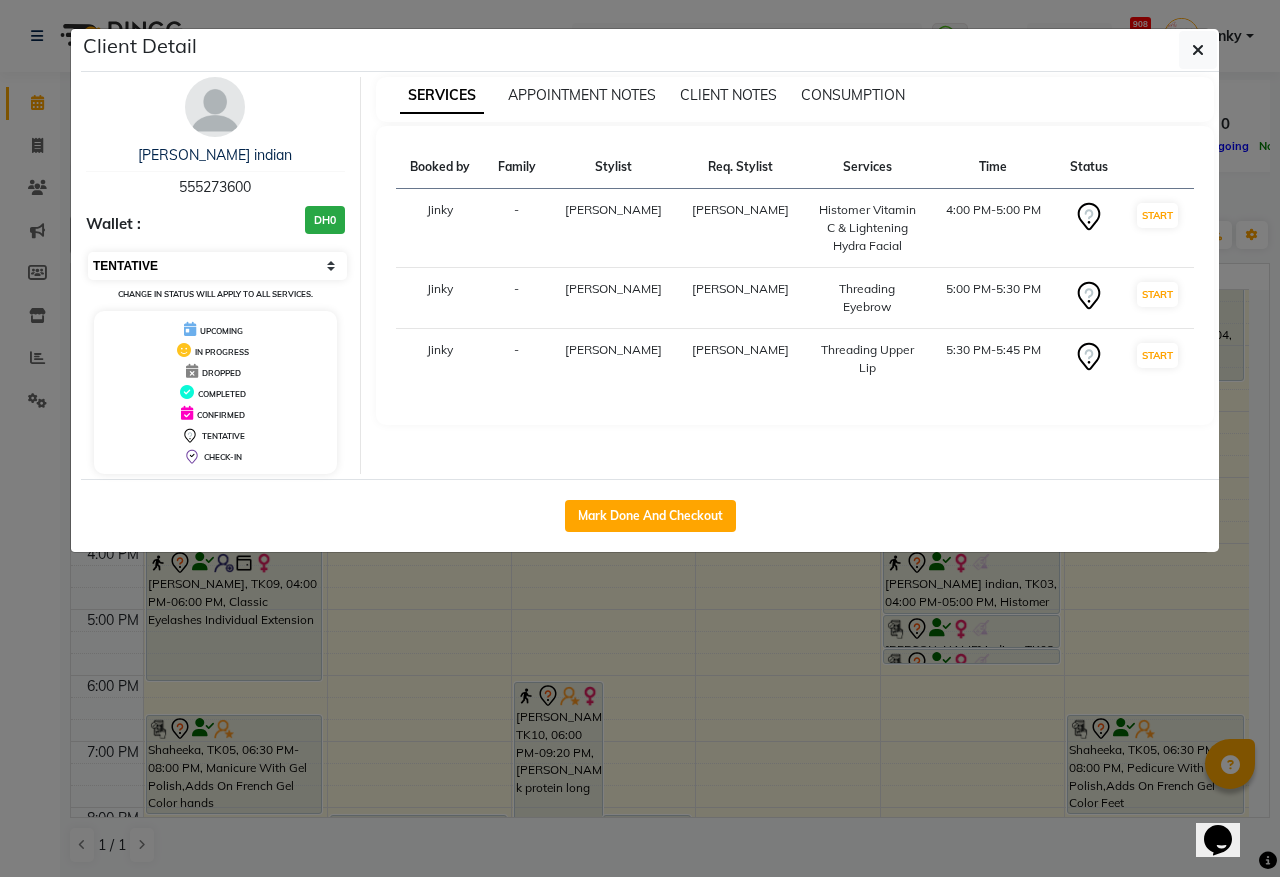click on "Select IN SERVICE CONFIRMED TENTATIVE CHECK IN MARK DONE DROPPED UPCOMING" at bounding box center (217, 266) 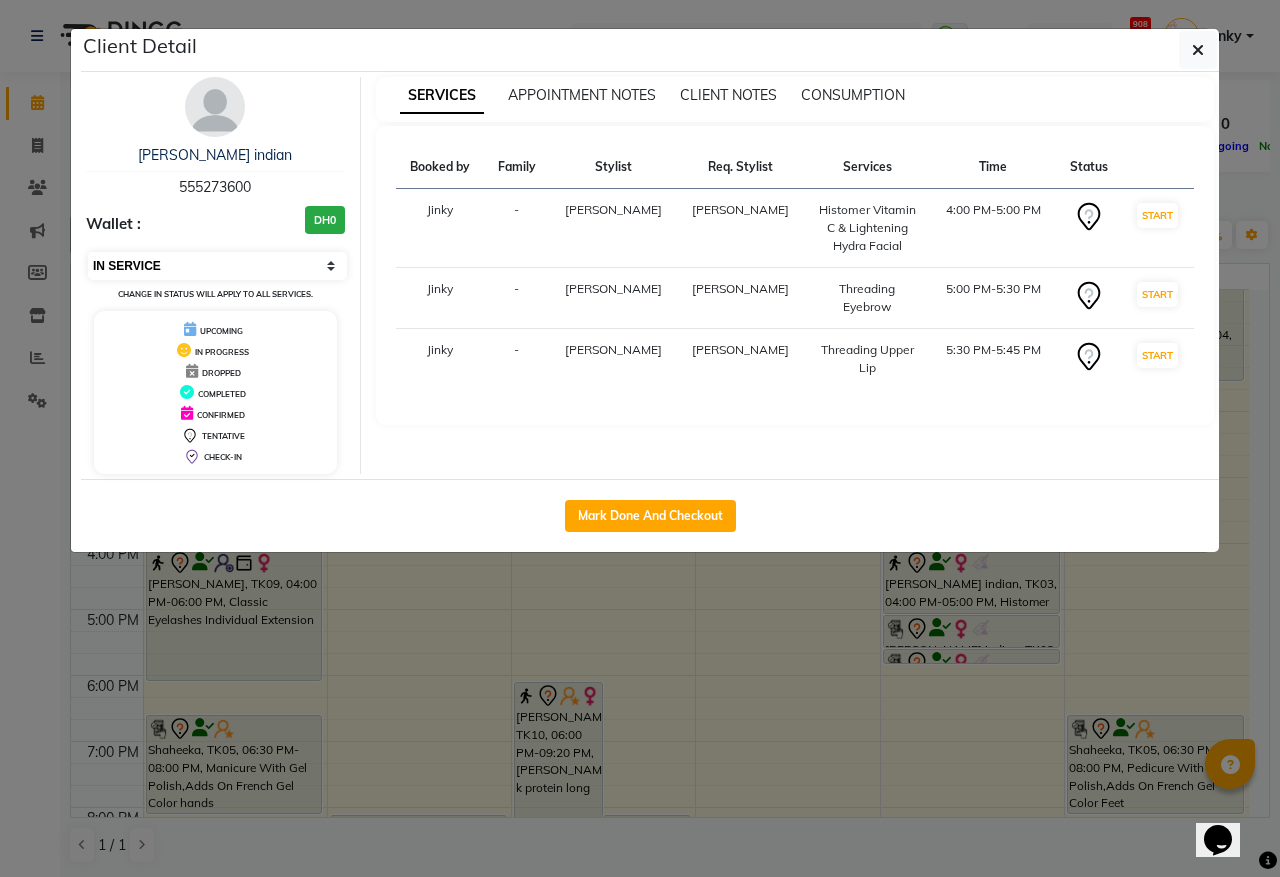 click on "Select IN SERVICE CONFIRMED TENTATIVE CHECK IN MARK DONE DROPPED UPCOMING" at bounding box center (217, 266) 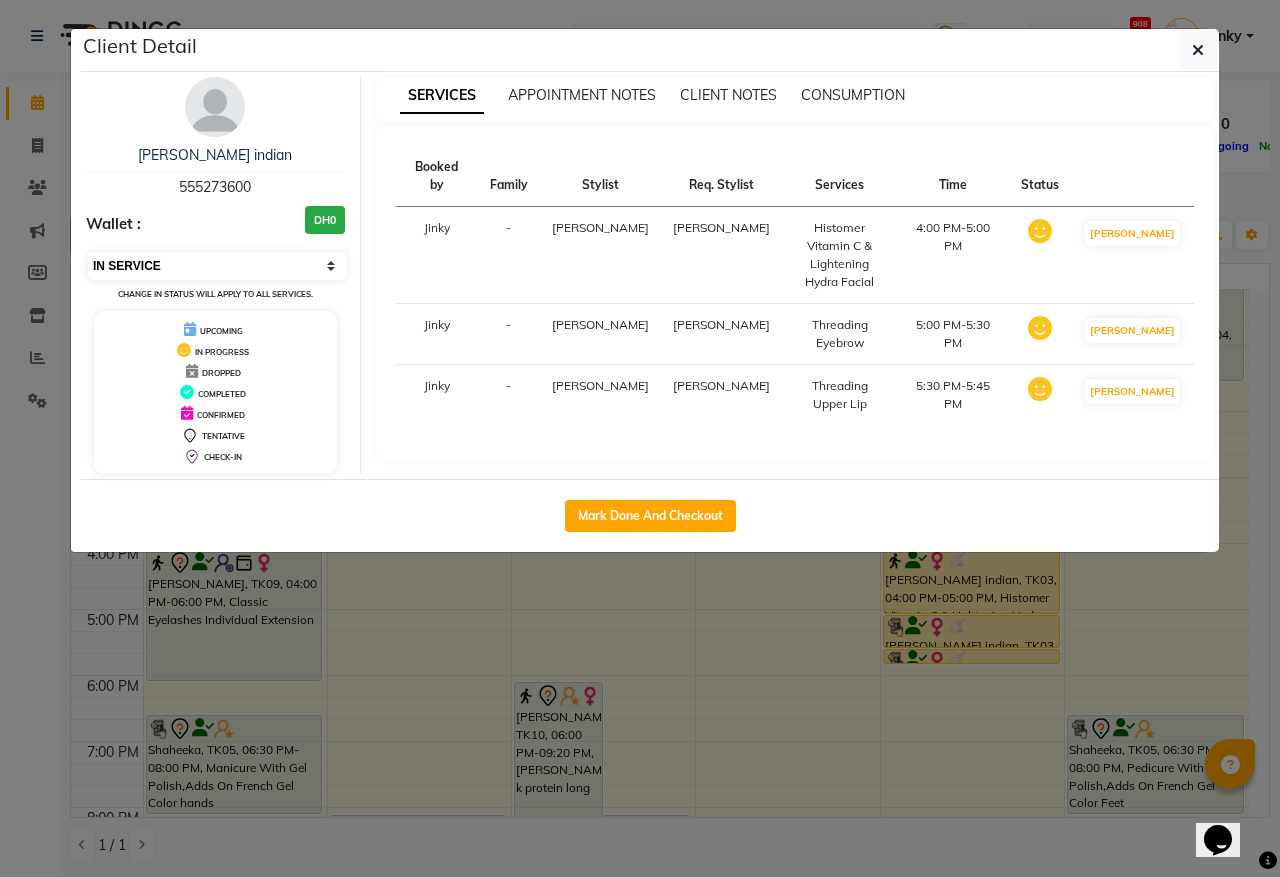click on "Select IN SERVICE CONFIRMED TENTATIVE CHECK IN MARK DONE DROPPED UPCOMING" at bounding box center (217, 266) 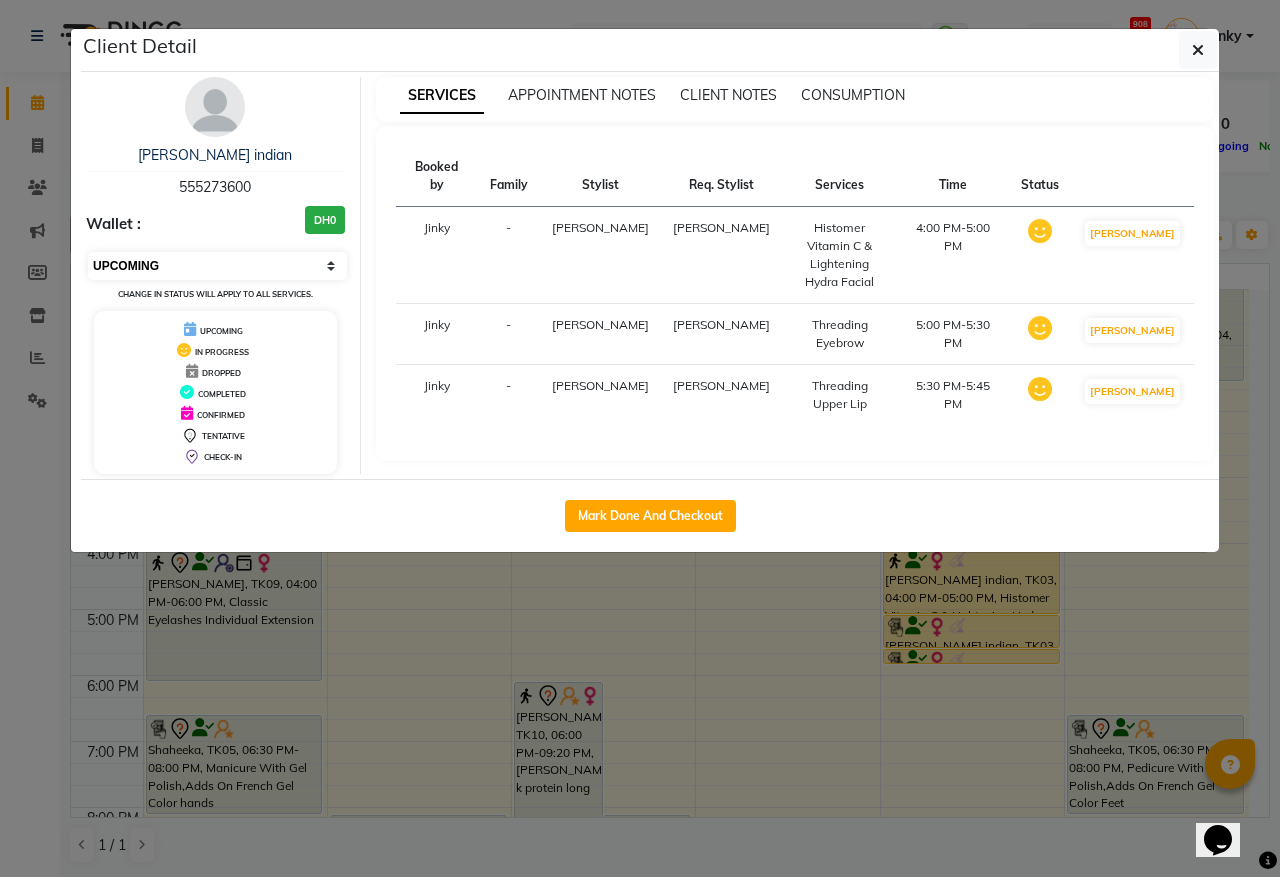 click on "Select IN SERVICE CONFIRMED TENTATIVE CHECK IN MARK DONE DROPPED UPCOMING" at bounding box center (217, 266) 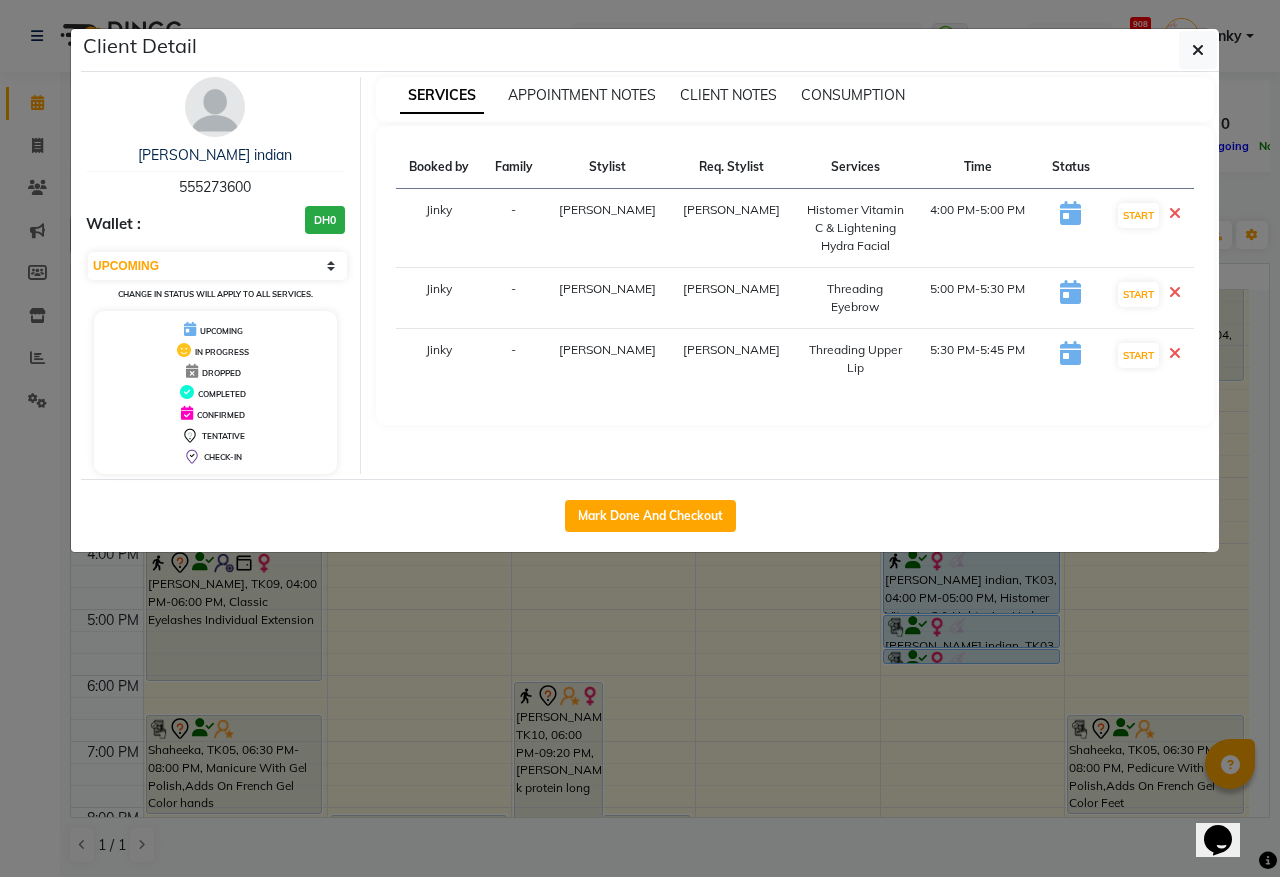 click at bounding box center (1175, 353) 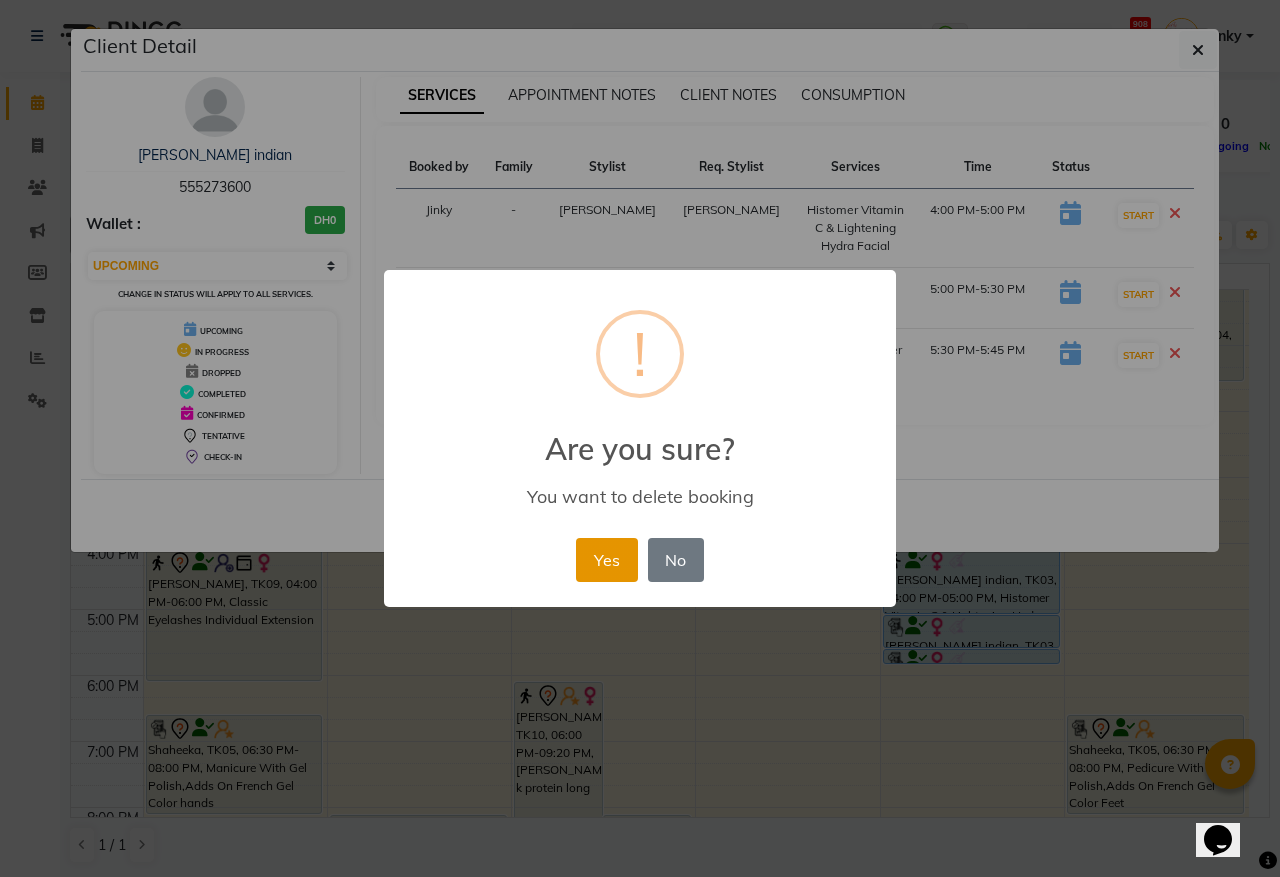 click on "Yes" at bounding box center (606, 560) 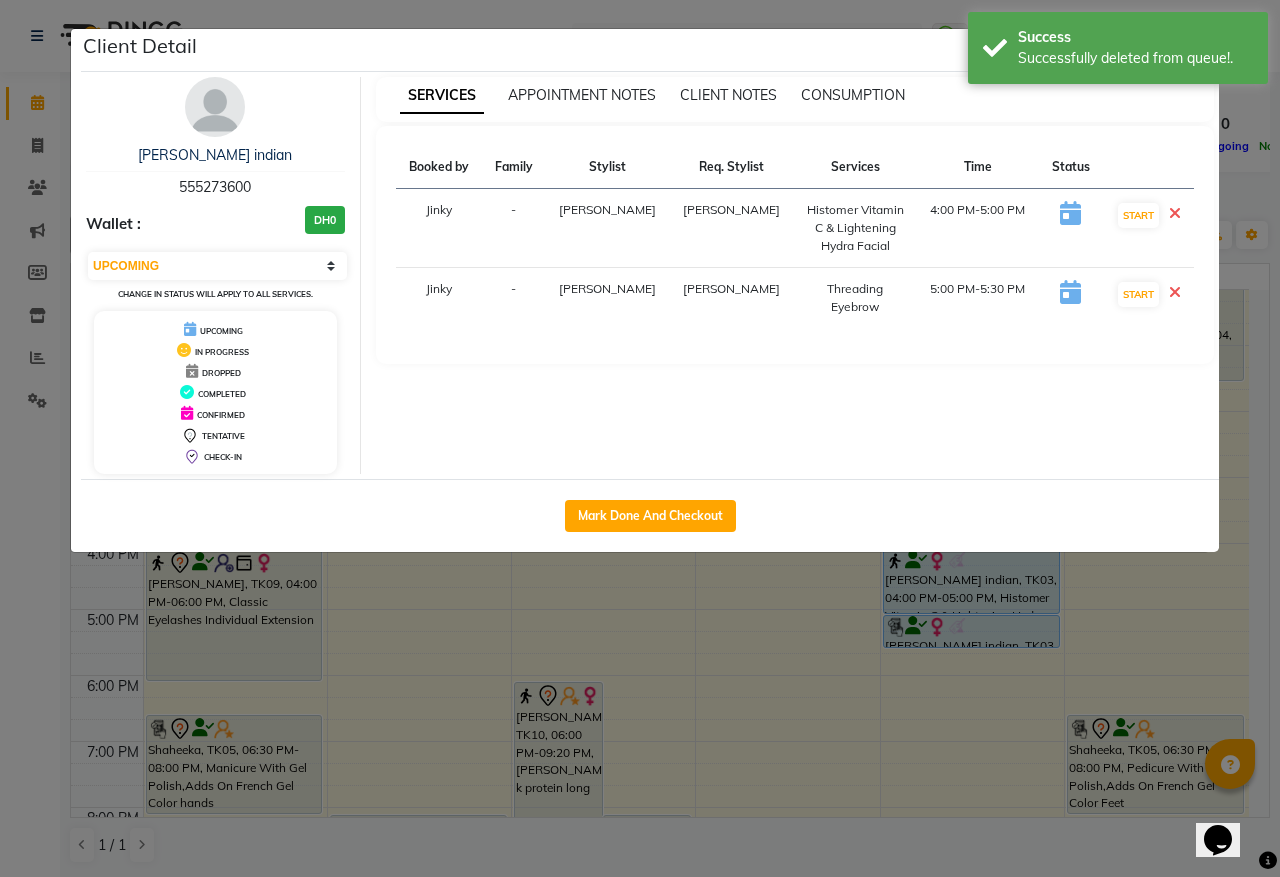 click at bounding box center (1175, 292) 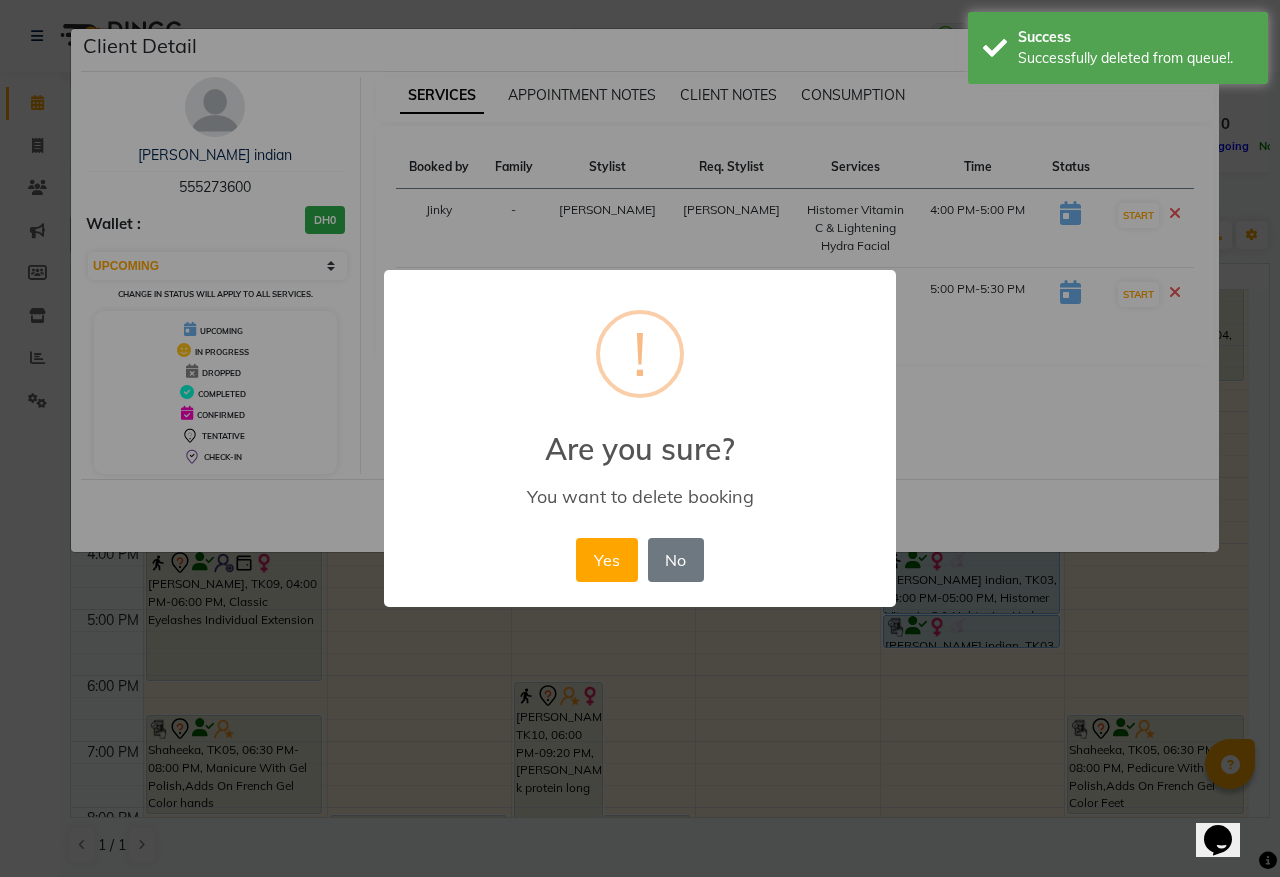 drag, startPoint x: 611, startPoint y: 566, endPoint x: 582, endPoint y: 518, distance: 56.0803 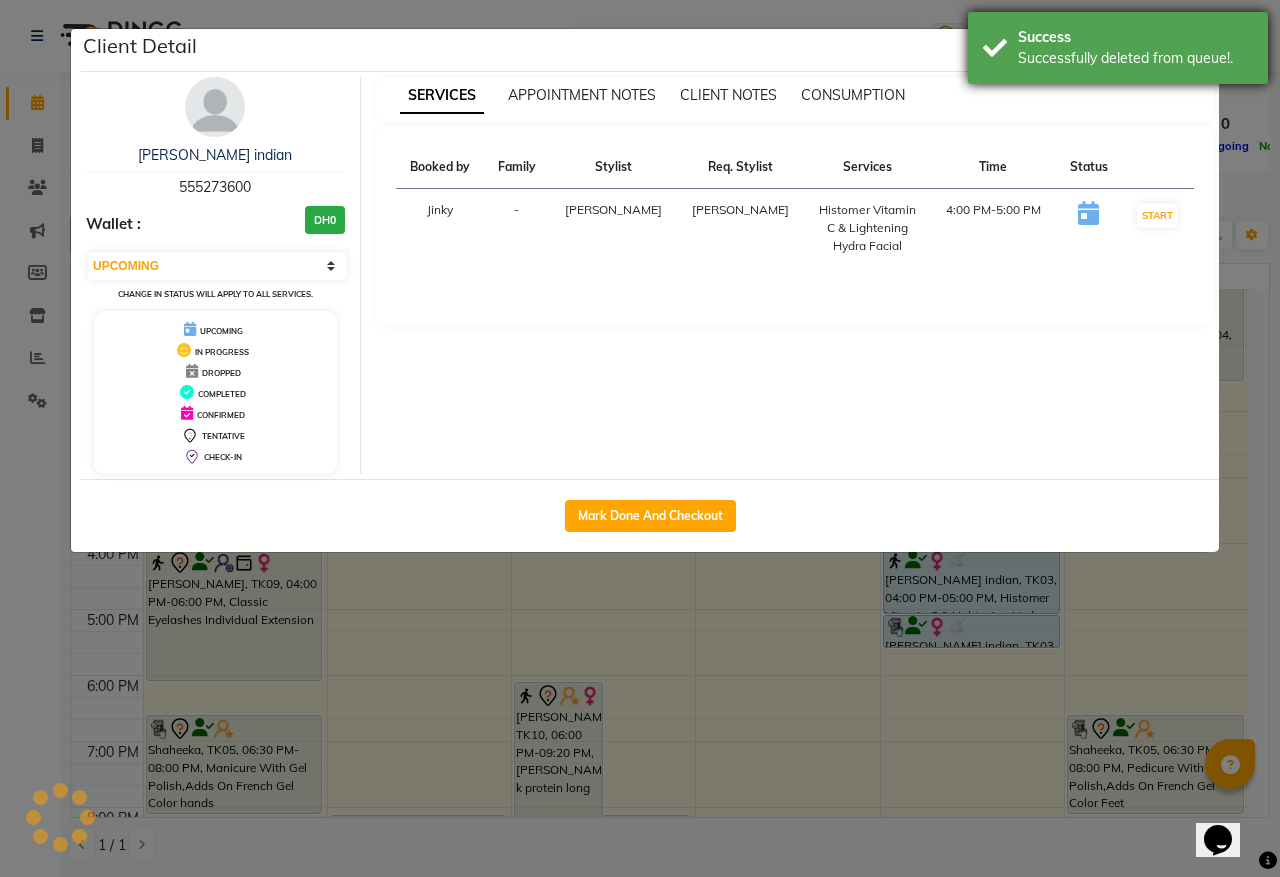 click on "Success" at bounding box center [1135, 37] 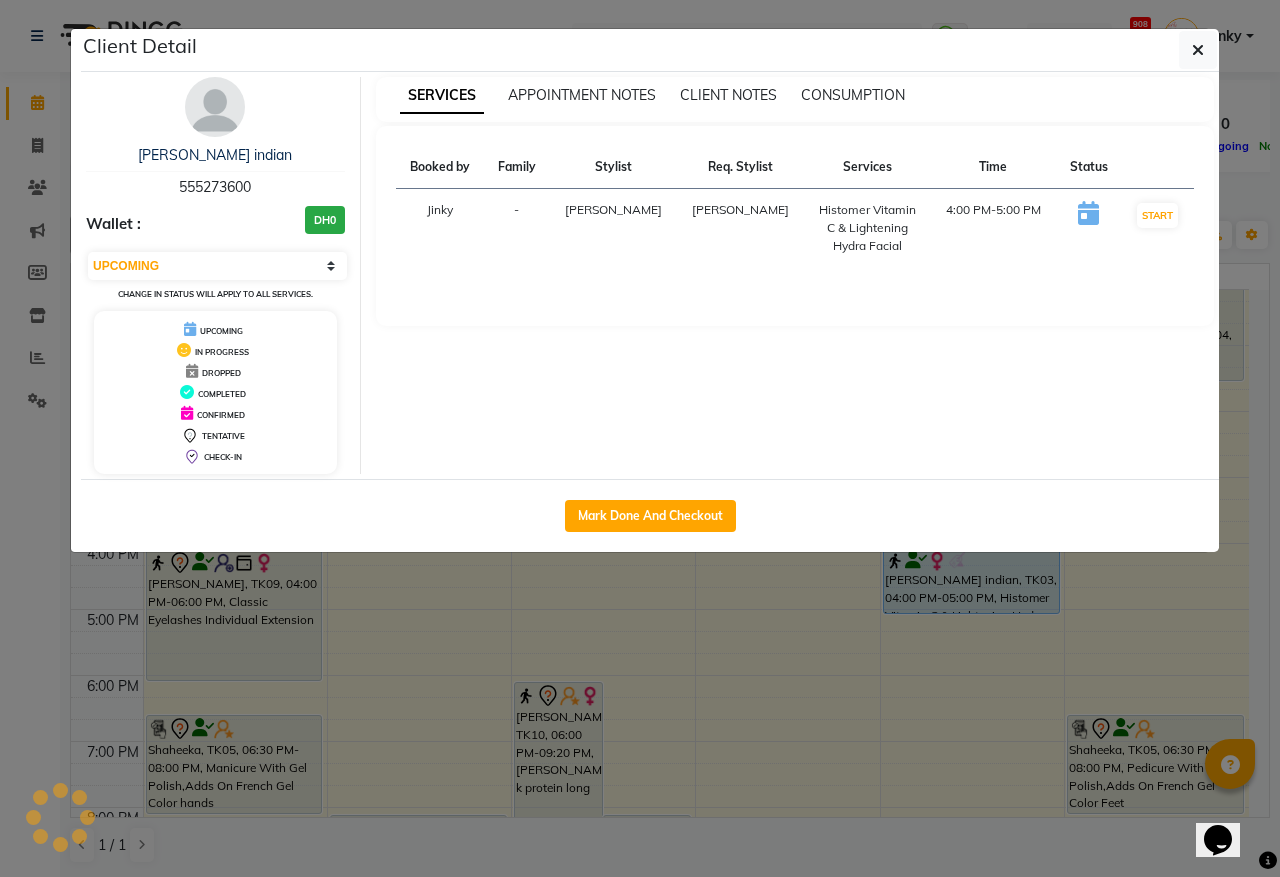 drag, startPoint x: 1195, startPoint y: 53, endPoint x: 947, endPoint y: 262, distance: 324.32236 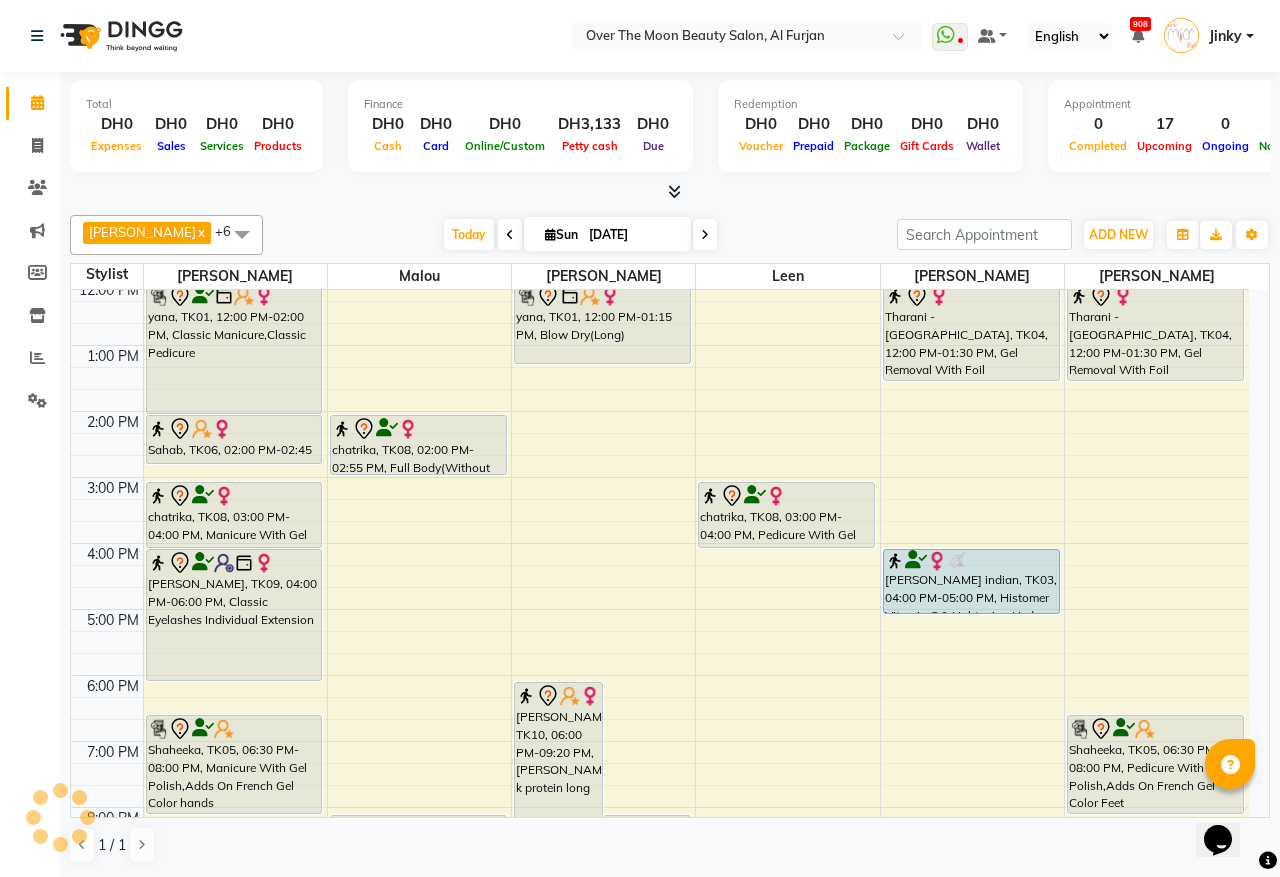 click at bounding box center (971, 561) 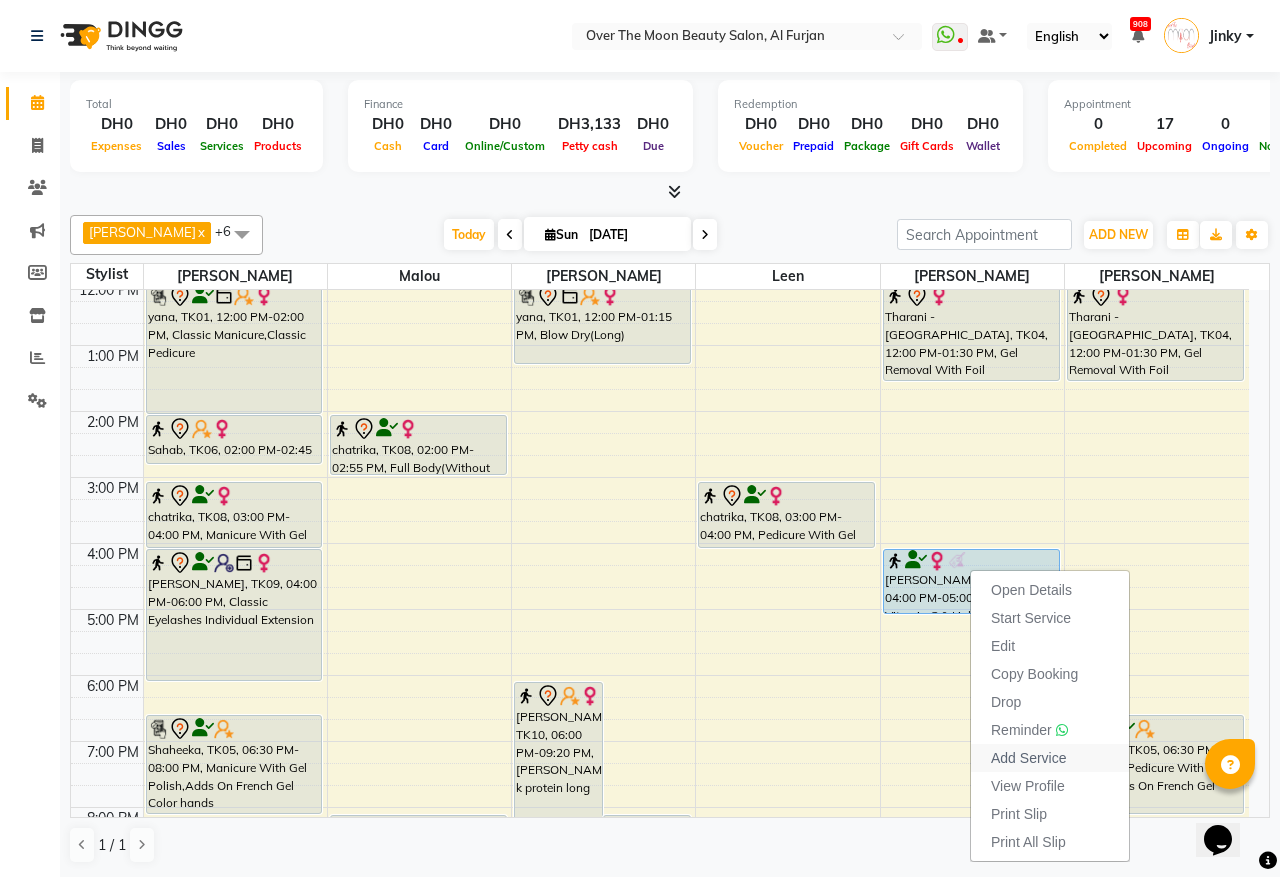 click on "Add Service" at bounding box center [1028, 758] 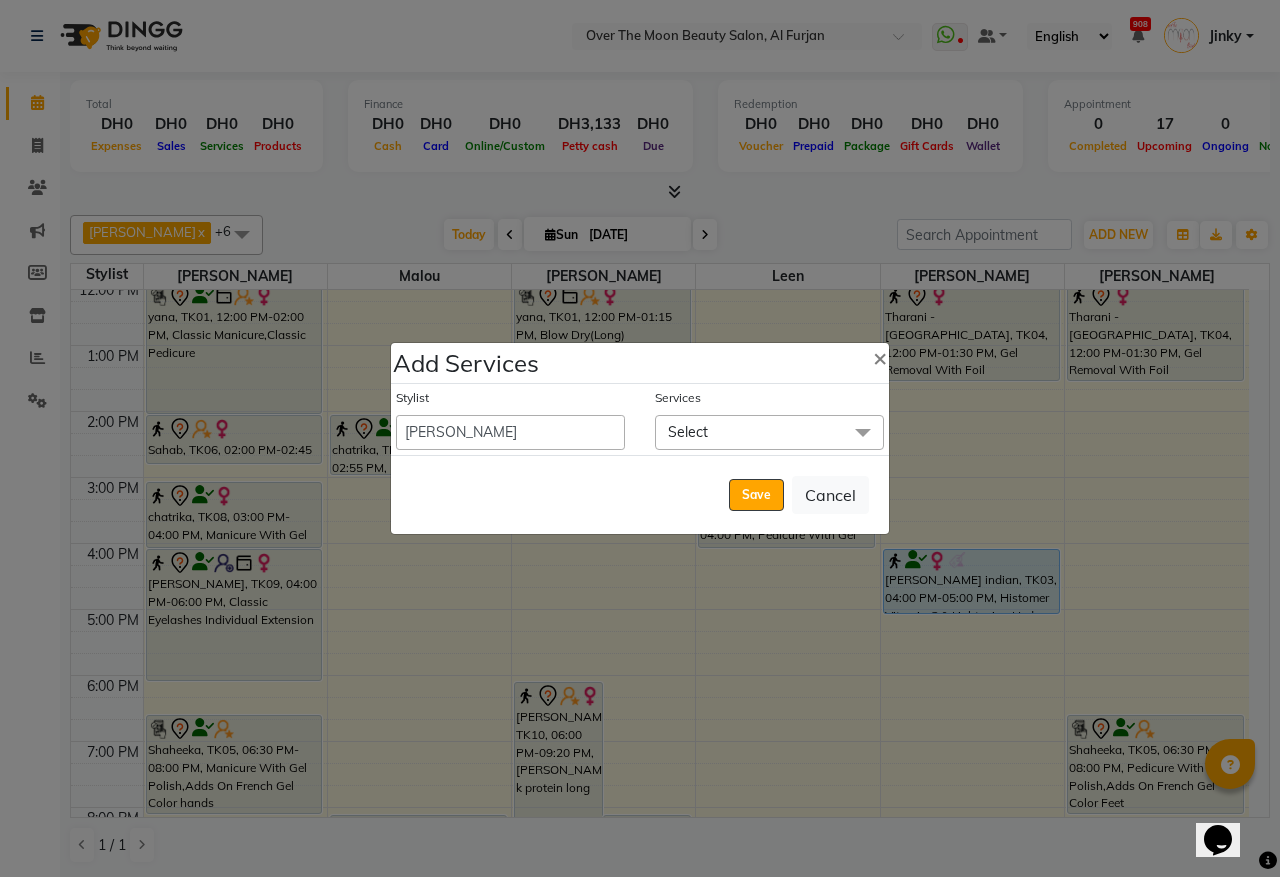 click on "Select" 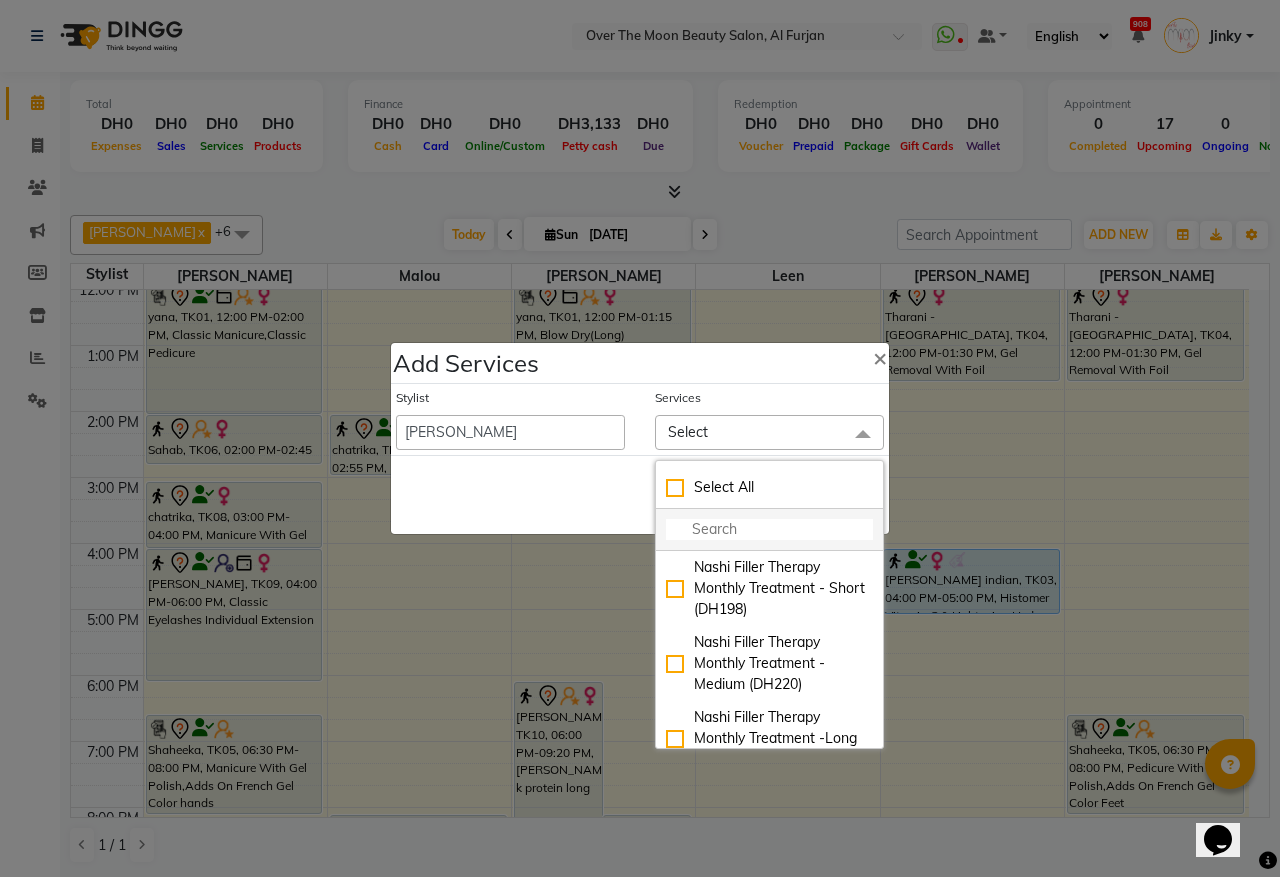 click 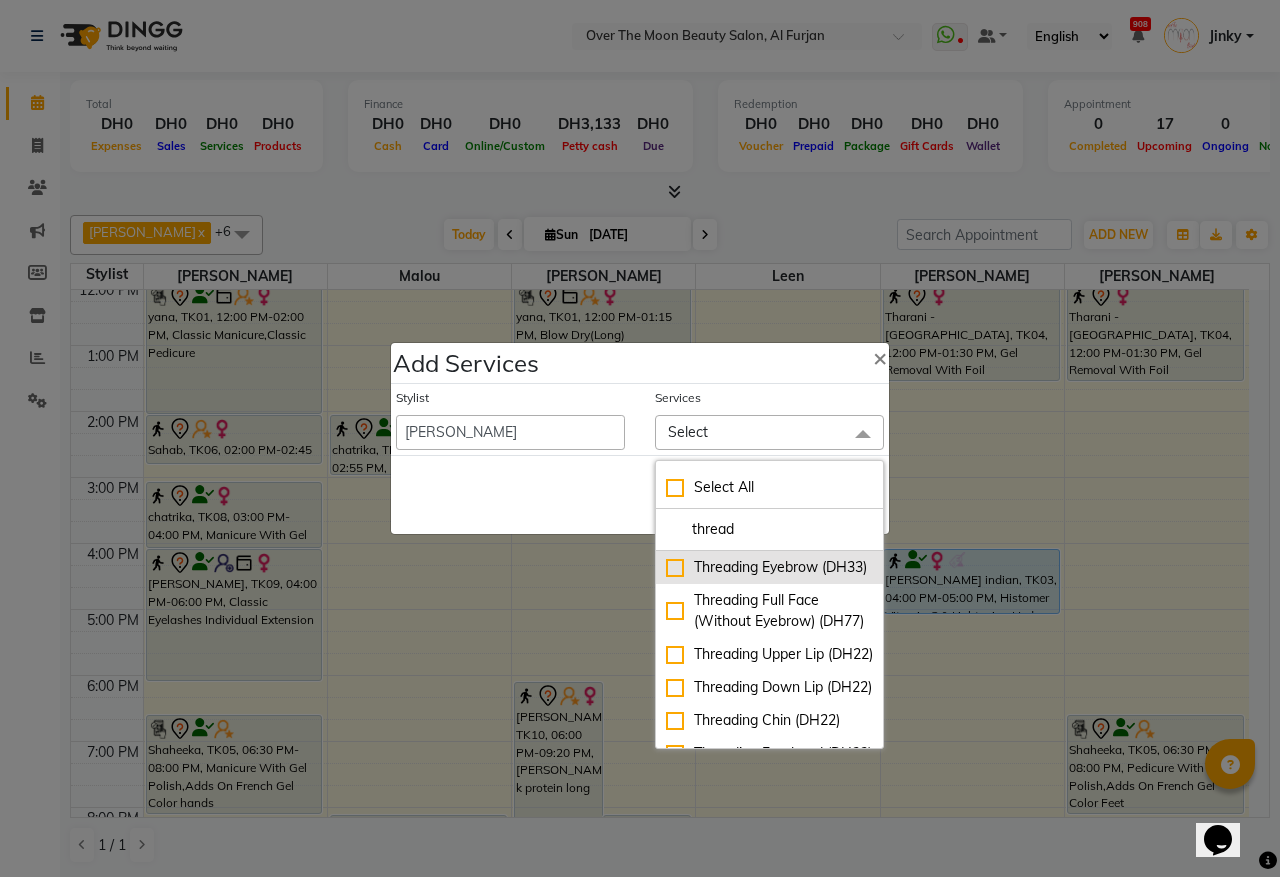 type on "thread" 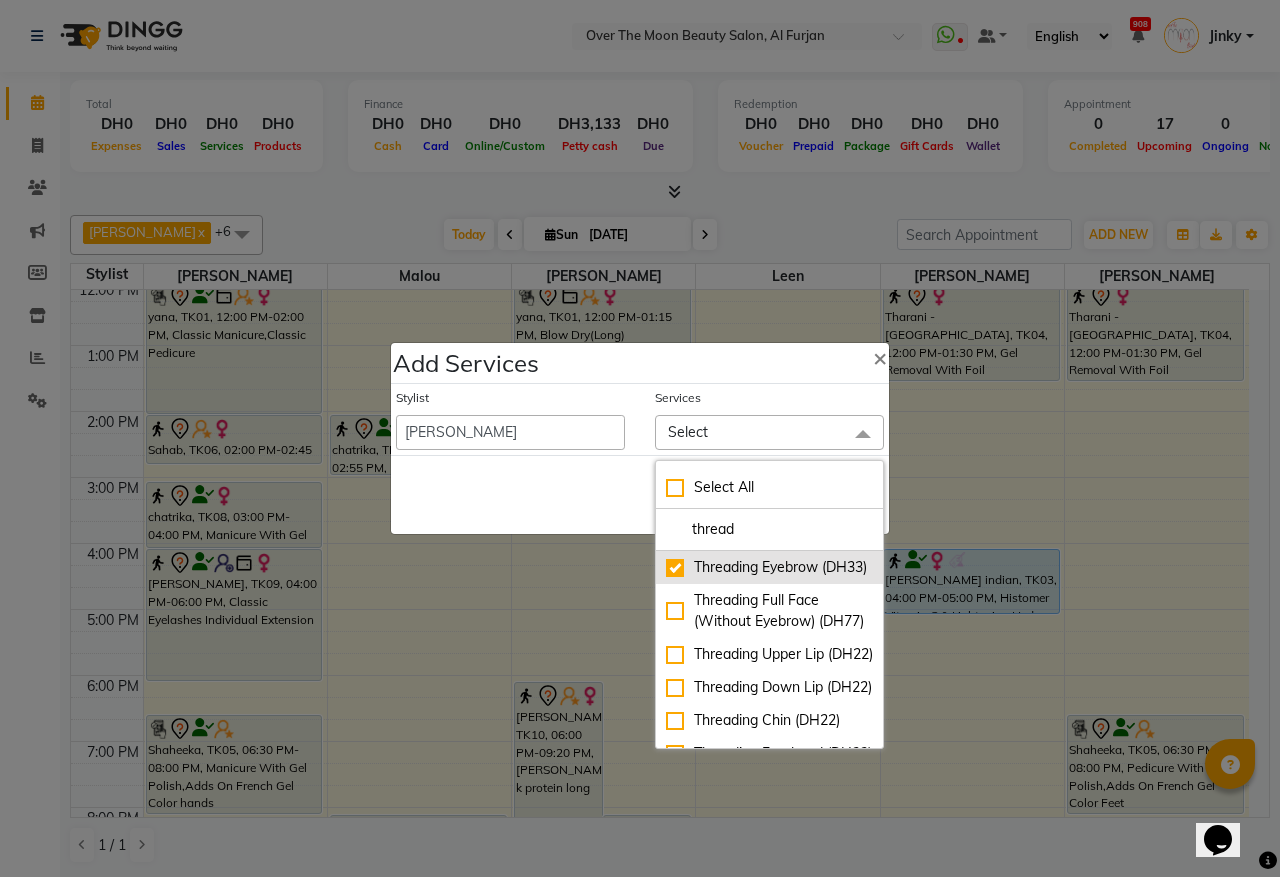 checkbox on "true" 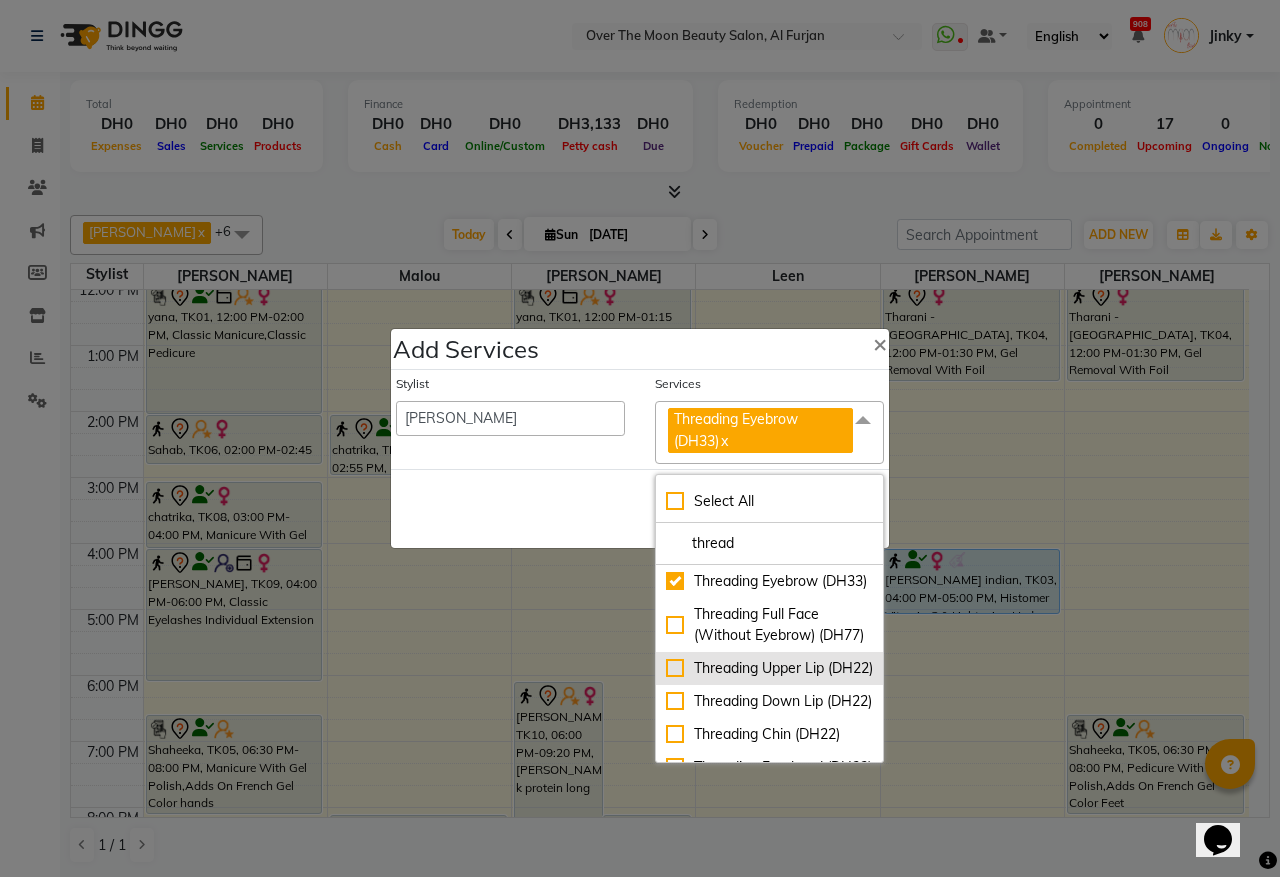 click on "Threading Upper Lip (DH22)" 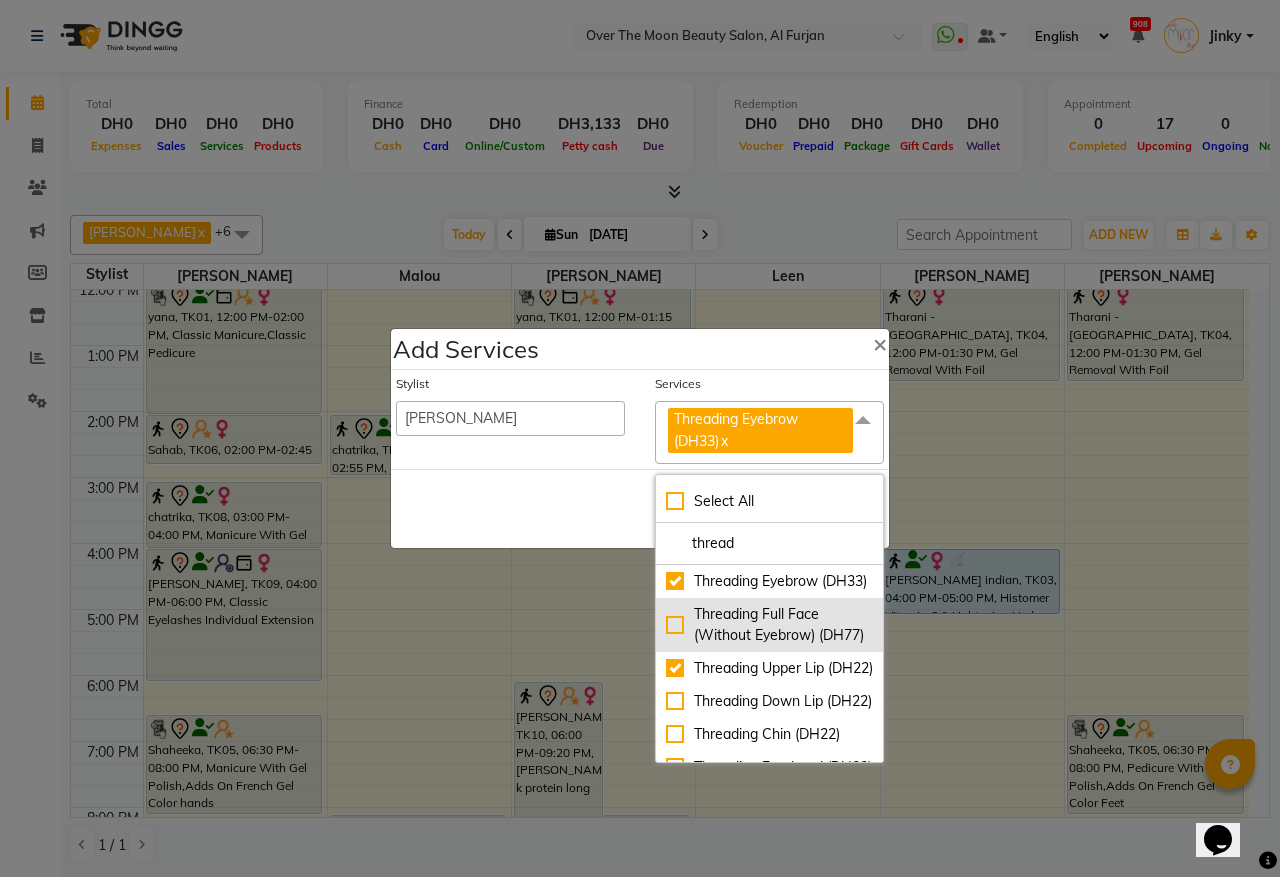 checkbox on "true" 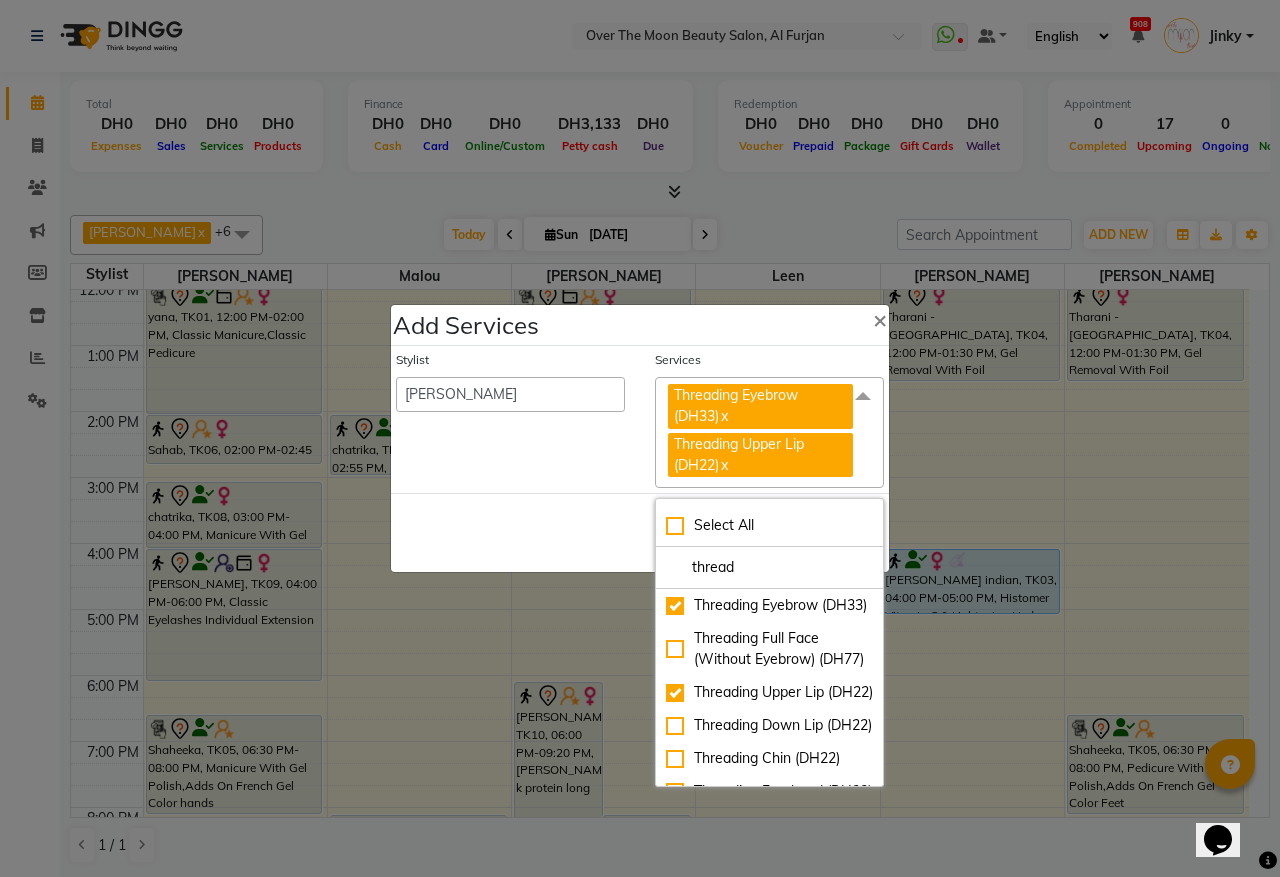 click on "Save   Cancel" 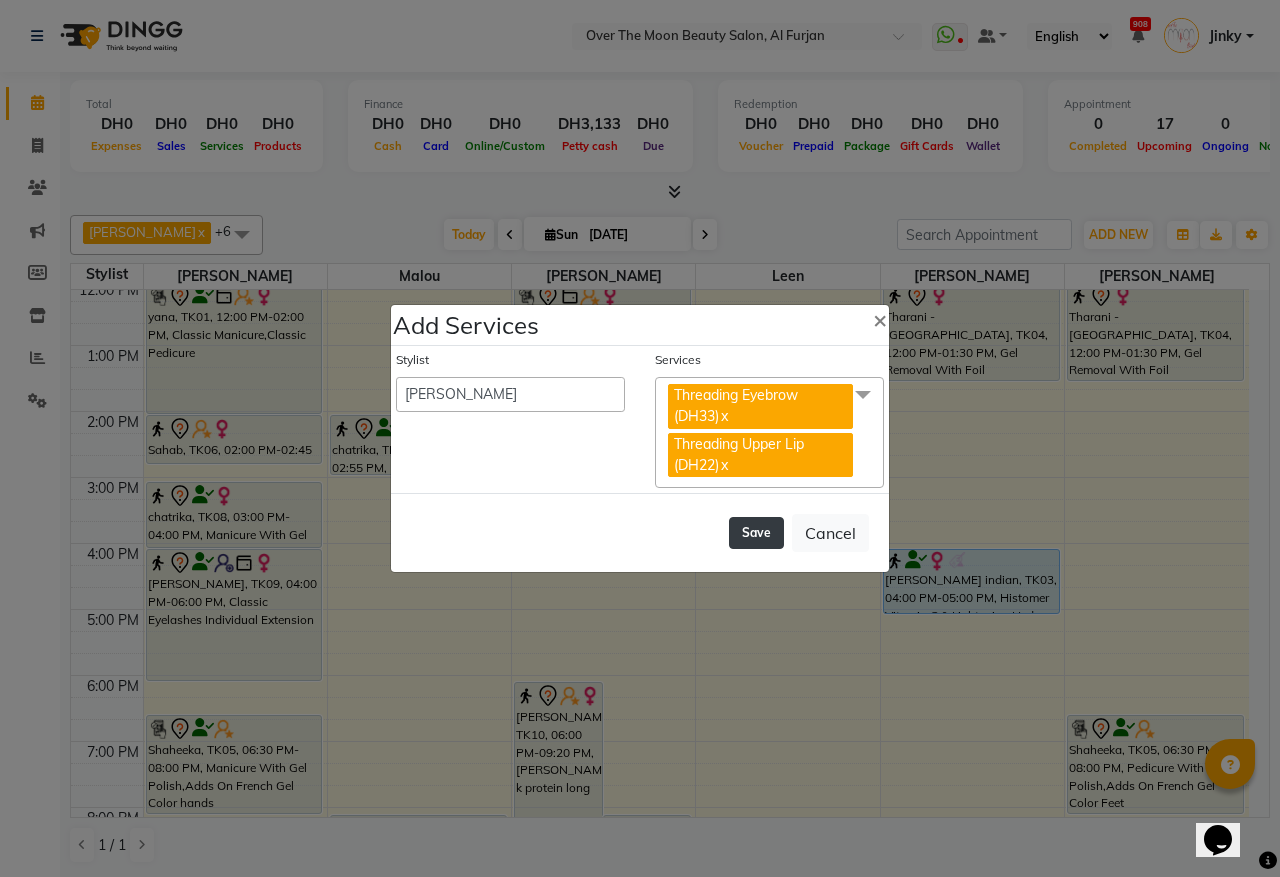 click on "Save" 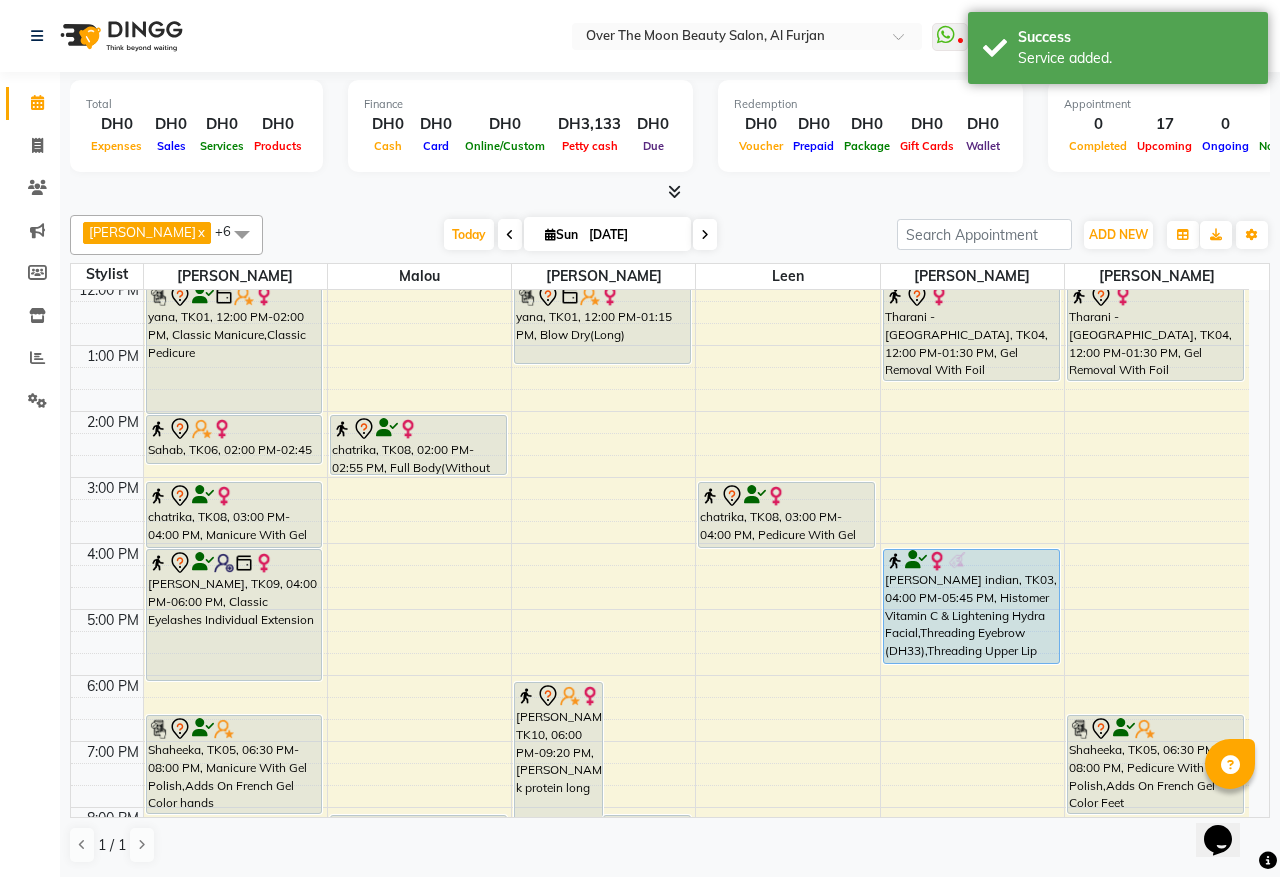 click on "lavanya indian, TK03, 04:00 PM-05:45 PM, Histomer Vitamin C & Lightening Hydra Facial,Threading Eyebrow (DH33),Threading Upper Lip (DH22)" at bounding box center (971, 606) 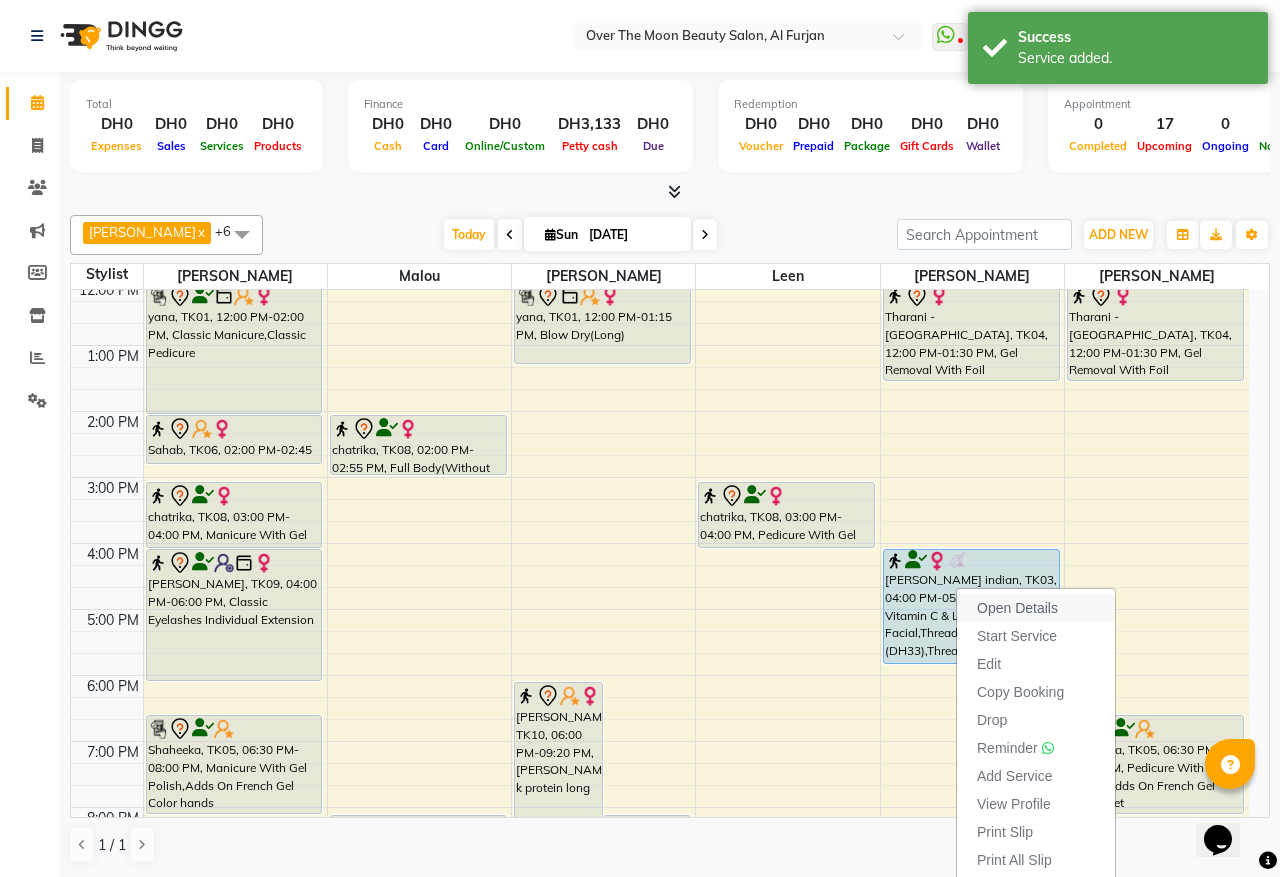 click on "Open Details" at bounding box center [1017, 608] 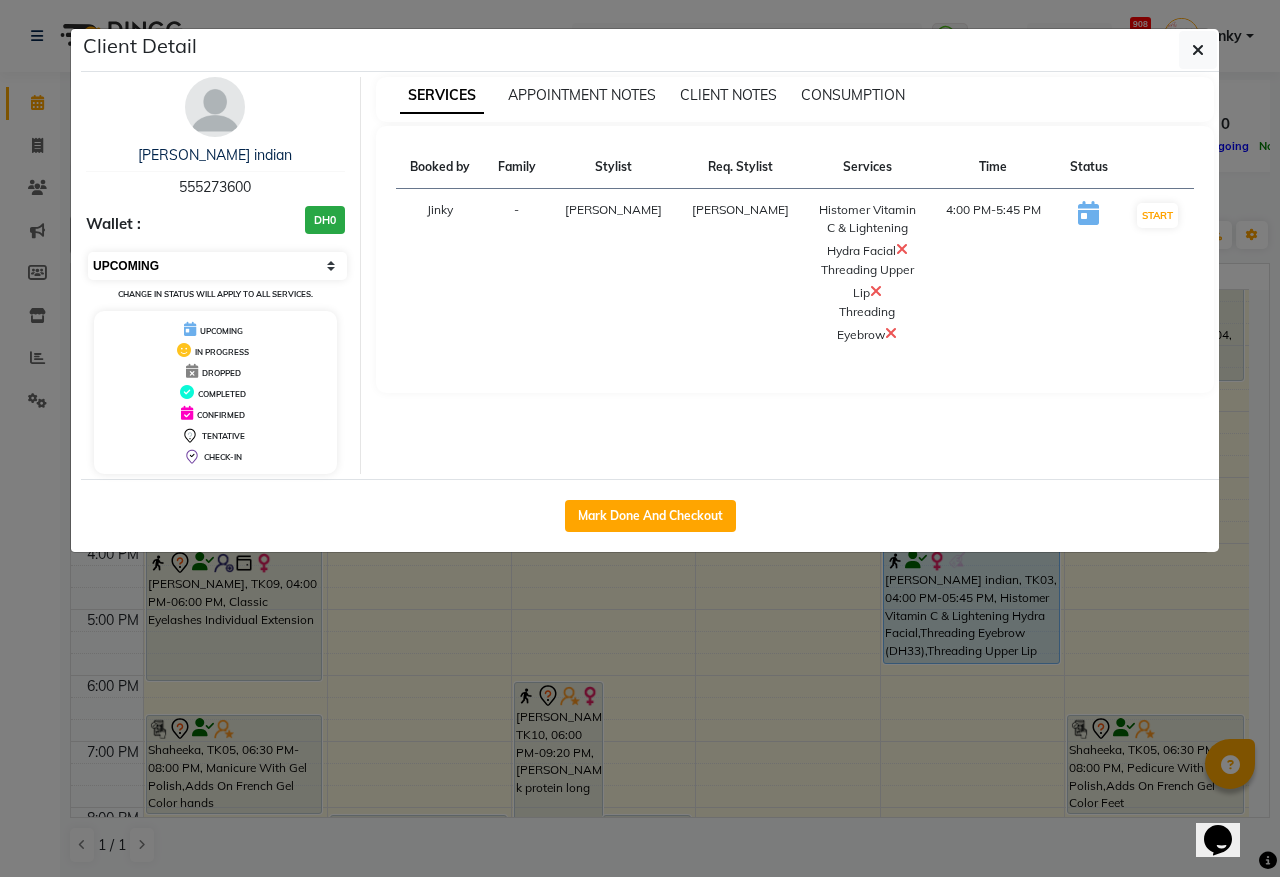 click on "Select IN SERVICE CONFIRMED TENTATIVE CHECK IN MARK DONE DROPPED UPCOMING" at bounding box center [217, 266] 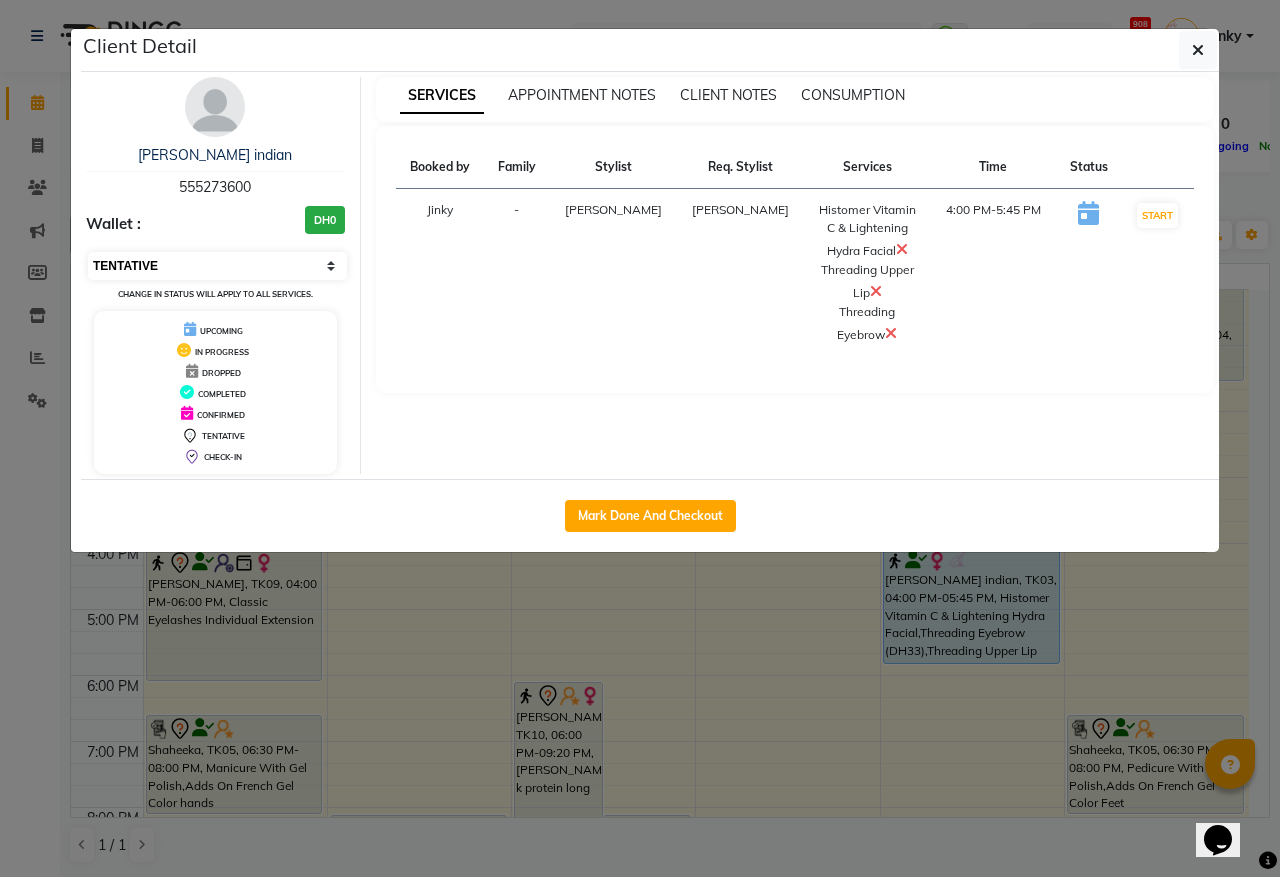 click on "Select IN SERVICE CONFIRMED TENTATIVE CHECK IN MARK DONE DROPPED UPCOMING" at bounding box center [217, 266] 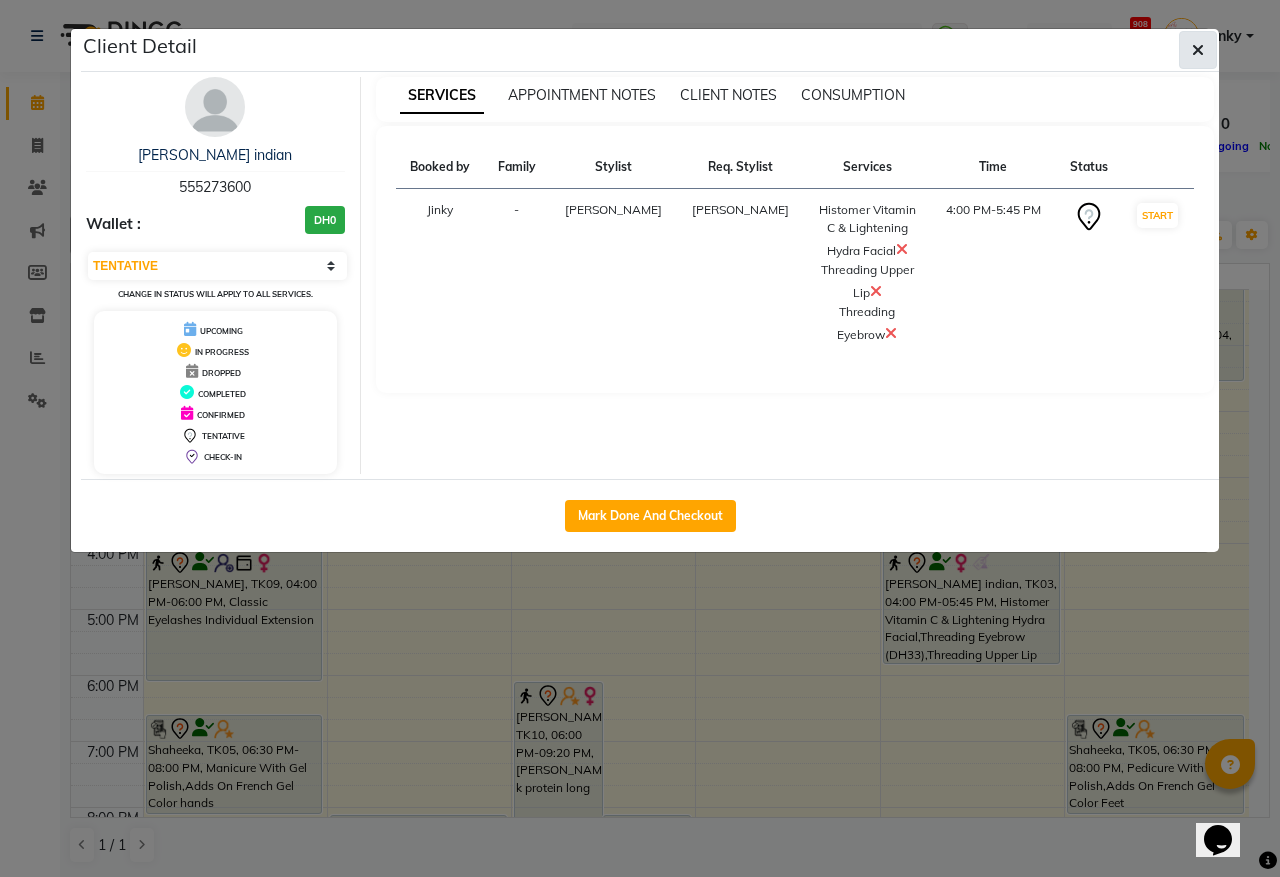click 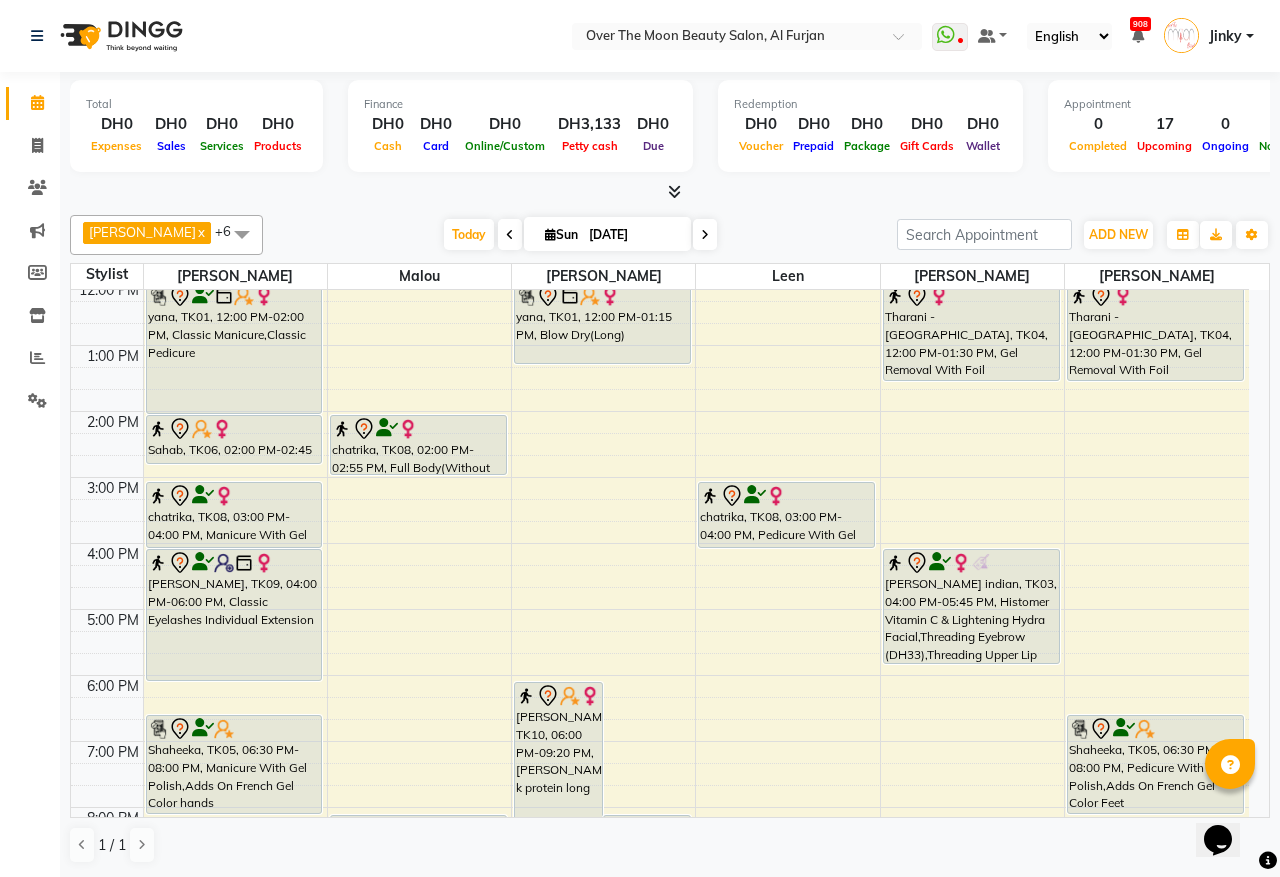 scroll, scrollTop: 0, scrollLeft: 0, axis: both 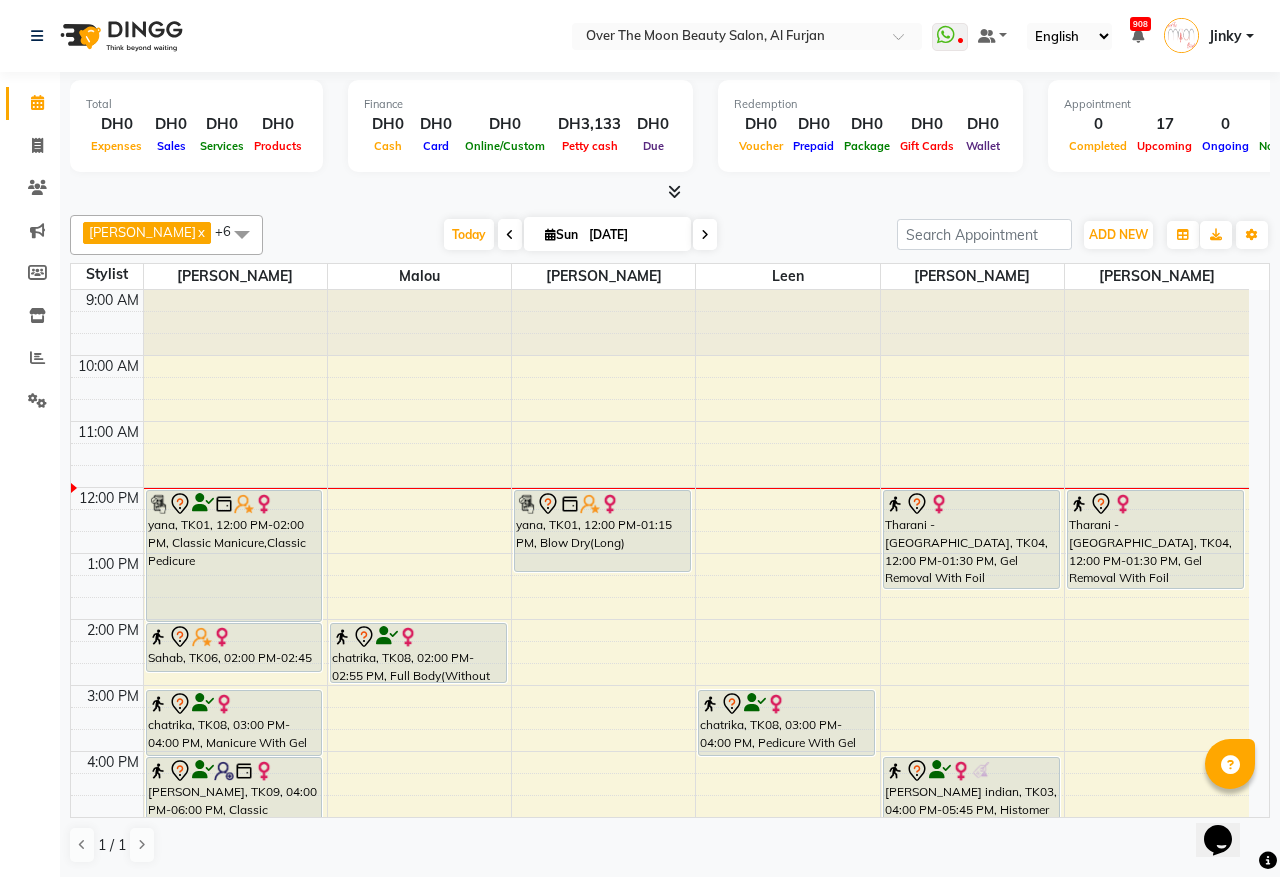click on "9:00 AM 10:00 AM 11:00 AM 12:00 PM 1:00 PM 2:00 PM 3:00 PM 4:00 PM 5:00 PM 6:00 PM 7:00 PM 8:00 PM 9:00 PM 10:00 PM 11:00 PM             yana, TK01, 12:00 PM-02:00 PM, Classic Manicure,Classic Pedicure             Sahab, TK06, 02:00 PM-02:45 PM, Threading Eyebrow,Threading Upper Lip             chatrika, TK08, 03:00 PM-04:00 PM, Manicure With Gel Polish             Harshitha Parikshith, TK09, 04:00 PM-06:00 PM, Classic Eyelashes Individual Extension             Shaheeka, TK05, 06:30 PM-08:00 PM, Manicure With Gel Polish,Adds On French Gel Color hands             chatrika, TK08, 02:00 PM-02:55 PM, Full Body(Without Bikkini)             Shaheeka, TK05, 08:00 PM-09:00 PM, Neck And Shoulder Massage             Saman Farooq, TK10, 06:00 PM-09:20 PM, sarah k protein long             Saima Asghar Riaz, TK02, 08:00 PM-09:00 PM, kemon nuova fibra treatment(long)             yana, TK01, 12:00 PM-01:15 PM, Blow Dry(Long)             chatrika, TK08, 03:00 PM-04:00 PM, Pedicure With Gel Polish" at bounding box center [660, 784] 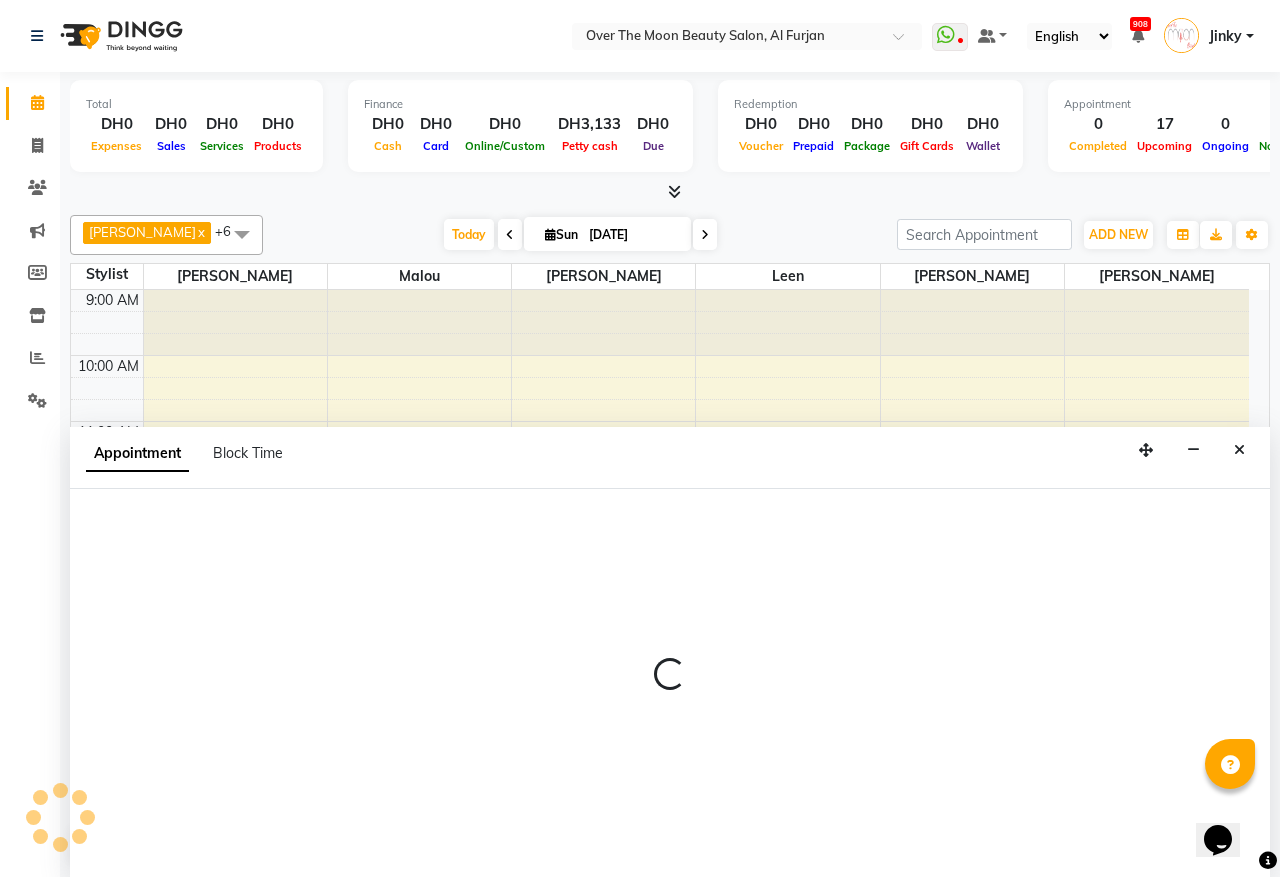 select on "43472" 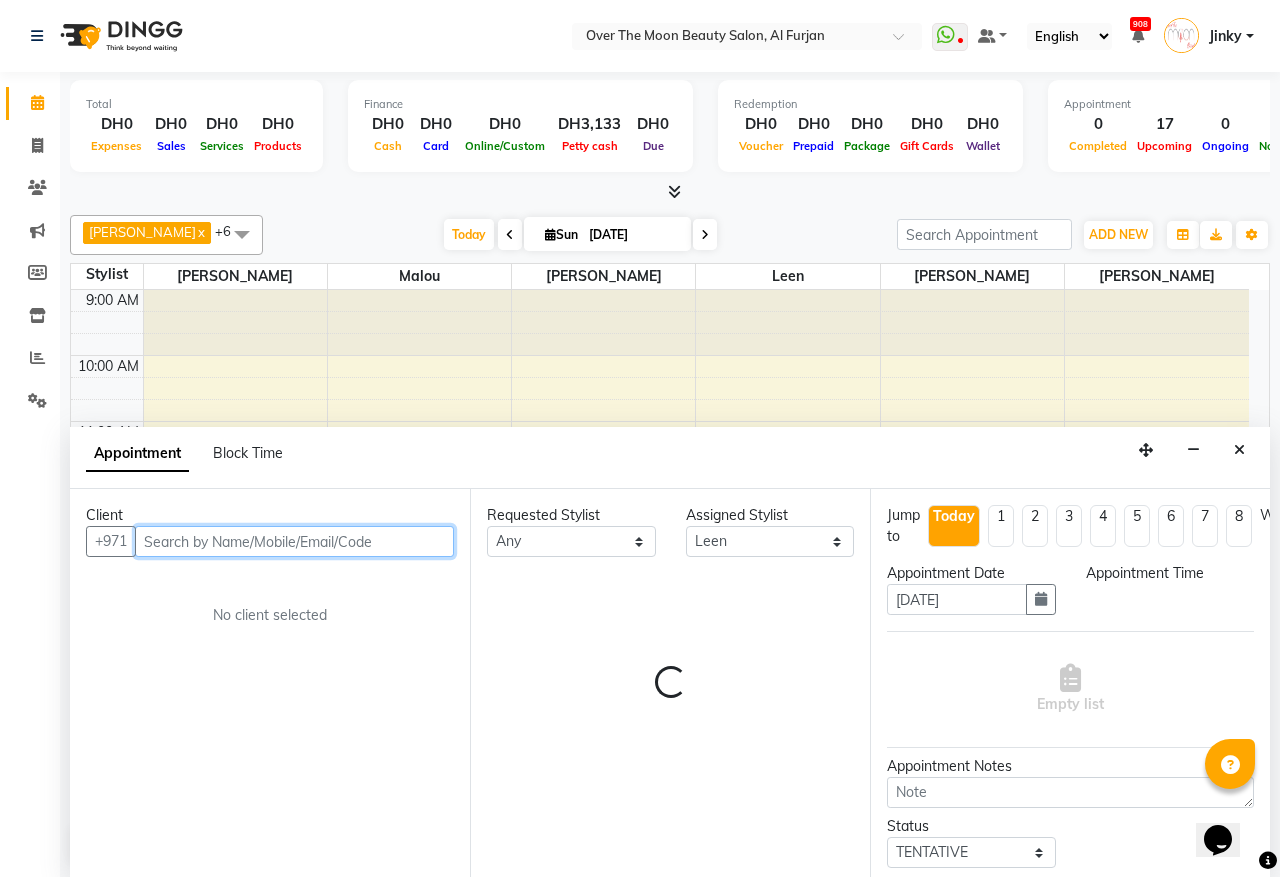 select on "720" 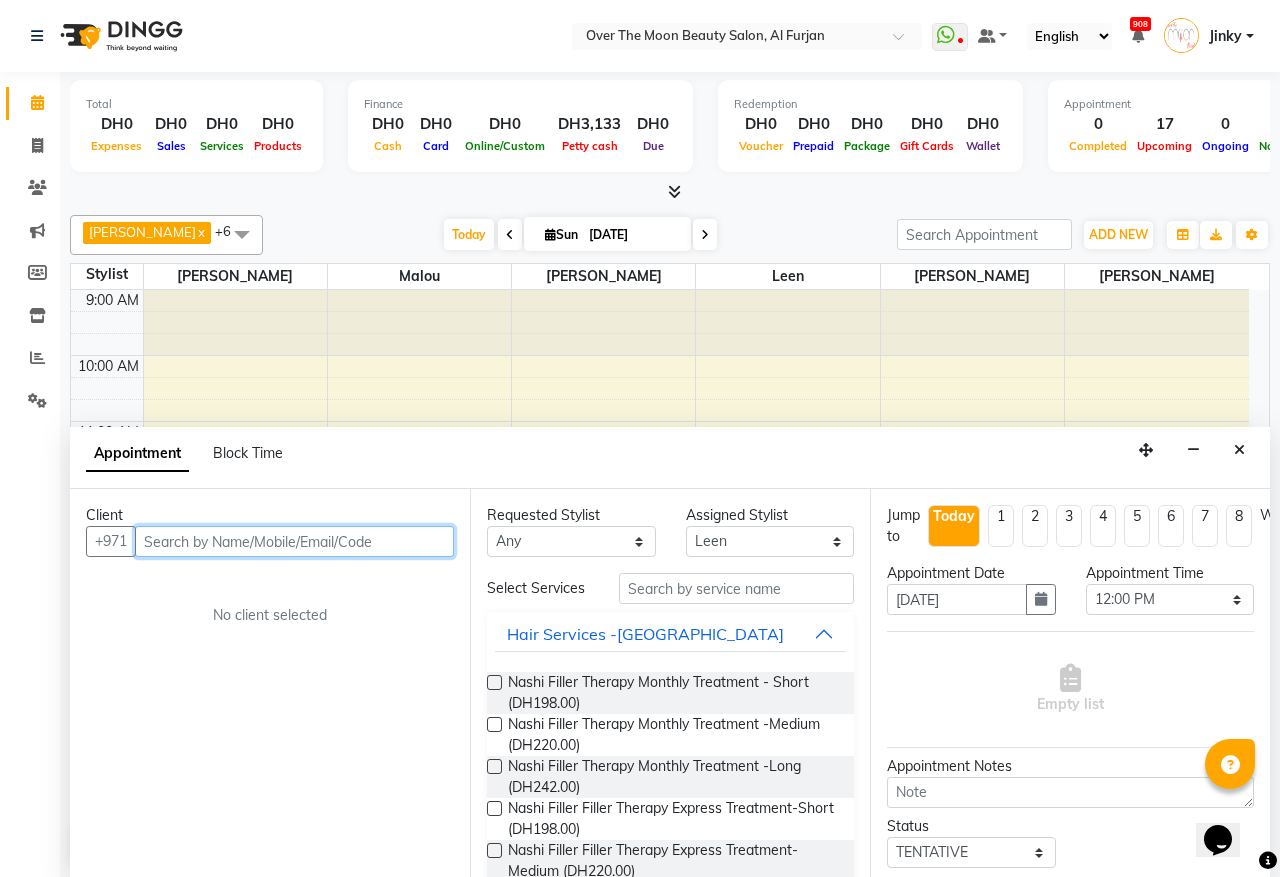 click at bounding box center (294, 541) 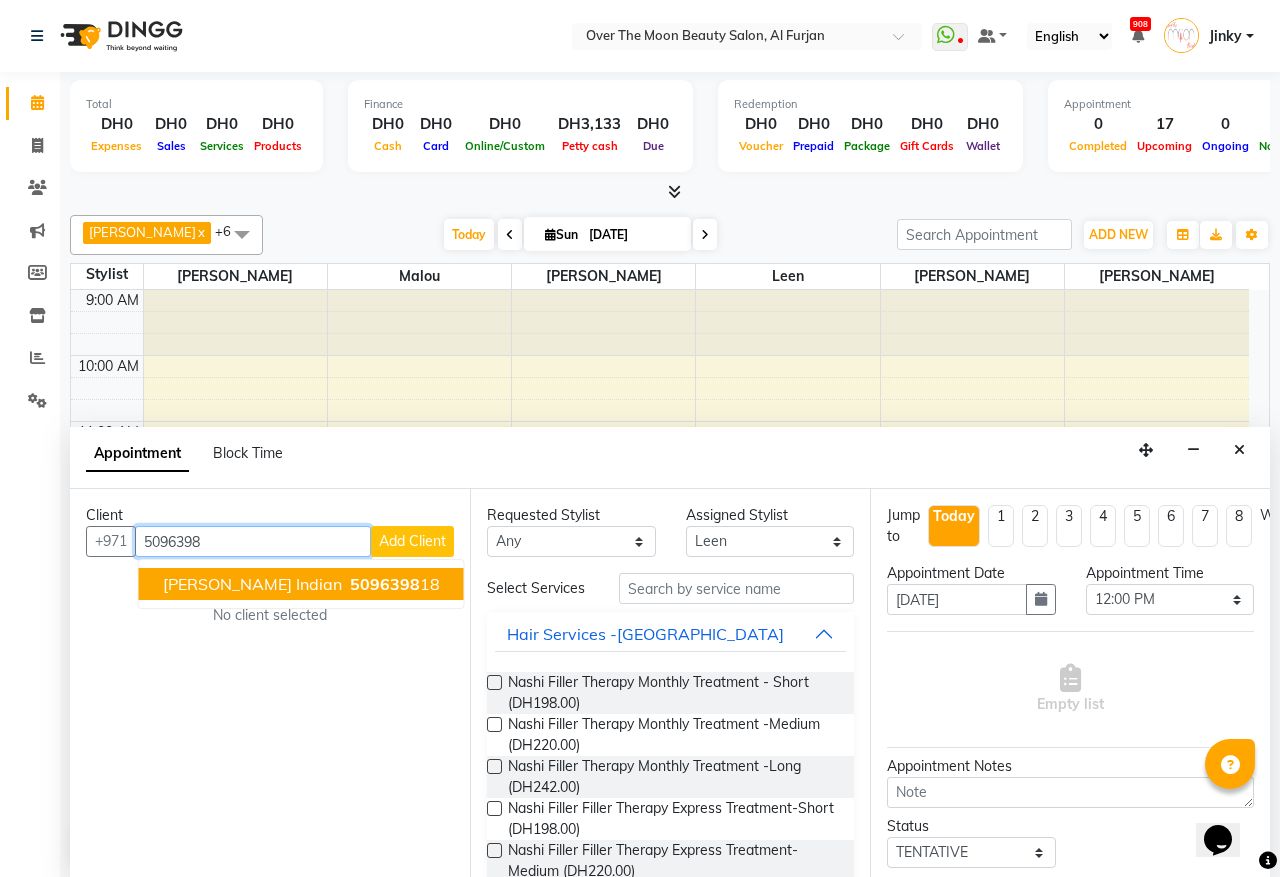 click on "5096398" at bounding box center (385, 584) 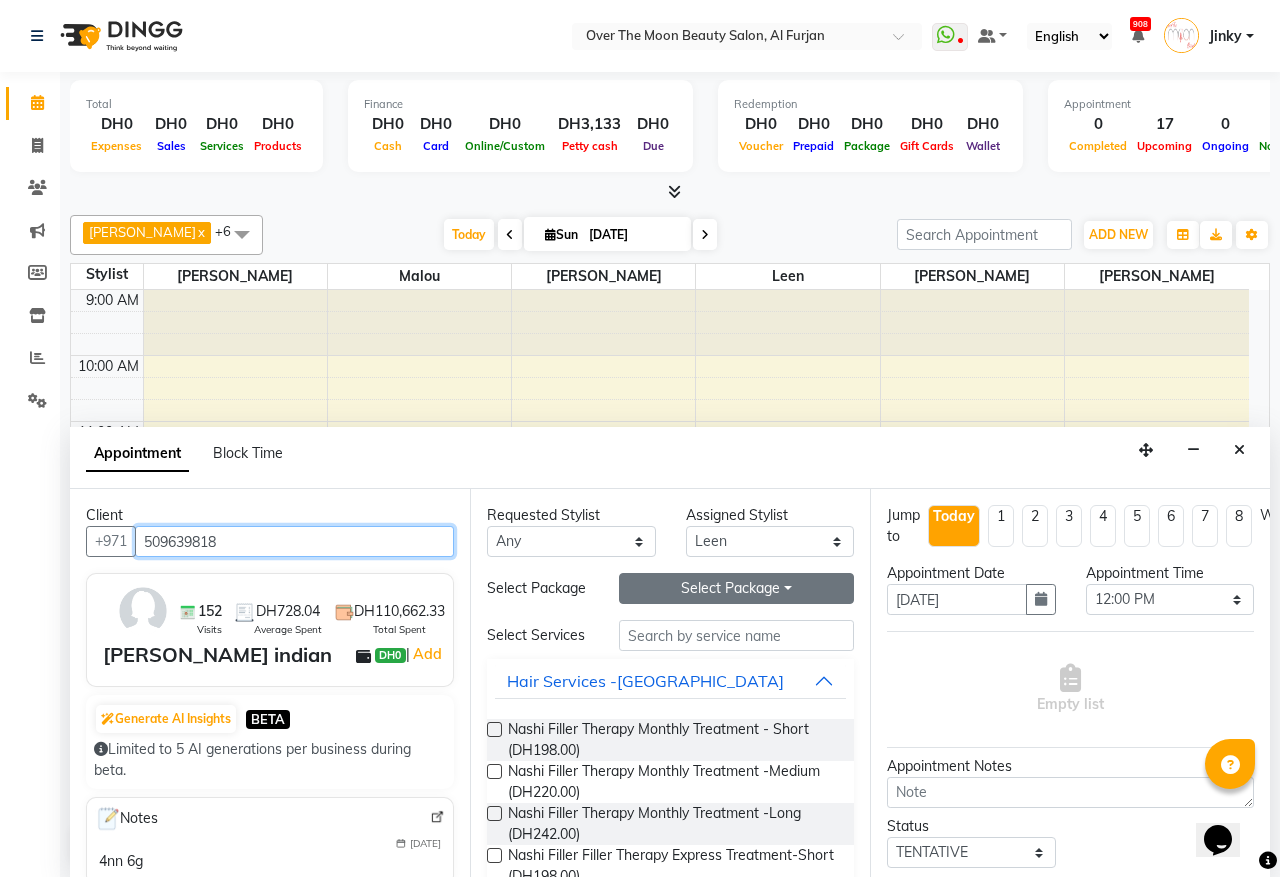 type on "509639818" 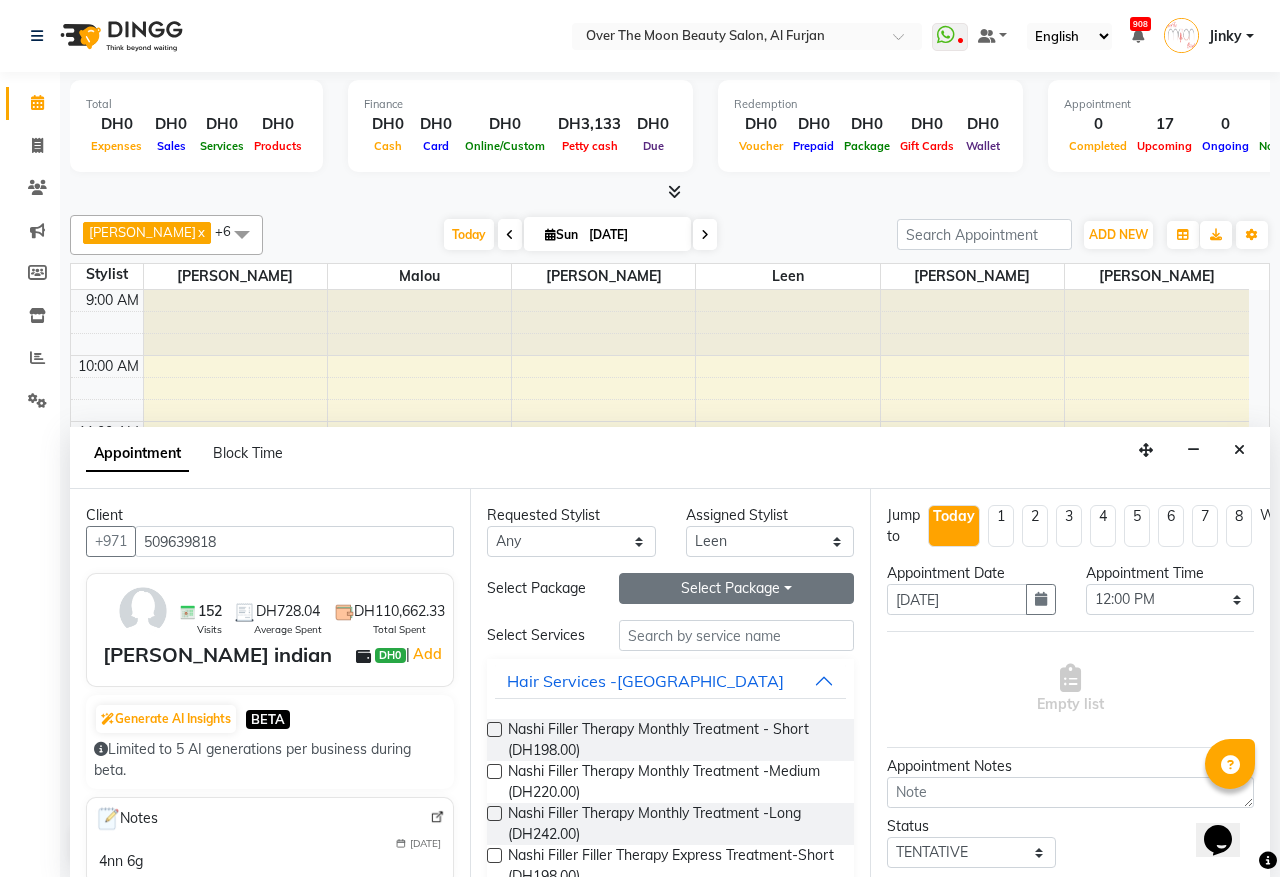 click on "Select Package  Toggle Dropdown" at bounding box center [736, 588] 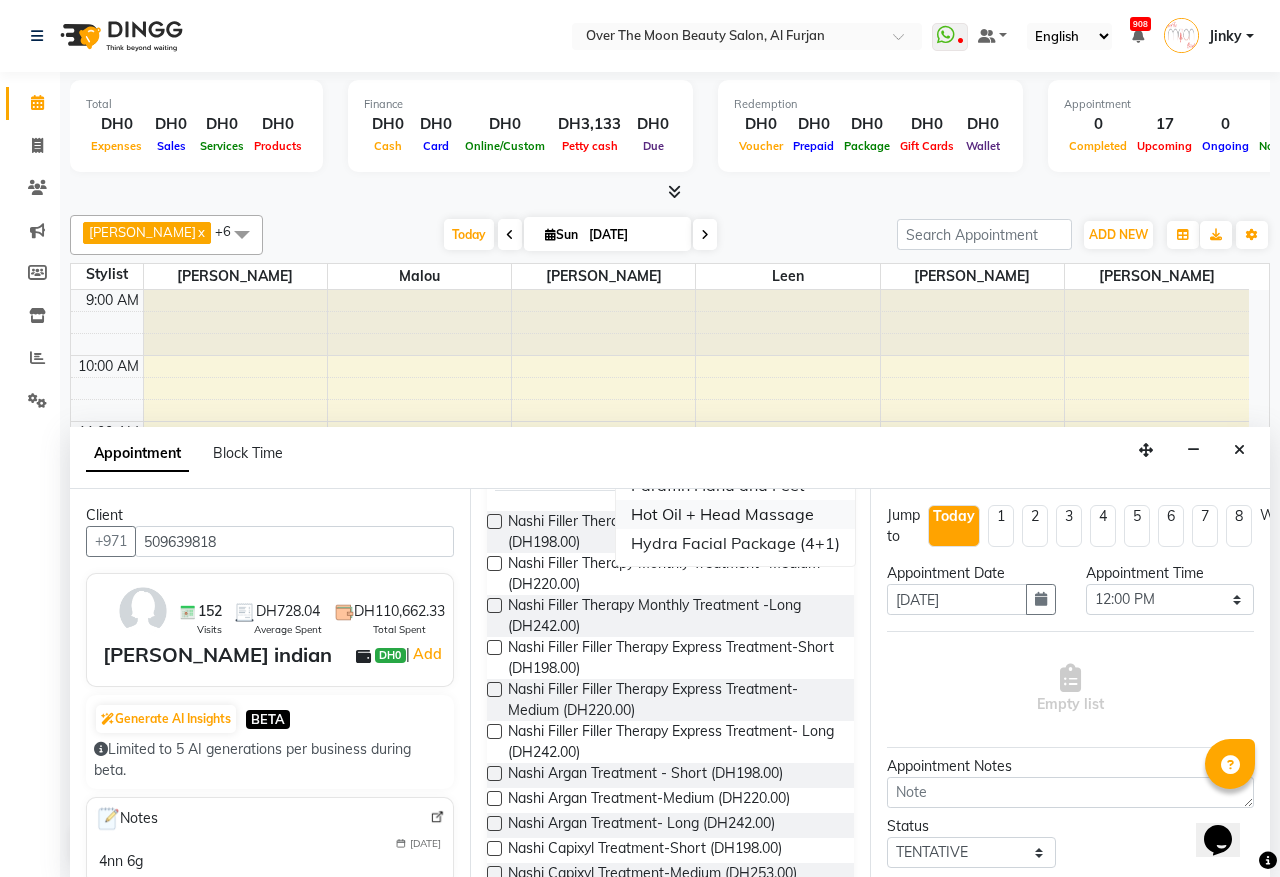 scroll, scrollTop: 0, scrollLeft: 0, axis: both 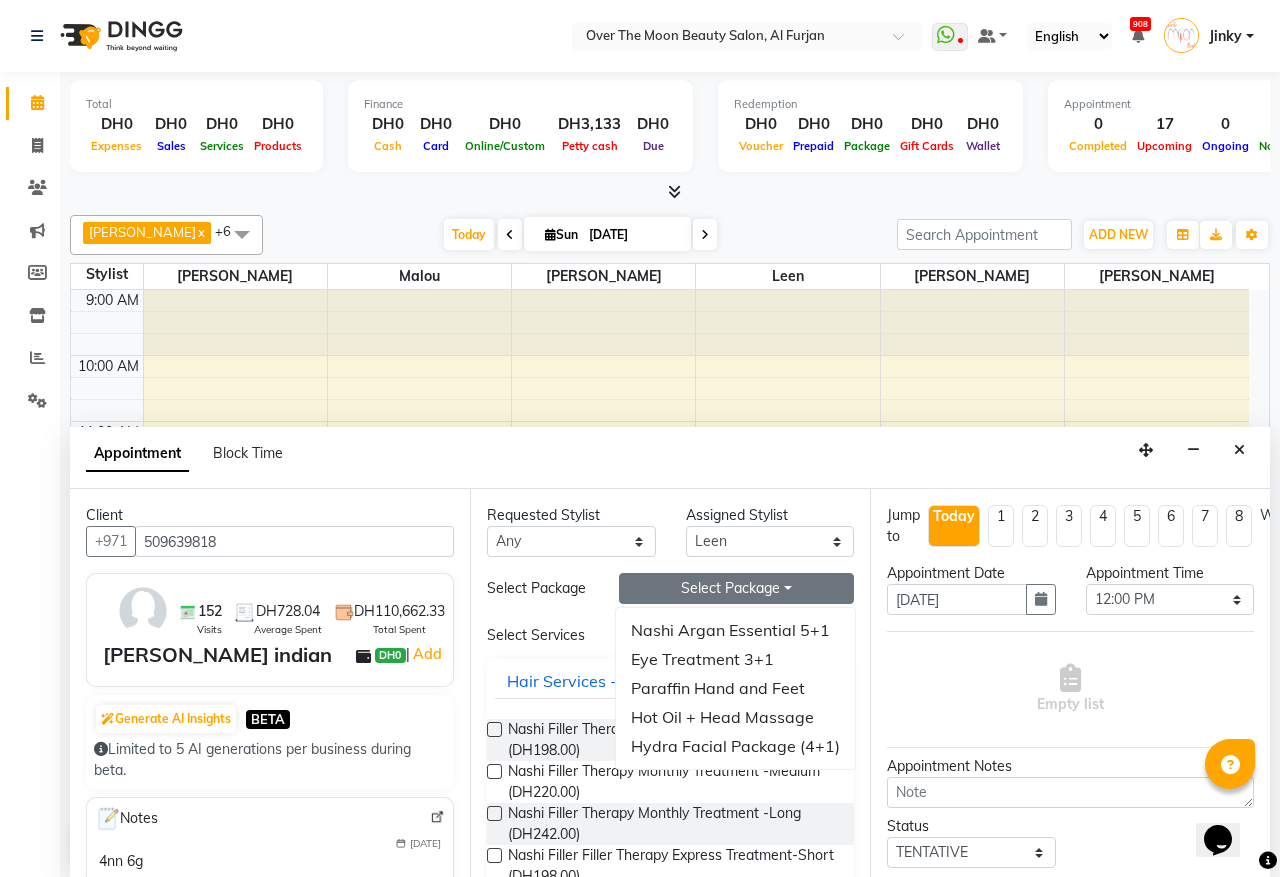 click on "Select Package" at bounding box center (538, 588) 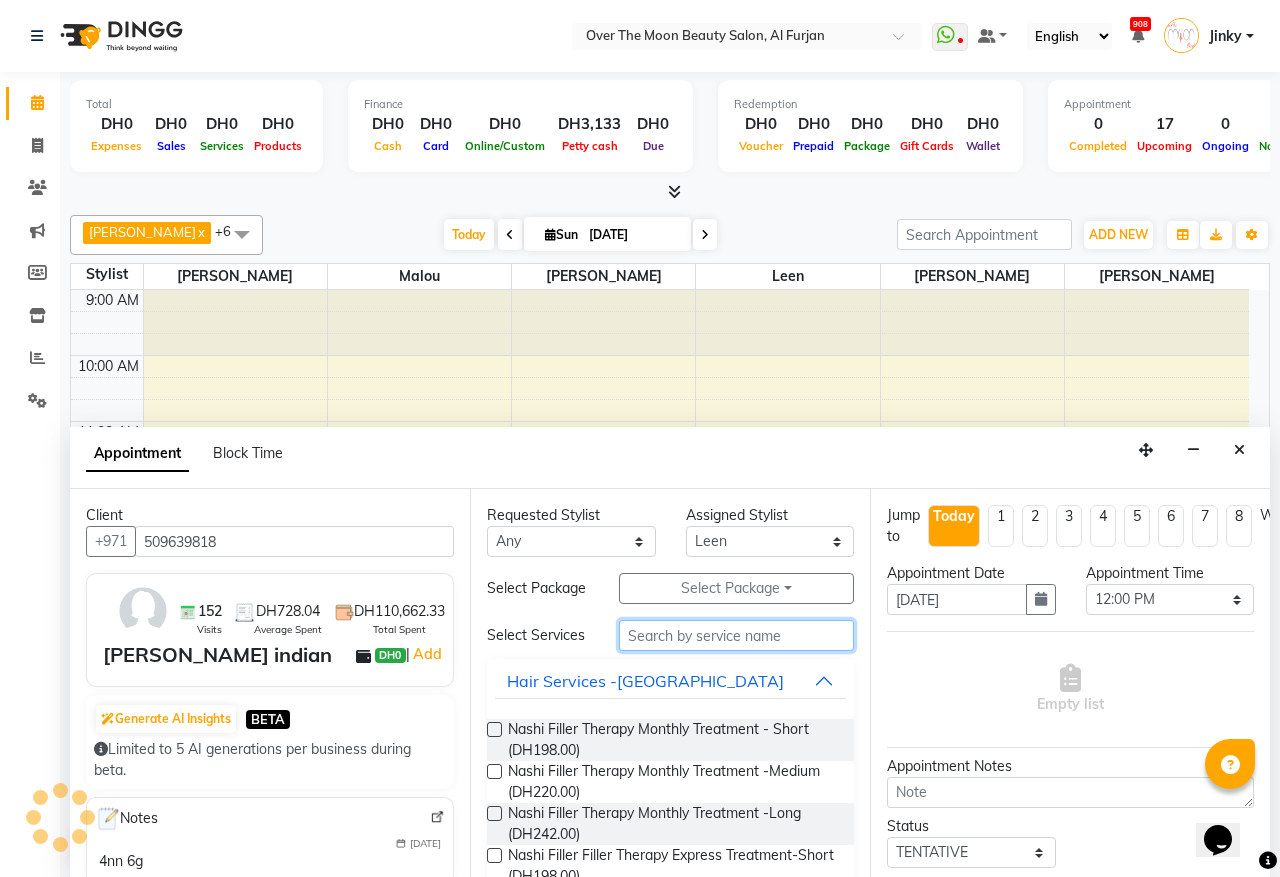 click at bounding box center [736, 635] 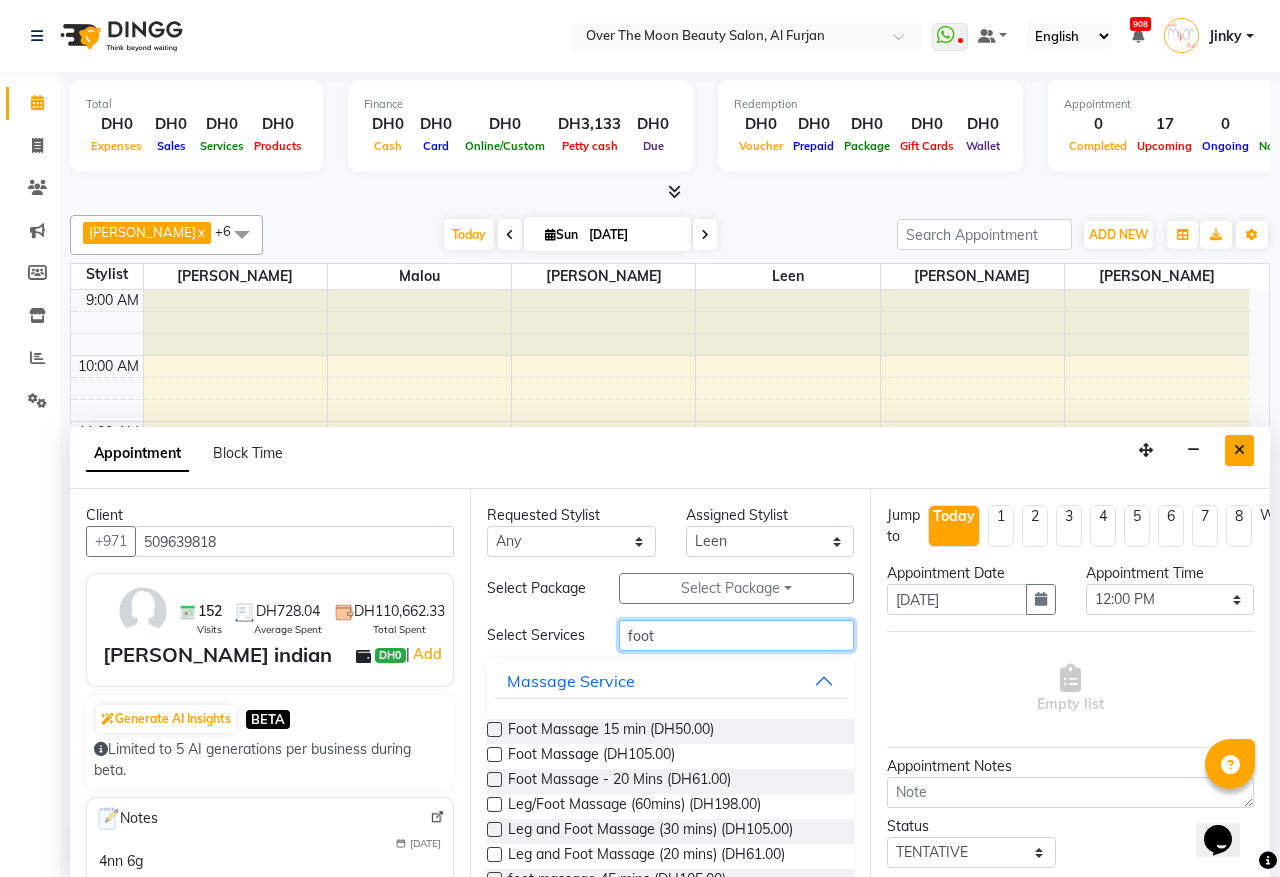 type on "foot" 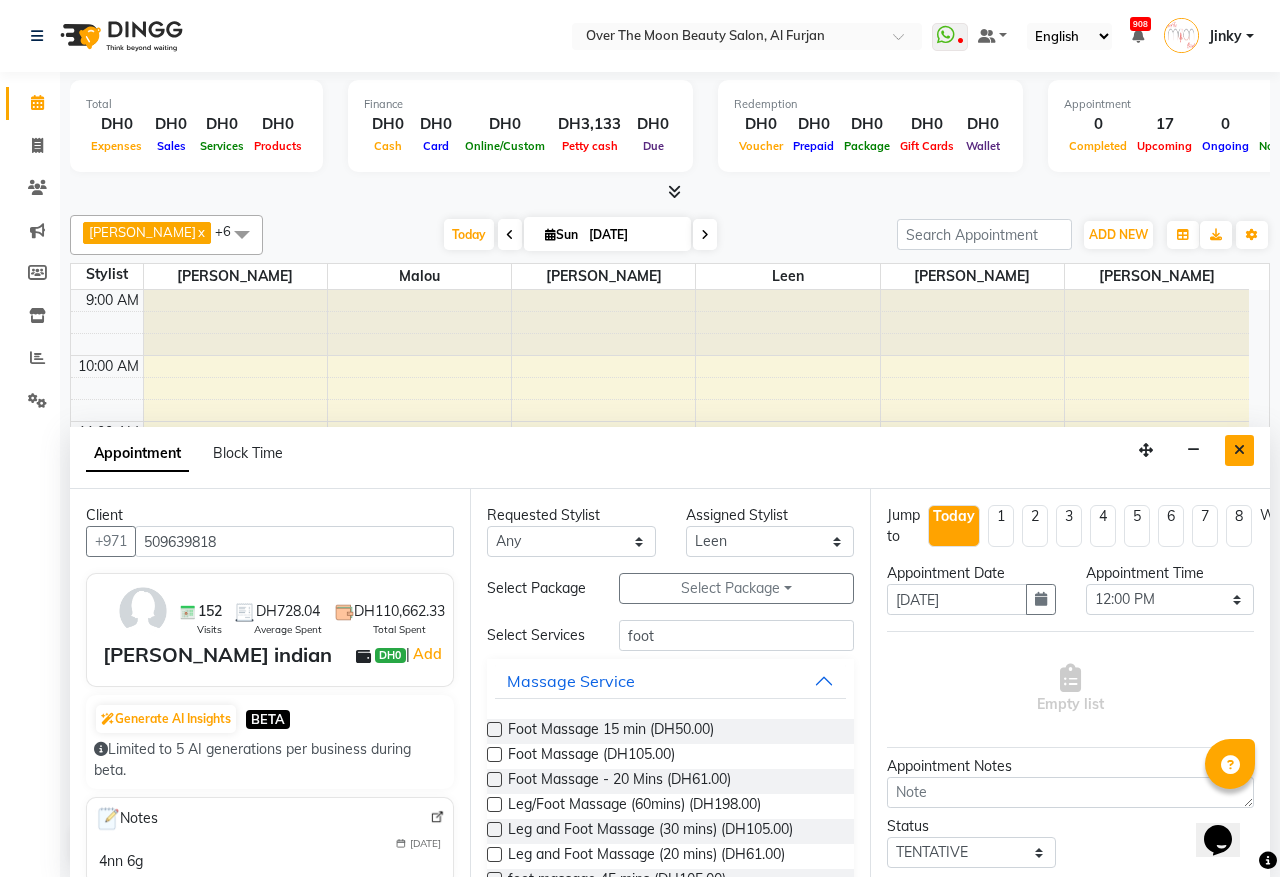 click at bounding box center (1239, 450) 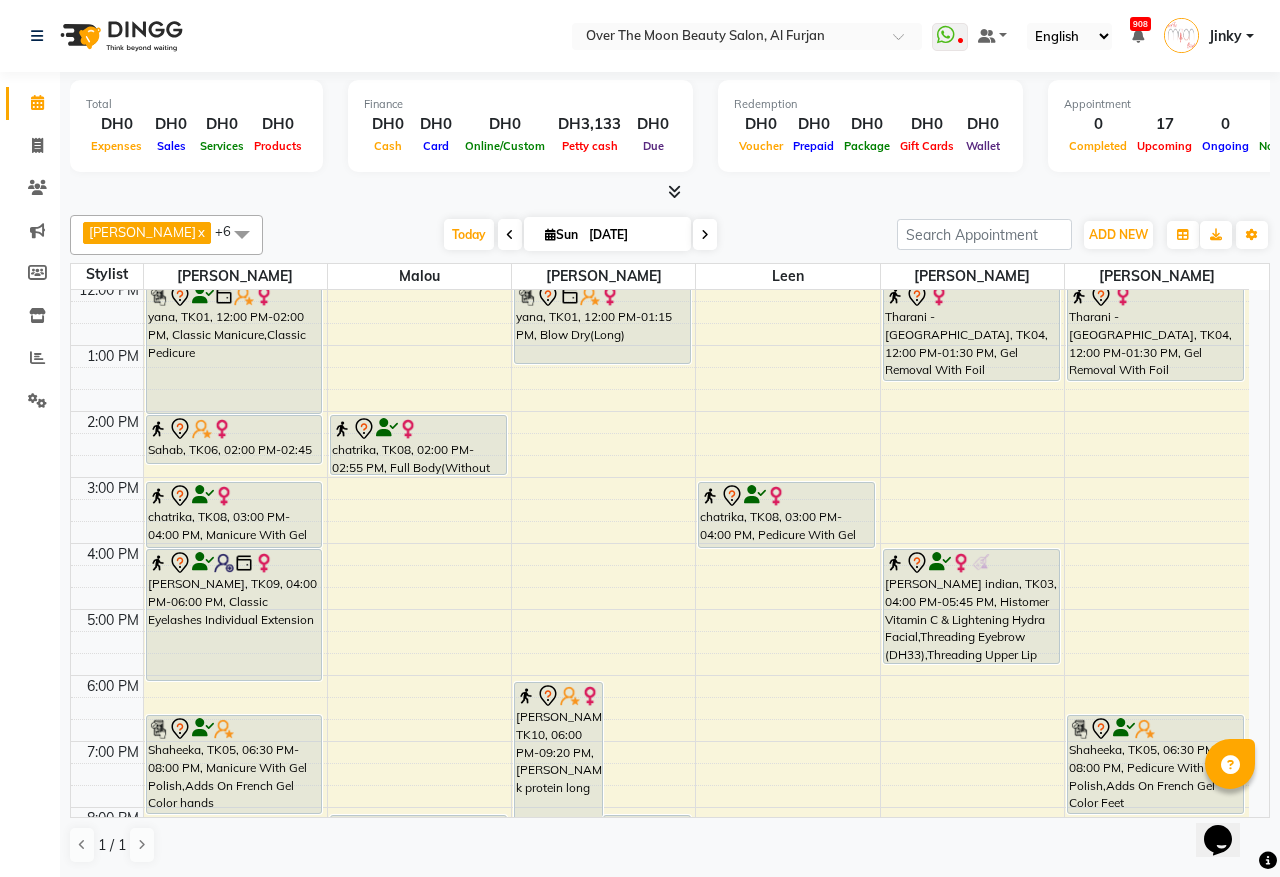 scroll, scrollTop: 416, scrollLeft: 0, axis: vertical 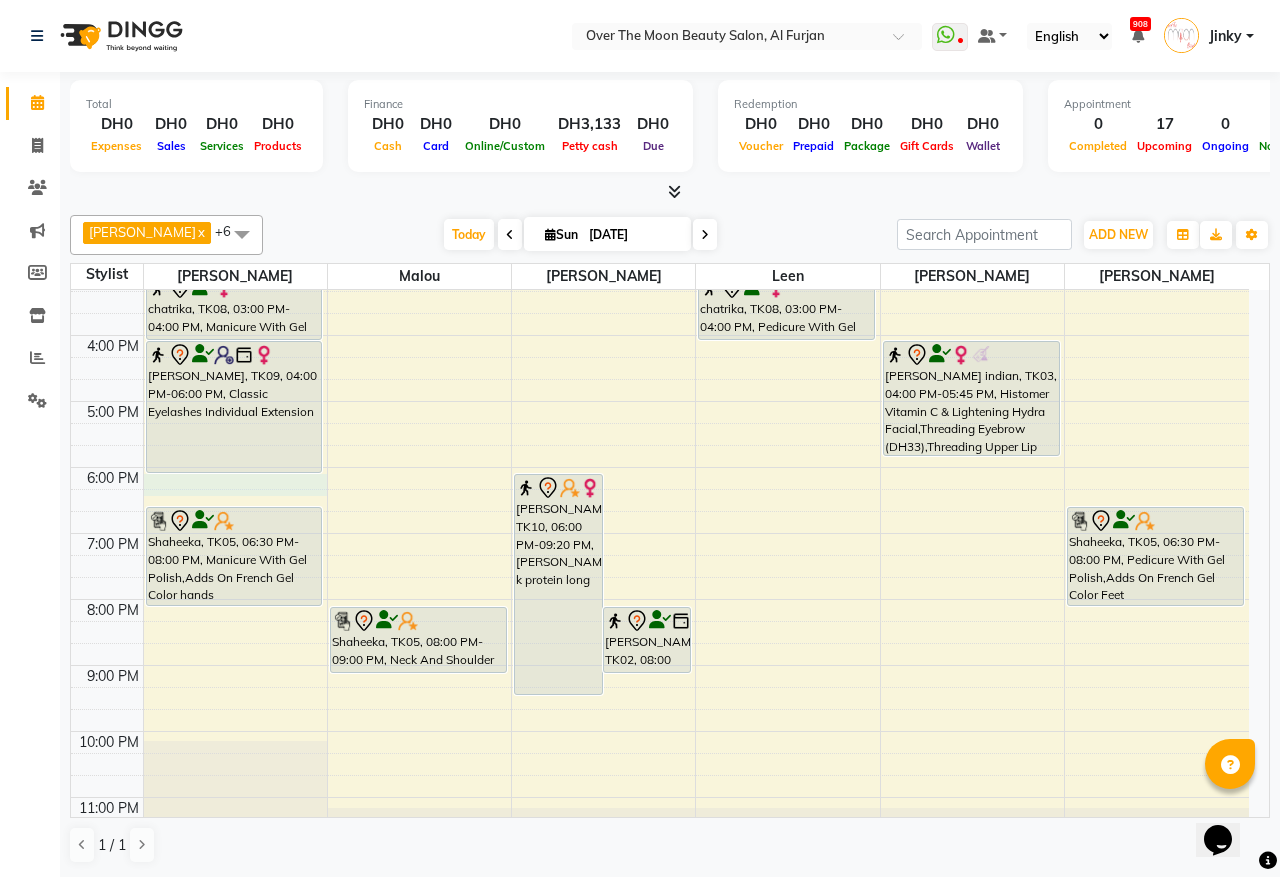 click on "9:00 AM 10:00 AM 11:00 AM 12:00 PM 1:00 PM 2:00 PM 3:00 PM 4:00 PM 5:00 PM 6:00 PM 7:00 PM 8:00 PM 9:00 PM 10:00 PM 11:00 PM             yana, TK01, 12:00 PM-02:00 PM, Classic Manicure,Classic Pedicure             Sahab, TK06, 02:00 PM-02:45 PM, Threading Eyebrow,Threading Upper Lip             chatrika, TK08, 03:00 PM-04:00 PM, Manicure With Gel Polish             Harshitha Parikshith, TK09, 04:00 PM-06:00 PM, Classic Eyelashes Individual Extension             Shaheeka, TK05, 06:30 PM-08:00 PM, Manicure With Gel Polish,Adds On French Gel Color hands             chatrika, TK08, 02:00 PM-02:55 PM, Full Body(Without Bikkini)             Shaheeka, TK05, 08:00 PM-09:00 PM, Neck And Shoulder Massage             Saman Farooq, TK10, 06:00 PM-09:20 PM, sarah k protein long             Saima Asghar Riaz, TK02, 08:00 PM-09:00 PM, kemon nuova fibra treatment(long)             yana, TK01, 12:00 PM-01:15 PM, Blow Dry(Long)             chatrika, TK08, 03:00 PM-04:00 PM, Pedicure With Gel Polish" at bounding box center [660, 368] 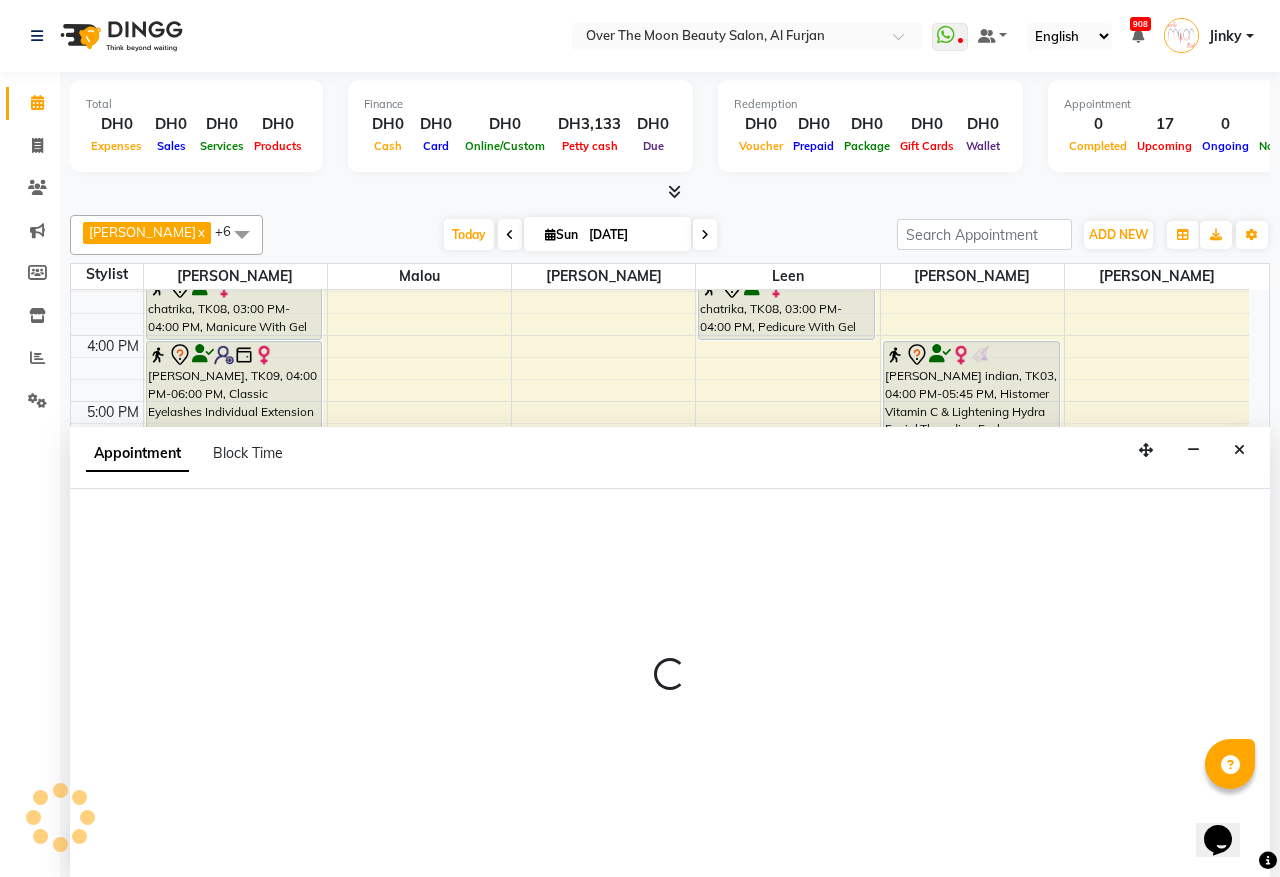 select on "20146" 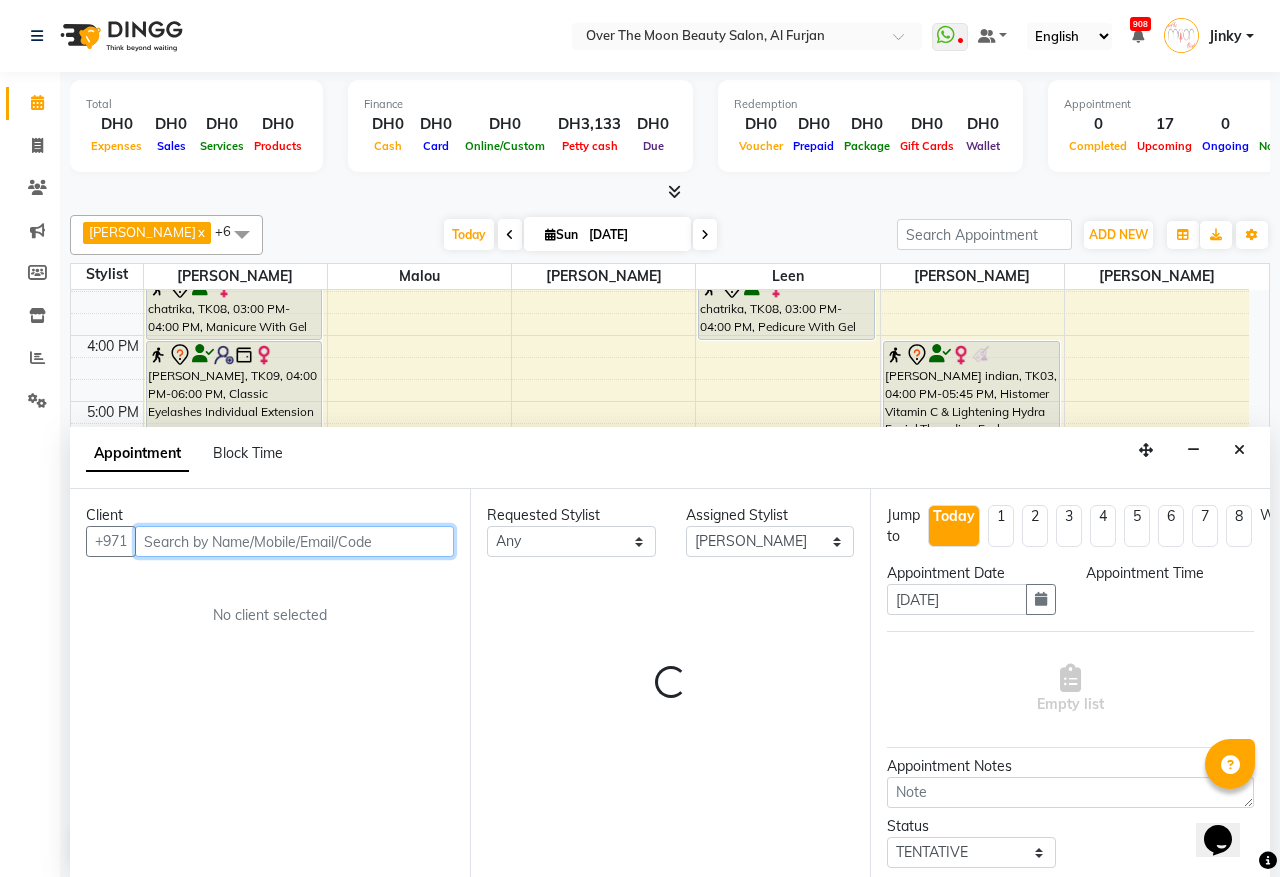 select on "1080" 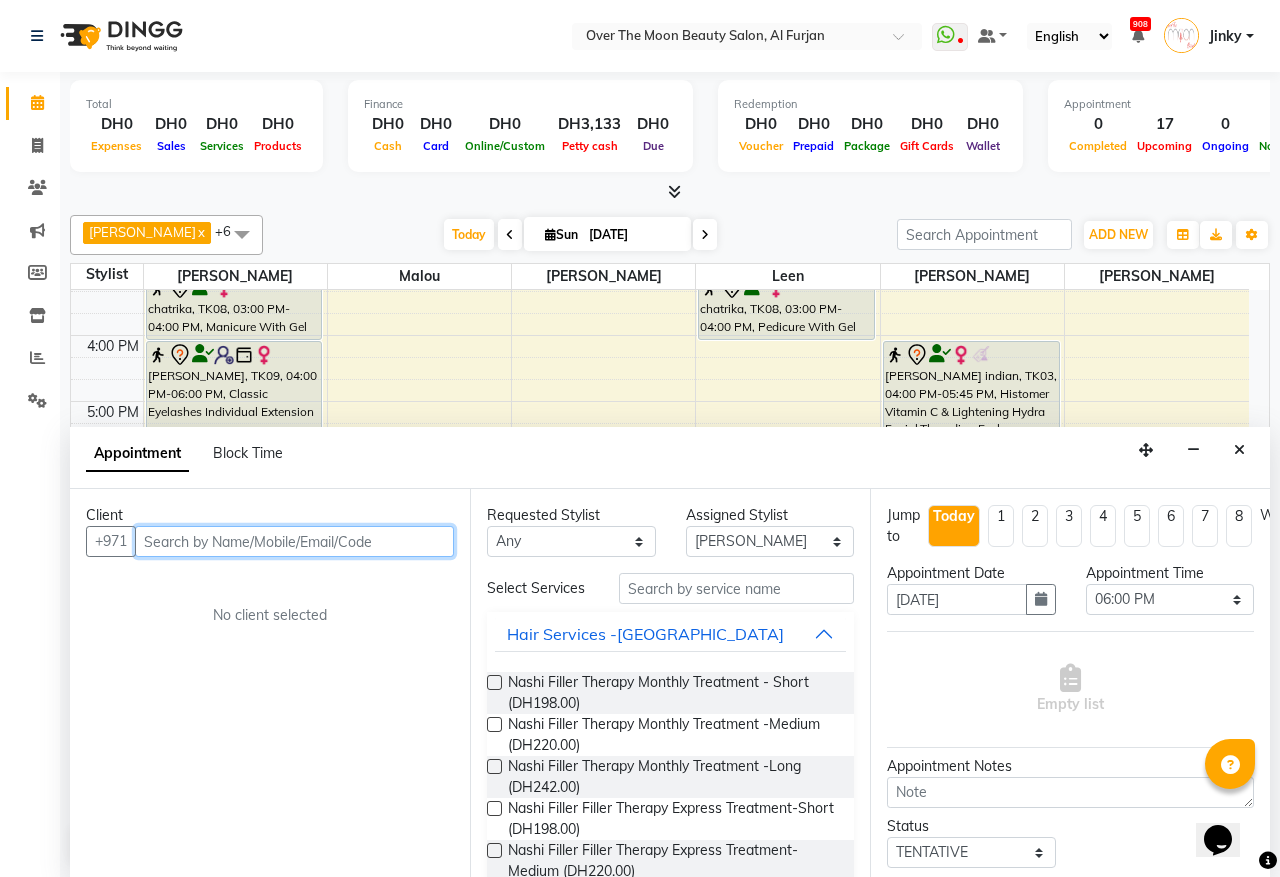 click at bounding box center [294, 541] 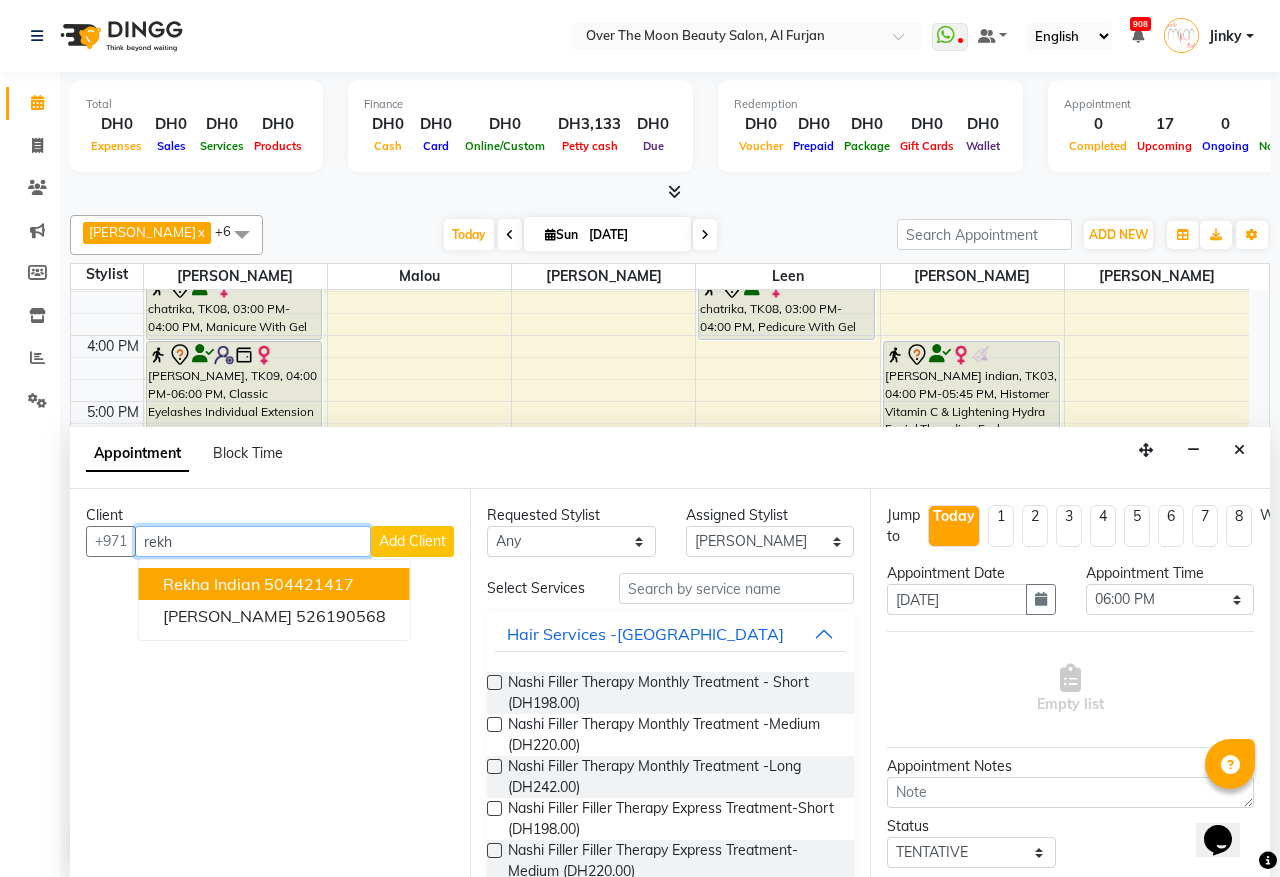 click on "504421417" at bounding box center [309, 584] 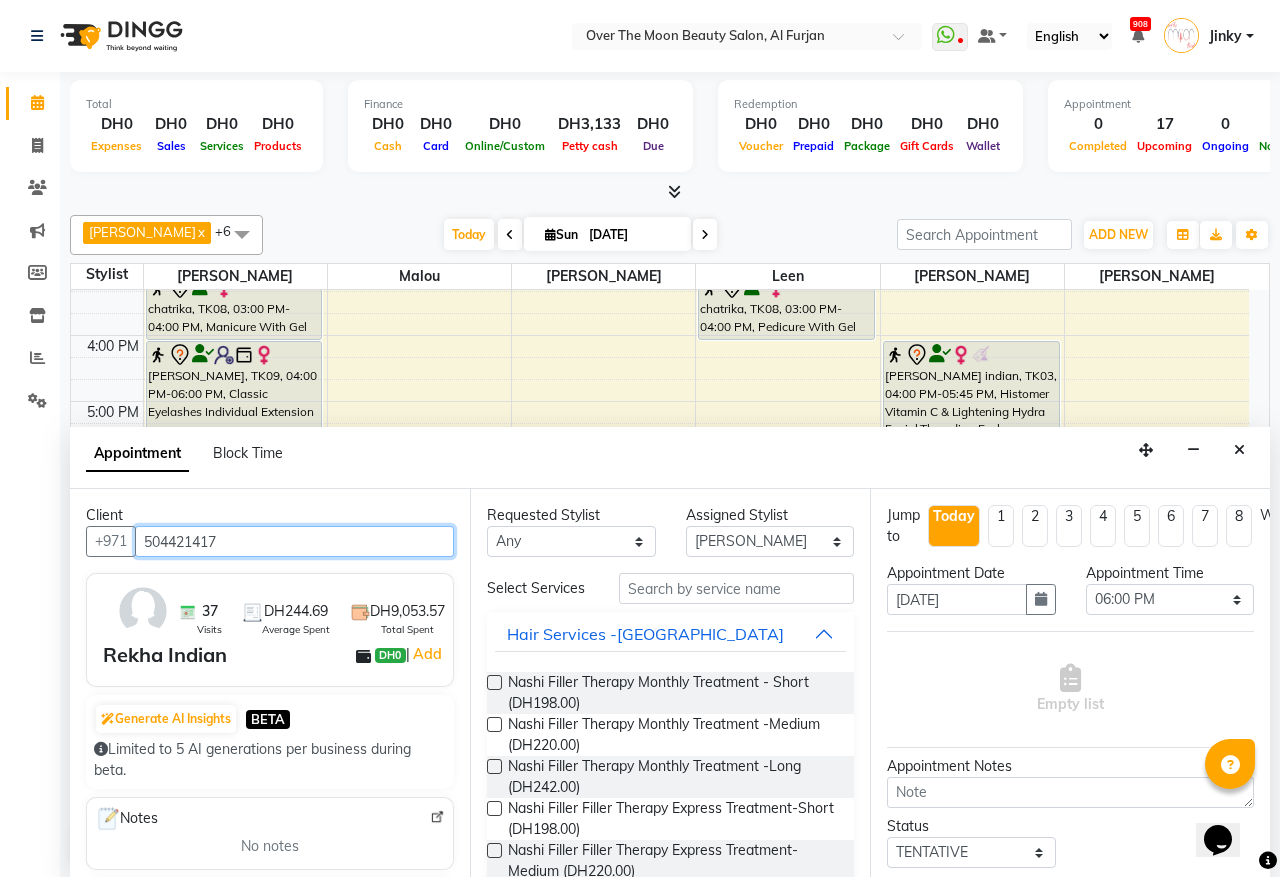 type on "504421417" 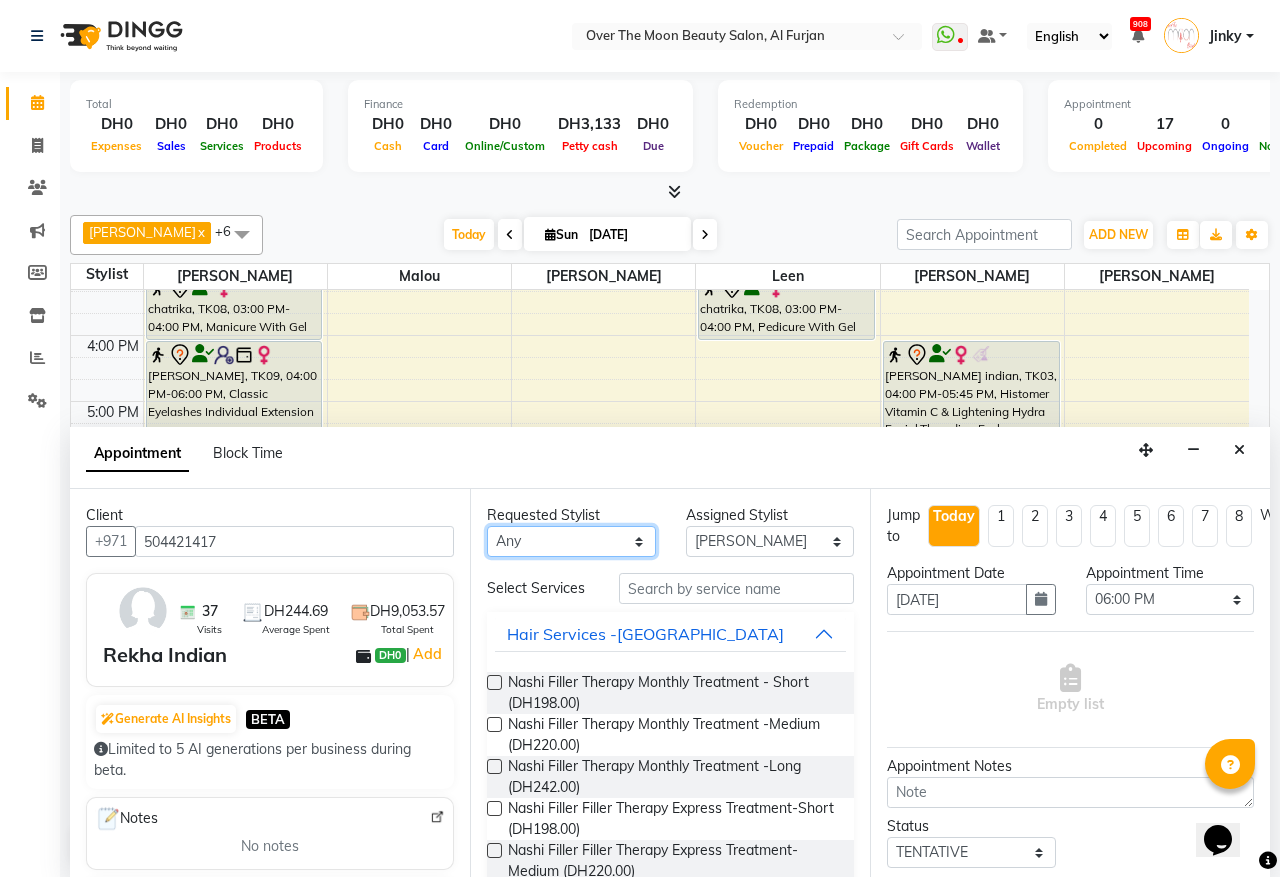 click on "Any Bianca Hadeel Jeewan Jinky Kristi Leen Malou William" at bounding box center [571, 541] 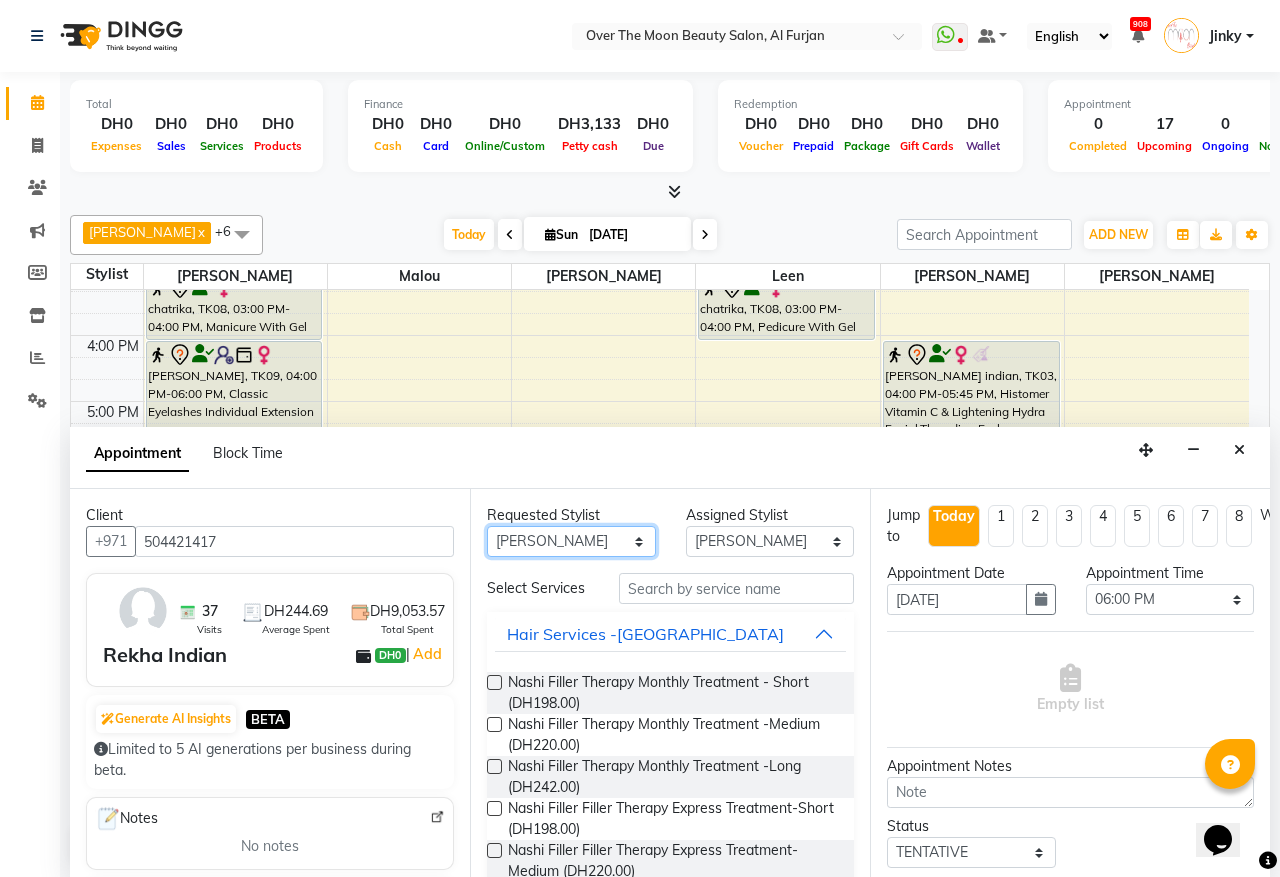 click on "Any Bianca Hadeel Jeewan Jinky Kristi Leen Malou William" at bounding box center [571, 541] 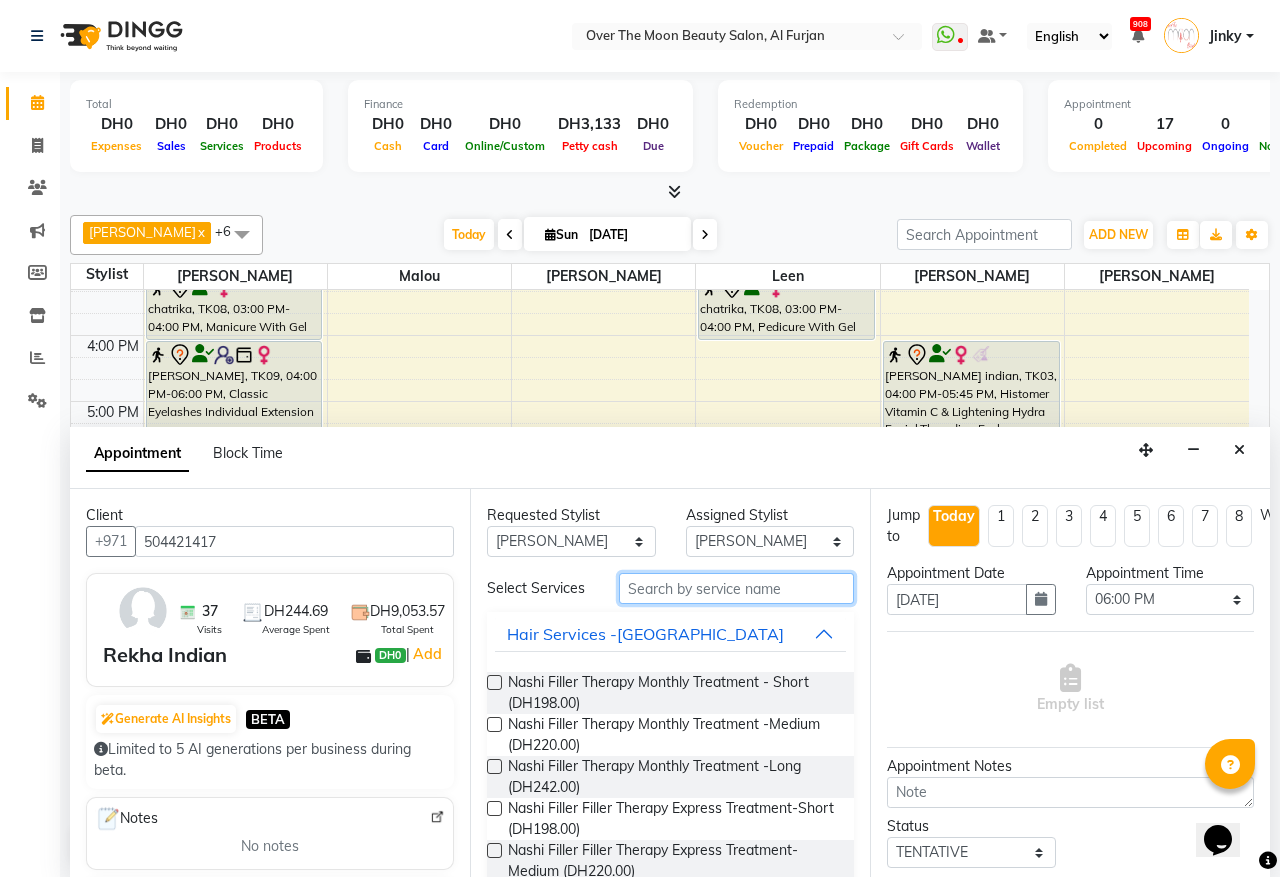 click at bounding box center (736, 588) 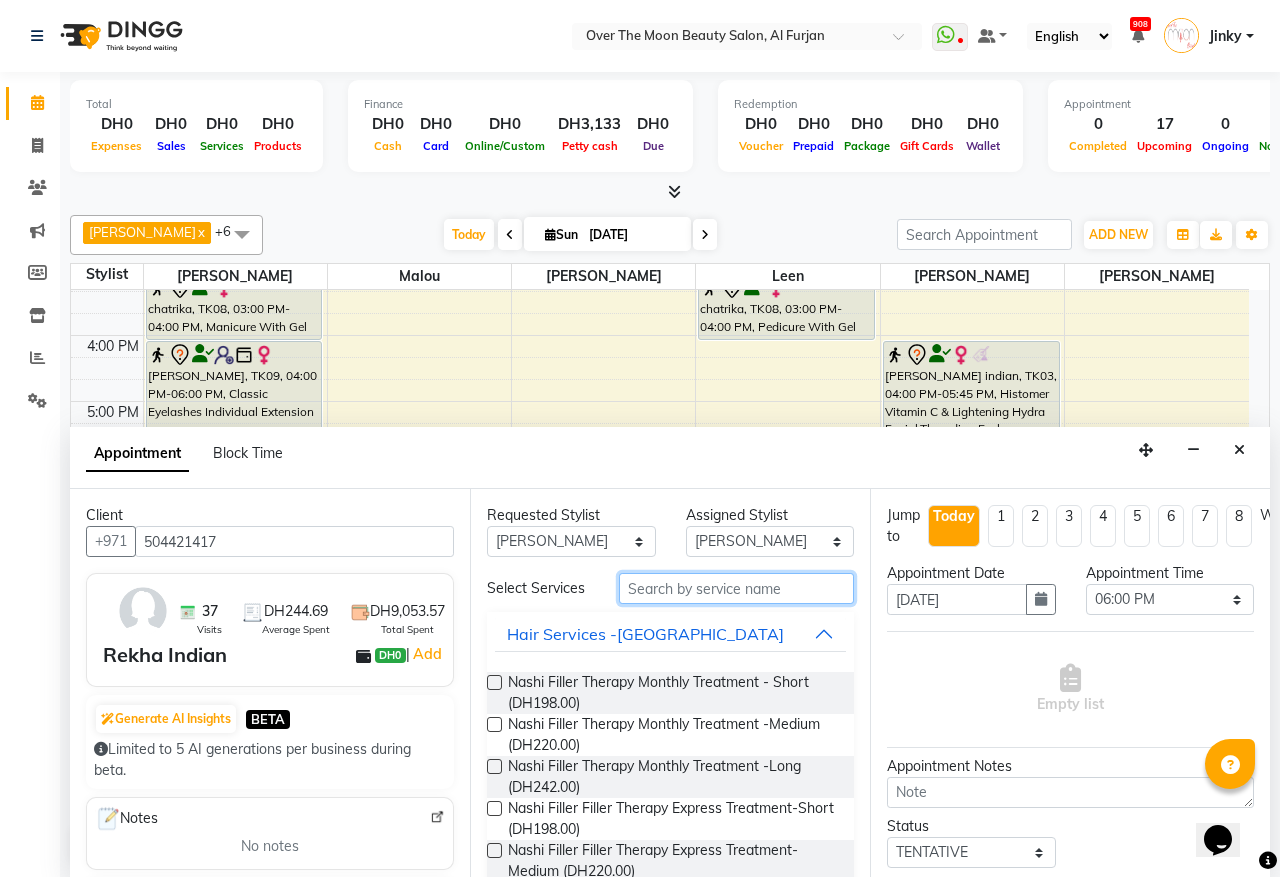 click at bounding box center [736, 588] 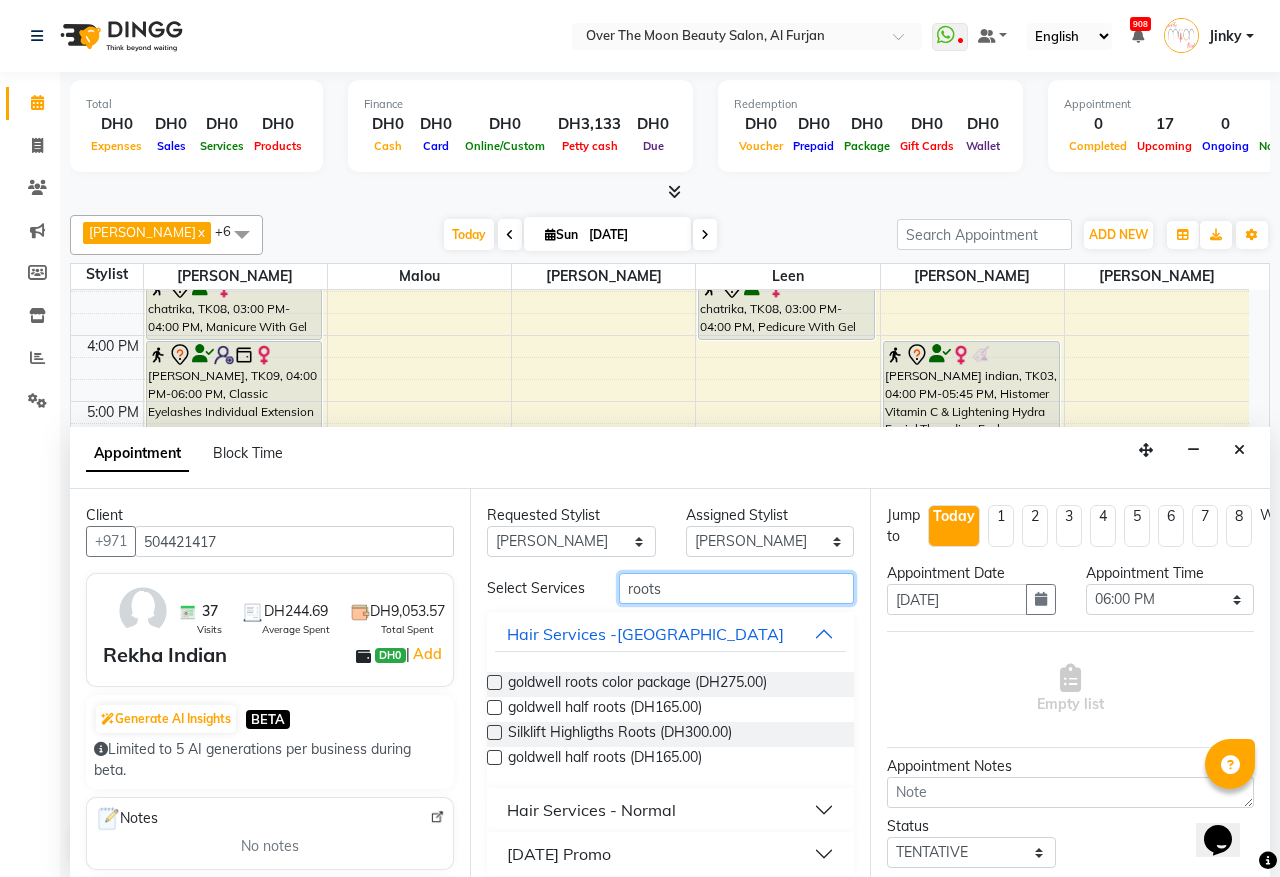 type on "roots" 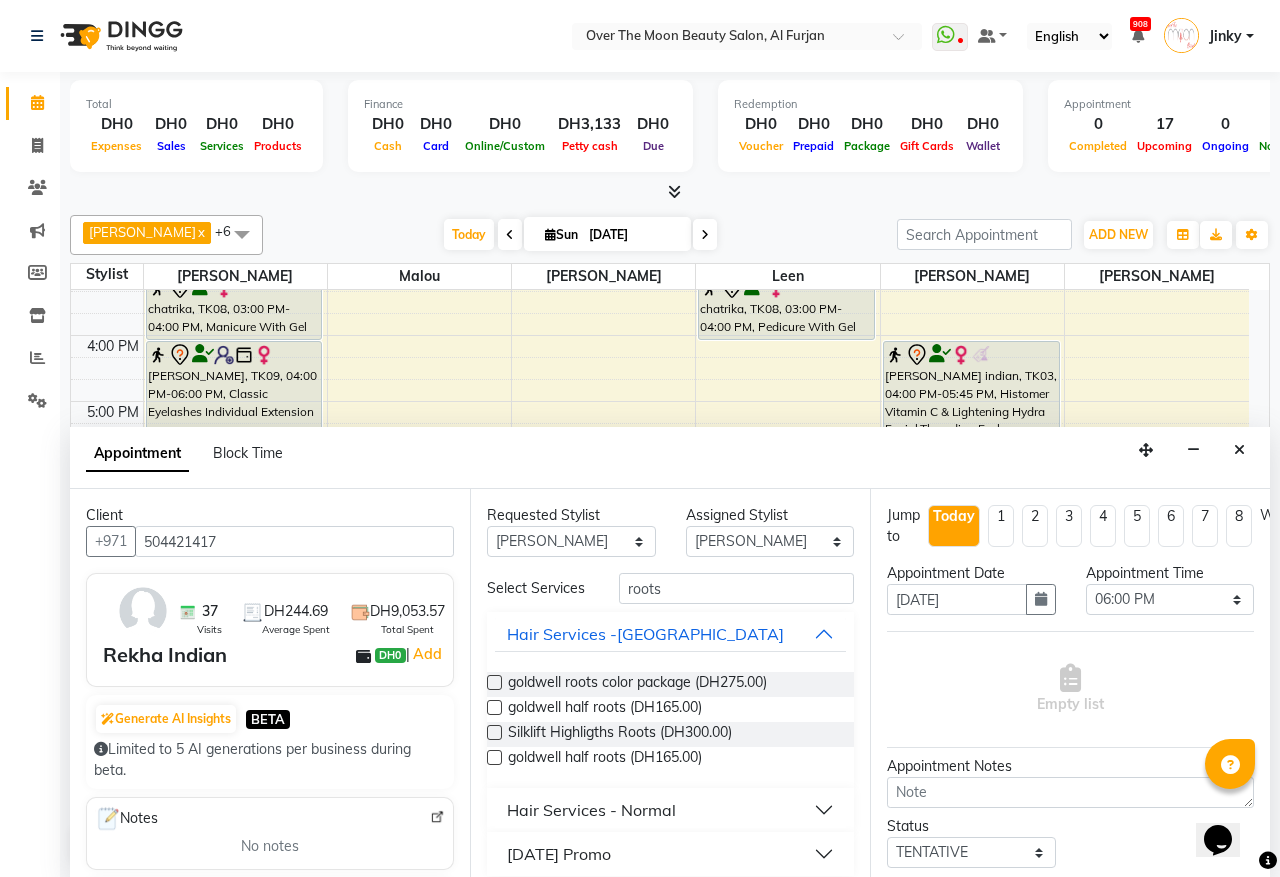 click on "Hair Services - Normal" at bounding box center (591, 810) 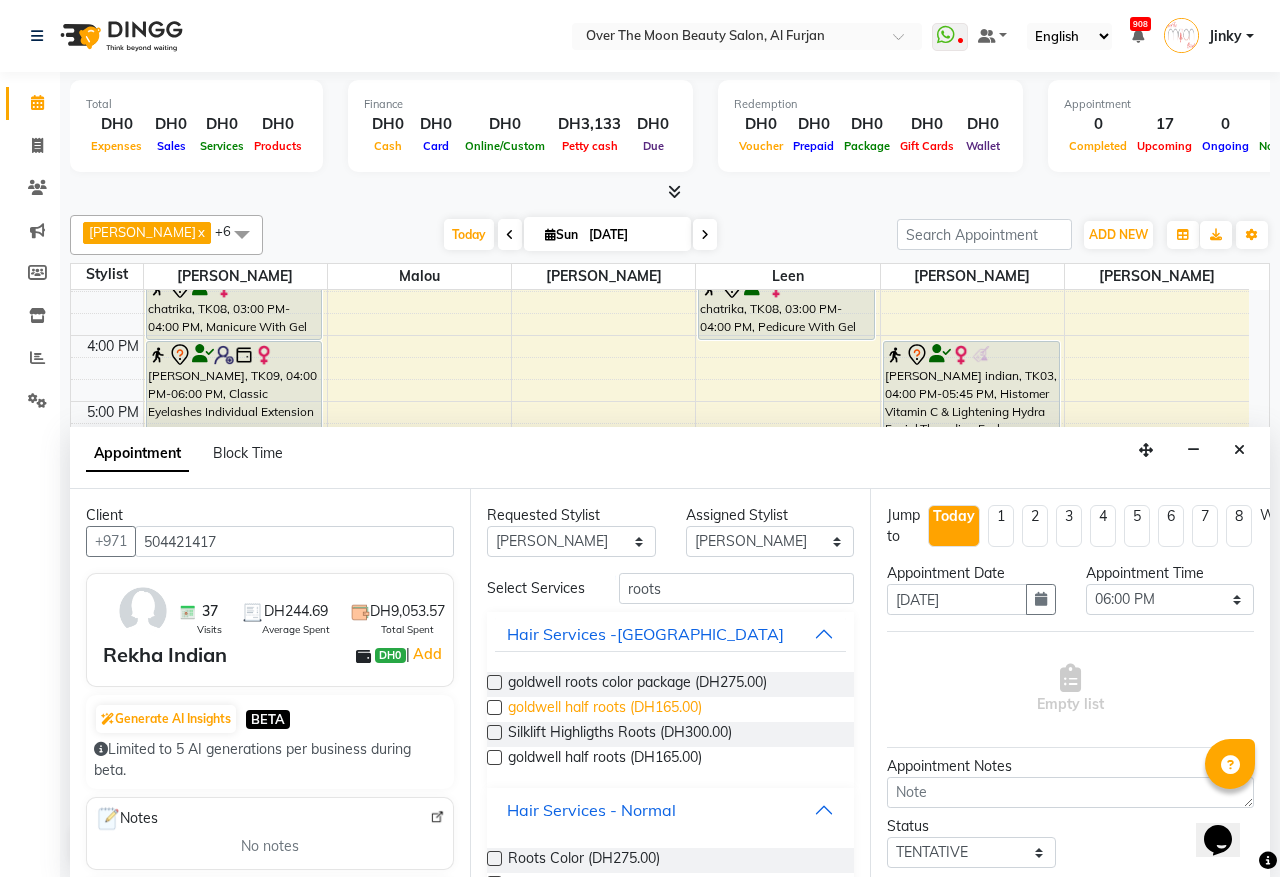 scroll, scrollTop: 158, scrollLeft: 0, axis: vertical 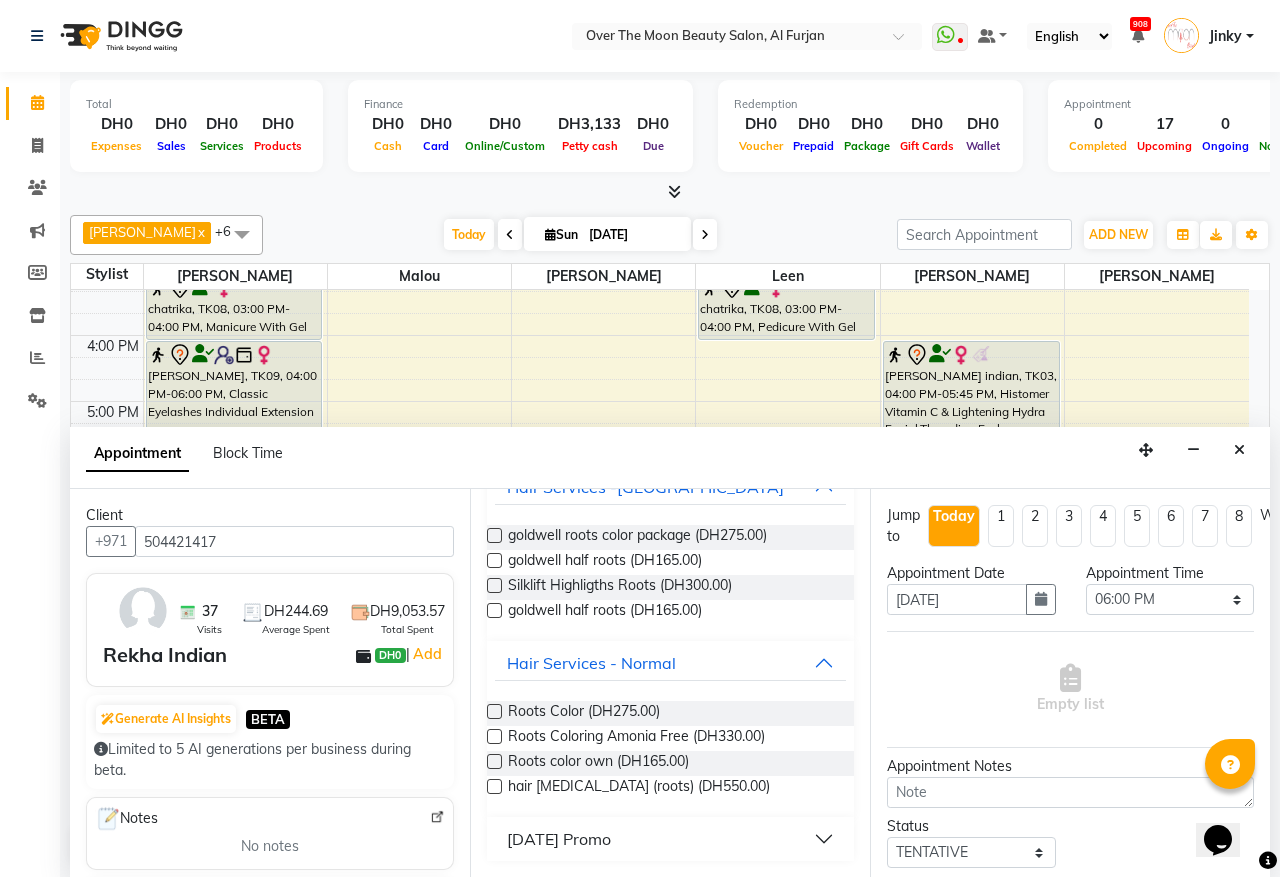 click at bounding box center [494, 711] 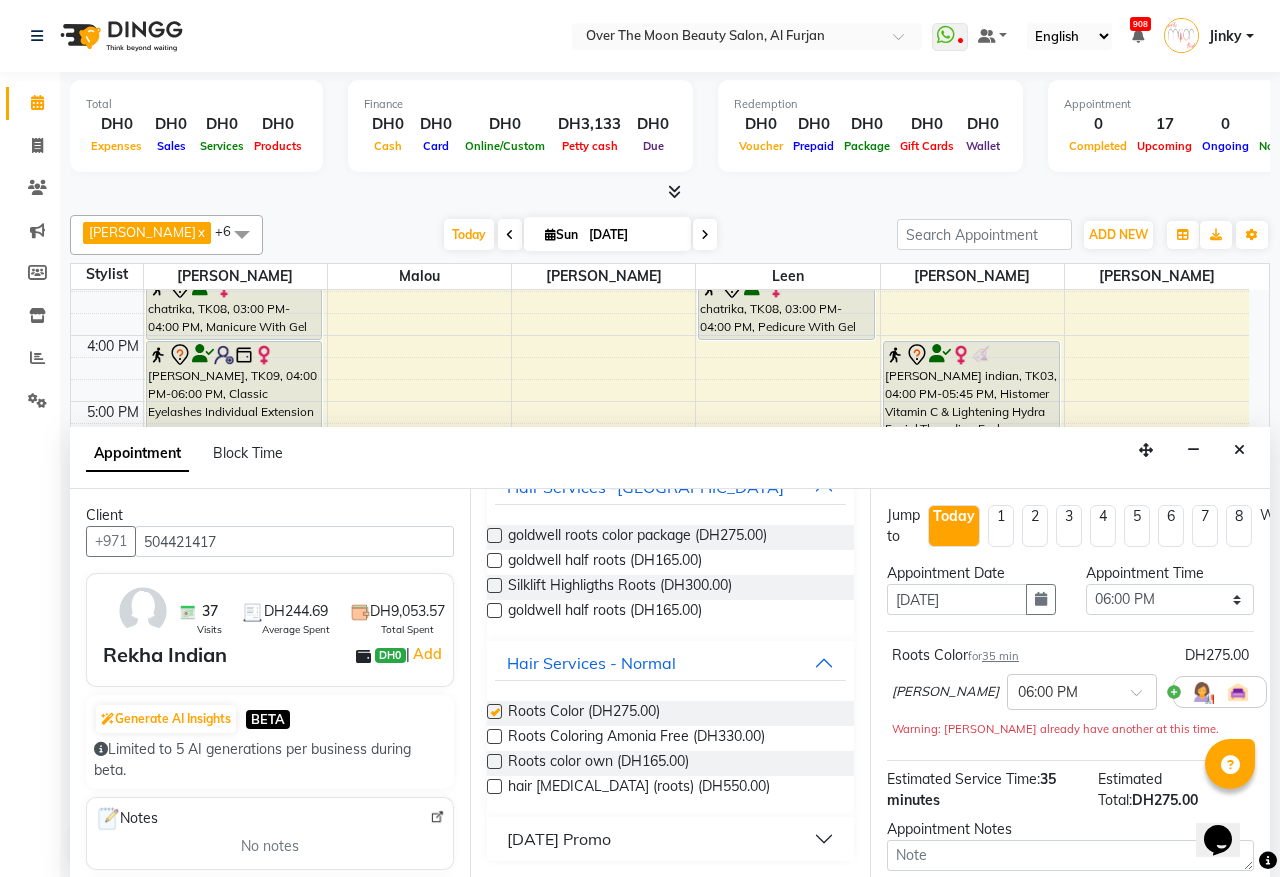 checkbox on "false" 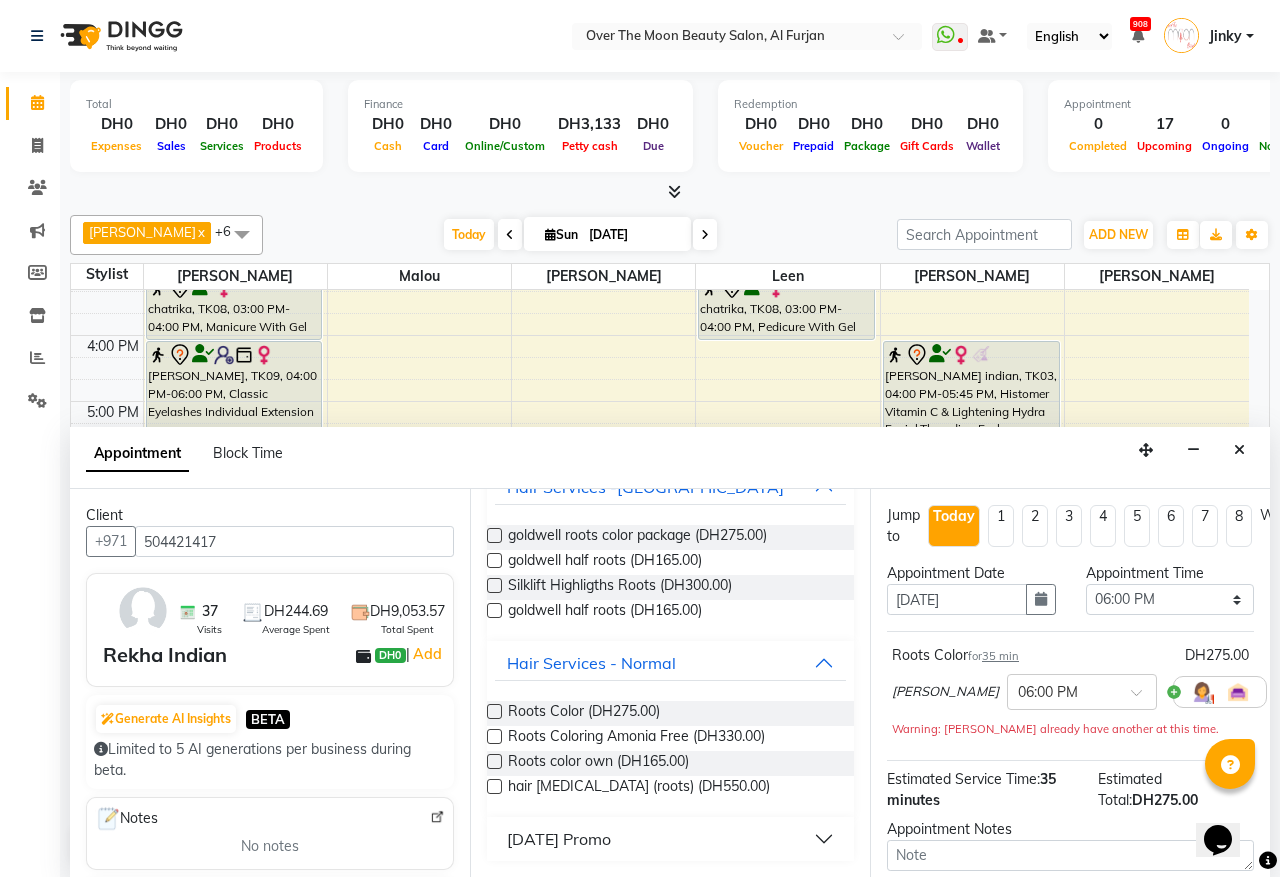 scroll, scrollTop: 0, scrollLeft: 0, axis: both 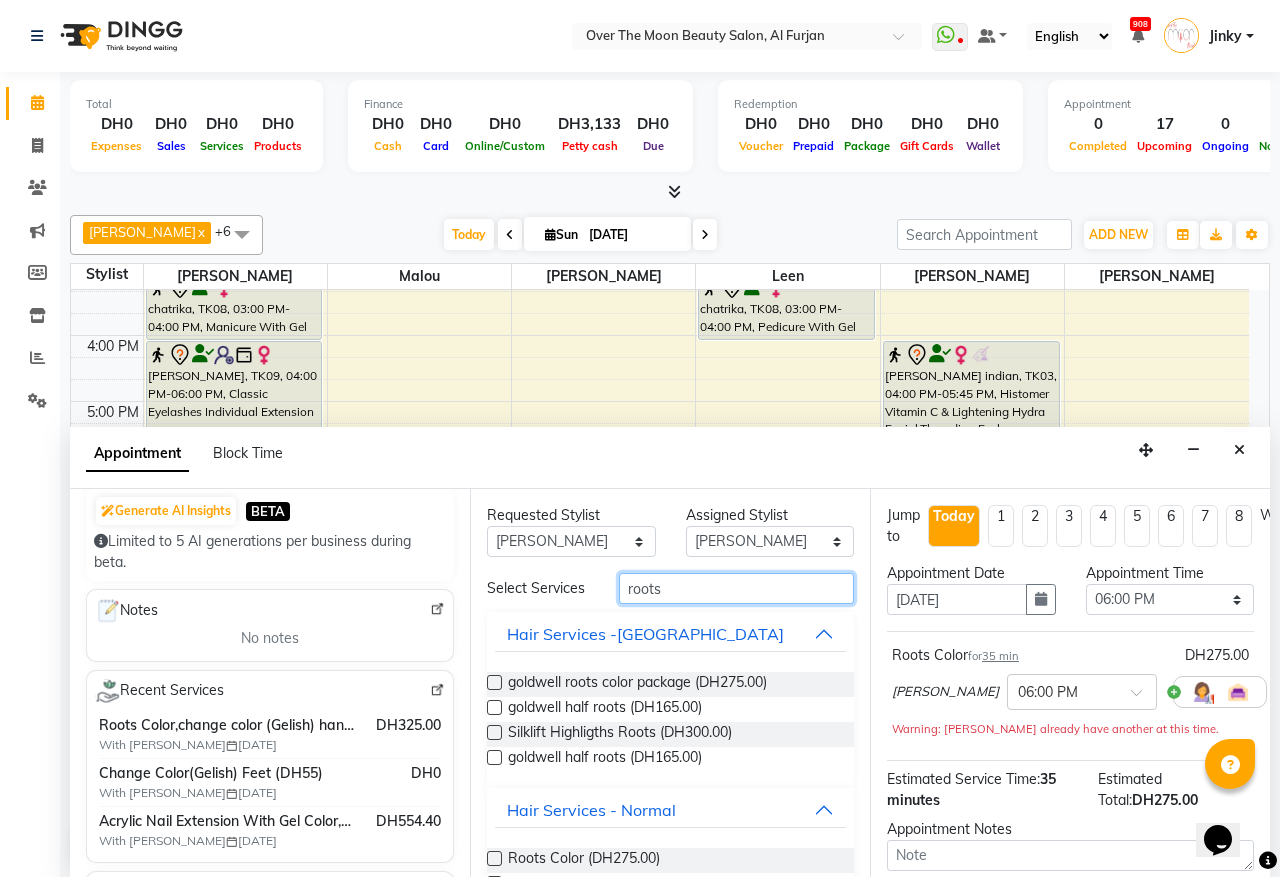 drag, startPoint x: 682, startPoint y: 593, endPoint x: 566, endPoint y: 611, distance: 117.388245 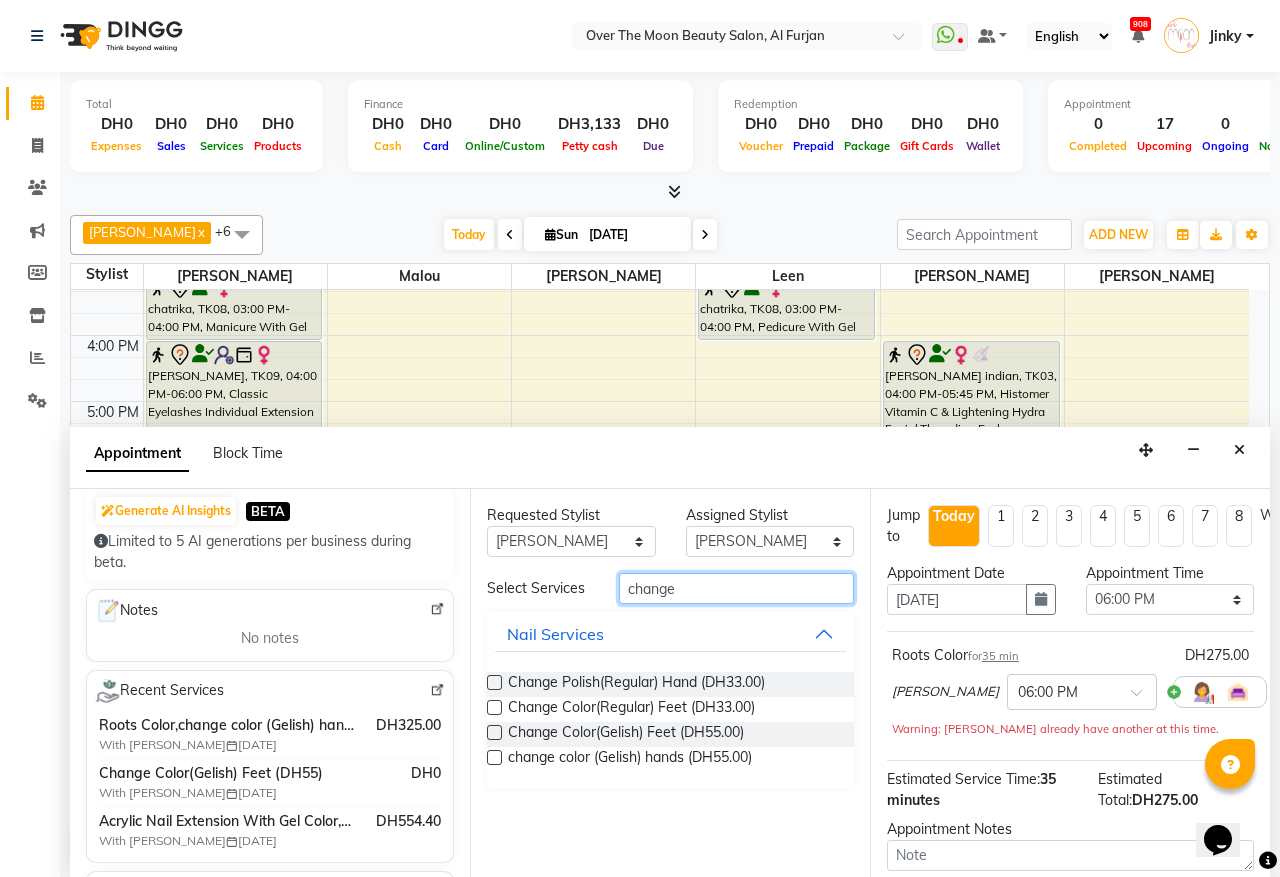 type on "change" 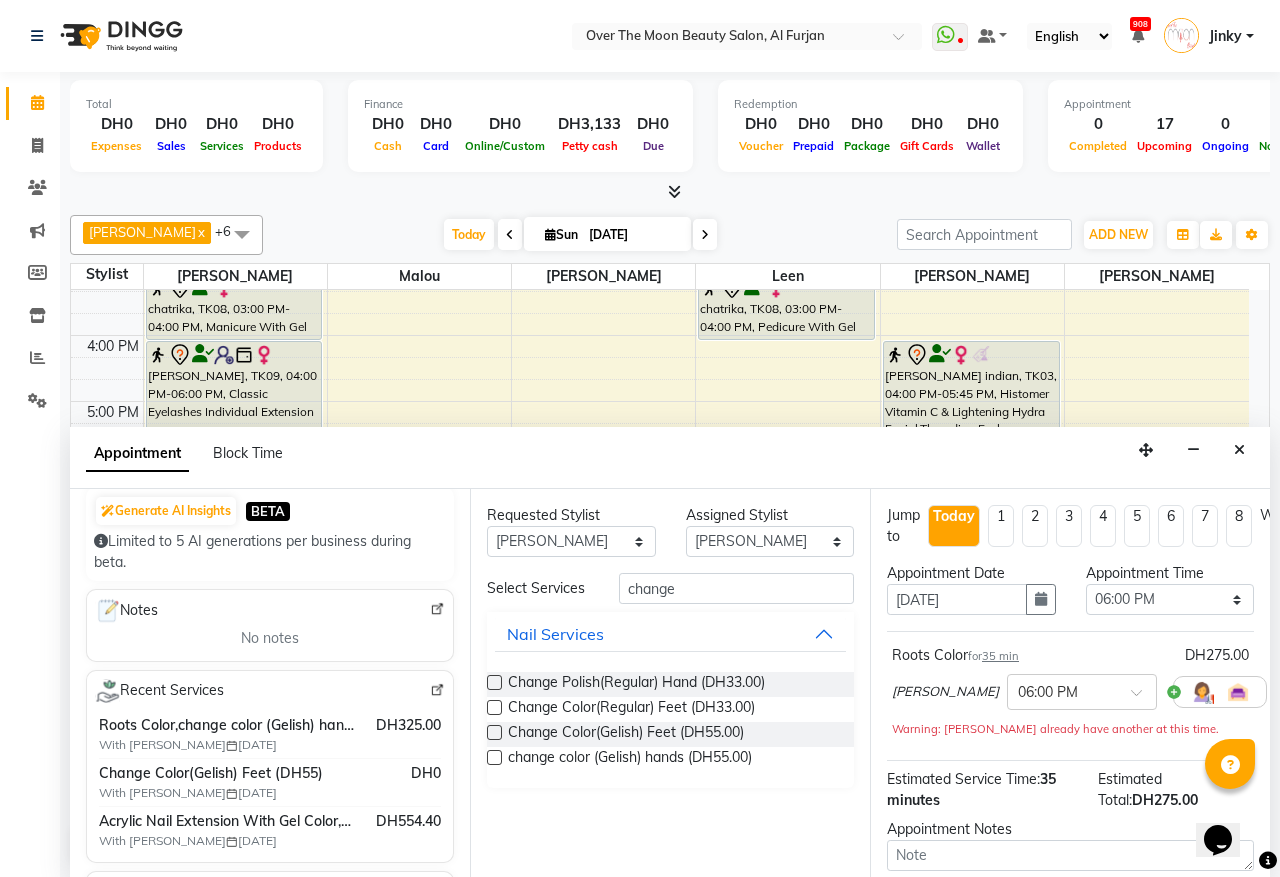click at bounding box center (494, 757) 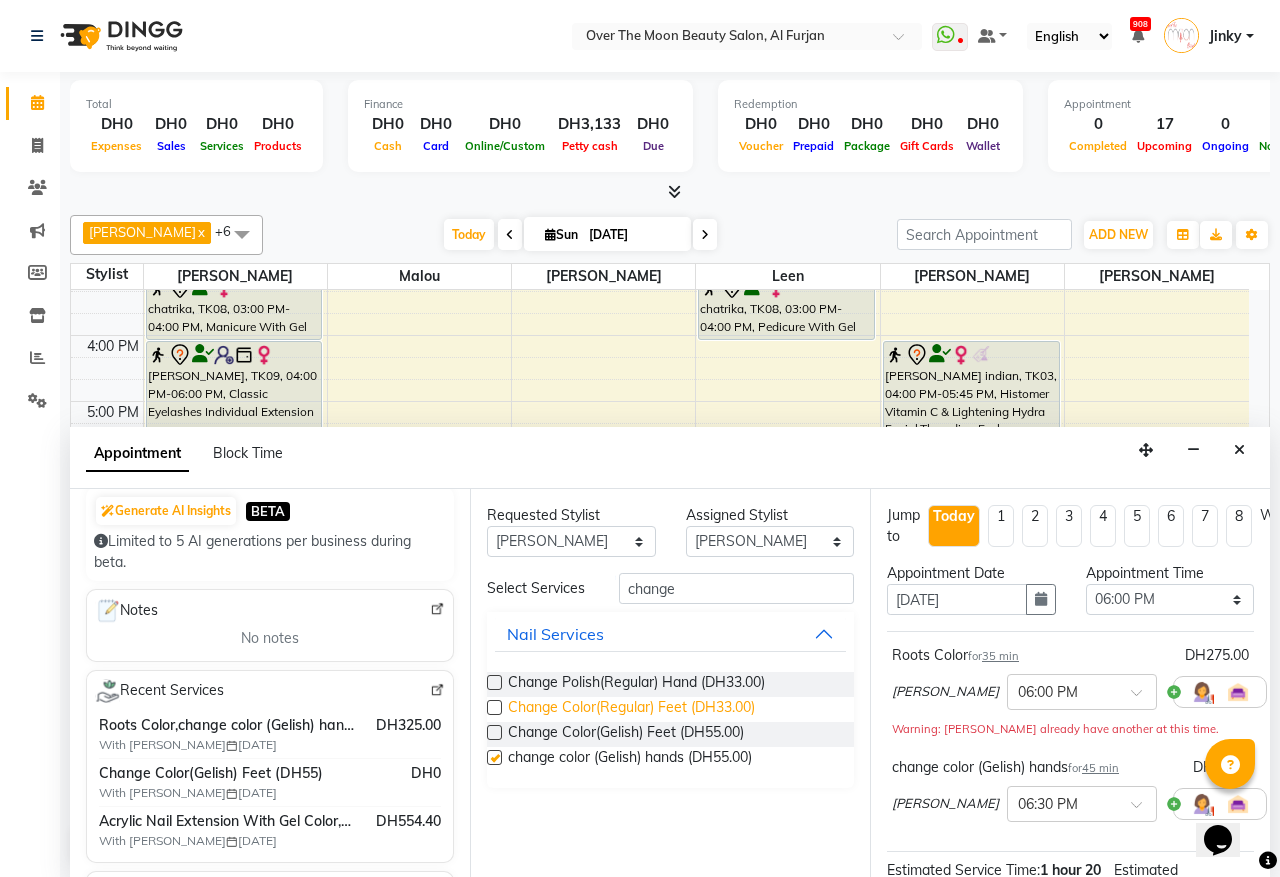 checkbox on "false" 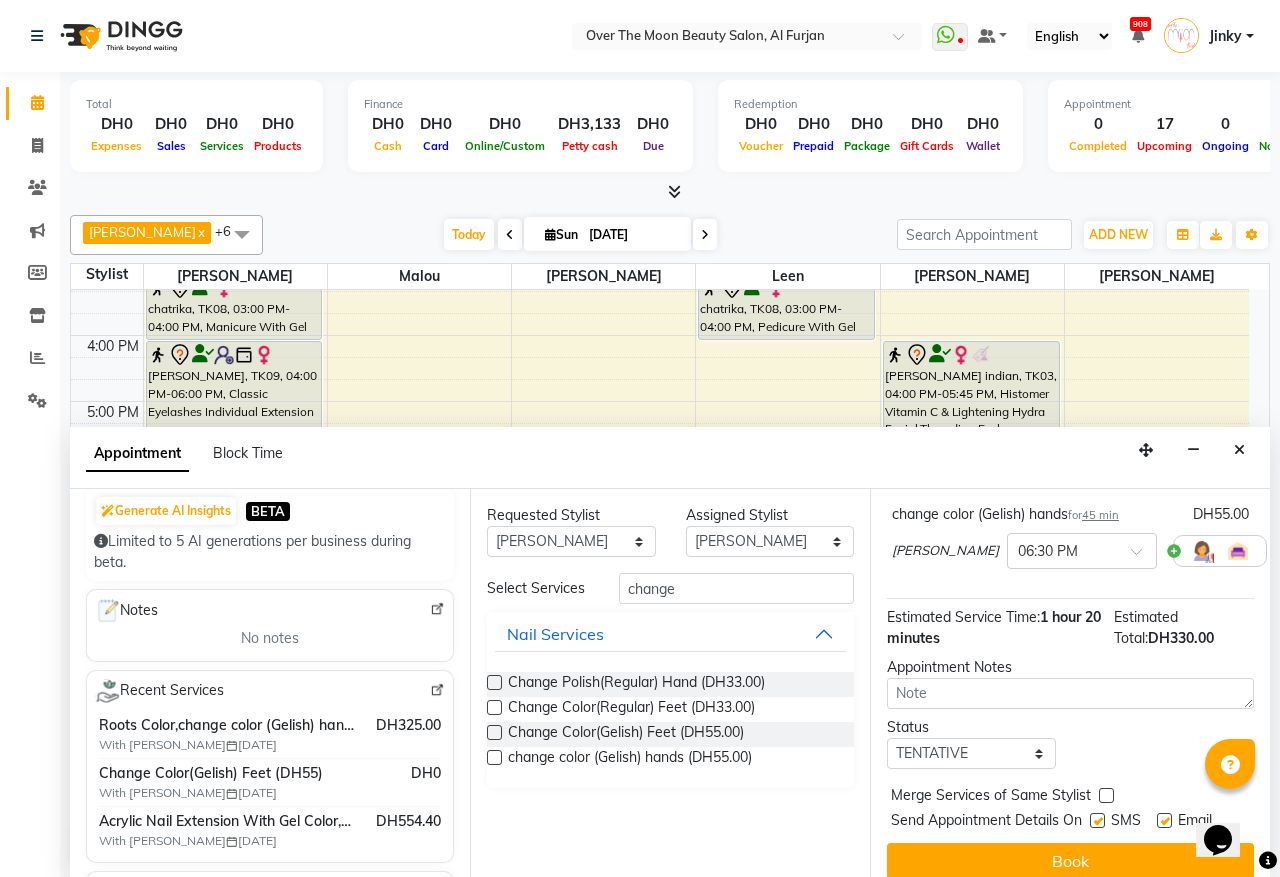scroll, scrollTop: 291, scrollLeft: 0, axis: vertical 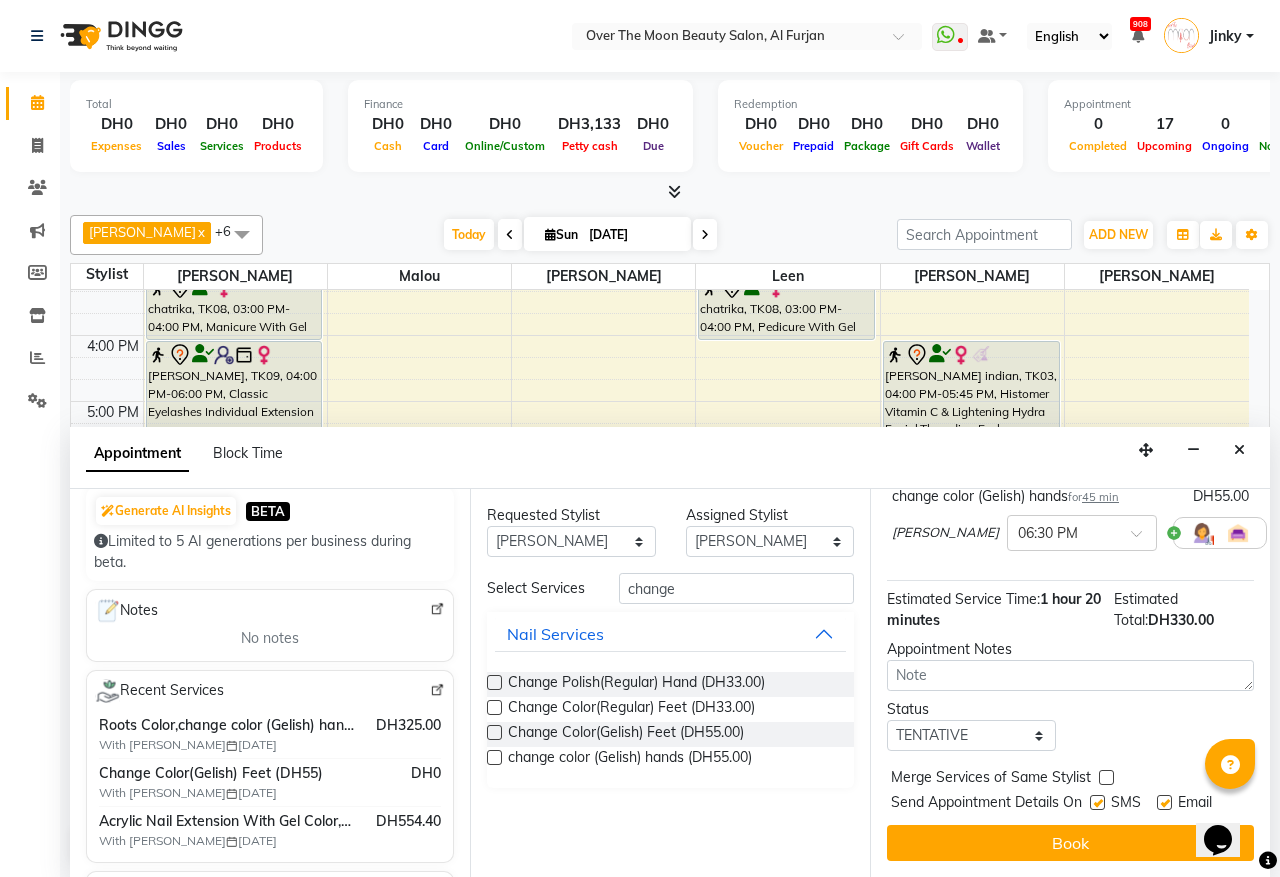click at bounding box center [1106, 777] 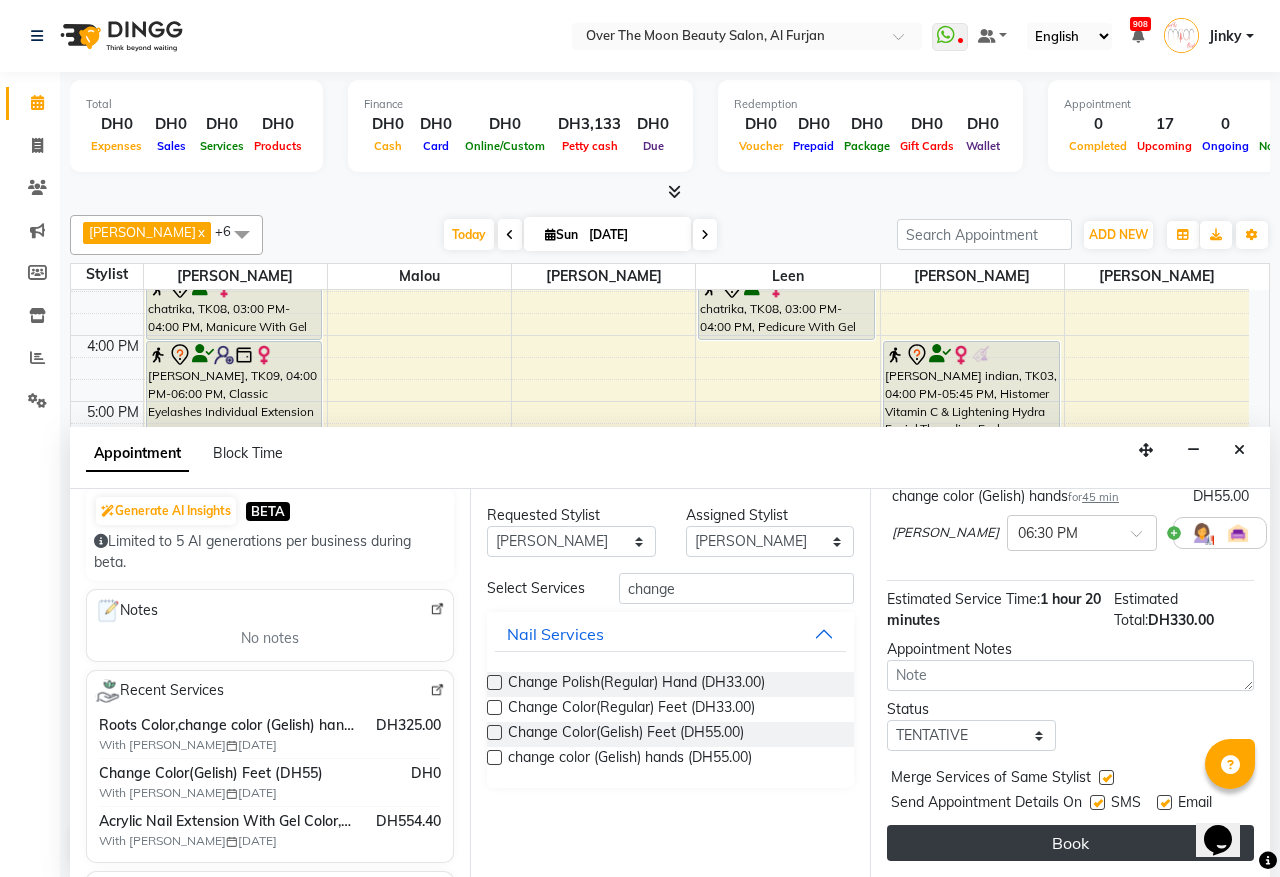 click on "Book" at bounding box center [1070, 843] 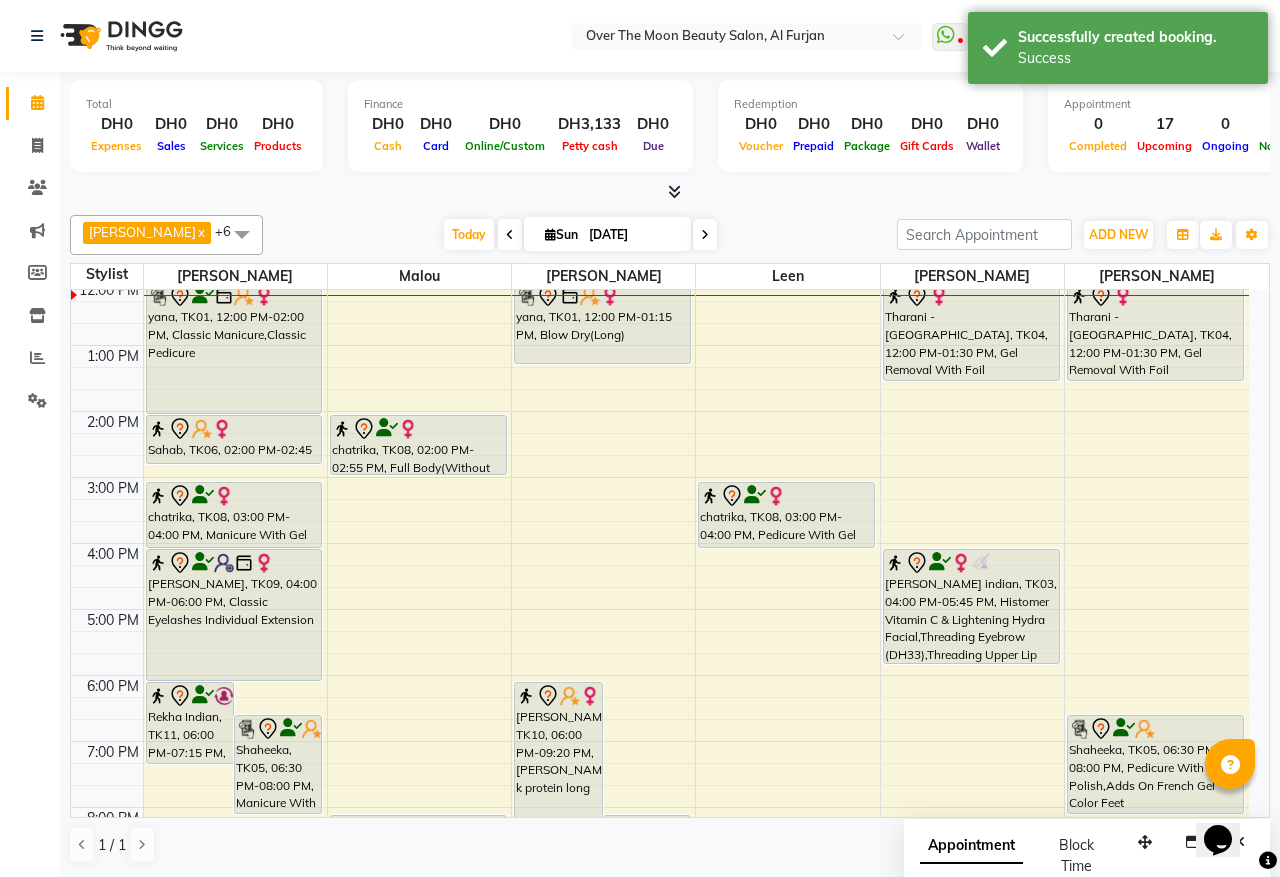scroll, scrollTop: 0, scrollLeft: 0, axis: both 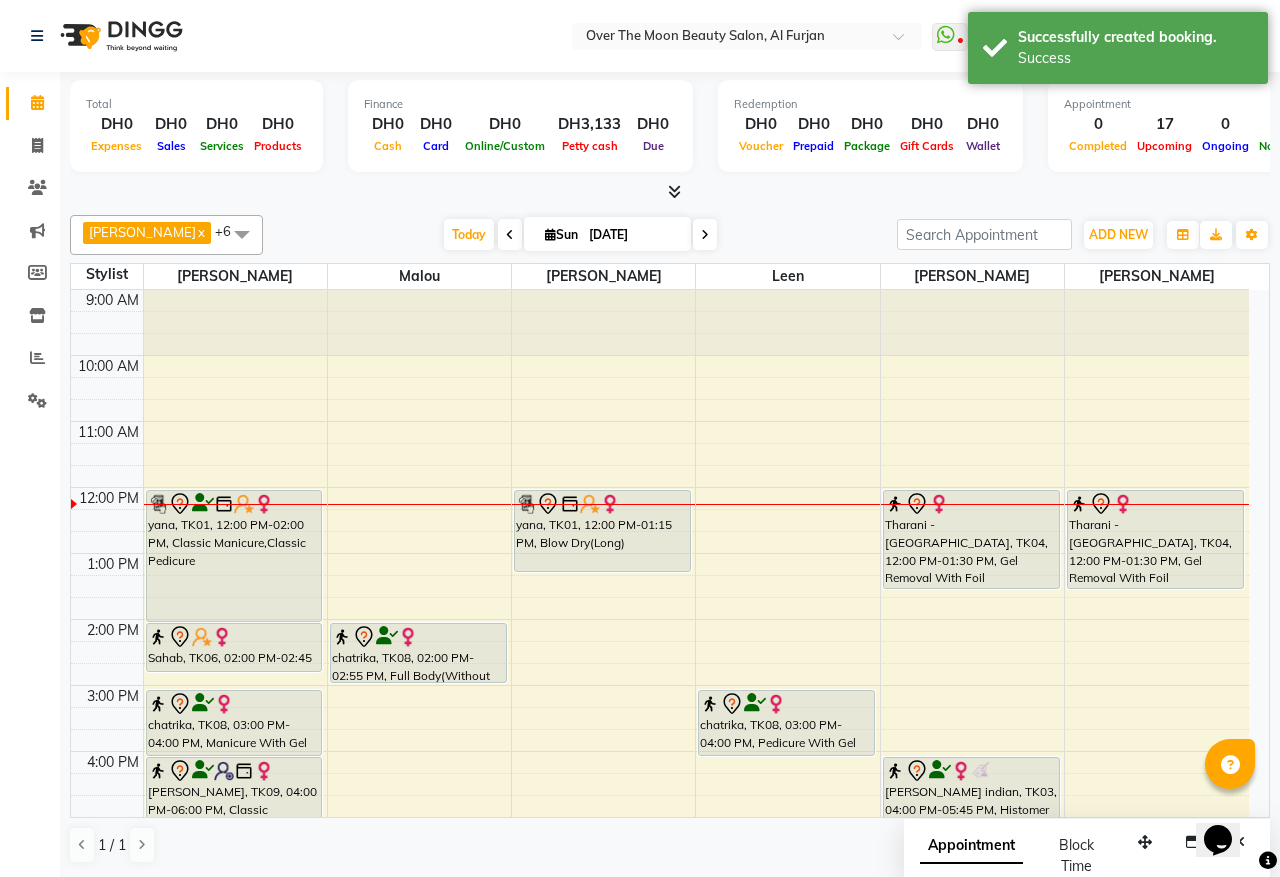 click on "9:00 AM 10:00 AM 11:00 AM 12:00 PM 1:00 PM 2:00 PM 3:00 PM 4:00 PM 5:00 PM 6:00 PM 7:00 PM 8:00 PM 9:00 PM 10:00 PM 11:00 PM             Rekha Indian, TK11, 06:00 PM-07:15 PM, Roots Color,change color (Gelish)  hands             Shaheeka, TK05, 06:30 PM-08:00 PM, Manicure With Gel Polish,Adds On French Gel Color hands             yana, TK01, 12:00 PM-02:00 PM, Classic Manicure,Classic Pedicure             Sahab, TK06, 02:00 PM-02:45 PM, Threading Eyebrow,Threading Upper Lip             chatrika, TK08, 03:00 PM-04:00 PM, Manicure With Gel Polish             Harshitha Parikshith, TK09, 04:00 PM-06:00 PM, Classic Eyelashes Individual Extension             chatrika, TK08, 02:00 PM-02:55 PM, Full Body(Without Bikkini)             Shaheeka, TK05, 08:00 PM-09:00 PM, Neck And Shoulder Massage             Saman Farooq, TK10, 06:00 PM-09:20 PM, sarah k protein long             Saima Asghar Riaz, TK02, 08:00 PM-09:00 PM, kemon nuova fibra treatment(long)             yana, TK01, 12:00 PM-01:15 PM, Blow Dry(Long)" at bounding box center (660, 784) 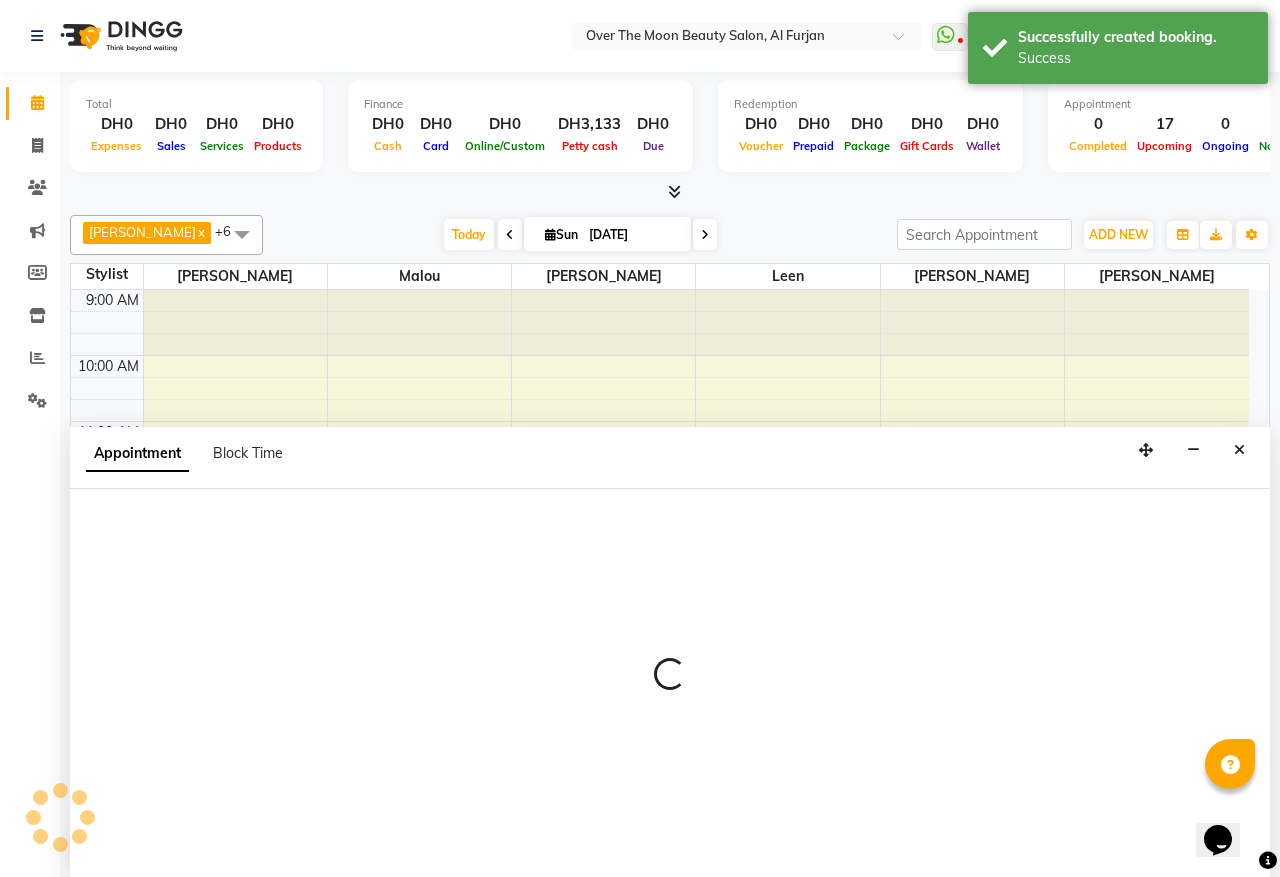 select on "23036" 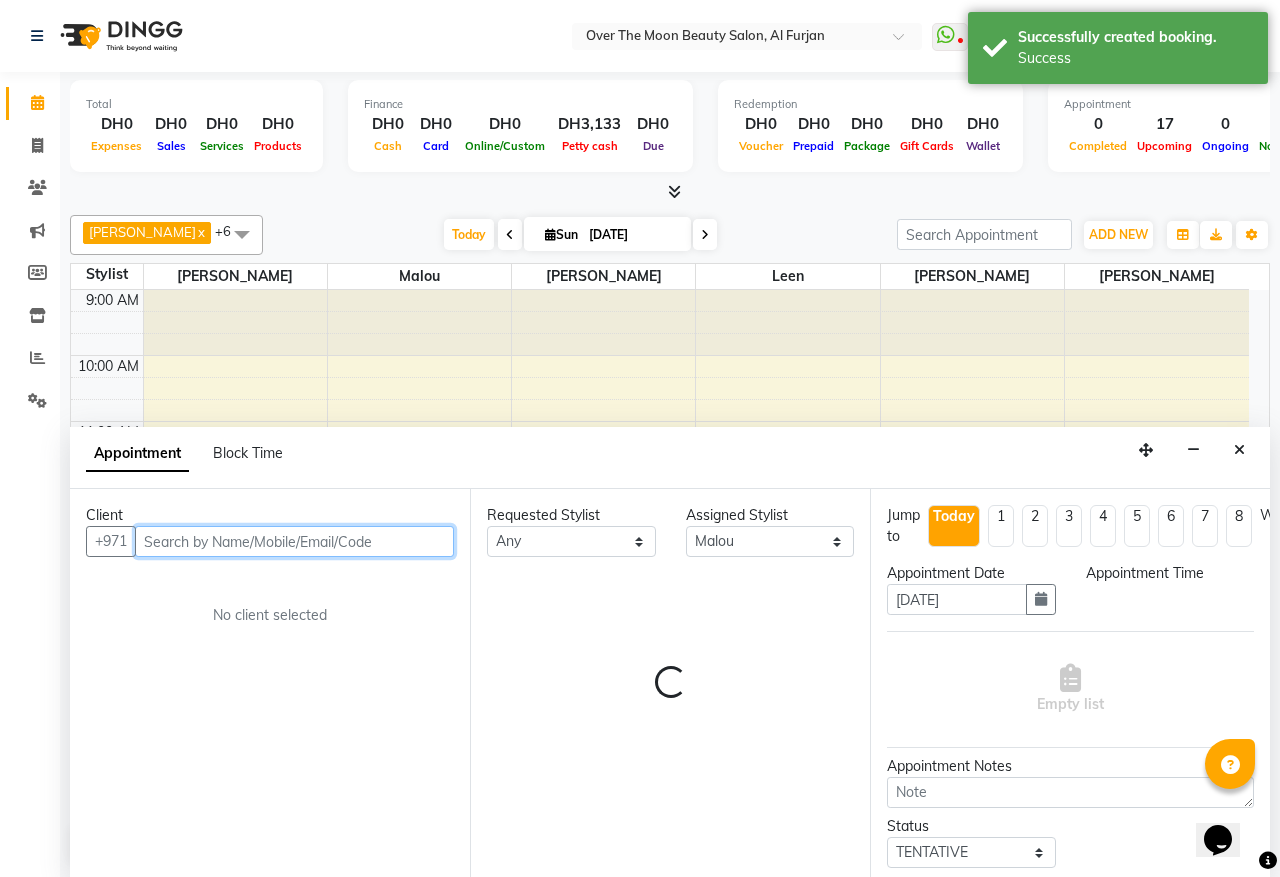 select on "735" 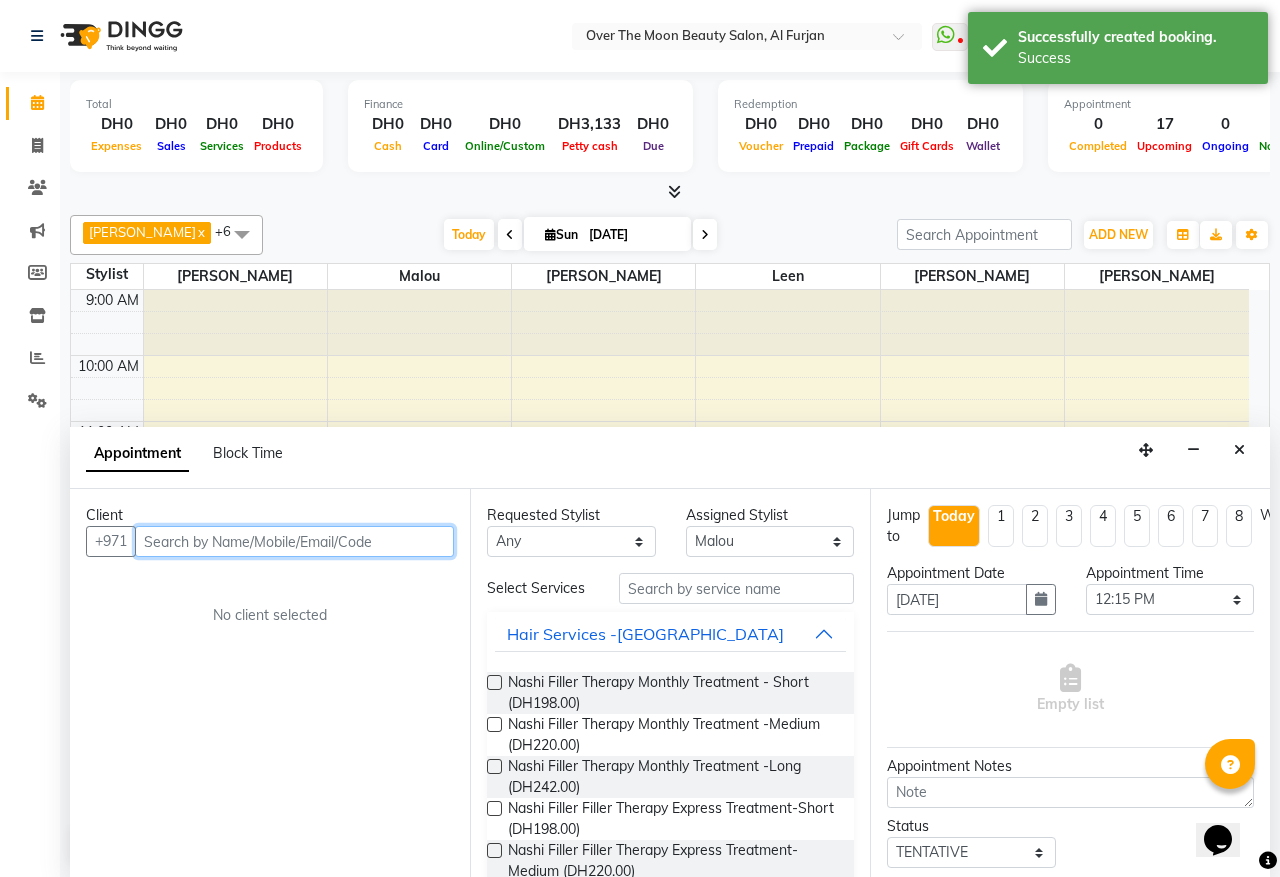 click at bounding box center (294, 541) 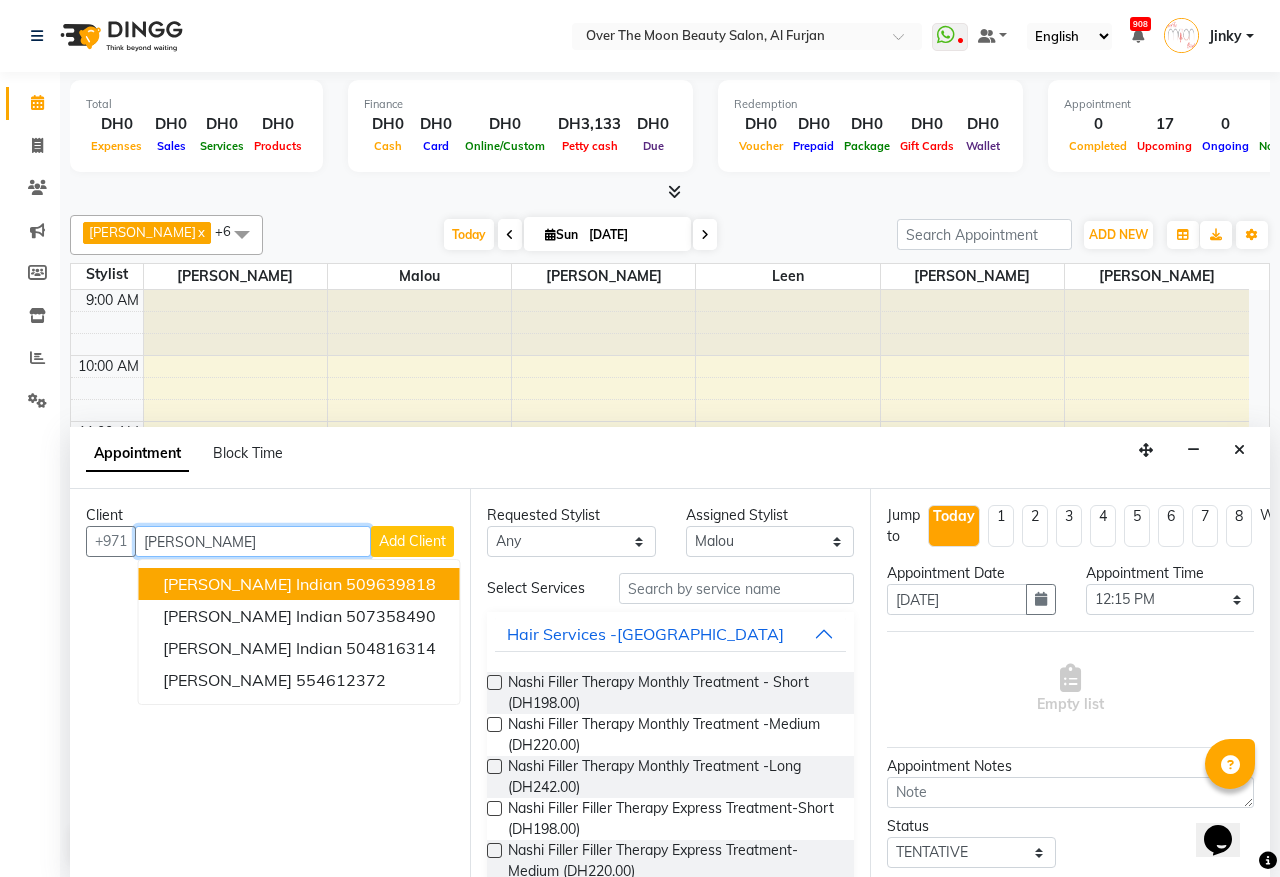 click on "509639818" at bounding box center (391, 584) 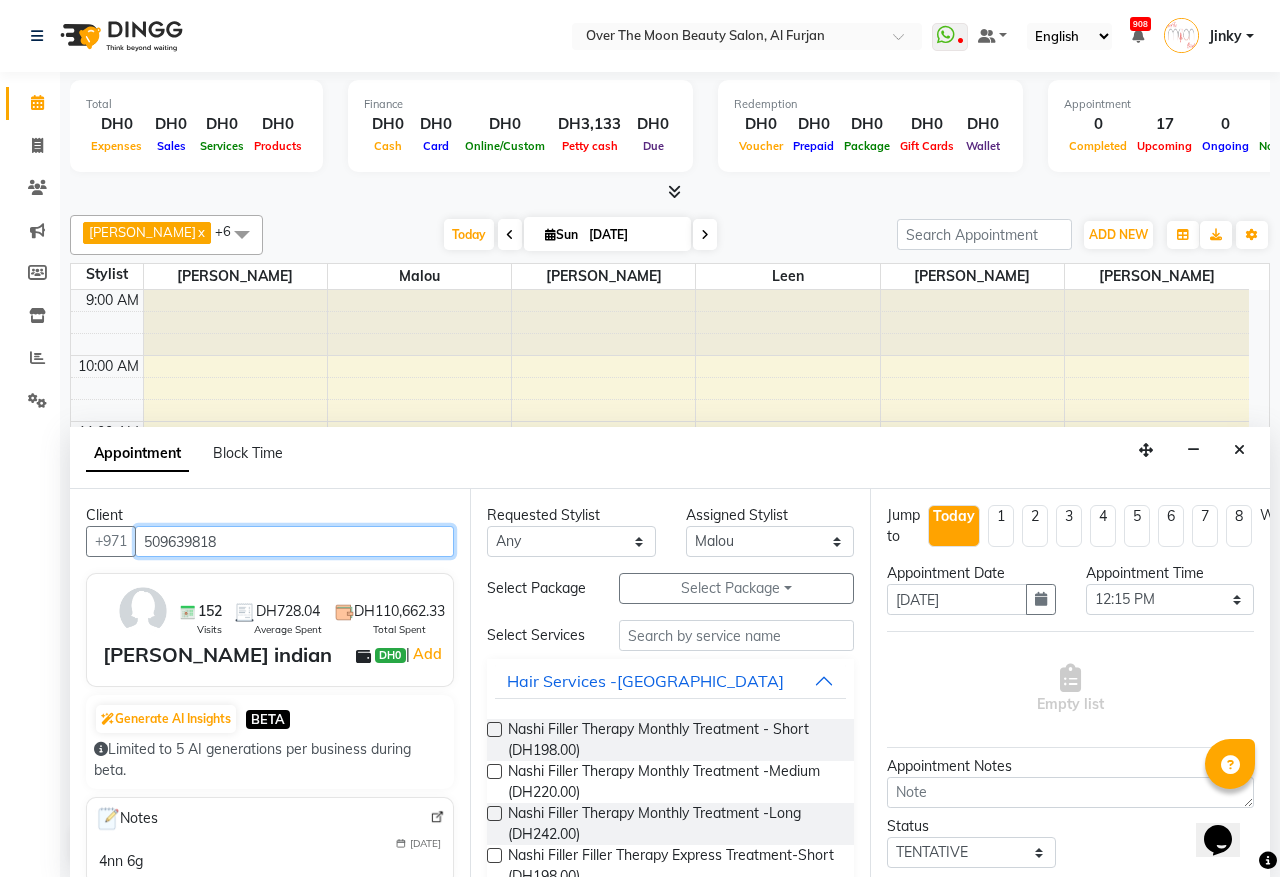 type on "509639818" 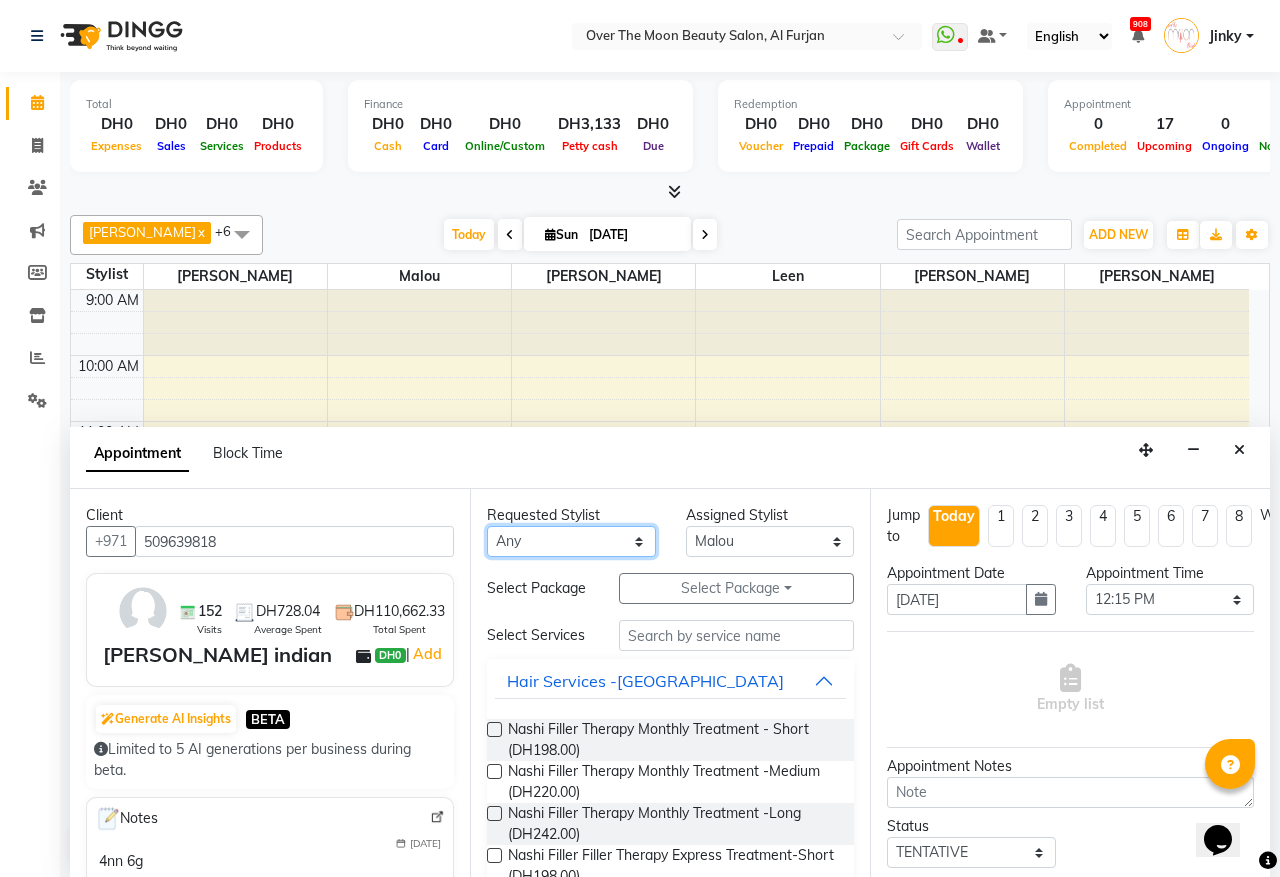 click on "Any Bianca Hadeel Jeewan Jinky Kristi Leen Malou William" at bounding box center (571, 541) 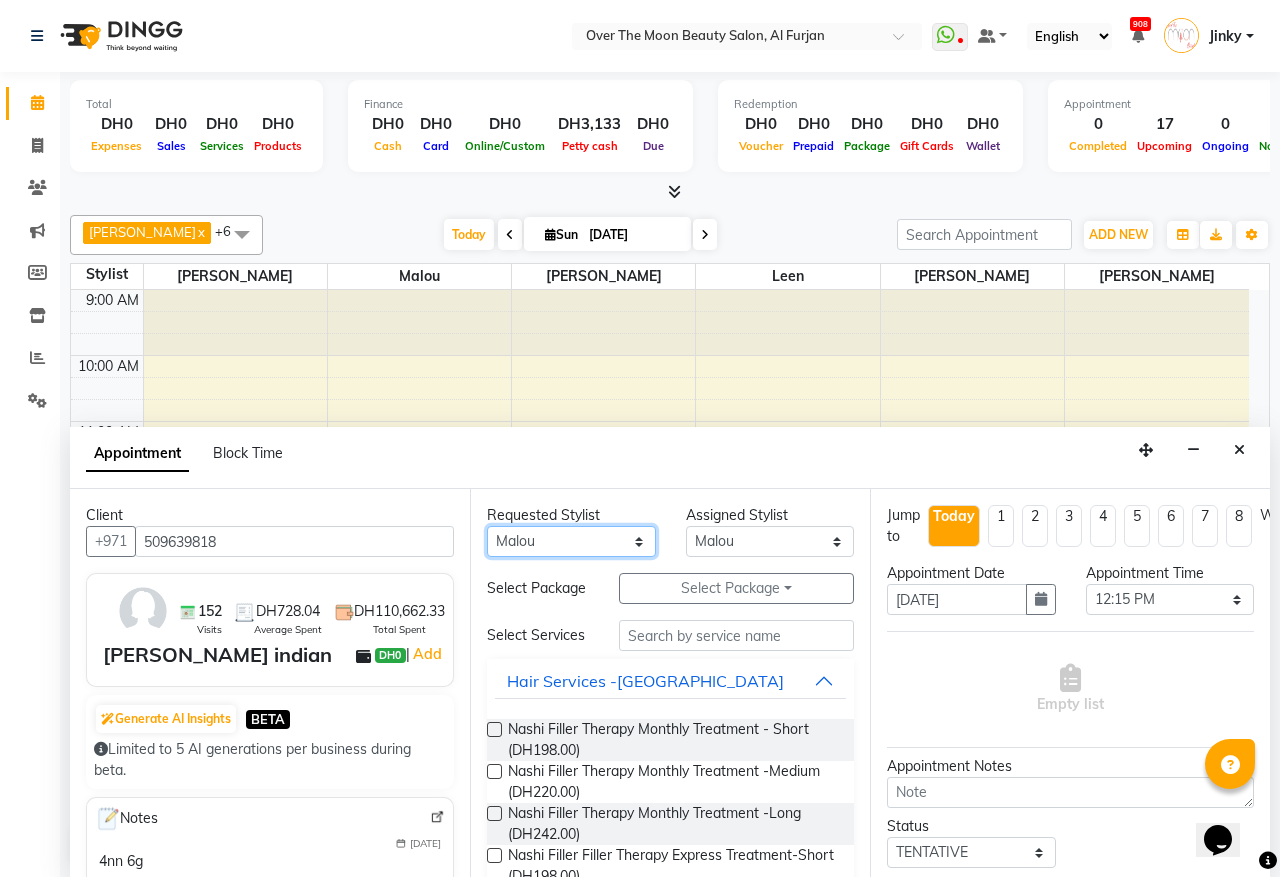 click on "Any Bianca Hadeel Jeewan Jinky Kristi Leen Malou William" at bounding box center [571, 541] 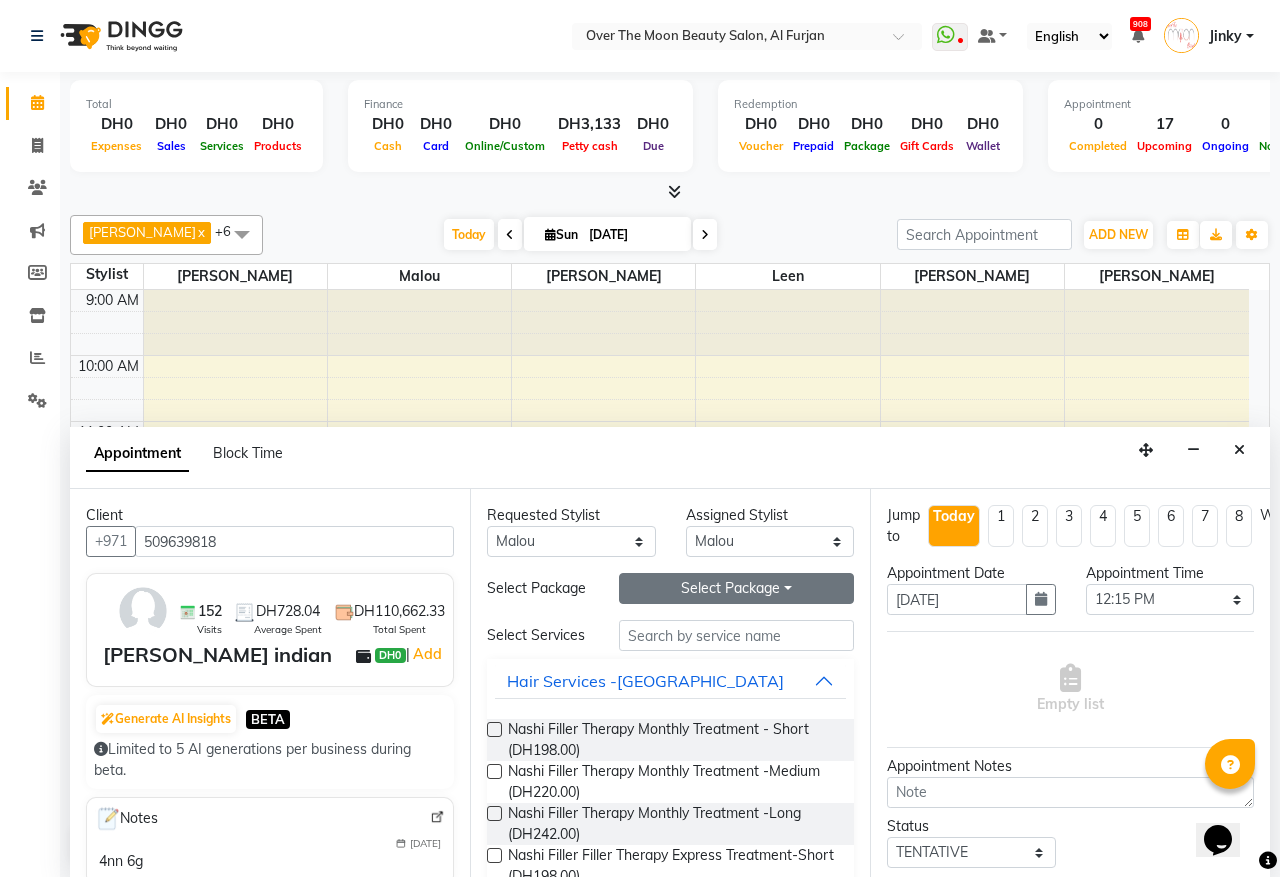 click on "Select Package  Toggle Dropdown" at bounding box center [736, 588] 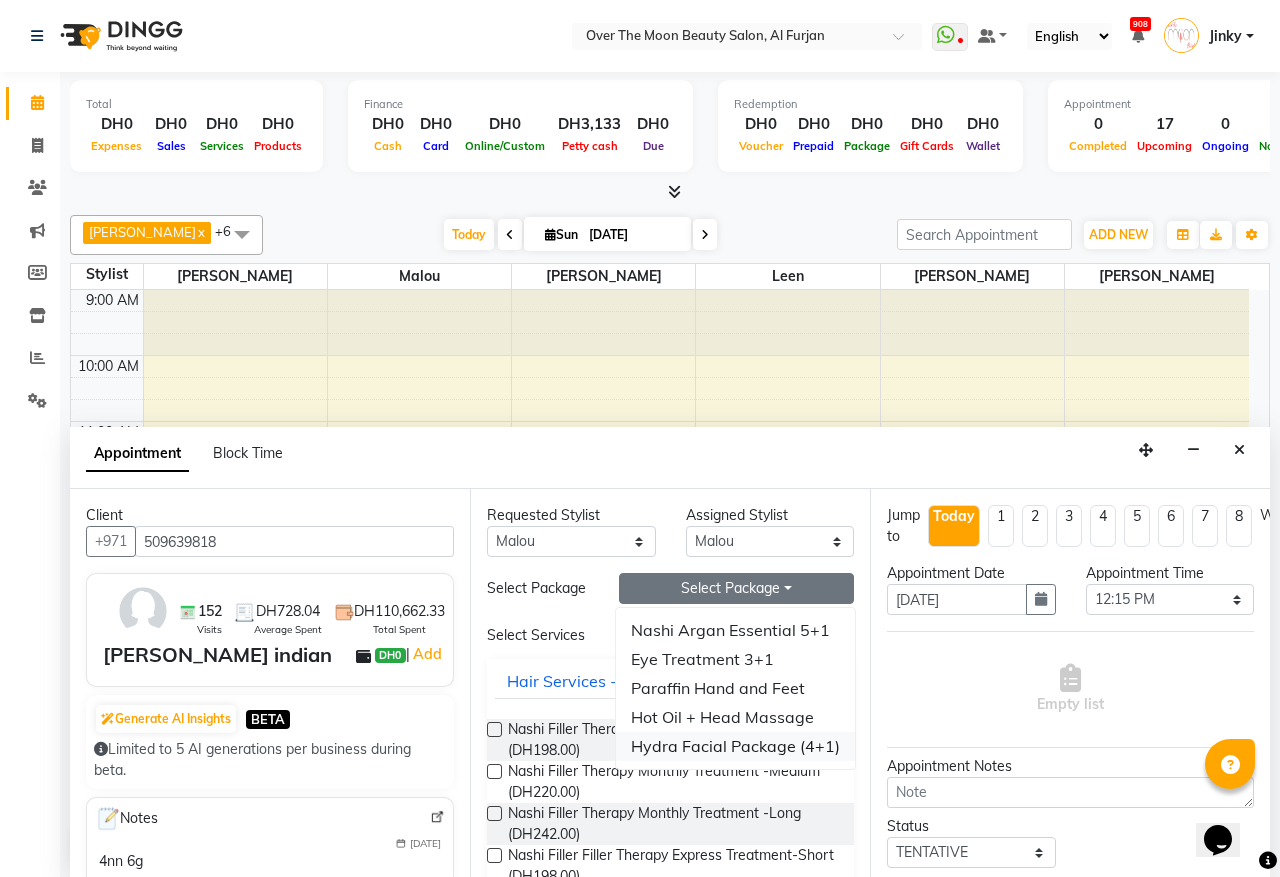 click on "Hydra Facial Package (4+1)" at bounding box center [735, 746] 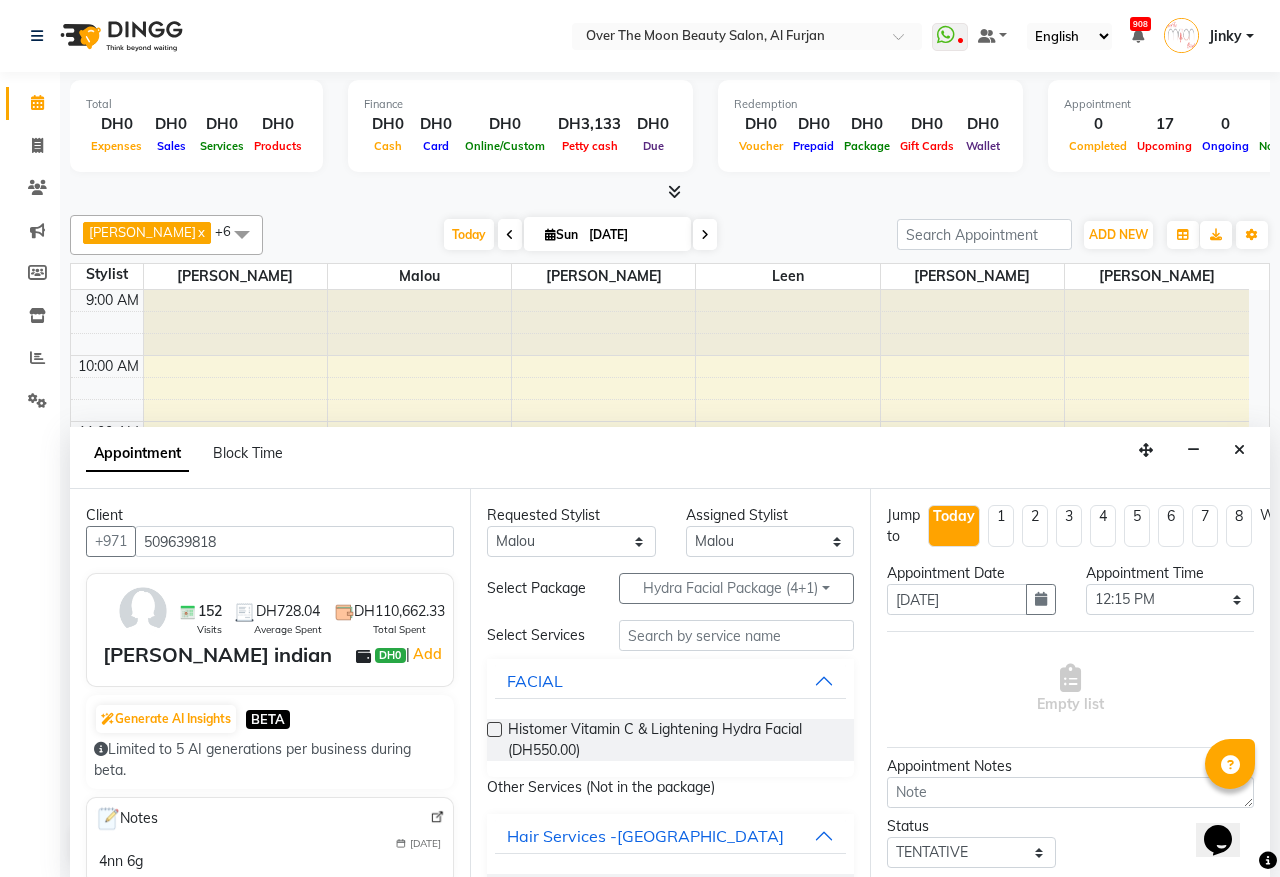 click at bounding box center [494, 729] 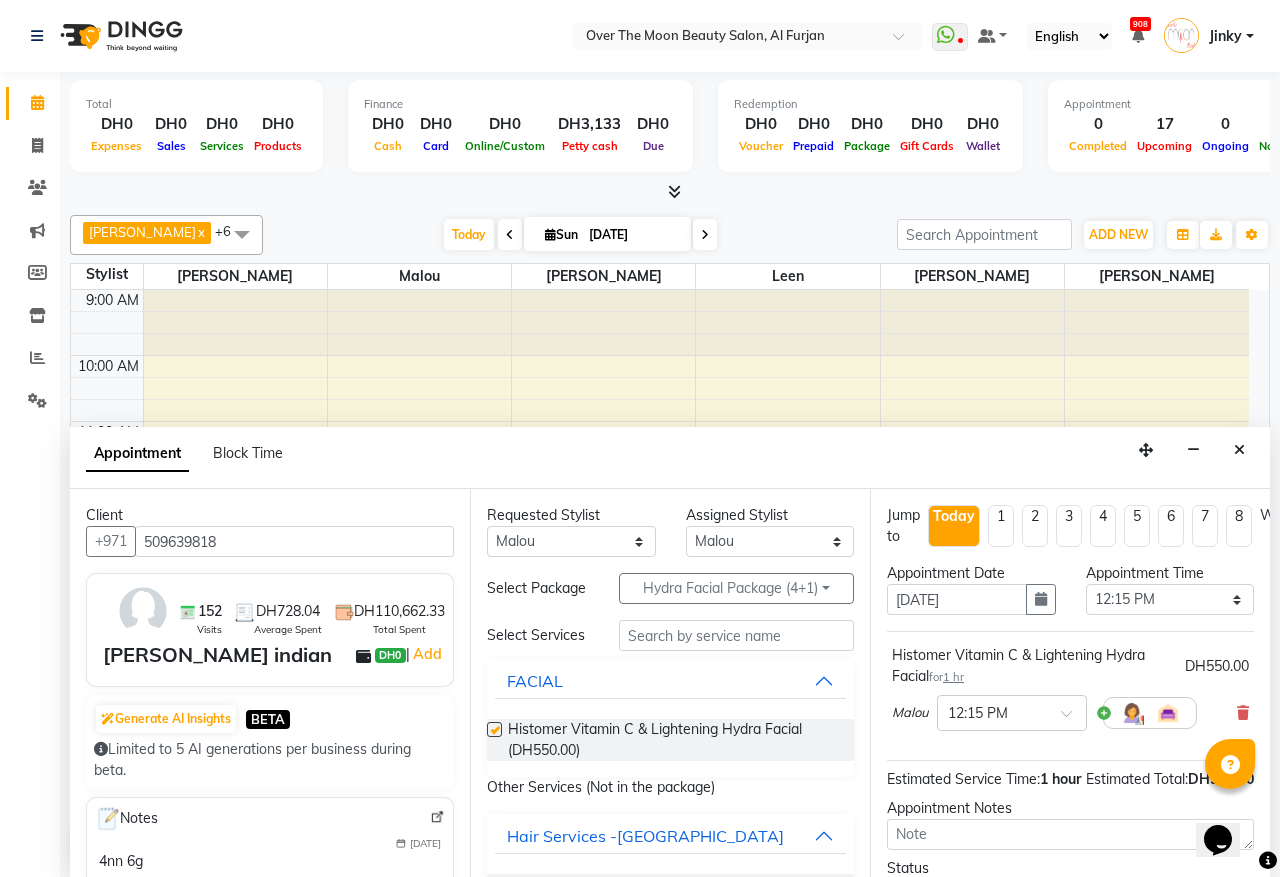 checkbox on "false" 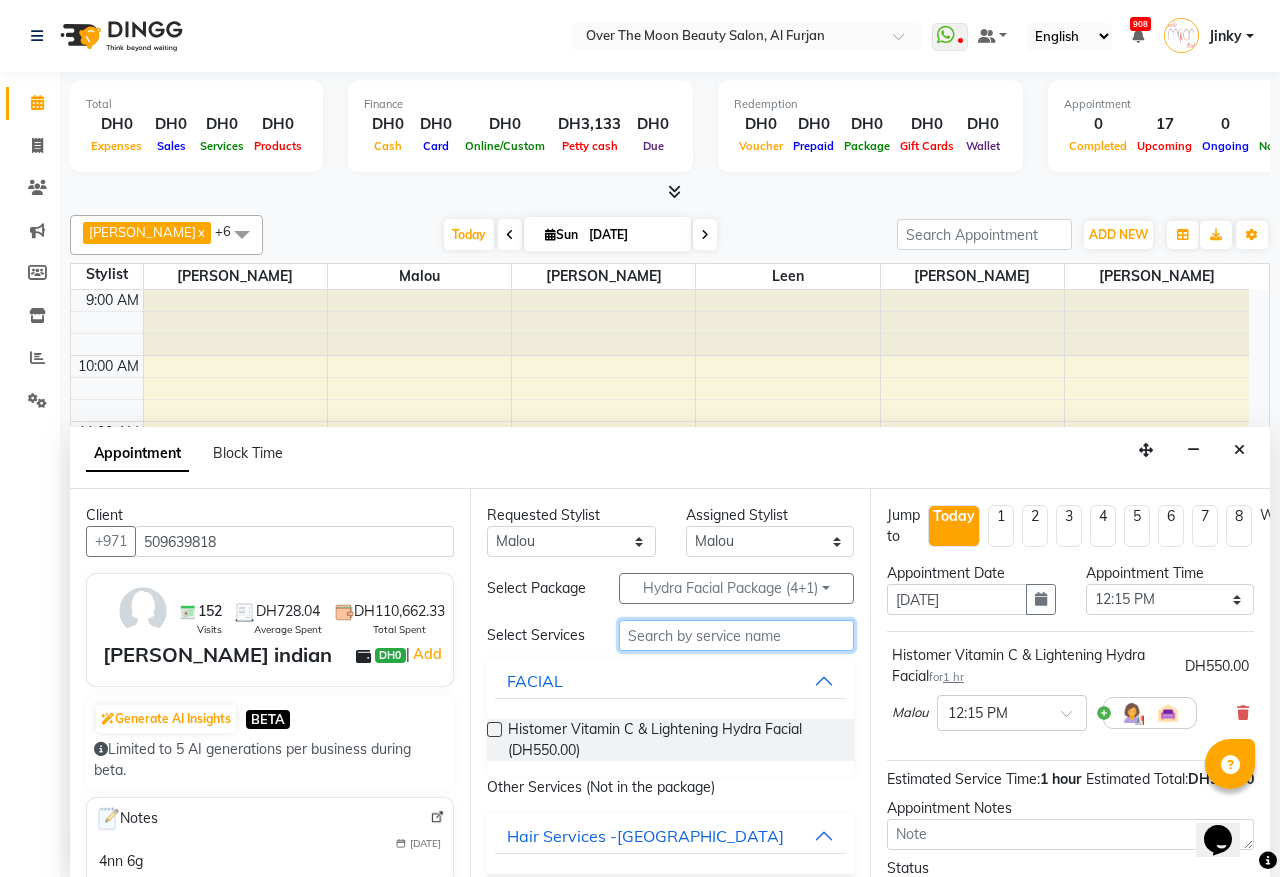 click at bounding box center (736, 635) 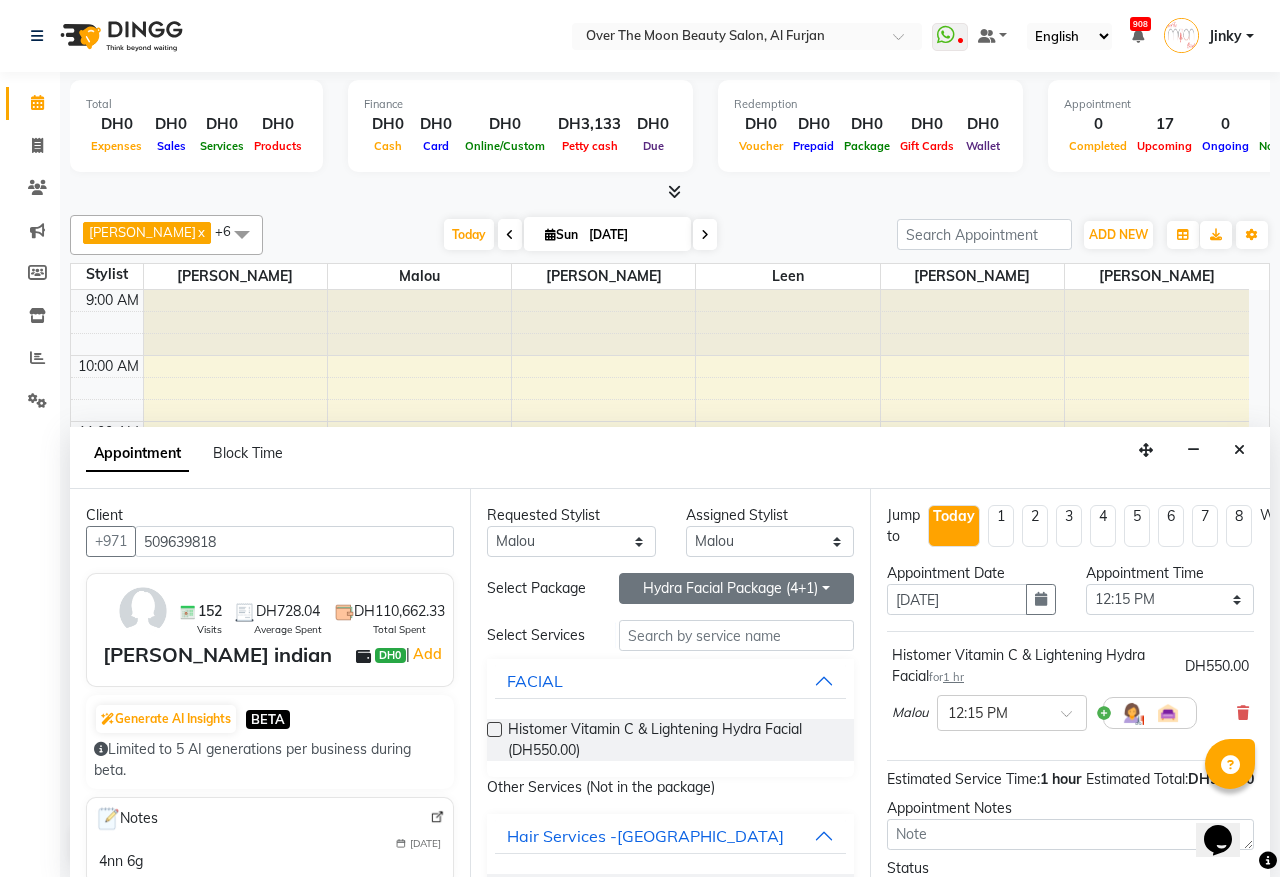 click on "Hydra Facial Package (4+1)" at bounding box center (736, 588) 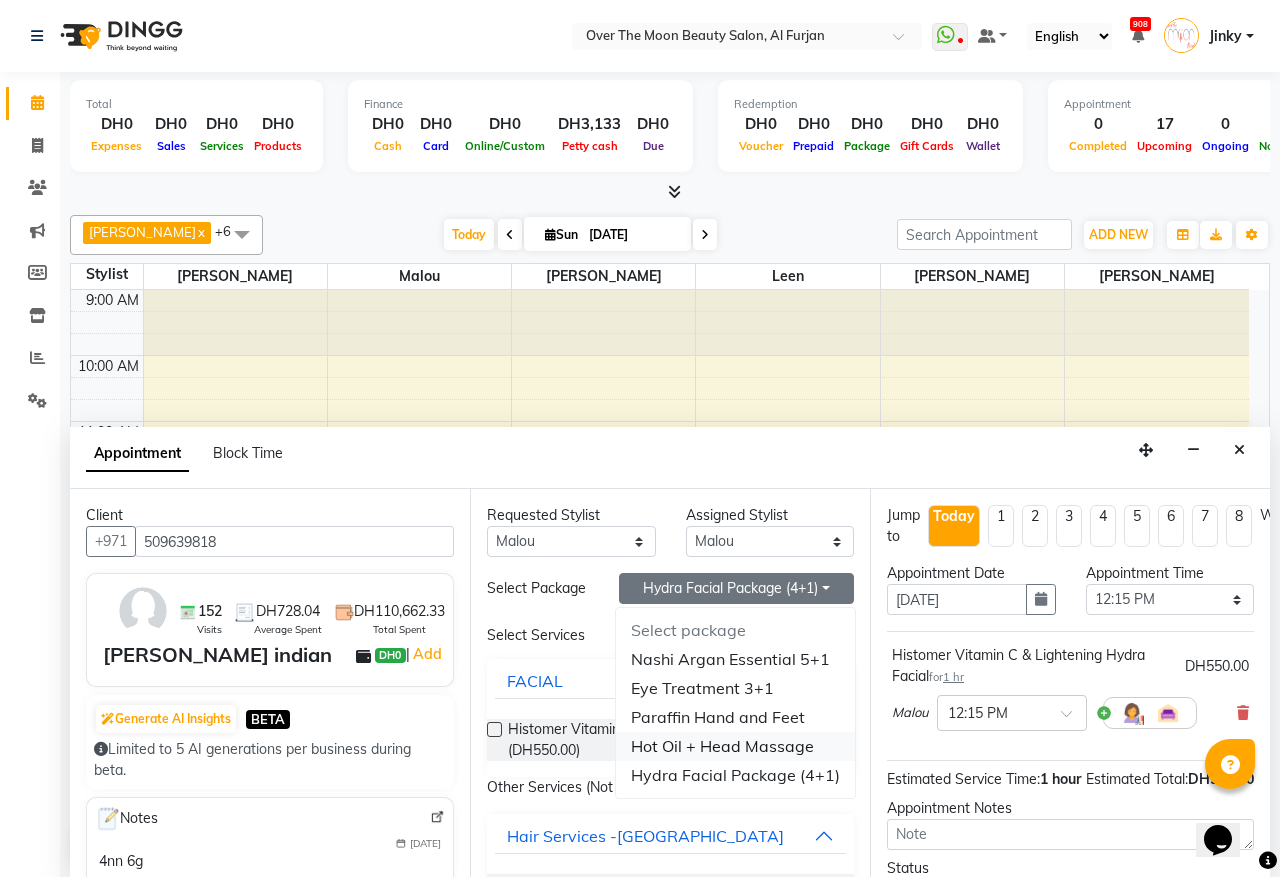 click on "Hot Oil + Head Massage" at bounding box center [735, 746] 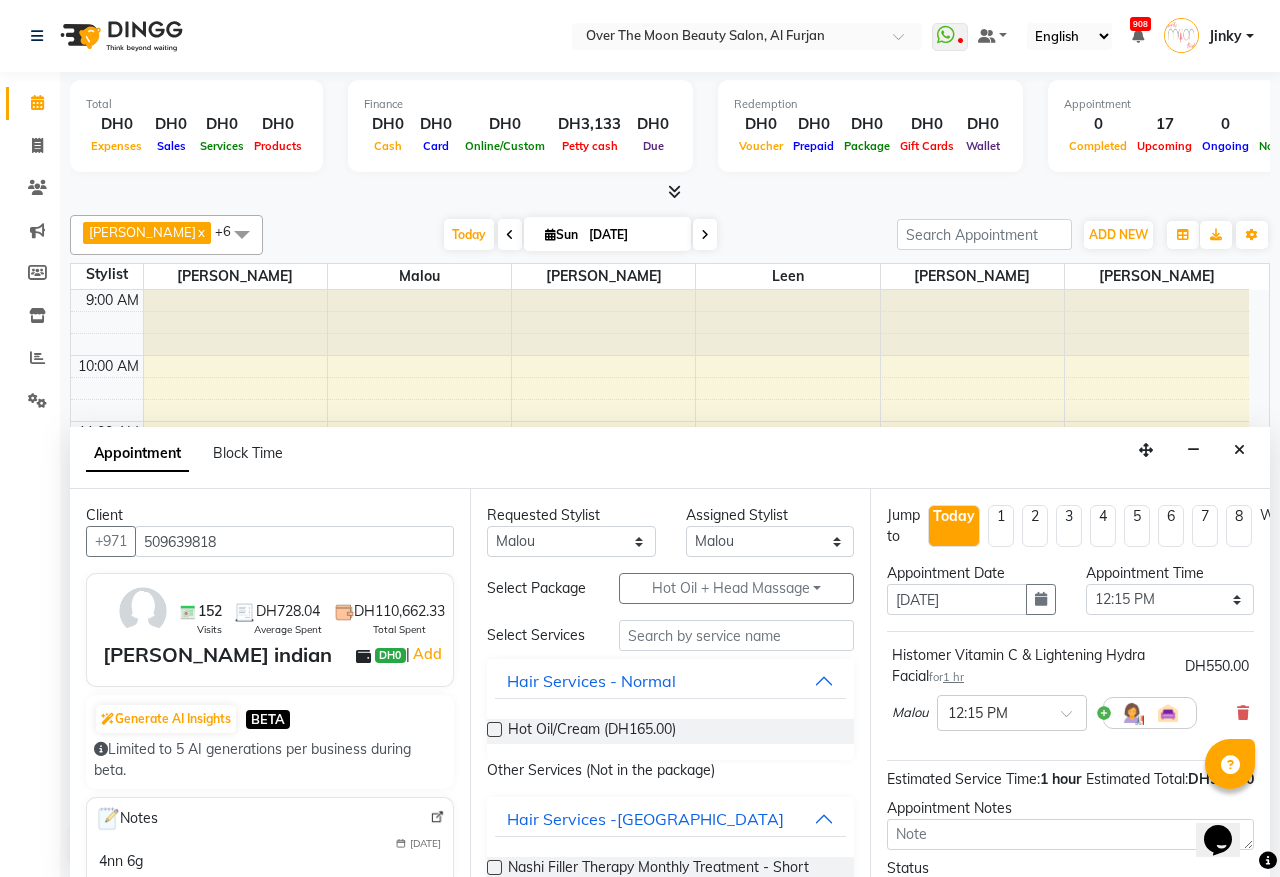 click at bounding box center (494, 729) 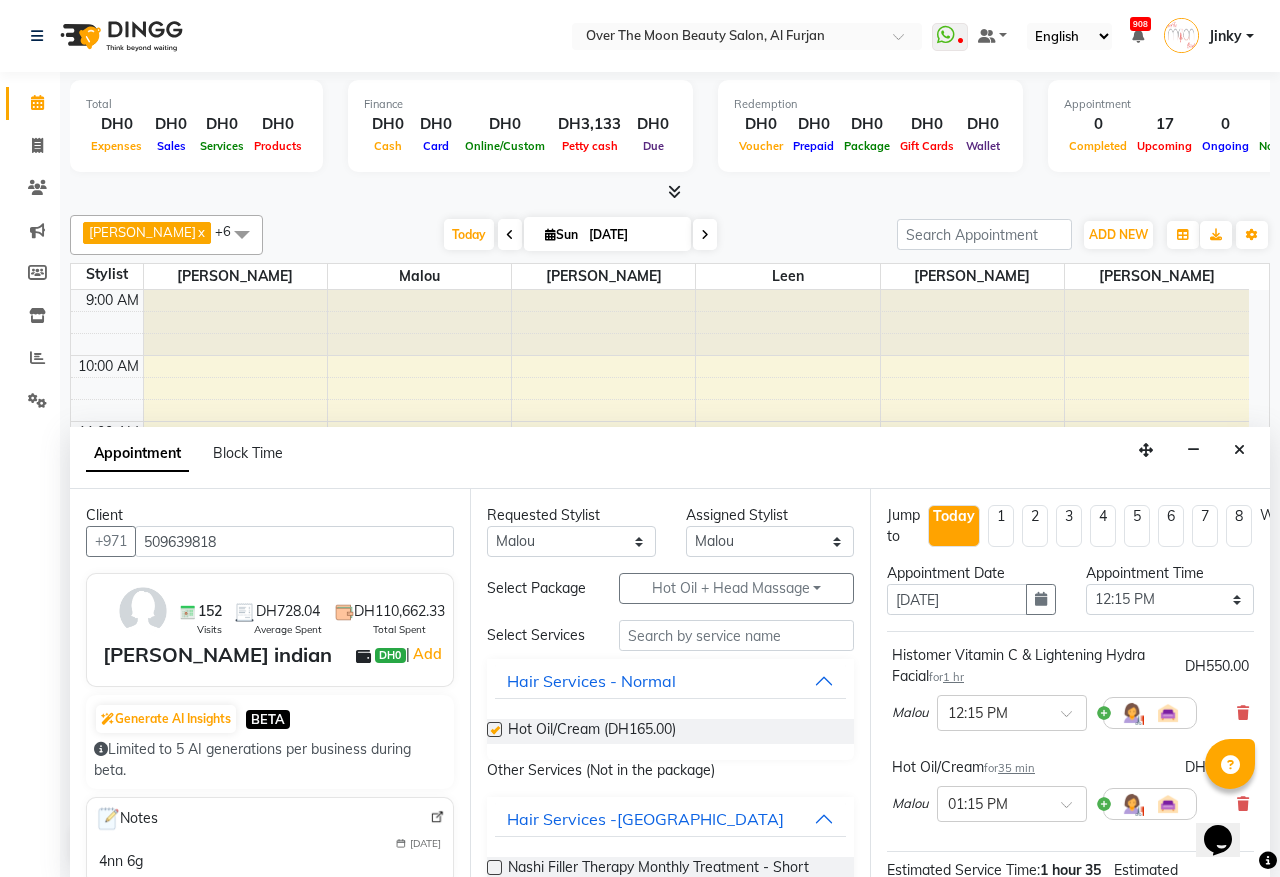 checkbox on "false" 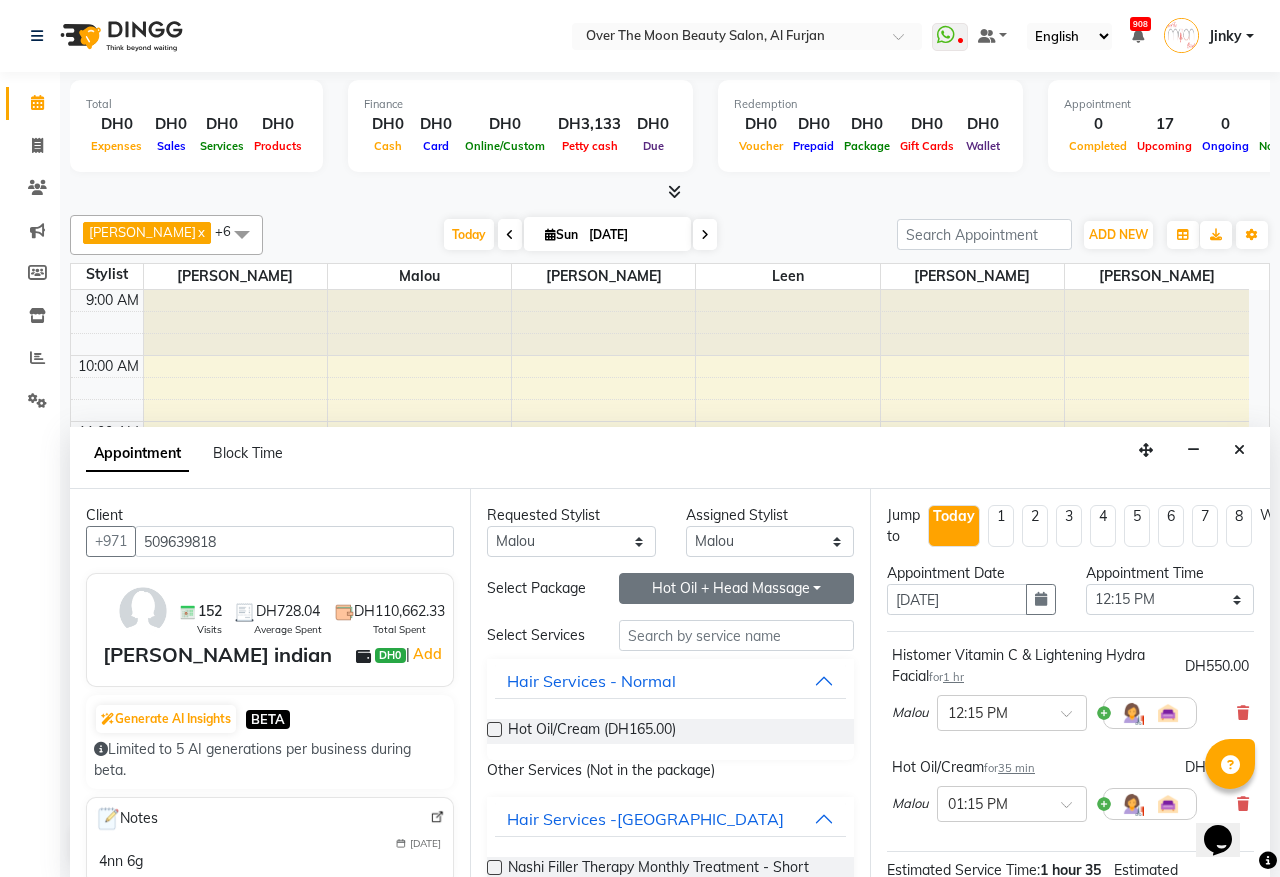 click on "Hot Oil + Head Massage" at bounding box center (736, 588) 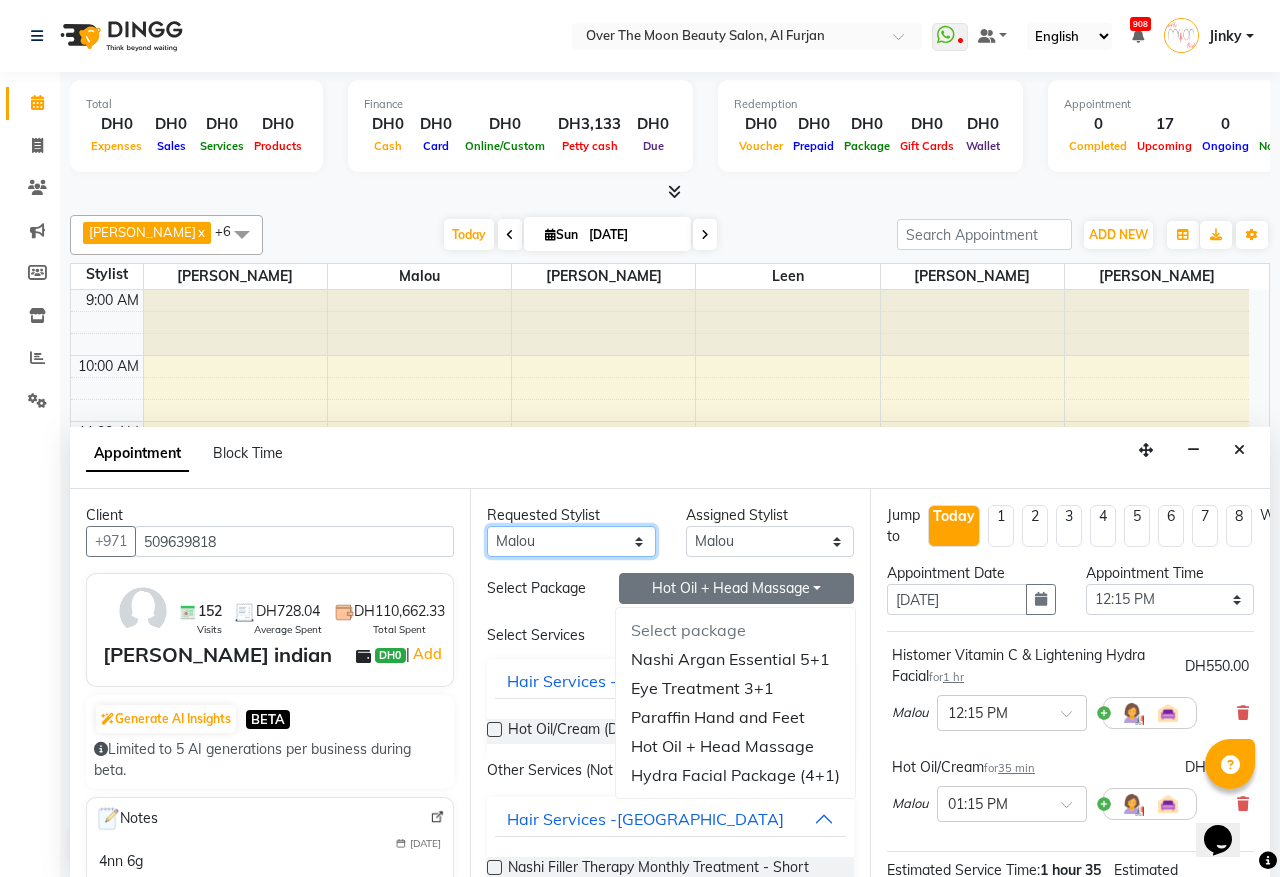 click on "Any Bianca Hadeel Jeewan Jinky Kristi Leen Malou William" at bounding box center [571, 541] 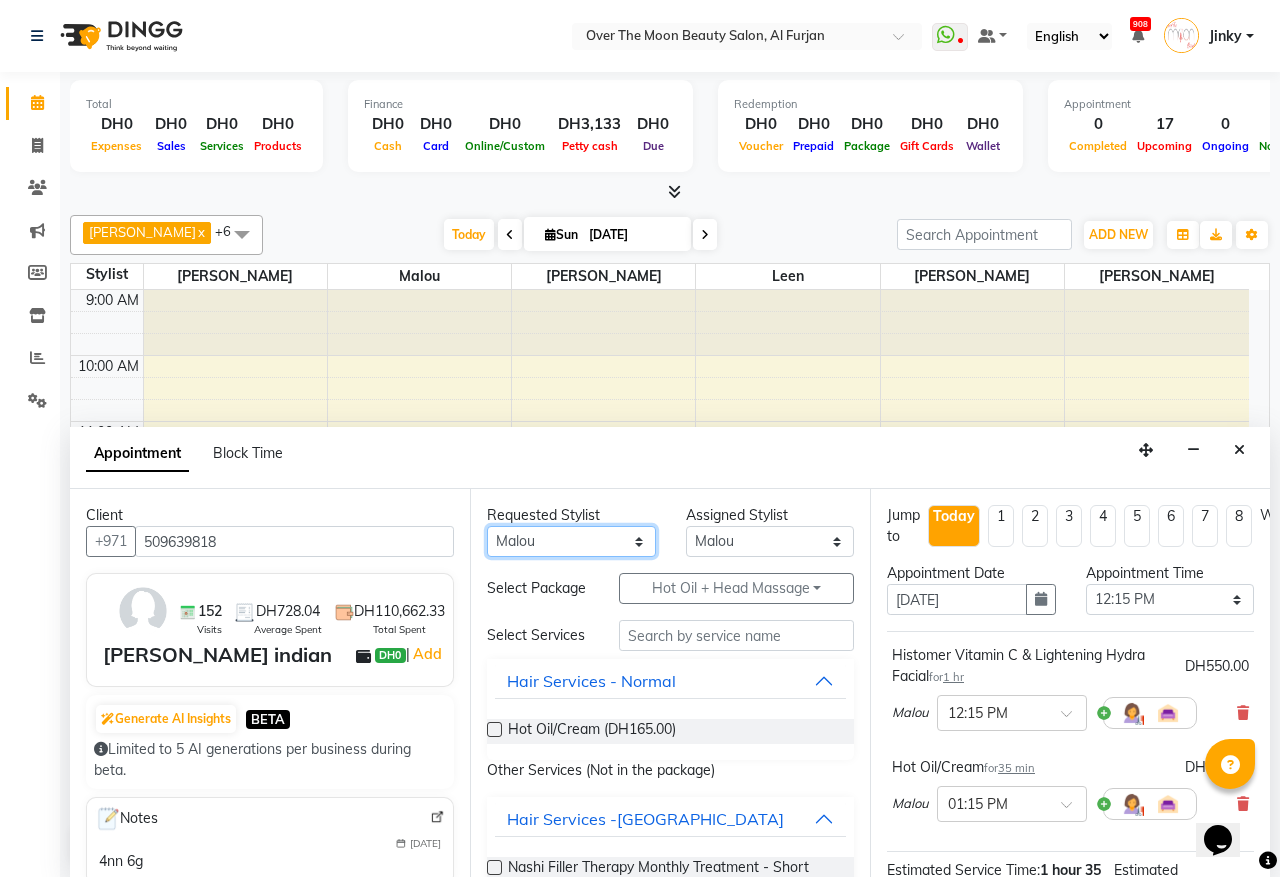 select on "43472" 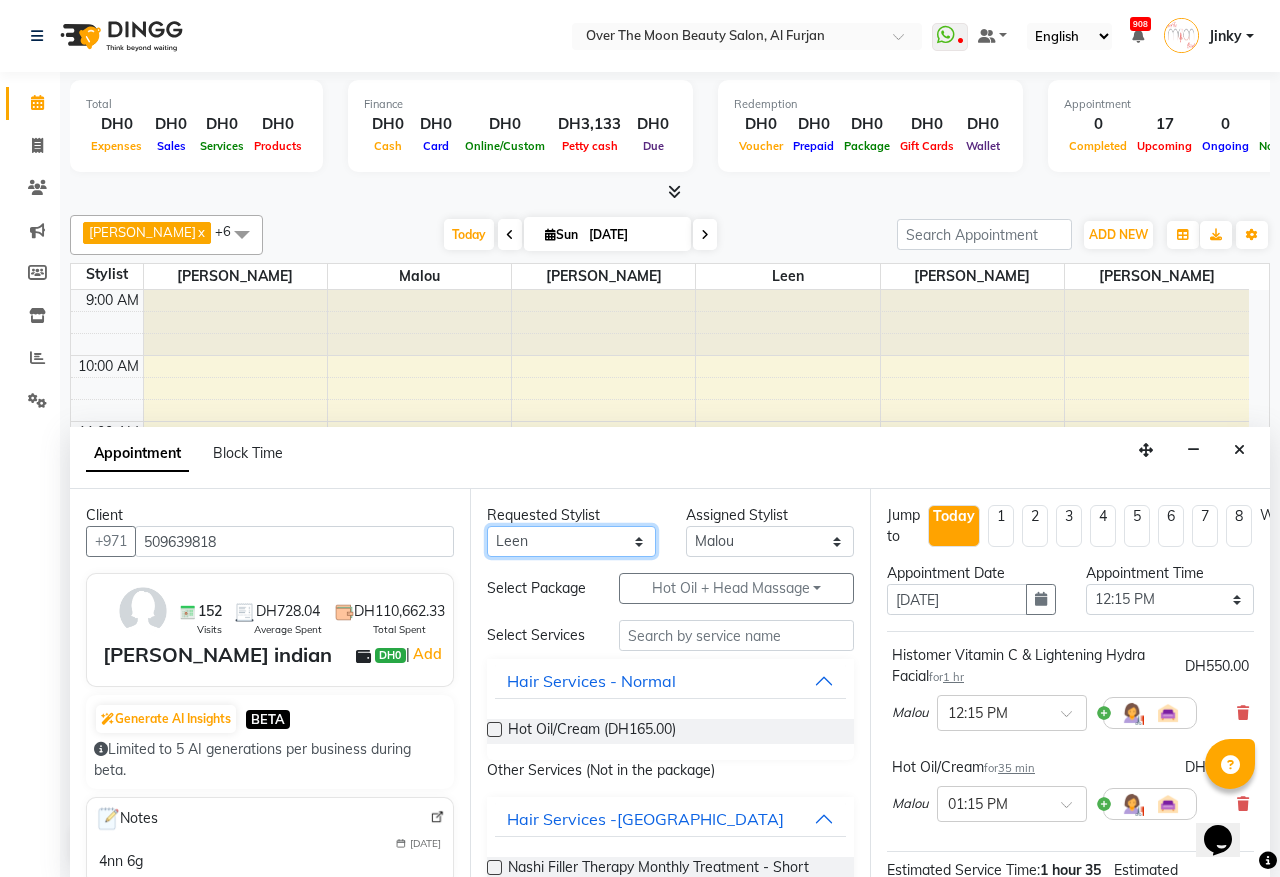 click on "Any Bianca Hadeel Jeewan Jinky Kristi Leen Malou William" at bounding box center (571, 541) 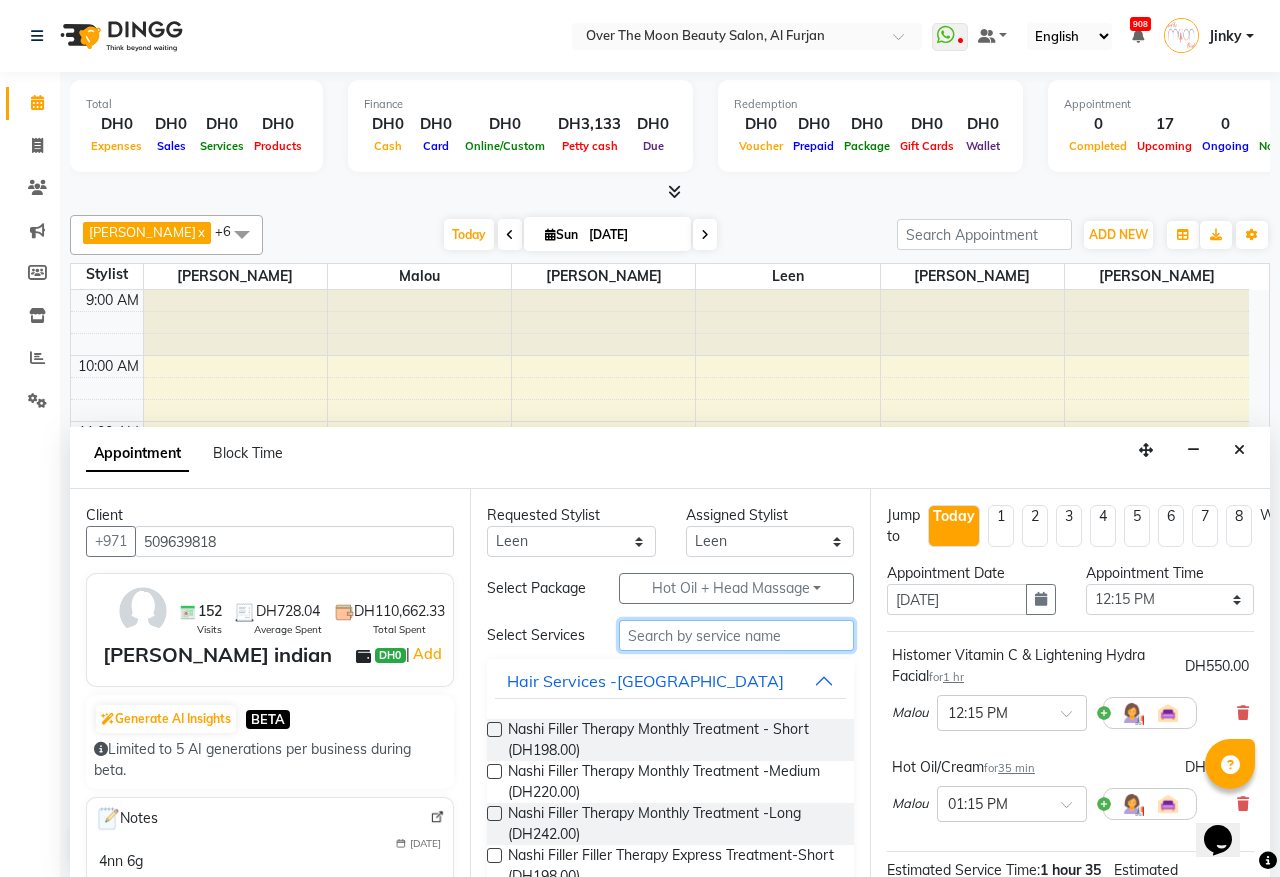 click at bounding box center (736, 635) 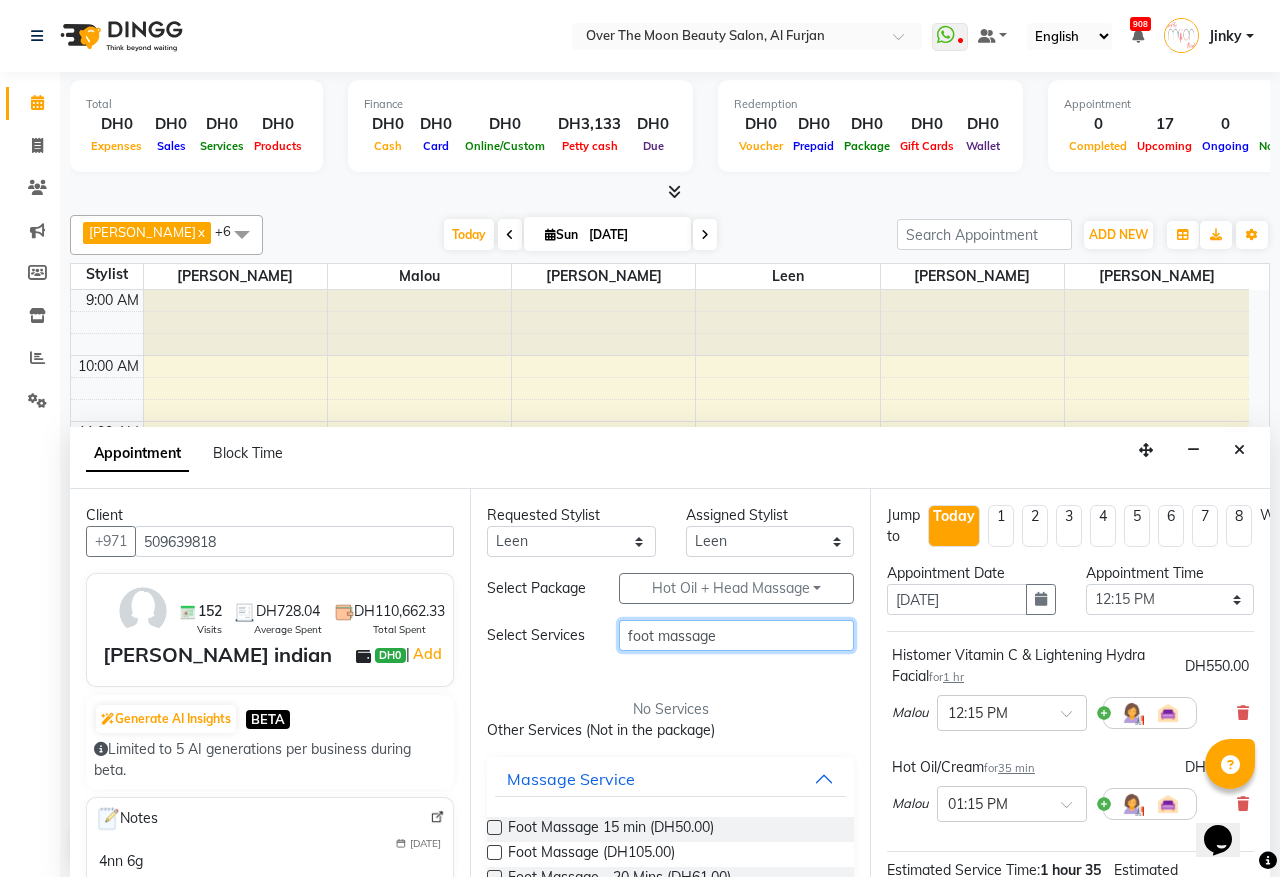 scroll, scrollTop: 168, scrollLeft: 0, axis: vertical 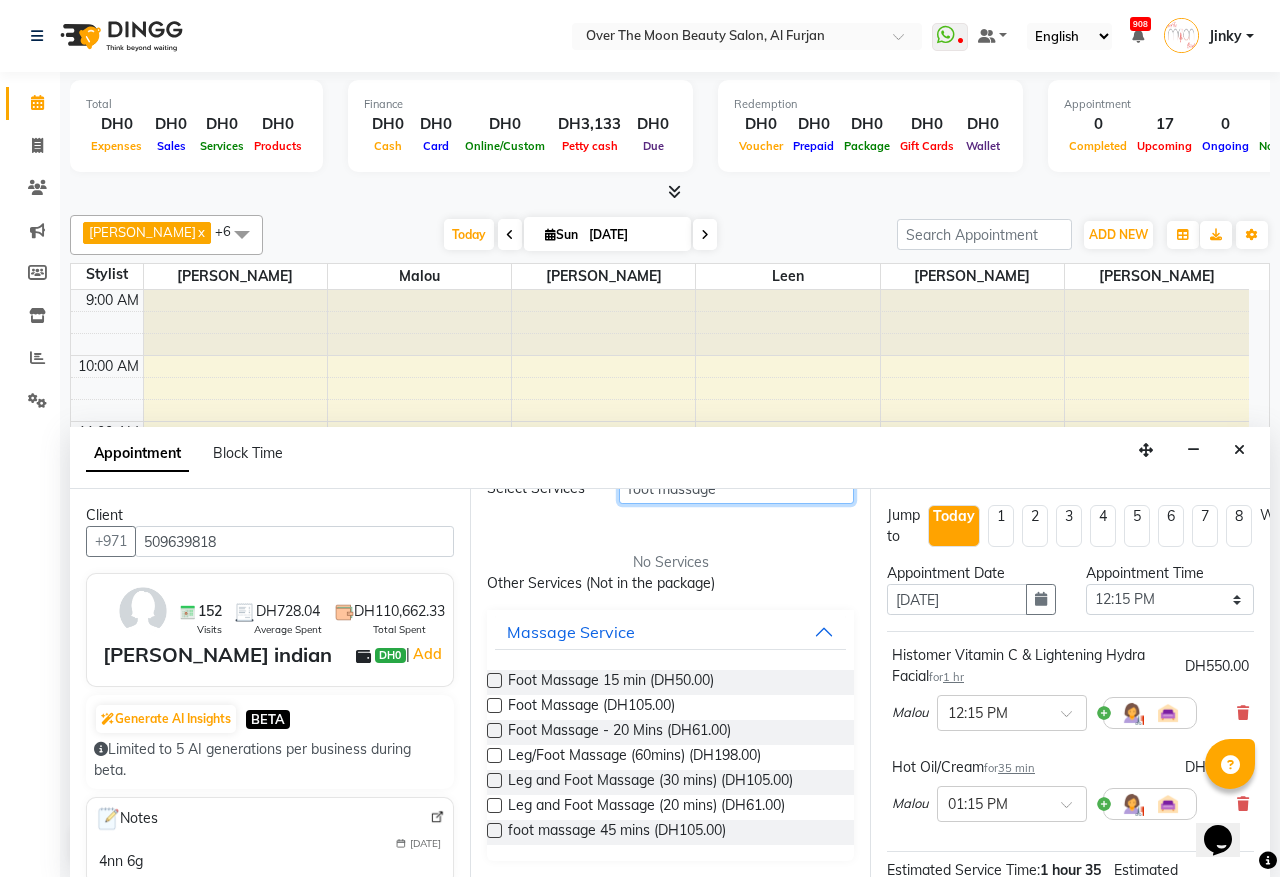 type on "foot massage" 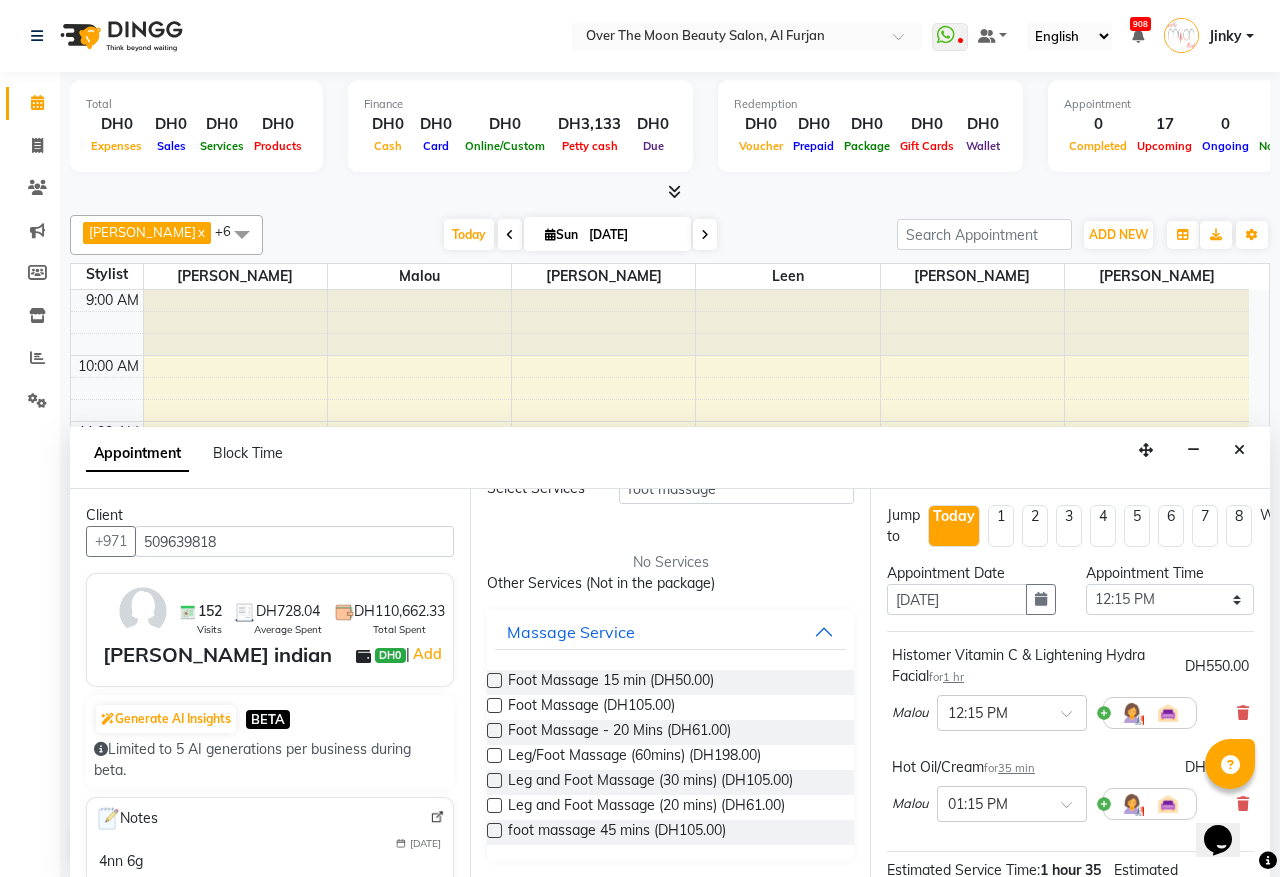 click at bounding box center [494, 705] 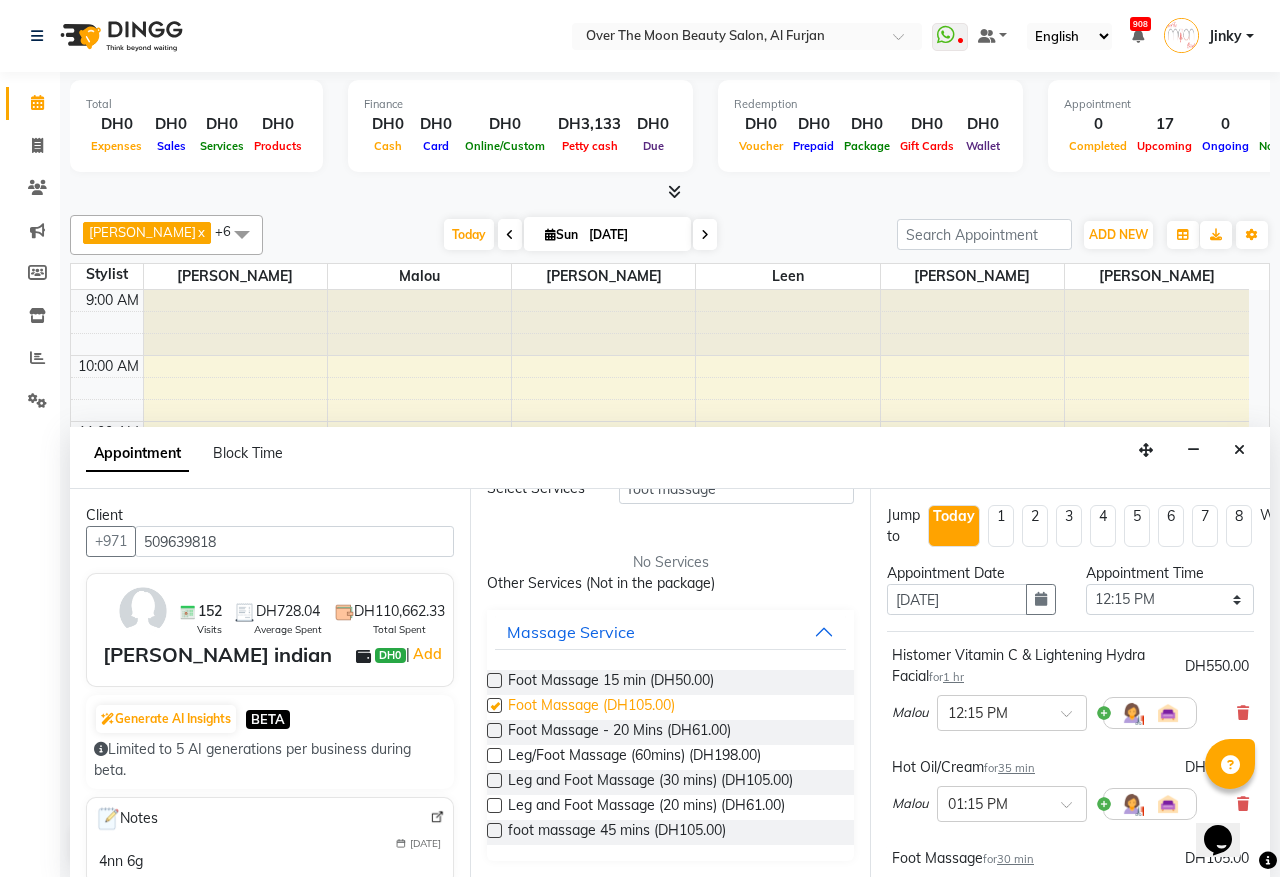 checkbox on "false" 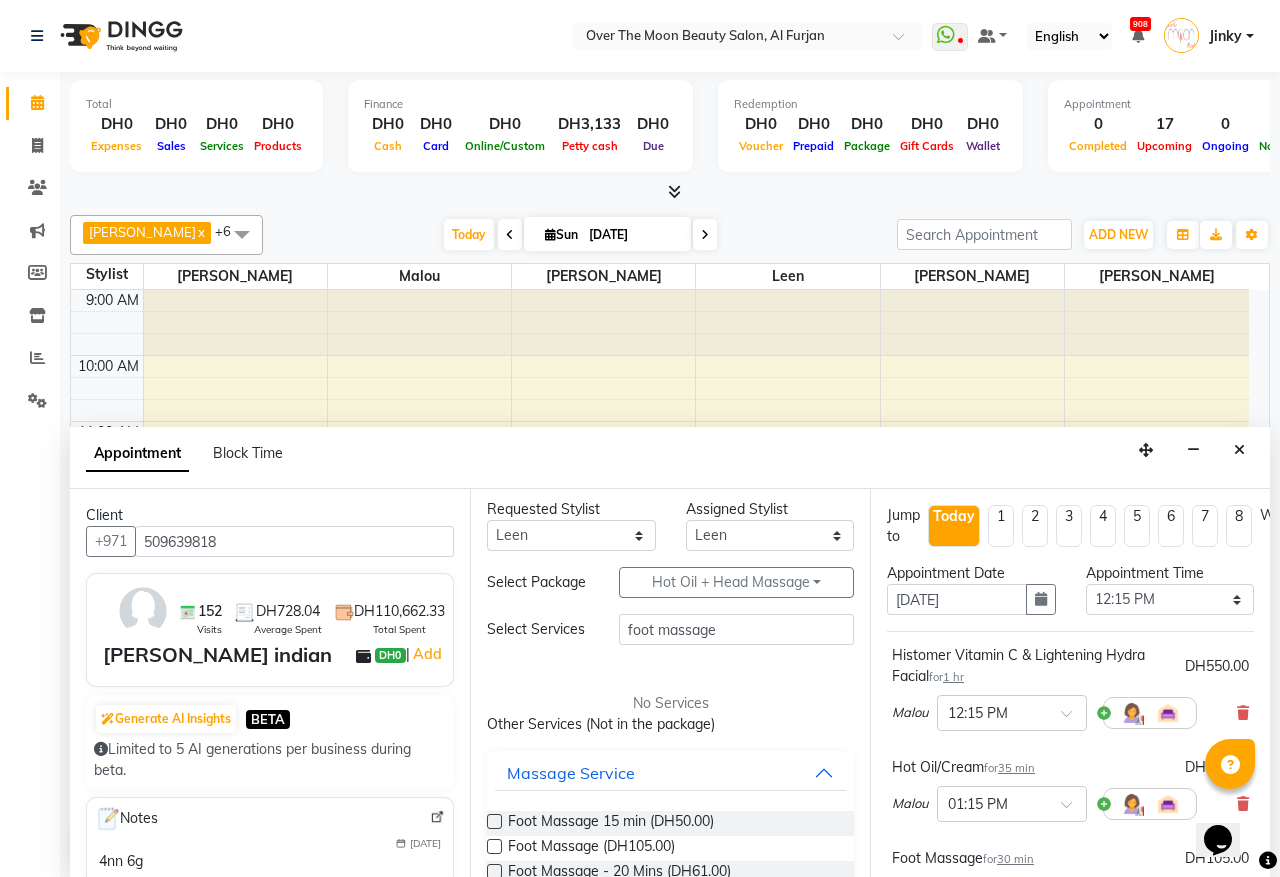 scroll, scrollTop: 0, scrollLeft: 0, axis: both 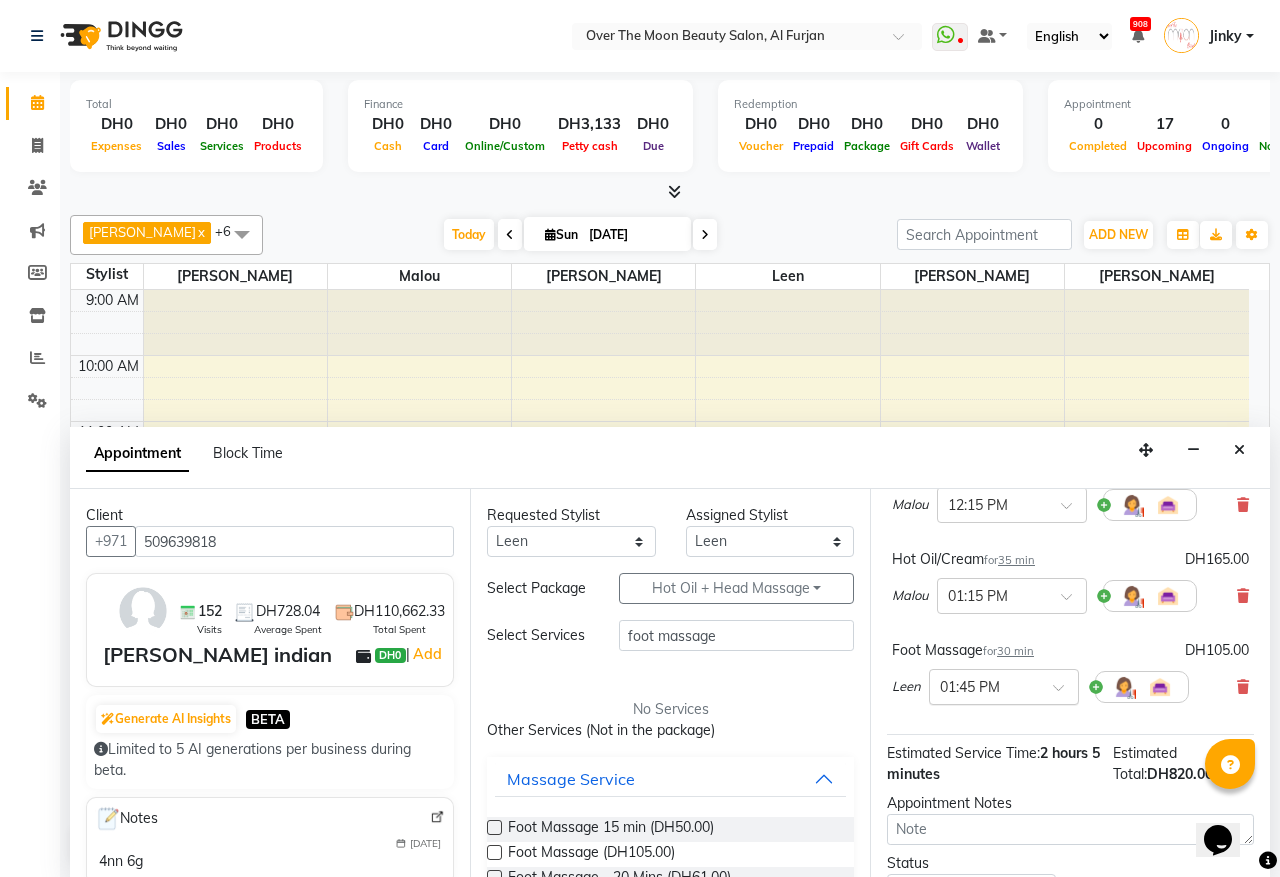 click at bounding box center (1065, 693) 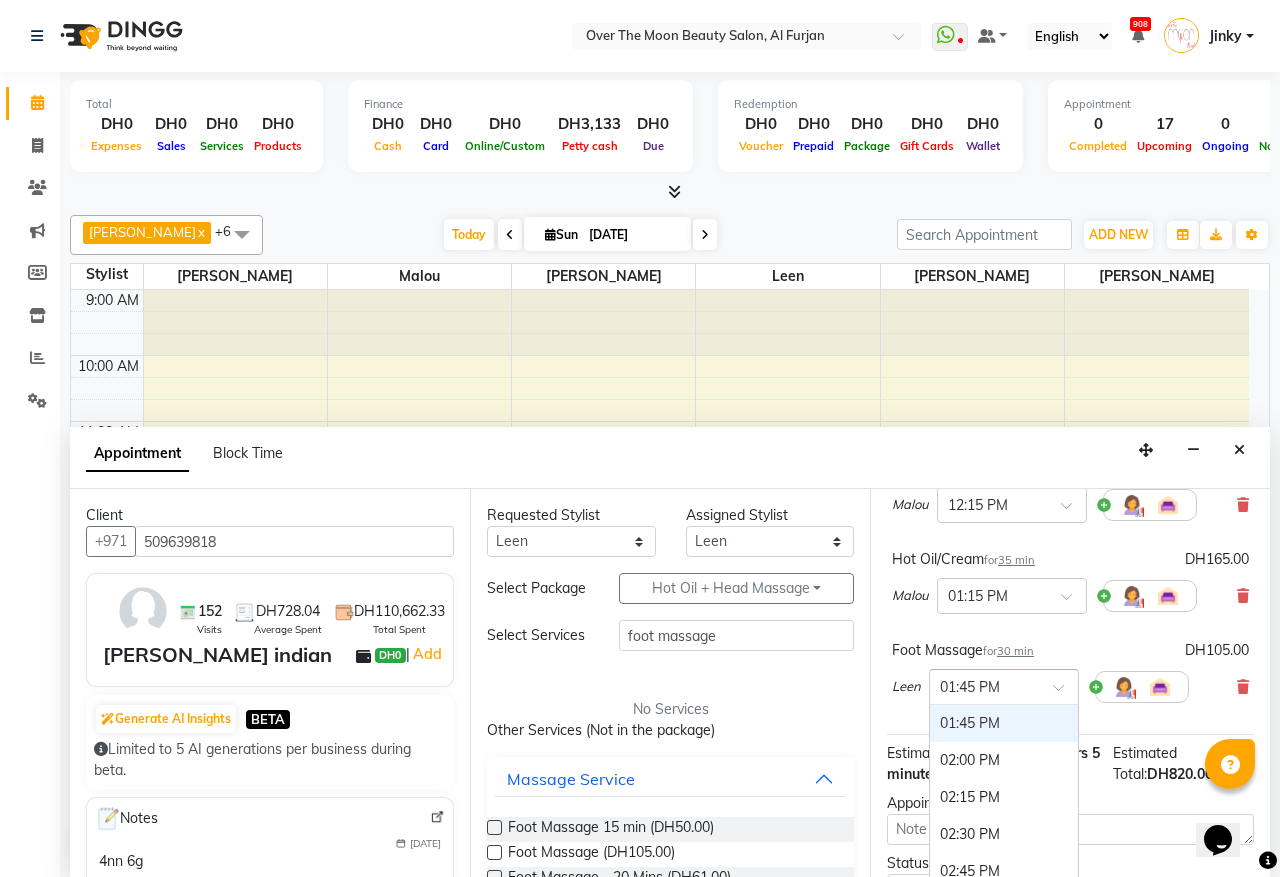 scroll, scrollTop: 505, scrollLeft: 0, axis: vertical 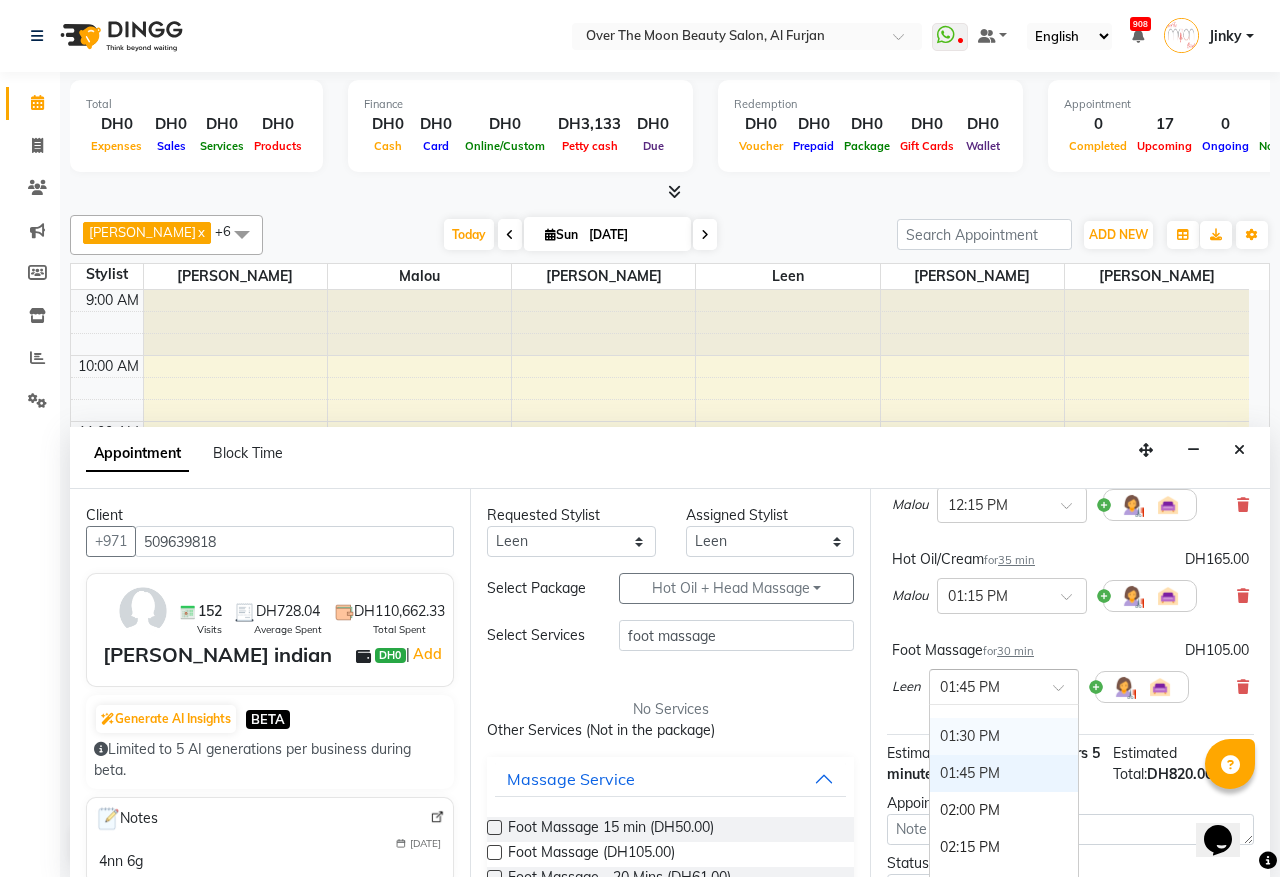 click on "01:30 PM" at bounding box center [1004, 736] 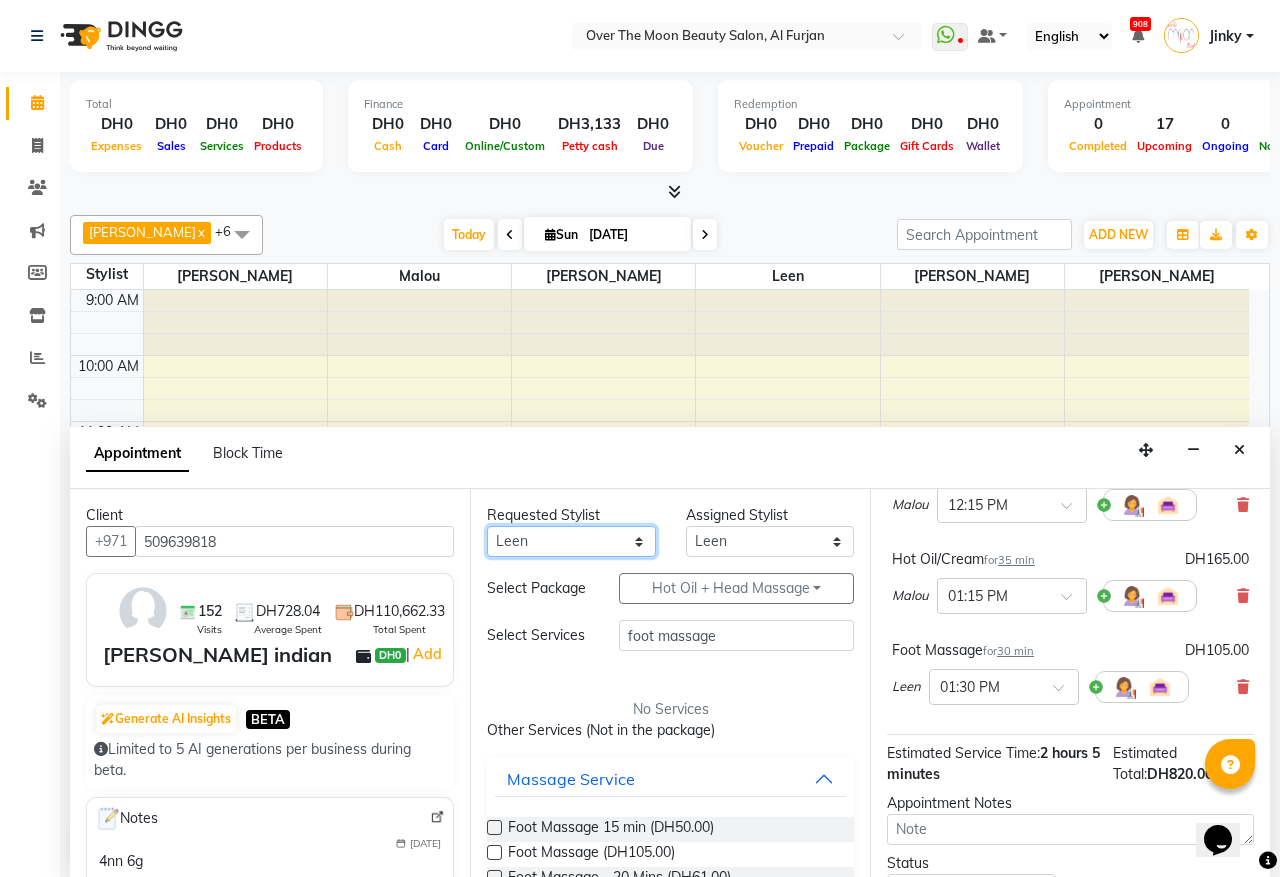 click on "Any Bianca Hadeel Jeewan Jinky Kristi Leen Malou William" at bounding box center (571, 541) 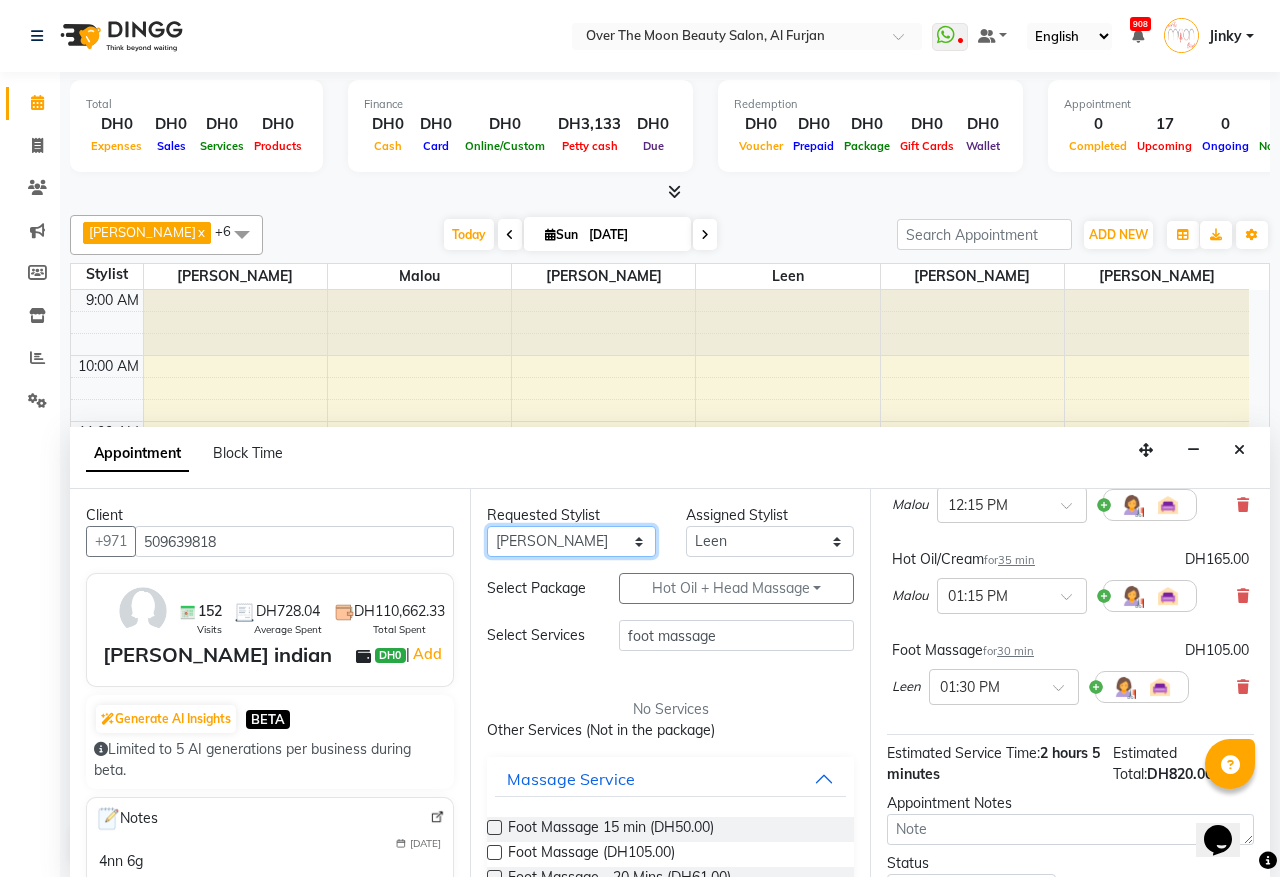 click on "Any Bianca Hadeel Jeewan Jinky Kristi Leen Malou William" at bounding box center (571, 541) 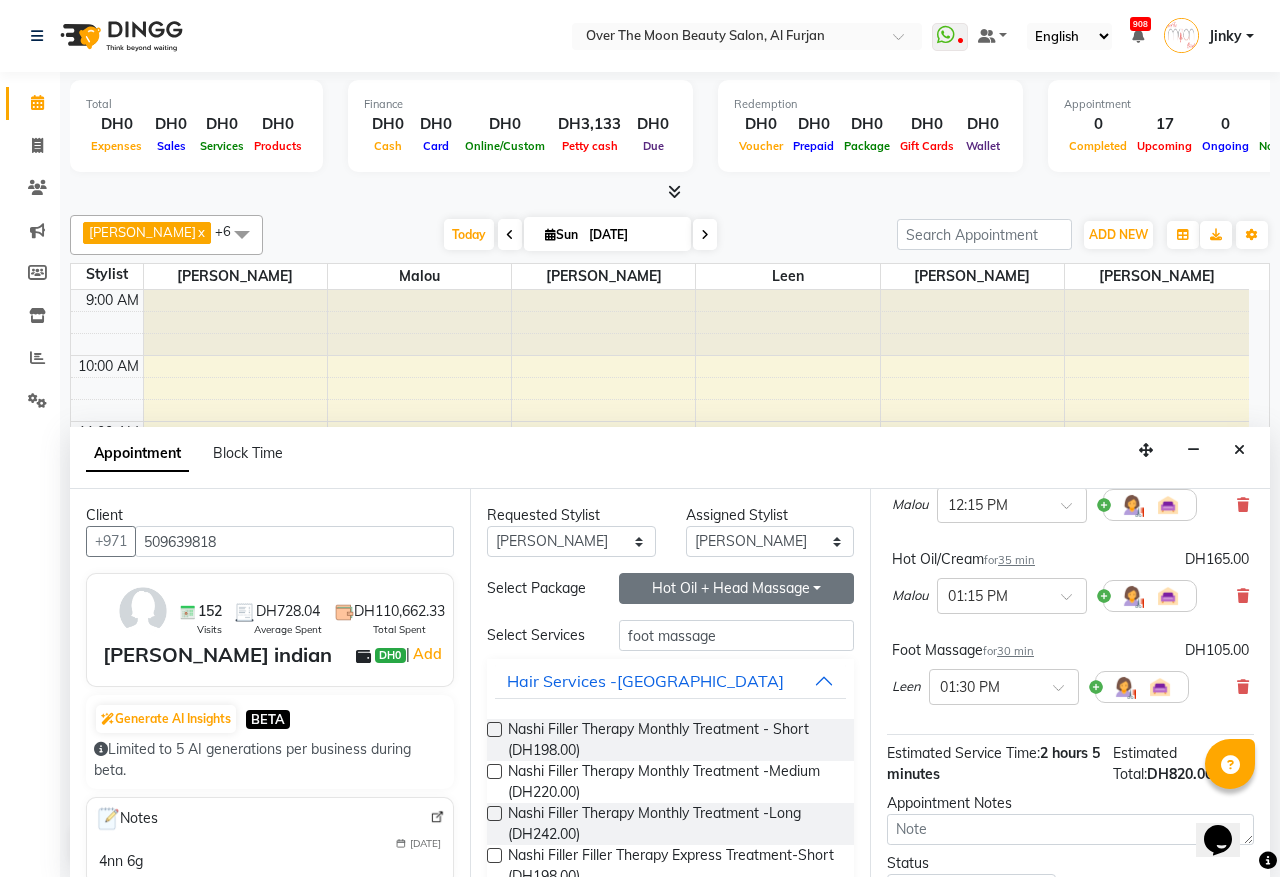 click on "Hot Oil + Head Massage" at bounding box center [736, 588] 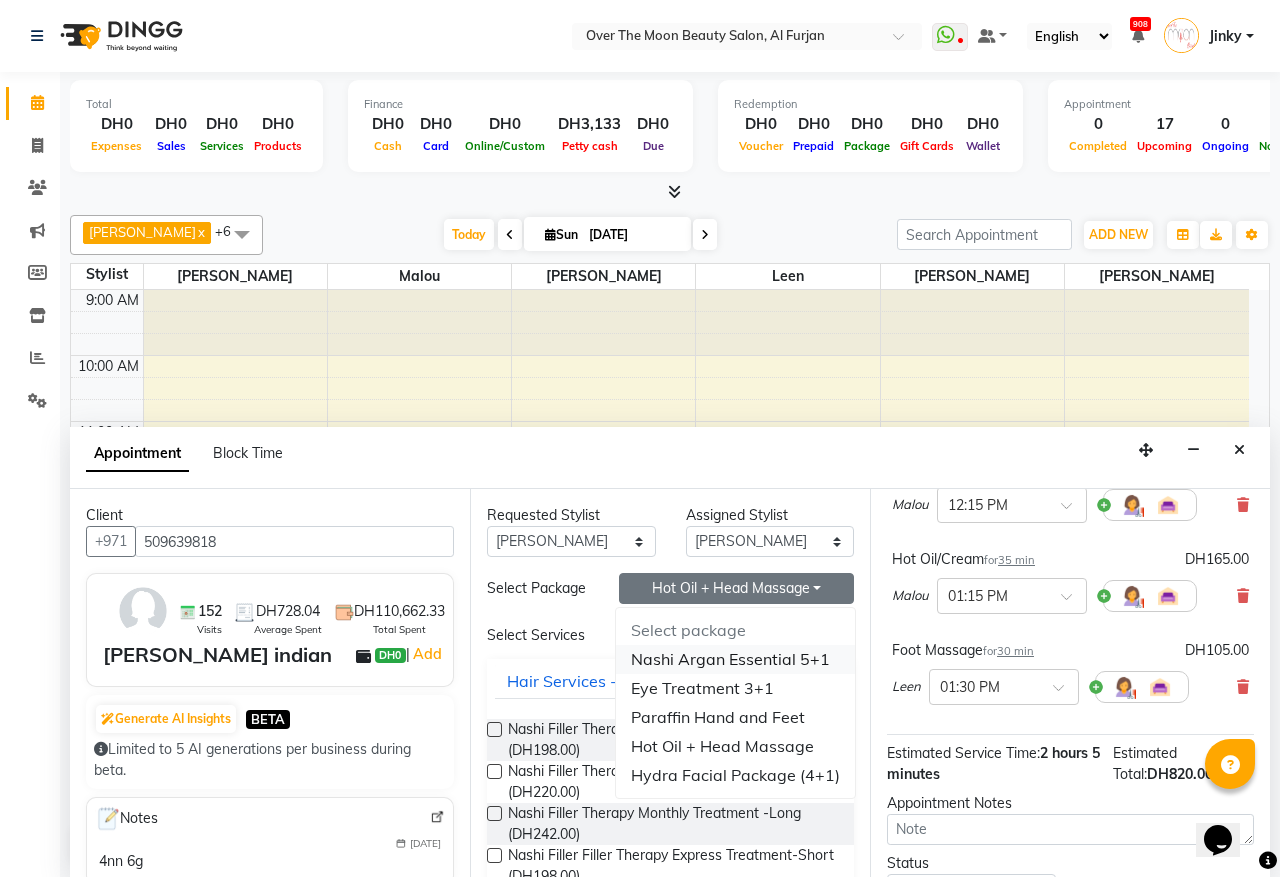 click on "Nashi Argan Essential  5+1" at bounding box center [735, 659] 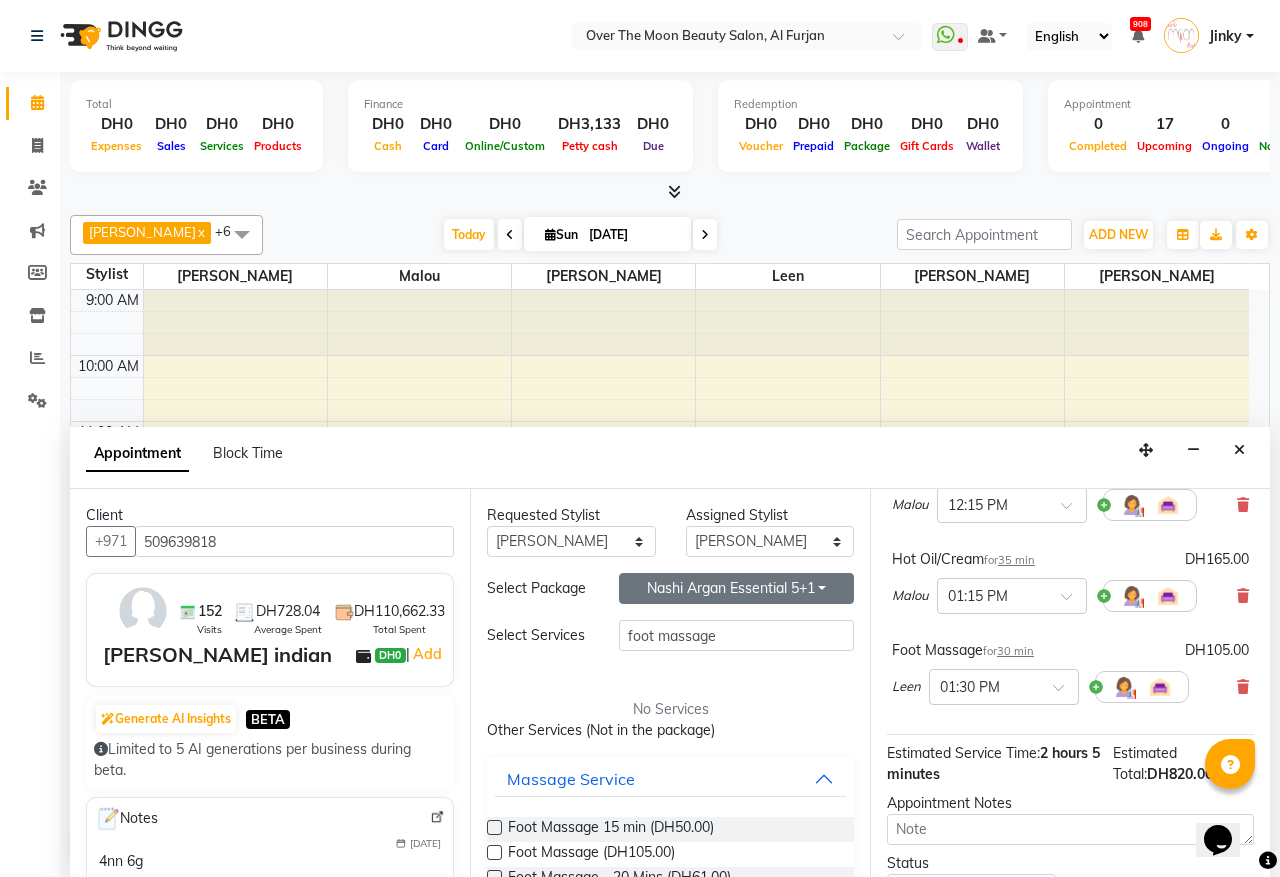 click on "Nashi Argan Essential  5+1" at bounding box center (736, 588) 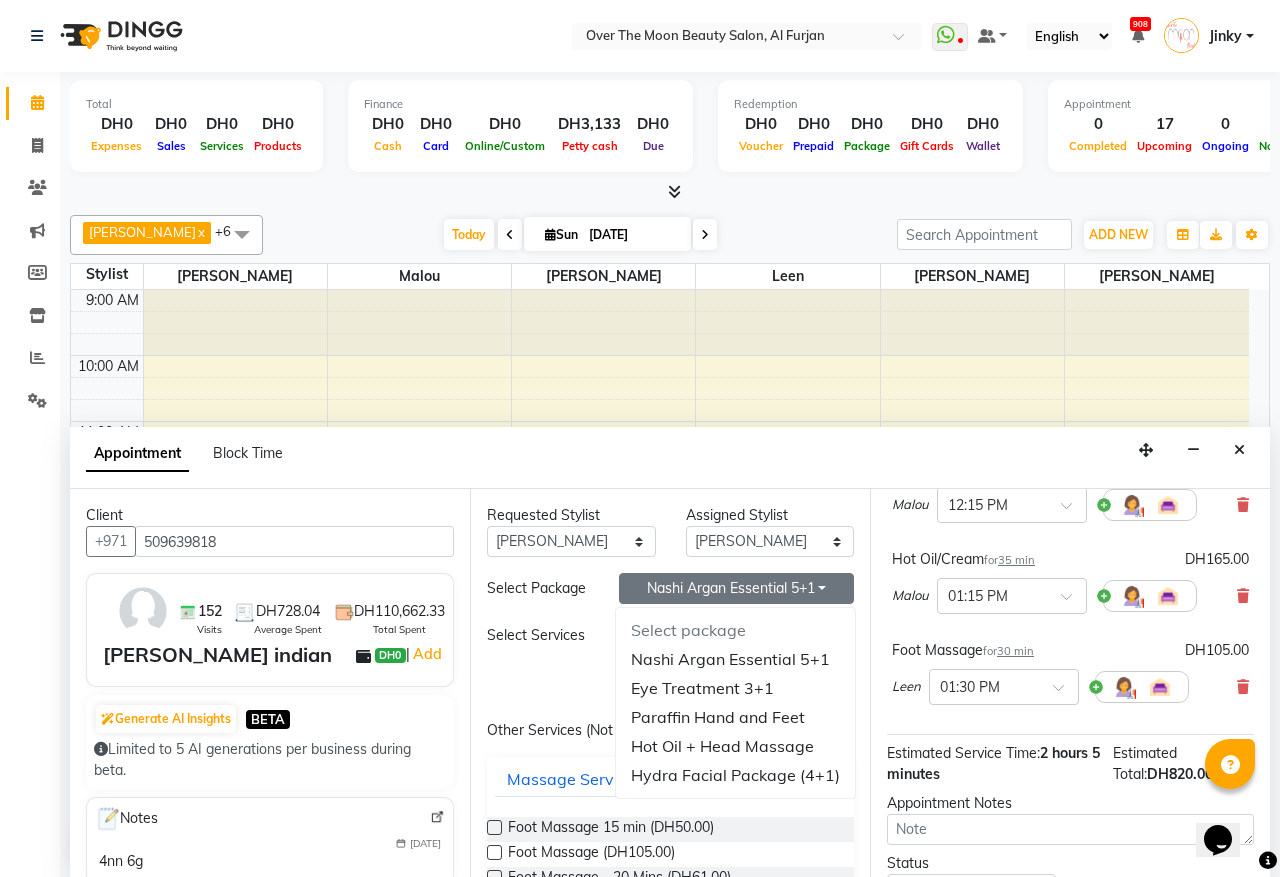 click on "Nashi Argan Essential  5+1" at bounding box center (736, 588) 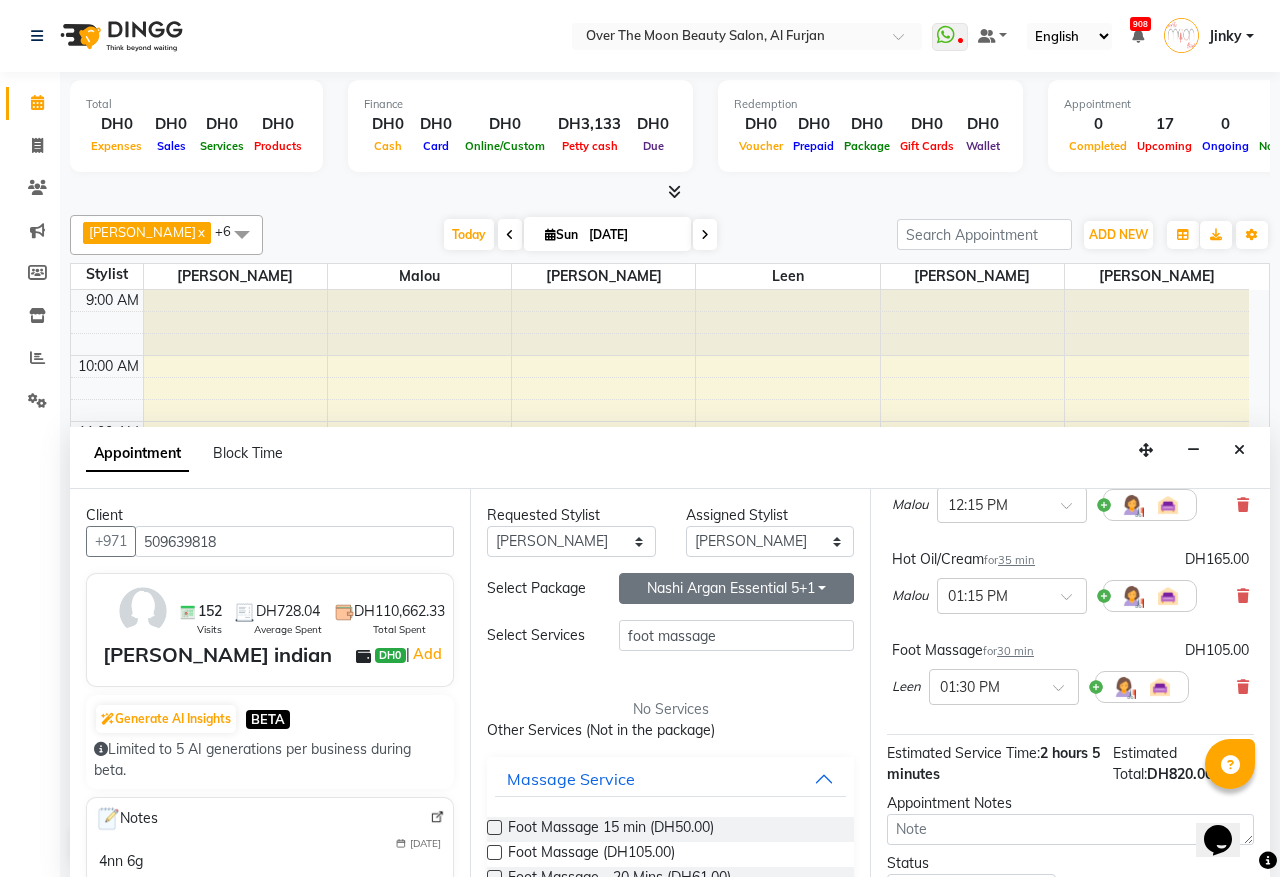 click on "Nashi Argan Essential  5+1" at bounding box center [736, 588] 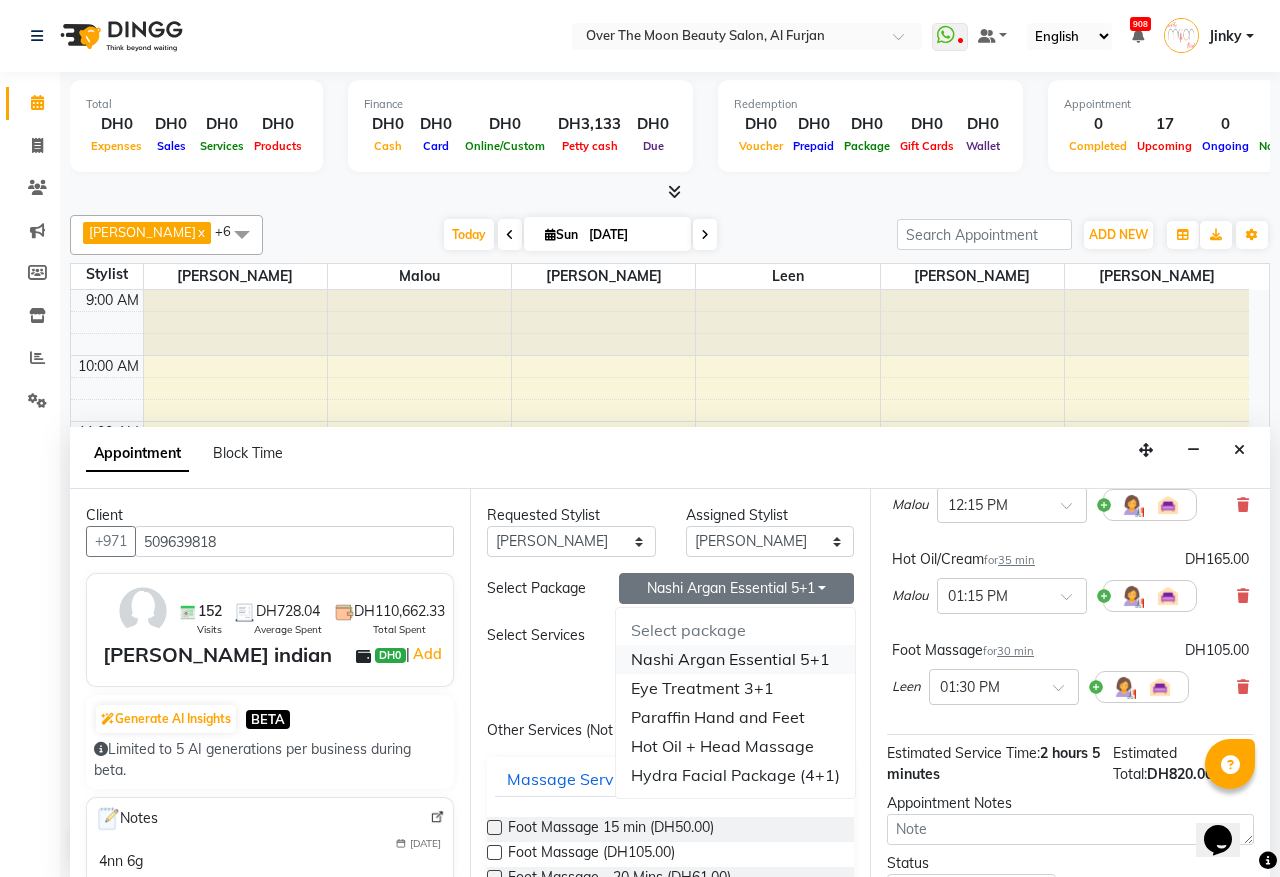click on "Nashi Argan Essential  5+1" at bounding box center (735, 659) 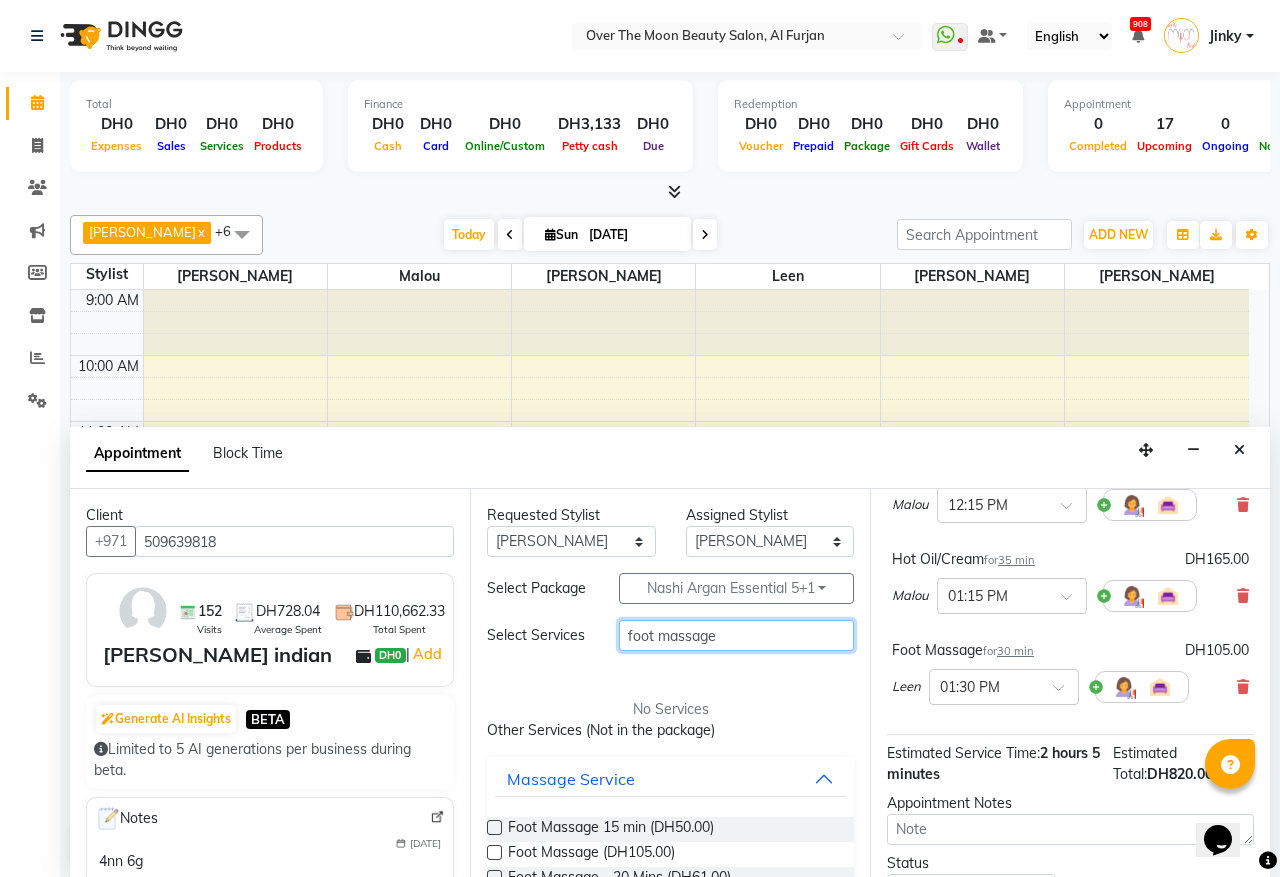 drag, startPoint x: 705, startPoint y: 651, endPoint x: 442, endPoint y: 648, distance: 263.01712 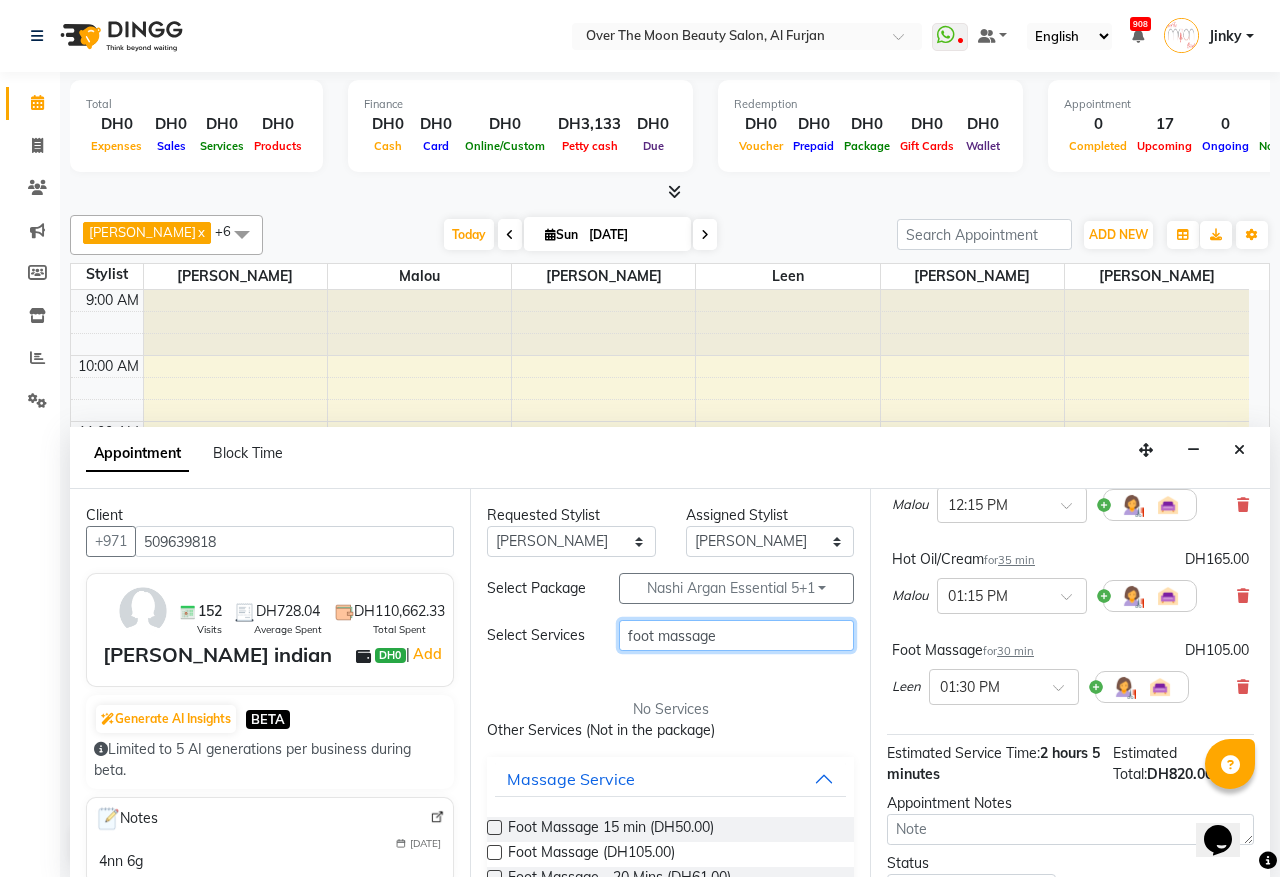 type on "e" 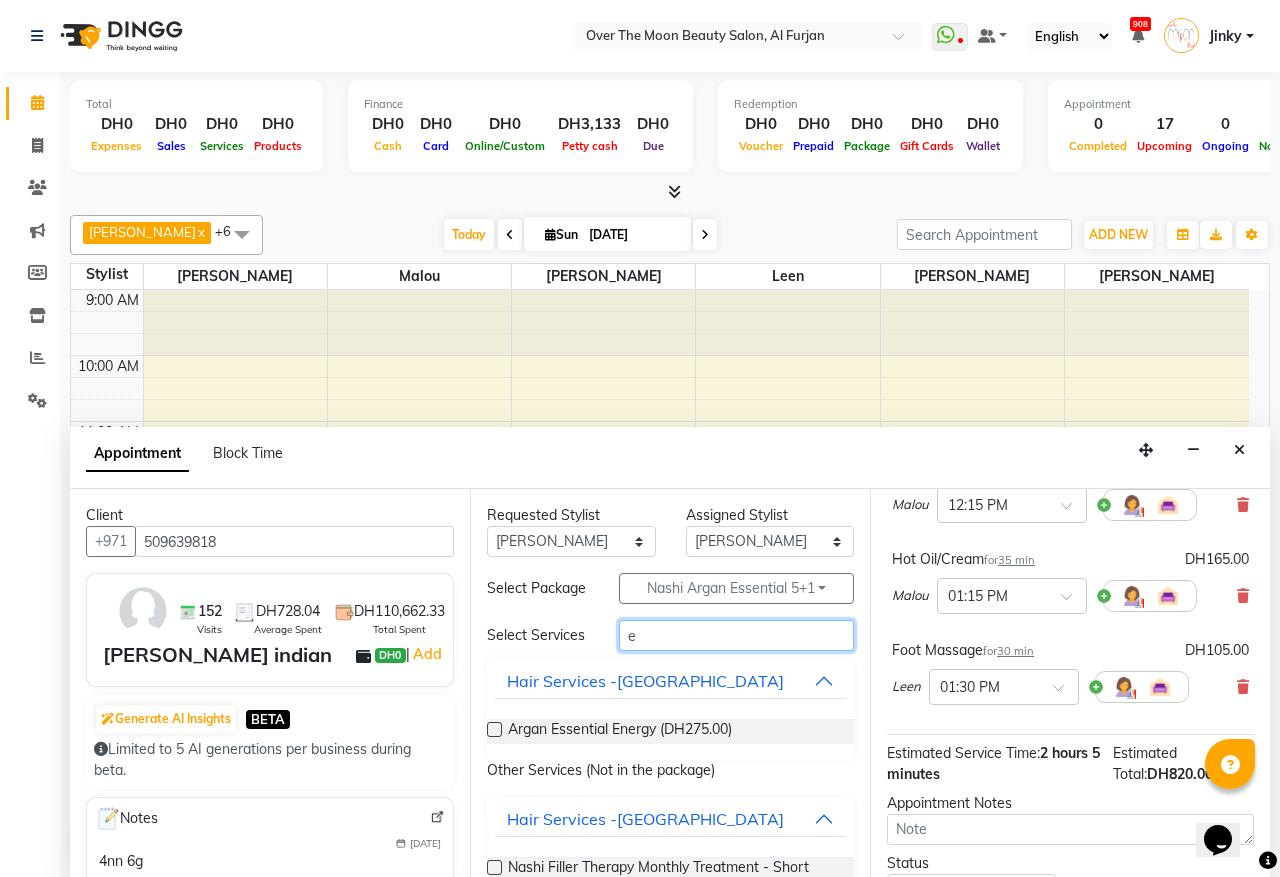 click on "e" at bounding box center [736, 635] 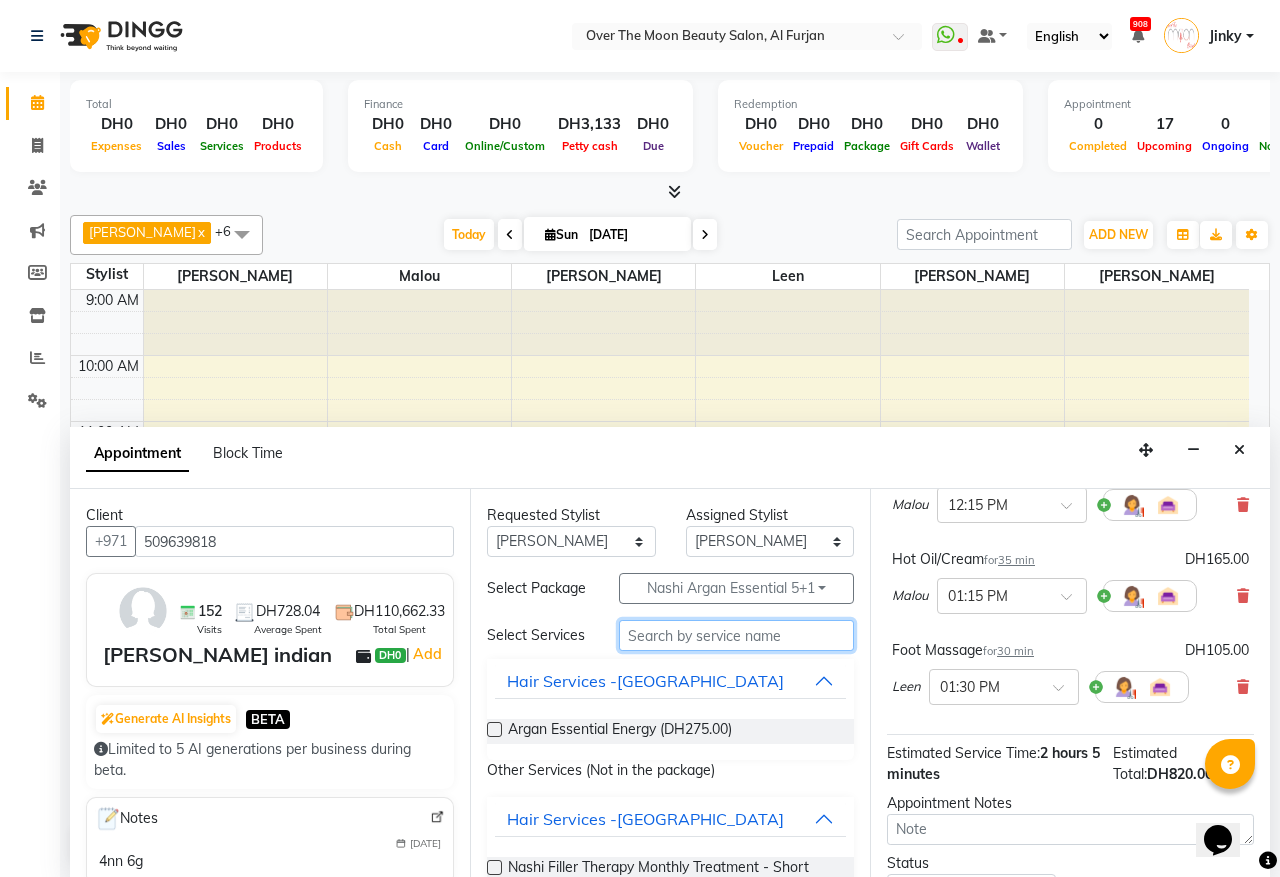 type 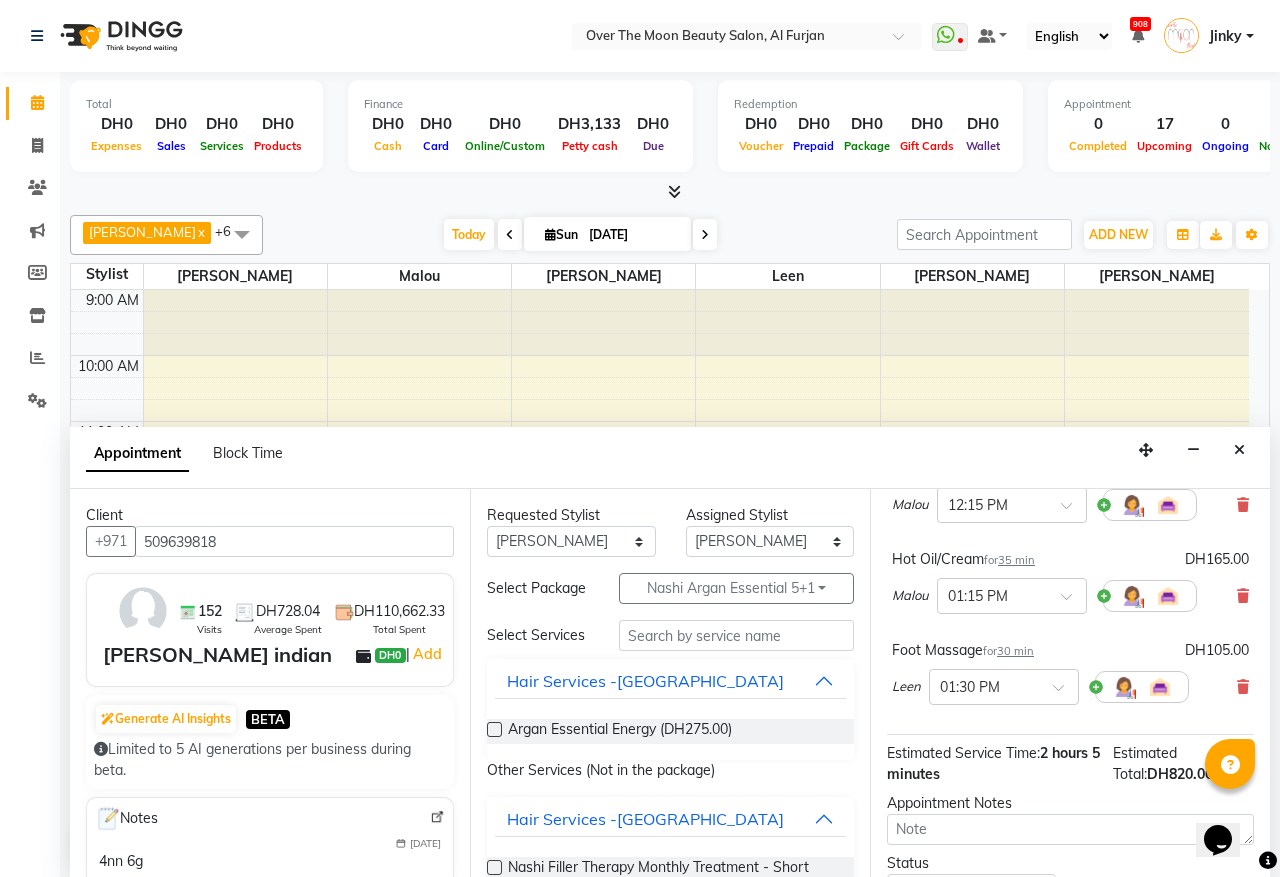 click at bounding box center (494, 729) 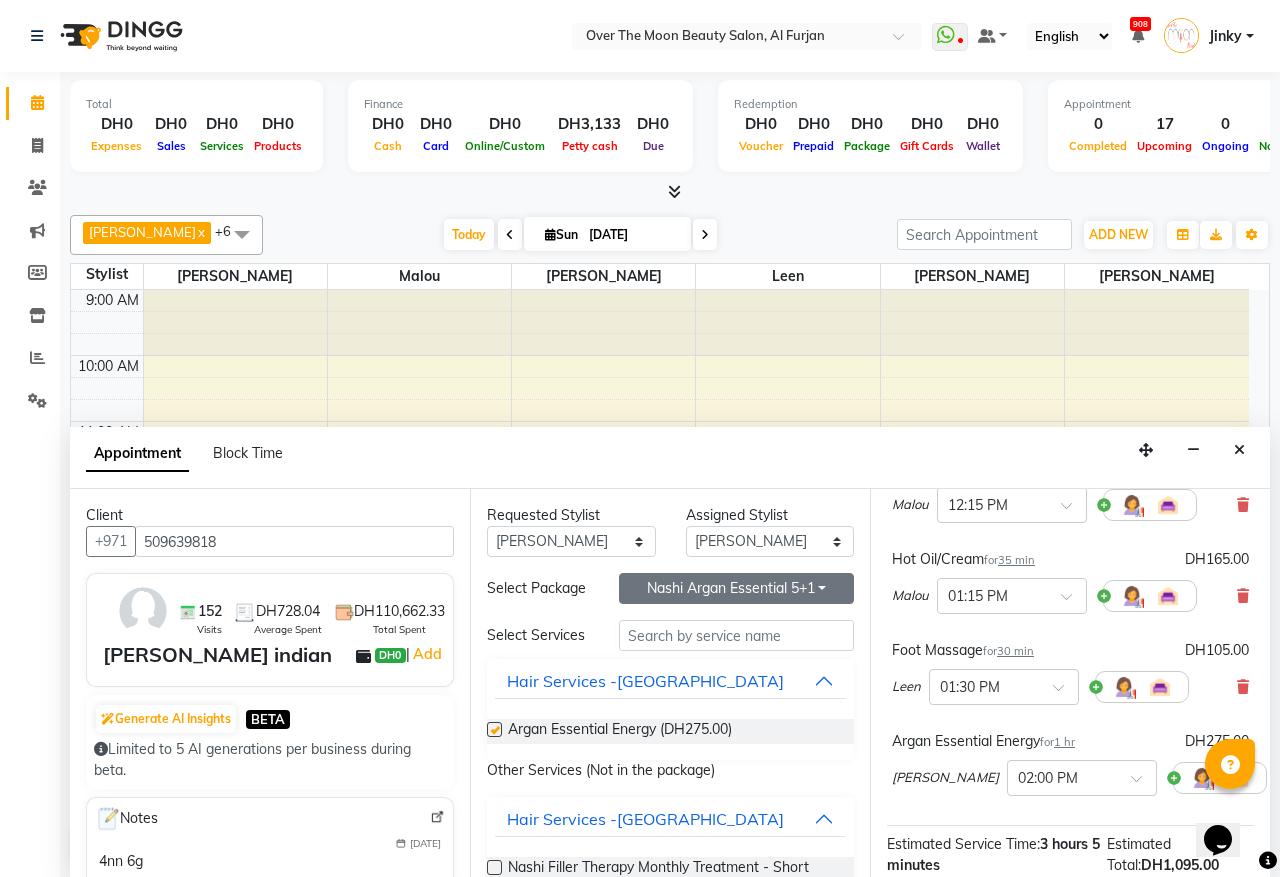 checkbox on "false" 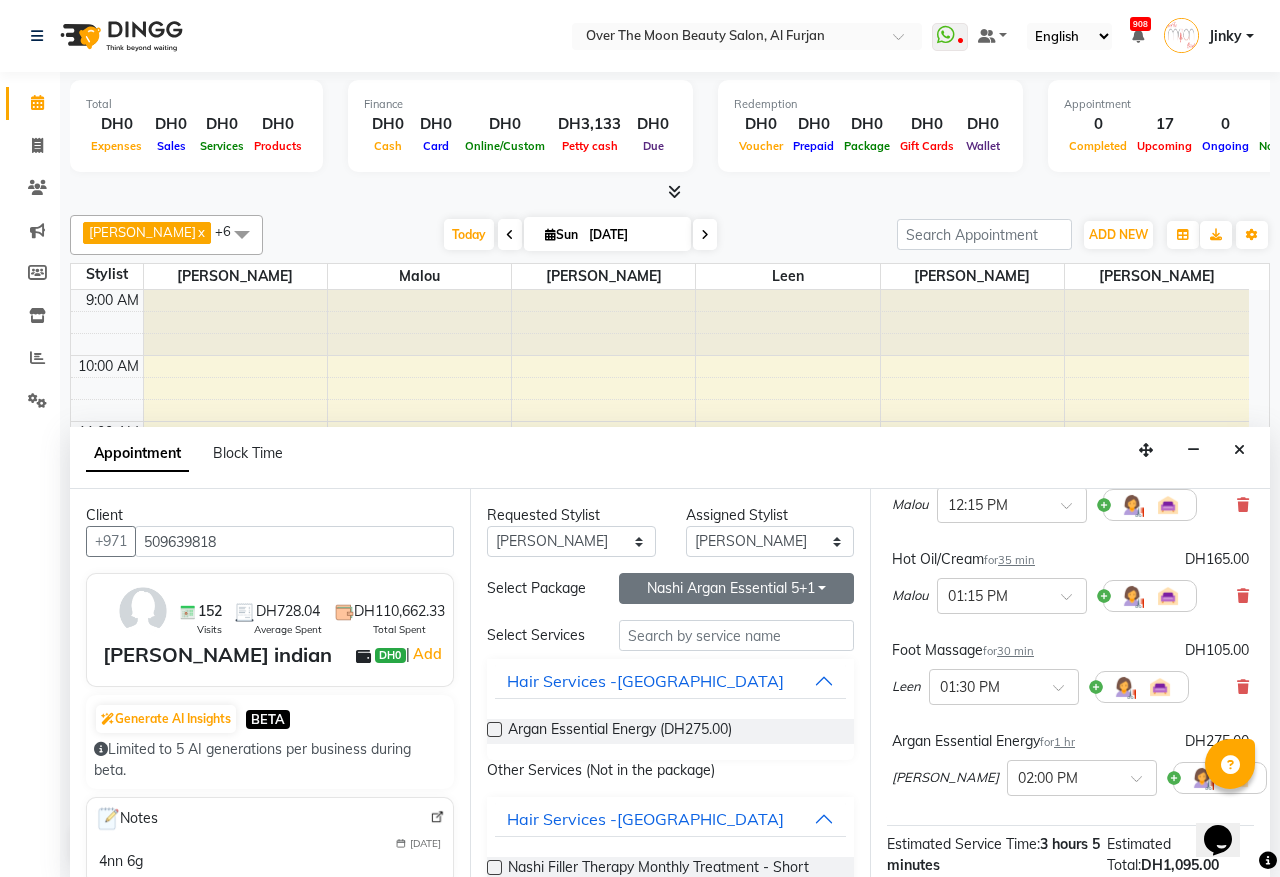 click on "Nashi Argan Essential  5+1" at bounding box center [736, 588] 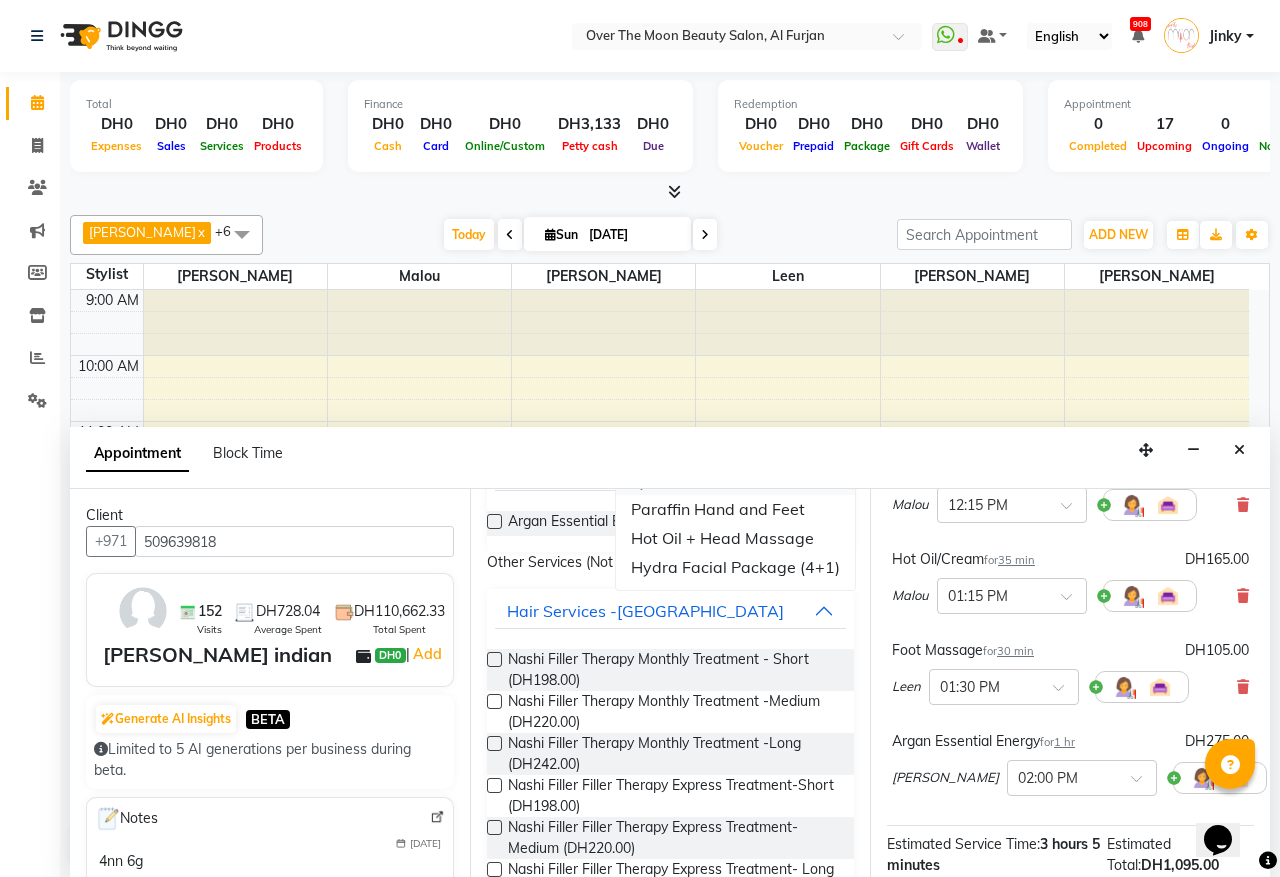 scroll, scrollTop: 0, scrollLeft: 0, axis: both 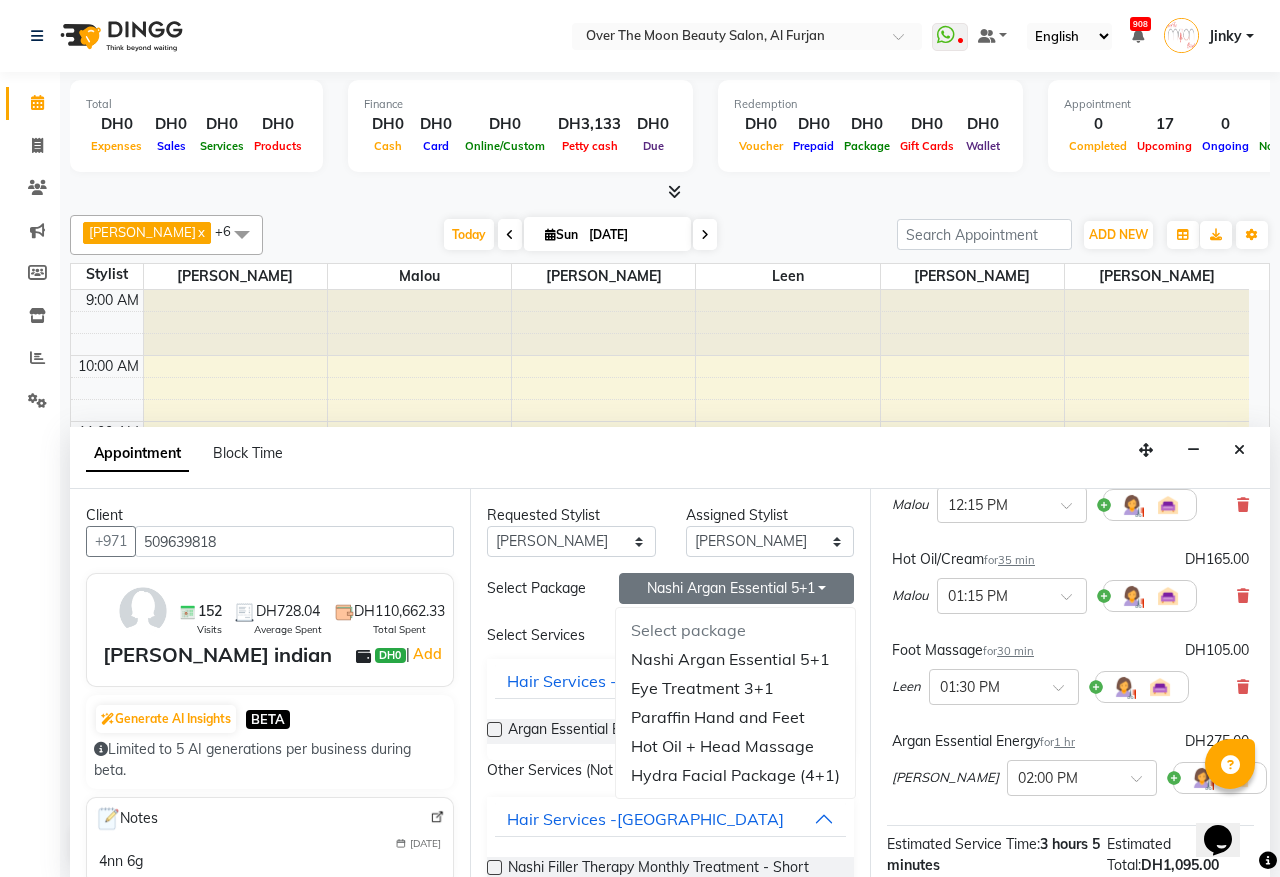 click on "Select Package" at bounding box center [538, 588] 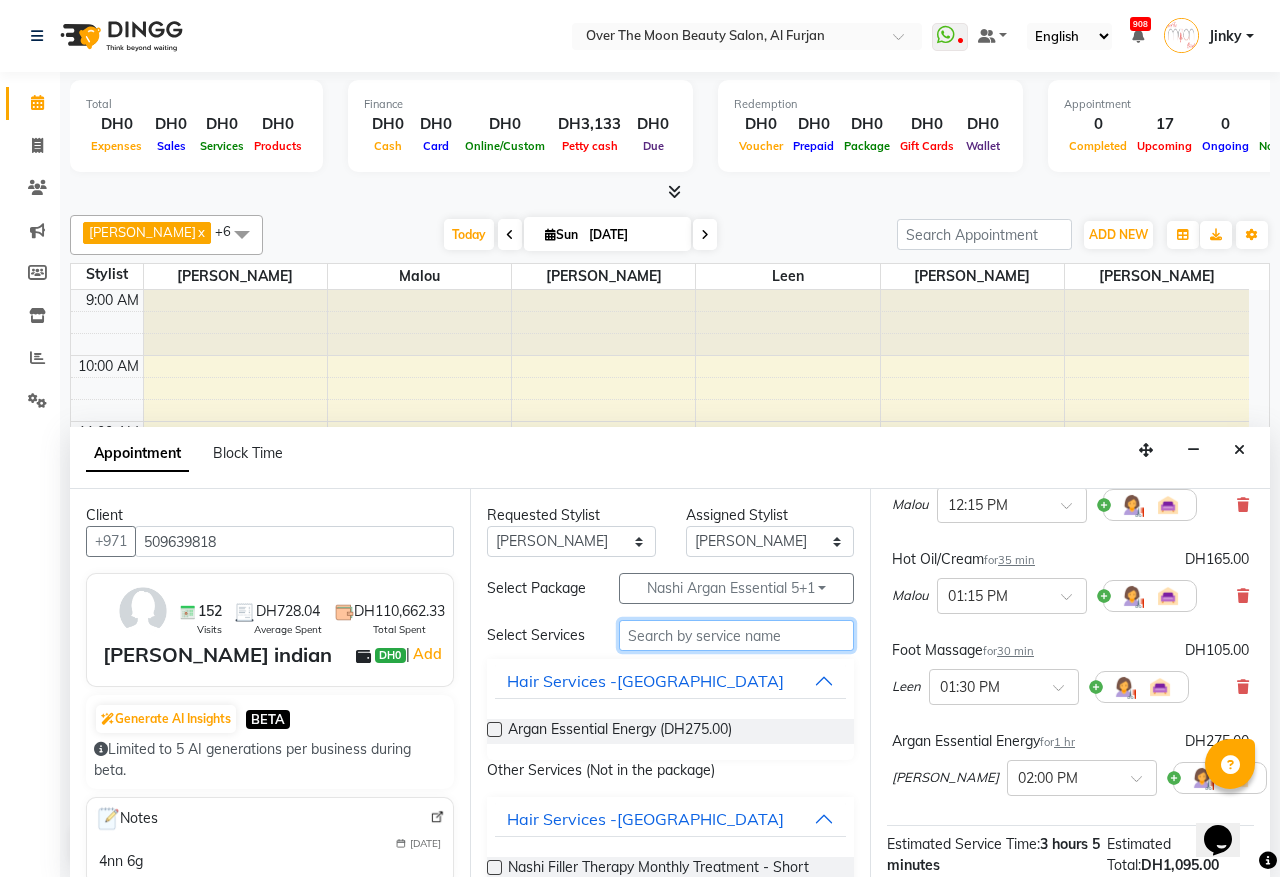 click at bounding box center [736, 635] 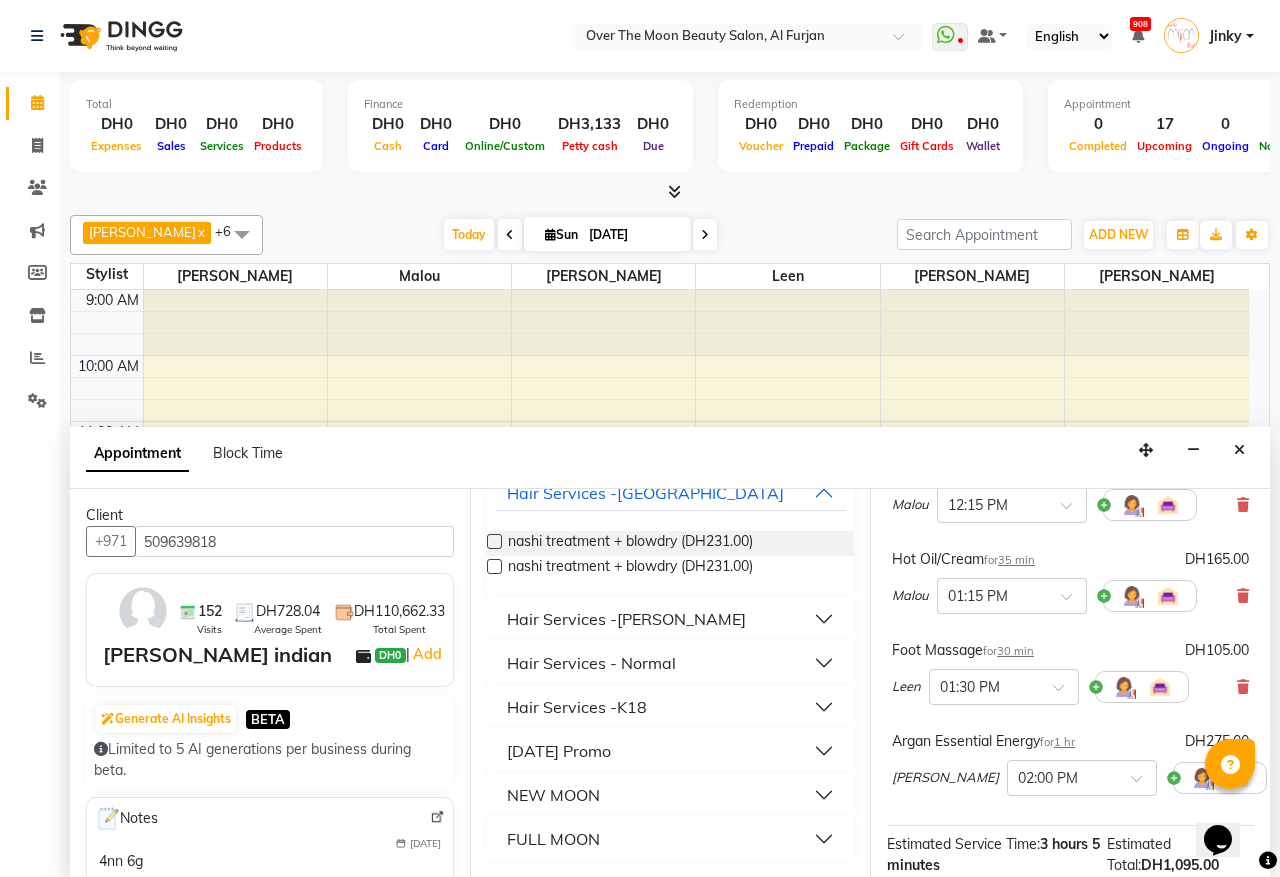 scroll, scrollTop: 307, scrollLeft: 0, axis: vertical 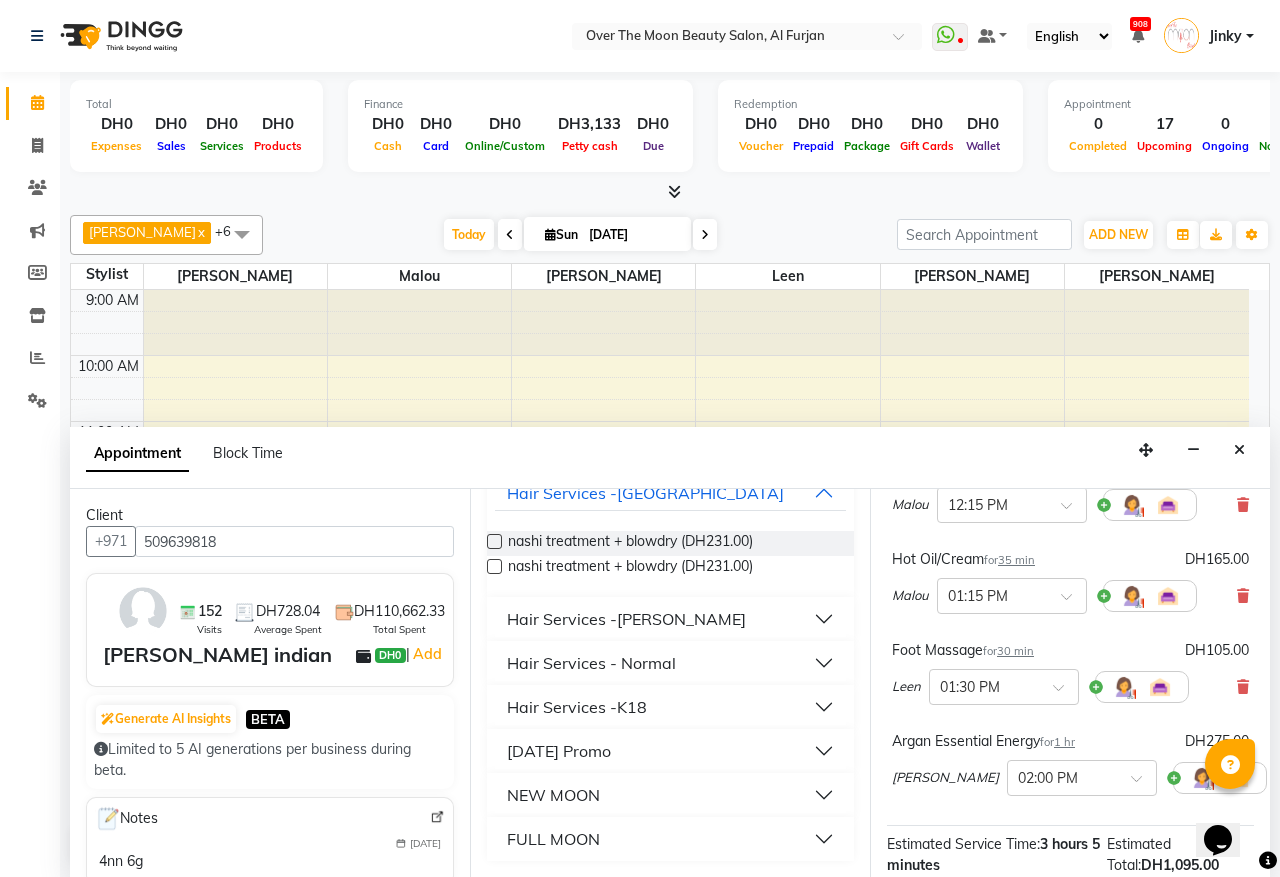 click on "Hair Services - Normal" at bounding box center (591, 663) 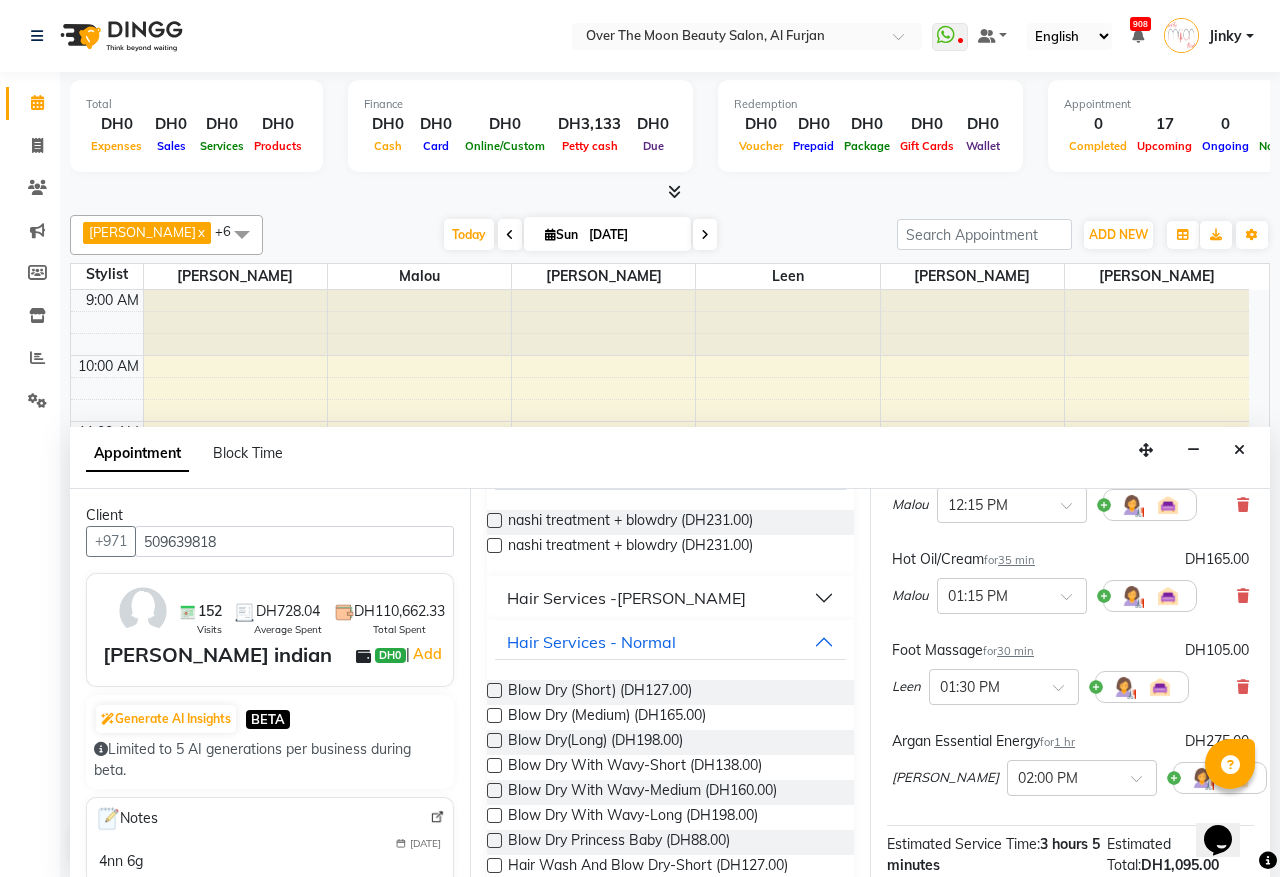 click at bounding box center [494, 740] 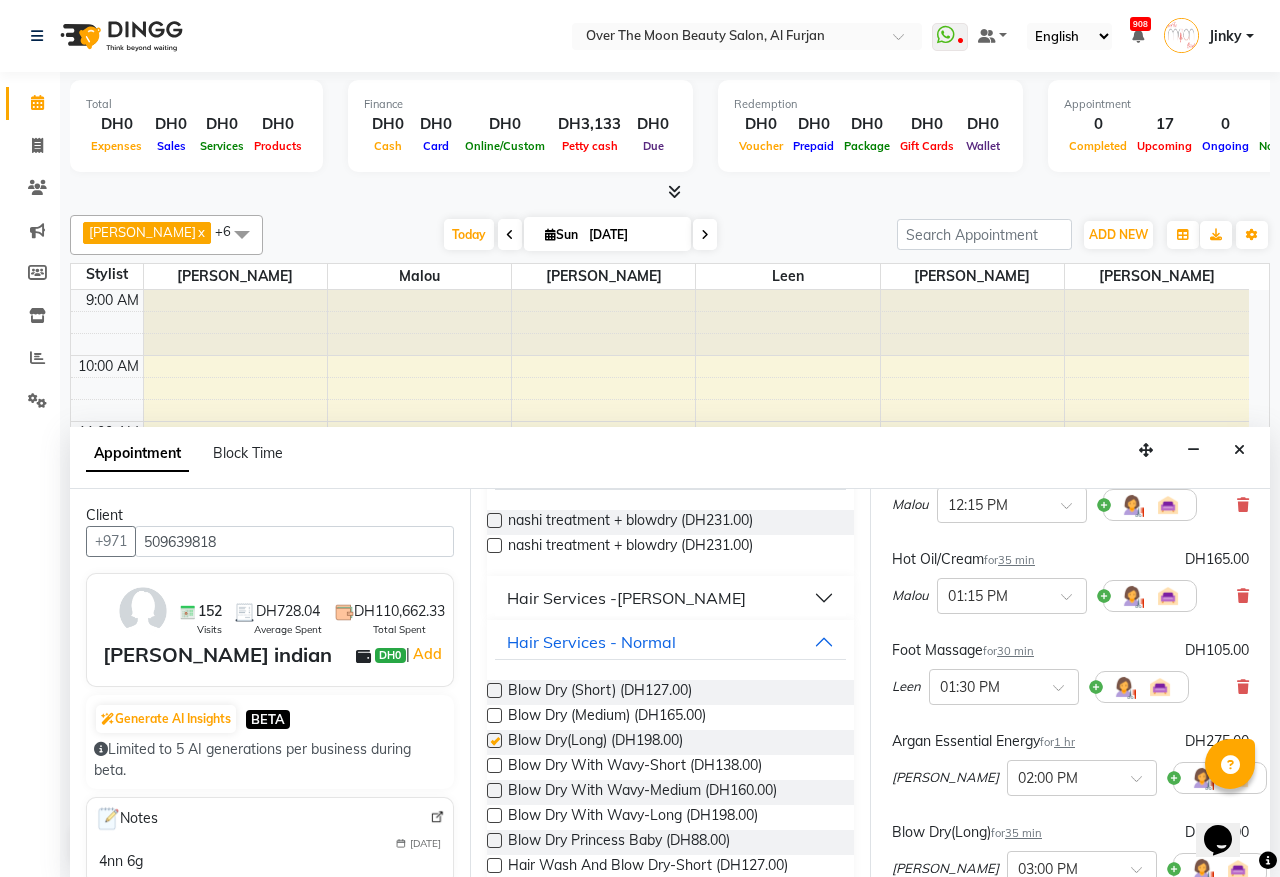 checkbox on "false" 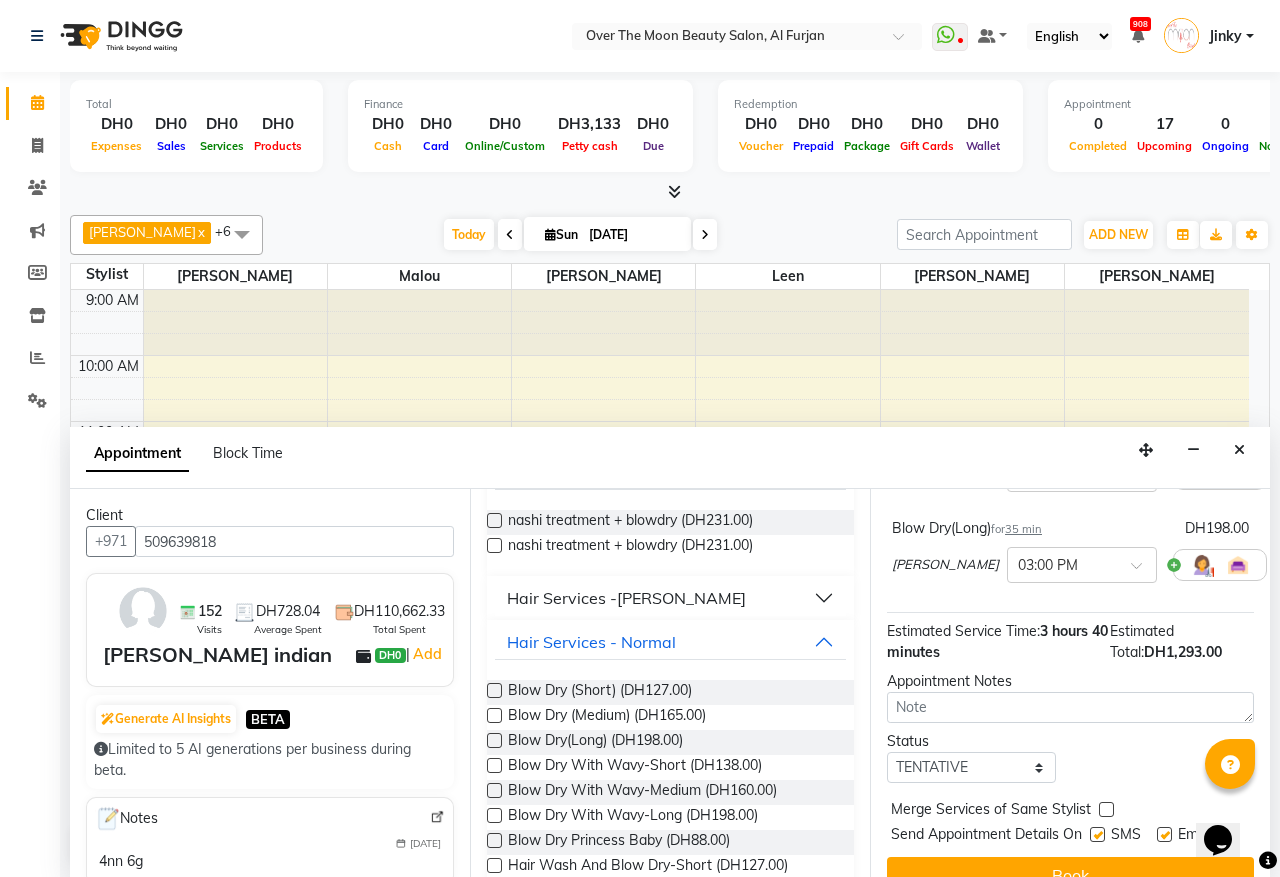 scroll, scrollTop: 563, scrollLeft: 0, axis: vertical 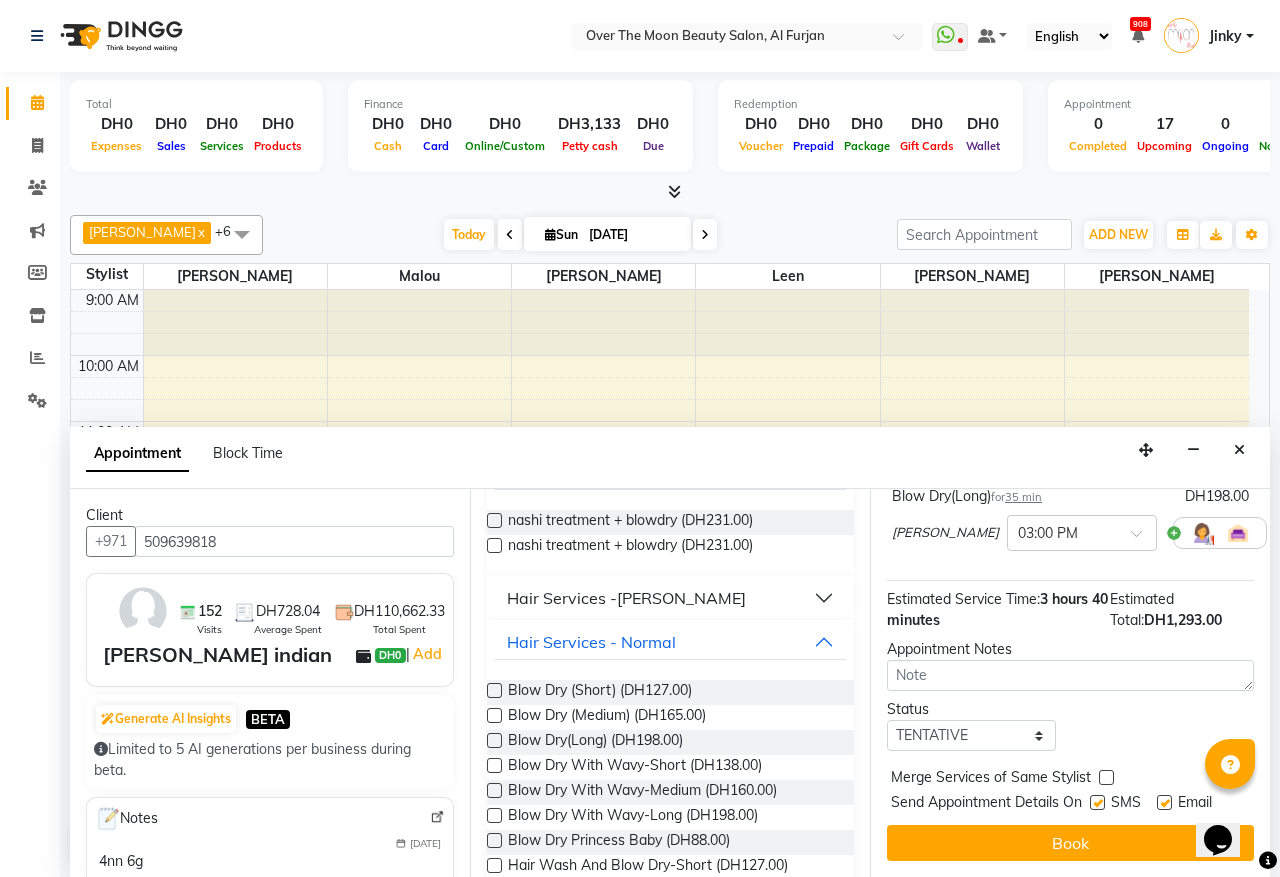 click at bounding box center (1106, 777) 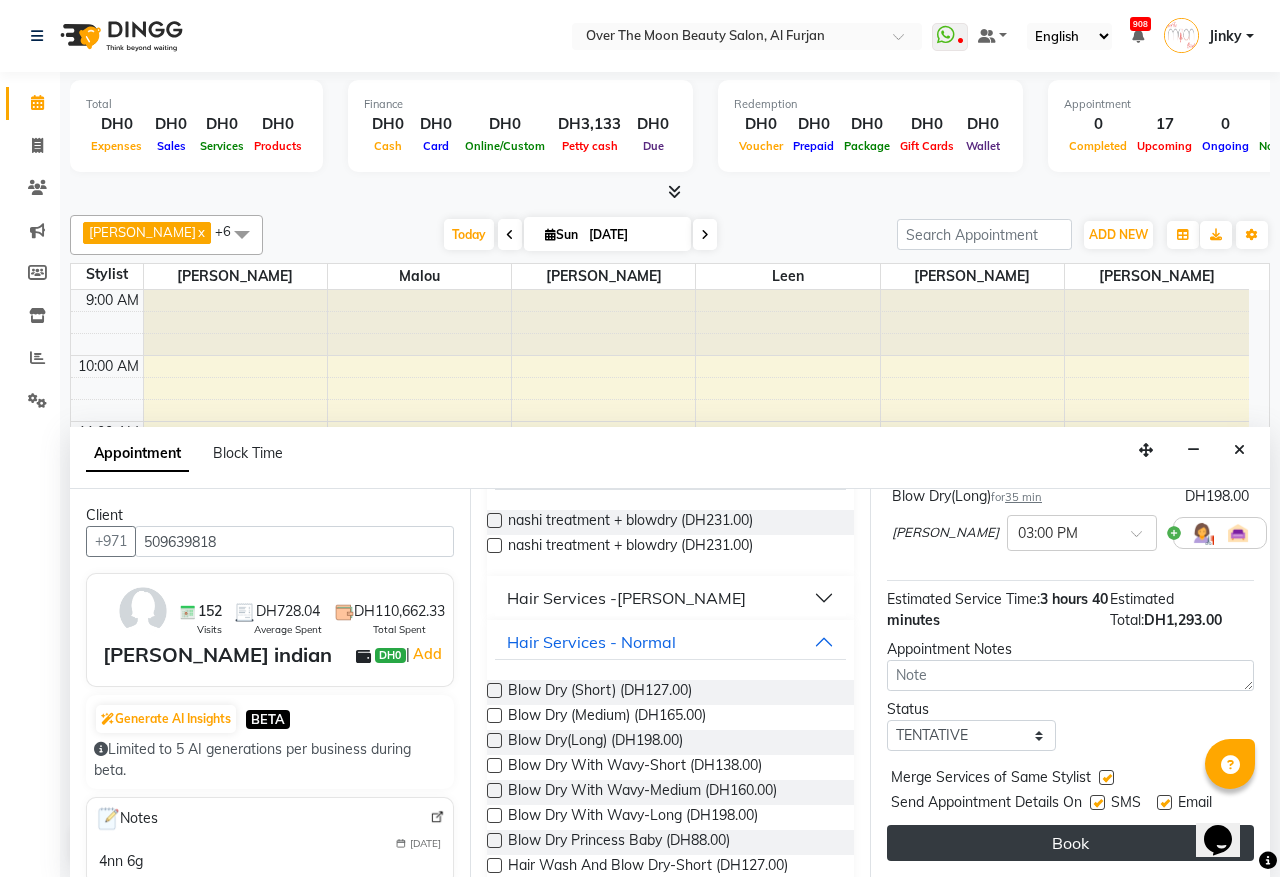 click on "Book" at bounding box center [1070, 843] 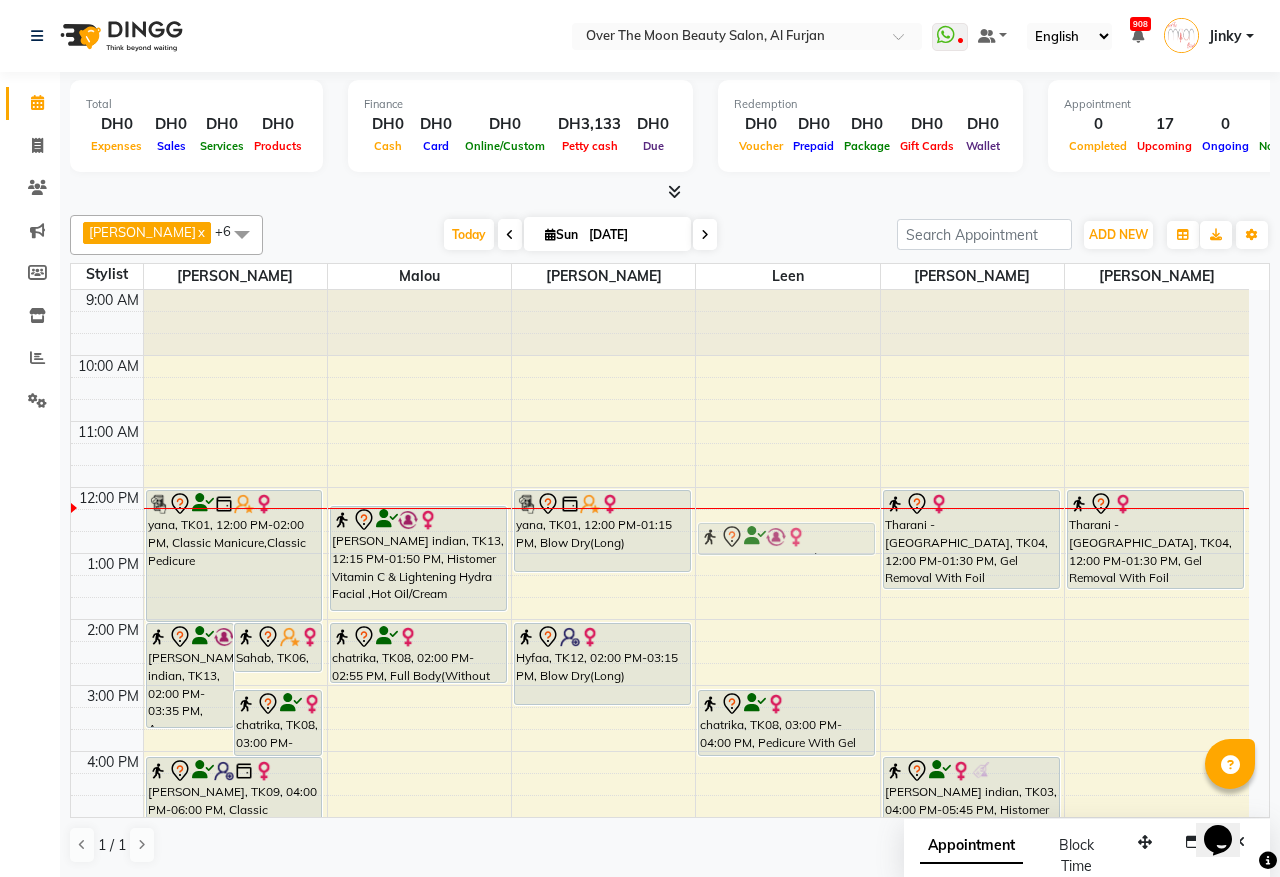 drag, startPoint x: 775, startPoint y: 611, endPoint x: 768, endPoint y: 535, distance: 76.321686 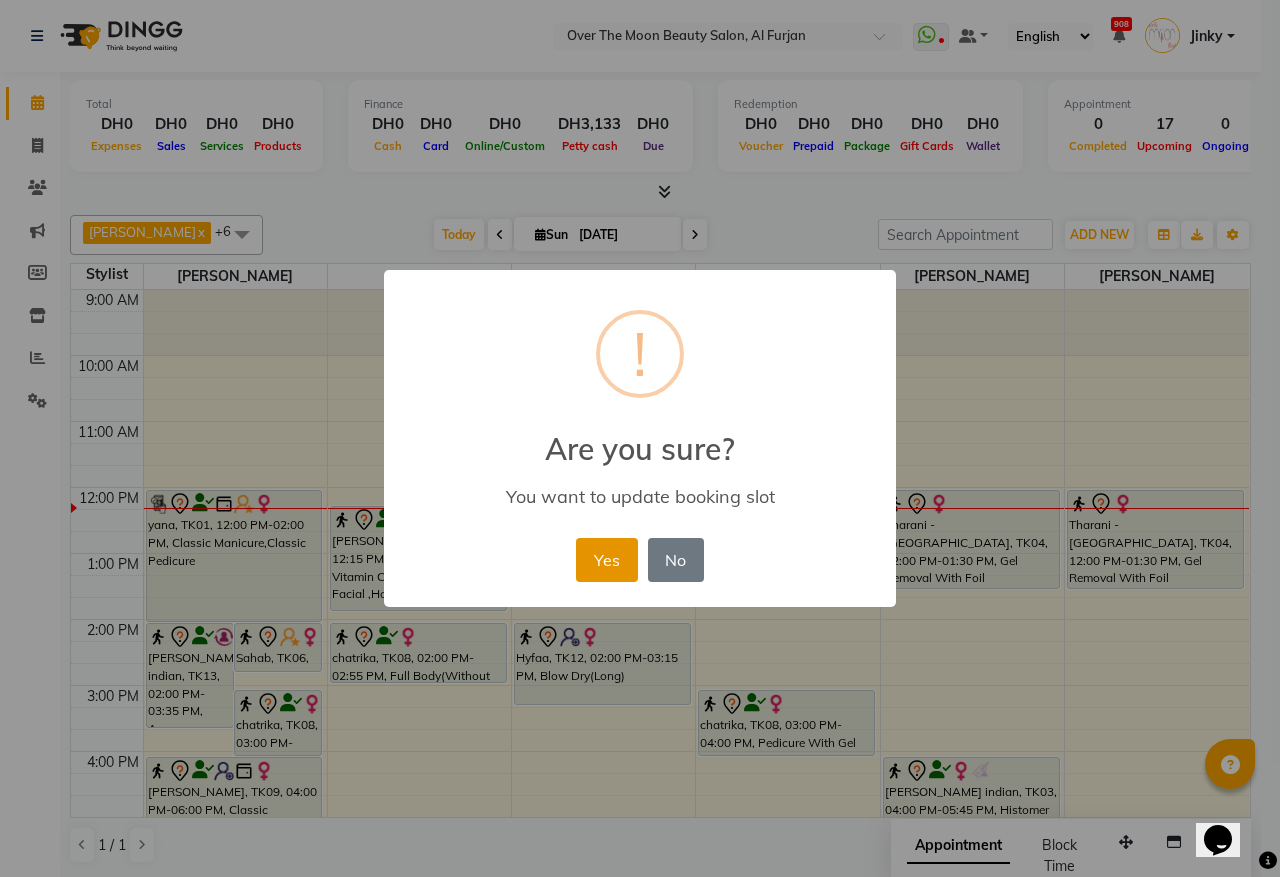 click on "Yes" at bounding box center (606, 560) 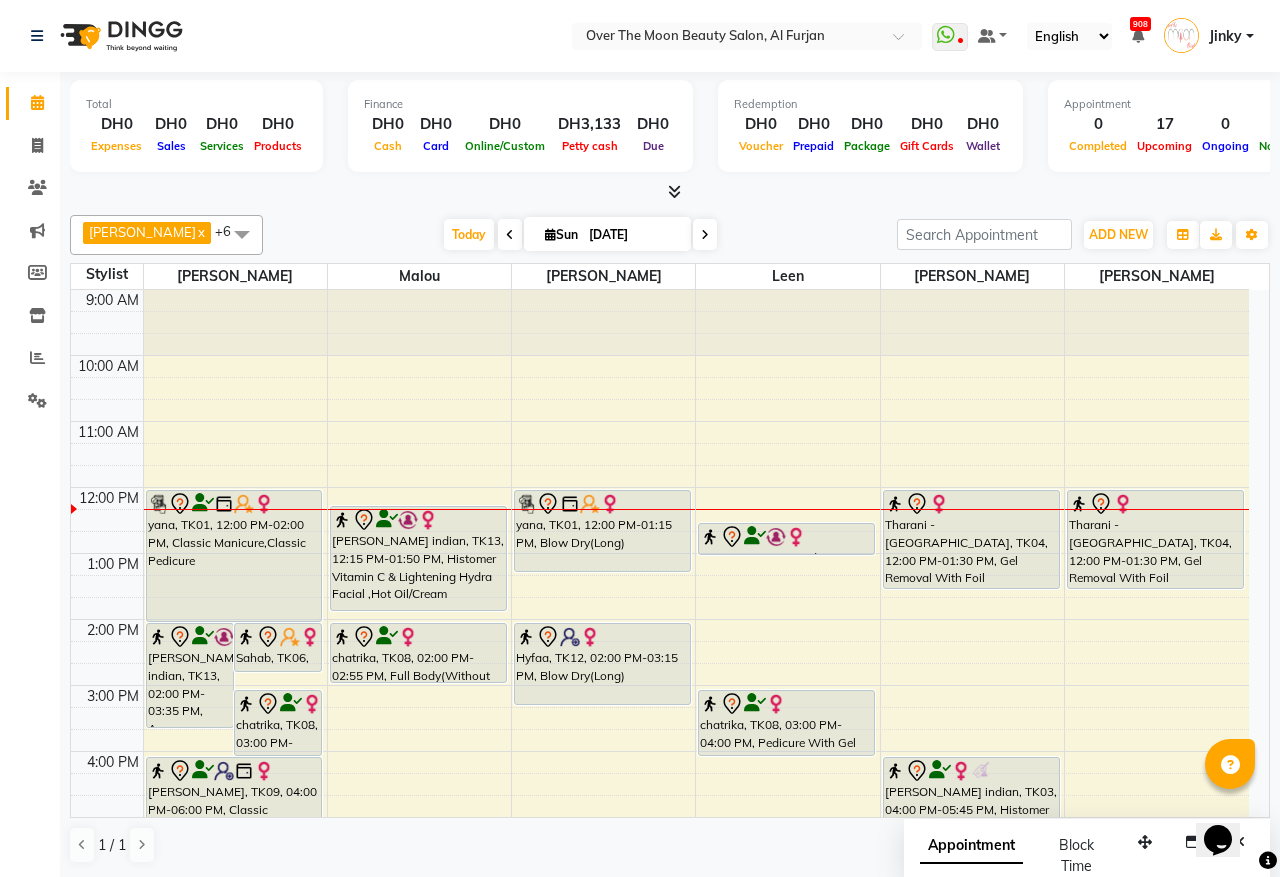 click on "Tharani - Philippines, TK04, 12:00 PM-01:30 PM, Gel Removal With Foil Feet,Pedicure With Gel Polish" at bounding box center (971, 539) 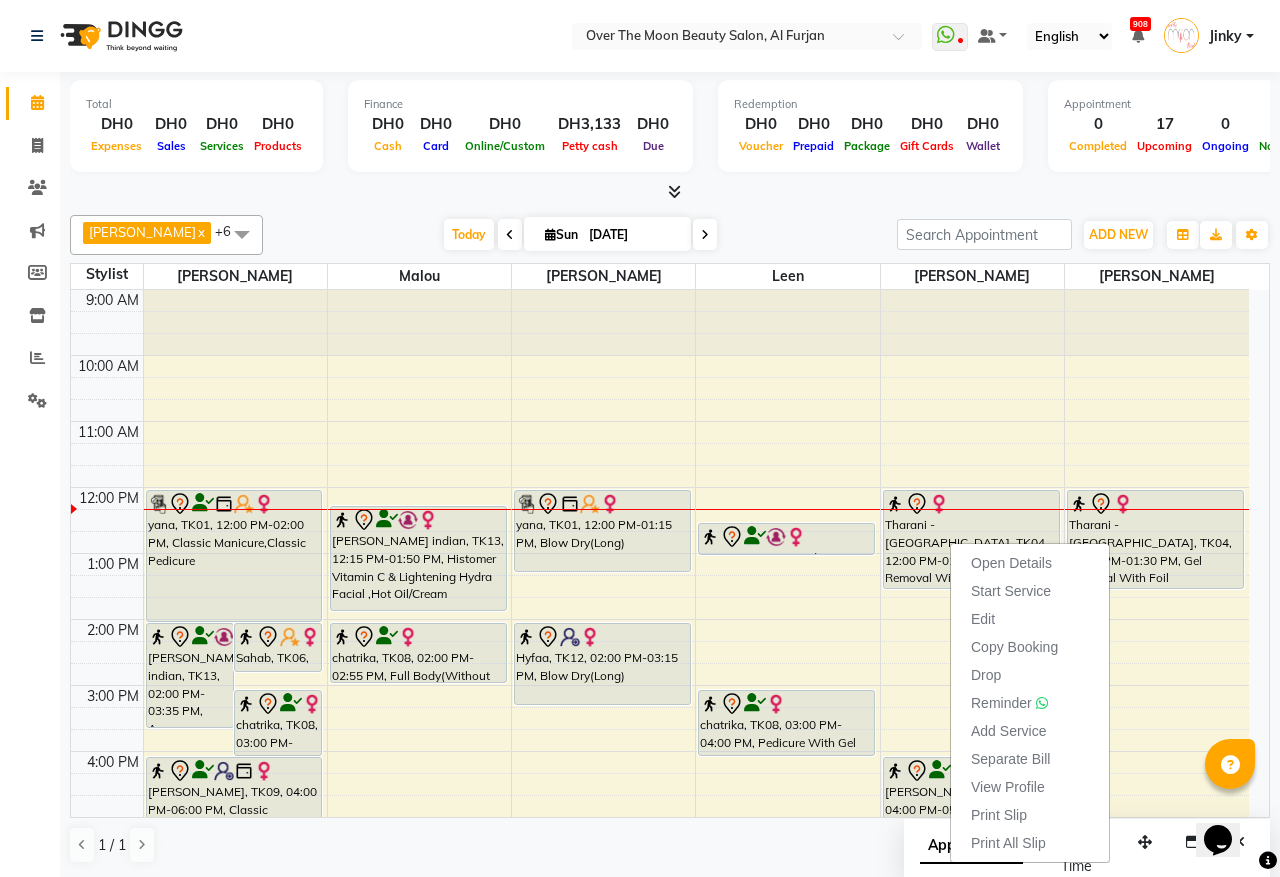 click on "Tharani - Philippines, TK04, 12:00 PM-01:30 PM, Gel Removal With Foil Feet,Pedicure With Gel Polish" at bounding box center (971, 539) 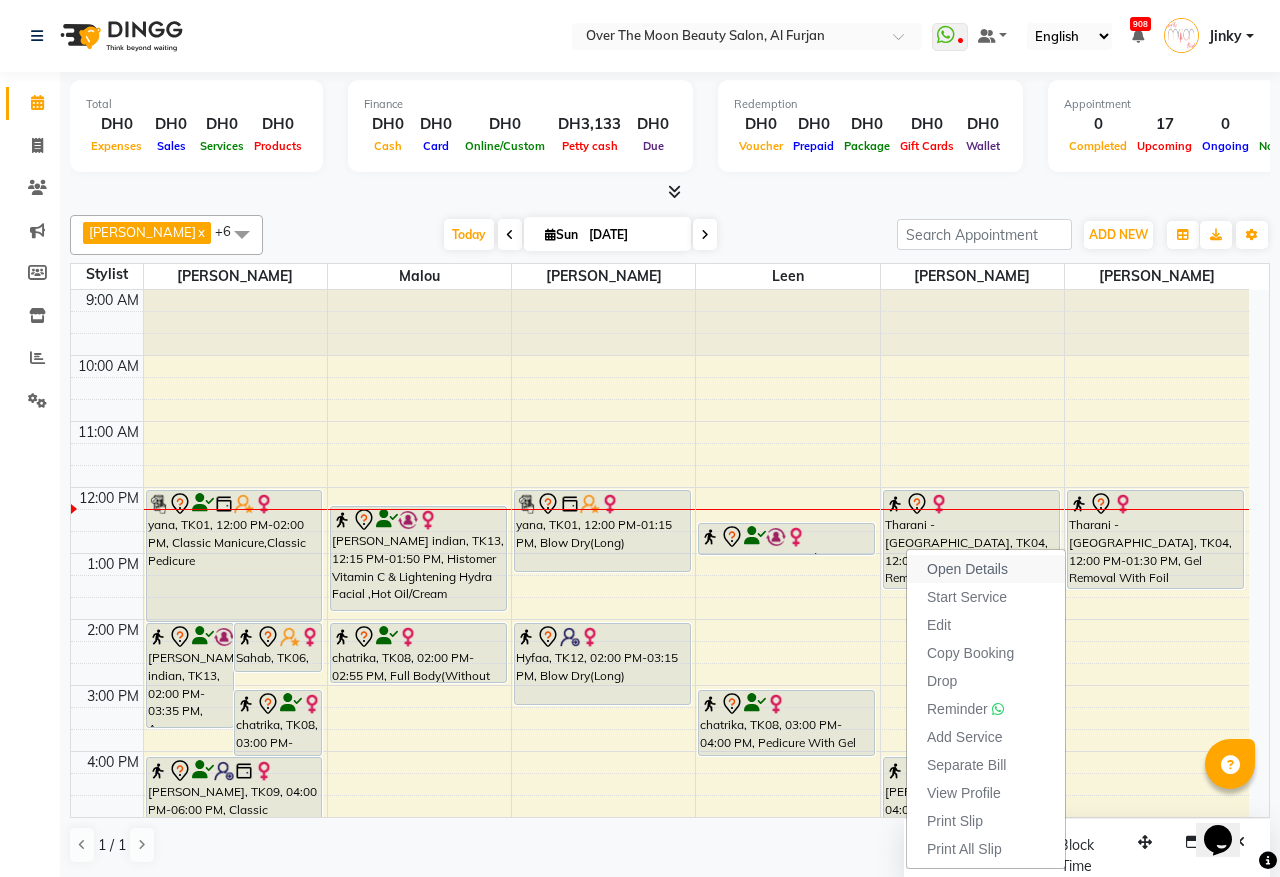 click on "Open Details" at bounding box center (967, 569) 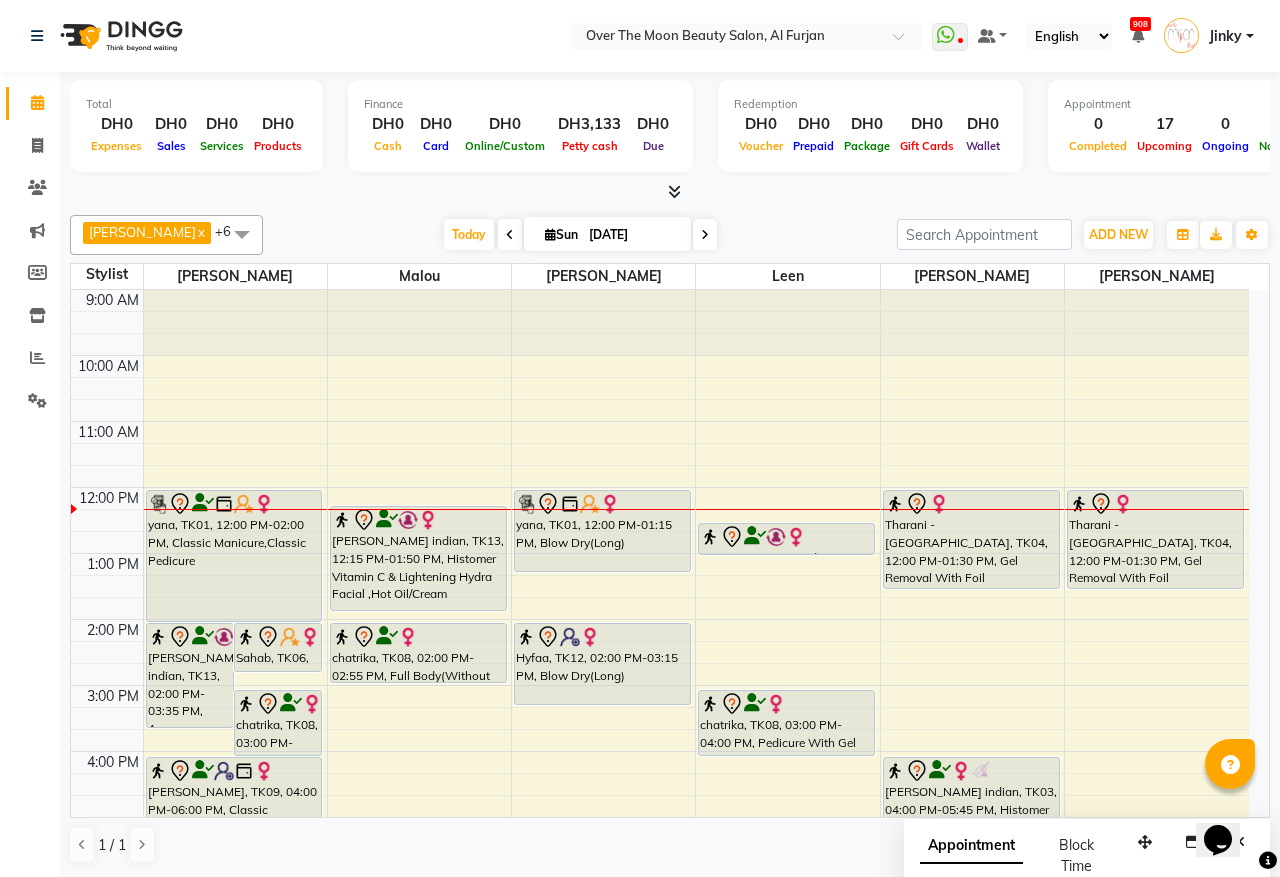 click on "Tharani - Philippines, TK04, 12:00 PM-01:30 PM, Gel Removal With Foil Feet,Pedicure With Gel Polish" at bounding box center [971, 539] 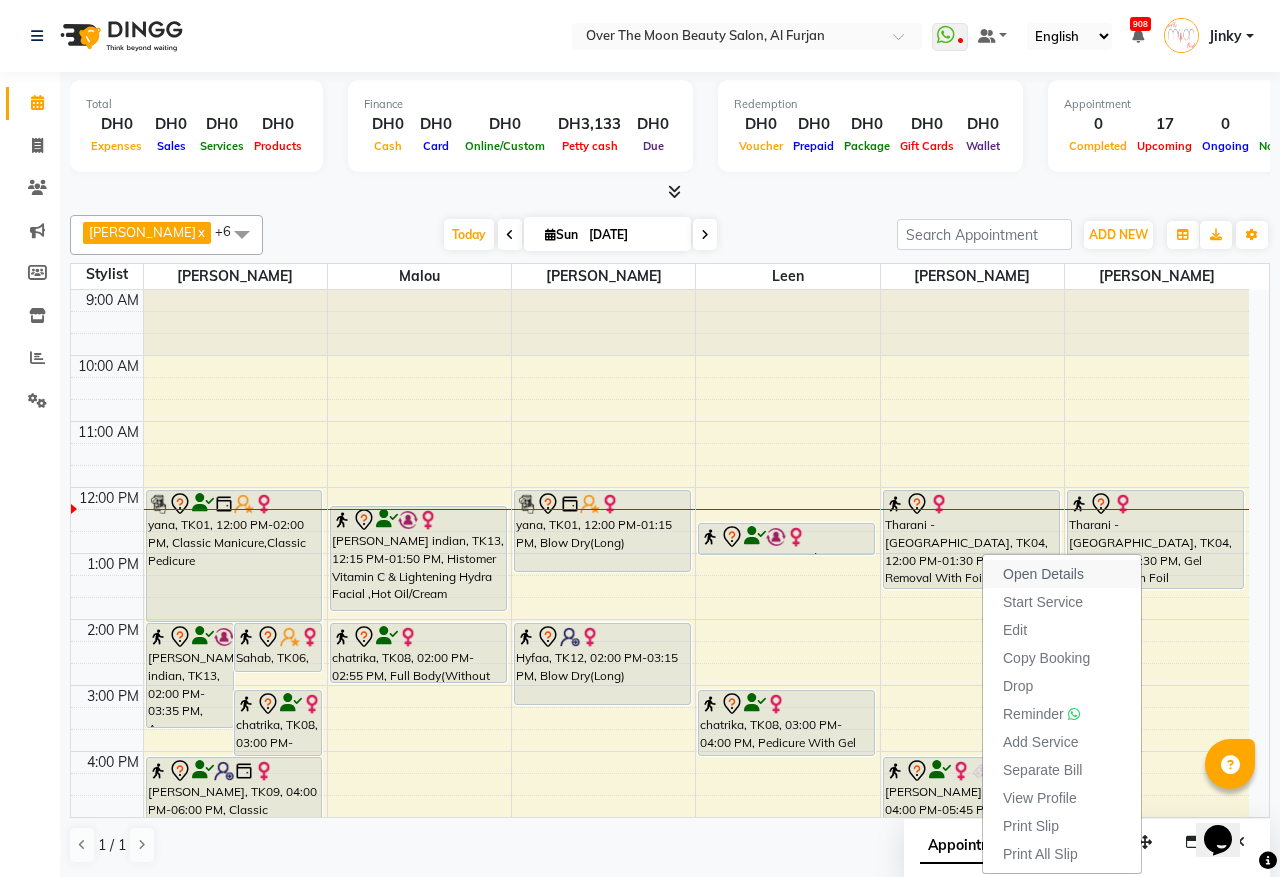 click on "Open Details" at bounding box center (1043, 574) 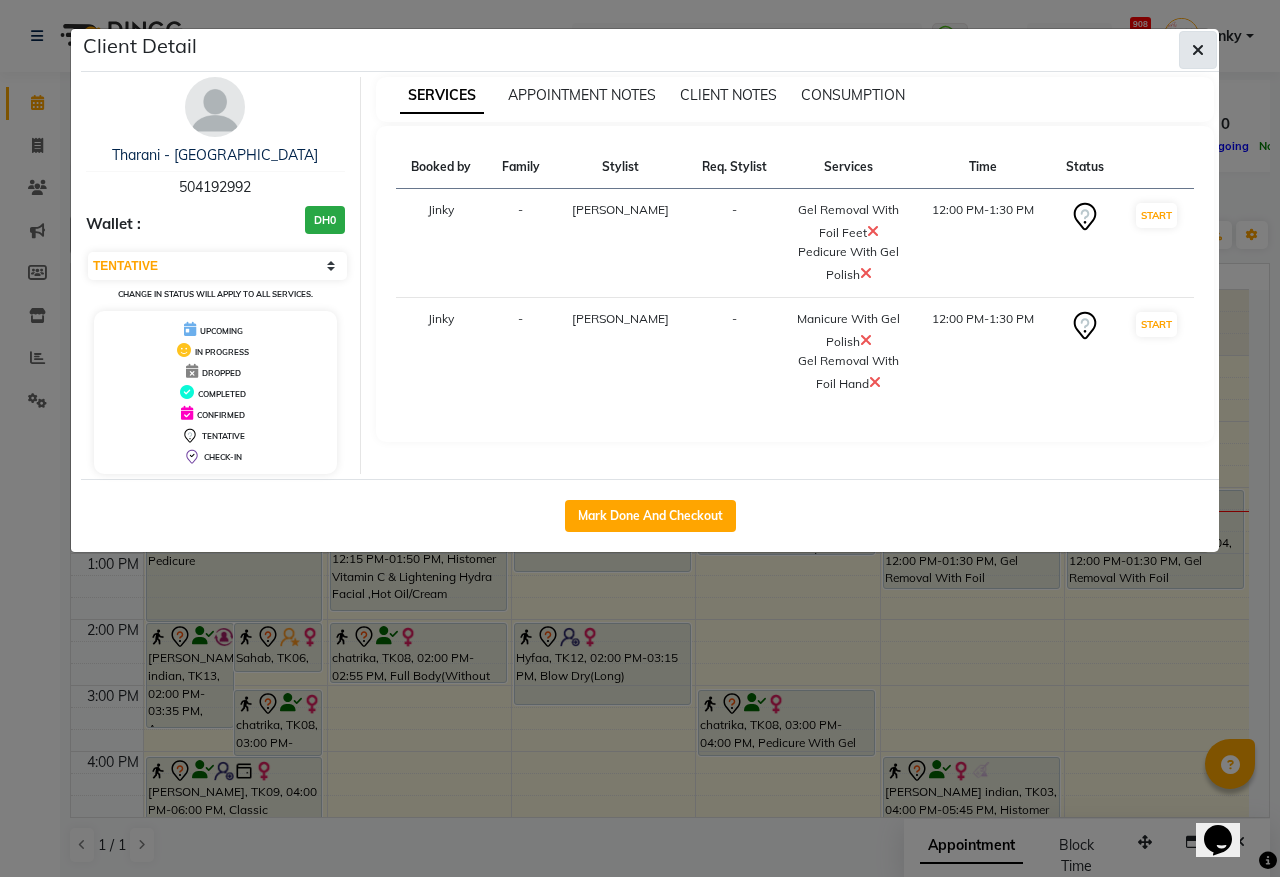 click 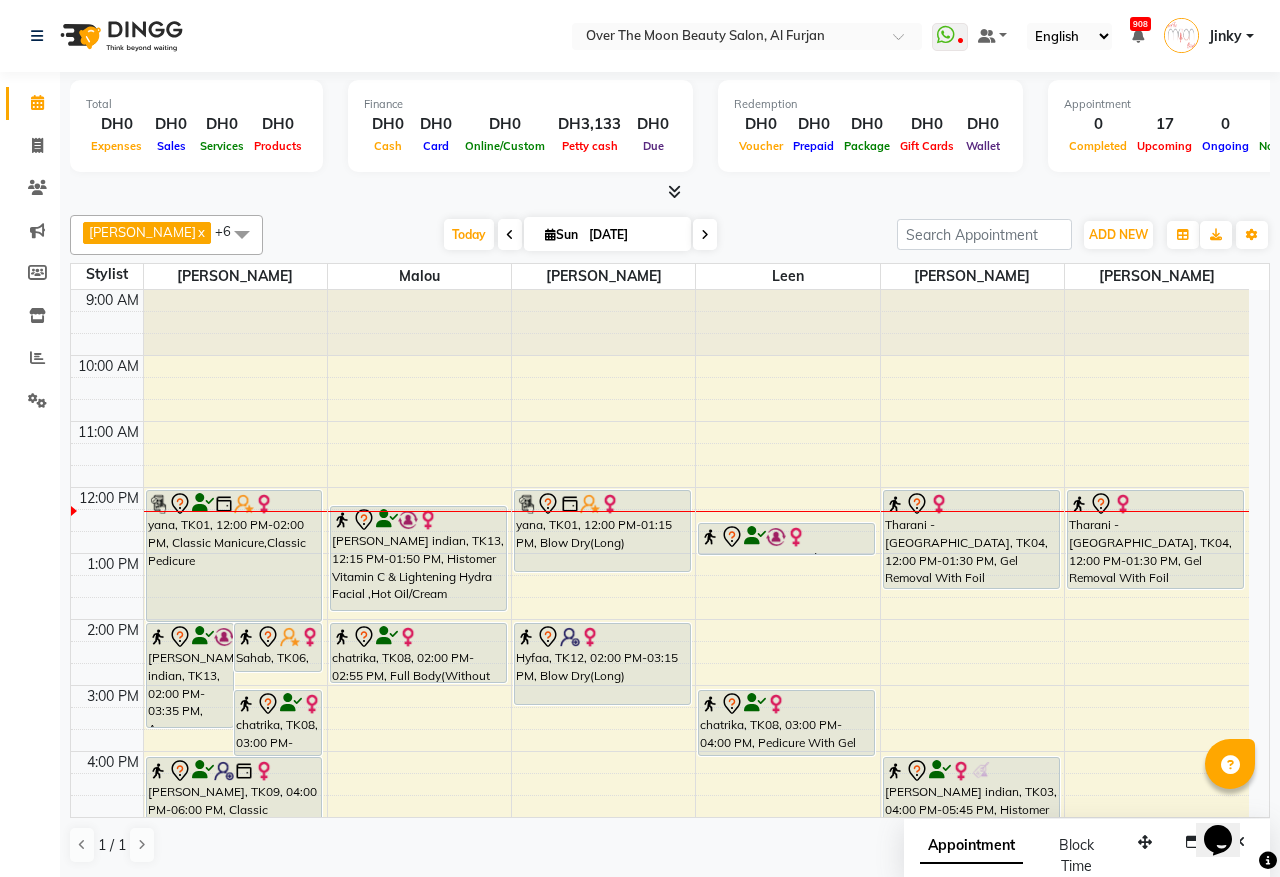scroll, scrollTop: 208, scrollLeft: 0, axis: vertical 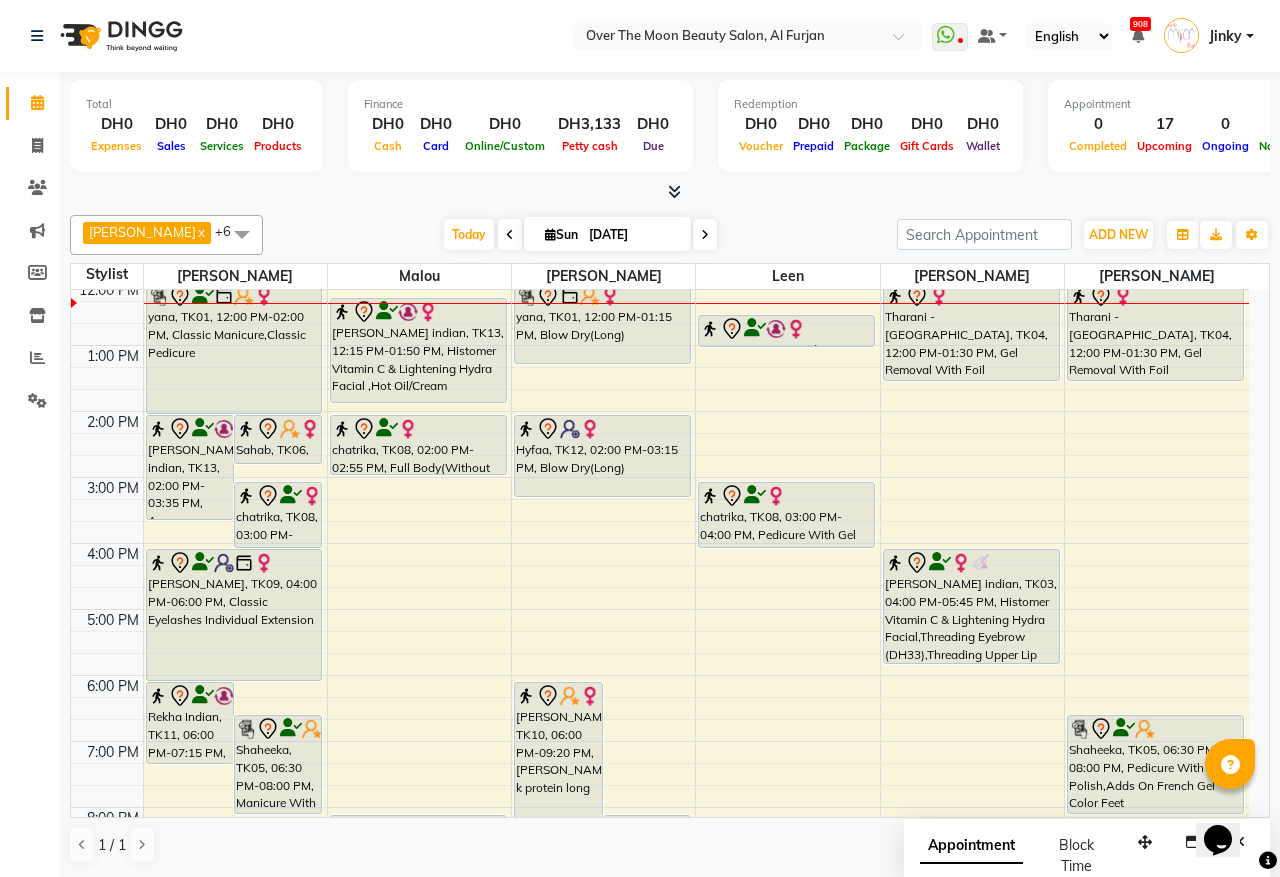 click on "Tharani - Philippines, TK04, 12:00 PM-01:30 PM, Gel Removal With Foil Feet,Pedicure With Gel Polish" at bounding box center (971, 331) 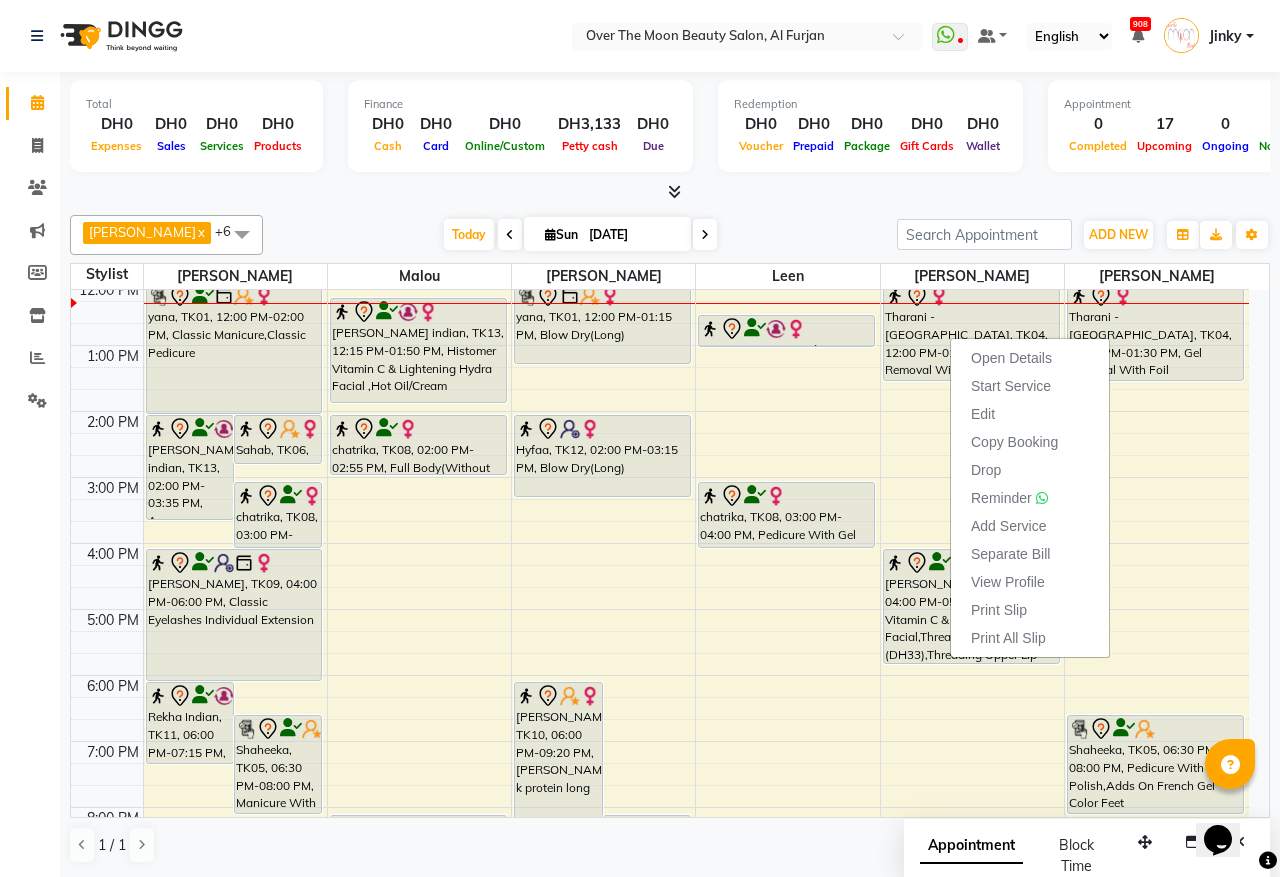 click on "Calendar  Invoice  Clients  Marketing  Members  Inventory  Reports  Settings Completed InProgress Upcoming Dropped Tentative Check-In Confirm Bookings Segments Page Builder" 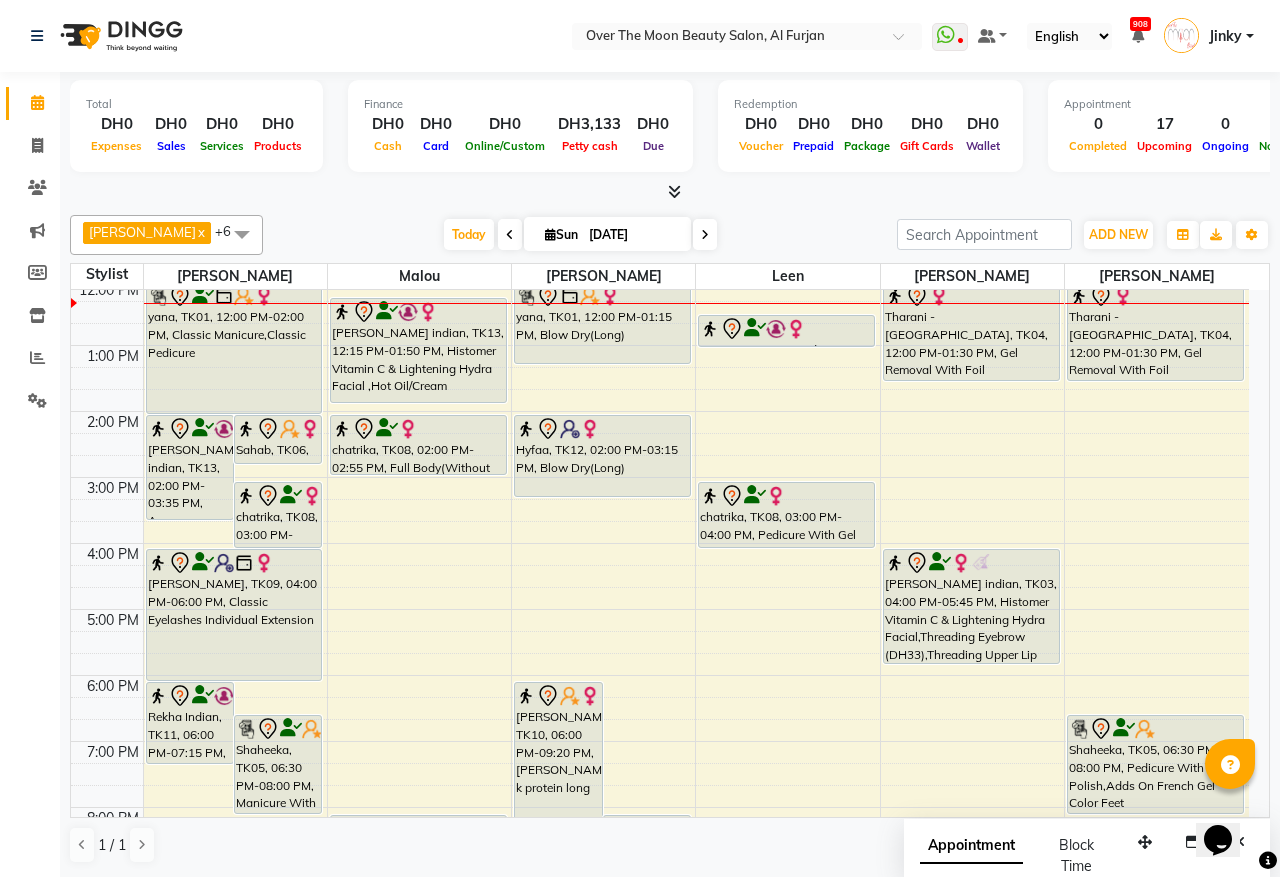 click on "Tharani - Philippines, TK04, 12:00 PM-01:30 PM, Gel Removal With Foil Feet,Pedicure With Gel Polish" at bounding box center (971, 331) 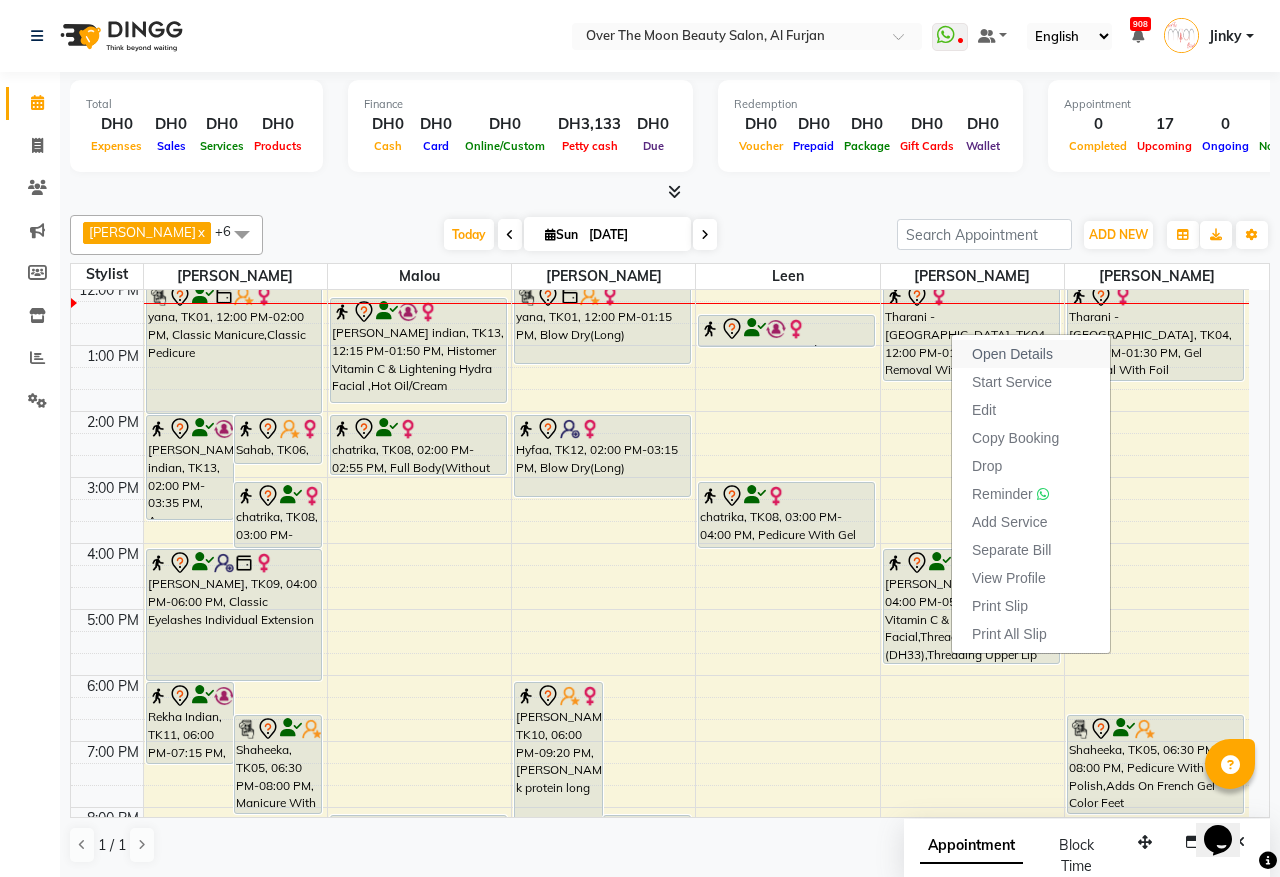 click on "Open Details" at bounding box center [1031, 354] 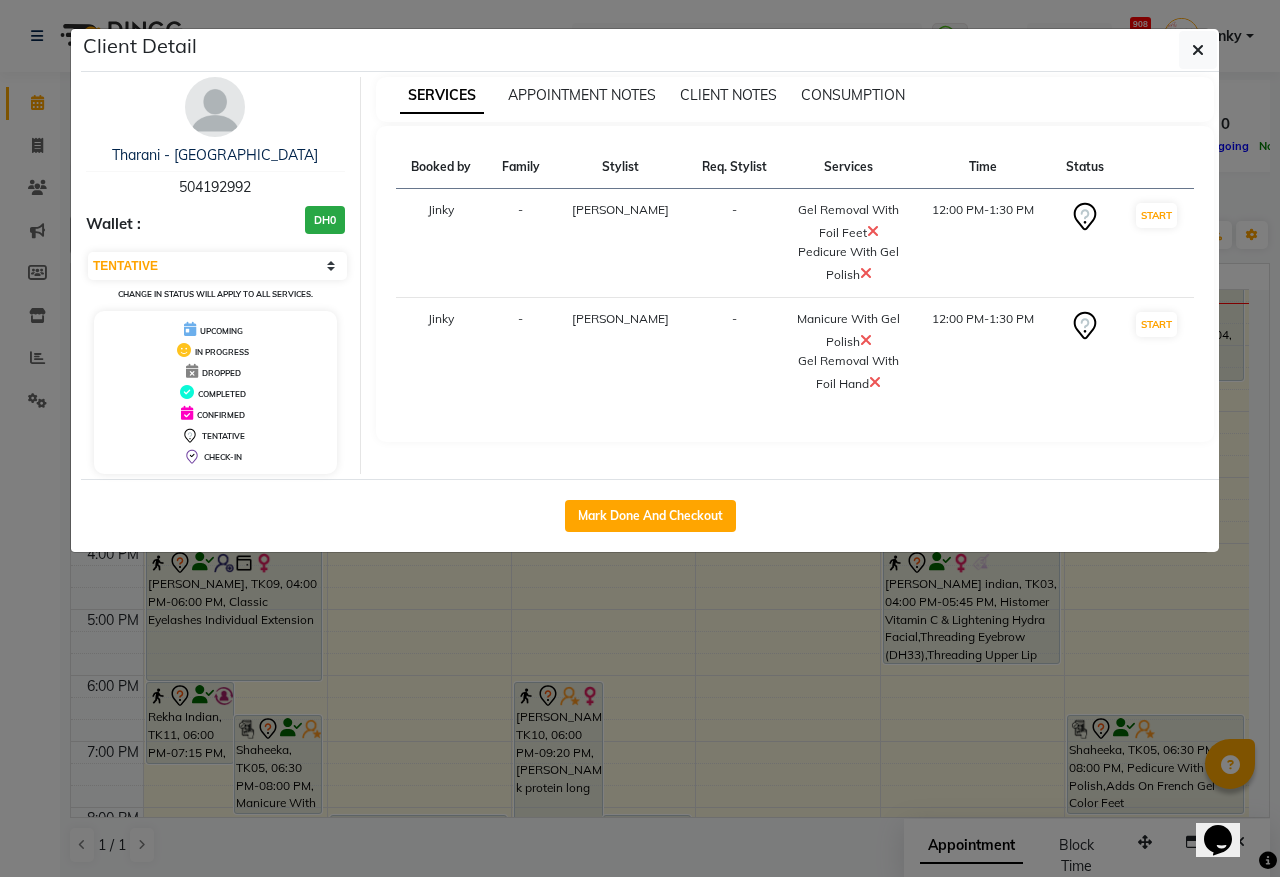 click on "504192992" at bounding box center (215, 187) 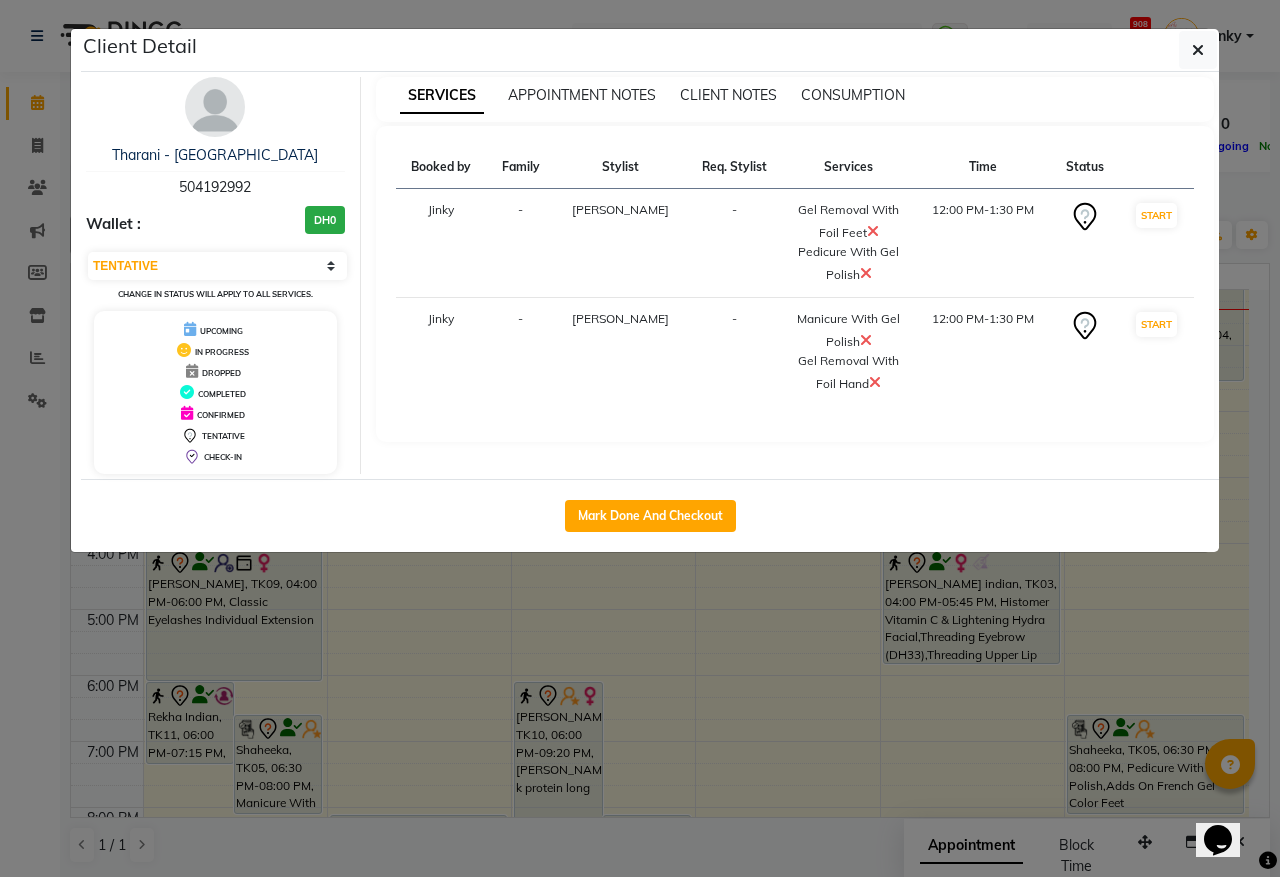 click on "Client Detail  Tharani - Philippines    504192992 Wallet : DH0 Select IN SERVICE CONFIRMED TENTATIVE CHECK IN MARK DONE DROPPED UPCOMING Change in status will apply to all services. UPCOMING IN PROGRESS DROPPED COMPLETED CONFIRMED TENTATIVE CHECK-IN SERVICES APPOINTMENT NOTES CLIENT NOTES CONSUMPTION Booked by Family Stylist Req. Stylist Services Time Status  Jinky  - Kristi -  Gel Removal With Foil Feet   Pedicure With Gel Polish   12:00 PM-1:30 PM   START   Jinky  - Jeewan -  Manicure With Gel Polish   Gel Removal With Foil Hand   12:00 PM-1:30 PM   START   Mark Done And Checkout" 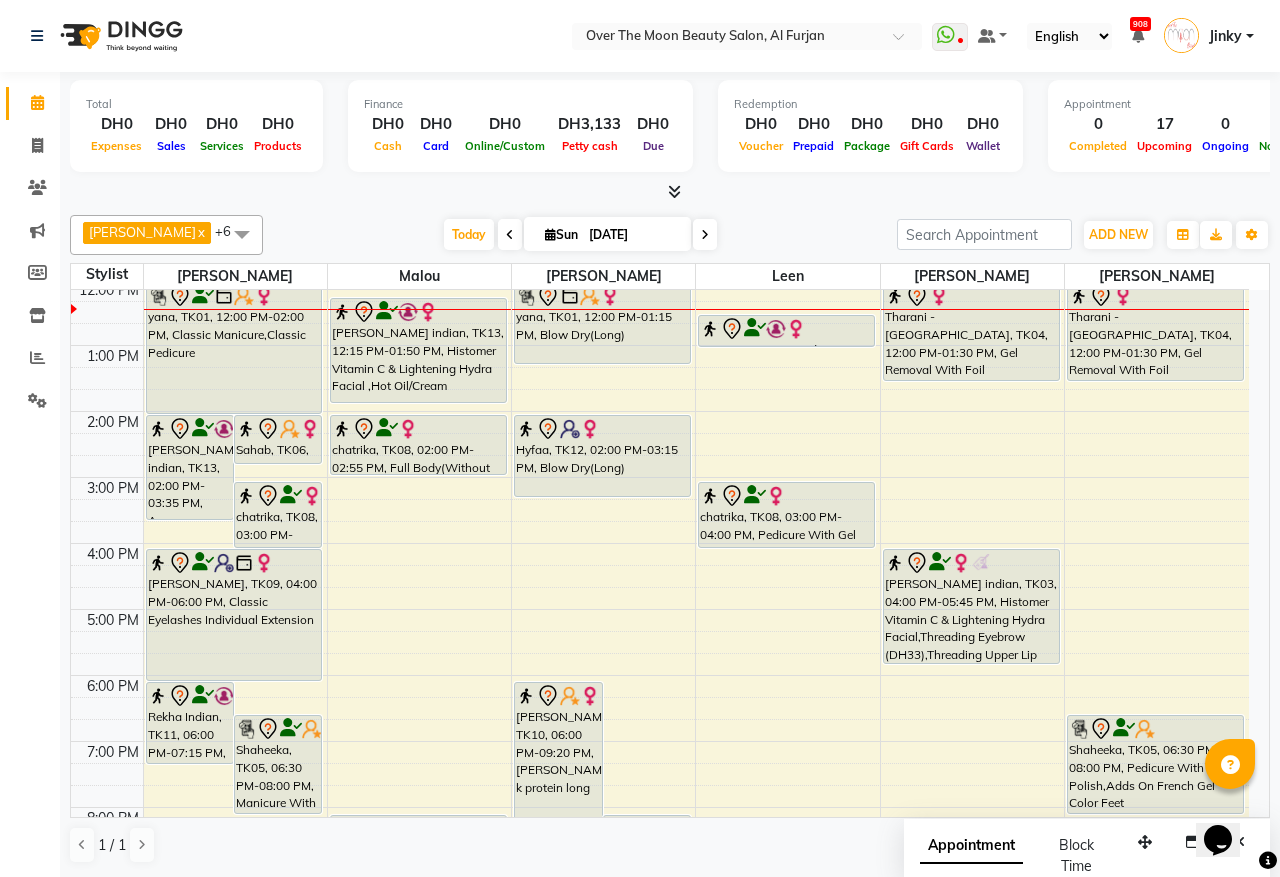 scroll, scrollTop: 0, scrollLeft: 0, axis: both 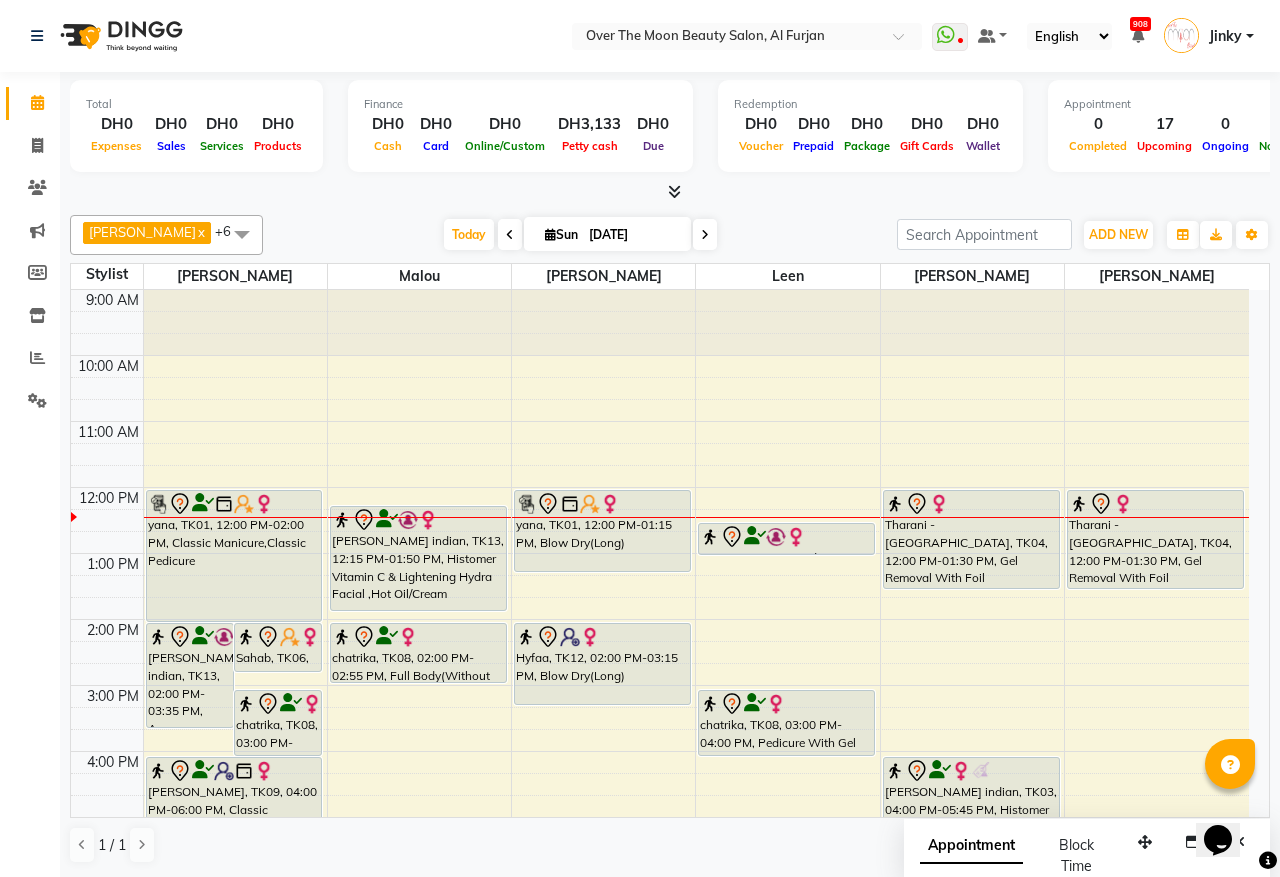 click at bounding box center (786, 537) 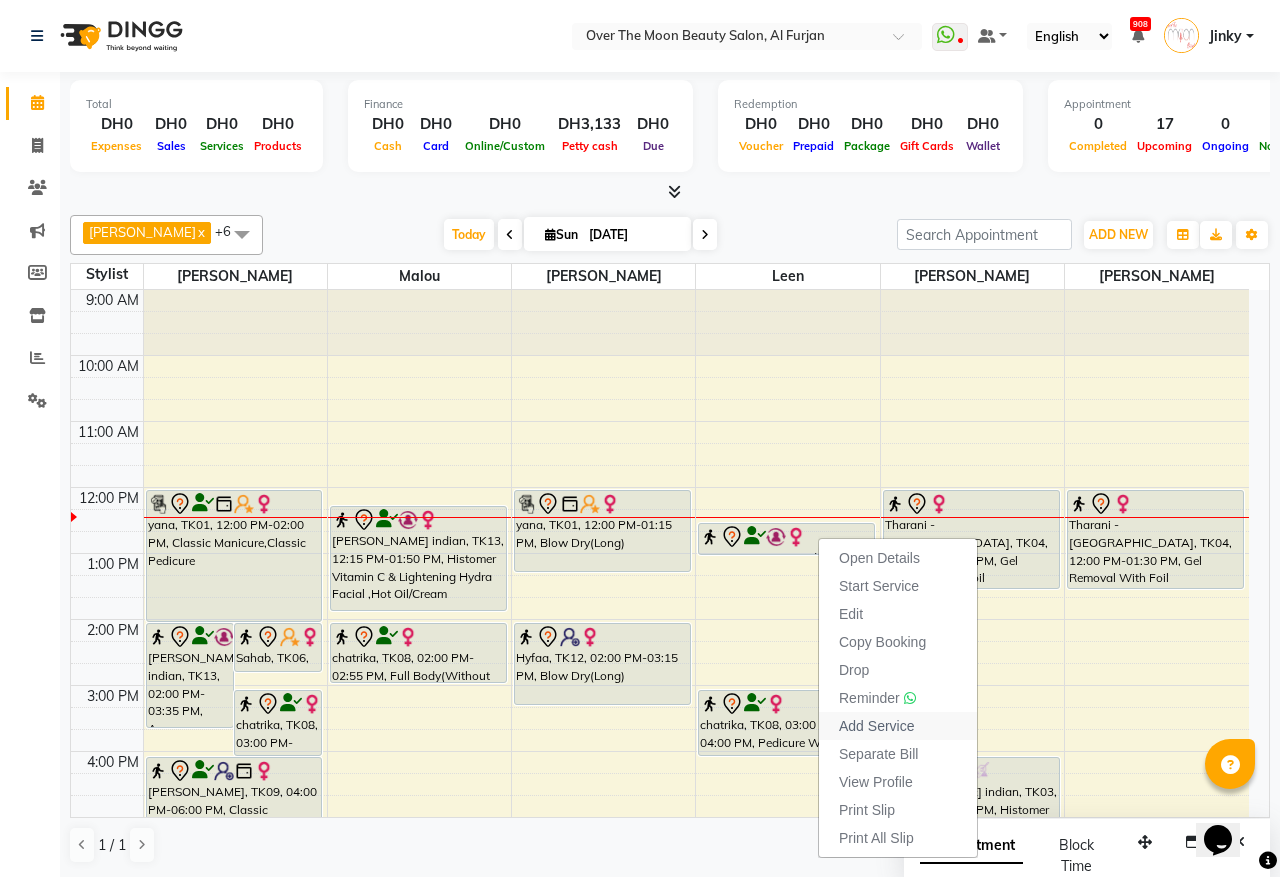 click on "Add Service" at bounding box center [876, 726] 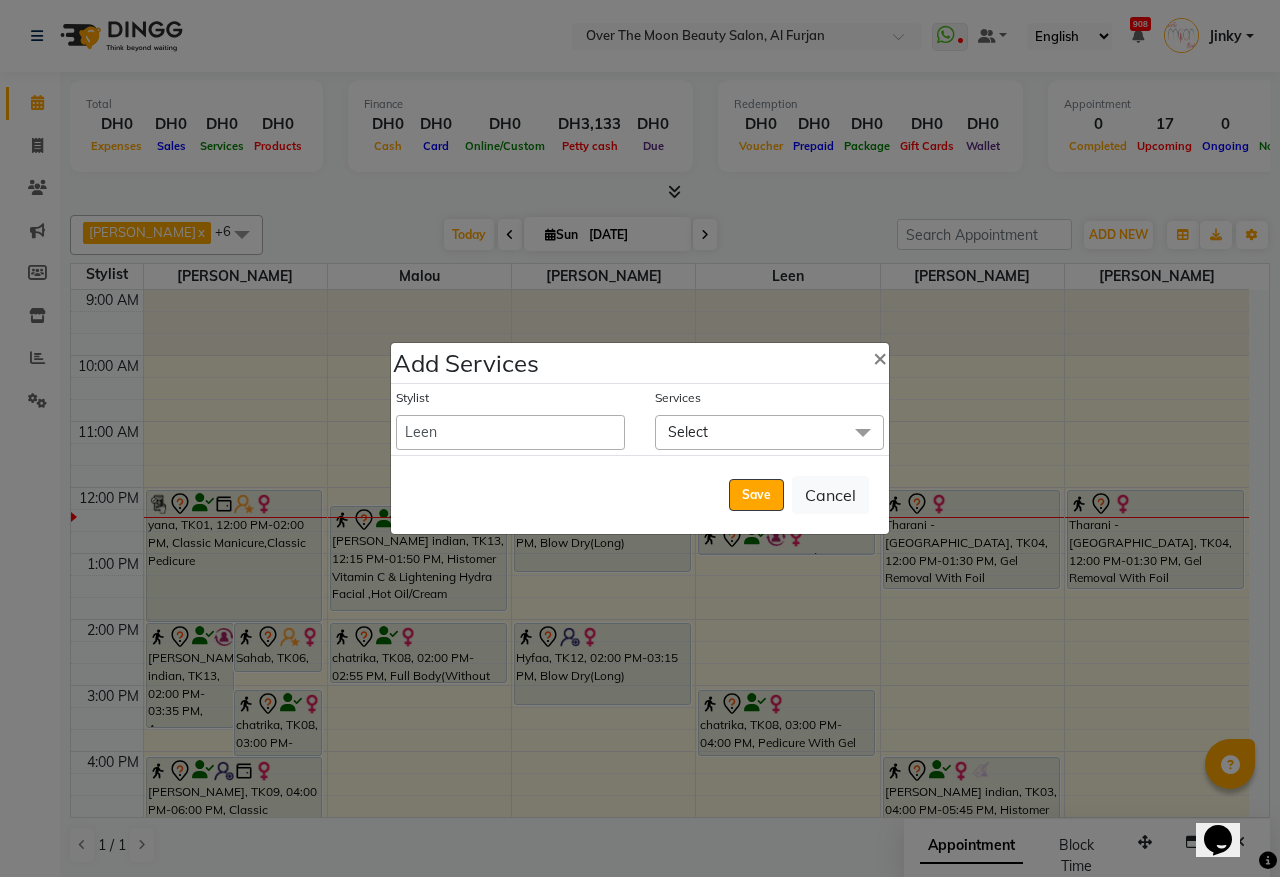 click on "Select" 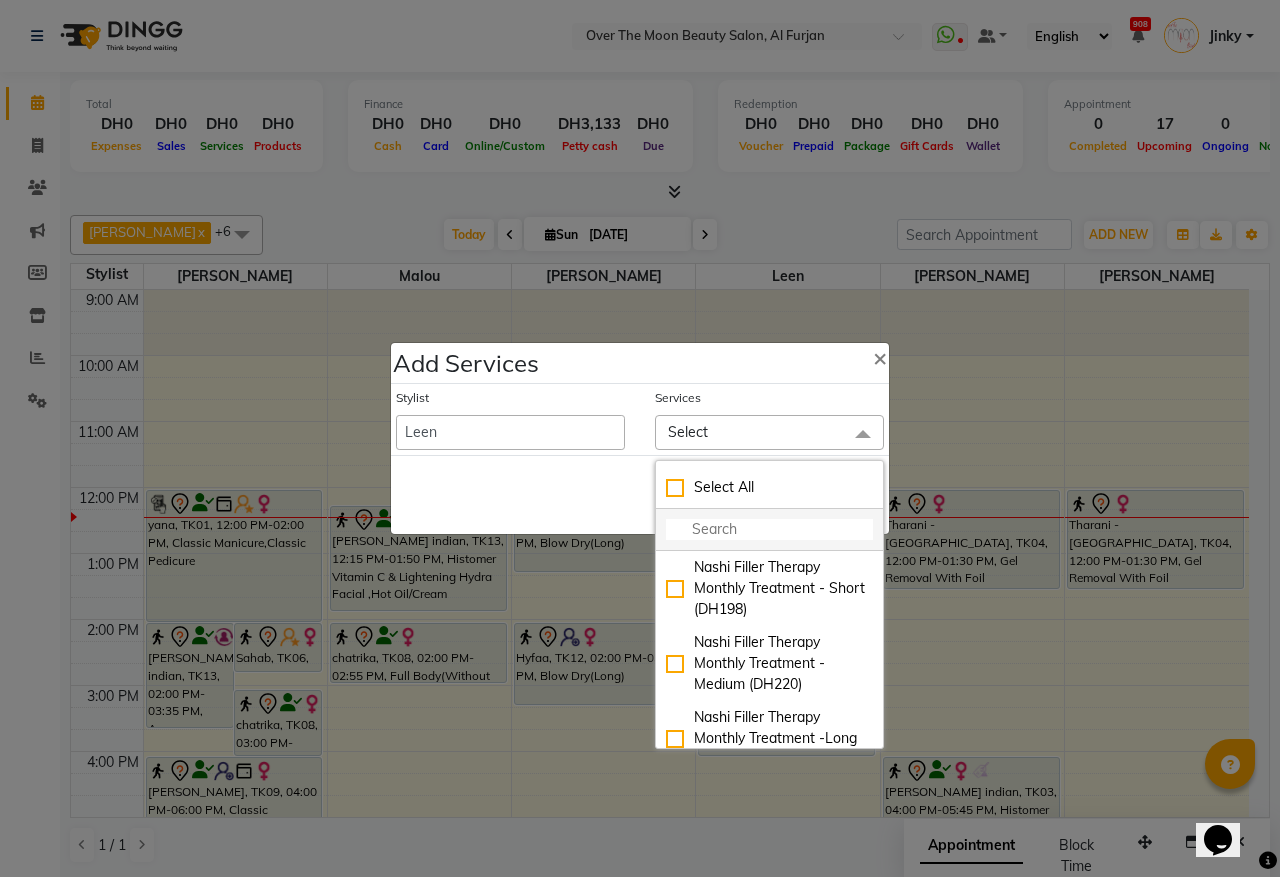 click 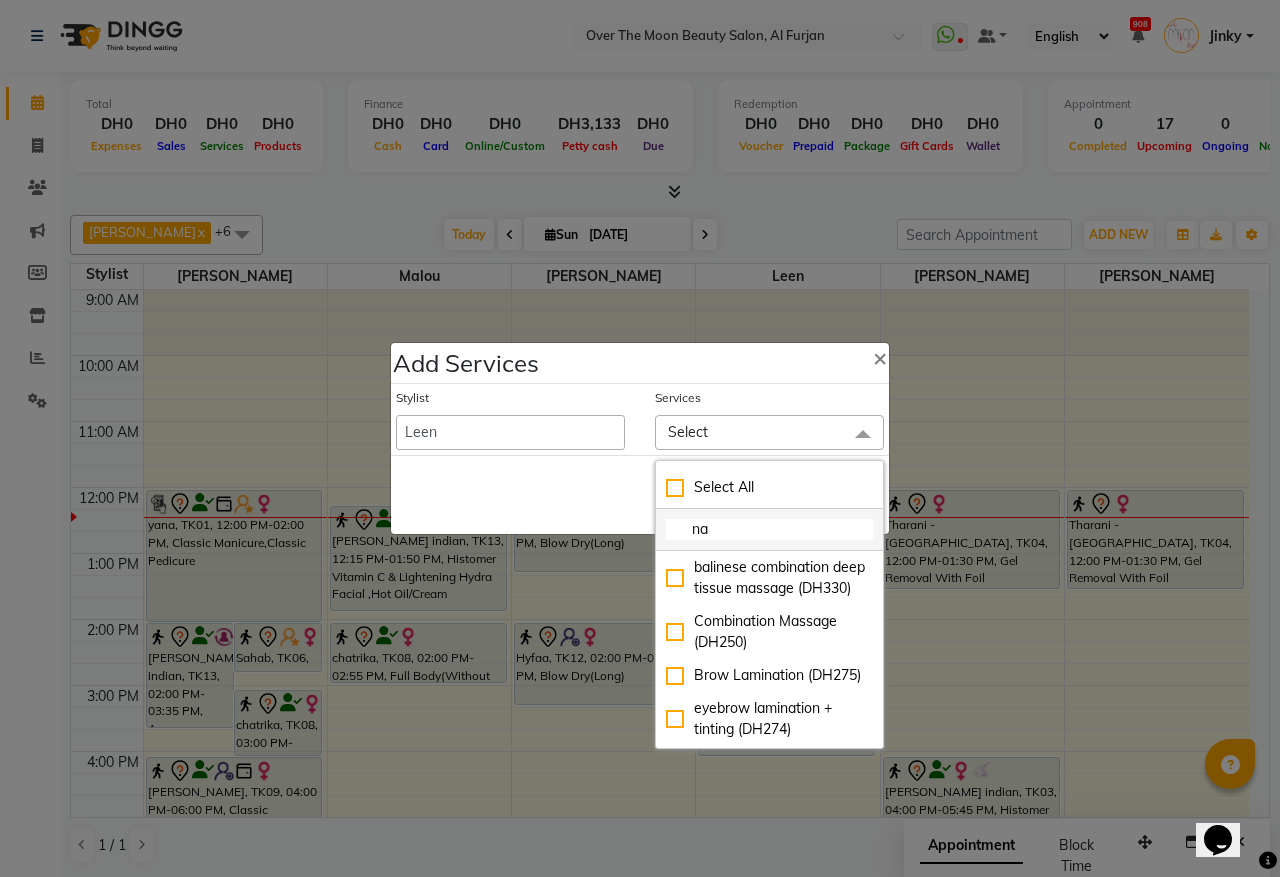type on "n" 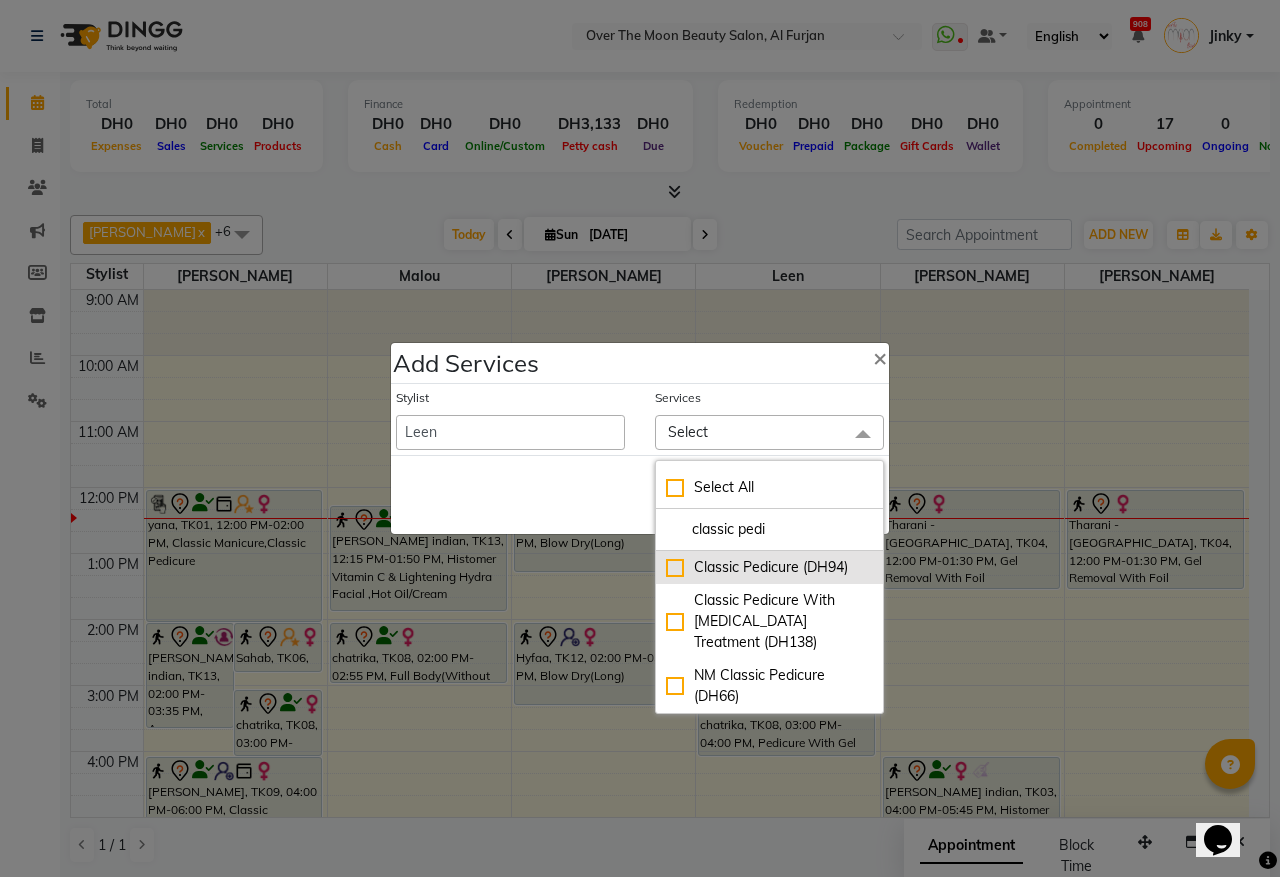 type on "classic pedi" 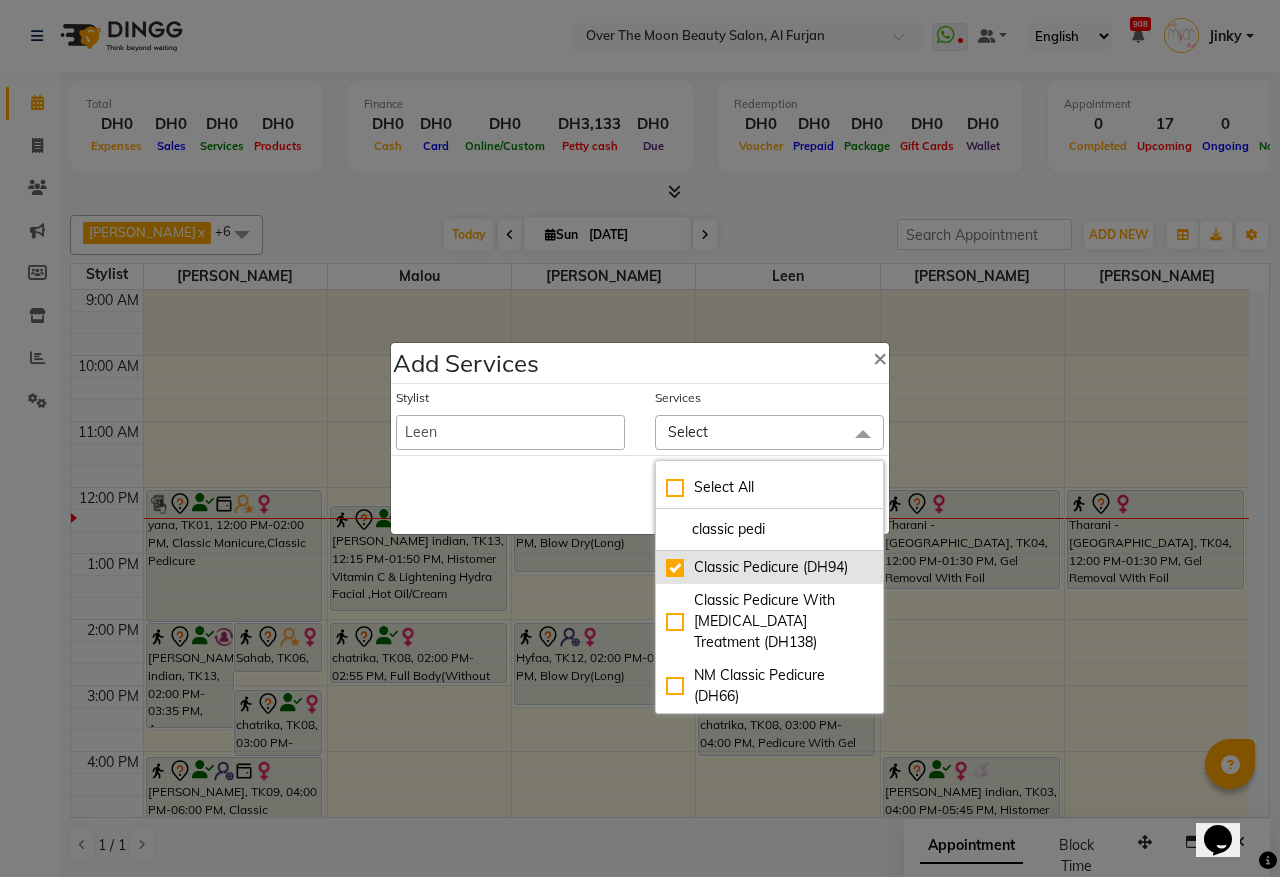 checkbox on "true" 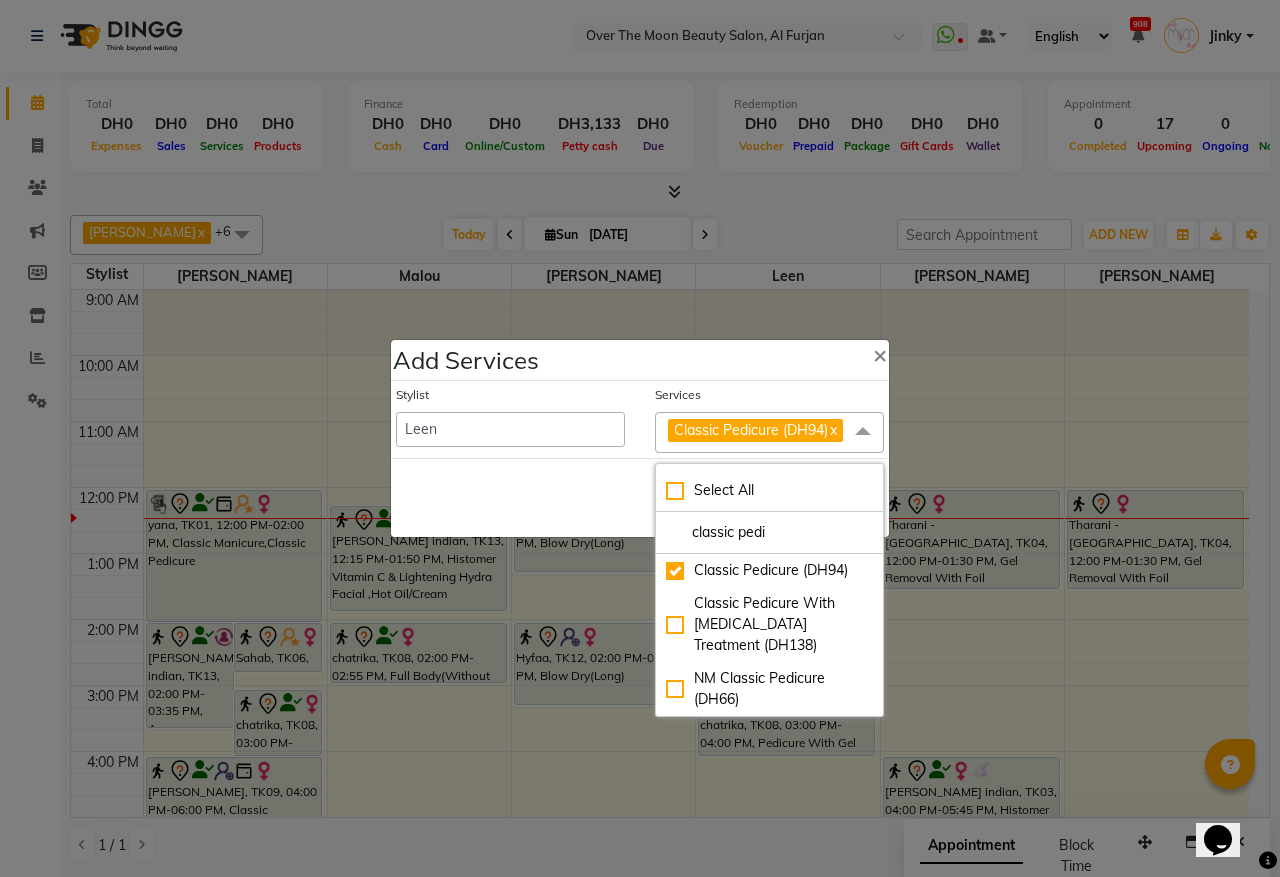 click on "Save   Cancel" 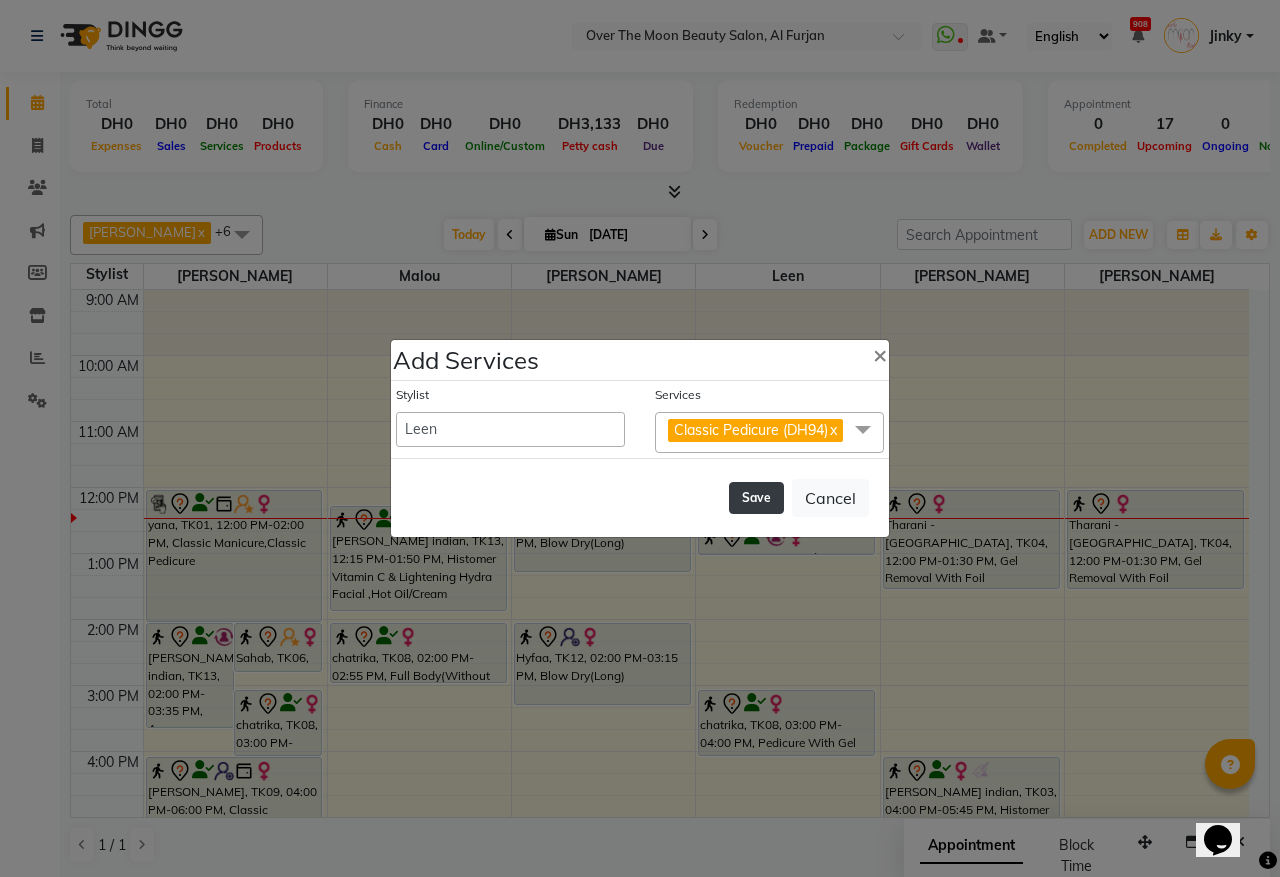 click on "Save" 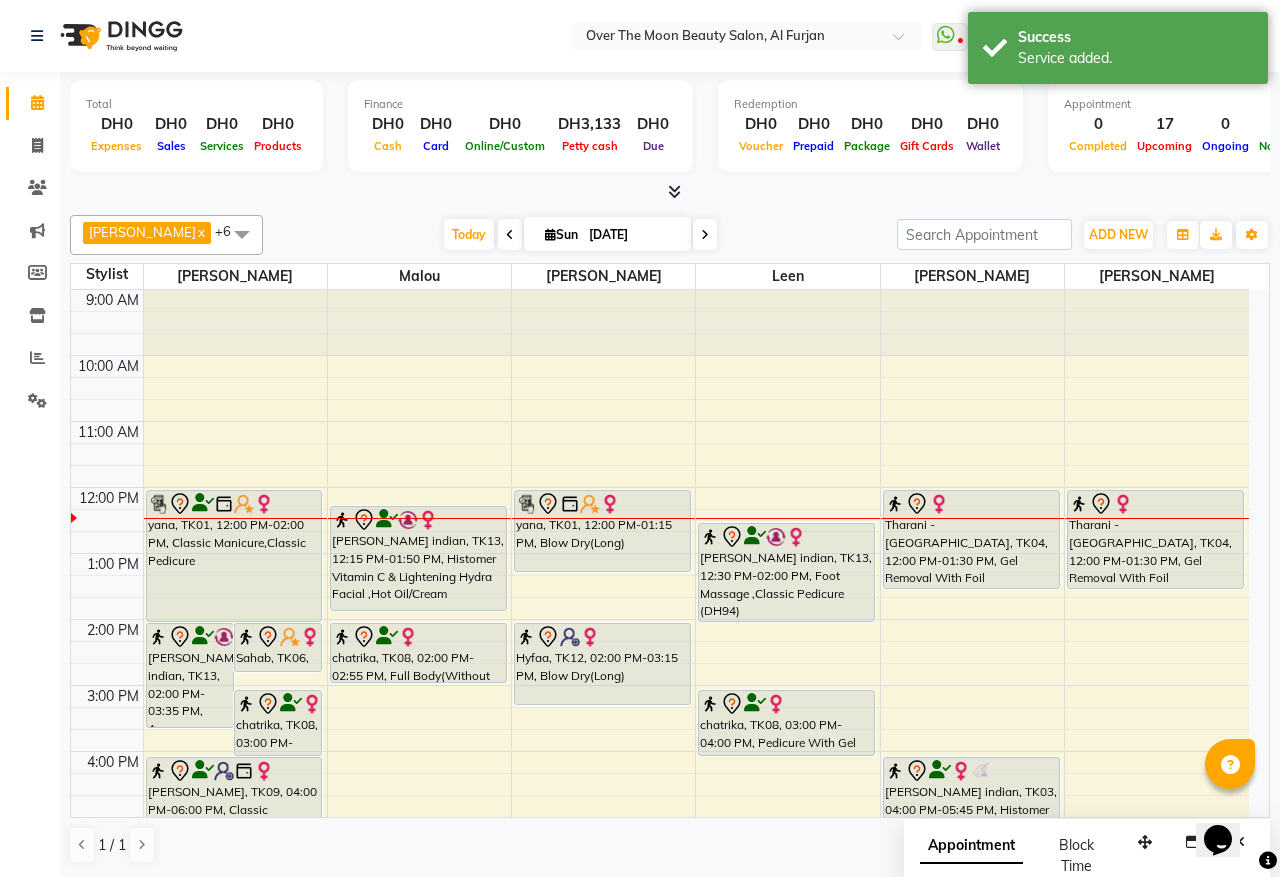 click on "Sangita indian, TK13, 12:30 PM-02:00 PM, Foot Massage ,Classic Pedicure (DH94)" at bounding box center (786, 572) 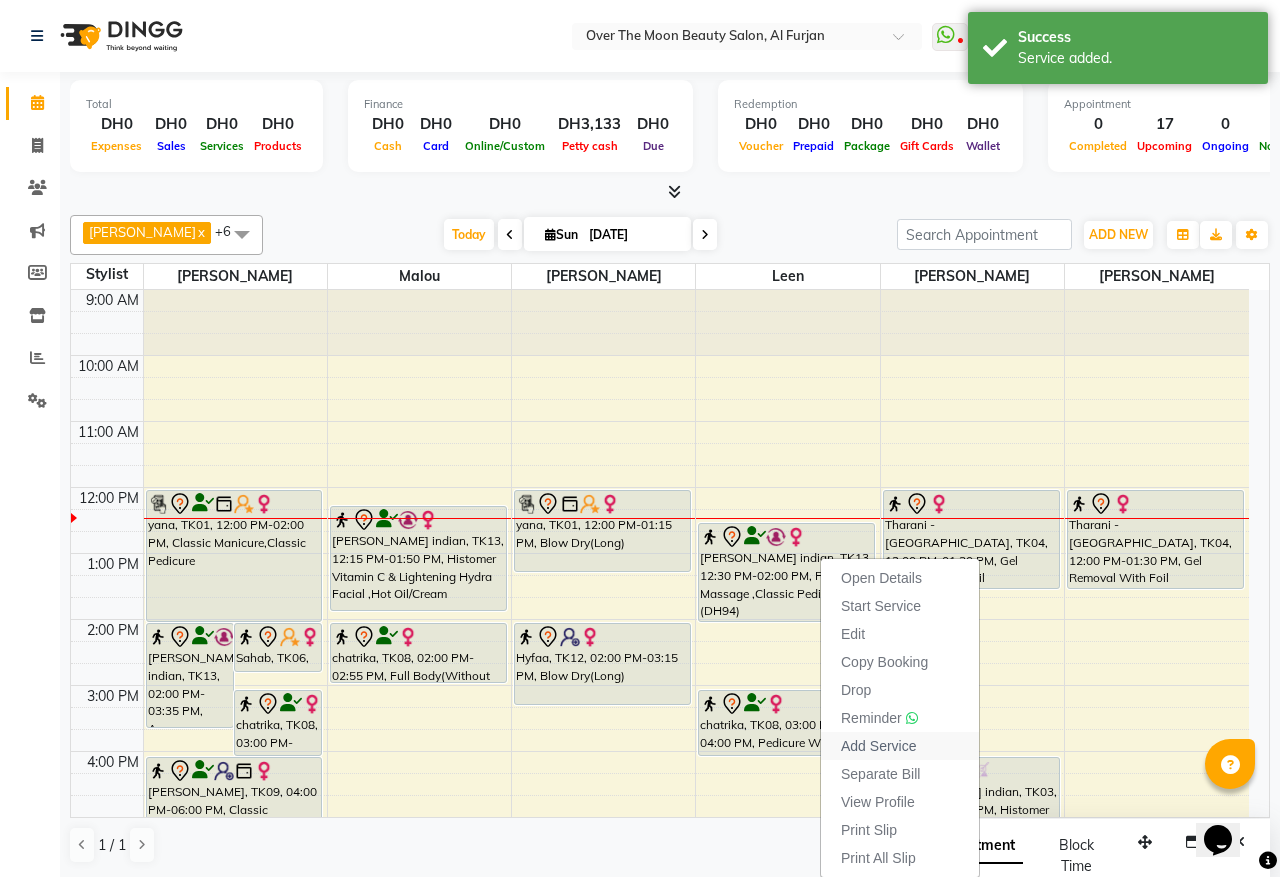 click on "Add Service" at bounding box center (878, 746) 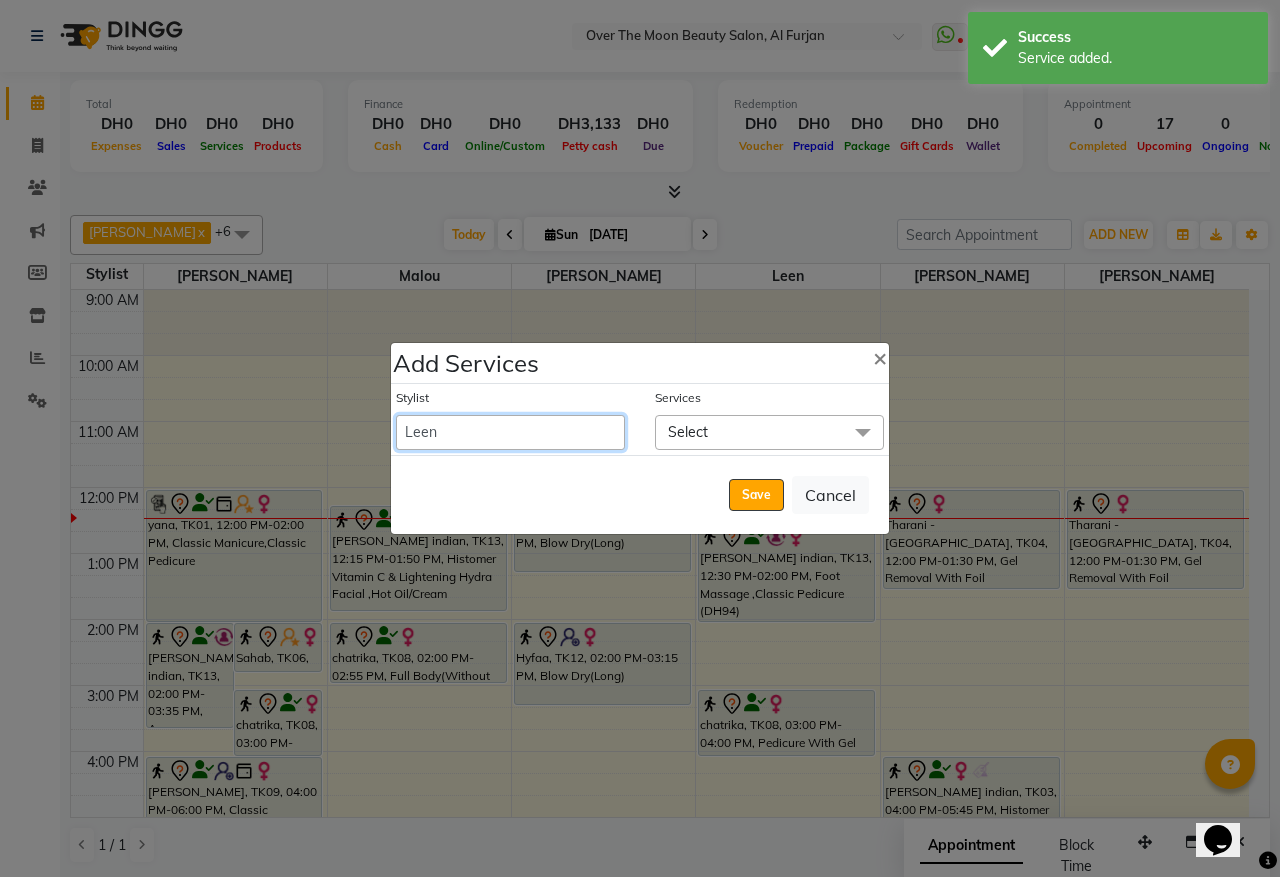 click on "Admin   Bianca   Hadeel   Jeewan   Jinky   Kristi   Leen   Malou   Marketing Account   William" at bounding box center (510, 432) 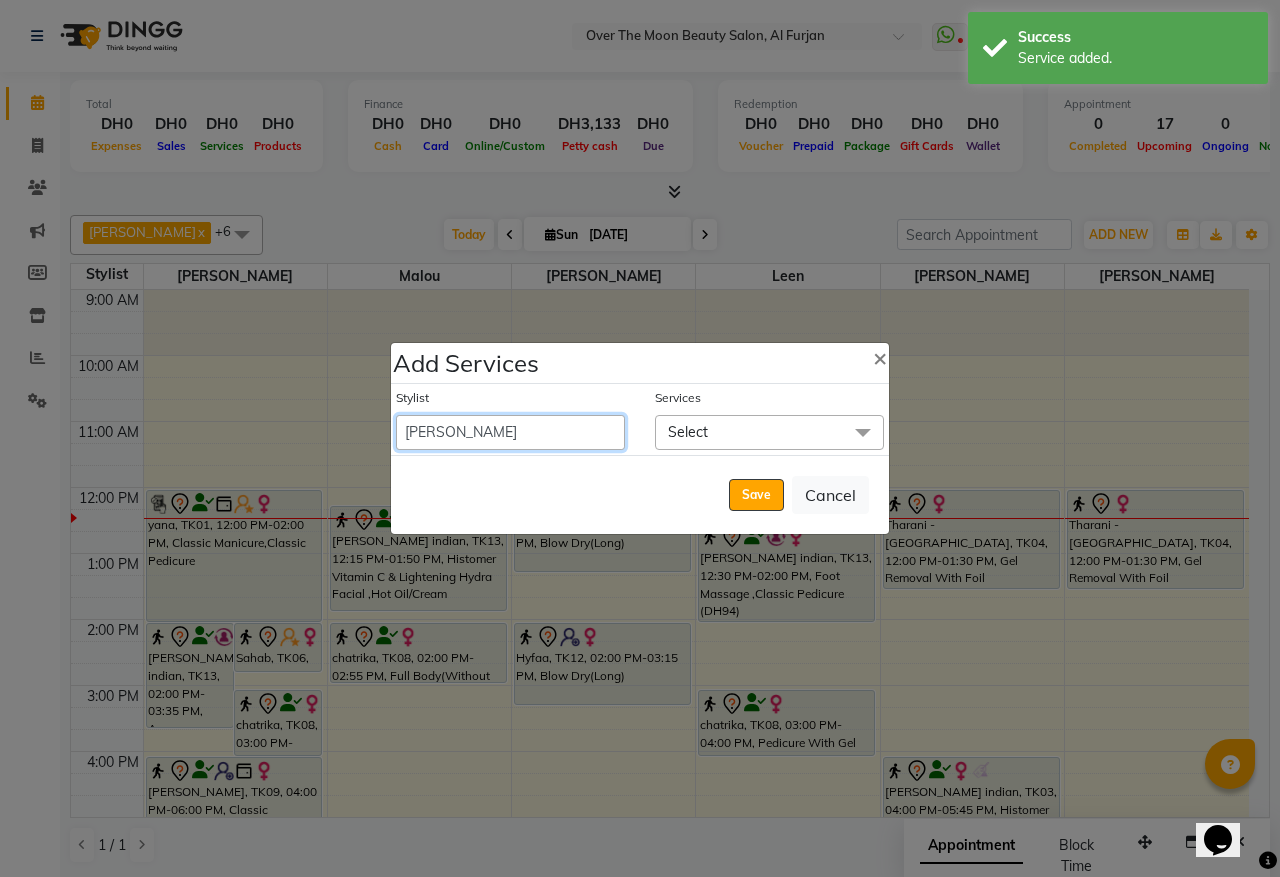 click on "Admin   Bianca   Hadeel   Jeewan   Jinky   Kristi   Leen   Malou   Marketing Account   William" at bounding box center [510, 432] 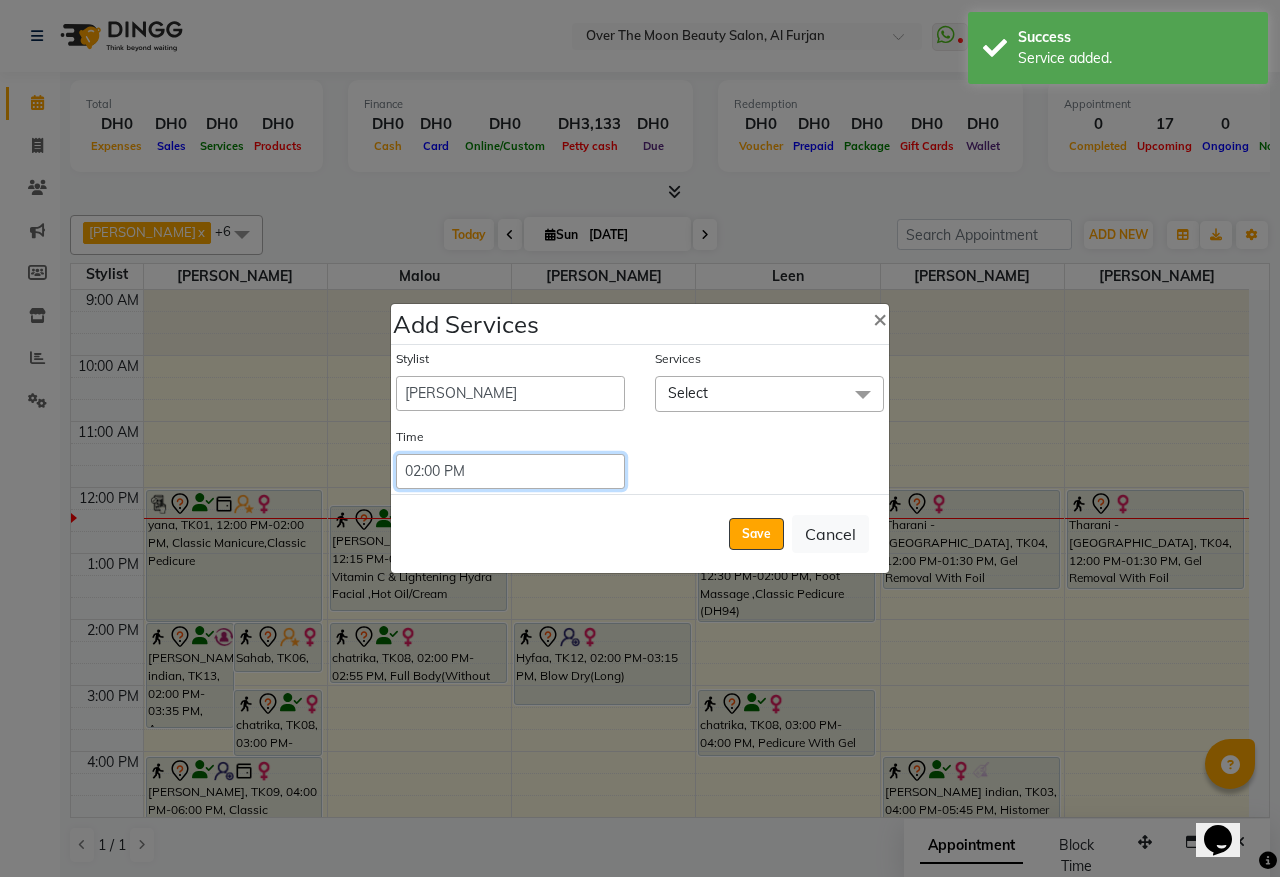 click on "Select 09:00 AM  09:15 AM  09:30 AM  09:45 AM  10:00 AM  10:15 AM  10:30 AM  10:45 AM  11:00 AM  11:15 AM  11:30 AM  11:45 AM  12:00 PM  12:15 PM  12:30 PM  12:45 PM  01:00 PM  01:15 PM  01:30 PM  01:45 PM  02:00 PM  02:15 PM  02:30 PM  02:45 PM  03:00 PM  03:15 PM  03:30 PM  03:45 PM  04:00 PM  04:15 PM  04:30 PM  04:45 PM  05:00 PM  05:15 PM  05:30 PM  05:45 PM  06:00 PM  06:15 PM  06:30 PM  06:45 PM  07:00 PM  07:15 PM  07:30 PM  07:45 PM  08:00 PM  08:15 PM  08:30 PM  08:45 PM  09:00 PM  09:15 PM  09:30 PM  09:45 PM  10:00 PM  10:15 PM  10:30 PM  10:45 PM  11:00 PM  11:15 PM  11:30 PM  11:45 PM  12:00 PM  12:15 PM  12:30 PM  12:45 PM" at bounding box center [510, 471] 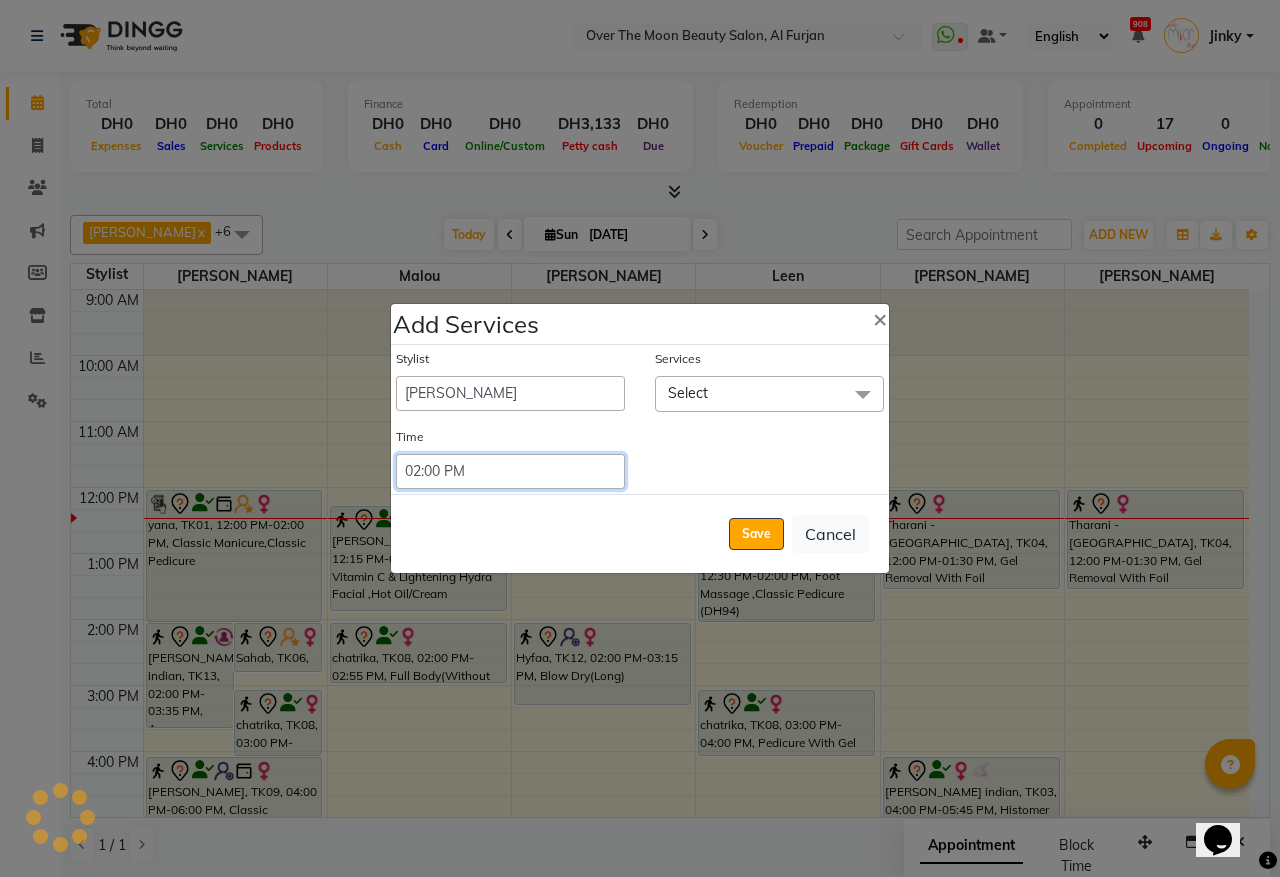 select on "750" 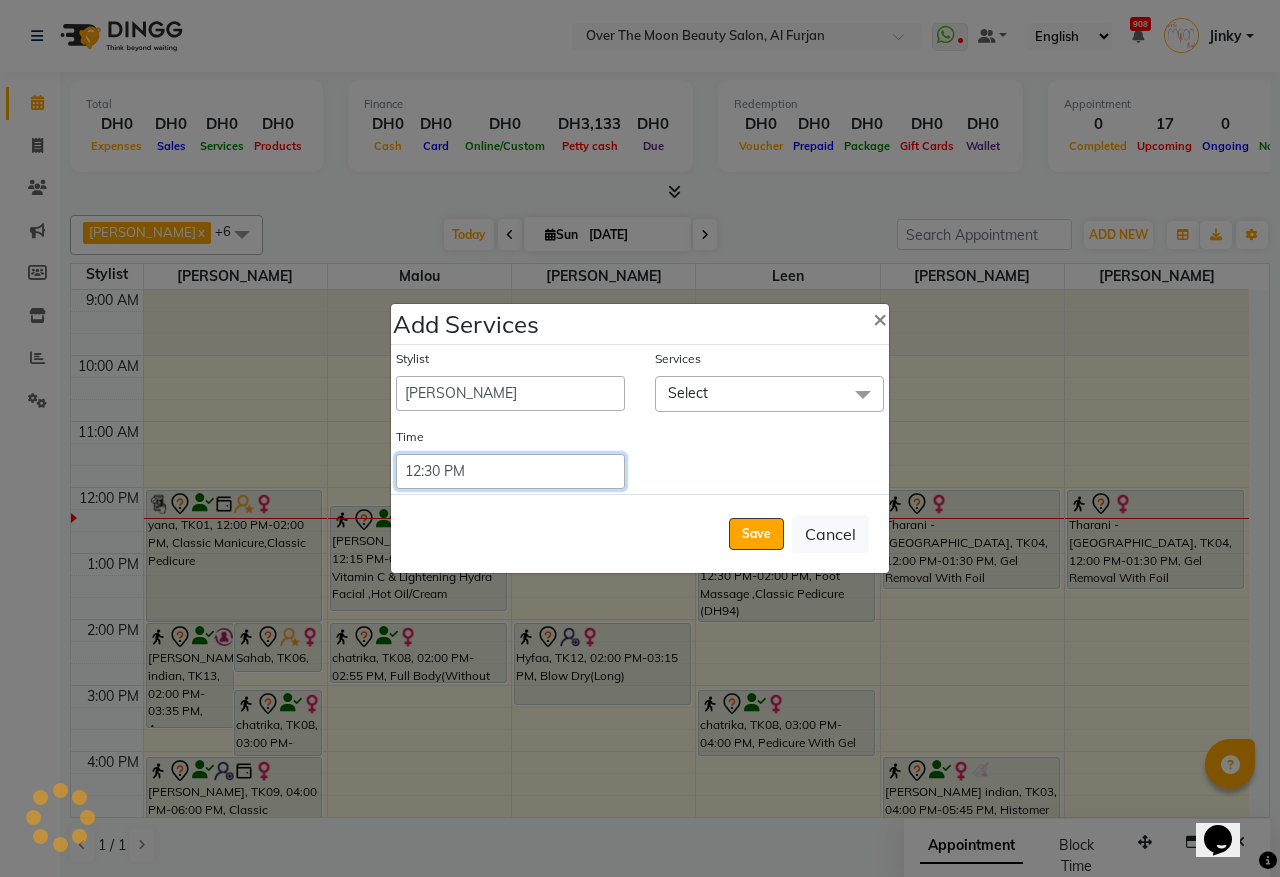 click on "Select 09:00 AM  09:15 AM  09:30 AM  09:45 AM  10:00 AM  10:15 AM  10:30 AM  10:45 AM  11:00 AM  11:15 AM  11:30 AM  11:45 AM  12:00 PM  12:15 PM  12:30 PM  12:45 PM  01:00 PM  01:15 PM  01:30 PM  01:45 PM  02:00 PM  02:15 PM  02:30 PM  02:45 PM  03:00 PM  03:15 PM  03:30 PM  03:45 PM  04:00 PM  04:15 PM  04:30 PM  04:45 PM  05:00 PM  05:15 PM  05:30 PM  05:45 PM  06:00 PM  06:15 PM  06:30 PM  06:45 PM  07:00 PM  07:15 PM  07:30 PM  07:45 PM  08:00 PM  08:15 PM  08:30 PM  08:45 PM  09:00 PM  09:15 PM  09:30 PM  09:45 PM  10:00 PM  10:15 PM  10:30 PM  10:45 PM  11:00 PM  11:15 PM  11:30 PM  11:45 PM  12:00 PM  12:15 PM  12:30 PM  12:45 PM" at bounding box center (510, 471) 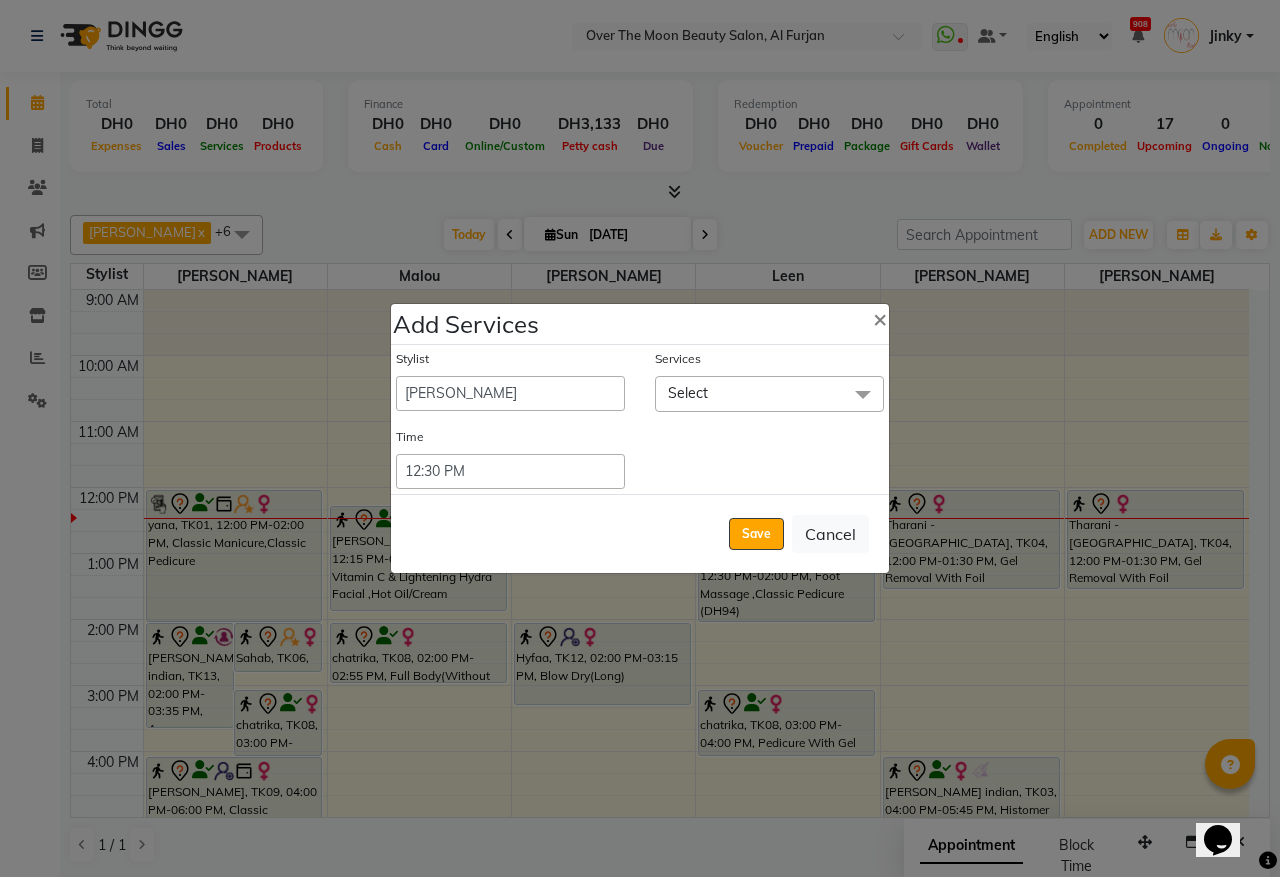 click on "Select" 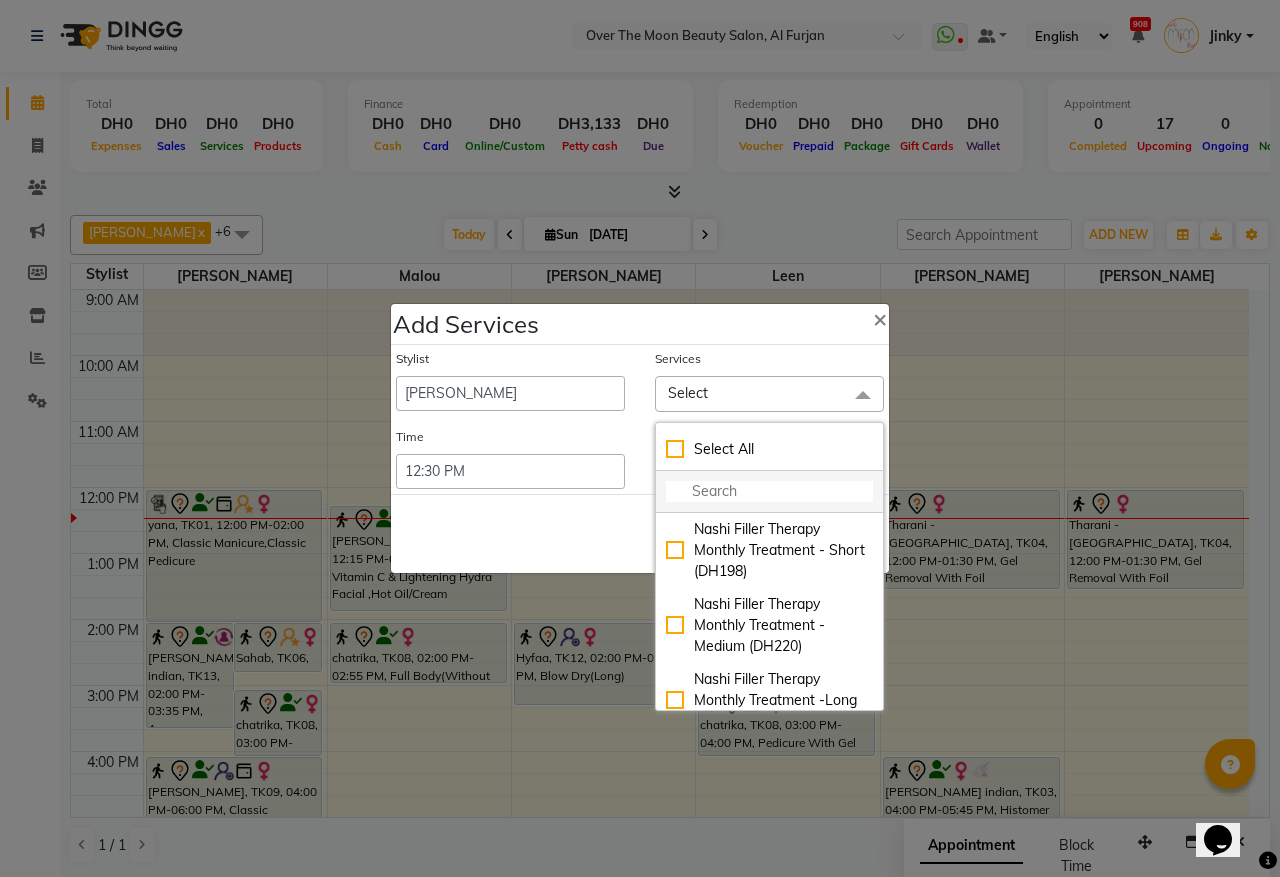 click 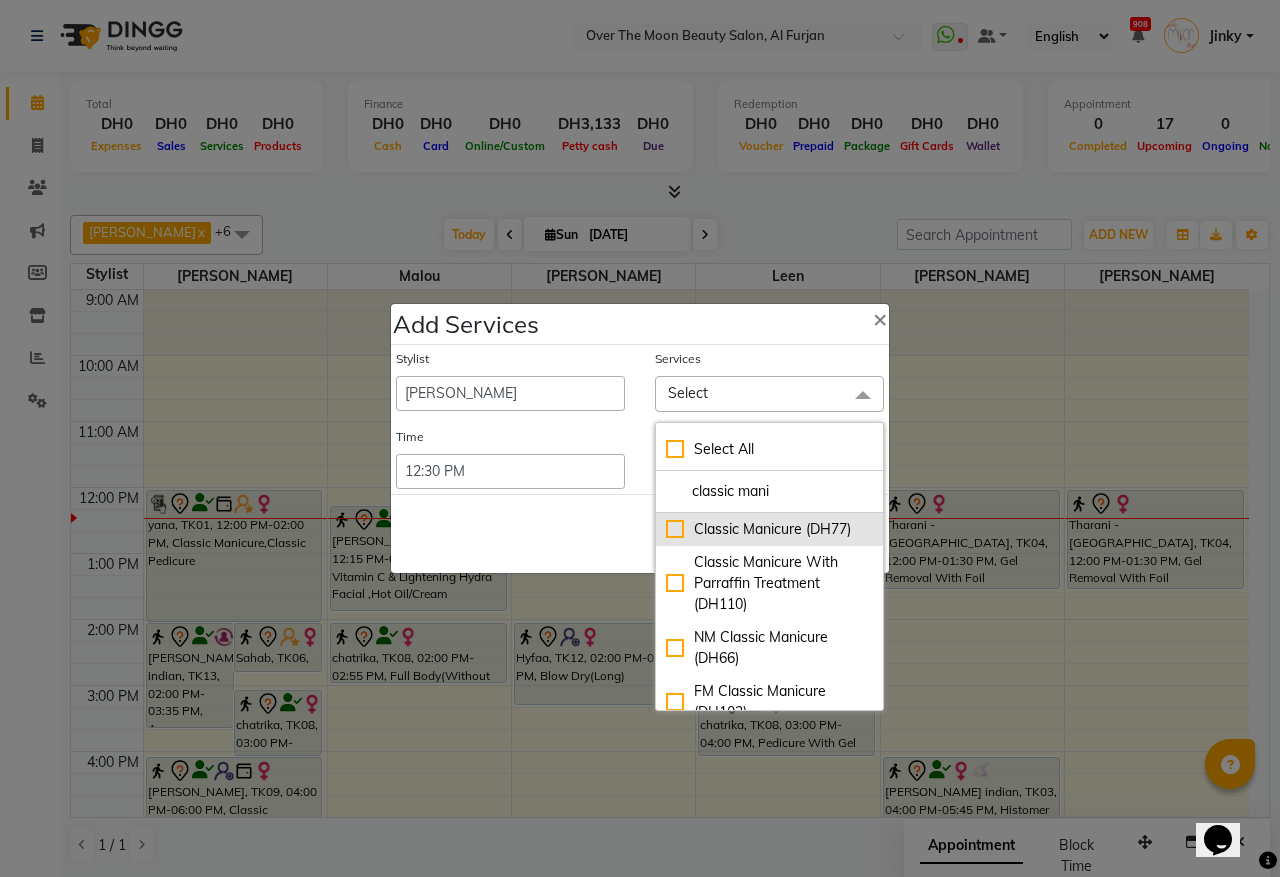type on "classic mani" 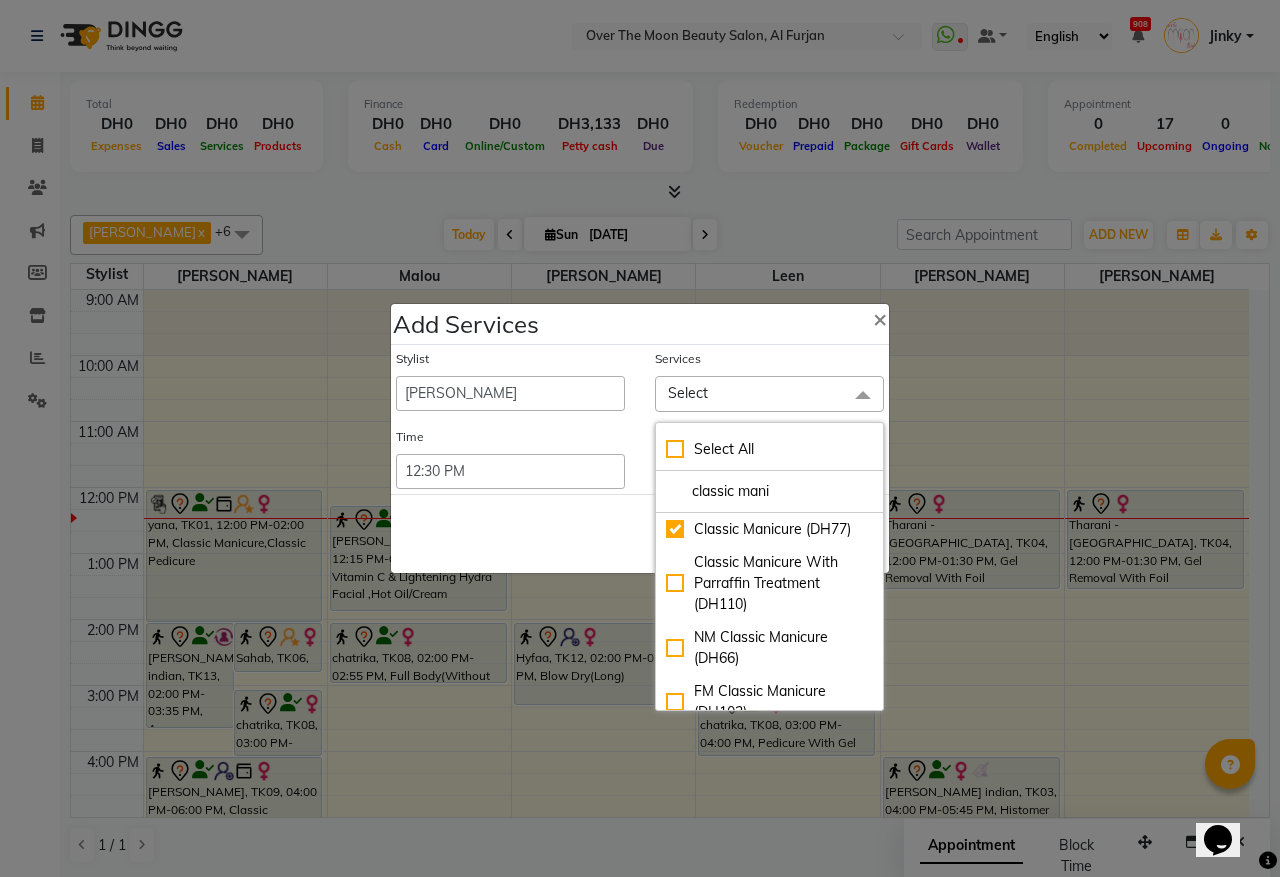 checkbox on "true" 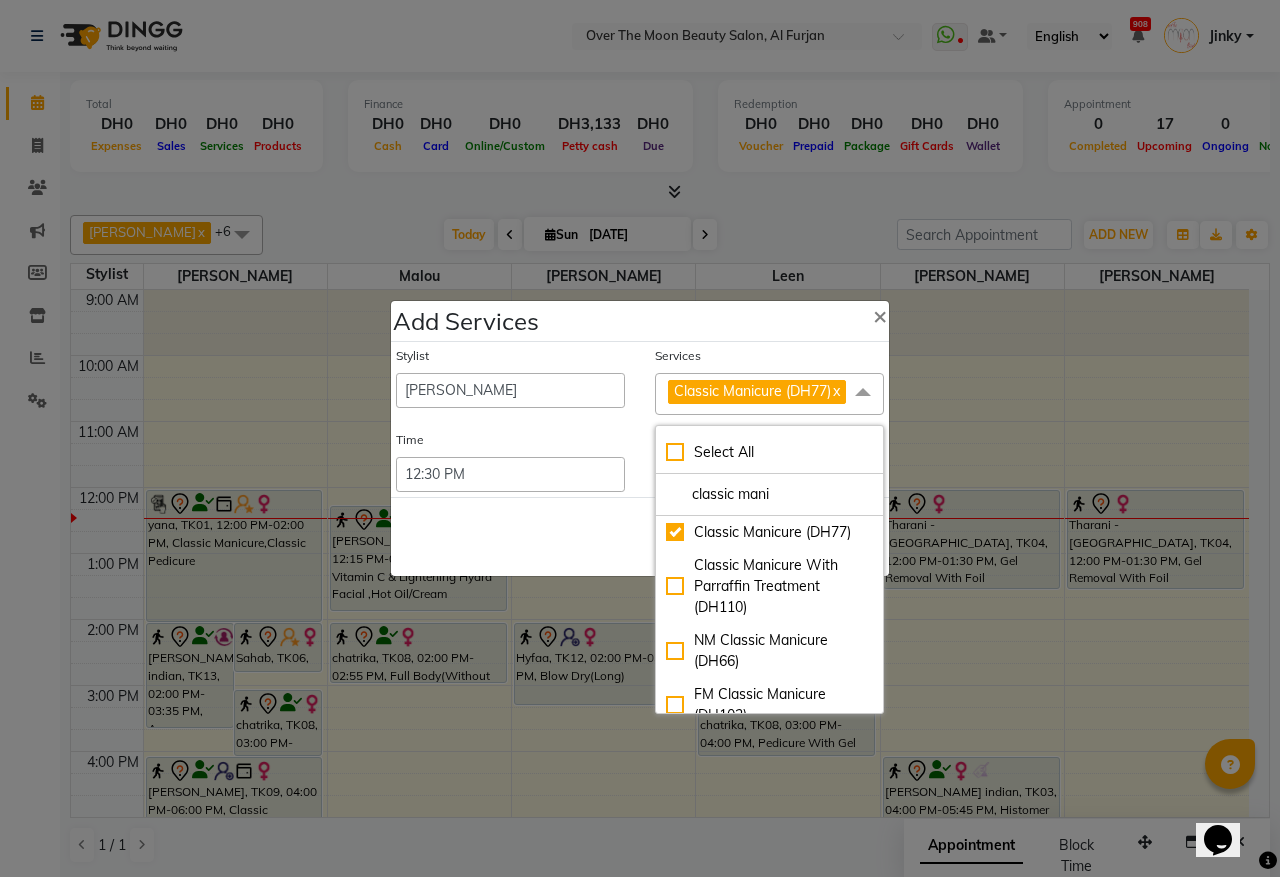 click on "Save   Cancel" 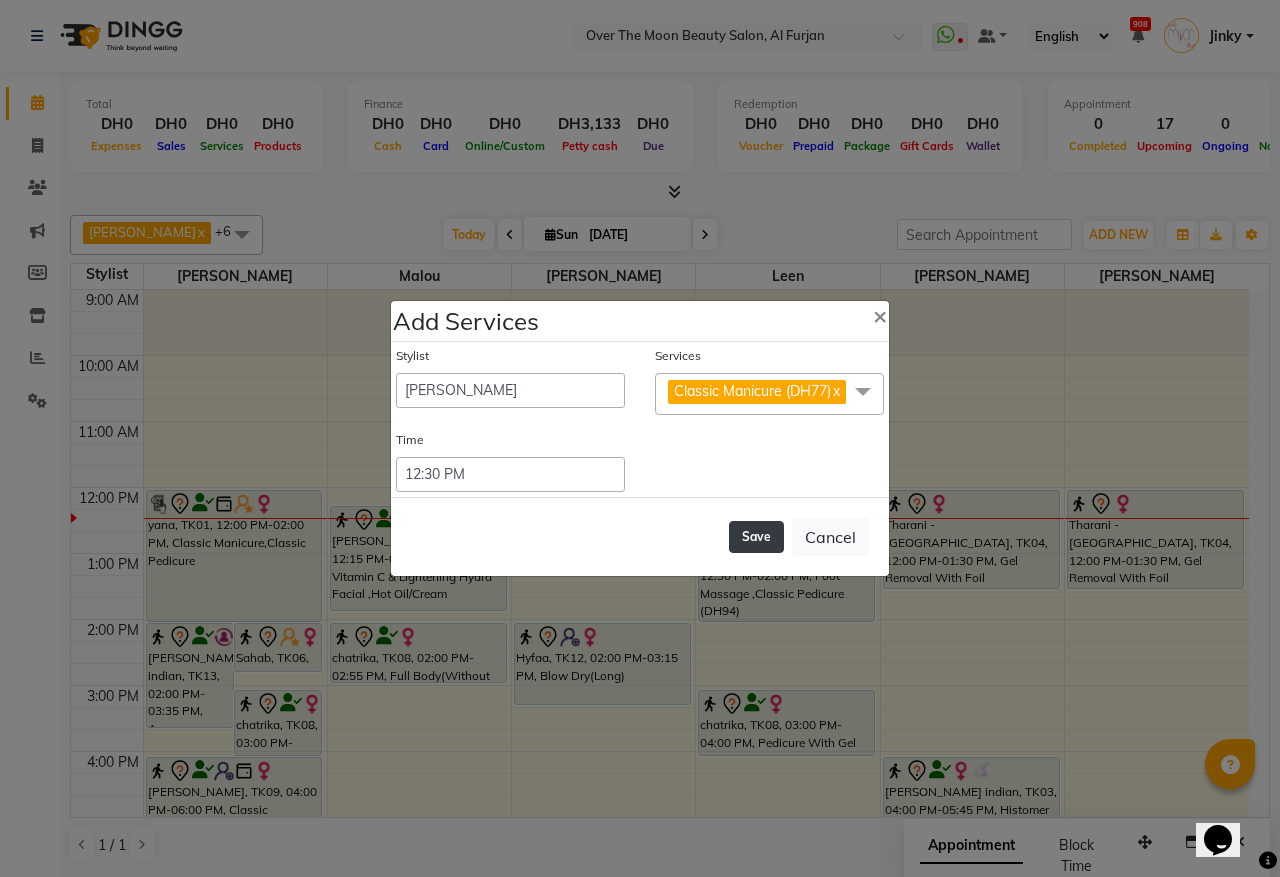 click on "Save" 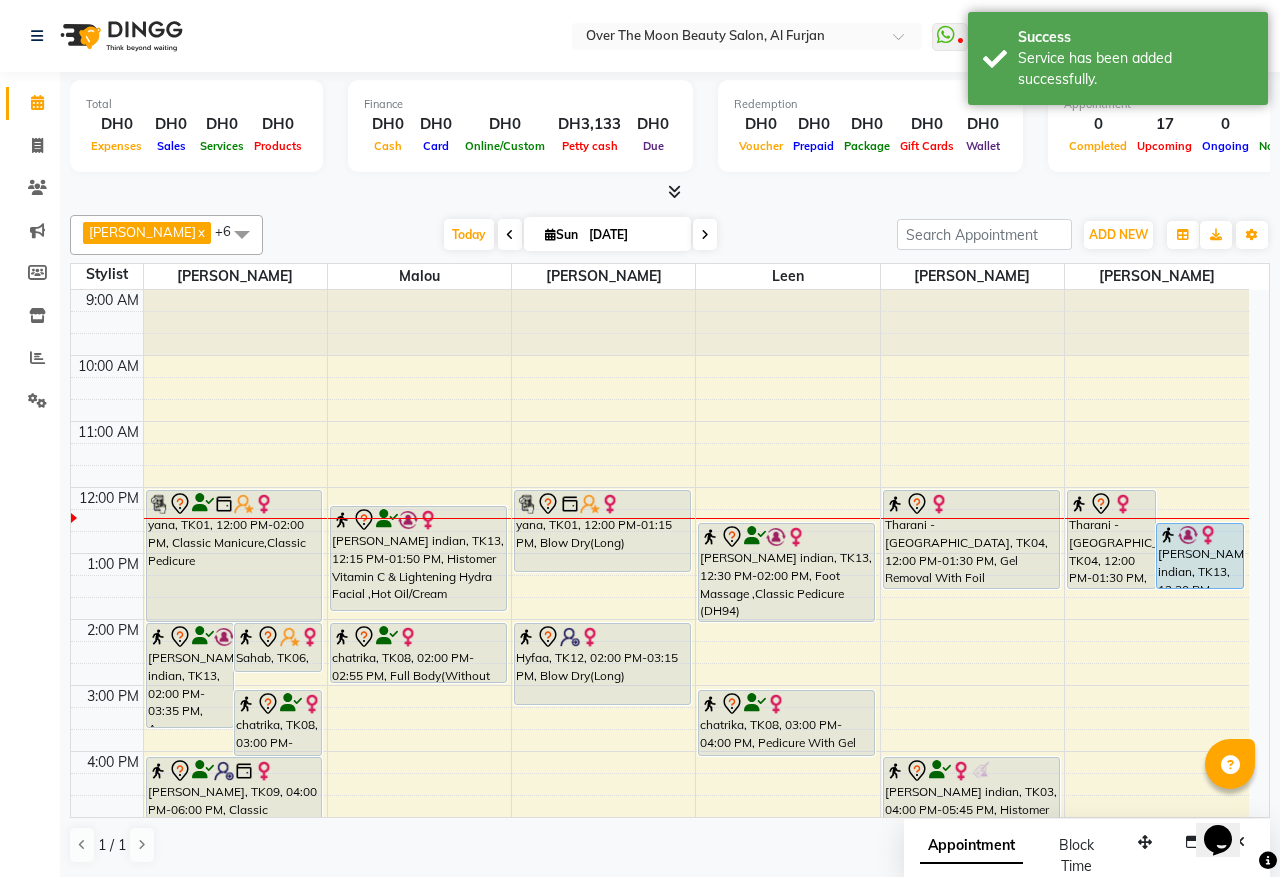 click on "Sangita indian, TK13, 12:30 PM-02:00 PM, Foot Massage ,Classic Pedicure (DH94)" at bounding box center (786, 572) 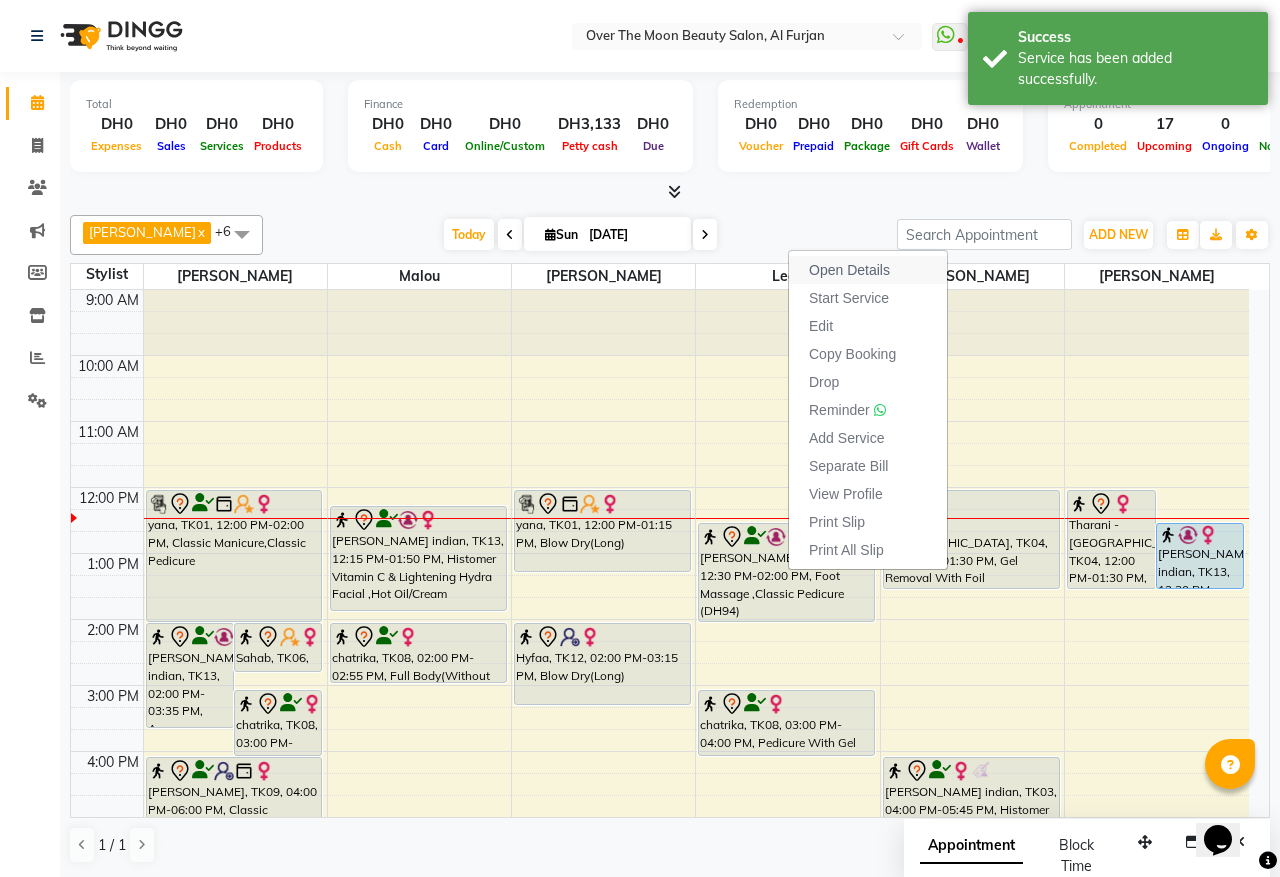 click on "Open Details" at bounding box center (849, 270) 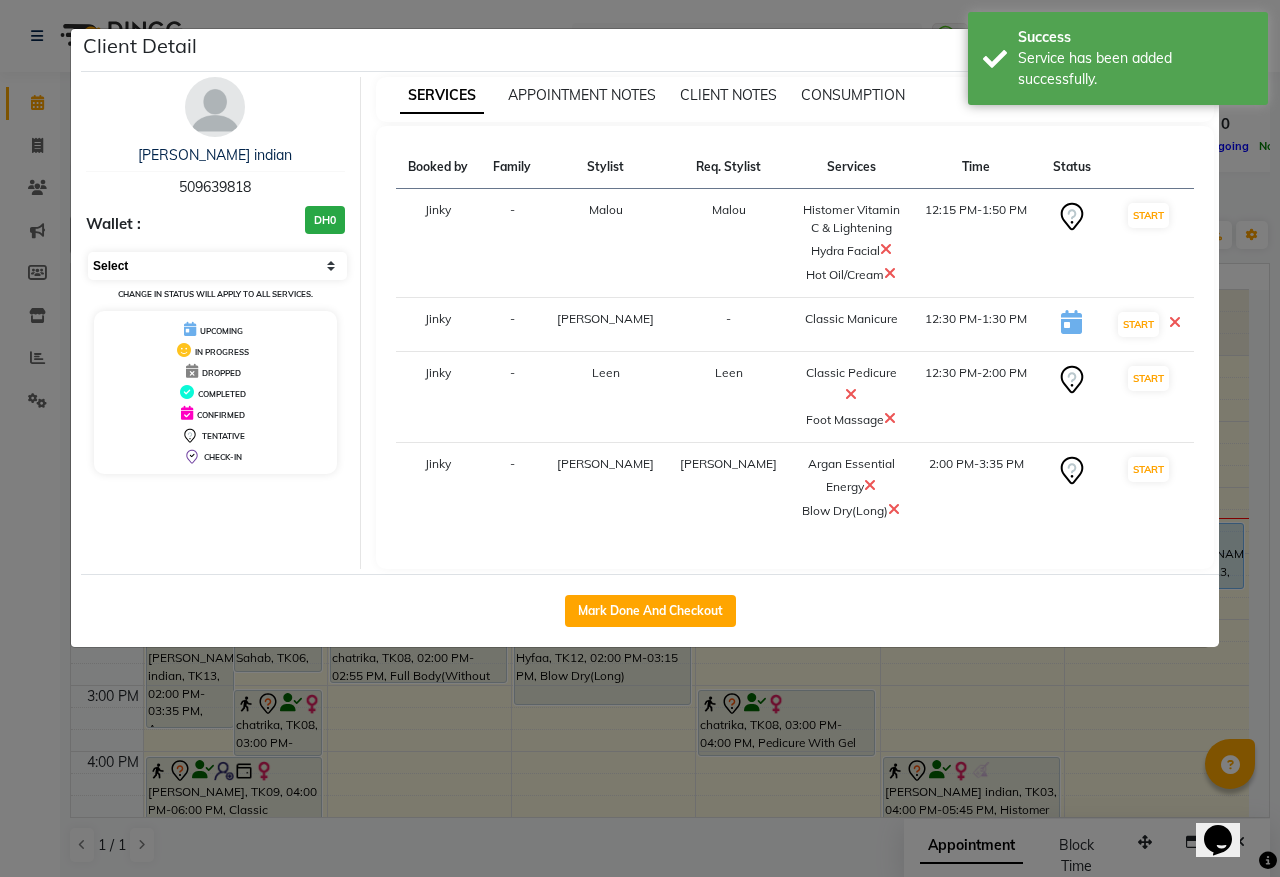 click on "Select IN SERVICE CONFIRMED TENTATIVE CHECK IN MARK DONE DROPPED UPCOMING" at bounding box center [217, 266] 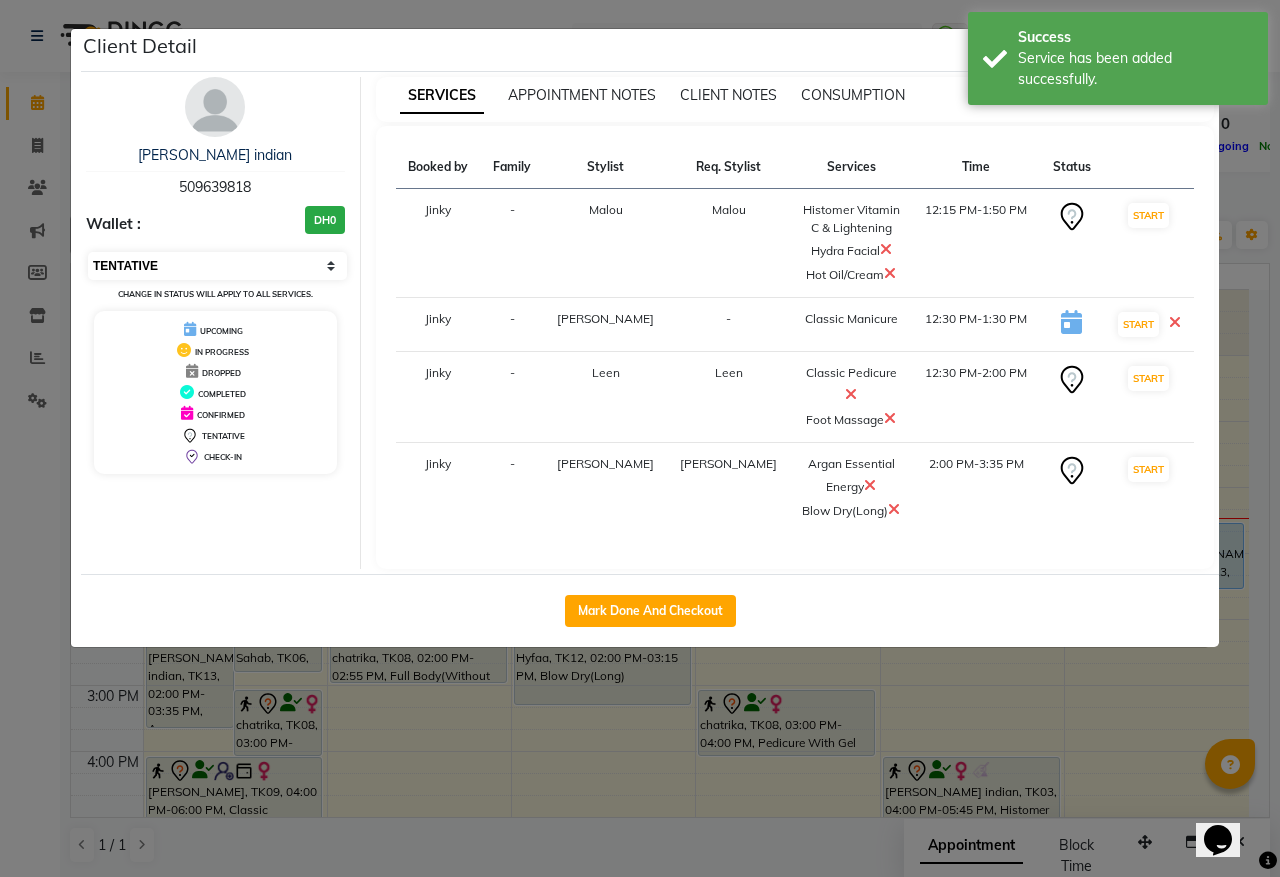 click on "Select IN SERVICE CONFIRMED TENTATIVE CHECK IN MARK DONE DROPPED UPCOMING" at bounding box center [217, 266] 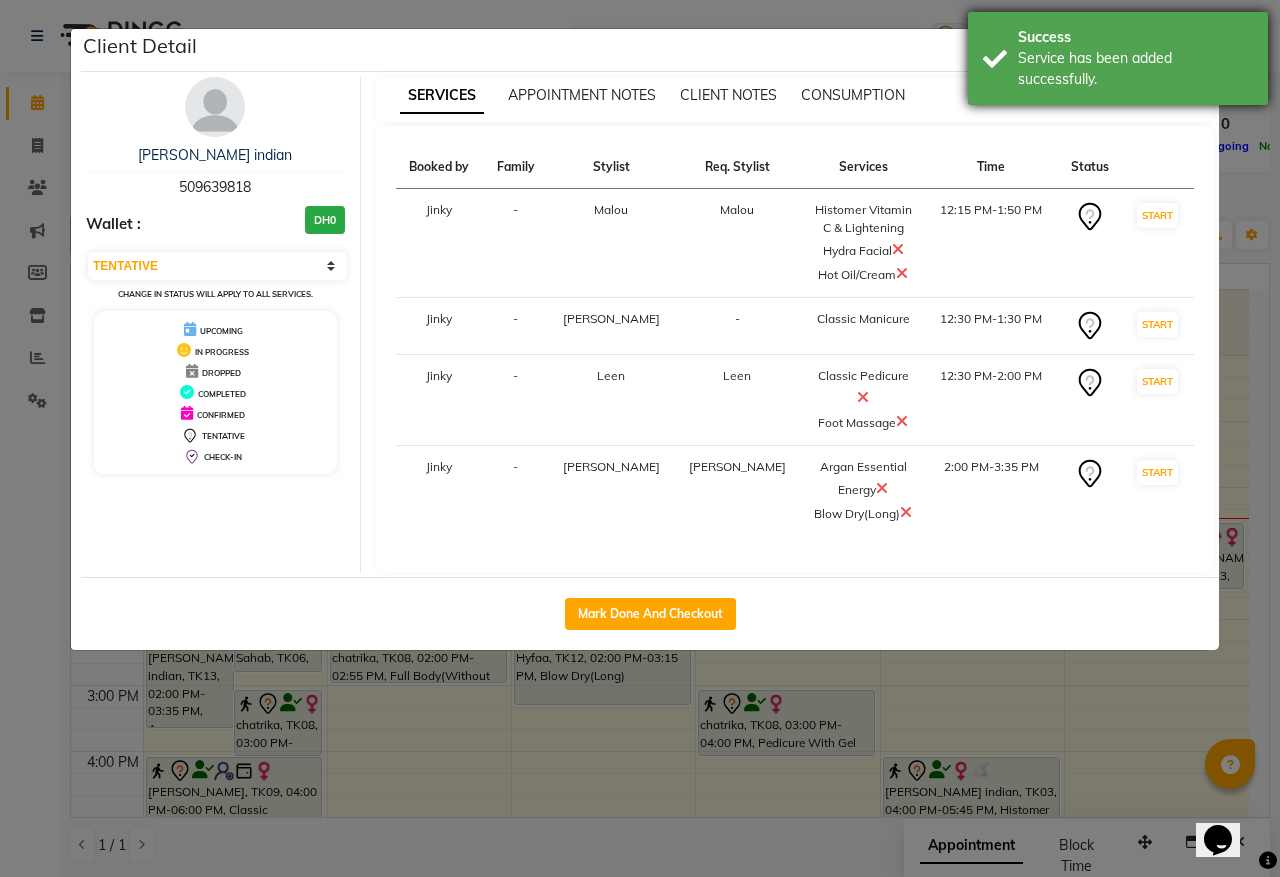 click on "Service has been added successfully." at bounding box center (1135, 69) 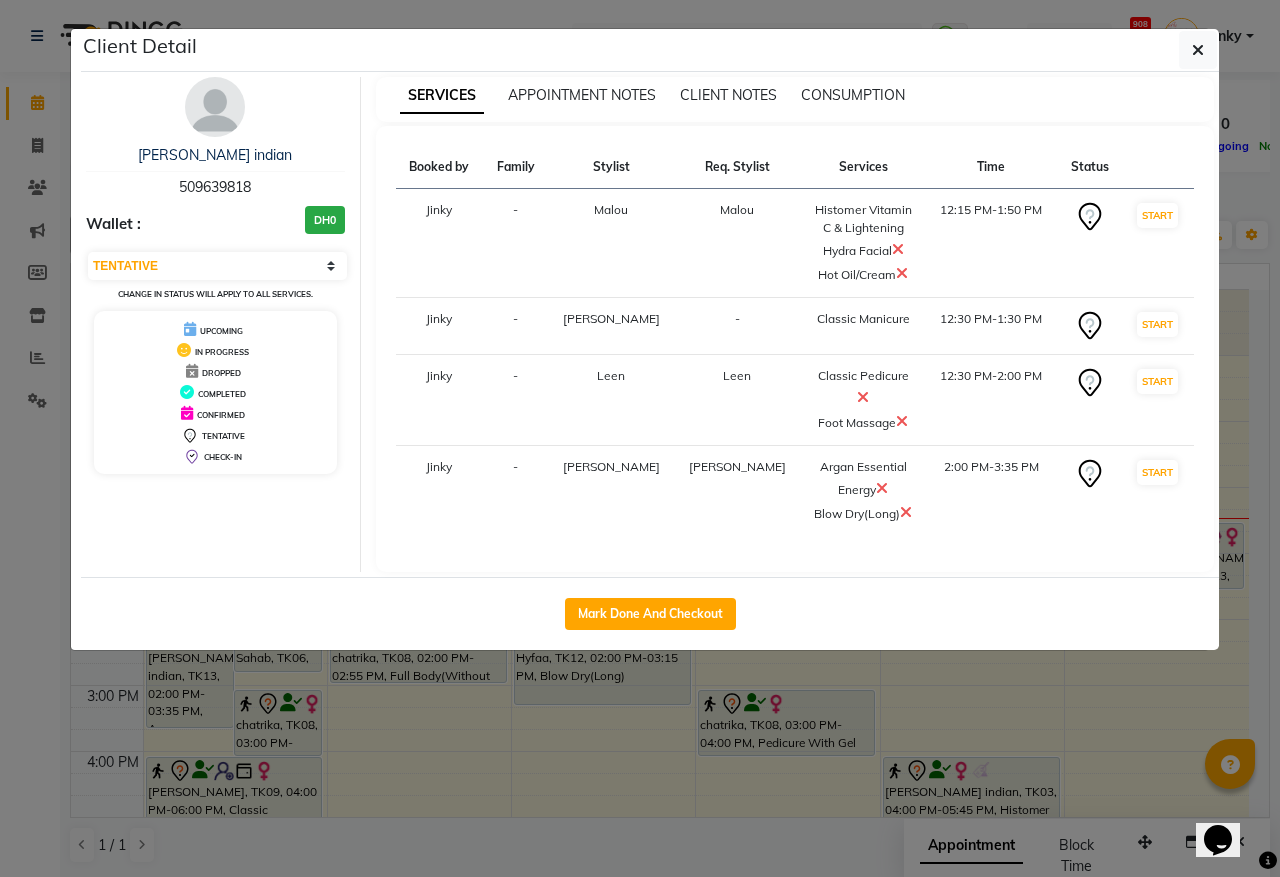 drag, startPoint x: 1198, startPoint y: 53, endPoint x: 1031, endPoint y: 173, distance: 205.6429 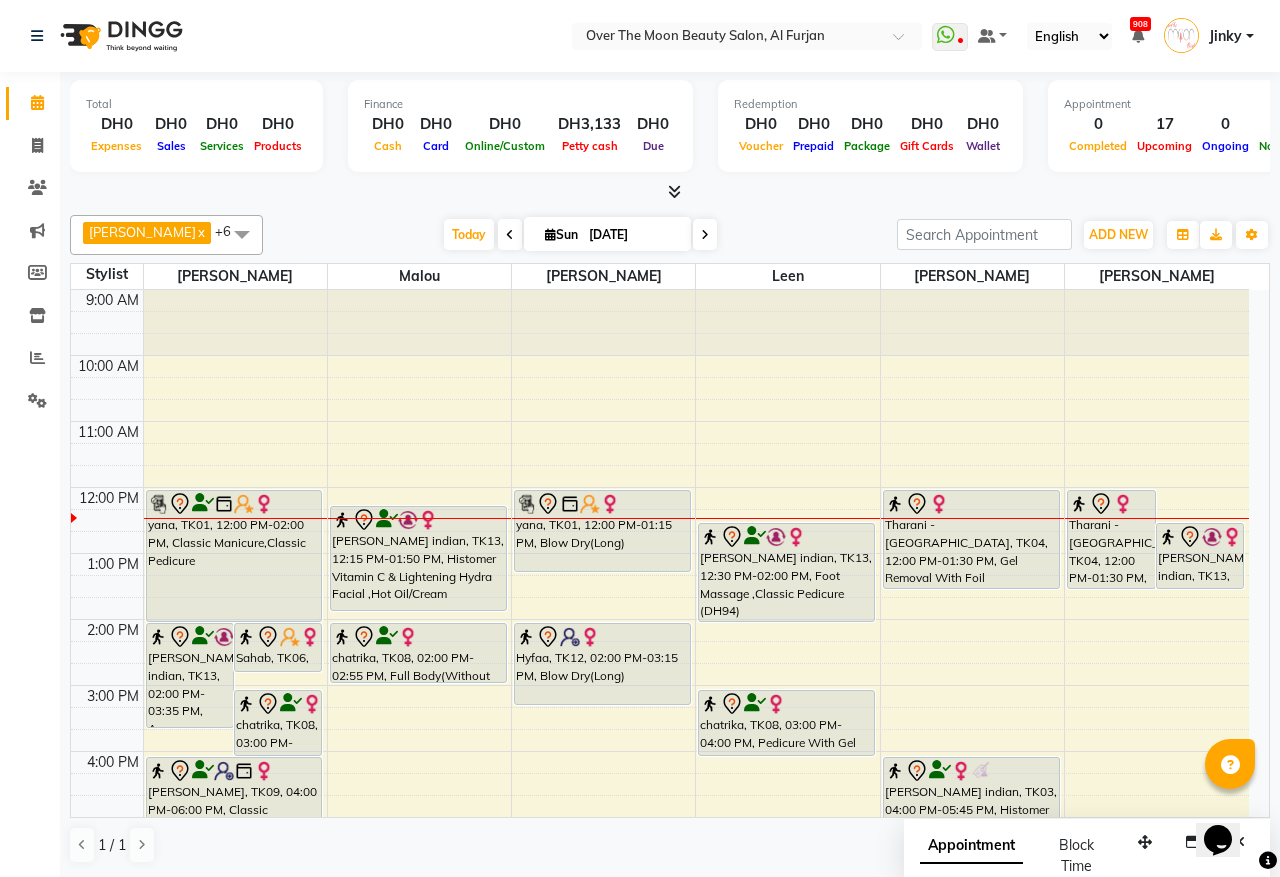 click on "Sangita indian, TK13, 02:00 PM-03:35 PM, Argan Essential Energy,Blow Dry(Long)" at bounding box center (190, 675) 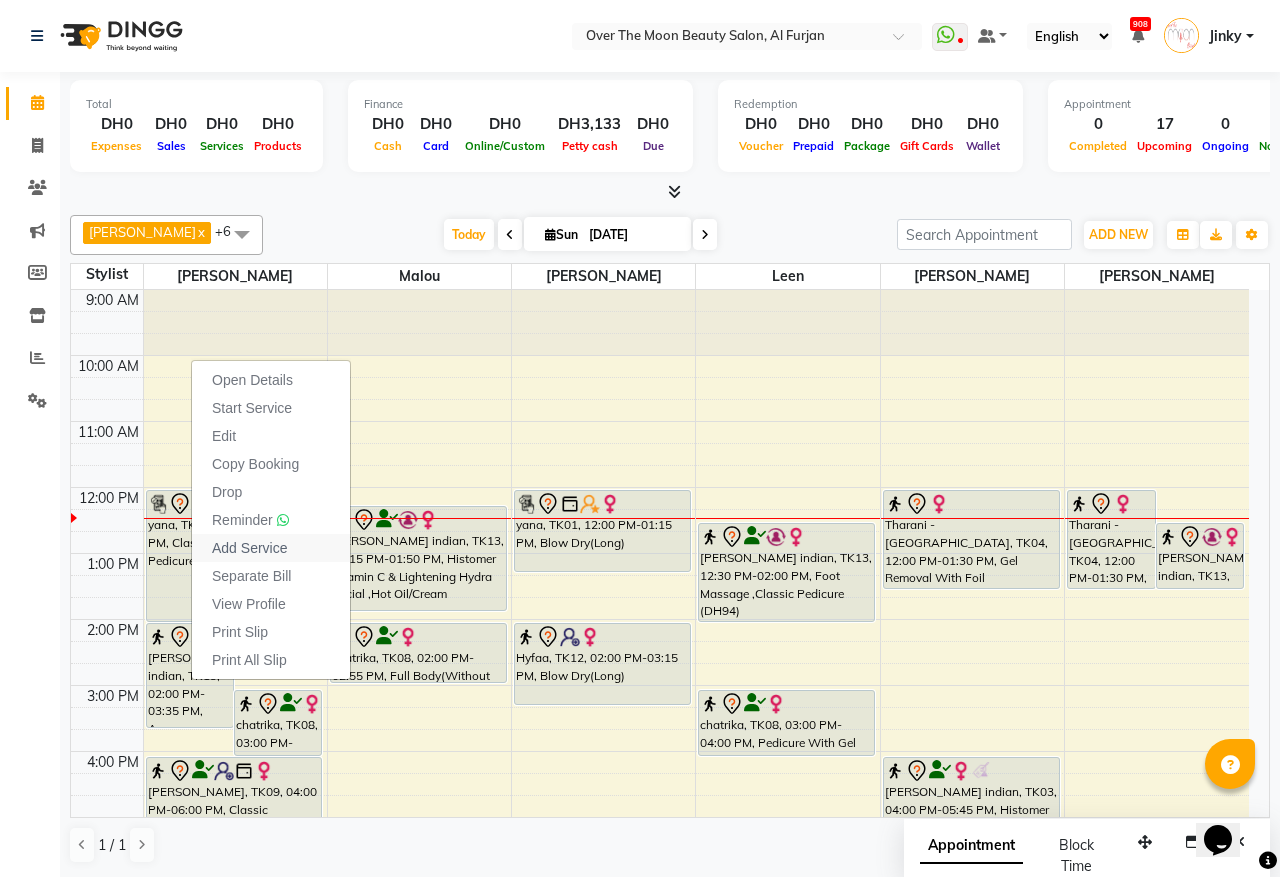 click on "Add Service" at bounding box center (249, 548) 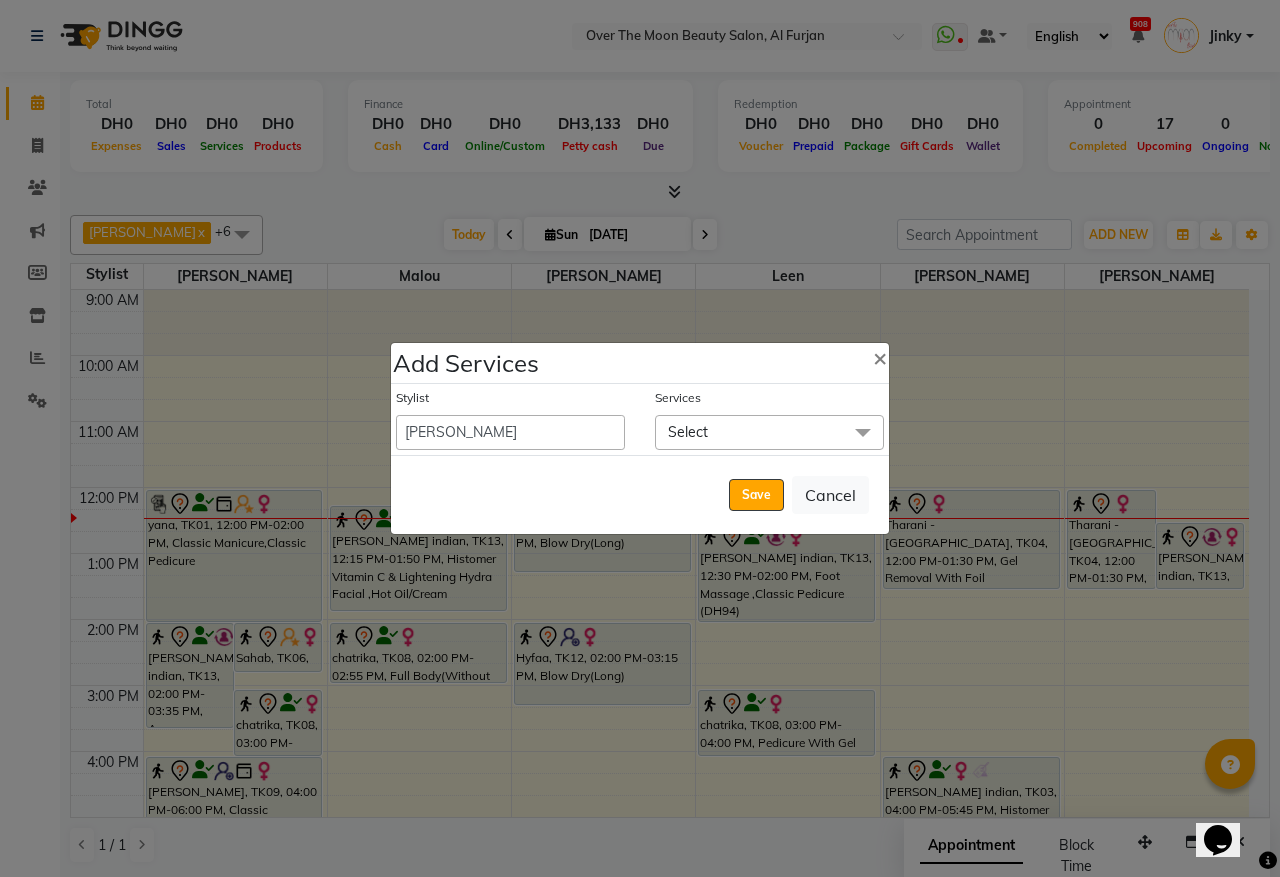 click on "Select" 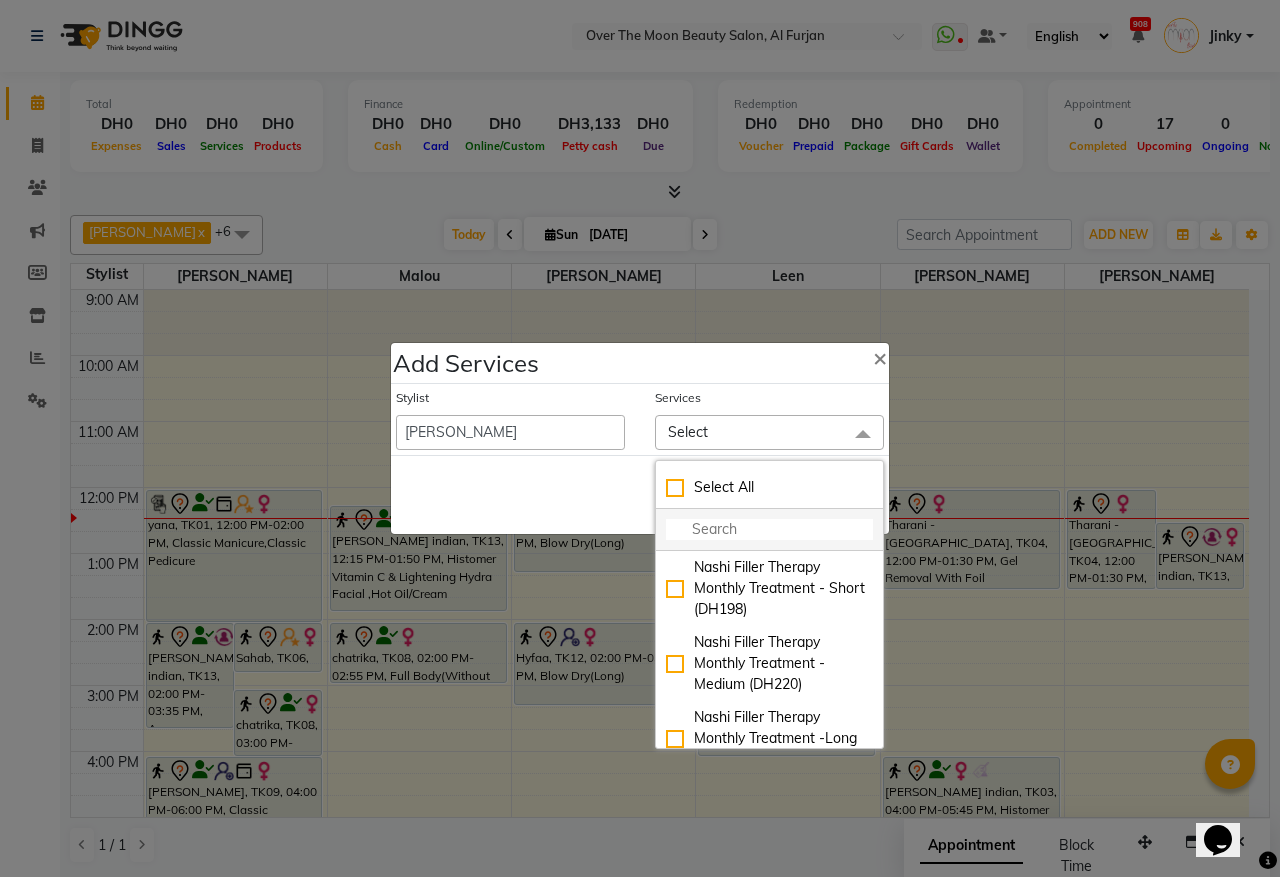 click 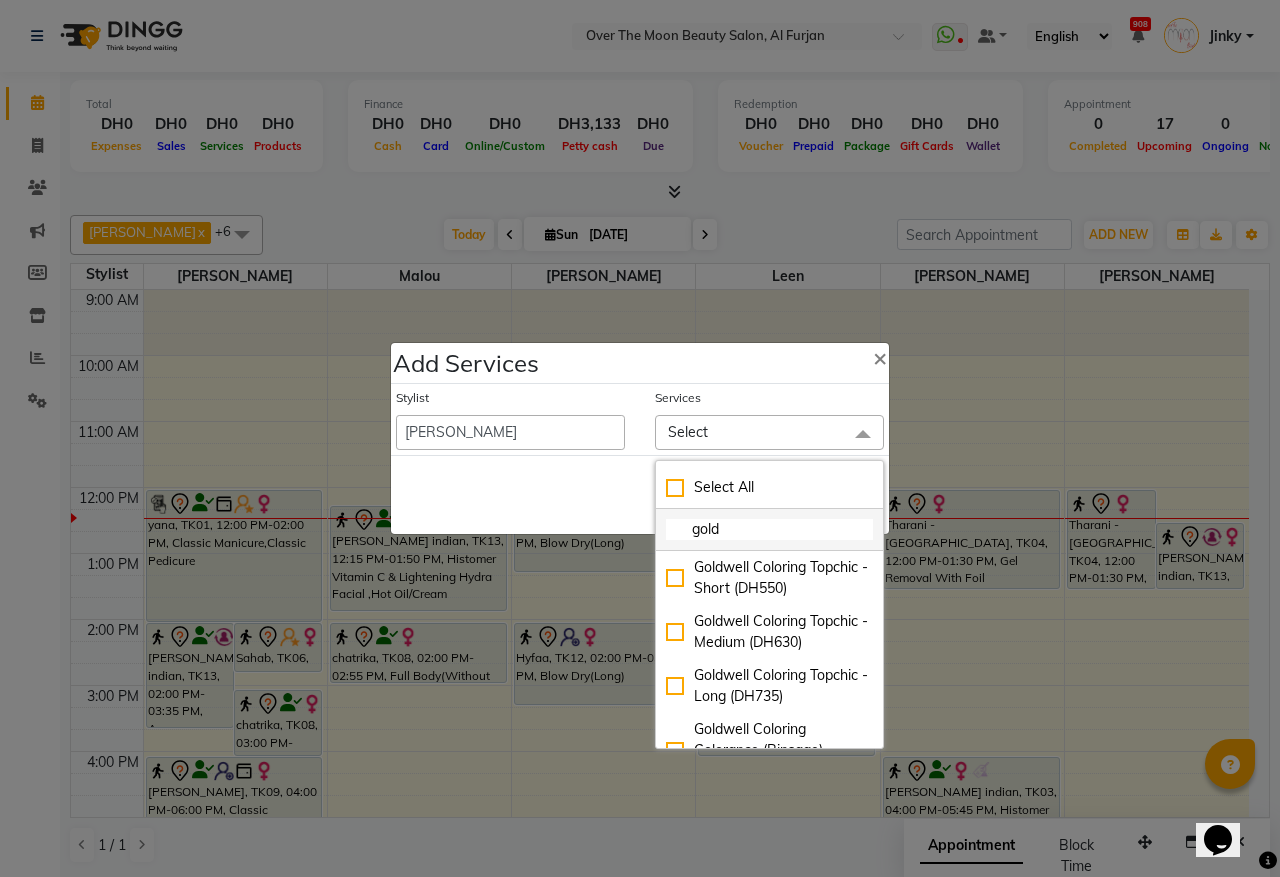 type on "gold" 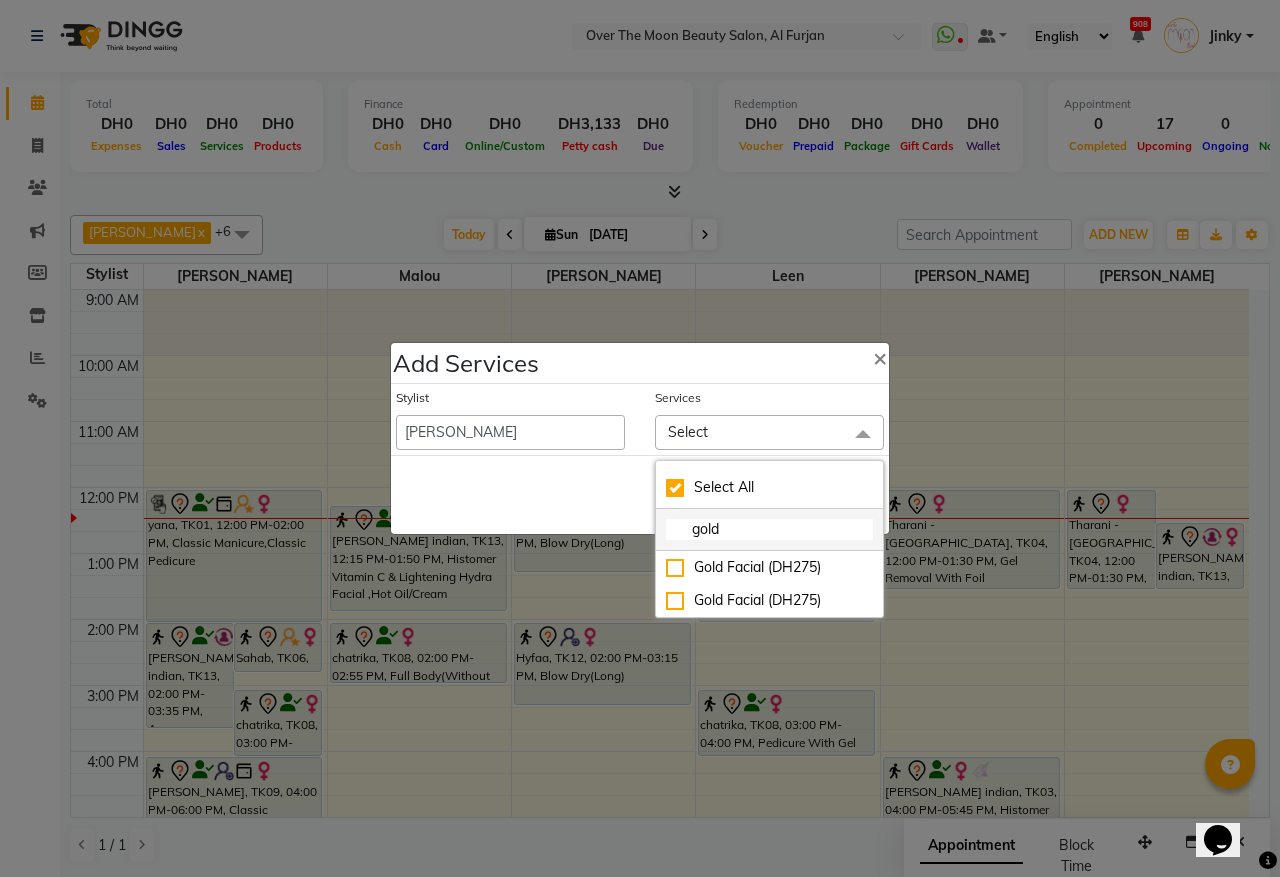 checkbox on "true" 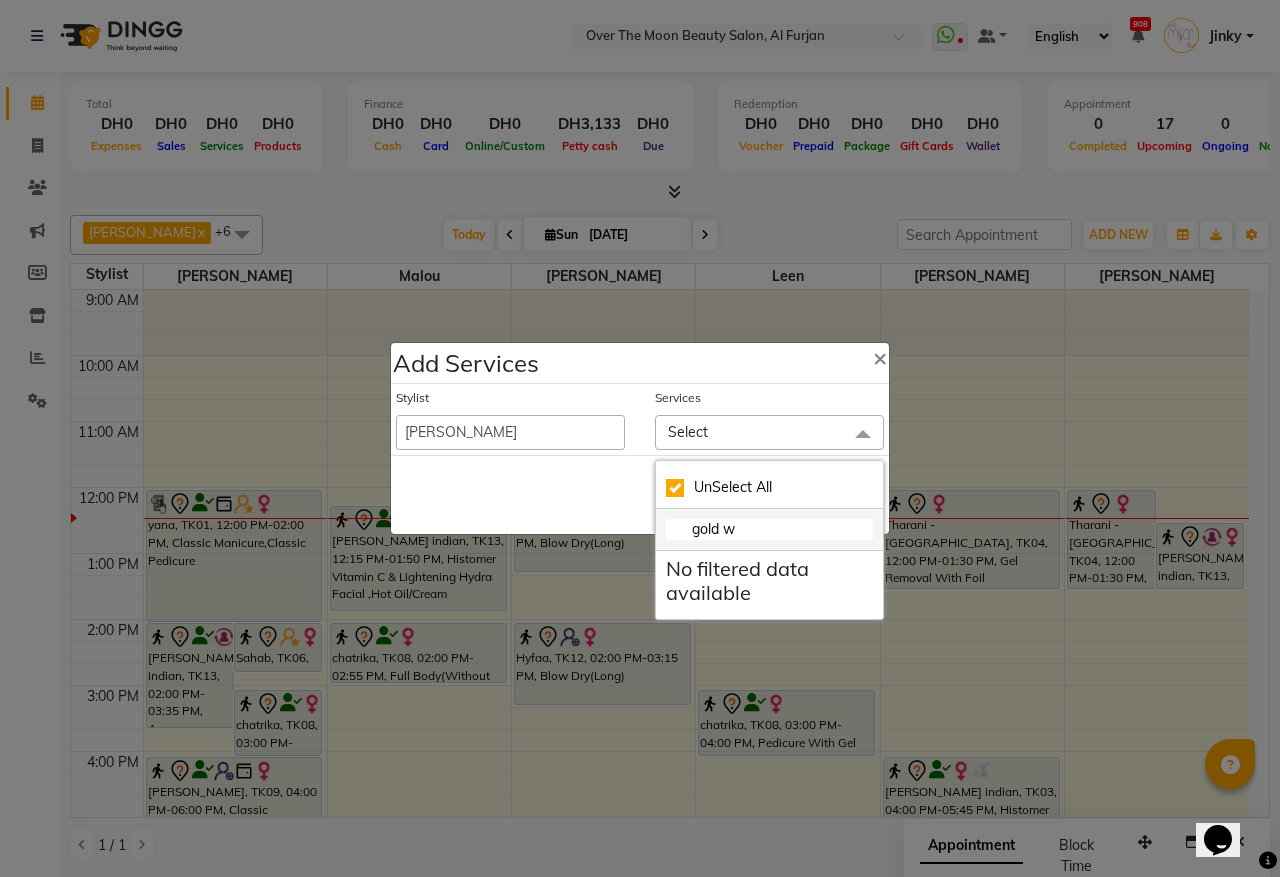 checkbox on "false" 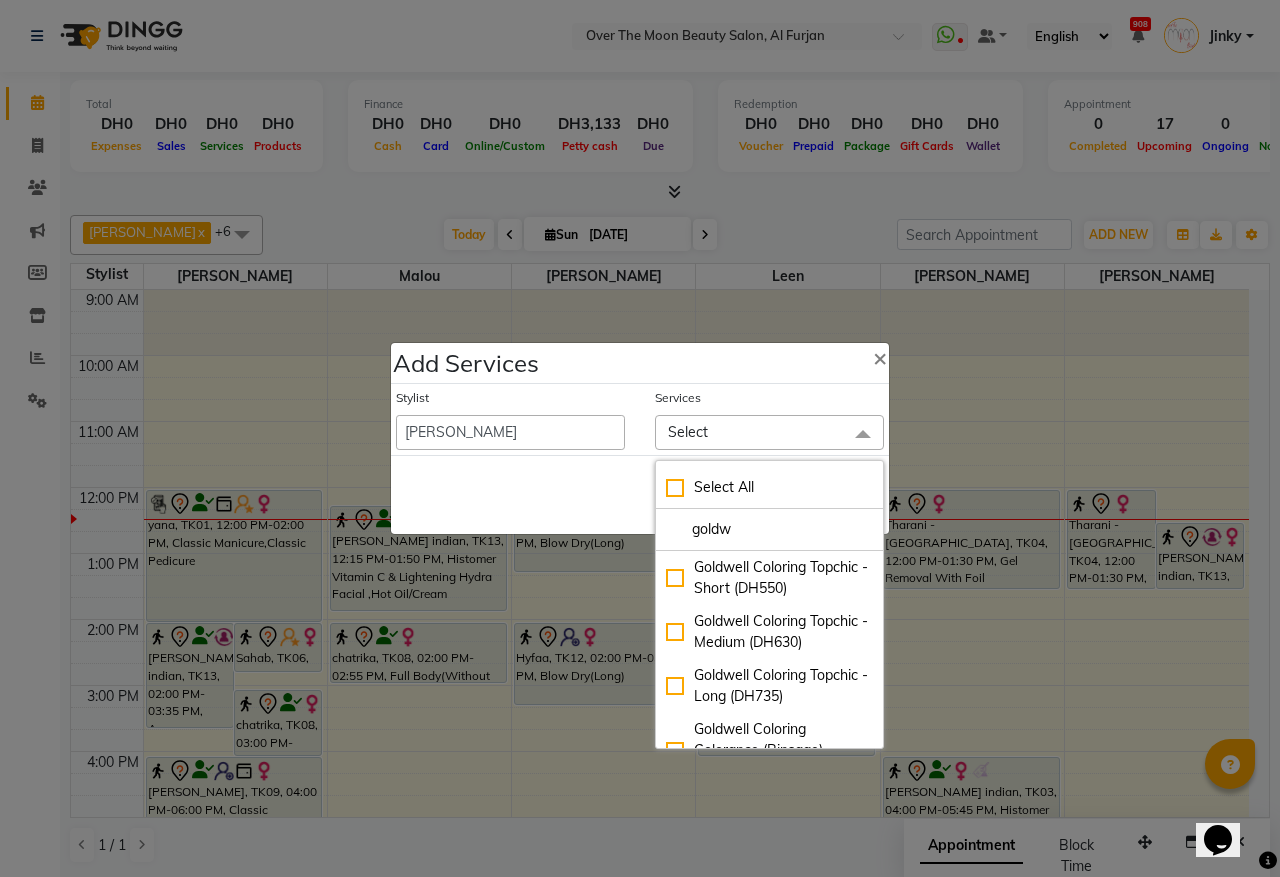 type on "goldw" 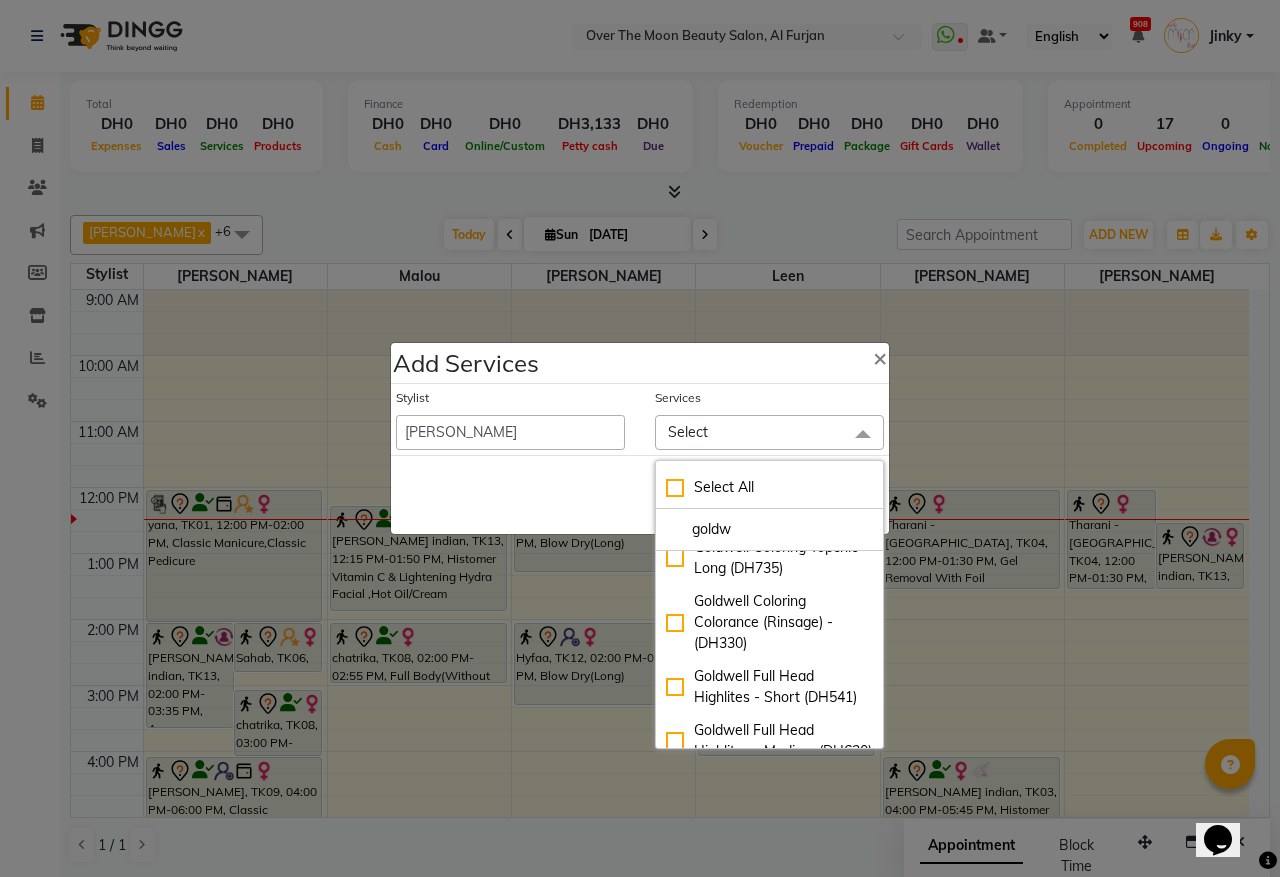 scroll, scrollTop: 150, scrollLeft: 0, axis: vertical 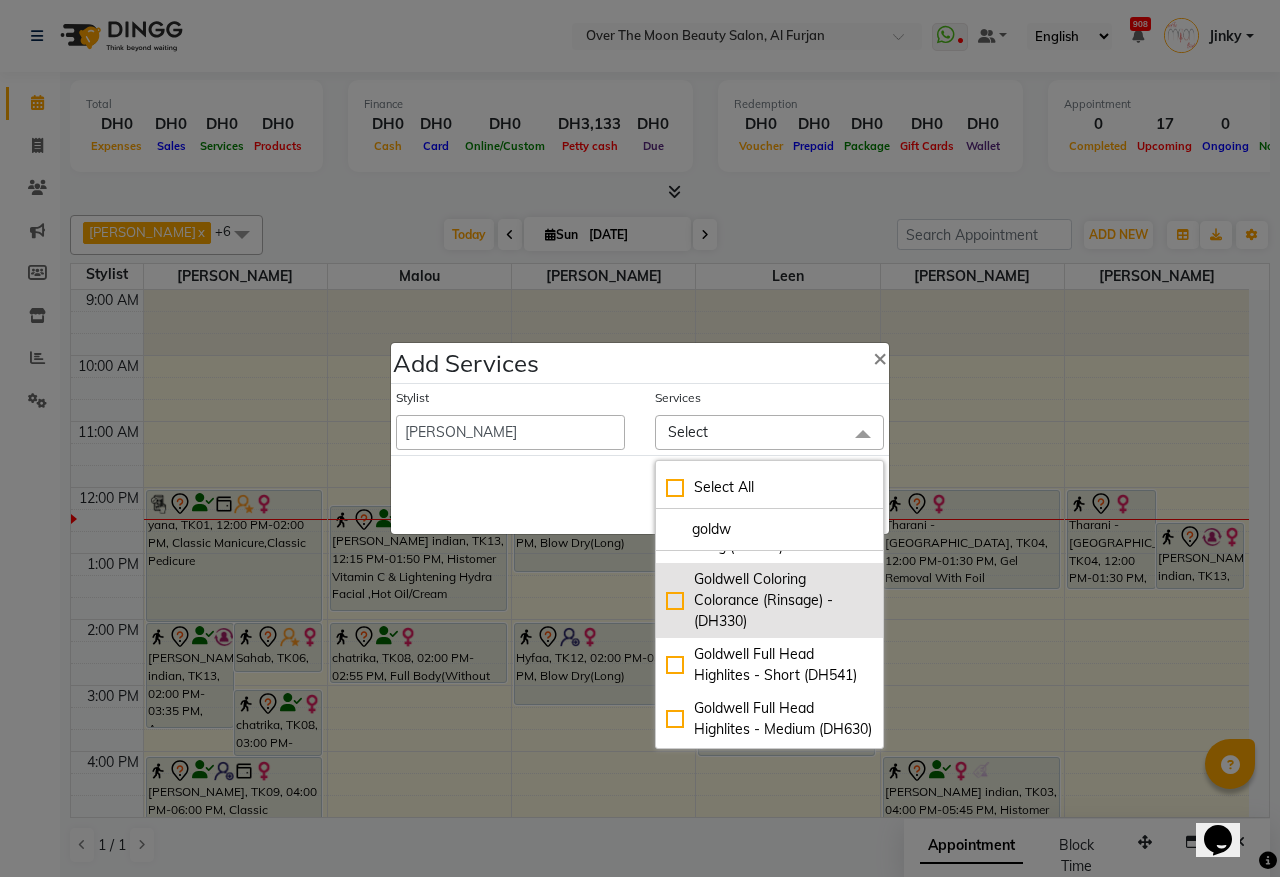 click on "Goldwell Coloring Colorance (Rinsage) -  (DH330)" 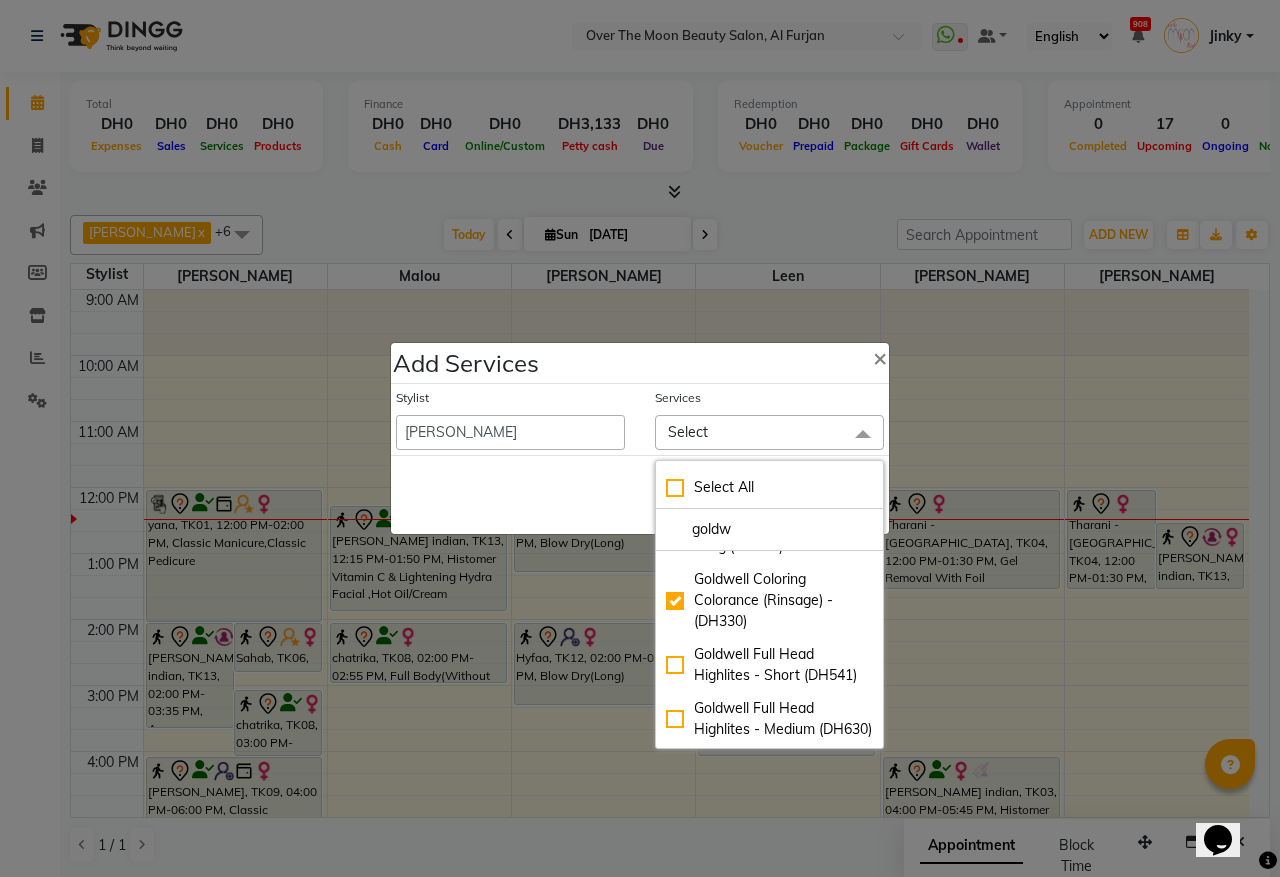 checkbox on "true" 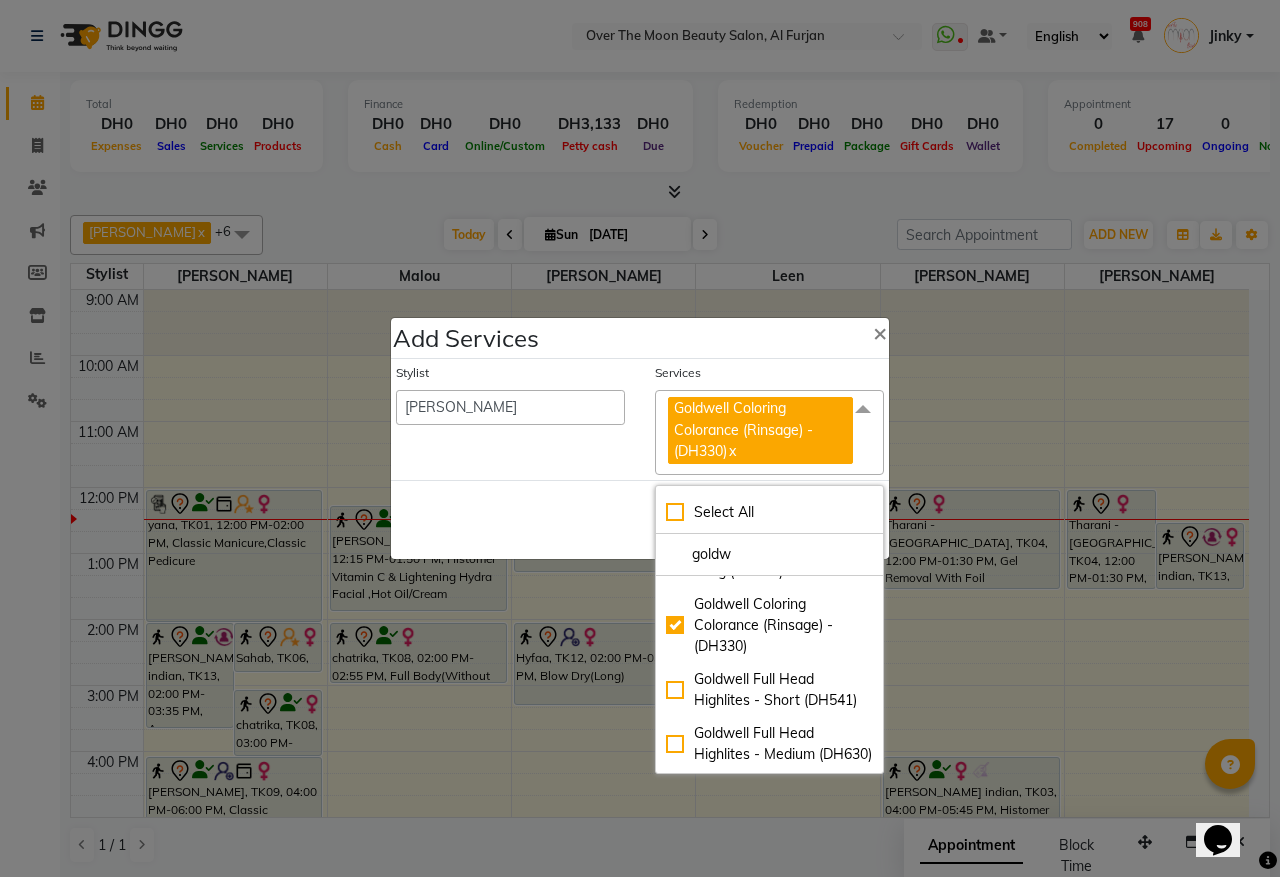 drag, startPoint x: 545, startPoint y: 490, endPoint x: 698, endPoint y: 558, distance: 167.43059 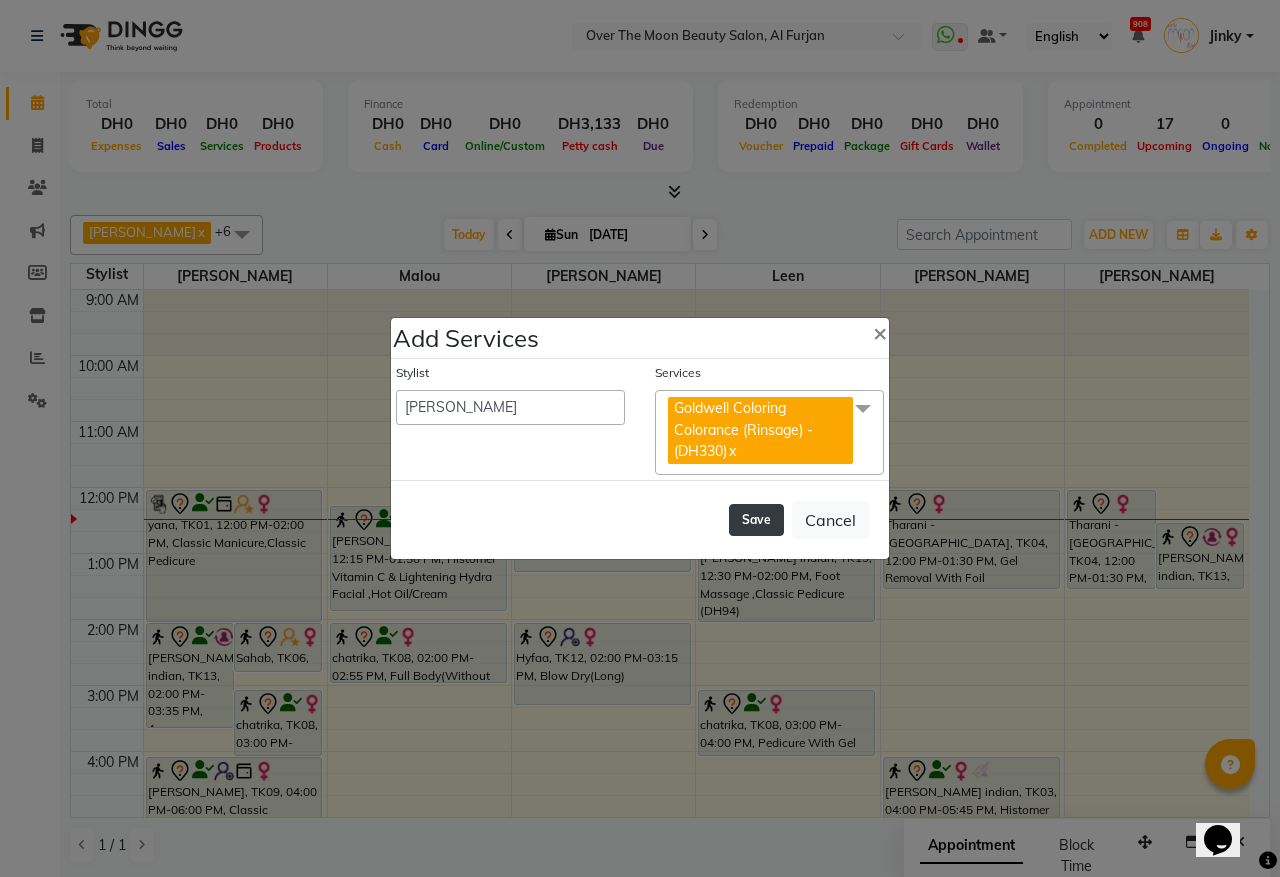 click on "Save" 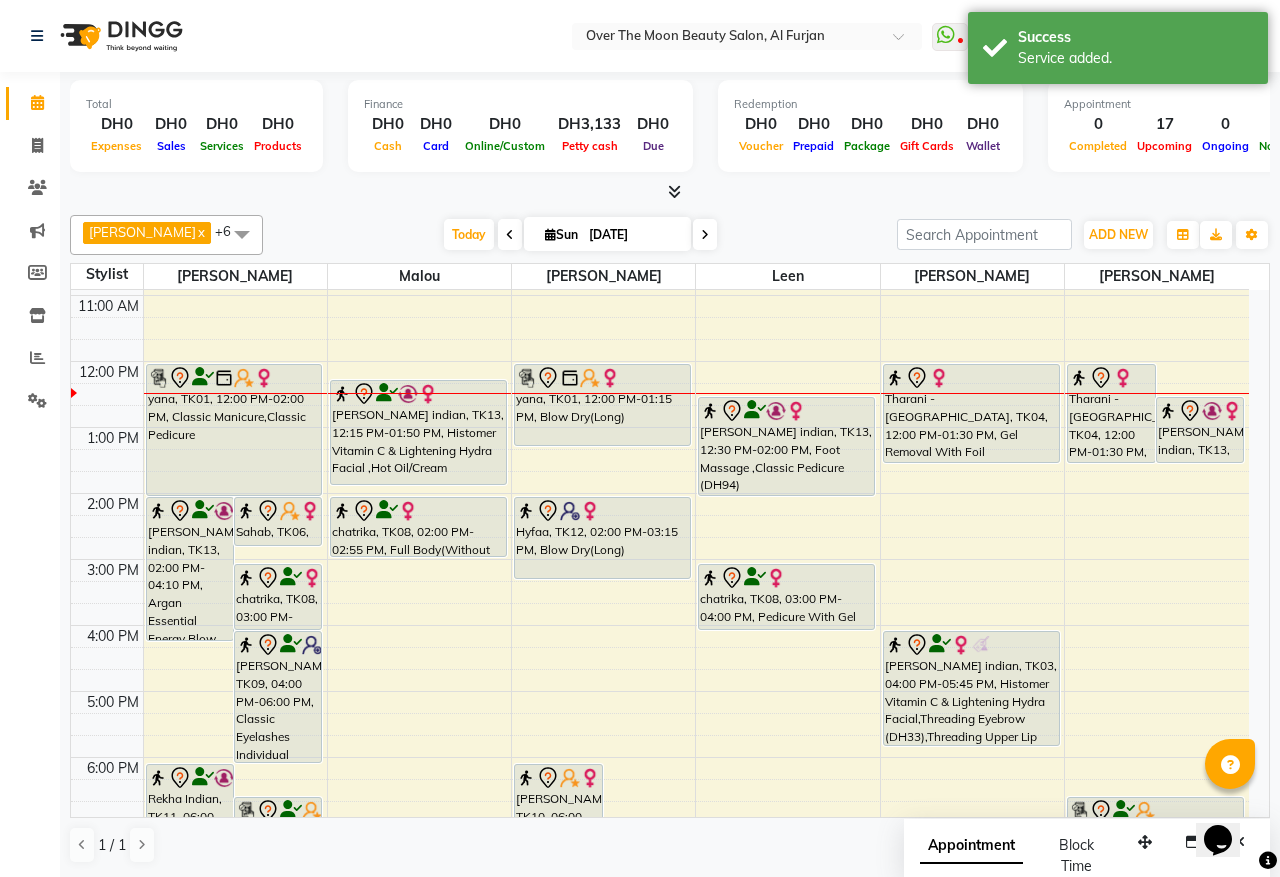 scroll, scrollTop: 208, scrollLeft: 0, axis: vertical 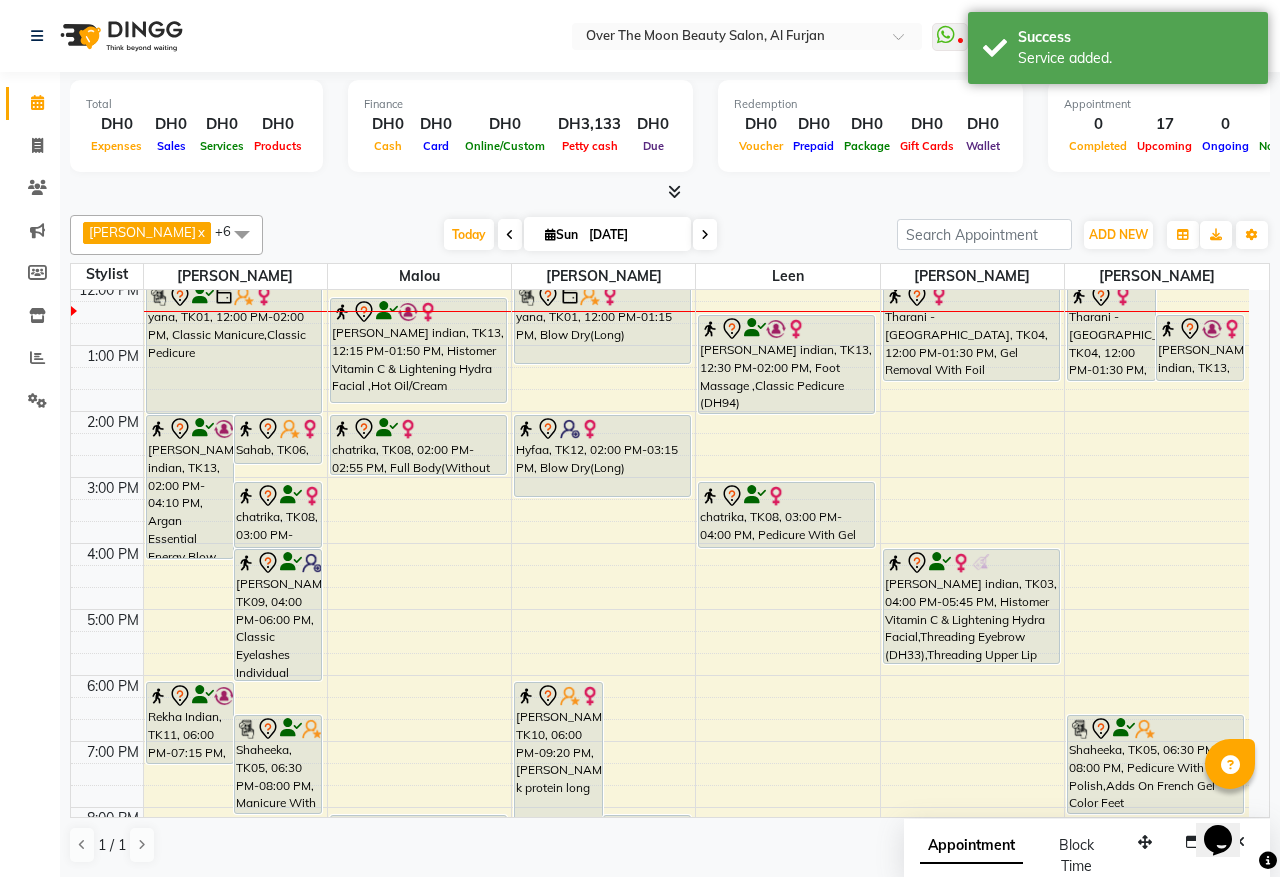 click on "chatrika, TK08, 03:00 PM-04:00 PM, Manicure With Gel Polish" at bounding box center (278, 515) 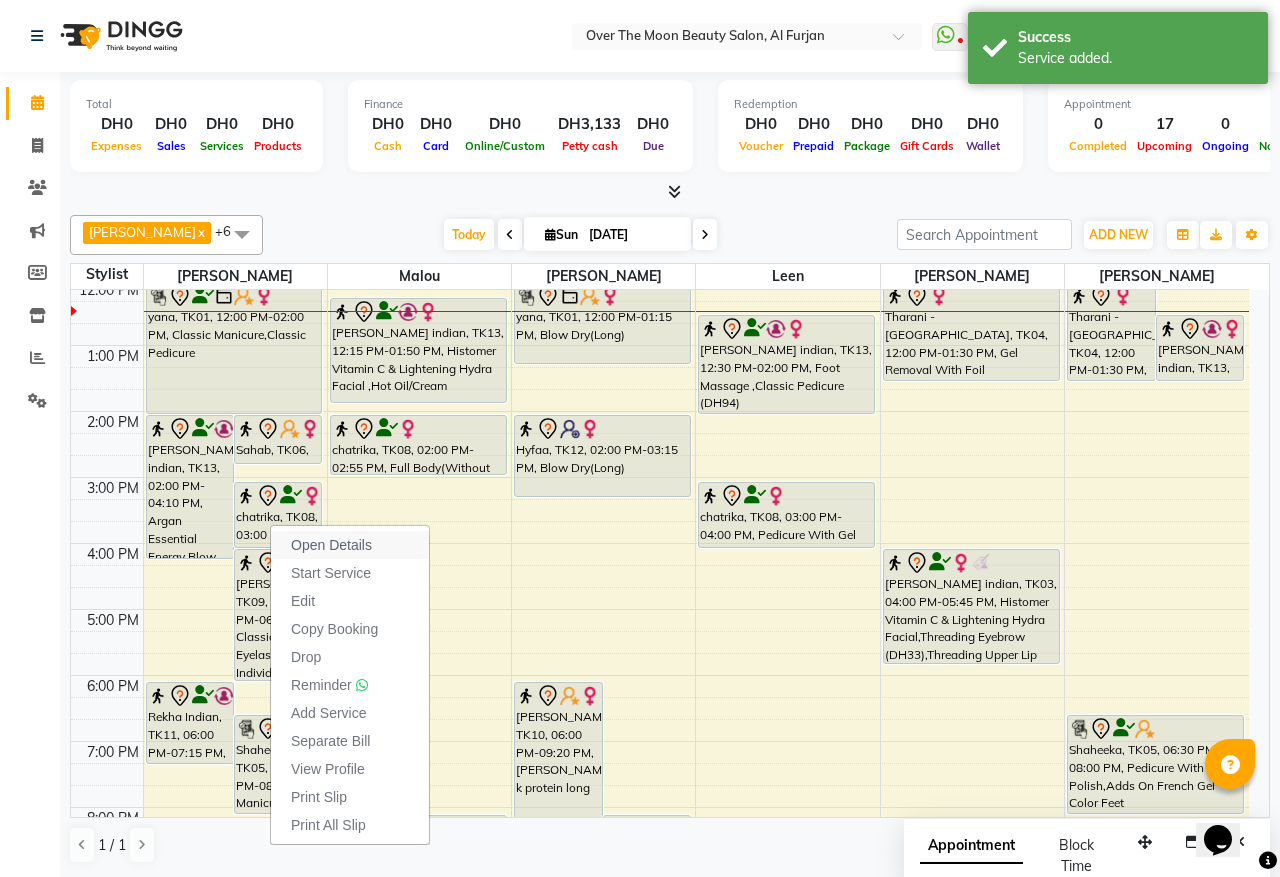 click on "Open Details" at bounding box center [331, 545] 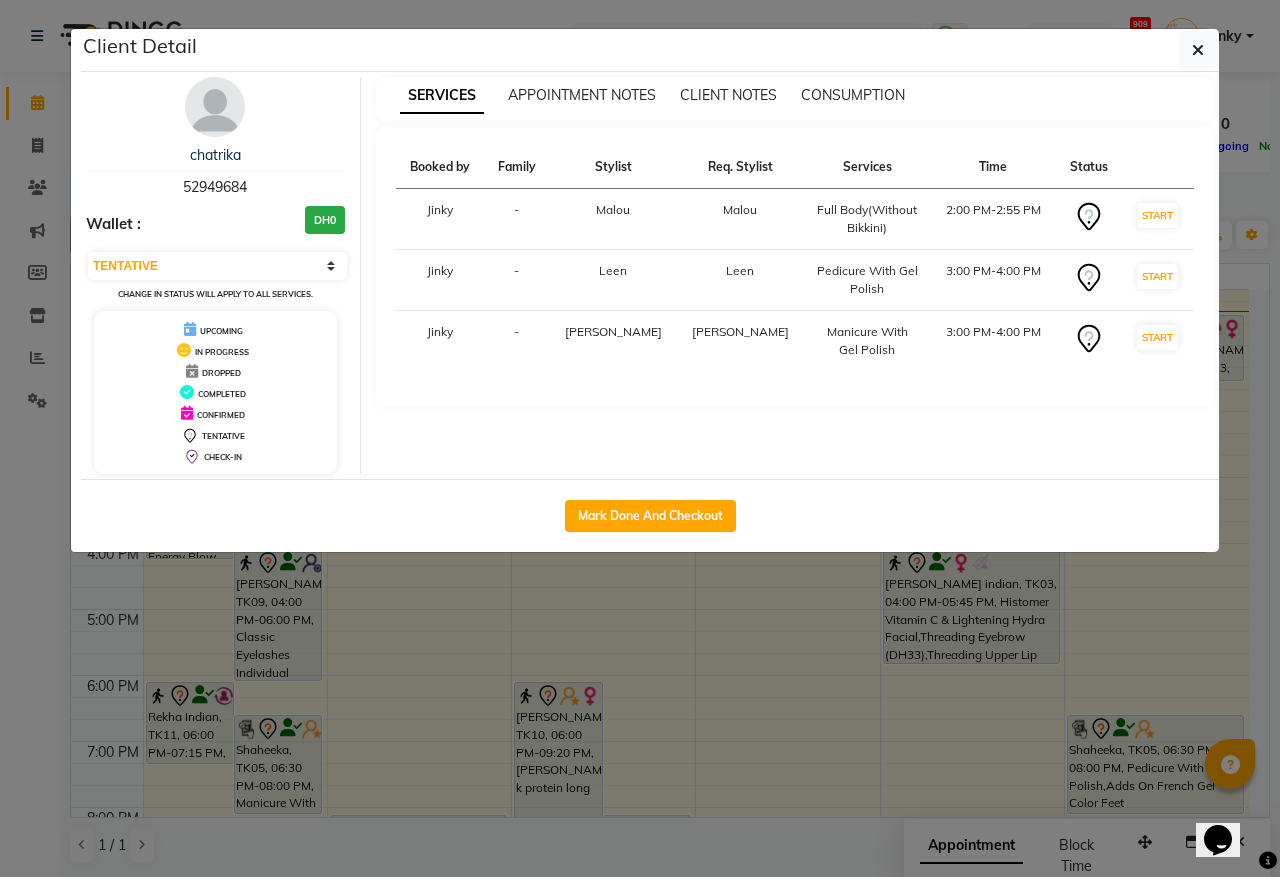 click on "52949684" at bounding box center (215, 187) 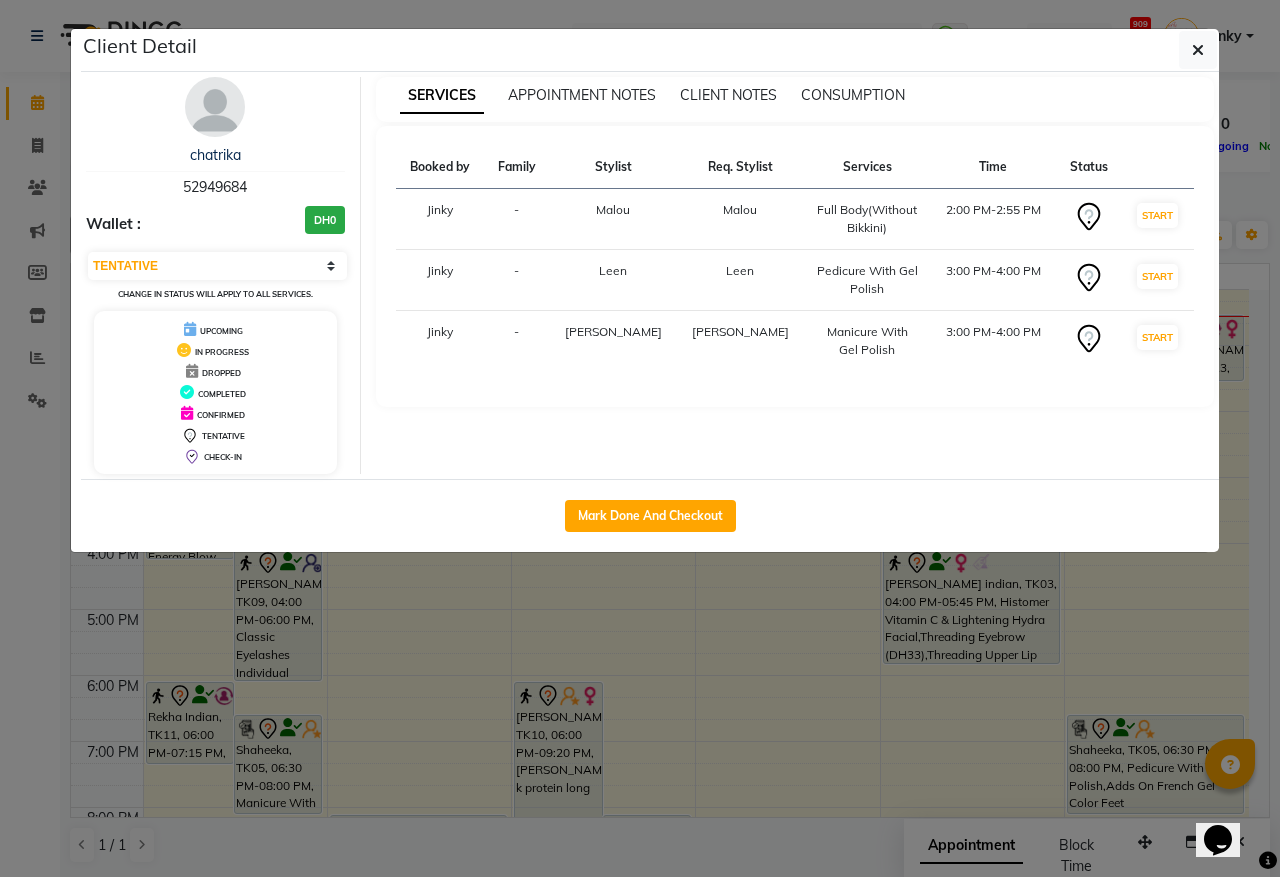 click on "Client Detail  chatrika    52949684 Wallet : DH0 Select IN SERVICE CONFIRMED TENTATIVE CHECK IN MARK DONE DROPPED UPCOMING Change in status will apply to all services. UPCOMING IN PROGRESS DROPPED COMPLETED CONFIRMED TENTATIVE CHECK-IN SERVICES APPOINTMENT NOTES CLIENT NOTES CONSUMPTION Booked by Family Stylist Req. Stylist Services Time Status  Jinky  - Malou Malou  Full Body(Without Bikkini)   2:00 PM-2:55 PM   START   Jinky  - Leen Leen  Pedicure With Gel Polish   3:00 PM-4:00 PM   START   Jinky  - Bianca Bianca  Manicure With Gel Polish   3:00 PM-4:00 PM   START   Mark Done And Checkout" 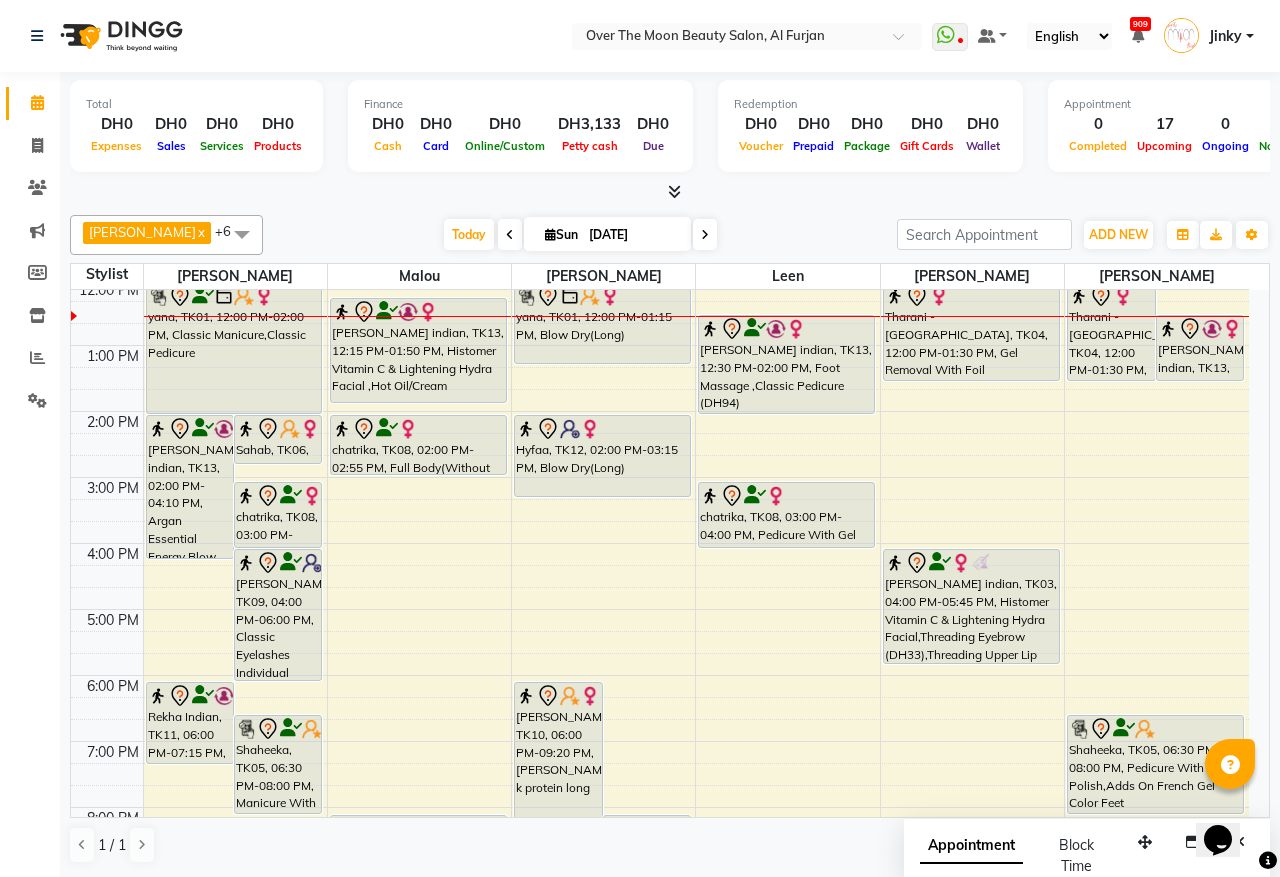 click on "[DATE]" at bounding box center [633, 235] 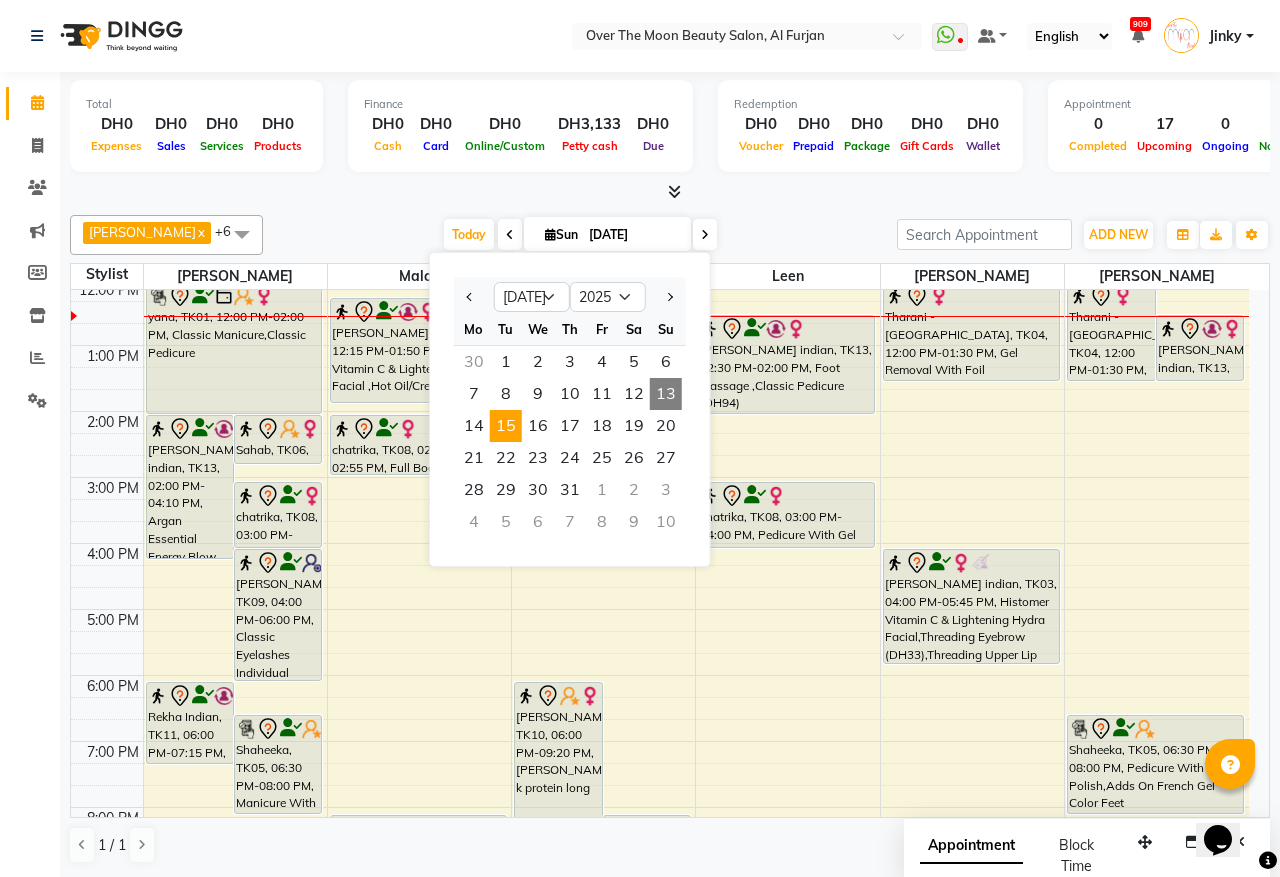 click on "15" at bounding box center [506, 426] 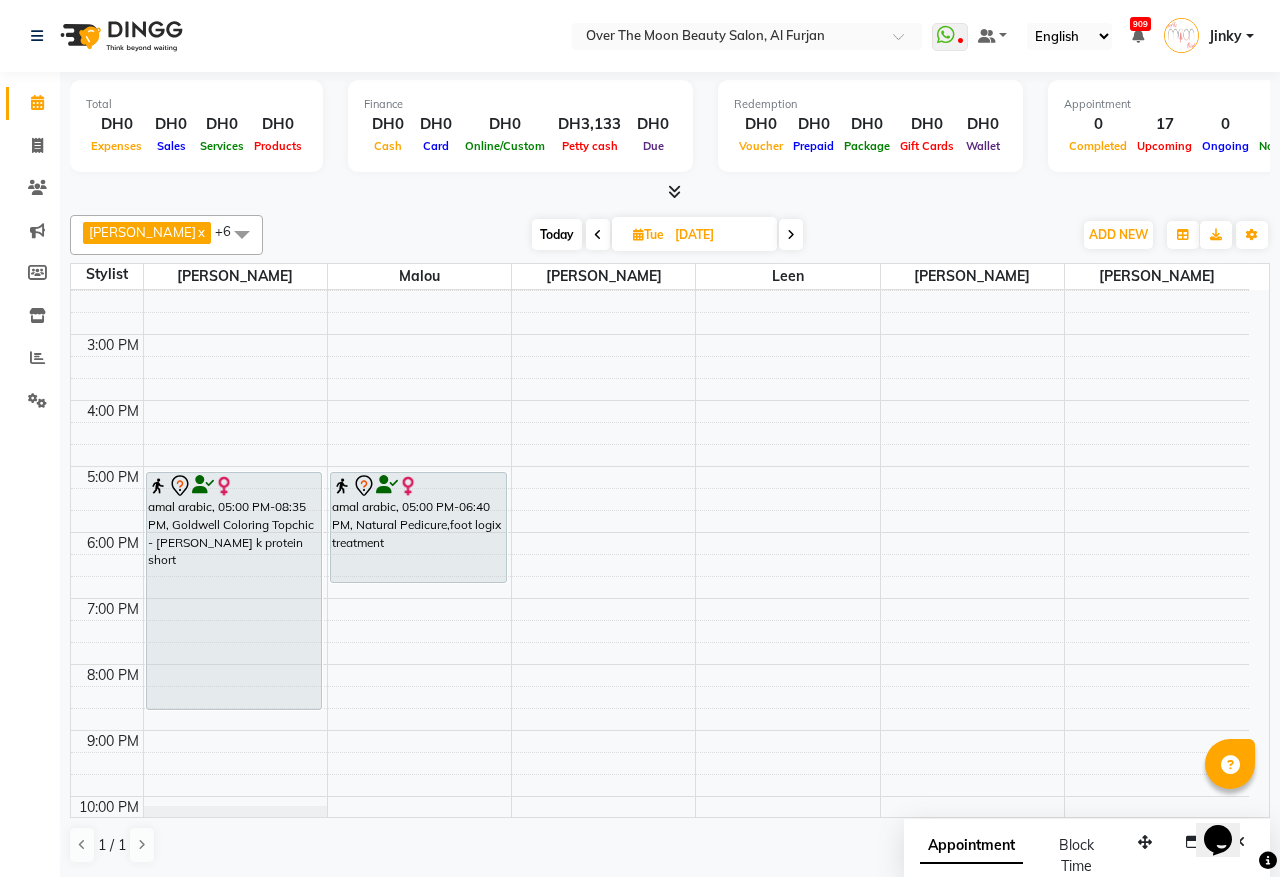 scroll, scrollTop: 408, scrollLeft: 0, axis: vertical 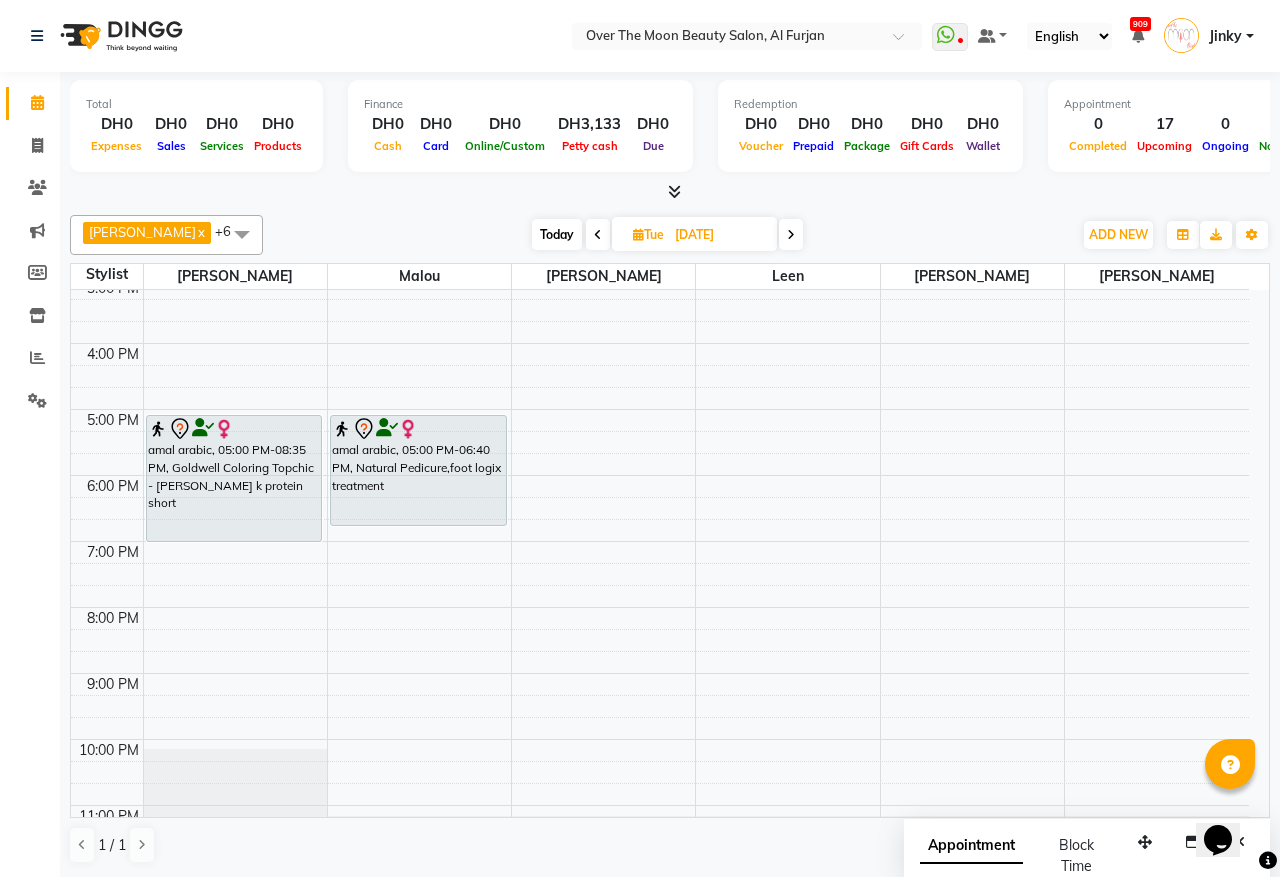 drag, startPoint x: 231, startPoint y: 651, endPoint x: 247, endPoint y: 548, distance: 104.23531 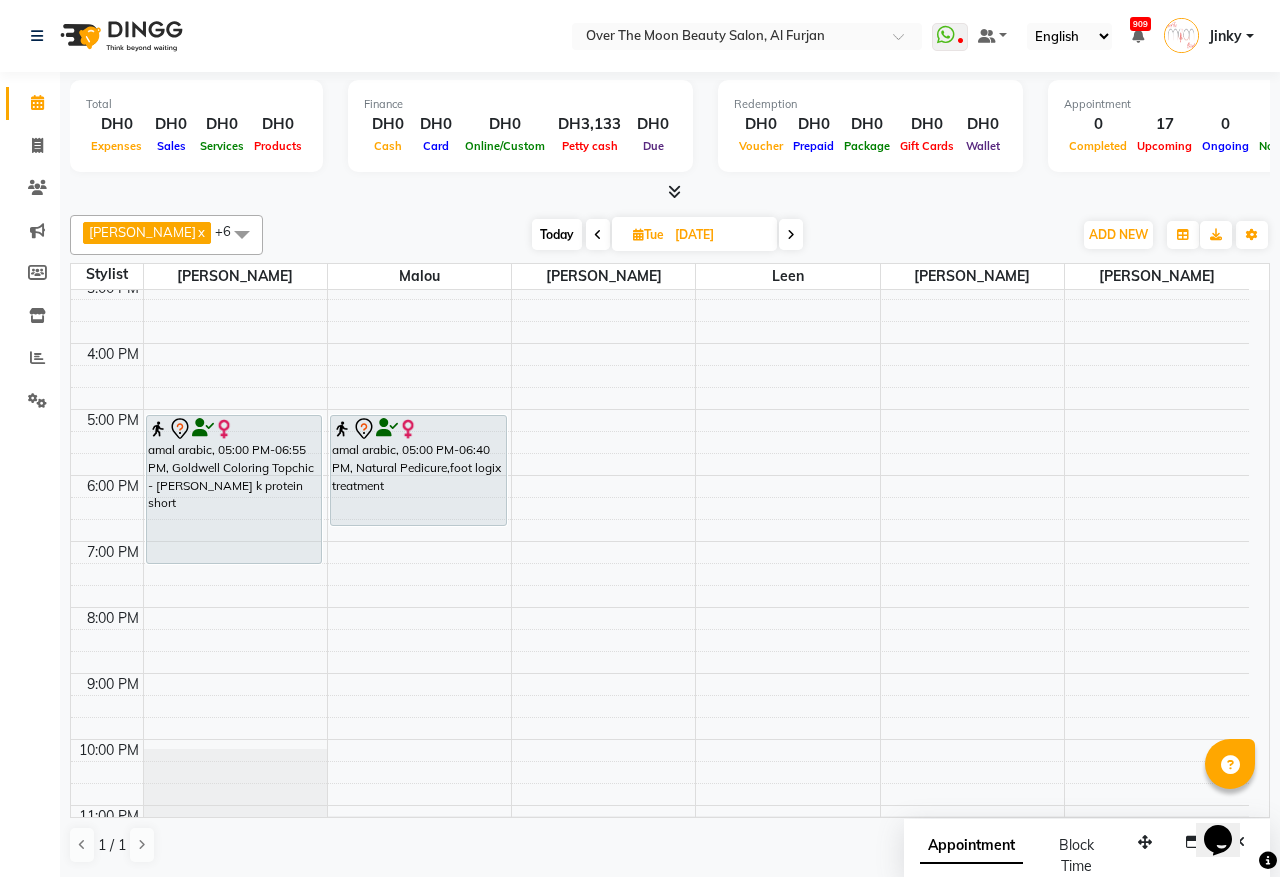 drag, startPoint x: 213, startPoint y: 542, endPoint x: 212, endPoint y: 555, distance: 13.038404 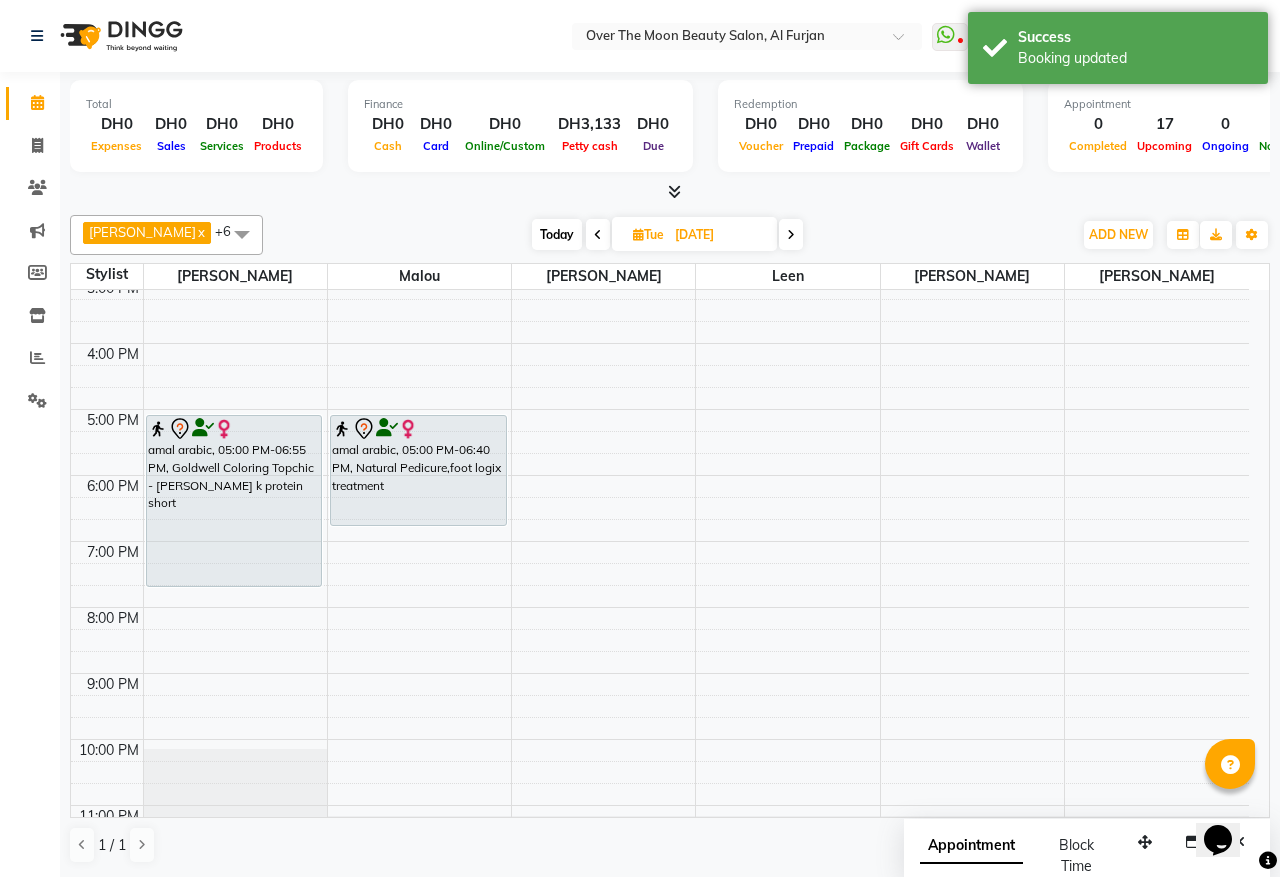 drag, startPoint x: 241, startPoint y: 558, endPoint x: 237, endPoint y: 576, distance: 18.439089 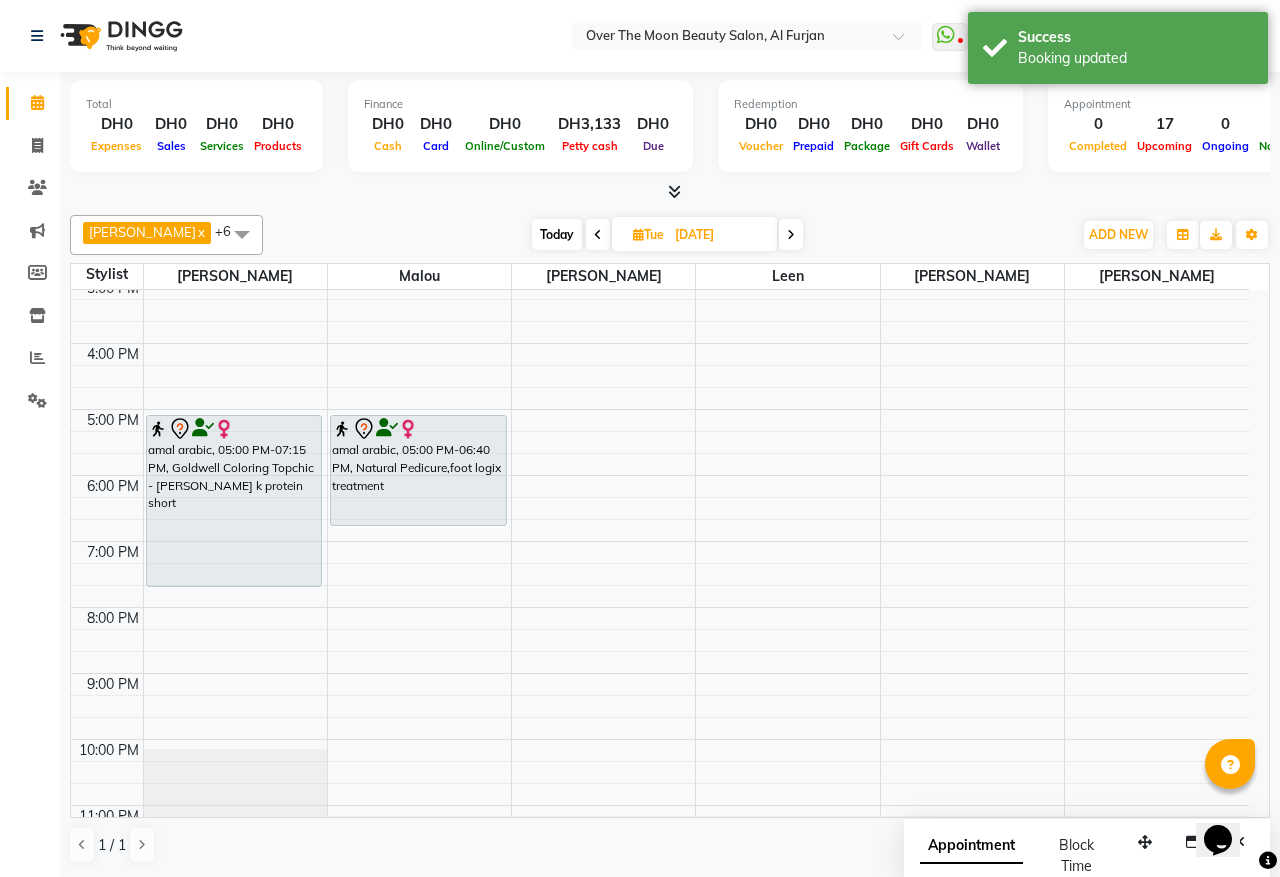 drag, startPoint x: 242, startPoint y: 562, endPoint x: 238, endPoint y: 572, distance: 10.770329 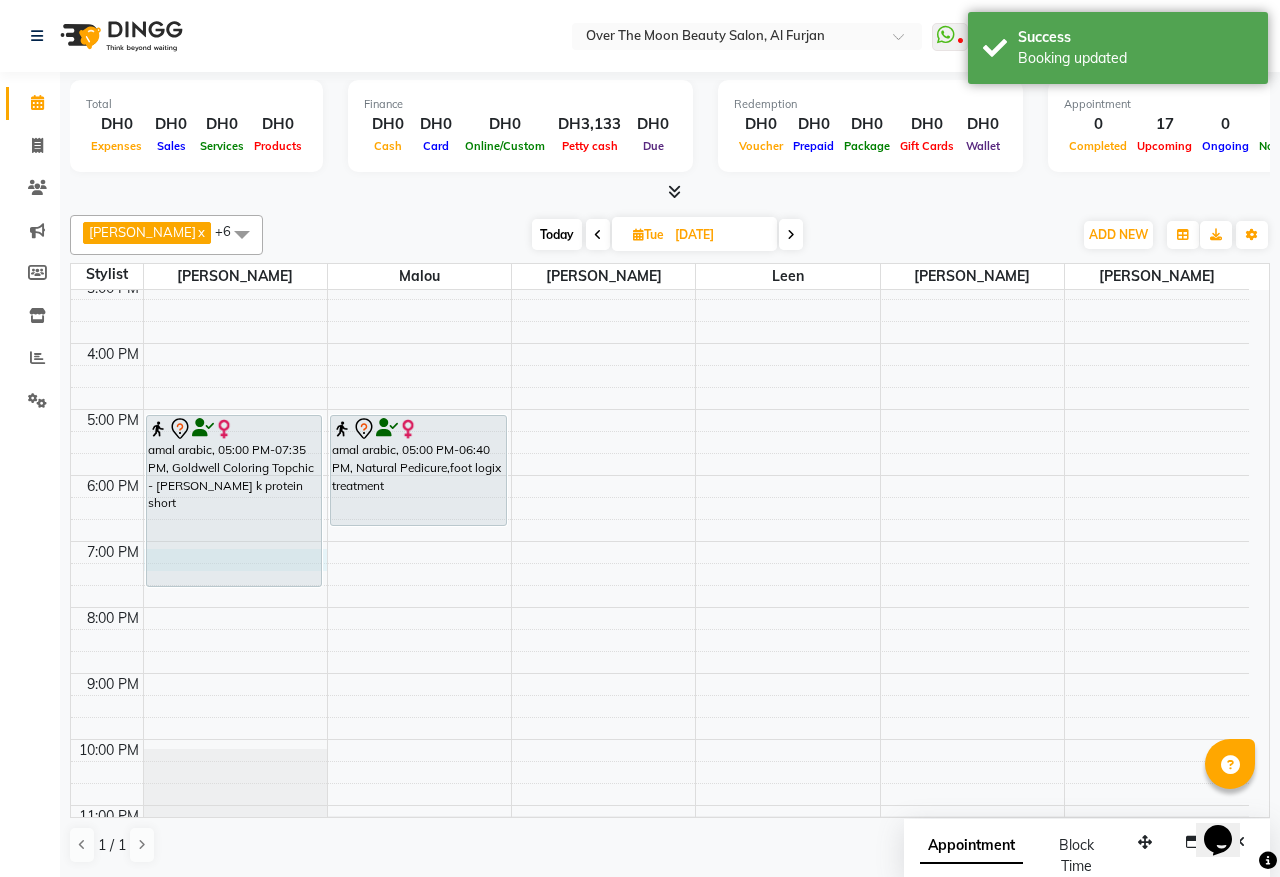 click on "9:00 AM 10:00 AM 11:00 AM 12:00 PM 1:00 PM 2:00 PM 3:00 PM 4:00 PM 5:00 PM 6:00 PM 7:00 PM 8:00 PM 9:00 PM 10:00 PM 11:00 PM             amal arabic, 05:00 PM-07:35 PM, Goldwell Coloring  Topchic - Short,sarah k protein short             amal arabic, 05:00 PM-06:40 PM, Natural Pedicure,foot logix treatment" at bounding box center (660, 376) 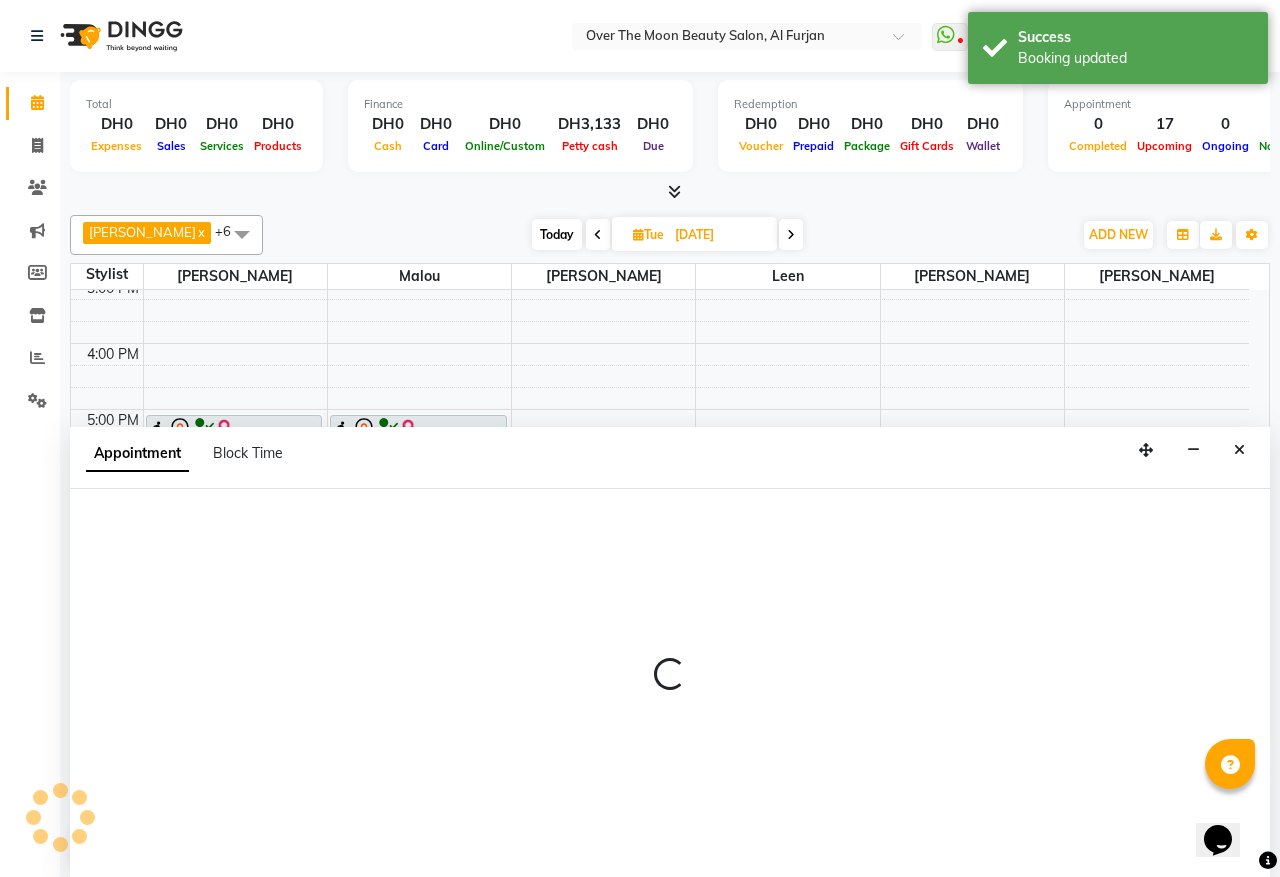 select on "20146" 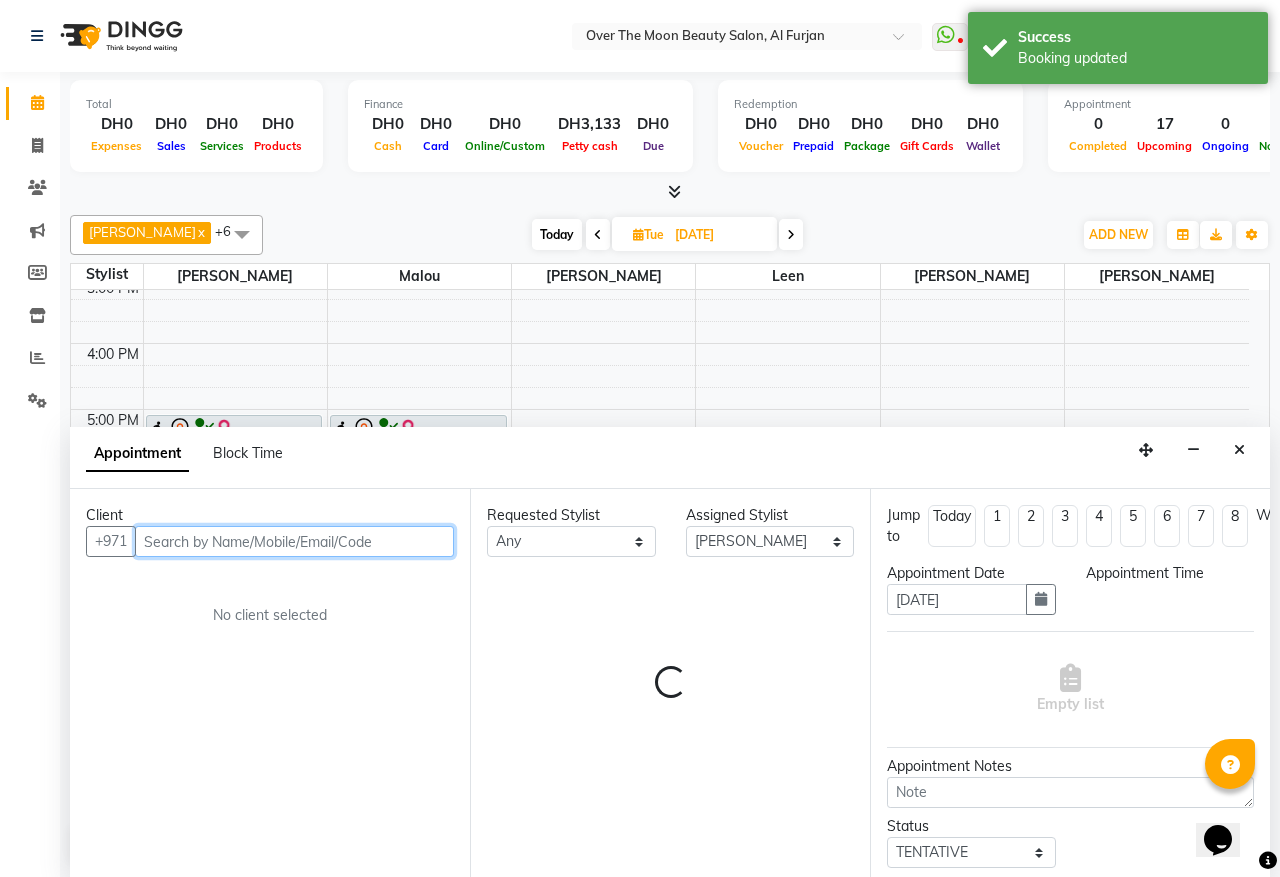 select on "1140" 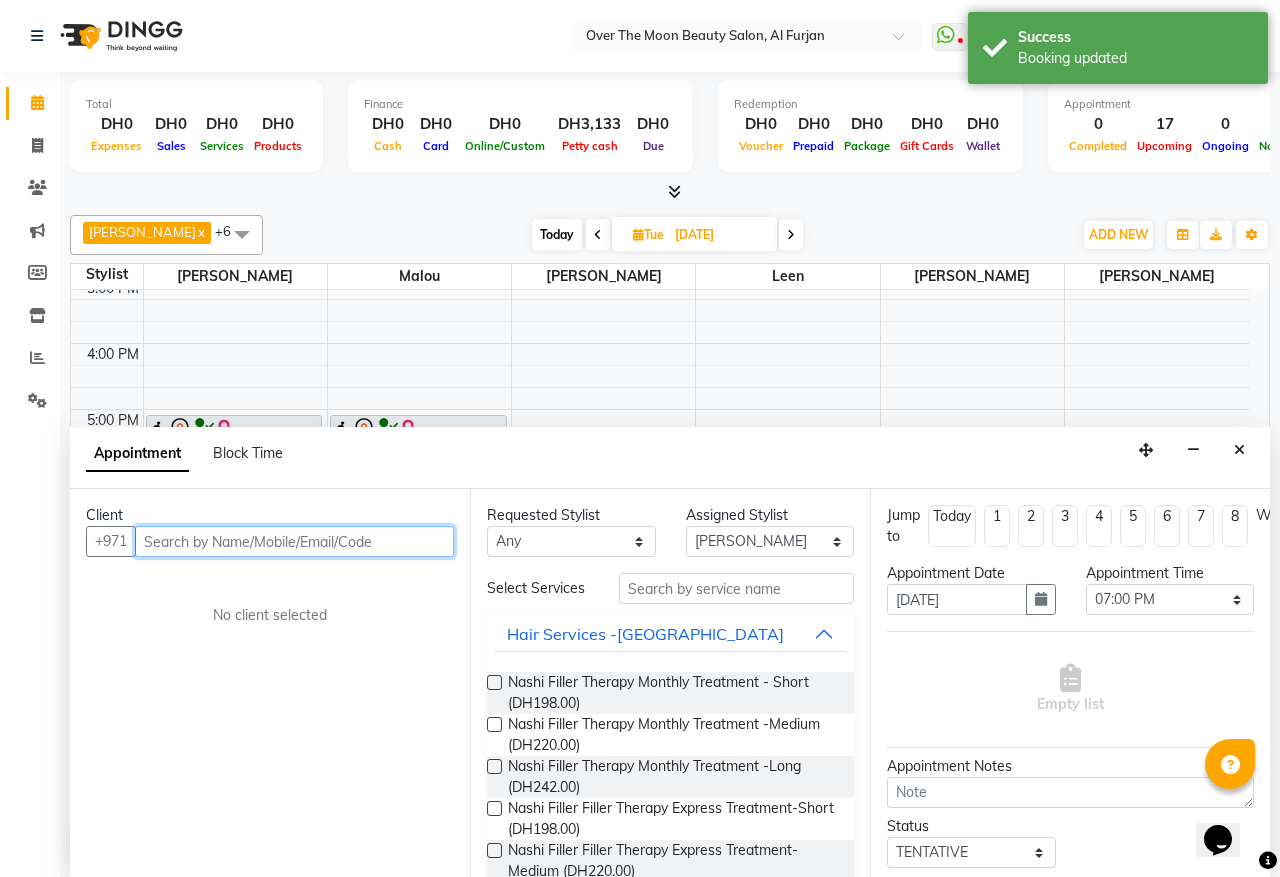 click at bounding box center (294, 541) 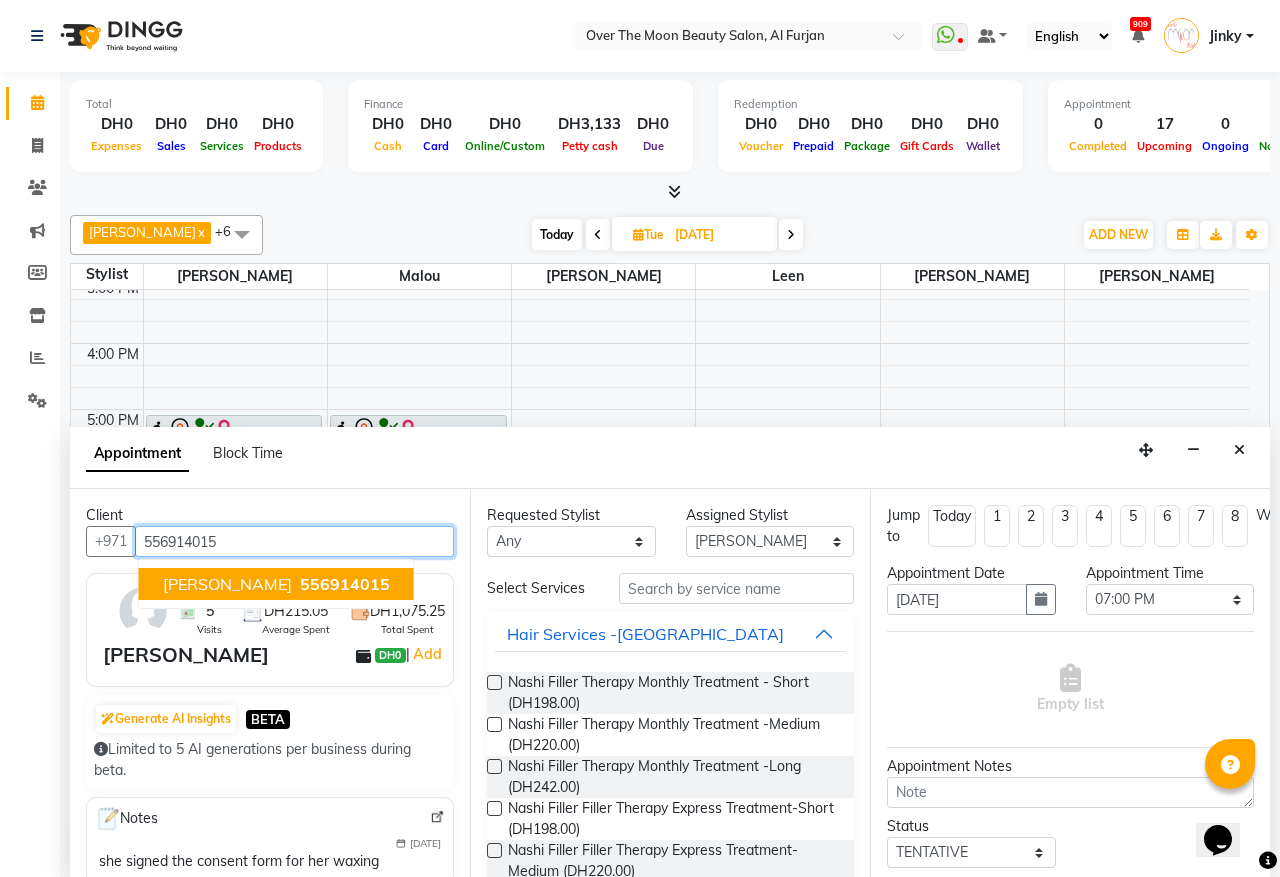 click on "556914015" at bounding box center [345, 584] 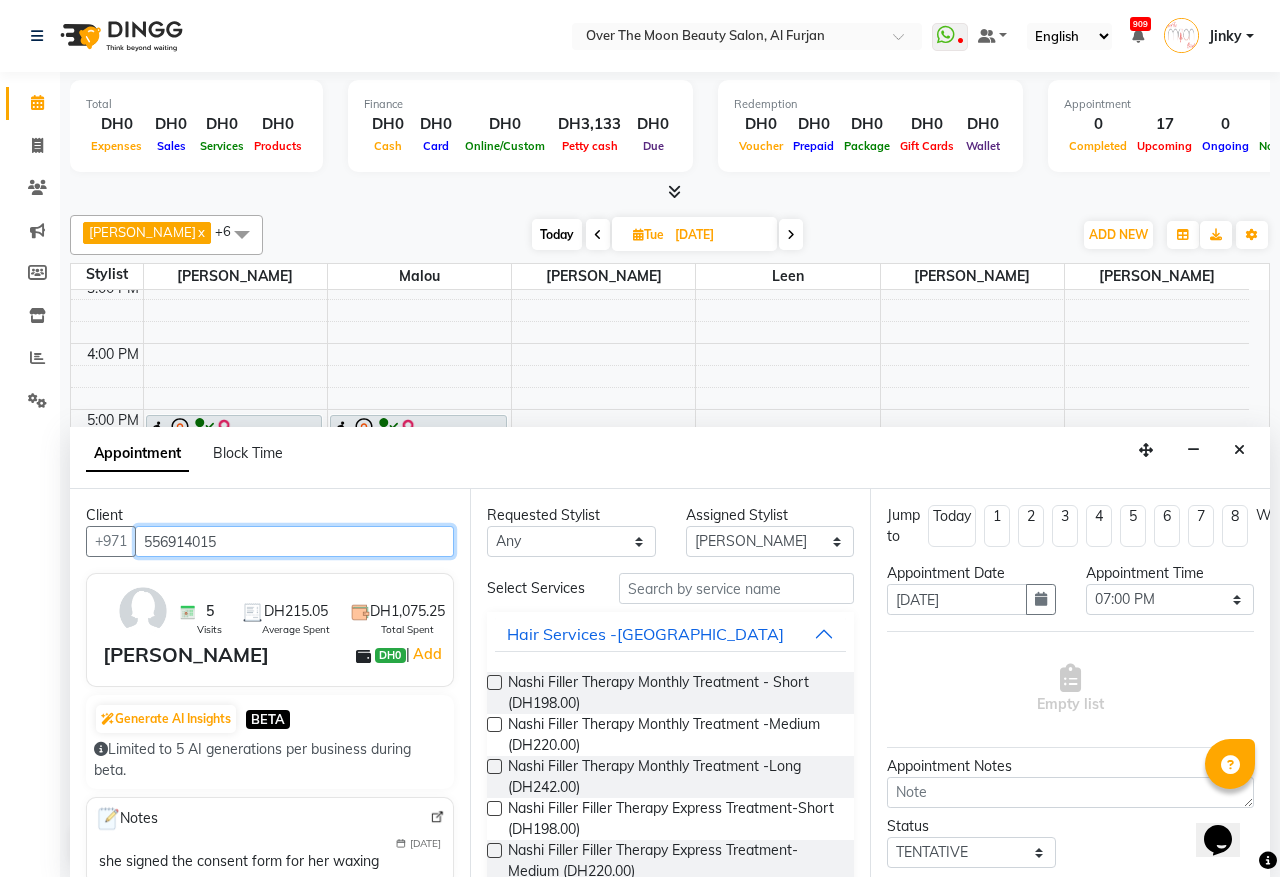 type on "556914015" 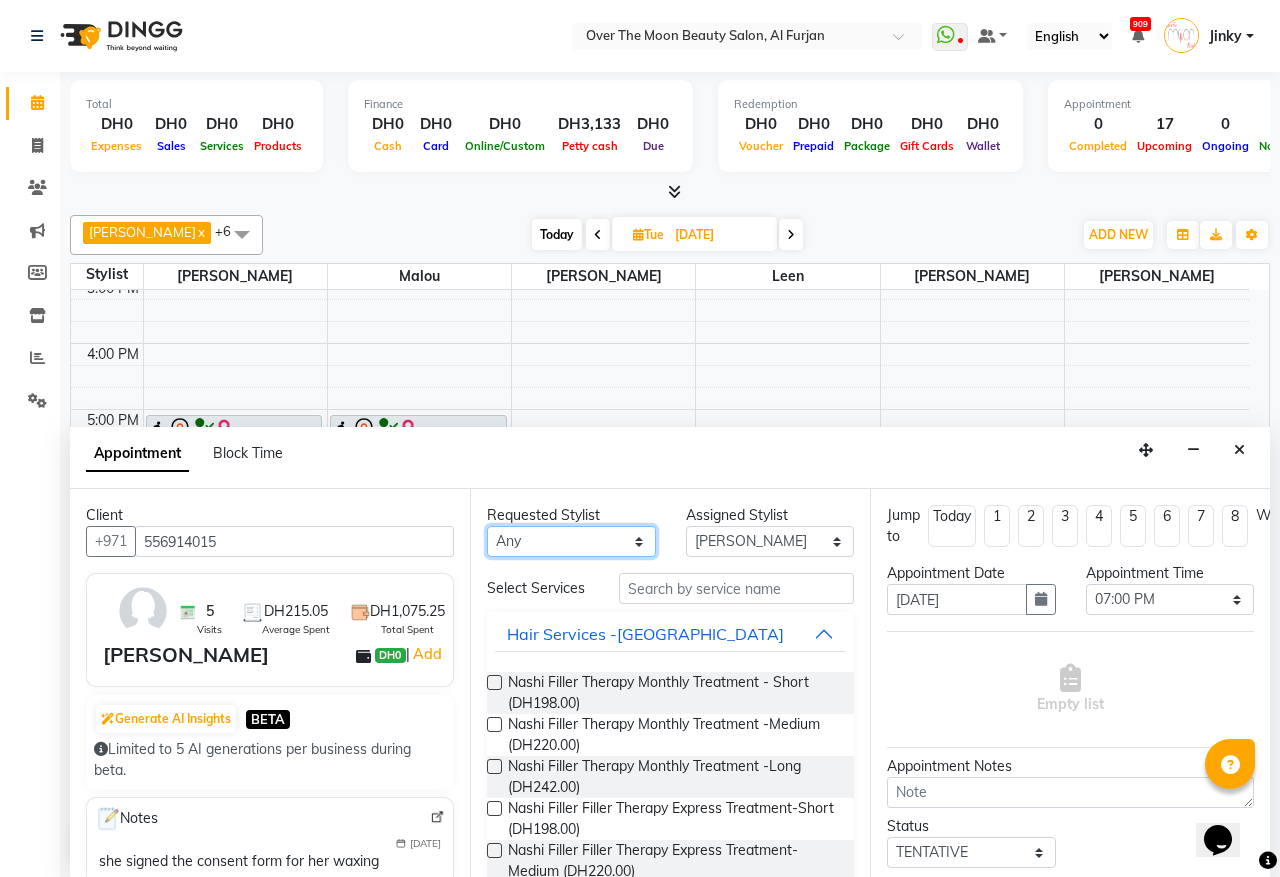 click on "Any Bianca Hadeel Jeewan Jinky Kristi Leen Malou William" at bounding box center (571, 541) 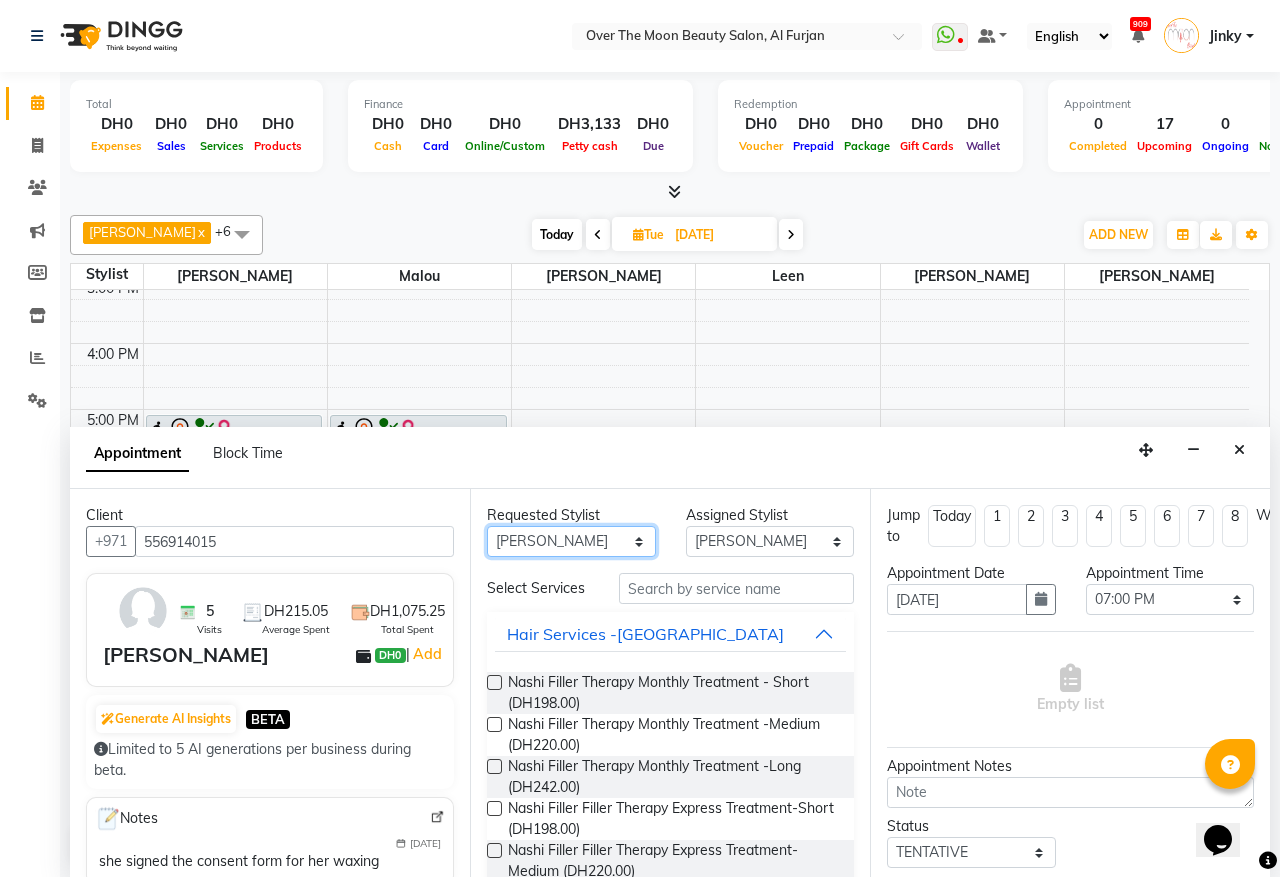 click on "Any Bianca Hadeel Jeewan Jinky Kristi Leen Malou William" at bounding box center (571, 541) 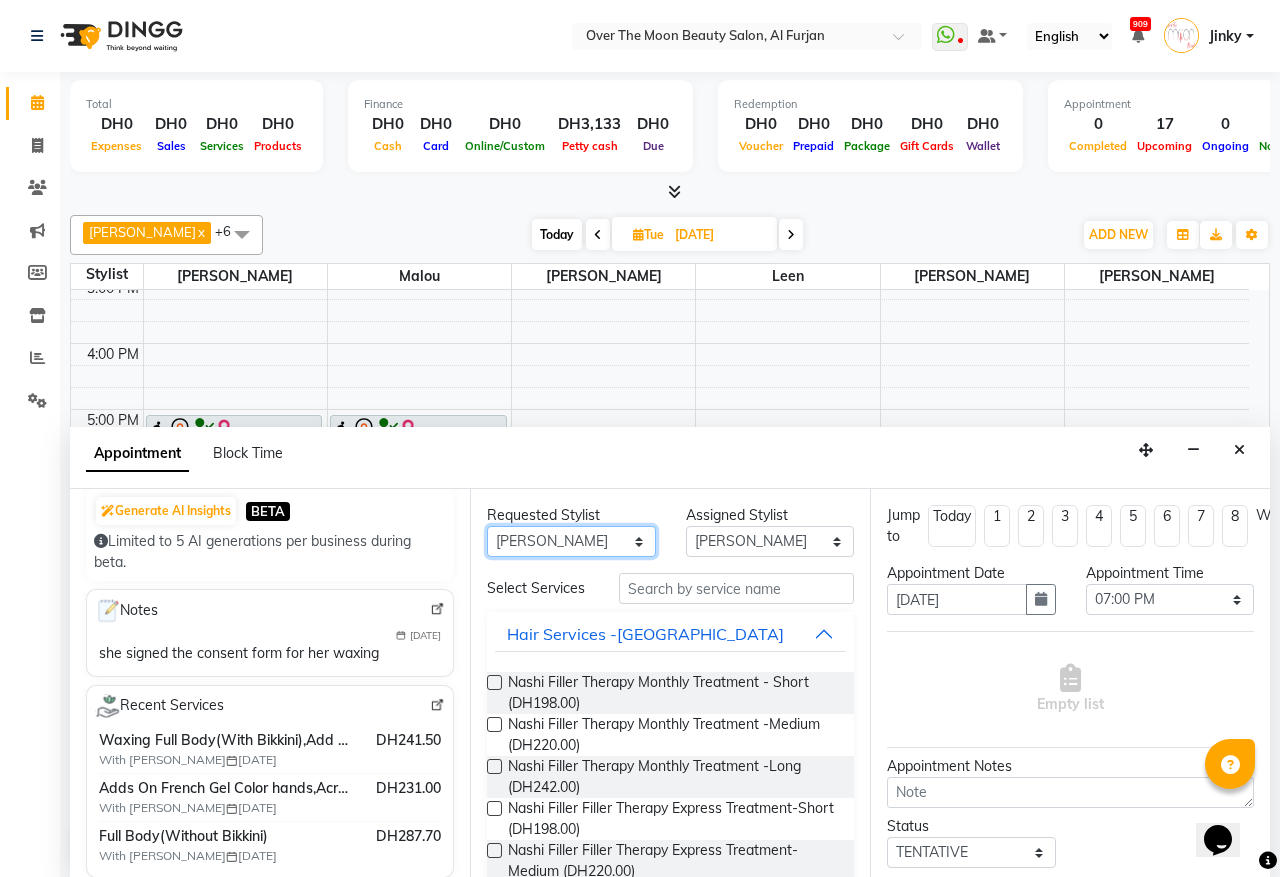 scroll, scrollTop: 416, scrollLeft: 0, axis: vertical 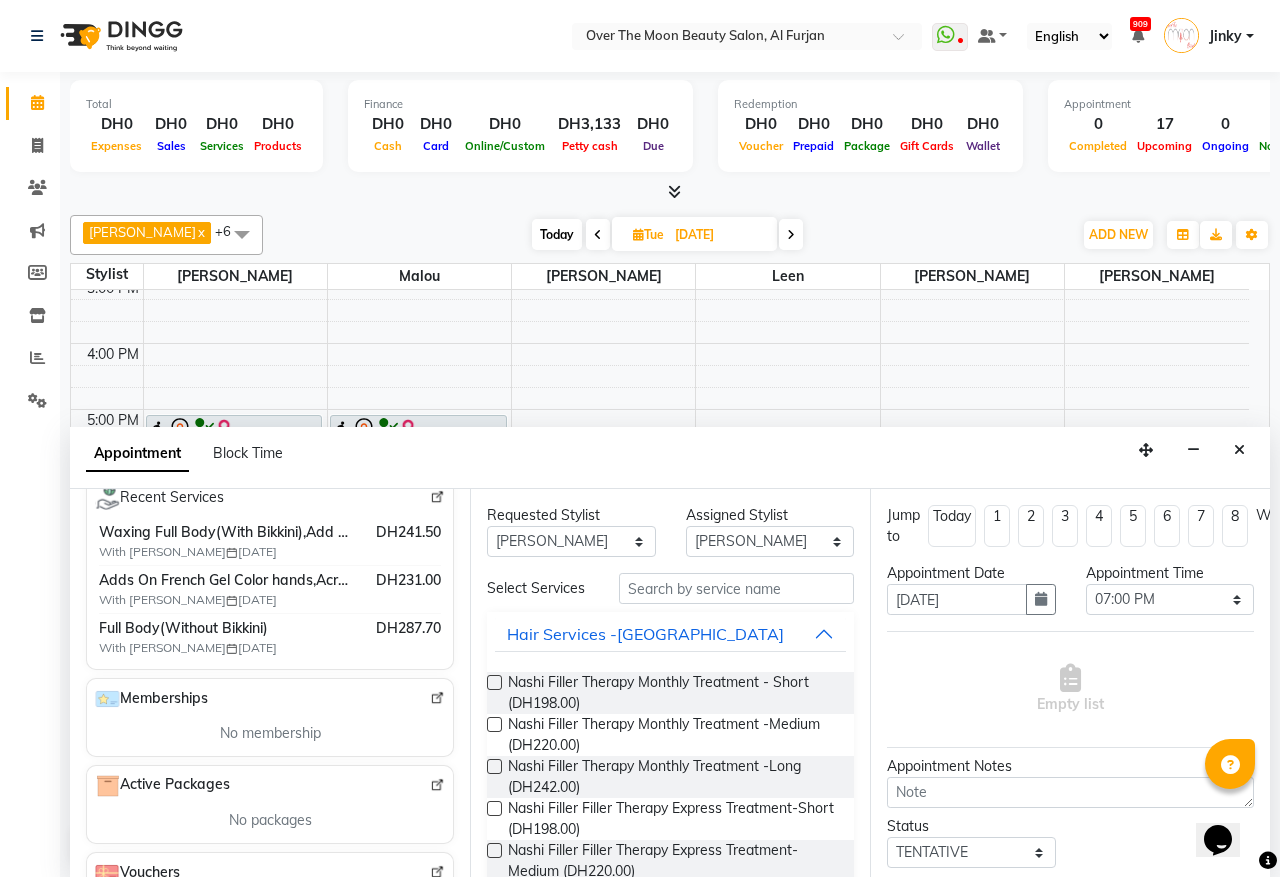 click at bounding box center (437, 497) 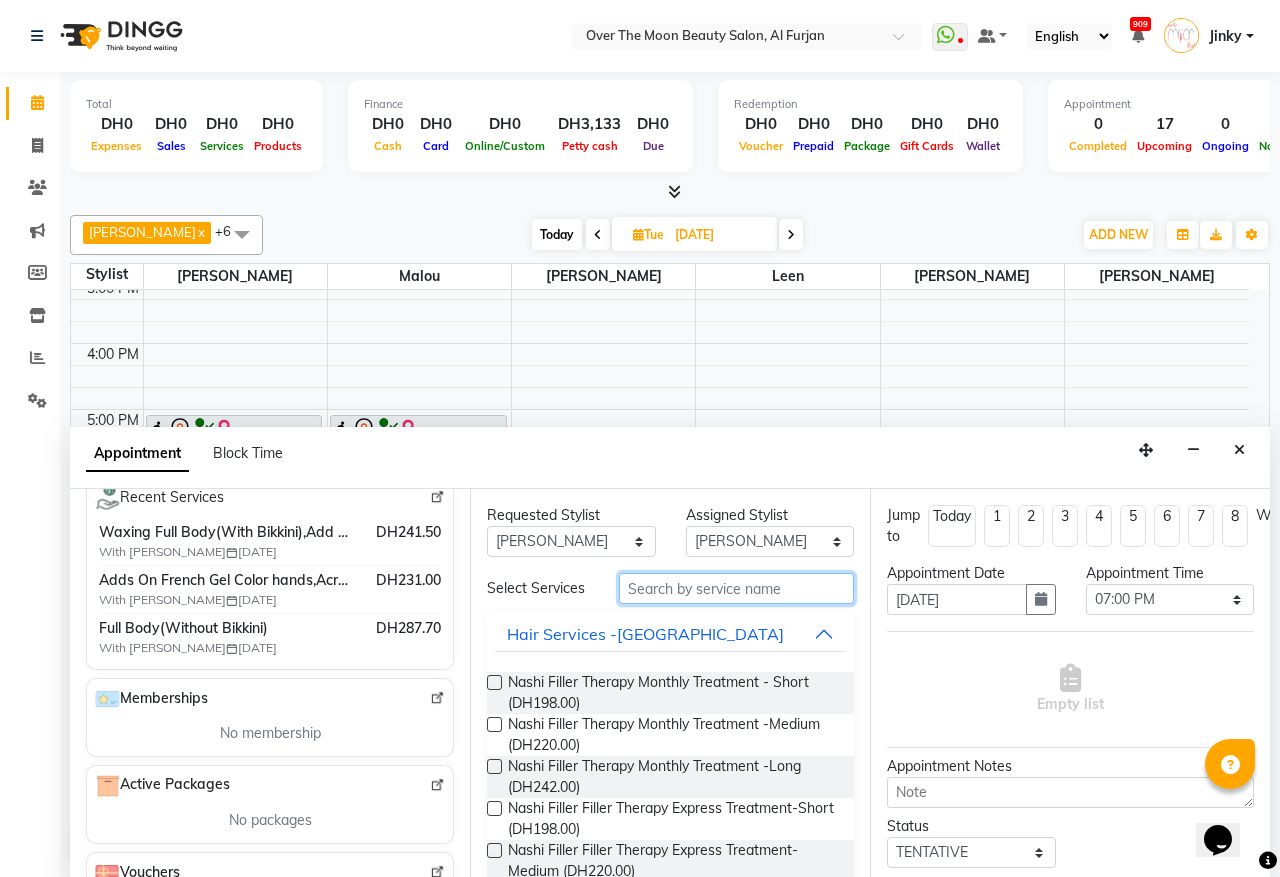 click at bounding box center (736, 588) 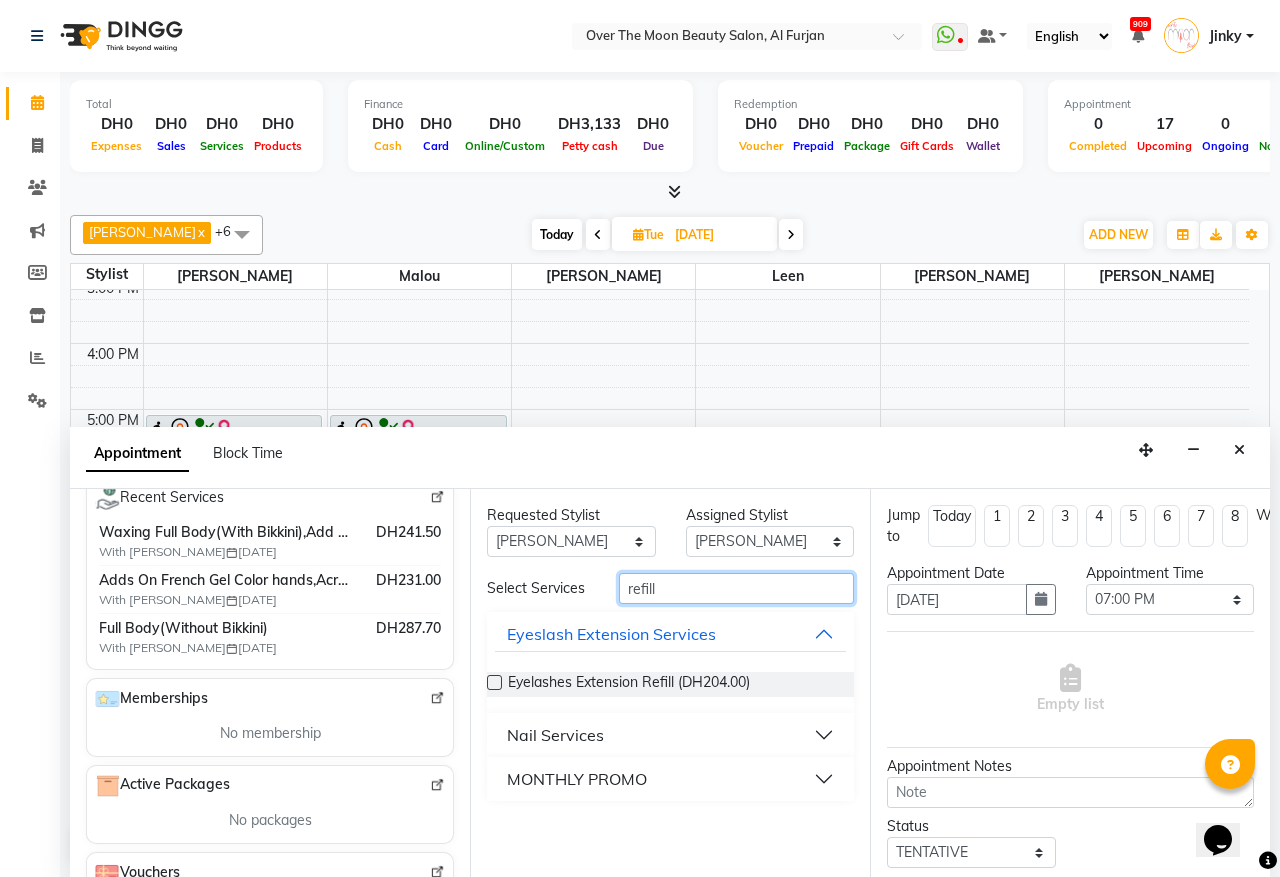 type on "refill" 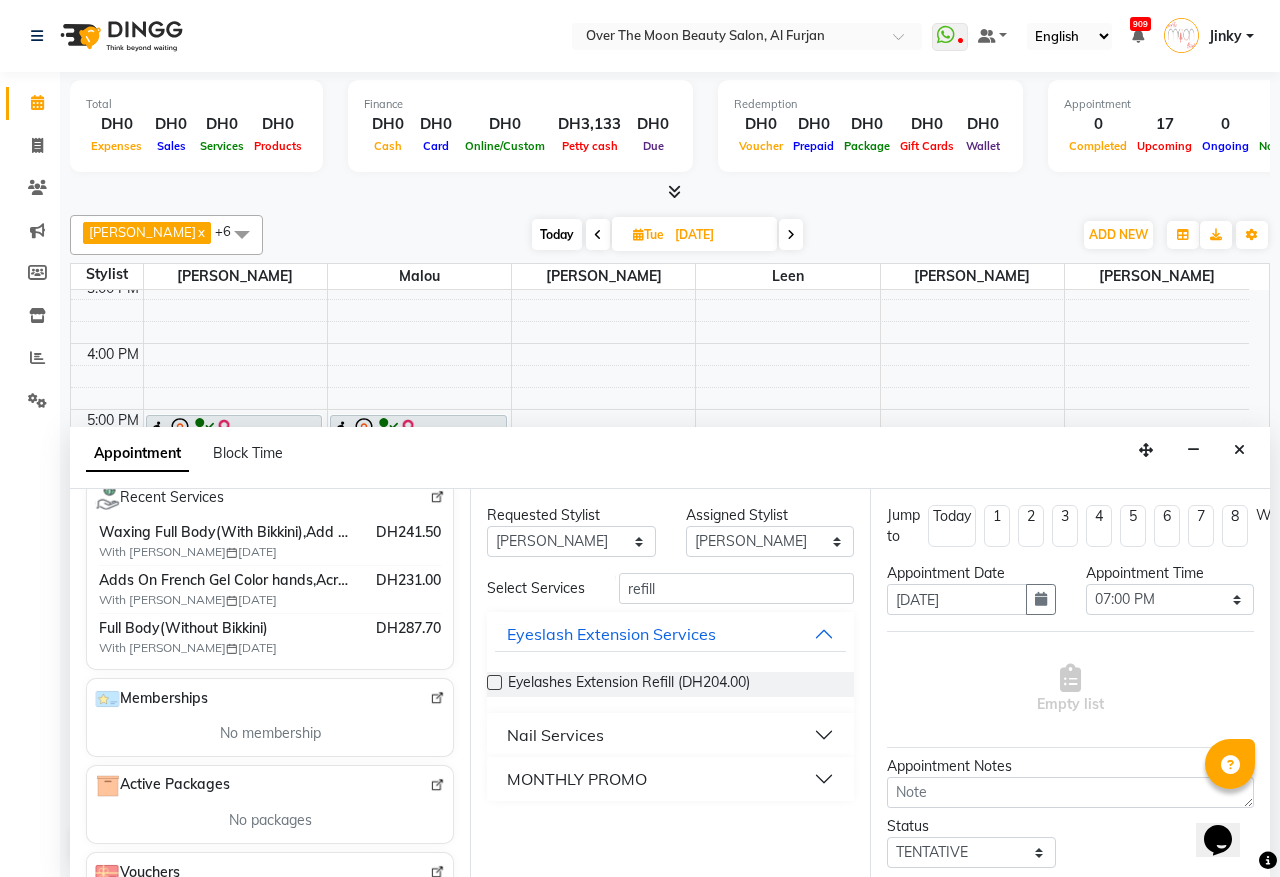 click on "Nail Services" at bounding box center (555, 735) 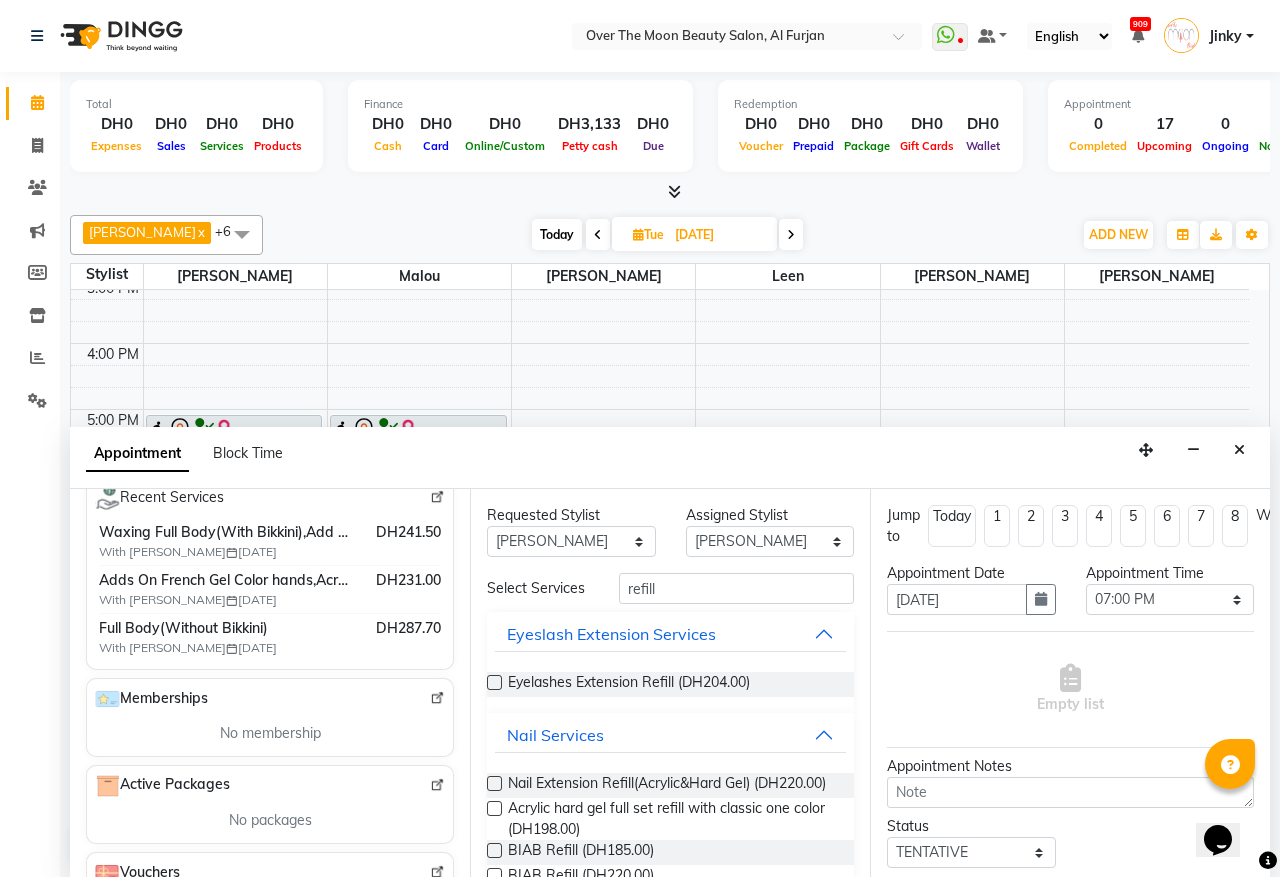 click at bounding box center [494, 783] 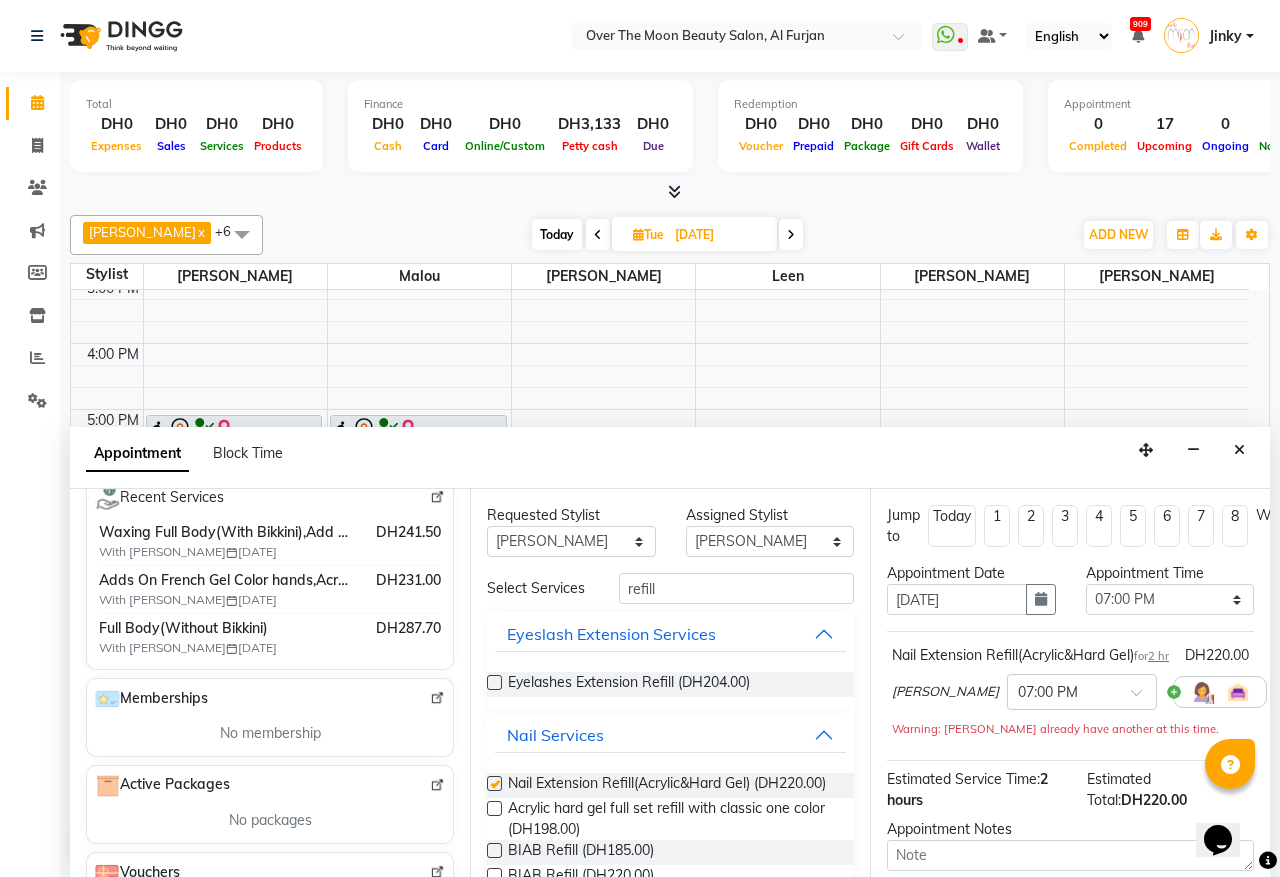 checkbox on "false" 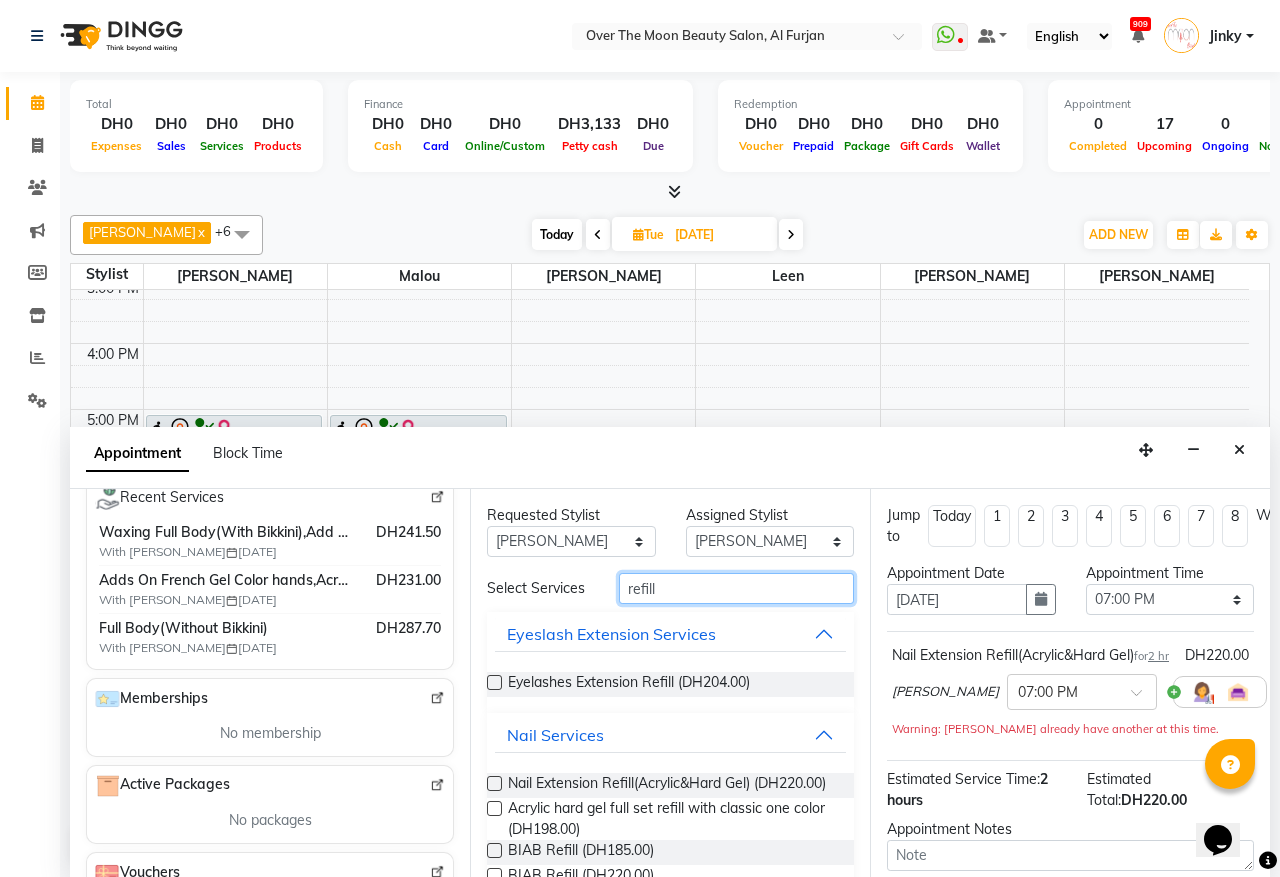 drag, startPoint x: 665, startPoint y: 591, endPoint x: 555, endPoint y: 606, distance: 111.01801 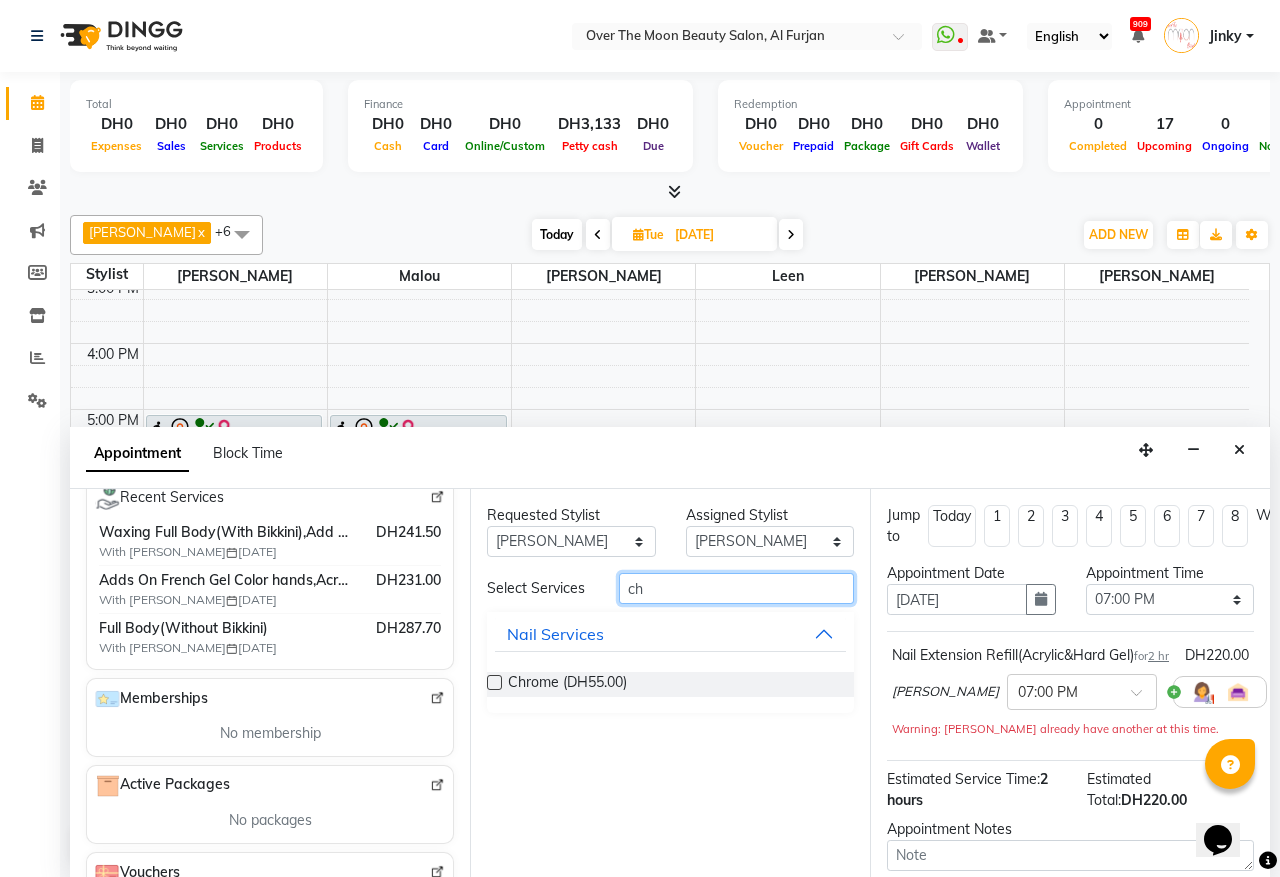 type on "c" 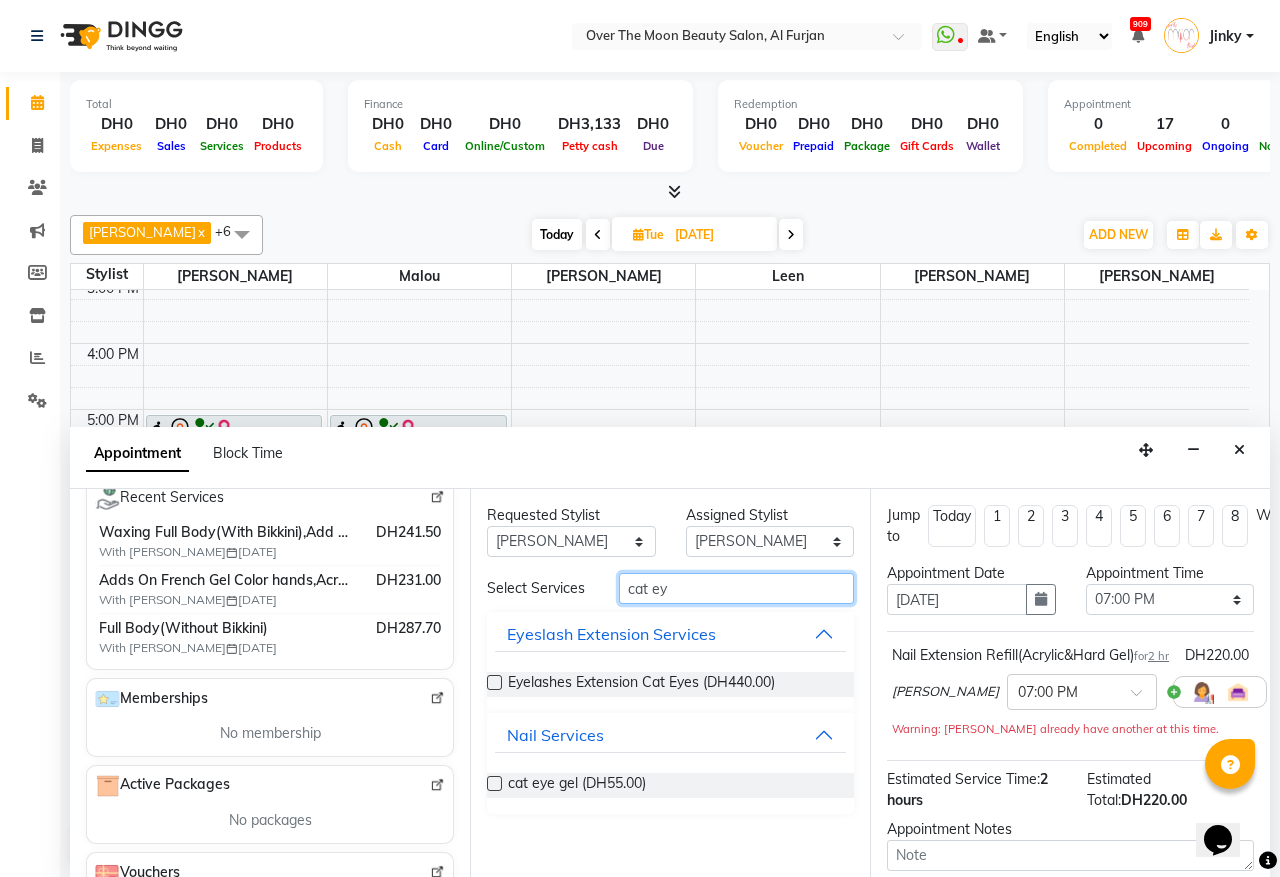 type on "cat ey" 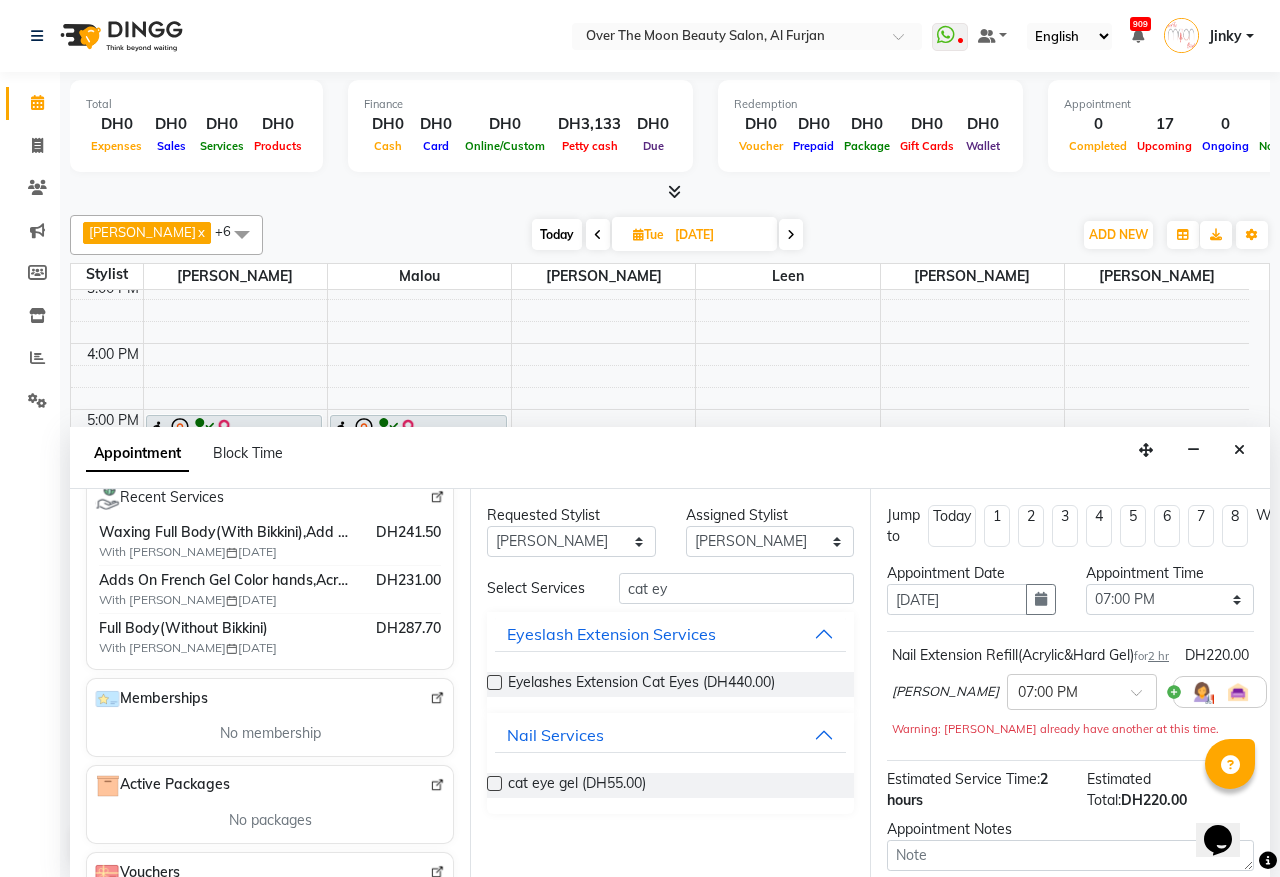 click at bounding box center (494, 783) 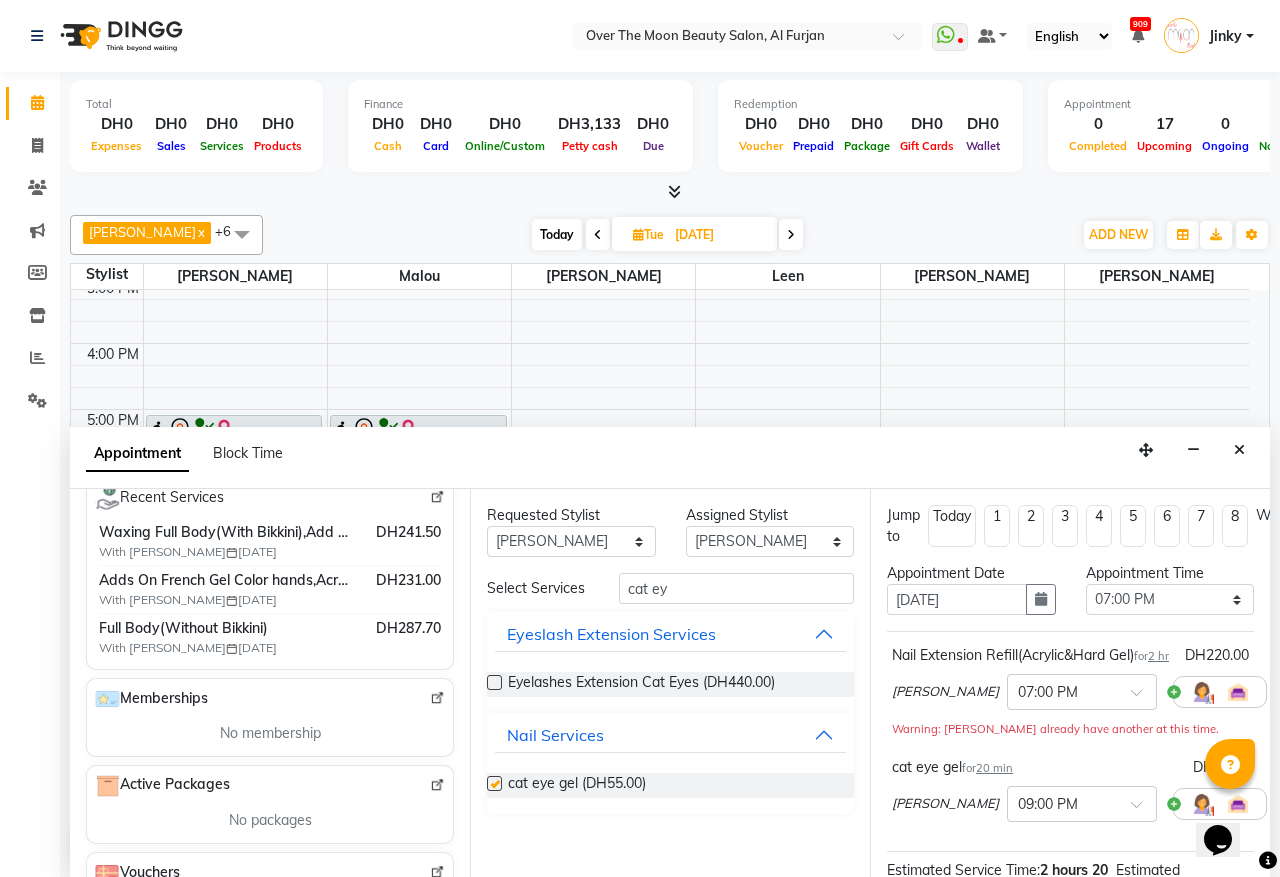 checkbox on "false" 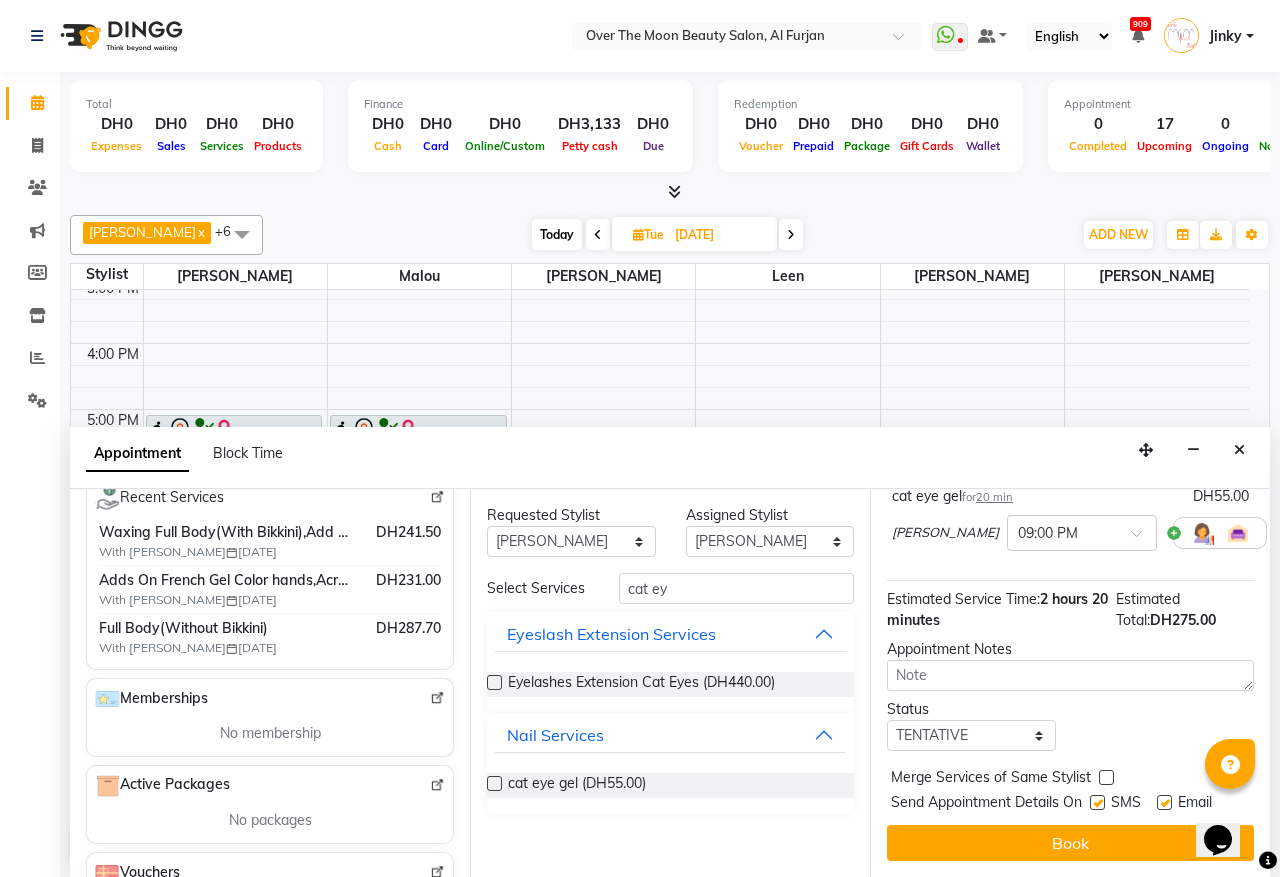 scroll, scrollTop: 312, scrollLeft: 0, axis: vertical 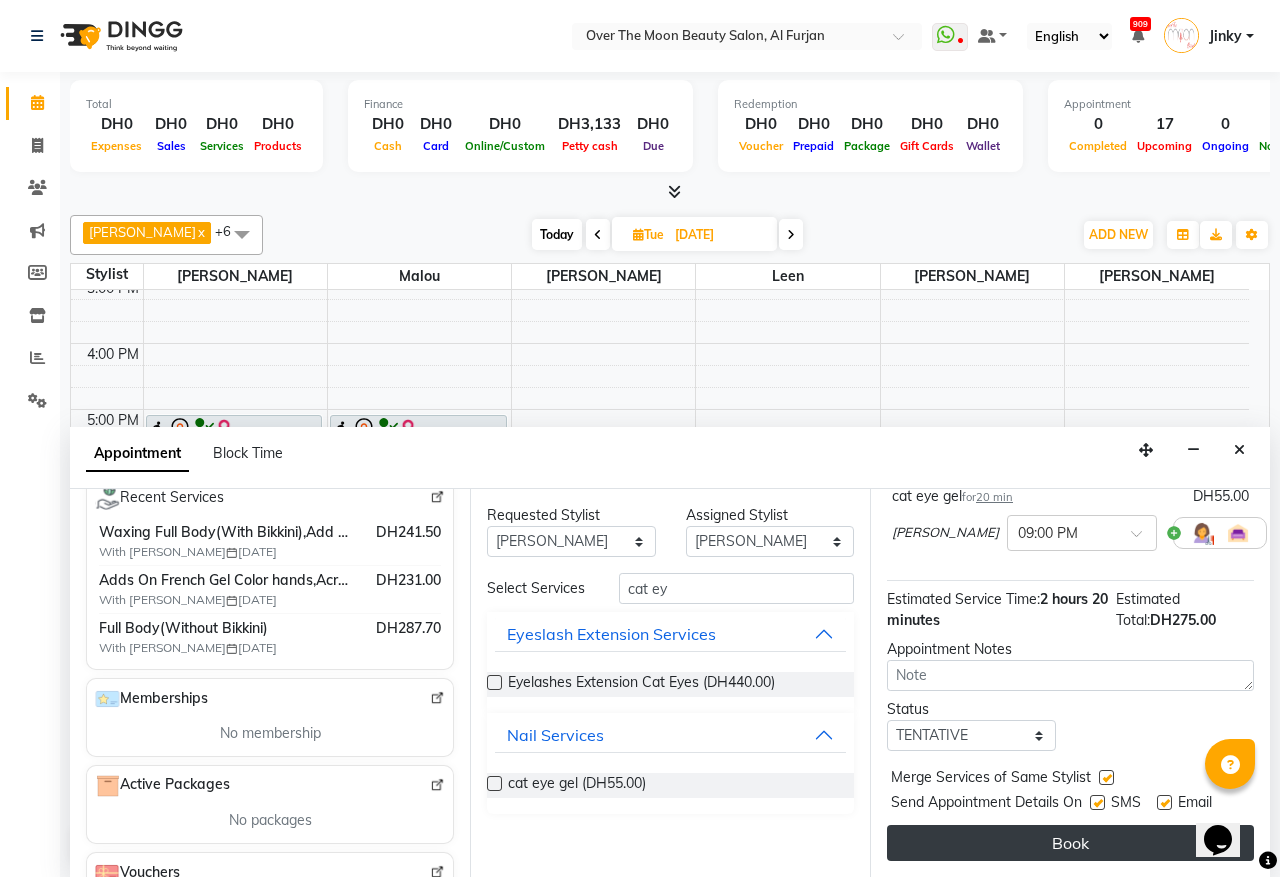 click on "Book" at bounding box center [1070, 843] 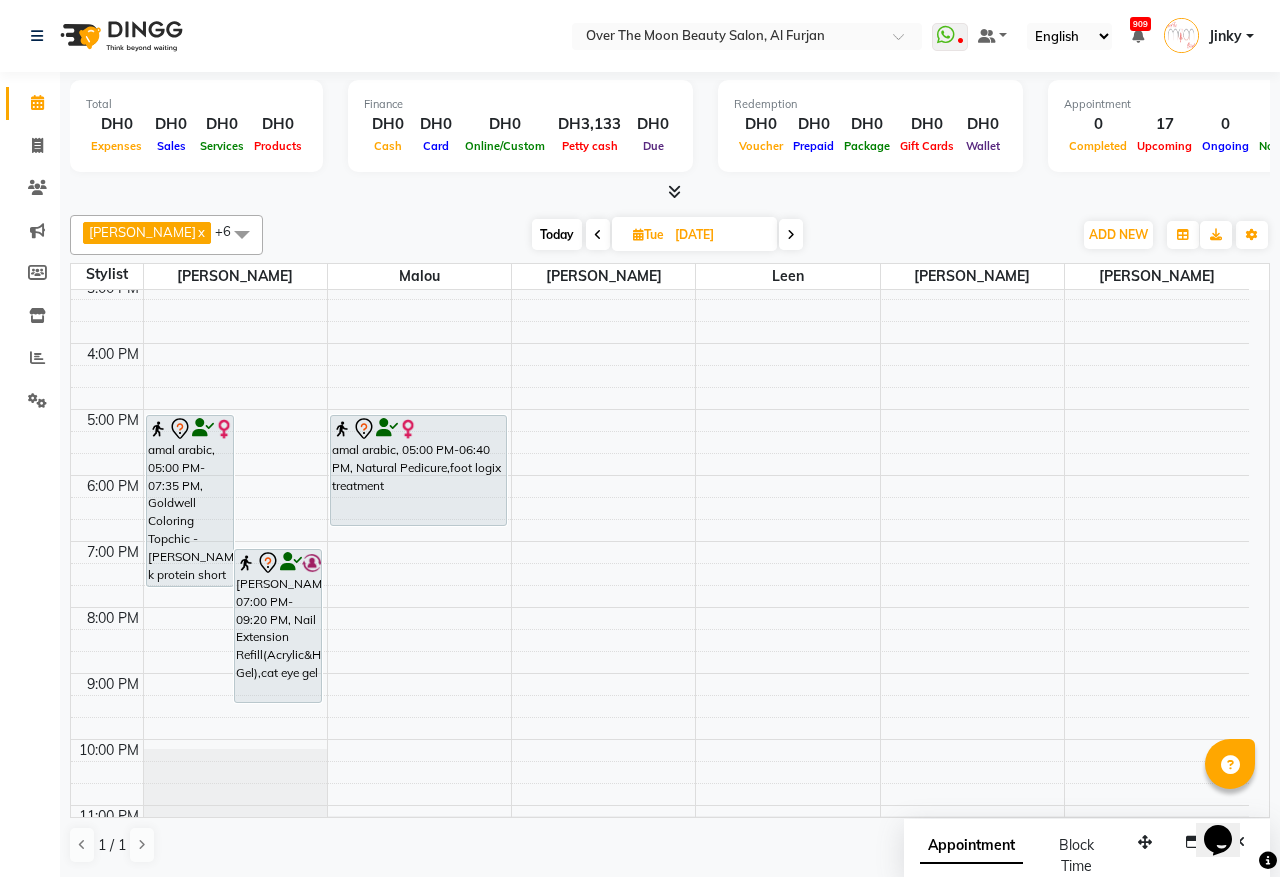 click on "Today" at bounding box center [557, 234] 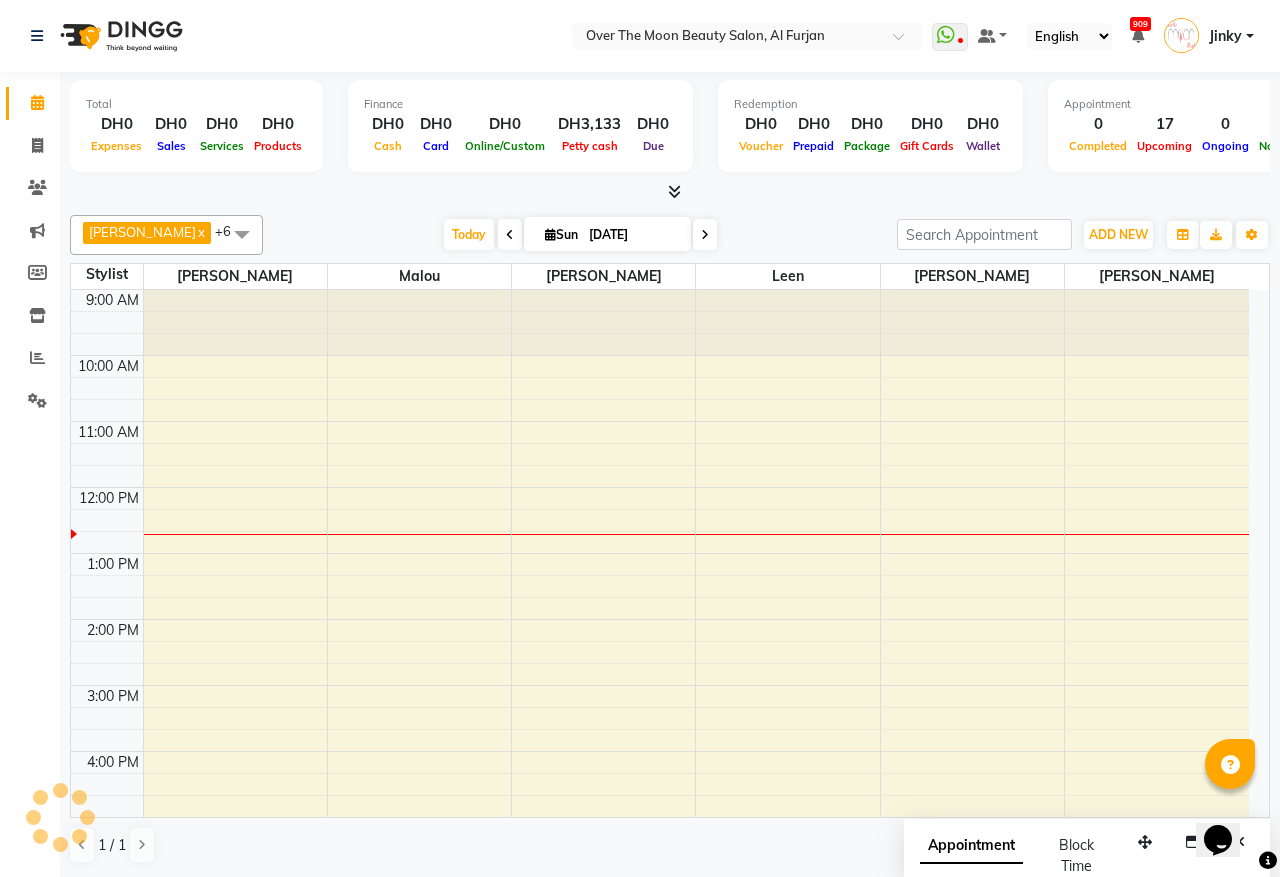 scroll, scrollTop: 201, scrollLeft: 0, axis: vertical 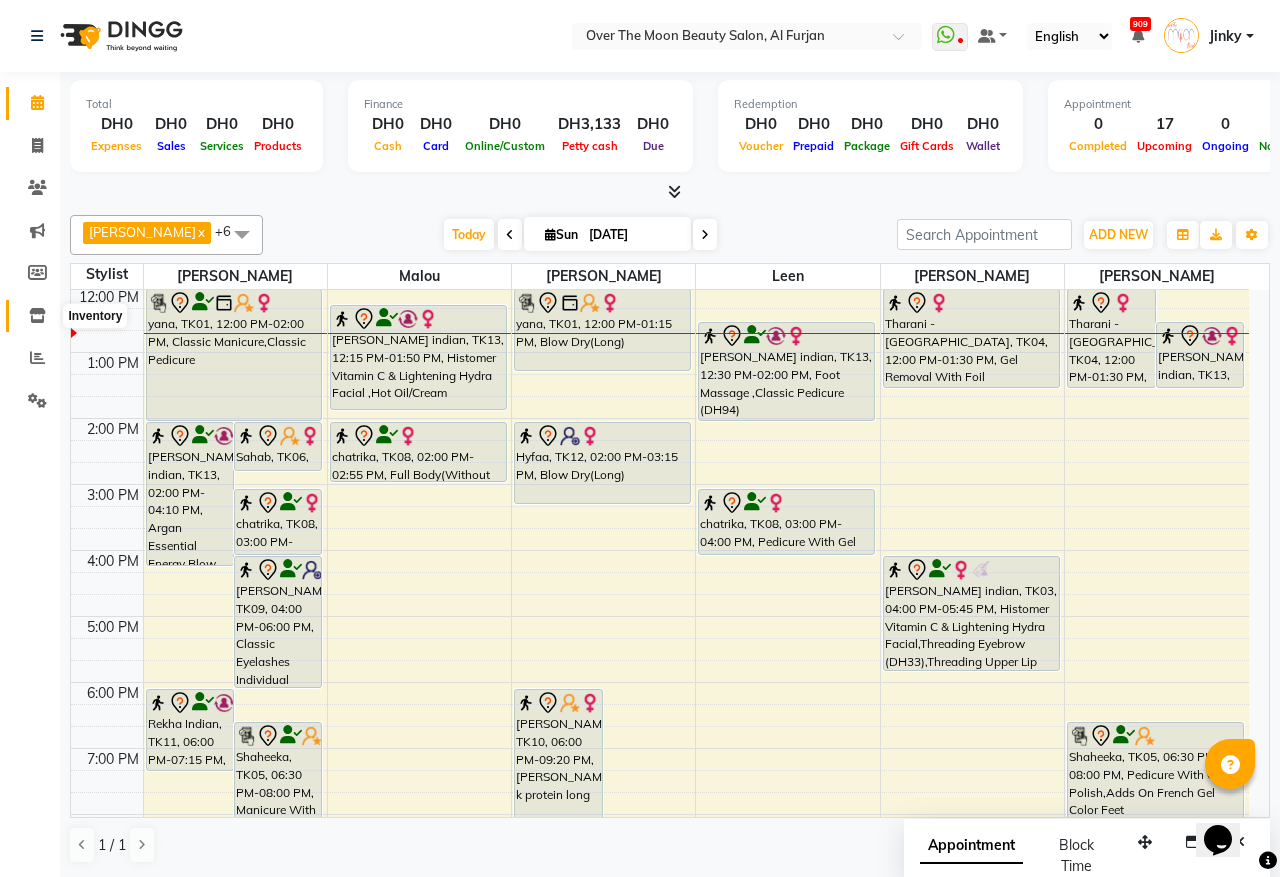 click 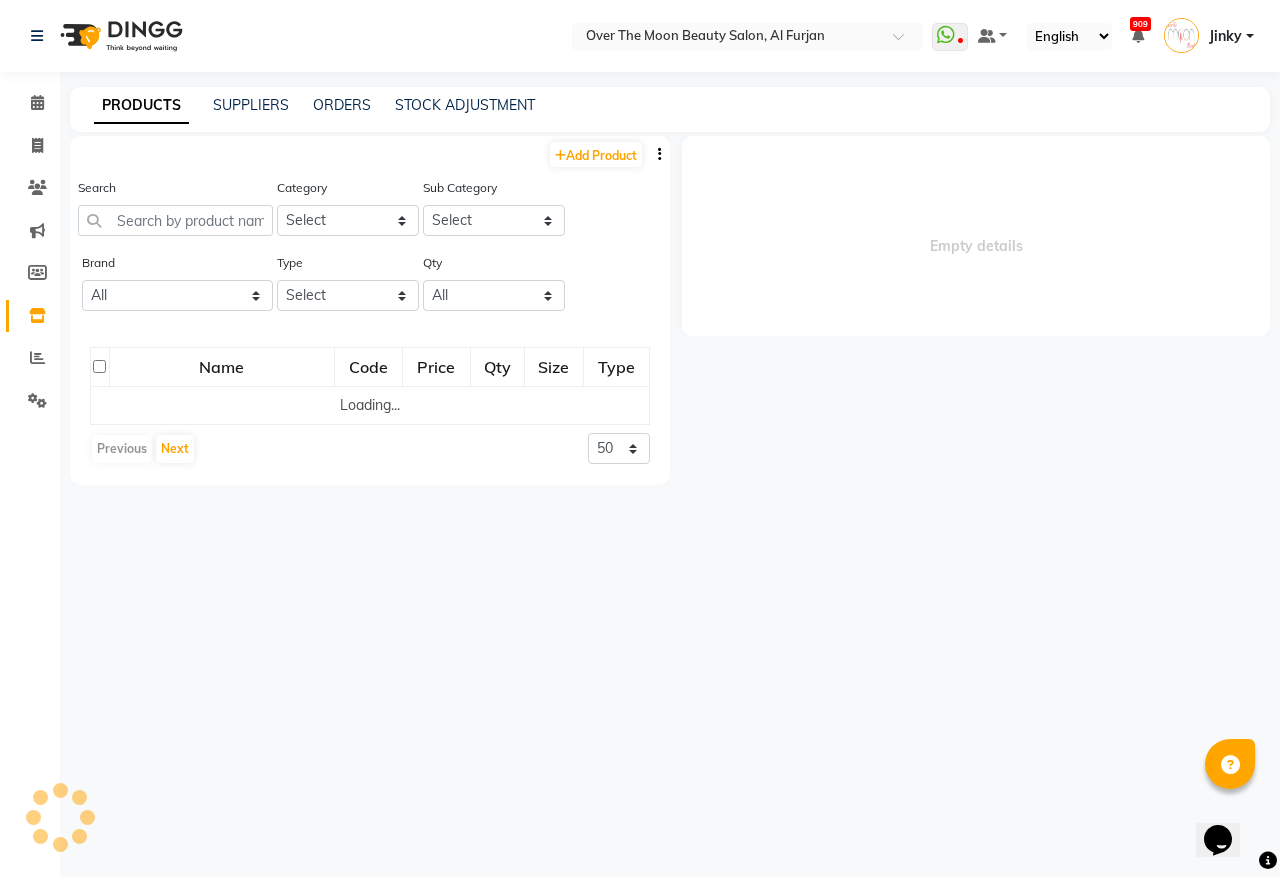 select 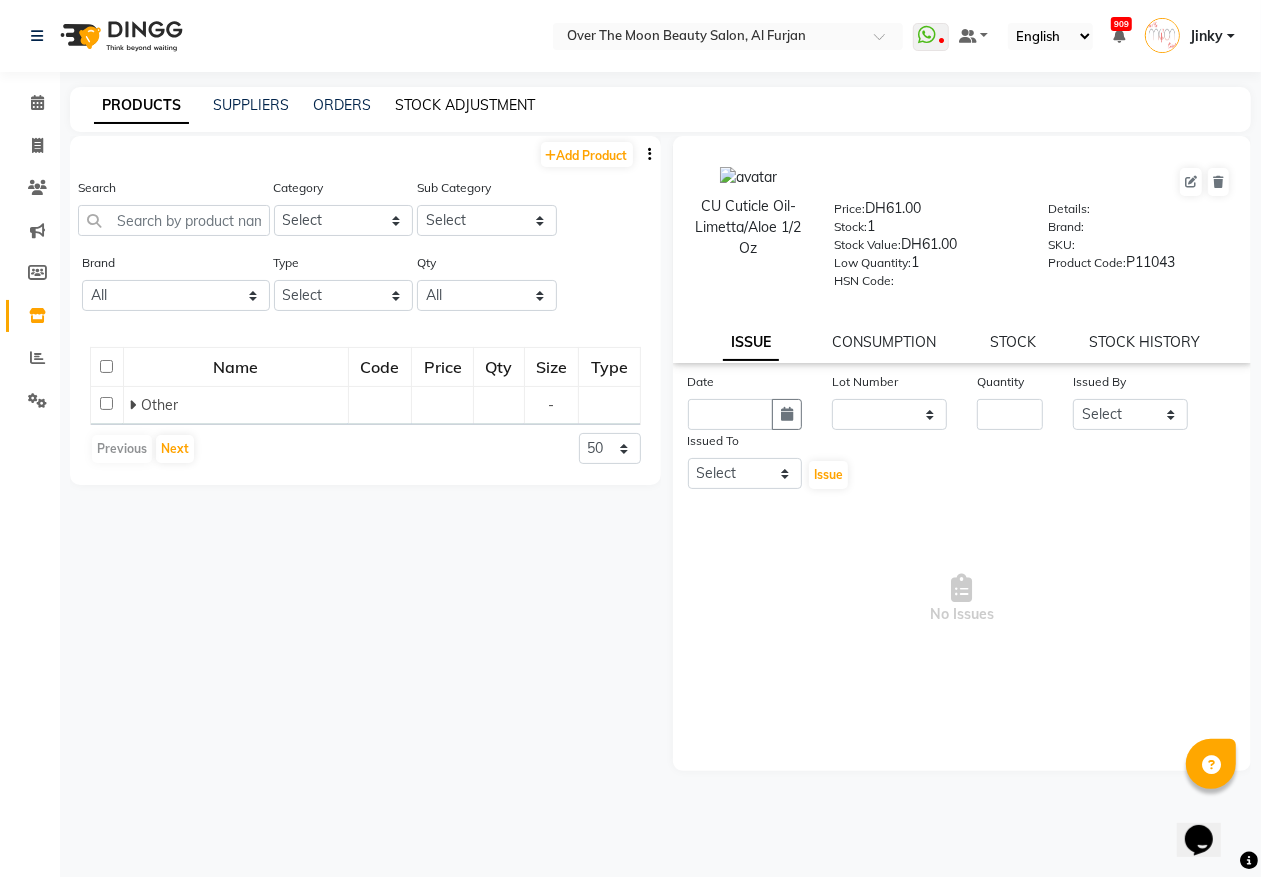 click on "STOCK ADJUSTMENT" 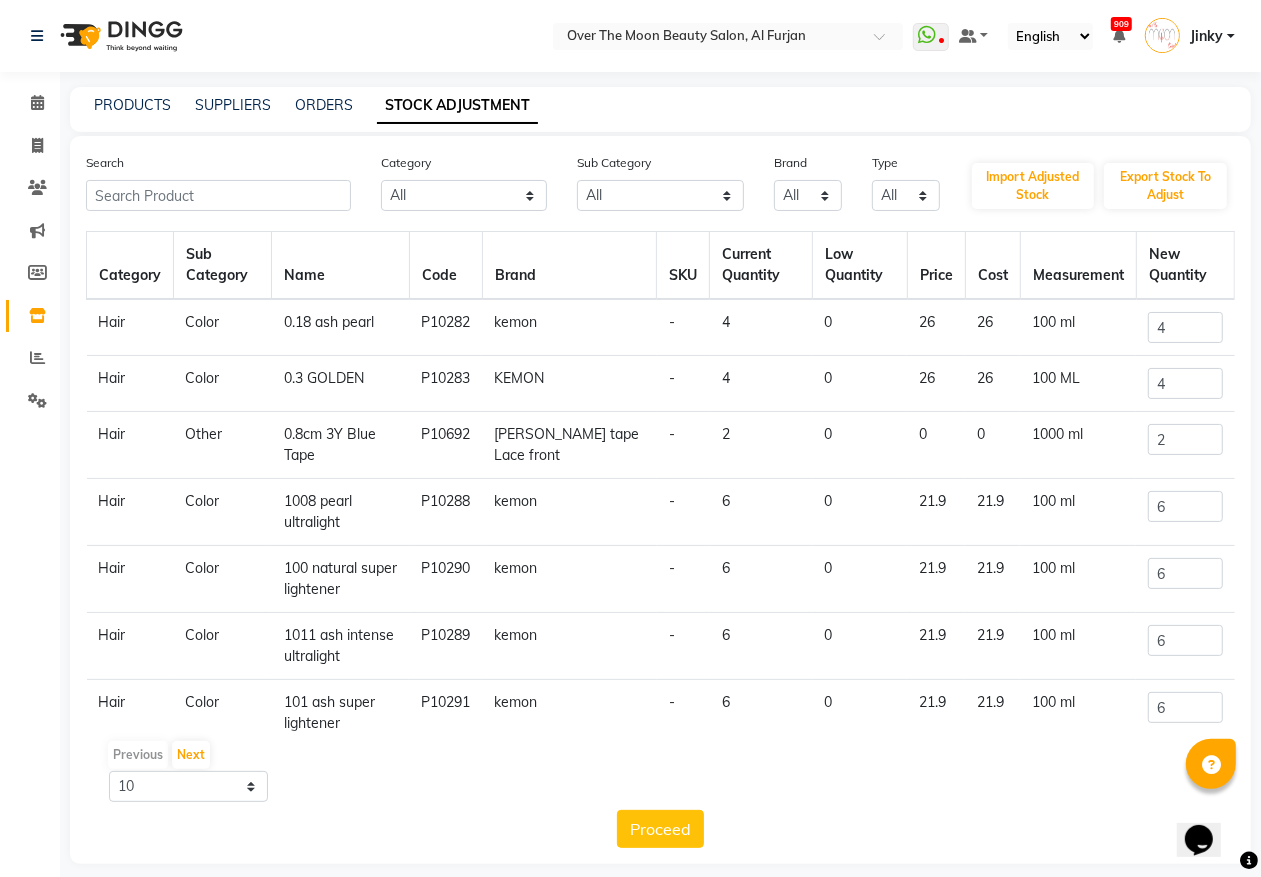 click on "Search" 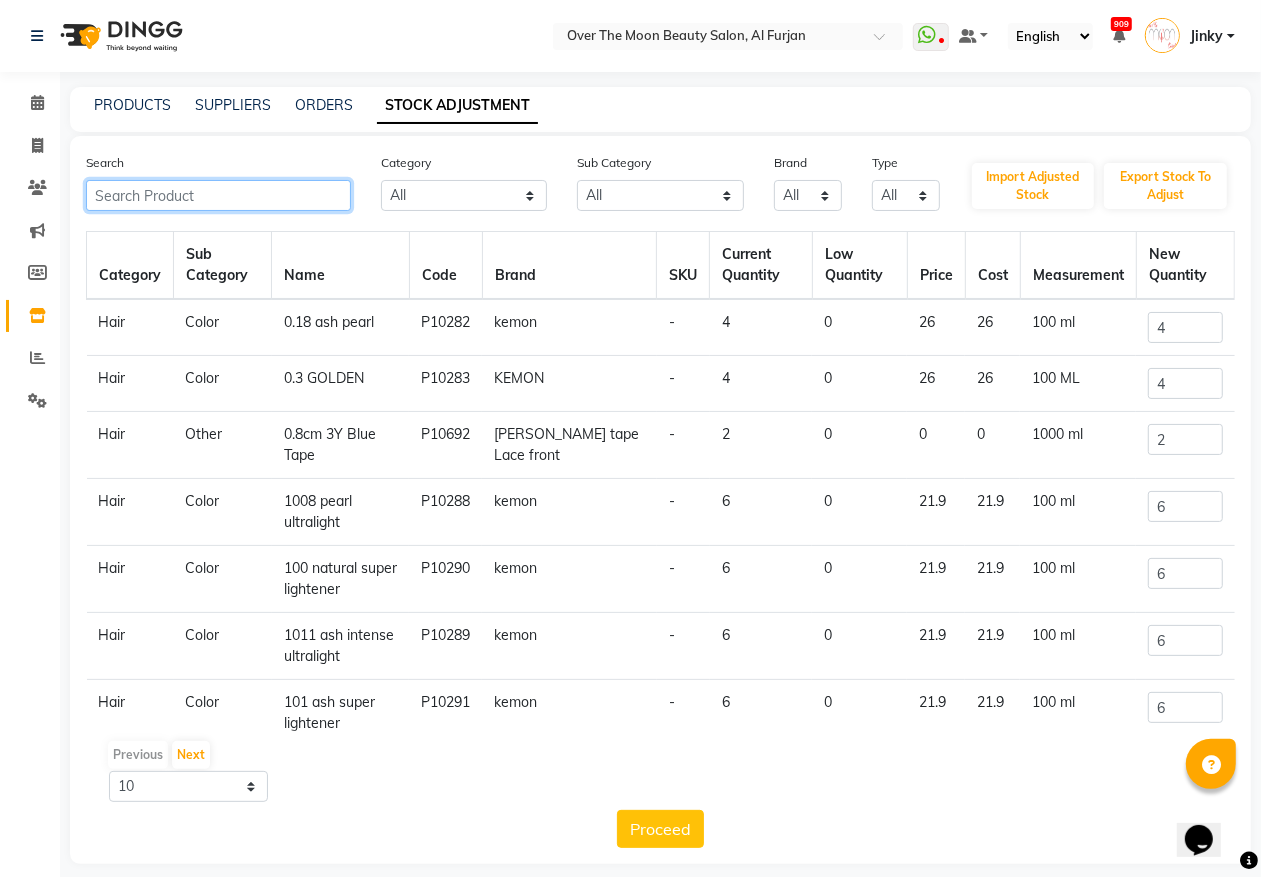 click 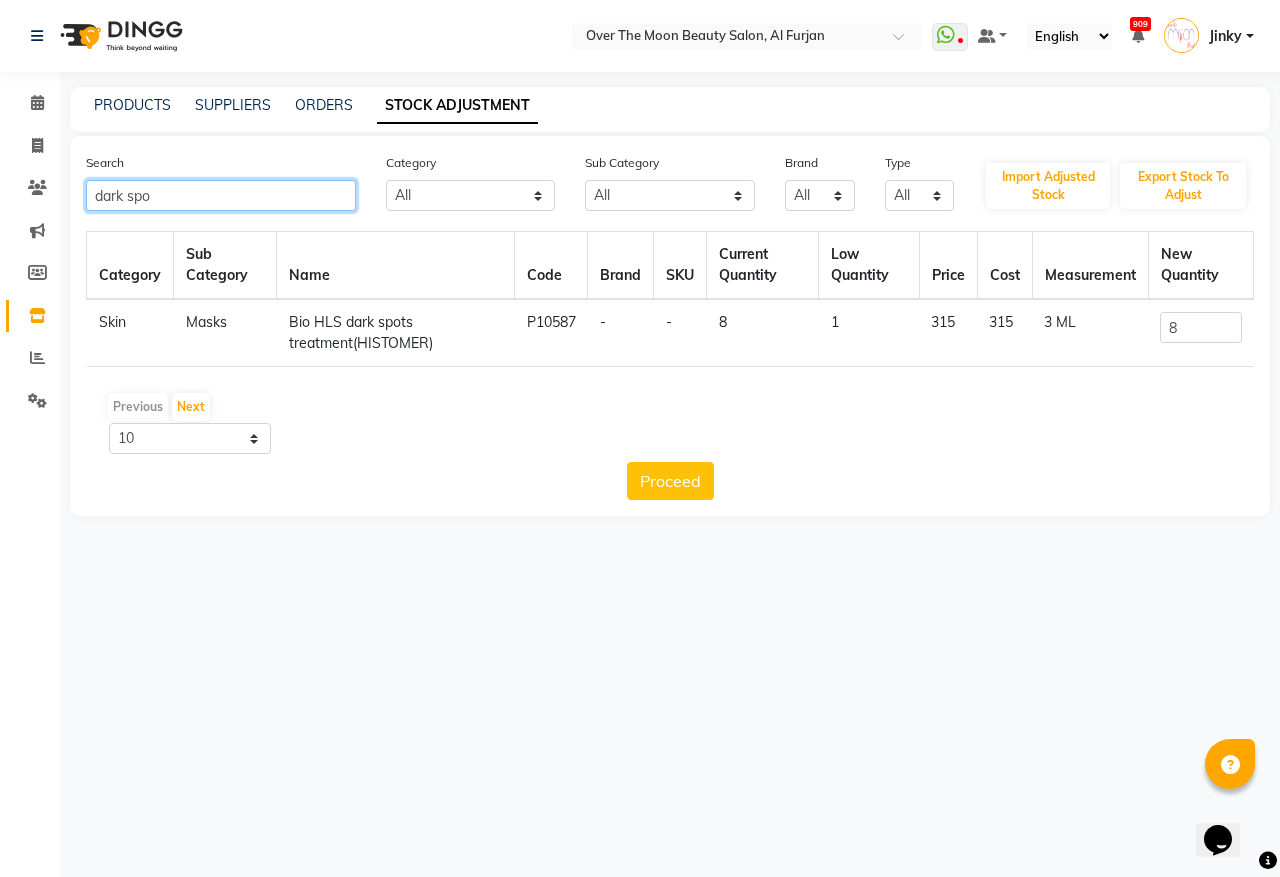type on "dark spo" 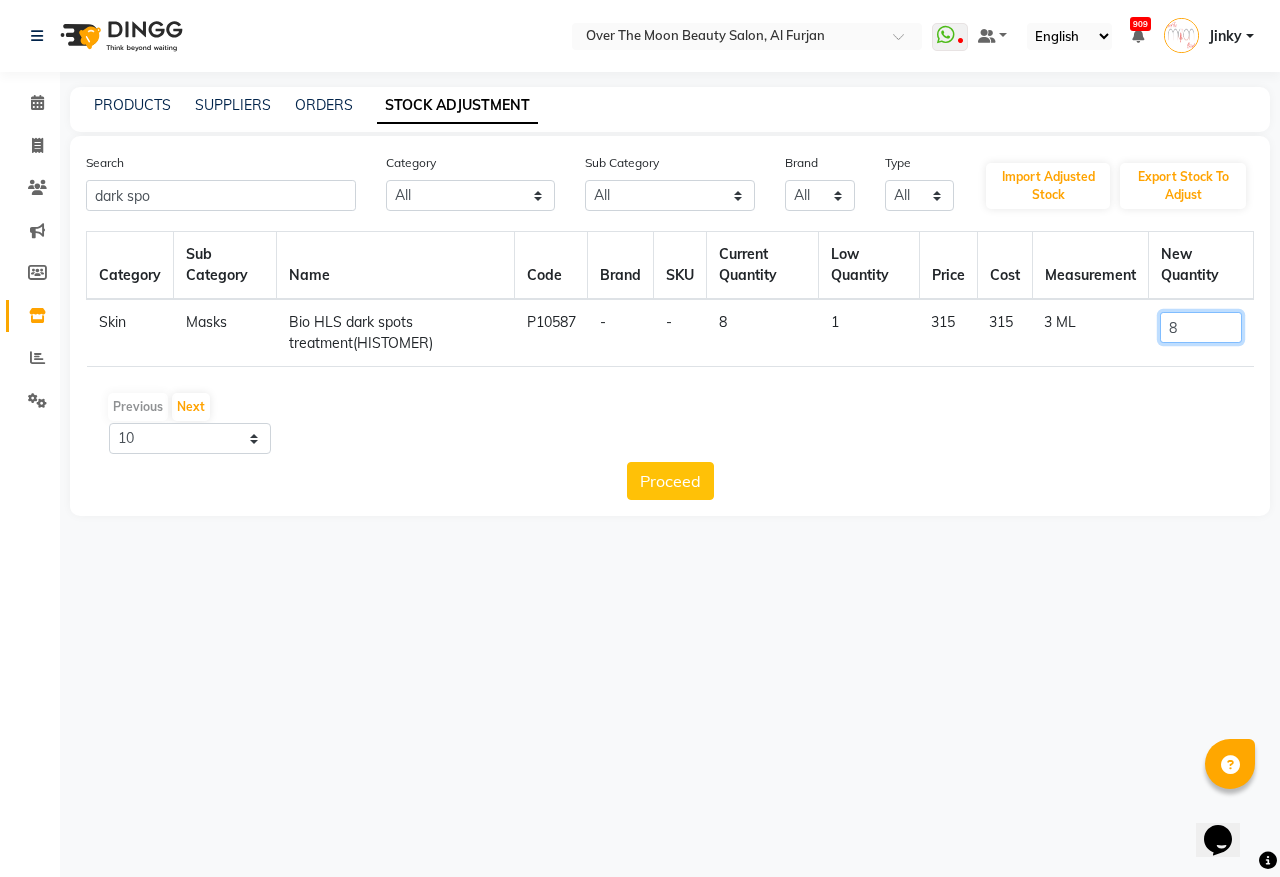 click on "8" 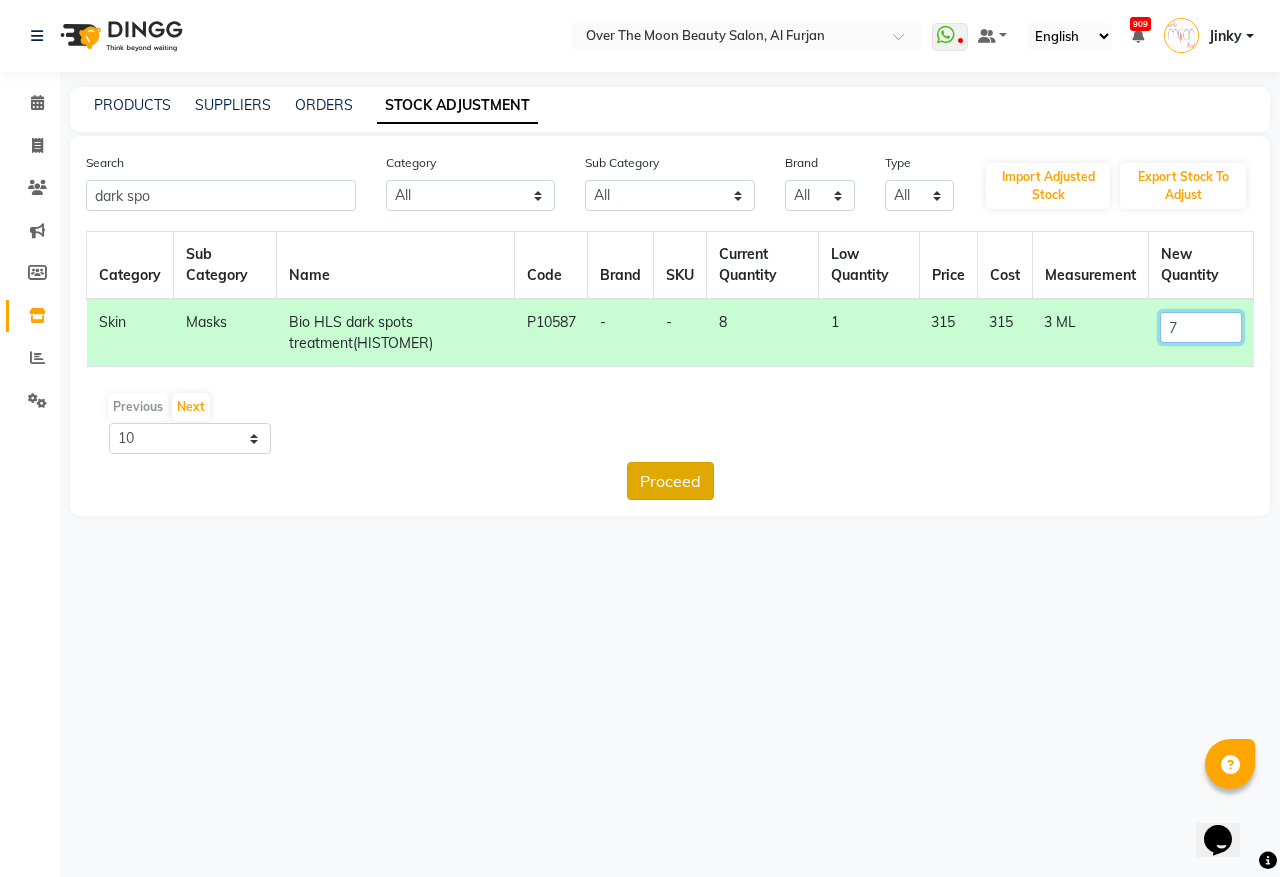 type on "7" 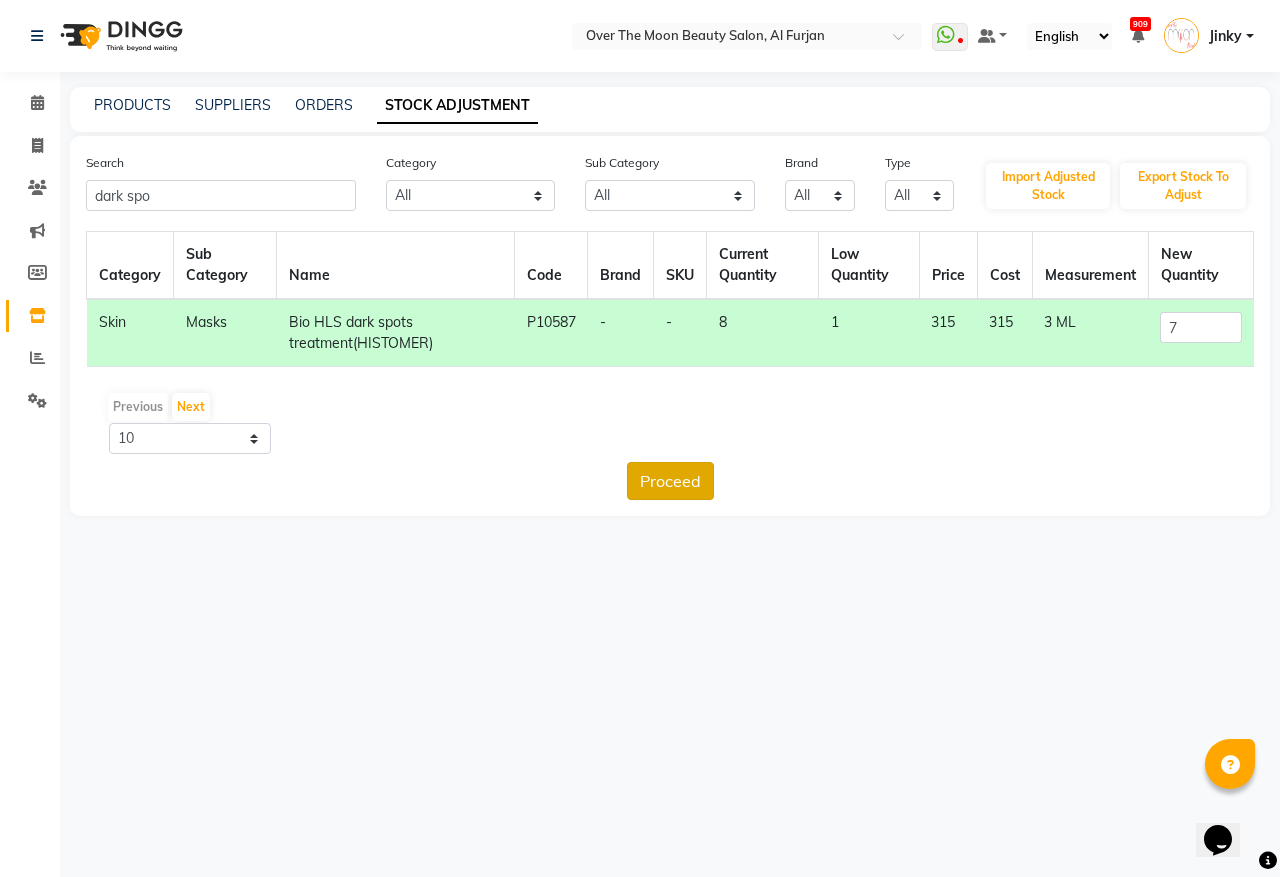 click on "Proceed" 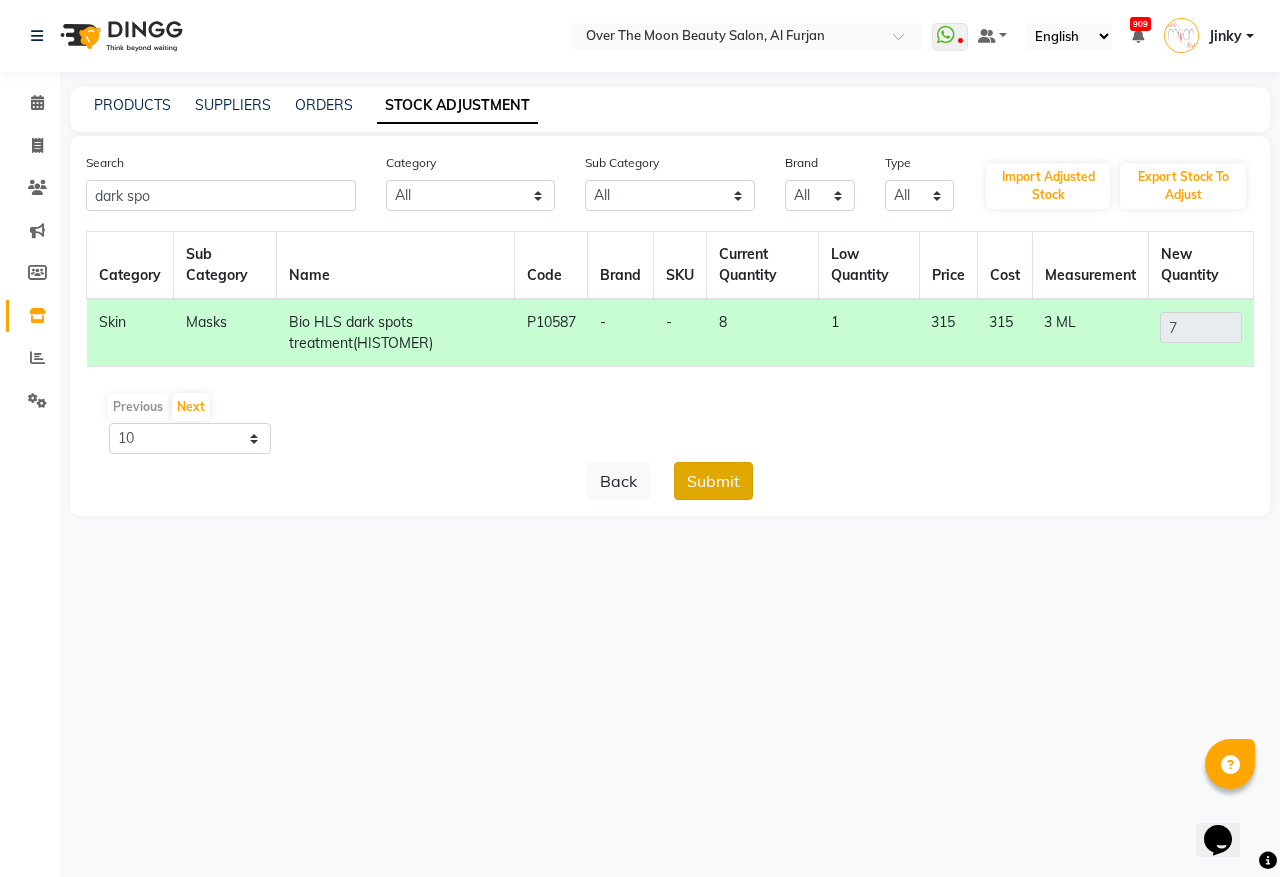 click on "Submit" 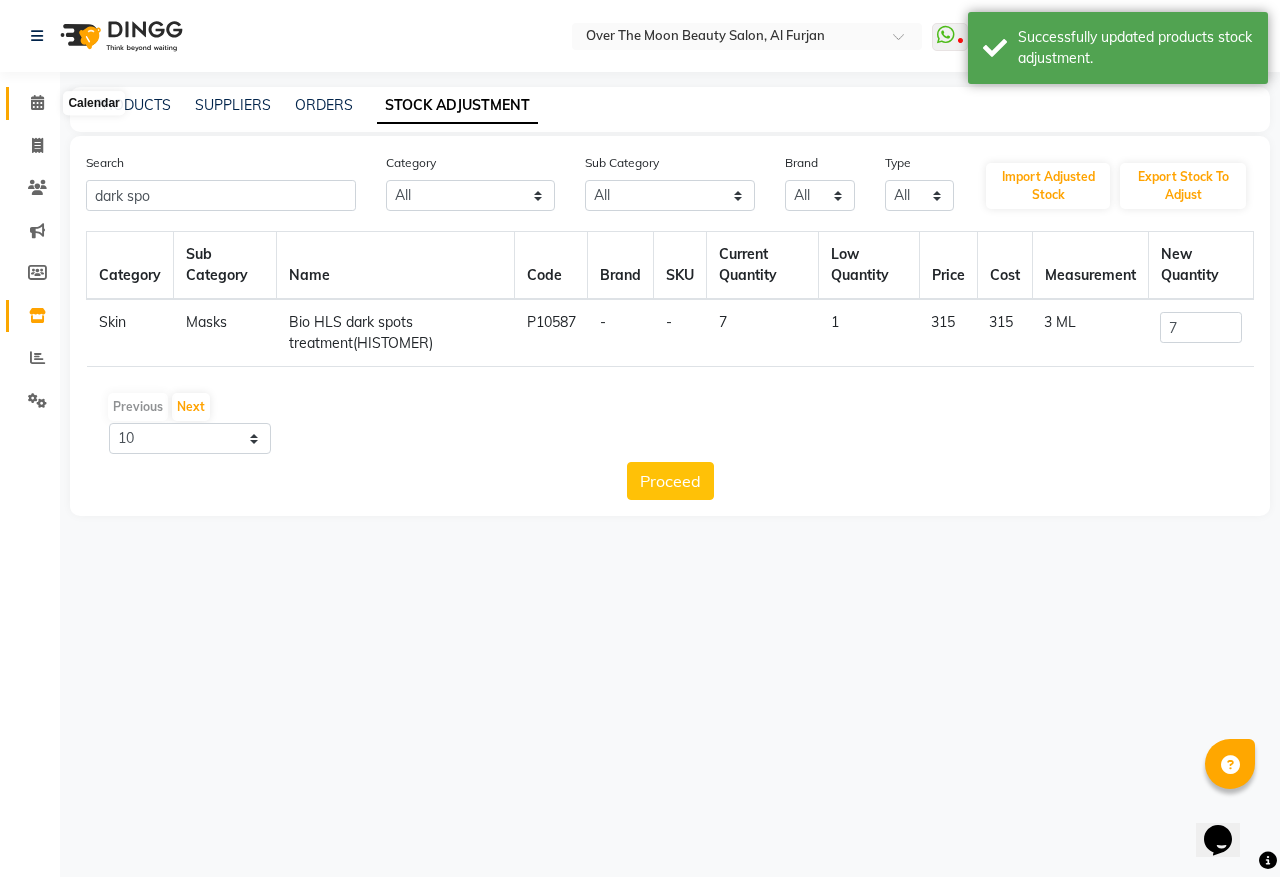 click 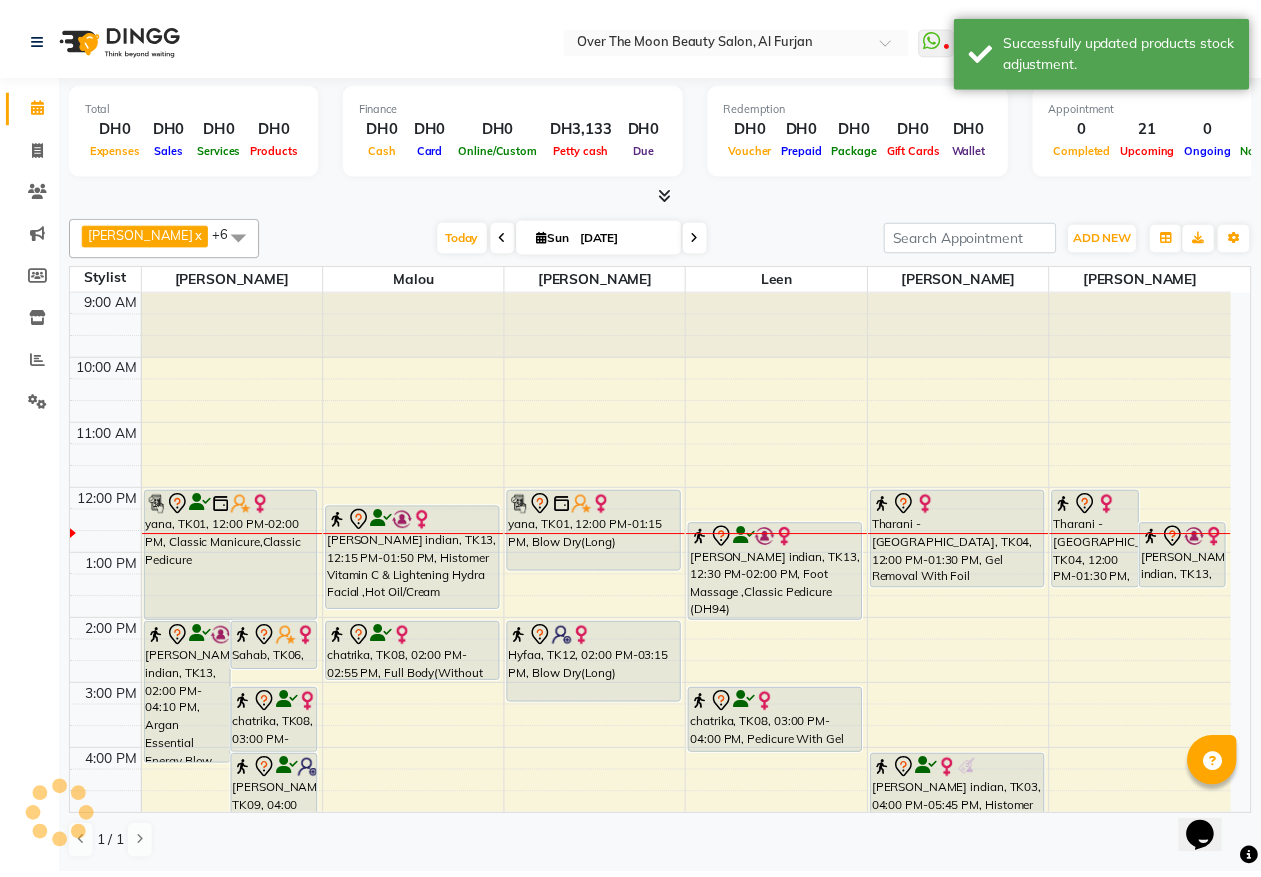 scroll, scrollTop: 201, scrollLeft: 0, axis: vertical 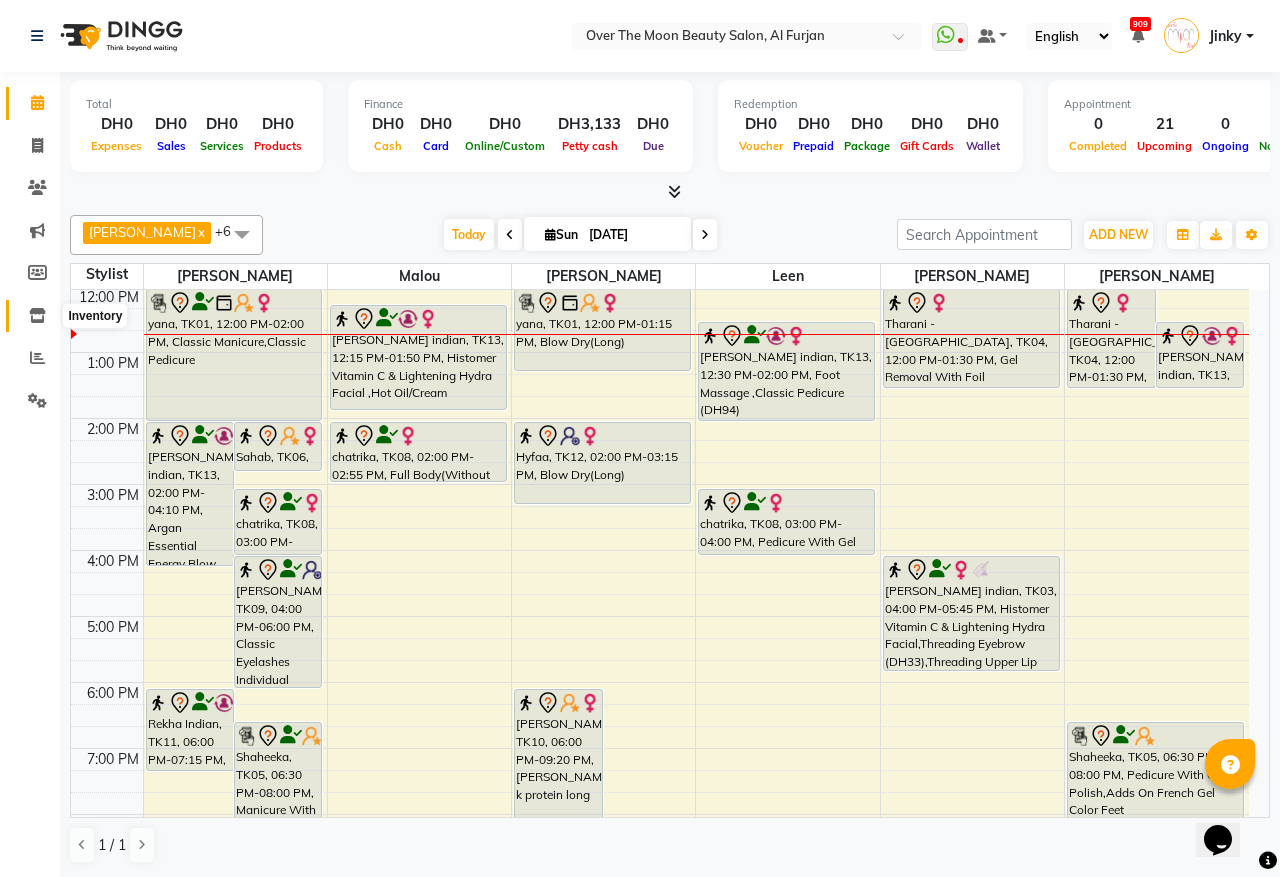 click 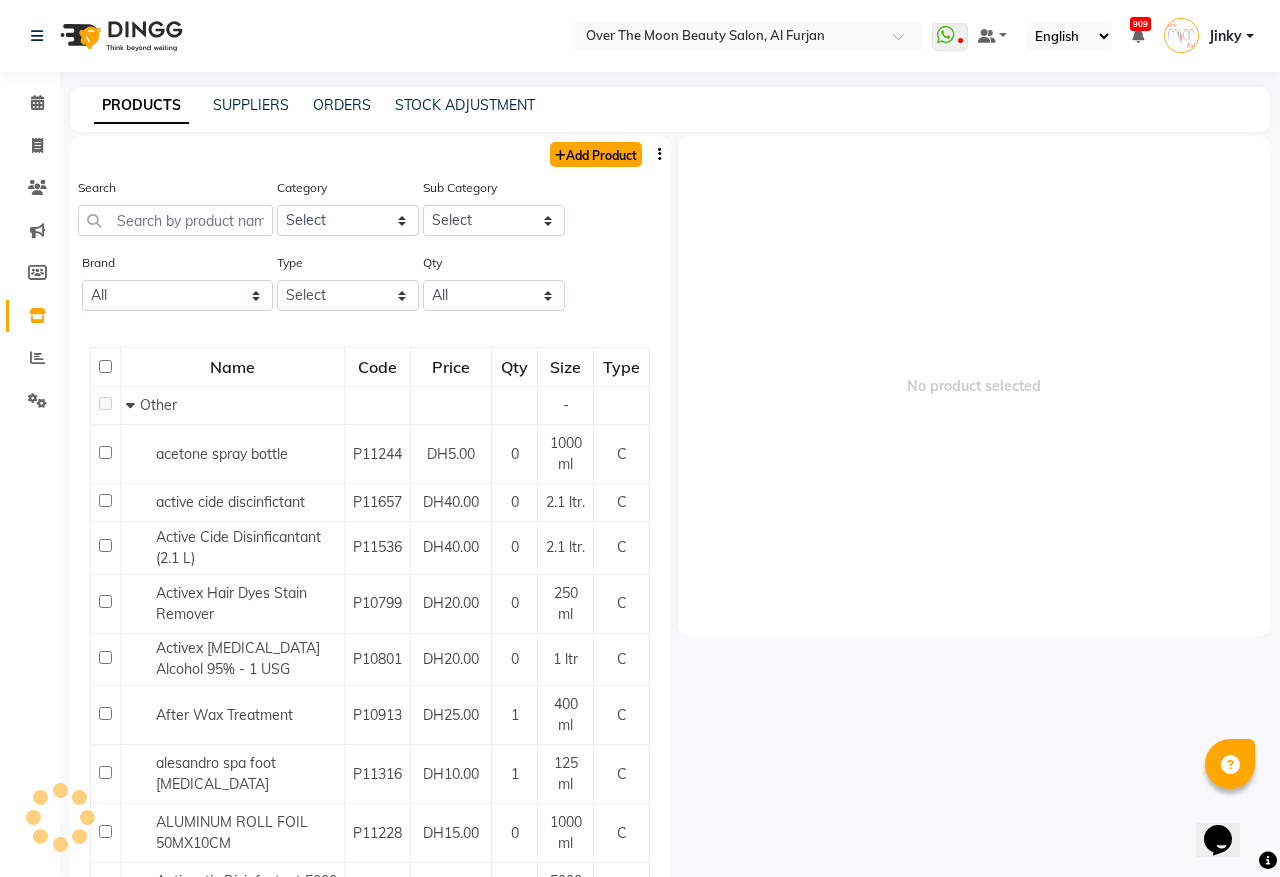 click on "Add Product" 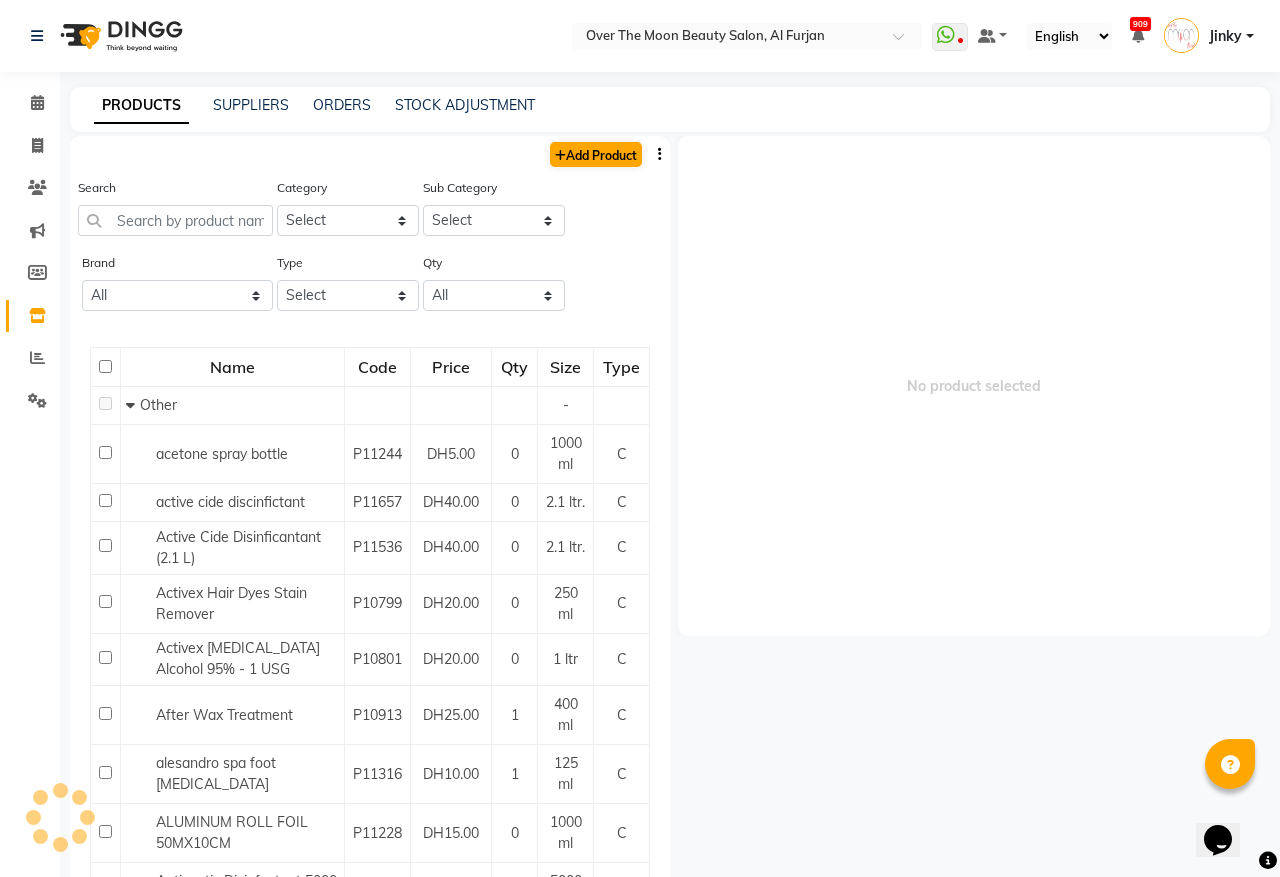 select on "true" 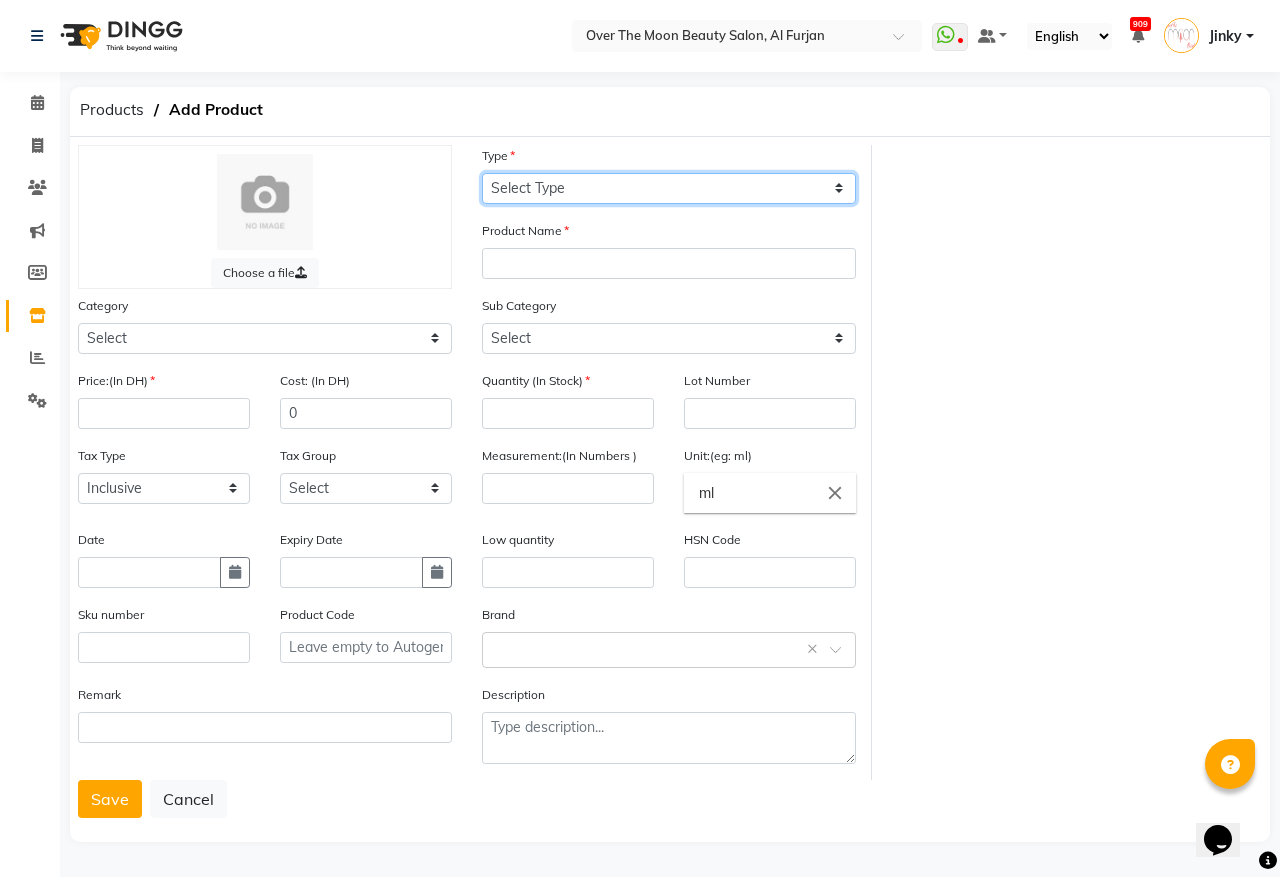 click on "Select Type Both Retail Consumable" 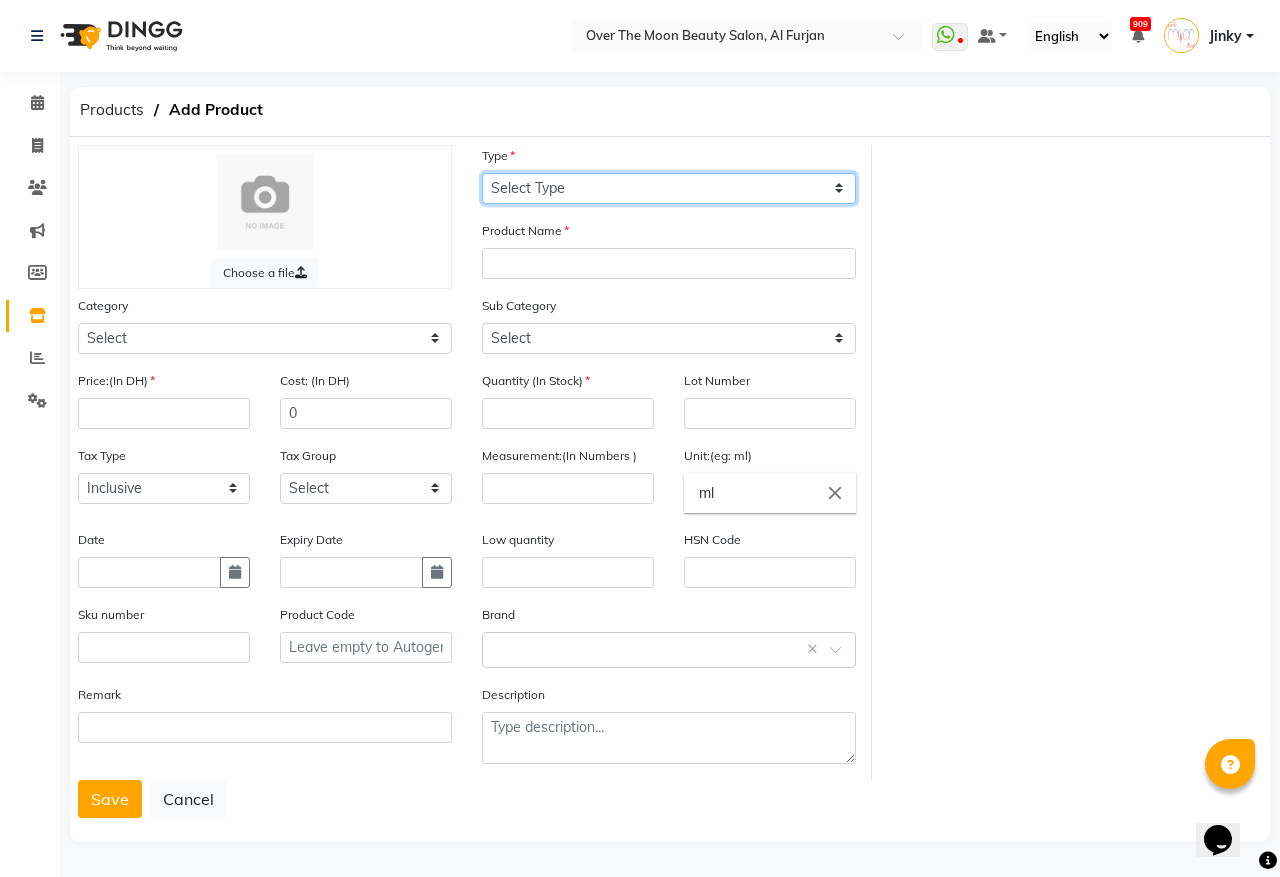 select on "C" 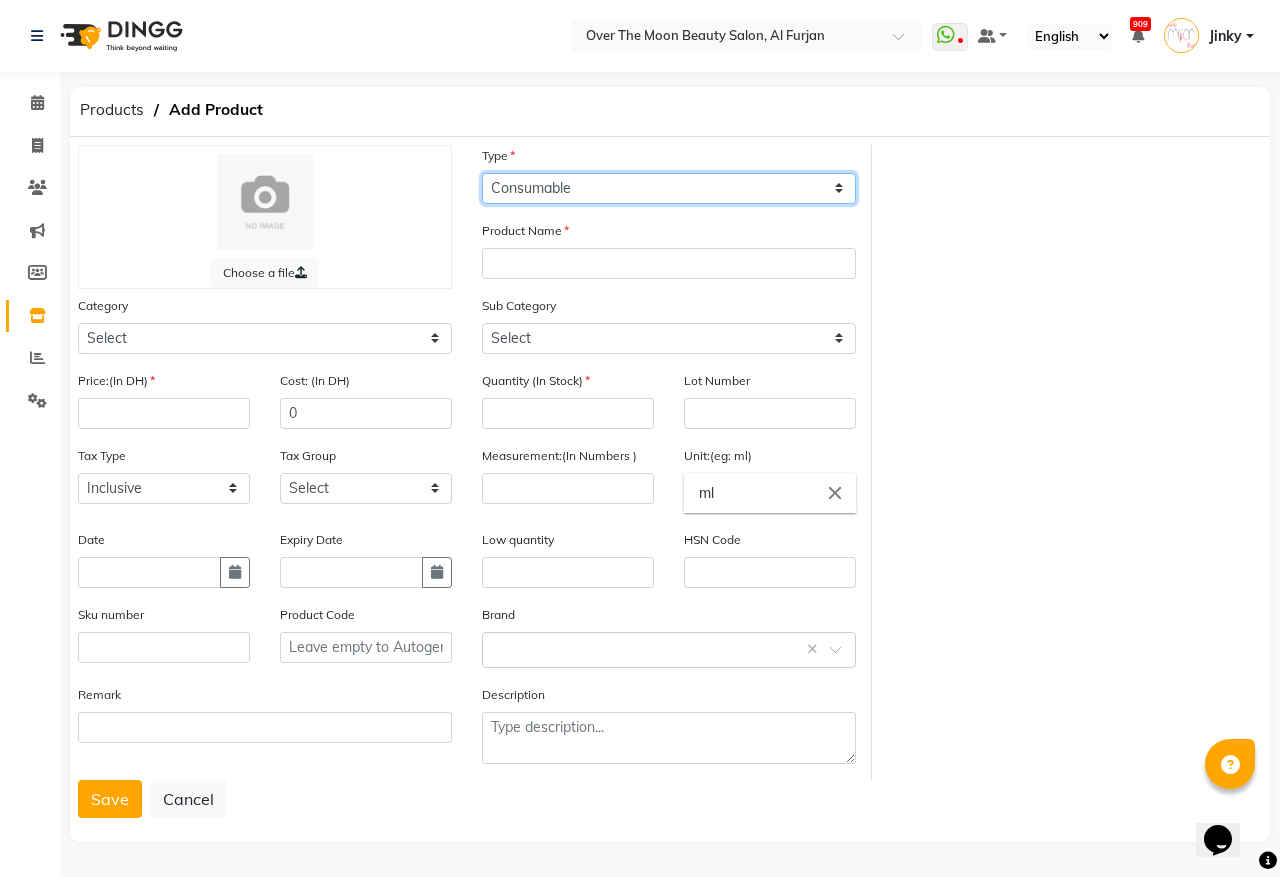 click on "Select Type Both Retail Consumable" 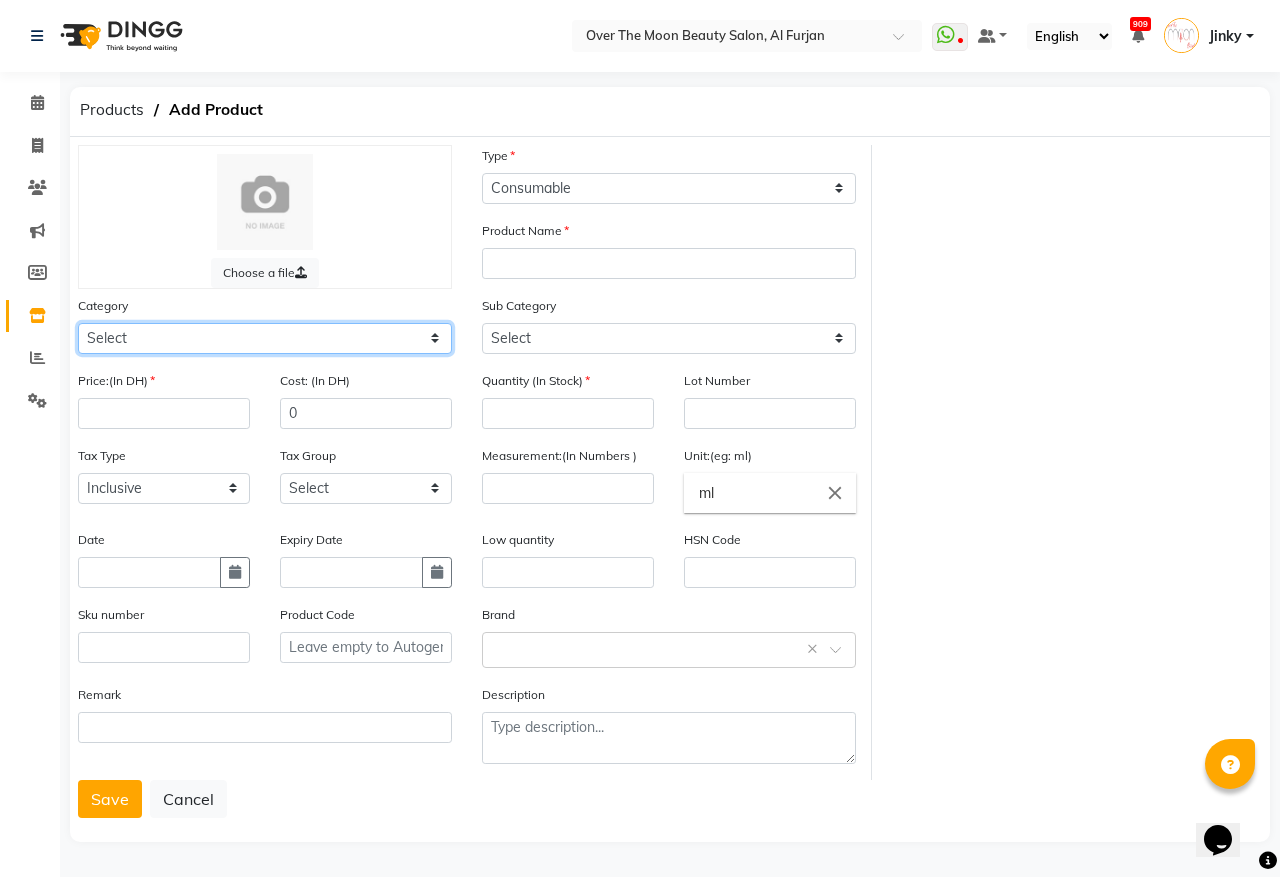 click on "Select Hair Skin Makeup Personal Care Appliances Beard Waxing Disposable Threading Hands and Feet Beauty Planet Botox Cadiveu Casmara Cheryls Loreal Olaplex Other" 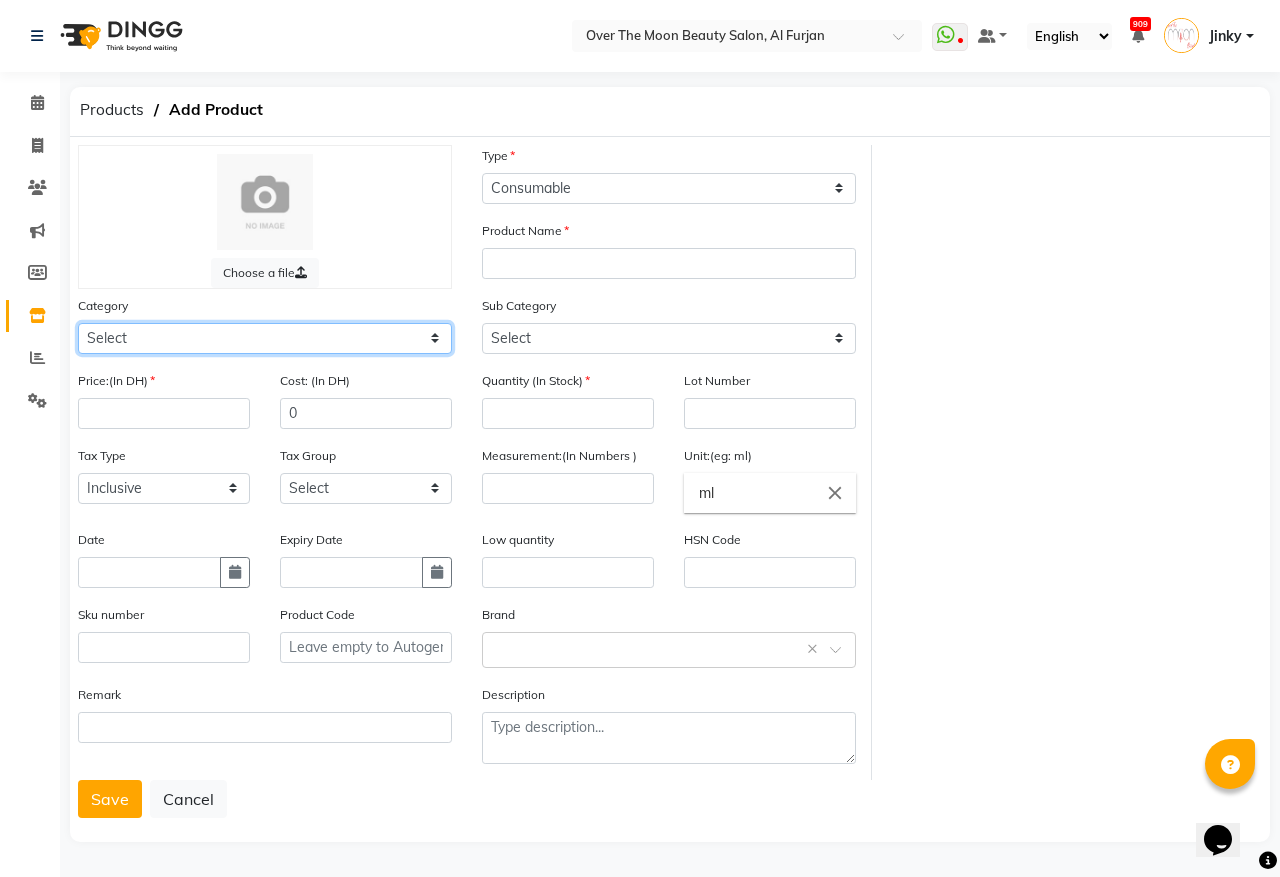 select on "478101100" 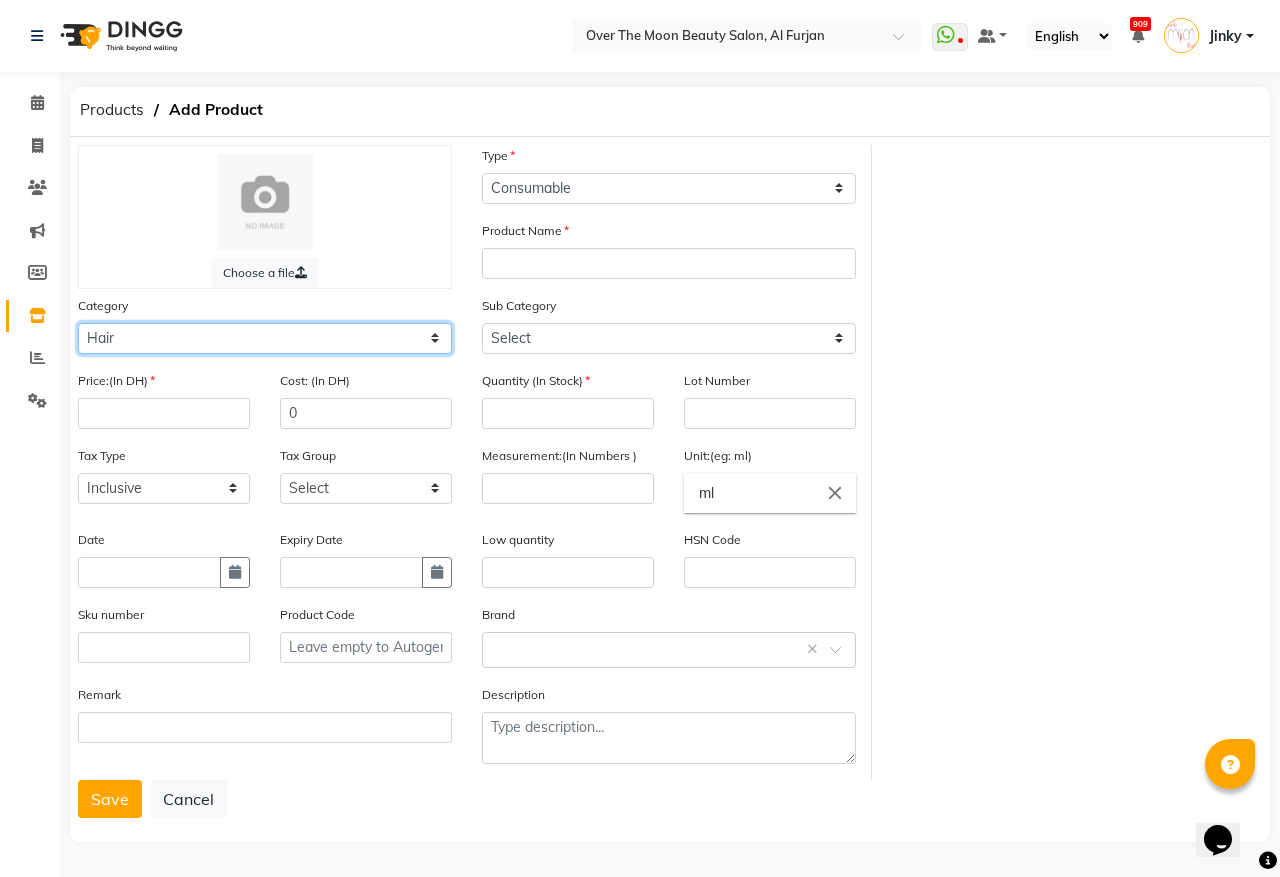 click on "Select Hair Skin Makeup Personal Care Appliances Beard Waxing Disposable Threading Hands and Feet Beauty Planet Botox Cadiveu Casmara Cheryls Loreal Olaplex Other" 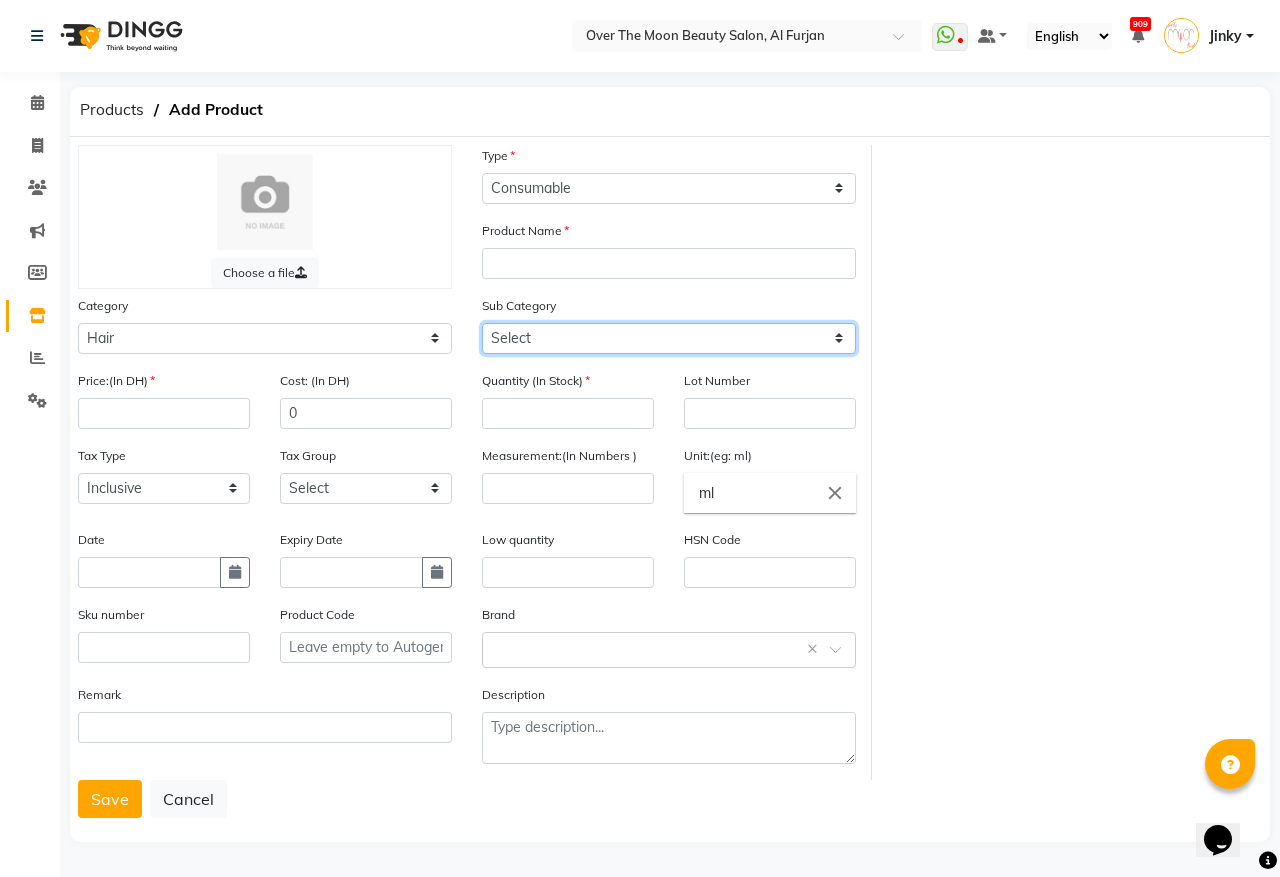 click on "Select Shampoo Conditioner Cream Mask Oil Serum Color Appliances Treatment Styling Kit & Combo Other" 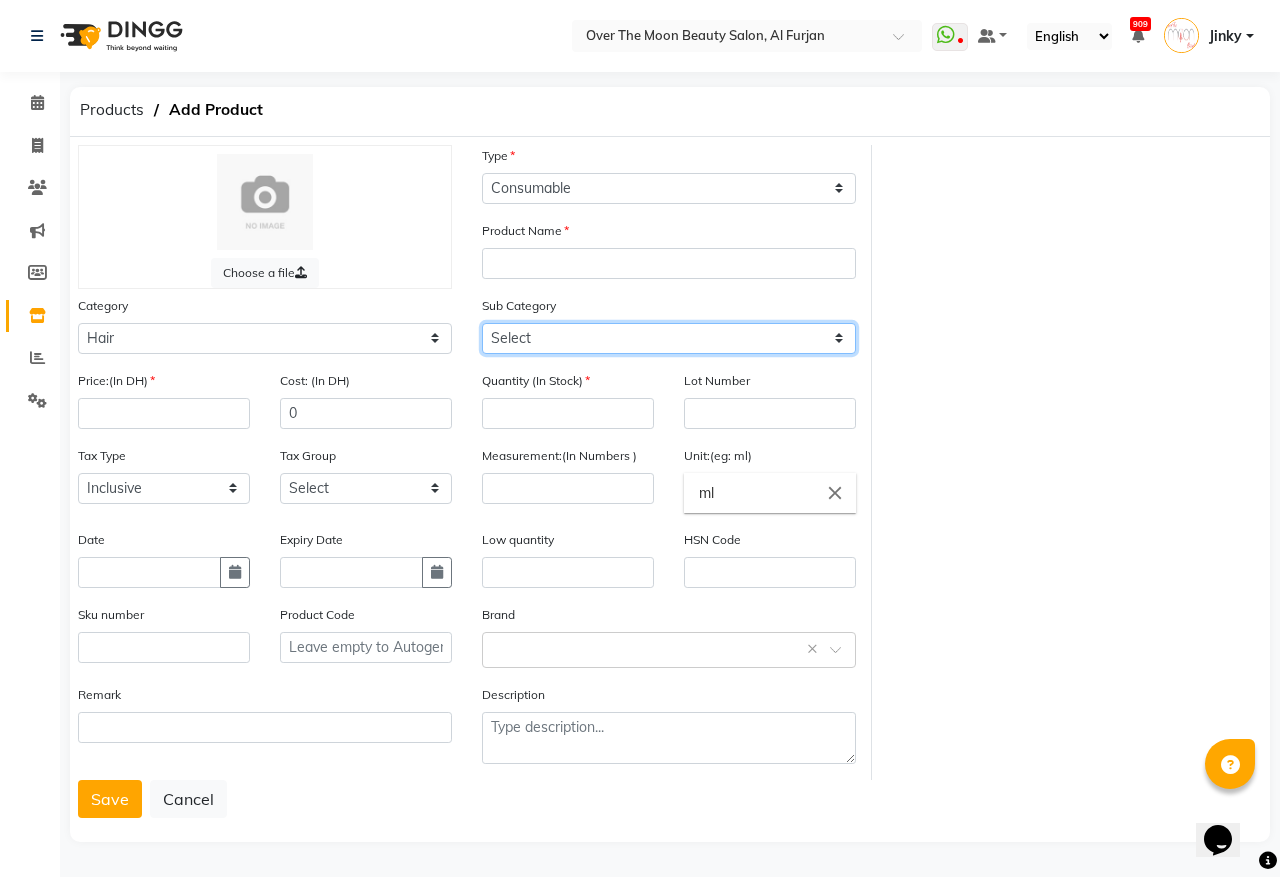 select on "478101108" 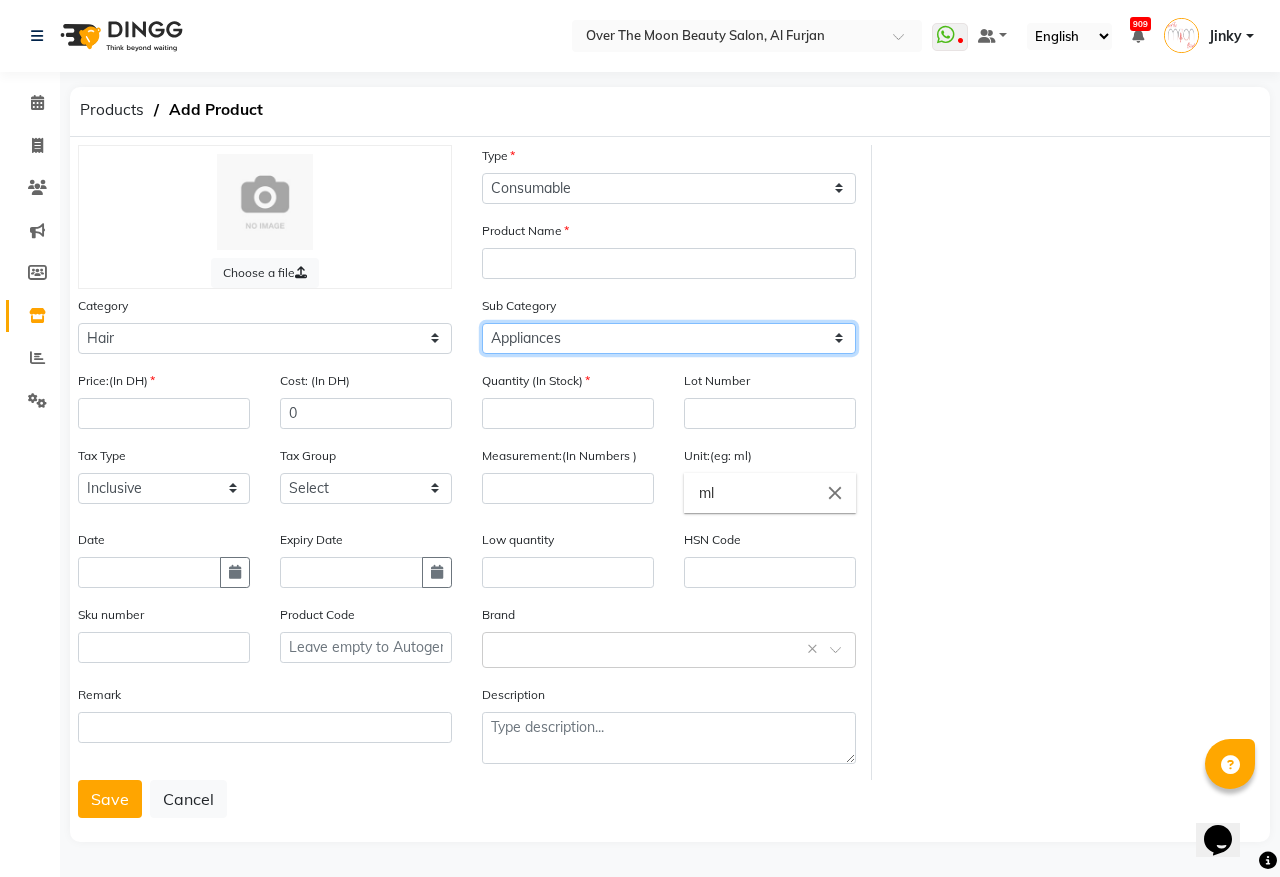 click on "Select Shampoo Conditioner Cream Mask Oil Serum Color Appliances Treatment Styling Kit & Combo Other" 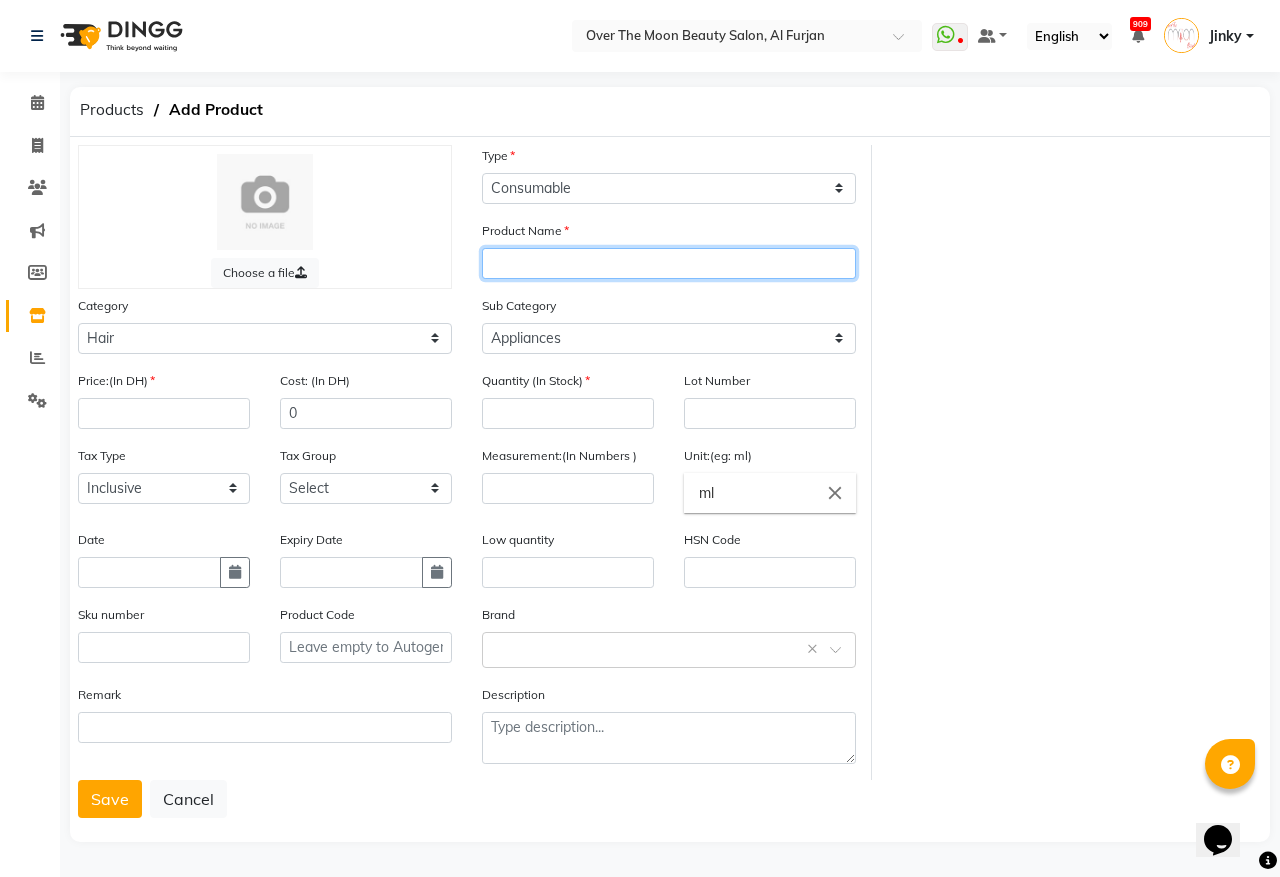 click 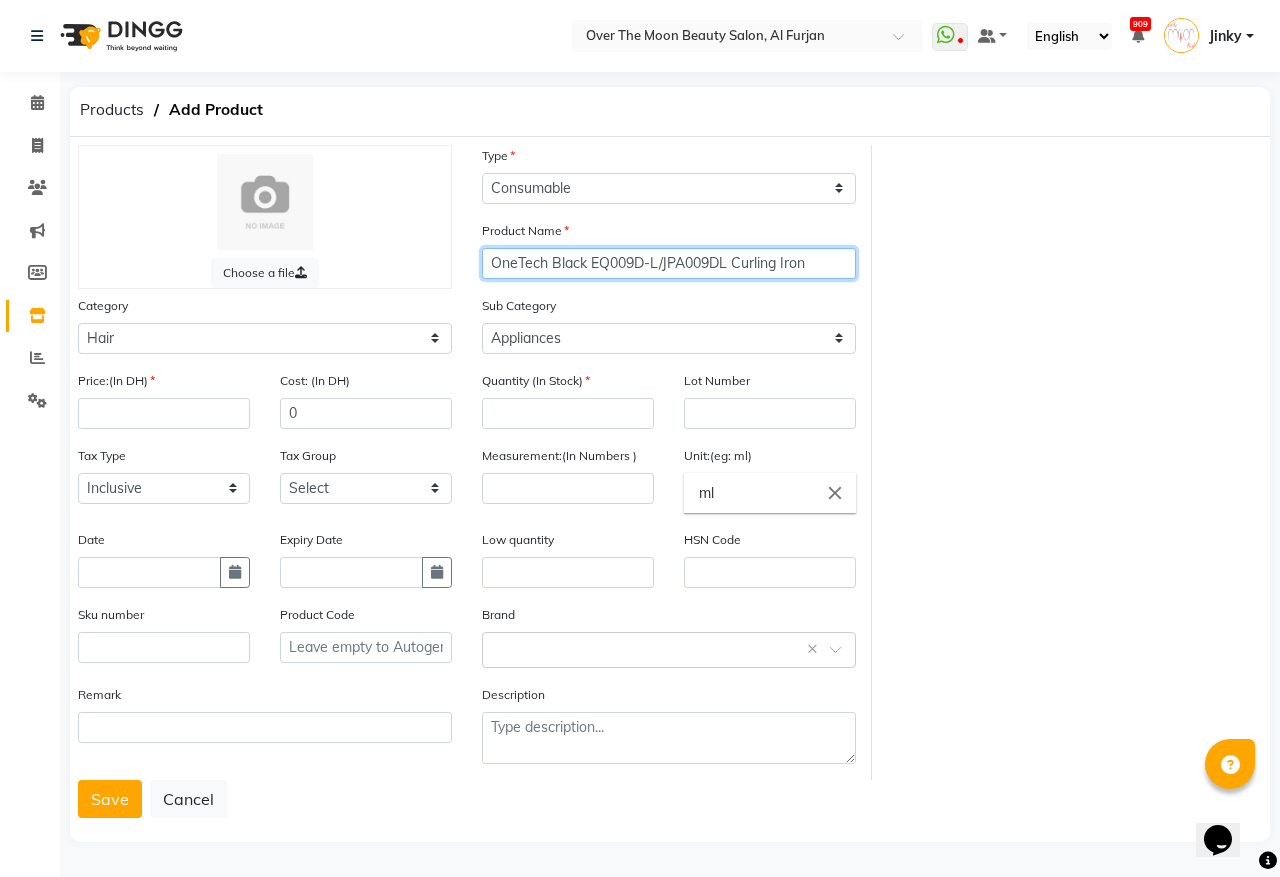type on "OneTech Black EQ009D-L/JPA009DL Curling Iron" 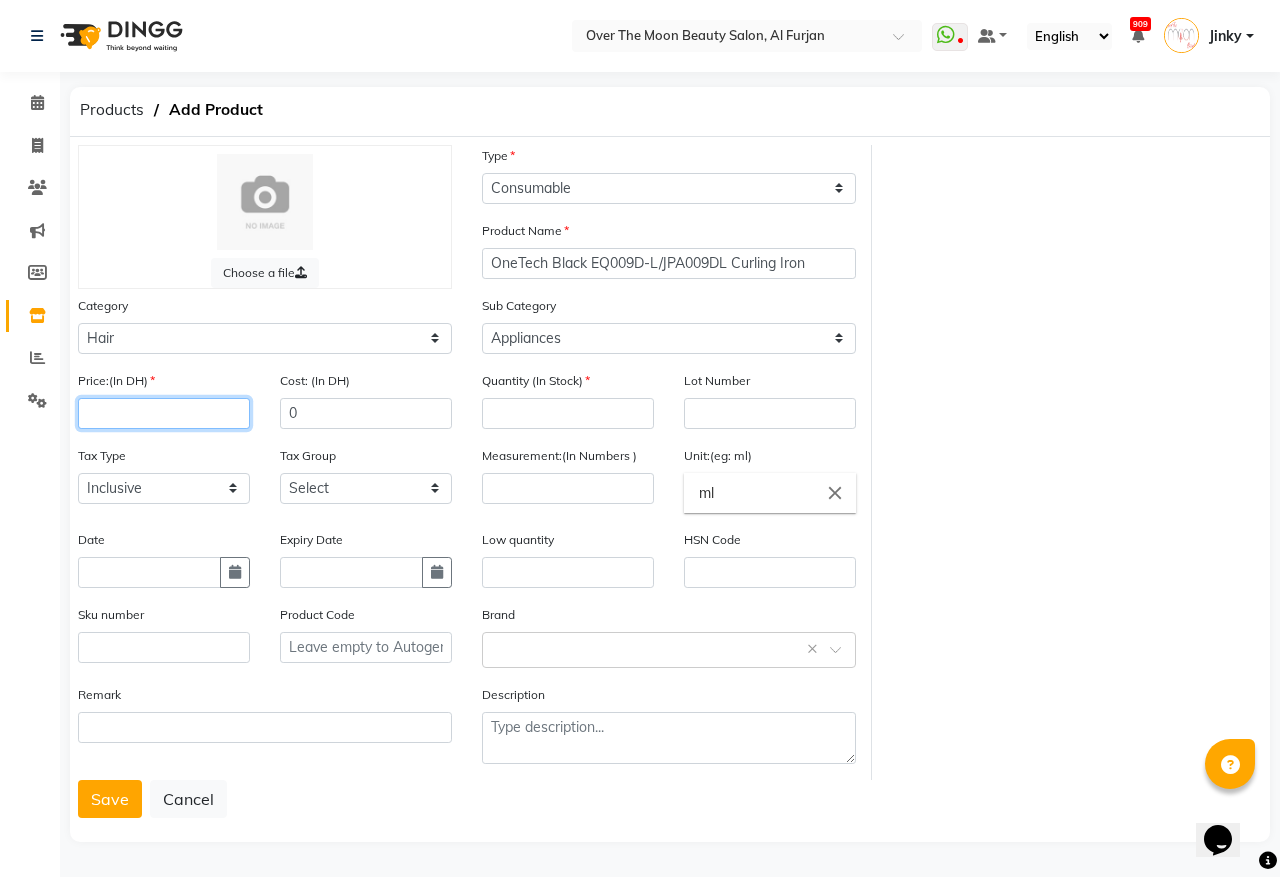 click 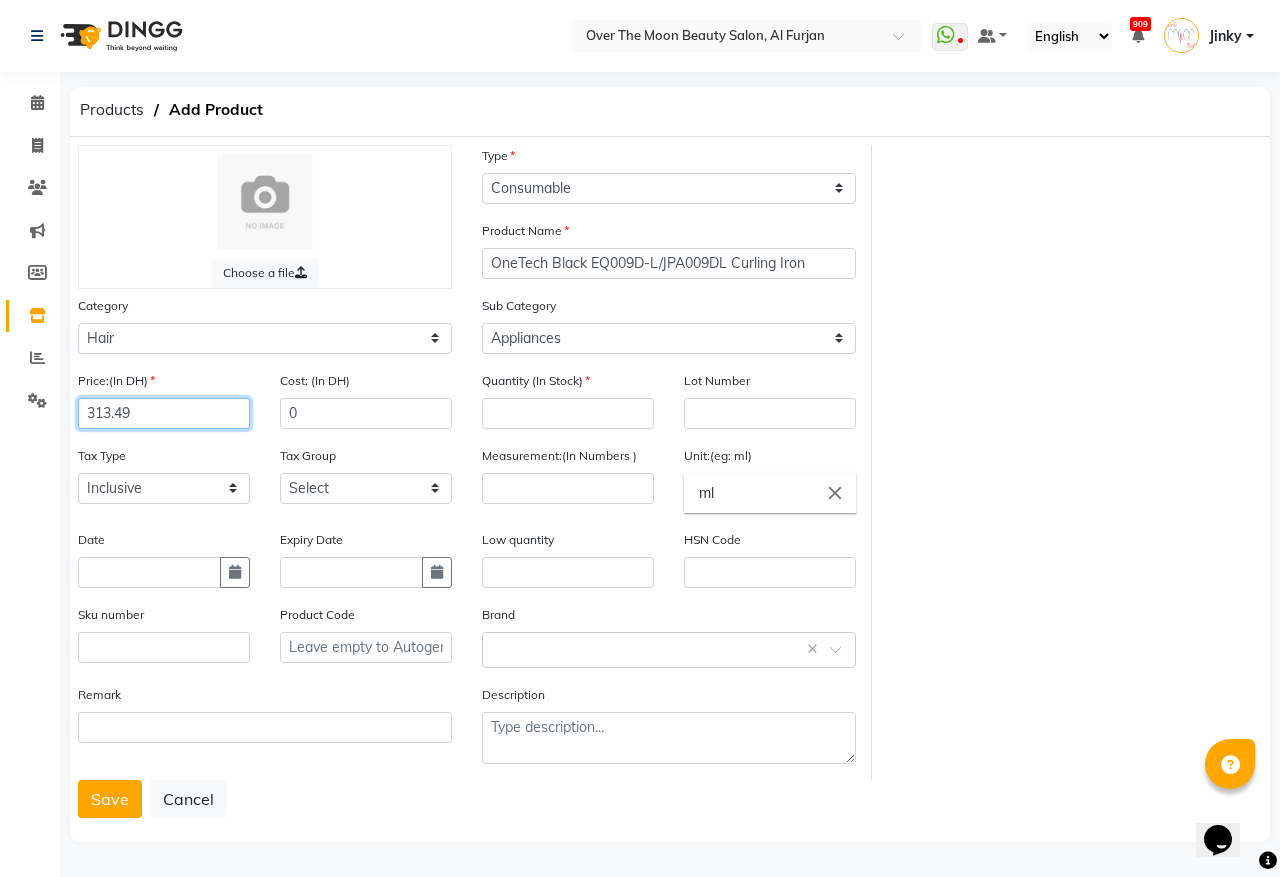 type on "313.49" 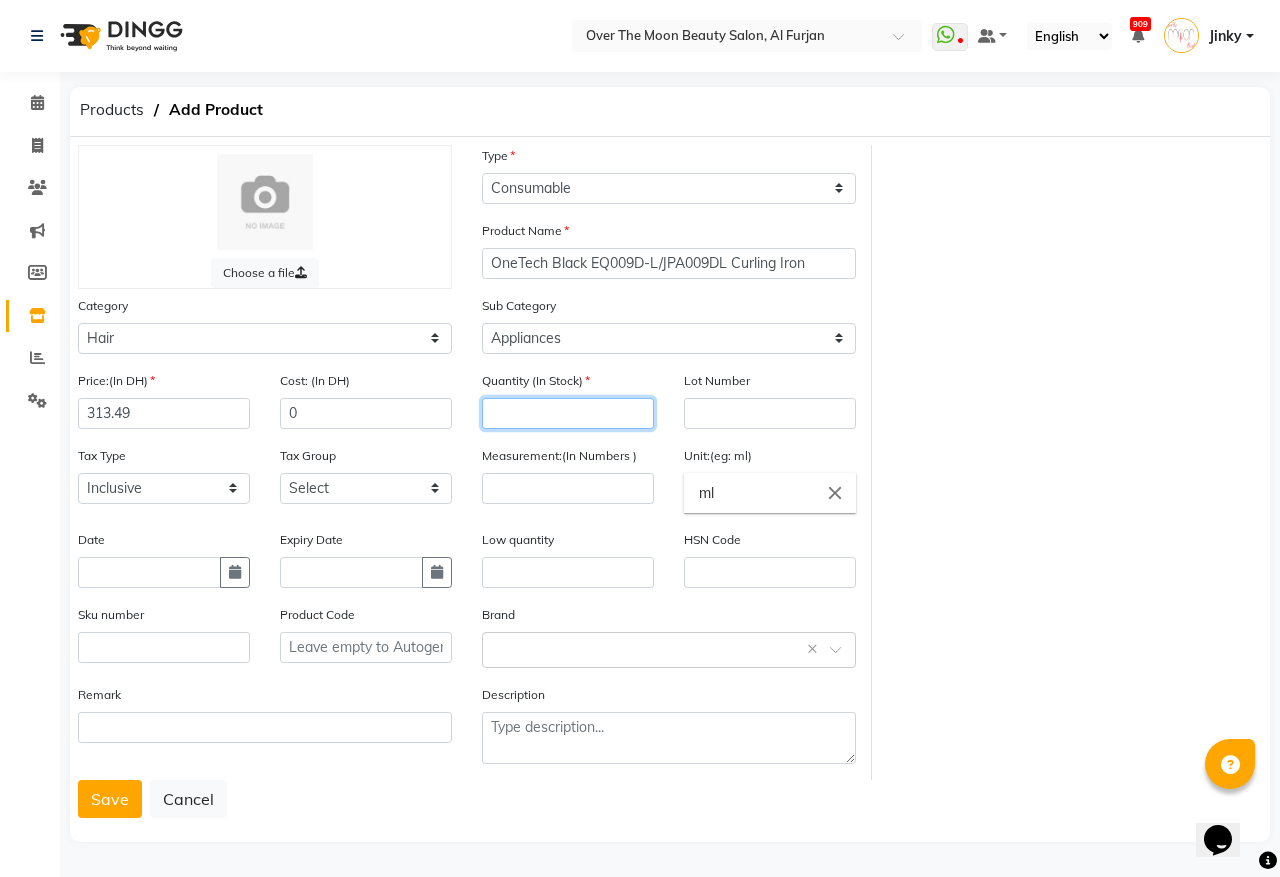 click 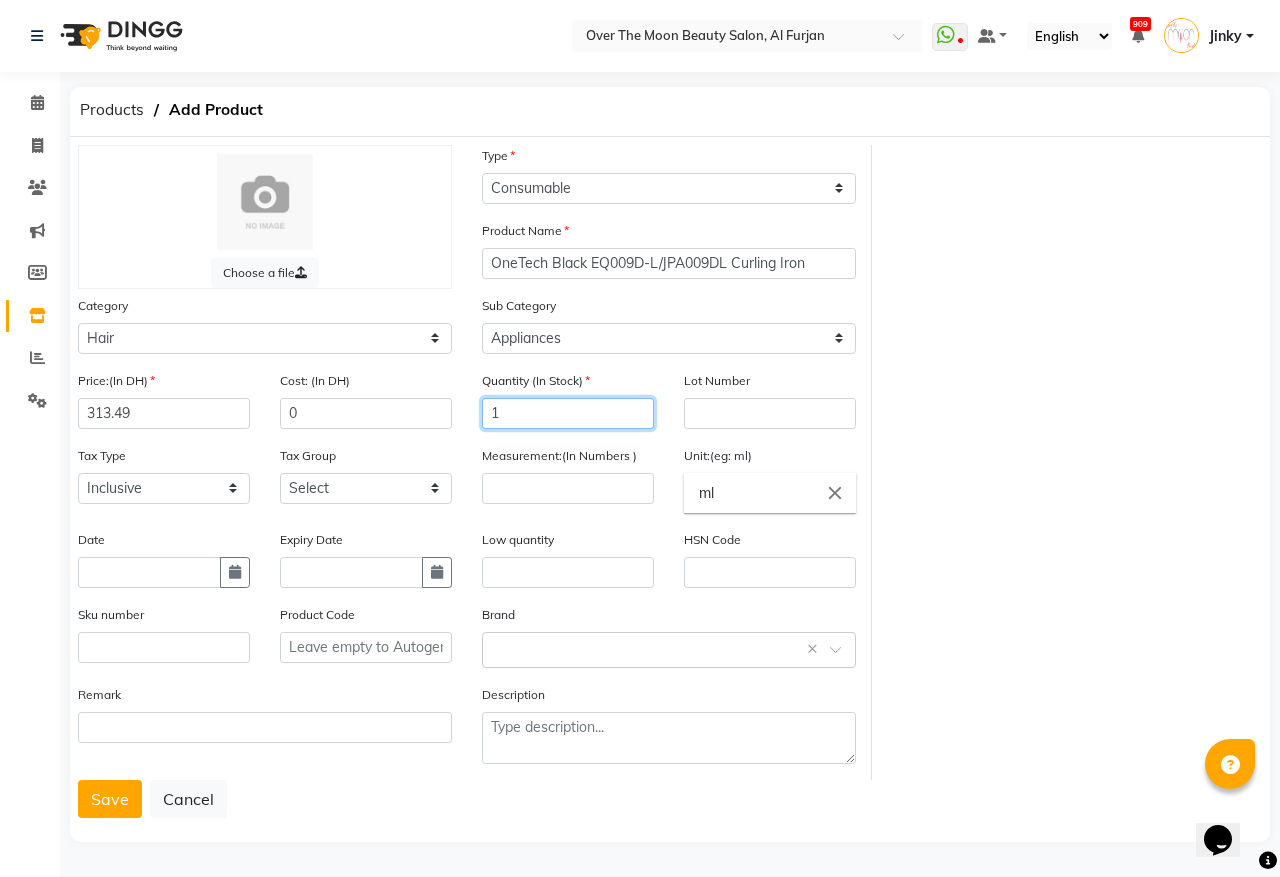 type on "1" 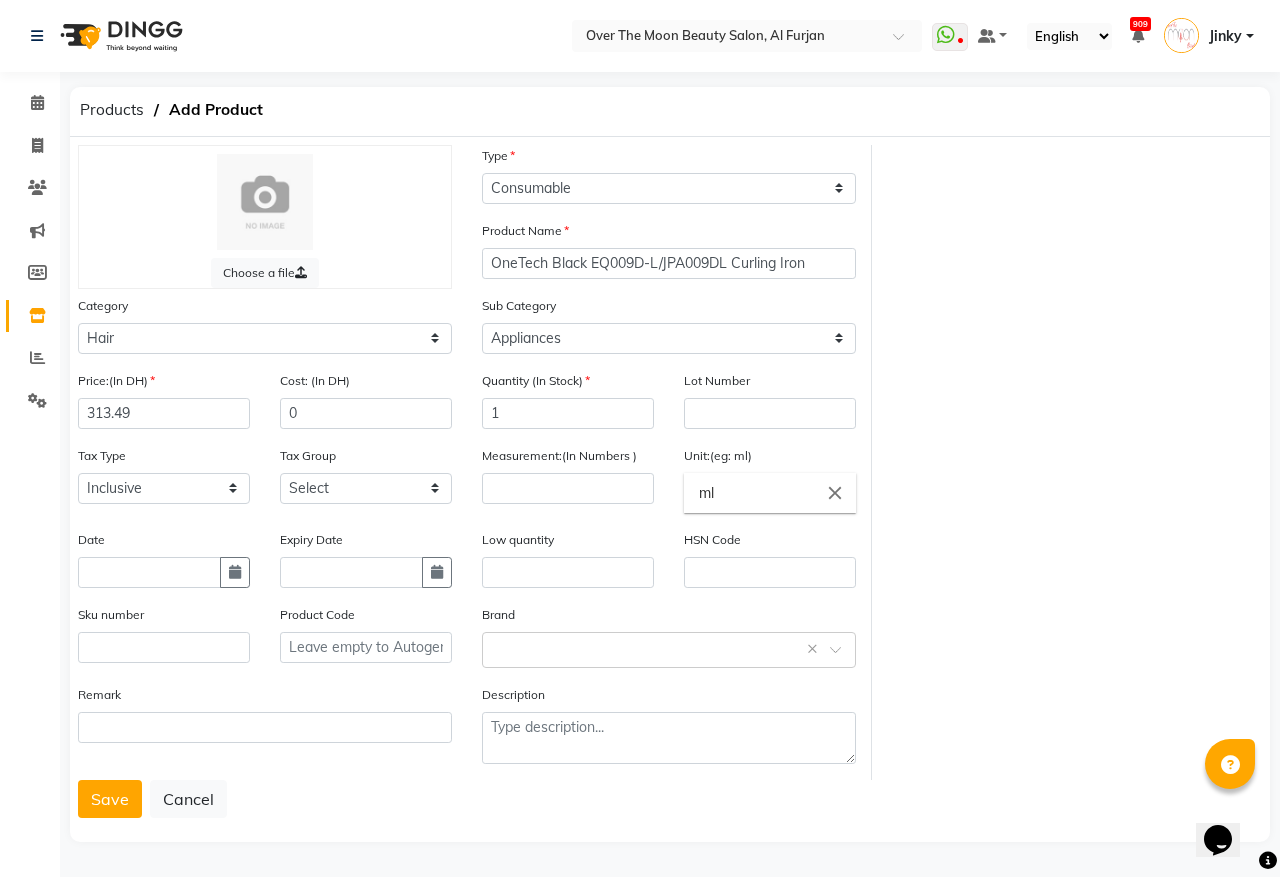 click on "close" 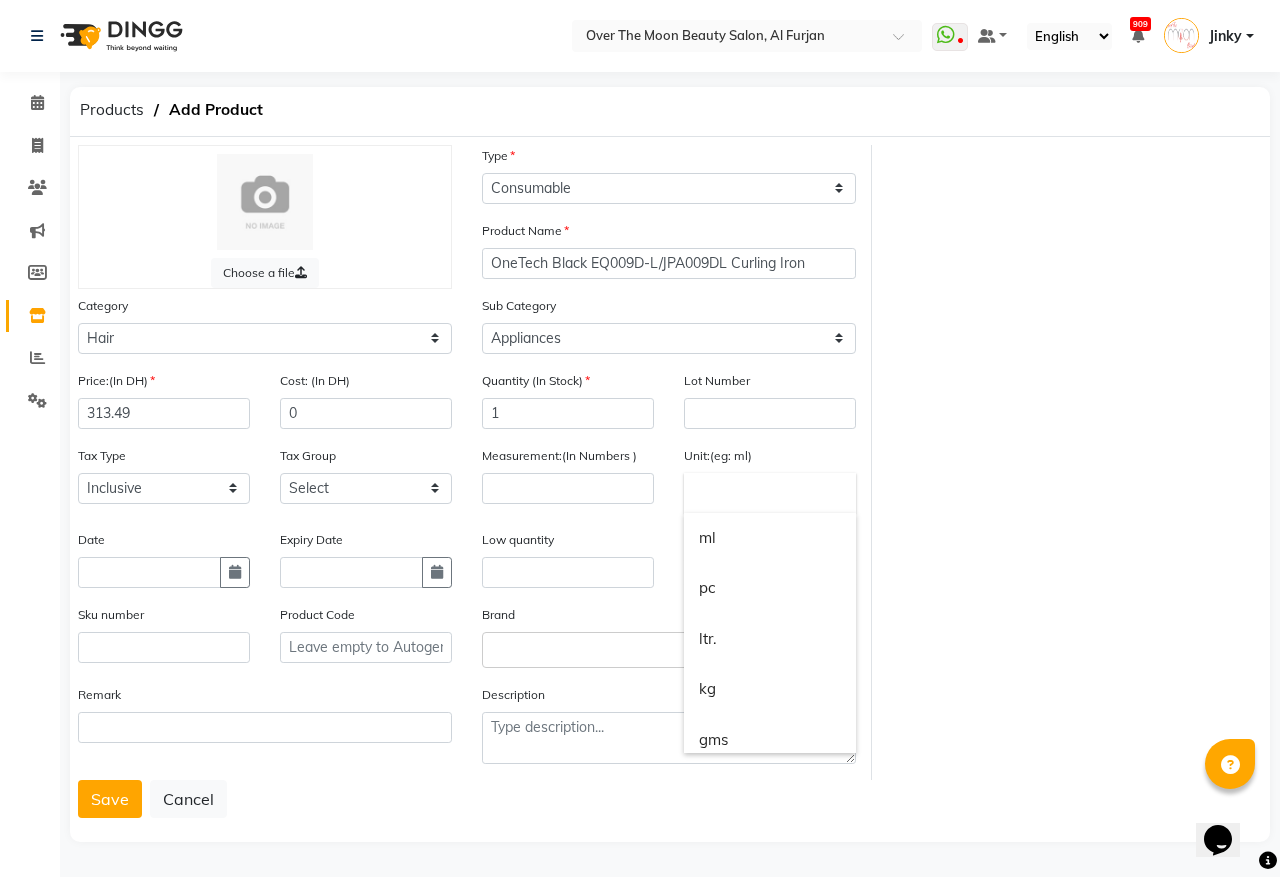 click 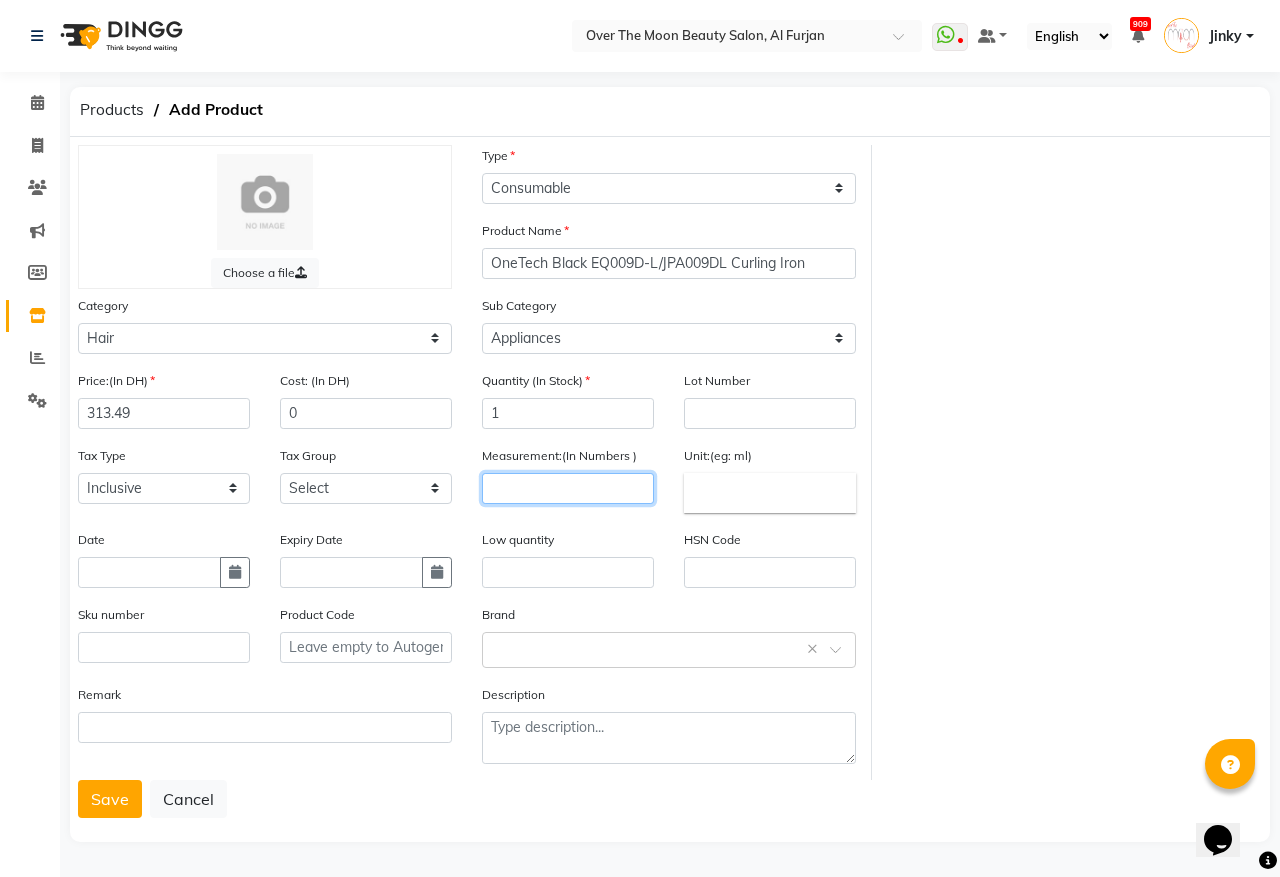 click 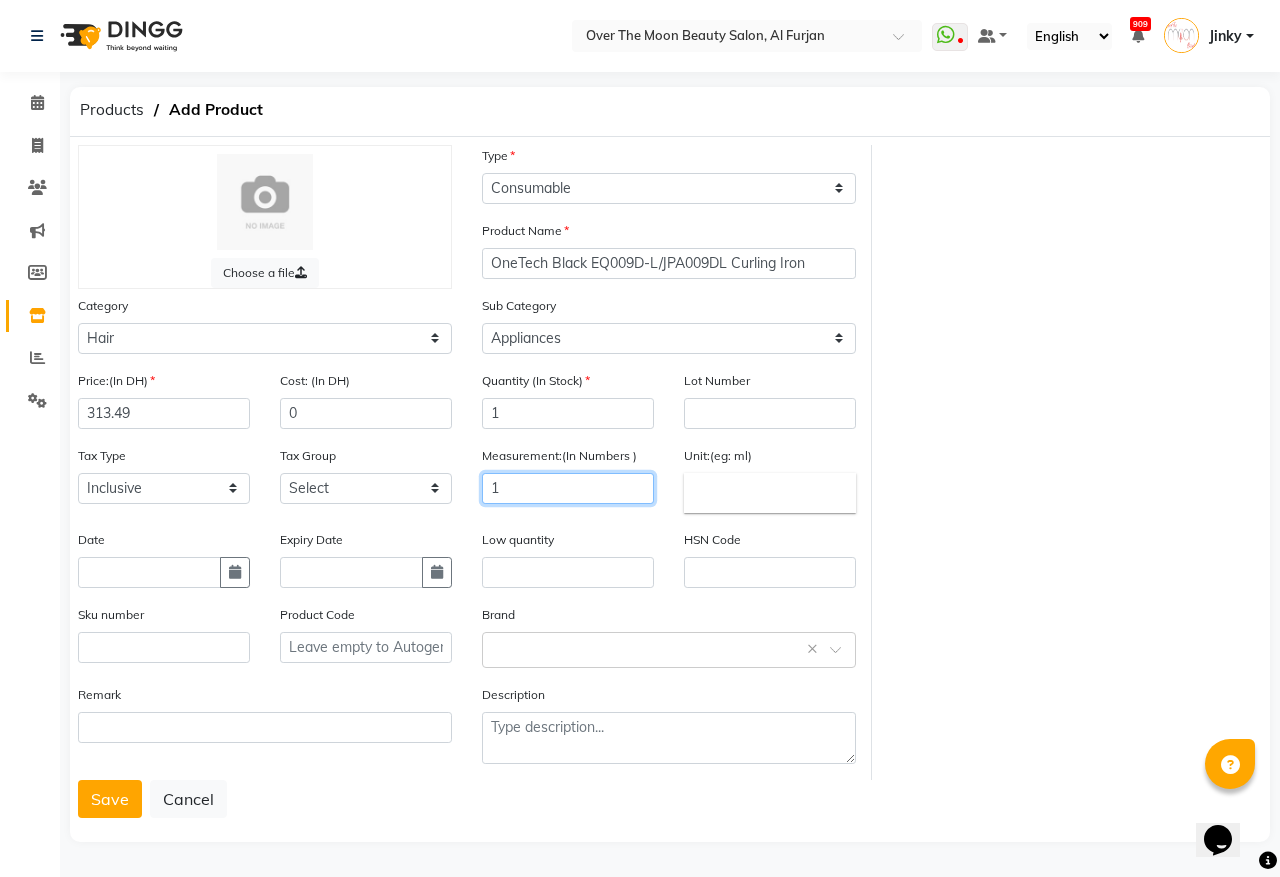 type on "1" 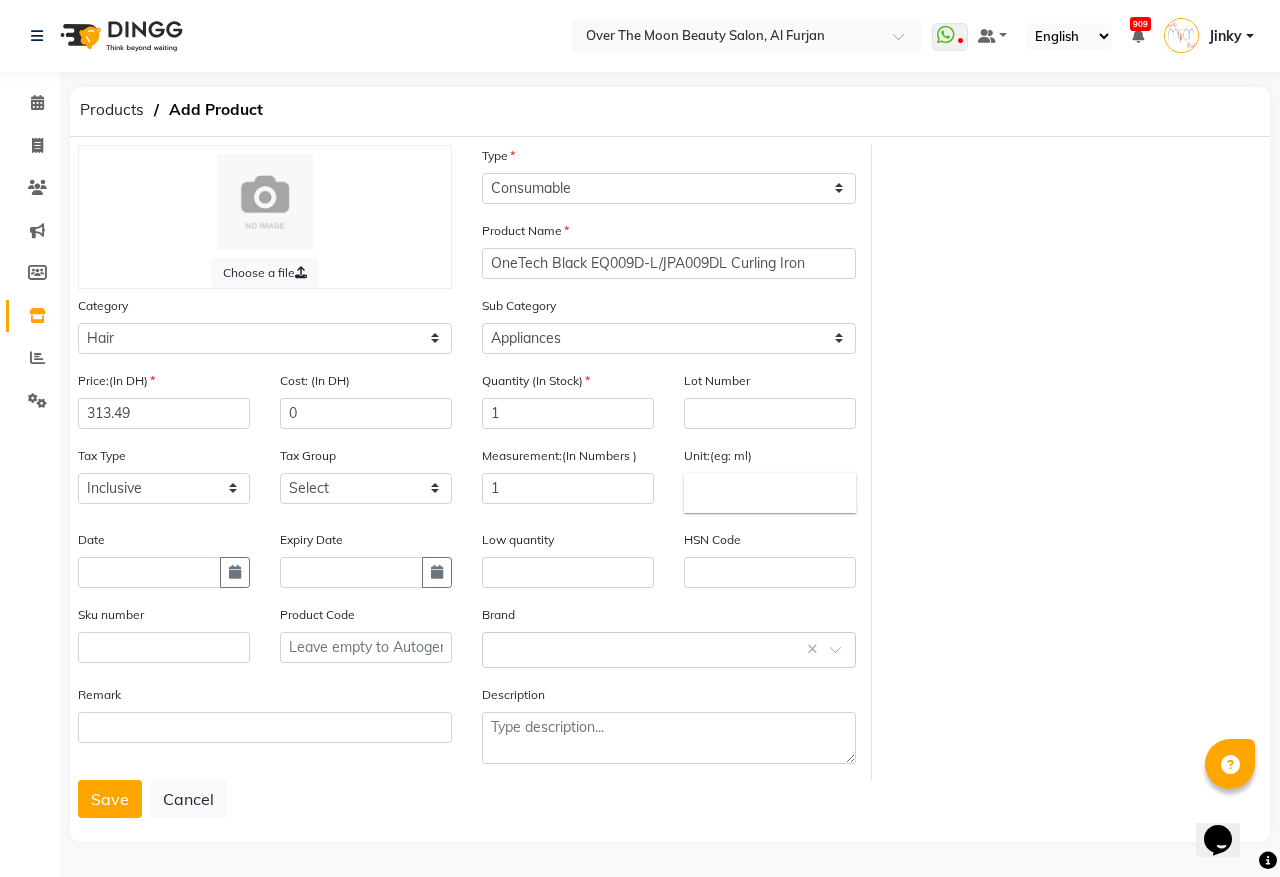 click 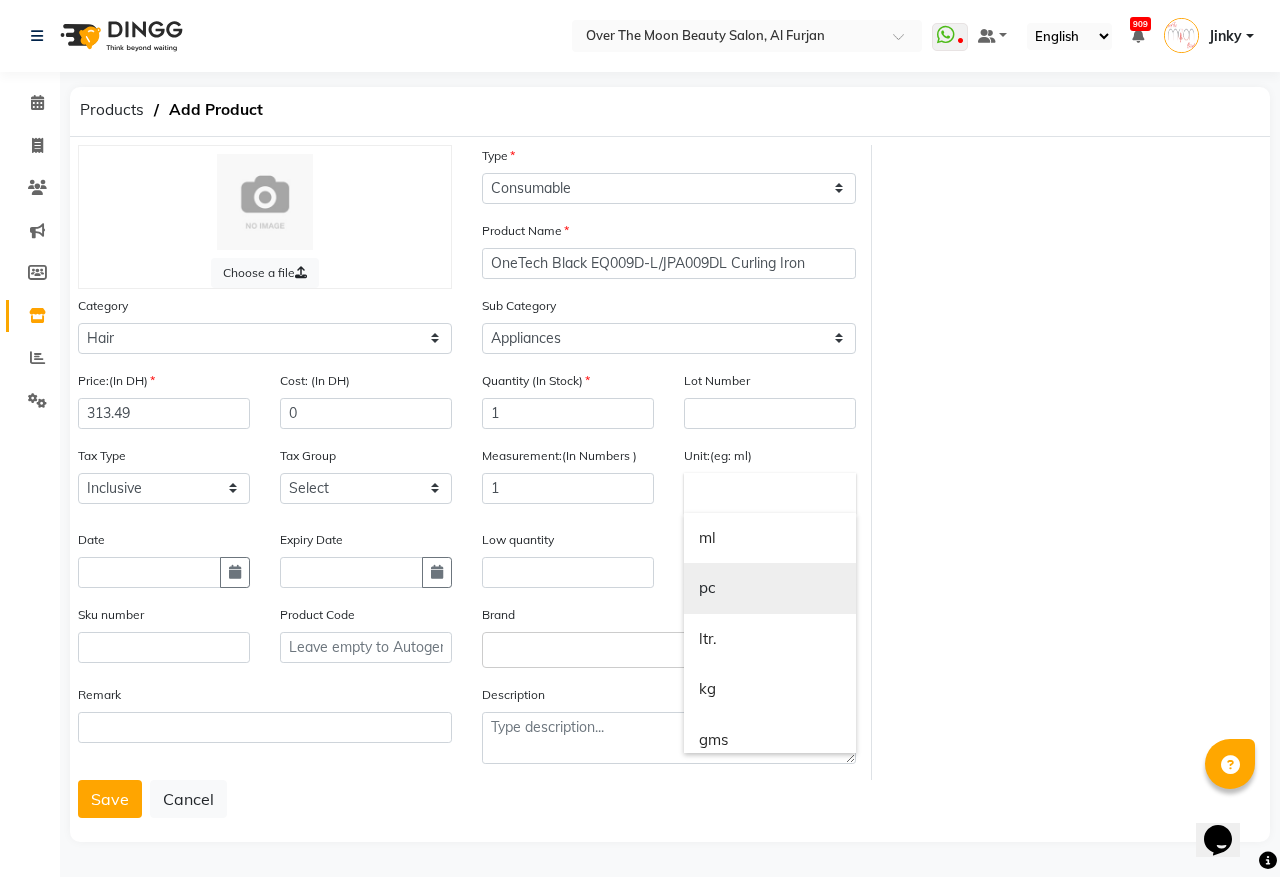 click on "pc" at bounding box center (770, 588) 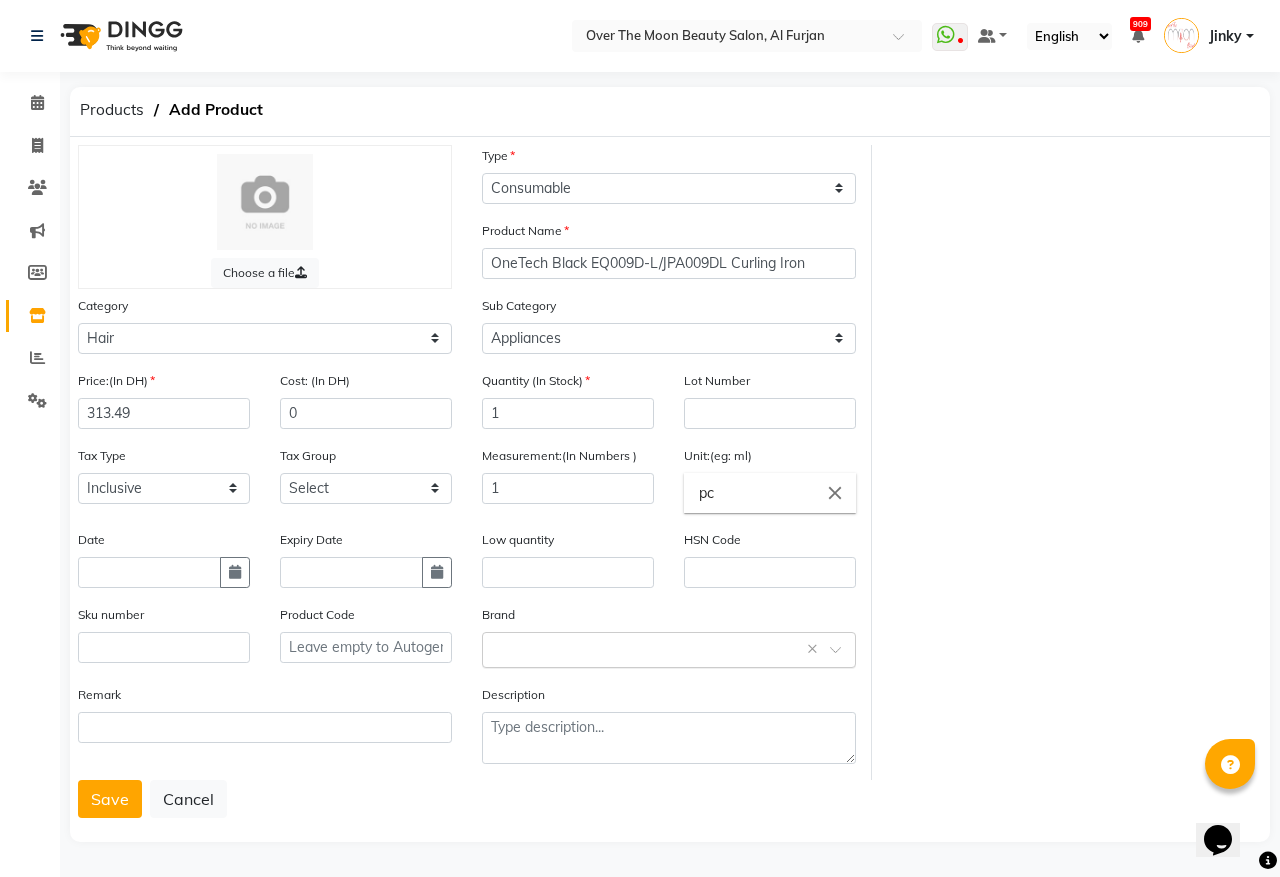 click 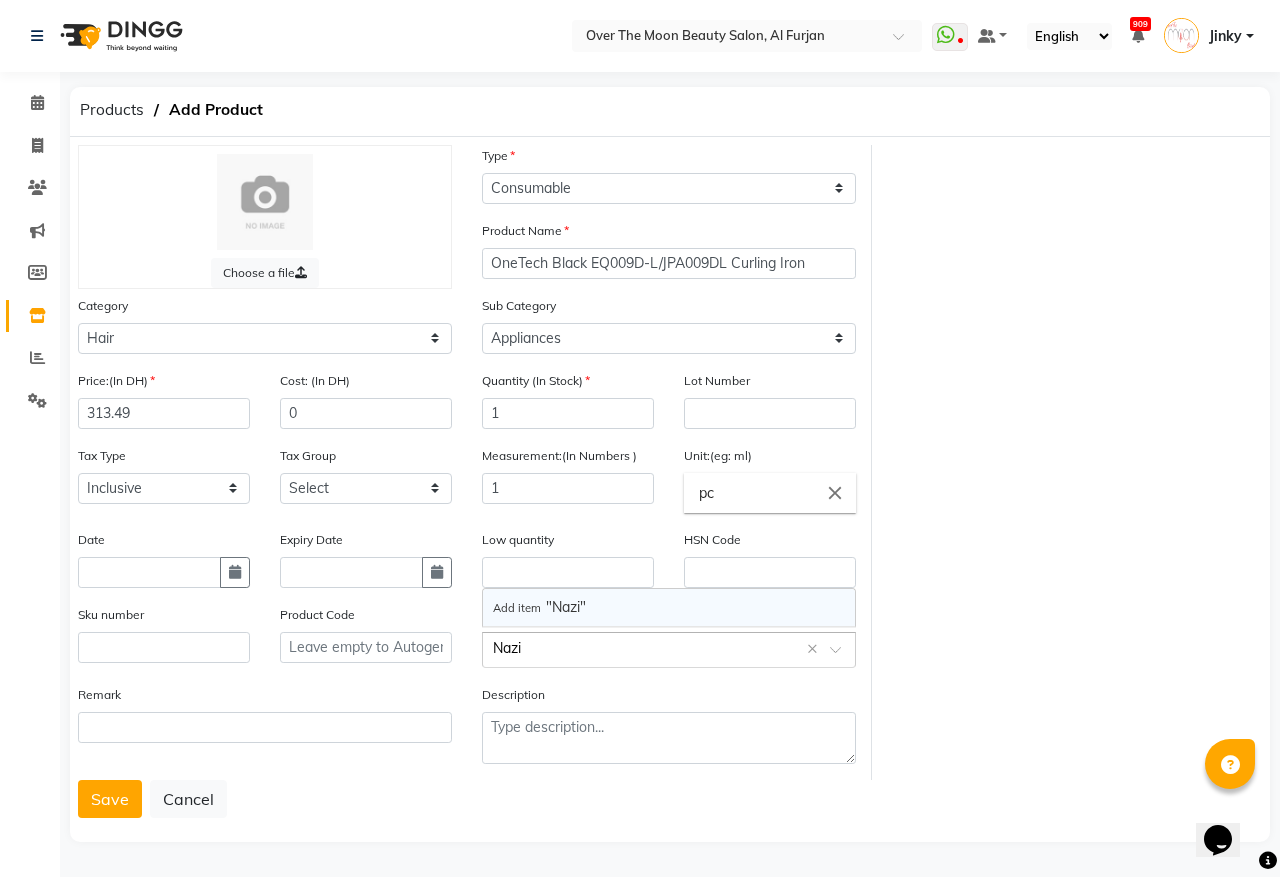 type on "Nazih" 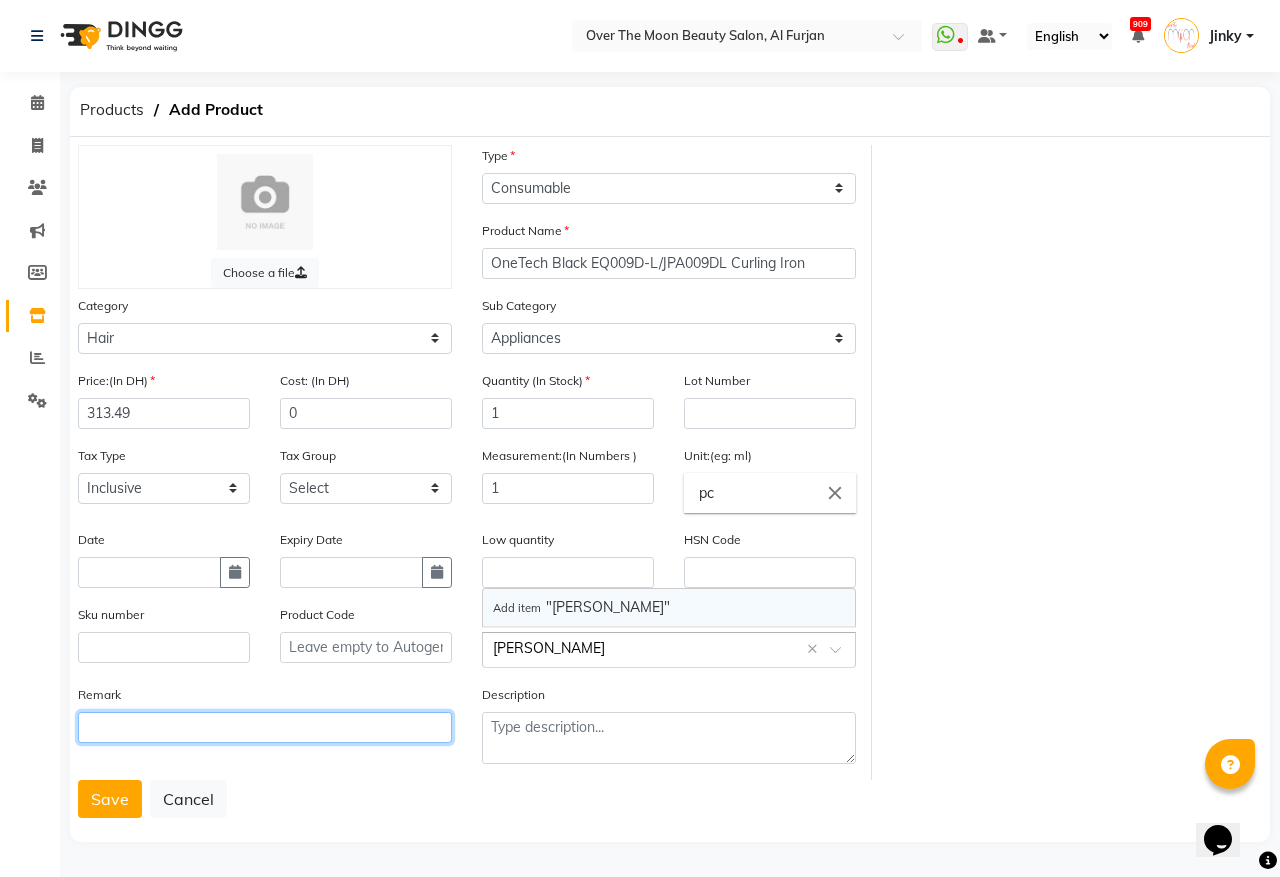 type 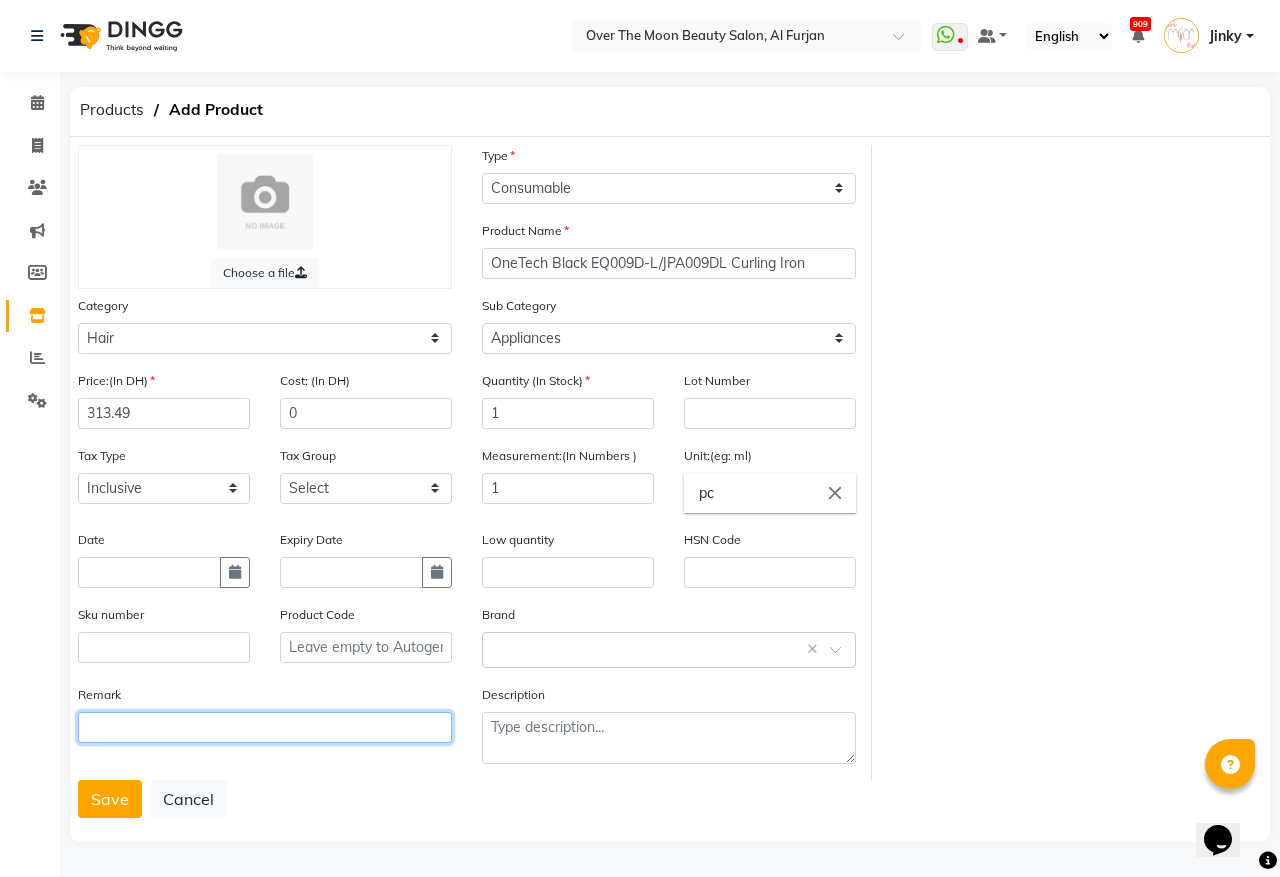 click 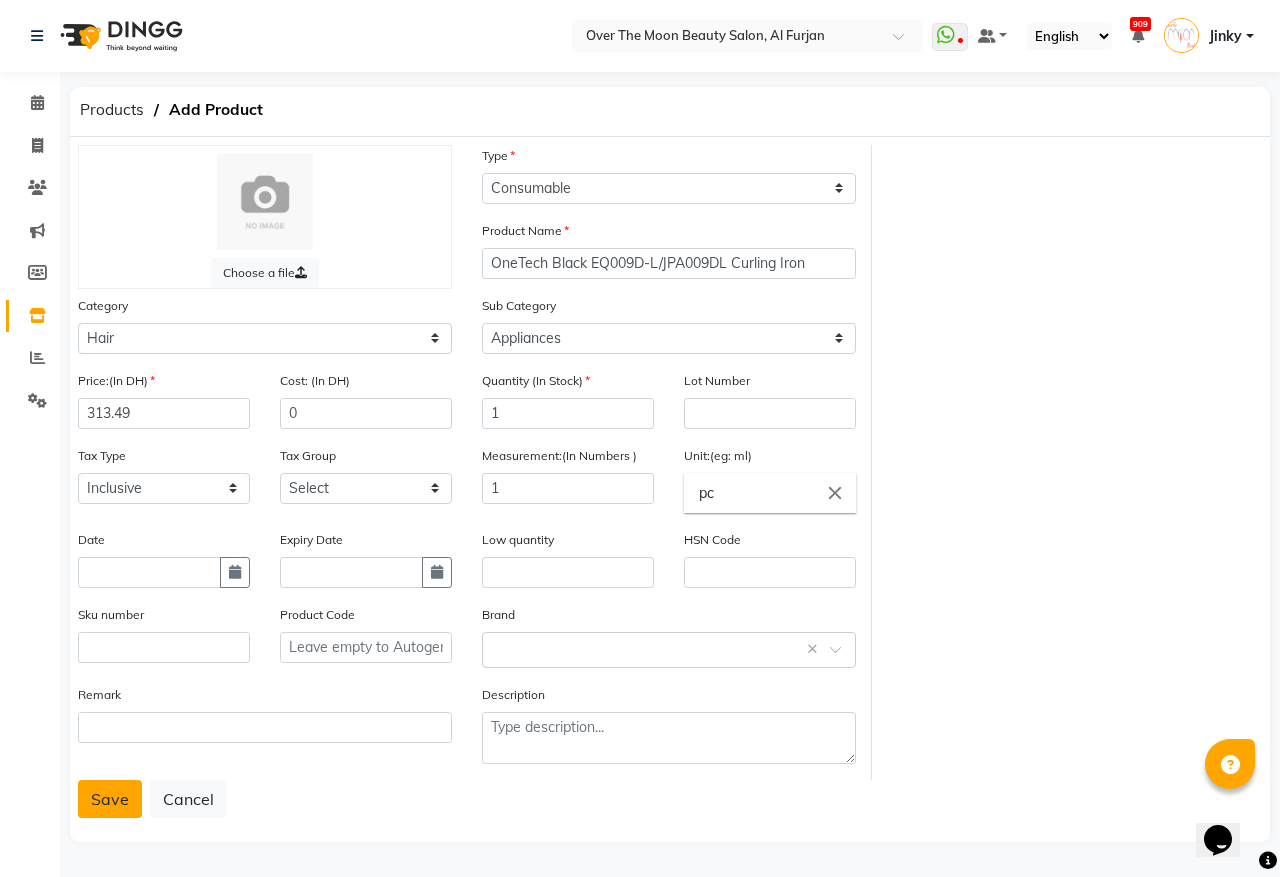 click on "Save" 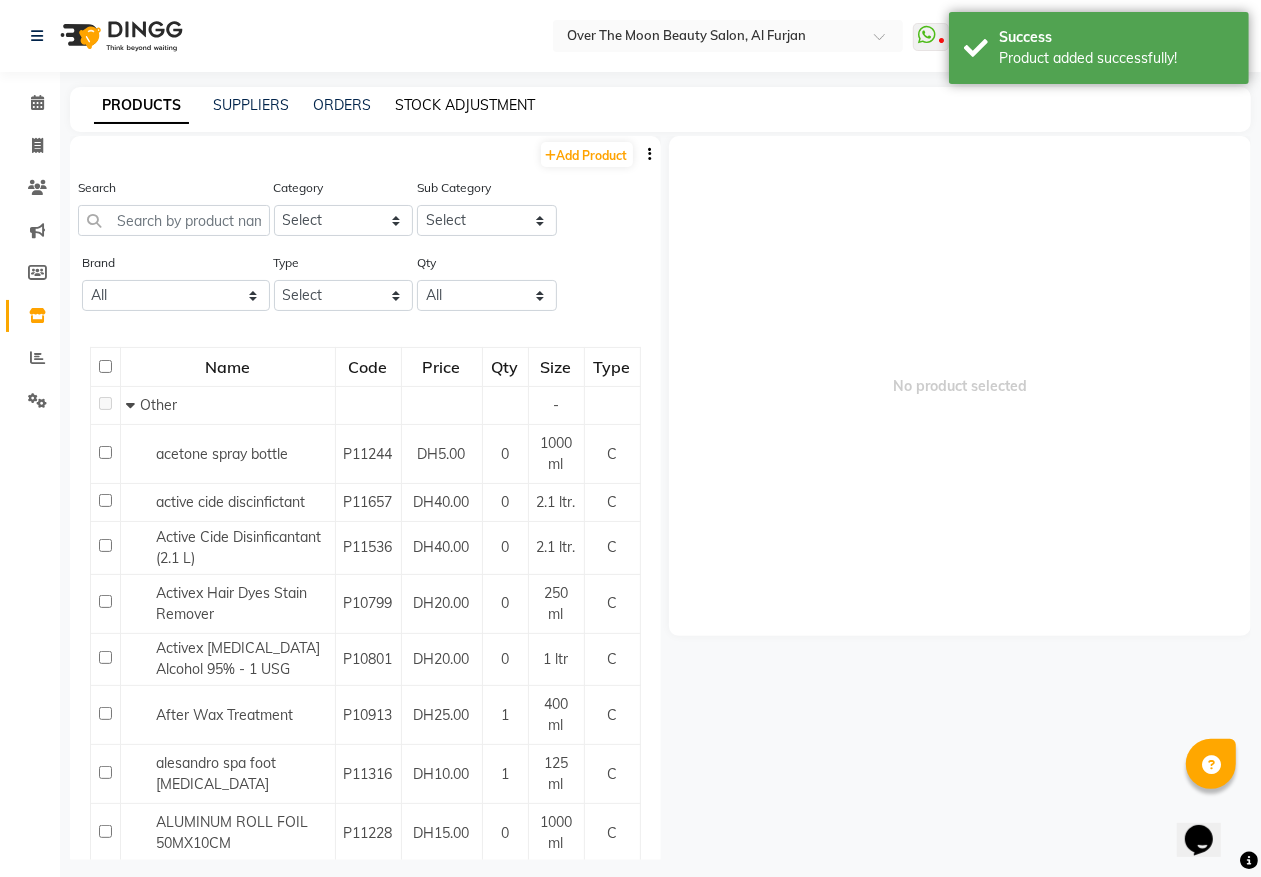 click on "STOCK ADJUSTMENT" 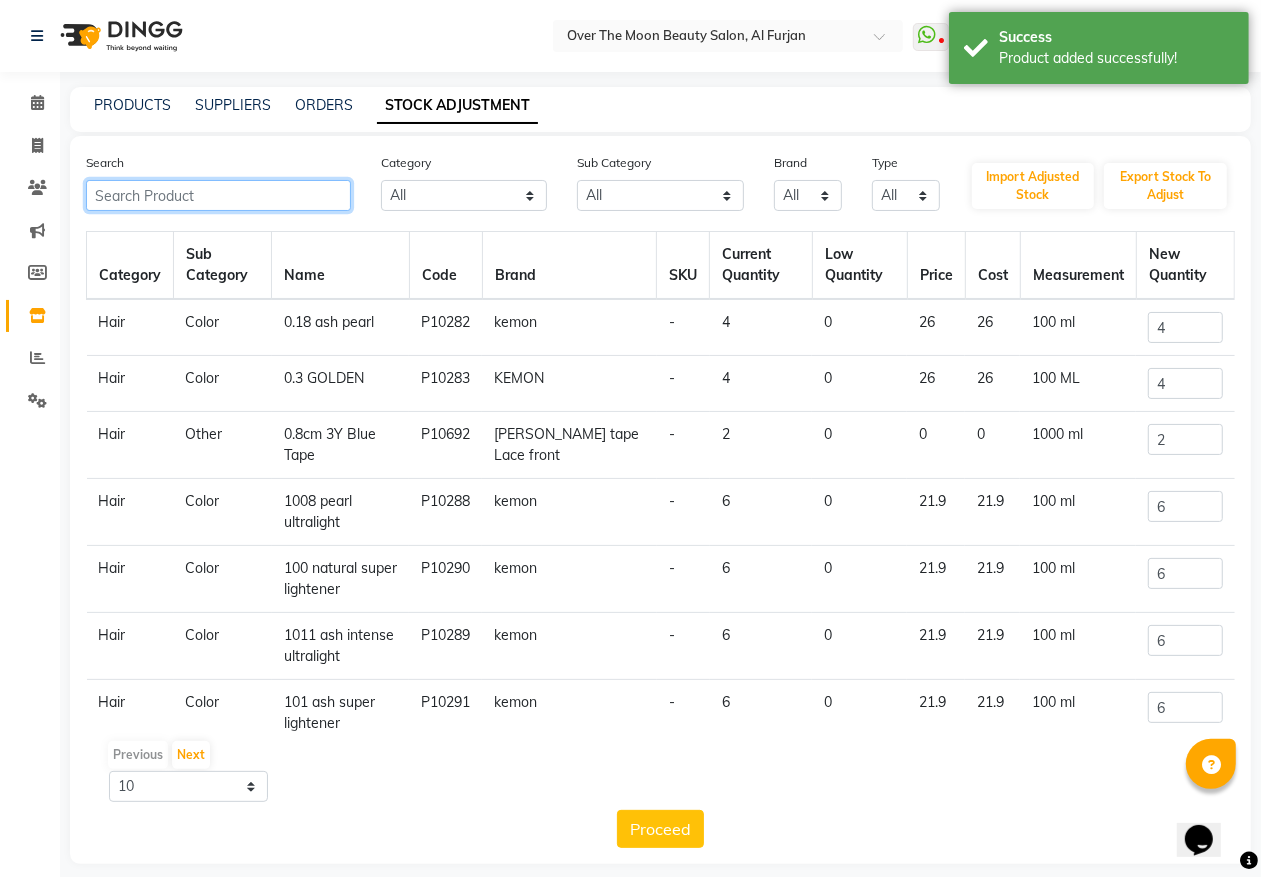 click 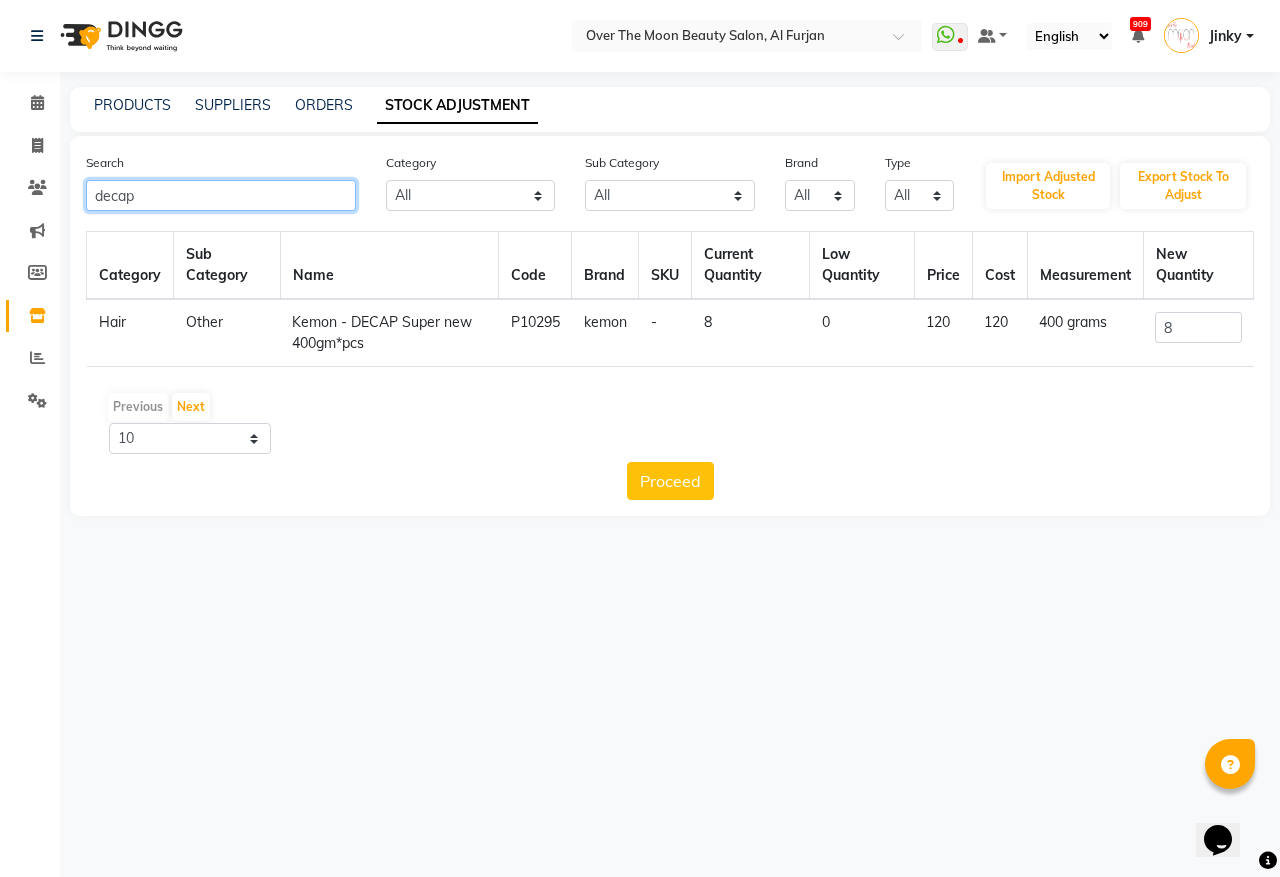 type on "decap" 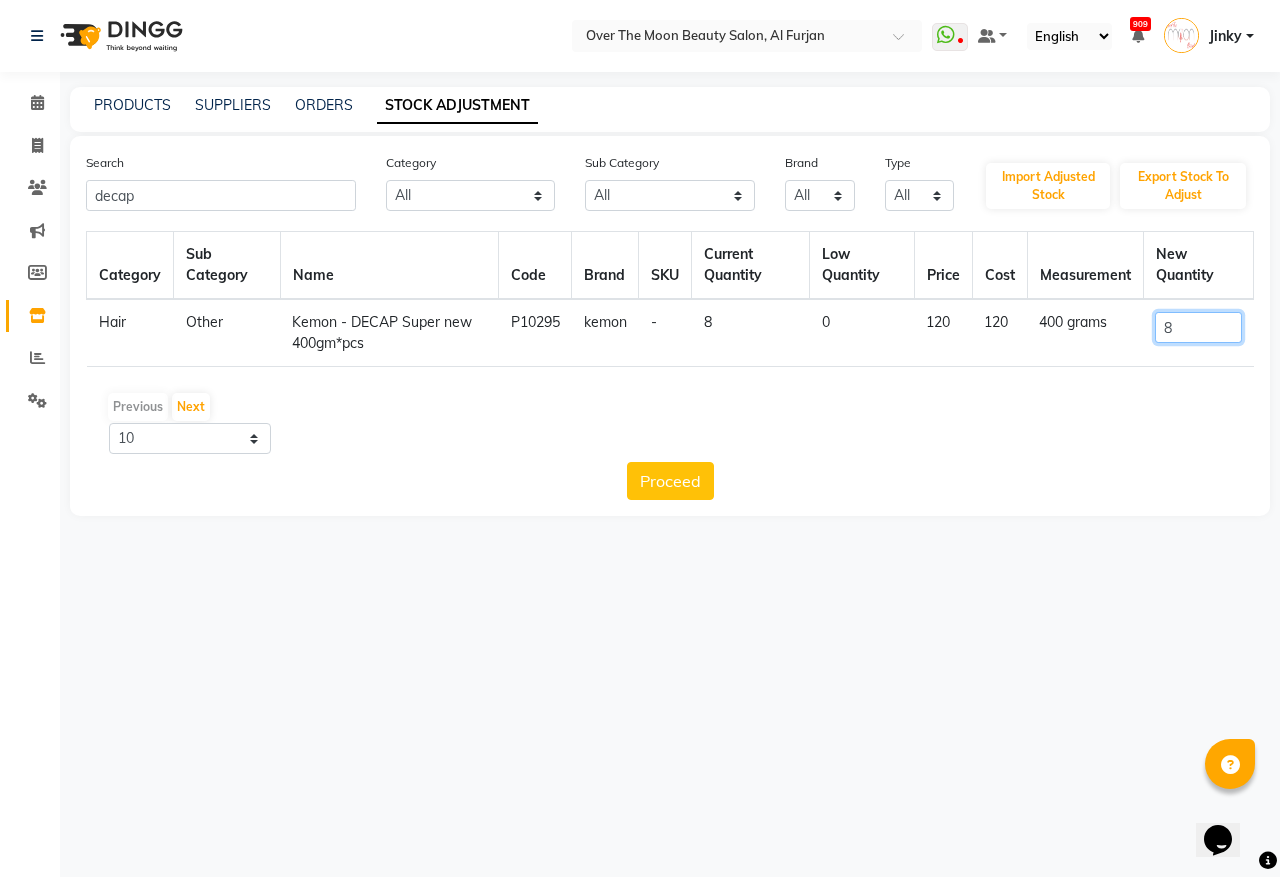 click on "8" 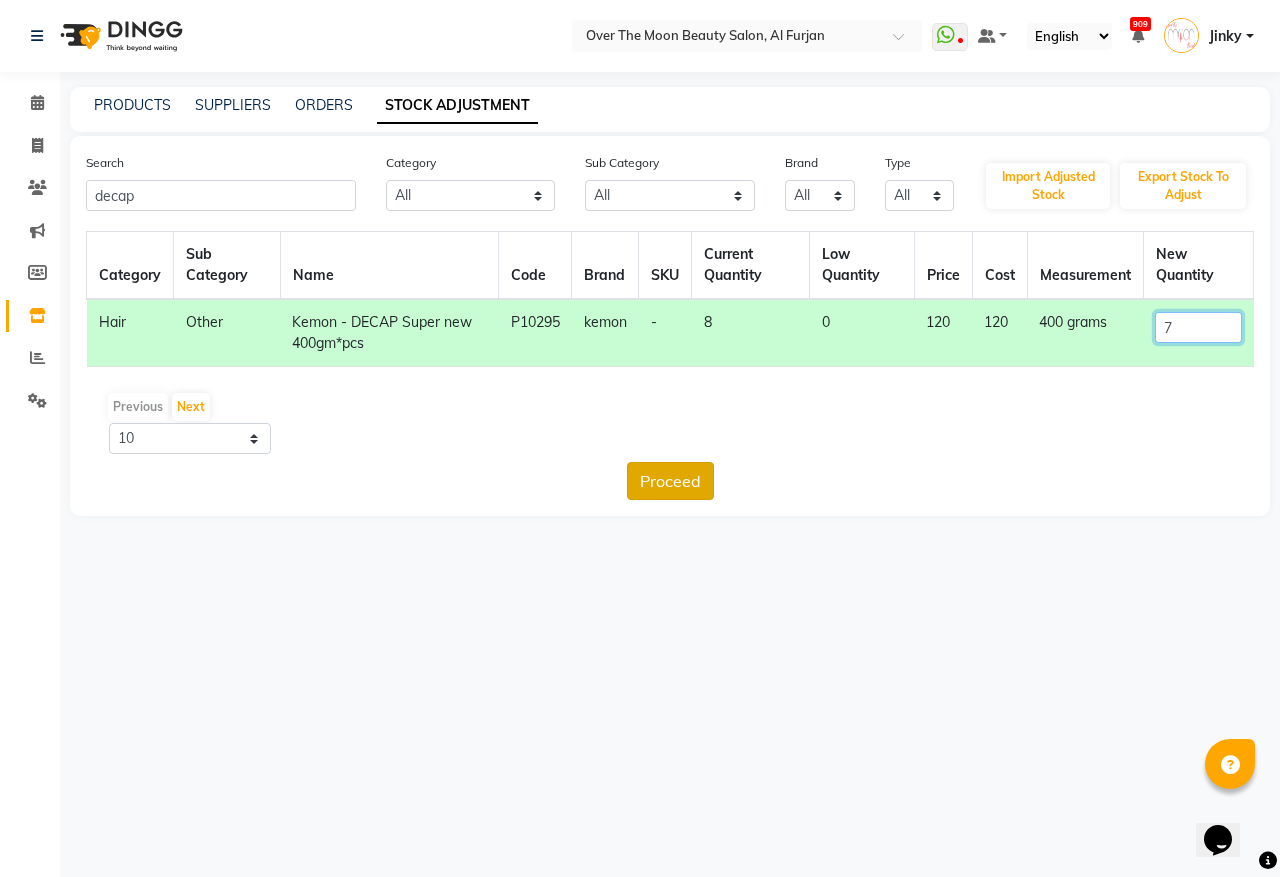 type on "7" 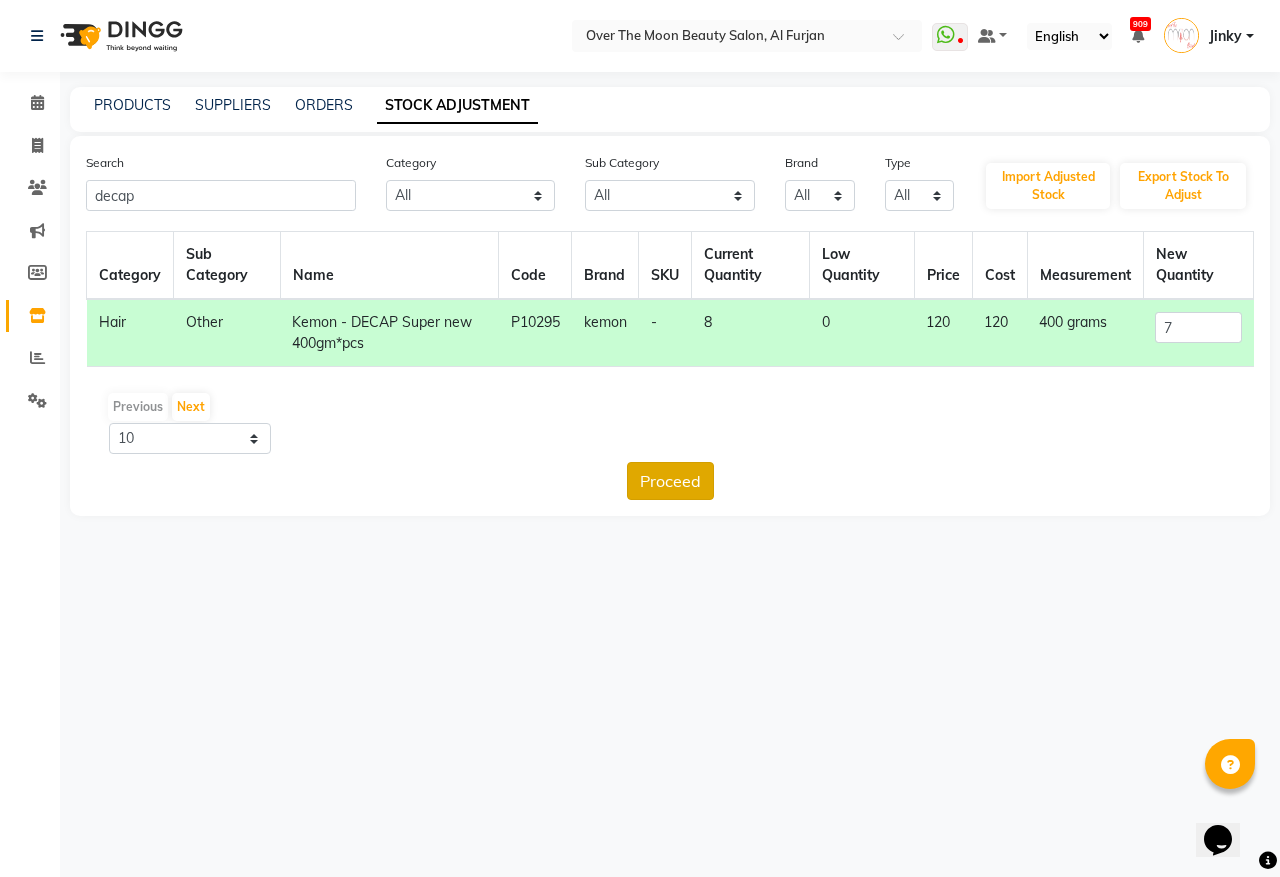 click on "Proceed" 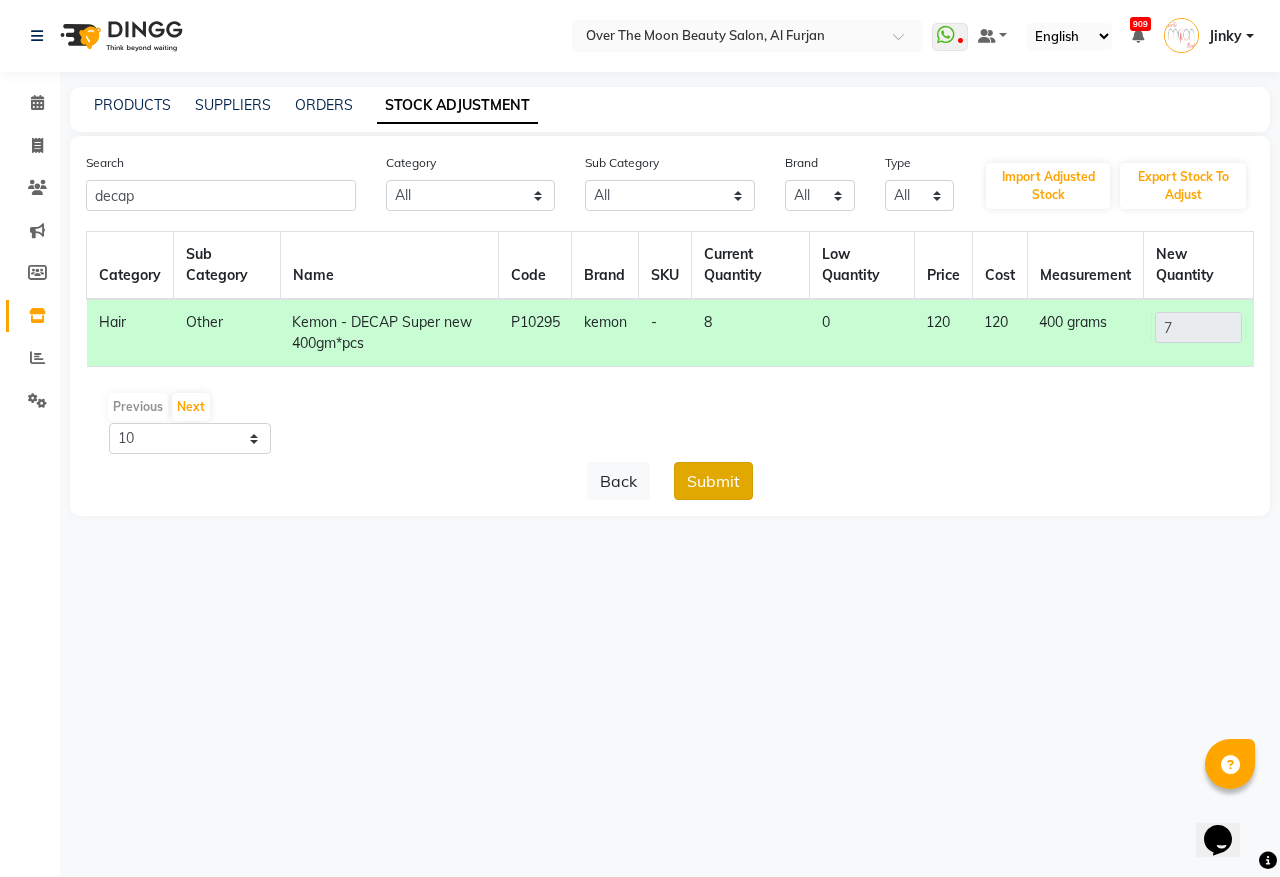 click on "Submit" 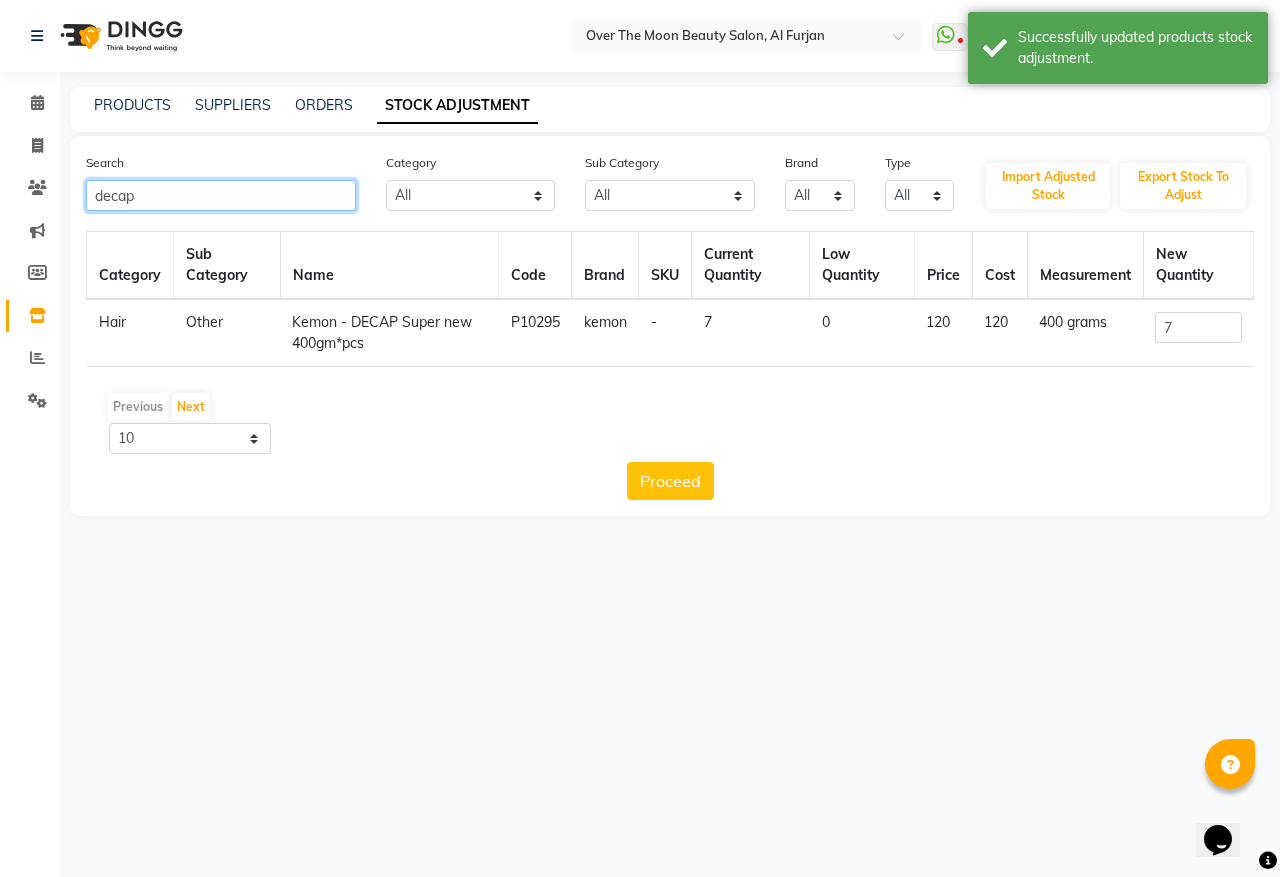 drag, startPoint x: 195, startPoint y: 190, endPoint x: 0, endPoint y: 216, distance: 196.7257 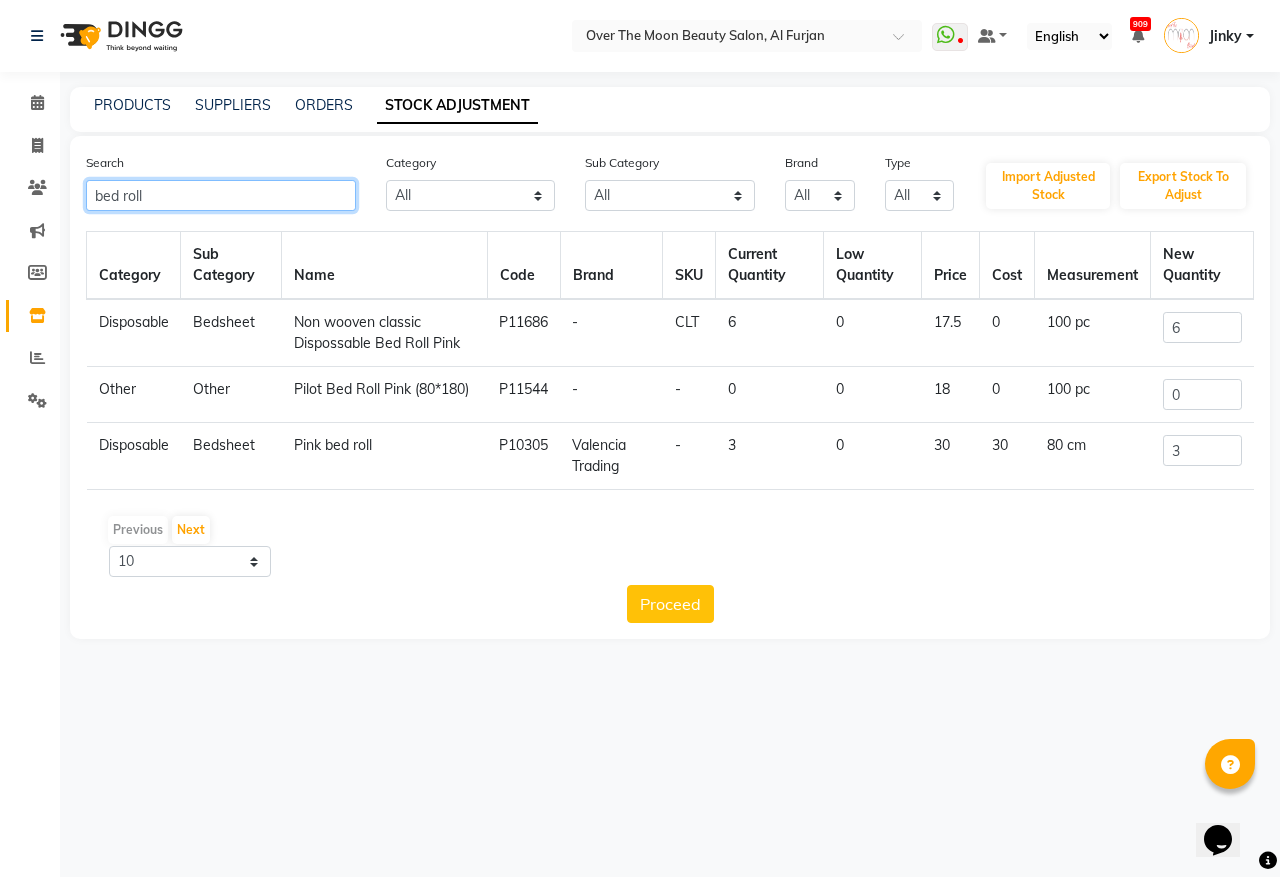 type on "bed roll" 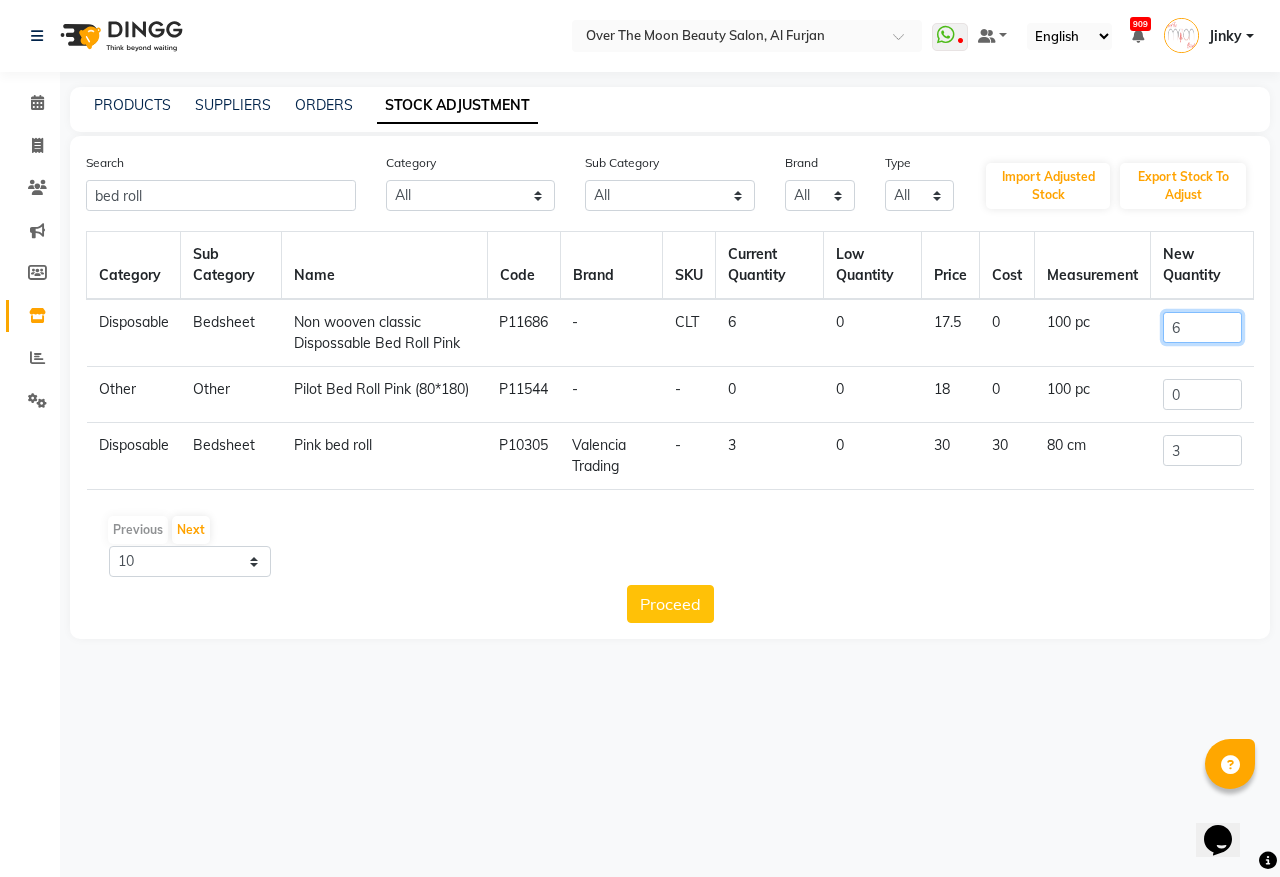 drag, startPoint x: 1200, startPoint y: 320, endPoint x: 1122, endPoint y: 353, distance: 84.693565 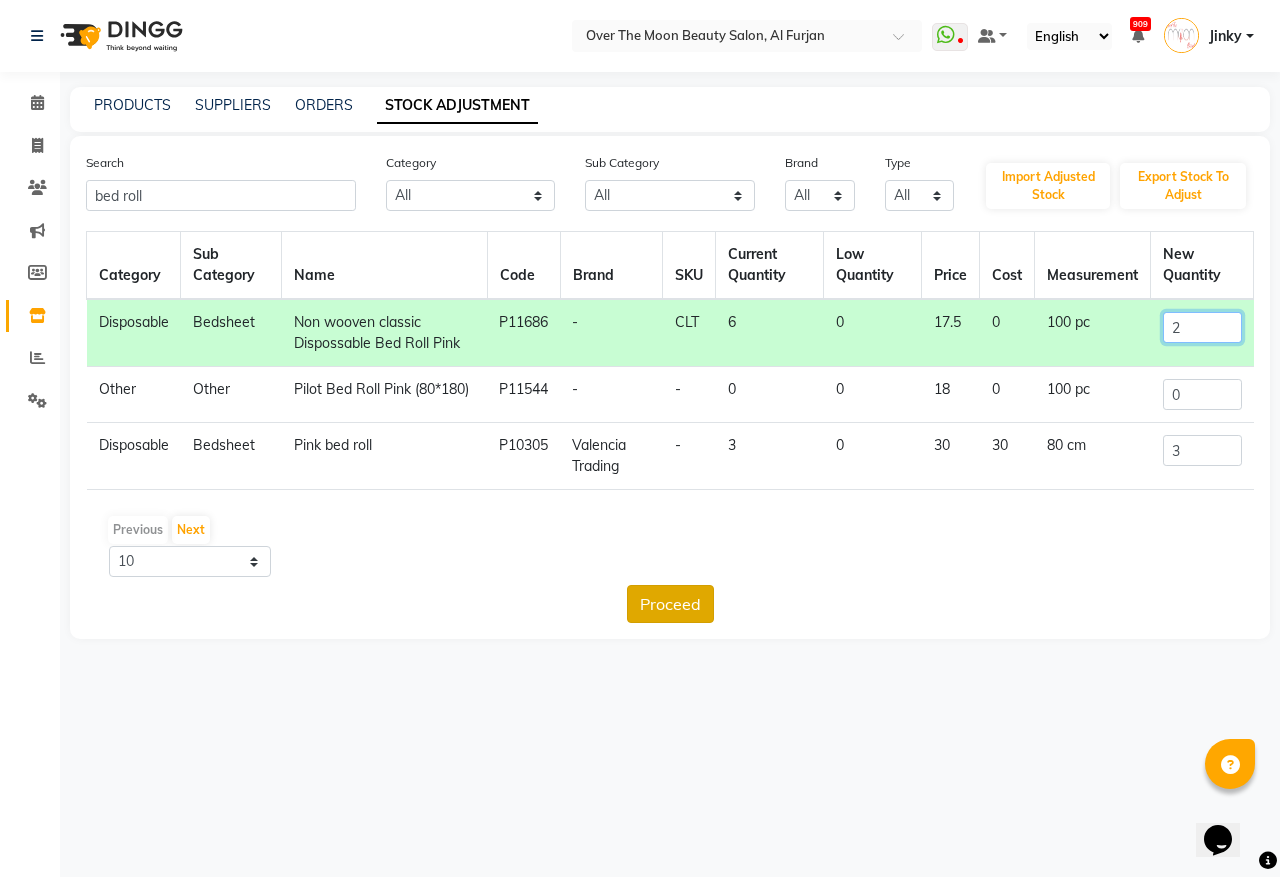 type on "2" 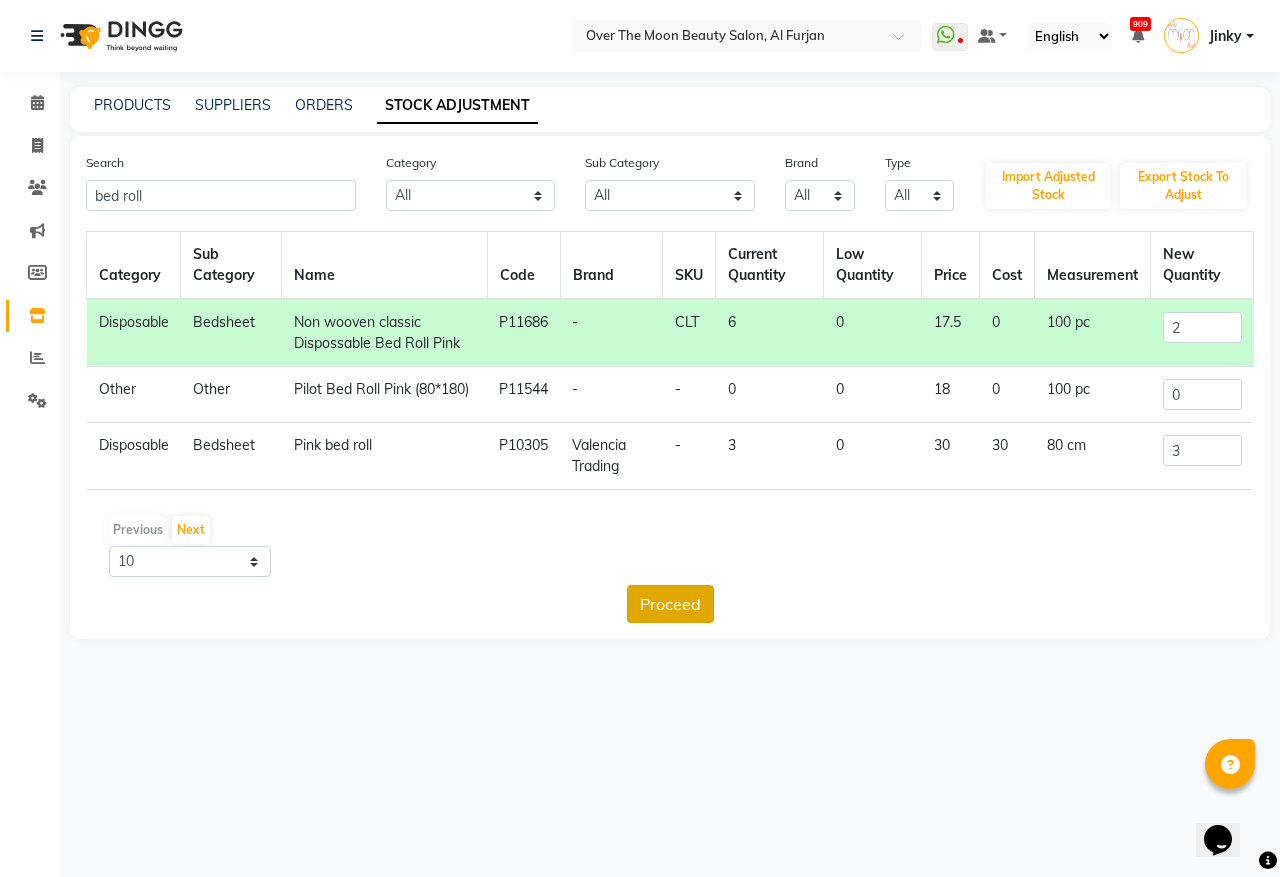 click on "Proceed" 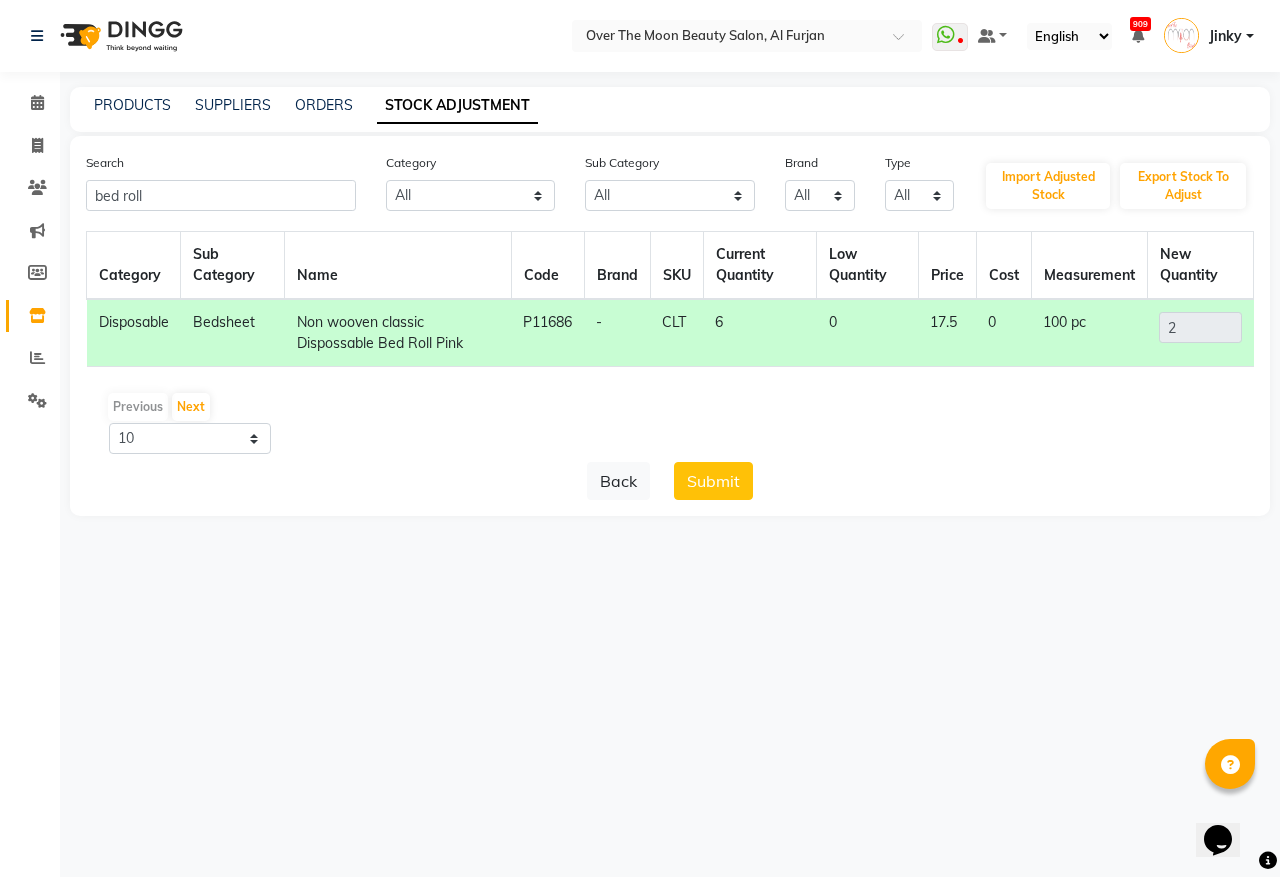 click on "Submit" 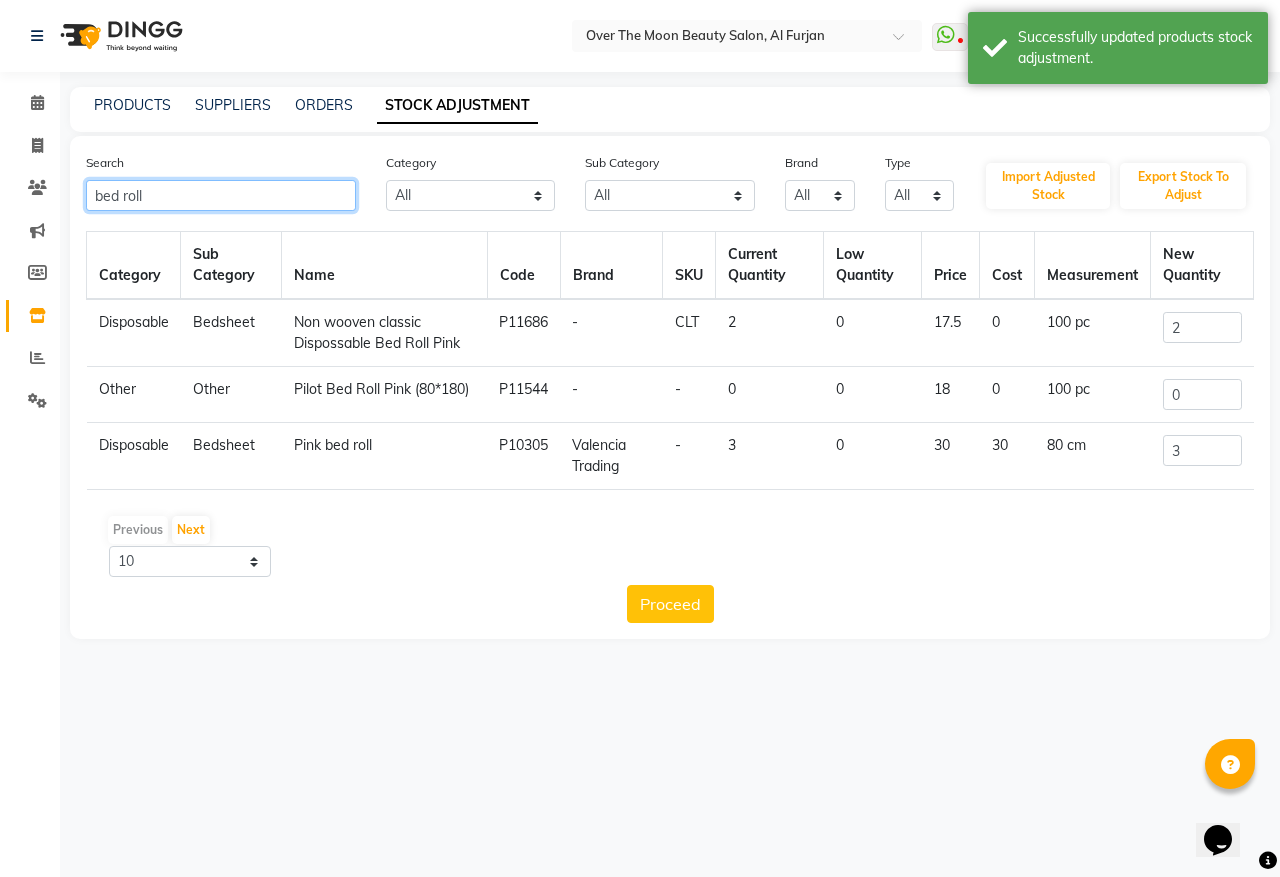 drag, startPoint x: 111, startPoint y: 190, endPoint x: 0, endPoint y: 182, distance: 111.28792 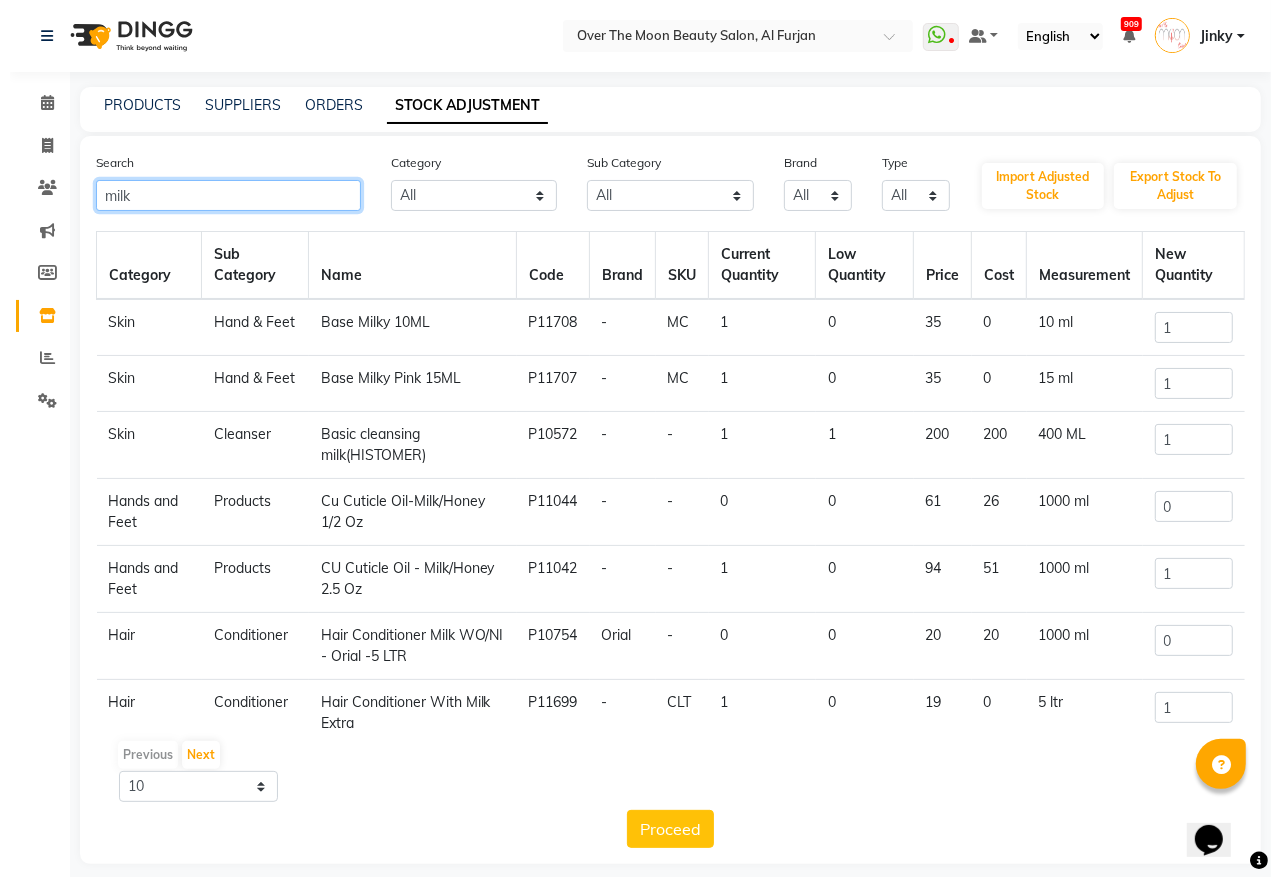 scroll, scrollTop: 208, scrollLeft: 0, axis: vertical 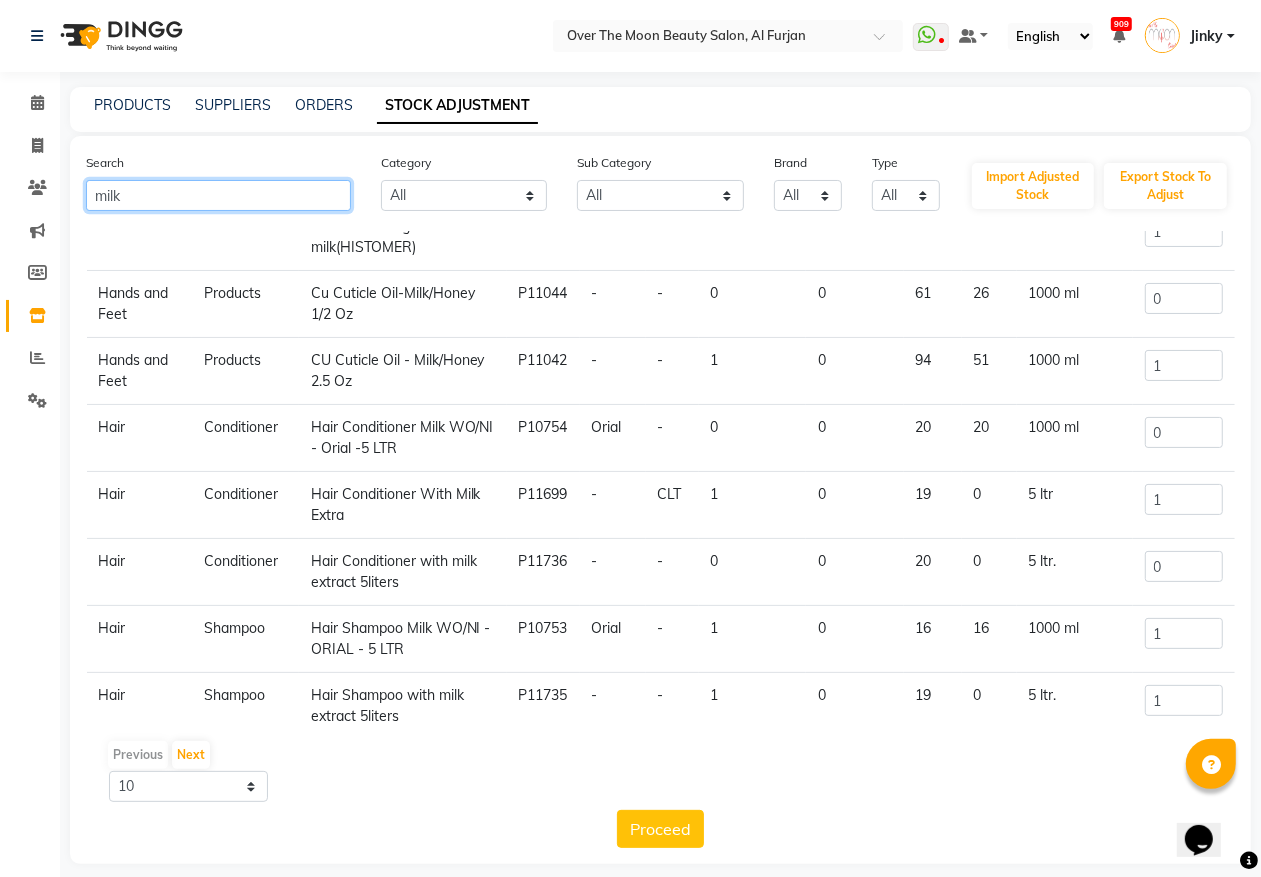 type on "milk" 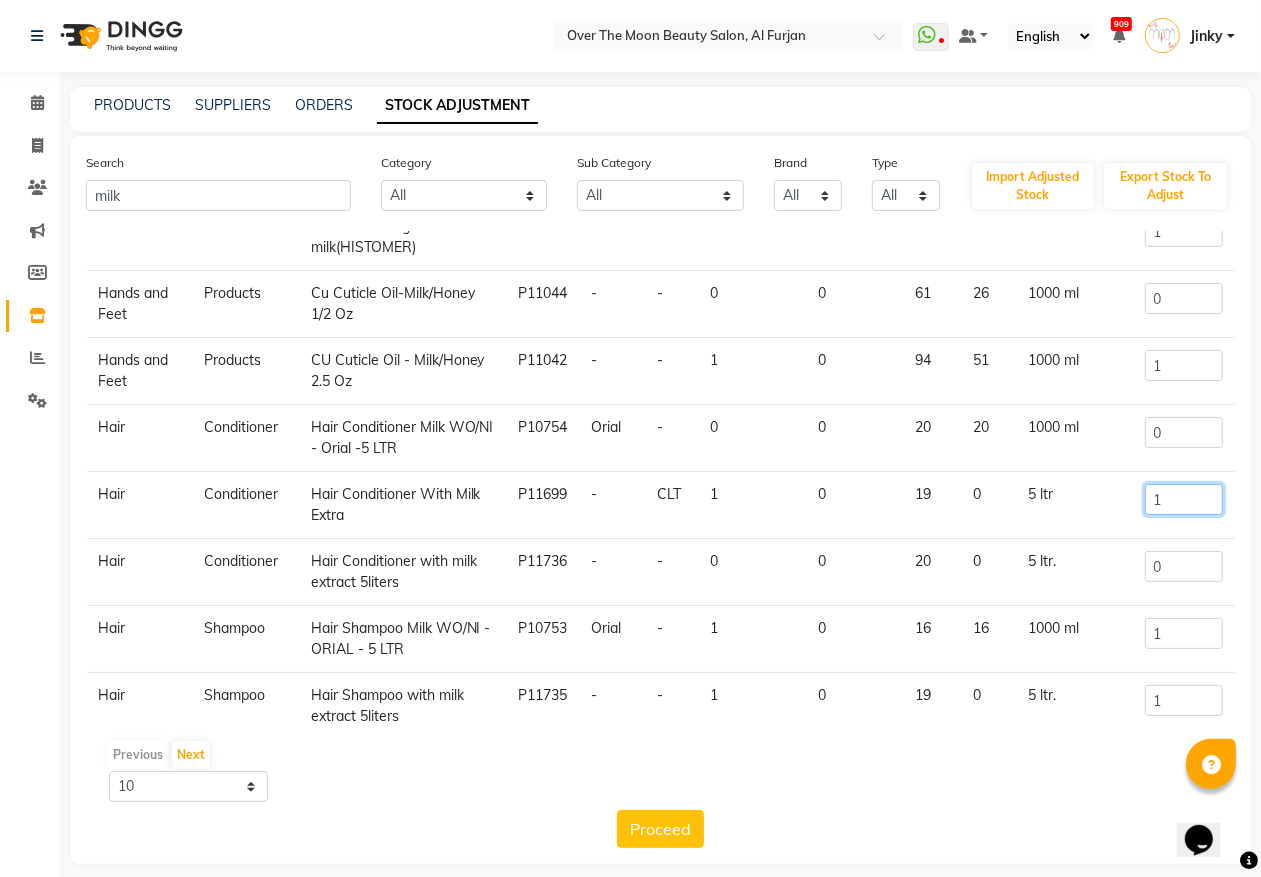 click on "1" 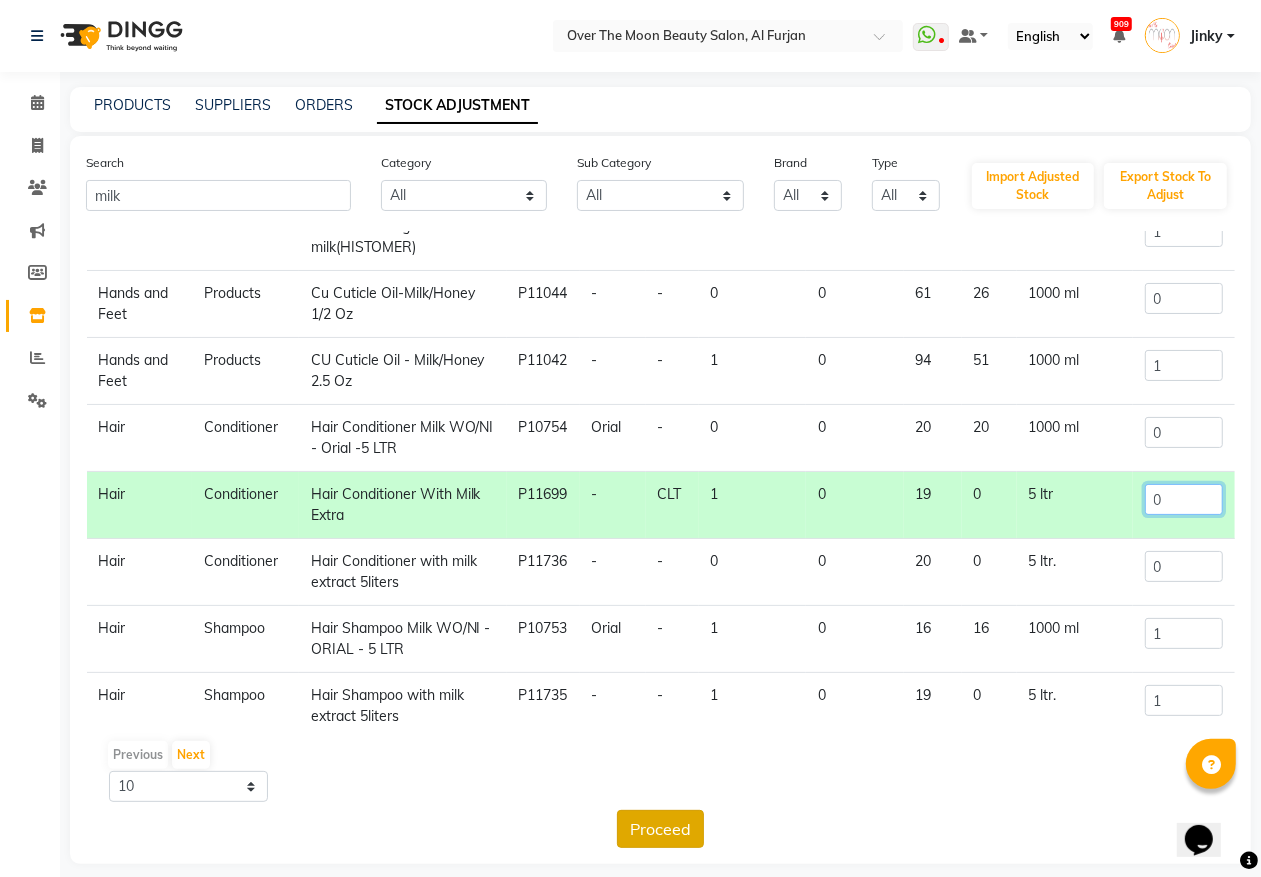 type on "0" 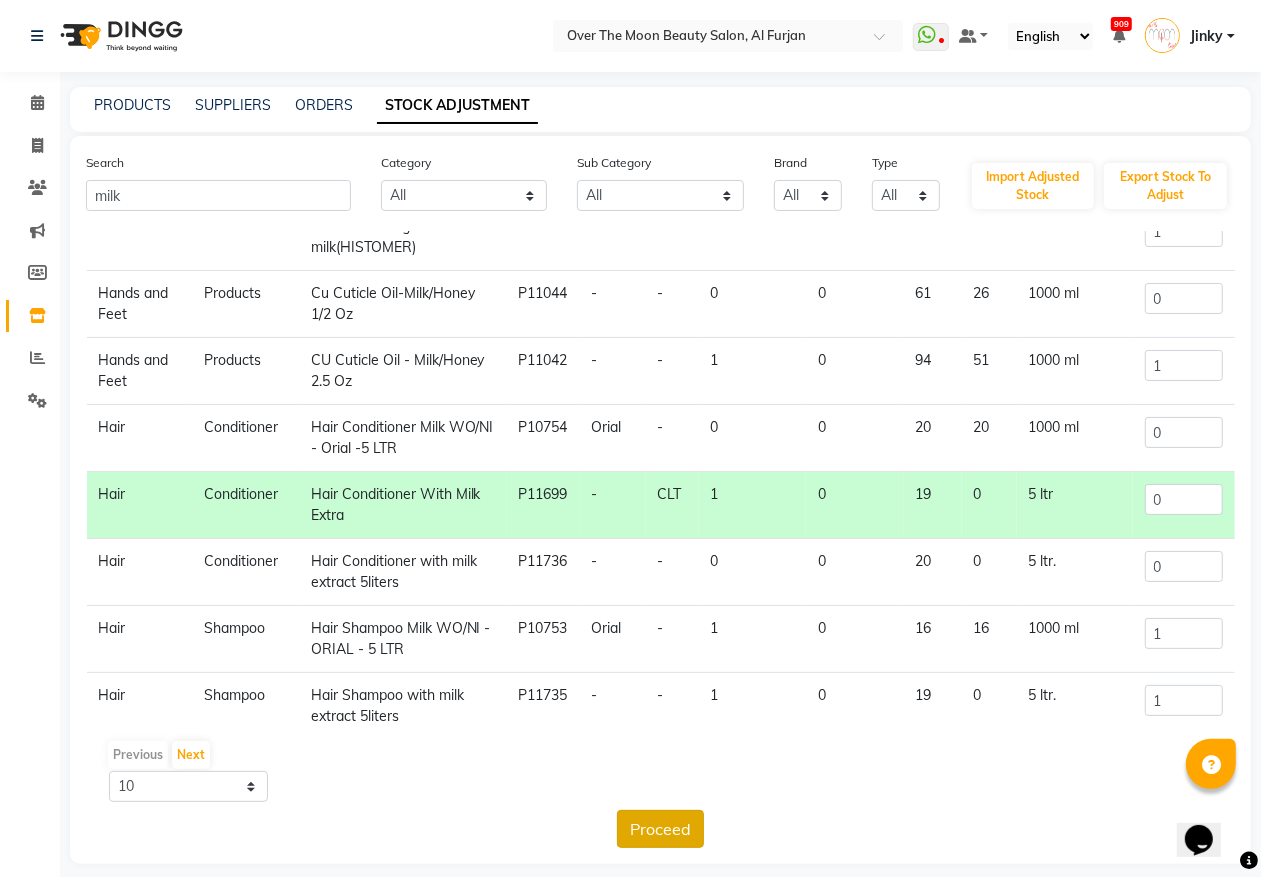 click on "Proceed" 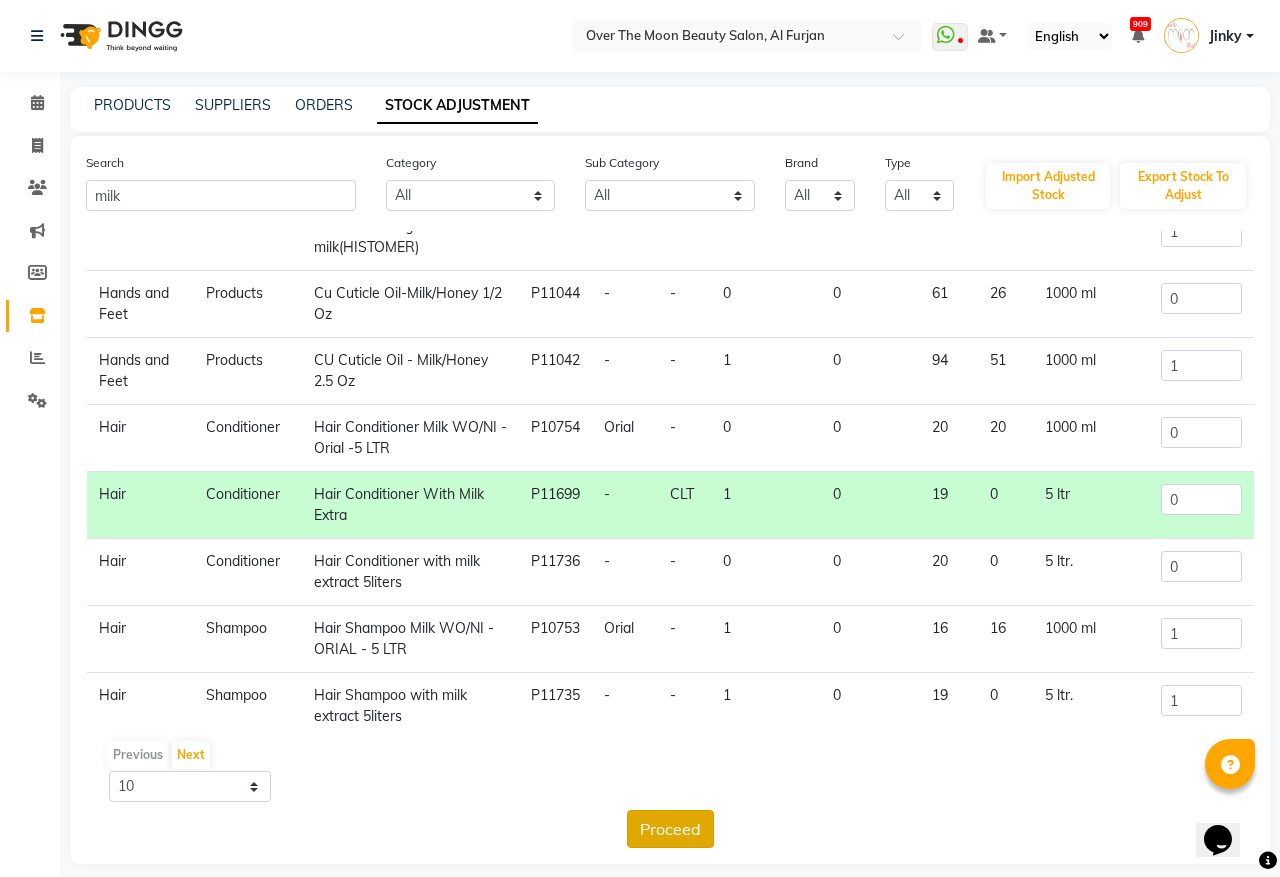 scroll, scrollTop: 0, scrollLeft: 0, axis: both 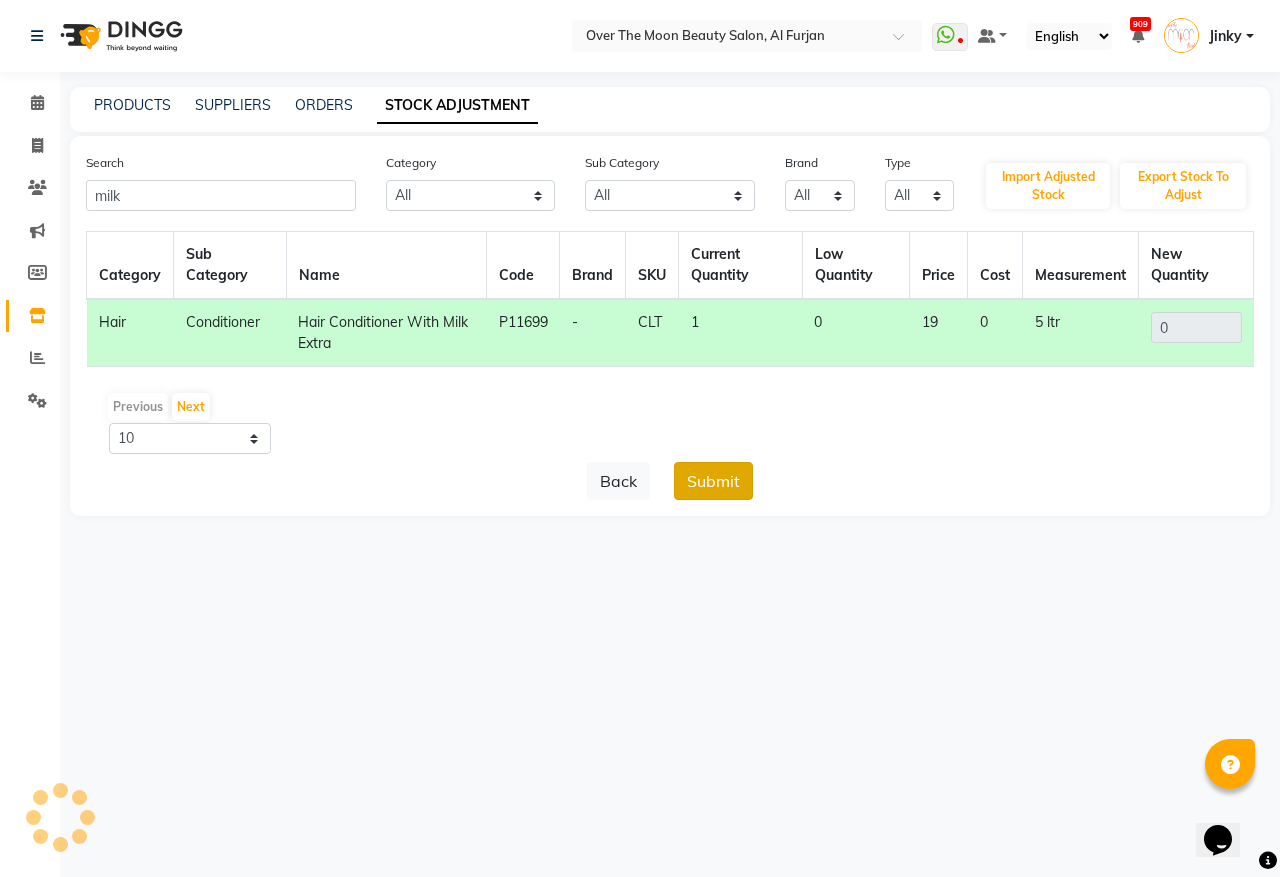 click on "Submit" 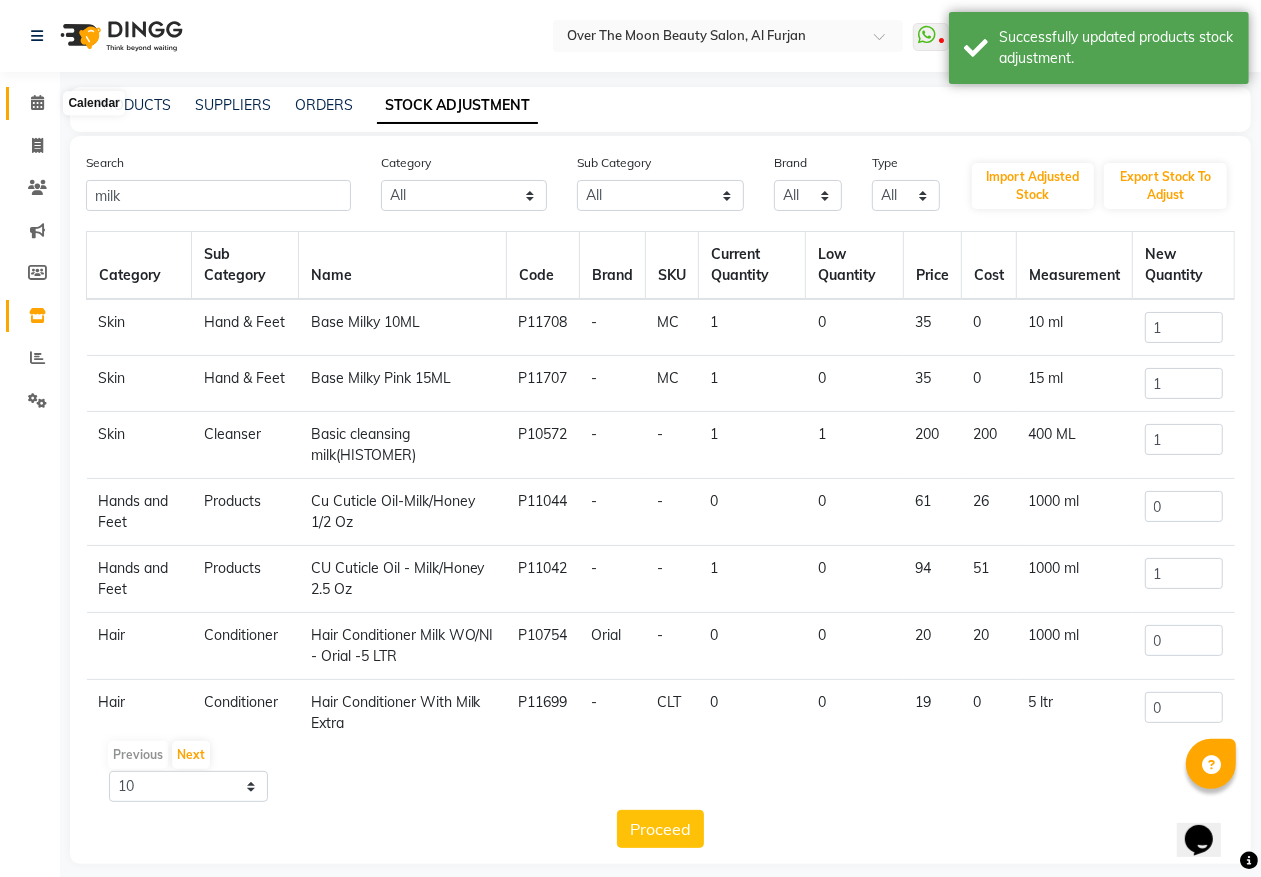 click 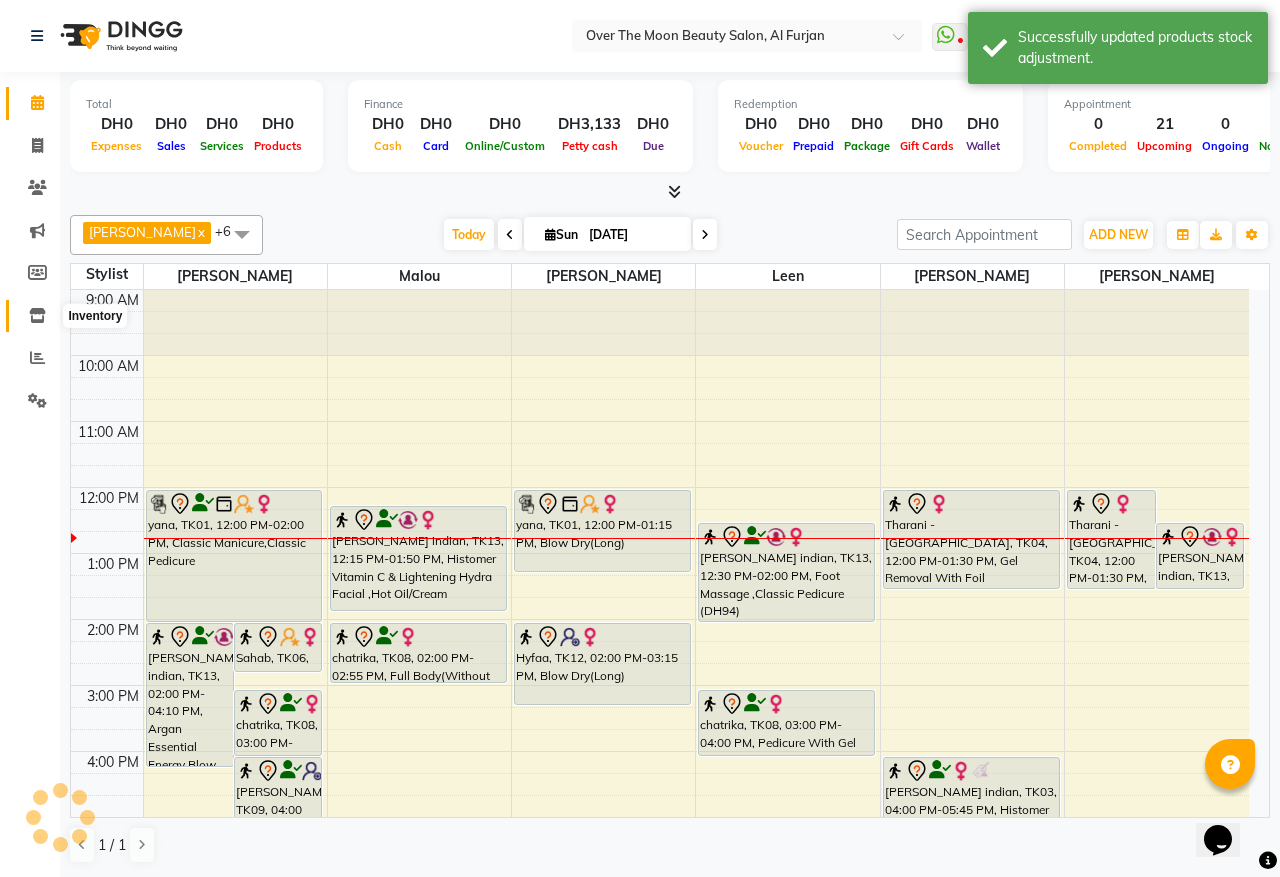 scroll, scrollTop: 0, scrollLeft: 0, axis: both 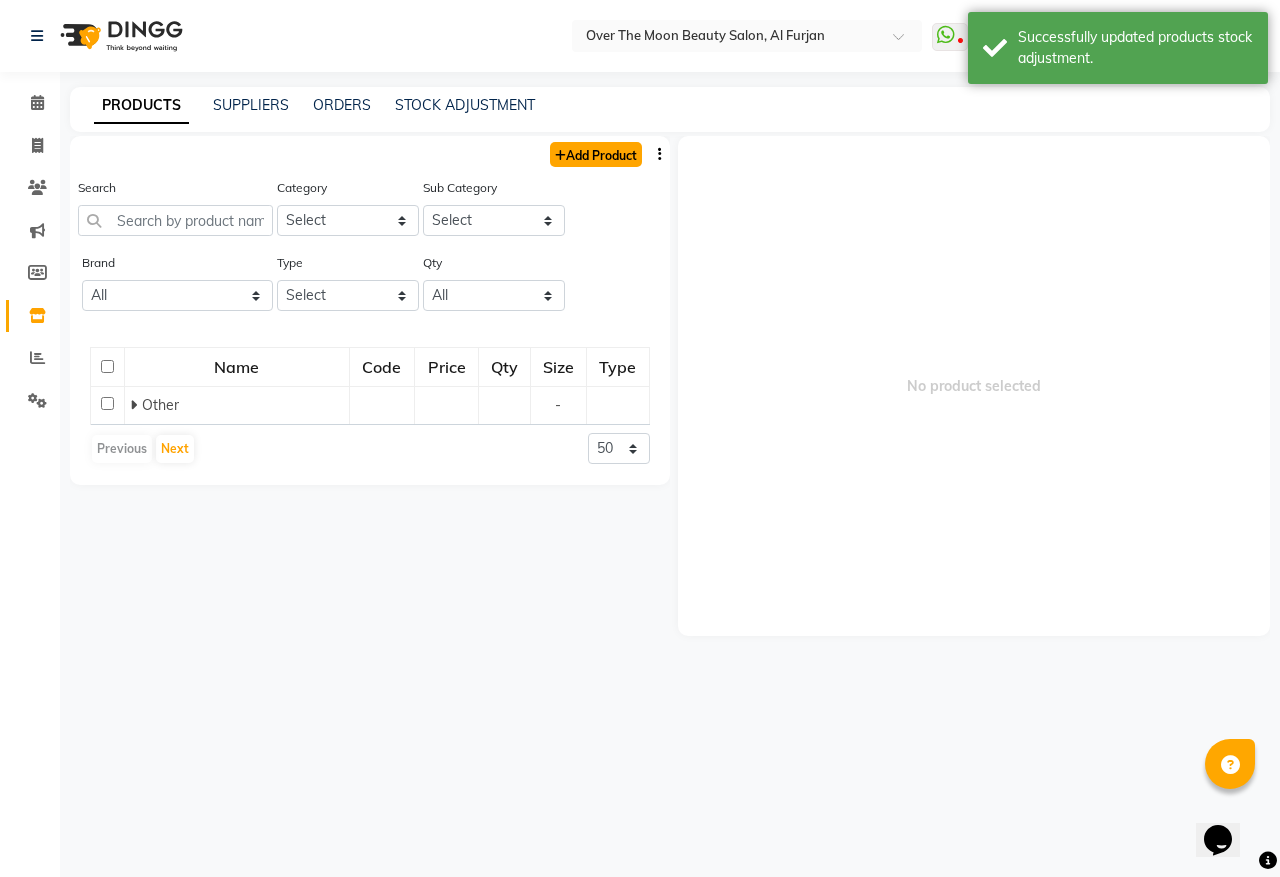 click on "Add Product" 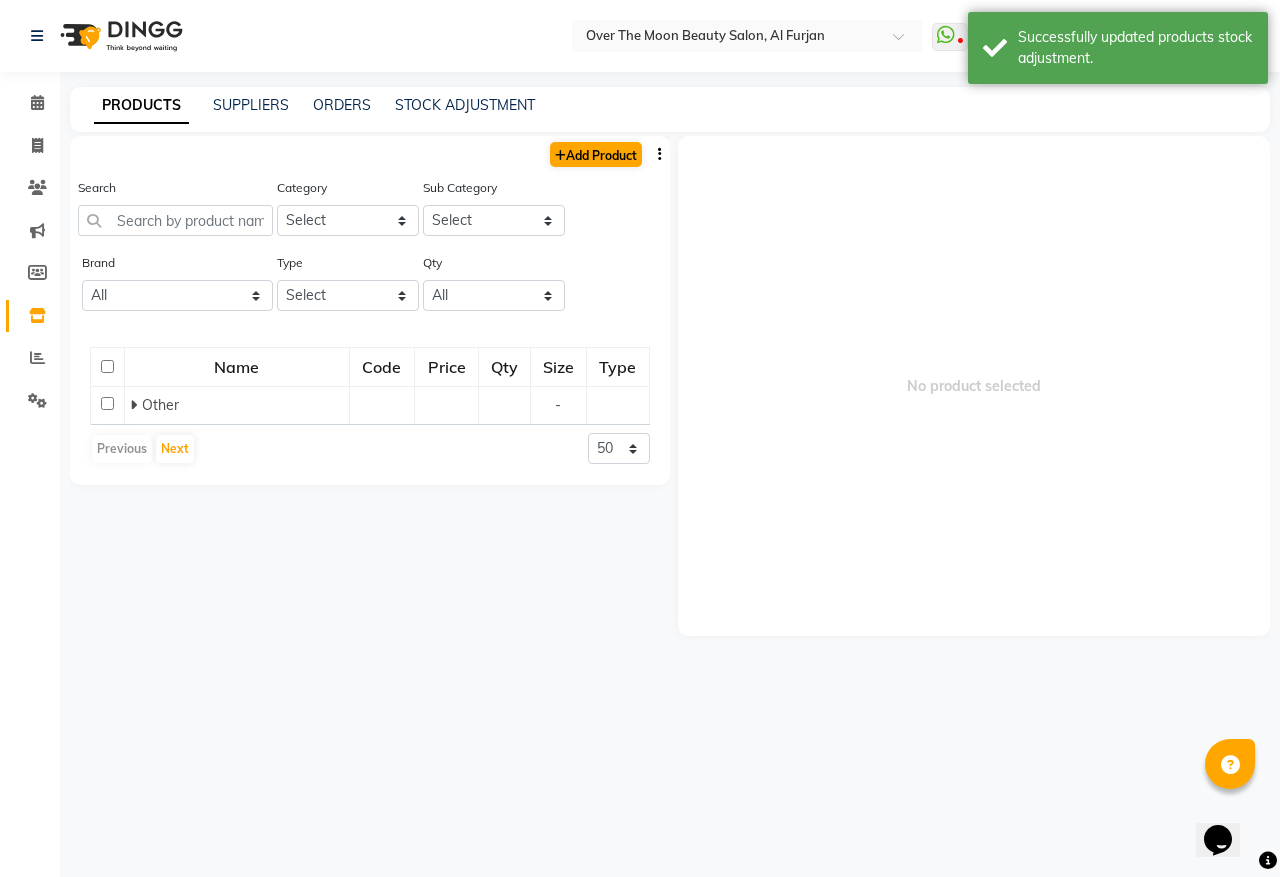 select on "true" 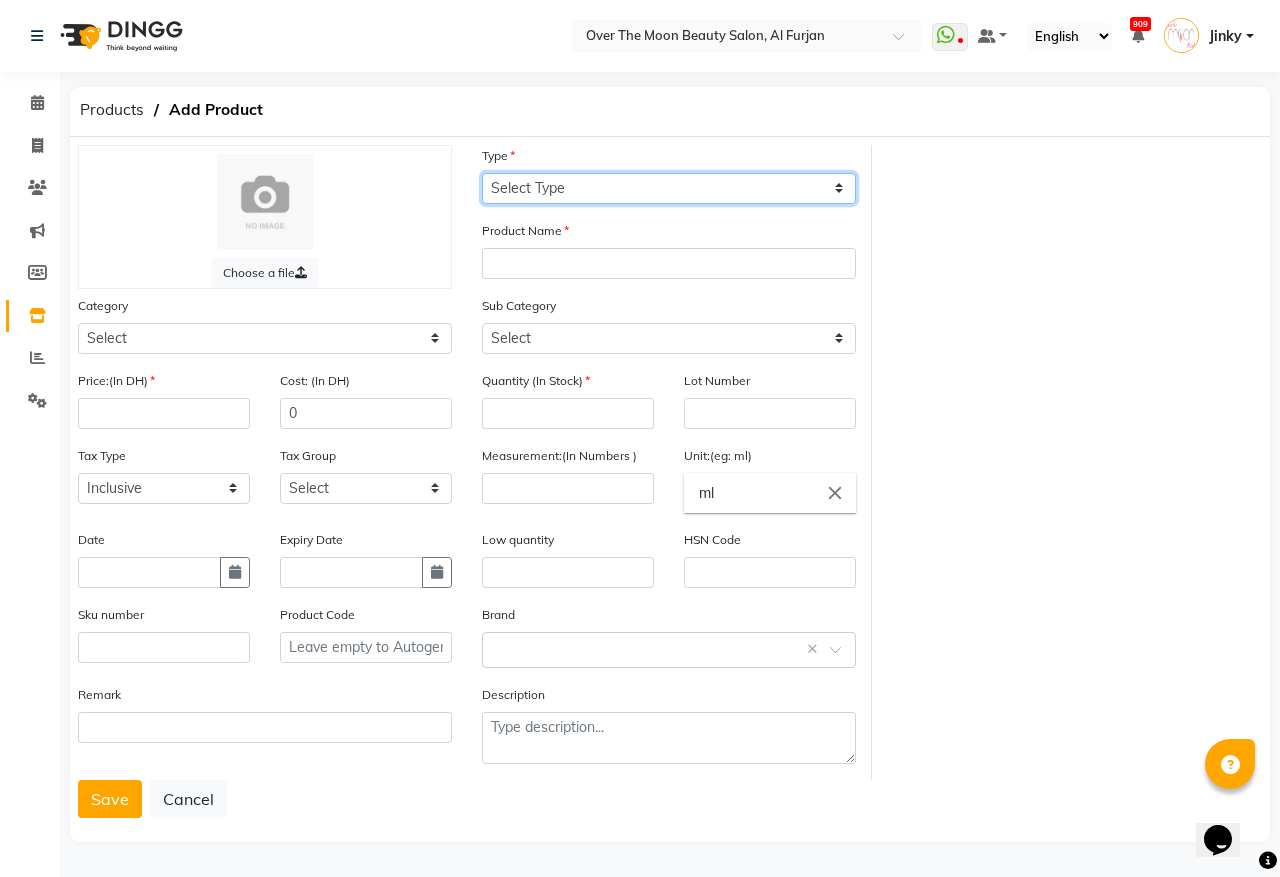 drag, startPoint x: 562, startPoint y: 178, endPoint x: 570, endPoint y: 171, distance: 10.630146 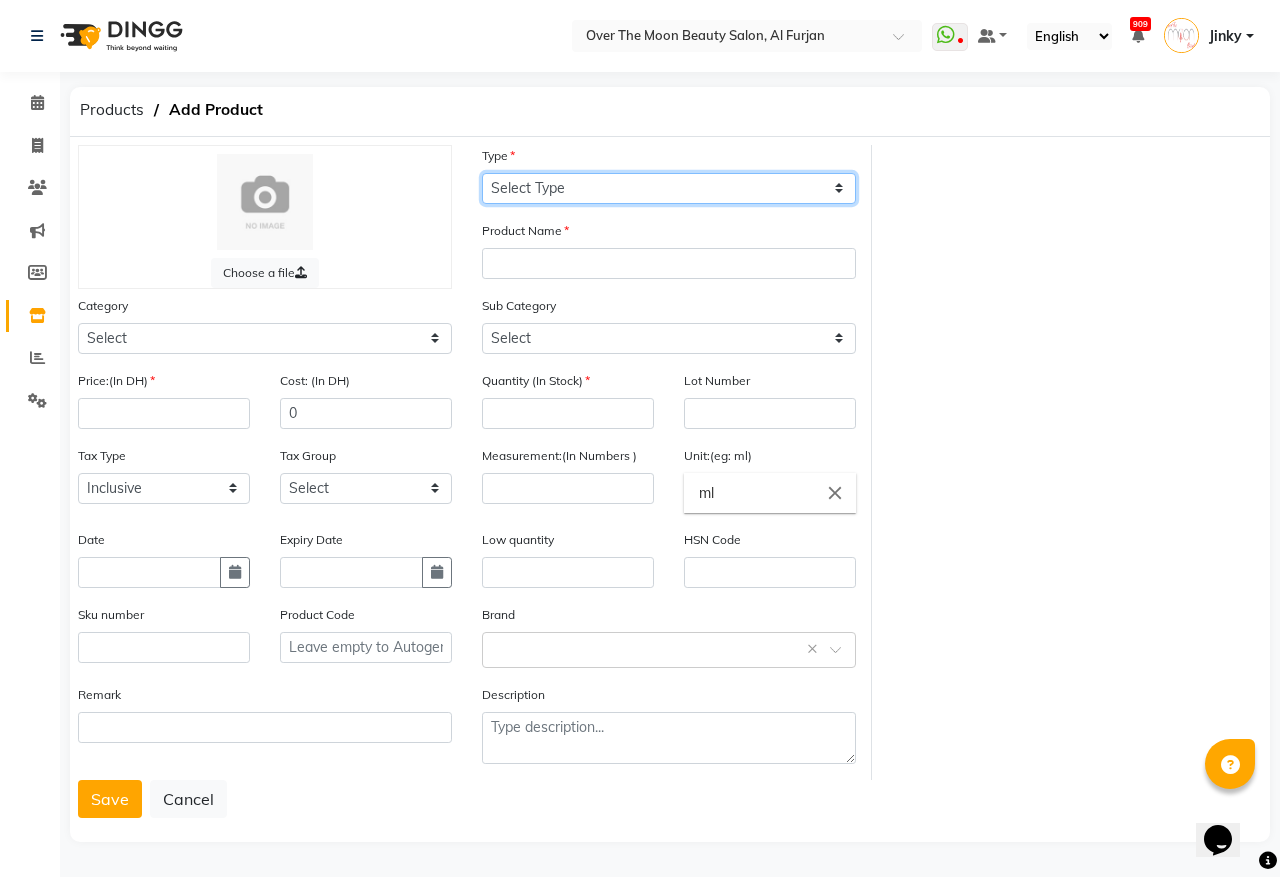 click on "Select Type Both Retail Consumable" 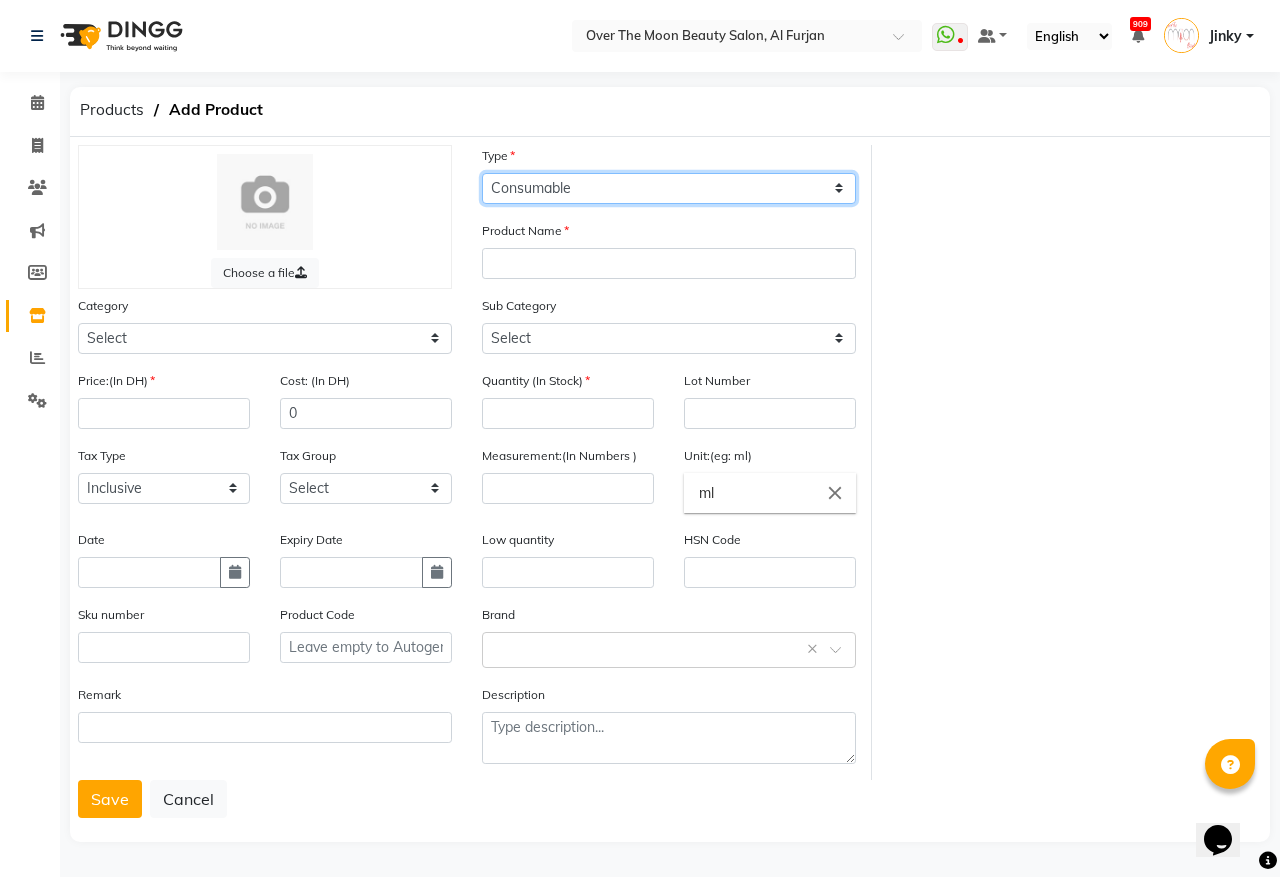 click on "Select Type Both Retail Consumable" 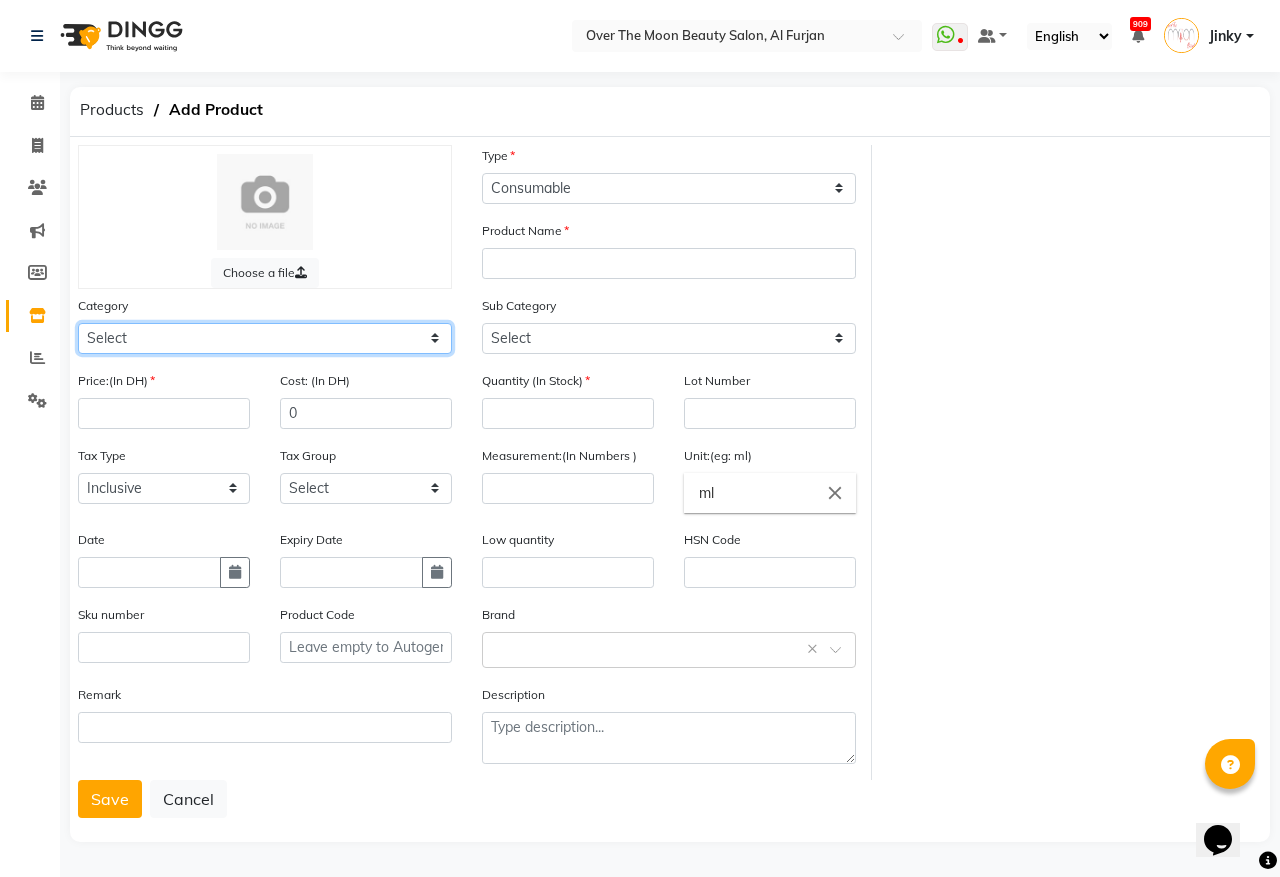 click on "Select Hair Skin Makeup Personal Care Appliances Beard Waxing Disposable Threading Hands and Feet Beauty Planet Botox Cadiveu Casmara Cheryls Loreal Olaplex Other" 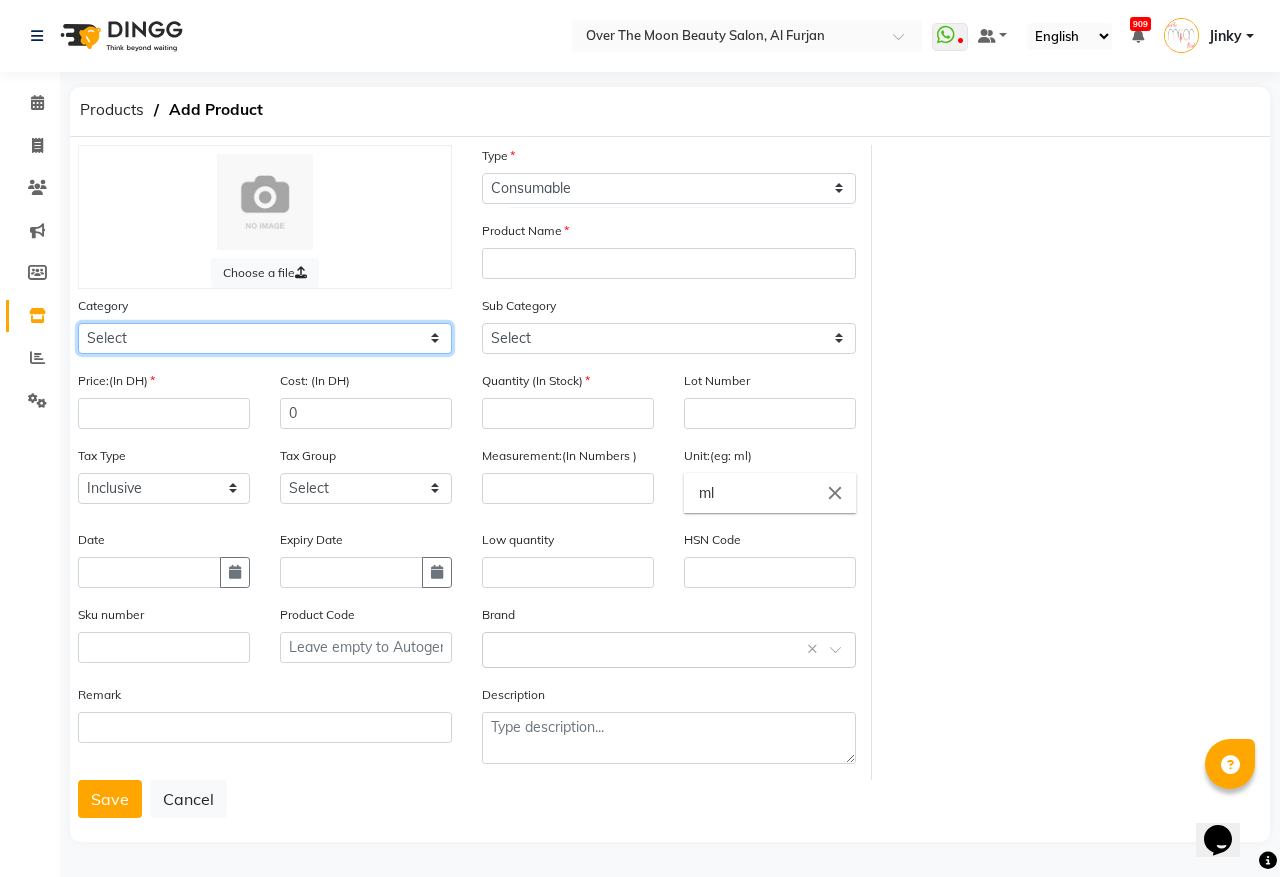 select on "478101100" 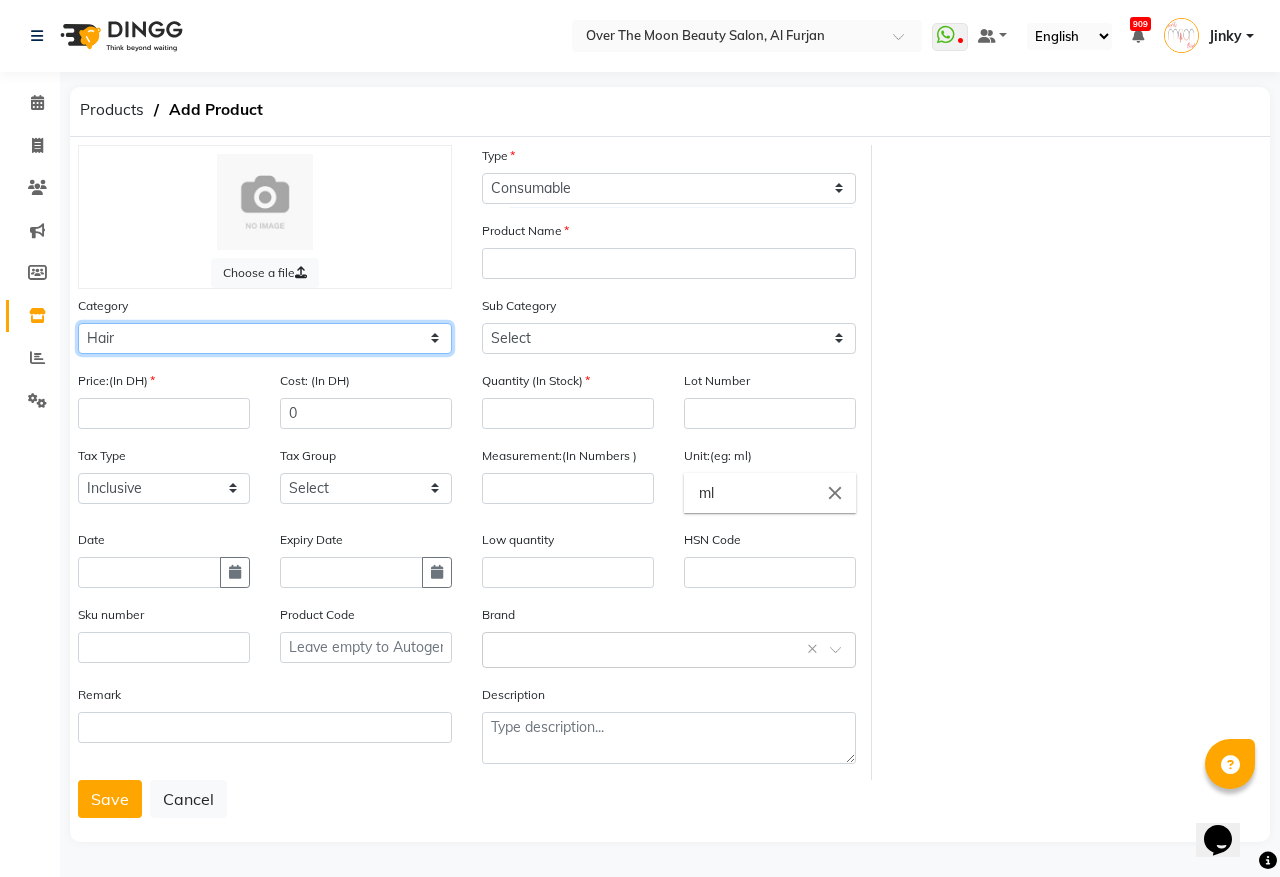 click on "Select Hair Skin Makeup Personal Care Appliances Beard Waxing Disposable Threading Hands and Feet Beauty Planet Botox Cadiveu Casmara Cheryls Loreal Olaplex Other" 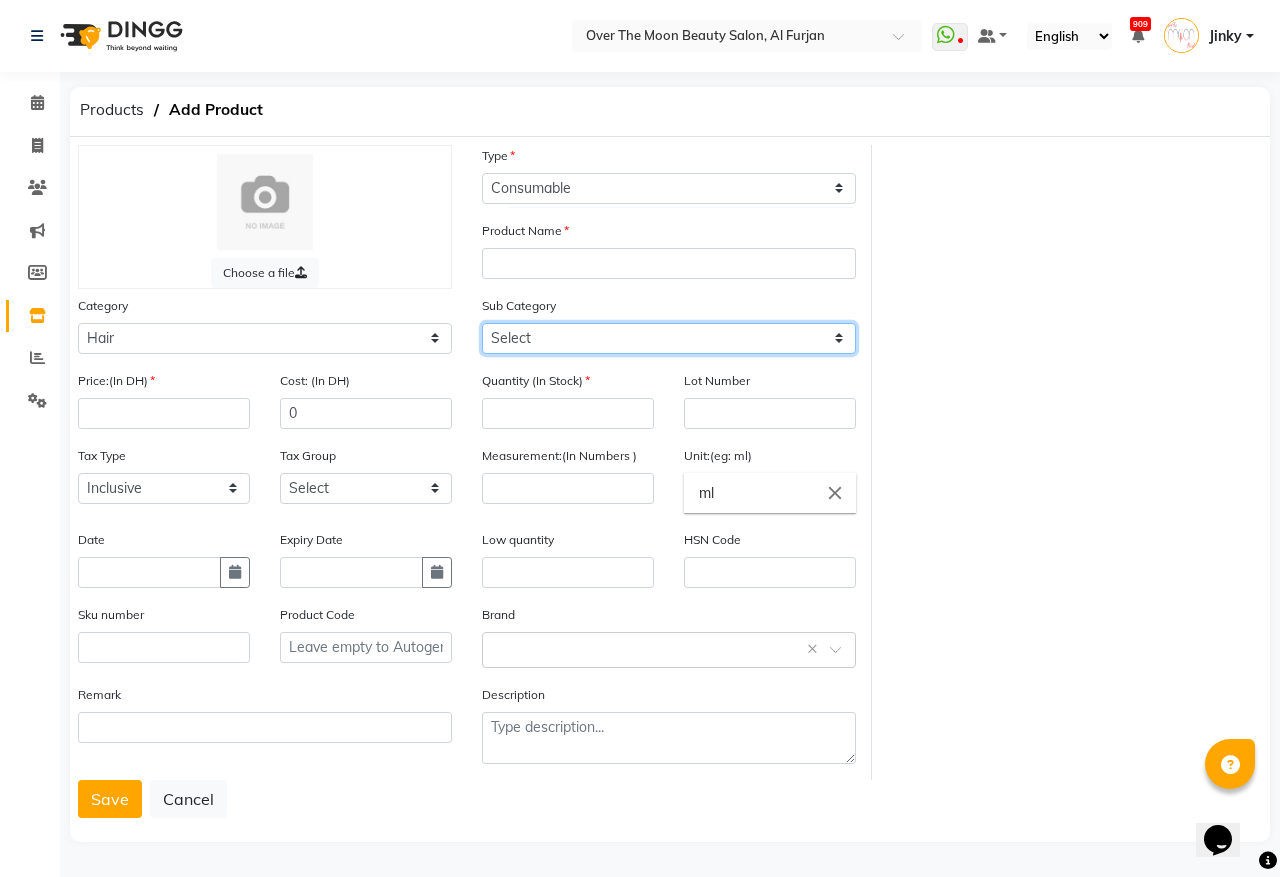 click on "Select Shampoo Conditioner Cream Mask Oil Serum Color Appliances Treatment Styling Kit & Combo Other" 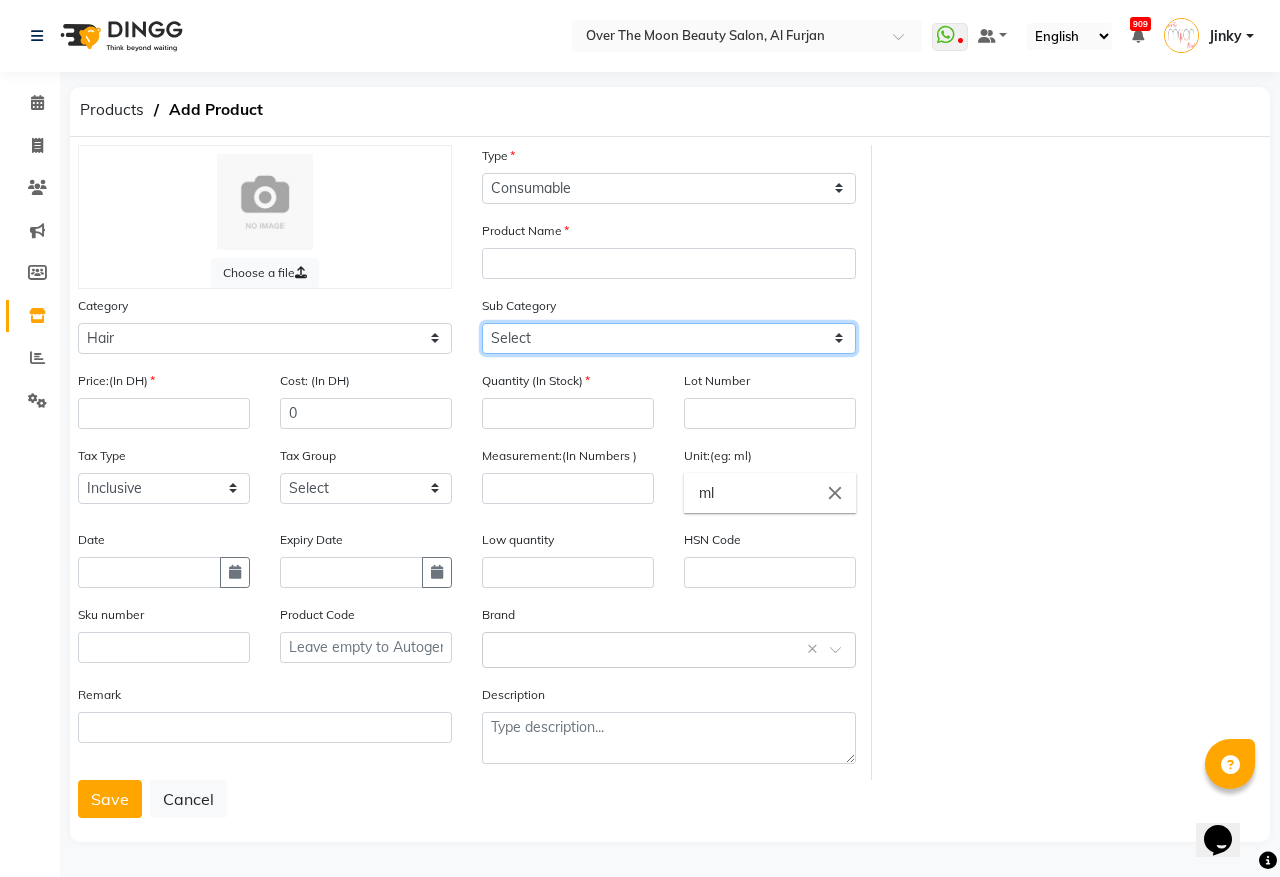 select on "478101108" 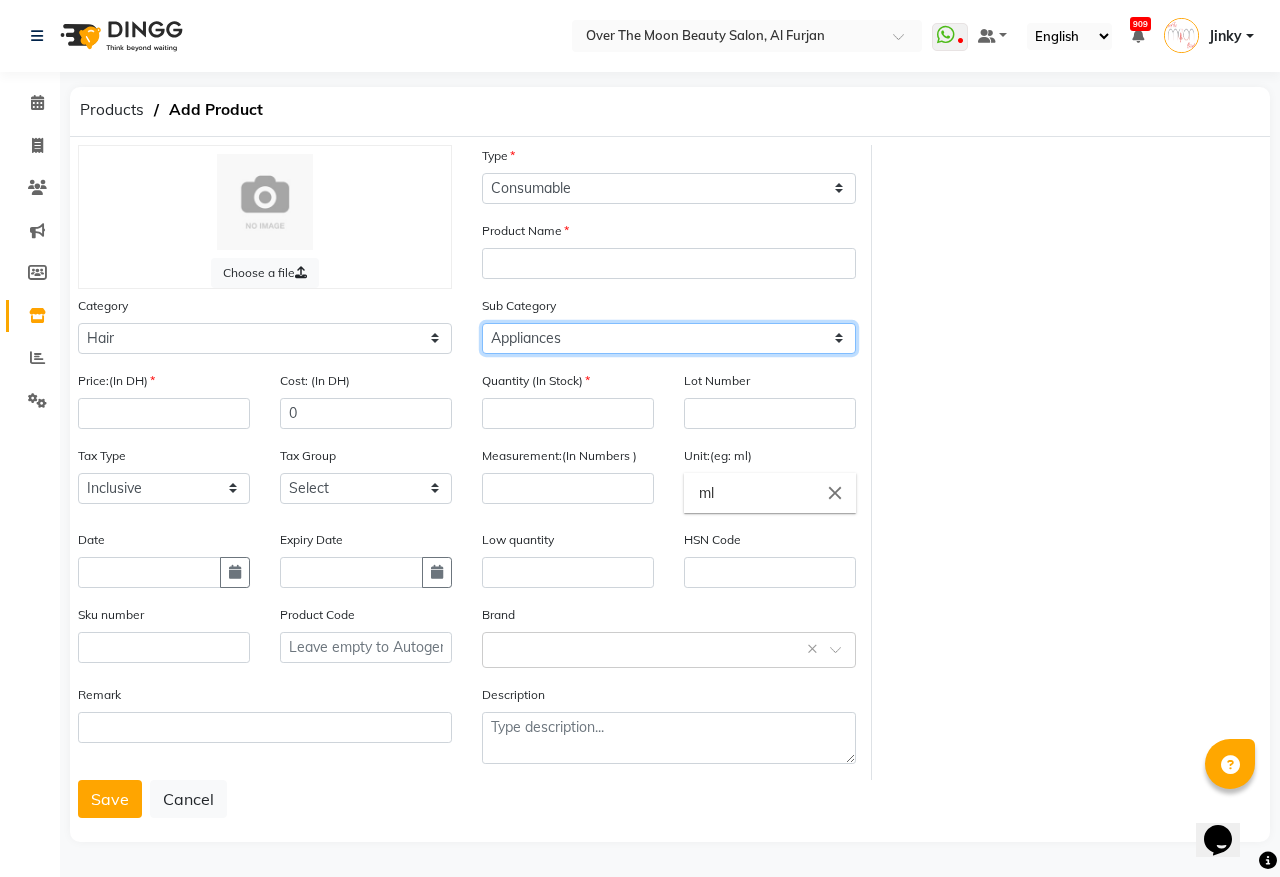 click on "Select Shampoo Conditioner Cream Mask Oil Serum Color Appliances Treatment Styling Kit & Combo Other" 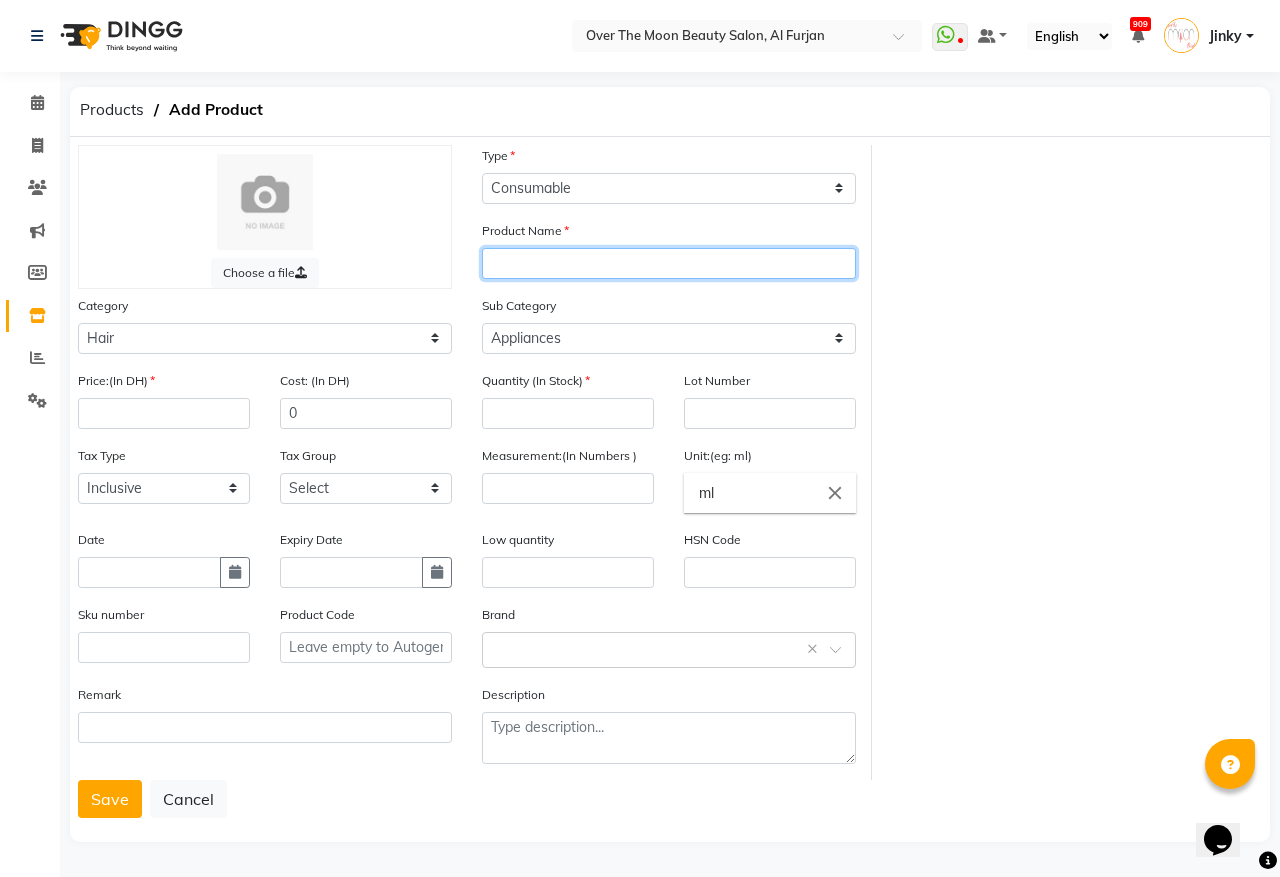 click 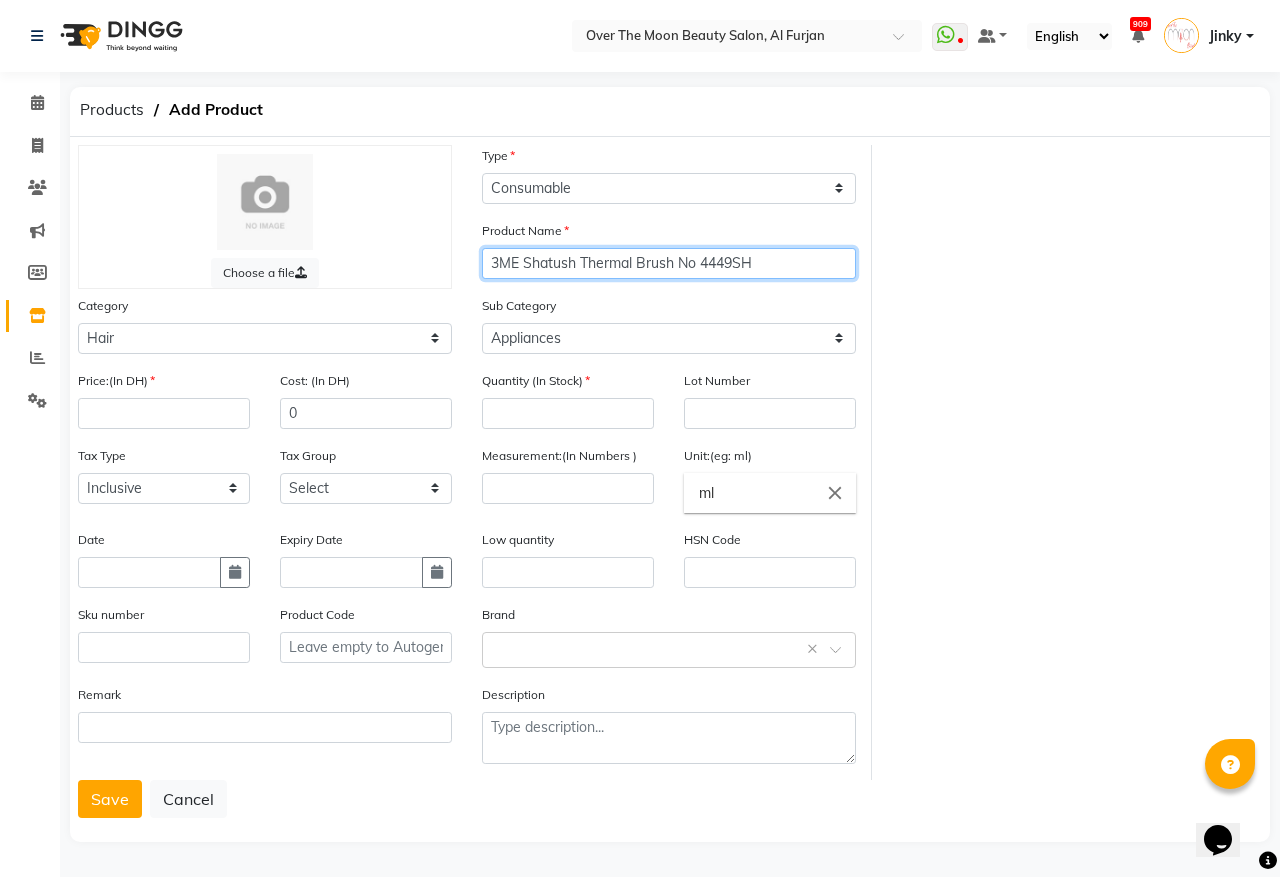 type on "3ME Shatush Thermal Brush No 4449SH" 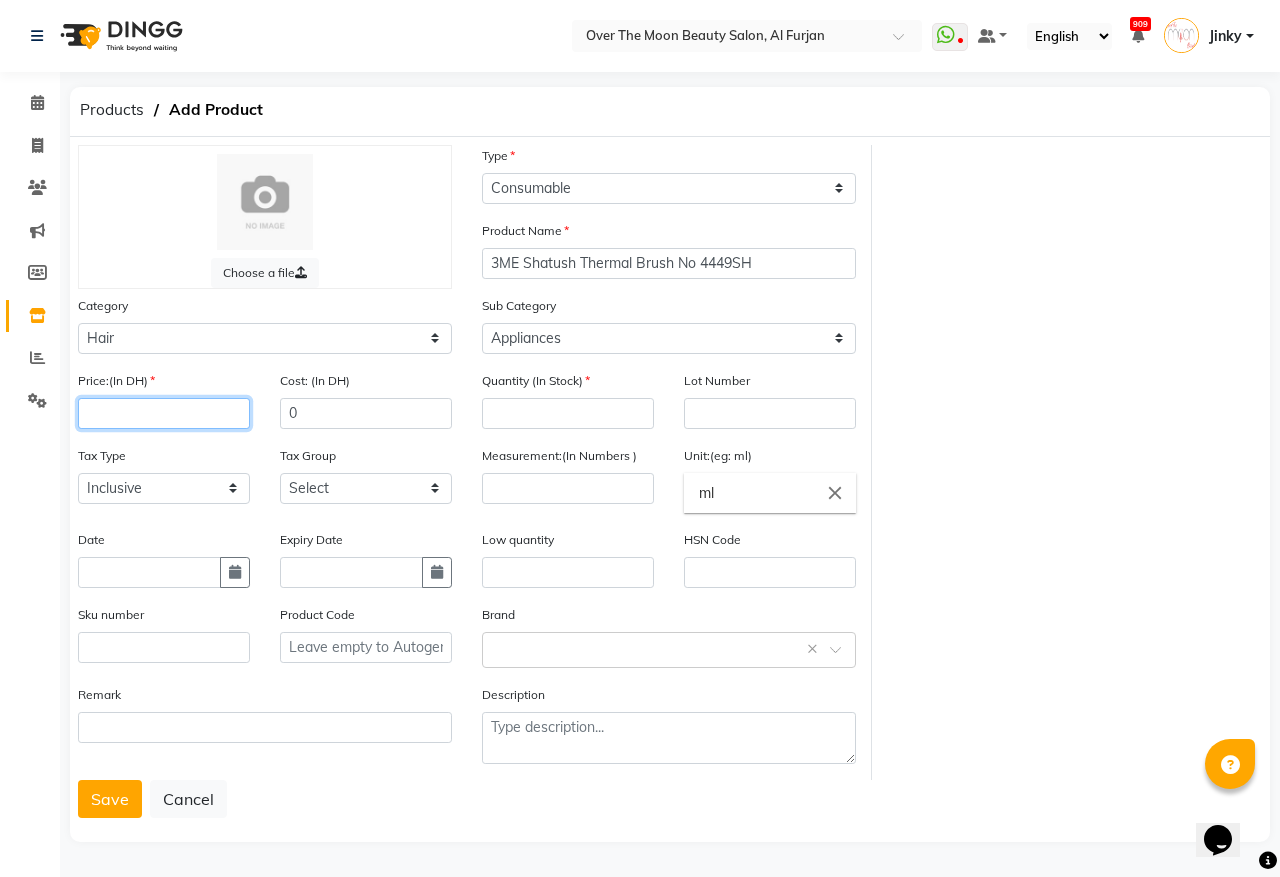 click 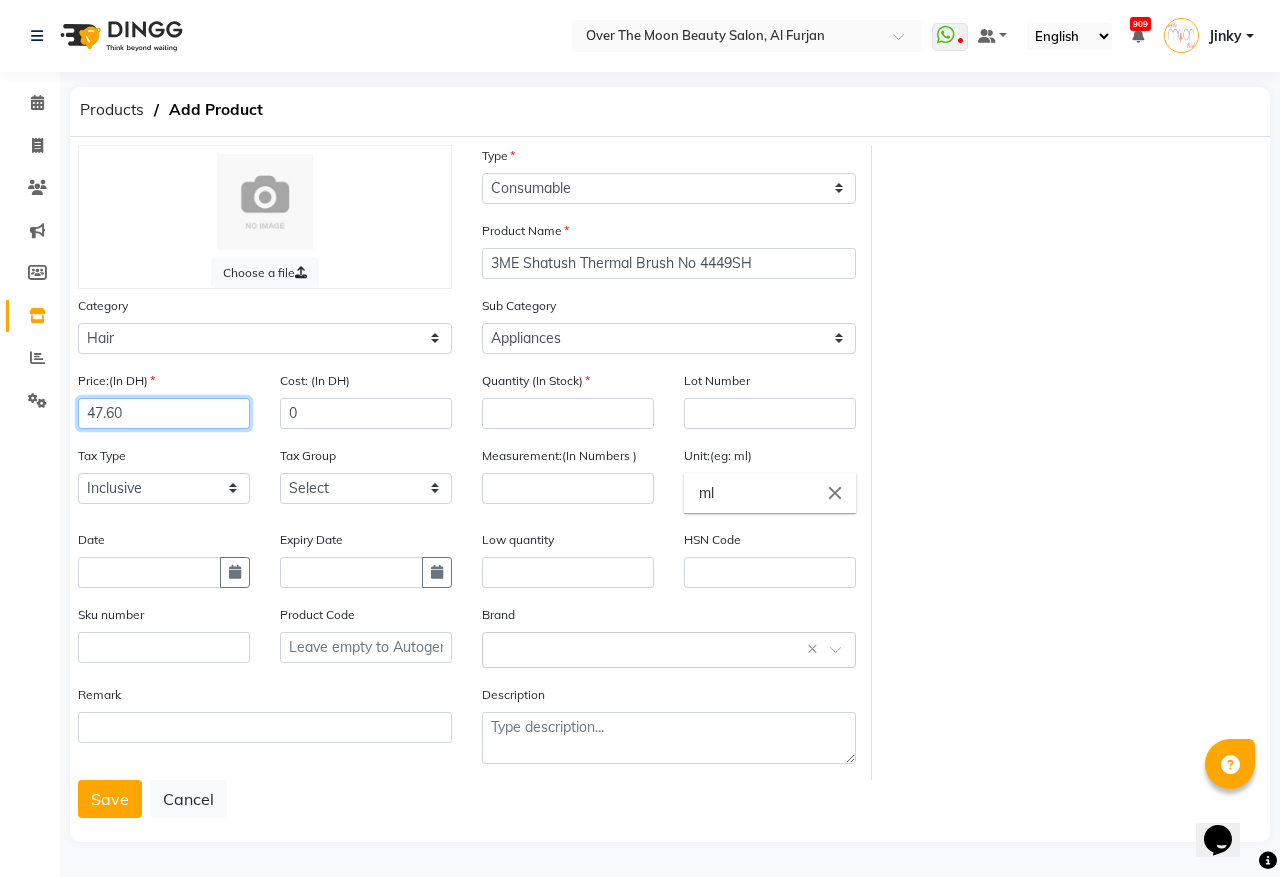 type on "47.60" 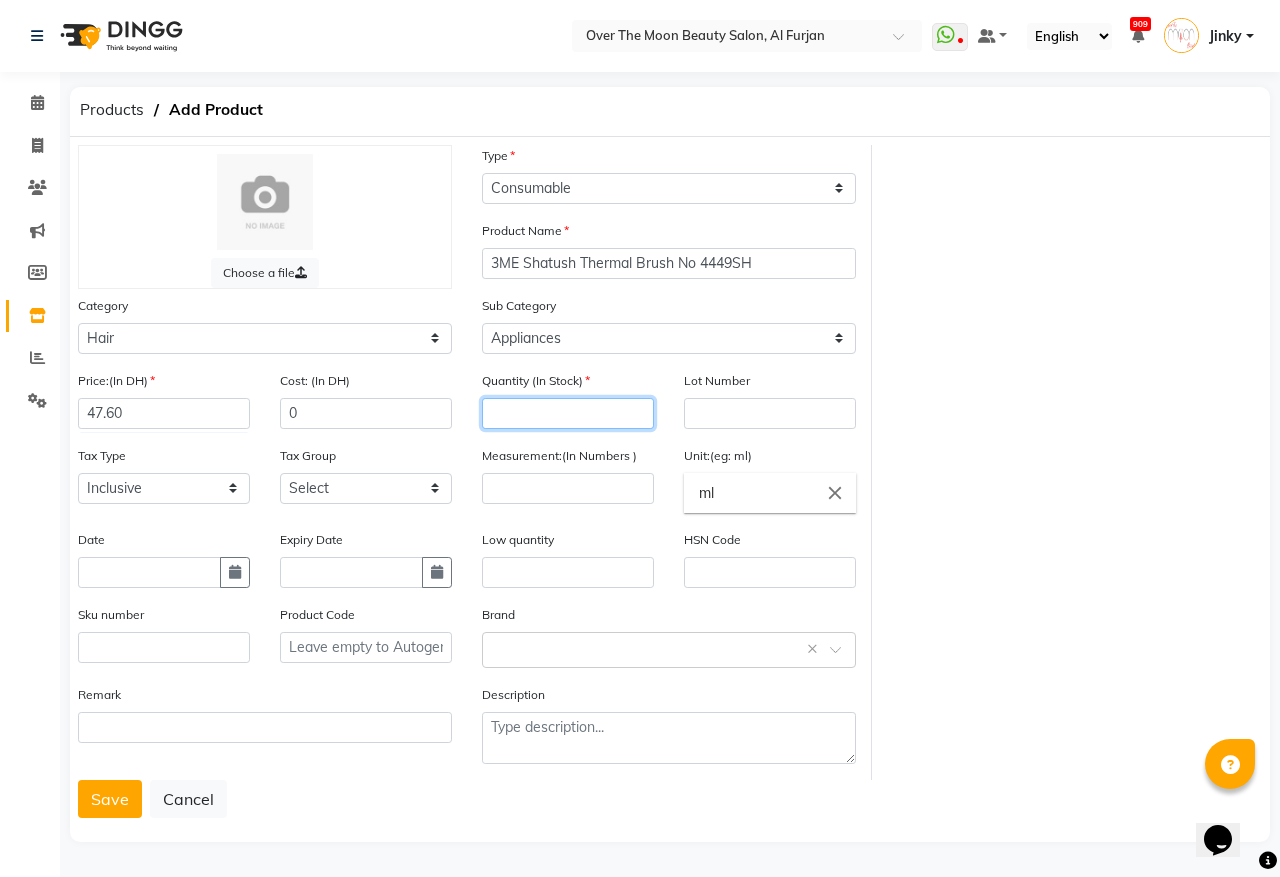 click 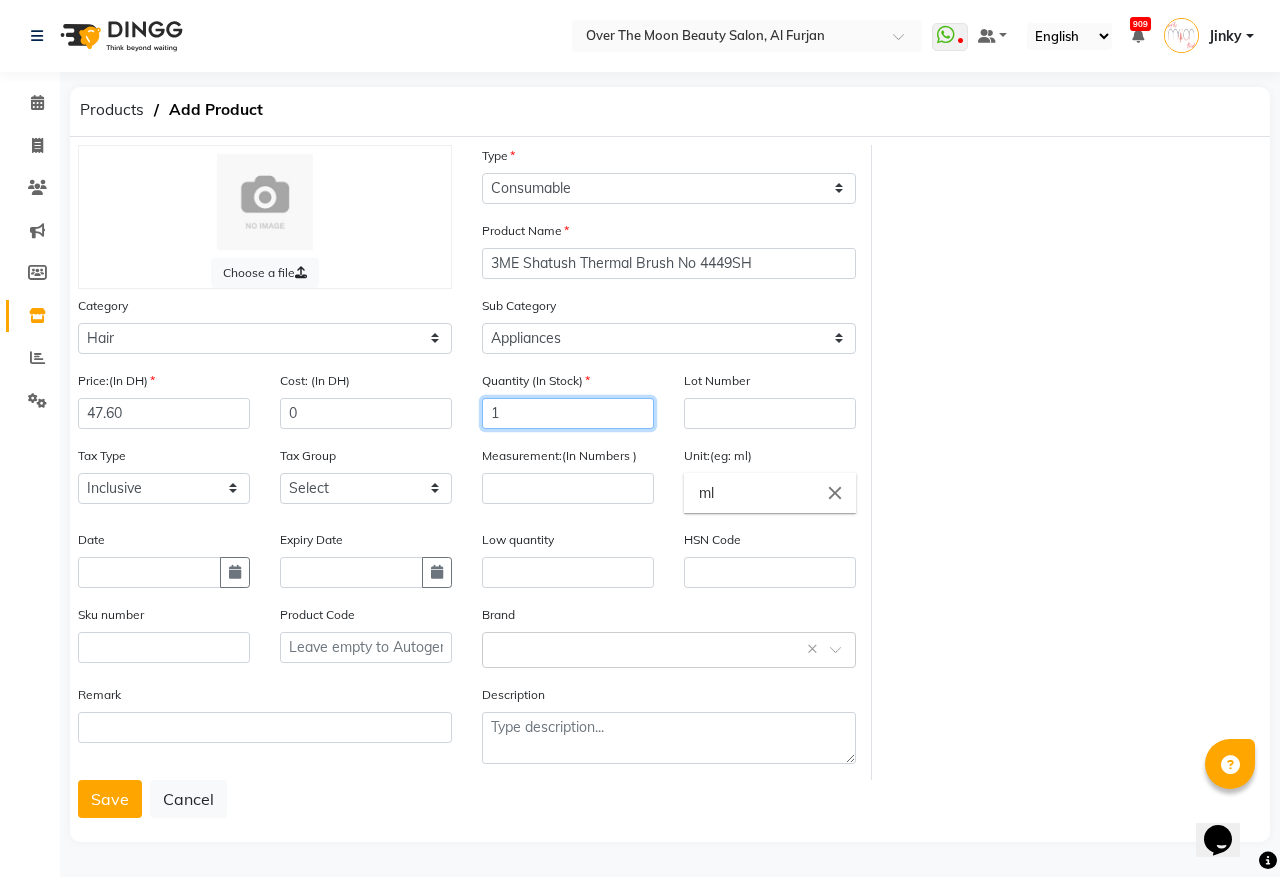 type on "1" 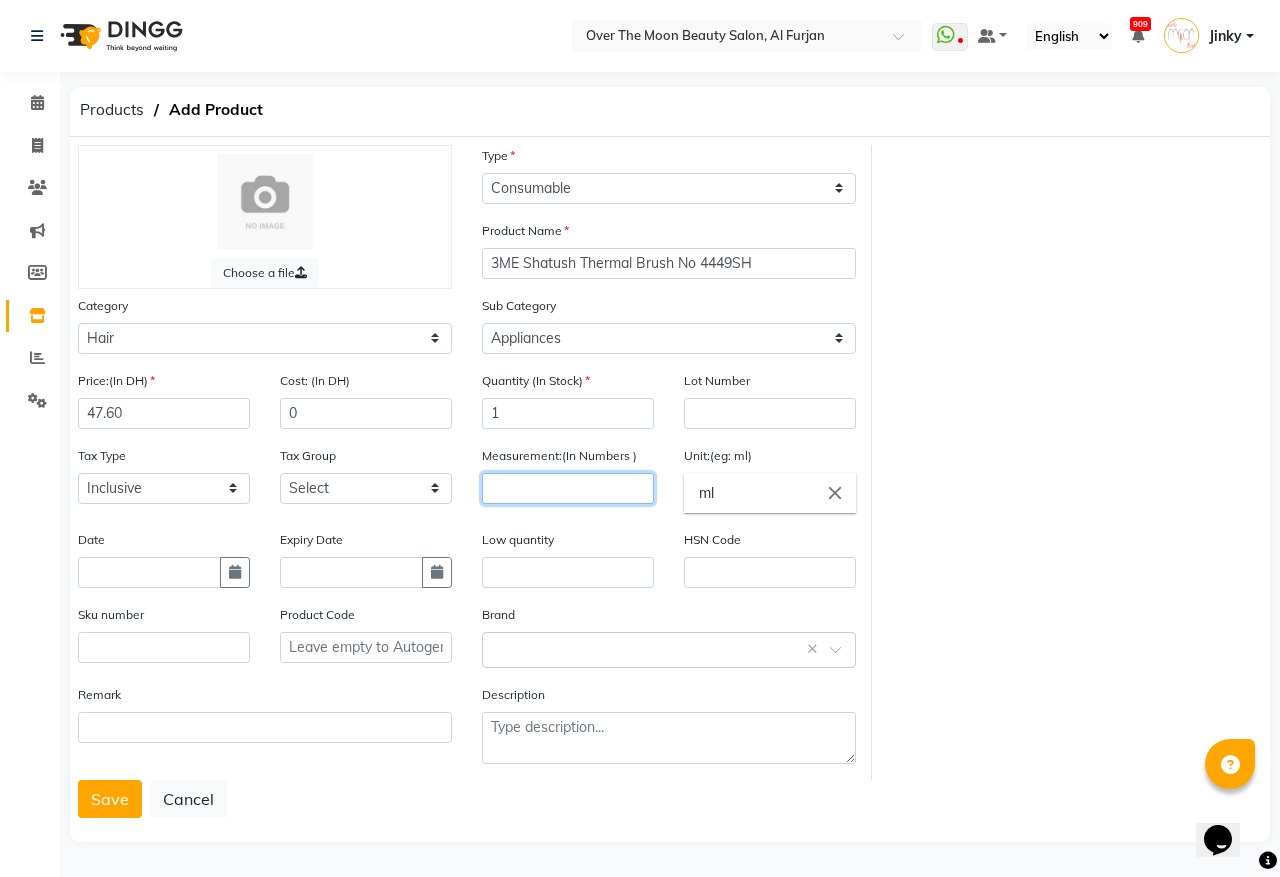 click 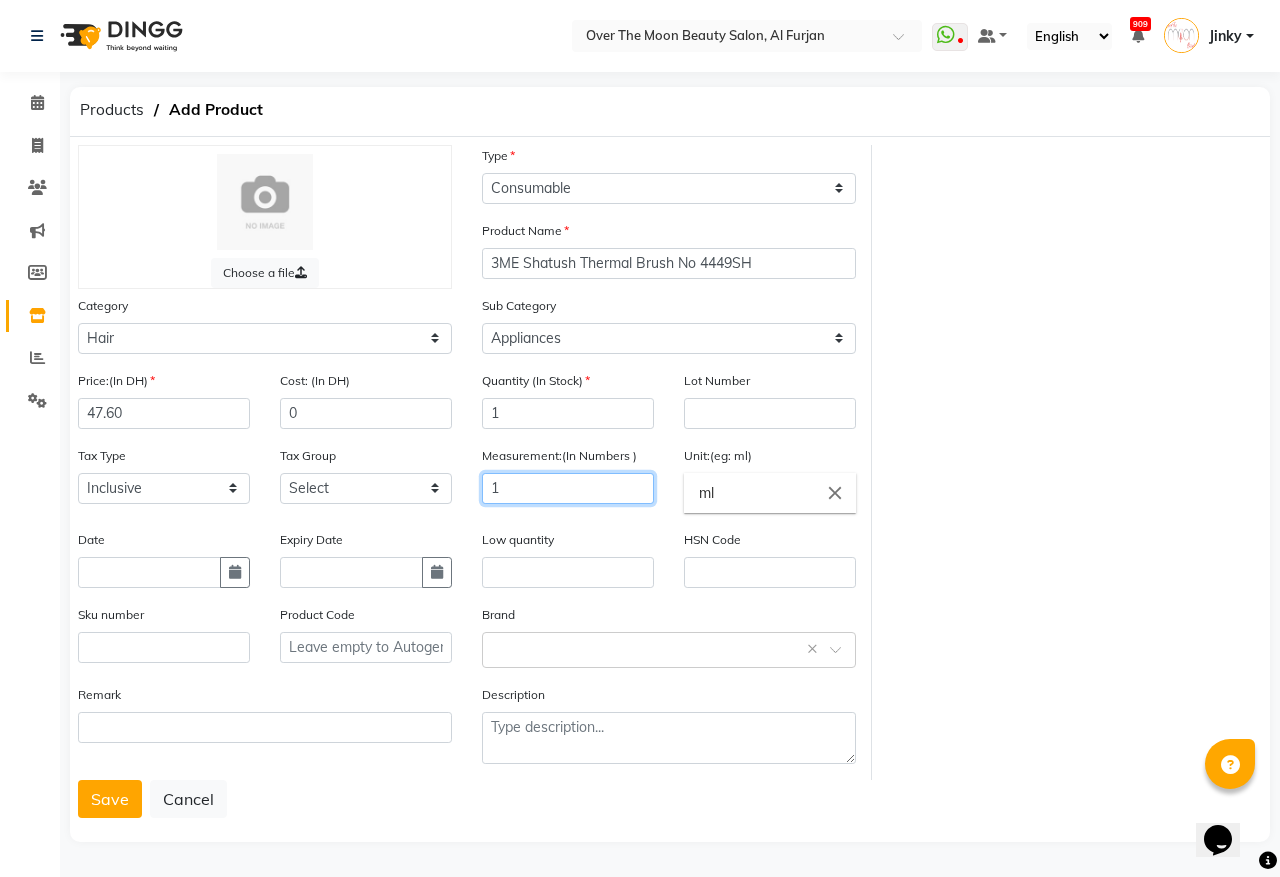 type on "1" 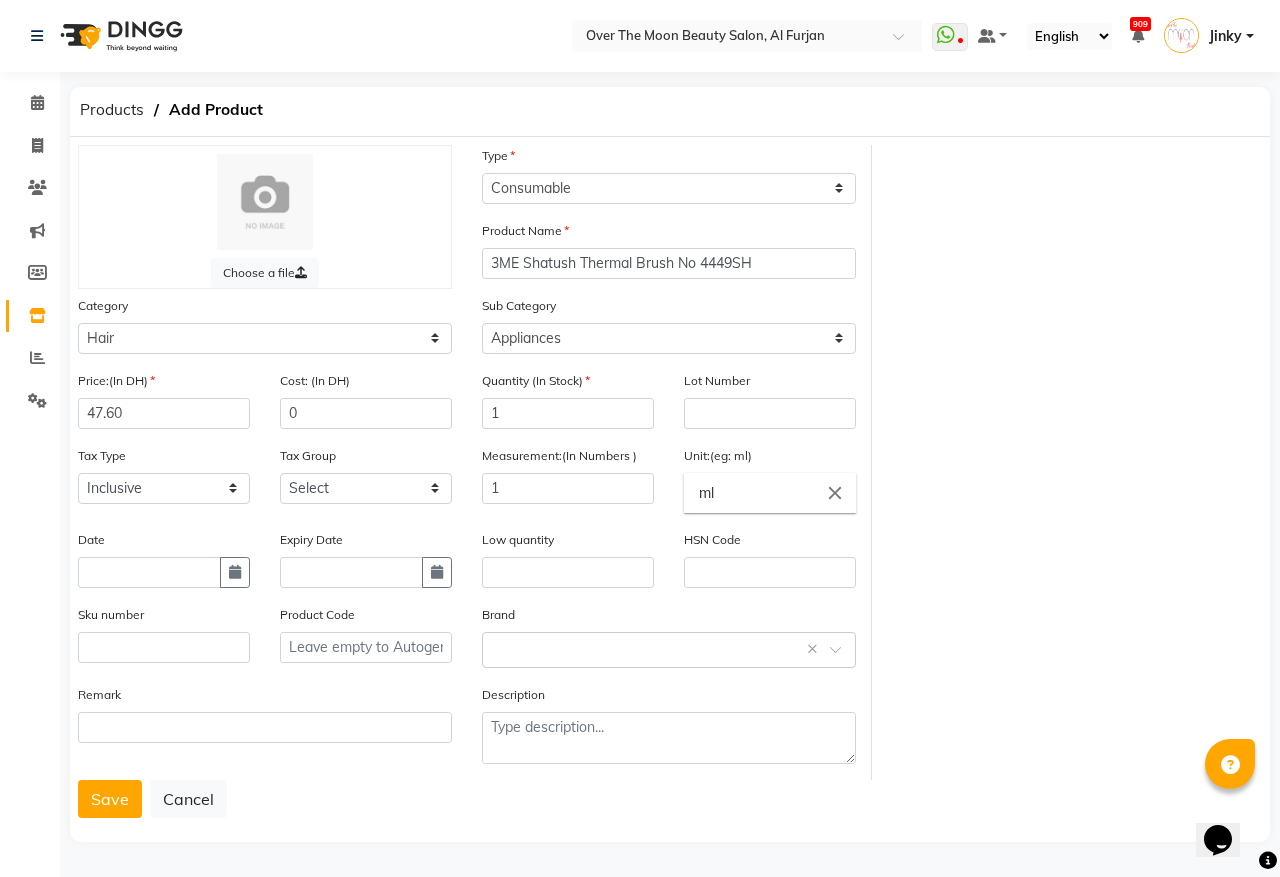 click on "close" 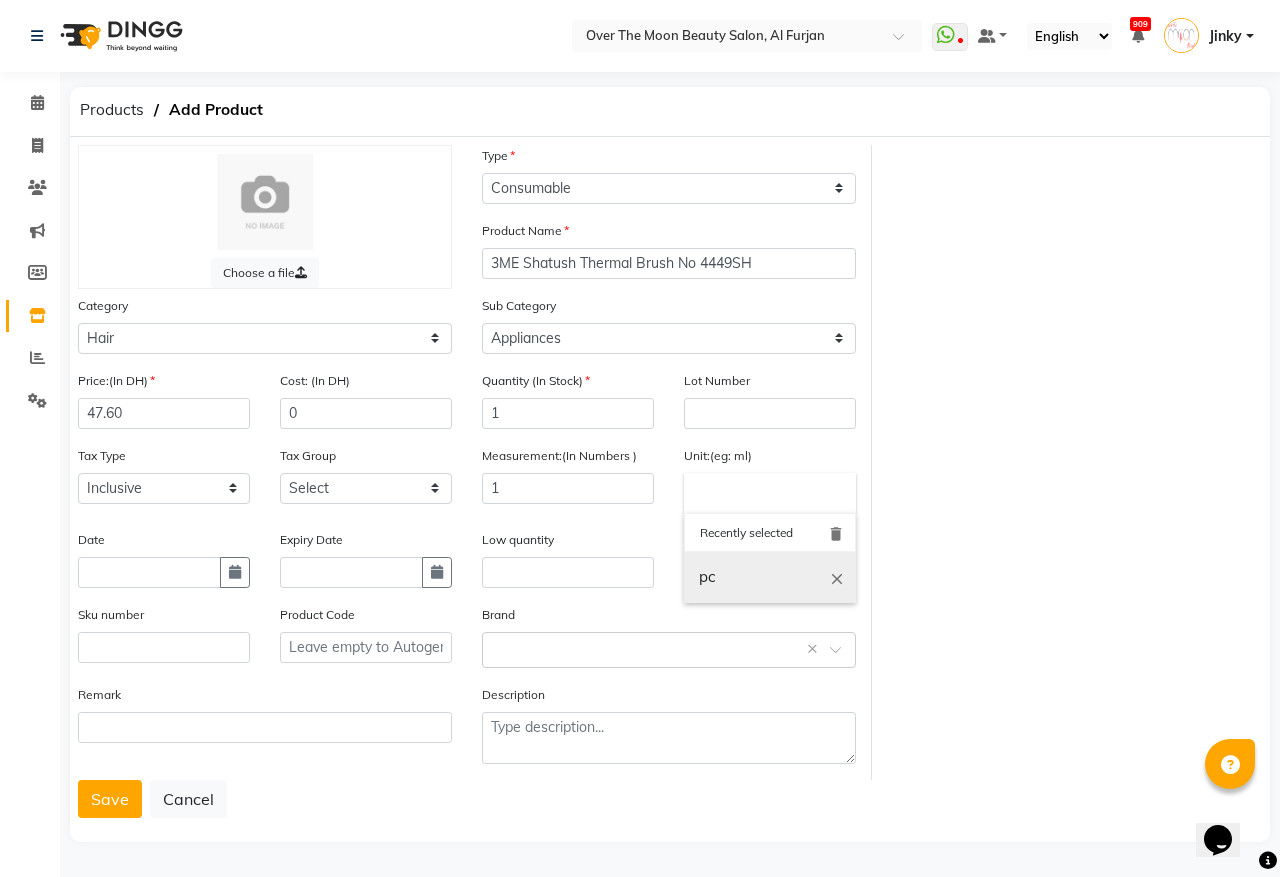 drag, startPoint x: 786, startPoint y: 568, endPoint x: 686, endPoint y: 552, distance: 101.27191 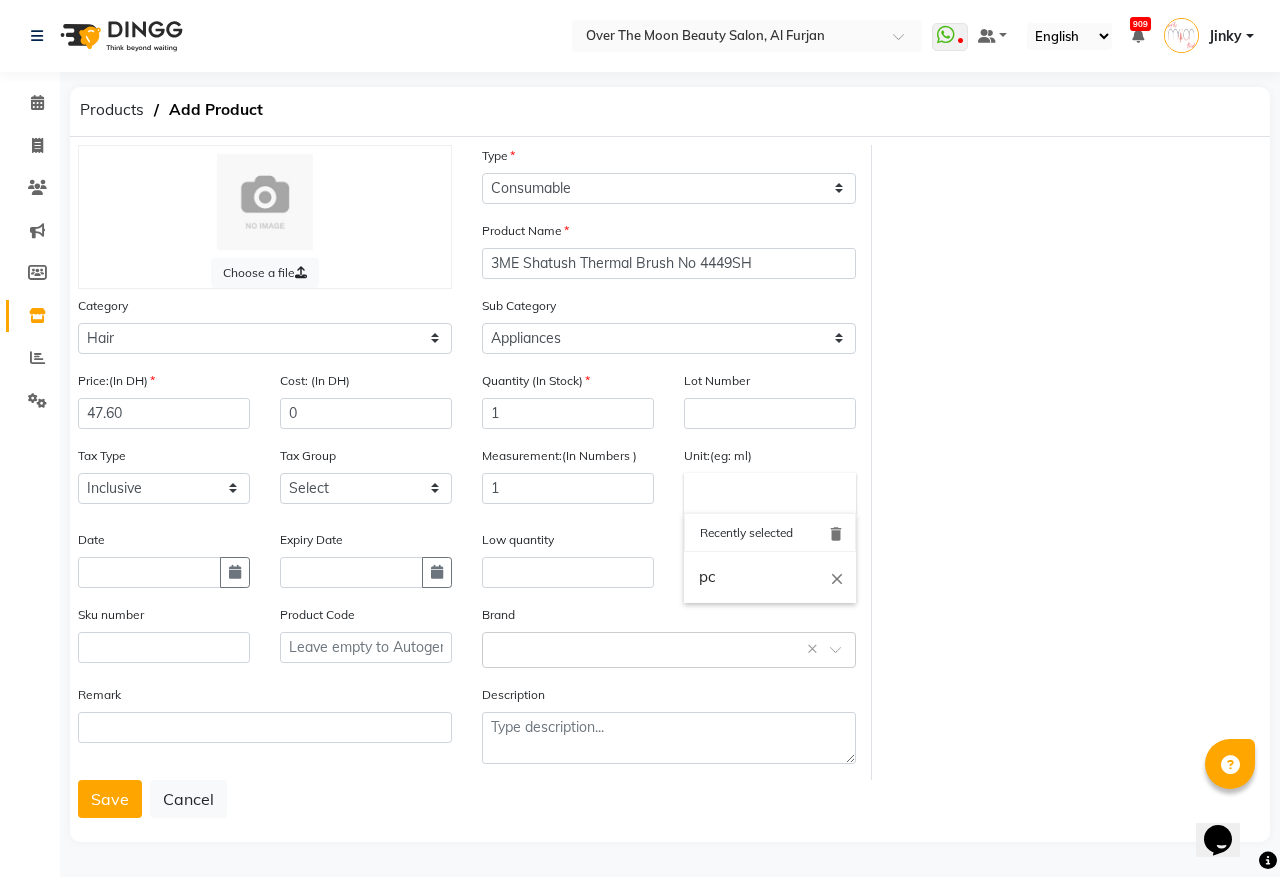 click on "pc" at bounding box center (770, 577) 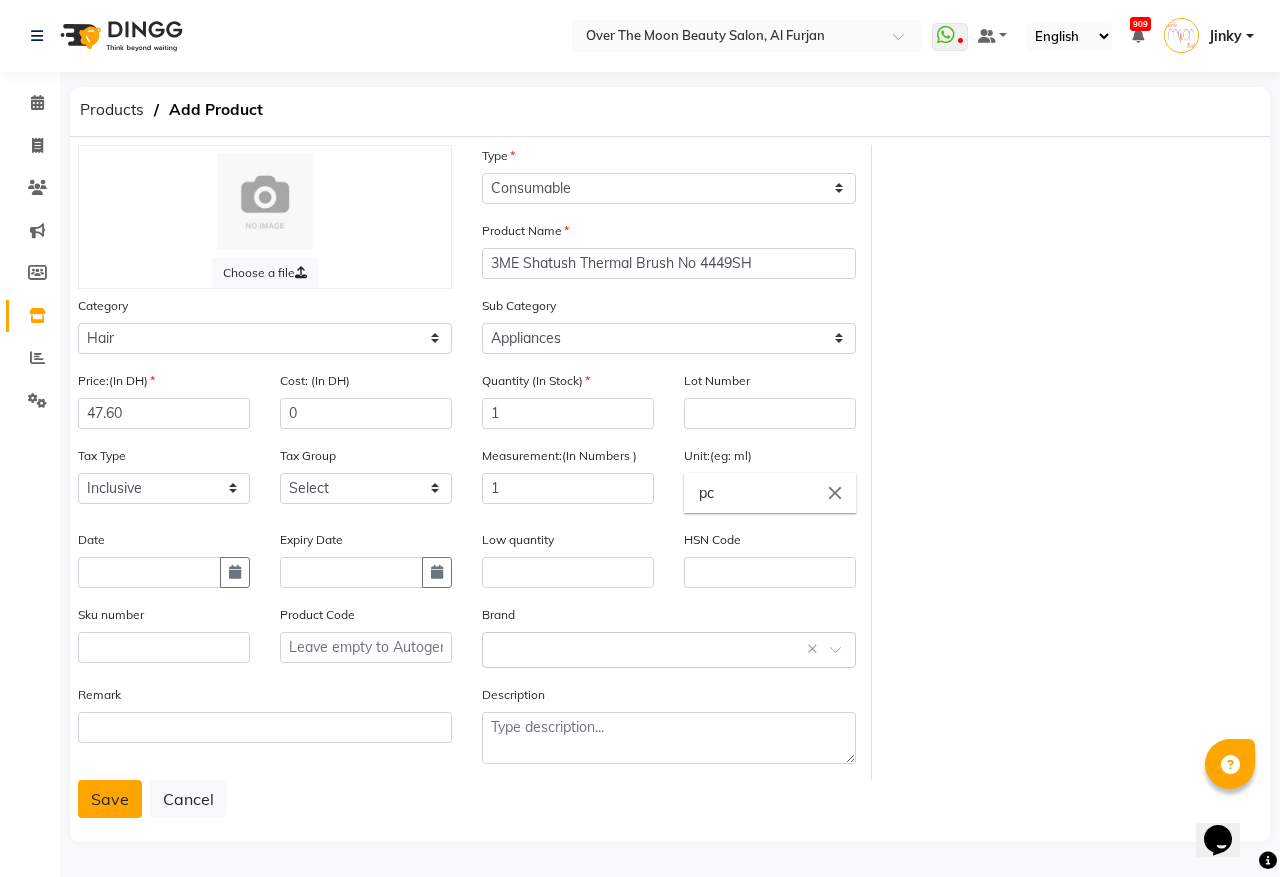 click on "Save" 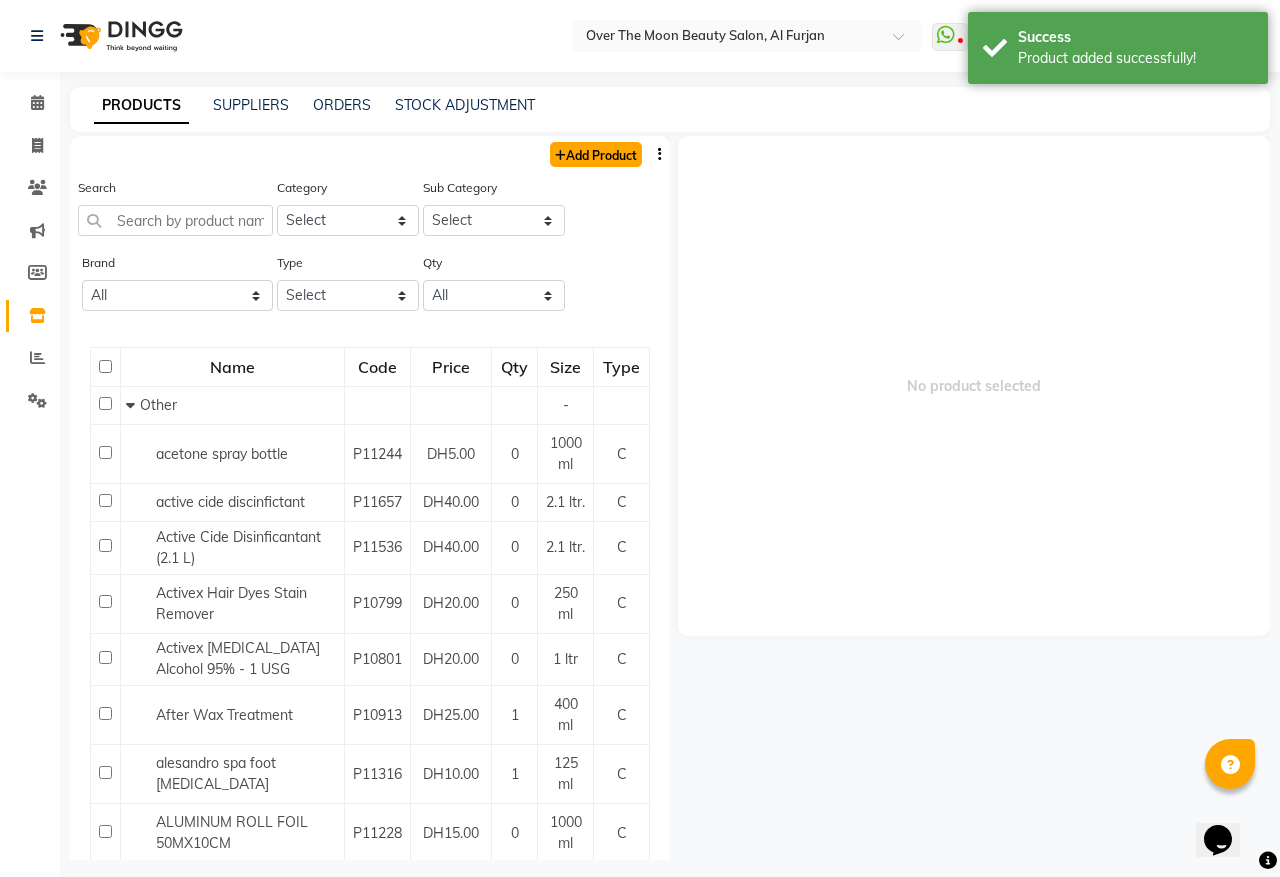 click on "Add Product" 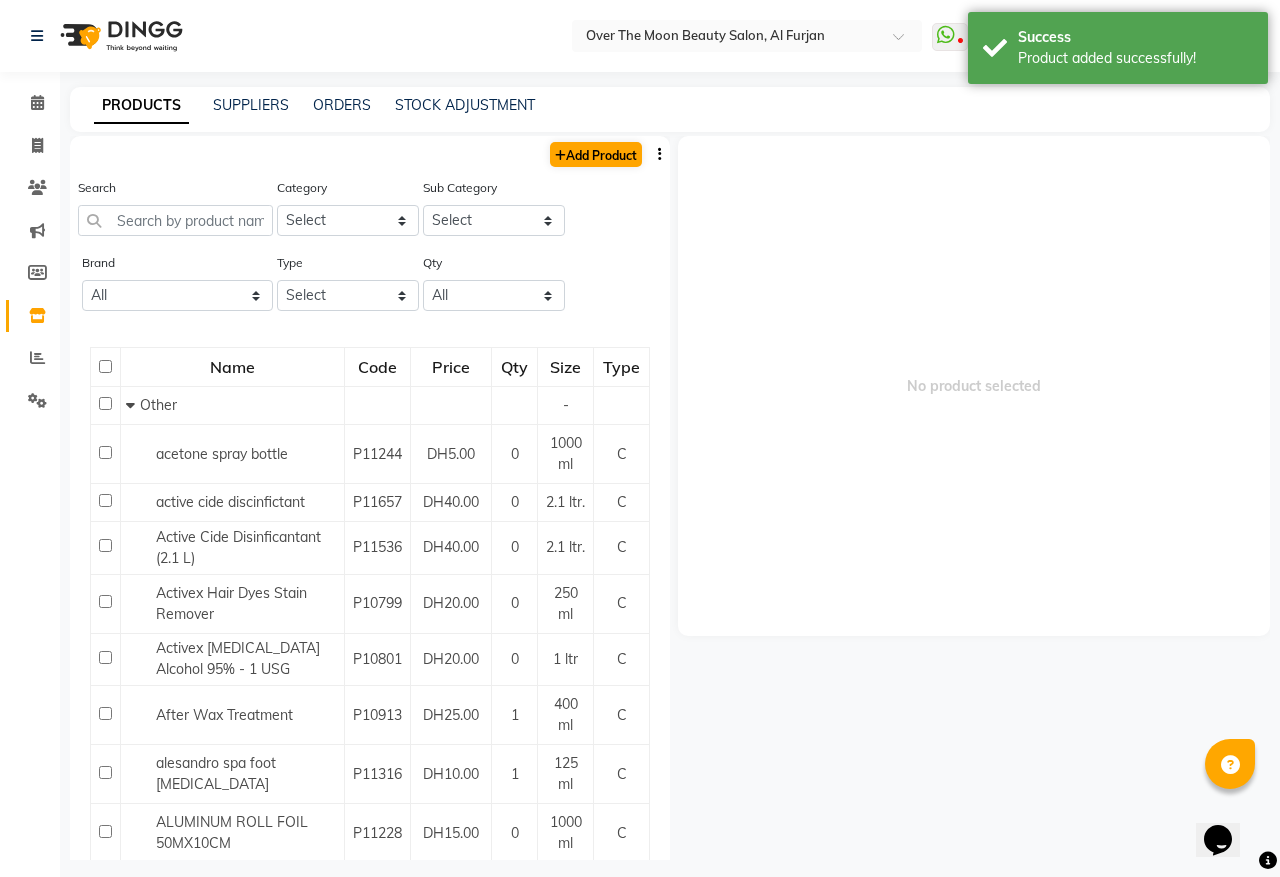 select on "true" 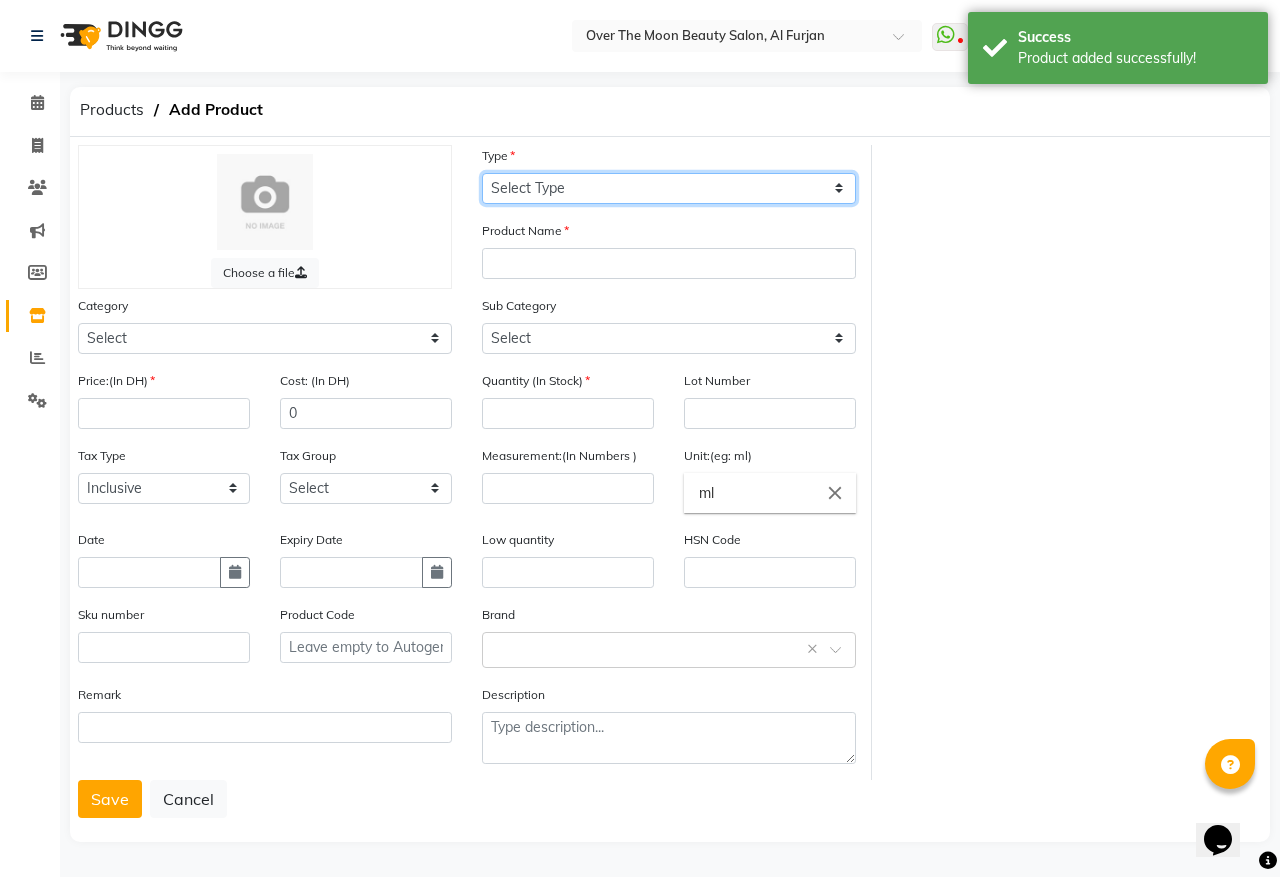 click on "Select Type Both Retail Consumable" 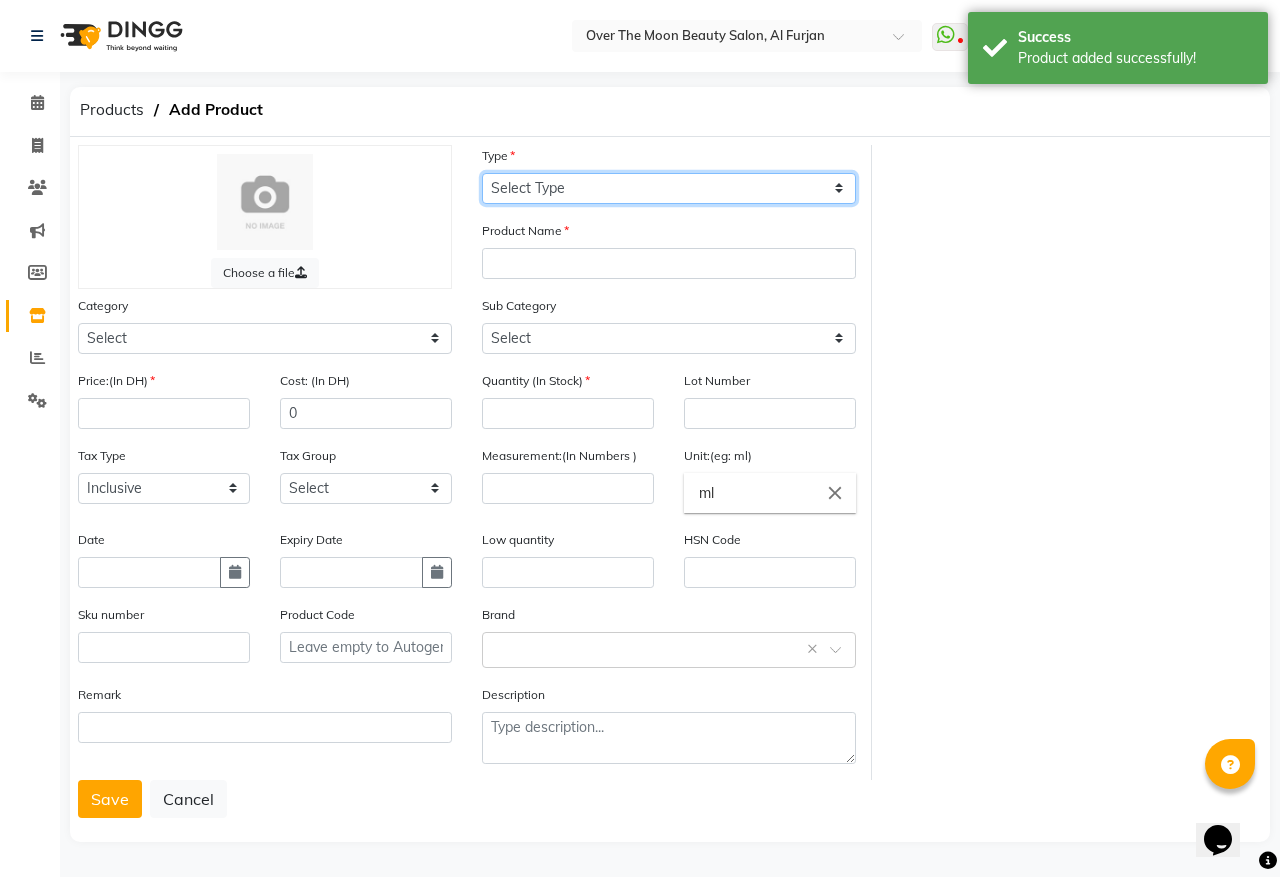 select on "C" 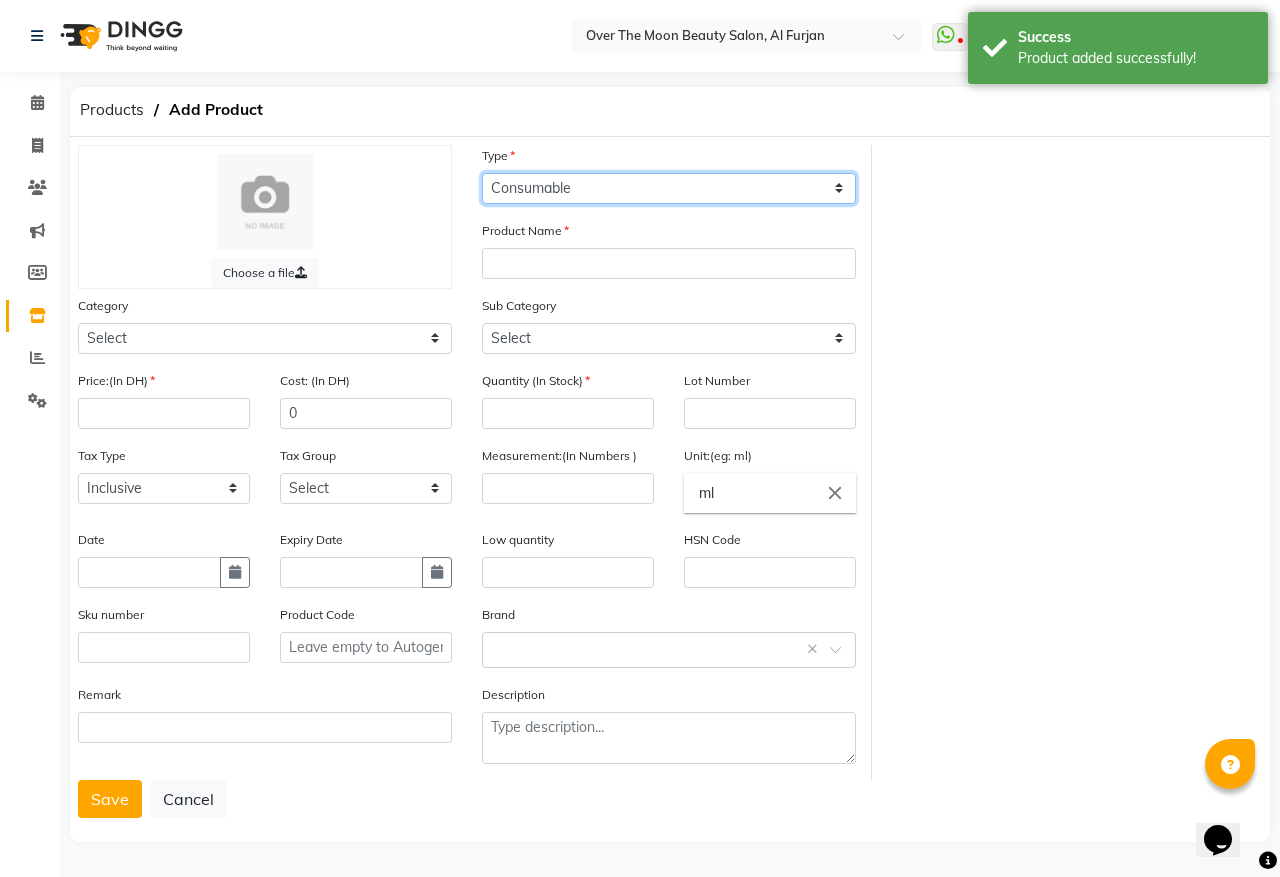 click on "Select Type Both Retail Consumable" 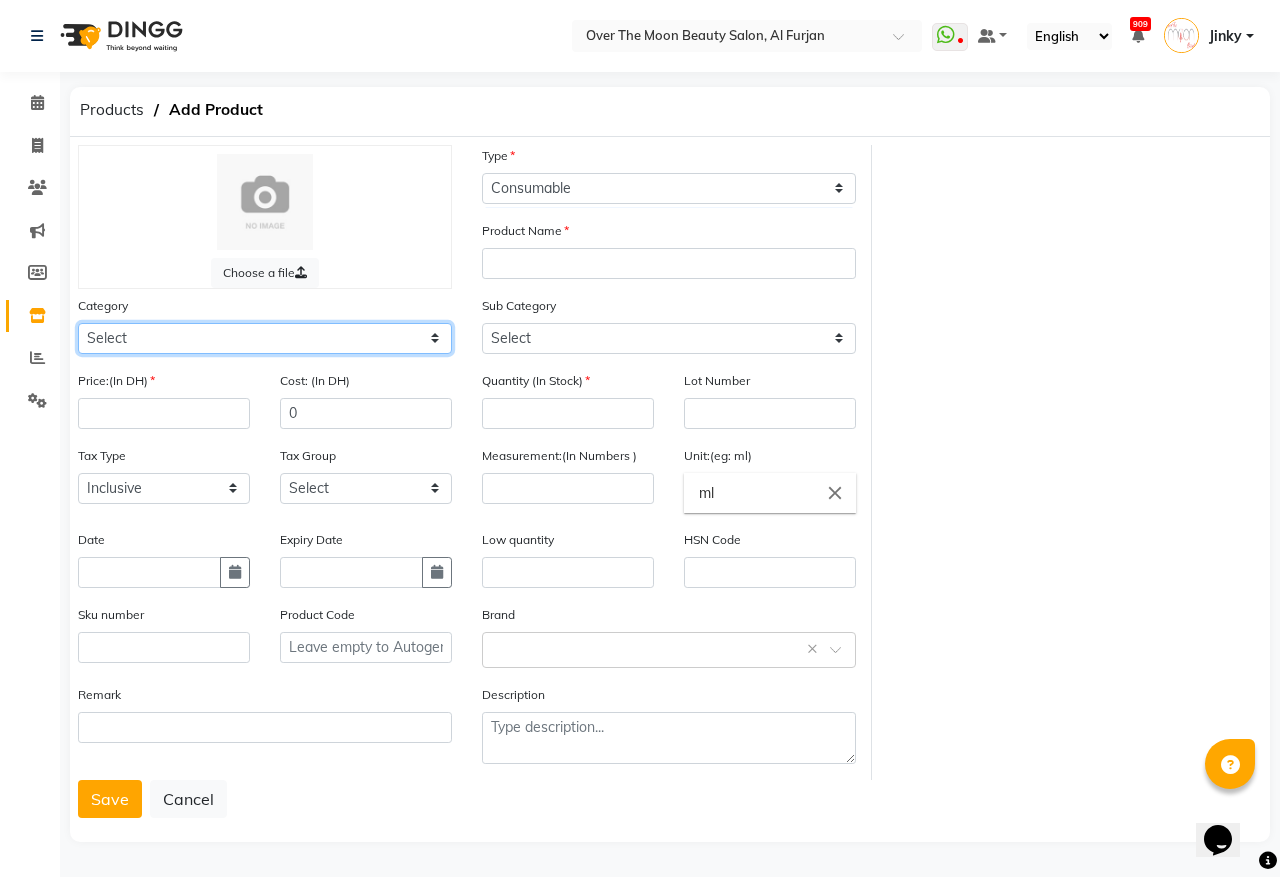 click on "Select Hair Skin Makeup Personal Care Appliances Beard Waxing Disposable Threading Hands and Feet Beauty Planet Botox Cadiveu Casmara Cheryls Loreal Olaplex Other" 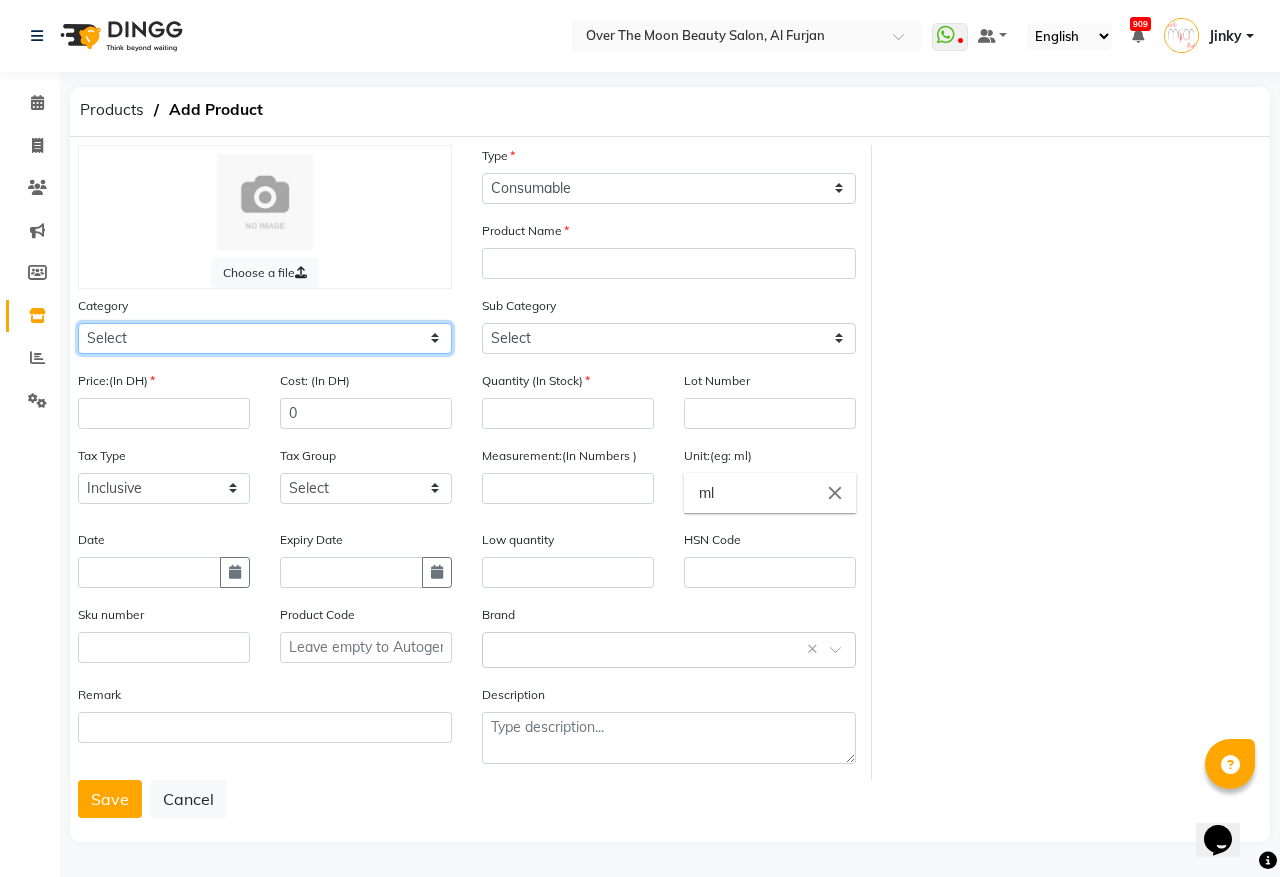 select on "478101100" 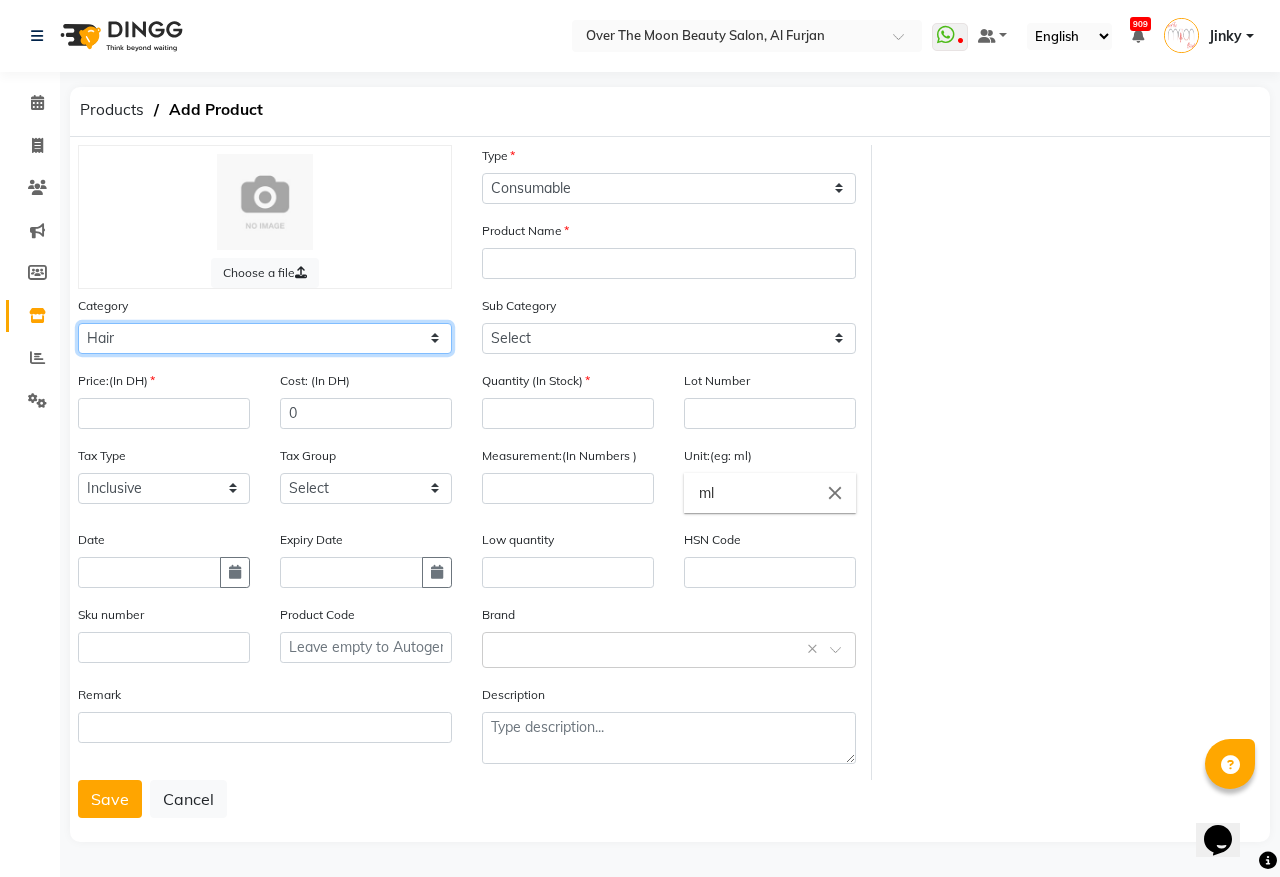 click on "Select Hair Skin Makeup Personal Care Appliances Beard Waxing Disposable Threading Hands and Feet Beauty Planet Botox Cadiveu Casmara Cheryls Loreal Olaplex Other" 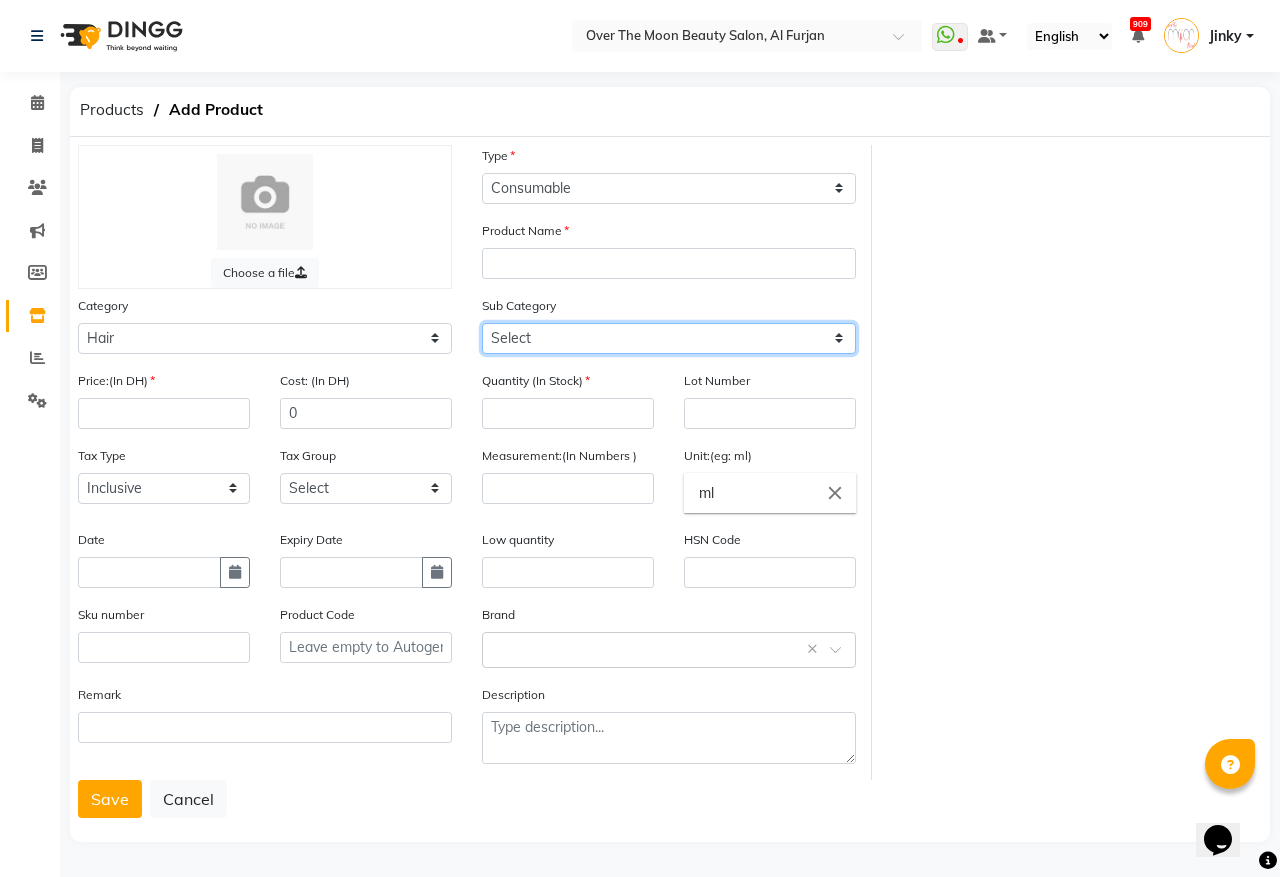 click on "Select Shampoo Conditioner Cream Mask Oil Serum Color Appliances Treatment Styling Kit & Combo Other" 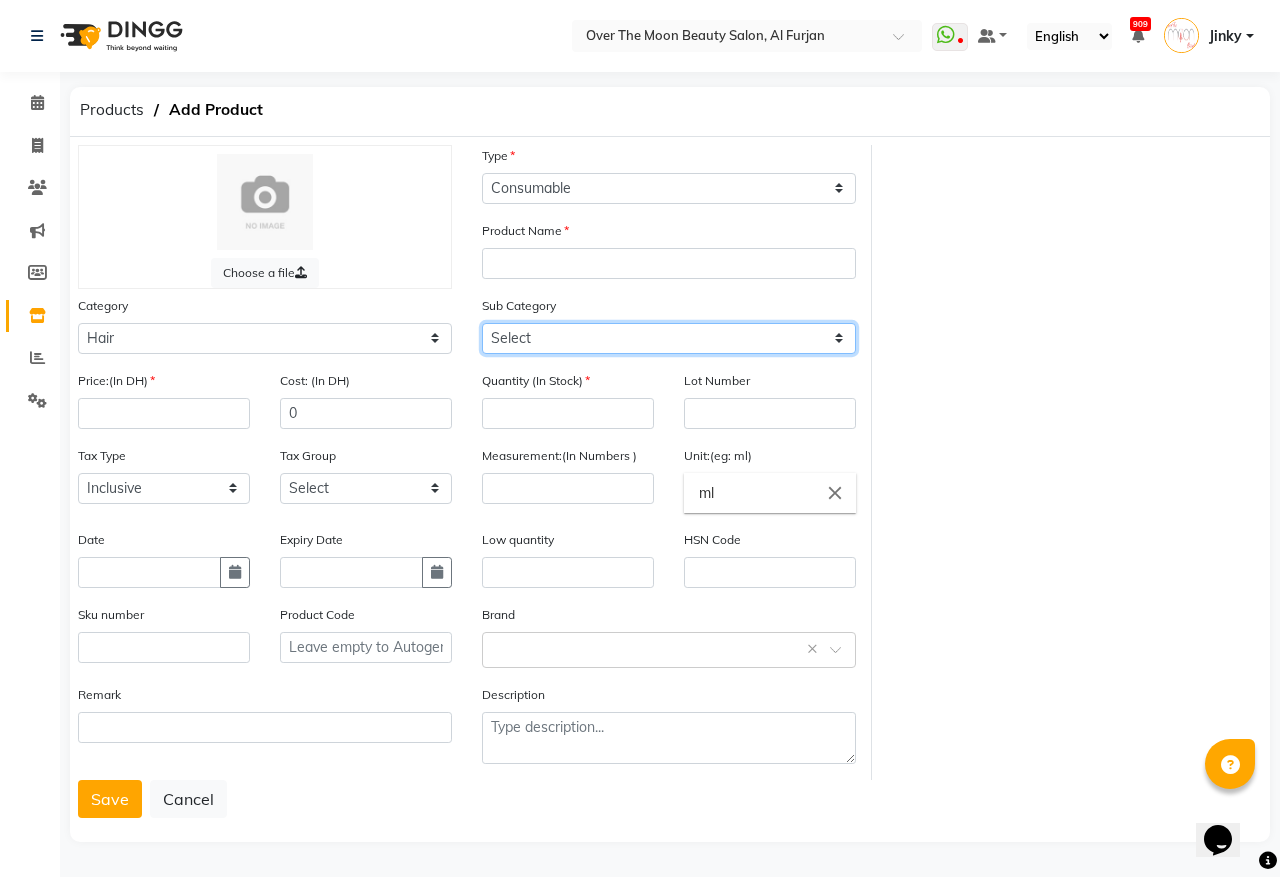 select on "478101110" 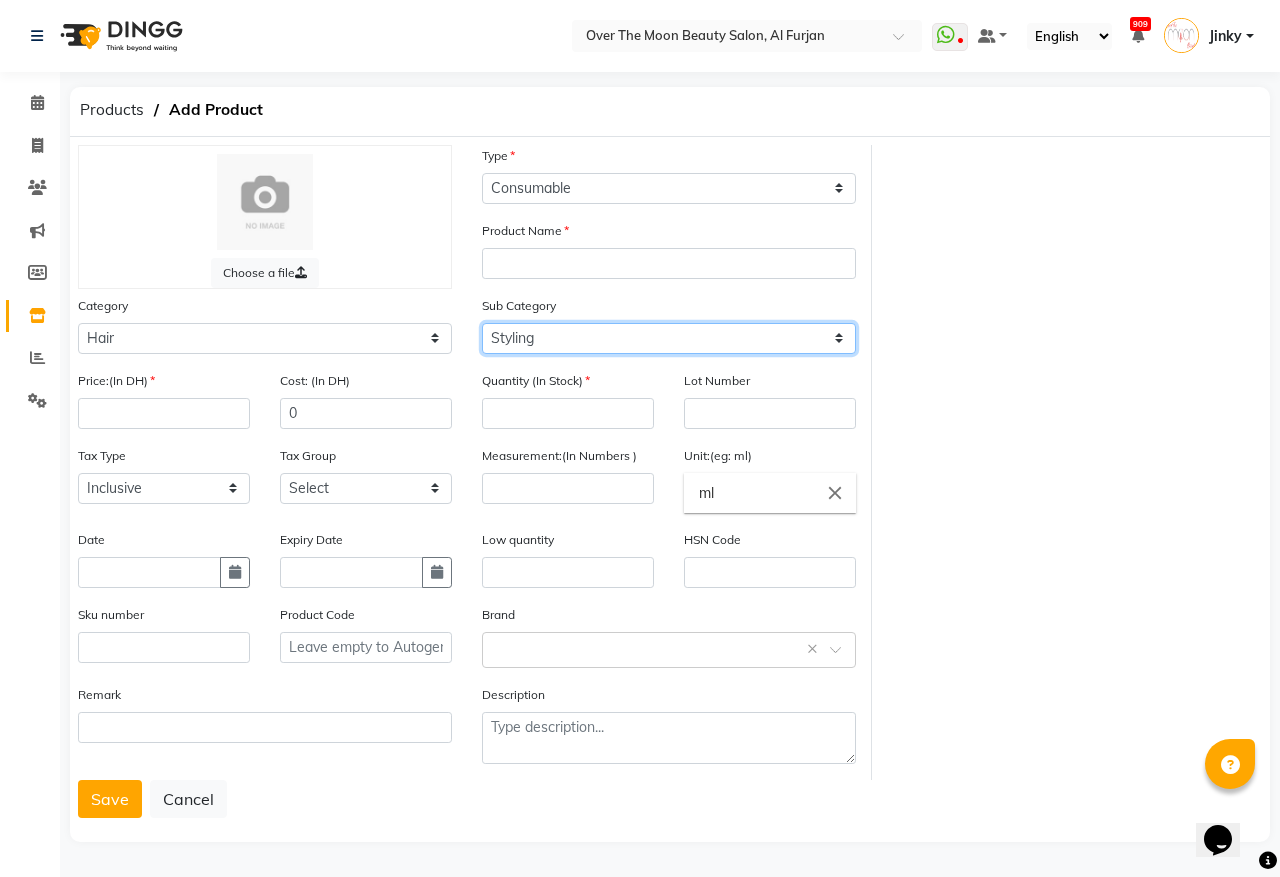 click on "Select Shampoo Conditioner Cream Mask Oil Serum Color Appliances Treatment Styling Kit & Combo Other" 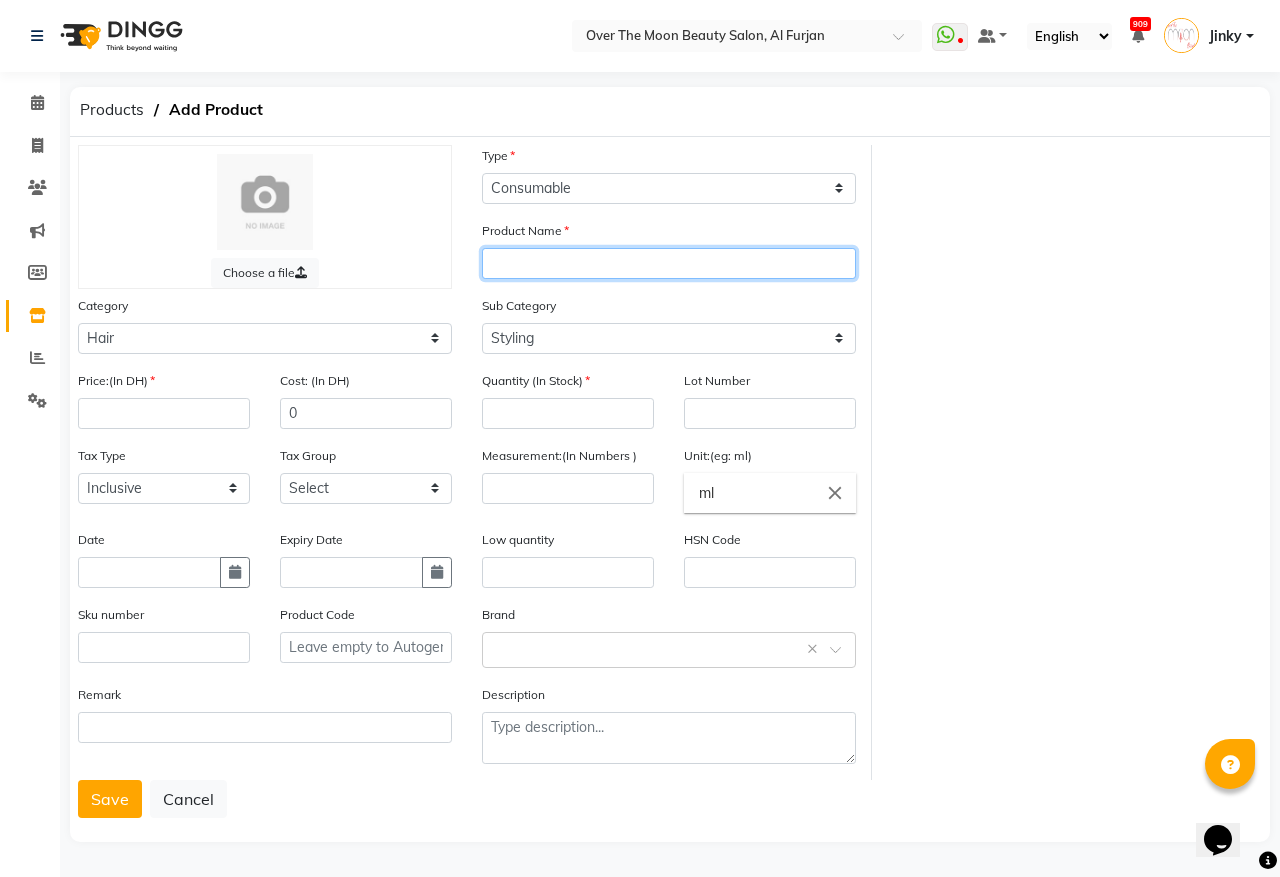 click 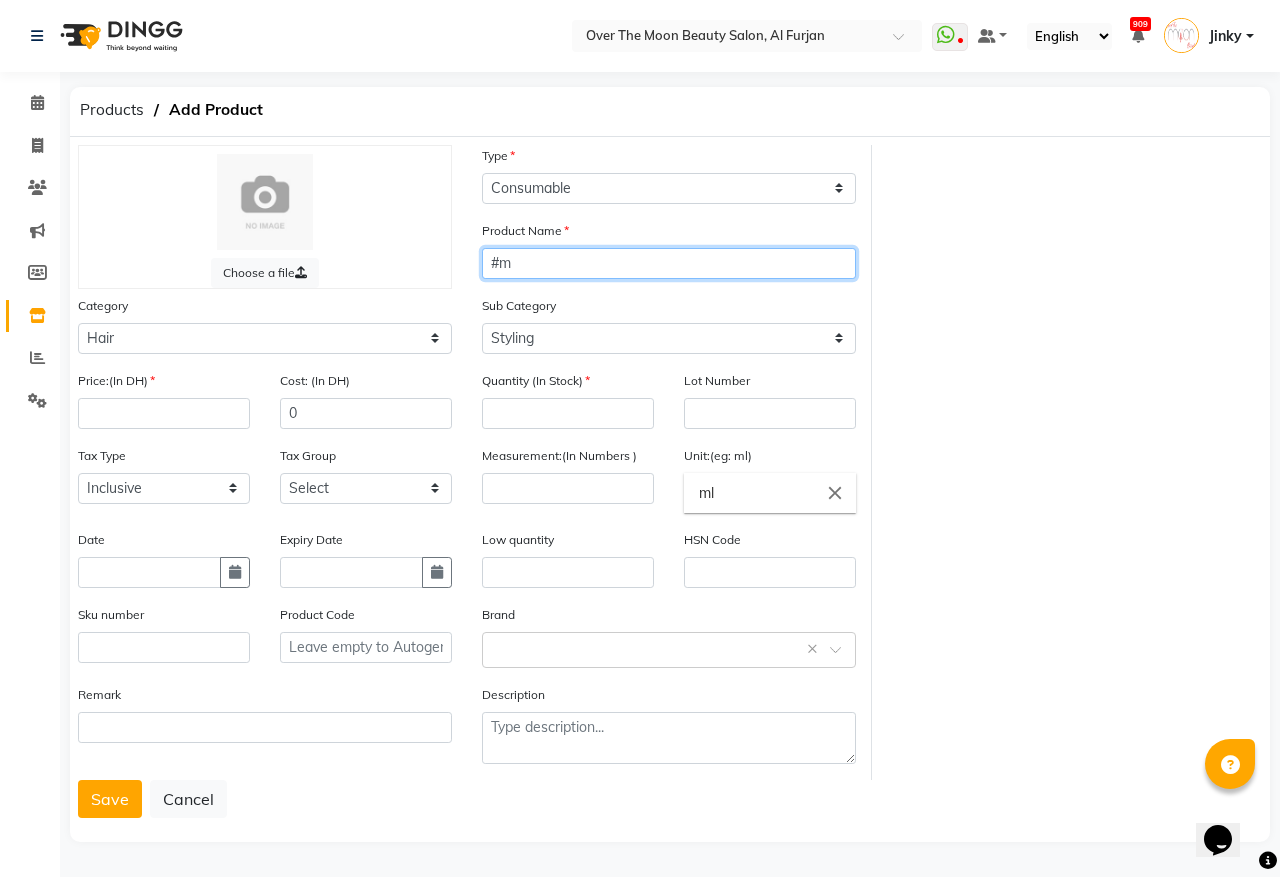 type on "#" 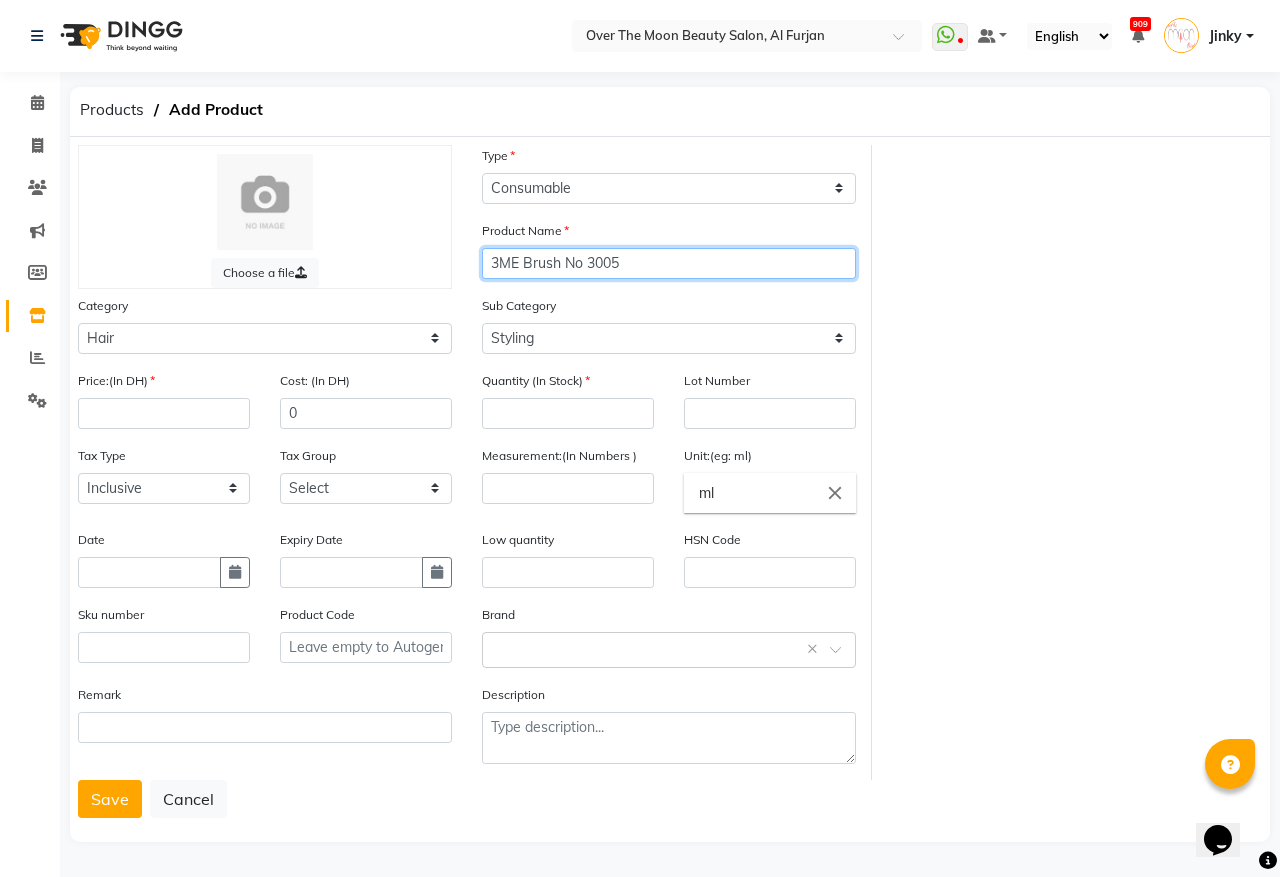 type on "3ME Brush No 3005" 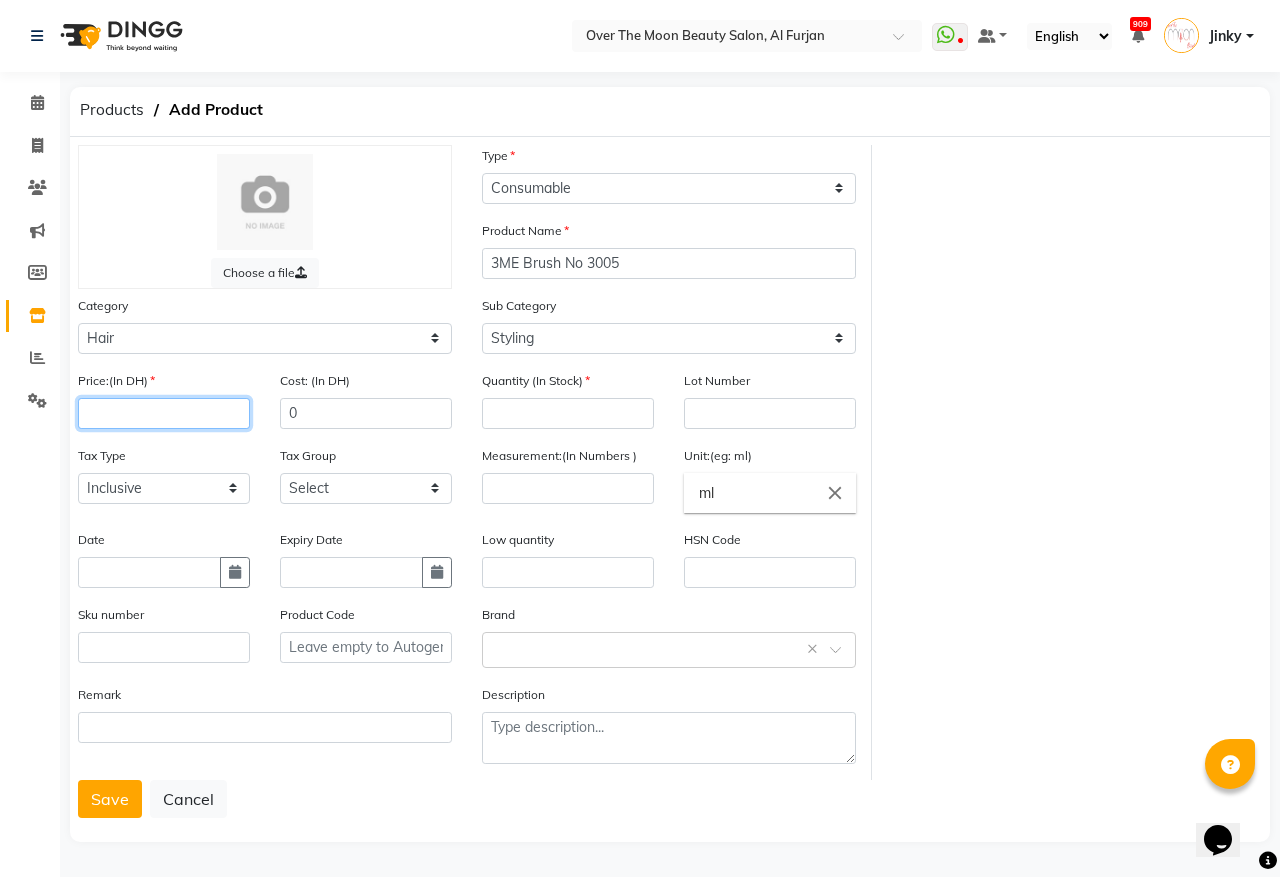 click 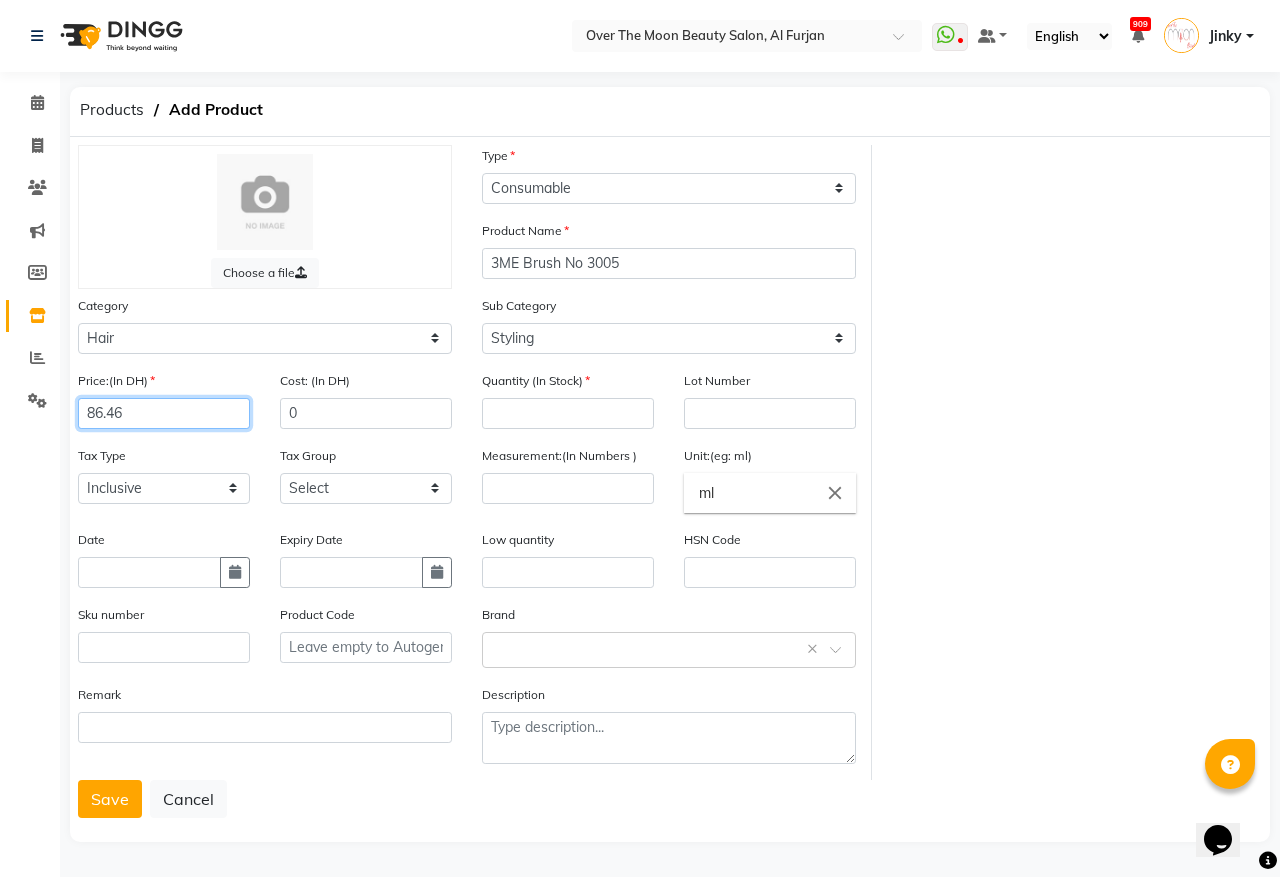 type on "86.46" 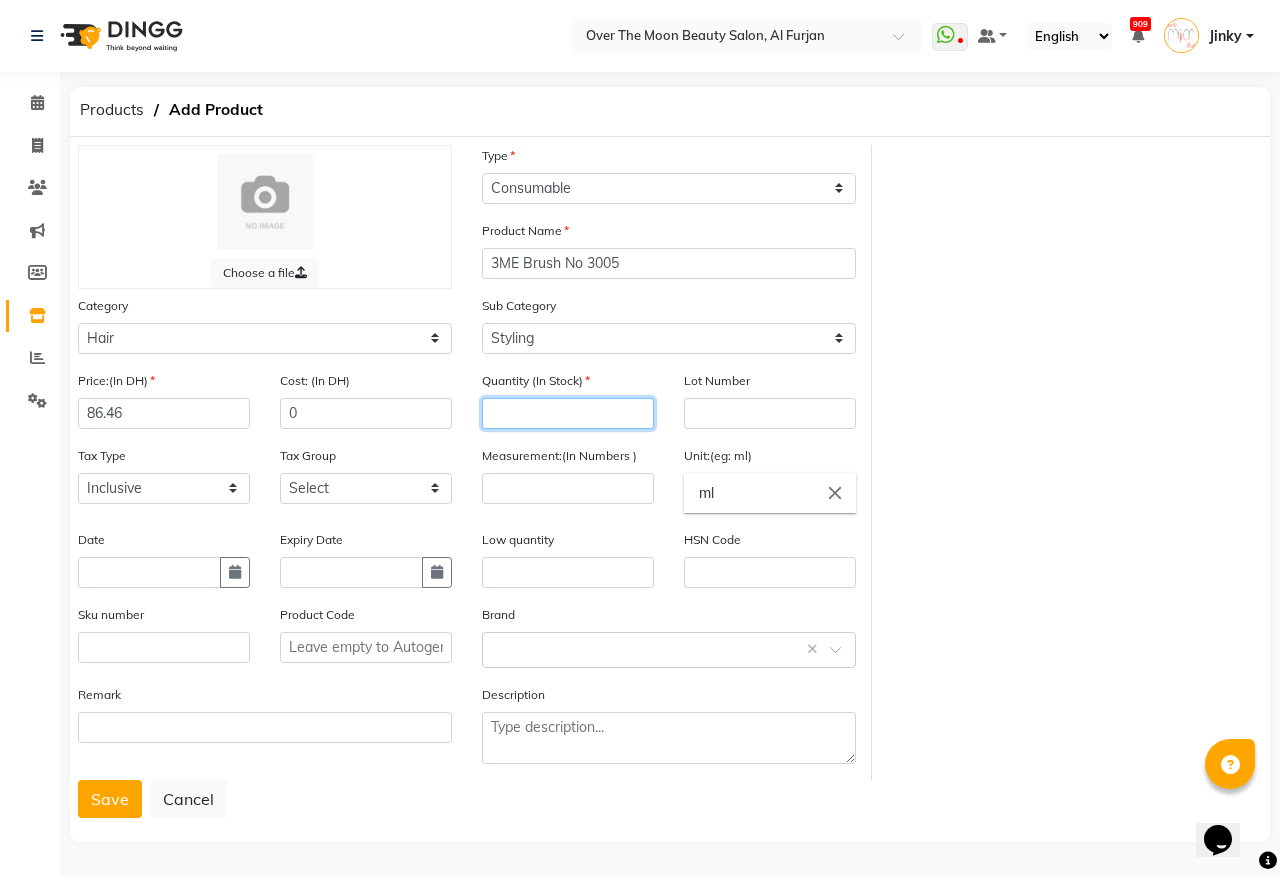 click 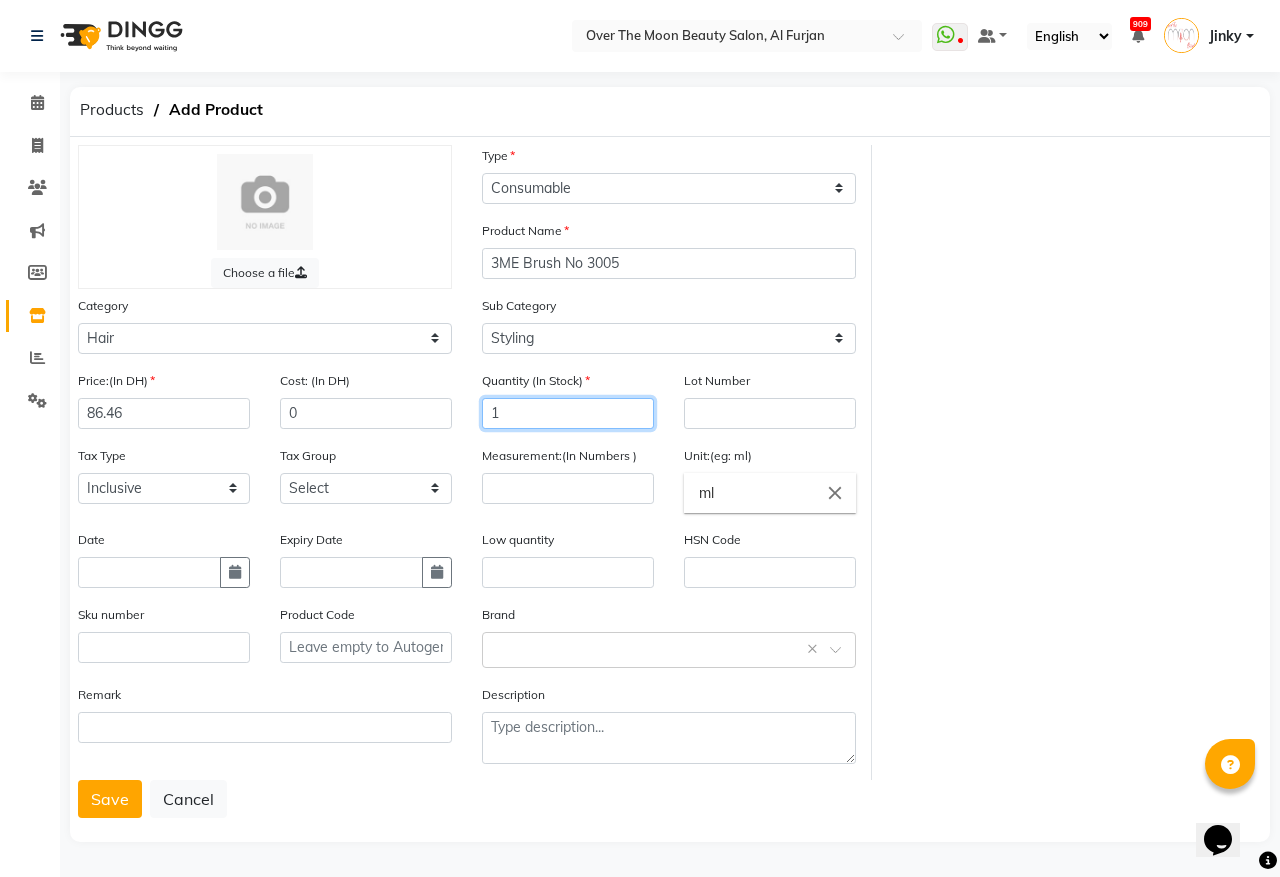 type on "1" 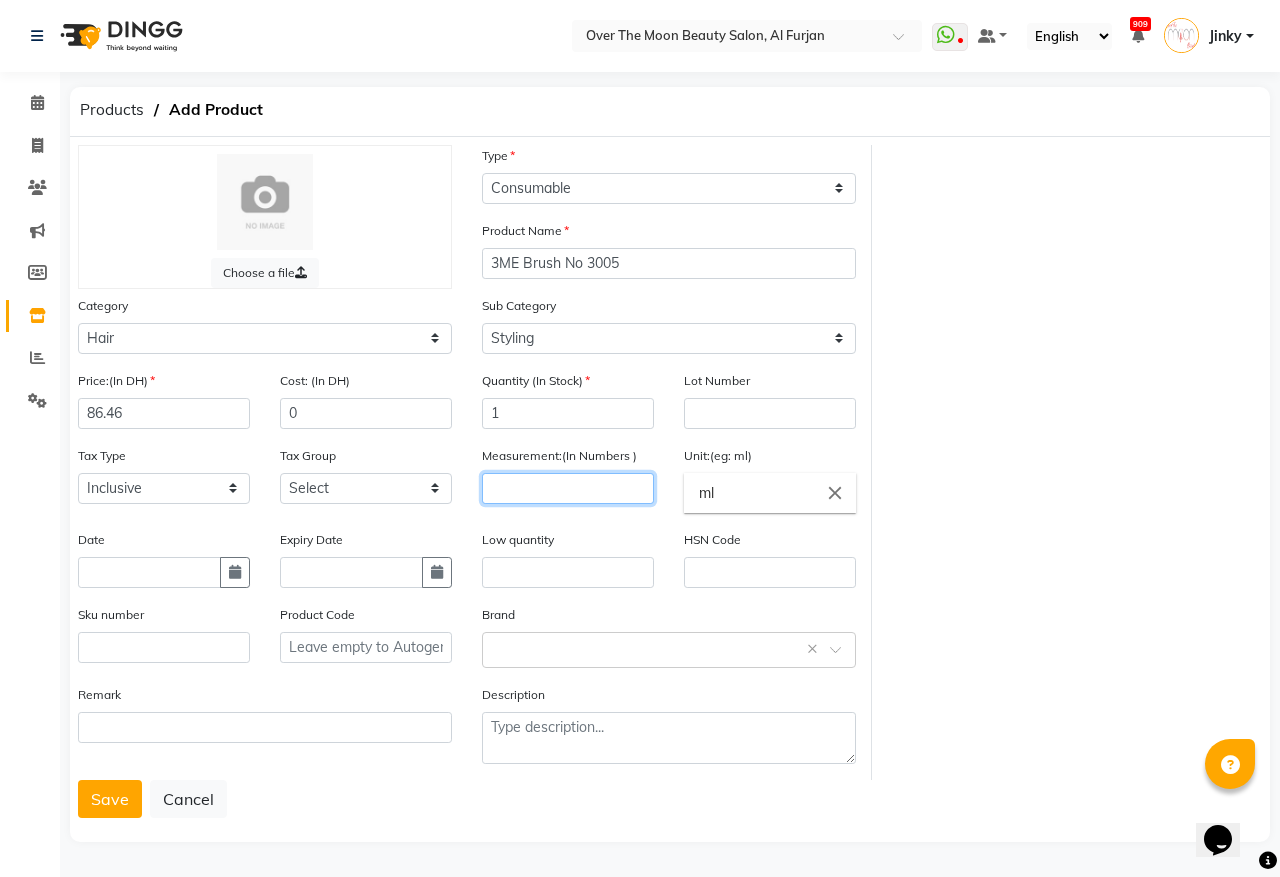 click 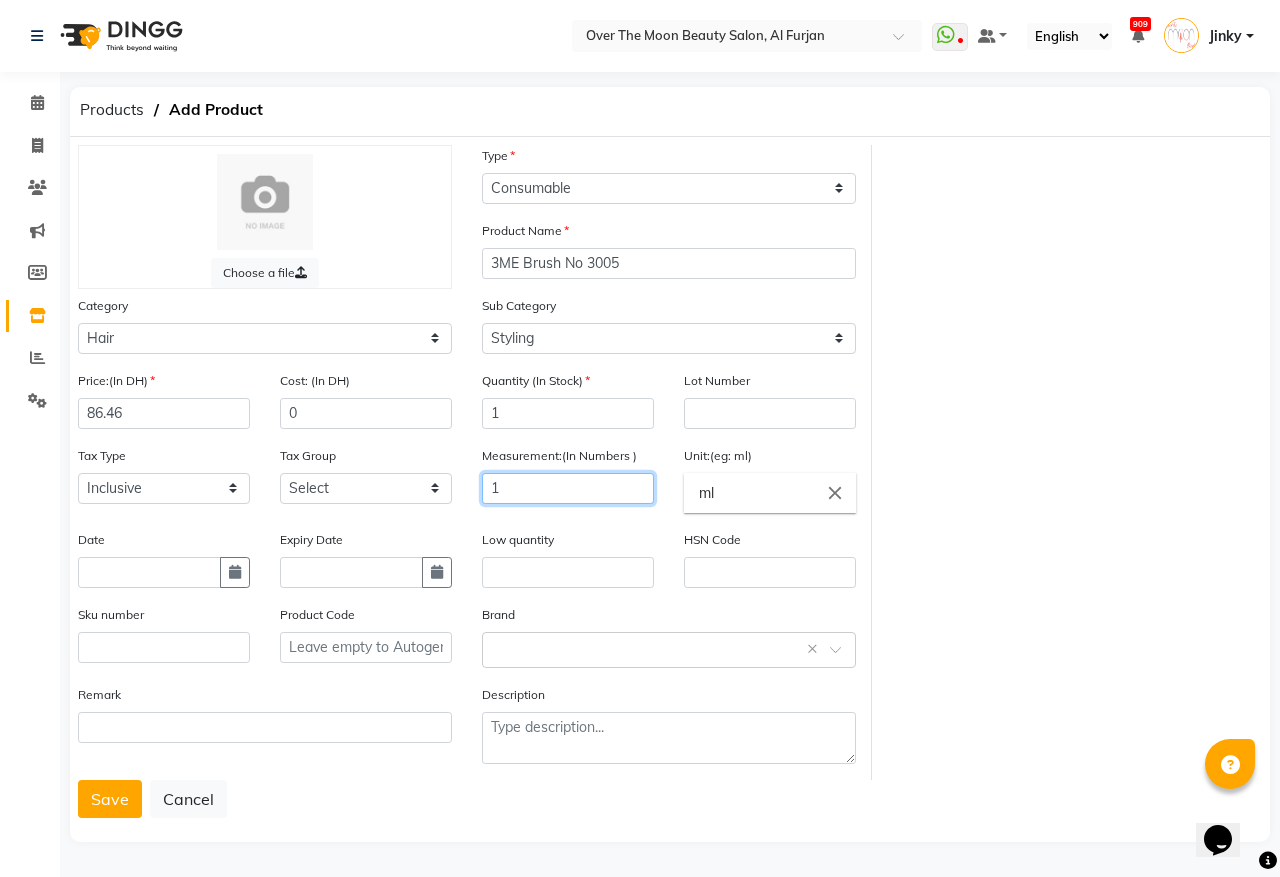 type on "1" 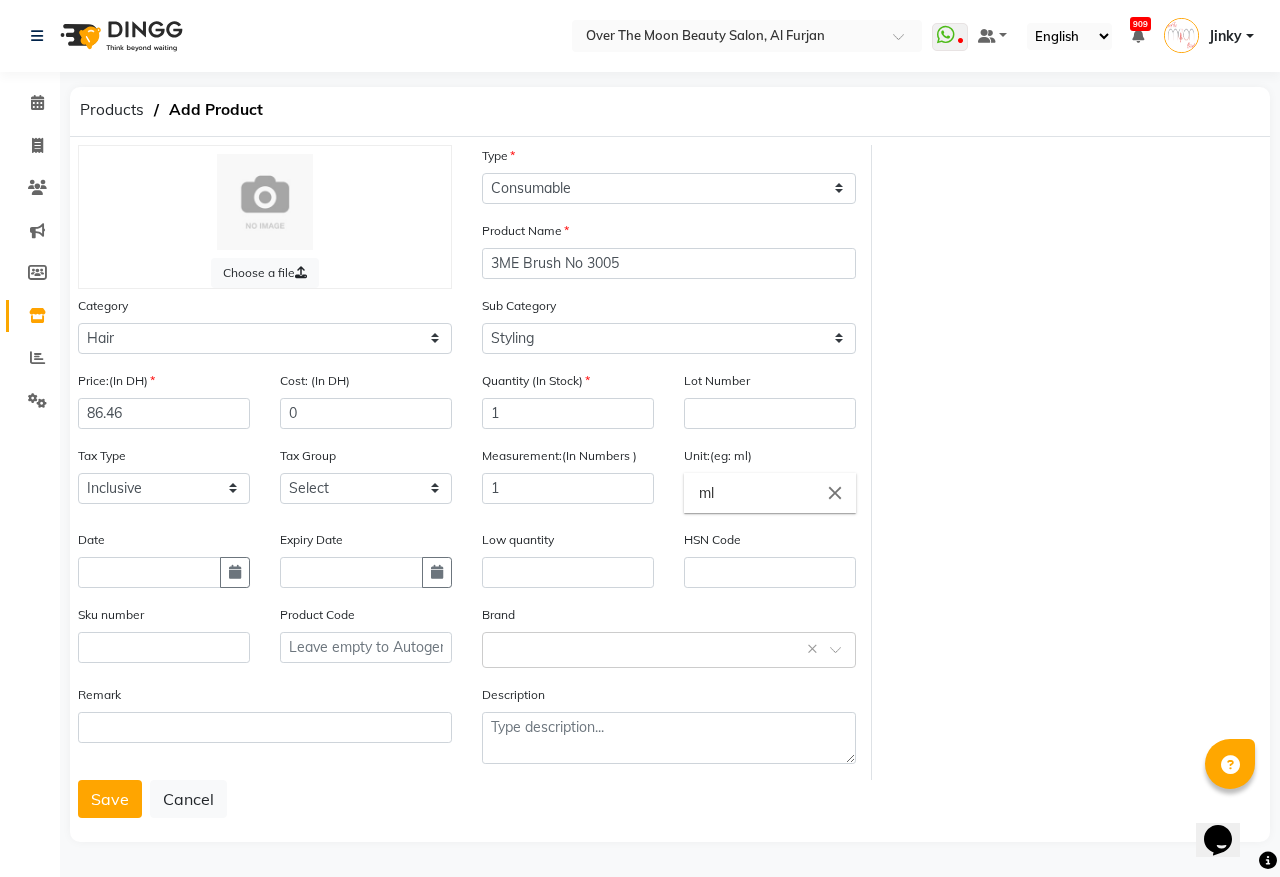 click on "ml" 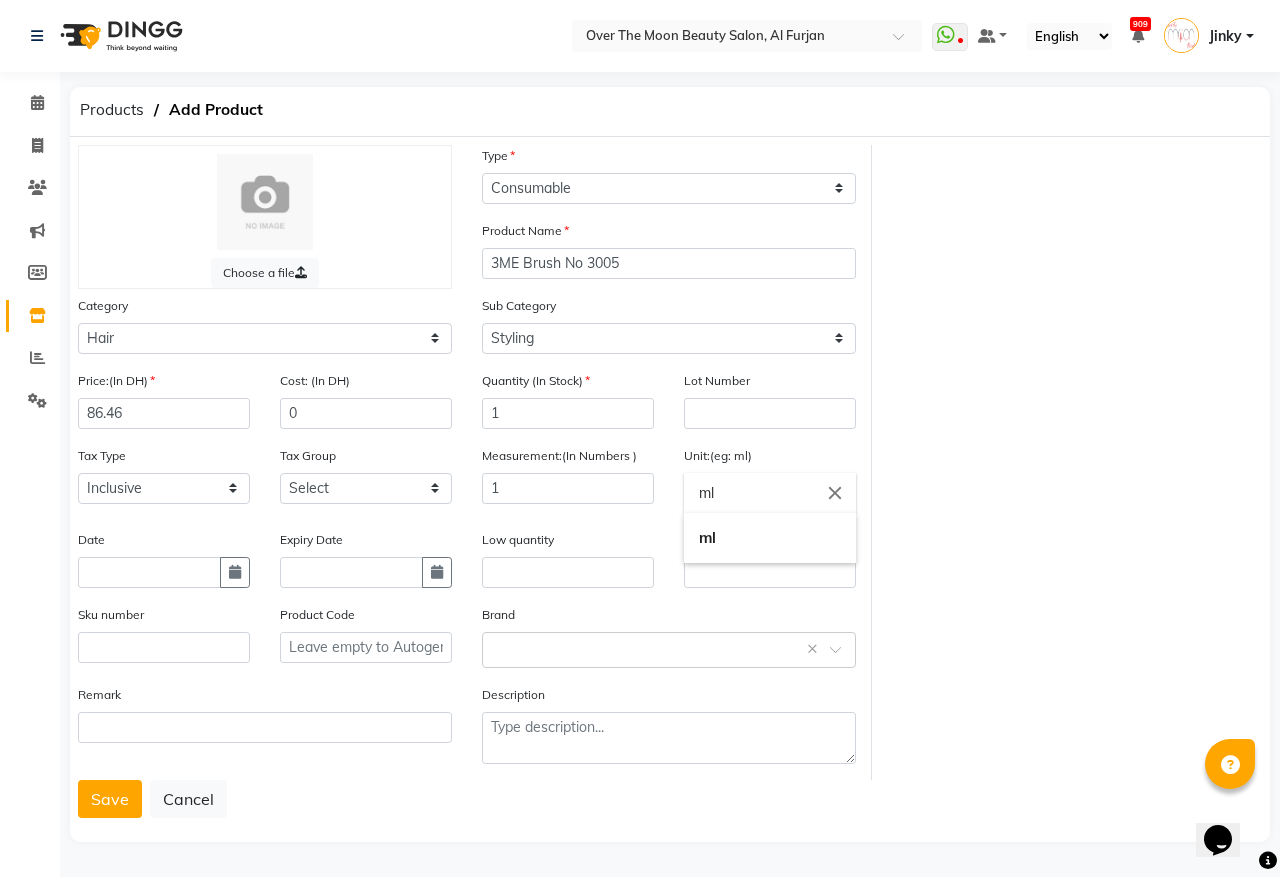click on "close" 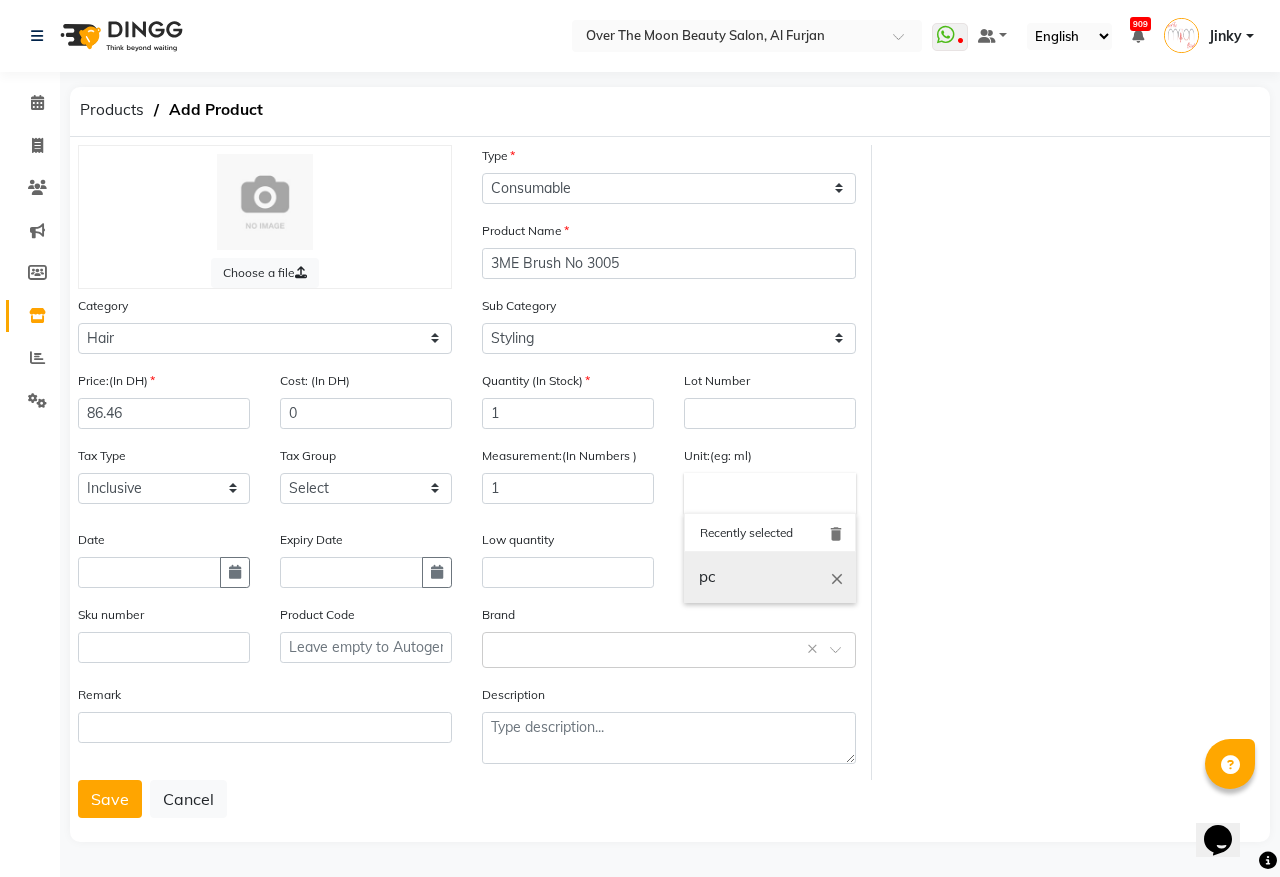 click on "pc" at bounding box center (770, 577) 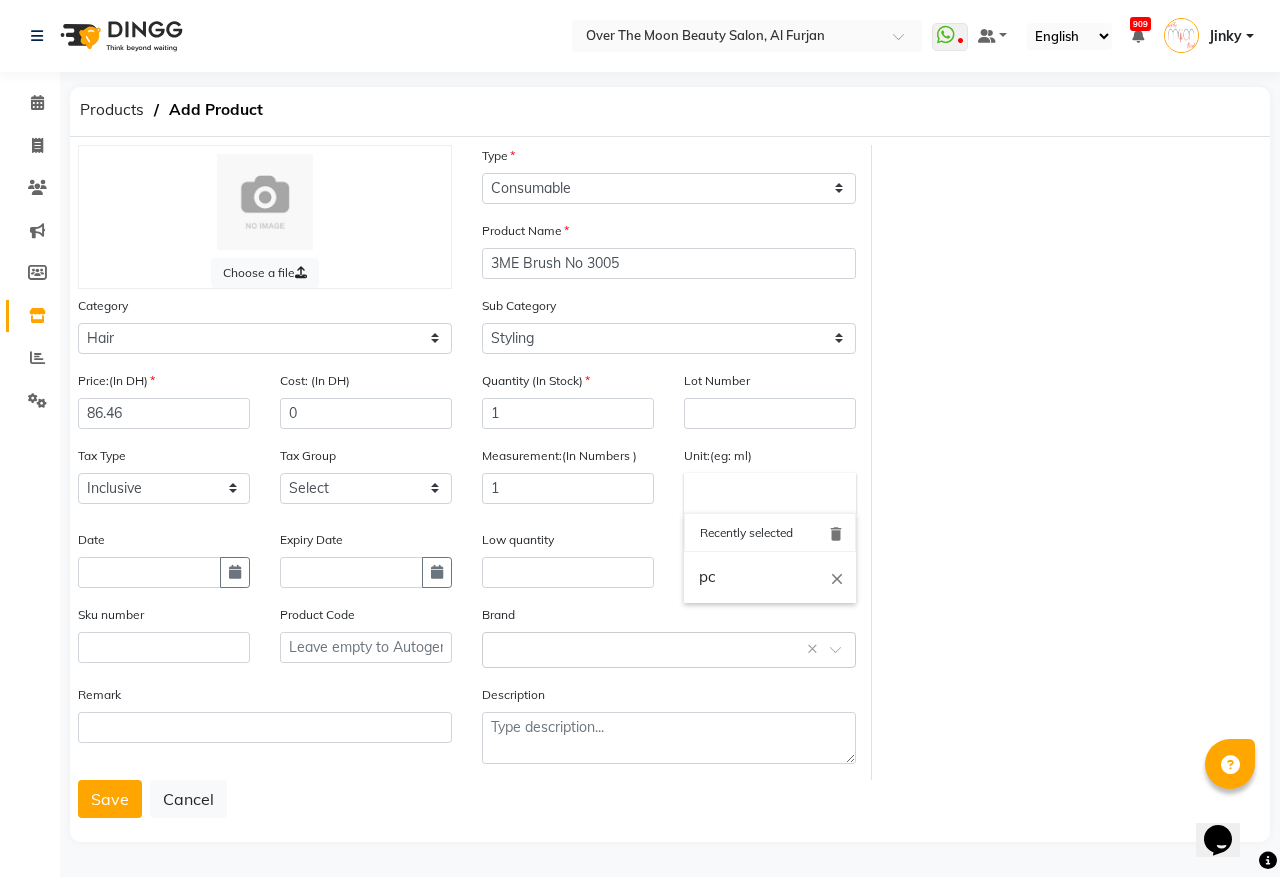 type on "pc" 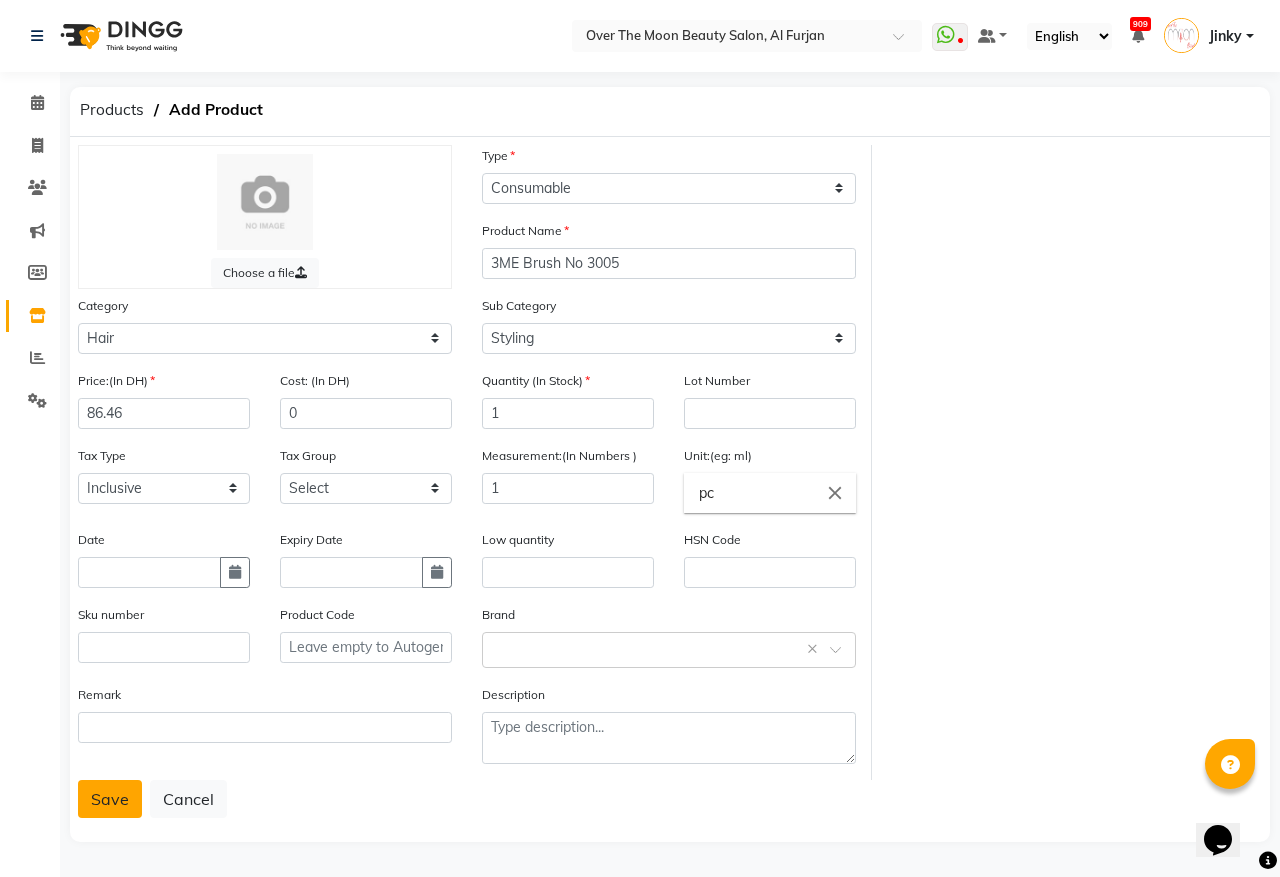 click on "Save" 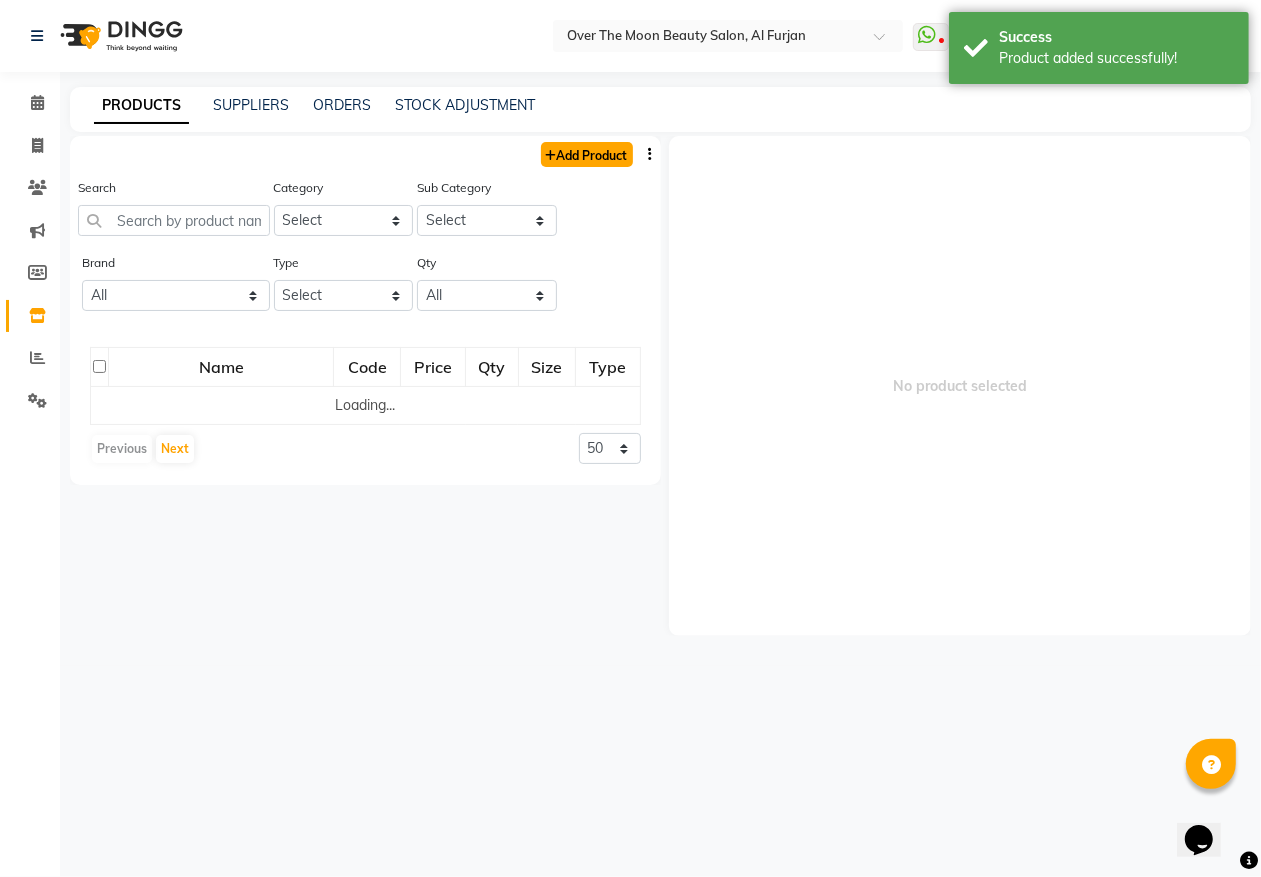 click on "Add Product" 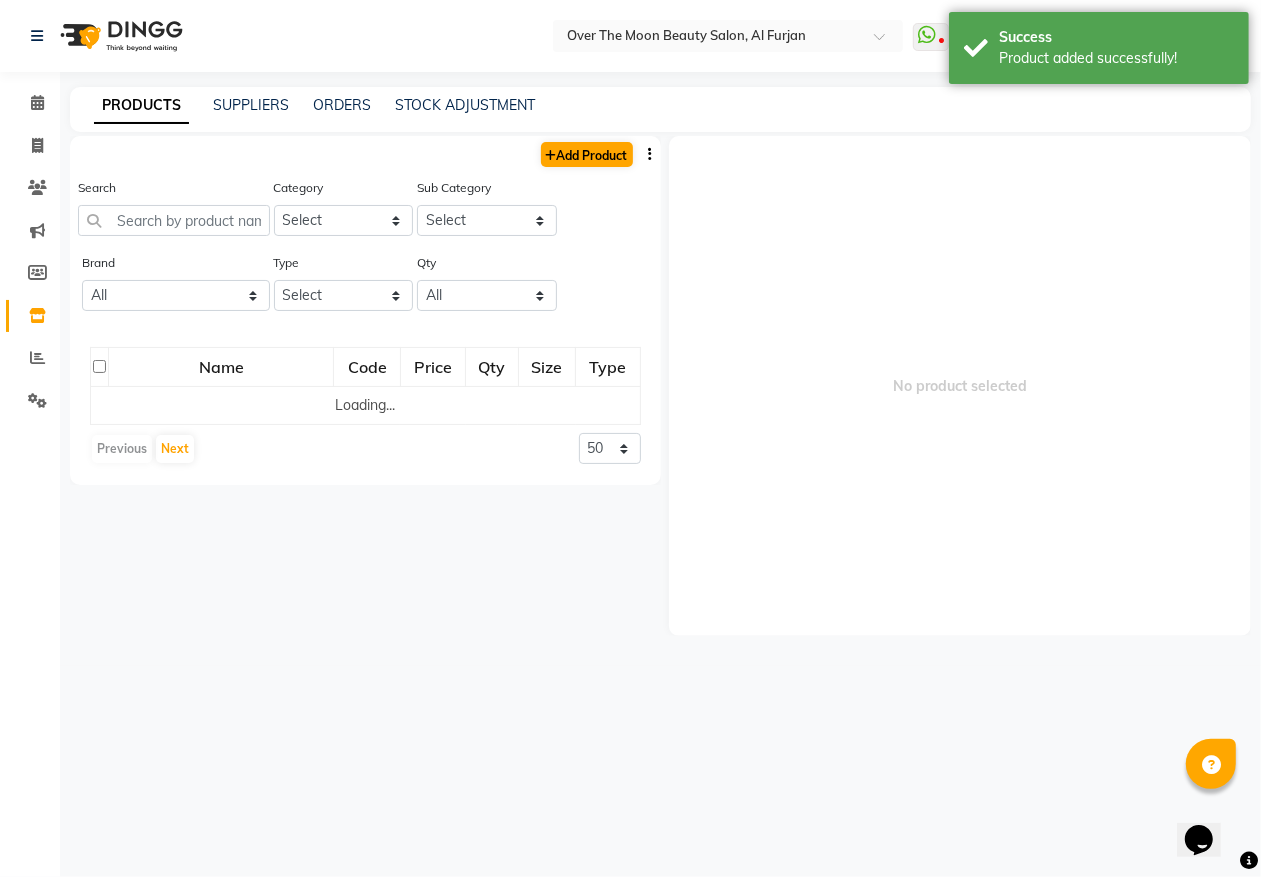 select on "true" 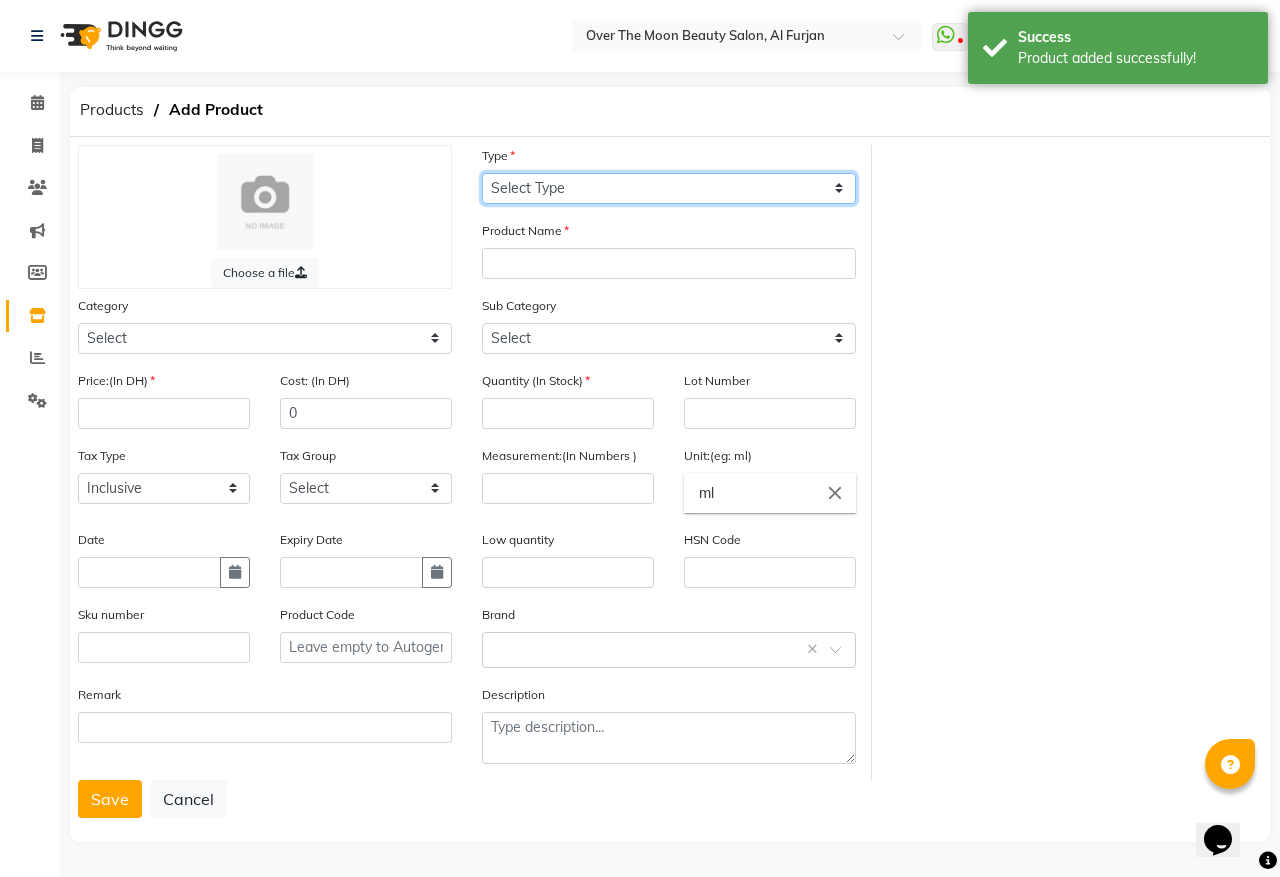 drag, startPoint x: 571, startPoint y: 185, endPoint x: 563, endPoint y: 160, distance: 26.24881 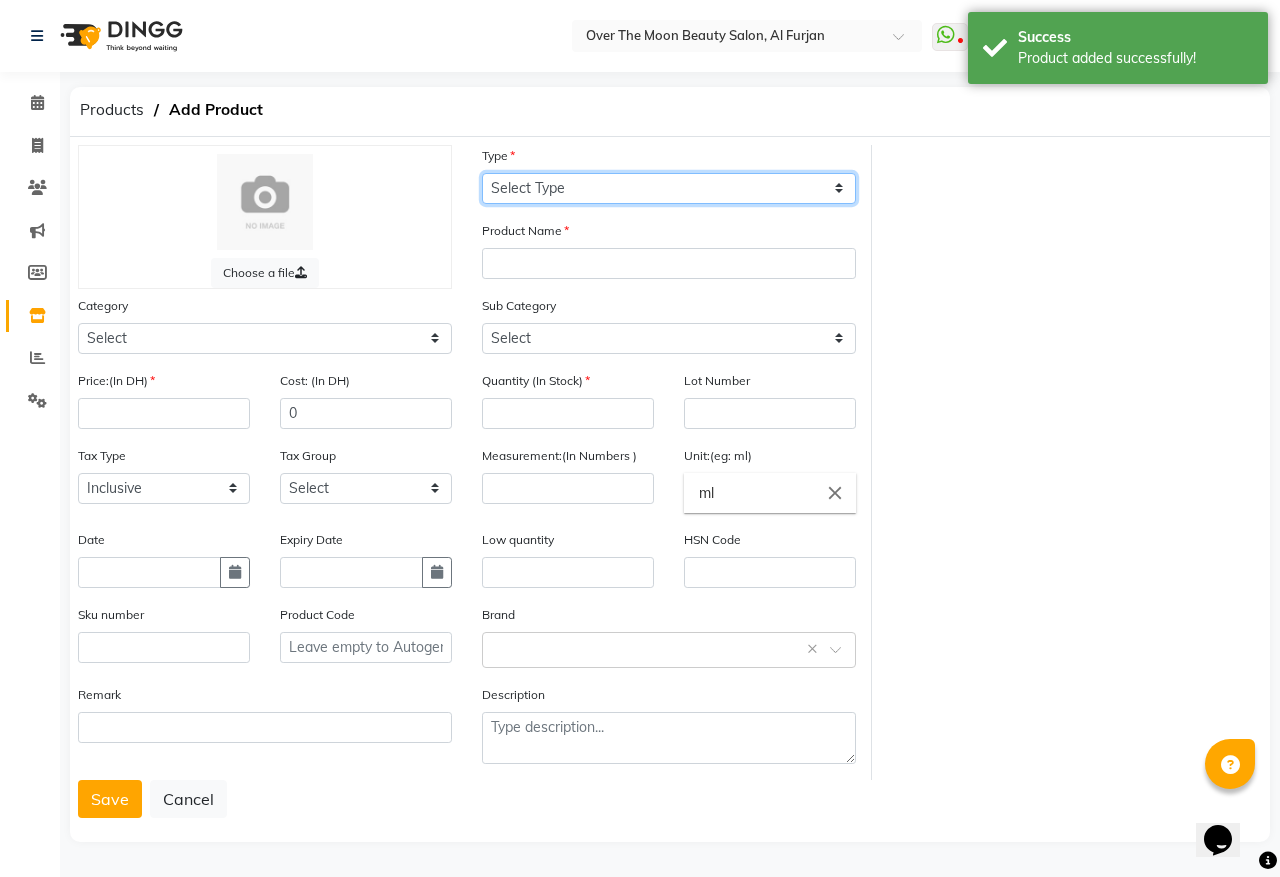 click on "Select Type Both Retail Consumable" 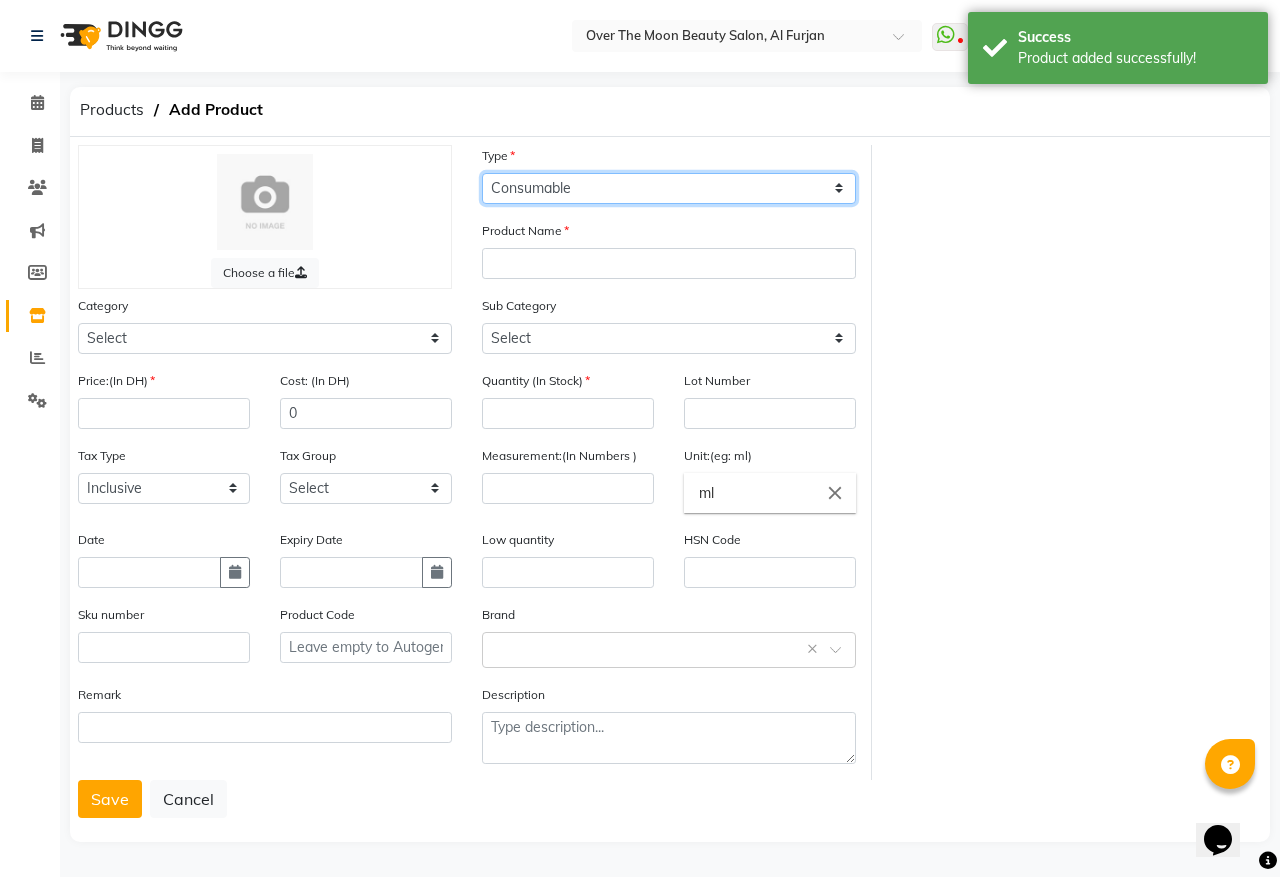 click on "Select Type Both Retail Consumable" 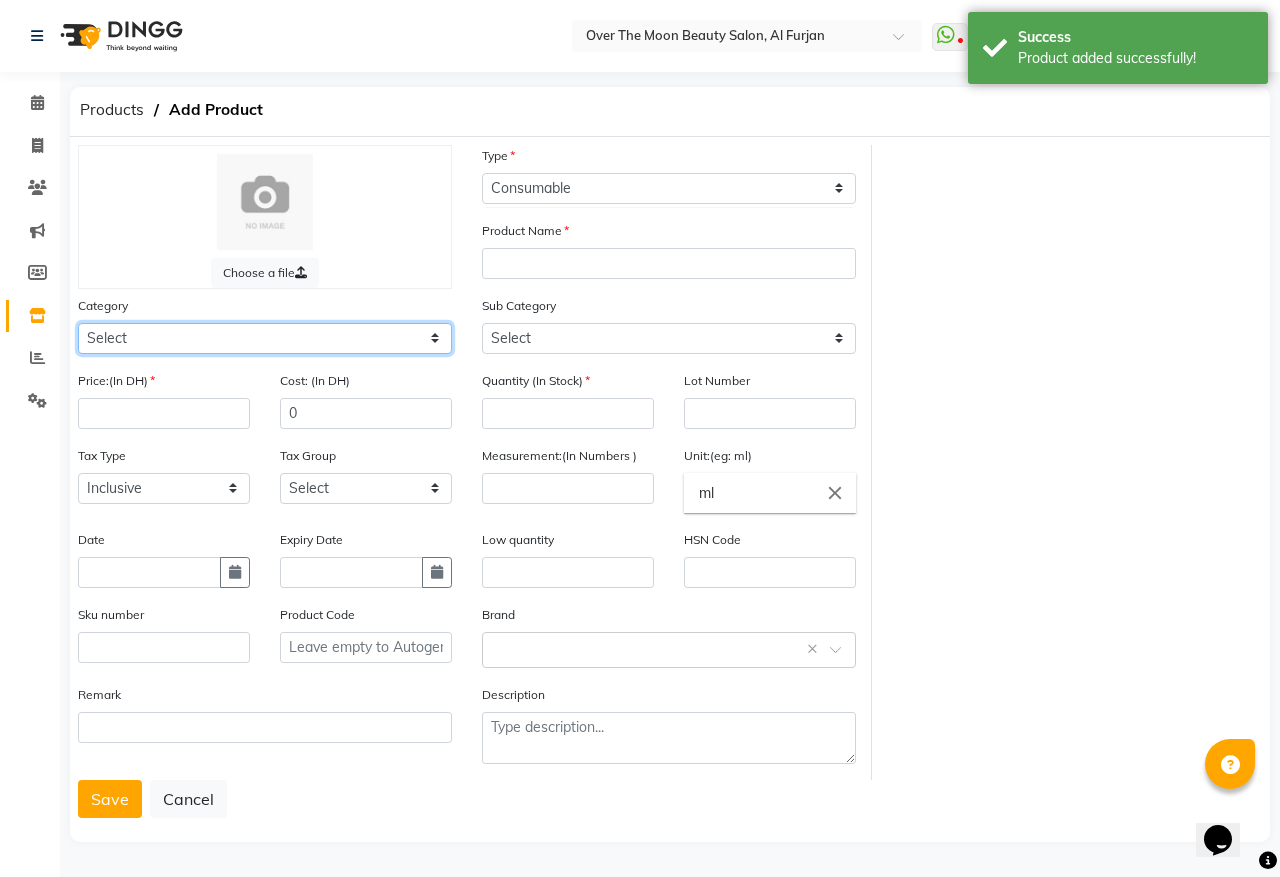 click on "Select Hair Skin Makeup Personal Care Appliances Beard Waxing Disposable Threading Hands and Feet Beauty Planet Botox Cadiveu Casmara Cheryls Loreal Olaplex Other" 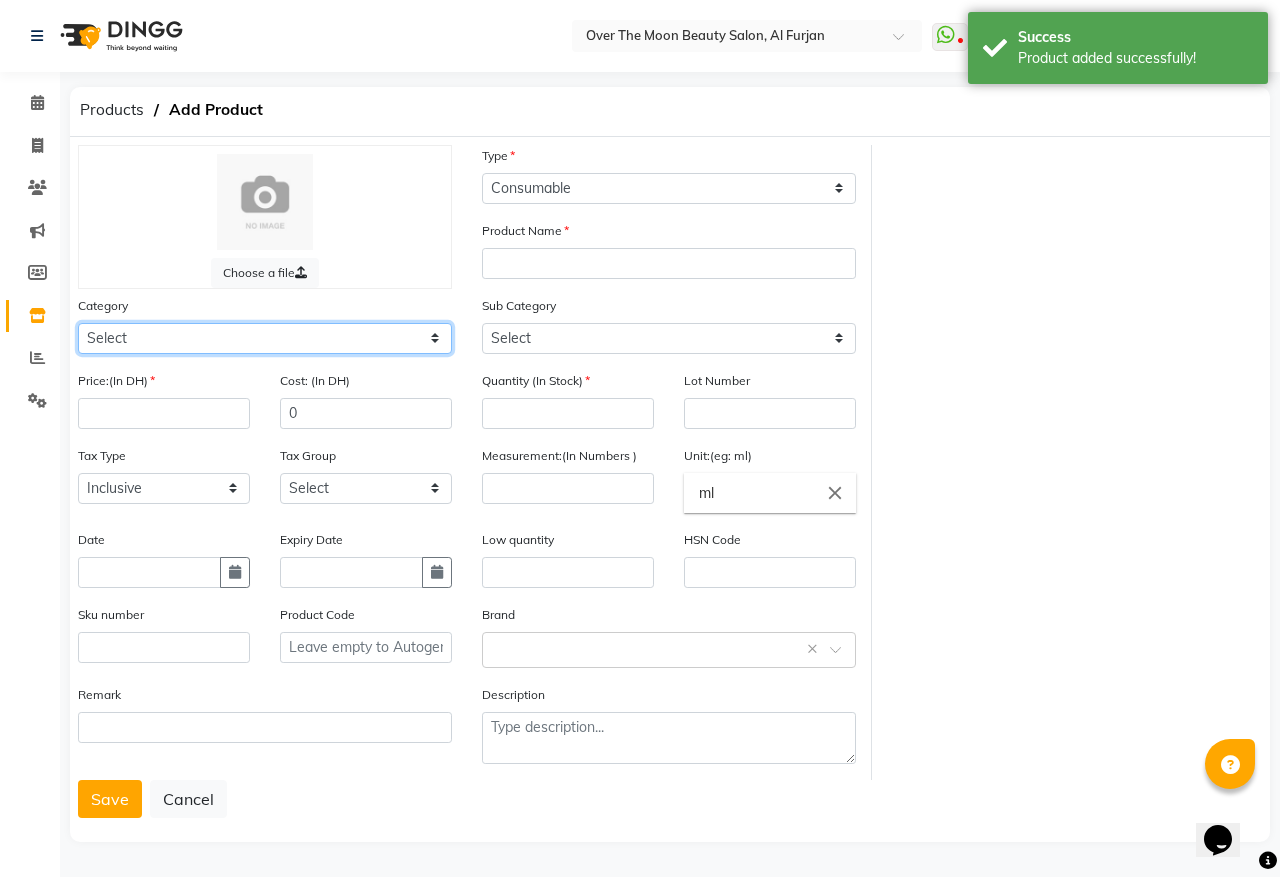 select on "478101100" 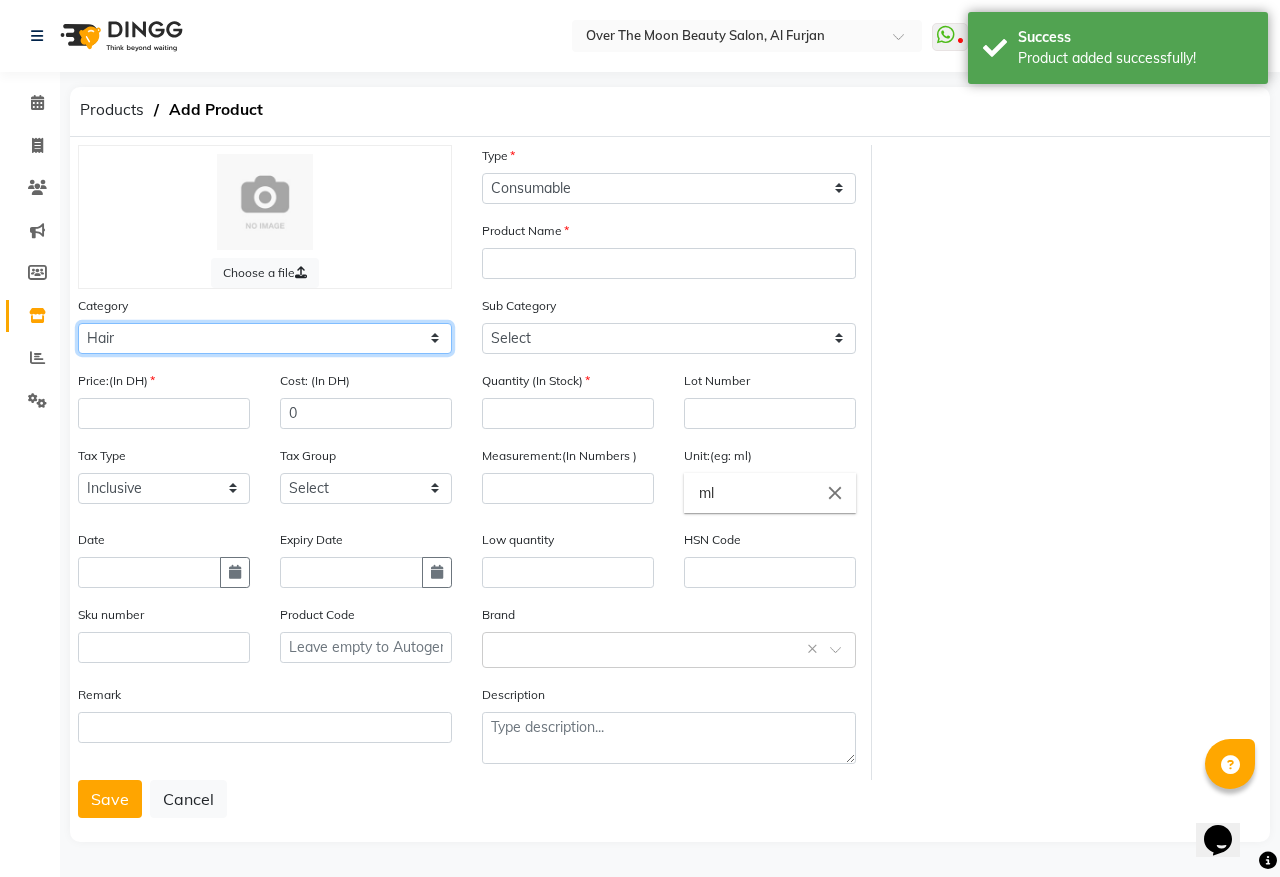 click on "Select Hair Skin Makeup Personal Care Appliances Beard Waxing Disposable Threading Hands and Feet Beauty Planet Botox Cadiveu Casmara Cheryls Loreal Olaplex Other" 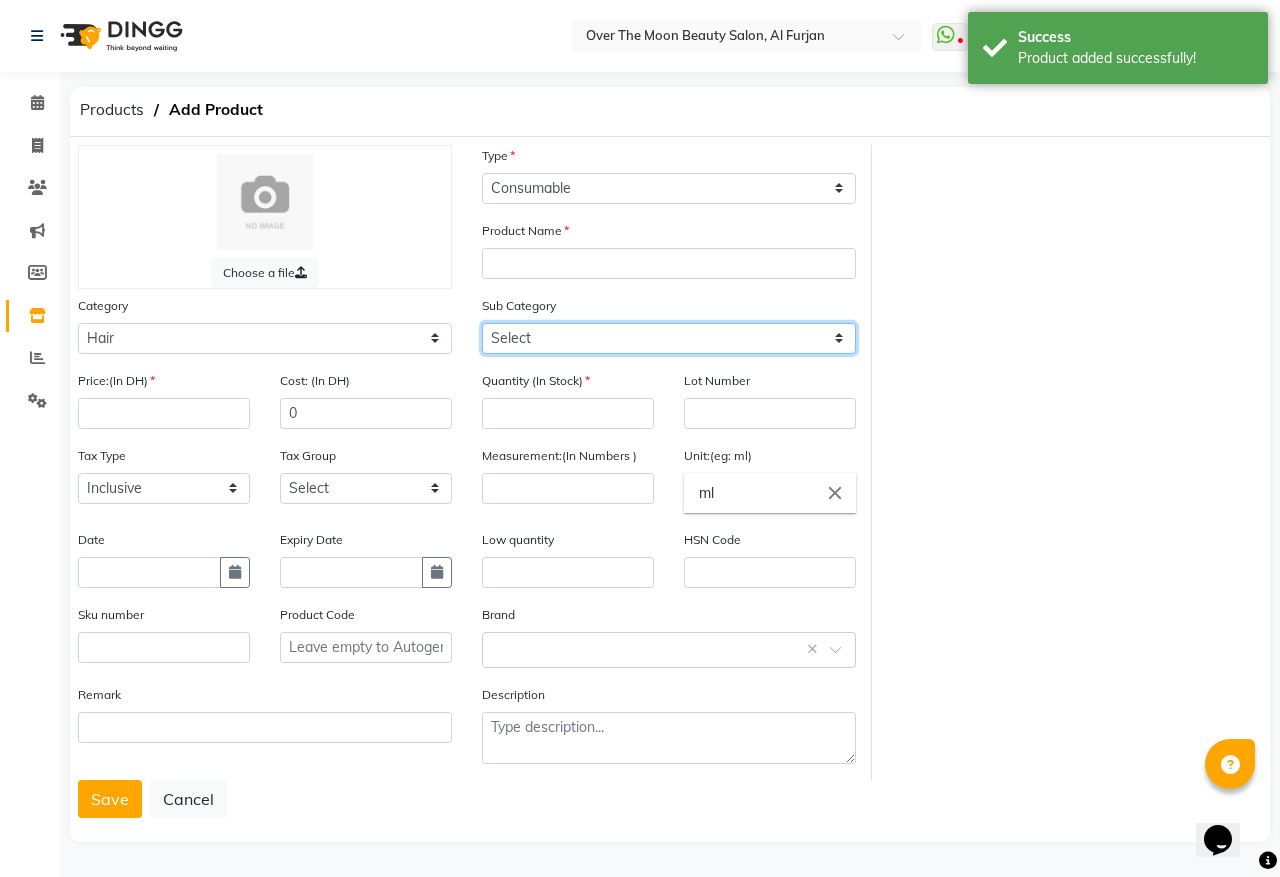 click on "Select Shampoo Conditioner Cream Mask Oil Serum Color Appliances Treatment Styling Kit & Combo Other" 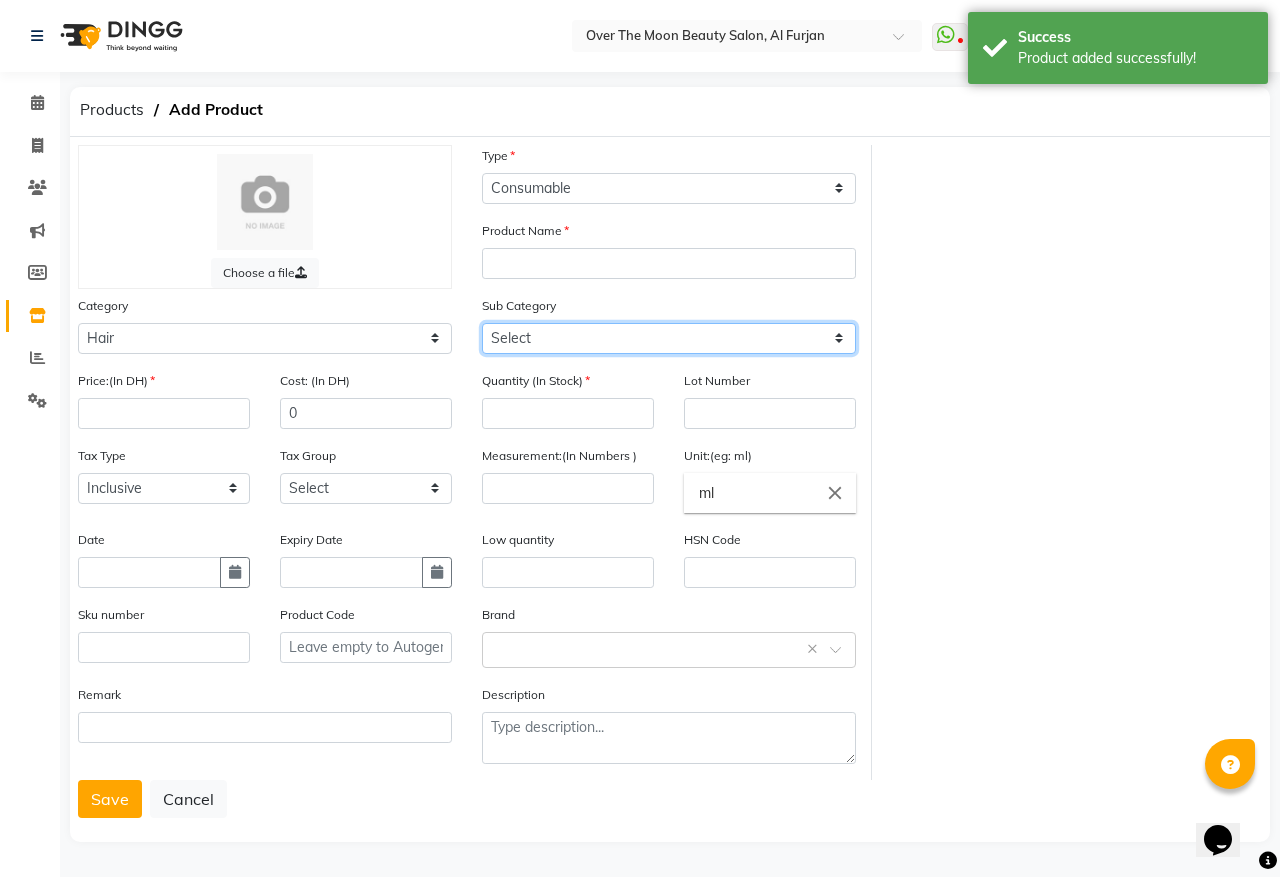 select on "478101110" 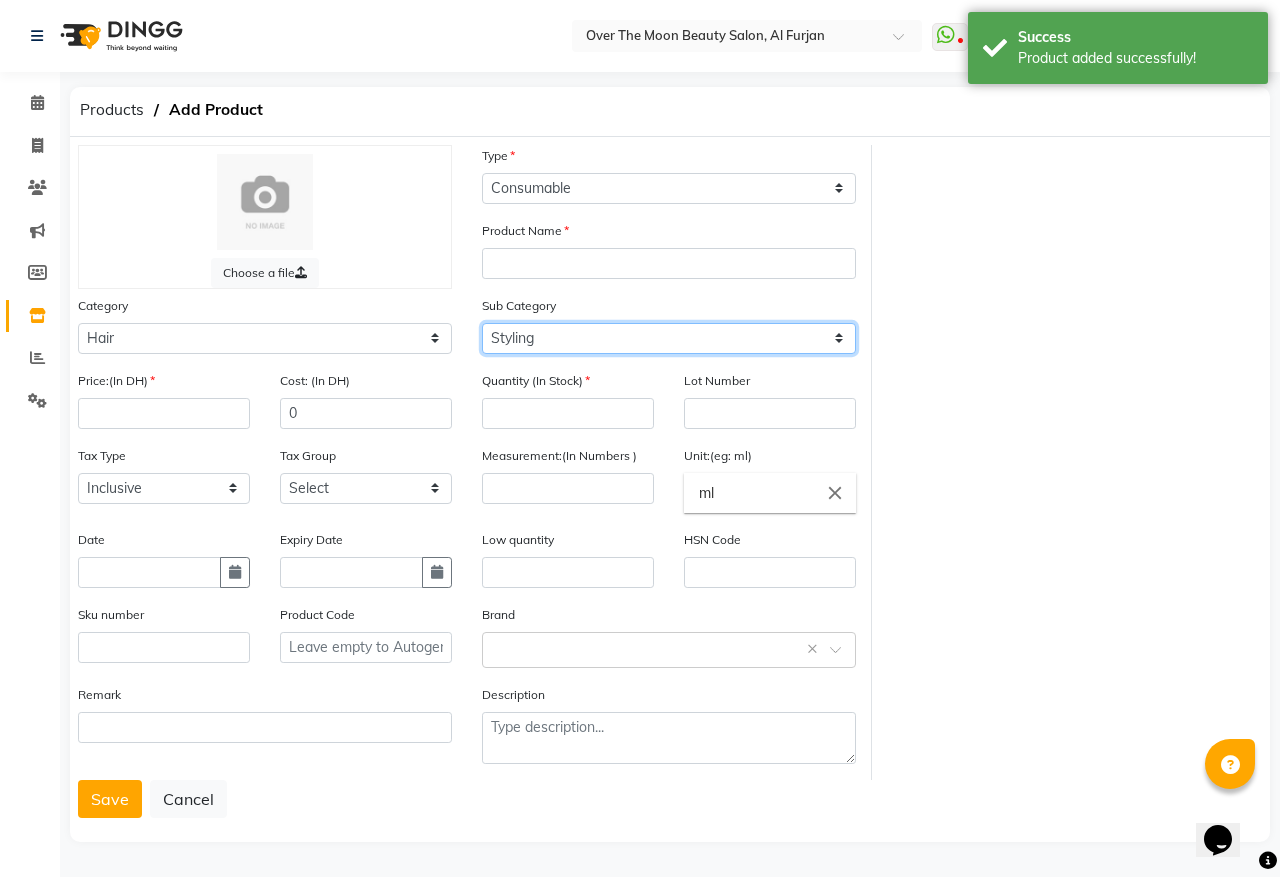 click on "Select Shampoo Conditioner Cream Mask Oil Serum Color Appliances Treatment Styling Kit & Combo Other" 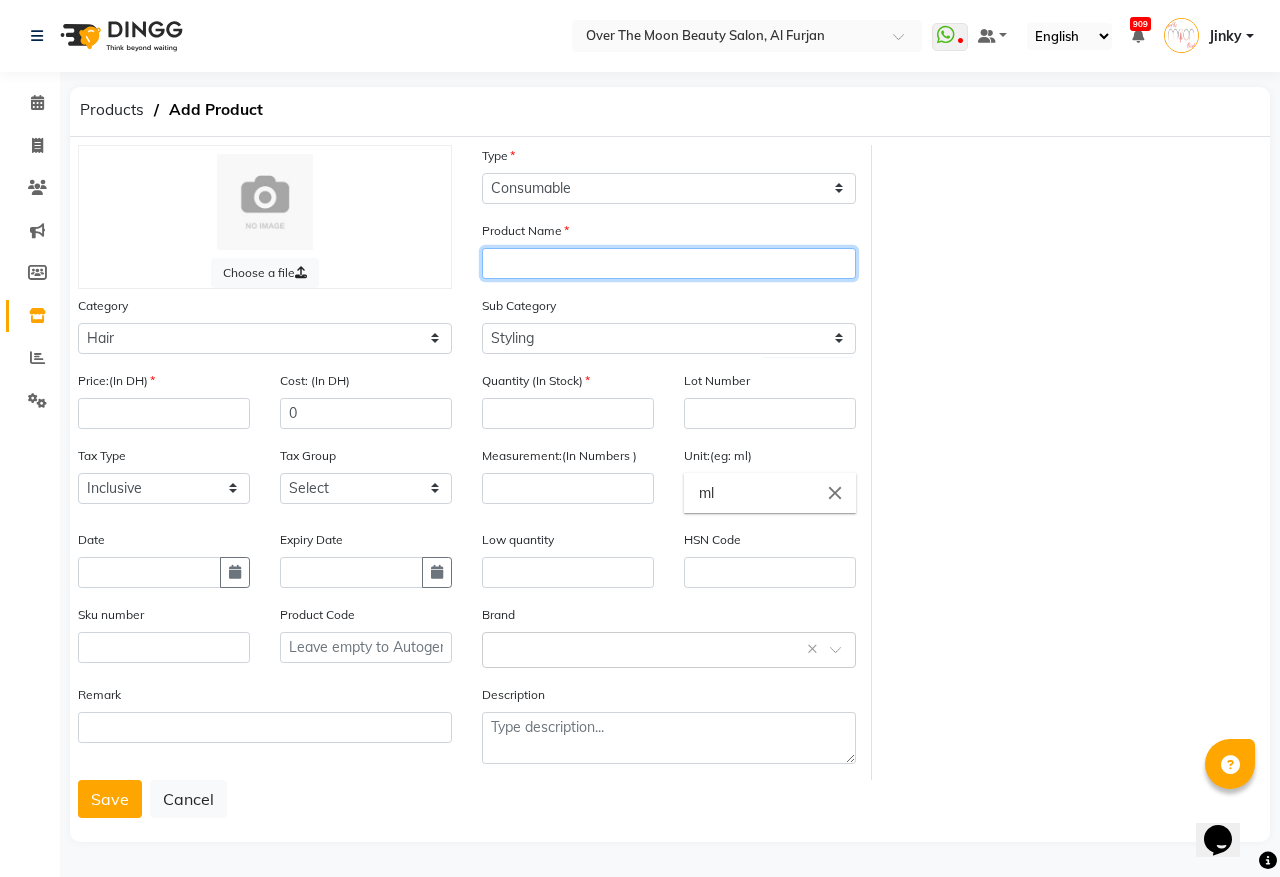 click 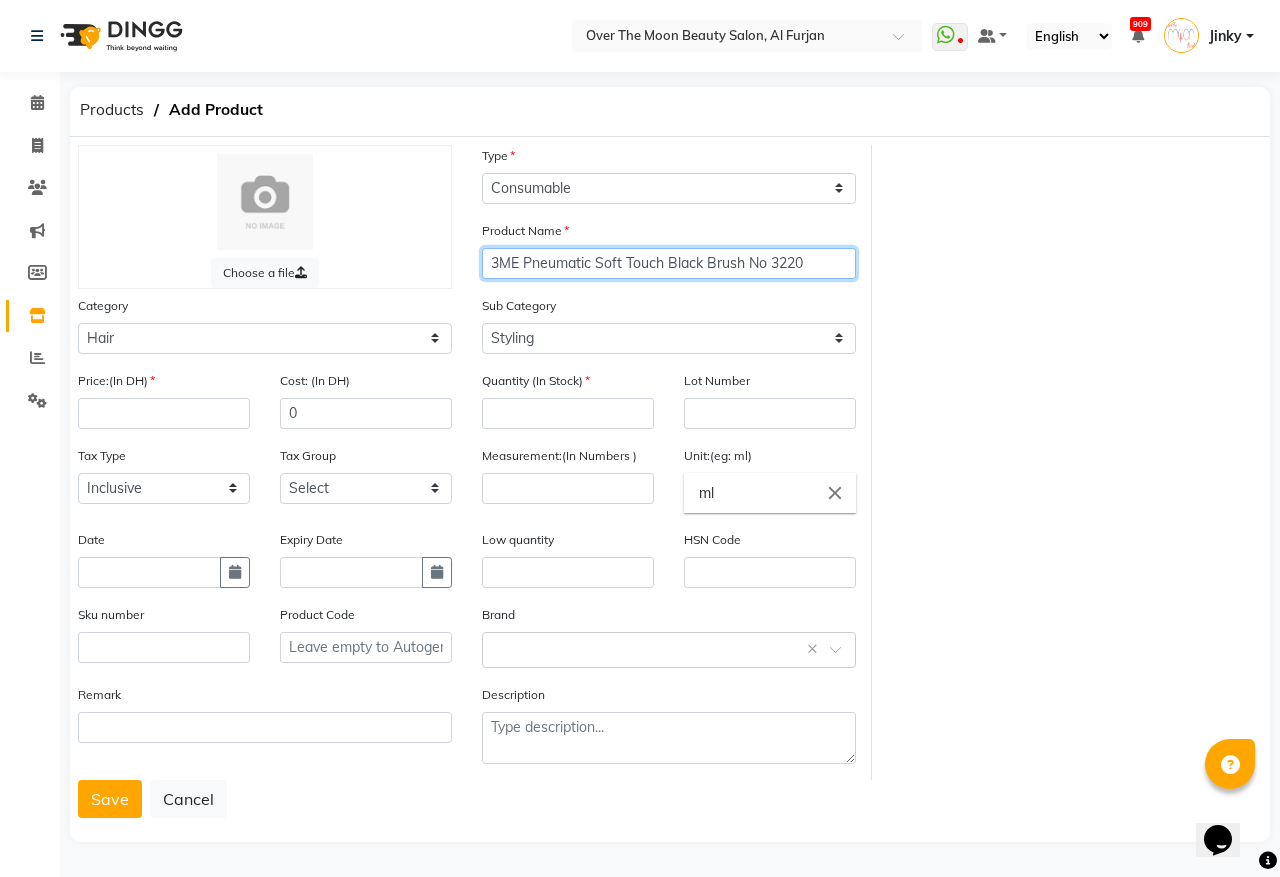 type on "3ME Pneumatic Soft Touch Black Brush No 3220" 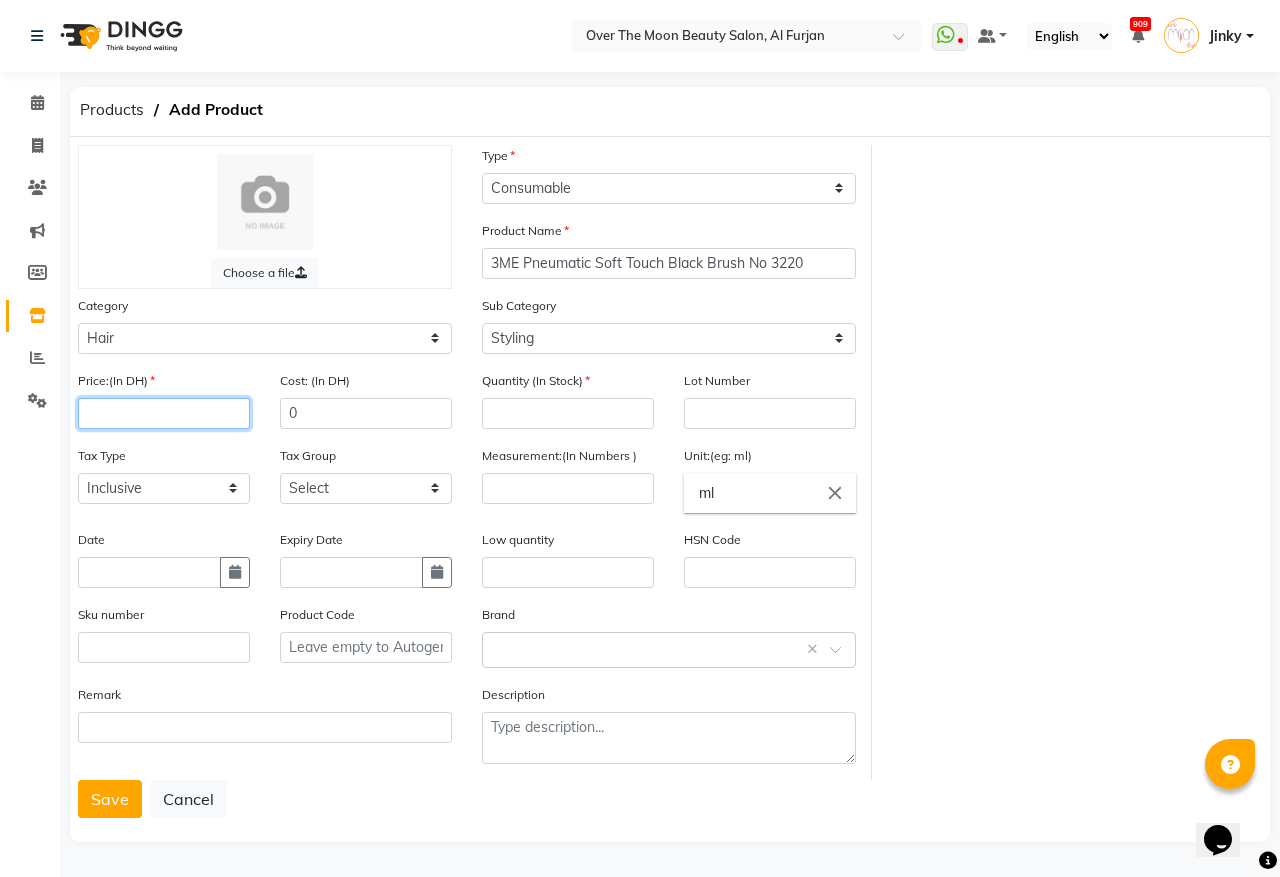 click 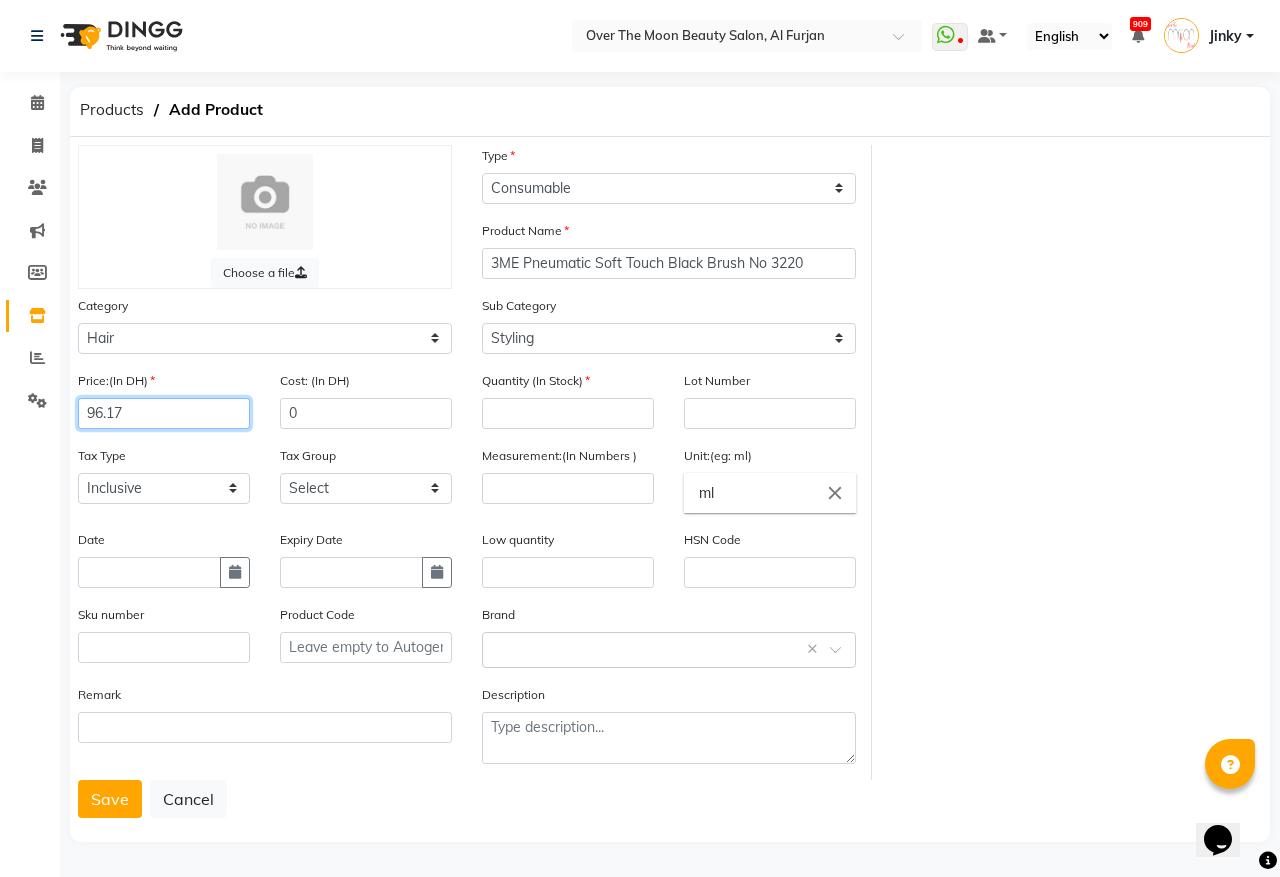 type on "96.17" 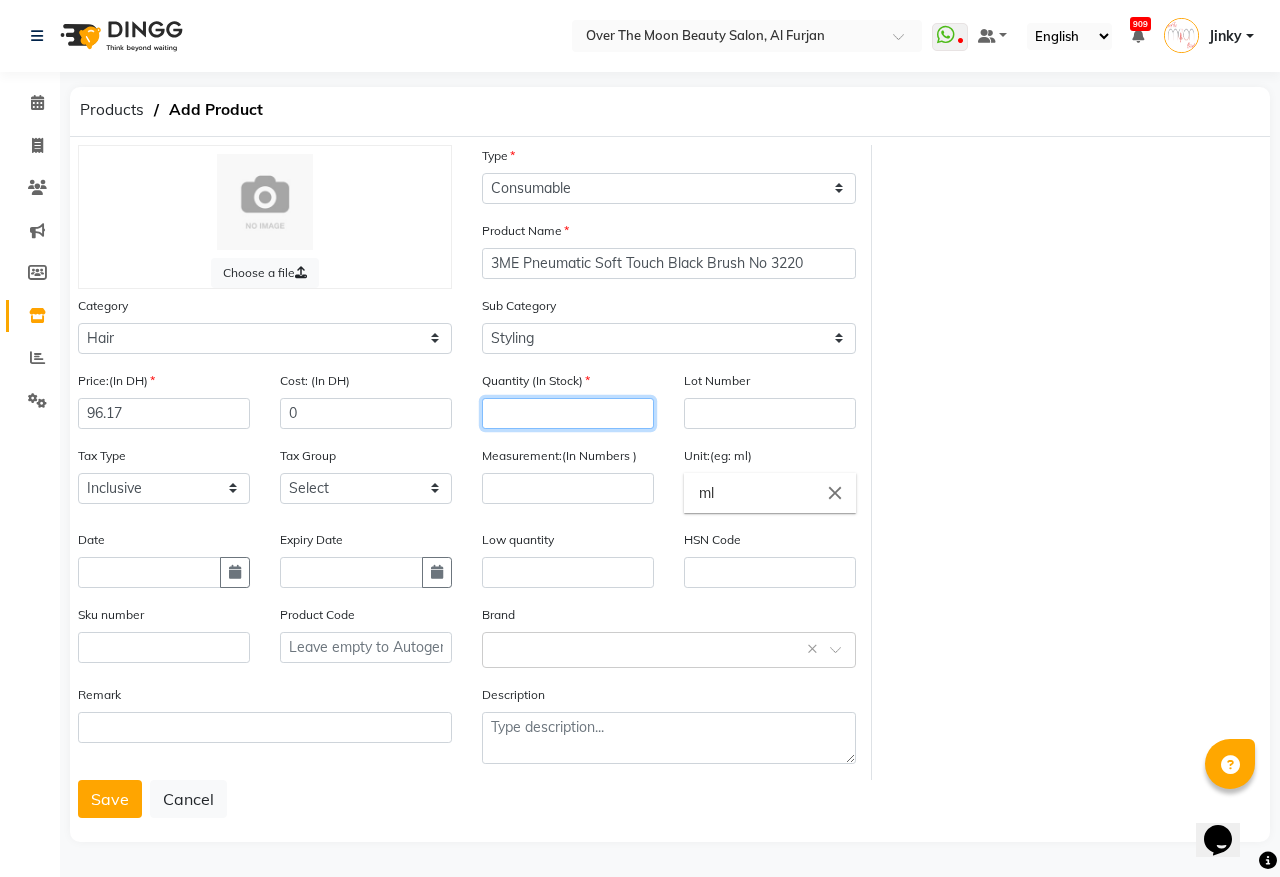 click 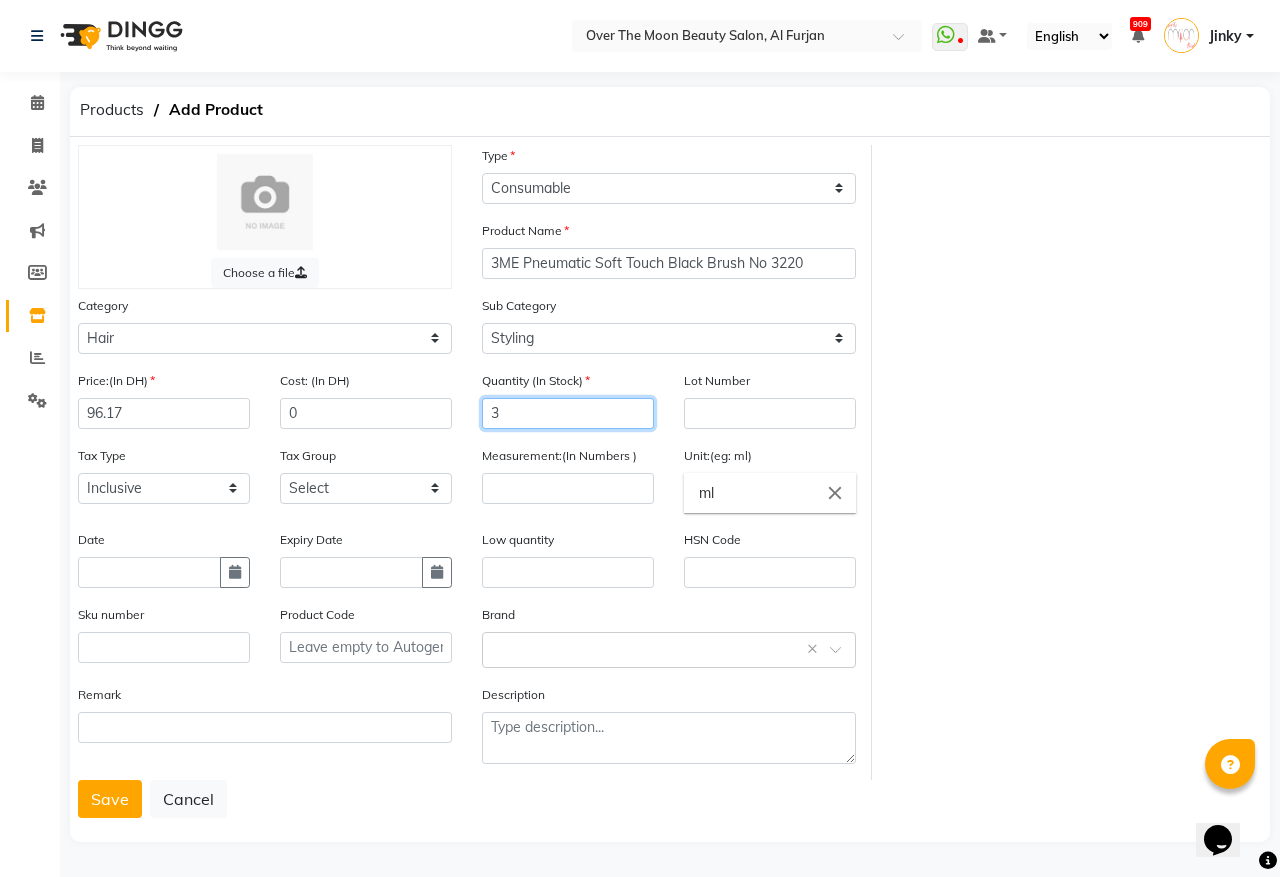 type on "3" 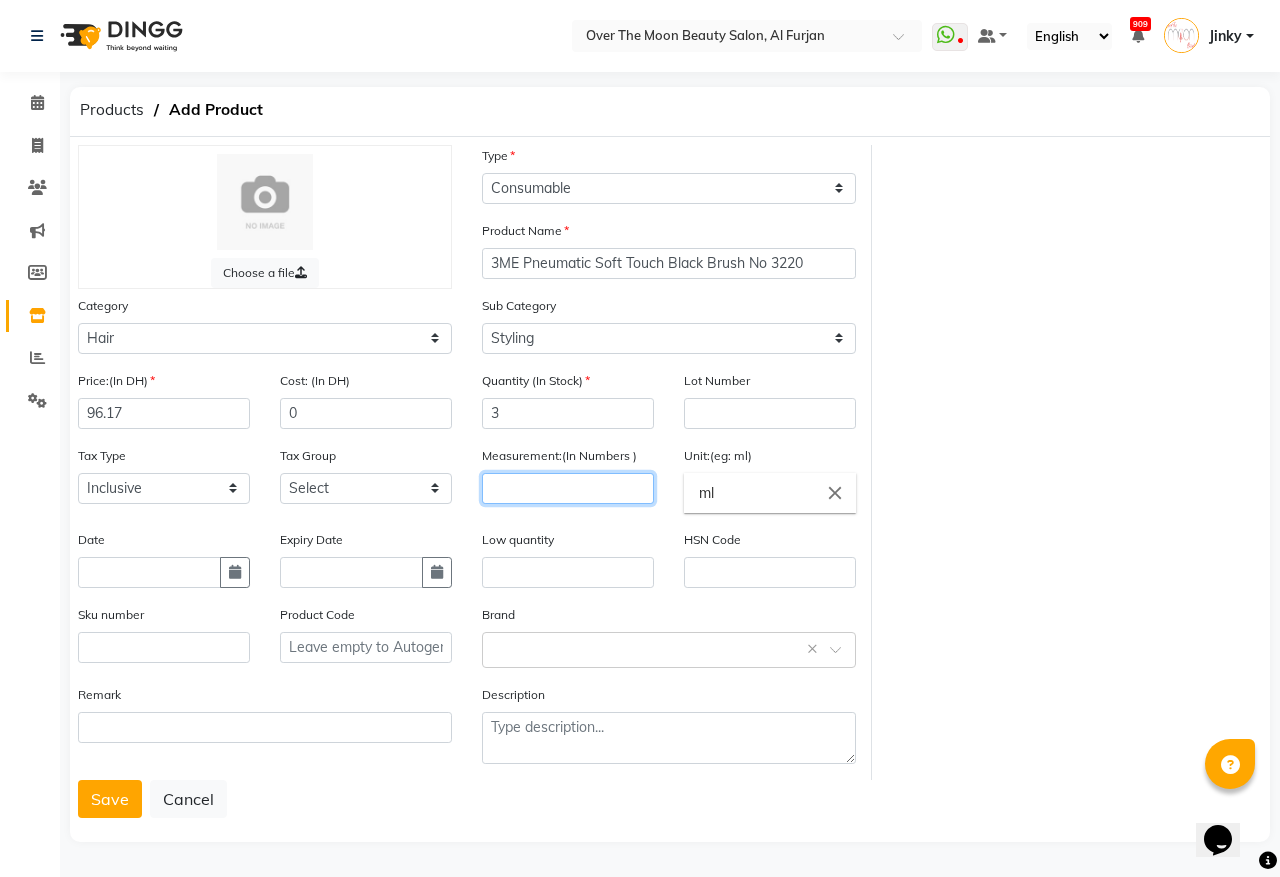 click 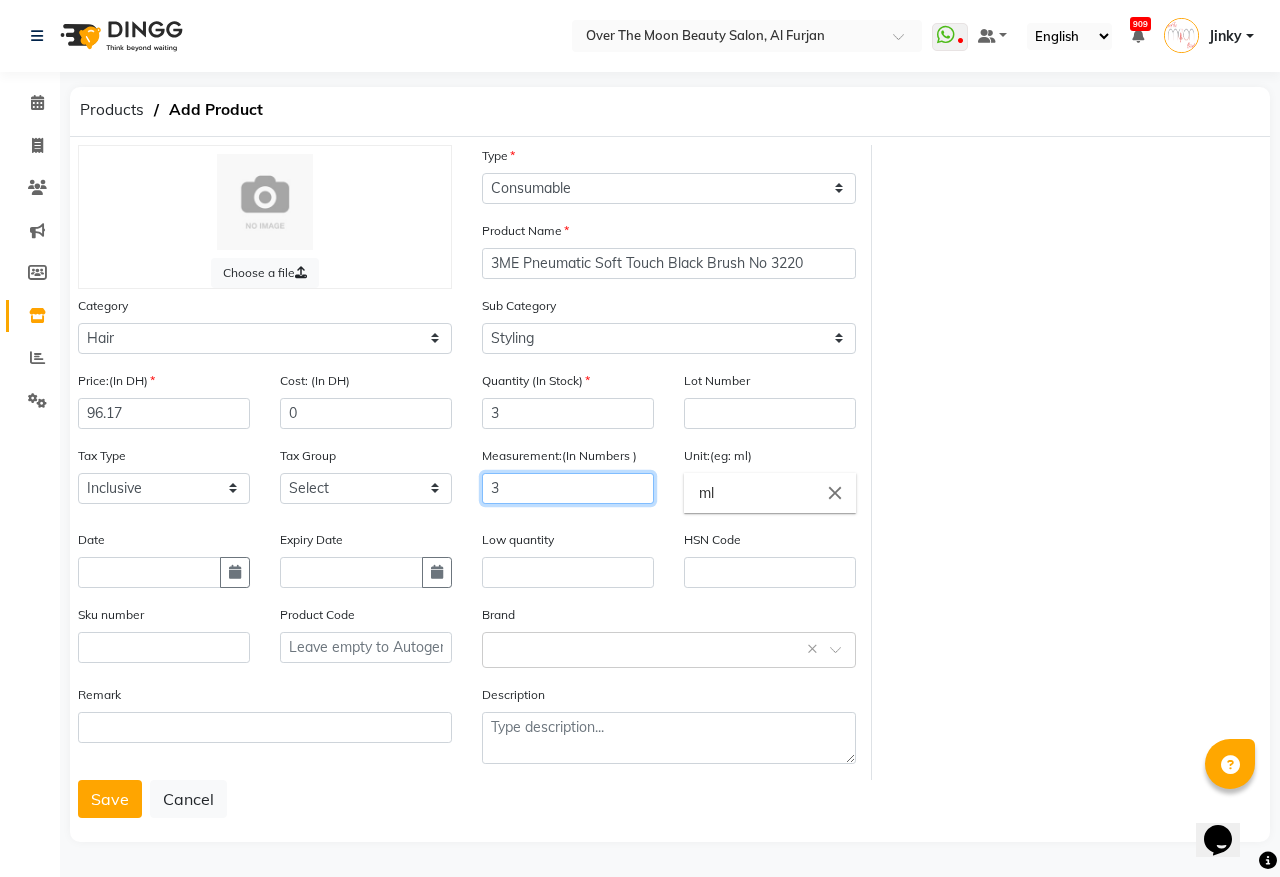type on "3" 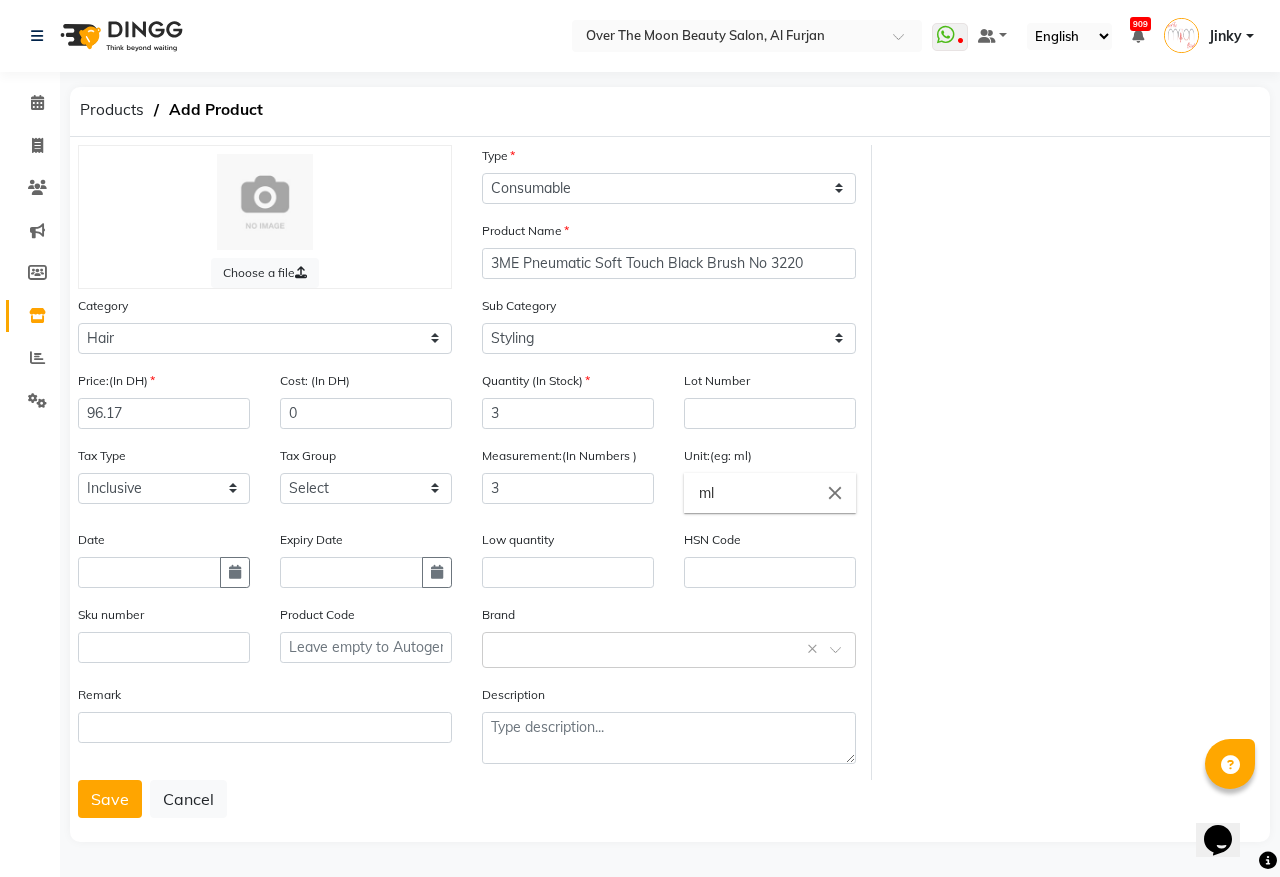 click on "close" 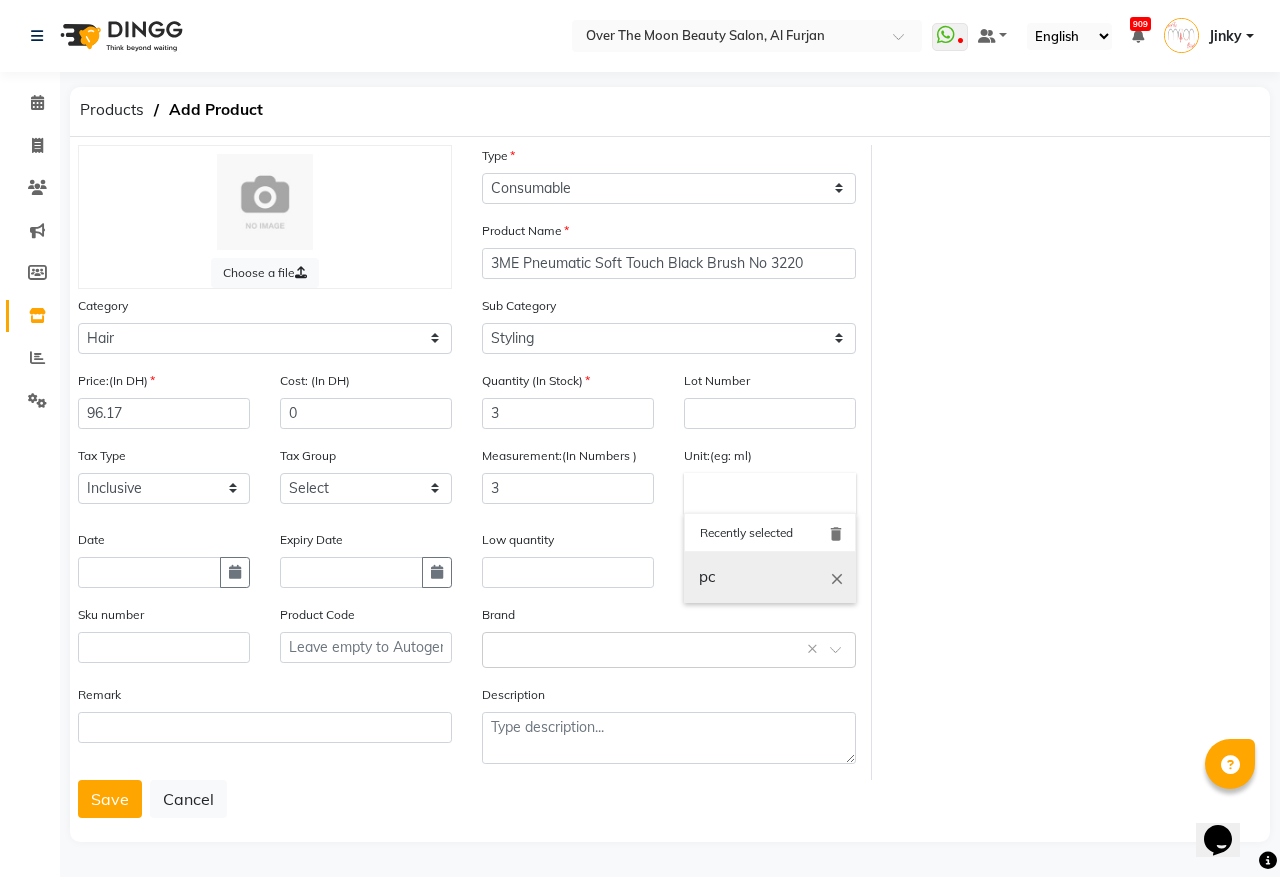 click on "pc" at bounding box center [770, 577] 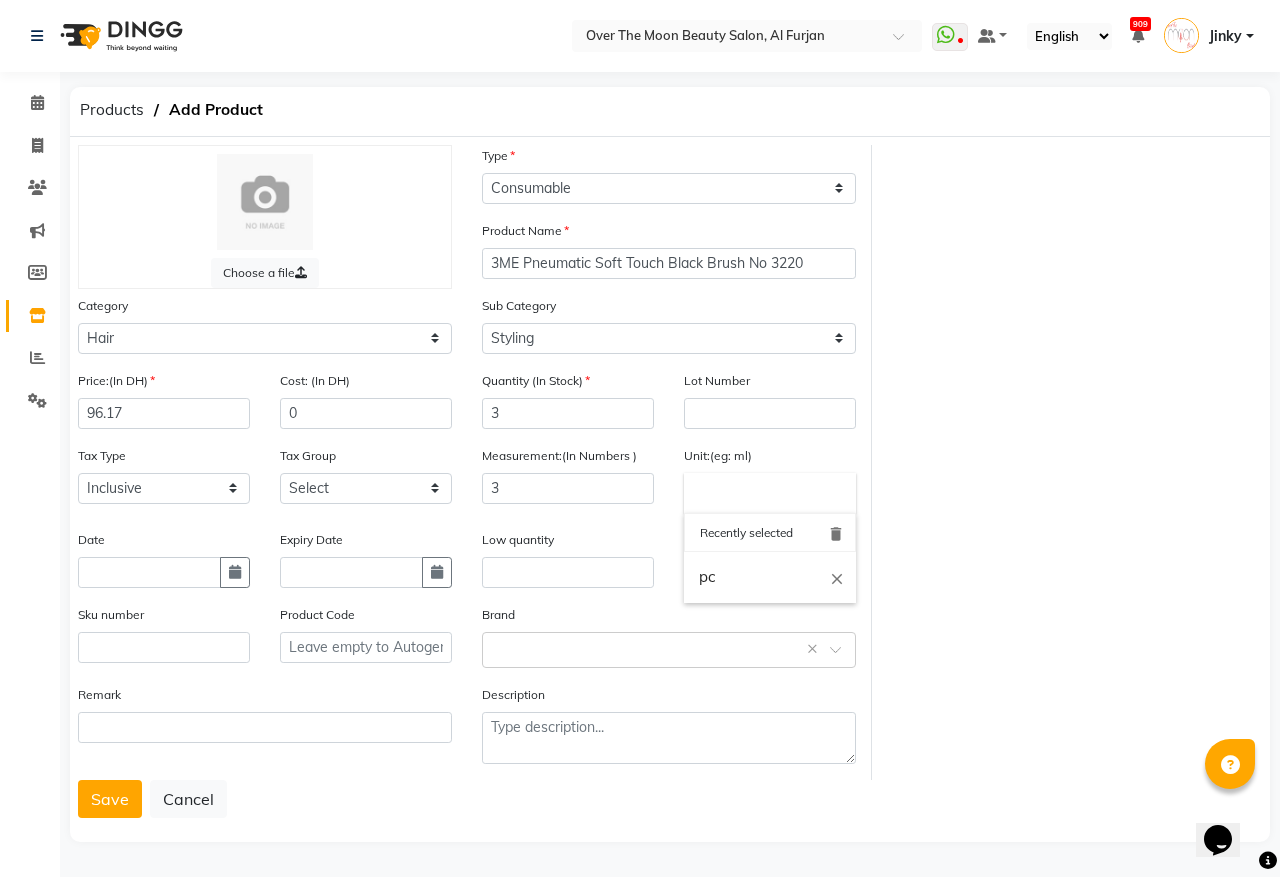 type on "pc" 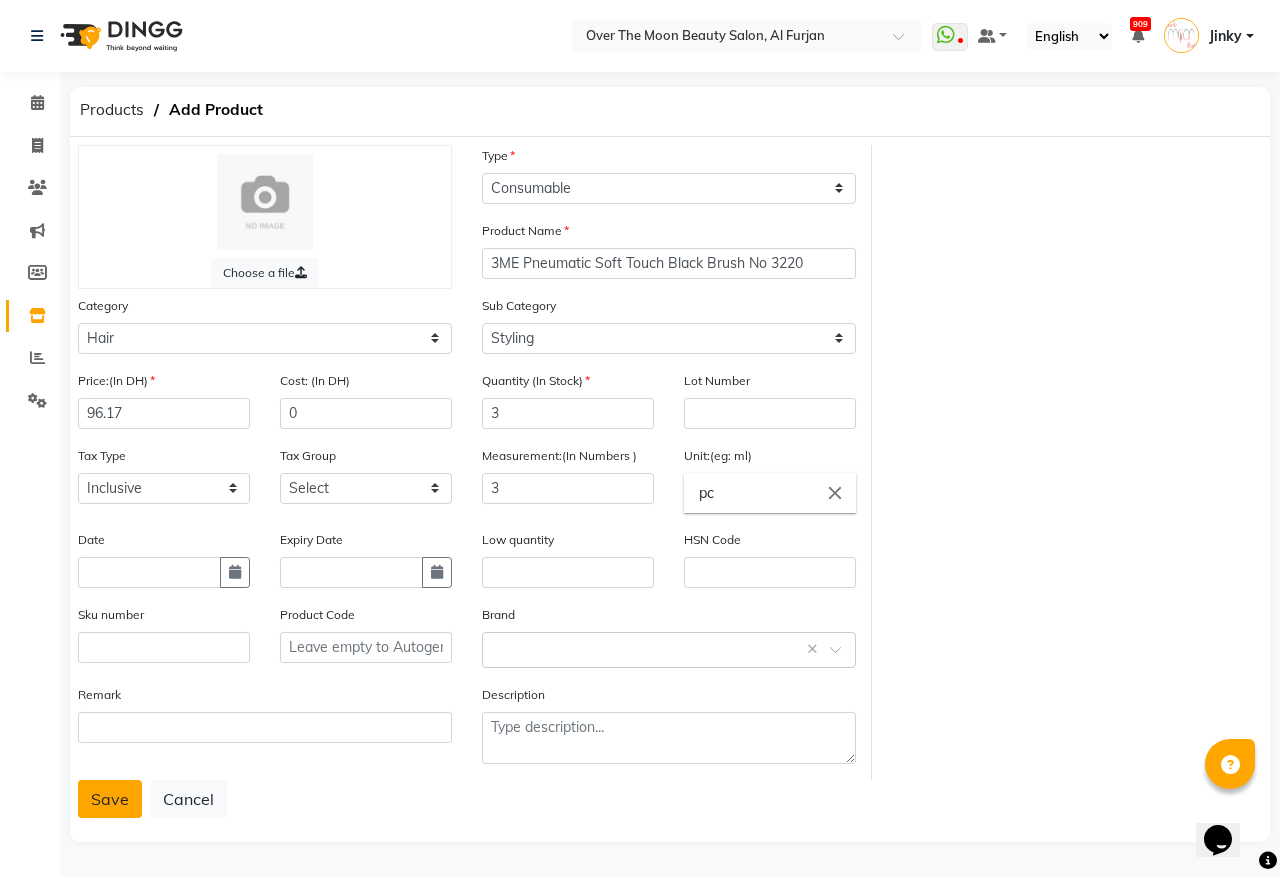 click on "Save" 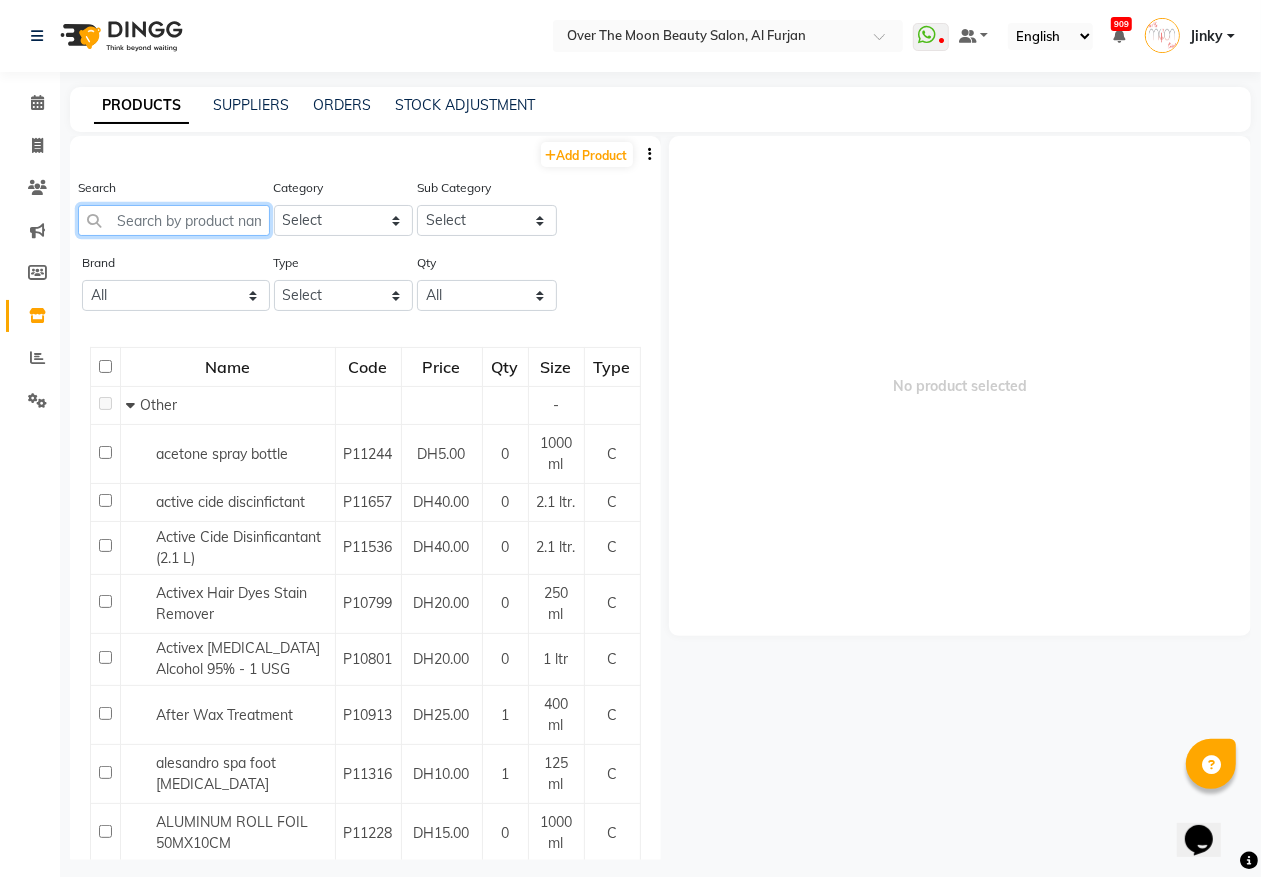 click 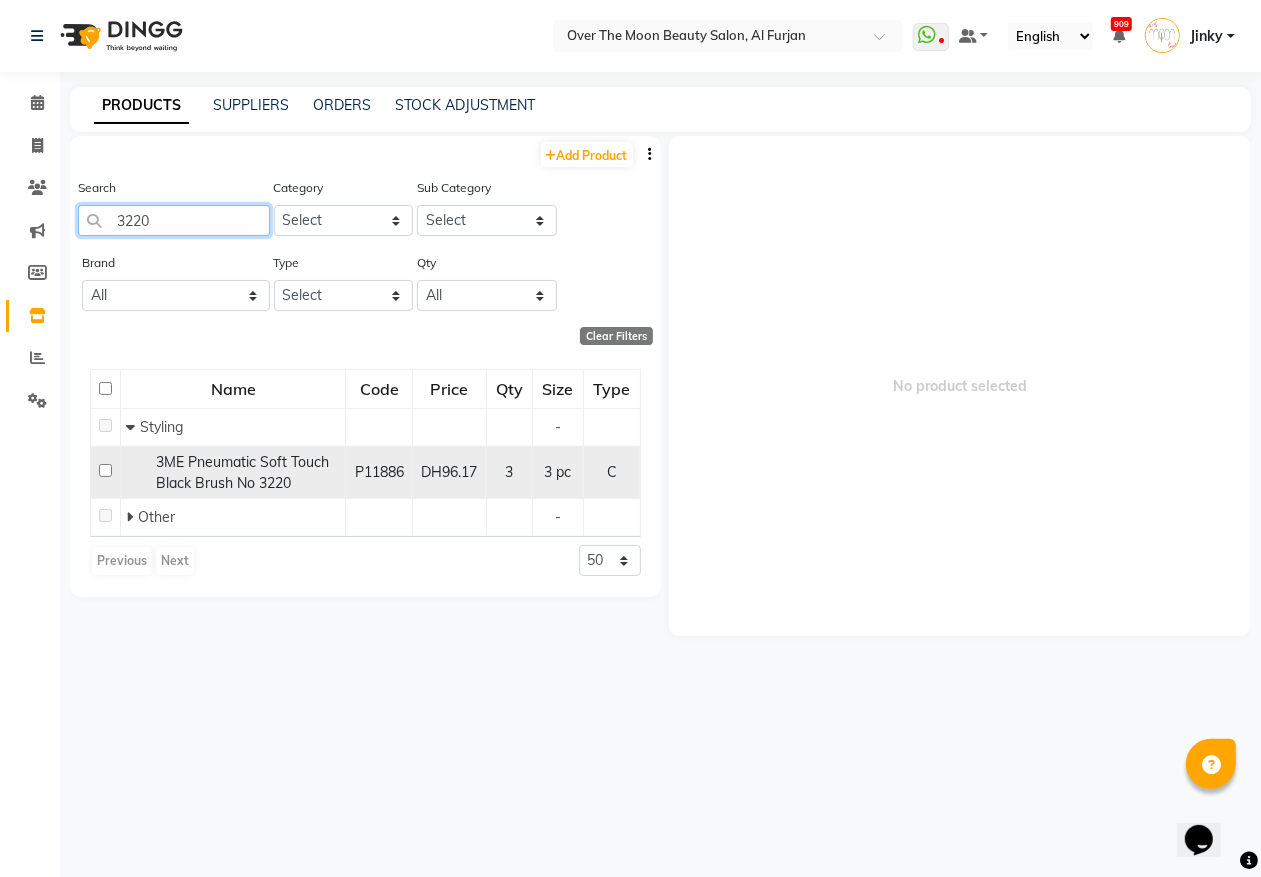 type on "3220" 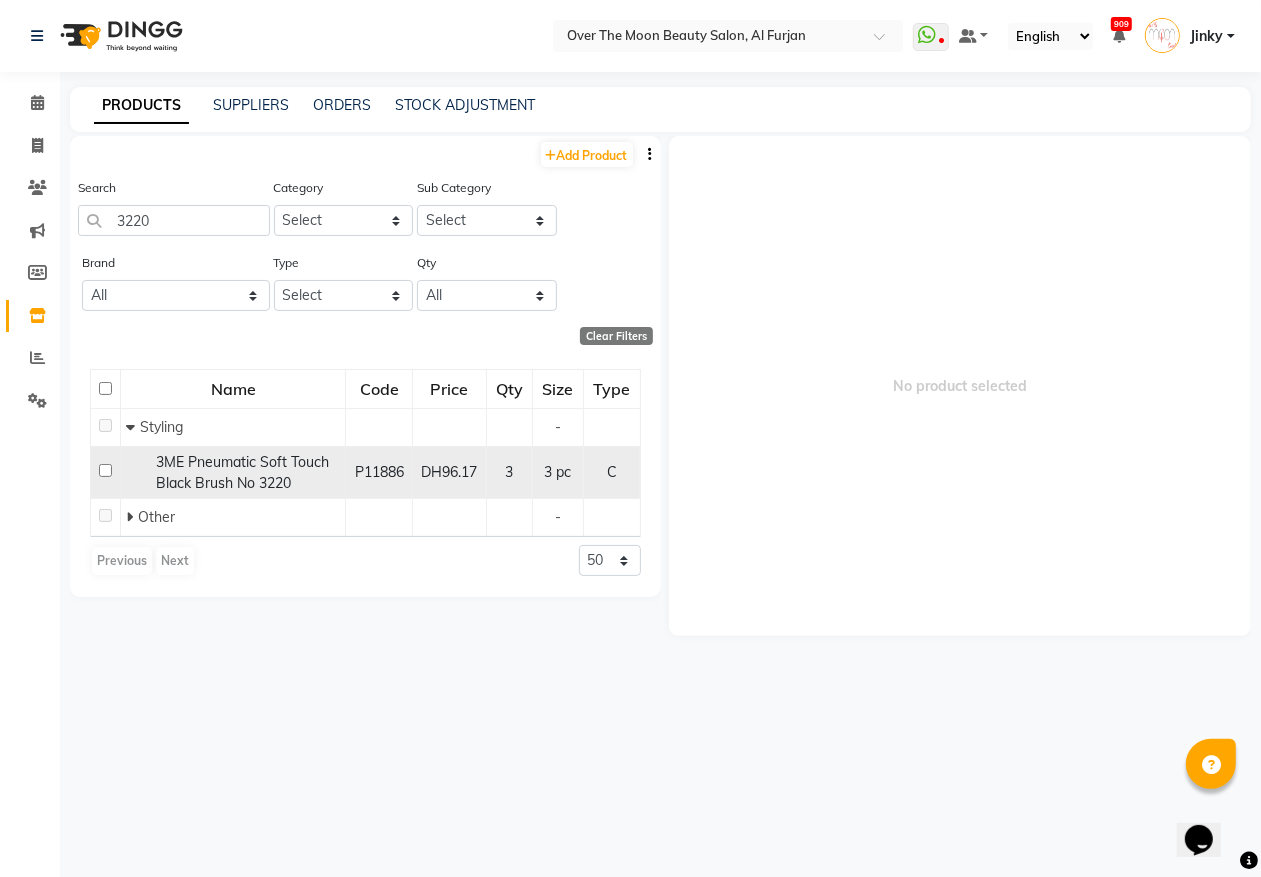 click 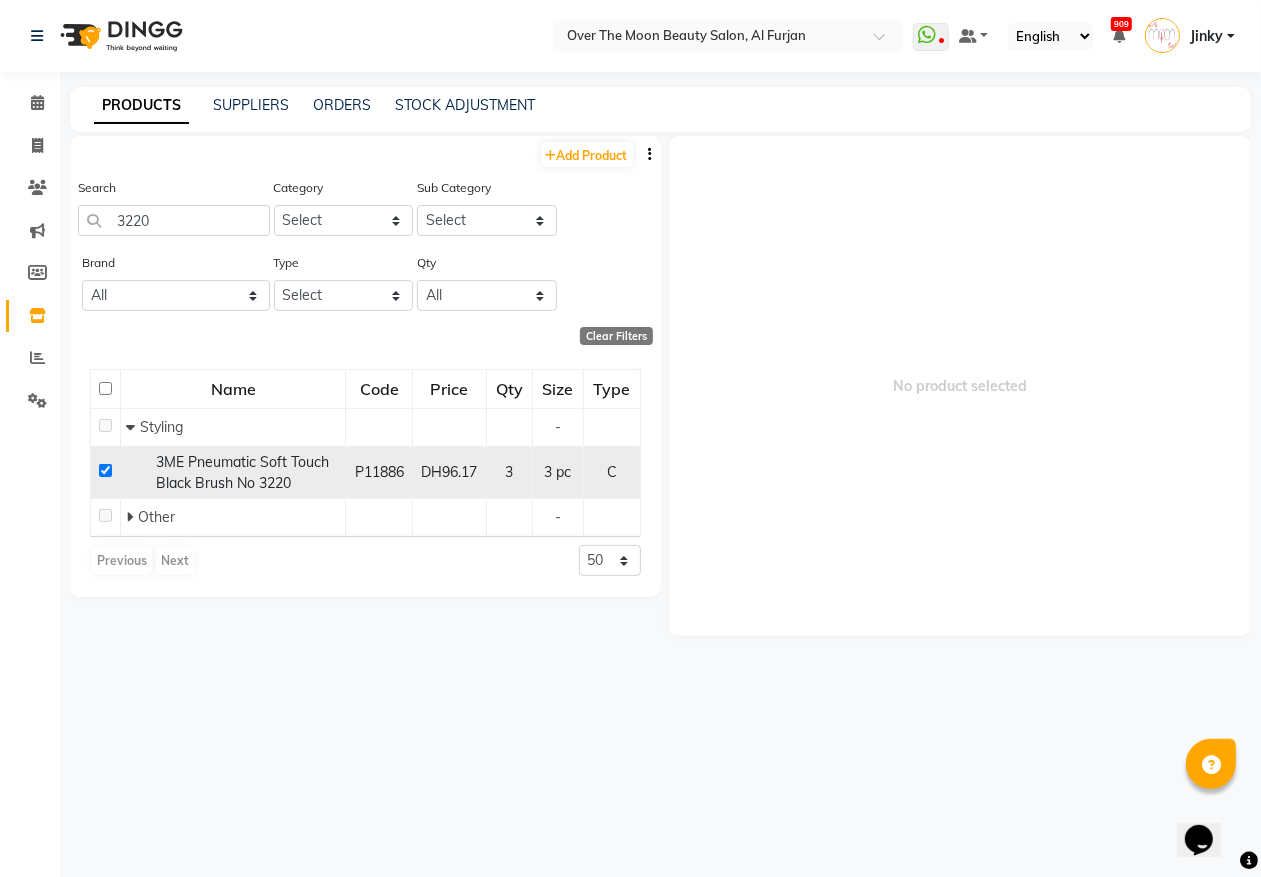 checkbox on "true" 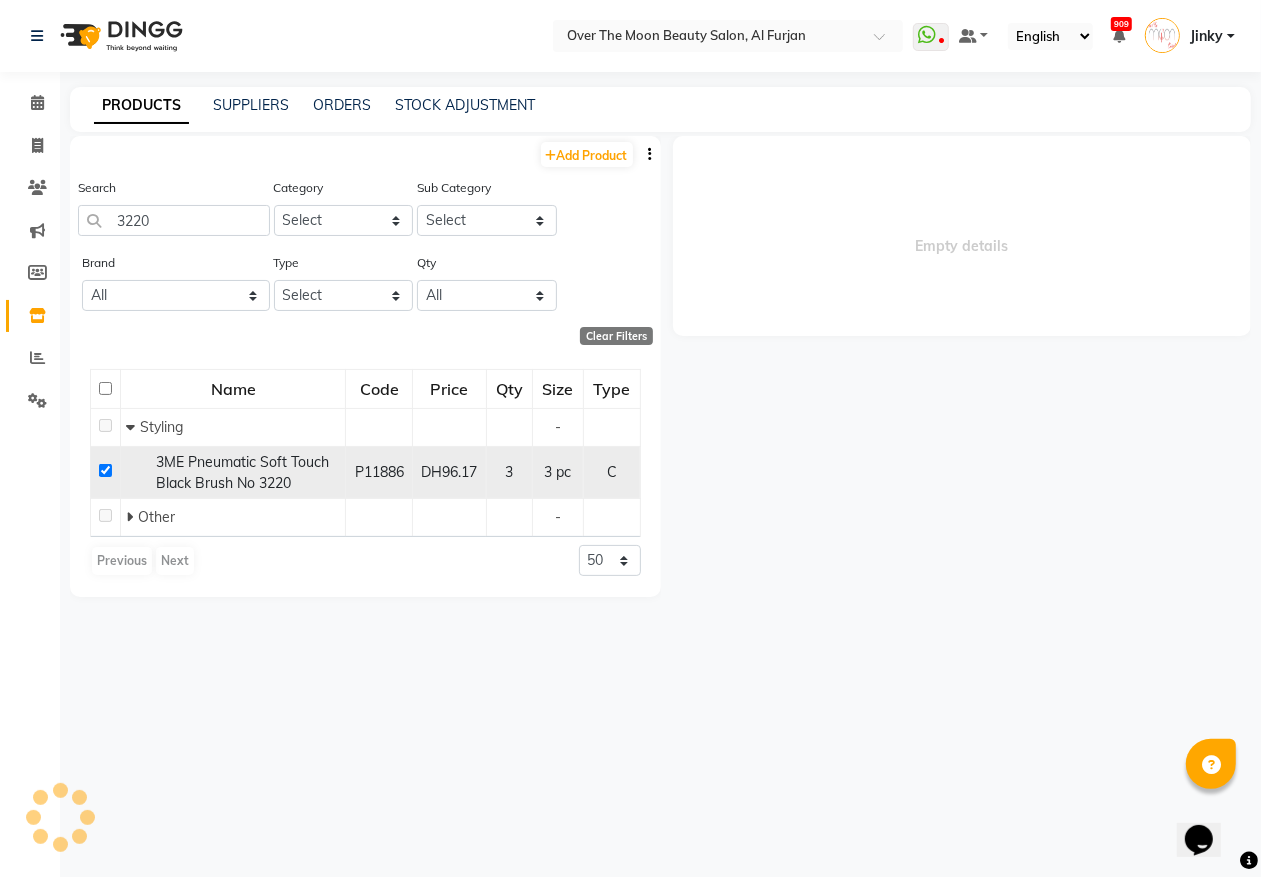 select 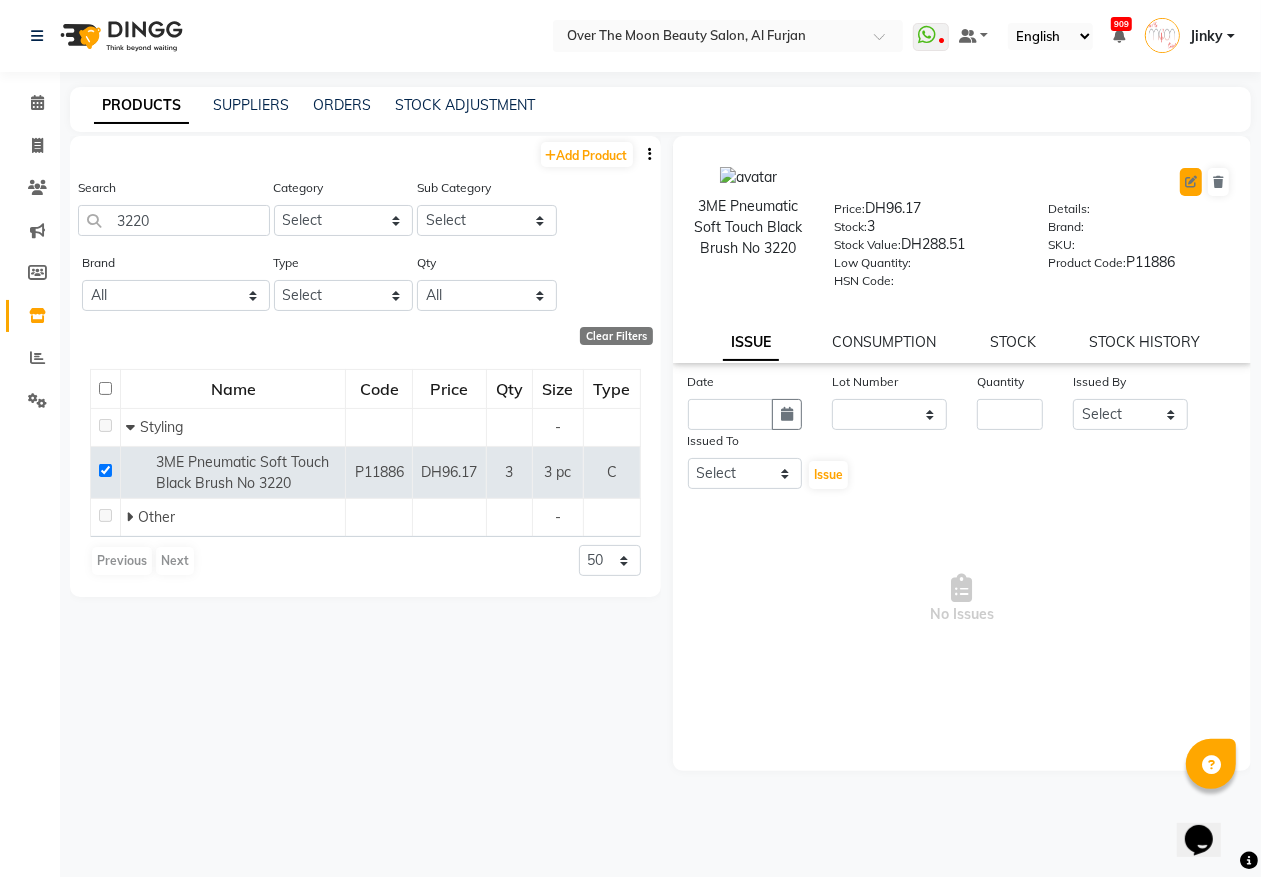 click 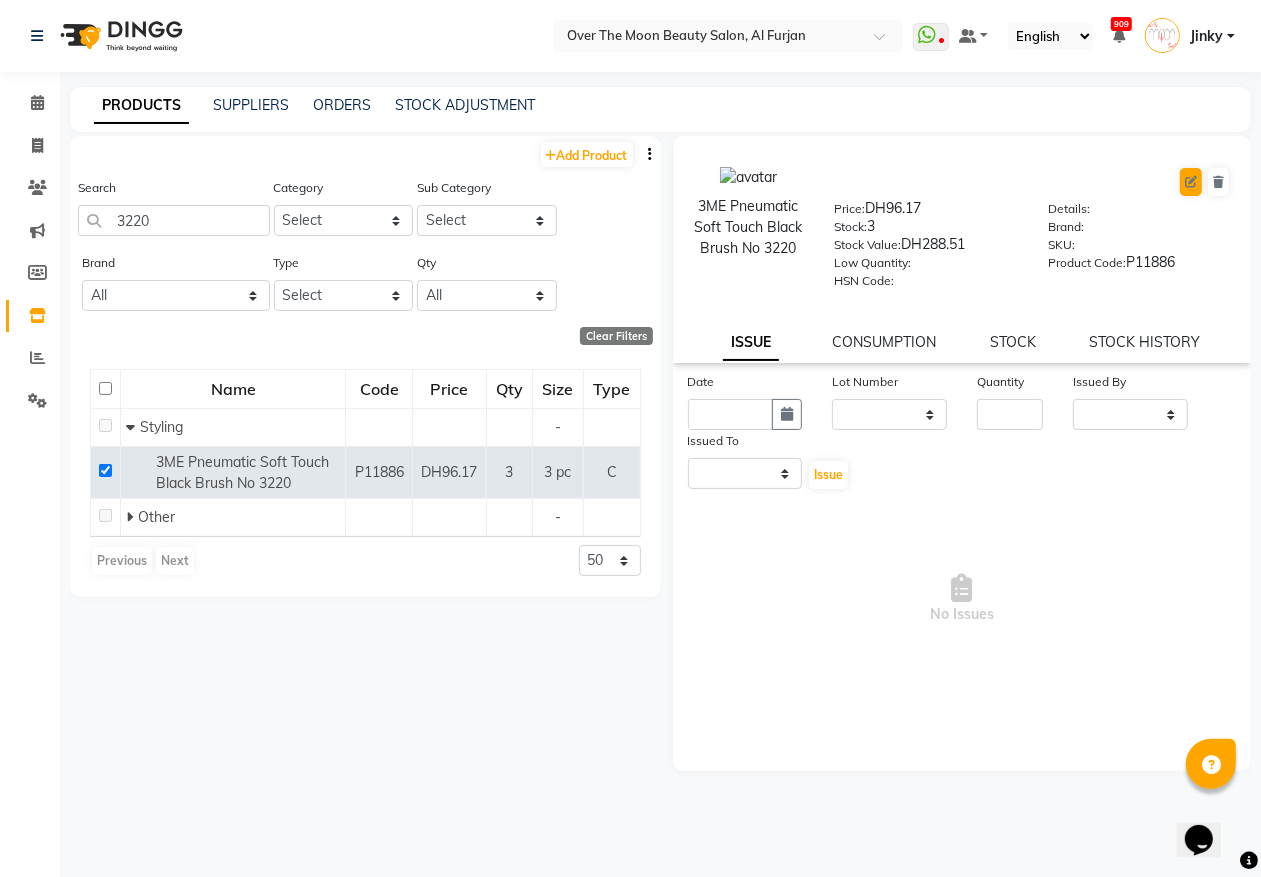 select on "C" 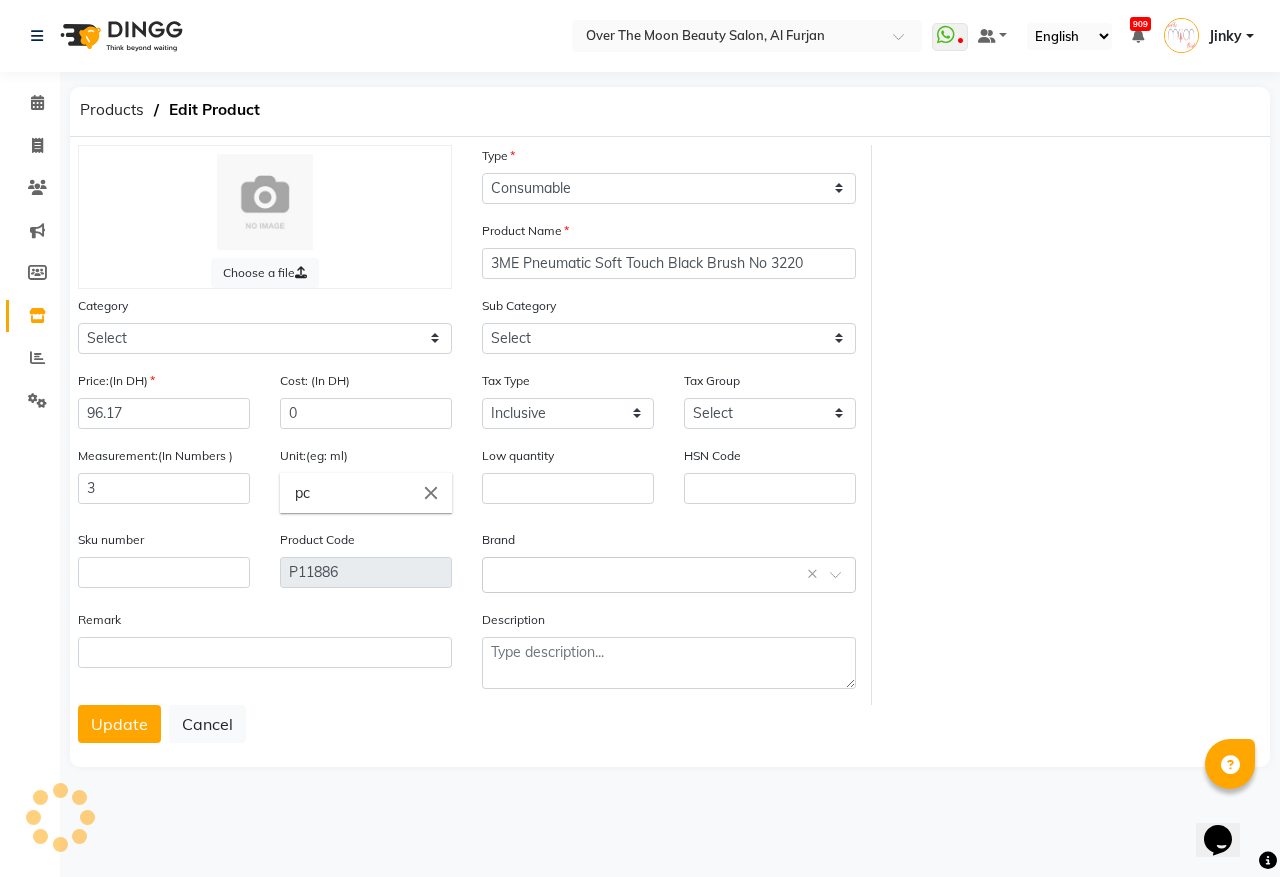 select on "478101100" 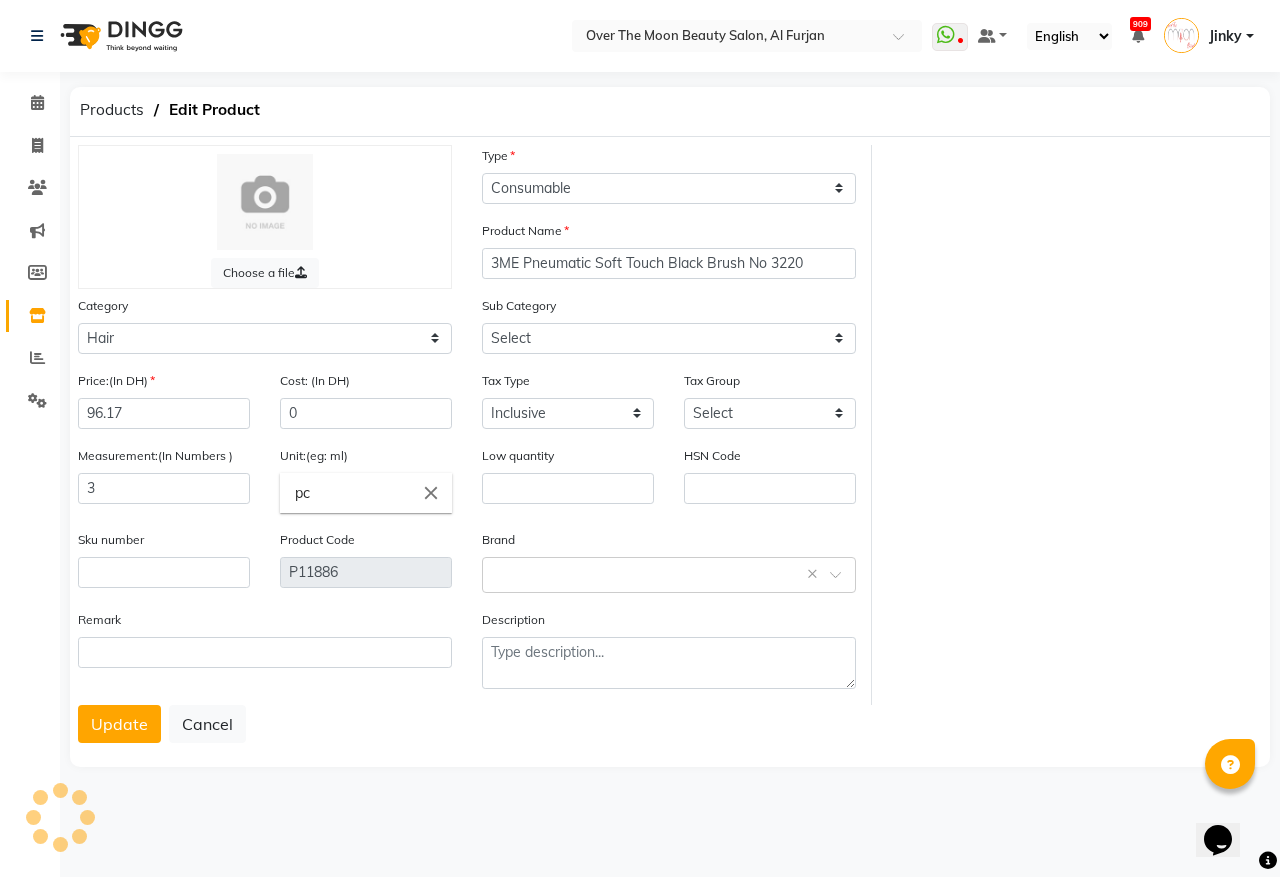 select on "478101110" 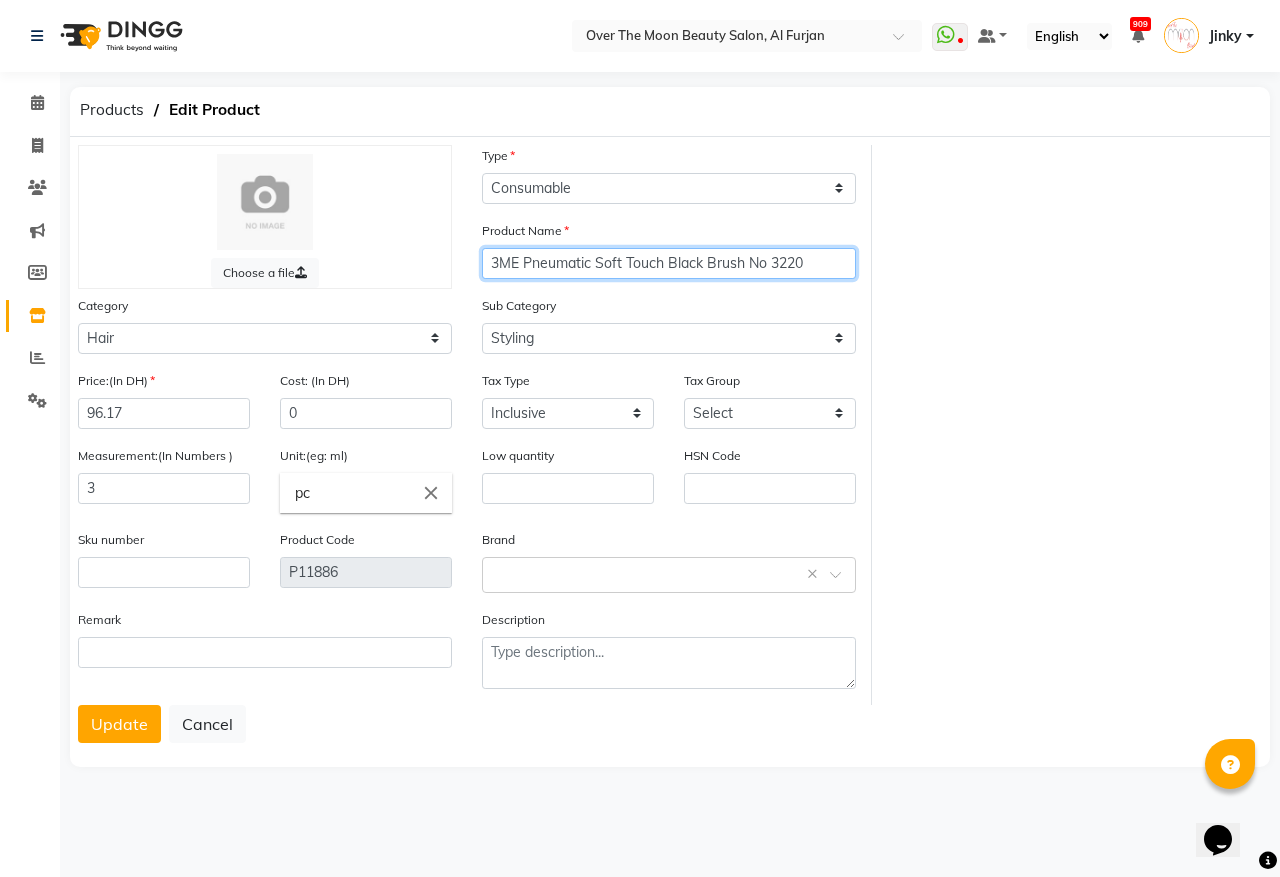 click on "3ME Pneumatic Soft Touch Black Brush No 3220" 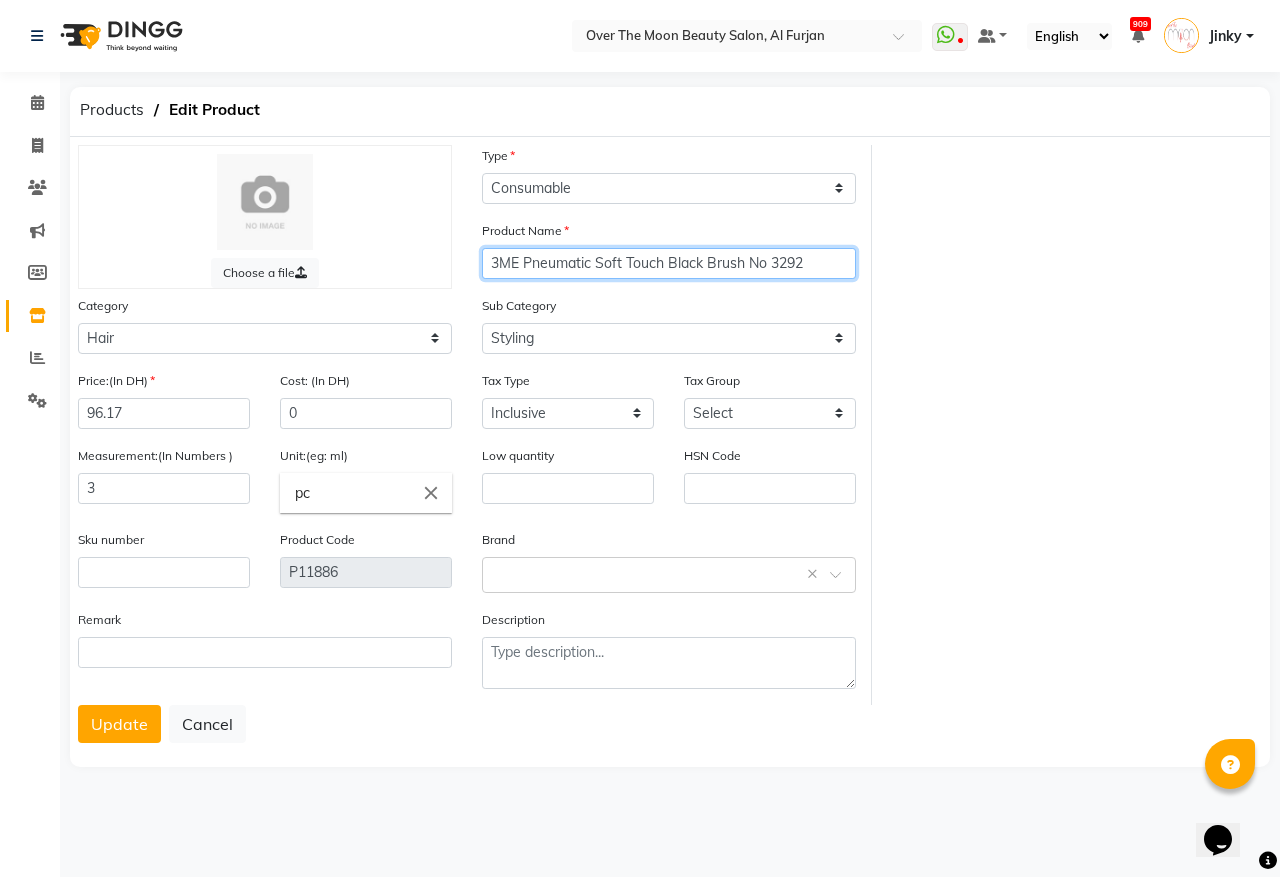 drag, startPoint x: 822, startPoint y: 260, endPoint x: 438, endPoint y: 271, distance: 384.15753 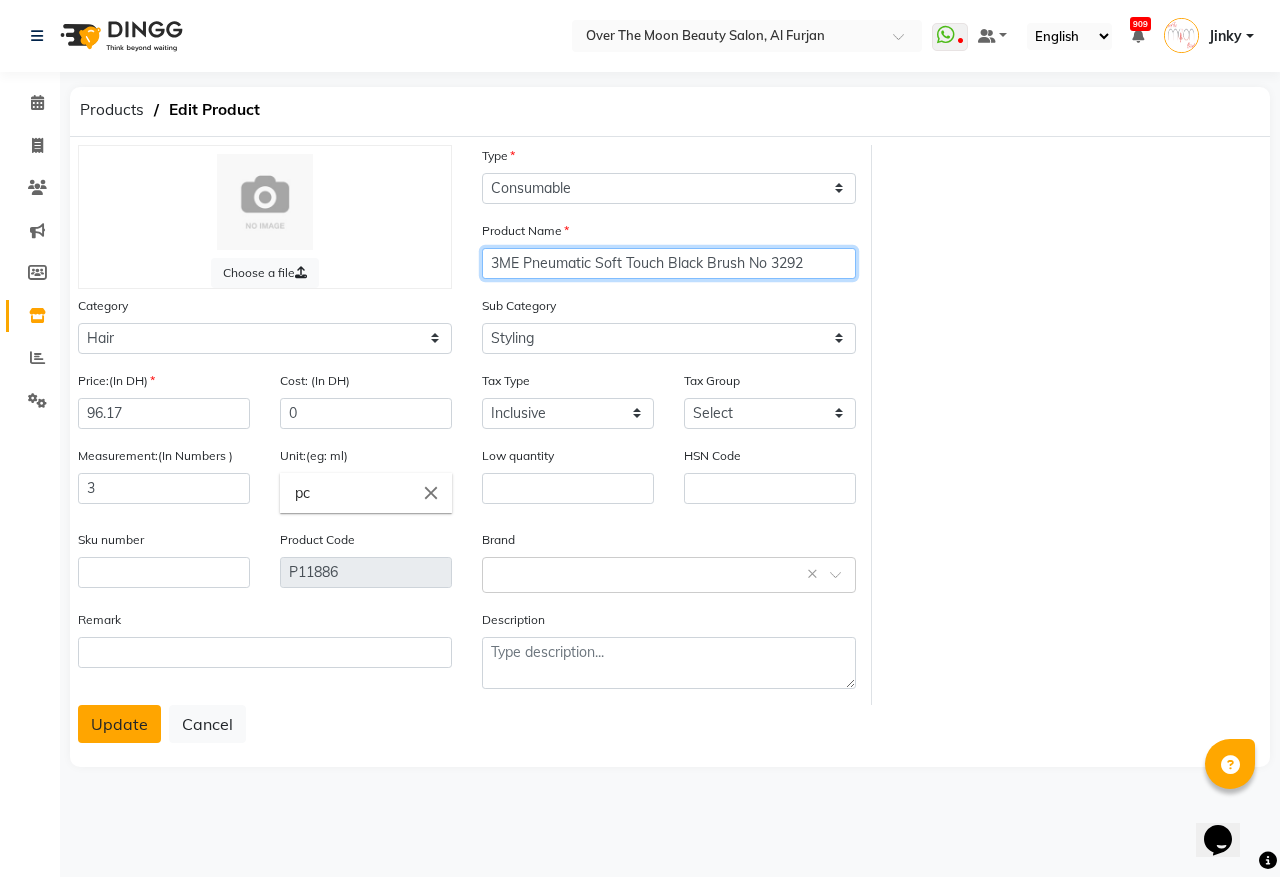 type on "3ME Pneumatic Soft Touch Black Brush No 3292" 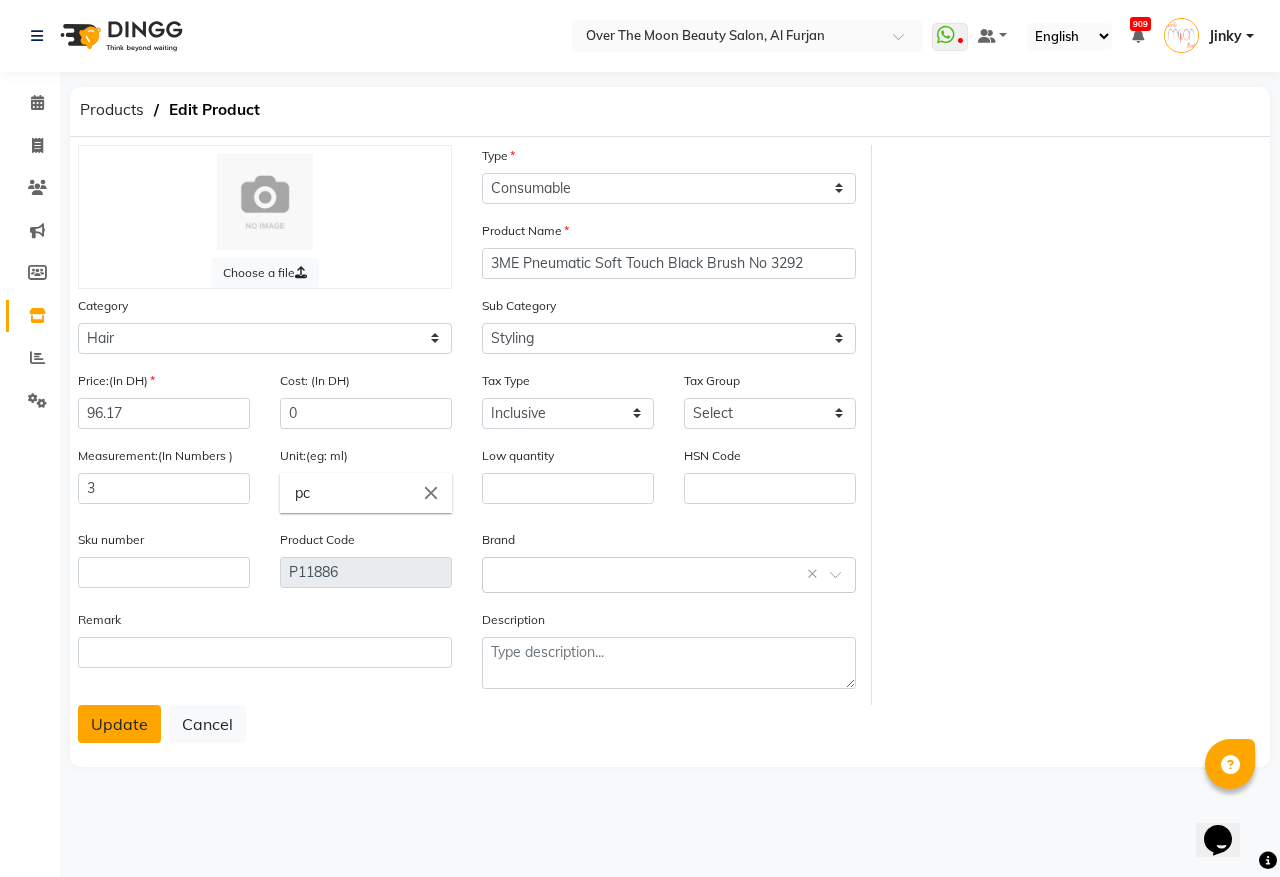 click on "Update" 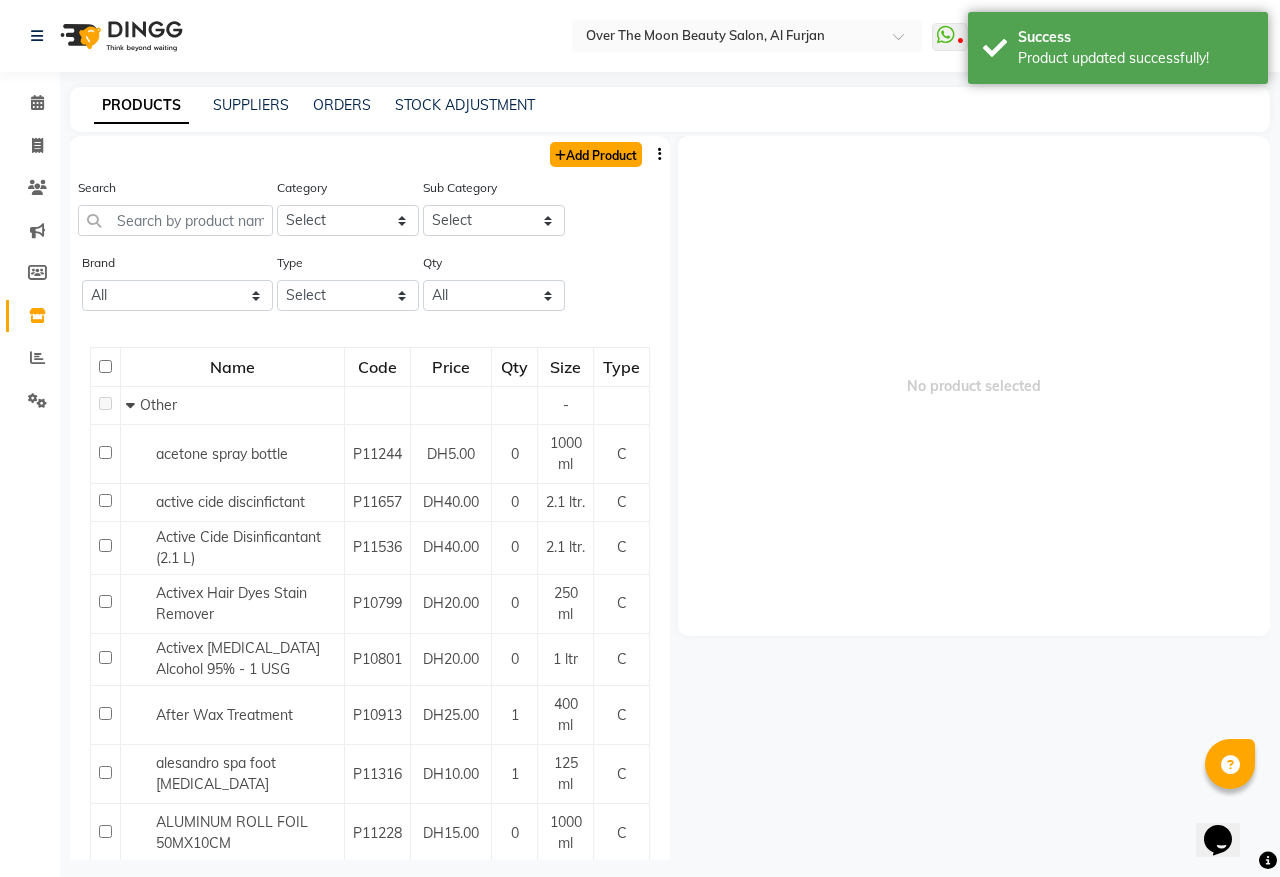 click on "Add Product" 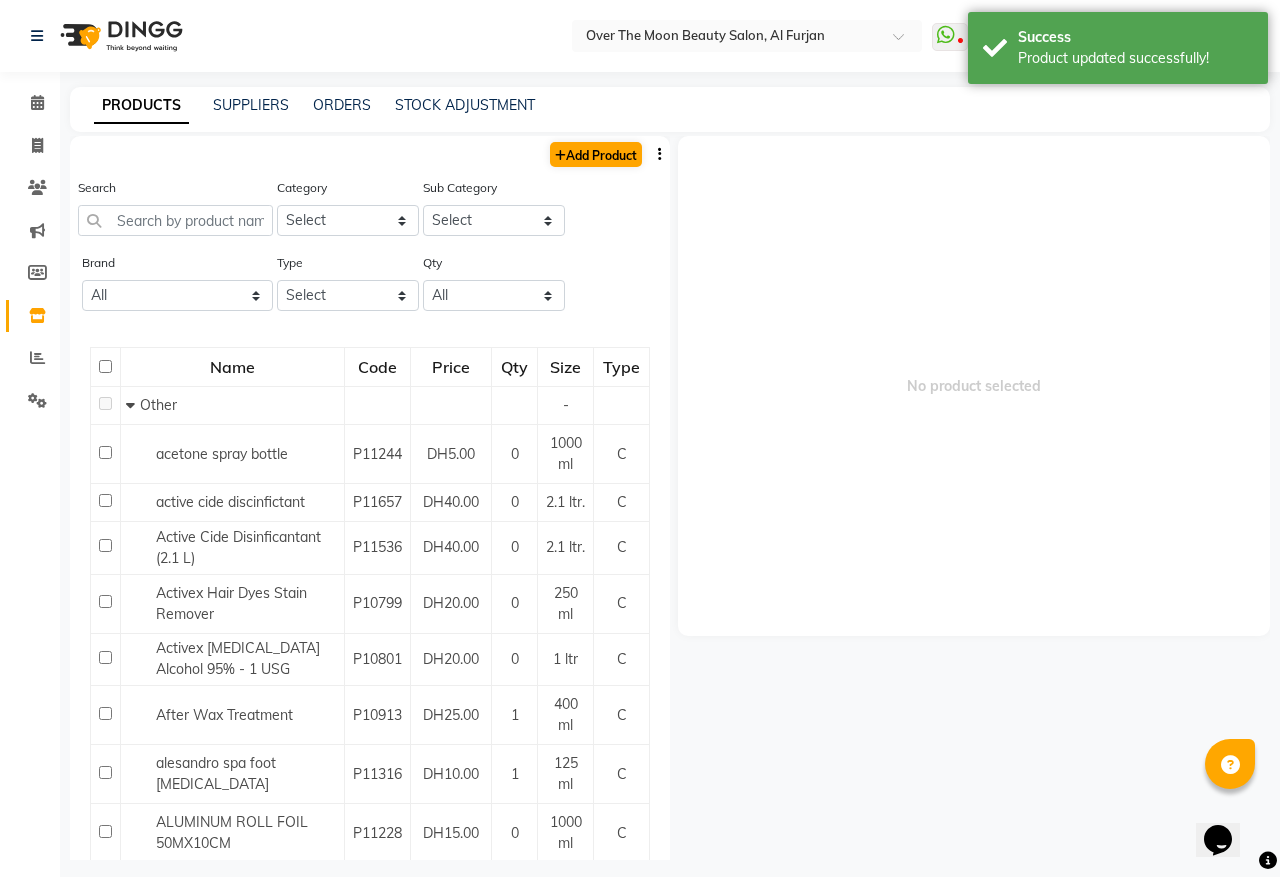 select on "true" 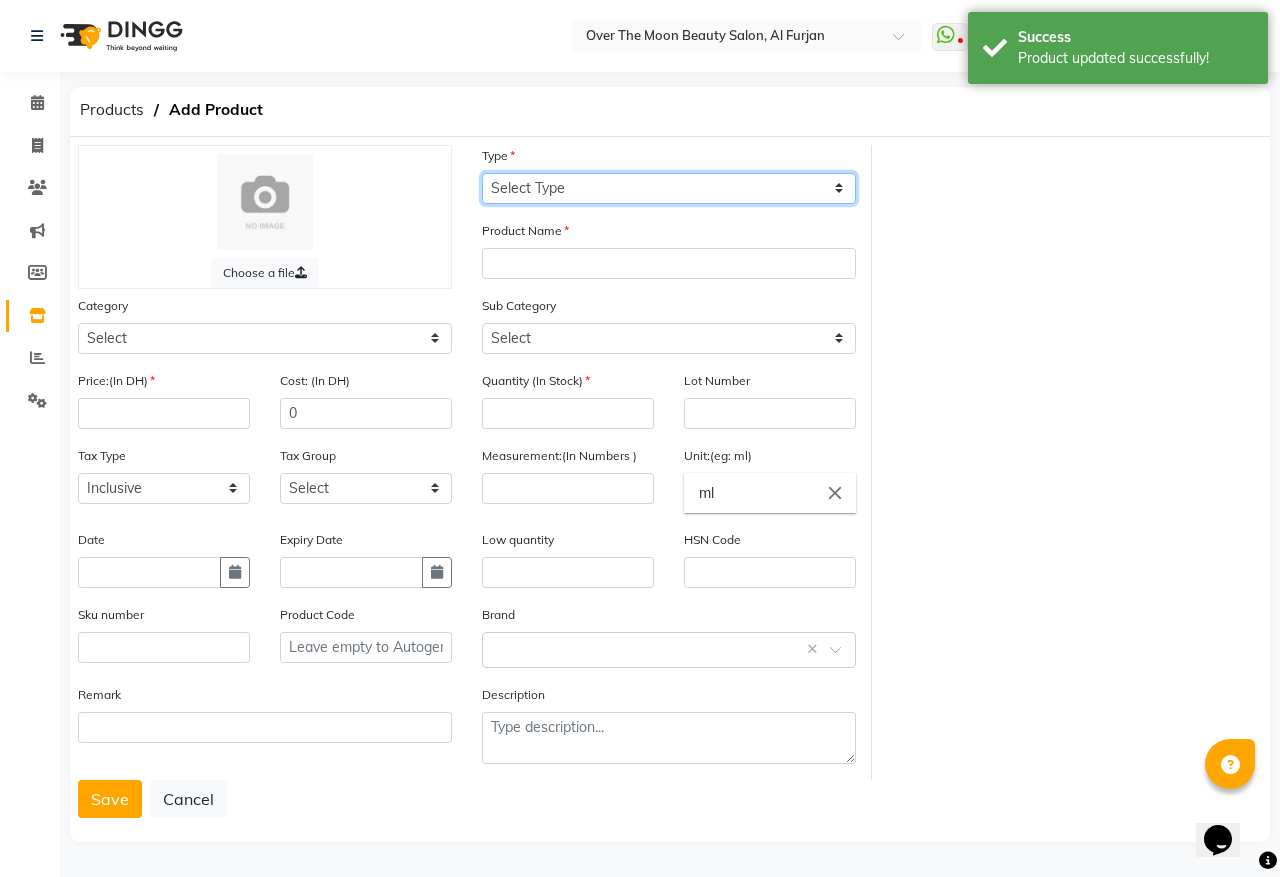 click on "Select Type Both Retail Consumable" 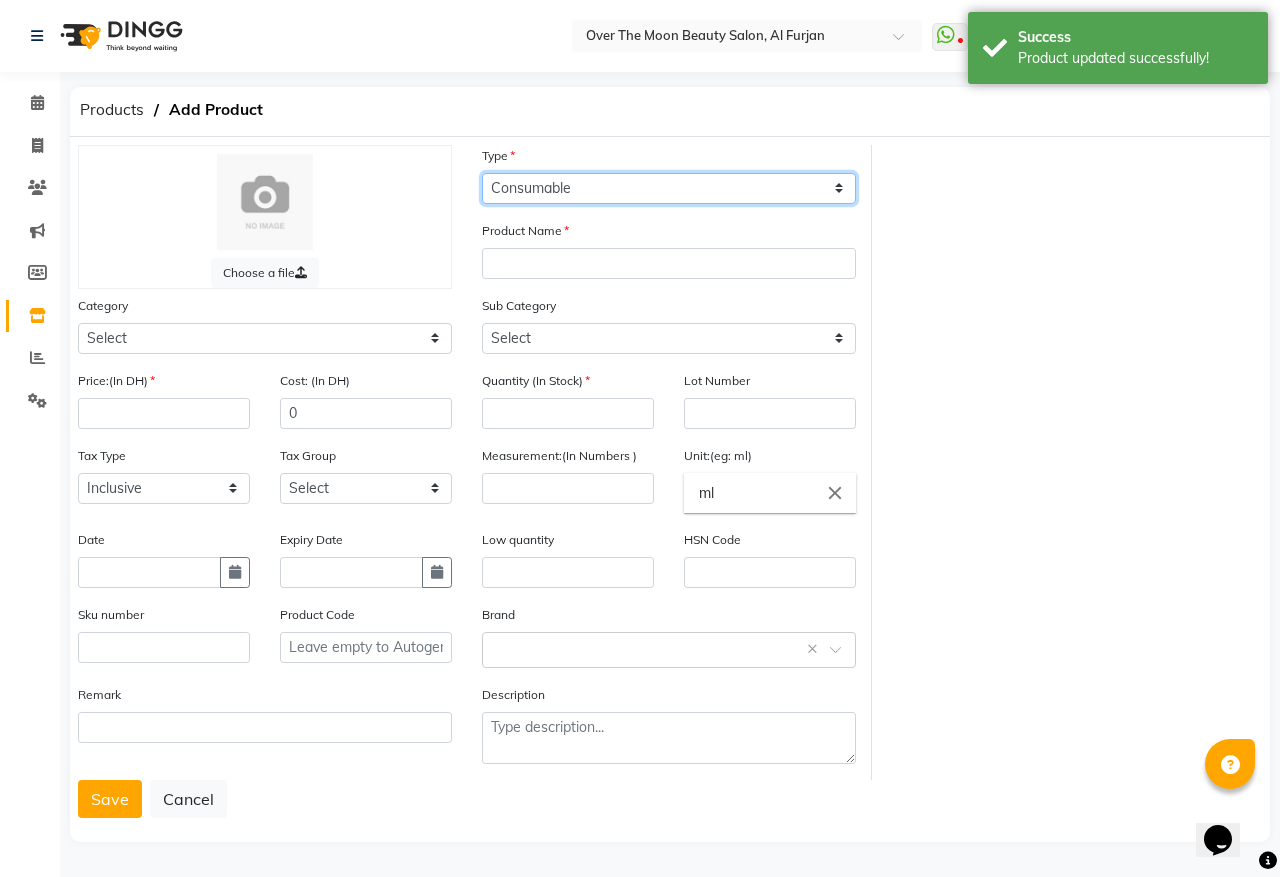 click on "Select Type Both Retail Consumable" 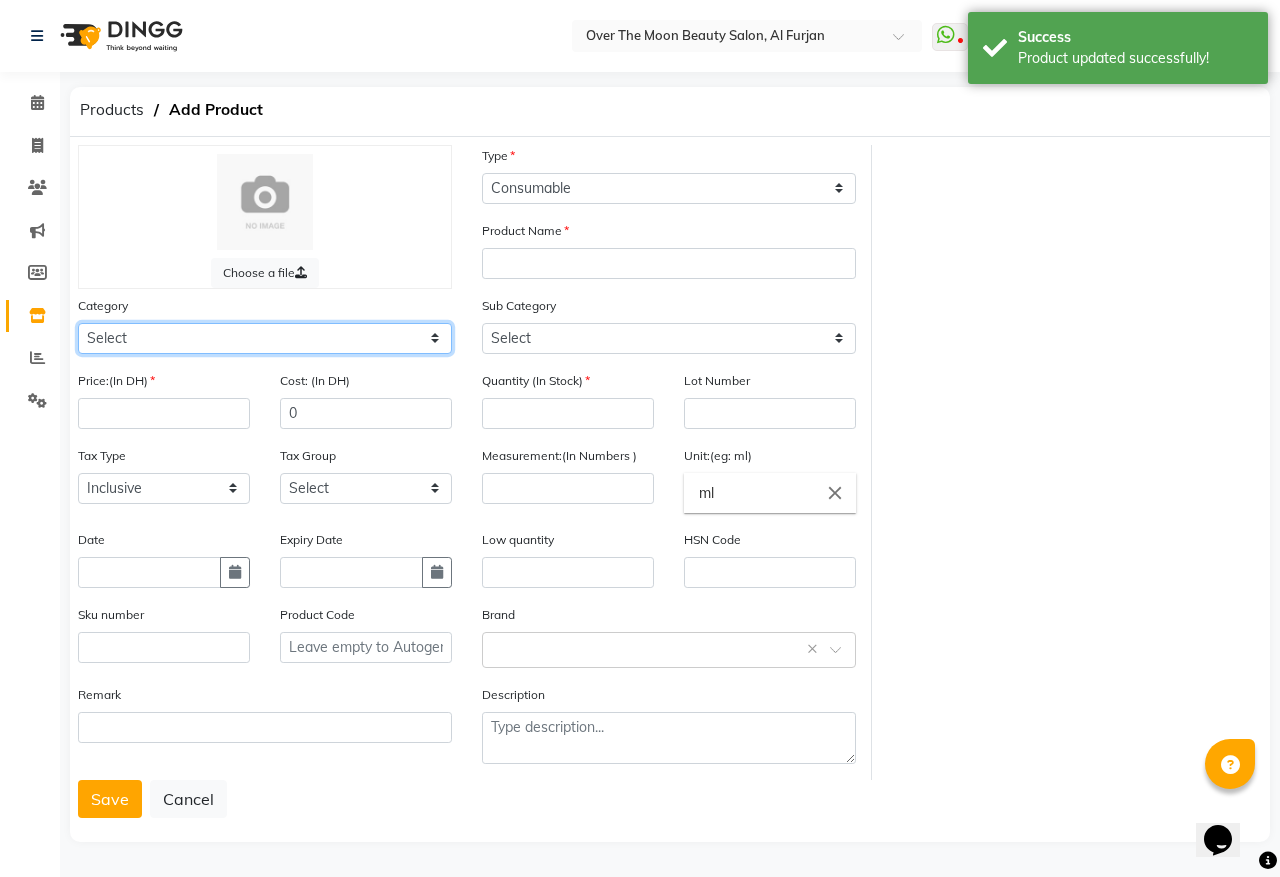 click on "Select Hair Skin Makeup Personal Care Appliances Beard Waxing Disposable Threading Hands and Feet Beauty Planet Botox Cadiveu Casmara Cheryls Loreal Olaplex Other" 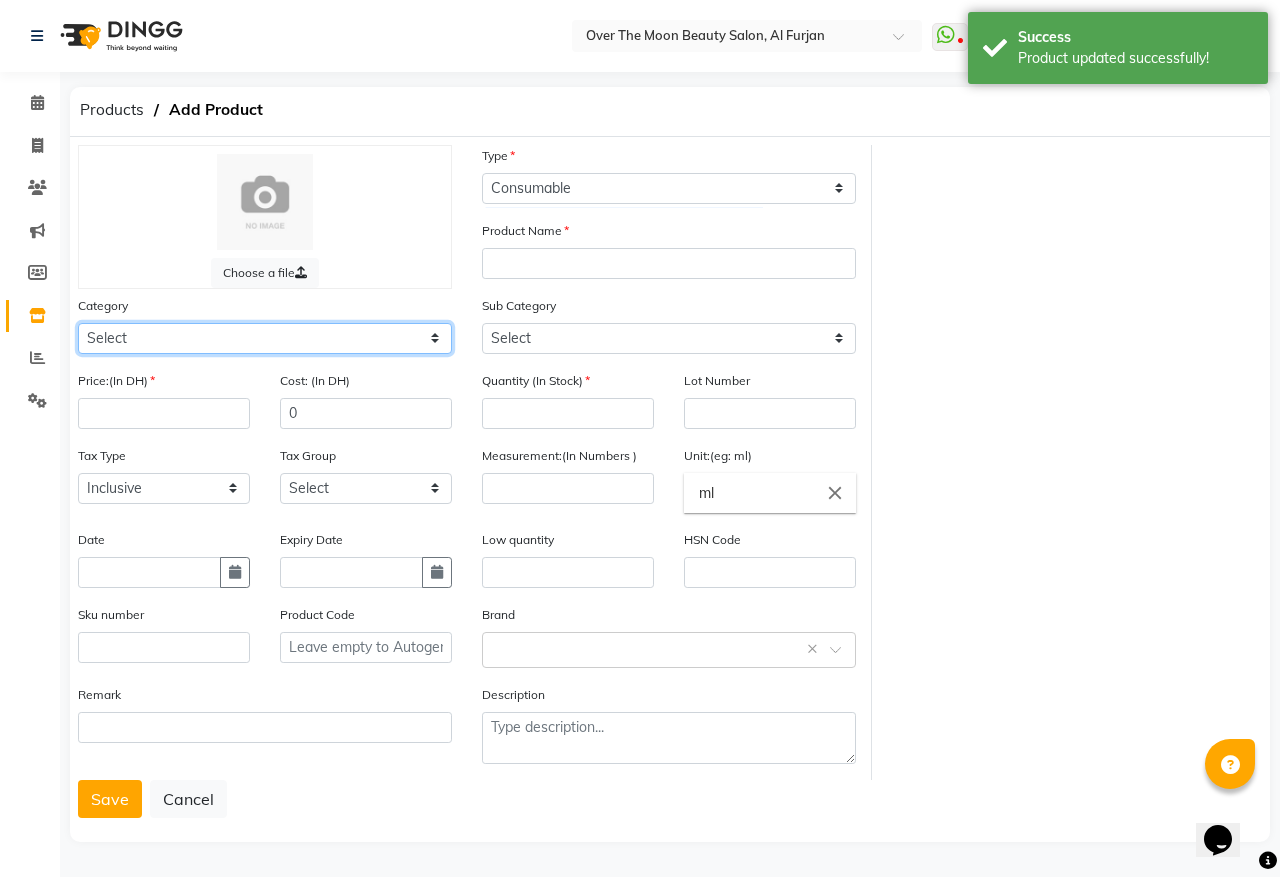 select on "478101100" 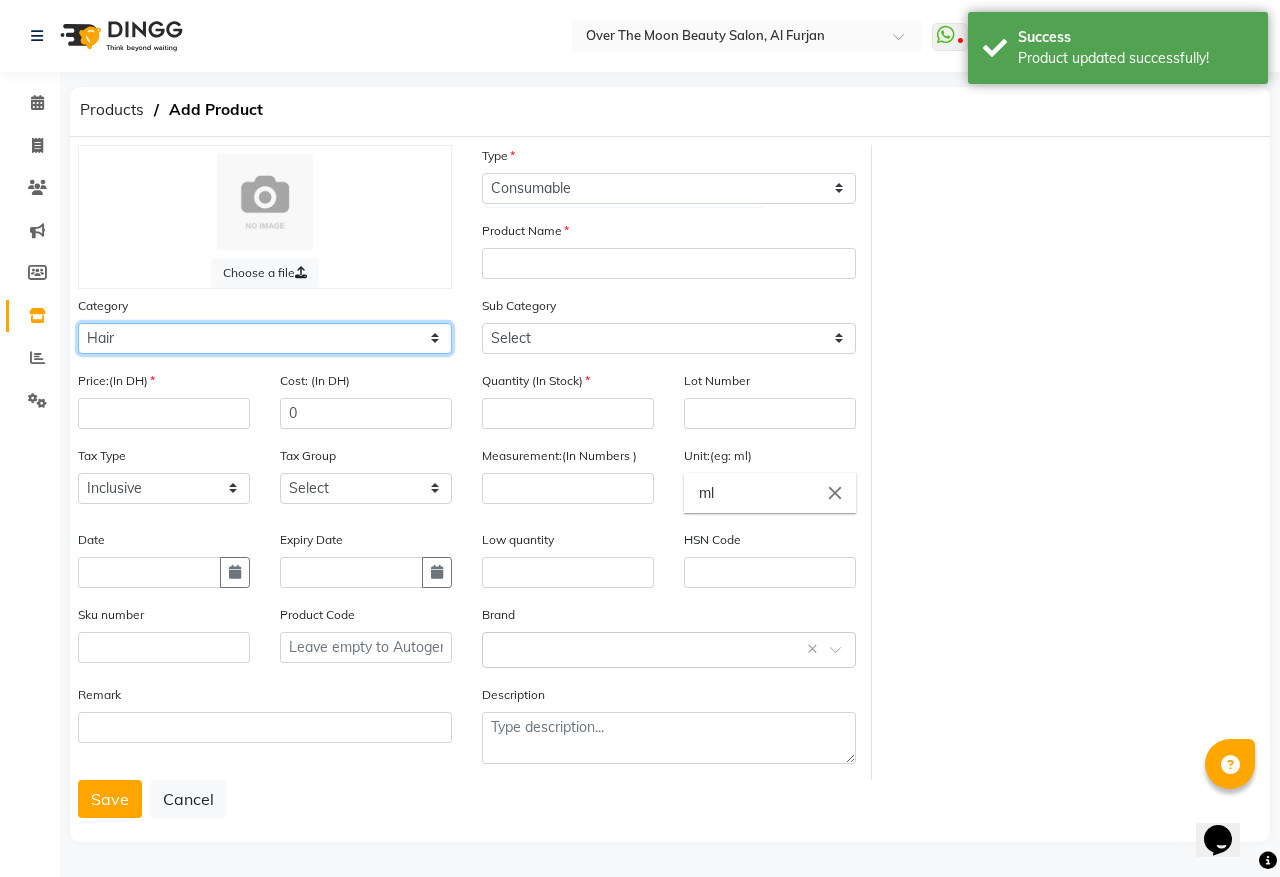 click on "Select Hair Skin Makeup Personal Care Appliances Beard Waxing Disposable Threading Hands and Feet Beauty Planet Botox Cadiveu Casmara Cheryls Loreal Olaplex Other" 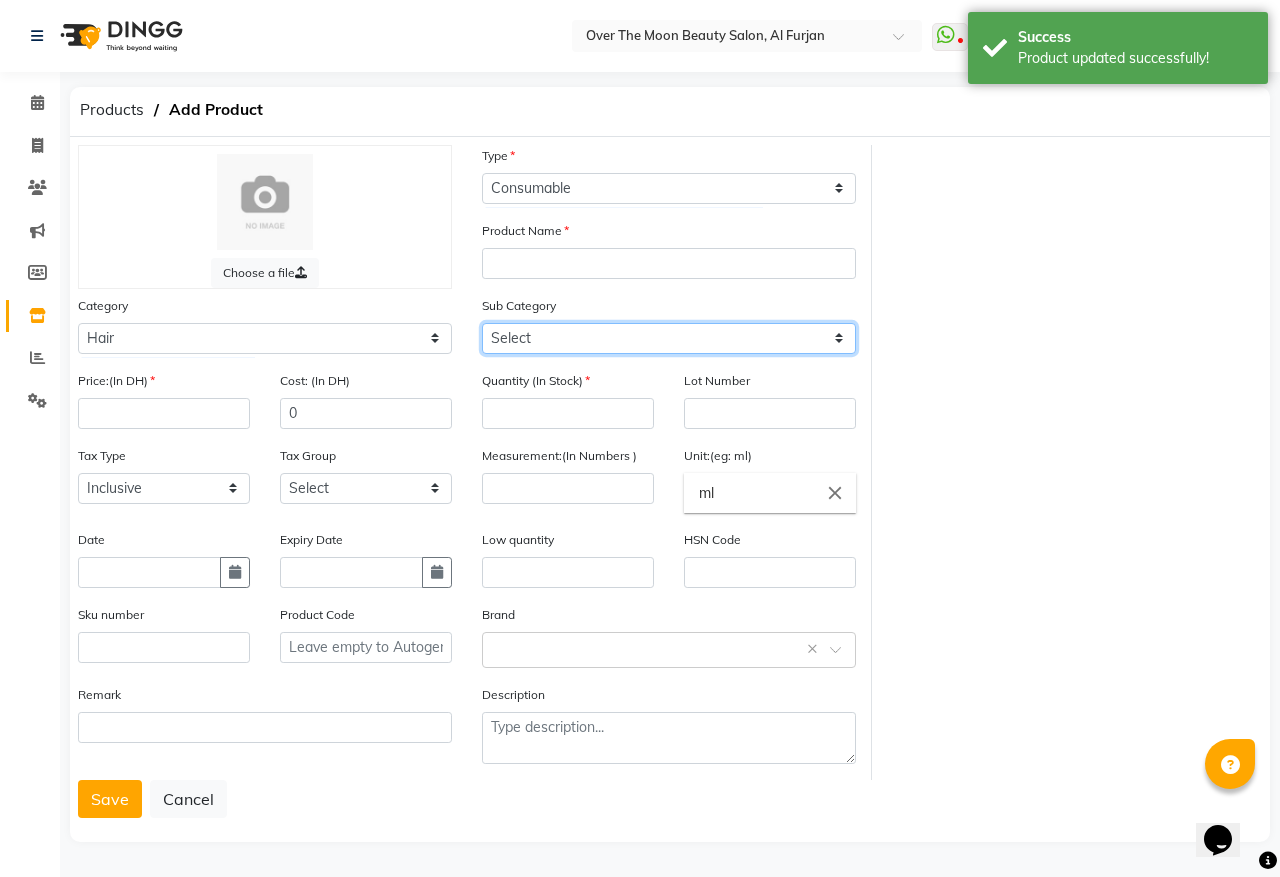 click on "Select Shampoo Conditioner Cream Mask Oil Serum Color Appliances Treatment Styling Kit & Combo Other" 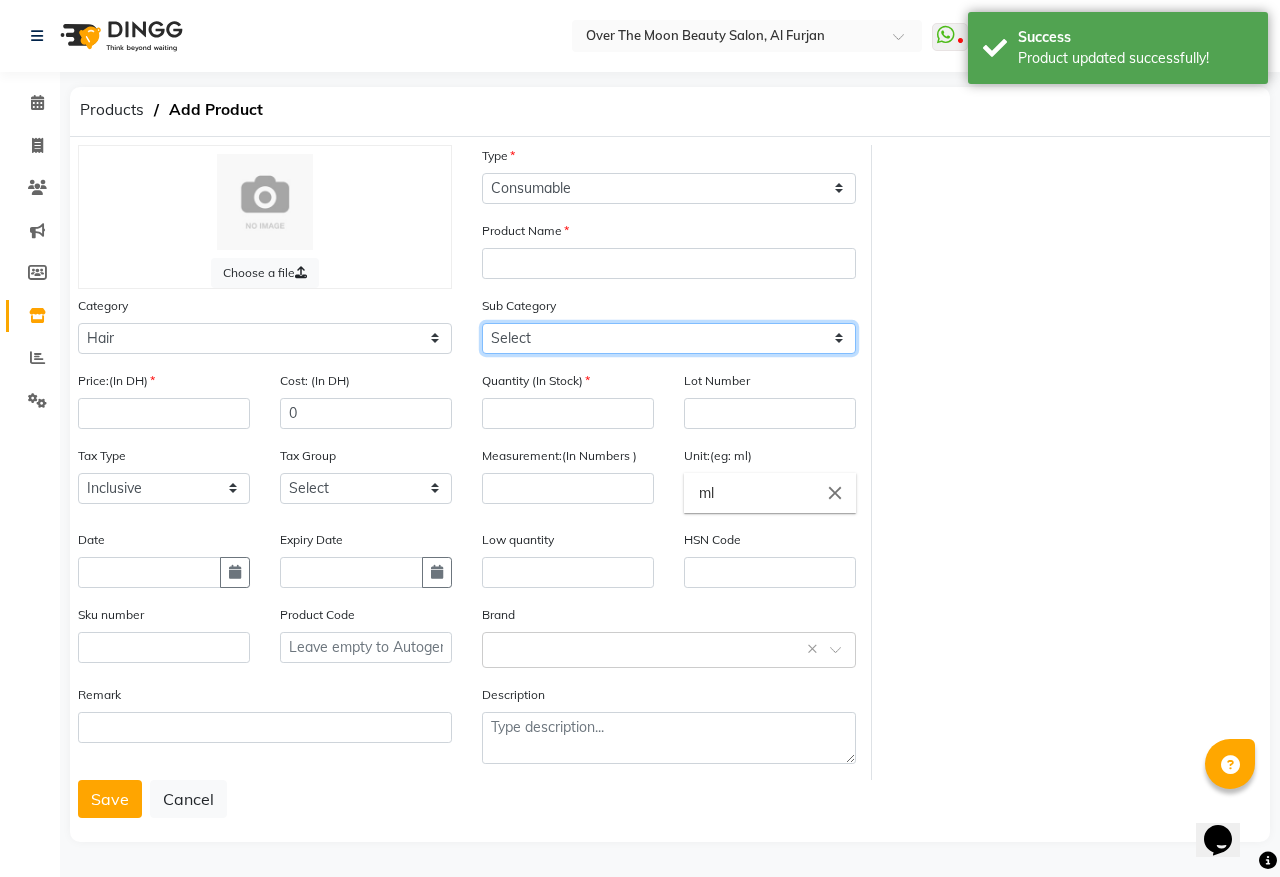 select on "478101110" 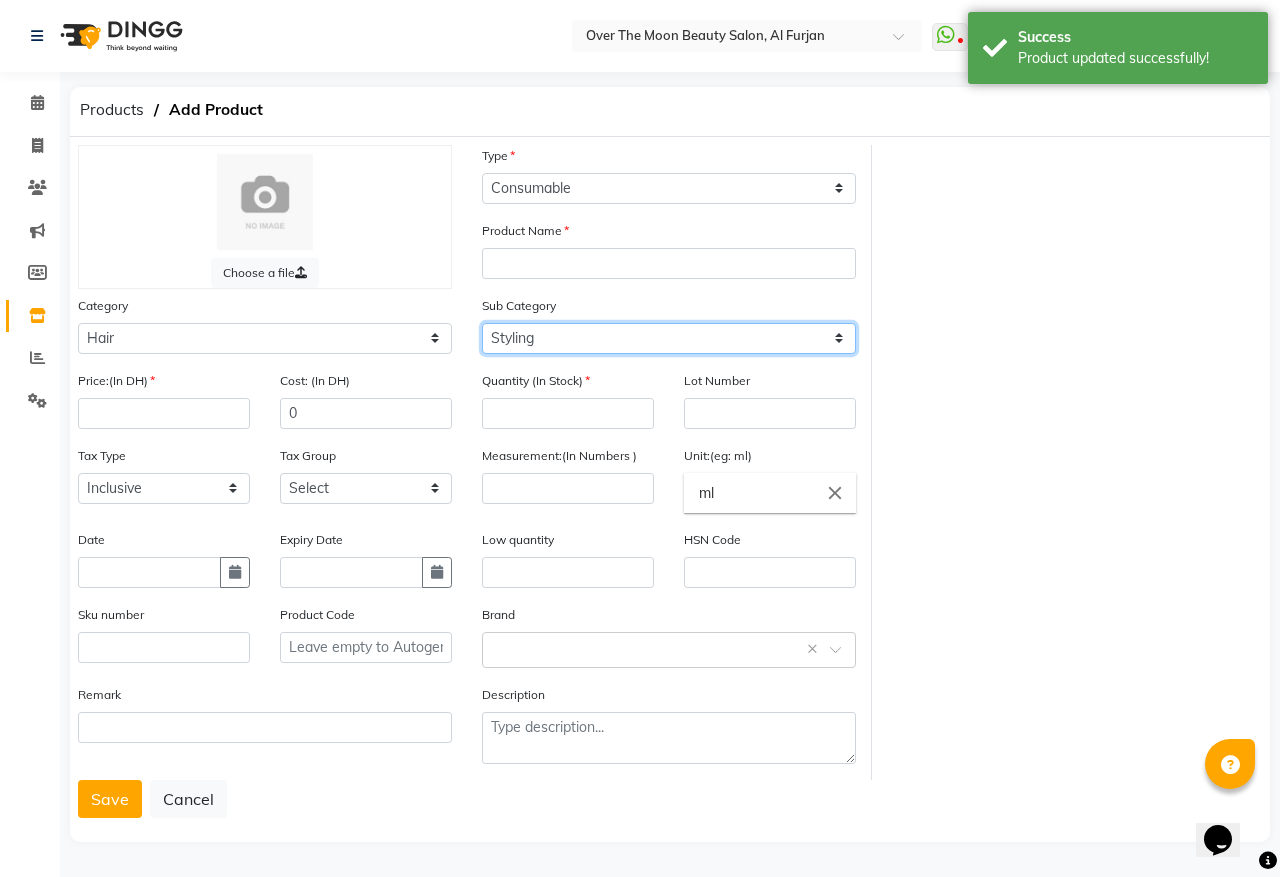 click on "Select Shampoo Conditioner Cream Mask Oil Serum Color Appliances Treatment Styling Kit & Combo Other" 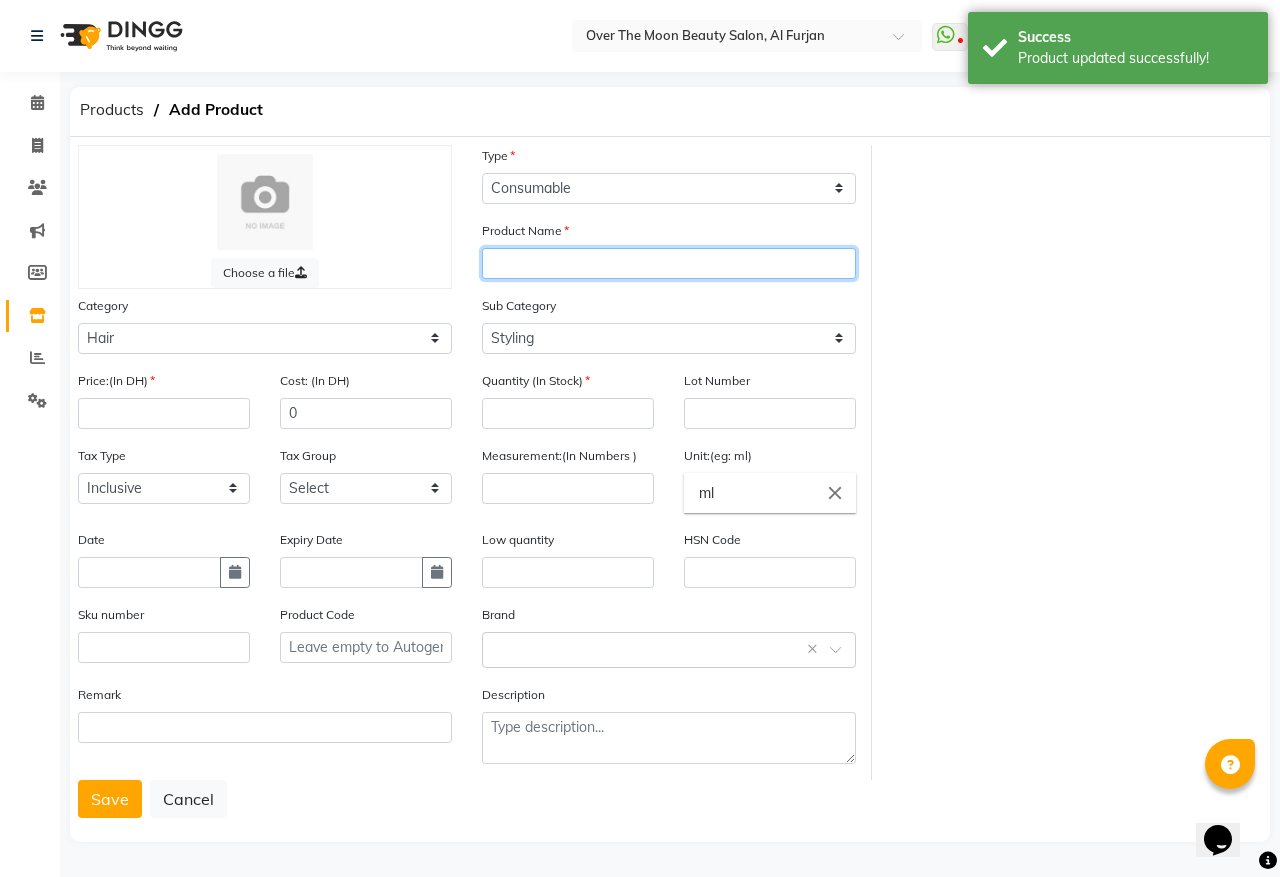 click 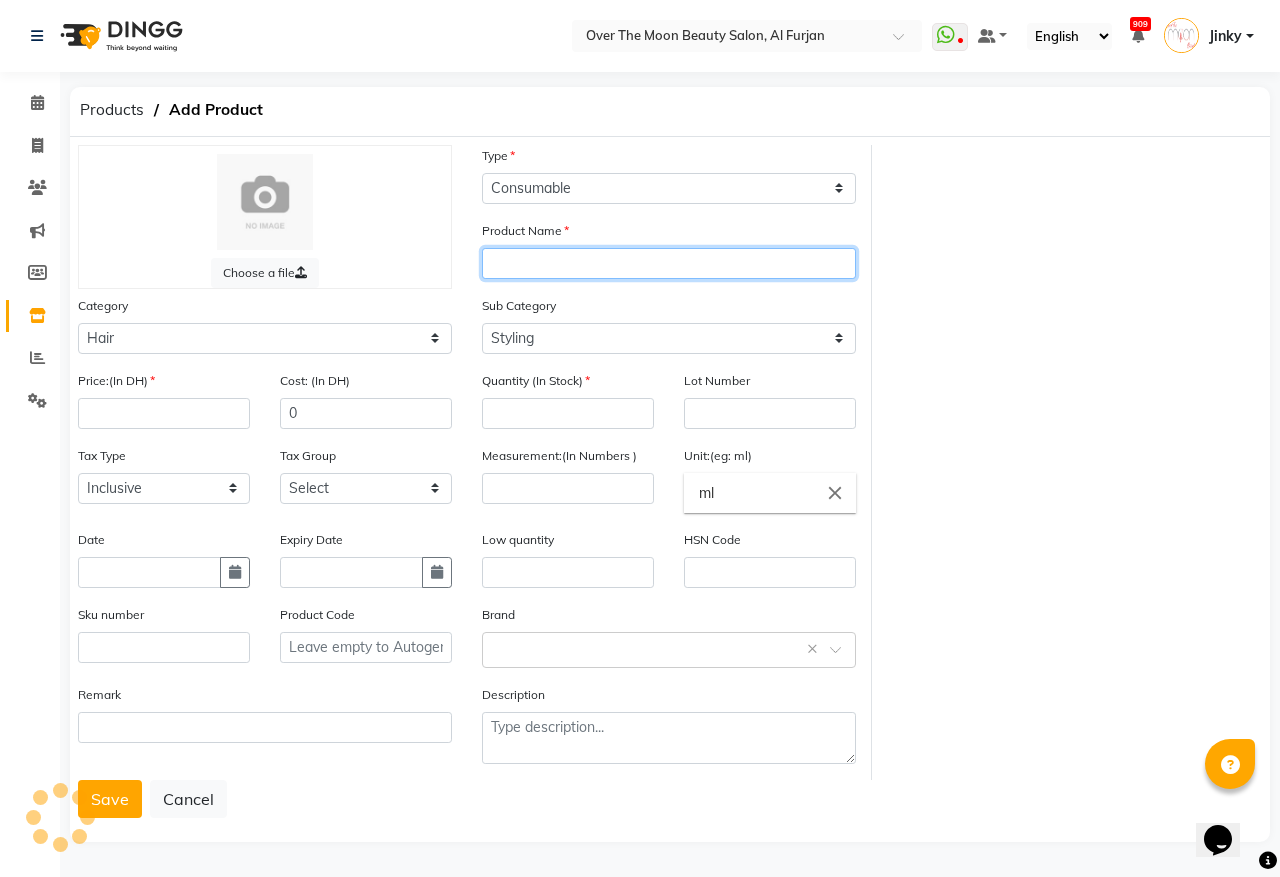 paste on "3ME Pneumatic Soft Touch Black Brush No 3292" 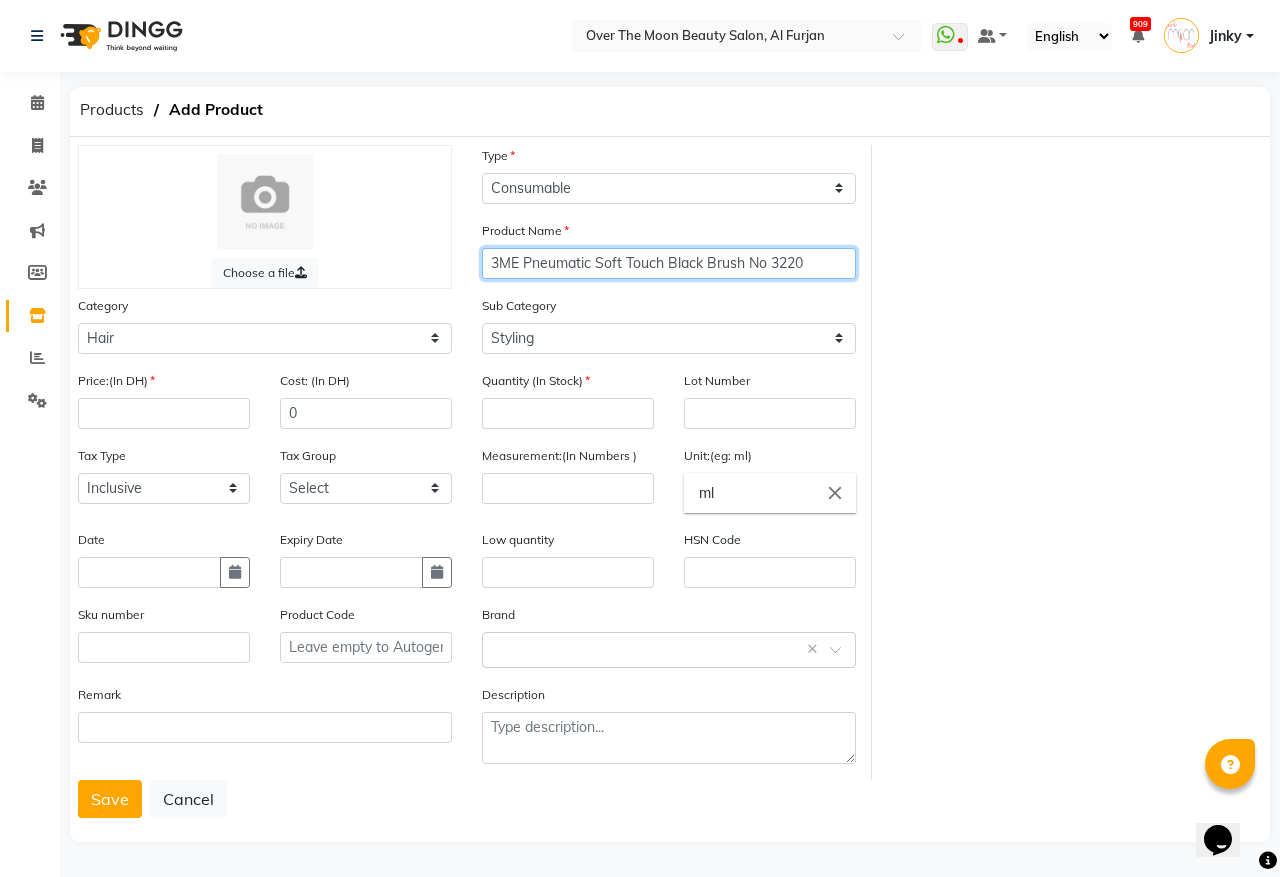 type on "3ME Pneumatic Soft Touch Black Brush No 3220" 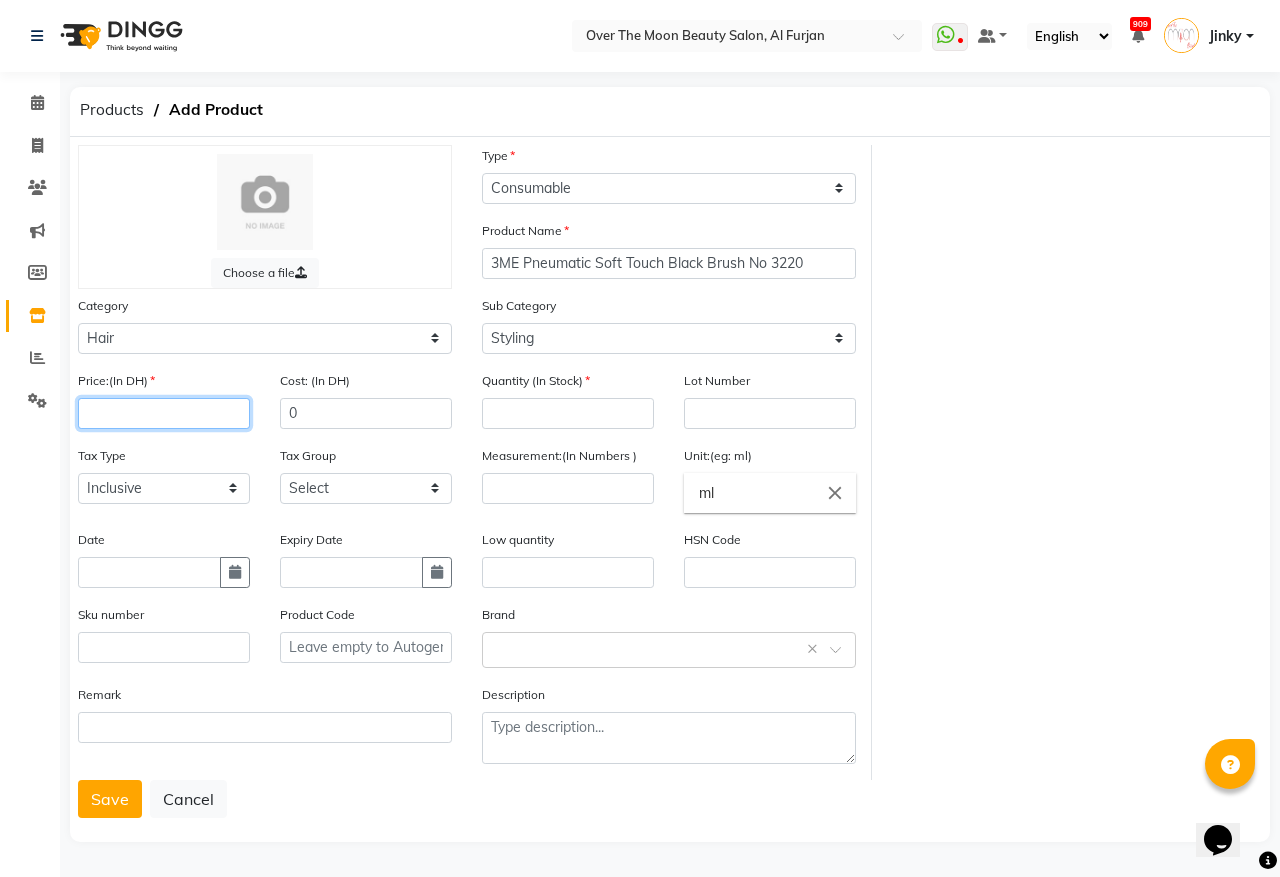 click 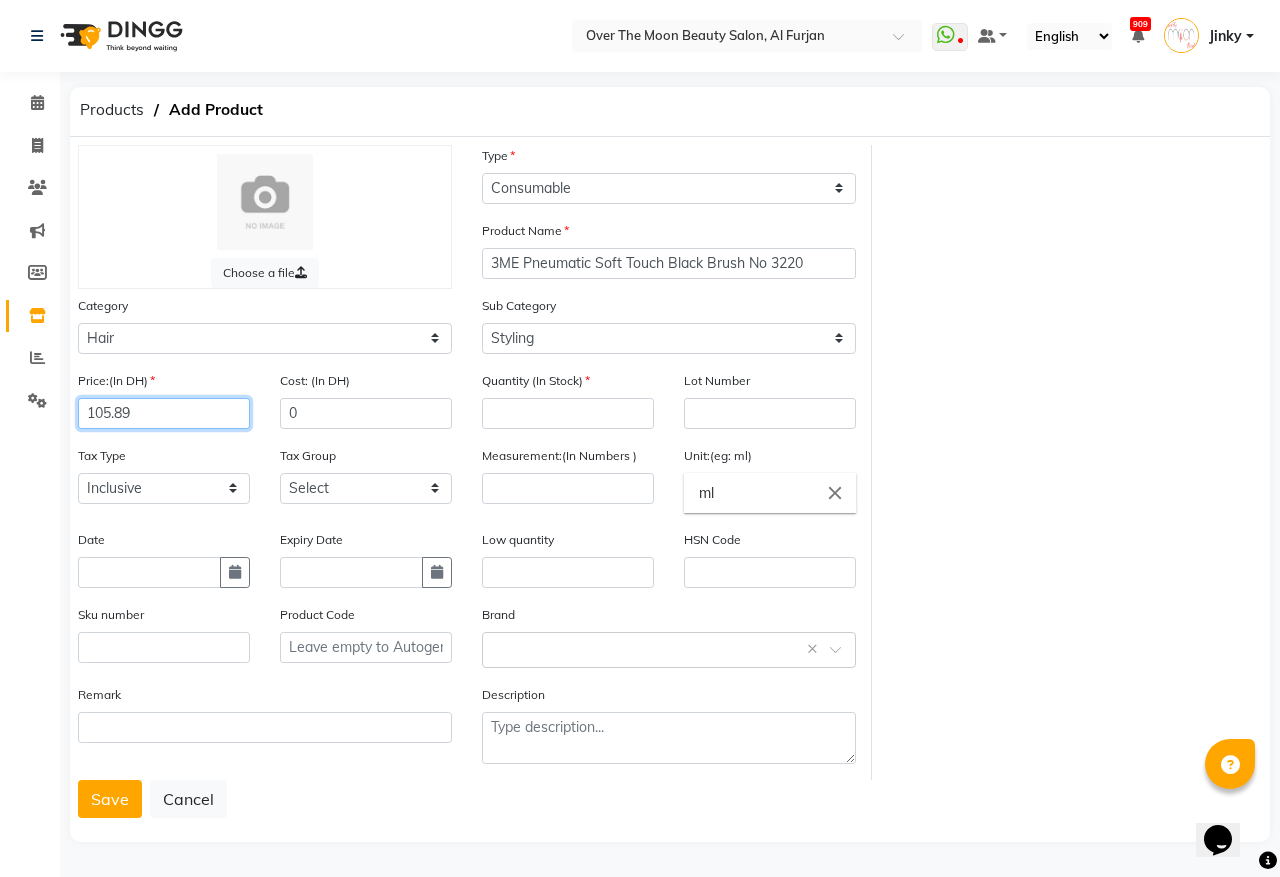 type on "105.89" 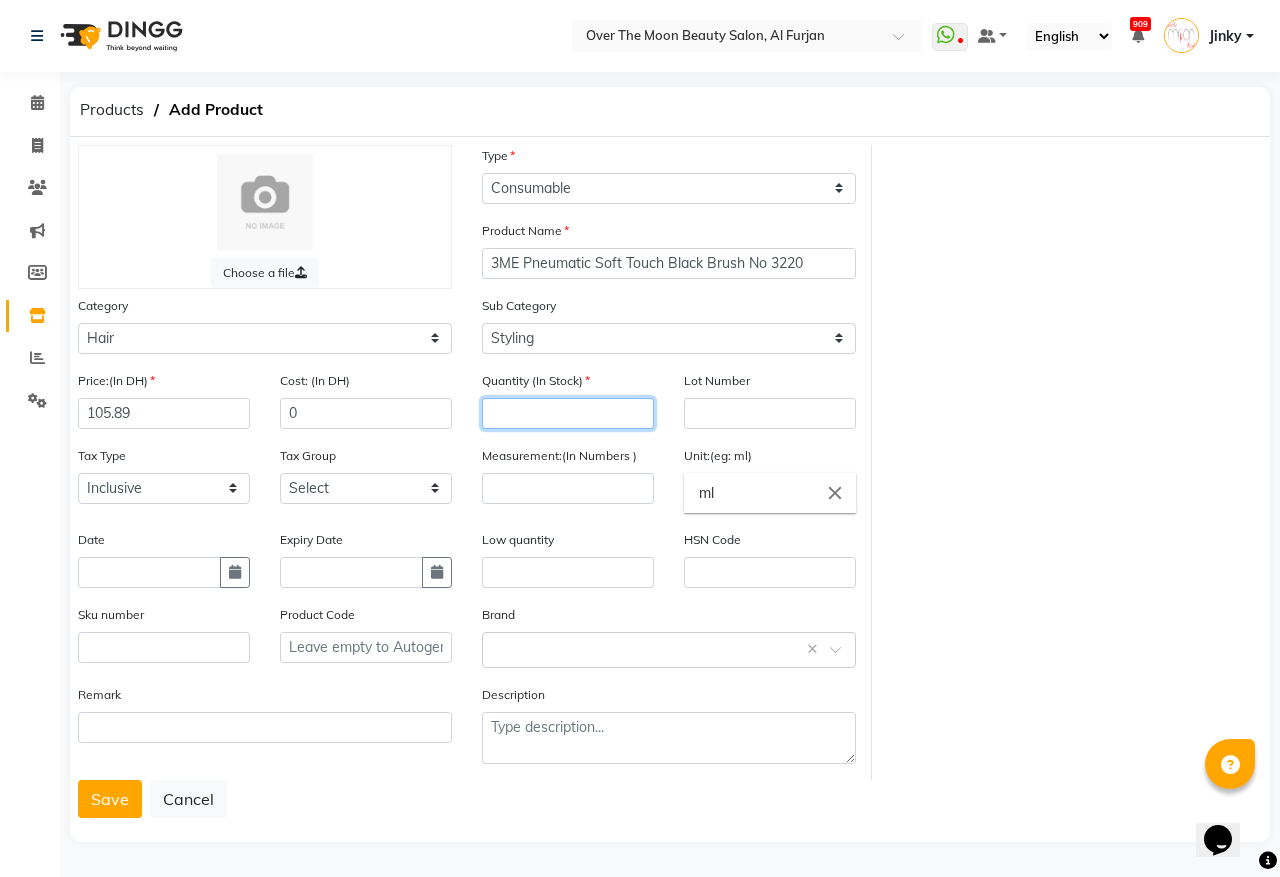 click 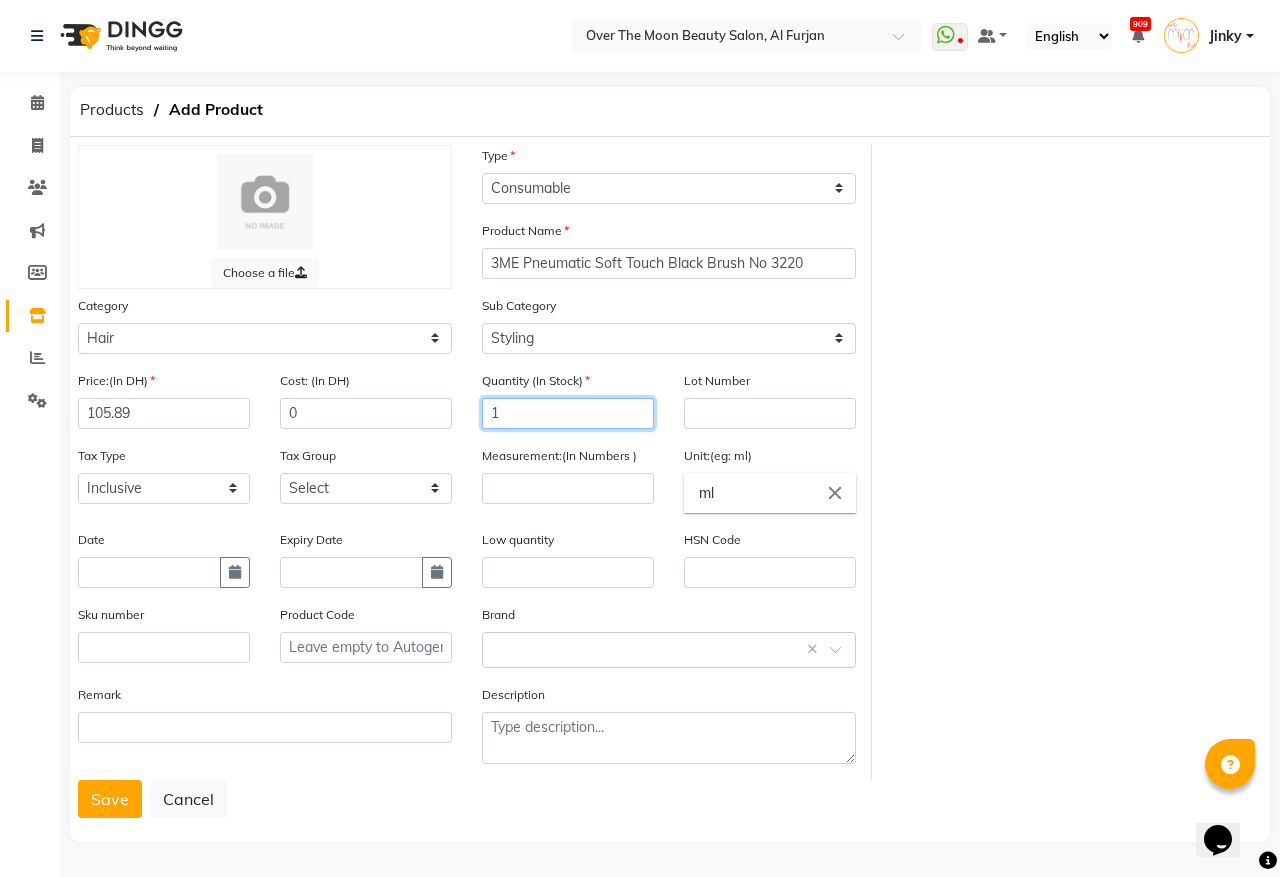 type on "1" 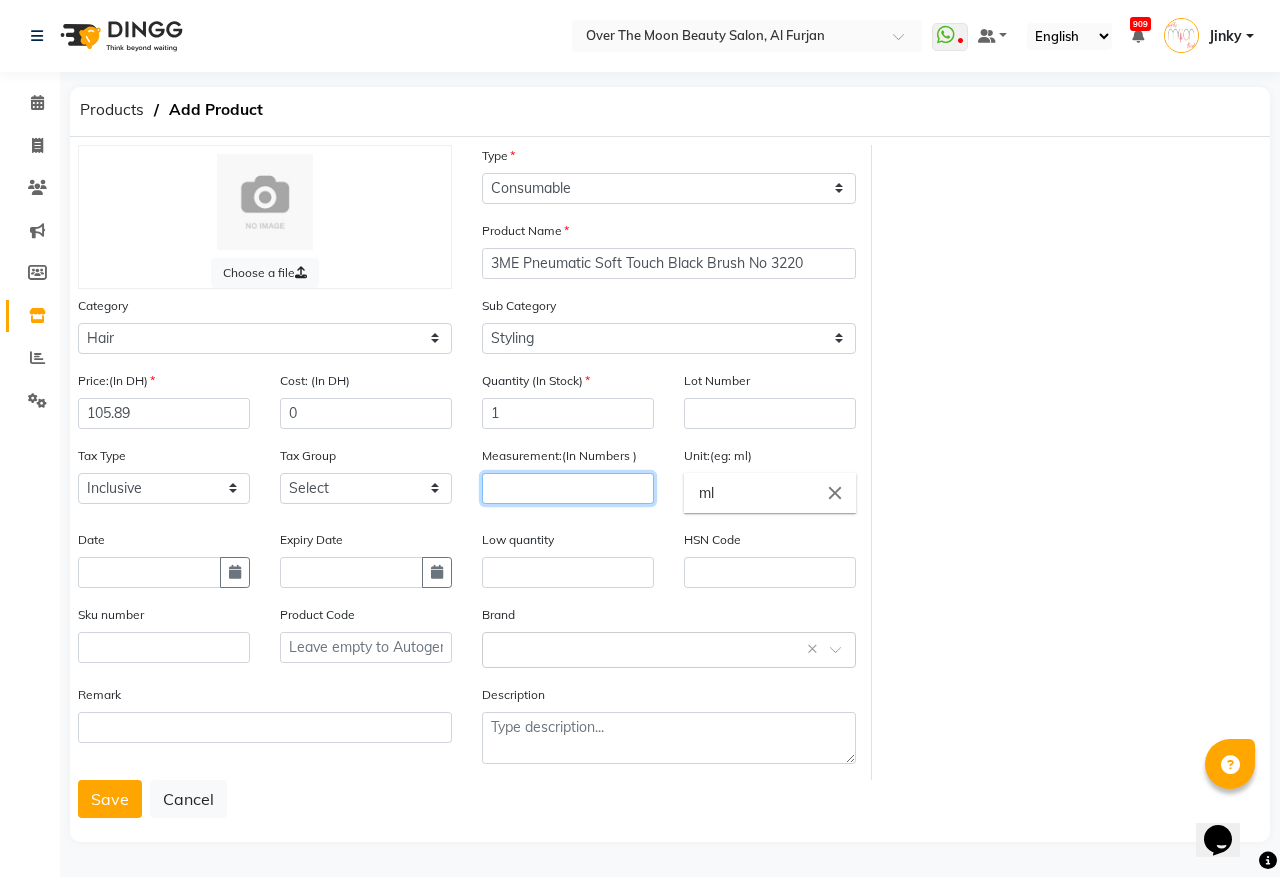 click 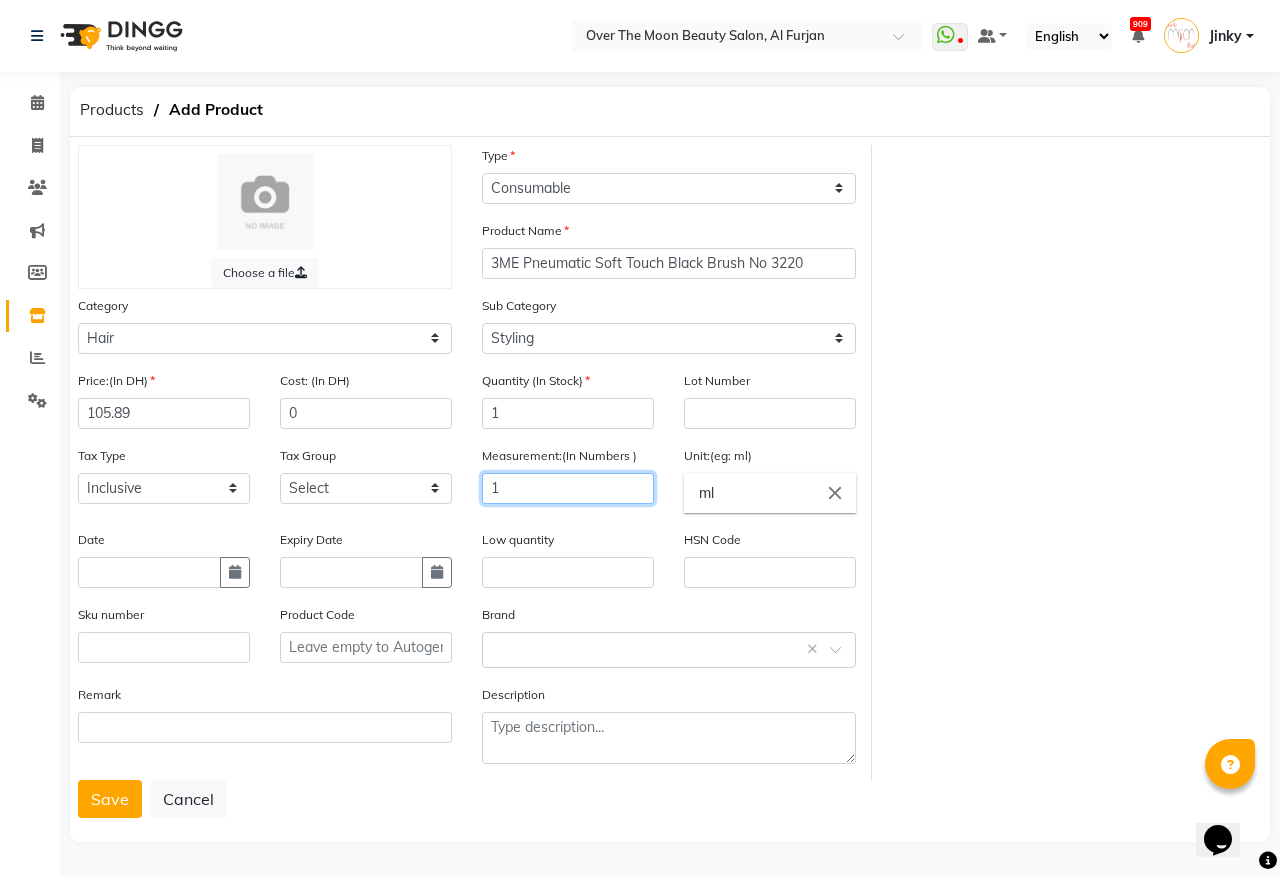 type on "1" 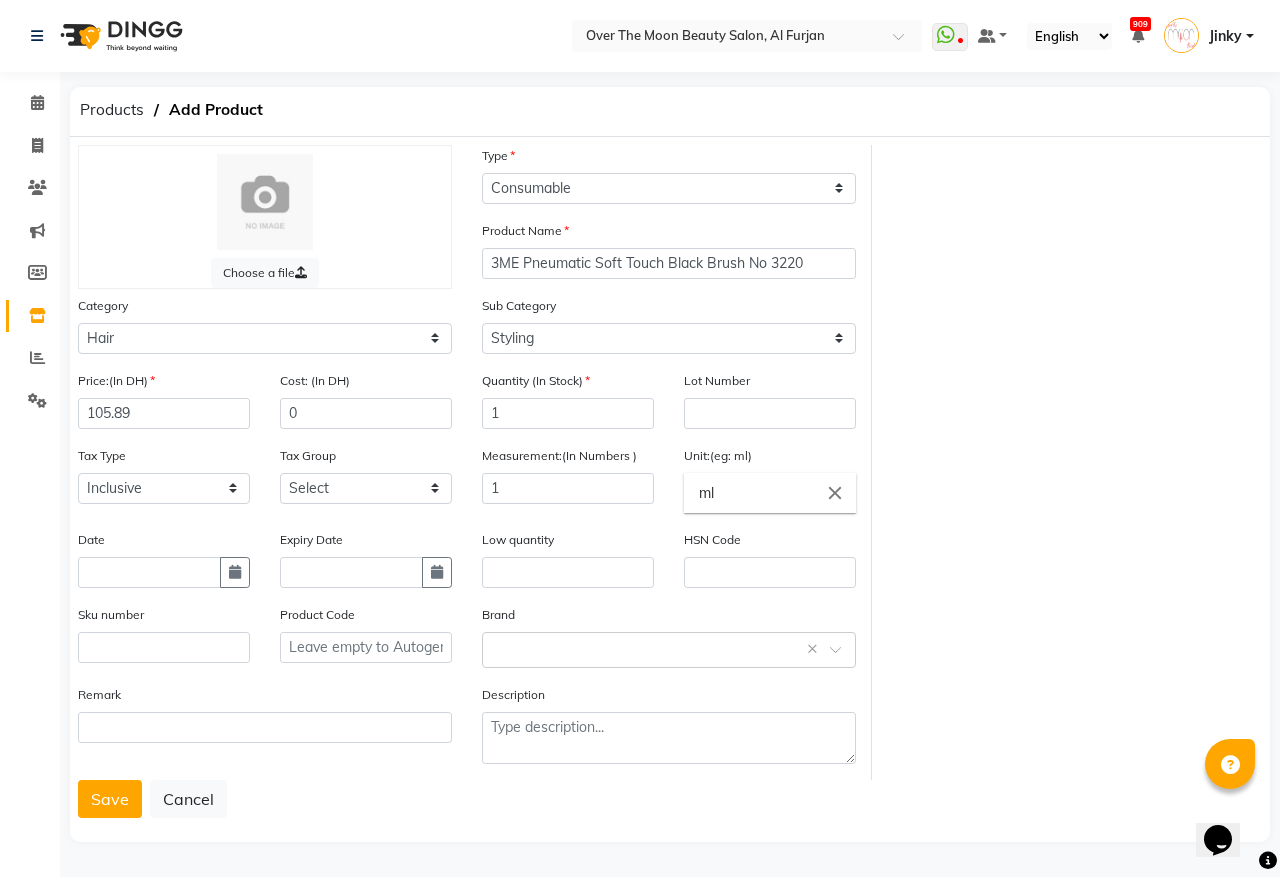 click on "close" 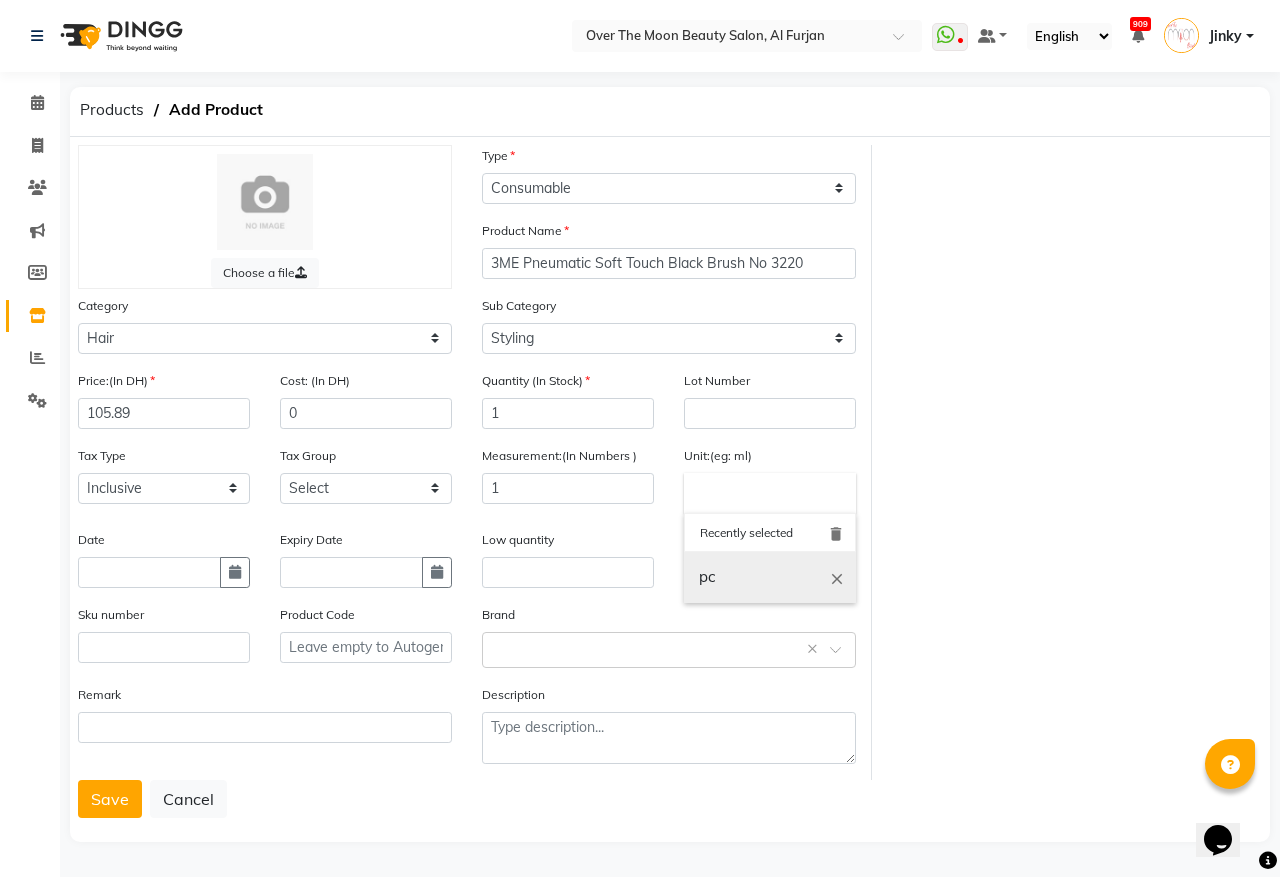 click on "pc" at bounding box center (770, 577) 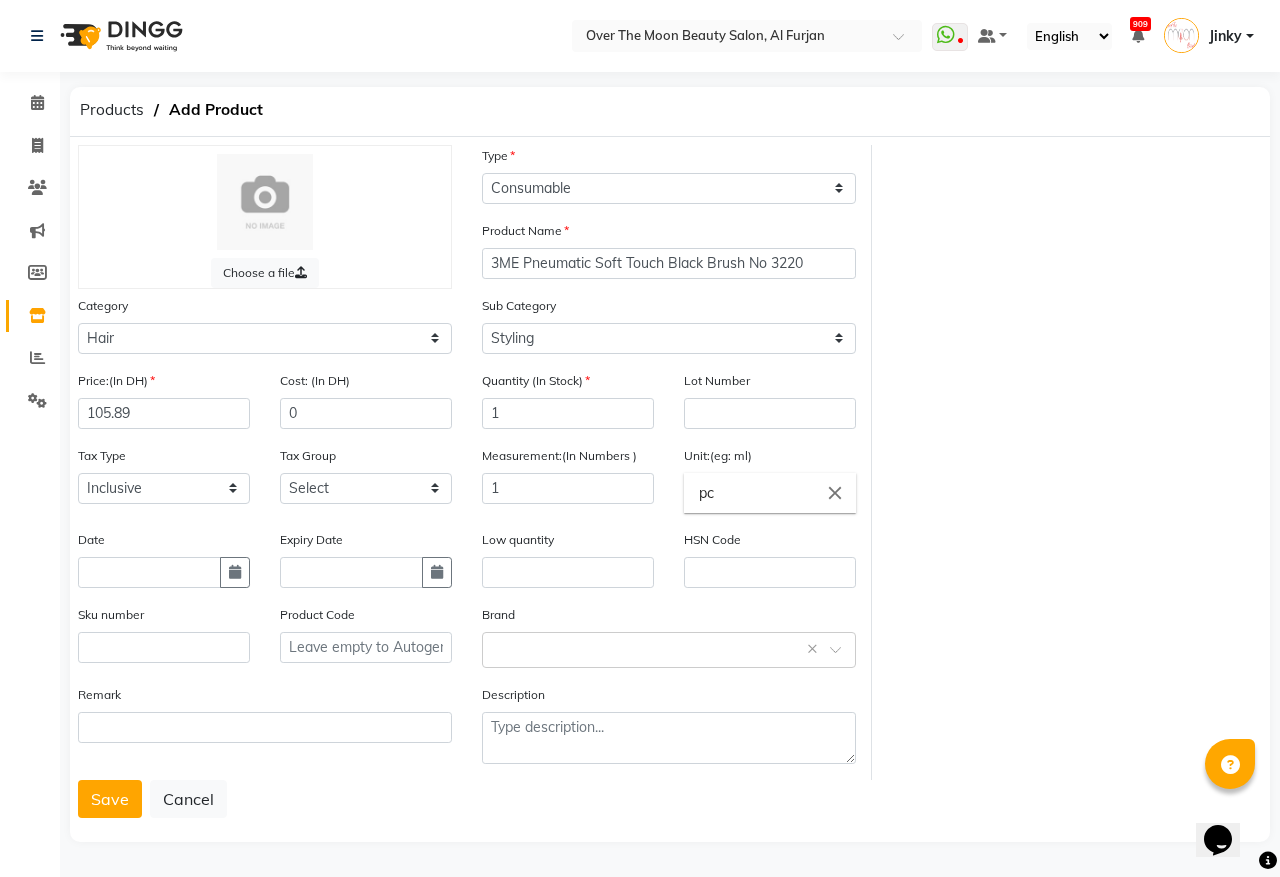 click on "Save" 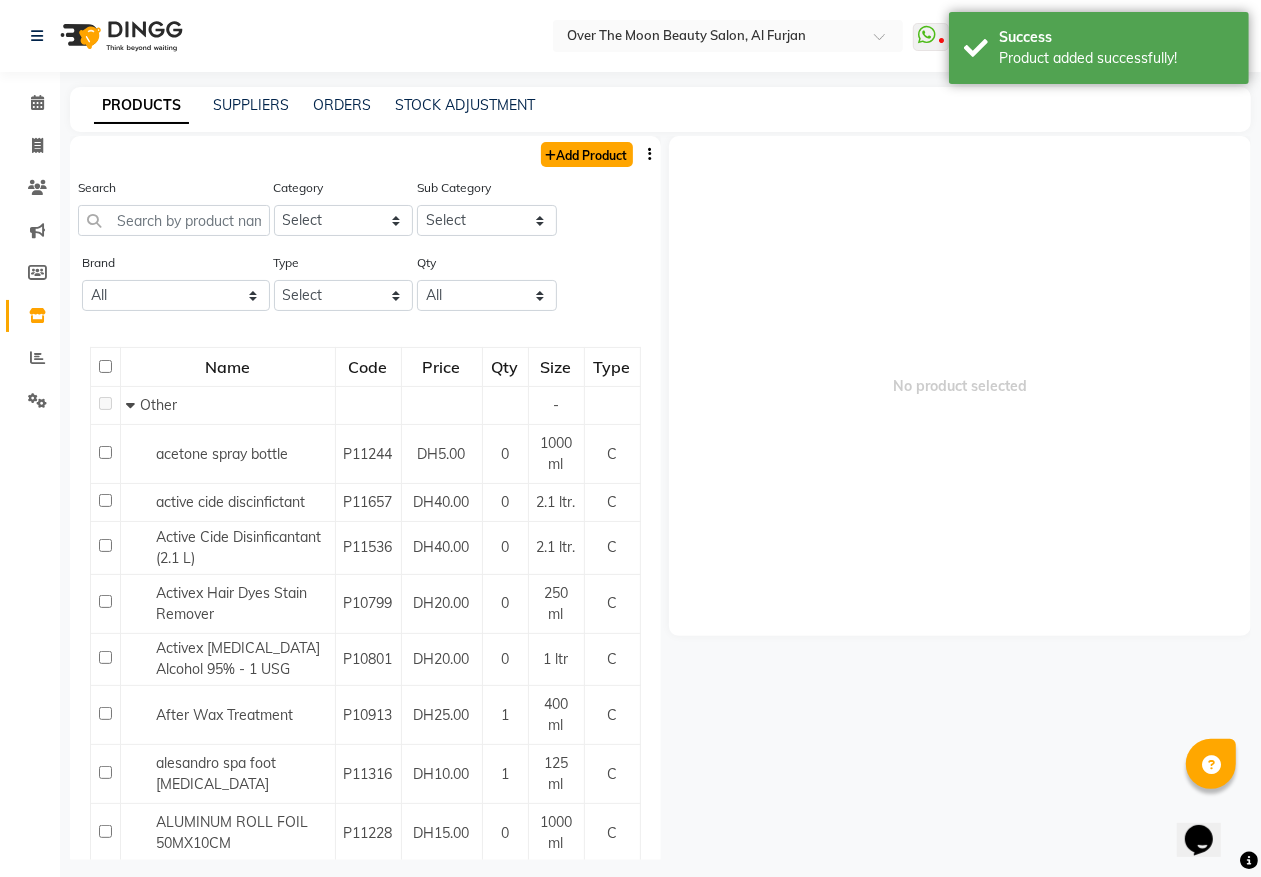 click on "Add Product" 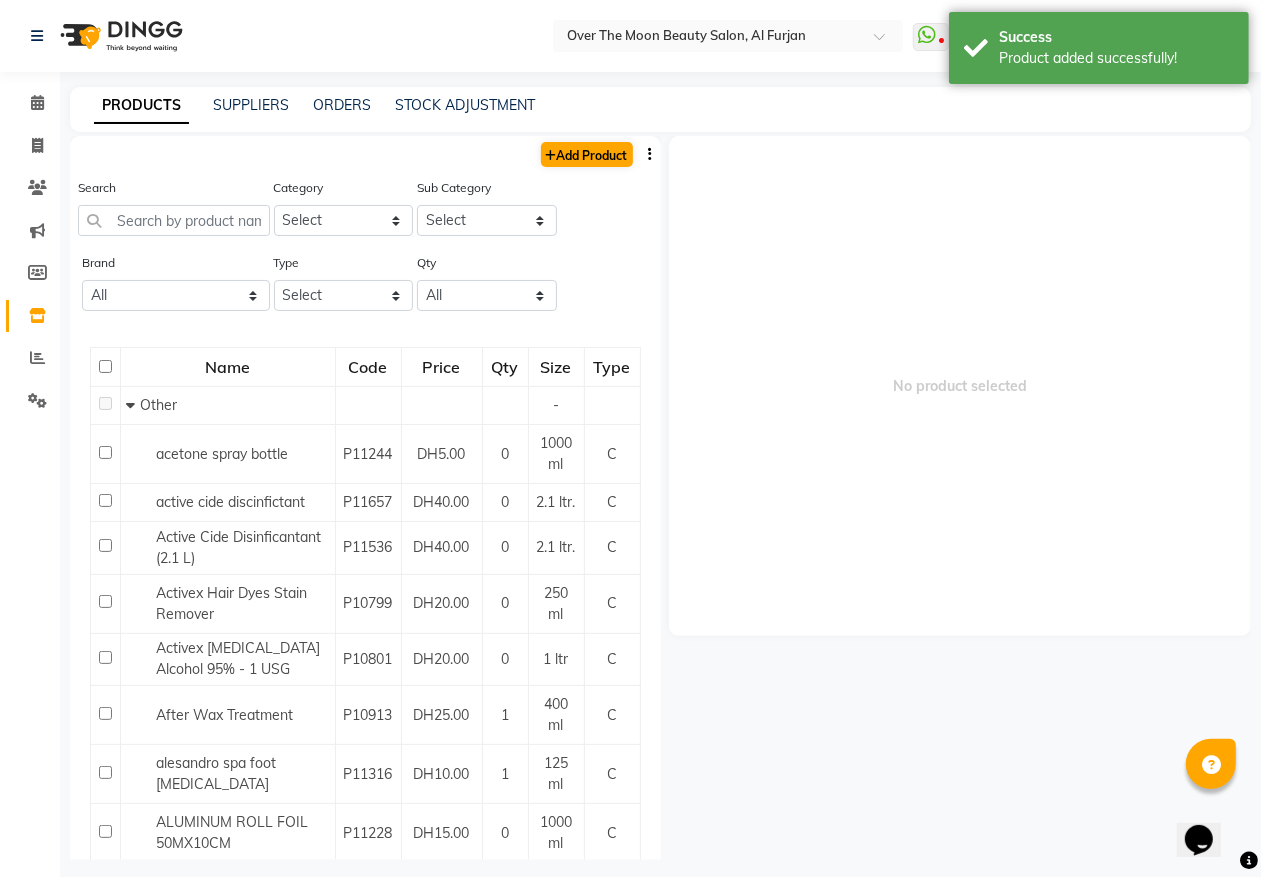 select on "true" 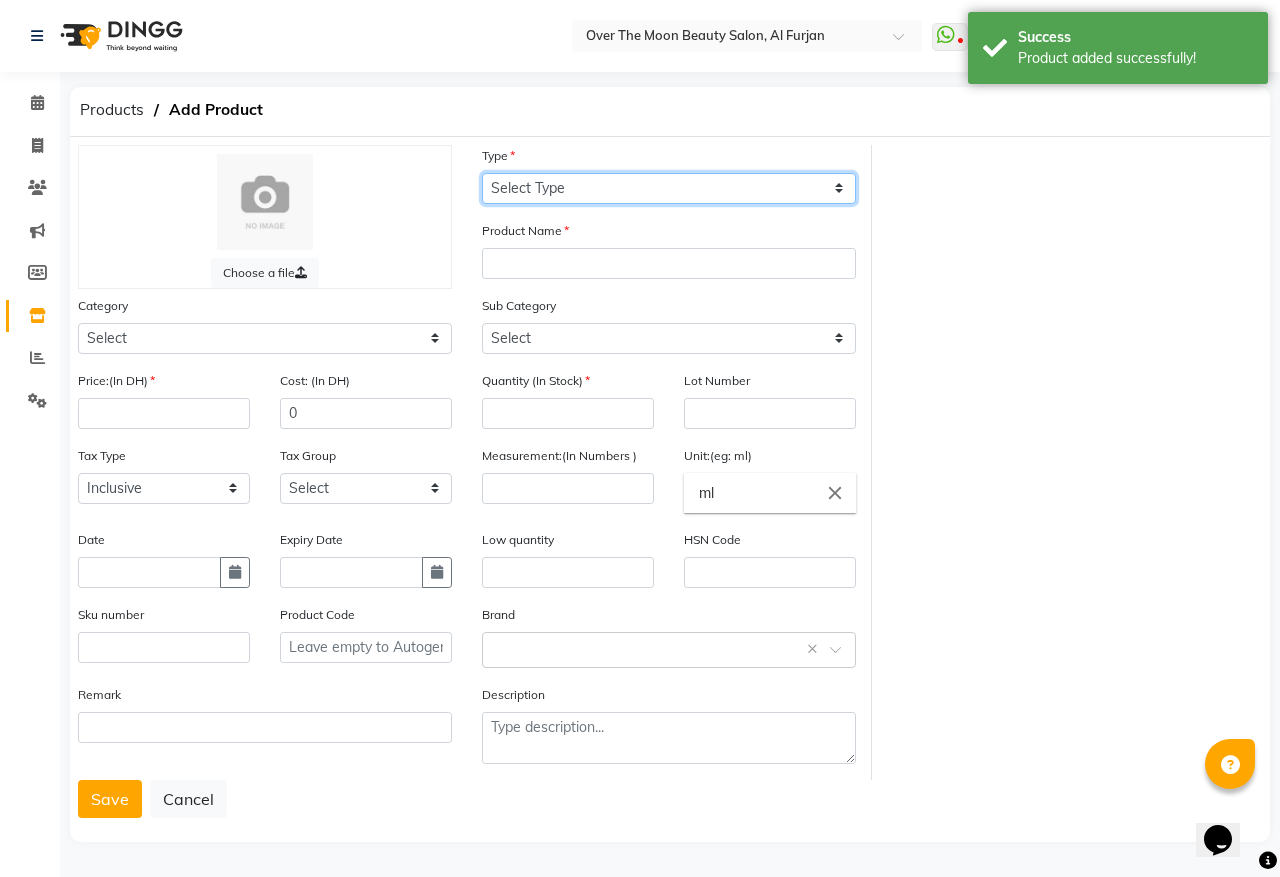 click on "Select Type Both Retail Consumable" 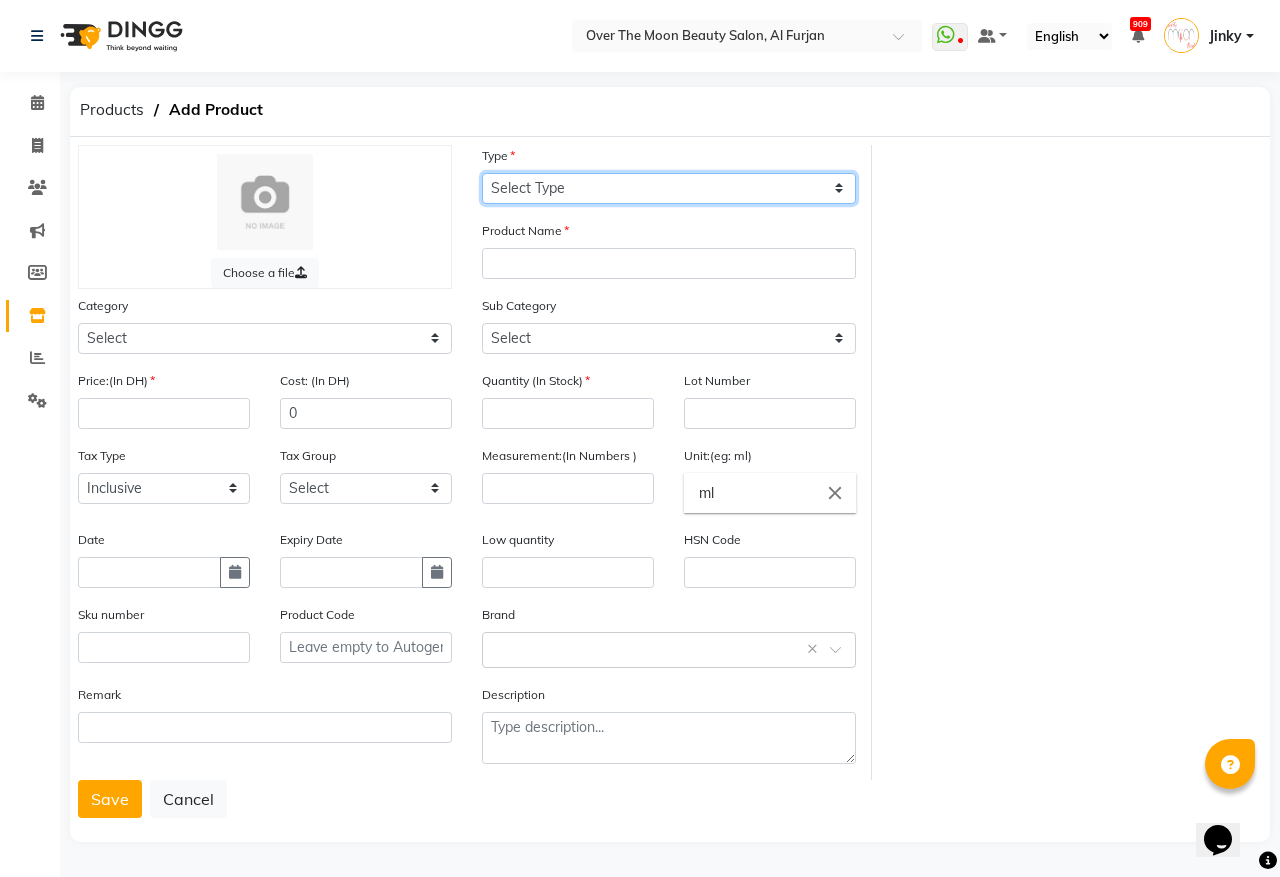 select on "C" 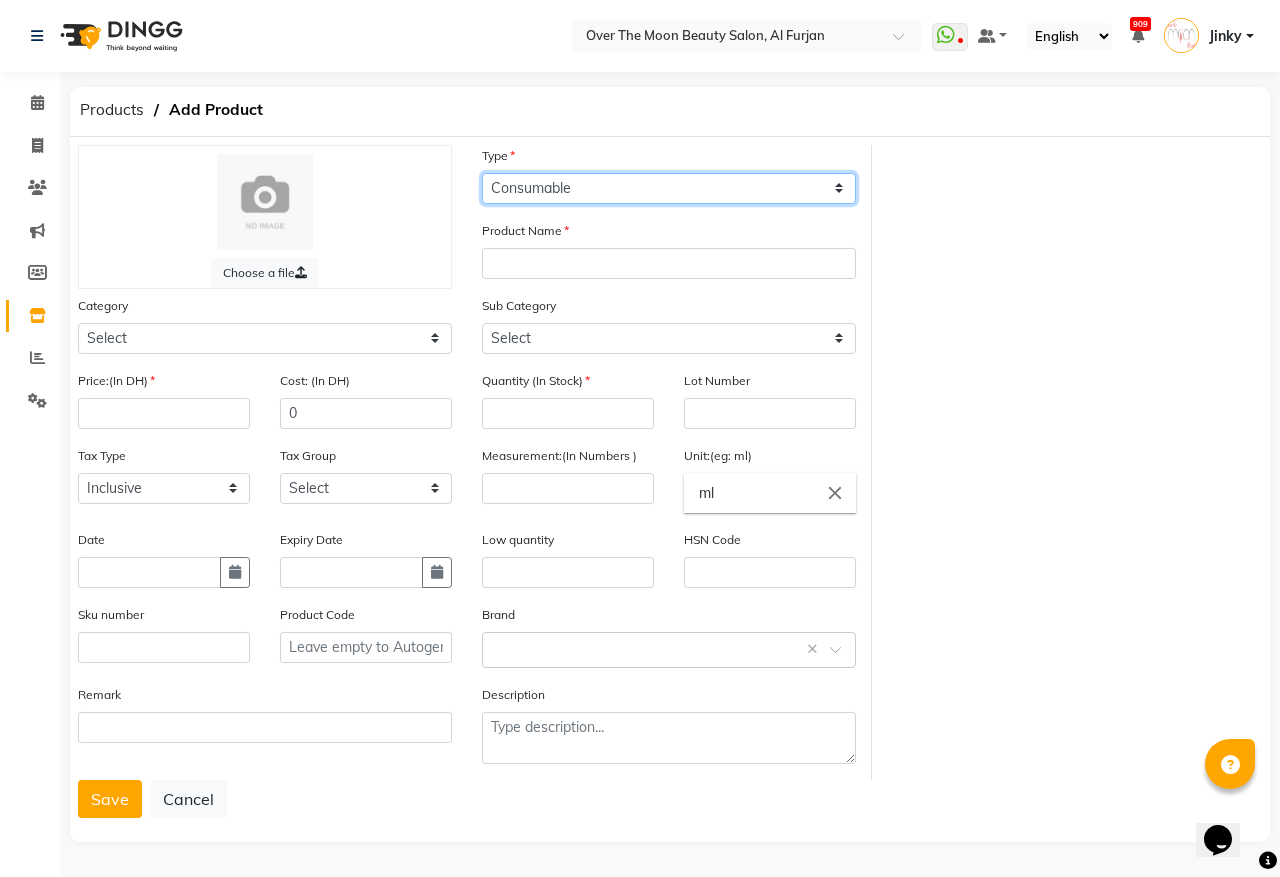 click on "Select Type Both Retail Consumable" 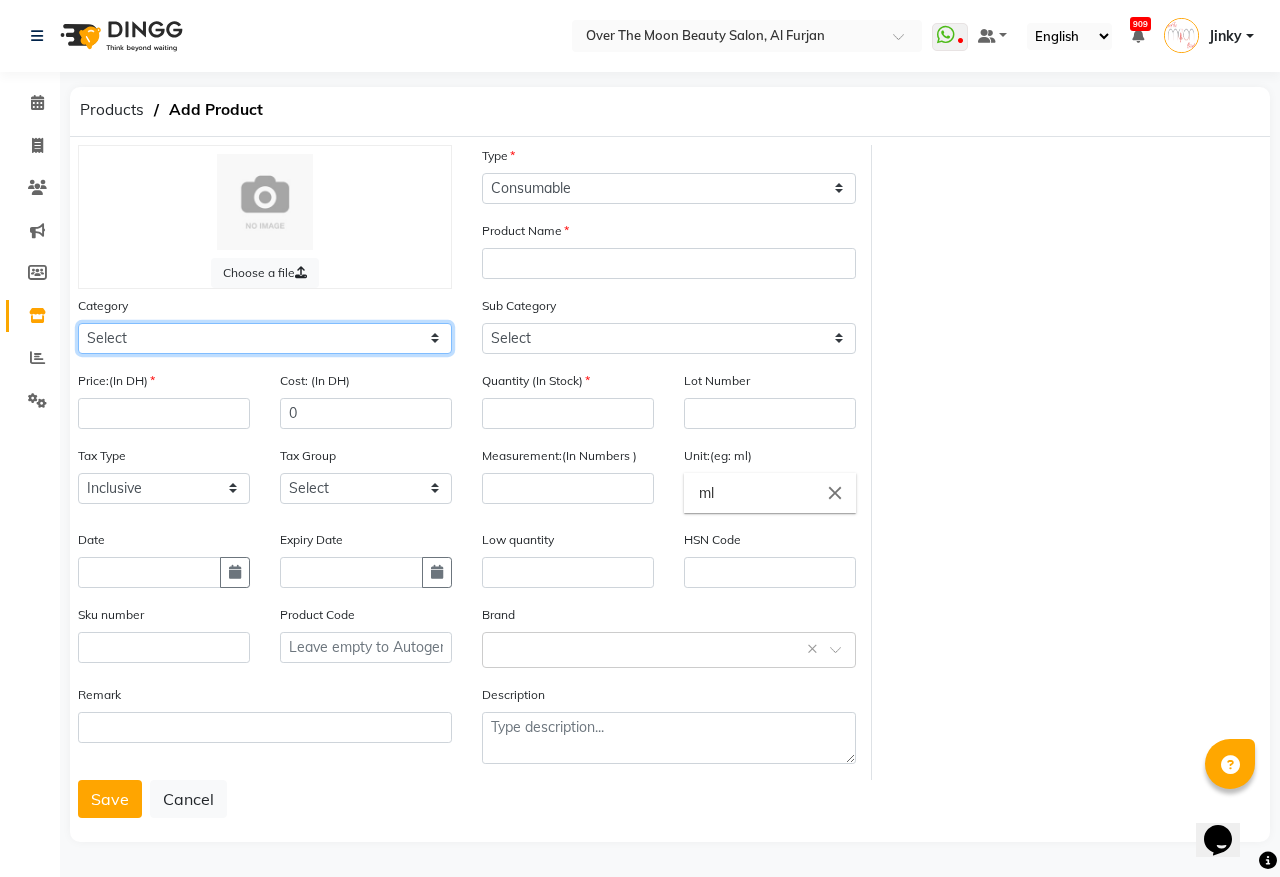 click on "Select Hair Skin Makeup Personal Care Appliances Beard Waxing Disposable Threading Hands and Feet Beauty Planet Botox Cadiveu Casmara Cheryls Loreal Olaplex Other" 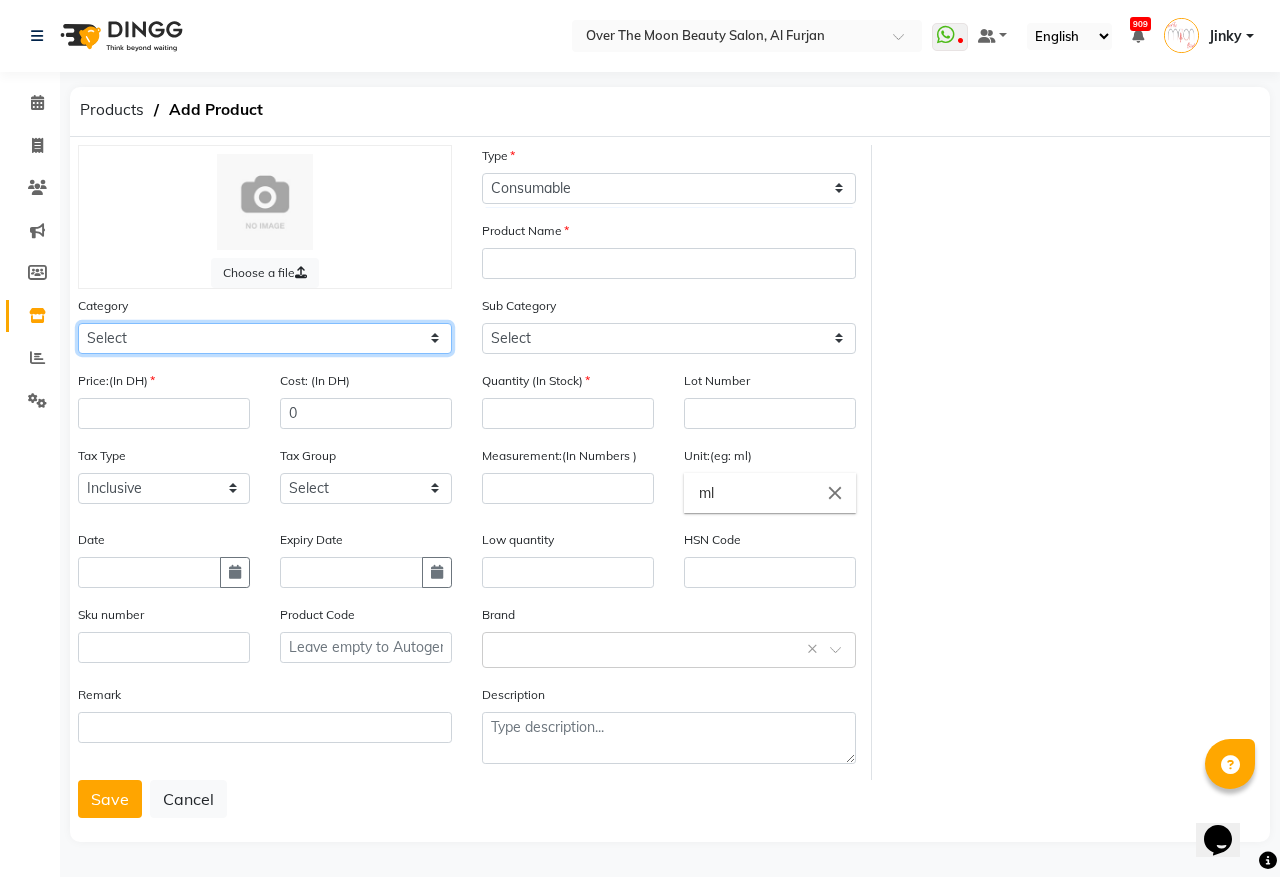 select on "478101100" 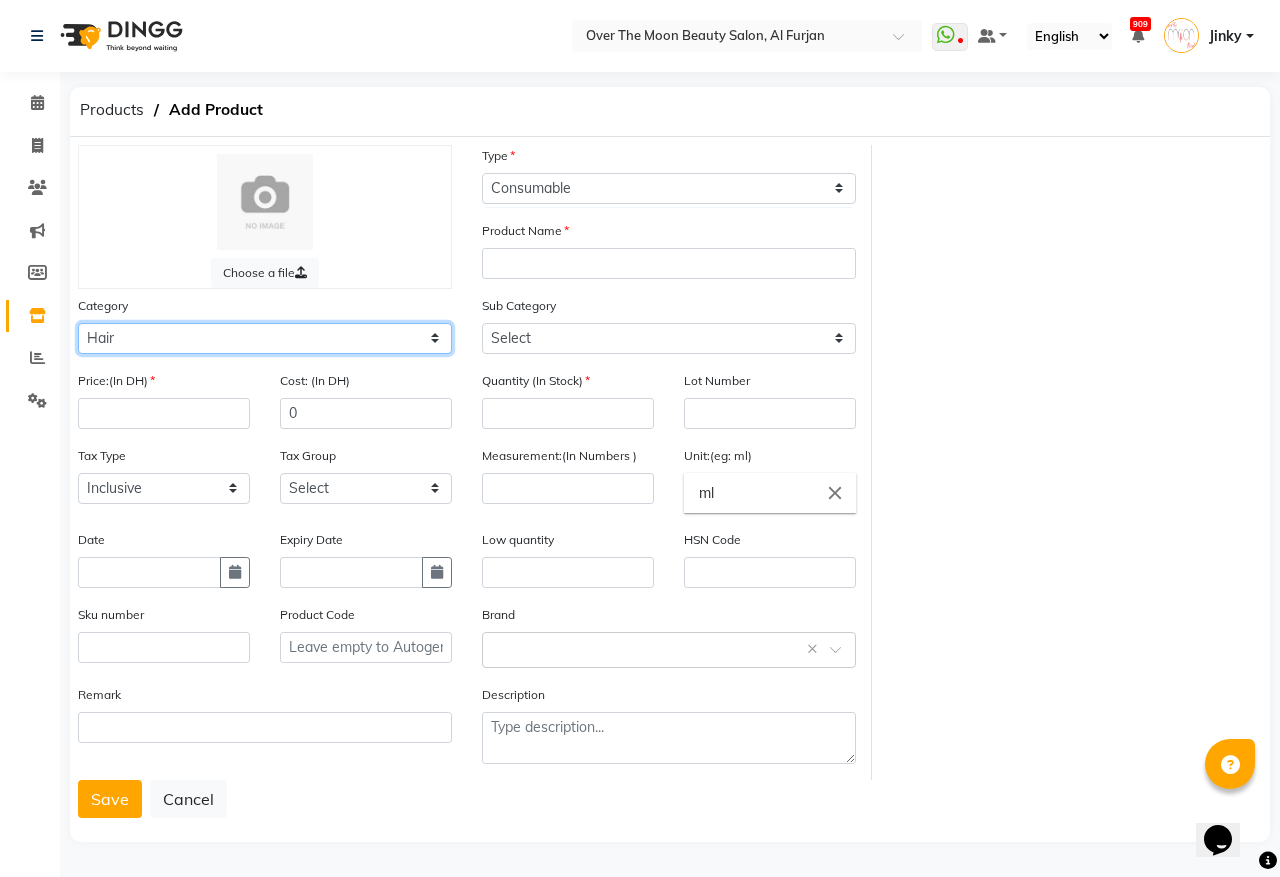 click on "Select Hair Skin Makeup Personal Care Appliances Beard Waxing Disposable Threading Hands and Feet Beauty Planet Botox Cadiveu Casmara Cheryls Loreal Olaplex Other" 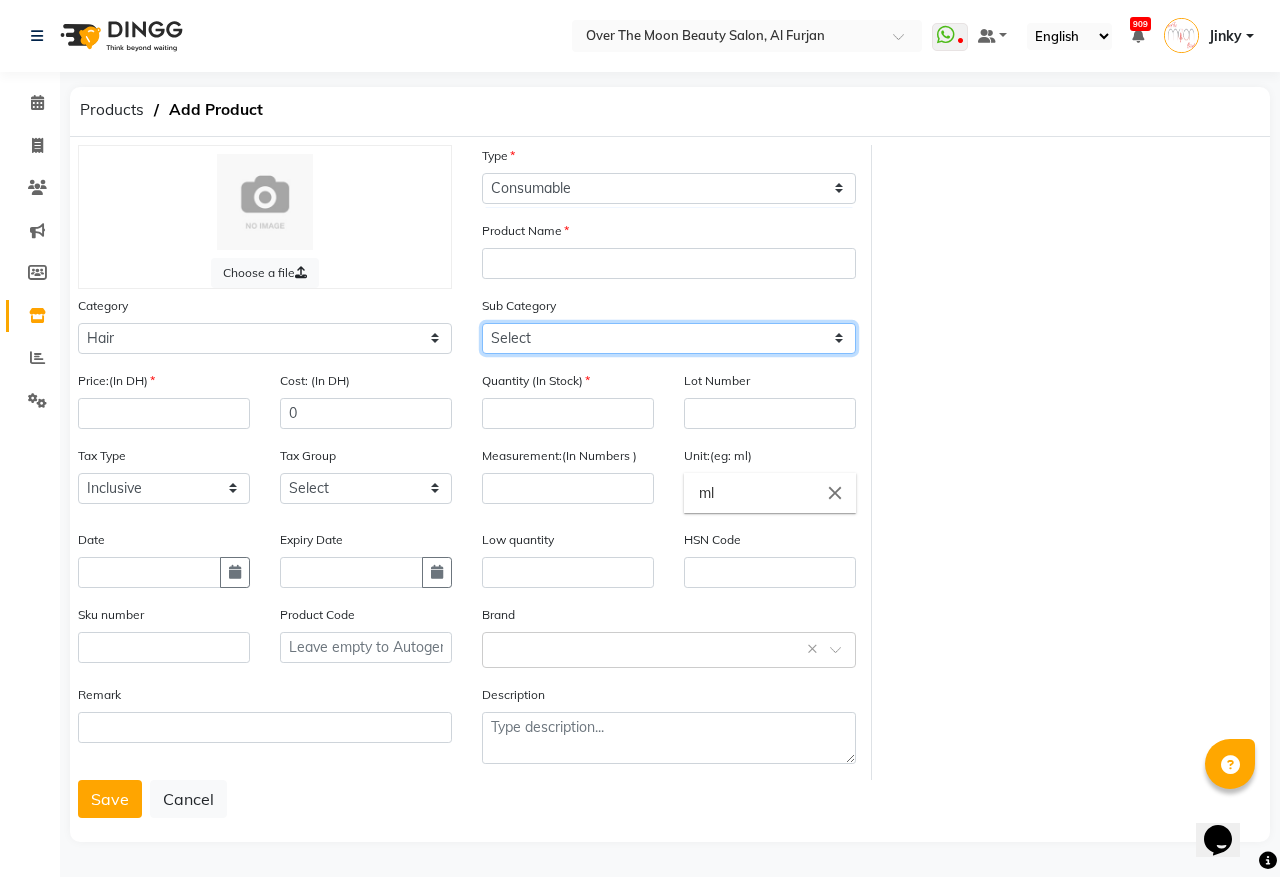 click on "Select Shampoo Conditioner Cream Mask Oil Serum Color Appliances Treatment Styling Kit & Combo Other" 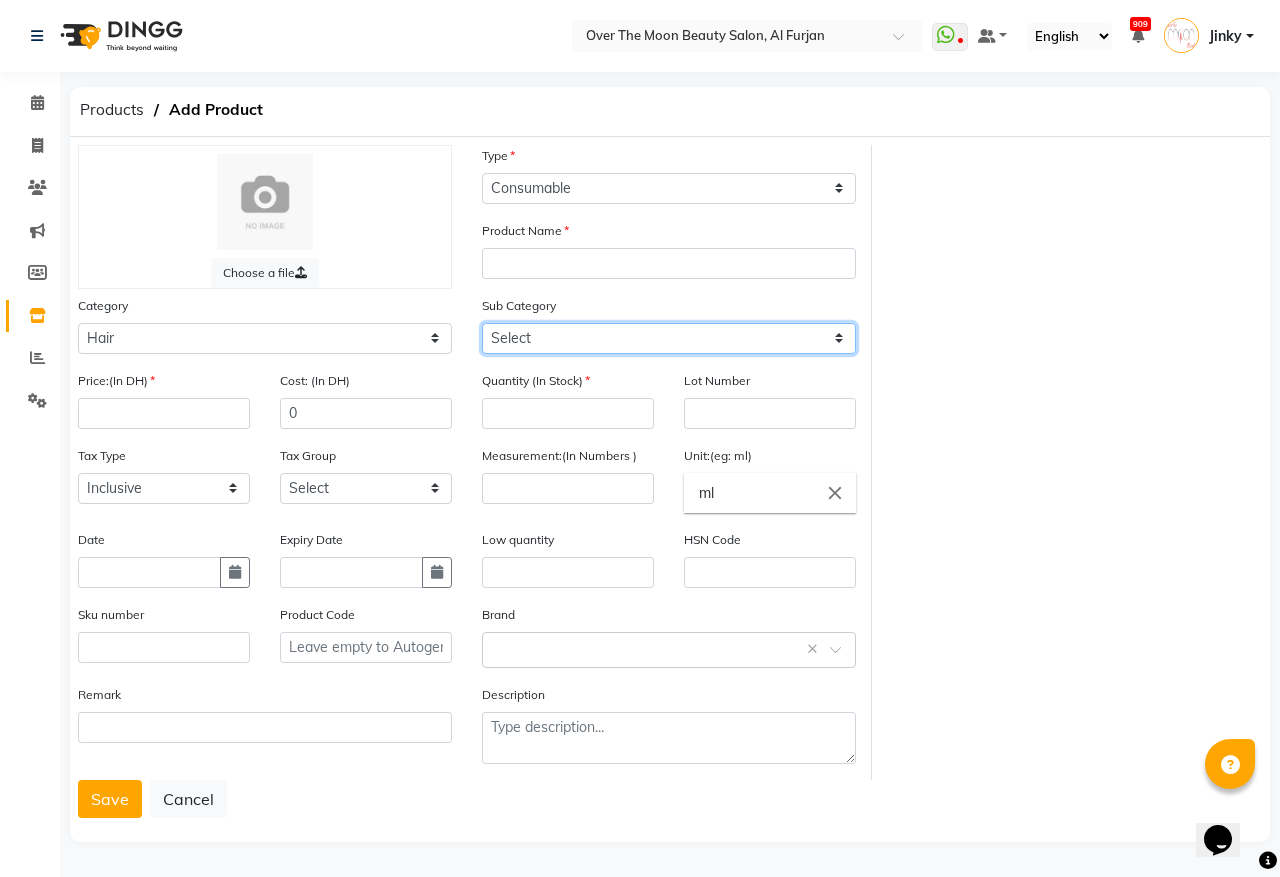 select on "478101108" 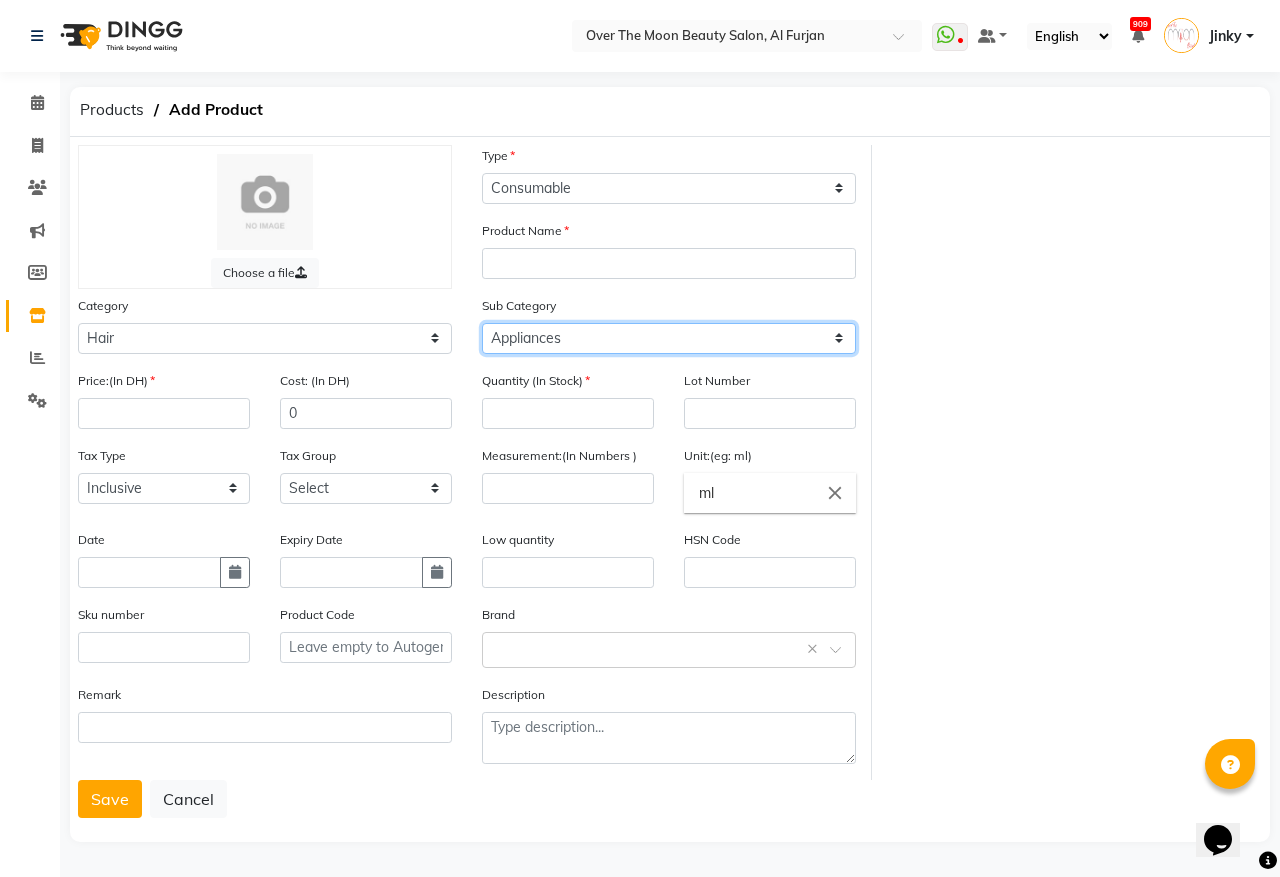 click on "Select Shampoo Conditioner Cream Mask Oil Serum Color Appliances Treatment Styling Kit & Combo Other" 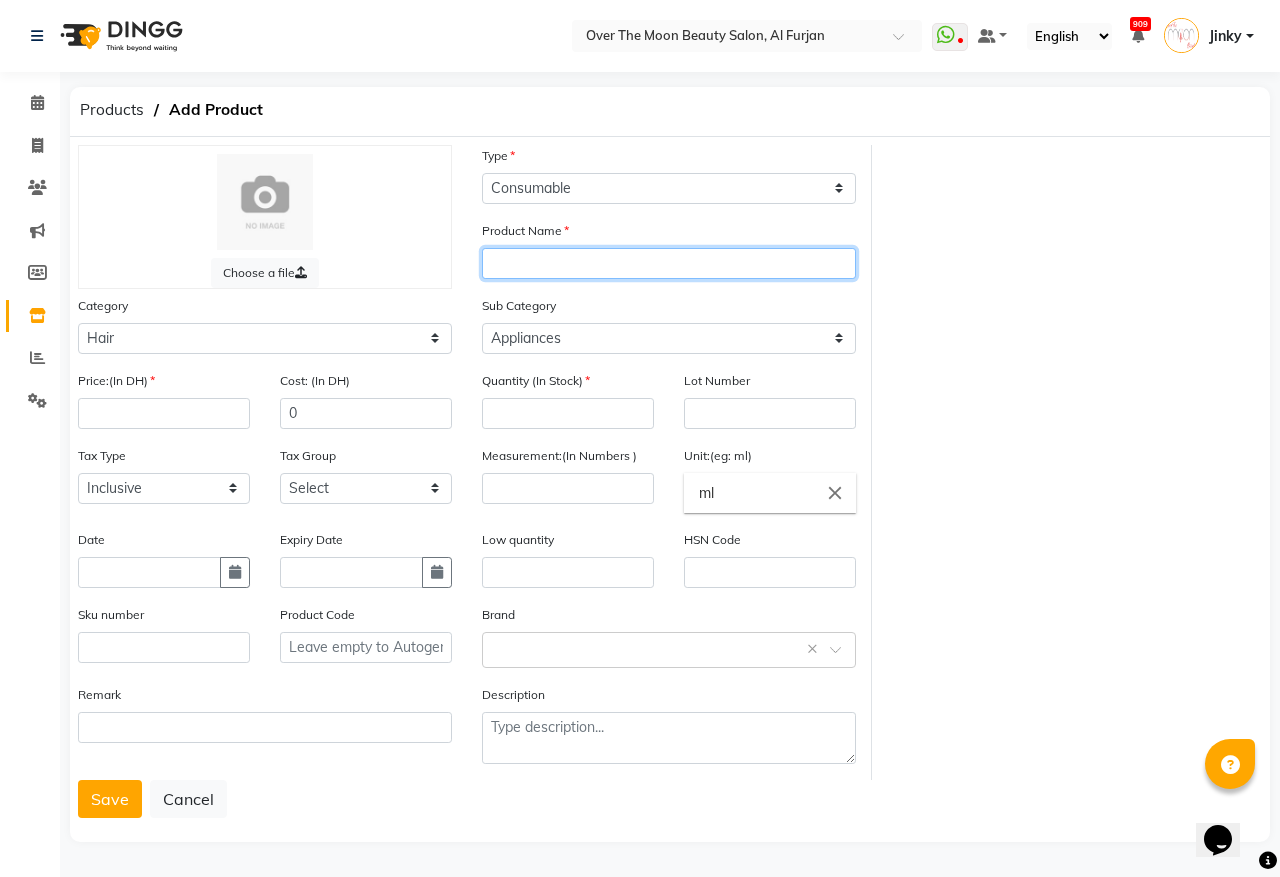 click 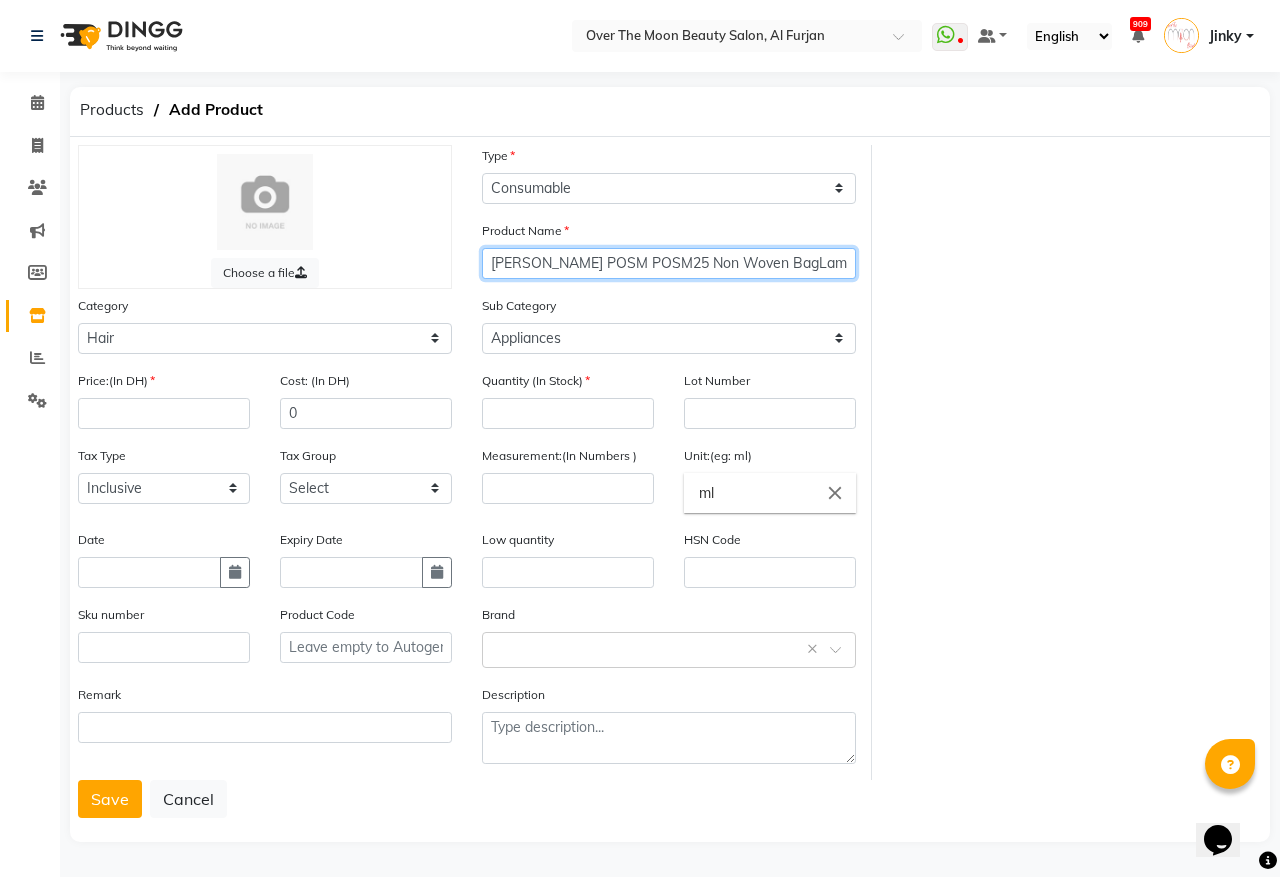 type on "Nazih POSM POSM25 Non Woven BagLam" 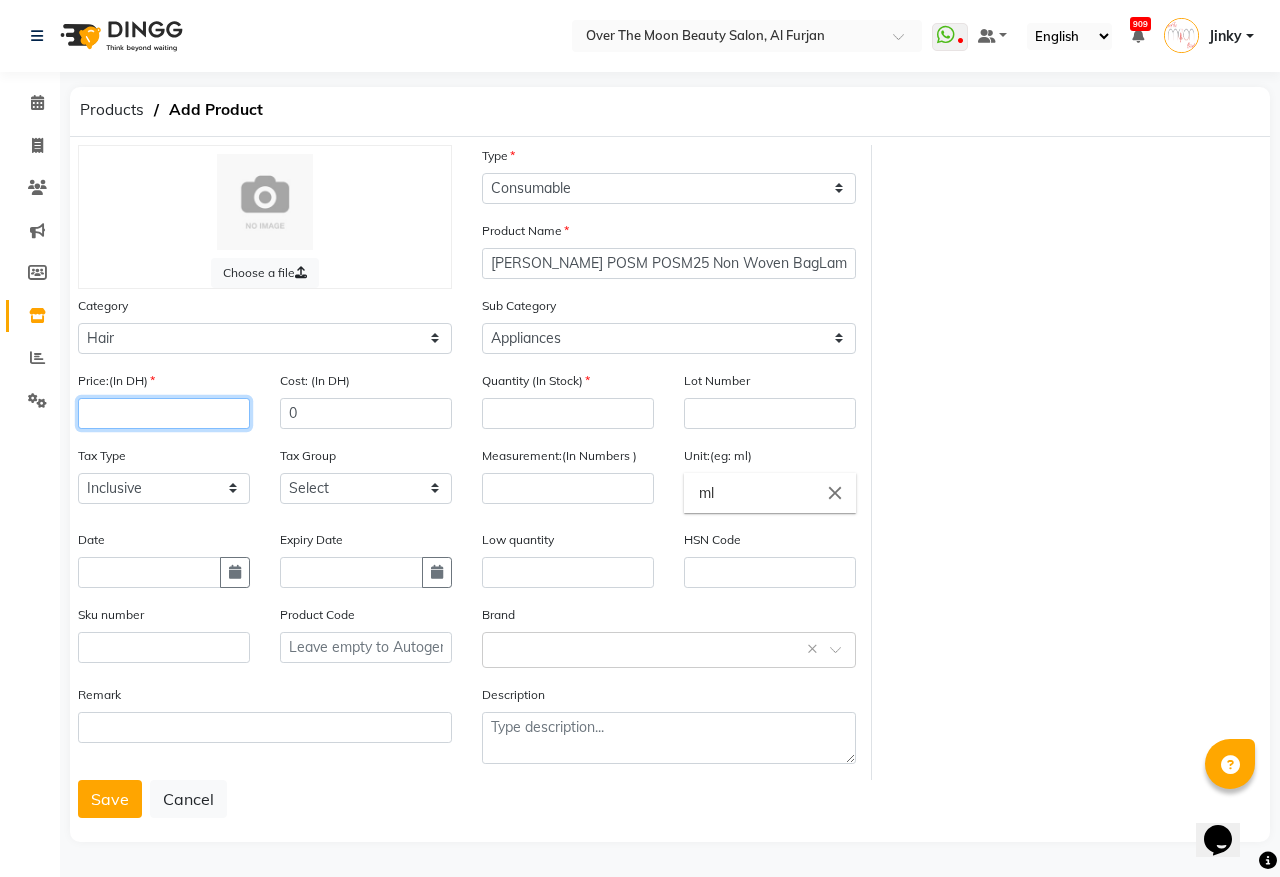 click 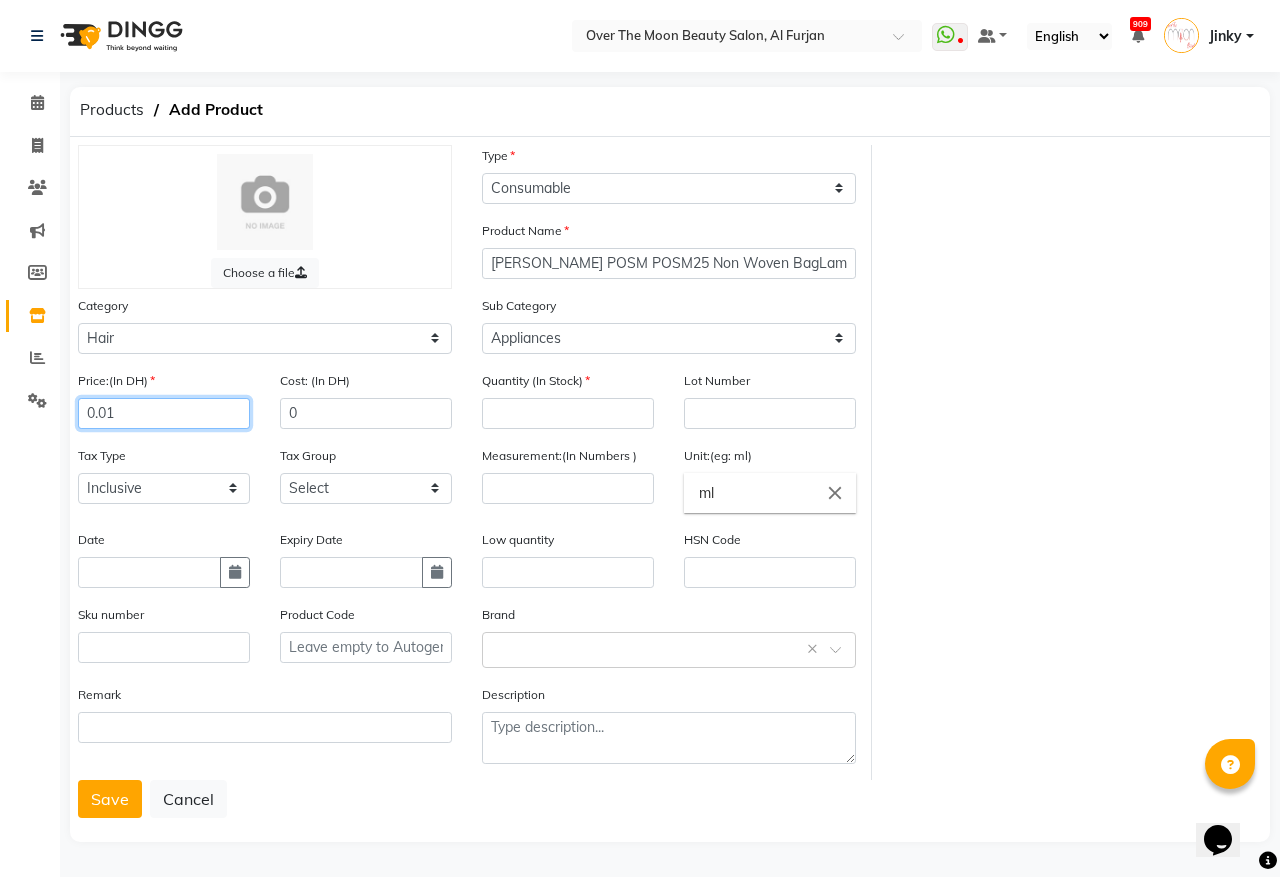 type on "0.01" 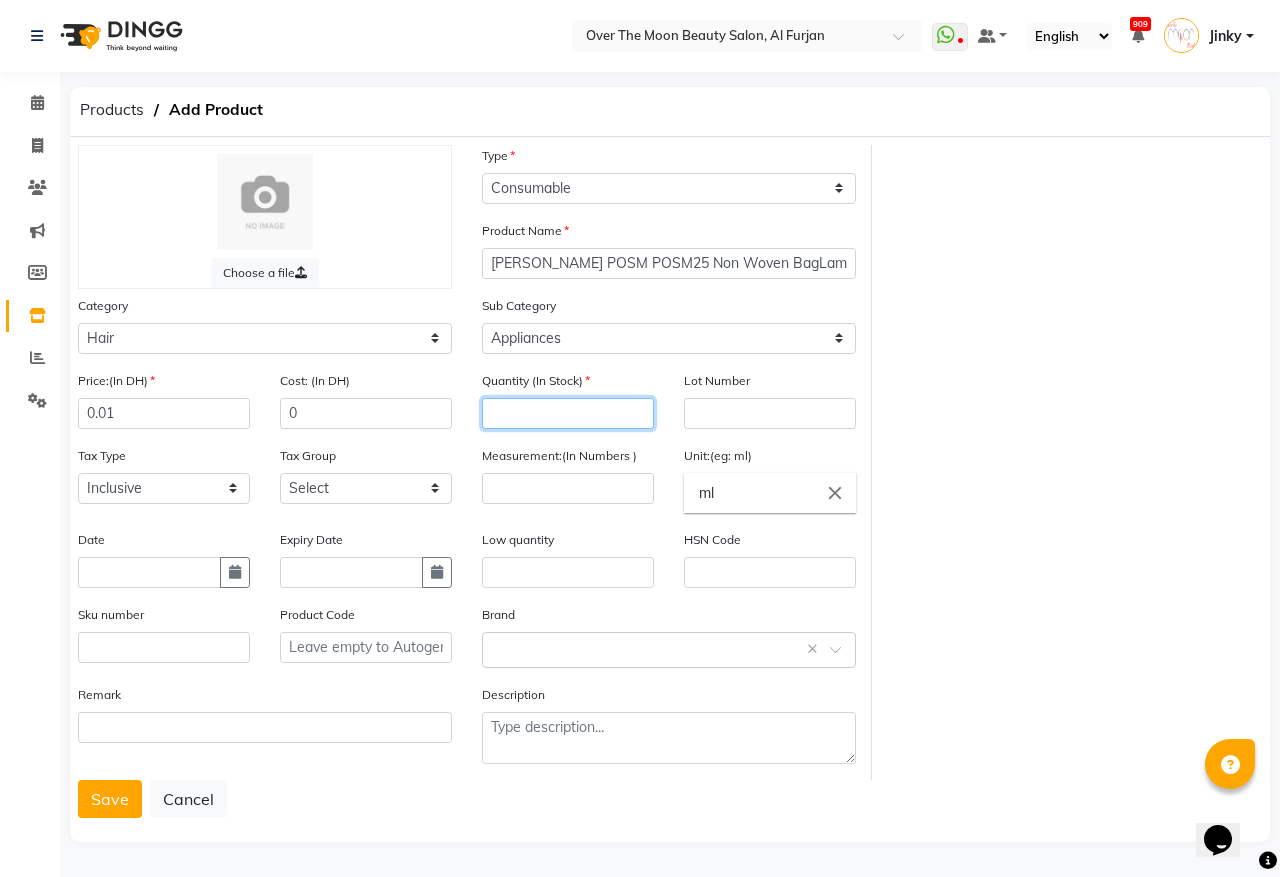 click 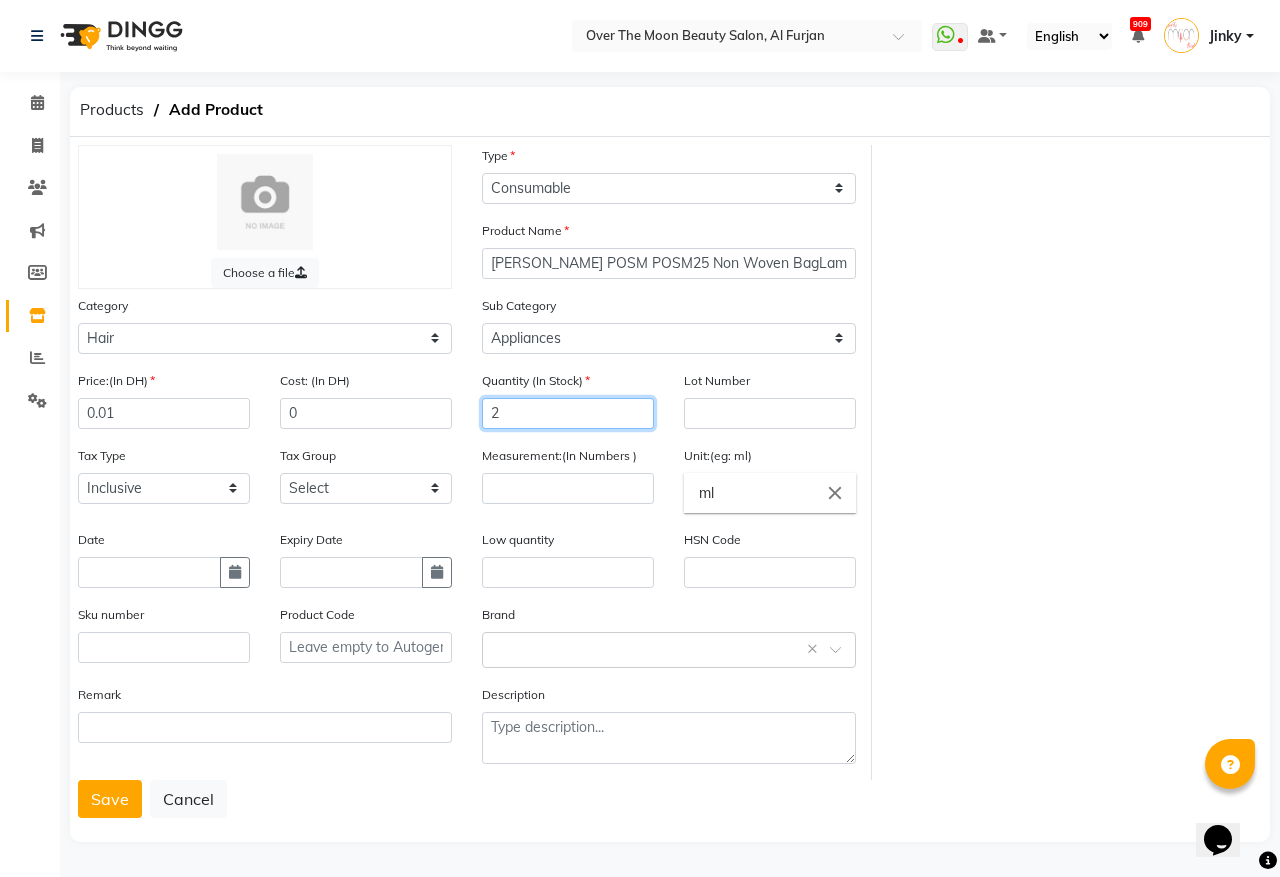 type on "2" 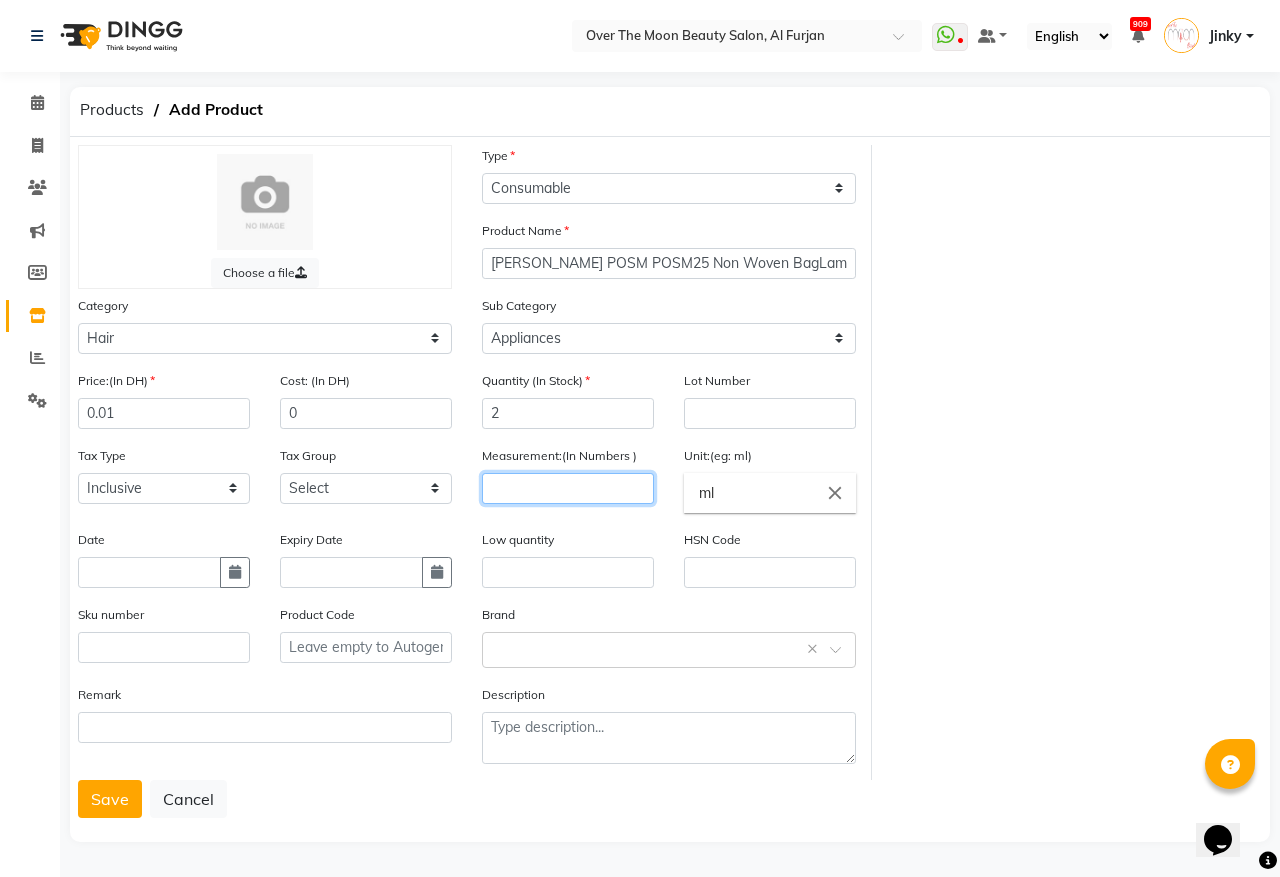click 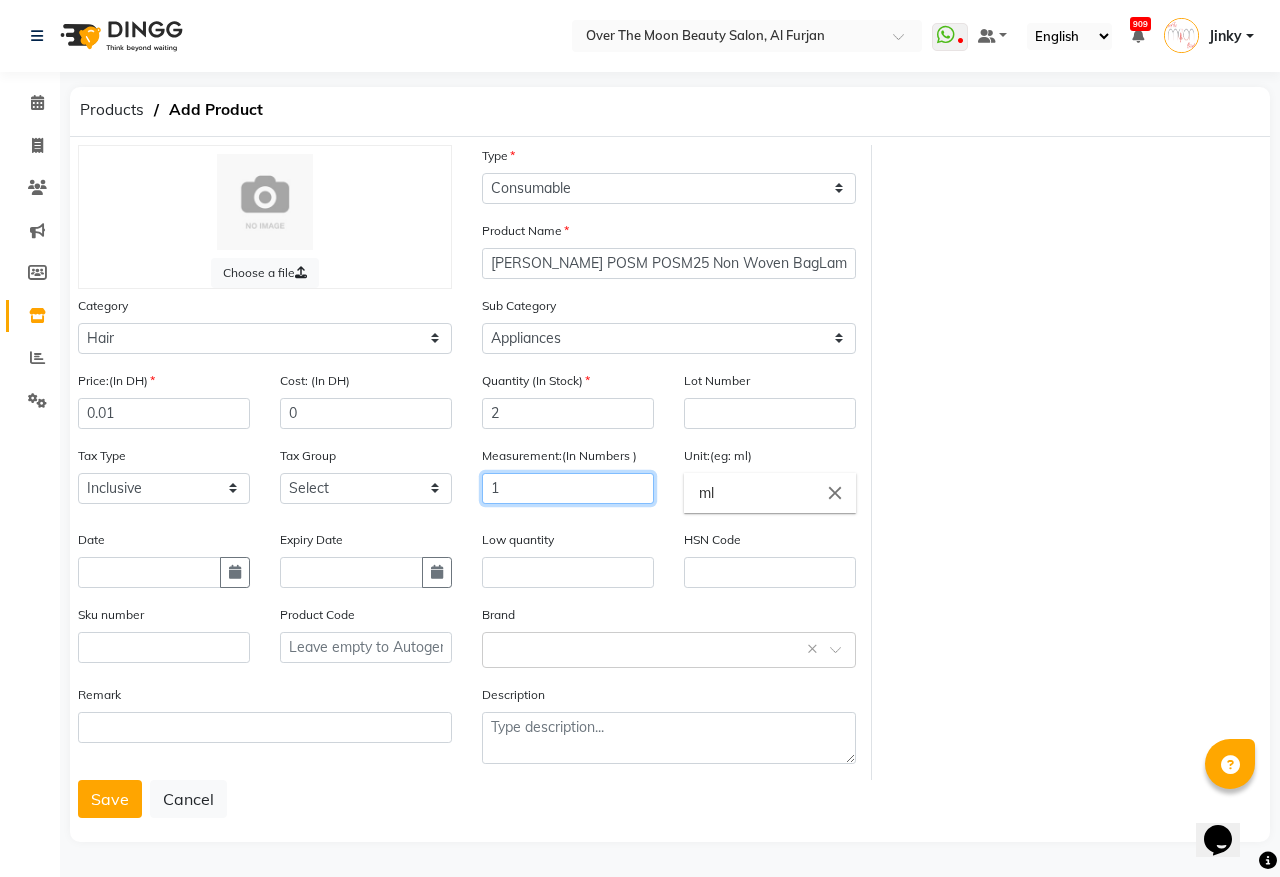 drag, startPoint x: 591, startPoint y: 493, endPoint x: 395, endPoint y: 535, distance: 200.4495 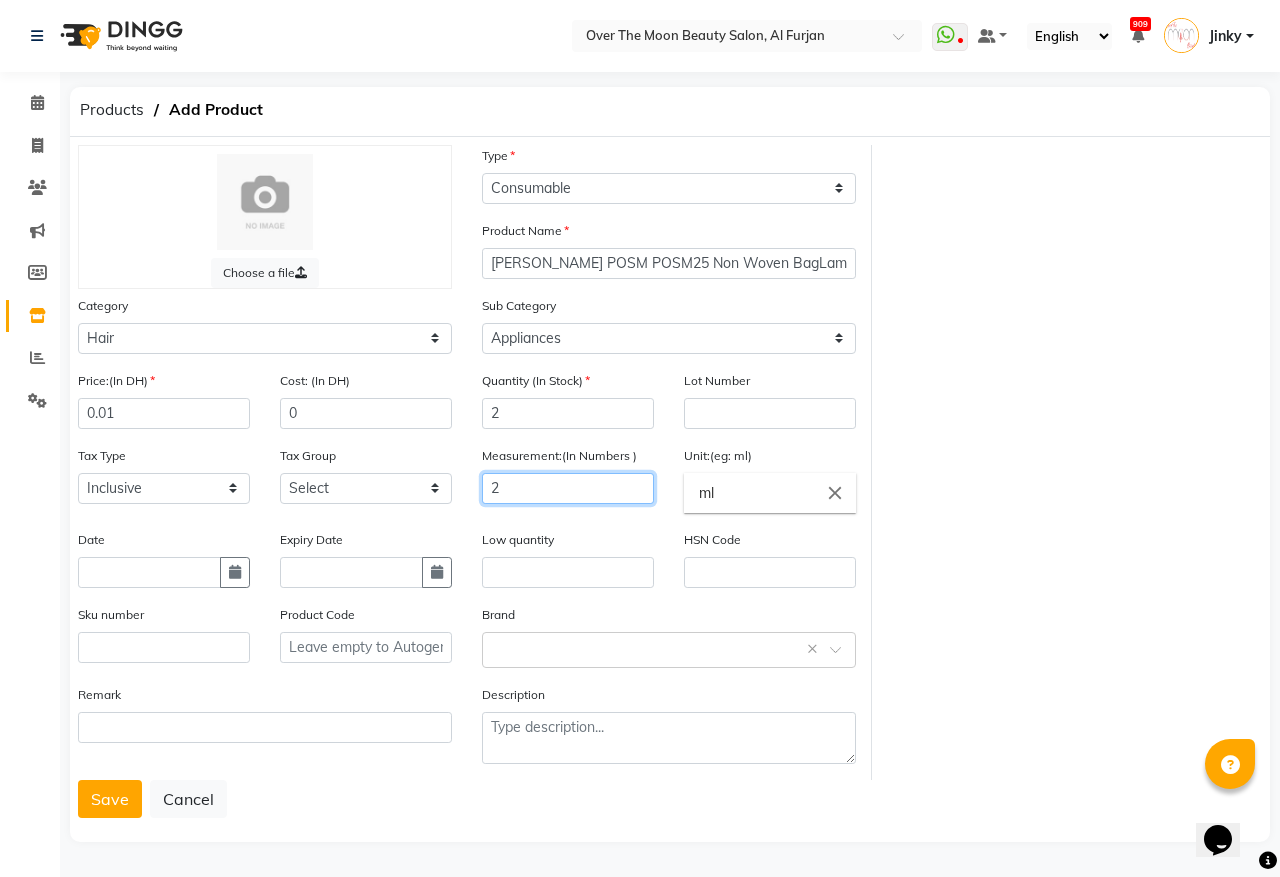 type on "2" 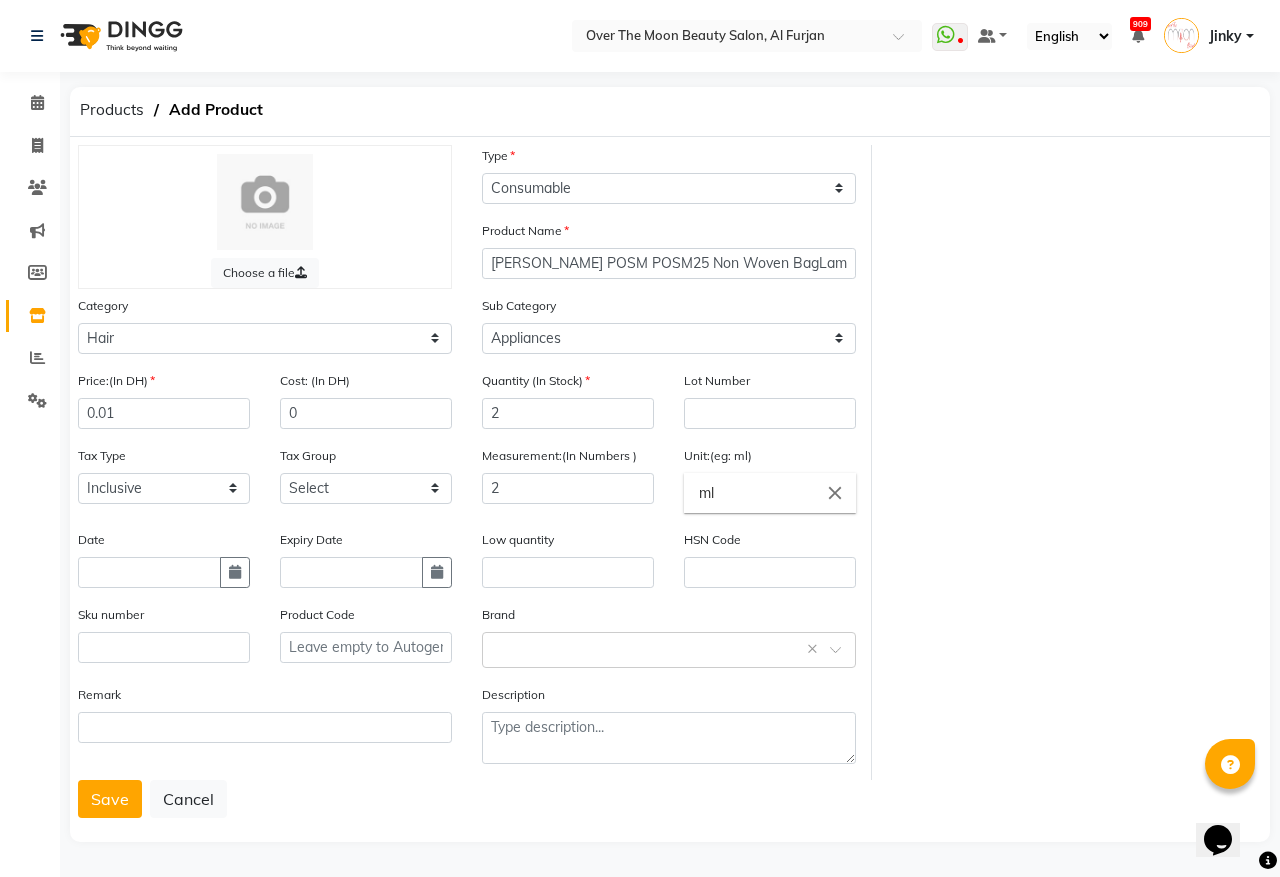 click on "close" 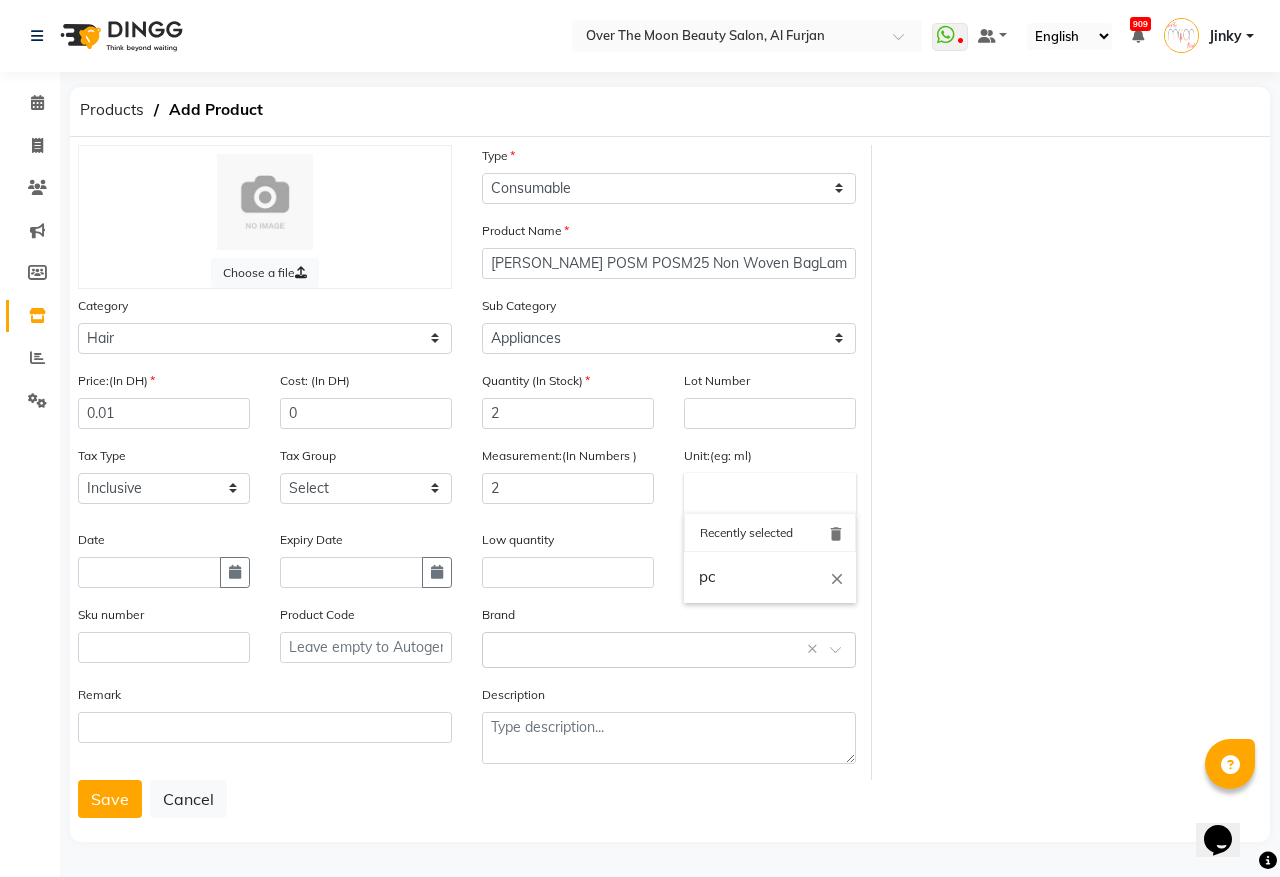 drag, startPoint x: 720, startPoint y: 583, endPoint x: 411, endPoint y: 566, distance: 309.4673 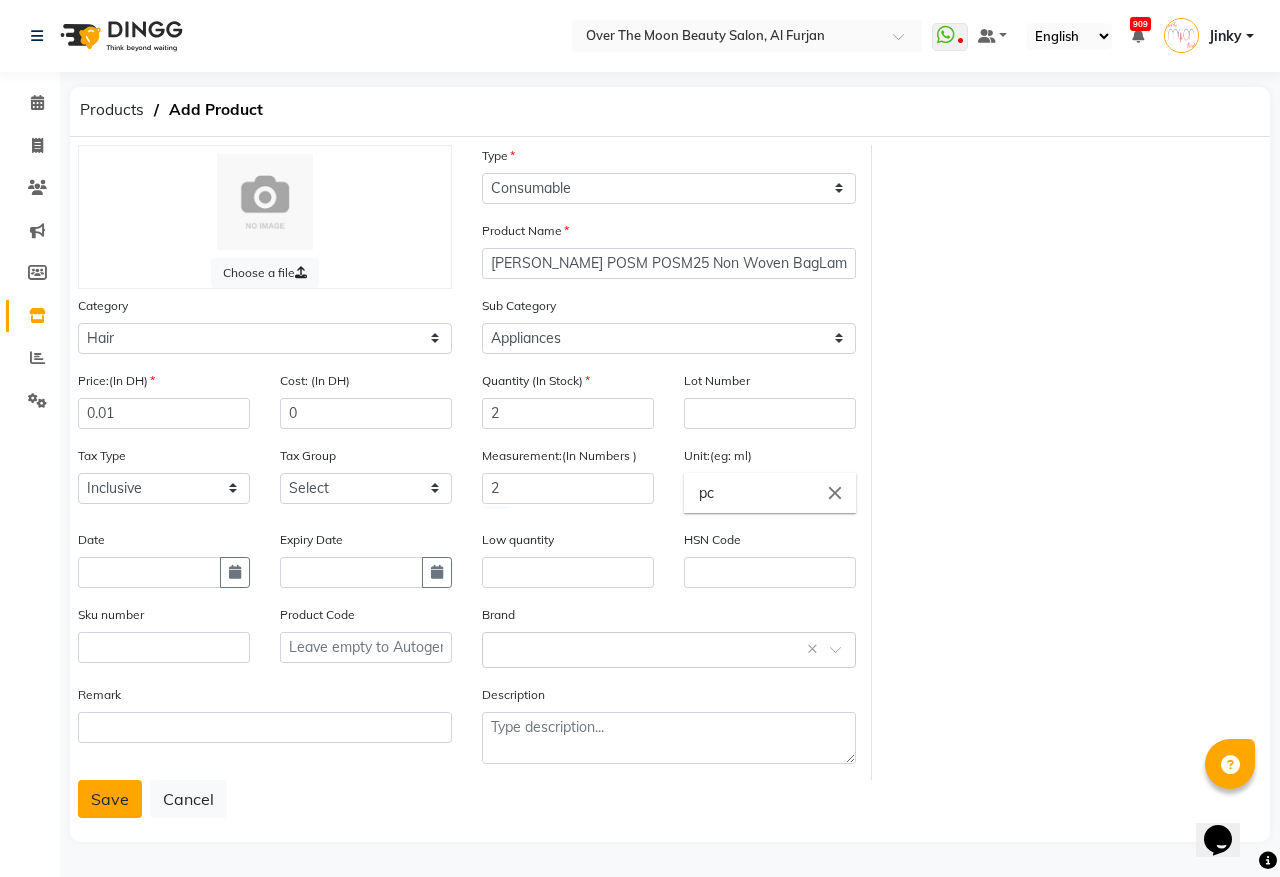 click on "Save" 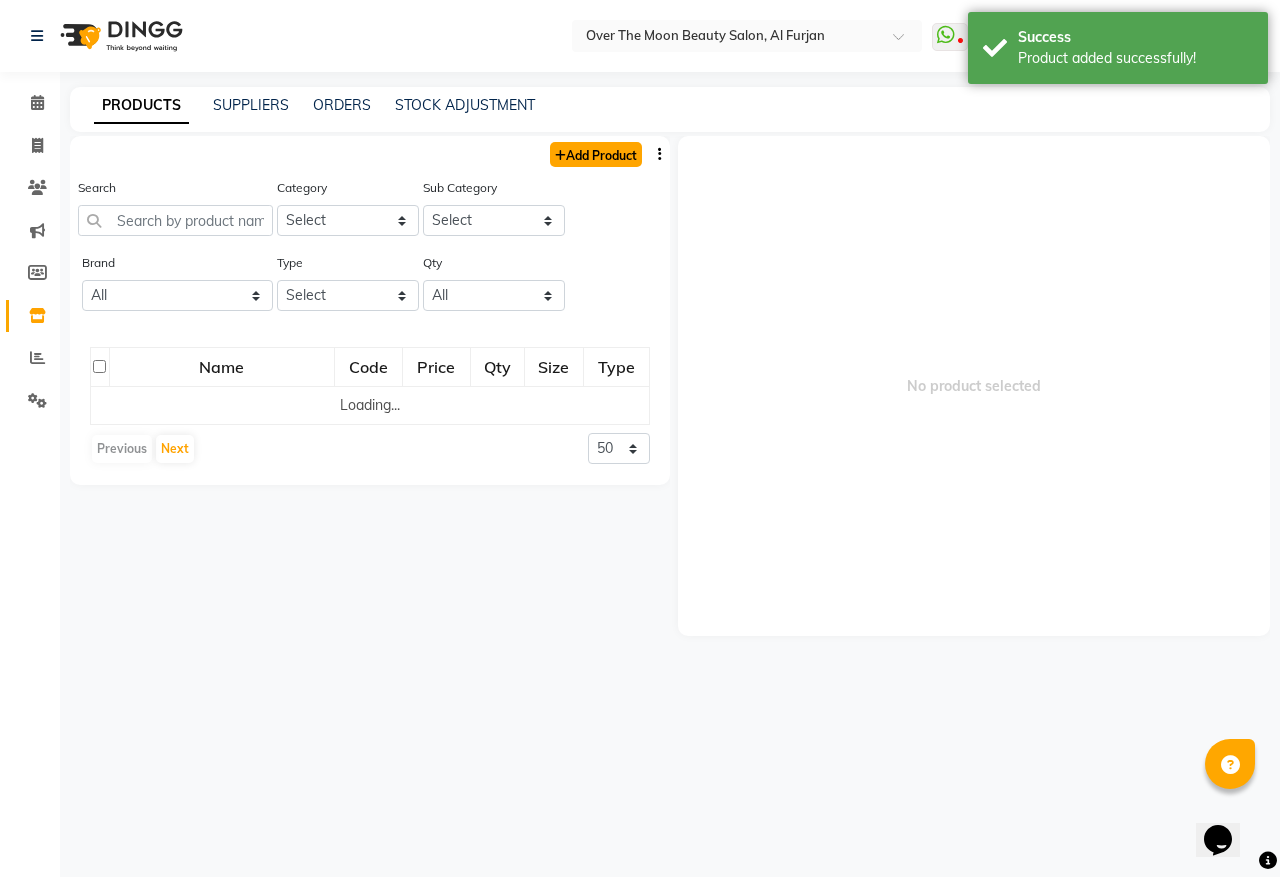click on "Add Product" 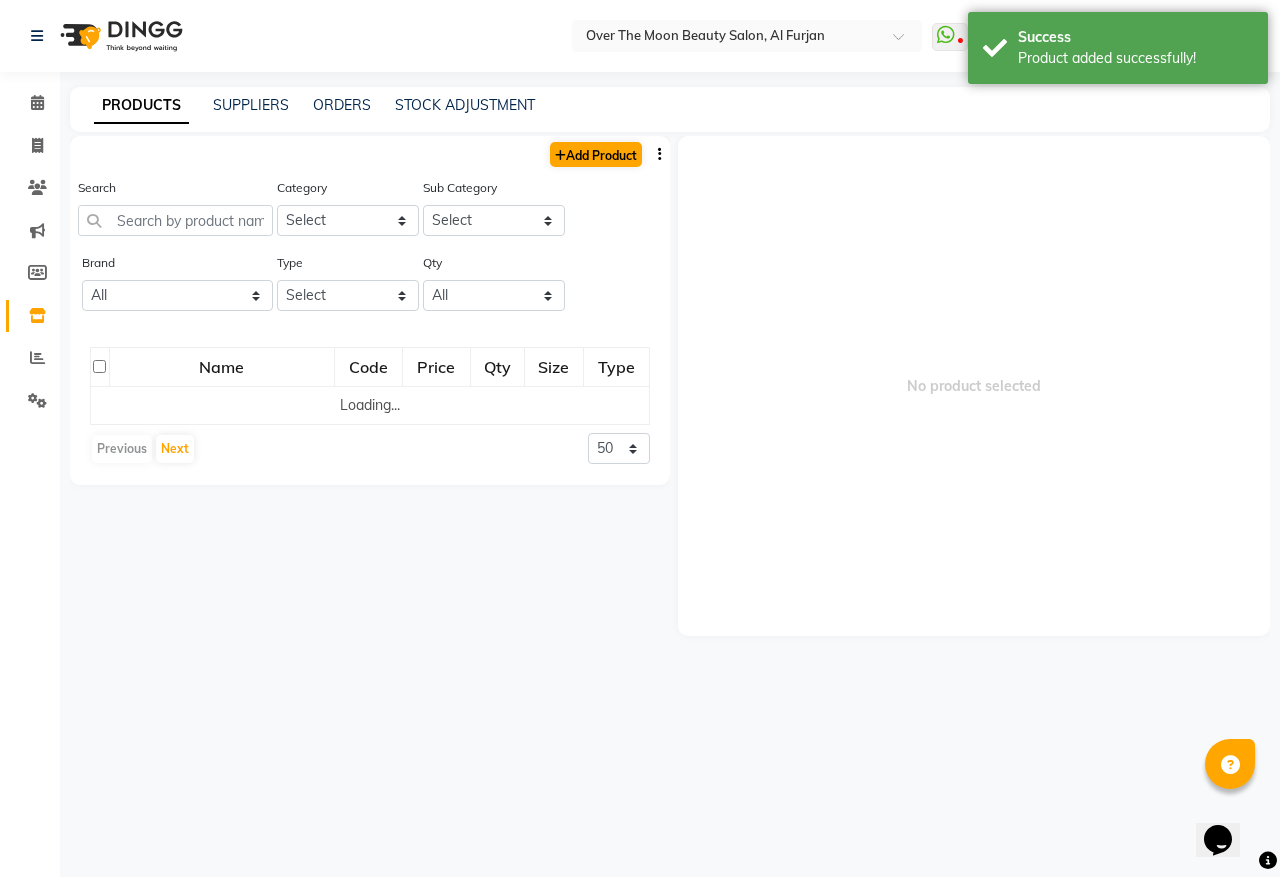 select on "true" 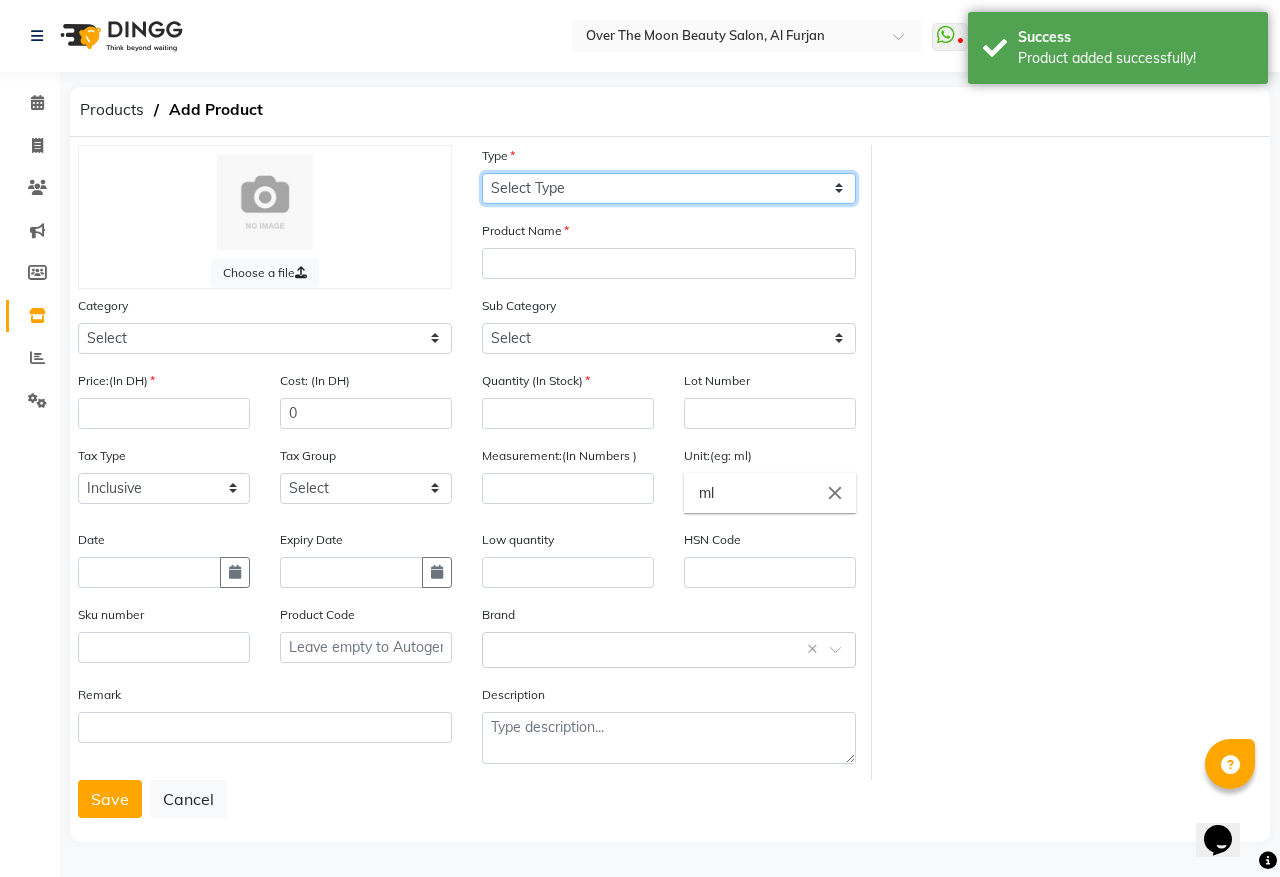 click on "Select Type Both Retail Consumable" 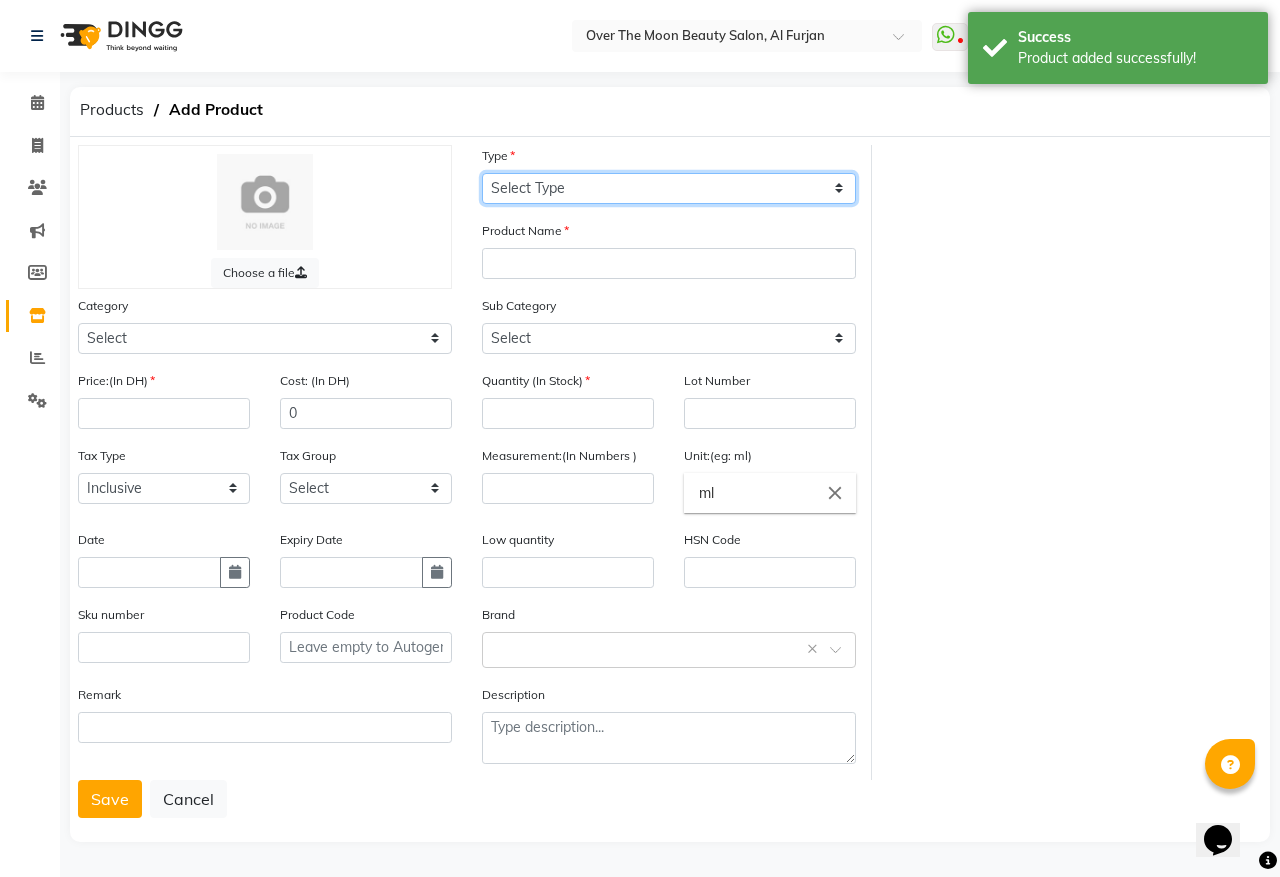select on "C" 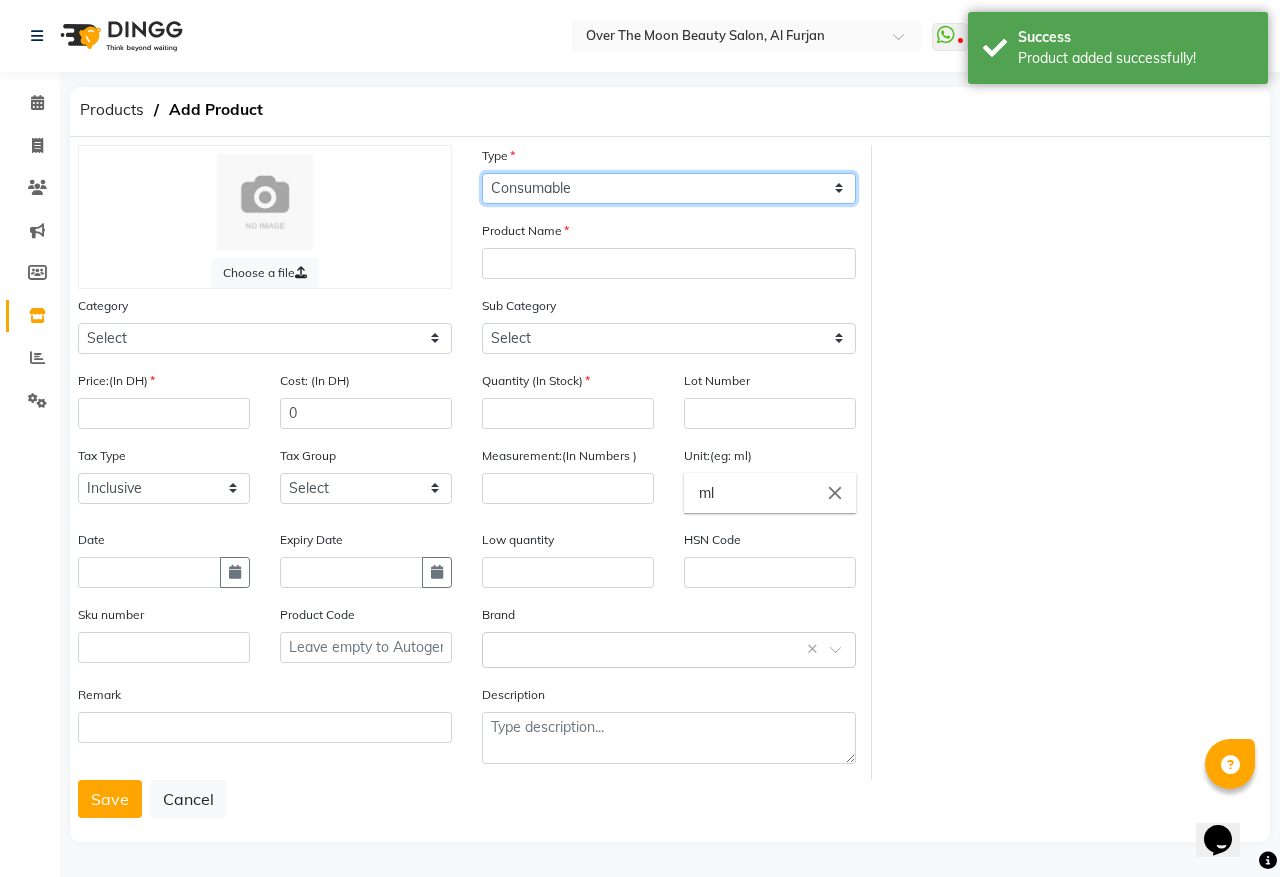 click on "Select Type Both Retail Consumable" 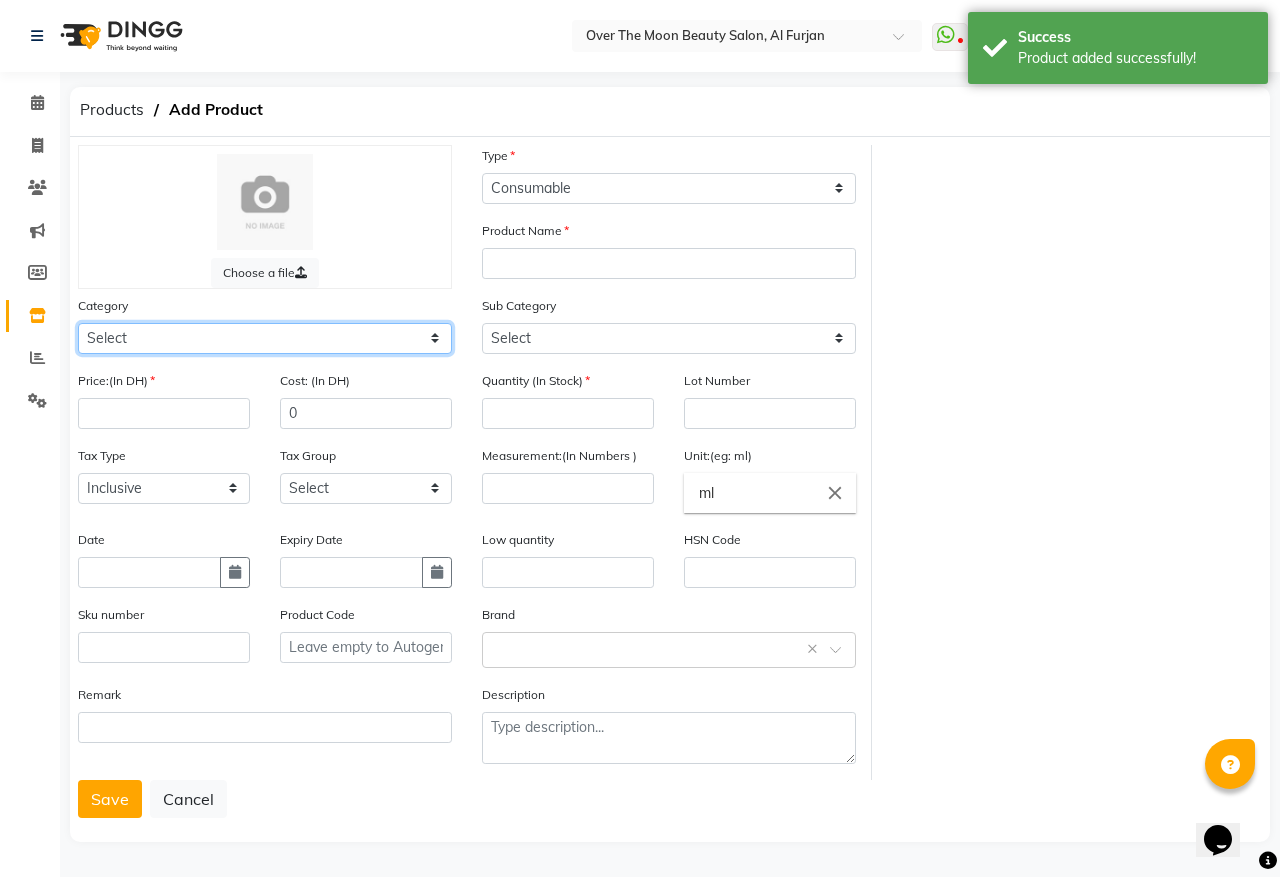 click on "Select Hair Skin Makeup Personal Care Appliances Beard Waxing Disposable Threading Hands and Feet Beauty Planet Botox Cadiveu Casmara Cheryls Loreal Olaplex Other" 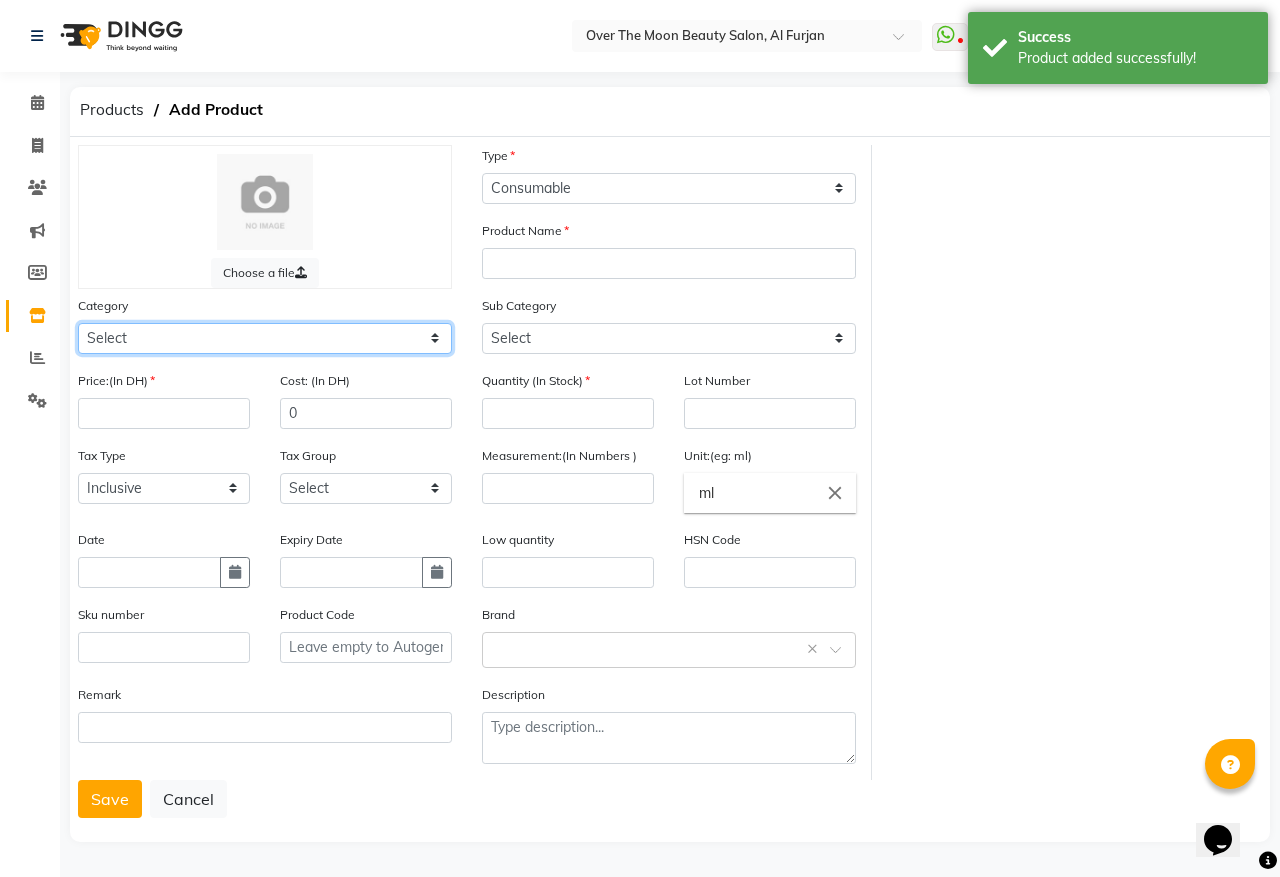 select on "478101100" 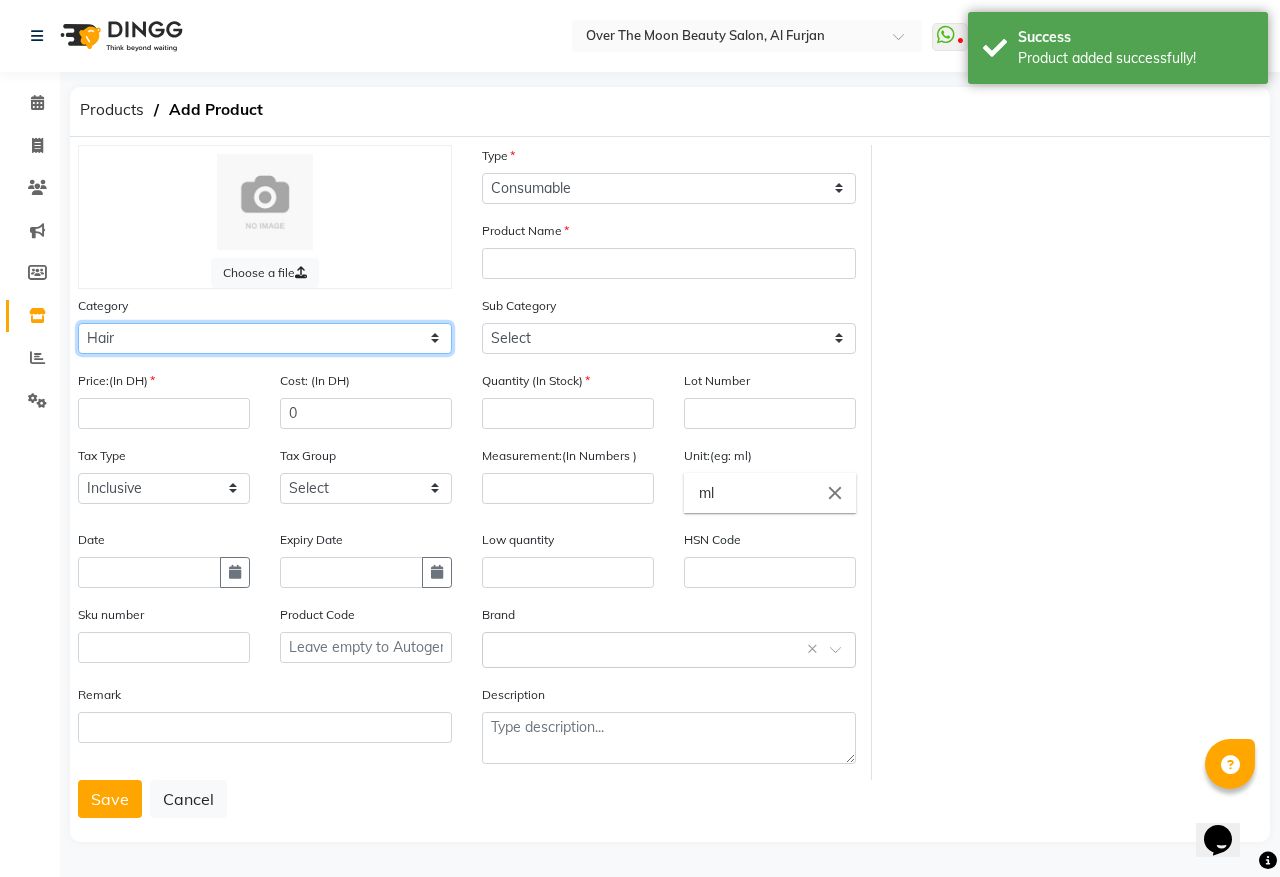 click on "Select Hair Skin Makeup Personal Care Appliances Beard Waxing Disposable Threading Hands and Feet Beauty Planet Botox Cadiveu Casmara Cheryls Loreal Olaplex Other" 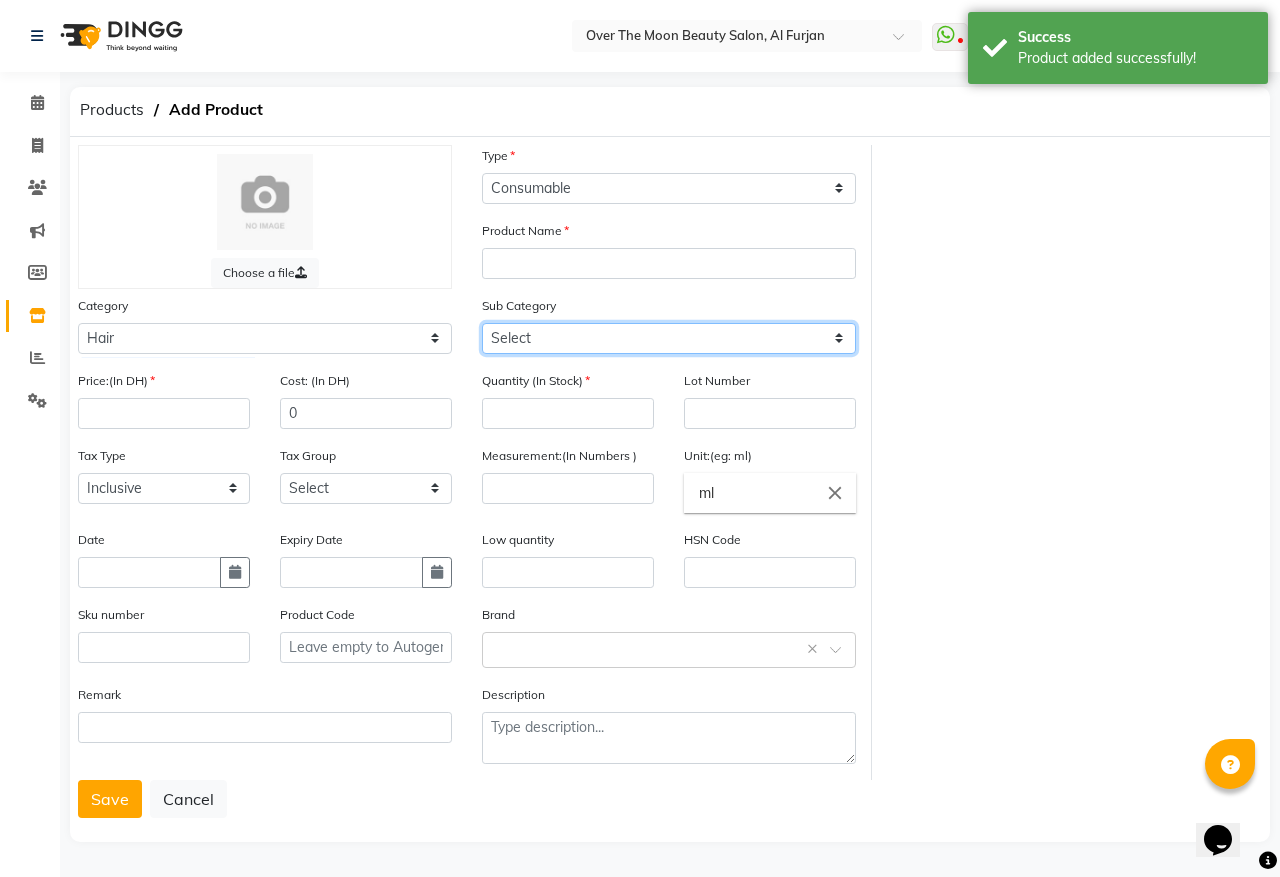 click on "Select Shampoo Conditioner Cream Mask Oil Serum Color Appliances Treatment Styling Kit & Combo Other" 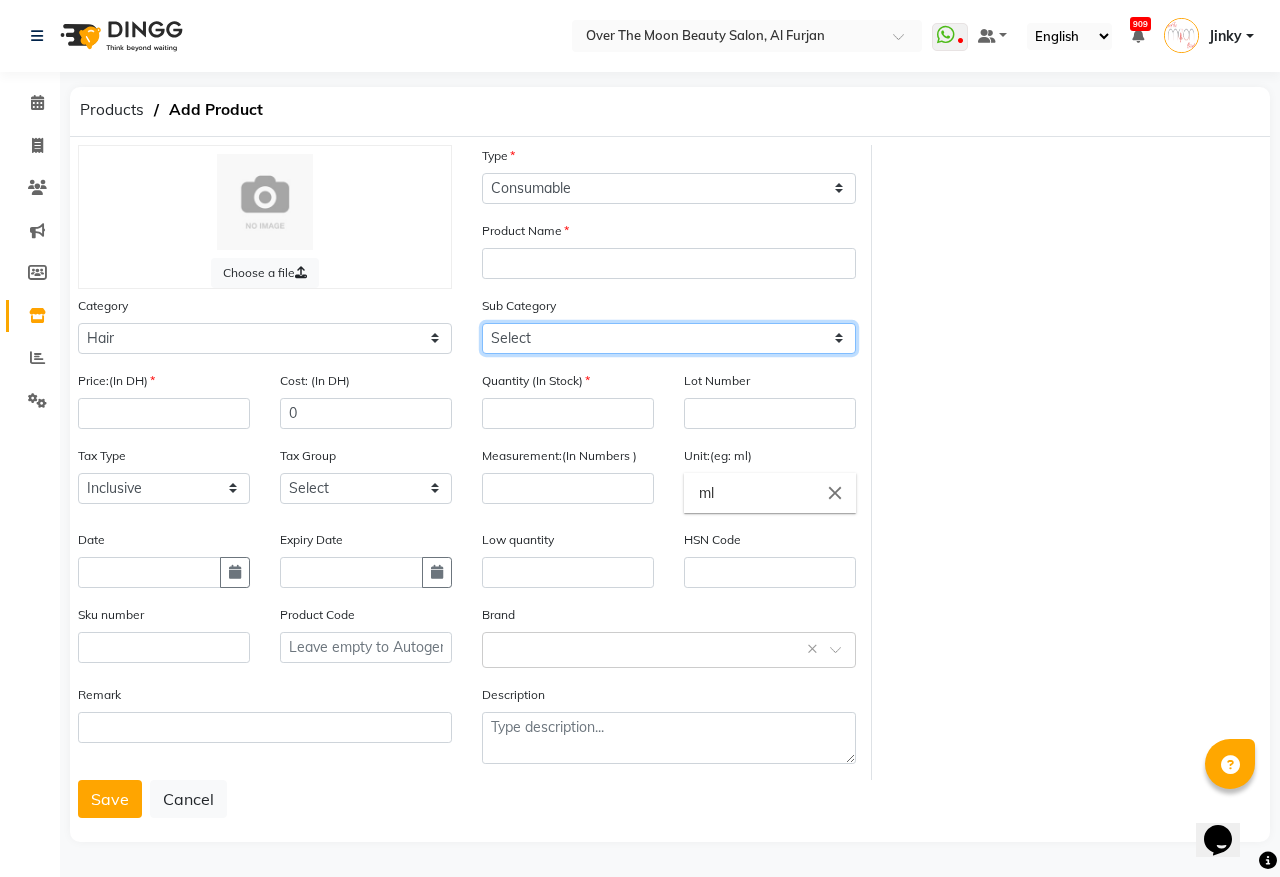 select on "478101108" 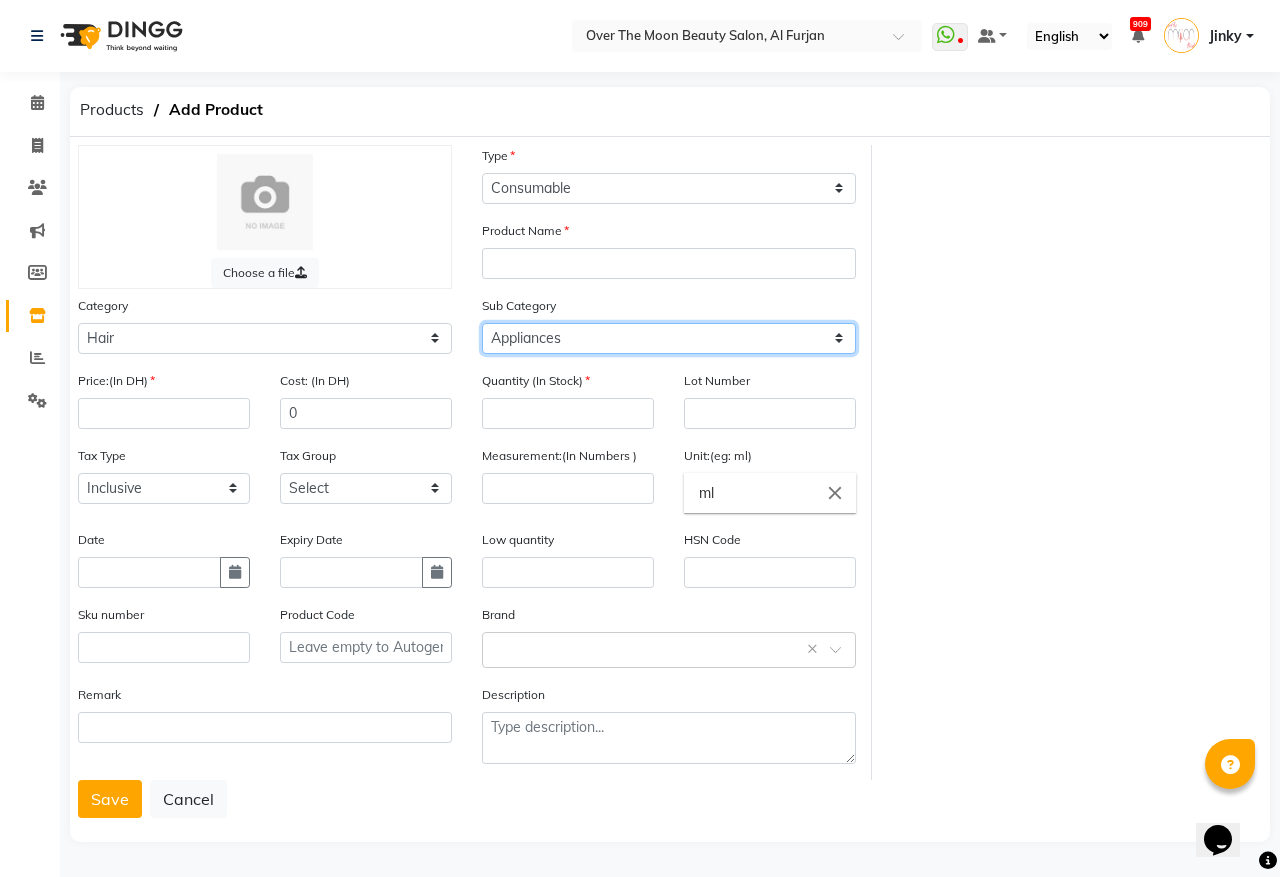 click on "Select Shampoo Conditioner Cream Mask Oil Serum Color Appliances Treatment Styling Kit & Combo Other" 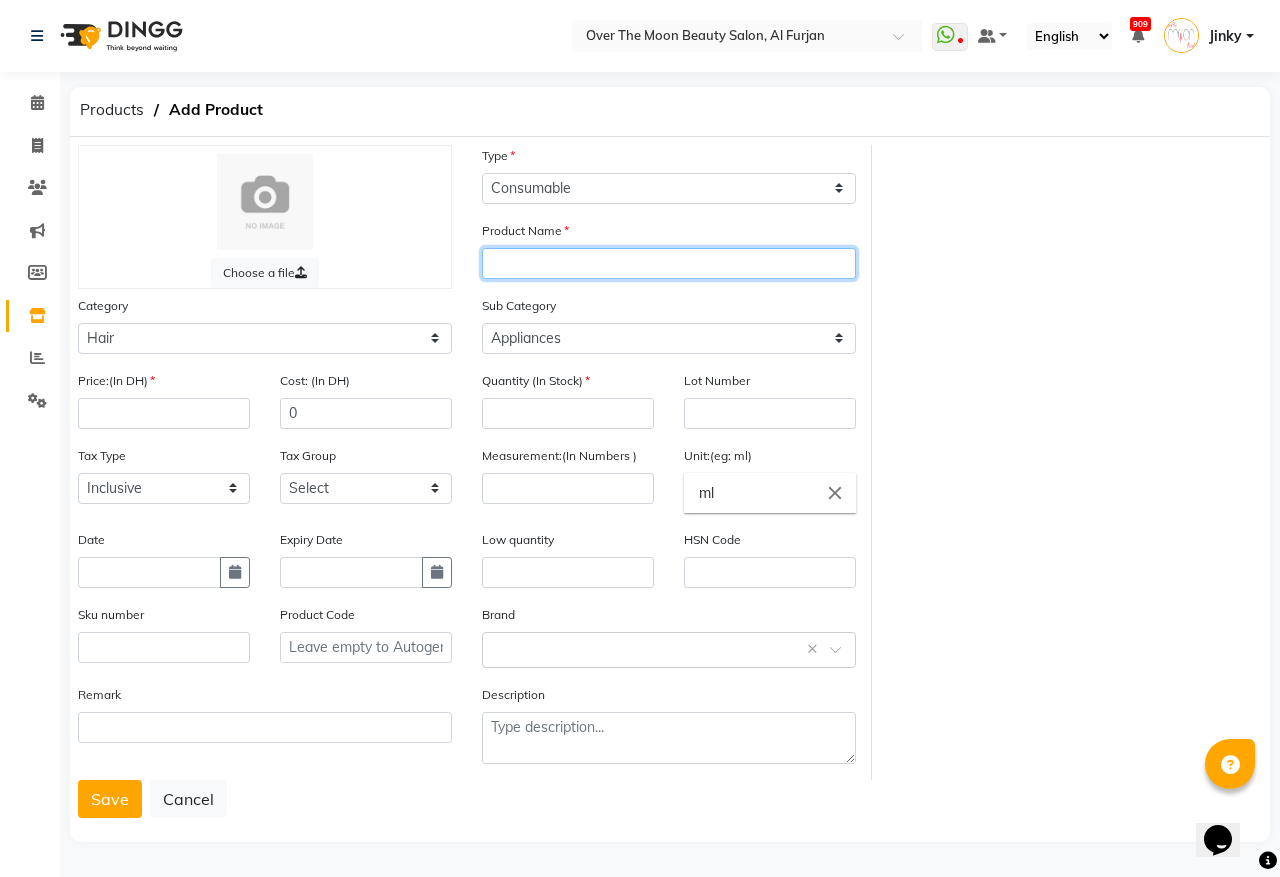 click 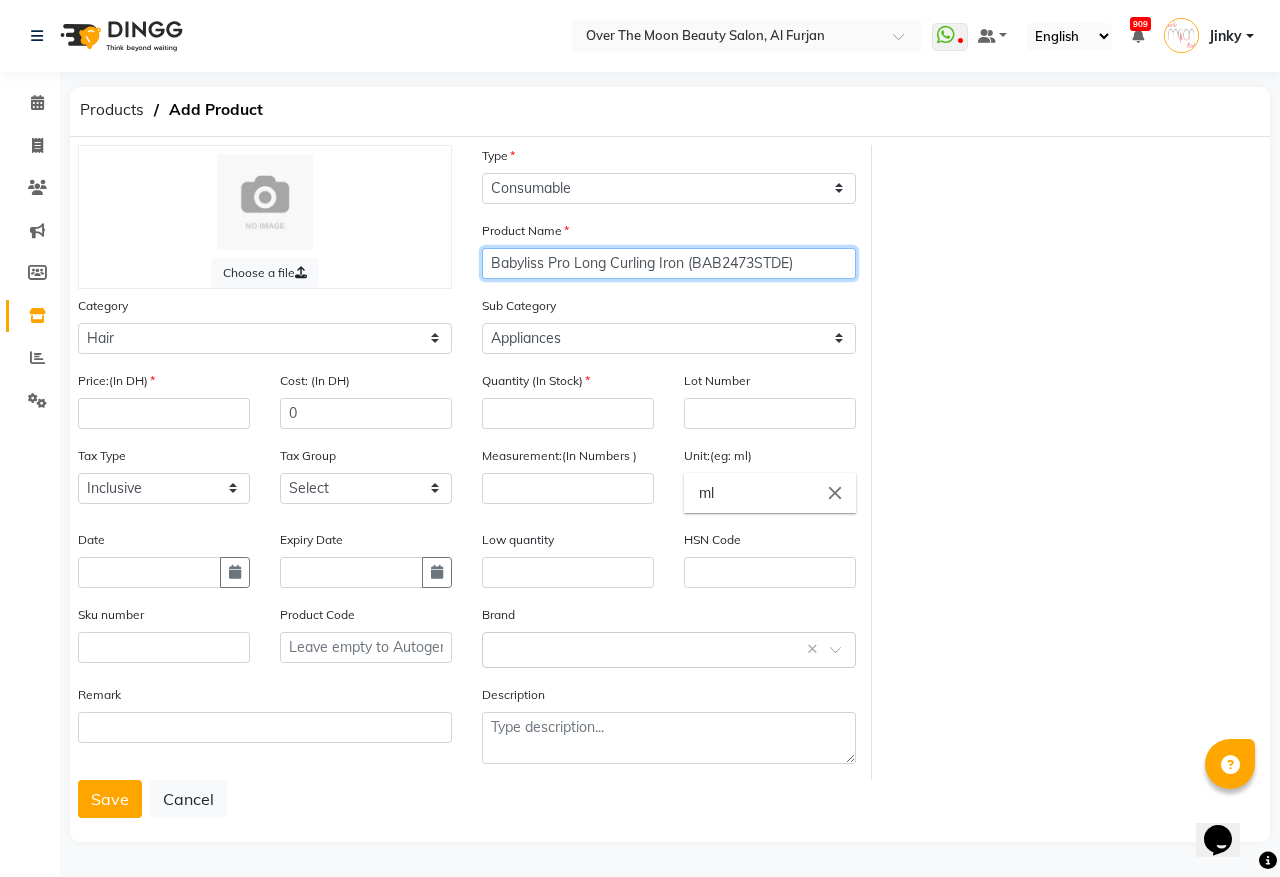 type on "Babyliss Pro Long Curling Iron (BAB2473STDE)" 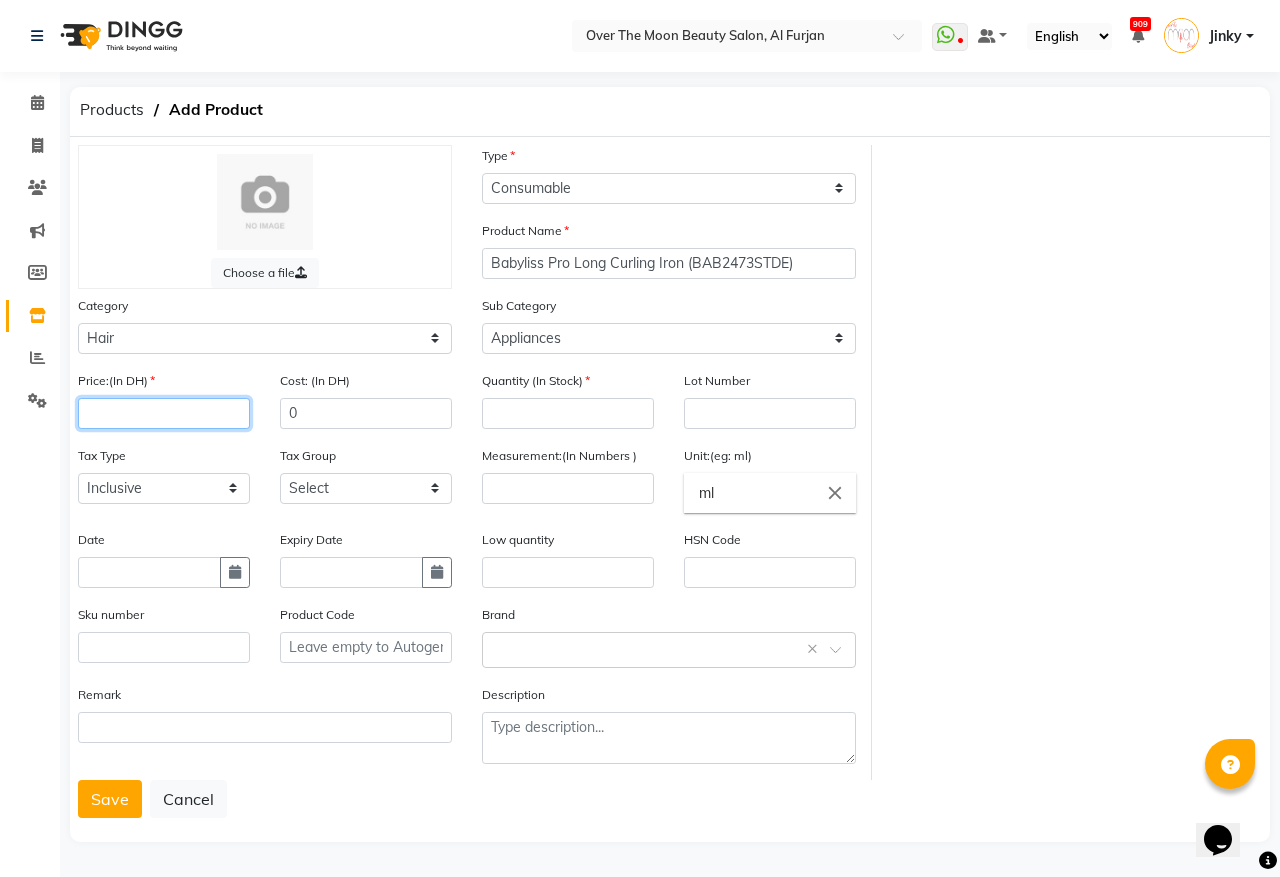 click 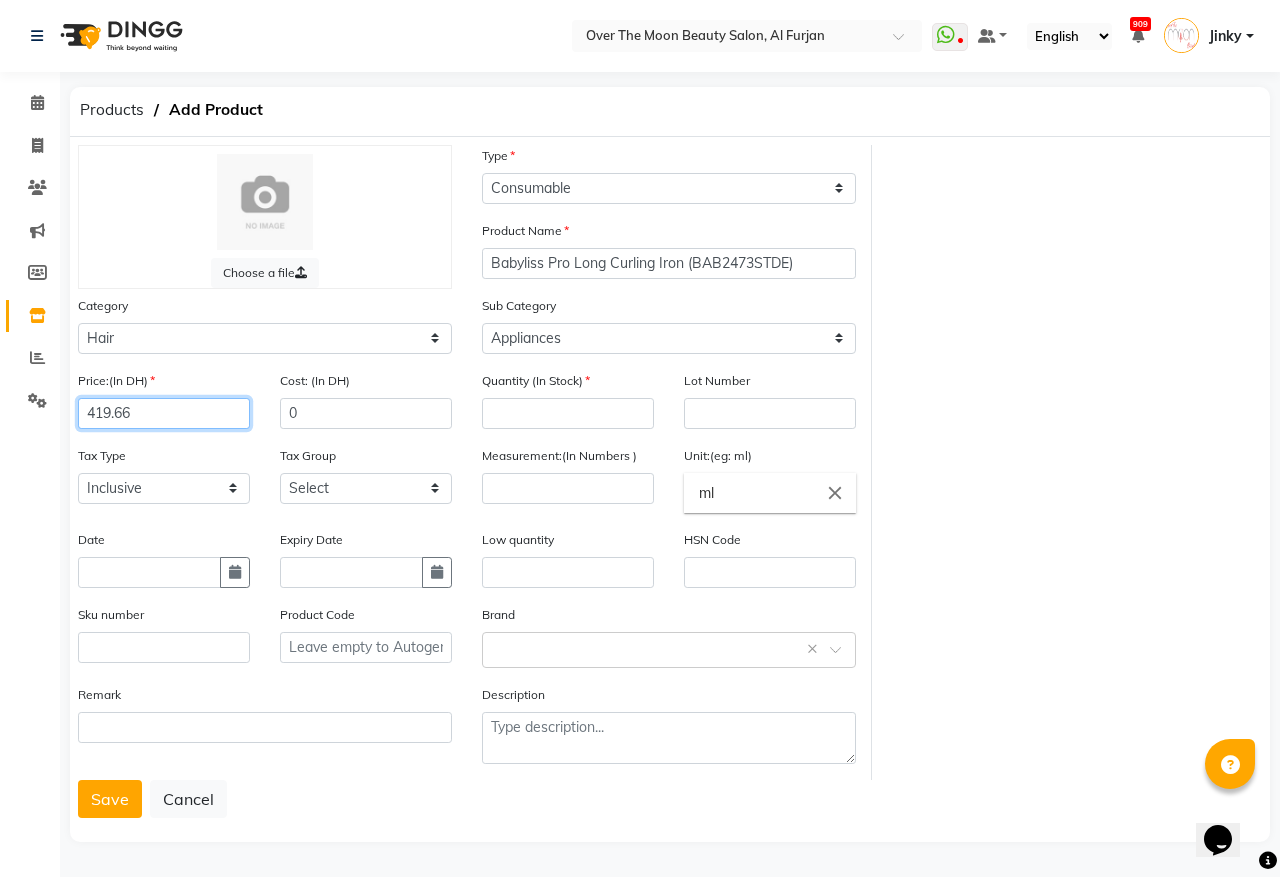 type on "419.66" 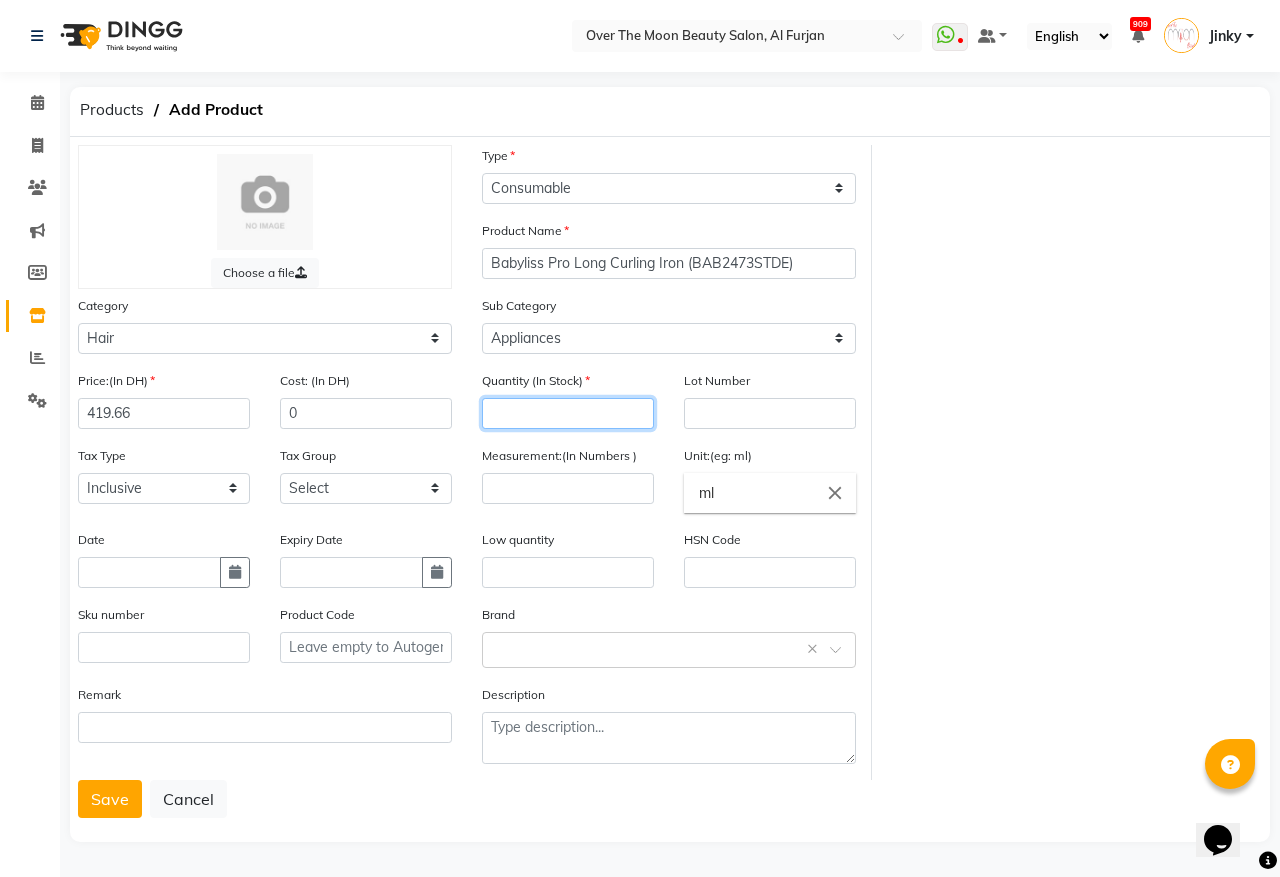 click 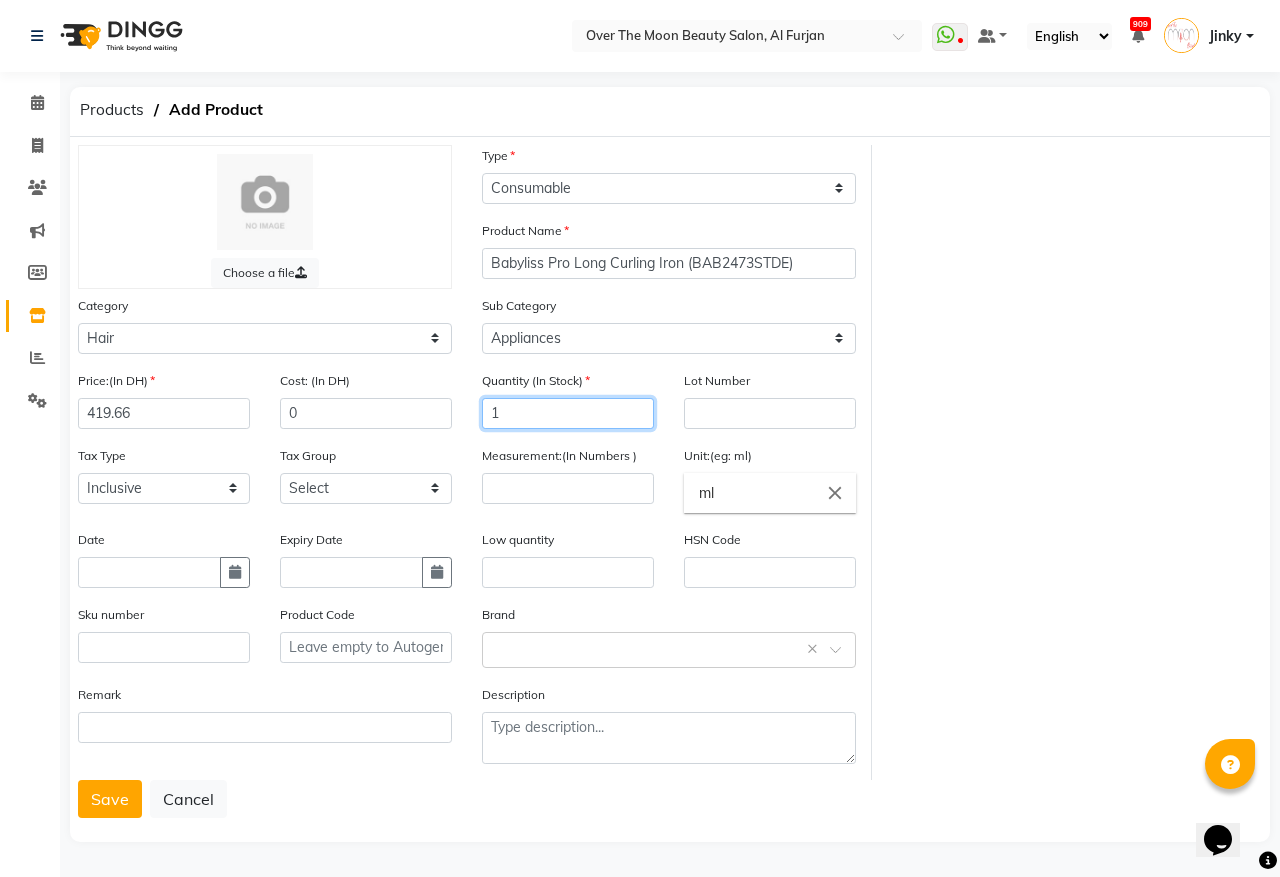type on "1" 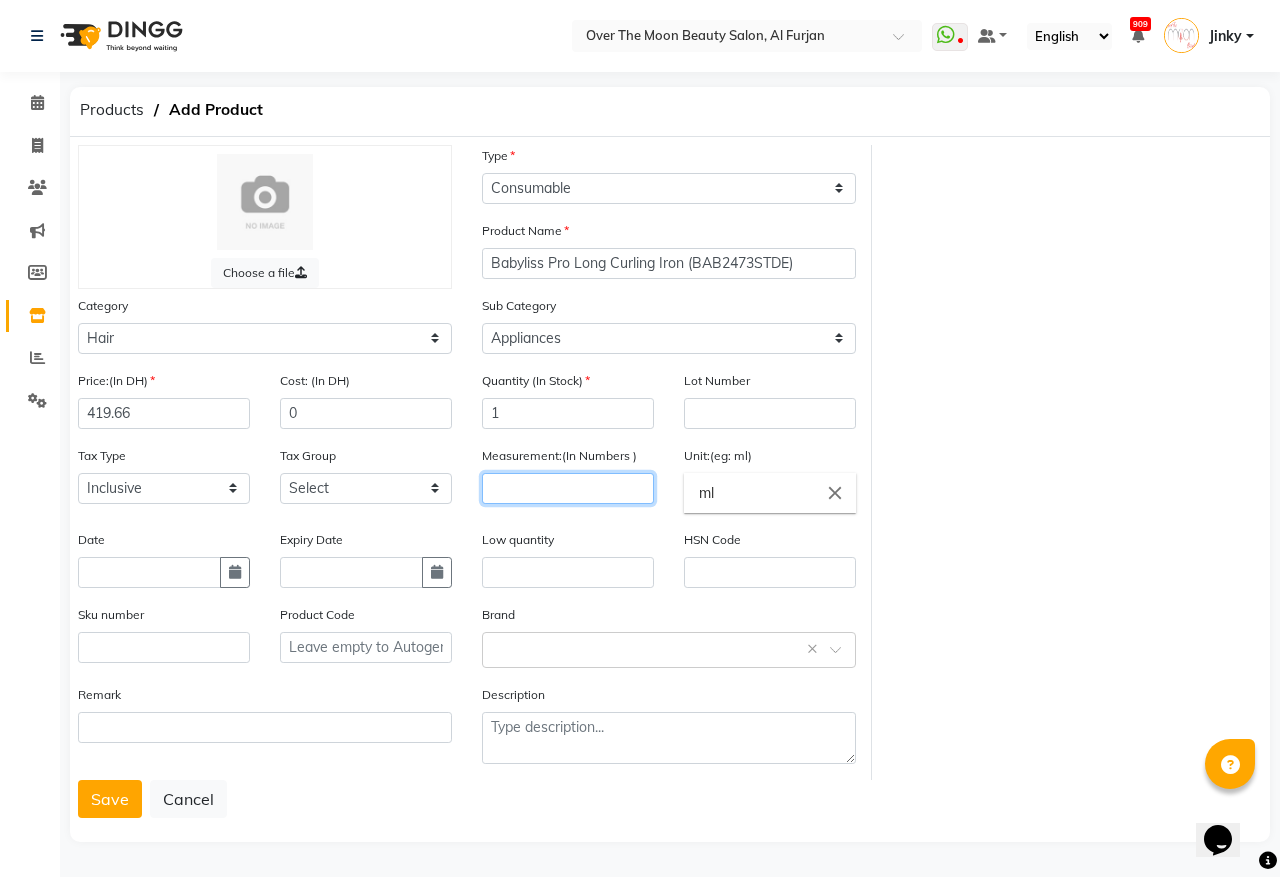 click 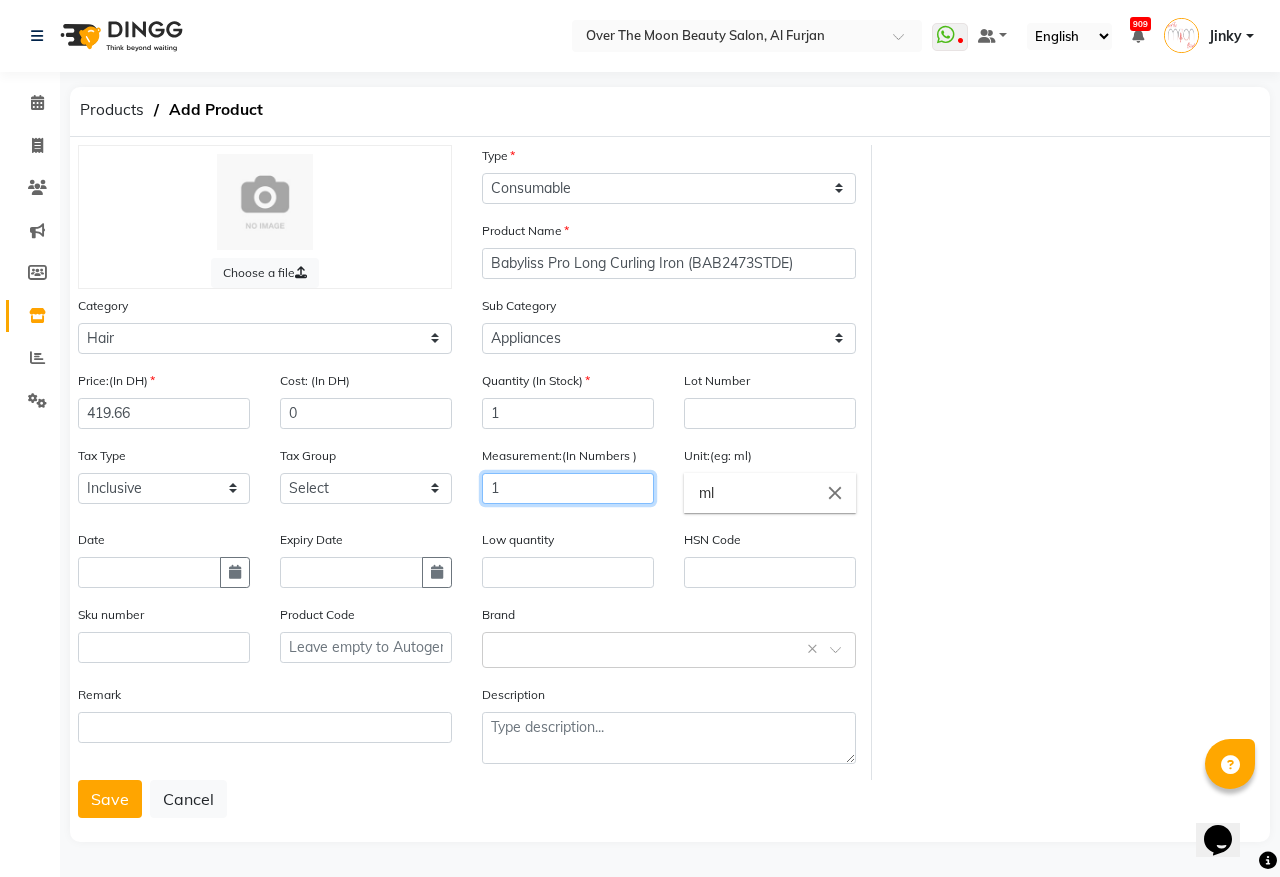 type on "1" 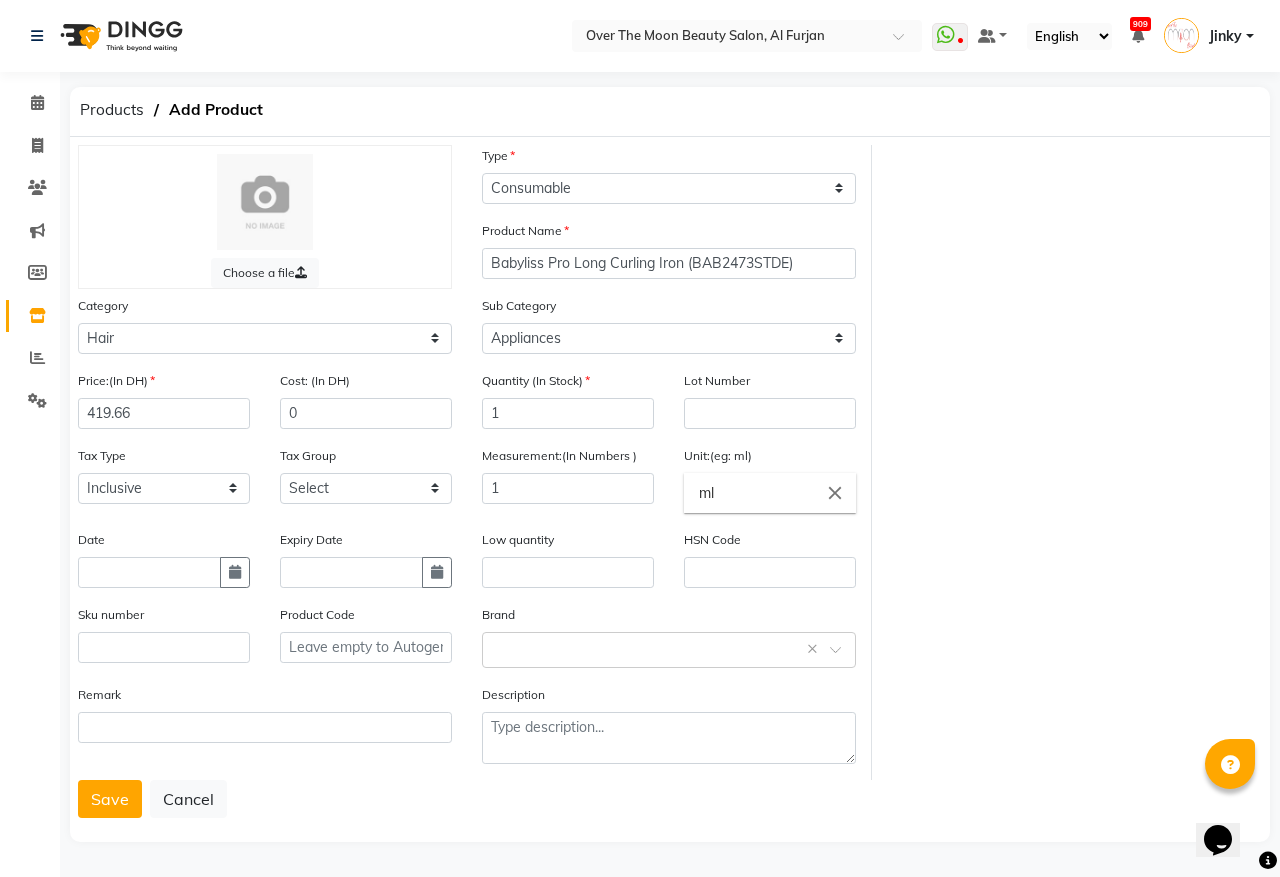 click on "close" 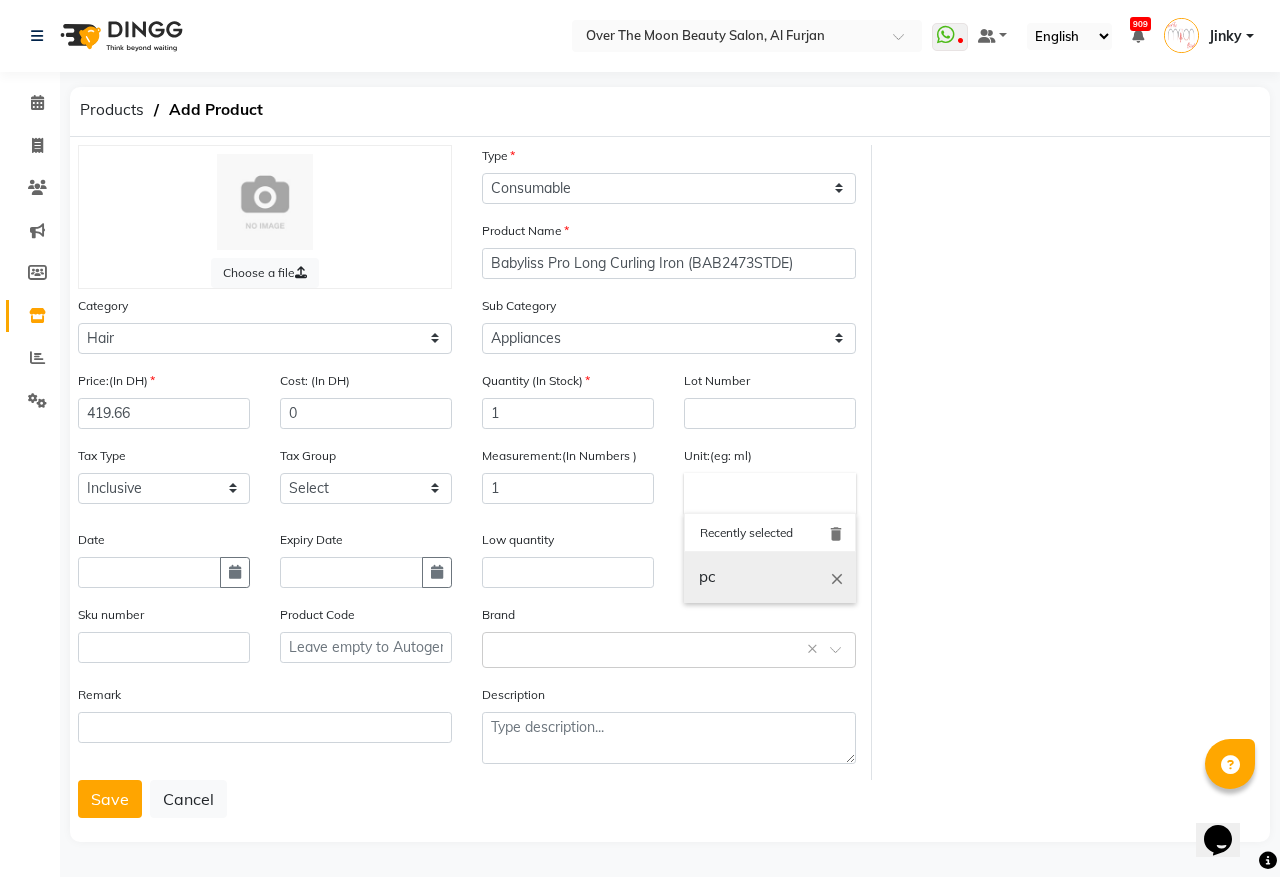 click on "pc" at bounding box center [770, 577] 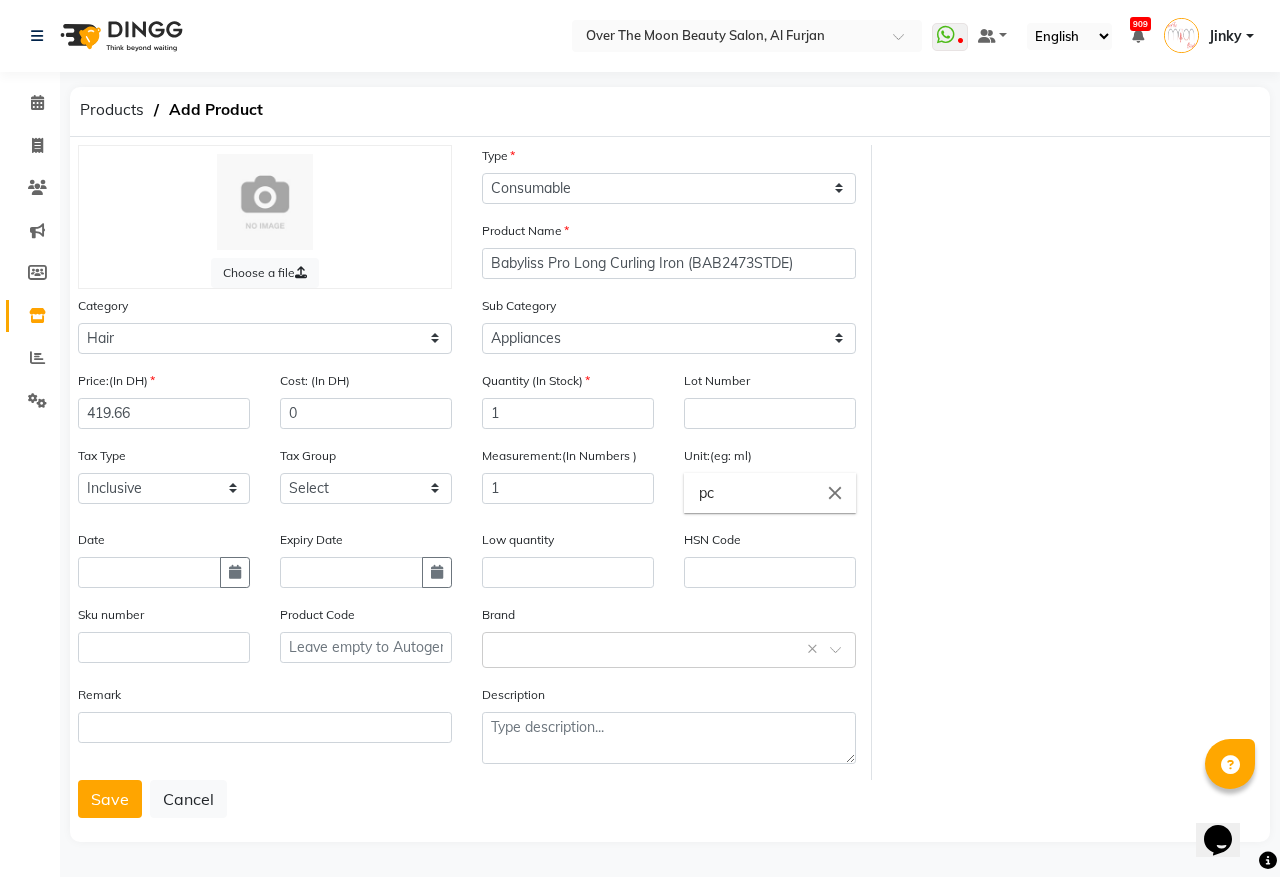 click on "Save" 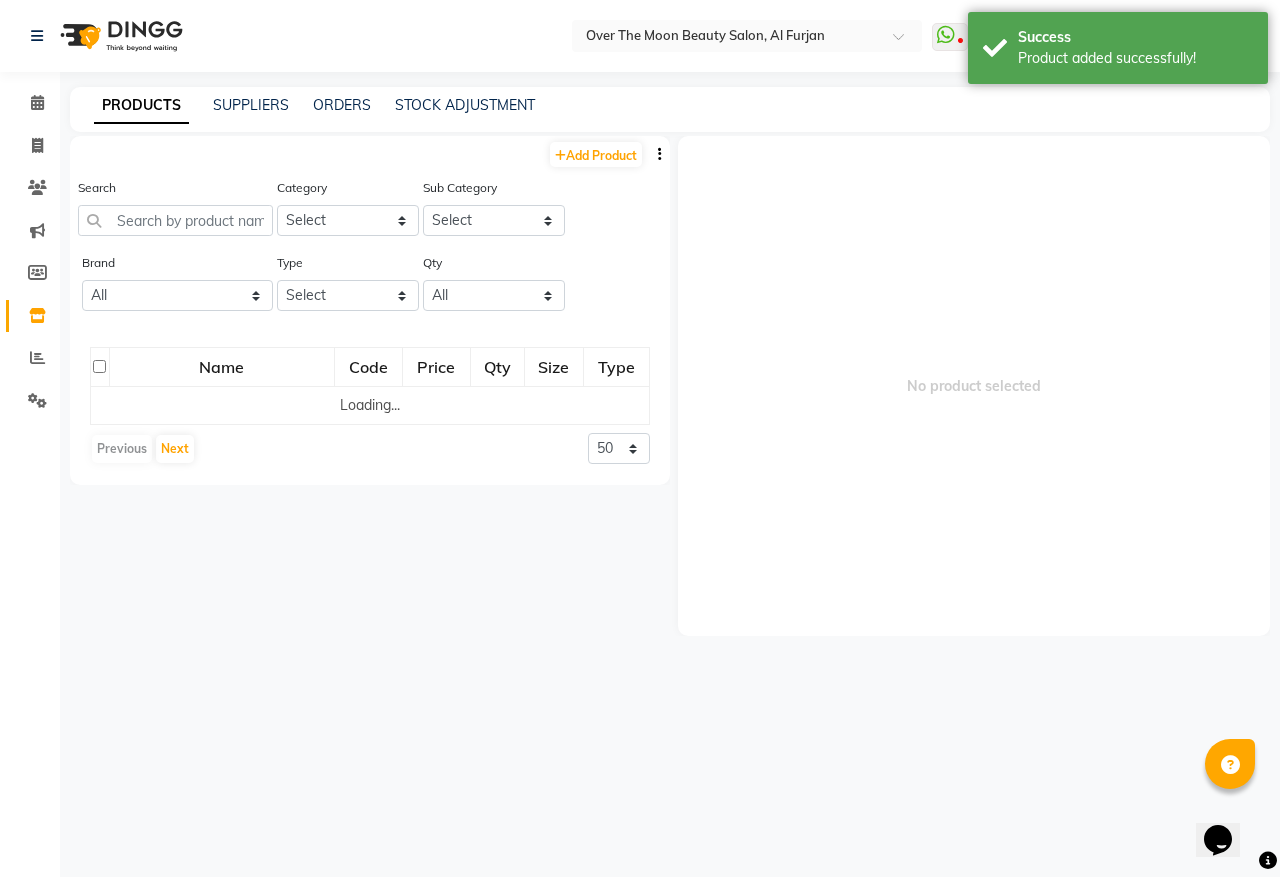 click on "Add Product" 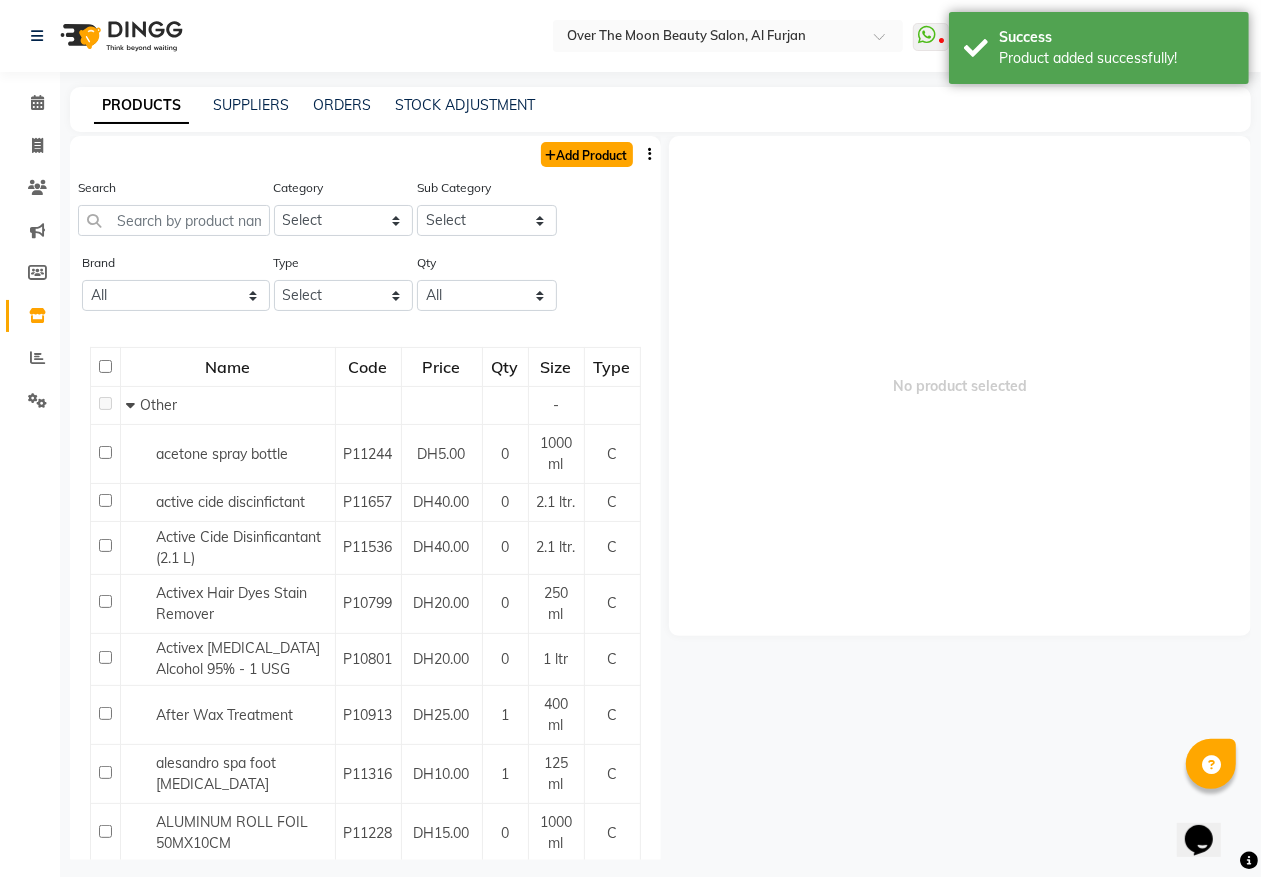 click on "Add Product" 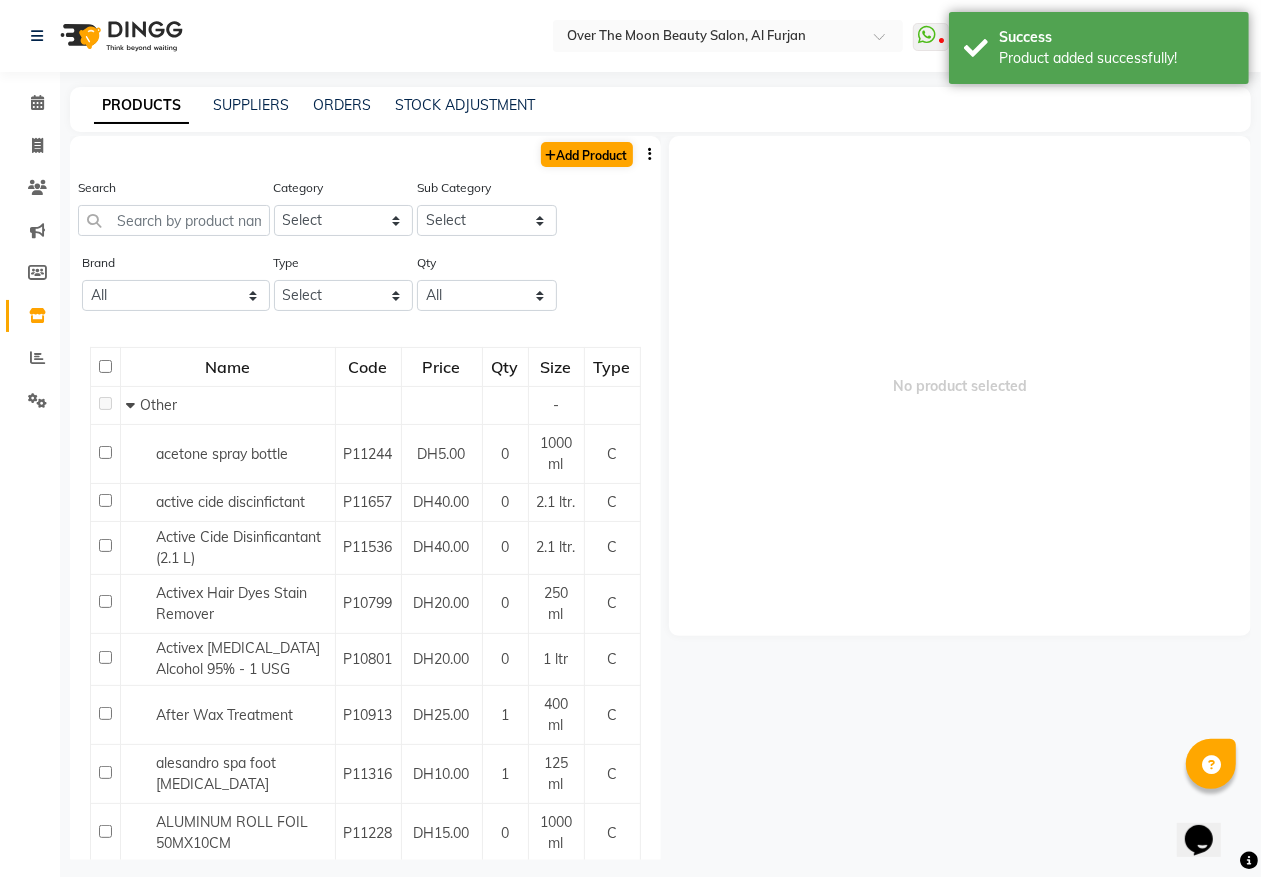 select on "true" 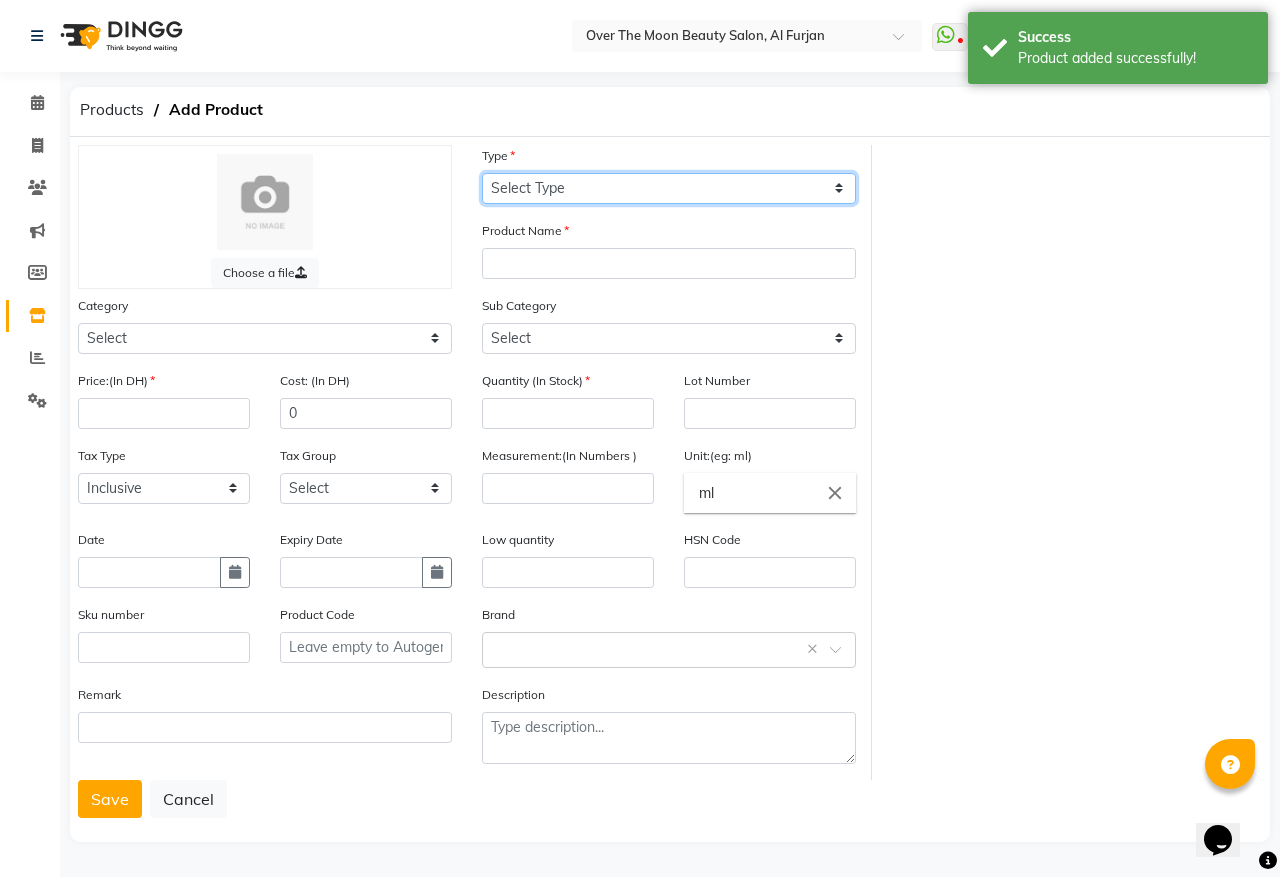 click on "Select Type Both Retail Consumable" 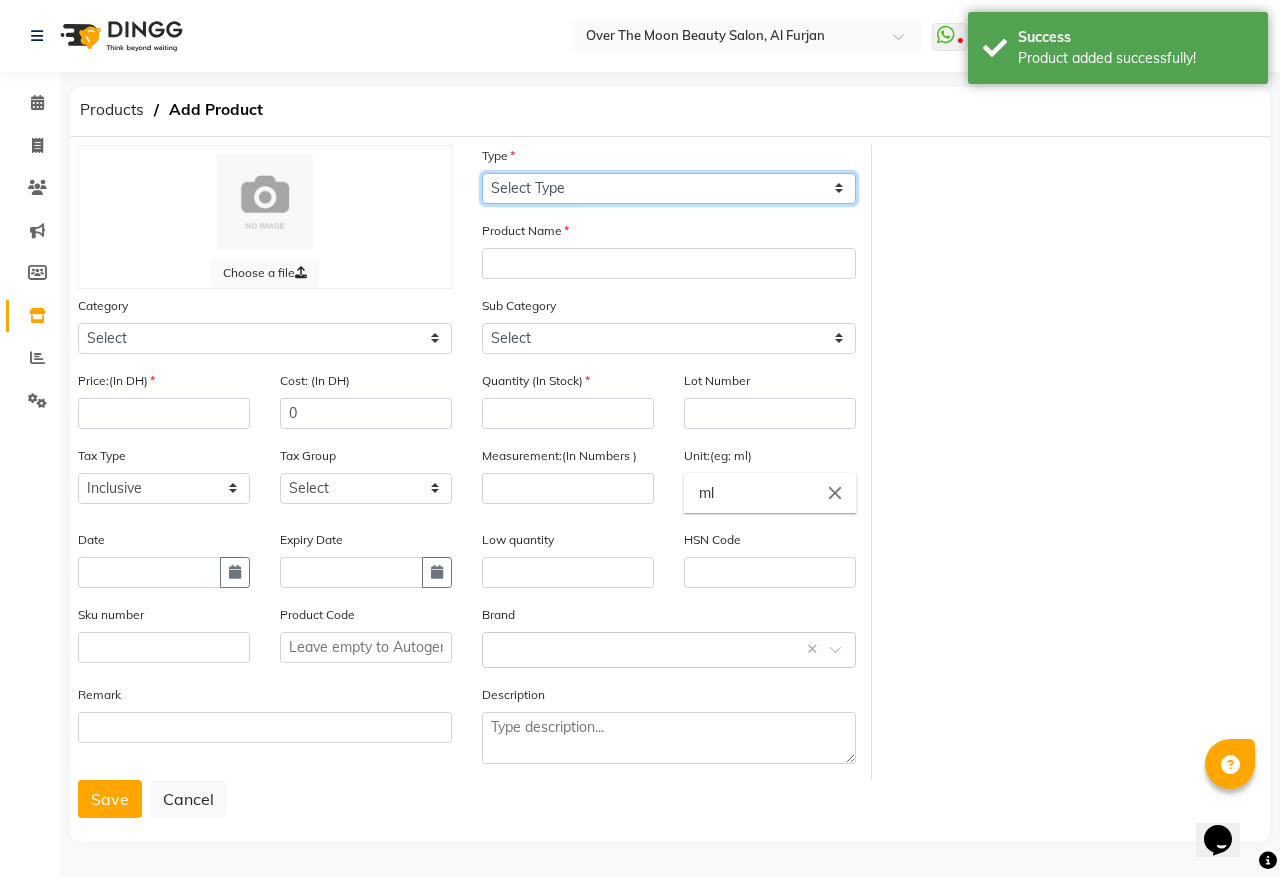 select on "C" 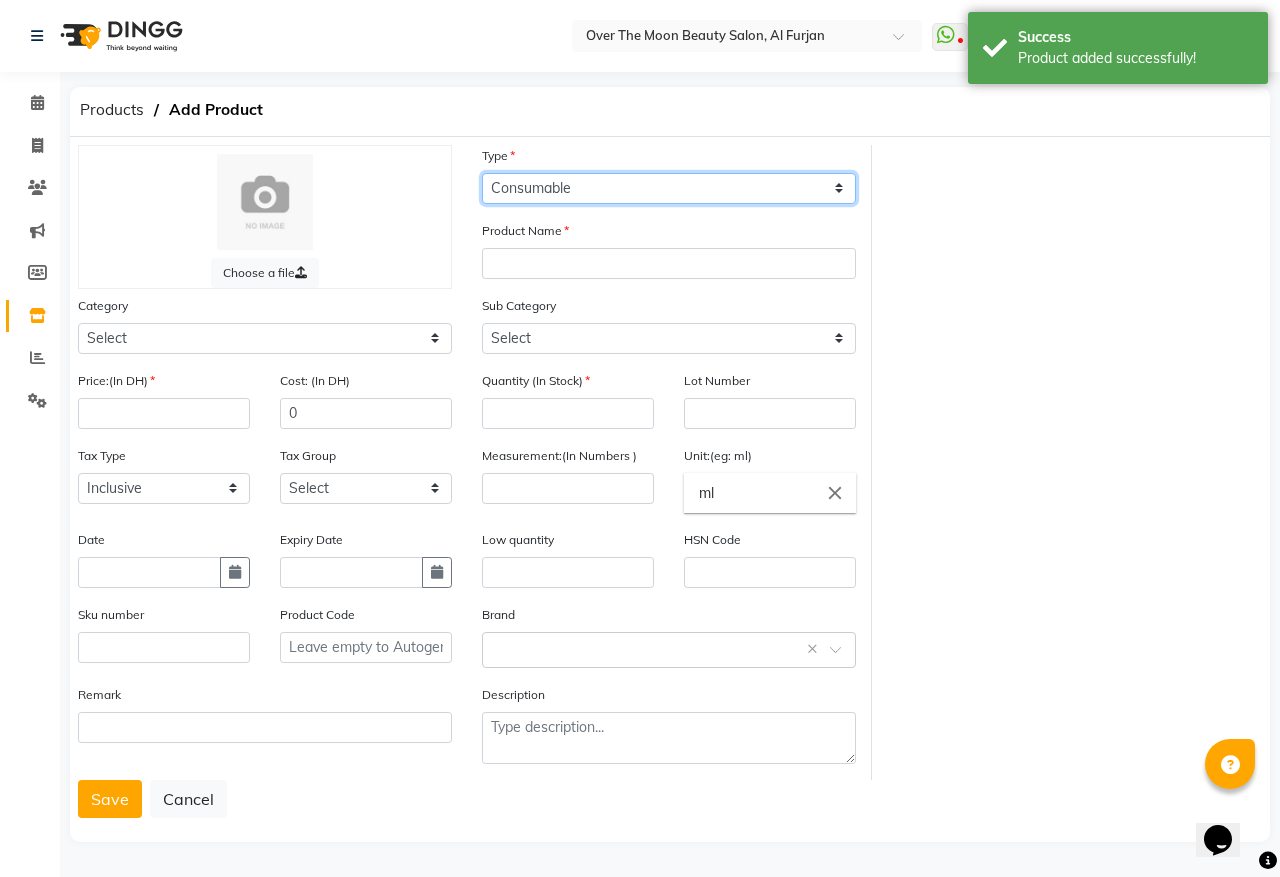 click on "Select Type Both Retail Consumable" 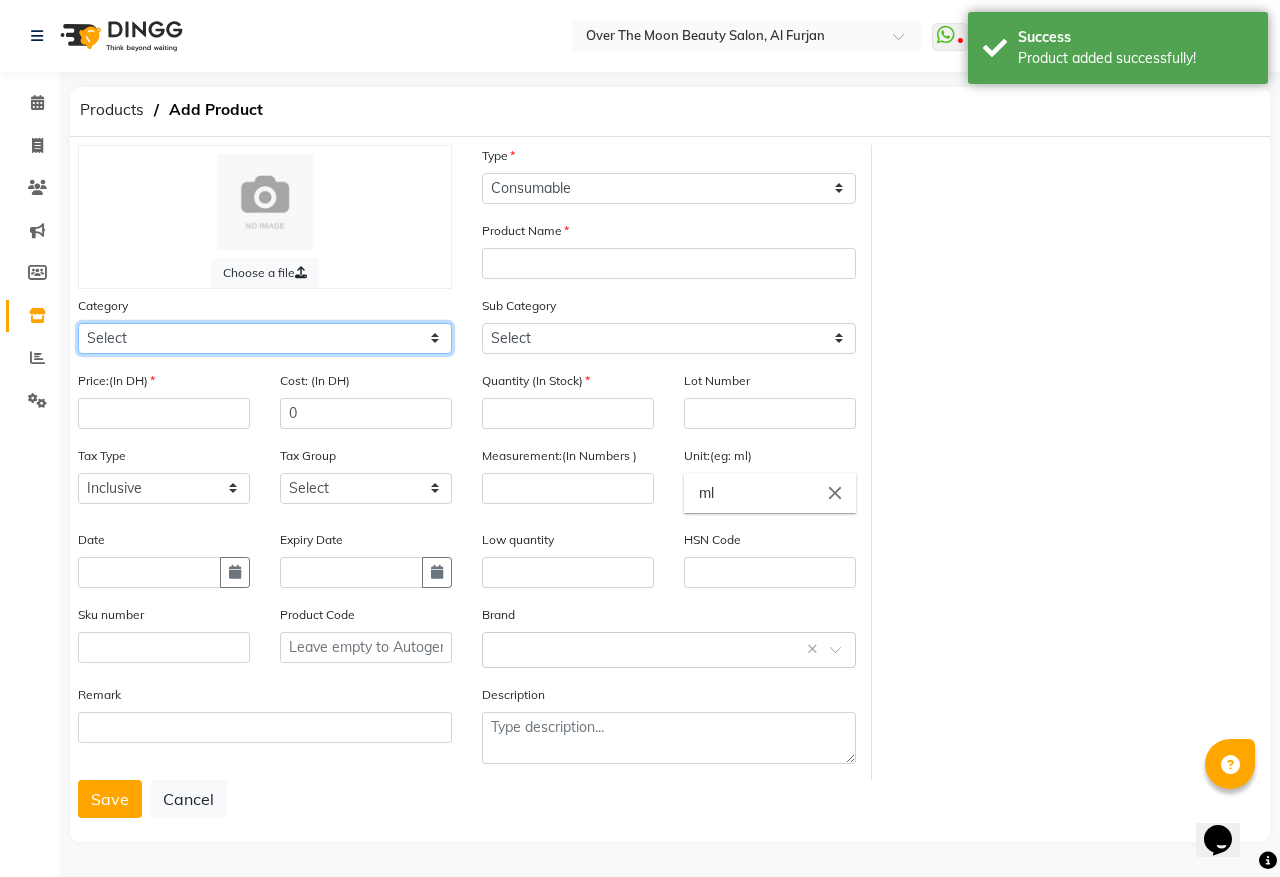 click on "Select Hair Skin Makeup Personal Care Appliances Beard Waxing Disposable Threading Hands and Feet Beauty Planet Botox Cadiveu Casmara Cheryls Loreal Olaplex Other" 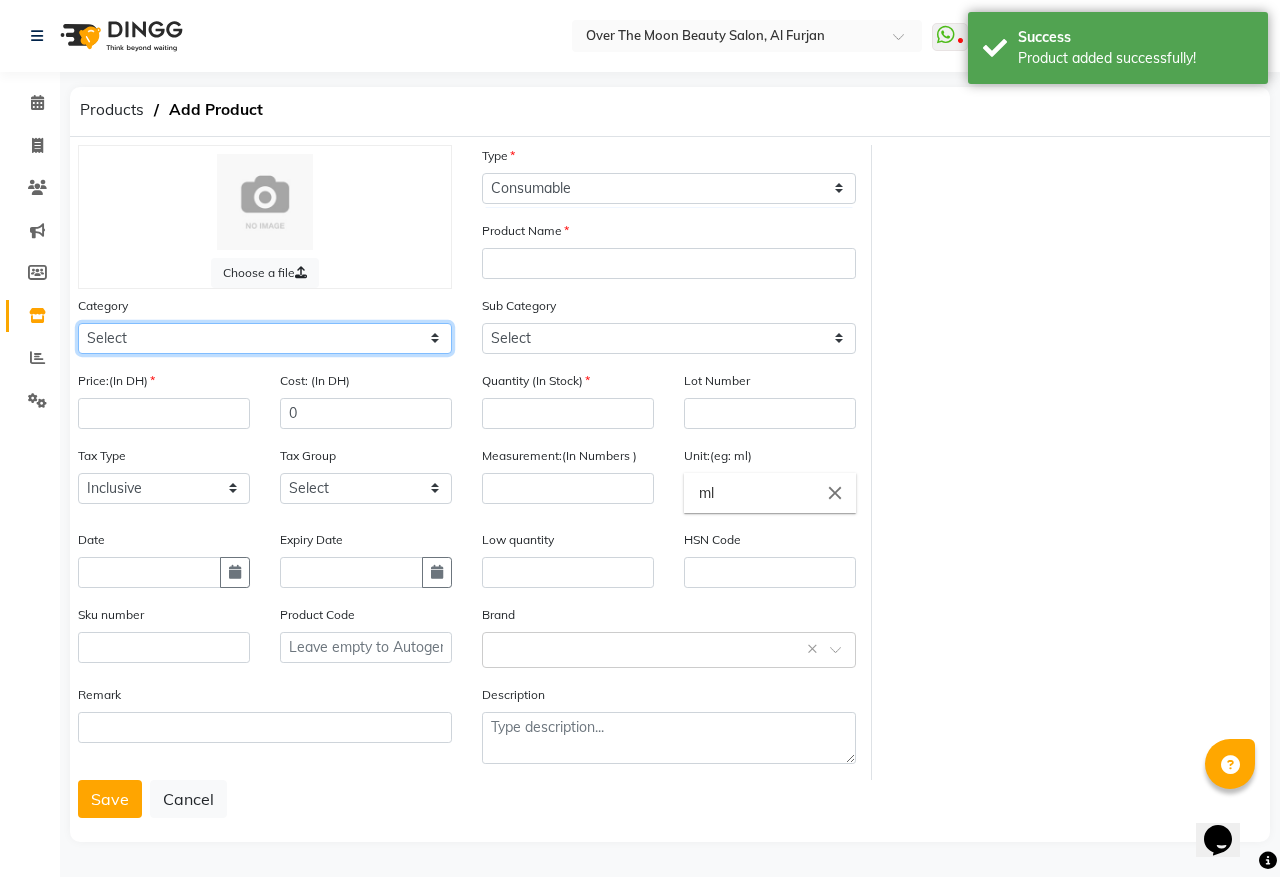 select on "478101100" 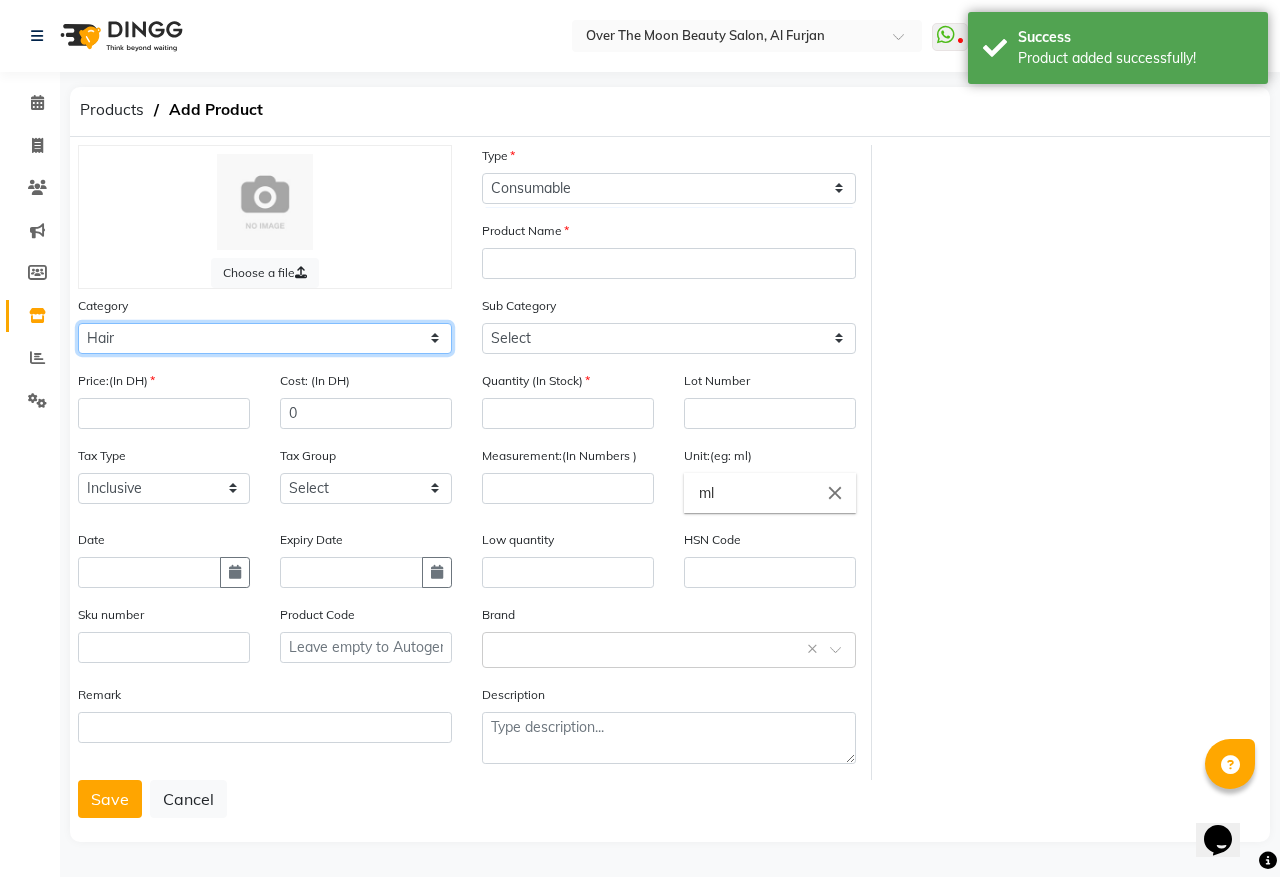 click on "Select Hair Skin Makeup Personal Care Appliances Beard Waxing Disposable Threading Hands and Feet Beauty Planet Botox Cadiveu Casmara Cheryls Loreal Olaplex Other" 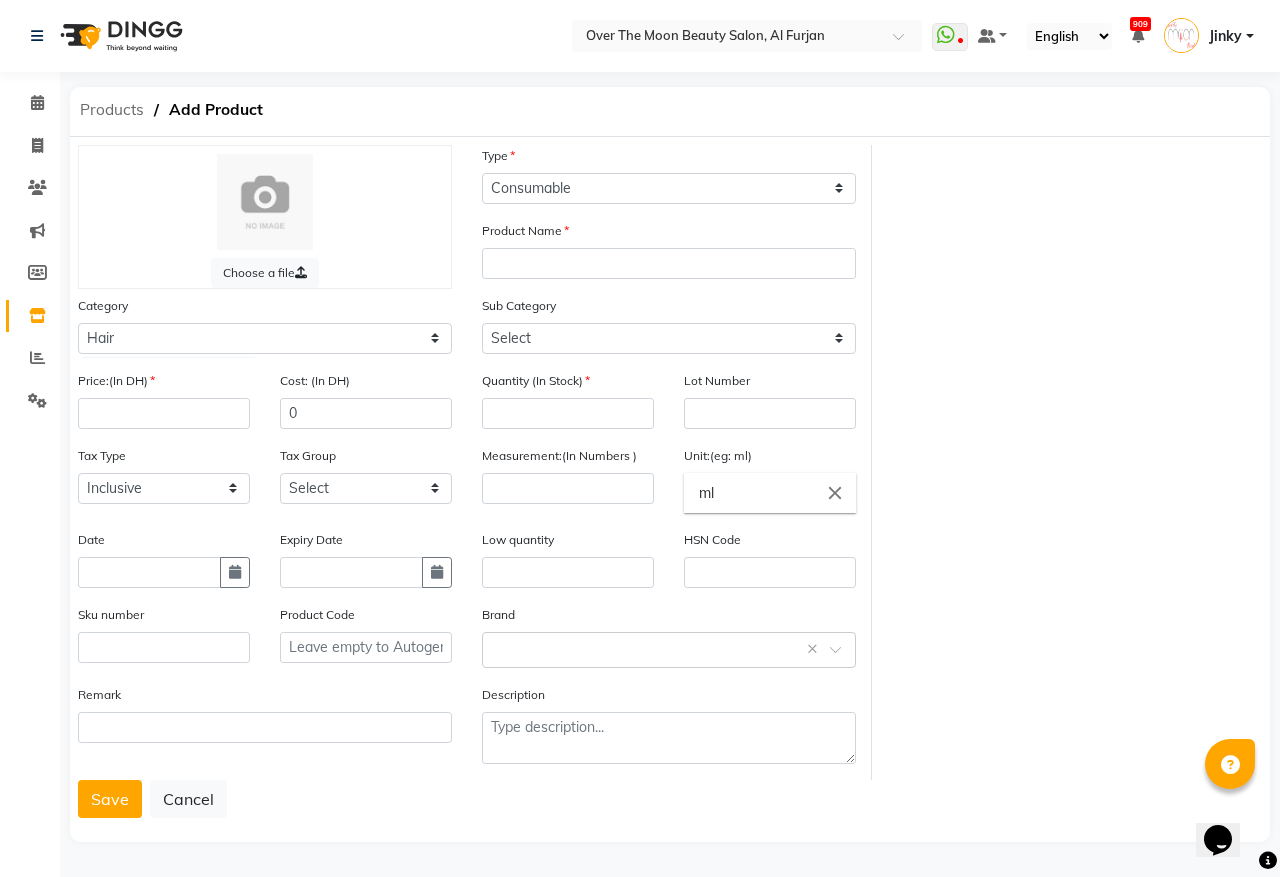 click on "Products" 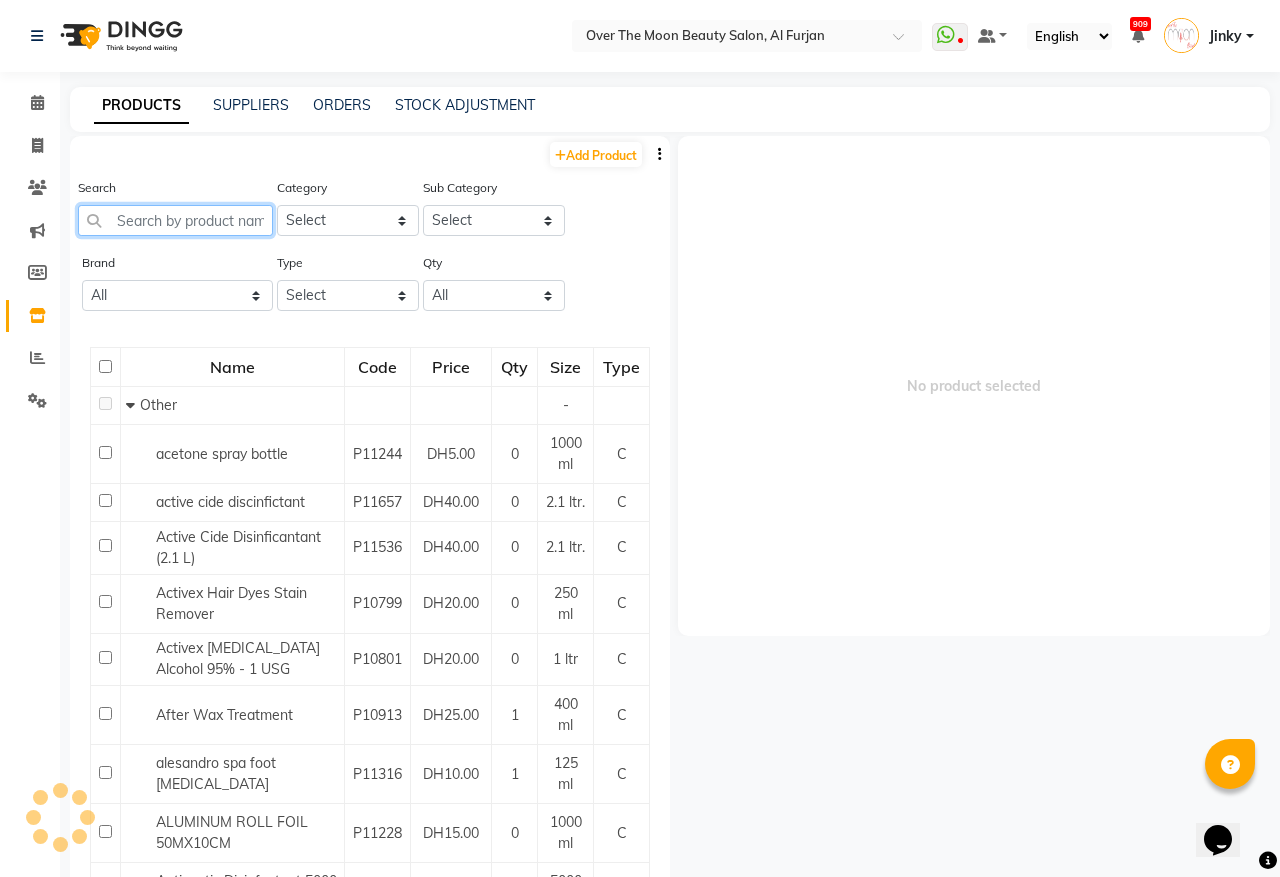 click 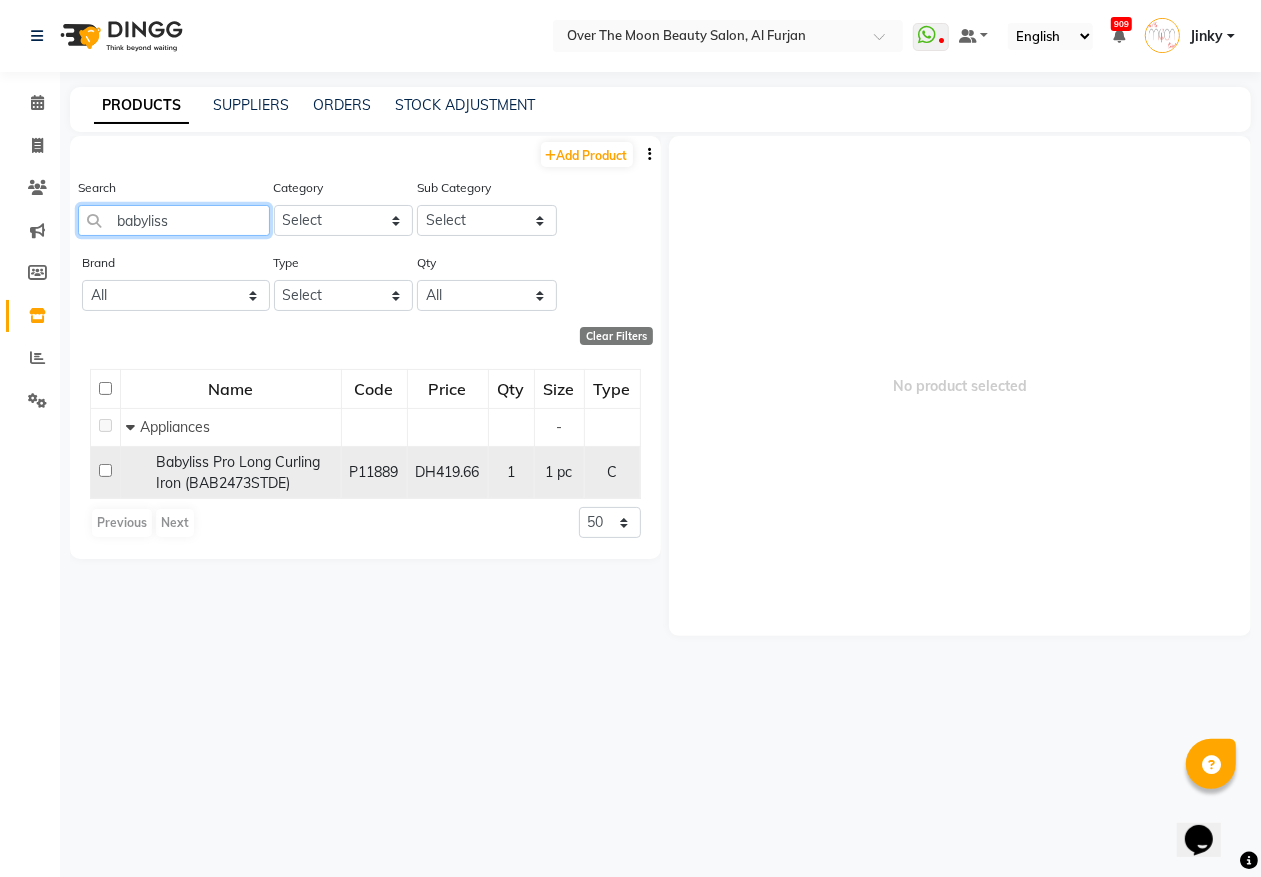 type on "babyliss" 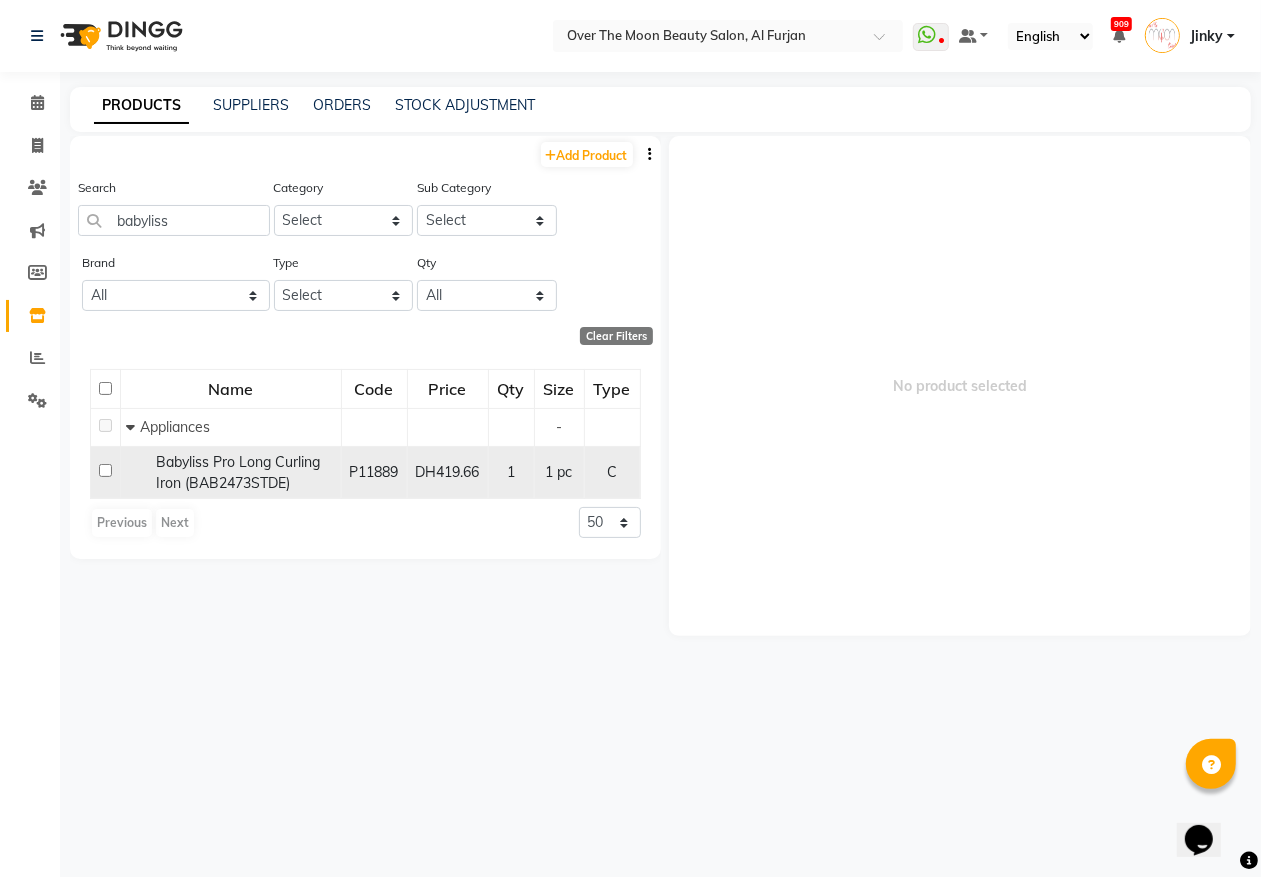 click 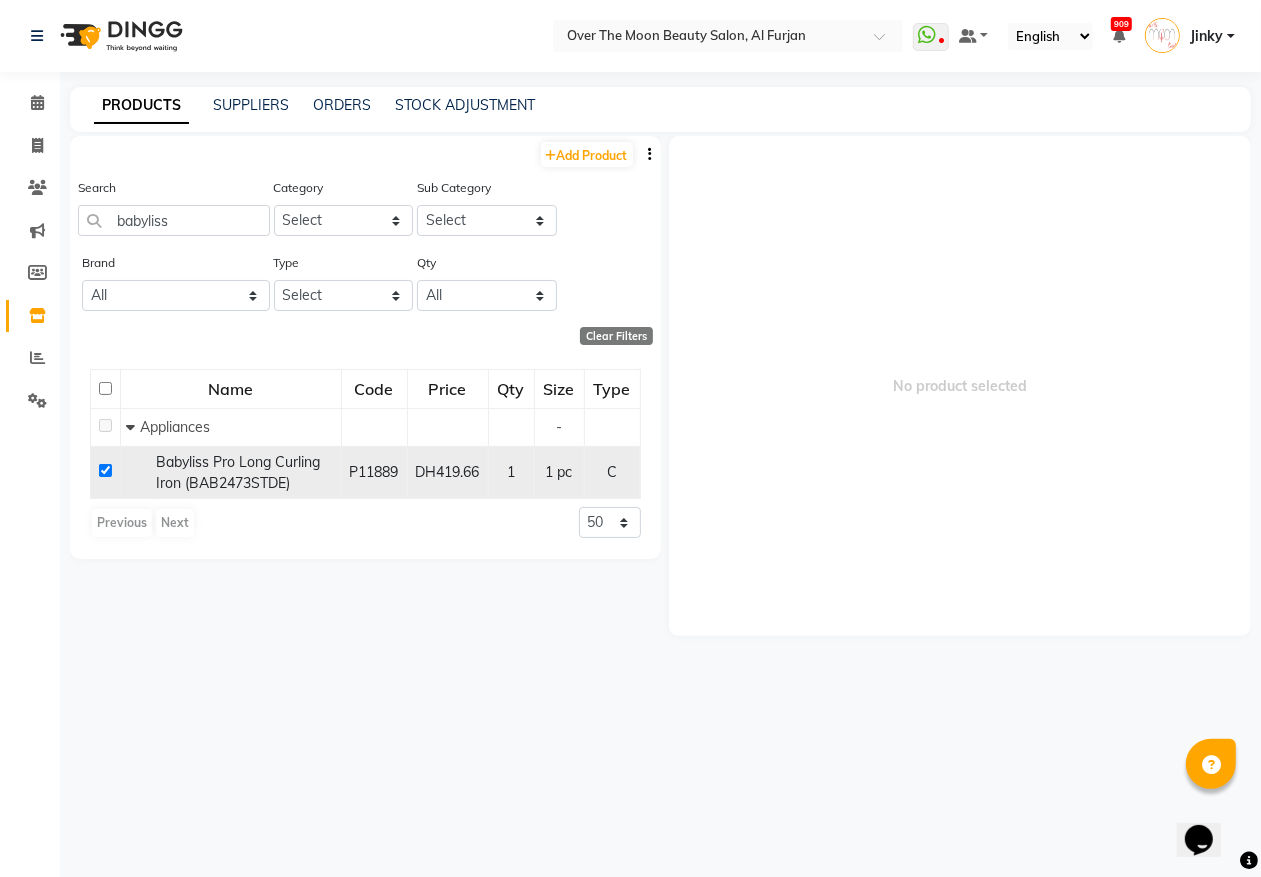 checkbox on "true" 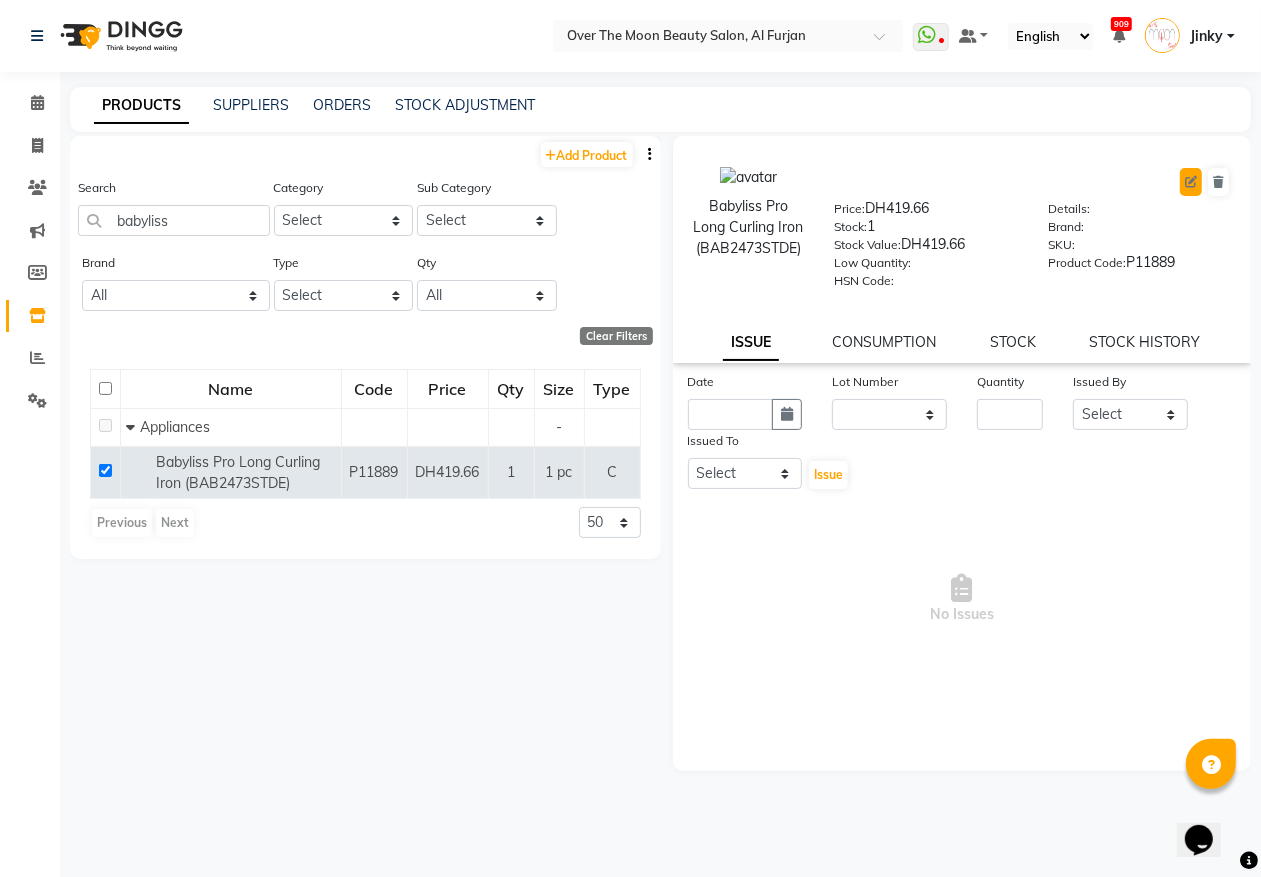 click 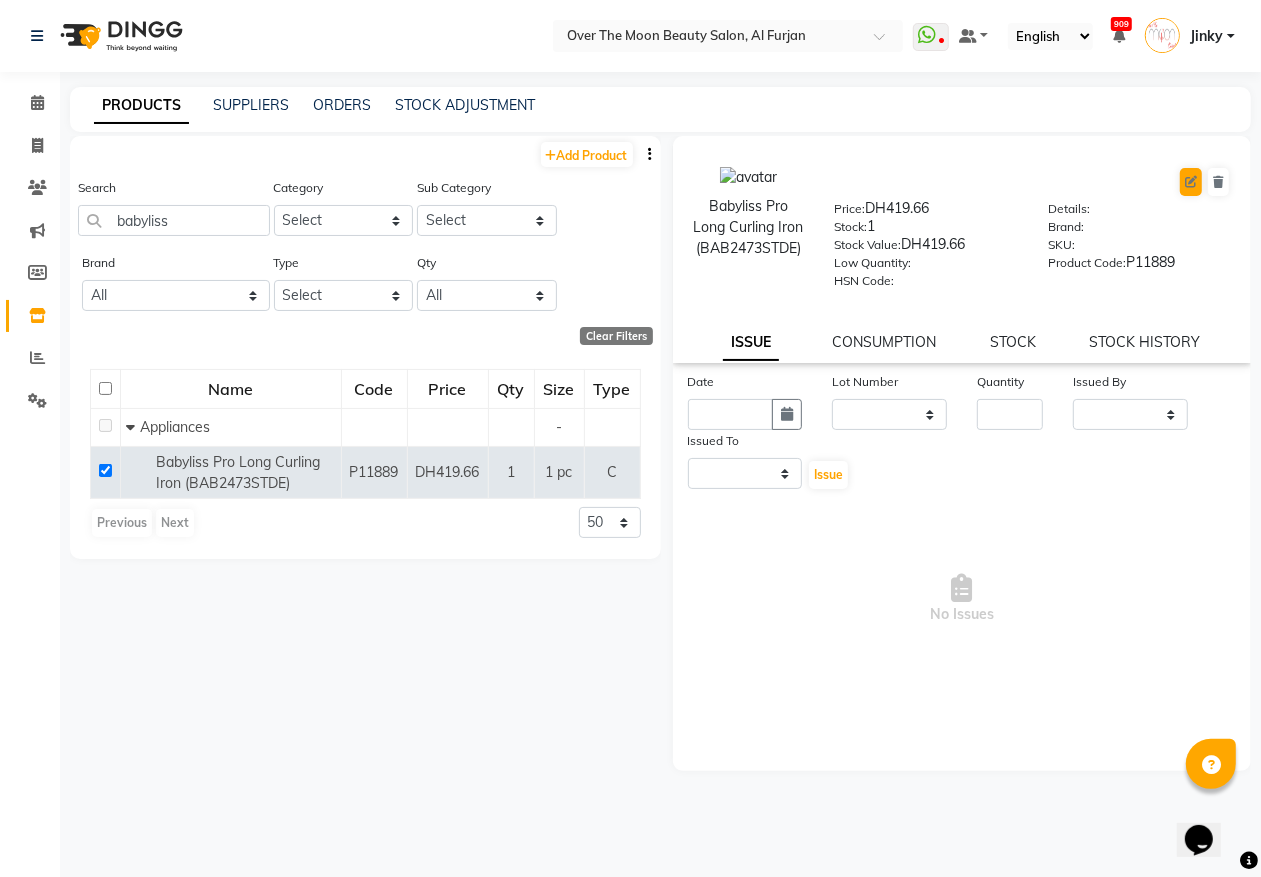 select on "C" 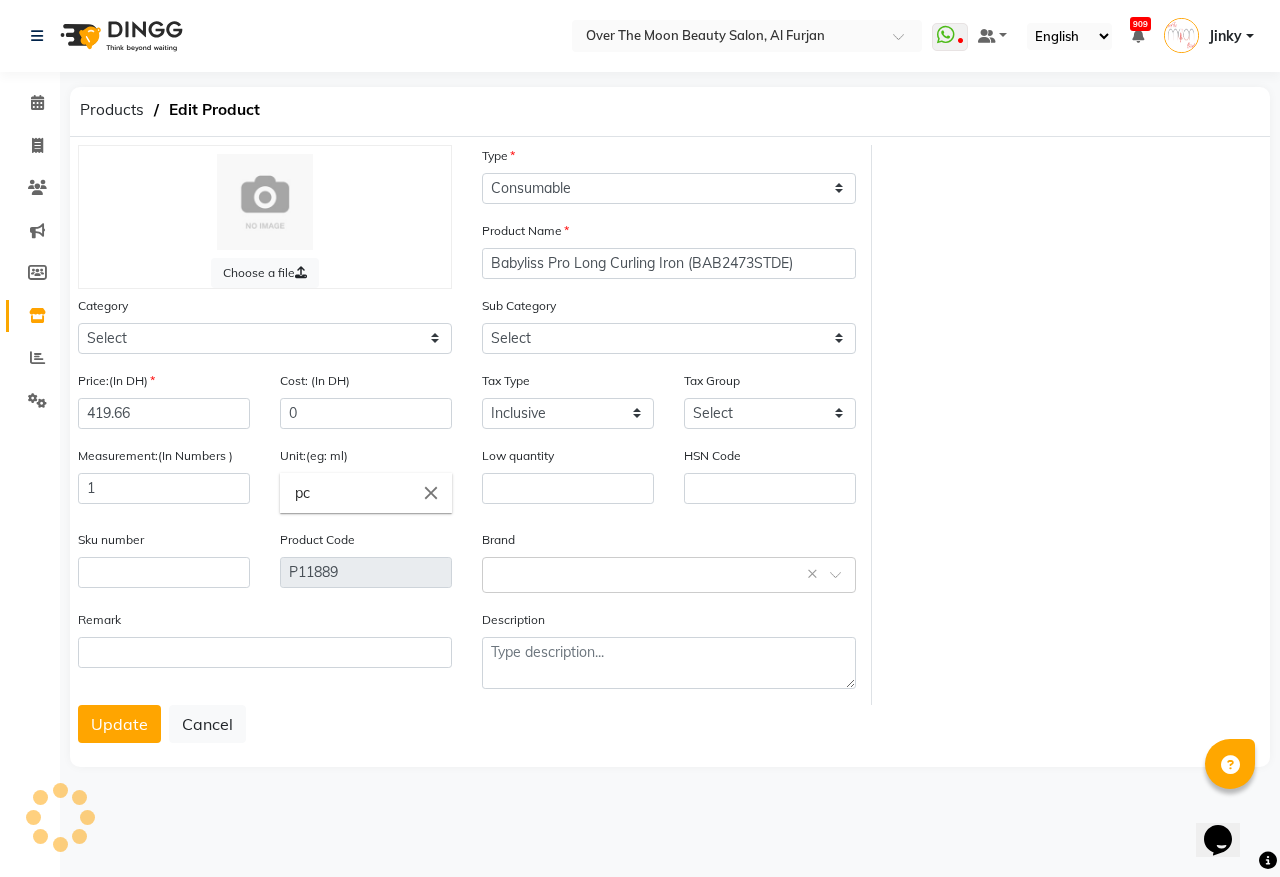 select on "478101100" 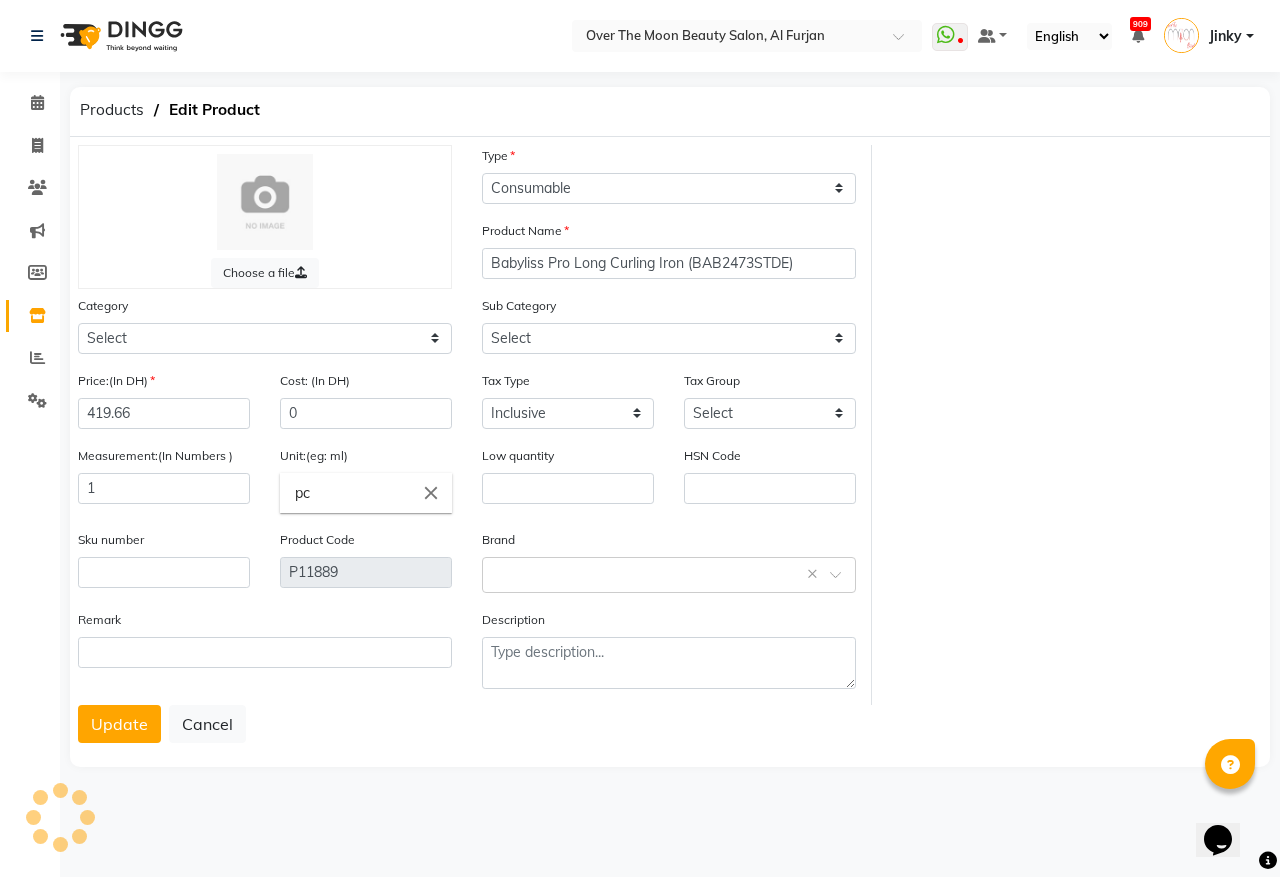 select on "478101108" 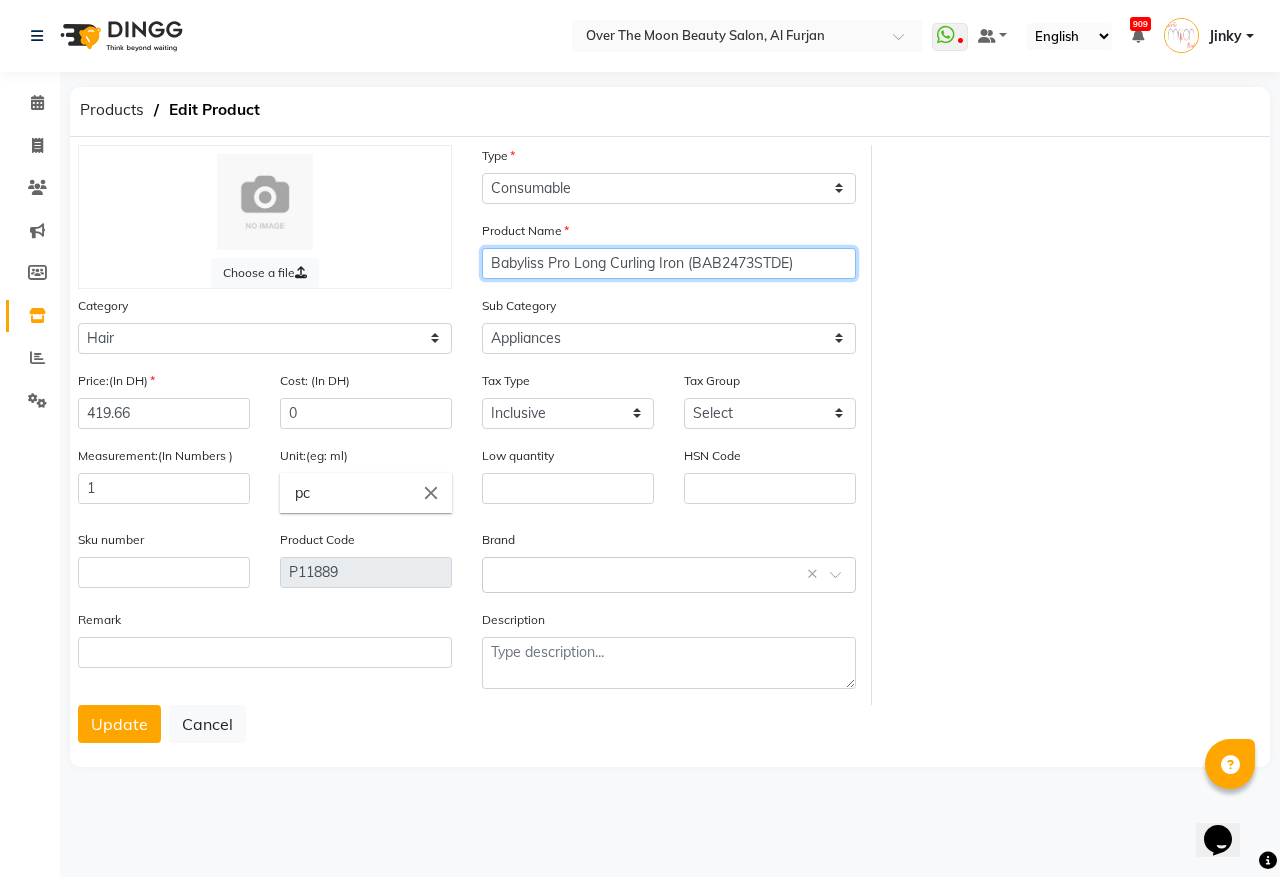 drag, startPoint x: 575, startPoint y: 260, endPoint x: 613, endPoint y: 261, distance: 38.013157 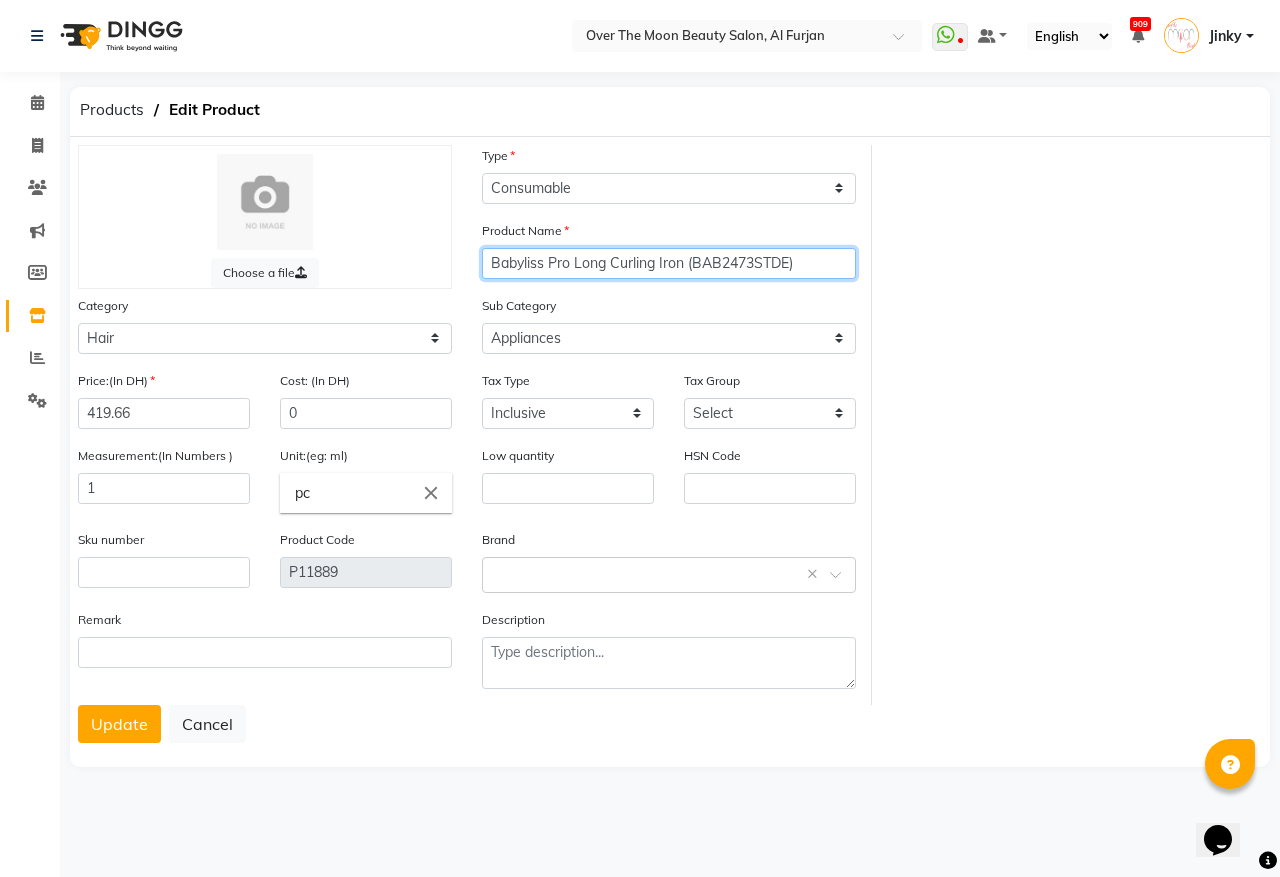 click on "Babyliss Pro Long Curling Iron (BAB2473STDE)" 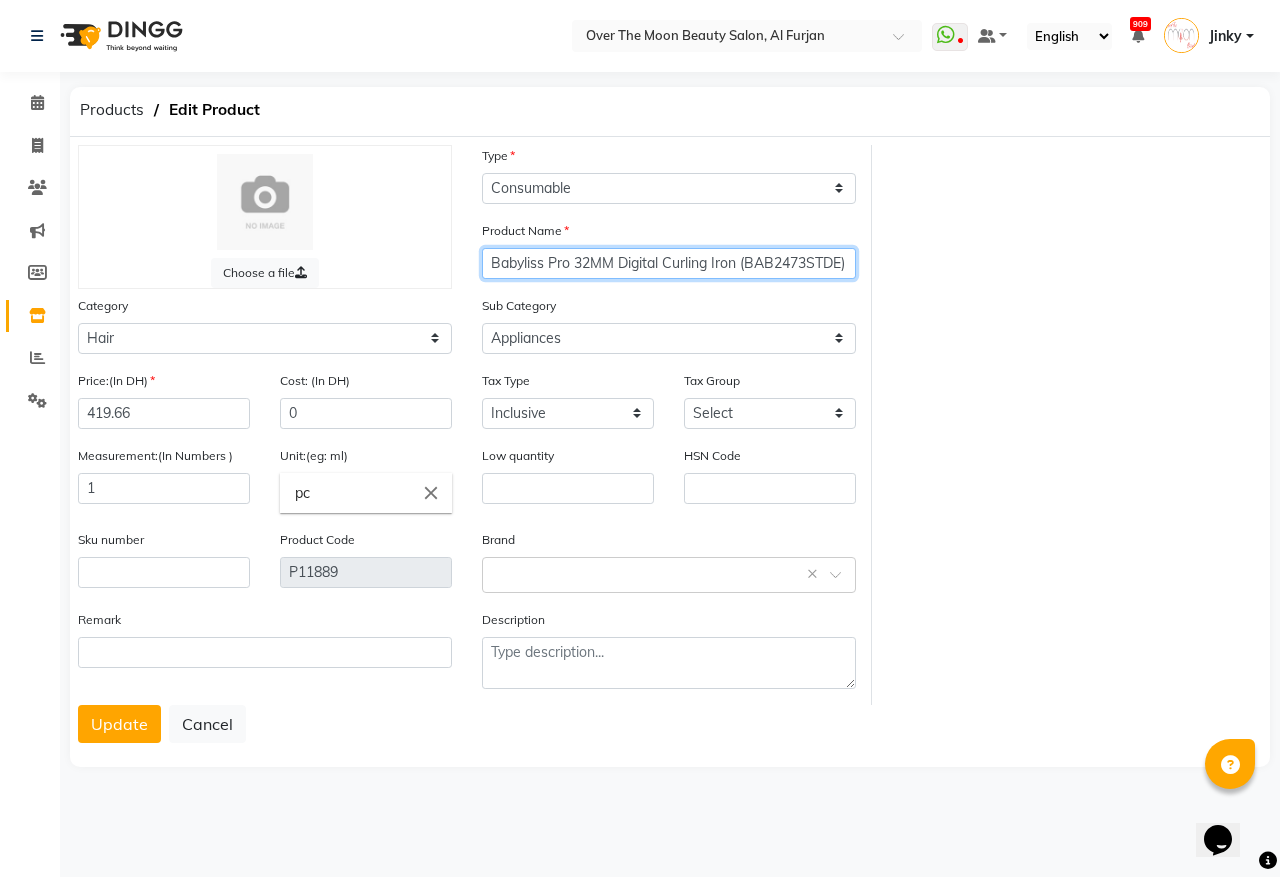 scroll, scrollTop: 0, scrollLeft: 3, axis: horizontal 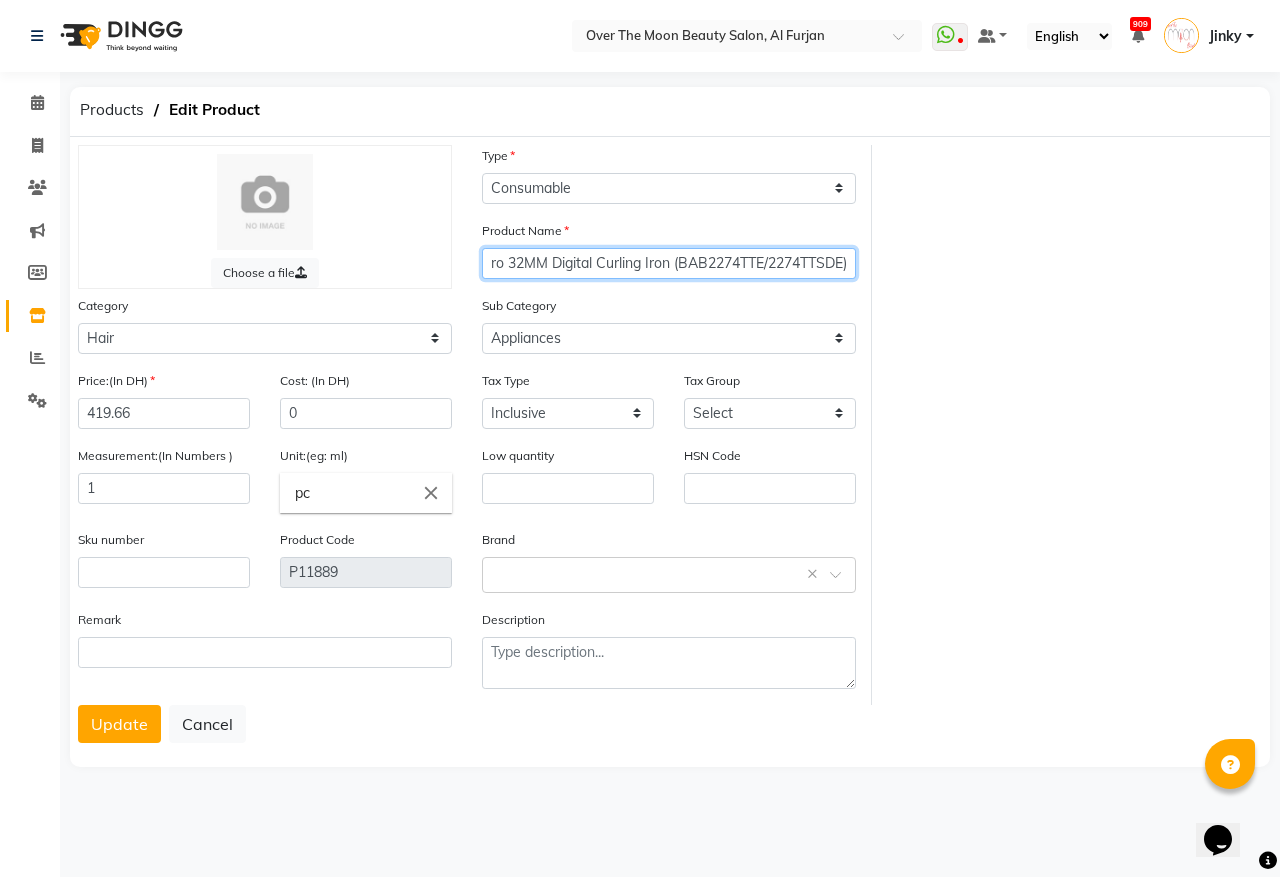 type on "Babyliss Pro 32MM Digital Curling Iron (BAB2274TTE/2274TTSDE)" 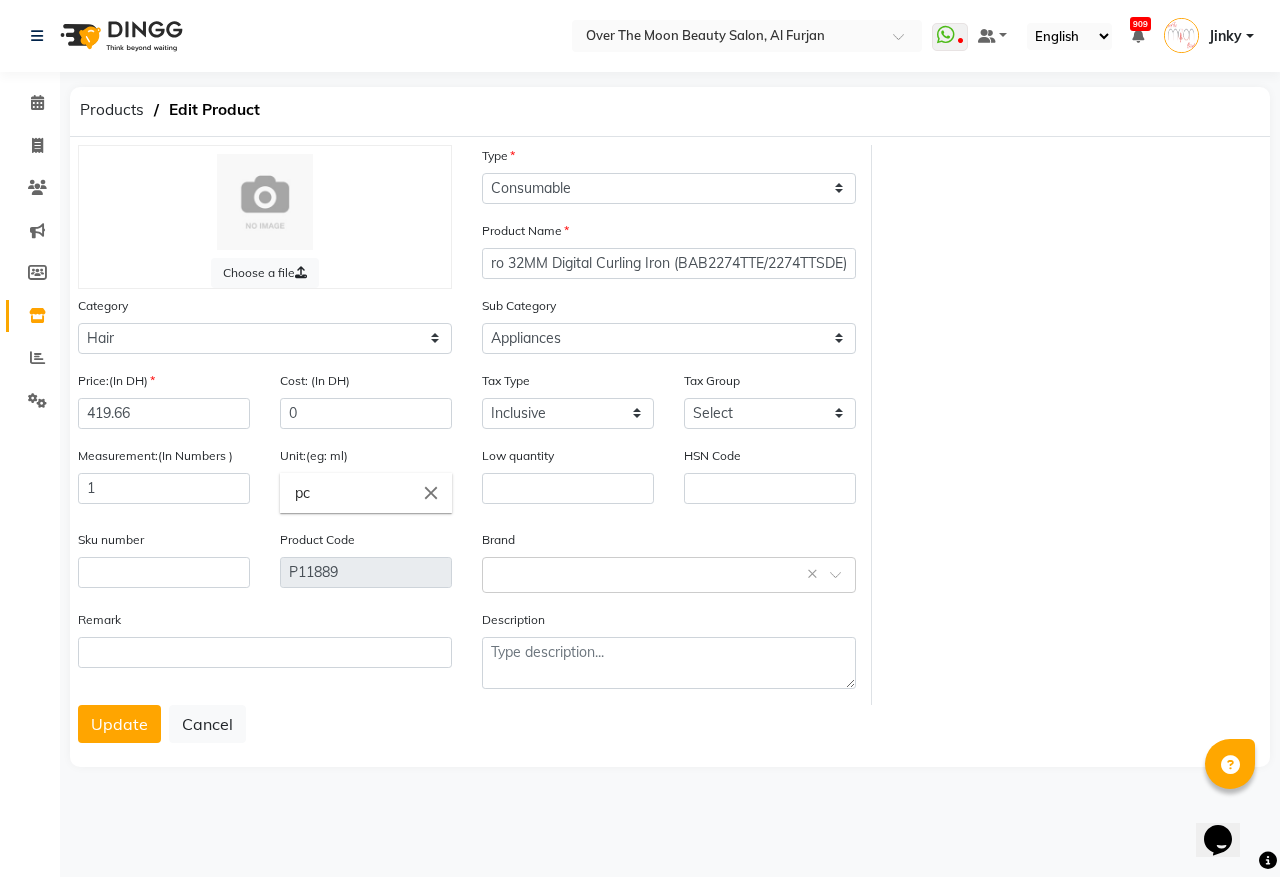 scroll, scrollTop: 0, scrollLeft: 0, axis: both 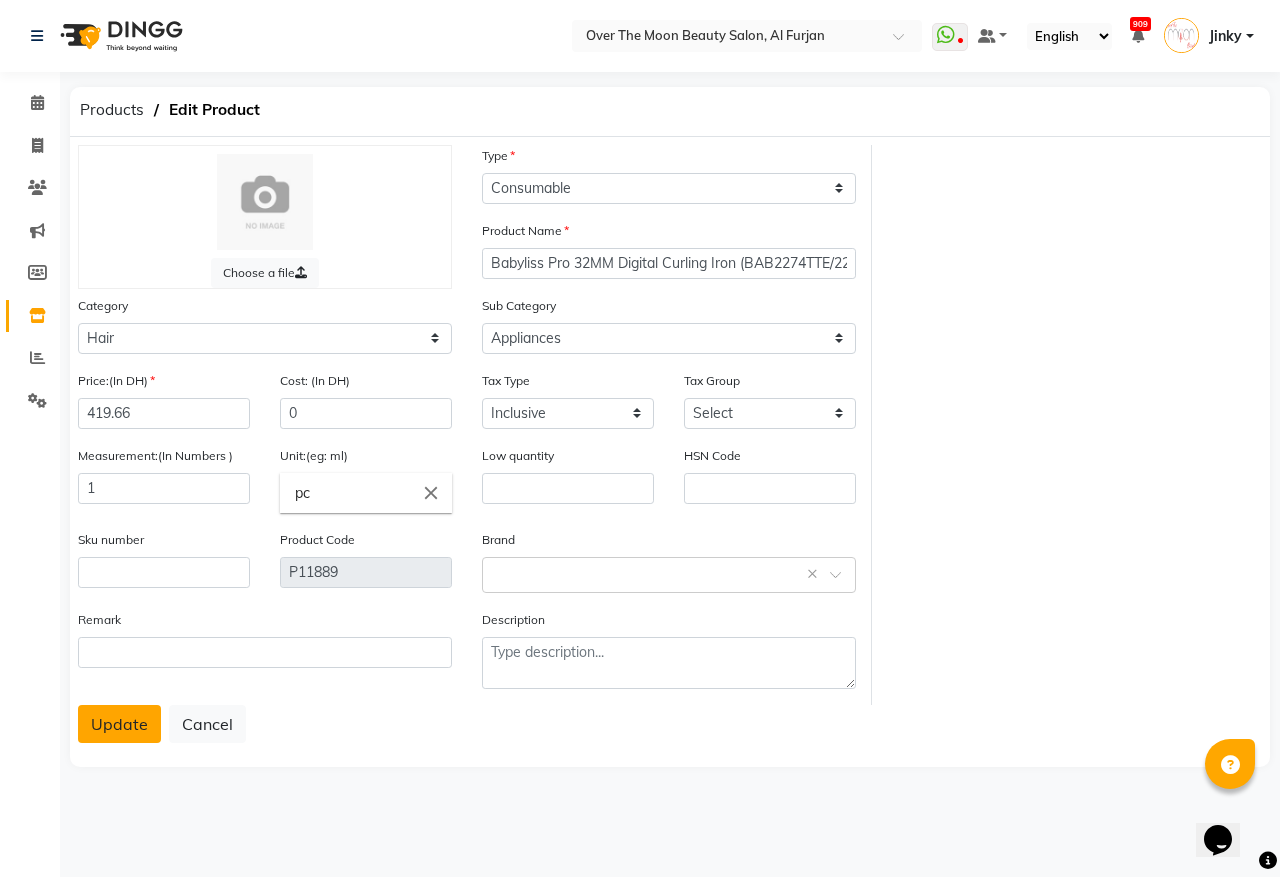 click on "Update" 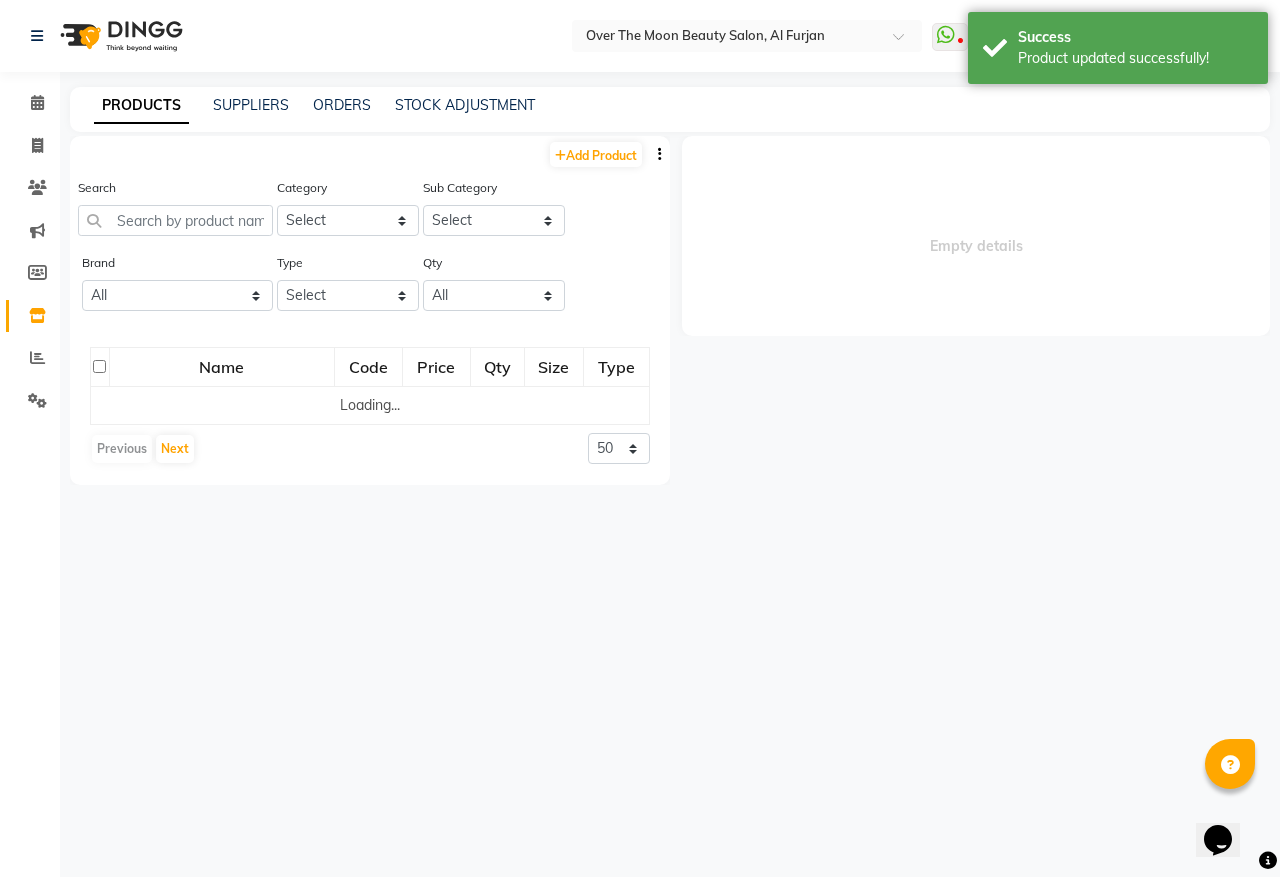 select 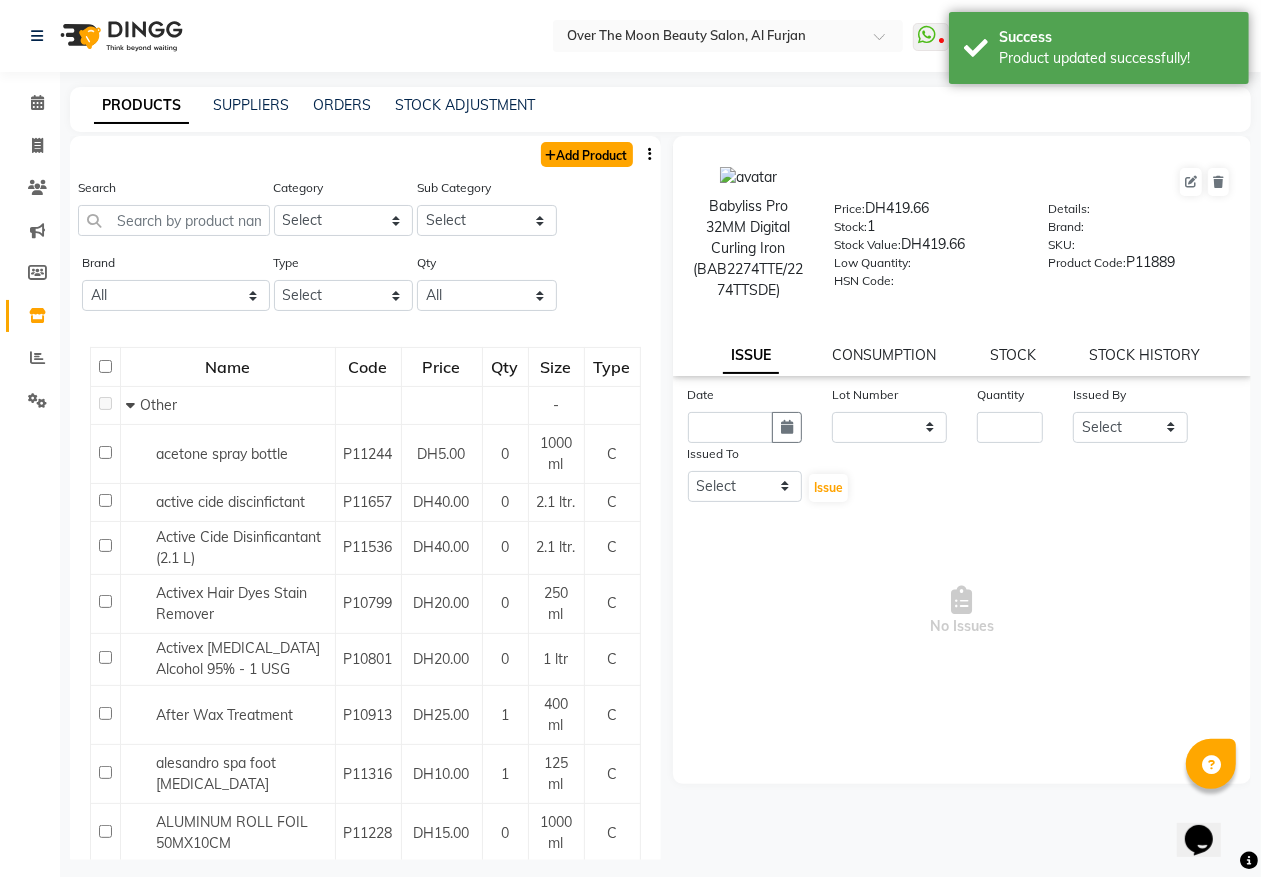 click on "Add Product" 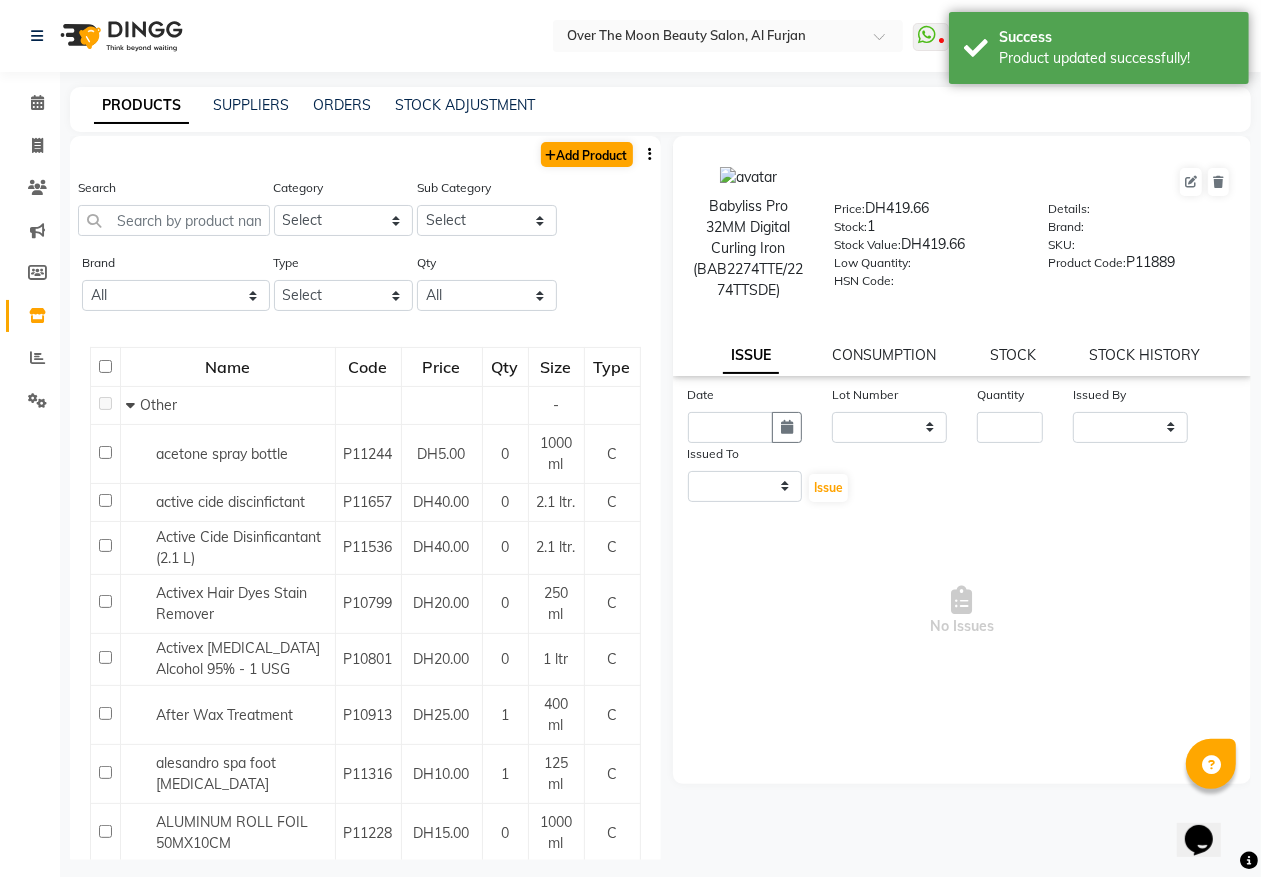 select on "true" 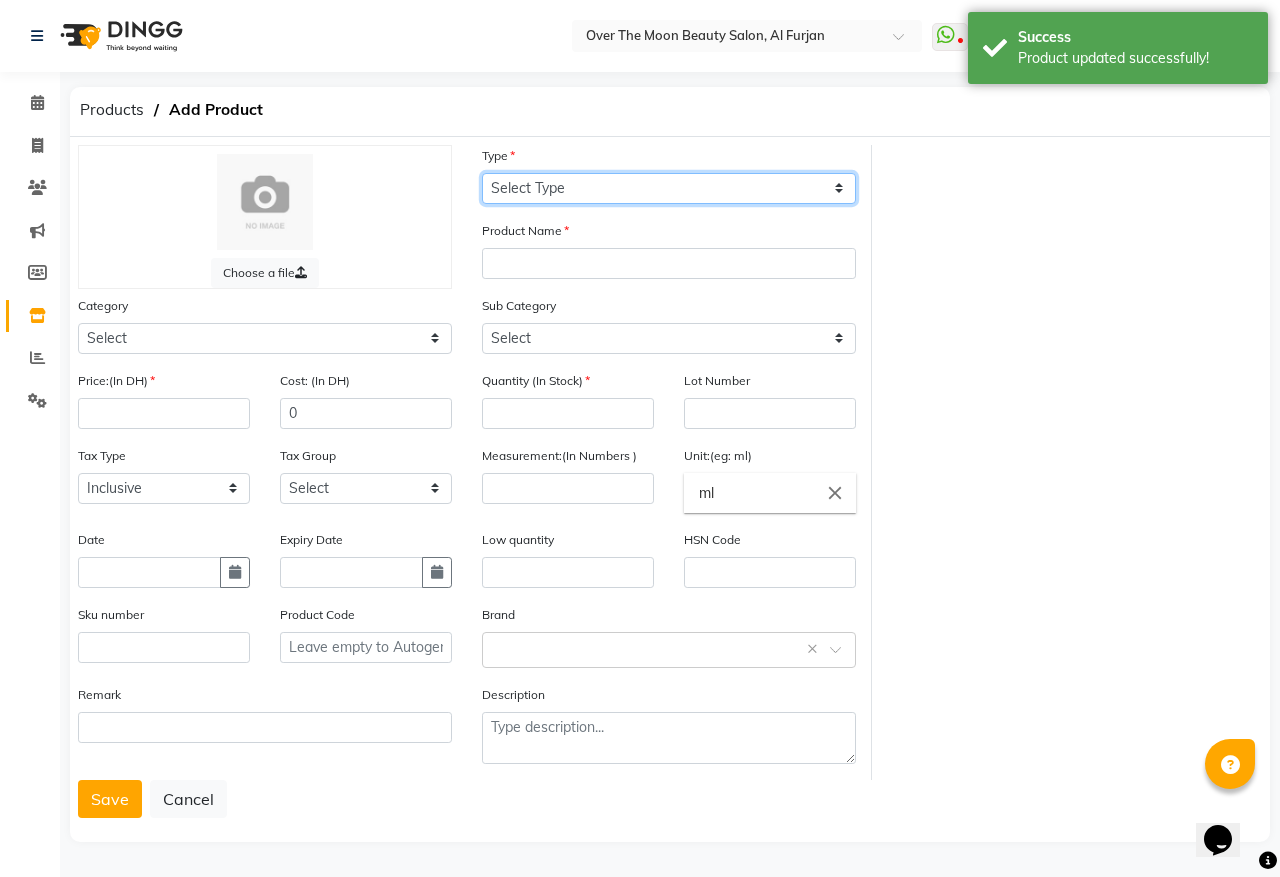 click on "Select Type Both Retail Consumable" 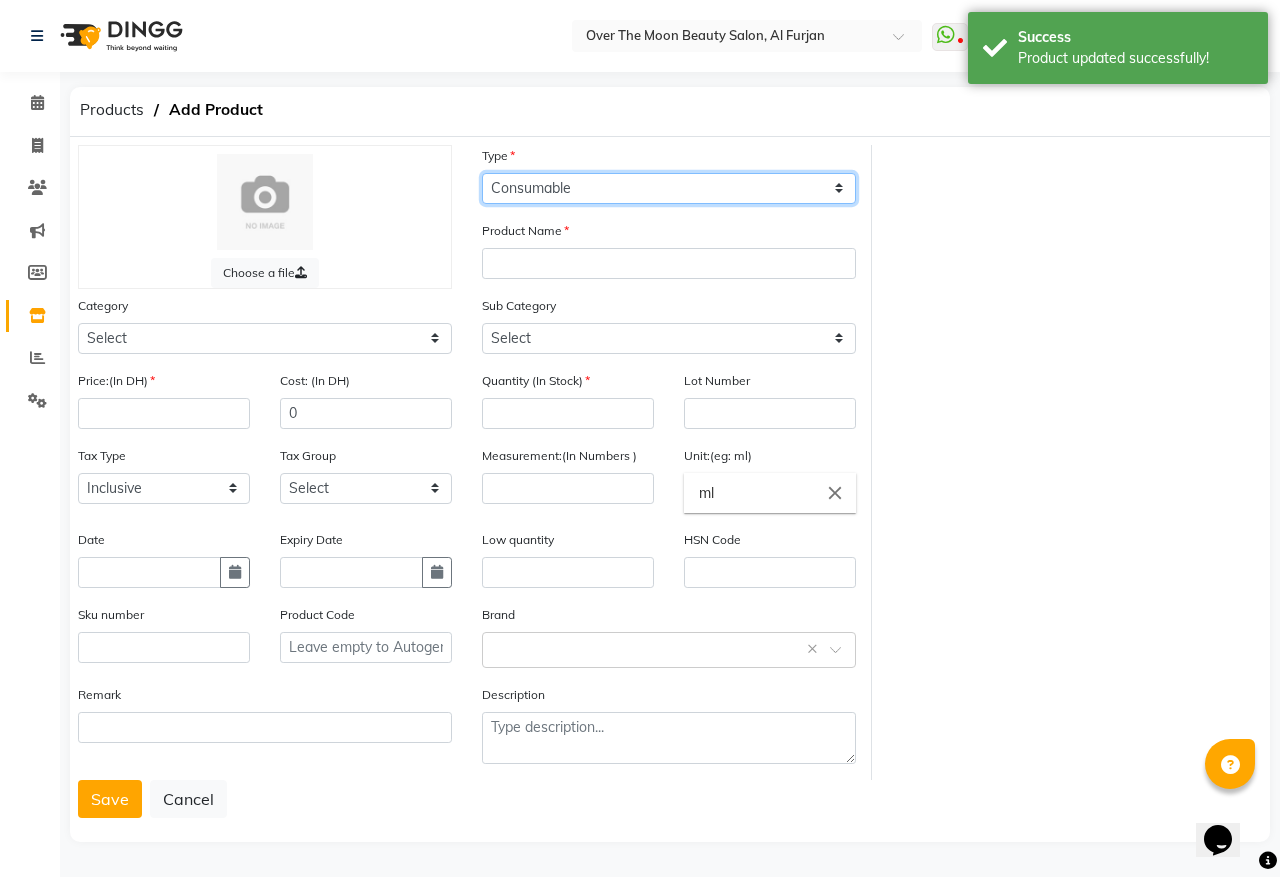 click on "Select Type Both Retail Consumable" 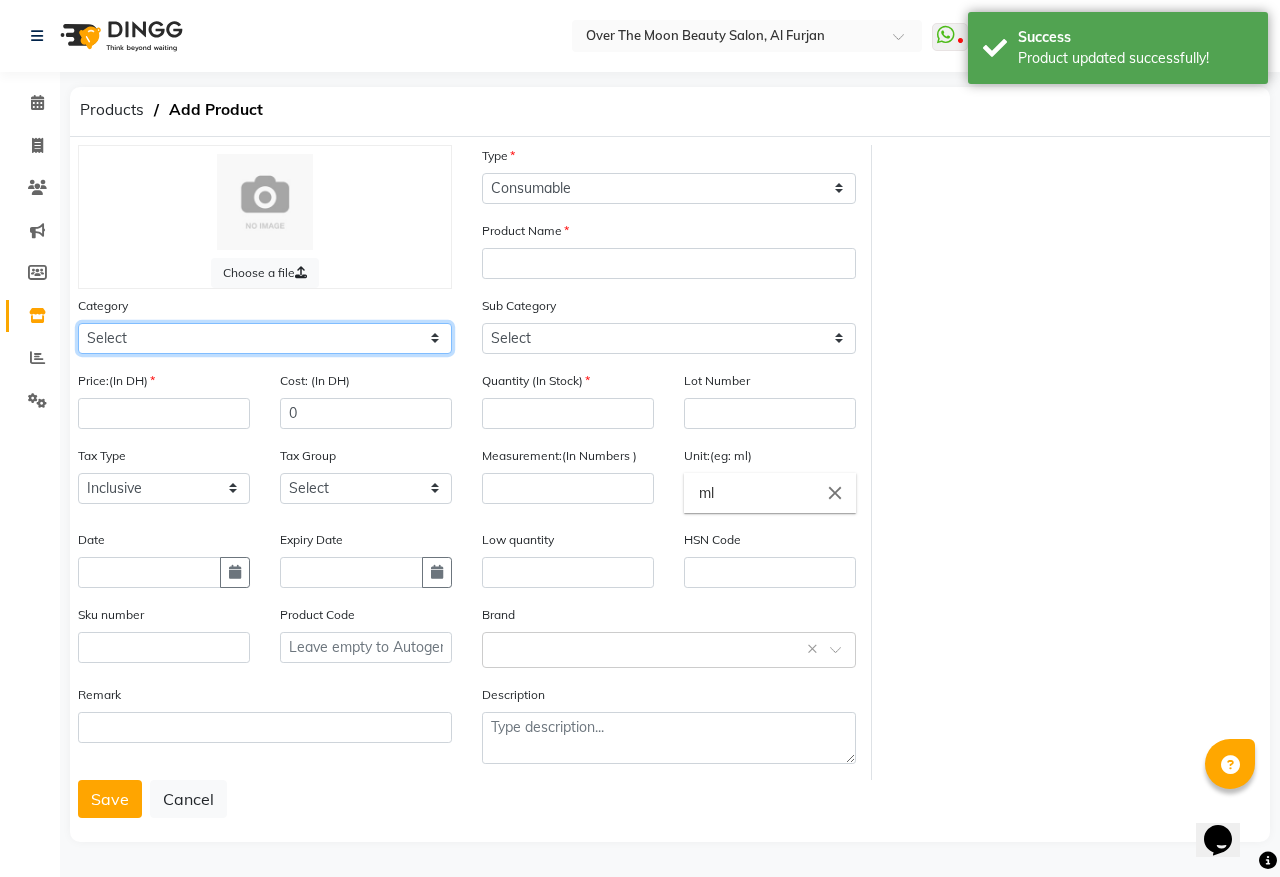 click on "Select Hair Skin Makeup Personal Care Appliances Beard Waxing Disposable Threading Hands and Feet Beauty Planet Botox Cadiveu Casmara Cheryls Loreal Olaplex Other" 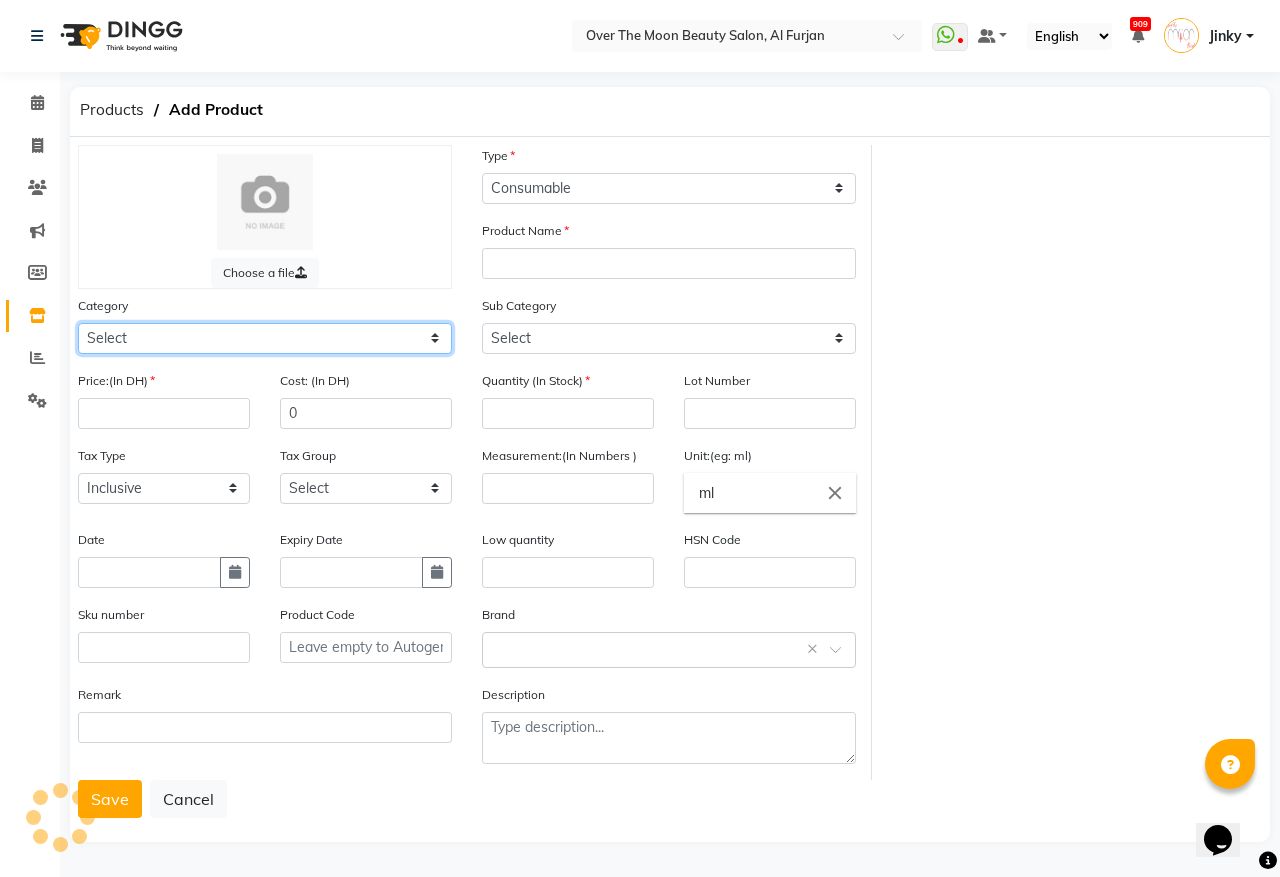 select on "478101100" 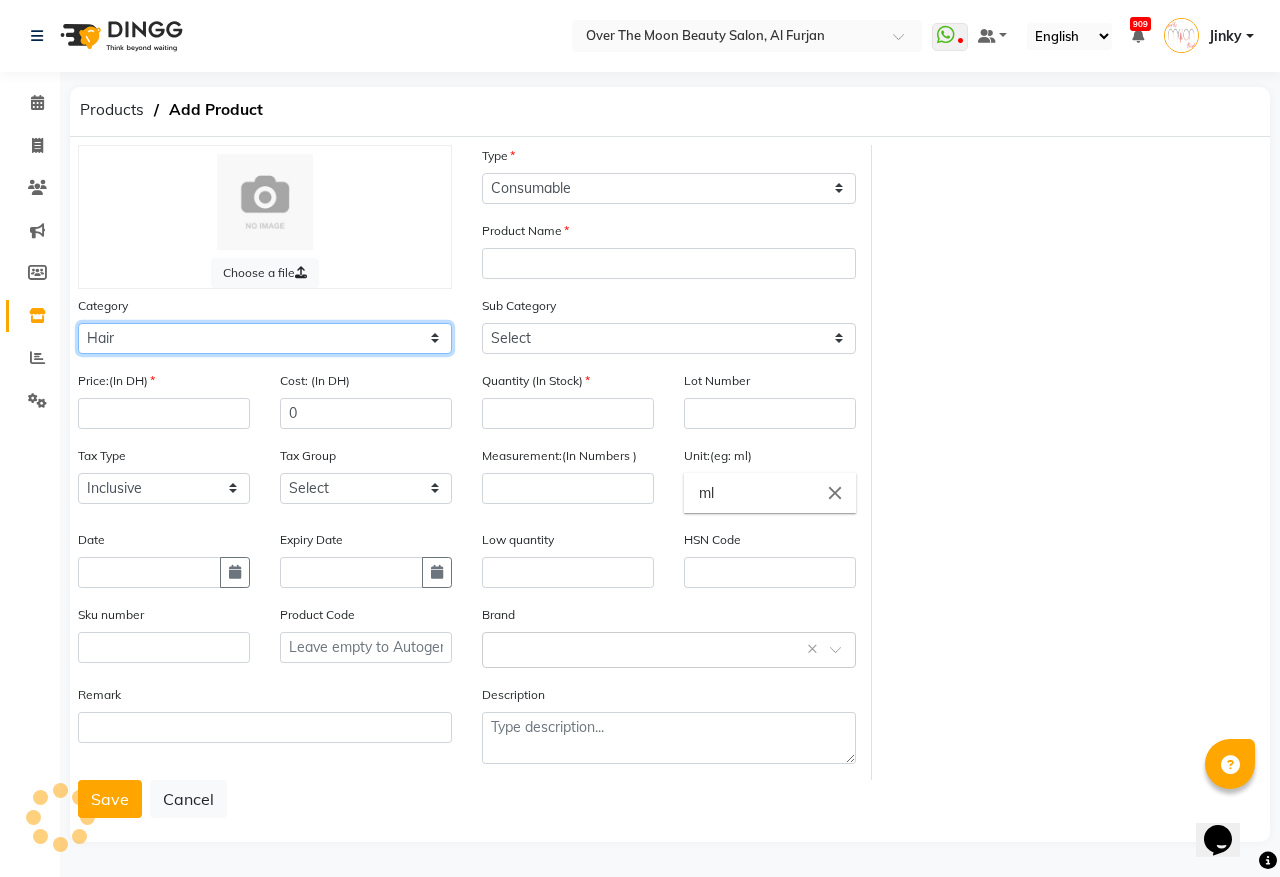 click on "Select Hair Skin Makeup Personal Care Appliances Beard Waxing Disposable Threading Hands and Feet Beauty Planet Botox Cadiveu Casmara Cheryls Loreal Olaplex Other" 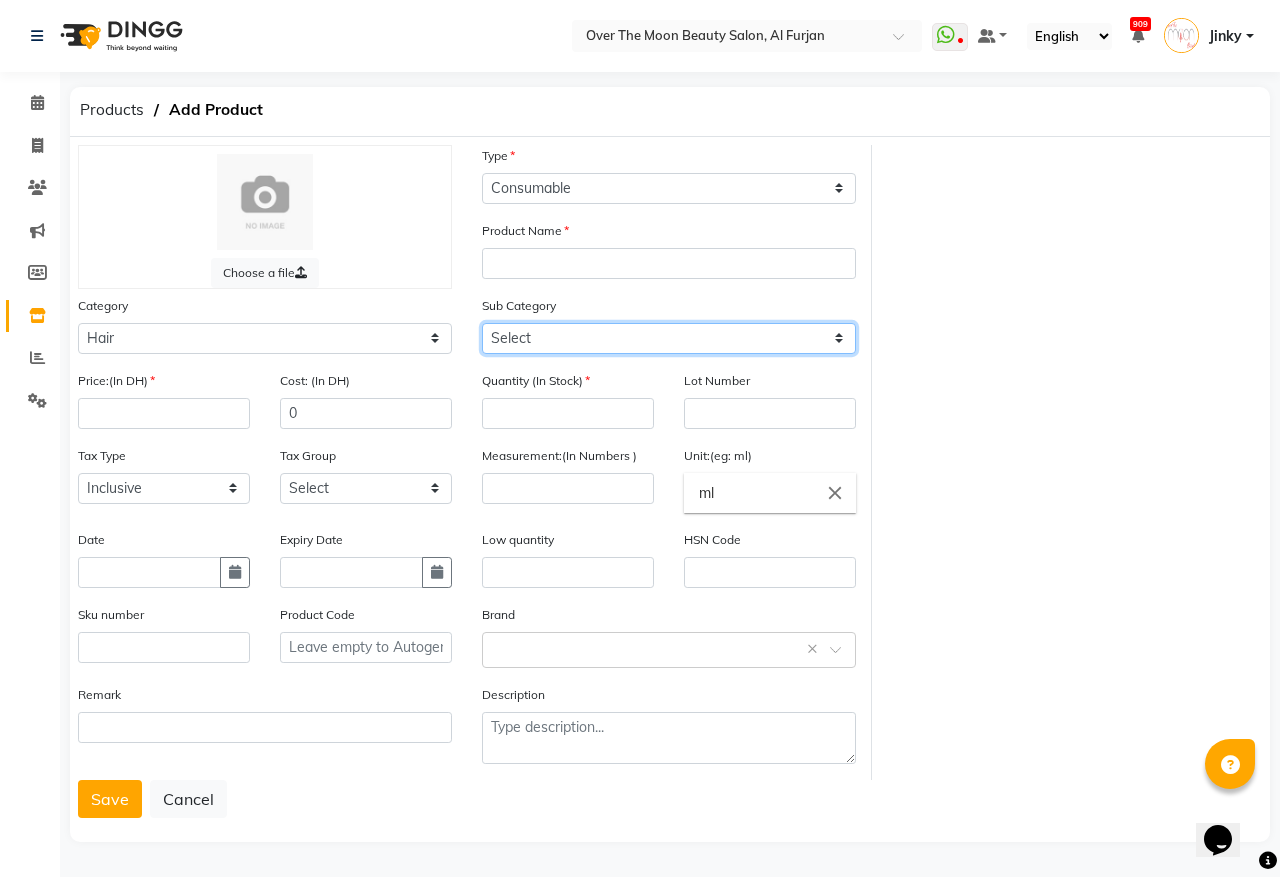 drag, startPoint x: 590, startPoint y: 331, endPoint x: 560, endPoint y: 310, distance: 36.619667 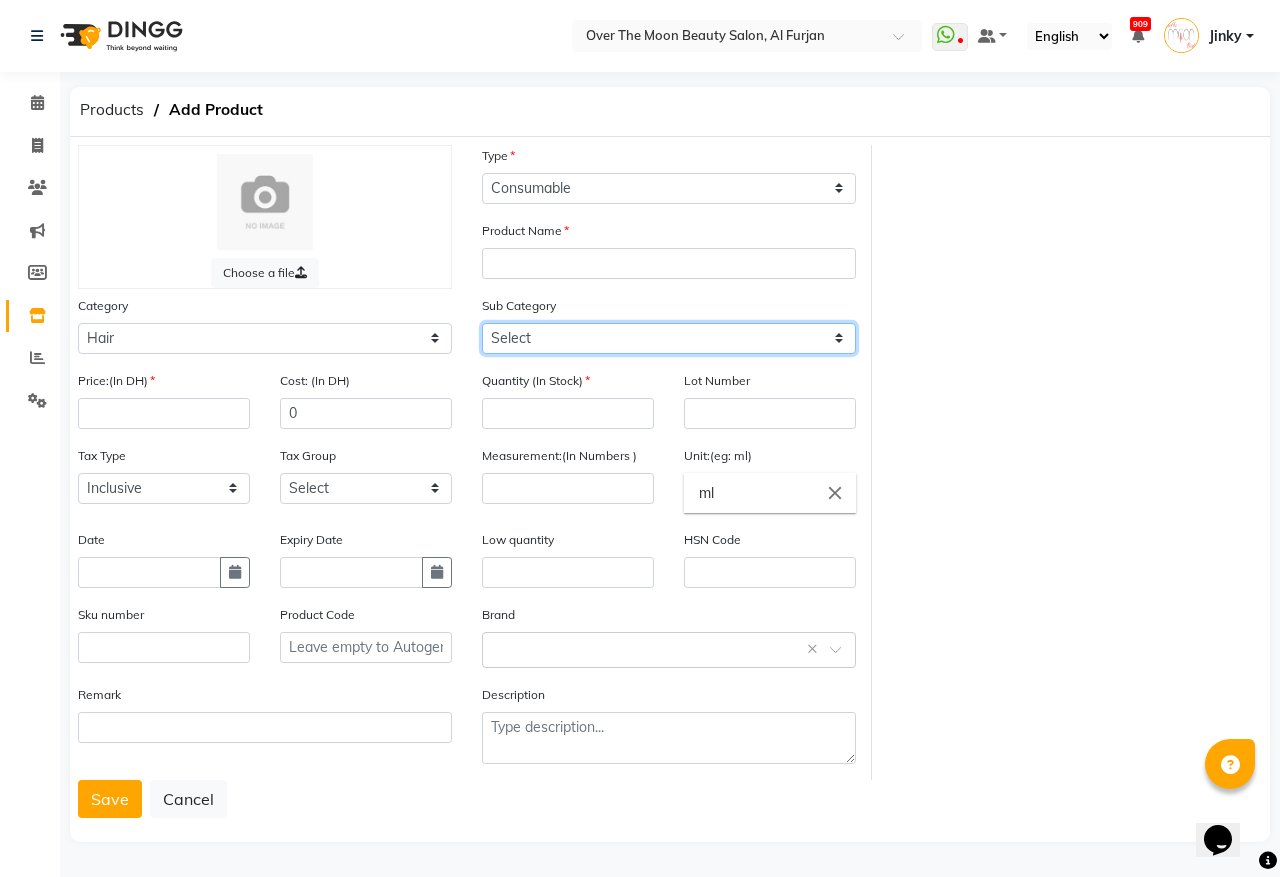 select on "478101108" 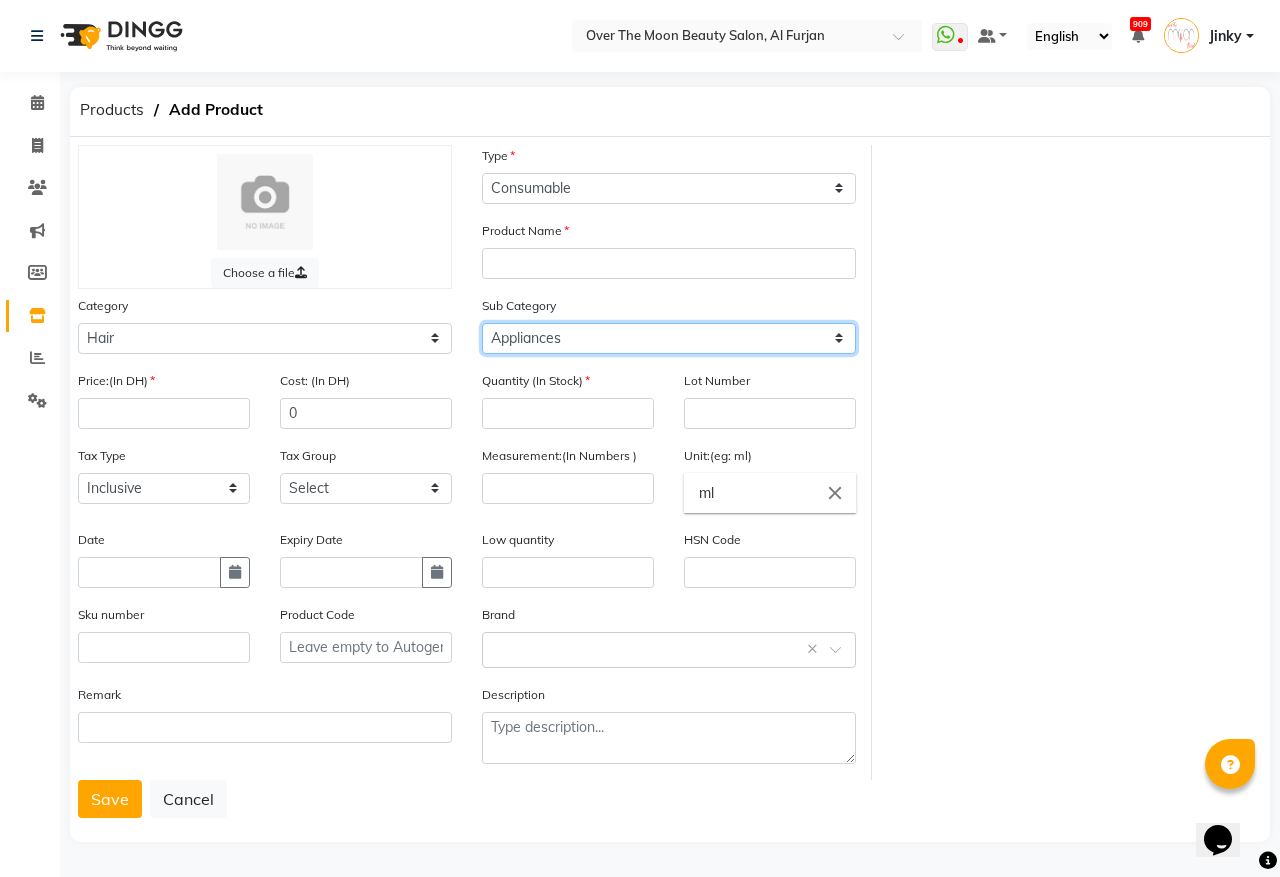 click on "Select Shampoo Conditioner Cream Mask Oil Serum Color Appliances Treatment Styling Kit & Combo Other" 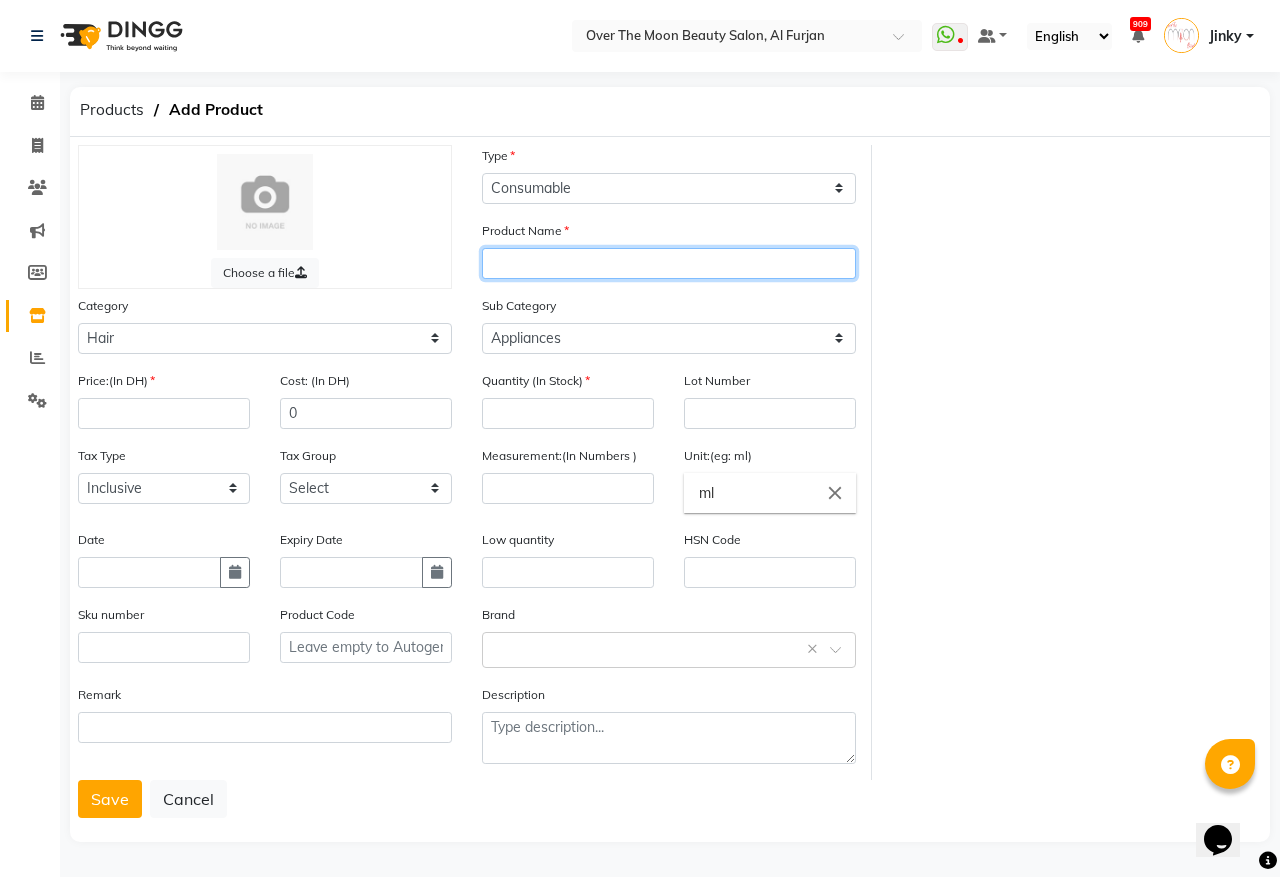 click 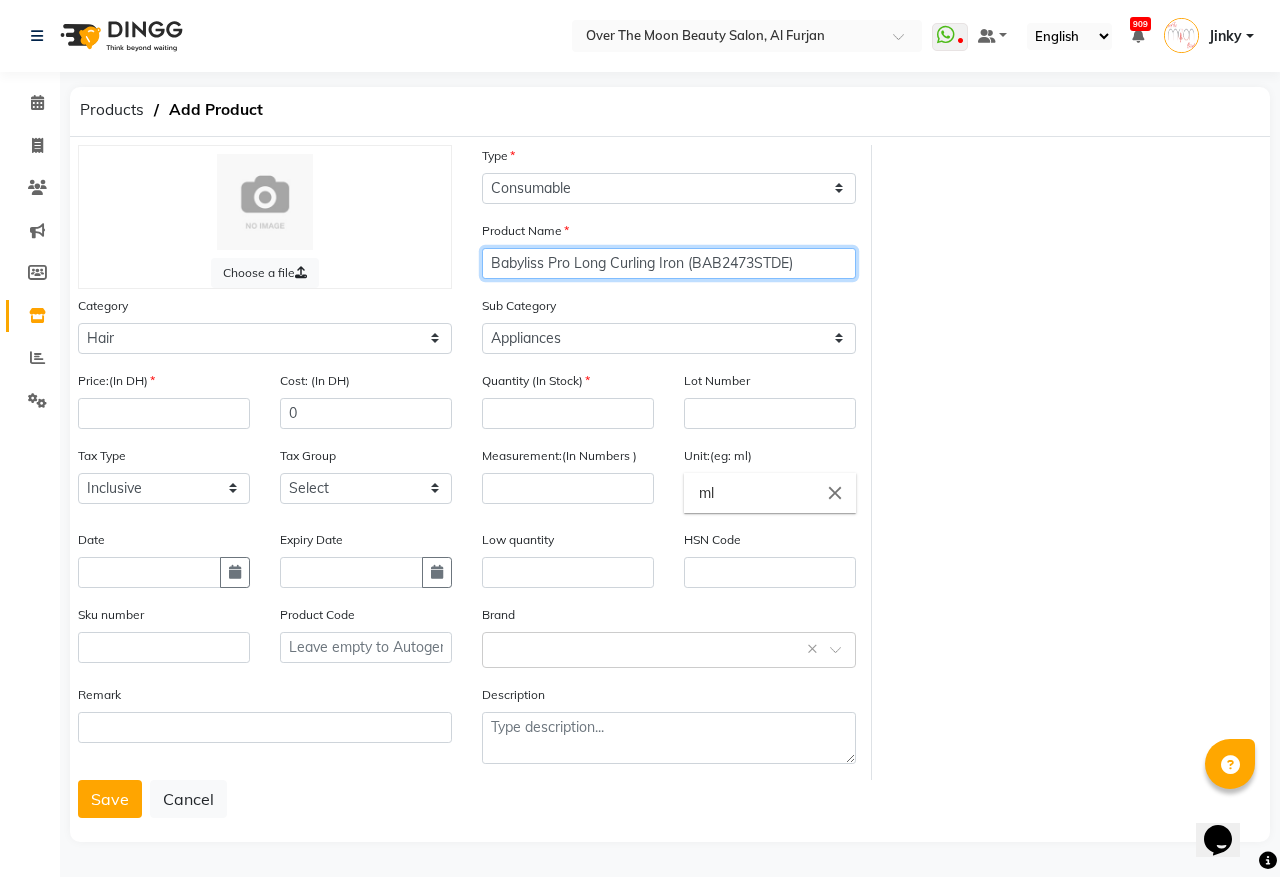 type on "Babyliss Pro Long Curling Iron (BAB2473STDE)" 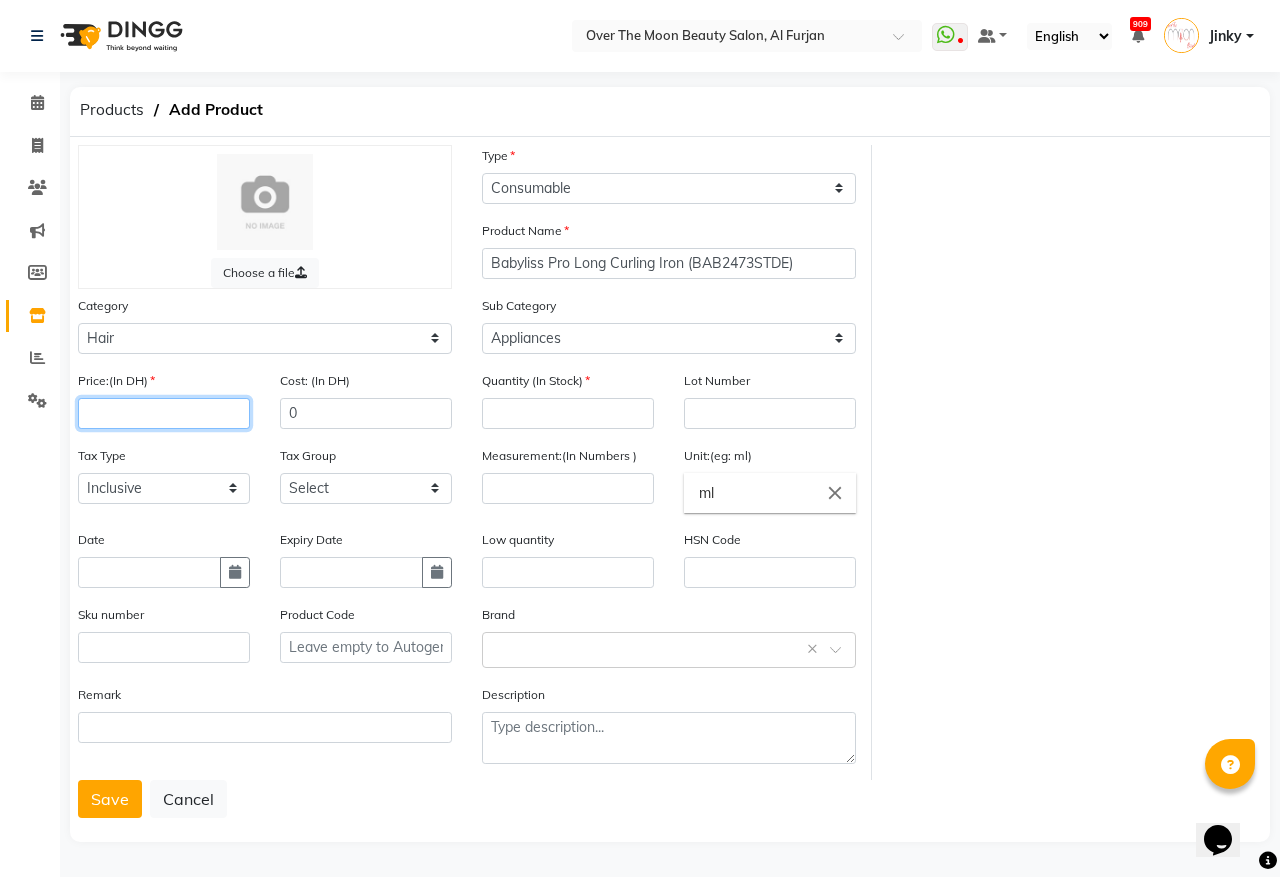 click 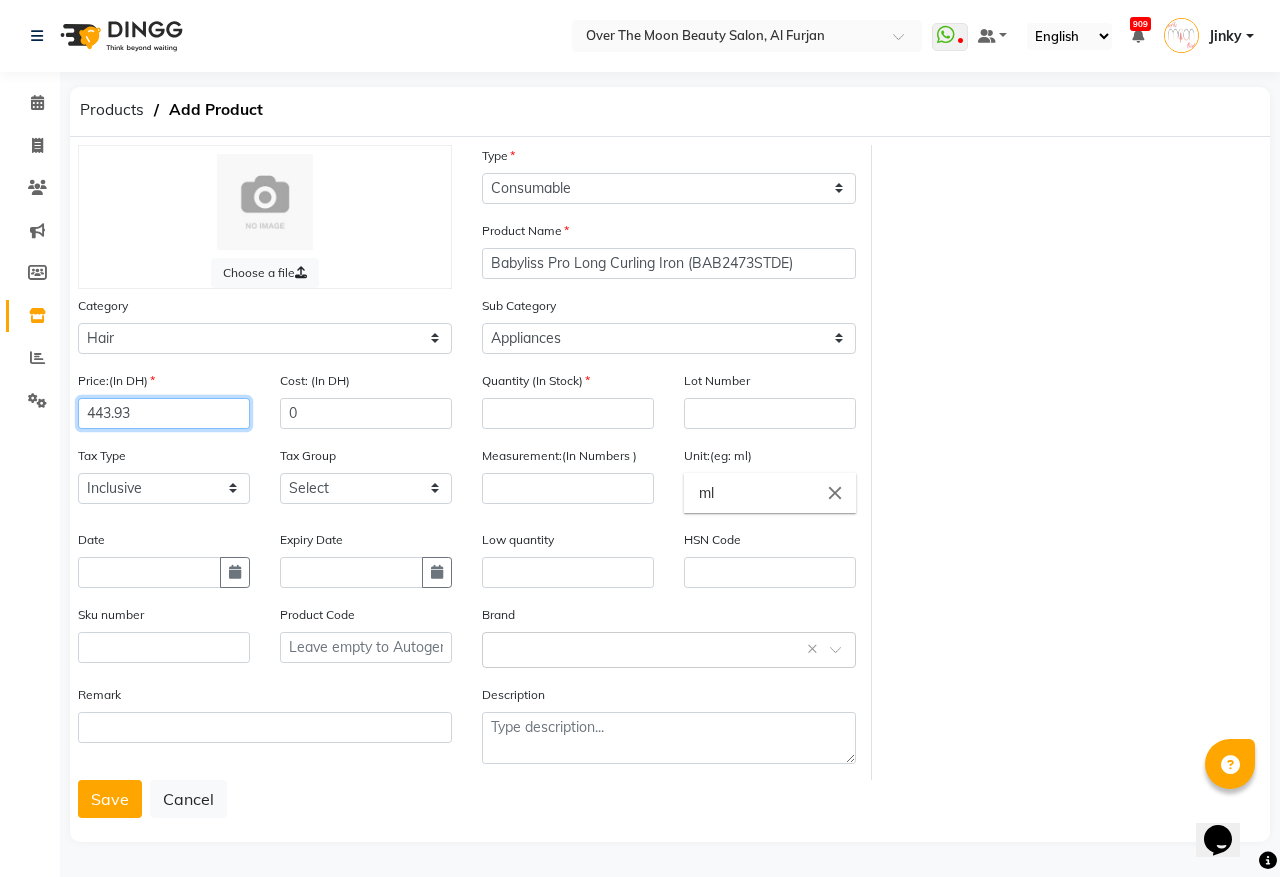 type on "443.93" 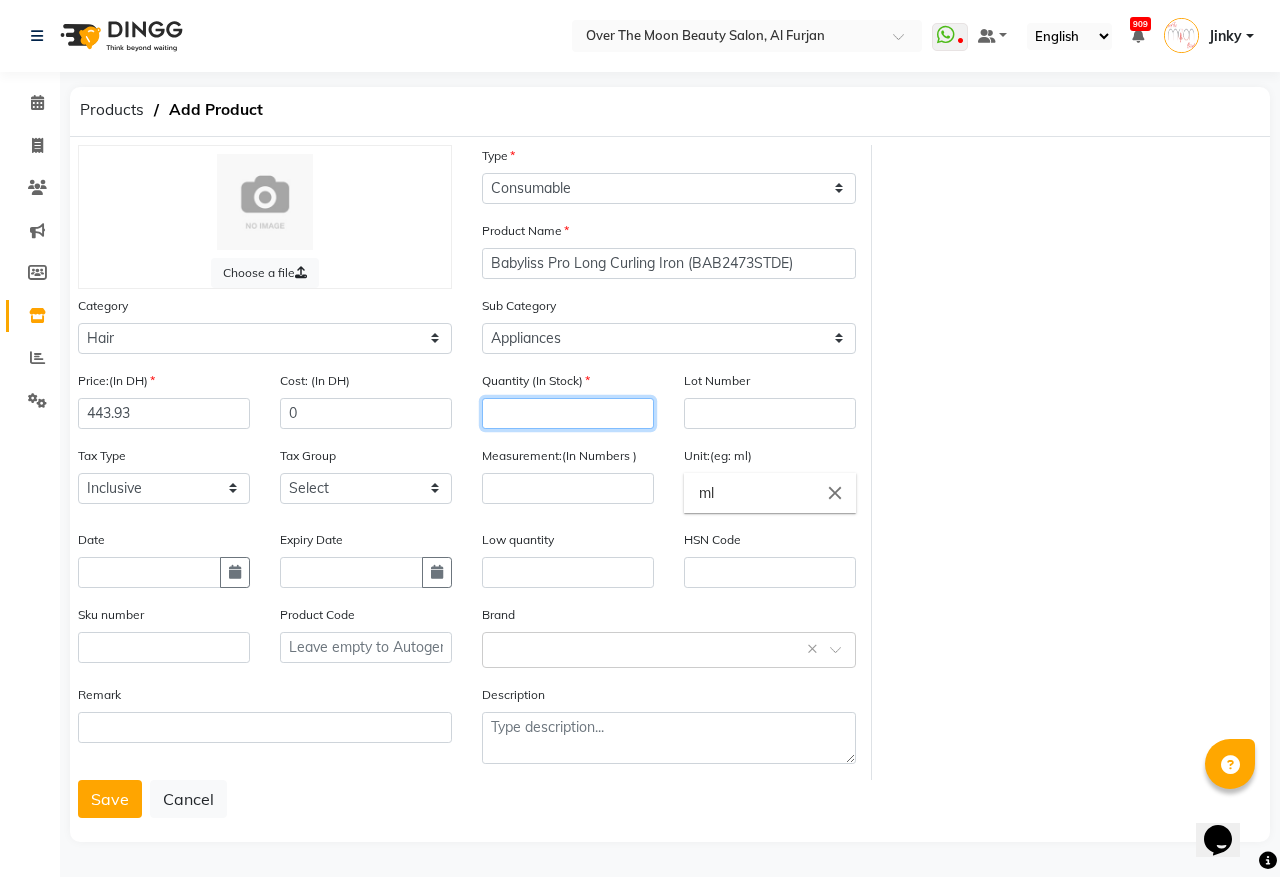click 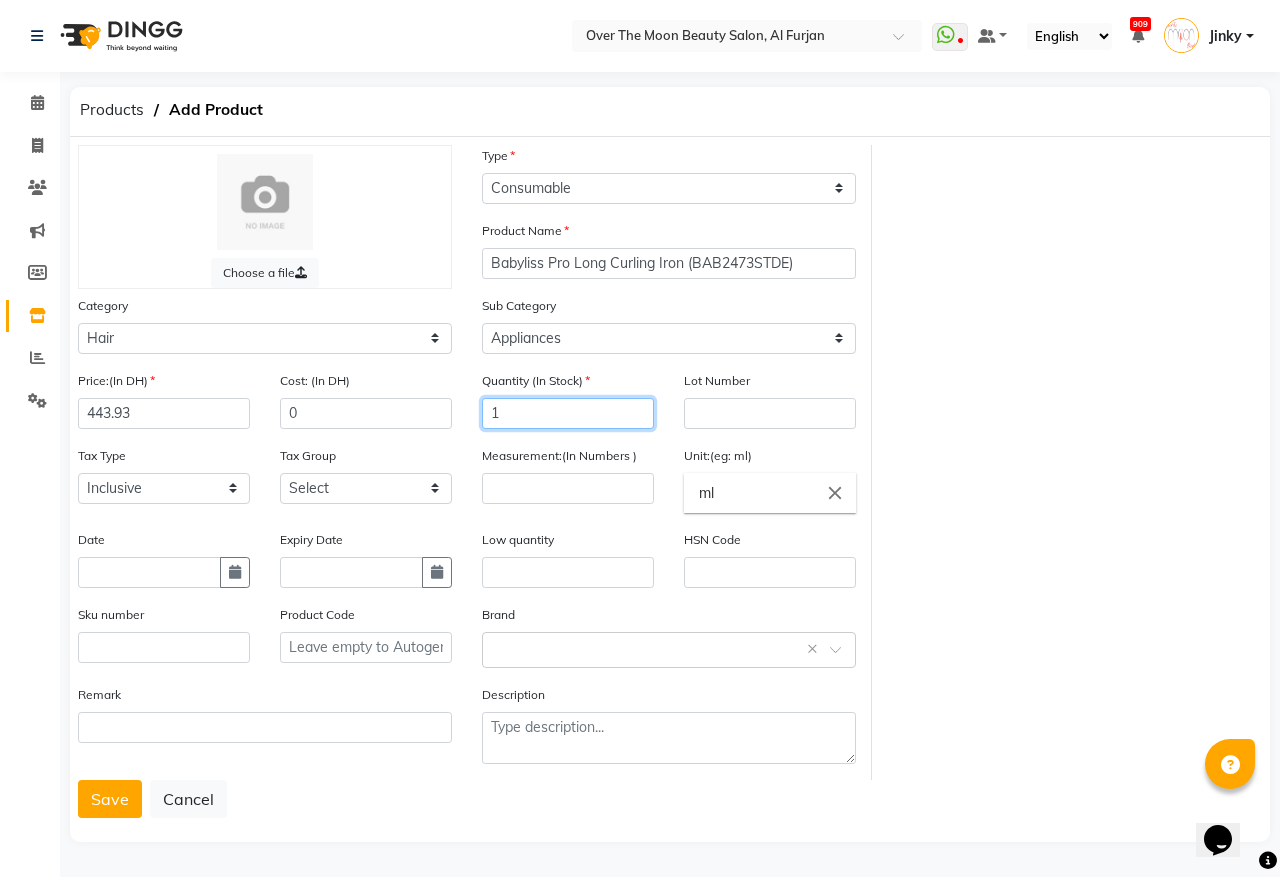 type on "1" 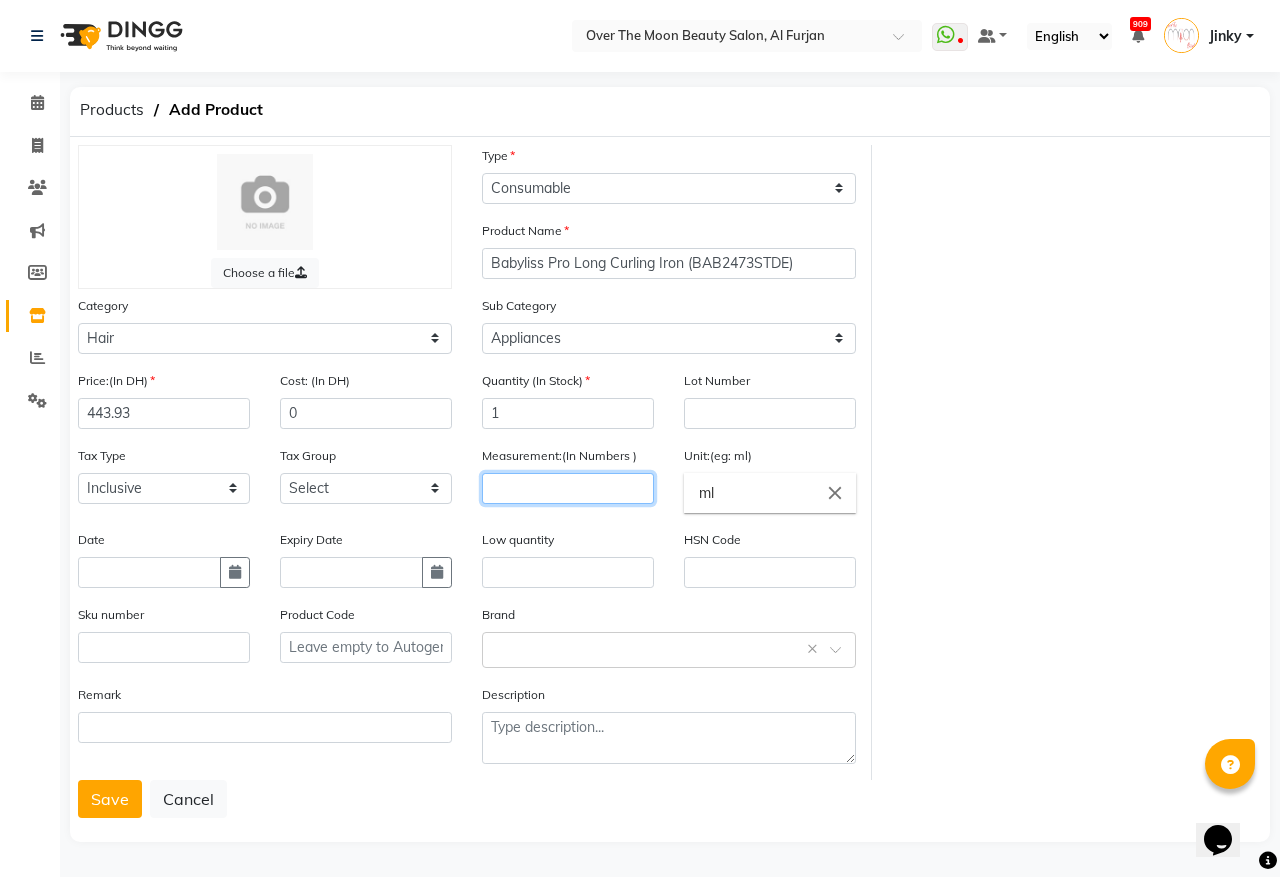 click 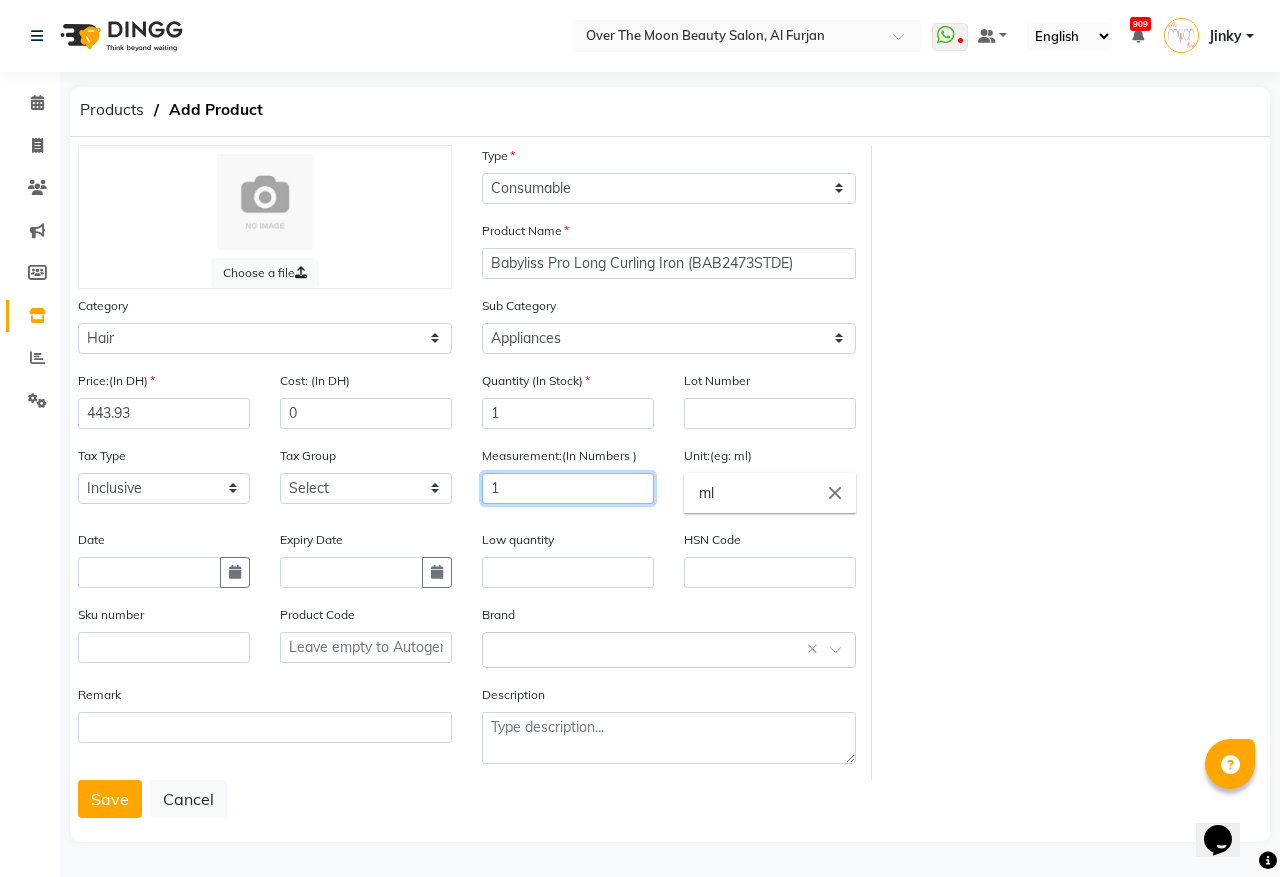 type on "1" 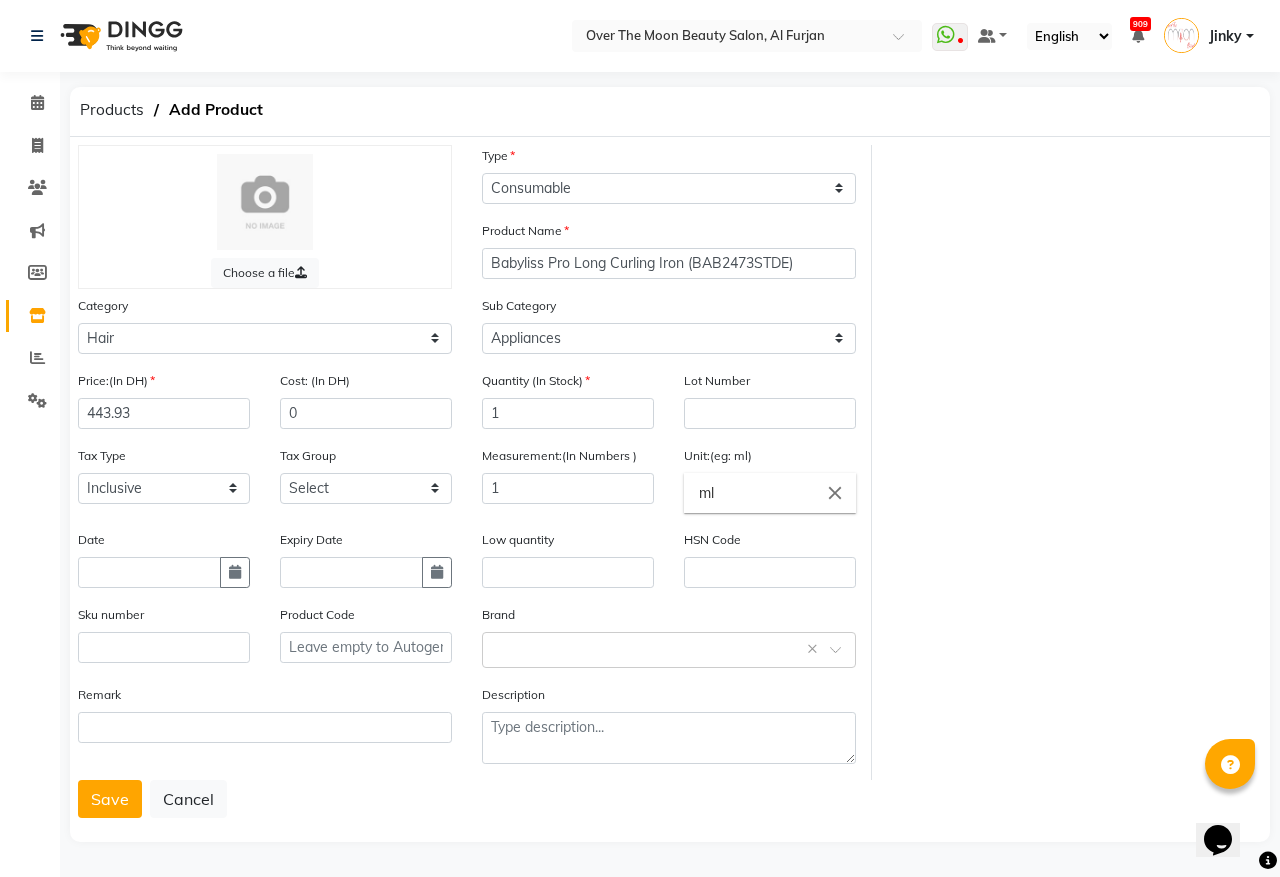 click on "close" 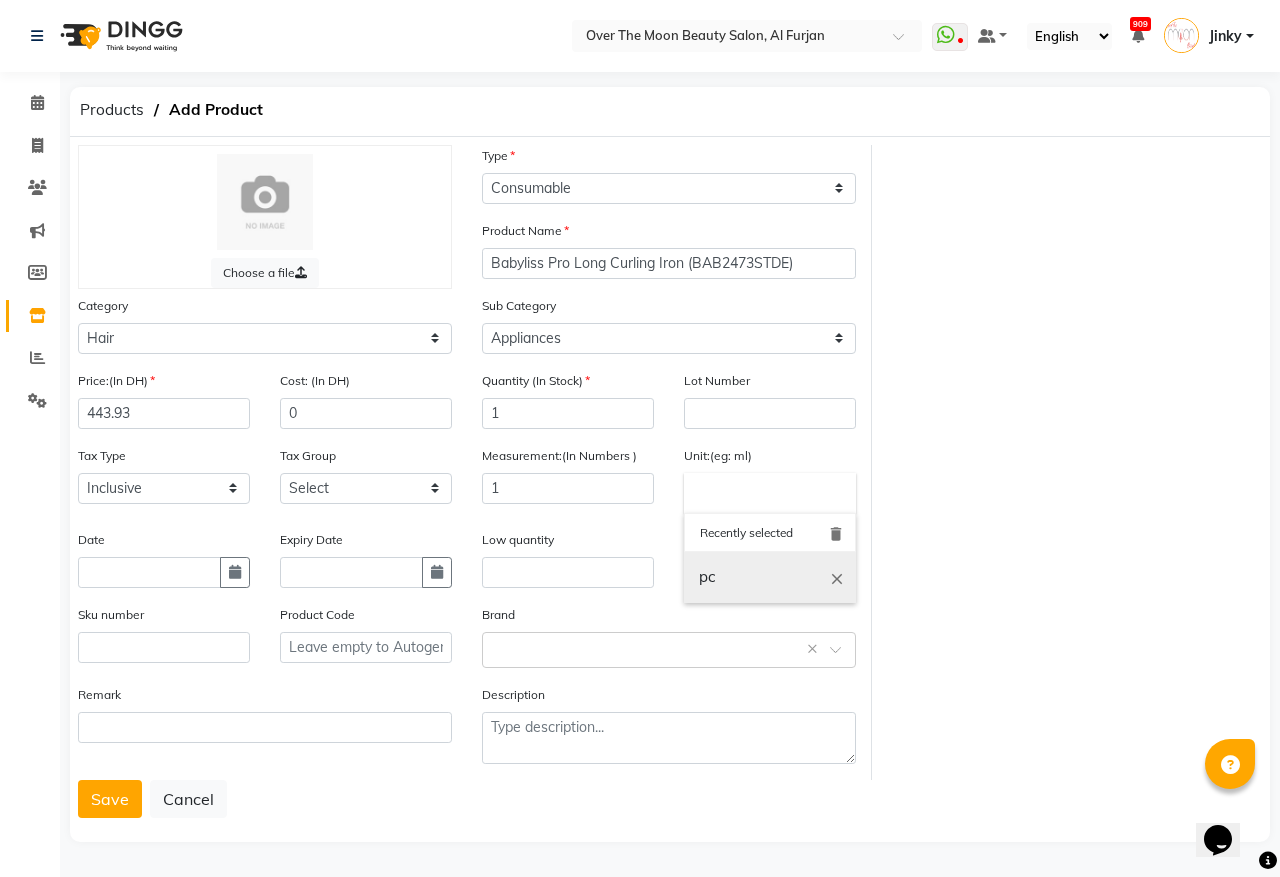 click on "pc" at bounding box center (770, 577) 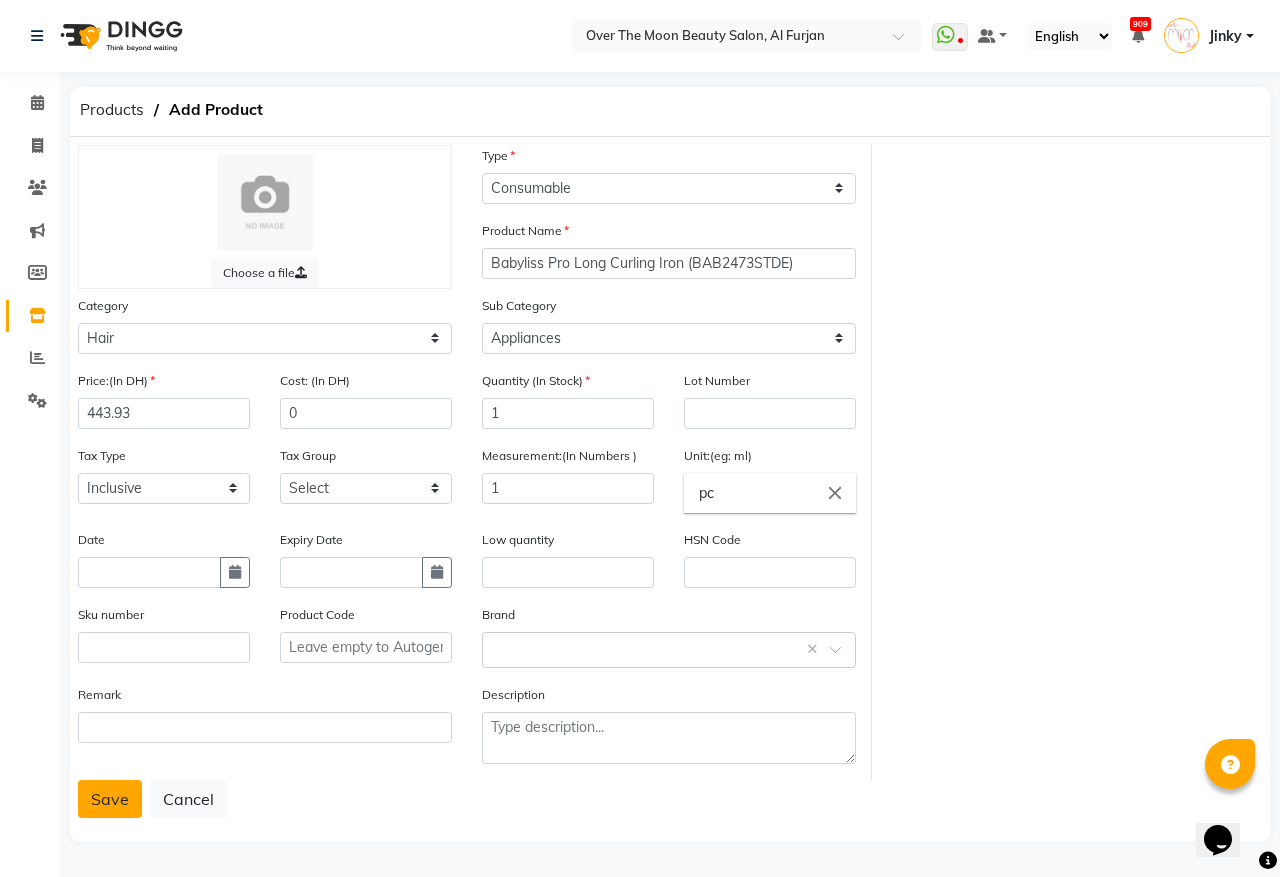 click on "Save" 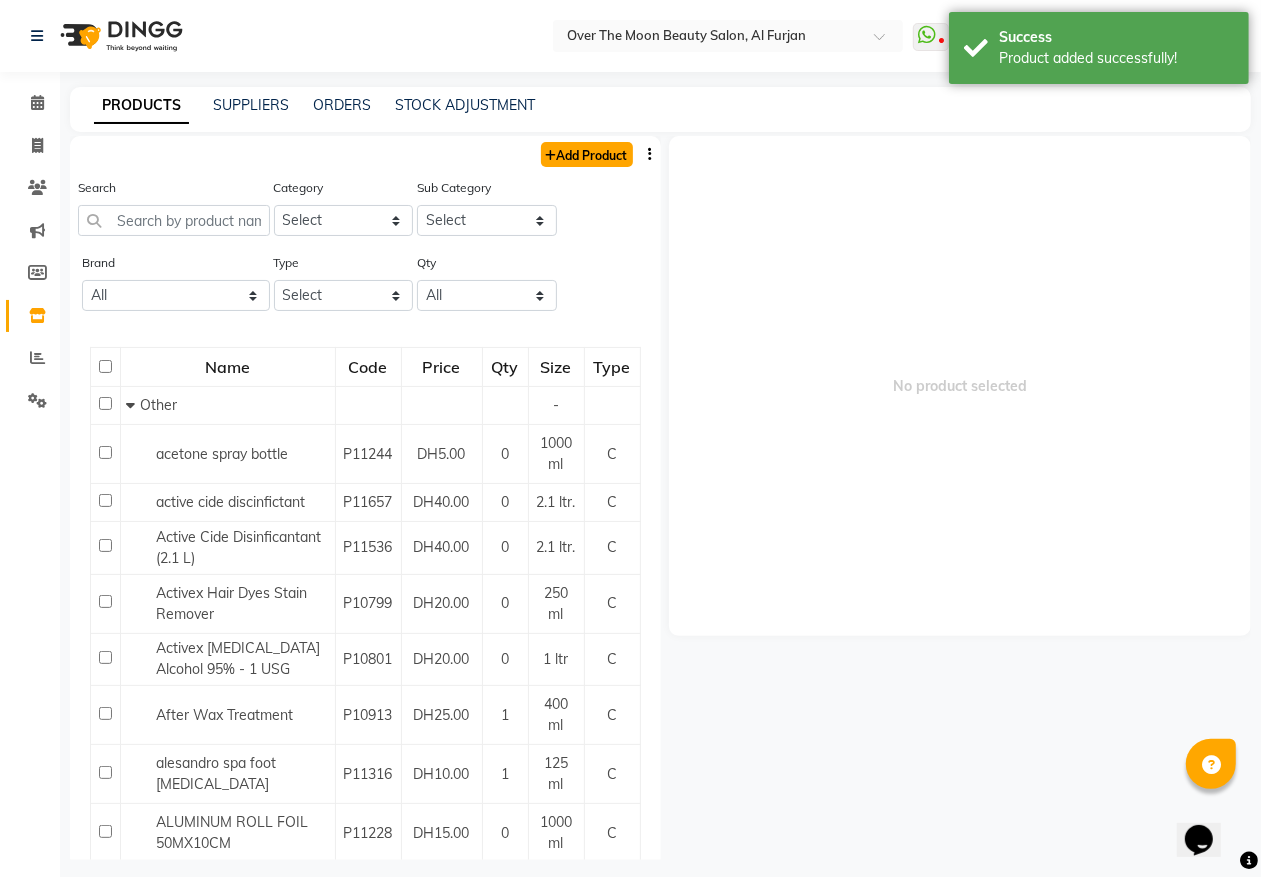 click on "Add Product" 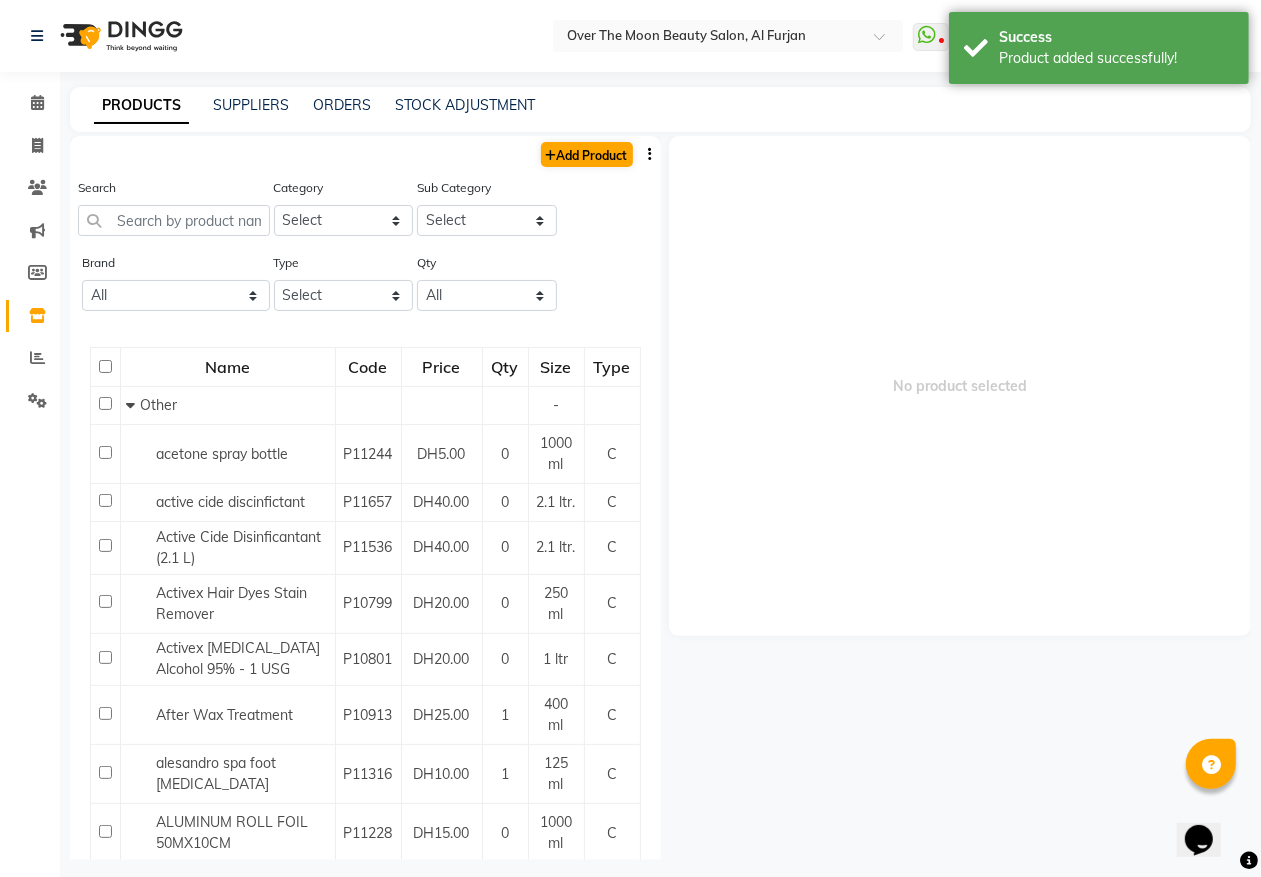 select on "true" 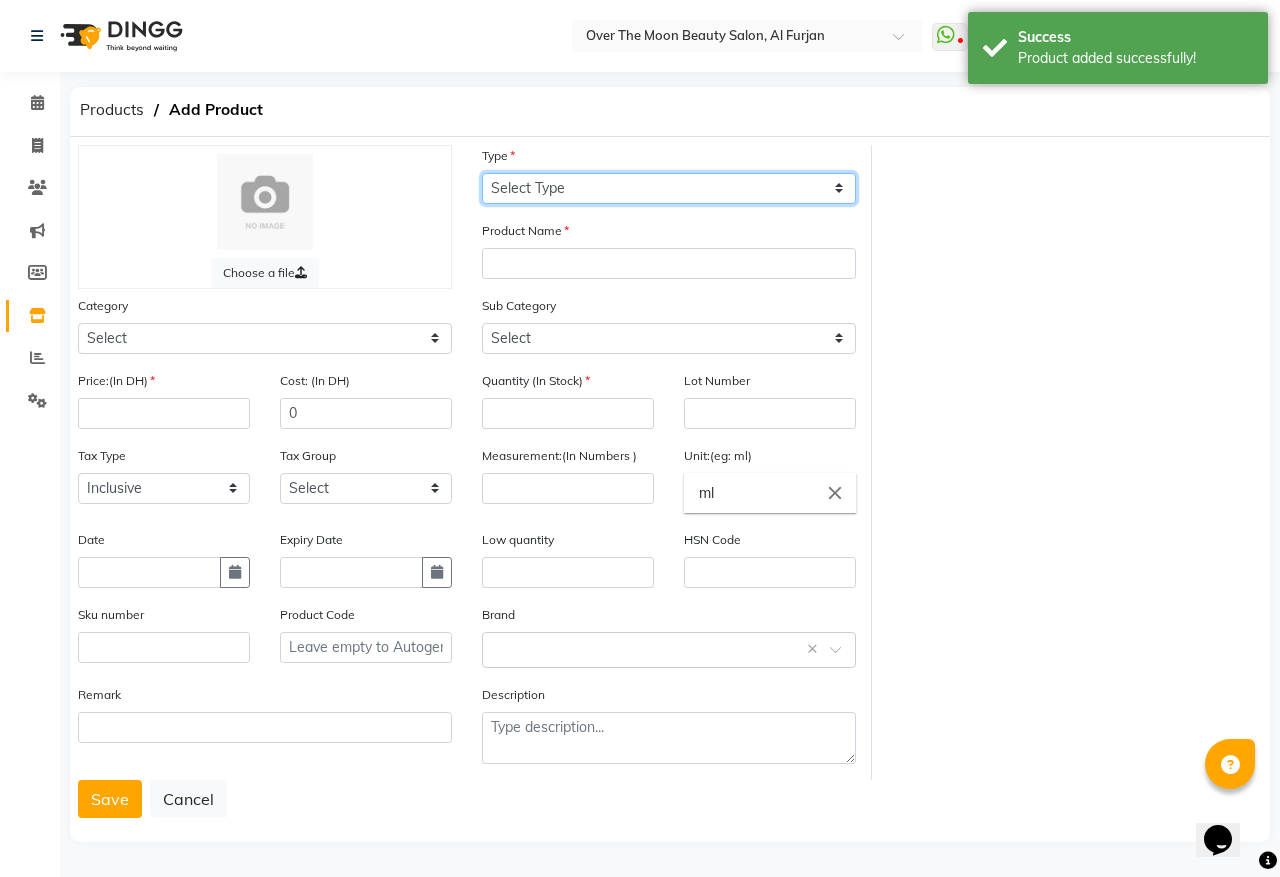 click on "Select Type Both Retail Consumable" 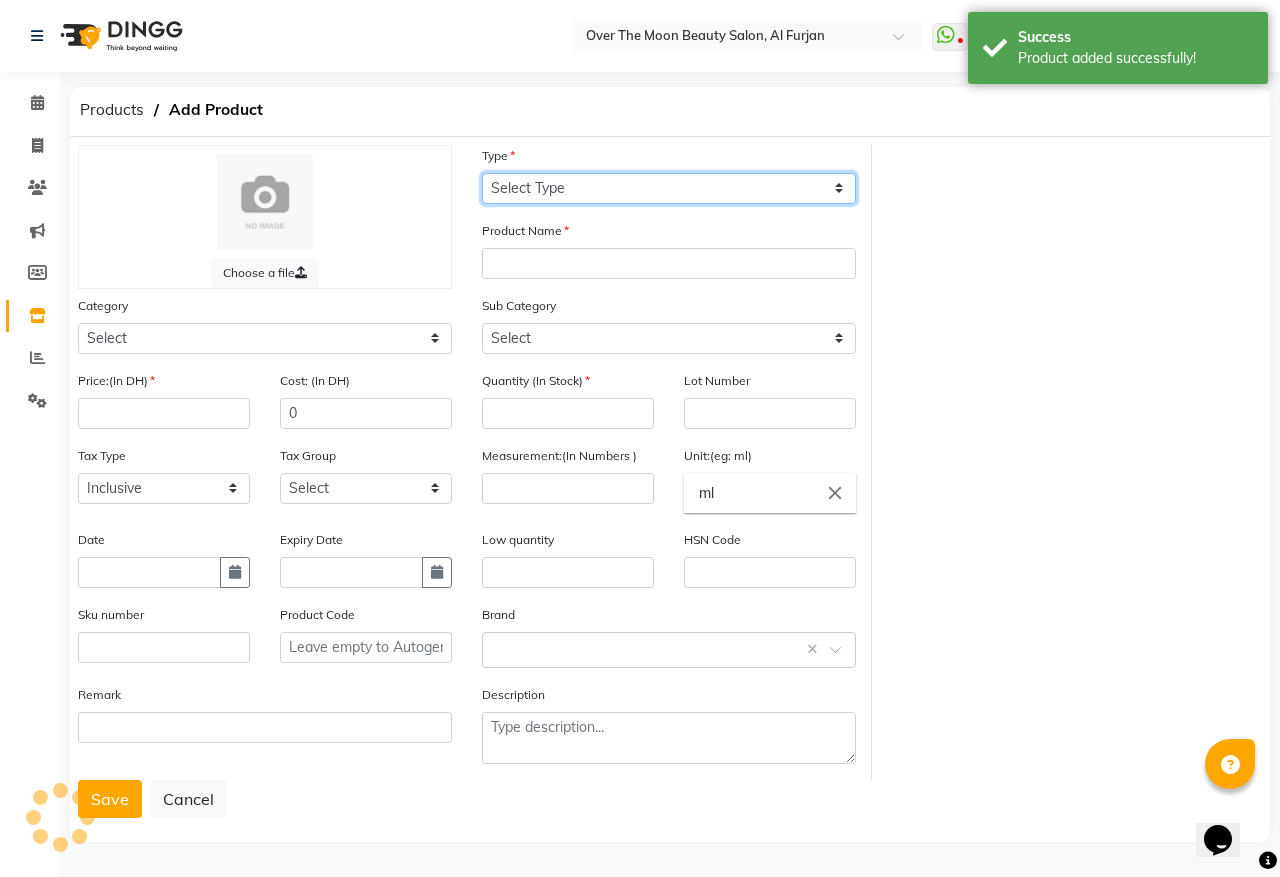 select on "C" 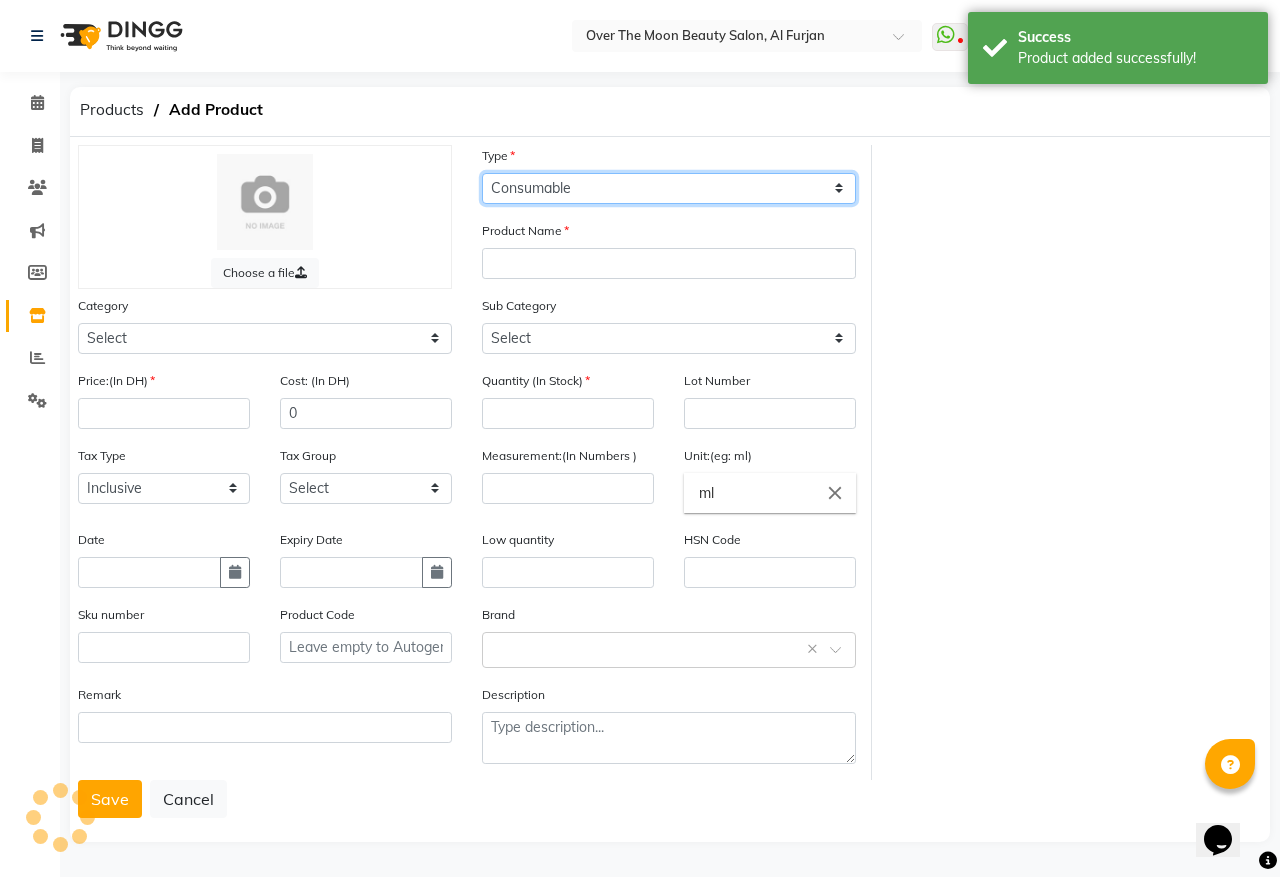 click on "Select Type Both Retail Consumable" 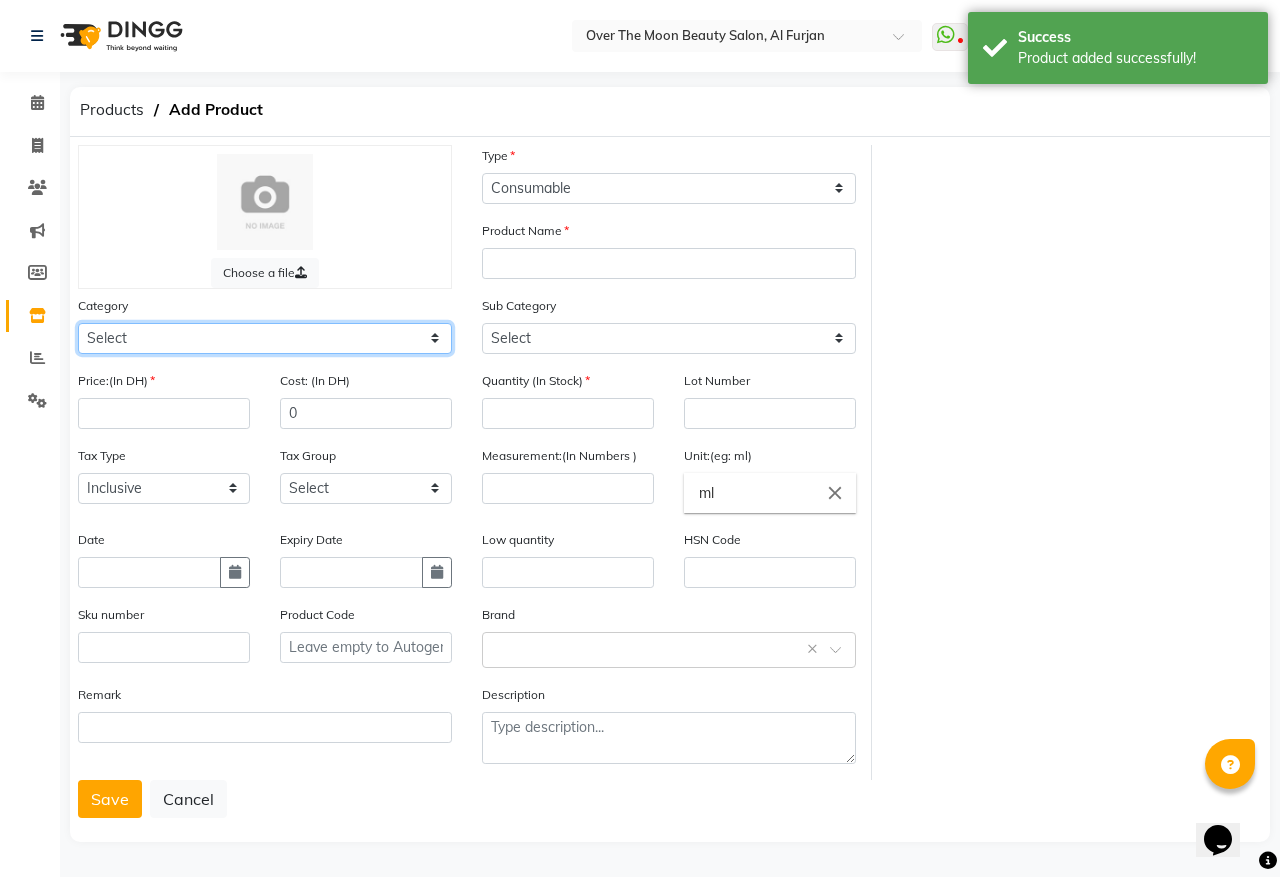 click on "Select Hair Skin Makeup Personal Care Appliances Beard Waxing Disposable Threading Hands and Feet Beauty Planet Botox Cadiveu Casmara Cheryls Loreal Olaplex Other" 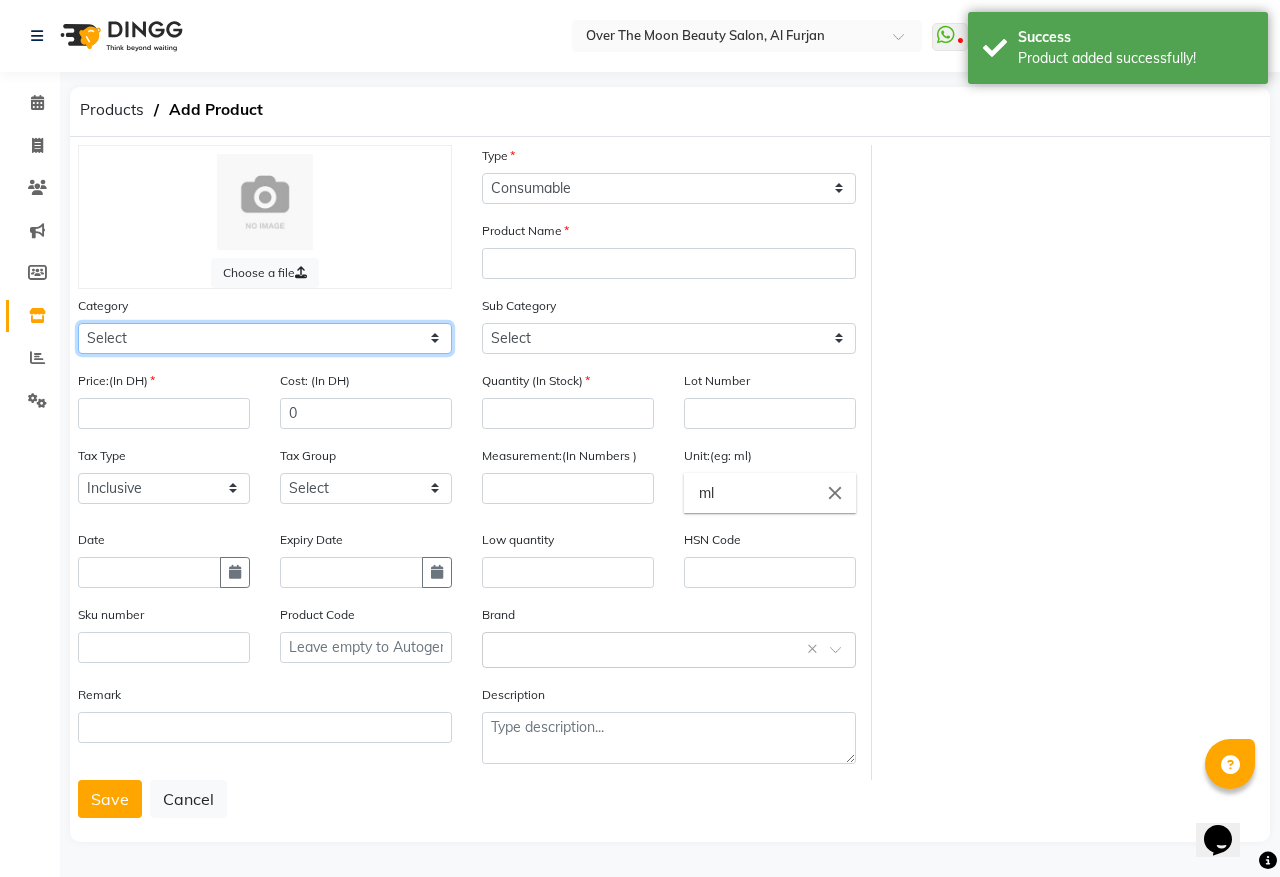 select on "478101800" 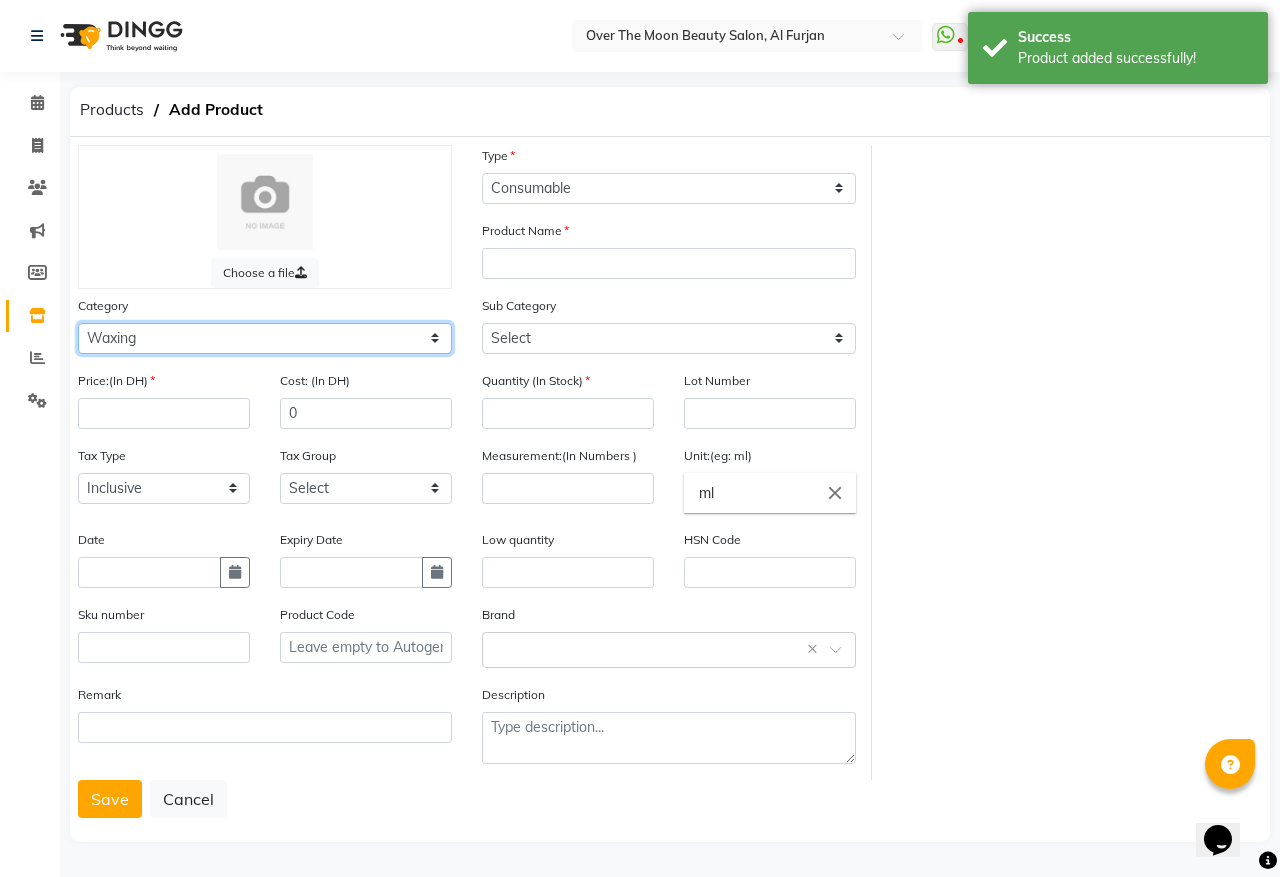 click on "Select Hair Skin Makeup Personal Care Appliances Beard Waxing Disposable Threading Hands and Feet Beauty Planet Botox Cadiveu Casmara Cheryls Loreal Olaplex Other" 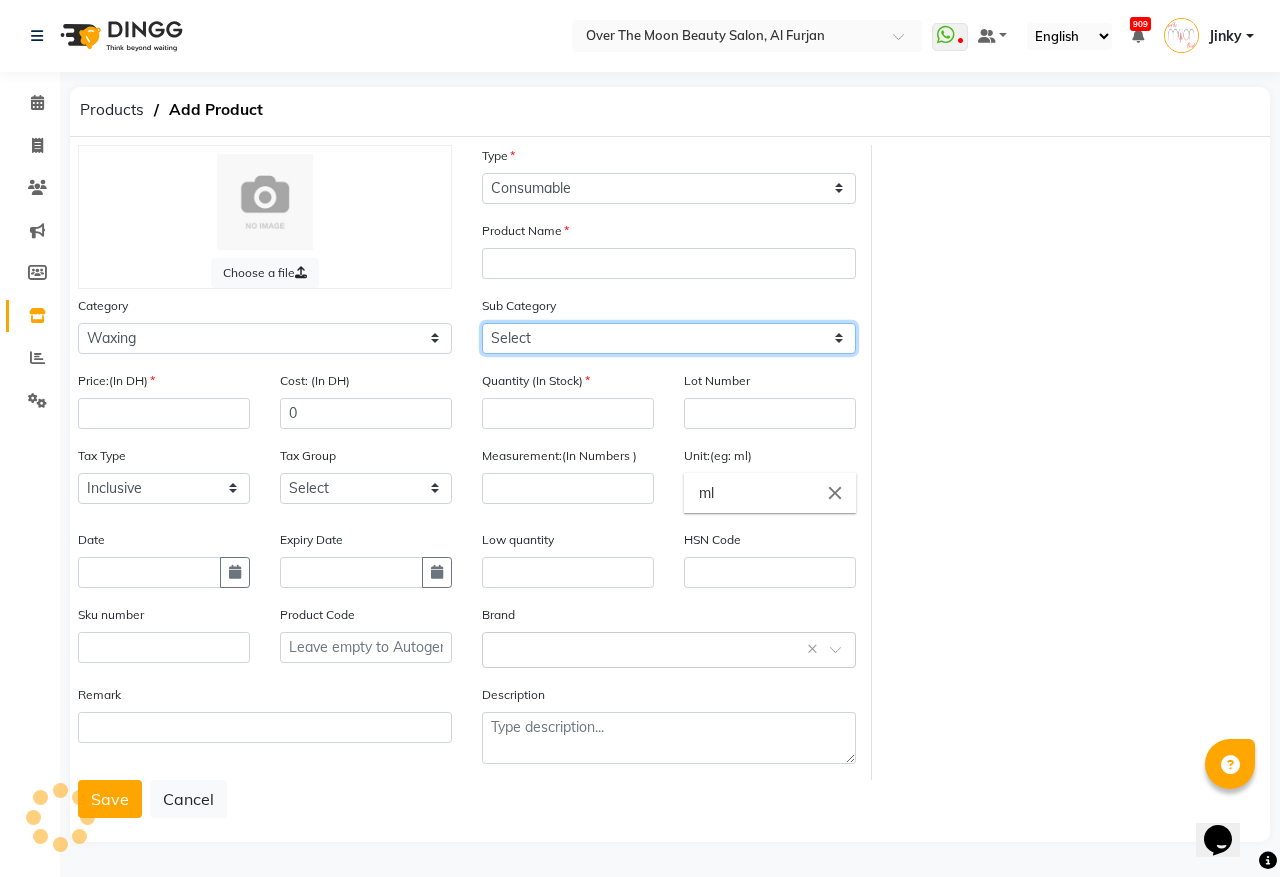 click on "Select" 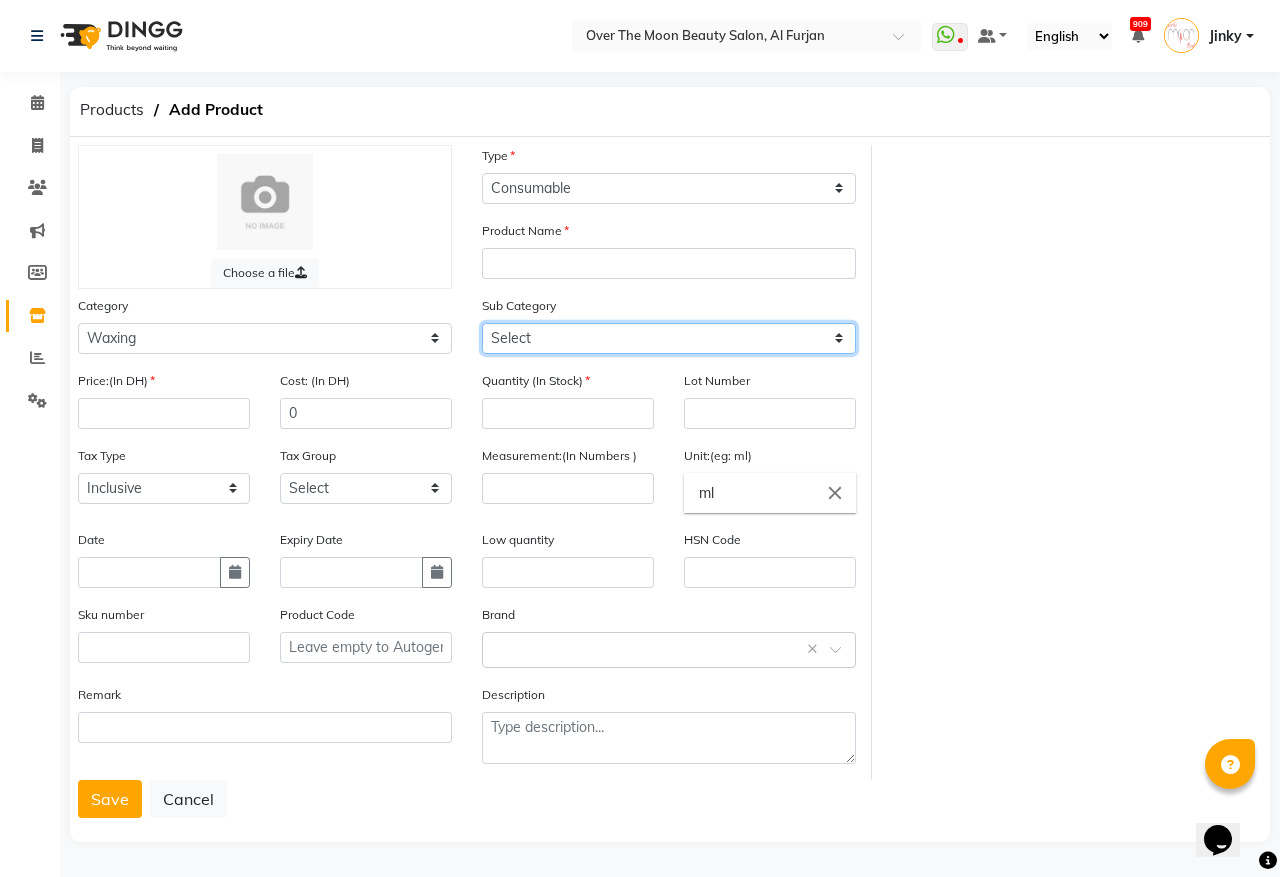 click on "Select Honey Liposoulable Brazilian Pre Post Massage Cream Strips Appliances Brazilian Other" 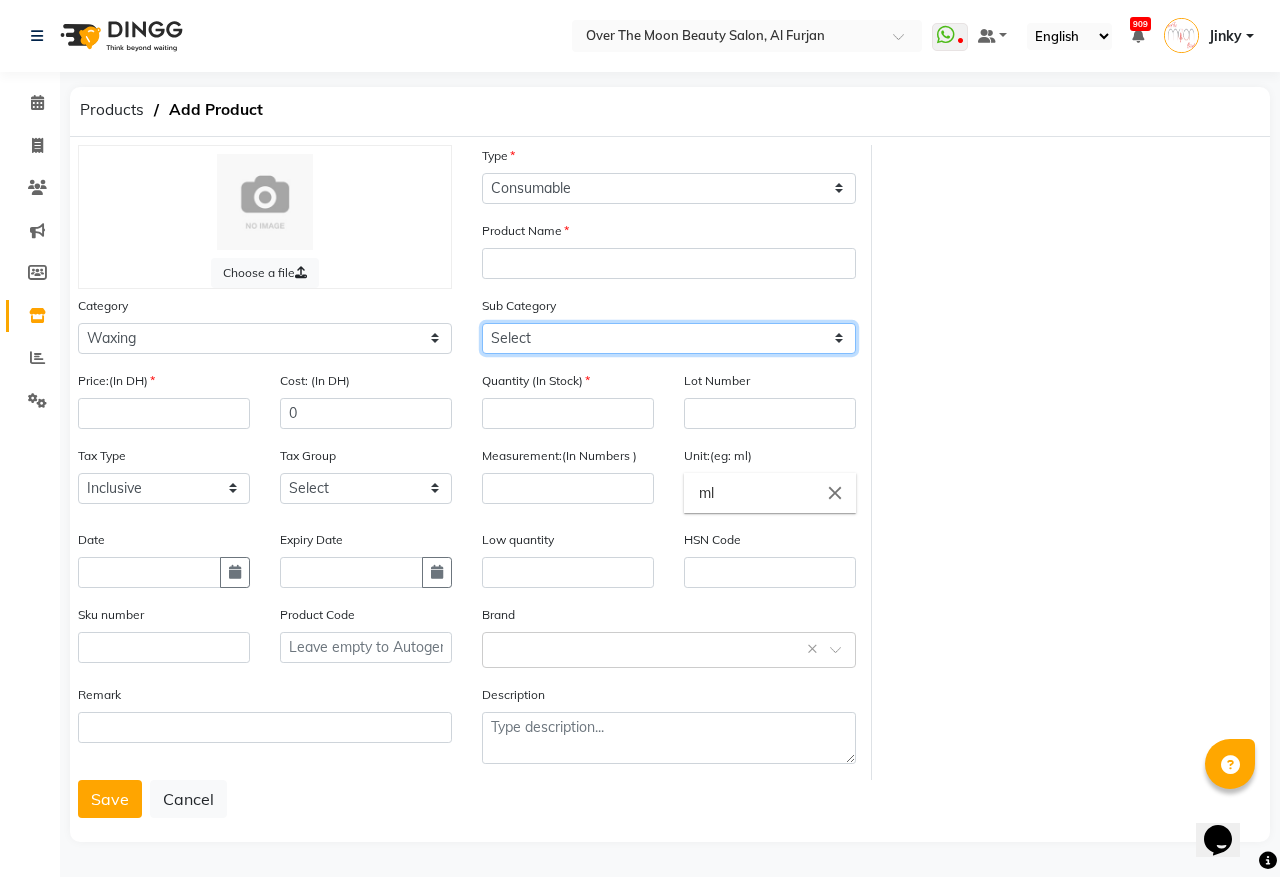 select on "478101802" 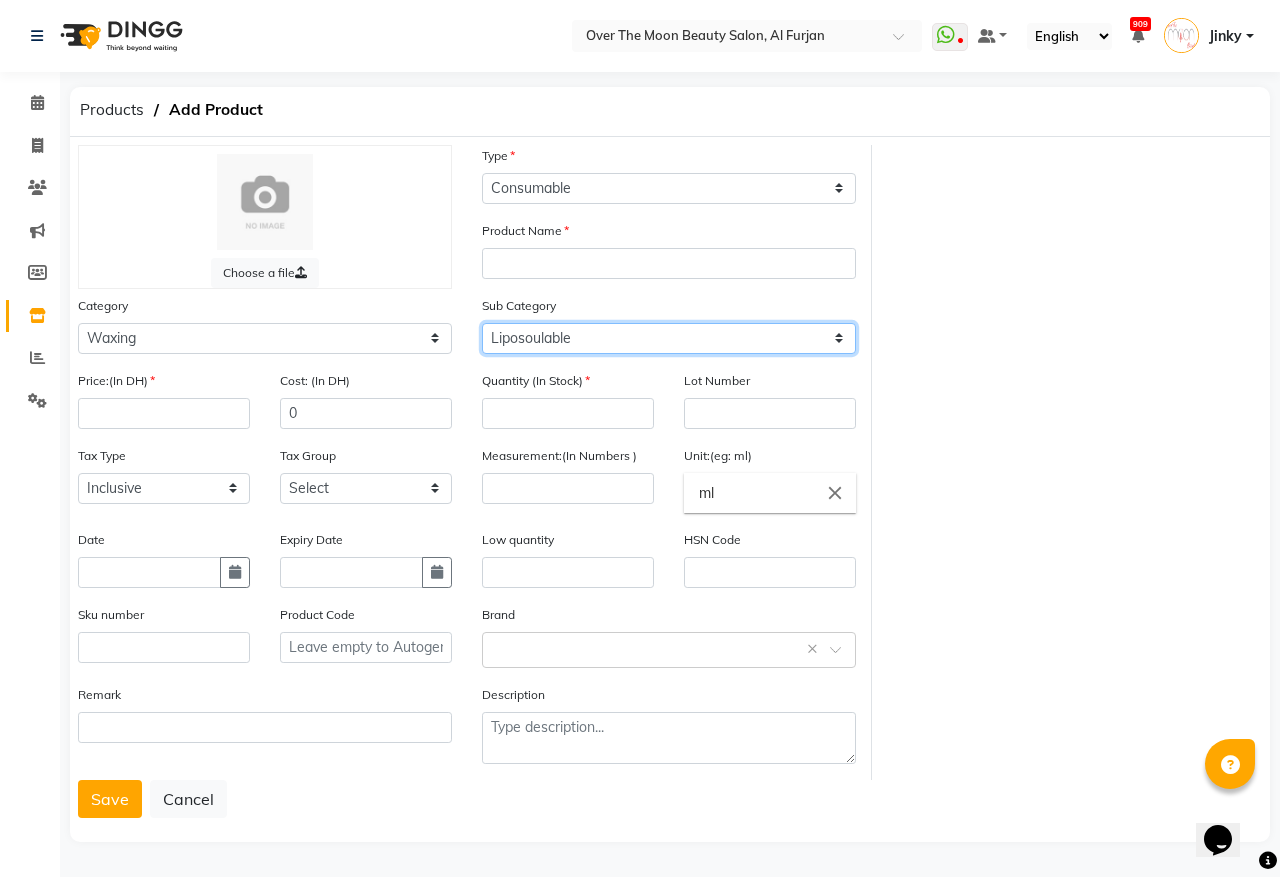 click on "Select Honey Liposoulable Brazilian Pre Post Massage Cream Strips Appliances Brazilian Other" 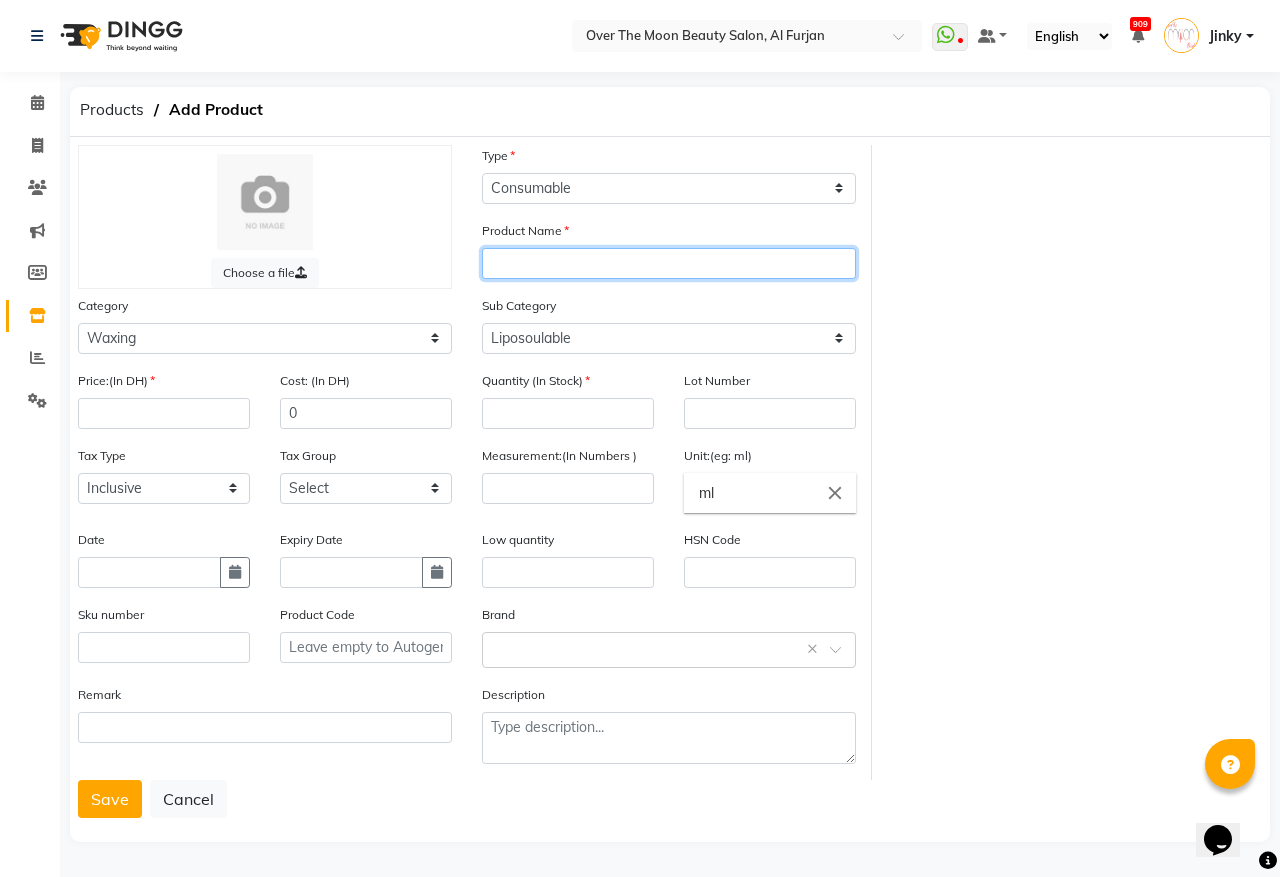click 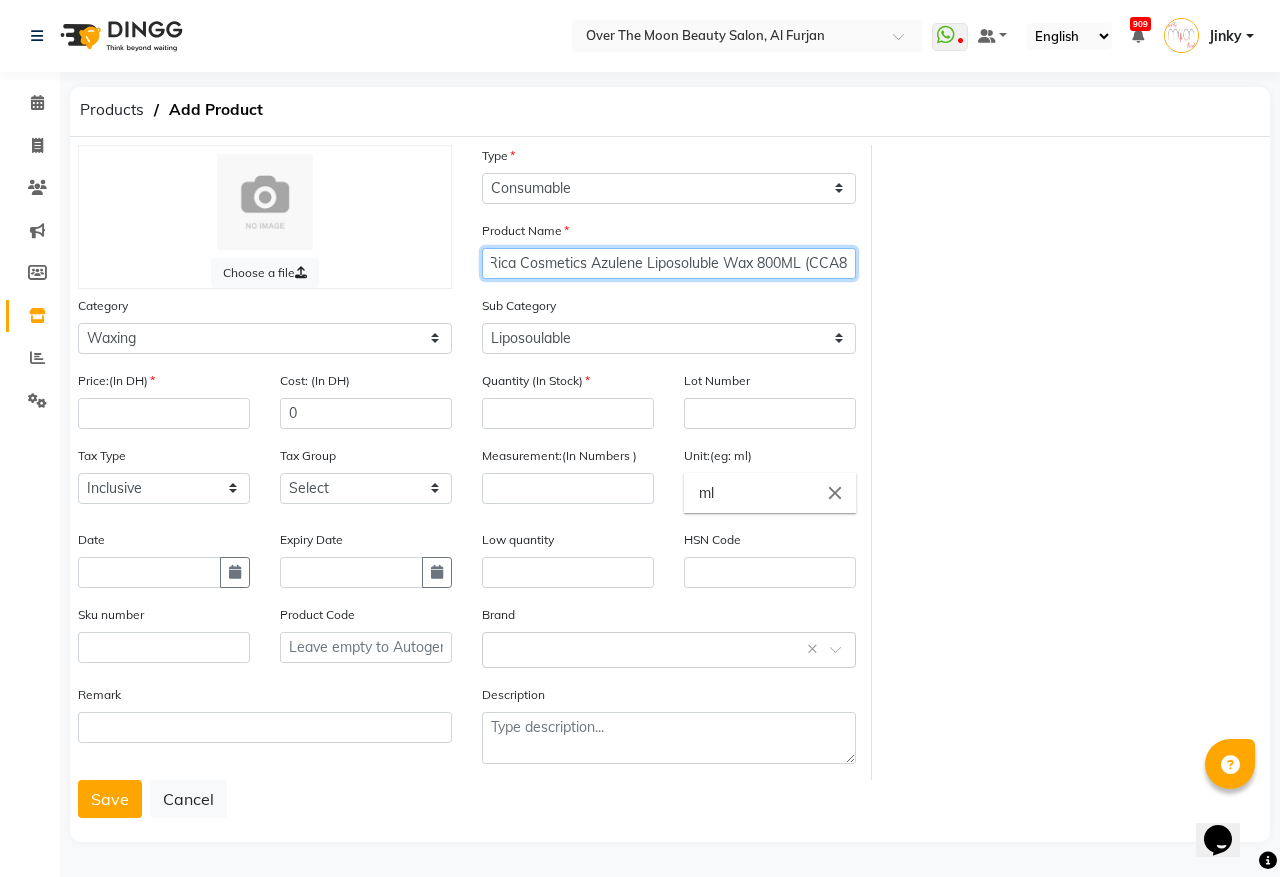 scroll, scrollTop: 0, scrollLeft: 8, axis: horizontal 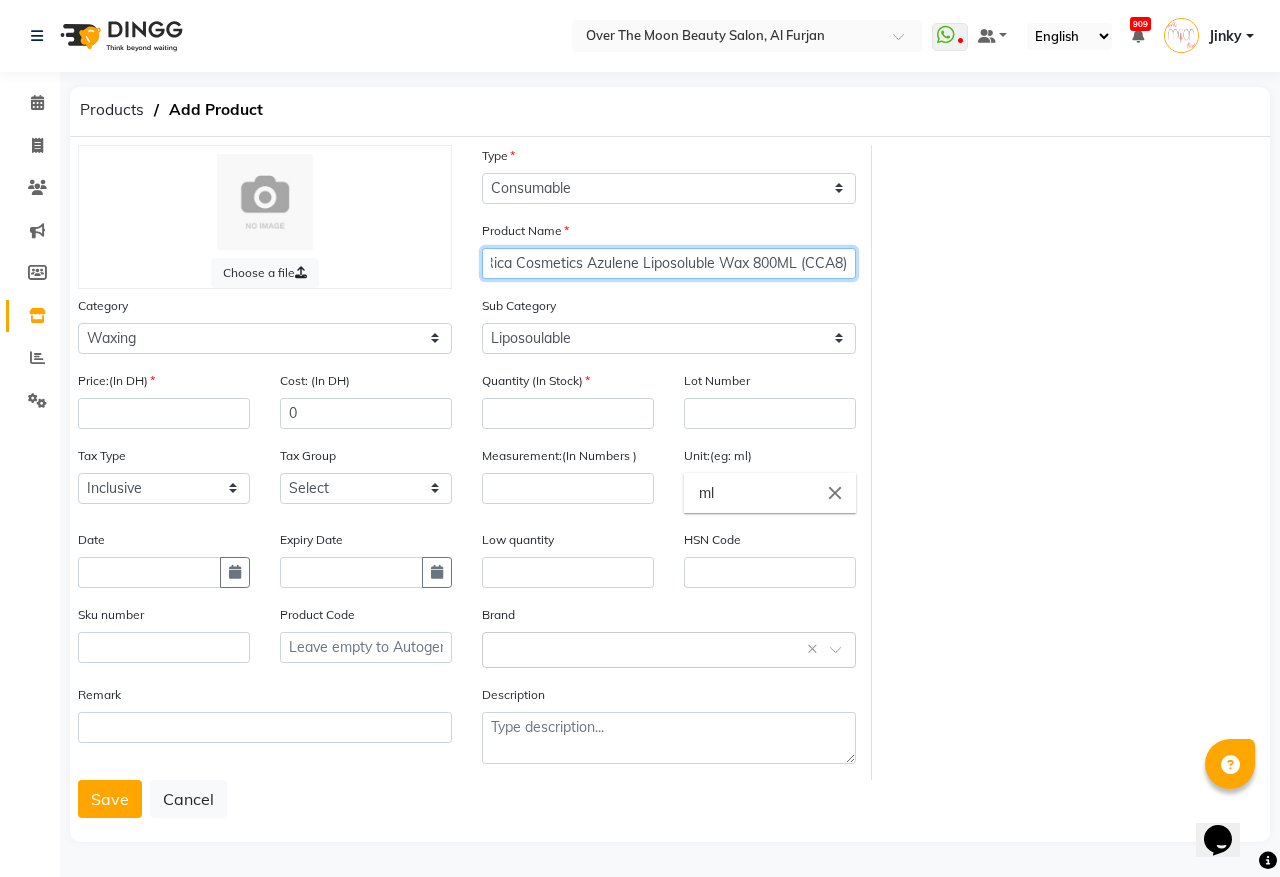 type on "Rica Cosmetics Azulene Liposoluble Wax 800ML (CCA8)" 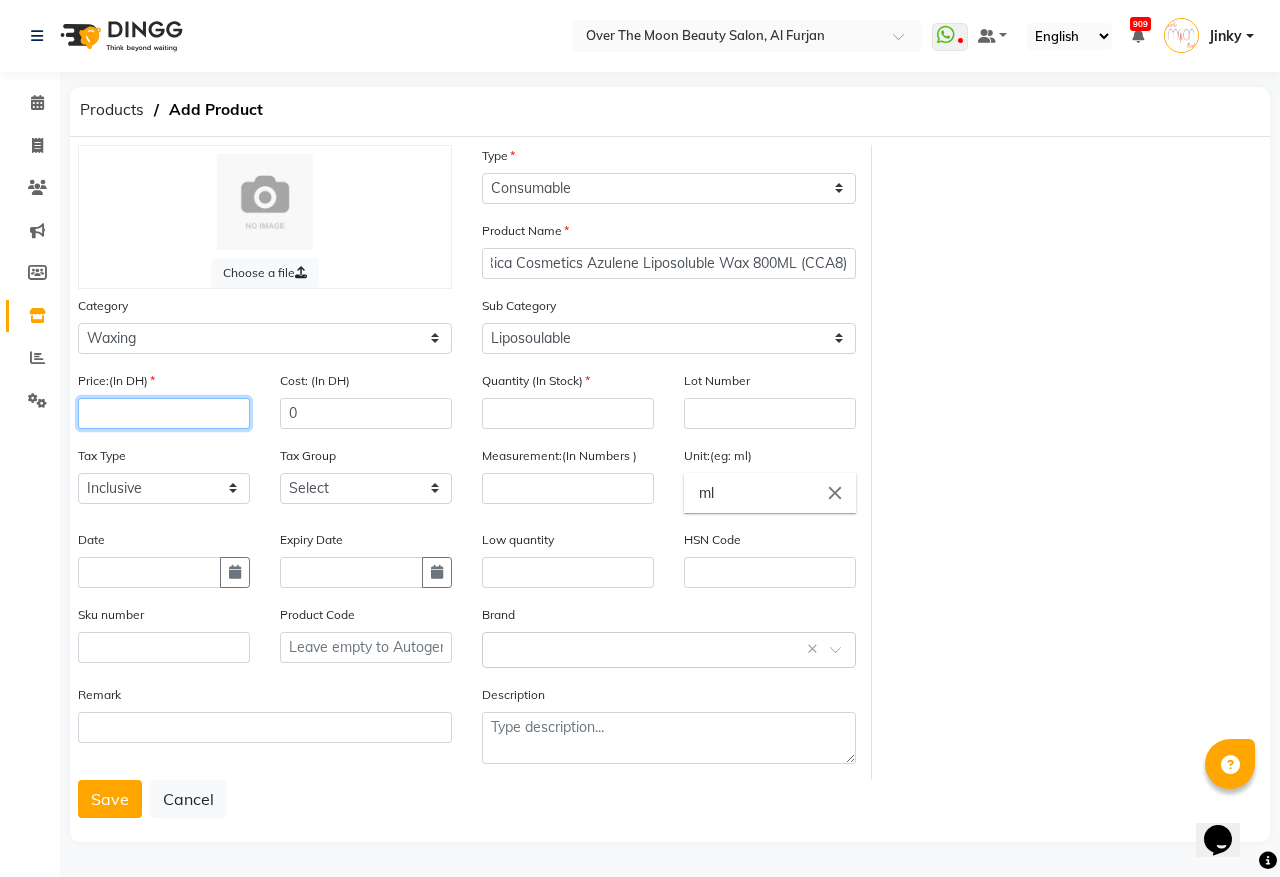 scroll, scrollTop: 0, scrollLeft: 0, axis: both 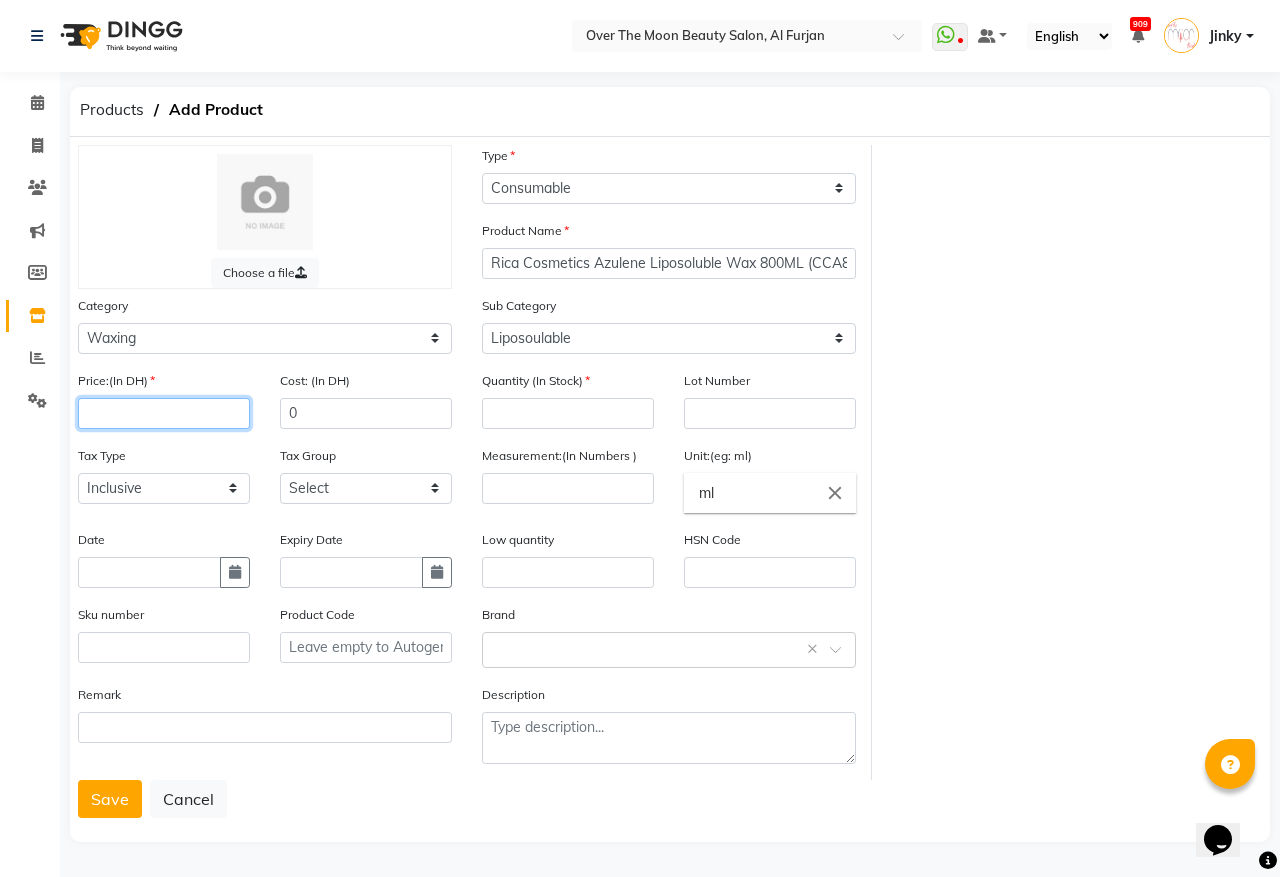 click 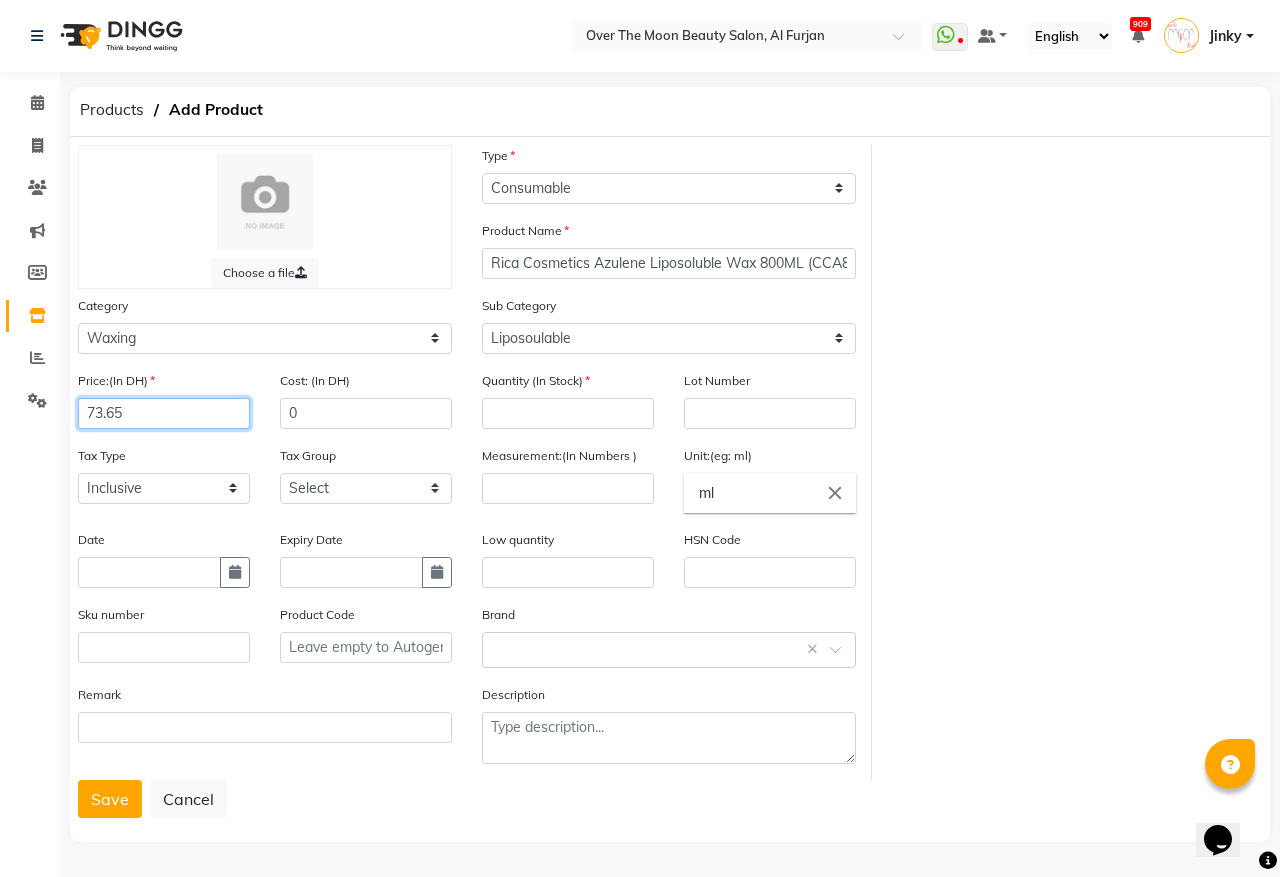 type on "73.65" 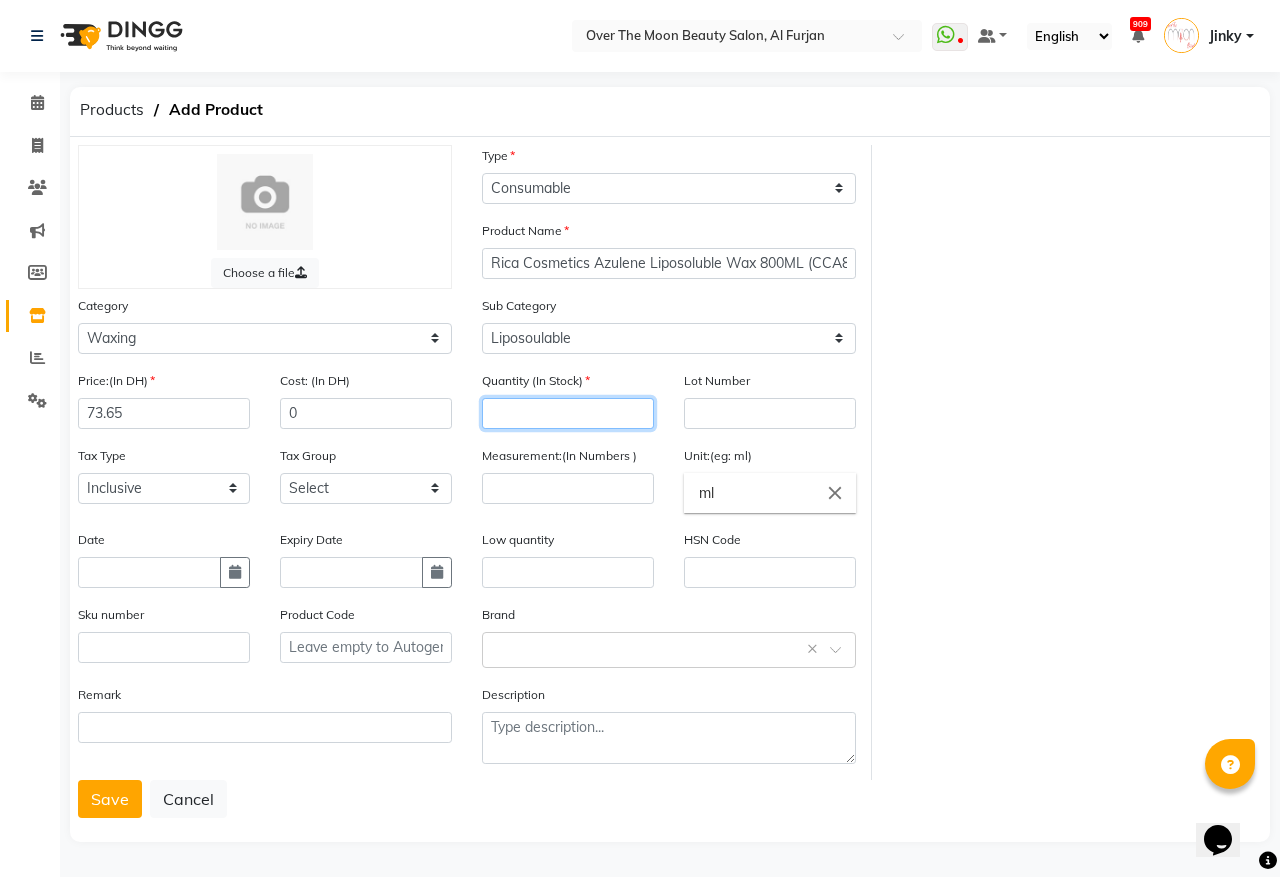 click 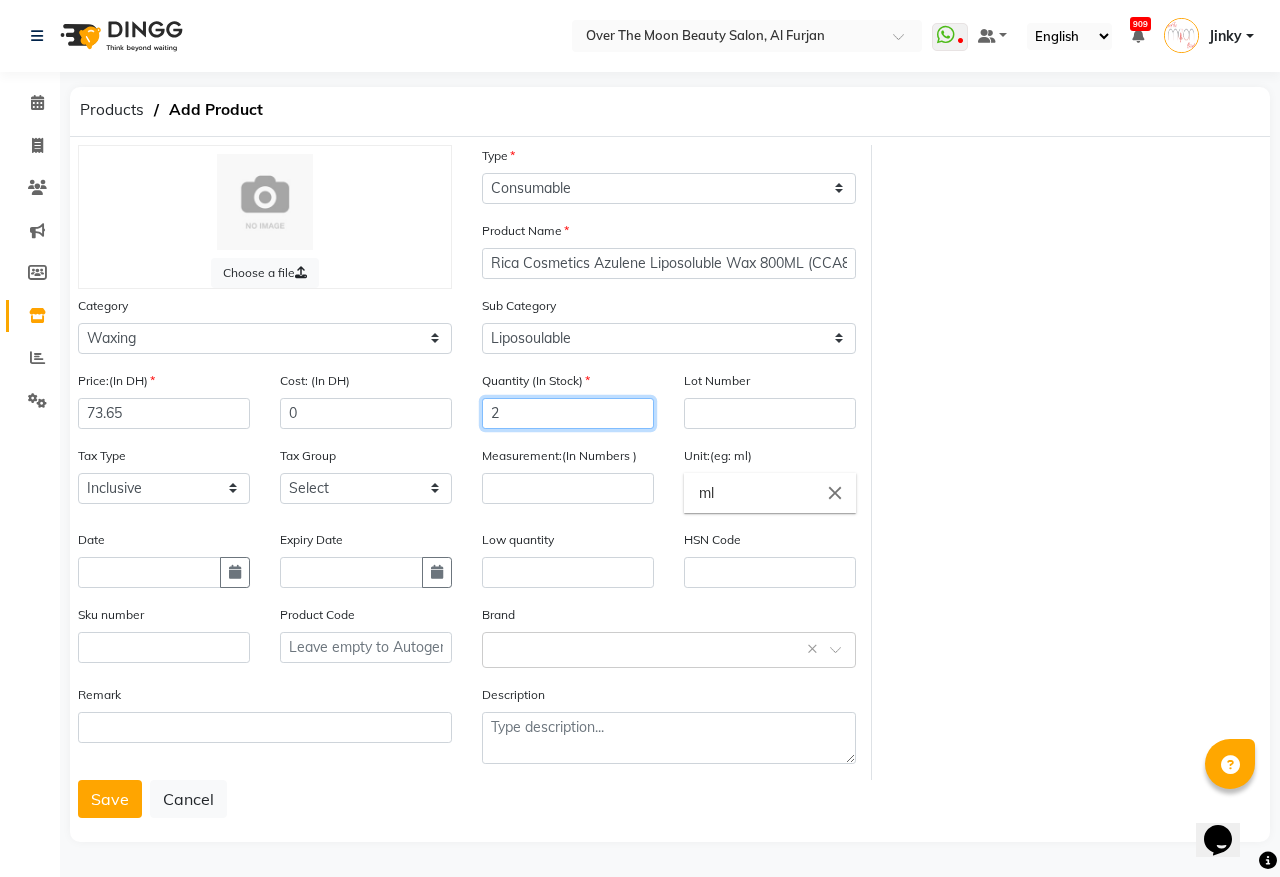 type on "2" 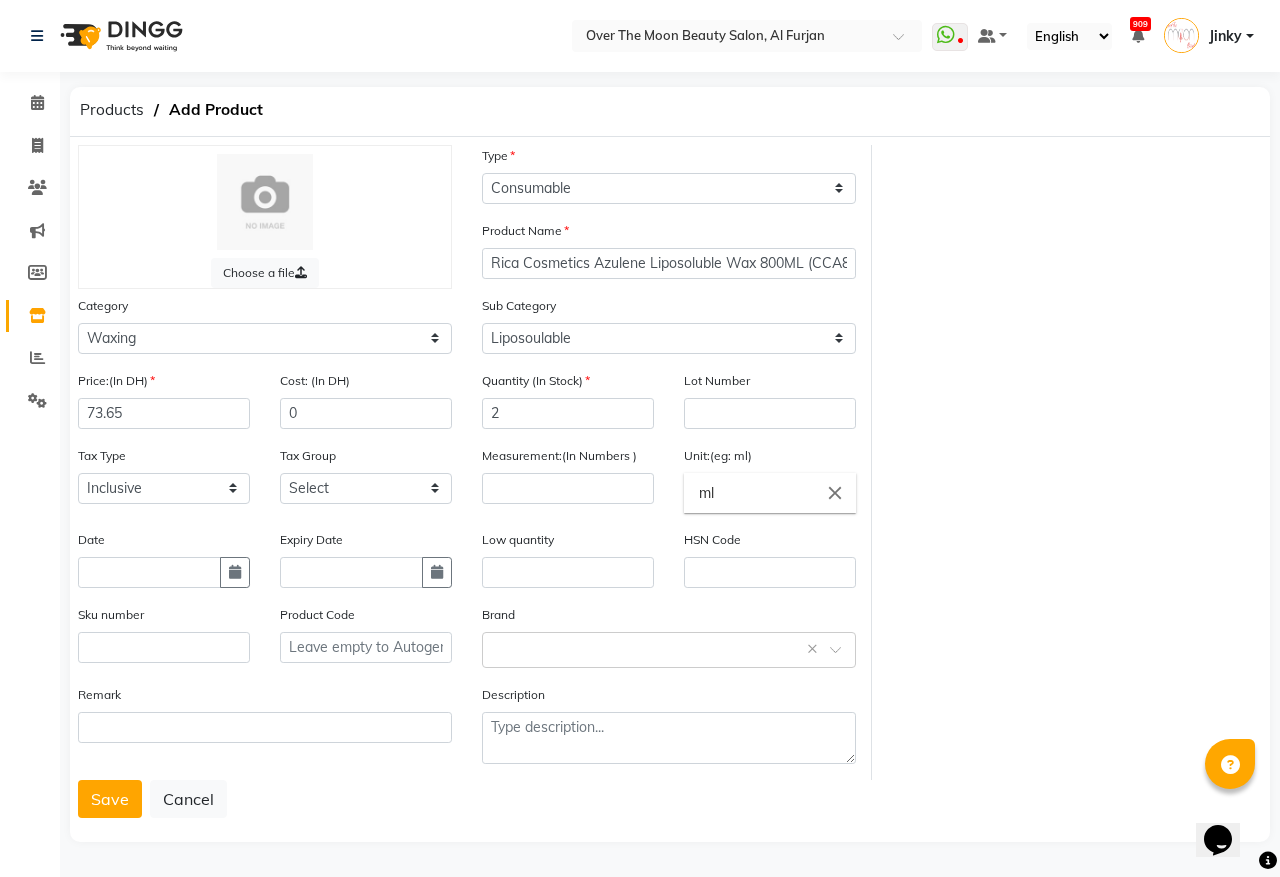 click on "Measurement:(In Numbers )" 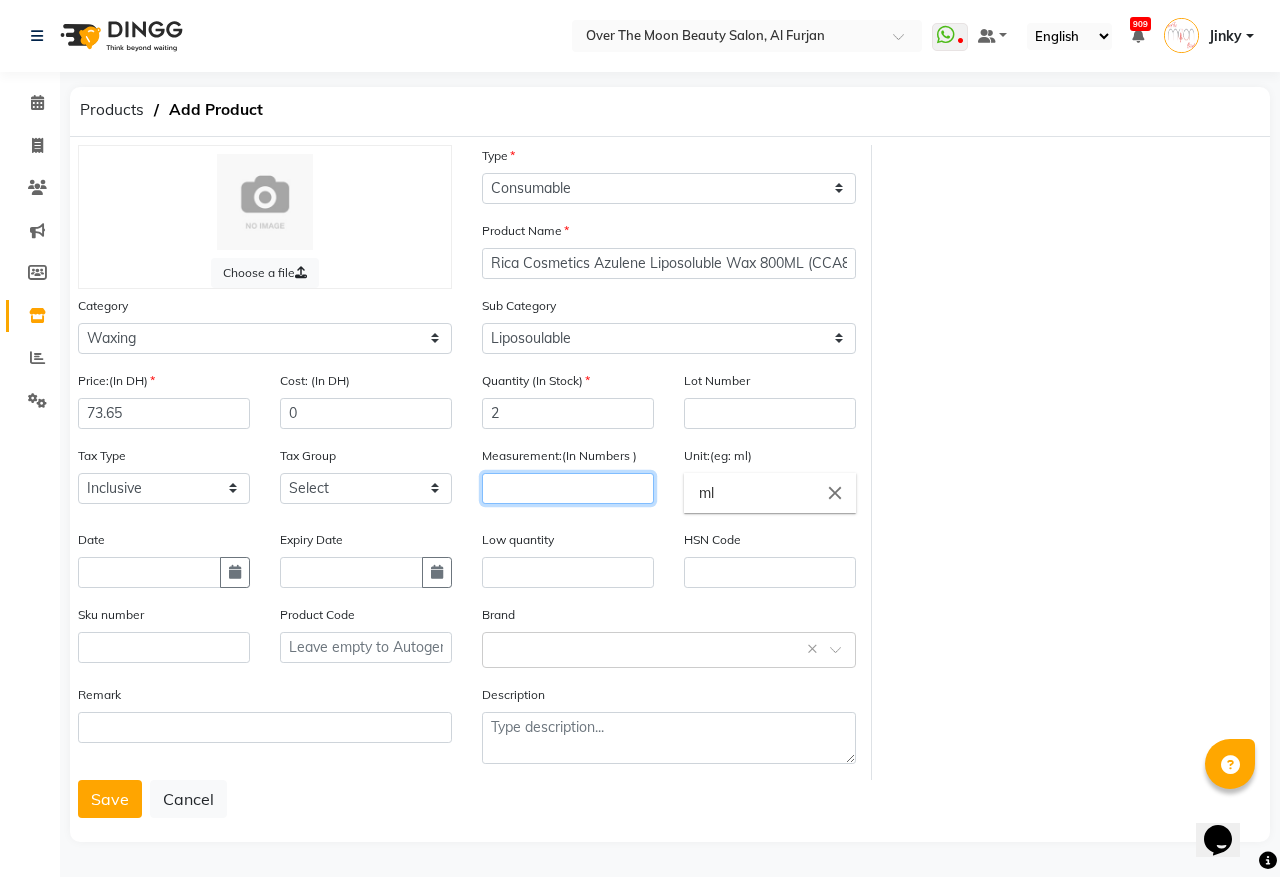 click 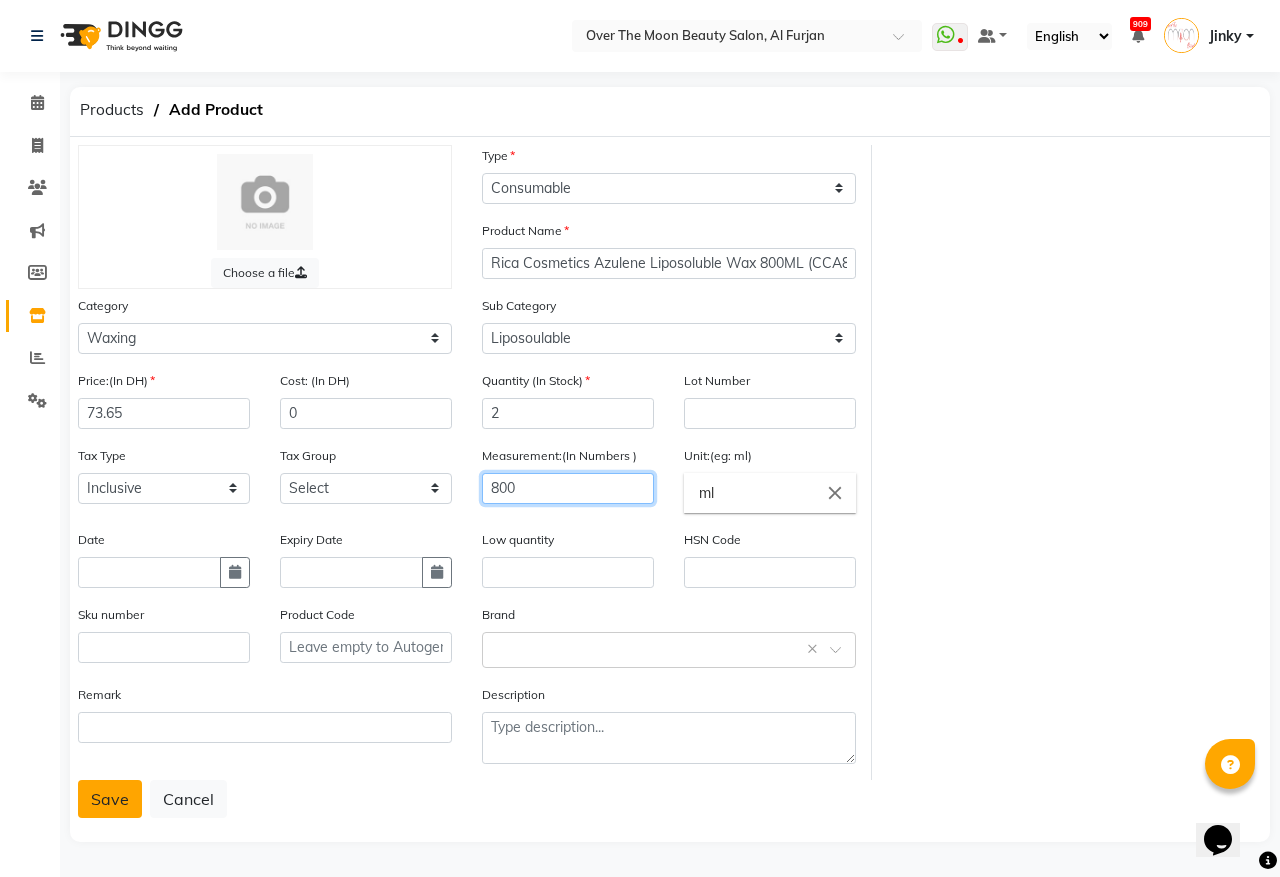 type on "800" 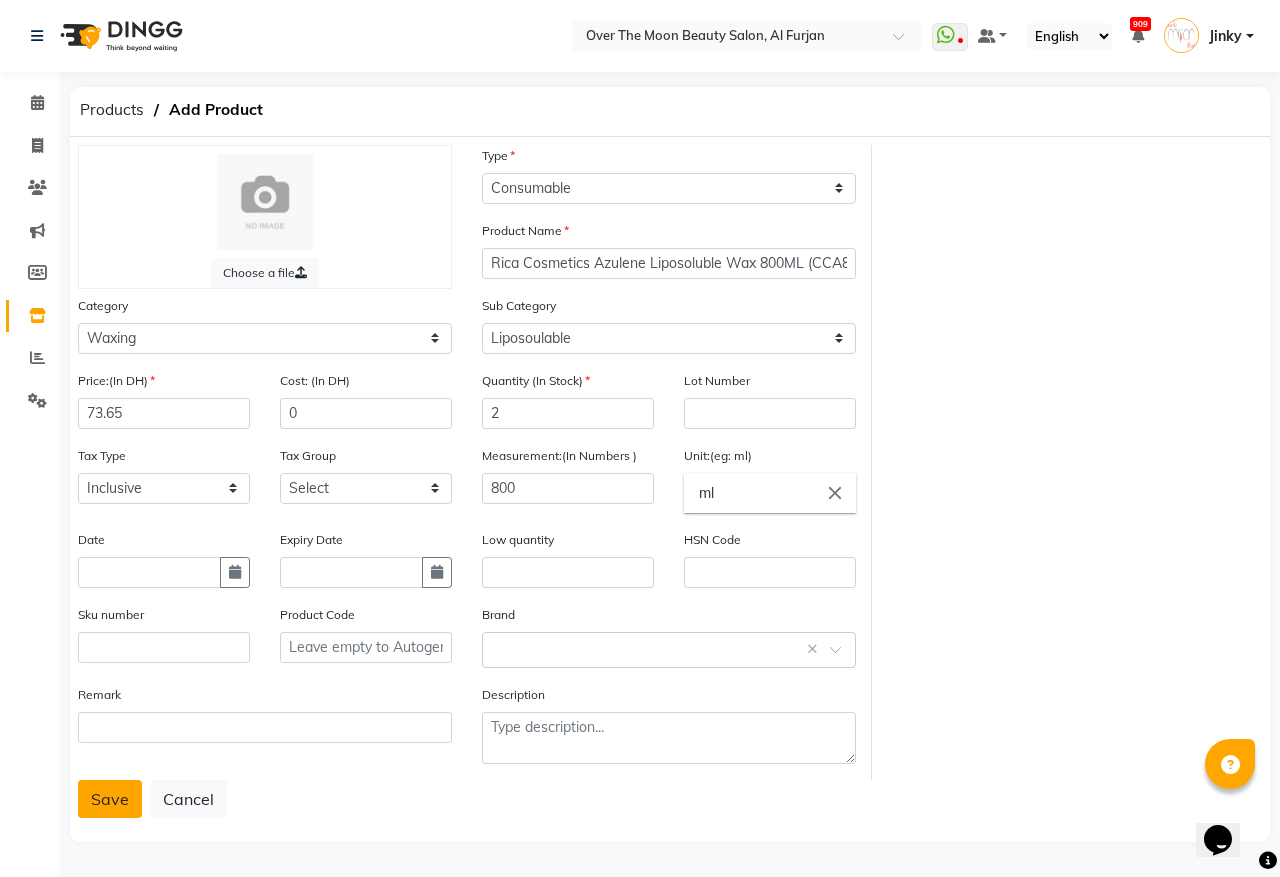 click on "Save" 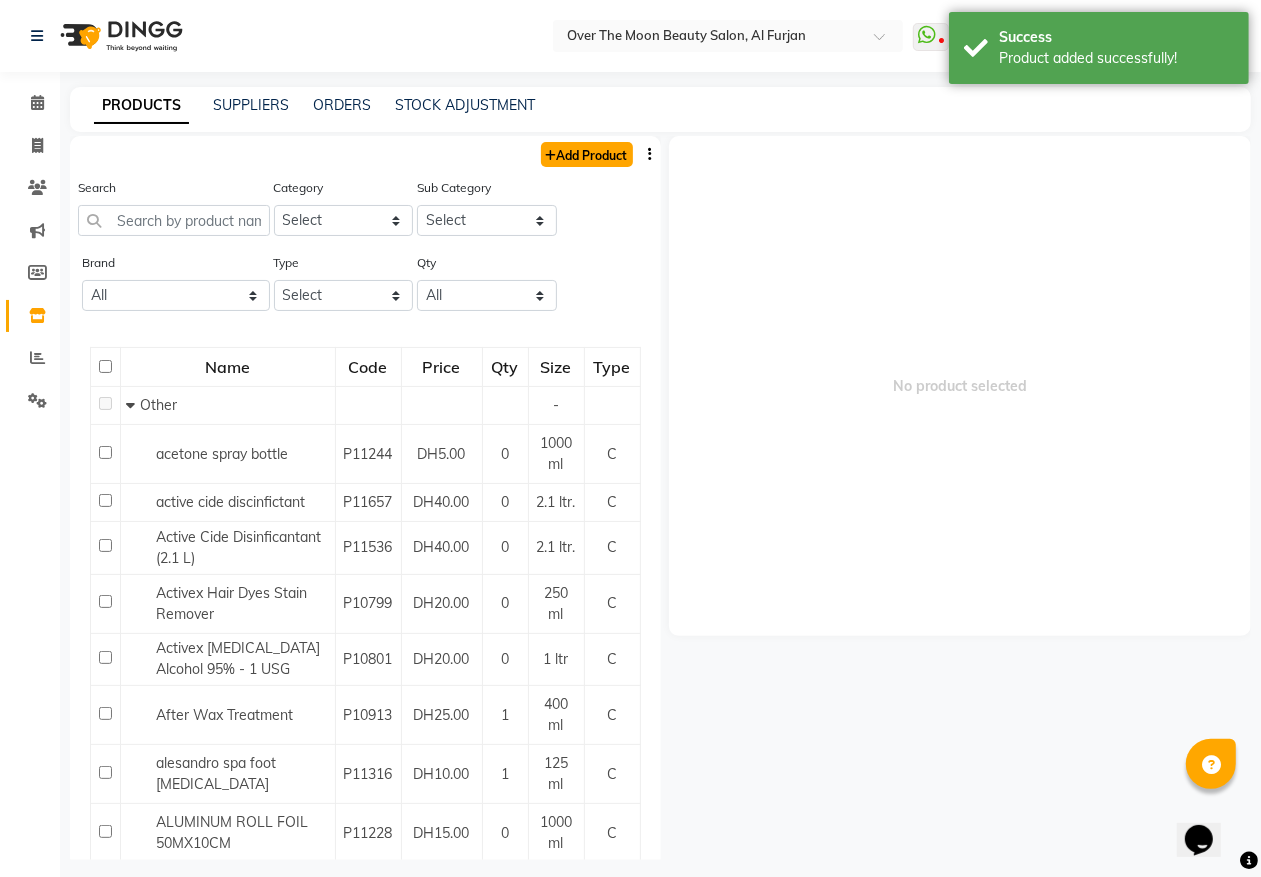 click on "Add Product" 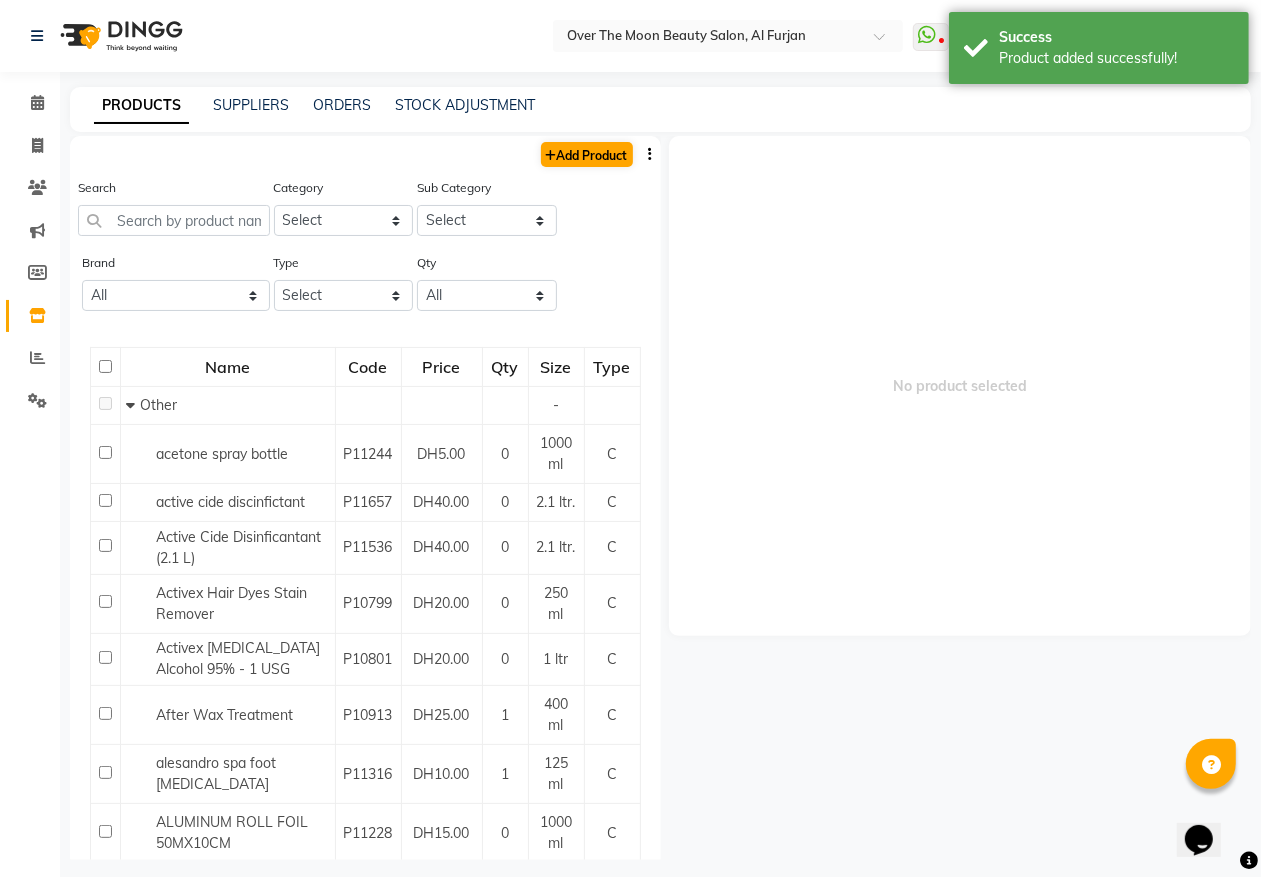 select on "true" 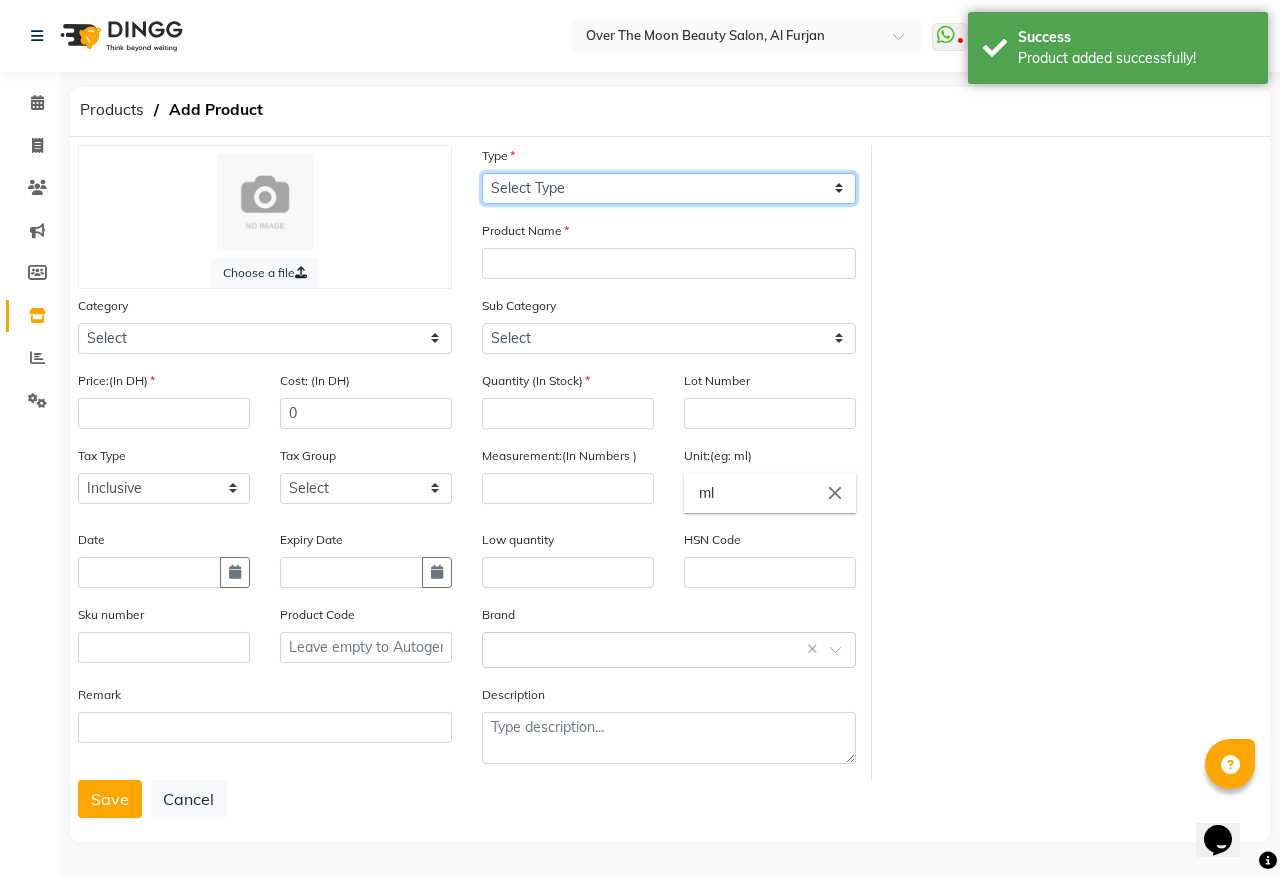click on "Select Type Both Retail Consumable" 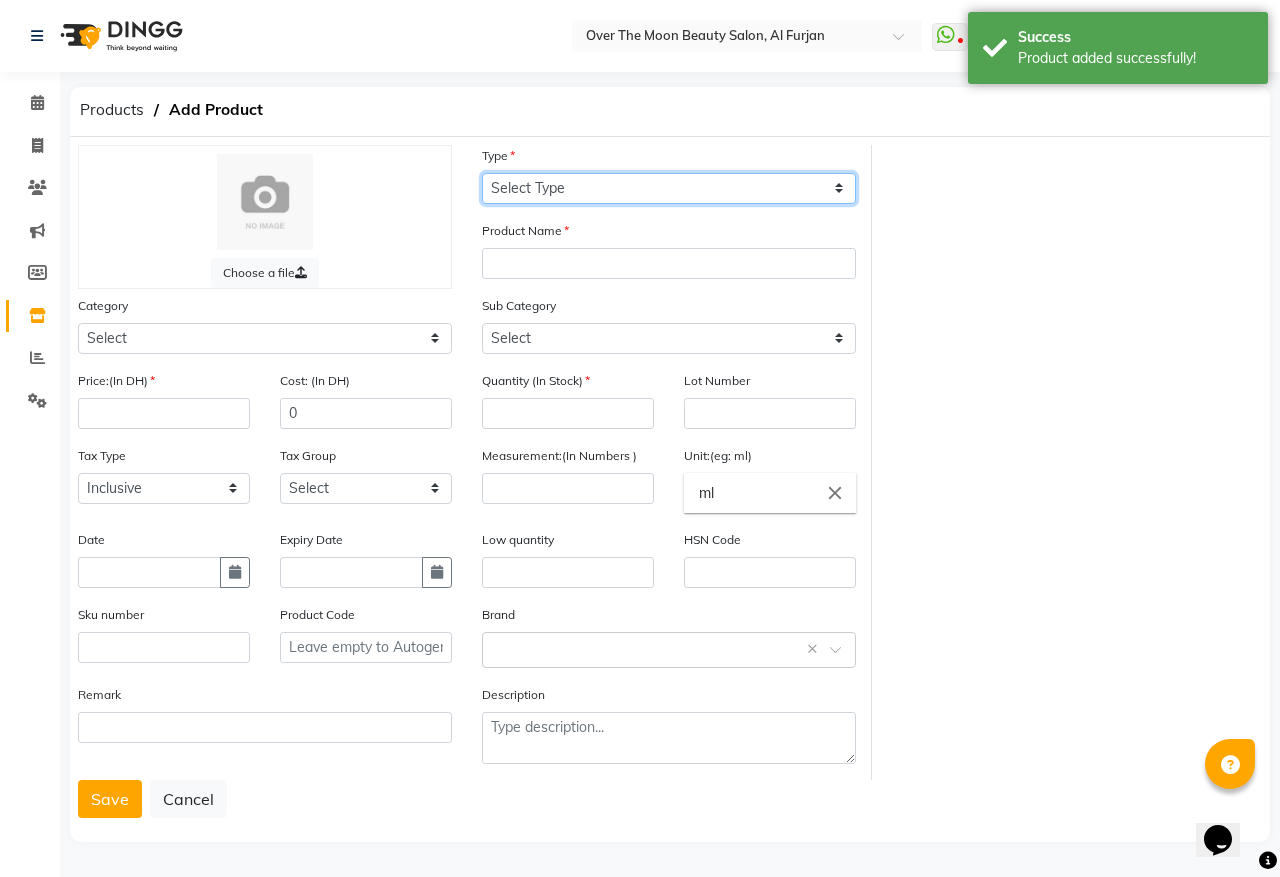 select on "C" 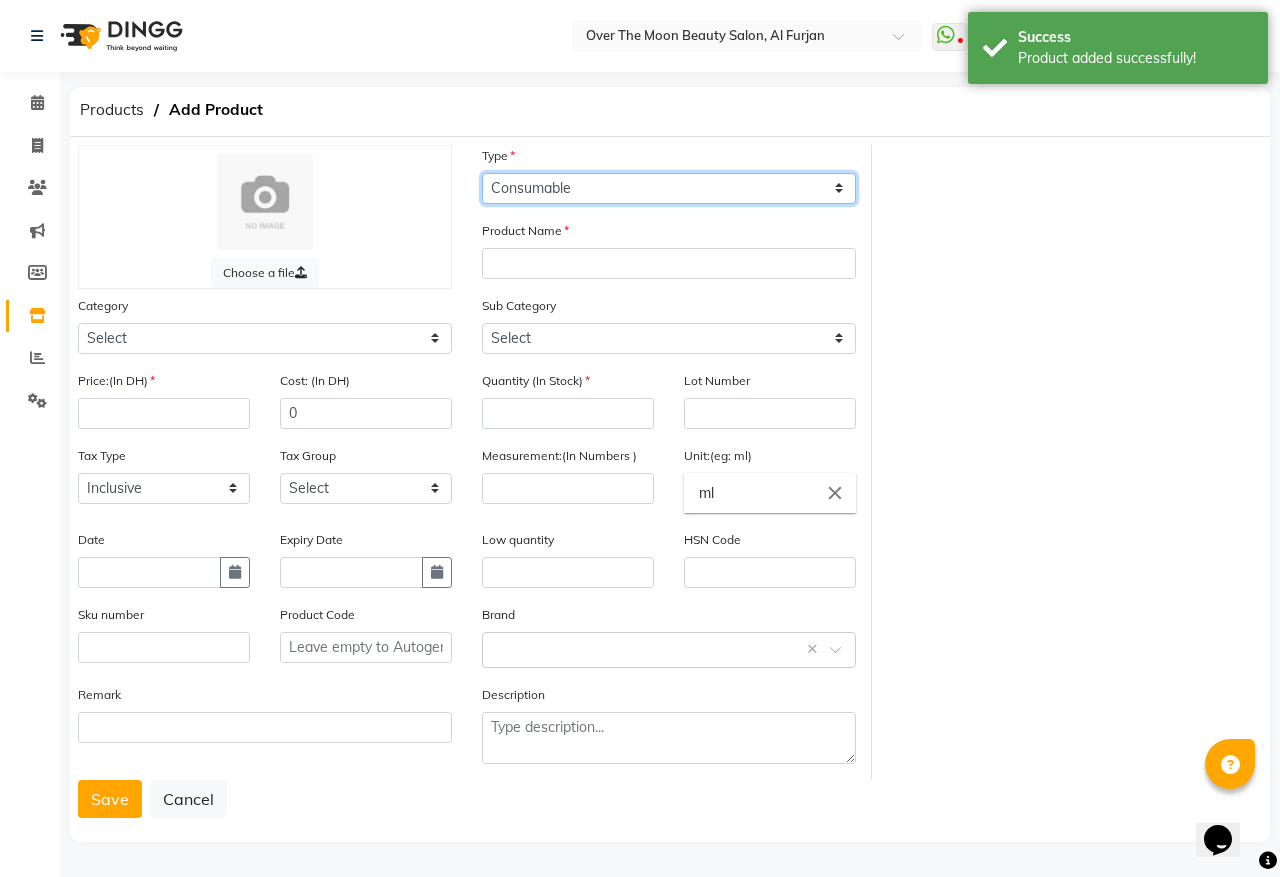 click on "Select Type Both Retail Consumable" 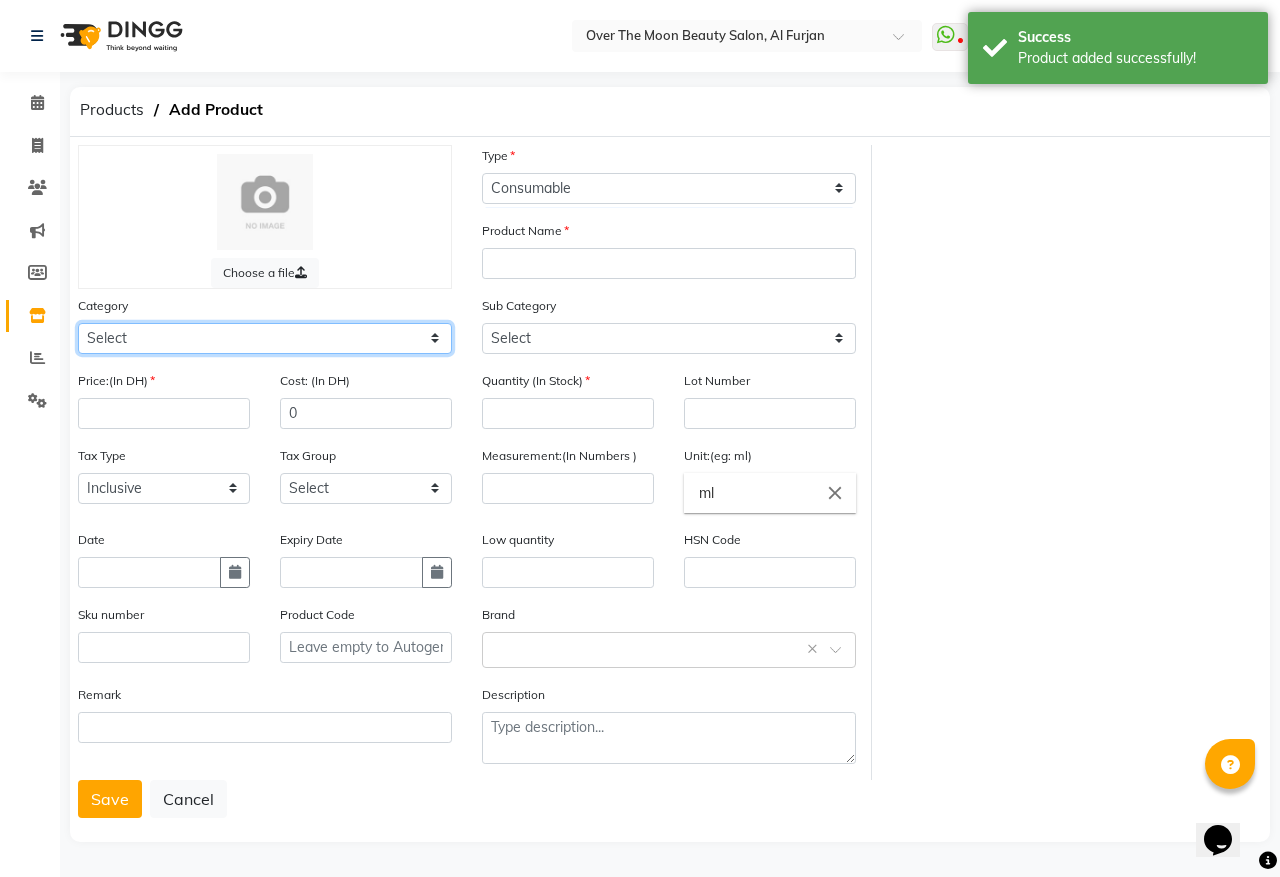 click on "Select Hair Skin Makeup Personal Care Appliances Beard Waxing Disposable Threading Hands and Feet Beauty Planet Botox Cadiveu Casmara Cheryls Loreal Olaplex Other" 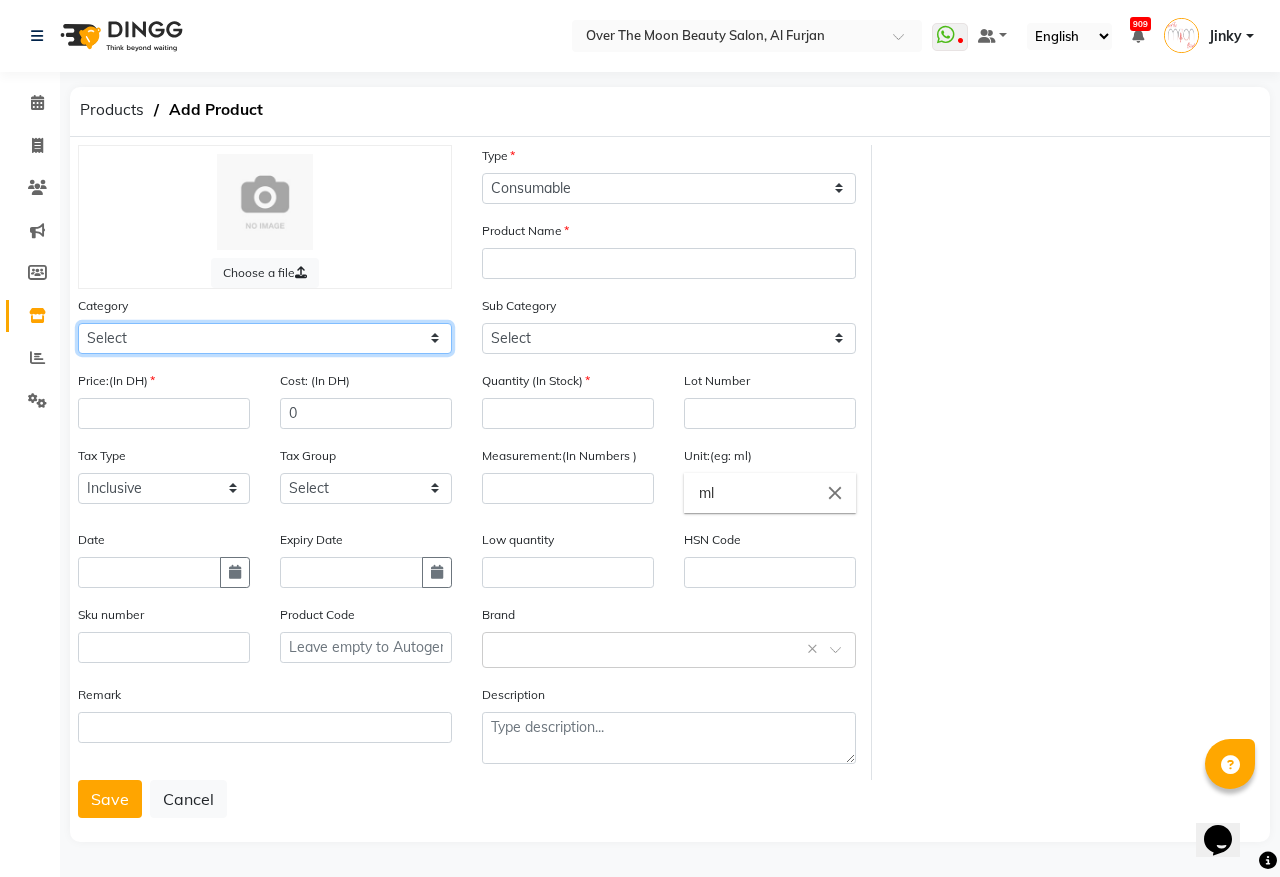 select on "478101100" 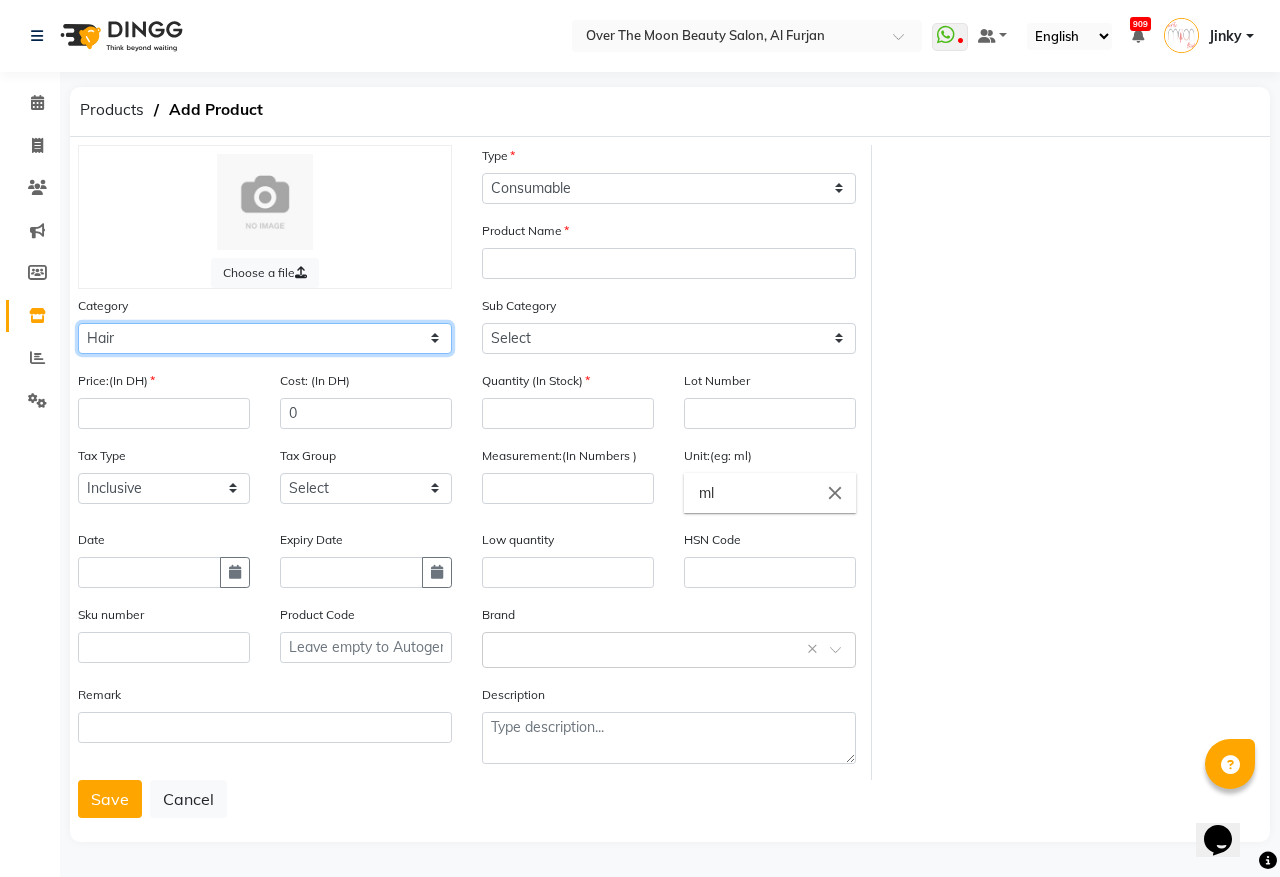 click on "Select Hair Skin Makeup Personal Care Appliances Beard Waxing Disposable Threading Hands and Feet Beauty Planet Botox Cadiveu Casmara Cheryls Loreal Olaplex Other" 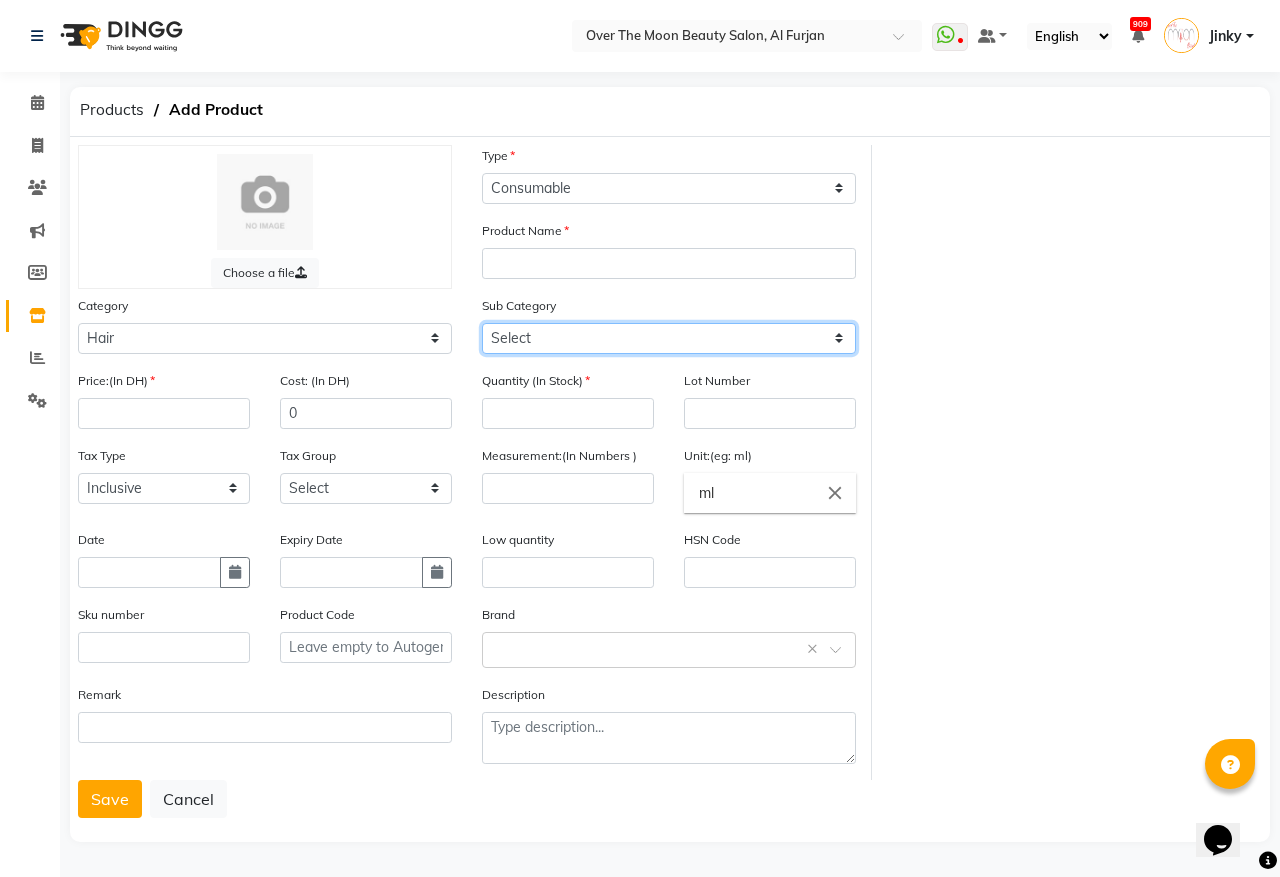 click on "Select Shampoo Conditioner Cream Mask Oil Serum Color Appliances Treatment Styling Kit & Combo Other" 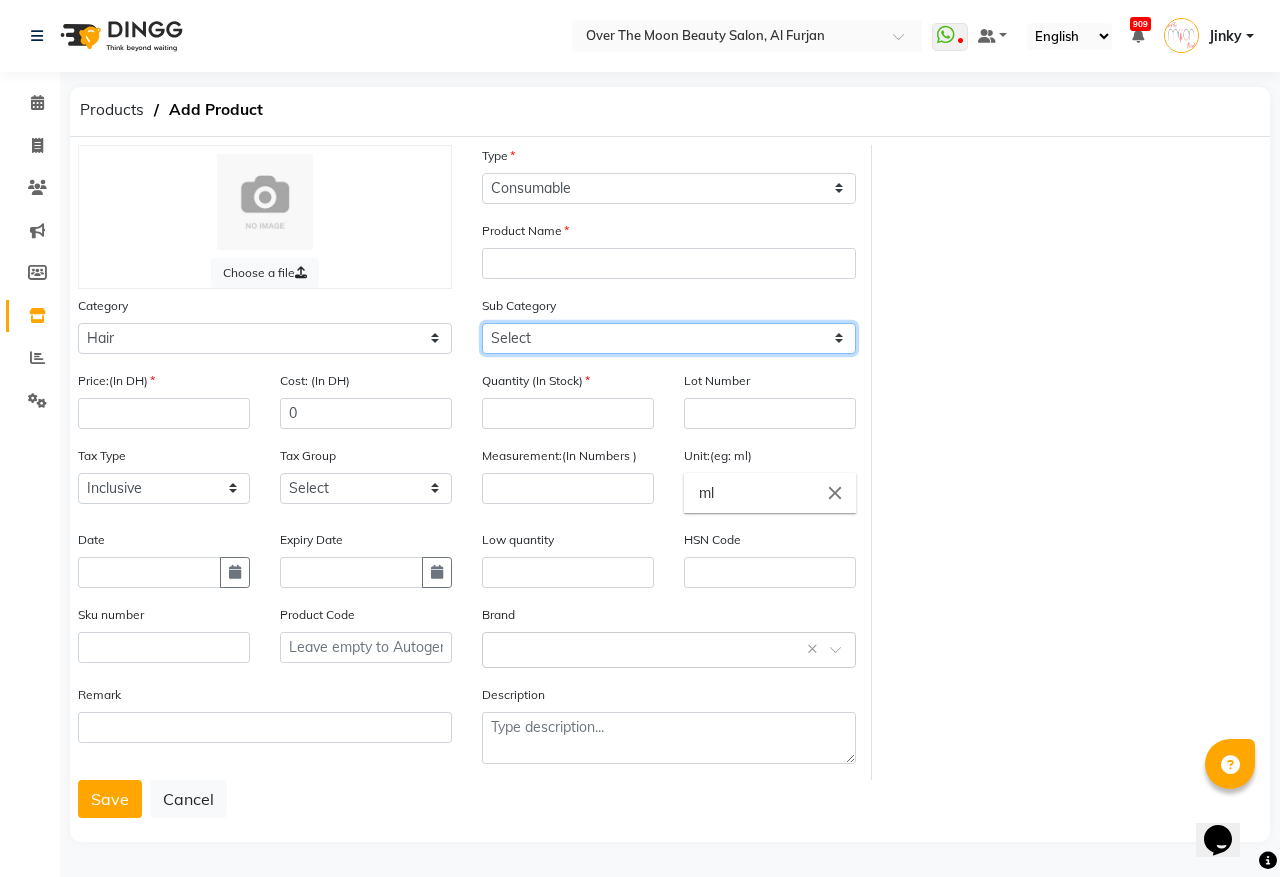 select on "478101109" 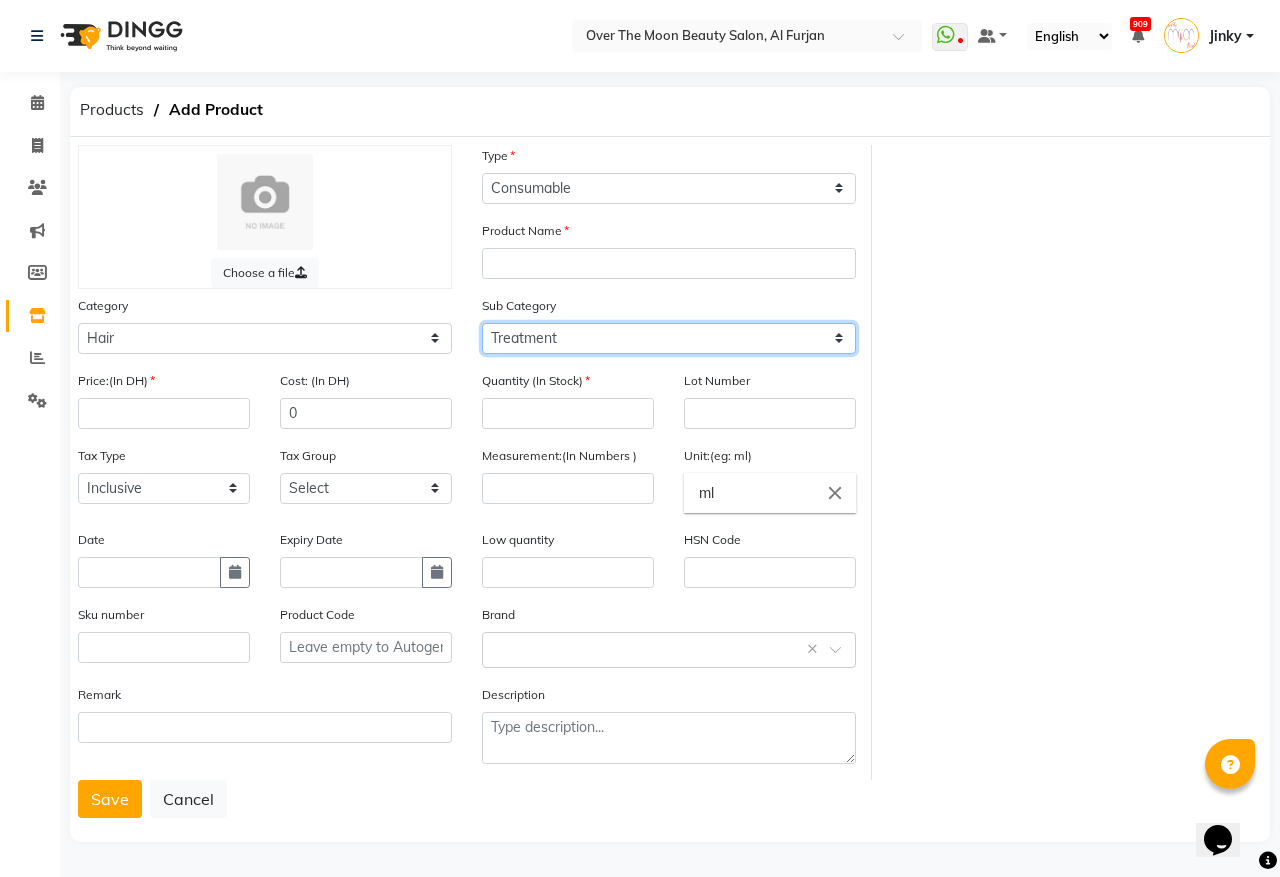 click on "Select Shampoo Conditioner Cream Mask Oil Serum Color Appliances Treatment Styling Kit & Combo Other" 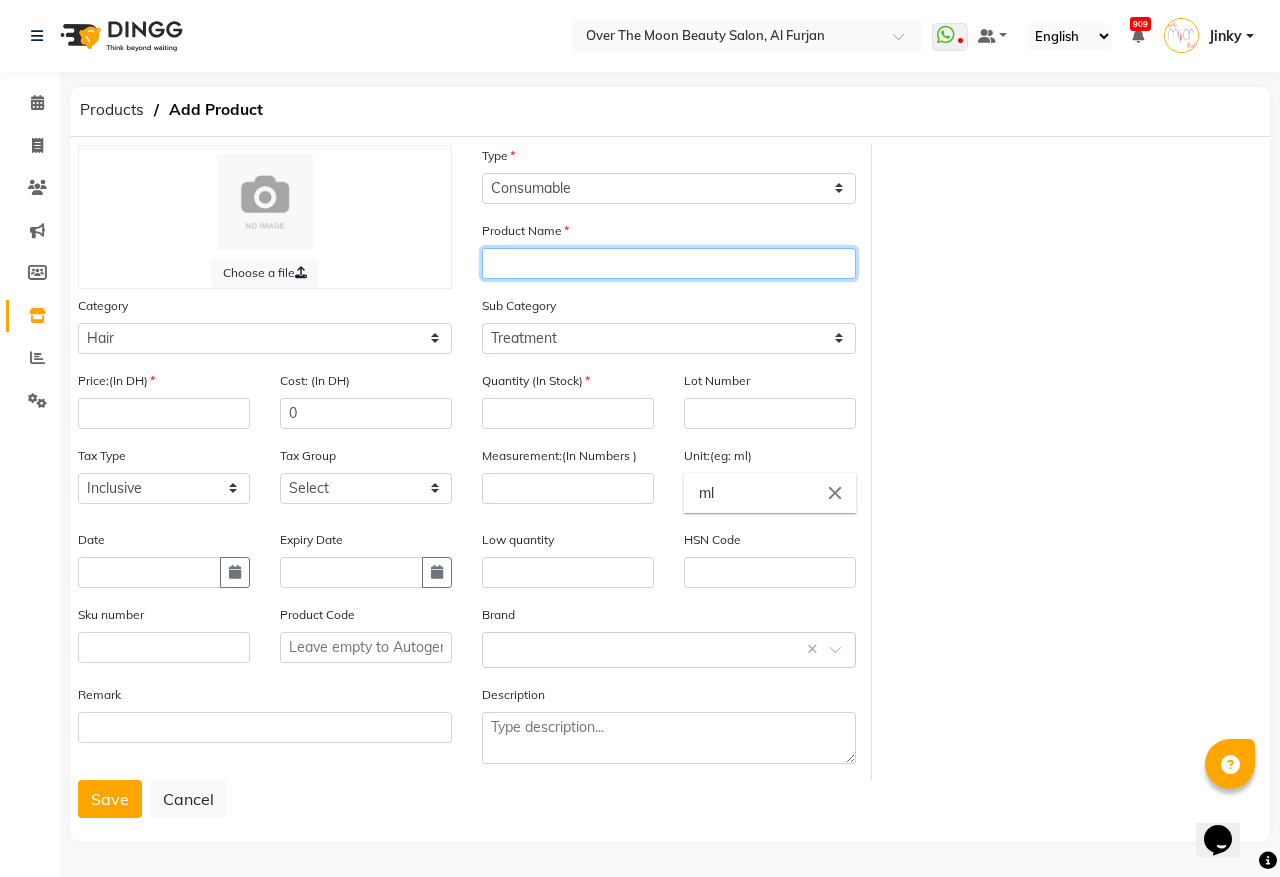 click 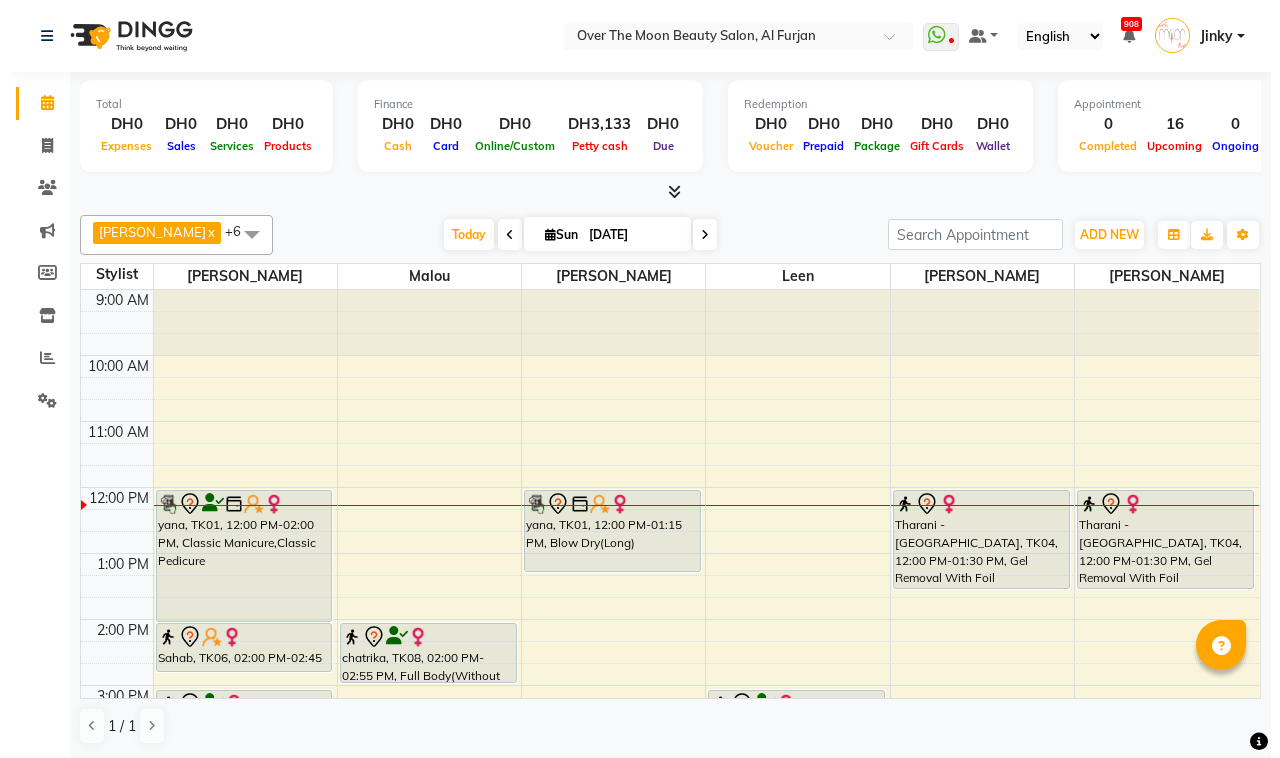 scroll, scrollTop: 0, scrollLeft: 0, axis: both 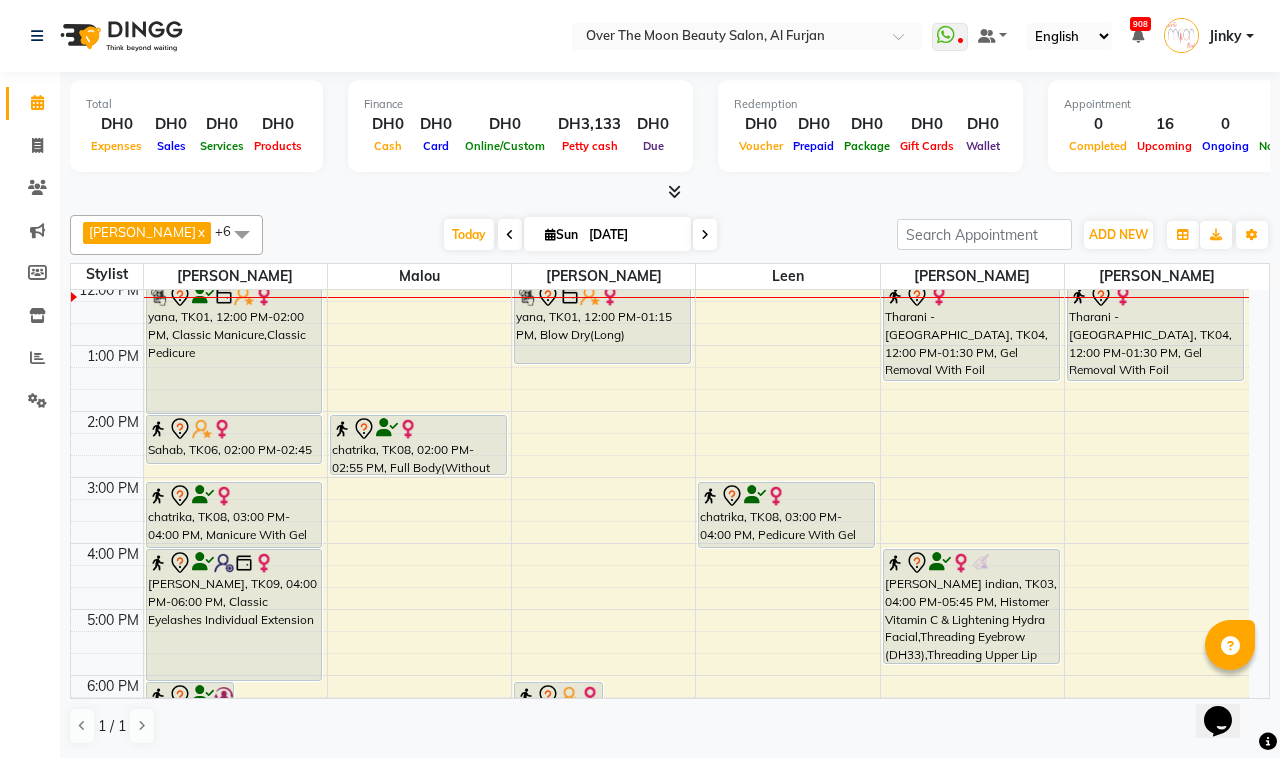 click on "9:00 AM 10:00 AM 11:00 AM 12:00 PM 1:00 PM 2:00 PM 3:00 PM 4:00 PM 5:00 PM 6:00 PM 7:00 PM 8:00 PM 9:00 PM 10:00 PM 11:00 PM             Rekha Indian, TK11, 06:00 PM-07:15 PM, Roots Color,change color (Gelish)  hands             Shaheeka, TK05, 06:30 PM-08:00 PM, Manicure With Gel Polish,Adds On French Gel Color hands             yana, TK01, 12:00 PM-02:00 PM, Classic Manicure,Classic Pedicure             Sahab, TK06, 02:00 PM-02:45 PM, Threading Eyebrow,Threading Upper Lip             chatrika, TK08, 03:00 PM-04:00 PM, Manicure With Gel Polish             [PERSON_NAME], TK09, 04:00 PM-06:00 PM, Classic Eyelashes Individual Extension             chatrika, TK08, 02:00 PM-02:55 PM, Full Body(Without Bikkini)             Shaheeka, TK05, 08:00 PM-09:00 PM, Neck And Shoulder Massage             [PERSON_NAME], TK10, 06:00 PM-09:20 PM, [PERSON_NAME] k protein long             Saima [PERSON_NAME], TK02, 08:00 PM-09:00 PM, kemon nuova fibra treatment(long)             yana, TK01, 12:00 PM-01:15 PM, Blow Dry(Long)" at bounding box center [660, 576] 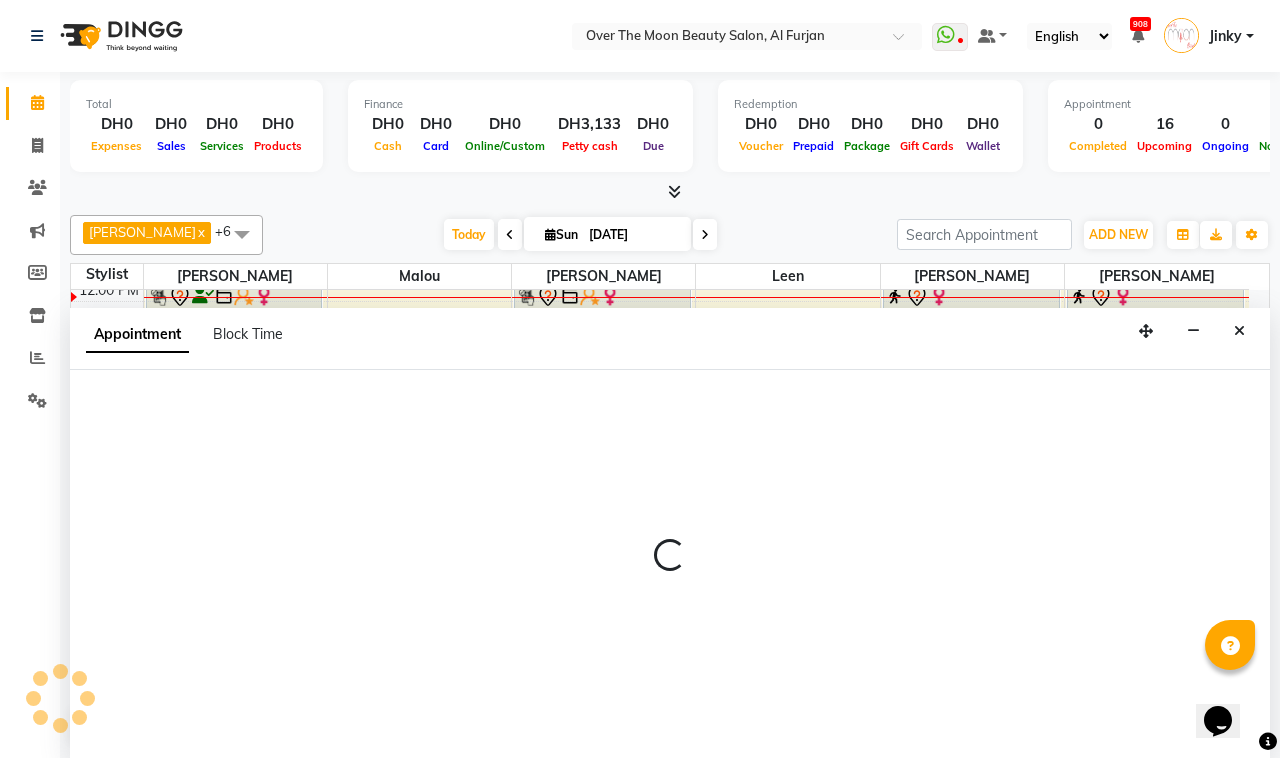 select on "29762" 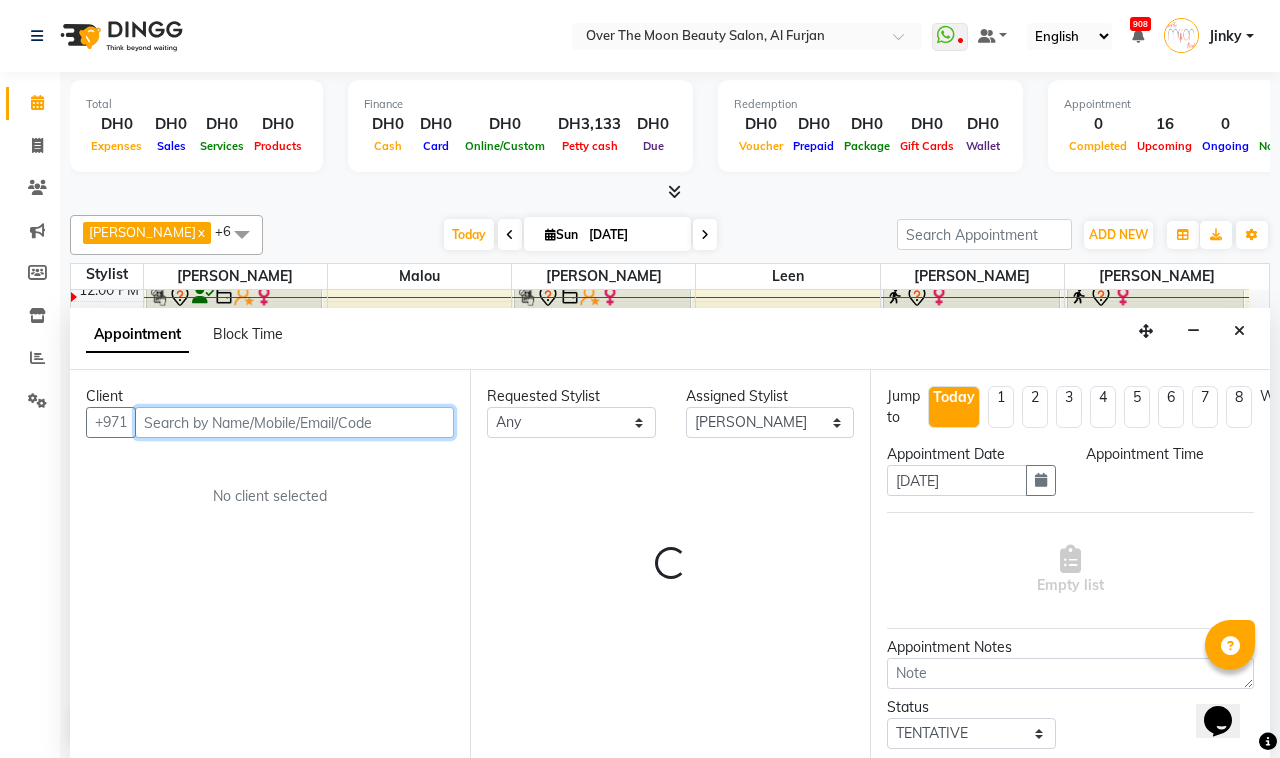 select on "840" 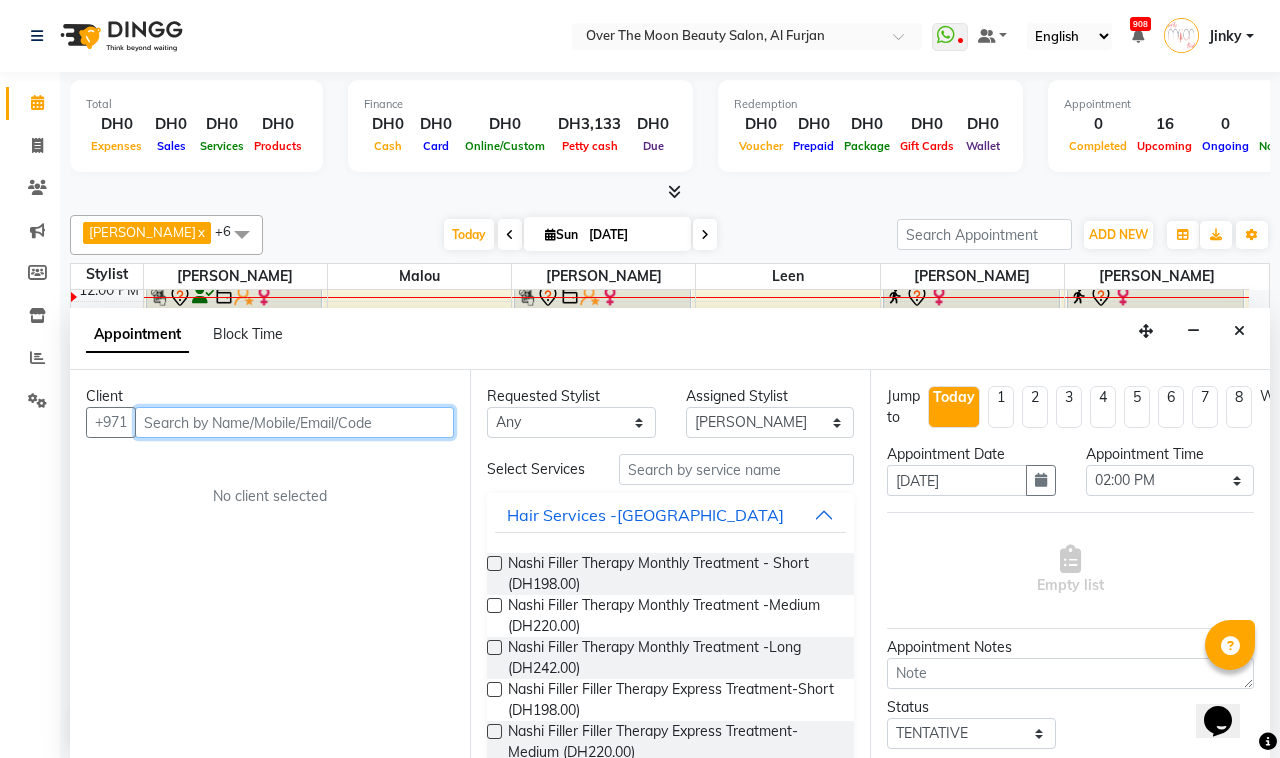 click at bounding box center (294, 422) 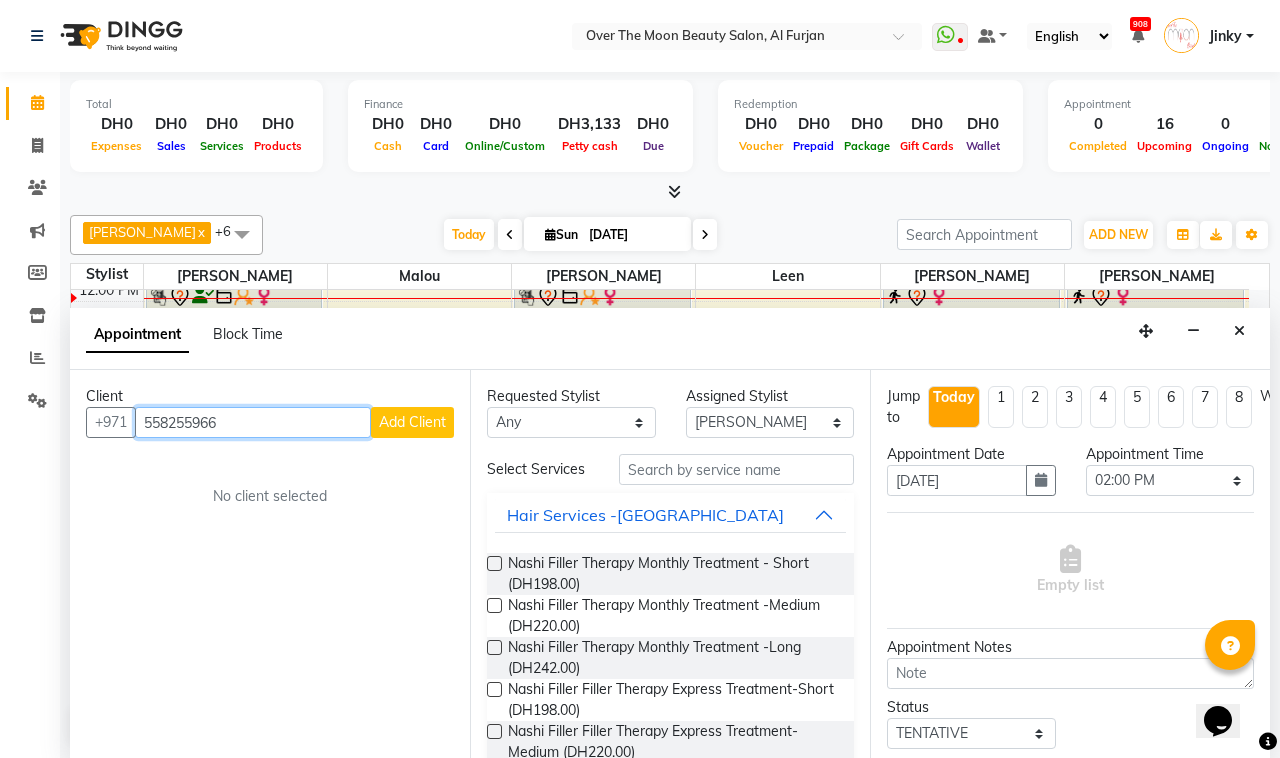 type on "558255966" 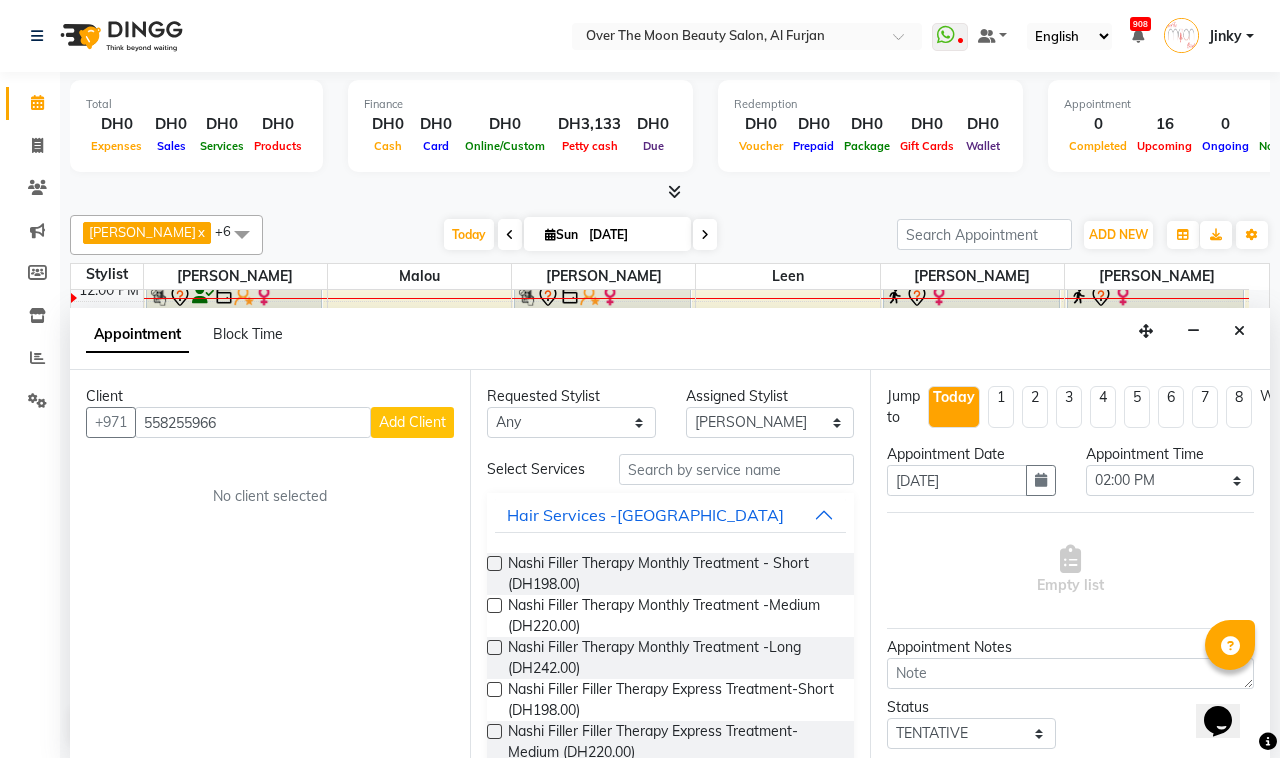click on "Add Client" at bounding box center [412, 422] 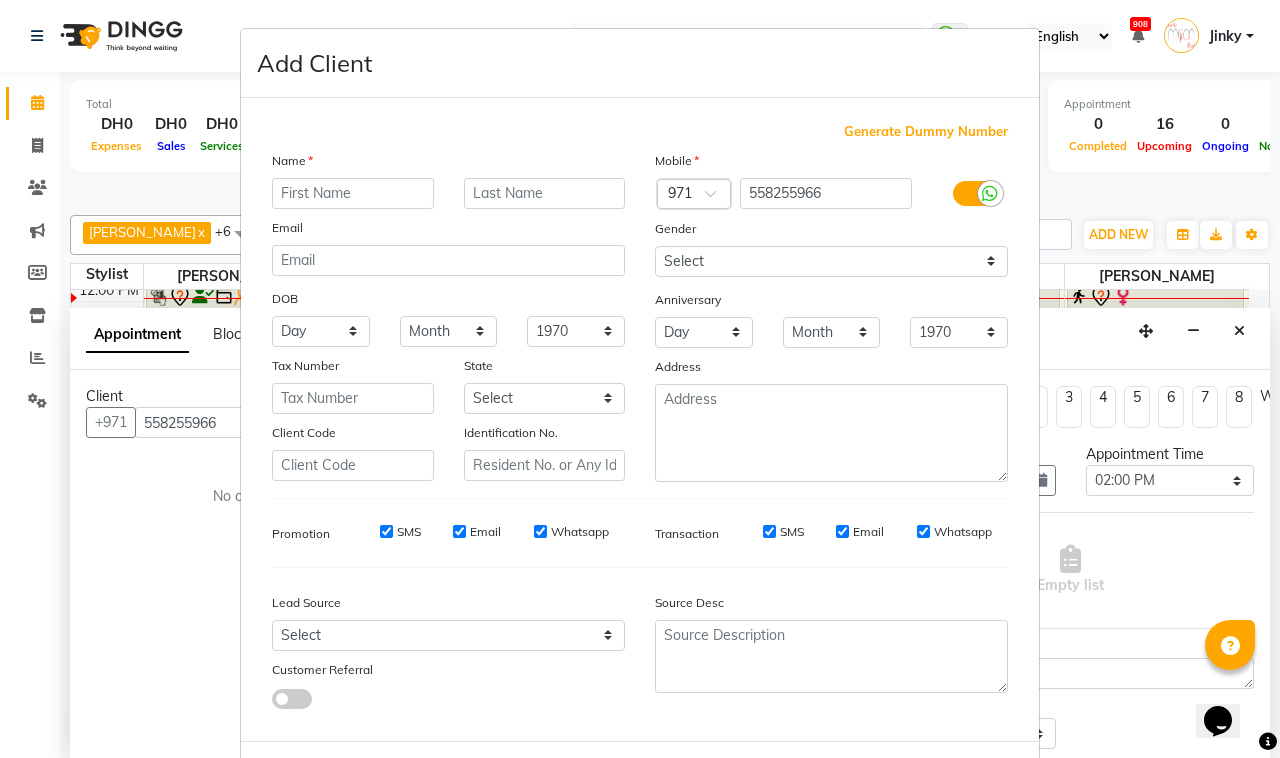 click at bounding box center (353, 193) 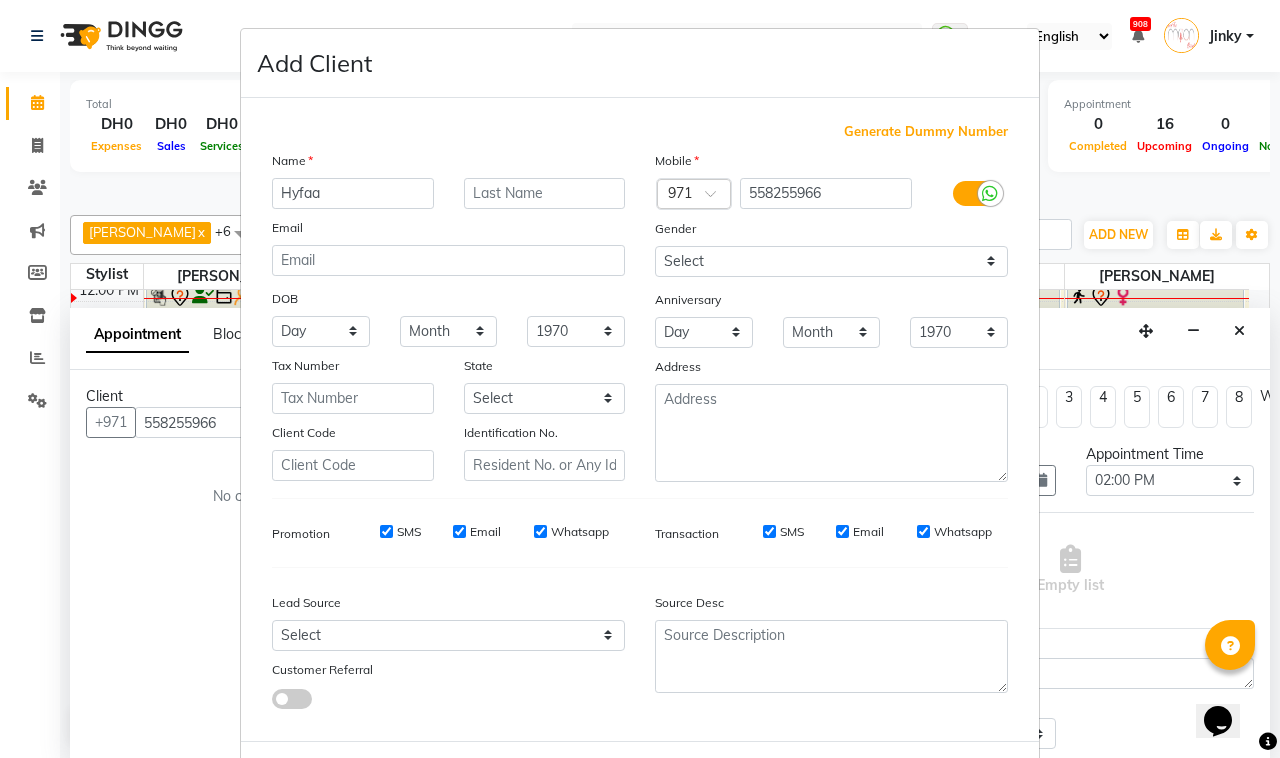 type on "Hyfaa" 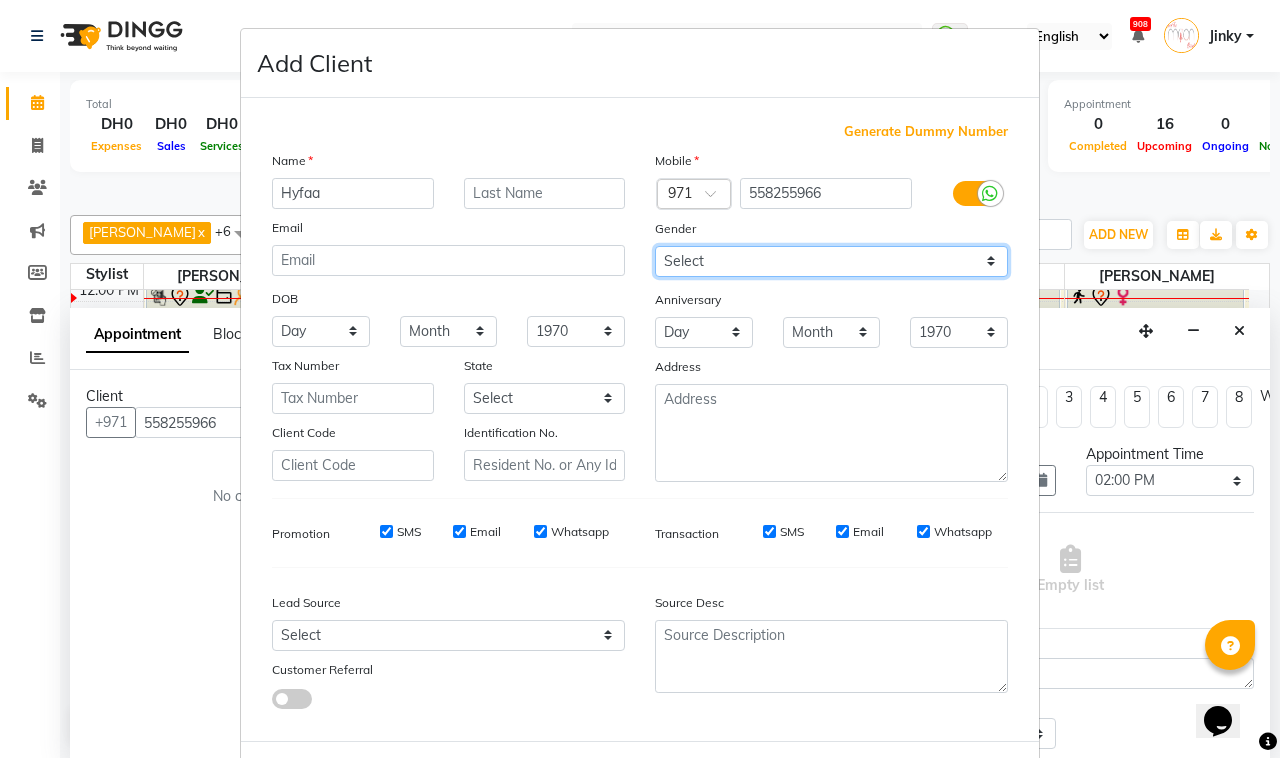 drag, startPoint x: 777, startPoint y: 252, endPoint x: 763, endPoint y: 260, distance: 16.124516 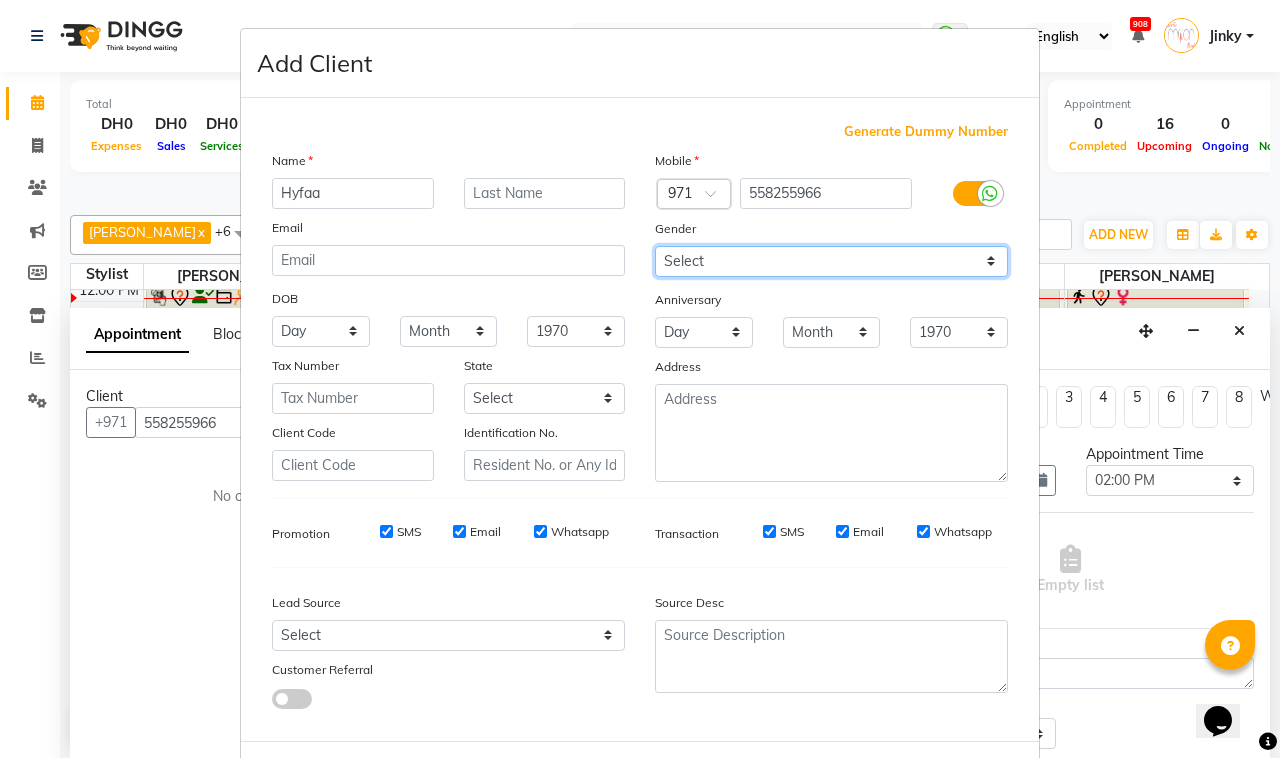 click on "Select Male Female Other Prefer Not To Say" at bounding box center [831, 261] 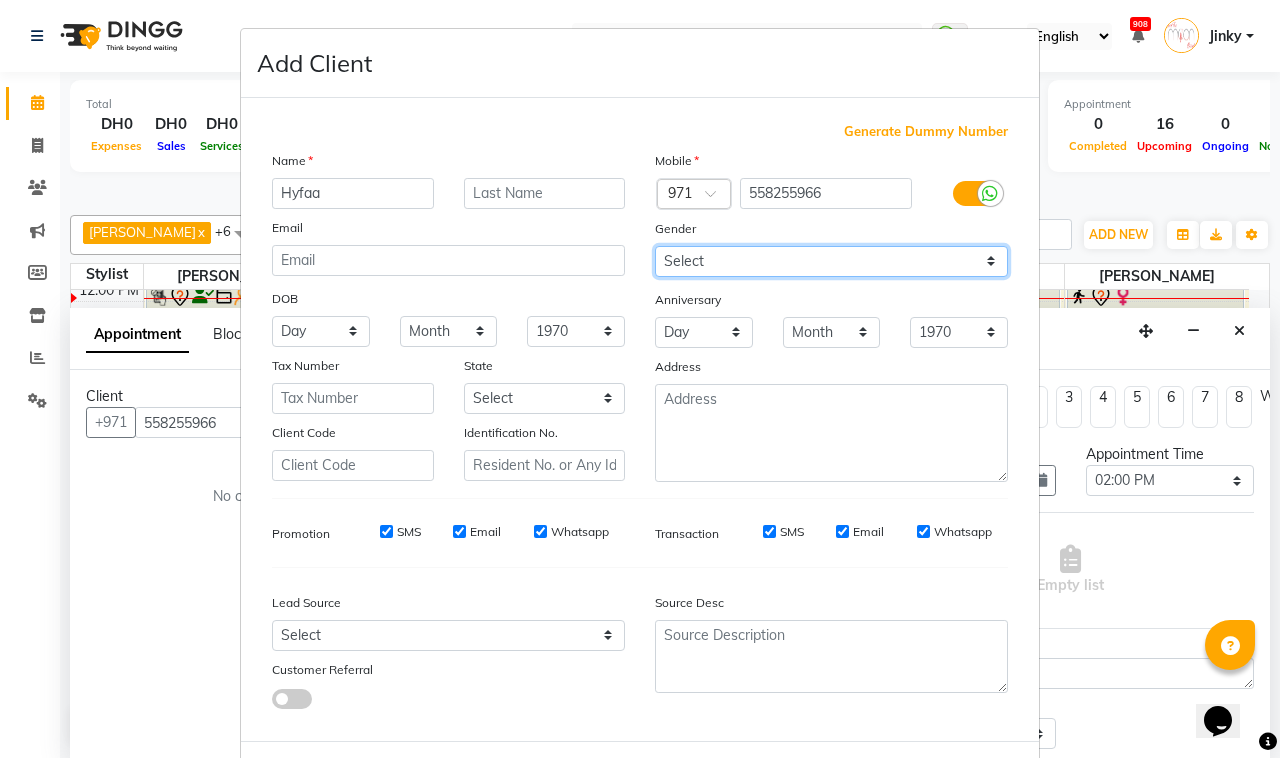 select on "female" 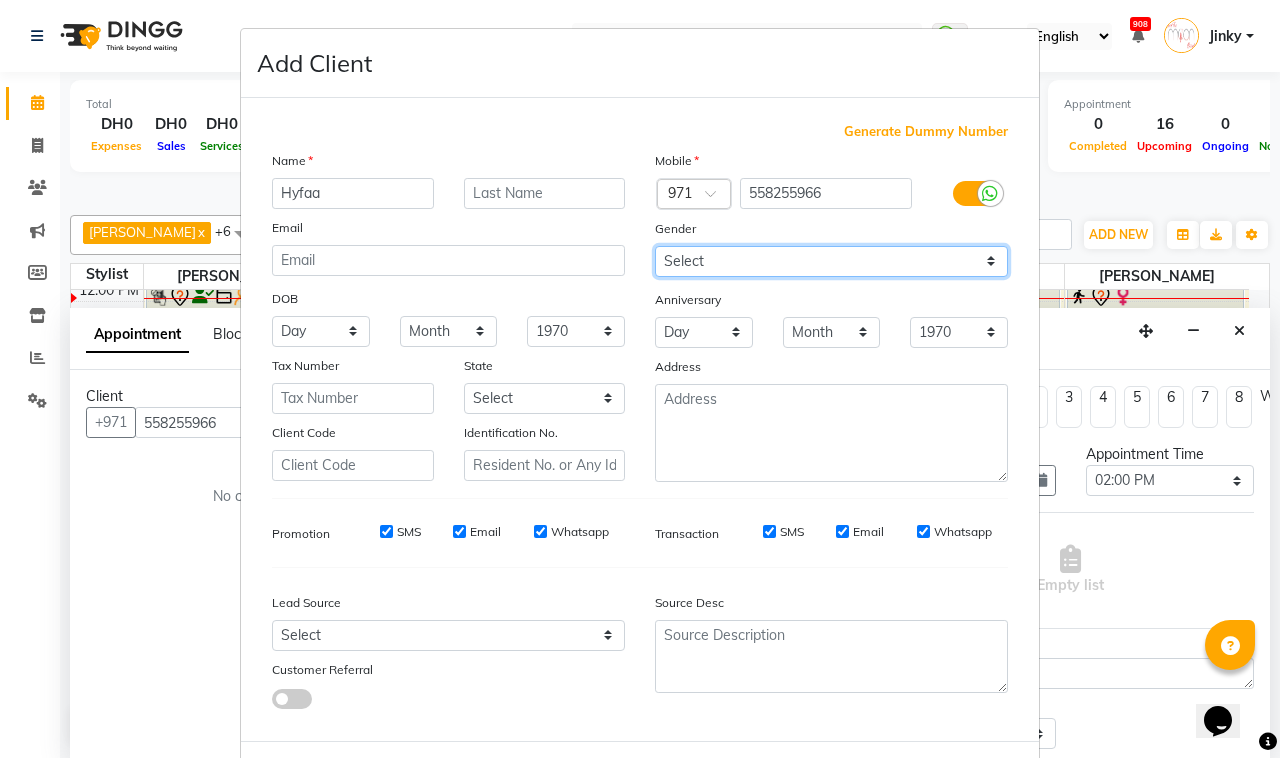 click on "Select Male Female Other Prefer Not To Say" at bounding box center (831, 261) 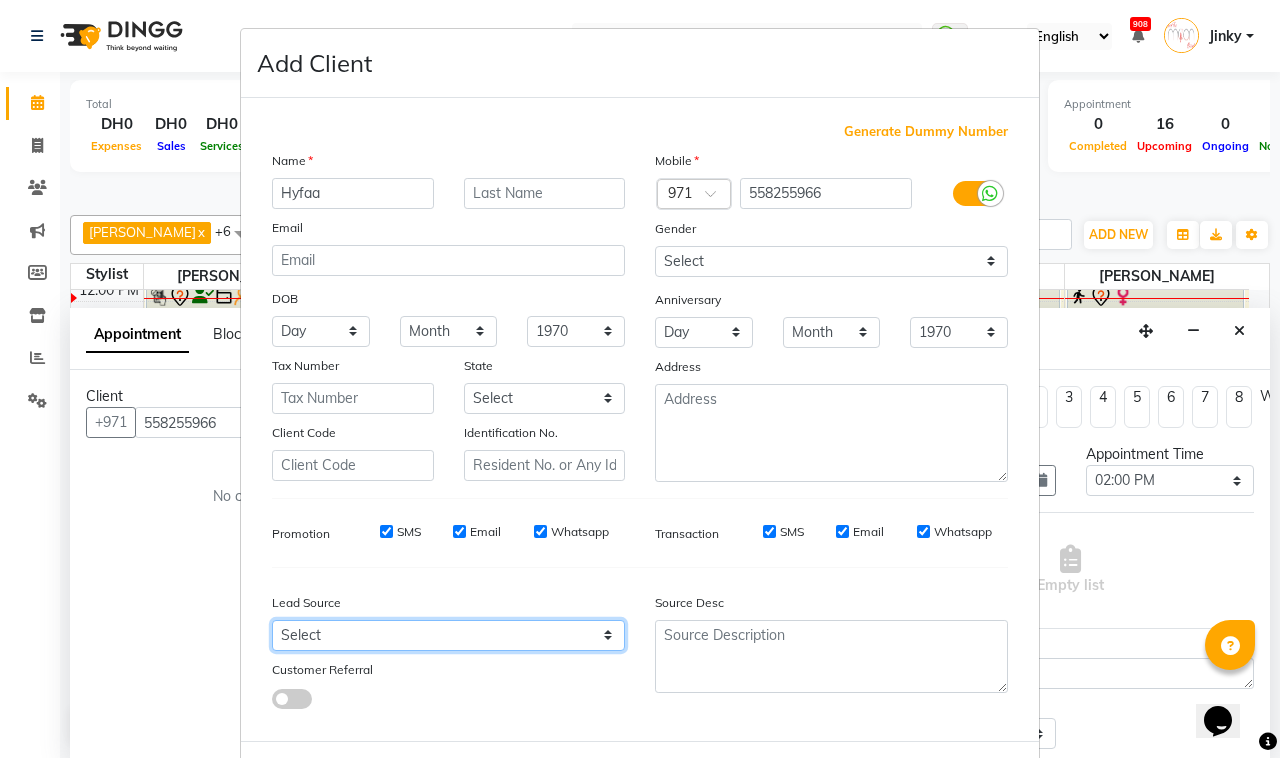 click on "Select Walk-in Referral Internet Friend Word of Mouth Advertisement Facebook JustDial Google Other Instagram  YouTube  WhatsApp" at bounding box center (448, 635) 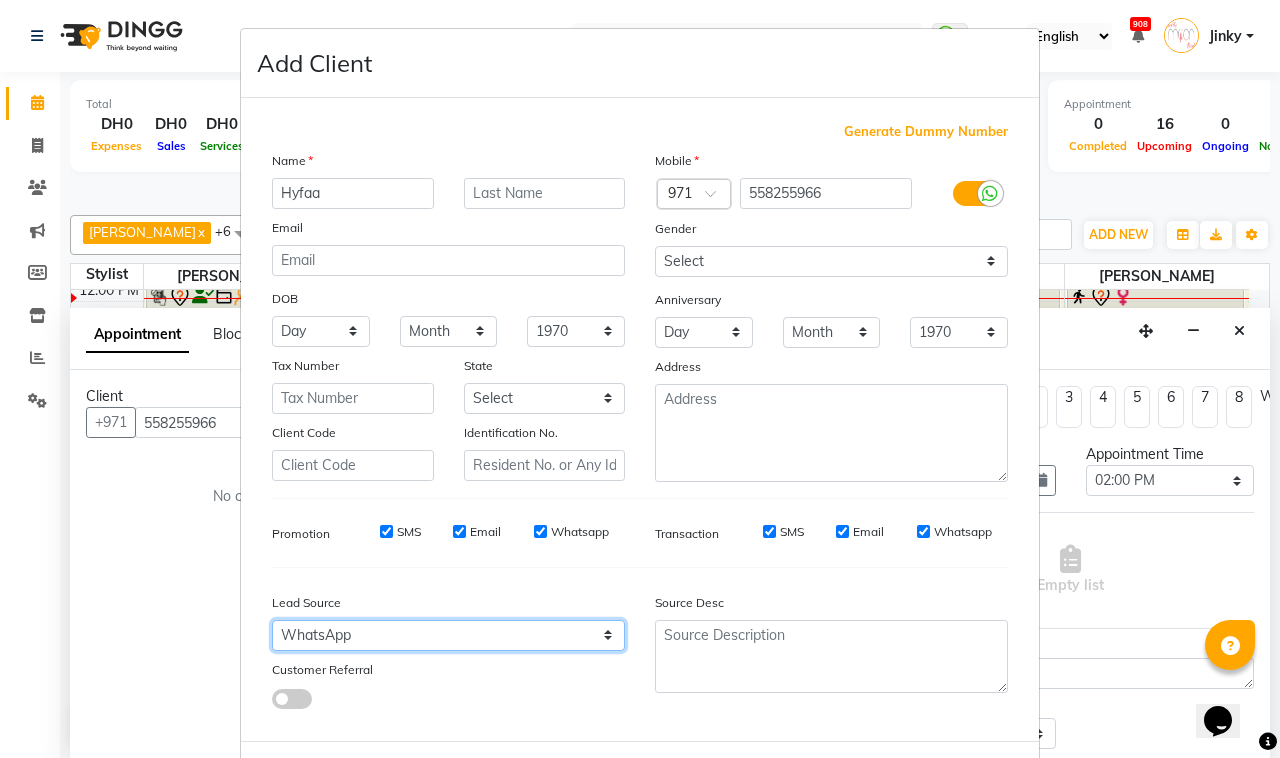 click on "Select Walk-in Referral Internet Friend Word of Mouth Advertisement Facebook JustDial Google Other Instagram  YouTube  WhatsApp" at bounding box center (448, 635) 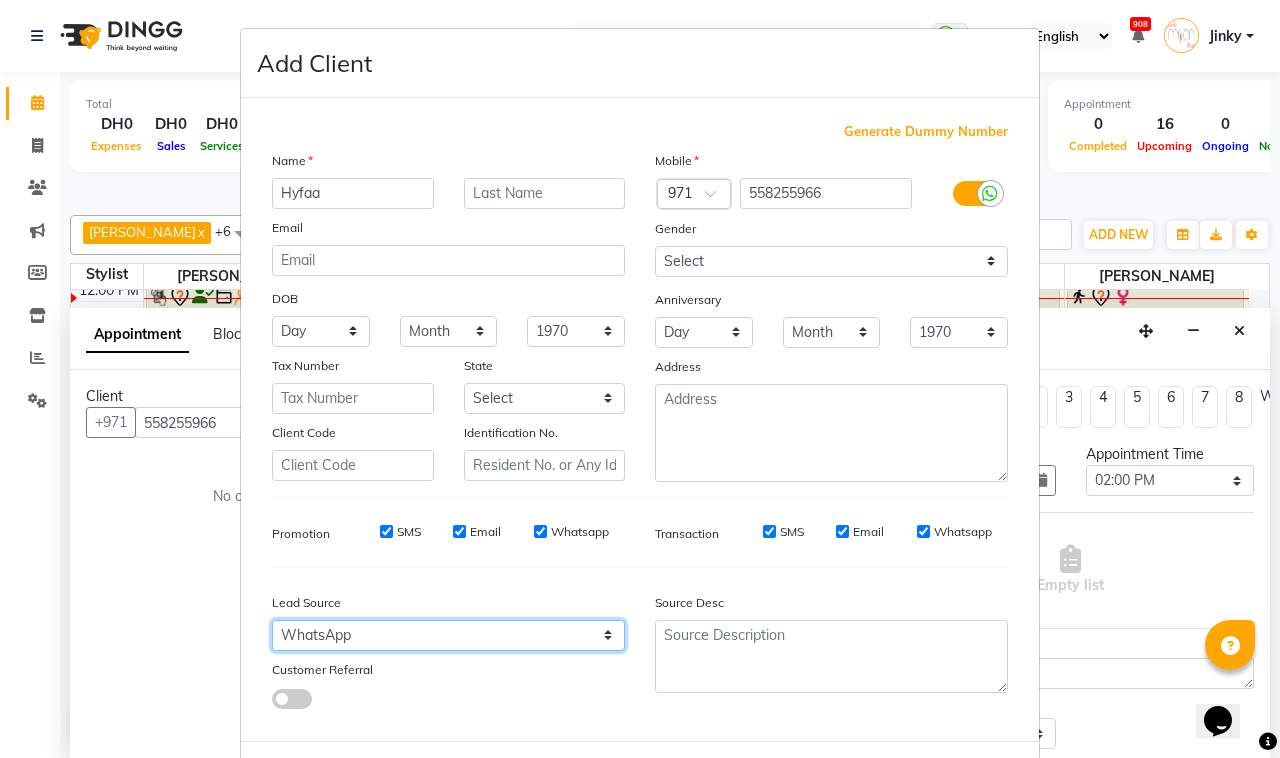 select on "28379" 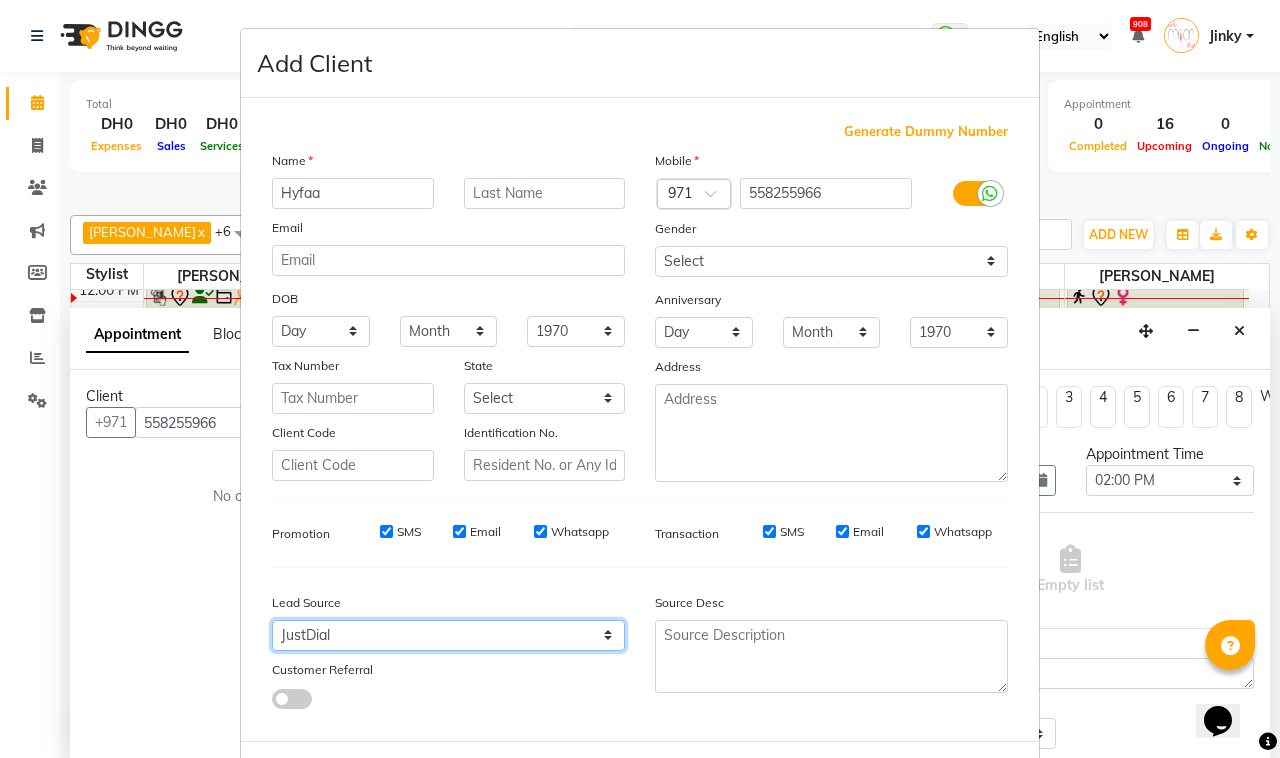 click on "Select Walk-in Referral Internet Friend Word of Mouth Advertisement Facebook JustDial Google Other Instagram  YouTube  WhatsApp" at bounding box center [448, 635] 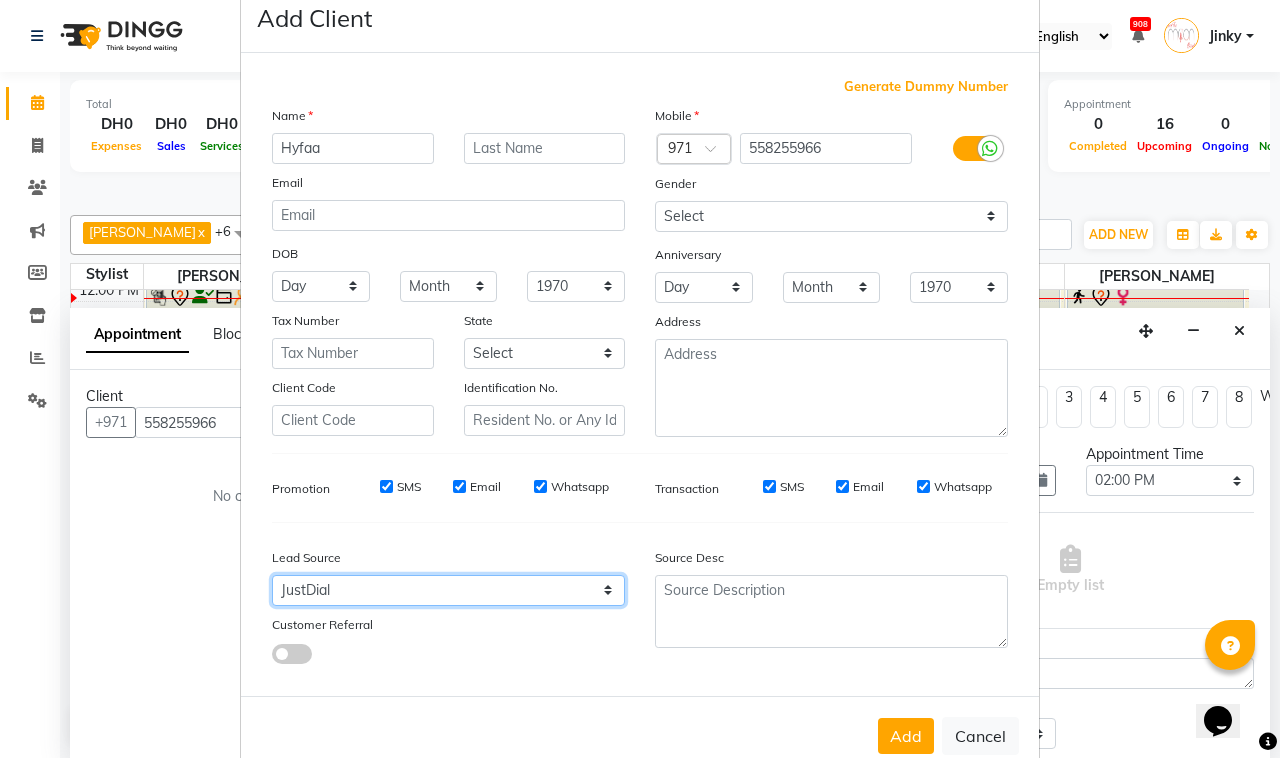 scroll, scrollTop: 86, scrollLeft: 0, axis: vertical 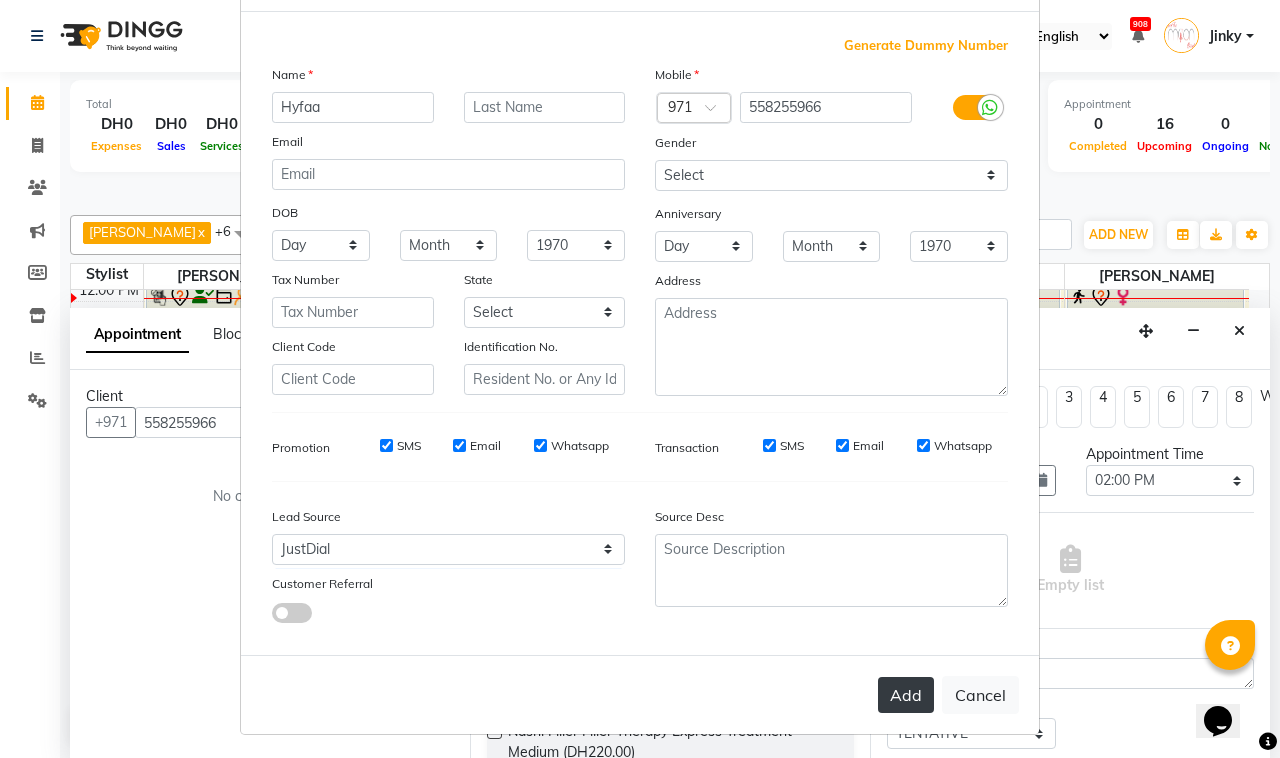 click on "Add" at bounding box center (906, 695) 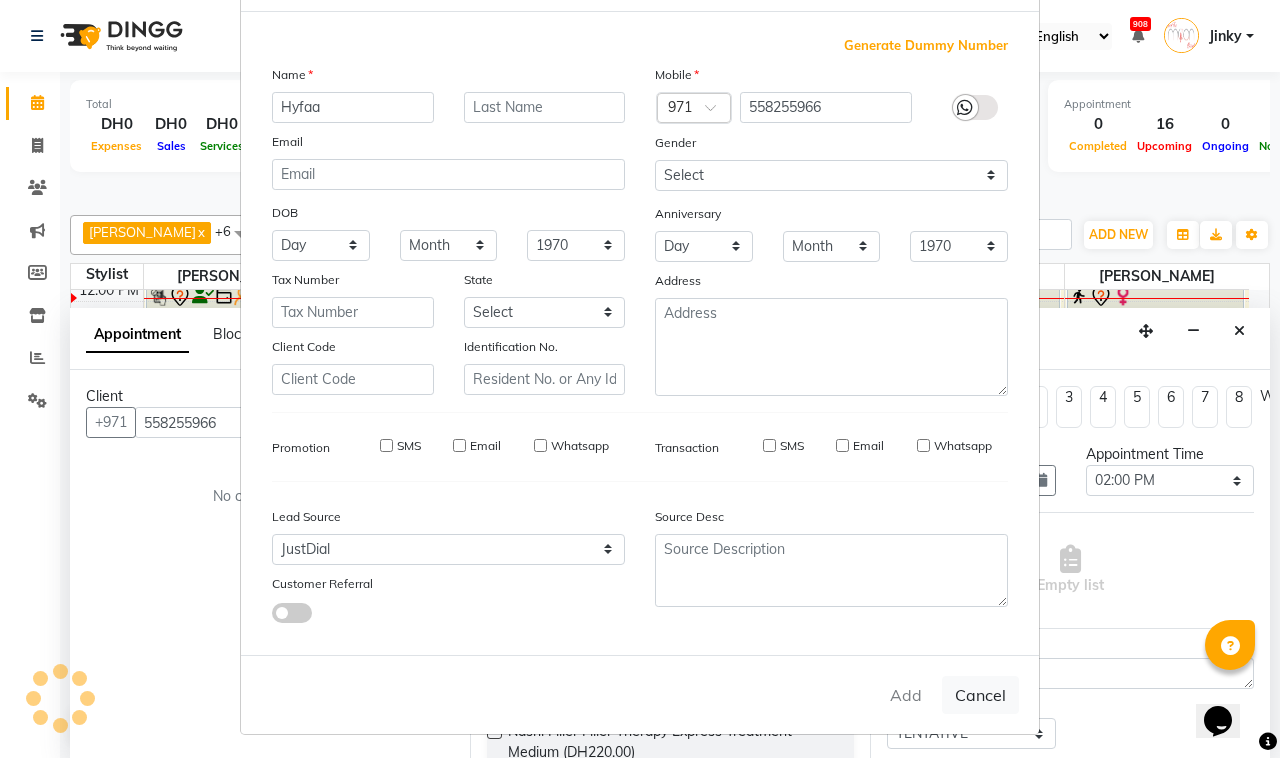 type 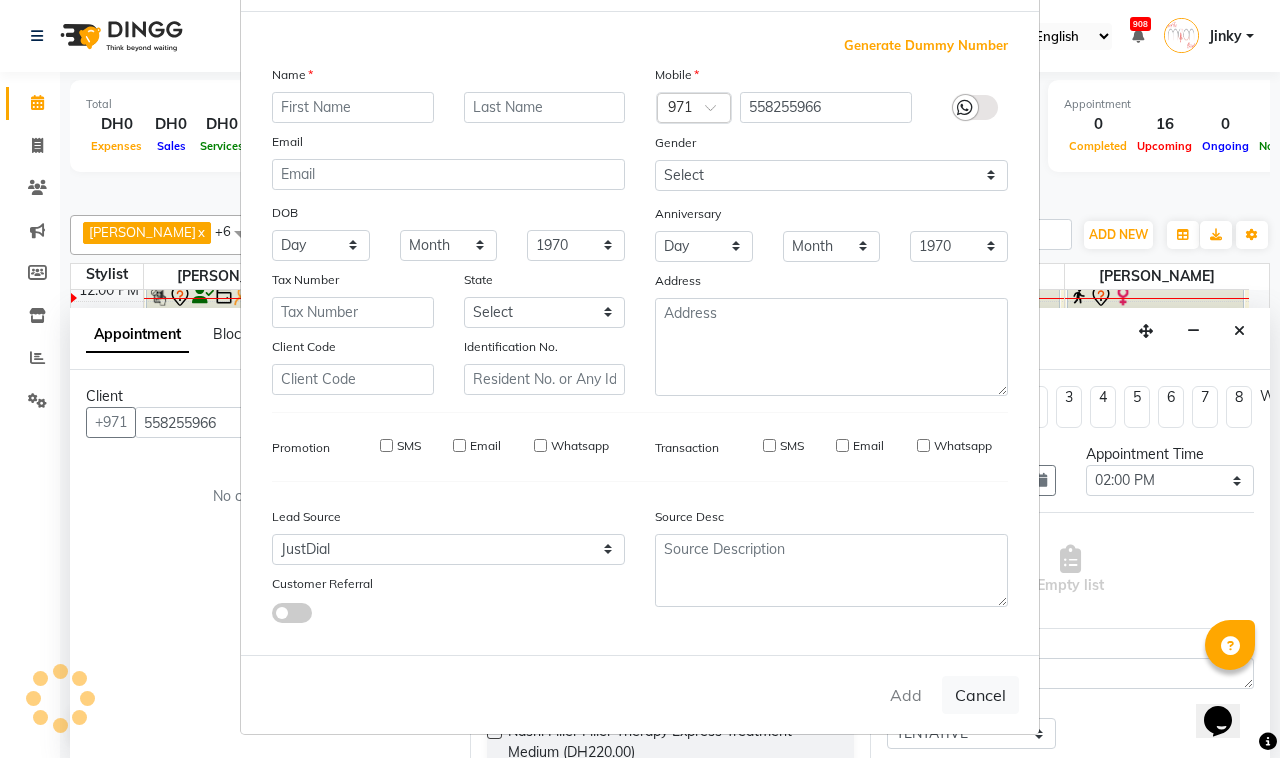 select 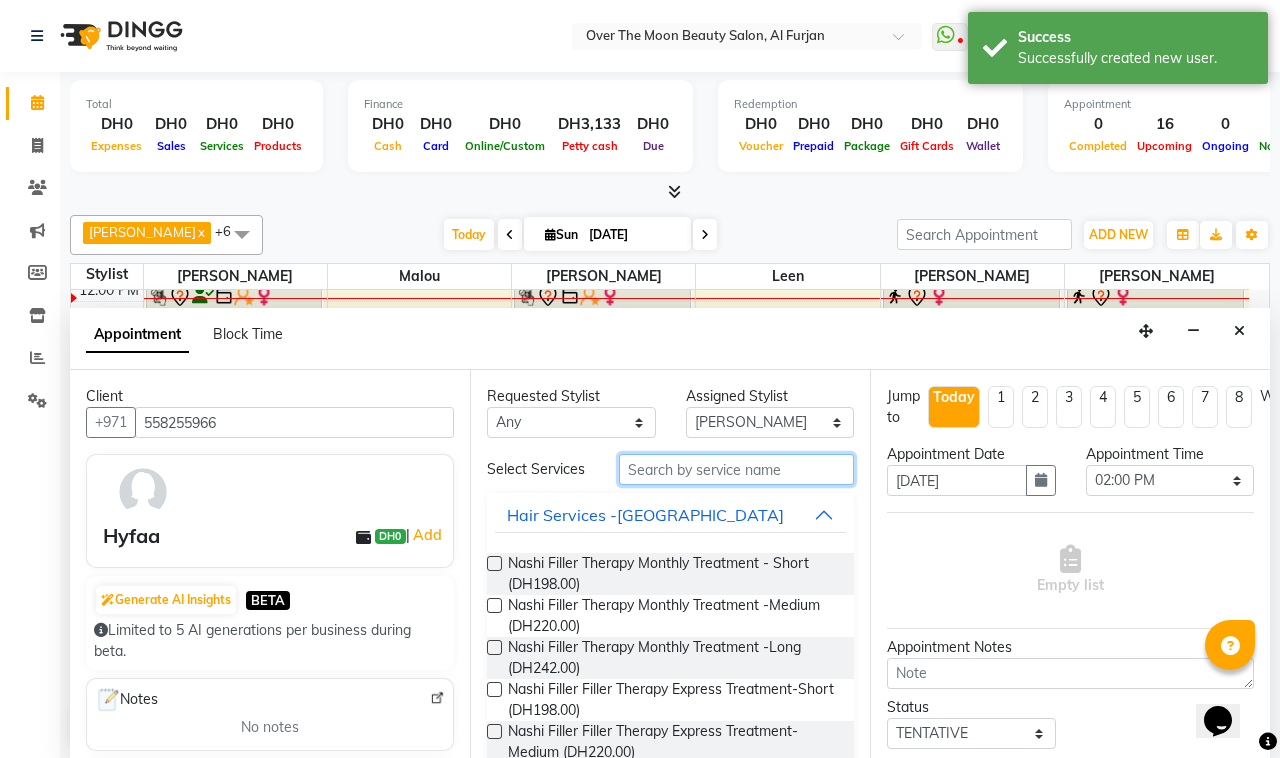click at bounding box center [736, 469] 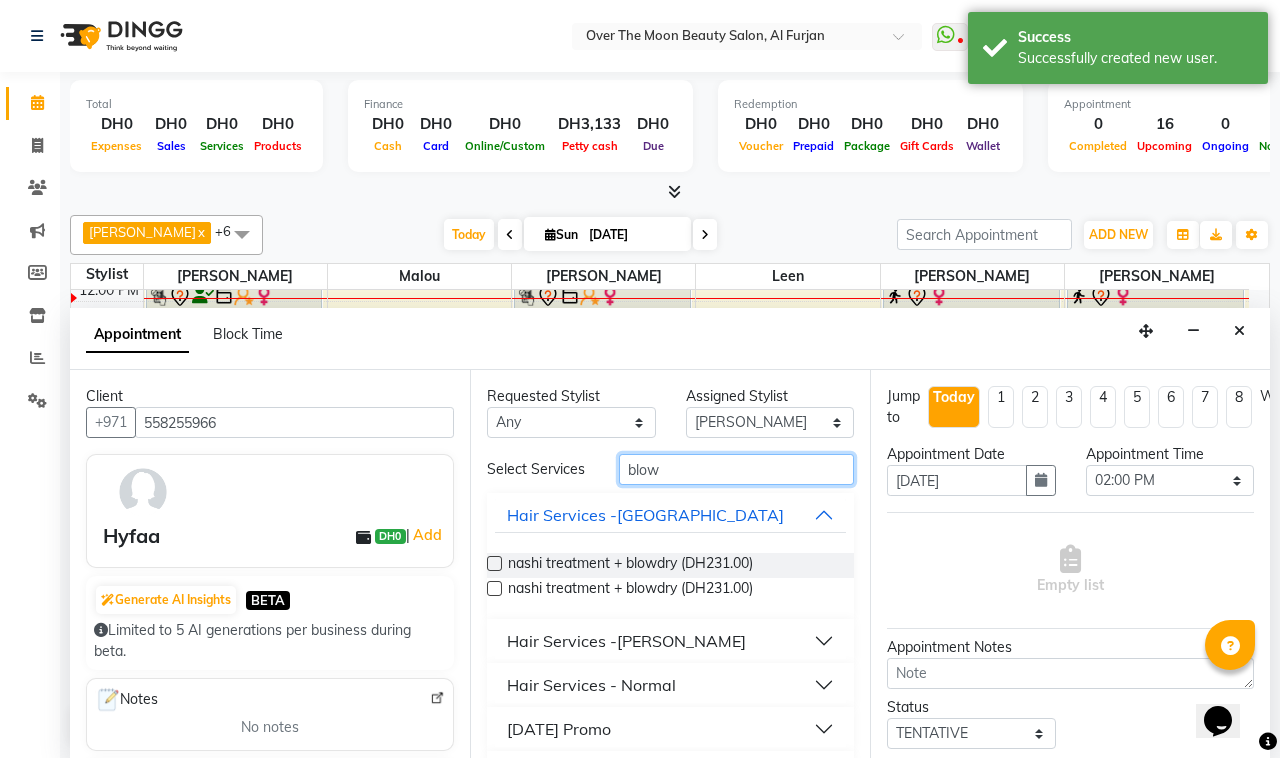 type on "blow" 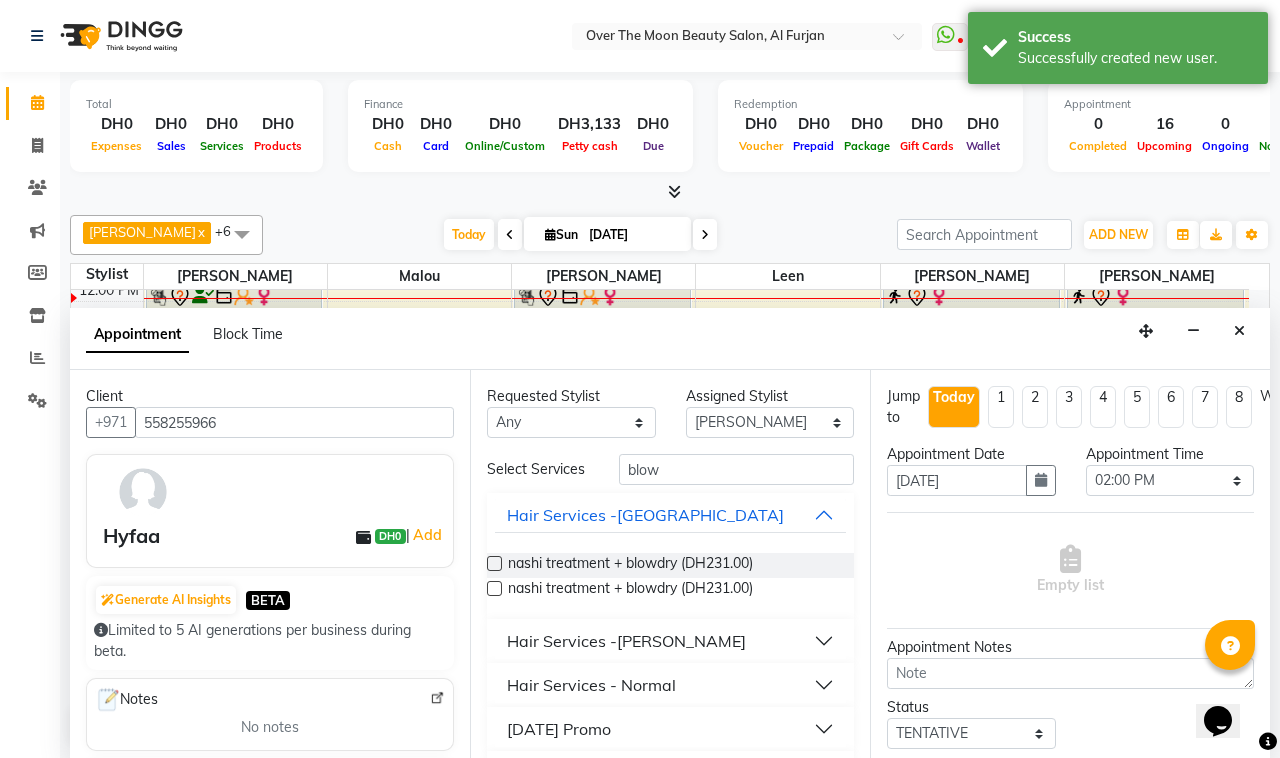 click on "Hair Services - Normal" at bounding box center (591, 685) 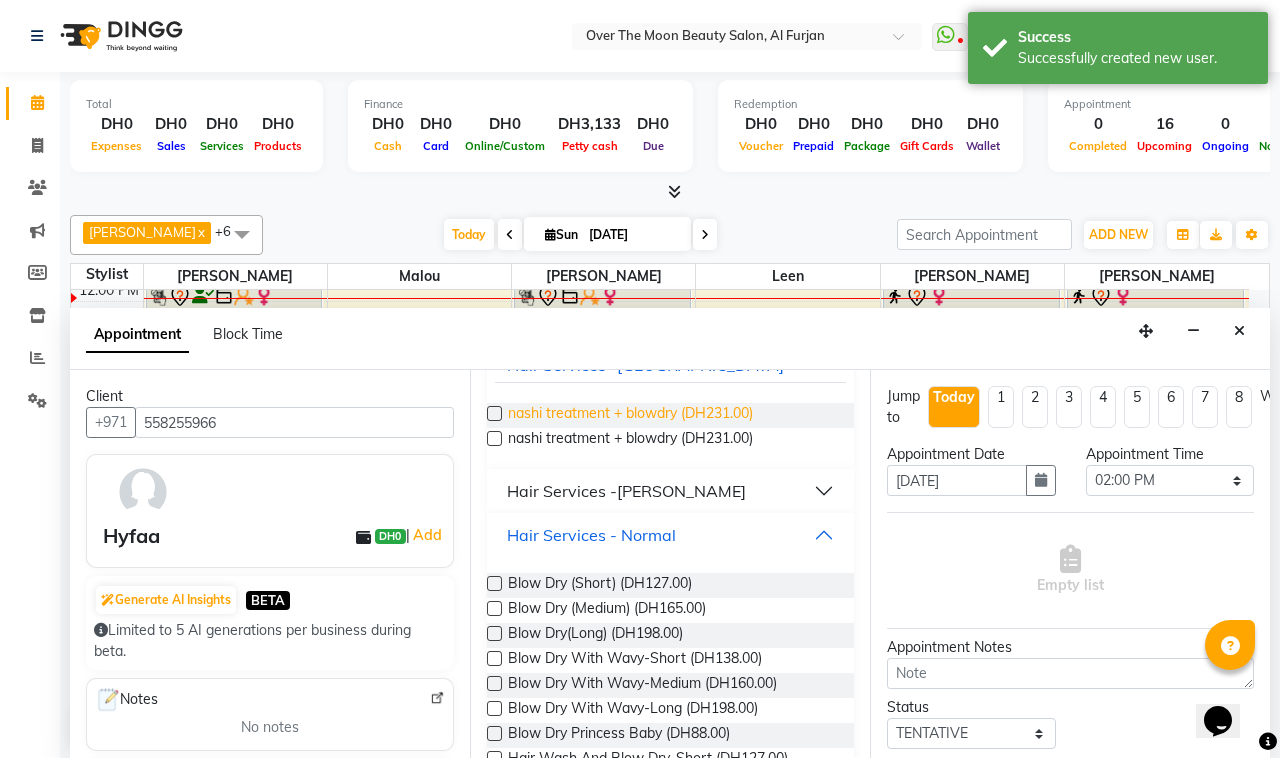scroll, scrollTop: 208, scrollLeft: 0, axis: vertical 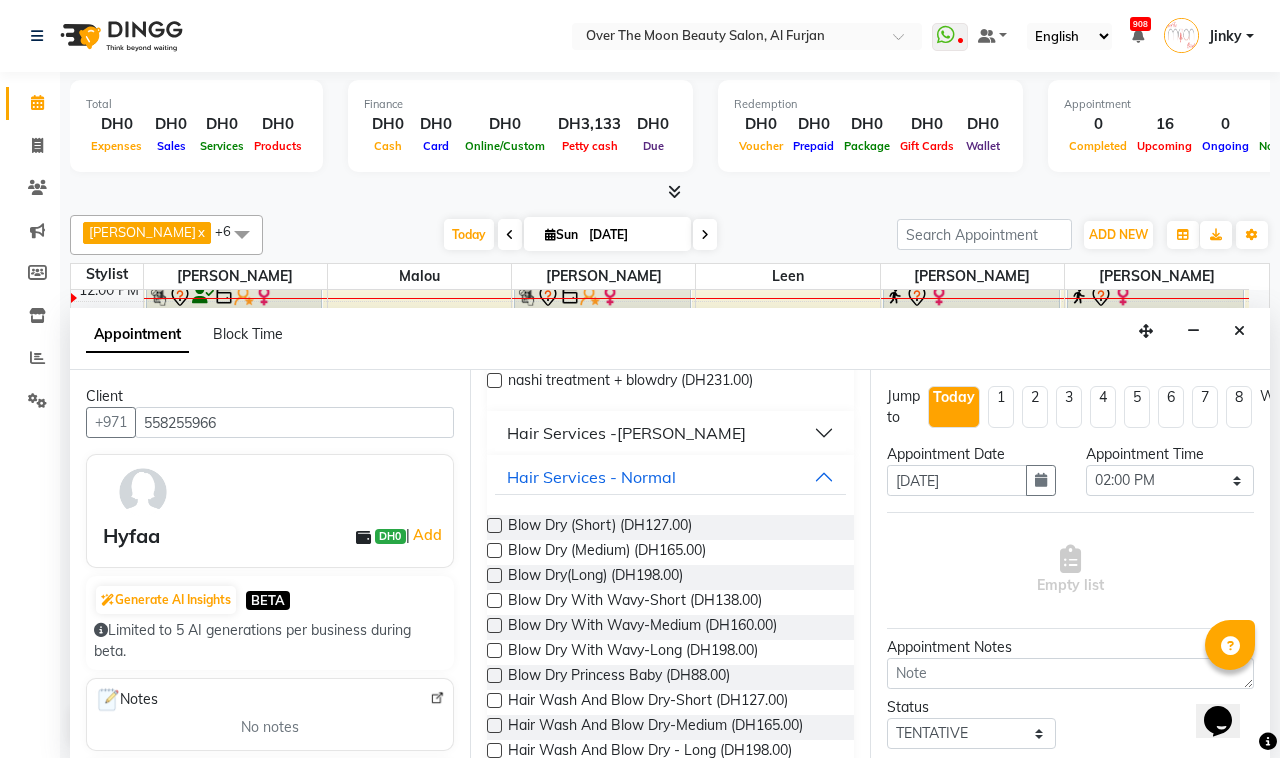 click at bounding box center [494, 575] 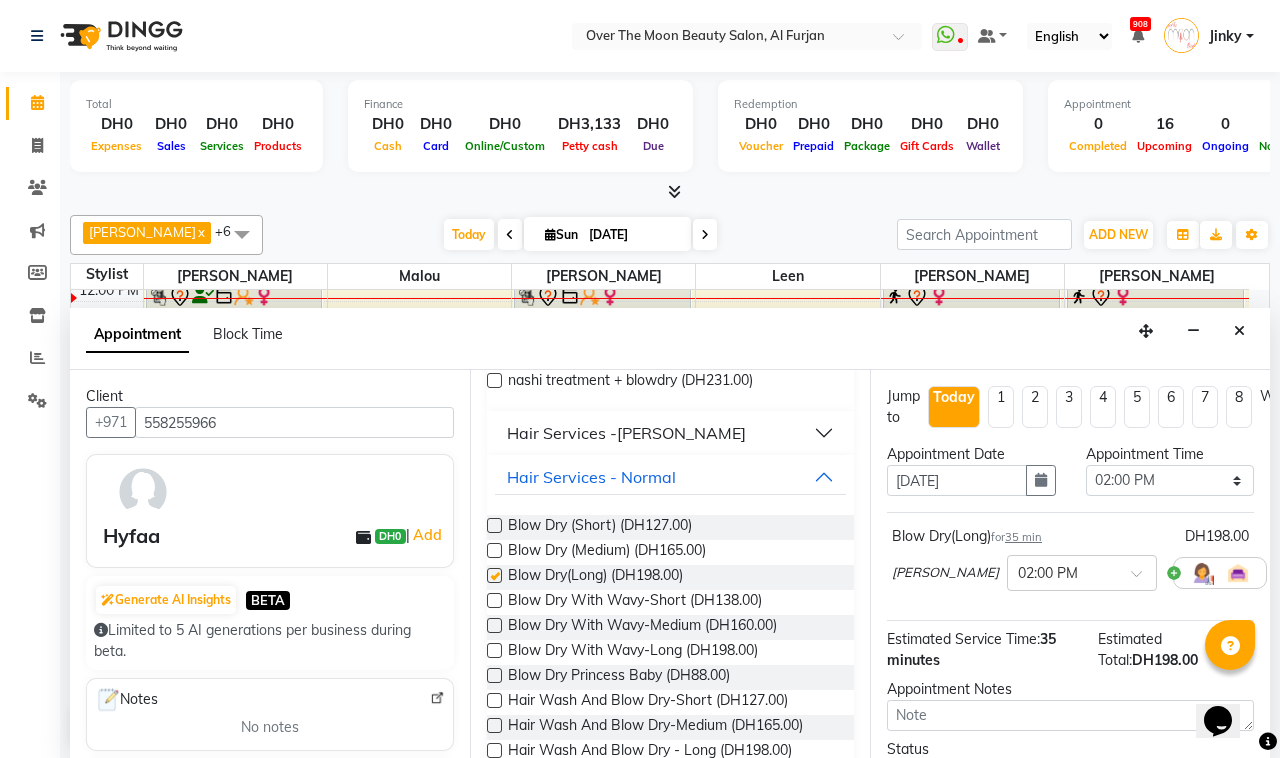 checkbox on "false" 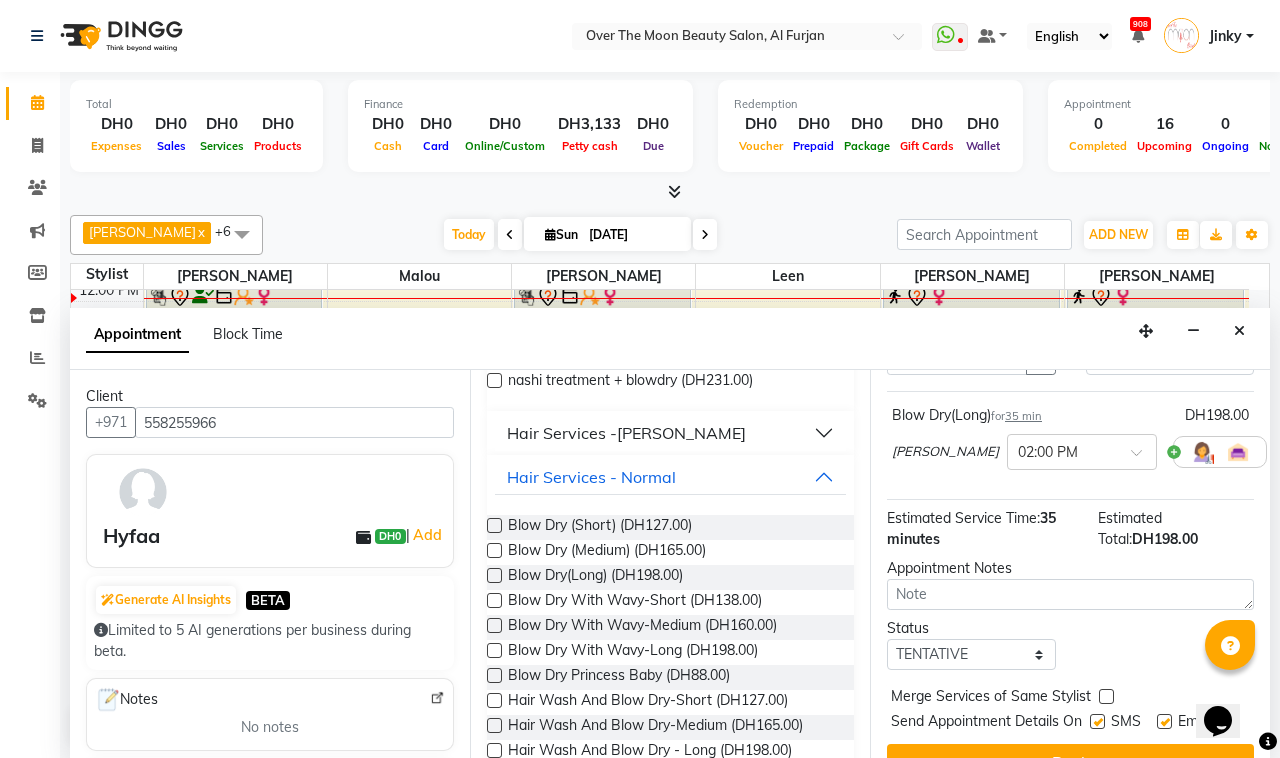 scroll, scrollTop: 178, scrollLeft: 0, axis: vertical 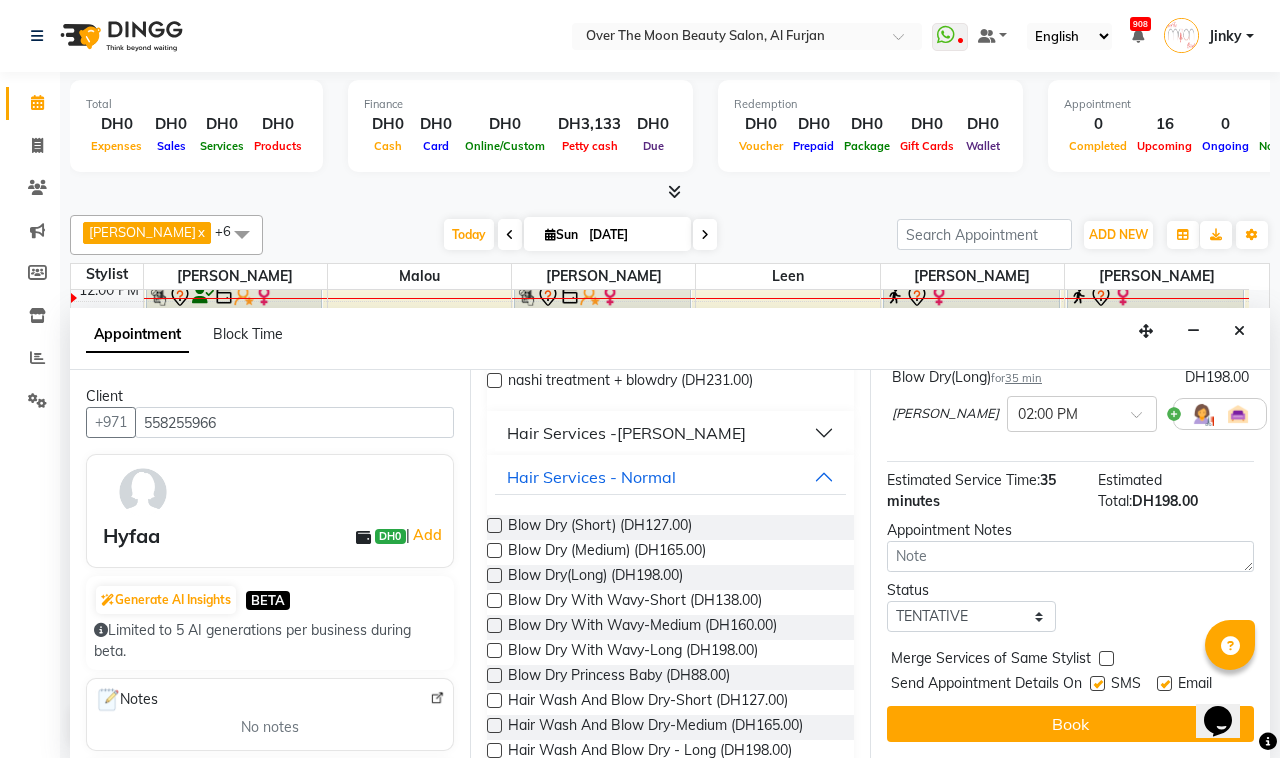 click at bounding box center (1106, 658) 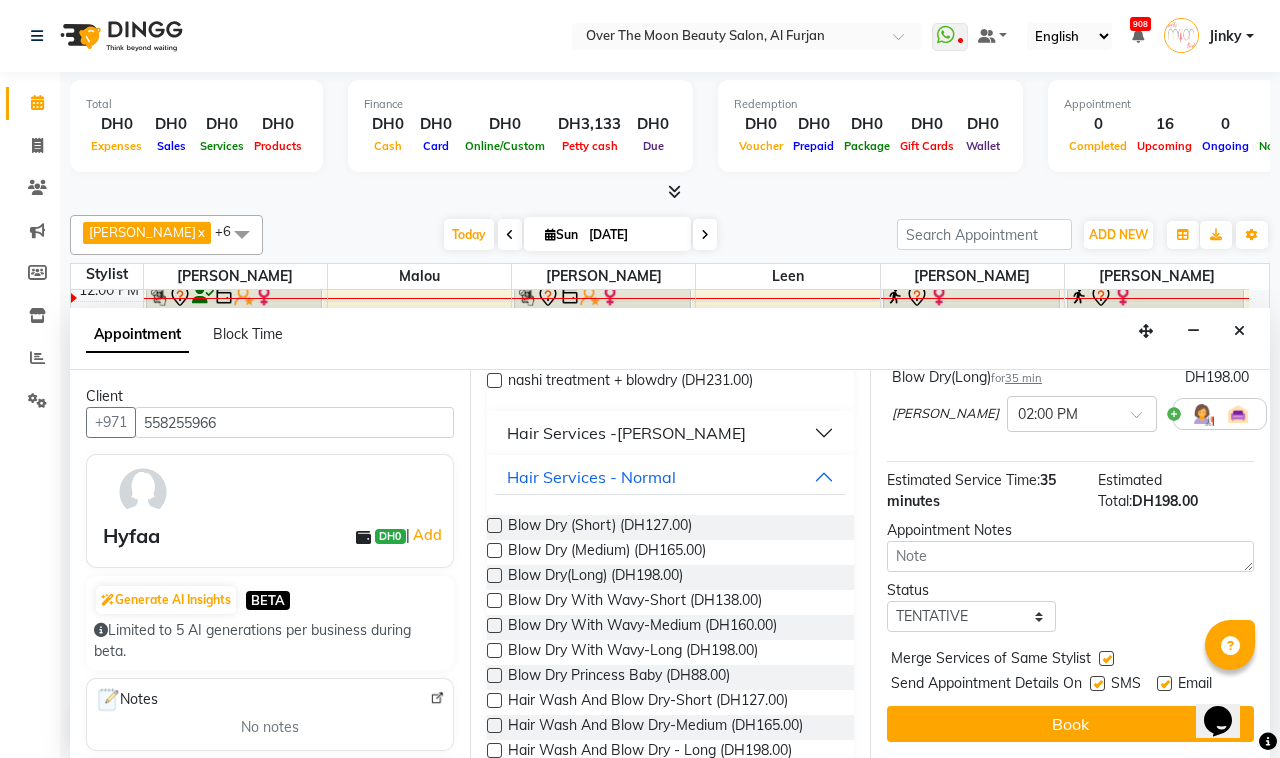 click on "Book" at bounding box center [1070, 724] 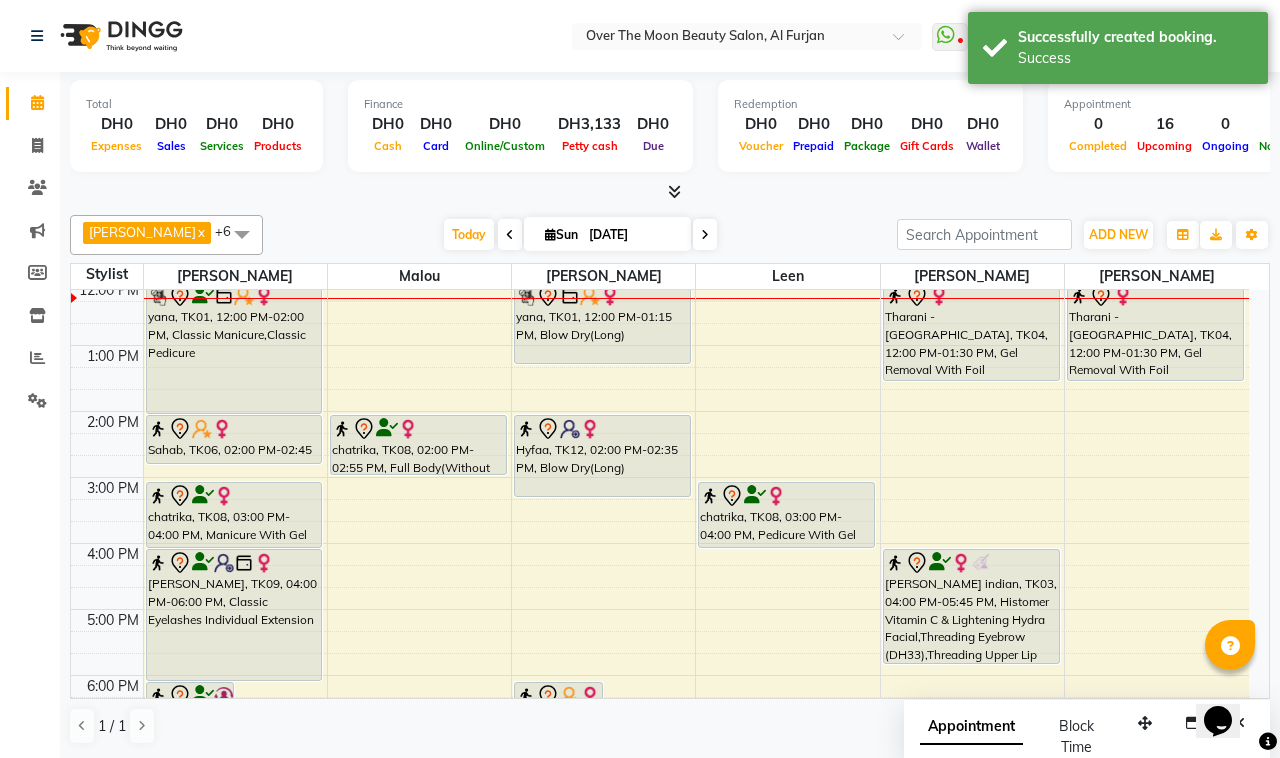 drag, startPoint x: 601, startPoint y: 450, endPoint x: 587, endPoint y: 483, distance: 35.846897 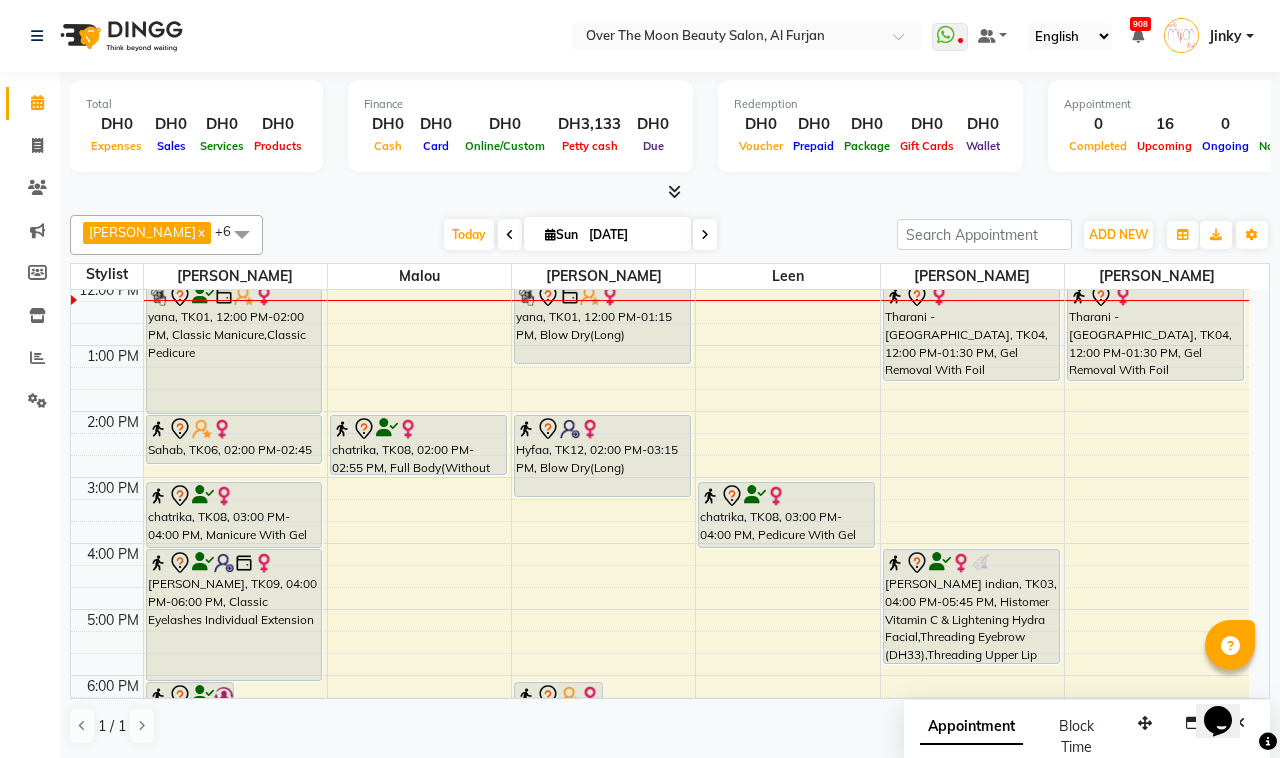 scroll, scrollTop: 0, scrollLeft: 0, axis: both 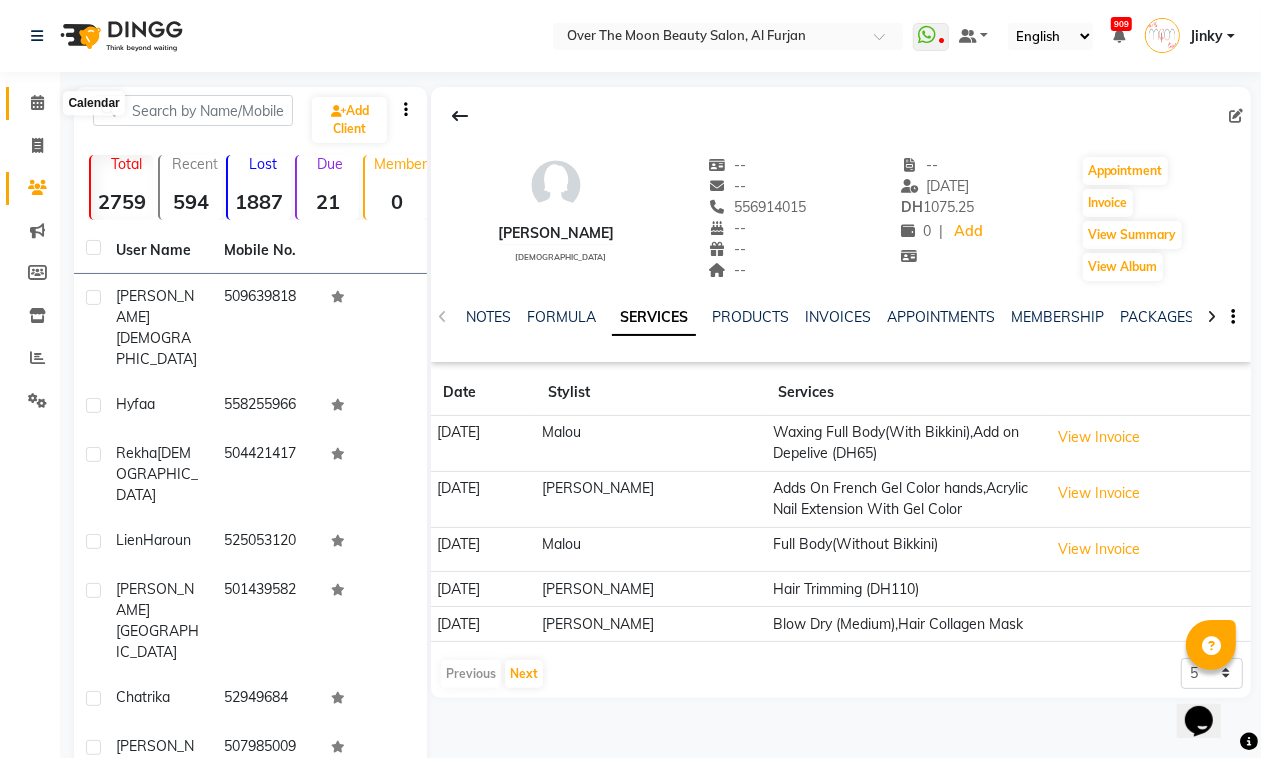 click 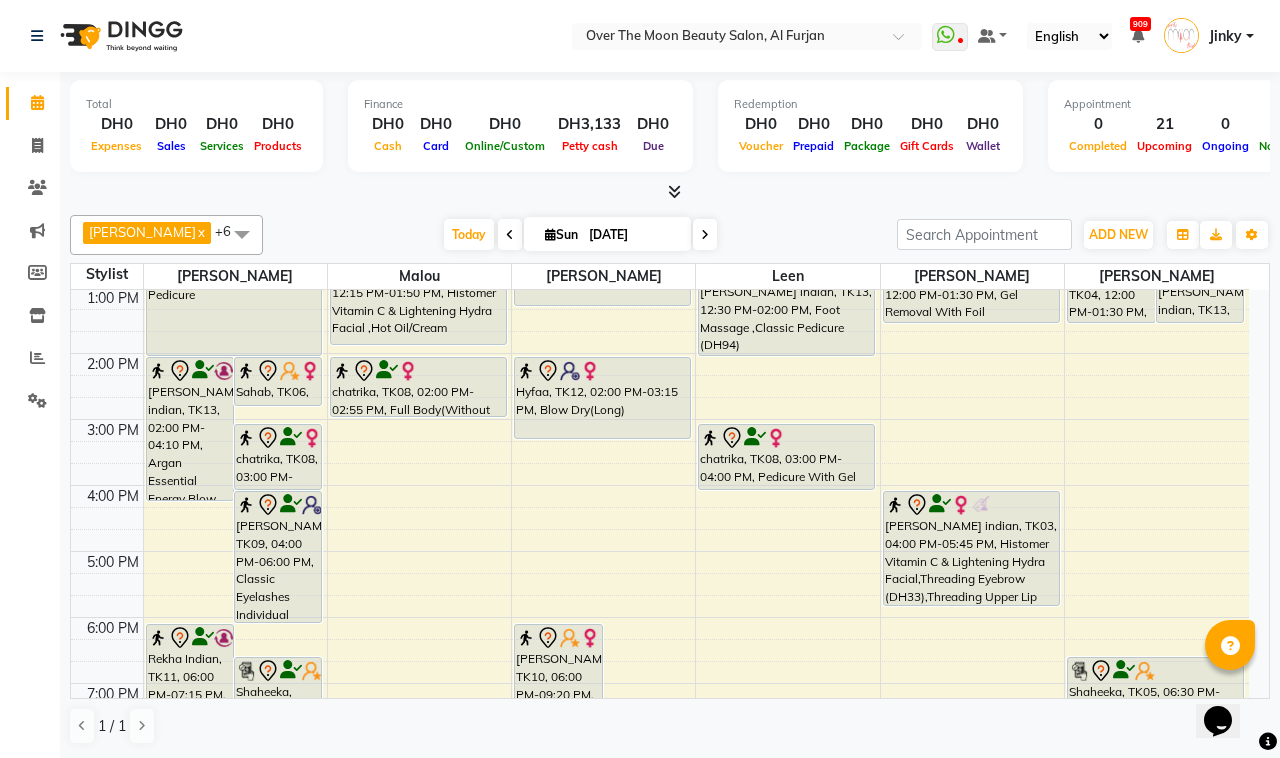 scroll, scrollTop: 208, scrollLeft: 0, axis: vertical 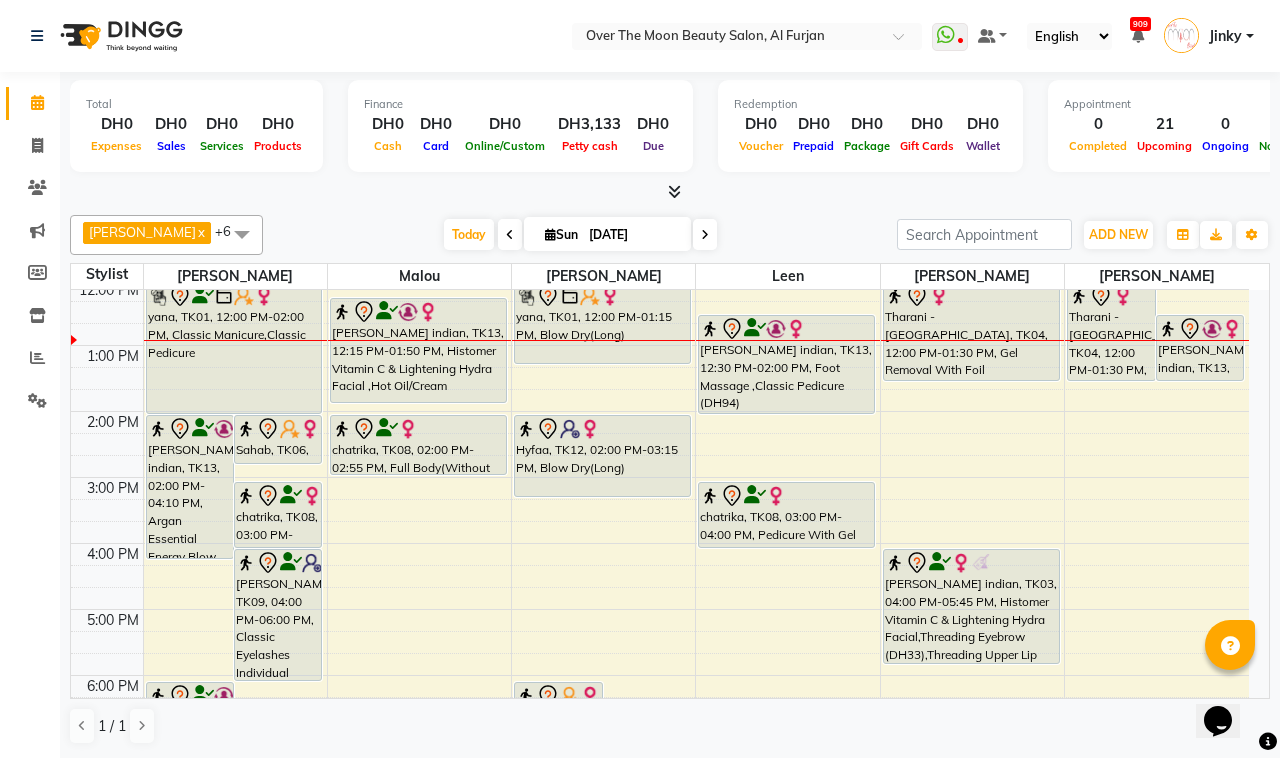 click on "Calendar  Invoice  Clients  Marketing  Members  Inventory  Reports  Settings Completed InProgress Upcoming Dropped Tentative Check-In Confirm Bookings Segments Page Builder" 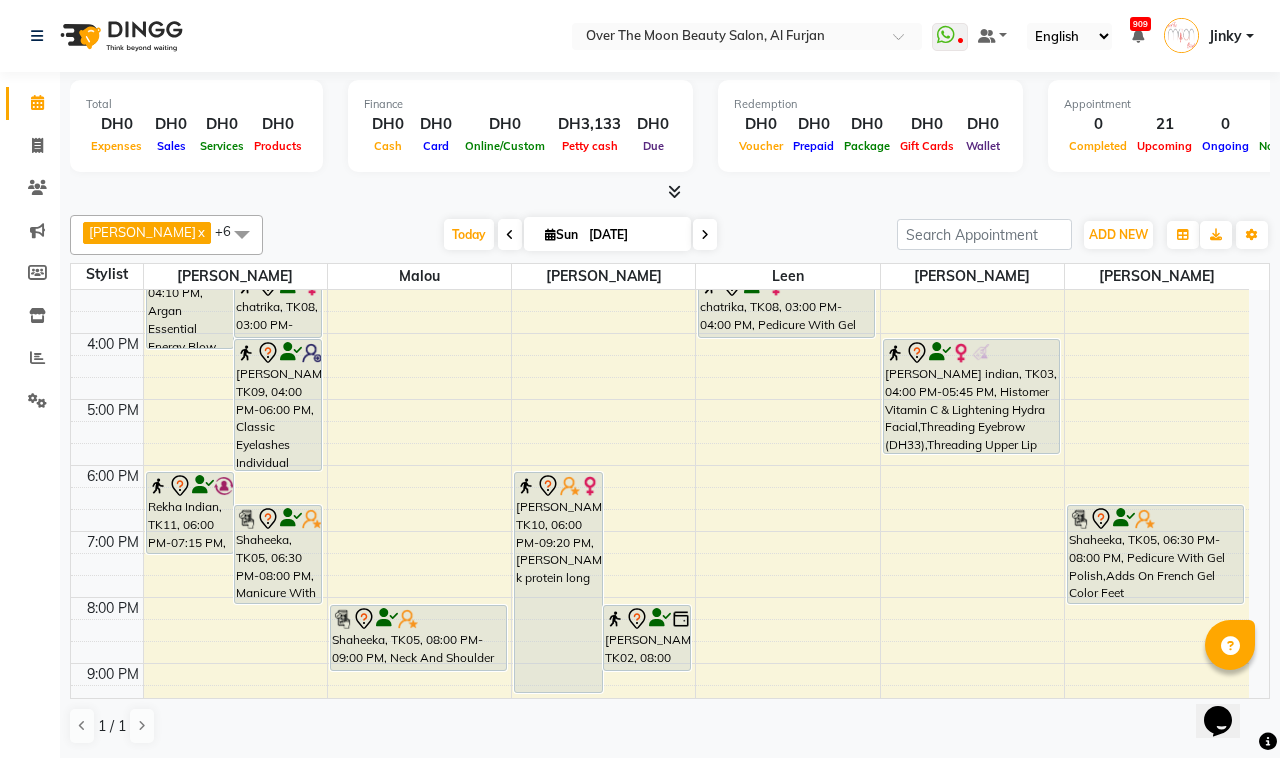scroll, scrollTop: 592, scrollLeft: 0, axis: vertical 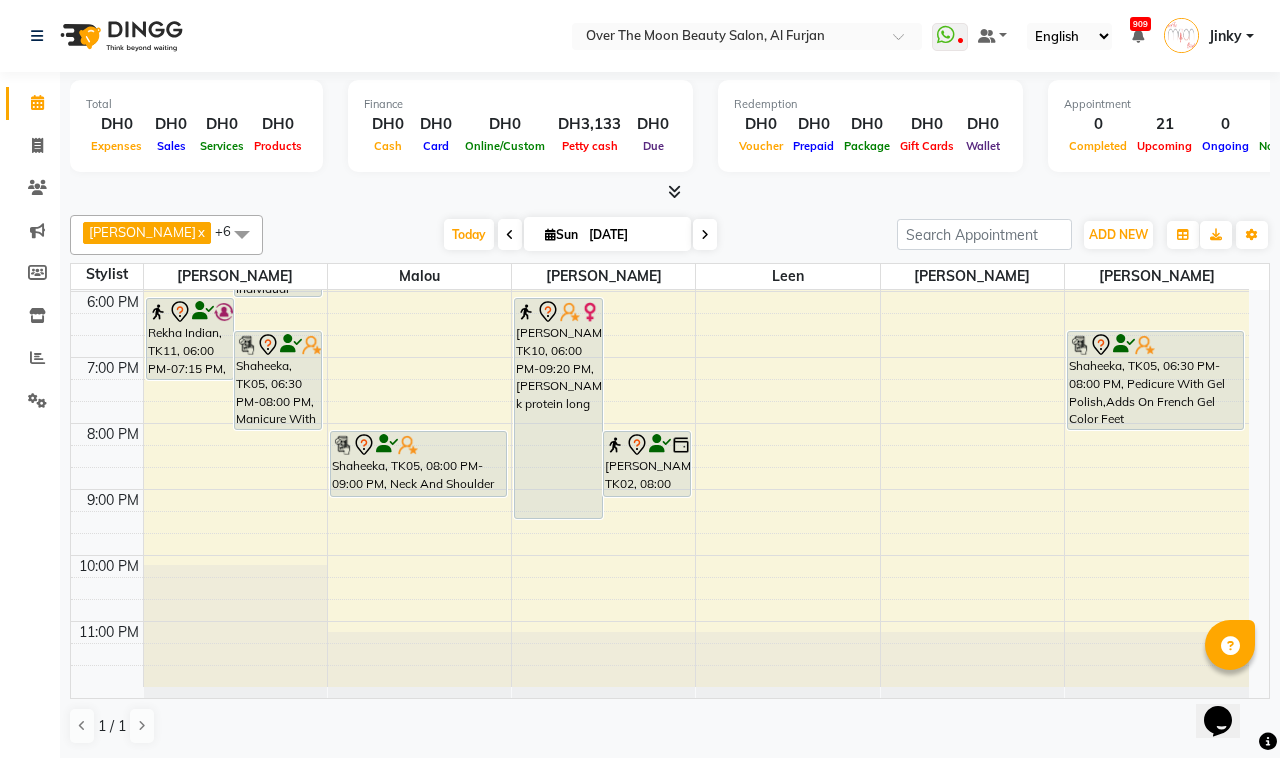 click on "Calendar  Invoice  Clients  Marketing  Members  Inventory  Reports  Settings Completed InProgress Upcoming Dropped Tentative Check-In Confirm Bookings Segments Page Builder" 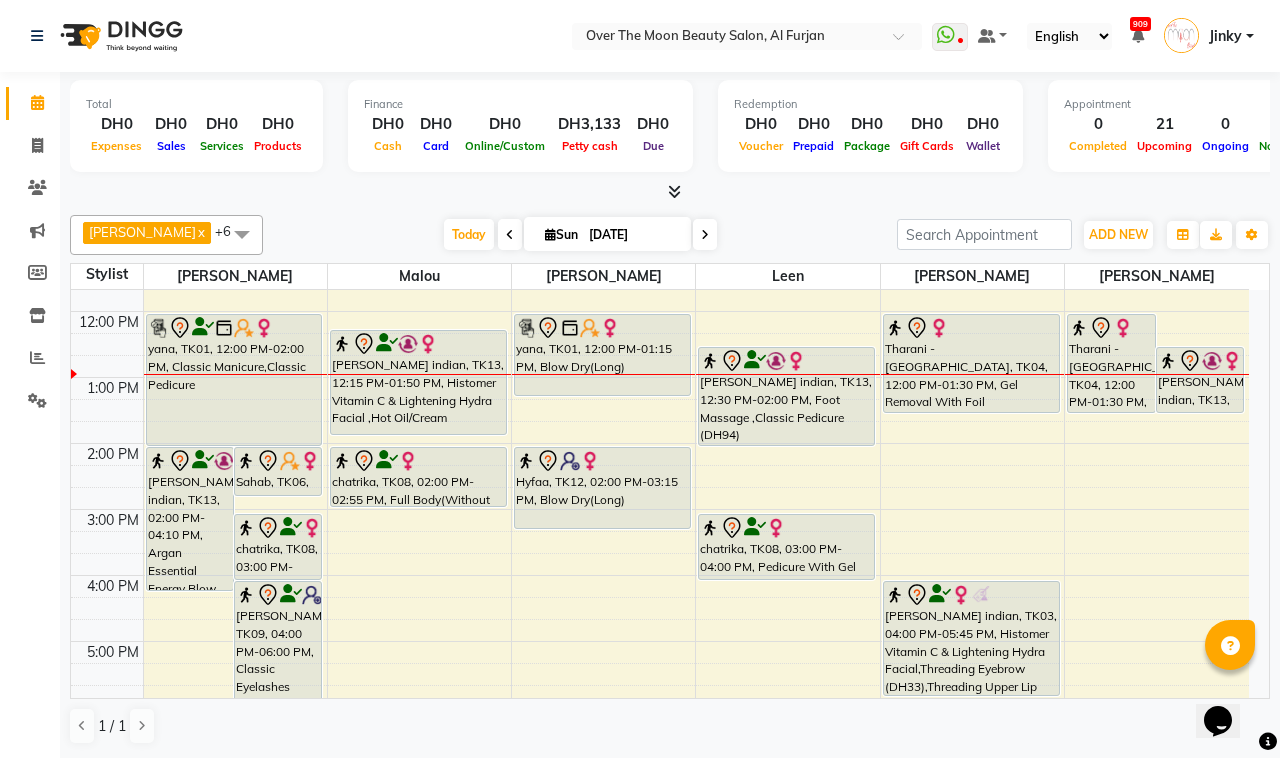 scroll, scrollTop: 383, scrollLeft: 0, axis: vertical 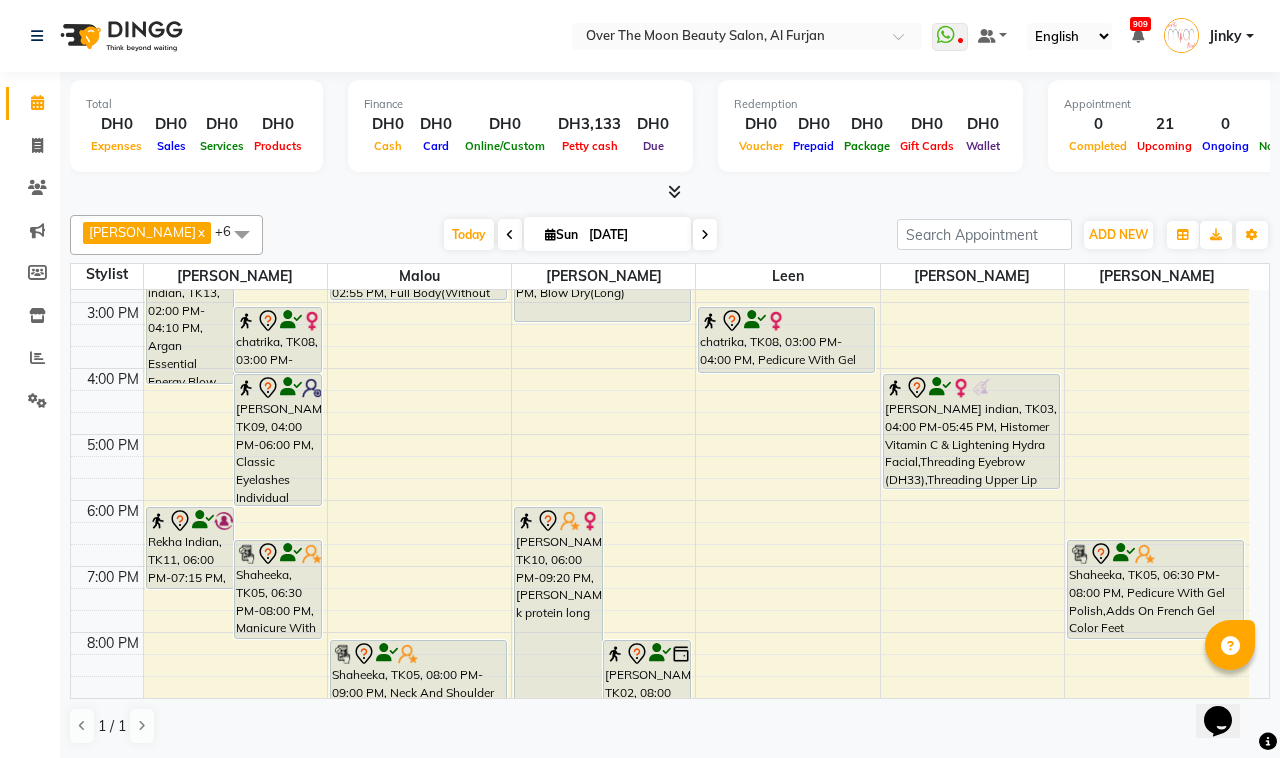 click on "Calendar  Invoice  Clients  Marketing  Members  Inventory  Reports  Settings Completed InProgress Upcoming Dropped Tentative Check-In Confirm Bookings Segments Page Builder" 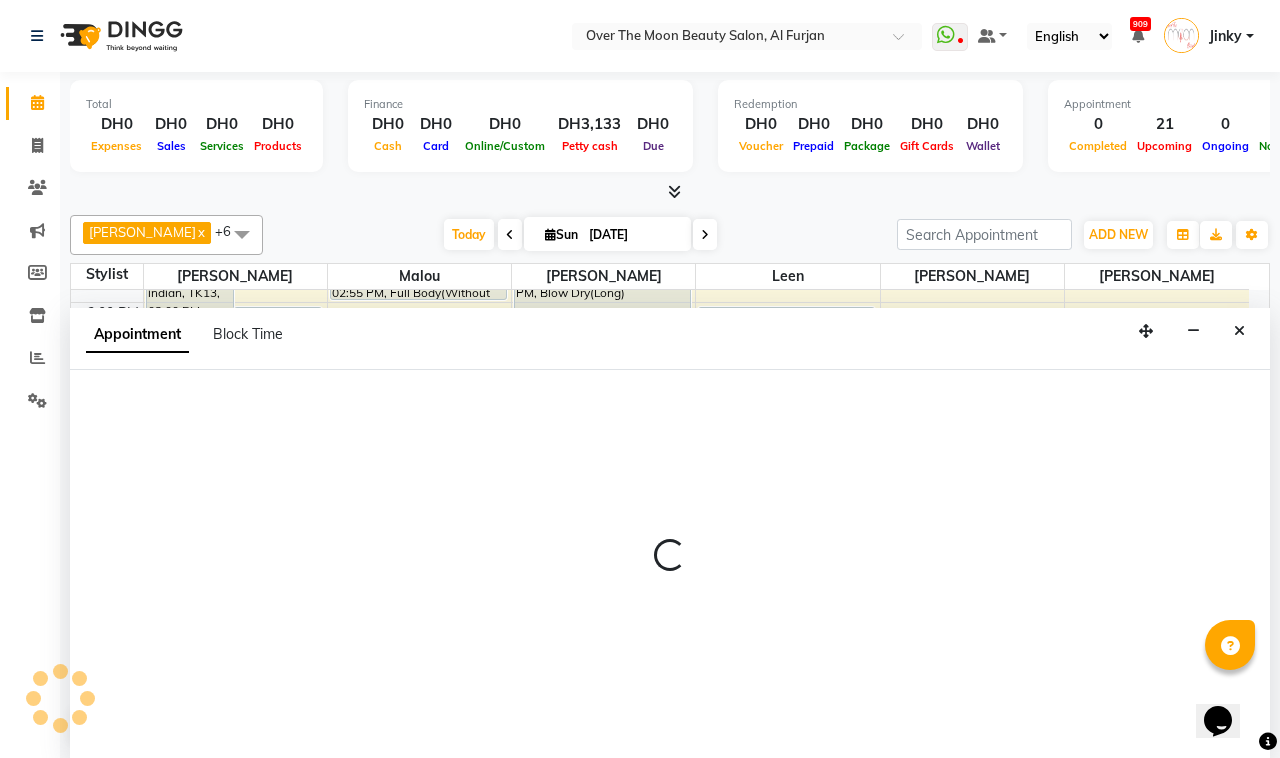 select on "64796" 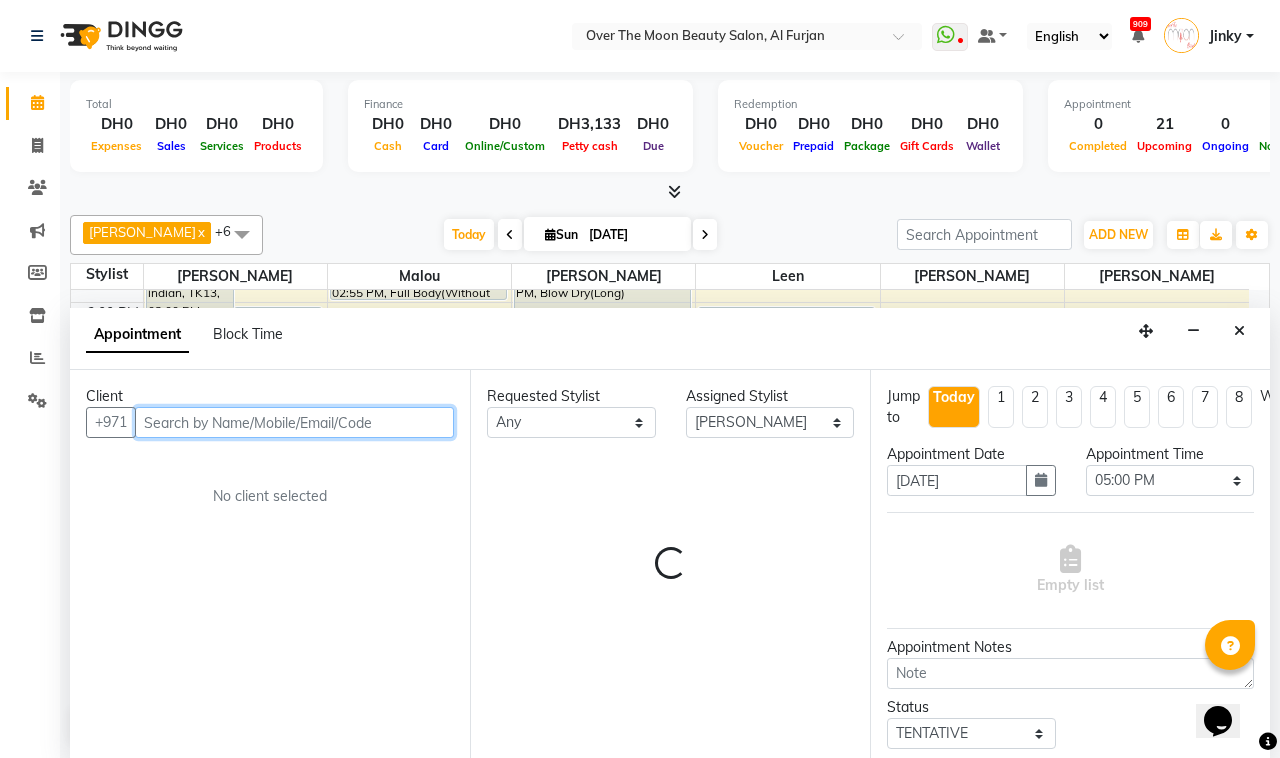 click at bounding box center (294, 422) 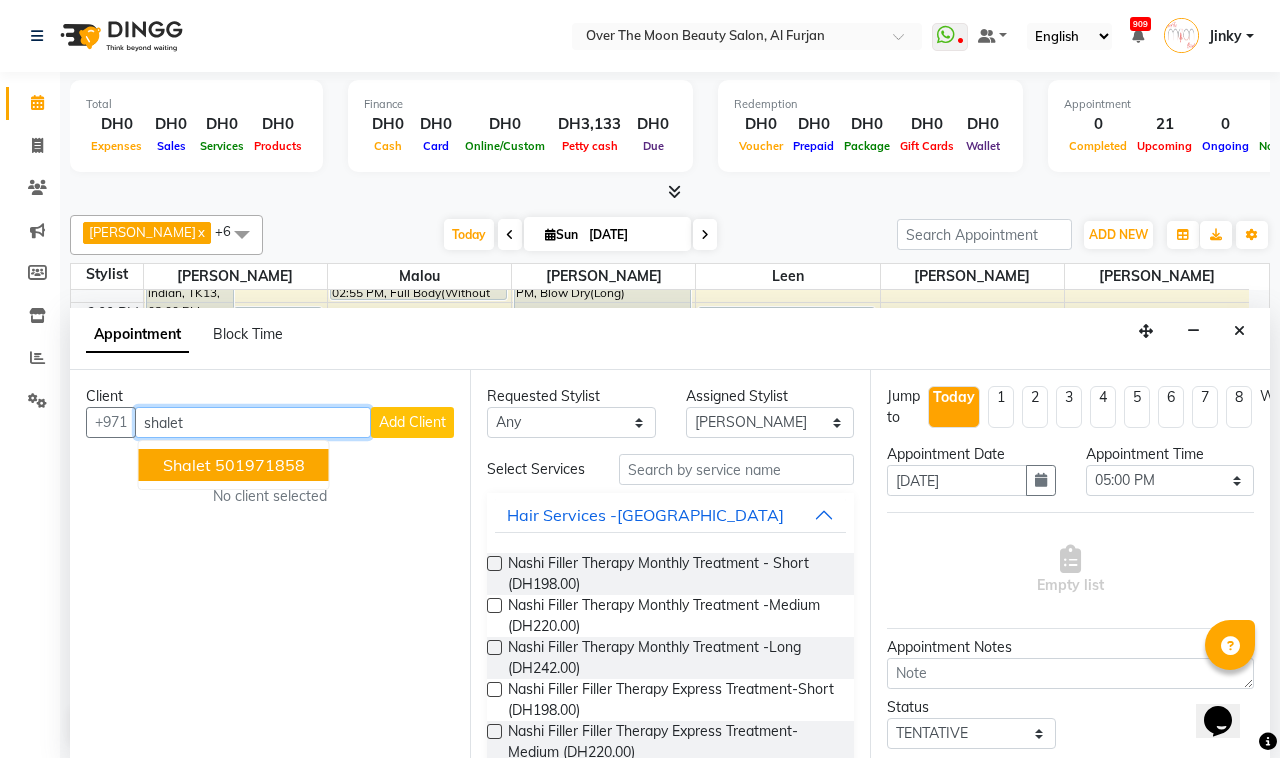 click on "501971858" at bounding box center (260, 465) 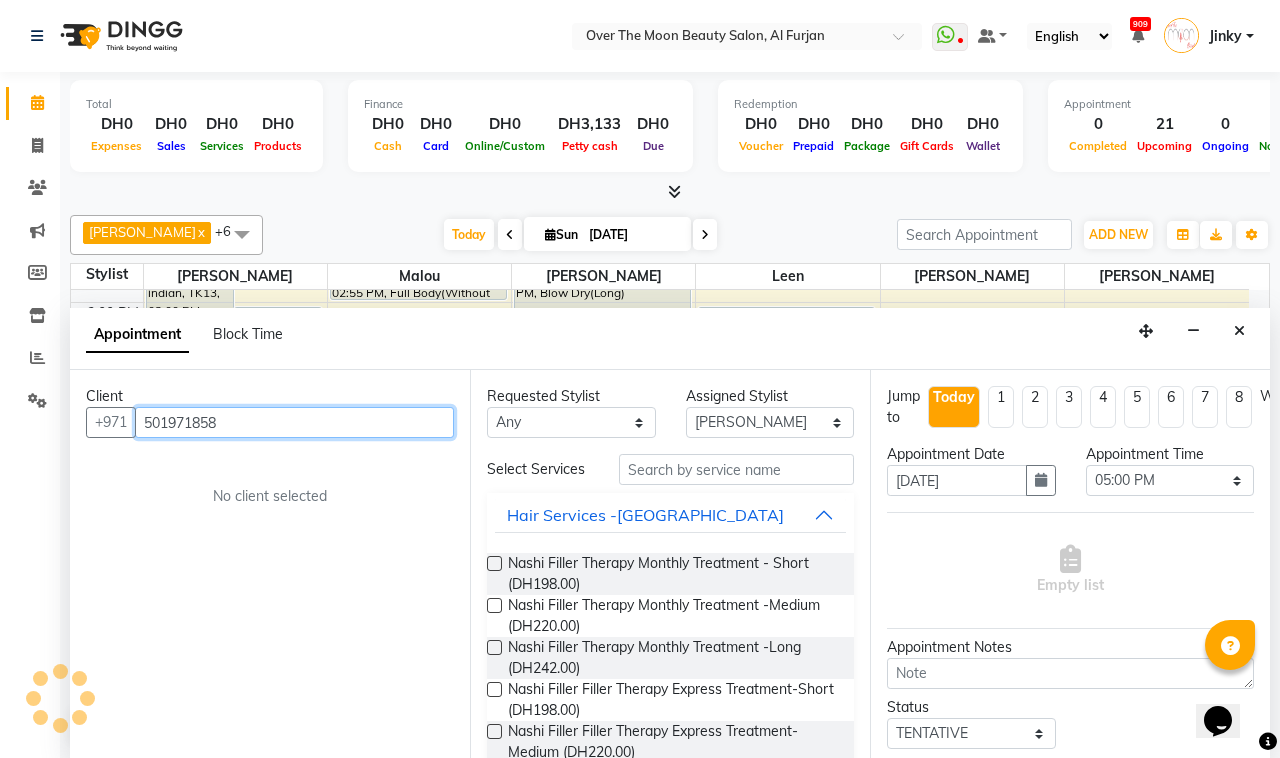 type on "501971858" 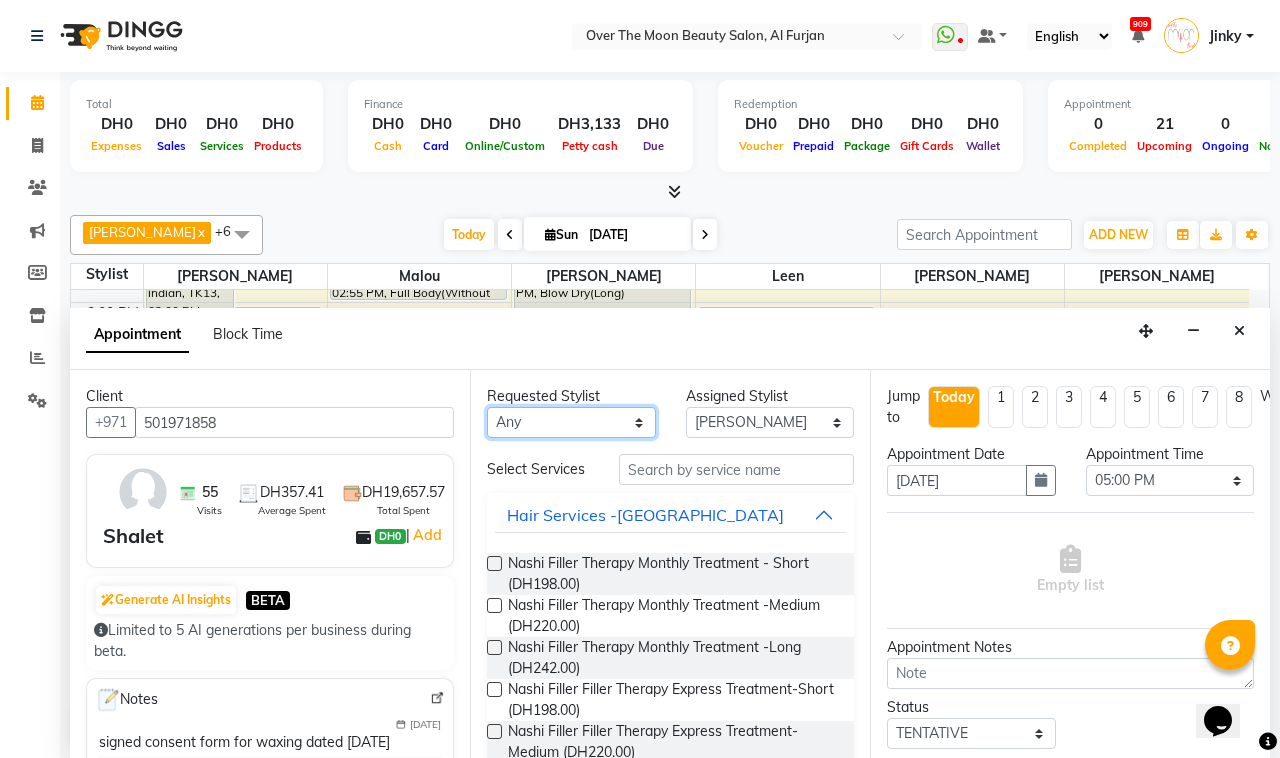 click on "Any Bianca Hadeel Jeewan Jinky Kristi Leen Malou William" at bounding box center (571, 422) 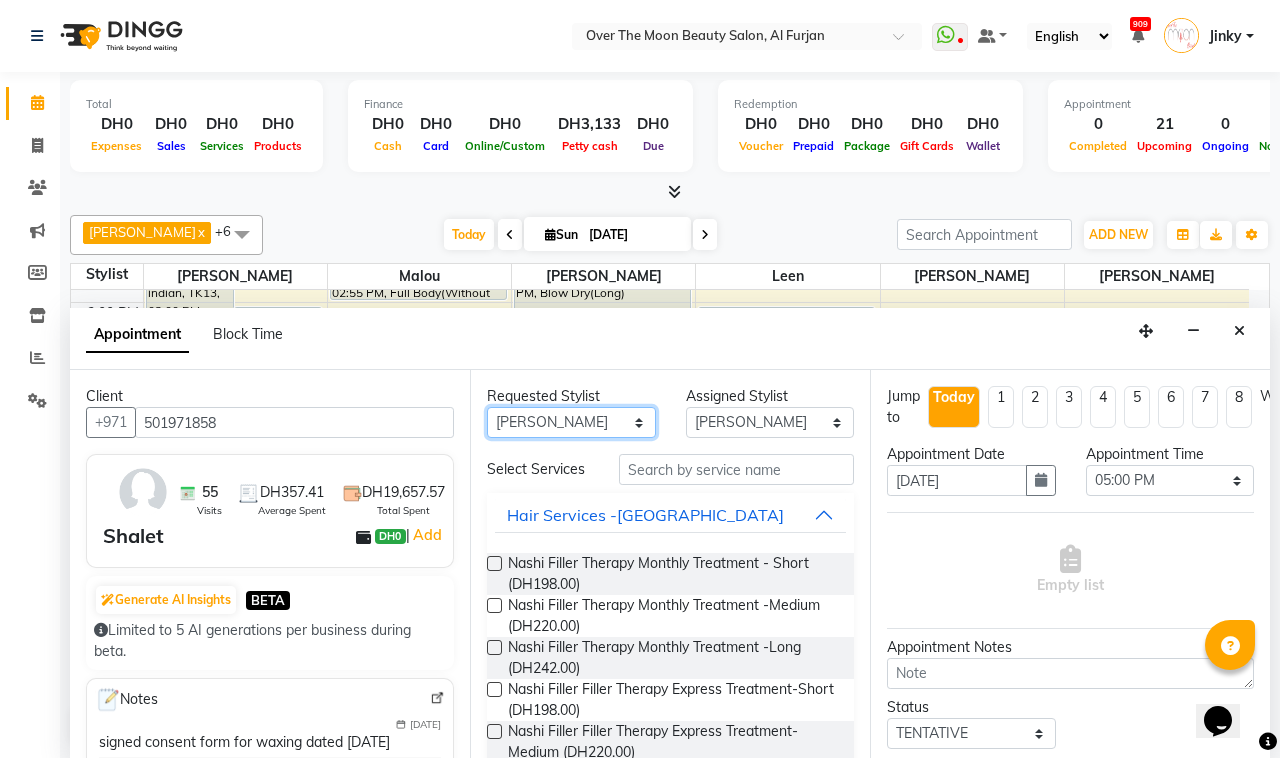 click on "Any Bianca Hadeel Jeewan Jinky Kristi Leen Malou William" at bounding box center [571, 422] 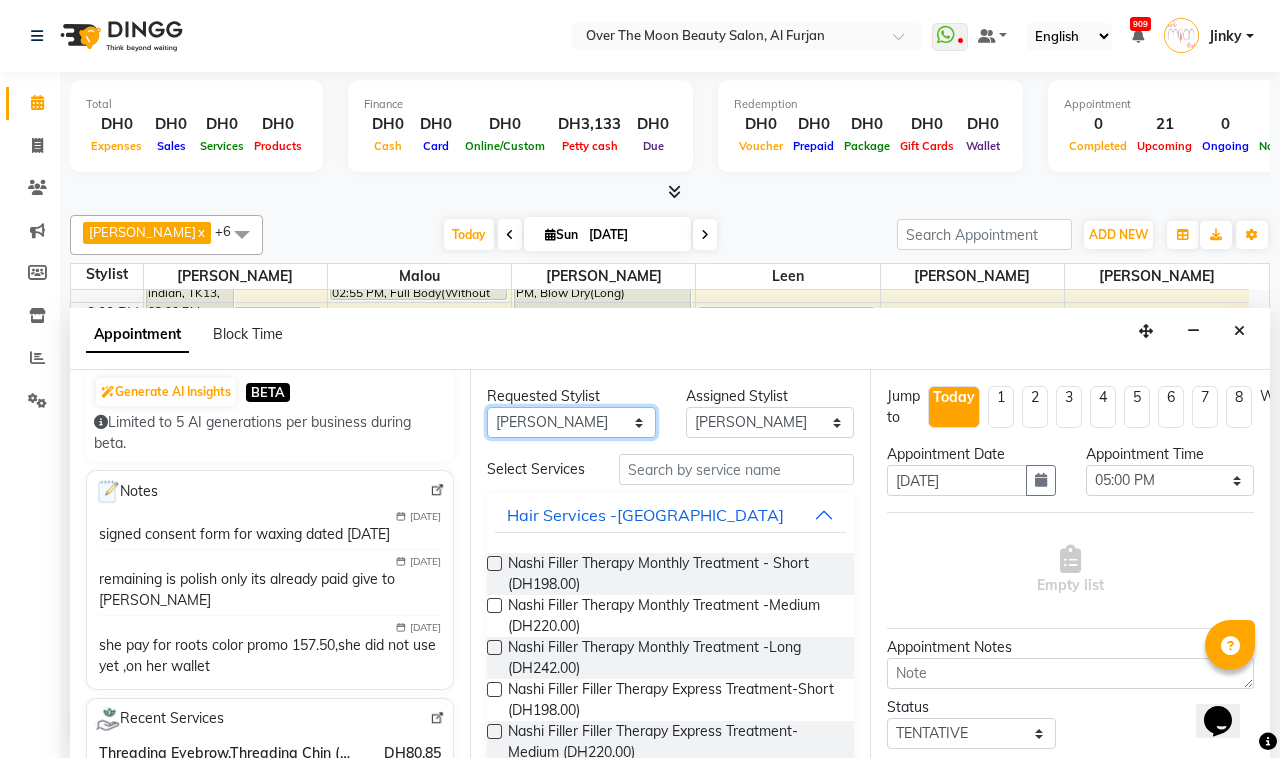 scroll, scrollTop: 416, scrollLeft: 0, axis: vertical 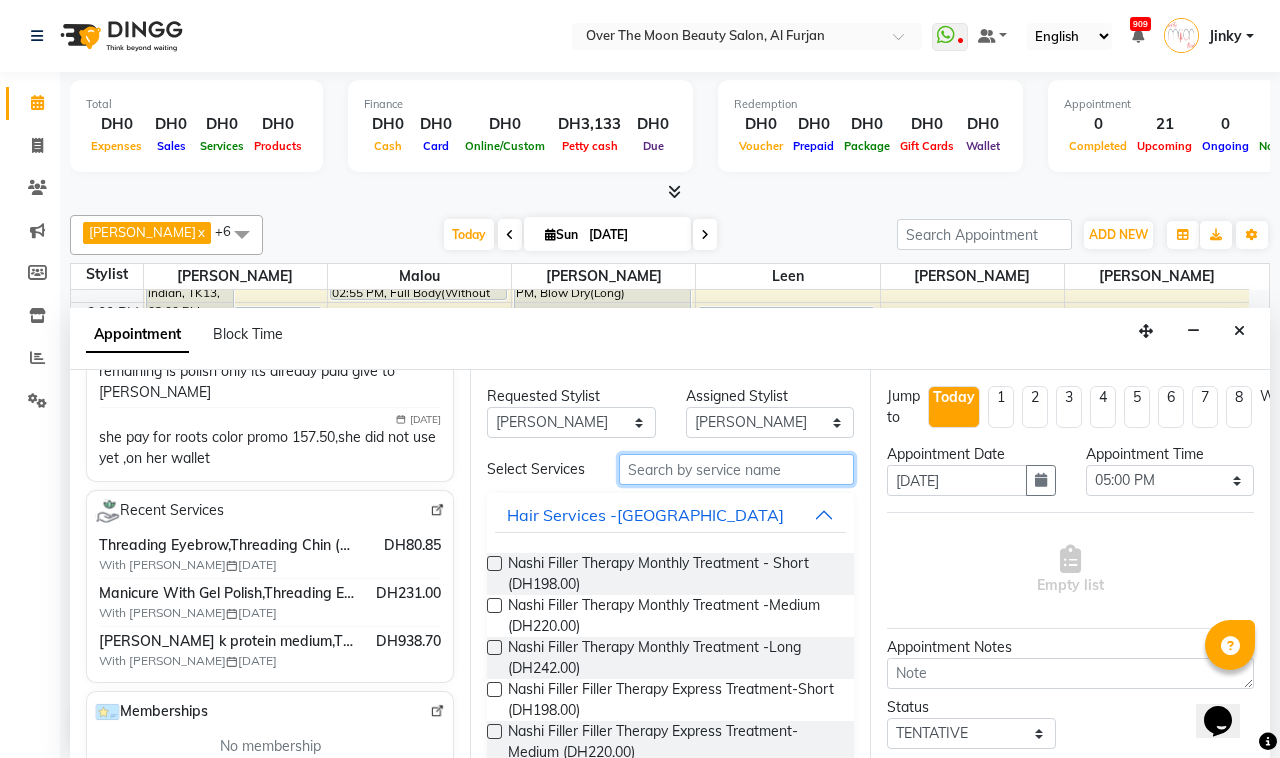 click at bounding box center (736, 469) 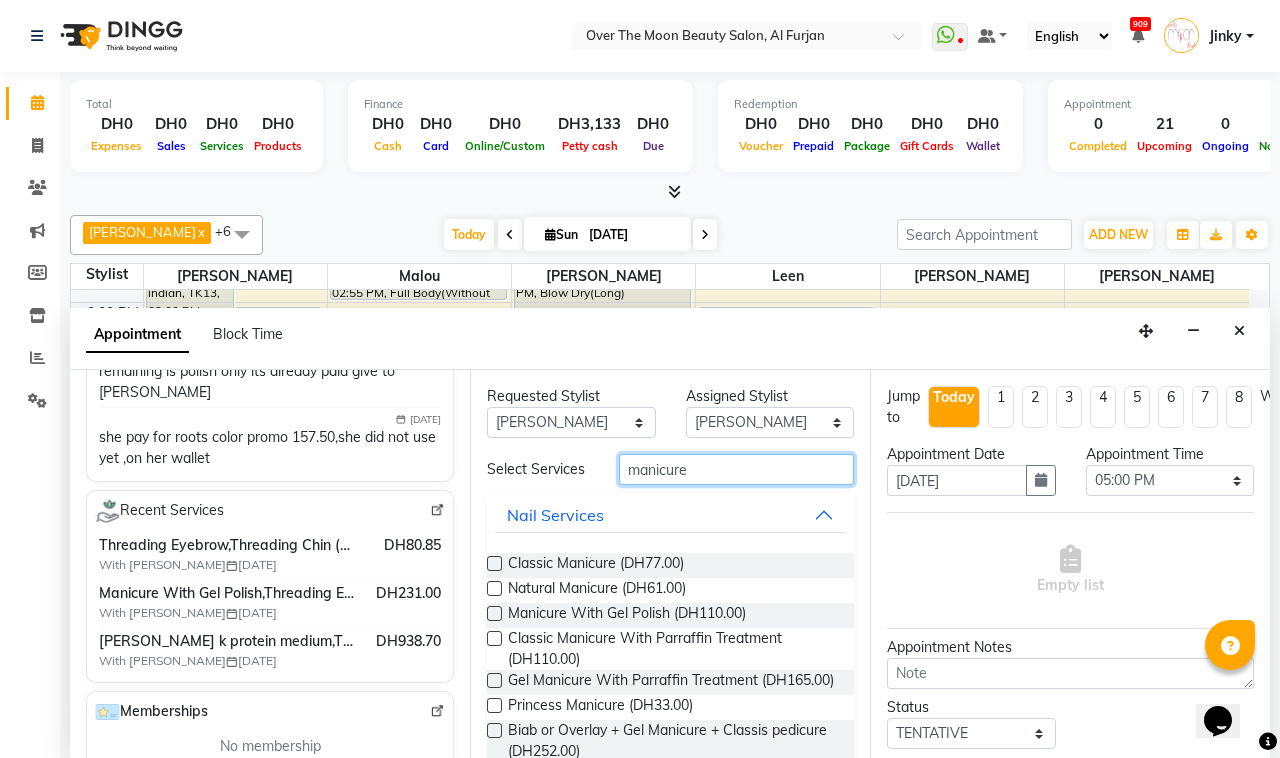 type on "manicure" 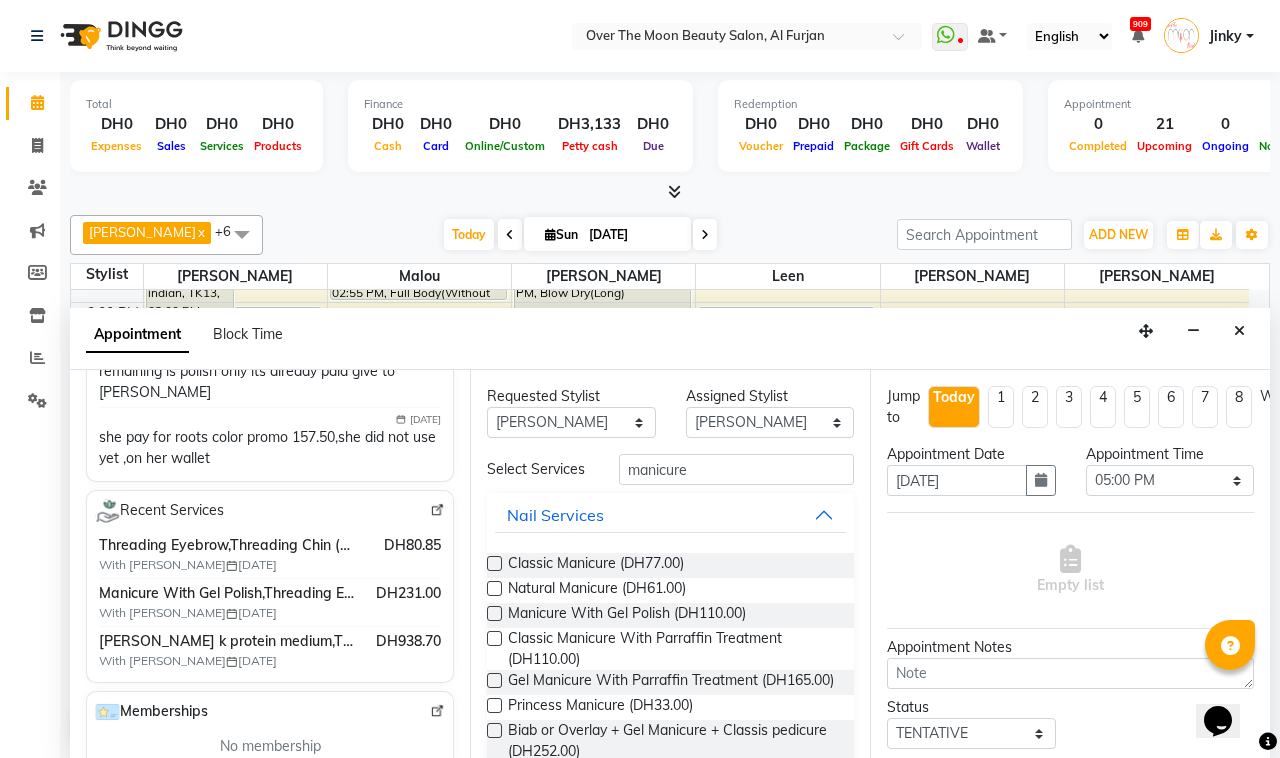 click at bounding box center [494, 613] 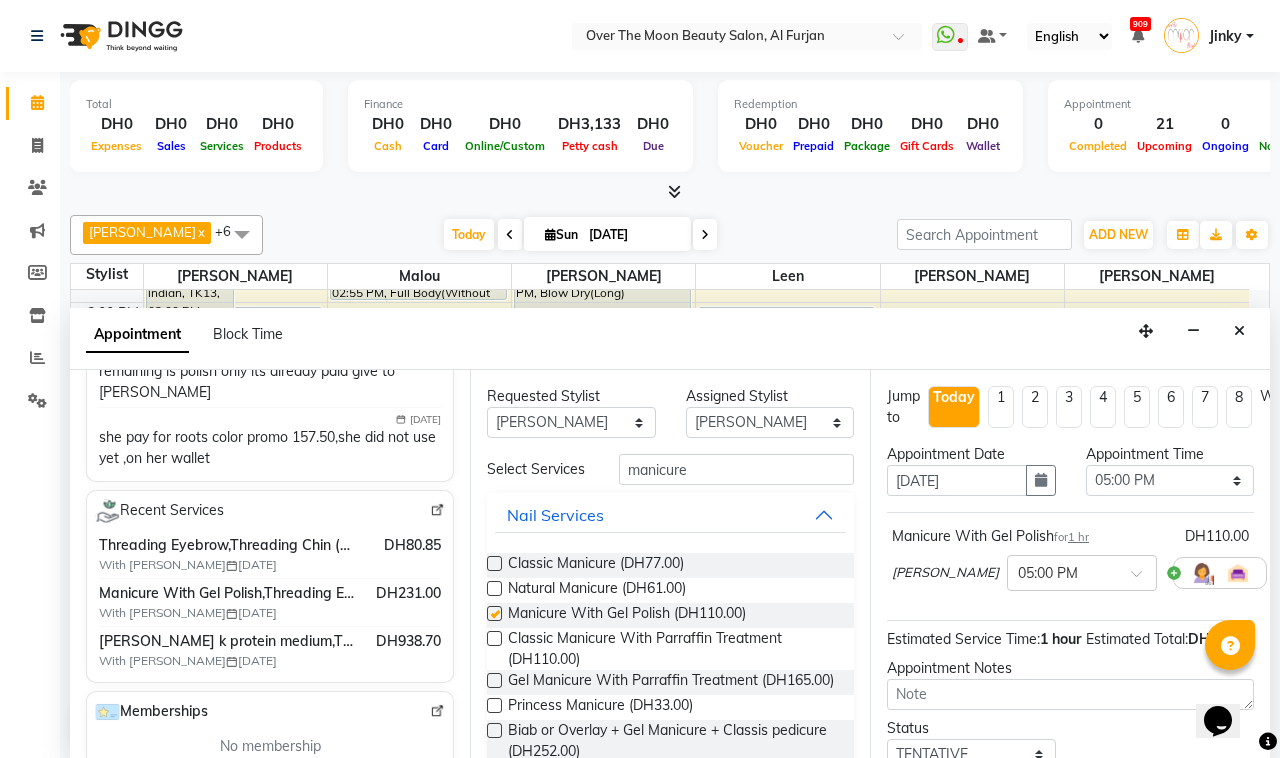 checkbox on "false" 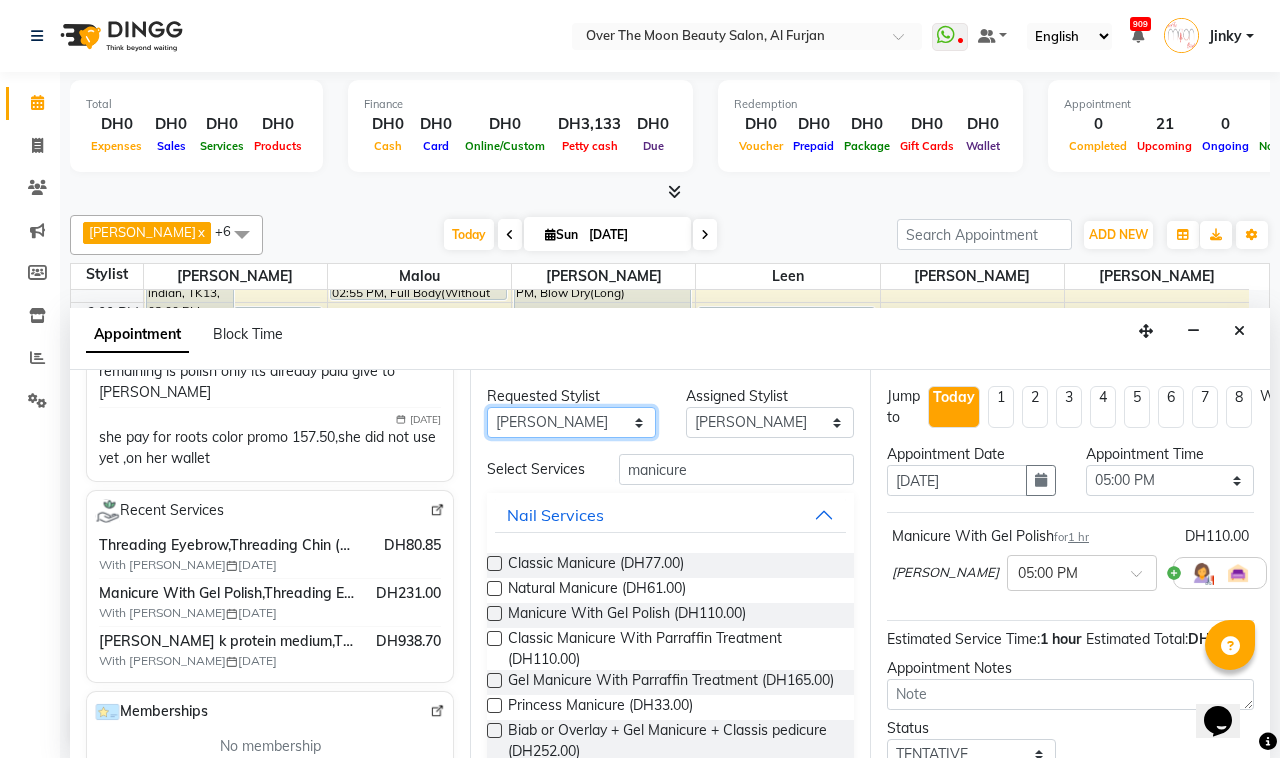click on "Any Bianca Hadeel Jeewan Jinky Kristi Leen Malou William" at bounding box center (571, 422) 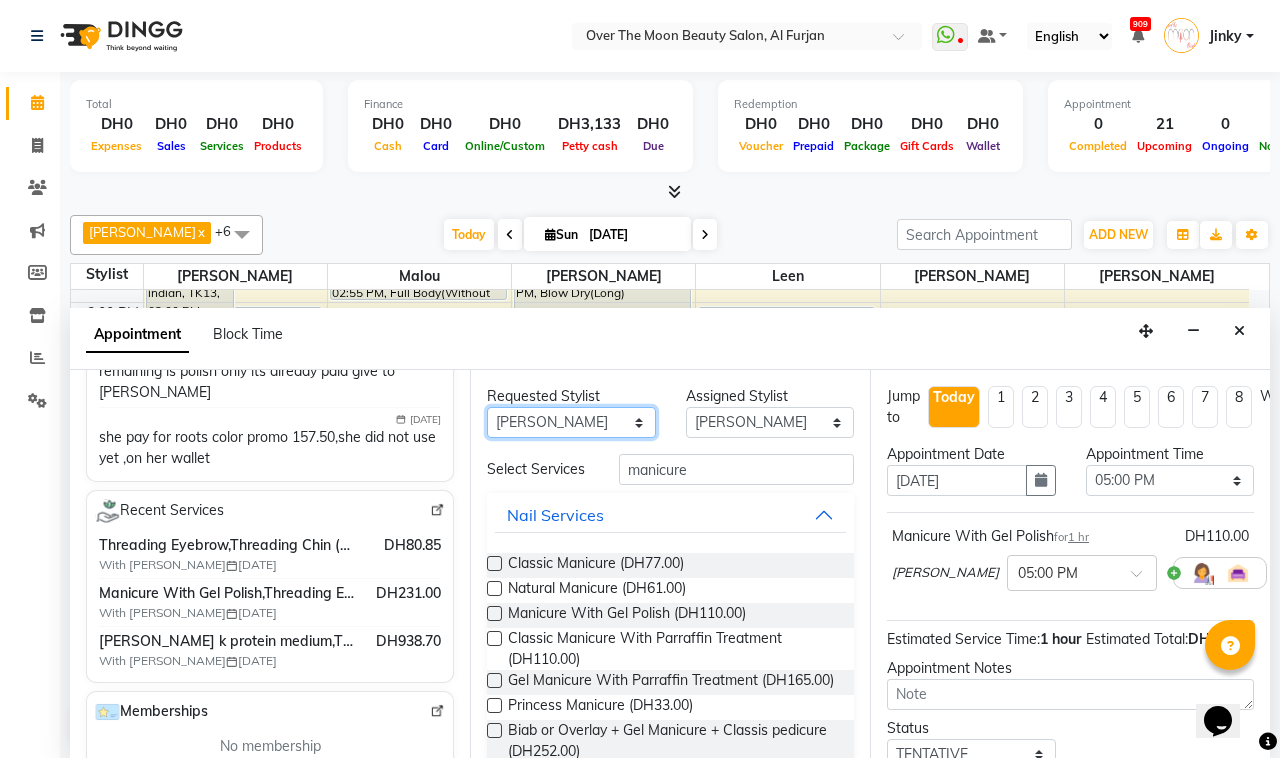 select on "43472" 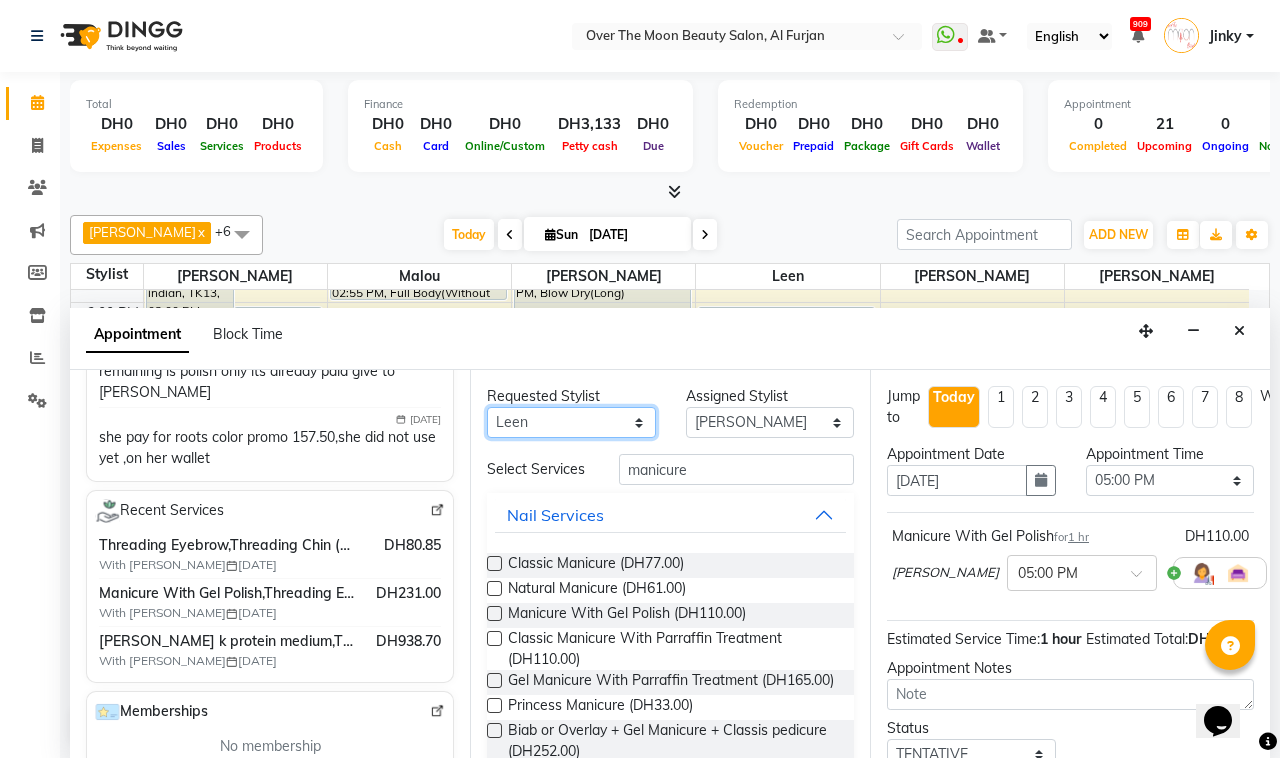 click on "Any Bianca Hadeel Jeewan Jinky Kristi Leen Malou William" at bounding box center [571, 422] 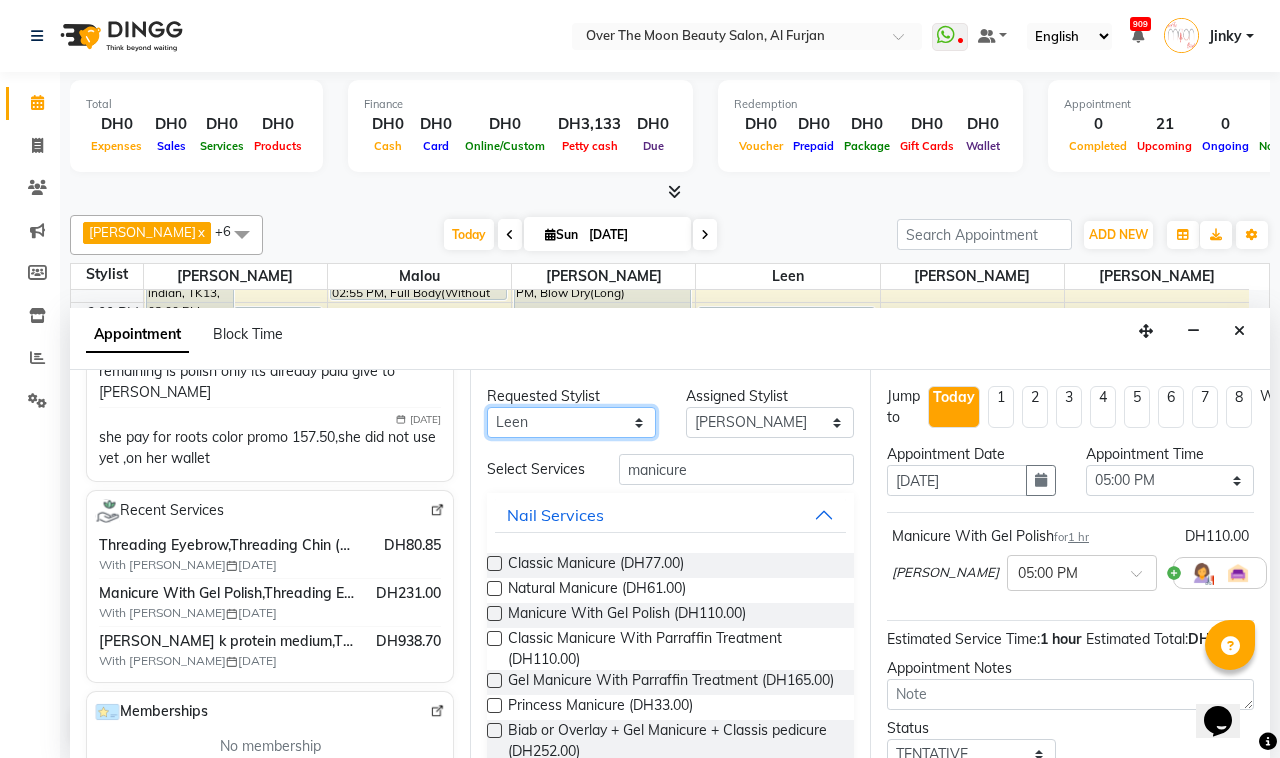 select on "43472" 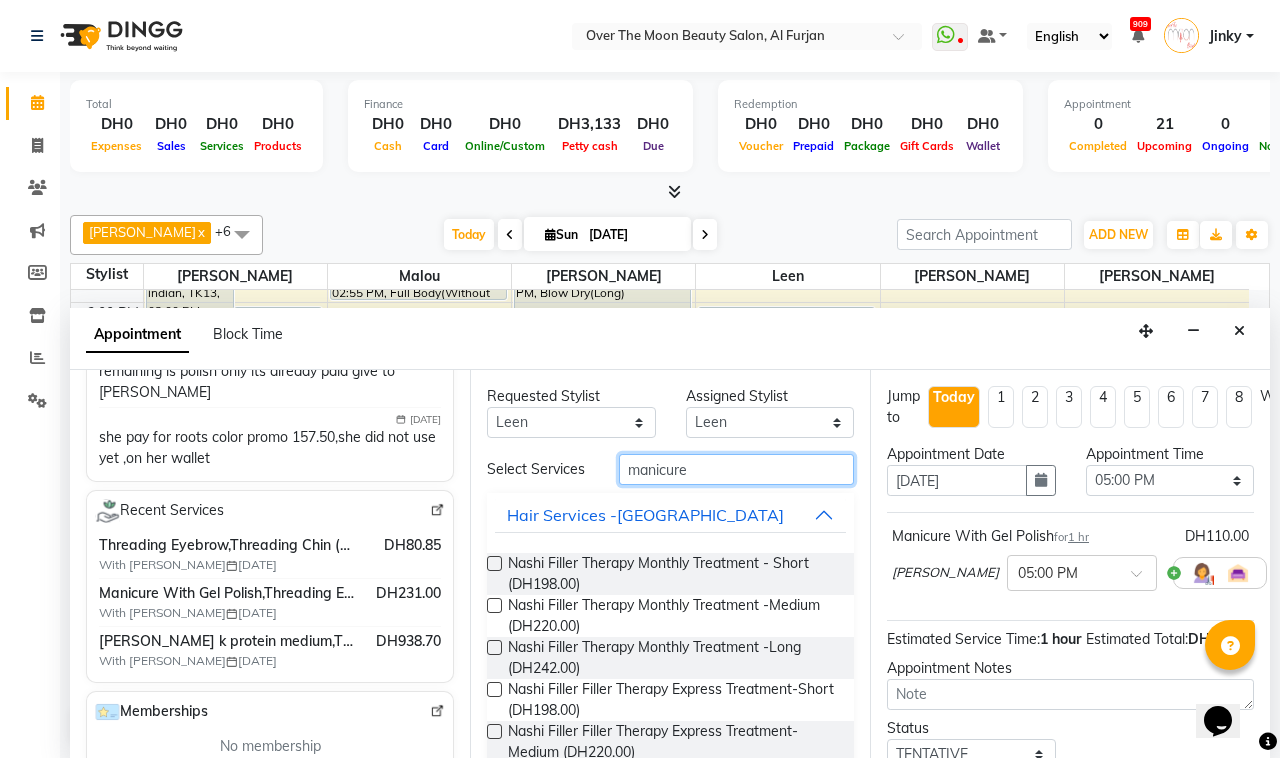 drag, startPoint x: 688, startPoint y: 476, endPoint x: 347, endPoint y: 512, distance: 342.89502 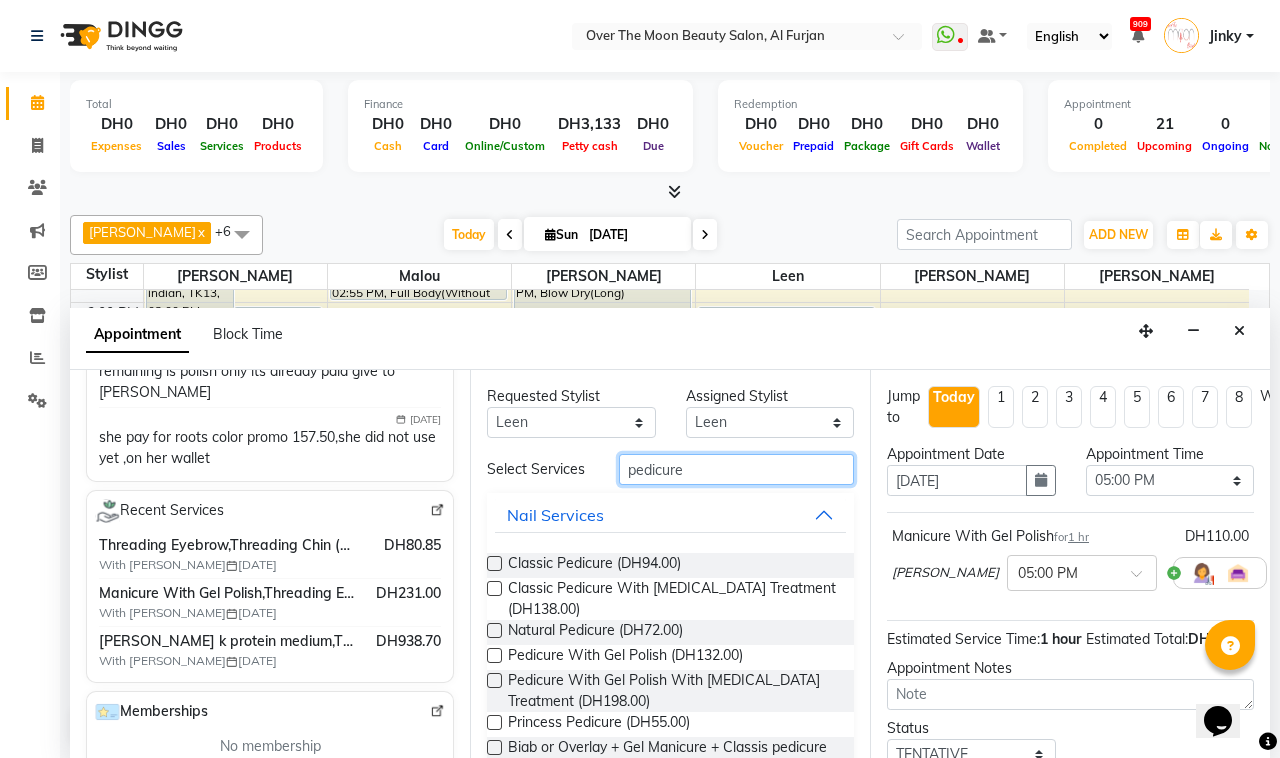 type on "pedicure" 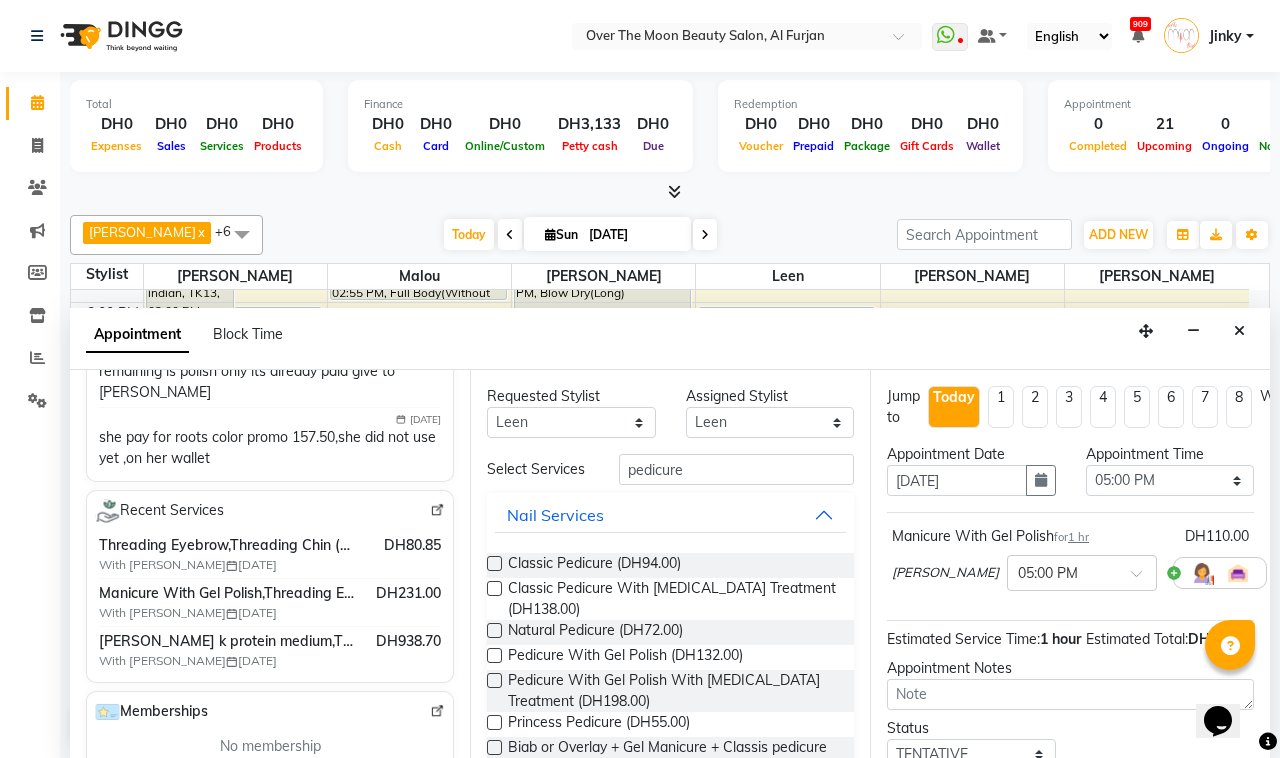 drag, startPoint x: 495, startPoint y: 670, endPoint x: 471, endPoint y: 671, distance: 24.020824 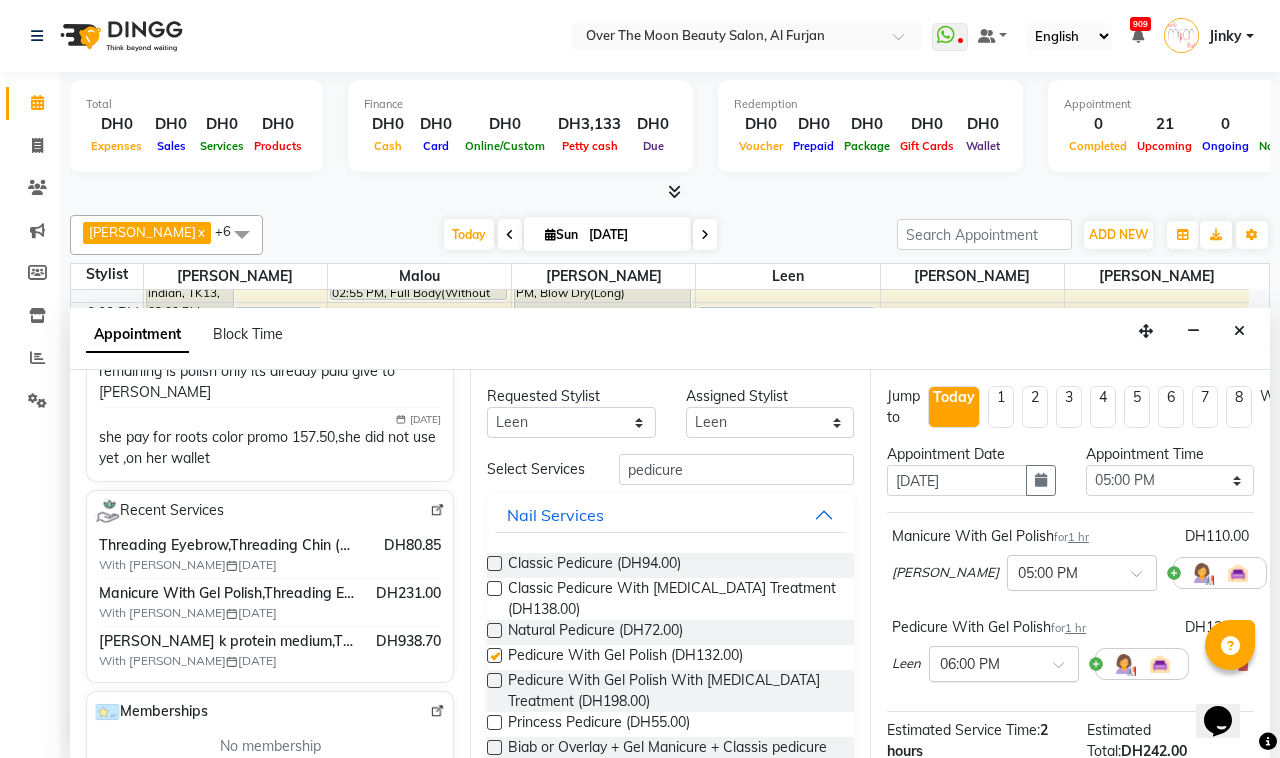 checkbox on "false" 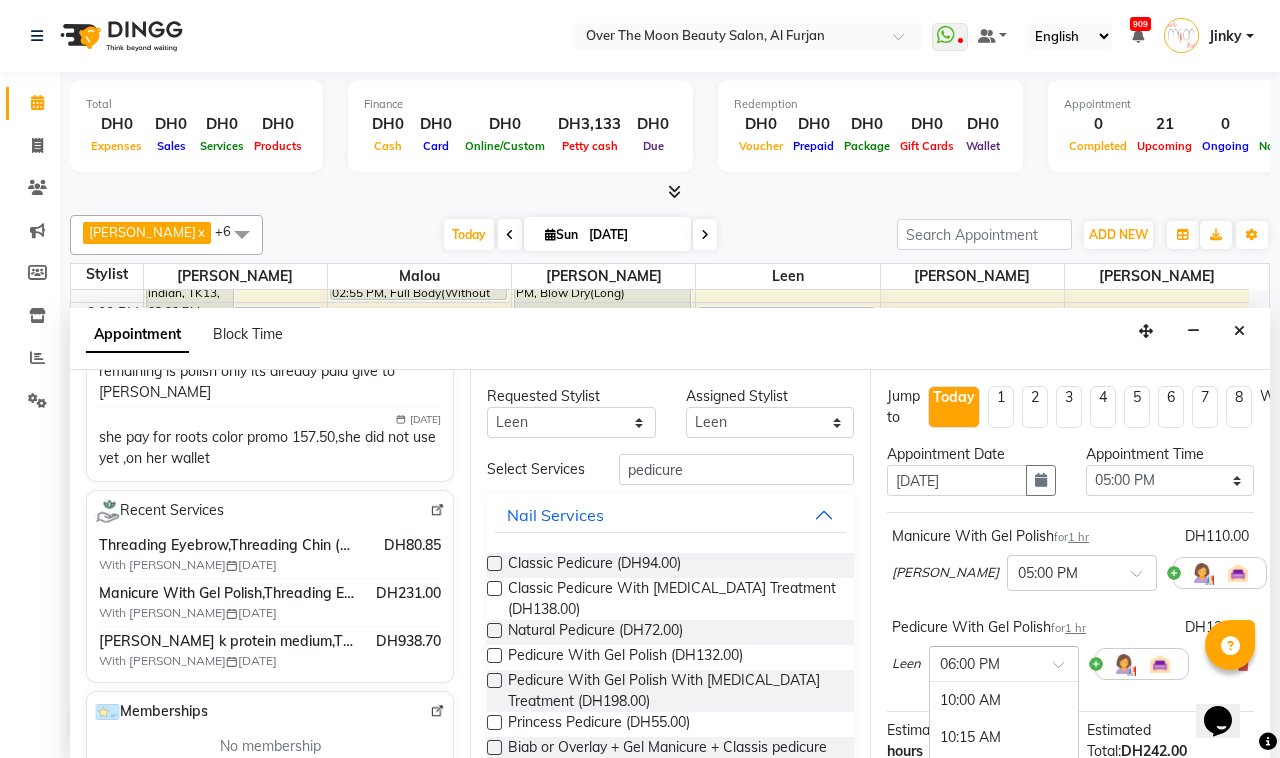 click at bounding box center [1065, 670] 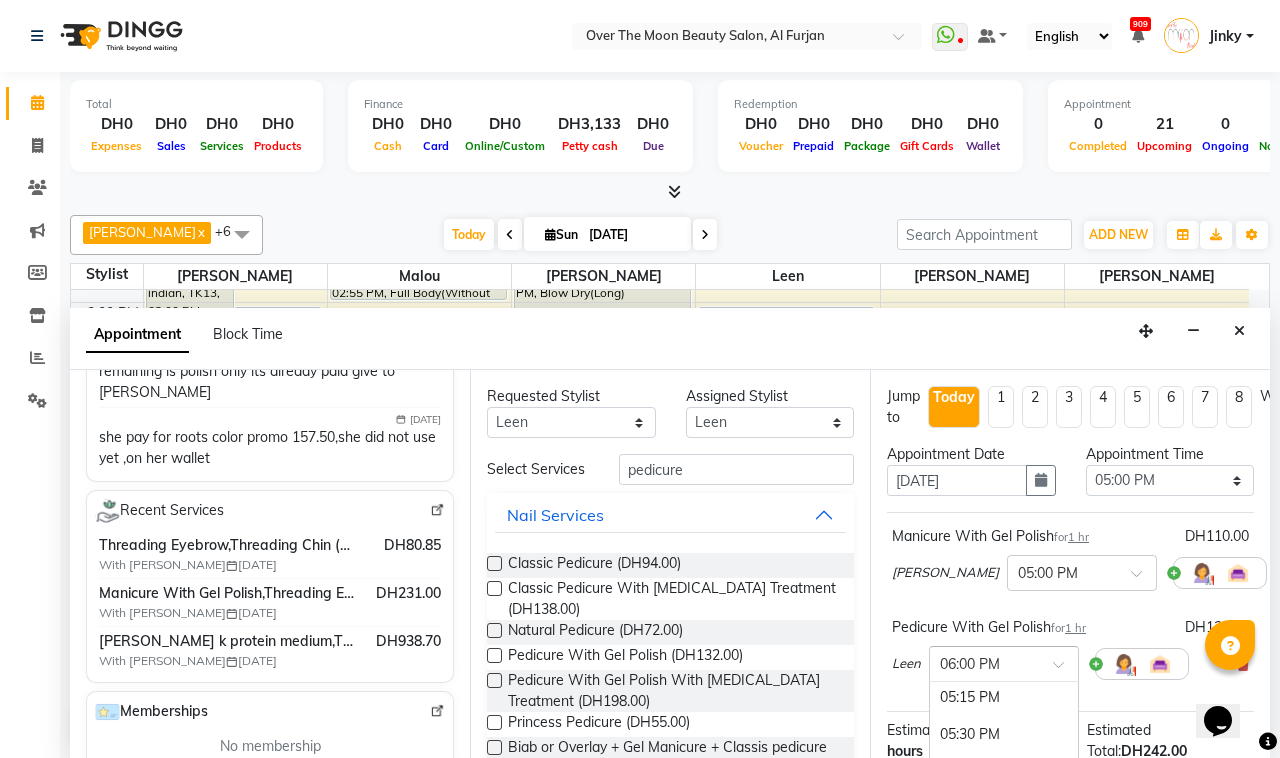 scroll, scrollTop: 1057, scrollLeft: 0, axis: vertical 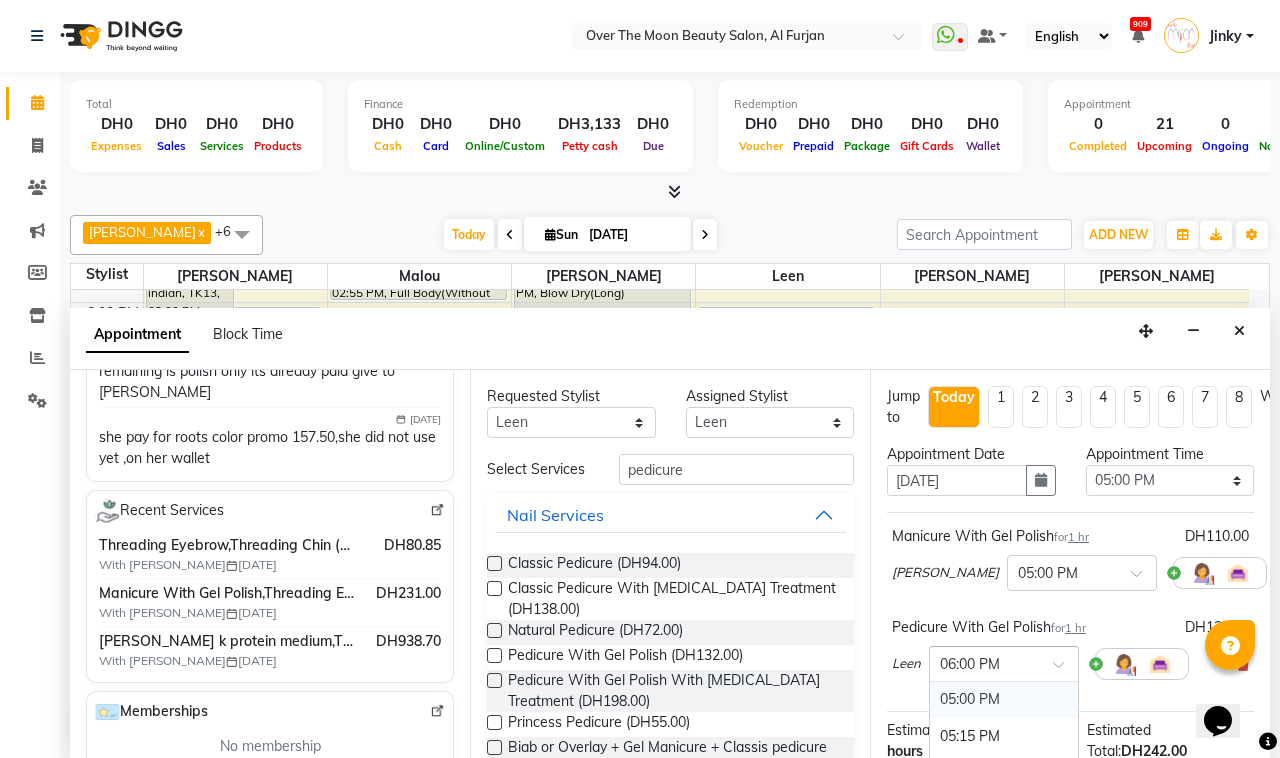 click on "05:00 PM" at bounding box center [1004, 699] 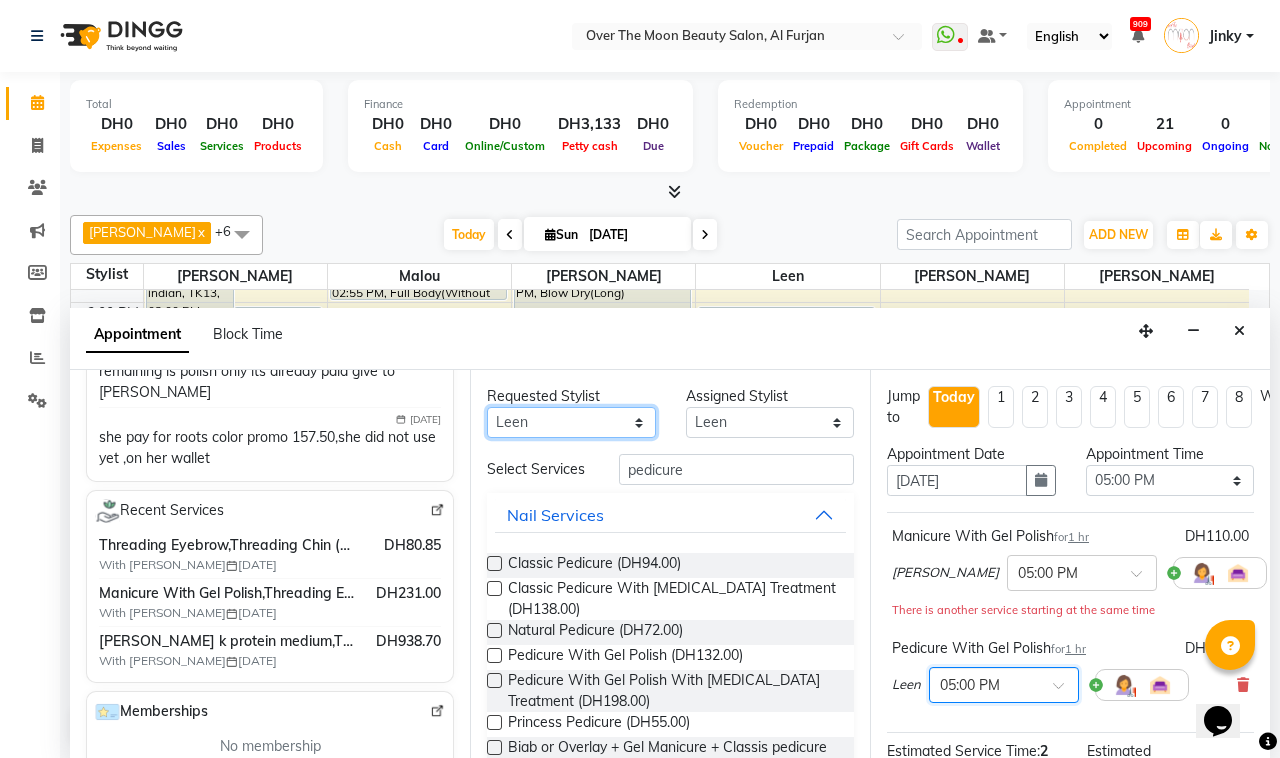 click on "Any Bianca Hadeel Jeewan Jinky Kristi Leen Malou William" at bounding box center [571, 422] 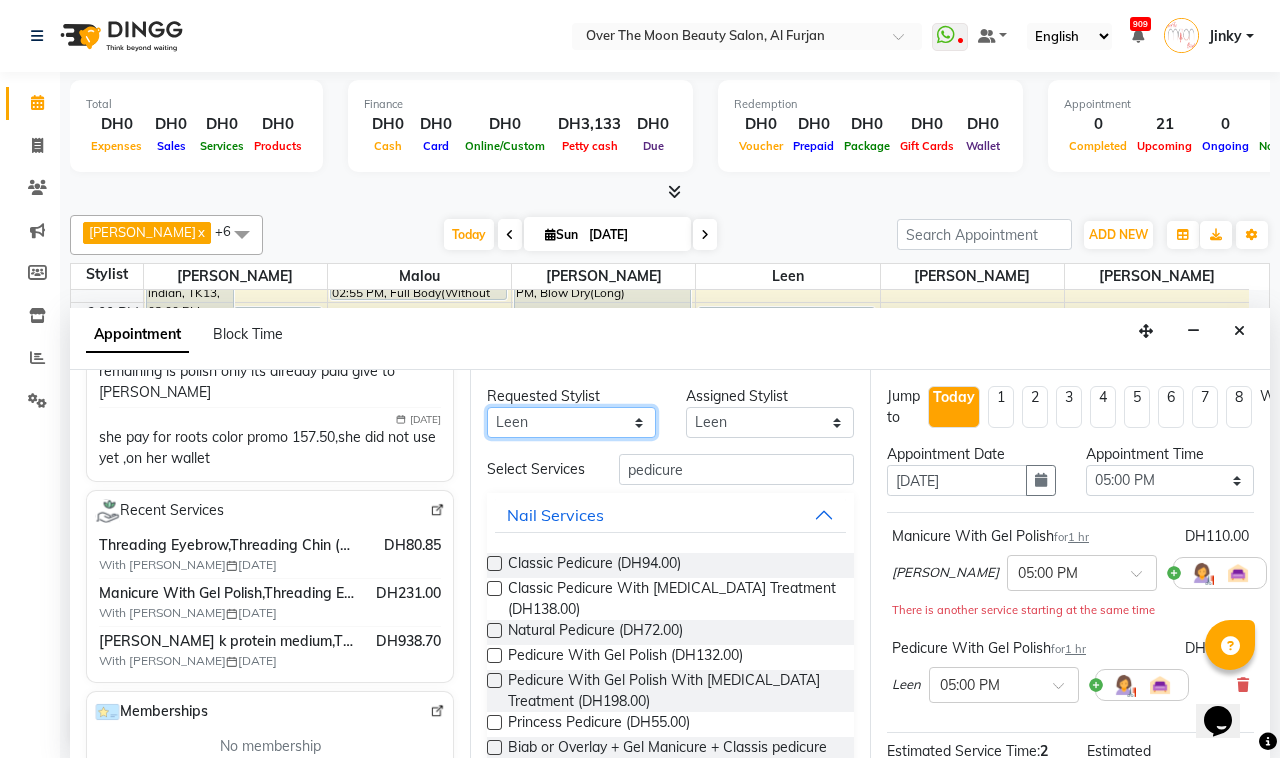 select on "23036" 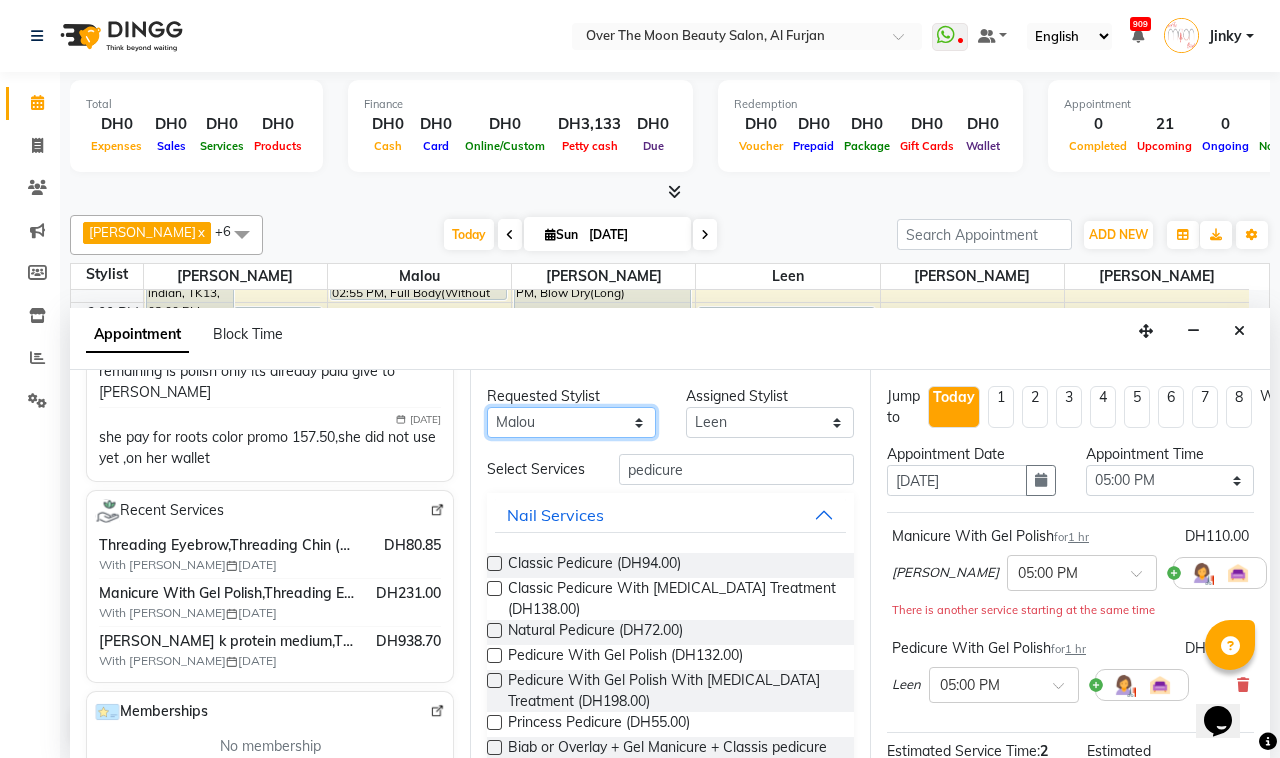 click on "Any Bianca Hadeel Jeewan Jinky Kristi Leen Malou William" at bounding box center [571, 422] 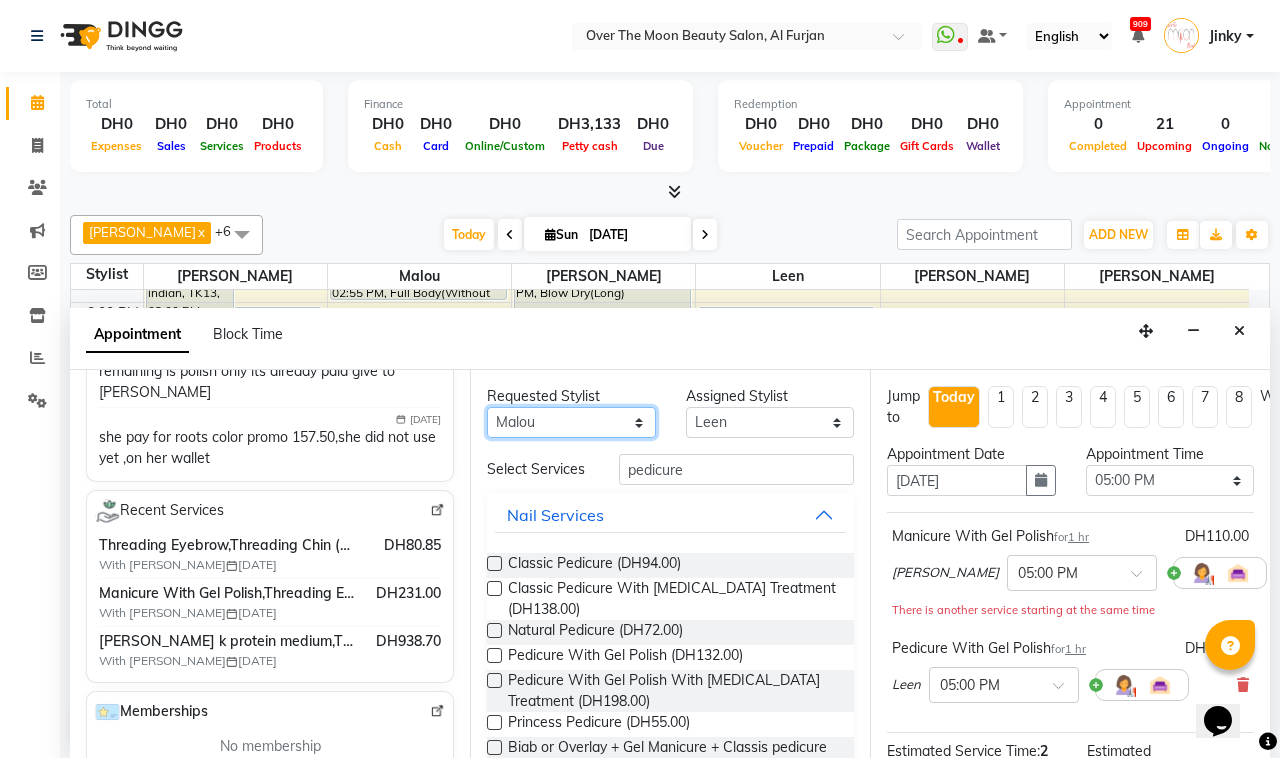 select on "23036" 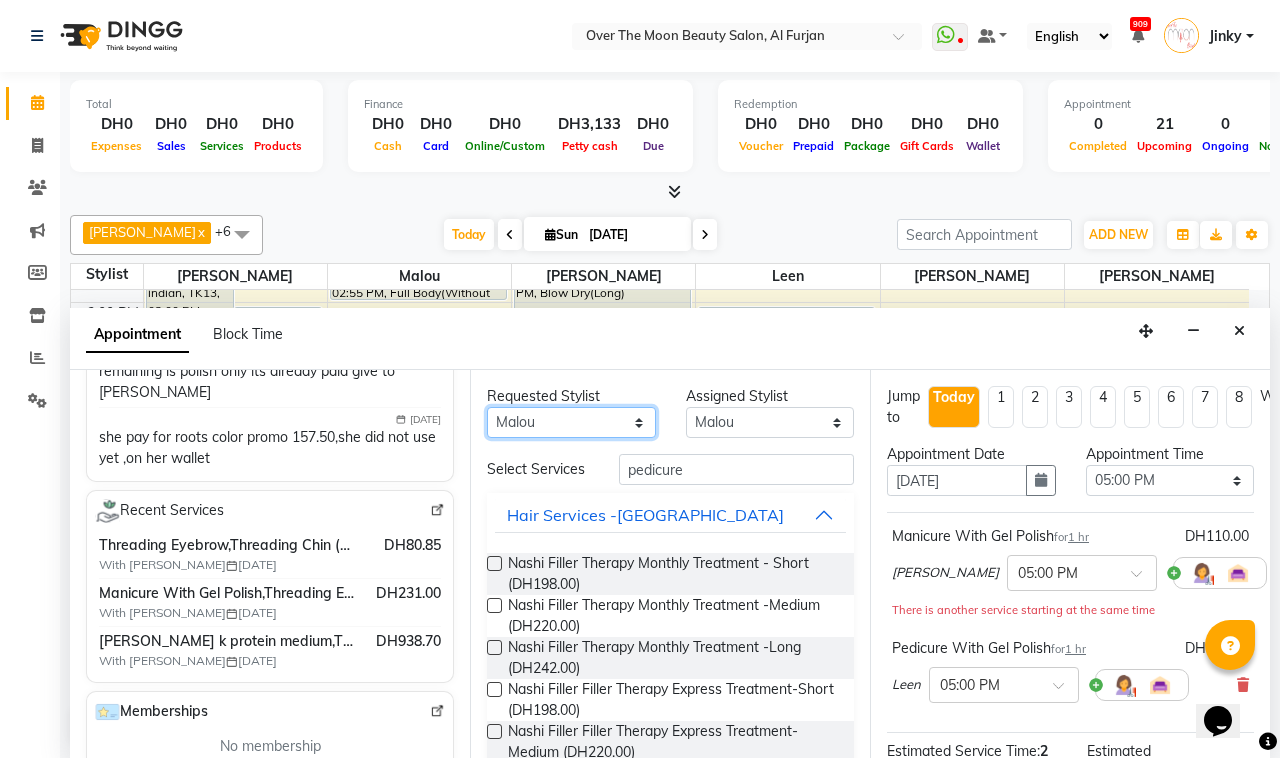 scroll, scrollTop: 625, scrollLeft: 0, axis: vertical 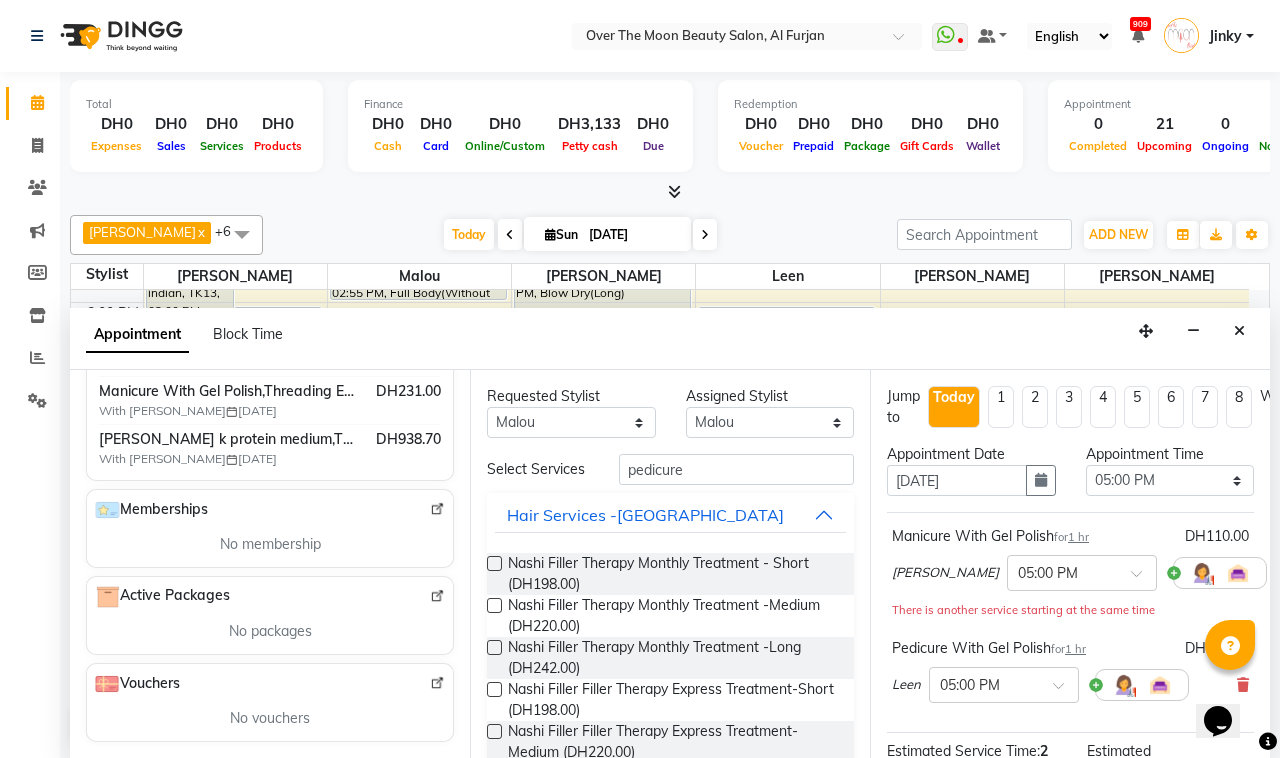 click at bounding box center [437, 308] 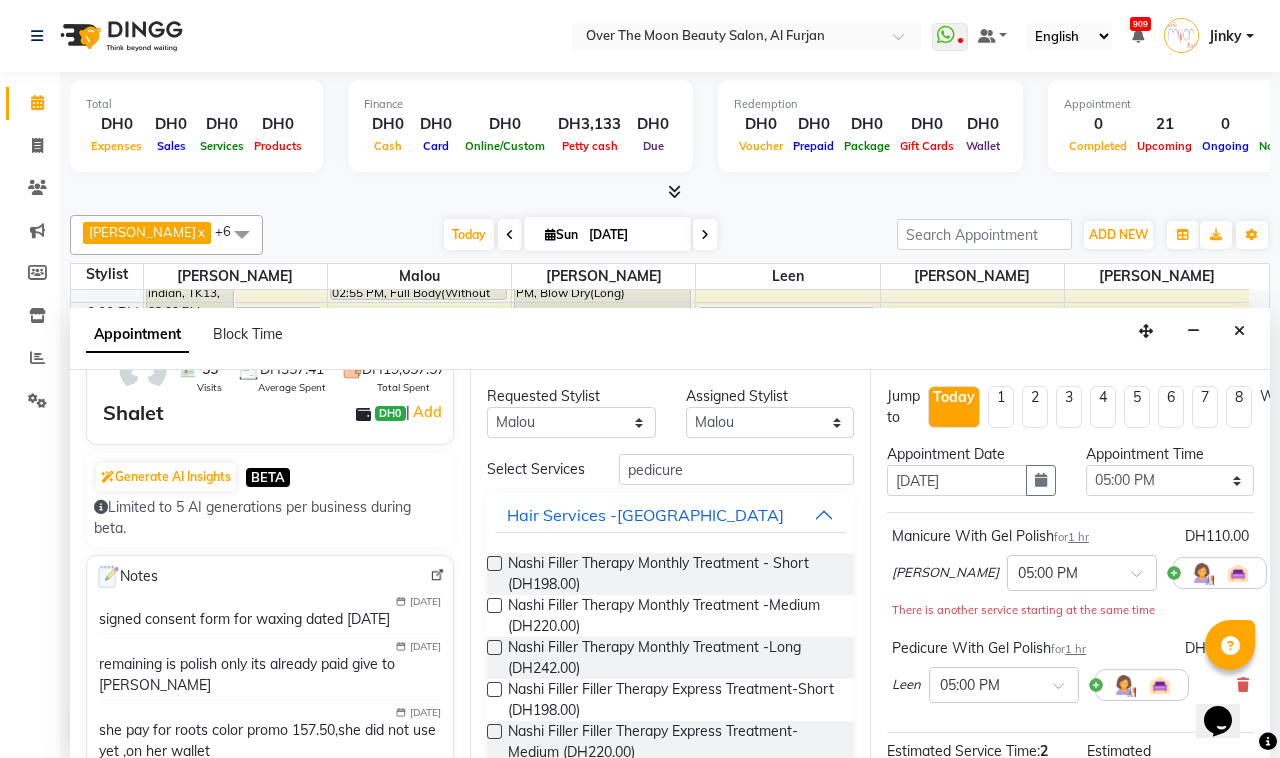 scroll, scrollTop: 0, scrollLeft: 0, axis: both 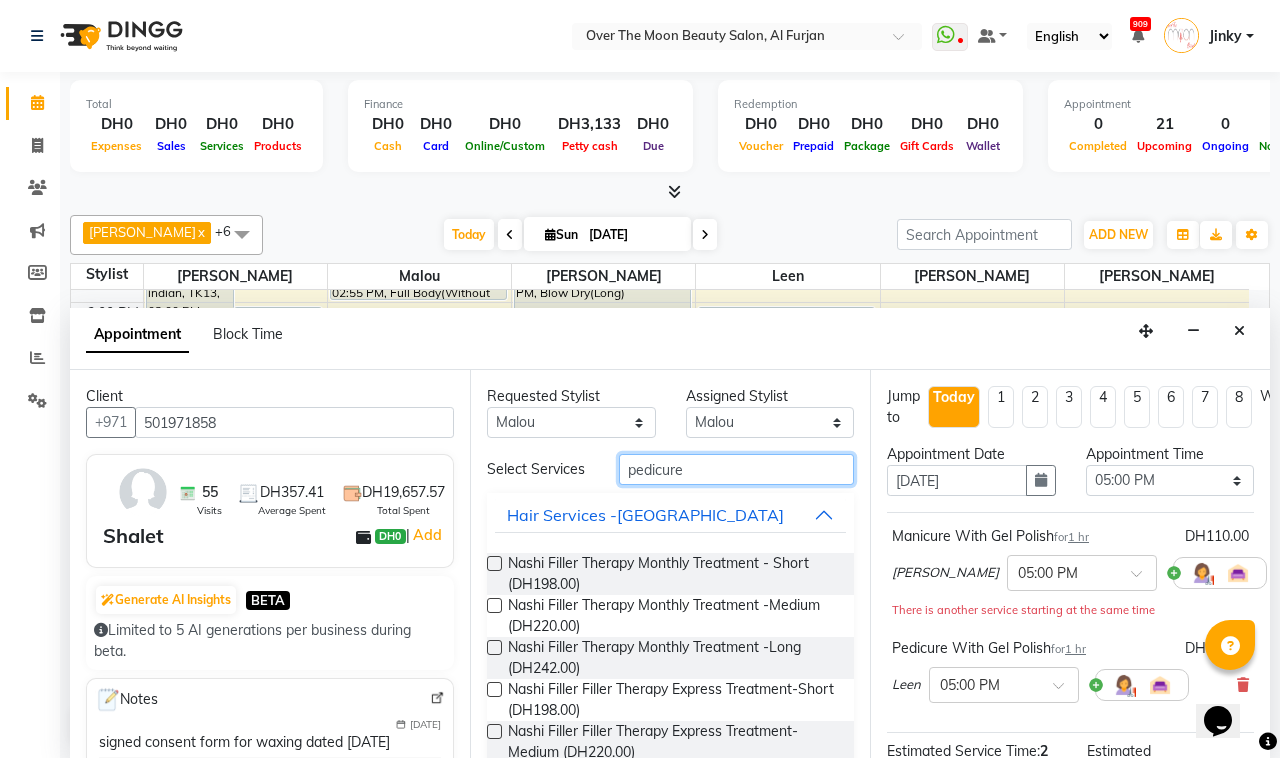 drag, startPoint x: 695, startPoint y: 473, endPoint x: 557, endPoint y: 498, distance: 140.24622 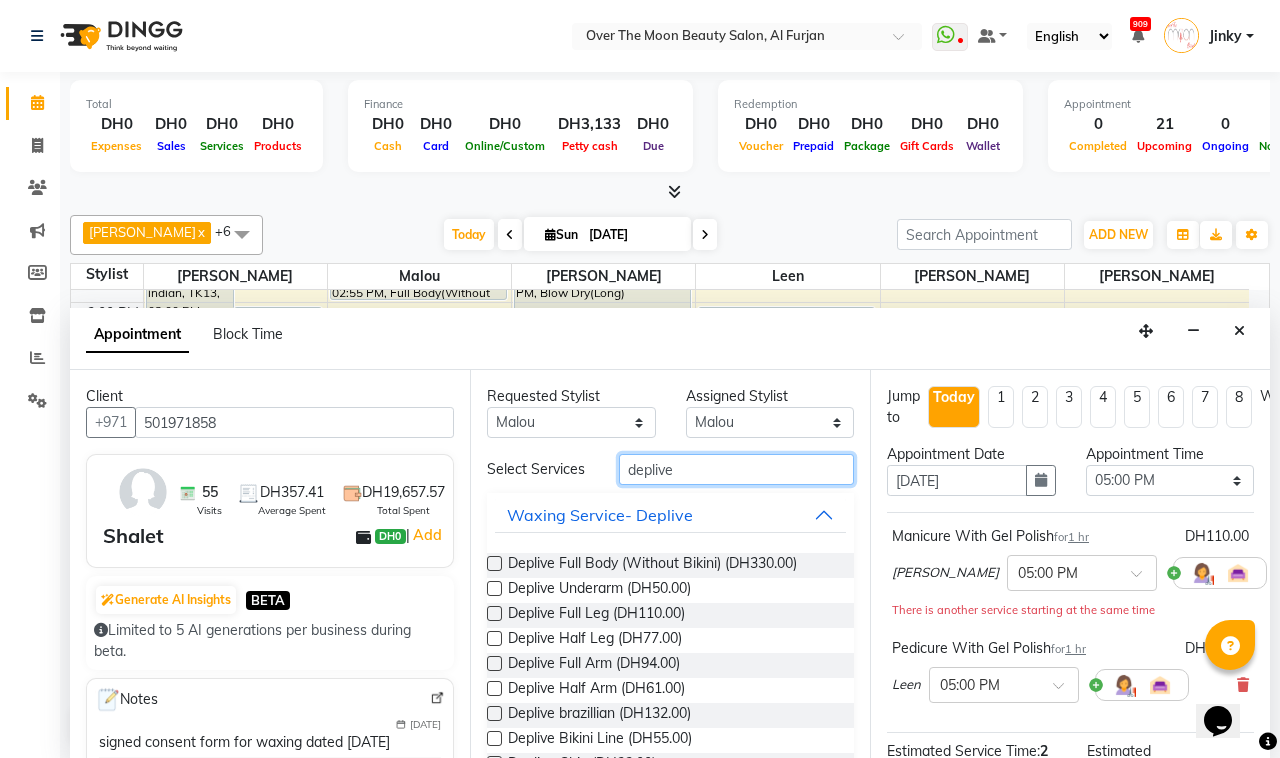 type on "deplive" 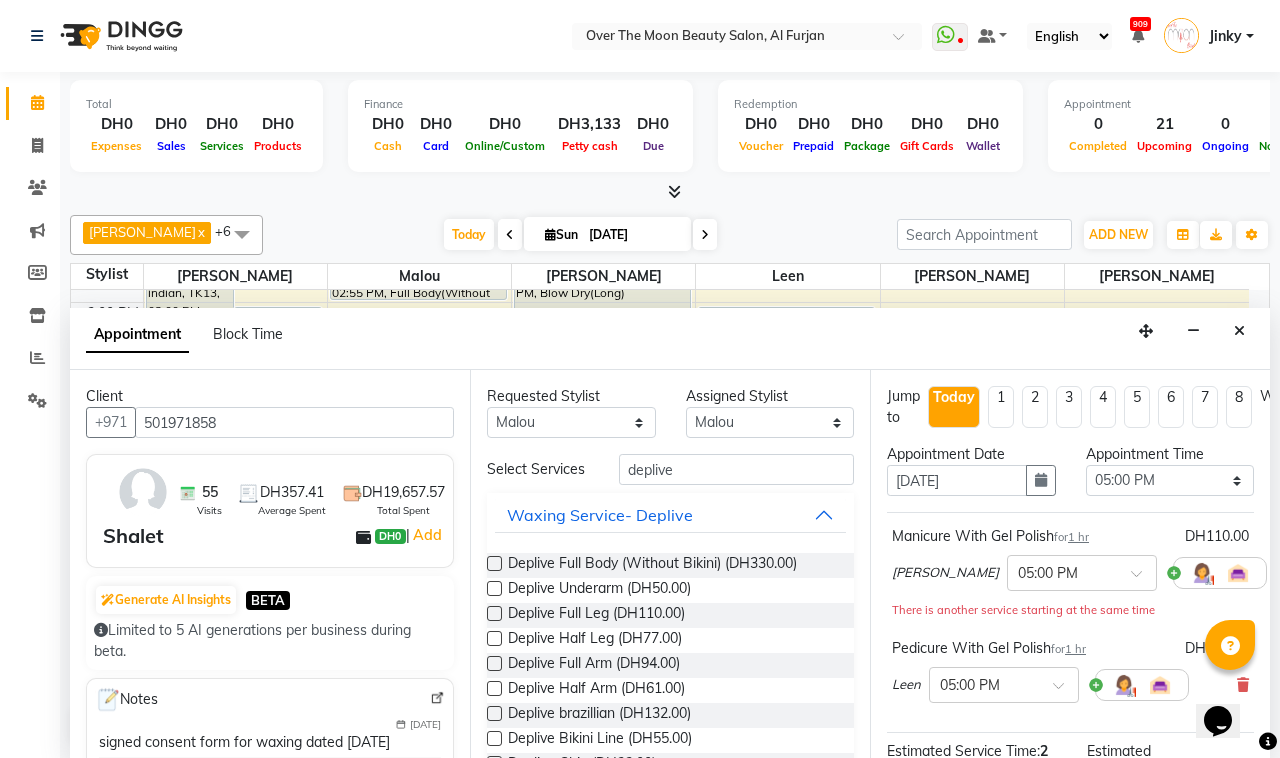 click at bounding box center (494, 713) 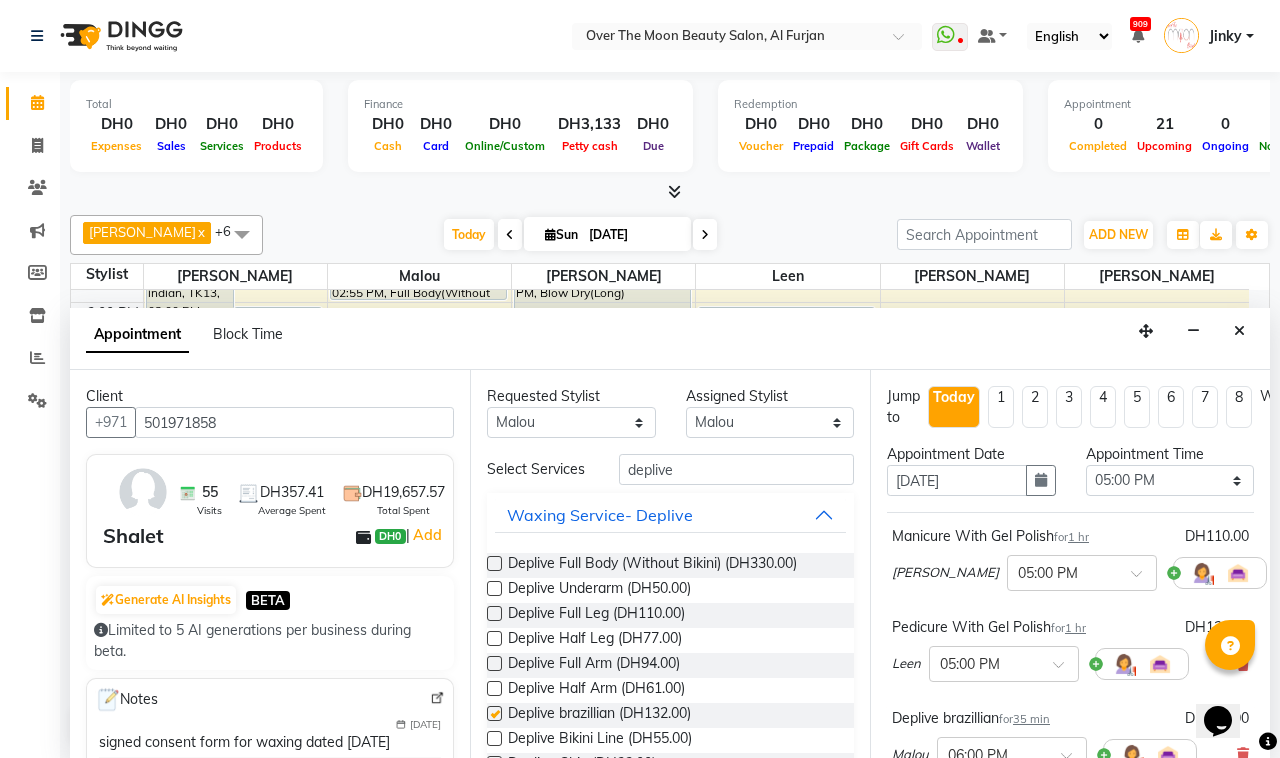 checkbox on "false" 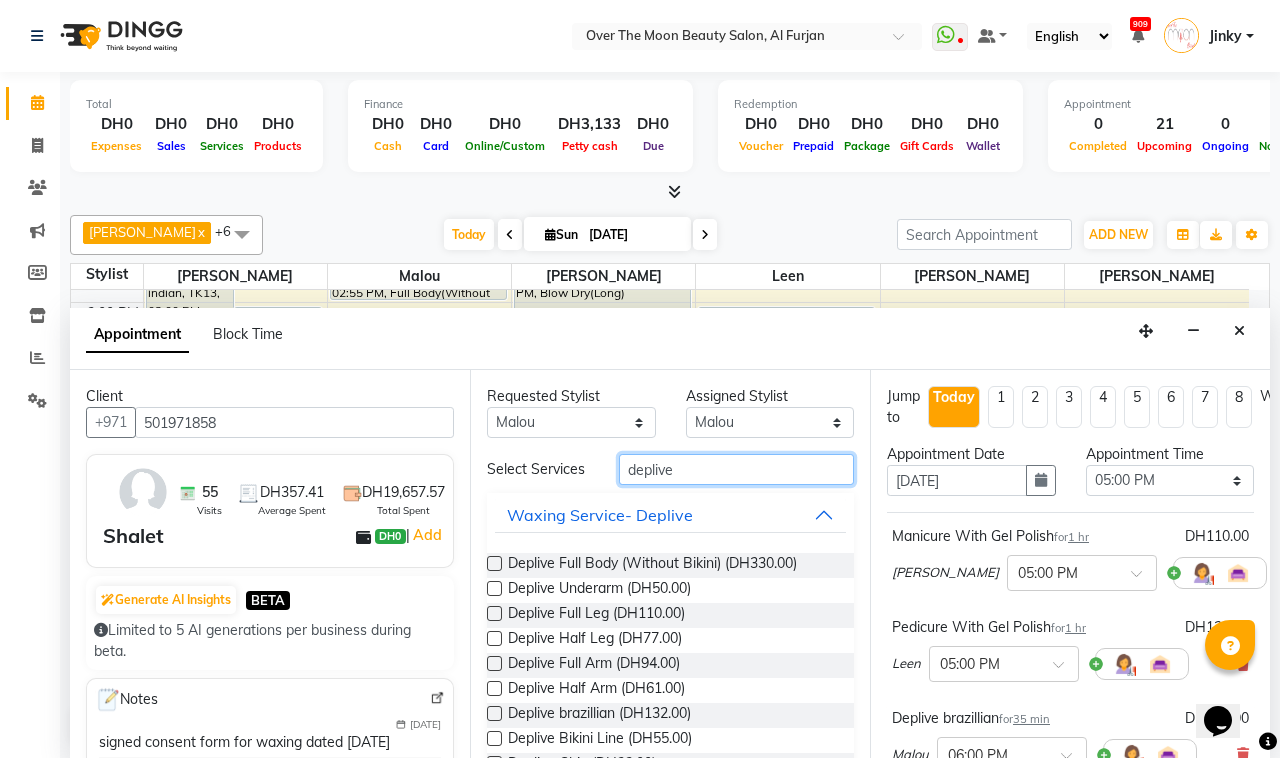 drag, startPoint x: 671, startPoint y: 476, endPoint x: 553, endPoint y: 485, distance: 118.34272 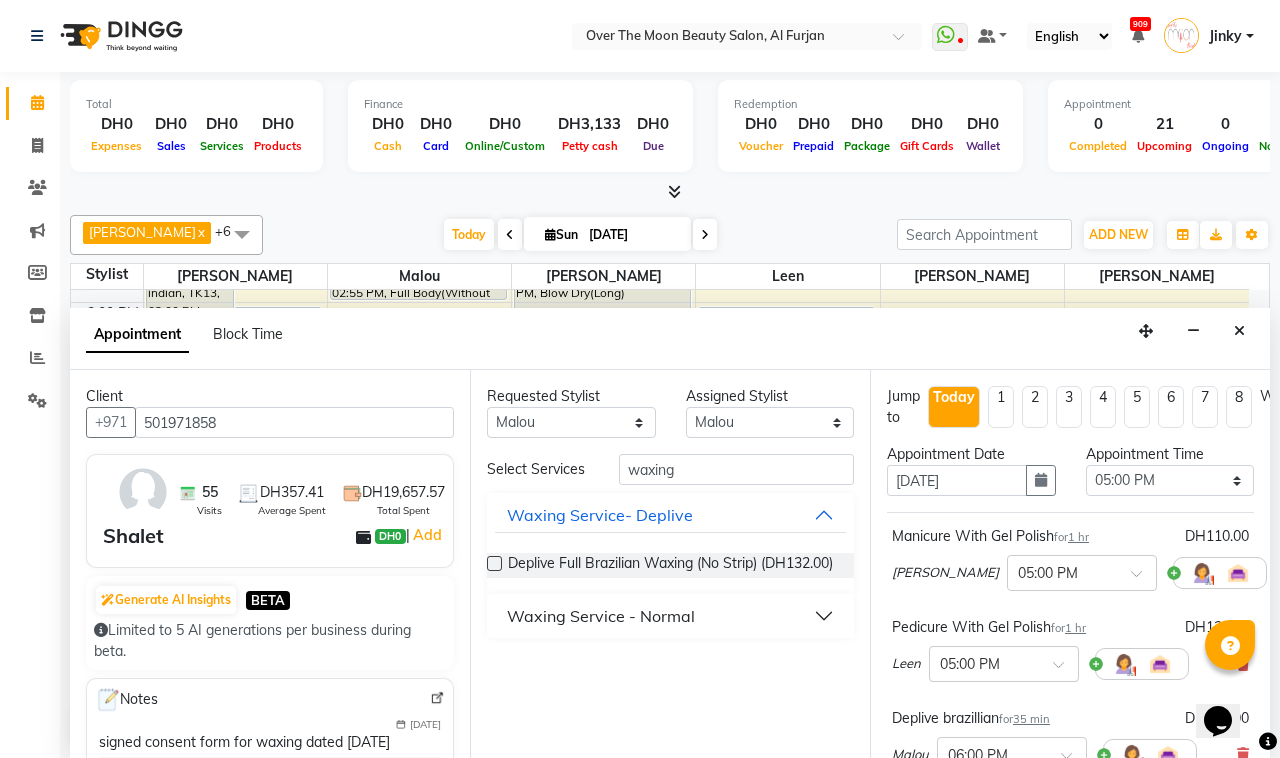 click on "Waxing Service - Normal" at bounding box center [601, 616] 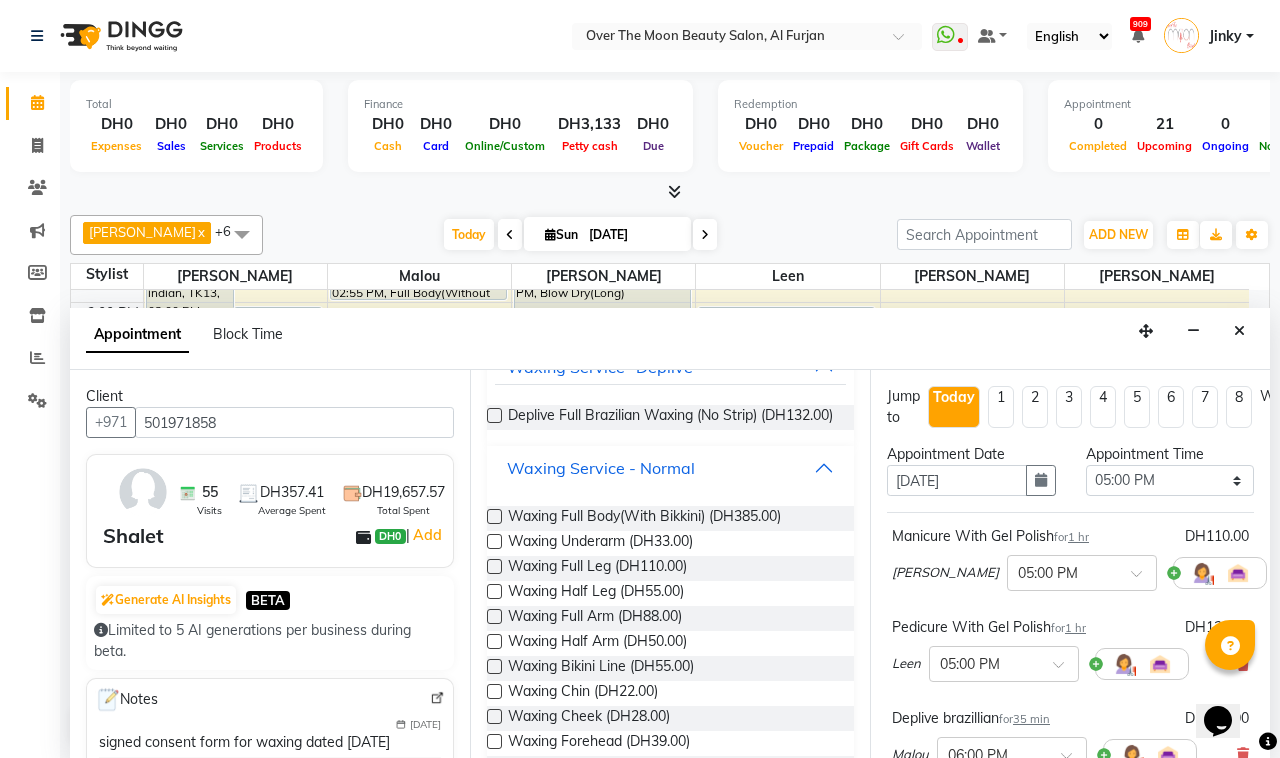 scroll, scrollTop: 208, scrollLeft: 0, axis: vertical 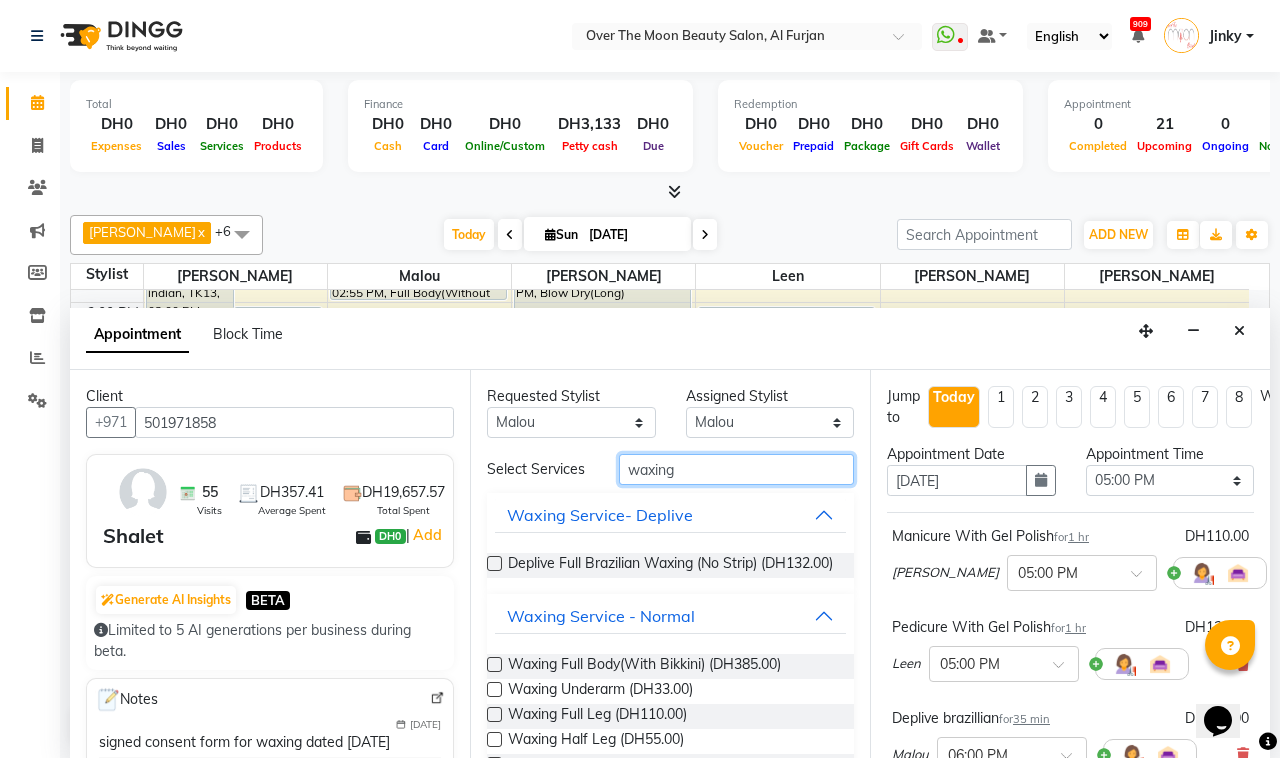 click on "waxing" at bounding box center [736, 469] 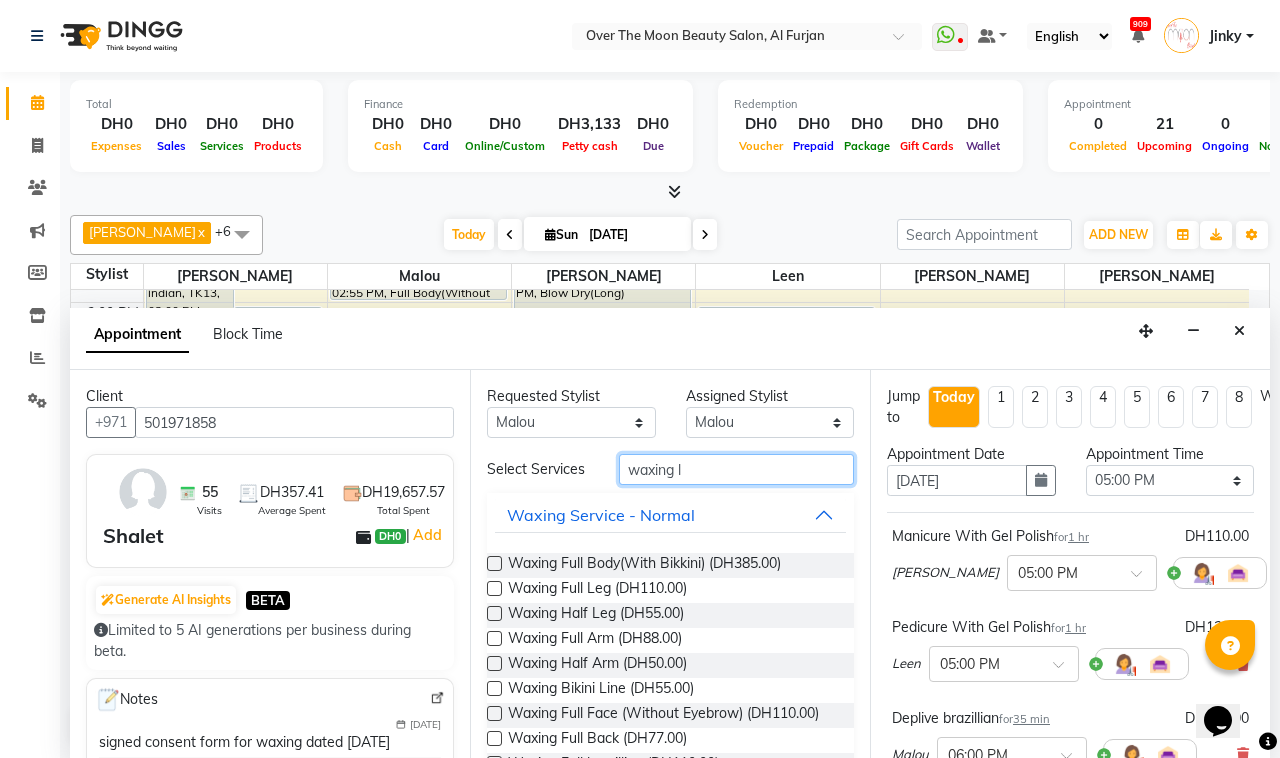 type on "waxing l" 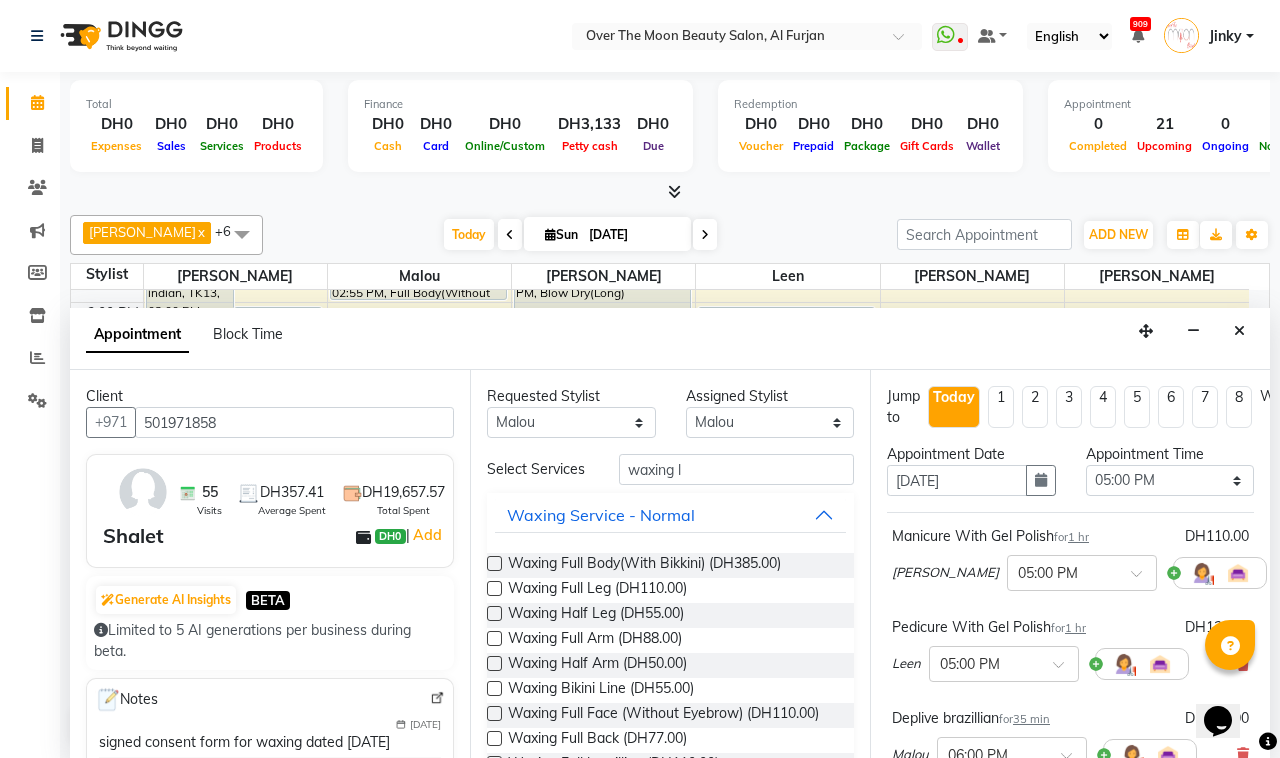 click at bounding box center (494, 588) 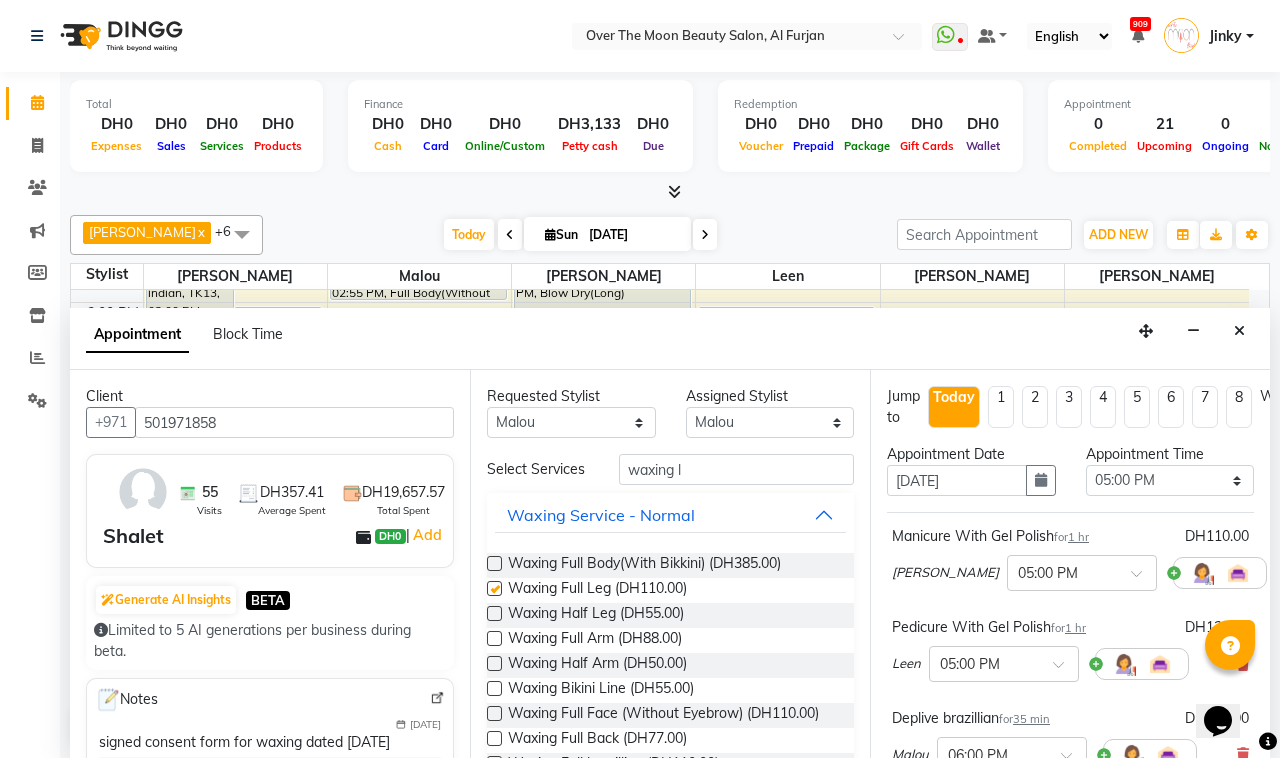 checkbox on "false" 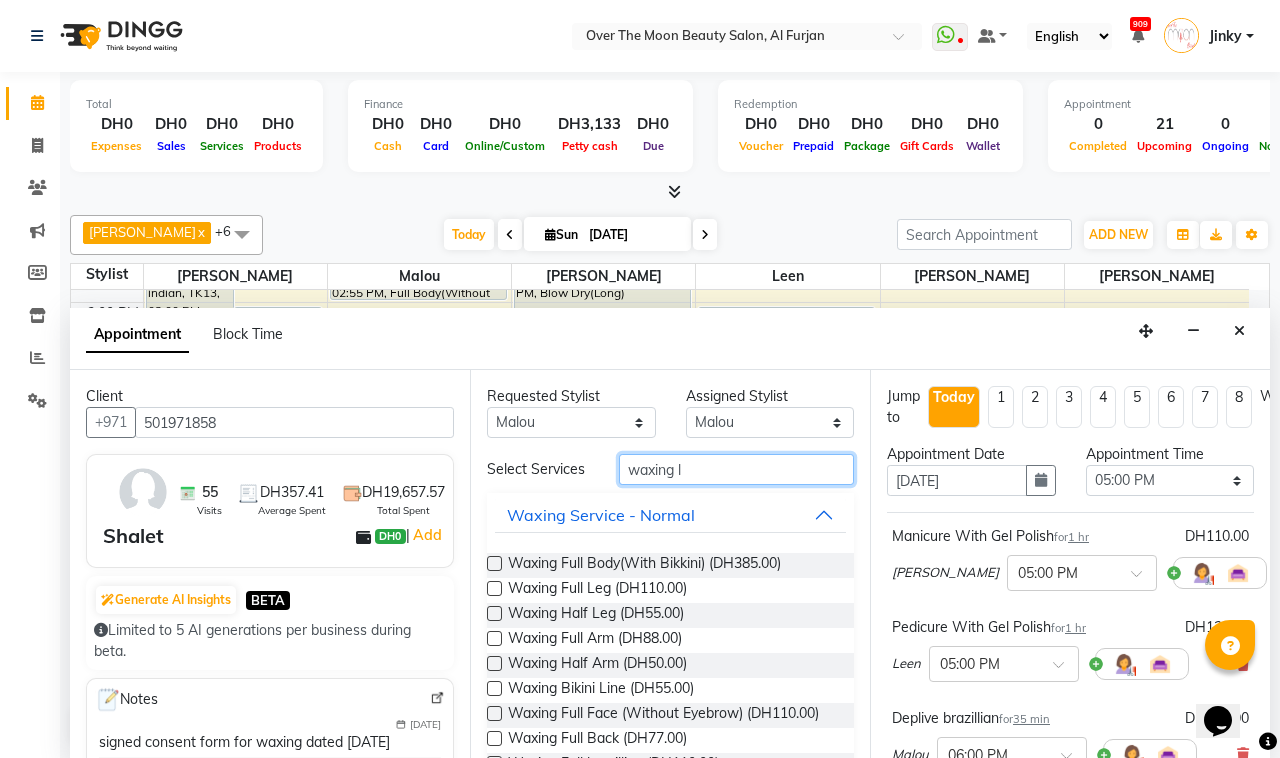 click on "waxing l" at bounding box center (736, 469) 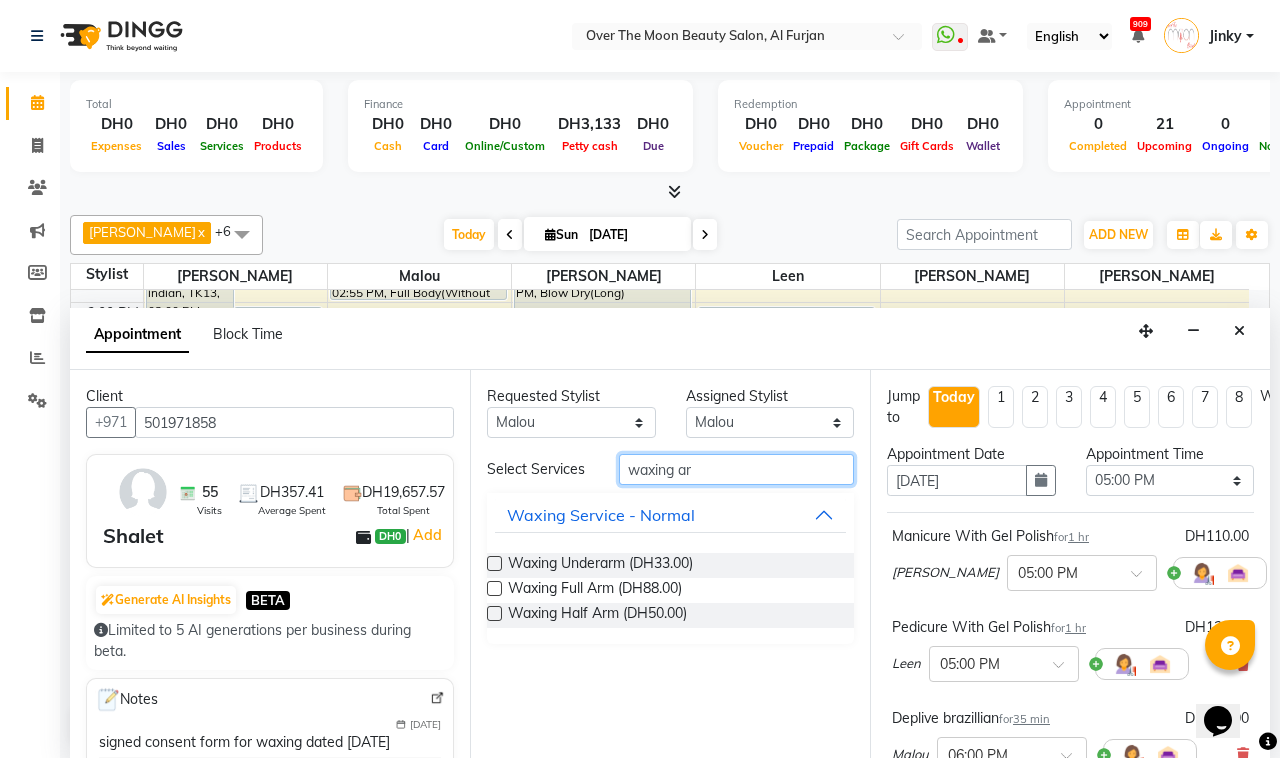 type on "waxing ar" 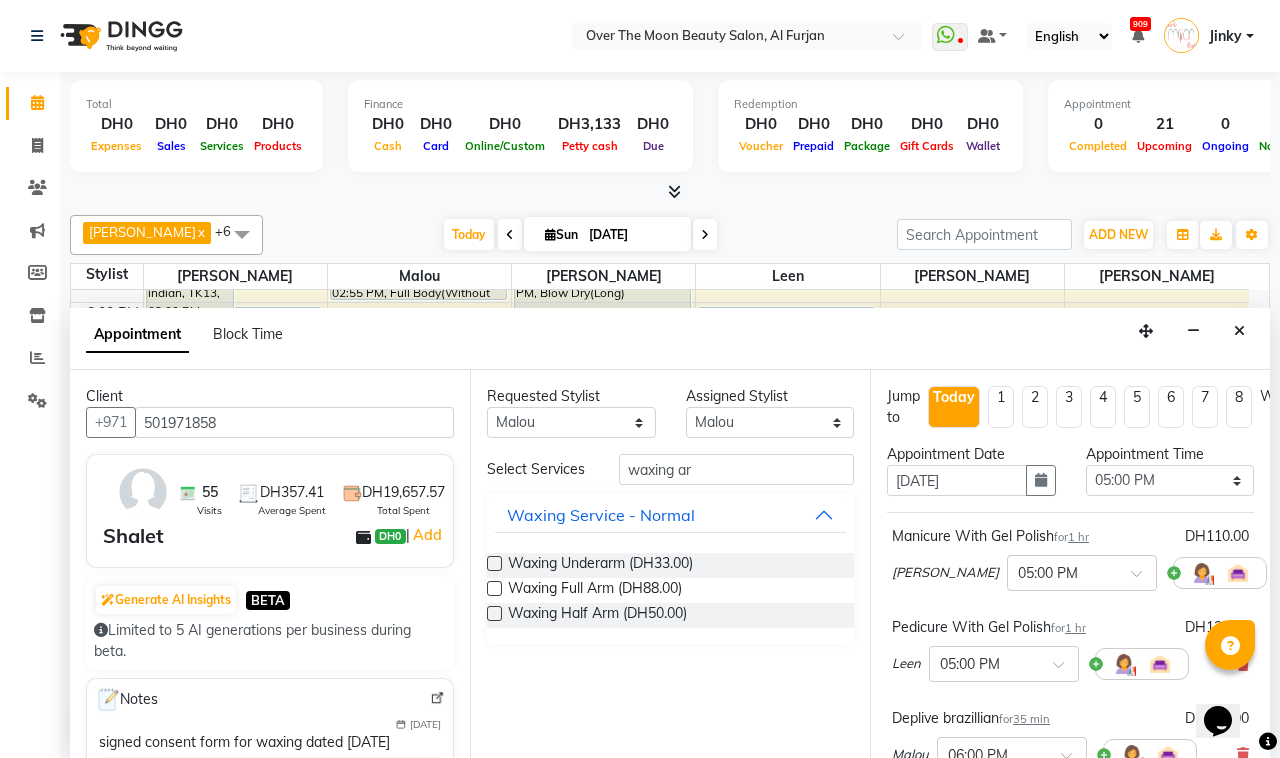 click at bounding box center (494, 588) 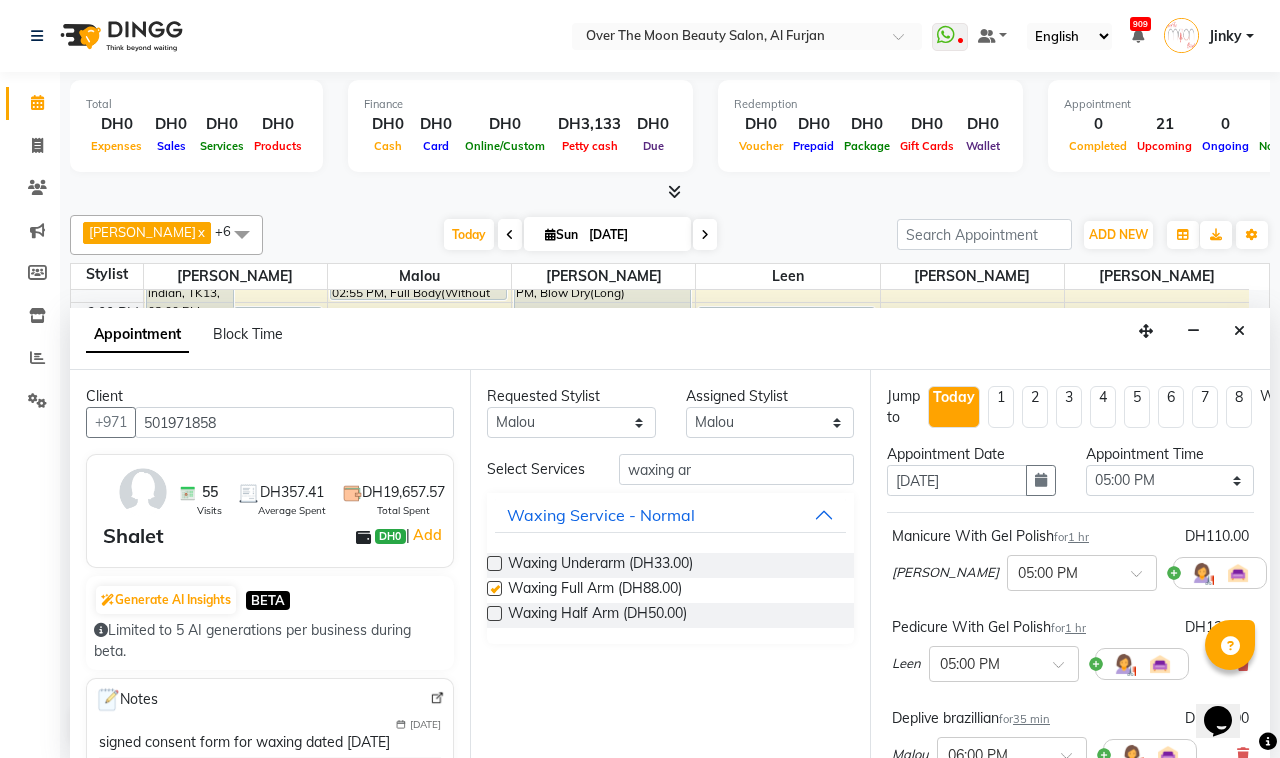 click at bounding box center (494, 563) 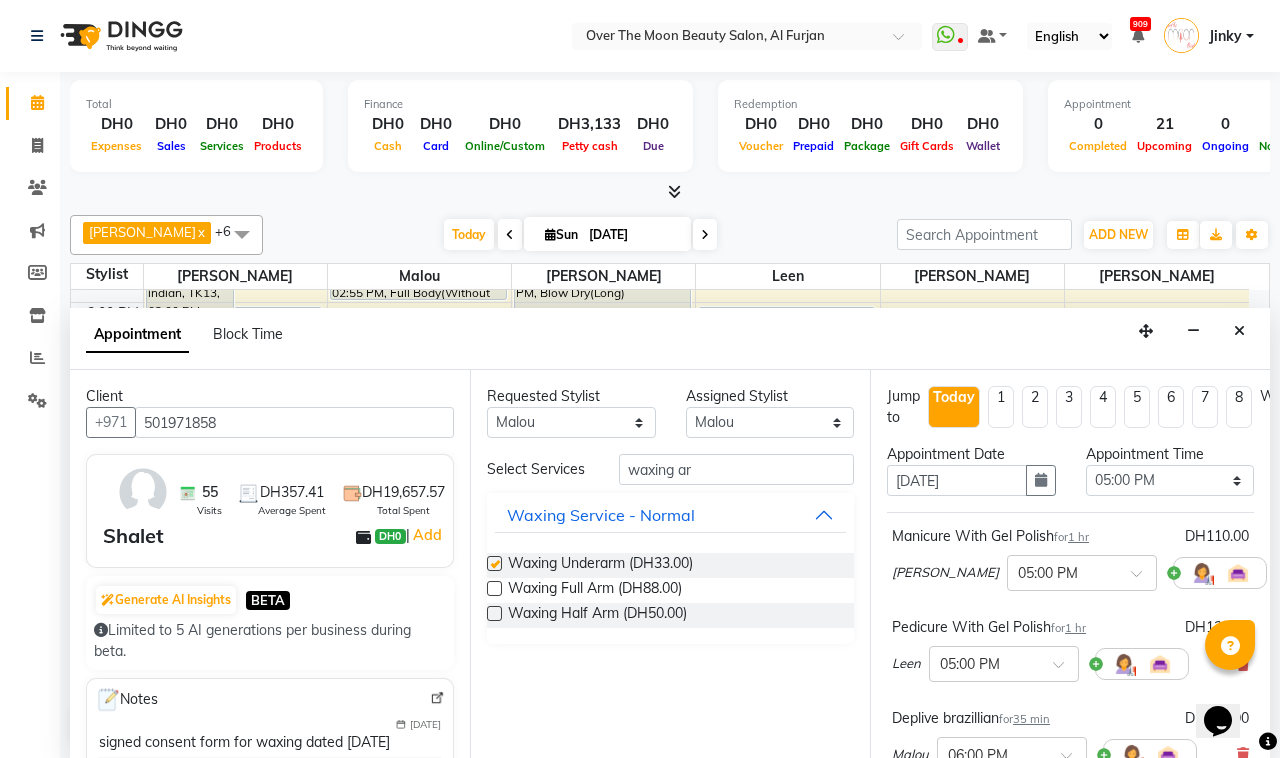 checkbox on "false" 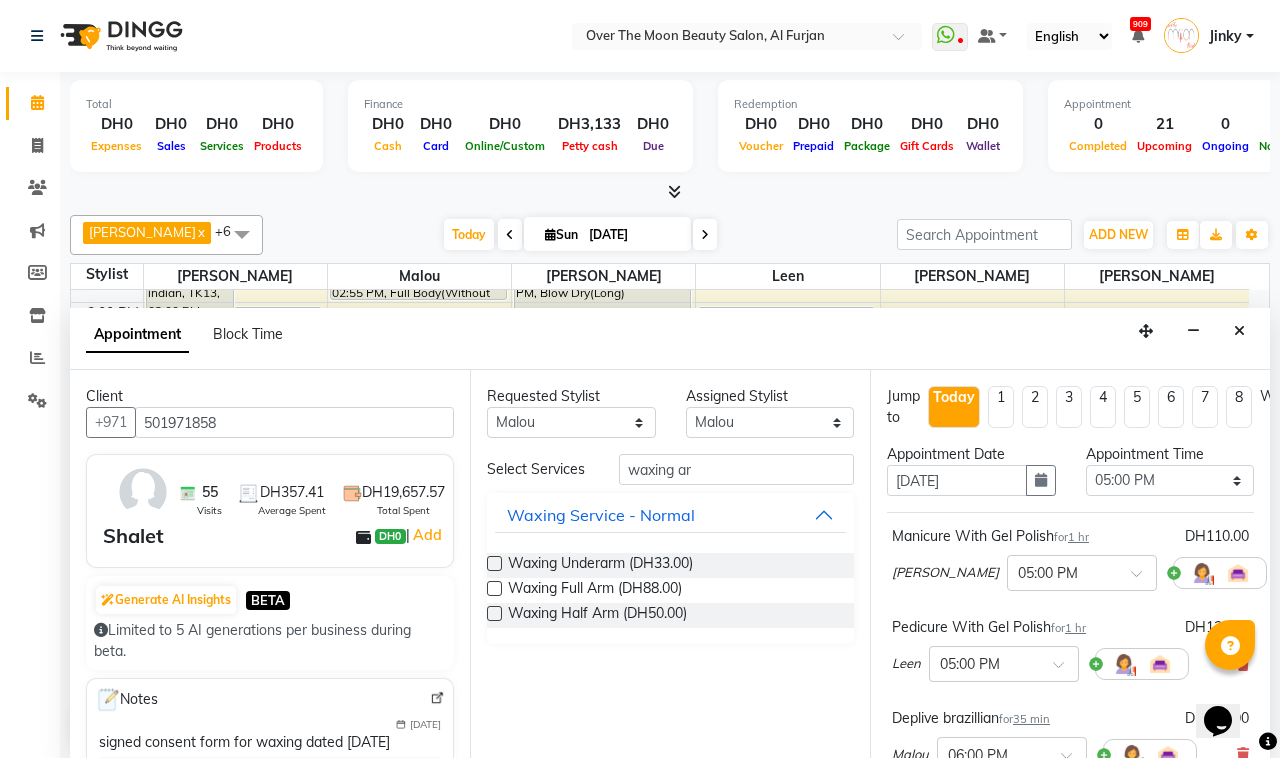 checkbox on "false" 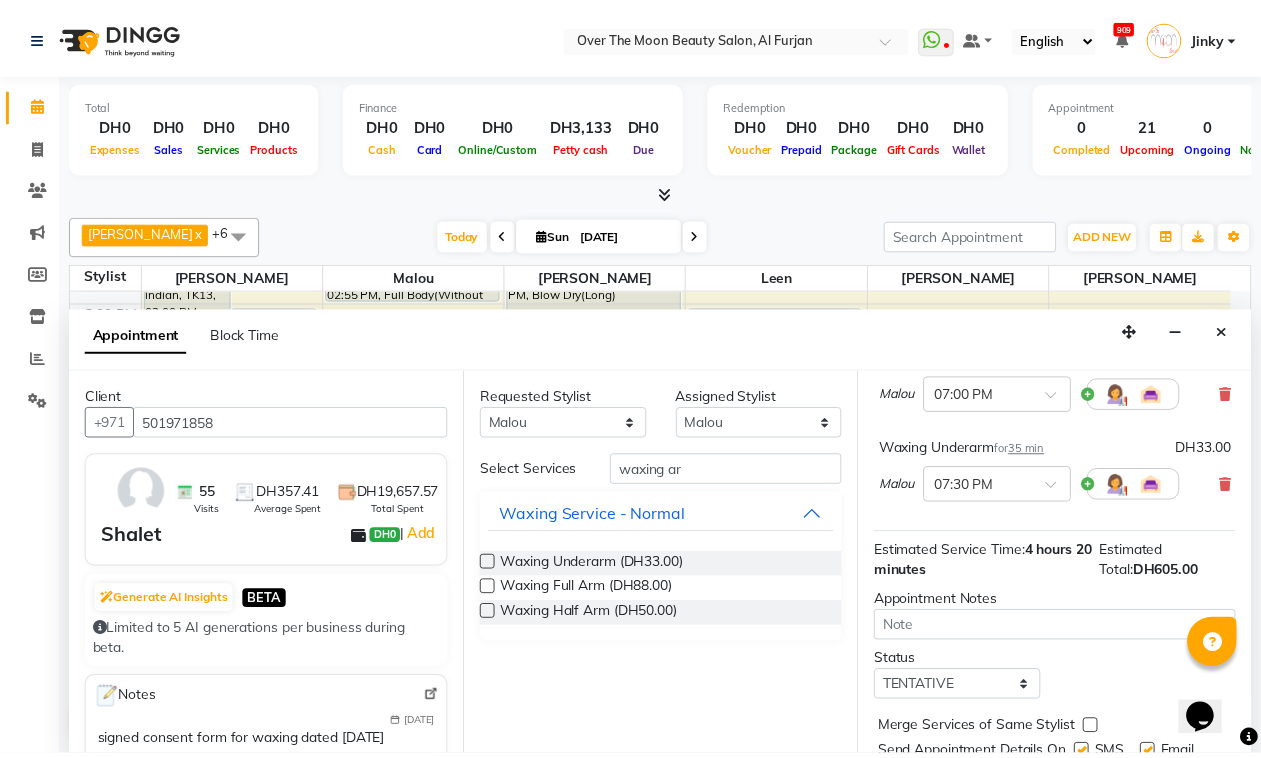 scroll, scrollTop: 625, scrollLeft: 0, axis: vertical 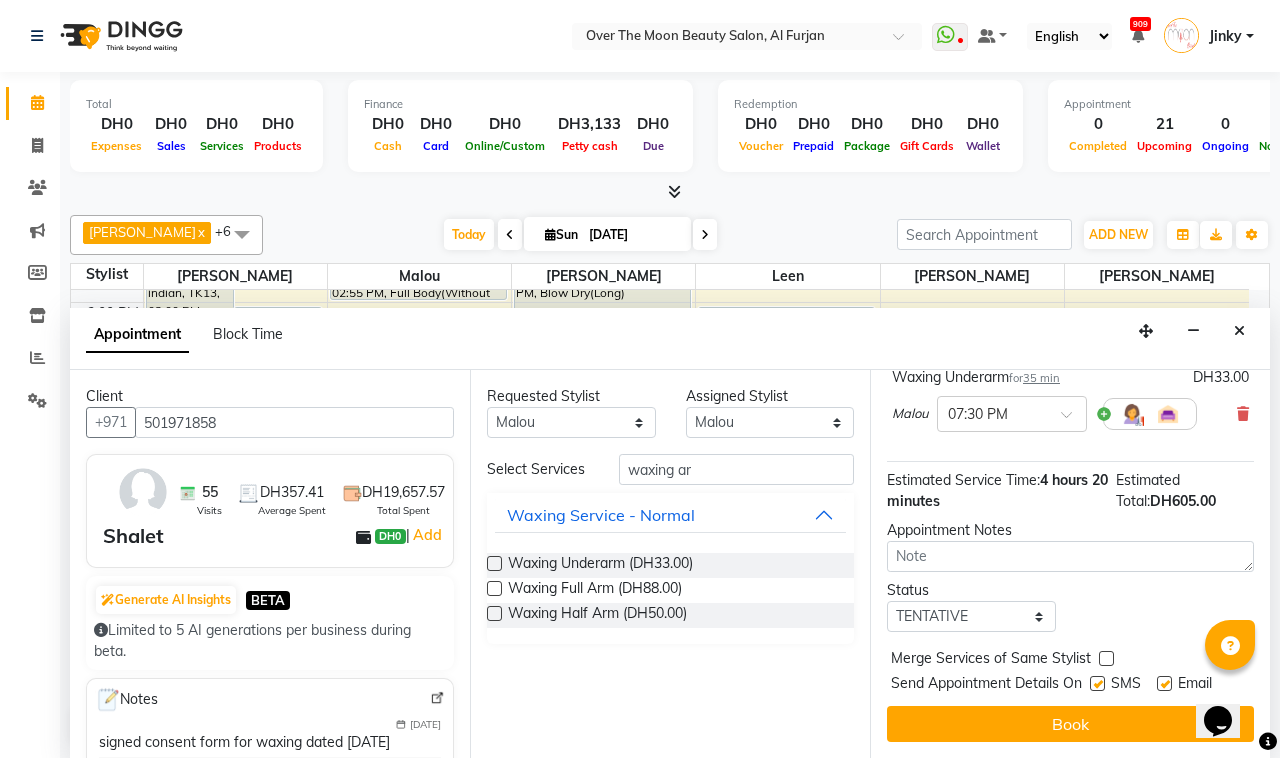 click at bounding box center [1106, 658] 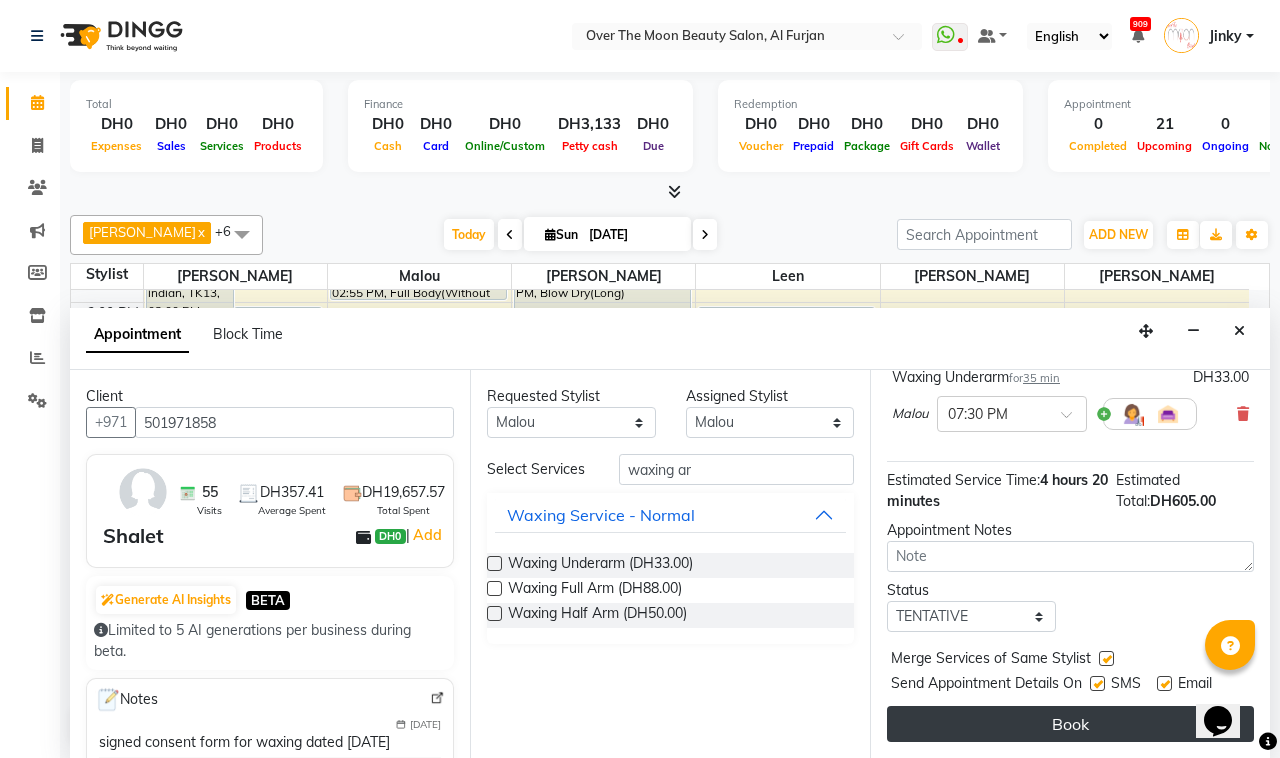 click on "Book" at bounding box center [1070, 724] 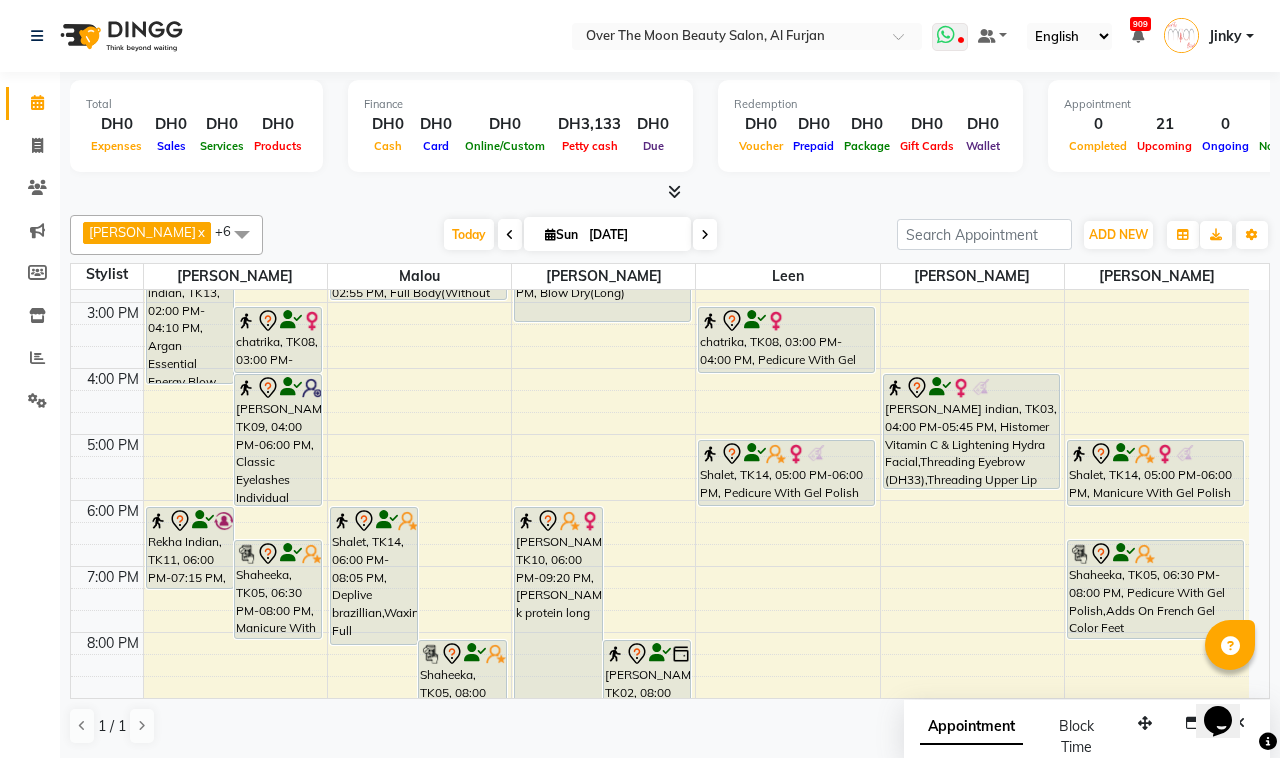 click at bounding box center [946, 35] 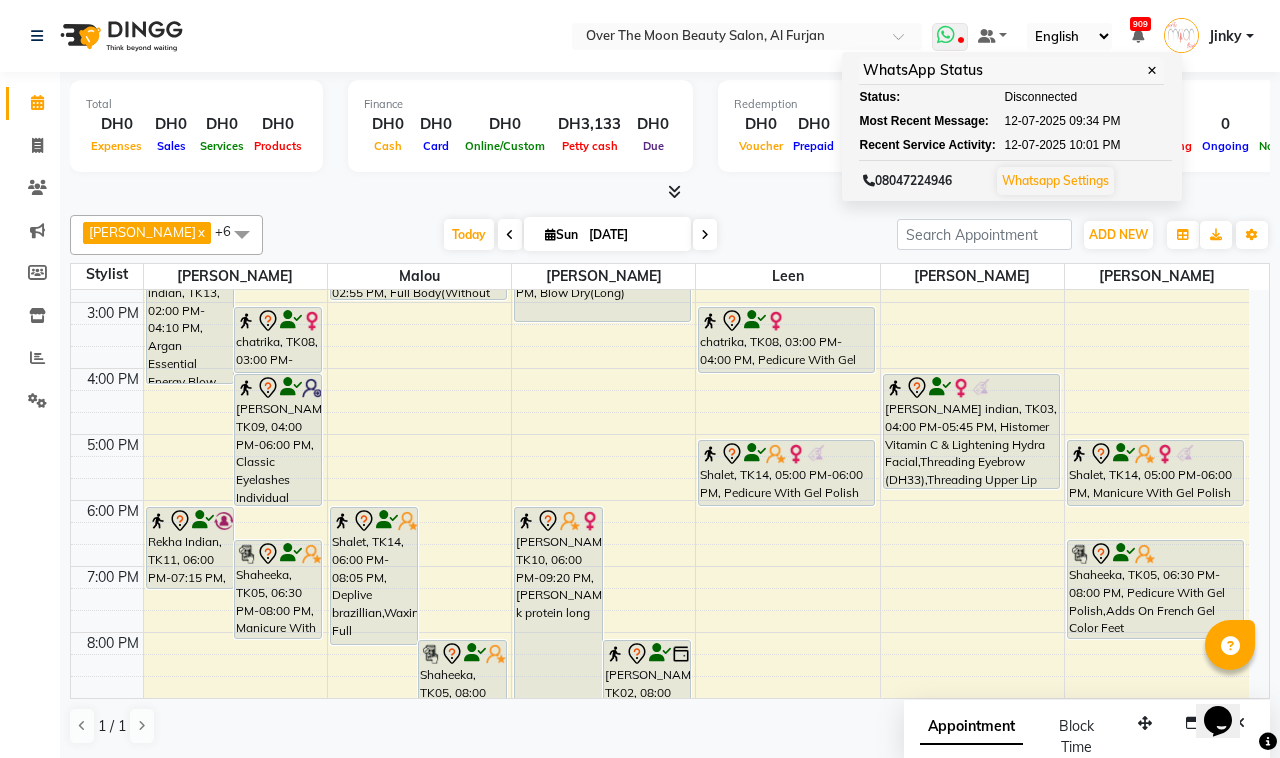 click on "Whatsapp Settings" at bounding box center (1055, 180) 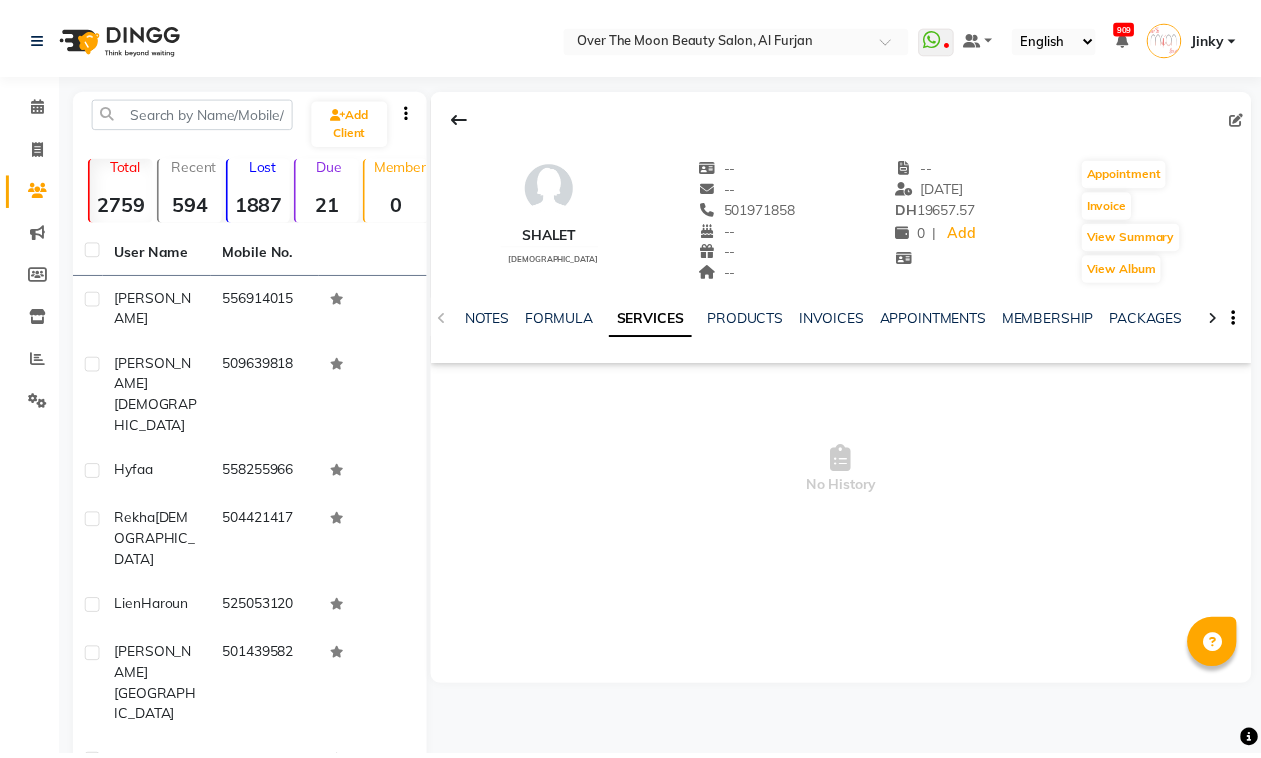 scroll, scrollTop: 0, scrollLeft: 0, axis: both 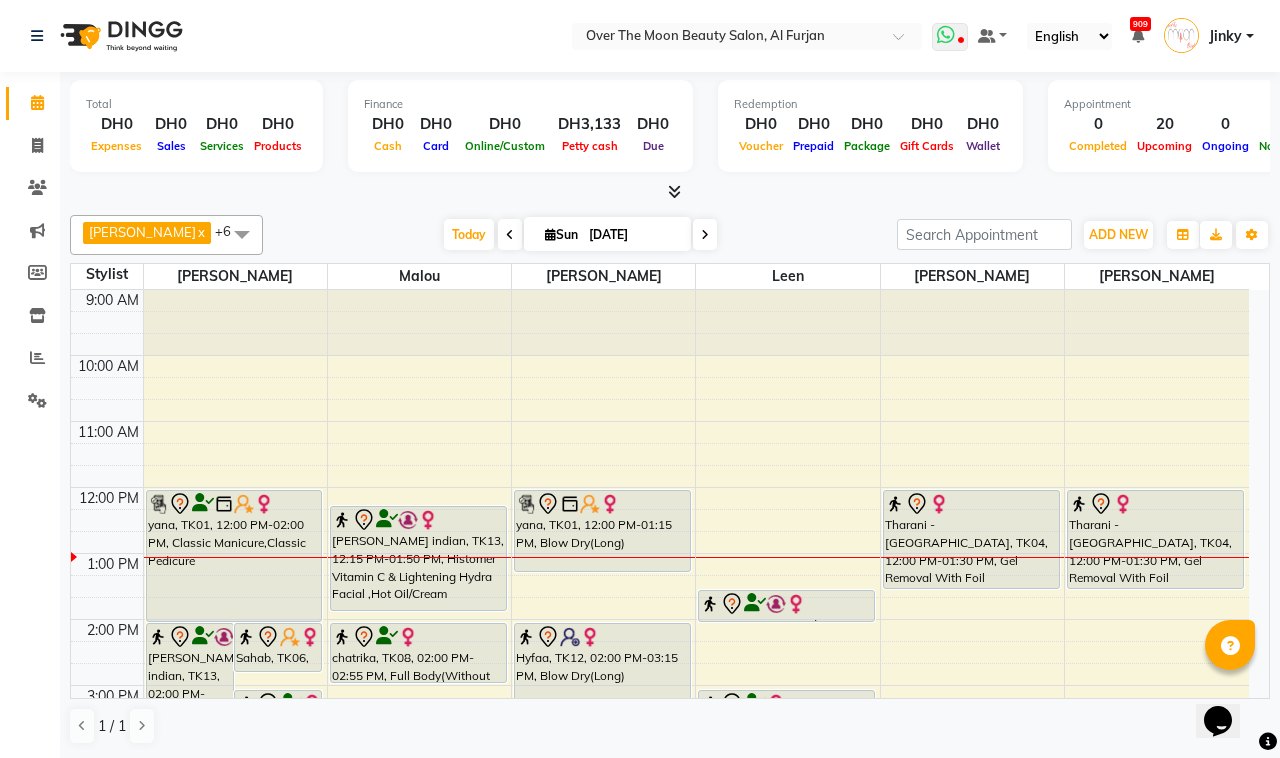 click at bounding box center [946, 35] 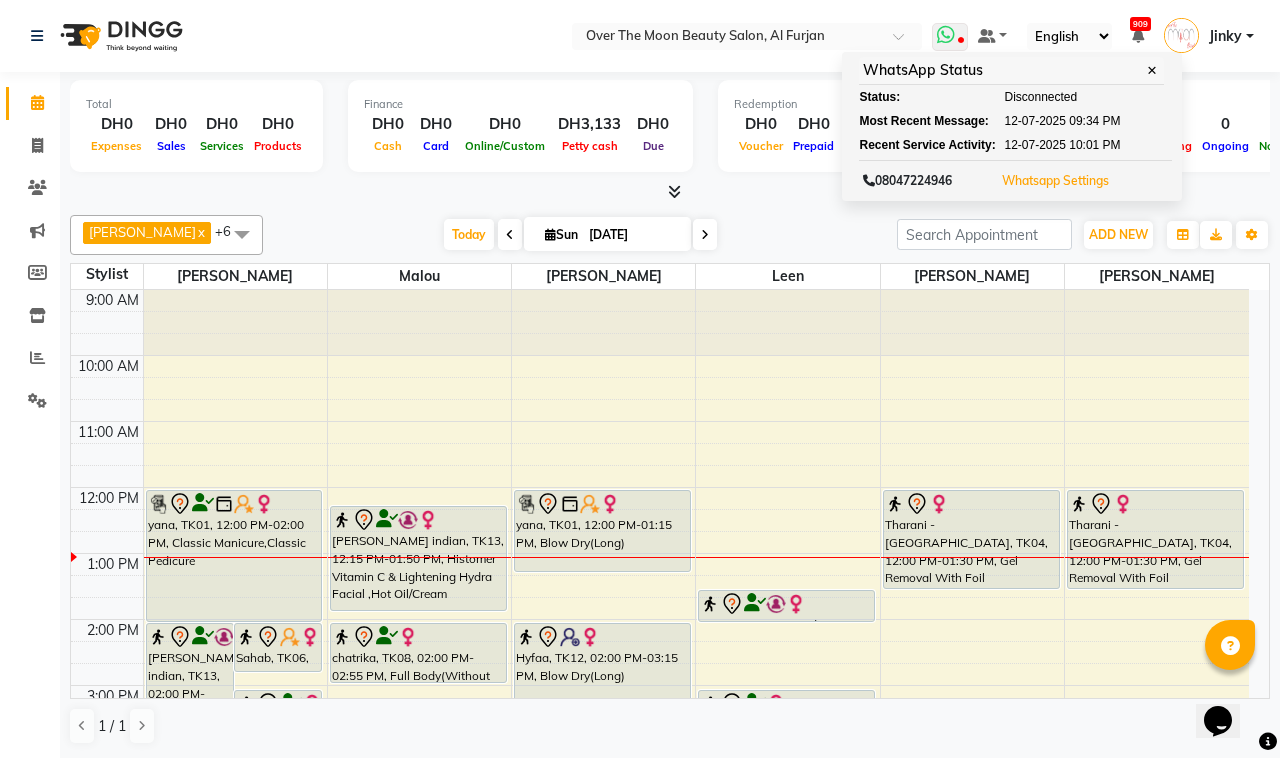 click on "Whatsapp Settings" at bounding box center (1055, 181) 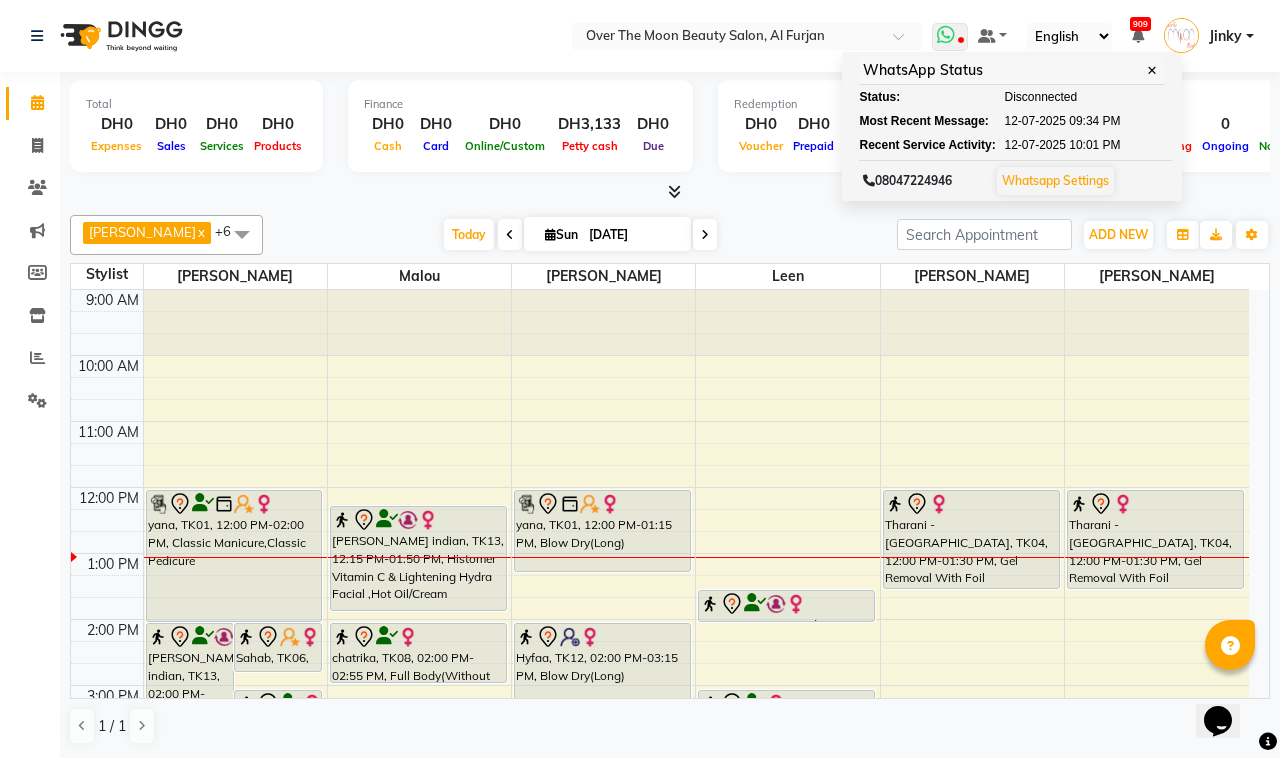 click on "Whatsapp Settings" at bounding box center [1055, 180] 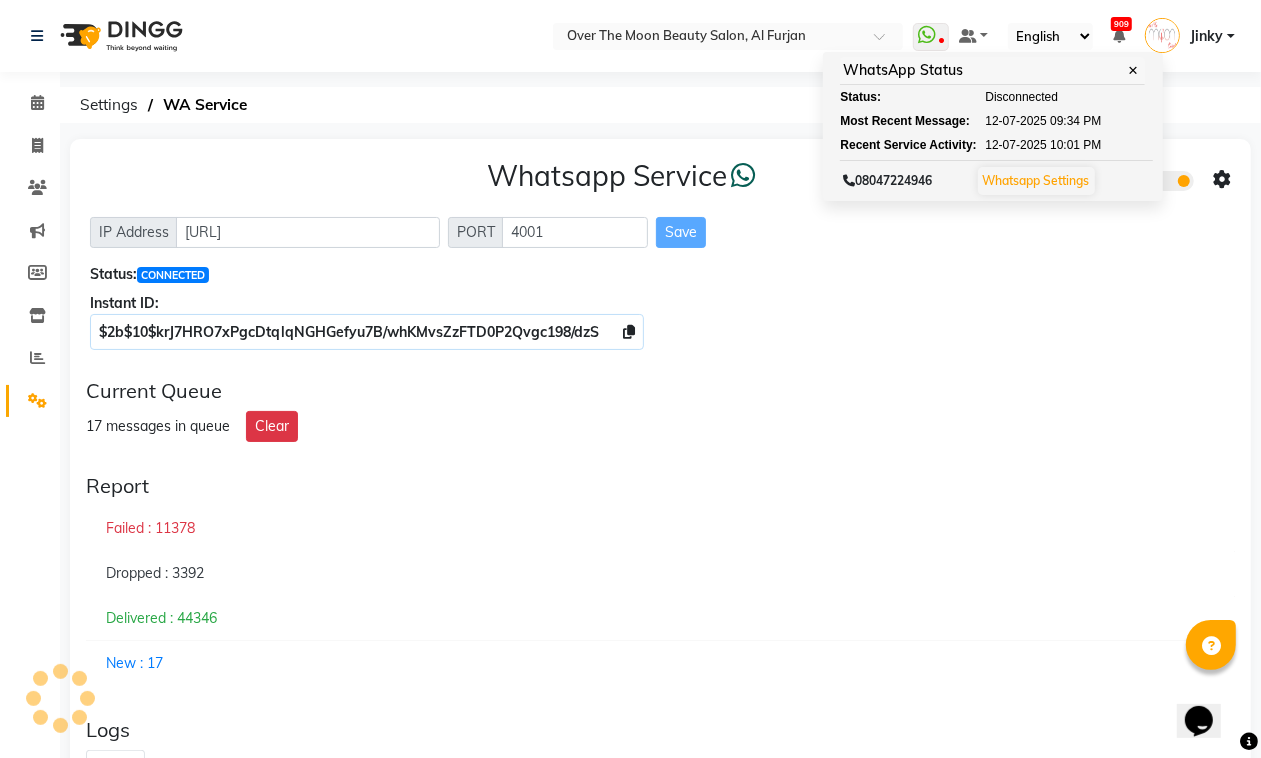 click on "Status:  CONNECTED" 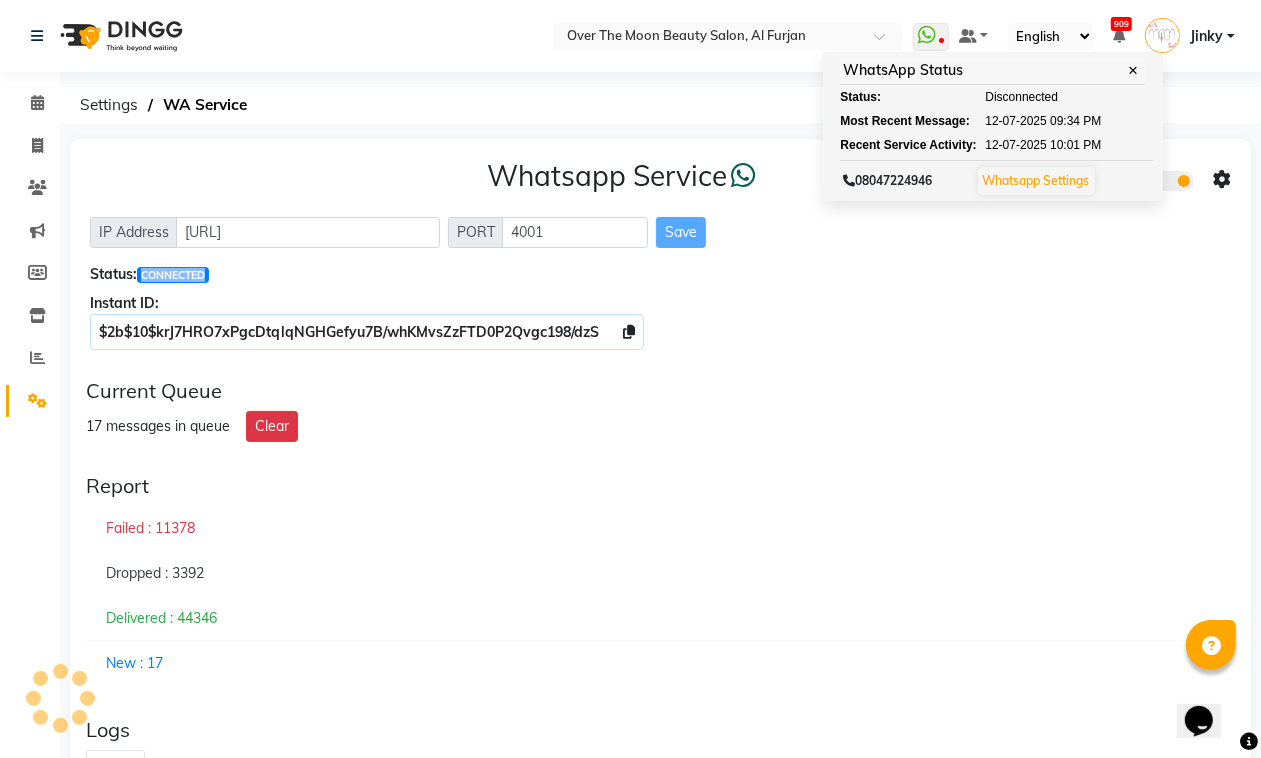 click on "Status:  CONNECTED" 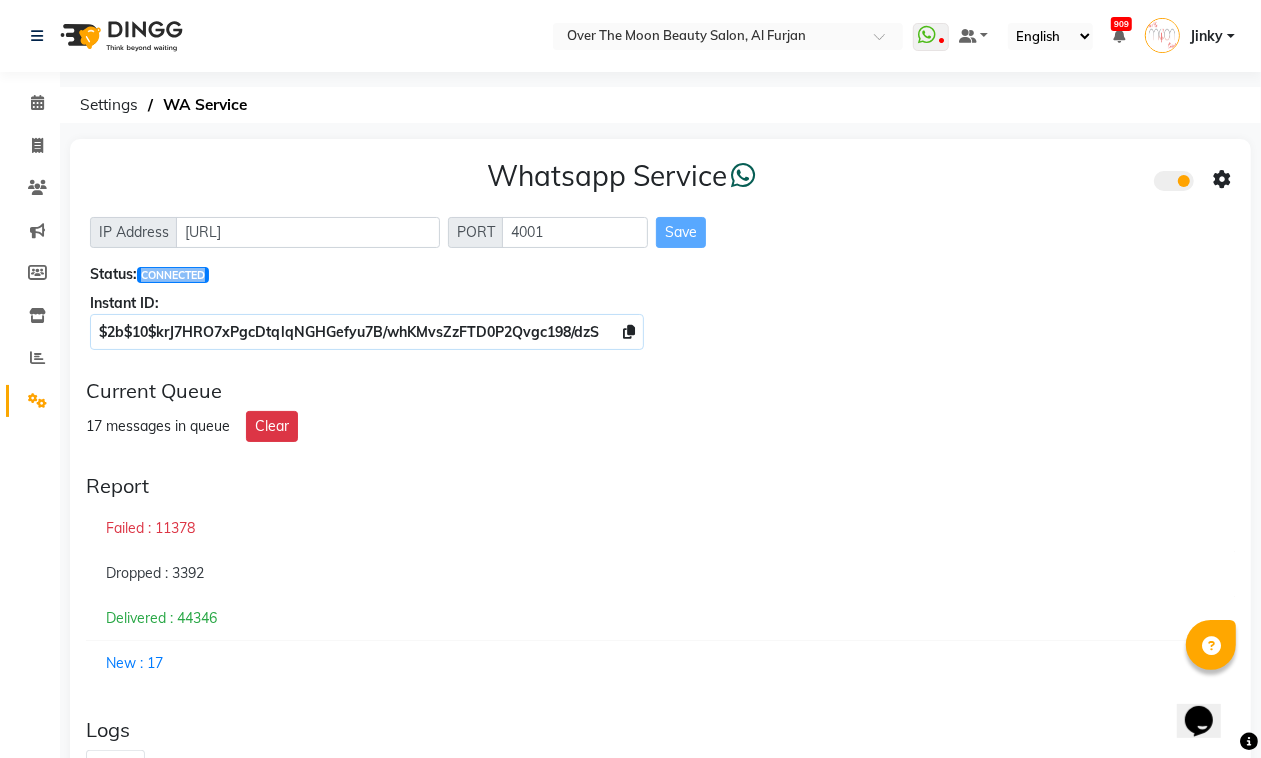 click on "CONNECTED" 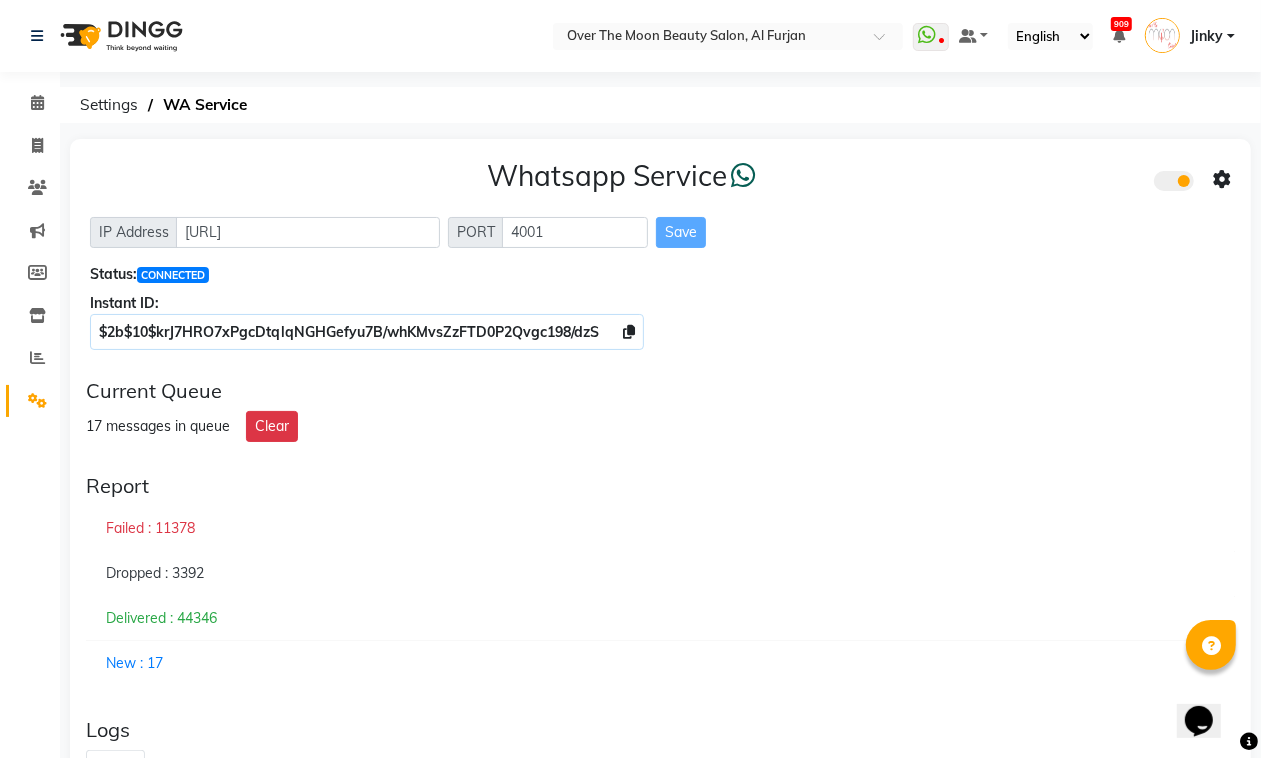 click 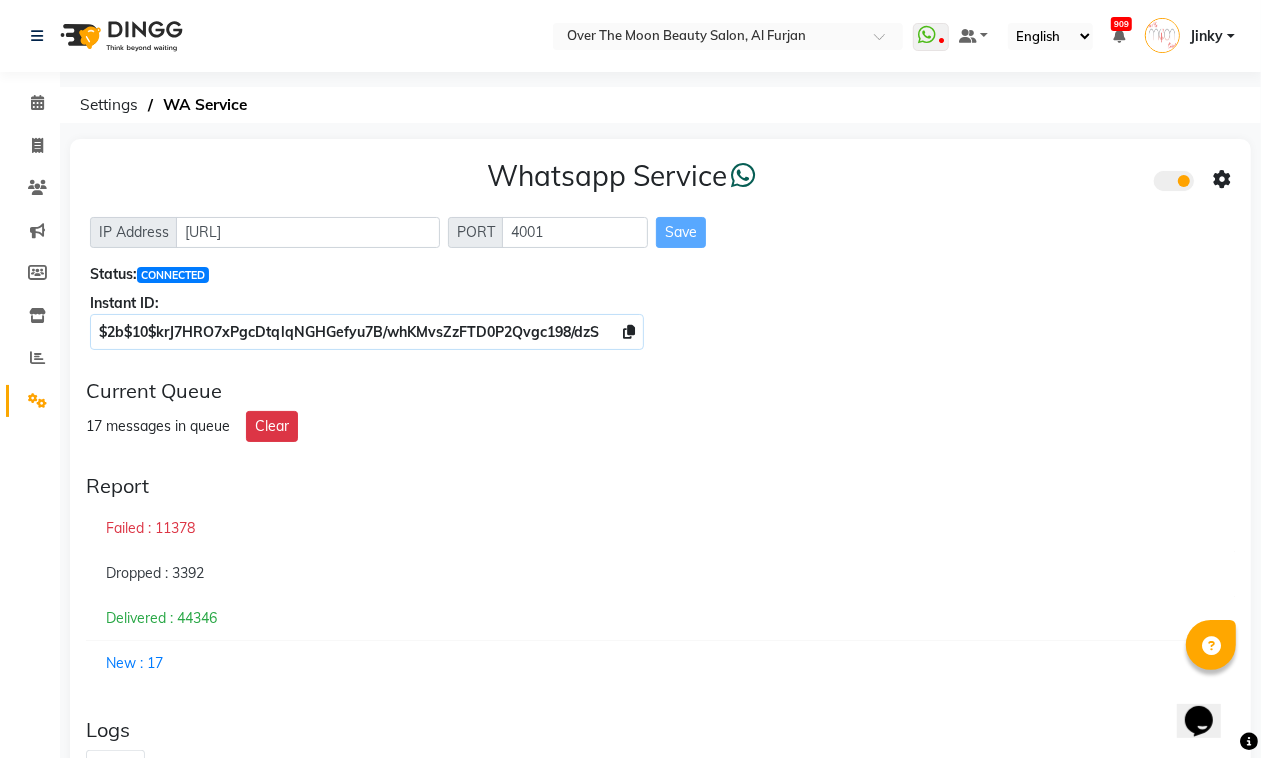 click 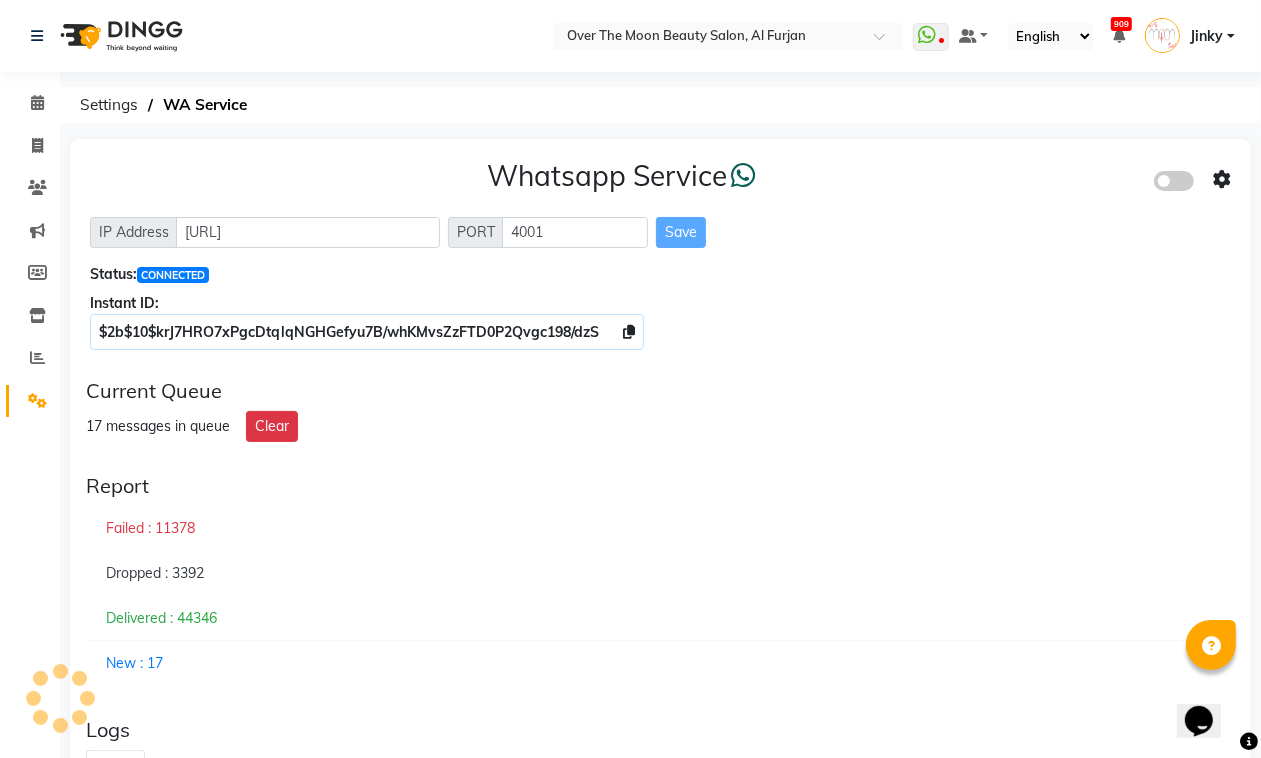 click 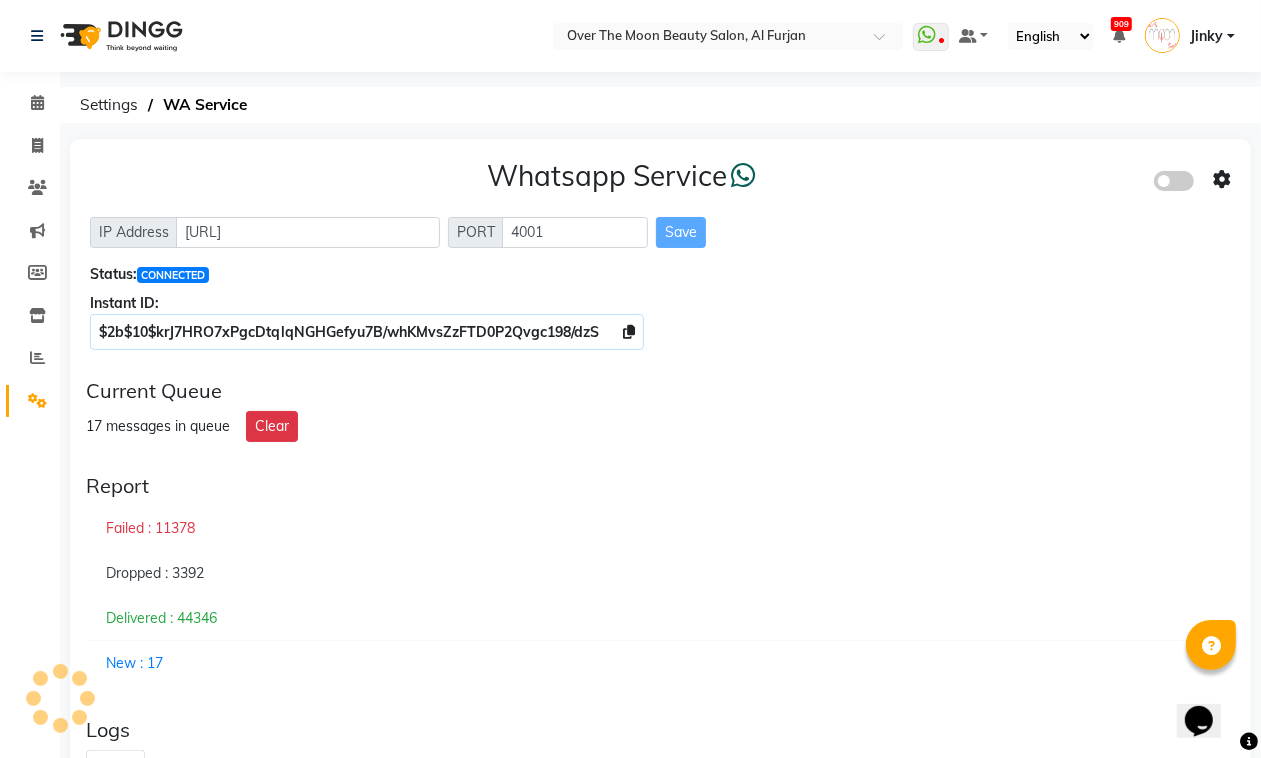click 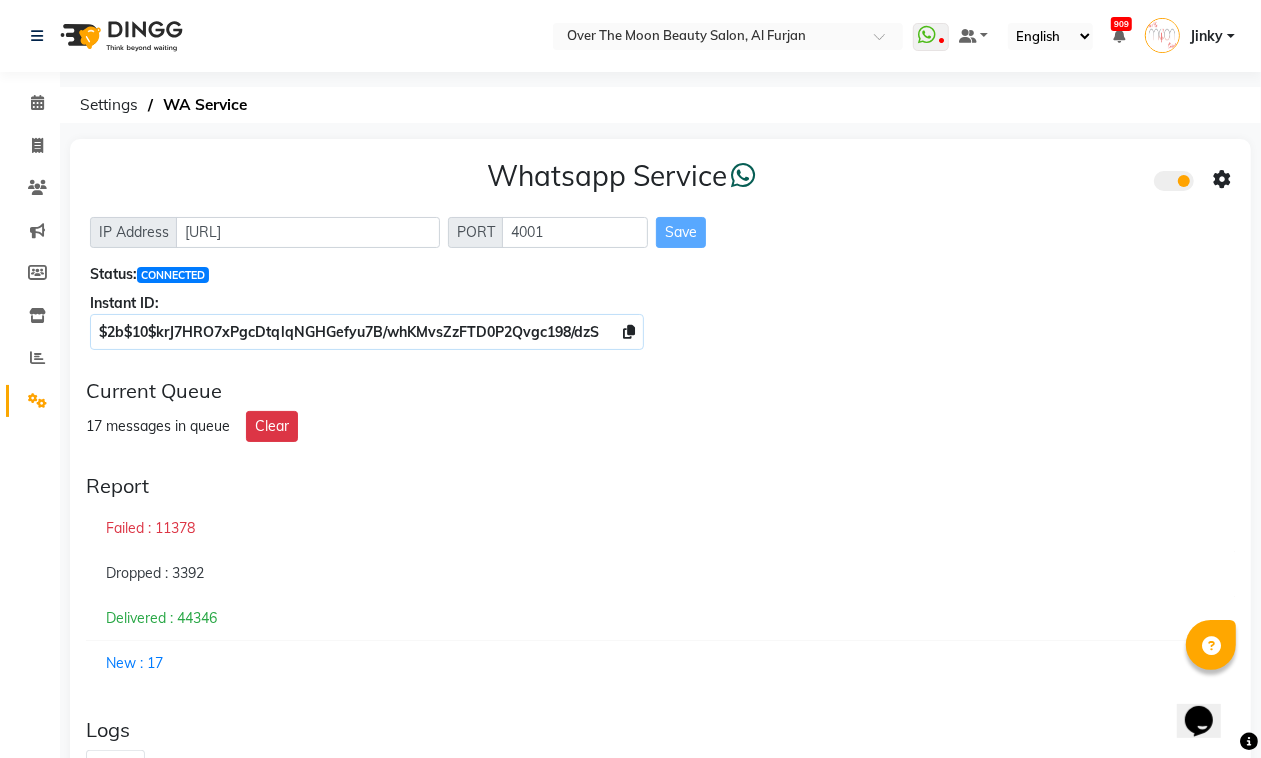 click 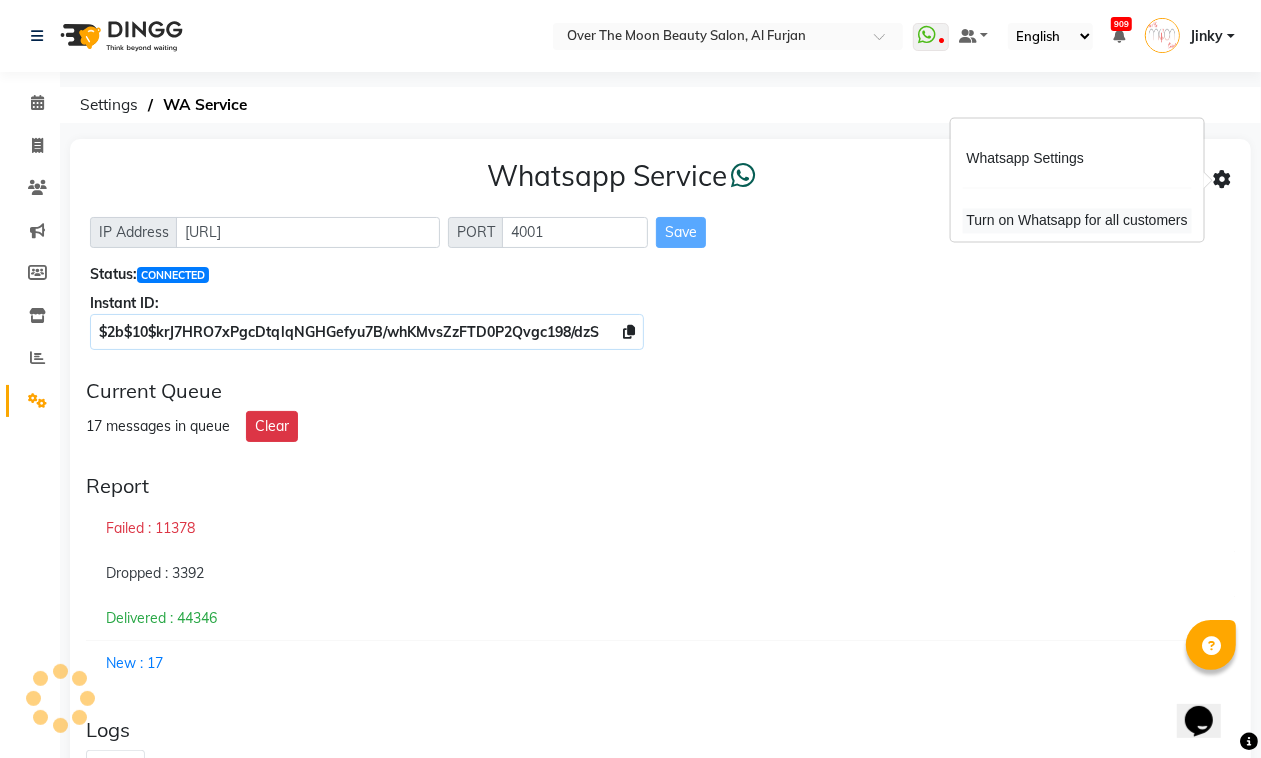click on "Turn on Whatsapp for all customers" at bounding box center [1077, 221] 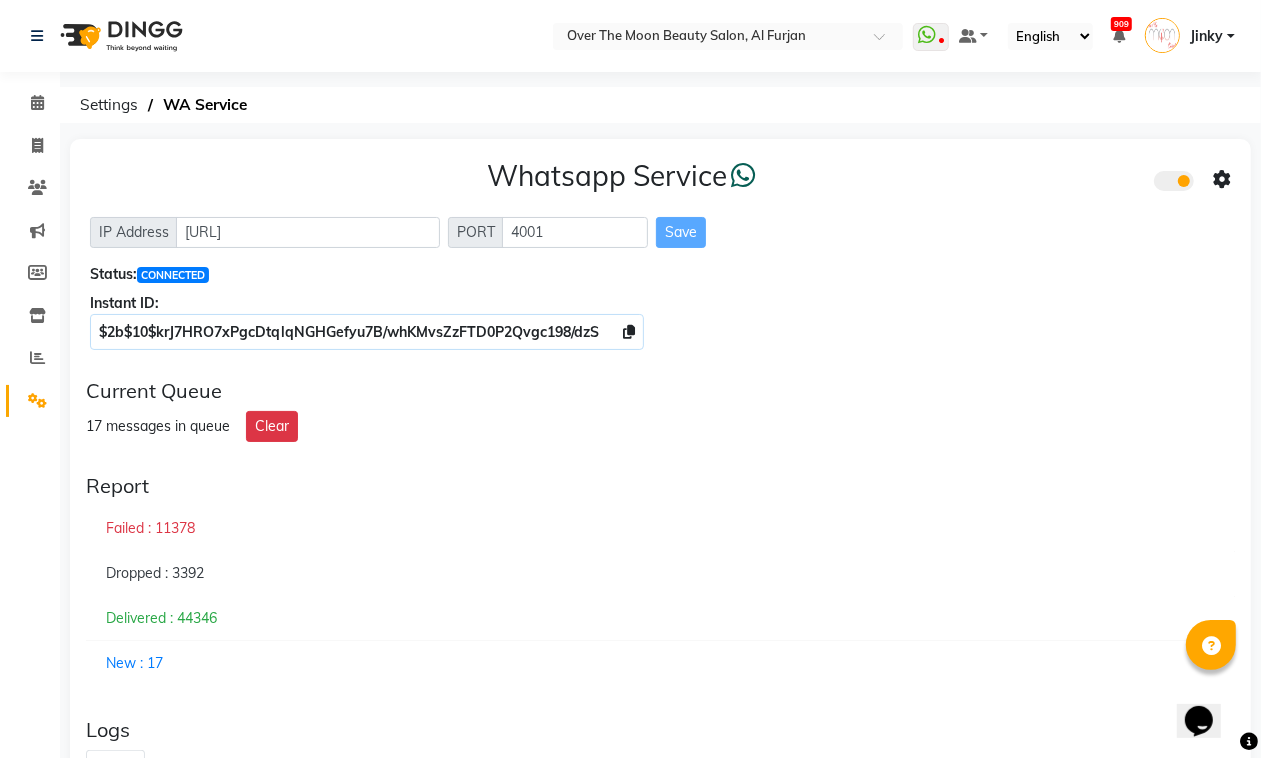 click on "Calendar  Invoice  Clients  Marketing  Members  Inventory  Reports  Settings Completed InProgress Upcoming Dropped Tentative Check-In Confirm Bookings Segments Page Builder" 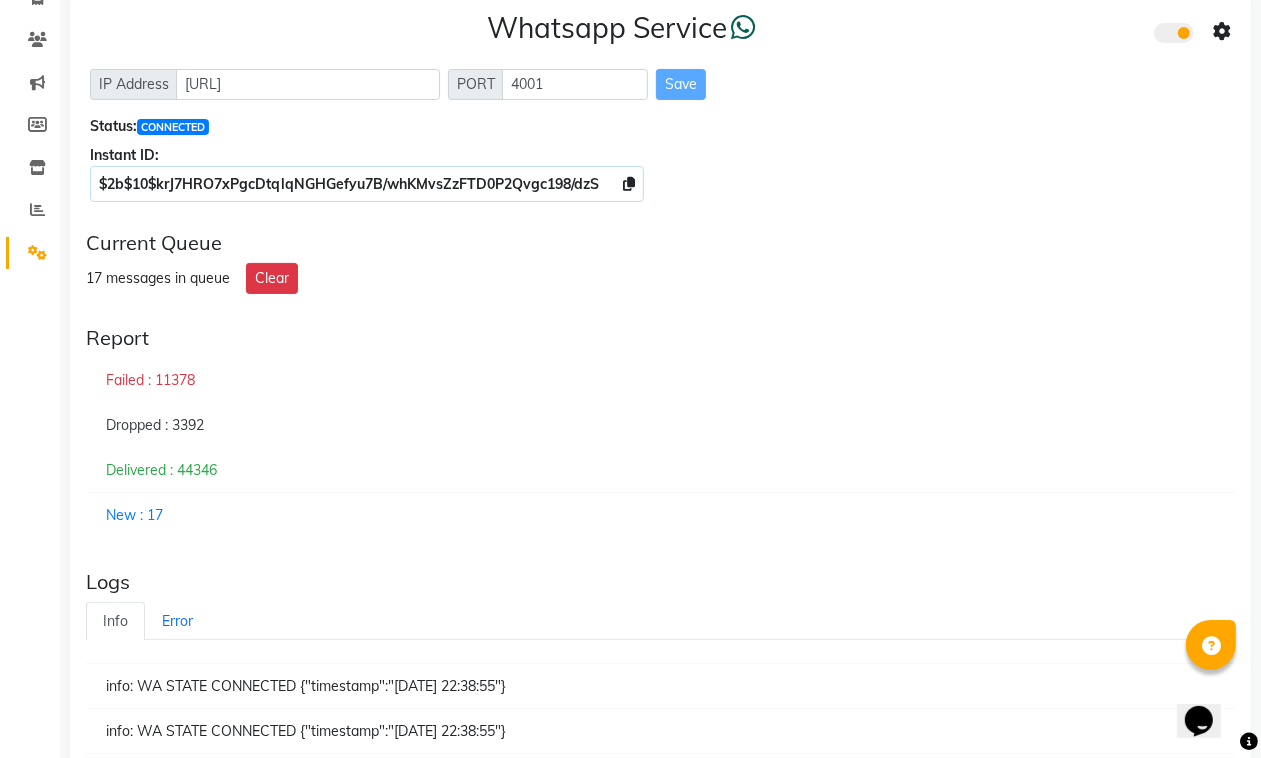 scroll, scrollTop: 208, scrollLeft: 0, axis: vertical 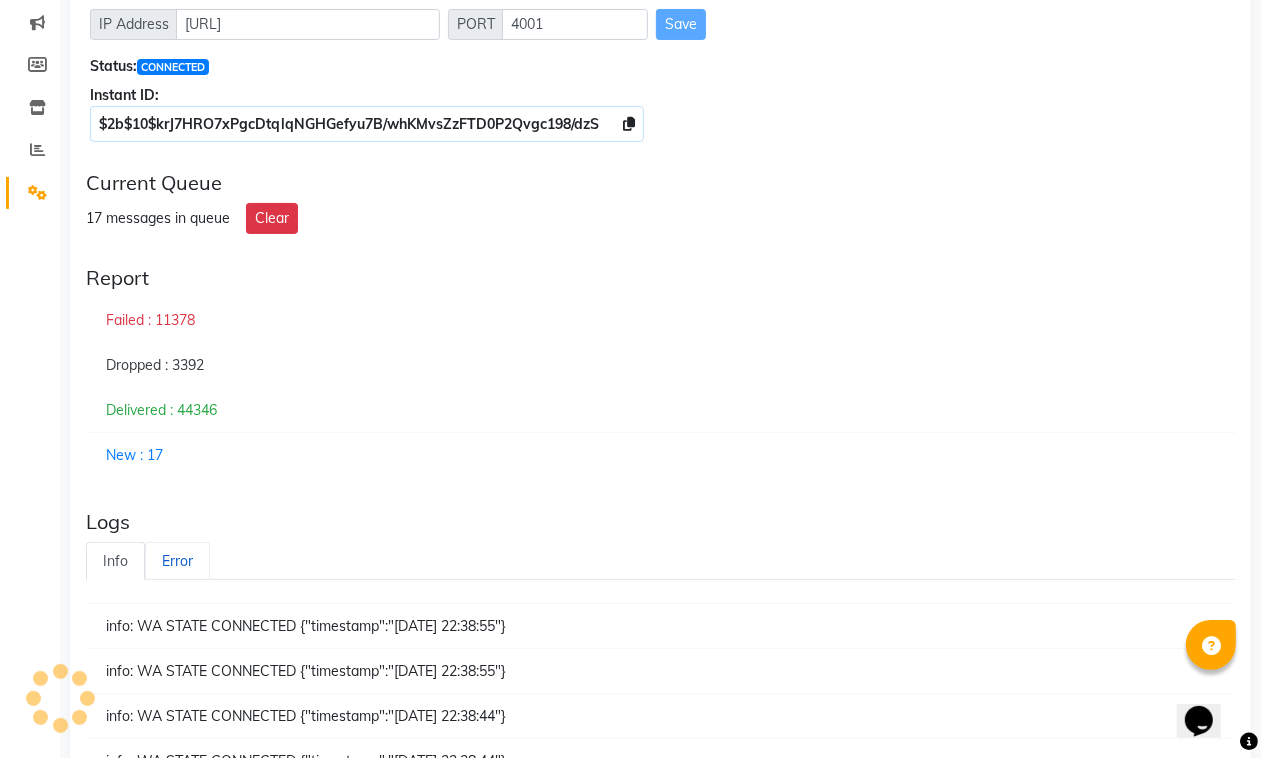 click on "Error" at bounding box center (177, 561) 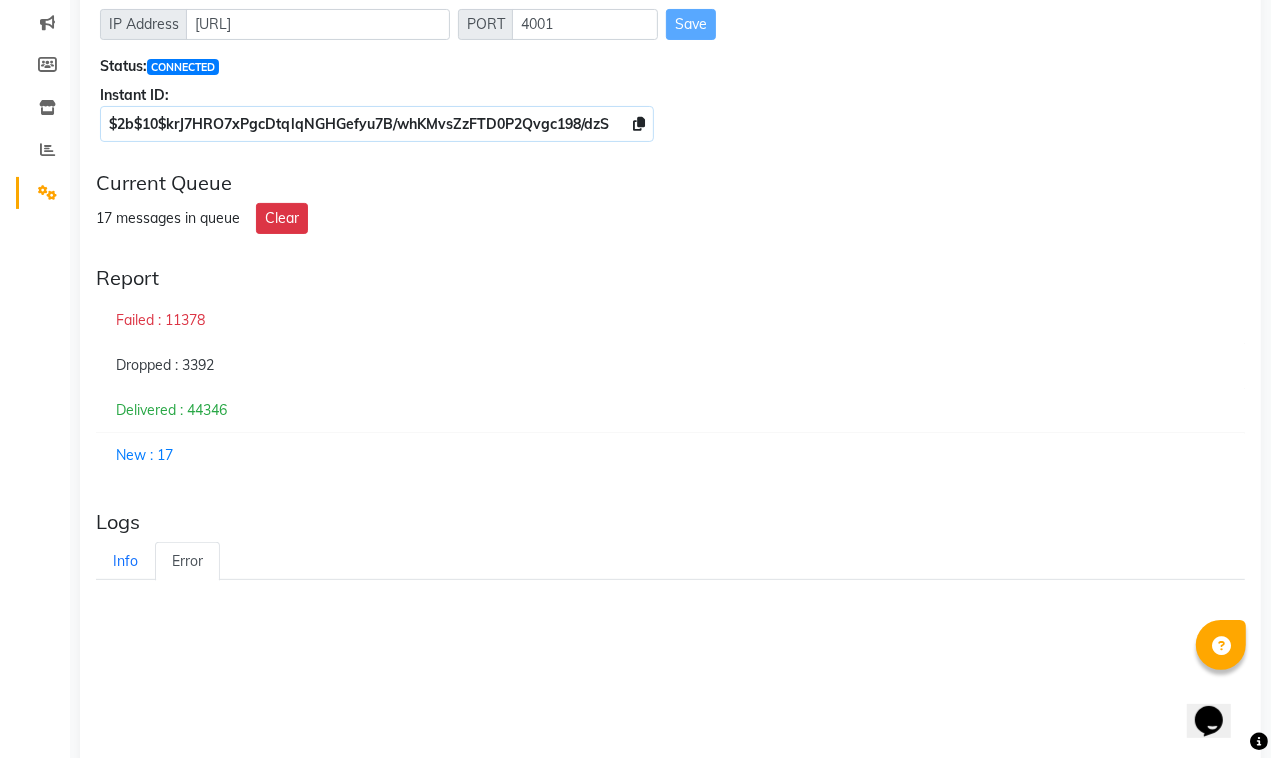 scroll, scrollTop: 101, scrollLeft: 0, axis: vertical 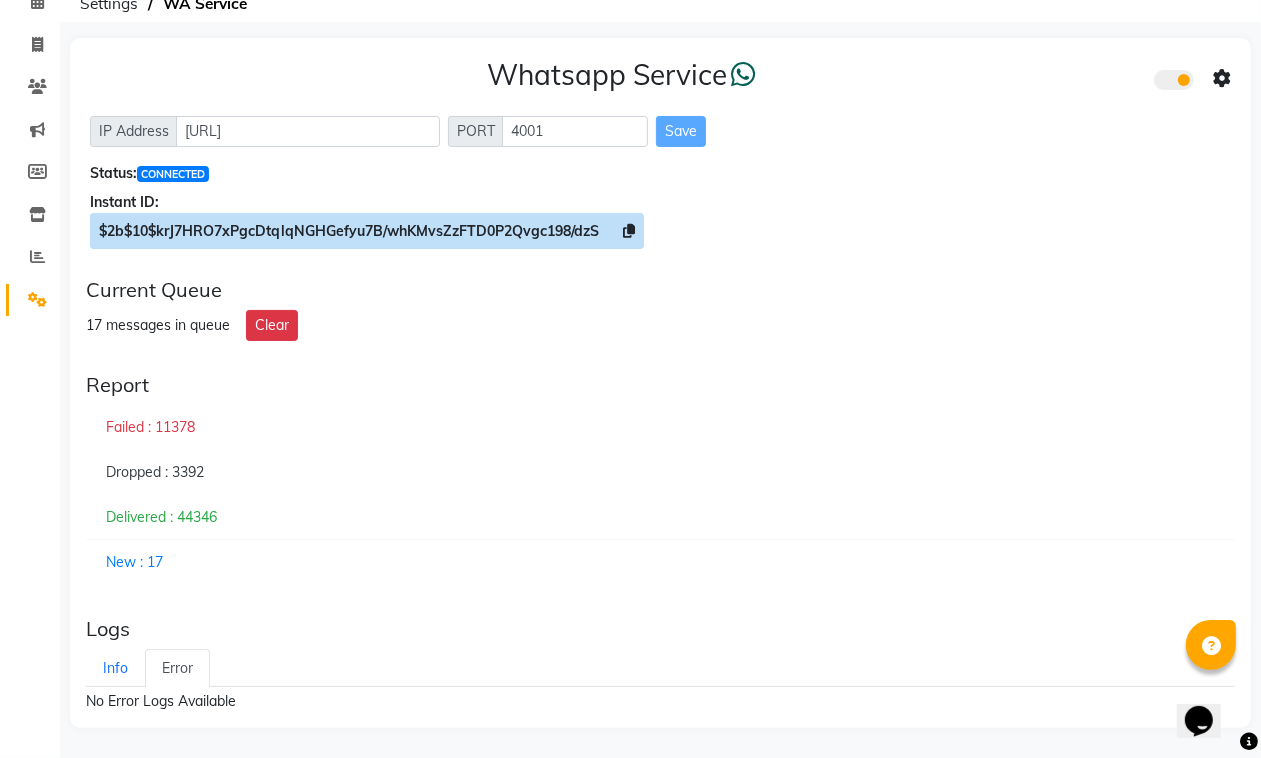 click 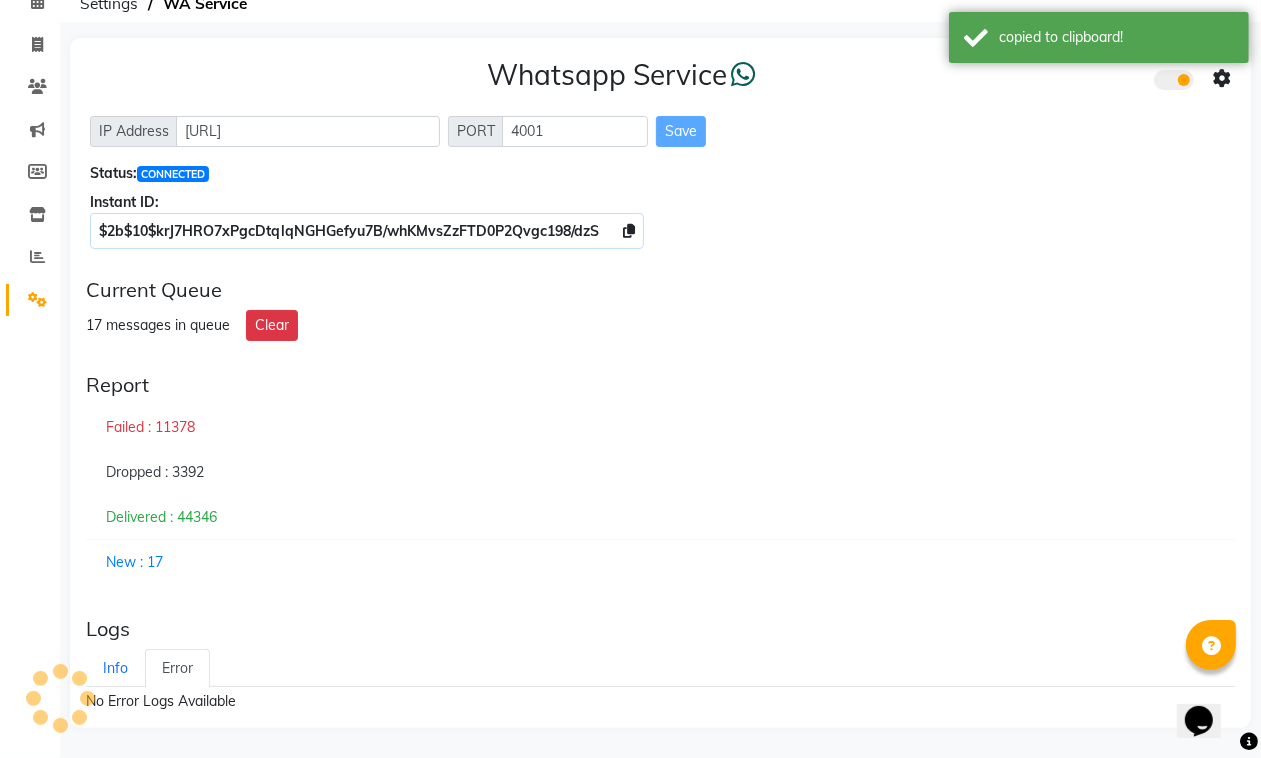 click 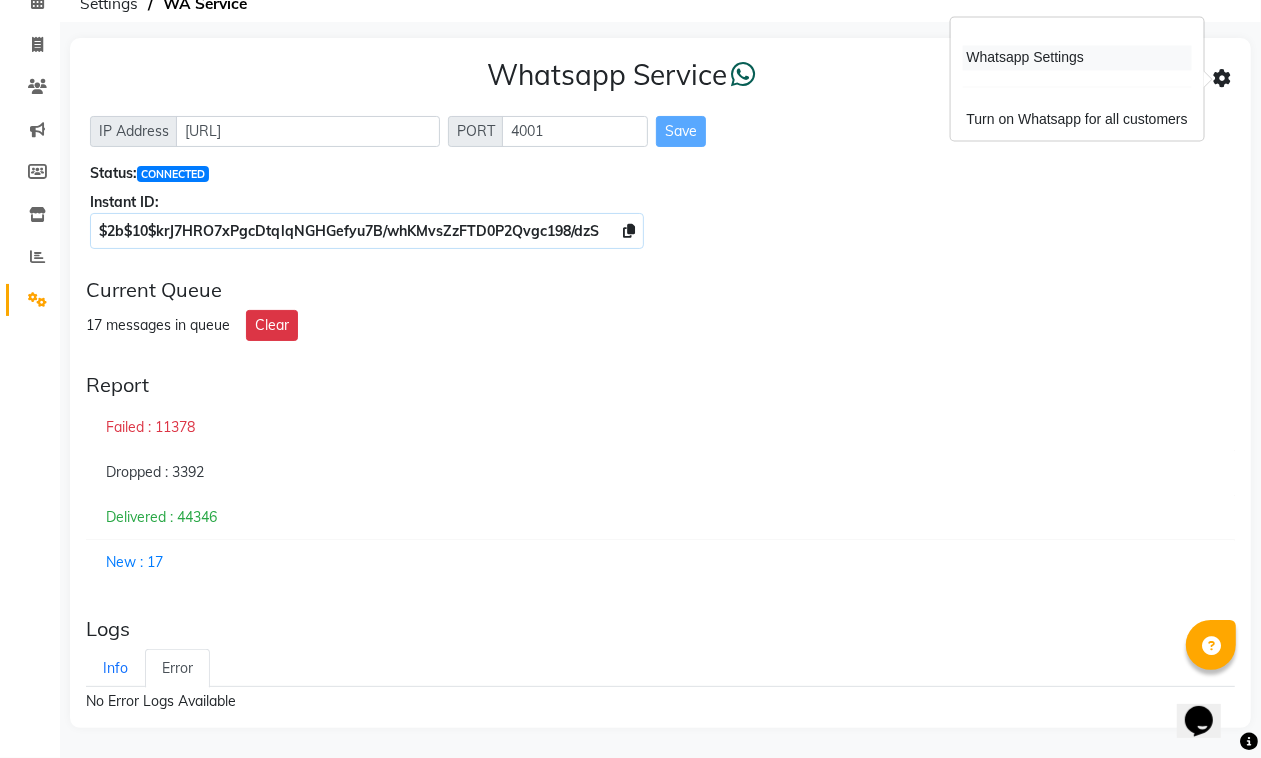 click on "Whatsapp Settings" at bounding box center [1077, 58] 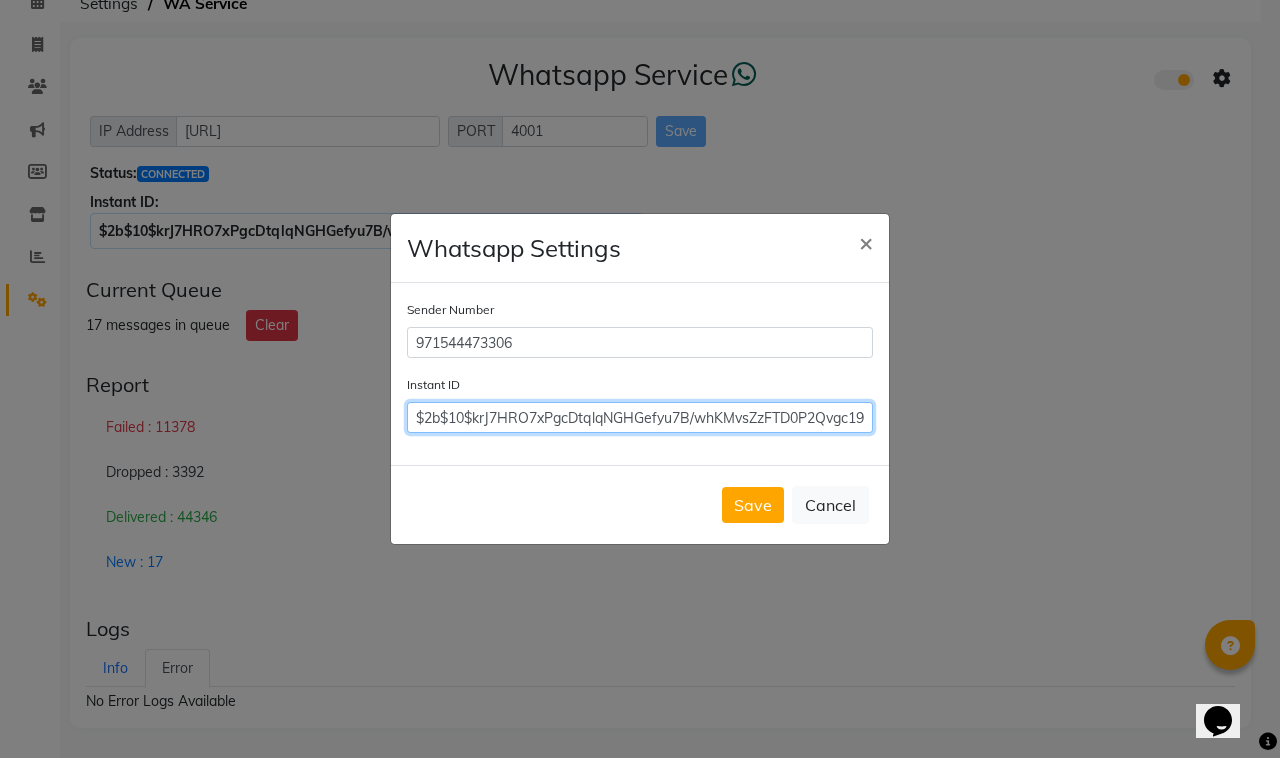 scroll, scrollTop: 0, scrollLeft: 45, axis: horizontal 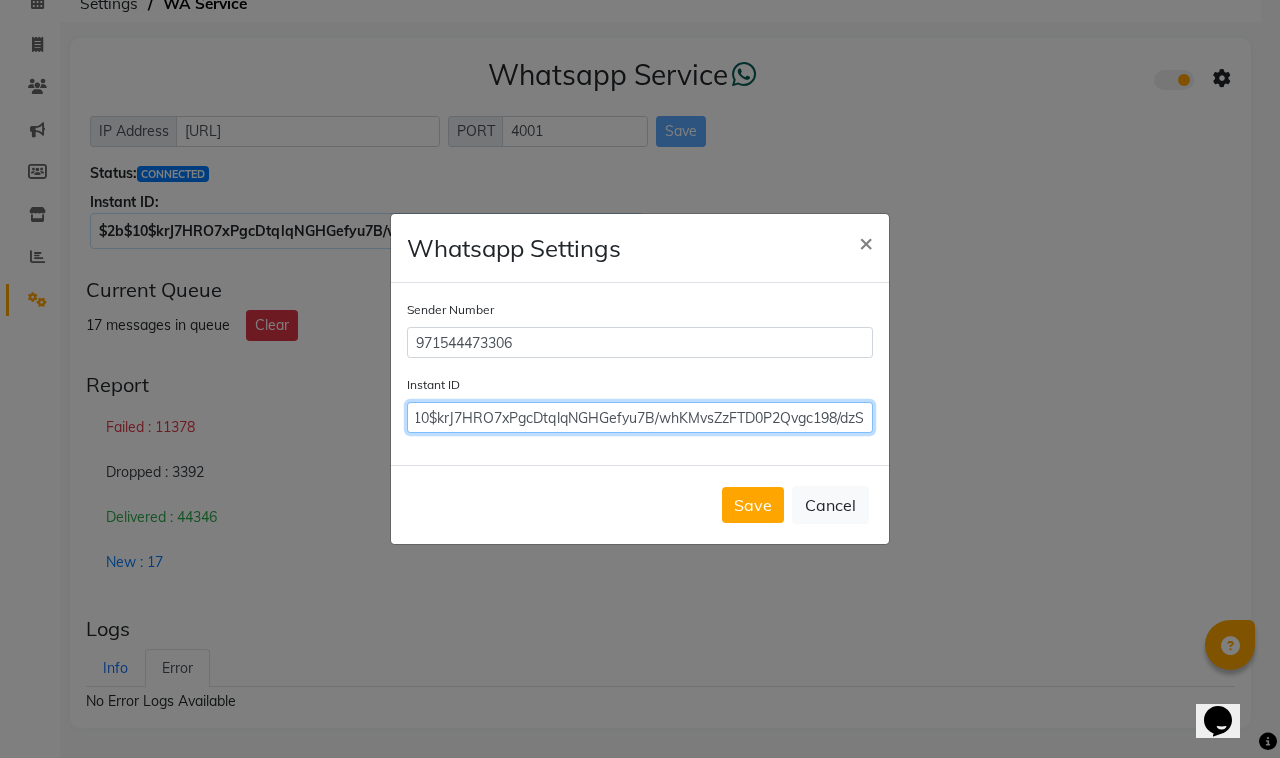 drag, startPoint x: 413, startPoint y: 412, endPoint x: 950, endPoint y: 358, distance: 539.70825 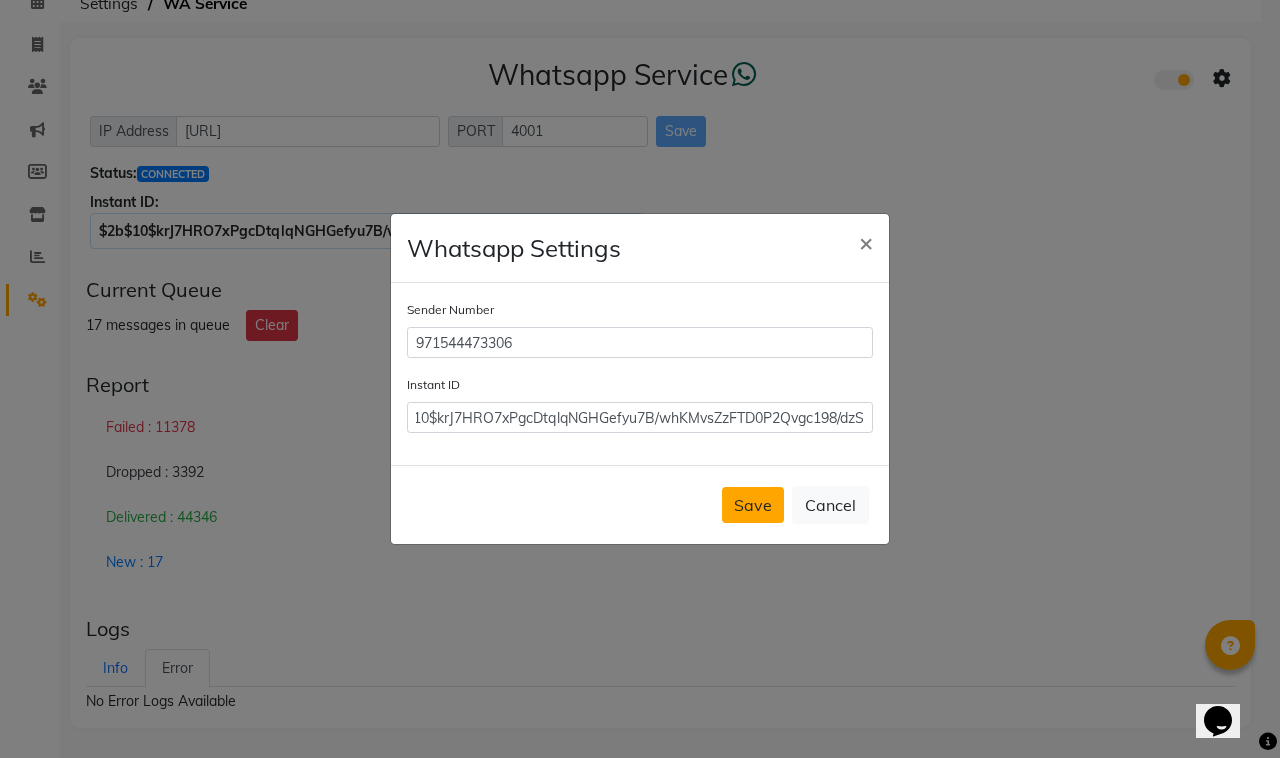 click on "Save" 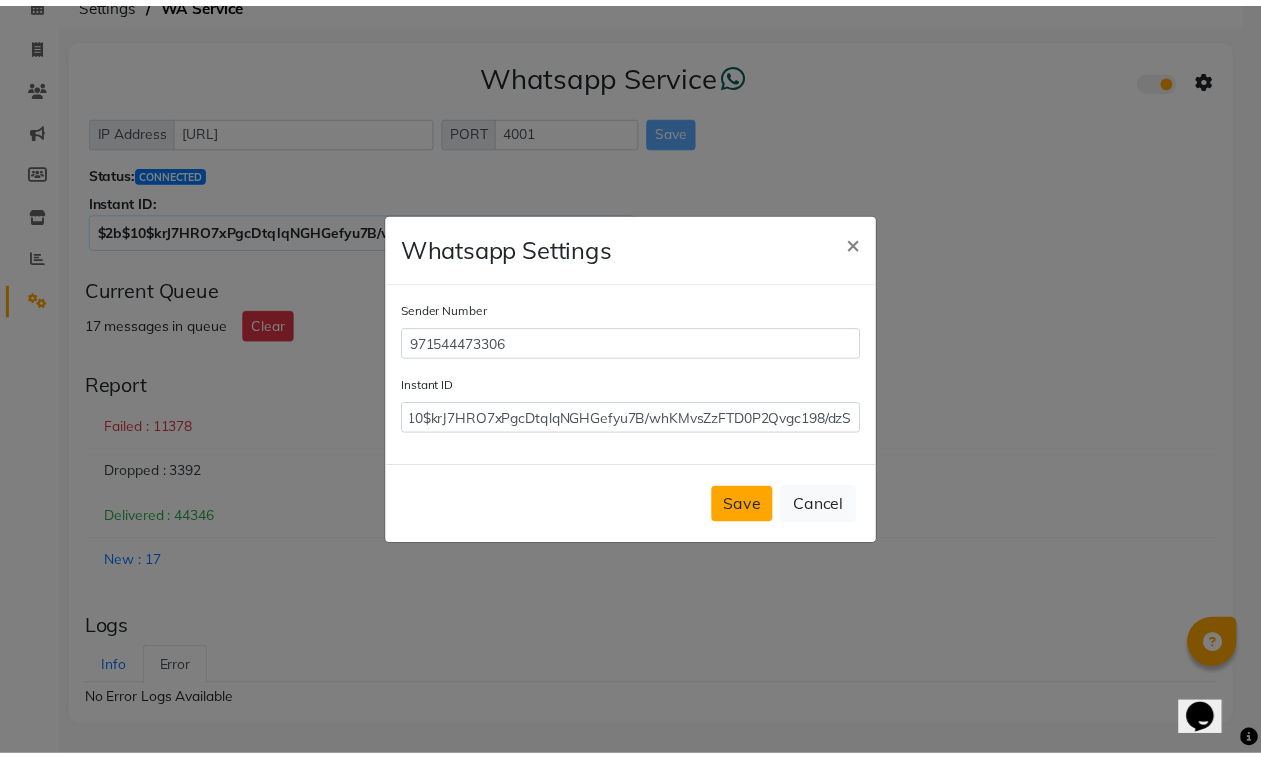scroll, scrollTop: 0, scrollLeft: 0, axis: both 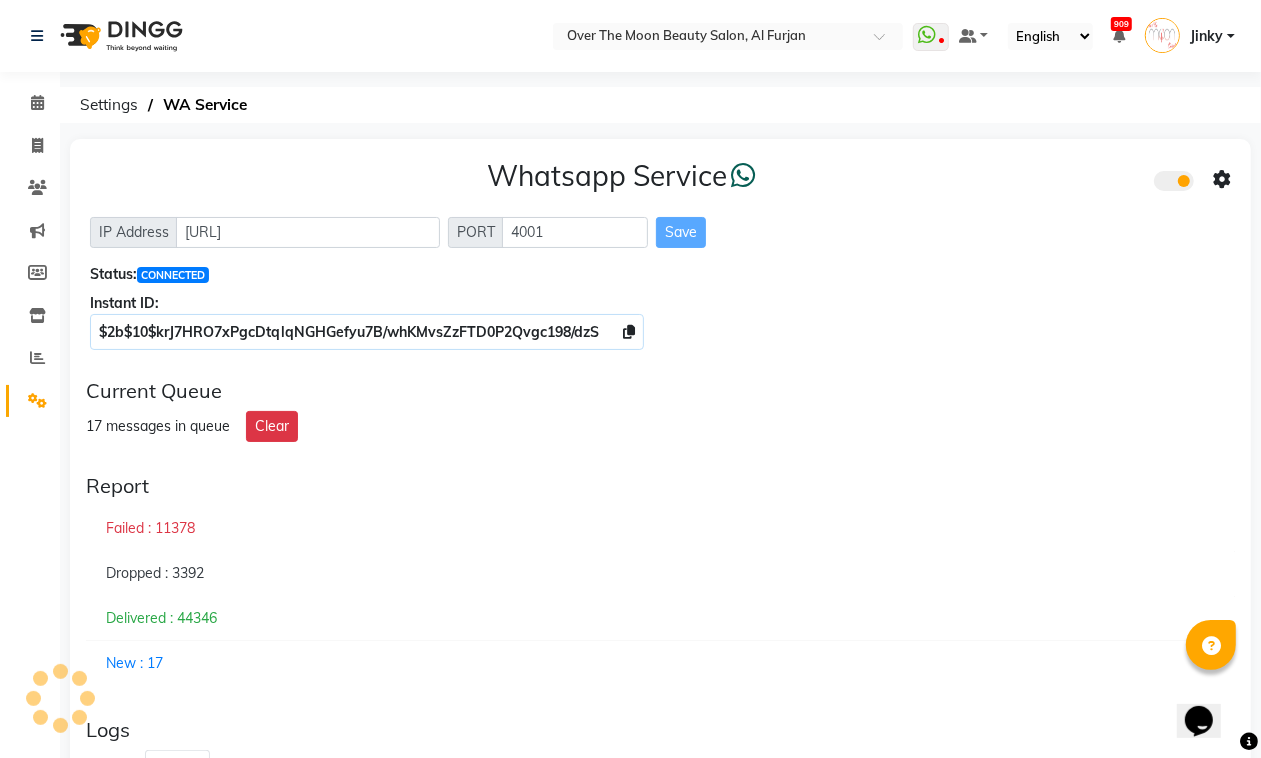 drag, startPoint x: 712, startPoint y: 718, endPoint x: 712, endPoint y: 751, distance: 33 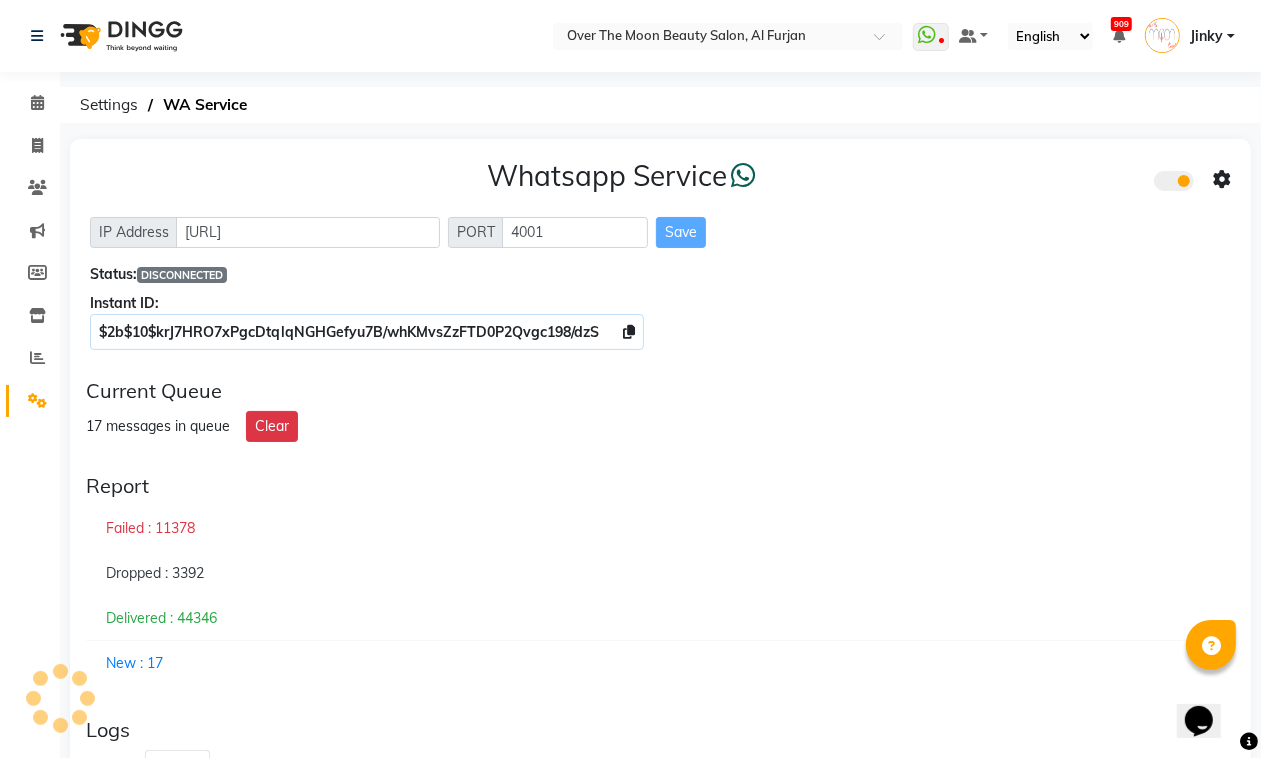 scroll, scrollTop: 101, scrollLeft: 0, axis: vertical 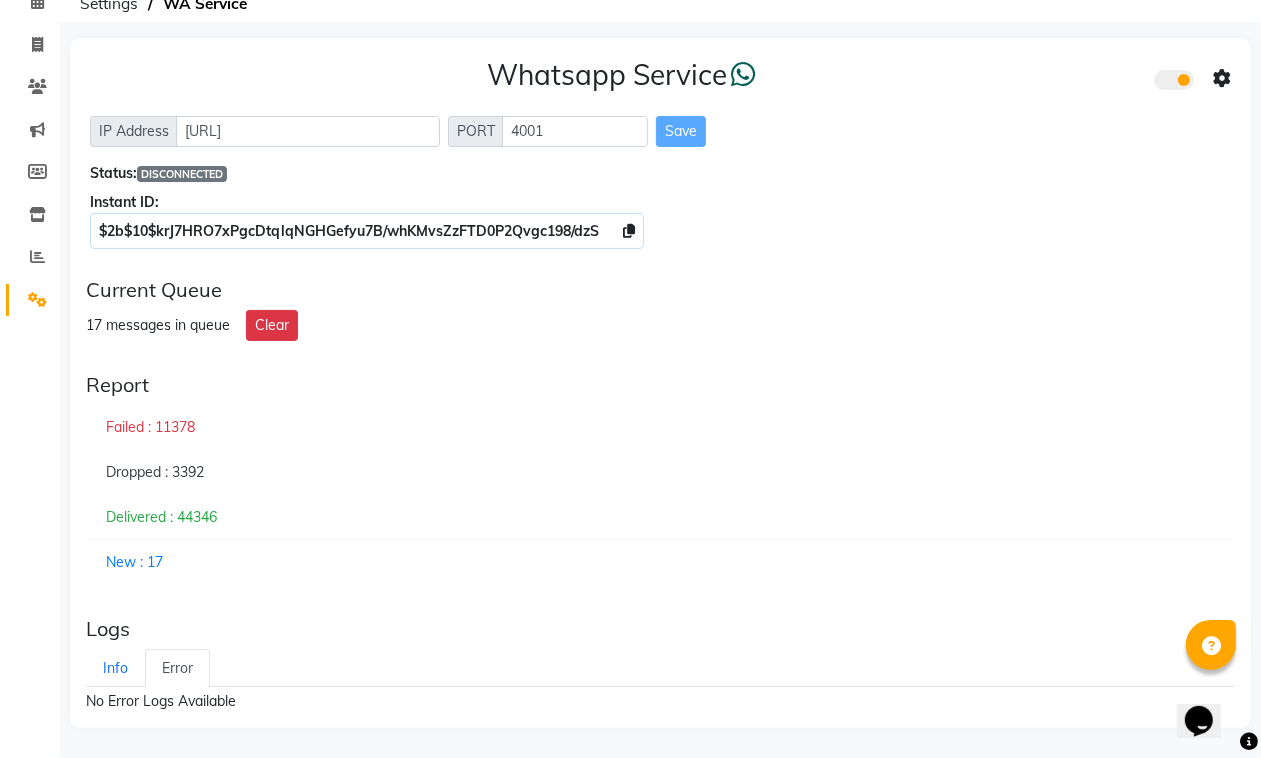 drag, startPoint x: 641, startPoint y: 421, endPoint x: 631, endPoint y: 415, distance: 11.661903 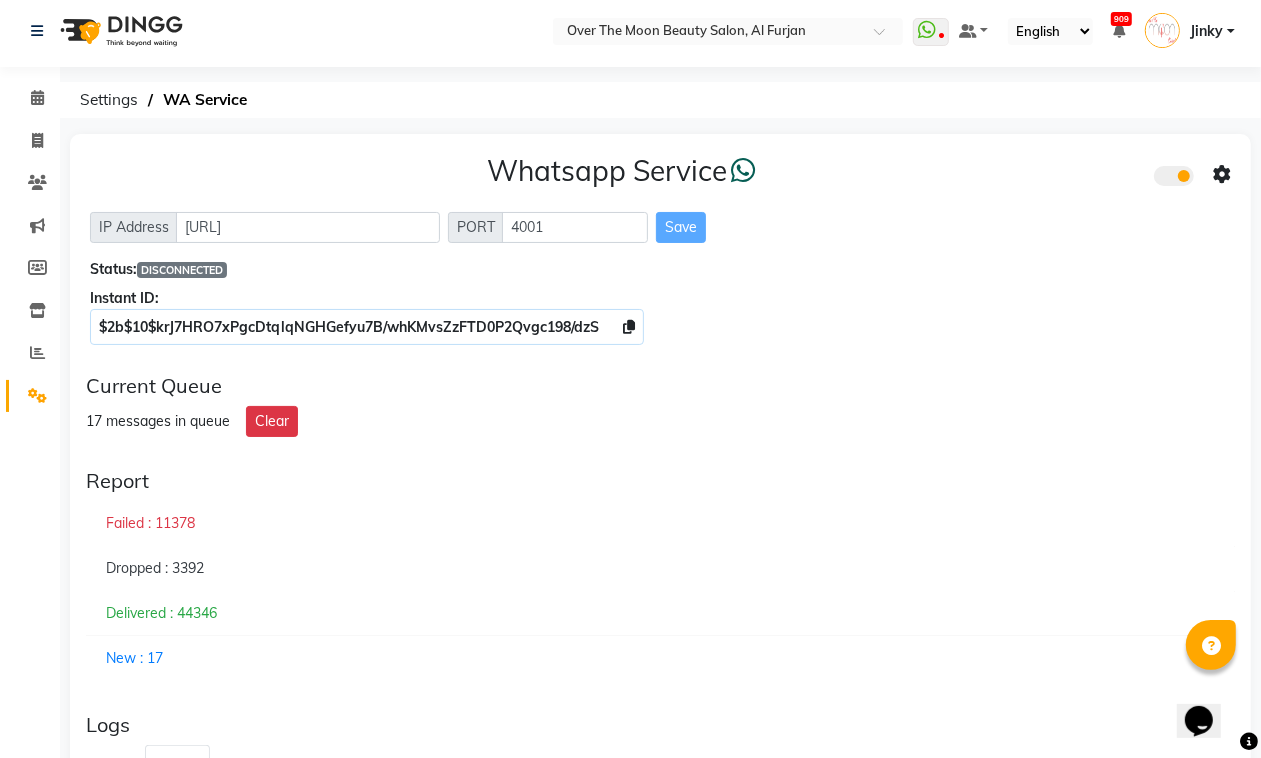 scroll, scrollTop: 0, scrollLeft: 0, axis: both 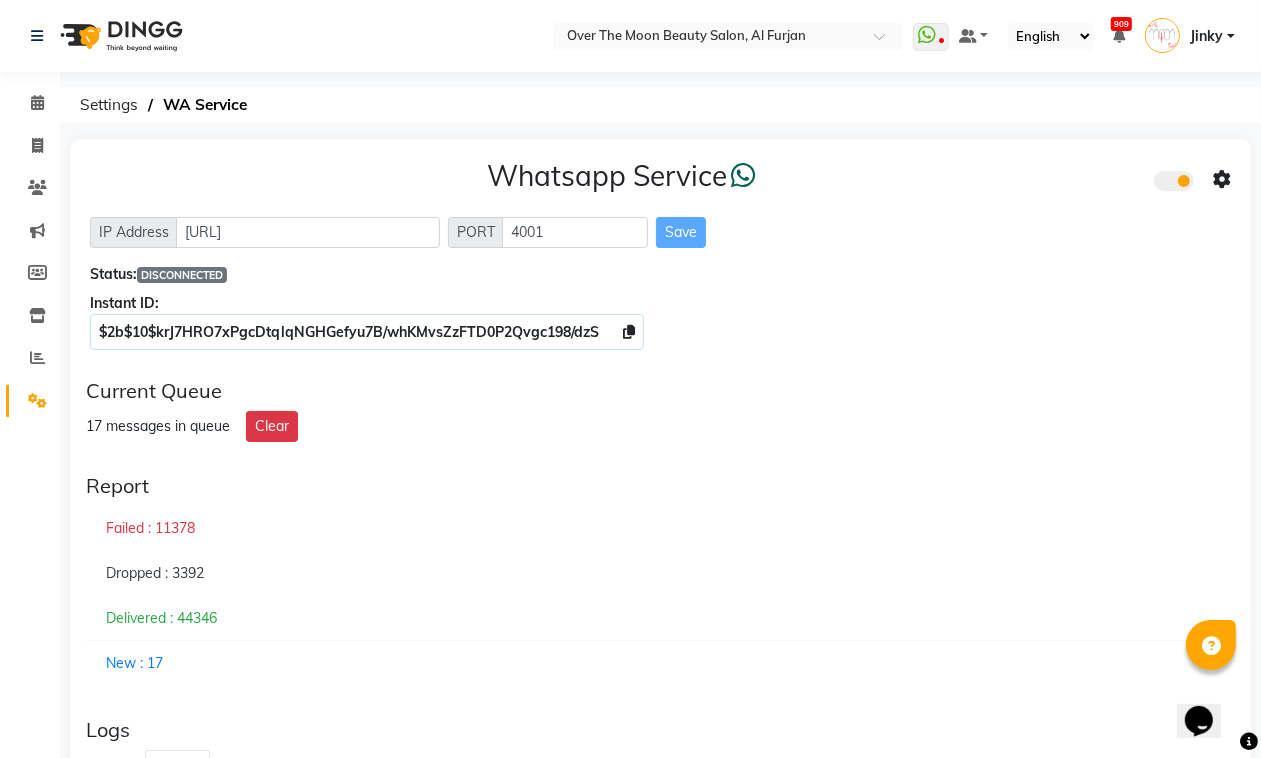 click 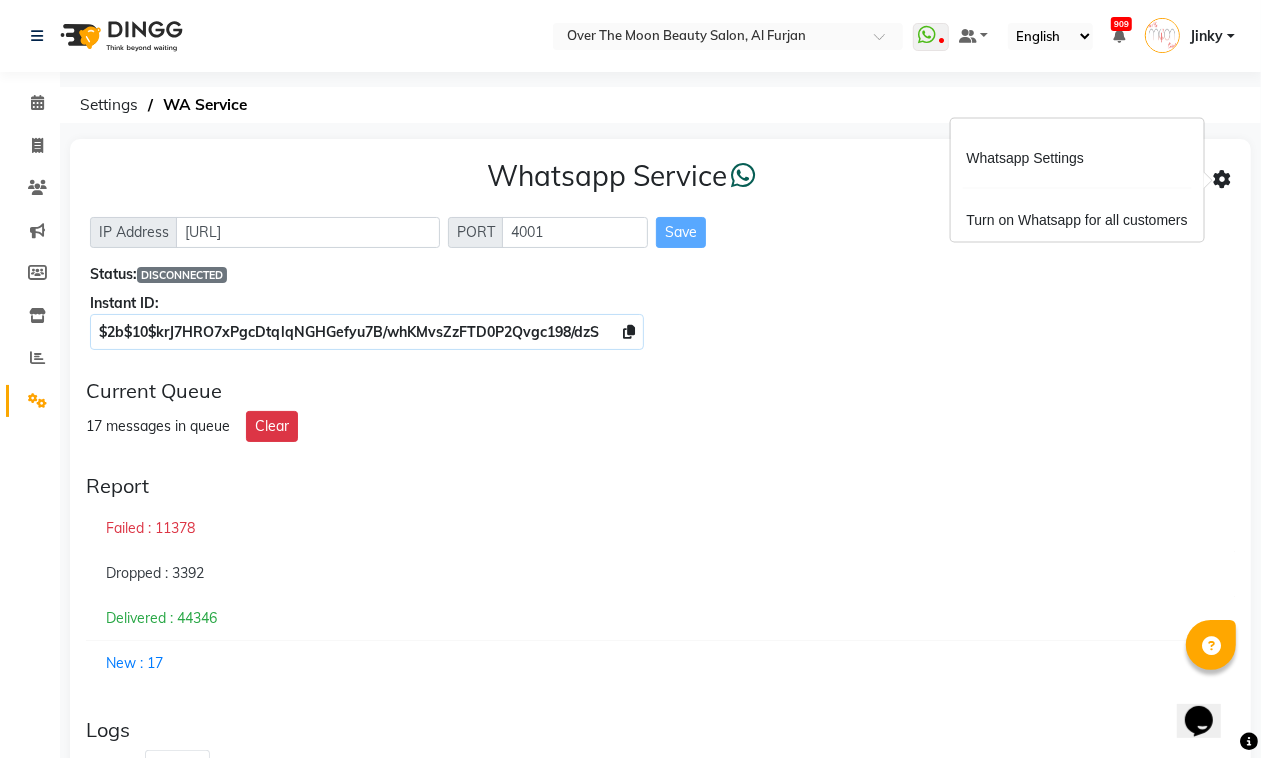 click on "Whatsapp Settings  Turn on Whatsapp for all customers" at bounding box center (1077, 180) 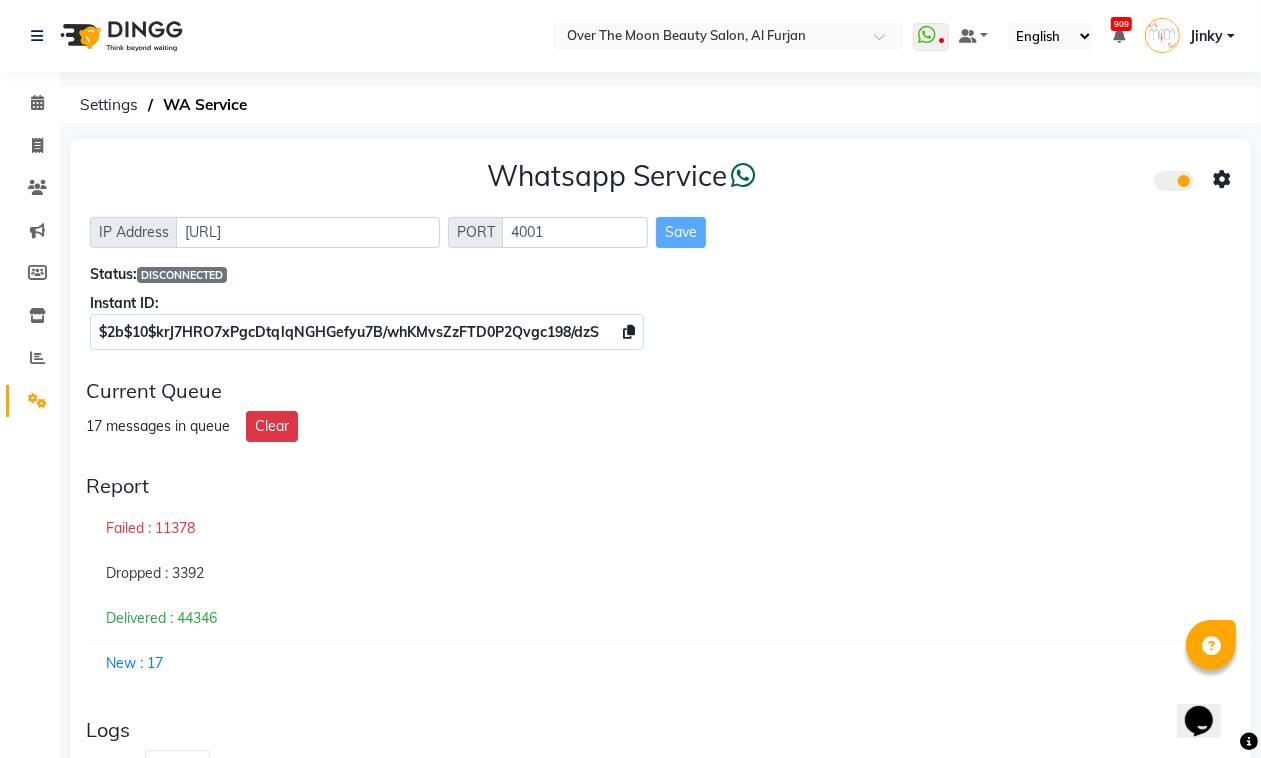 click 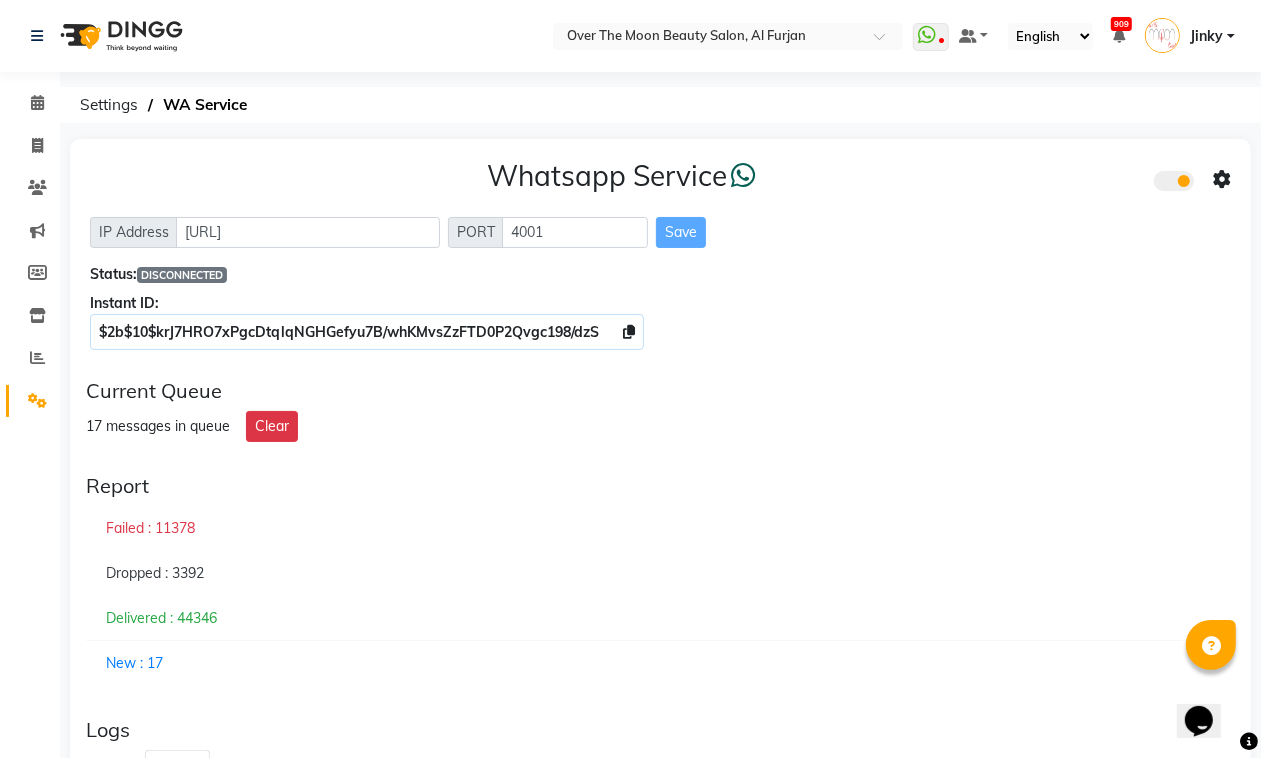 click 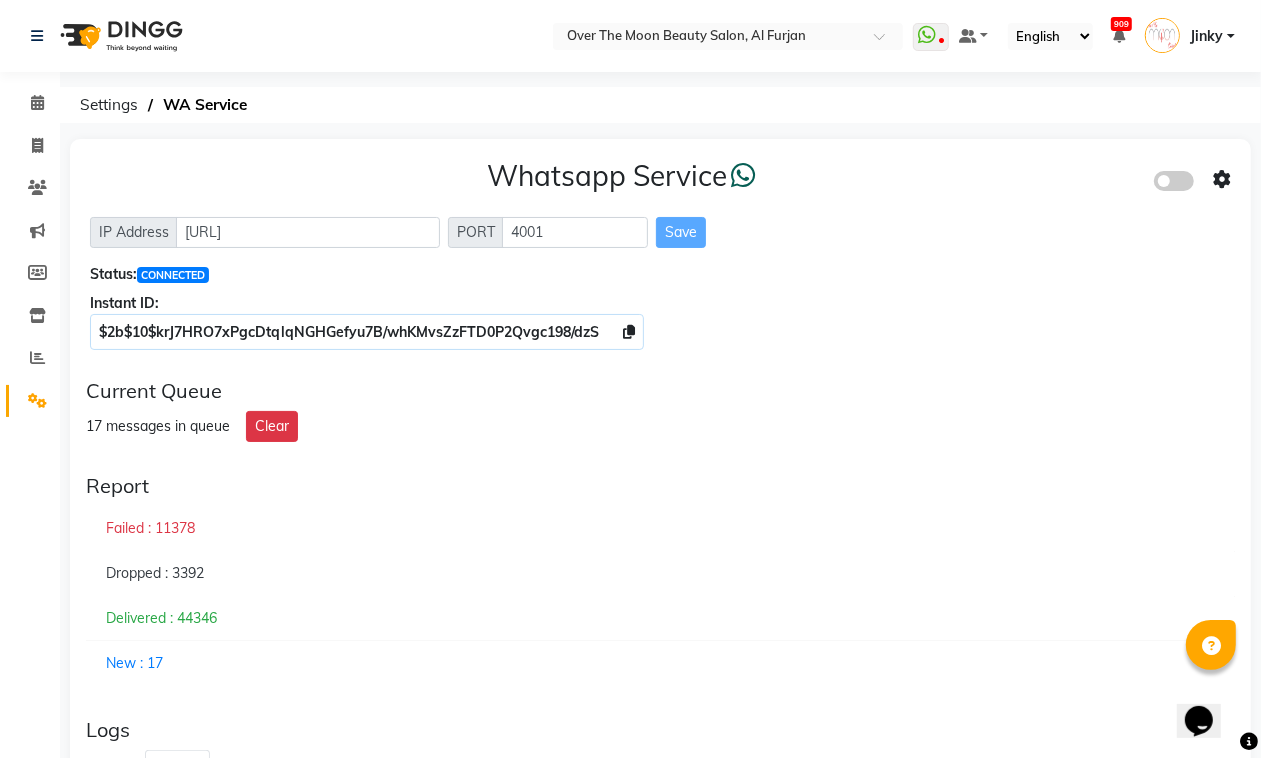 click on "Whatsapp Service" 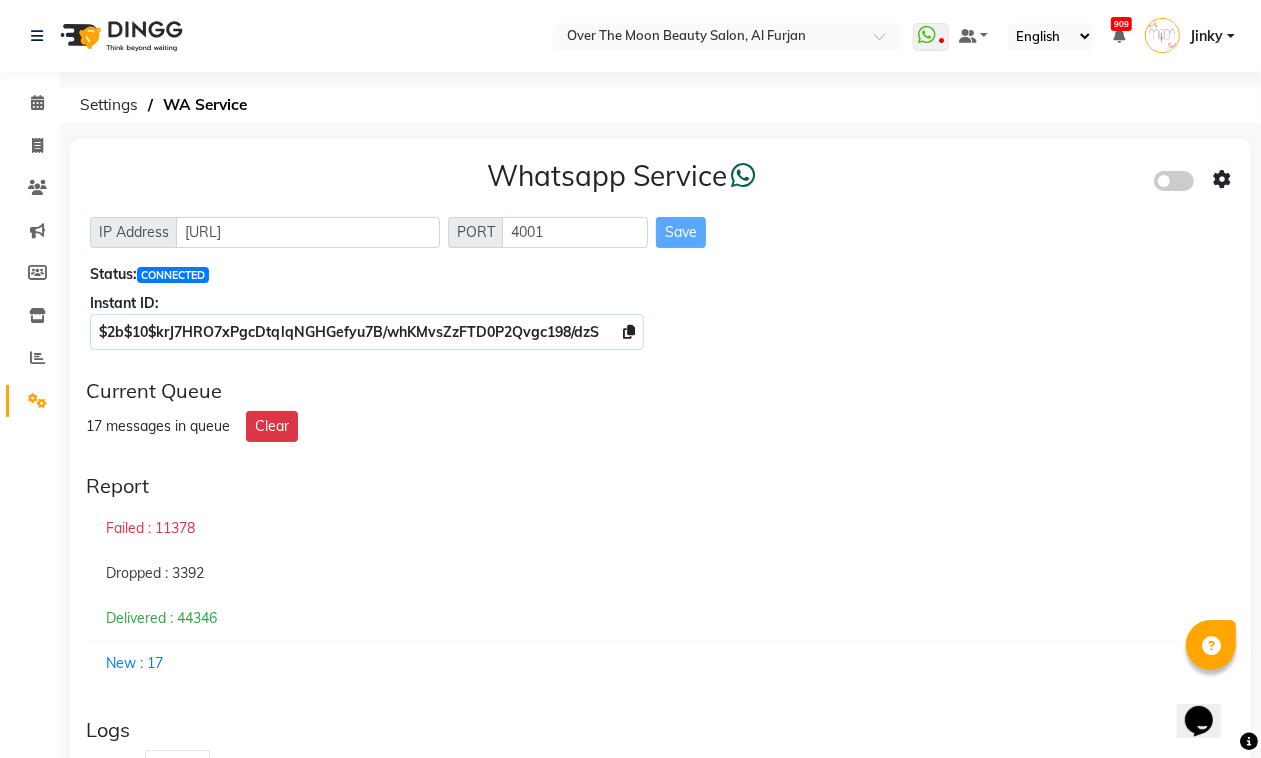 click 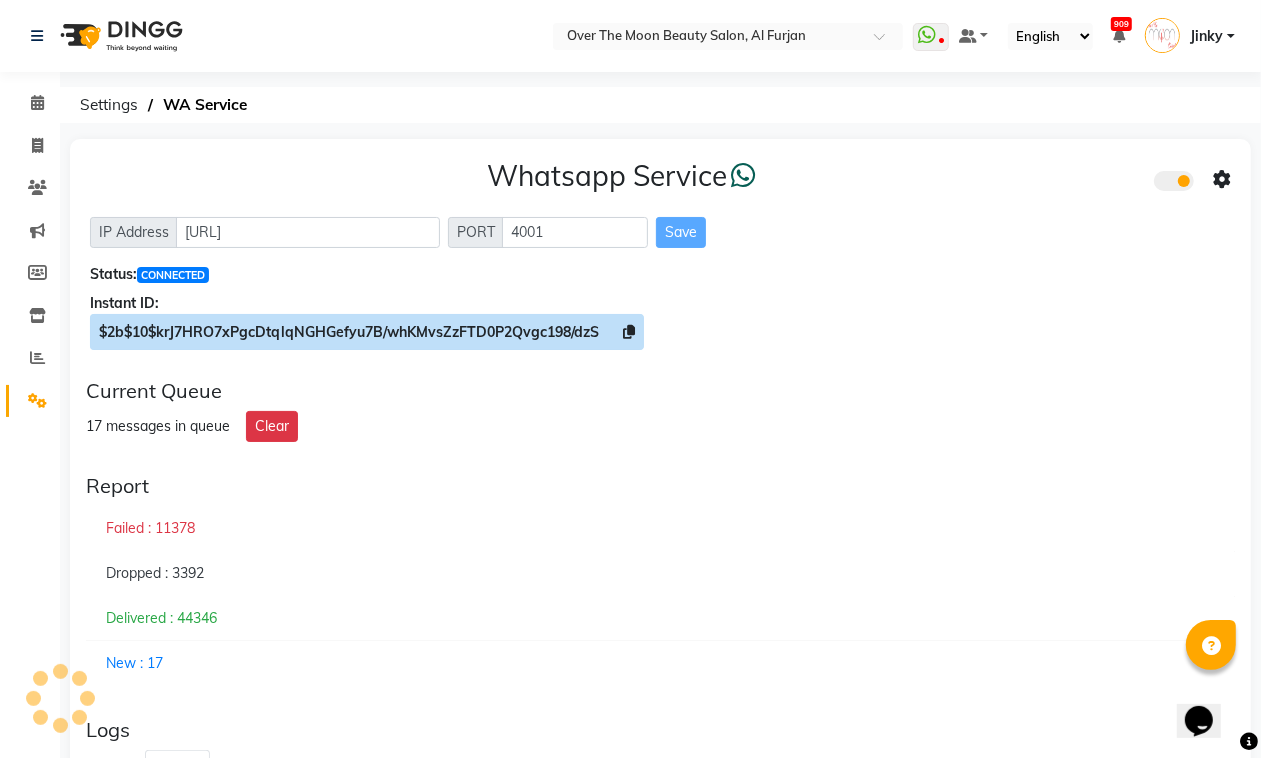 click 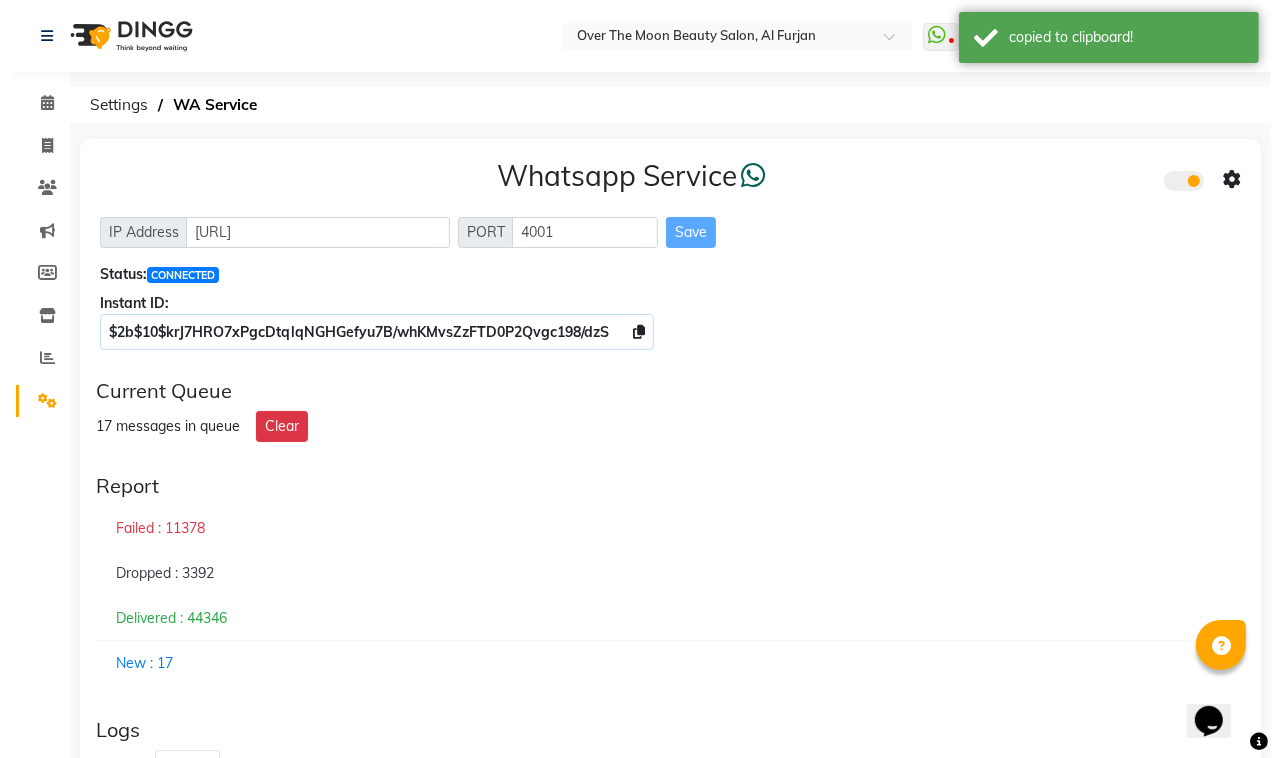 scroll, scrollTop: 101, scrollLeft: 0, axis: vertical 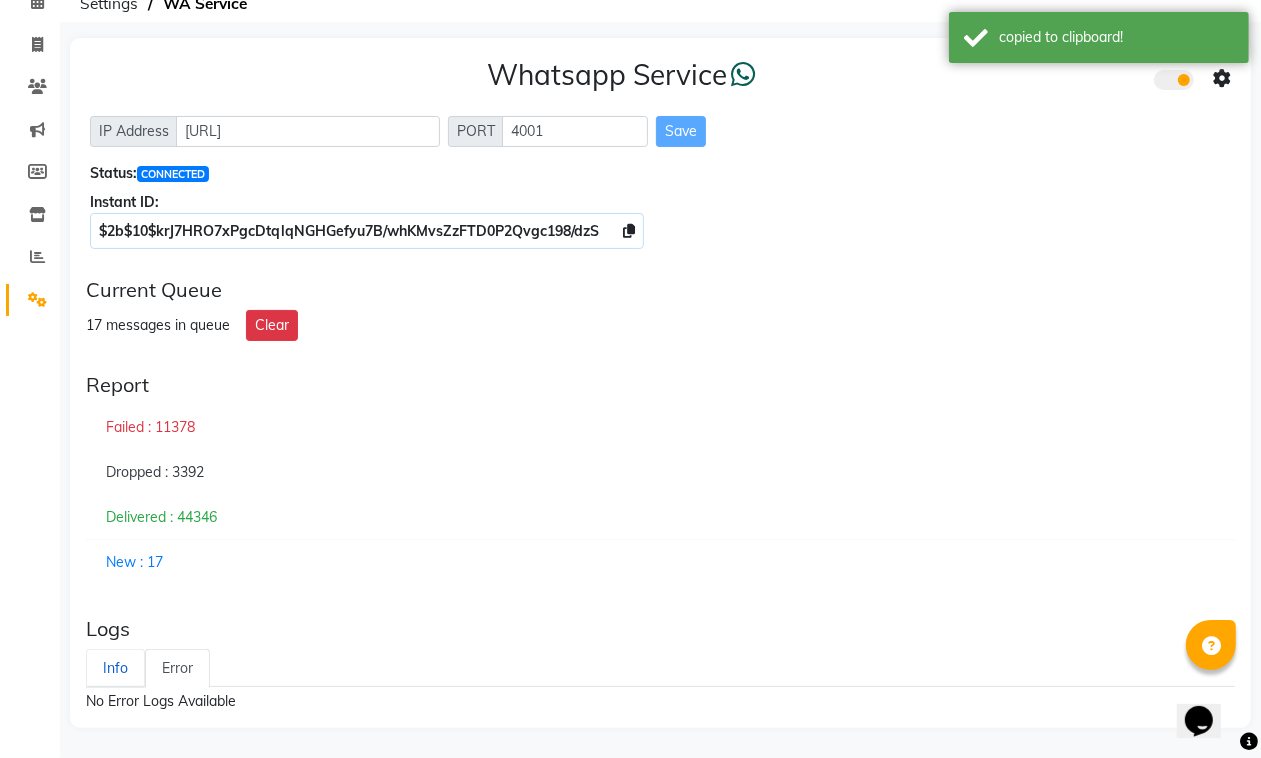 click on "Info" at bounding box center [115, 668] 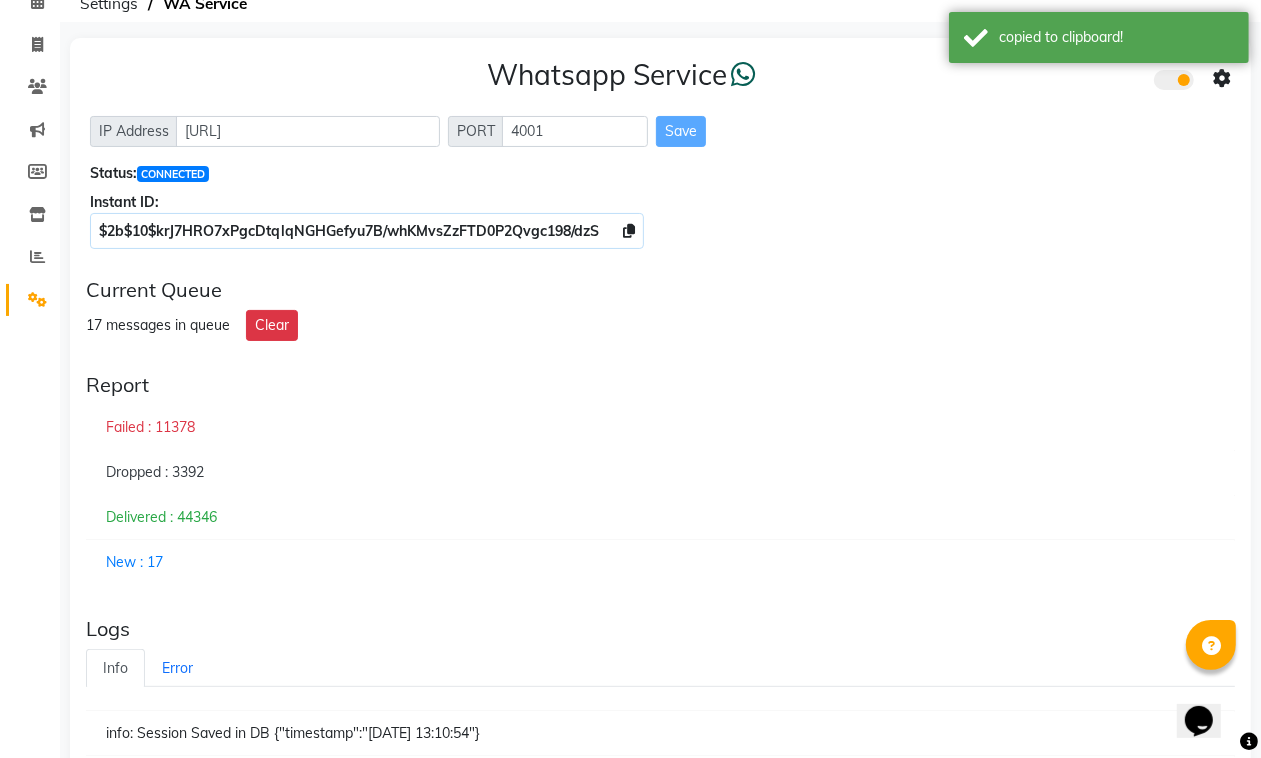 click 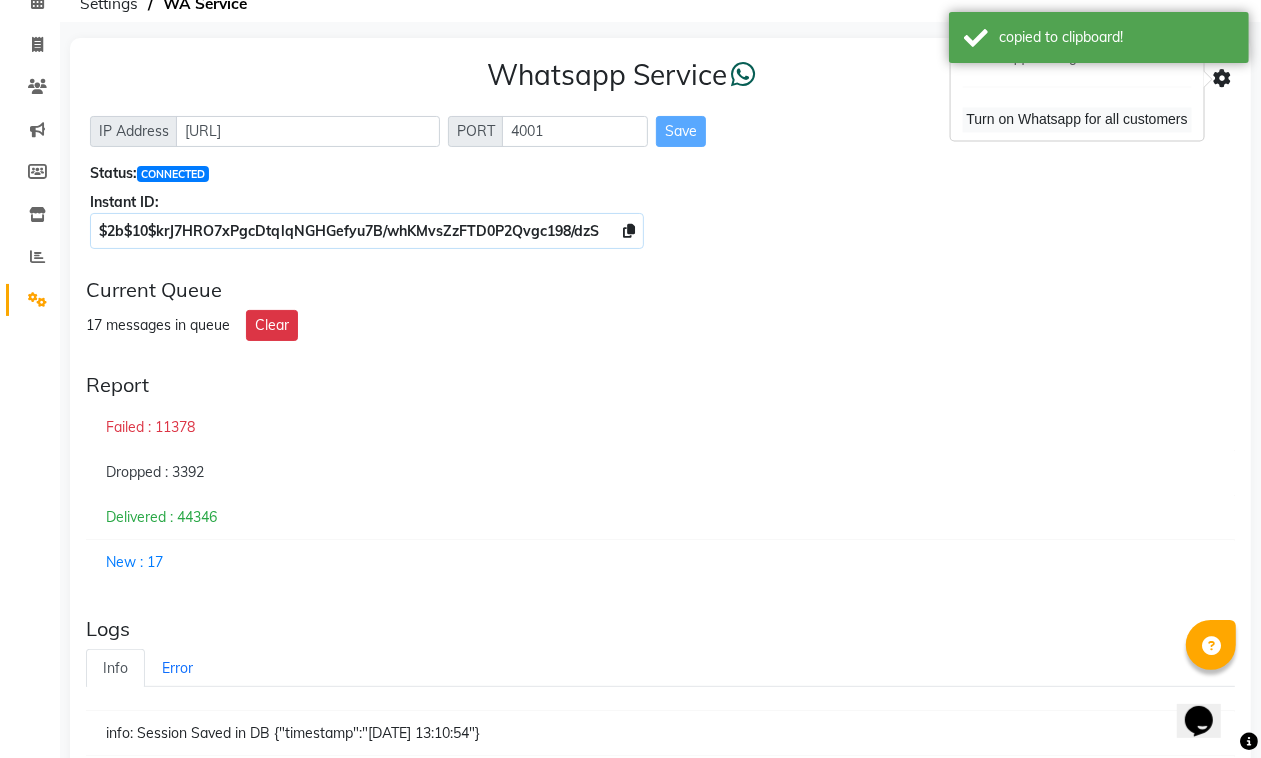 click on "Turn on Whatsapp for all customers" at bounding box center (1077, 120) 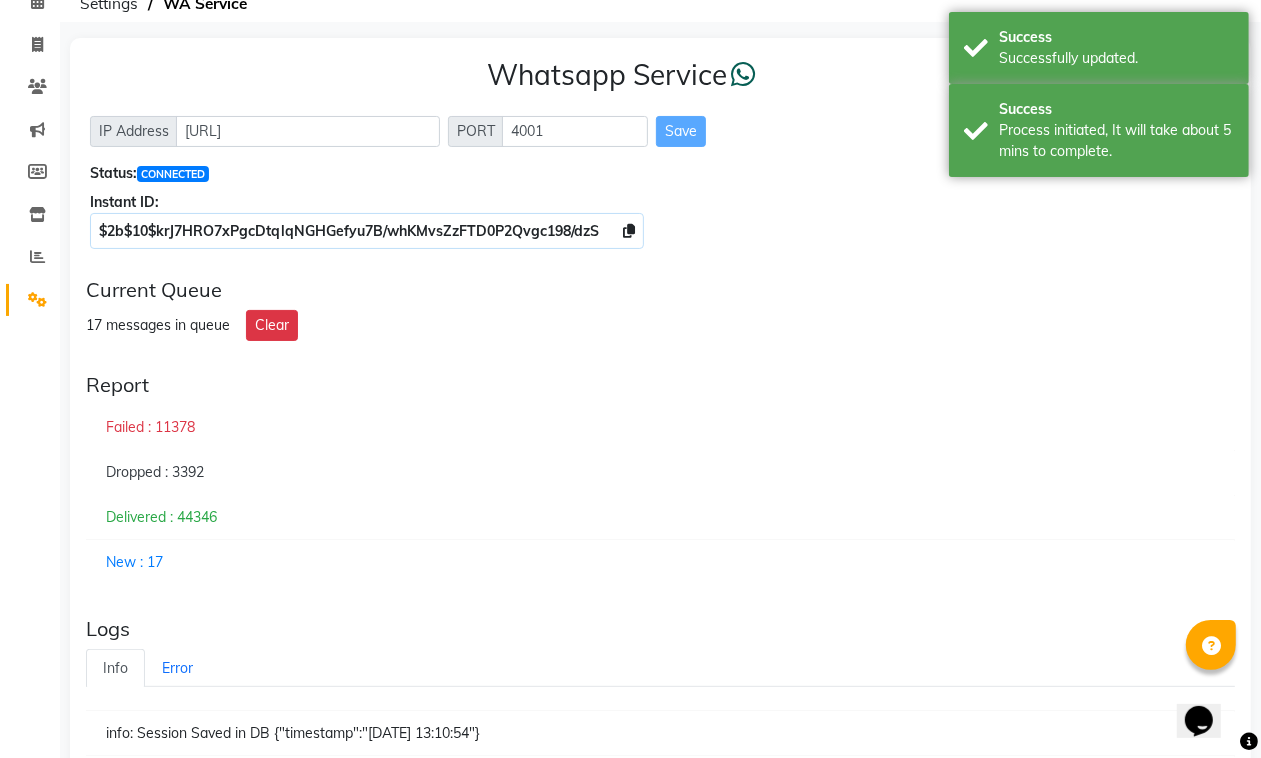 click on "Status:  CONNECTED" 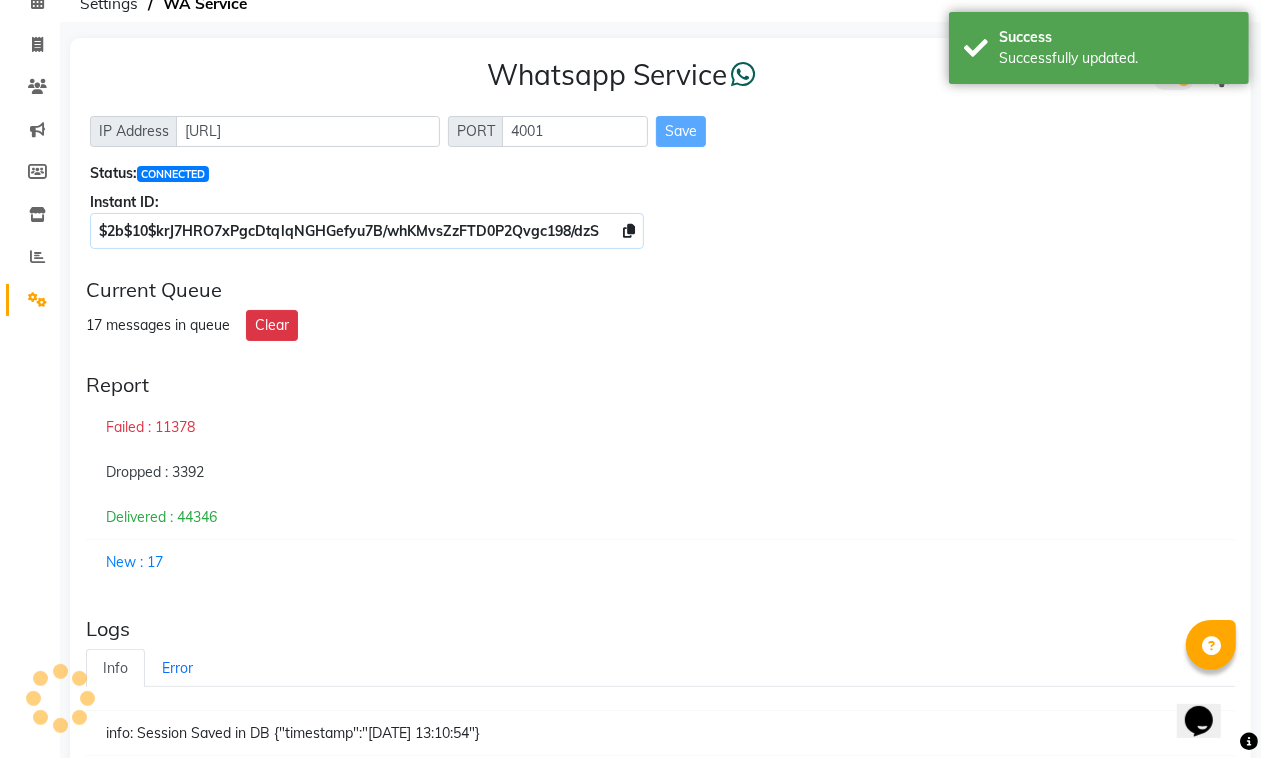 click on "IP Address [URL] PORT 4001 Save" 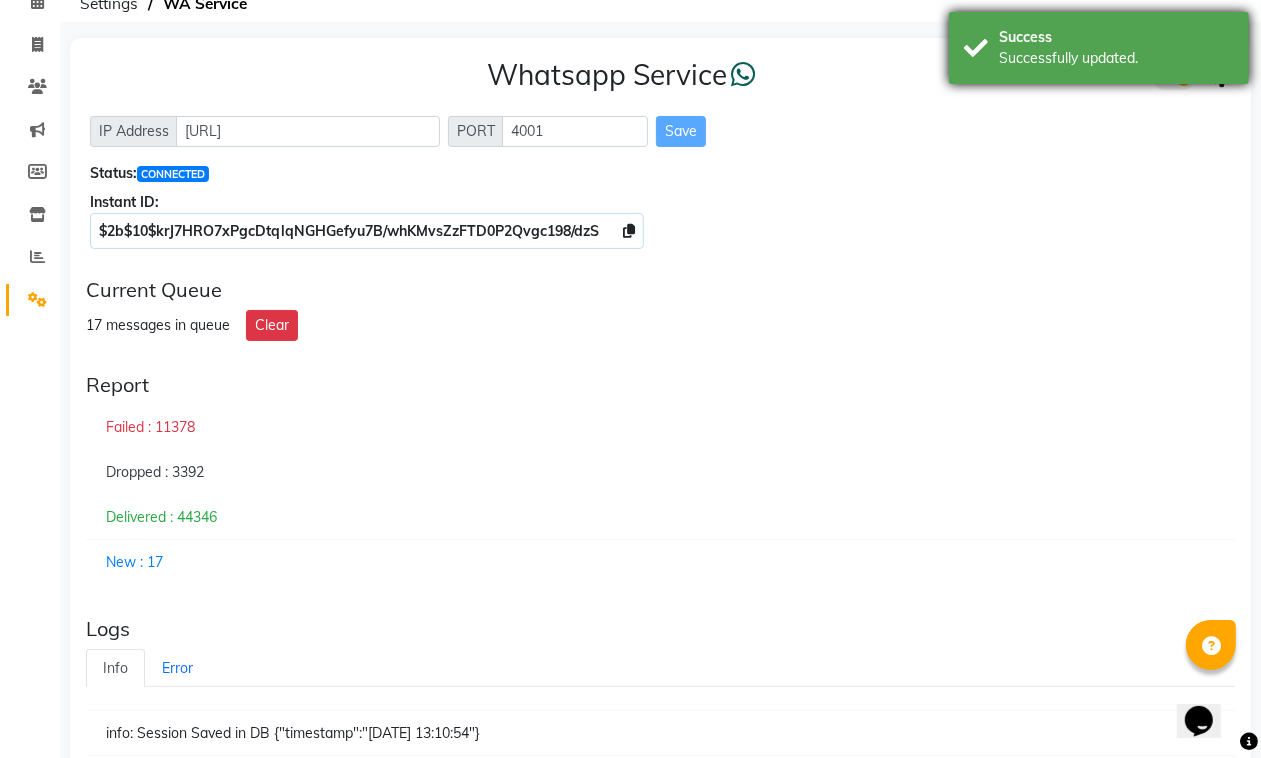 click on "Success   Successfully updated." at bounding box center [1099, 48] 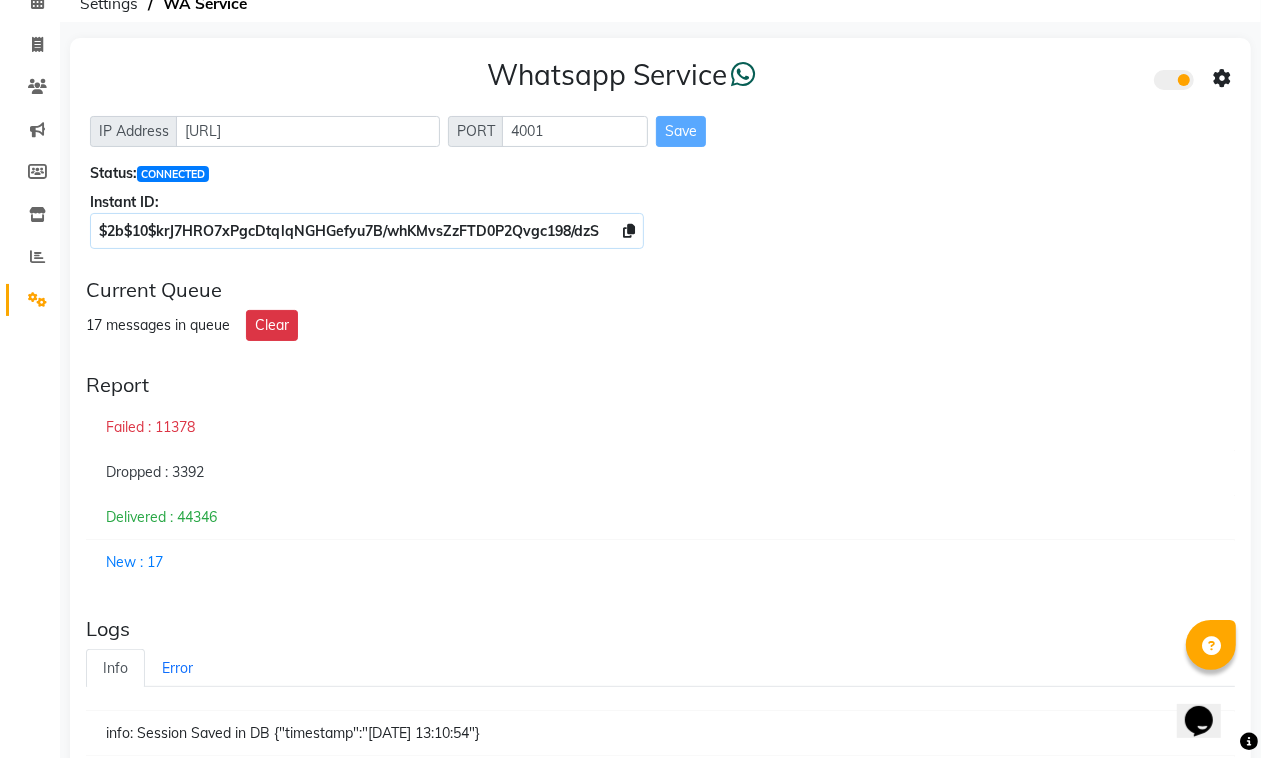 click on "Whatsapp Service  IP Address [URL] PORT 4001 Save Status:  CONNECTED Instant ID: $2b$10$krJ7HRO7xPgcDtqlqNGHGefyu7B/whKMvsZzFTD0P2Qvgc198/dzS" 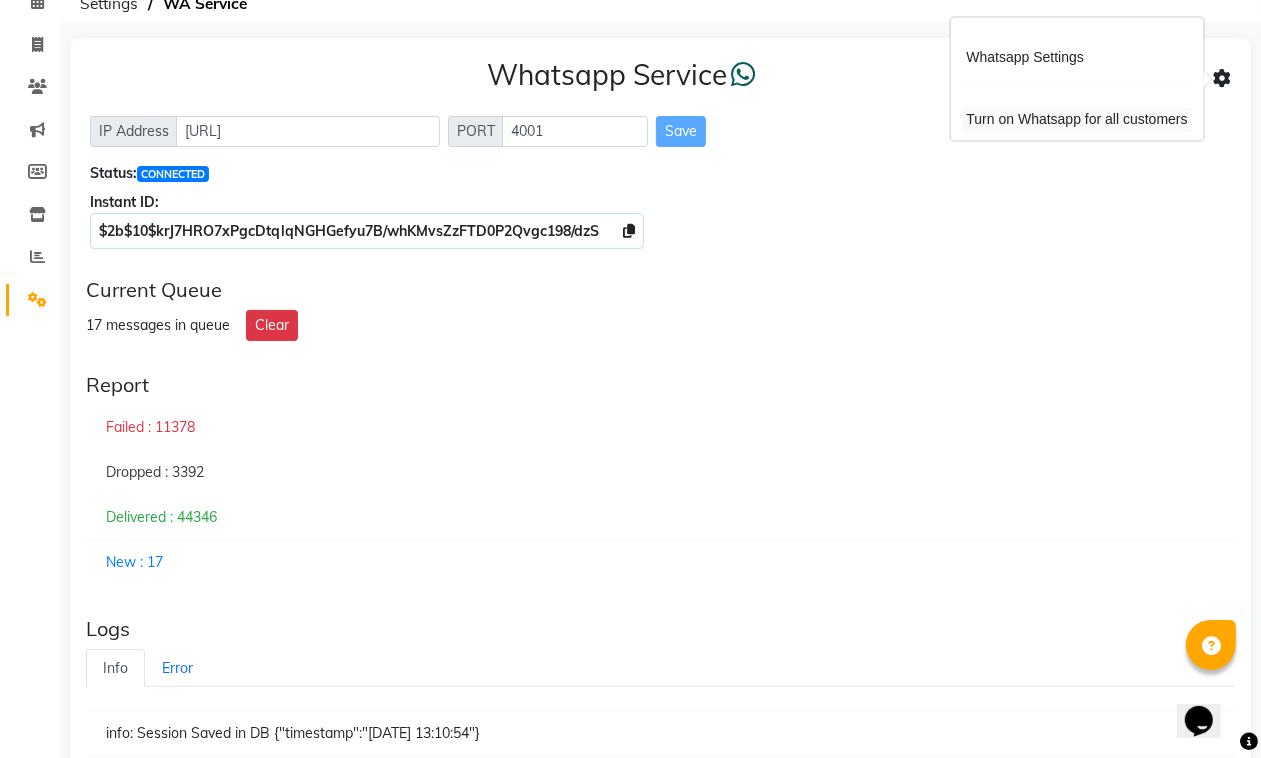 click on "Turn on Whatsapp for all customers" at bounding box center (1077, 120) 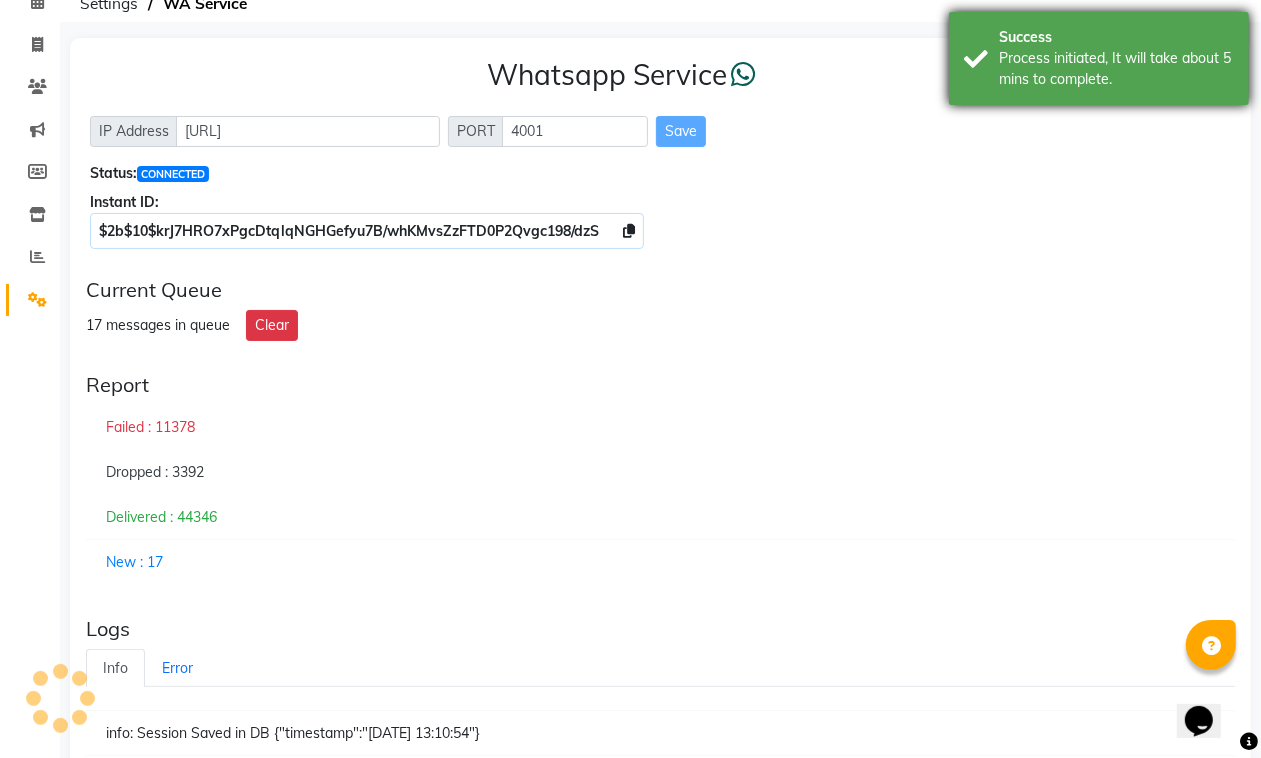 click on "Process initiated, It will take about 5 mins to complete." at bounding box center (1116, 69) 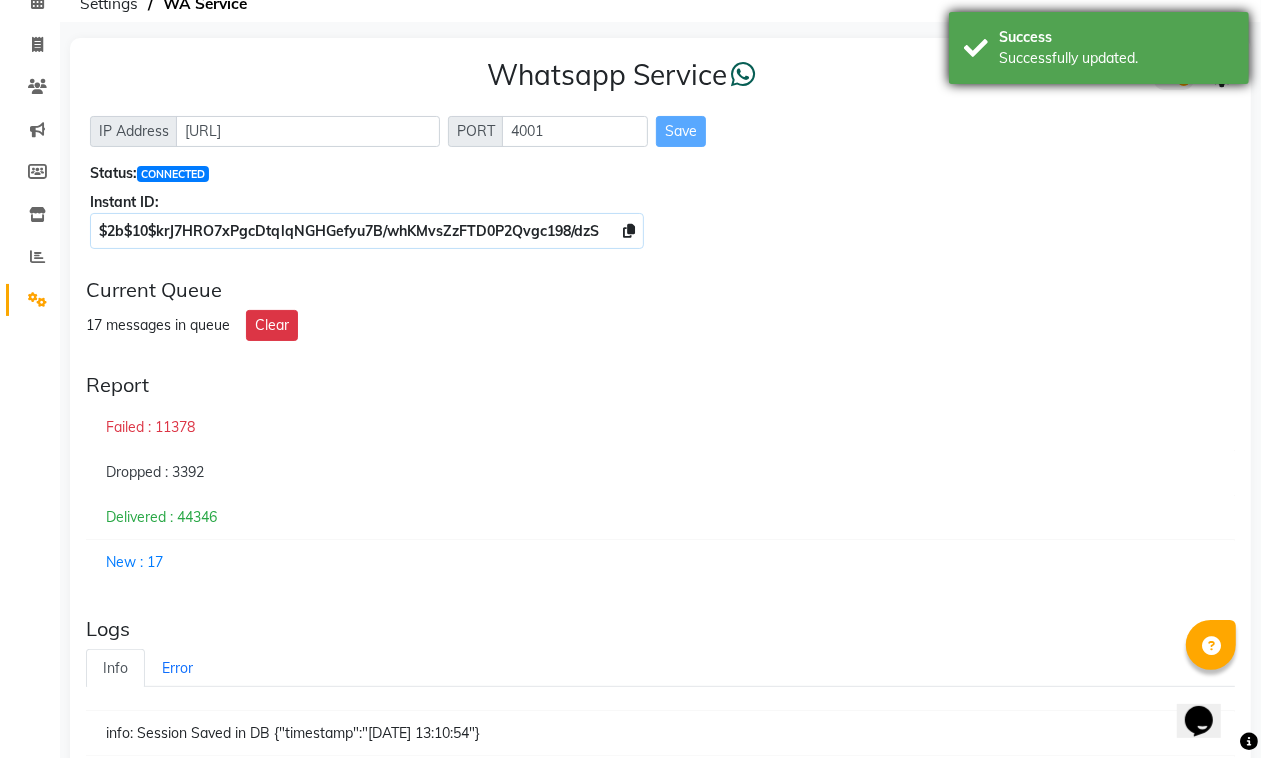 click on "Success   Successfully updated." at bounding box center (1099, 48) 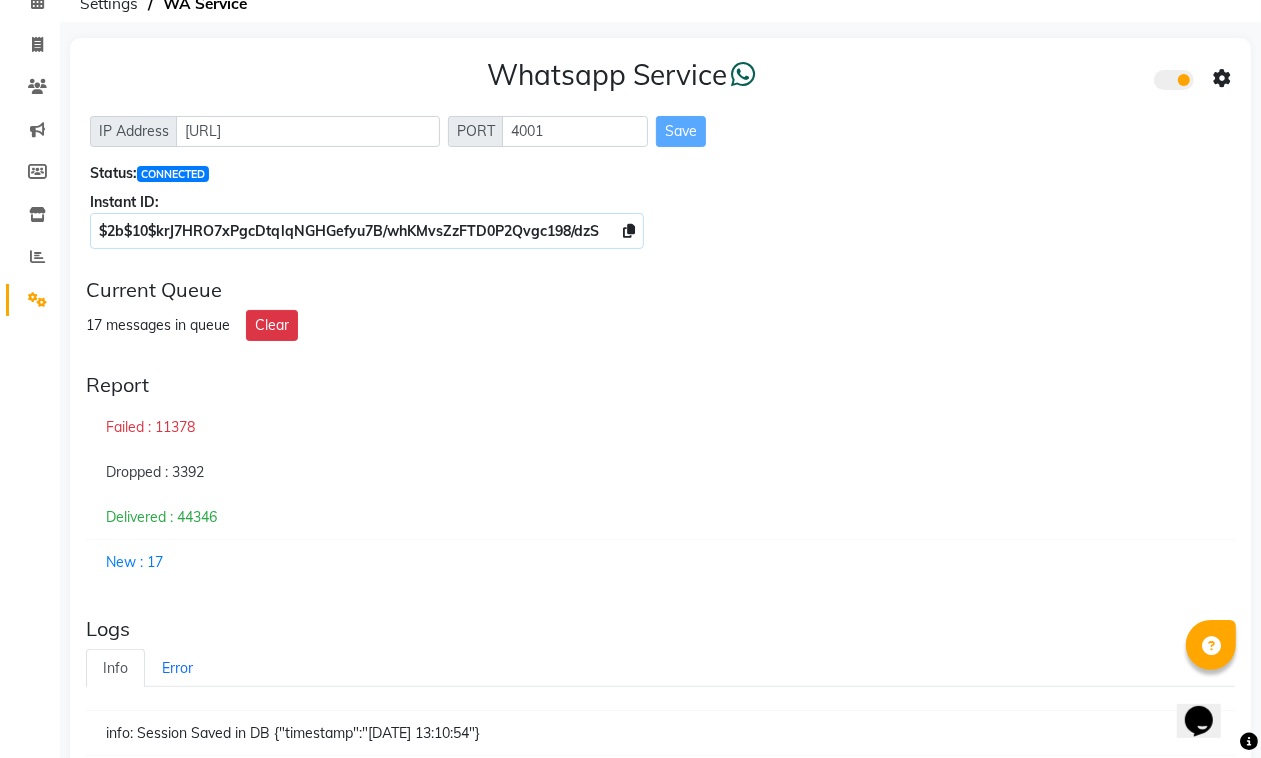 click 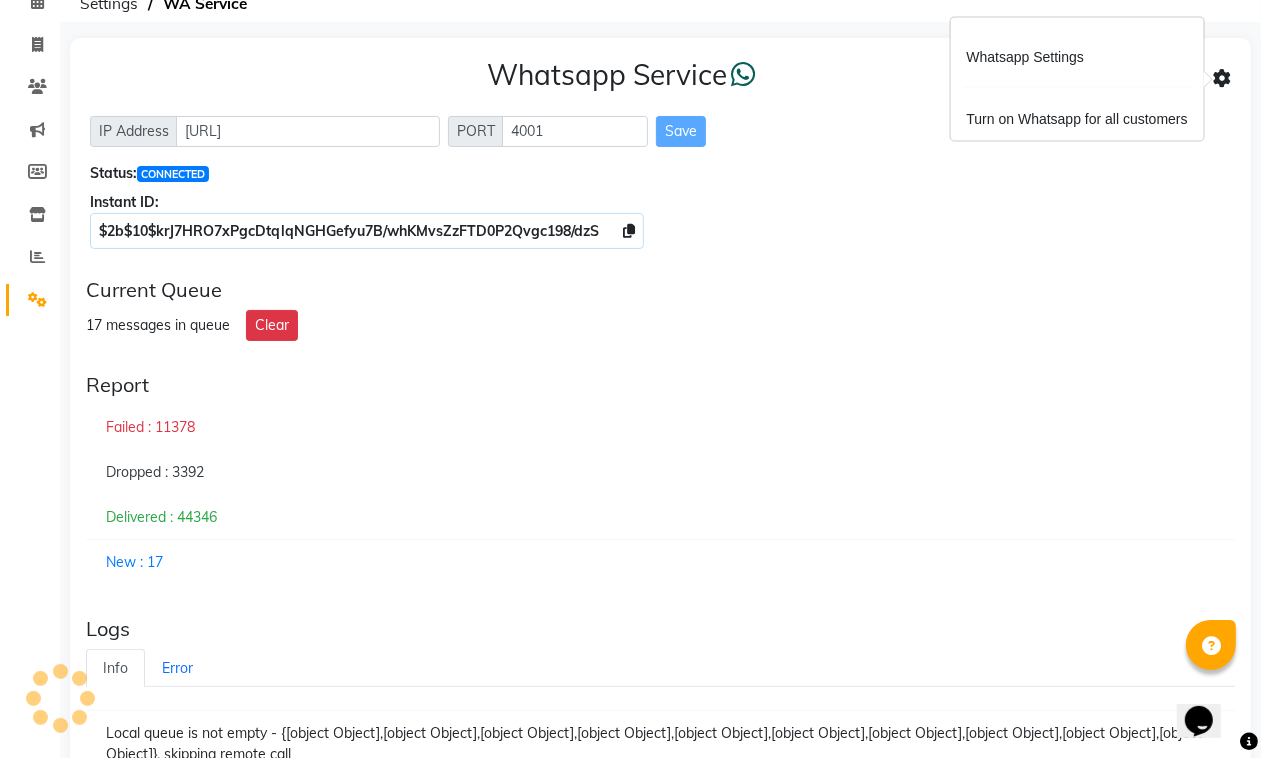 click on "Whatsapp Settings  Turn on Whatsapp for all customers" at bounding box center [1077, 79] 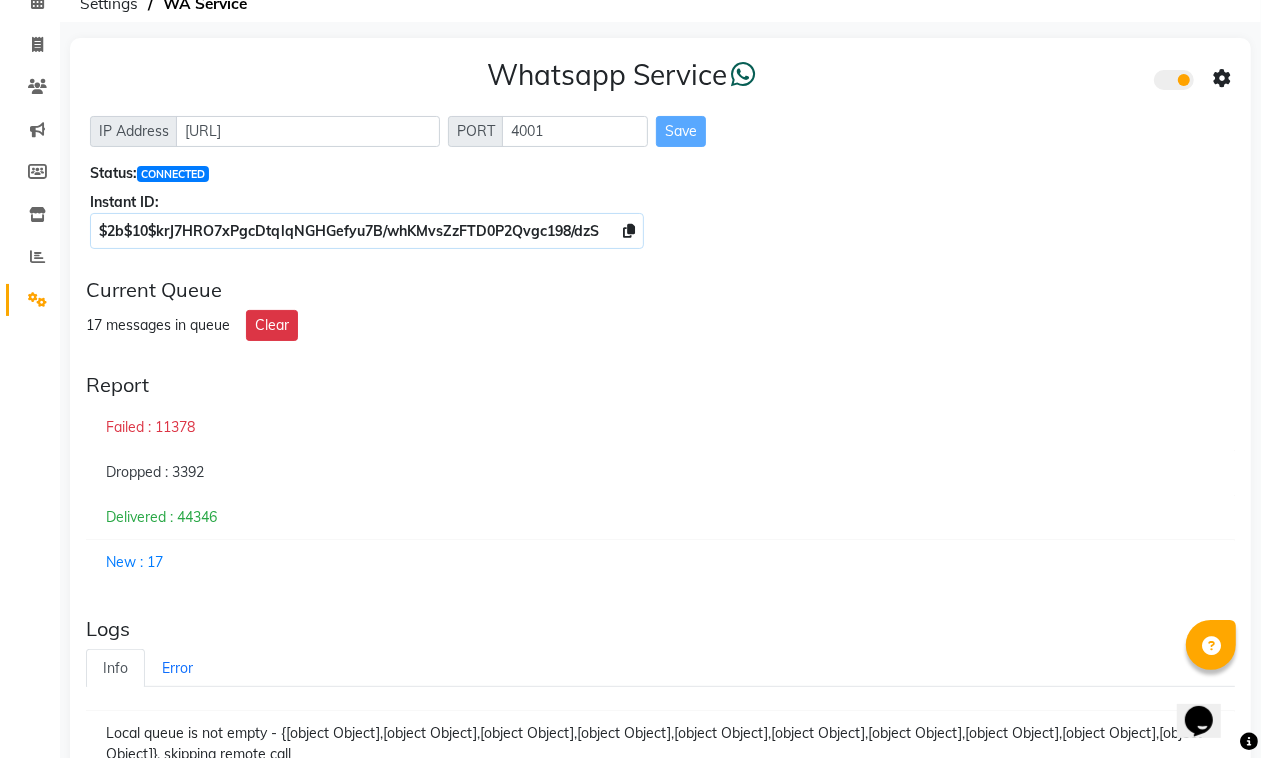 click 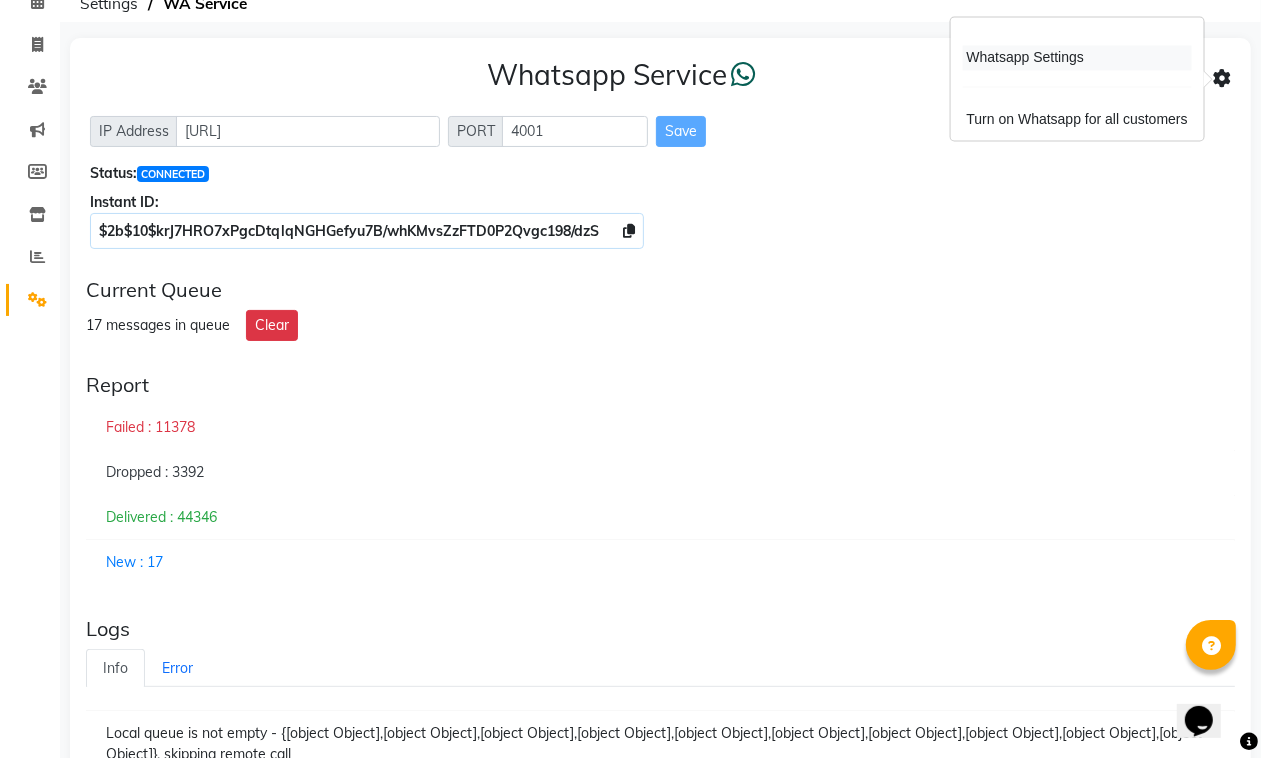 click on "Whatsapp Settings" at bounding box center (1077, 58) 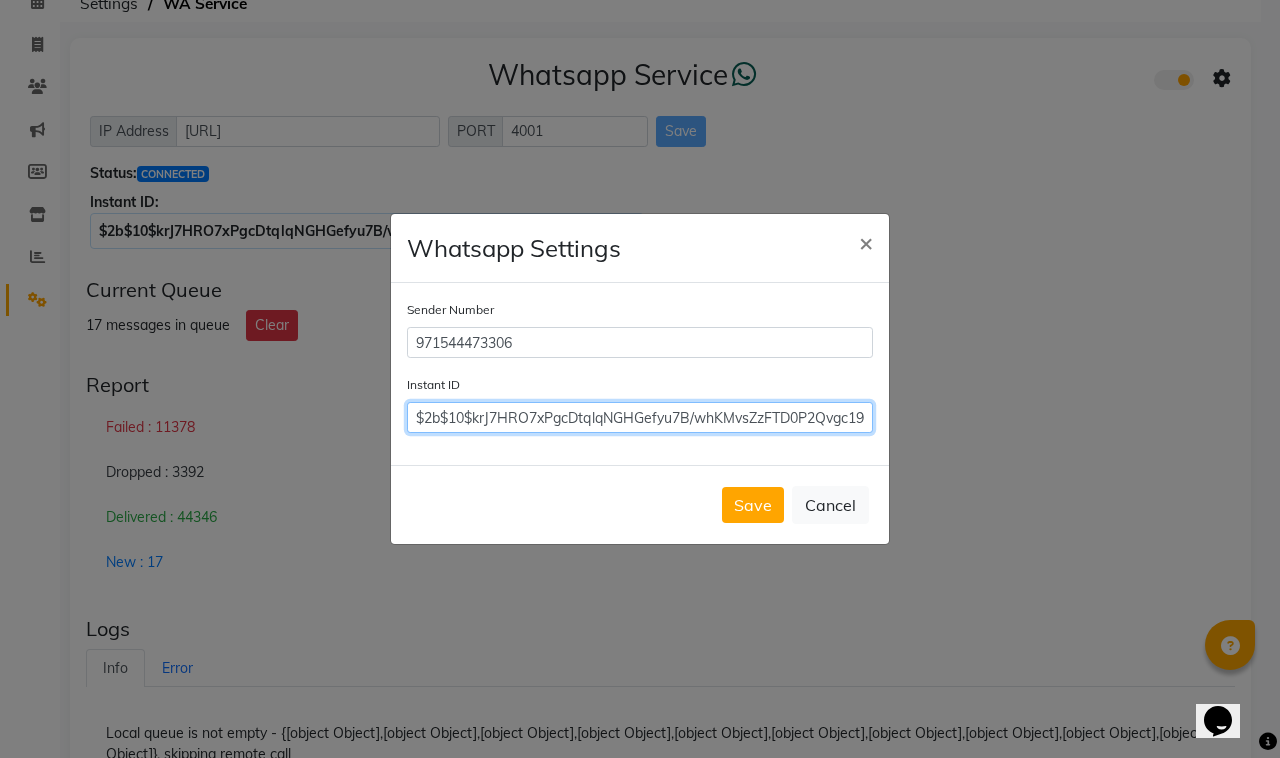 scroll, scrollTop: 0, scrollLeft: 45, axis: horizontal 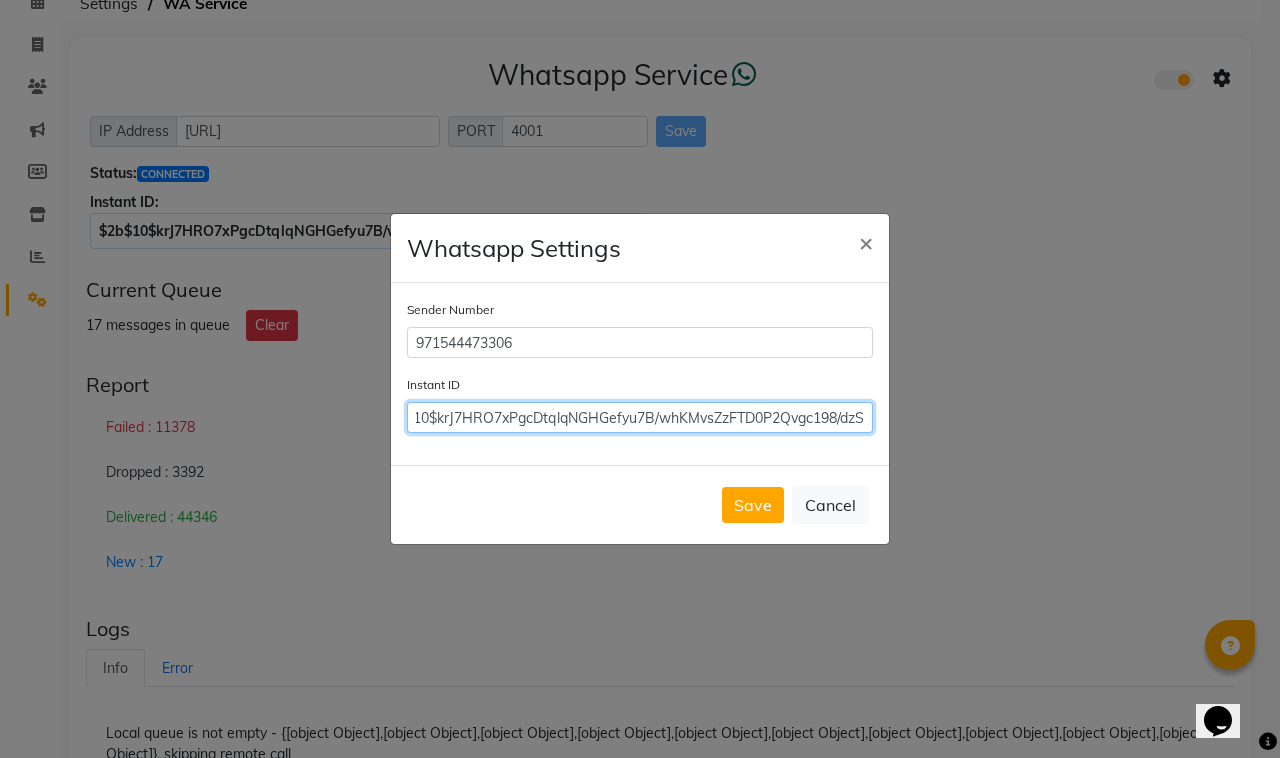 drag, startPoint x: 415, startPoint y: 415, endPoint x: 960, endPoint y: 408, distance: 545.0449 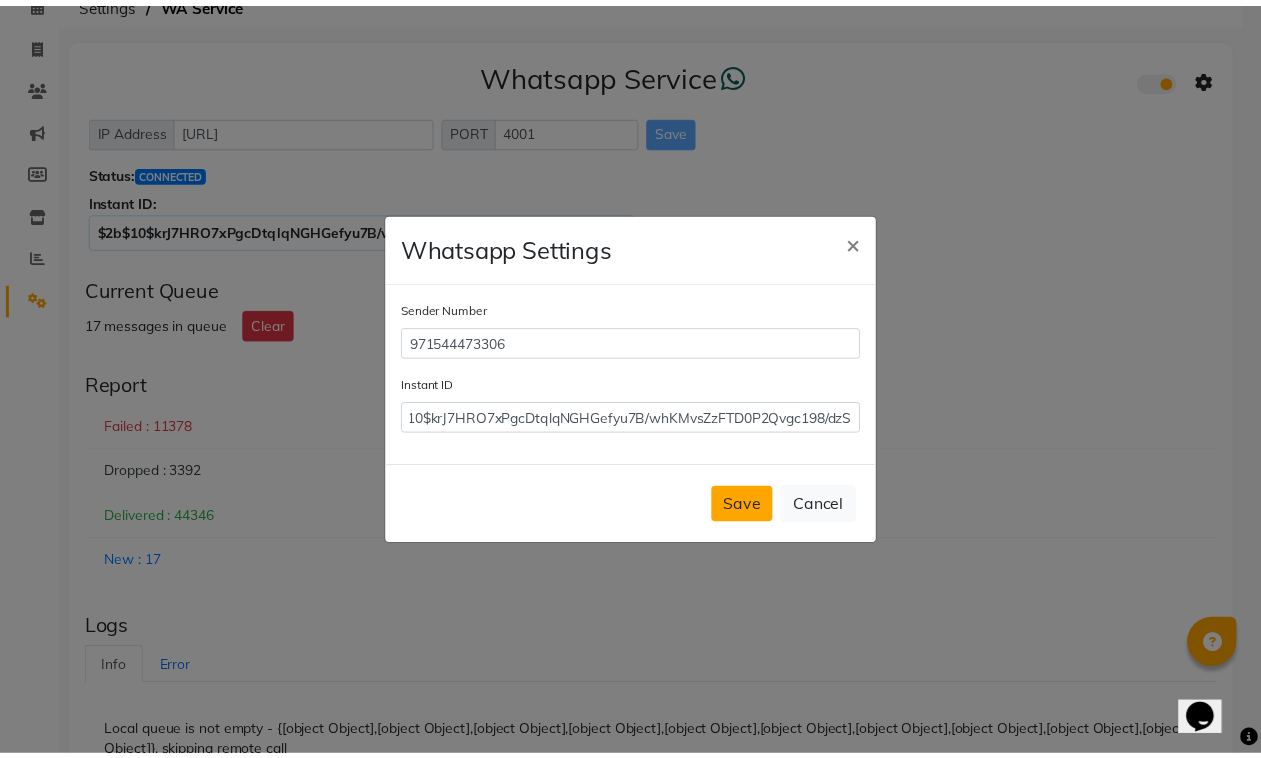 scroll, scrollTop: 0, scrollLeft: 0, axis: both 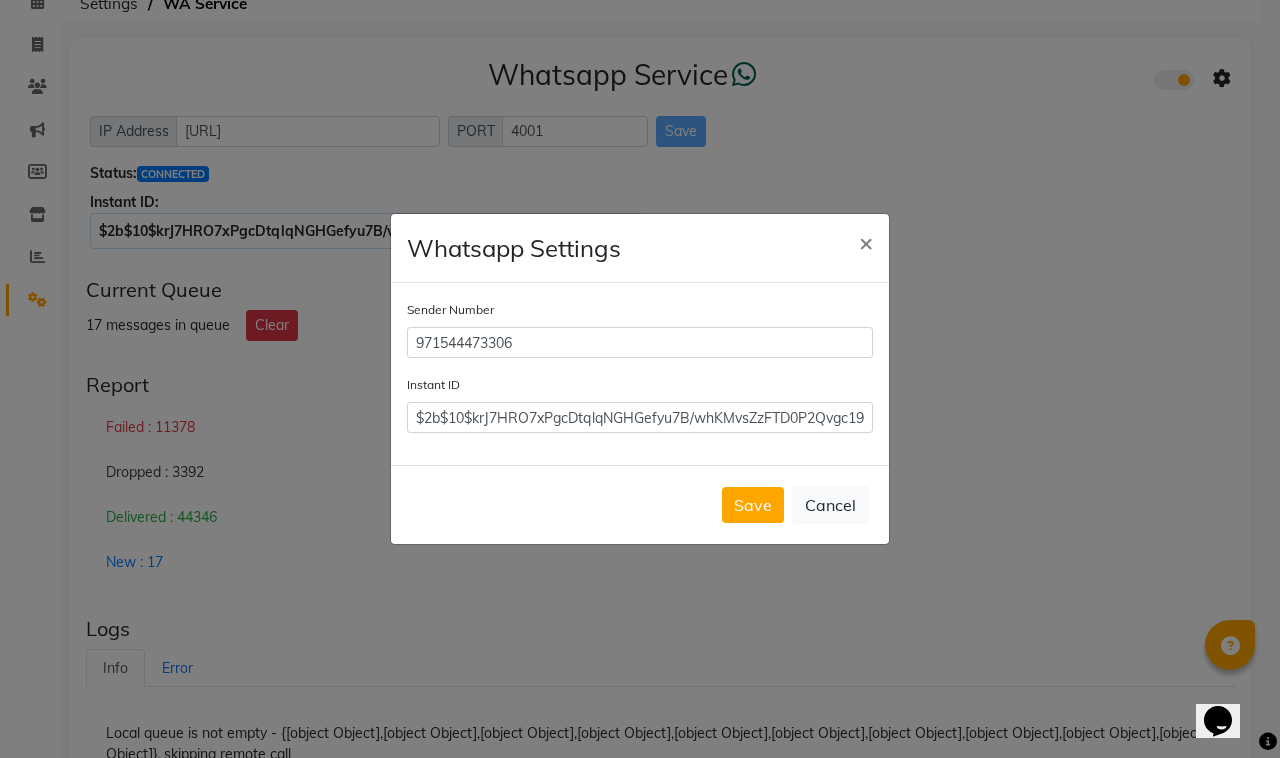 click on "Save" 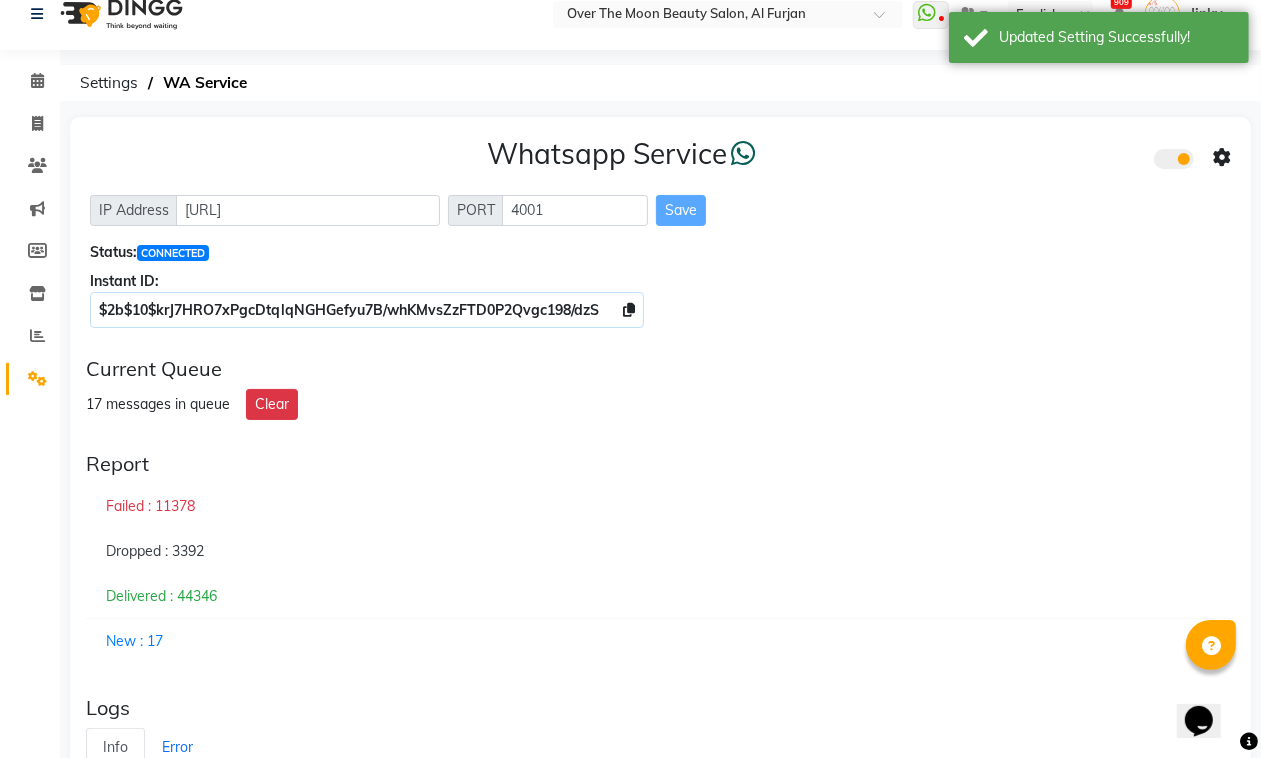 scroll, scrollTop: 0, scrollLeft: 0, axis: both 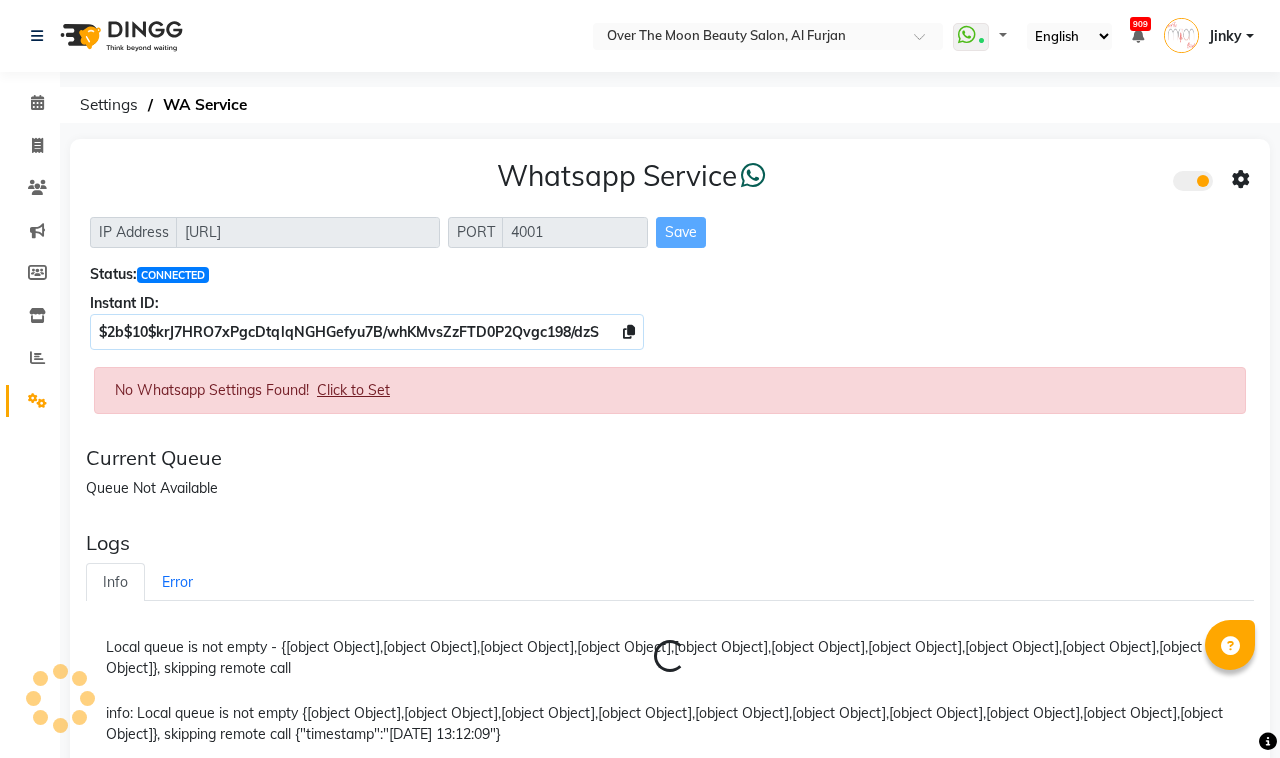 select on "en" 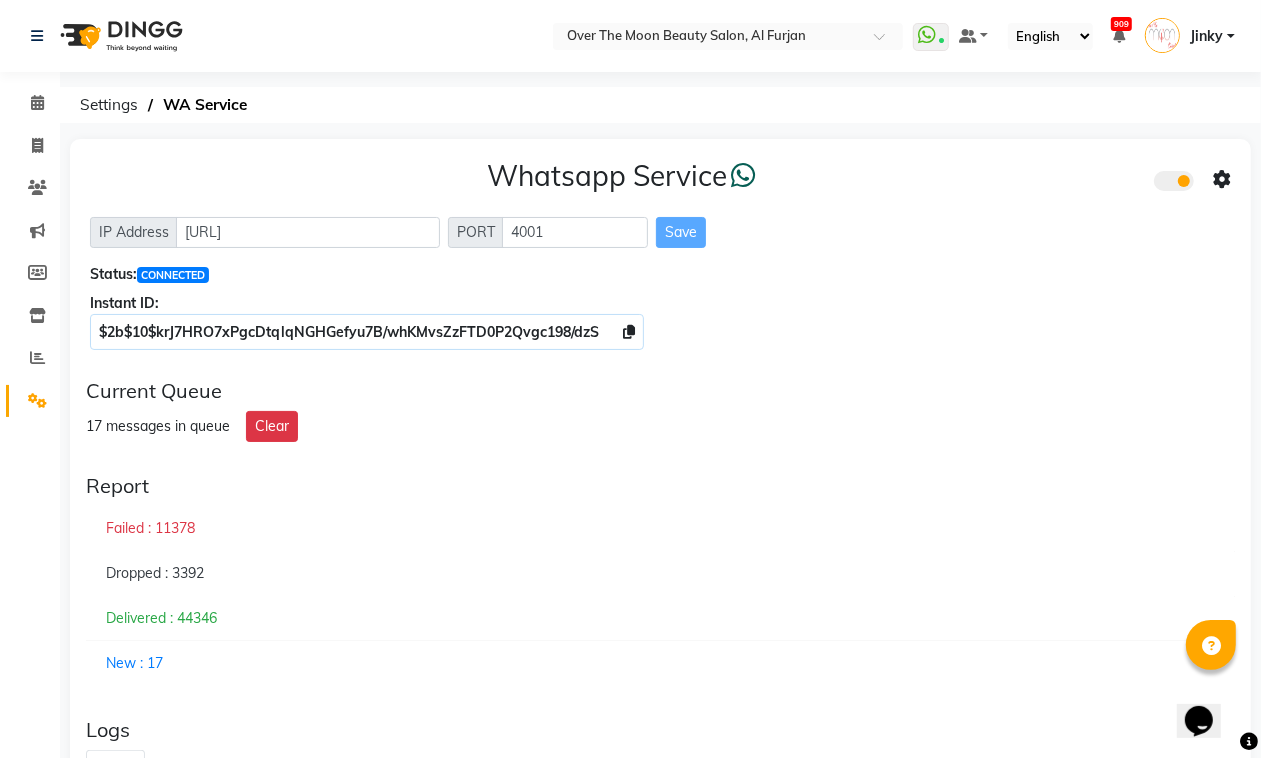 scroll, scrollTop: 0, scrollLeft: 0, axis: both 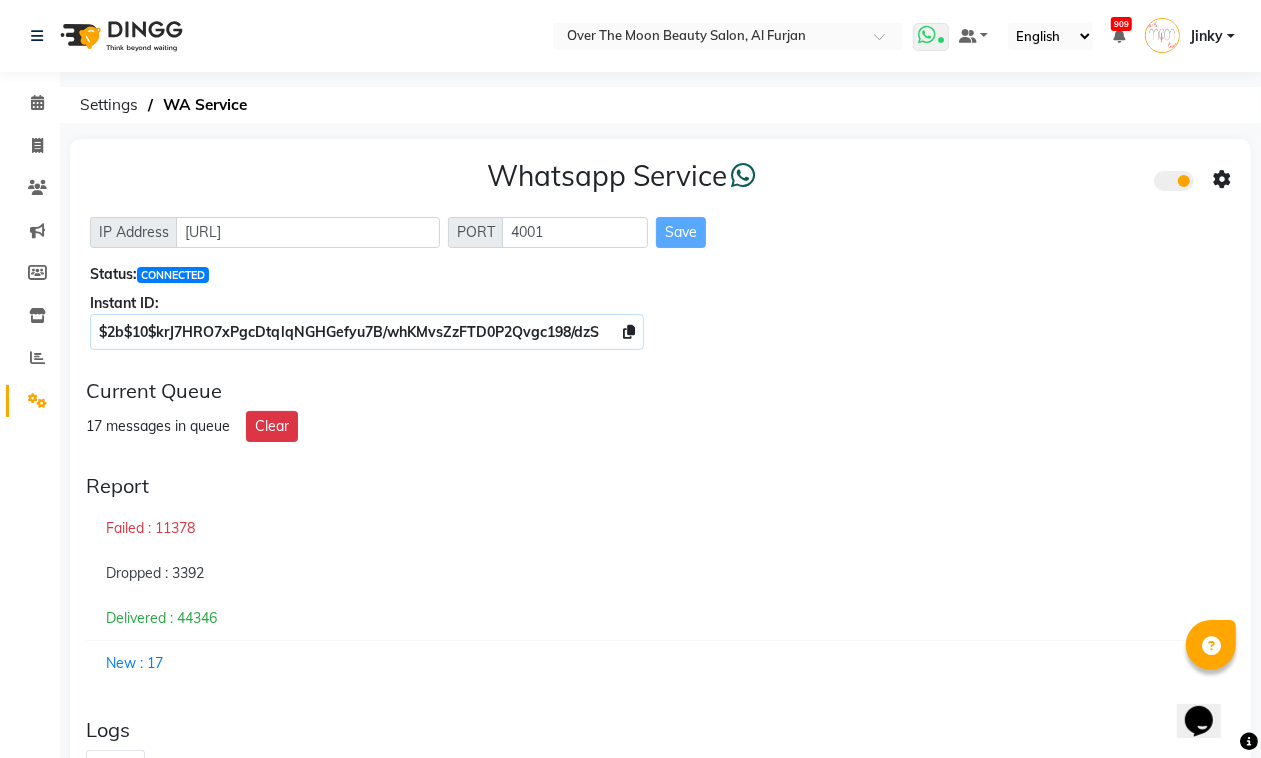 click at bounding box center [927, 35] 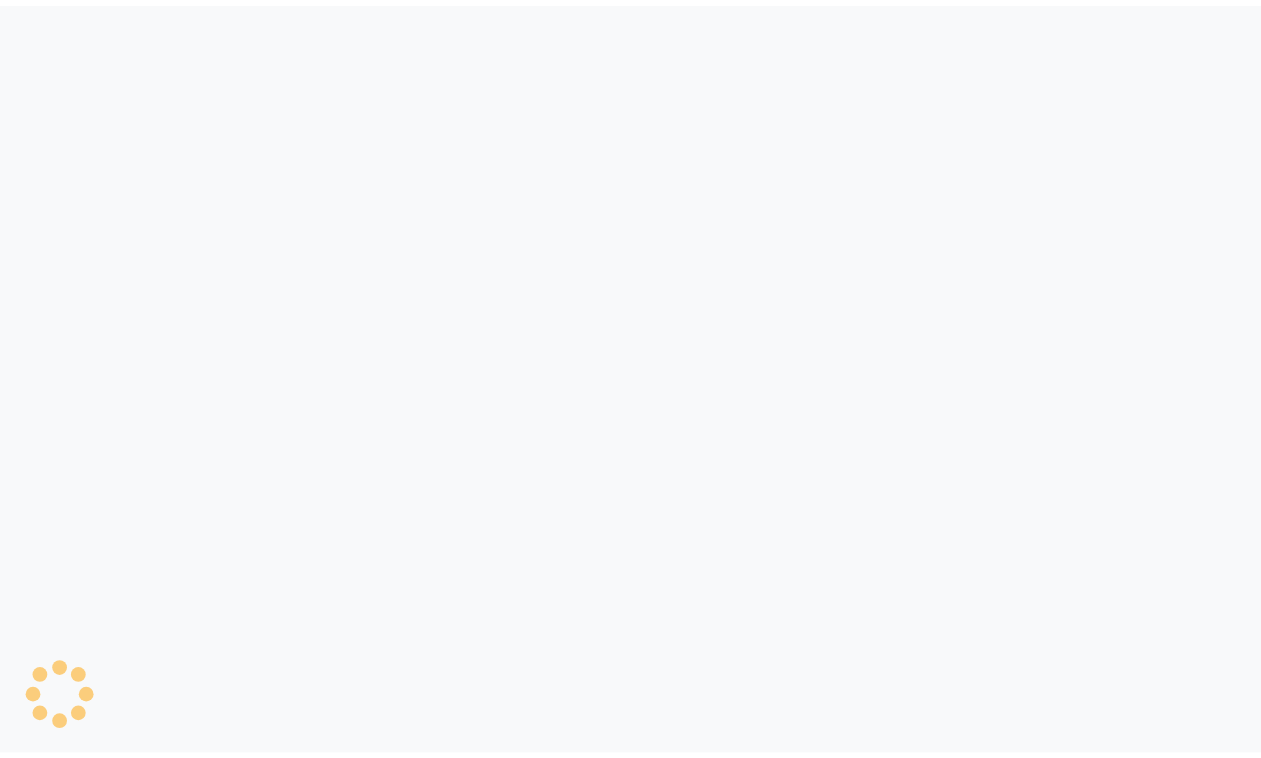 scroll, scrollTop: 0, scrollLeft: 0, axis: both 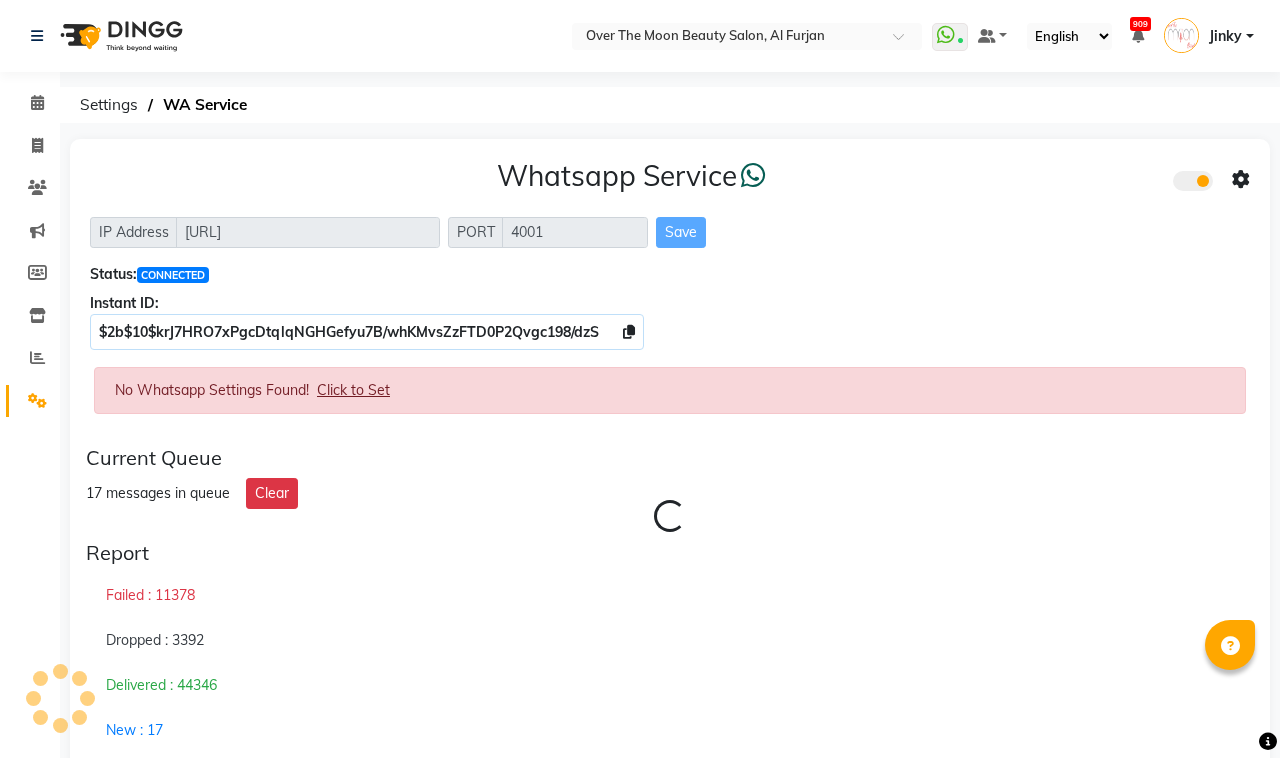 select on "en" 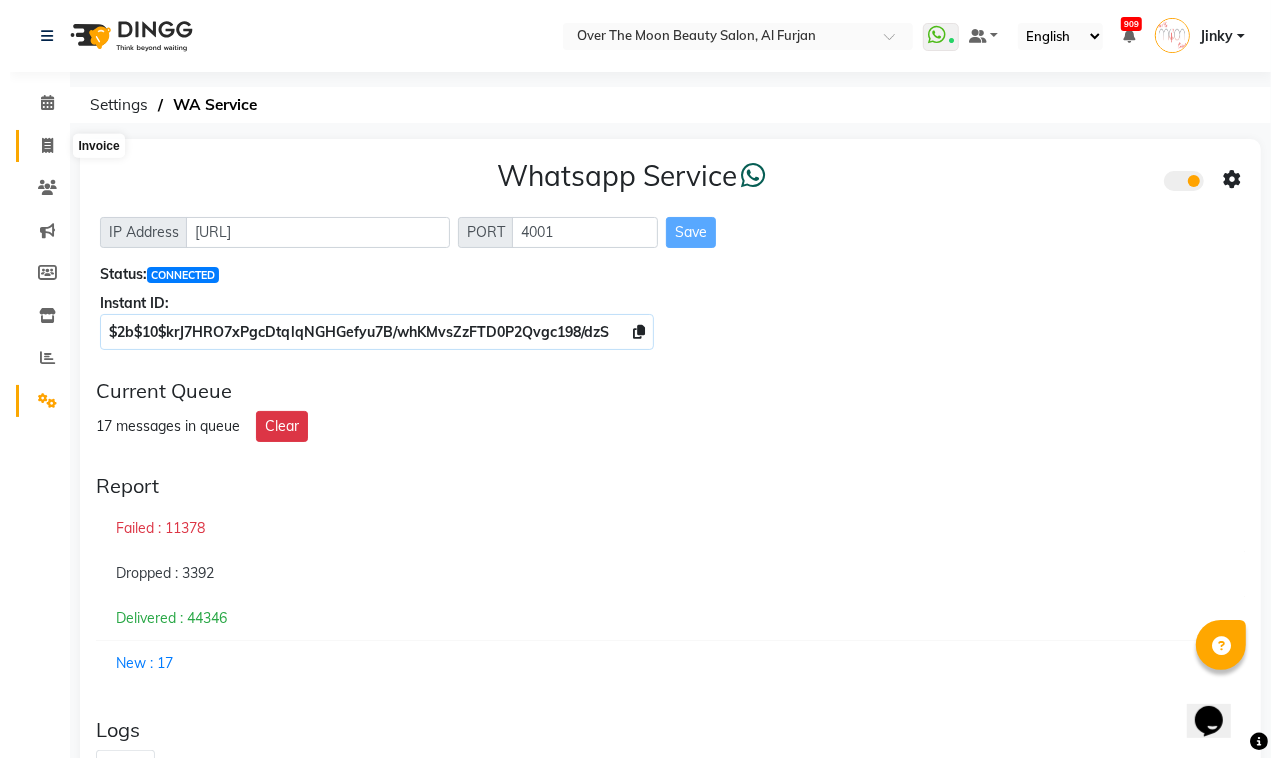 scroll, scrollTop: 0, scrollLeft: 0, axis: both 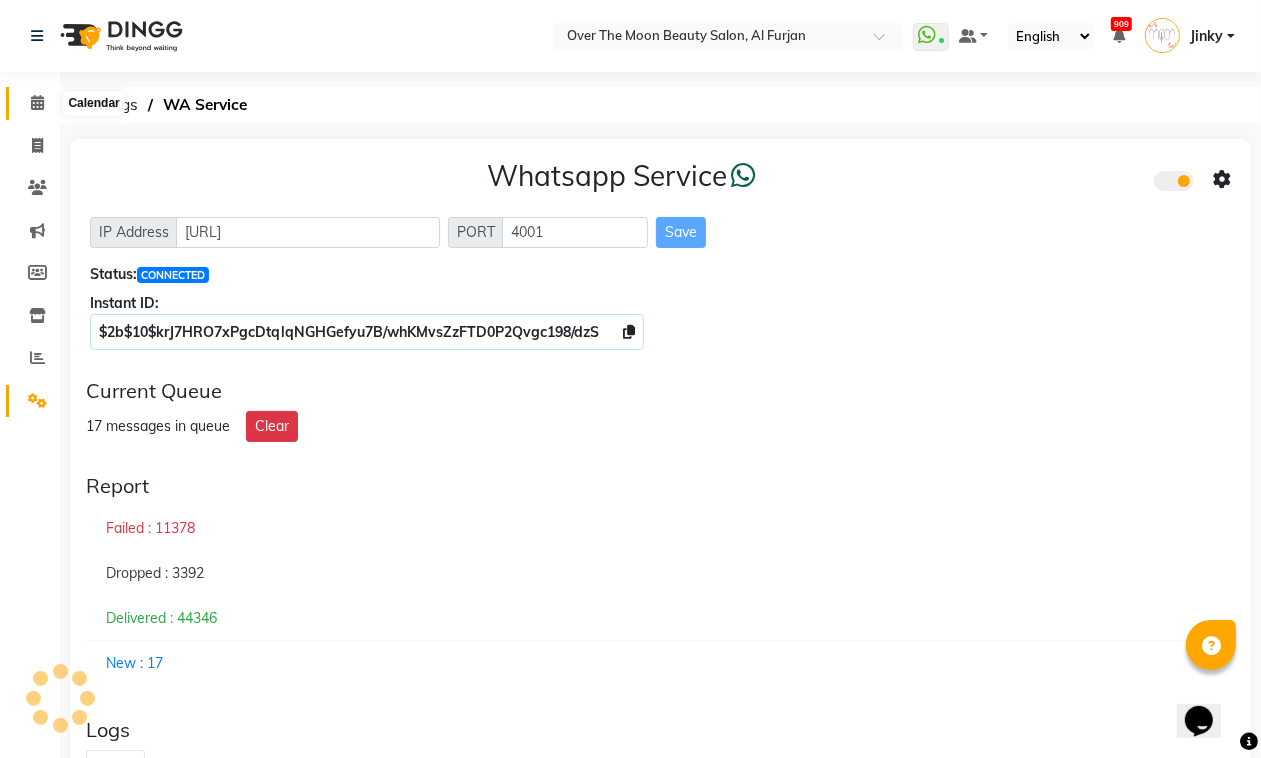click 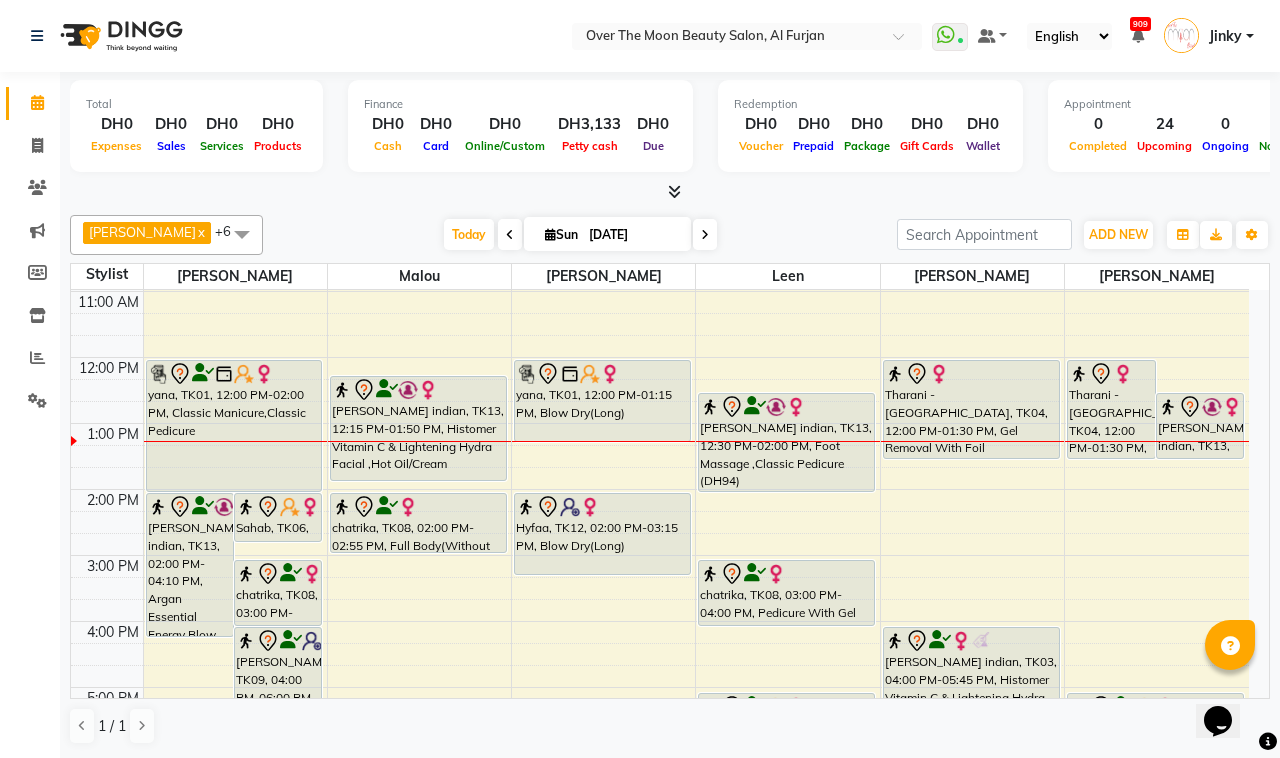 scroll, scrollTop: 208, scrollLeft: 0, axis: vertical 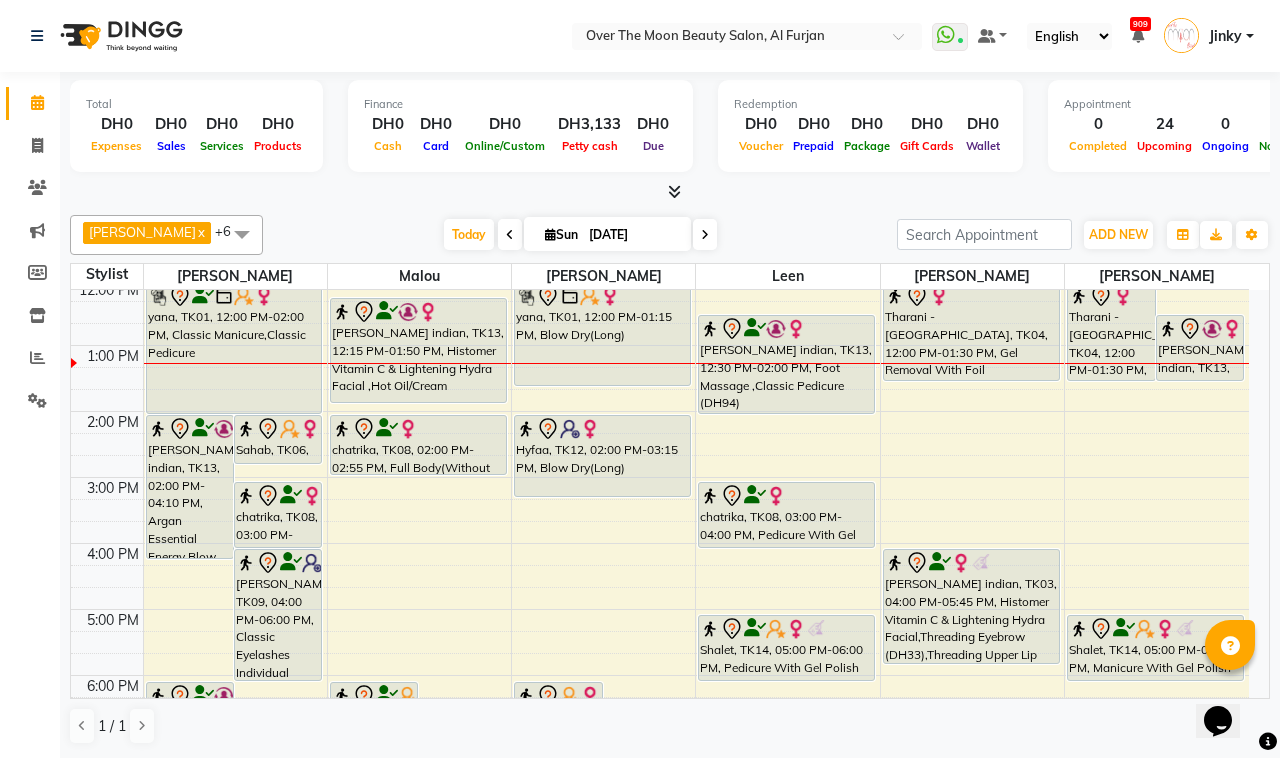 drag, startPoint x: 617, startPoint y: 360, endPoint x: 617, endPoint y: 377, distance: 17 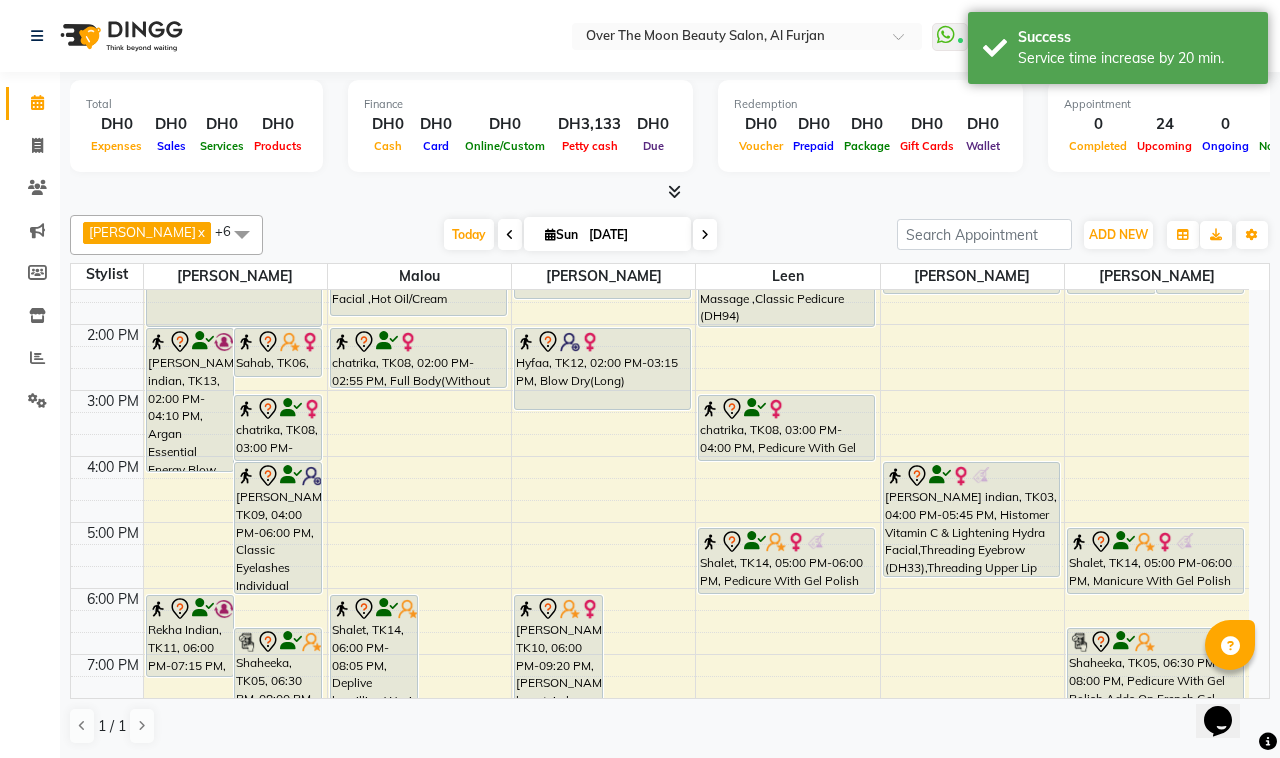 scroll, scrollTop: 0, scrollLeft: 0, axis: both 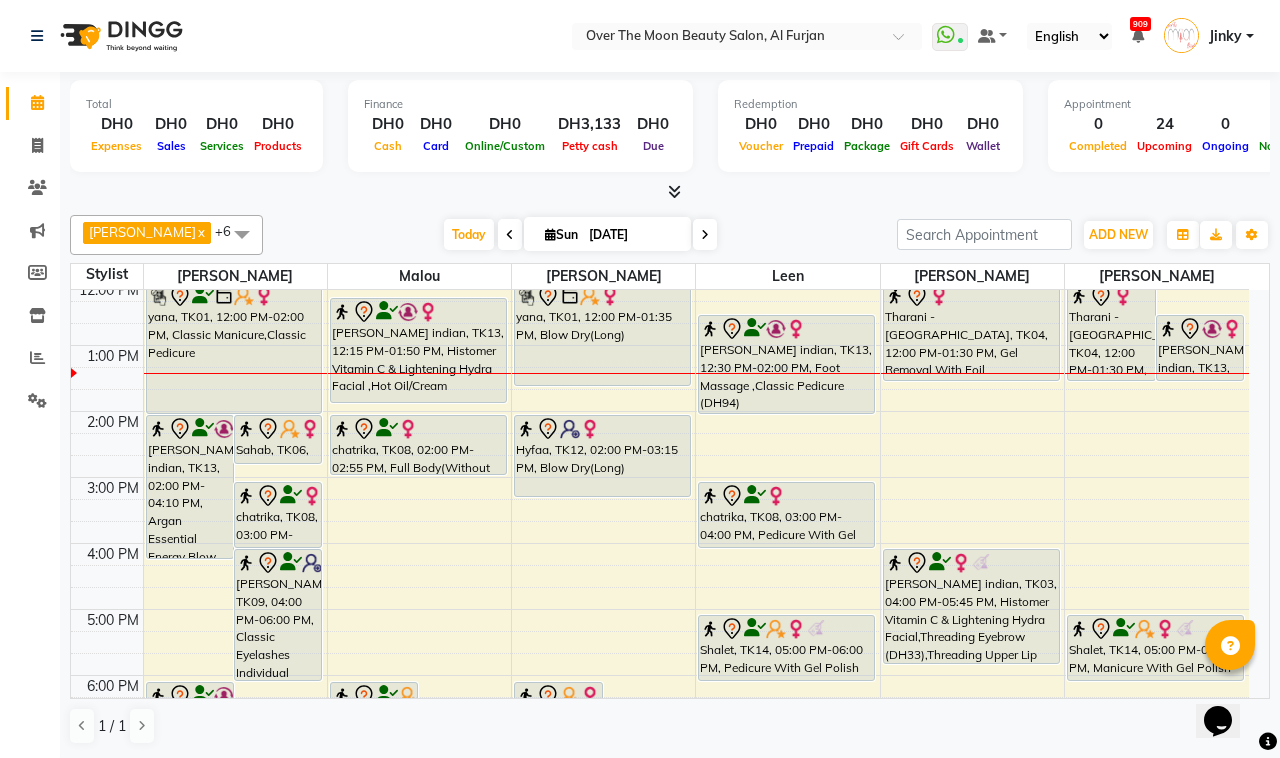 click on "yana, TK01, 12:00 PM-02:00 PM, Classic Manicure,Classic Pedicure" at bounding box center (234, 348) 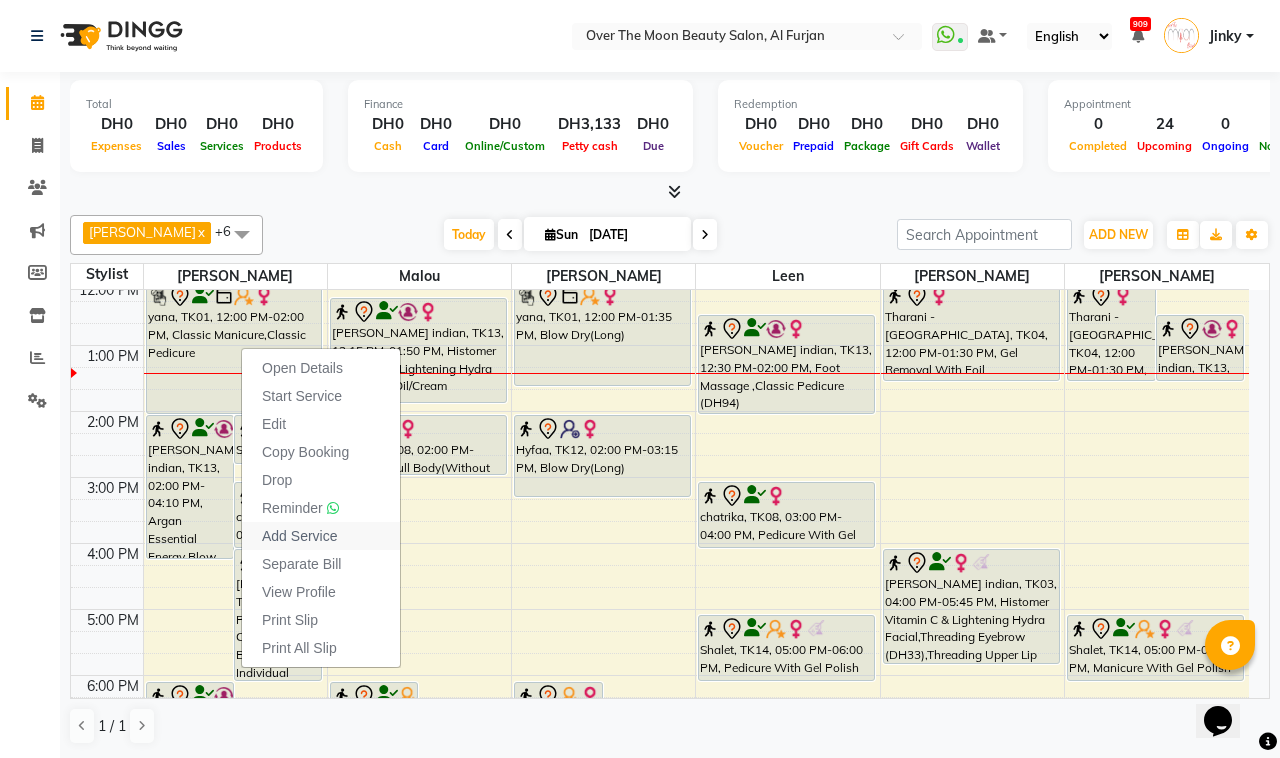 click on "Add Service" at bounding box center (299, 536) 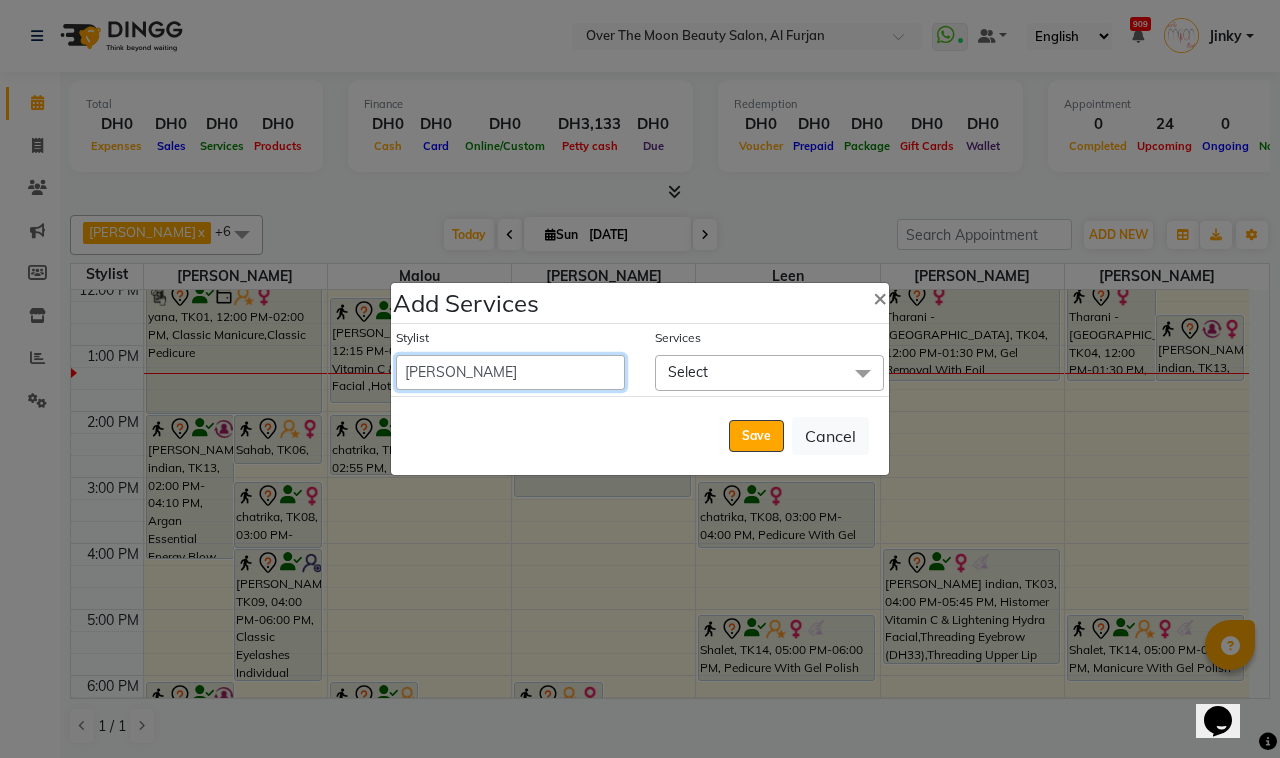 drag, startPoint x: 467, startPoint y: 370, endPoint x: 476, endPoint y: 361, distance: 12.727922 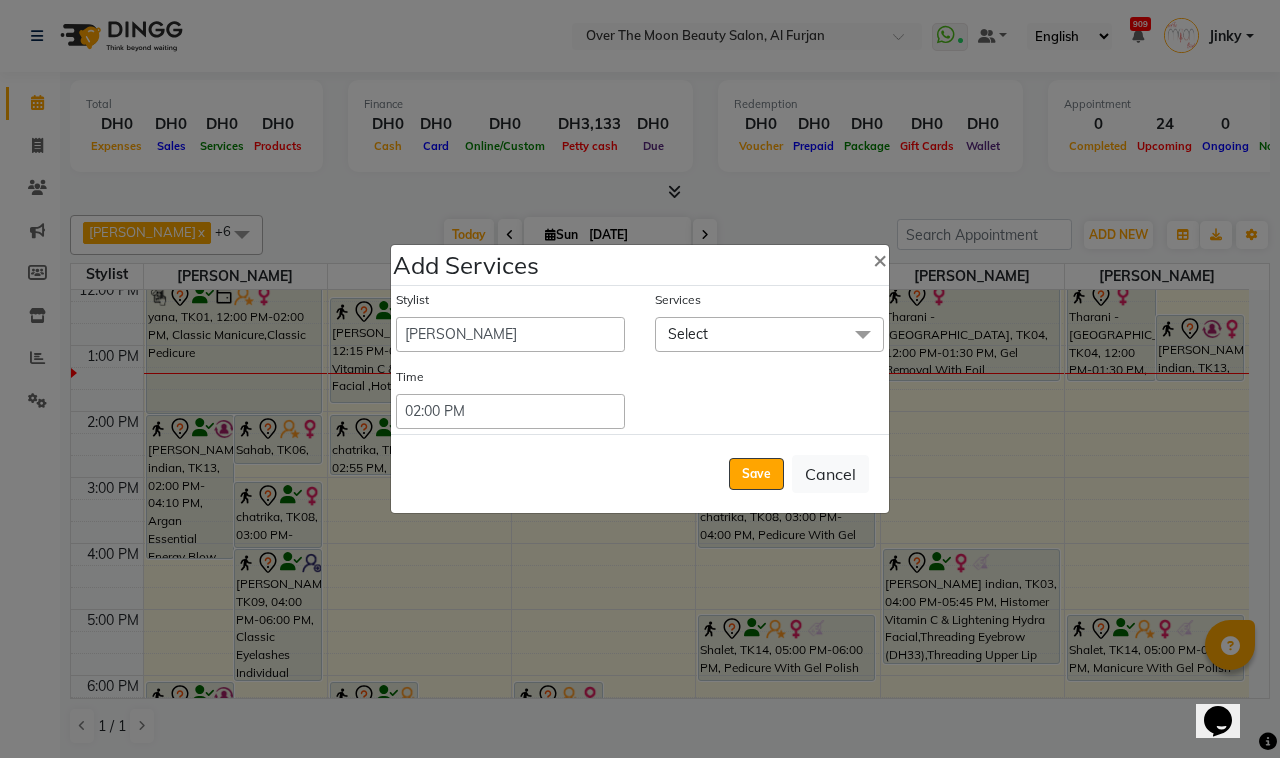 click on "Select" 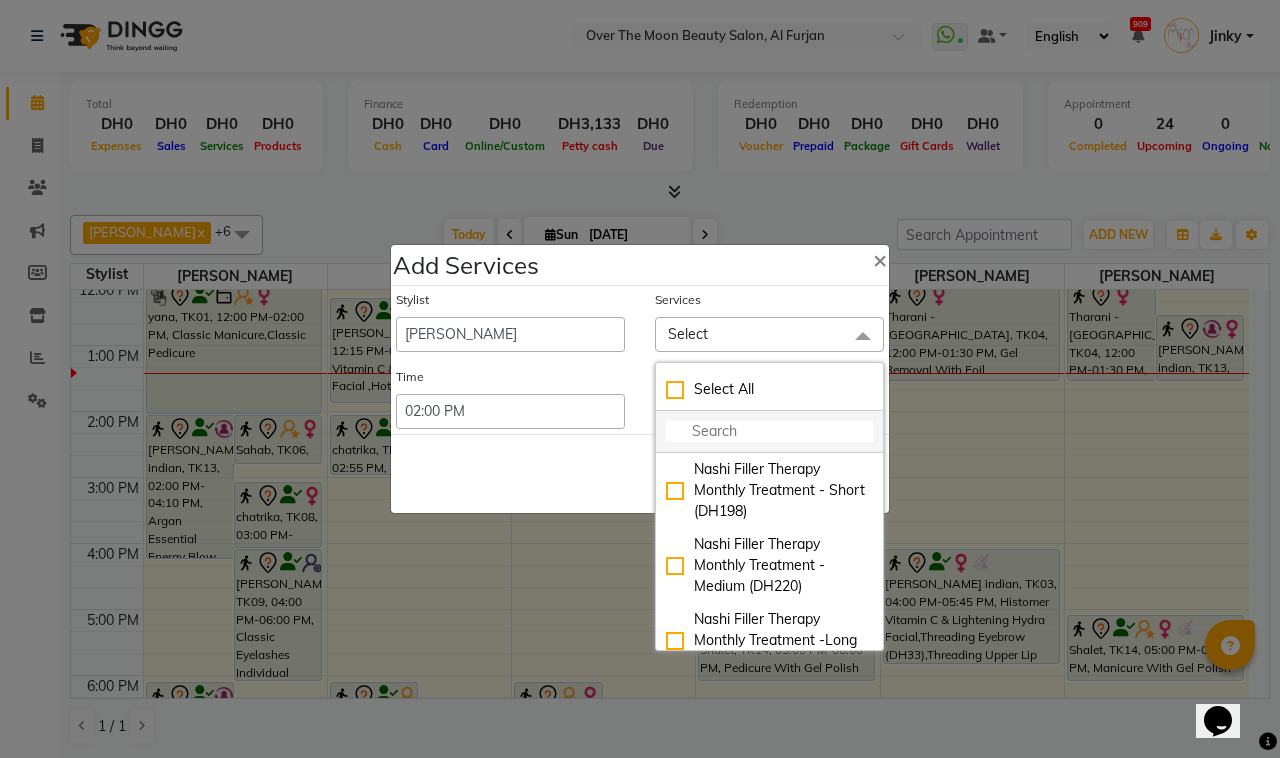 click 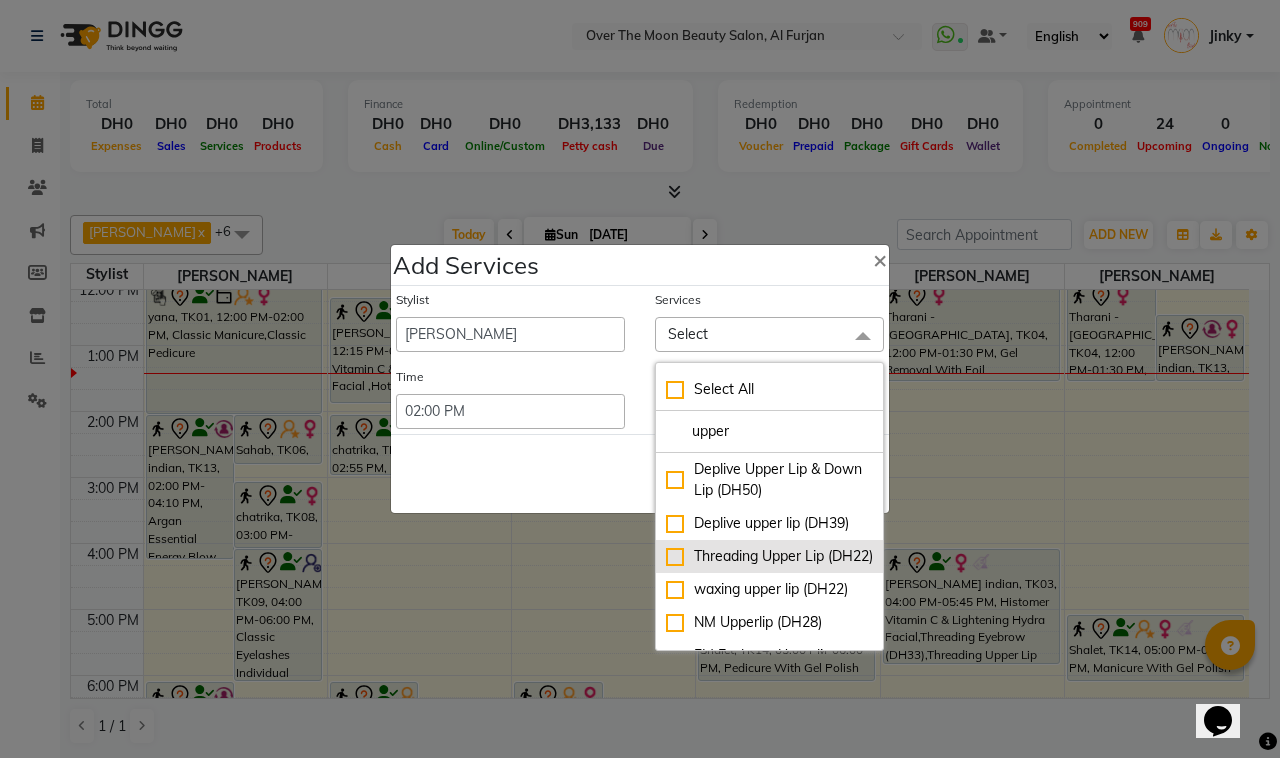 type on "upper" 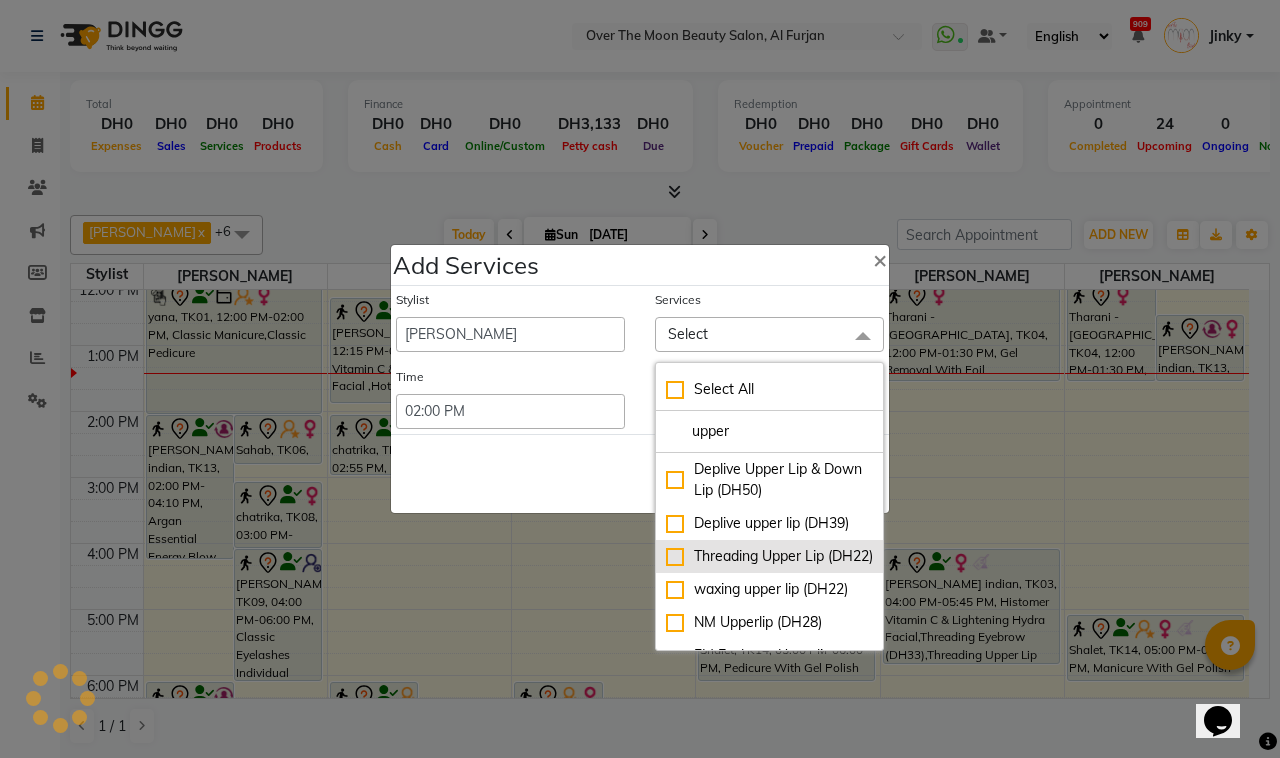 click on "Threading Upper Lip (DH22)" 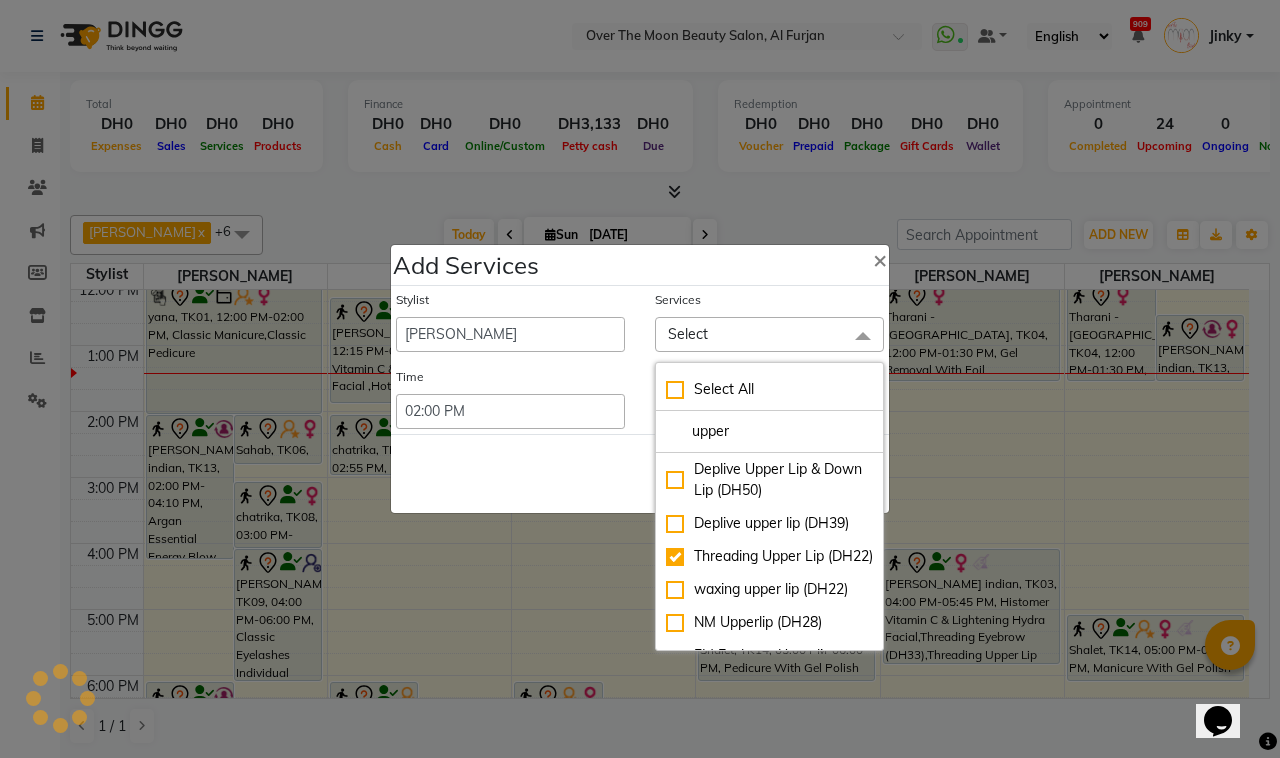 checkbox on "true" 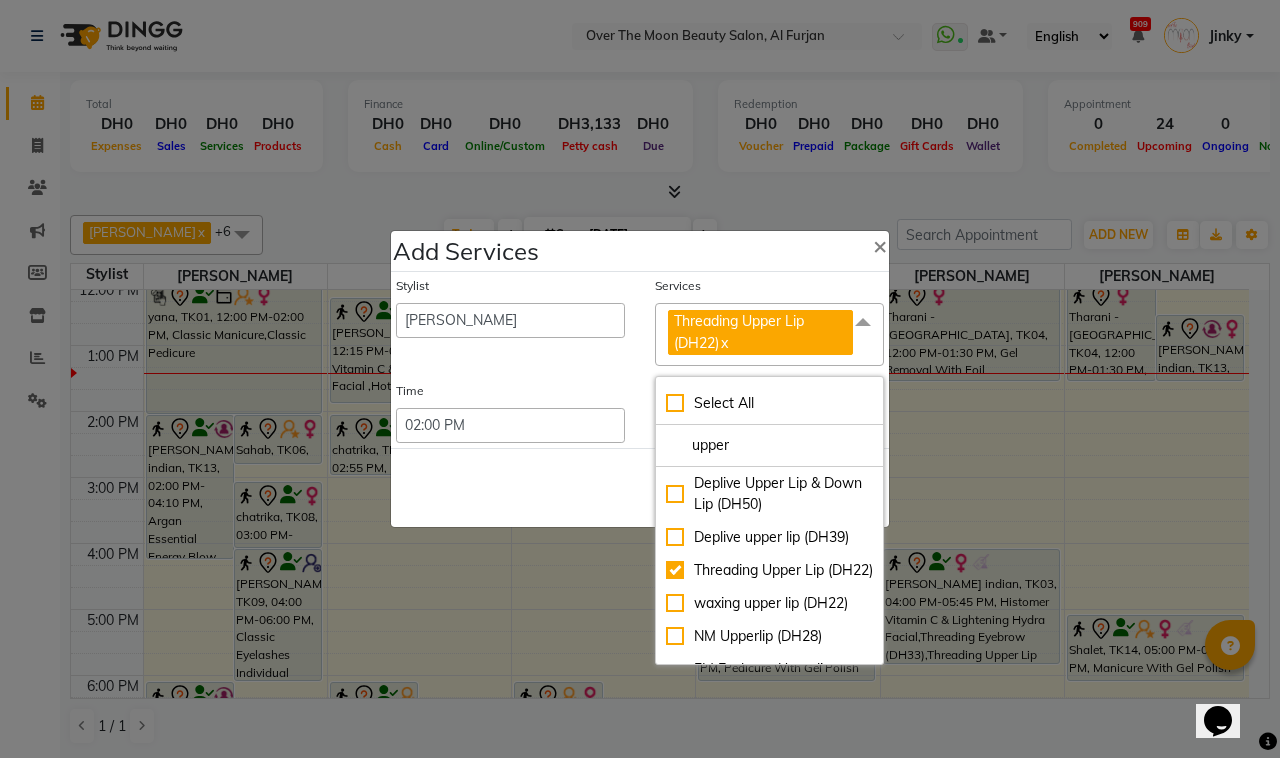 click on "Save   Cancel" 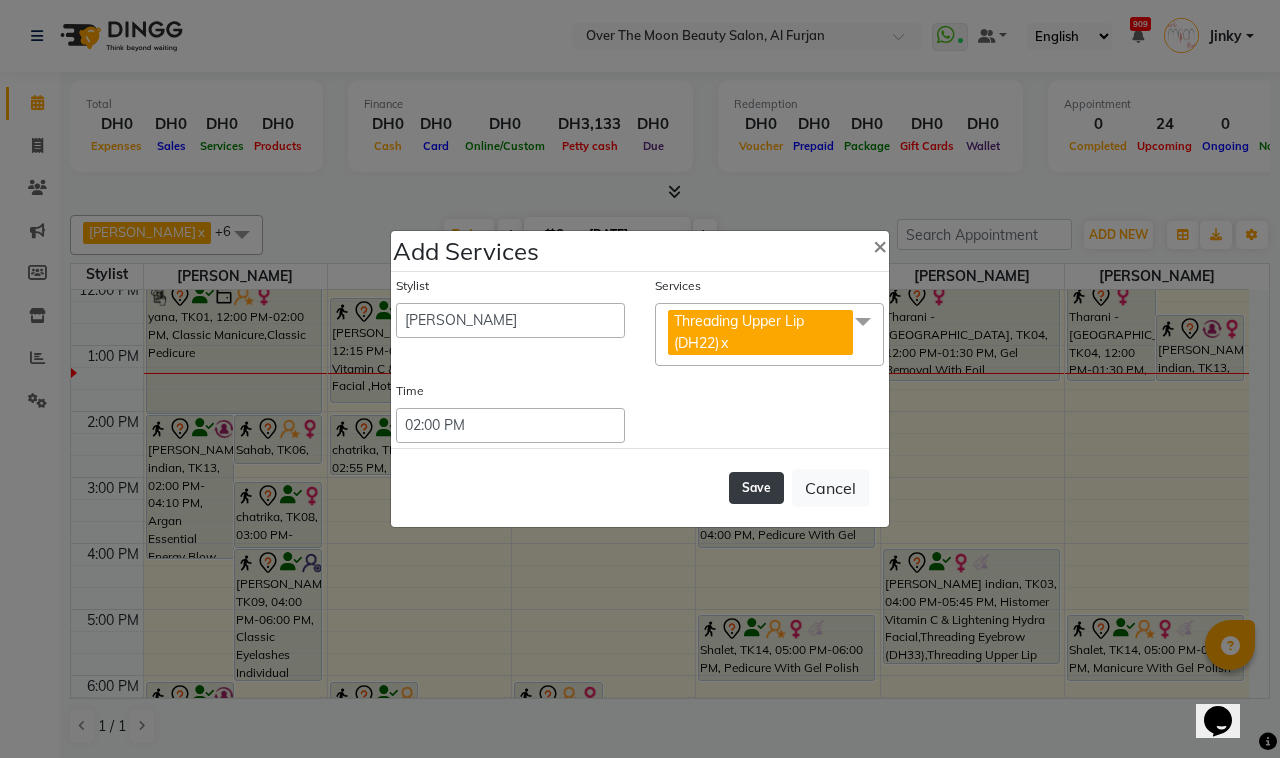 click on "Save" 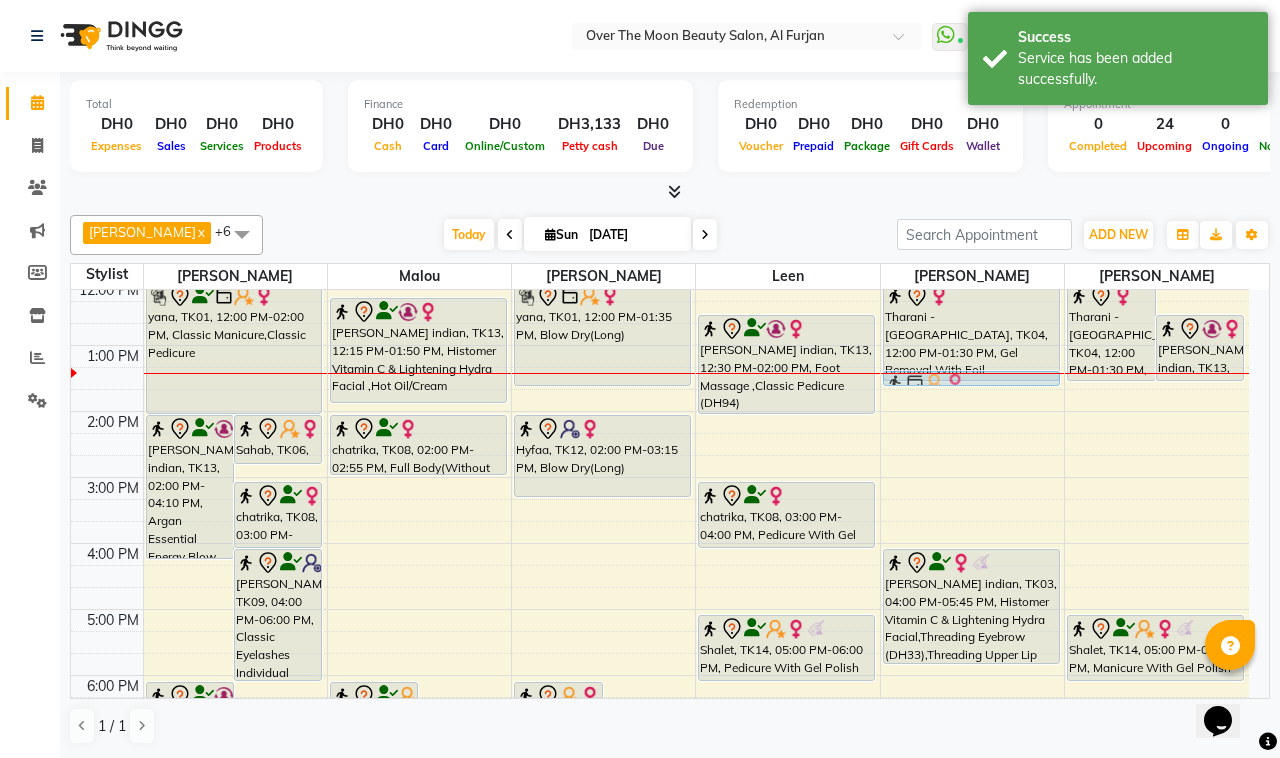 drag, startPoint x: 915, startPoint y: 418, endPoint x: 923, endPoint y: 382, distance: 36.878178 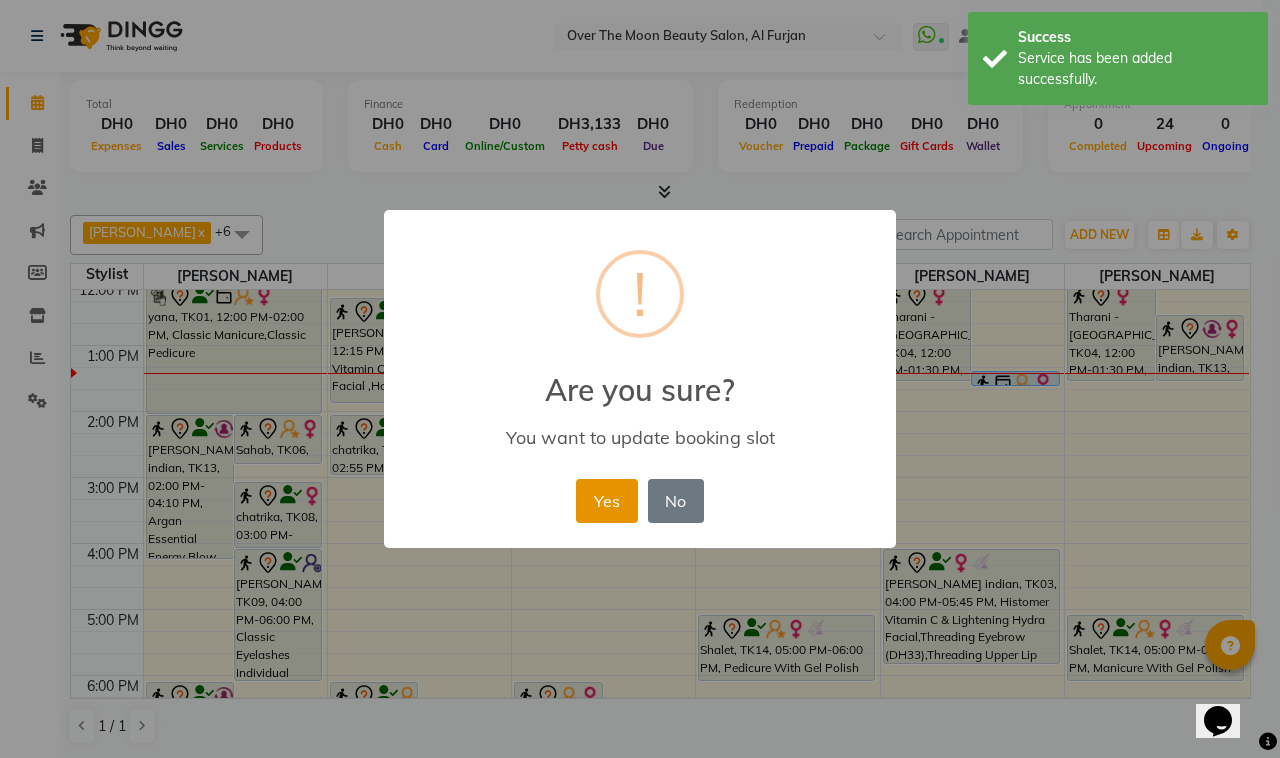click on "Yes" at bounding box center (606, 501) 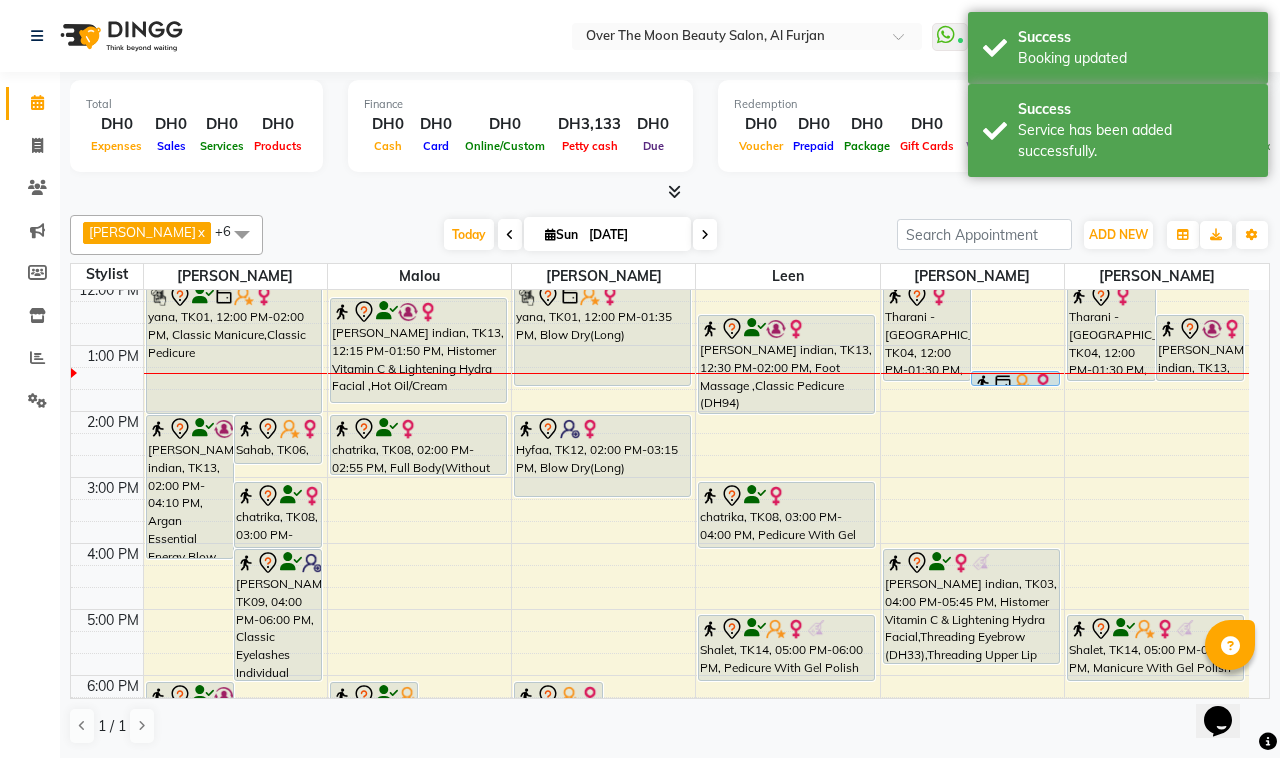 click on "Tharani - Philippines, TK04, 12:00 PM-01:30 PM, Gel Removal With Foil Feet,Pedicure With Gel Polish" at bounding box center (927, 331) 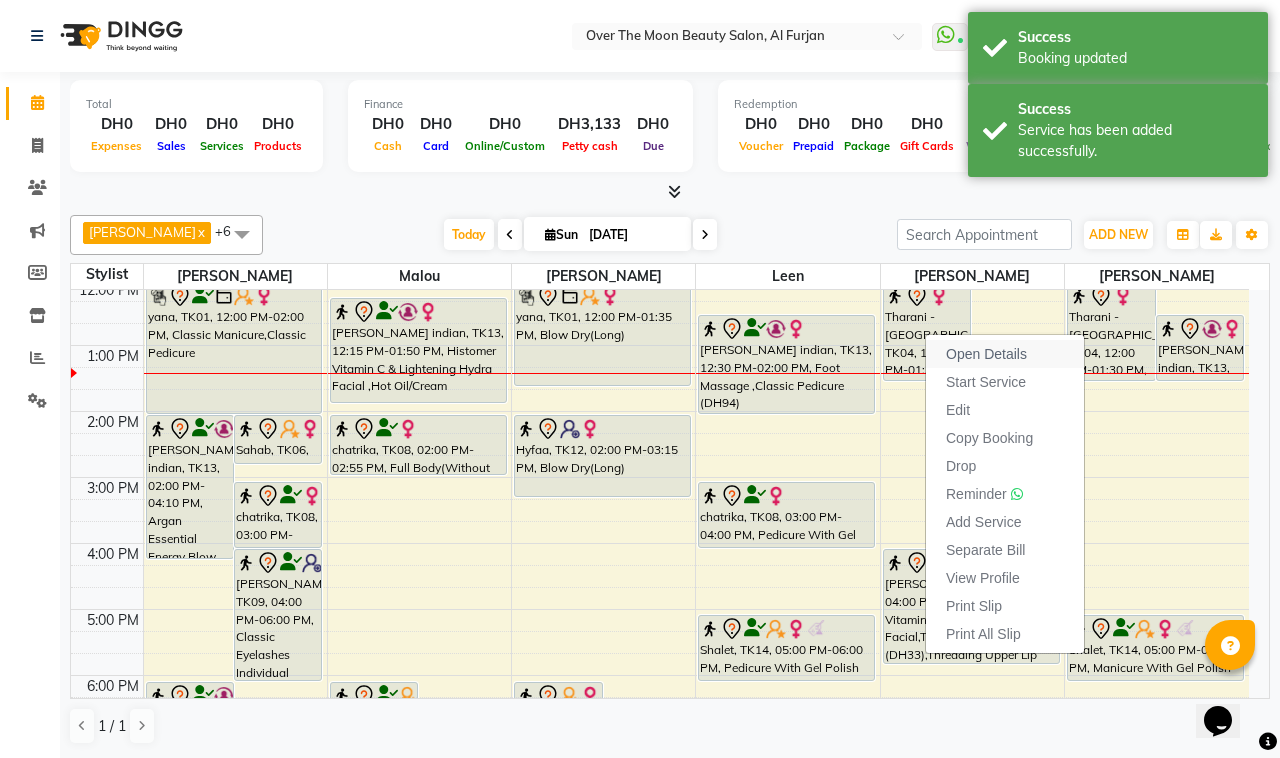 click on "Open Details" at bounding box center (986, 354) 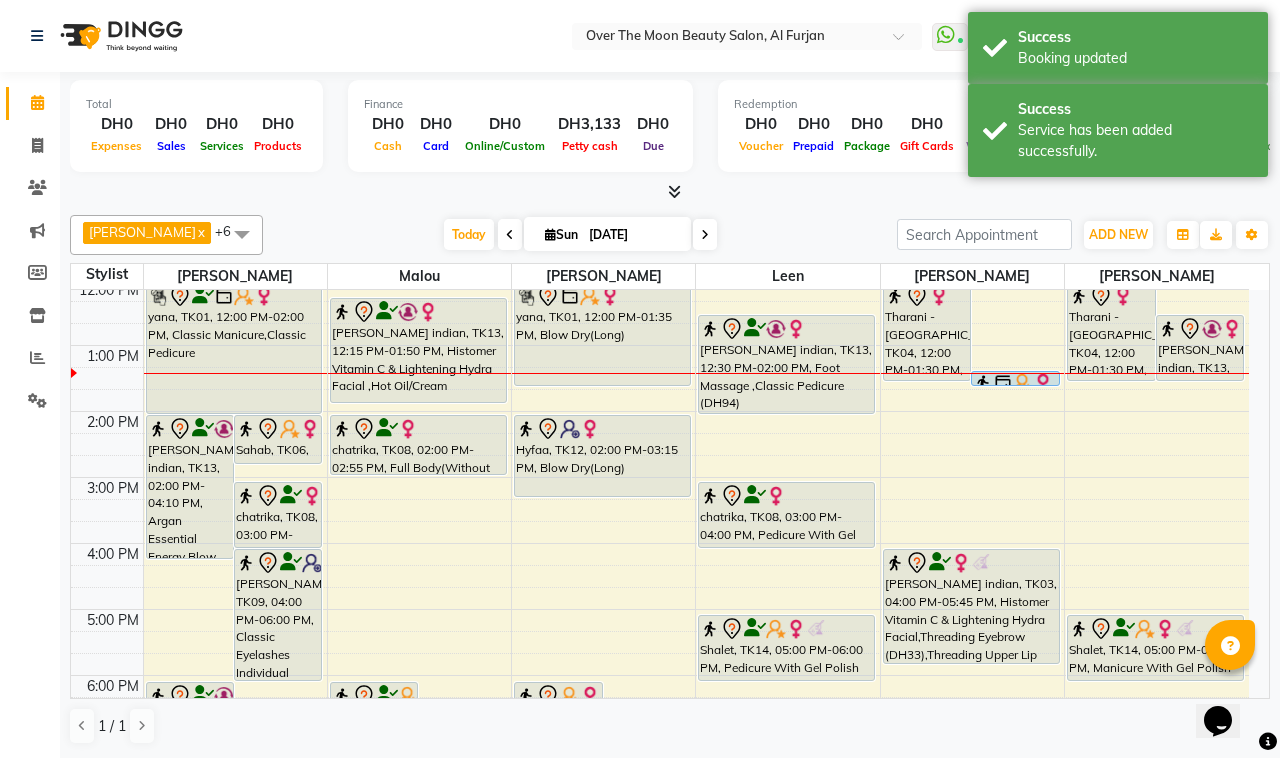 click on "Tharani - Philippines, TK04, 12:00 PM-01:30 PM, Gel Removal With Foil Feet,Pedicure With Gel Polish" at bounding box center (927, 331) 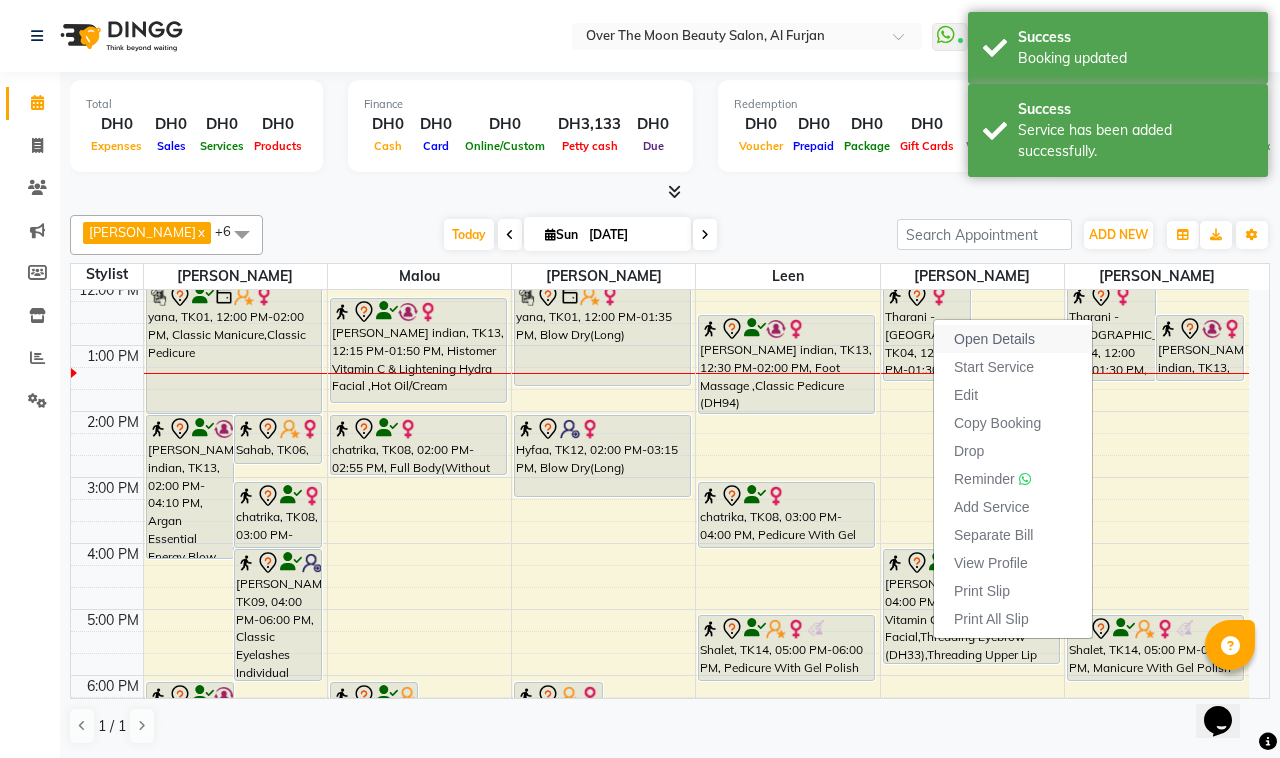 click on "Open Details" at bounding box center [994, 339] 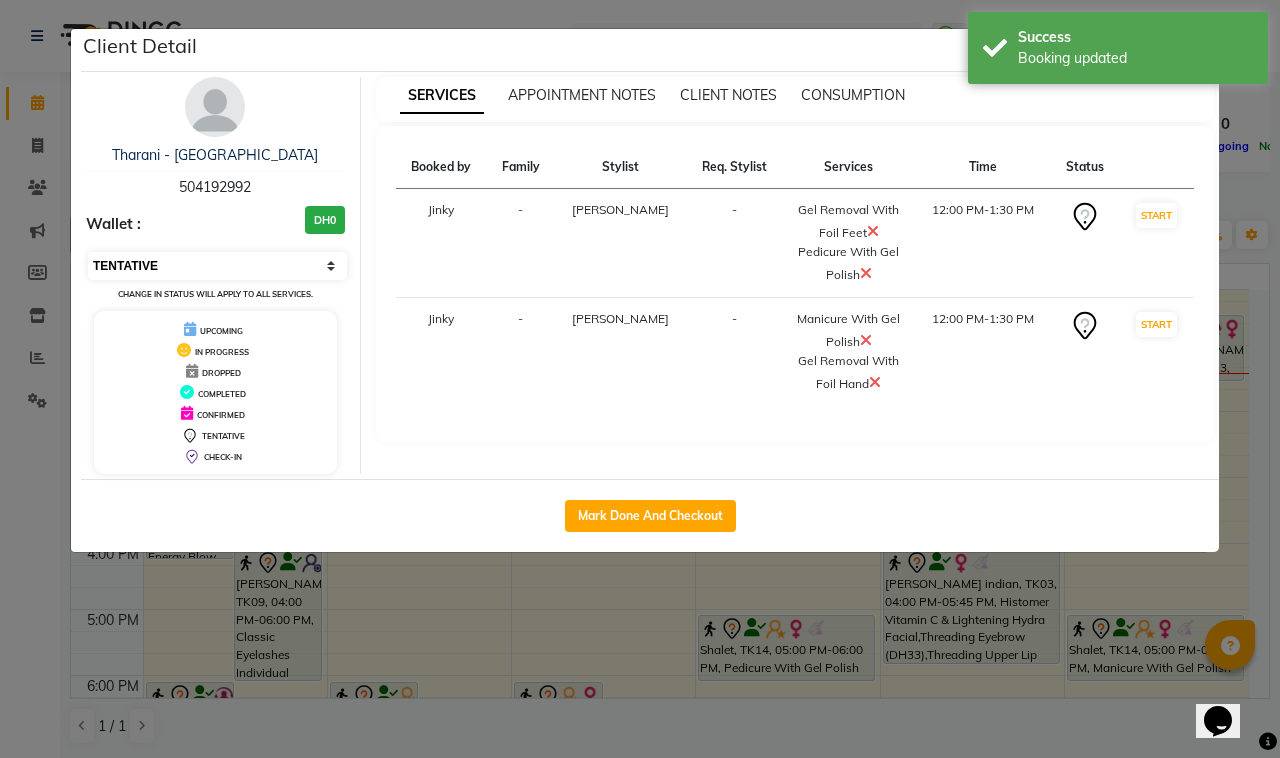 click on "Select IN SERVICE CONFIRMED TENTATIVE CHECK IN MARK DONE DROPPED UPCOMING" at bounding box center (217, 266) 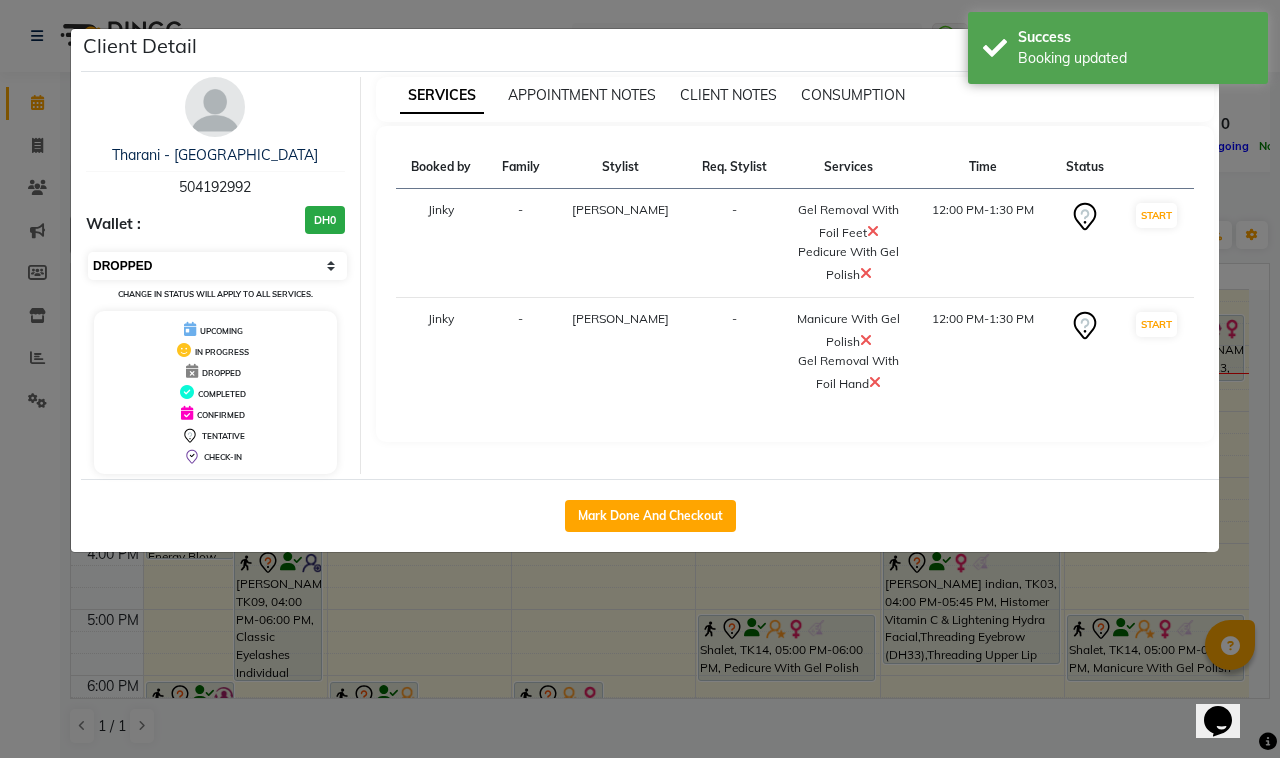 click on "Select IN SERVICE CONFIRMED TENTATIVE CHECK IN MARK DONE DROPPED UPCOMING" at bounding box center [217, 266] 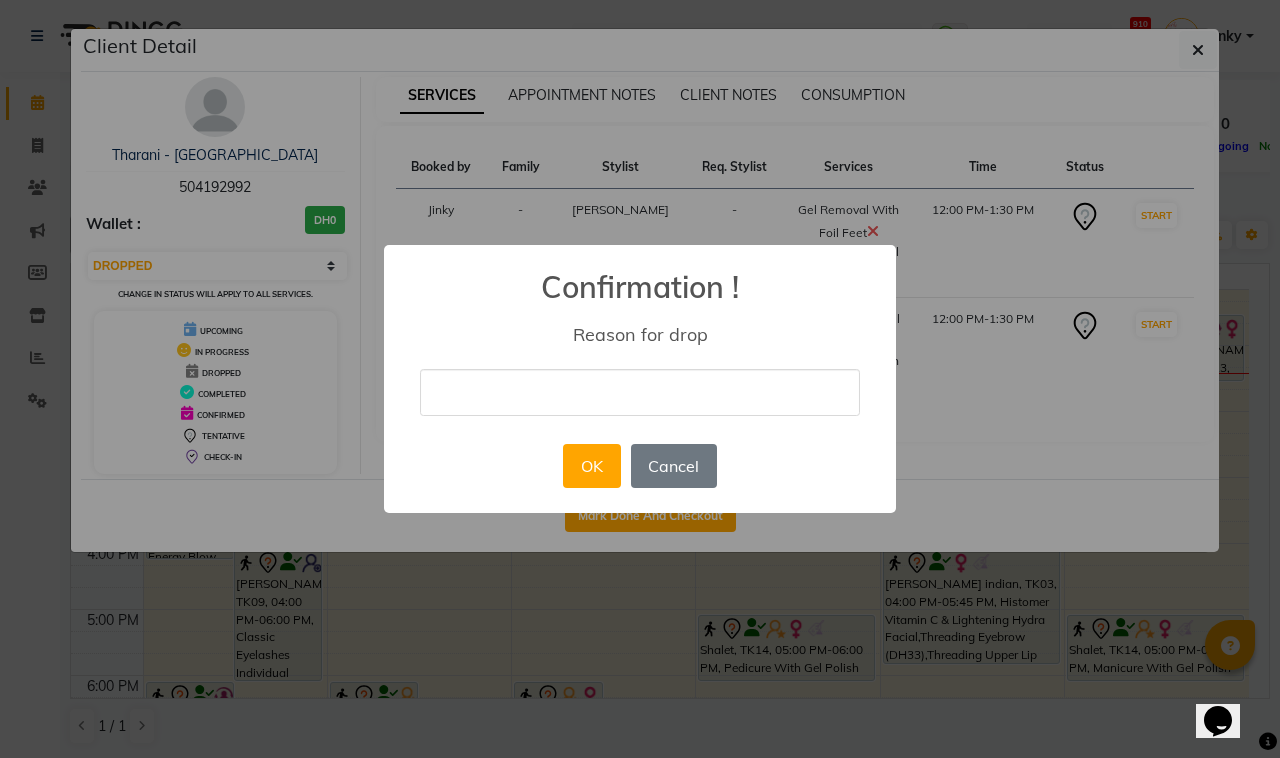 click at bounding box center (640, 392) 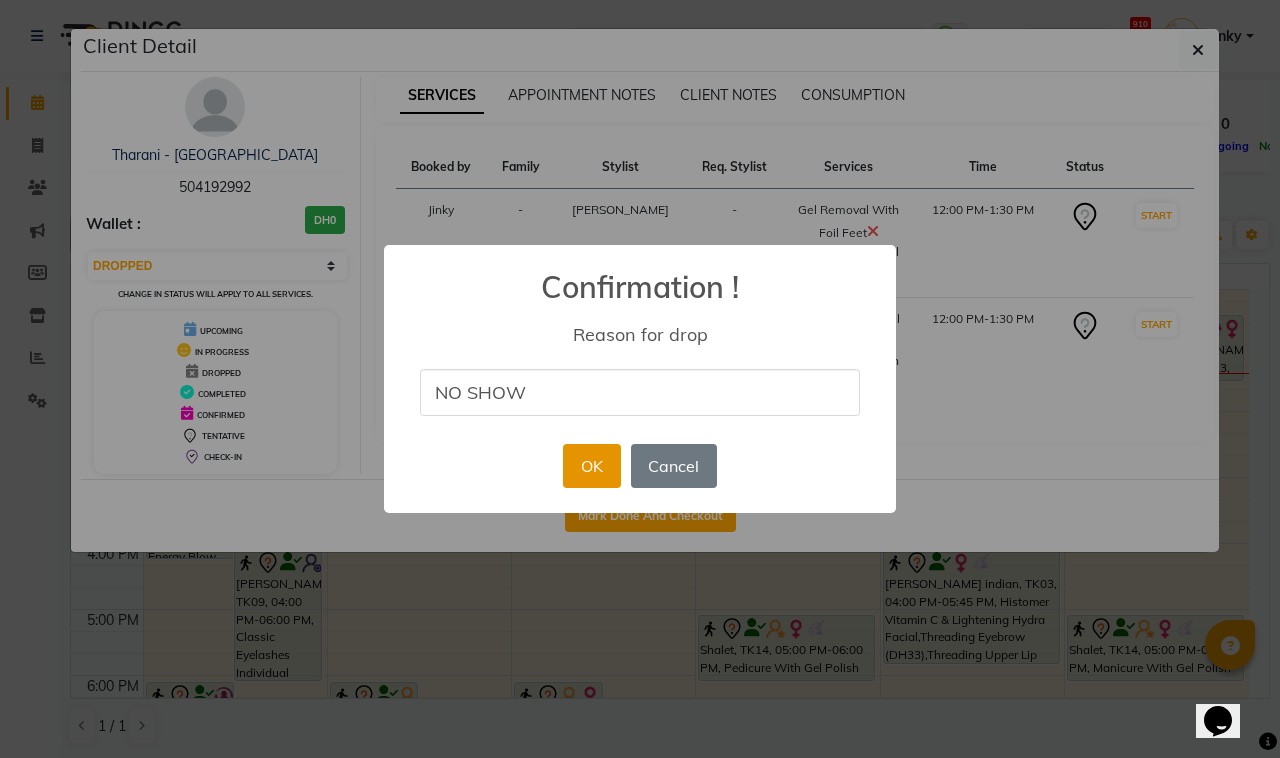 click on "OK" at bounding box center (591, 466) 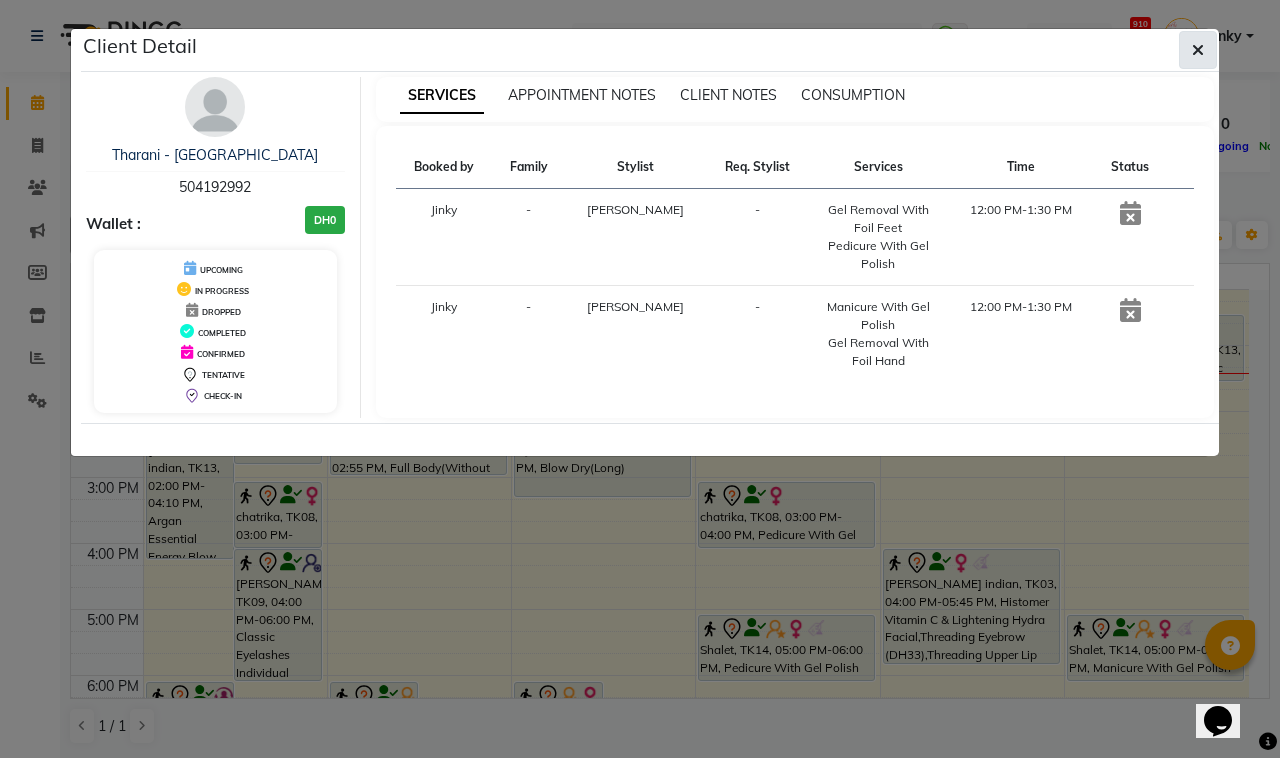 click 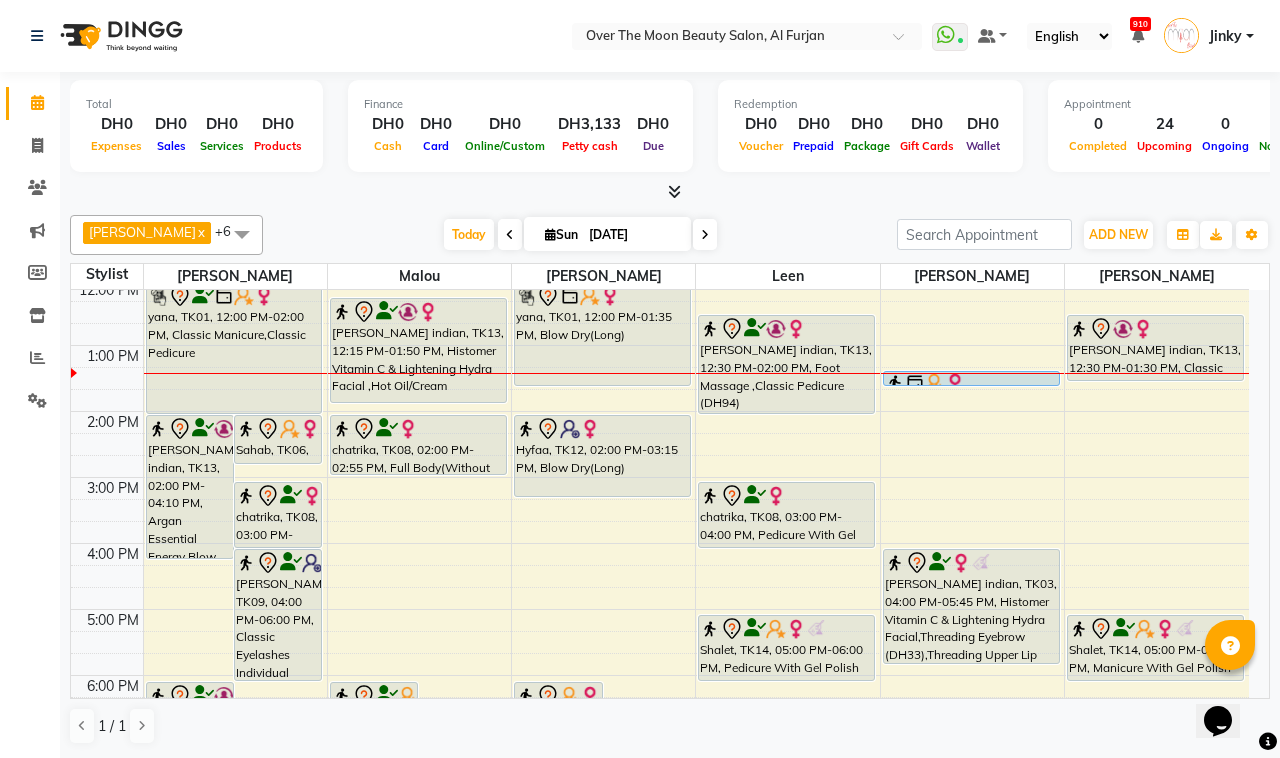click on "yana, TK01, 12:00 PM-02:00 PM, Classic Manicure,Classic Pedicure" at bounding box center [234, 348] 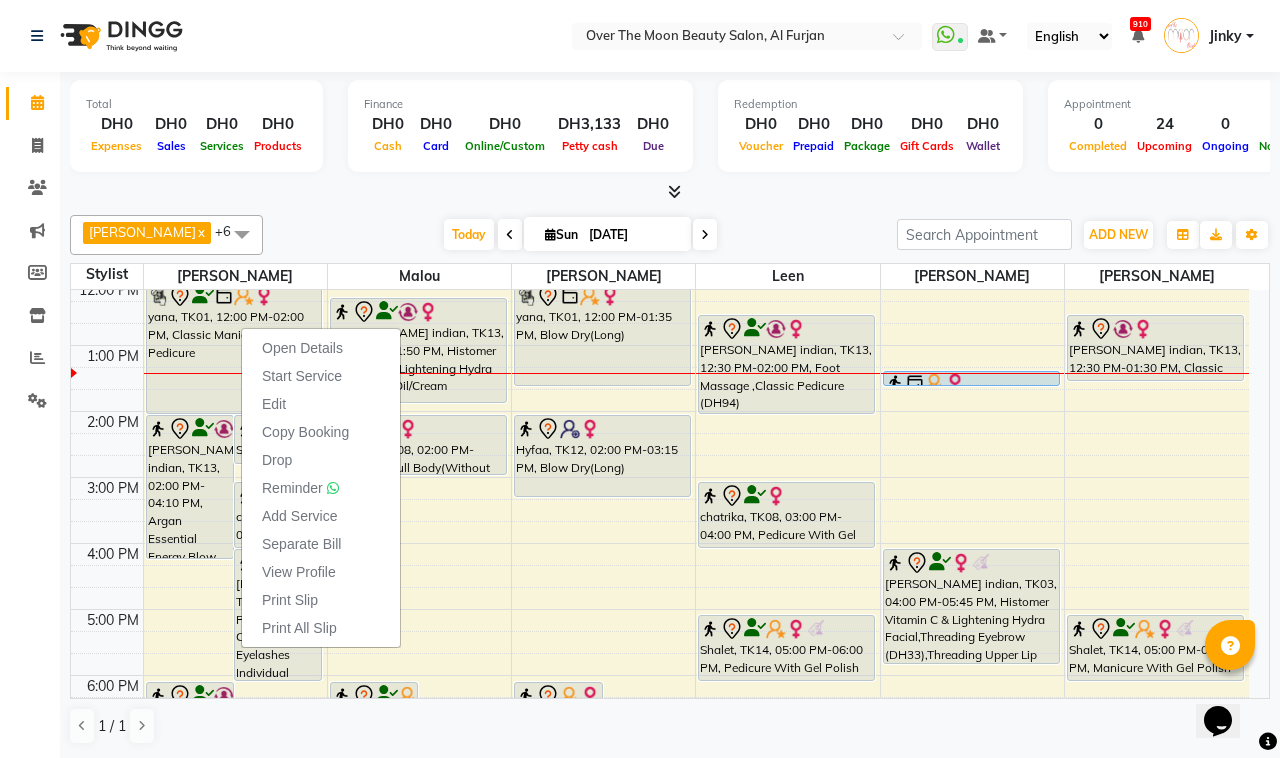 click at bounding box center (670, 192) 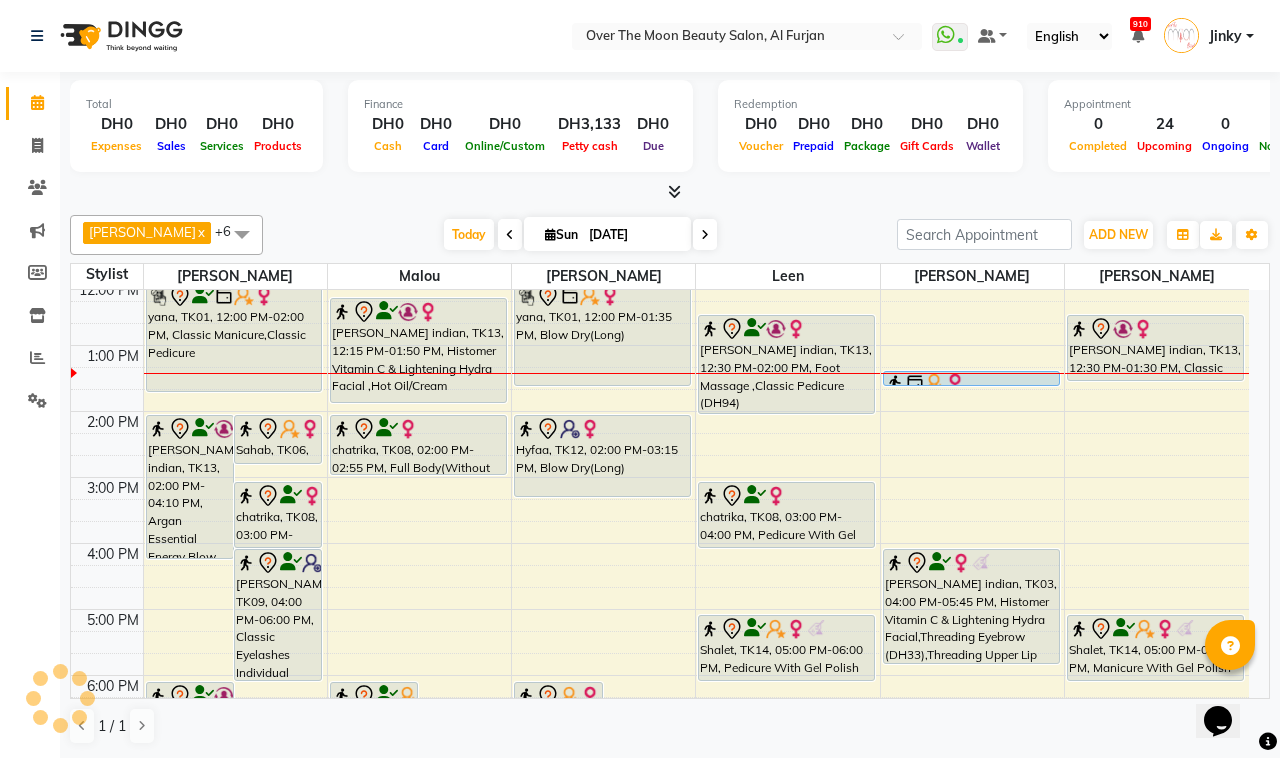 drag, startPoint x: 230, startPoint y: 410, endPoint x: 250, endPoint y: 372, distance: 42.941822 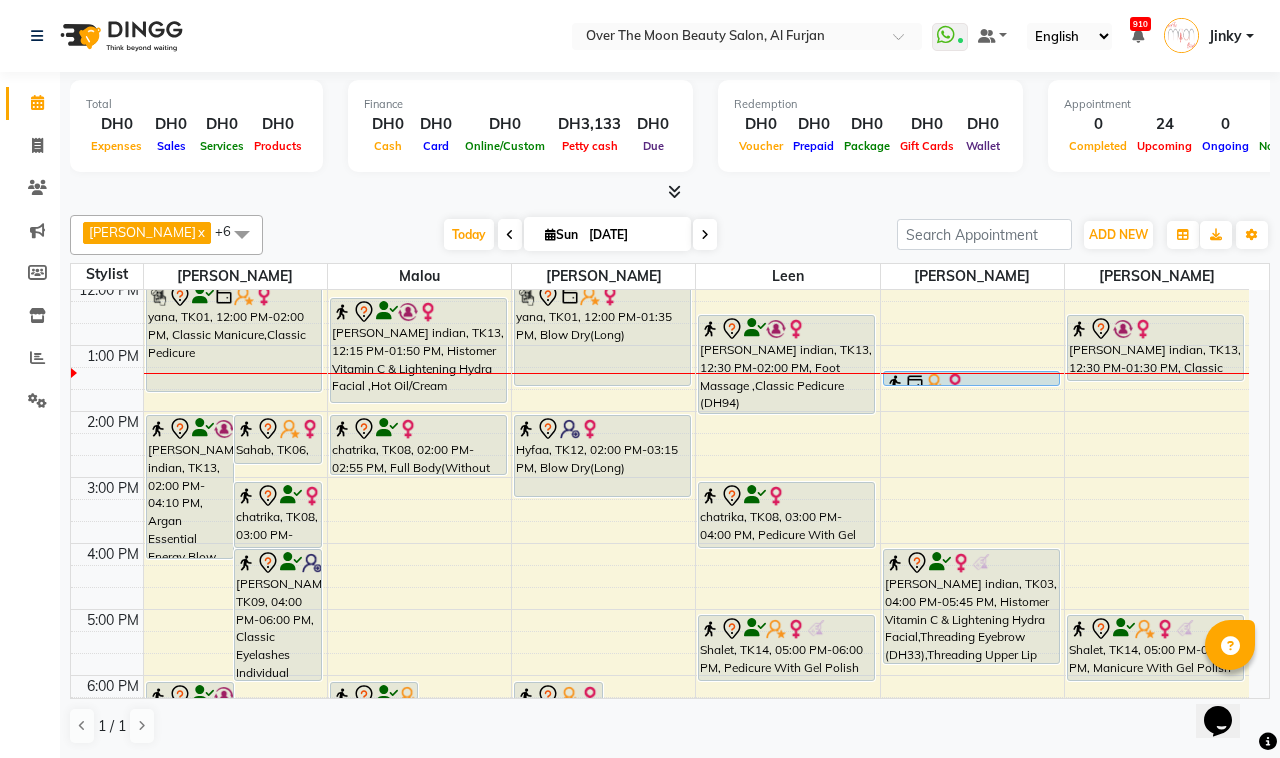 click on "yana, TK01, 12:00 PM-02:00 PM, Classic Manicure,Classic Pedicure" at bounding box center [234, 337] 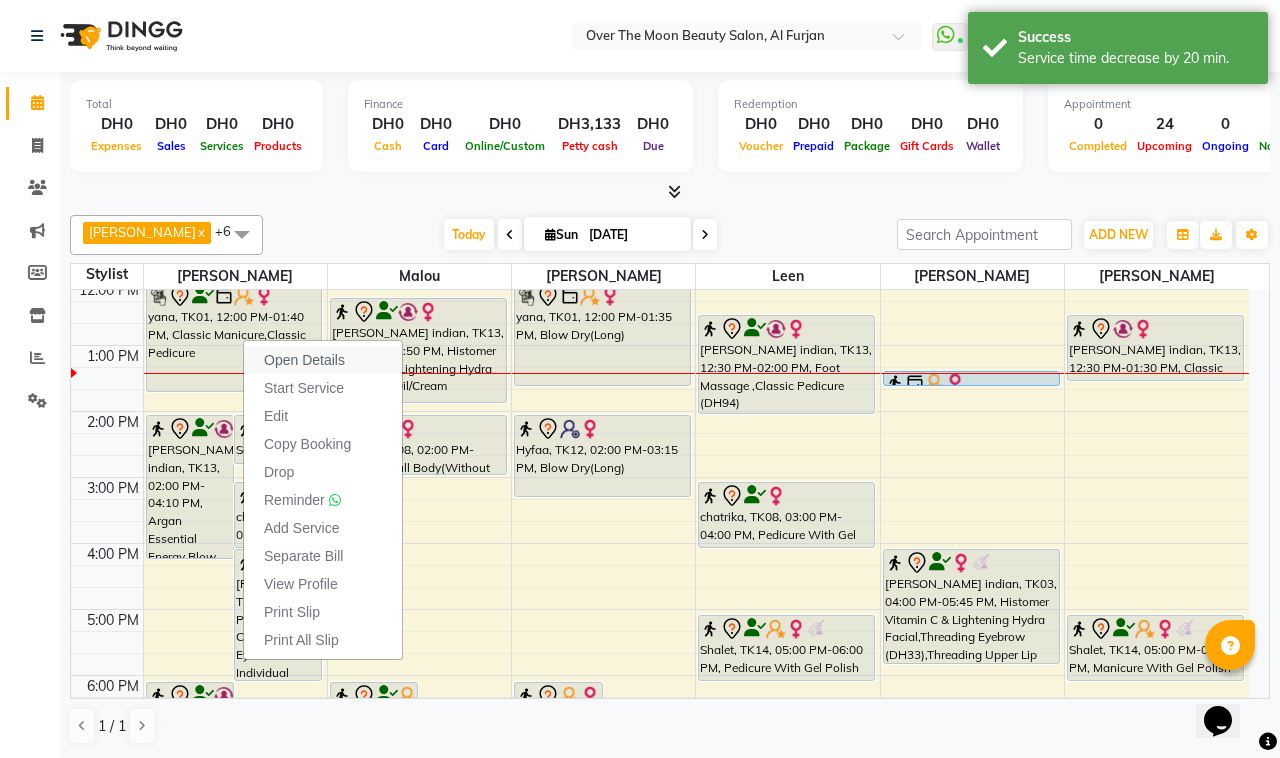 click on "Open Details" at bounding box center (304, 360) 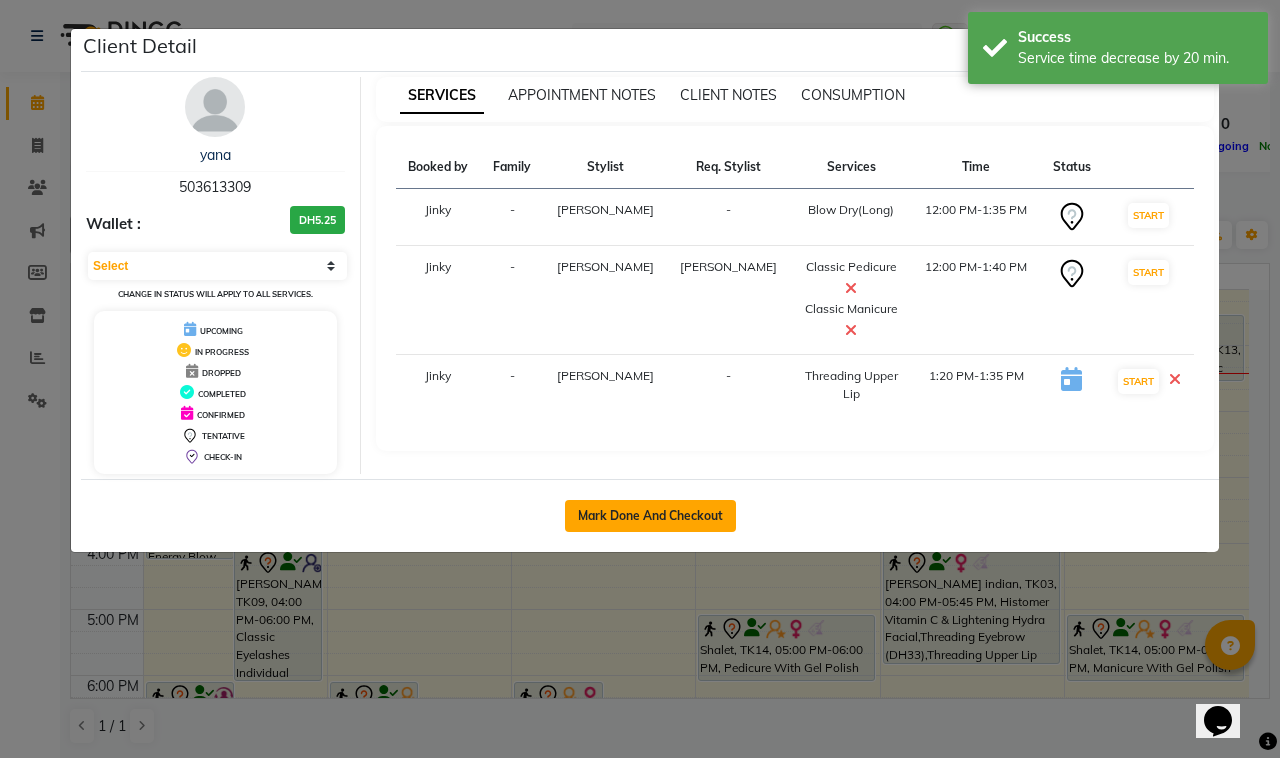 click on "Mark Done And Checkout" 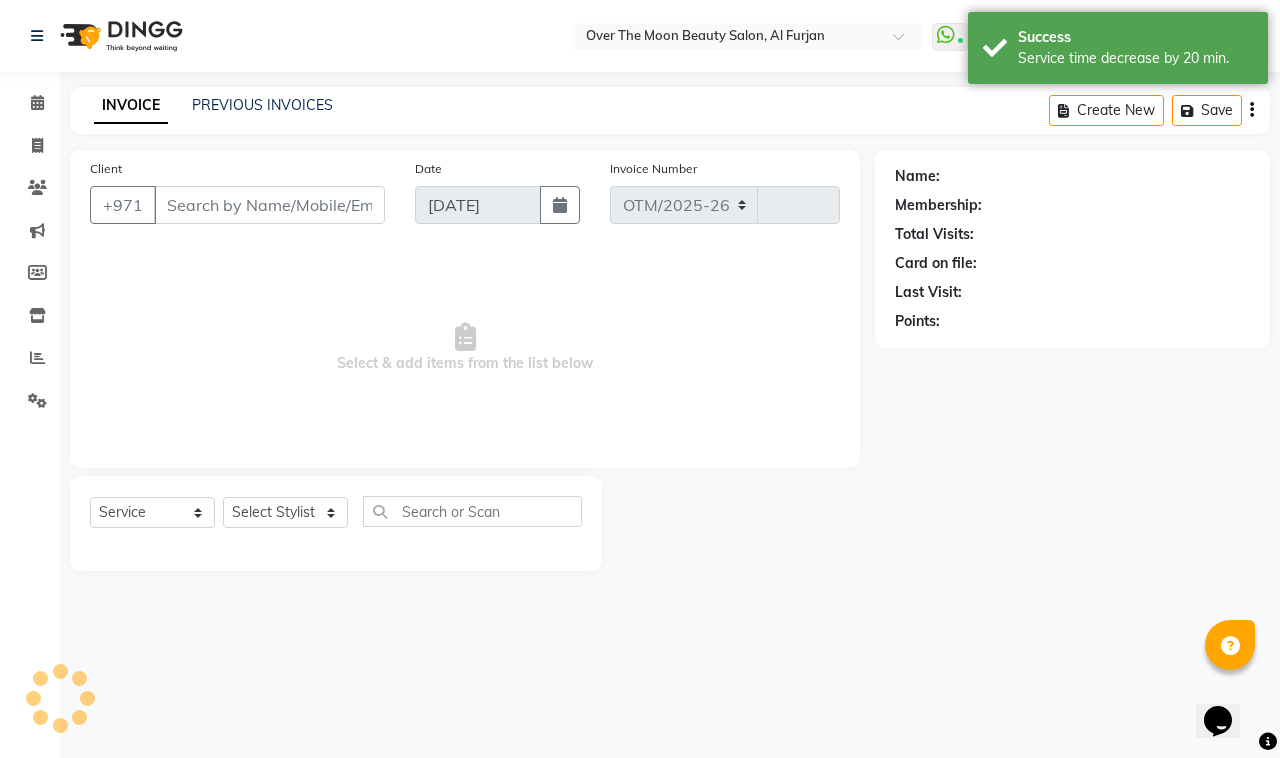 select on "3996" 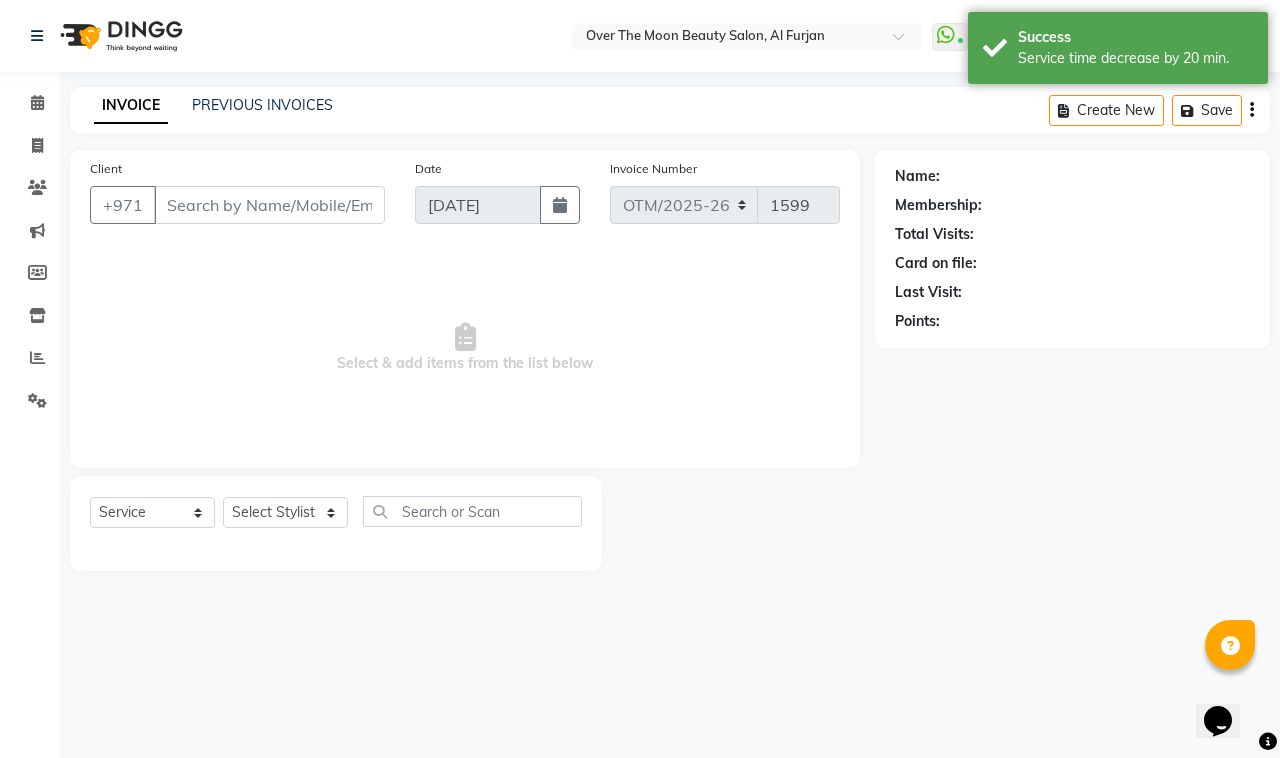 type on "503613309" 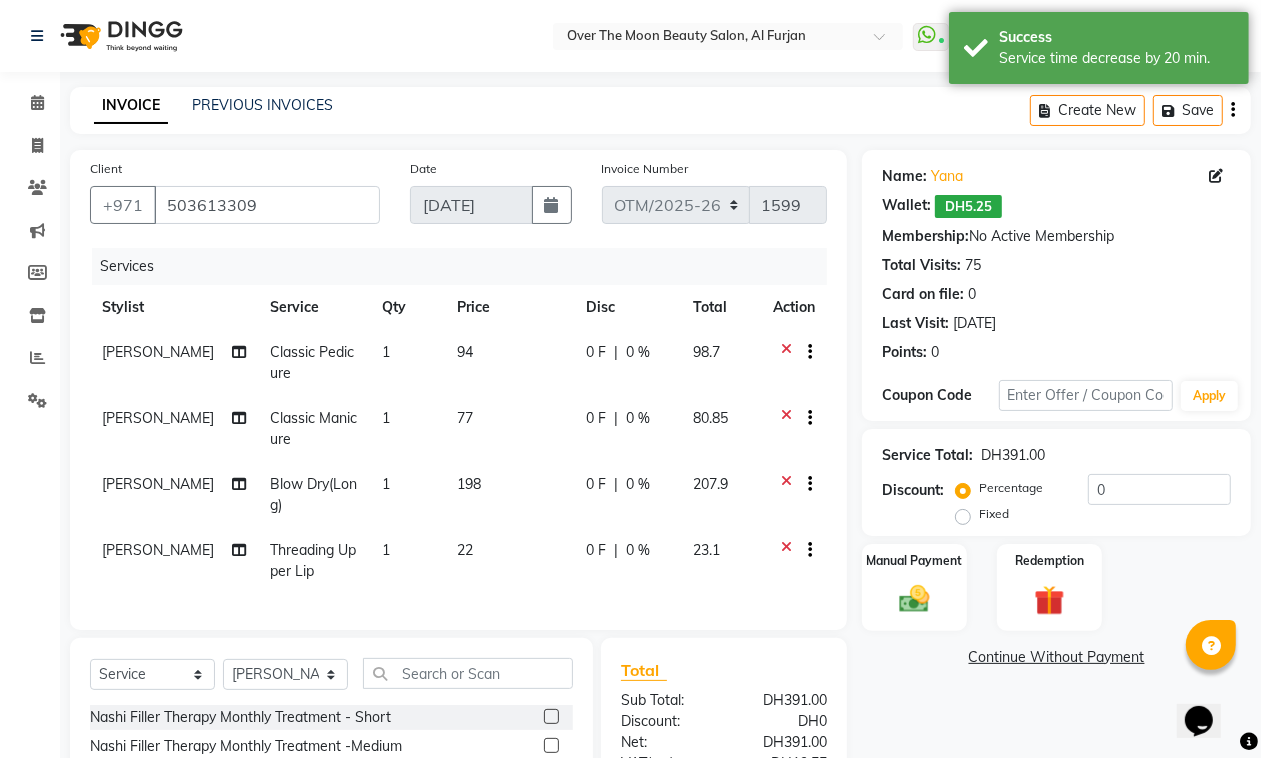 click on "0 F" 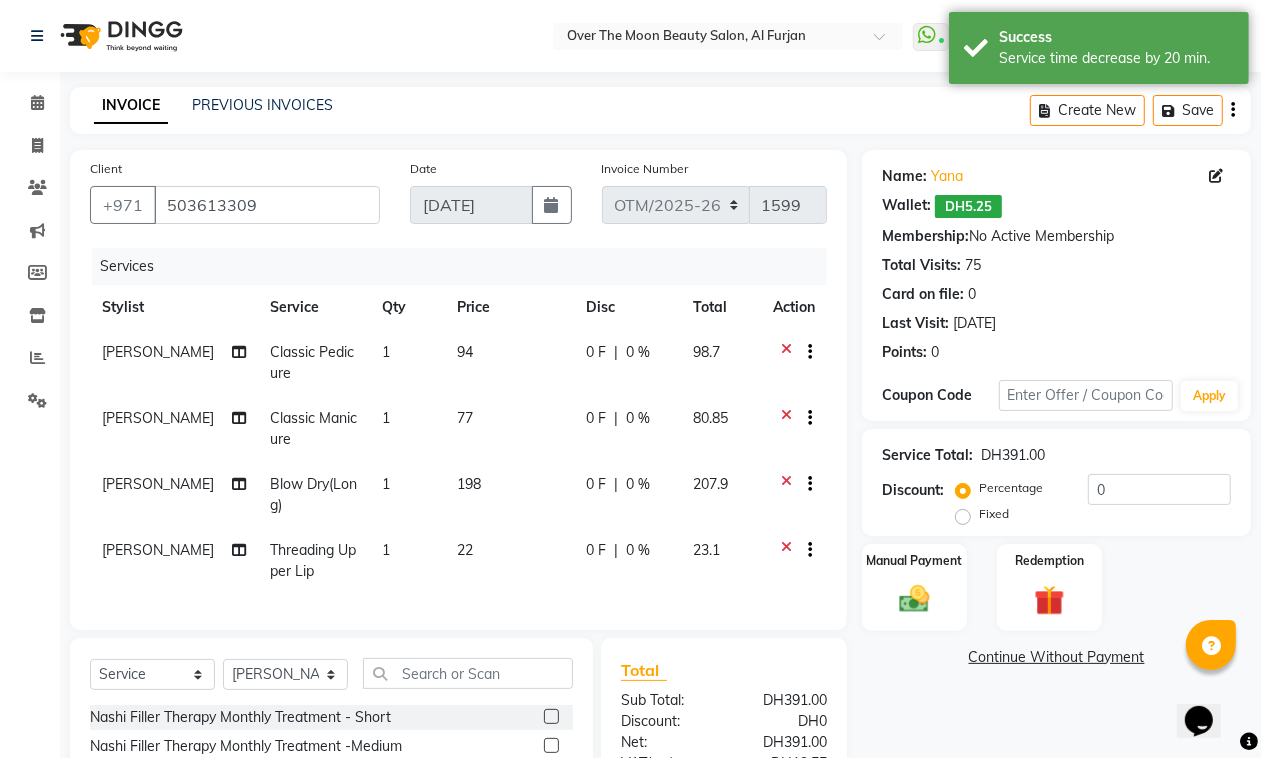 select on "29762" 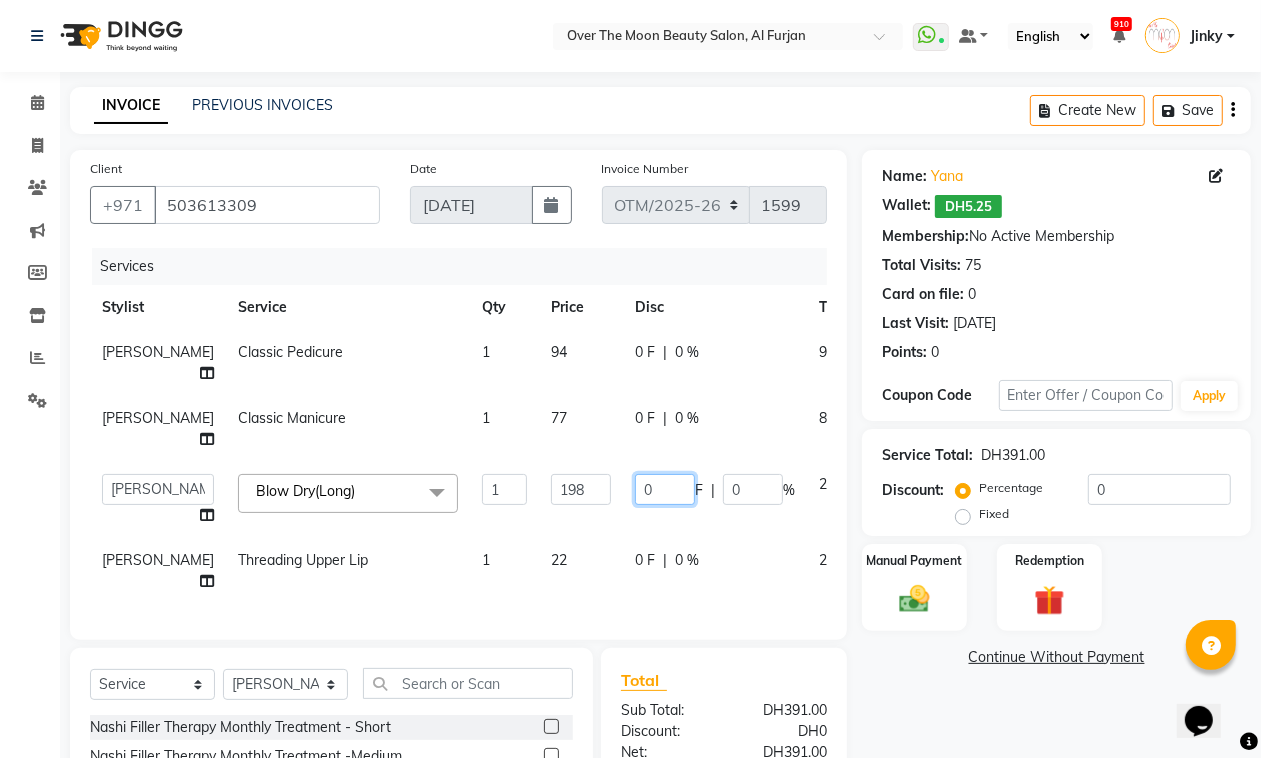 drag, startPoint x: 610, startPoint y: 480, endPoint x: 535, endPoint y: 506, distance: 79.37884 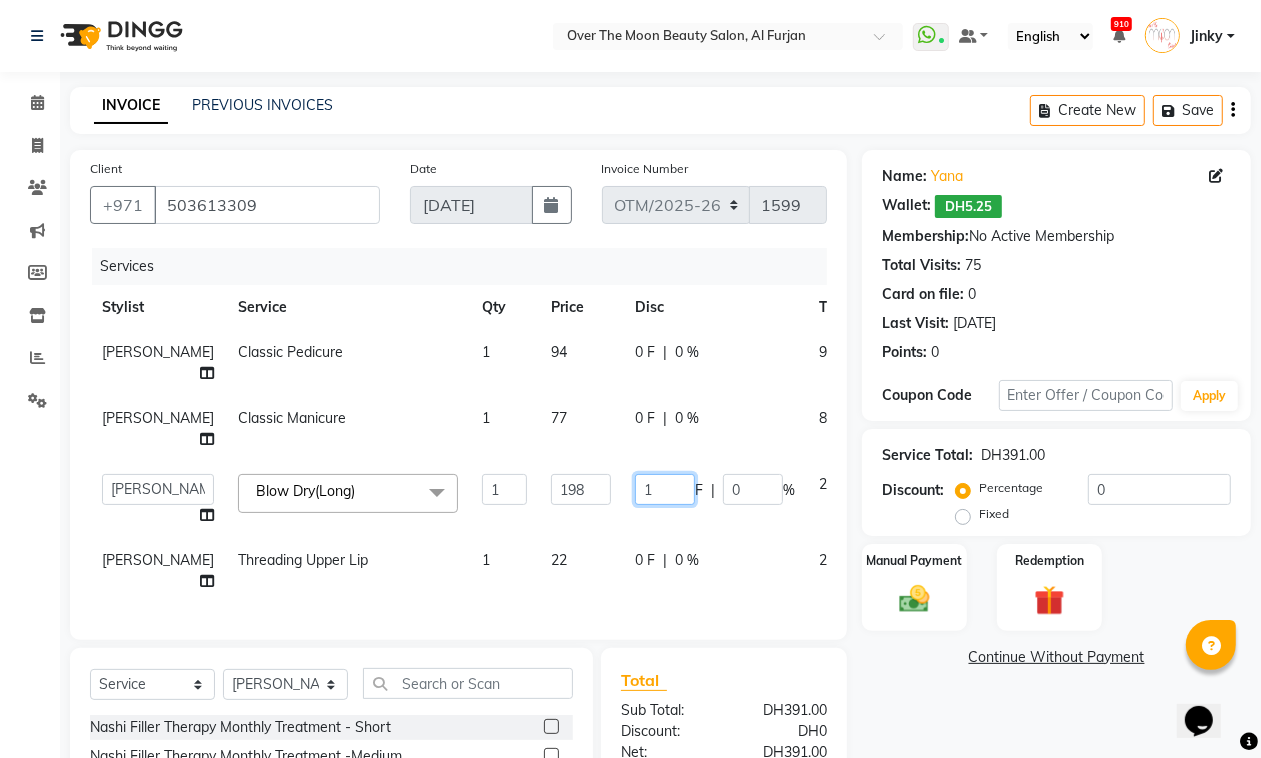 type on "18" 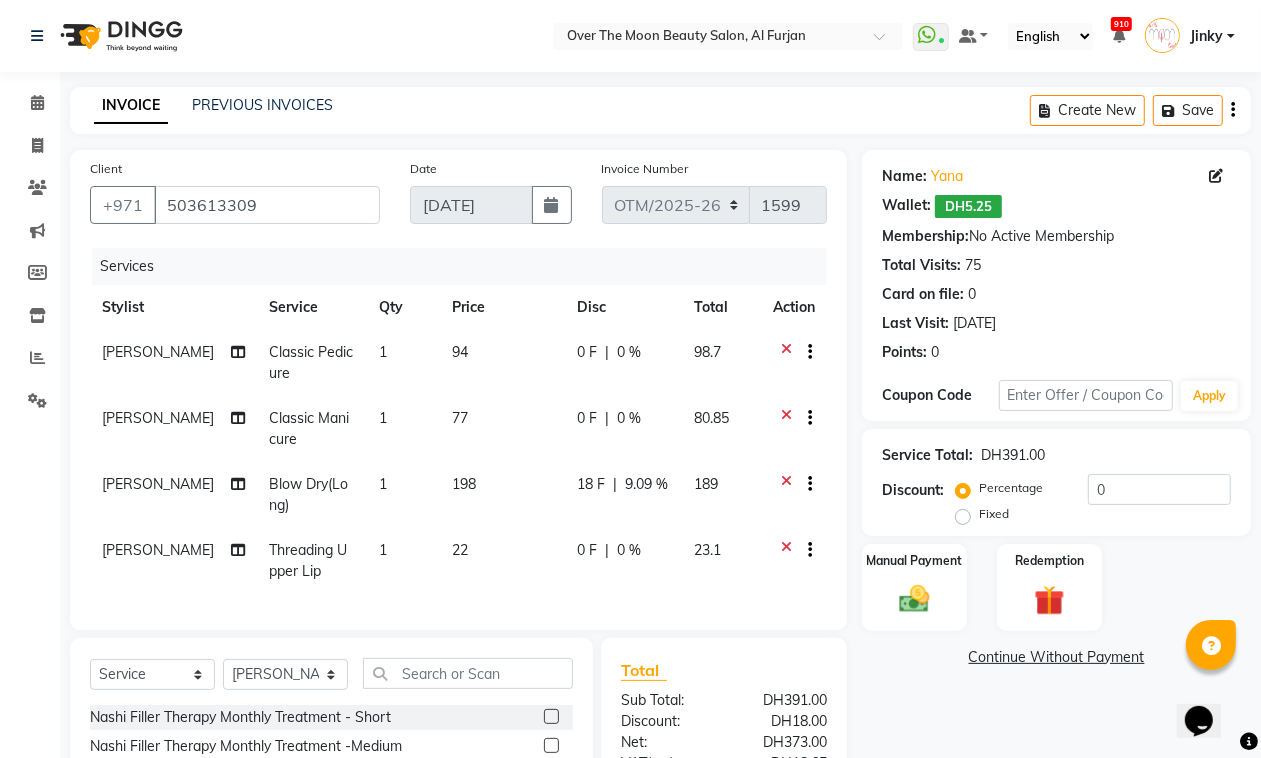 click on "Services" 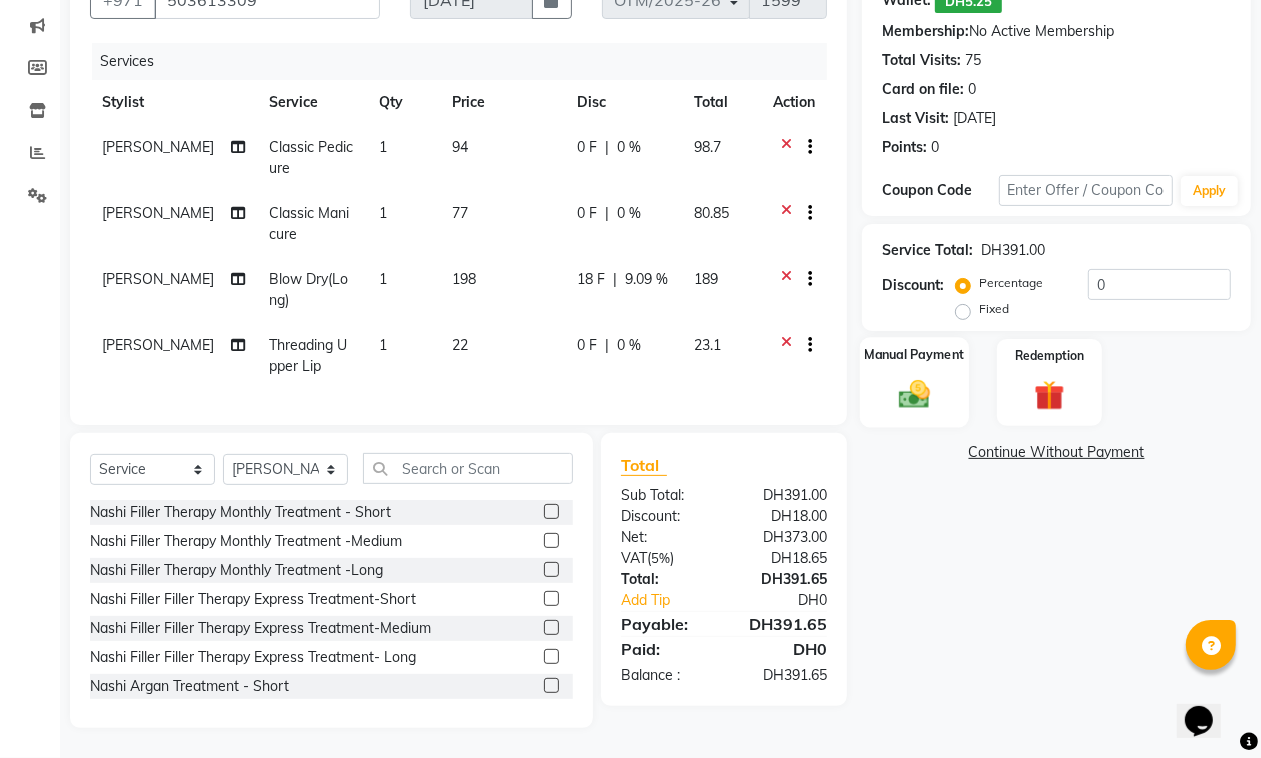 click 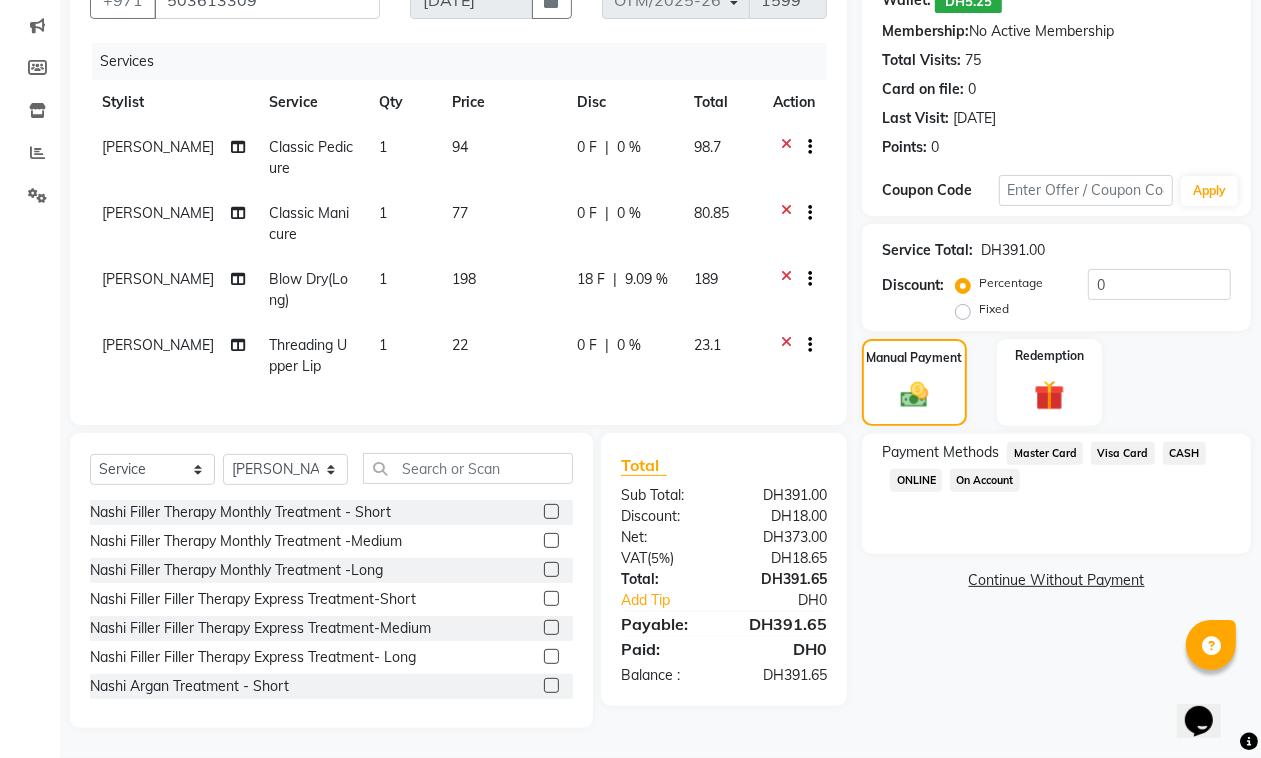 click on "Visa Card" 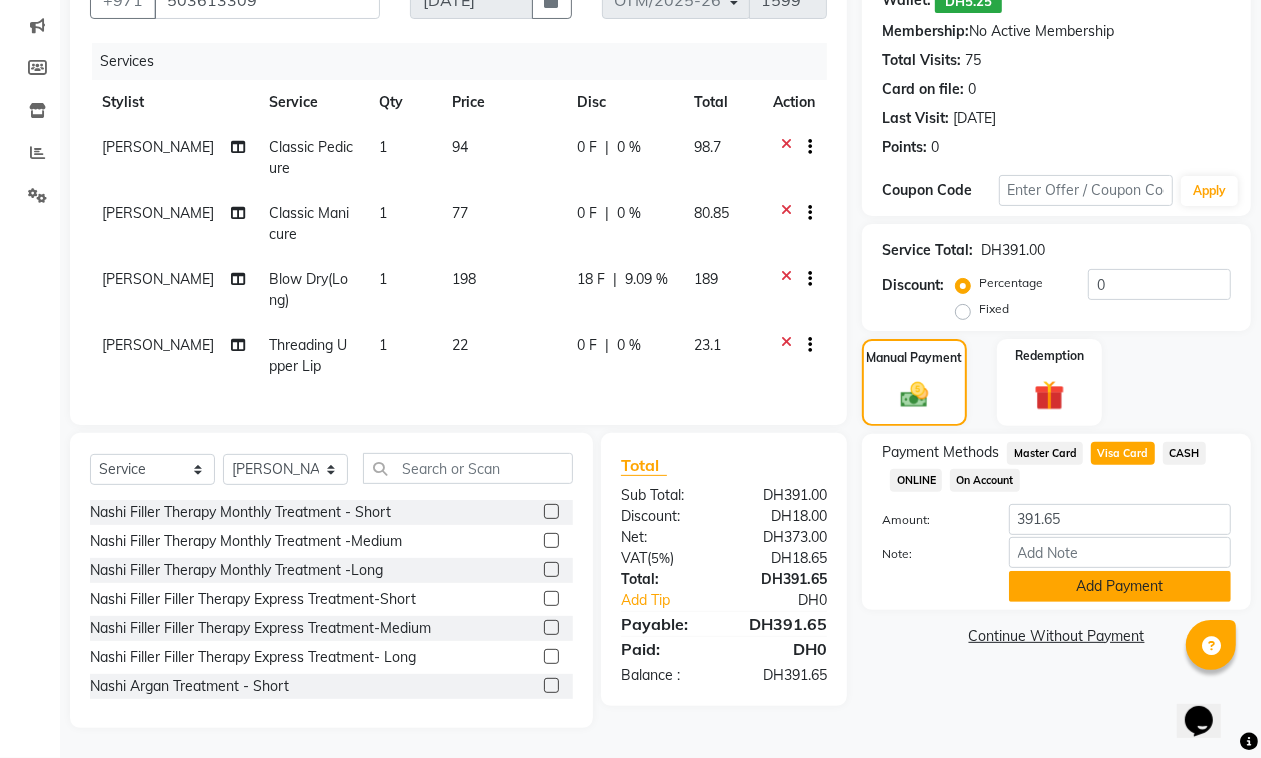 click on "Add Payment" 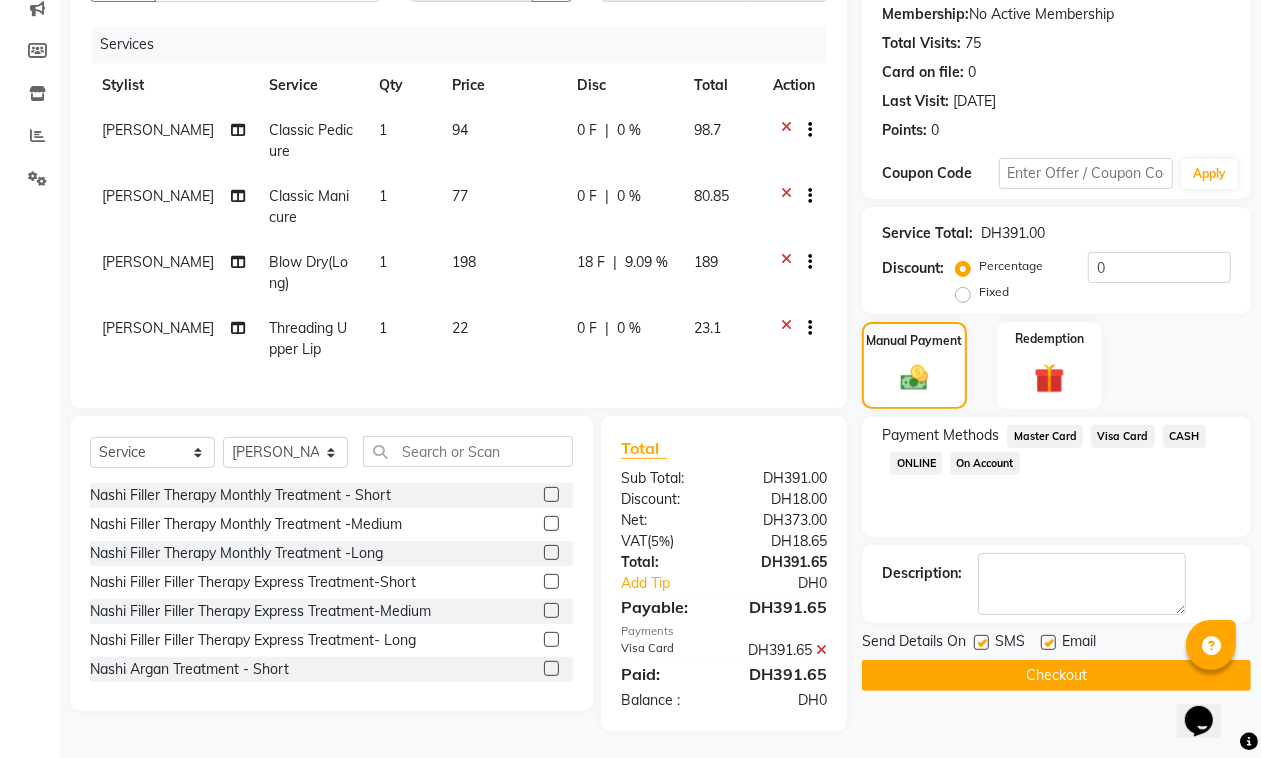 click on "Checkout" 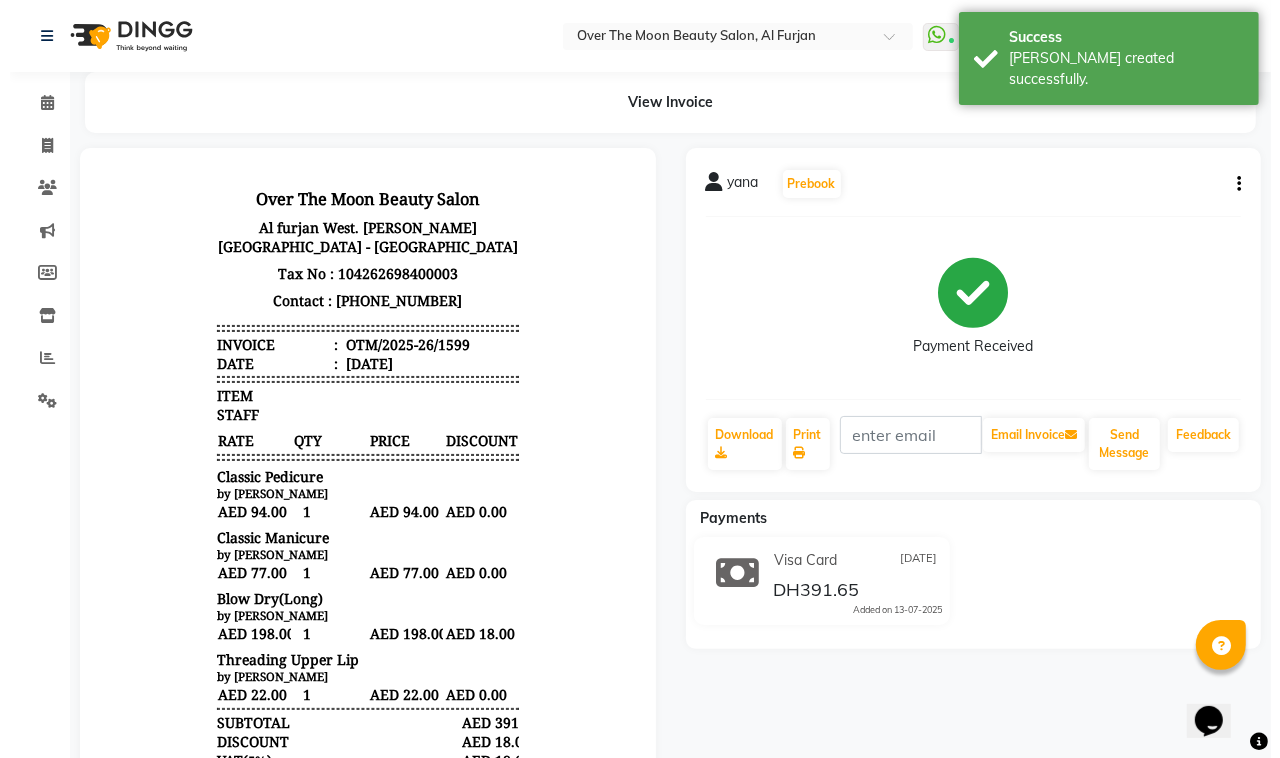 scroll, scrollTop: 0, scrollLeft: 0, axis: both 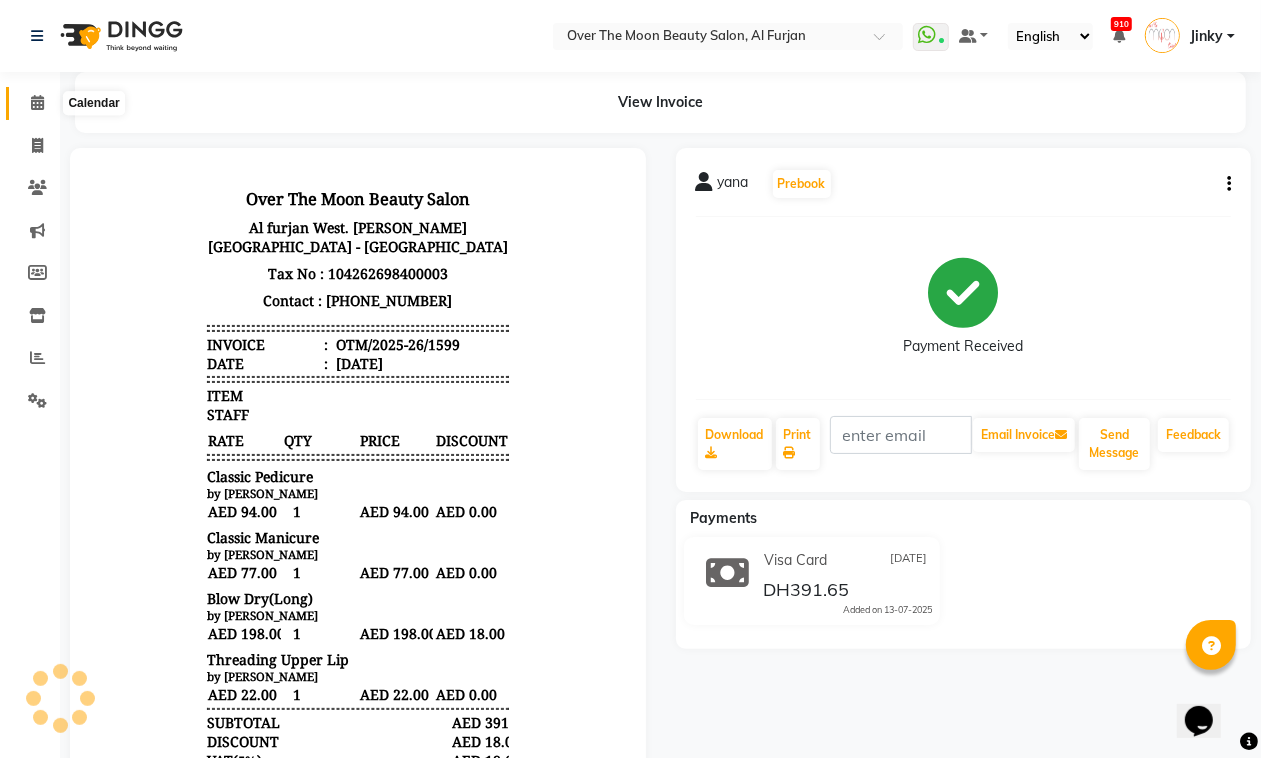click 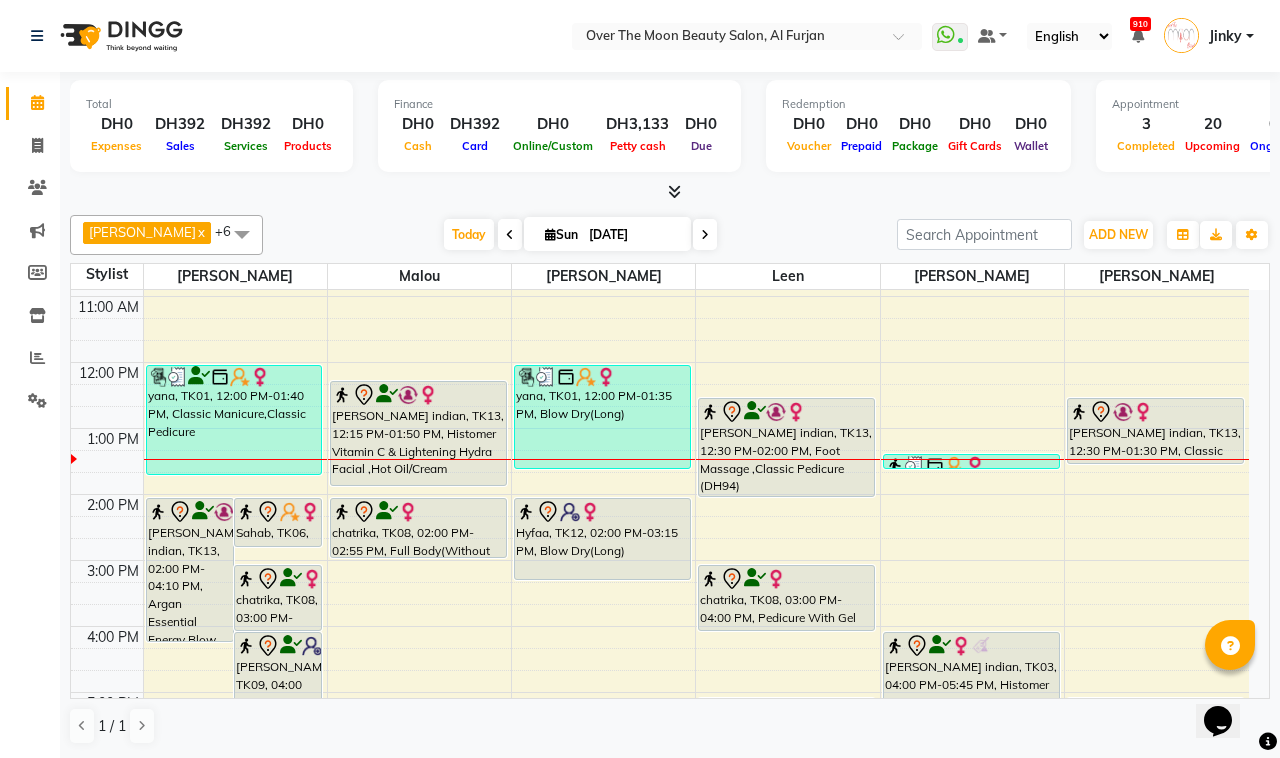 scroll, scrollTop: 208, scrollLeft: 0, axis: vertical 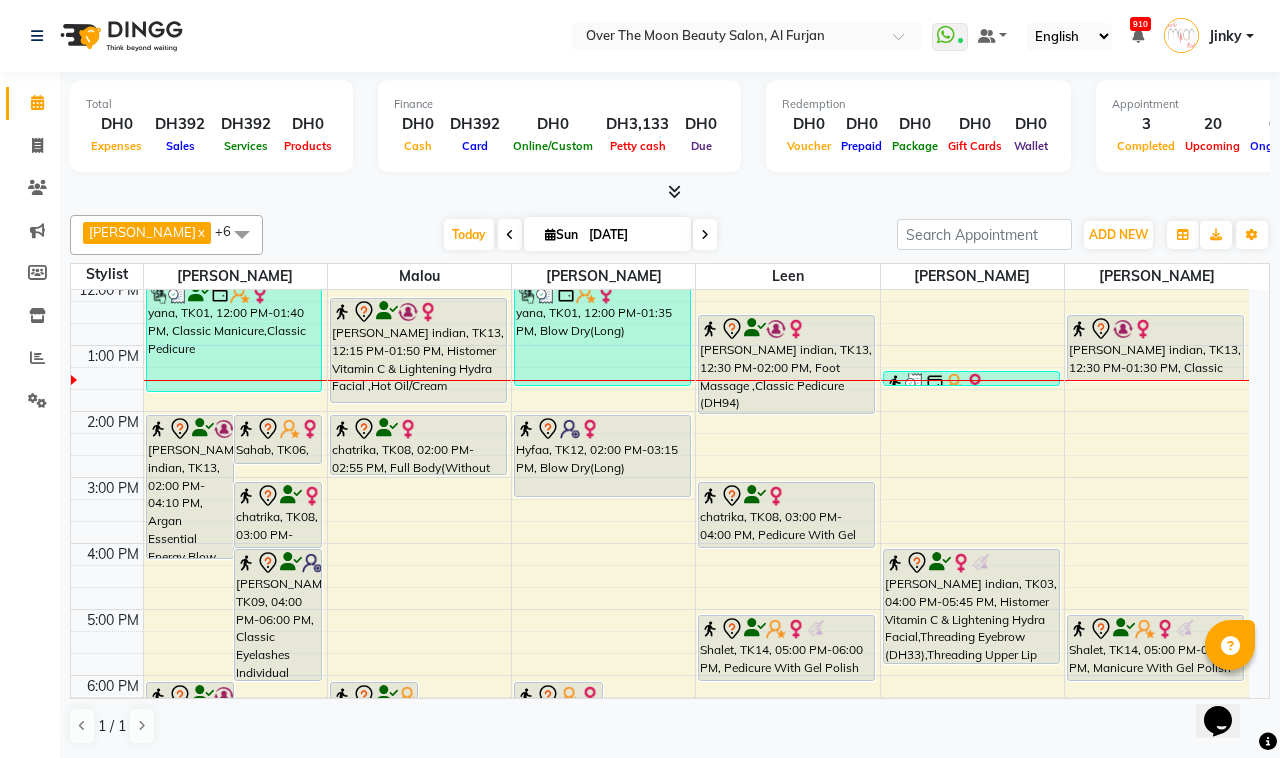 click on "Sangita indian, TK13, 12:15 PM-01:50 PM, Histomer Vitamin C & Lightening Hydra Facial ,Hot Oil/Cream" at bounding box center [418, 350] 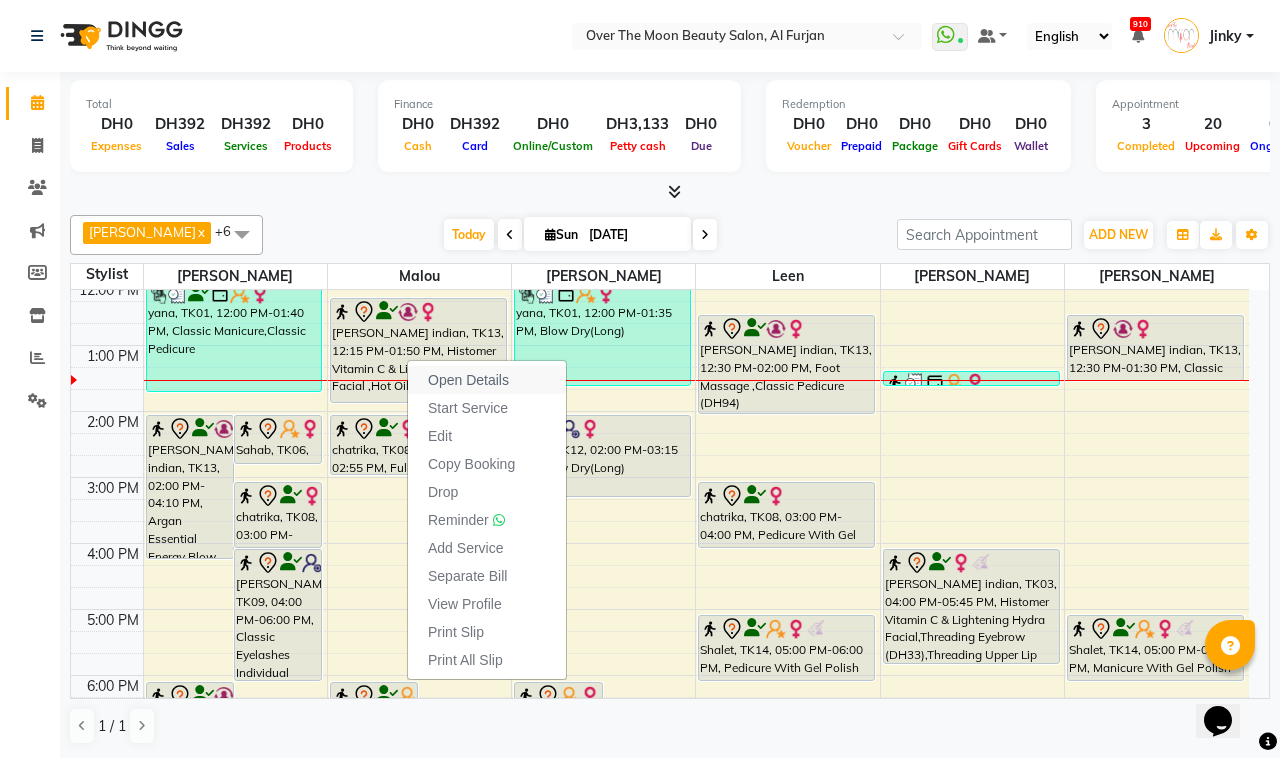 click on "Open Details" at bounding box center (468, 380) 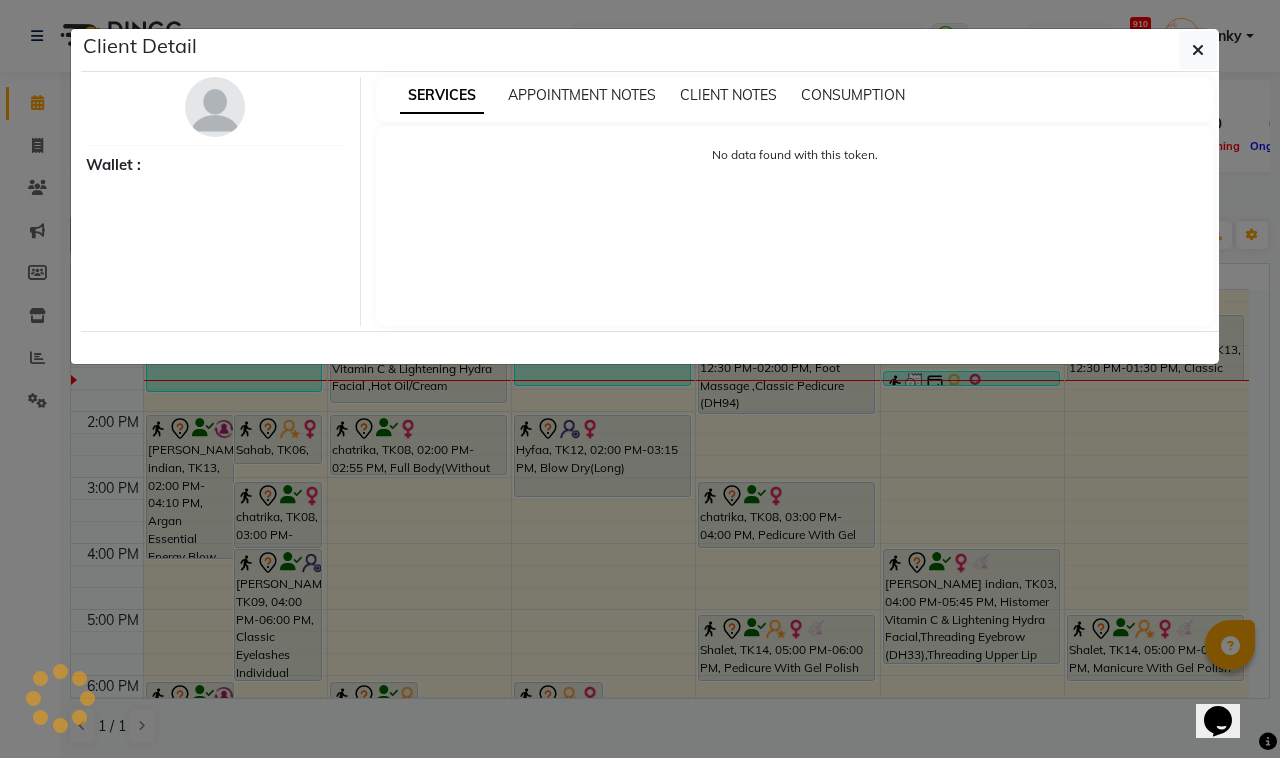 select on "7" 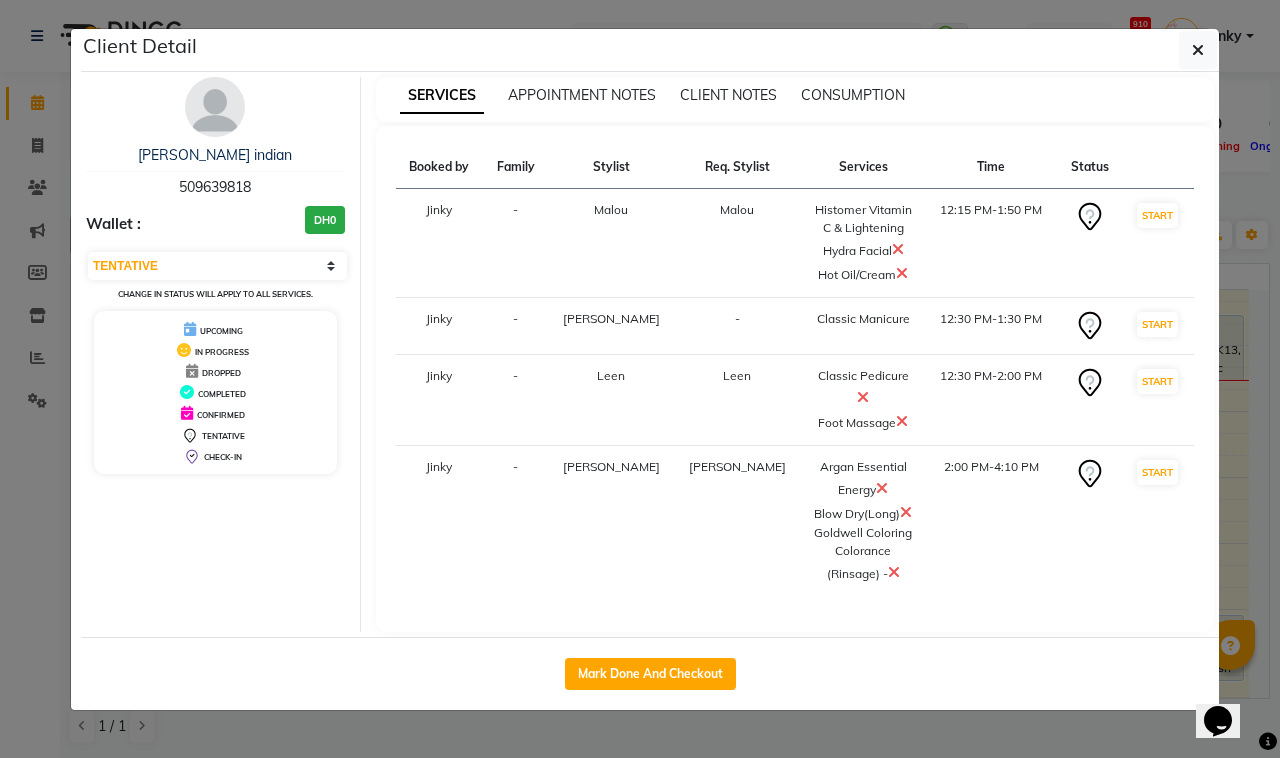 drag, startPoint x: 1200, startPoint y: 53, endPoint x: 678, endPoint y: 157, distance: 532.25934 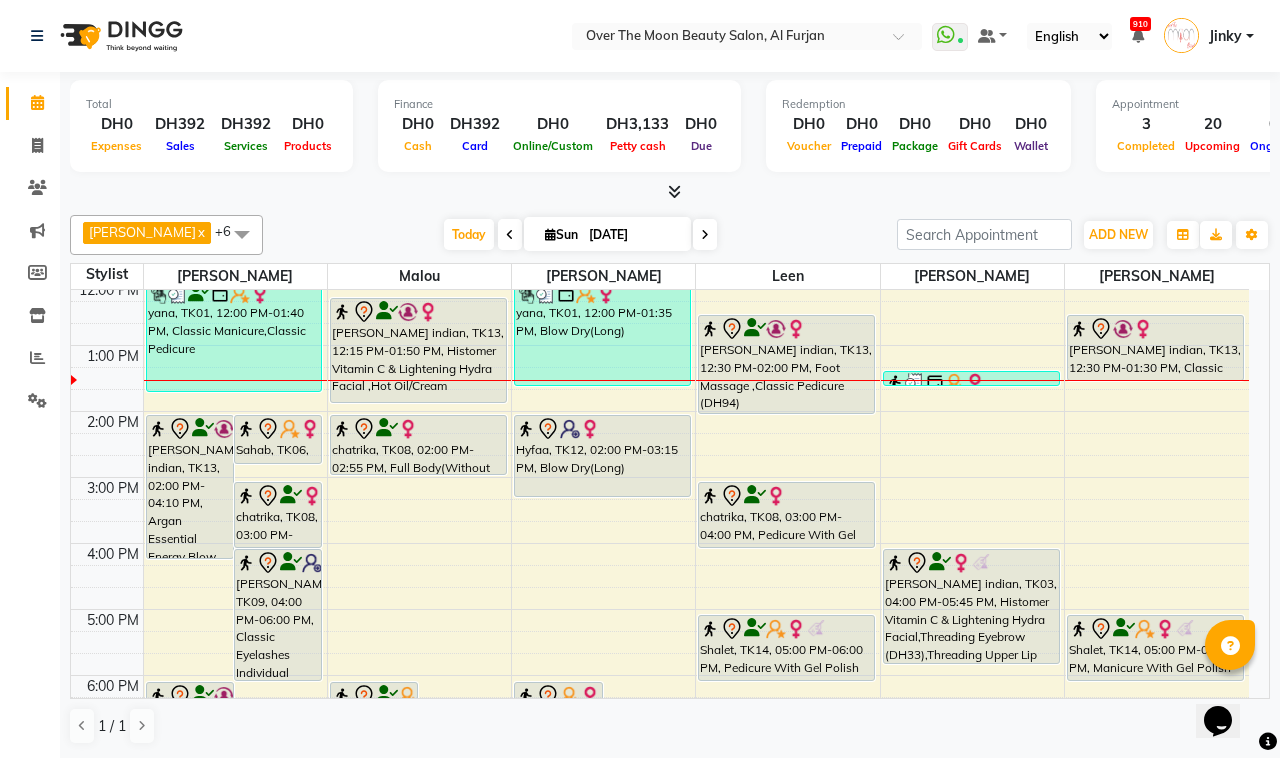 click on "Sangita indian, TK13, 12:15 PM-01:50 PM, Histomer Vitamin C & Lightening Hydra Facial ,Hot Oil/Cream" at bounding box center (418, 350) 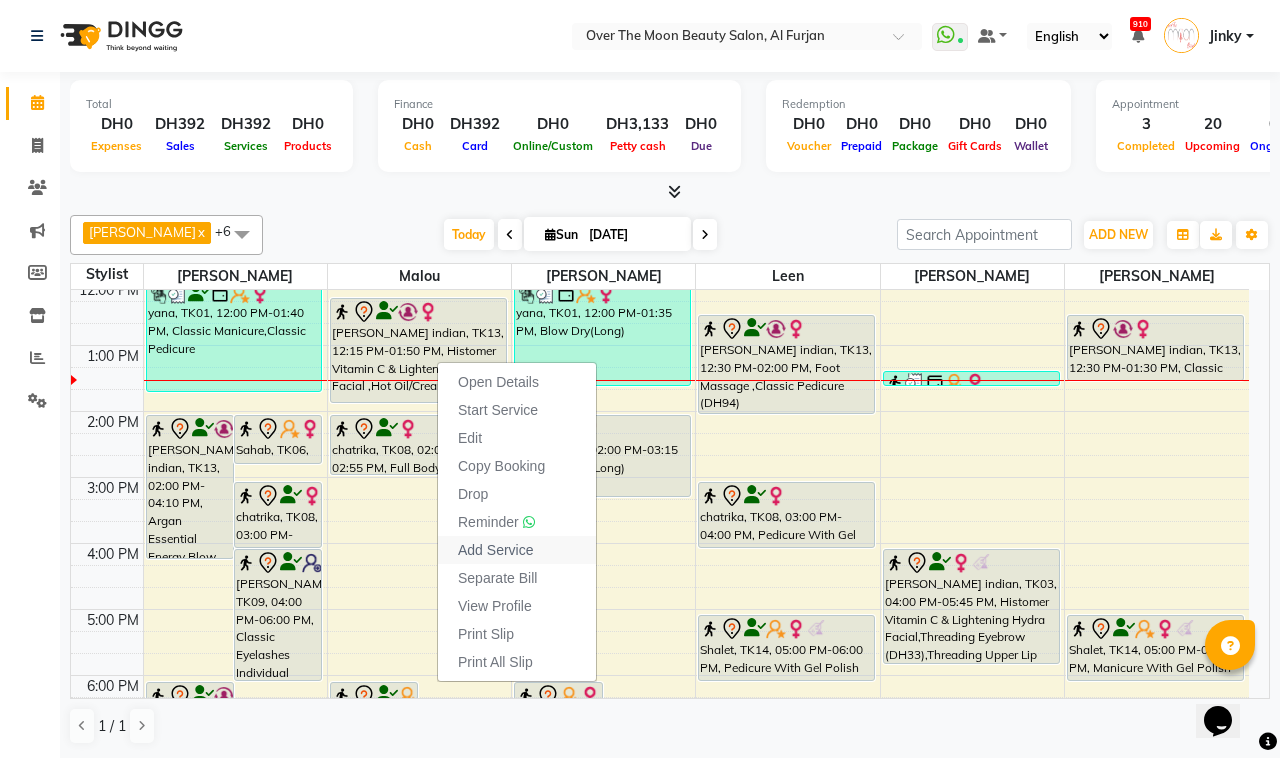 click on "Add Service" at bounding box center [495, 550] 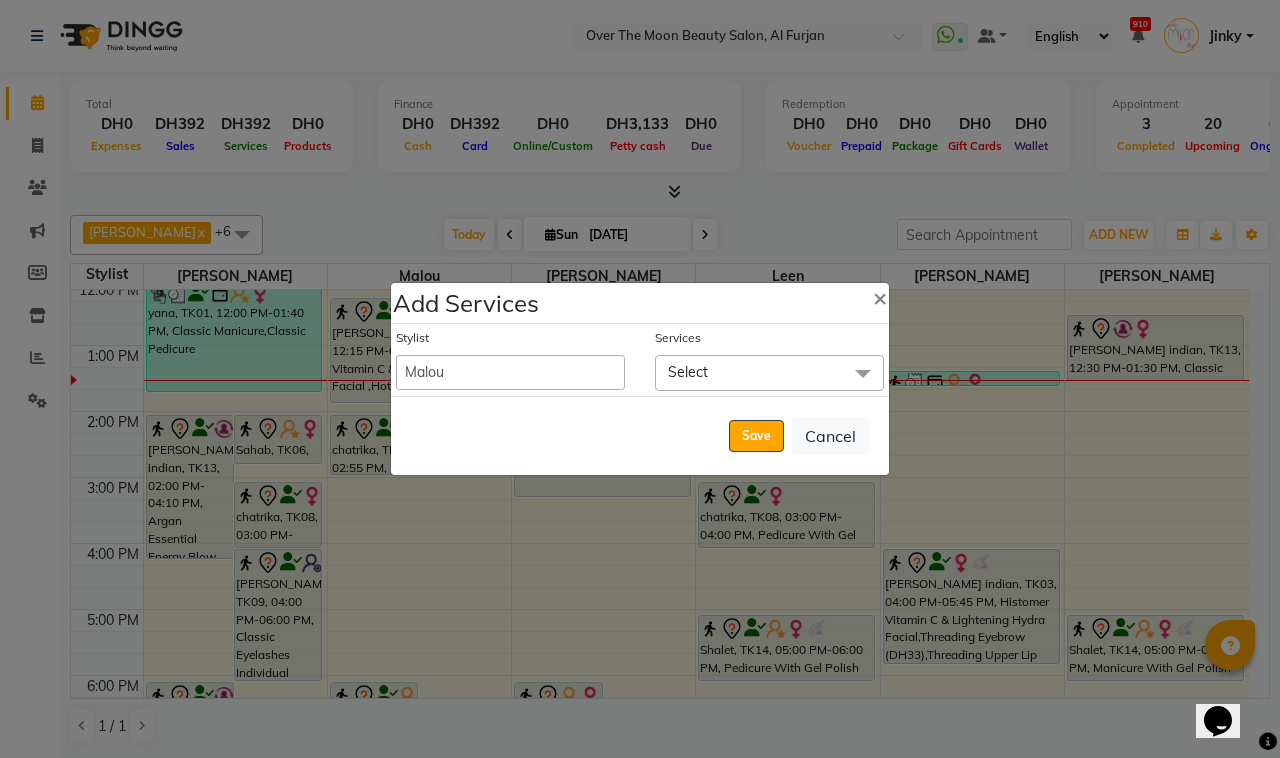 click on "Select" 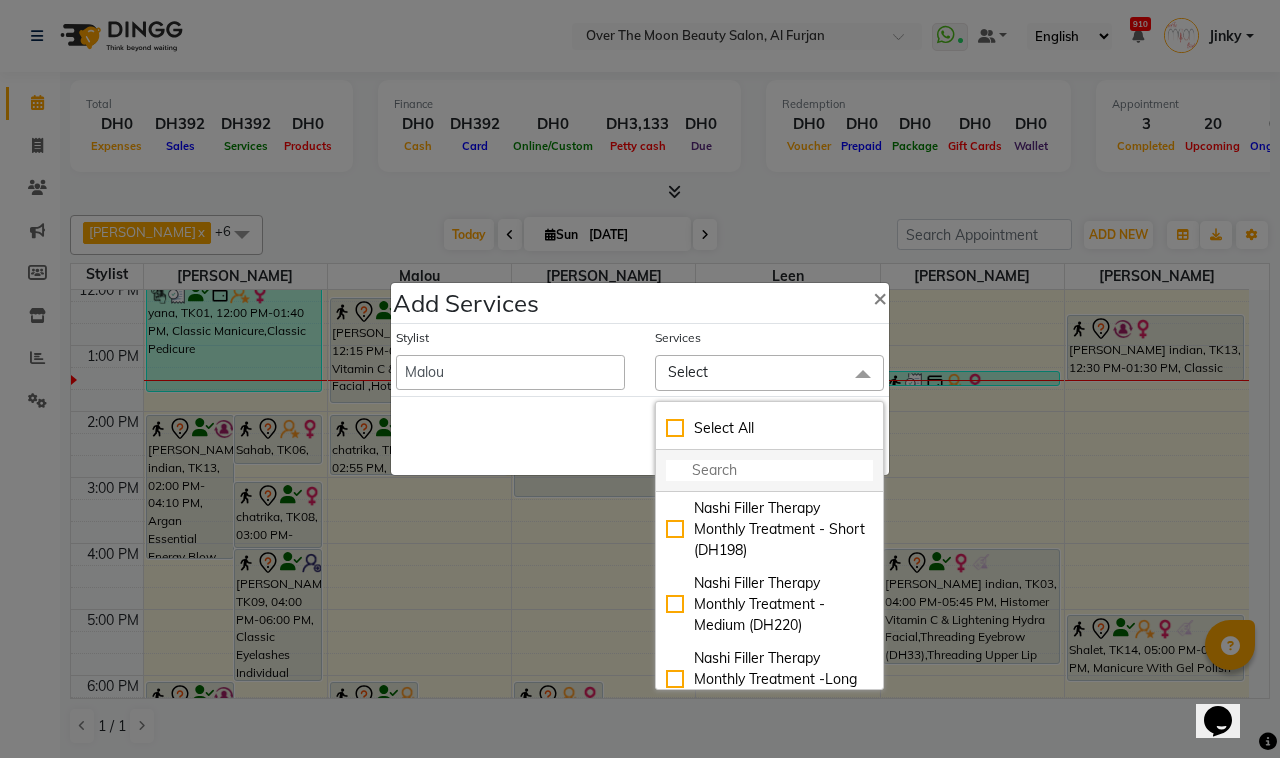 click 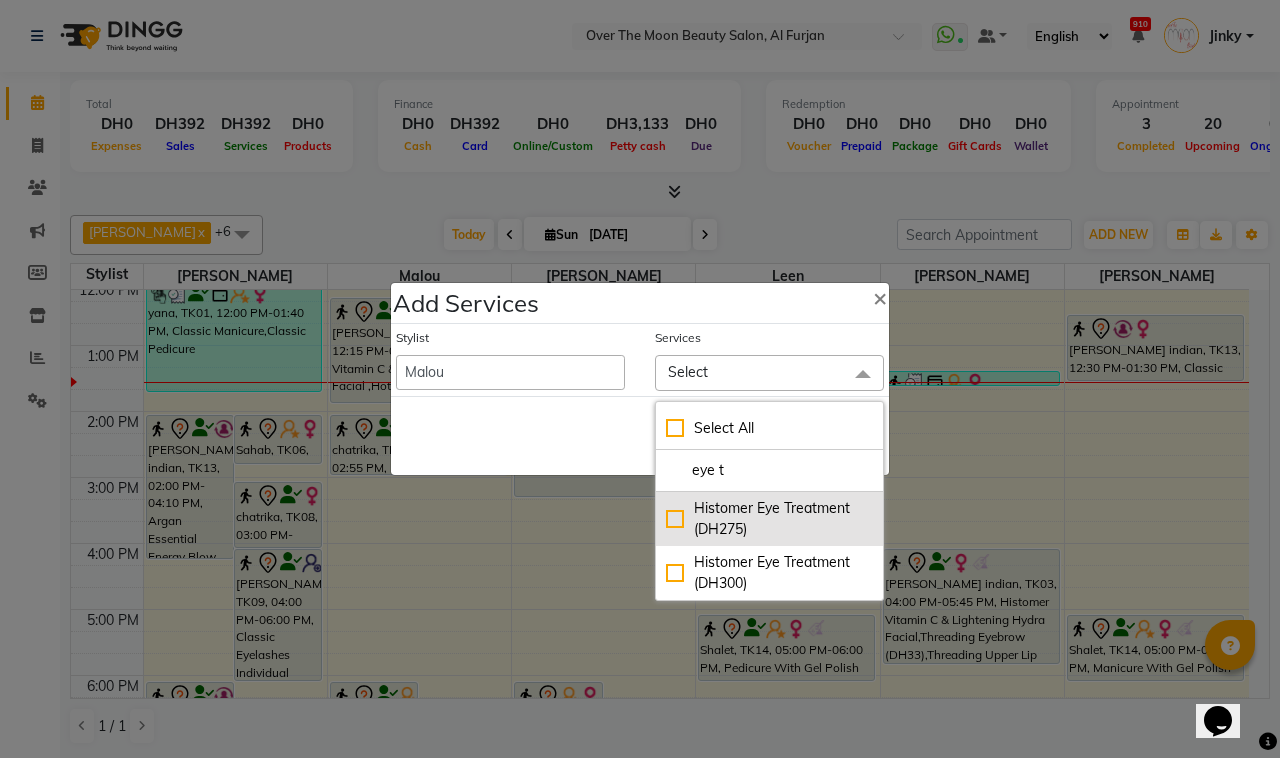 type on "eye t" 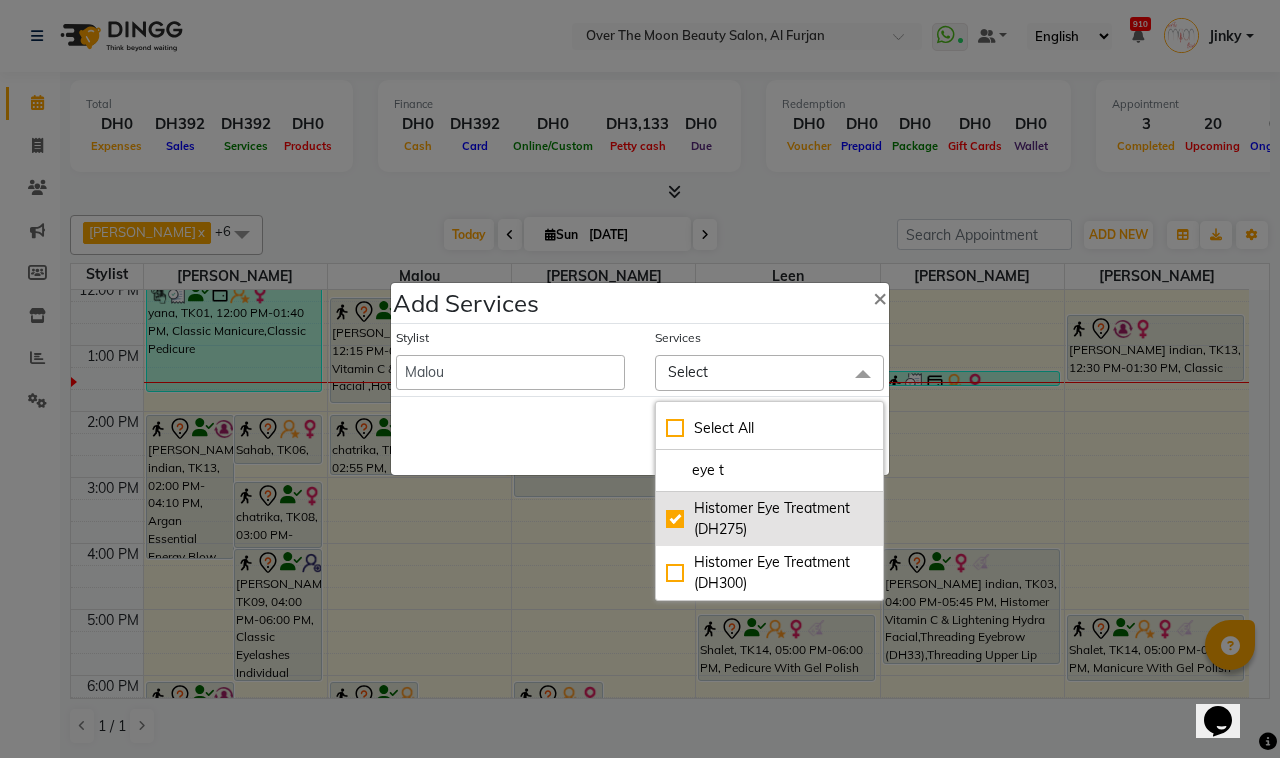 checkbox on "true" 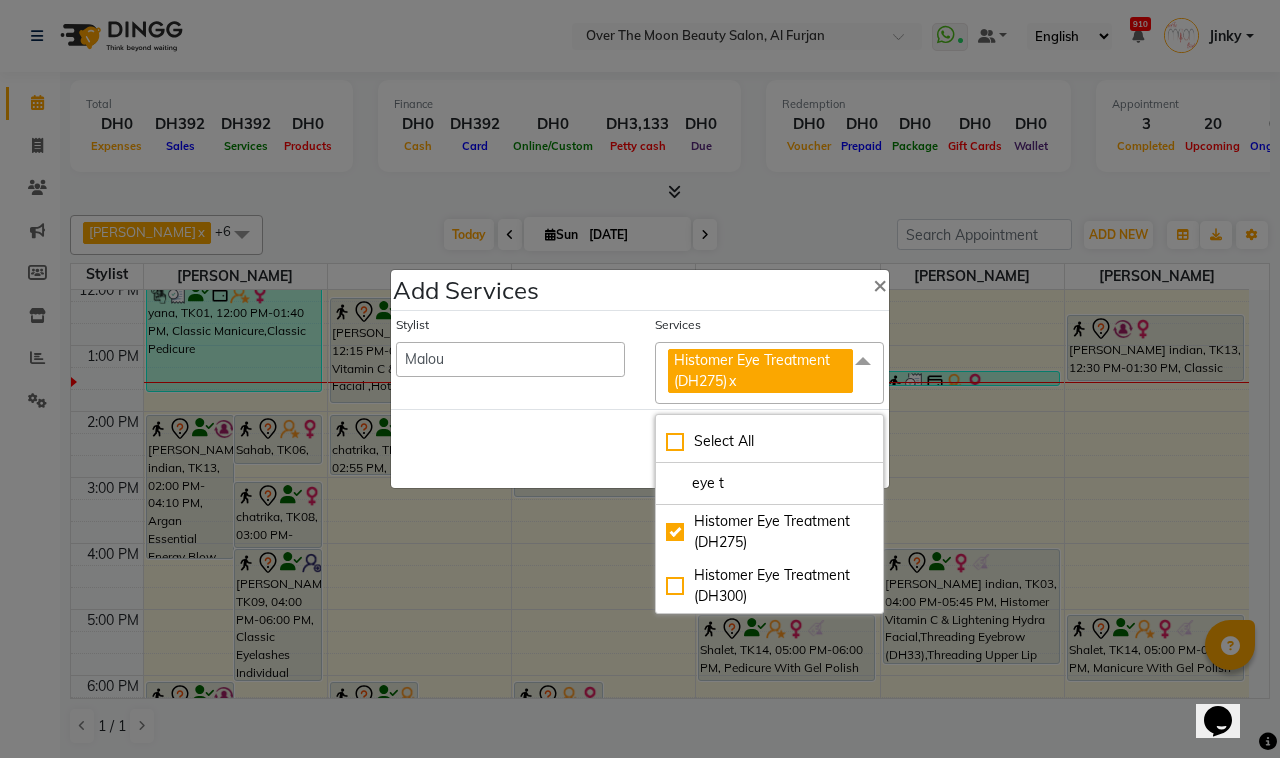 click on "Save   Cancel" 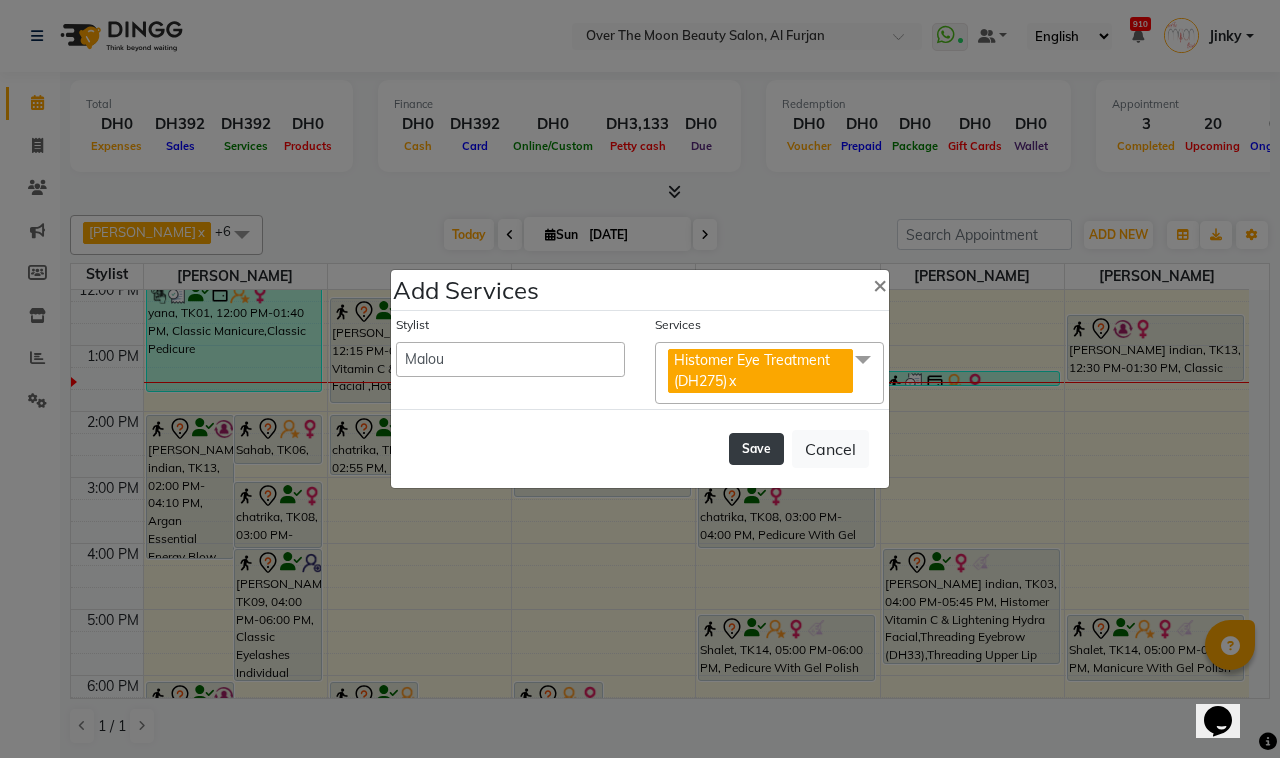 click on "Save" 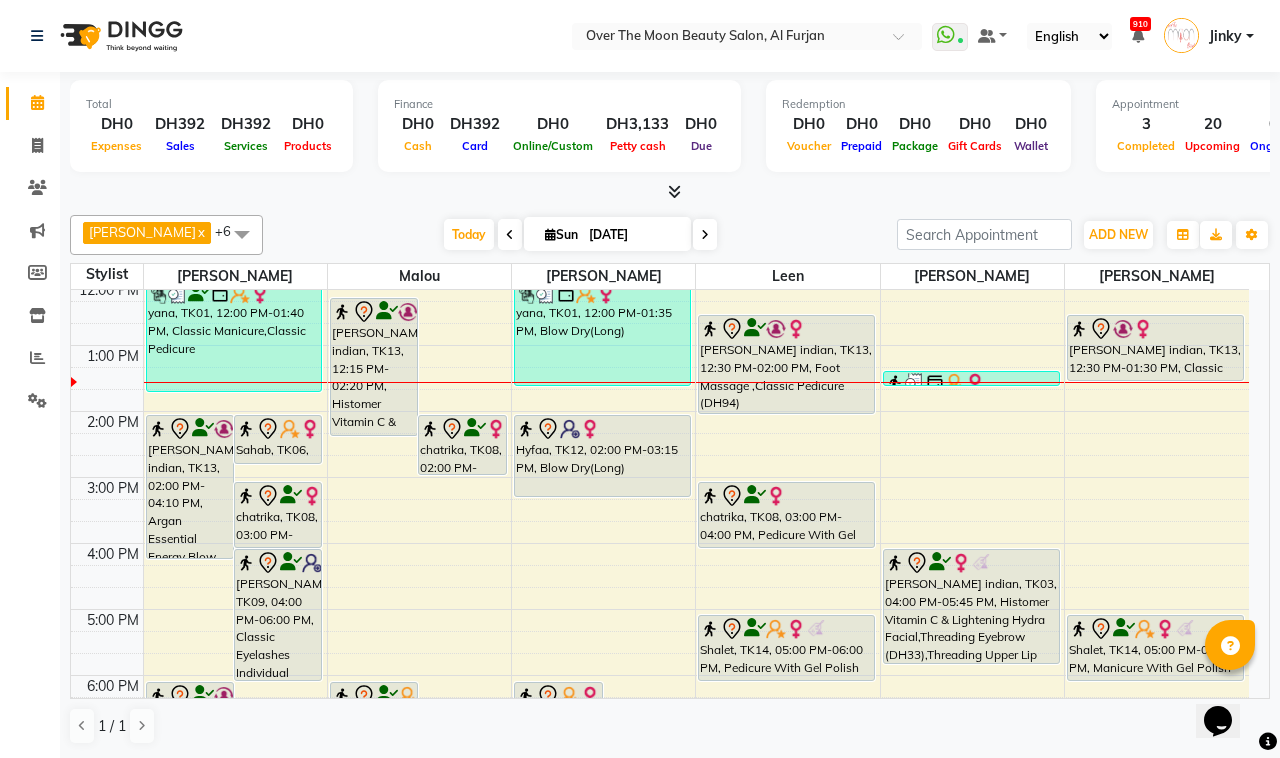 click at bounding box center [290, 429] 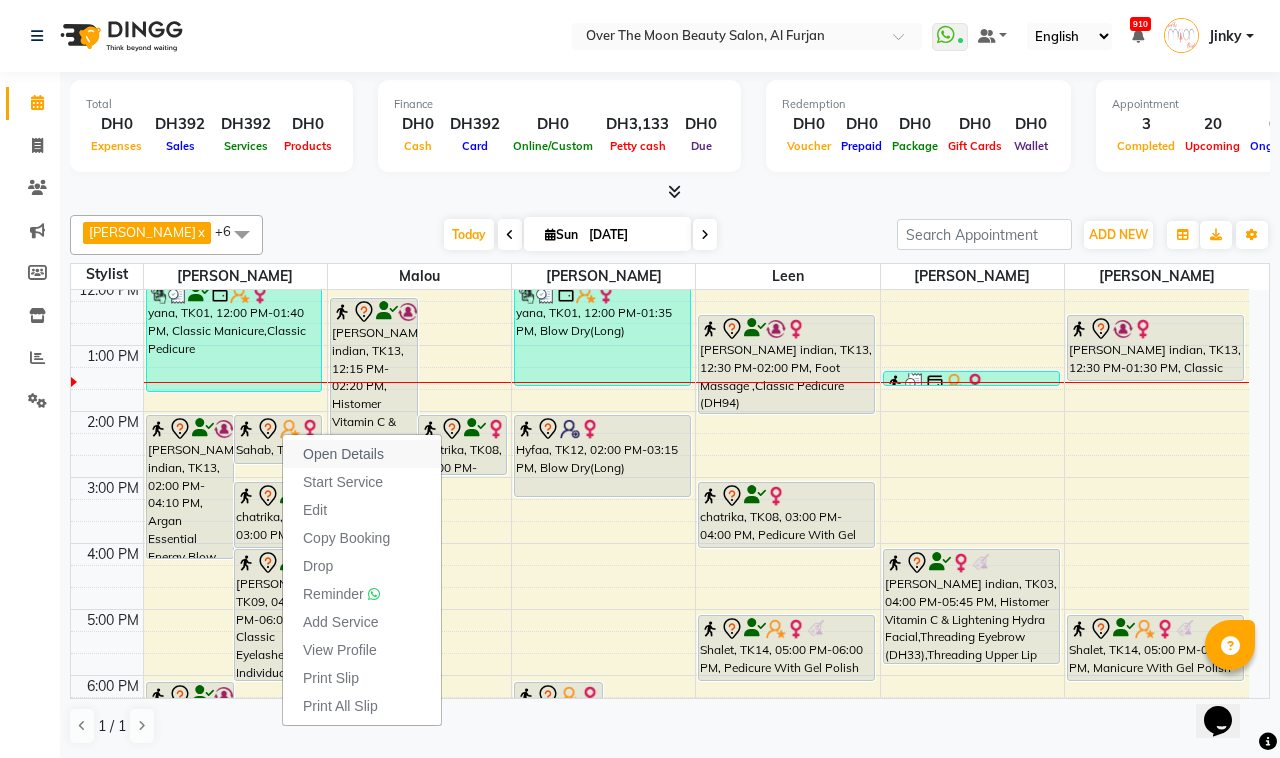 click on "Open Details" at bounding box center (343, 454) 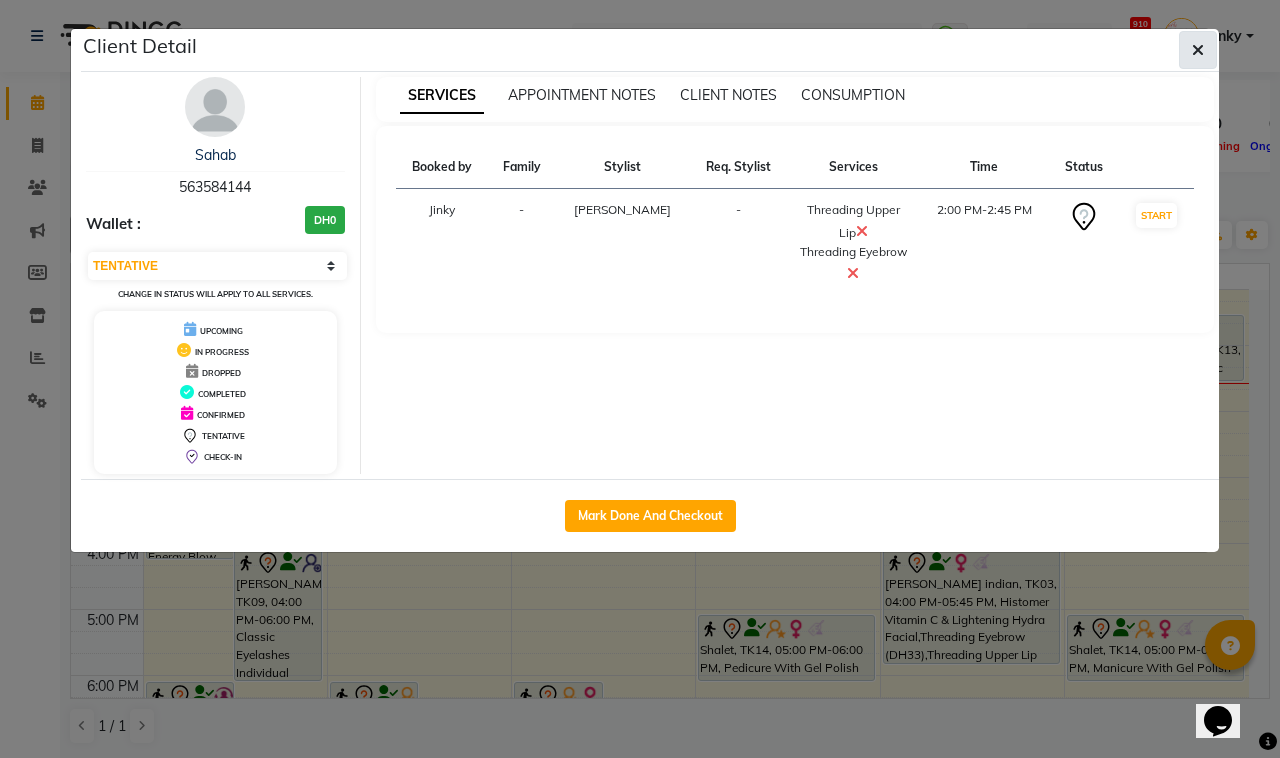 click 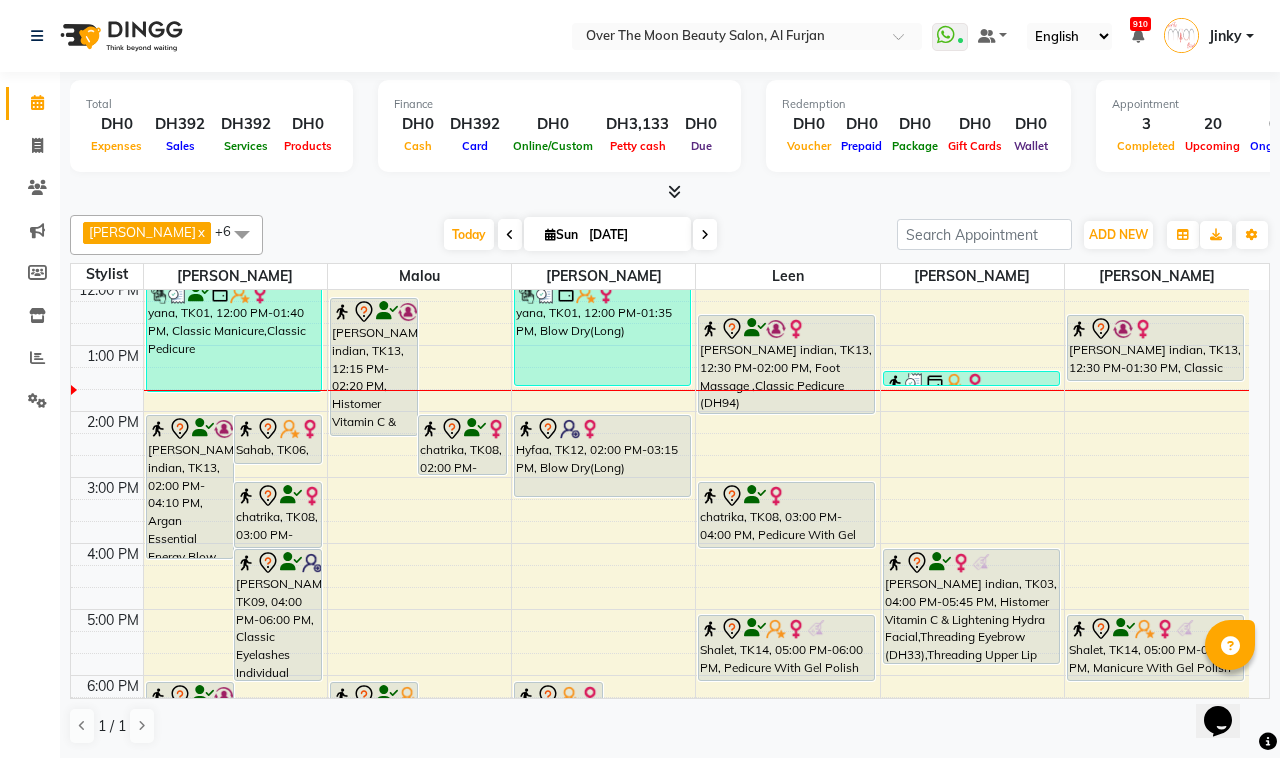click on "Calendar  Invoice  Clients  Marketing  Members  Inventory  Reports  Settings Completed InProgress Upcoming Dropped Tentative Check-In Confirm Bookings Segments Page Builder" 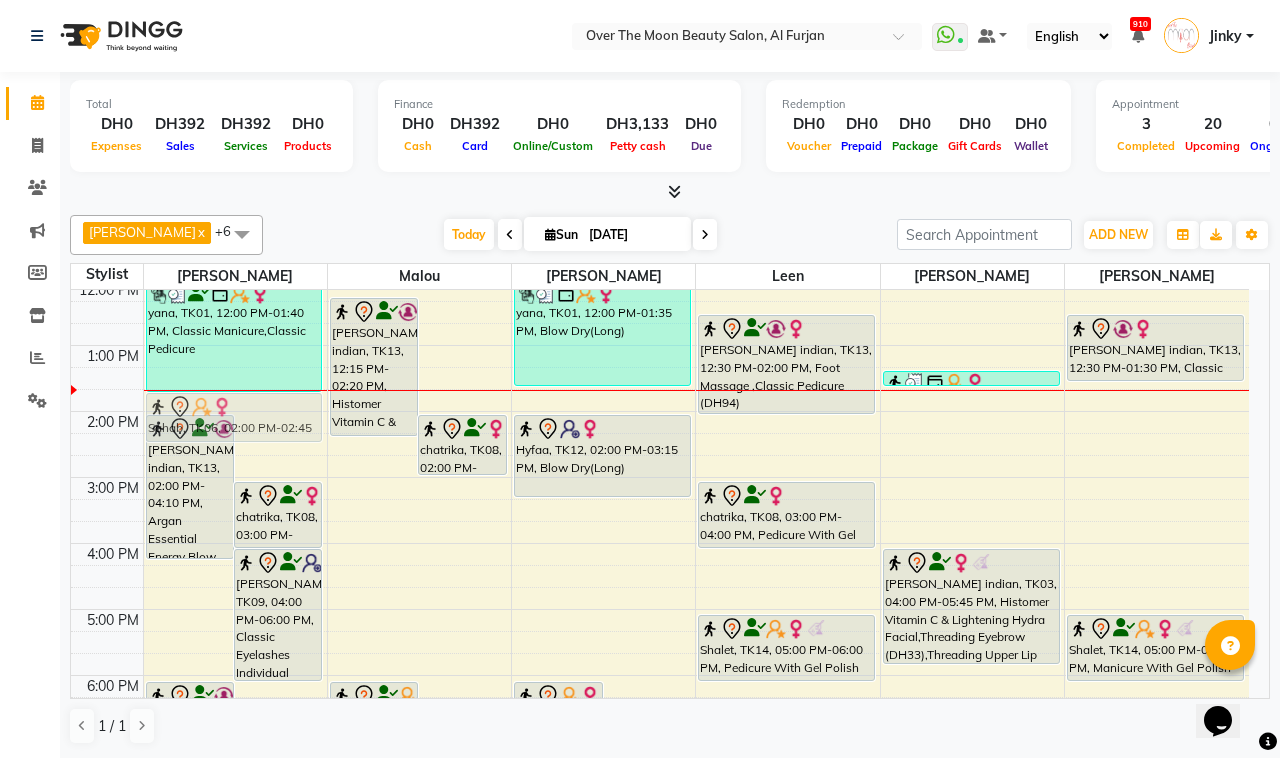 drag, startPoint x: 260, startPoint y: 432, endPoint x: 266, endPoint y: 418, distance: 15.231546 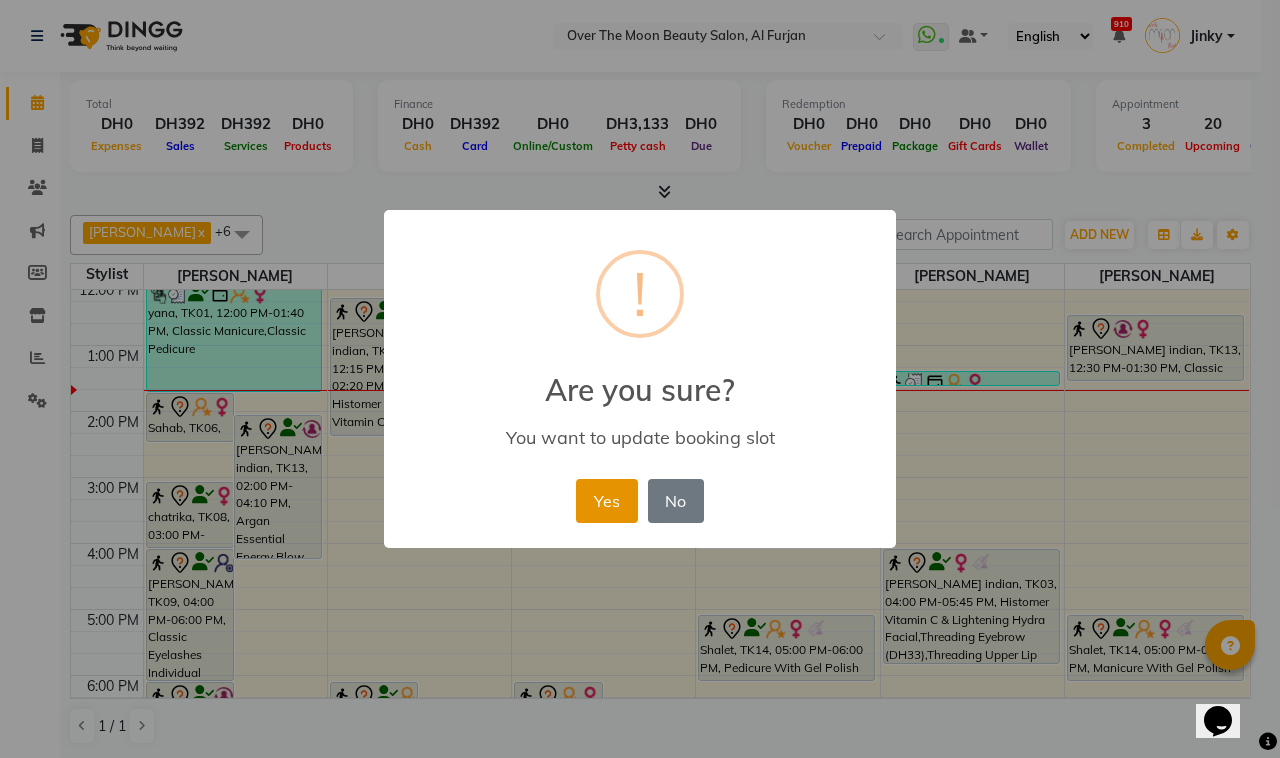 click on "Yes" at bounding box center [606, 501] 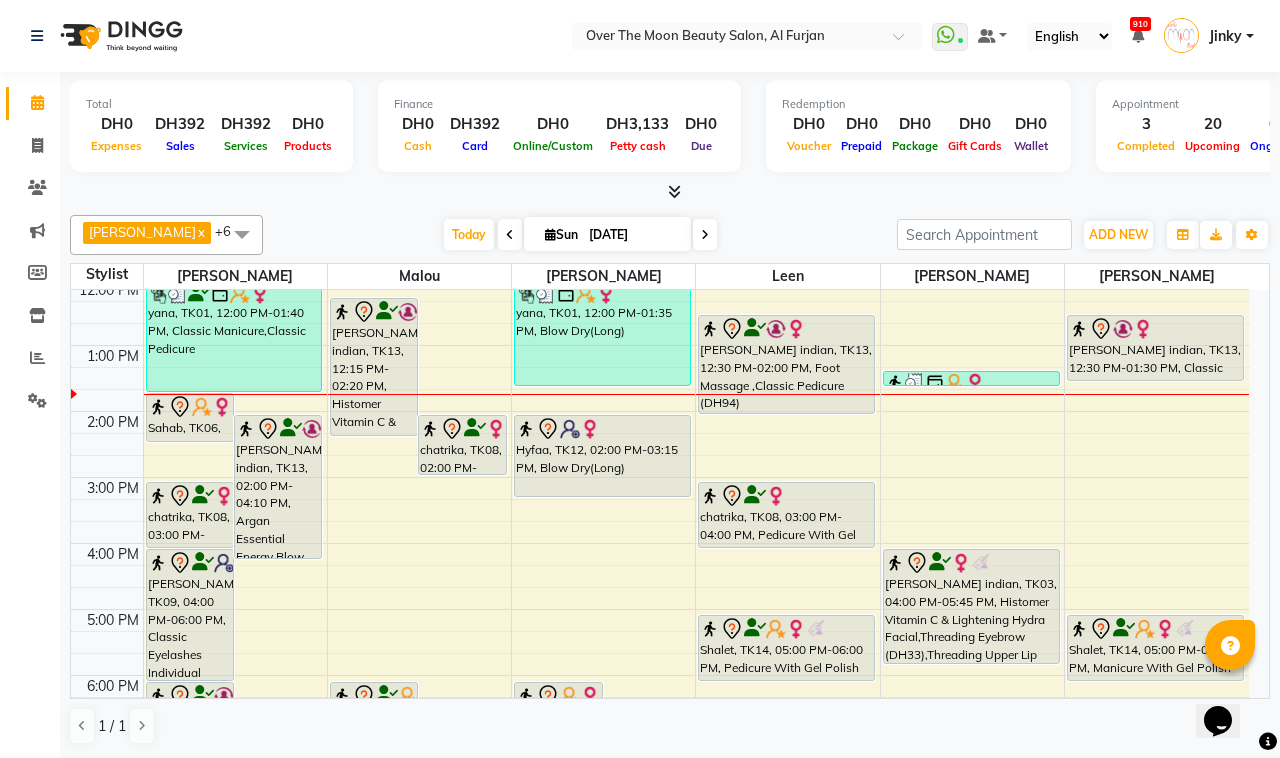 click on "Sangita indian, TK13, 02:00 PM-04:10 PM, Argan Essential Energy,Blow Dry(Long),Goldwell Coloring Colorance (Rinsage) -  (DH330)" at bounding box center [278, 487] 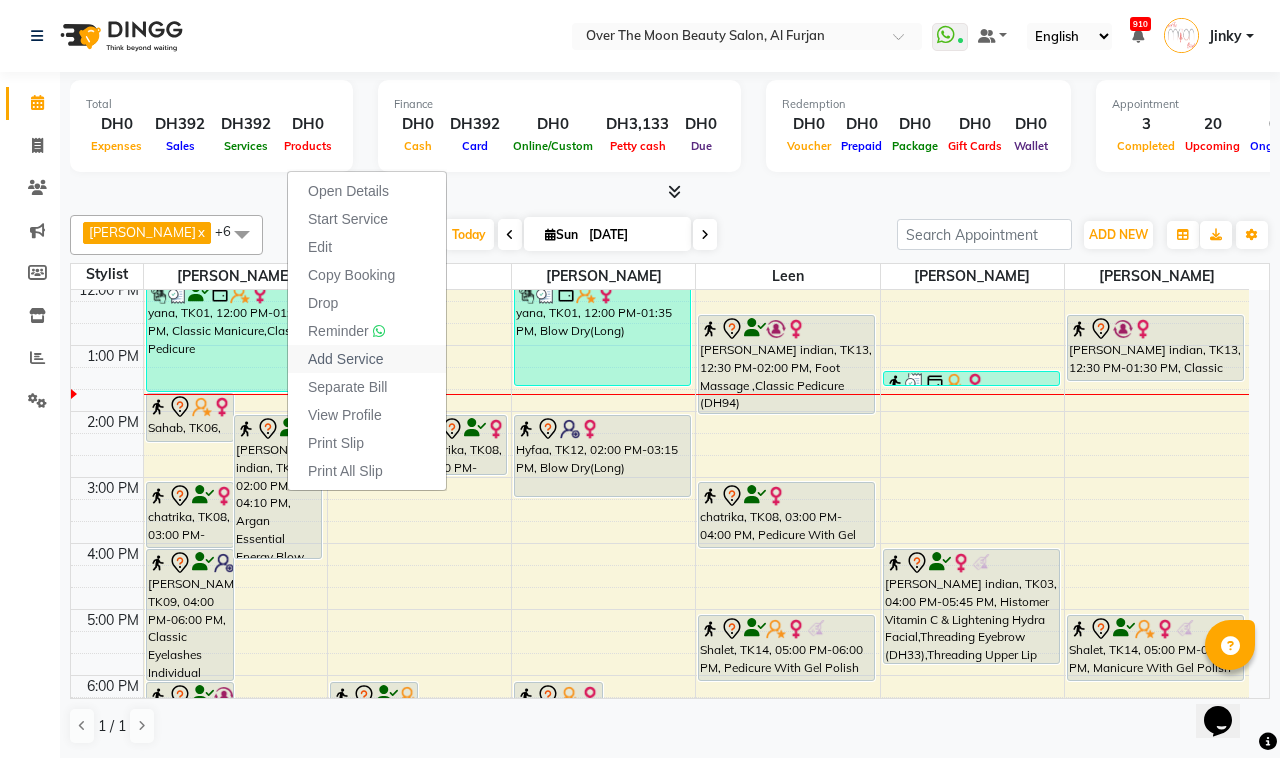 click on "Add Service" at bounding box center [345, 359] 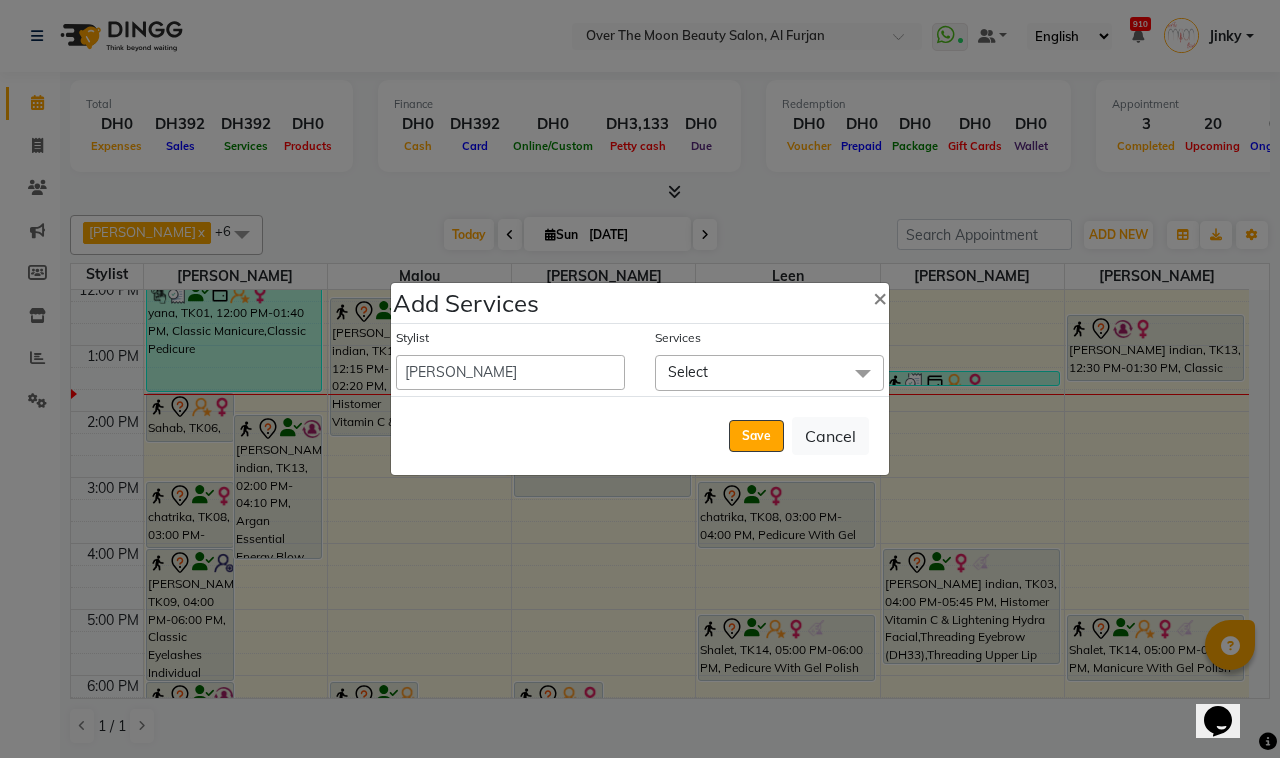 click on "Select" 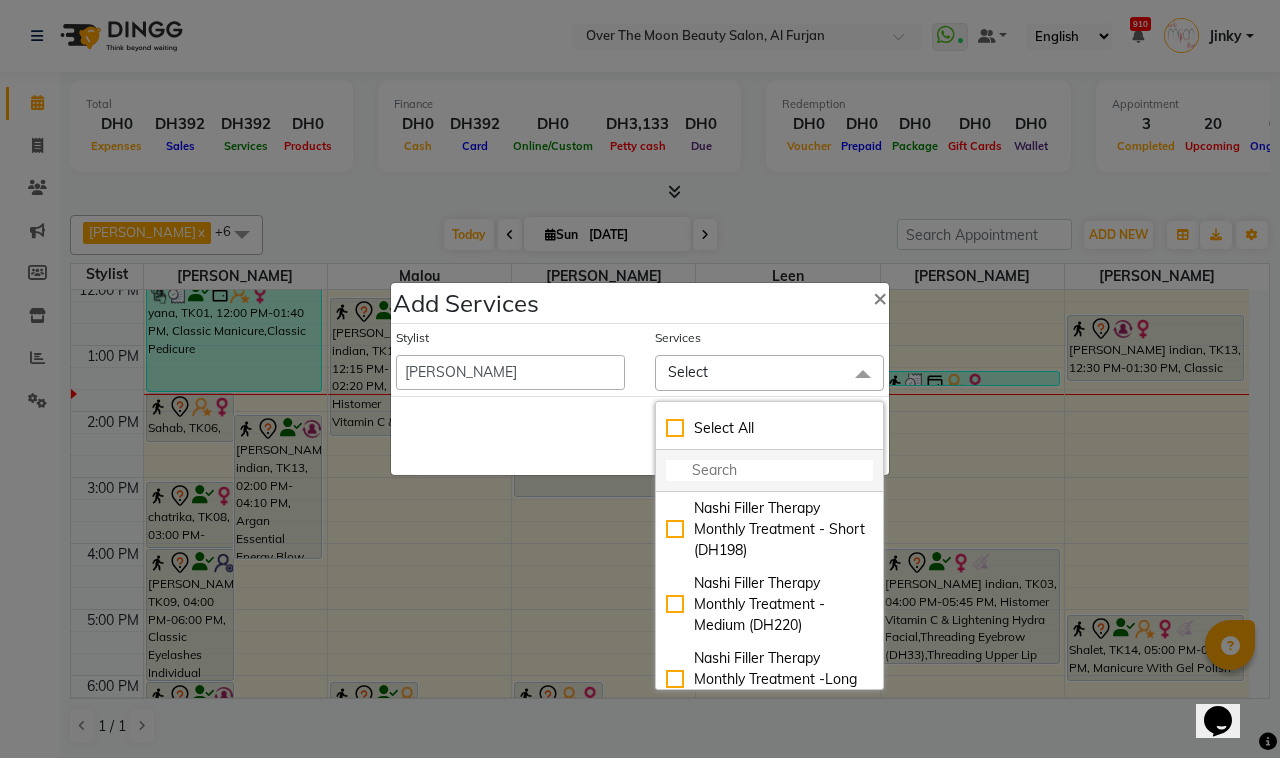 click 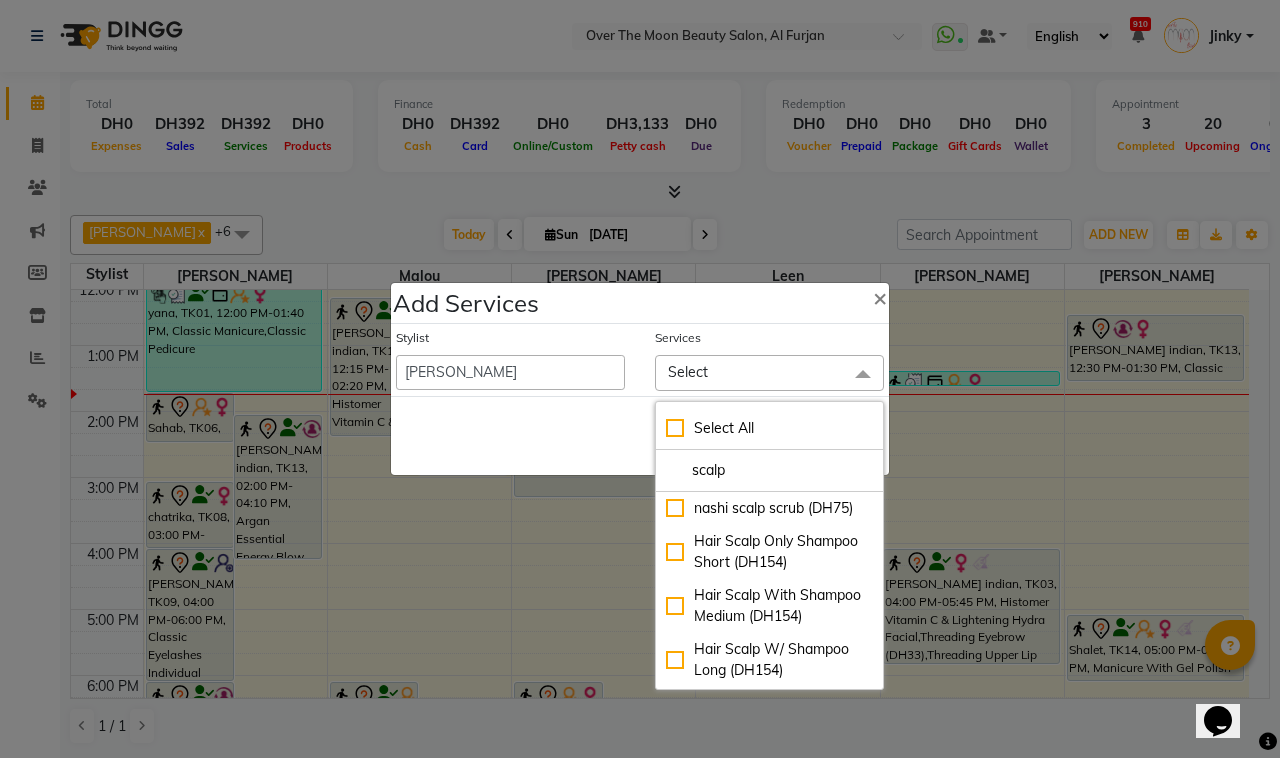 type on "scalp" 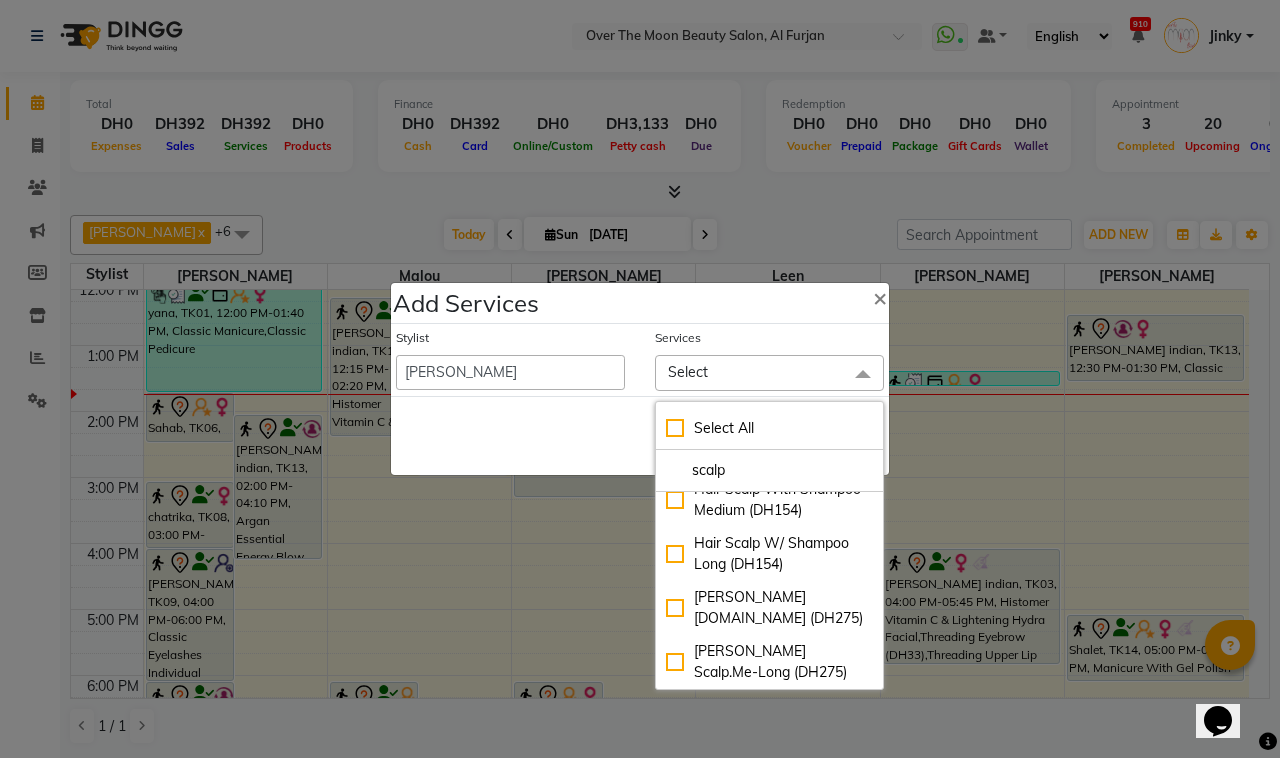 scroll, scrollTop: 150, scrollLeft: 0, axis: vertical 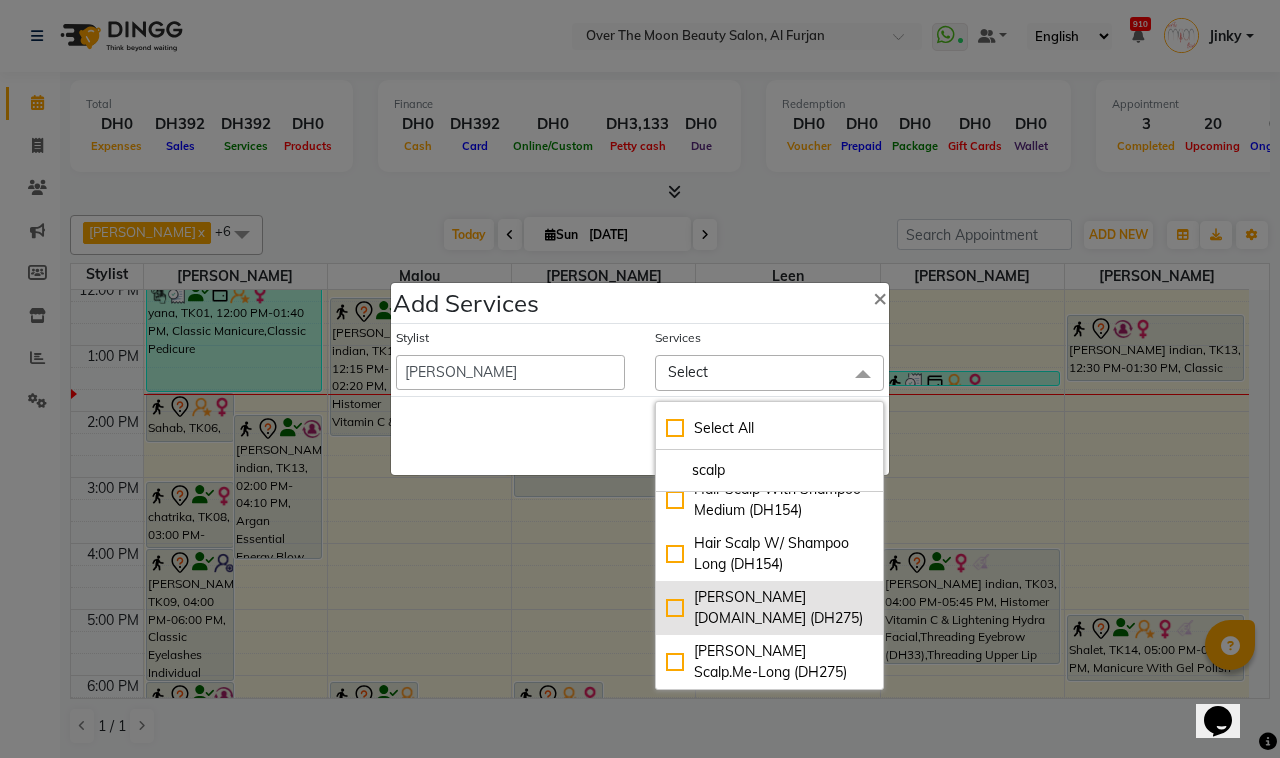 click on "[PERSON_NAME] [DOMAIN_NAME] (DH275)" 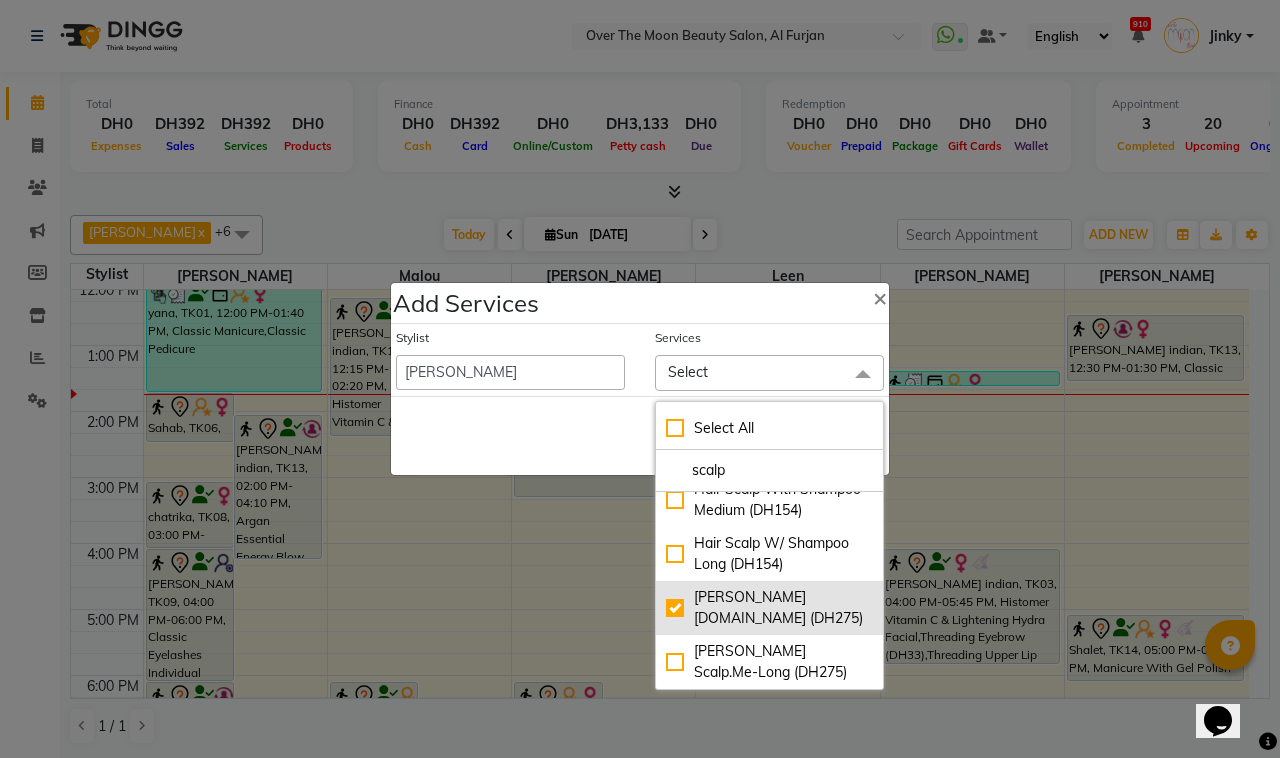 checkbox on "true" 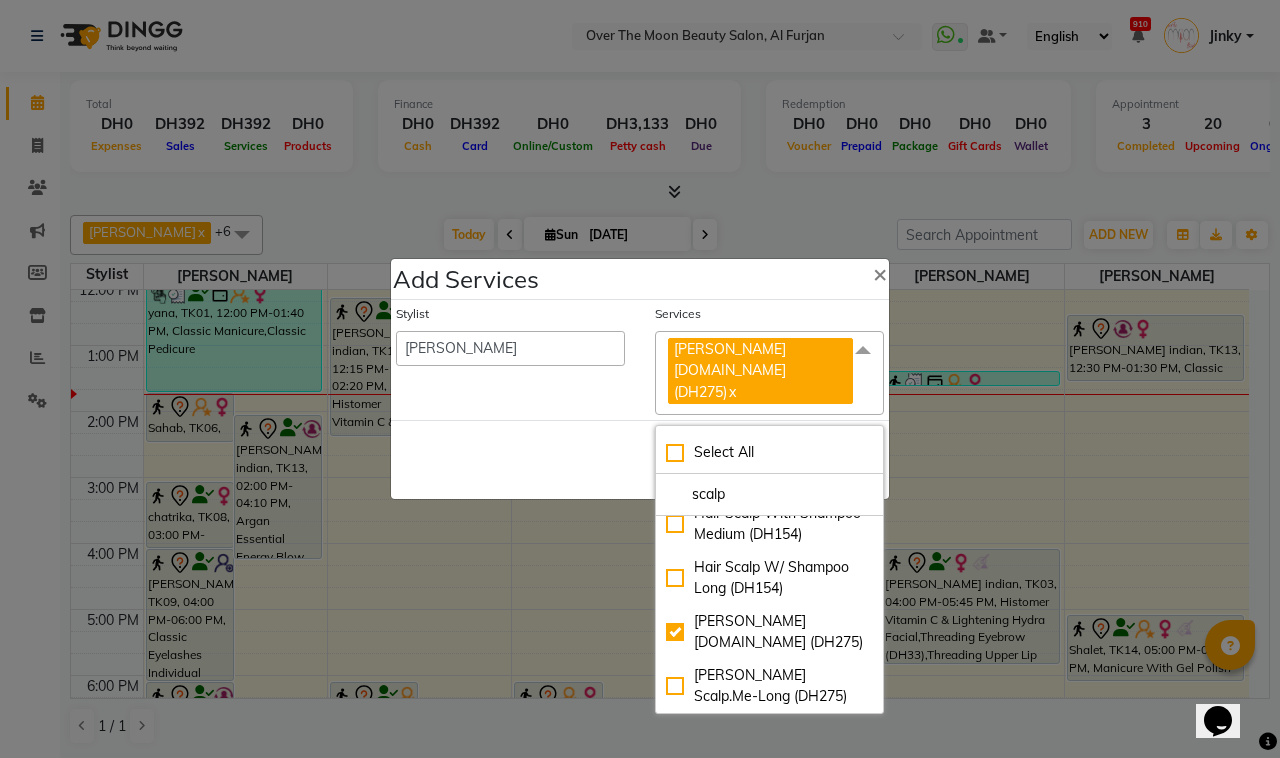 click on "Save   Cancel" 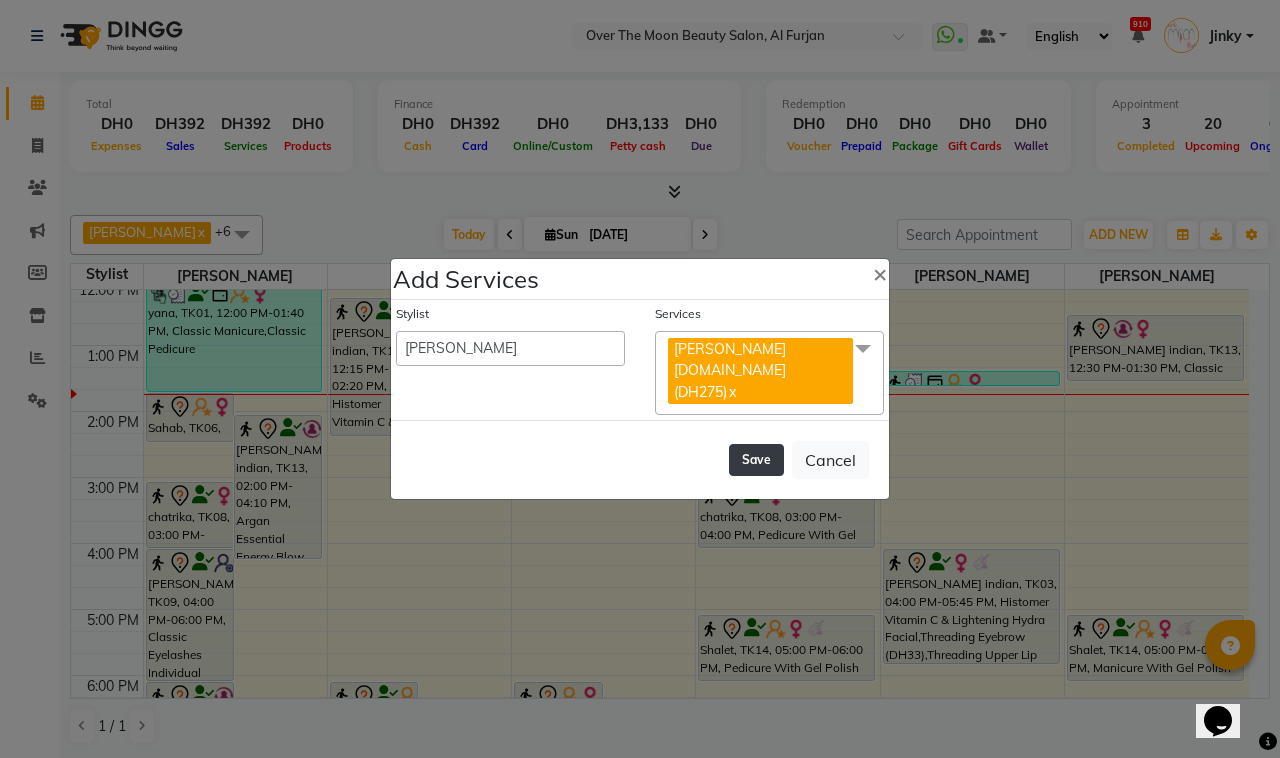 click on "Save" 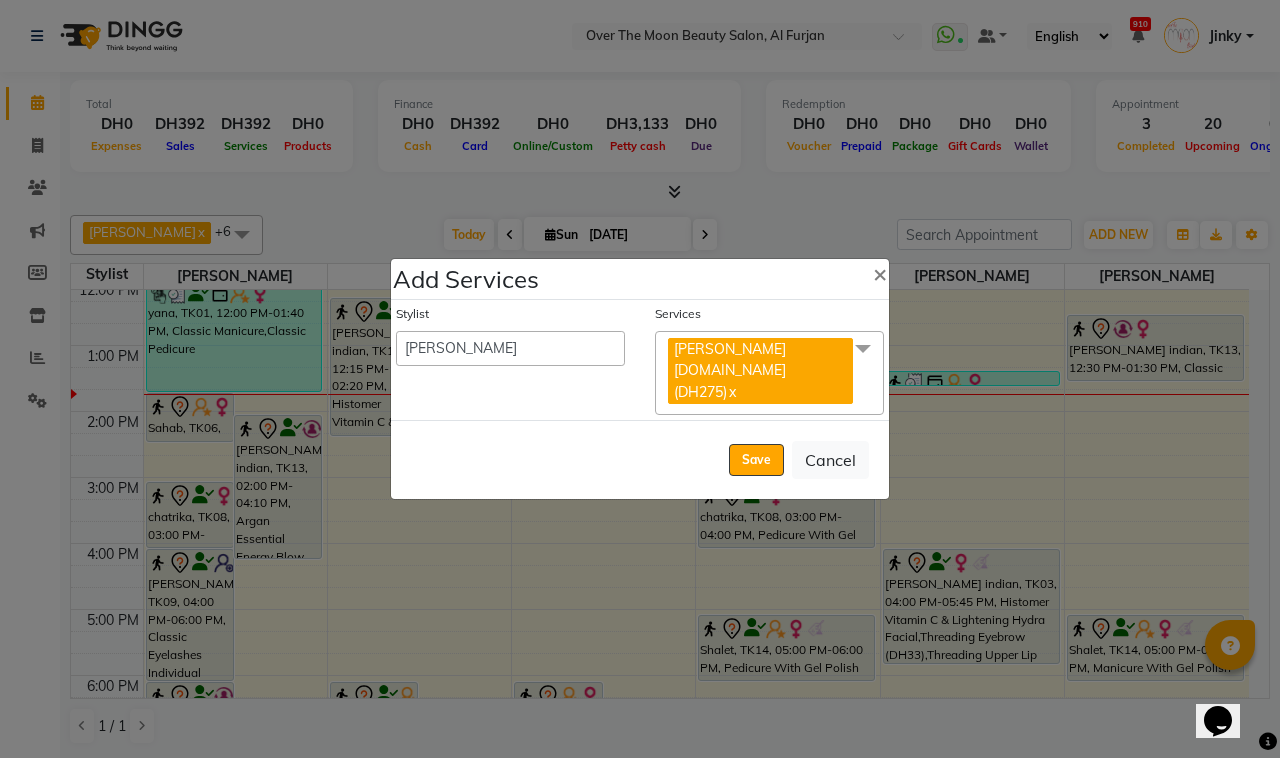 select on "66106" 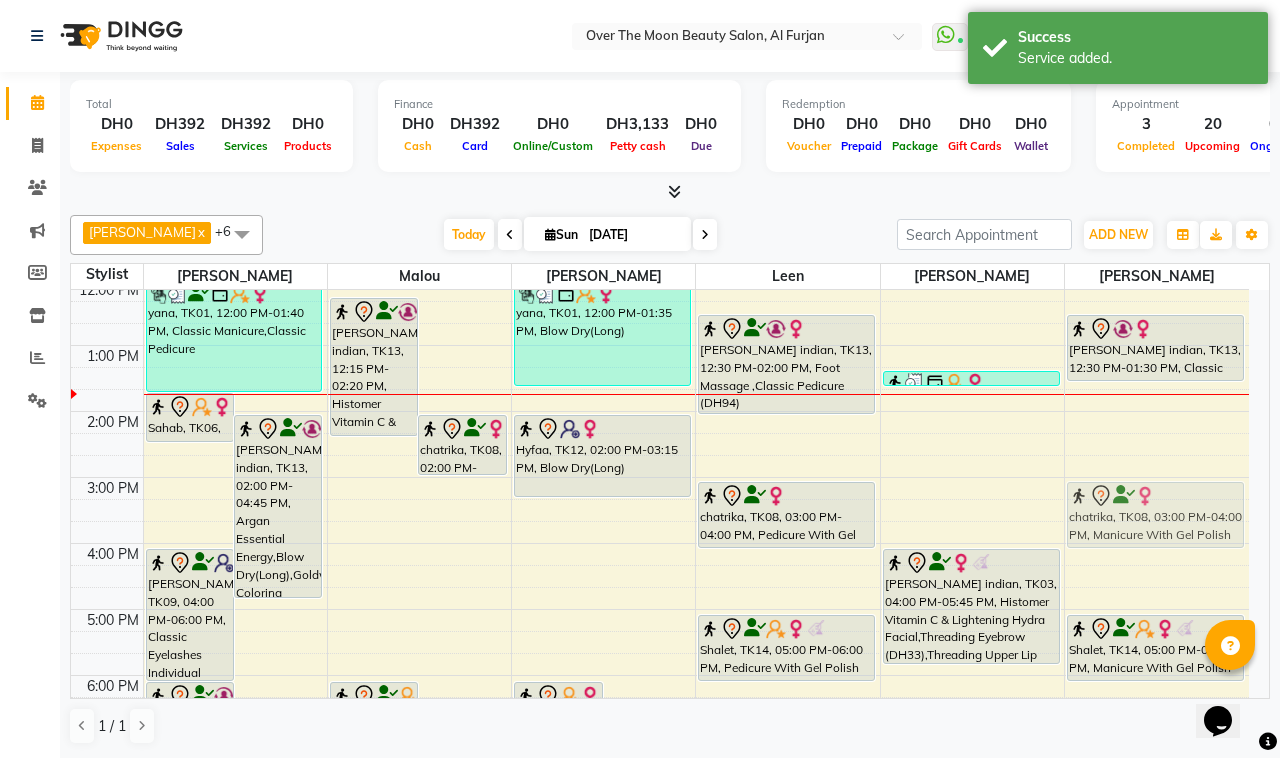 drag, startPoint x: 170, startPoint y: 505, endPoint x: 1095, endPoint y: 513, distance: 925.0346 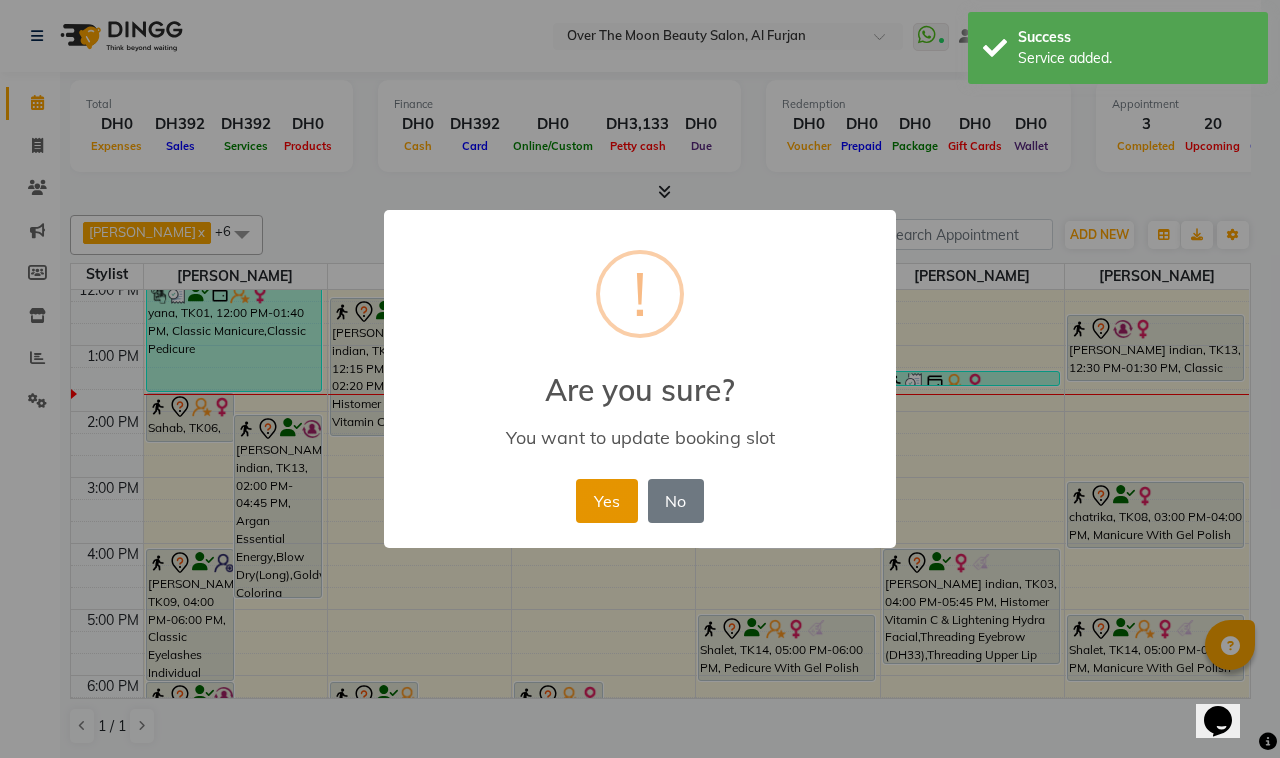 click on "Yes" at bounding box center [606, 501] 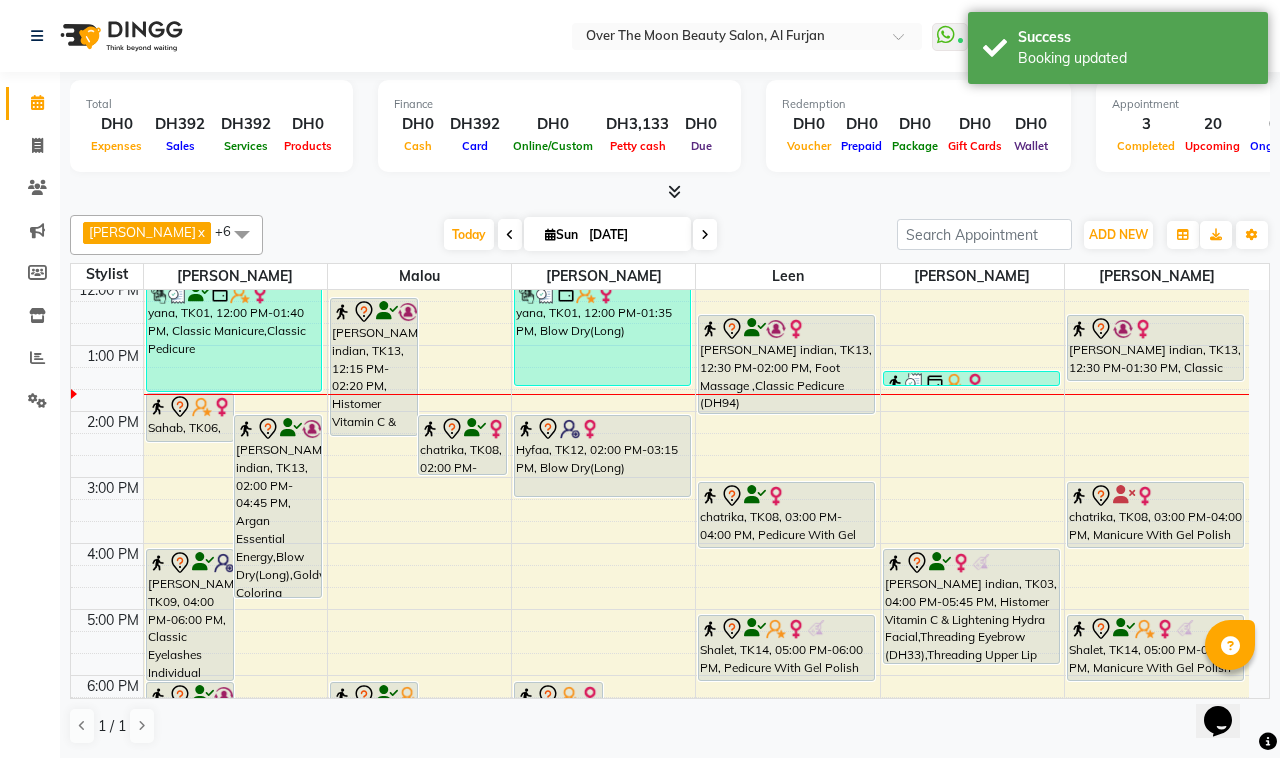 click on "chatrika, TK08, 02:00 PM-02:55 PM, Full Body(Without Bikkini)" at bounding box center (462, 445) 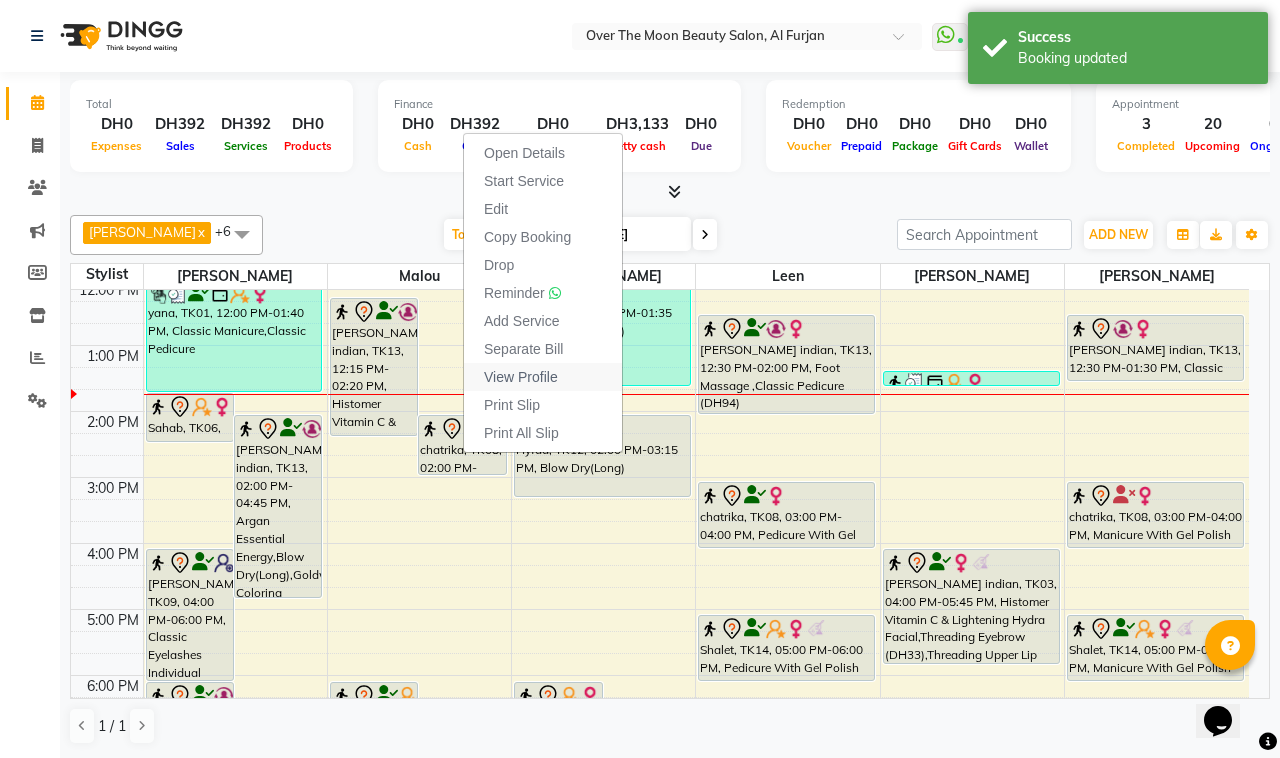click on "View Profile" at bounding box center [521, 377] 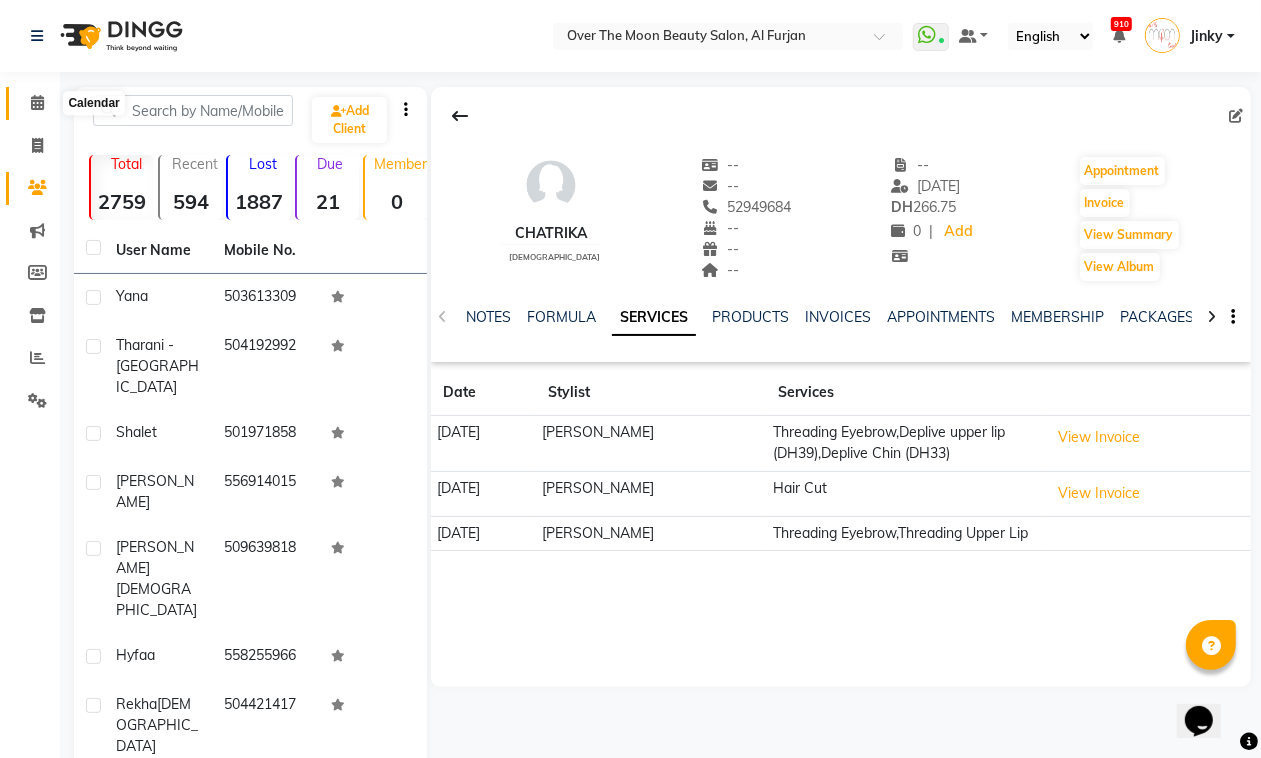 click 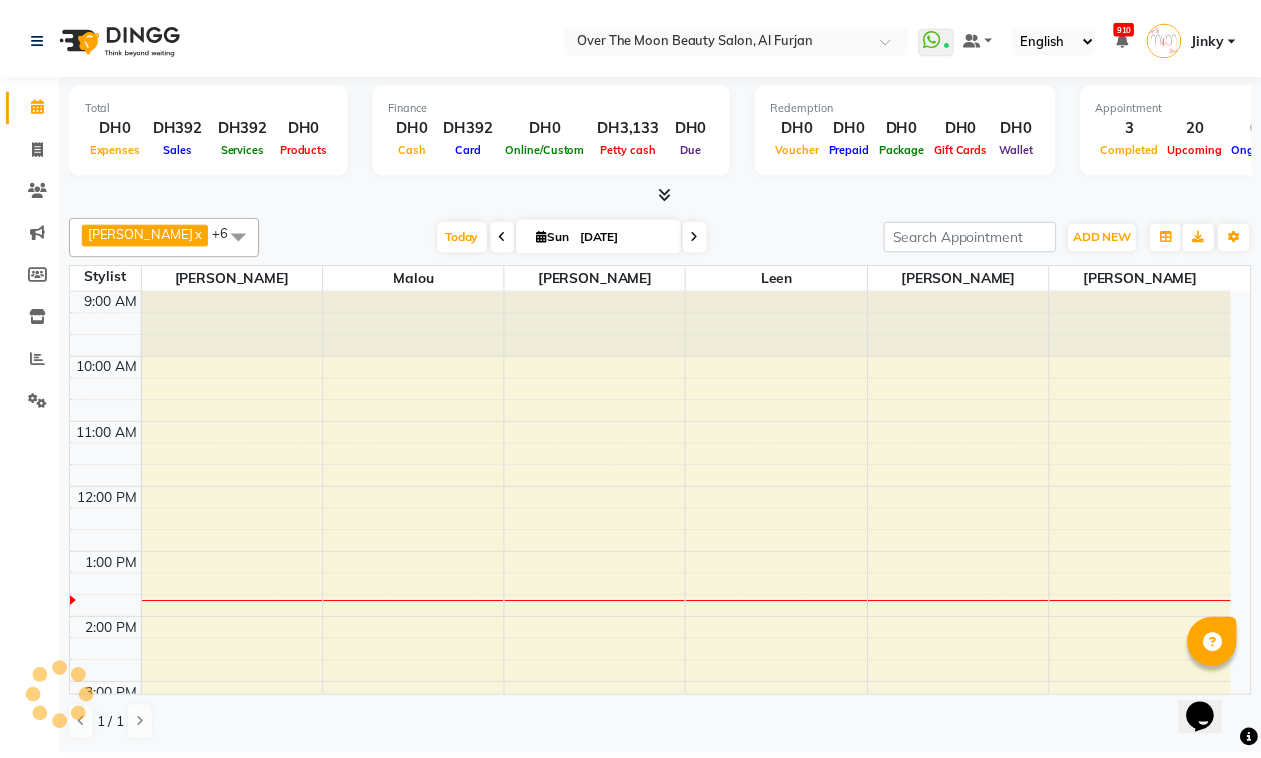 scroll, scrollTop: 267, scrollLeft: 0, axis: vertical 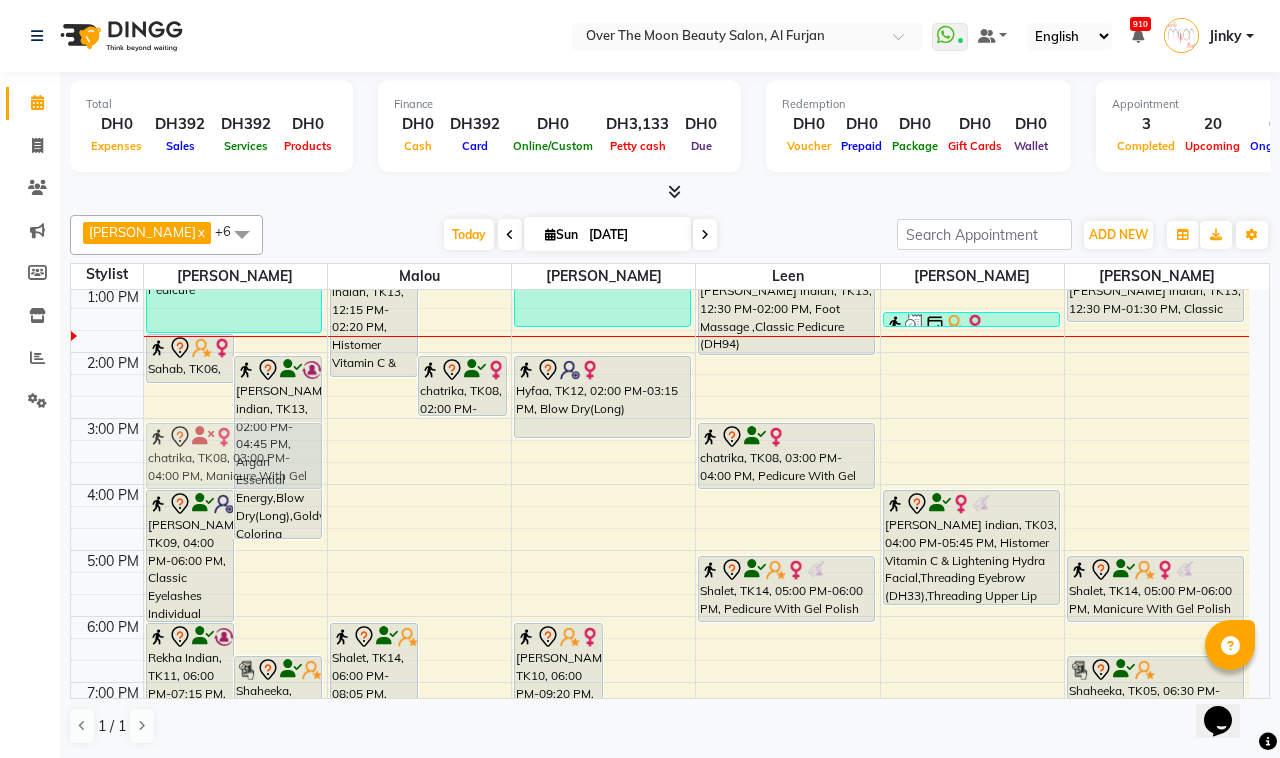 drag, startPoint x: 1148, startPoint y: 462, endPoint x: 271, endPoint y: 466, distance: 877.0091 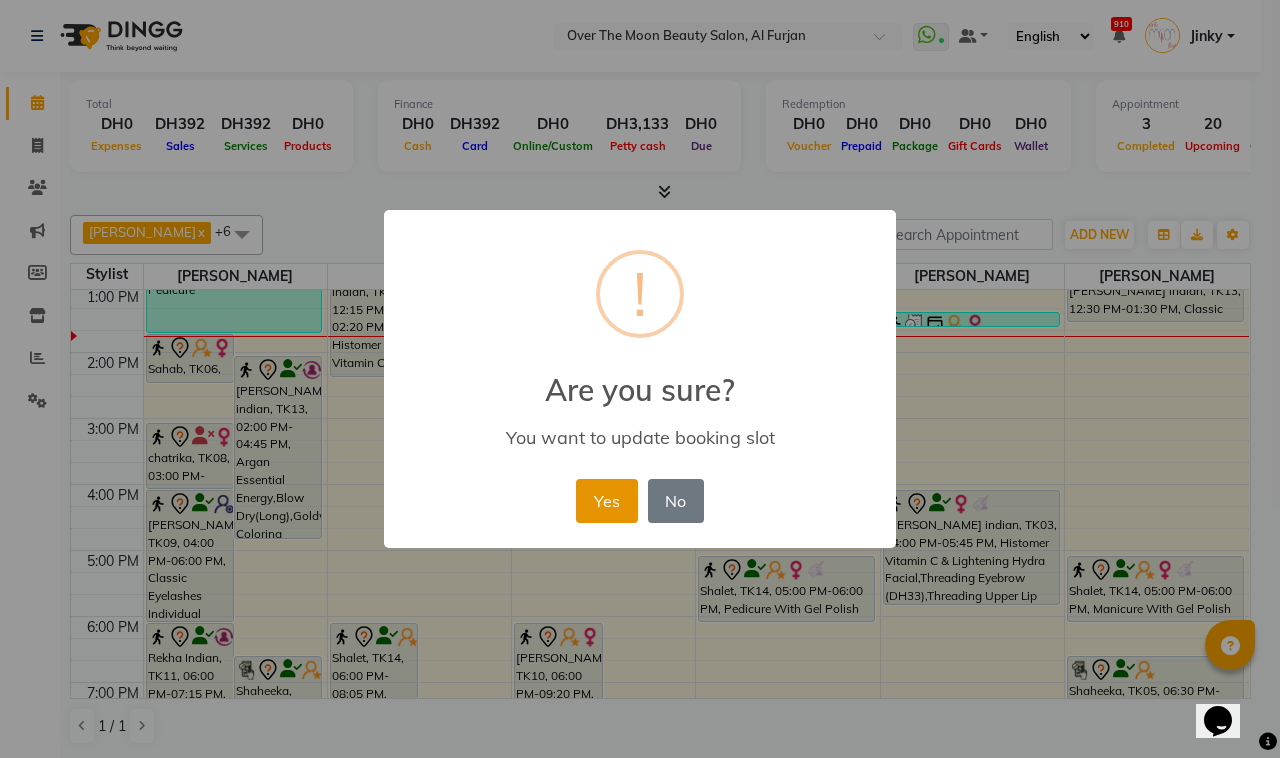 click on "Yes" at bounding box center [606, 501] 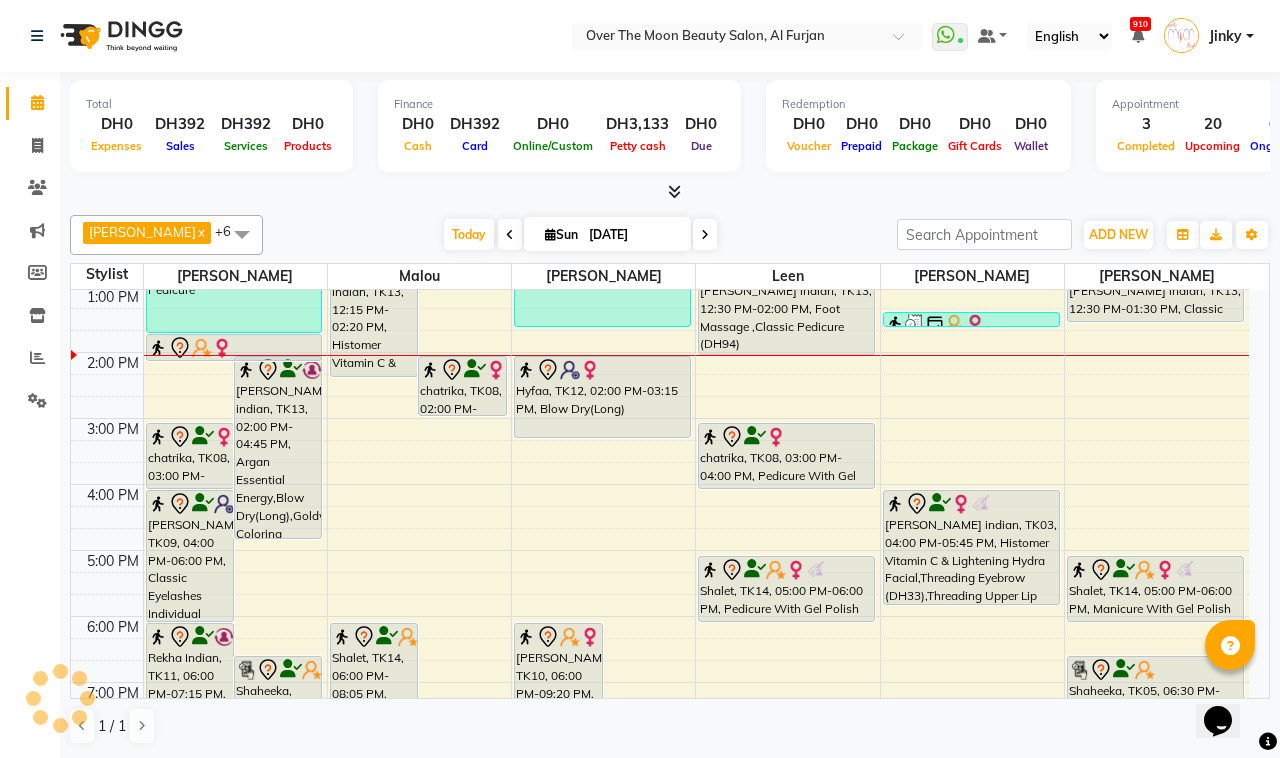 drag, startPoint x: 178, startPoint y: 378, endPoint x: 192, endPoint y: 351, distance: 30.413813 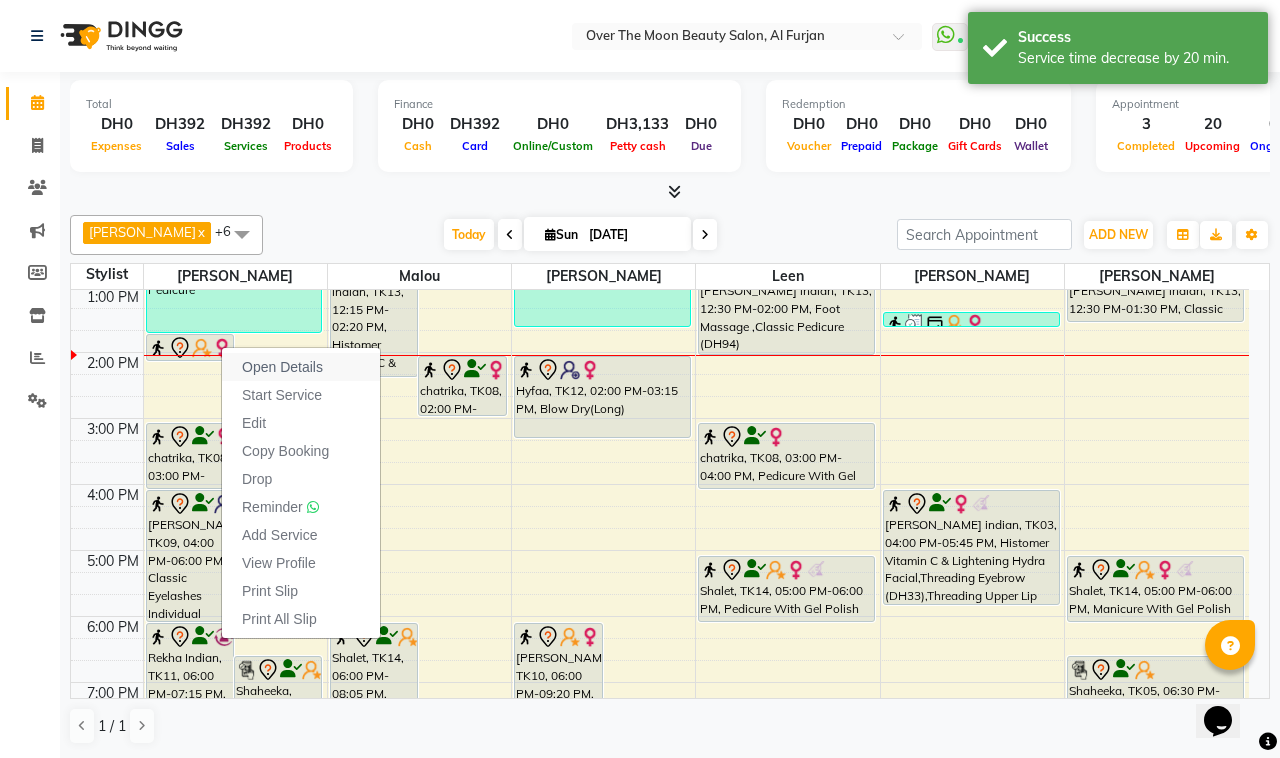 click on "Open Details" at bounding box center (282, 367) 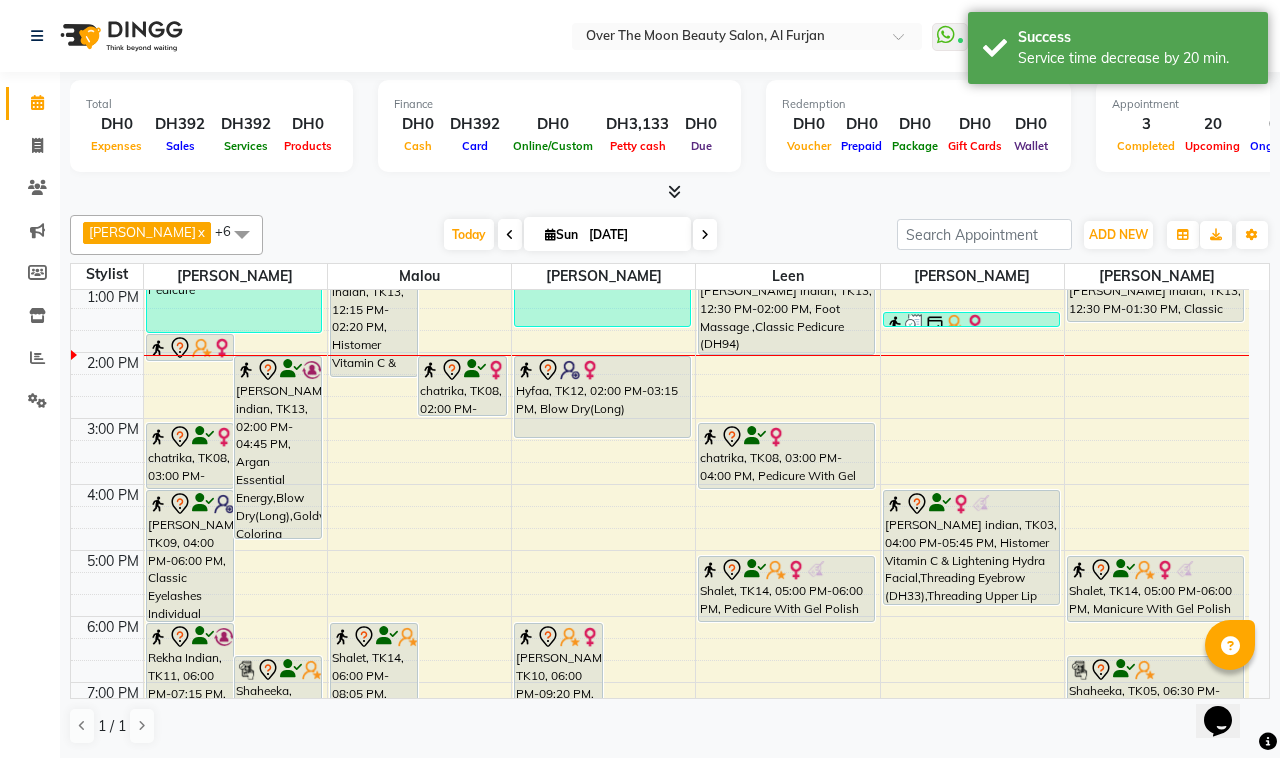 click at bounding box center [202, 348] 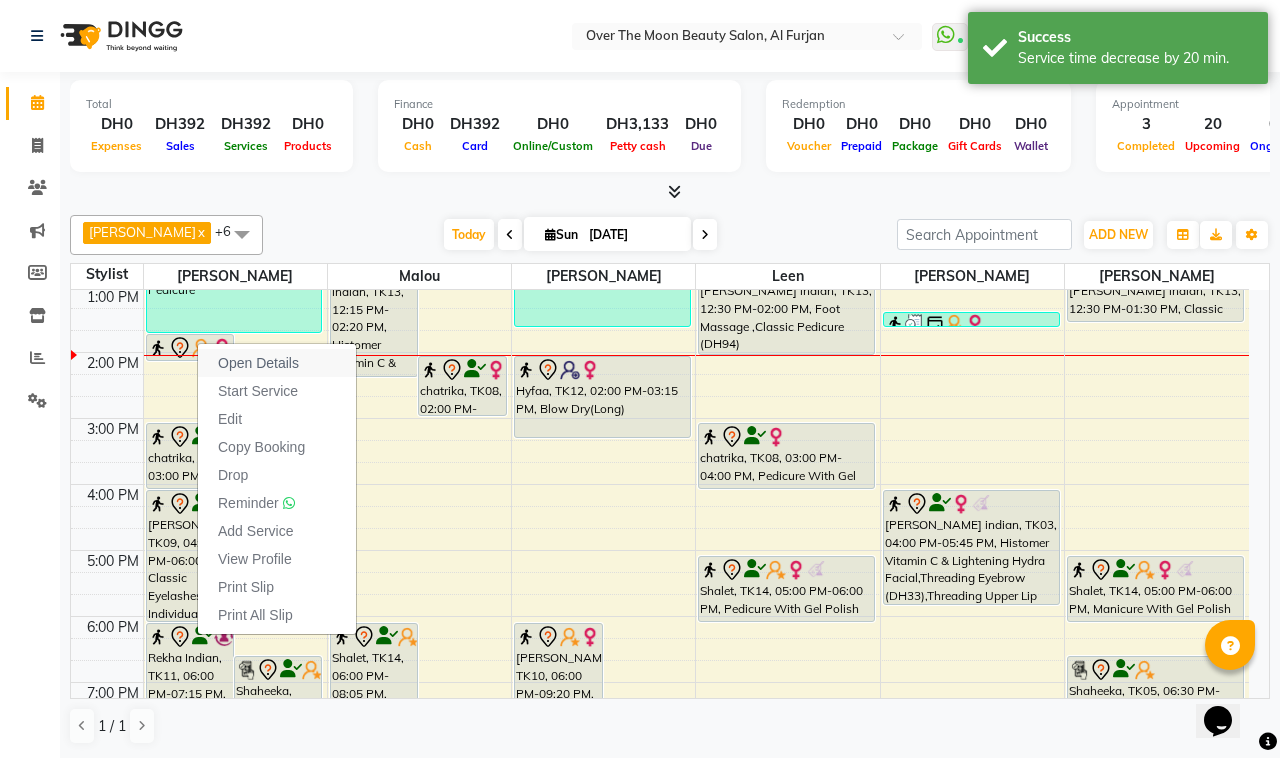 click on "Open Details" at bounding box center (258, 363) 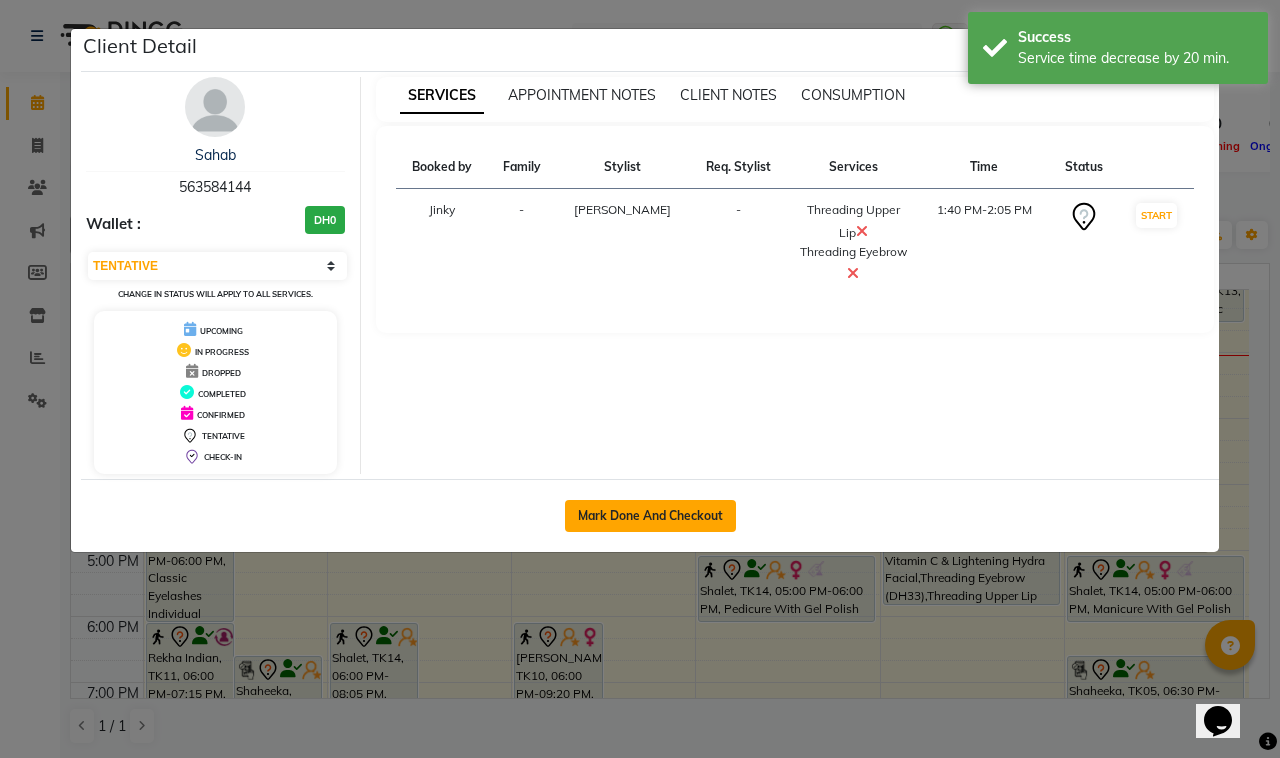 click on "Mark Done And Checkout" 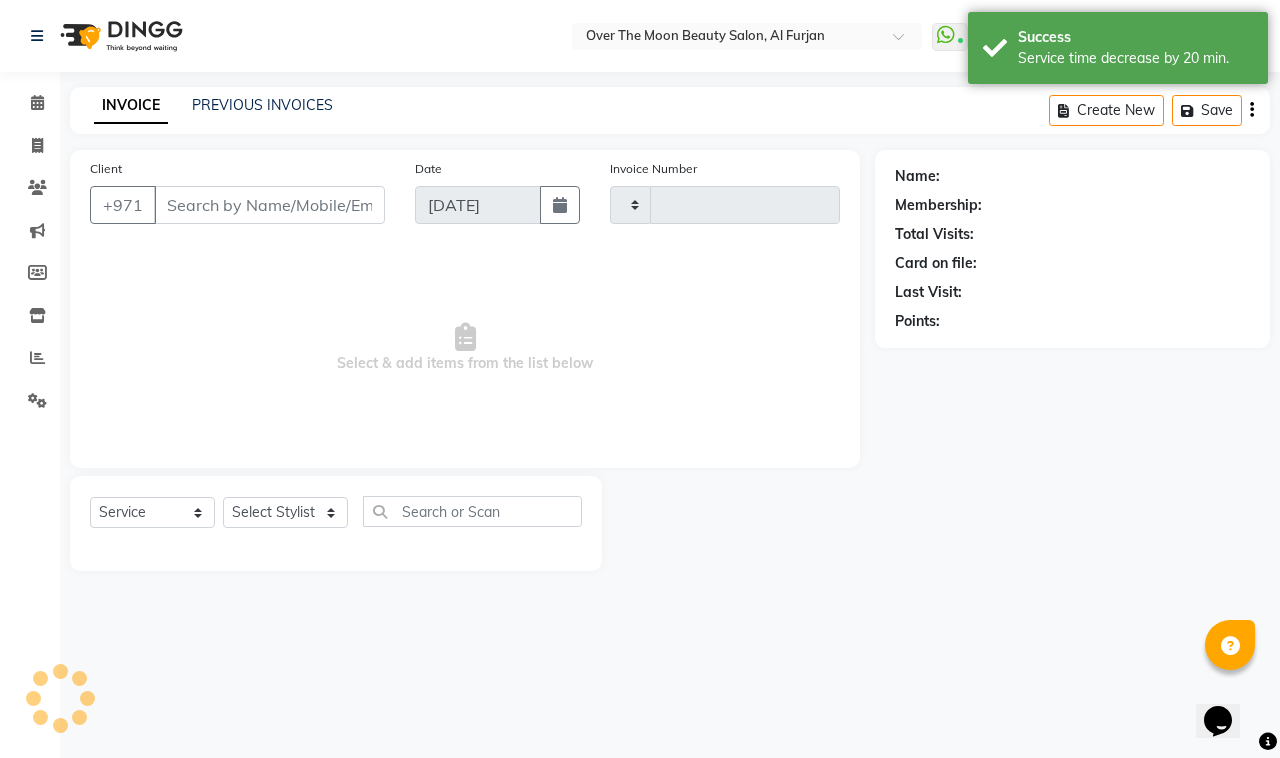 type on "1600" 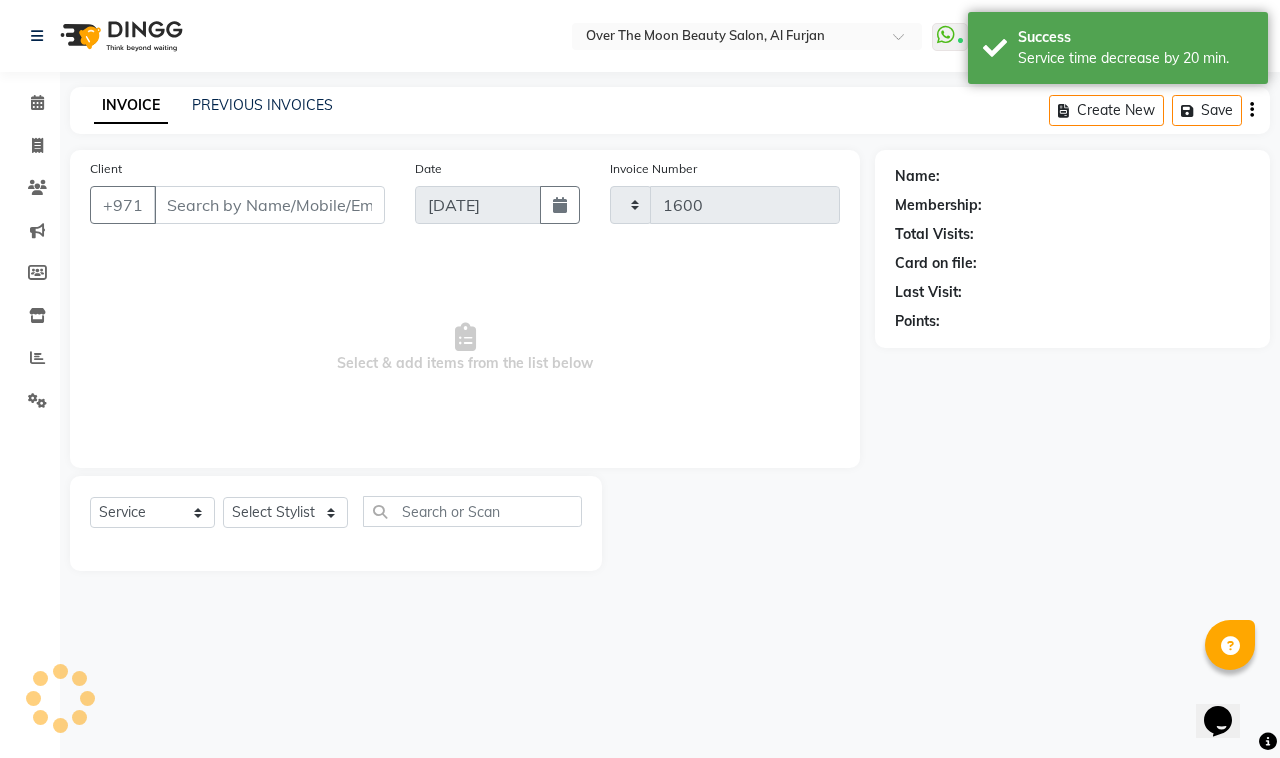 select on "3996" 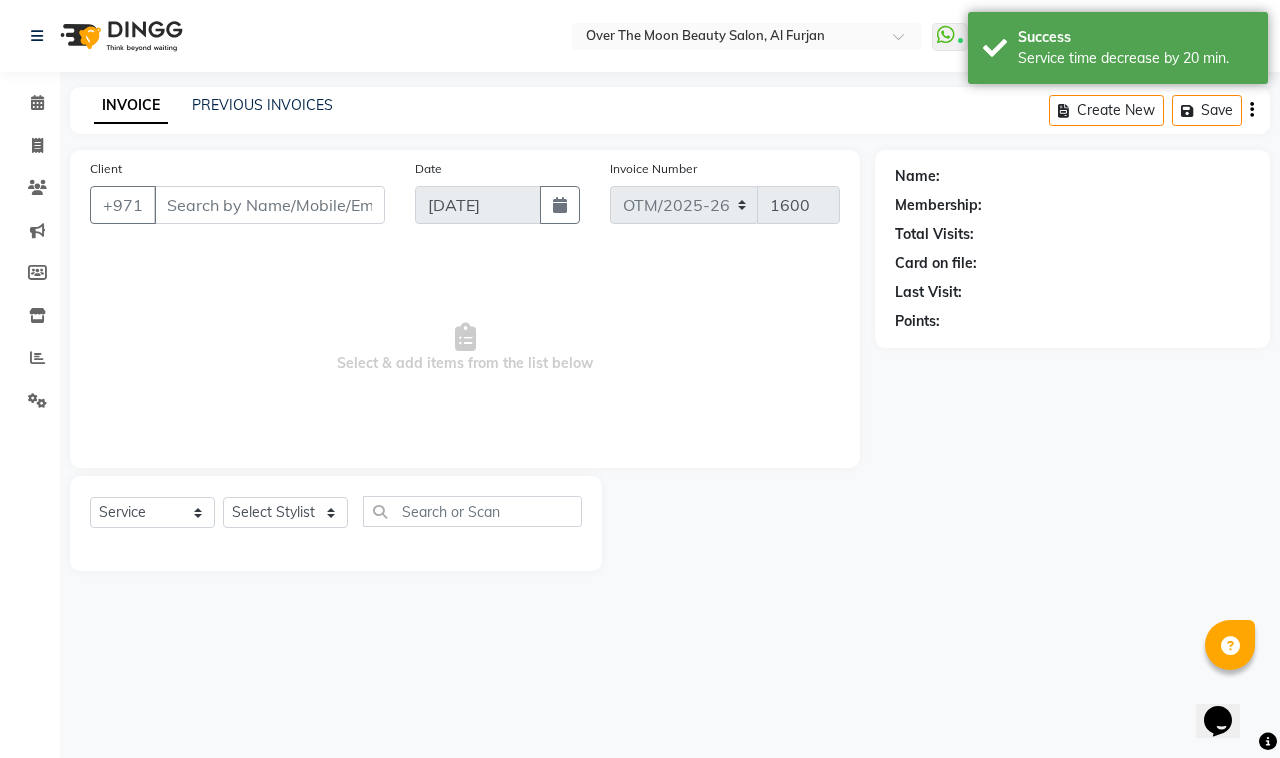 type on "563584144" 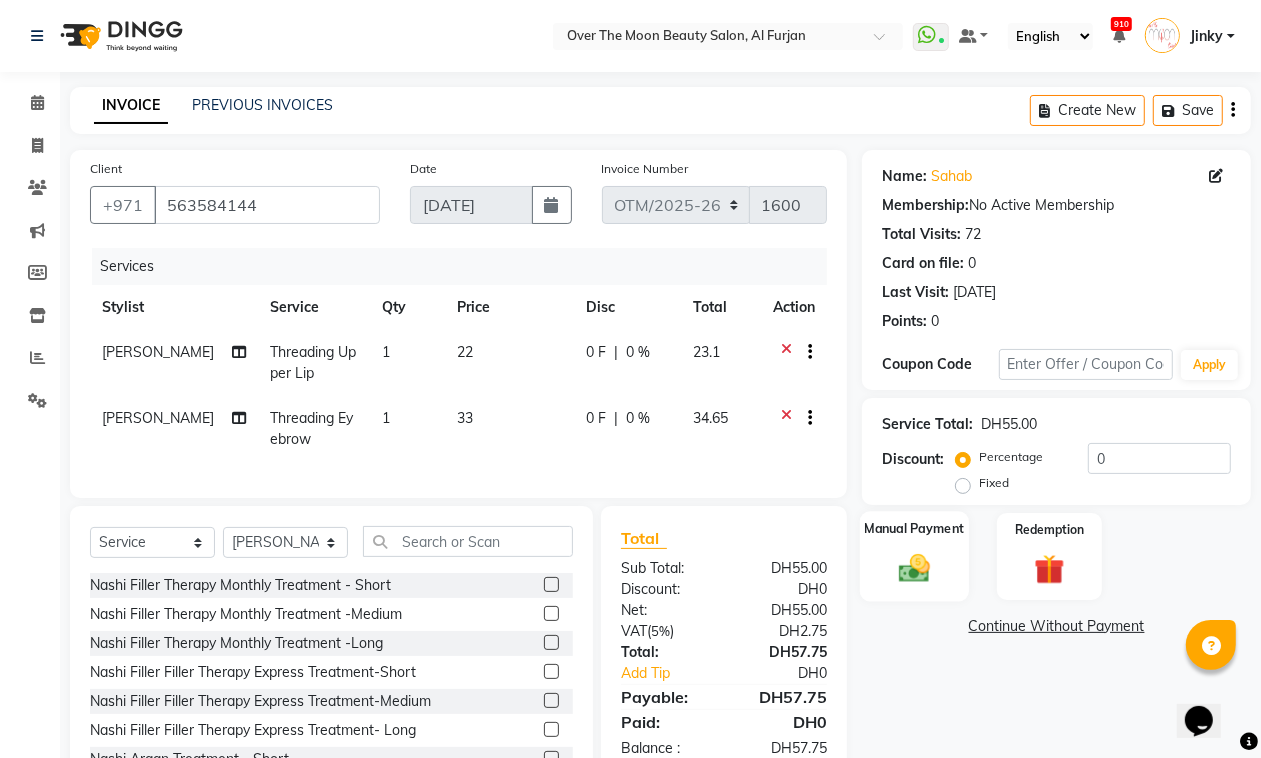 click 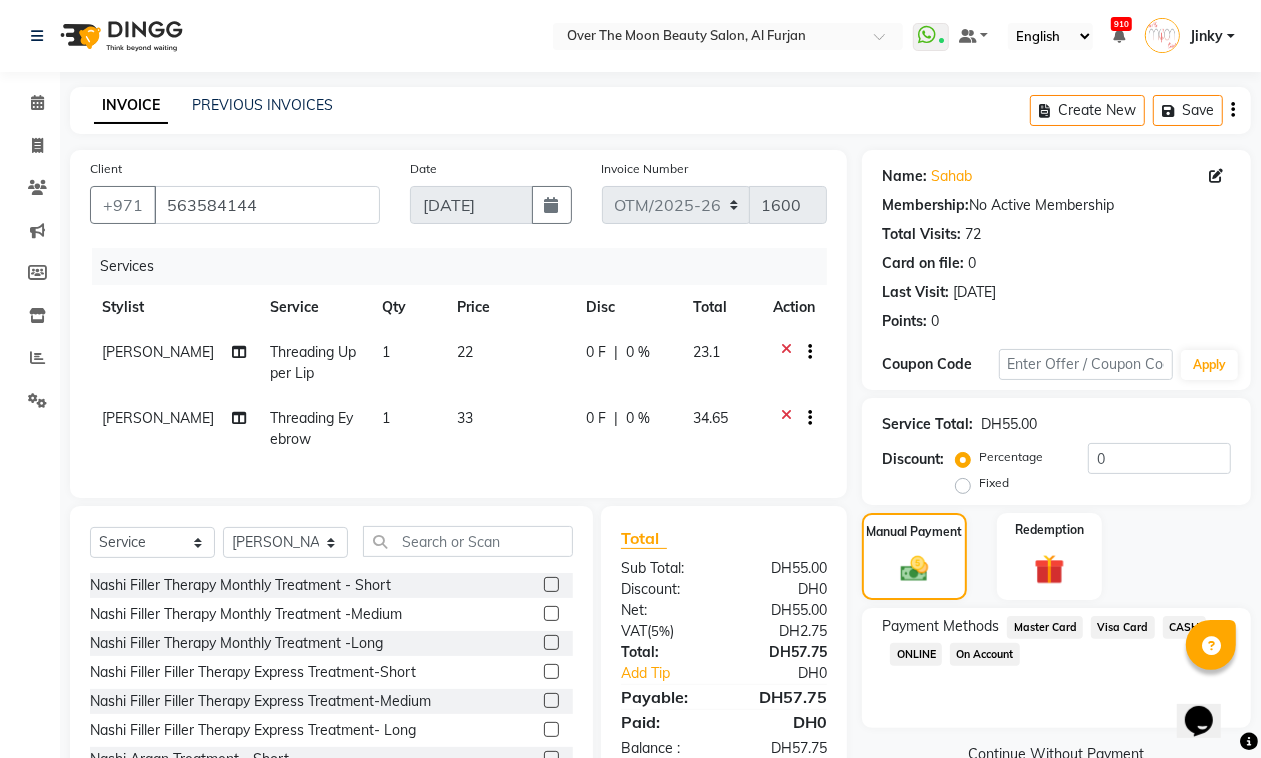 click on "Master Card" 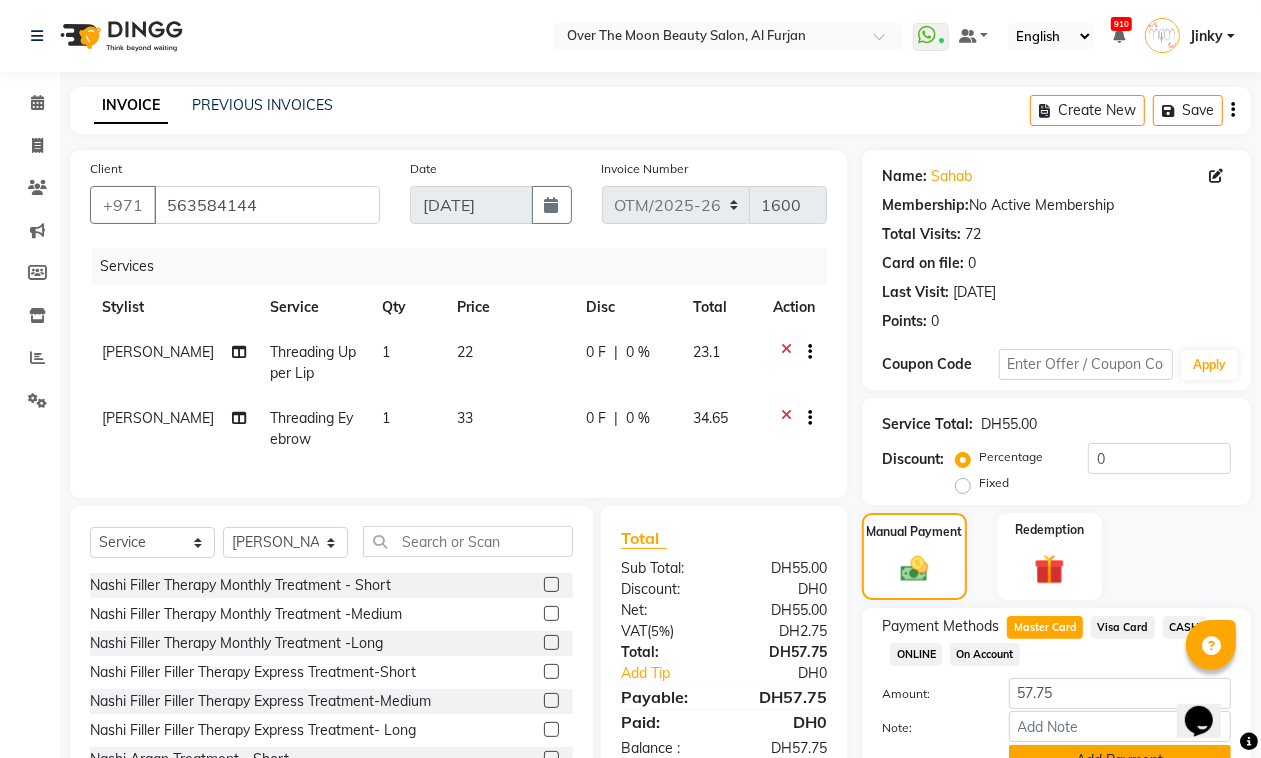 scroll, scrollTop: 95, scrollLeft: 0, axis: vertical 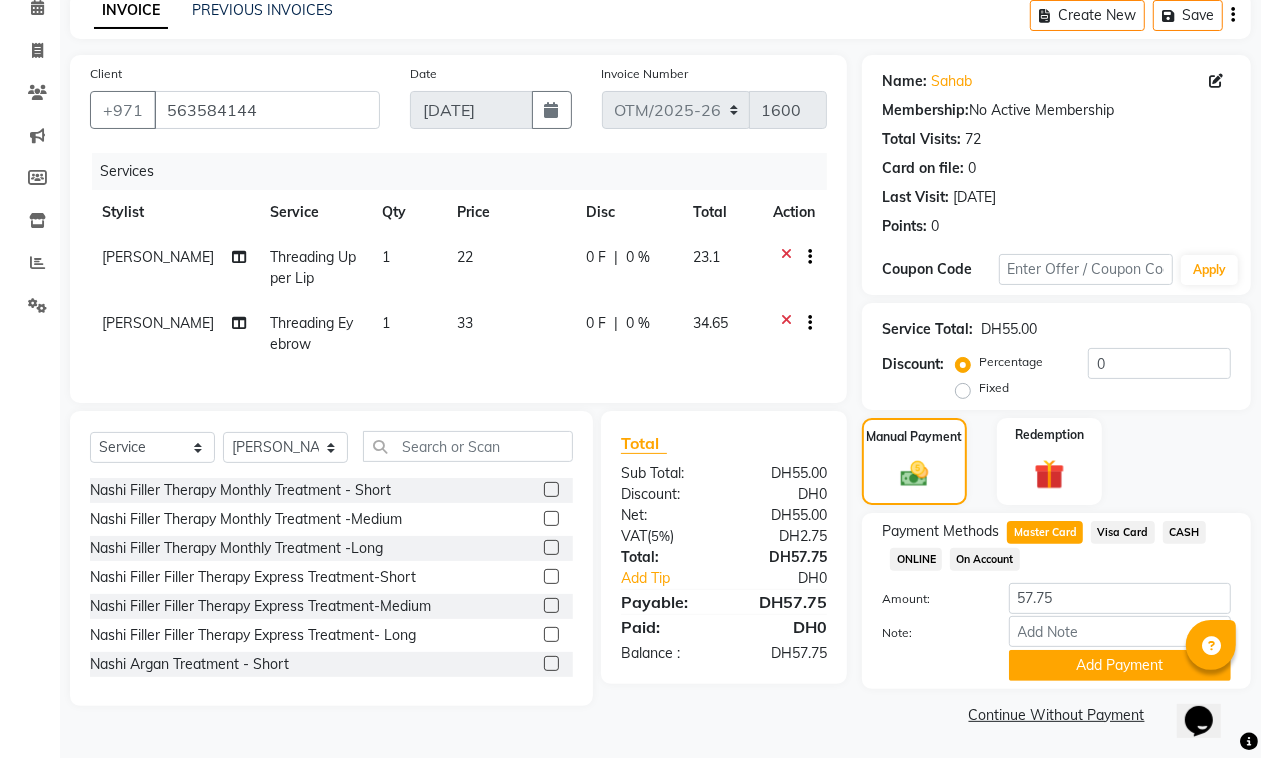 drag, startPoint x: 1058, startPoint y: 667, endPoint x: 1028, endPoint y: 533, distance: 137.31715 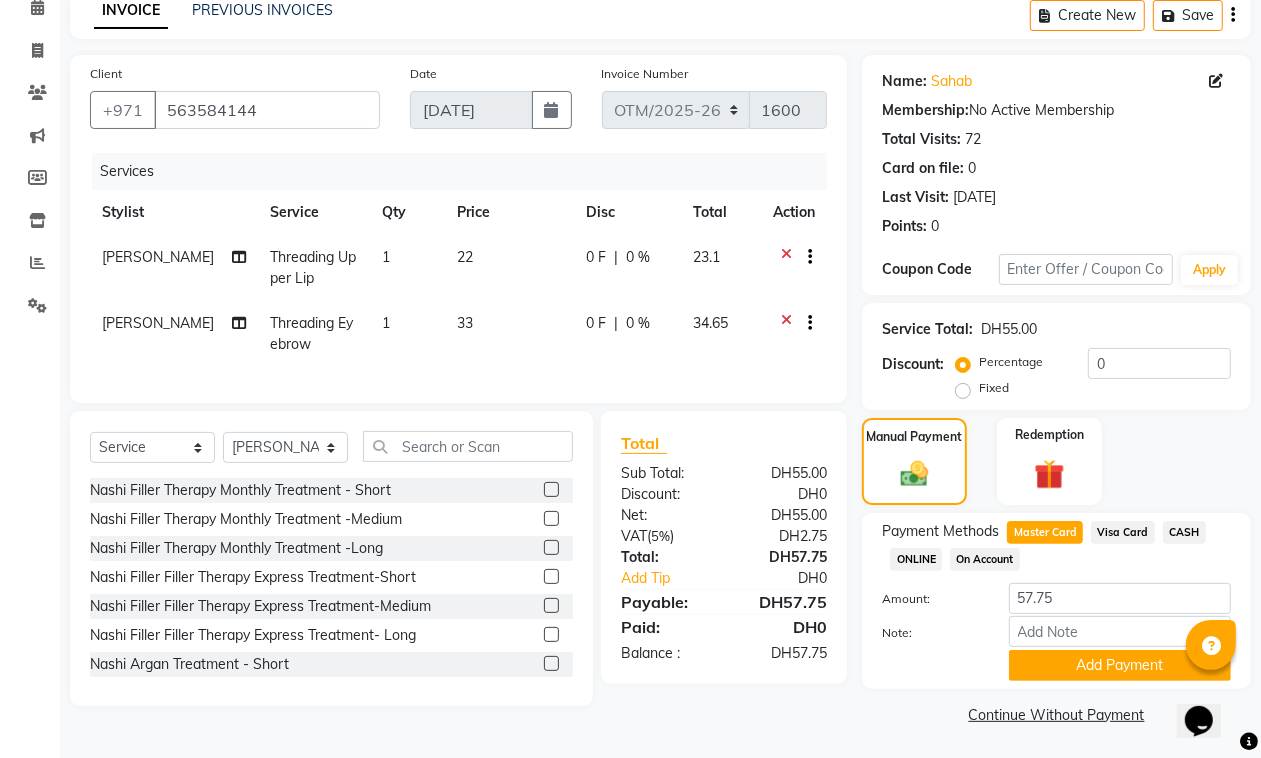 click on "Add Payment" 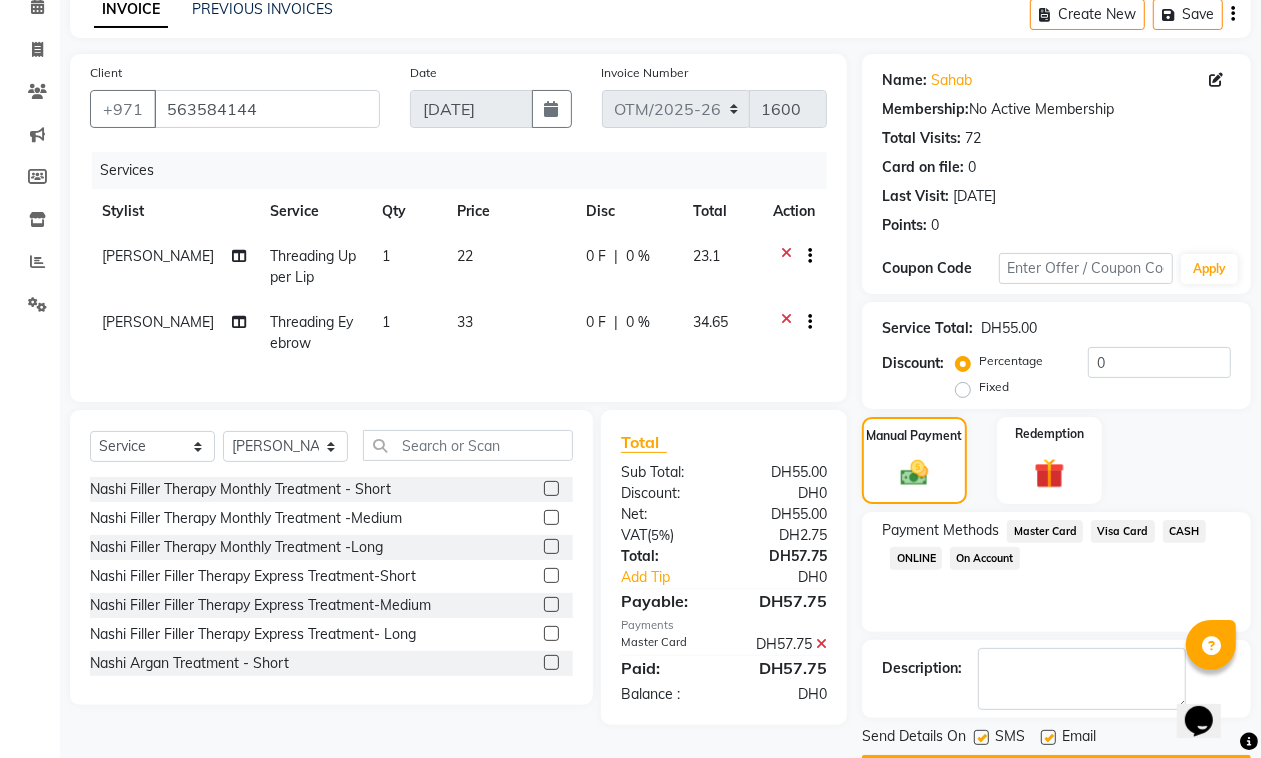 scroll, scrollTop: 153, scrollLeft: 0, axis: vertical 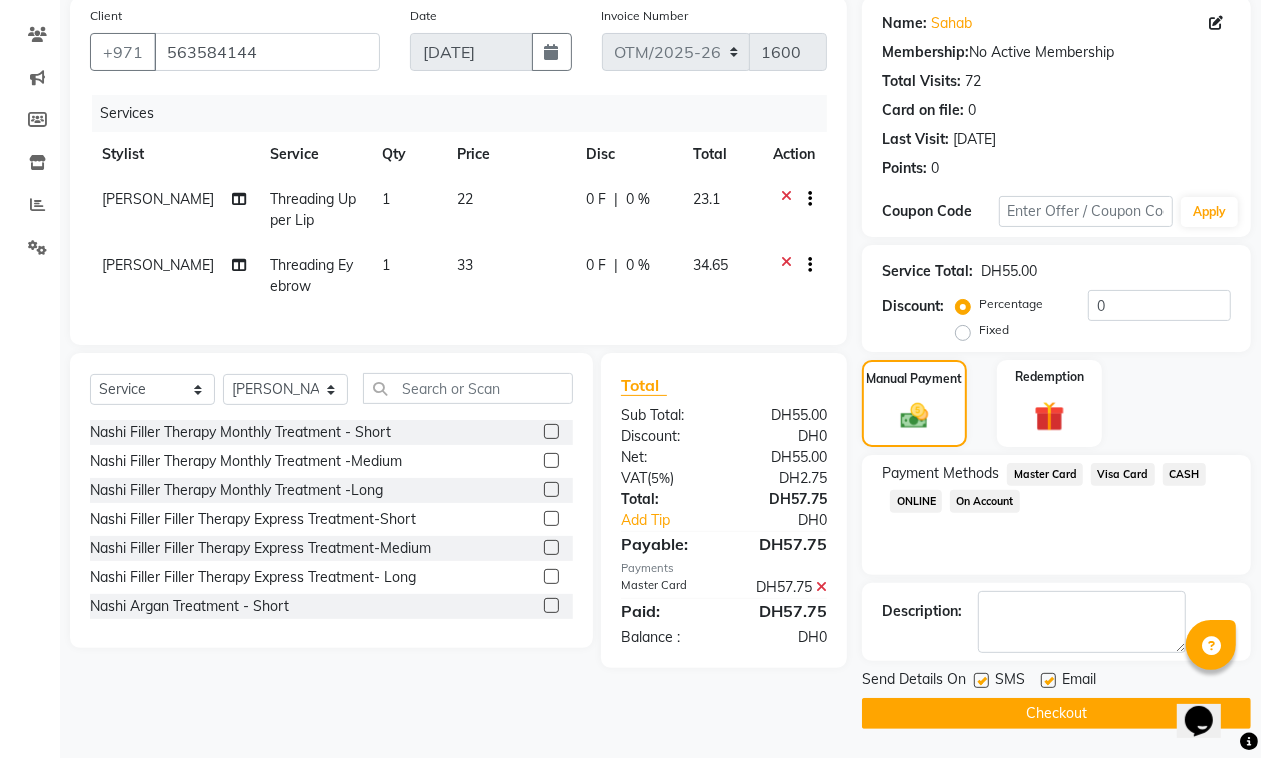 click on "Checkout" 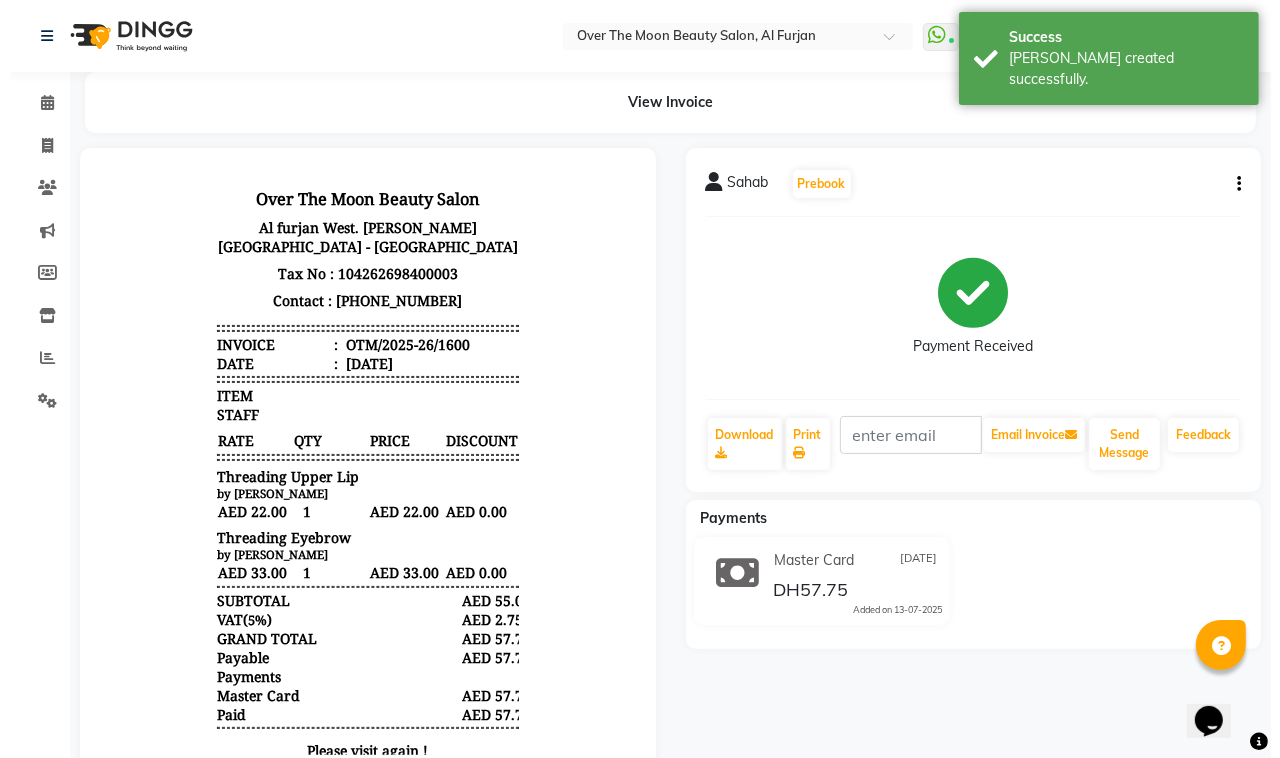 scroll, scrollTop: 0, scrollLeft: 0, axis: both 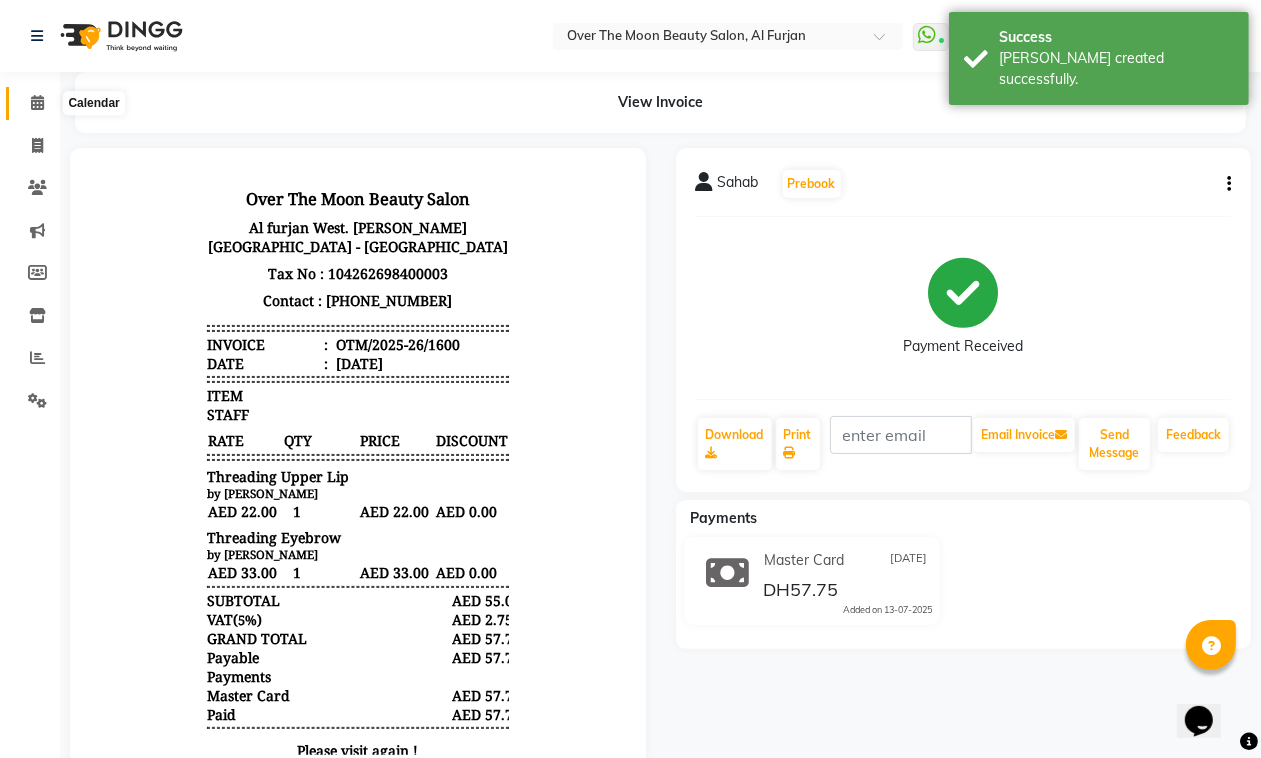 click 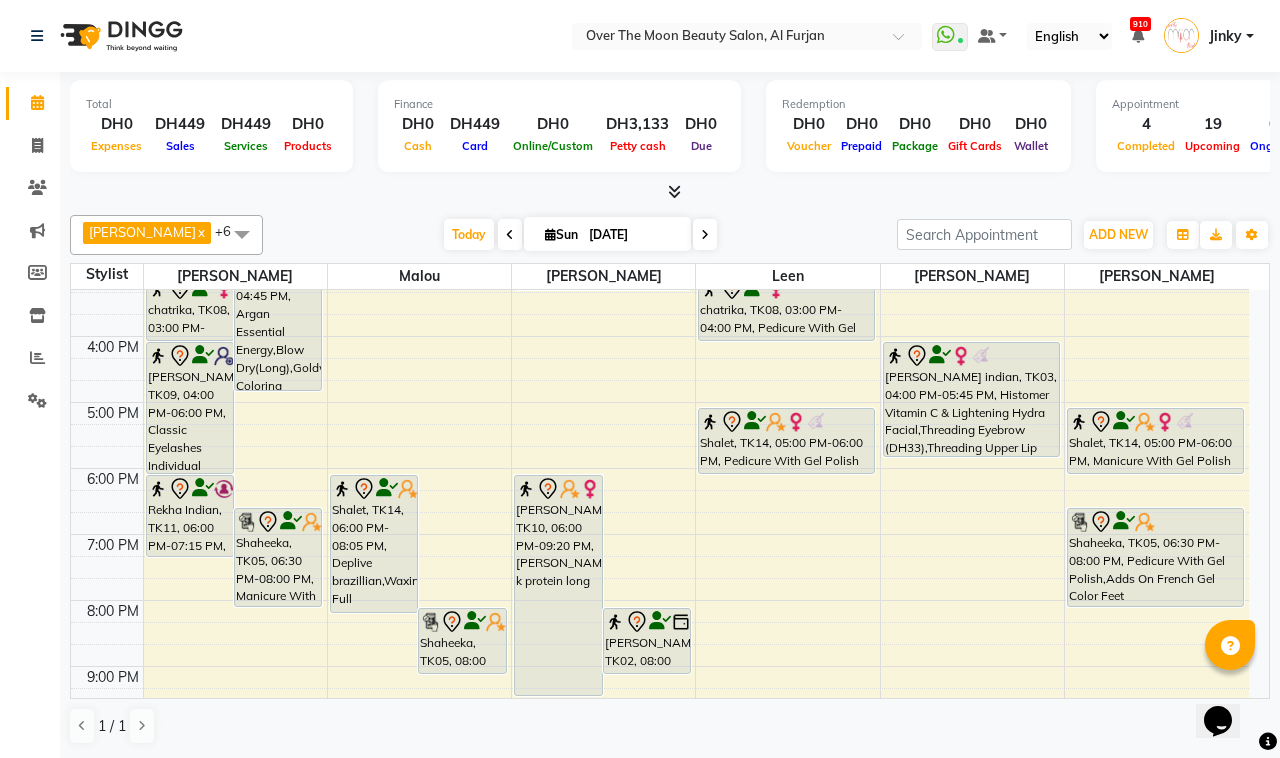 scroll, scrollTop: 416, scrollLeft: 0, axis: vertical 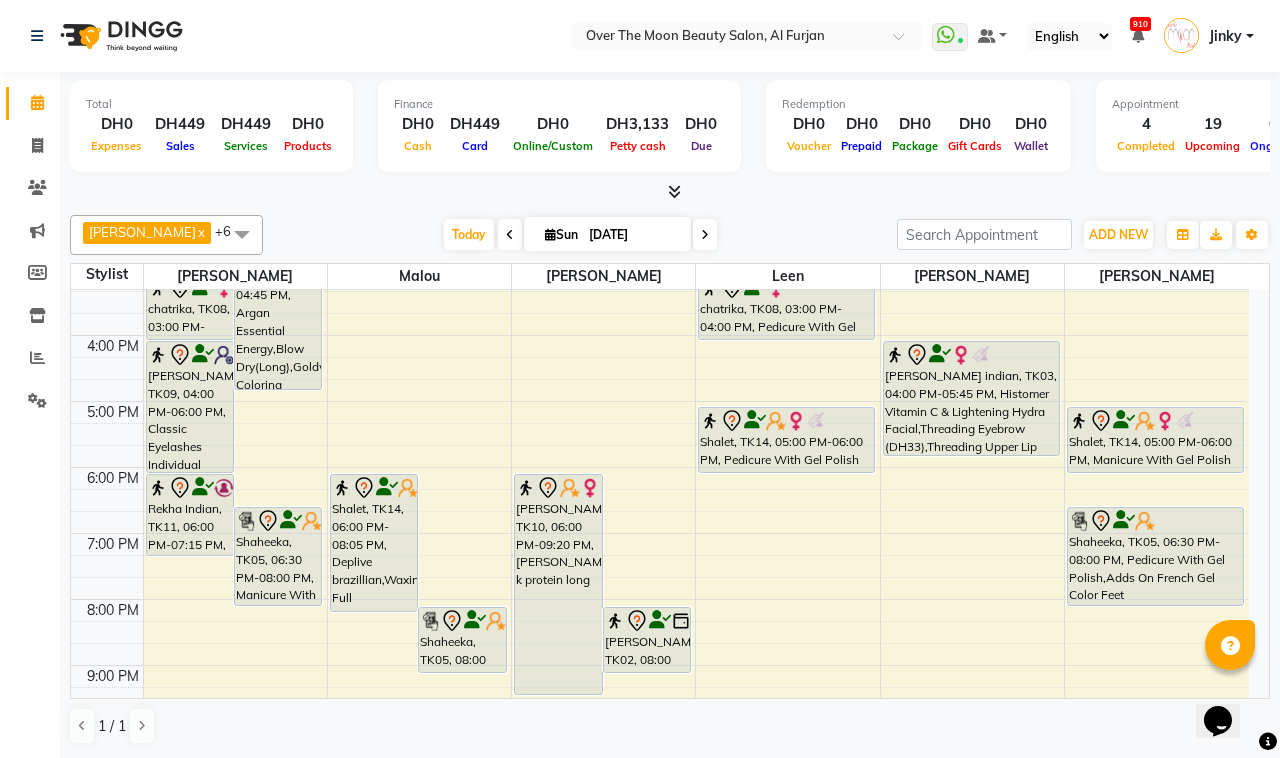 click on "Calendar  Invoice  Clients  Marketing  Members  Inventory  Reports  Settings Completed InProgress Upcoming Dropped Tentative Check-In Confirm Bookings Segments Page Builder" 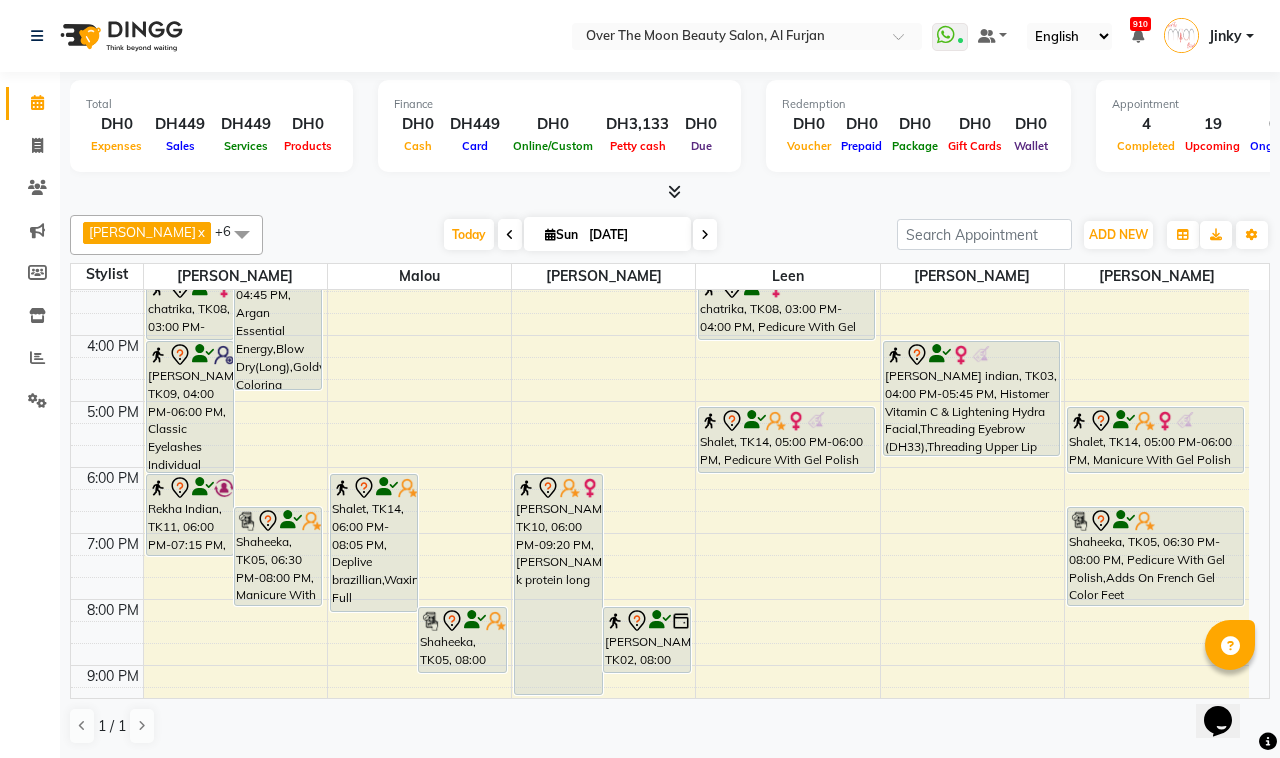 click on "Shalet, TK14, 06:00 PM-08:05 PM, Deplive brazillian,Waxing Full Leg,Waxing Full Arm,Waxing Underarm" at bounding box center [374, 543] 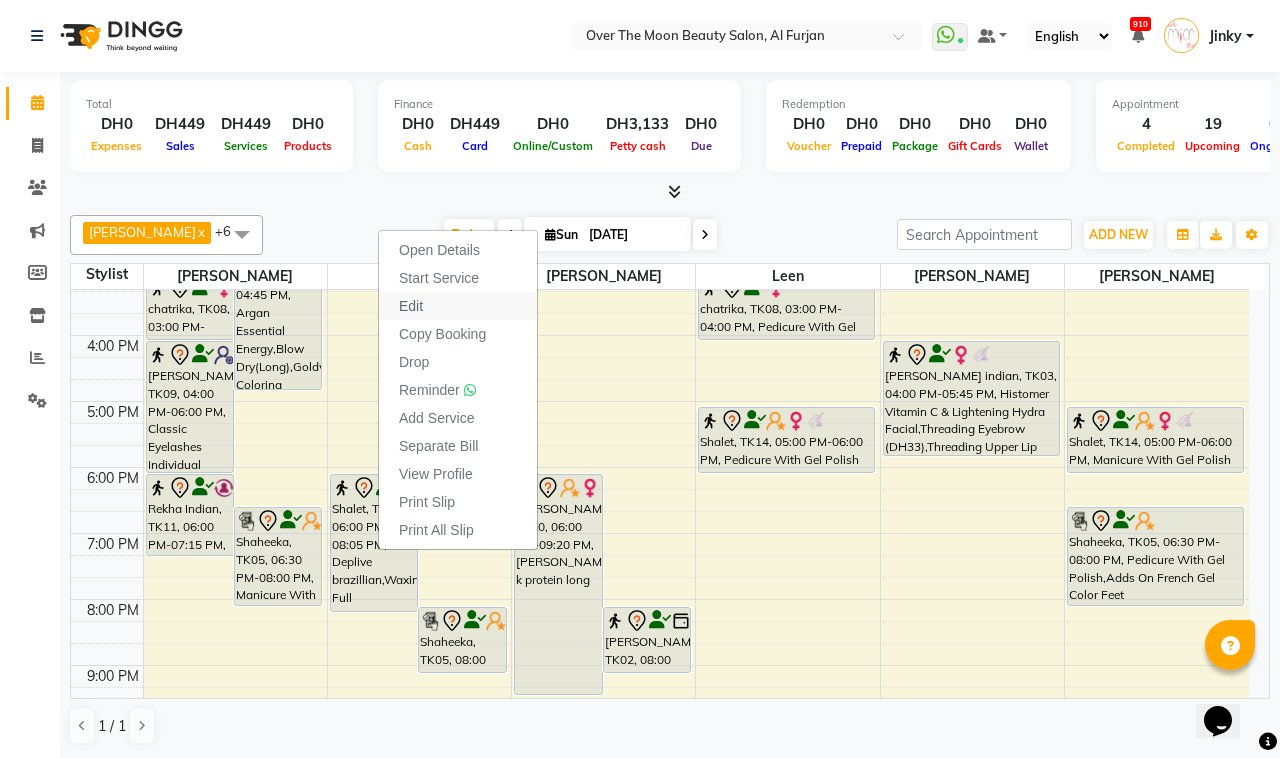 click on "Edit" at bounding box center (458, 306) 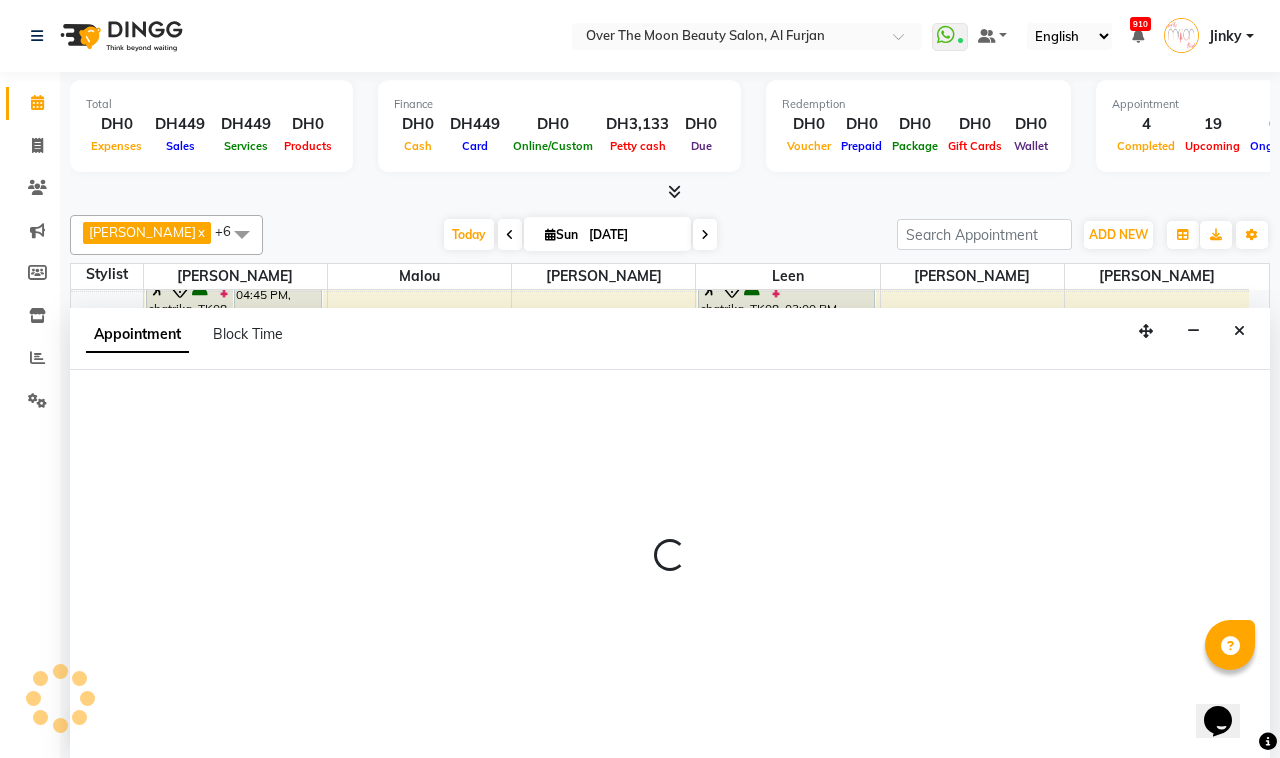 select on "tentative" 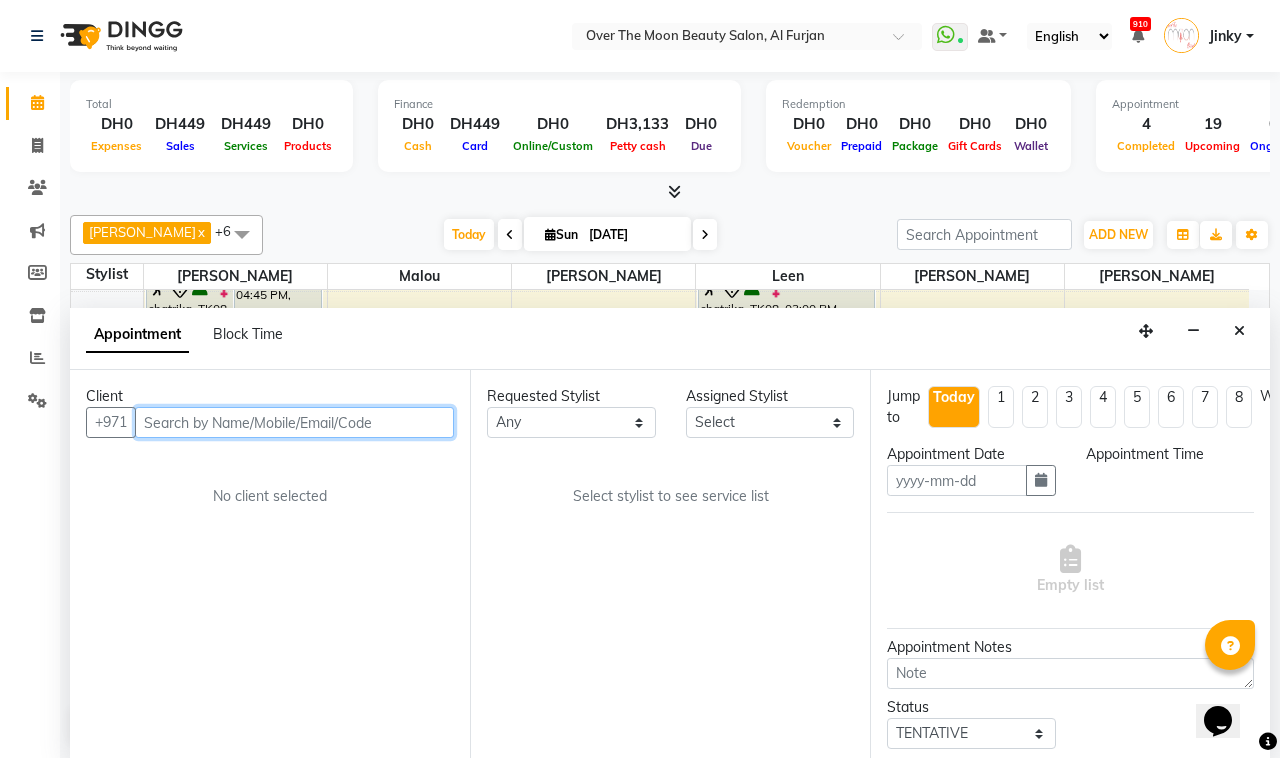 type on "[DATE]" 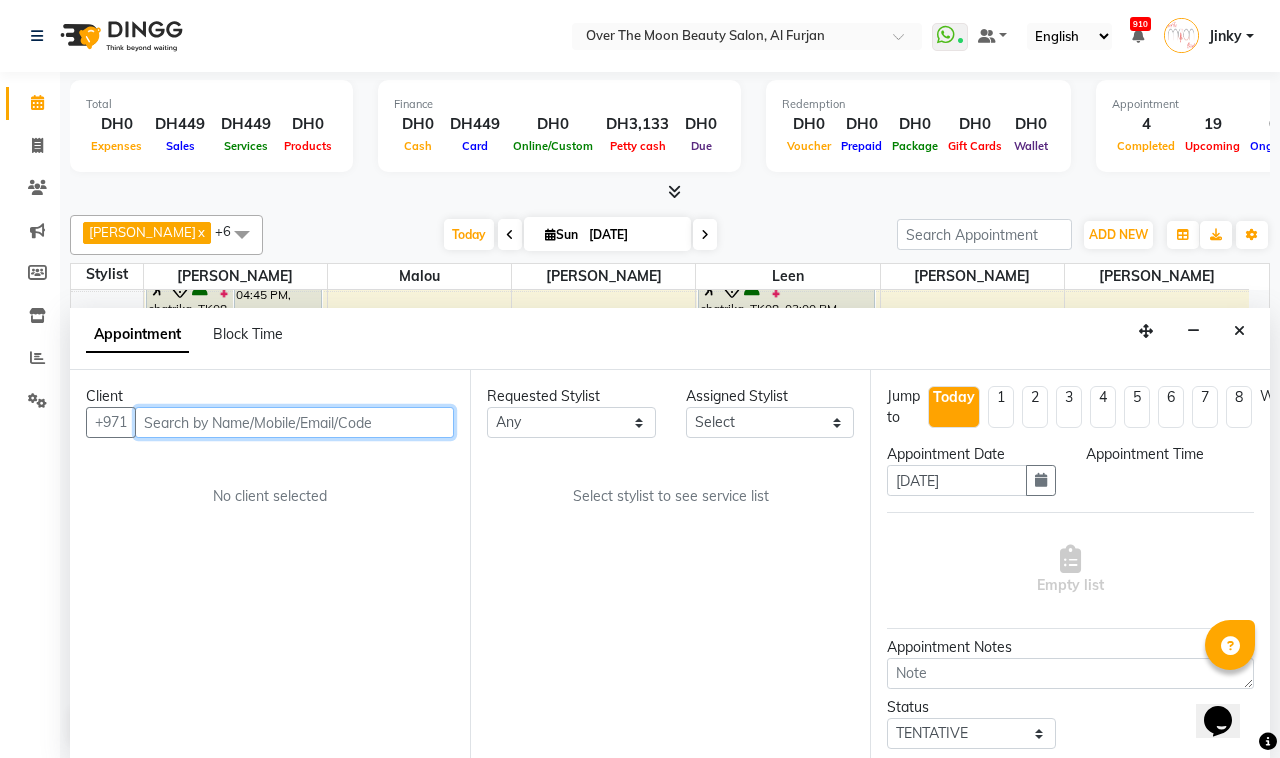 scroll, scrollTop: 0, scrollLeft: 0, axis: both 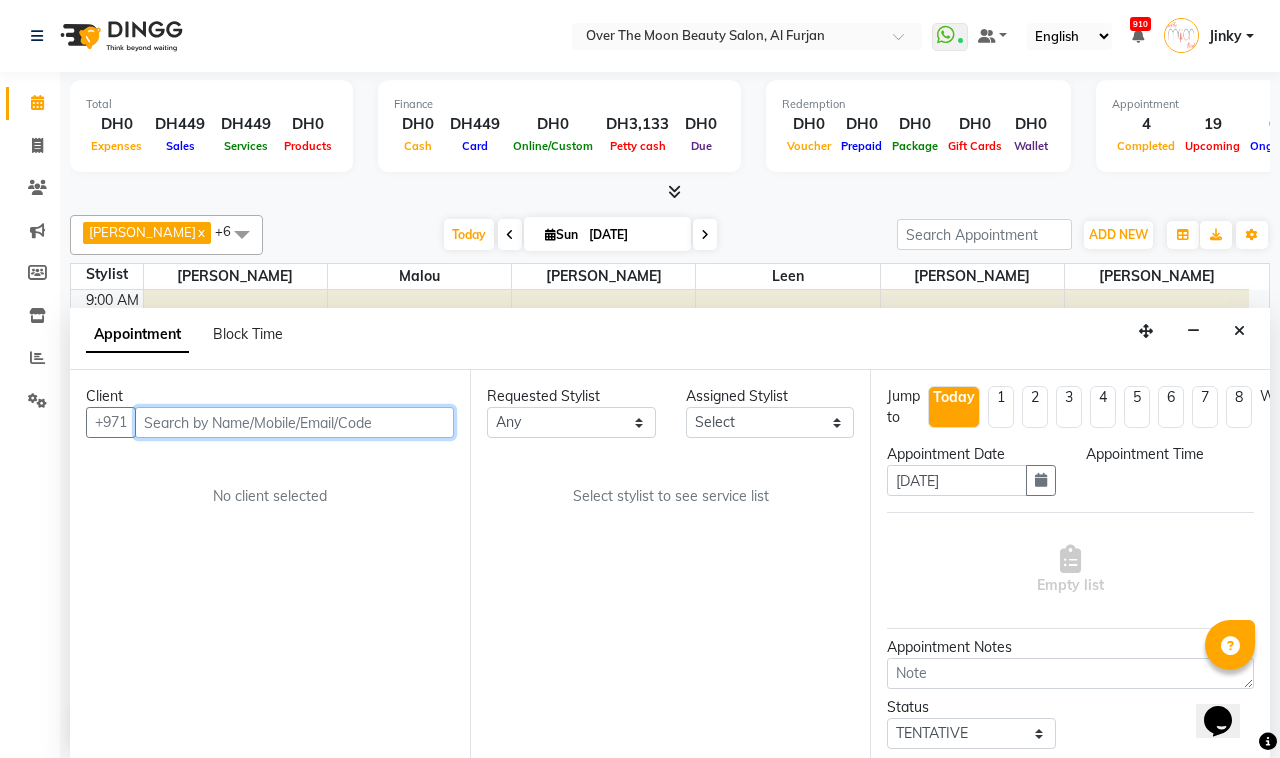 select on "1020" 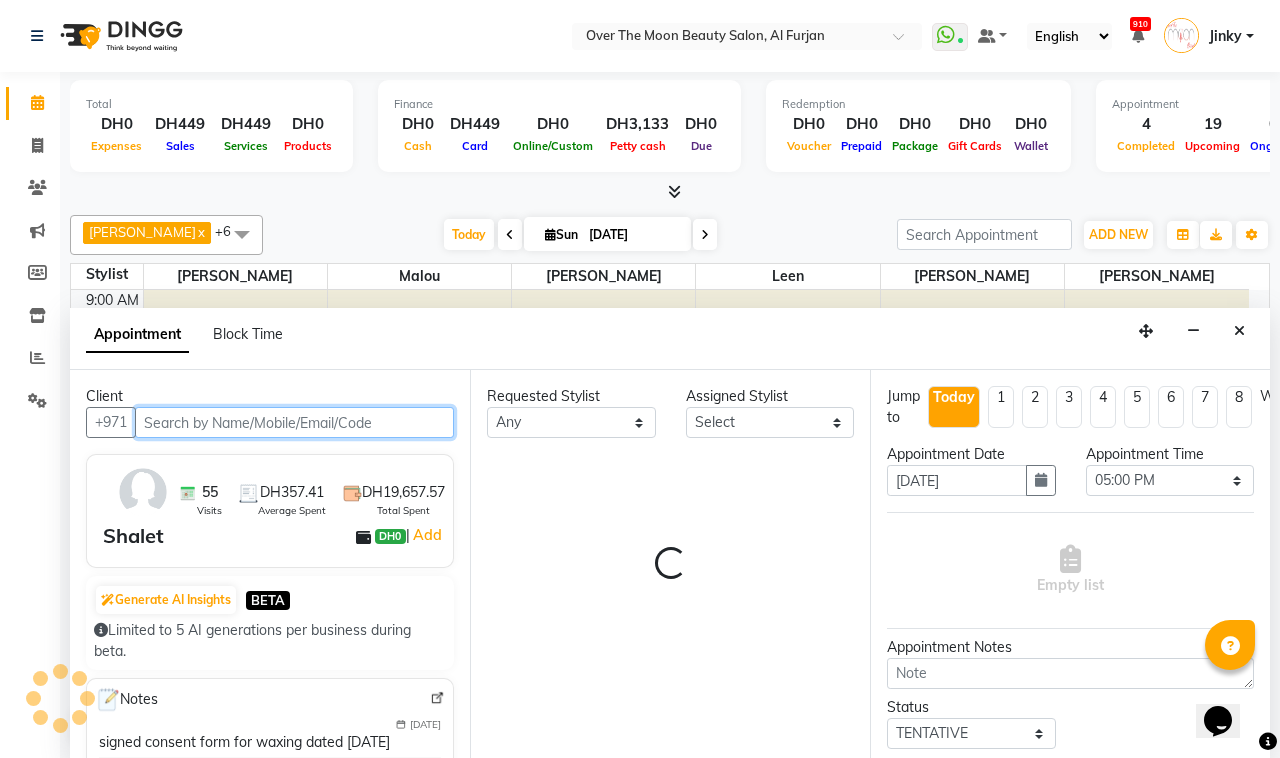 select on "23036" 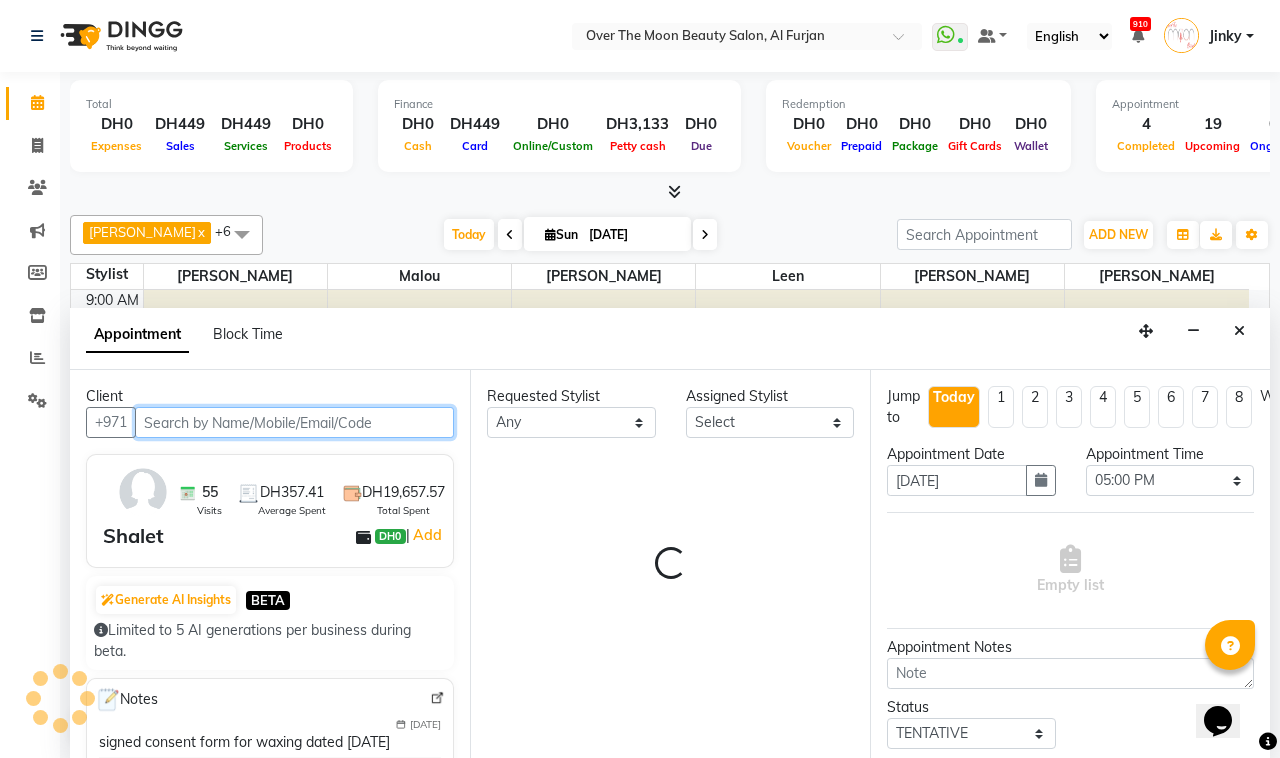 select on "23036" 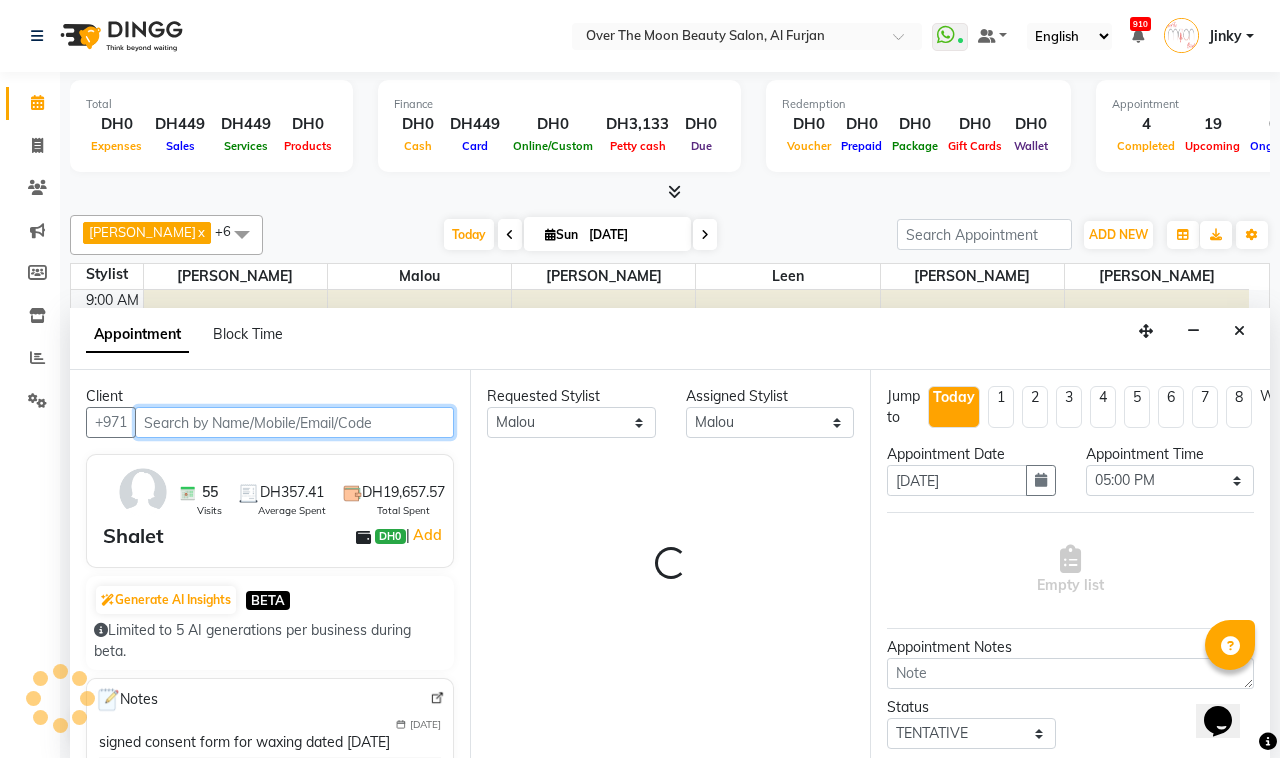 scroll, scrollTop: 335, scrollLeft: 0, axis: vertical 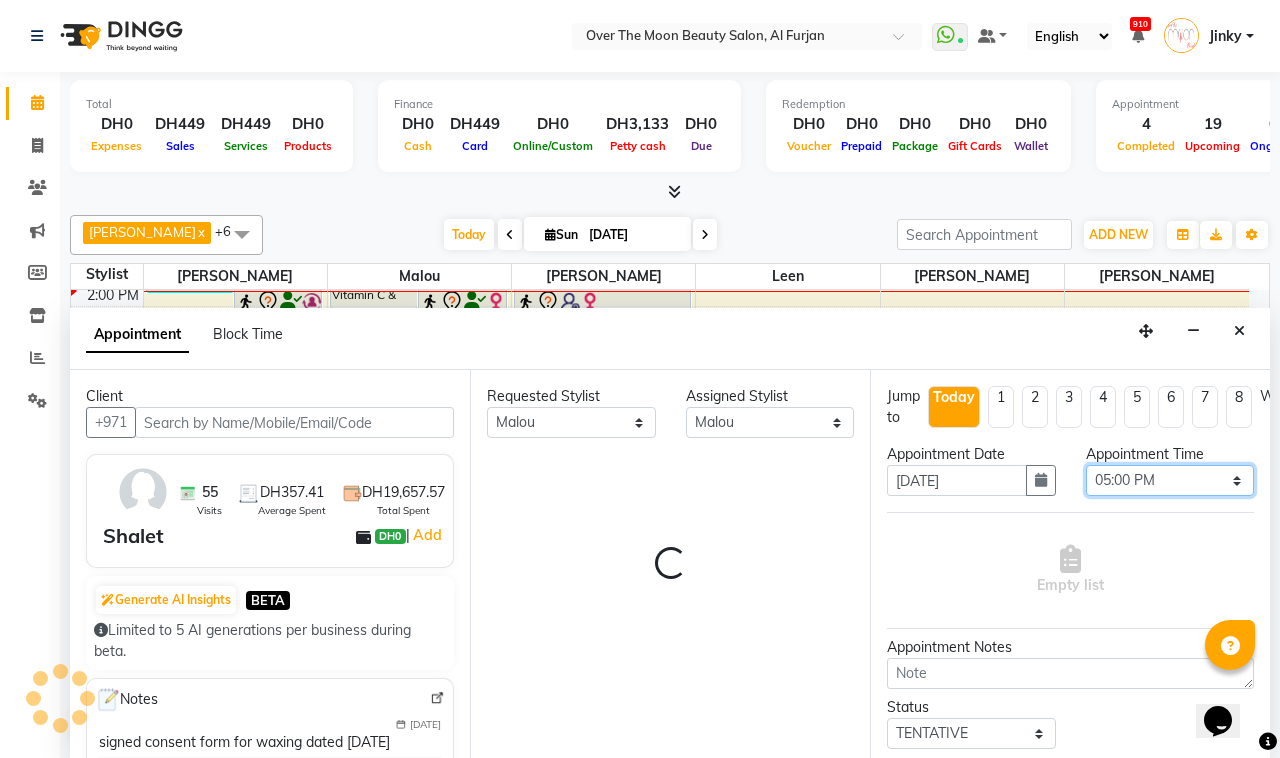 click on "Select 10:00 AM 10:15 AM 10:30 AM 10:45 AM 11:00 AM 11:15 AM 11:30 AM 11:45 AM 12:00 PM 12:15 PM 12:30 PM 12:45 PM 01:00 PM 01:15 PM 01:30 PM 01:45 PM 02:00 PM 02:15 PM 02:30 PM 02:45 PM 03:00 PM 03:15 PM 03:30 PM 03:45 PM 04:00 PM 04:15 PM 04:30 PM 04:45 PM 05:00 PM 05:15 PM 05:30 PM 05:45 PM 06:00 PM 06:15 PM 06:30 PM 06:45 PM 07:00 PM 07:15 PM 07:30 PM 07:45 PM 08:00 PM 08:15 PM 08:30 PM 08:45 PM 09:00 PM 09:15 PM 09:30 PM 09:45 PM 10:00 PM 10:15 PM 10:30 PM 10:45 PM 11:00 PM" at bounding box center [1170, 480] 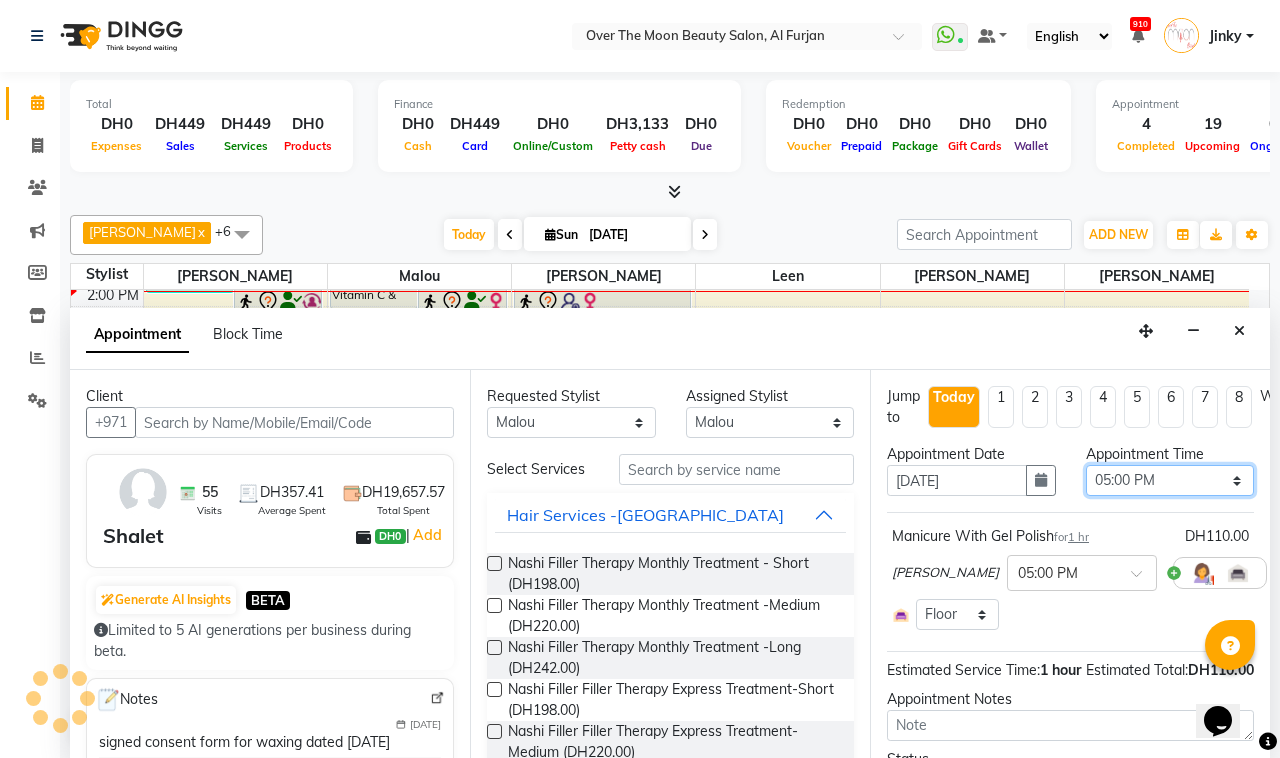 select on "1643" 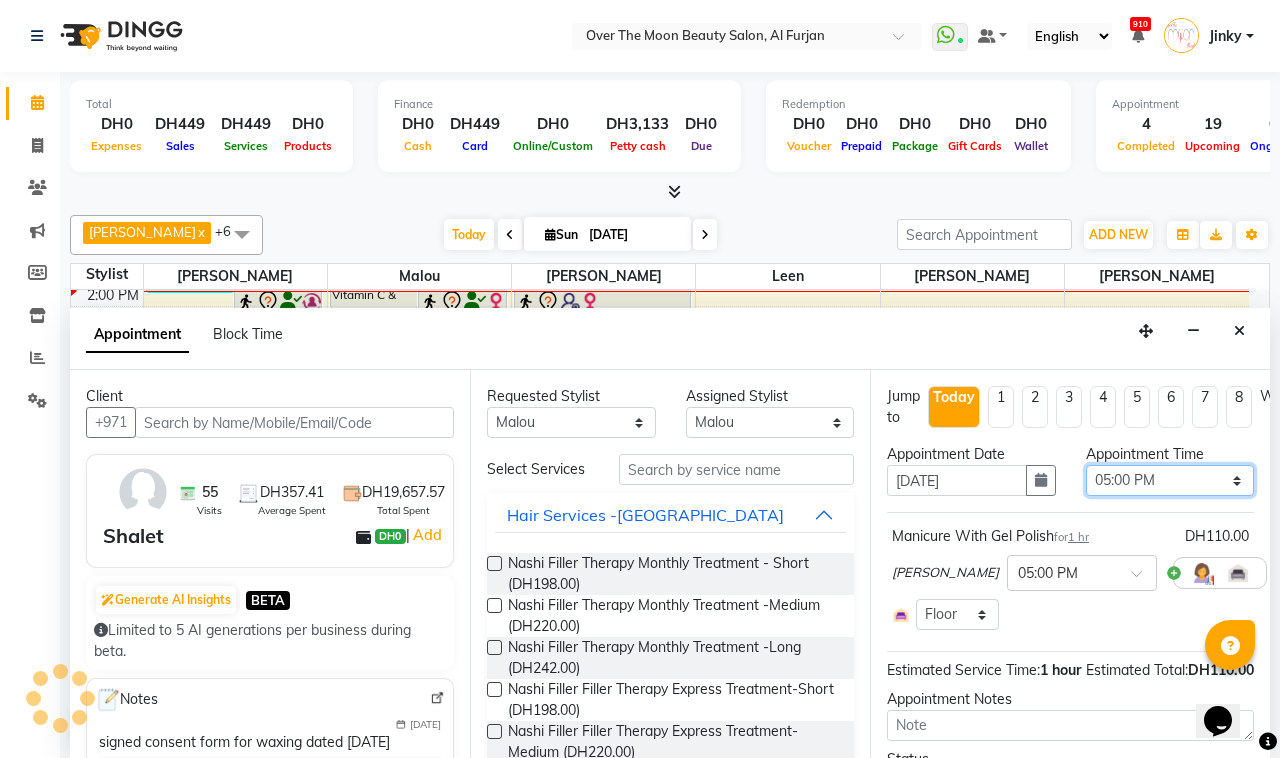 select on "1643" 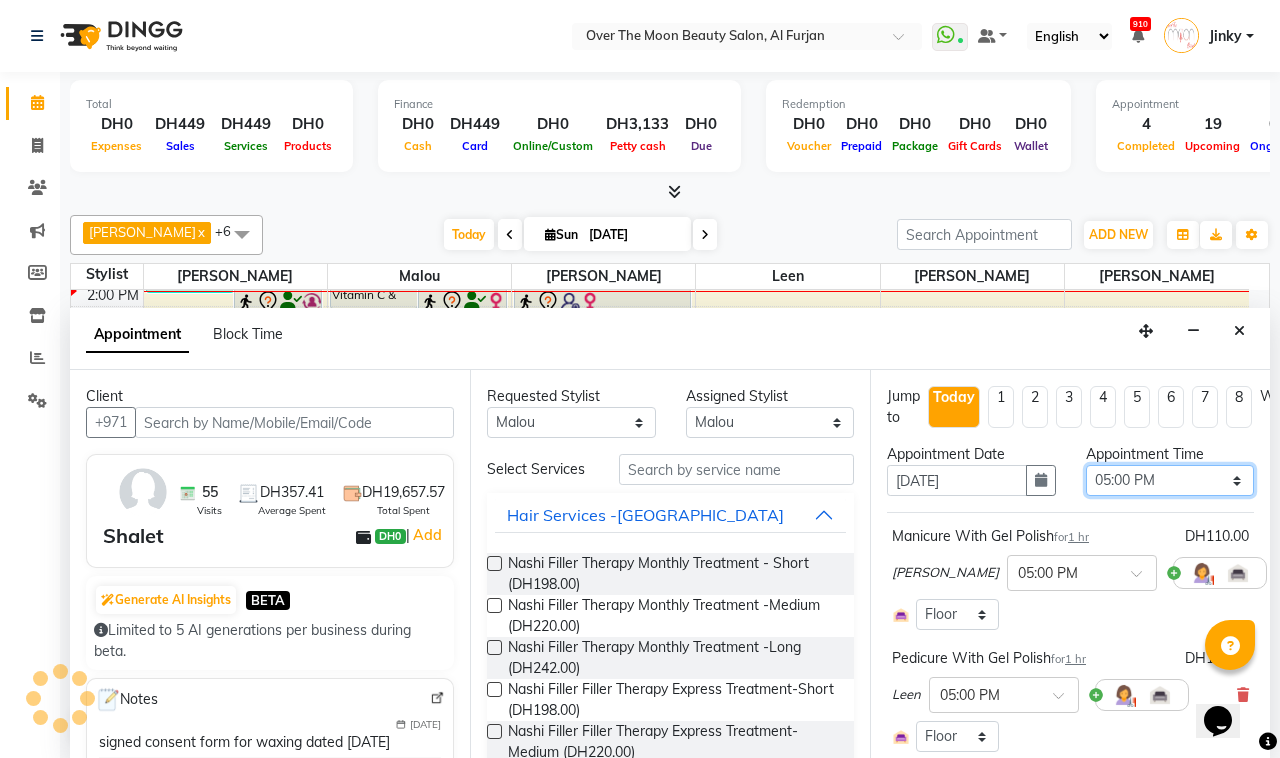 select on "1643" 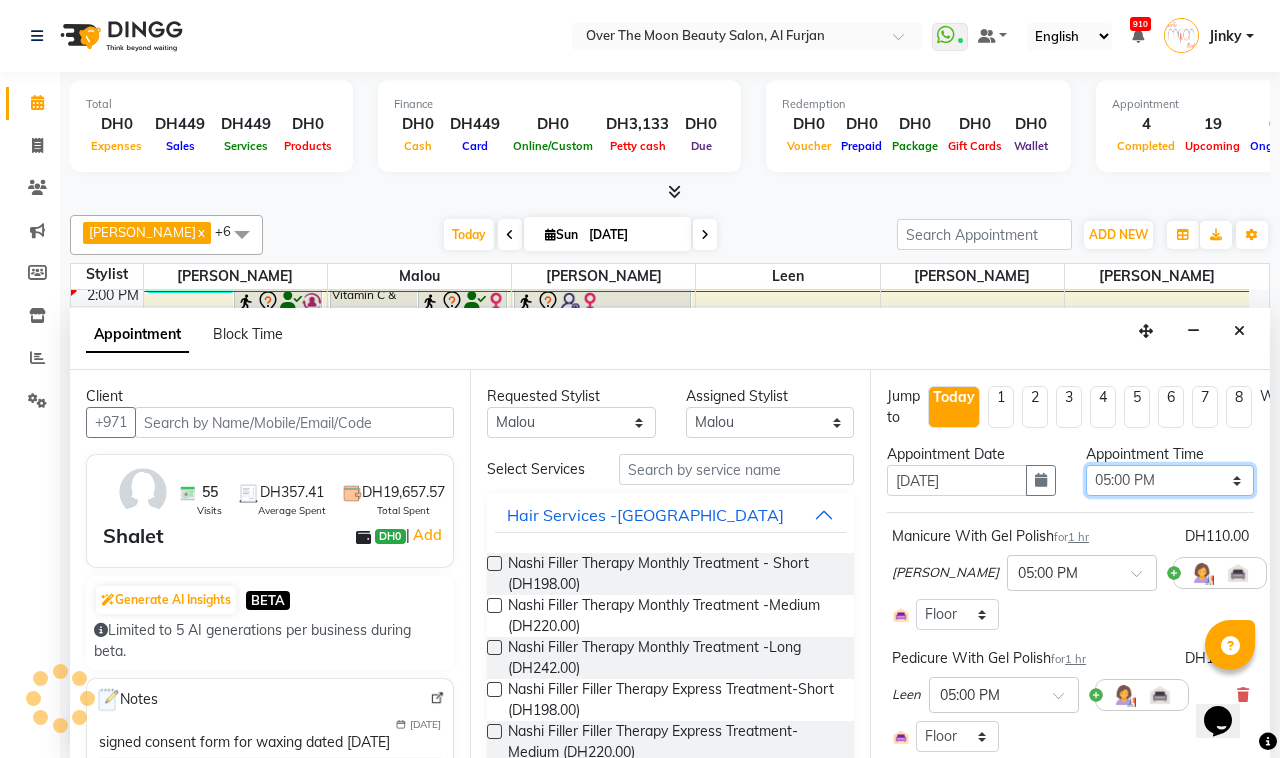 select on "1643" 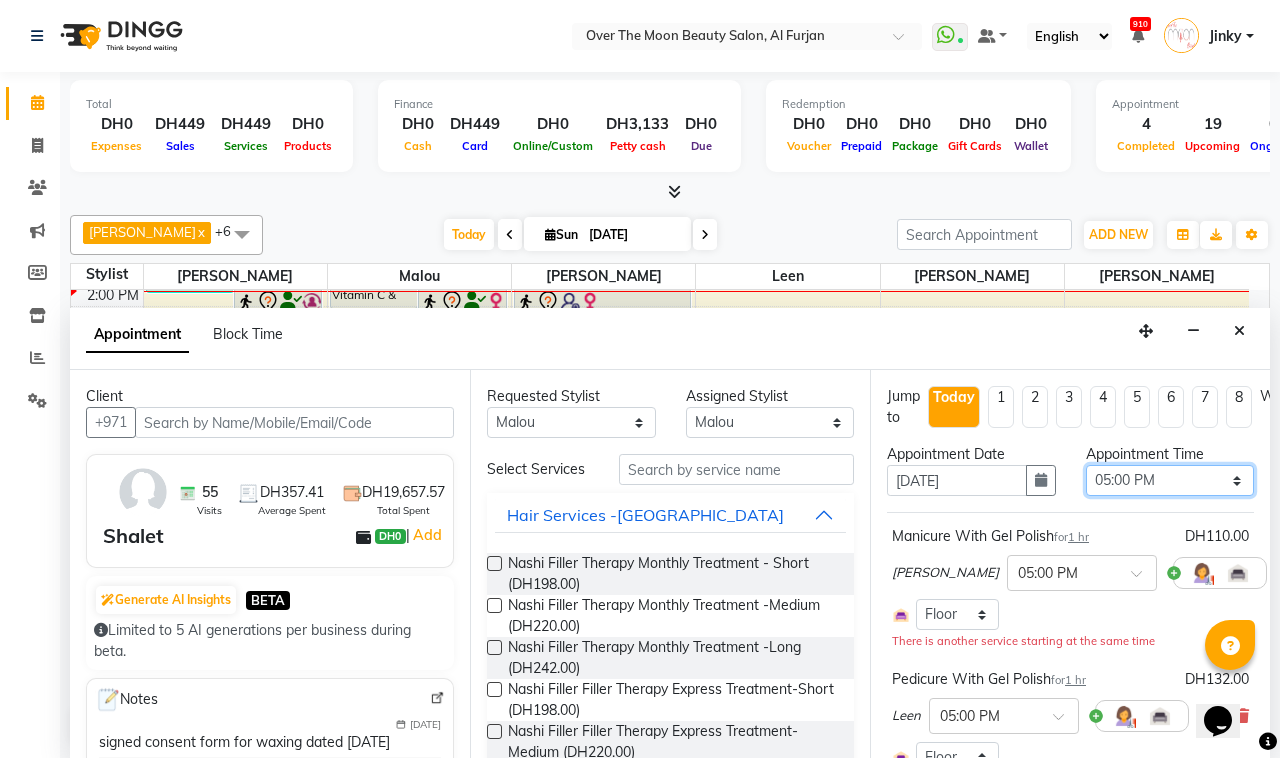 select on "870" 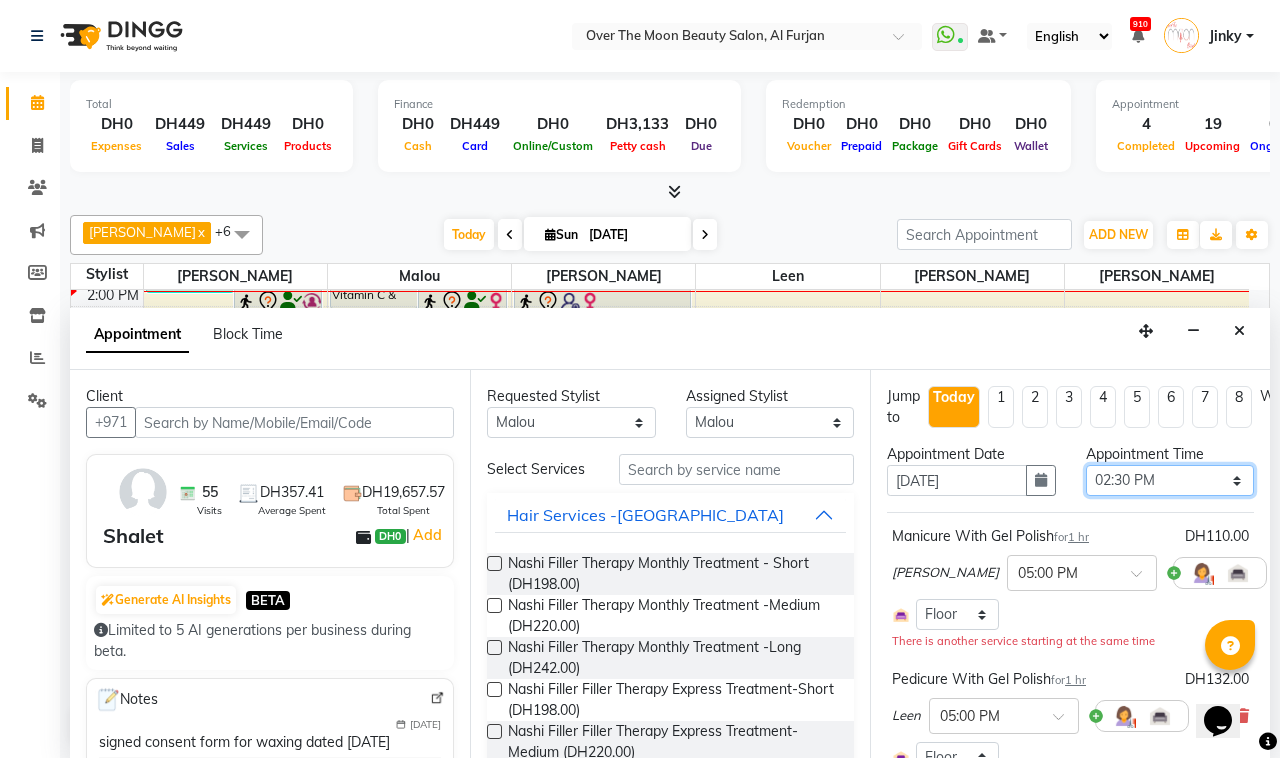 click on "Select 10:00 AM 10:15 AM 10:30 AM 10:45 AM 11:00 AM 11:15 AM 11:30 AM 11:45 AM 12:00 PM 12:15 PM 12:30 PM 12:45 PM 01:00 PM 01:15 PM 01:30 PM 01:45 PM 02:00 PM 02:15 PM 02:30 PM 02:45 PM 03:00 PM 03:15 PM 03:30 PM 03:45 PM 04:00 PM 04:15 PM 04:30 PM 04:45 PM 05:00 PM 05:15 PM 05:30 PM 05:45 PM 06:00 PM 06:15 PM 06:30 PM 06:45 PM 07:00 PM 07:15 PM 07:30 PM 07:45 PM 08:00 PM 08:15 PM 08:30 PM 08:45 PM 09:00 PM 09:15 PM 09:30 PM 09:45 PM 10:00 PM 10:15 PM 10:30 PM 10:45 PM 11:00 PM" at bounding box center (1170, 480) 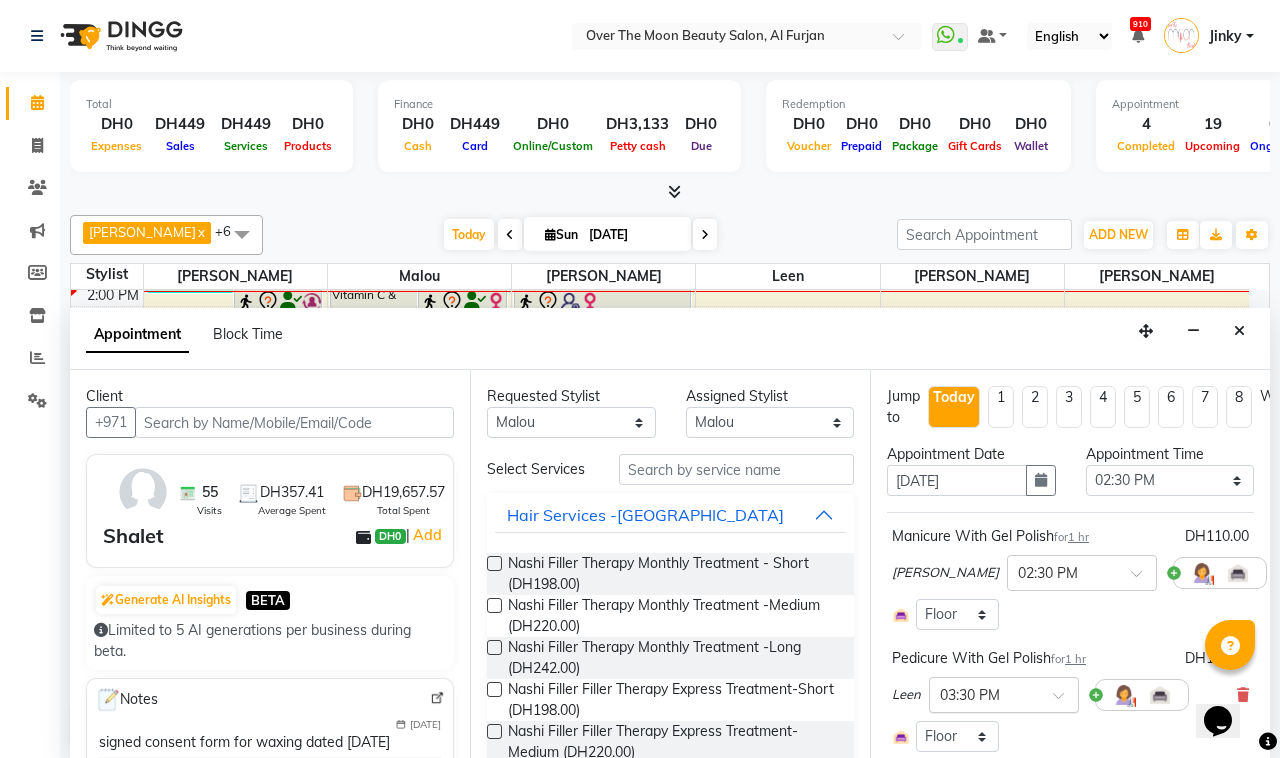 click at bounding box center [1065, 701] 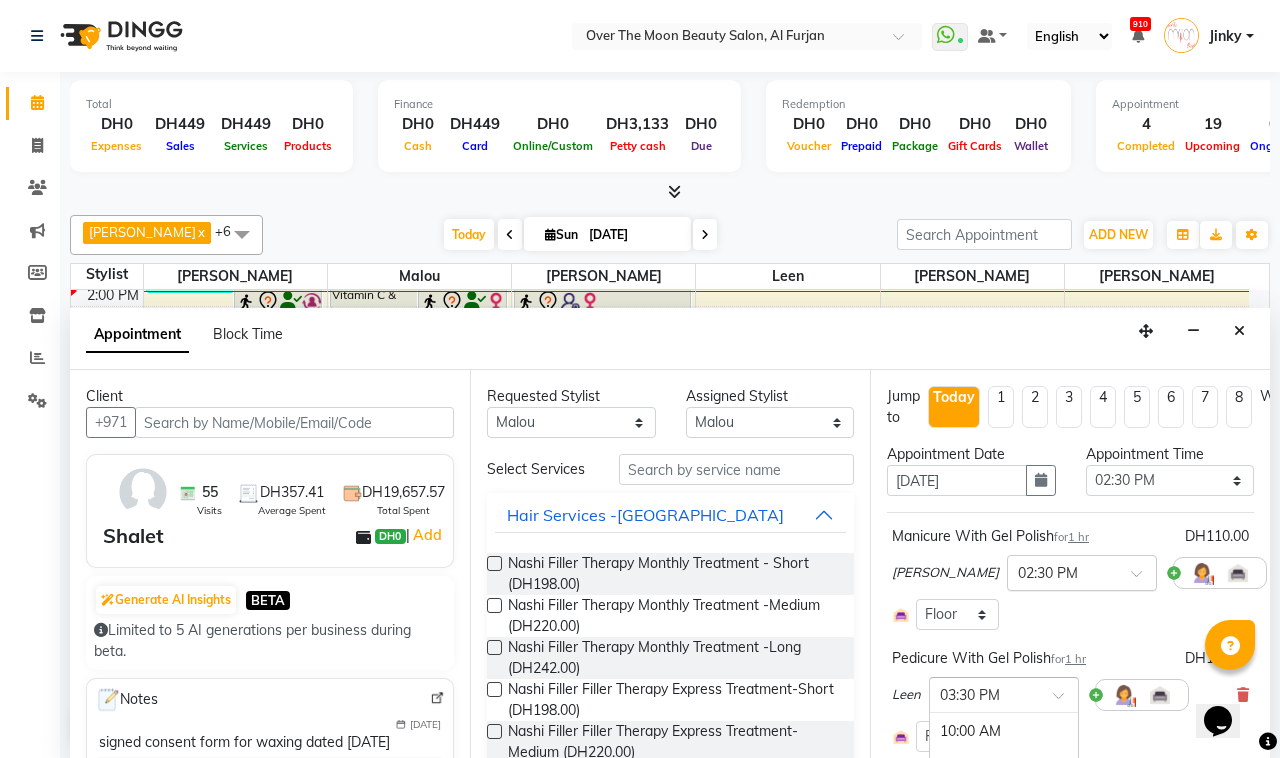 scroll, scrollTop: 832, scrollLeft: 0, axis: vertical 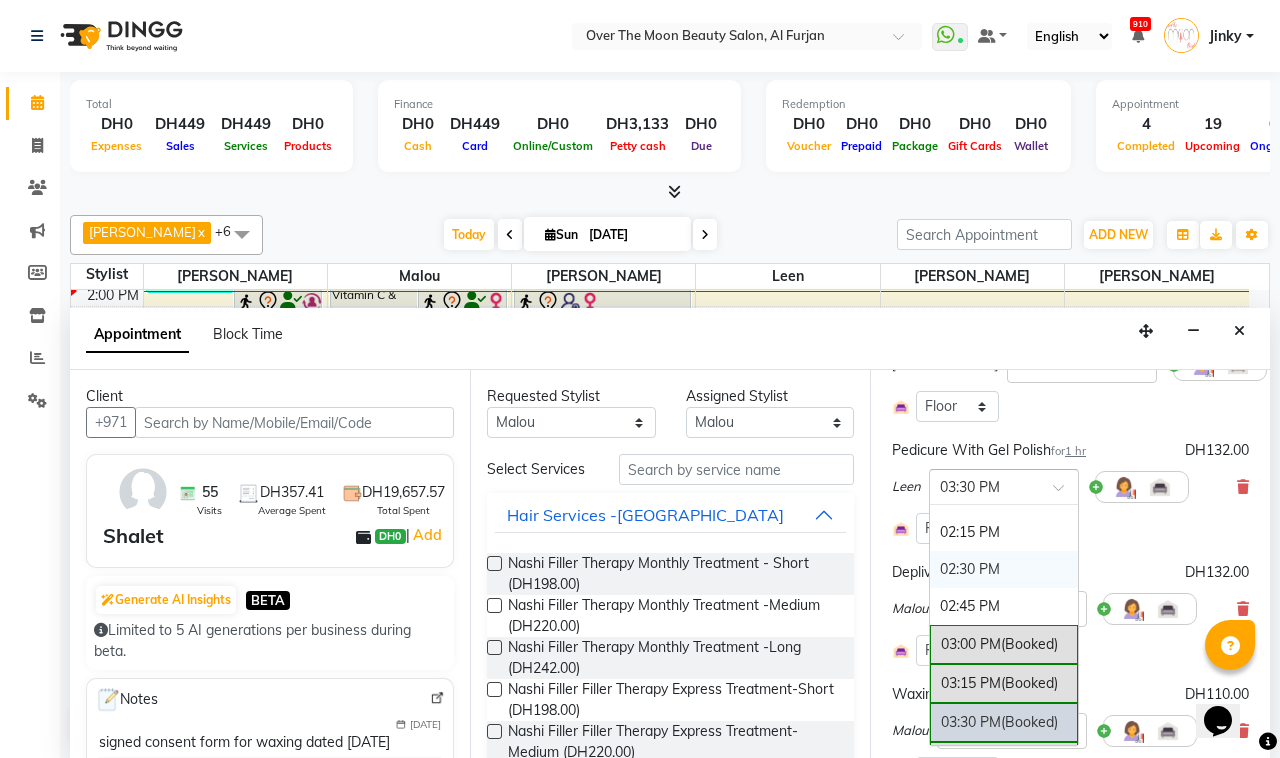 click on "02:30 PM" at bounding box center [1004, 569] 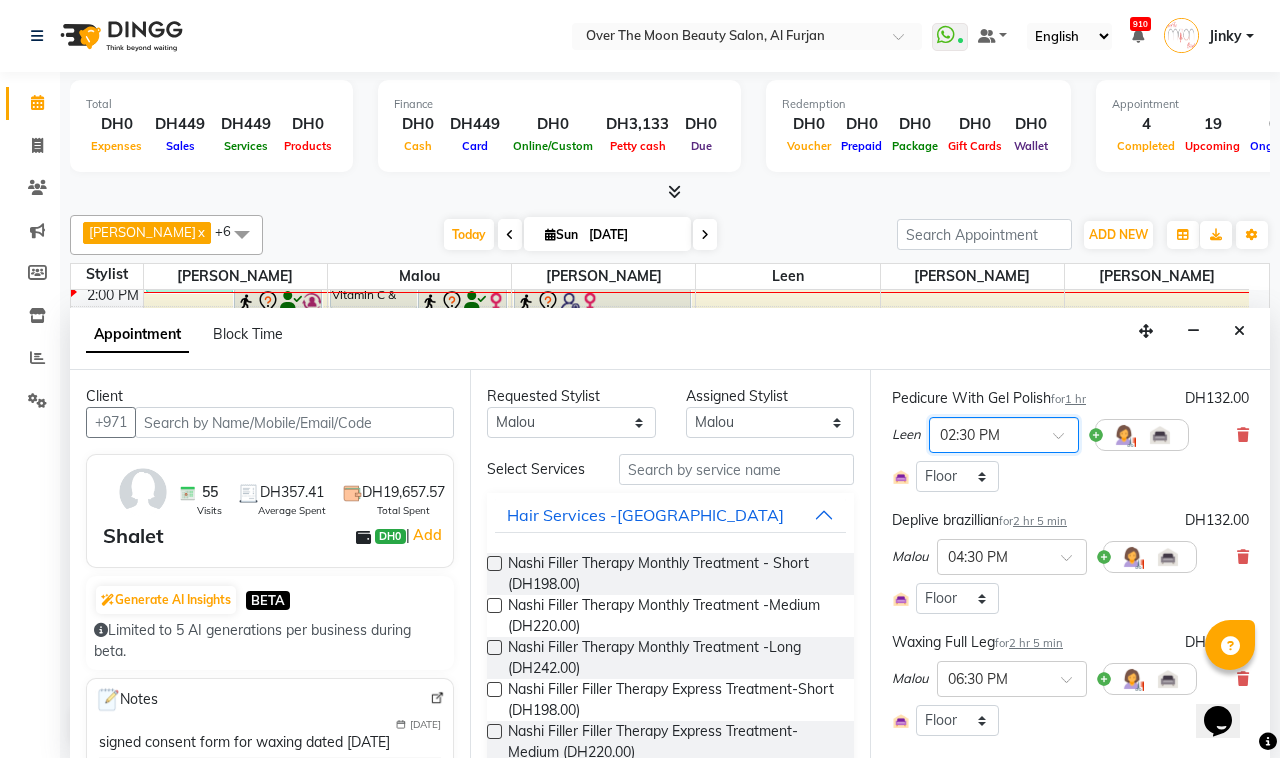 scroll, scrollTop: 346, scrollLeft: 0, axis: vertical 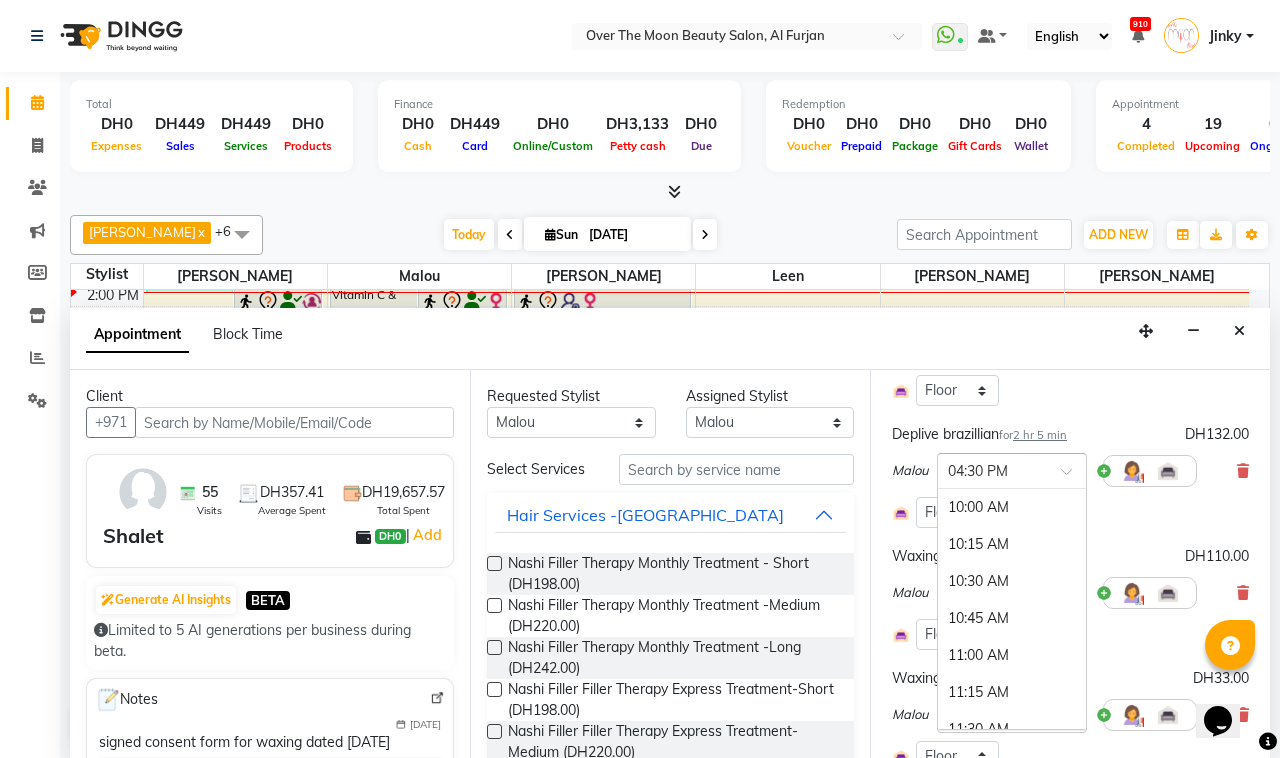 click at bounding box center [1073, 477] 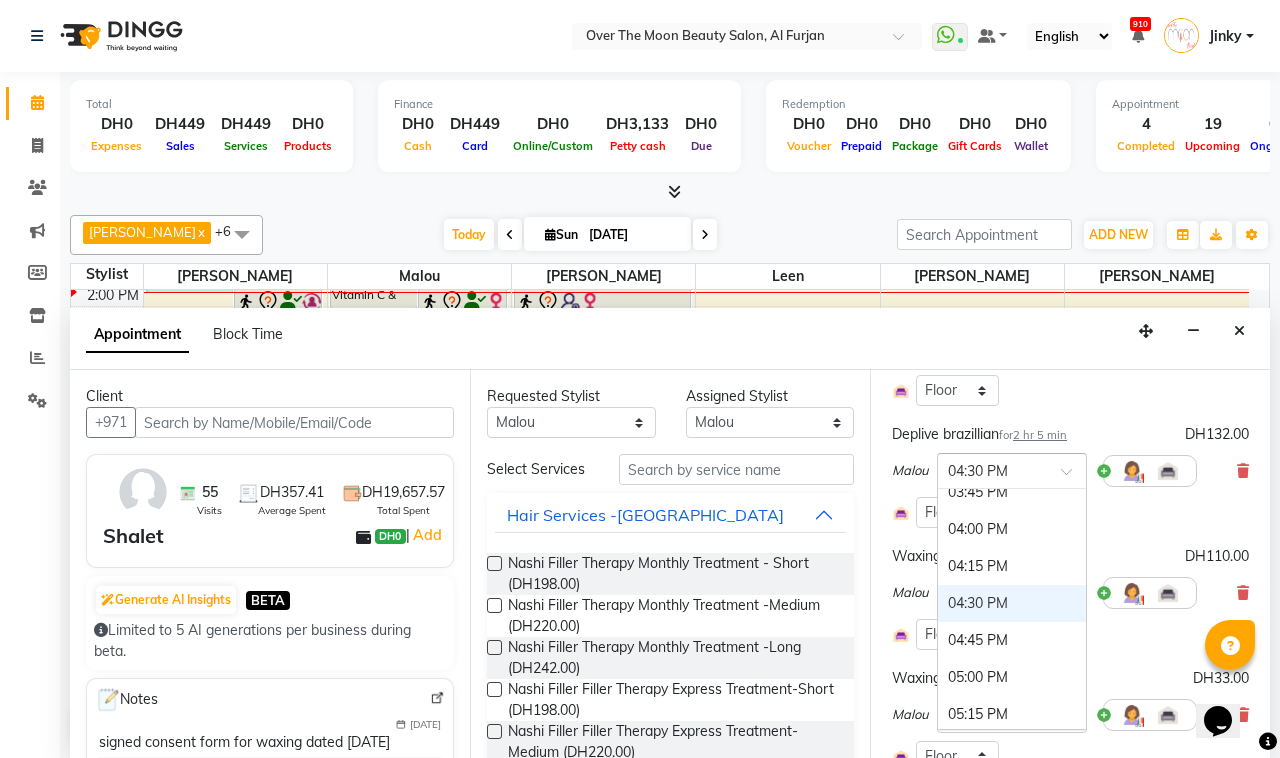 scroll, scrollTop: 838, scrollLeft: 0, axis: vertical 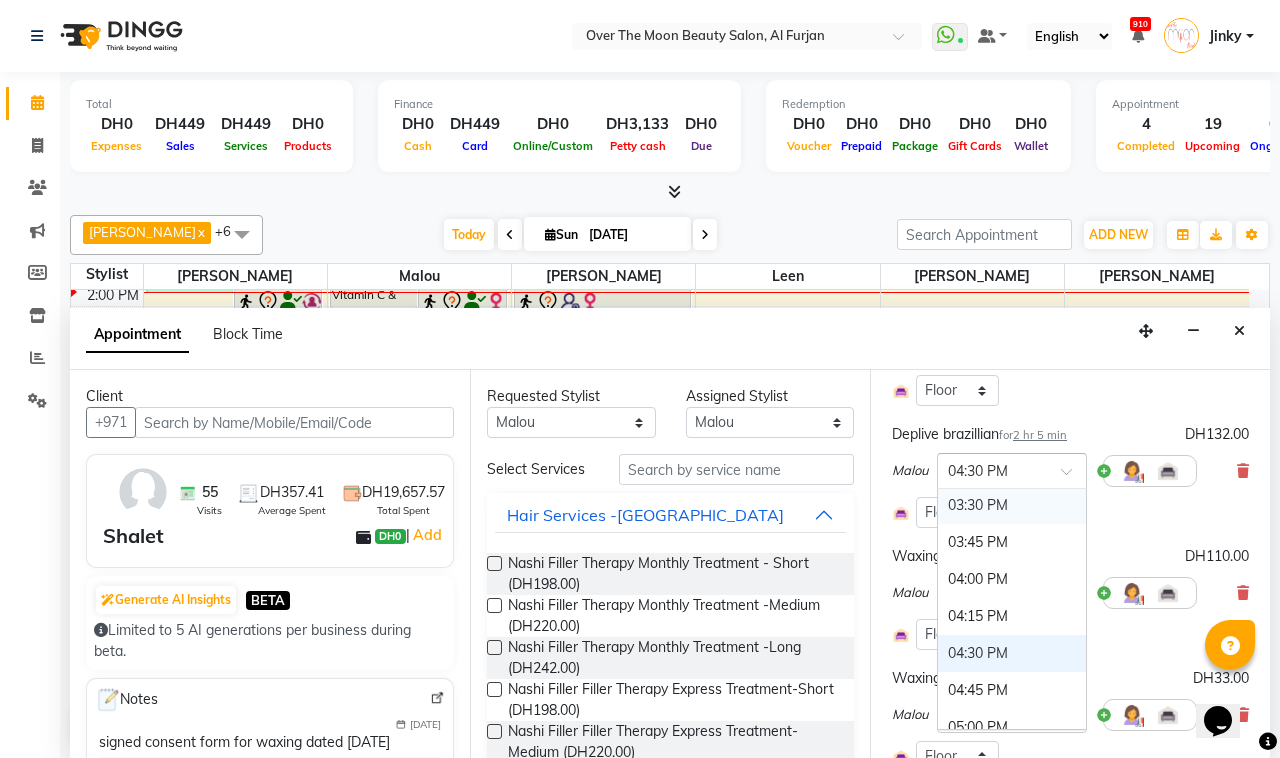 click on "03:30 PM" at bounding box center [1012, 505] 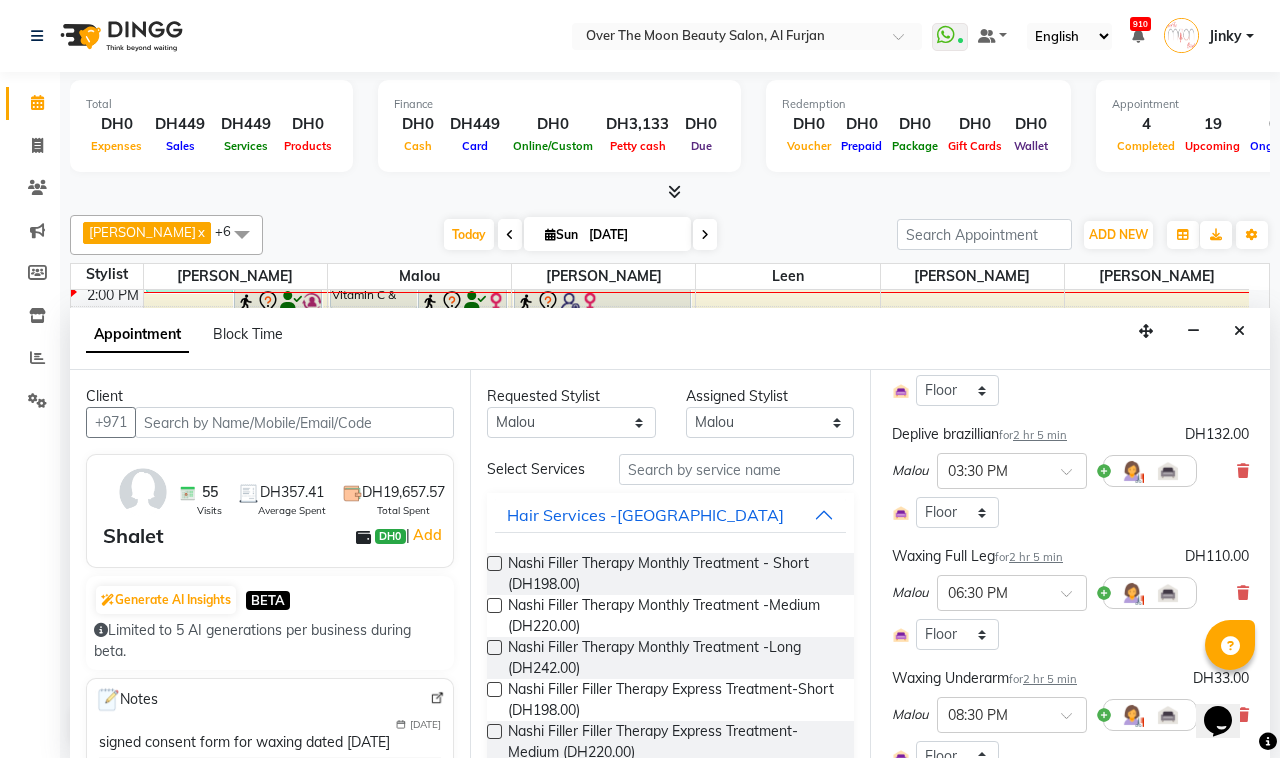 click on "2 hr 5 min" at bounding box center [1040, 435] 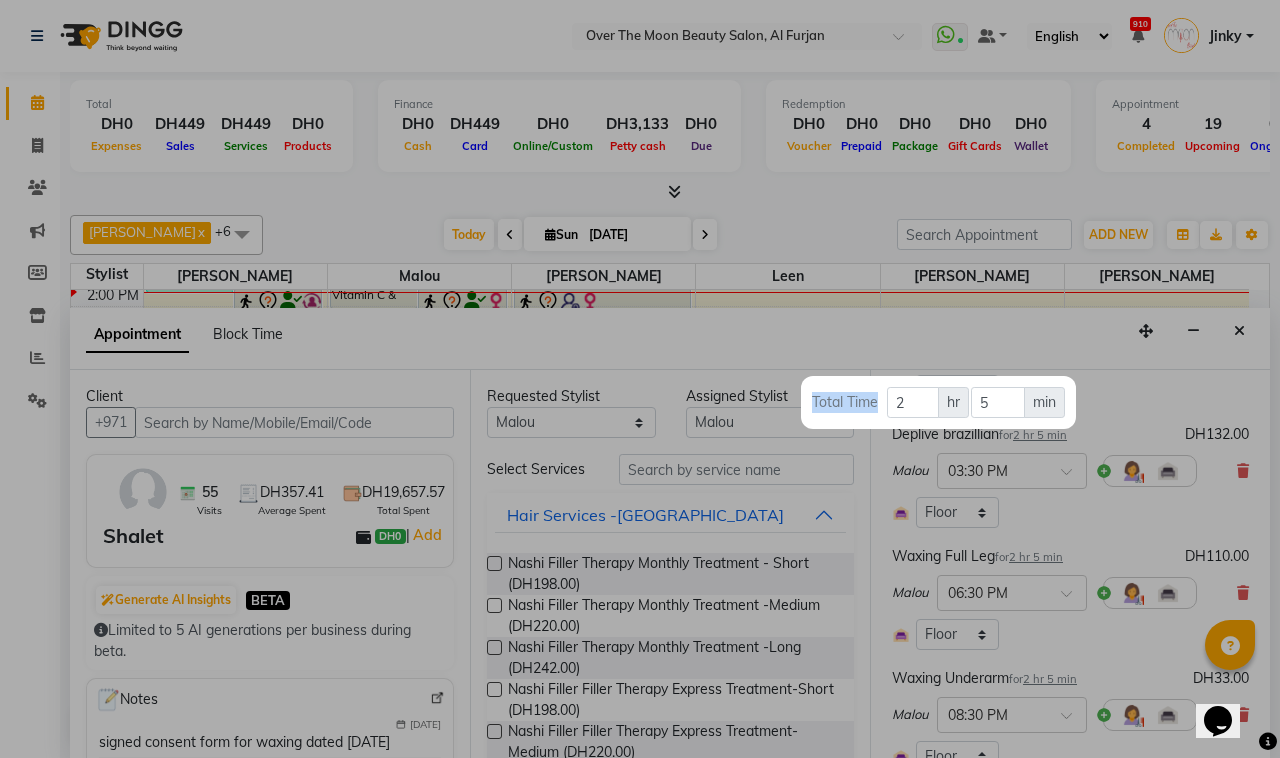 drag, startPoint x: 898, startPoint y: 382, endPoint x: 890, endPoint y: 421, distance: 39.812057 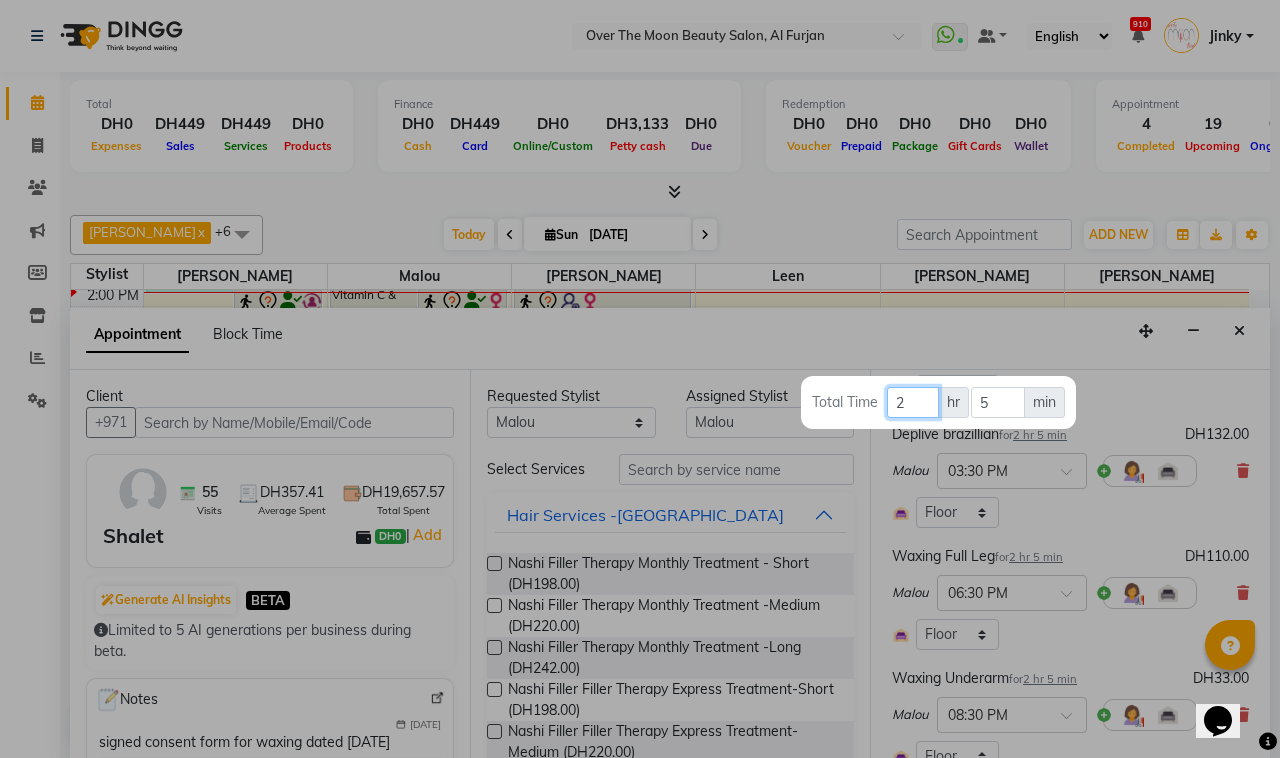 drag, startPoint x: 912, startPoint y: 401, endPoint x: 871, endPoint y: 443, distance: 58.694122 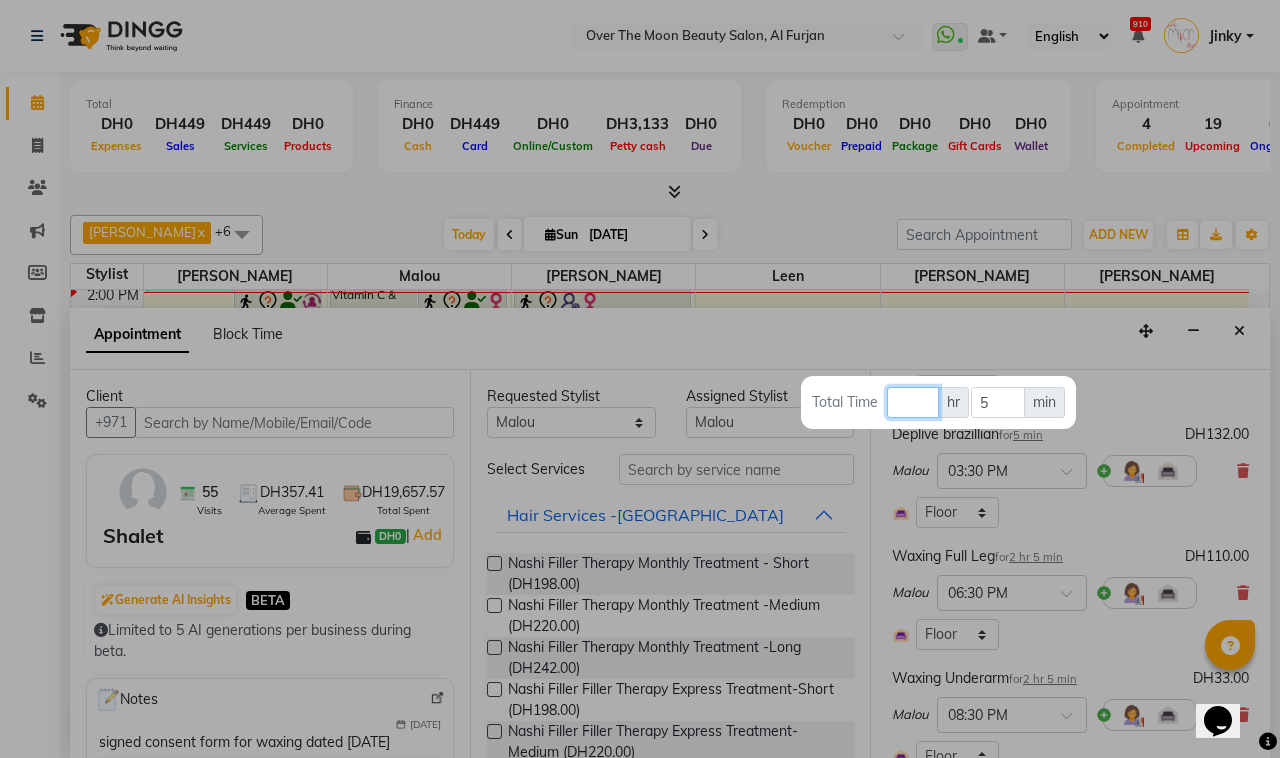 type 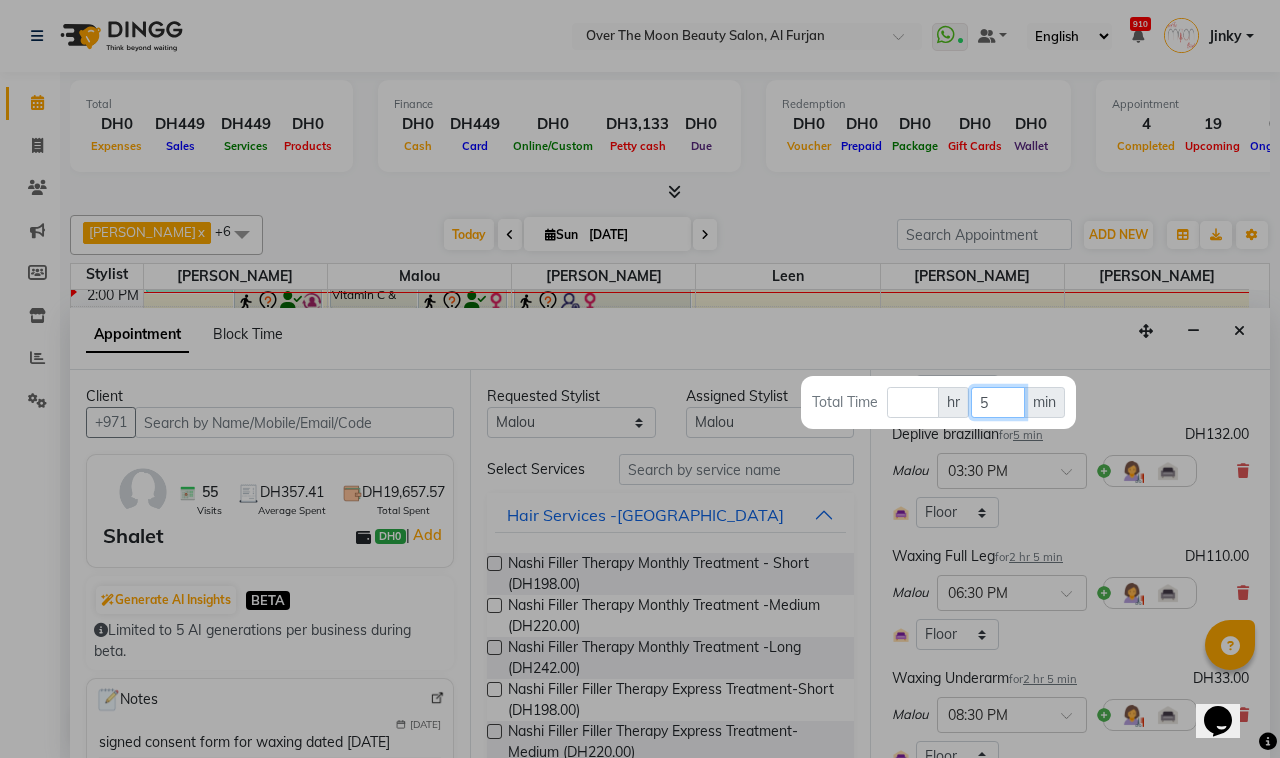 click on "5" at bounding box center [997, 402] 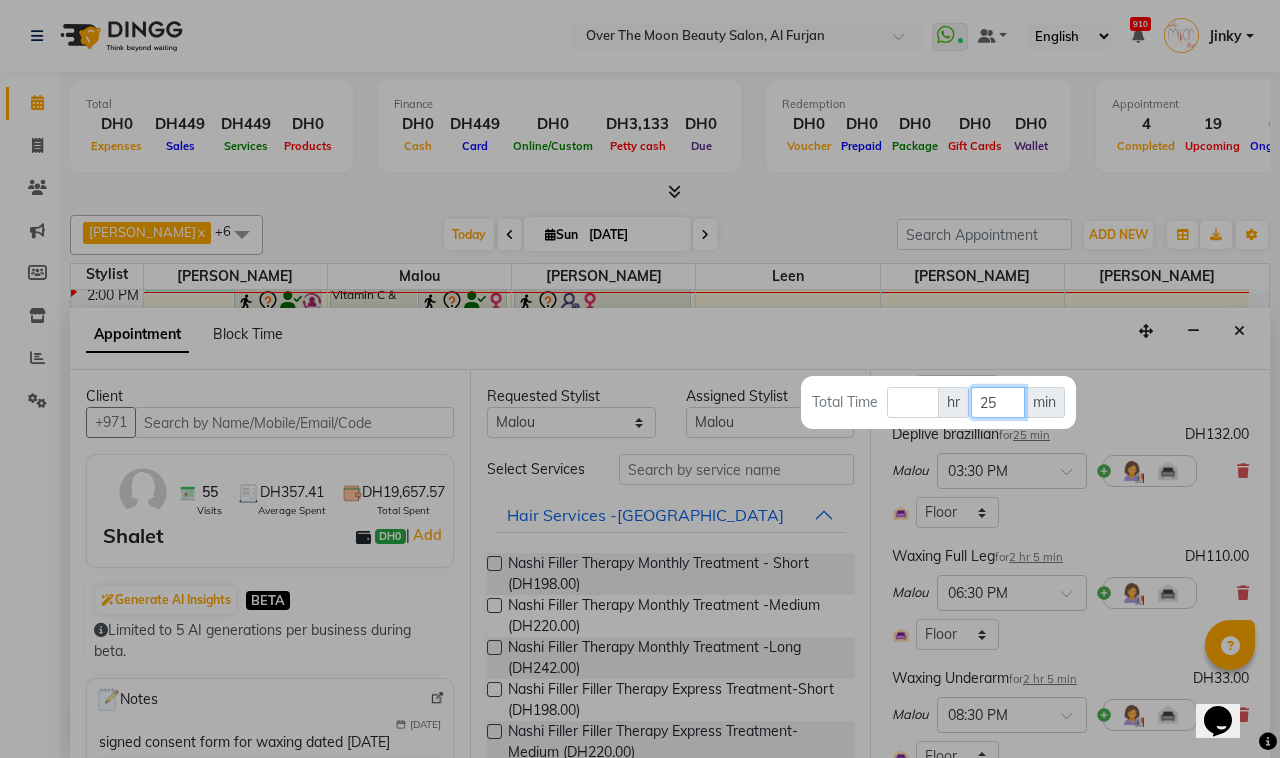 type on "25" 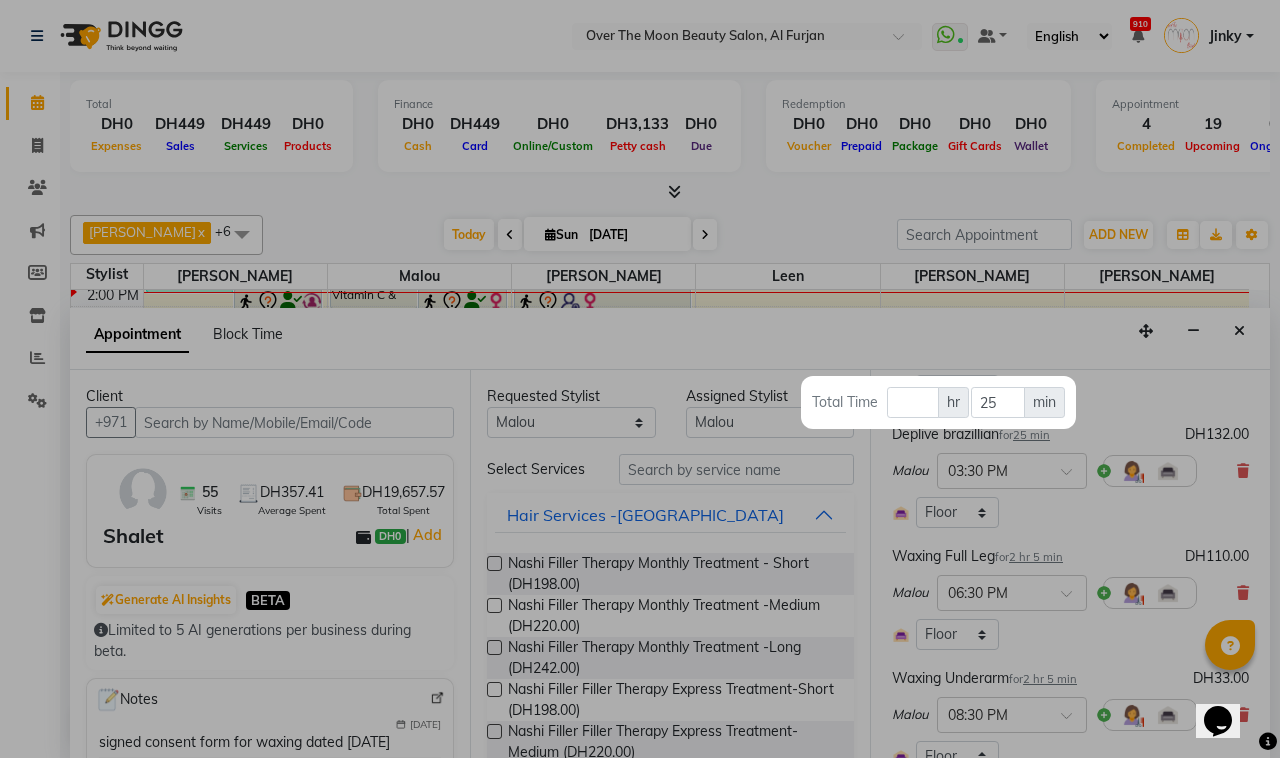 click at bounding box center [640, 379] 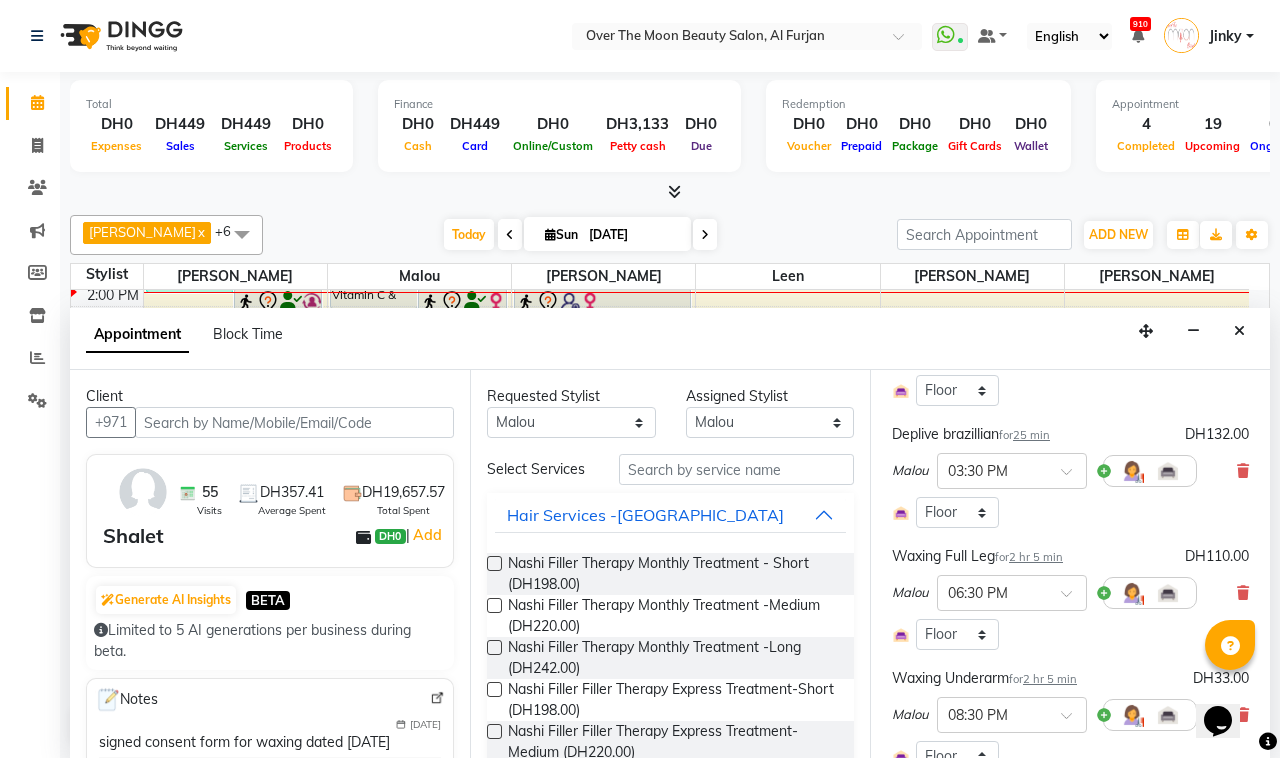 click on "2 hr 5 min" at bounding box center [1036, 557] 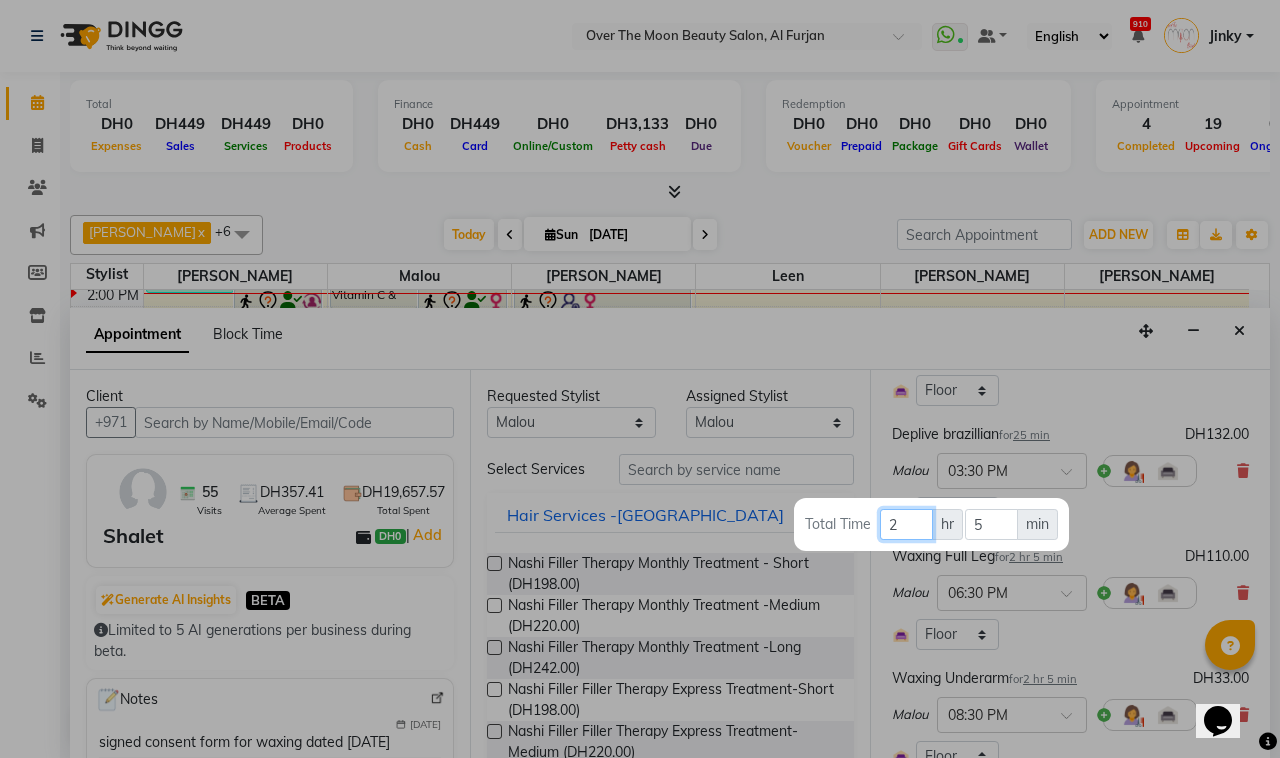 drag, startPoint x: 911, startPoint y: 521, endPoint x: 885, endPoint y: 540, distance: 32.202484 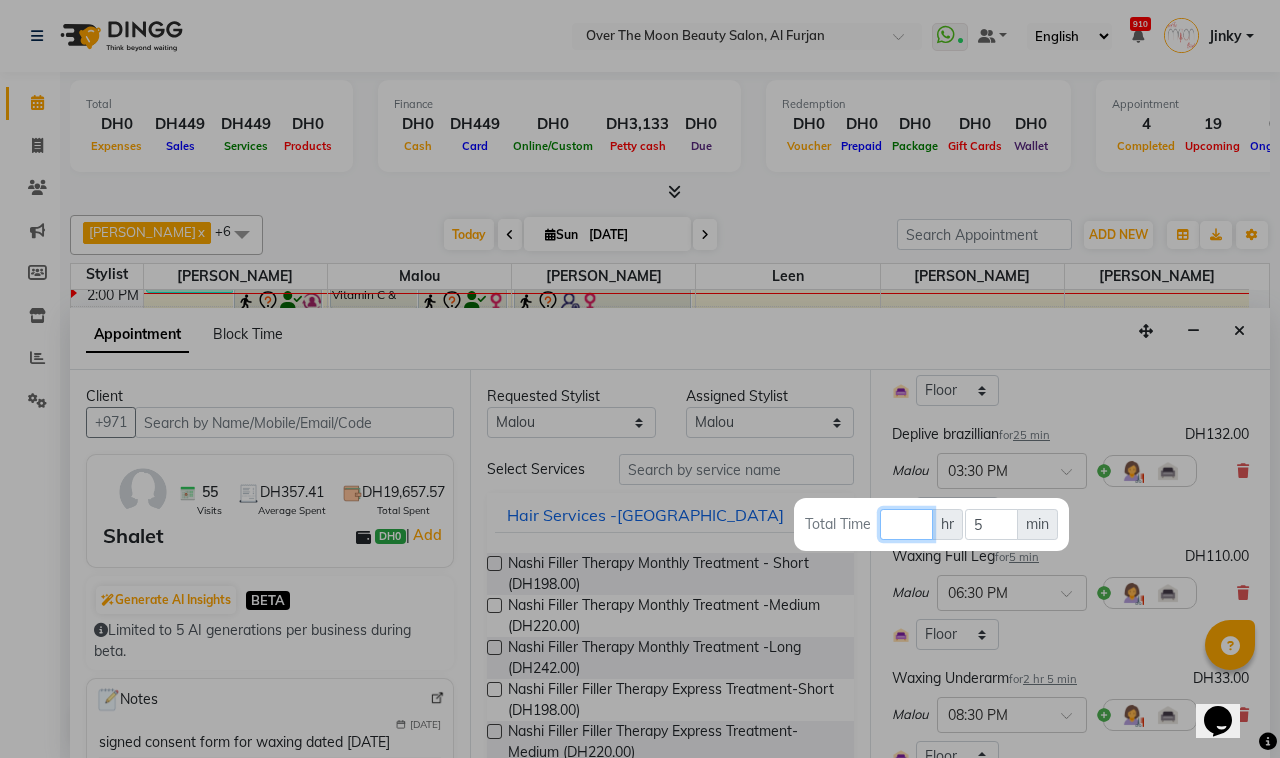 type 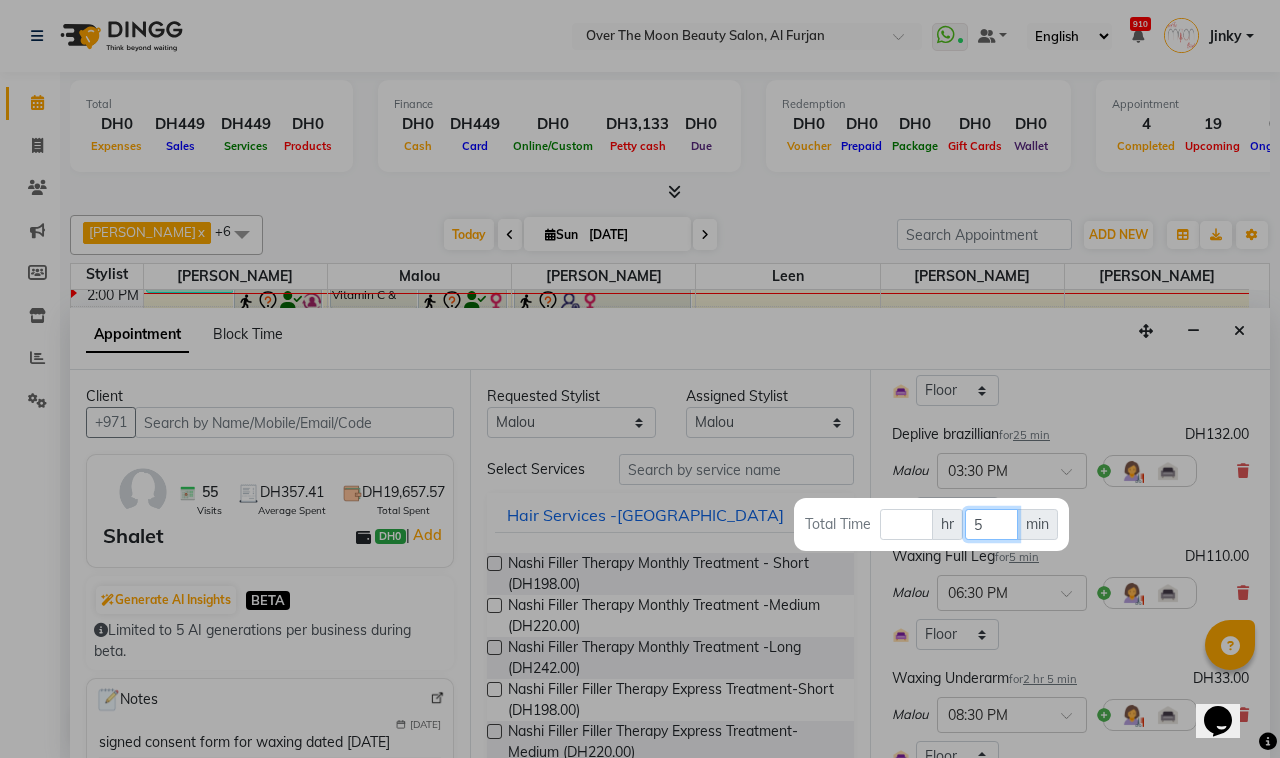 click on "5" at bounding box center [991, 524] 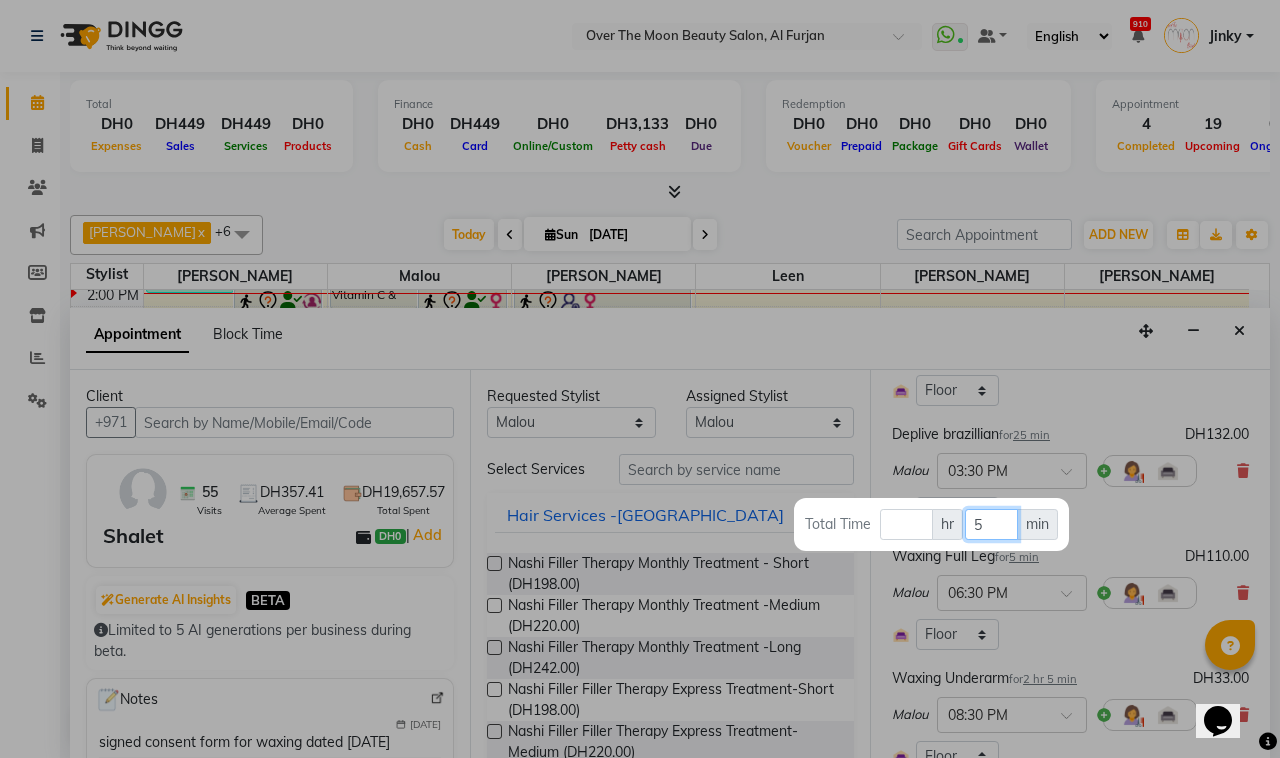 type on "25" 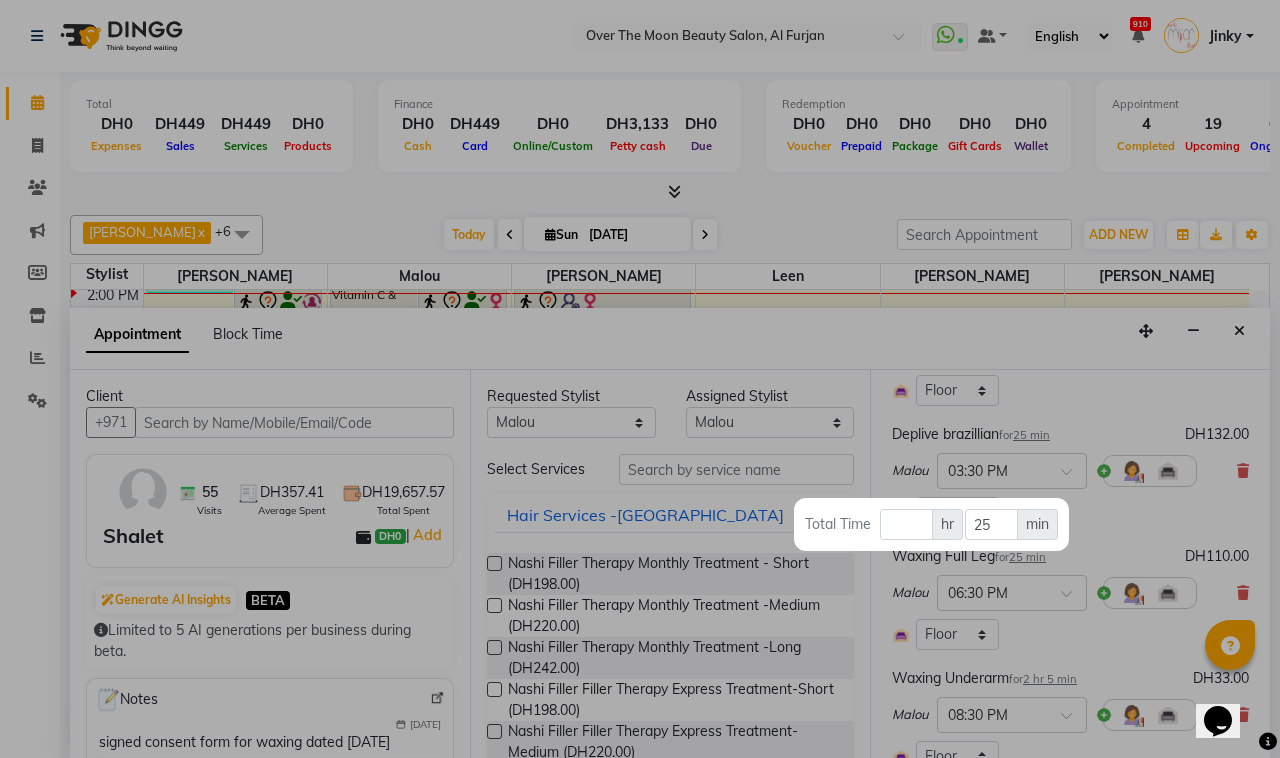 click at bounding box center (640, 379) 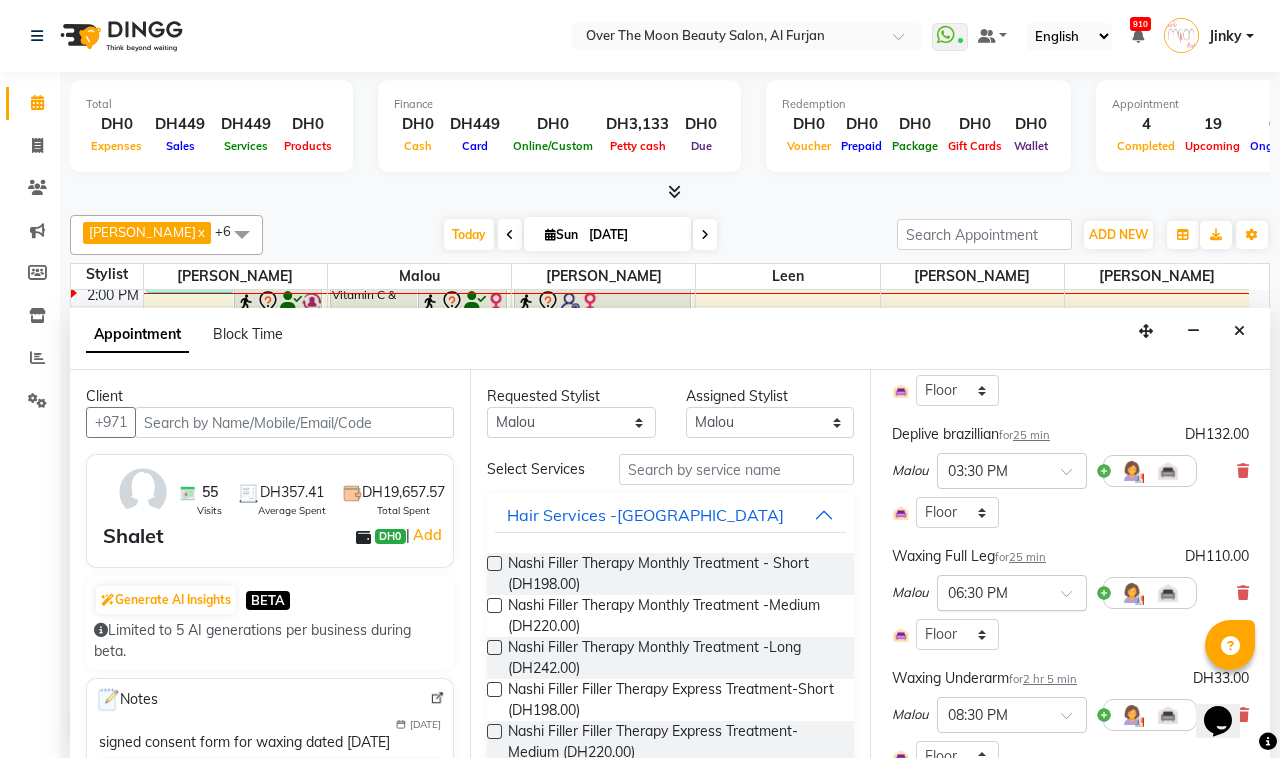 click at bounding box center (1073, 599) 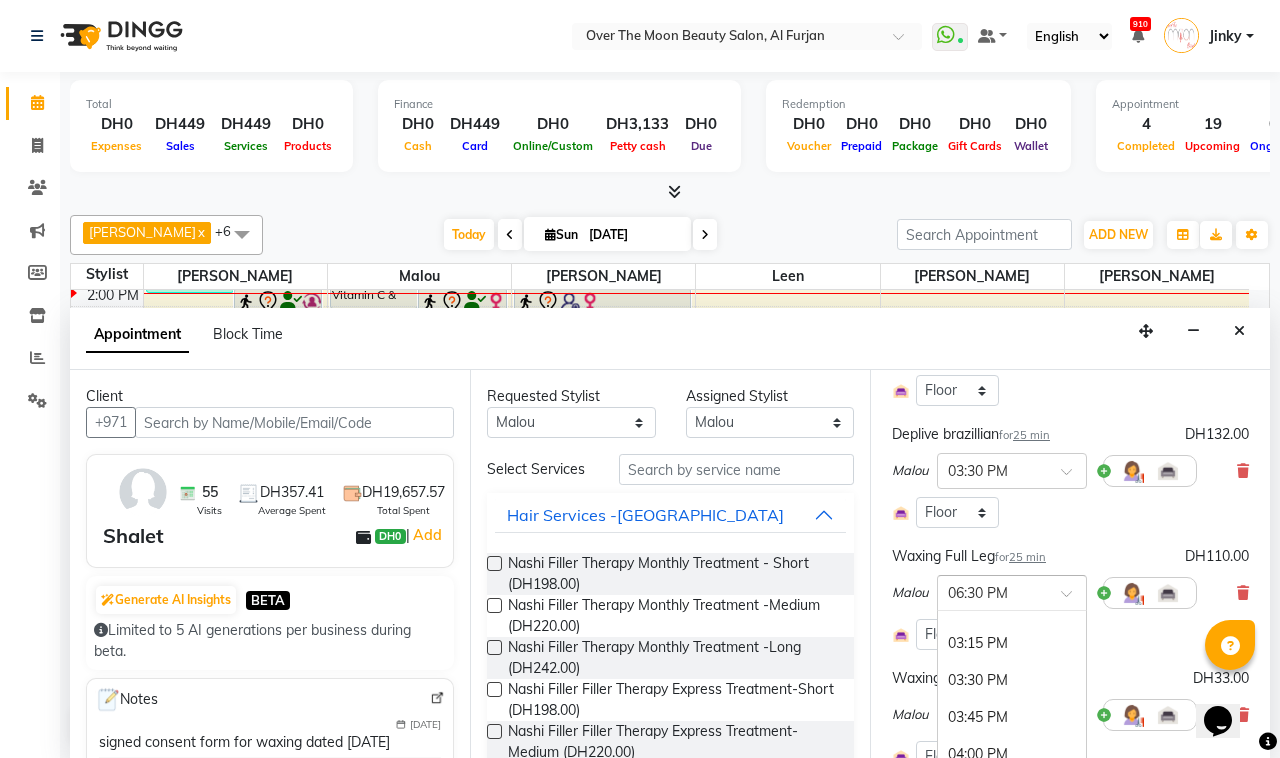 scroll, scrollTop: 735, scrollLeft: 0, axis: vertical 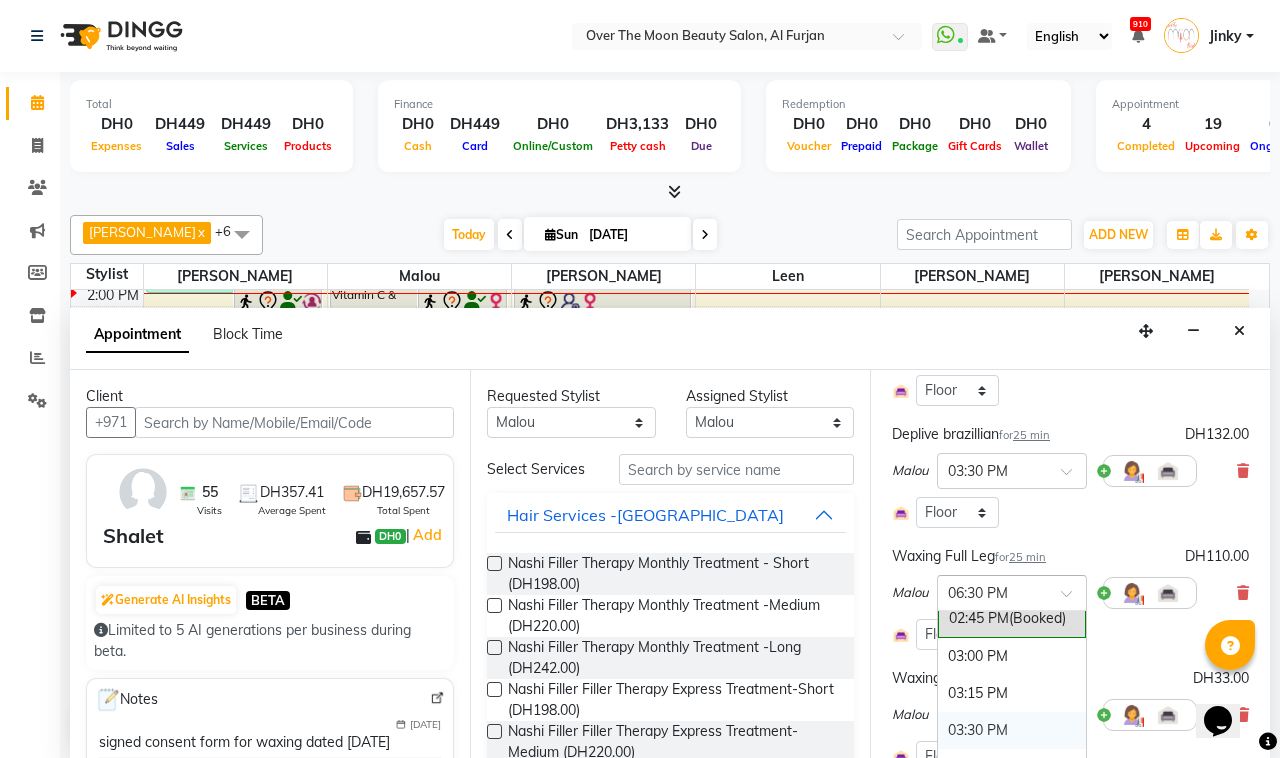 click on "03:30 PM" at bounding box center (1012, 730) 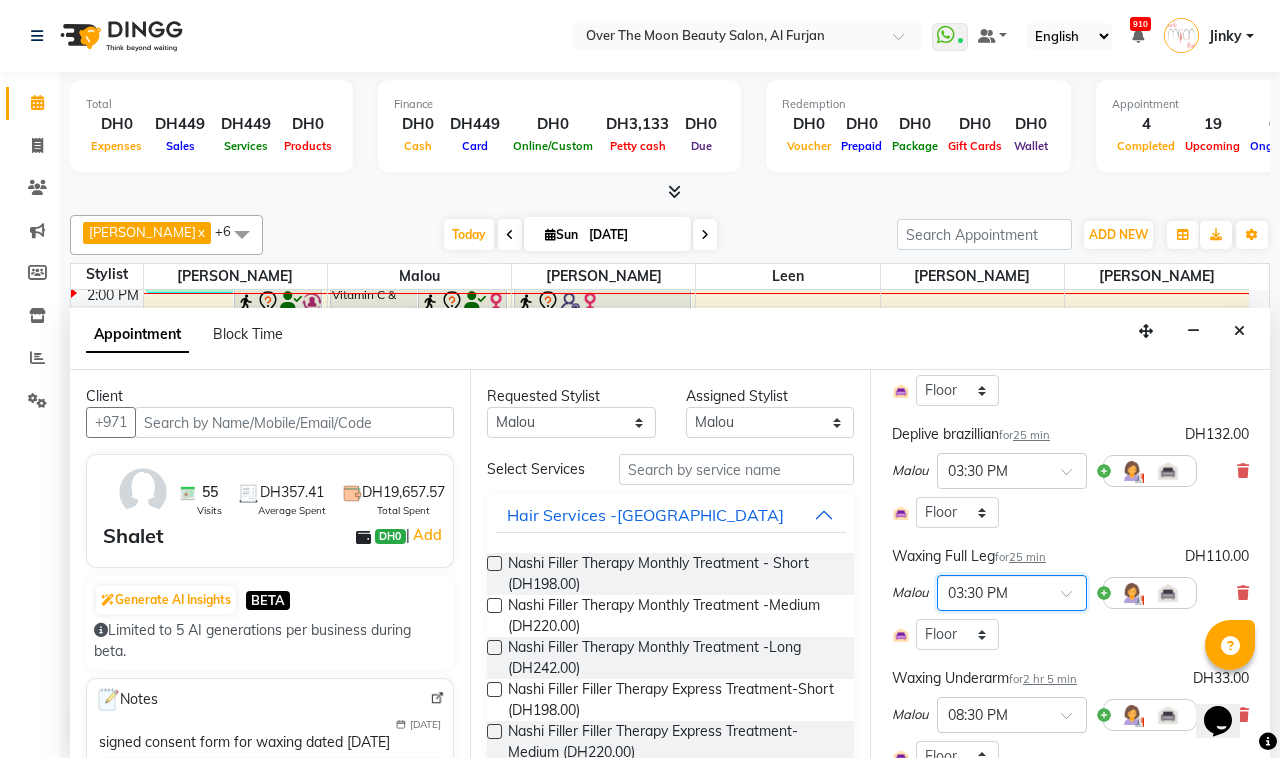 scroll, scrollTop: 0, scrollLeft: 0, axis: both 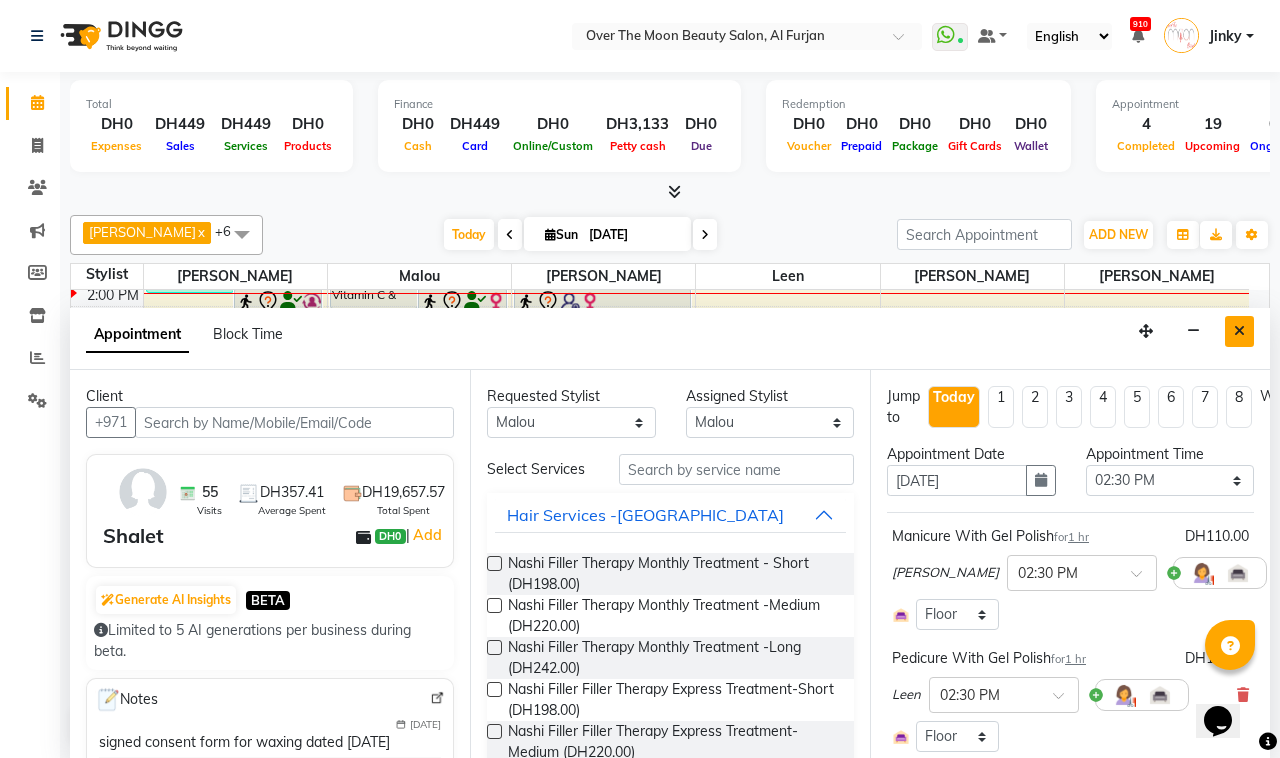 click at bounding box center [1239, 331] 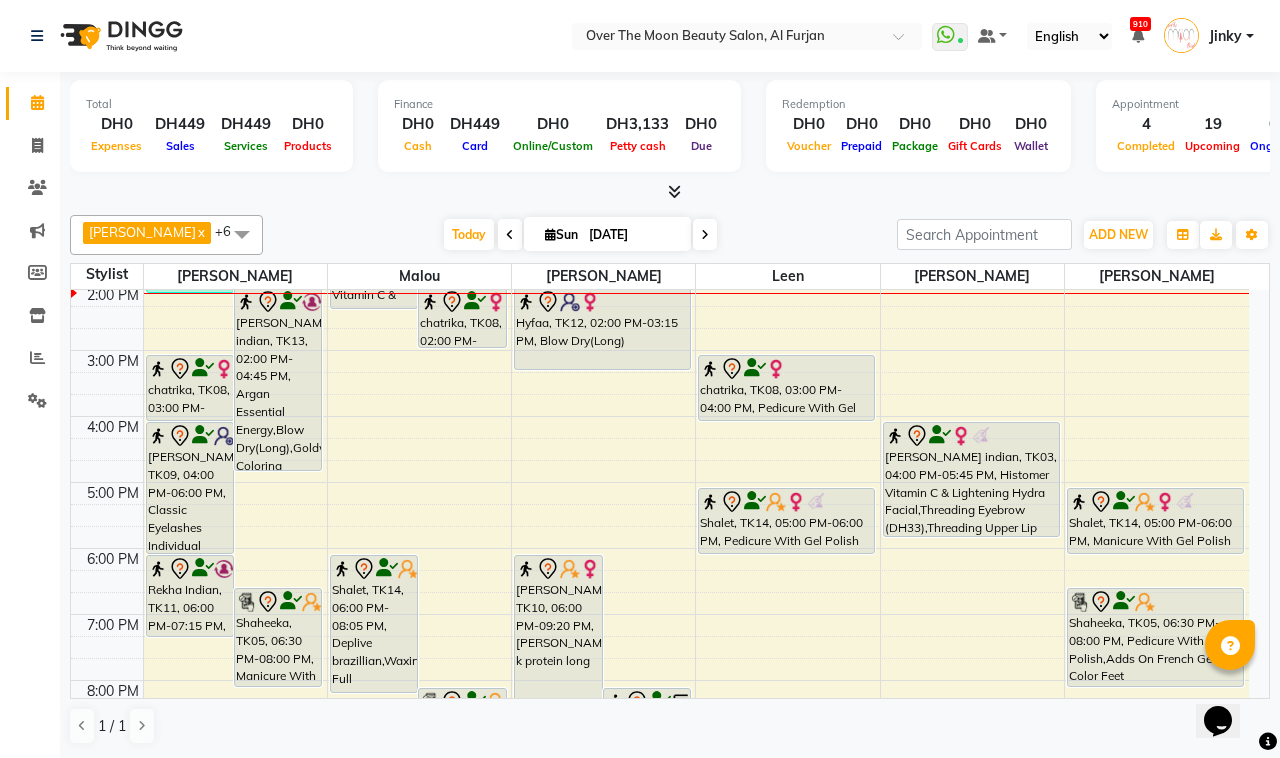 scroll, scrollTop: 543, scrollLeft: 0, axis: vertical 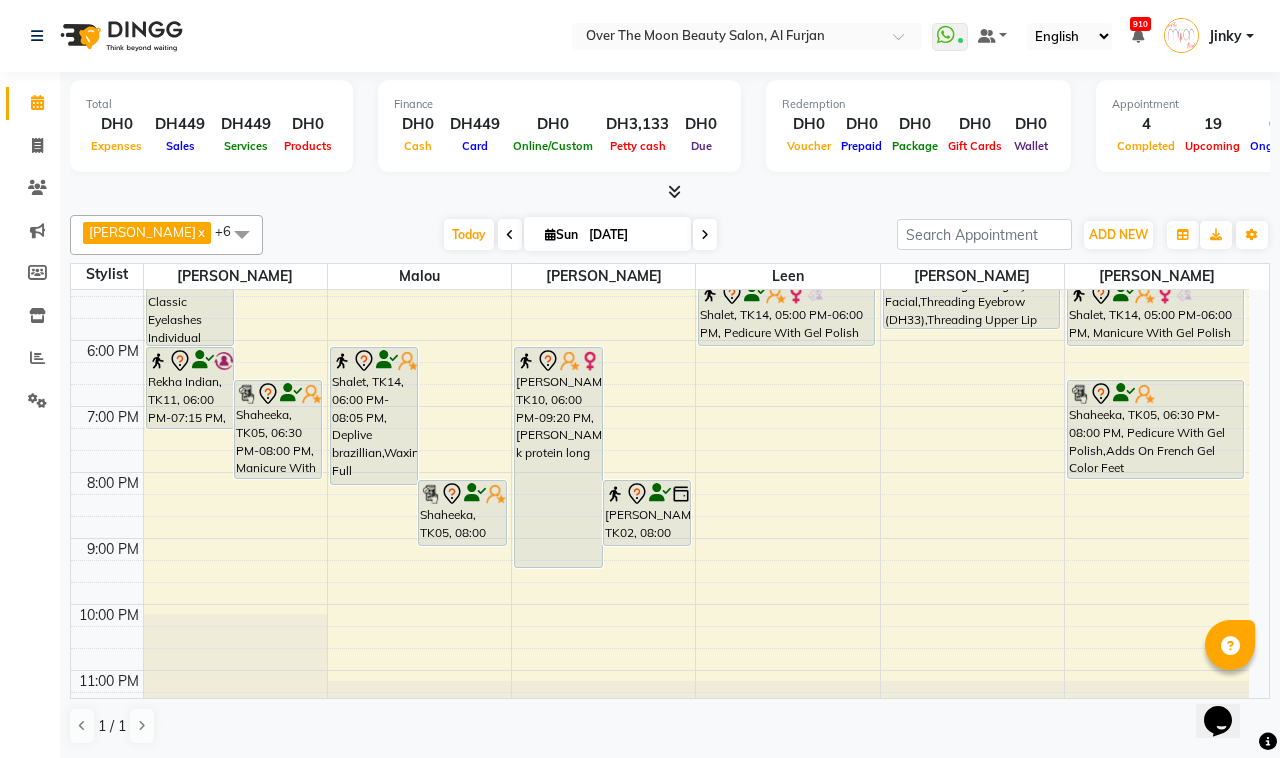 click on "Shaheeka, TK05, 06:30 PM-08:00 PM, Manicure With Gel Polish,Adds On French Gel Color hands" at bounding box center (278, 429) 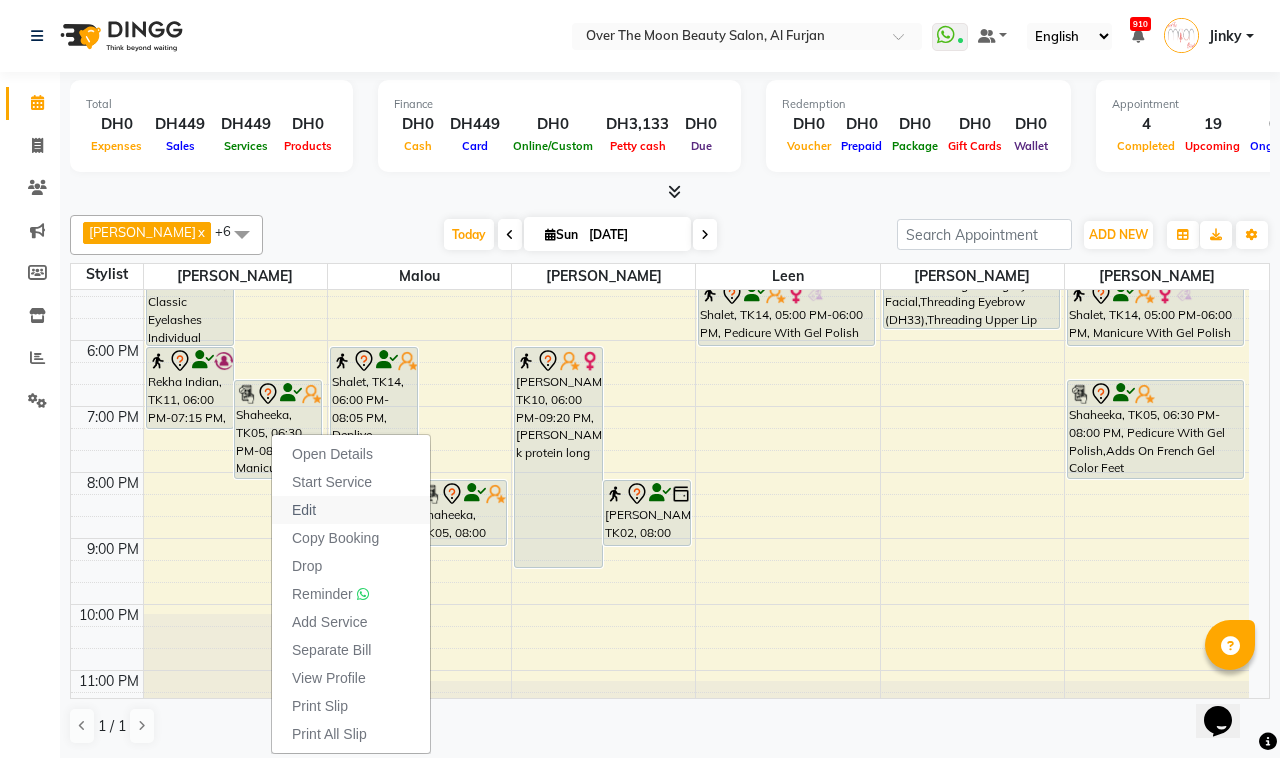 click on "Edit" at bounding box center [351, 510] 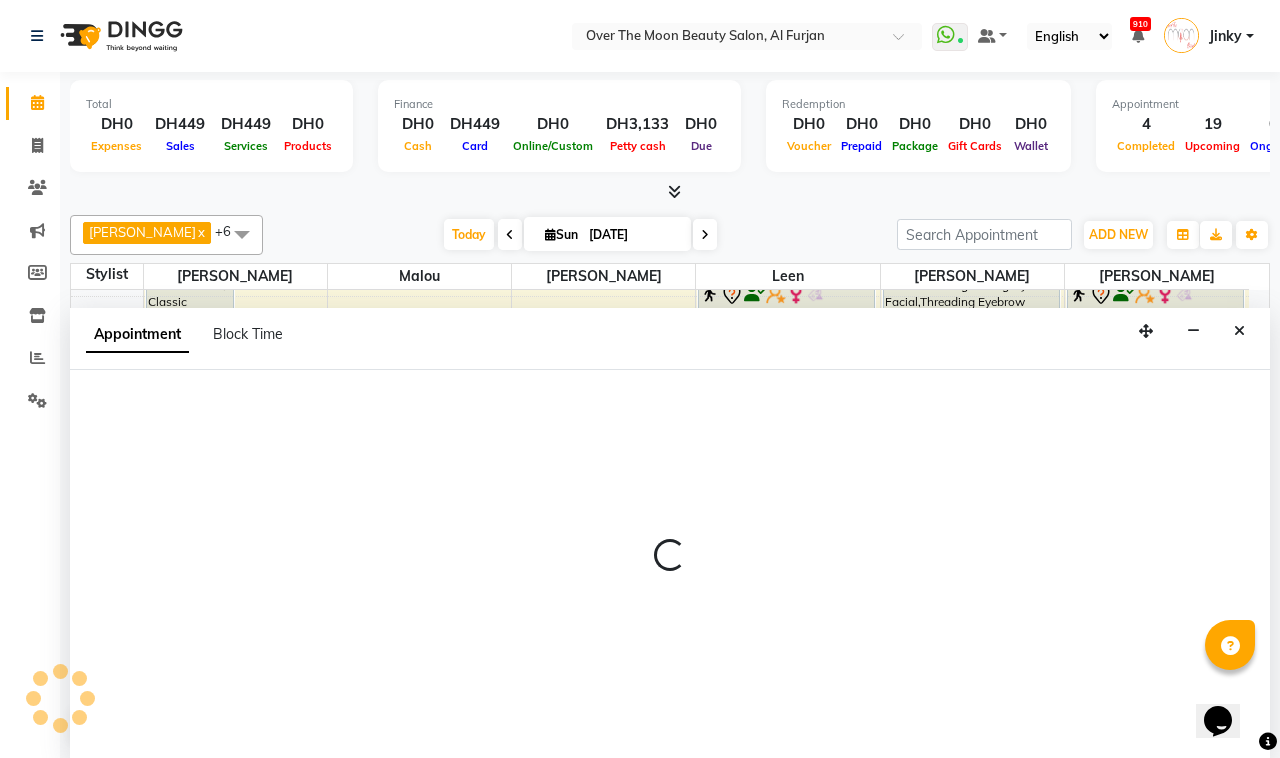 select on "tentative" 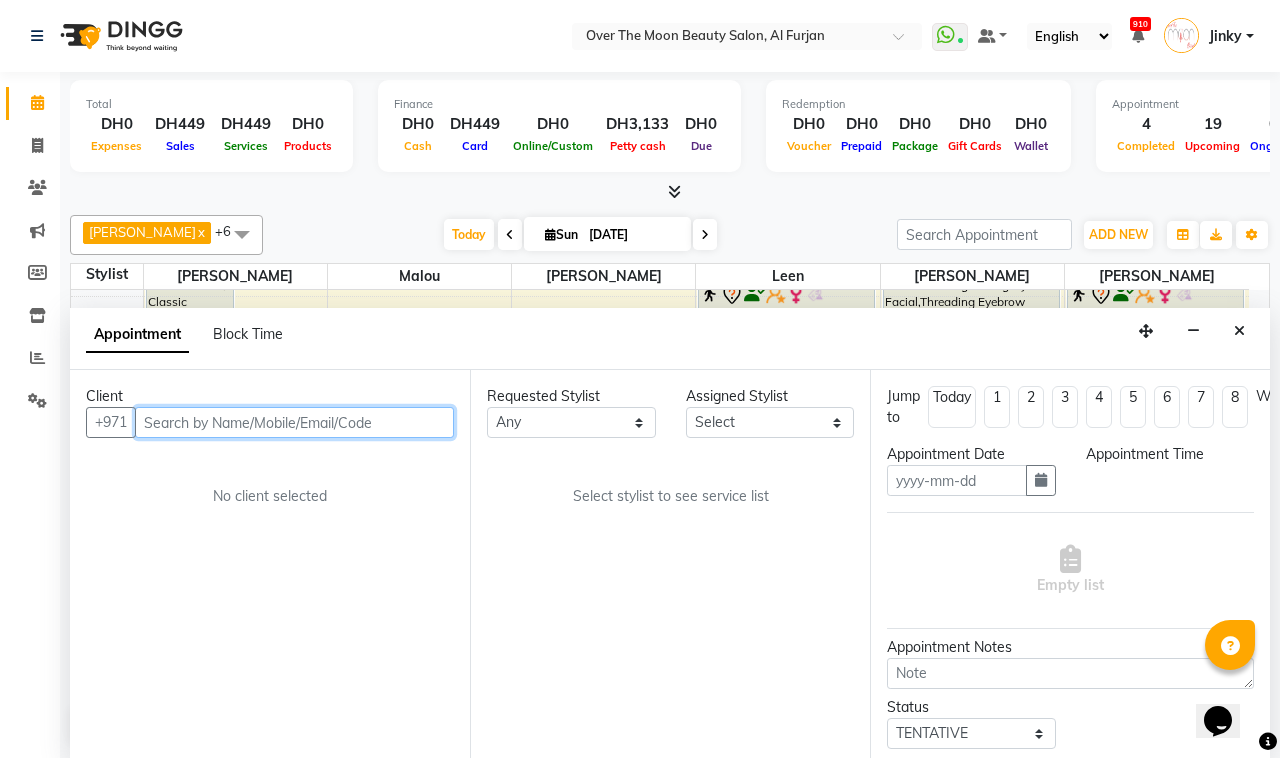 type on "[DATE]" 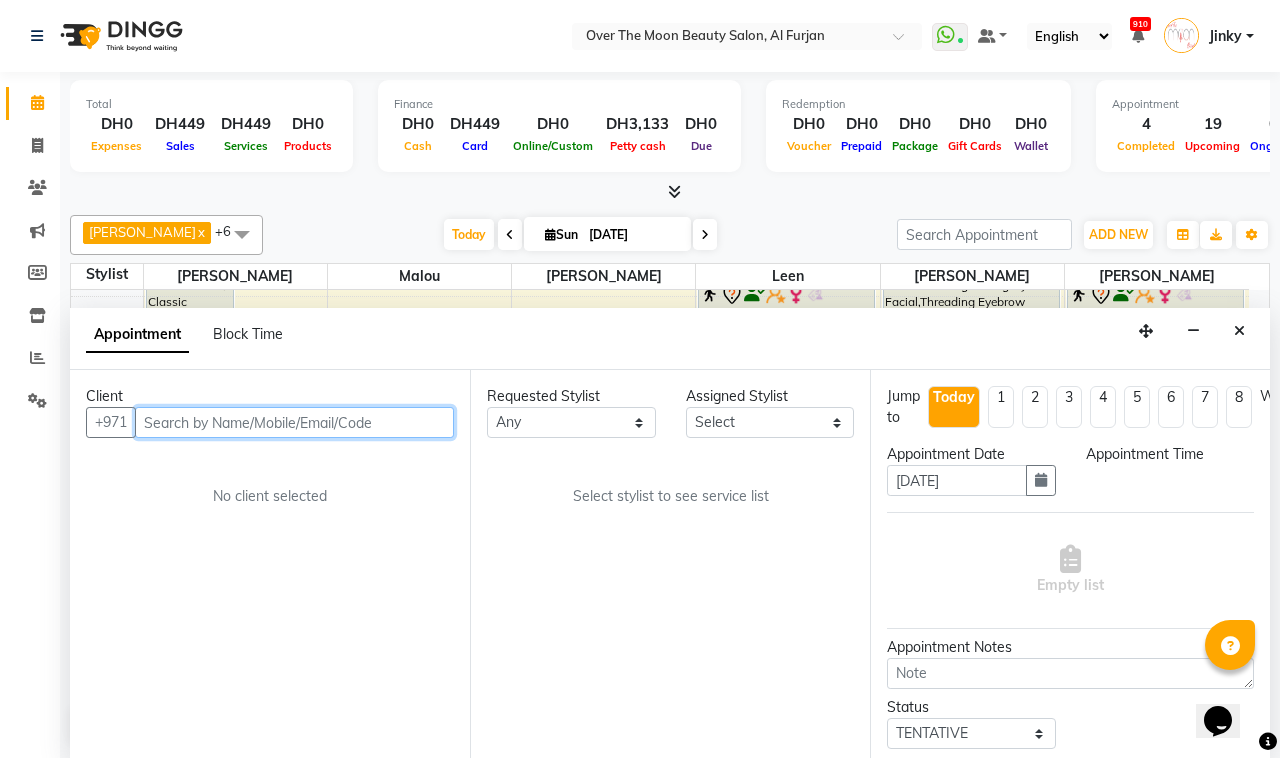 scroll, scrollTop: 0, scrollLeft: 0, axis: both 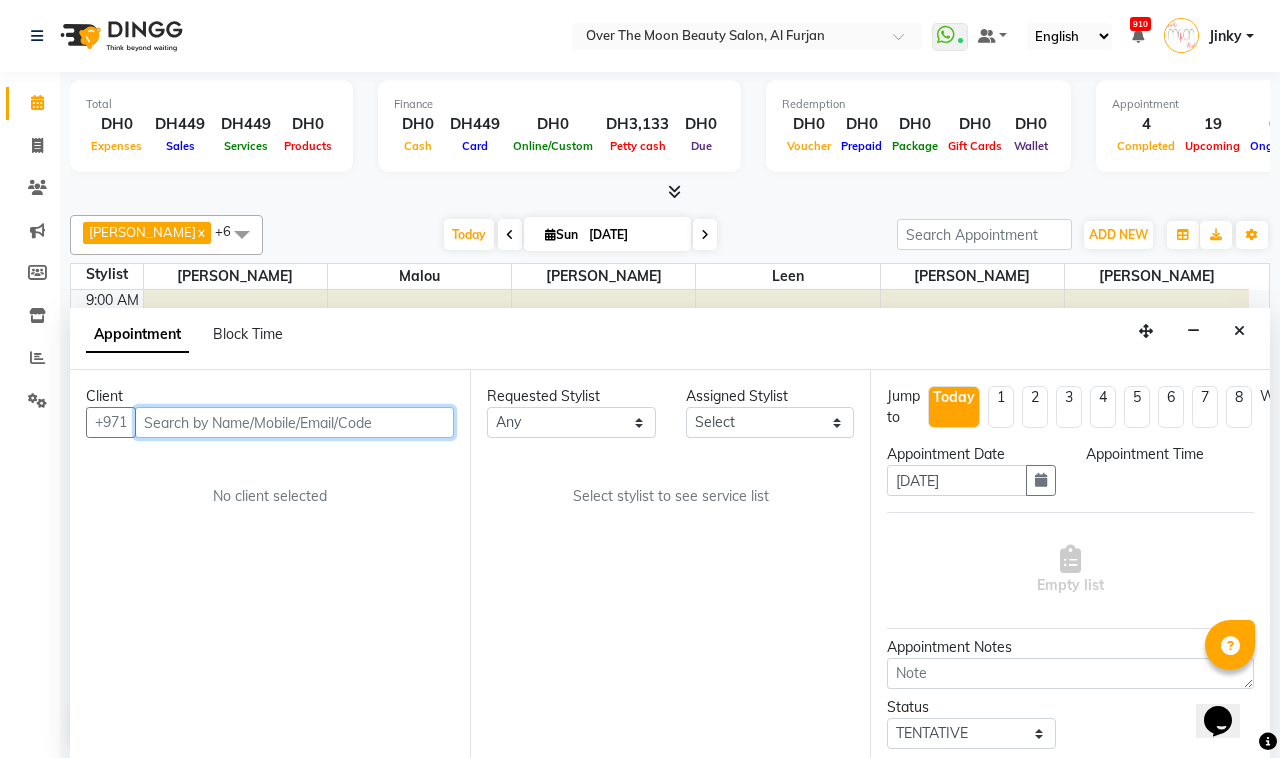 select on "1110" 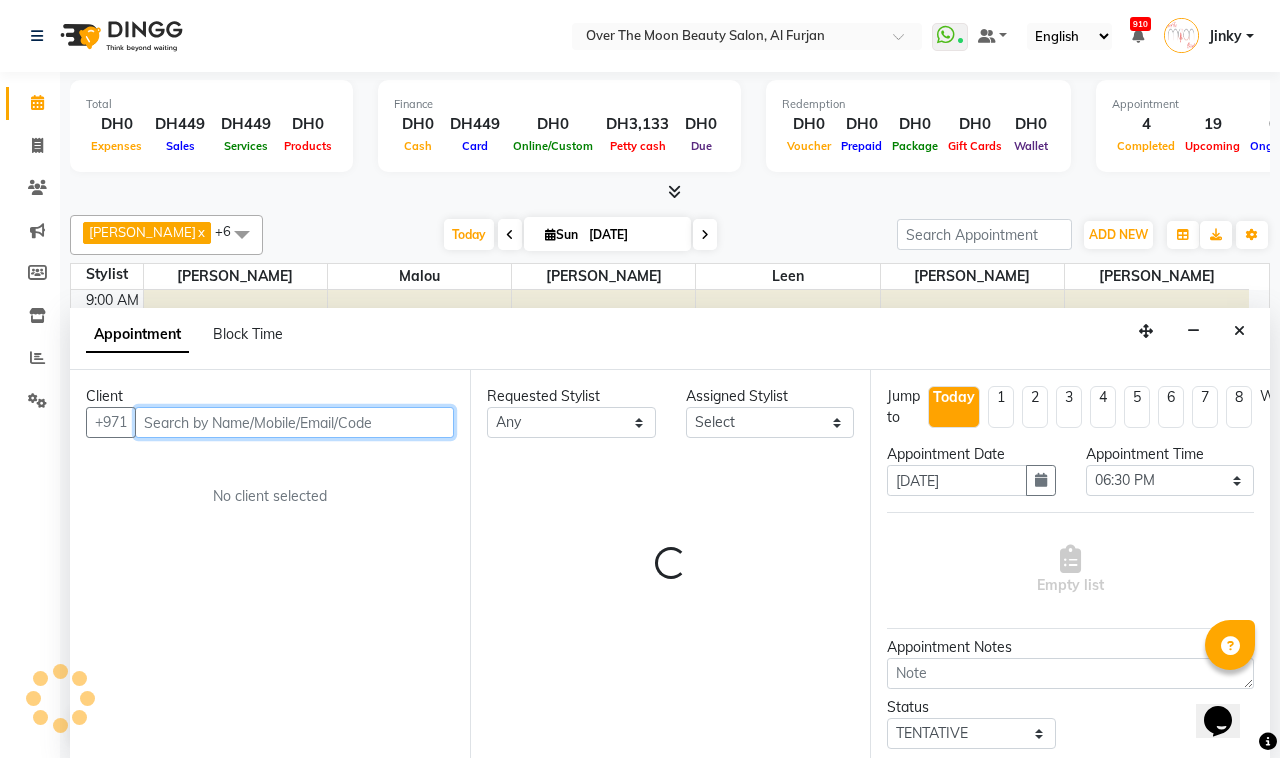 select on "23036" 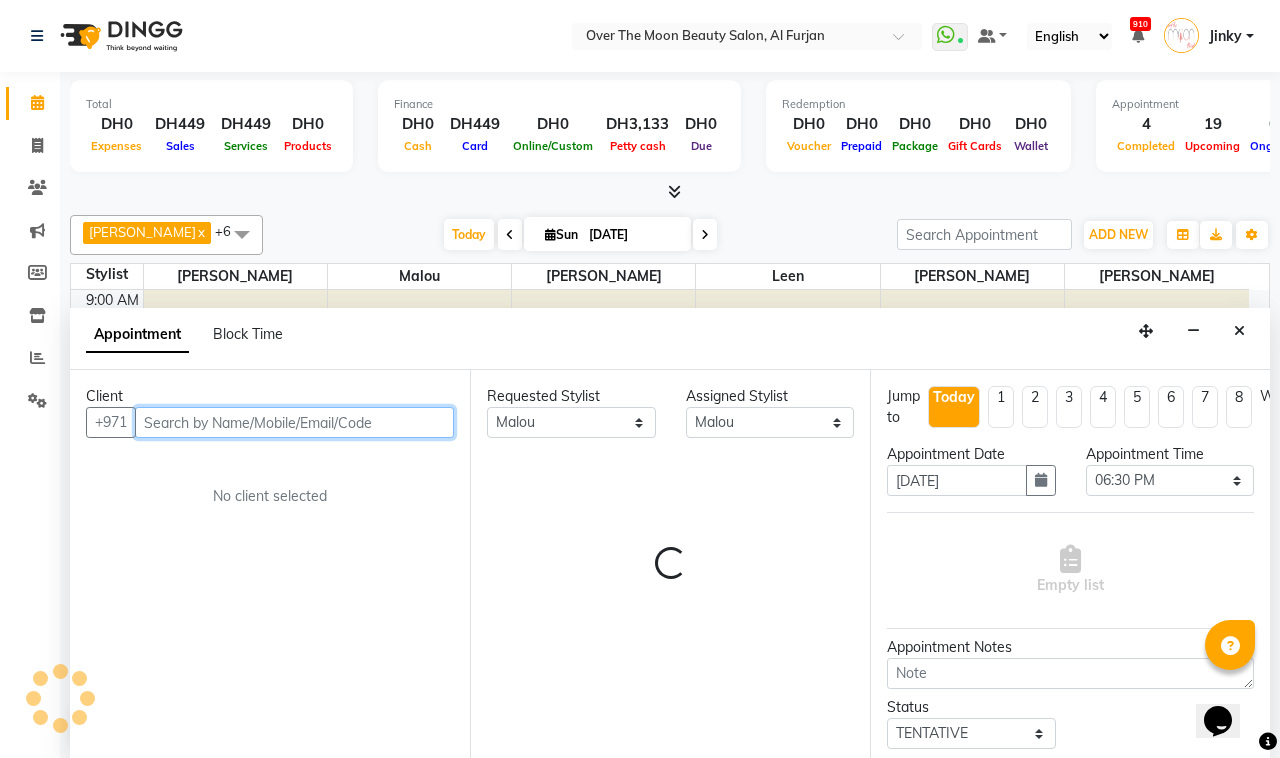 scroll, scrollTop: 335, scrollLeft: 0, axis: vertical 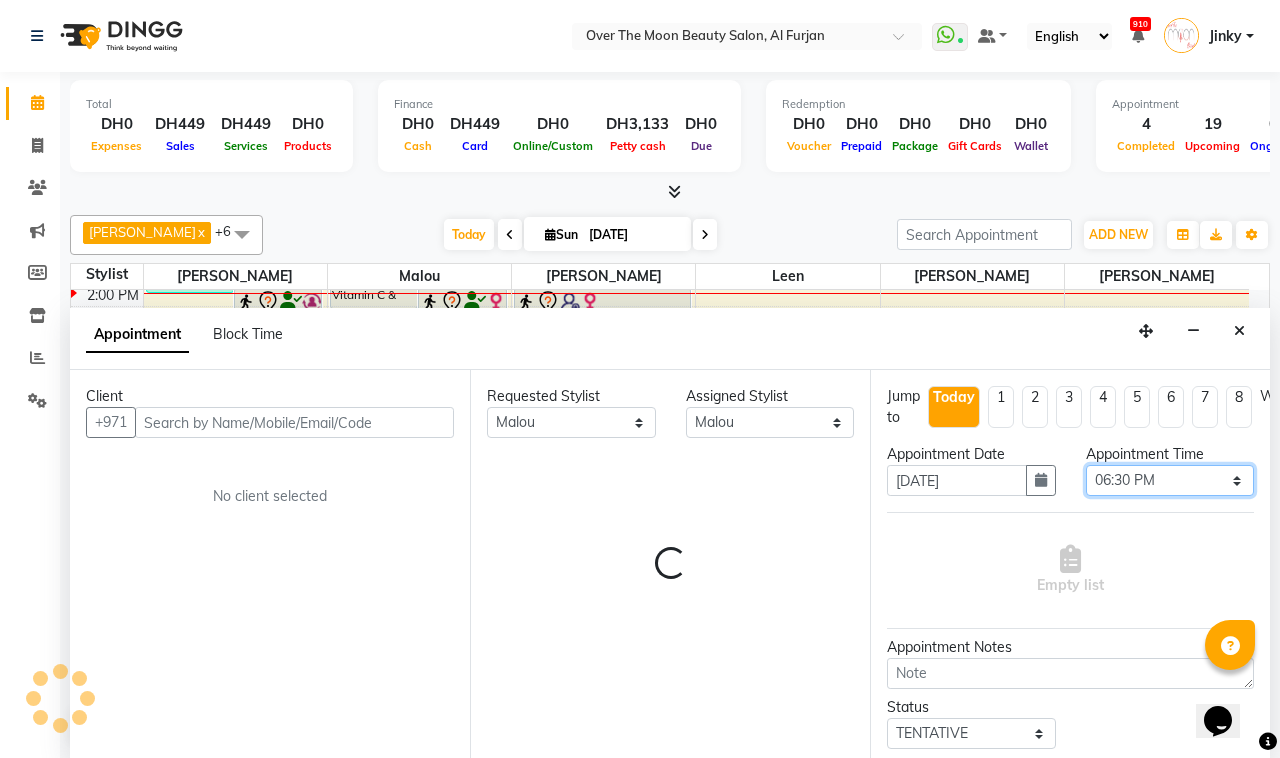 click on "Select 10:00 AM 10:15 AM 10:30 AM 10:45 AM 11:00 AM 11:15 AM 11:30 AM 11:45 AM 12:00 PM 12:15 PM 12:30 PM 12:45 PM 01:00 PM 01:15 PM 01:30 PM 01:45 PM 02:00 PM 02:15 PM 02:30 PM 02:45 PM 03:00 PM 03:15 PM 03:30 PM 03:45 PM 04:00 PM 04:15 PM 04:30 PM 04:45 PM 05:00 PM 05:15 PM 05:30 PM 05:45 PM 06:00 PM 06:15 PM 06:30 PM 06:45 PM 07:00 PM 07:15 PM 07:30 PM 07:45 PM 08:00 PM 08:15 PM 08:30 PM 08:45 PM 09:00 PM 09:15 PM 09:30 PM 09:45 PM 10:00 PM 10:15 PM 10:30 PM 10:45 PM 11:00 PM" at bounding box center (1170, 480) 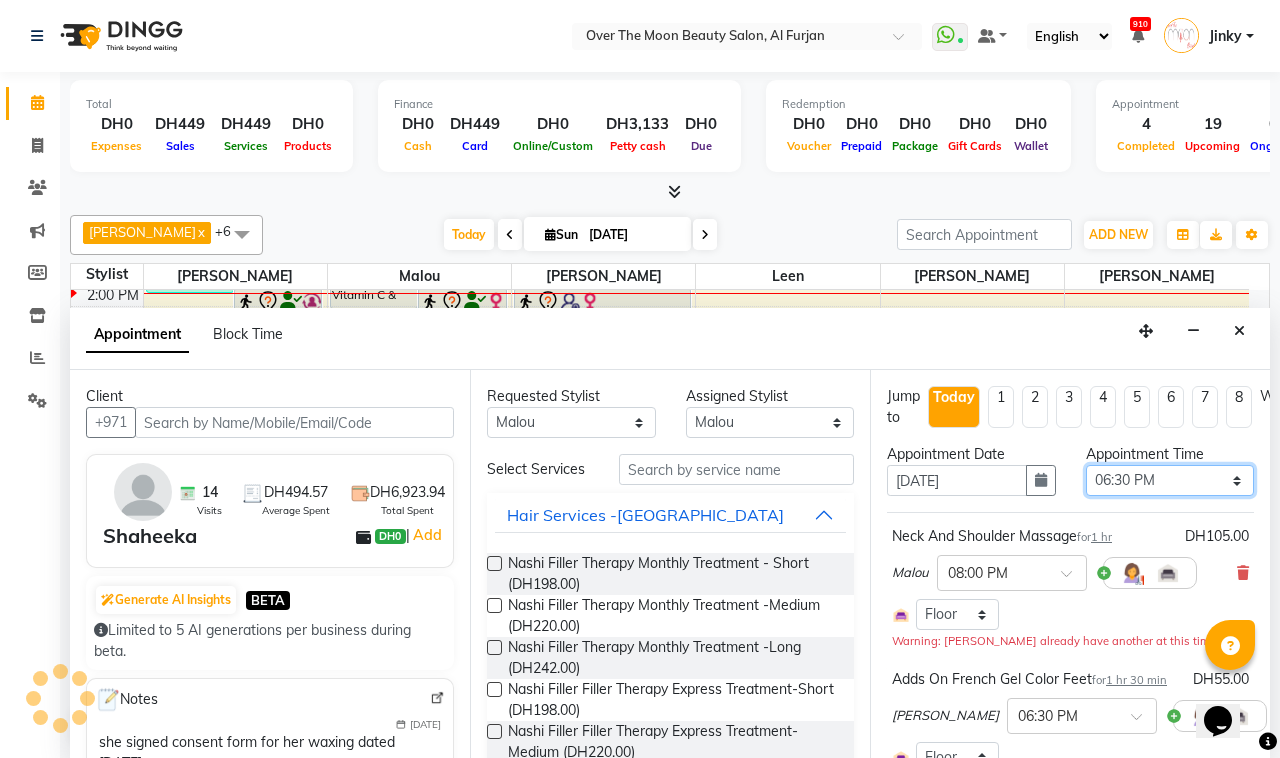 select on "1643" 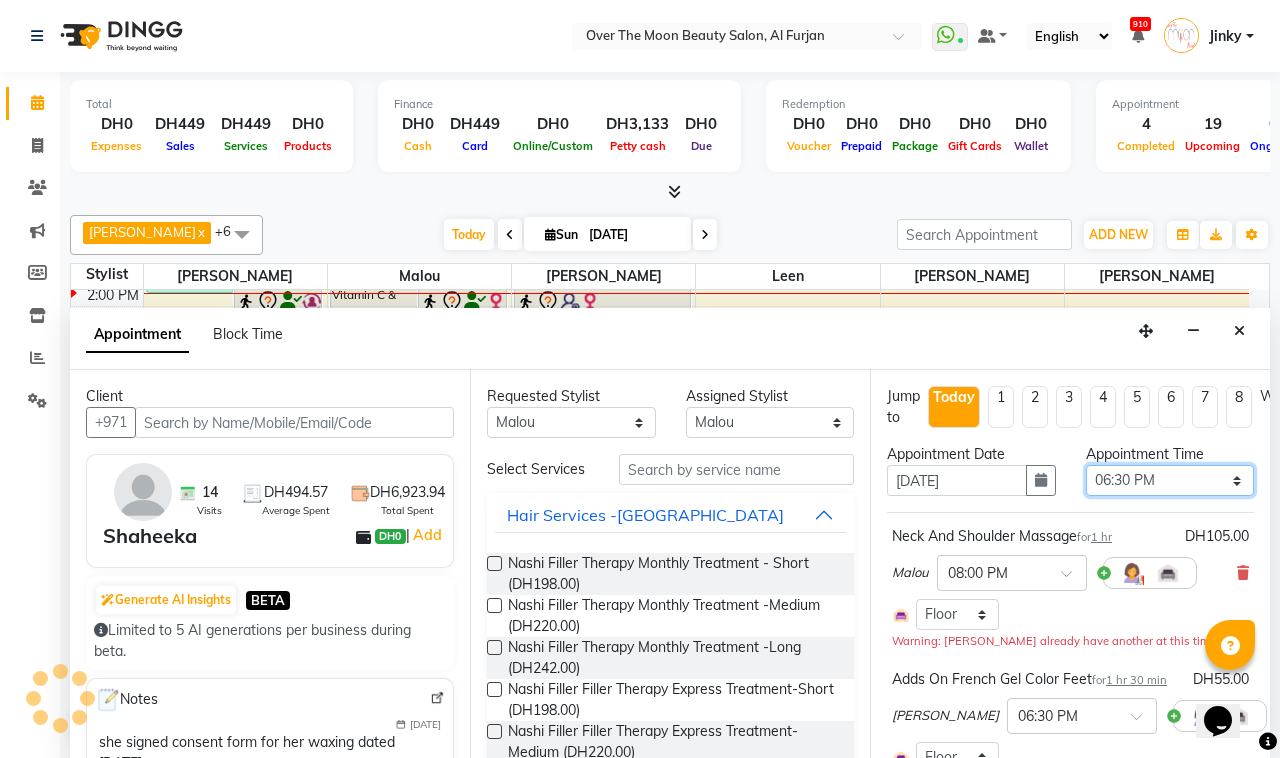 select on "1643" 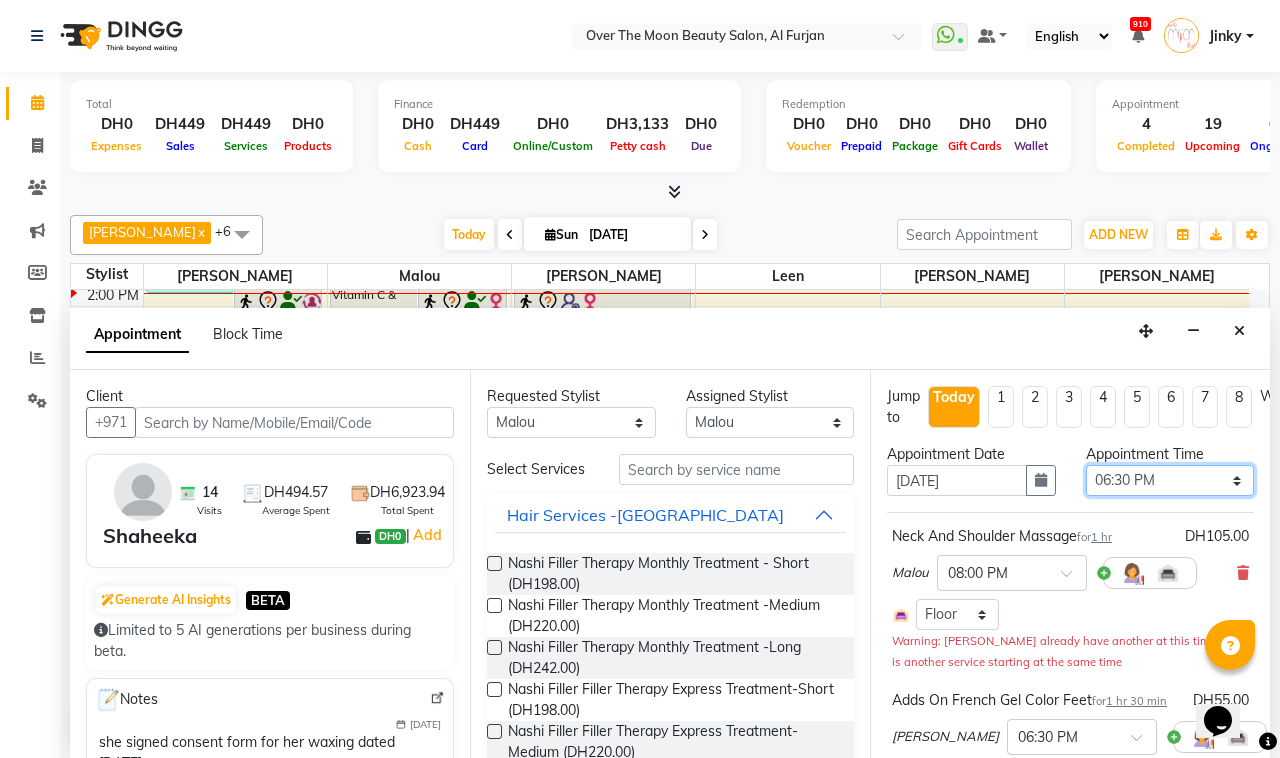 select on "870" 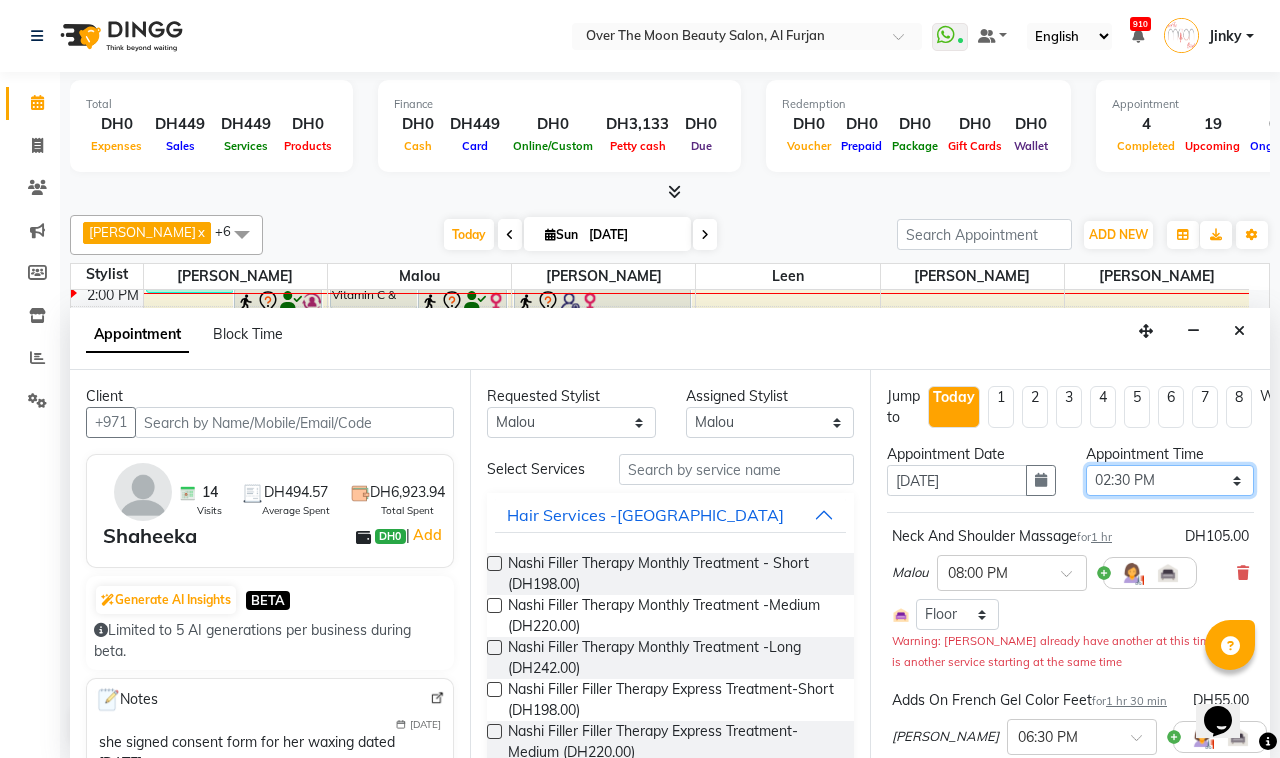 click on "Select 10:00 AM 10:15 AM 10:30 AM 10:45 AM 11:00 AM 11:15 AM 11:30 AM 11:45 AM 12:00 PM 12:15 PM 12:30 PM 12:45 PM 01:00 PM 01:15 PM 01:30 PM 01:45 PM 02:00 PM 02:15 PM 02:30 PM 02:45 PM 03:00 PM 03:15 PM 03:30 PM 03:45 PM 04:00 PM 04:15 PM 04:30 PM 04:45 PM 05:00 PM 05:15 PM 05:30 PM 05:45 PM 06:00 PM 06:15 PM 06:30 PM 06:45 PM 07:00 PM 07:15 PM 07:30 PM 07:45 PM 08:00 PM 08:15 PM 08:30 PM 08:45 PM 09:00 PM 09:15 PM 09:30 PM 09:45 PM 10:00 PM 10:15 PM 10:30 PM 10:45 PM 11:00 PM" at bounding box center (1170, 480) 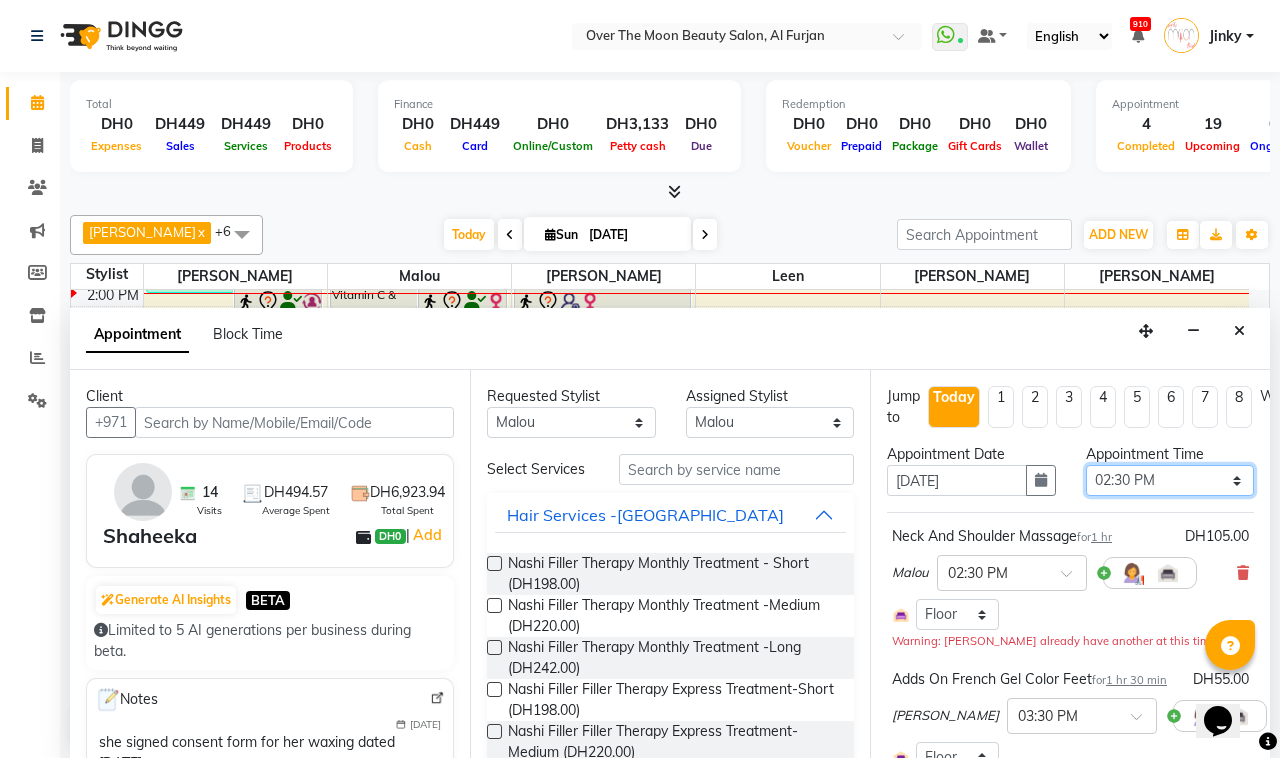 scroll, scrollTop: 703, scrollLeft: 0, axis: vertical 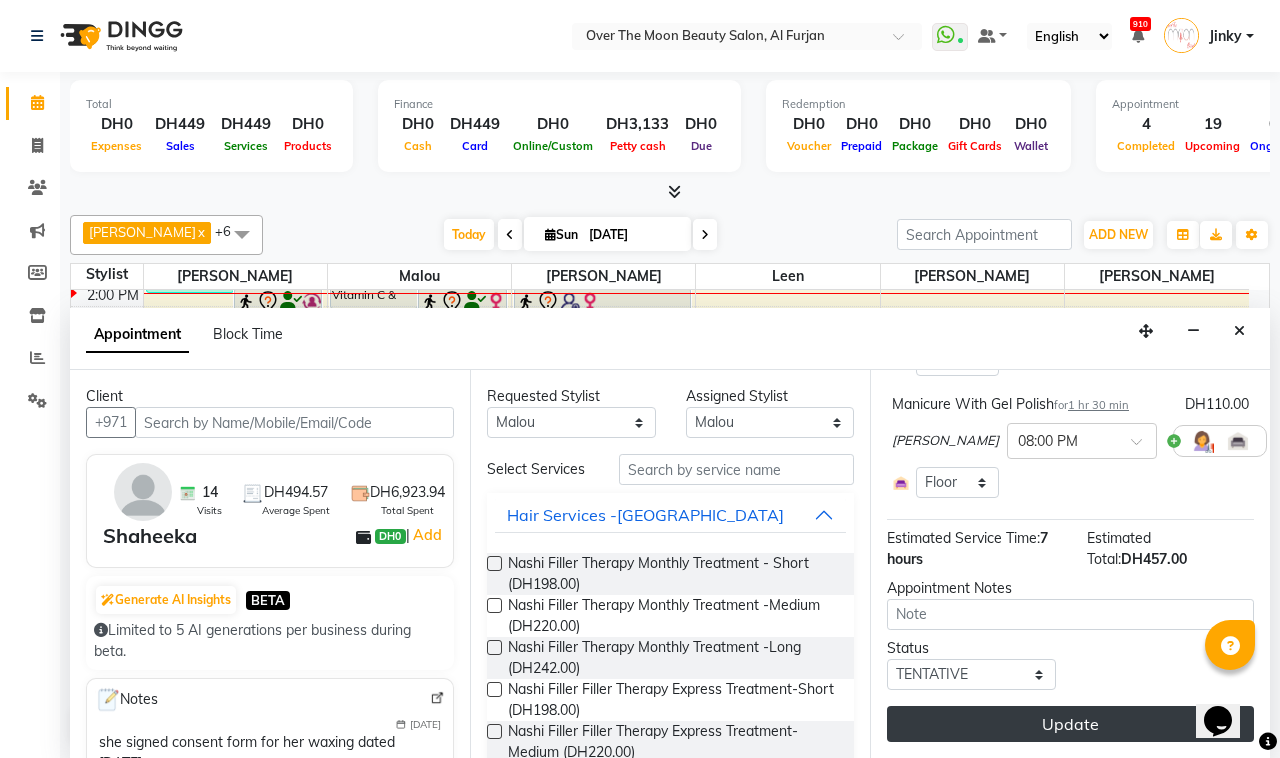 click on "Update" at bounding box center (1070, 724) 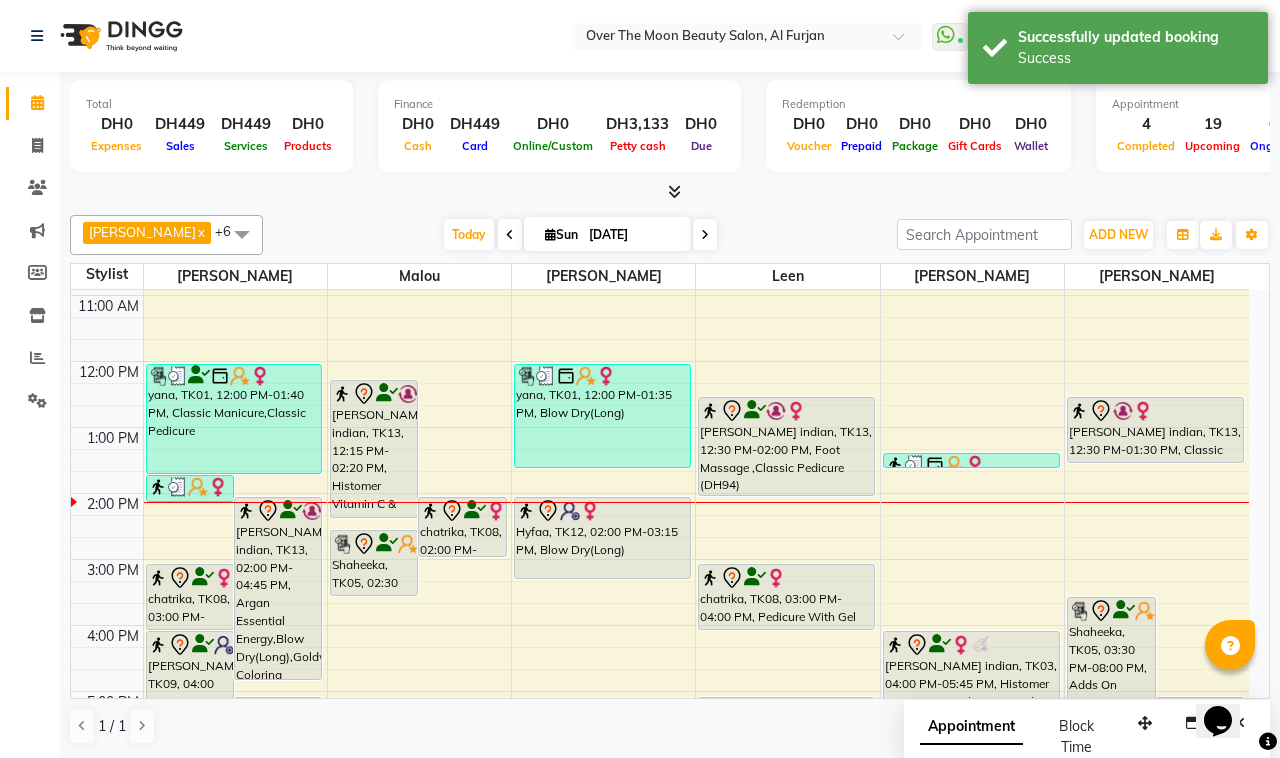 scroll, scrollTop: 335, scrollLeft: 0, axis: vertical 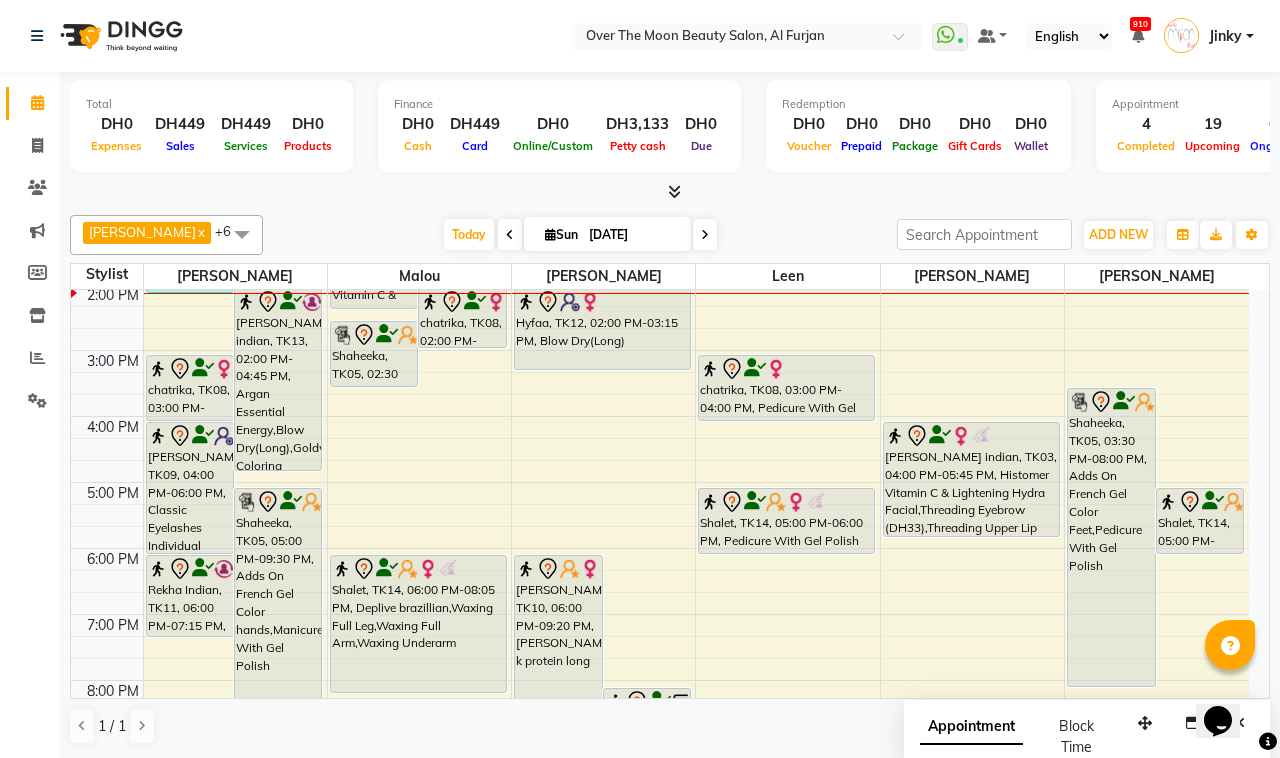 click on "Shaheeka, TK05, 05:00 PM-09:30 PM, Adds On French Gel Color hands,Manicure With Gel Polish" at bounding box center (278, 638) 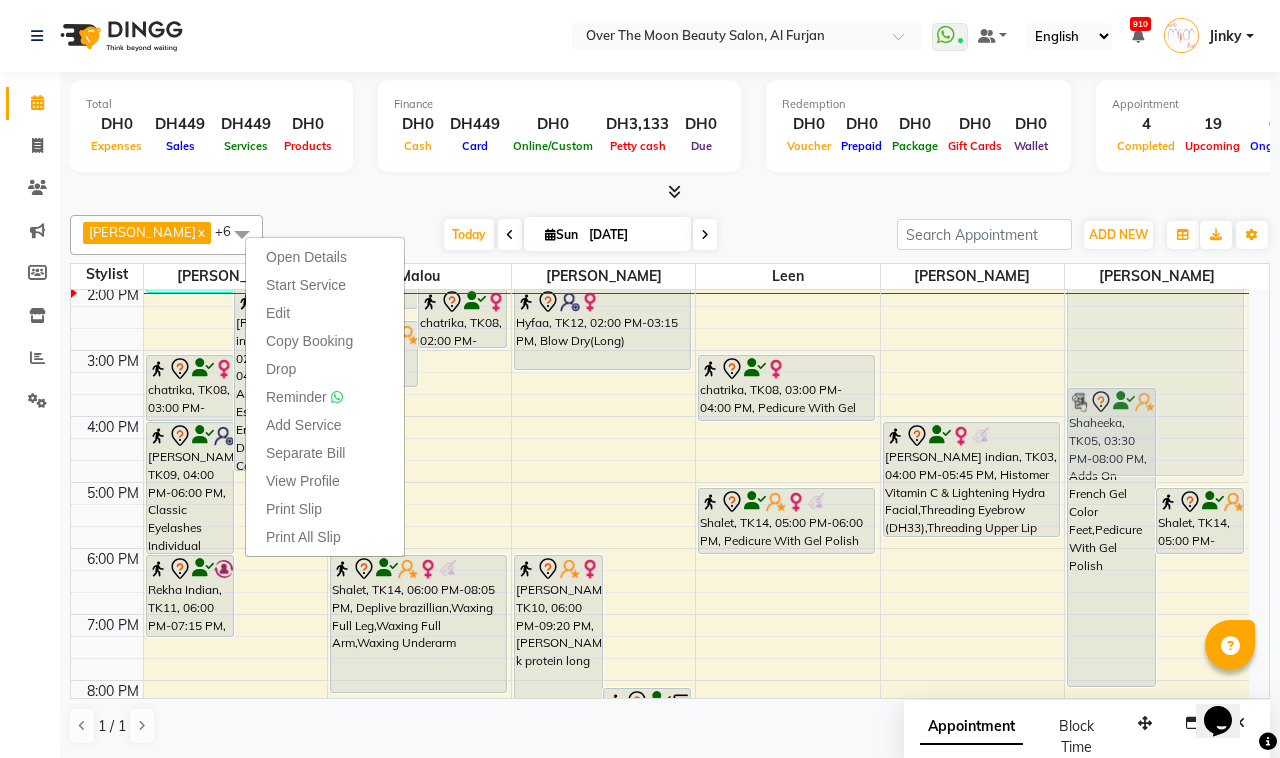 scroll, scrollTop: 126, scrollLeft: 0, axis: vertical 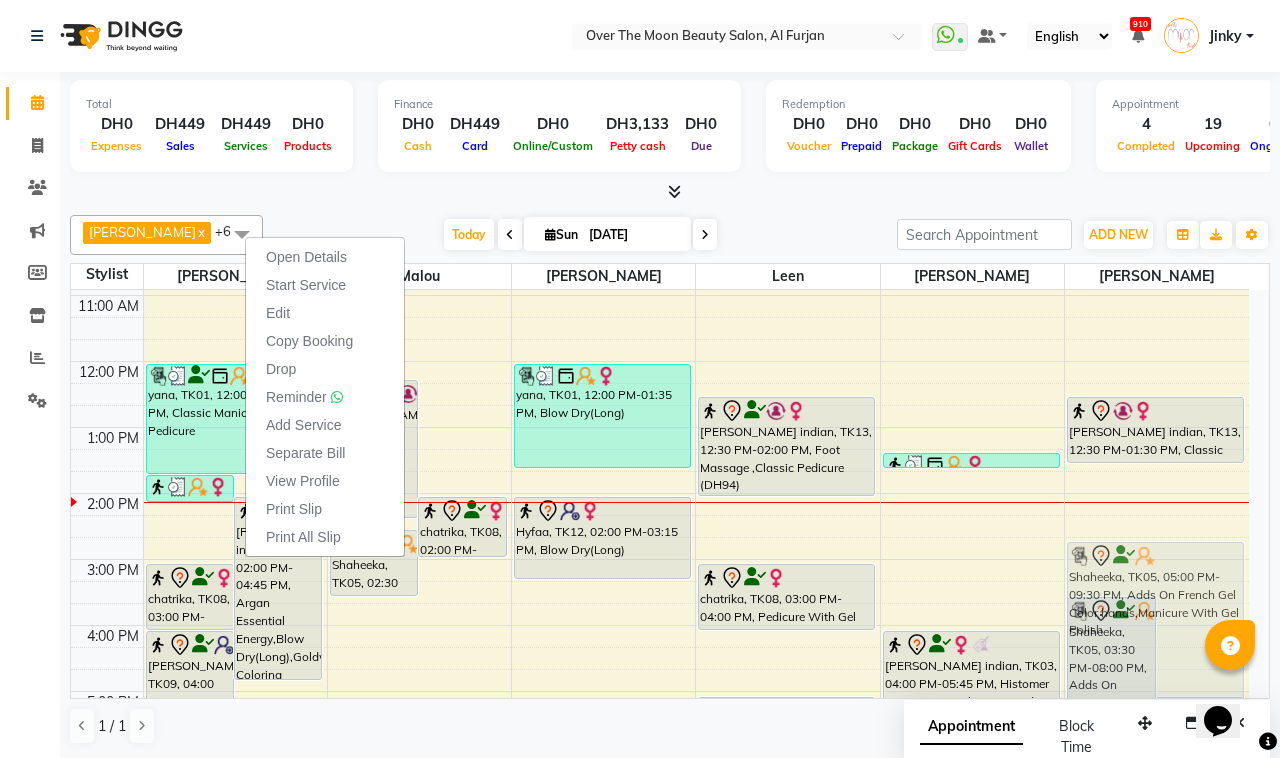 drag, startPoint x: 255, startPoint y: 571, endPoint x: 1107, endPoint y: 615, distance: 853.1354 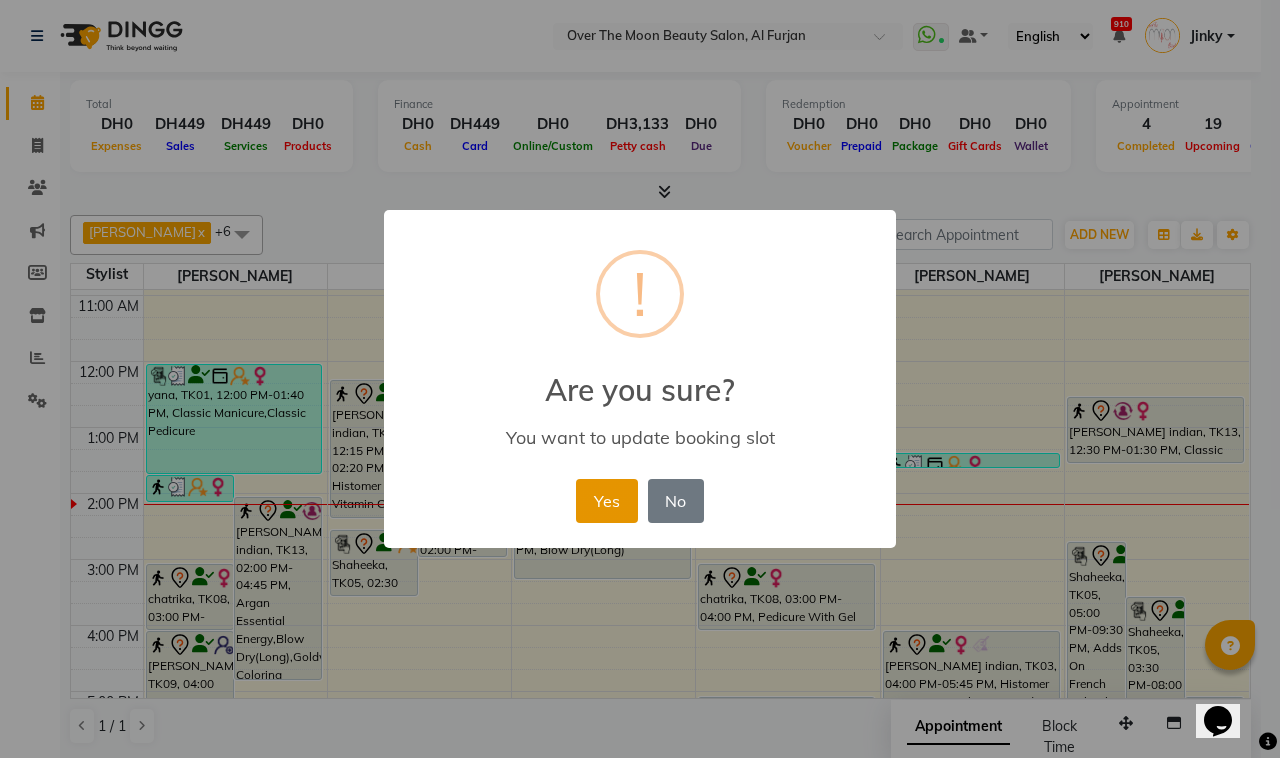 click on "Yes" at bounding box center [606, 501] 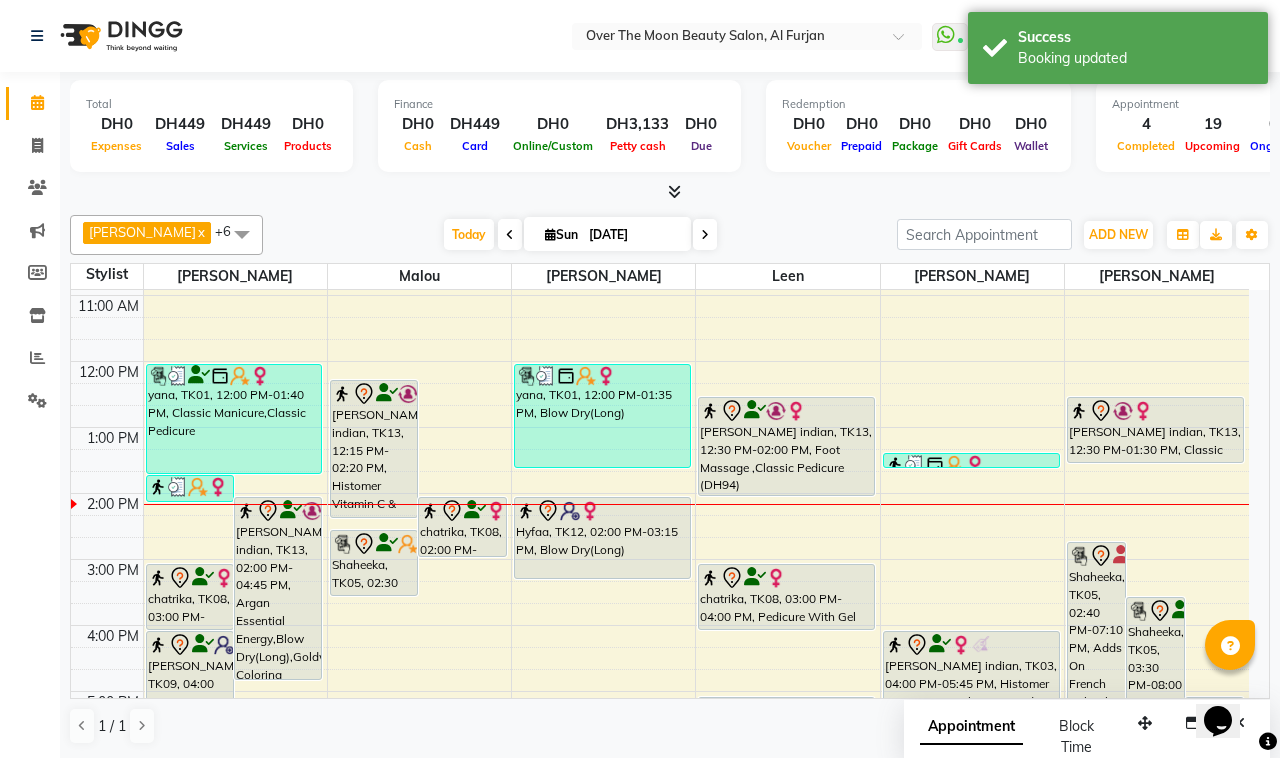 click on "Shaheeka, TK05, 02:40 PM-07:10 PM, Adds On French Gel Color hands,Manicure With Gel Polish" at bounding box center [1096, 691] 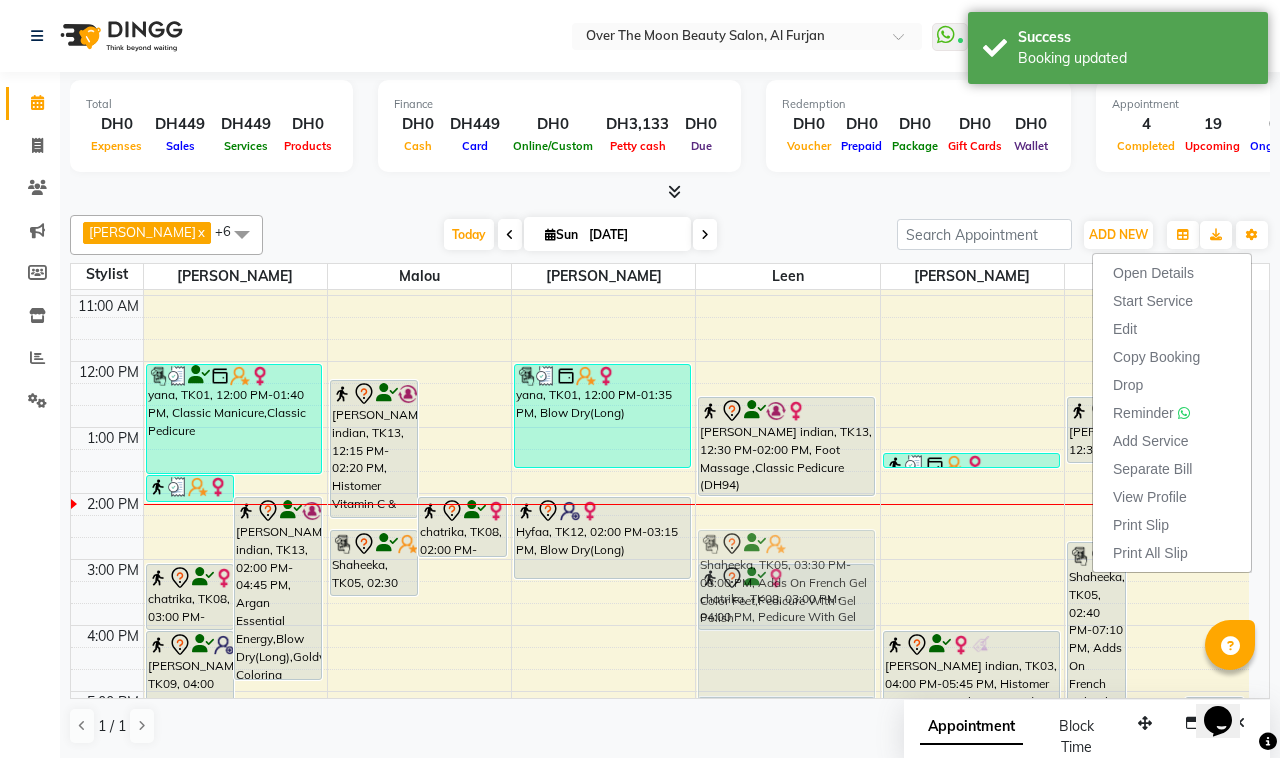 drag, startPoint x: 1157, startPoint y: 631, endPoint x: 795, endPoint y: 557, distance: 369.4861 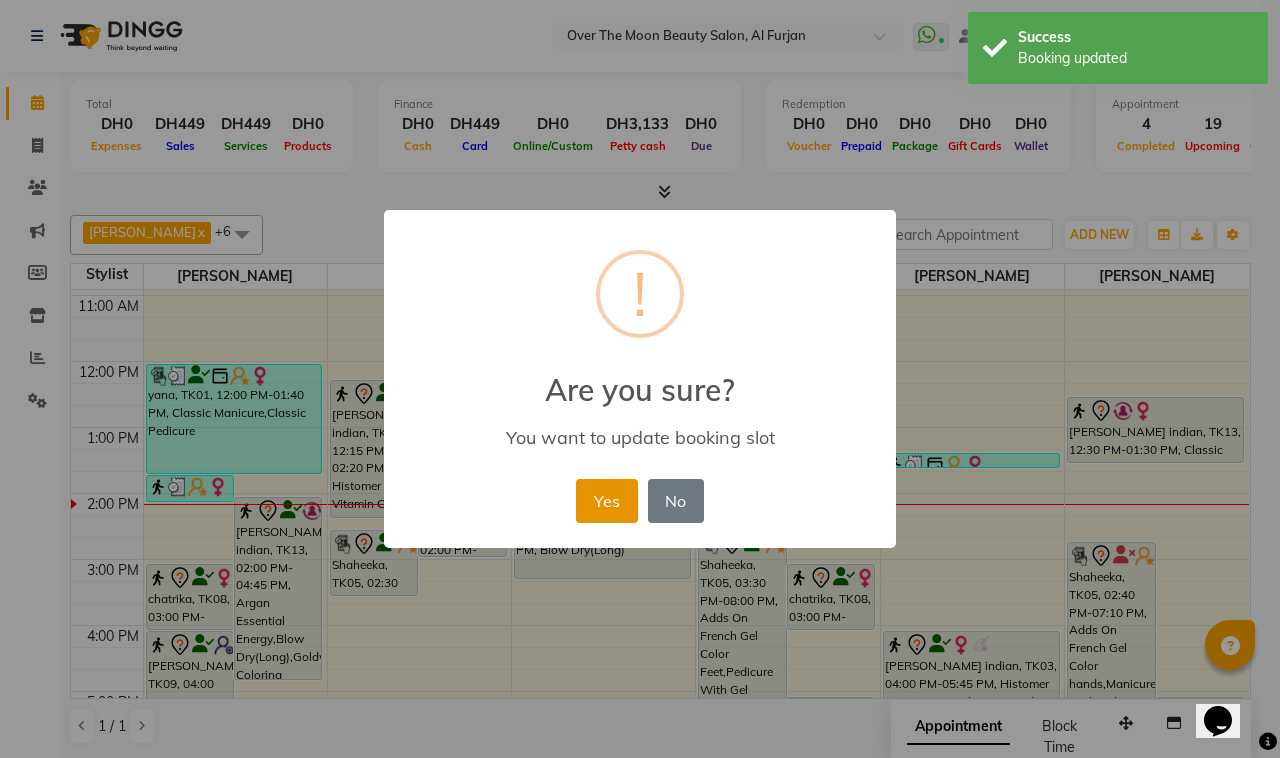 click on "Yes" at bounding box center [606, 501] 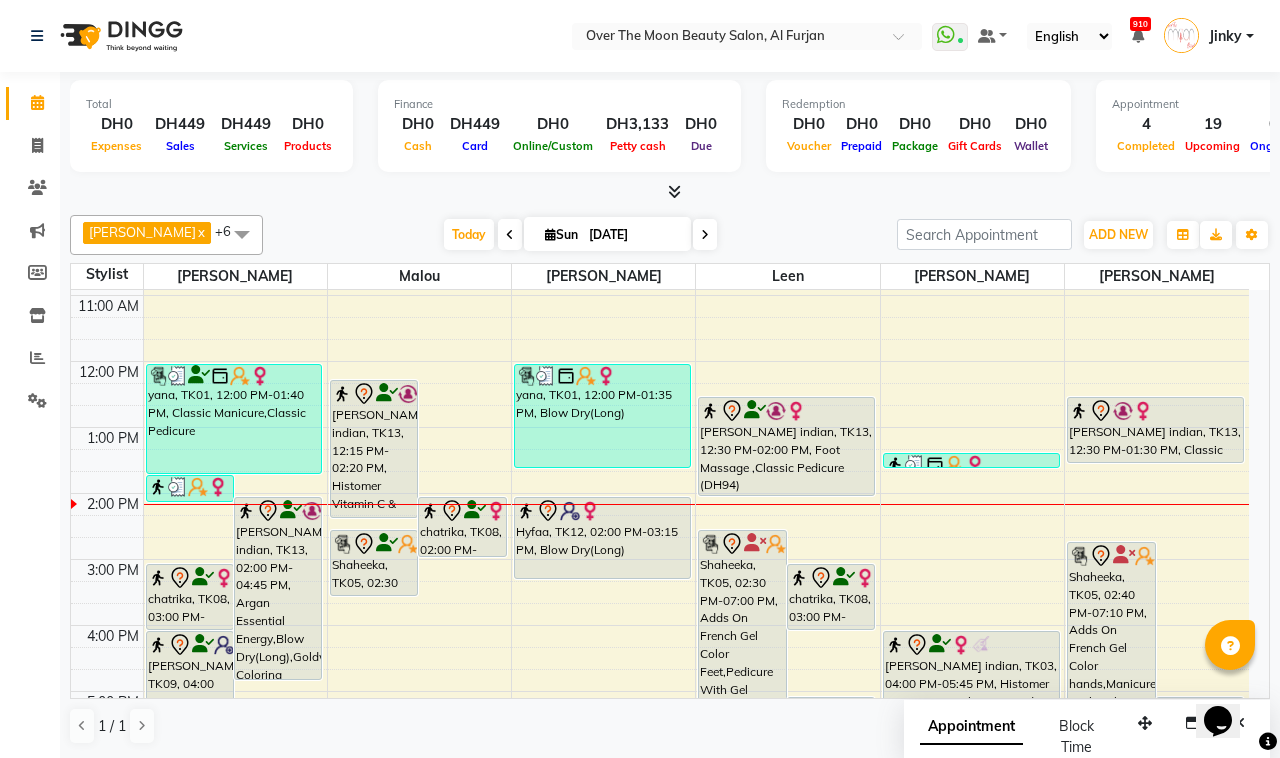 click 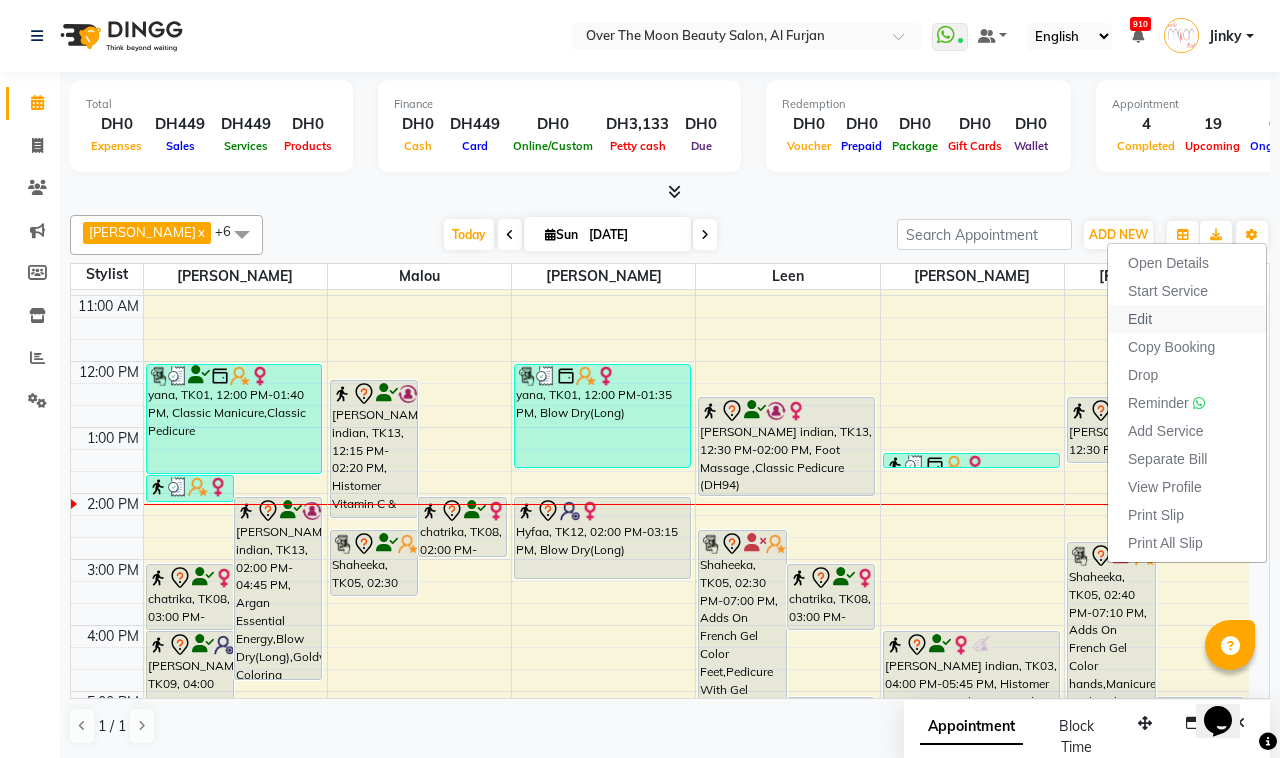 click on "Edit" at bounding box center [1187, 319] 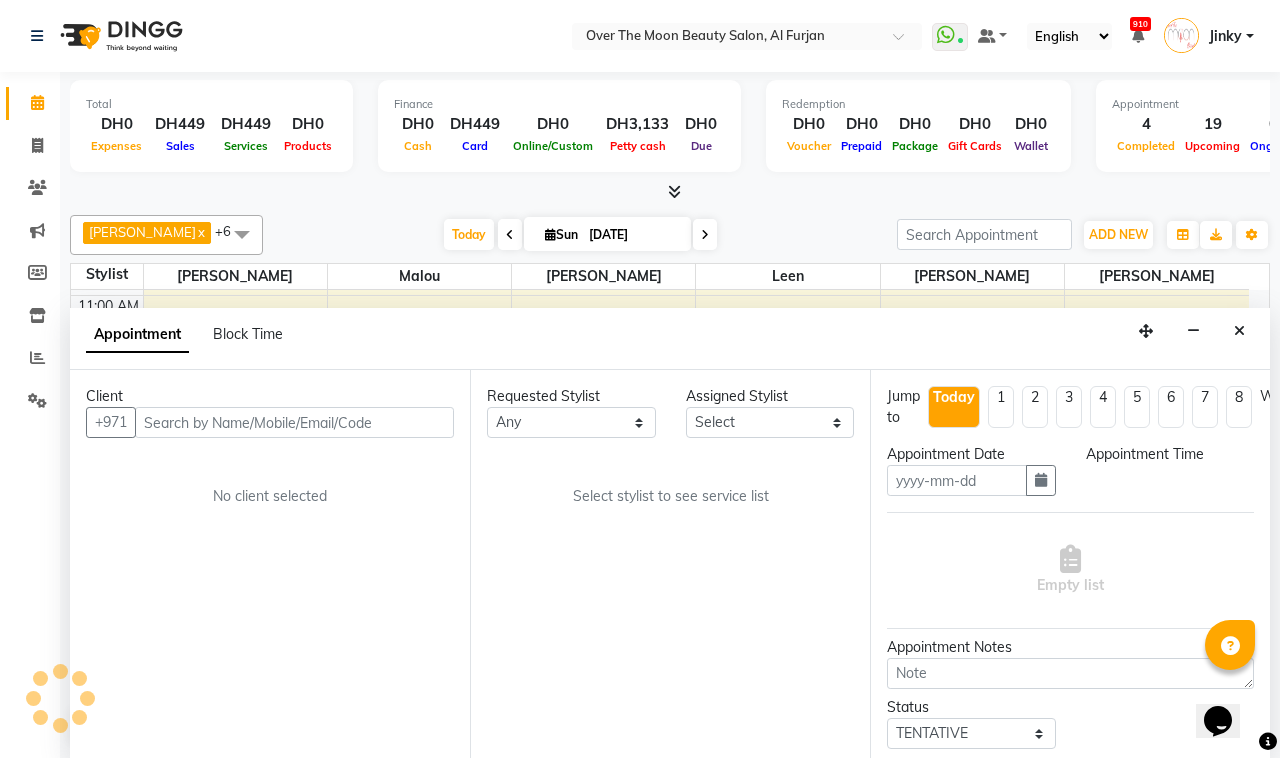 type on "[DATE]" 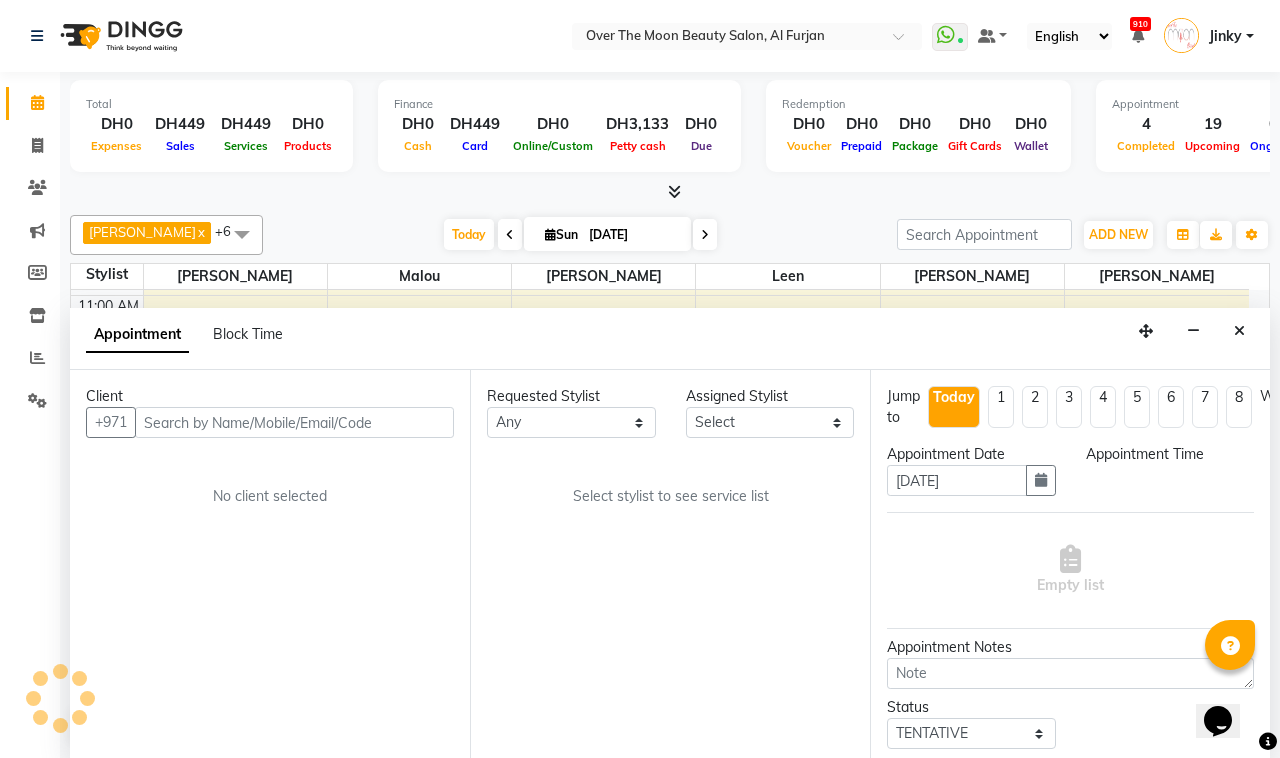 scroll, scrollTop: 0, scrollLeft: 0, axis: both 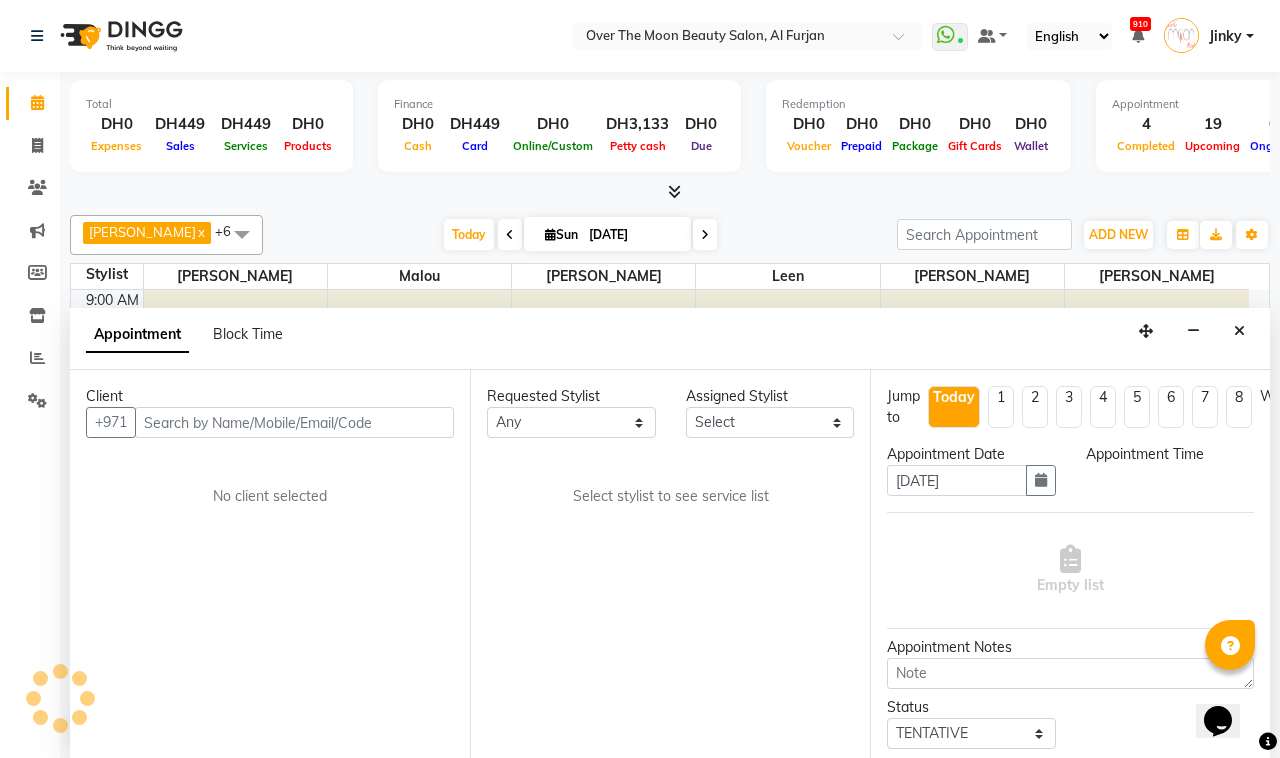 select on "870" 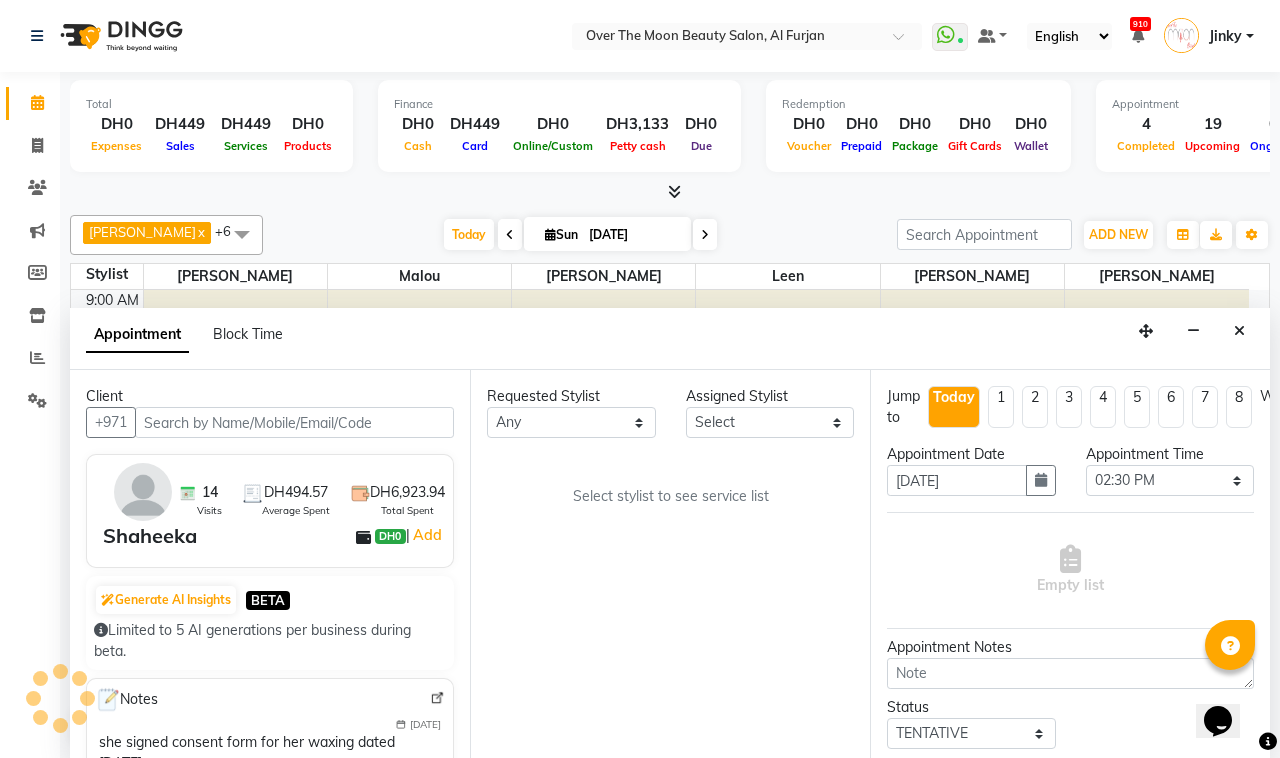 scroll, scrollTop: 335, scrollLeft: 0, axis: vertical 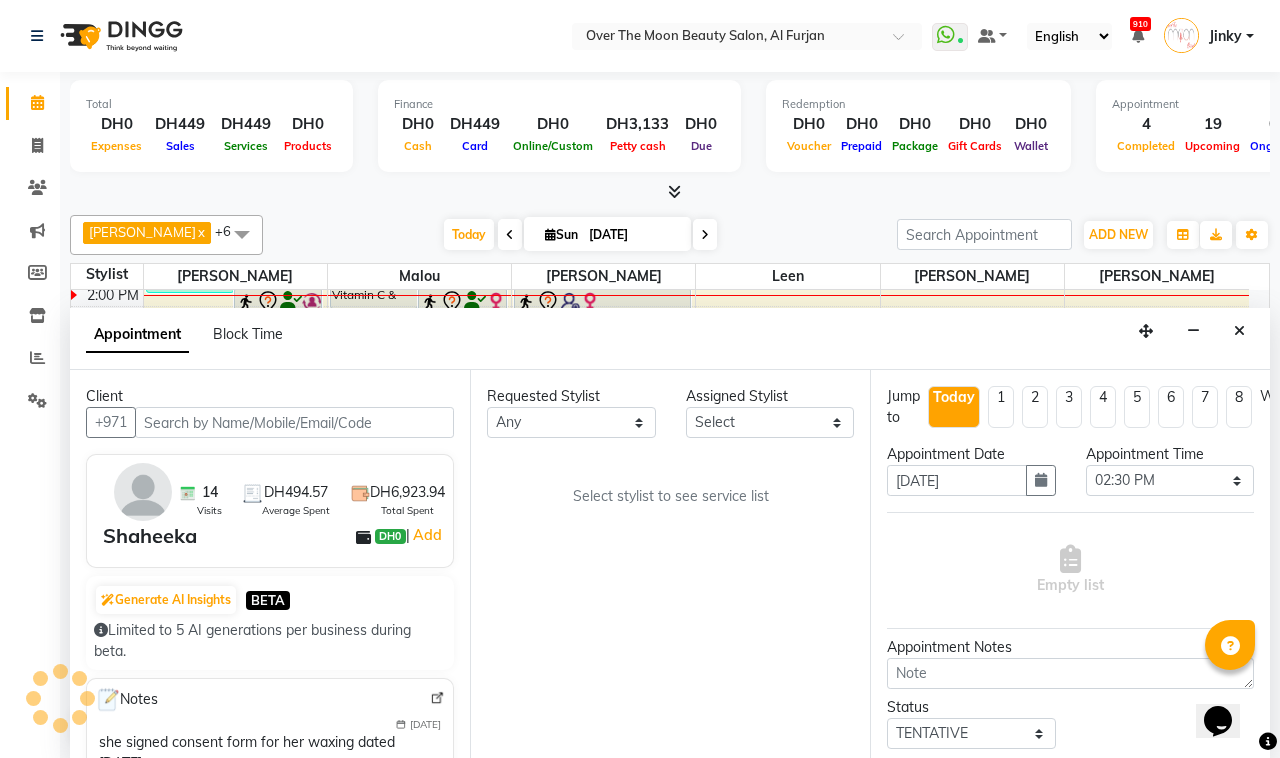 select on "20146" 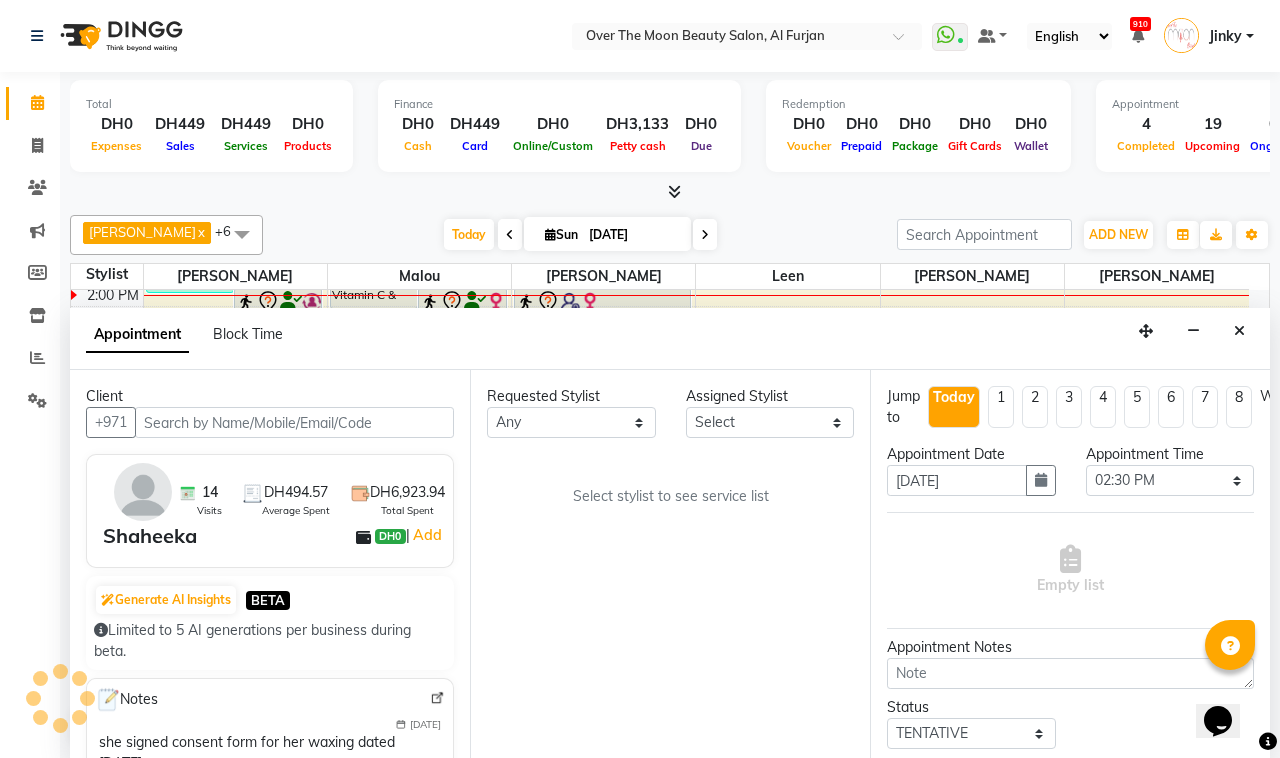 select on "64796" 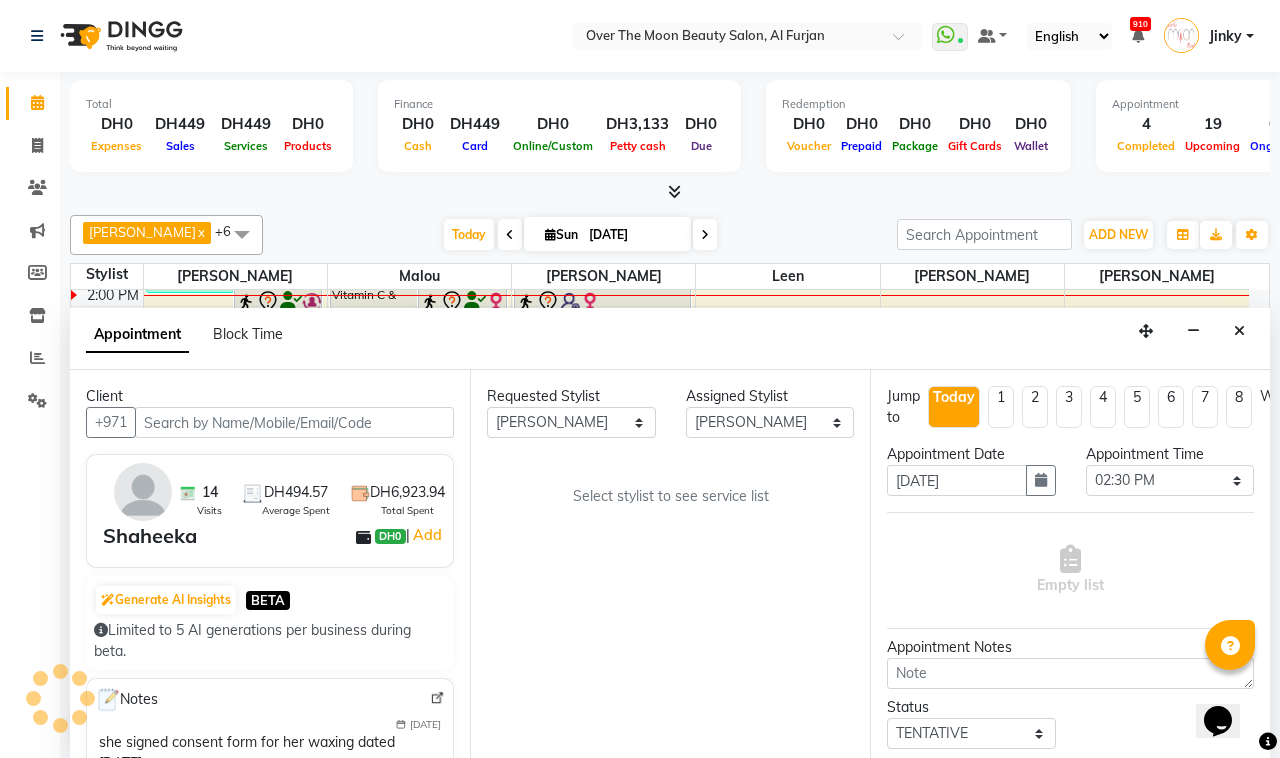 select on "1643" 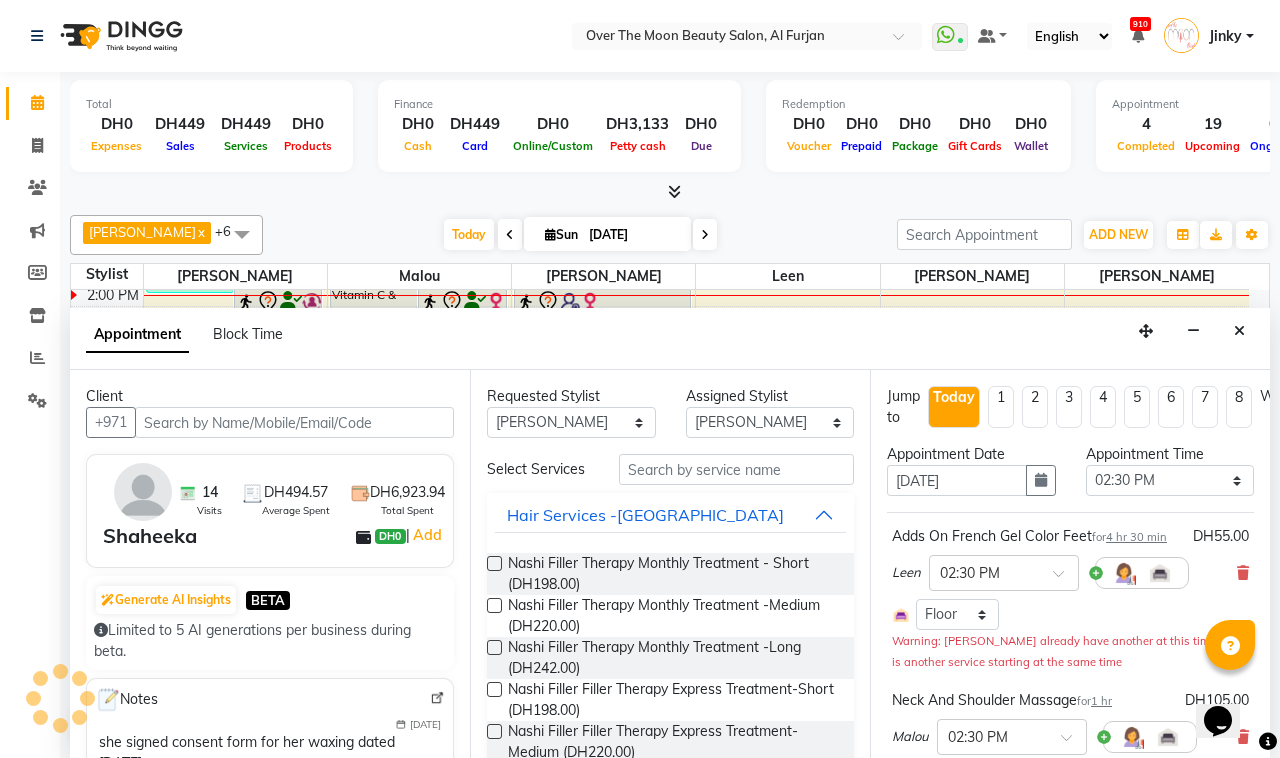 select on "1643" 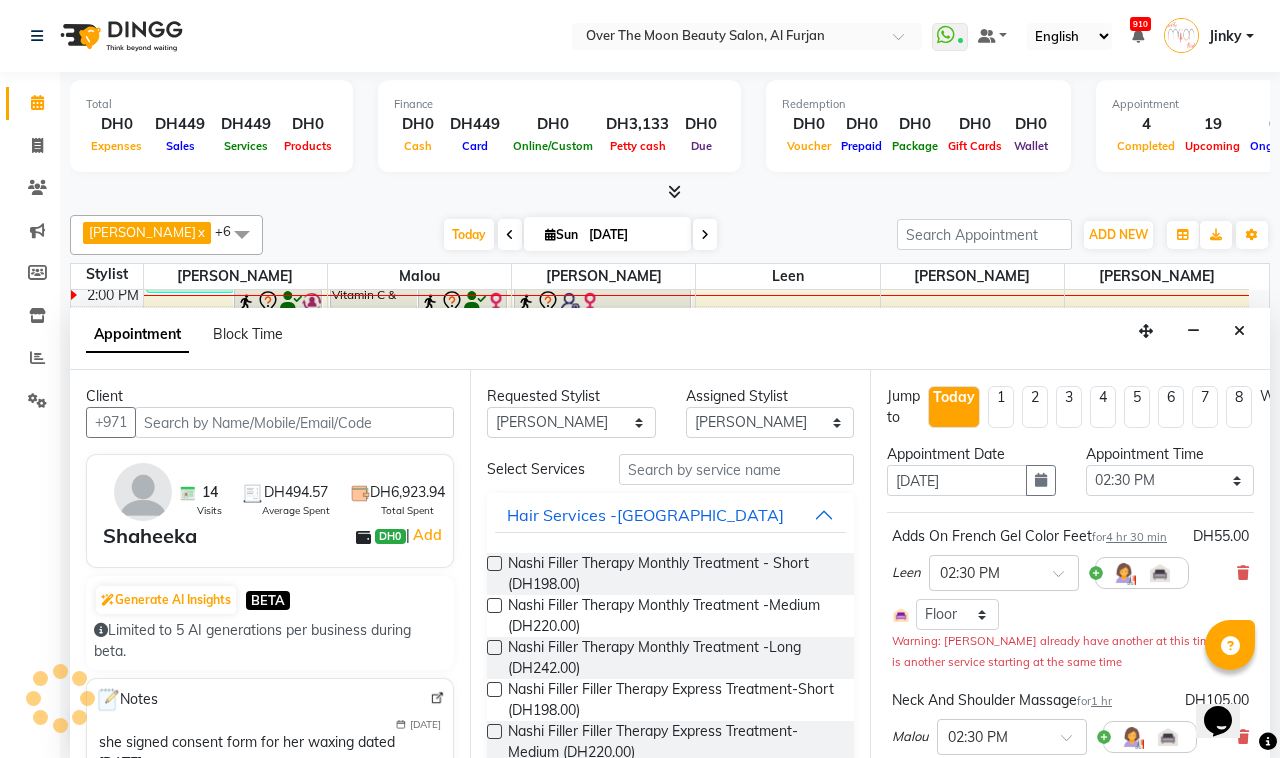select on "1643" 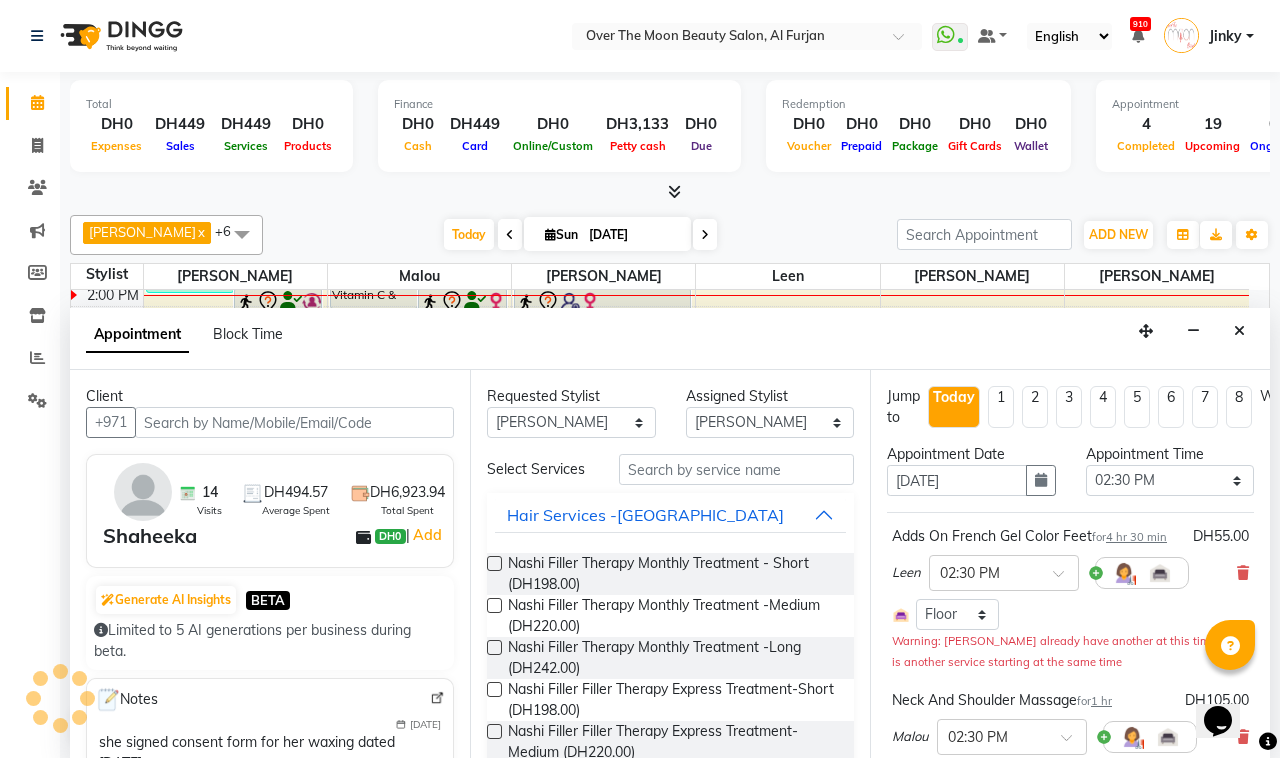 select on "1643" 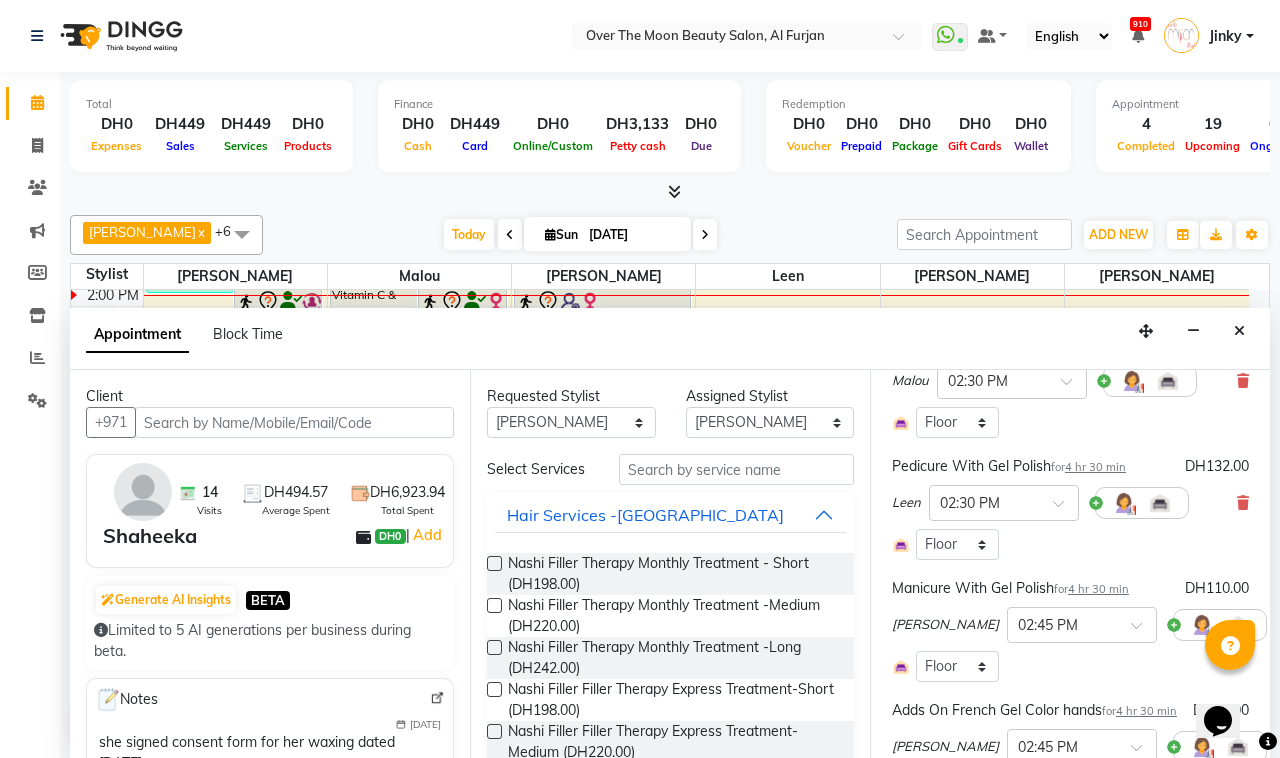 scroll, scrollTop: 416, scrollLeft: 0, axis: vertical 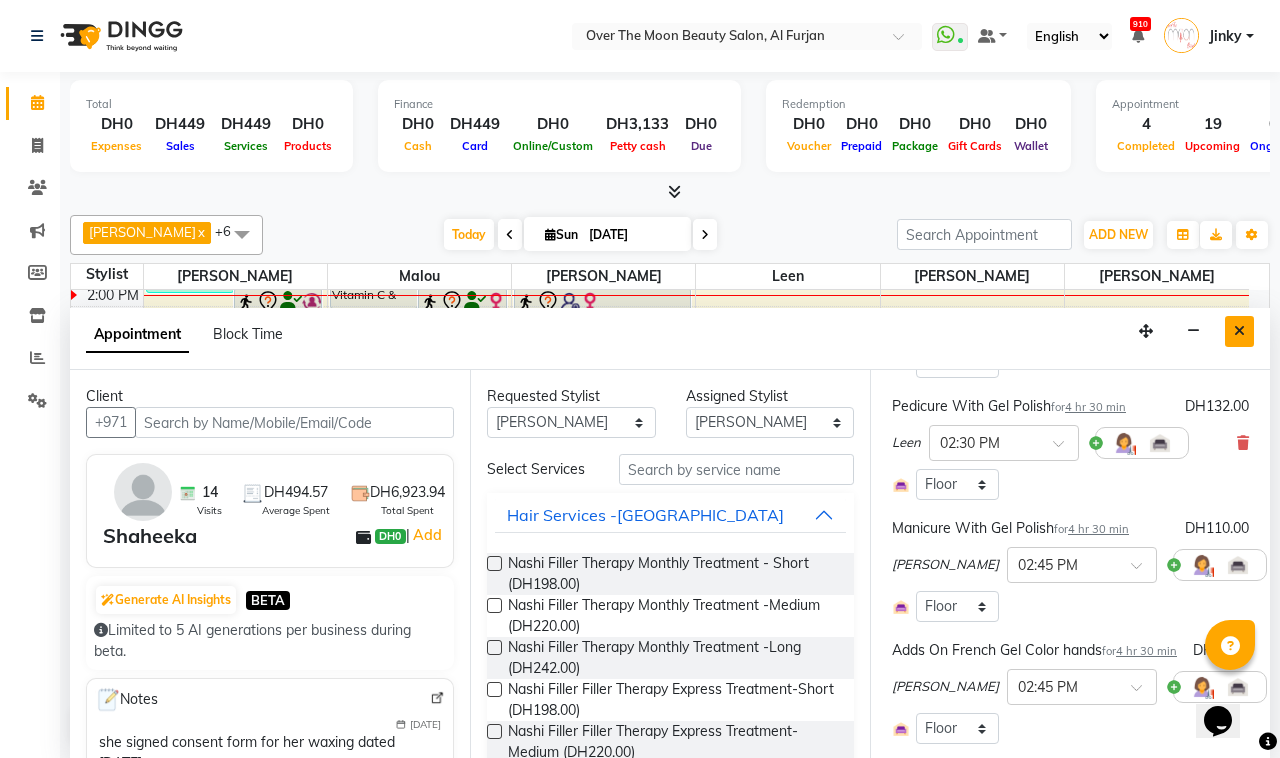 click at bounding box center [1239, 331] 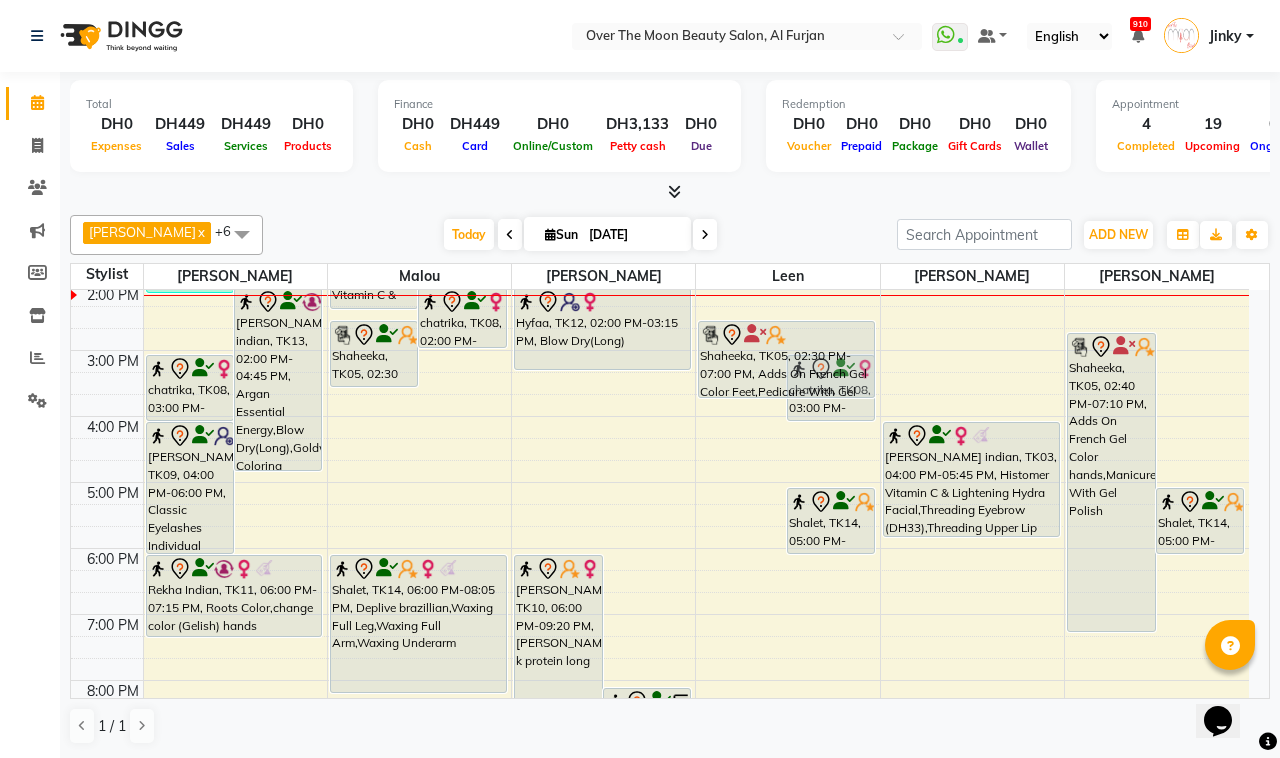 drag, startPoint x: 737, startPoint y: 620, endPoint x: 720, endPoint y: 380, distance: 240.60133 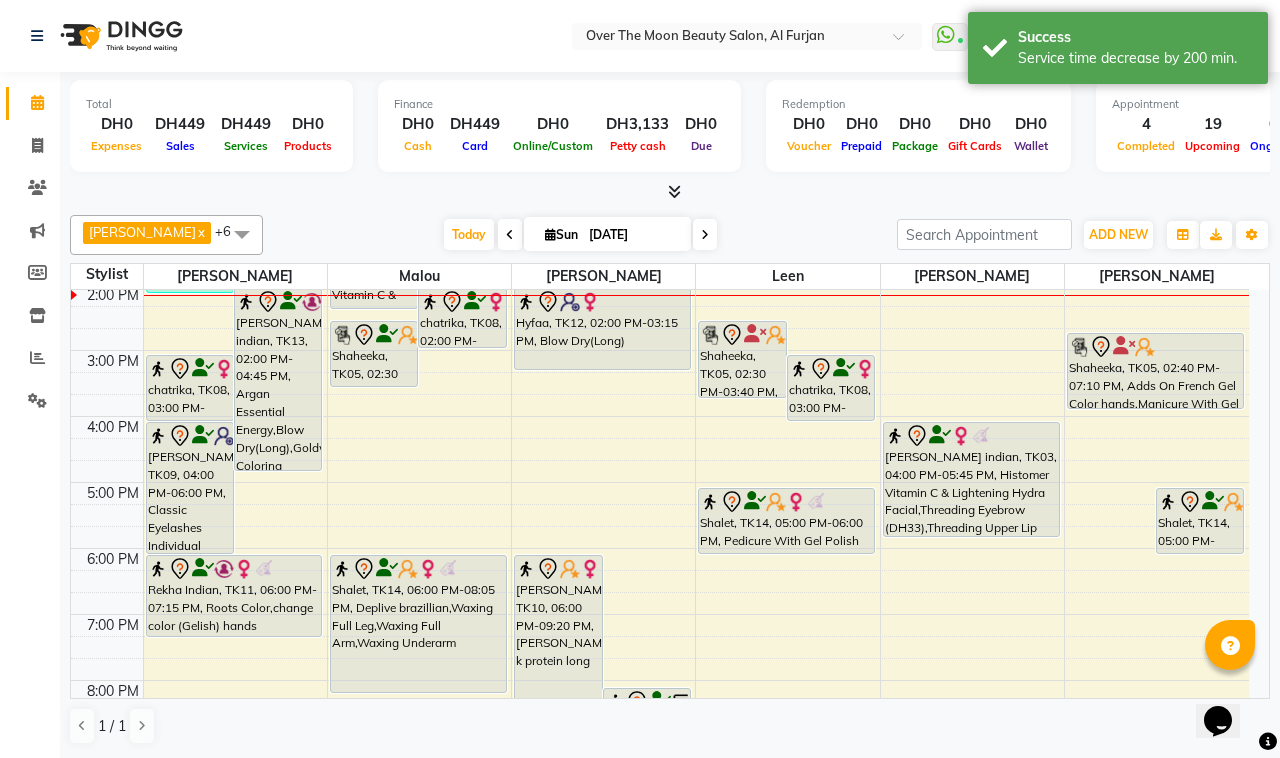 drag, startPoint x: 1111, startPoint y: 628, endPoint x: 1110, endPoint y: 420, distance: 208.00241 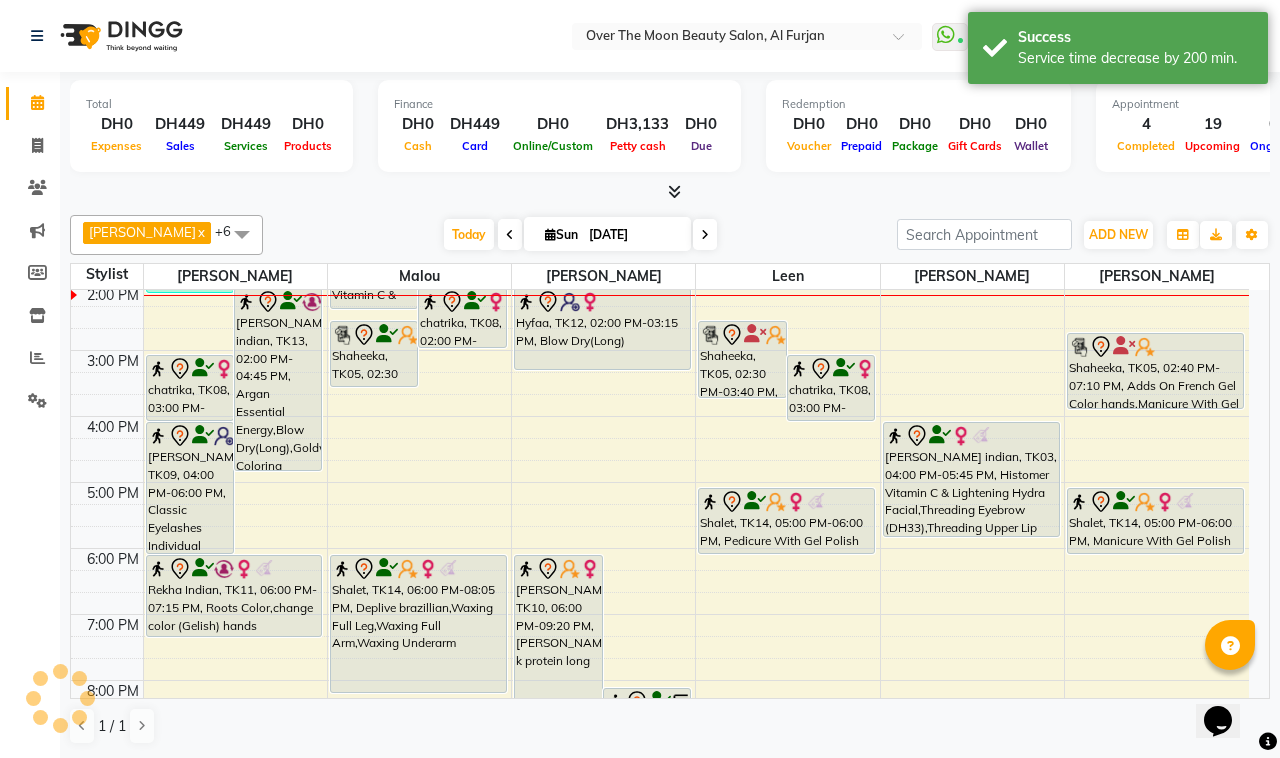 click on "Shaheeka, TK05, 02:40 PM-07:10 PM, Adds On French Gel Color hands,Manicure With Gel Polish" at bounding box center (1155, 371) 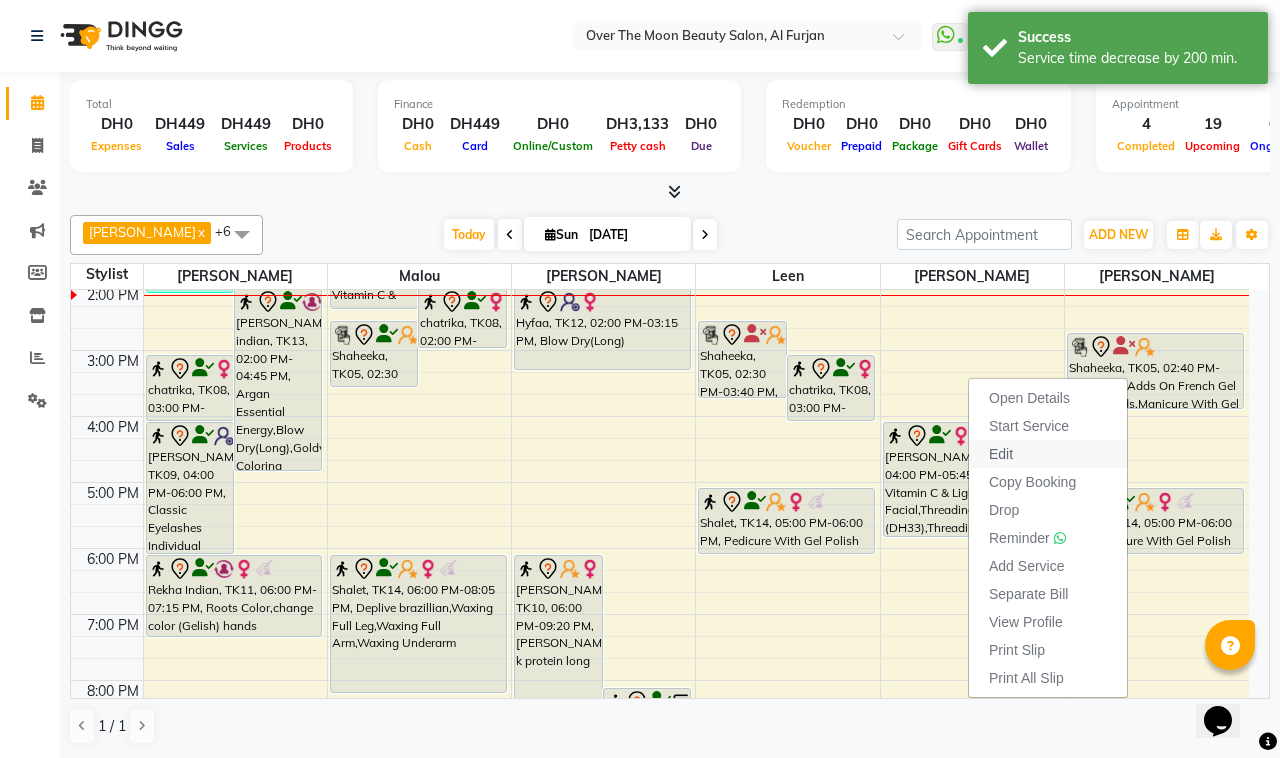 click on "Edit" at bounding box center [1048, 454] 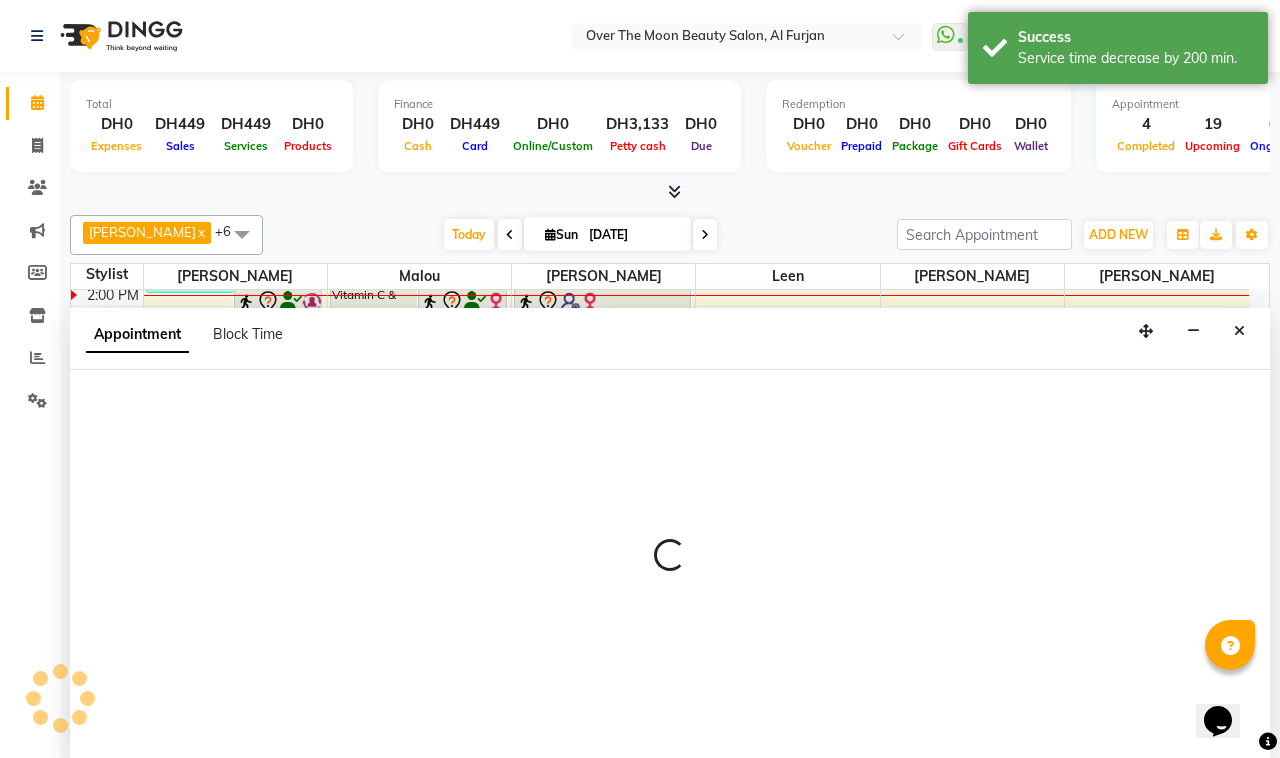 select on "tentative" 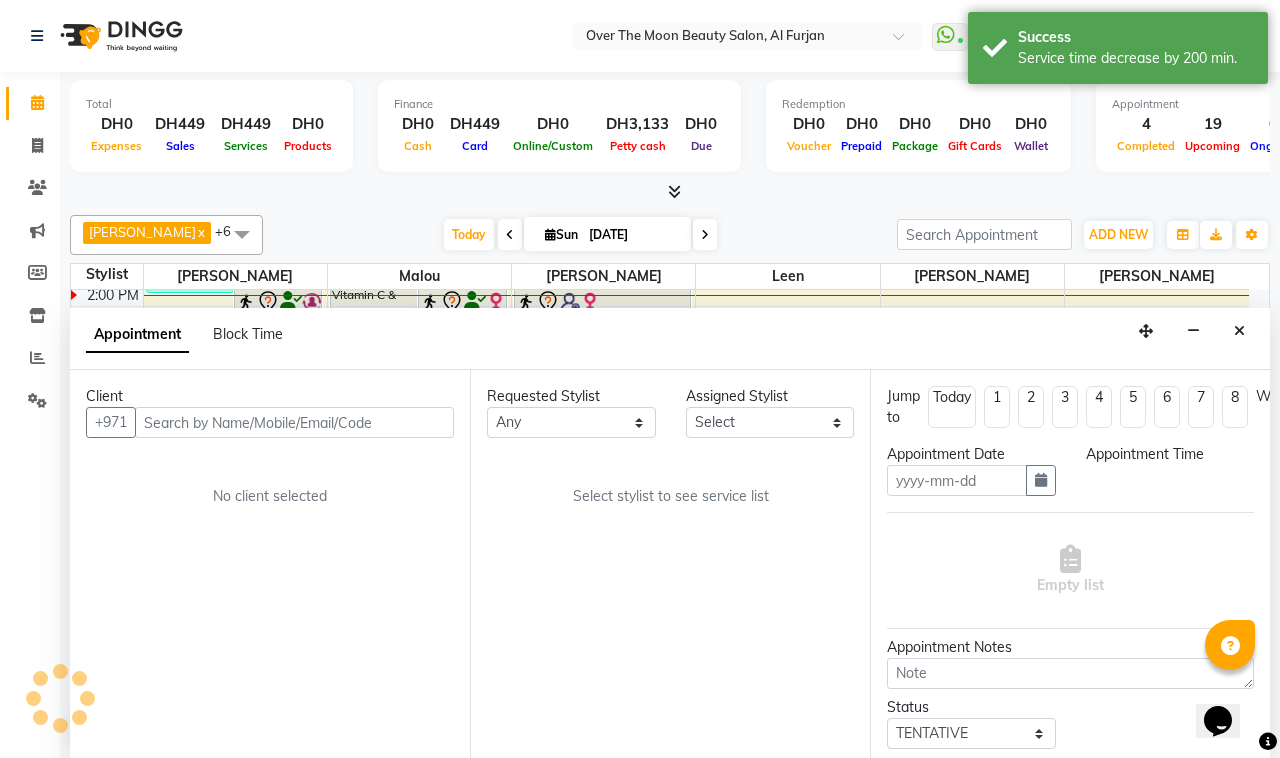 type on "[DATE]" 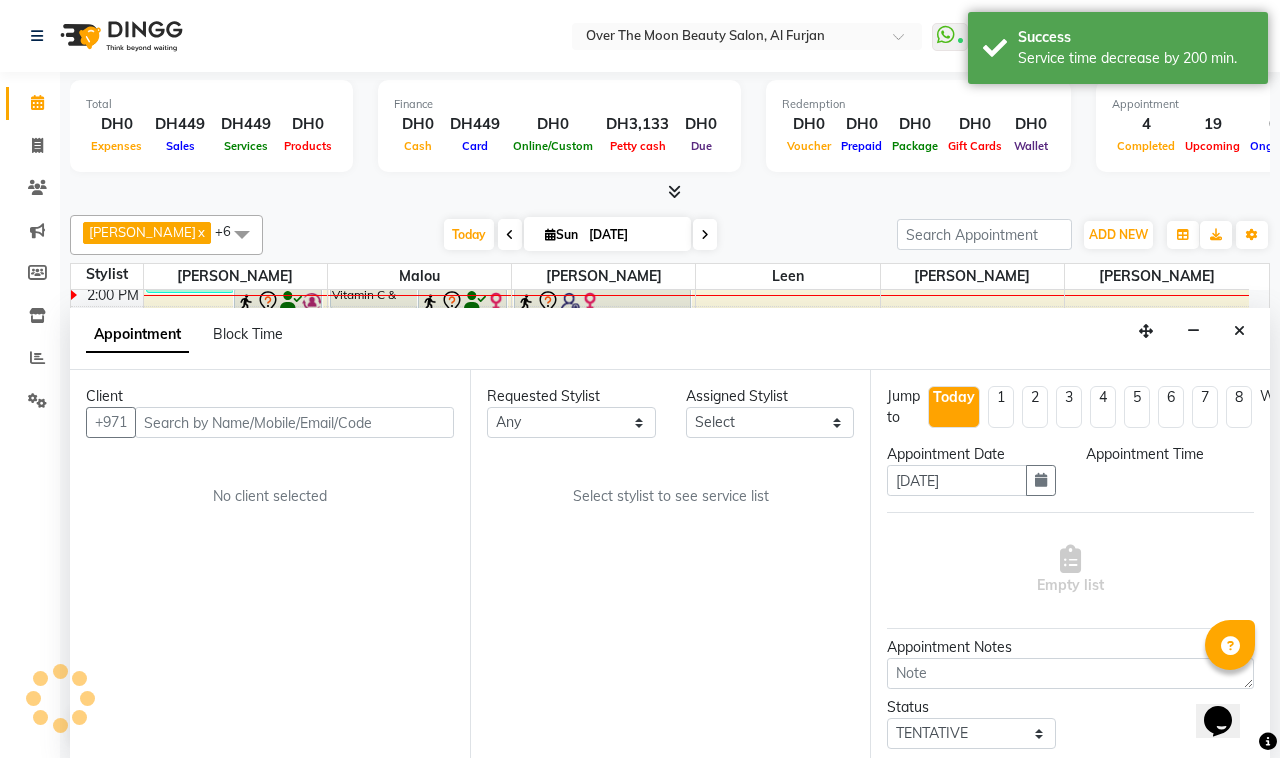 select on "870" 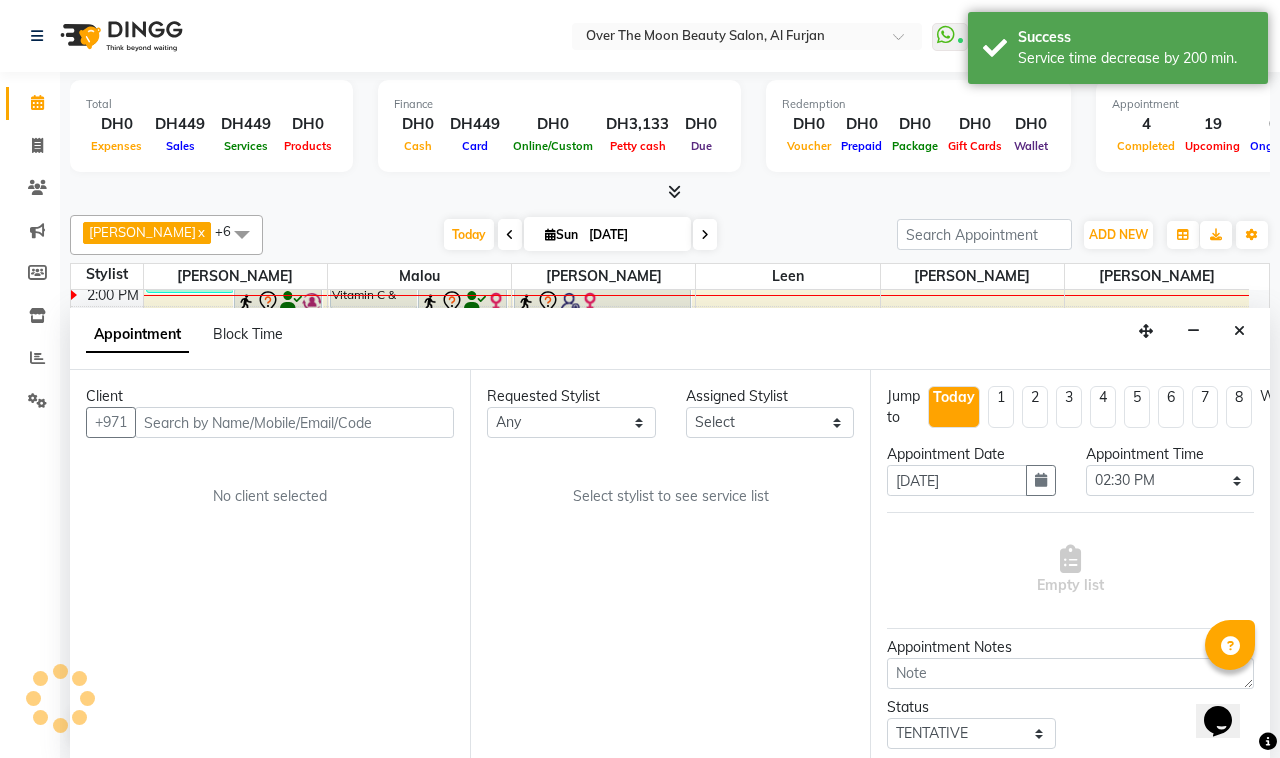scroll, scrollTop: 0, scrollLeft: 0, axis: both 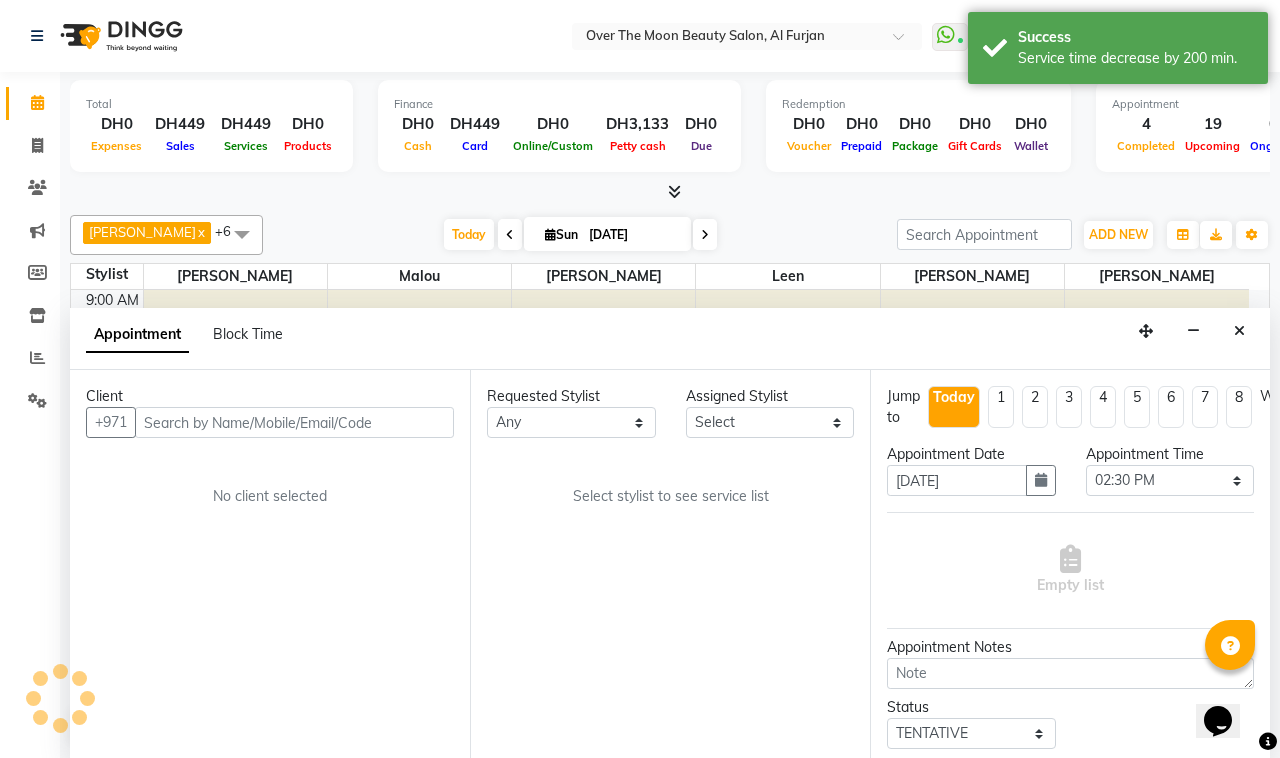 select on "20146" 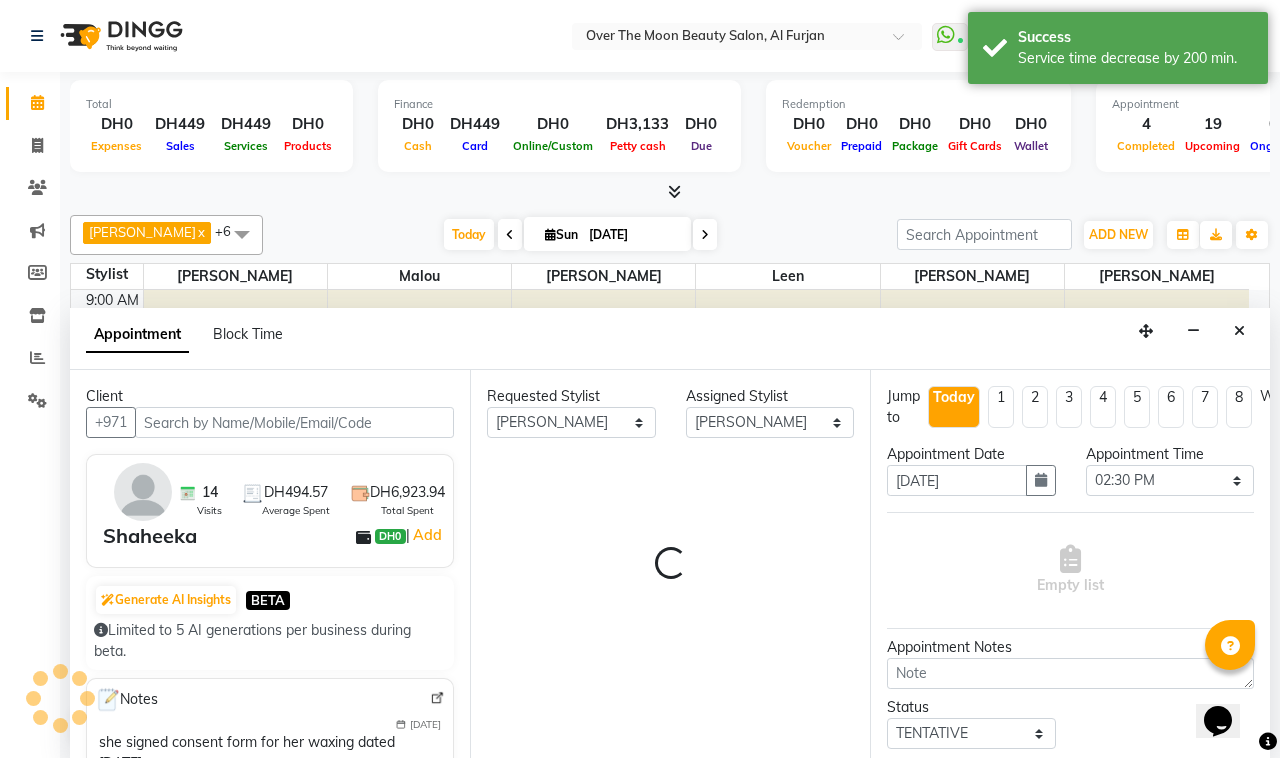 select on "1643" 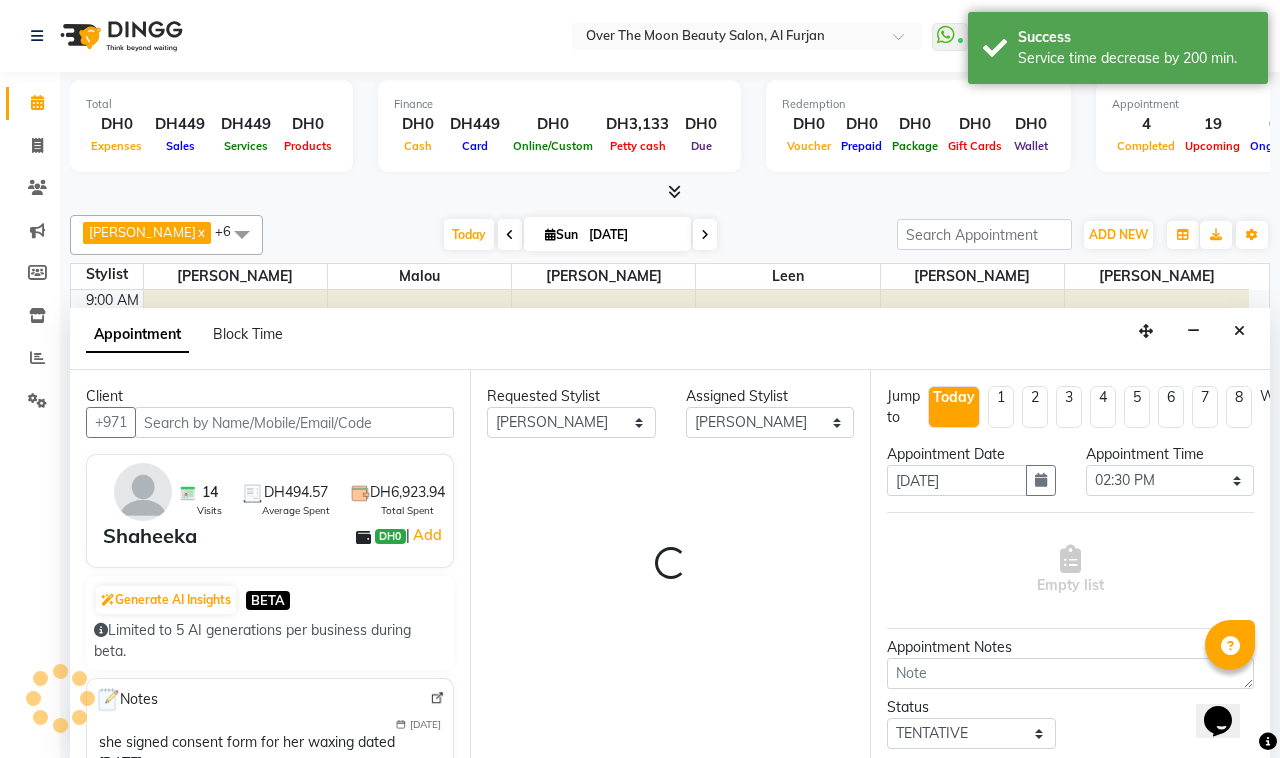 select on "1643" 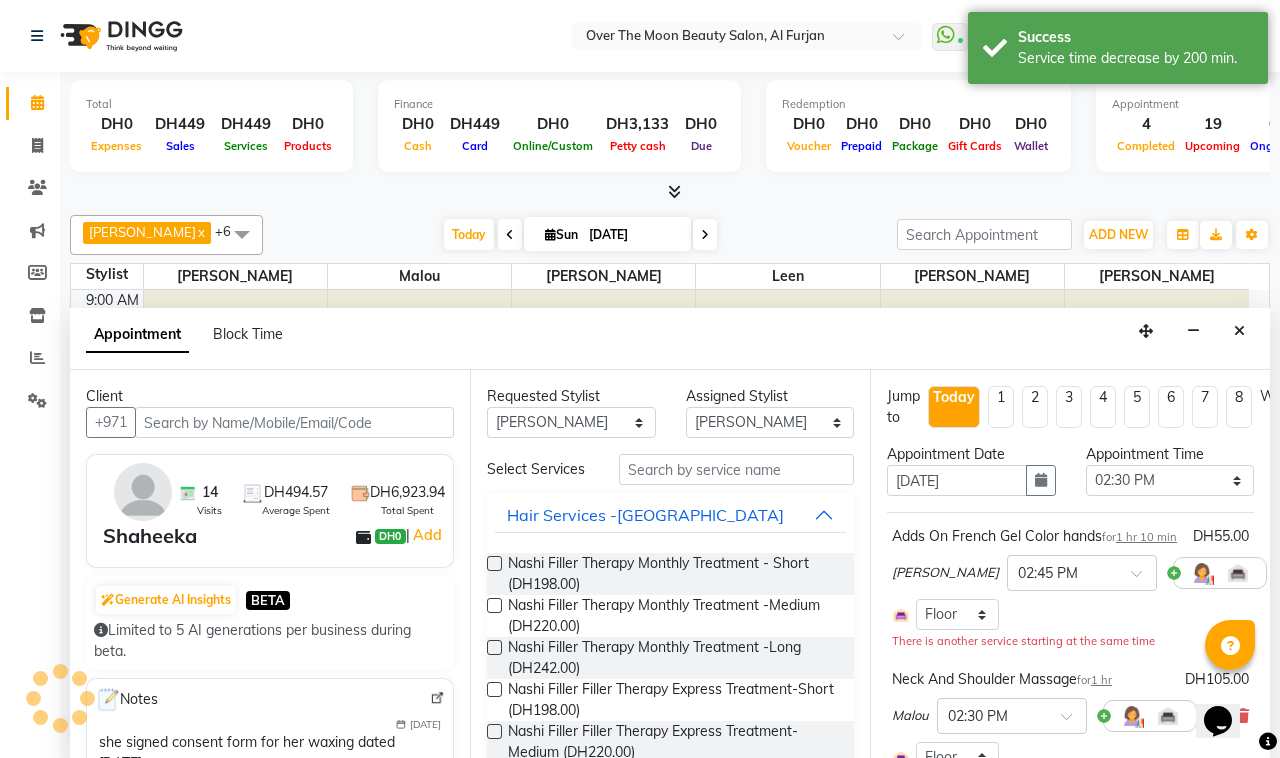 select on "1643" 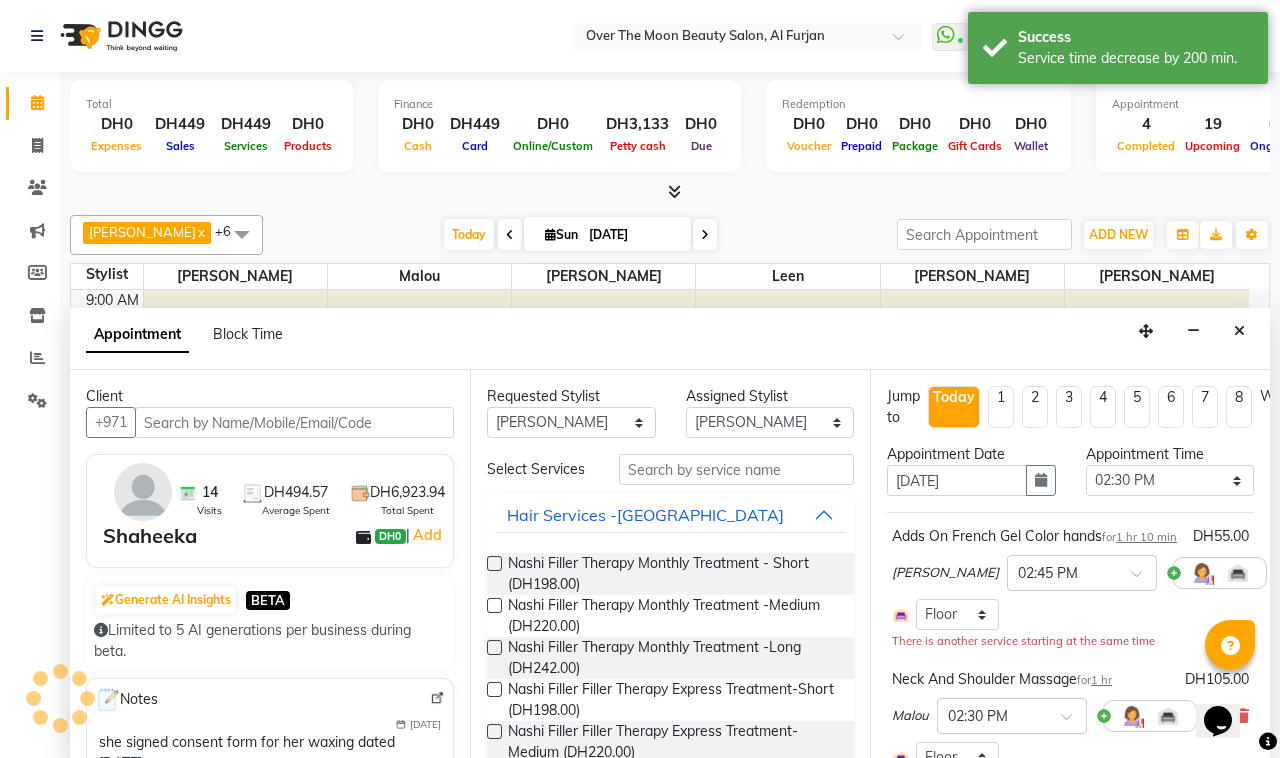 select on "1643" 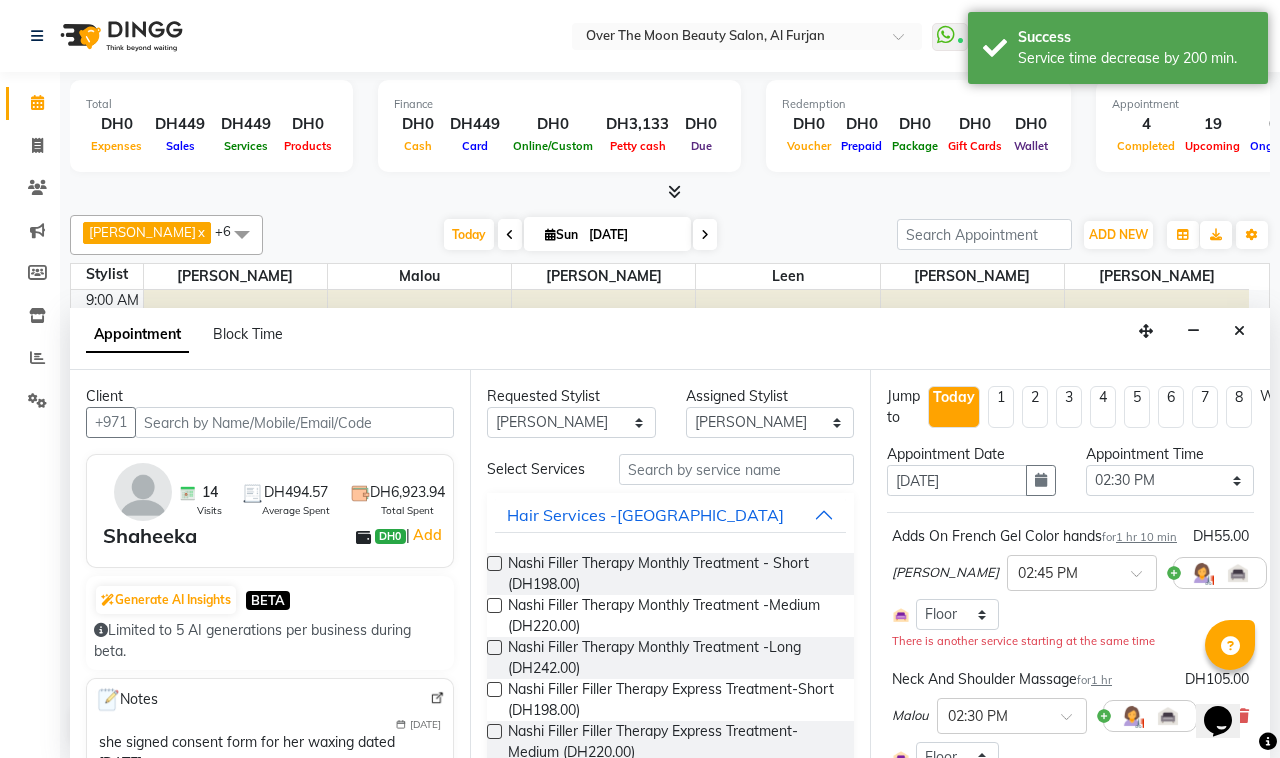 scroll, scrollTop: 335, scrollLeft: 0, axis: vertical 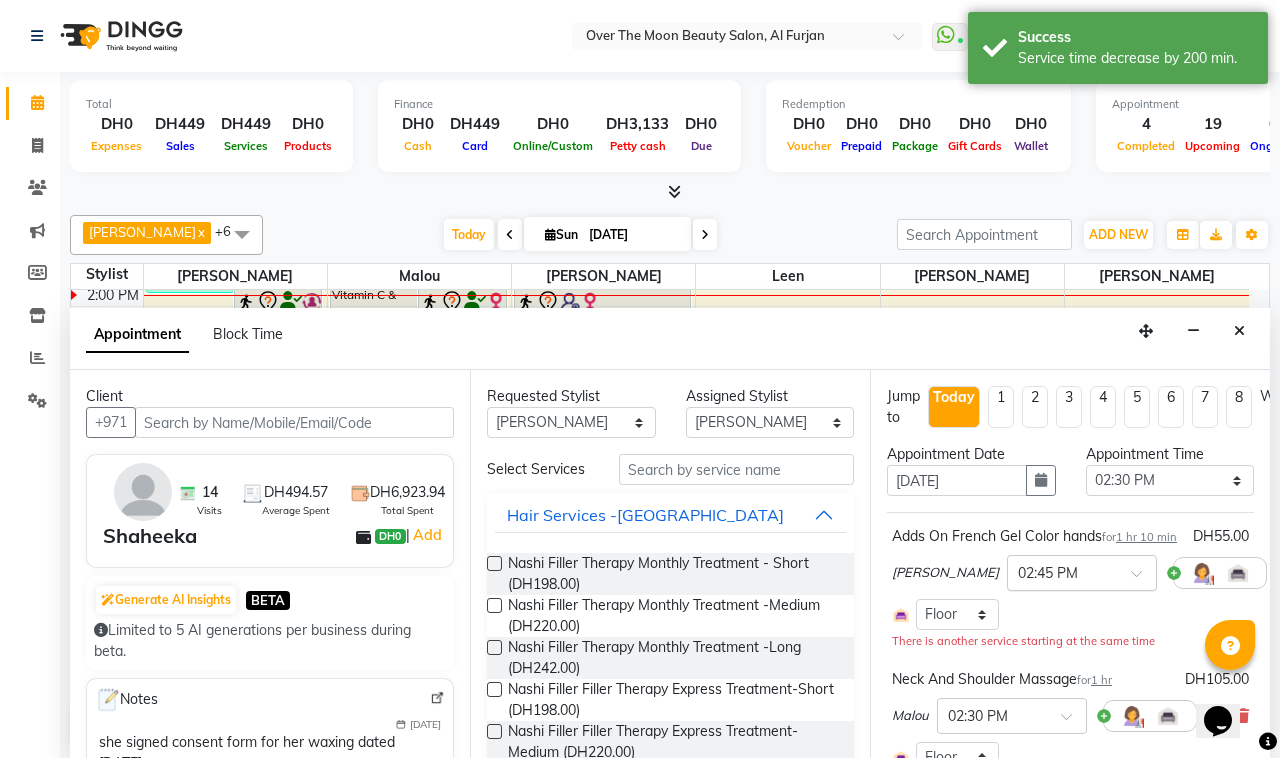 click at bounding box center (1143, 579) 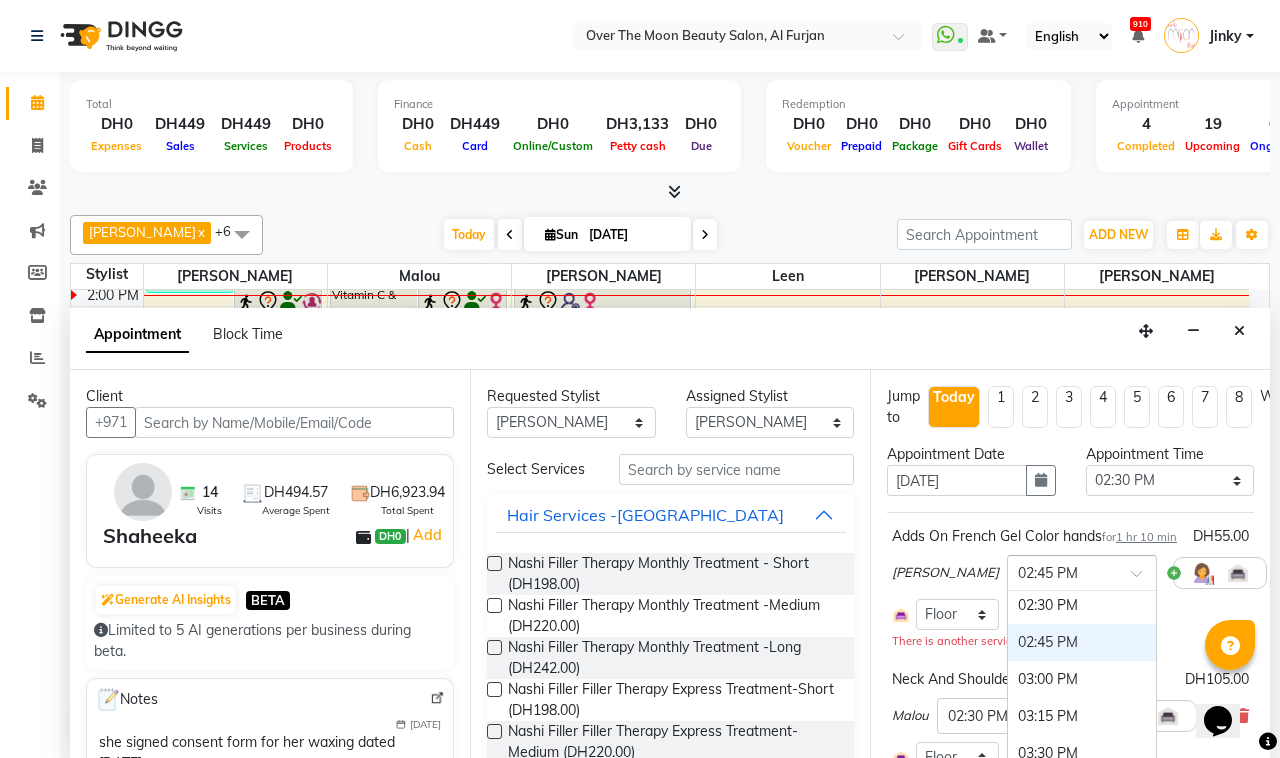 scroll, scrollTop: 662, scrollLeft: 0, axis: vertical 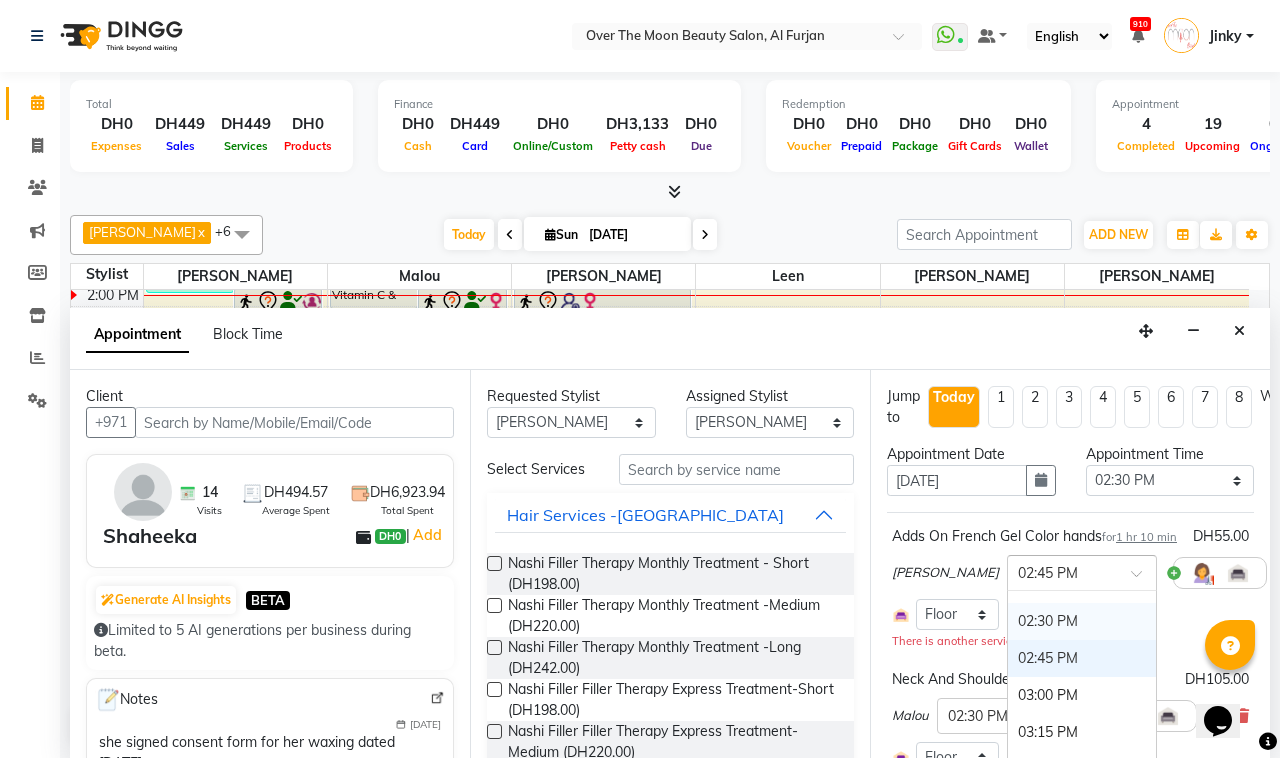 click on "02:30 PM" at bounding box center (1082, 621) 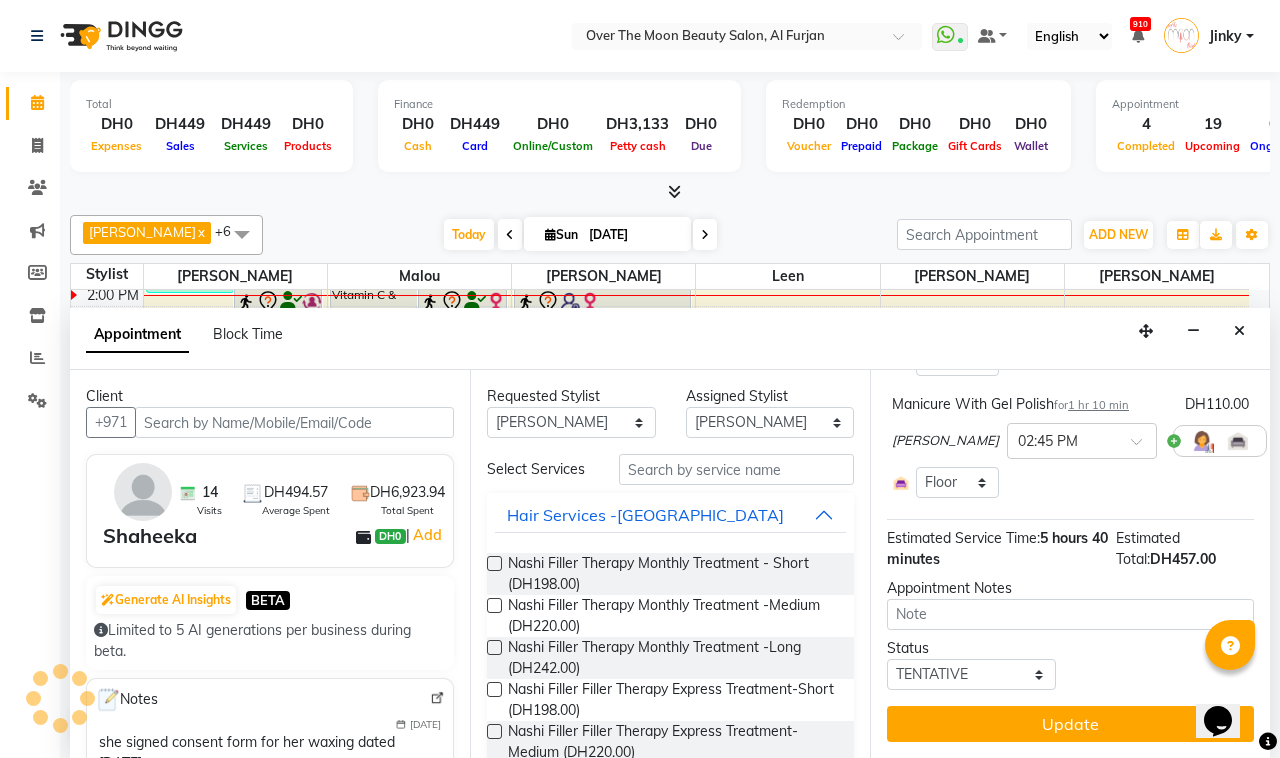 scroll, scrollTop: 682, scrollLeft: 0, axis: vertical 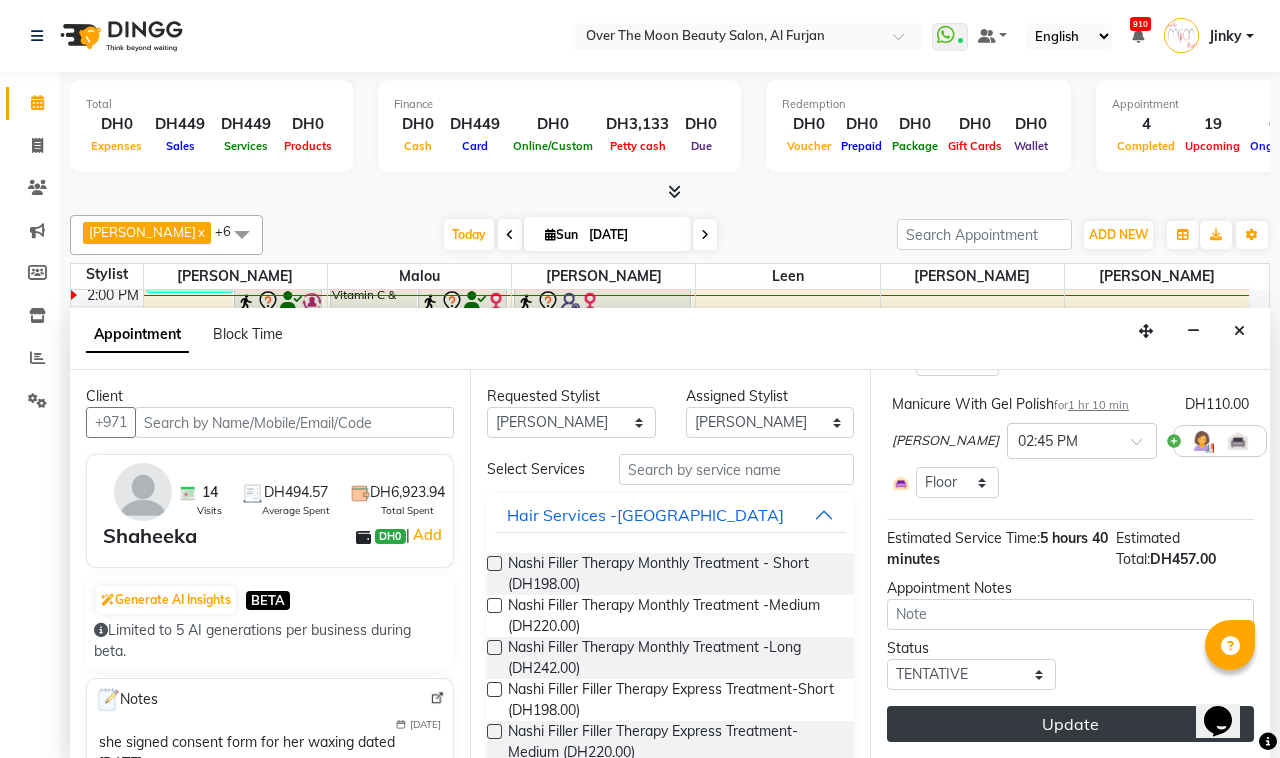 click on "Update" at bounding box center (1070, 724) 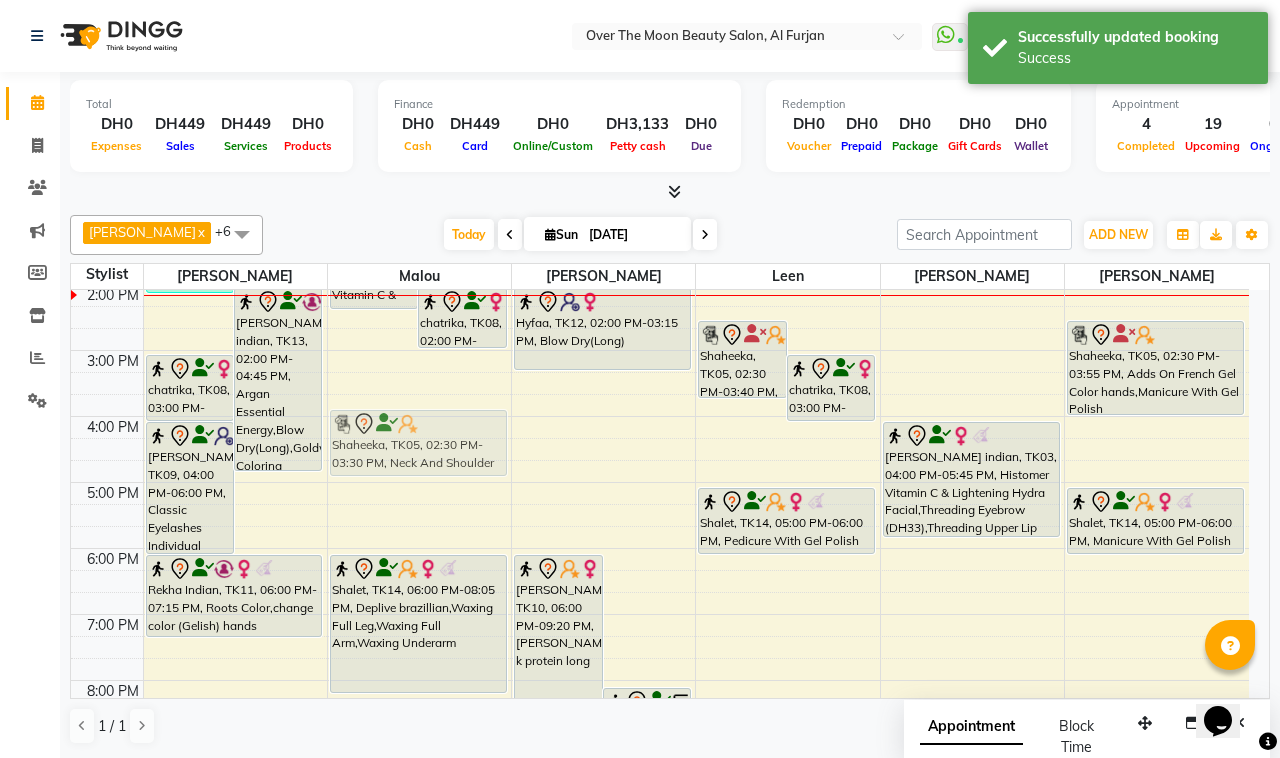 drag, startPoint x: 370, startPoint y: 356, endPoint x: 375, endPoint y: 436, distance: 80.1561 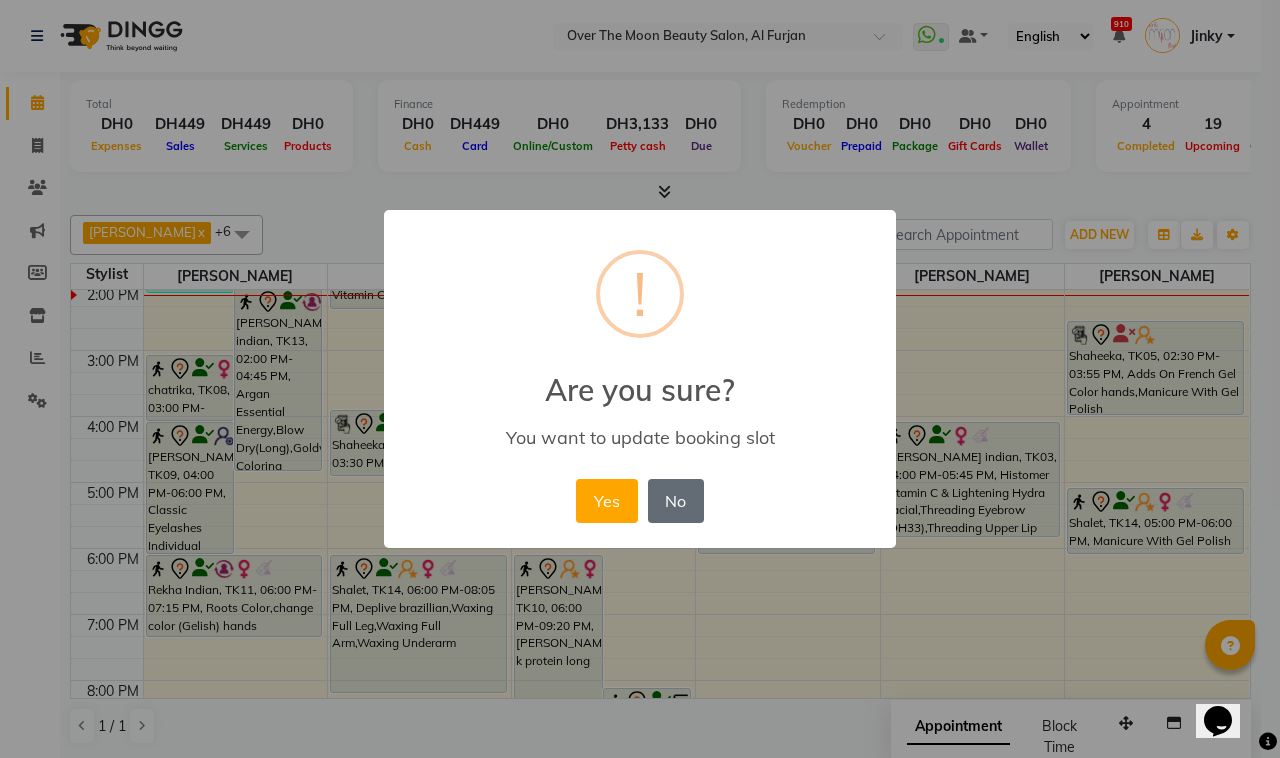click on "No" at bounding box center [676, 501] 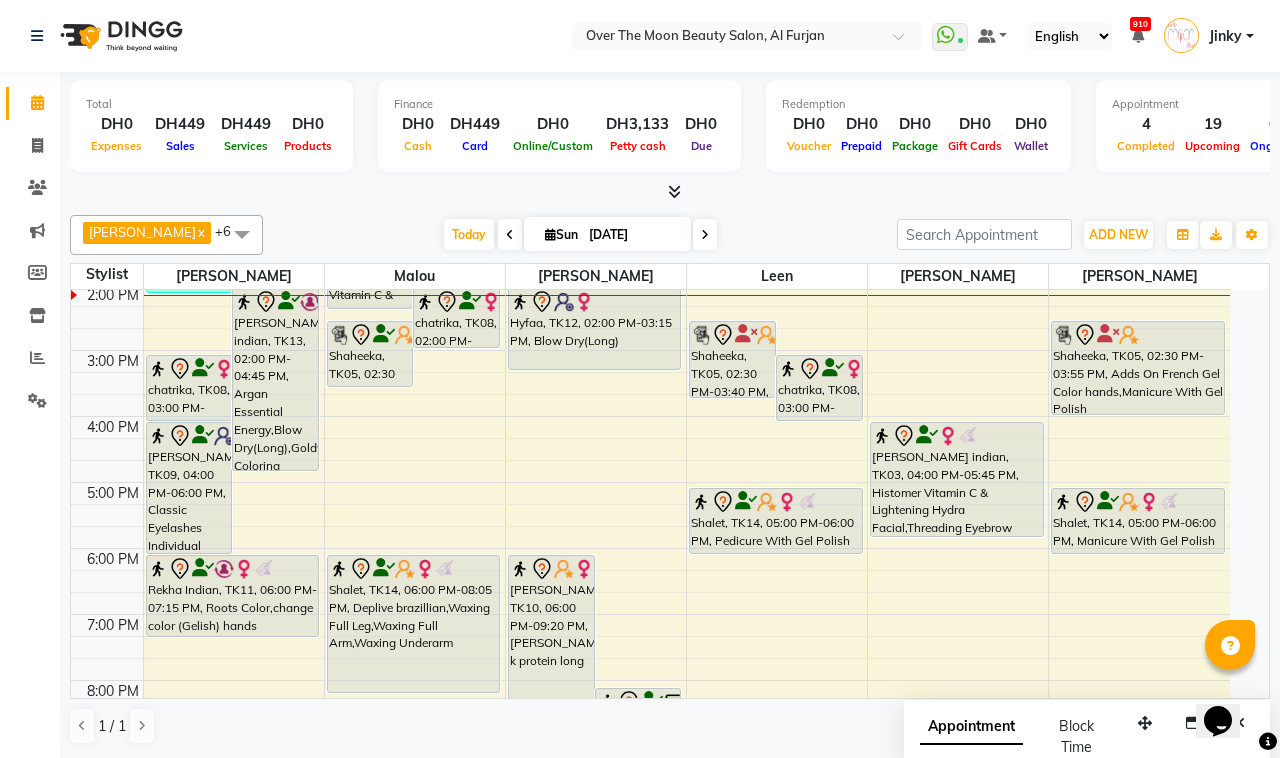scroll, scrollTop: 127, scrollLeft: 0, axis: vertical 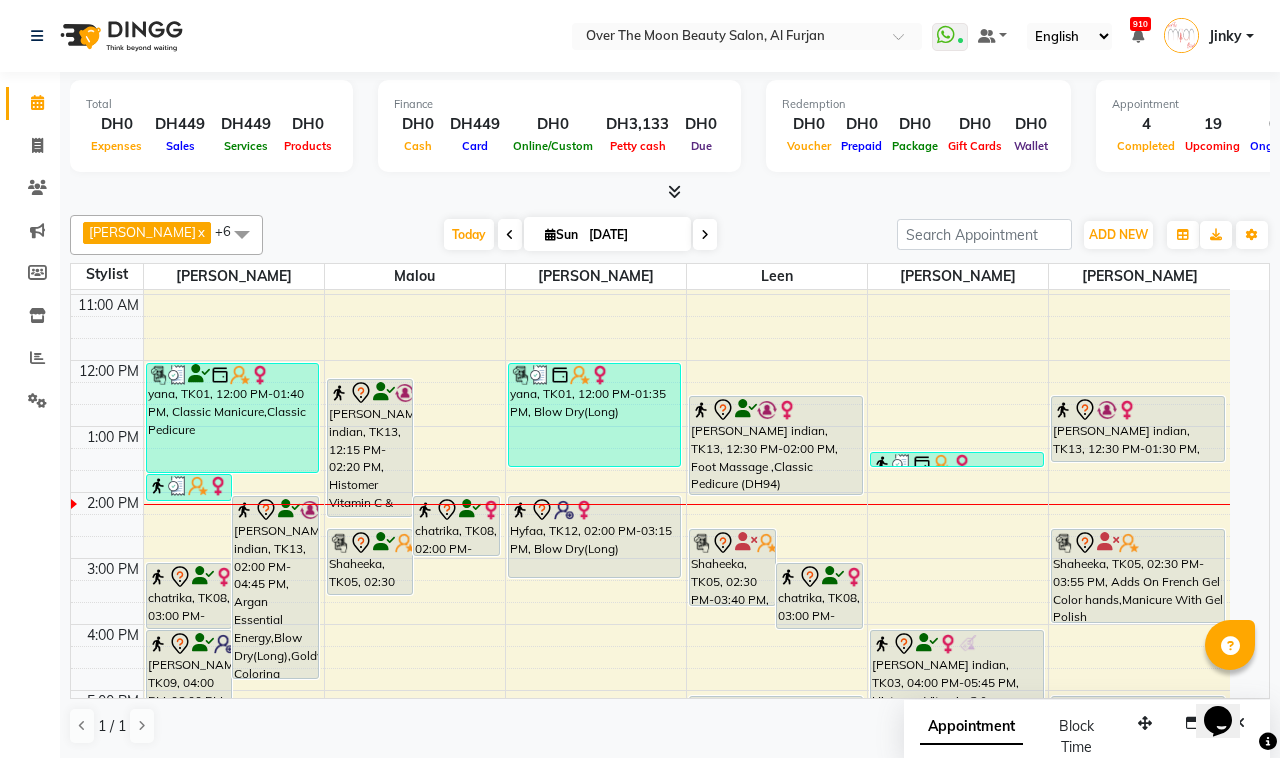 click on "chatrika, TK08, 02:00 PM-02:55 PM, Full Body(Without Bikkini)" at bounding box center [456, 526] 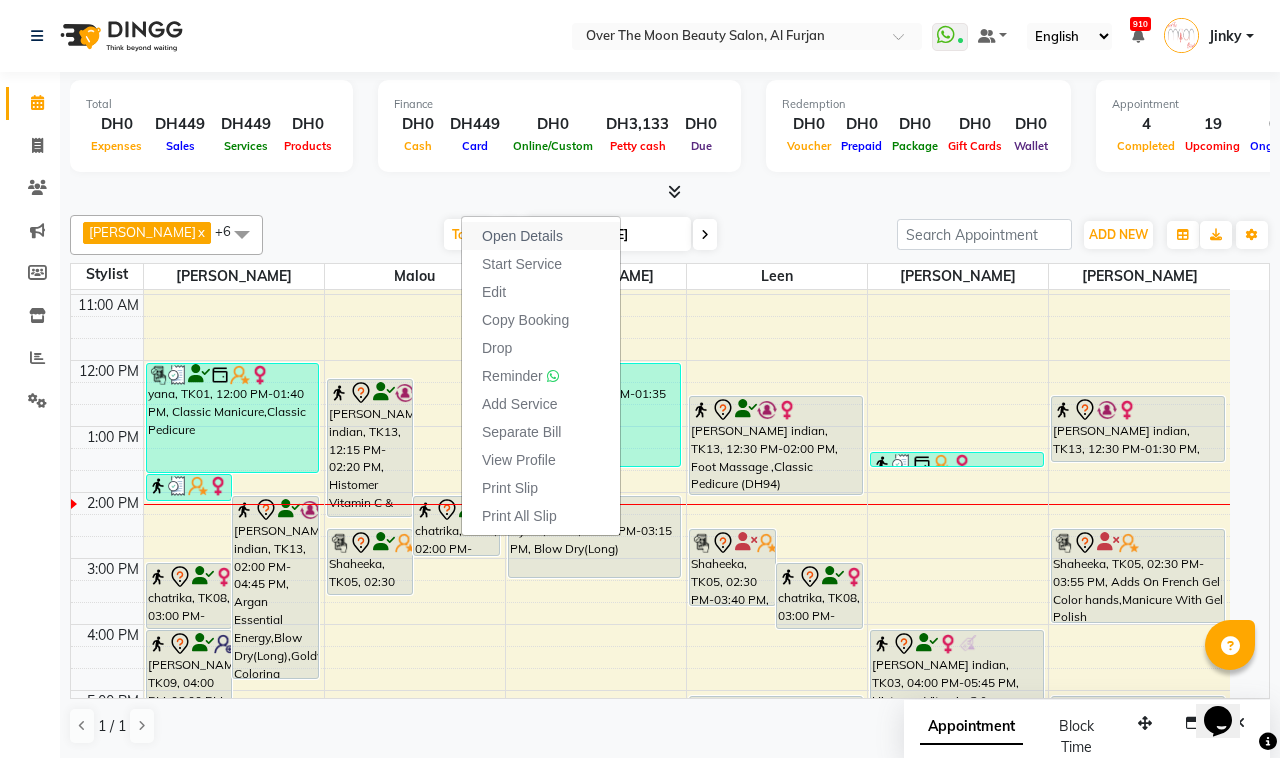 click on "Open Details" at bounding box center [522, 236] 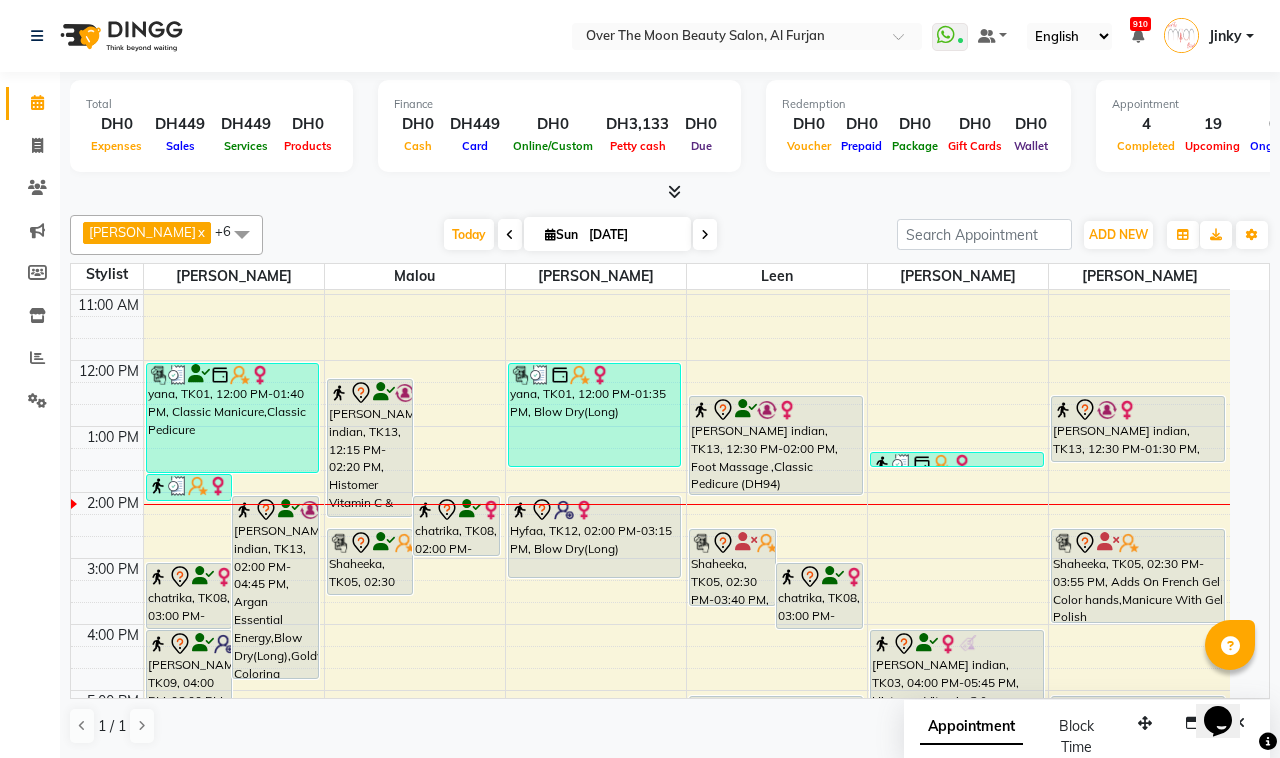 click on "chatrika, TK08, 02:00 PM-02:55 PM, Full Body(Without Bikkini)" at bounding box center (456, 526) 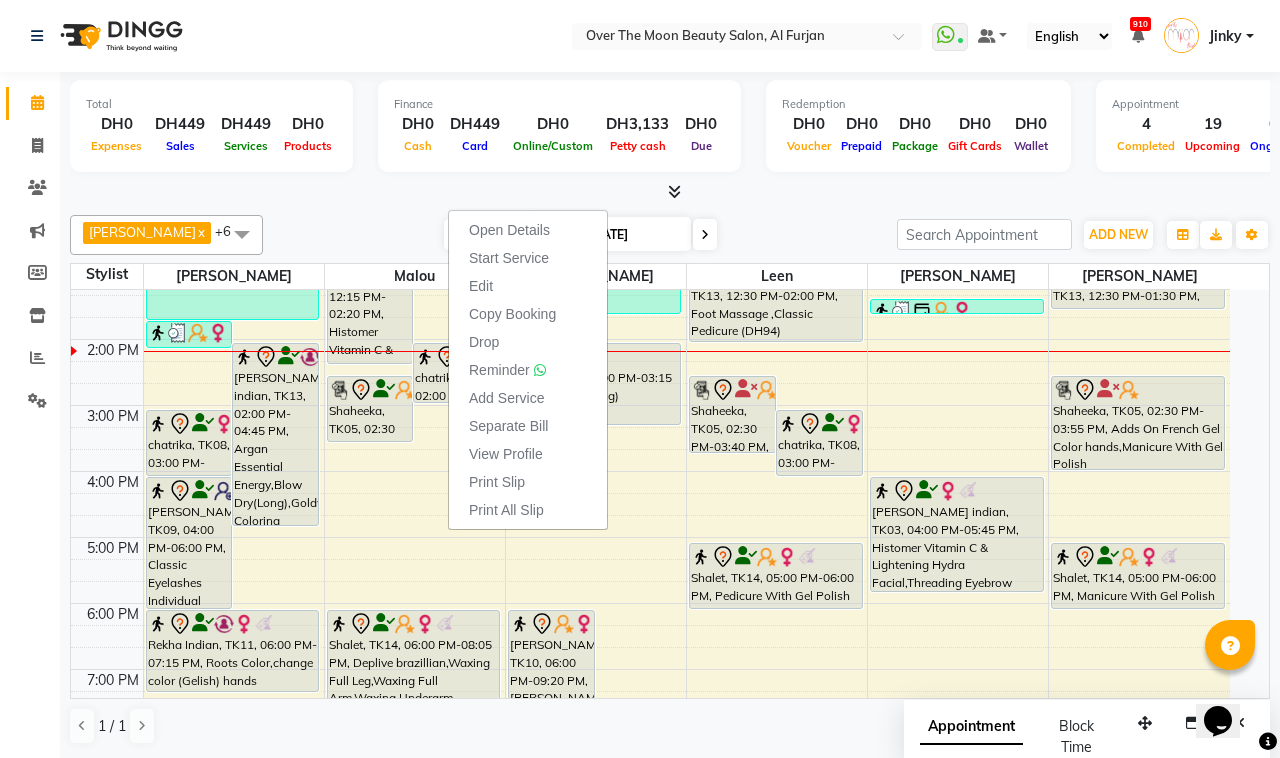 scroll, scrollTop: 335, scrollLeft: 0, axis: vertical 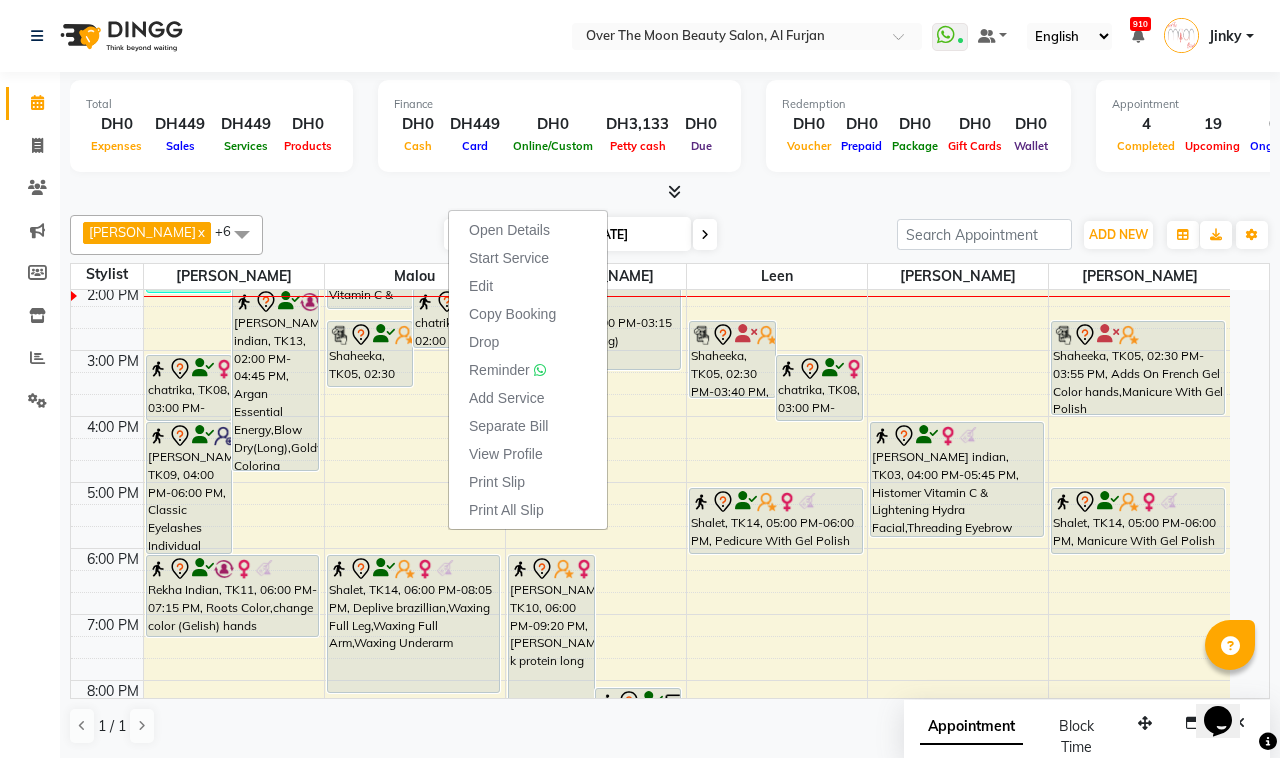 click on "Jeewan  x Kristi  x Leen  x Mary  x William  x Malou  x Bianca  x +6 Select All Bianca Hadeel Jeewan Jinky Kristi Leen Malou William Today  Sun 13-07-2025 Toggle Dropdown Add Appointment Add Invoice Add Expense Add Attendance Add Client Add Transaction Toggle Dropdown Add Appointment Add Invoice Add Expense Add Attendance Add Client ADD NEW Toggle Dropdown Add Appointment Add Invoice Add Expense Add Attendance Add Client Add Transaction Jeewan  x Kristi  x Leen  x Mary  x William  x Malou  x Bianca  x +6 Select All Bianca Hadeel Jeewan Jinky Kristi Leen Malou William Group By  Staff View   Room View  View as Vertical  Vertical - Week View  Horizontal  Horizontal - Week View  List  Toggle Dropdown Calendar Settings Manage Tags   Arrange Stylists   Reset Stylists  Full Screen Appointment Form Zoom 75% Staff/Room Display Count 8" at bounding box center (670, 235) 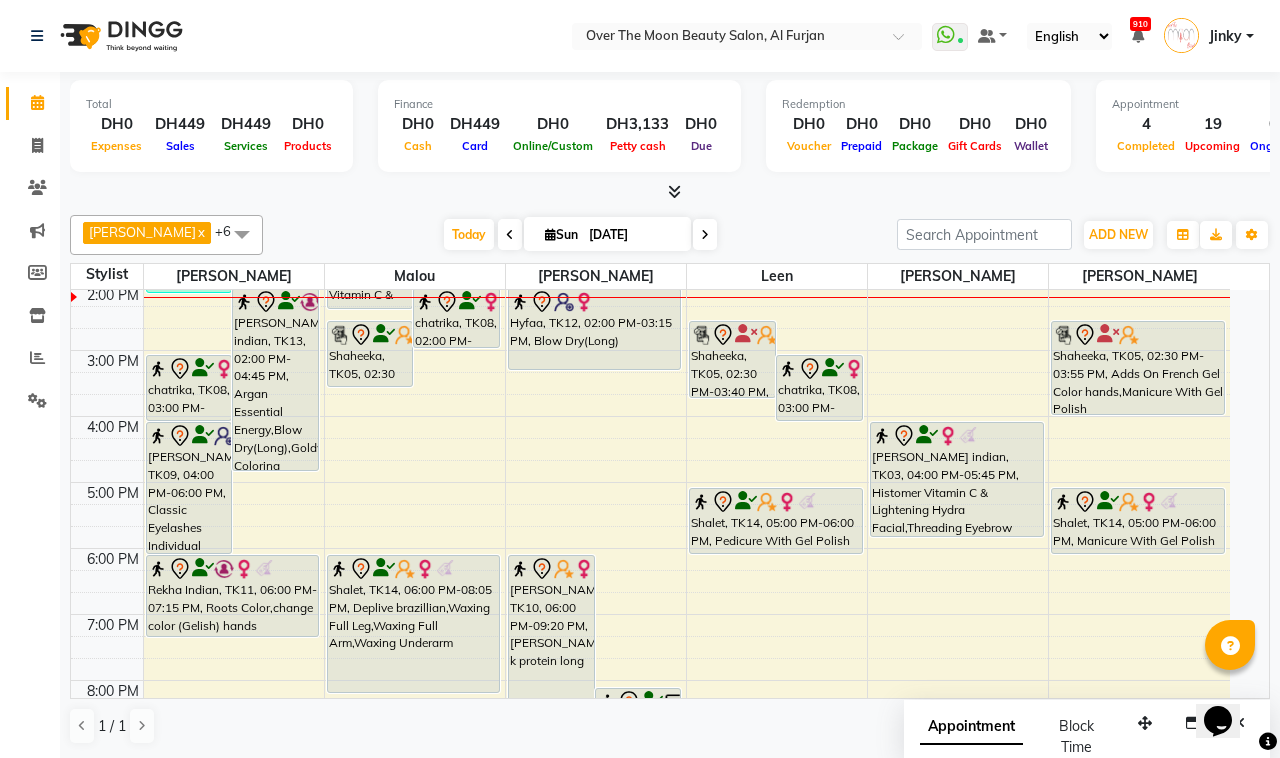 click on "Calendar  Invoice  Clients  Marketing  Members  Inventory  Reports  Settings Completed InProgress Upcoming Dropped Tentative Check-In Confirm Bookings Segments Page Builder" 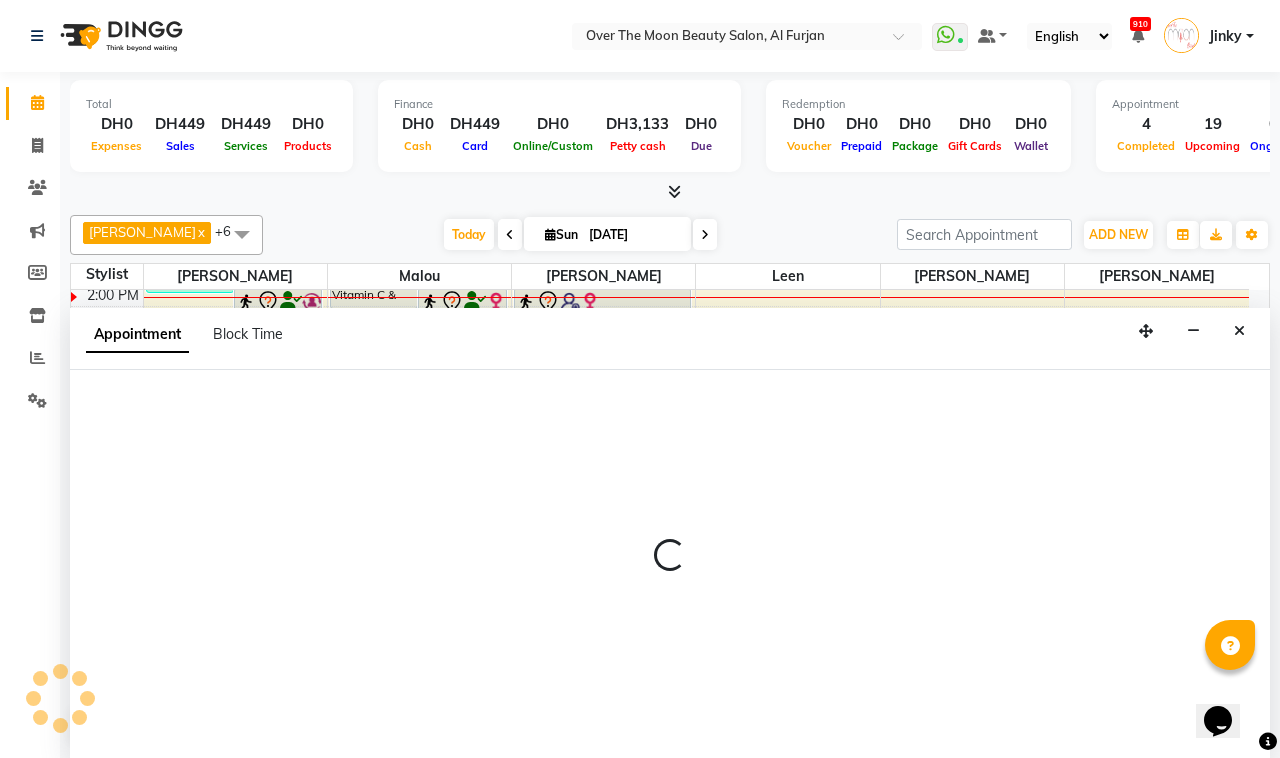 select on "23036" 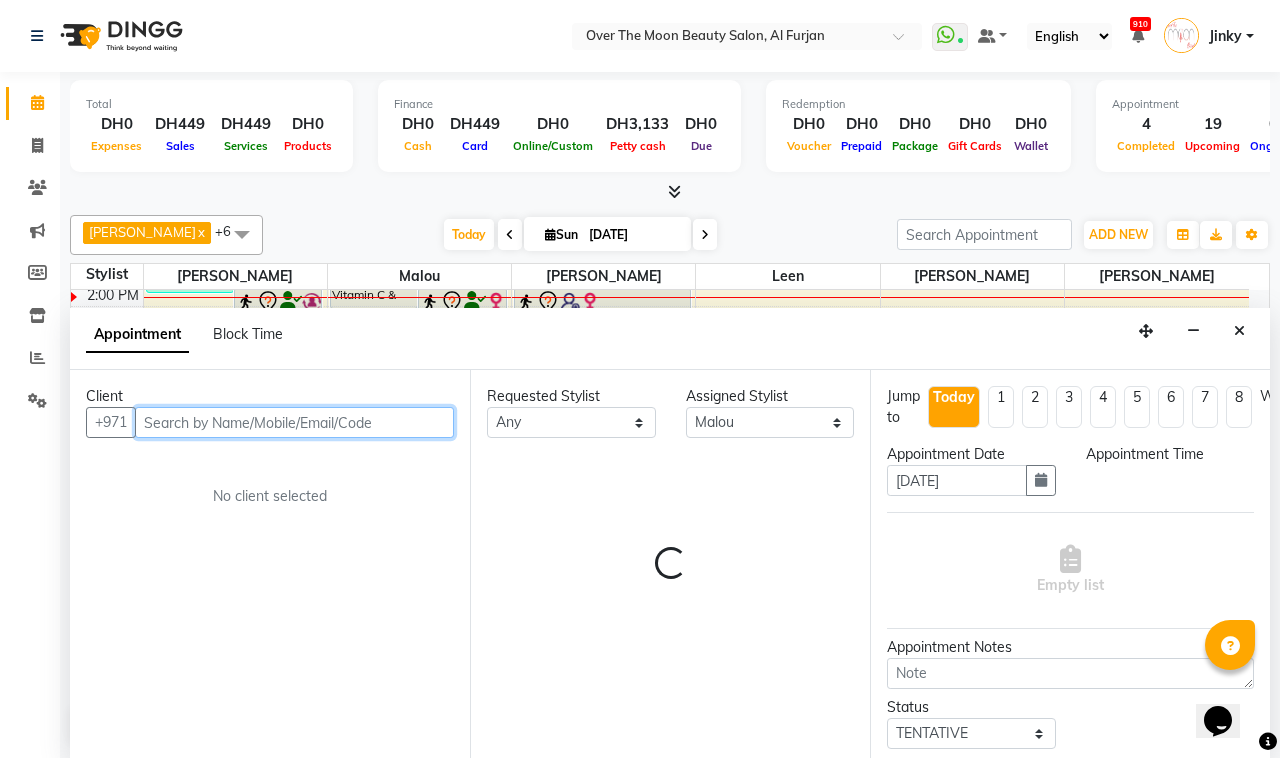 select on "960" 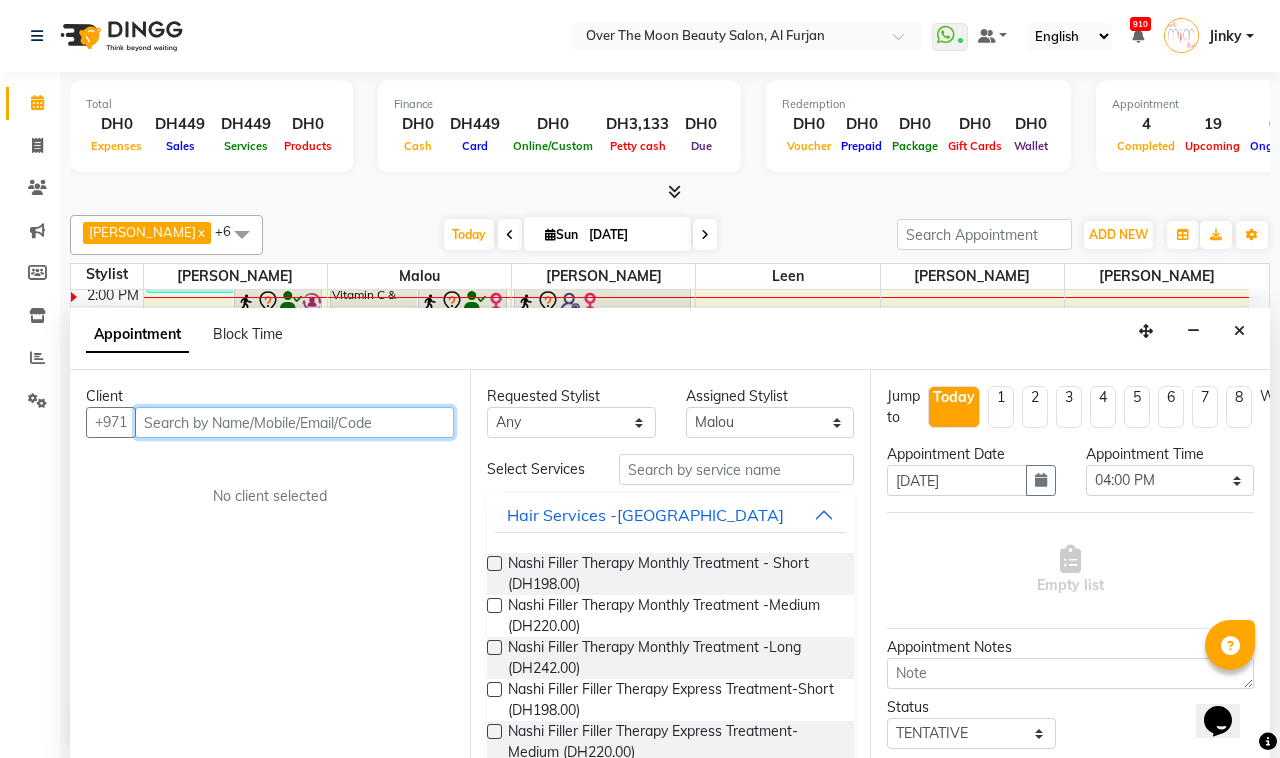 click at bounding box center (294, 422) 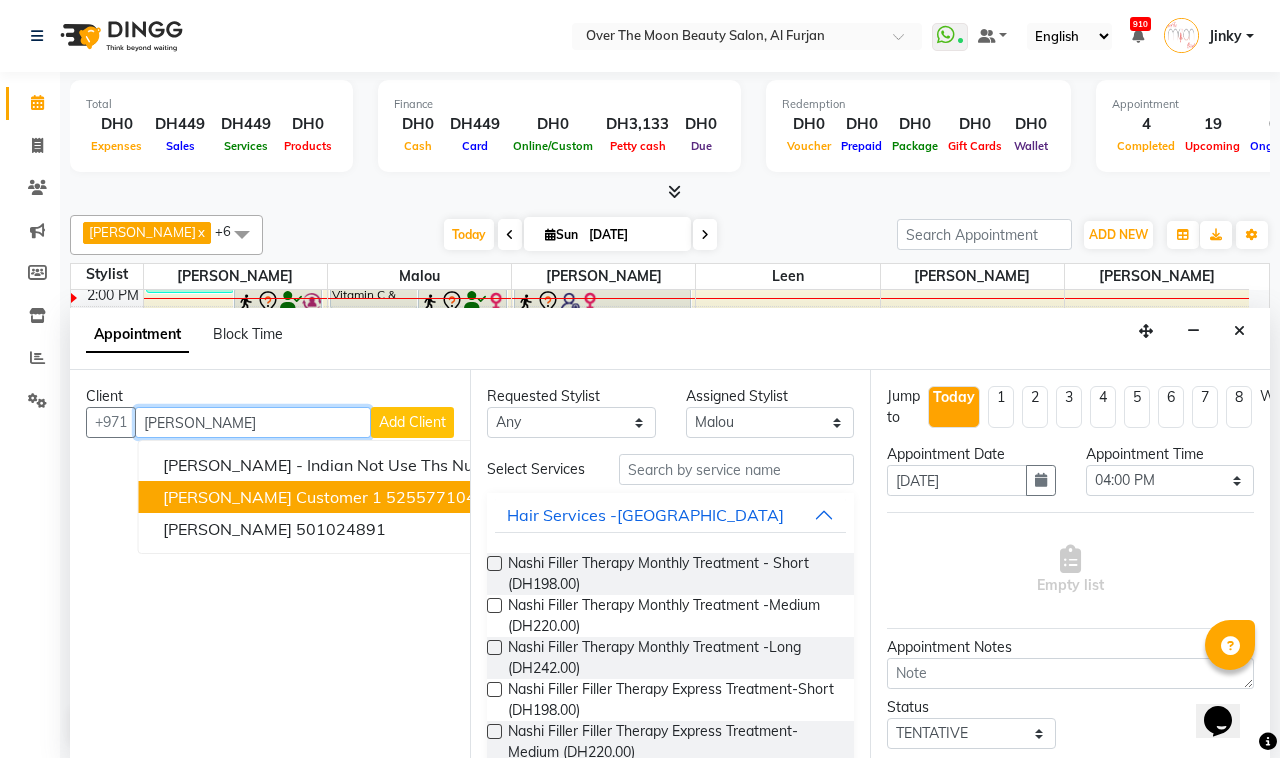 click on "Varsha Customer 1  525577104" at bounding box center (422, 497) 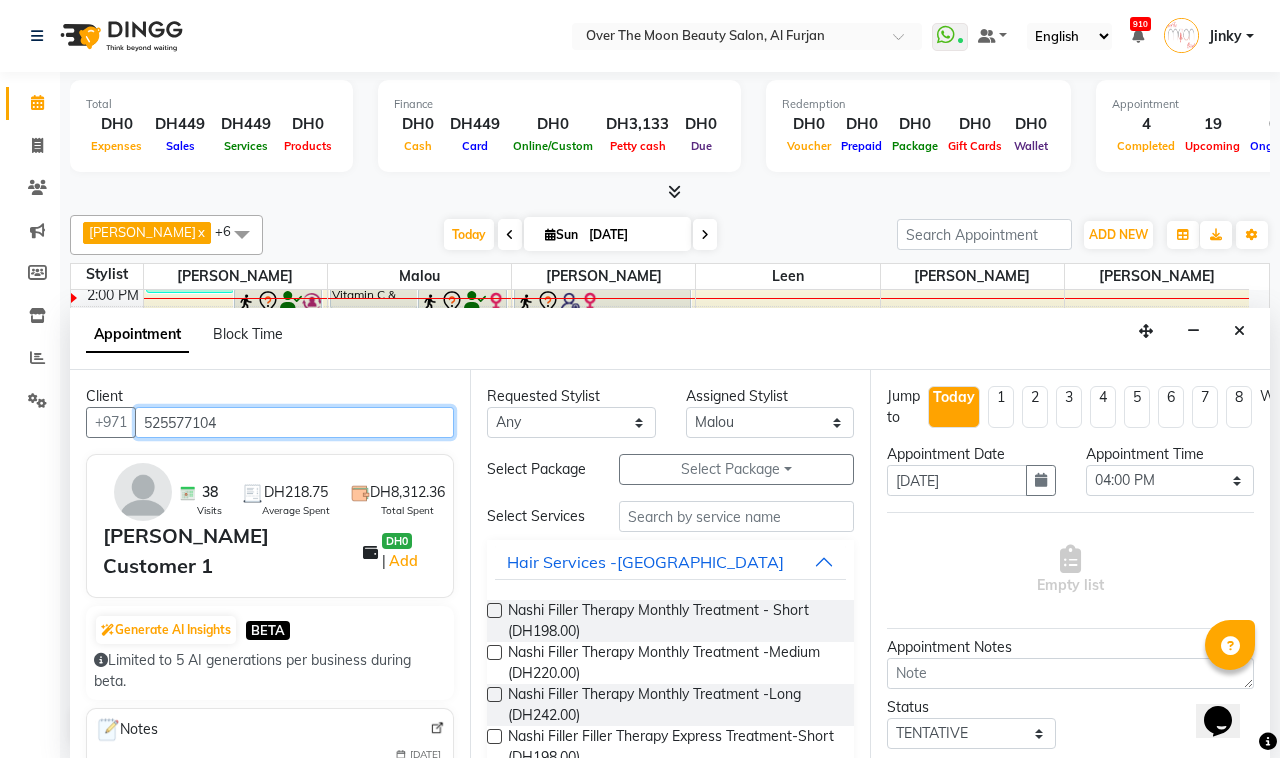 type on "525577104" 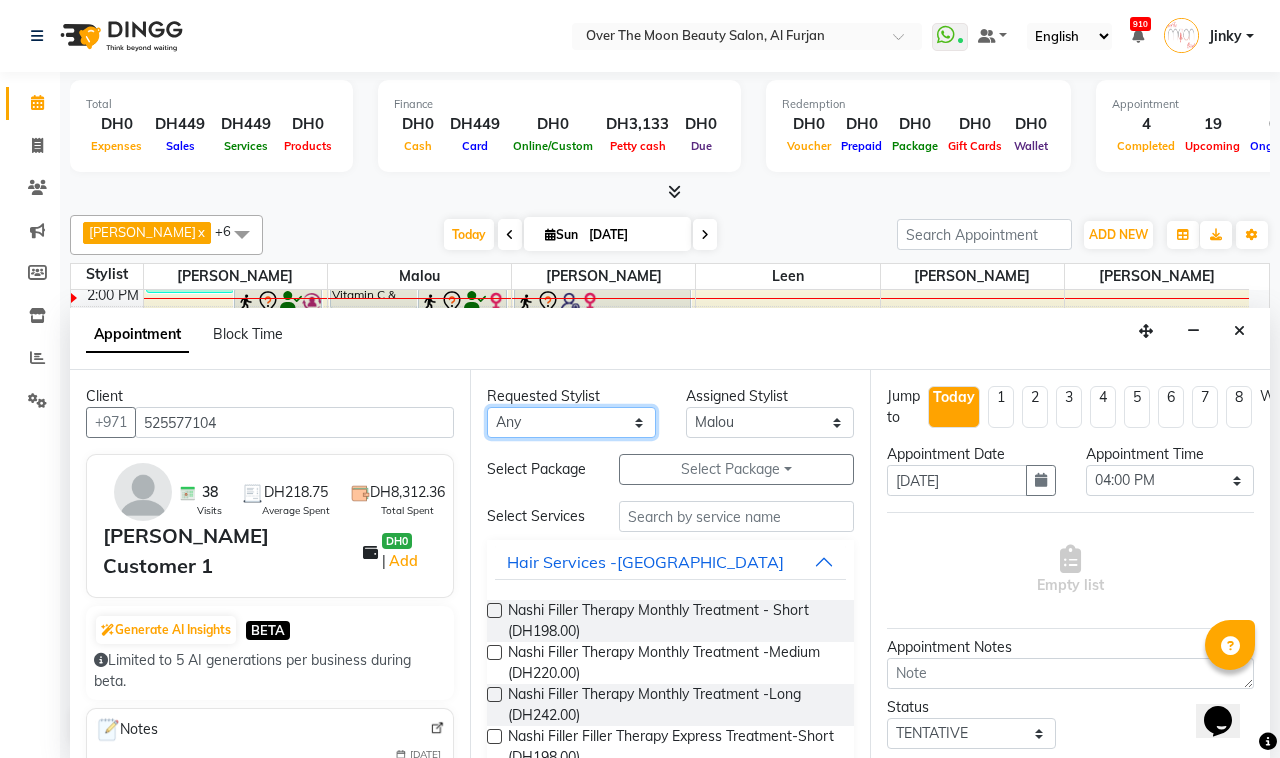 click on "Any Bianca Hadeel Jeewan Jinky Kristi Leen Malou William" at bounding box center [571, 422] 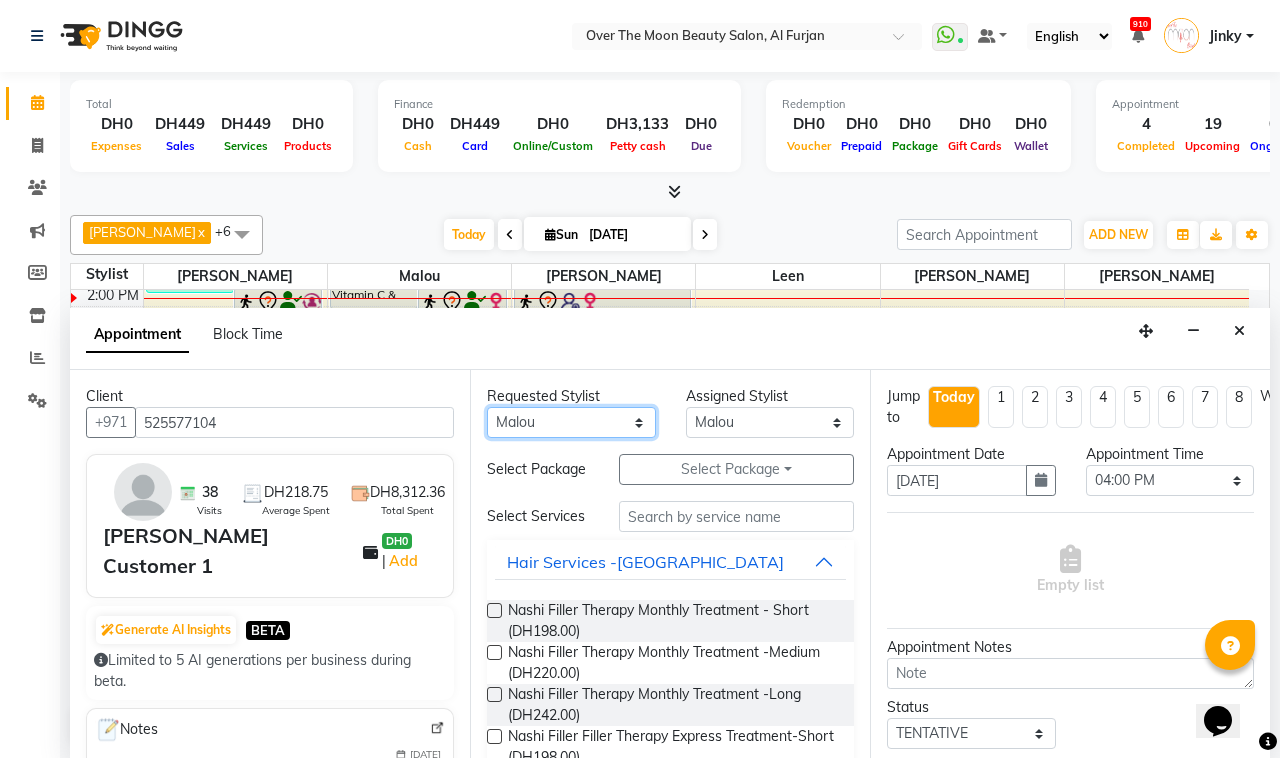 click on "Any Bianca Hadeel Jeewan Jinky Kristi Leen Malou William" at bounding box center [571, 422] 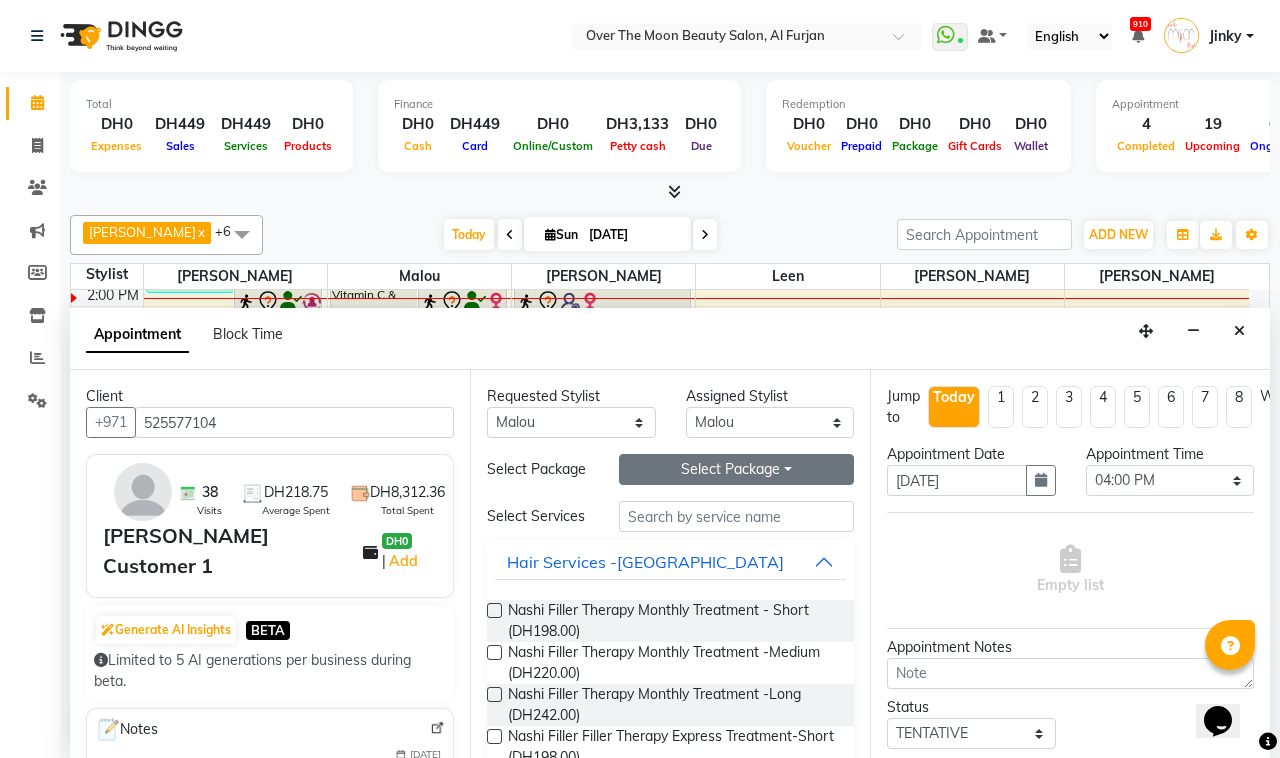click on "Select Package  Toggle Dropdown" at bounding box center [736, 469] 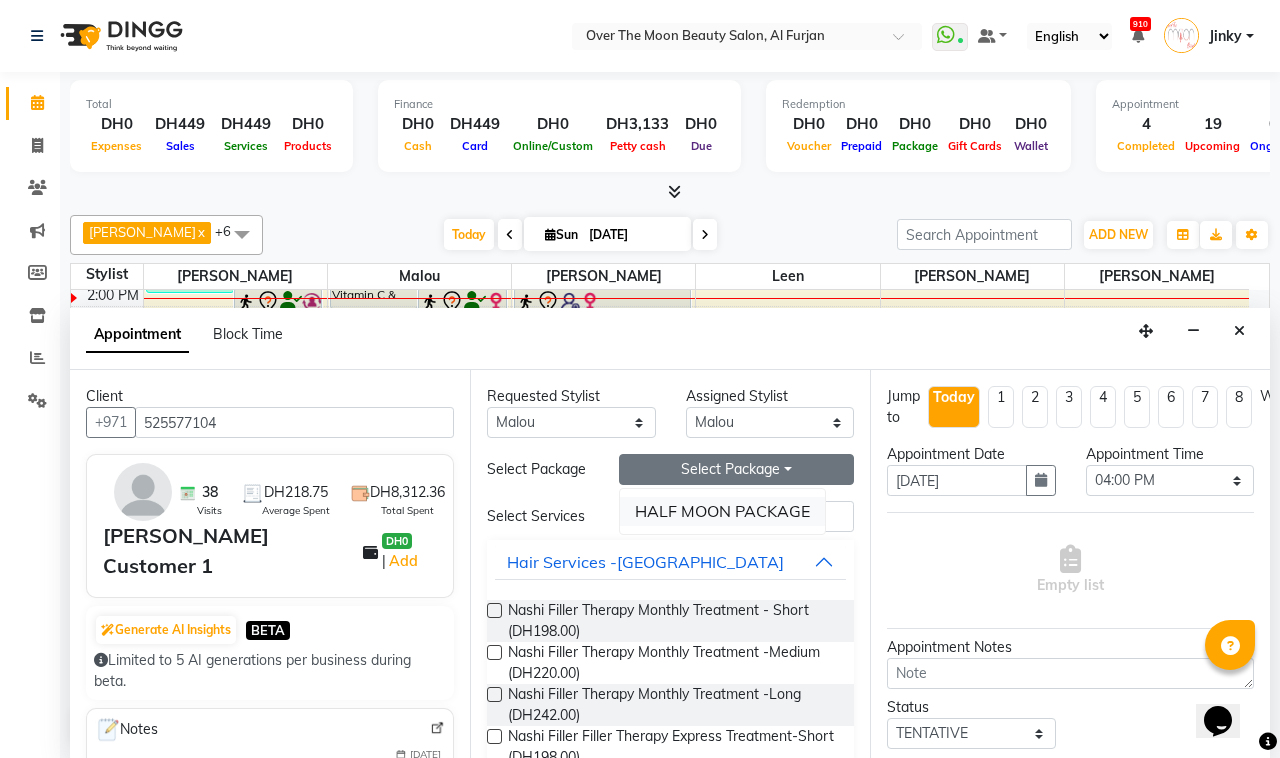 click on "HALF MOON PACKAGE" at bounding box center (722, 511) 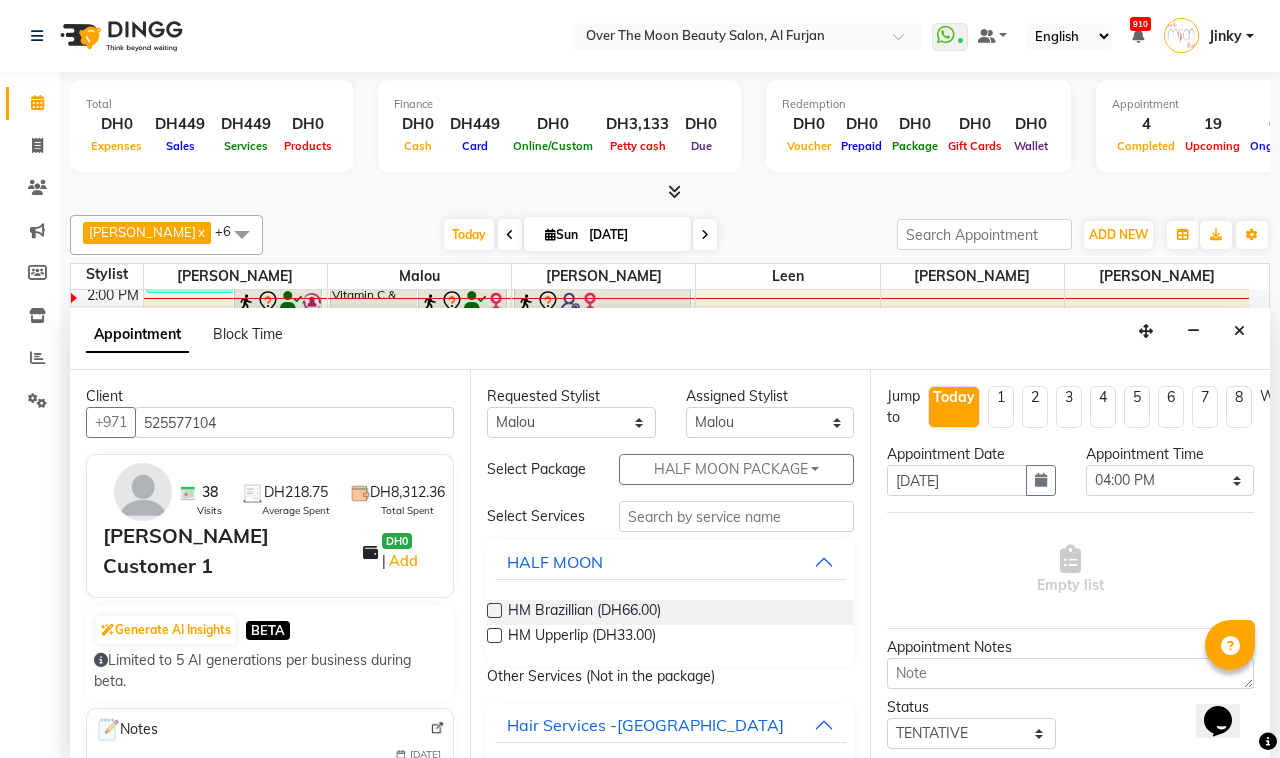 click at bounding box center [494, 610] 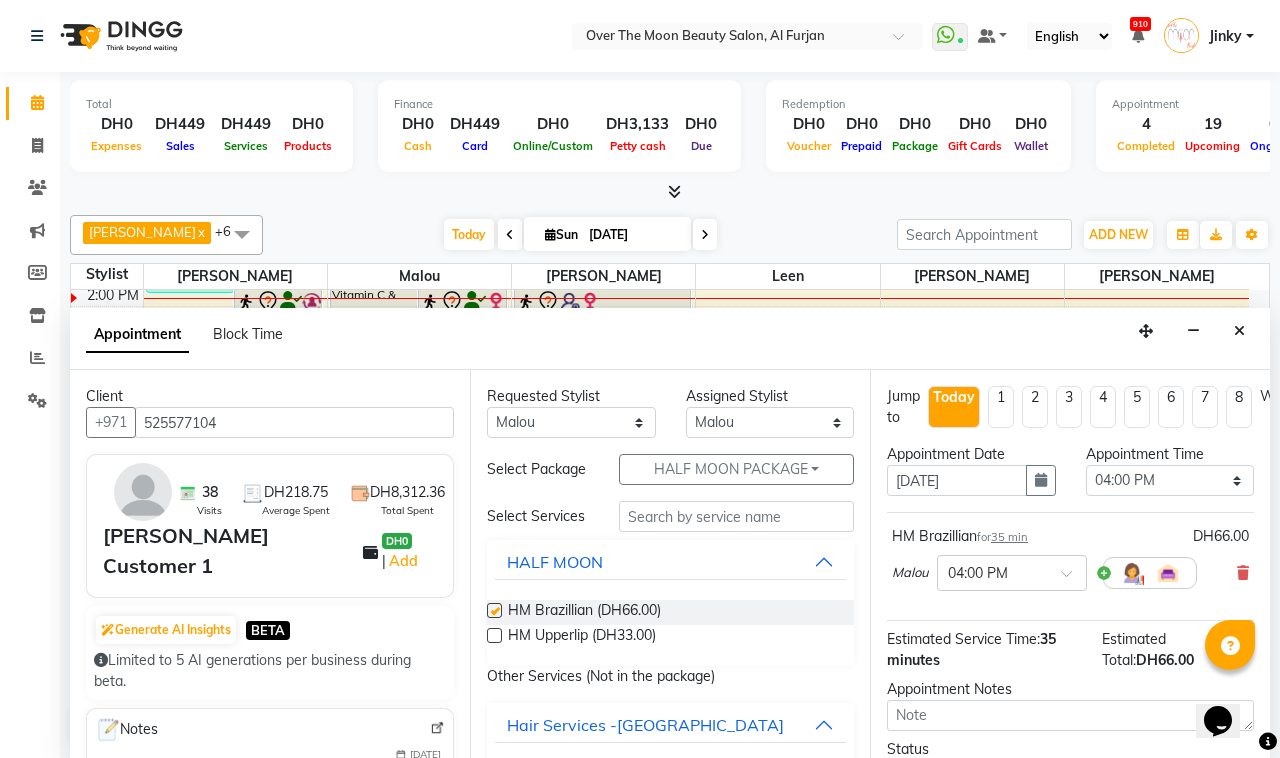 click at bounding box center (494, 635) 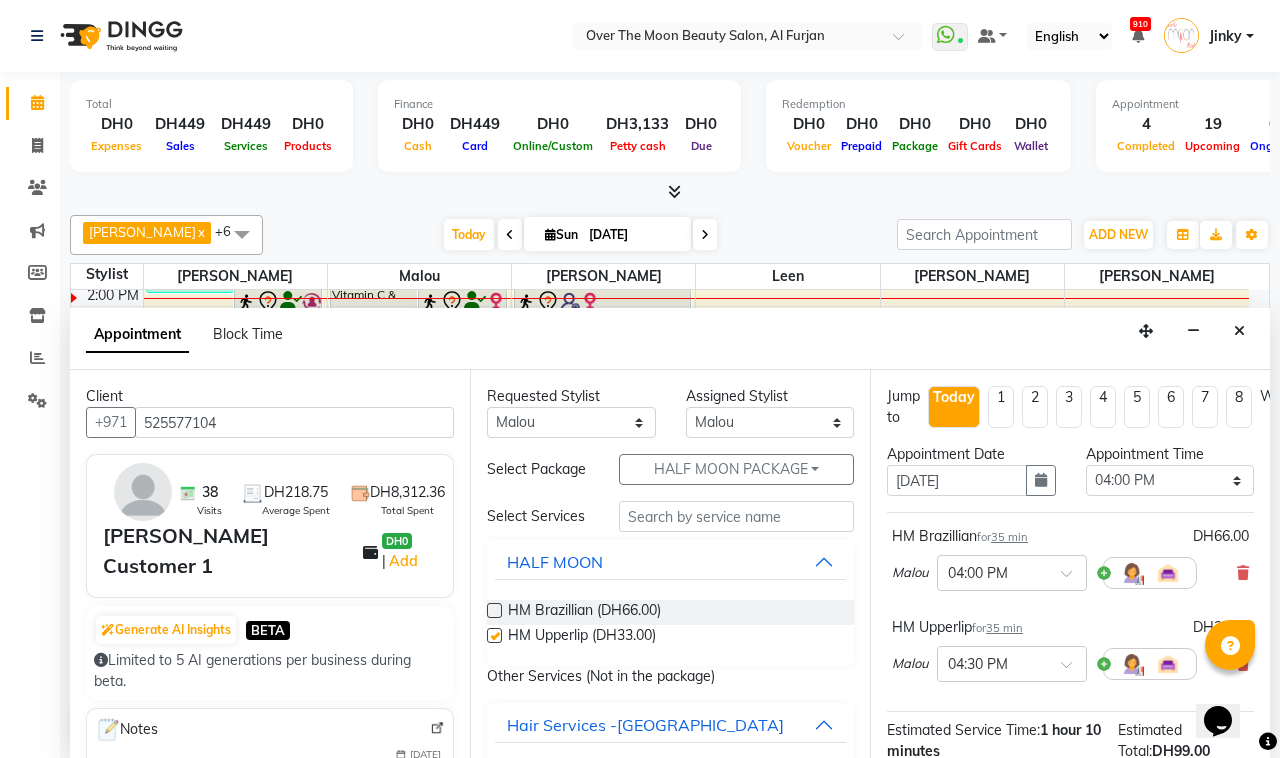 checkbox on "false" 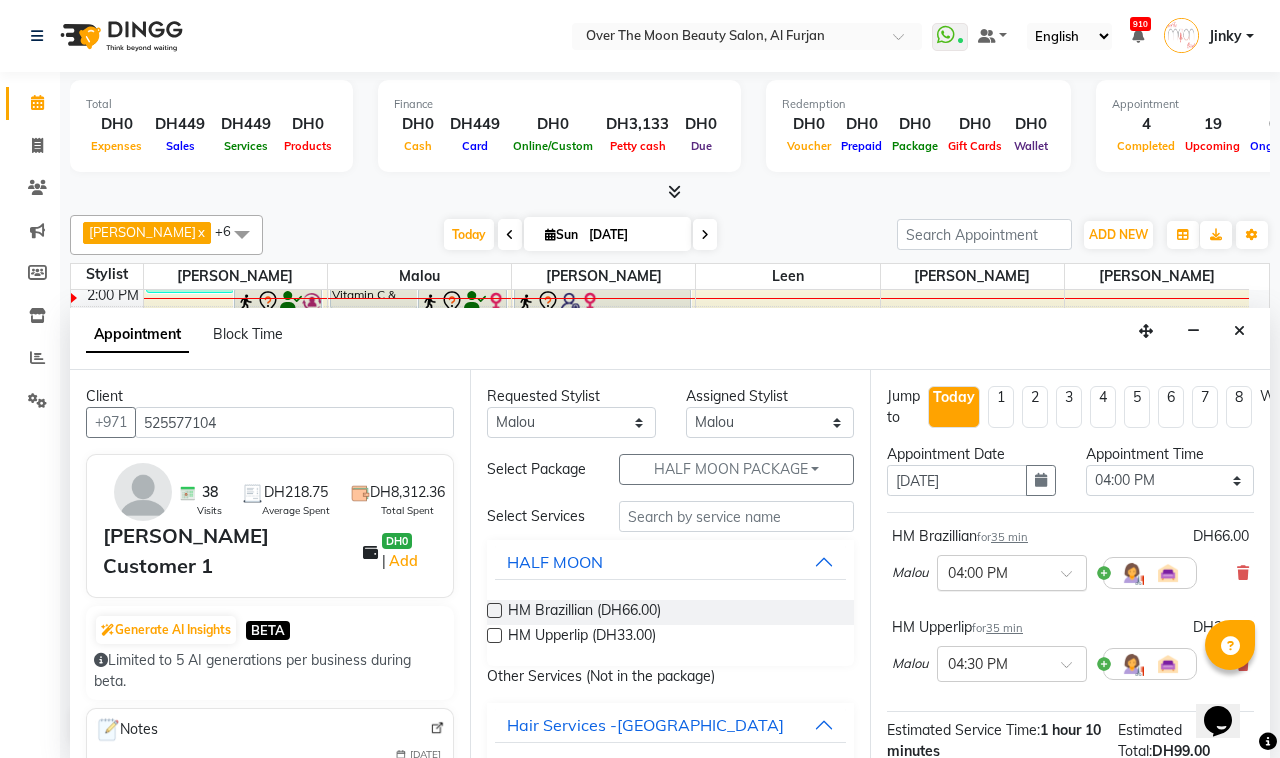 checkbox on "false" 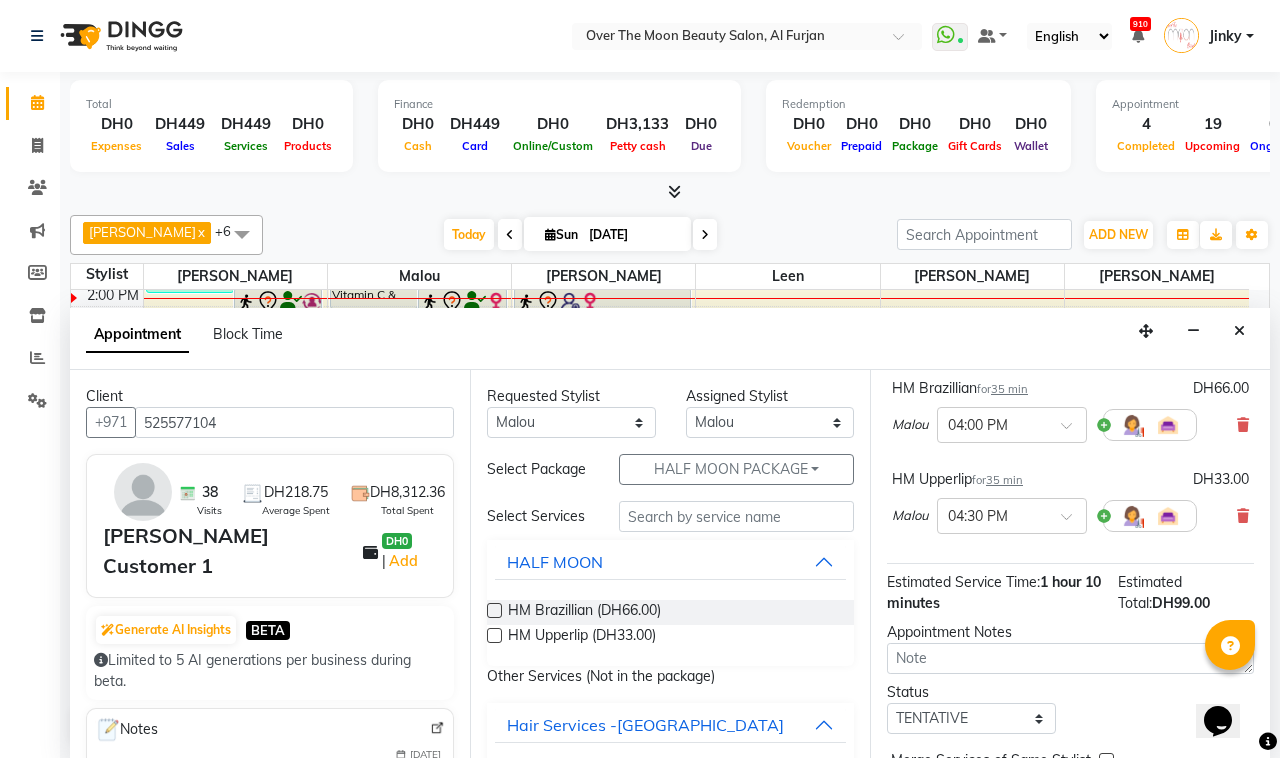 scroll, scrollTop: 208, scrollLeft: 0, axis: vertical 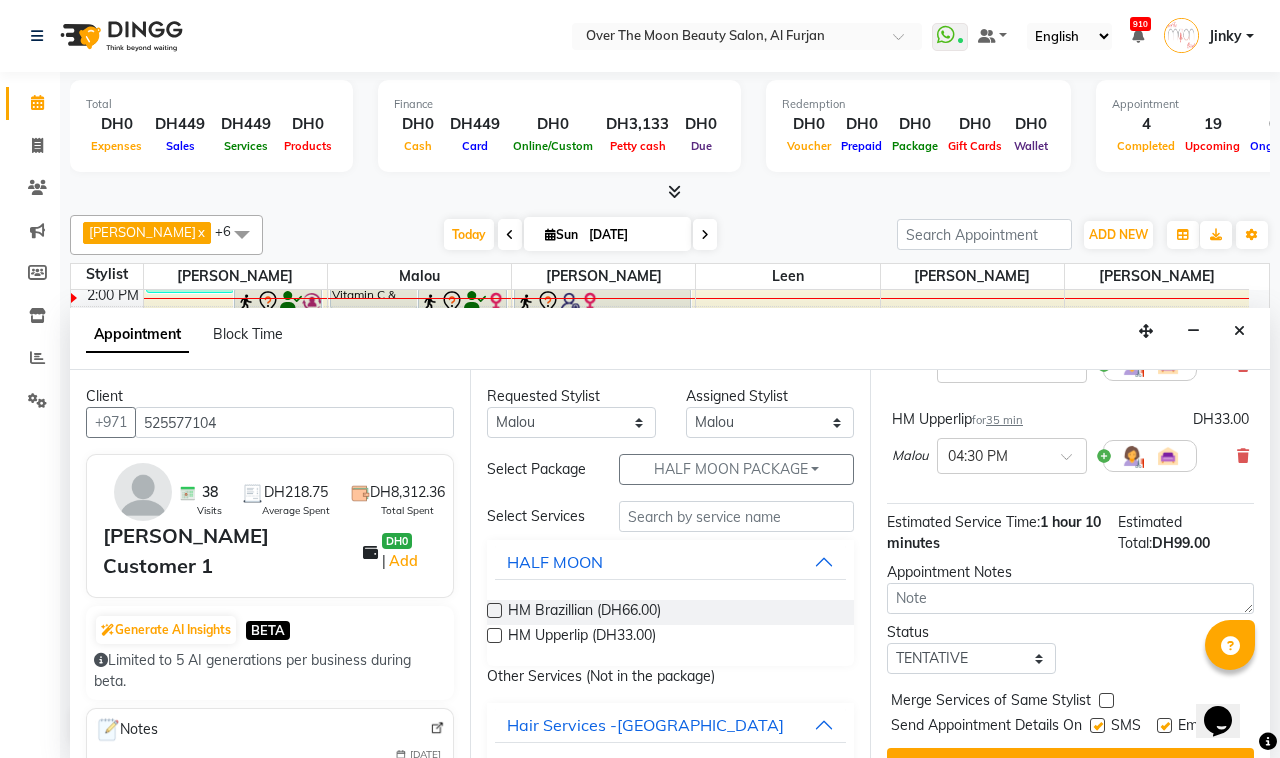 click on "Jump to Today 1 2 3 4 5 6 7 8 Weeks Appointment Date 13-07-2025 Appointment Time Select 10:00 AM 10:15 AM 10:30 AM 10:45 AM 11:00 AM 11:15 AM 11:30 AM 11:45 AM 12:00 PM 12:15 PM 12:30 PM 12:45 PM 01:00 PM 01:15 PM 01:30 PM 01:45 PM 02:00 PM 02:15 PM 02:30 PM 02:45 PM 03:00 PM 03:15 PM 03:30 PM 03:45 PM 04:00 PM 04:15 PM 04:30 PM 04:45 PM 05:00 PM 05:15 PM 05:30 PM 05:45 PM 06:00 PM 06:15 PM 06:30 PM 06:45 PM 07:00 PM 07:15 PM 07:30 PM 07:45 PM 08:00 PM 08:15 PM 08:30 PM 08:45 PM 09:00 PM 09:15 PM 09:30 PM 09:45 PM 10:00 PM 10:15 PM 10:30 PM 10:45 PM 11:00 PM HM Brazillian   for  35 min DH66.00 Malou × 04:00 PM HM Upperlip   for  35 min DH33.00 Malou × 04:30 PM Estimated Service Time:  1 hour 10 minutes Estimated Total:  DH99.00 Appointment Notes Status Select TENTATIVE CONFIRM CHECK-IN UPCOMING Merge Services of Same Stylist Send Appointment Details On SMS Email  Book" at bounding box center (1070, 564) 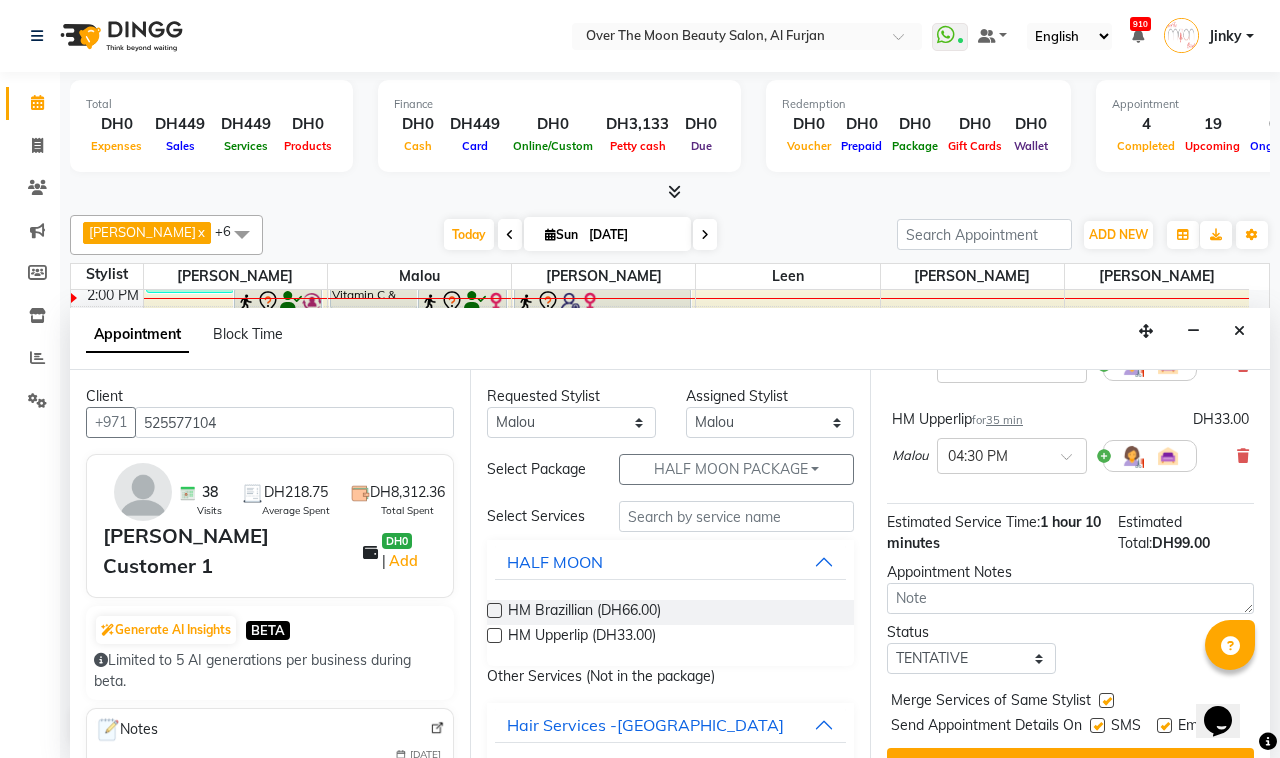 scroll, scrollTop: 270, scrollLeft: 0, axis: vertical 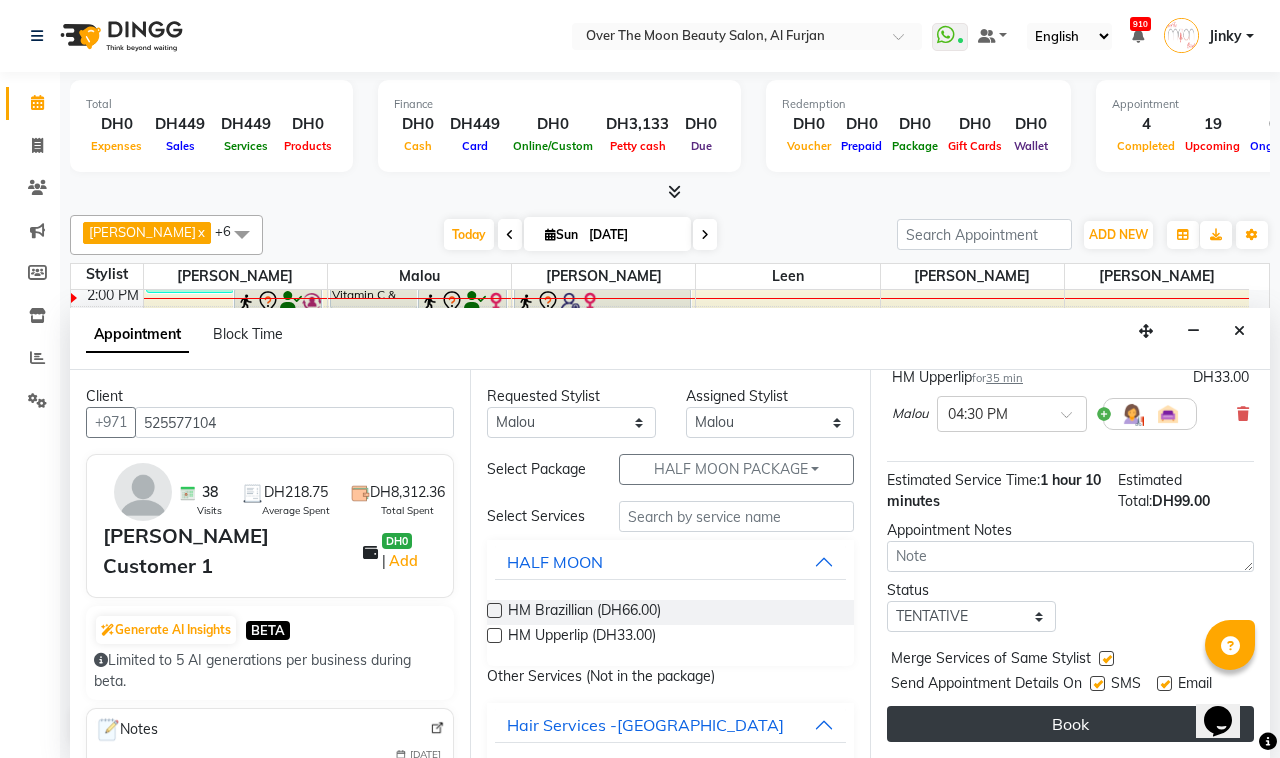 click on "Book" at bounding box center (1070, 724) 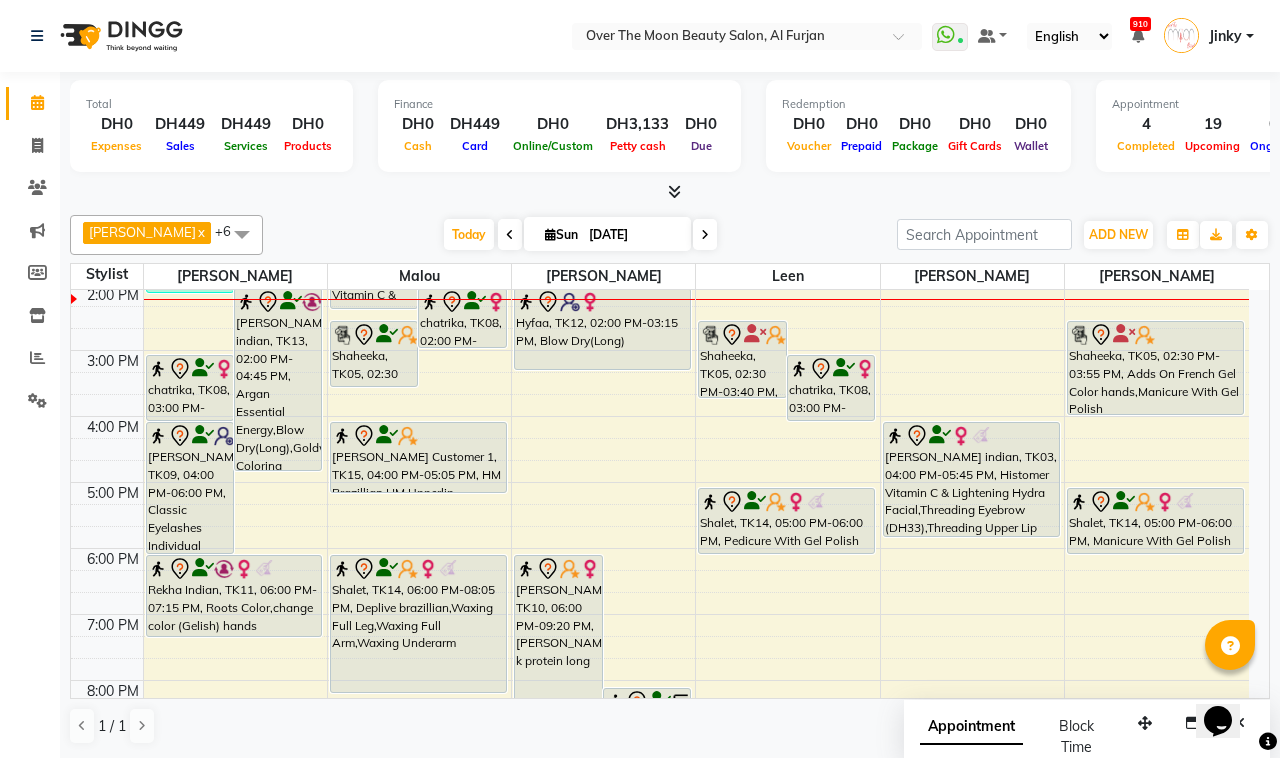 click 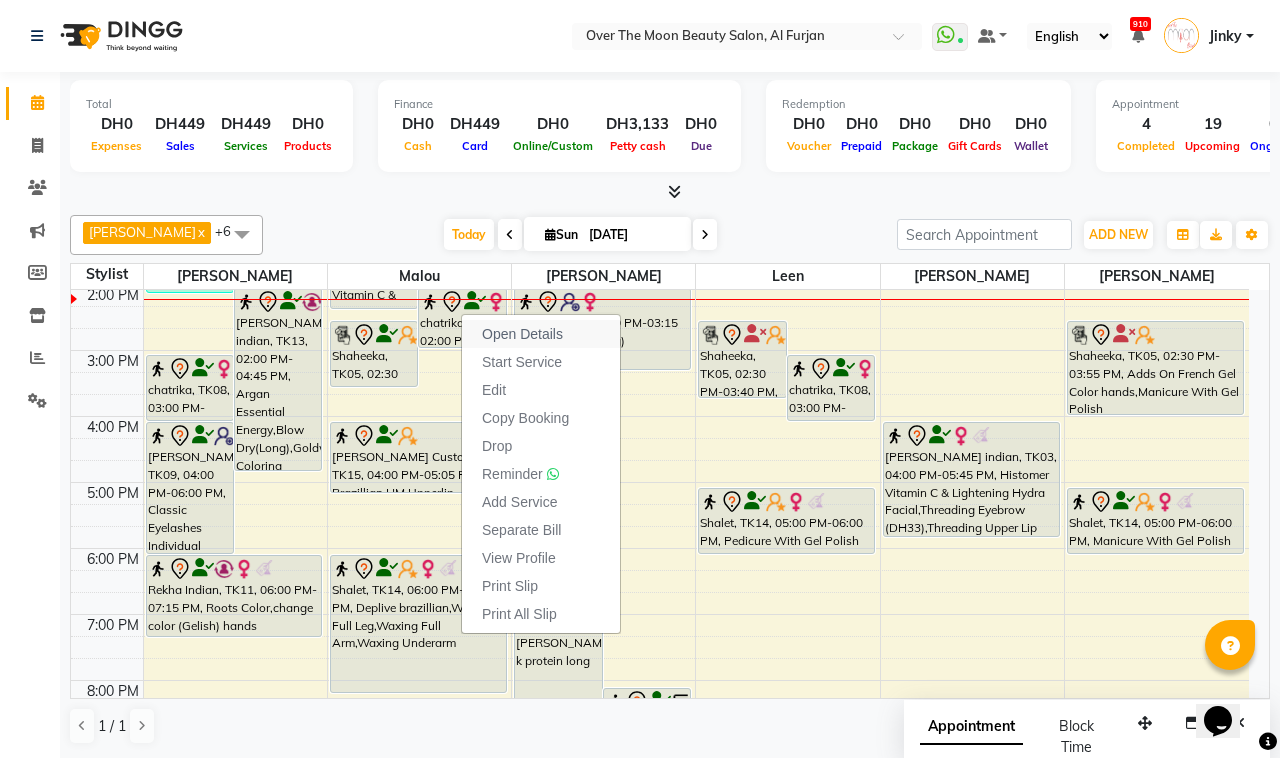 click on "Open Details" at bounding box center [522, 334] 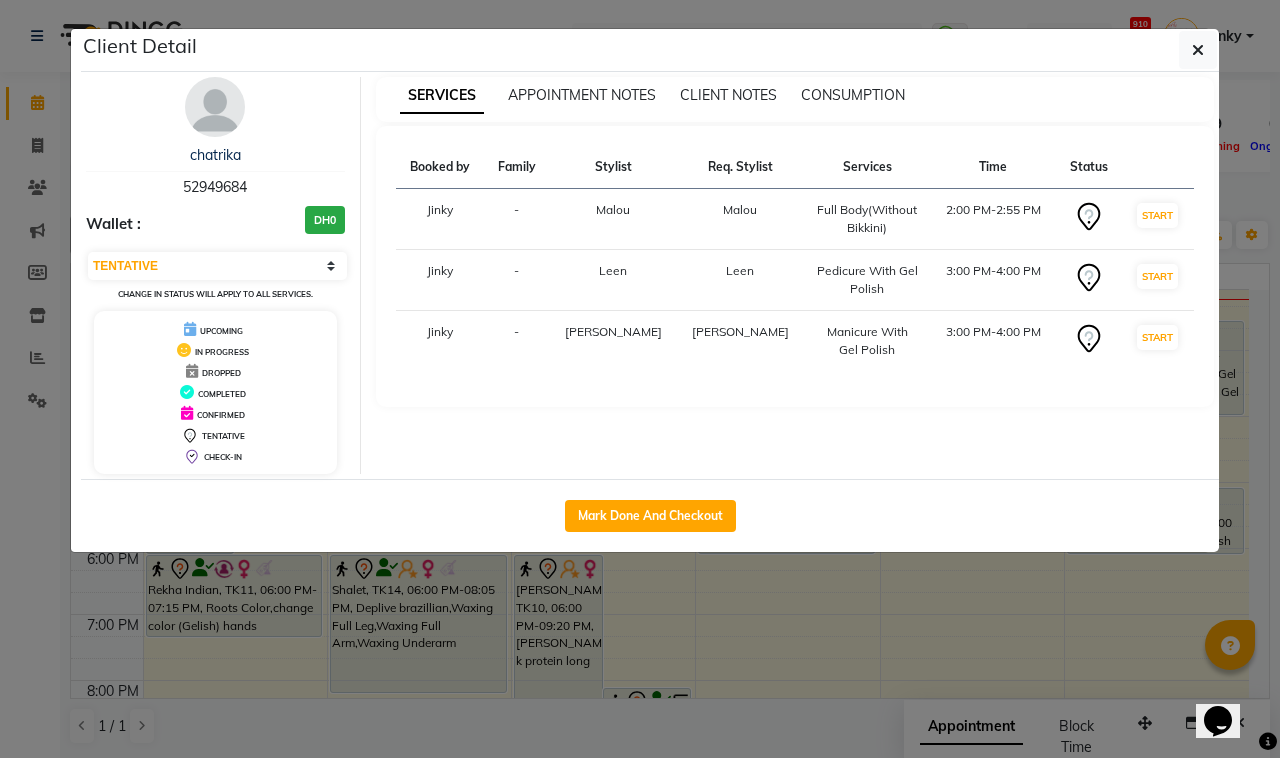 click on "52949684" at bounding box center (215, 187) 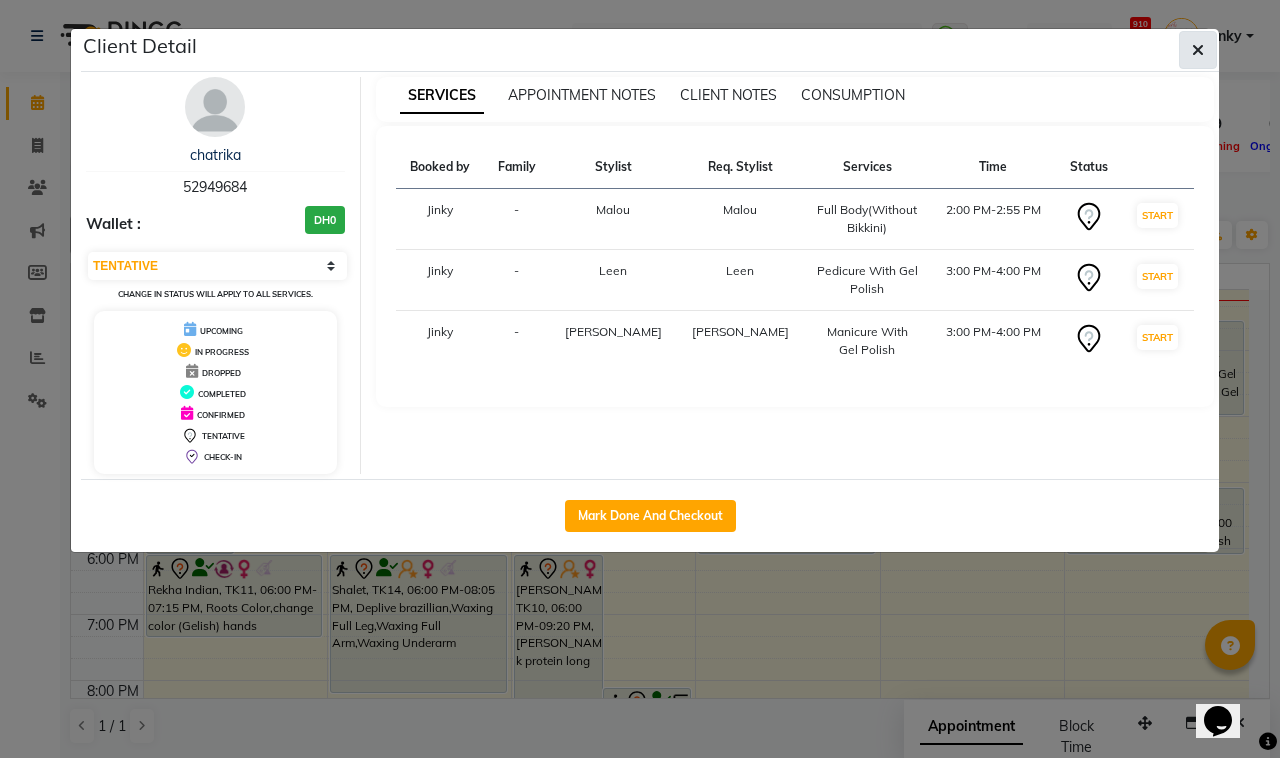 click 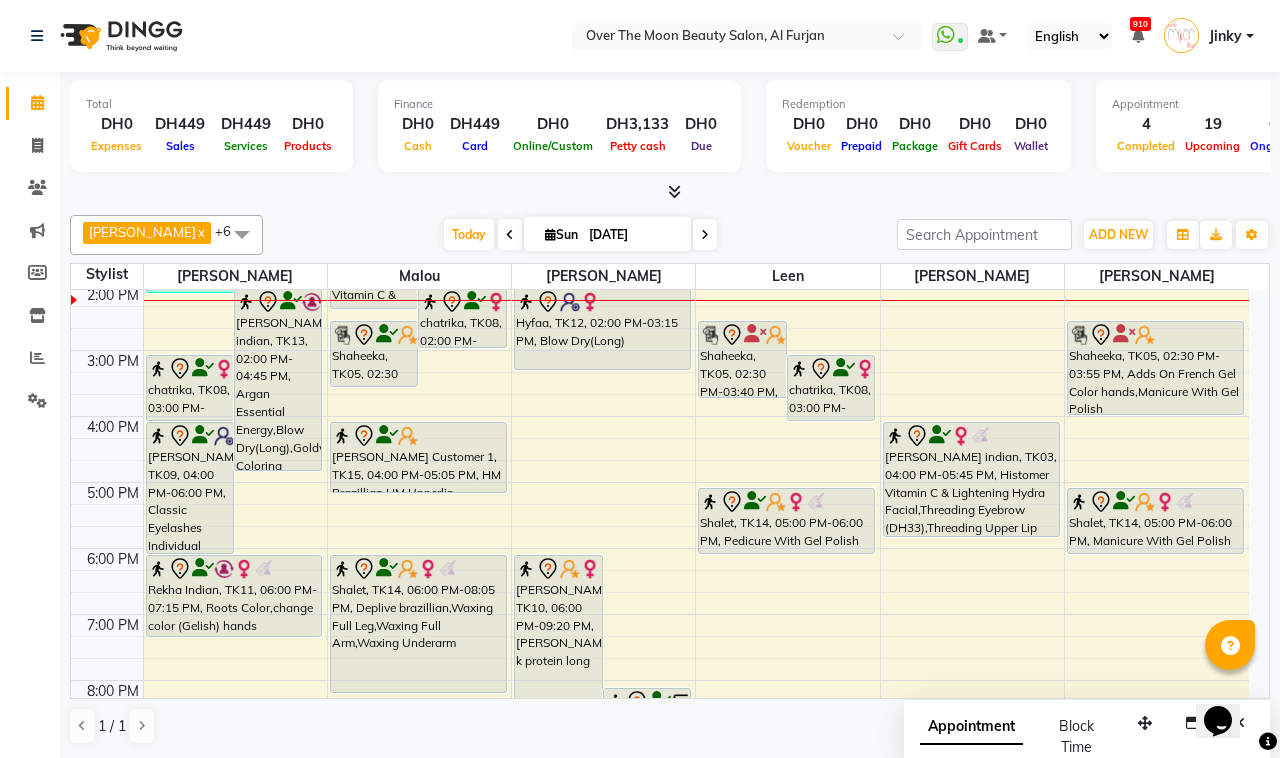 click on "chatrika, TK08, 02:00 PM-02:55 PM, Full Body(Without Bikkini)" at bounding box center (462, 318) 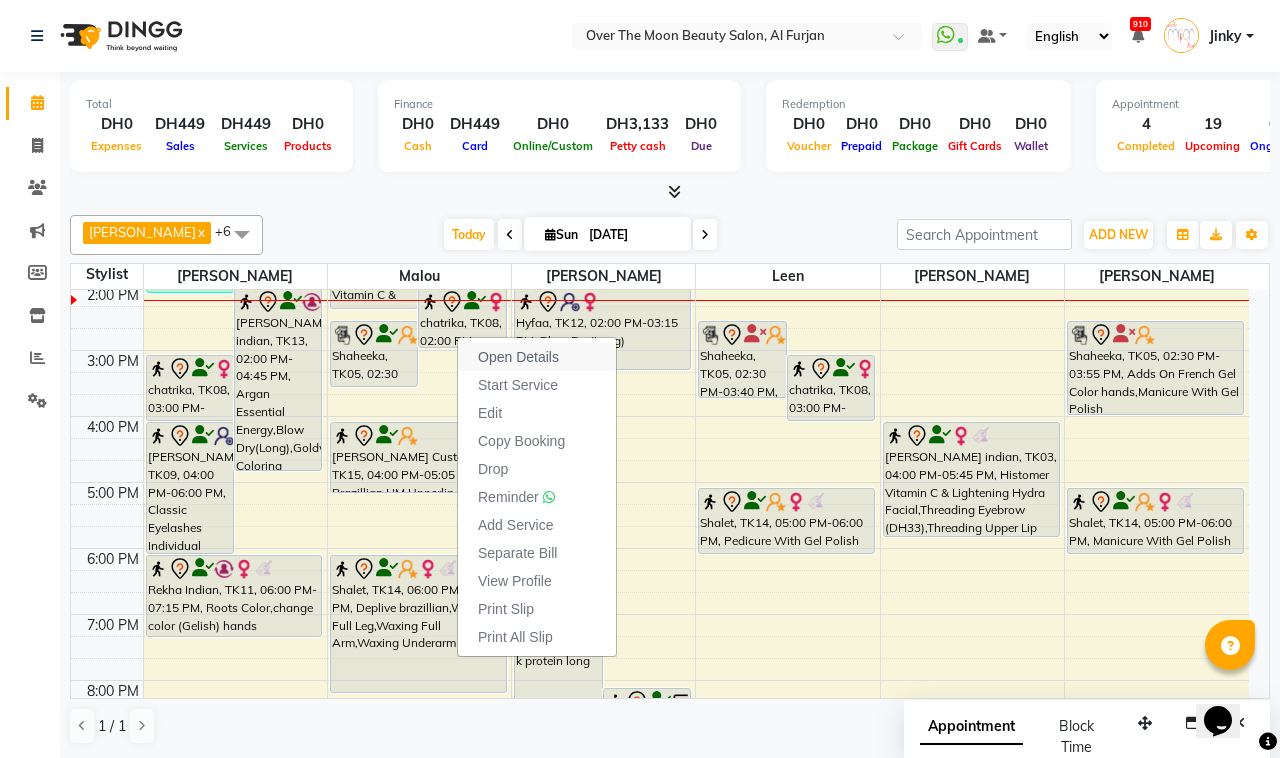 click on "Open Details" at bounding box center [518, 357] 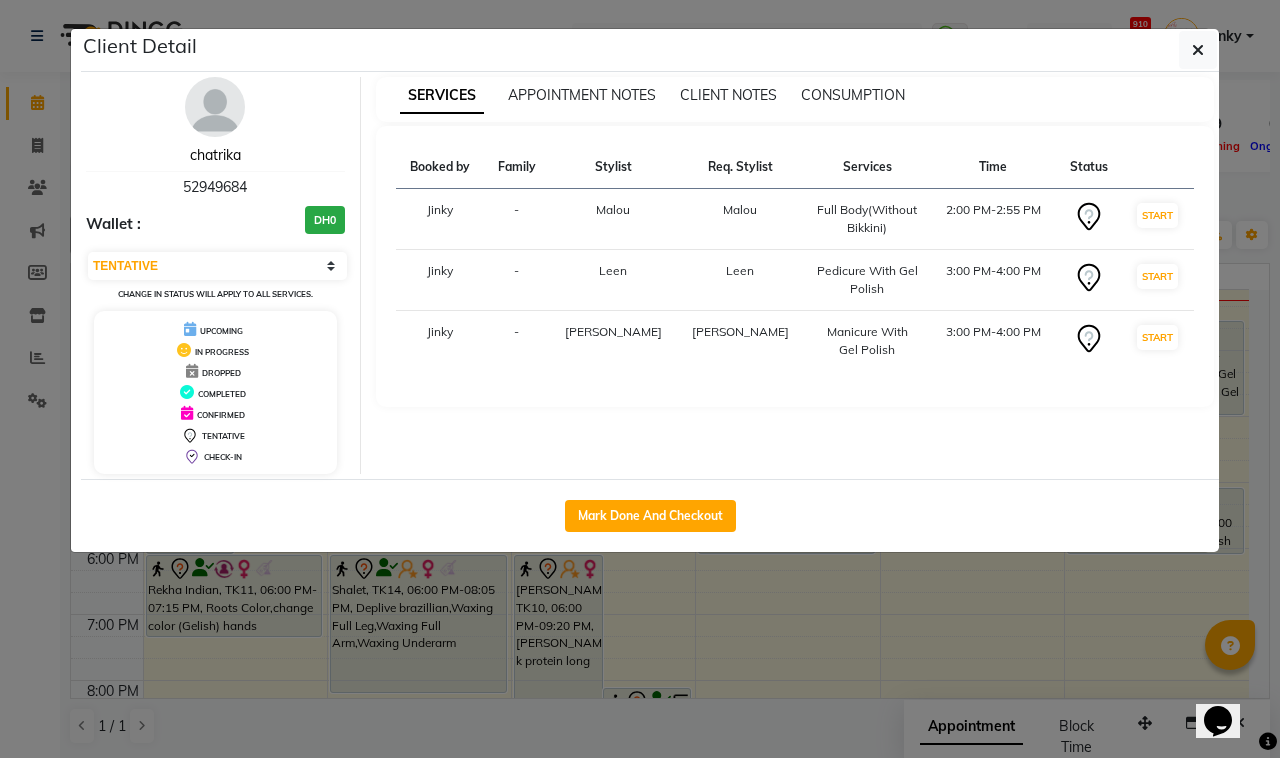 click on "chatrika" at bounding box center (215, 155) 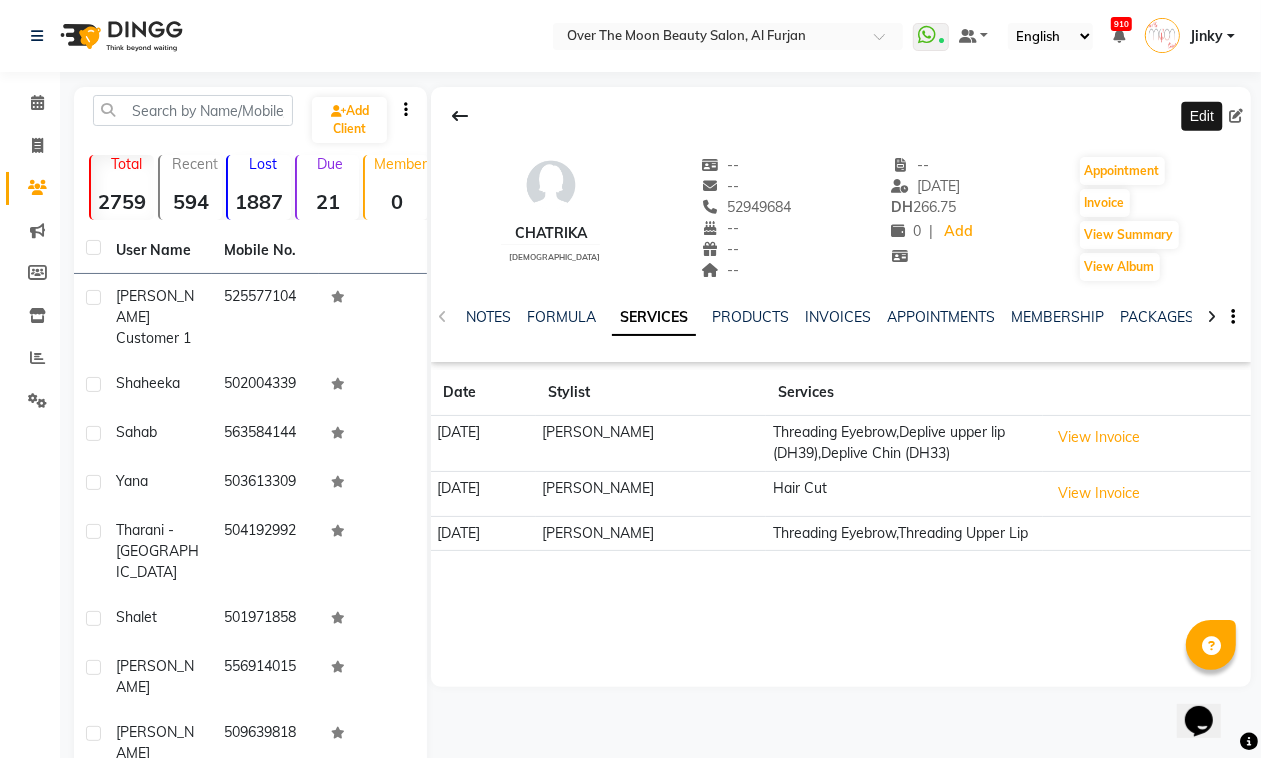 click 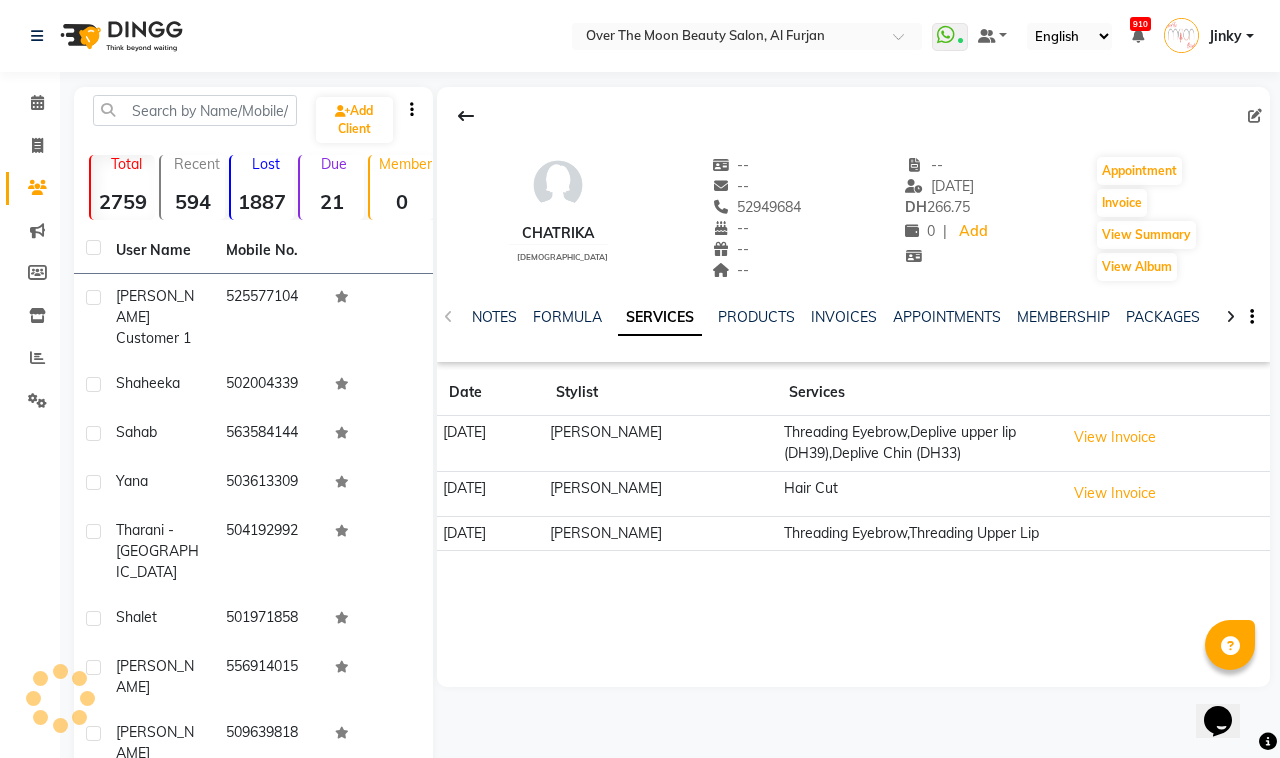 select on "[DEMOGRAPHIC_DATA]" 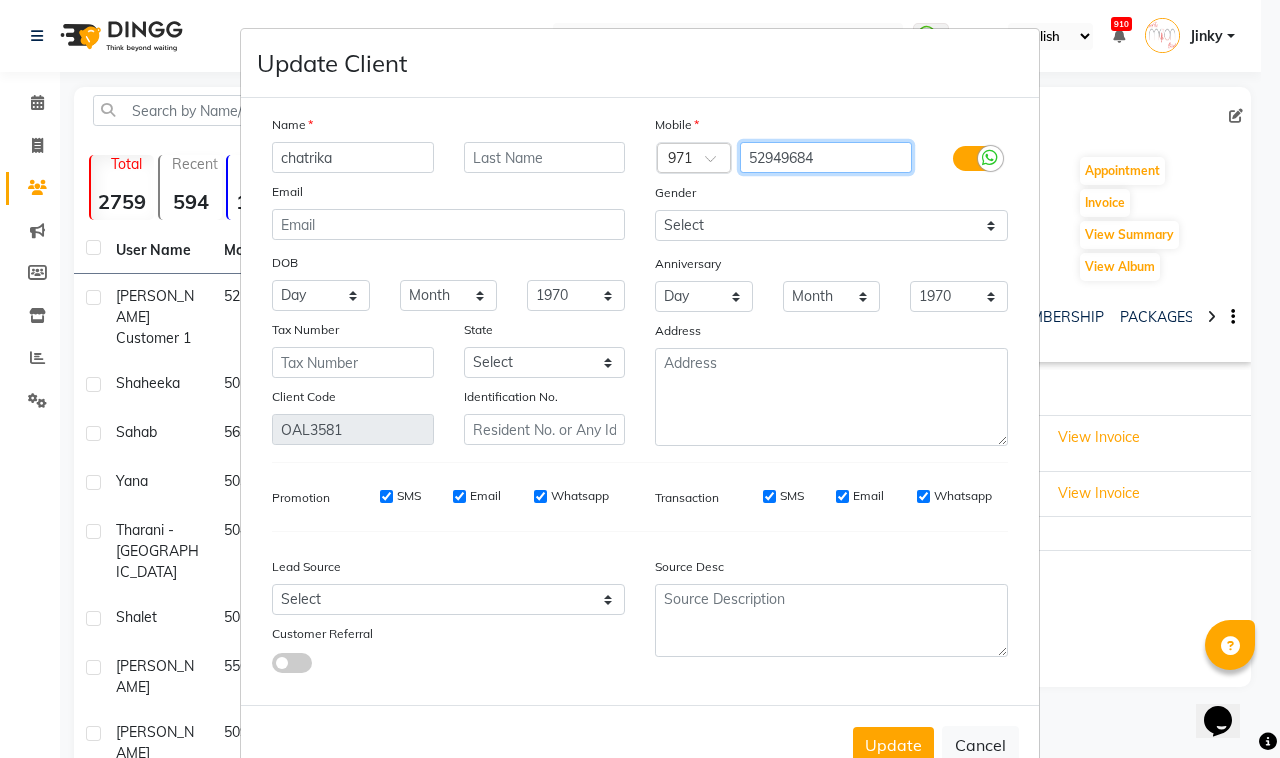 click on "52949684" at bounding box center (826, 157) 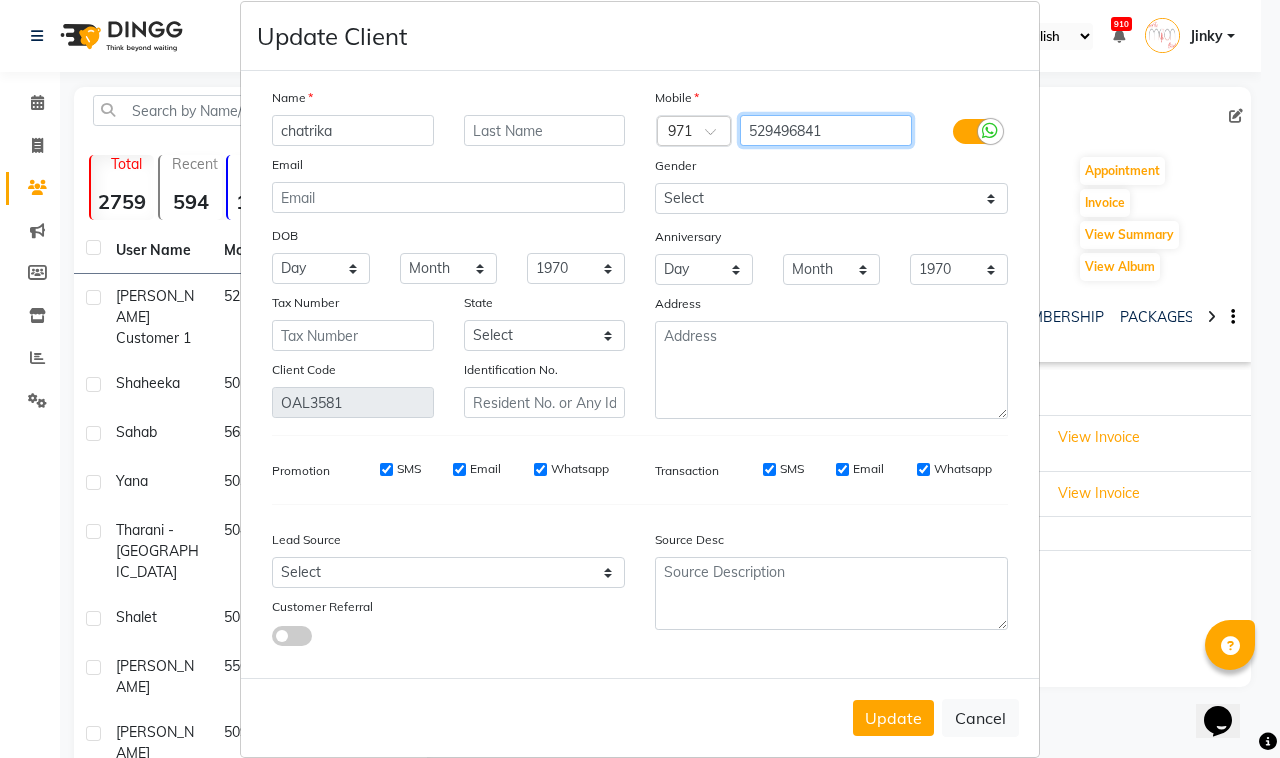 scroll, scrollTop: 50, scrollLeft: 0, axis: vertical 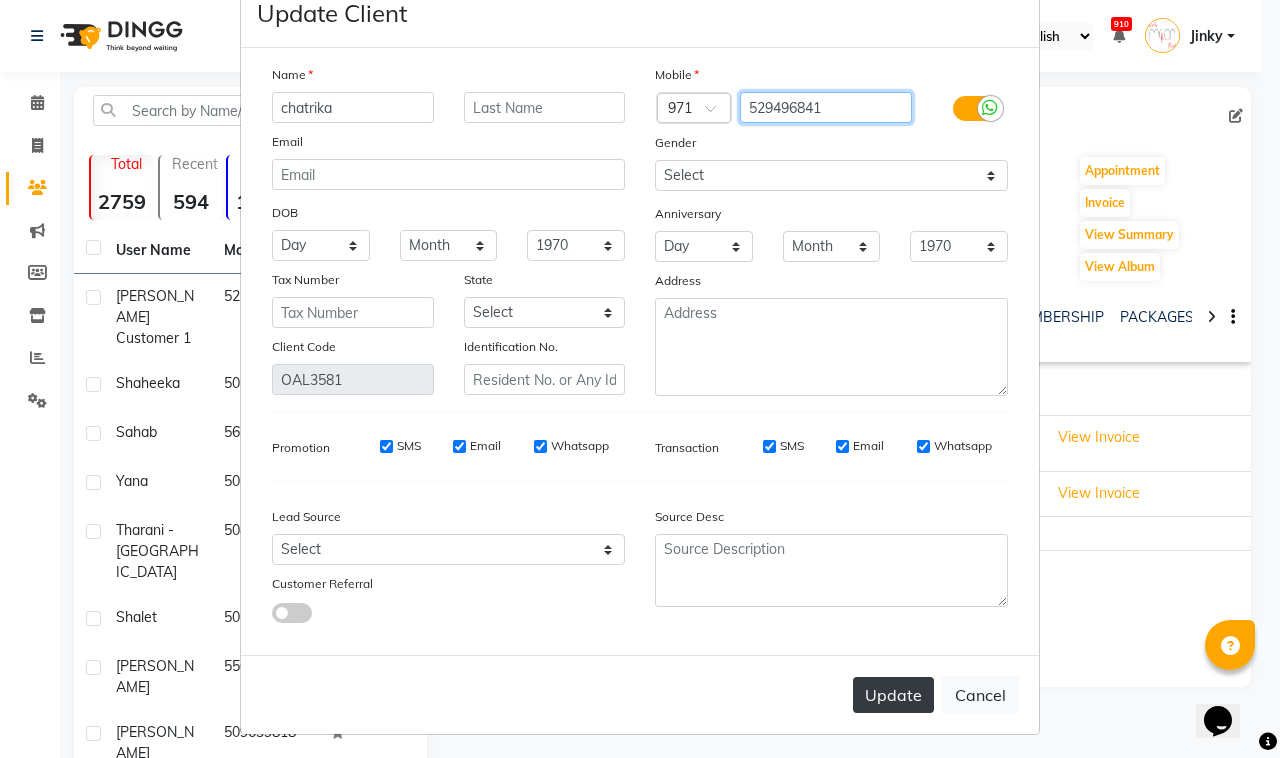type on "529496841" 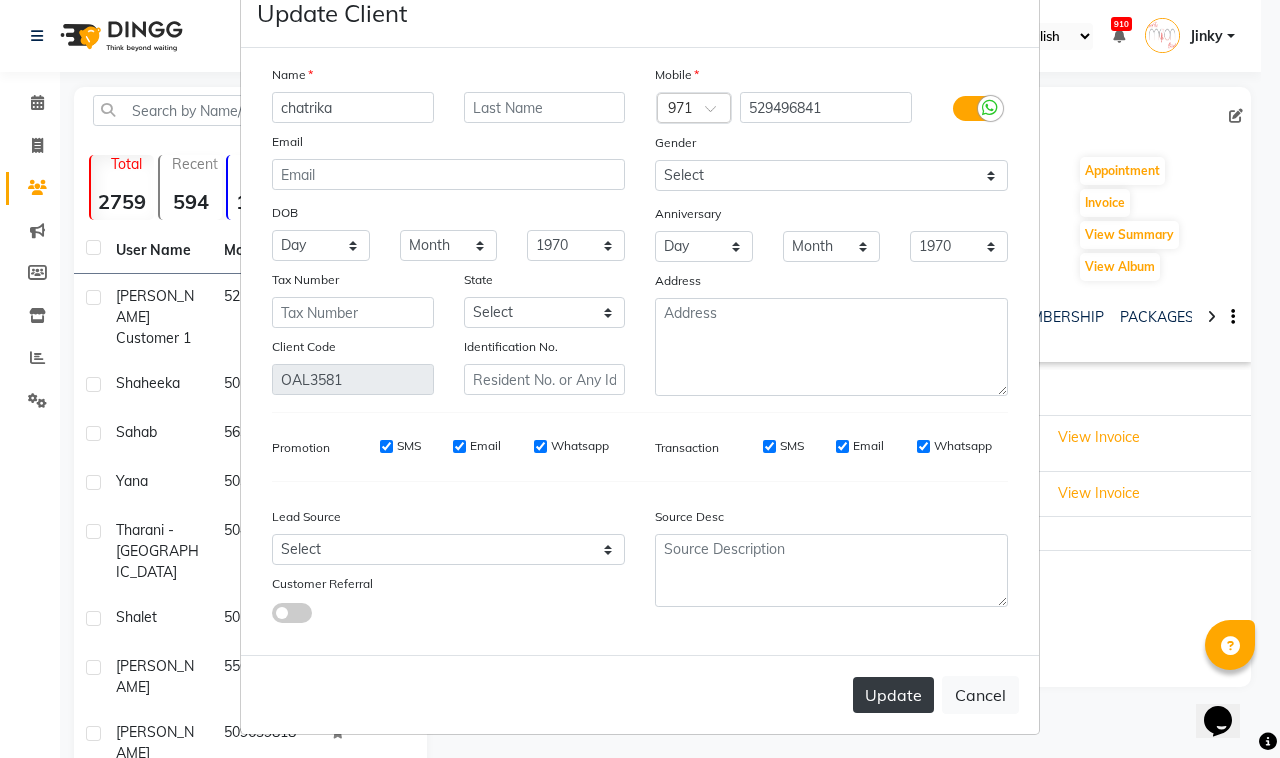 click on "Update" at bounding box center [893, 695] 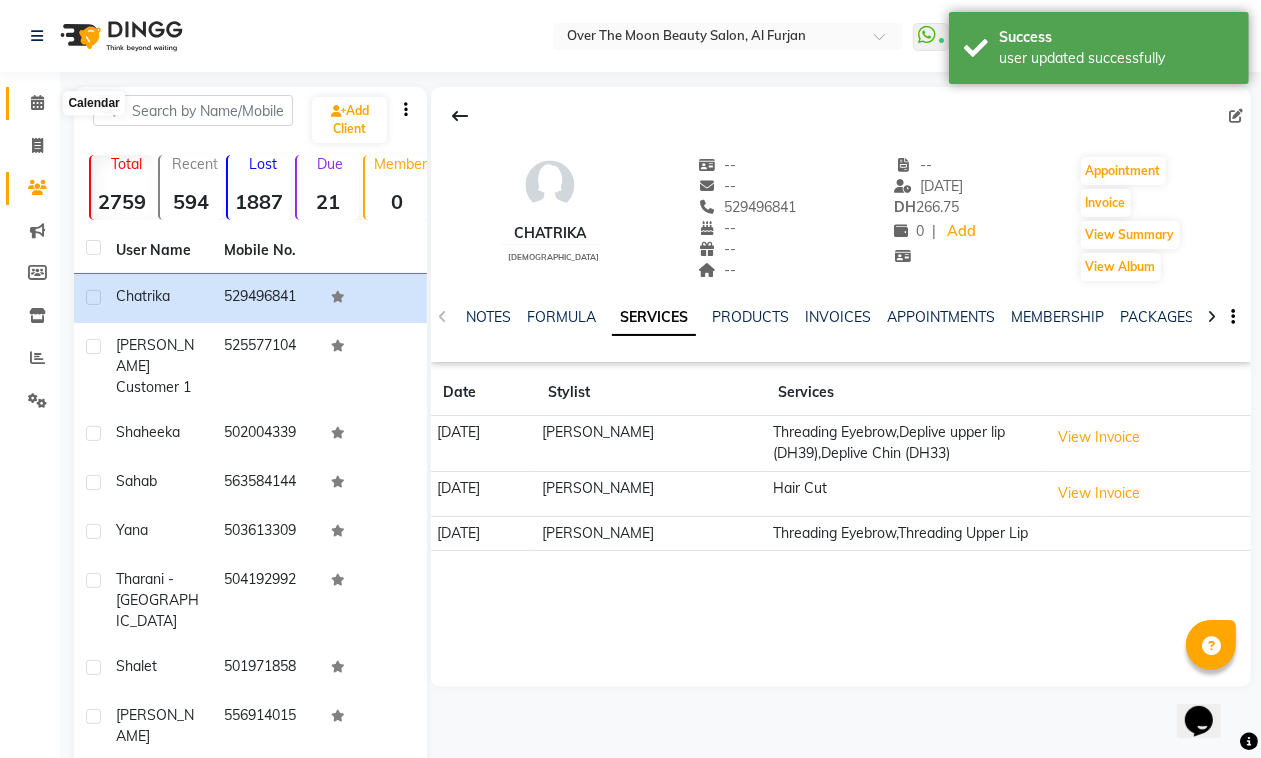 click 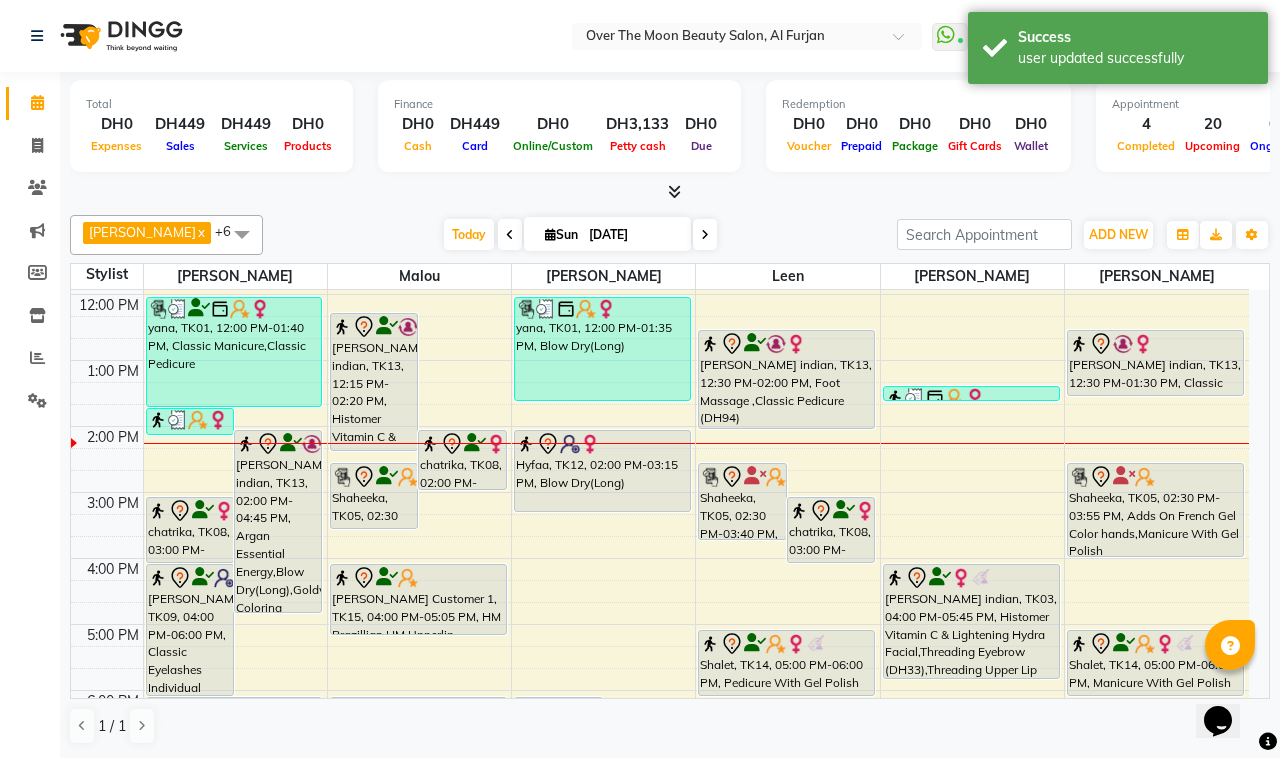 scroll, scrollTop: 208, scrollLeft: 0, axis: vertical 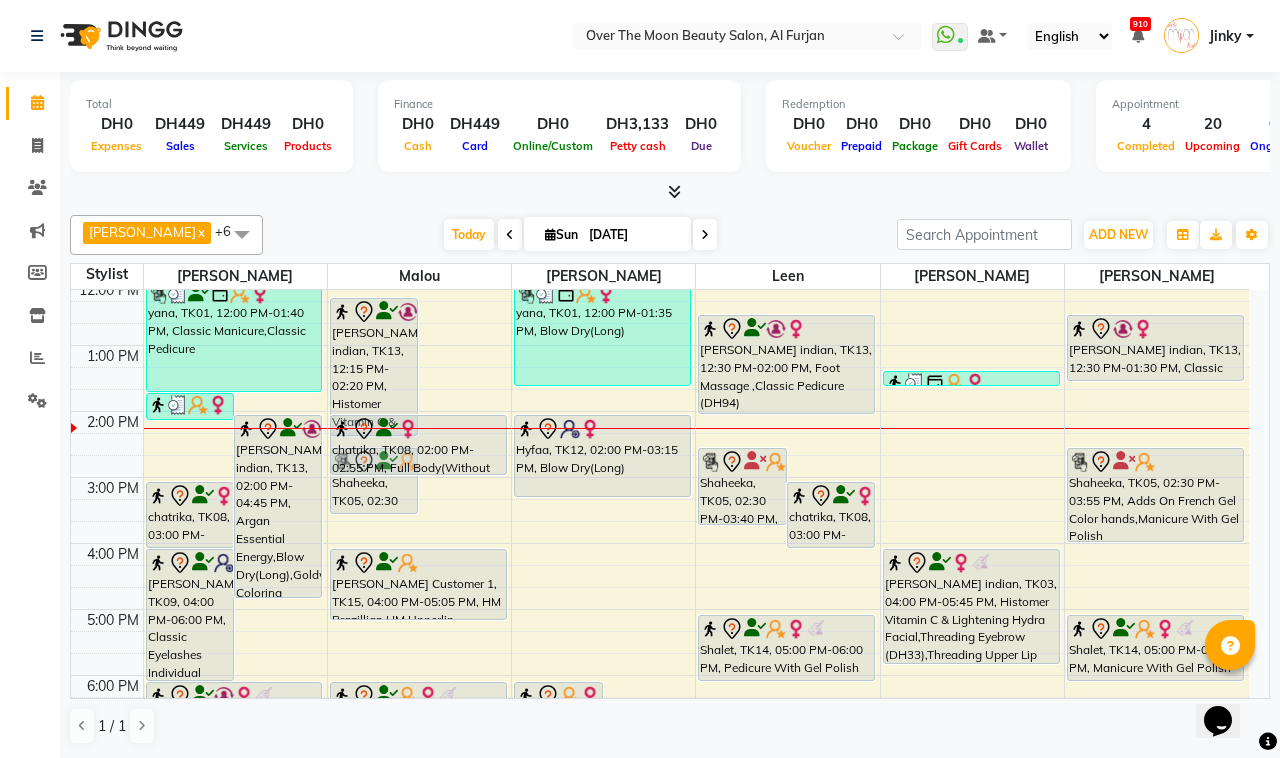 drag, startPoint x: 455, startPoint y: 471, endPoint x: 473, endPoint y: 465, distance: 18.973665 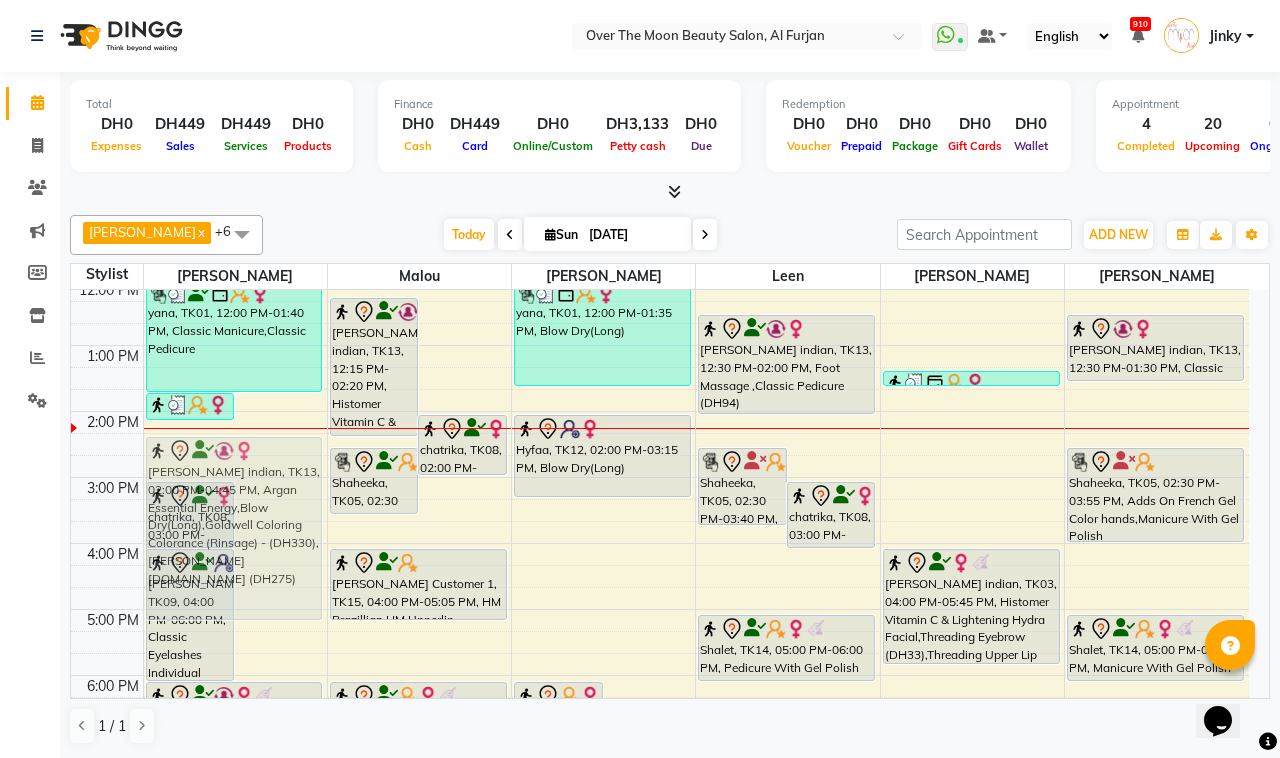 drag, startPoint x: 271, startPoint y: 436, endPoint x: 267, endPoint y: 448, distance: 12.649111 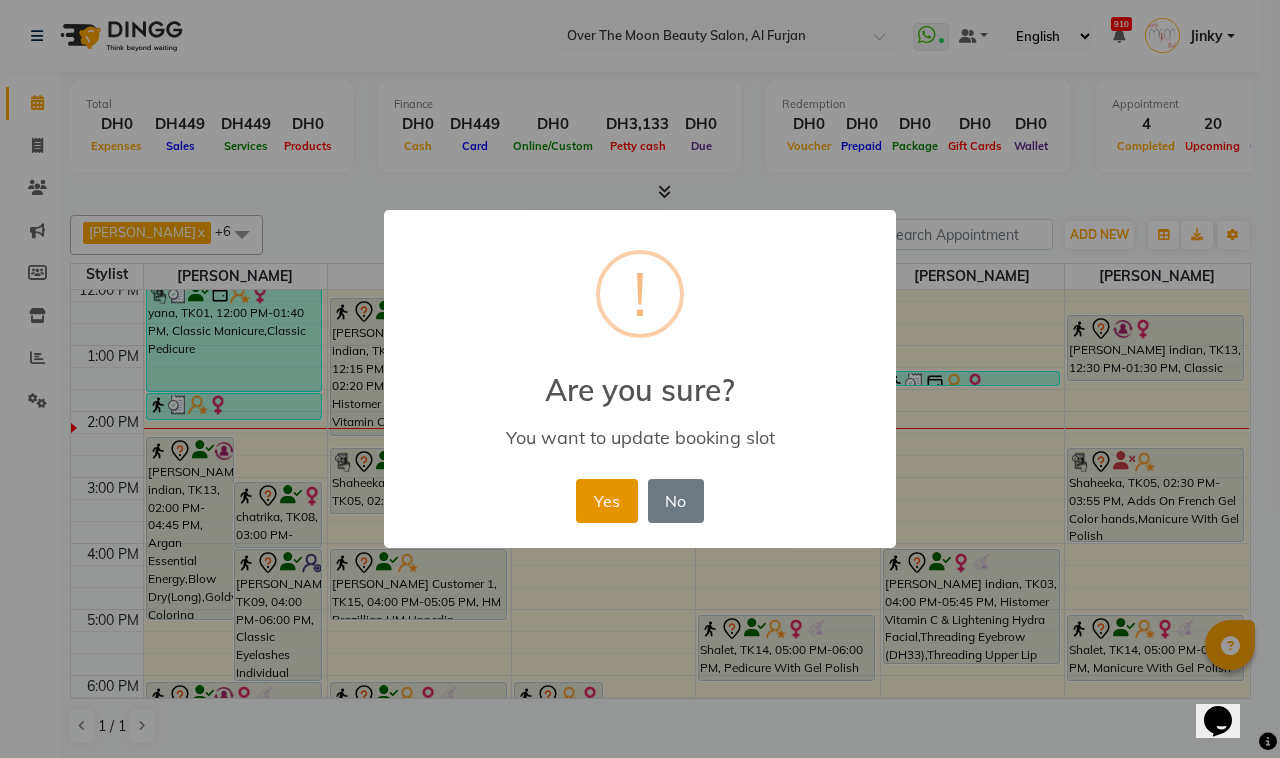 click on "Yes" at bounding box center [606, 501] 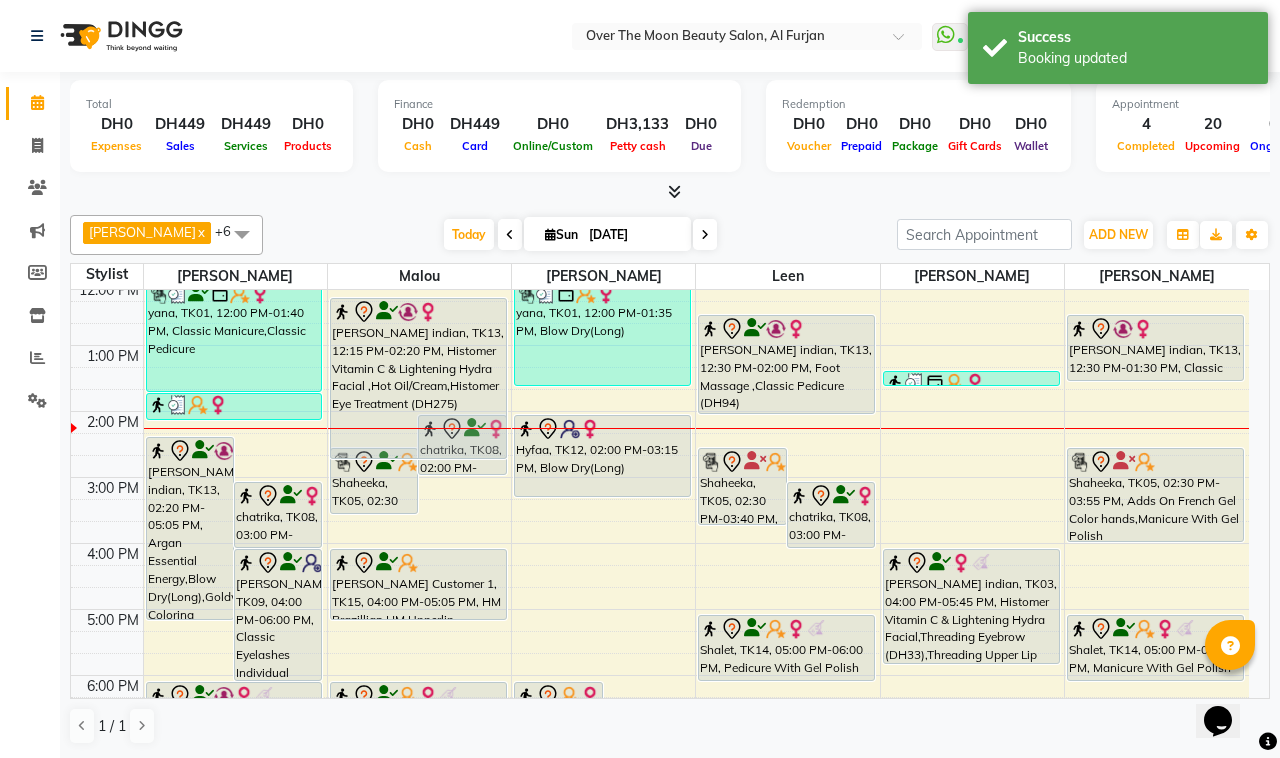 click on "Sangita indian, TK13, 12:15 PM-02:20 PM, Histomer Vitamin C & Lightening Hydra Facial ,Hot Oil/Cream,Histomer Eye Treatment (DH275)             chatrika, TK08, 02:00 PM-02:55 PM, Full Body(Without Bikkini)             Shaheeka, TK05, 02:30 PM-03:30 PM, Neck And Shoulder Massage             Varsha Customer 1, TK15, 04:00 PM-05:05 PM, HM Brazillian,HM Upperlip             Shalet, TK14, 06:00 PM-08:05 PM, Deplive brazillian,Waxing Full Leg,Waxing Full Arm,Waxing Underarm             Sangita indian, TK13, 12:15 PM-02:20 PM, Histomer Vitamin C & Lightening Hydra Facial ,Hot Oil/Cream,Histomer Eye Treatment (DH275)" at bounding box center (419, 576) 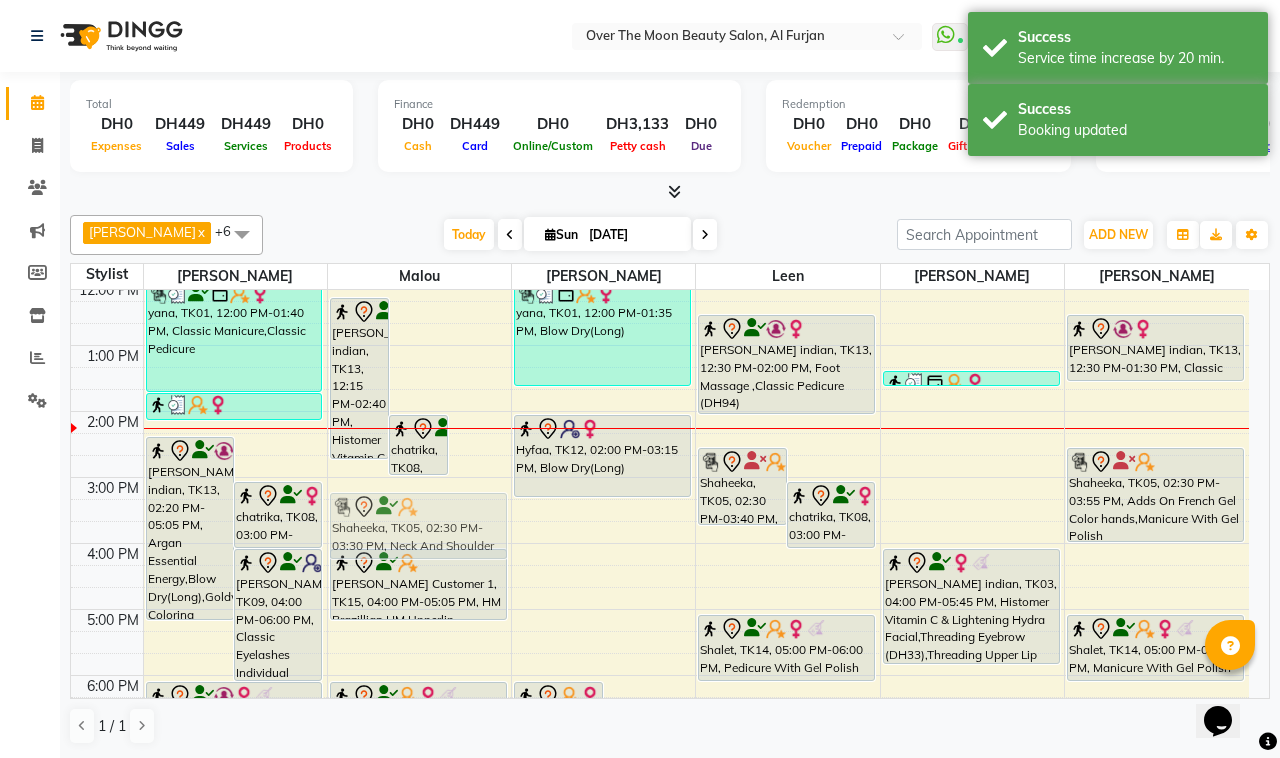 drag, startPoint x: 478, startPoint y: 475, endPoint x: 476, endPoint y: 511, distance: 36.05551 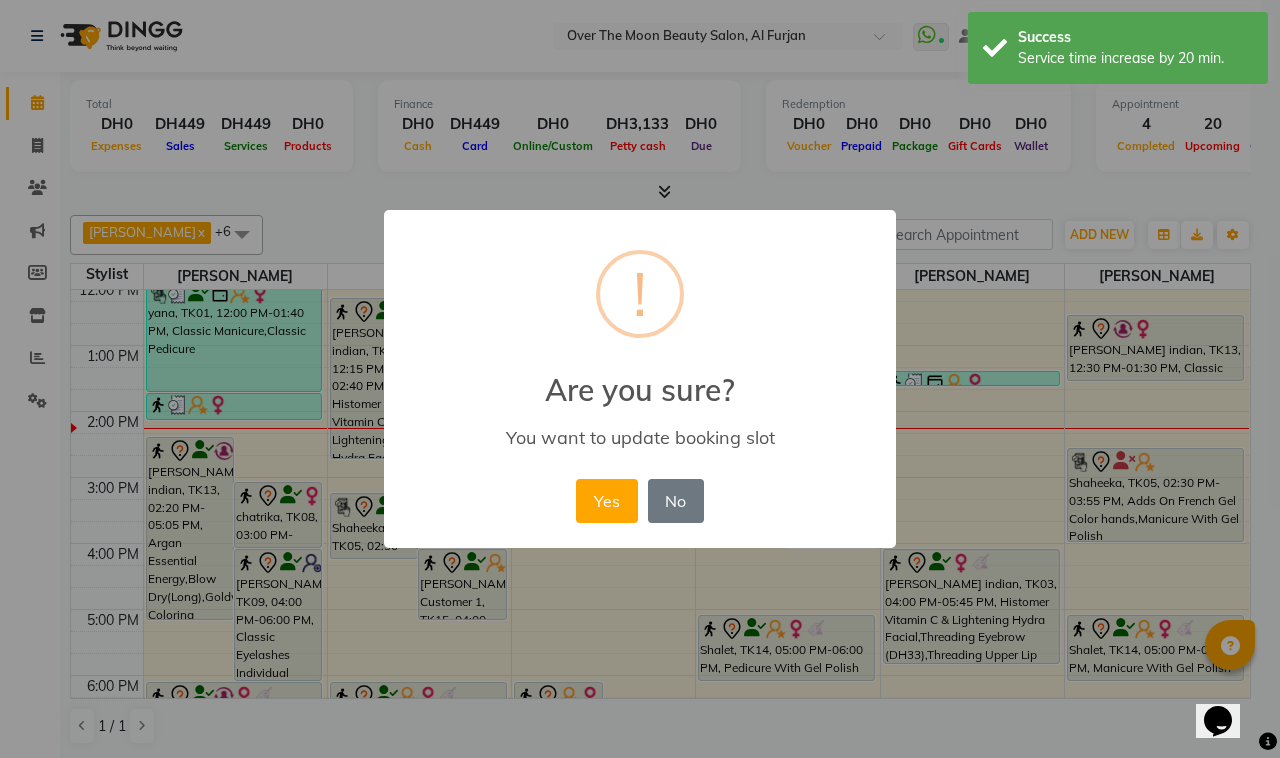 drag, startPoint x: 665, startPoint y: 497, endPoint x: 361, endPoint y: 485, distance: 304.23676 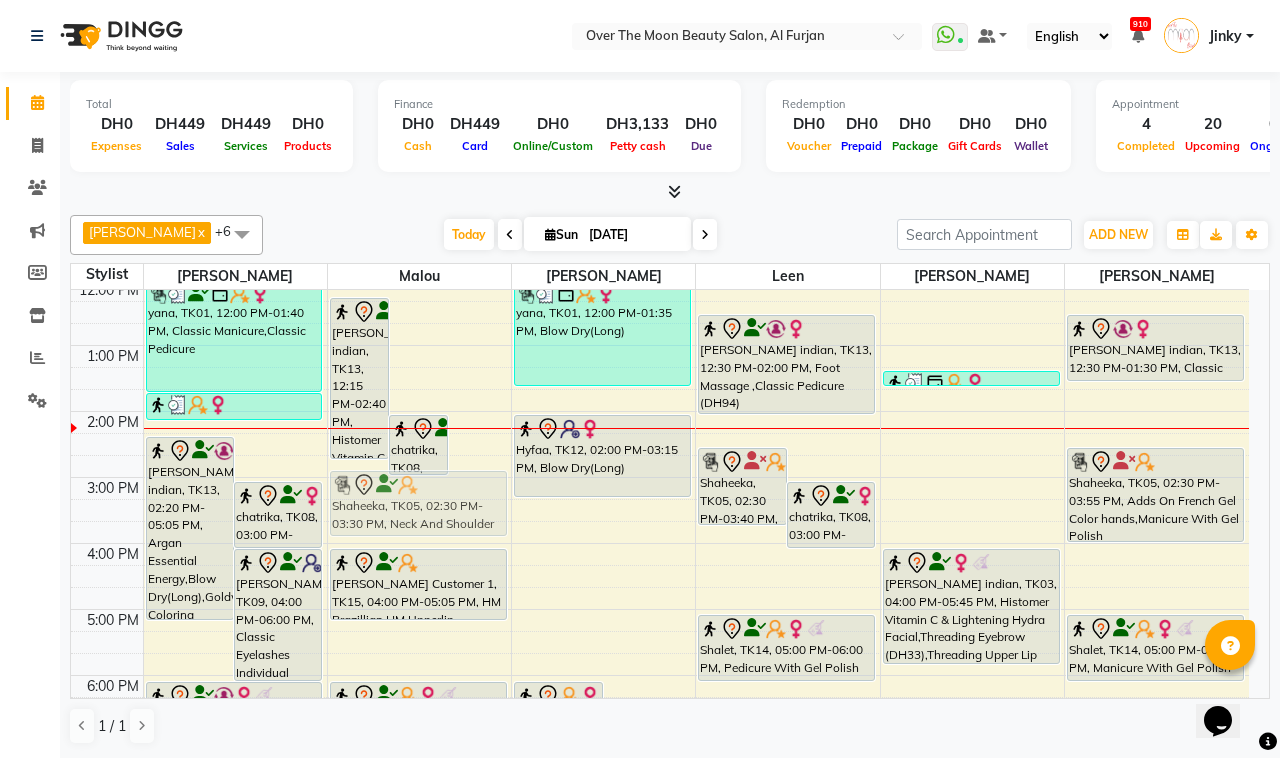 drag, startPoint x: 466, startPoint y: 468, endPoint x: 463, endPoint y: 482, distance: 14.3178215 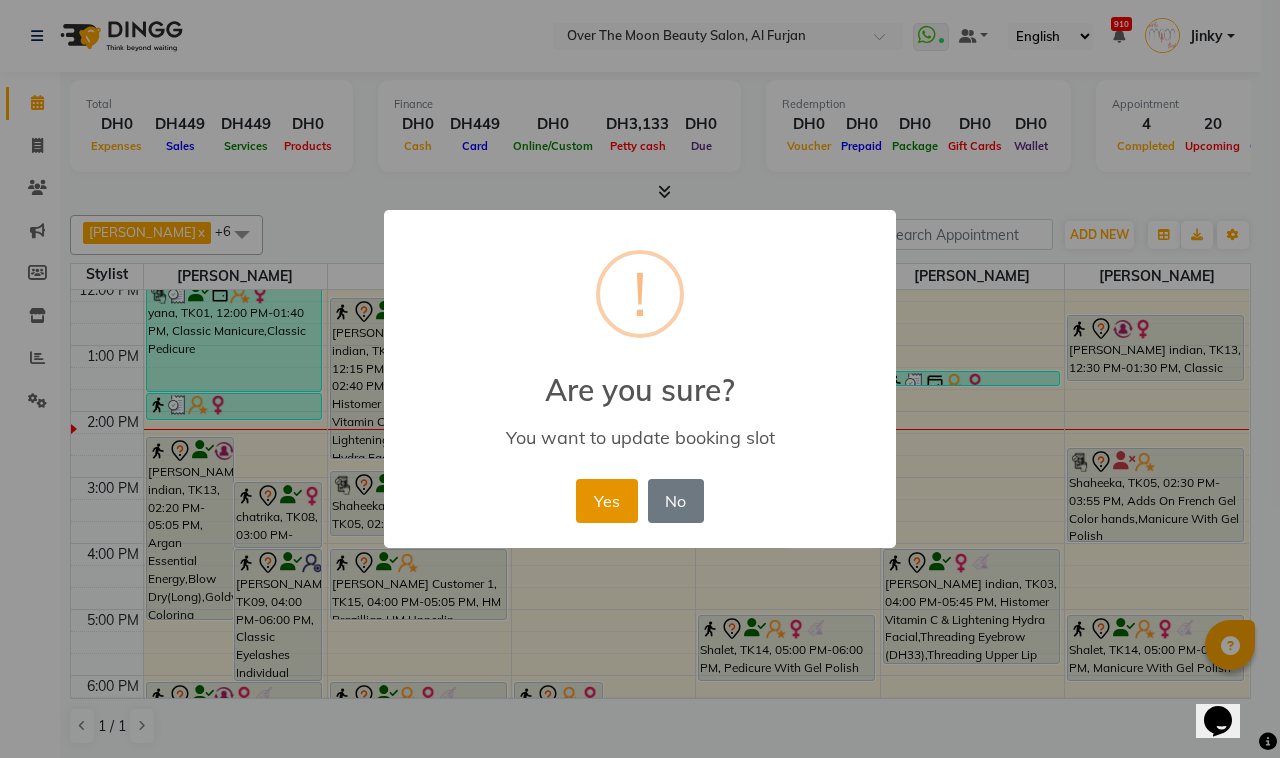 click on "Yes" at bounding box center (606, 501) 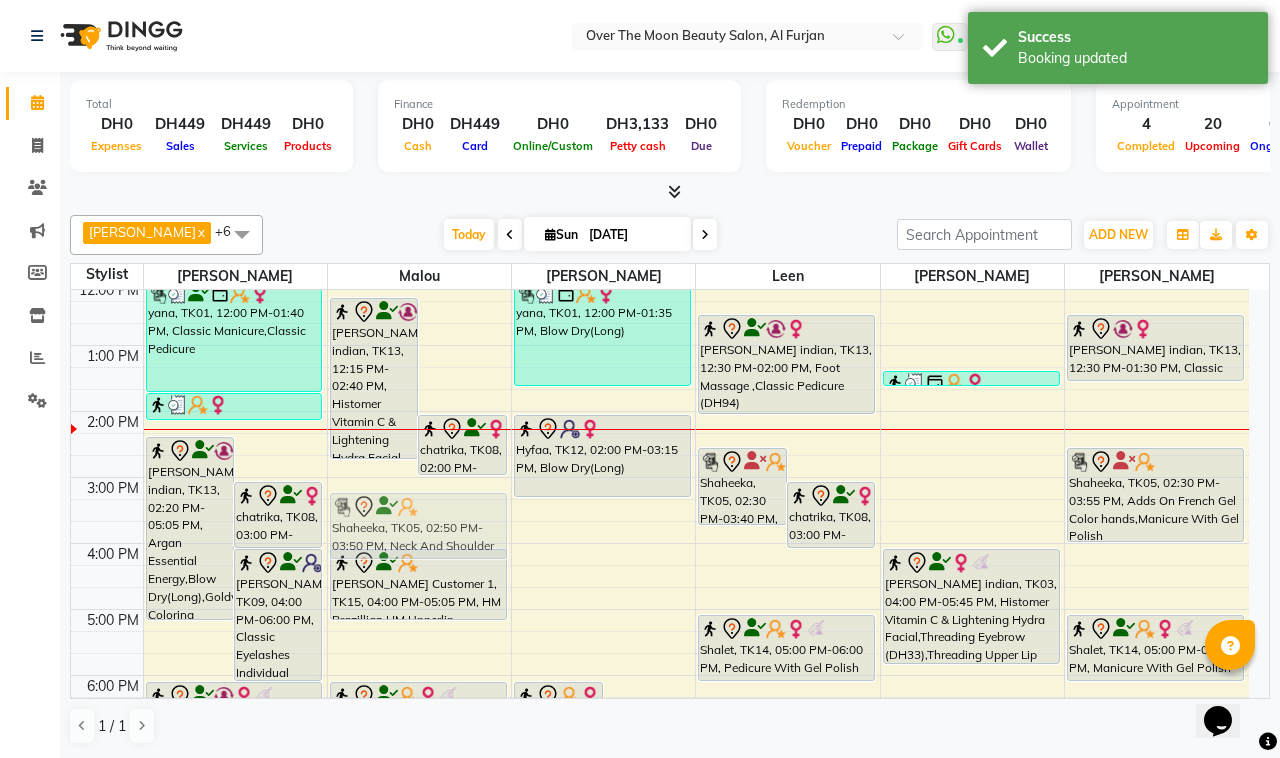 click on "Sangita indian, TK13, 12:15 PM-02:40 PM, Histomer Vitamin C & Lightening Hydra Facial ,Hot Oil/Cream,Histomer Eye Treatment (DH275)             chatrika, TK08, 02:00 PM-02:55 PM, Full Body(Without Bikkini)             Shaheeka, TK05, 02:50 PM-03:50 PM, Neck And Shoulder Massage             Varsha Customer 1, TK15, 04:00 PM-05:05 PM, HM Brazillian,HM Upperlip             Shalet, TK14, 06:00 PM-08:05 PM, Deplive brazillian,Waxing Full Leg,Waxing Full Arm,Waxing Underarm             Shaheeka, TK05, 02:50 PM-03:50 PM, Neck And Shoulder Massage" at bounding box center [419, 576] 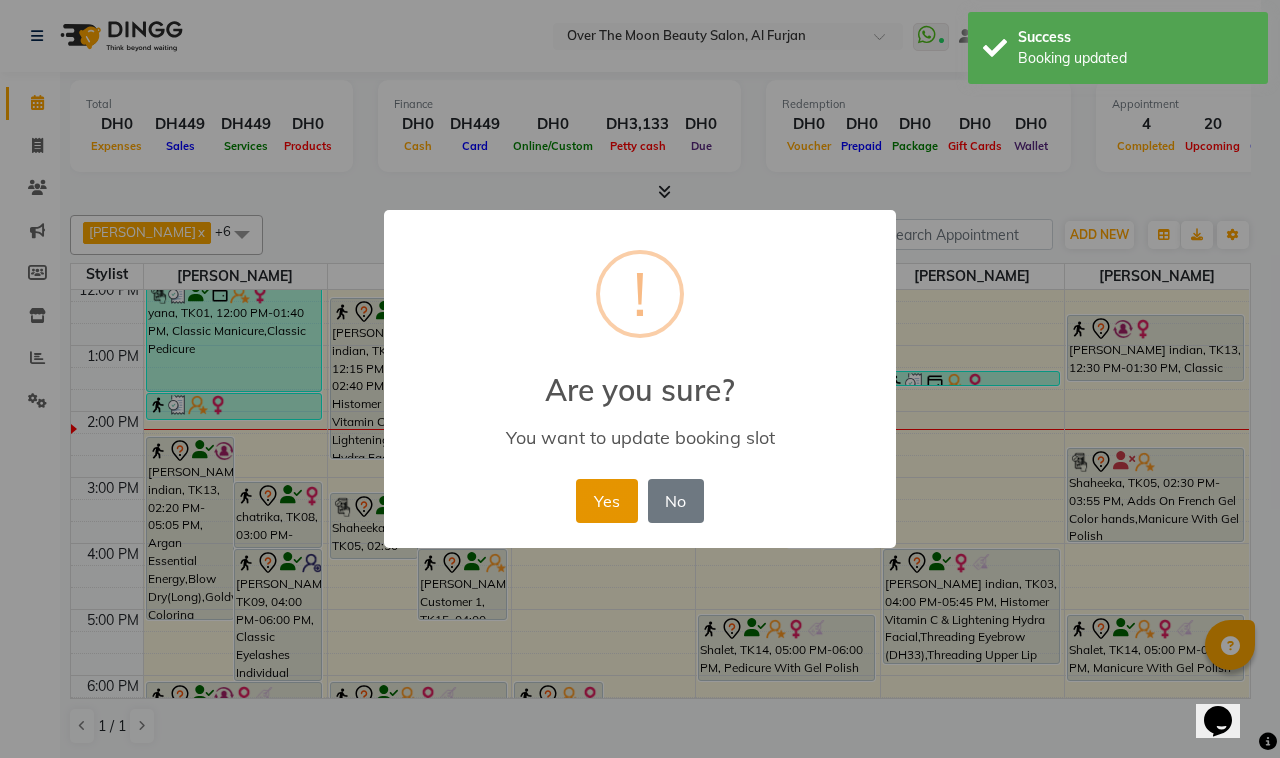 click on "Yes" at bounding box center [606, 501] 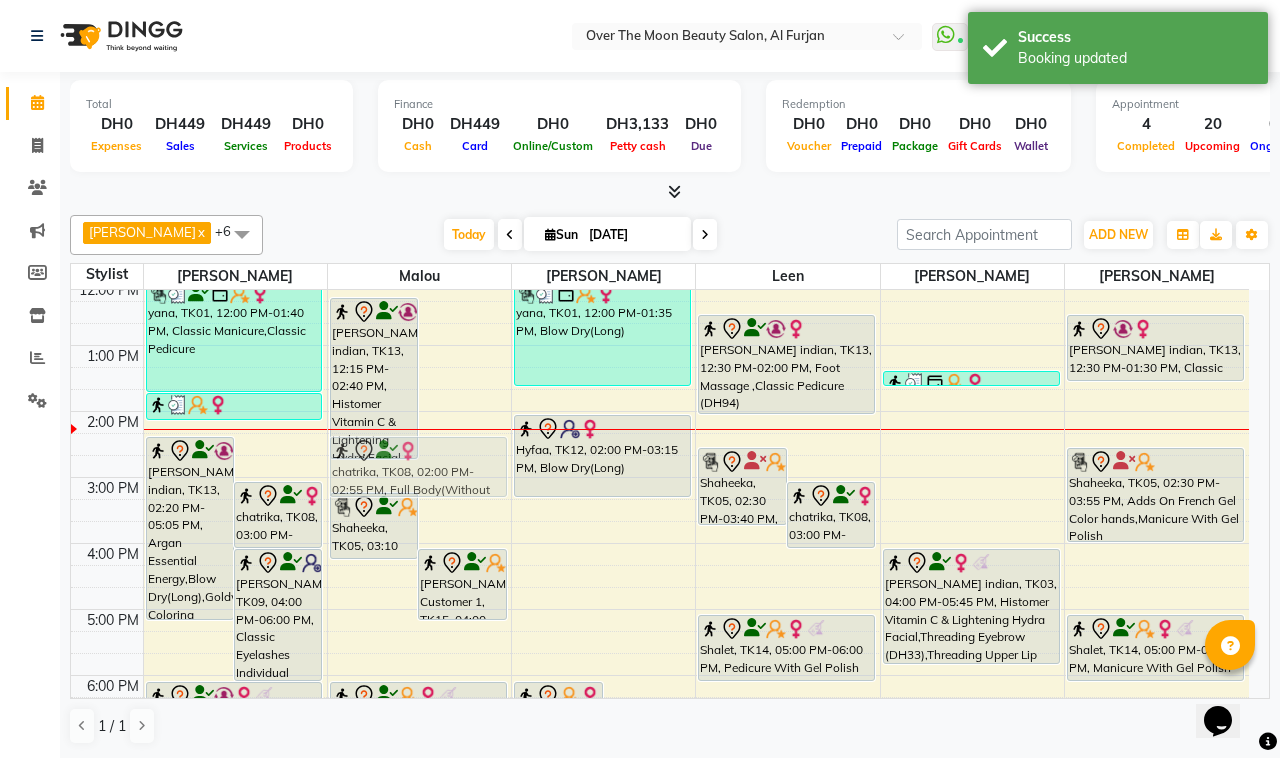drag, startPoint x: 455, startPoint y: 451, endPoint x: 451, endPoint y: 470, distance: 19.416489 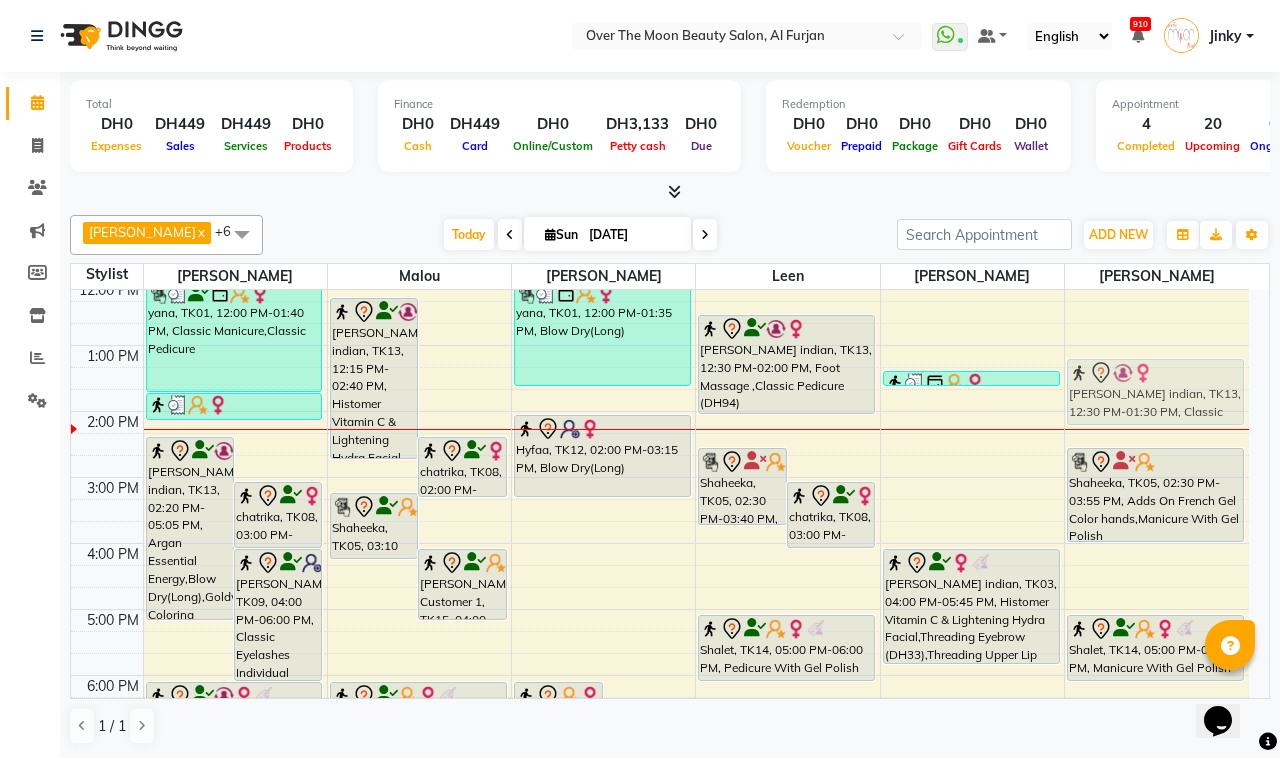 drag, startPoint x: 1131, startPoint y: 327, endPoint x: 1125, endPoint y: 366, distance: 39.45884 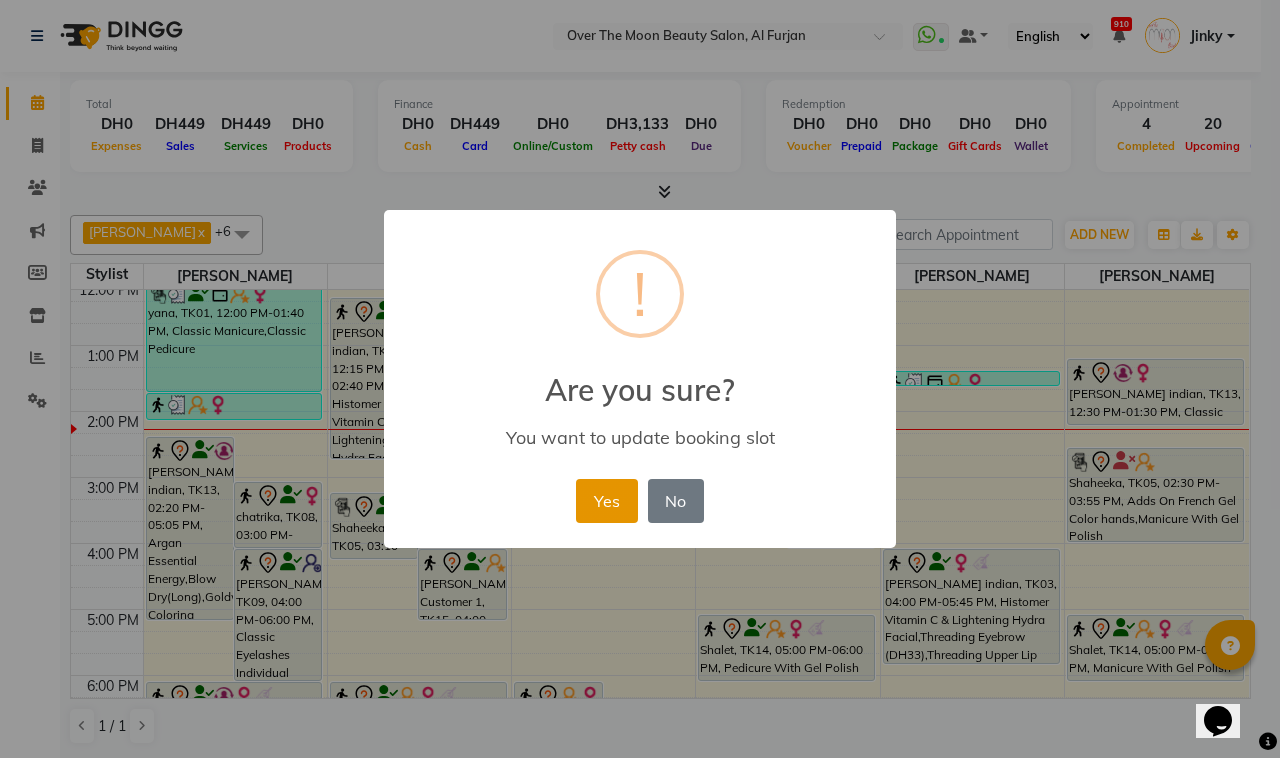 click on "Yes" at bounding box center (606, 501) 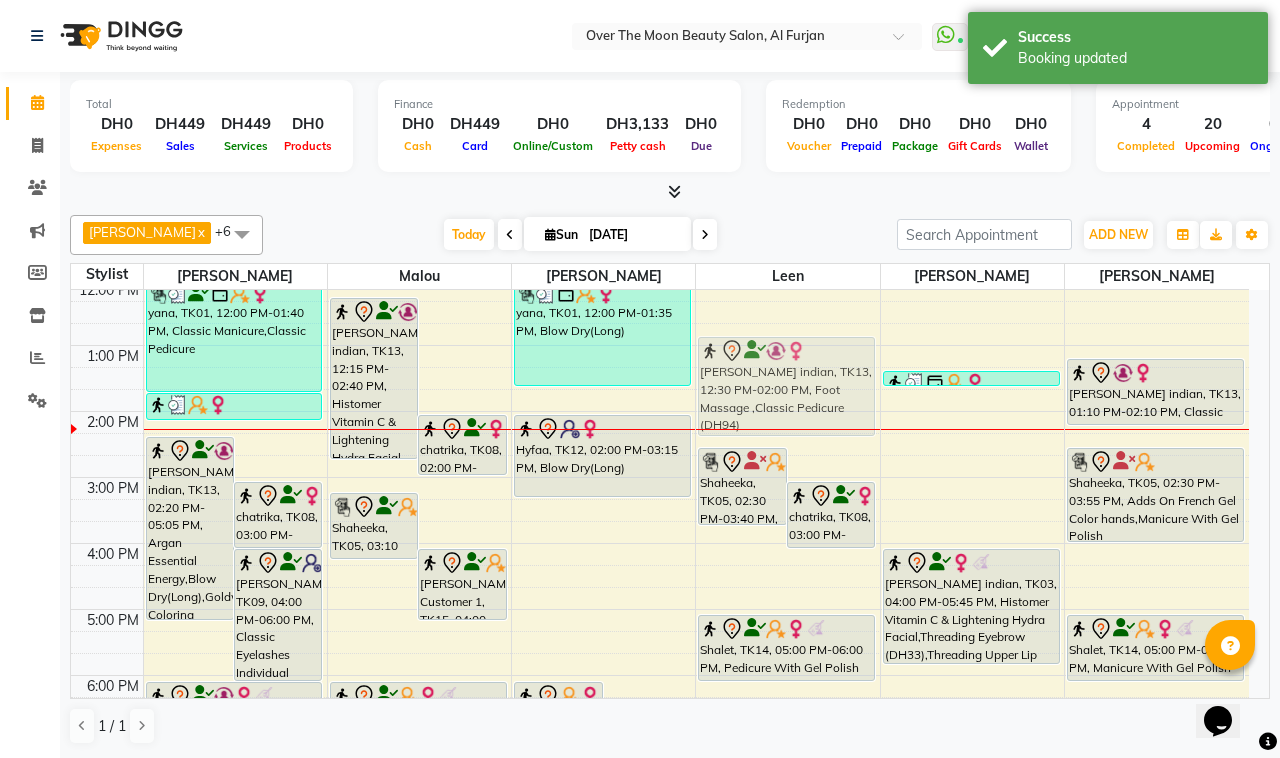 click on "Shaheeka, TK05, 02:30 PM-03:40 PM, Adds On French Gel Color Feet,Pedicure With Gel Polish             chatrika, TK08, 03:00 PM-04:00 PM, Pedicure With Gel Polish             Sangita indian, TK13, 12:30 PM-02:00 PM, Foot Massage ,Classic Pedicure (DH94)             Shalet, TK14, 05:00 PM-06:00 PM, Pedicure With Gel Polish             Sangita indian, TK13, 12:30 PM-02:00 PM, Foot Massage ,Classic Pedicure (DH94)" at bounding box center (787, 576) 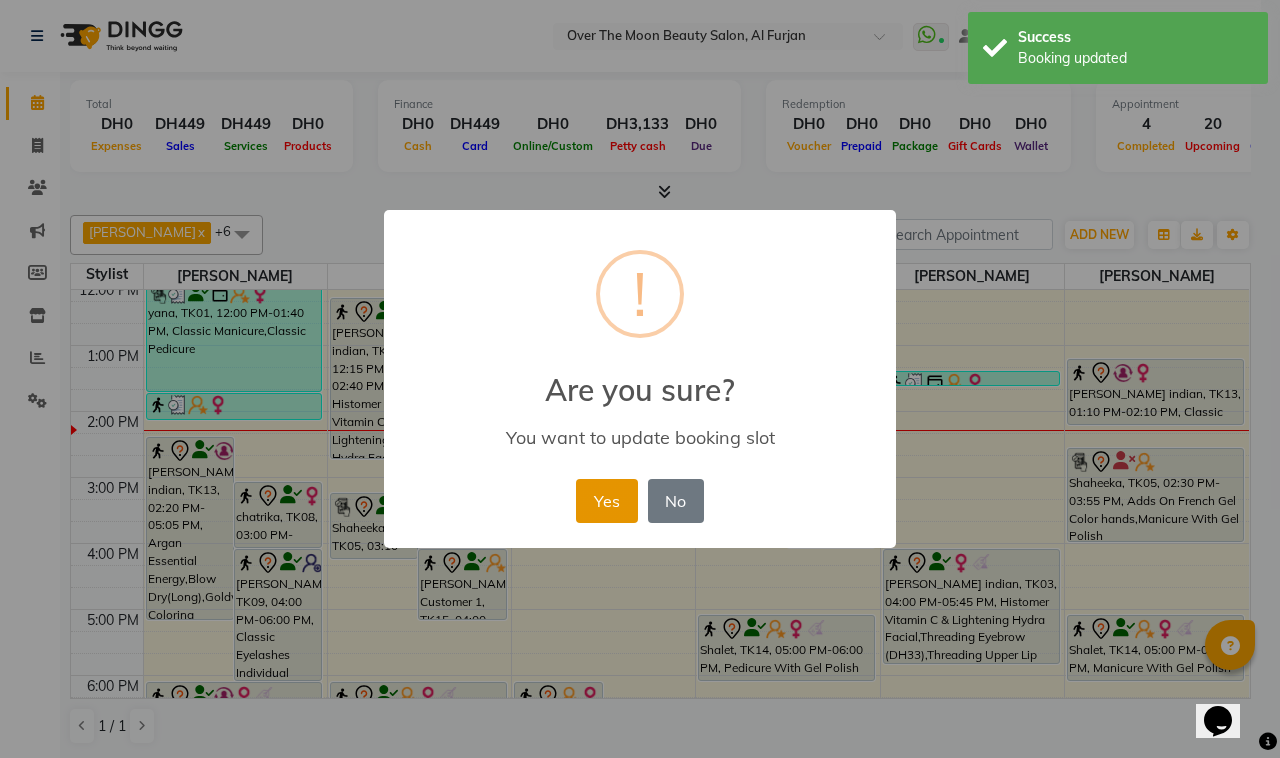 click on "Yes" at bounding box center [606, 501] 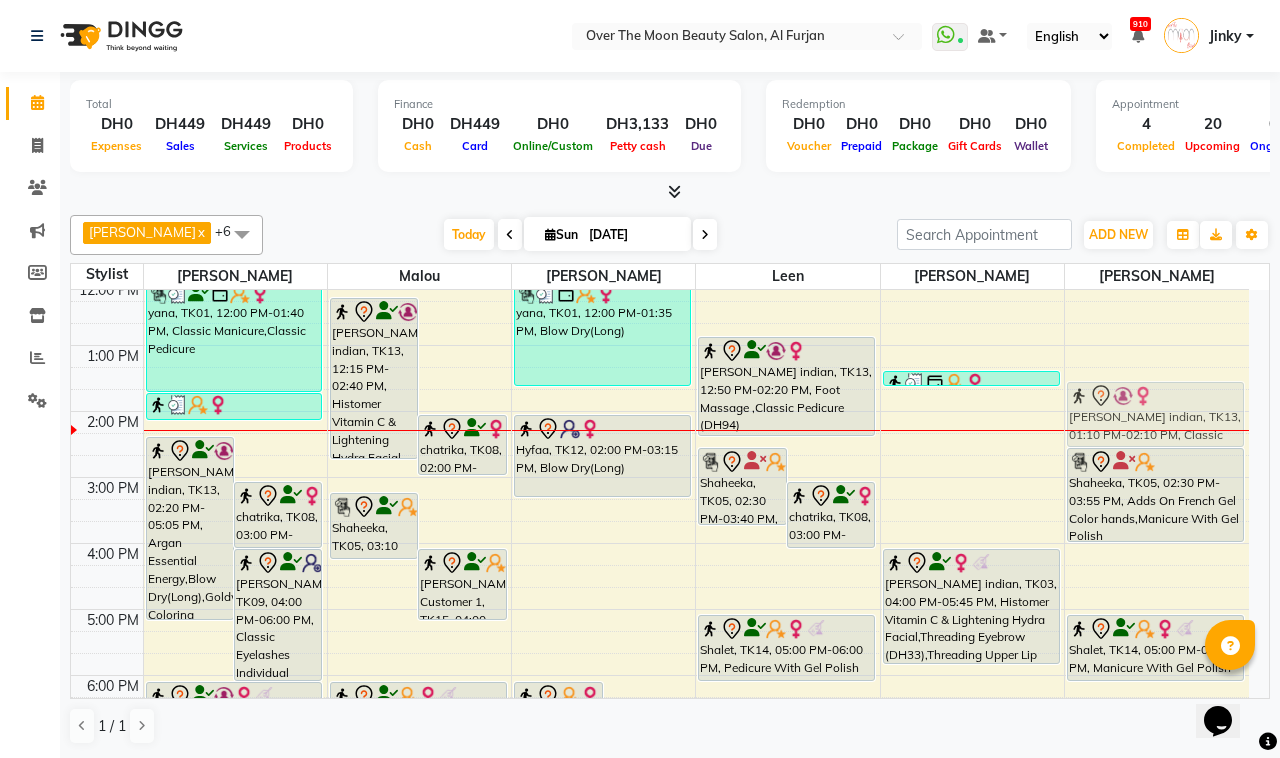 drag, startPoint x: 1137, startPoint y: 385, endPoint x: 1137, endPoint y: 397, distance: 12 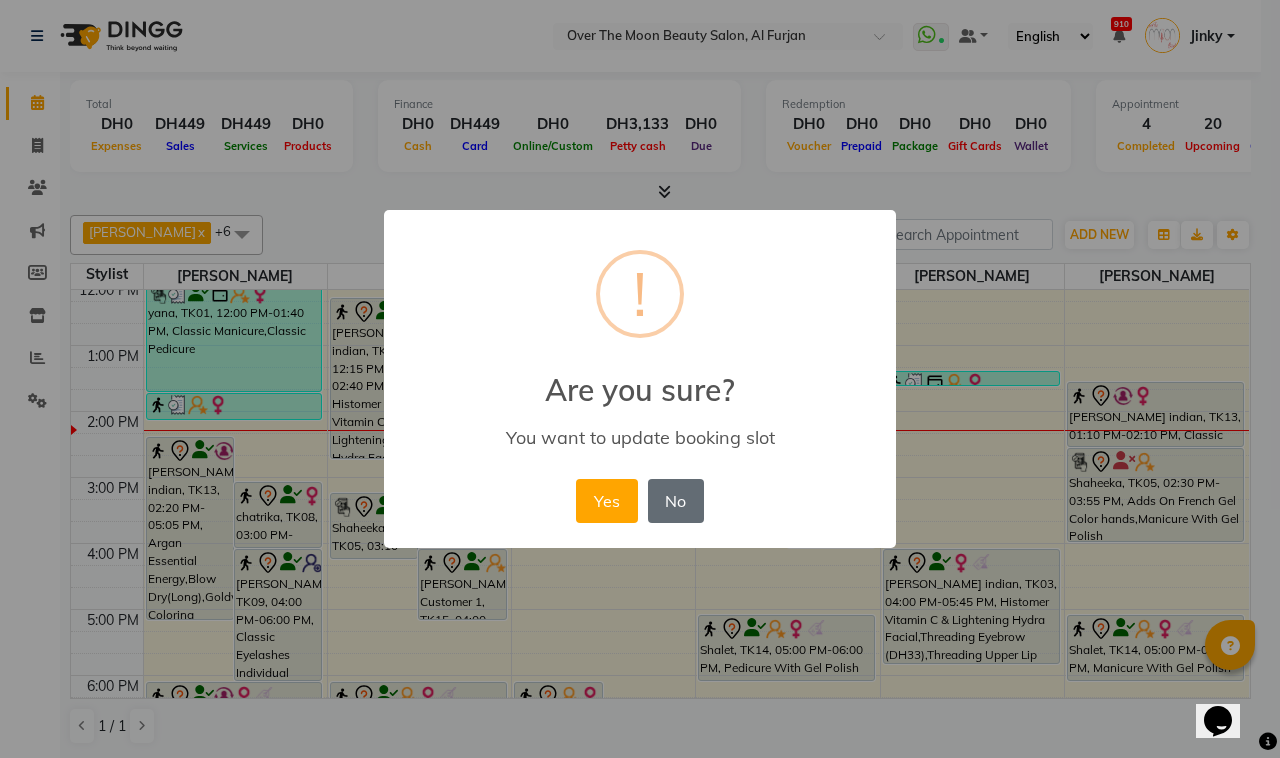 drag, startPoint x: 610, startPoint y: 495, endPoint x: 648, endPoint y: 446, distance: 62.008064 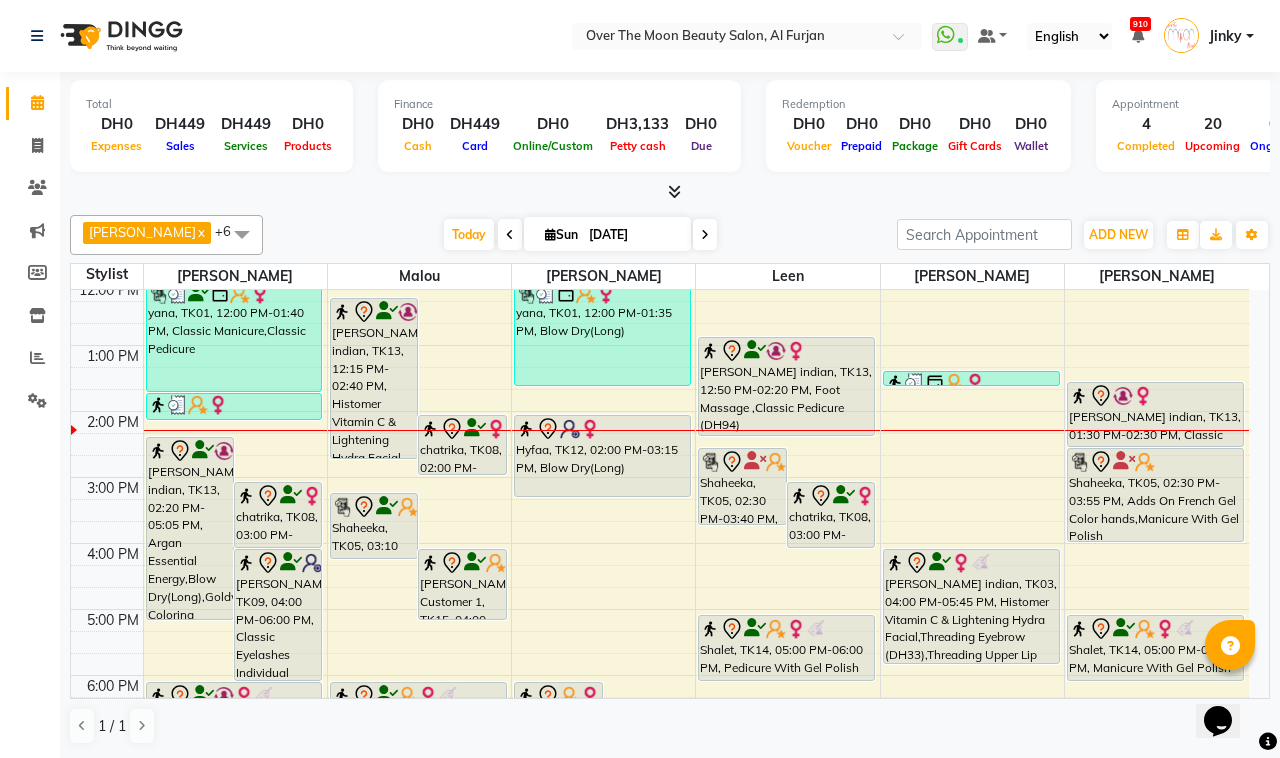click on "Sangita indian, TK13, 12:15 PM-02:40 PM, Histomer Vitamin C & Lightening Hydra Facial ,Hot Oil/Cream,Histomer Eye Treatment (DH275)" at bounding box center (374, 378) 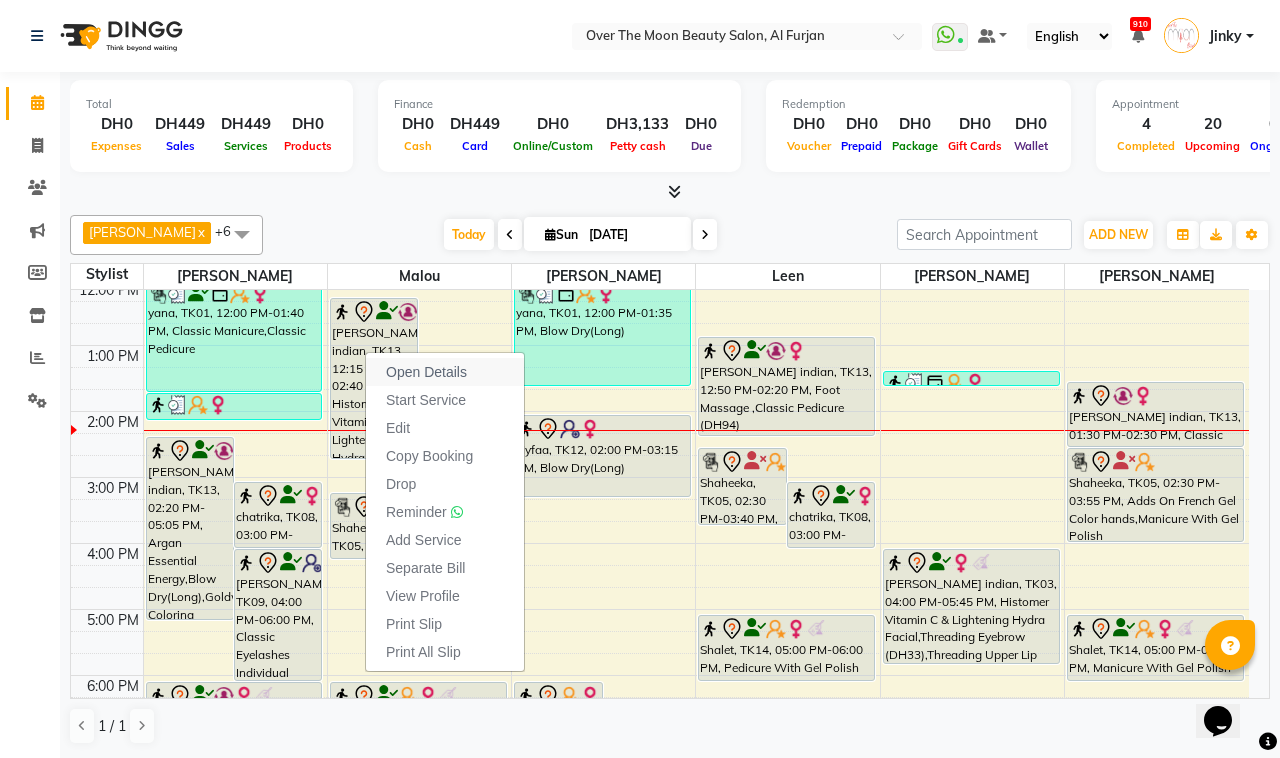 click on "Open Details" at bounding box center [426, 372] 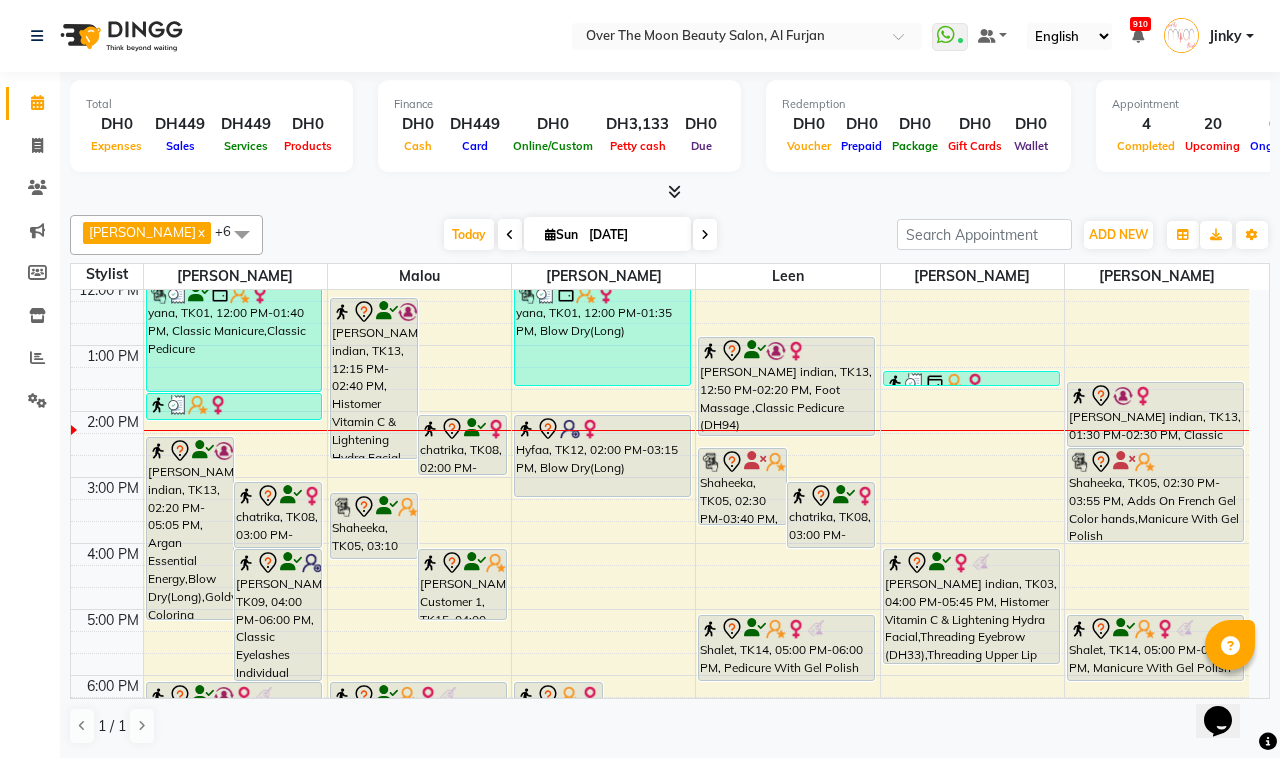 click on "Sangita indian, TK13, 12:15 PM-02:40 PM, Histomer Vitamin C & Lightening Hydra Facial ,Hot Oil/Cream,Histomer Eye Treatment (DH275)" at bounding box center [374, 378] 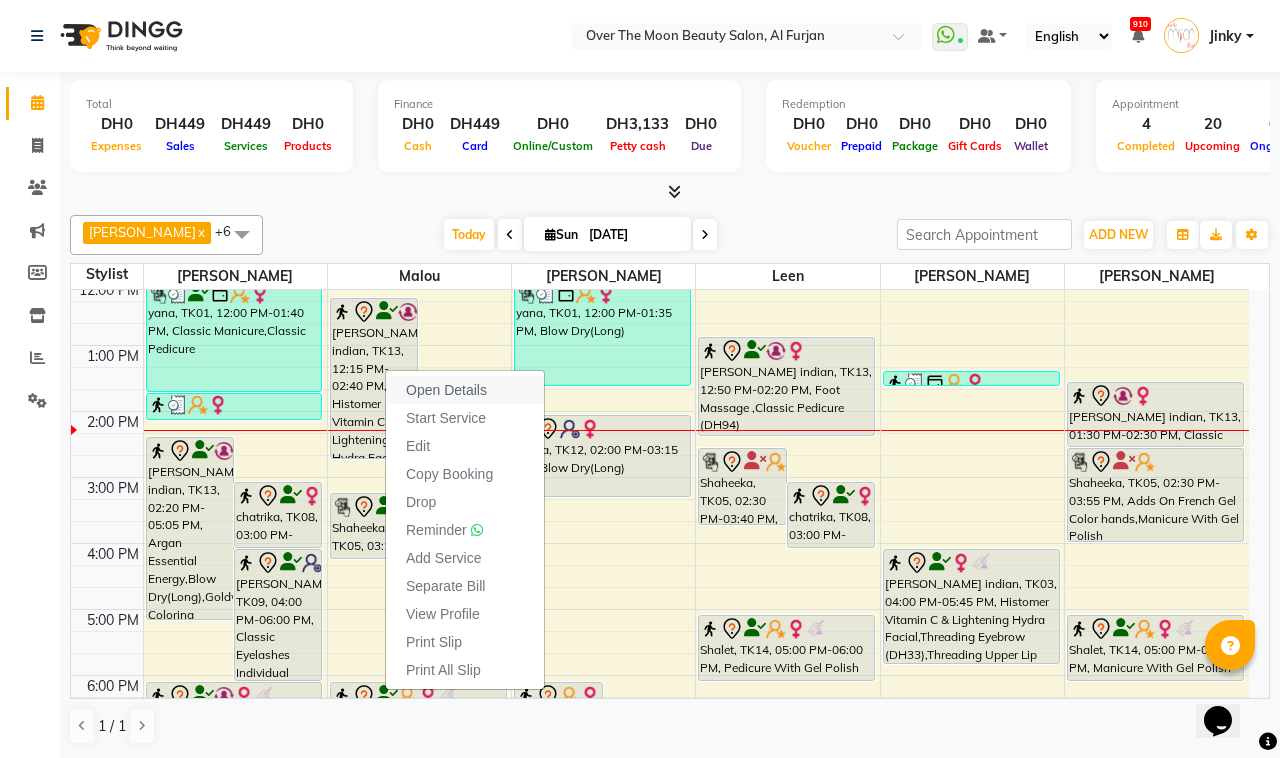 click on "Open Details" at bounding box center (446, 390) 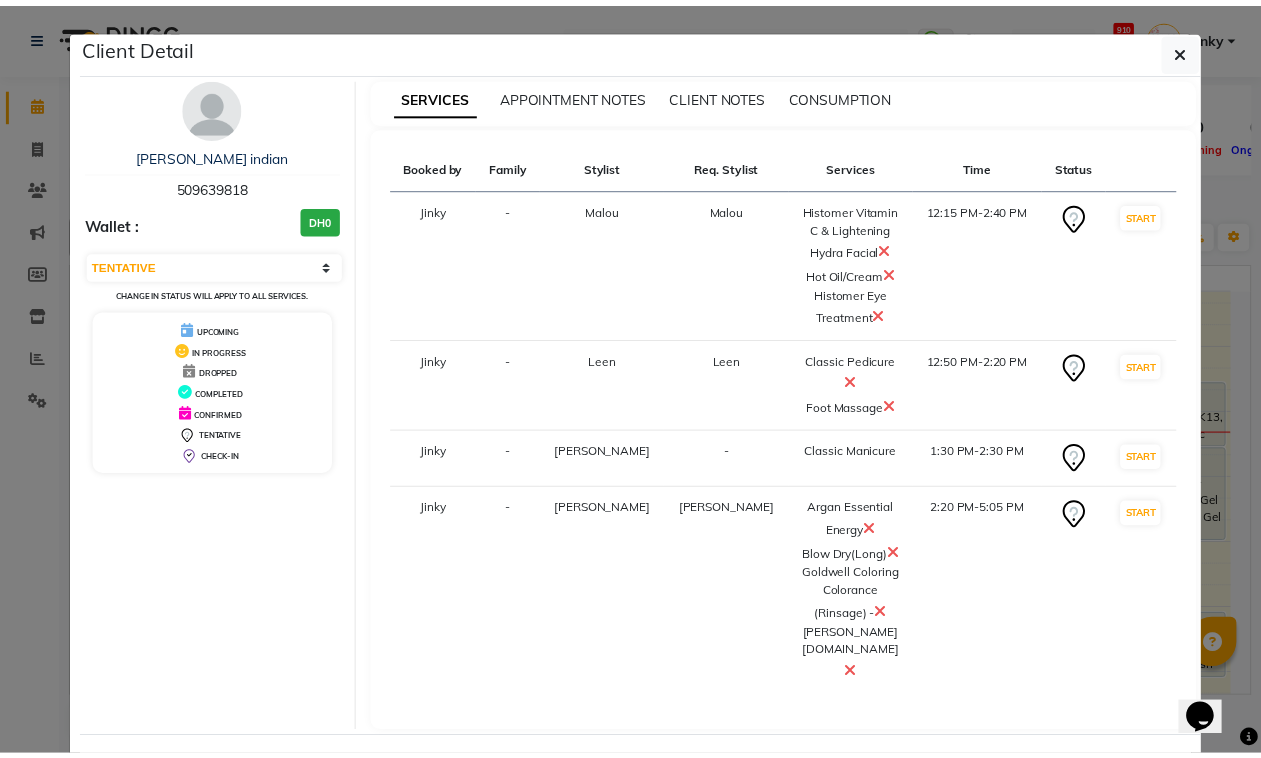 scroll, scrollTop: 48, scrollLeft: 0, axis: vertical 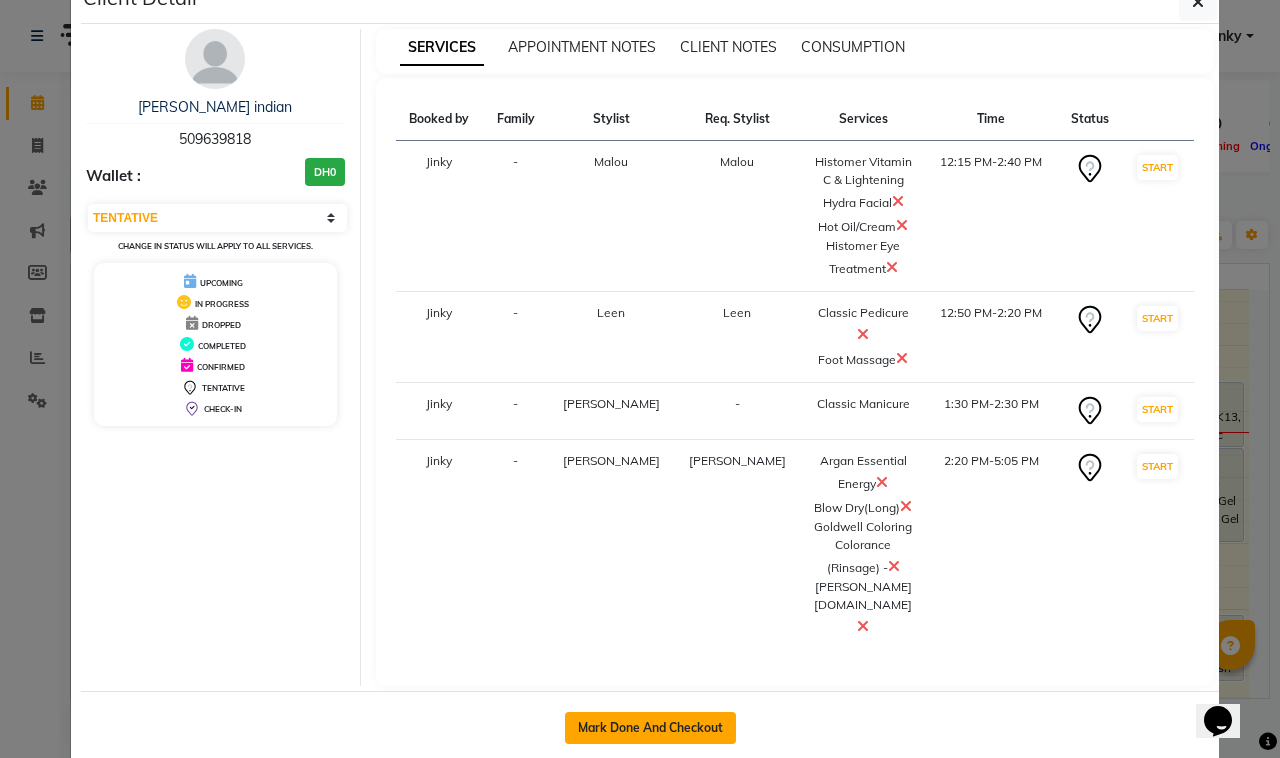 click on "Mark Done And Checkout" 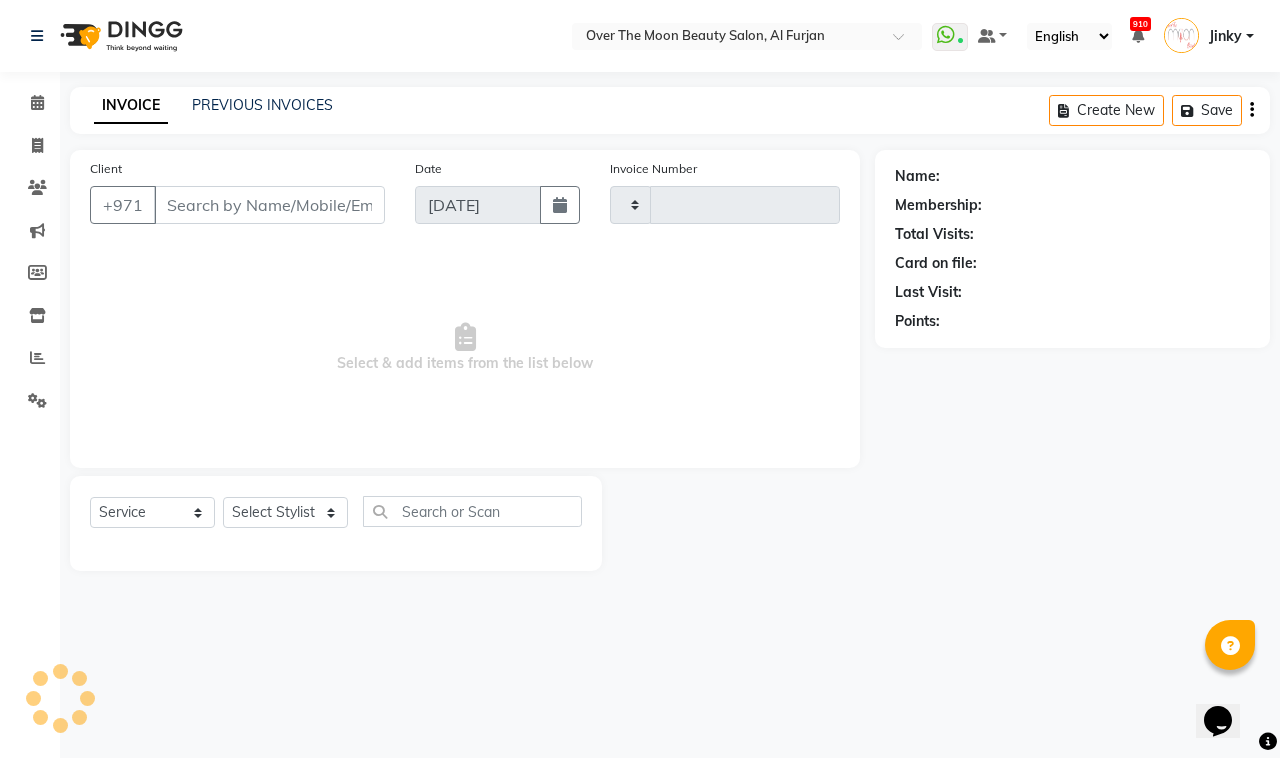 type on "1601" 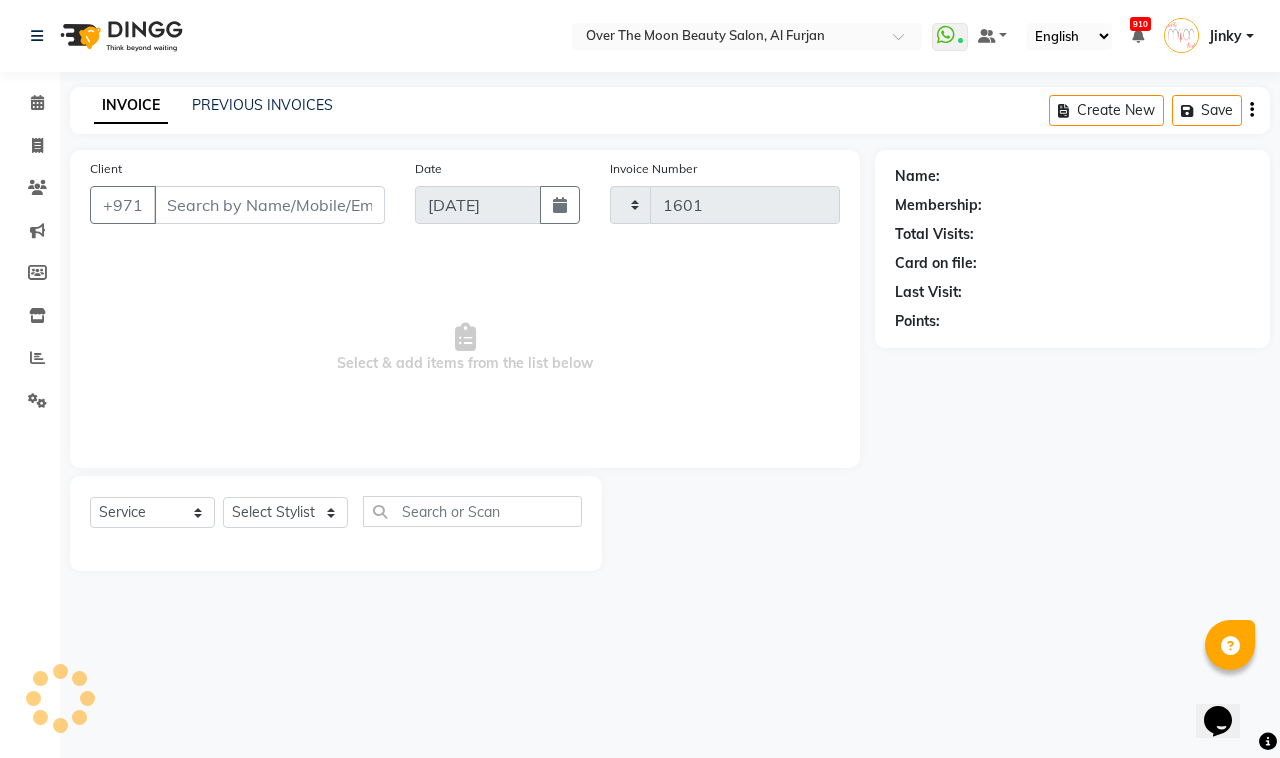 select on "3996" 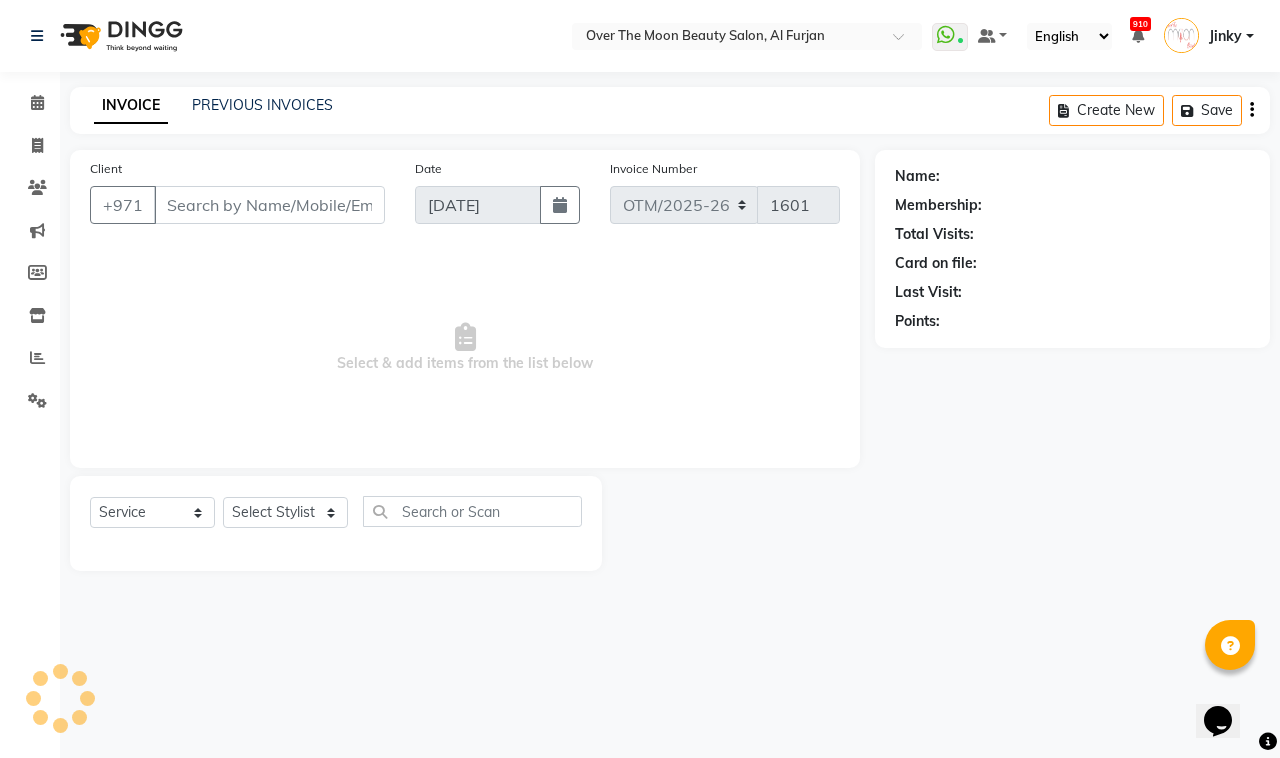 type on "509639818" 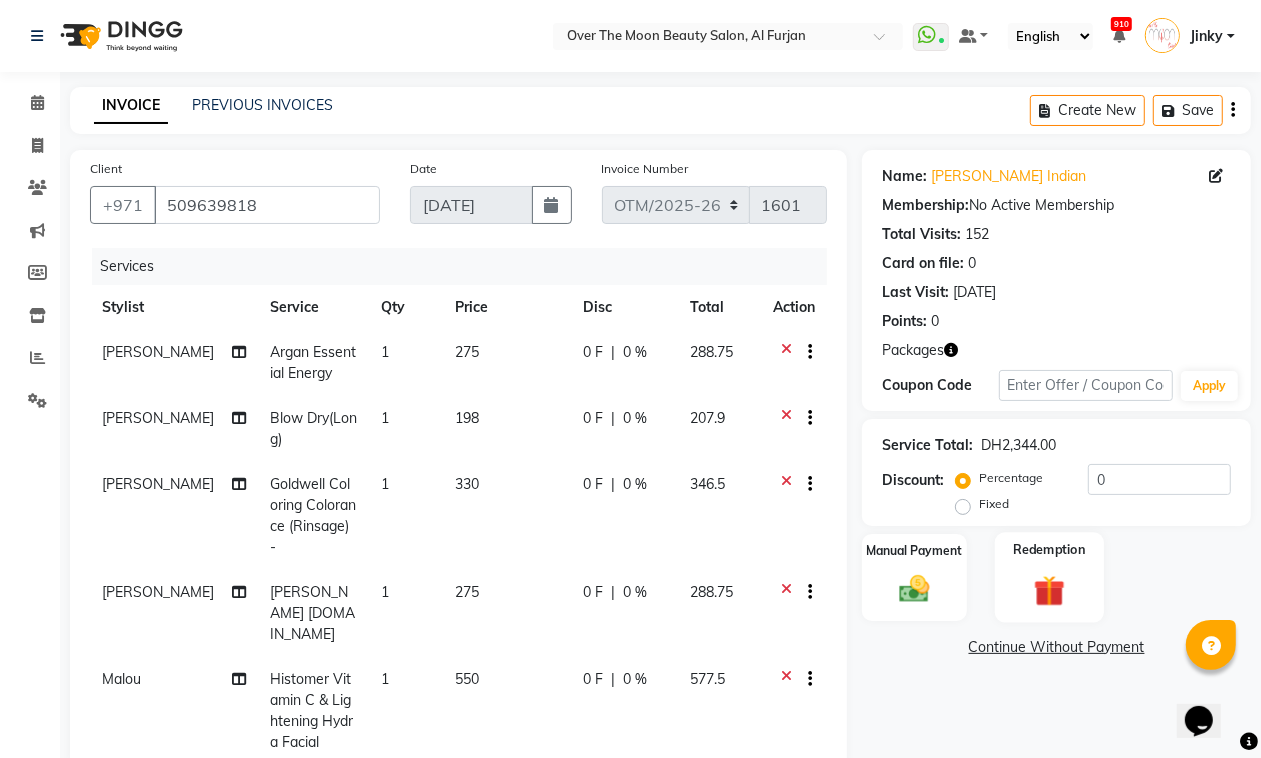 click on "Redemption" 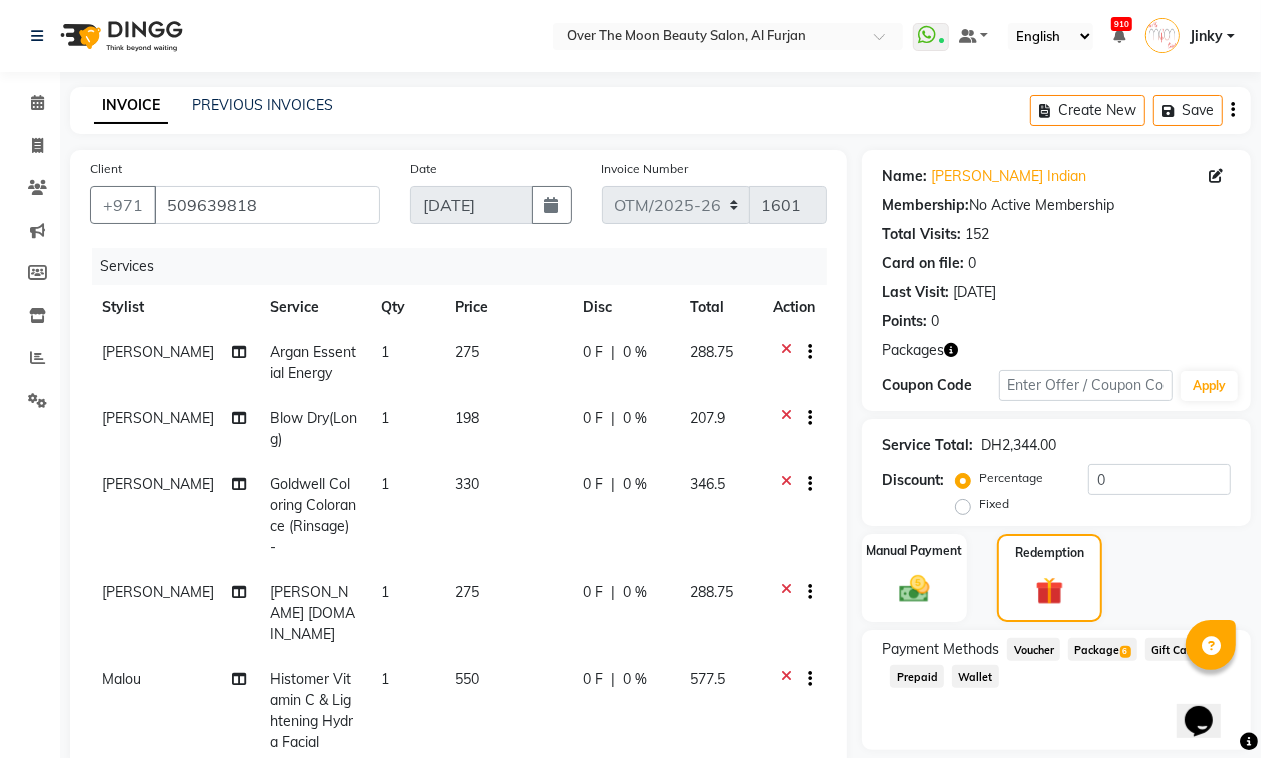 scroll, scrollTop: 208, scrollLeft: 0, axis: vertical 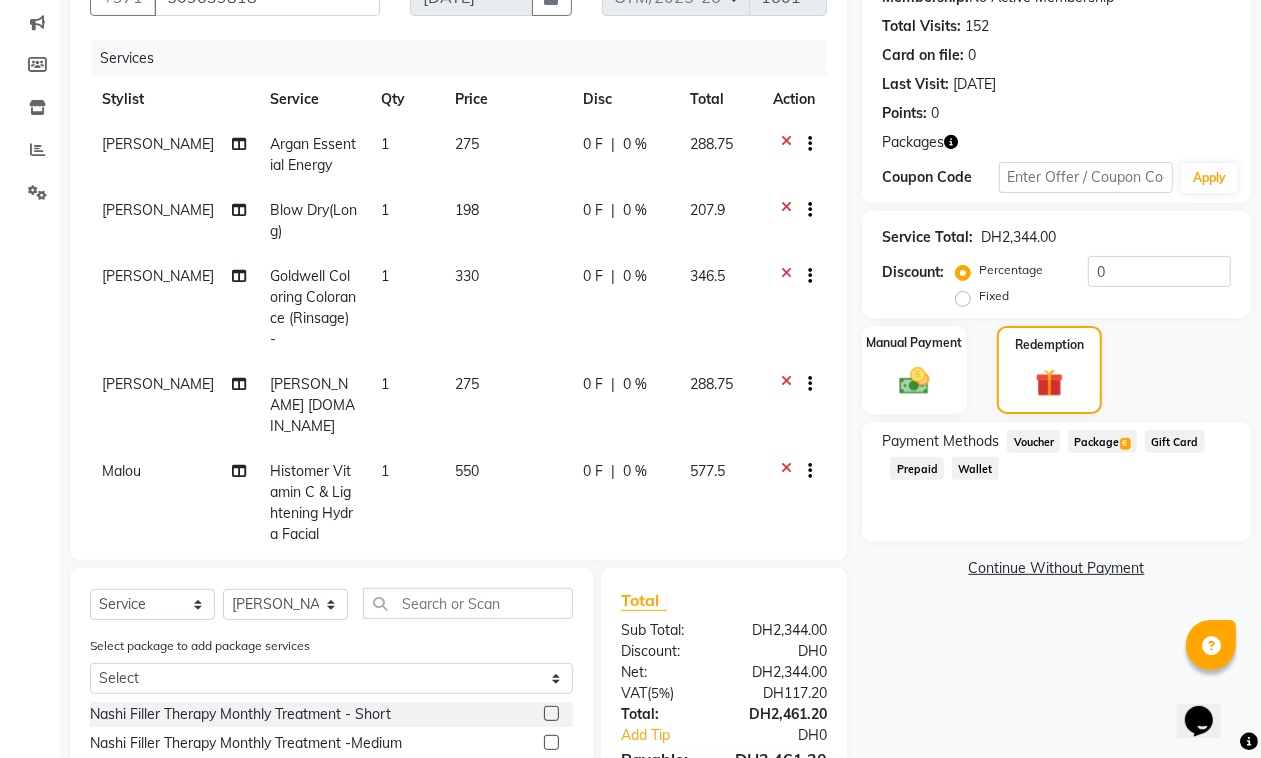 click on "Package  6" 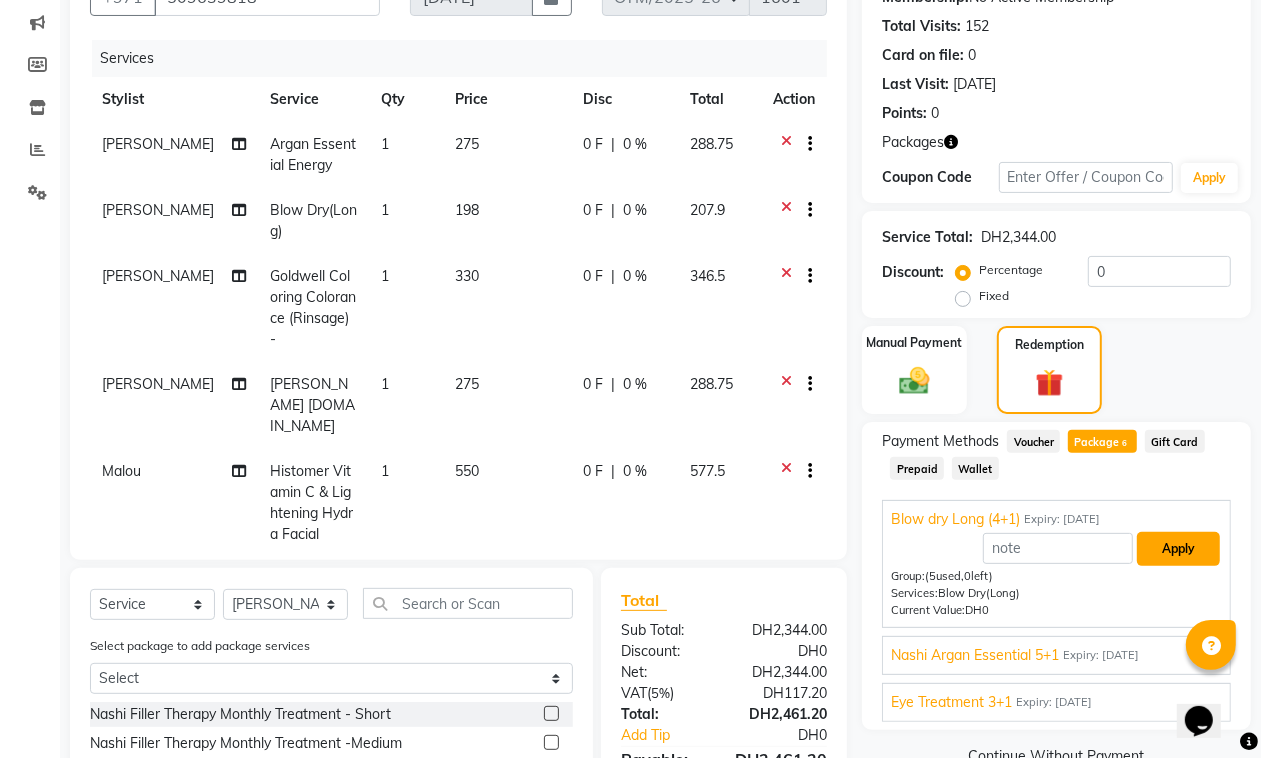 click on "Apply" at bounding box center (1178, 549) 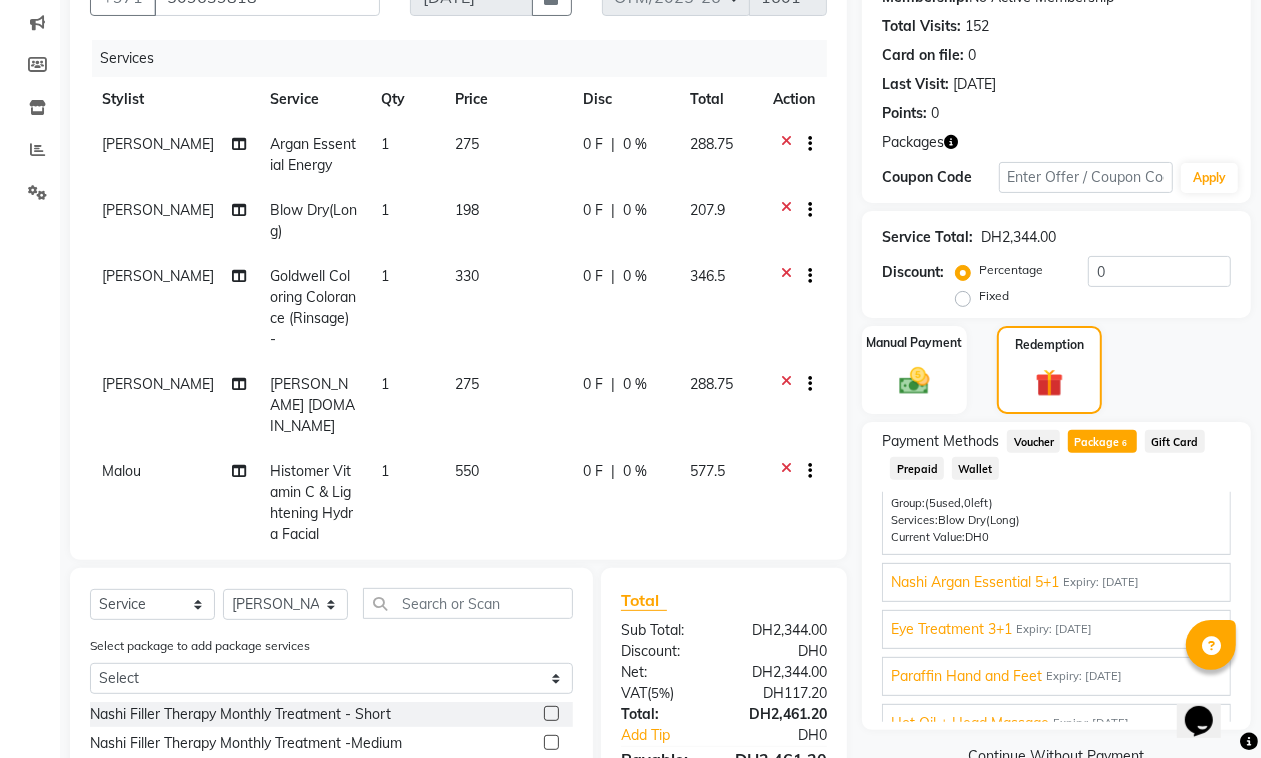 scroll, scrollTop: 142, scrollLeft: 0, axis: vertical 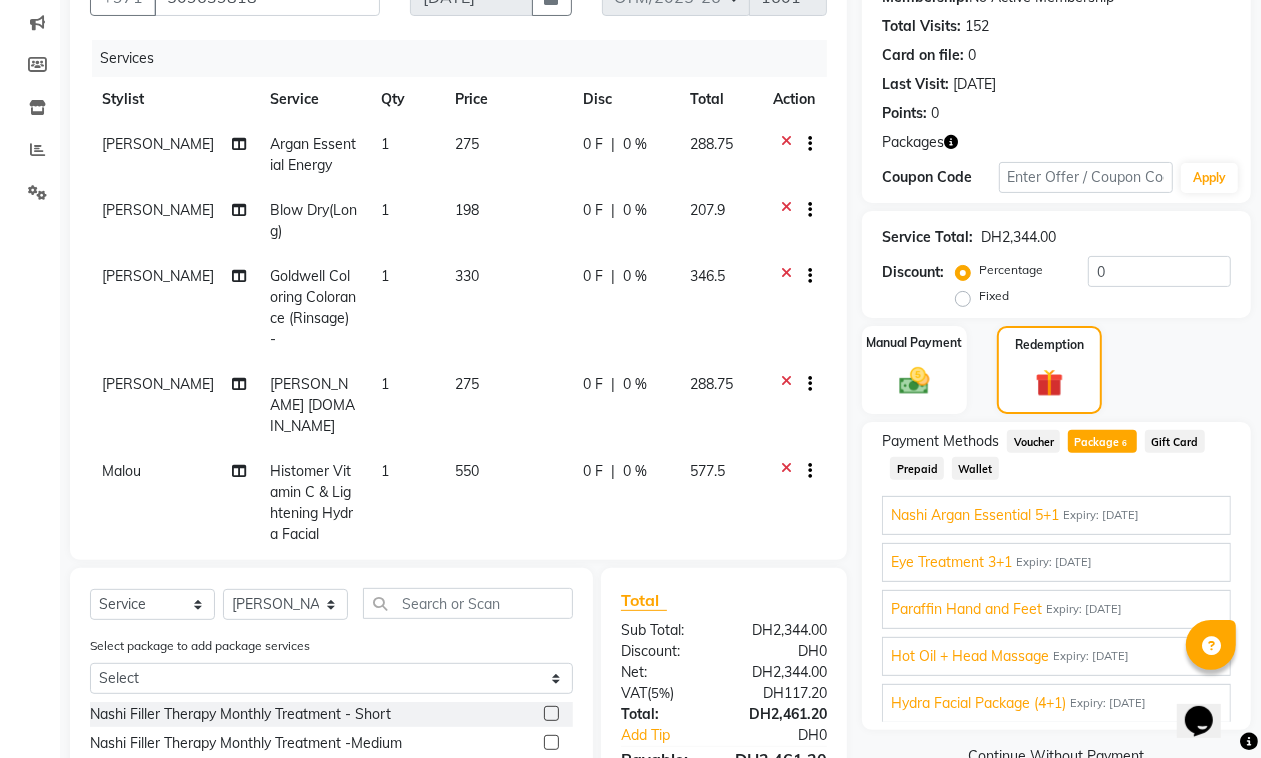 click on "Nashi Argan Essential  5+1" at bounding box center [975, 515] 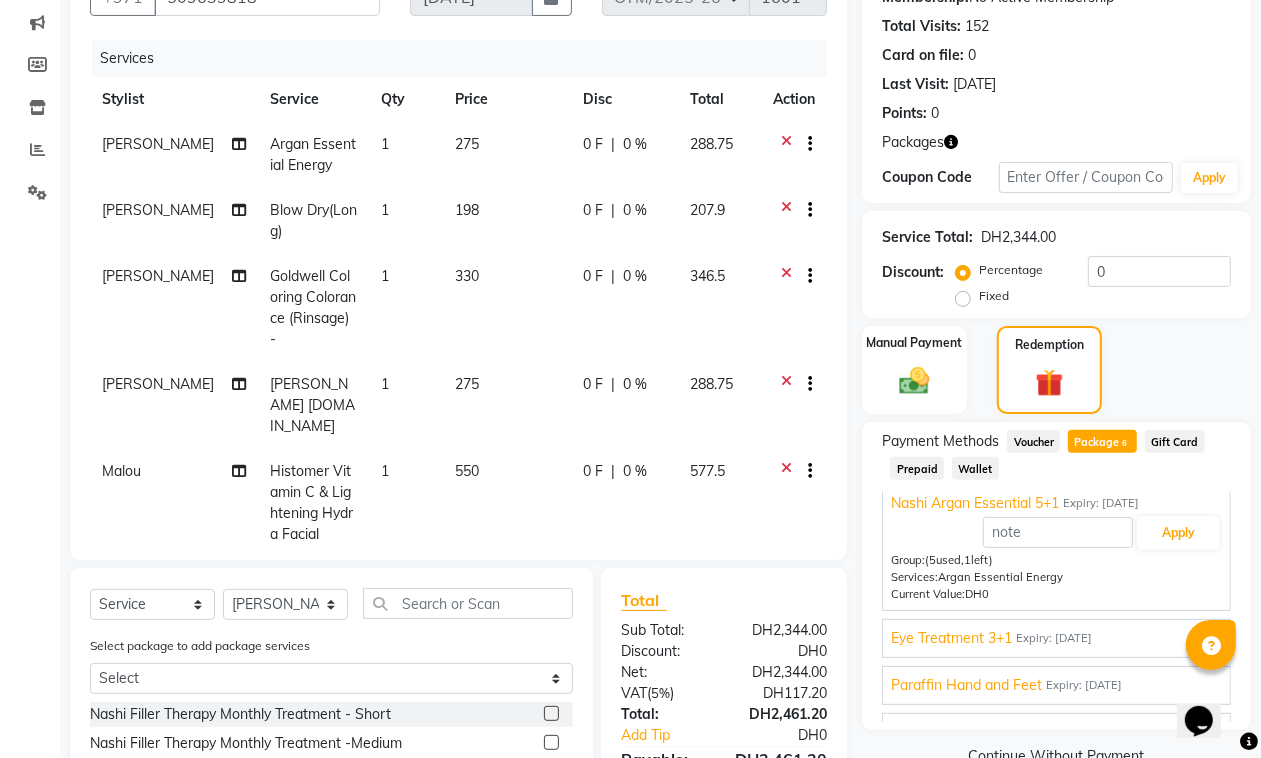 scroll, scrollTop: 53, scrollLeft: 0, axis: vertical 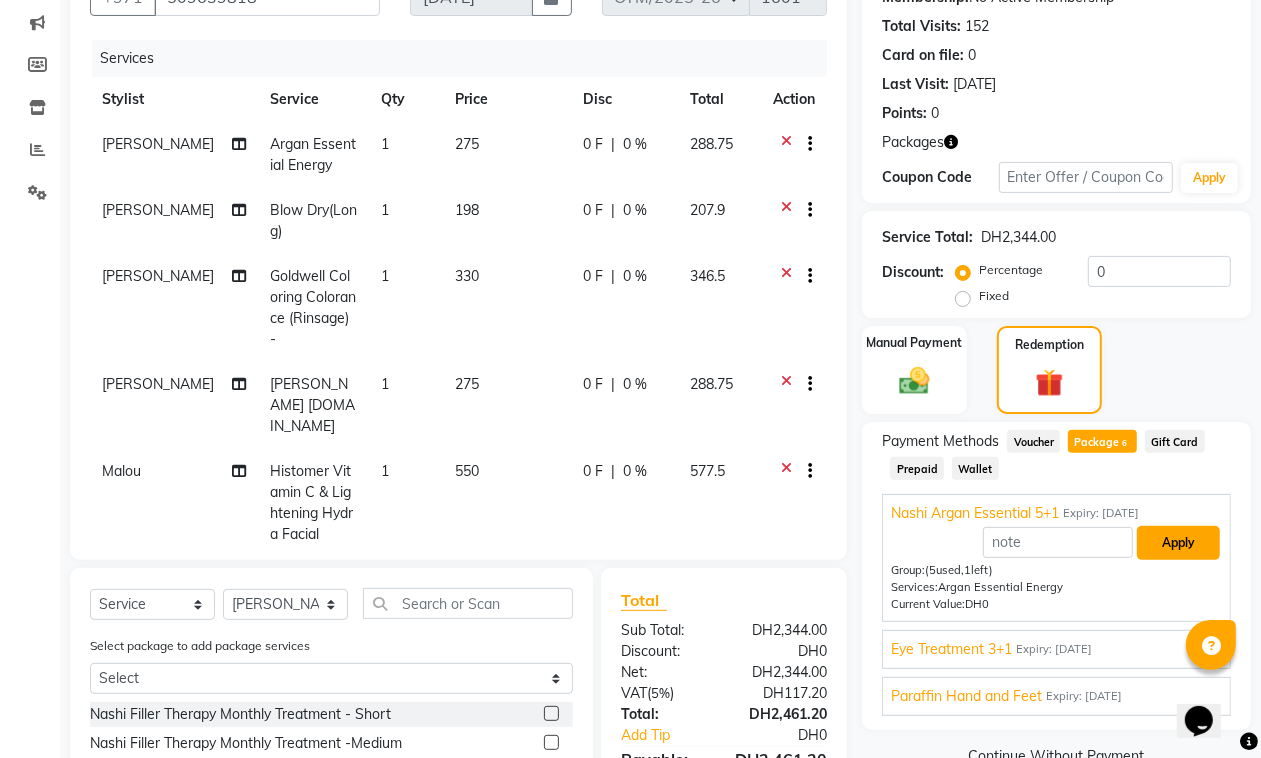click on "Apply" at bounding box center [1178, 543] 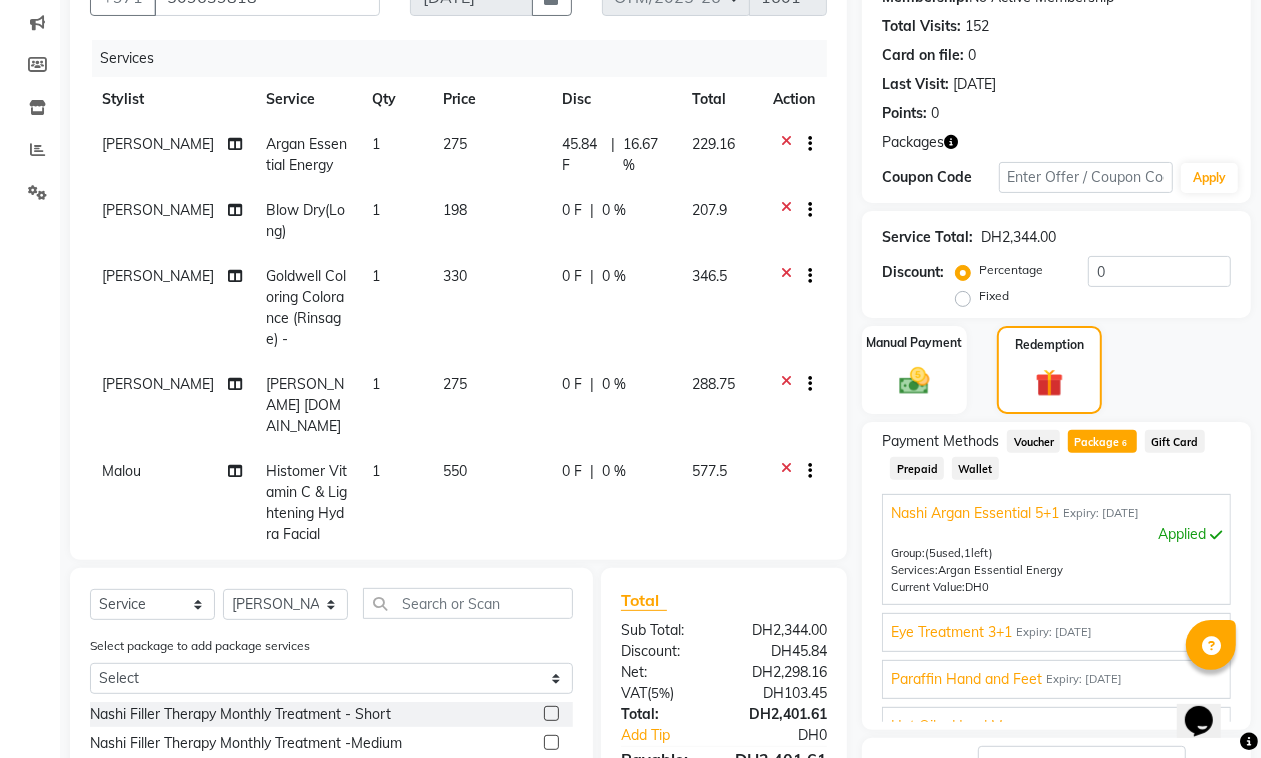 click on "Expiry: 18-09-2025" at bounding box center (1054, 632) 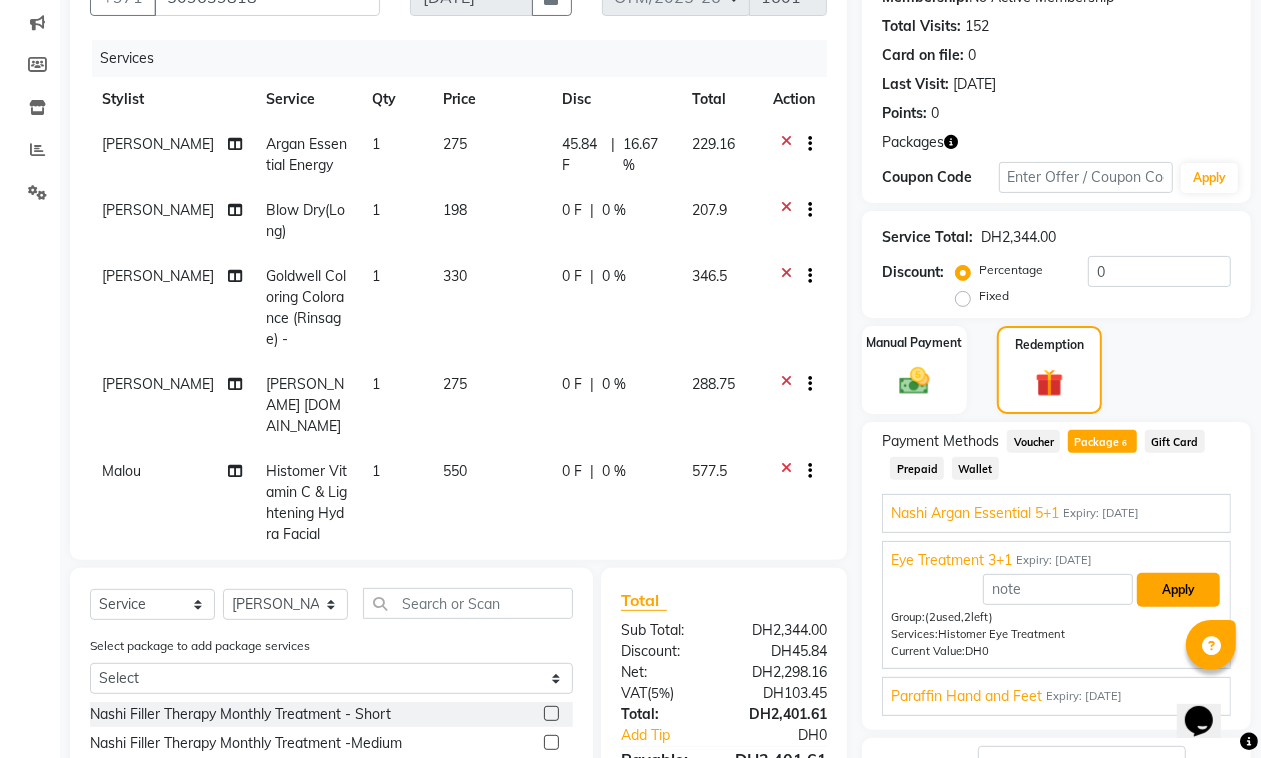 click on "Apply" at bounding box center [1178, 590] 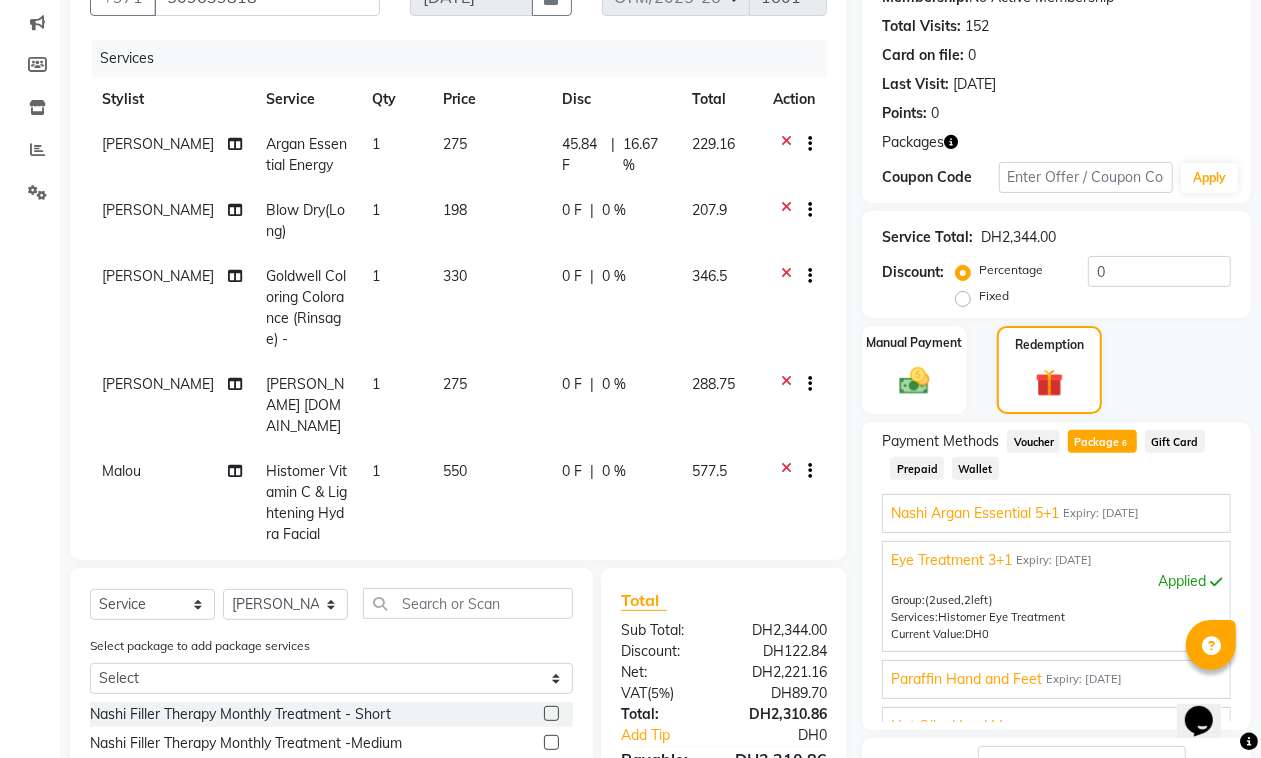 scroll, scrollTop: 126, scrollLeft: 0, axis: vertical 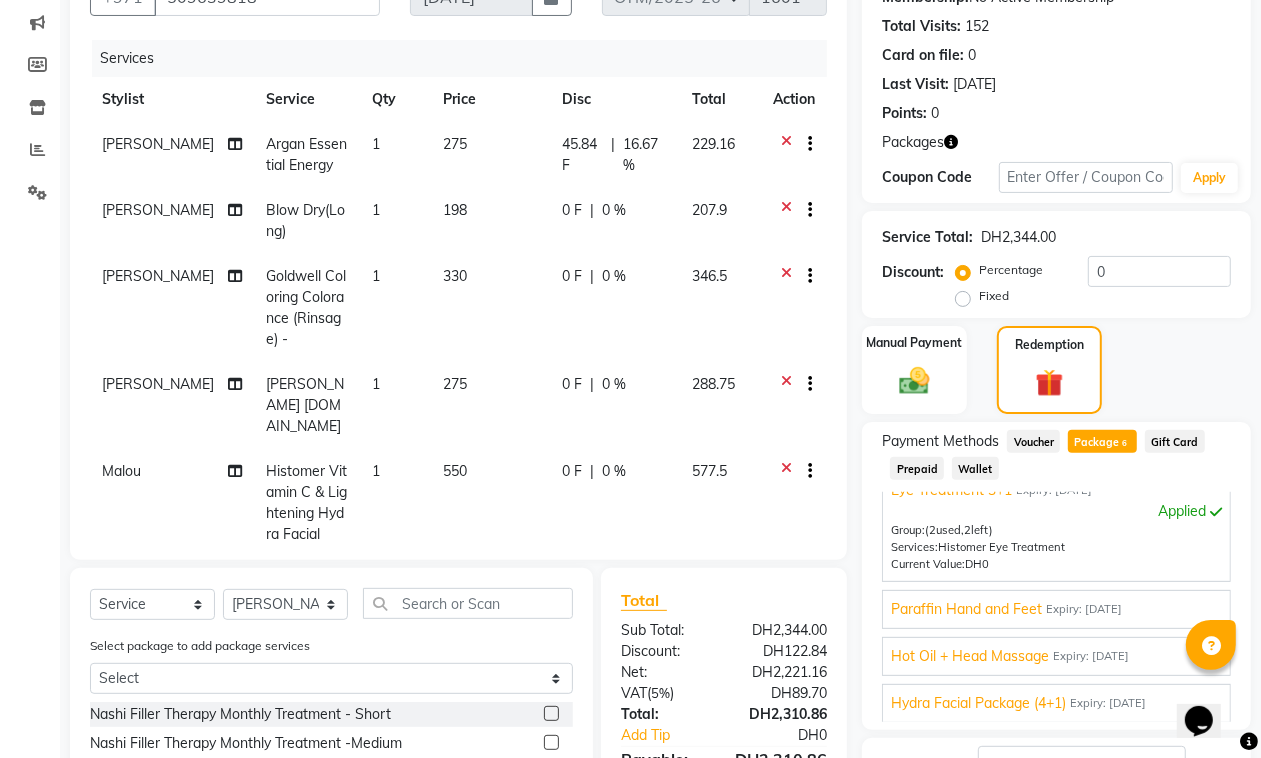 click on "Hot Oil + Head Massage" at bounding box center [970, 656] 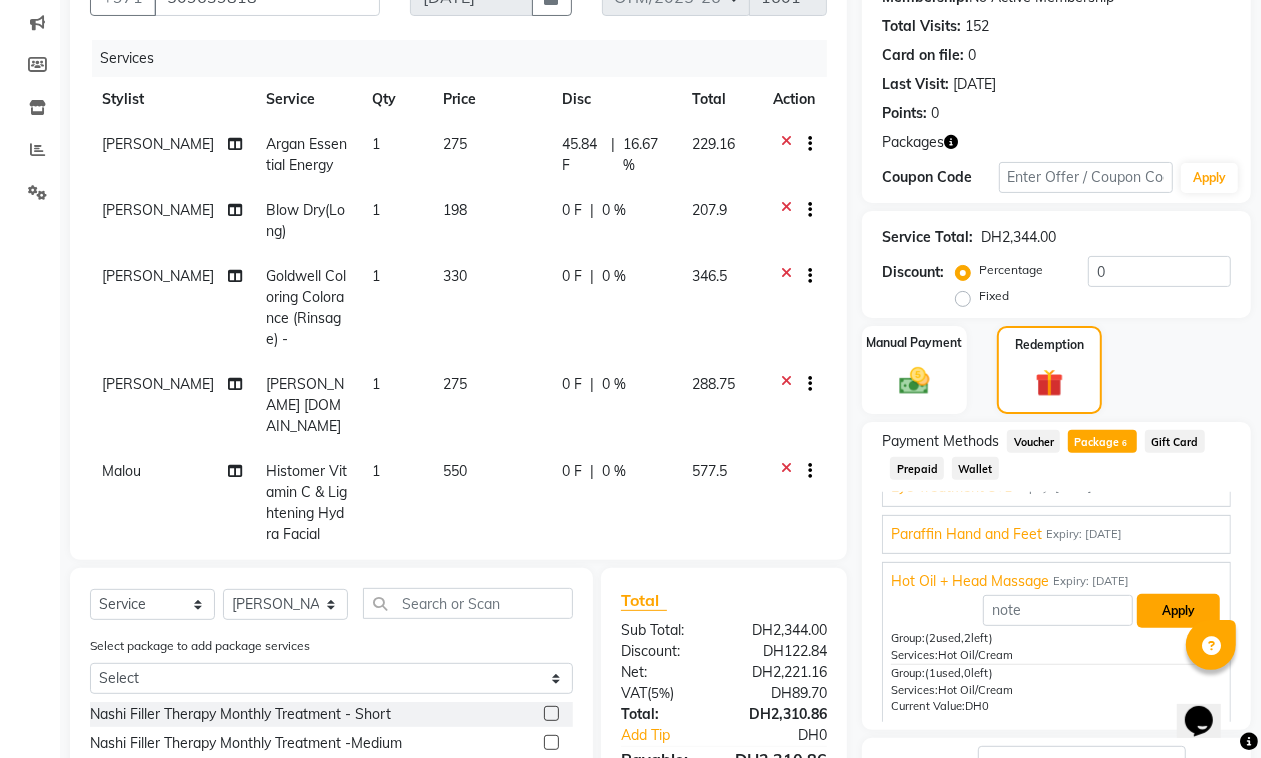 click on "Apply" at bounding box center (1178, 611) 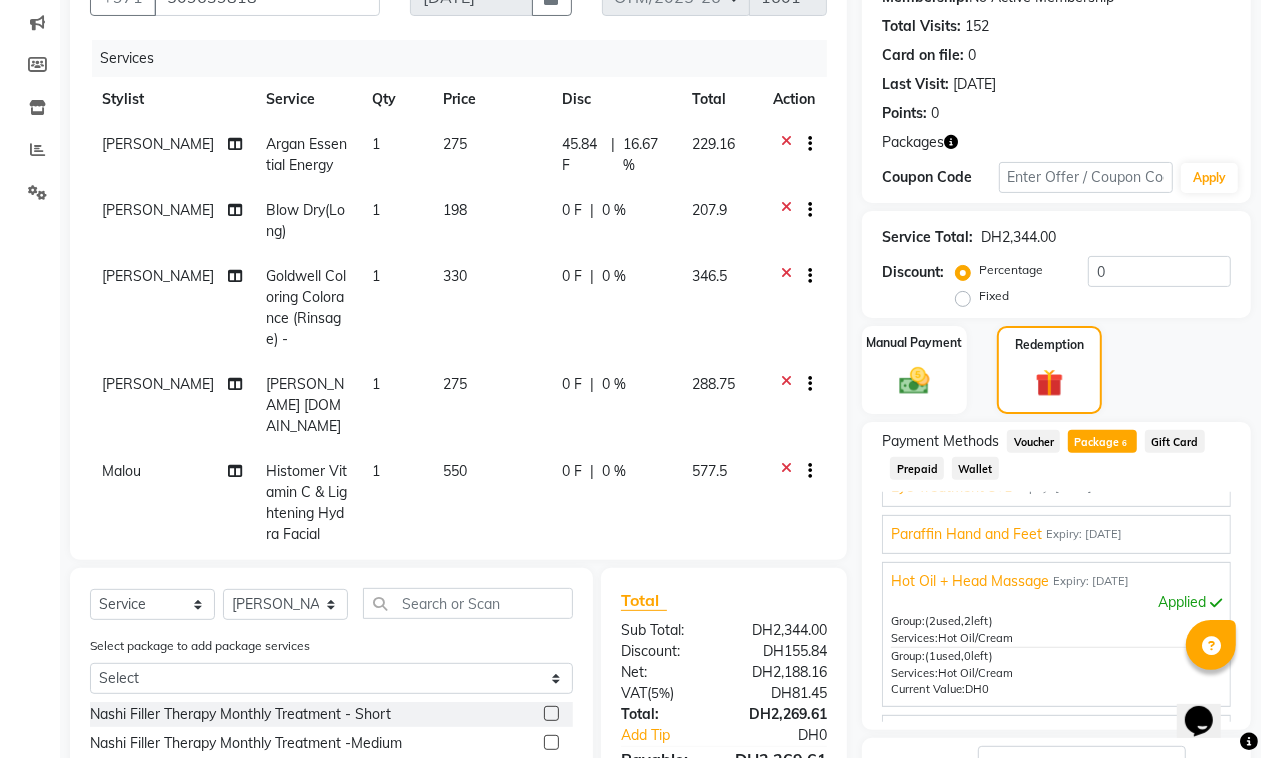 scroll, scrollTop: 160, scrollLeft: 0, axis: vertical 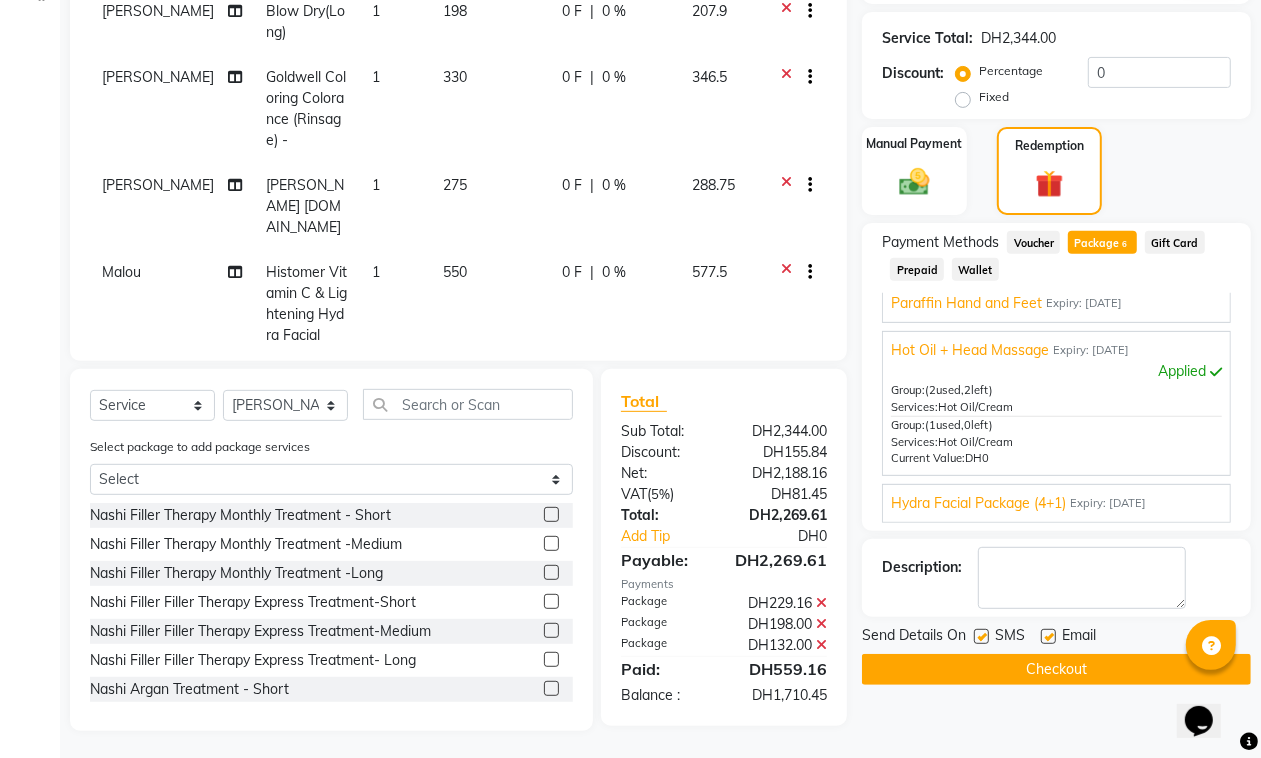click on "Hydra Facial Package (4+1)" at bounding box center (978, 503) 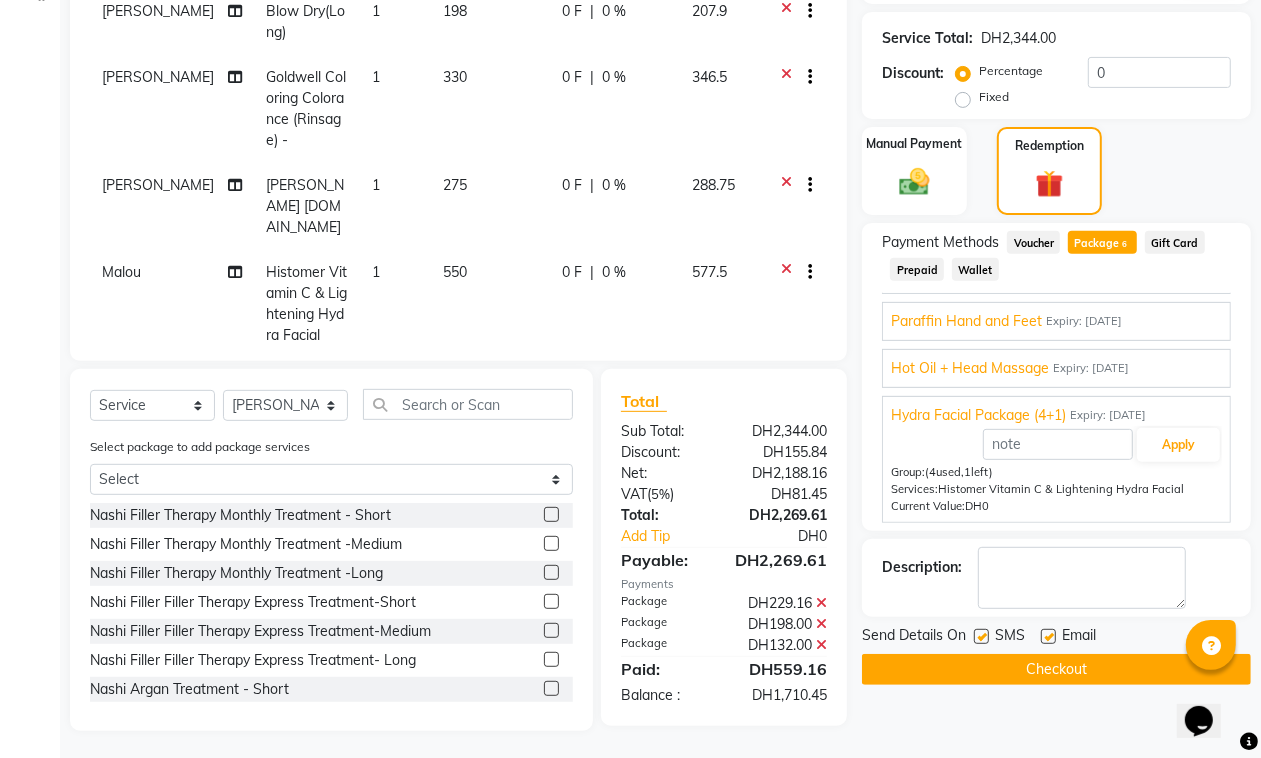 scroll, scrollTop: 142, scrollLeft: 0, axis: vertical 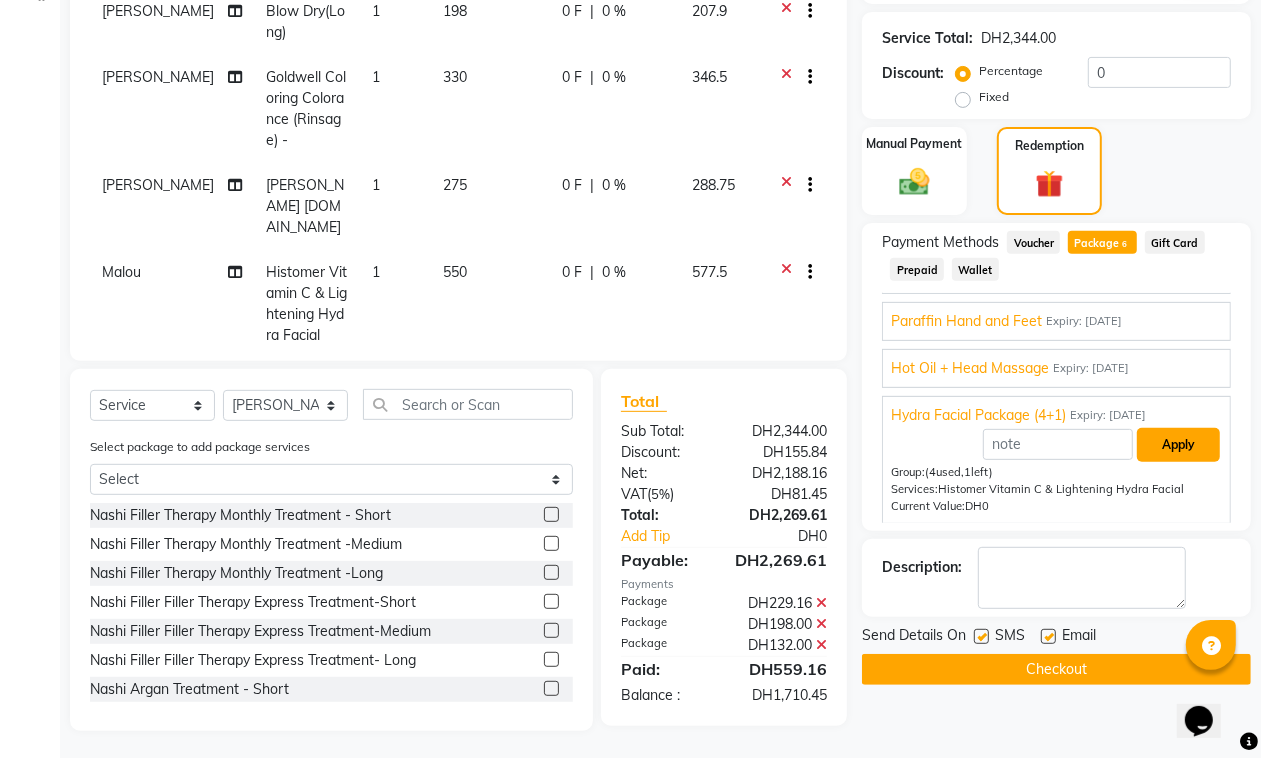 click on "Apply" at bounding box center [1178, 445] 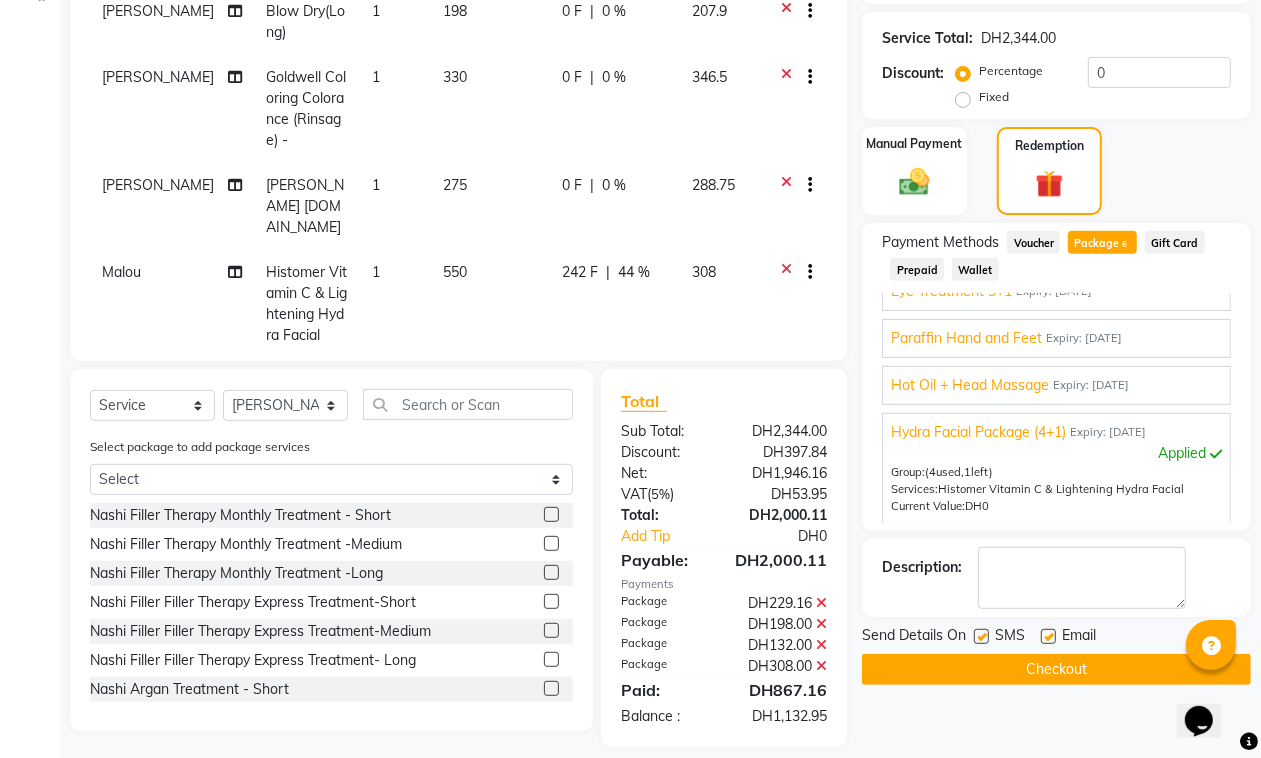 scroll, scrollTop: 126, scrollLeft: 0, axis: vertical 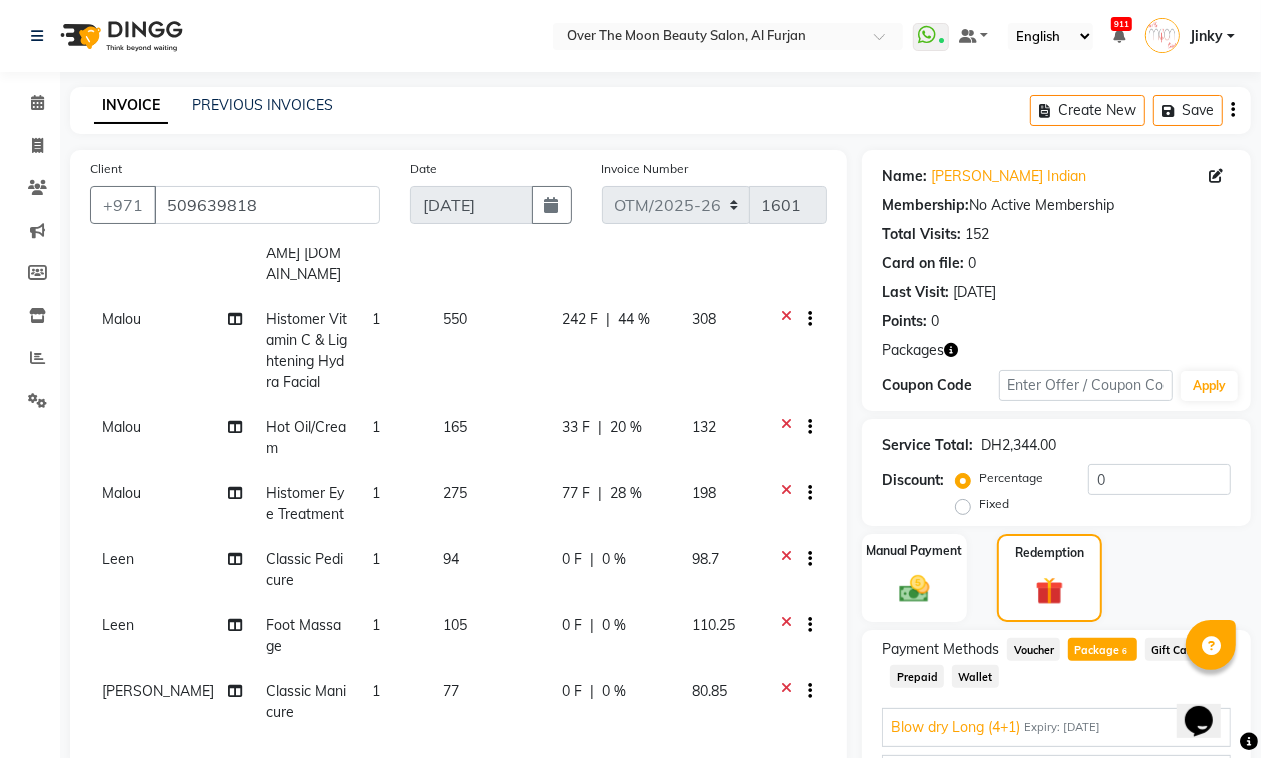 click on "Classic Pedicure" 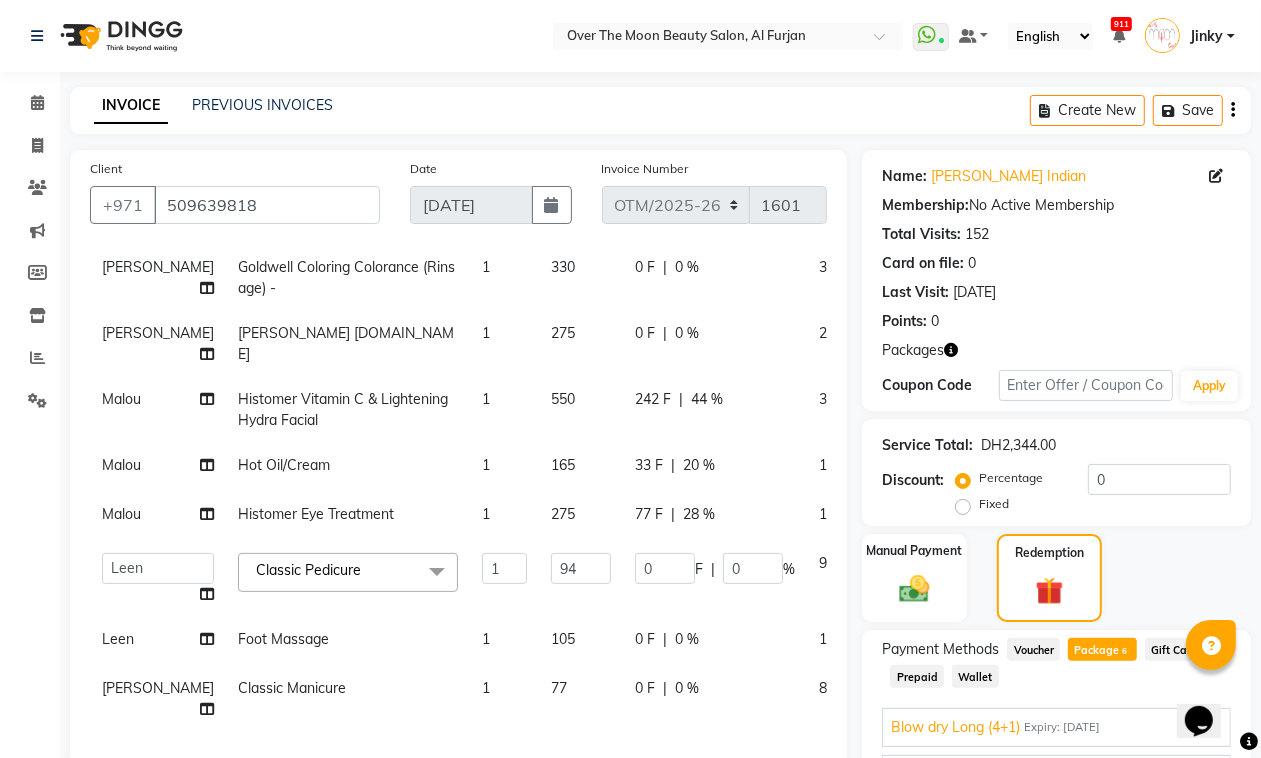 scroll, scrollTop: 270, scrollLeft: 0, axis: vertical 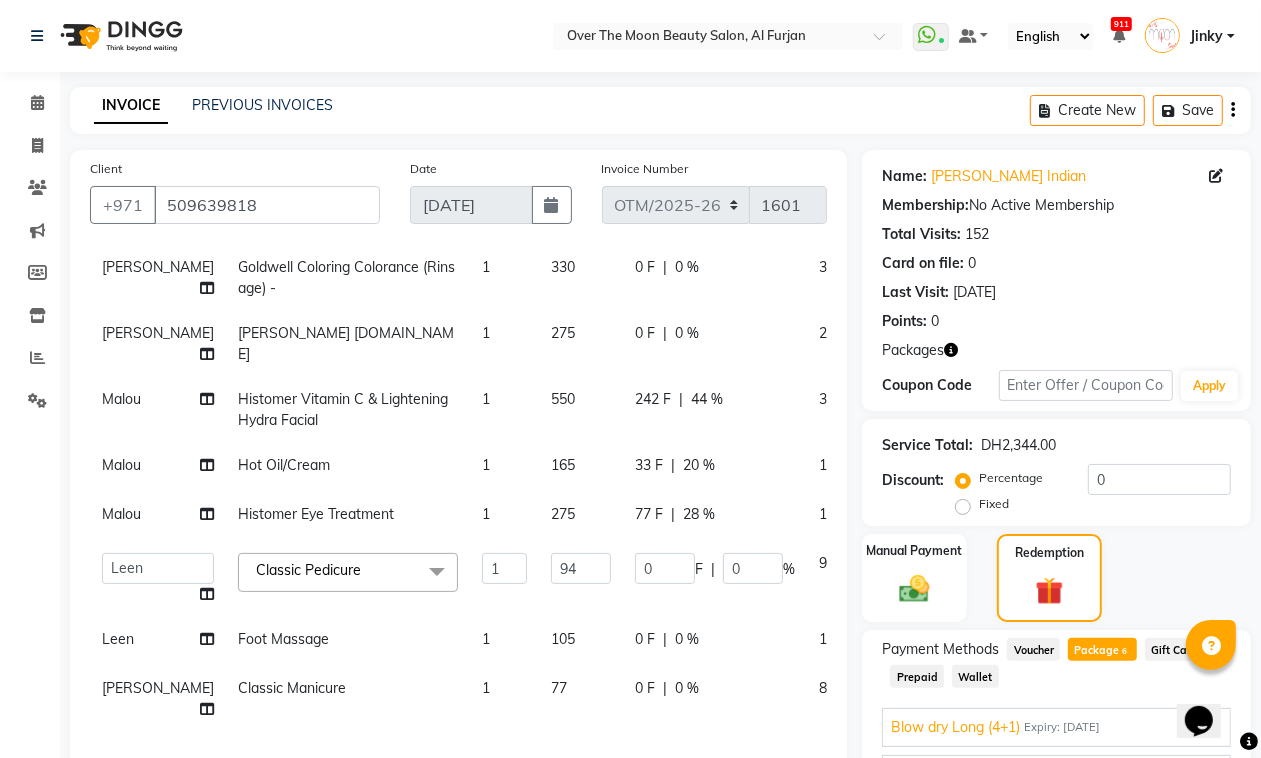 click on "Classic Pedicure" 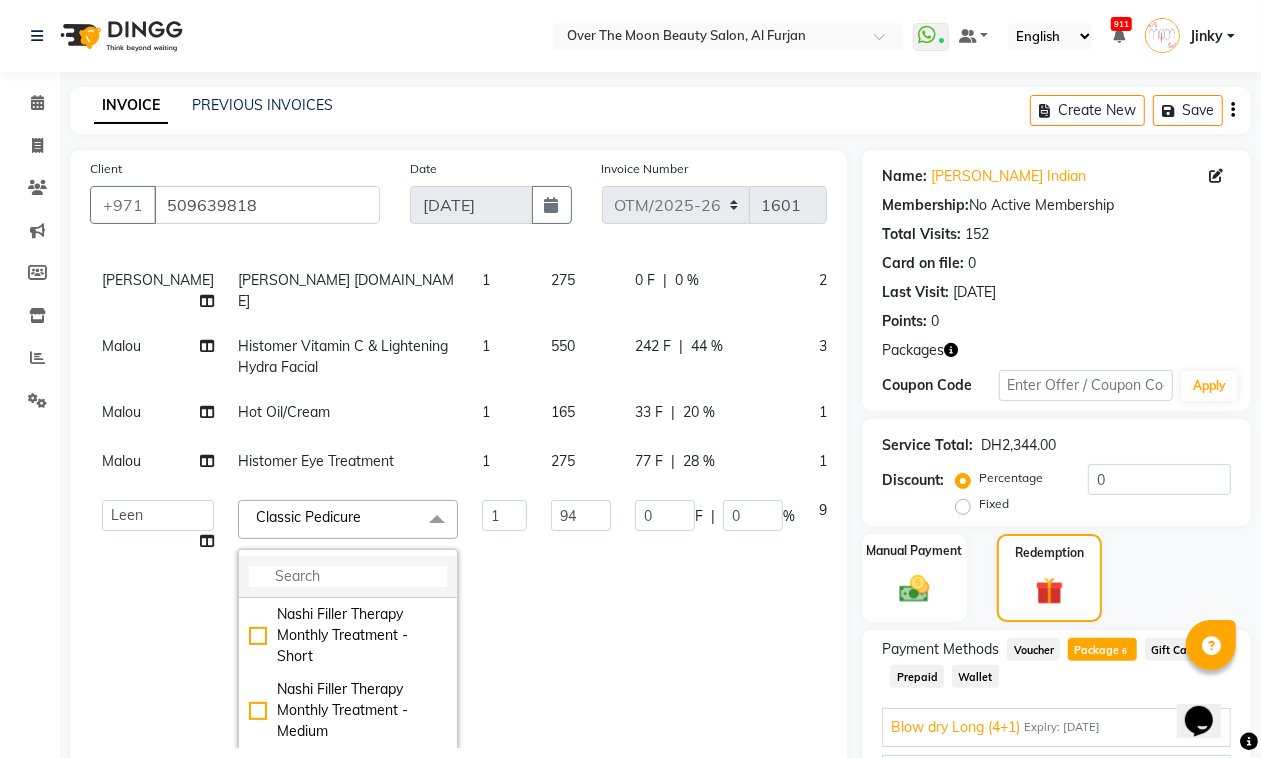 click 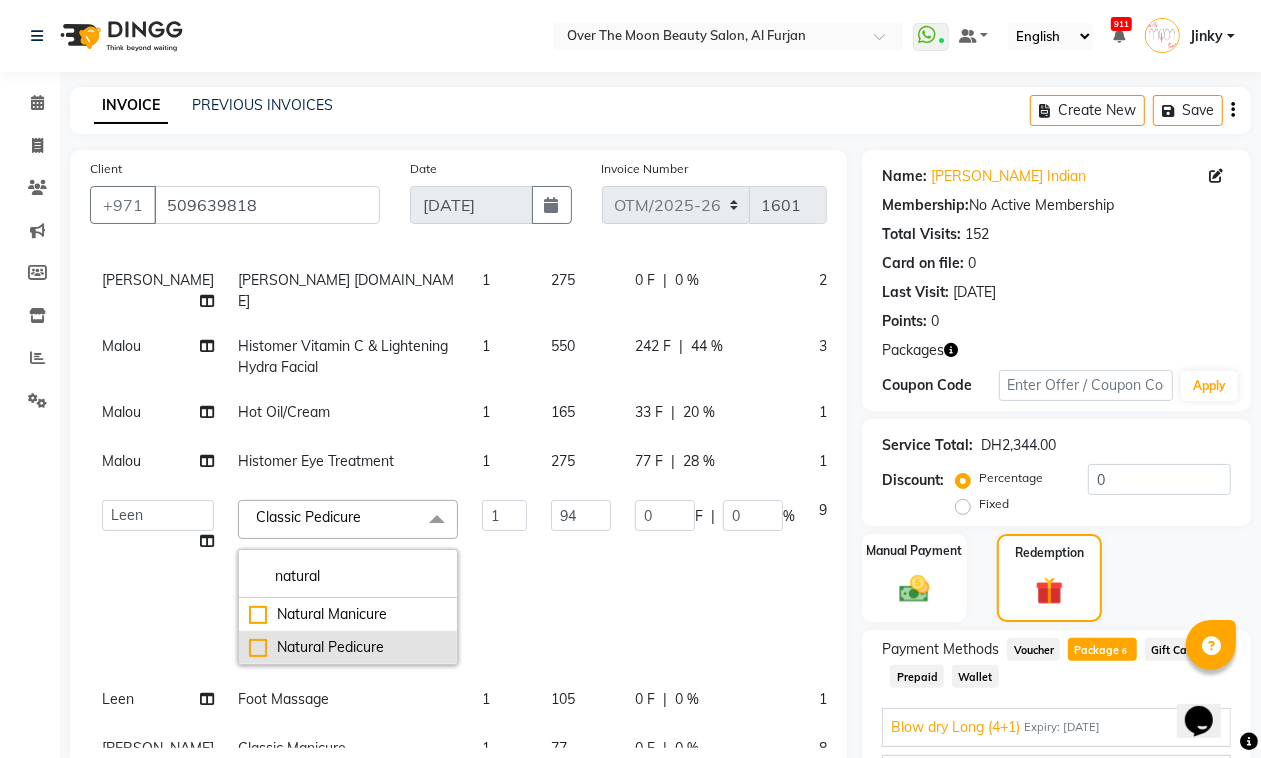 type on "natural" 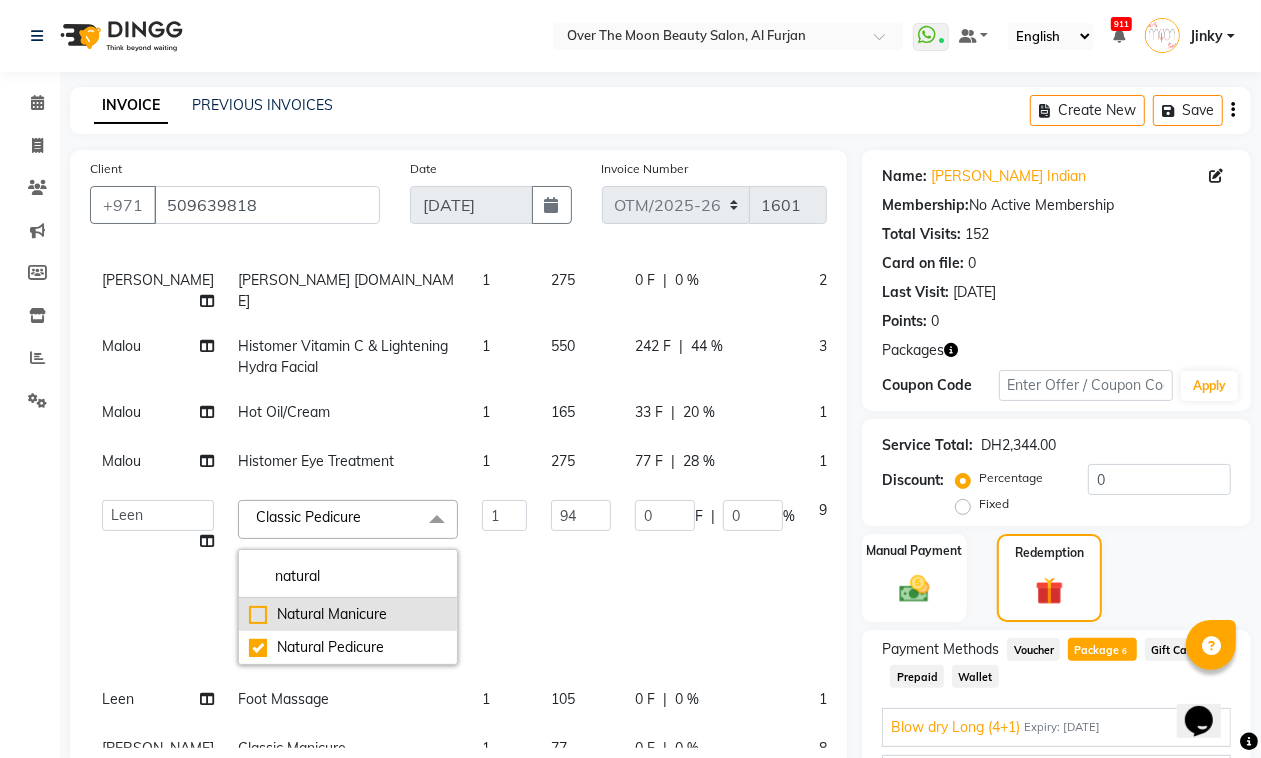 checkbox on "true" 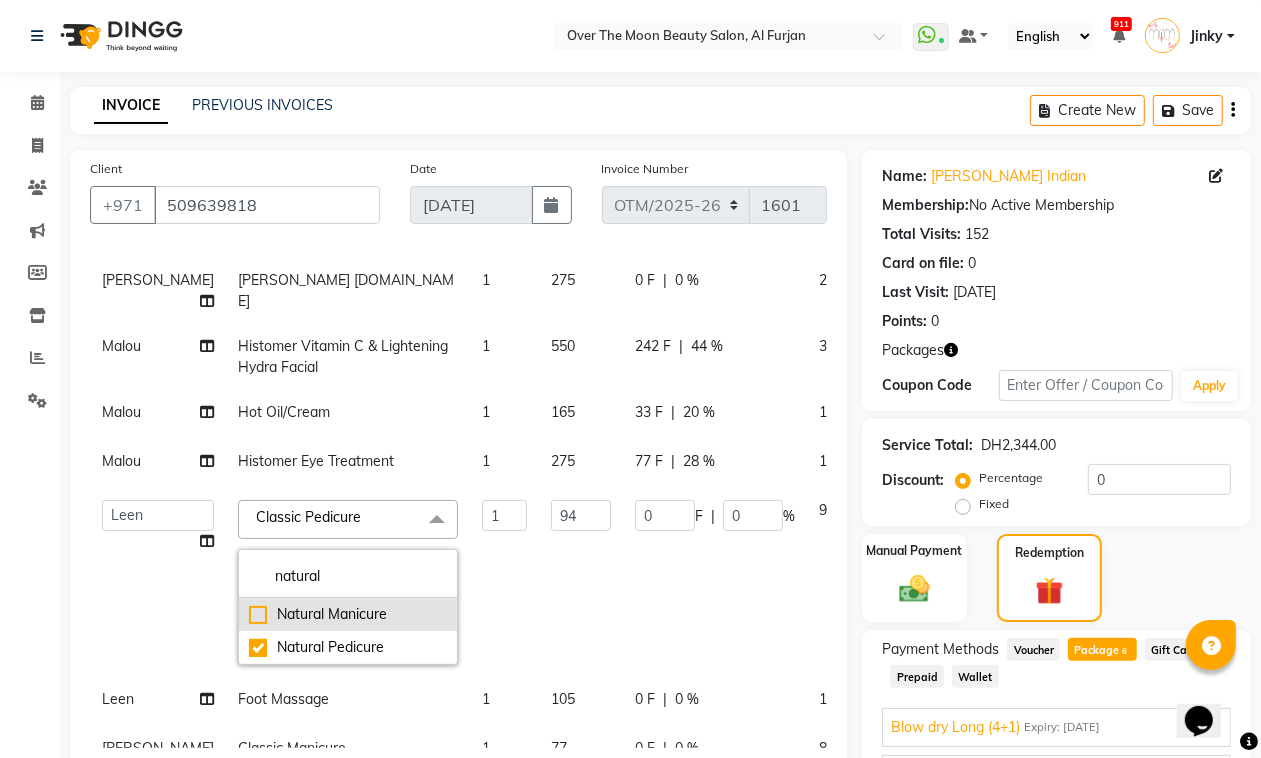 type on "72" 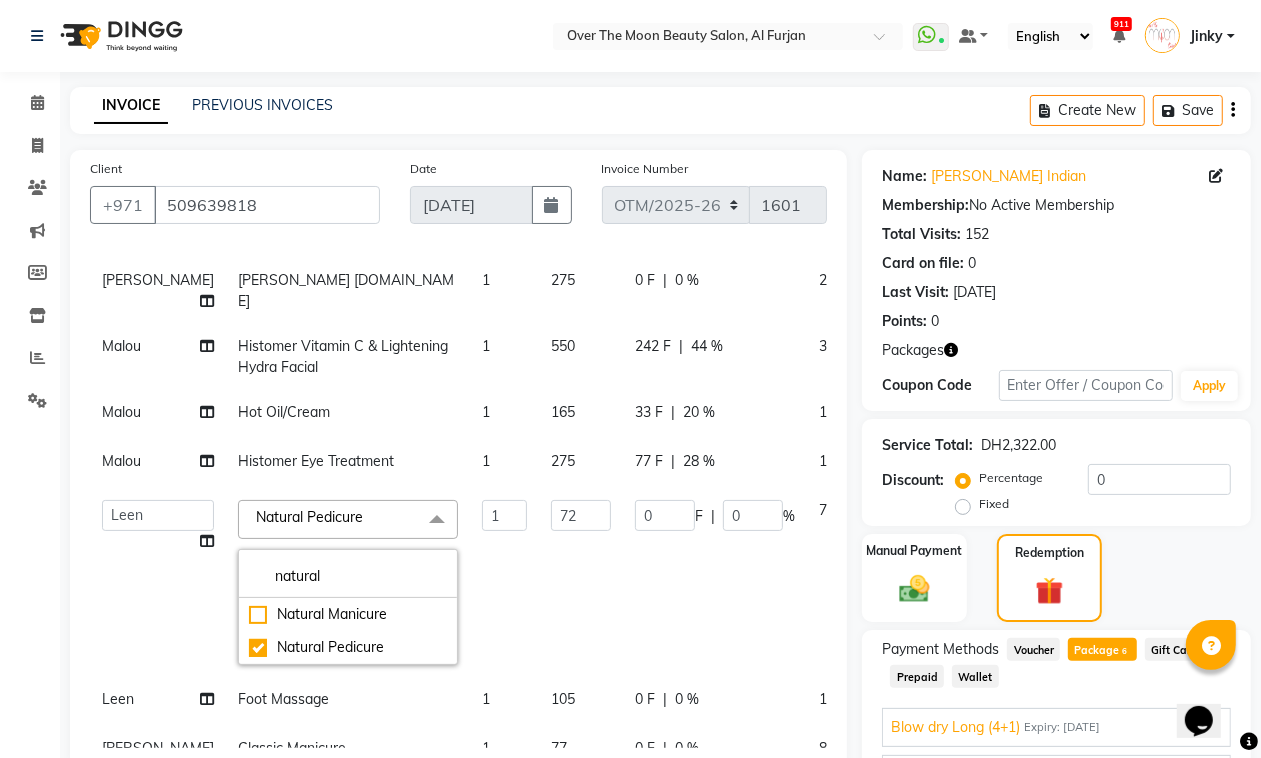 drag, startPoint x: 108, startPoint y: 603, endPoint x: 95, endPoint y: 600, distance: 13.341664 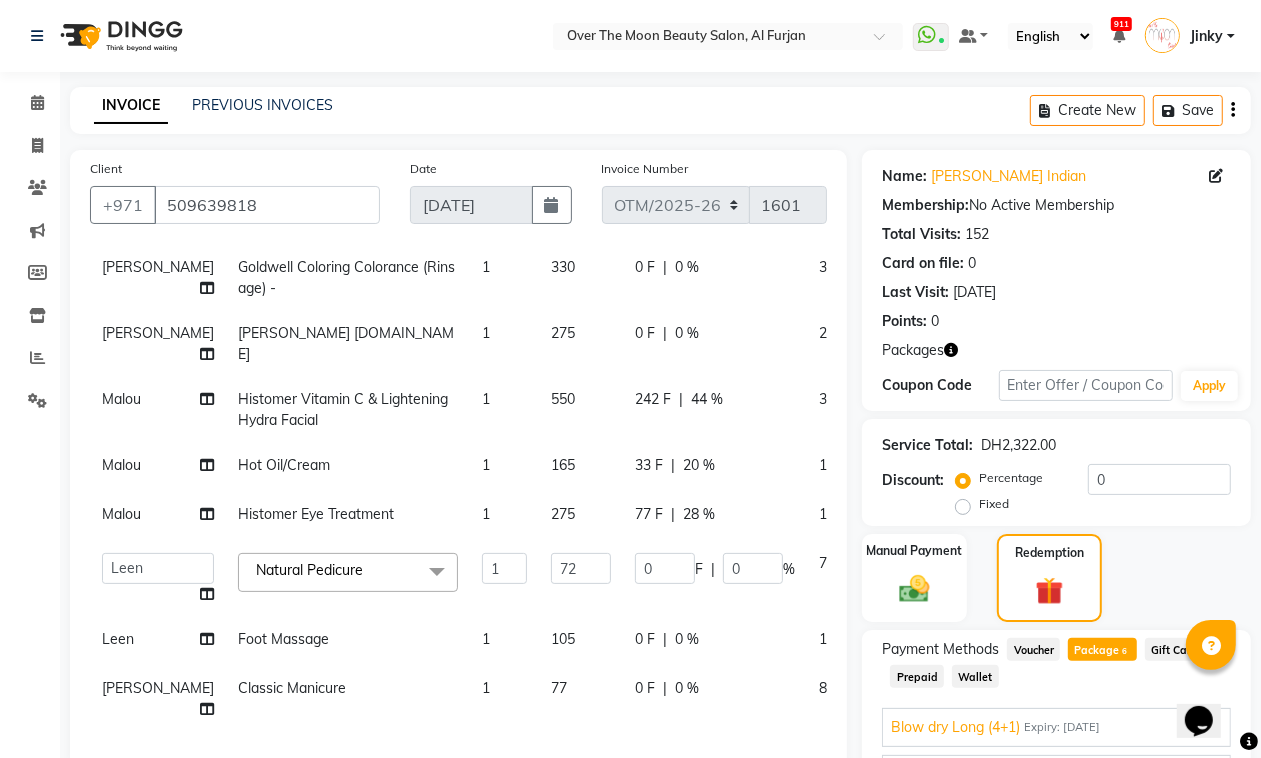 click on "Classic Manicure" 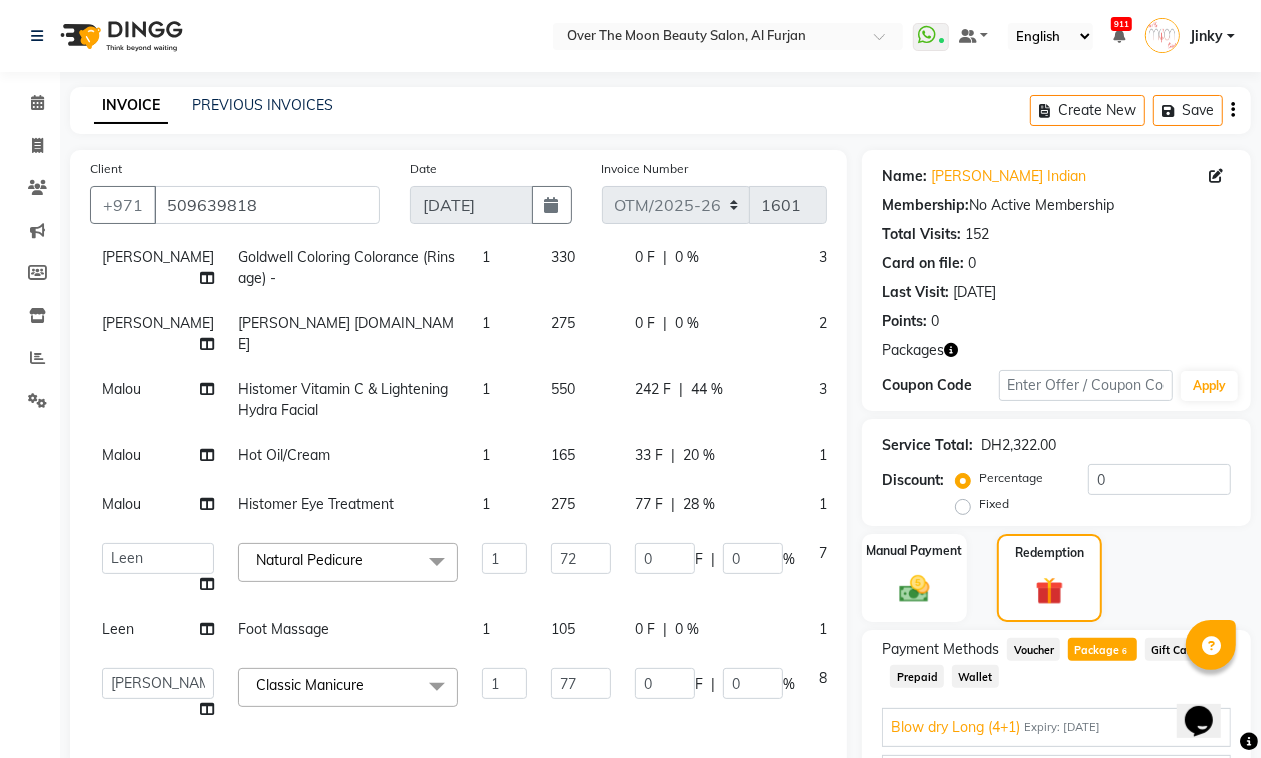 click on "Classic Manicure" 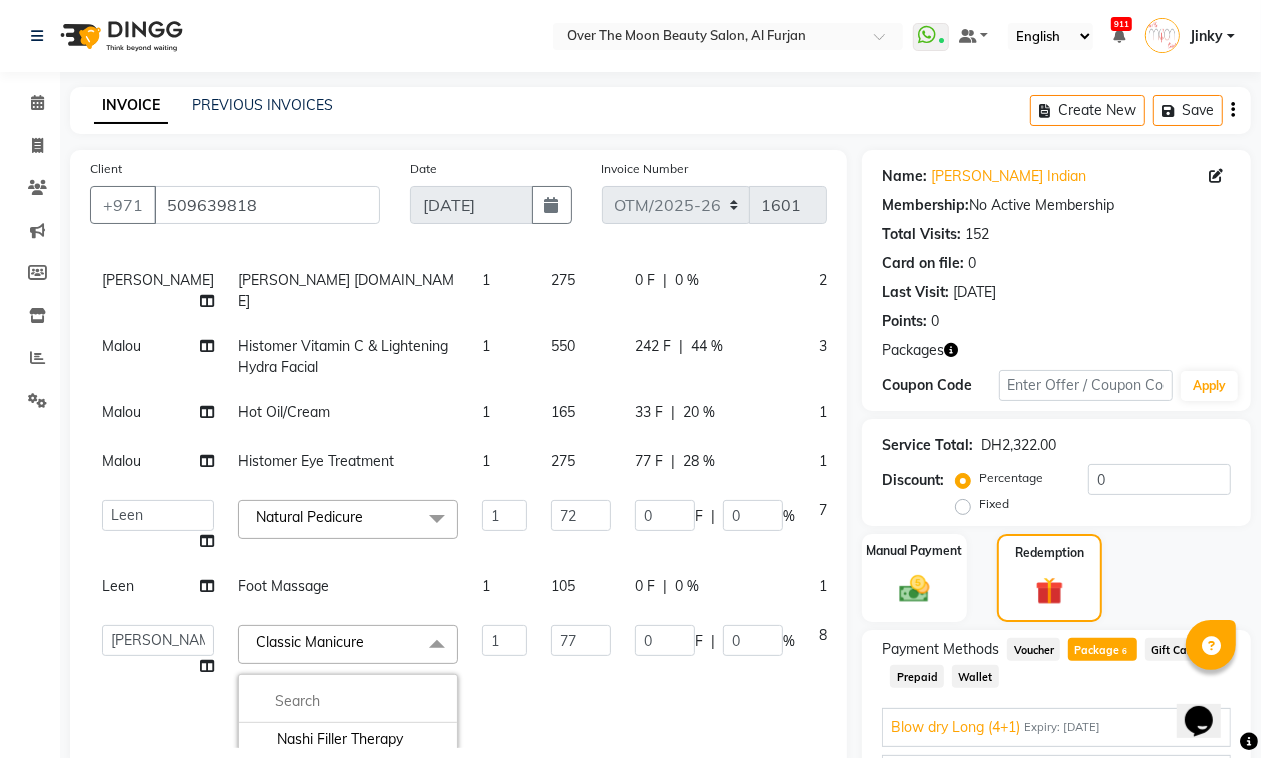 scroll, scrollTop: 478, scrollLeft: 0, axis: vertical 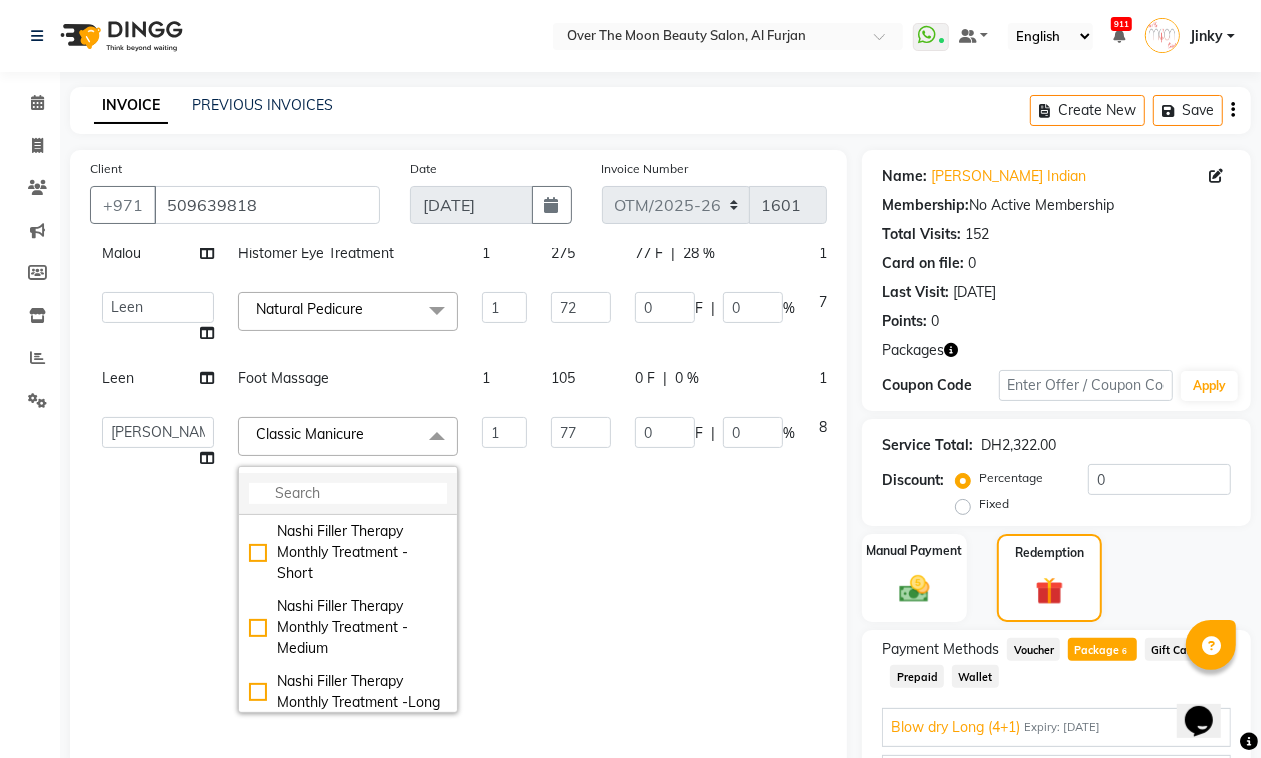 click 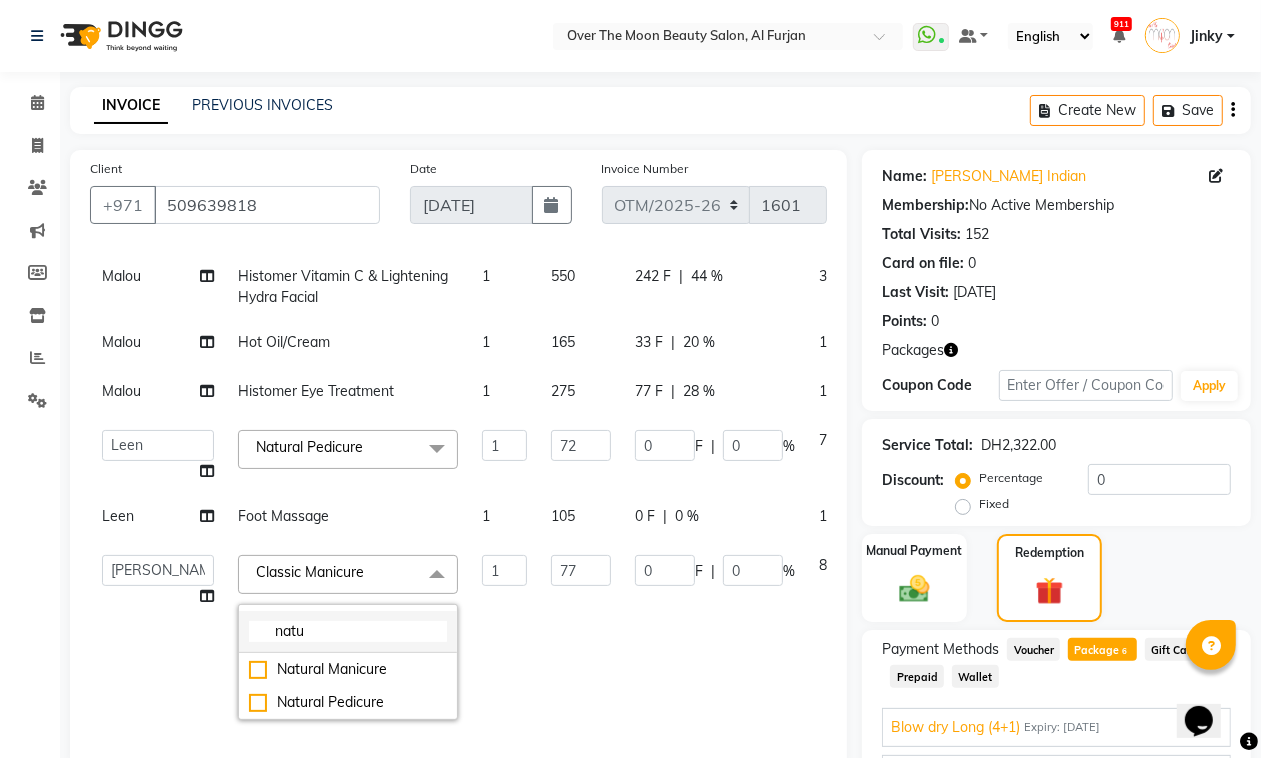 scroll, scrollTop: 411, scrollLeft: 0, axis: vertical 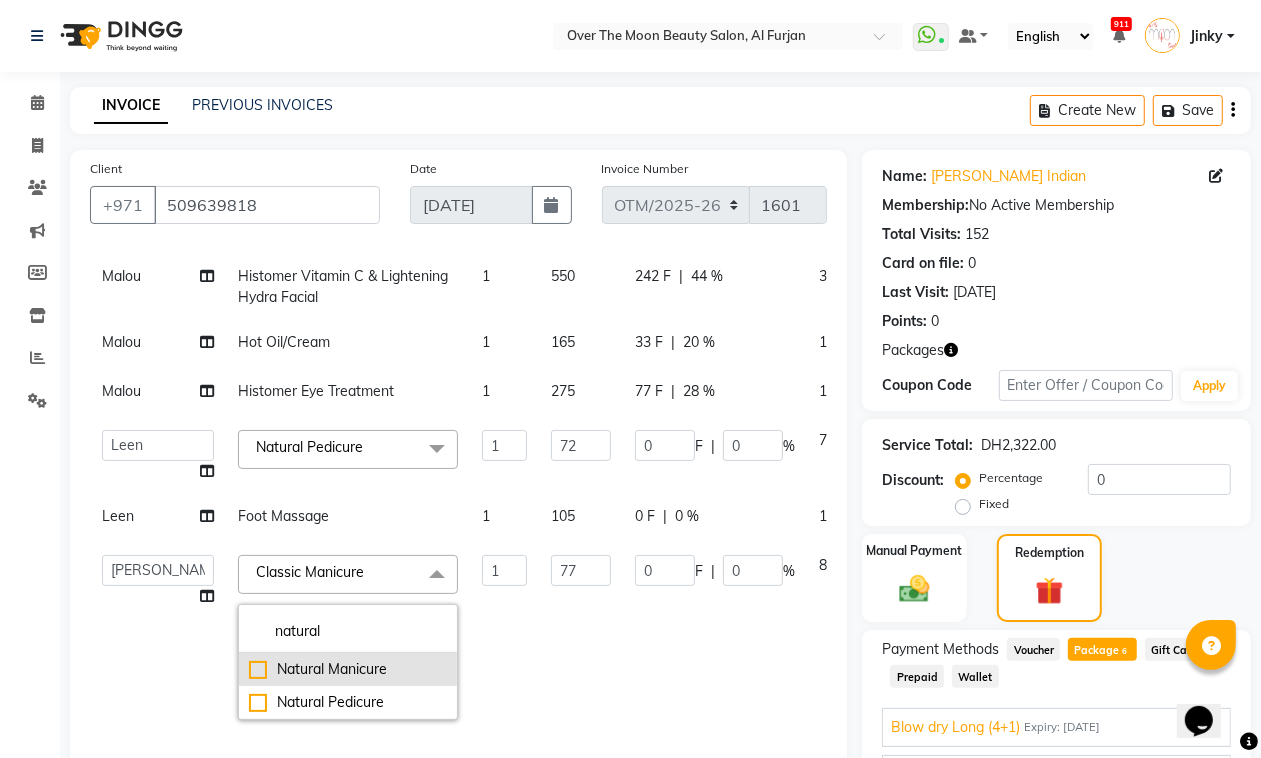 type on "natural" 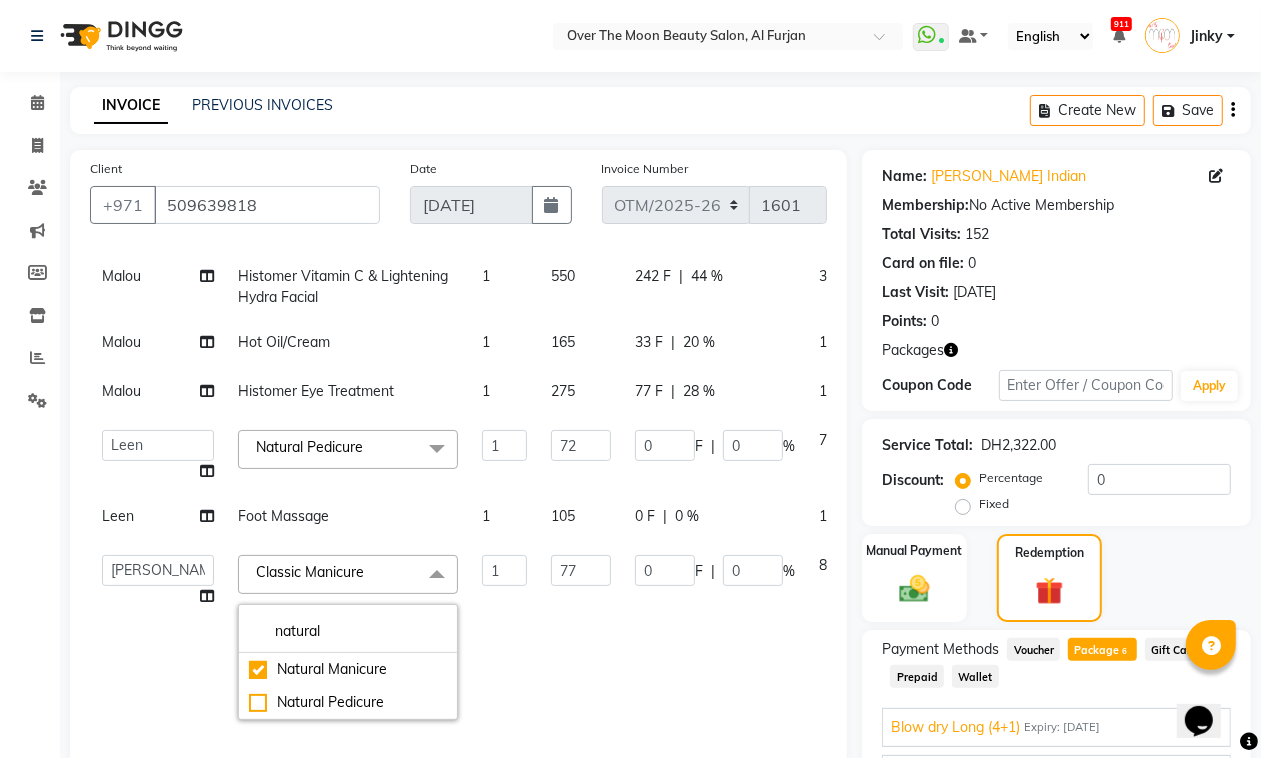 checkbox on "true" 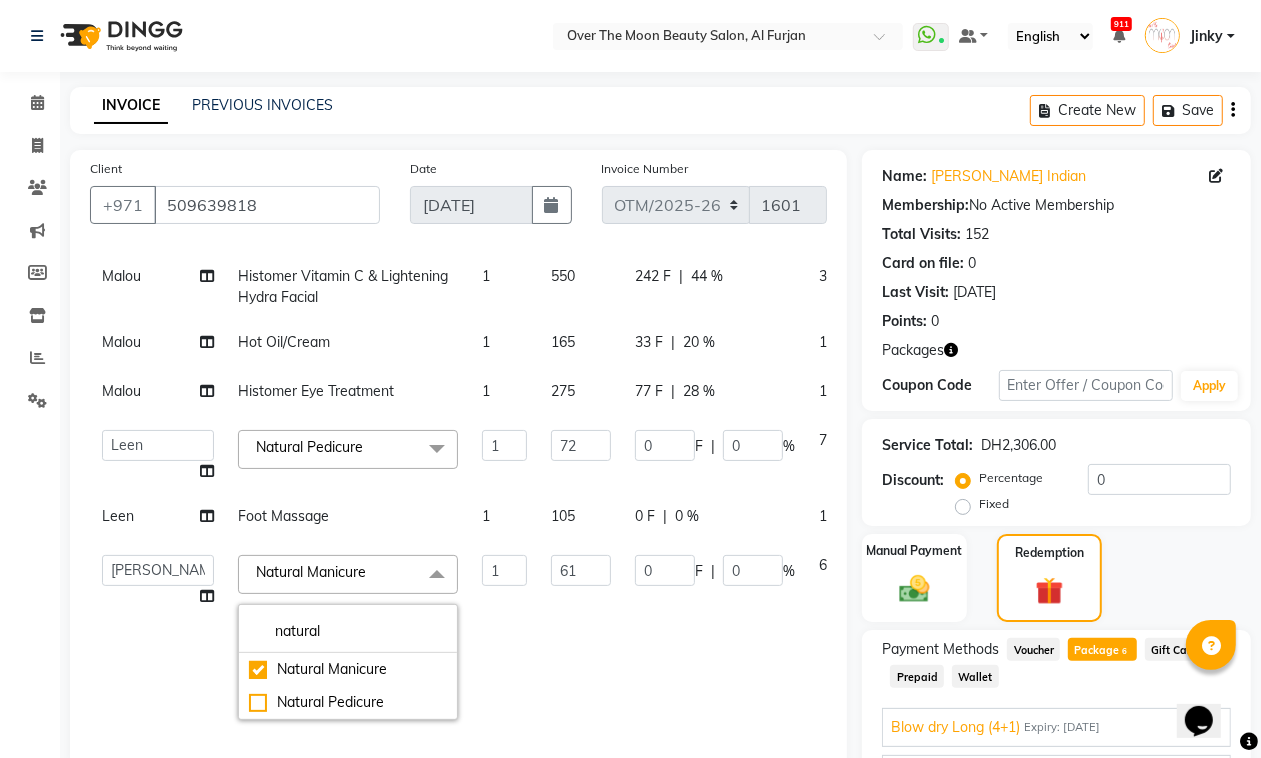 click on "Admin   Bianca   Hadeel   Jeewan   Jinky   Kristi   Leen   Malou   Marketing Account   William" 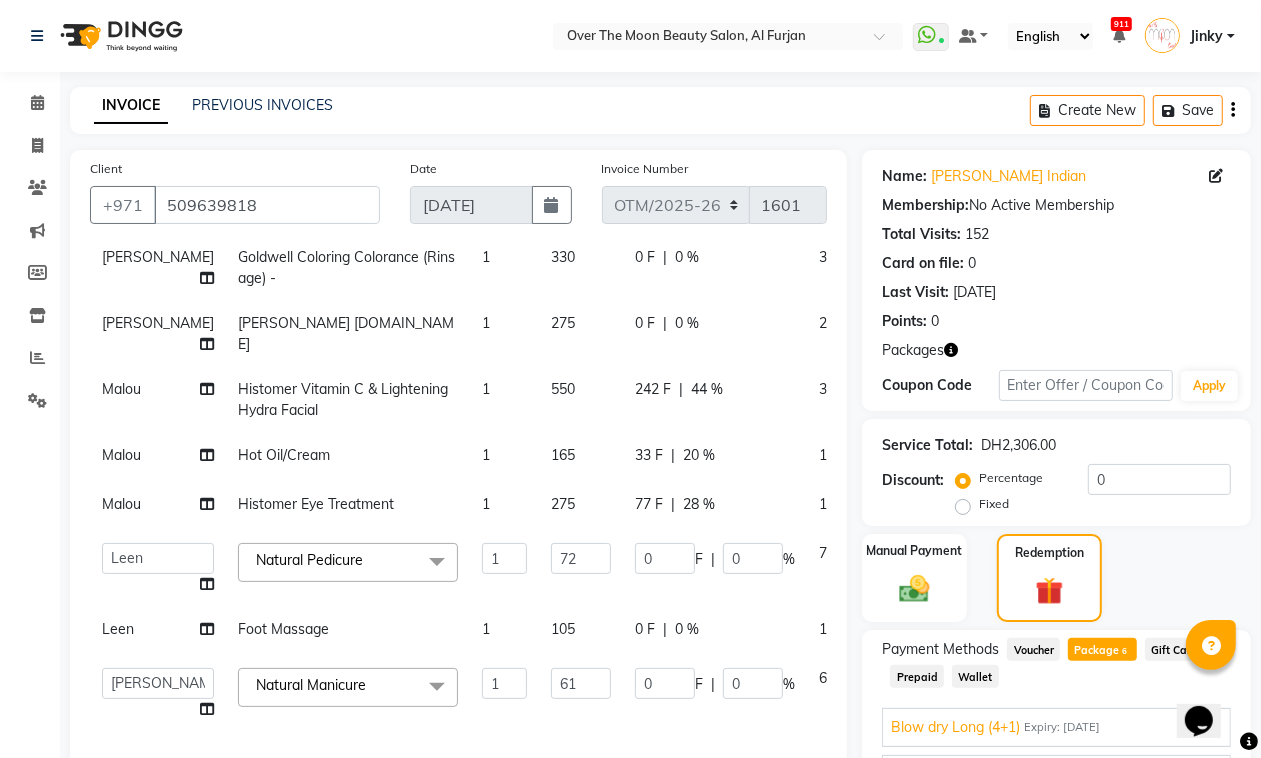 scroll, scrollTop: 296, scrollLeft: 0, axis: vertical 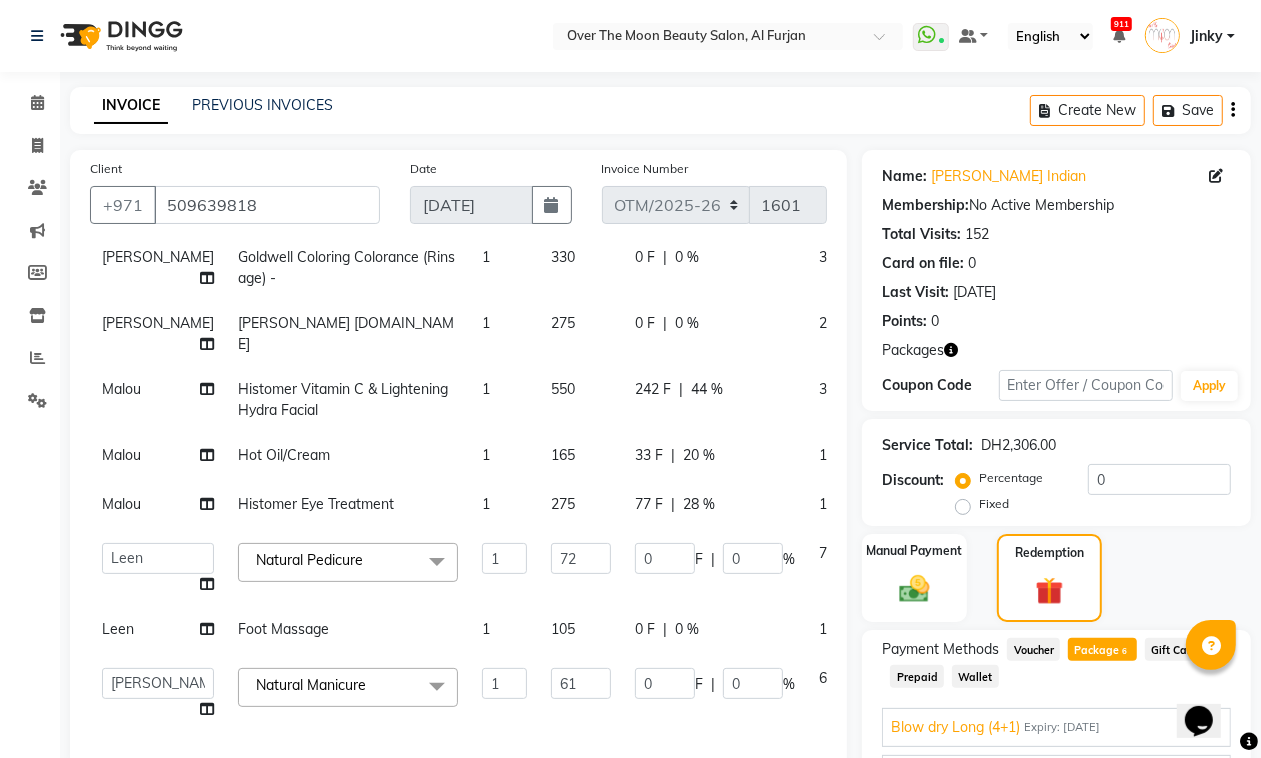 click on "INVOICE PREVIOUS INVOICES Create New   Save" 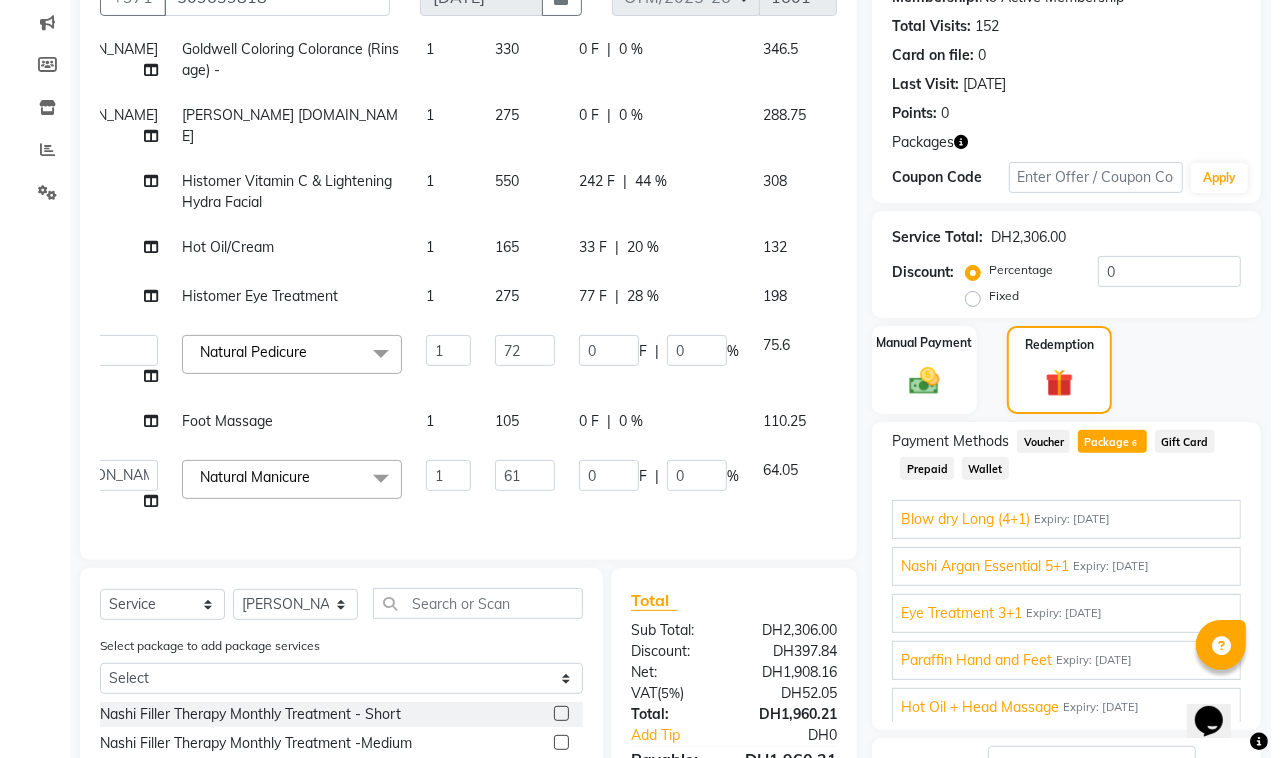 scroll, scrollTop: 0, scrollLeft: 0, axis: both 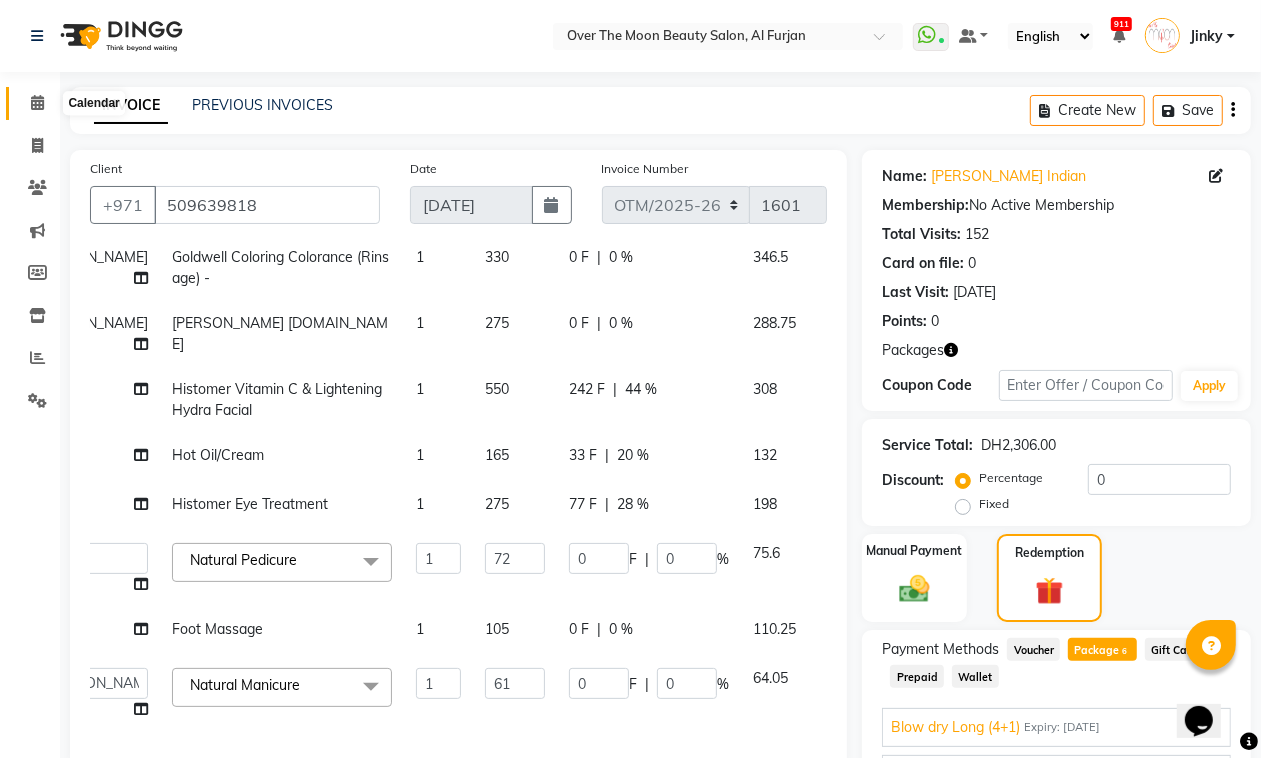 click 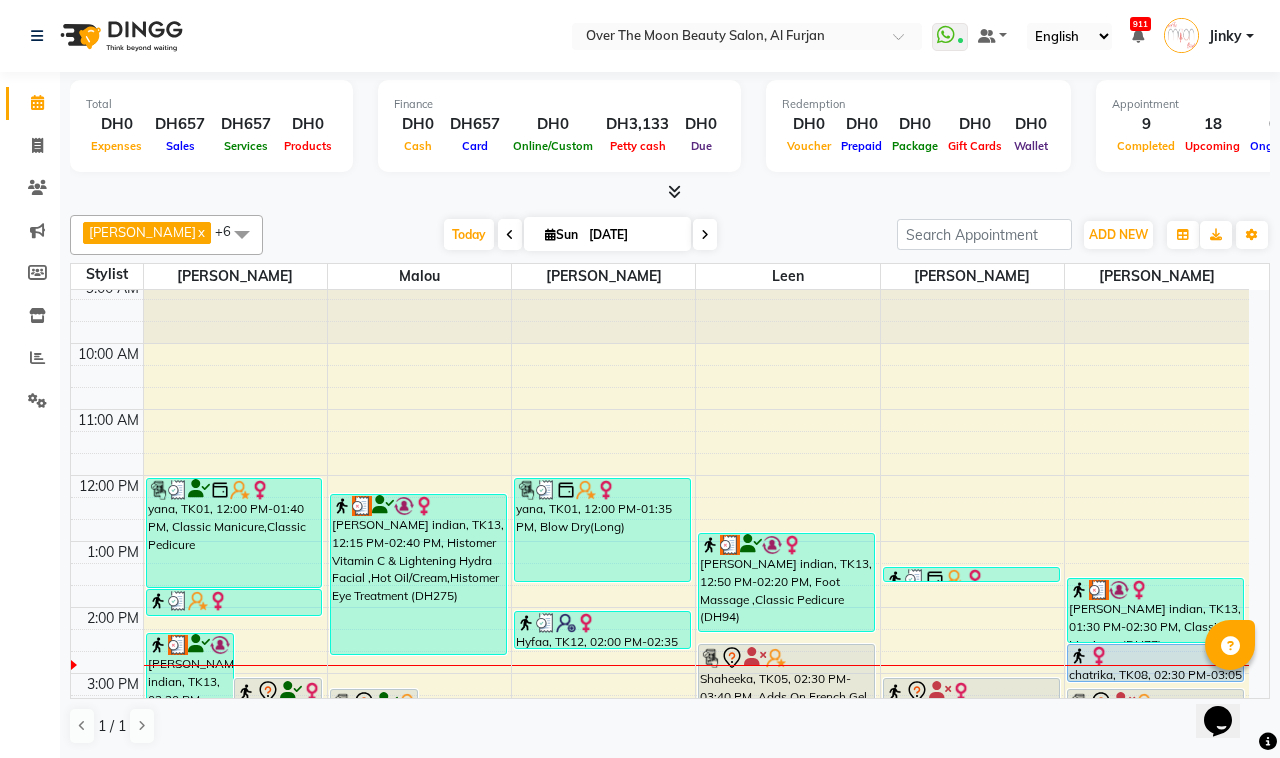scroll, scrollTop: 0, scrollLeft: 0, axis: both 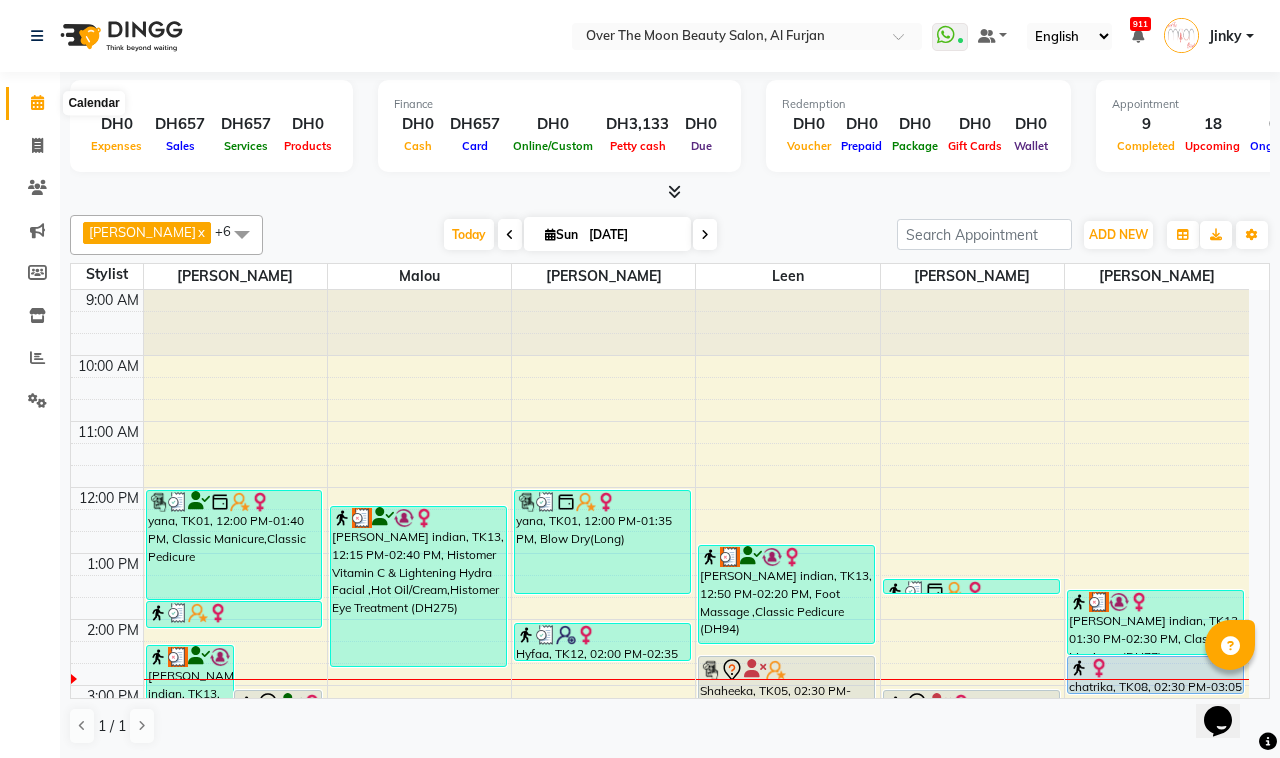 click 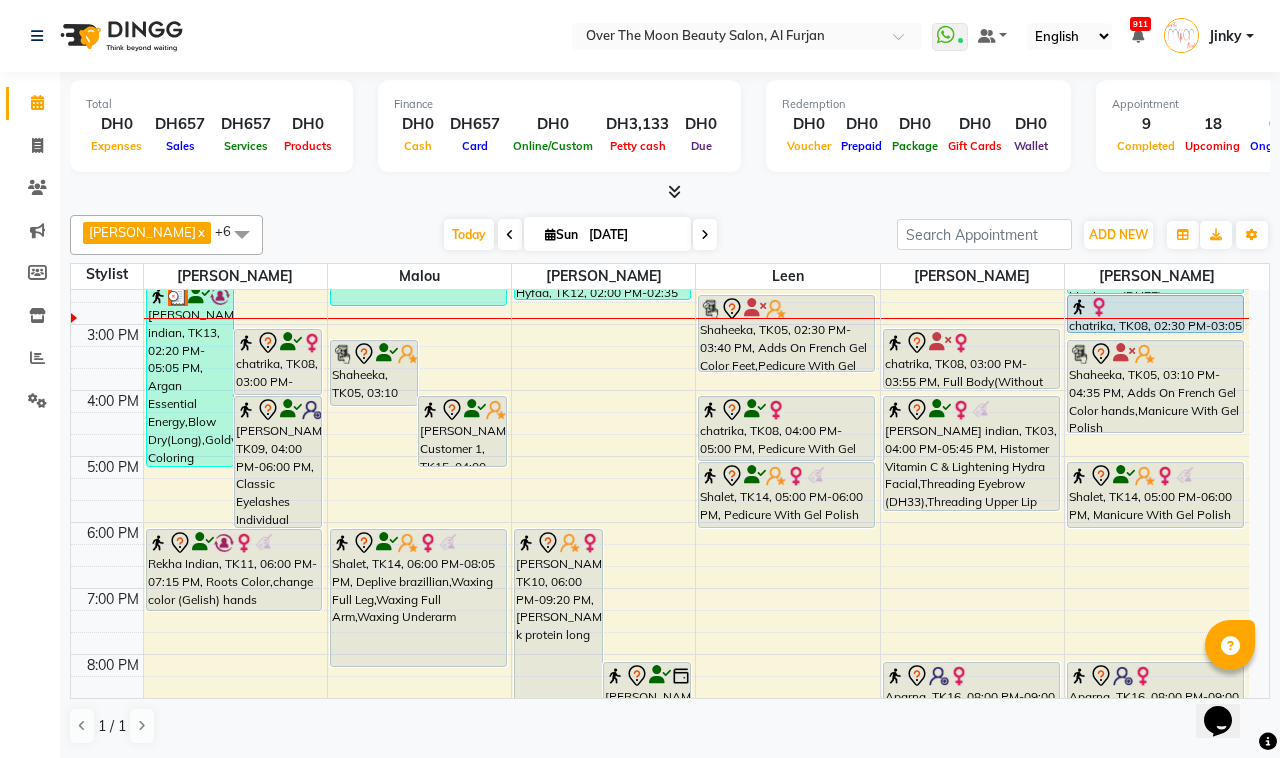 scroll, scrollTop: 416, scrollLeft: 0, axis: vertical 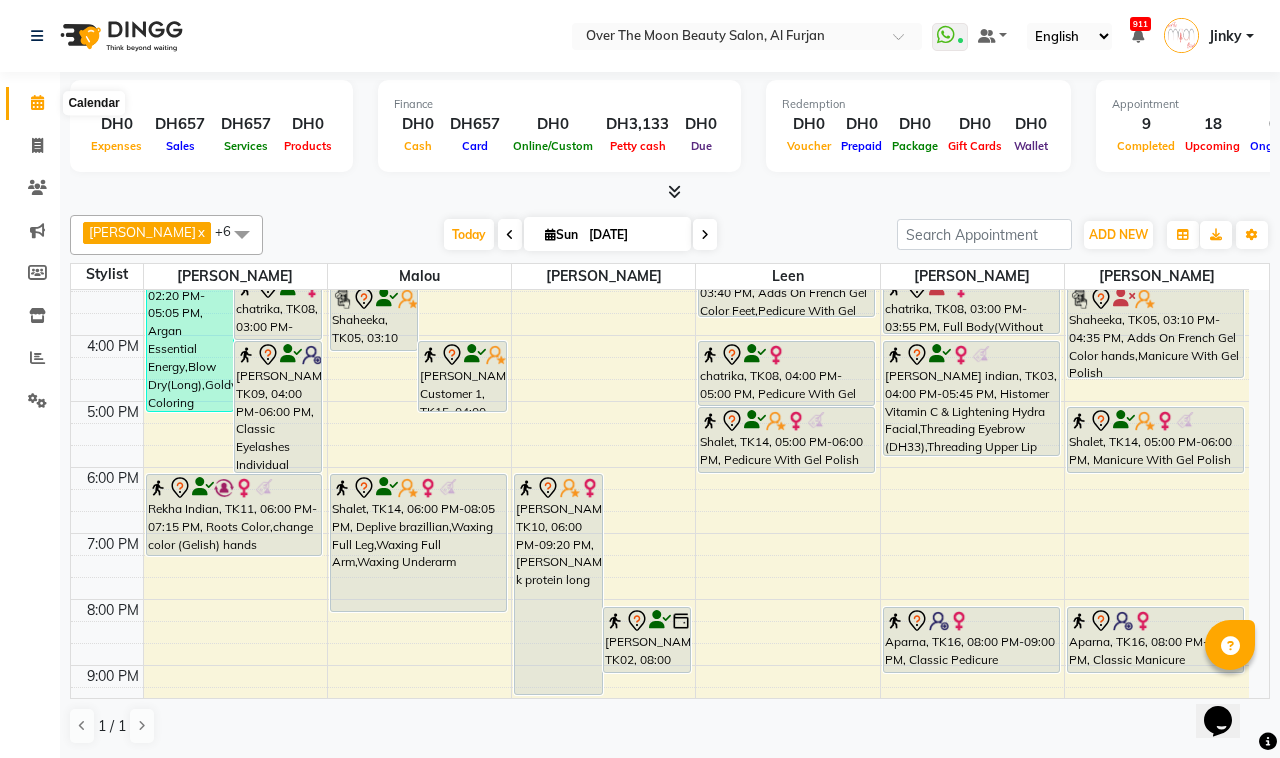 click 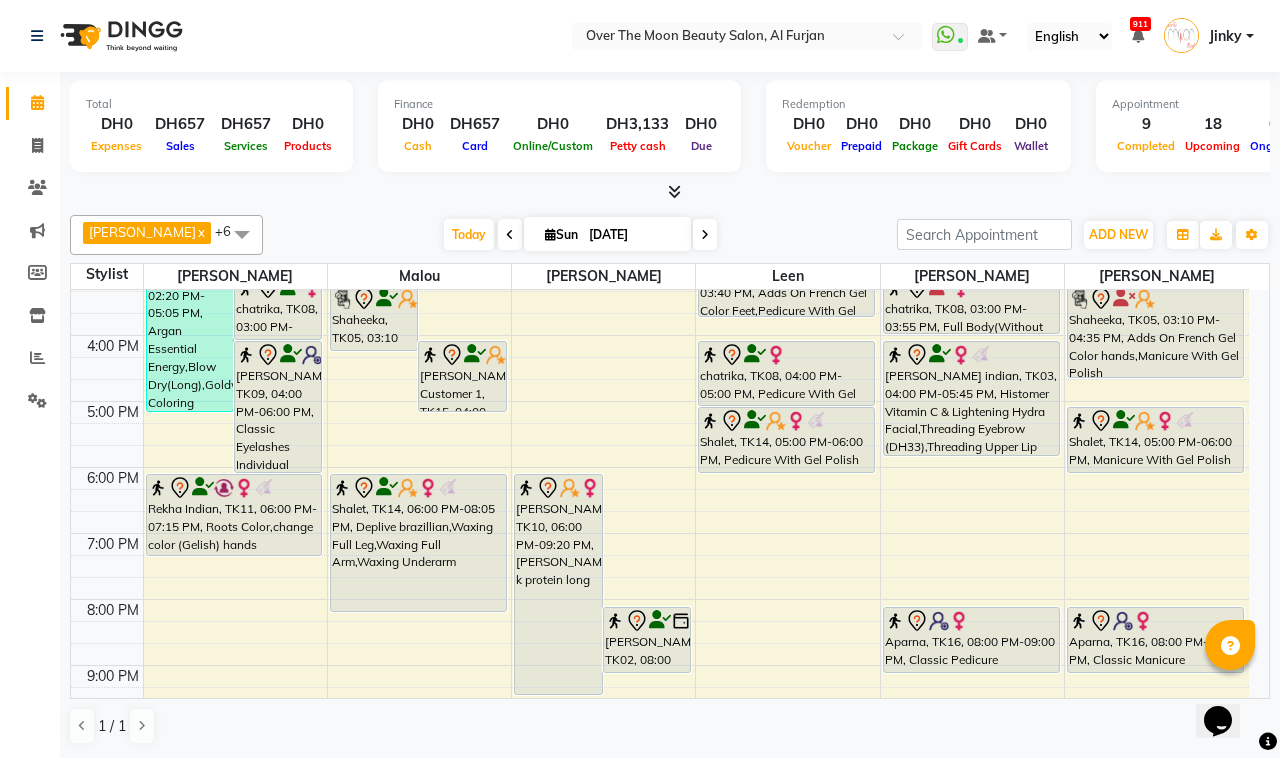 click on "Sangita indian, TK13, 02:20 PM-05:05 PM, Argan Essential Energy,Blow Dry(Long),Goldwell Coloring Colorance (Rinsage) -  (DH330),Kevin Murphy Scalp.Spa (DH275)" at bounding box center (190, 320) 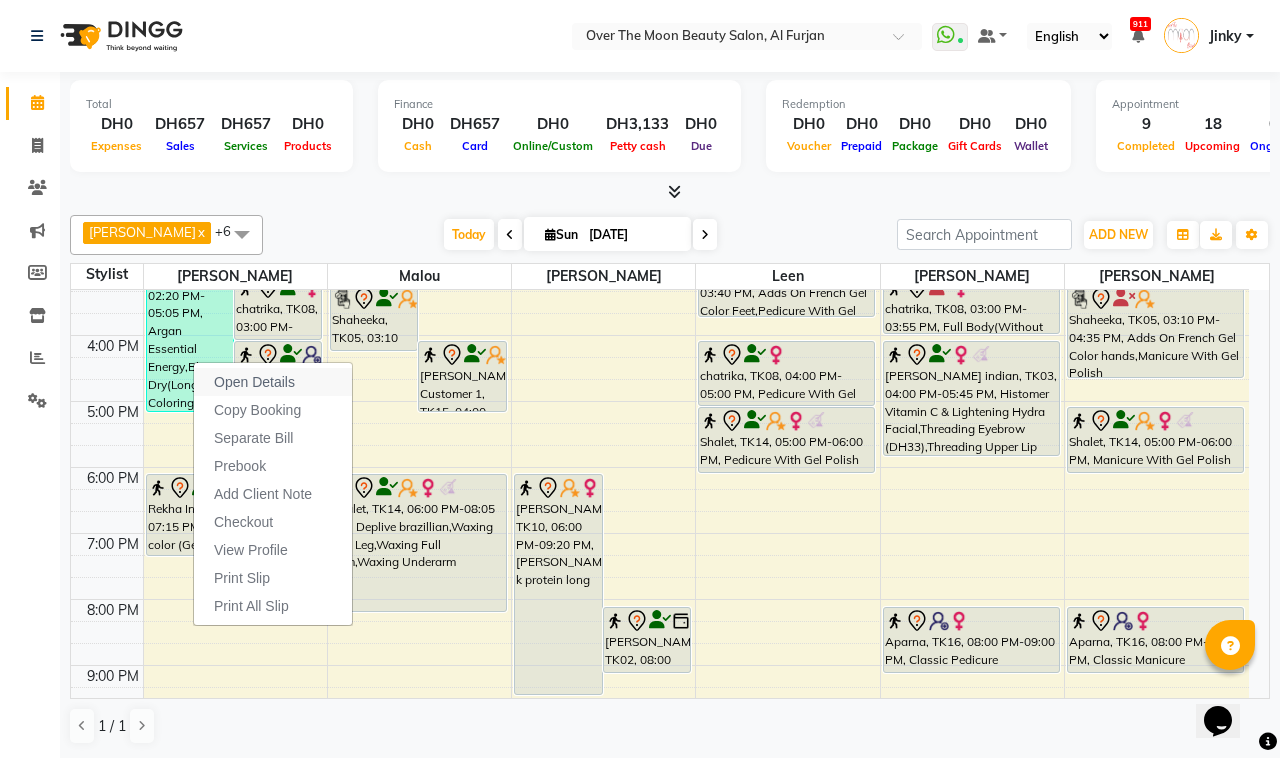 click on "Open Details" at bounding box center (254, 382) 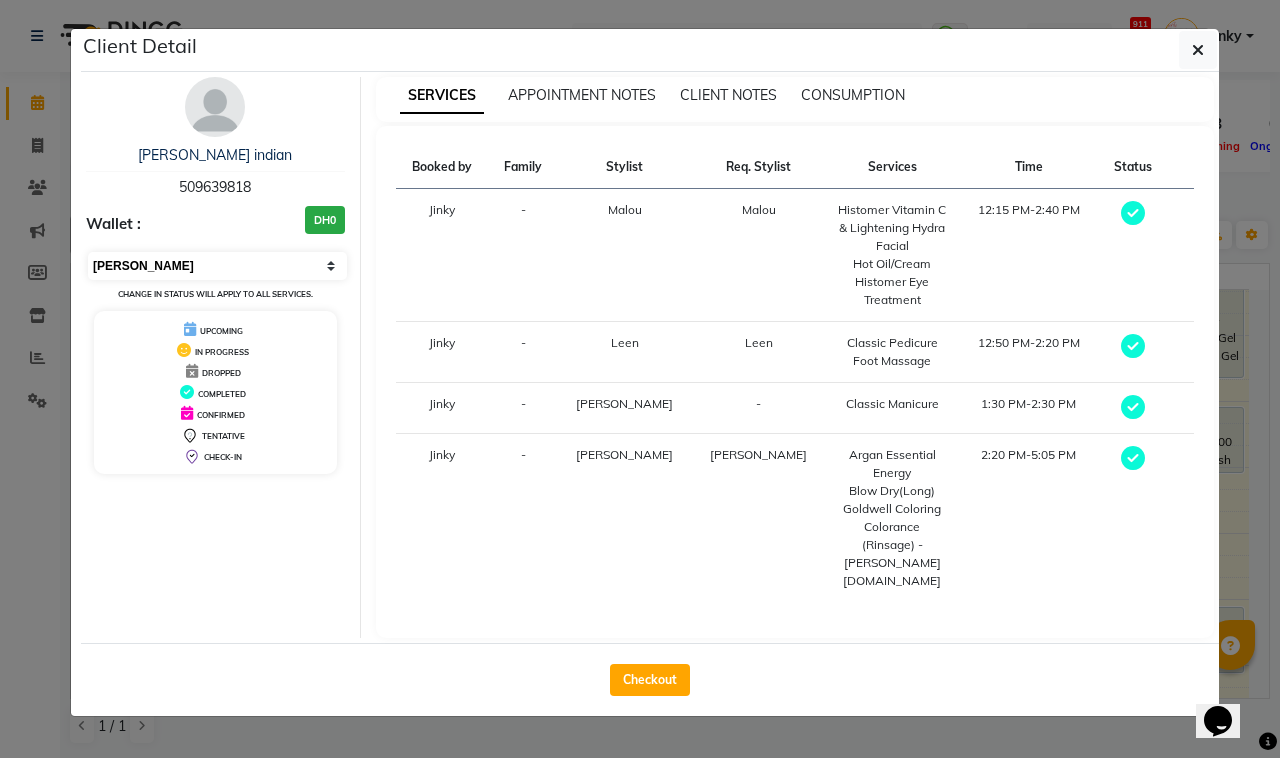 click on "Select MARK DONE UPCOMING" at bounding box center (217, 266) 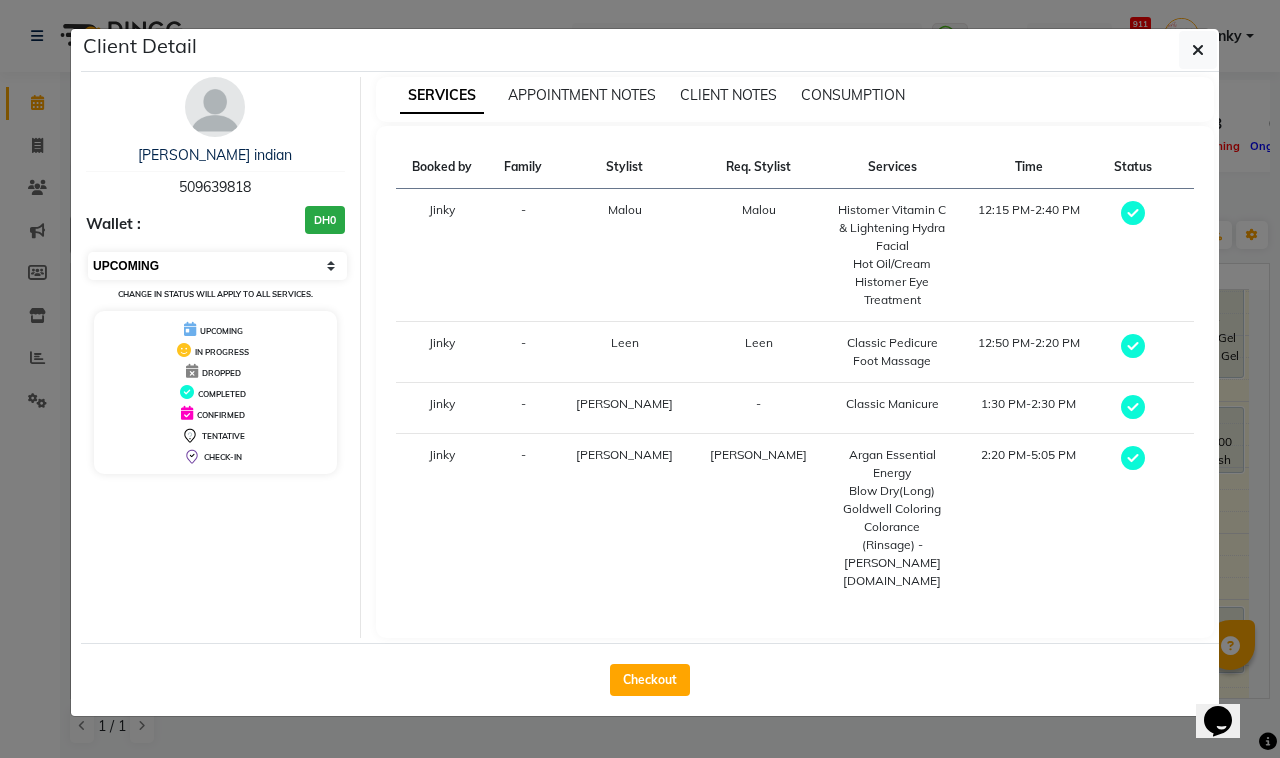 click on "Select MARK DONE UPCOMING" at bounding box center (217, 266) 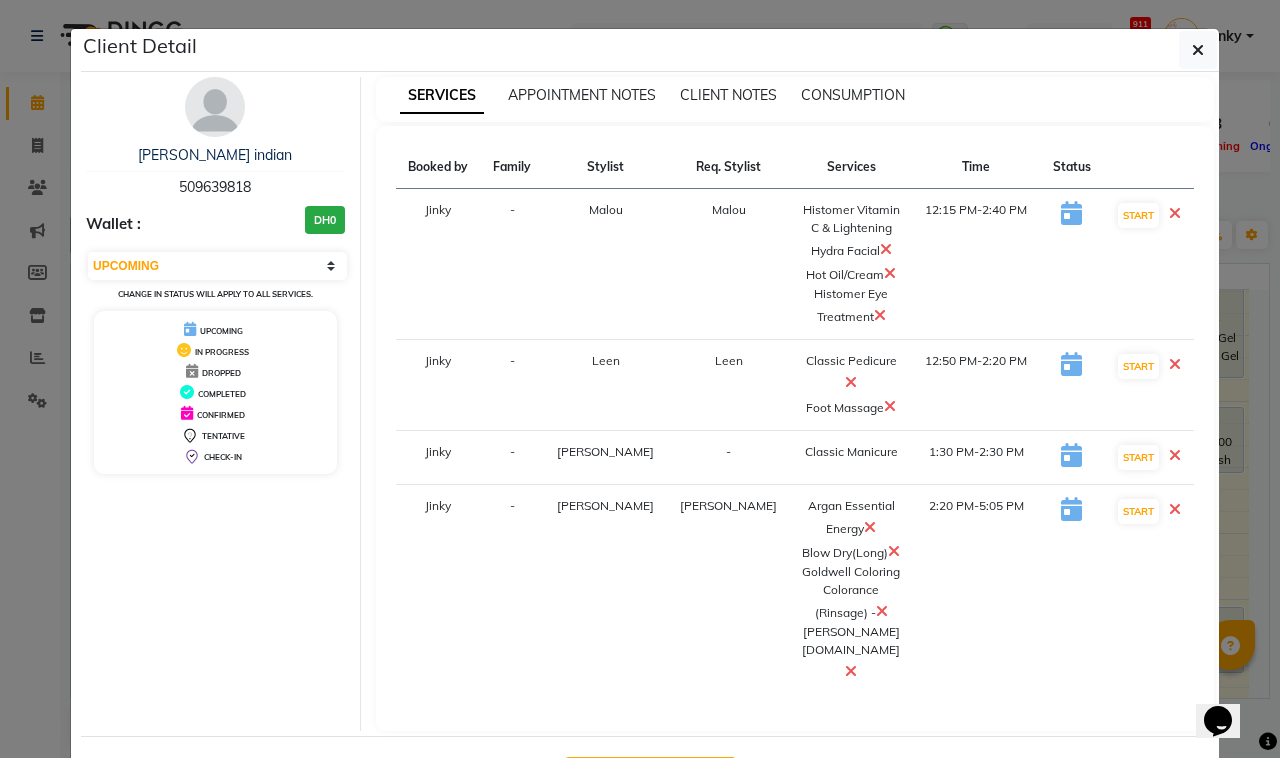 click at bounding box center [886, 249] 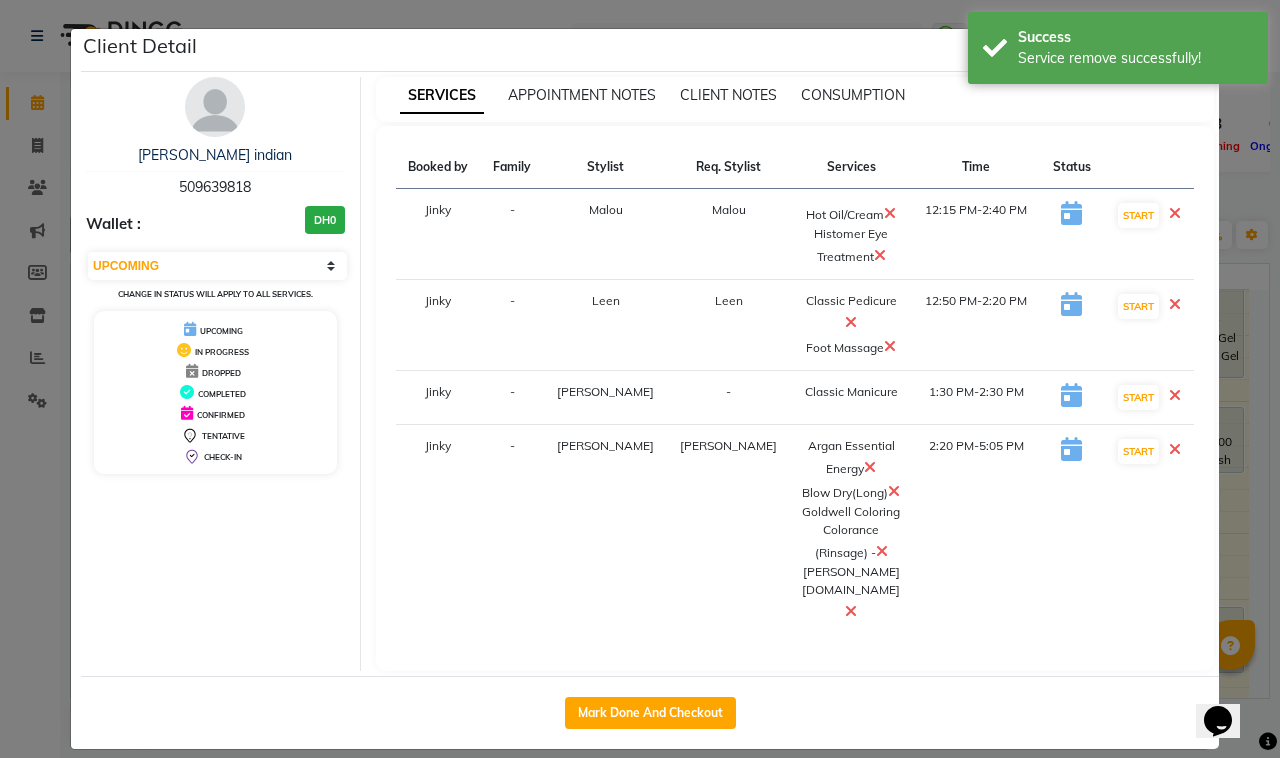 click at bounding box center [890, 213] 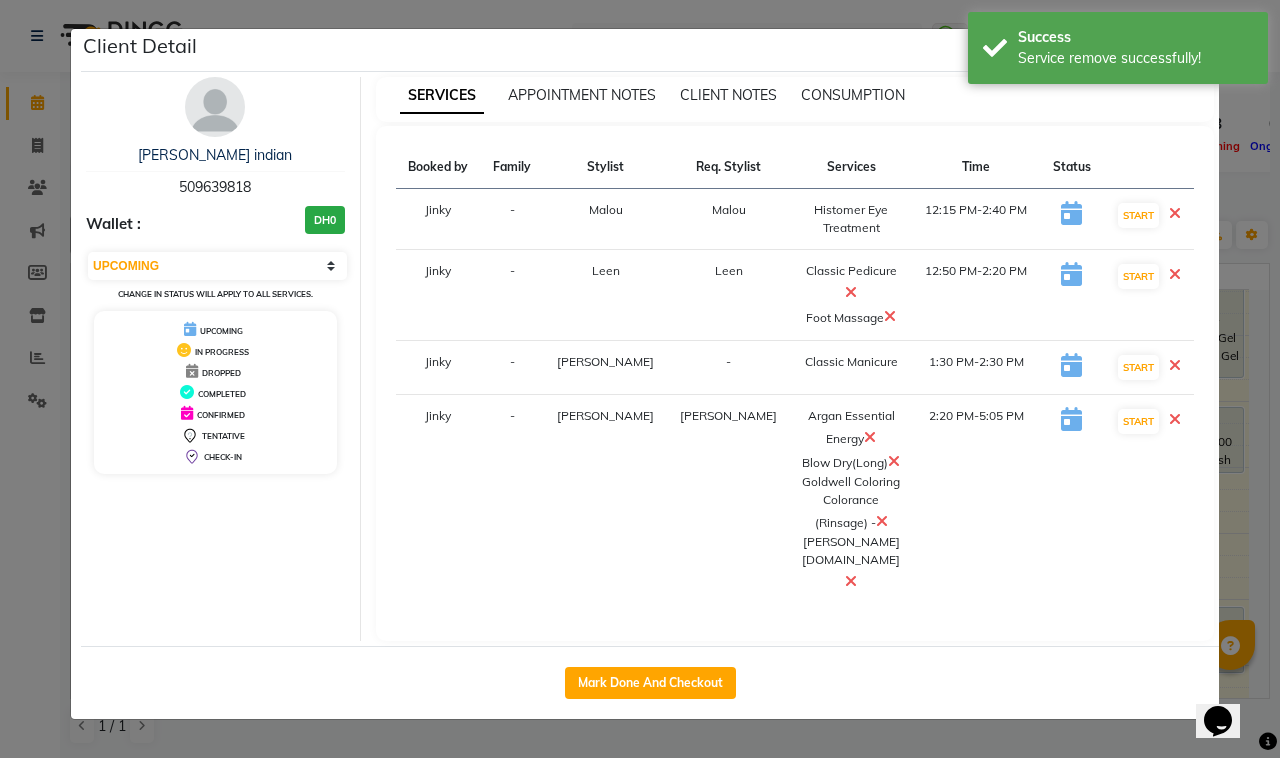 click at bounding box center (1175, 213) 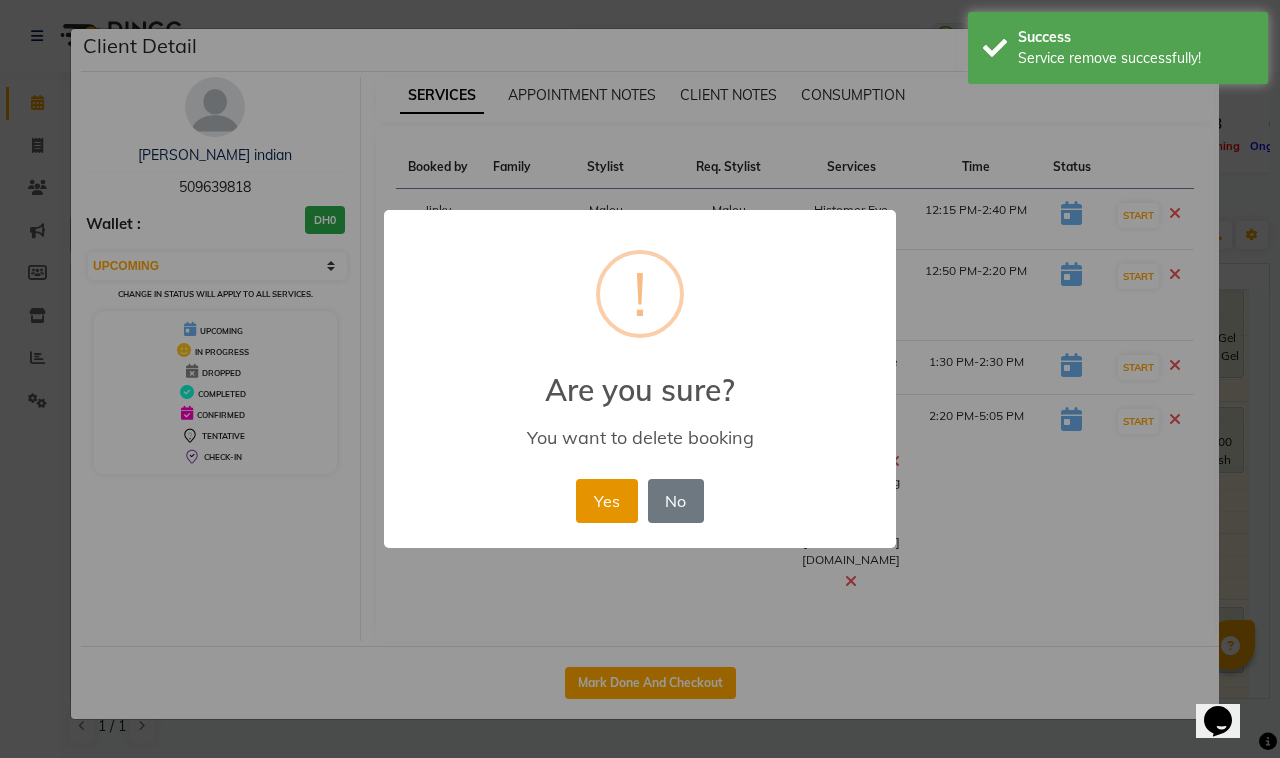 drag, startPoint x: 613, startPoint y: 496, endPoint x: 591, endPoint y: 466, distance: 37.202152 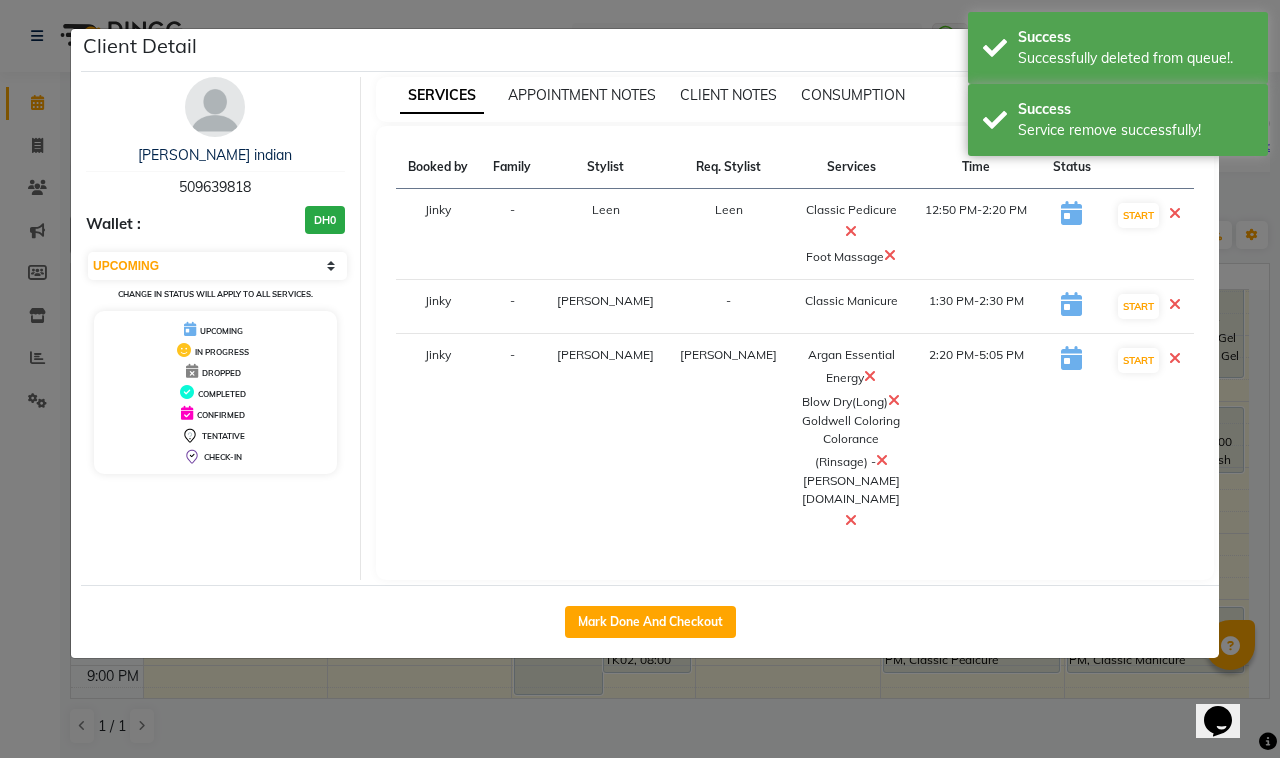 click at bounding box center (870, 376) 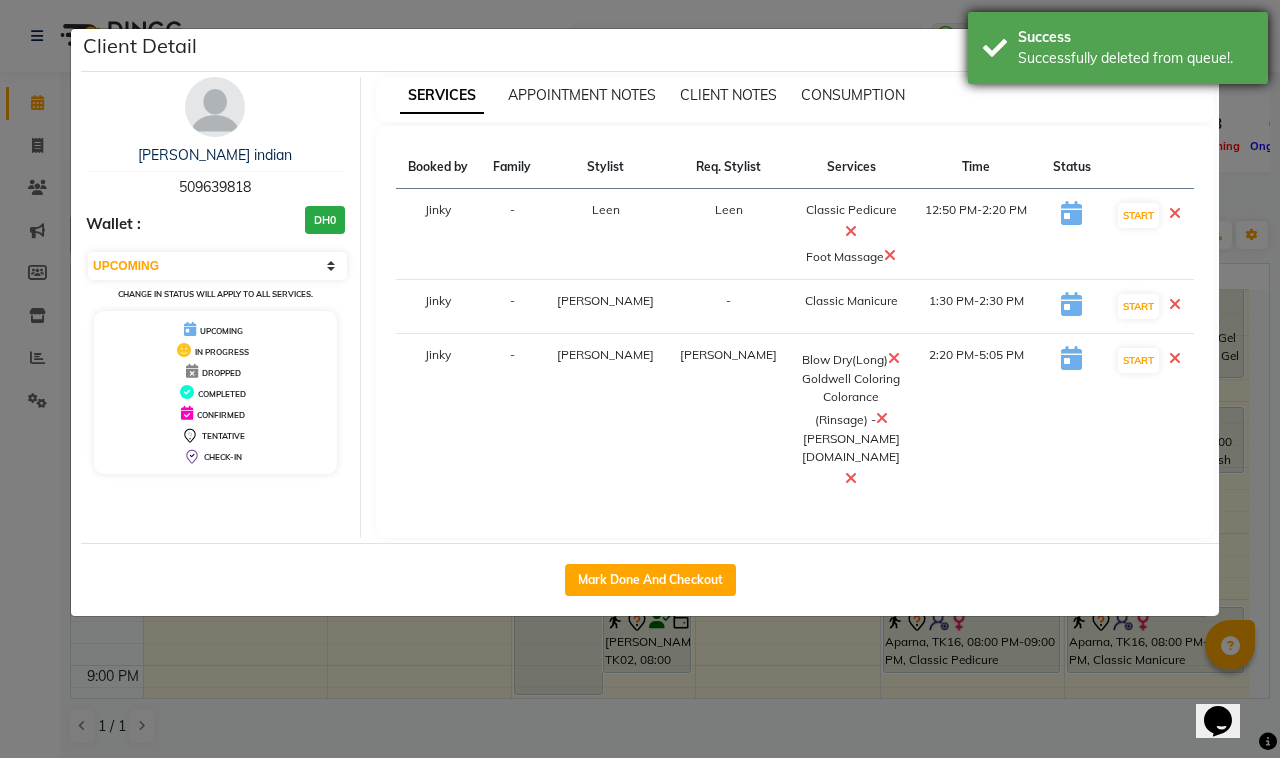 click on "Successfully deleted from queue!." at bounding box center (1135, 58) 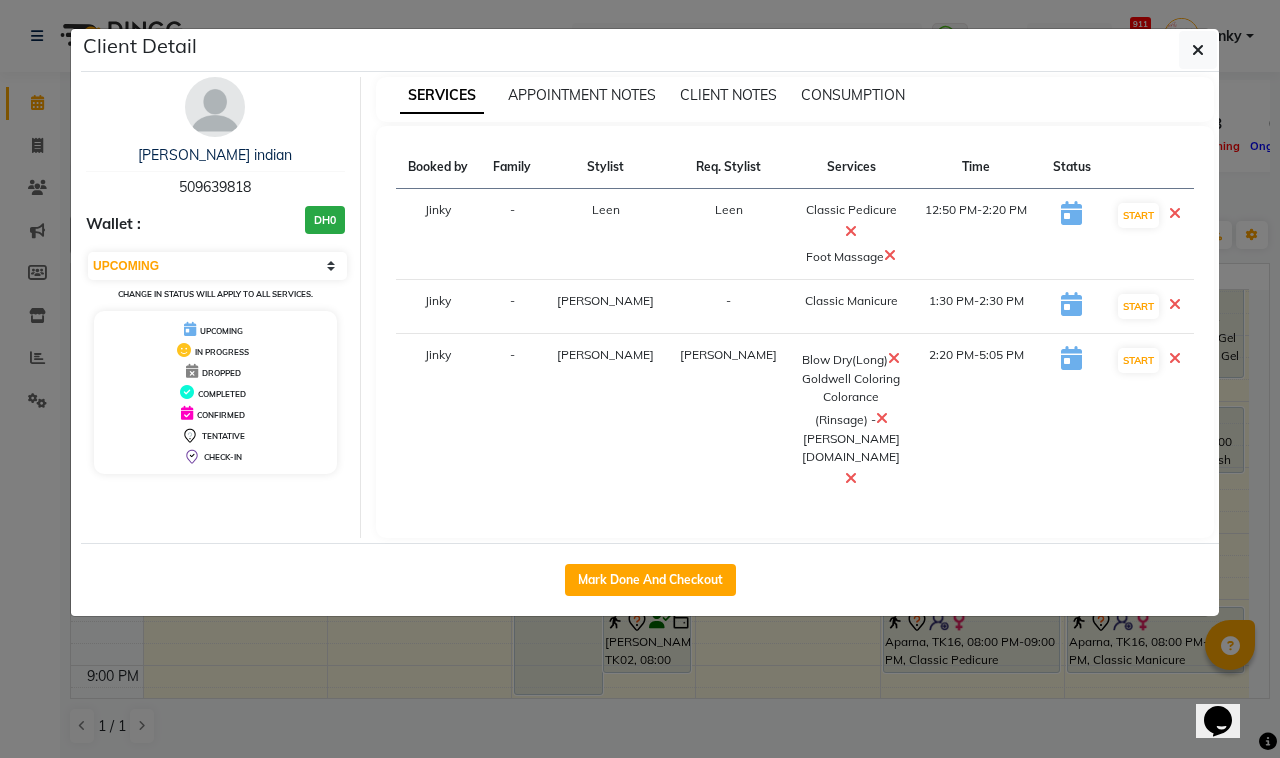 drag, startPoint x: 1197, startPoint y: 51, endPoint x: 823, endPoint y: 142, distance: 384.91168 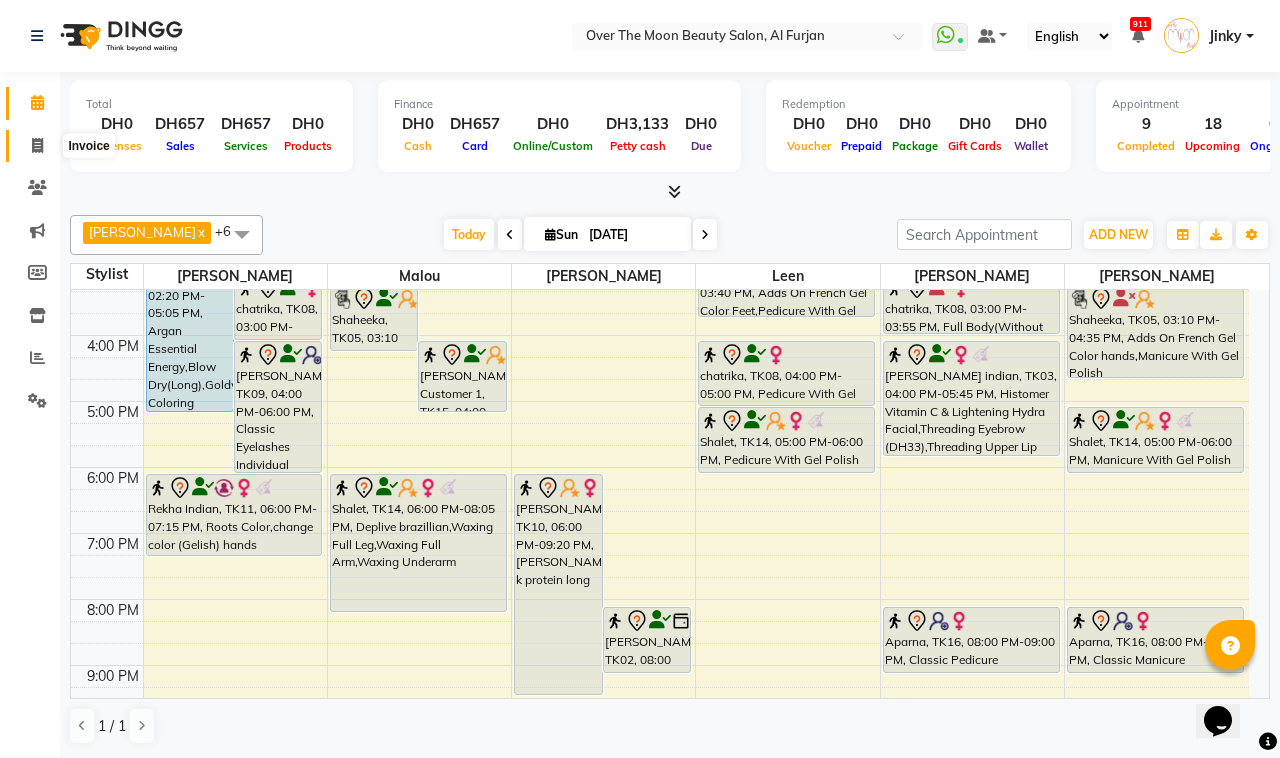 click 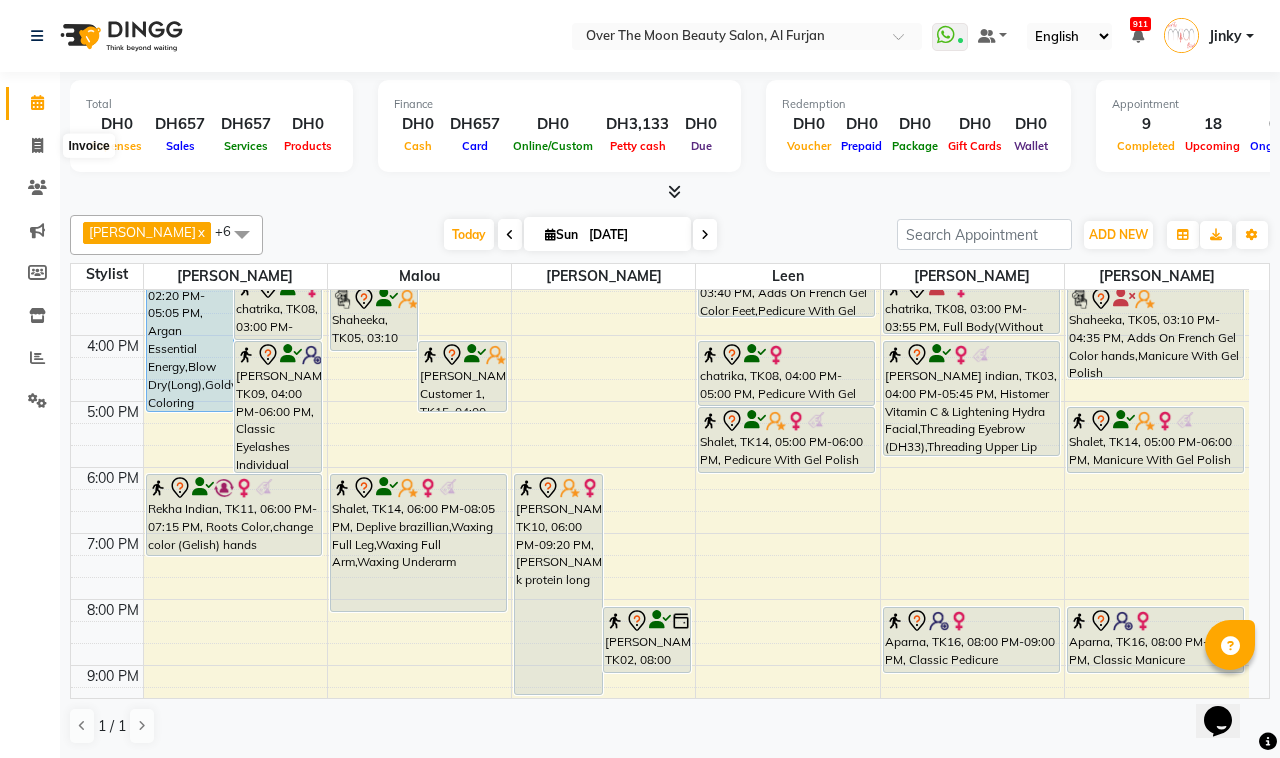 select on "service" 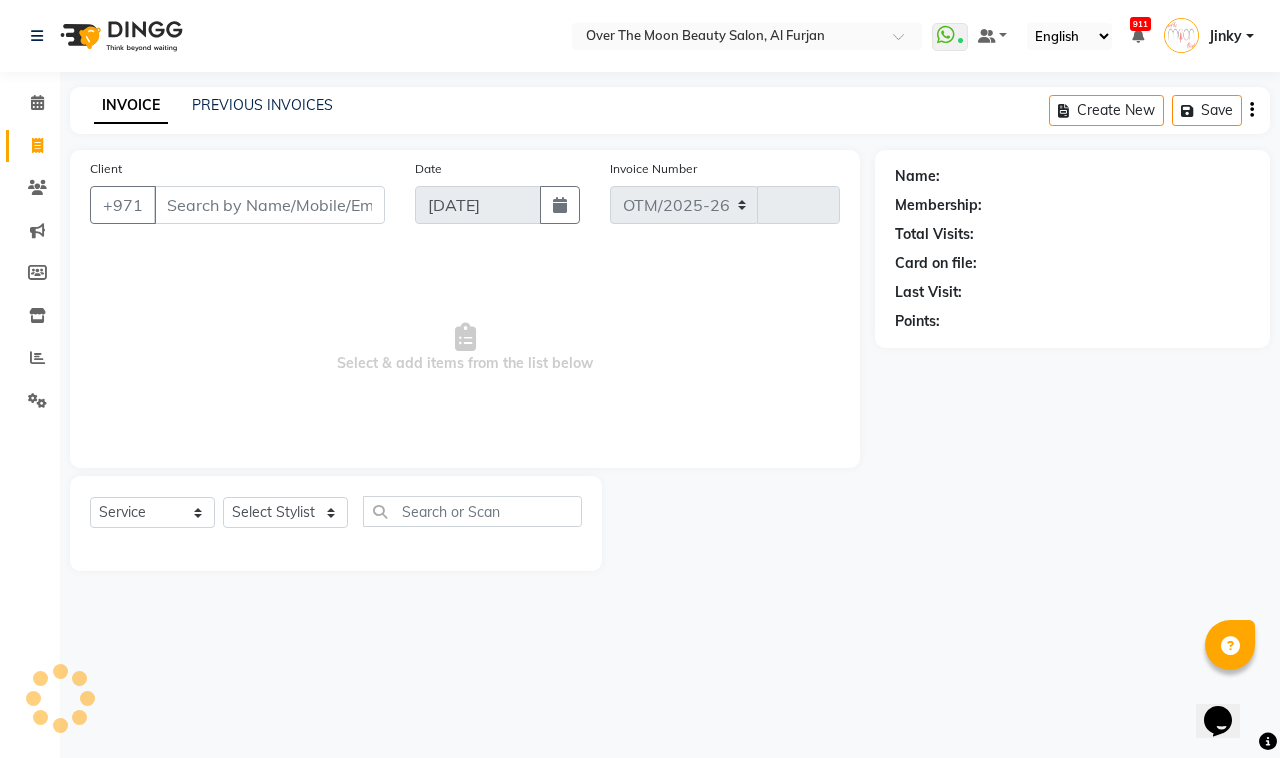 select on "3996" 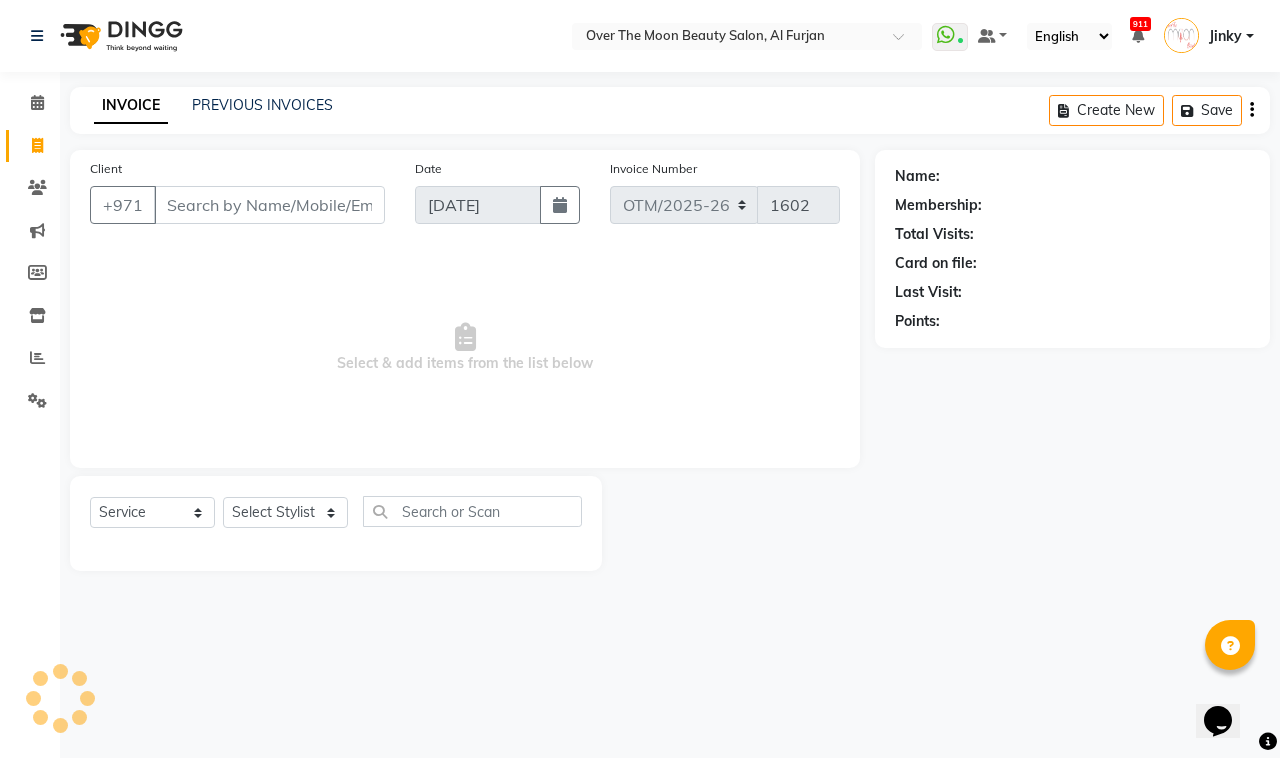 click on "Client" at bounding box center (269, 205) 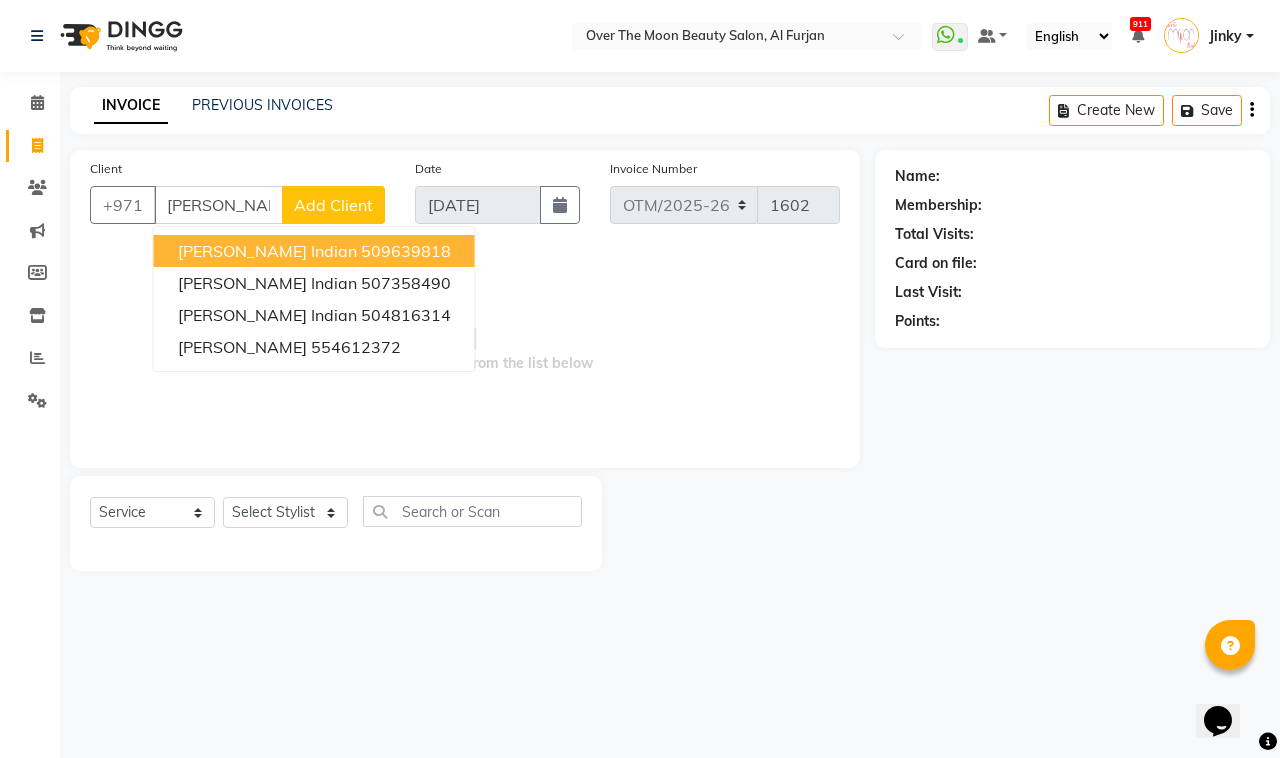 click on "Sangita indian  509639818" at bounding box center [314, 251] 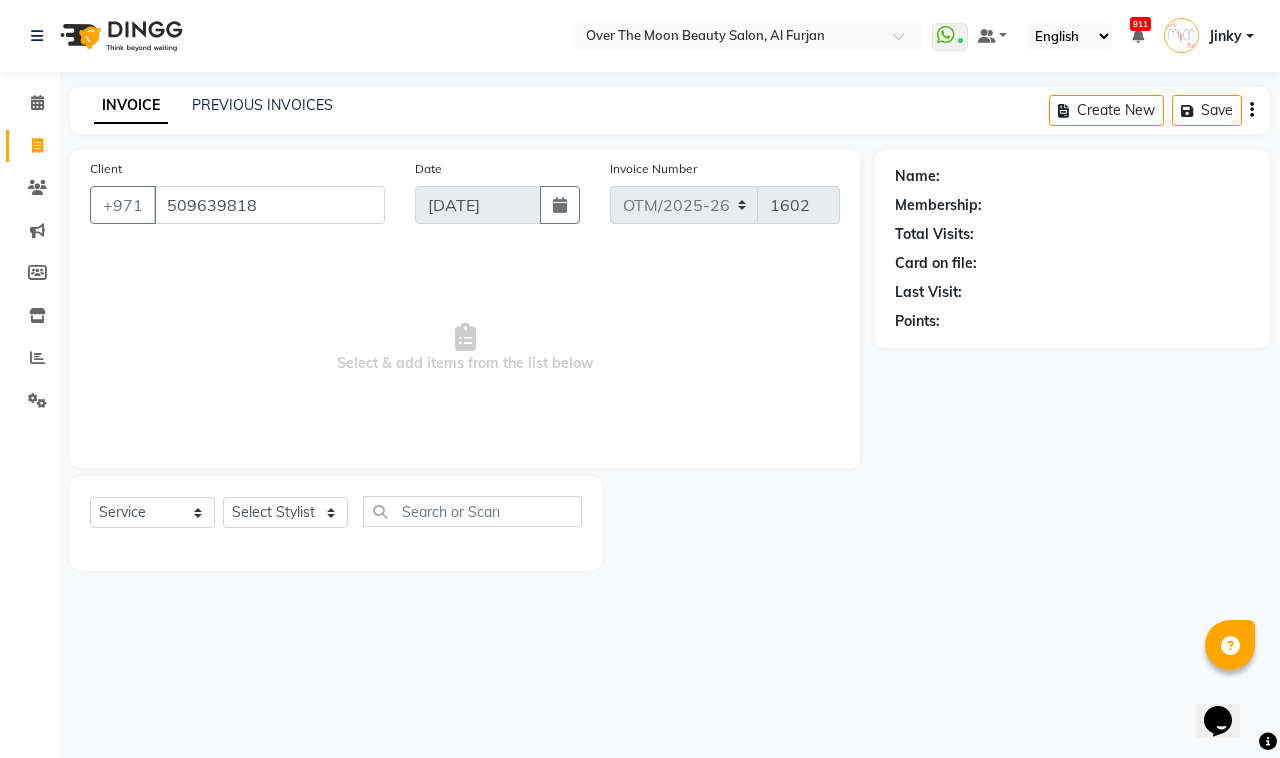 type on "509639818" 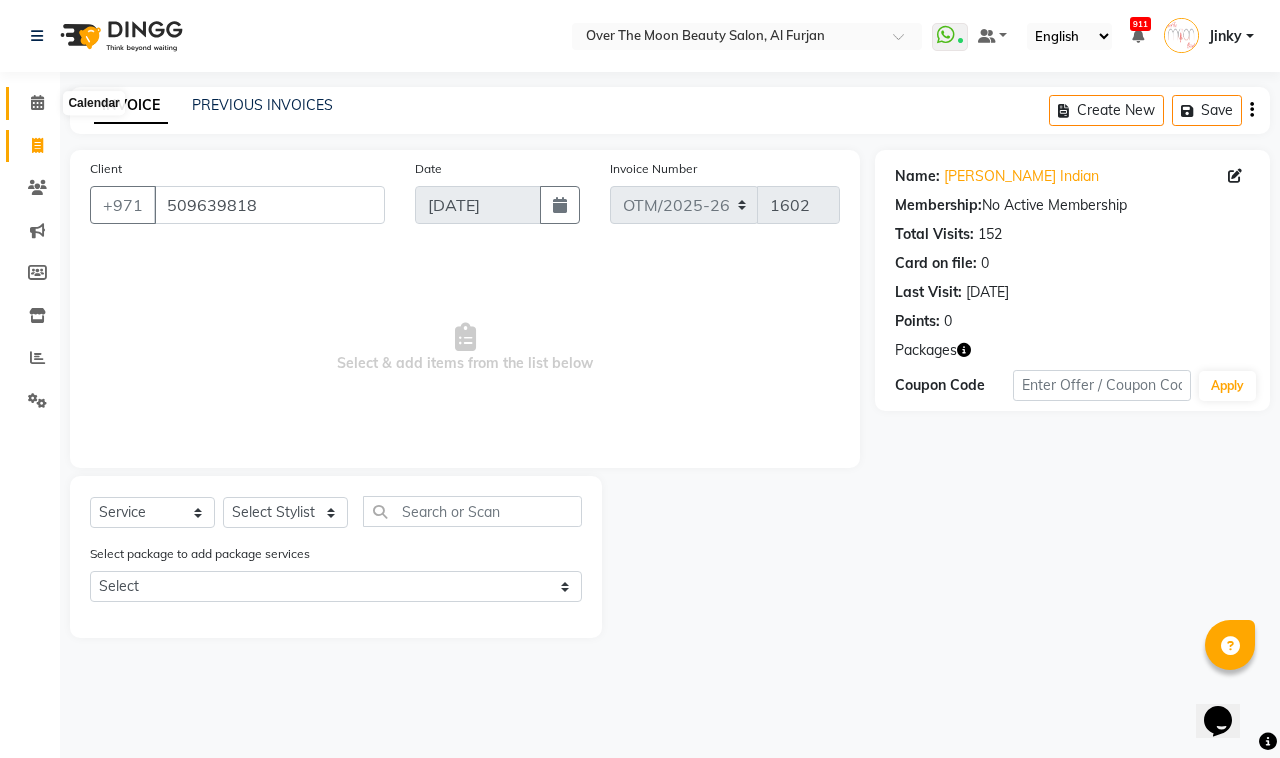 click 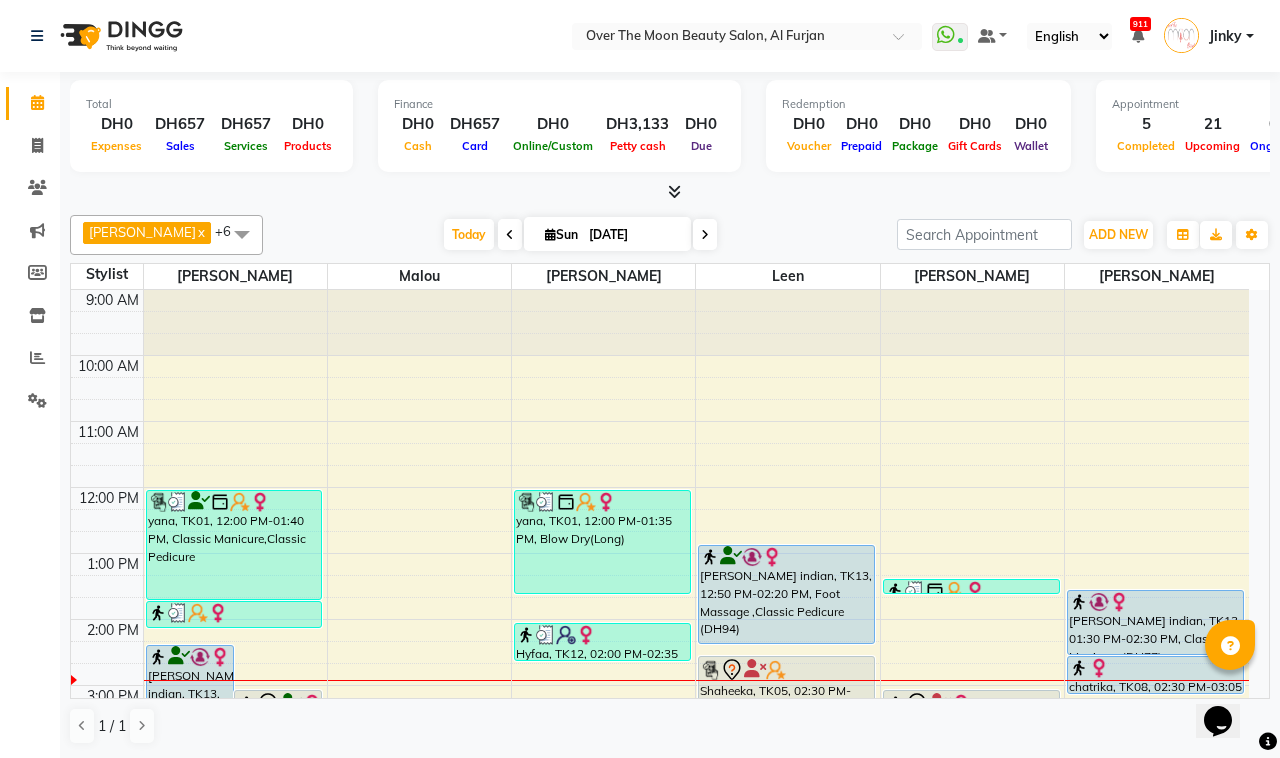 scroll, scrollTop: 208, scrollLeft: 0, axis: vertical 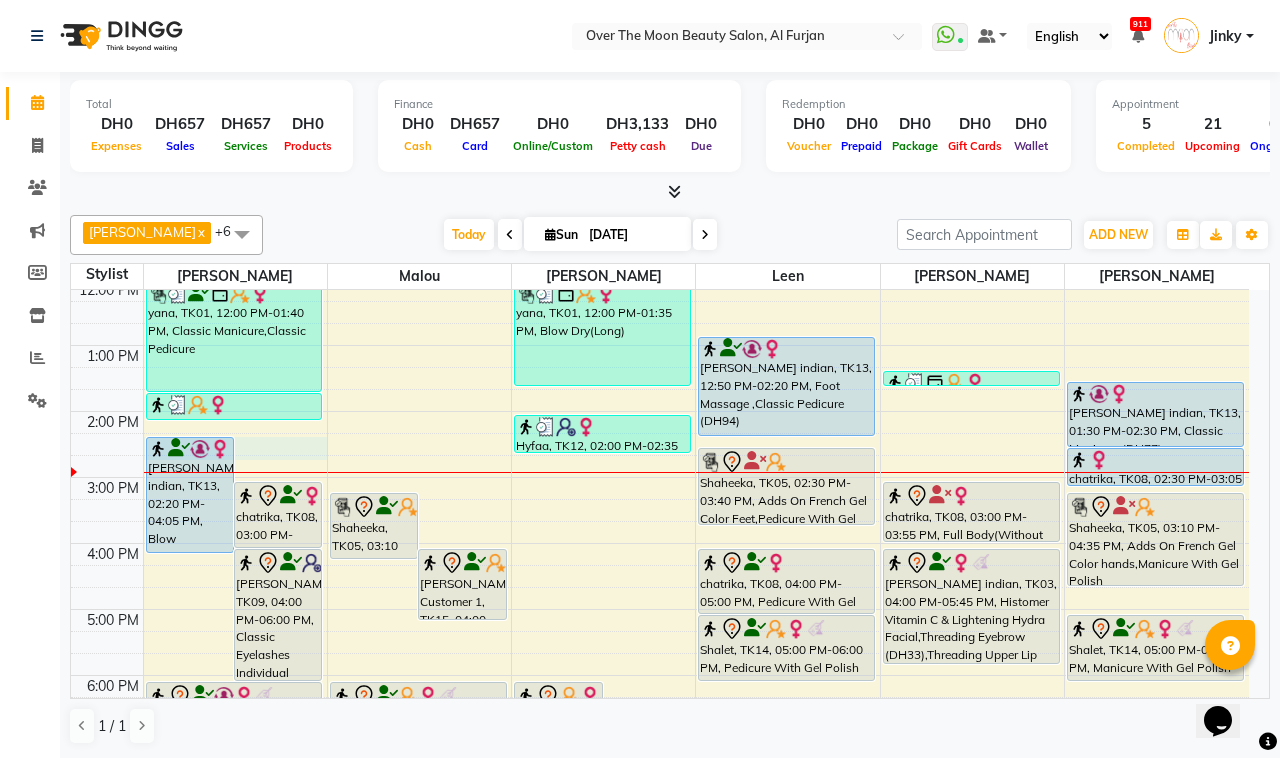 click on "9:00 AM 10:00 AM 11:00 AM 12:00 PM 1:00 PM 2:00 PM 3:00 PM 4:00 PM 5:00 PM 6:00 PM 7:00 PM 8:00 PM 9:00 PM 10:00 PM 11:00 PM     Sangita indian, TK13, 02:20 PM-04:05 PM, Blow Dry(Long),Goldwell Coloring Colorance (Rinsage) -  (DH330),Kevin Murphy Scalp.Spa (DH275)             chatrika, TK08, 03:00 PM-04:00 PM, Manicure With Gel Polish             Harshitha Parikshith, TK09, 04:00 PM-06:00 PM, Classic Eyelashes Individual Extension     yana, TK01, 12:00 PM-01:40 PM, Classic Manicure,Classic Pedicure     Sahab, TK06, 01:40 PM-02:05 PM, Threading Eyebrow,Threading Upper Lip             Rekha Indian, TK11, 06:00 PM-07:15 PM, Roots Color,change color (Gelish)  hands             Shaheeka, TK05, 03:10 PM-04:10 PM, Neck And Shoulder Massage             Varsha Customer 1, TK15, 04:00 PM-05:05 PM, HM Brazillian,HM Upperlip             Shalet, TK14, 06:00 PM-08:05 PM, Deplive brazillian,Waxing Full Leg,Waxing Full Arm,Waxing Underarm             Saman Farooq, TK10, 06:00 PM-09:20 PM, sarah k protein long" at bounding box center (660, 576) 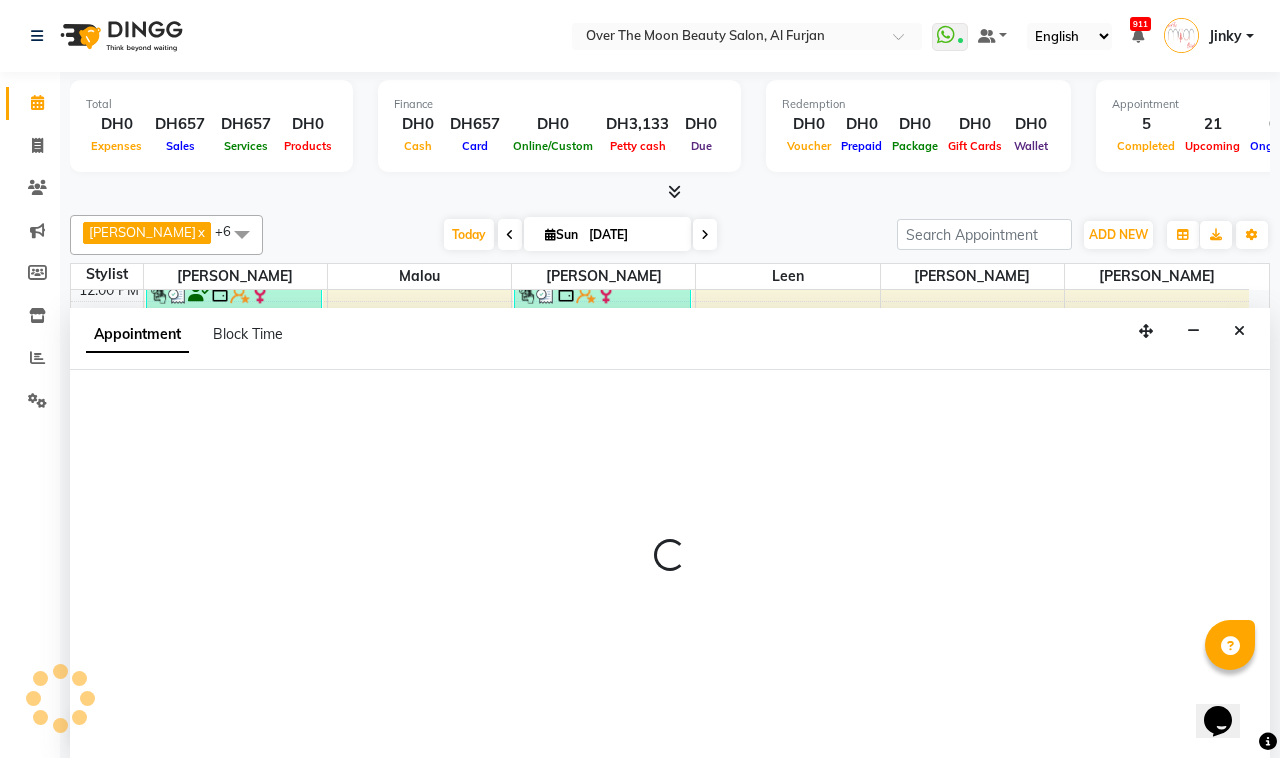 select on "20146" 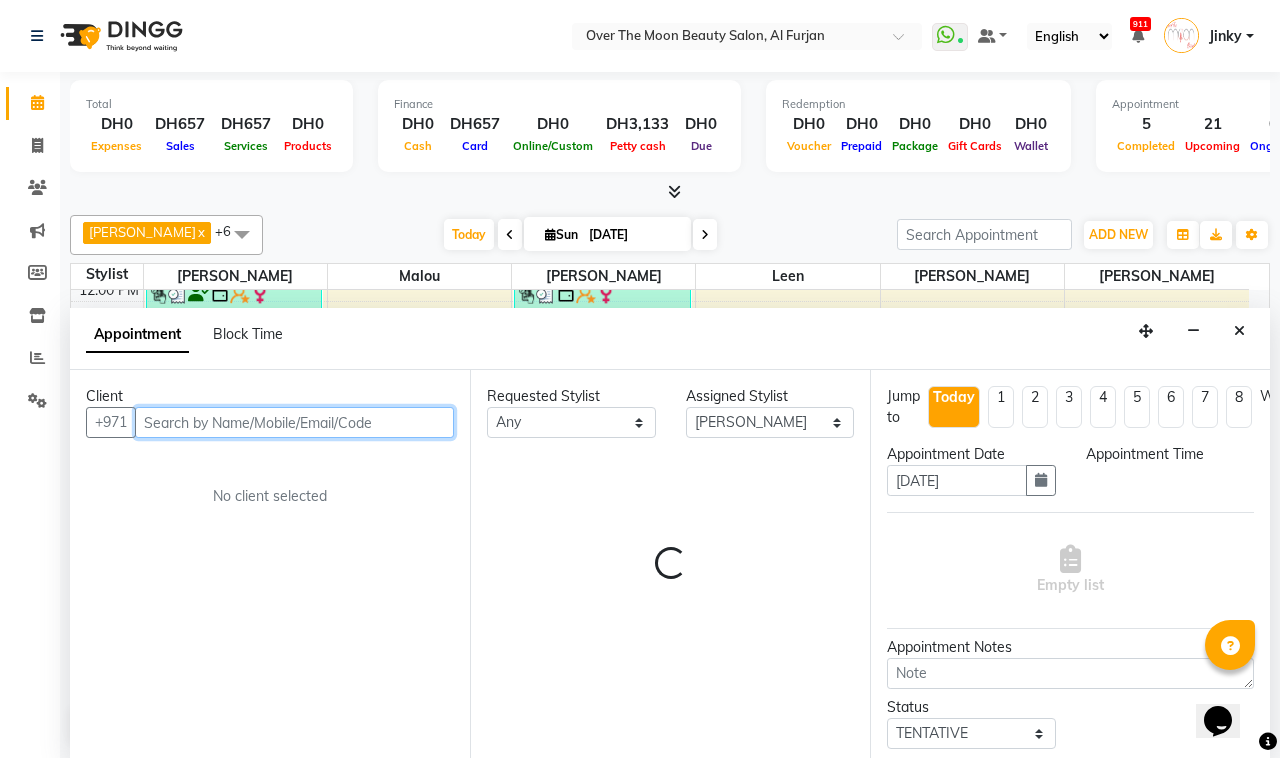 select on "855" 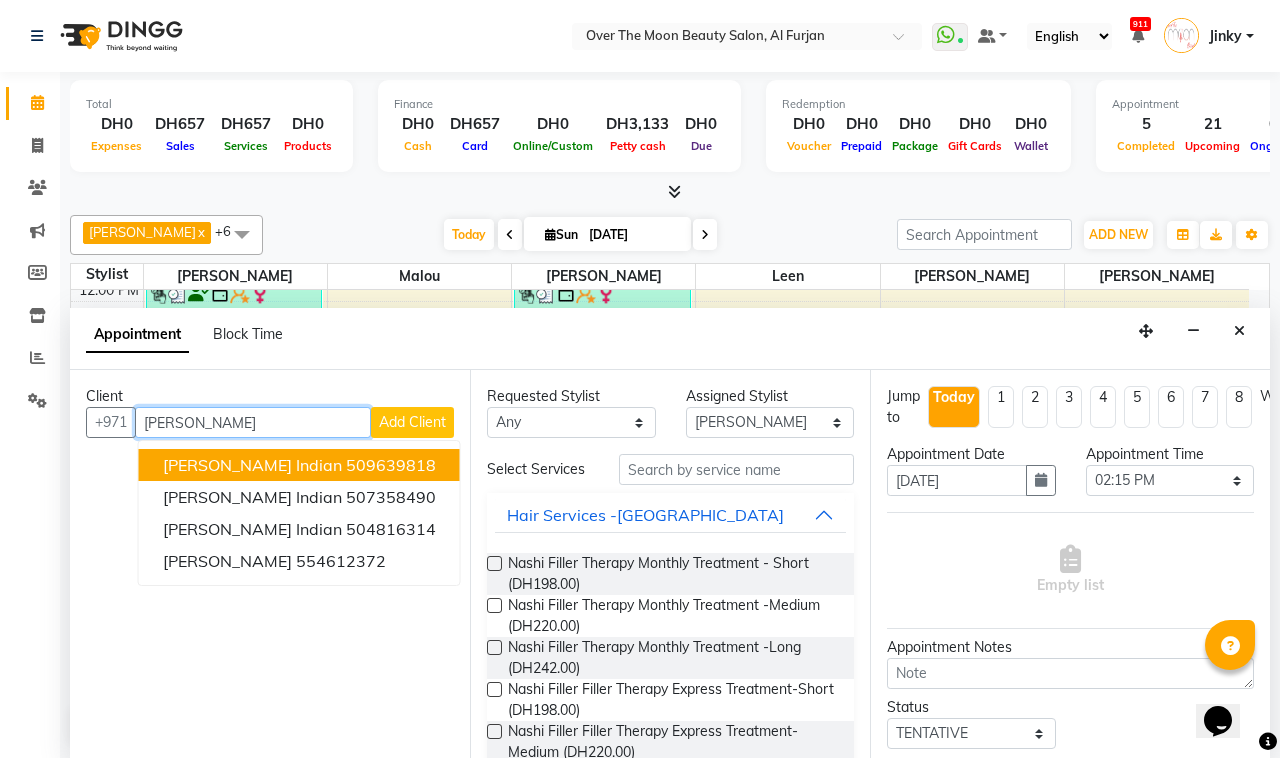 drag, startPoint x: 308, startPoint y: 460, endPoint x: 271, endPoint y: 462, distance: 37.054016 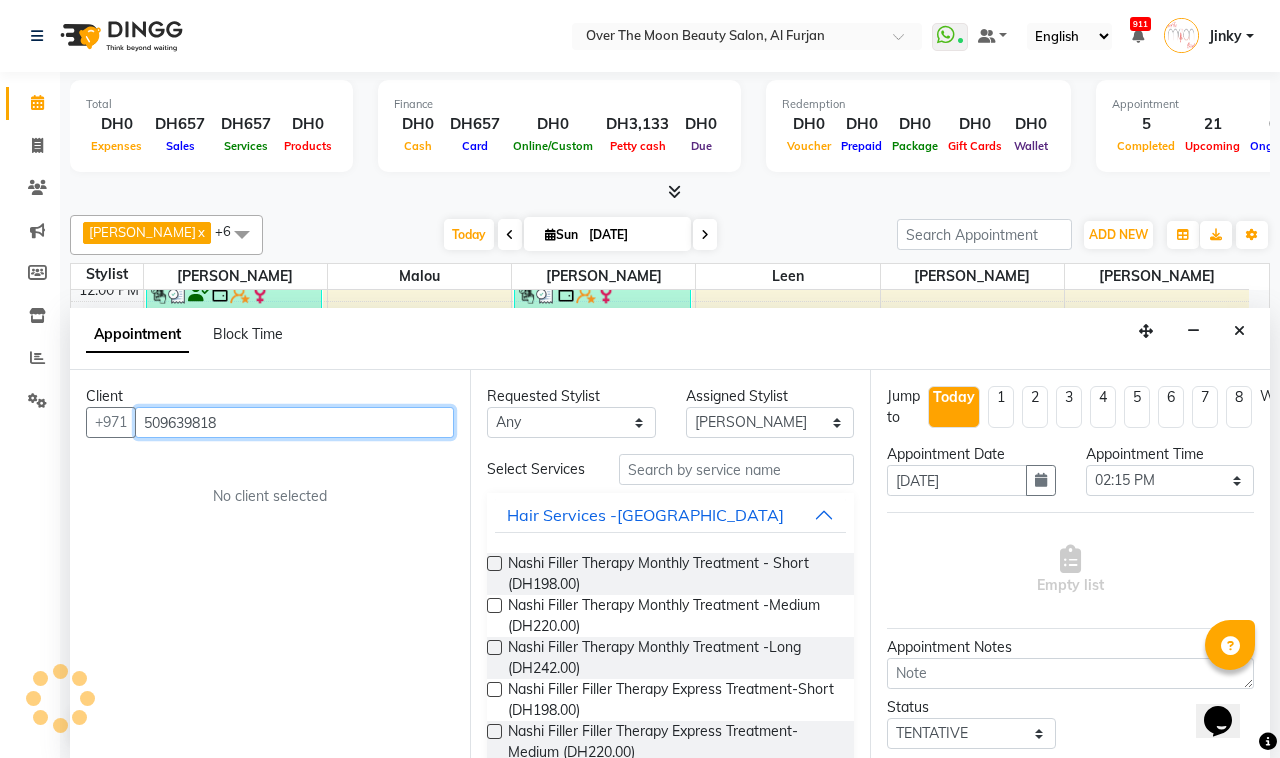 type on "509639818" 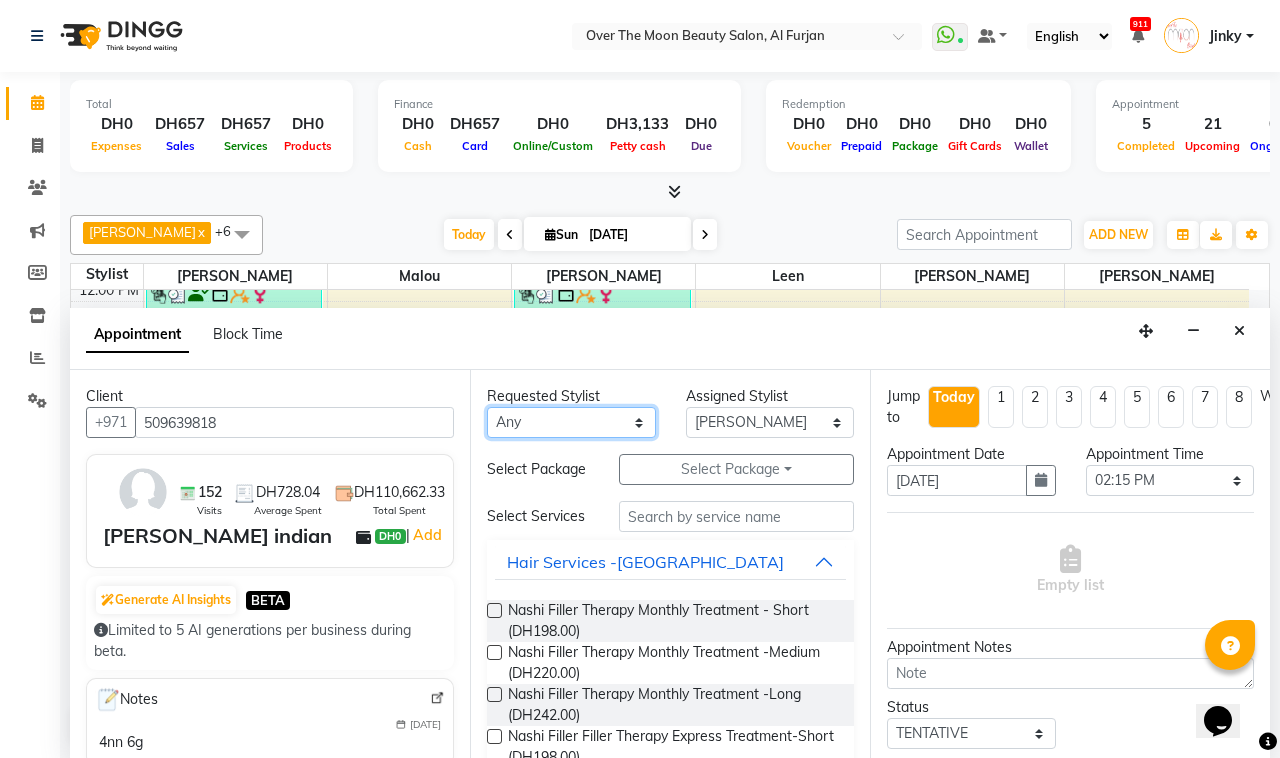 click on "Any Bianca Hadeel Jeewan Jinky Kristi Leen Malou William" at bounding box center (571, 422) 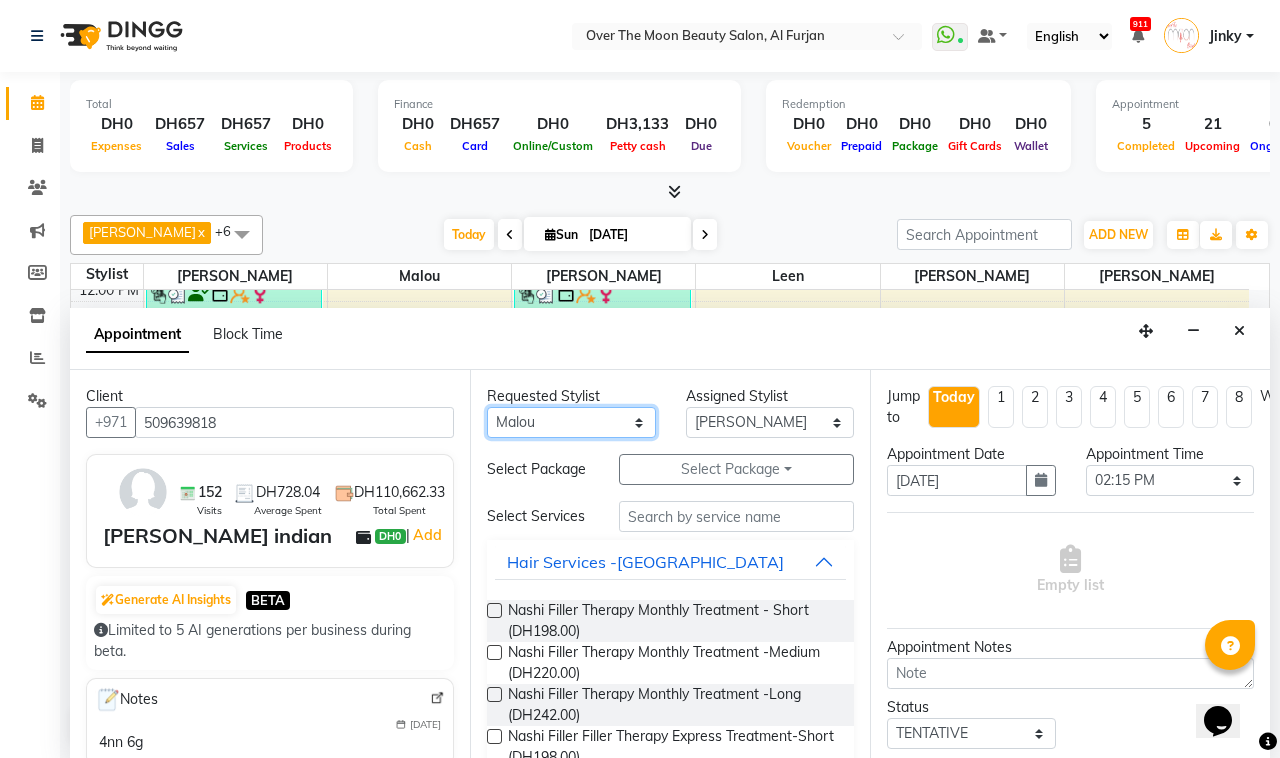 click on "Any Bianca Hadeel Jeewan Jinky Kristi Leen Malou William" at bounding box center [571, 422] 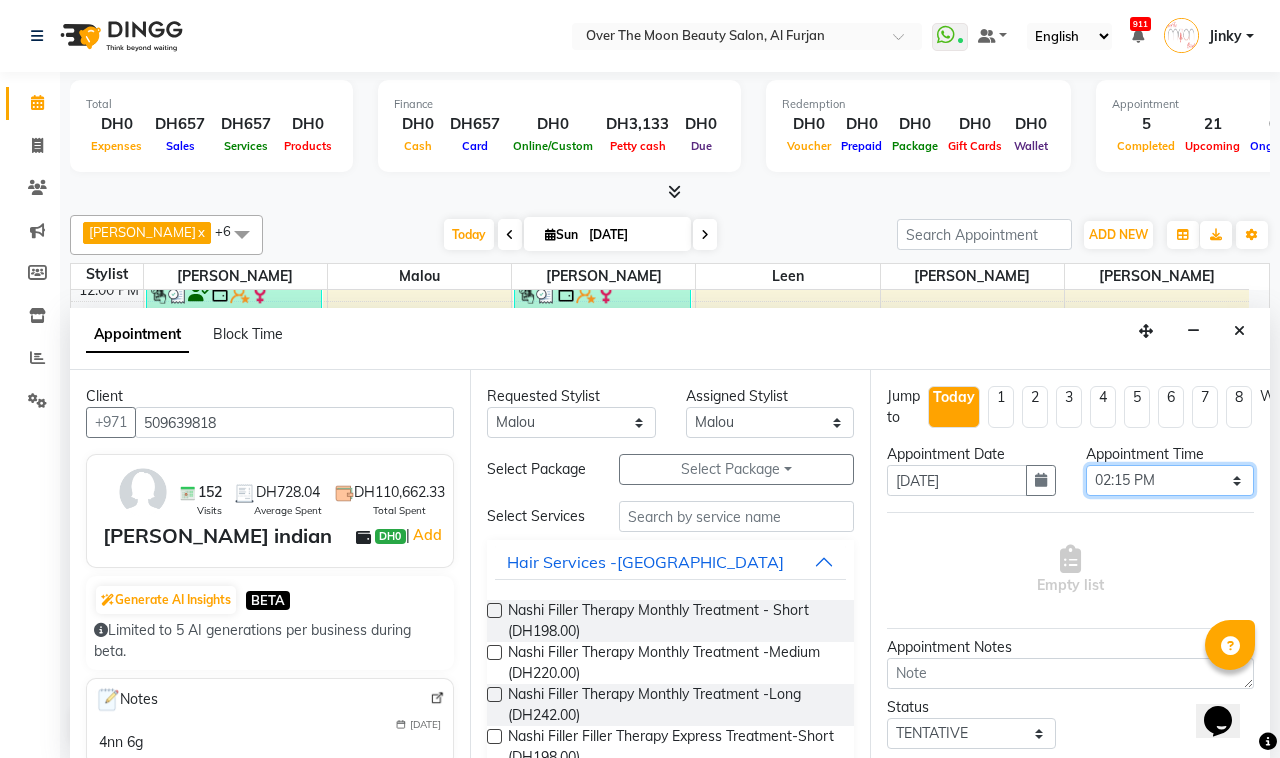 click on "Select 10:00 AM 10:15 AM 10:30 AM 10:45 AM 11:00 AM 11:15 AM 11:30 AM 11:45 AM 12:00 PM 12:15 PM 12:30 PM 12:45 PM 01:00 PM 01:15 PM 01:30 PM 01:45 PM 02:00 PM 02:15 PM 02:30 PM 02:45 PM 03:00 PM 03:15 PM 03:30 PM 03:45 PM 04:00 PM 04:15 PM 04:30 PM 04:45 PM 05:00 PM 05:15 PM 05:30 PM 05:45 PM 06:00 PM 06:15 PM 06:30 PM 06:45 PM 07:00 PM 07:15 PM 07:30 PM 07:45 PM 08:00 PM 08:15 PM 08:30 PM 08:45 PM 09:00 PM 09:15 PM 09:30 PM 09:45 PM 10:00 PM 10:15 PM 10:30 PM 10:45 PM 11:00 PM" at bounding box center (1170, 480) 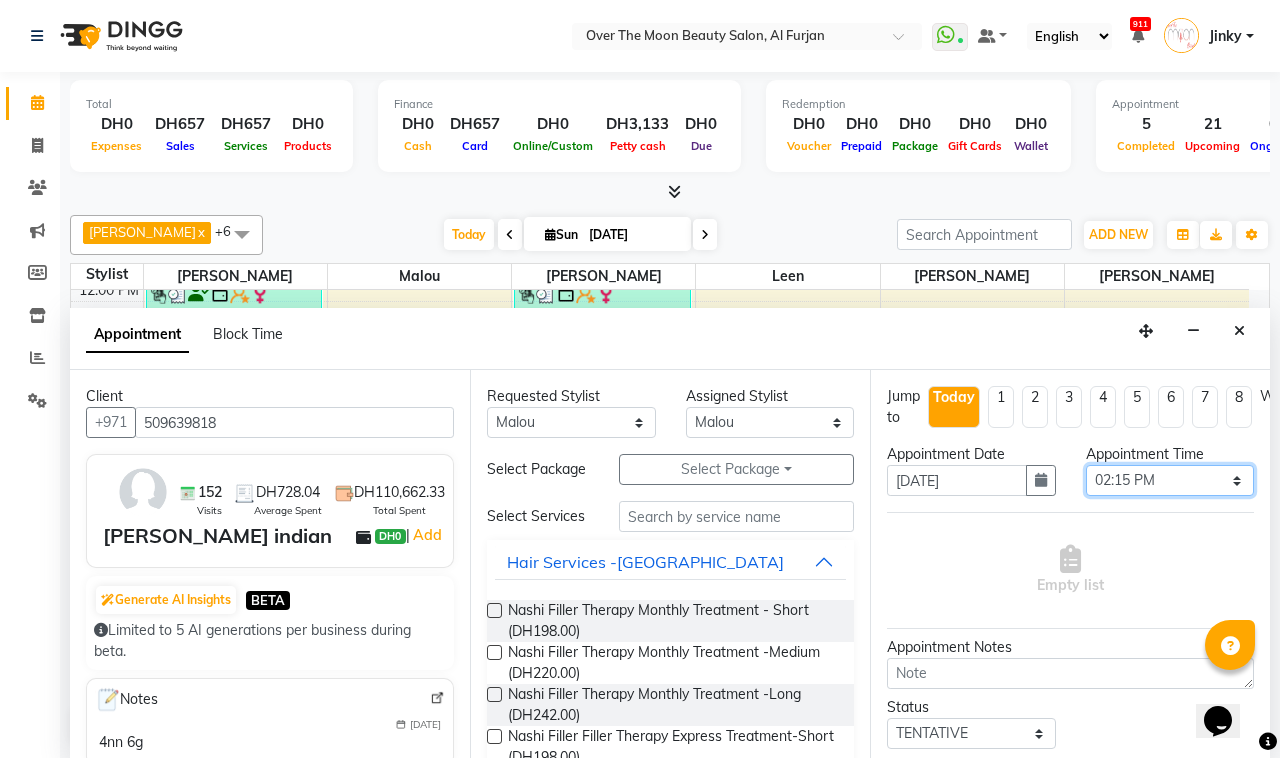 select on "735" 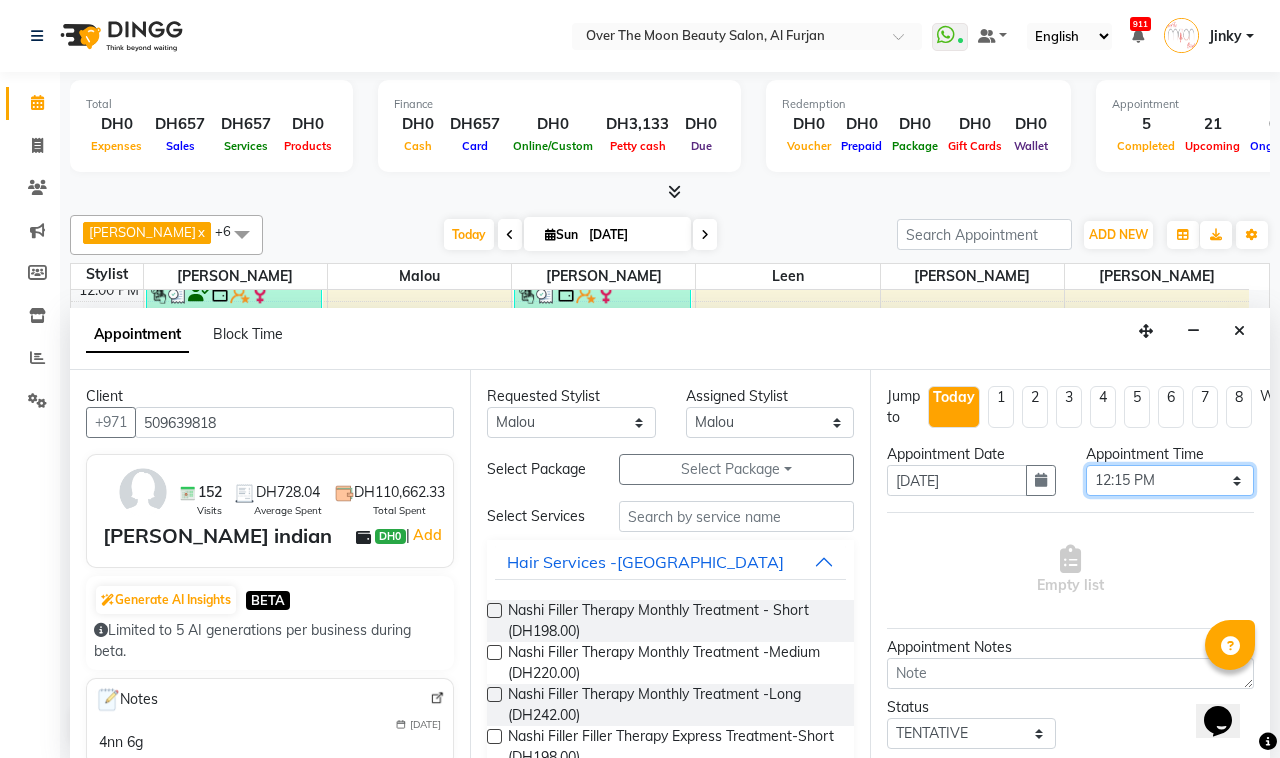click on "Select 10:00 AM 10:15 AM 10:30 AM 10:45 AM 11:00 AM 11:15 AM 11:30 AM 11:45 AM 12:00 PM 12:15 PM 12:30 PM 12:45 PM 01:00 PM 01:15 PM 01:30 PM 01:45 PM 02:00 PM 02:15 PM 02:30 PM 02:45 PM 03:00 PM 03:15 PM 03:30 PM 03:45 PM 04:00 PM 04:15 PM 04:30 PM 04:45 PM 05:00 PM 05:15 PM 05:30 PM 05:45 PM 06:00 PM 06:15 PM 06:30 PM 06:45 PM 07:00 PM 07:15 PM 07:30 PM 07:45 PM 08:00 PM 08:15 PM 08:30 PM 08:45 PM 09:00 PM 09:15 PM 09:30 PM 09:45 PM 10:00 PM 10:15 PM 10:30 PM 10:45 PM 11:00 PM" at bounding box center [1170, 480] 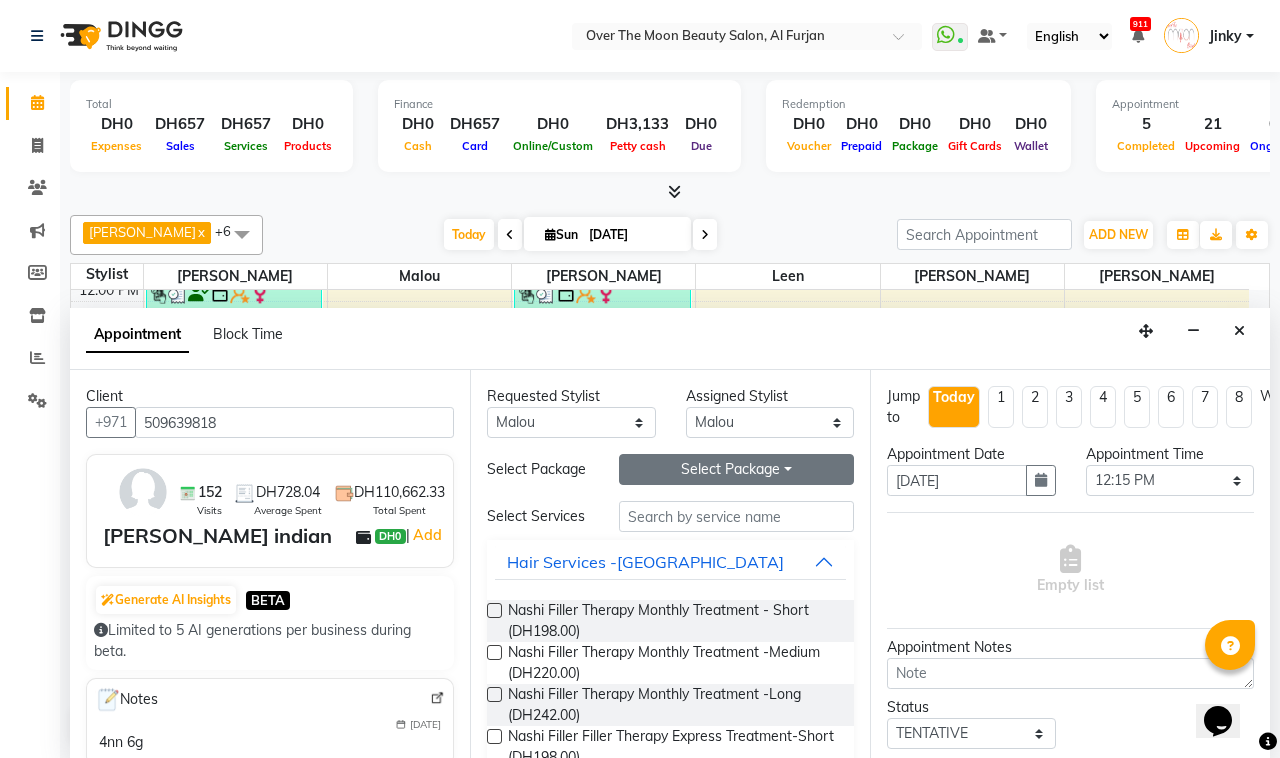 click on "Select Package  Toggle Dropdown" at bounding box center (736, 469) 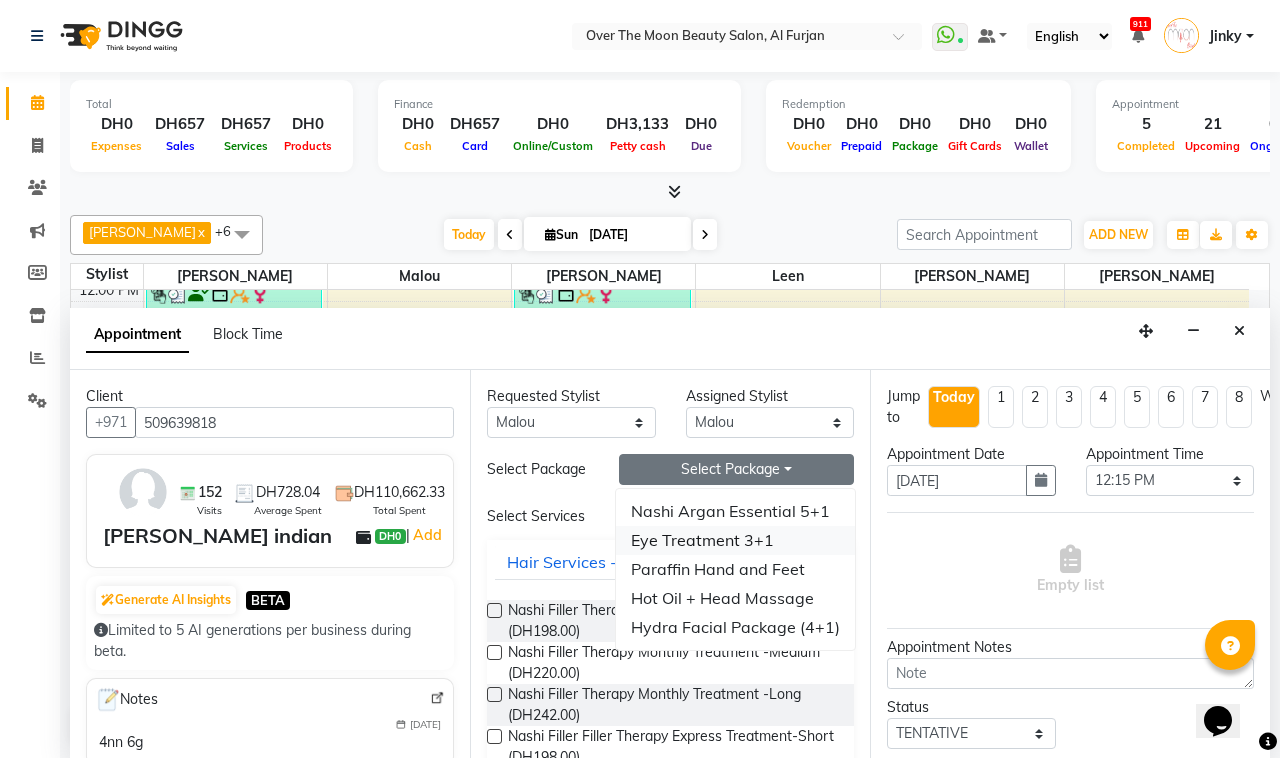 click on "Eye Treatment 3+1" at bounding box center (735, 540) 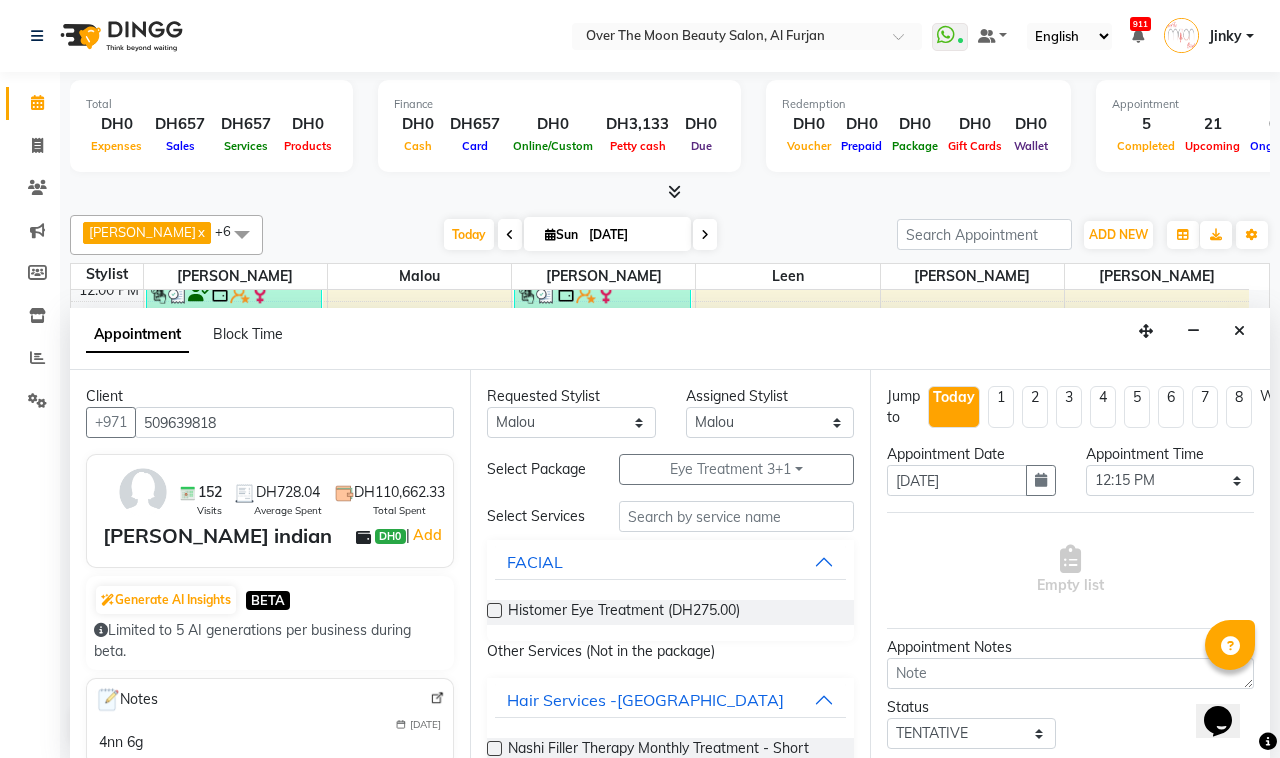 click at bounding box center [494, 610] 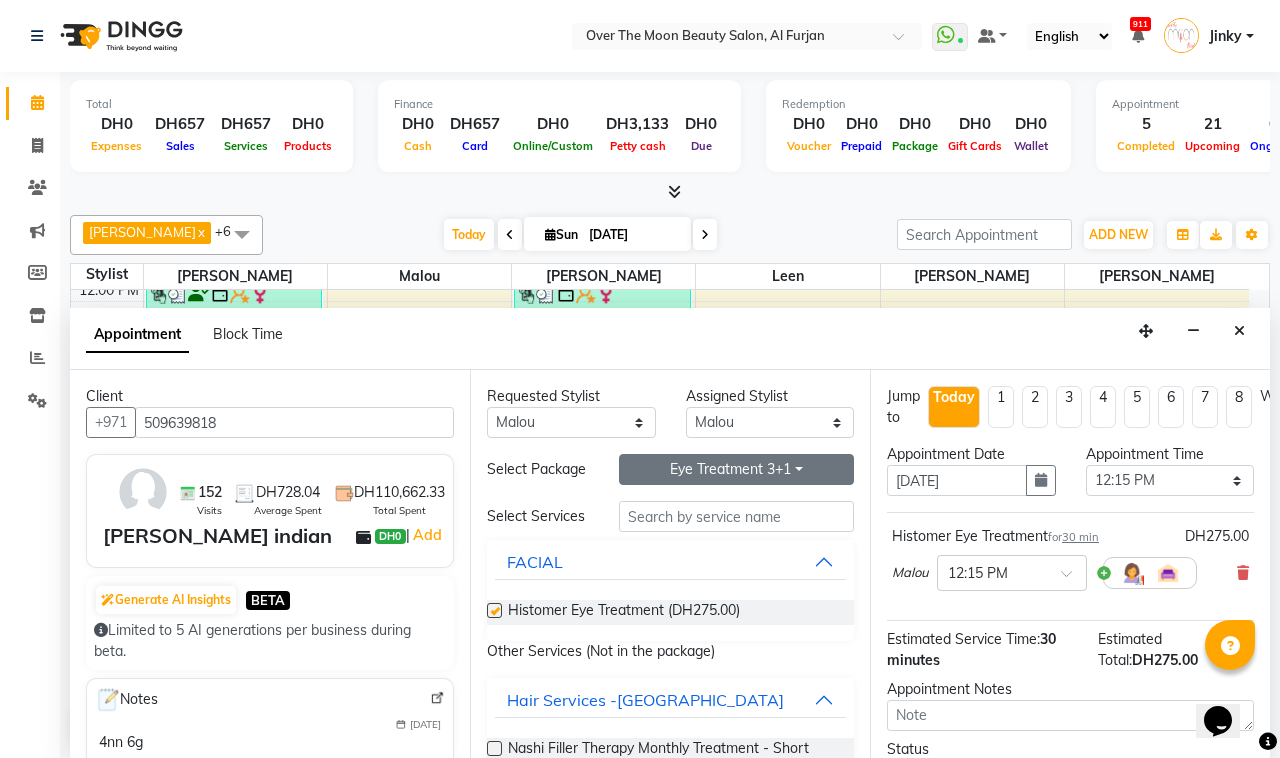 checkbox on "false" 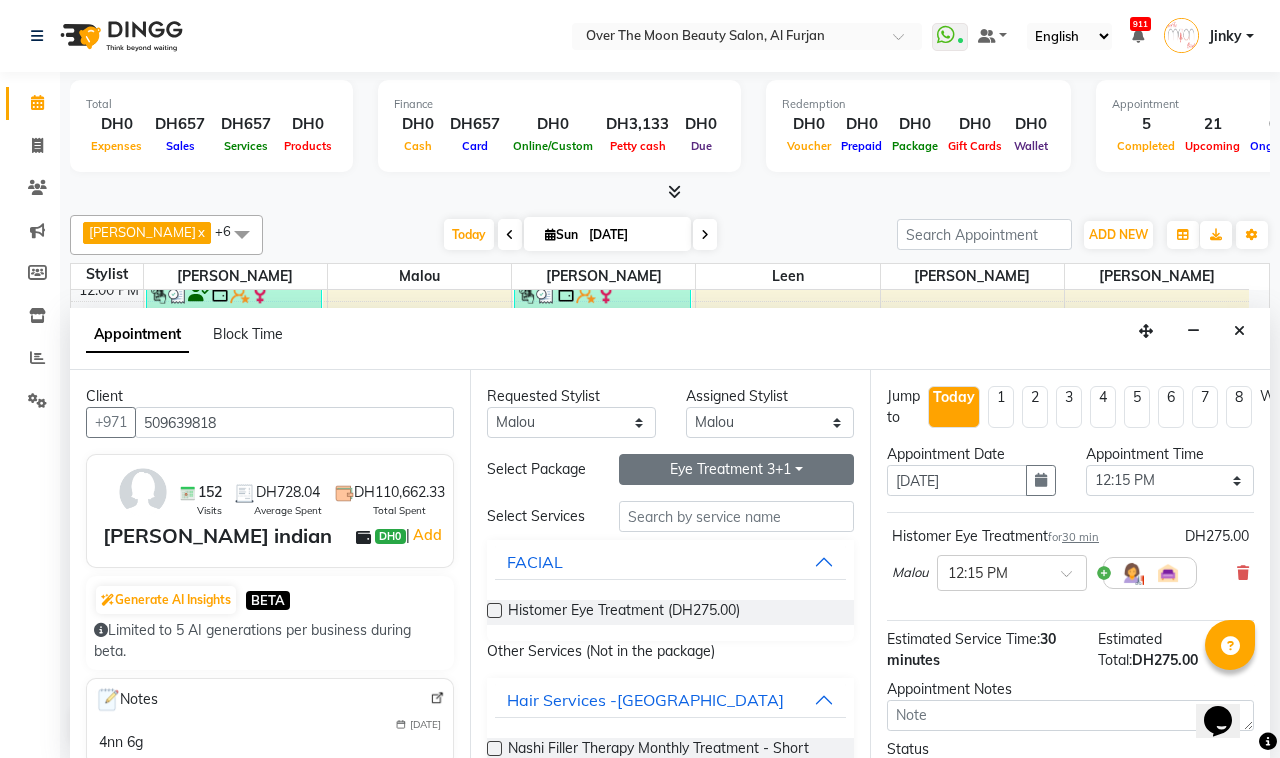 click on "Eye Treatment 3+1" at bounding box center (736, 469) 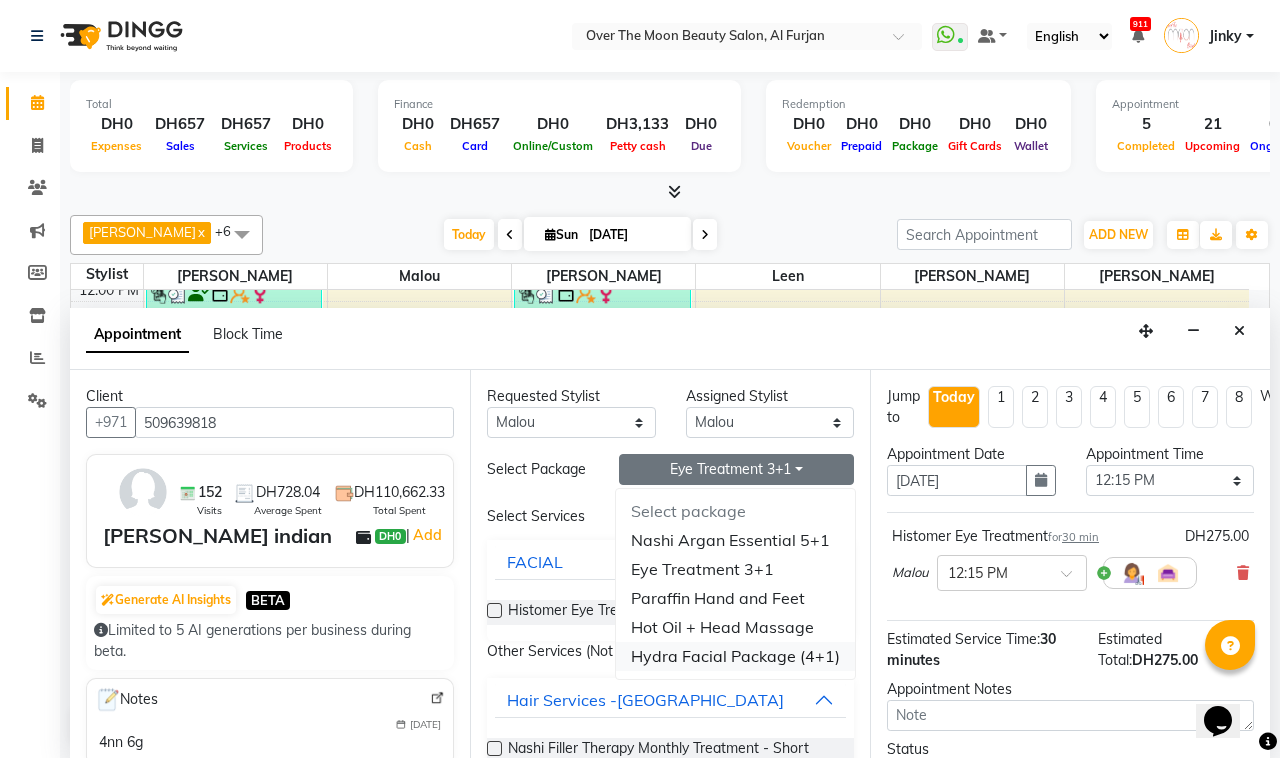 click on "Hydra Facial Package (4+1)" at bounding box center [735, 656] 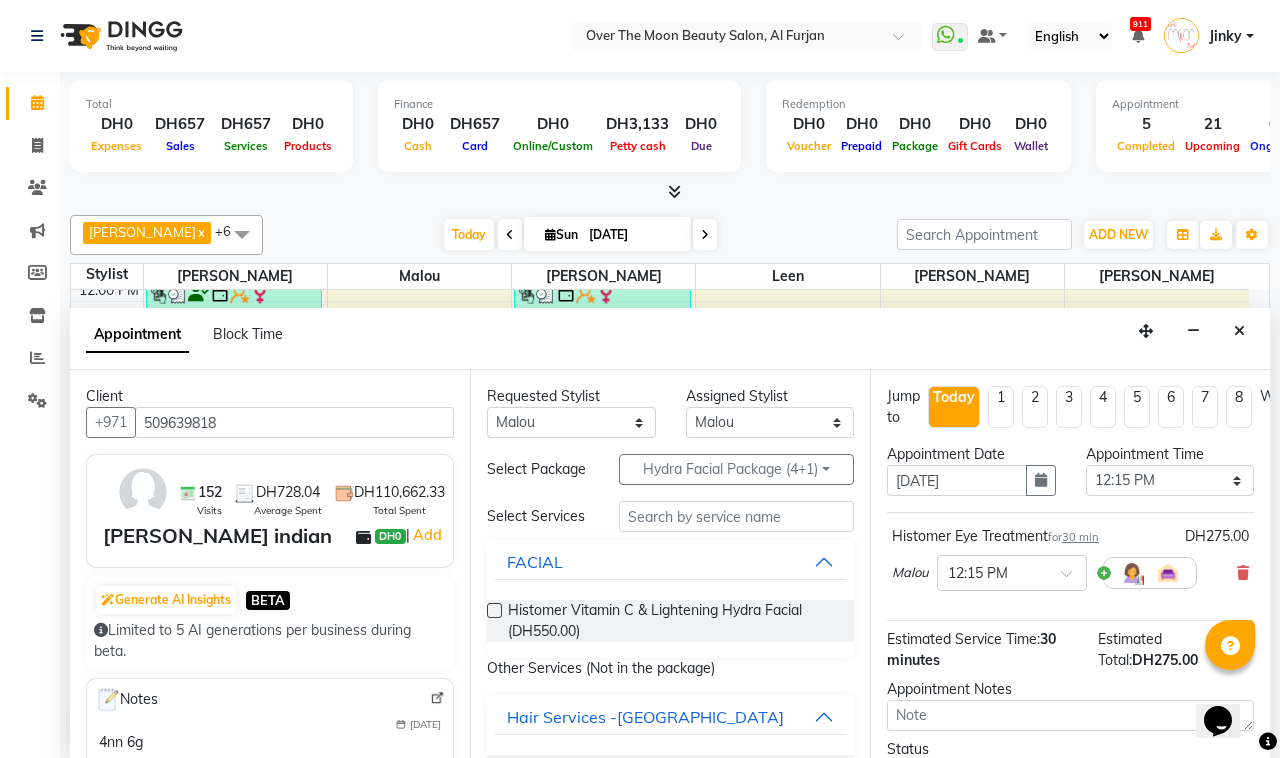 click at bounding box center (494, 610) 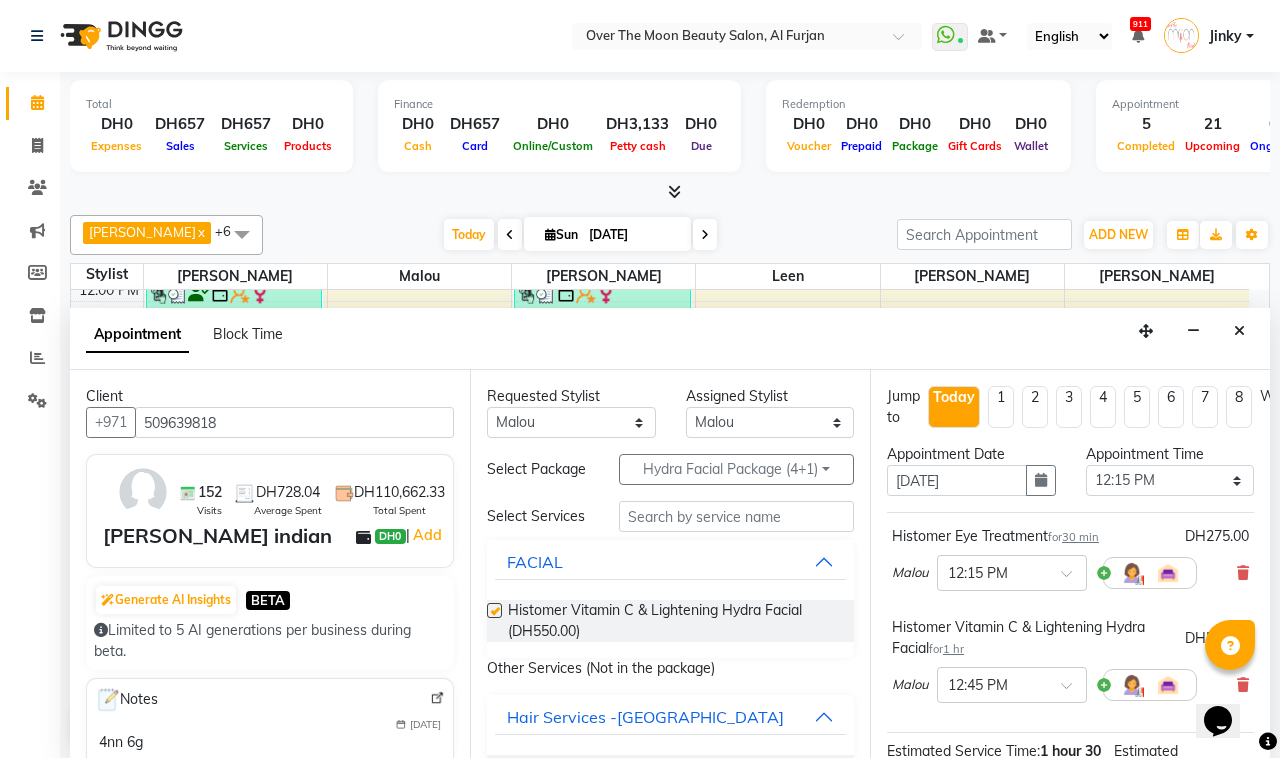 checkbox on "false" 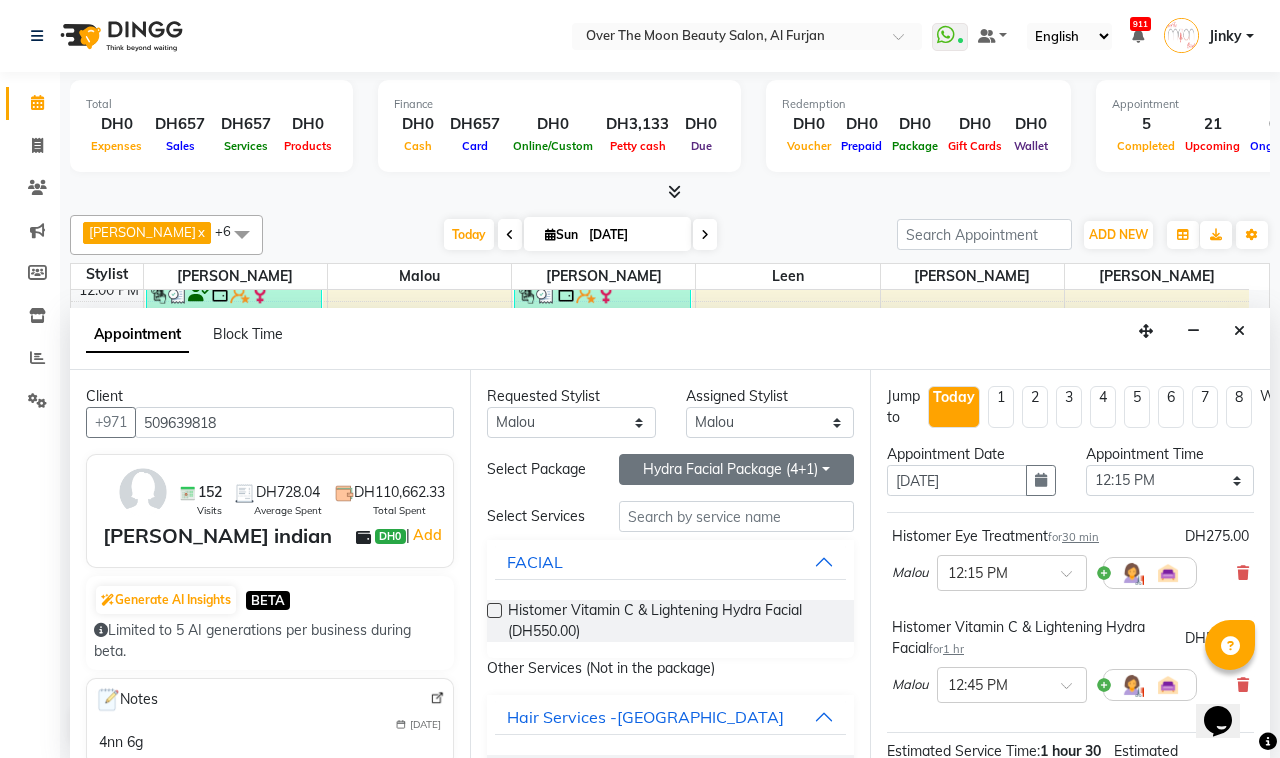 click on "Hydra Facial Package (4+1)" at bounding box center [736, 469] 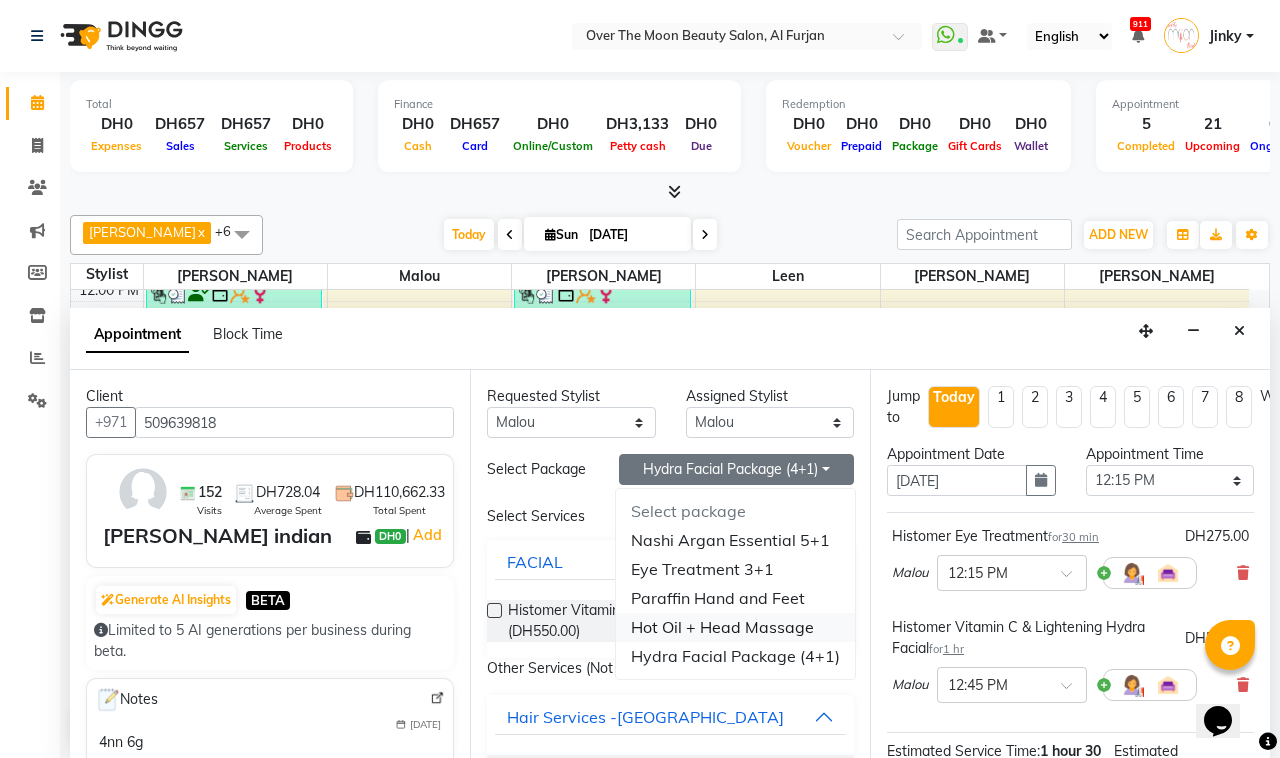 click on "Hot Oil + Head Massage" at bounding box center [735, 627] 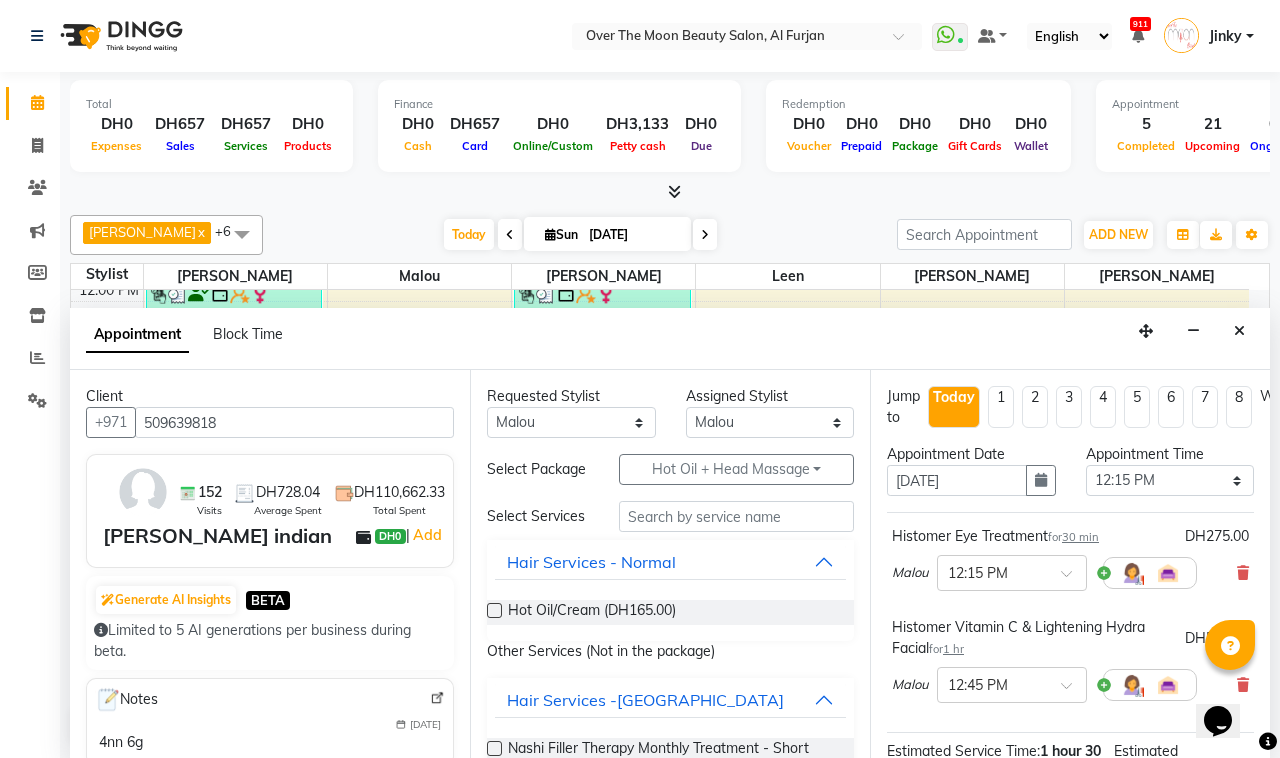 click at bounding box center (494, 610) 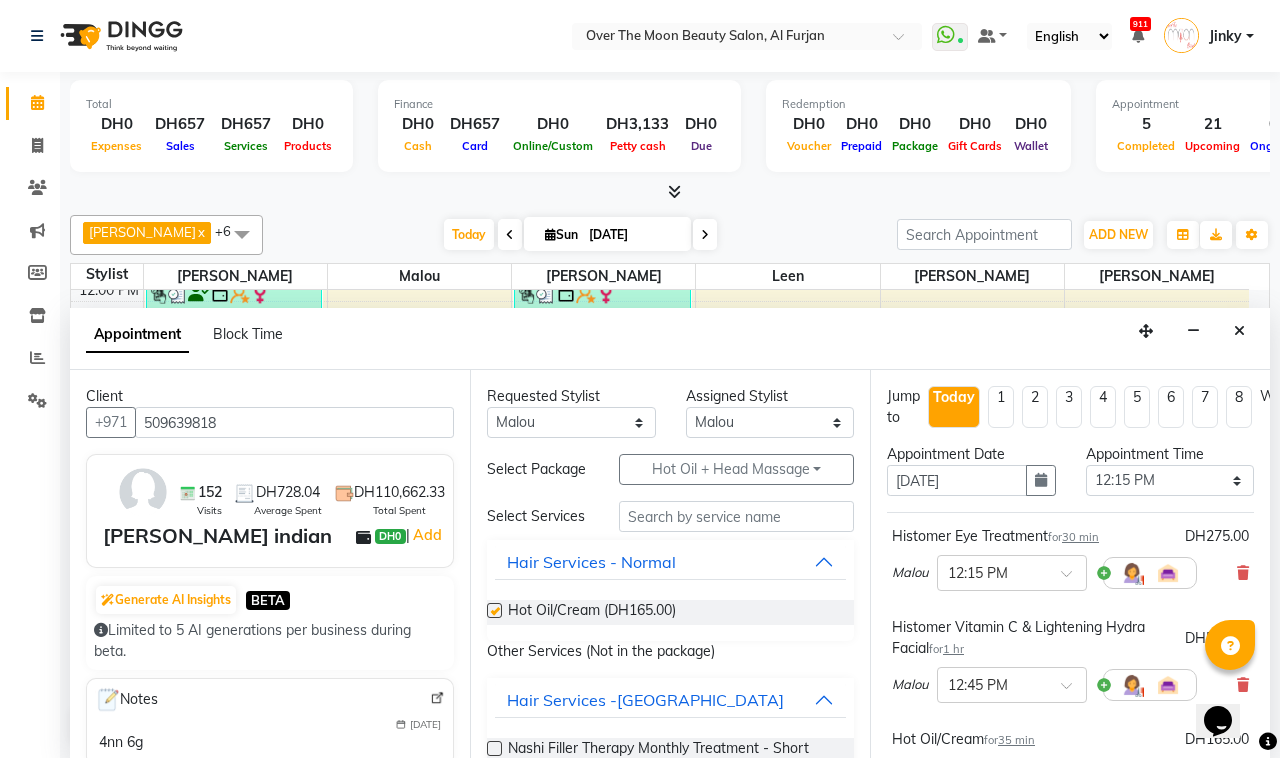 checkbox on "false" 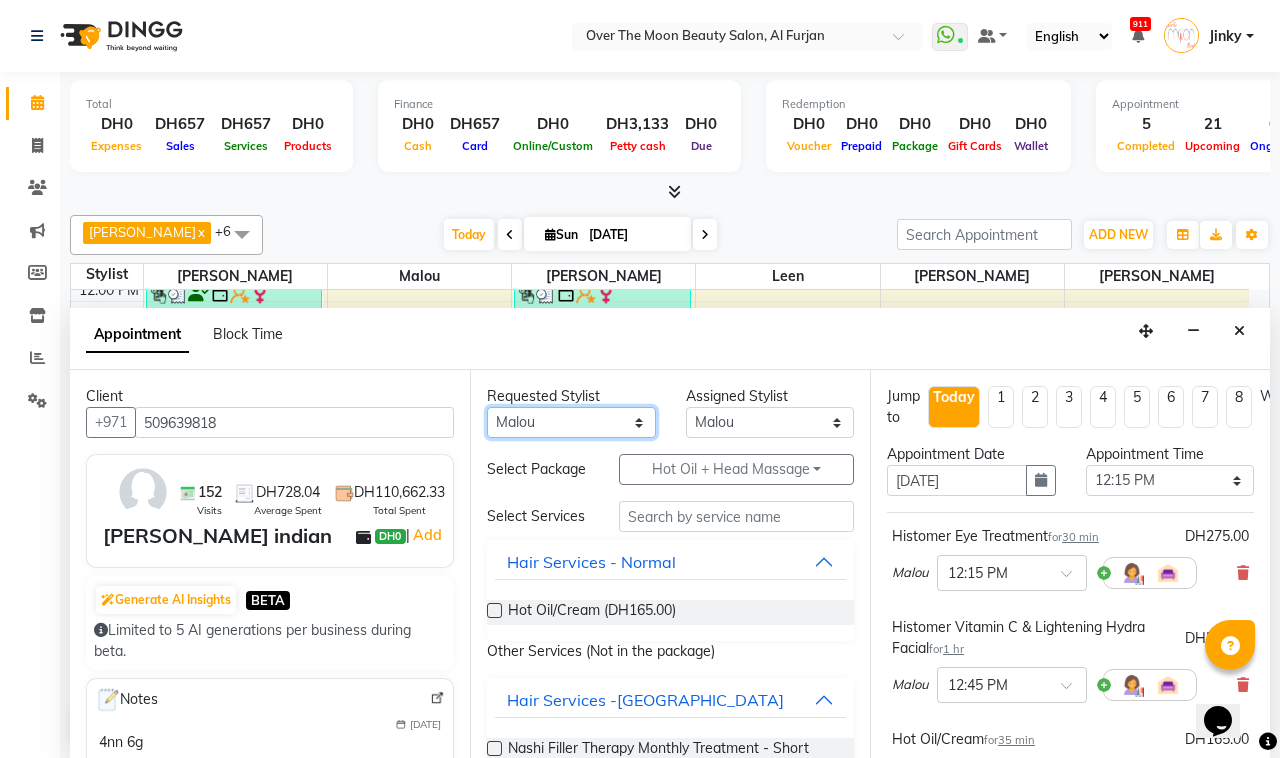 drag, startPoint x: 566, startPoint y: 423, endPoint x: 550, endPoint y: 435, distance: 20 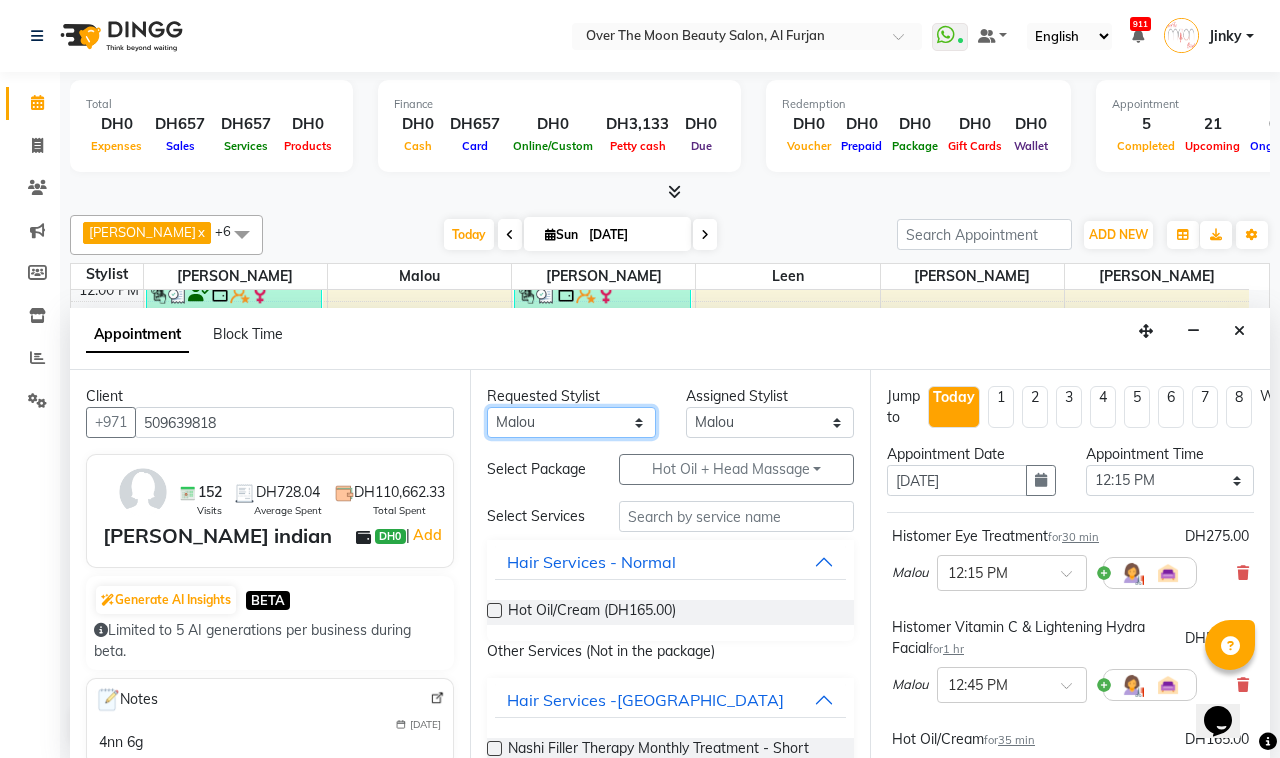 select on "20146" 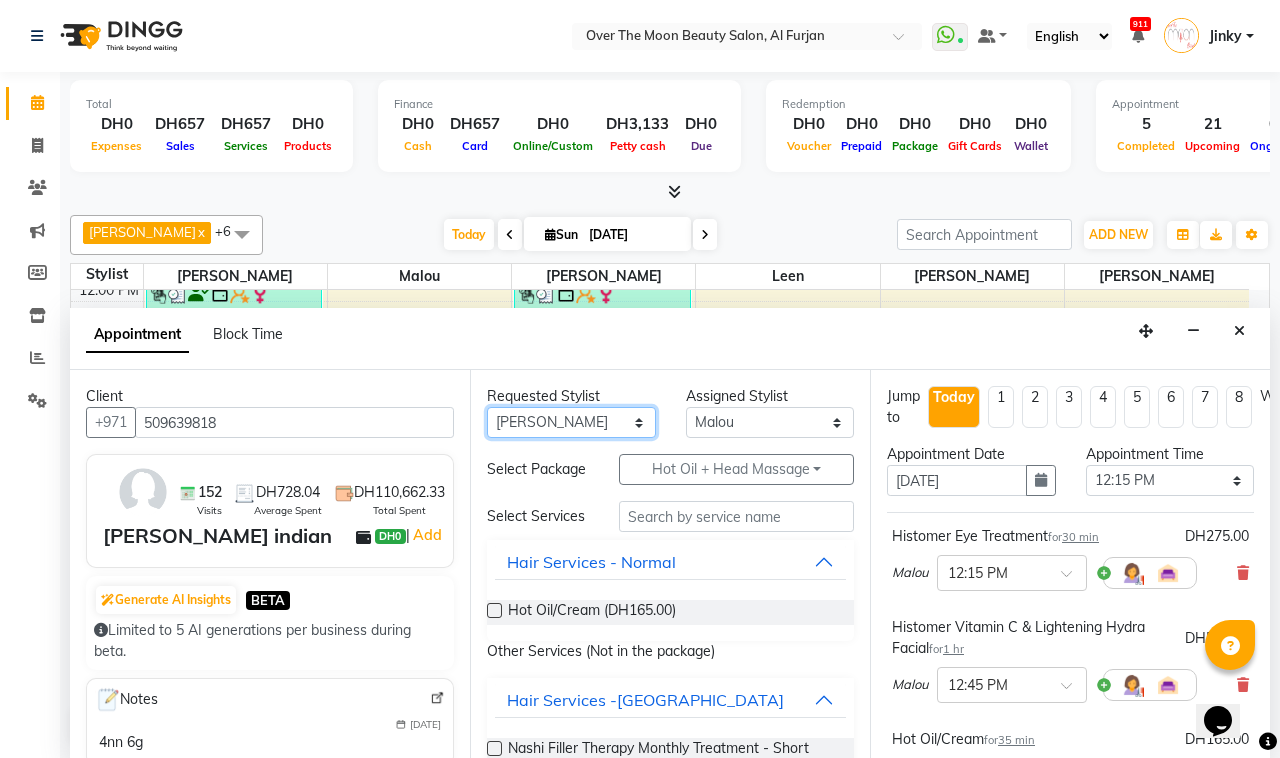click on "Any Bianca Hadeel Jeewan Jinky Kristi Leen Malou William" at bounding box center [571, 422] 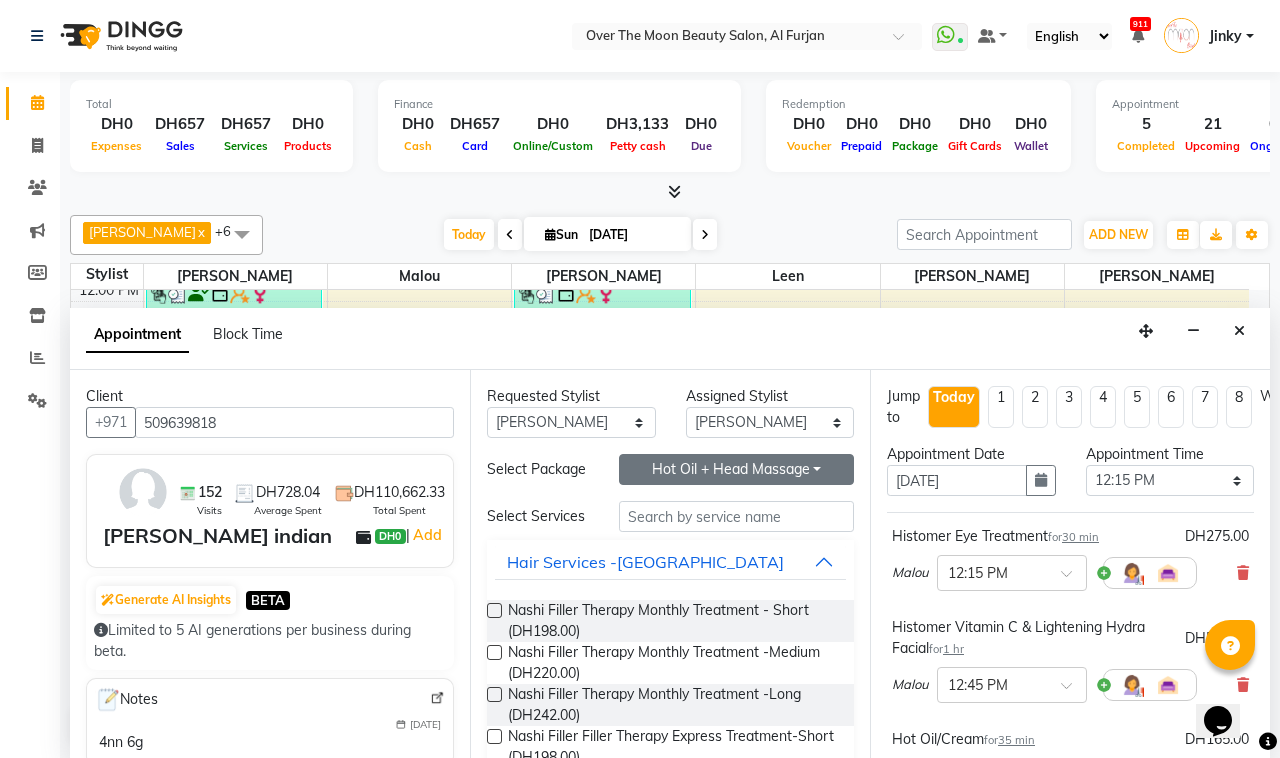 click on "Hot Oil + Head Massage" at bounding box center (736, 469) 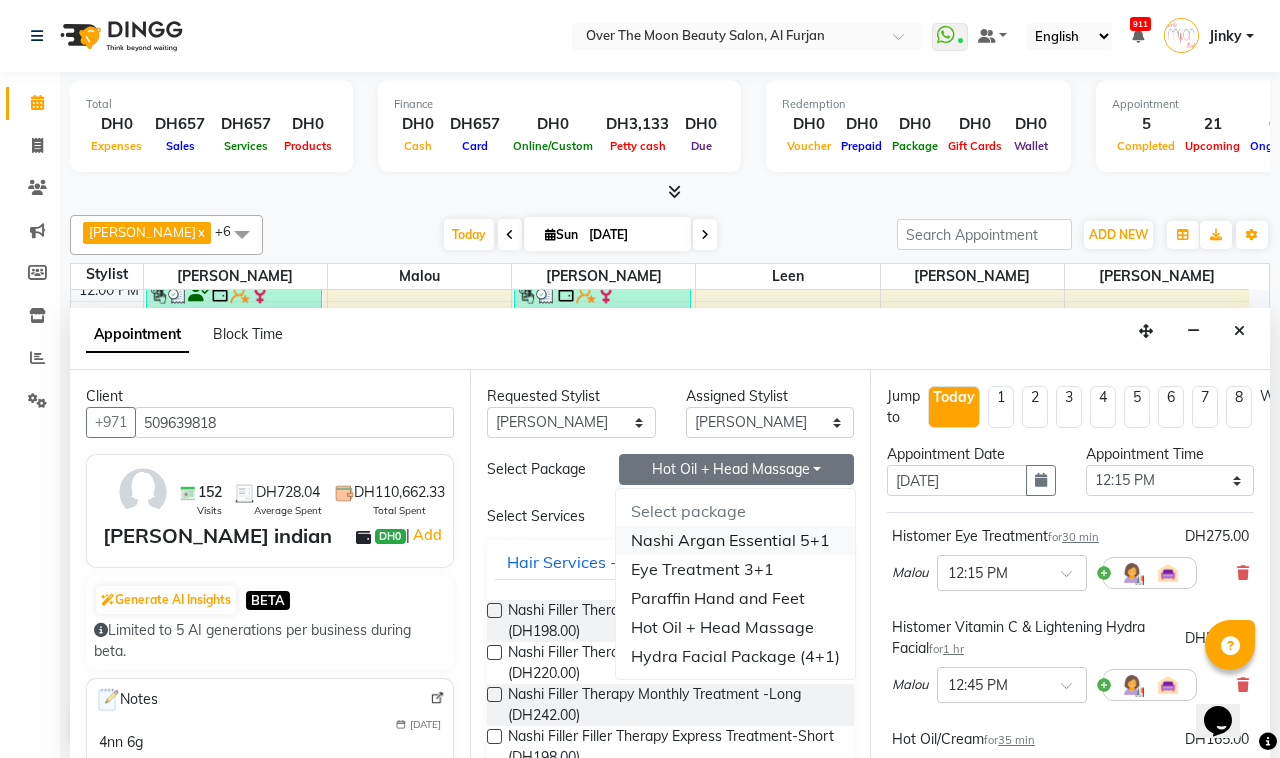 click on "Nashi Argan Essential  5+1" at bounding box center [735, 540] 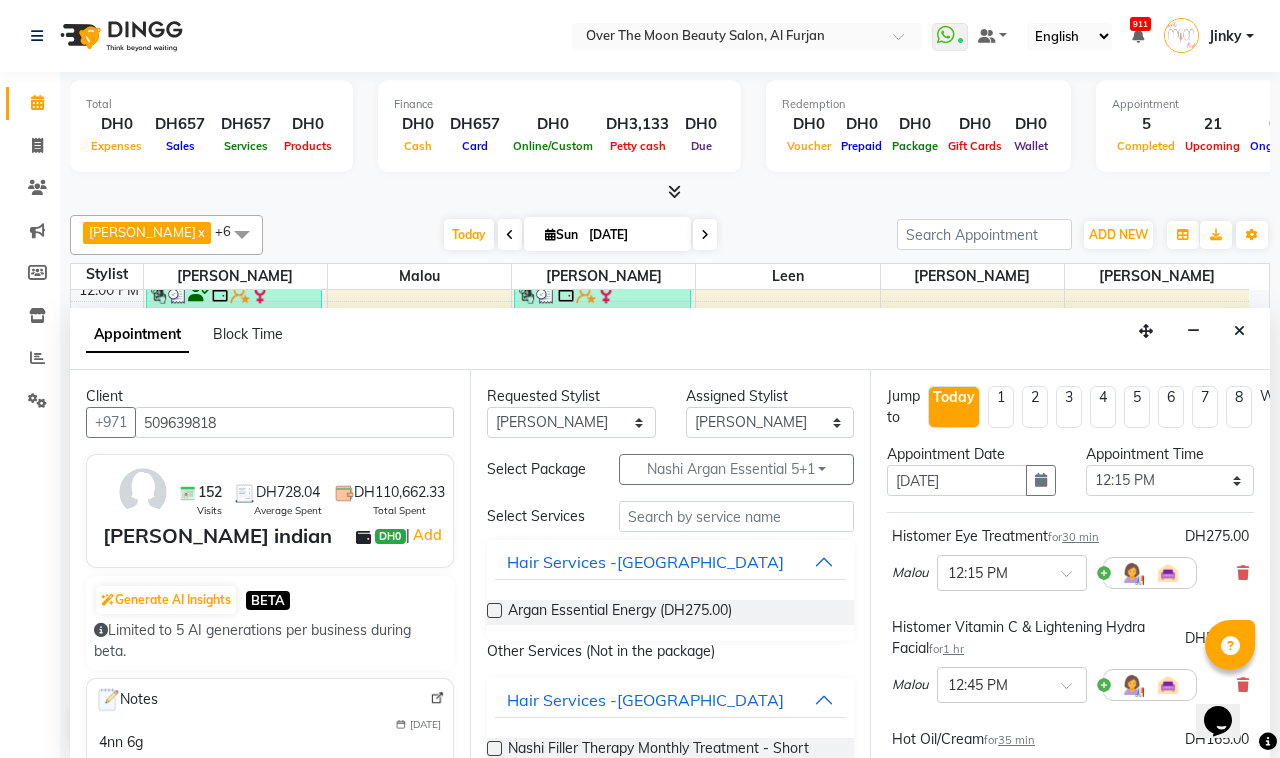 click at bounding box center [494, 610] 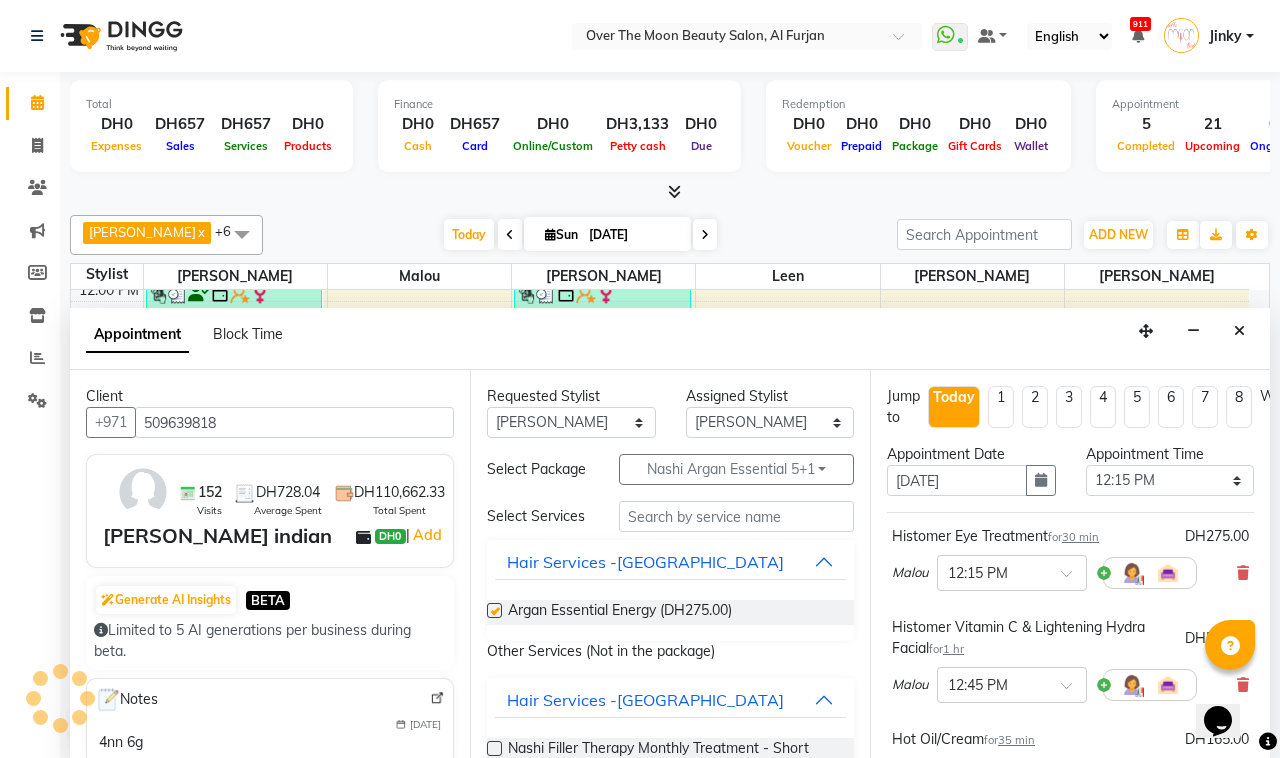 checkbox on "false" 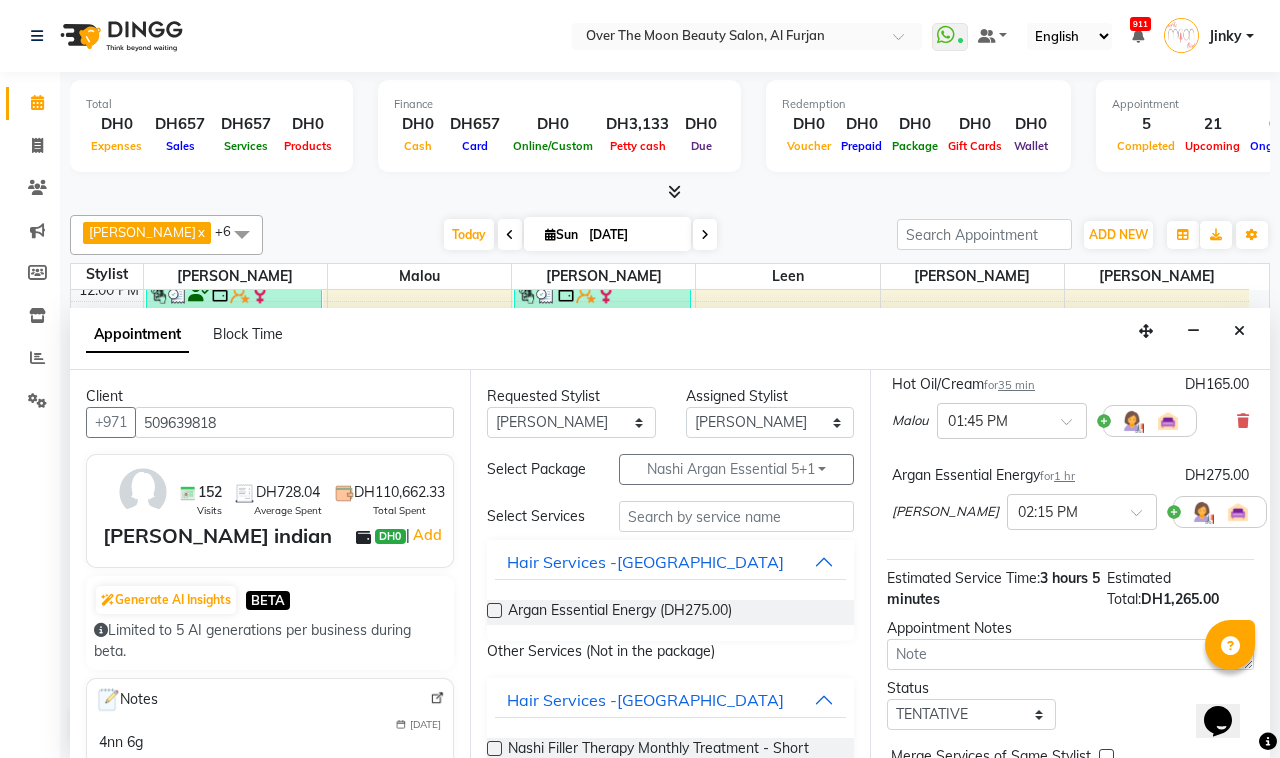 scroll, scrollTop: 265, scrollLeft: 0, axis: vertical 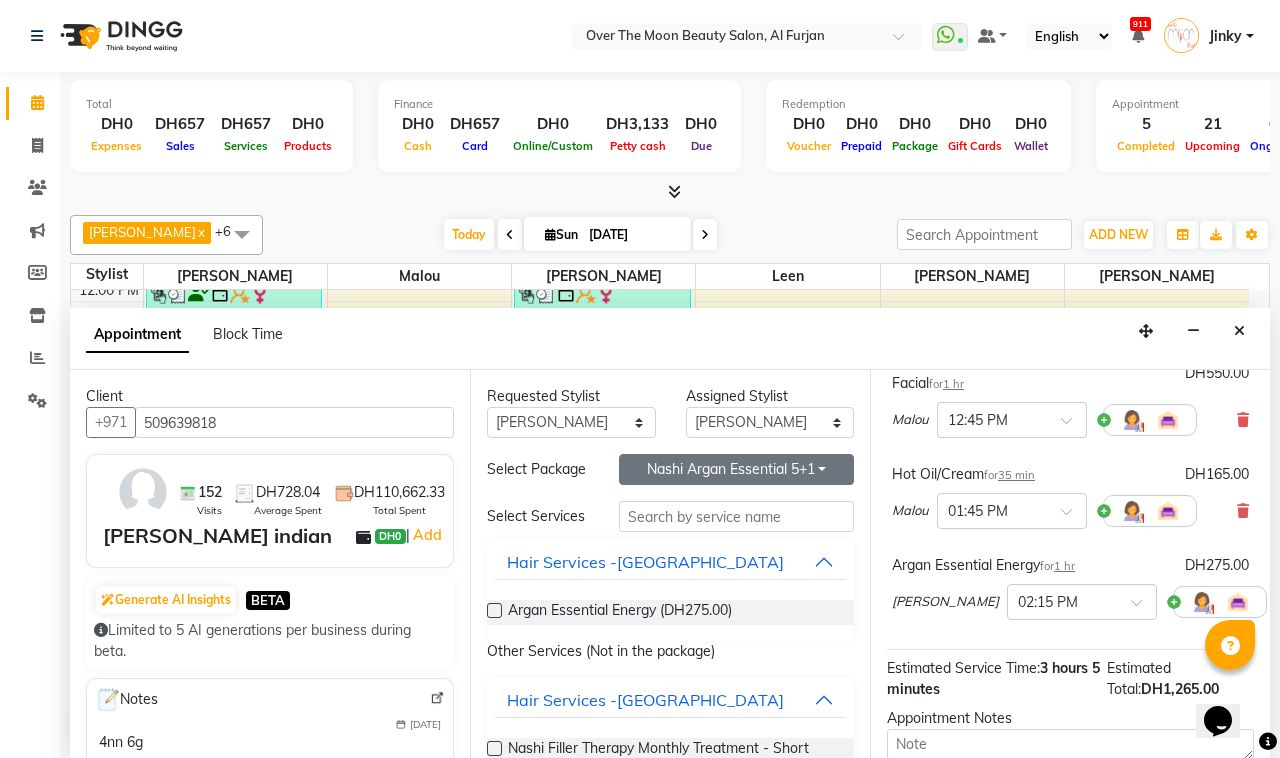 click on "Nashi Argan Essential  5+1" at bounding box center [736, 469] 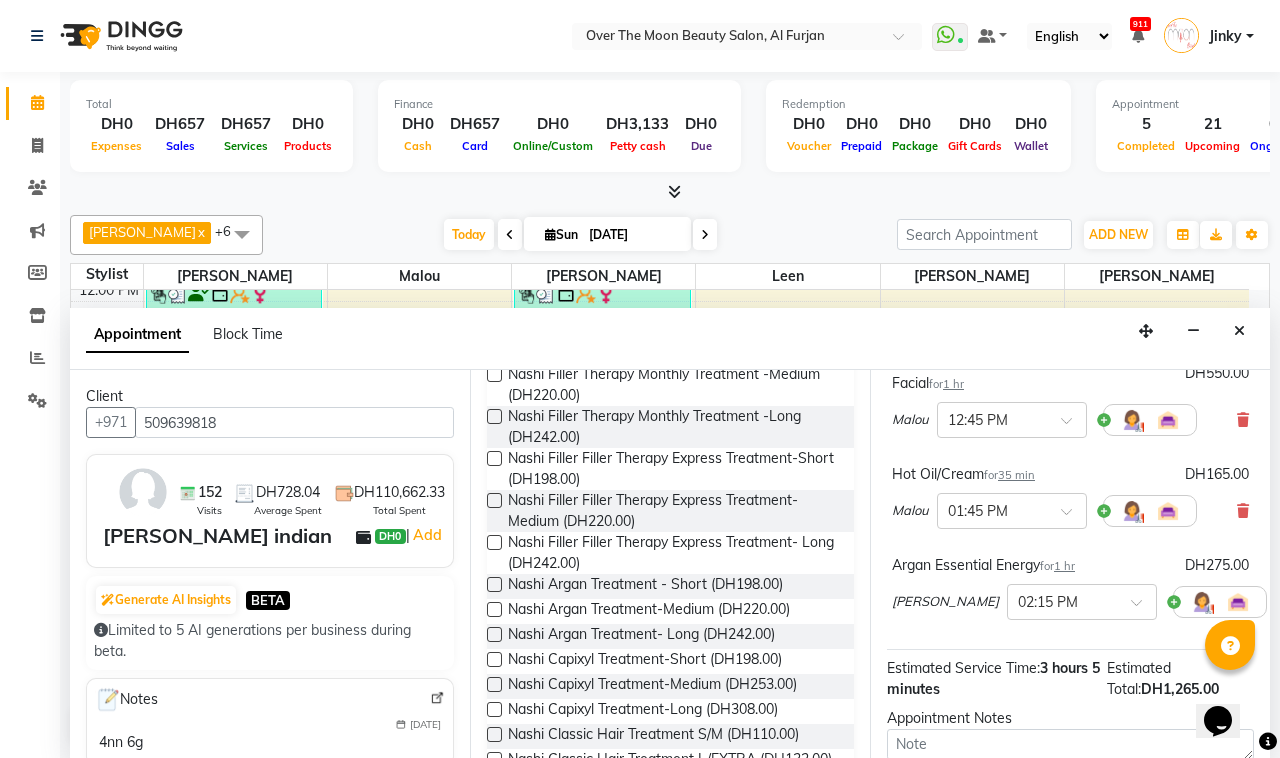 scroll, scrollTop: 0, scrollLeft: 0, axis: both 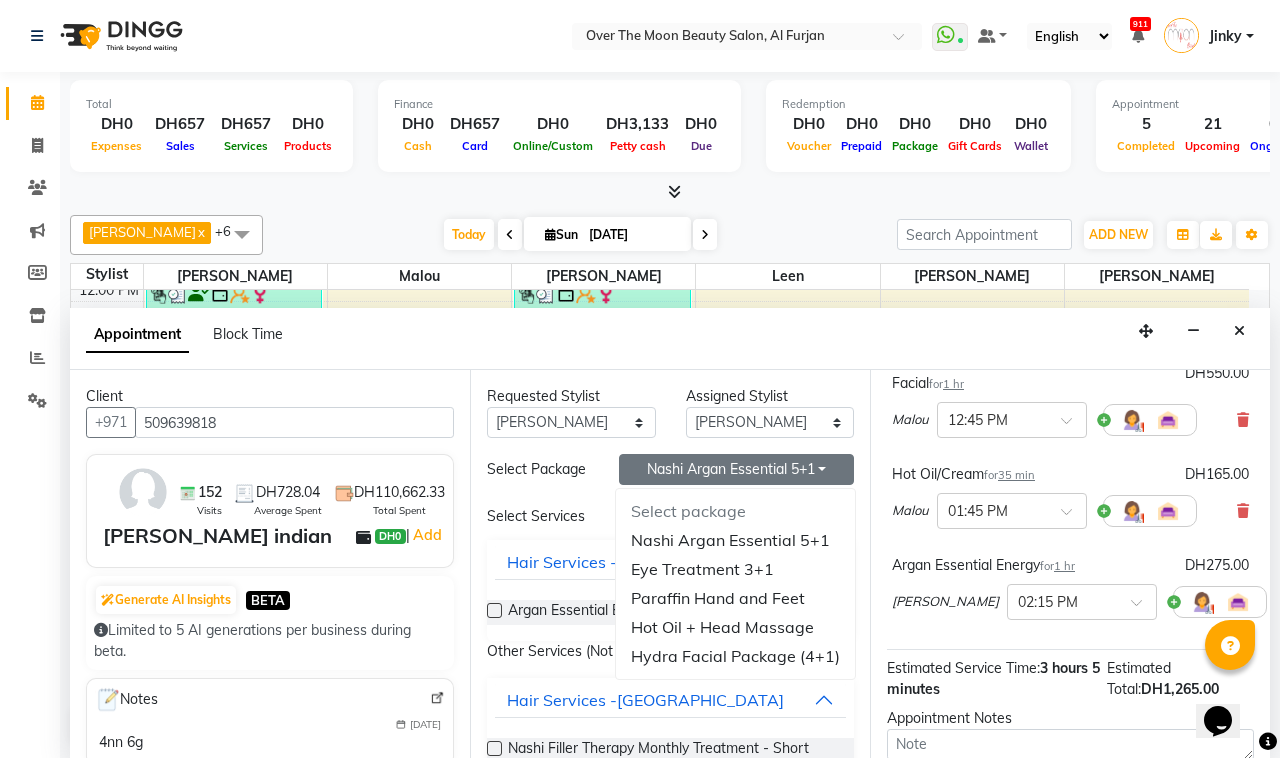 click on "Select Package" at bounding box center [538, 469] 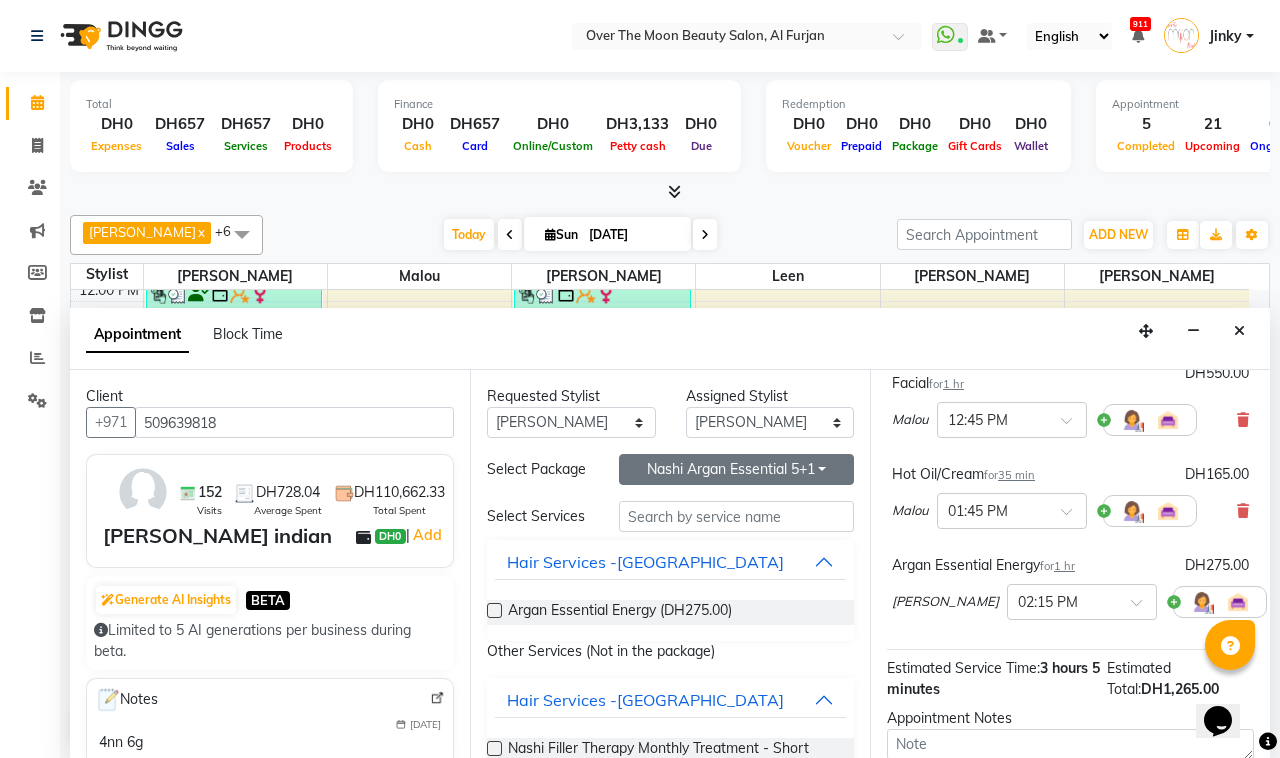 click on "Nashi Argan Essential  5+1" at bounding box center [736, 469] 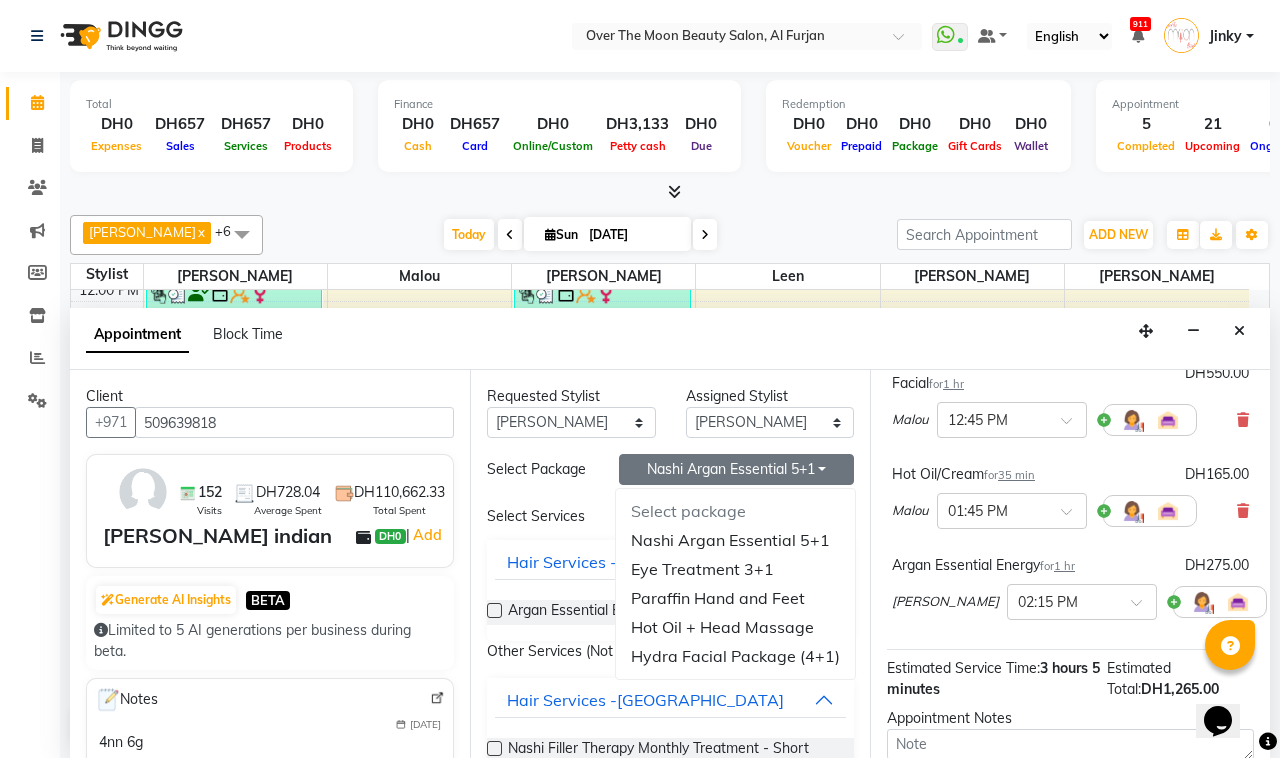 click on "Nashi Argan Essential  5+1" at bounding box center [736, 469] 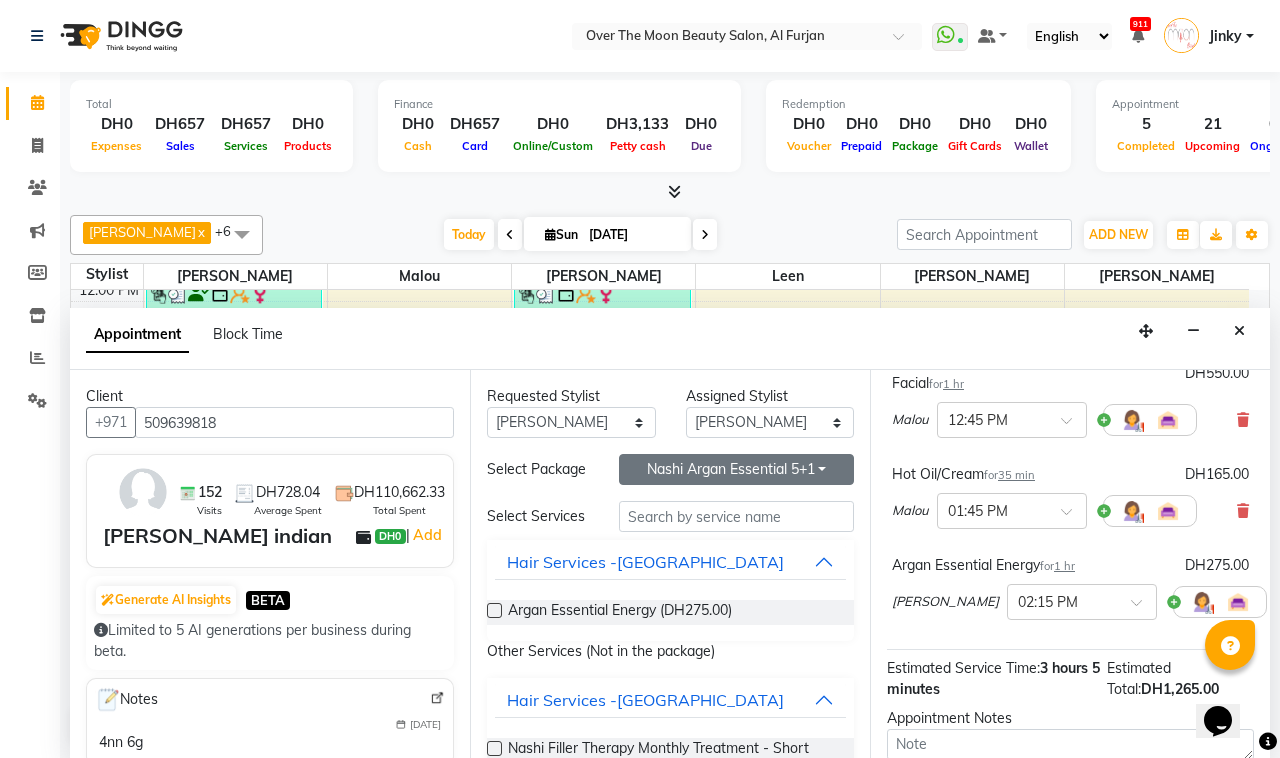 click on "Nashi Argan Essential  5+1" at bounding box center (736, 469) 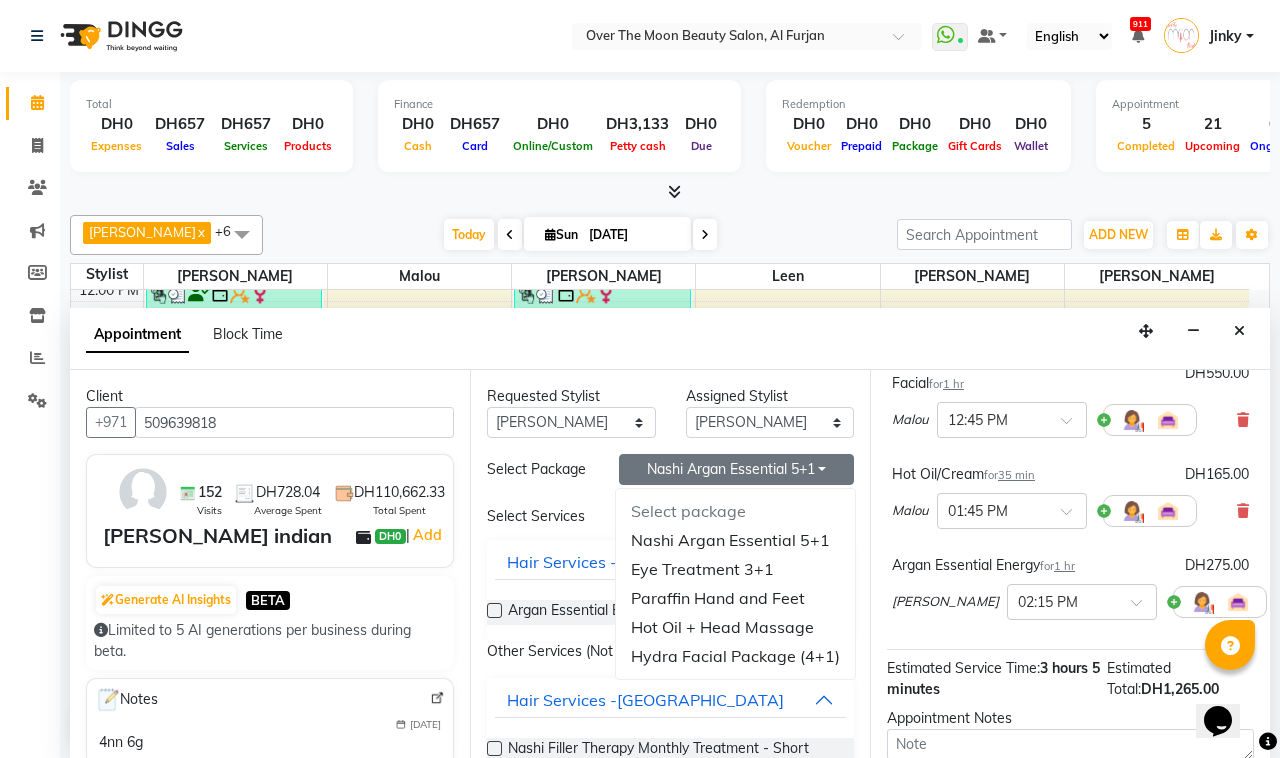 click on "Requested Stylist Any Bianca Hadeel Jeewan Jinky Kristi Leen Malou William Assigned Stylist Select Bianca Hadeel Jeewan Jinky Kristi Leen Malou William Select Package Nashi Argan Essential  5+1 Select package Nashi Argan Essential  5+1 Eye Treatment 3+1 Paraffin Hand and Feet Hot Oil + Head Massage Hydra Facial Package (4+1) Select Services    Hair Services -Nashi Argan Essential Energy (DH275.00) Other Services (Not in the package)    Hair Services -Nashi Nashi Filler Therapy Monthly Treatment - Short (DH198.00) Nashi Filler Therapy Monthly Treatment -Medium (DH220.00) Nashi Filler Therapy Monthly Treatment -Long (DH242.00) Nashi Filler Filler Therapy Express Treatment-Short (DH198.00) Nashi Filler Filler Therapy Express Treatment-Medium (DH220.00) Nashi Filler Filler Therapy Express Treatment- Long (DH242.00) Nashi Argan Treatment - Short (DH198.00) Nashi Argan Treatment-Medium (DH220.00) Nashi Argan Treatment- Long (DH242.00) Nashi Capixyl Treatment-Short (DH198.00) Nashi Capixyl Treatment-Long (DH308.00)" at bounding box center [670, 564] 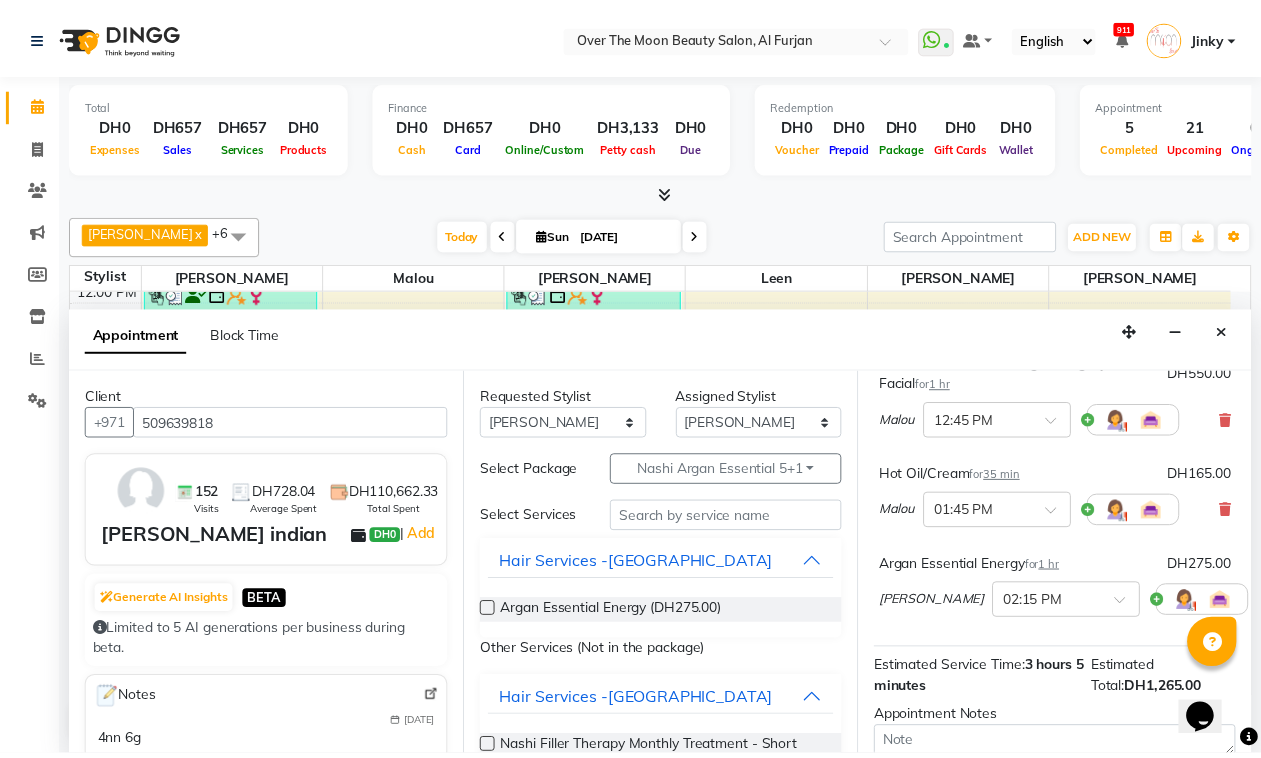 scroll, scrollTop: 473, scrollLeft: 0, axis: vertical 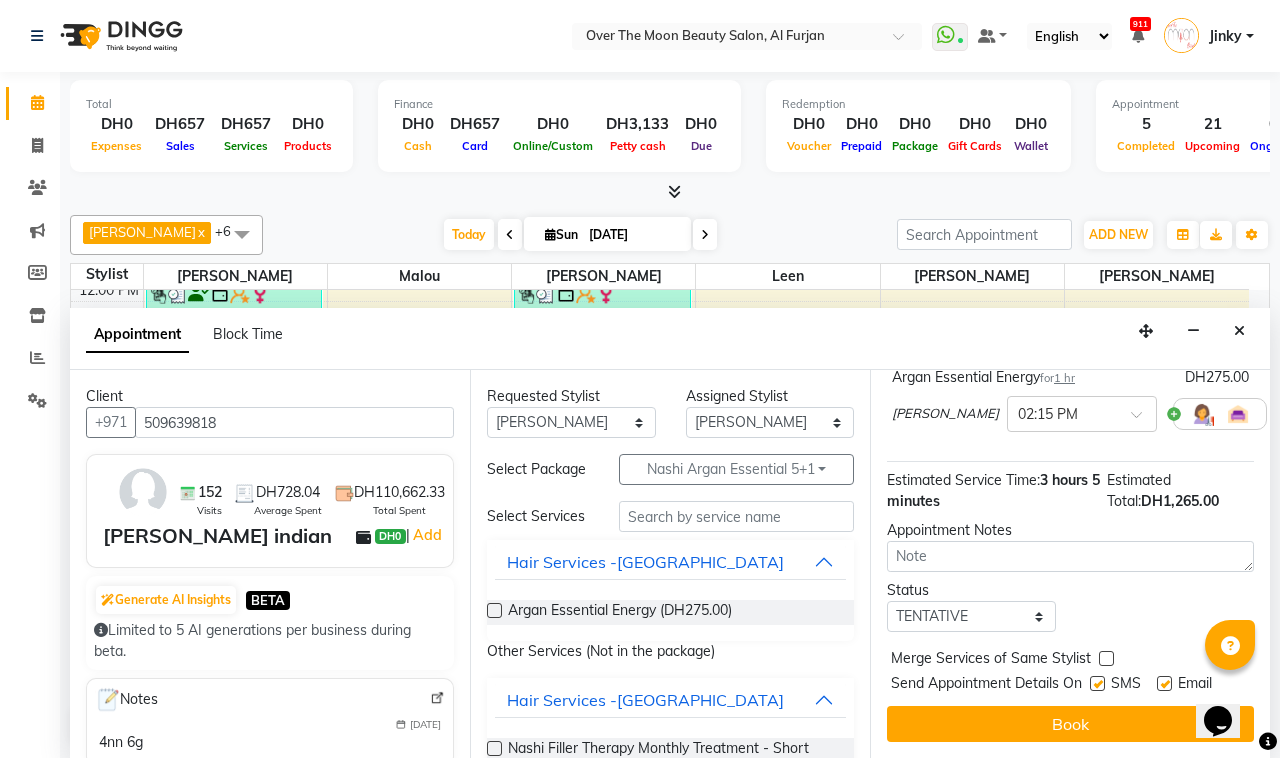 click at bounding box center [1106, 658] 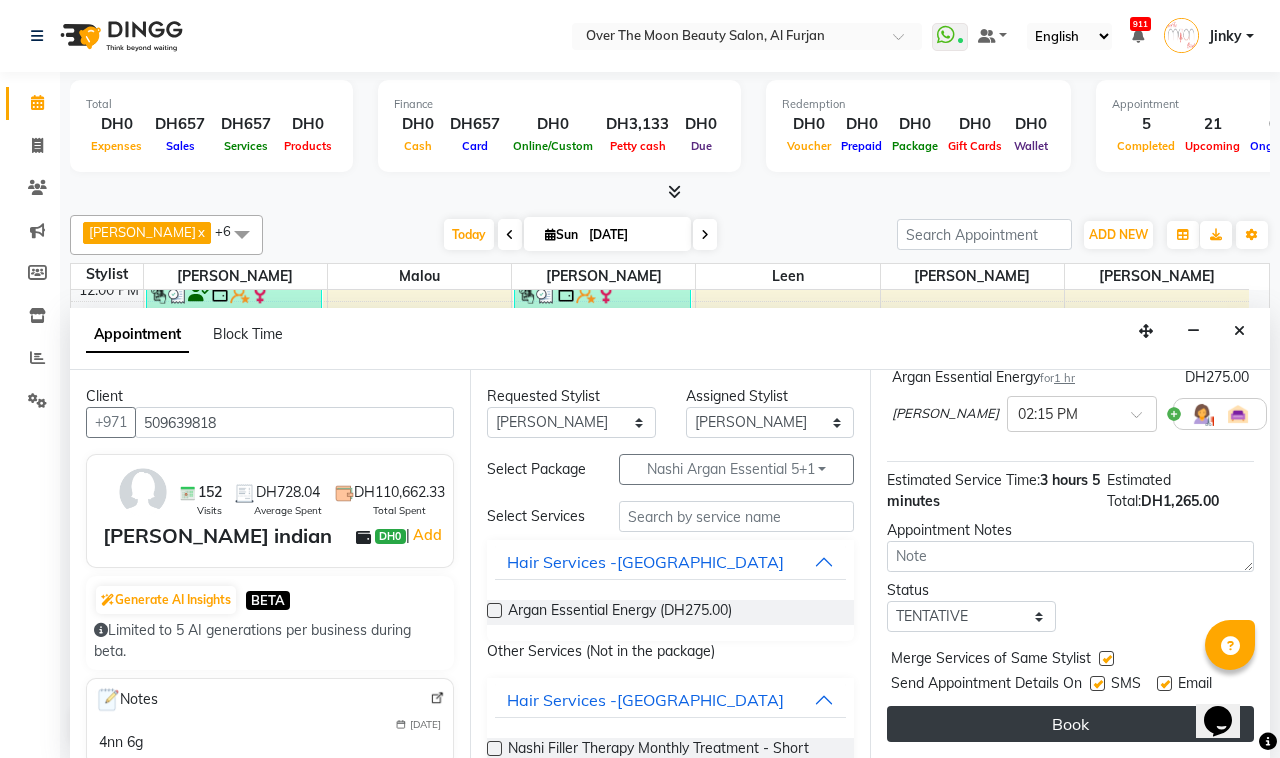 click on "Book" at bounding box center [1070, 724] 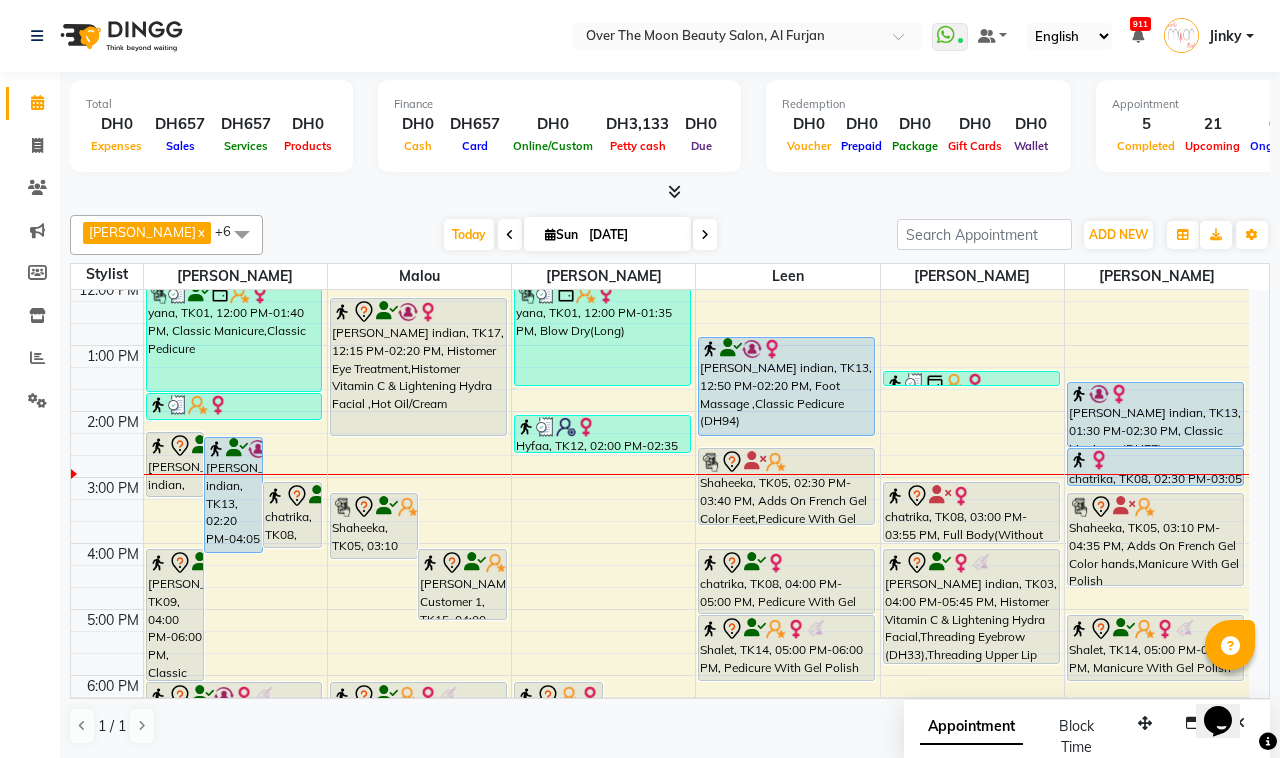 click on "Sangita indian, TK13, 02:20 PM-04:05 PM, Blow Dry(Long),Goldwell Coloring Colorance (Rinsage) -  (DH330),Kevin Murphy Scalp.Spa (DH275)" at bounding box center [233, 495] 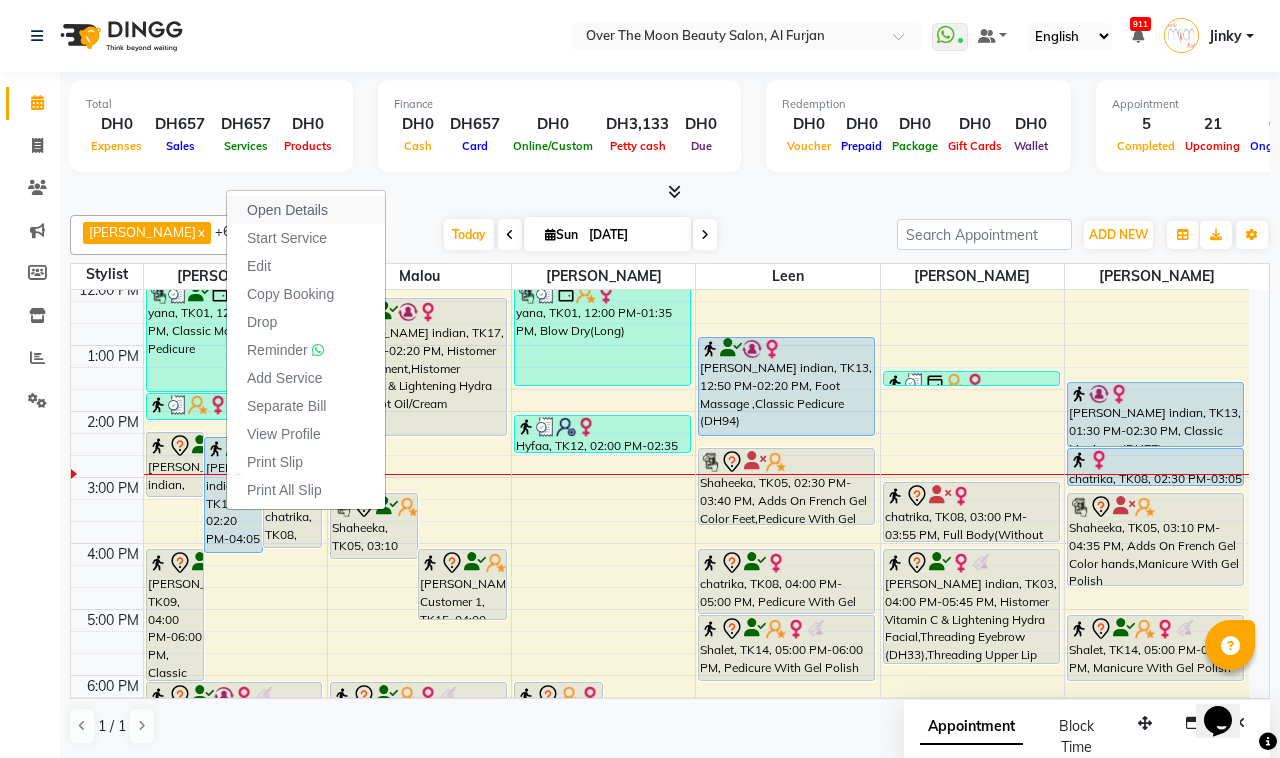 click on "Open Details" at bounding box center [287, 210] 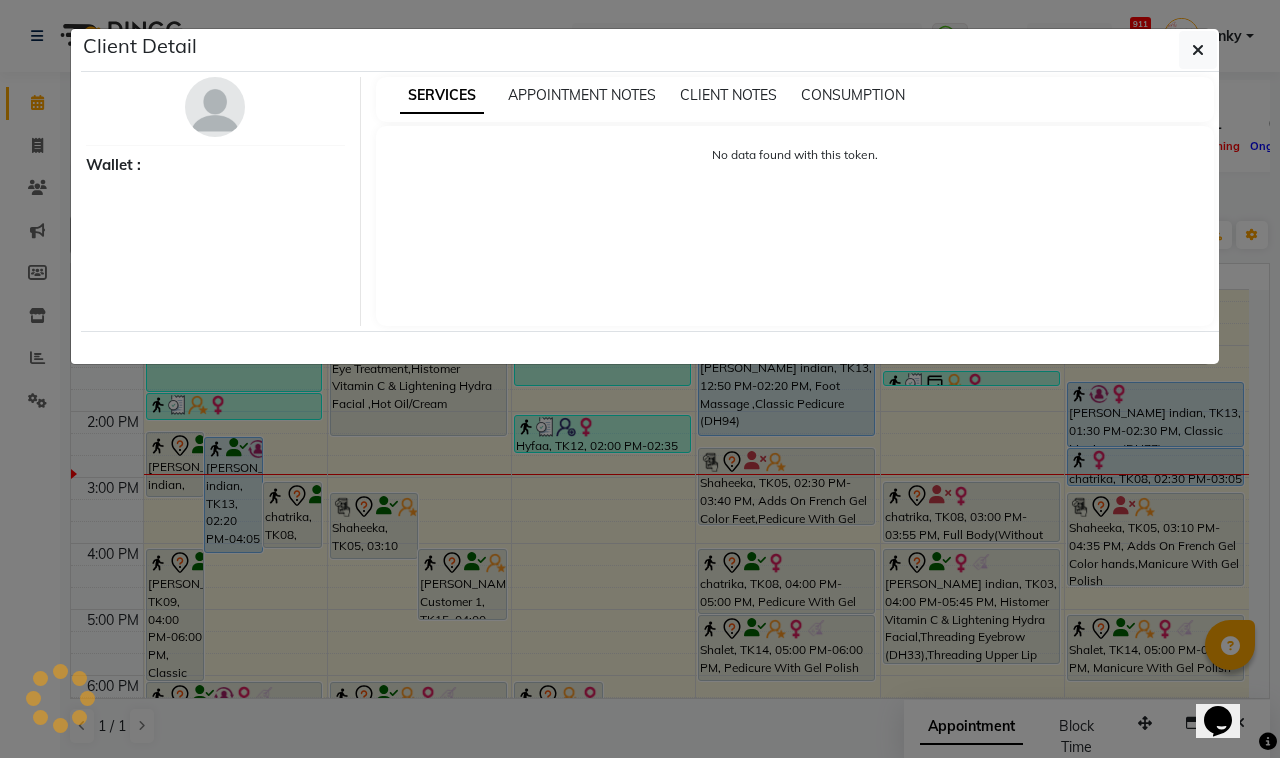 select on "5" 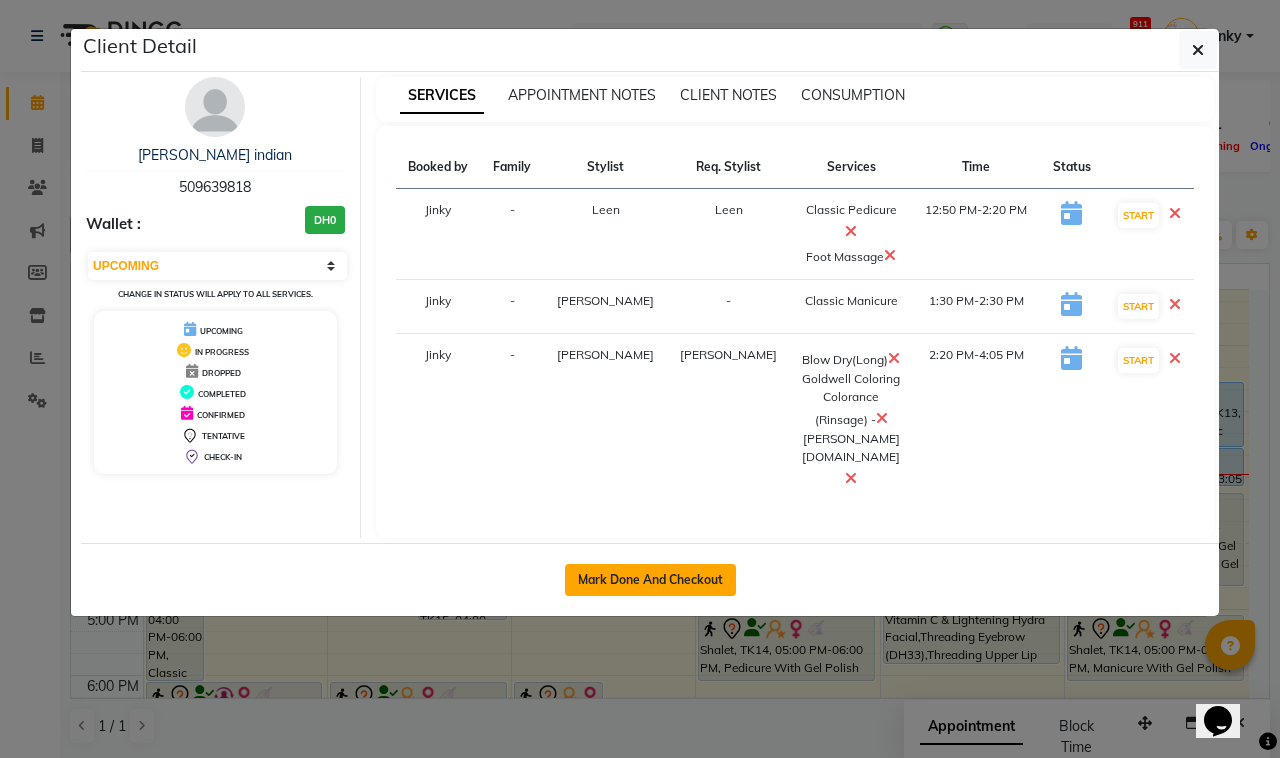 click on "Mark Done And Checkout" 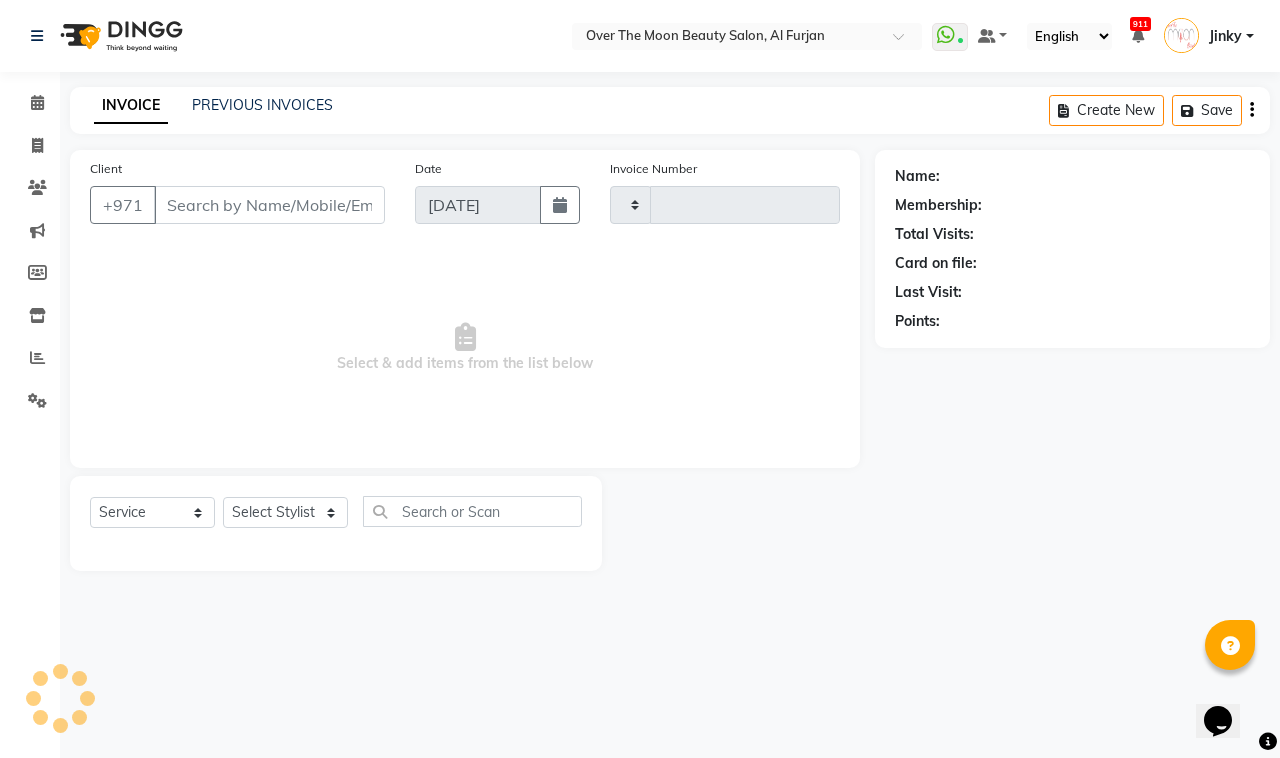 type on "1602" 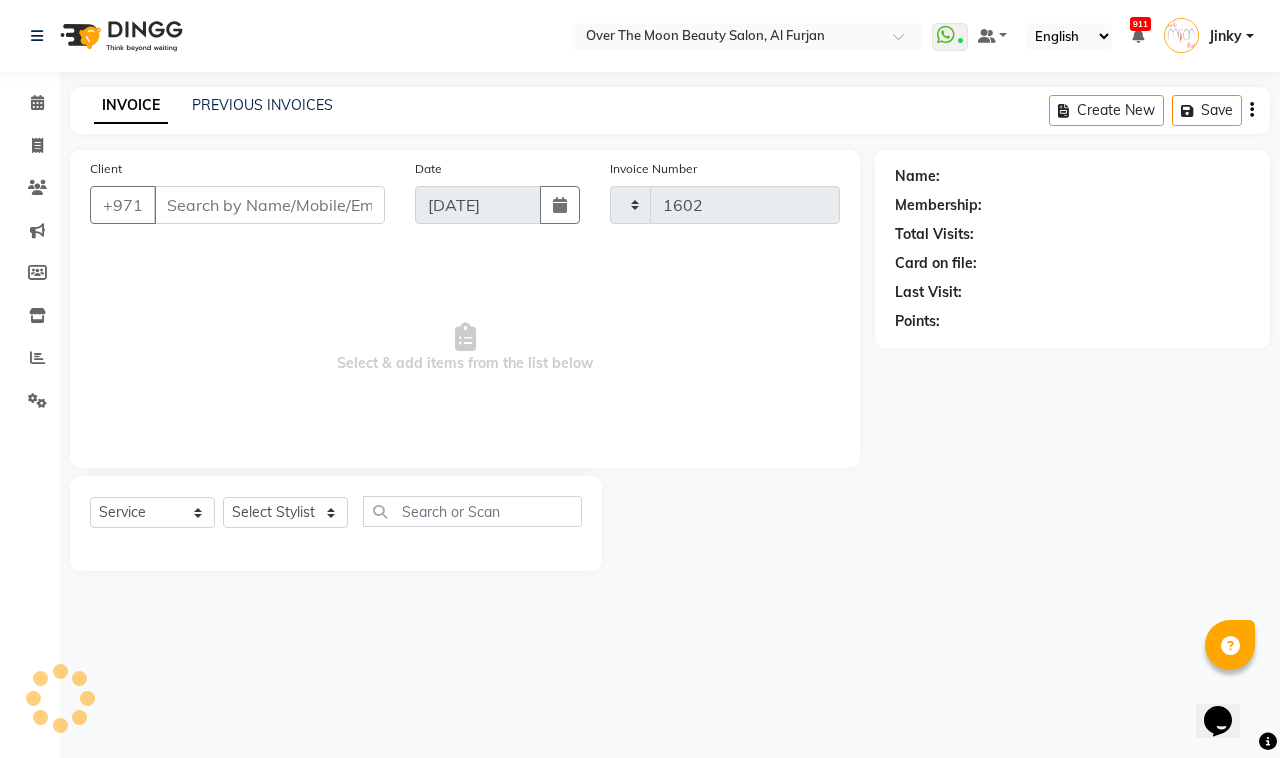 select on "3996" 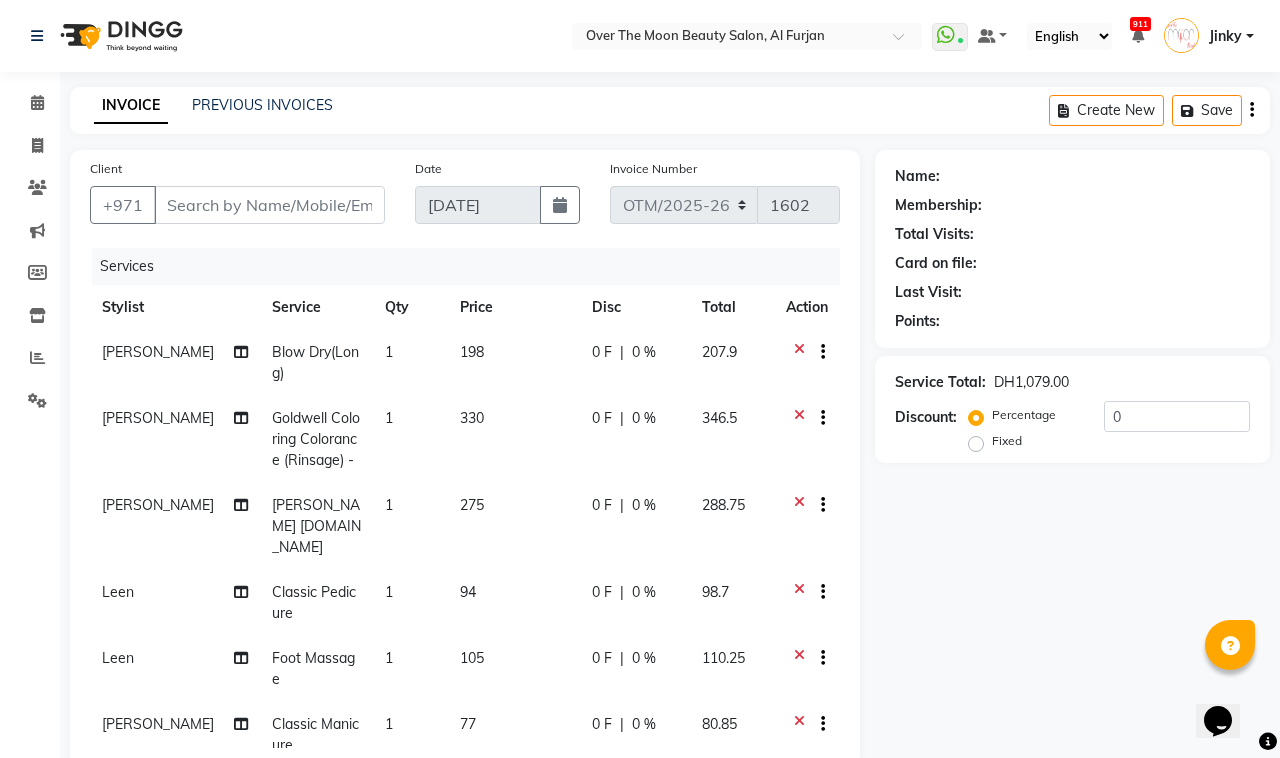 type on "509639818" 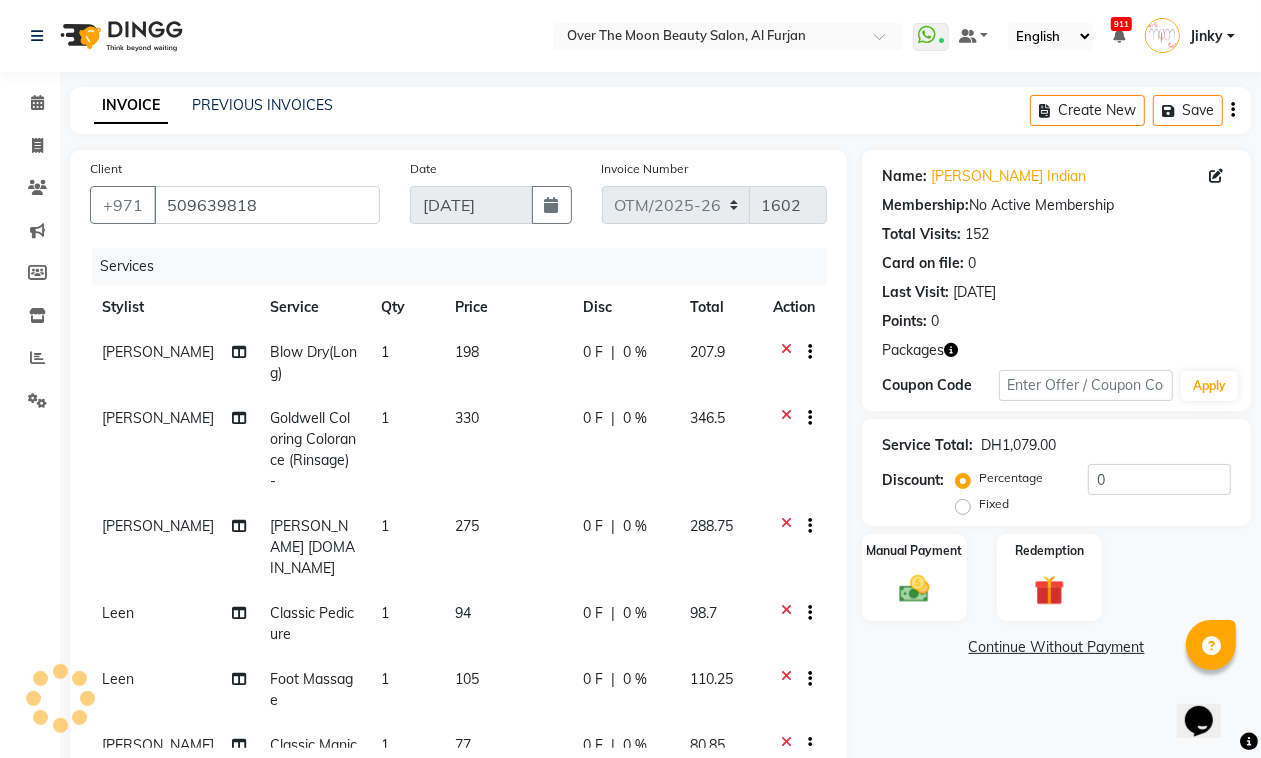scroll, scrollTop: 16, scrollLeft: 0, axis: vertical 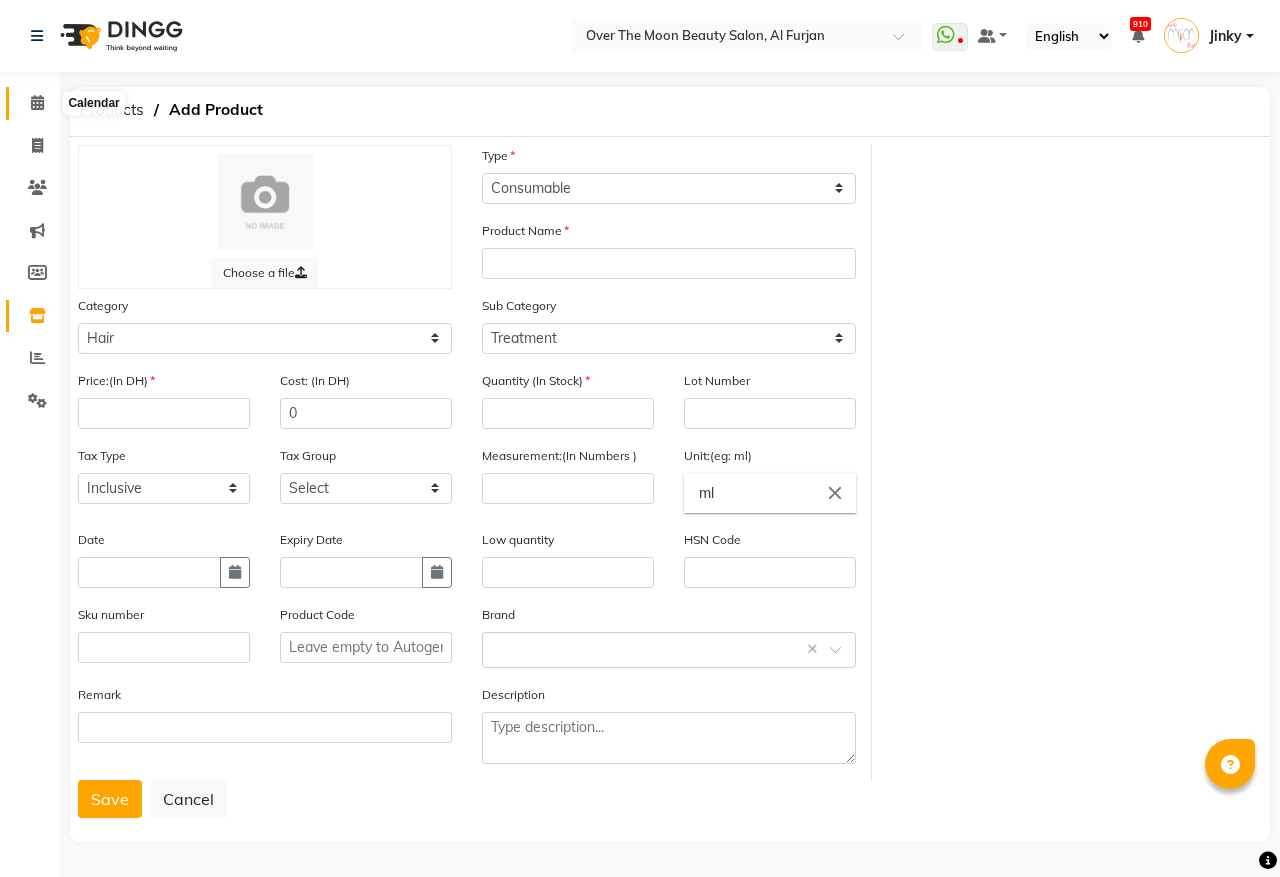 click 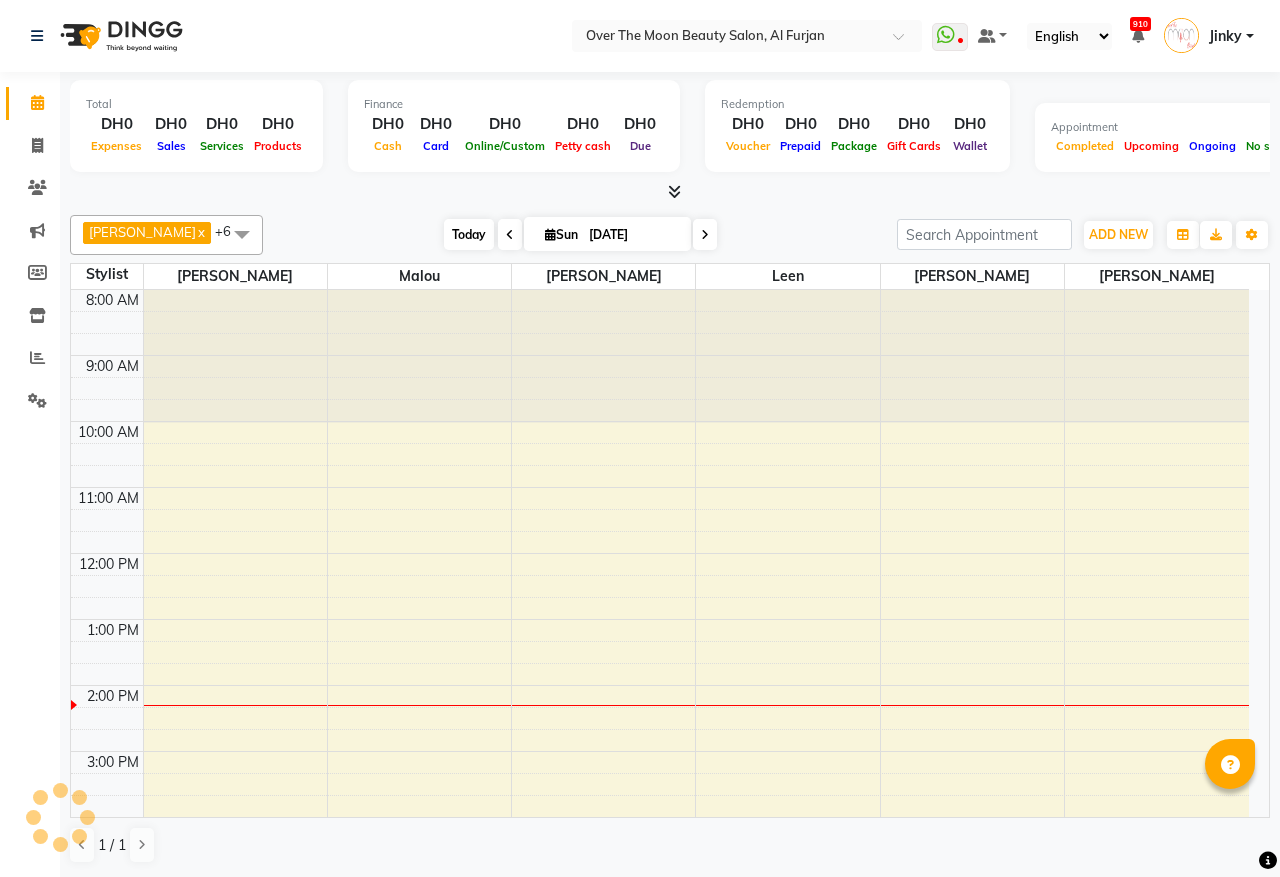 scroll, scrollTop: 0, scrollLeft: 0, axis: both 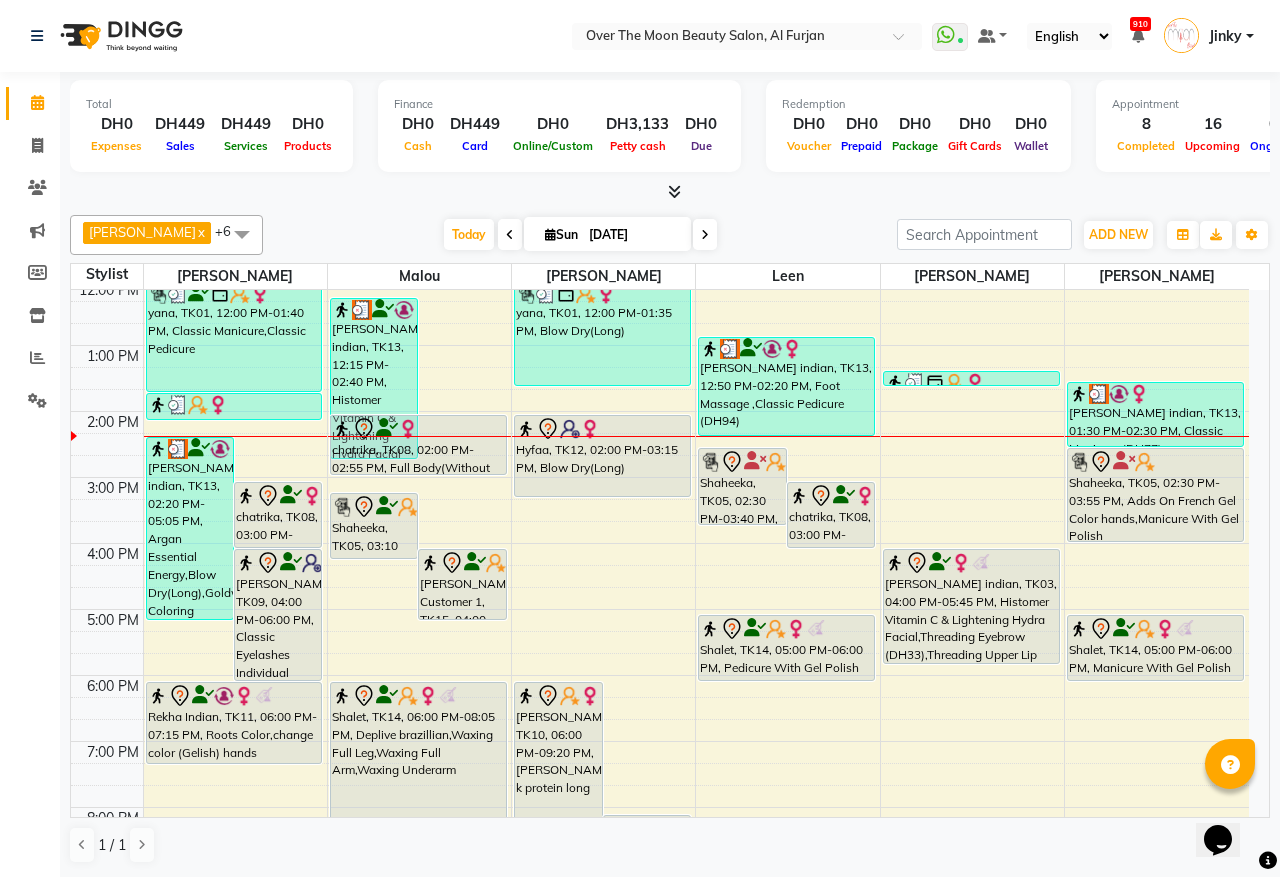 click on "[PERSON_NAME] indian, TK13, 12:15 PM-02:40 PM, Histomer Vitamin C & Lightening Hydra Facial ,Hot Oil/Cream,Histomer Eye Treatment (DH275)             chatrika, TK08, 02:00 PM-02:55 PM, Full Body(Without Bikkini)             Shaheeka, TK05, 03:10 PM-04:10 PM, Neck And Shoulder Massage             [PERSON_NAME] Customer 1, TK15, 04:00 PM-05:05 PM, HM Brazillian,HM Upperlip             Shalet, TK14, 06:00 PM-08:05 PM, Deplive brazillian,Waxing Full Leg,Waxing Full Arm,Waxing Underarm             chatrika, TK08, 02:00 PM-02:55 PM, Full Body(Without Bikkini)" at bounding box center (419, 576) 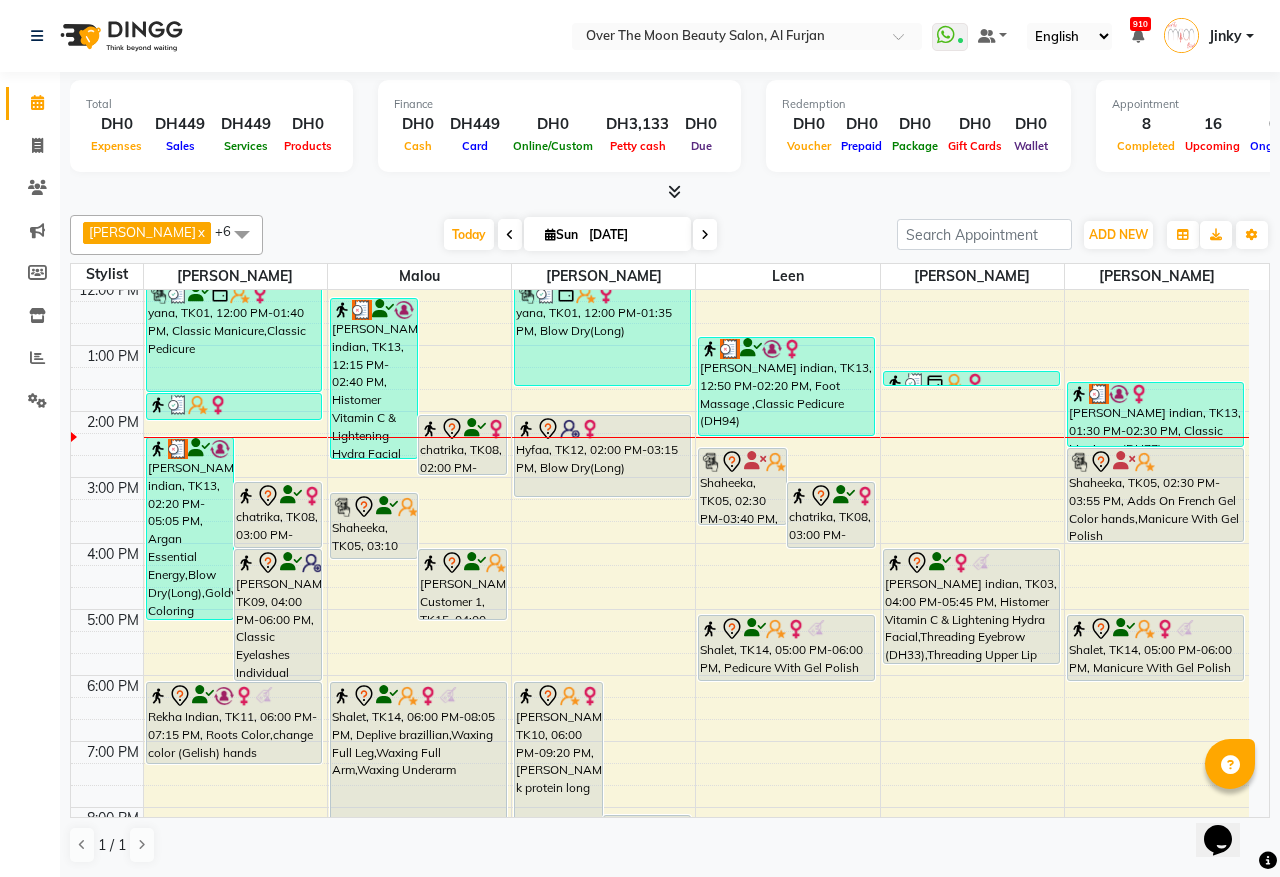 scroll, scrollTop: 416, scrollLeft: 0, axis: vertical 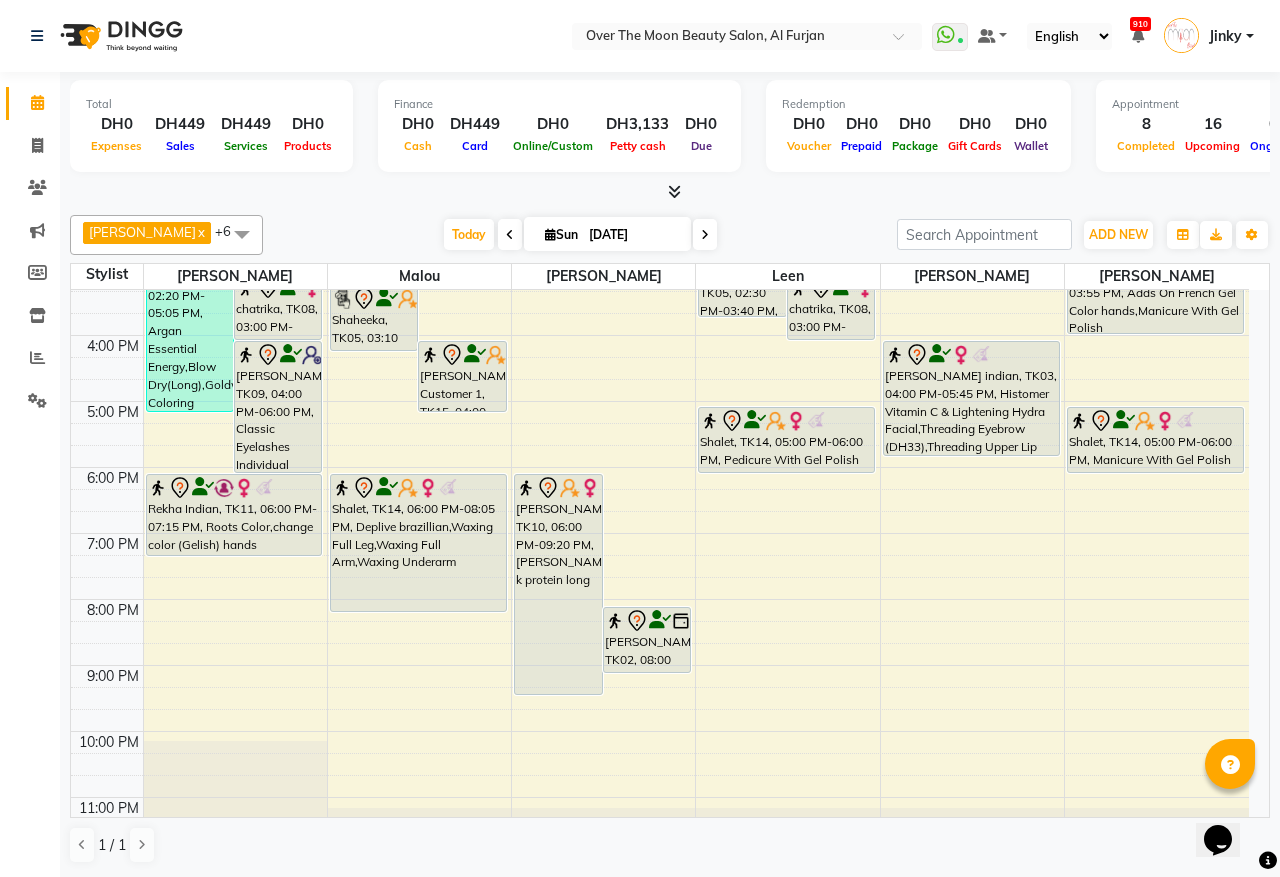 click on "9:00 AM 10:00 AM 11:00 AM 12:00 PM 1:00 PM 2:00 PM 3:00 PM 4:00 PM 5:00 PM 6:00 PM 7:00 PM 8:00 PM 9:00 PM 10:00 PM 11:00 PM     [PERSON_NAME] indian, TK13, 02:20 PM-05:05 PM, Argan Essential Energy,Blow Dry(Long),Goldwell Coloring Colorance (Rinsage) -  (DH330),[PERSON_NAME] [DOMAIN_NAME] (DH275)             chatrika, TK08, 03:00 PM-04:00 PM, Manicure With Gel Polish             [PERSON_NAME], TK09, 04:00 PM-06:00 PM, Classic Eyelashes Individual Extension     yana, TK01, 12:00 PM-01:40 PM, Classic Manicure,Classic Pedicure     Sahab, TK06, 01:40 PM-02:05 PM, Threading Eyebrow,Threading Upper Lip             Rekha Indian, TK11, 06:00 PM-07:15 PM, Roots Color,change color (Gelish)  hands     [PERSON_NAME] indian, TK13, 12:15 PM-02:40 PM, Histomer Vitamin C & Lightening Hydra Facial ,Hot Oil/Cream,Histomer Eye Treatment (DH275)             chatrika, TK08, 02:00 PM-02:55 PM, Full Body(Without Bikkini)             Shaheeka, TK05, 03:10 PM-04:10 PM, Neck And Shoulder Massage" at bounding box center (660, 368) 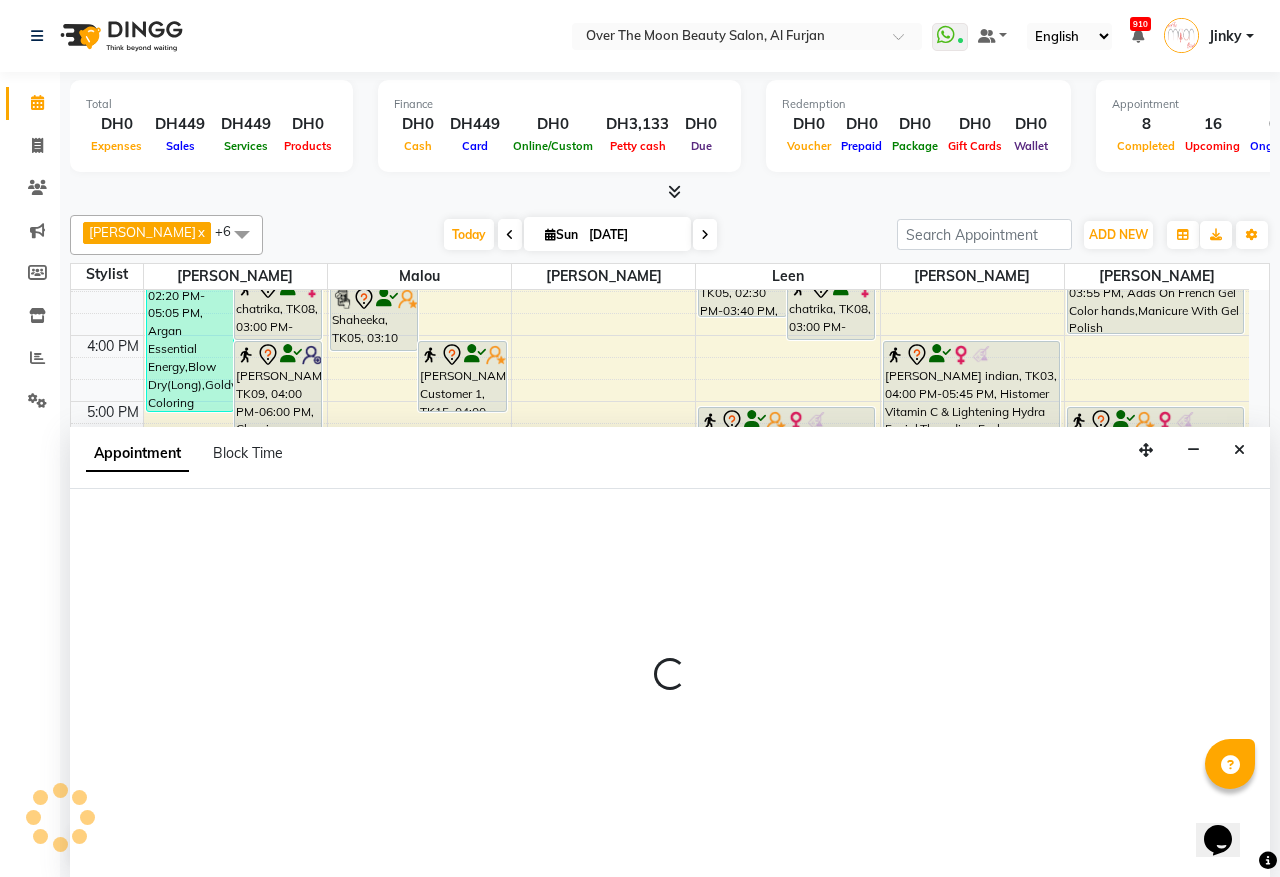 select on "64402" 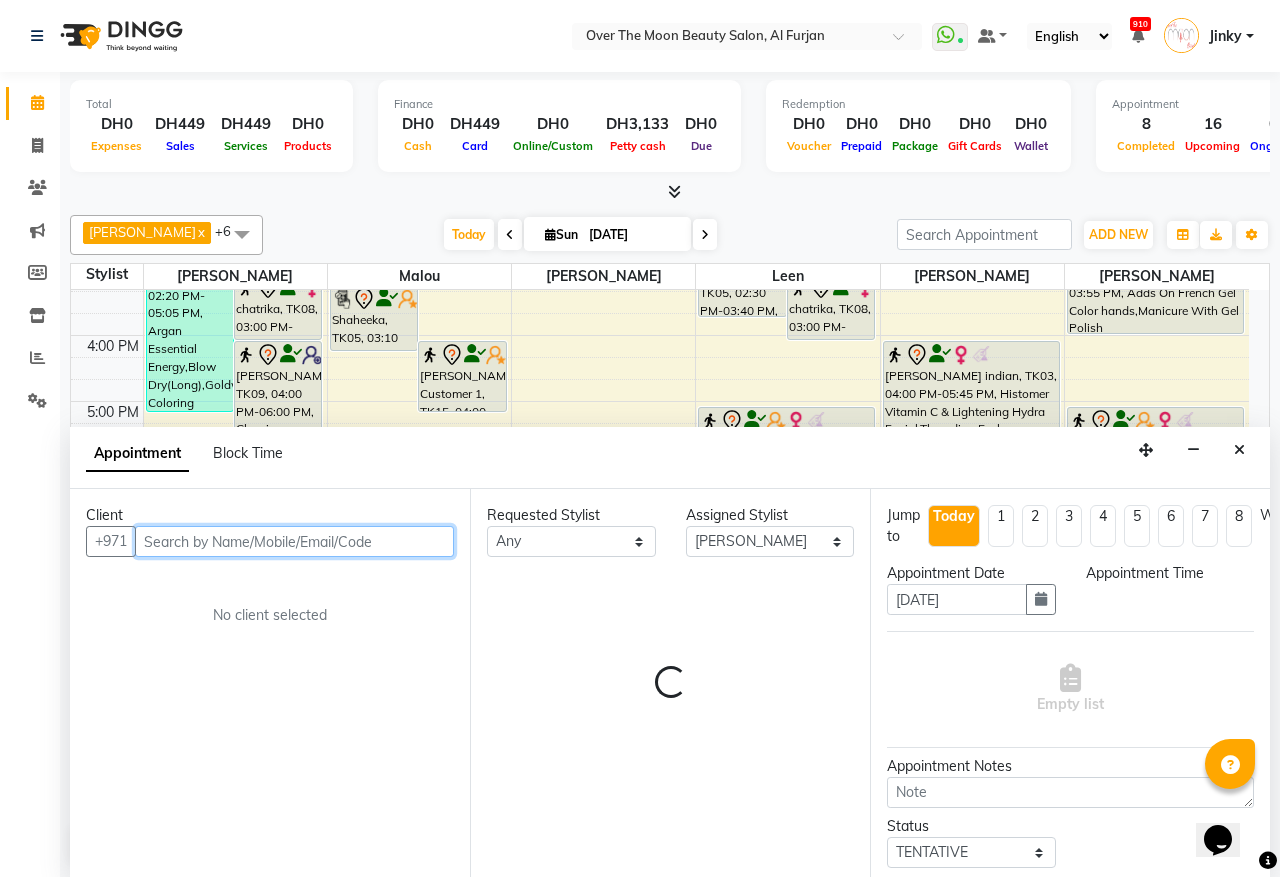 select on "1200" 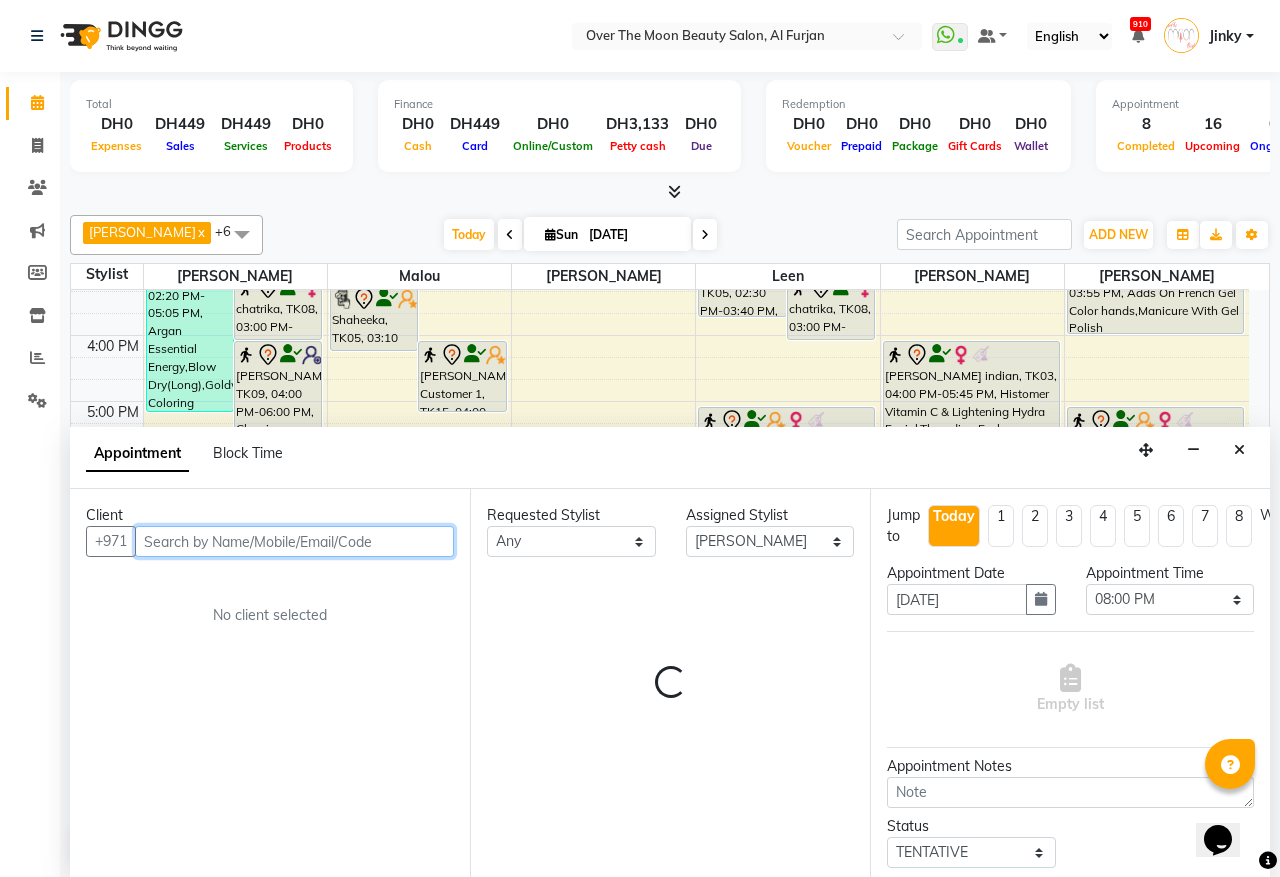 click at bounding box center (294, 541) 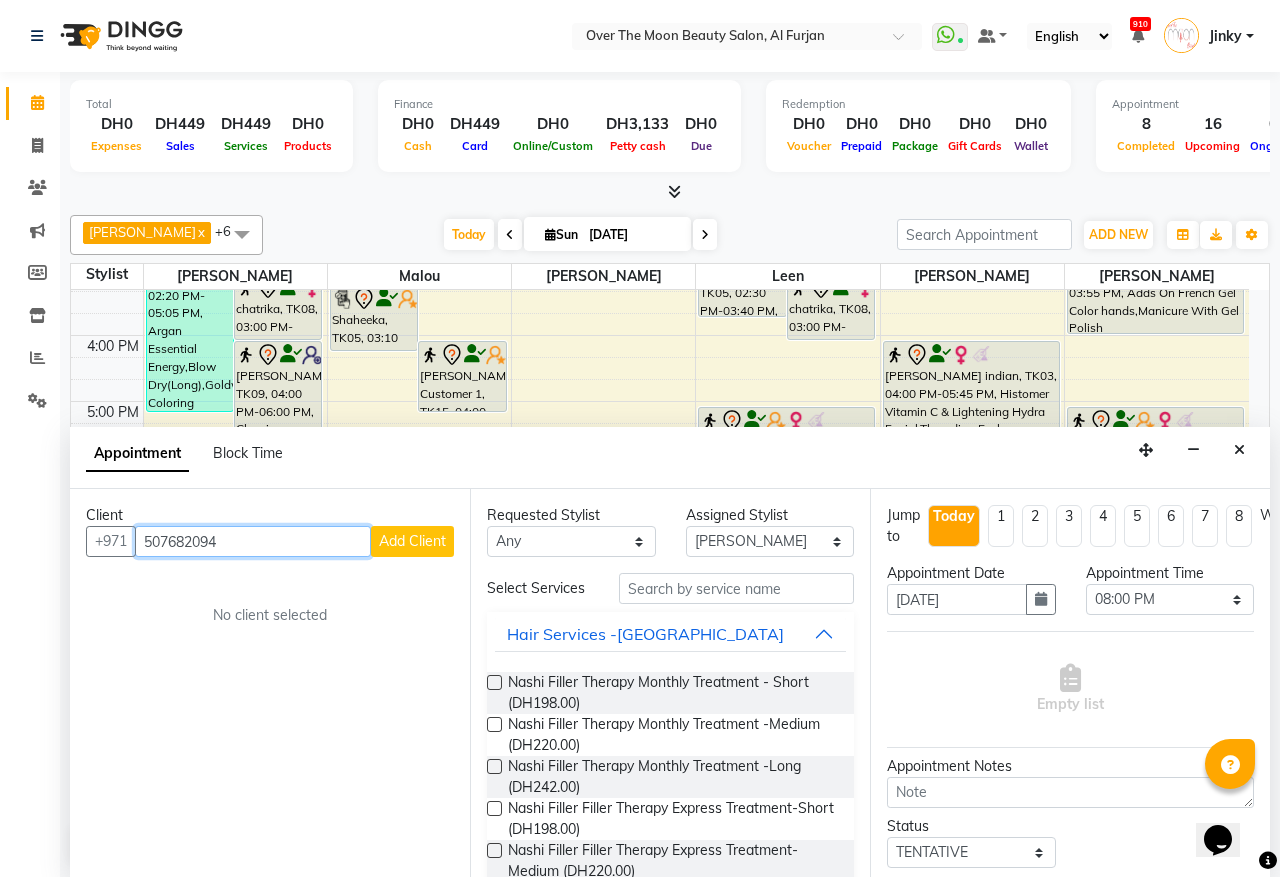 type on "507682094" 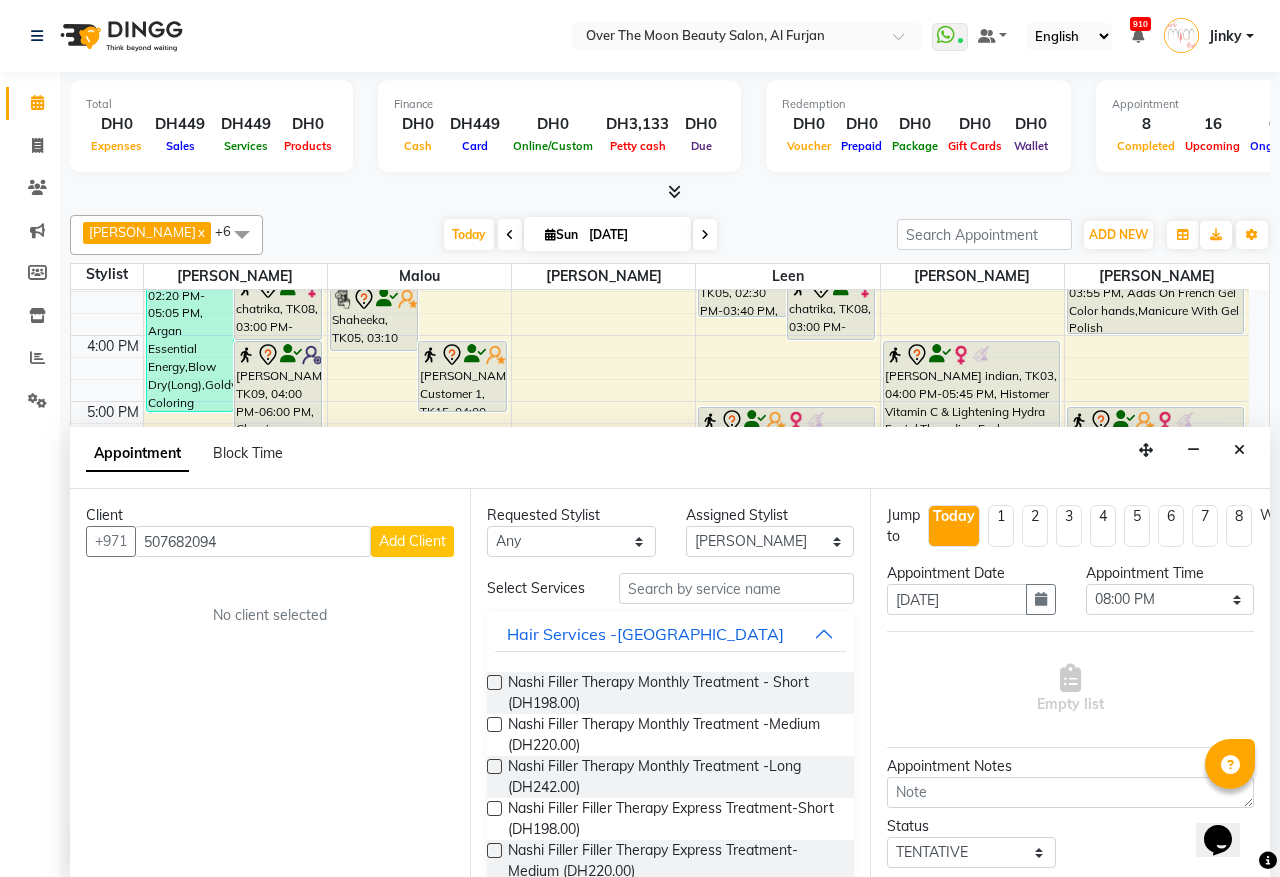 click on "Add Client" at bounding box center (412, 541) 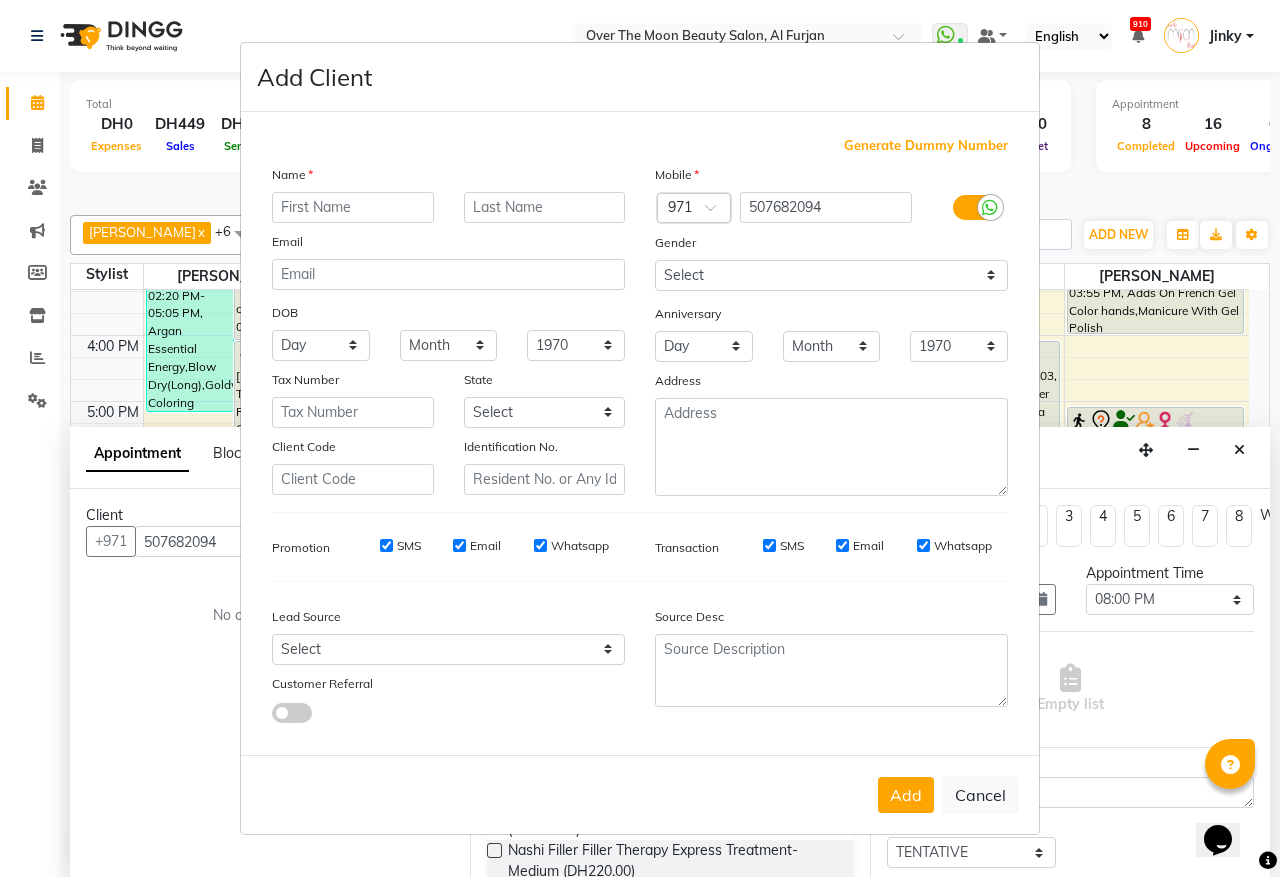 click at bounding box center [353, 207] 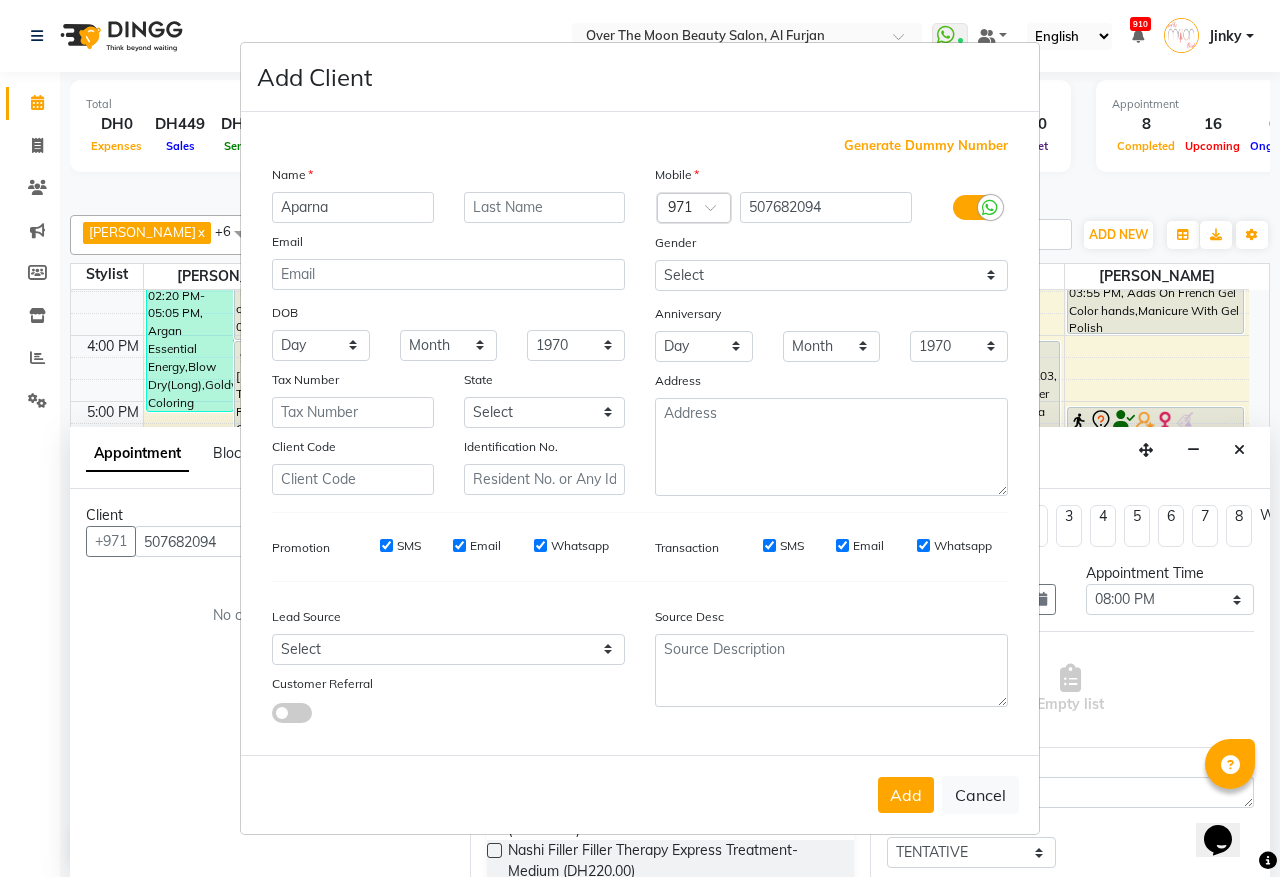 type on "Aparna" 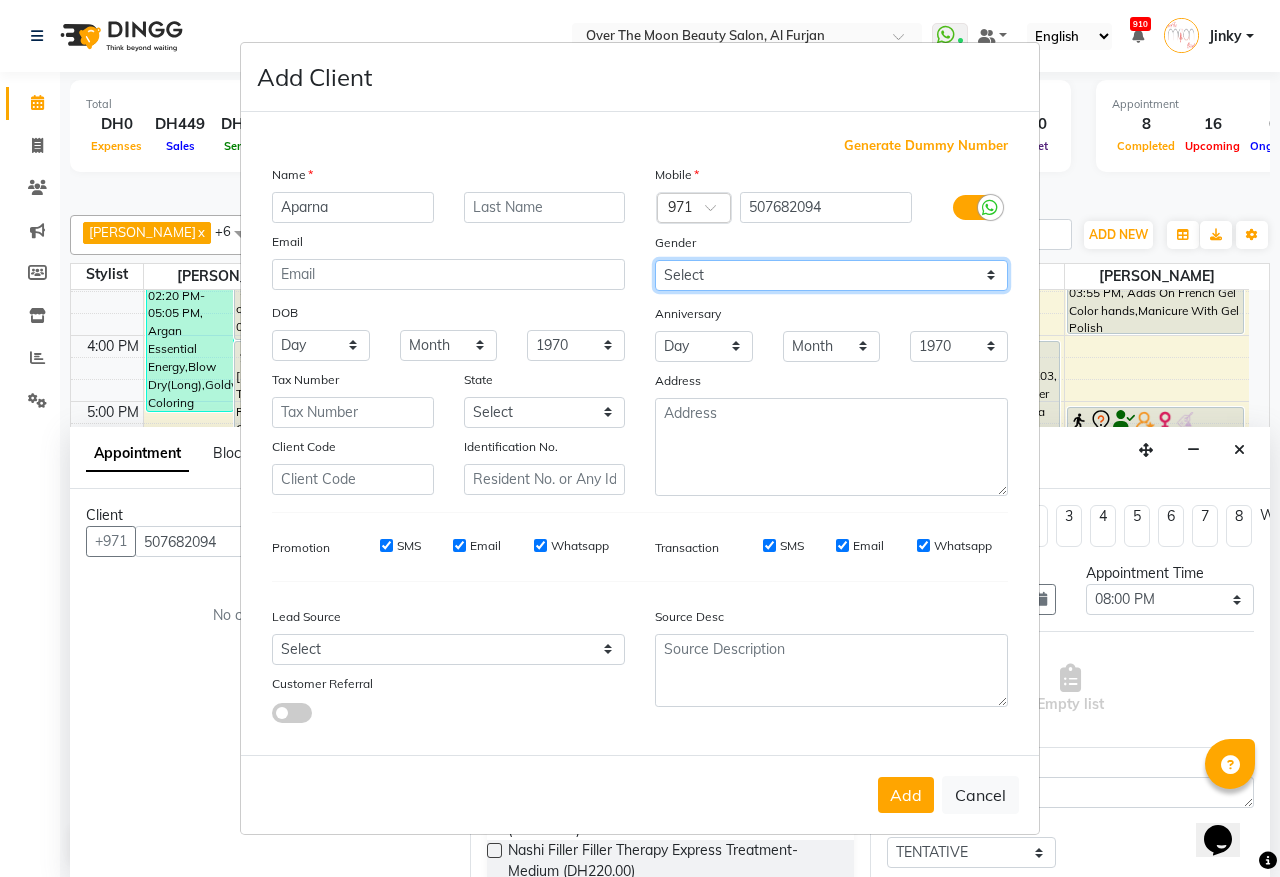 click on "Select [DEMOGRAPHIC_DATA] [DEMOGRAPHIC_DATA] Other Prefer Not To Say" at bounding box center (831, 275) 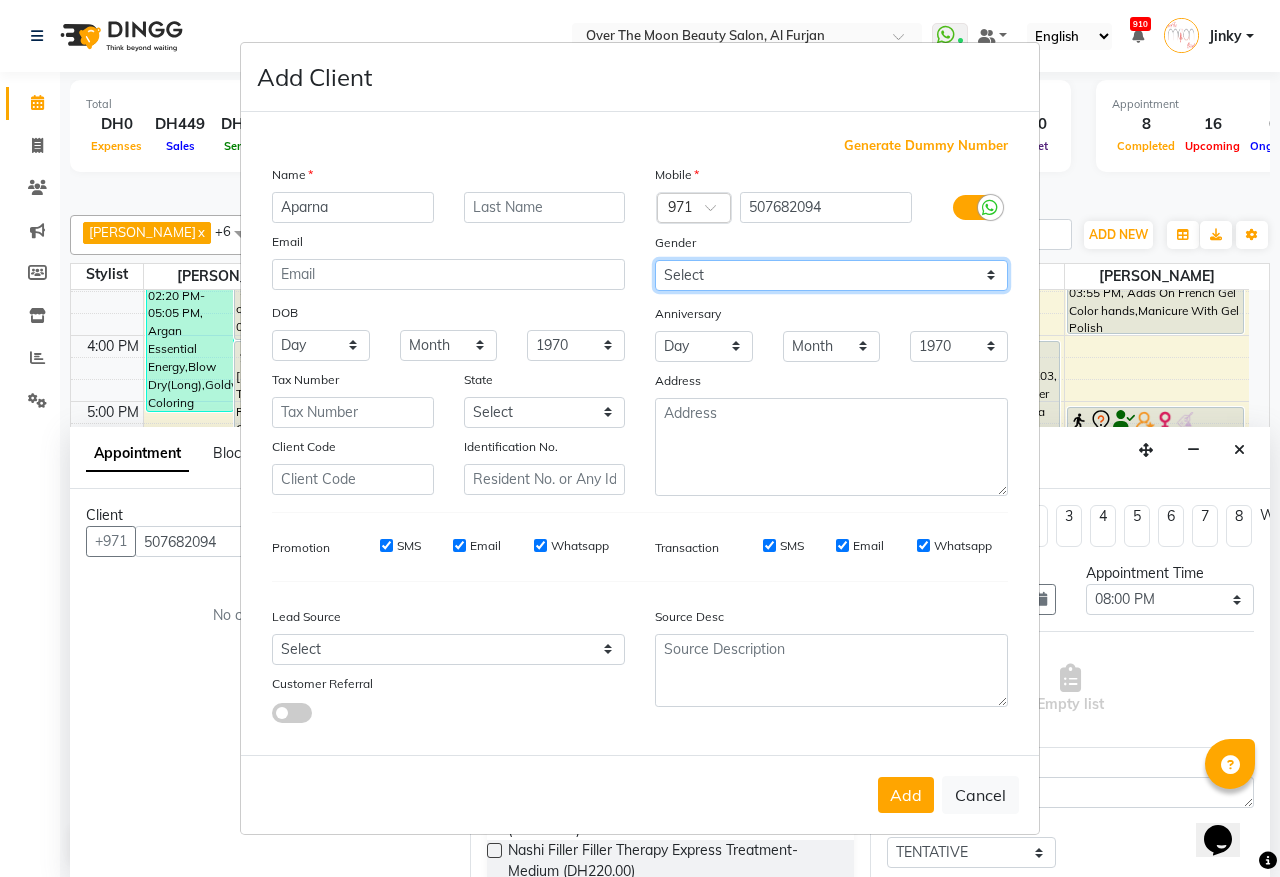 select on "[DEMOGRAPHIC_DATA]" 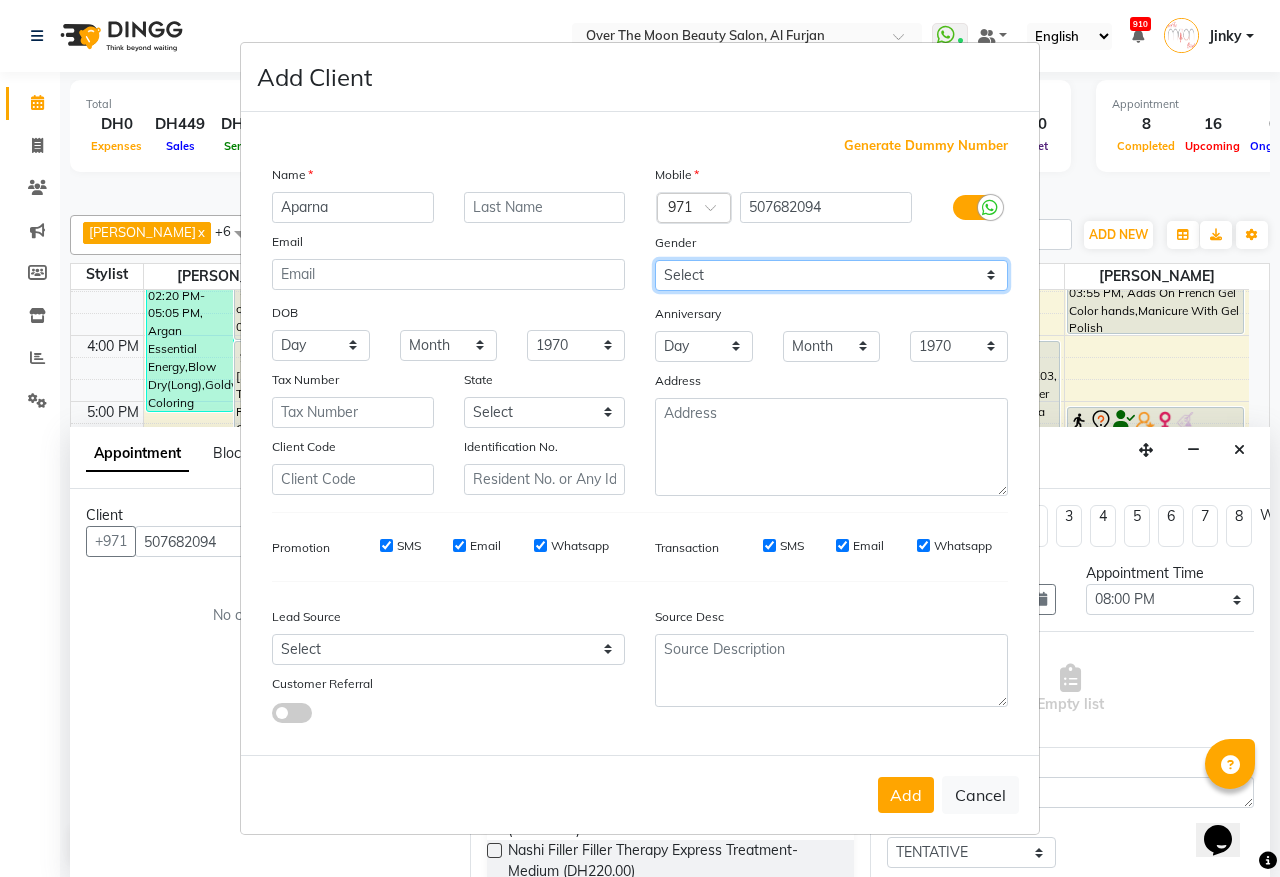click on "Select [DEMOGRAPHIC_DATA] [DEMOGRAPHIC_DATA] Other Prefer Not To Say" at bounding box center [831, 275] 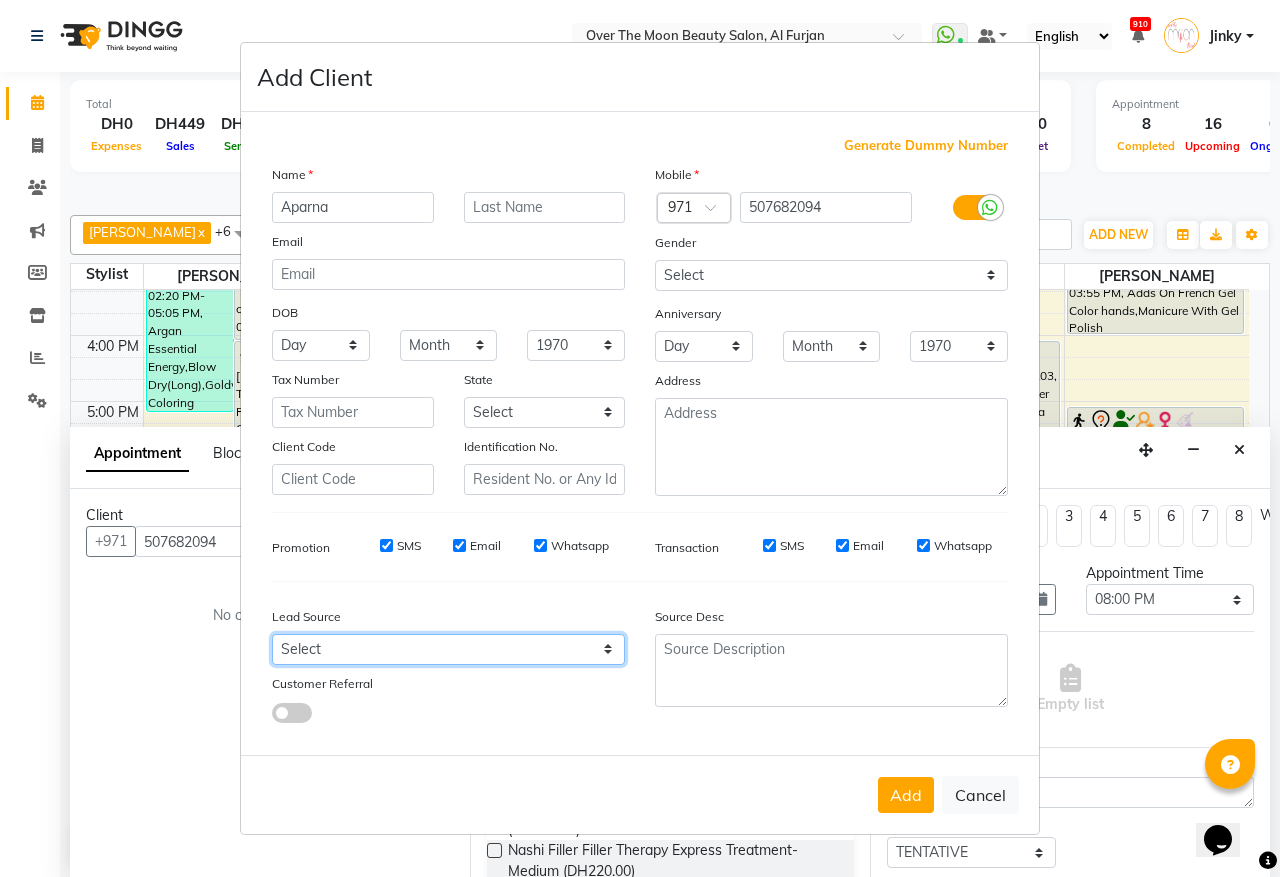 click on "Select Walk-in Referral Internet Friend Word of Mouth Advertisement Facebook JustDial Google Other Instagram  YouTube  WhatsApp" at bounding box center [448, 649] 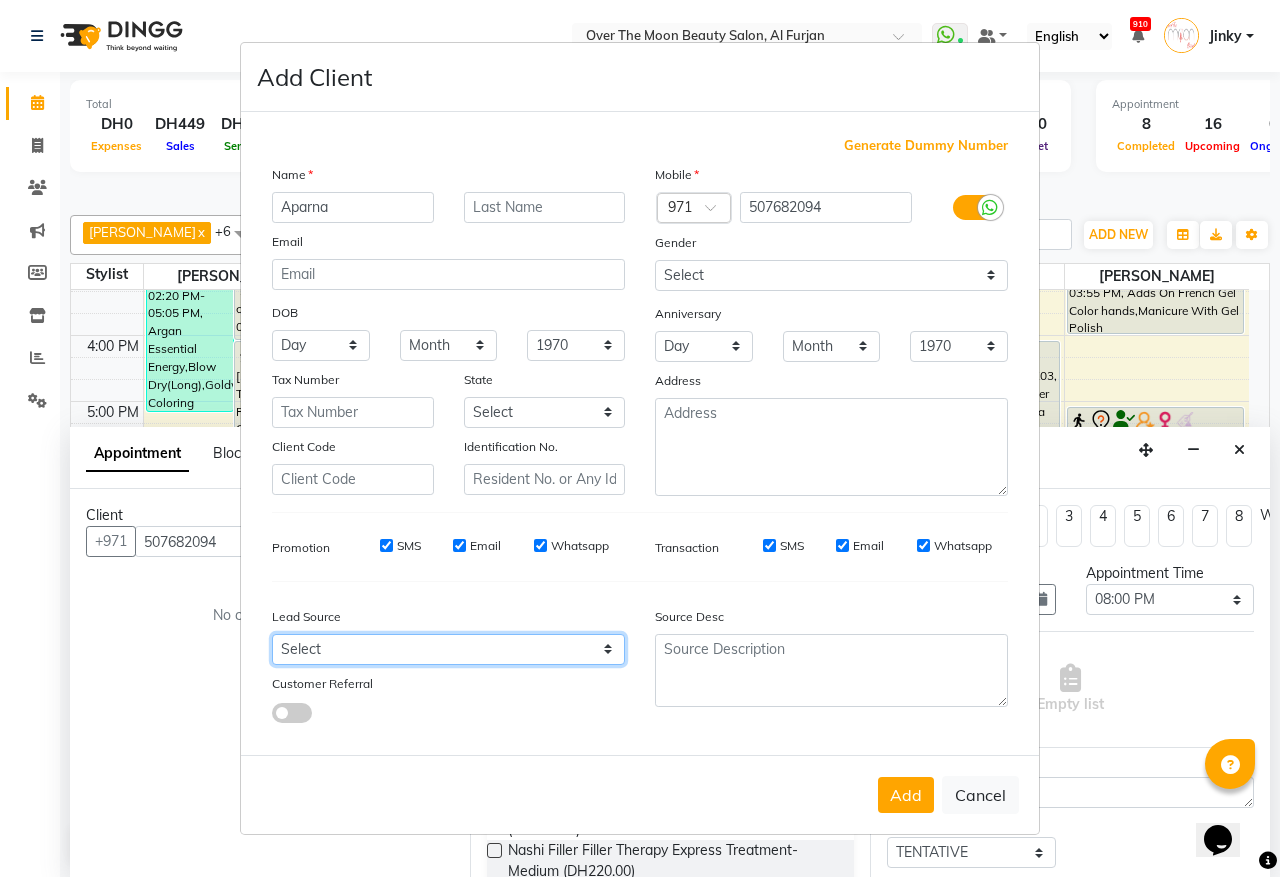 select on "28379" 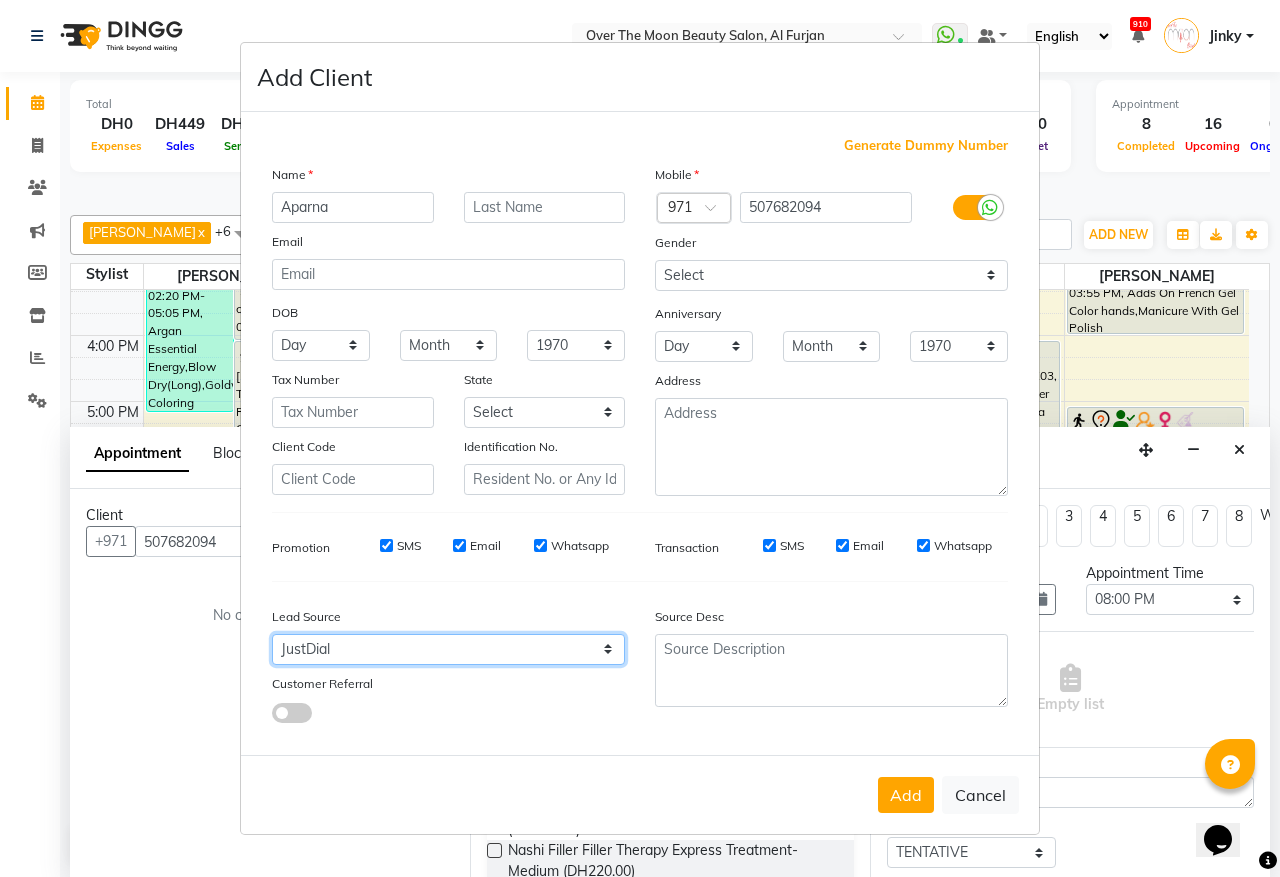 click on "Select Walk-in Referral Internet Friend Word of Mouth Advertisement Facebook JustDial Google Other Instagram  YouTube  WhatsApp" at bounding box center [448, 649] 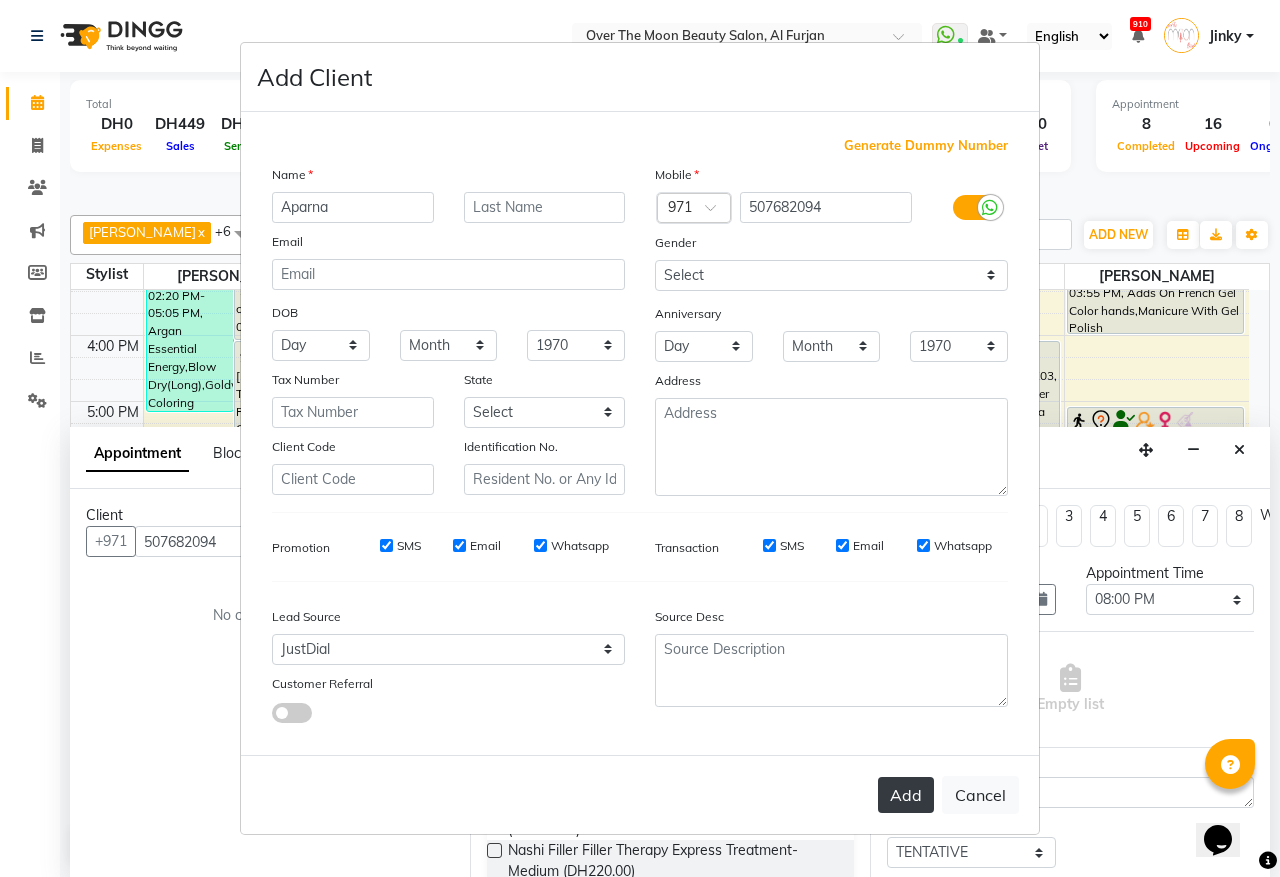 click on "Add" at bounding box center [906, 795] 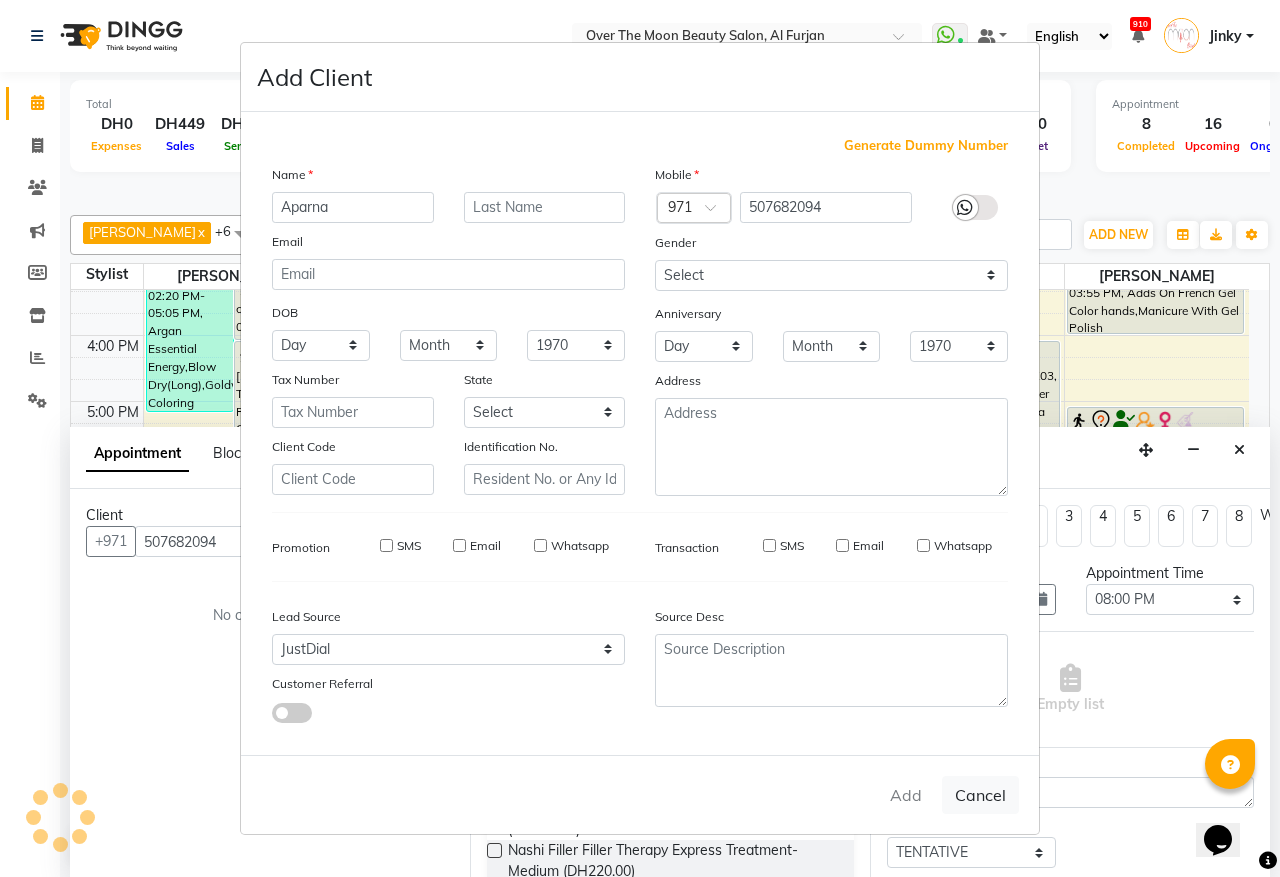 type 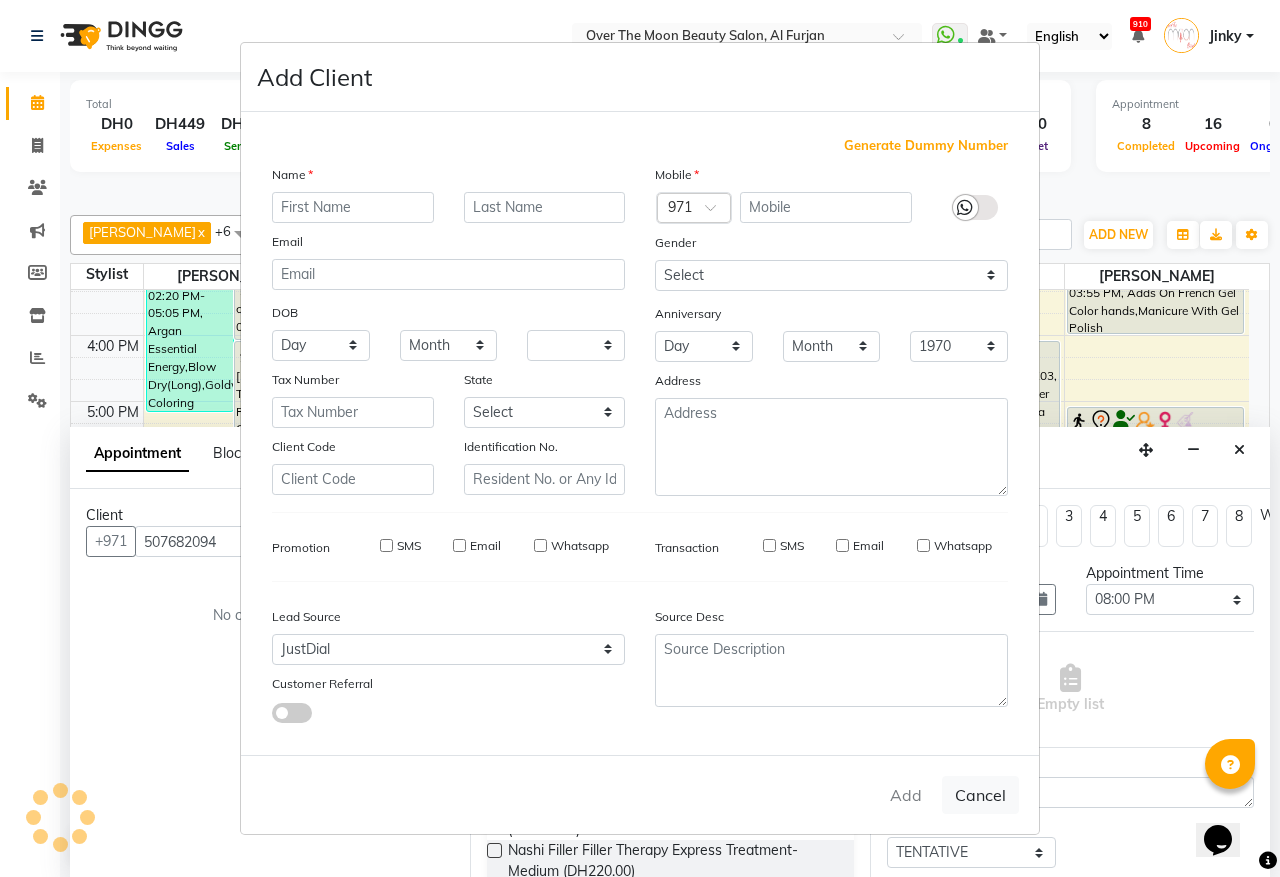 select 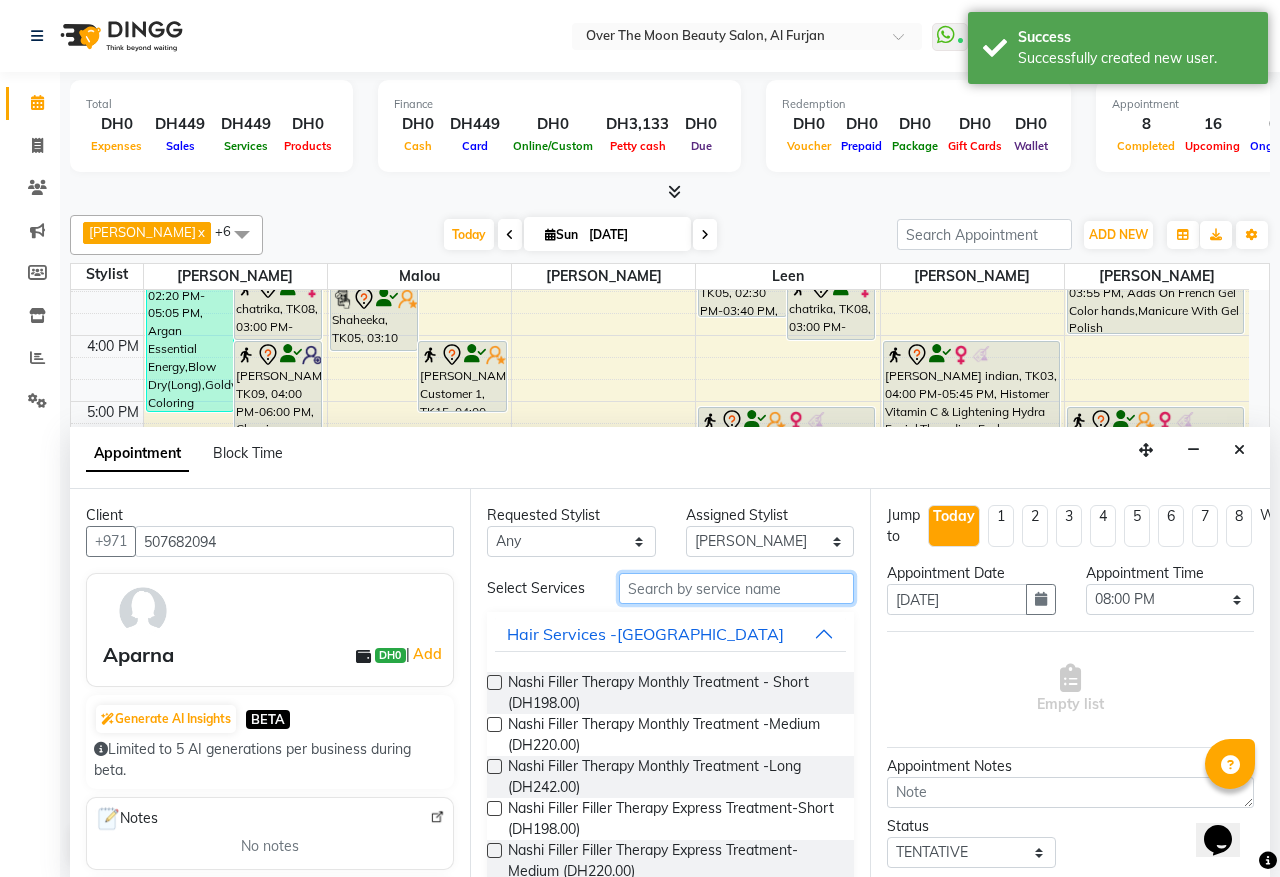 click at bounding box center (736, 588) 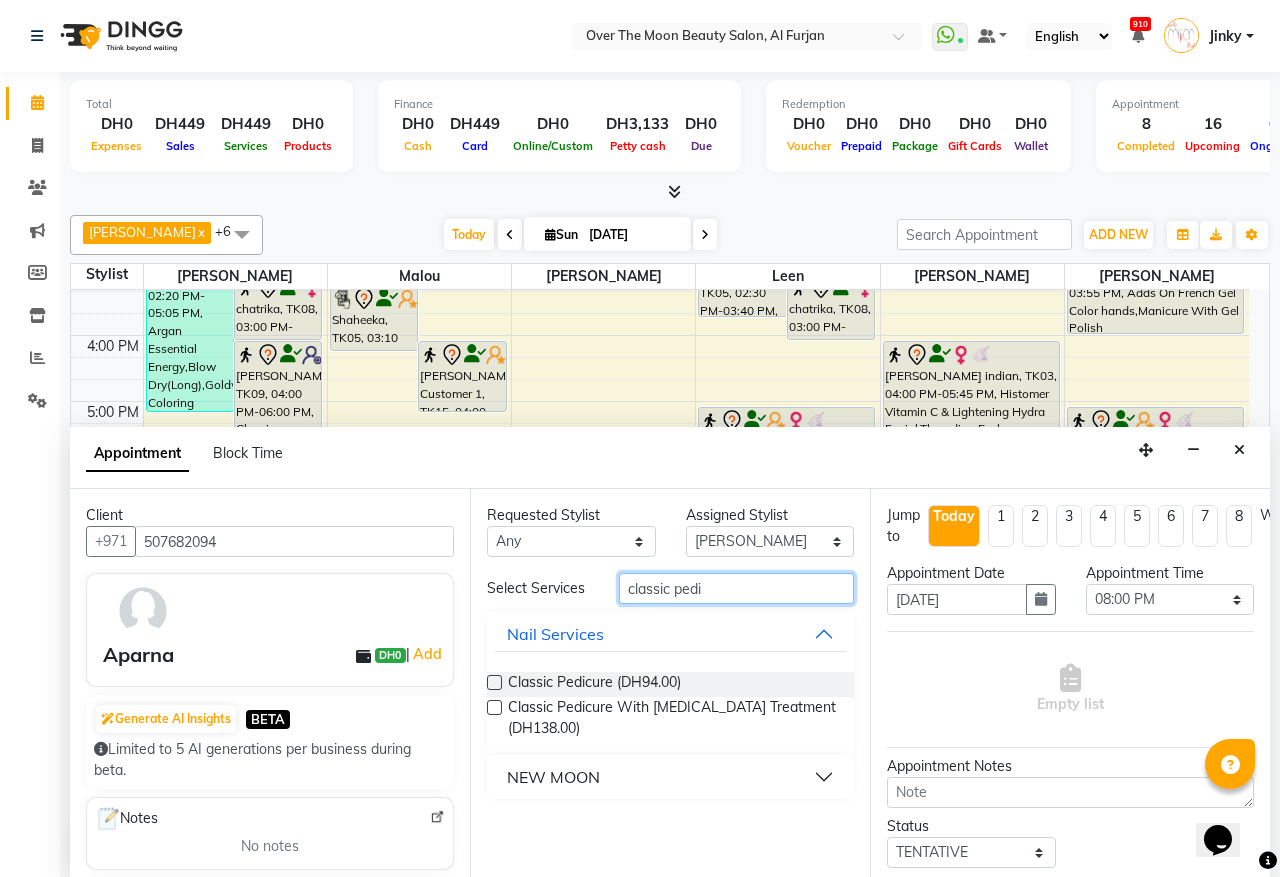 type on "classic pedi" 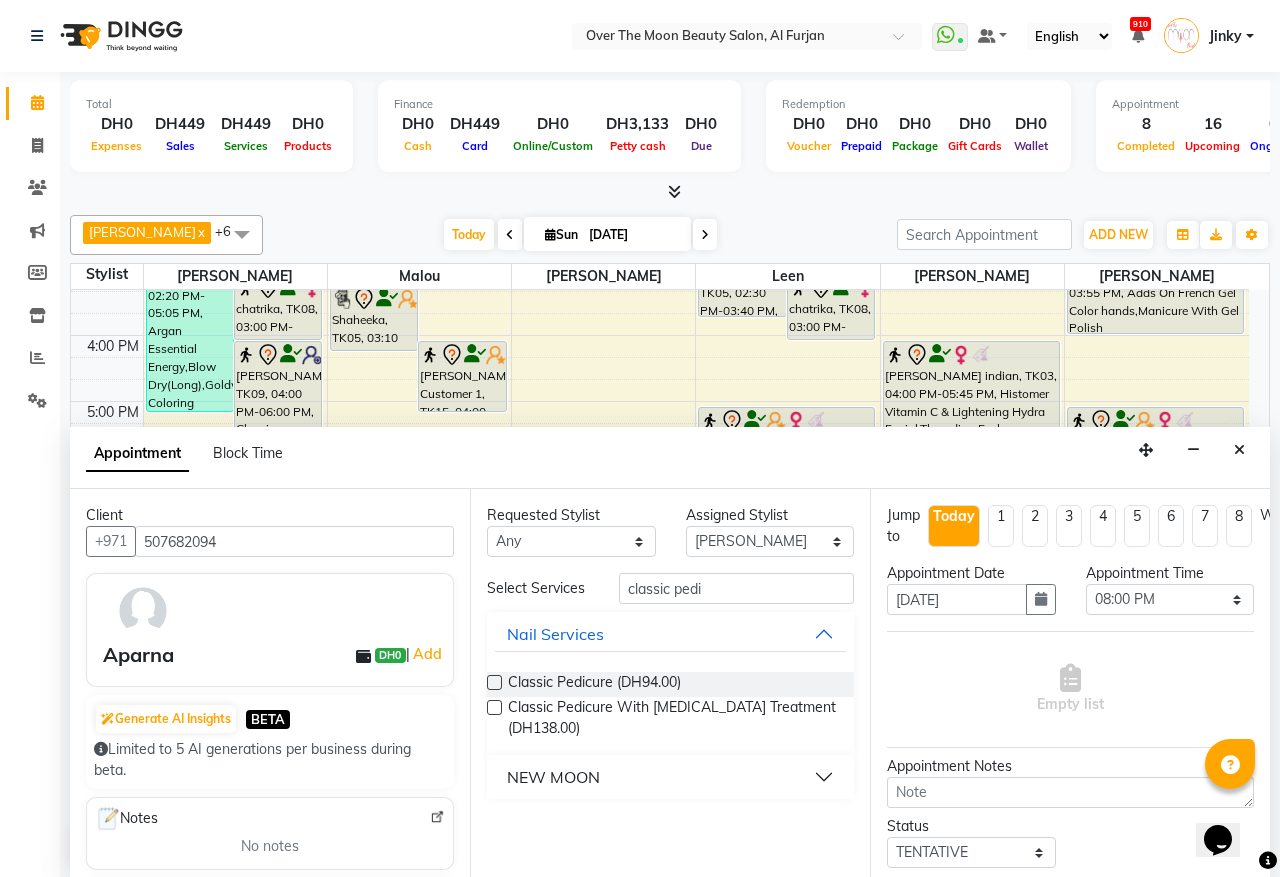 click at bounding box center [494, 682] 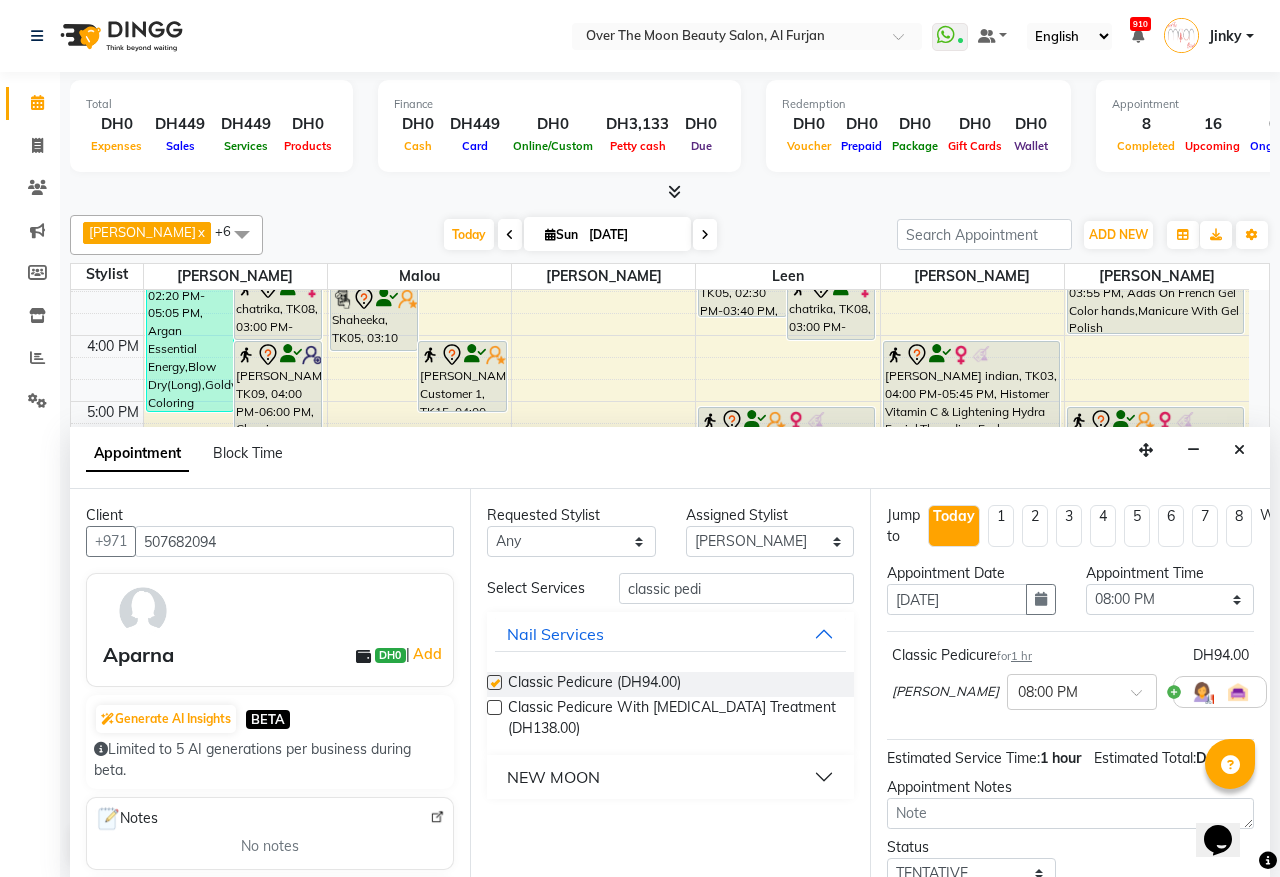 checkbox on "false" 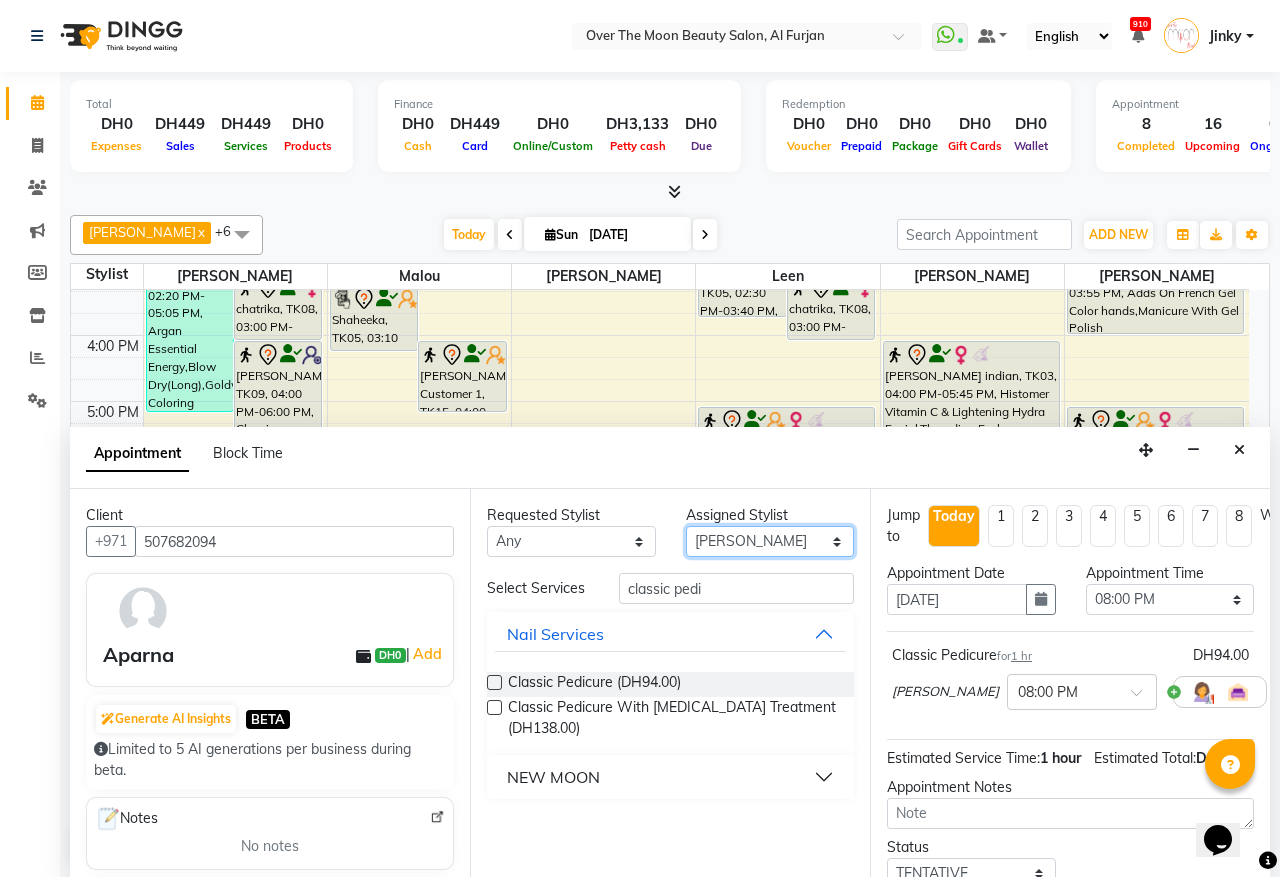 click on "Select [PERSON_NAME] [PERSON_NAME] [PERSON_NAME]" at bounding box center [770, 541] 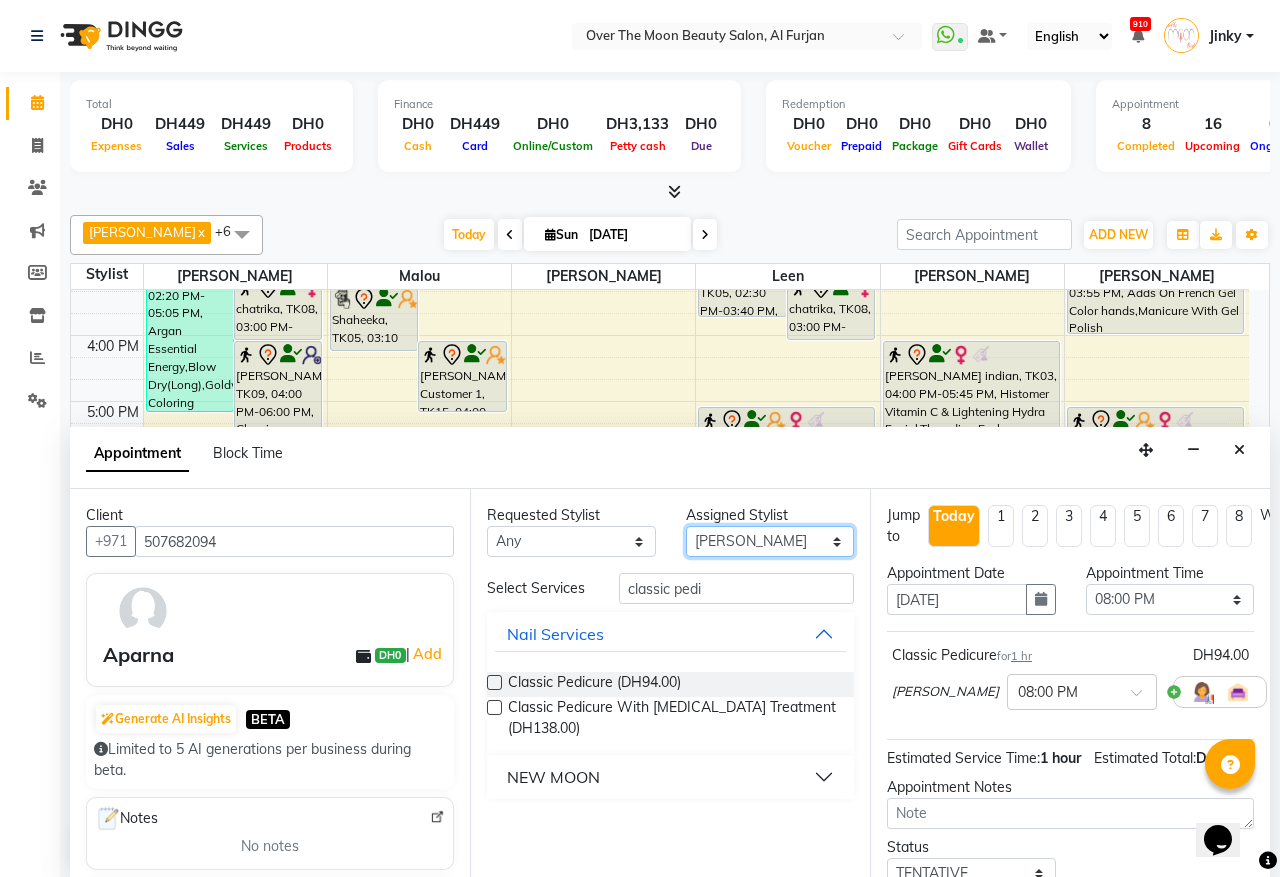 select on "64796" 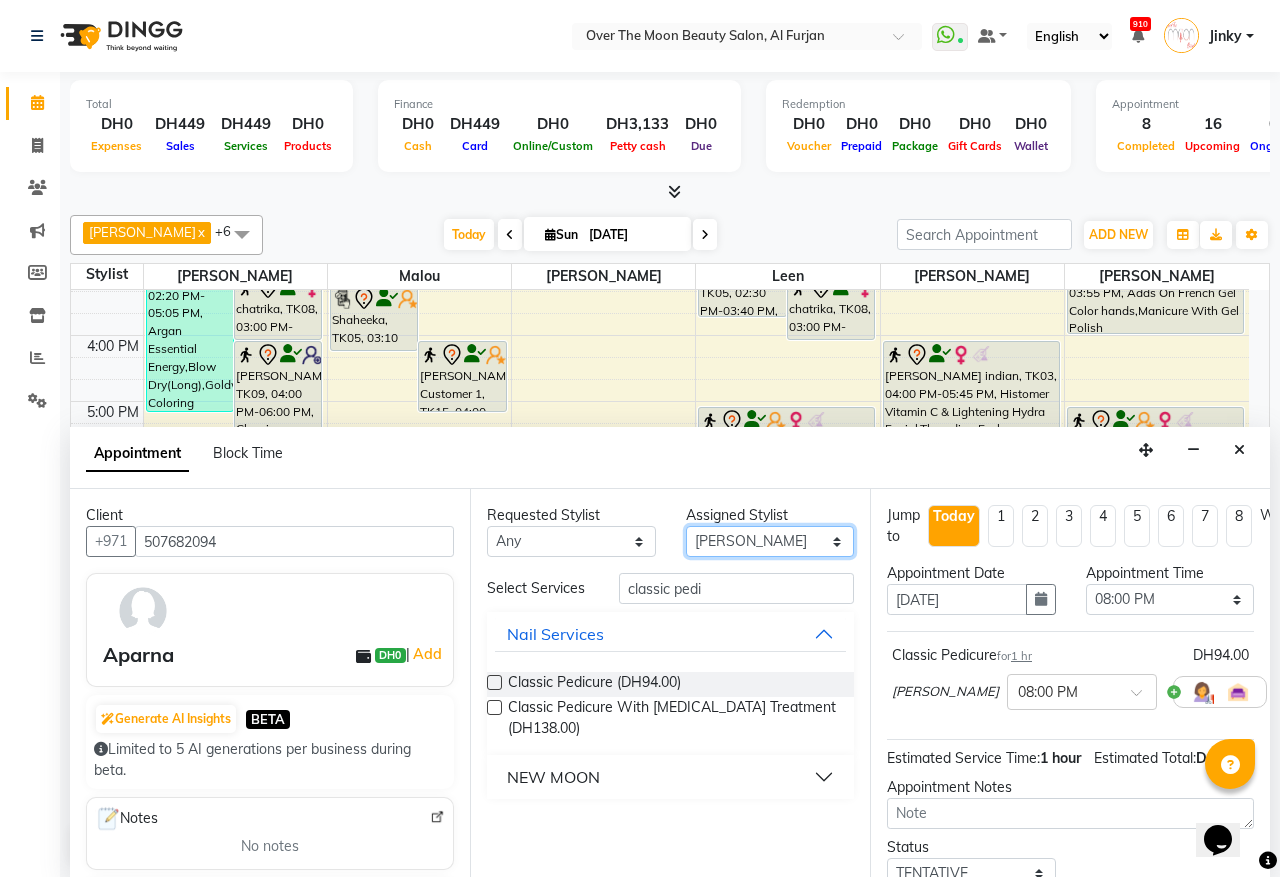 click on "Select [PERSON_NAME] [PERSON_NAME] [PERSON_NAME]" at bounding box center [770, 541] 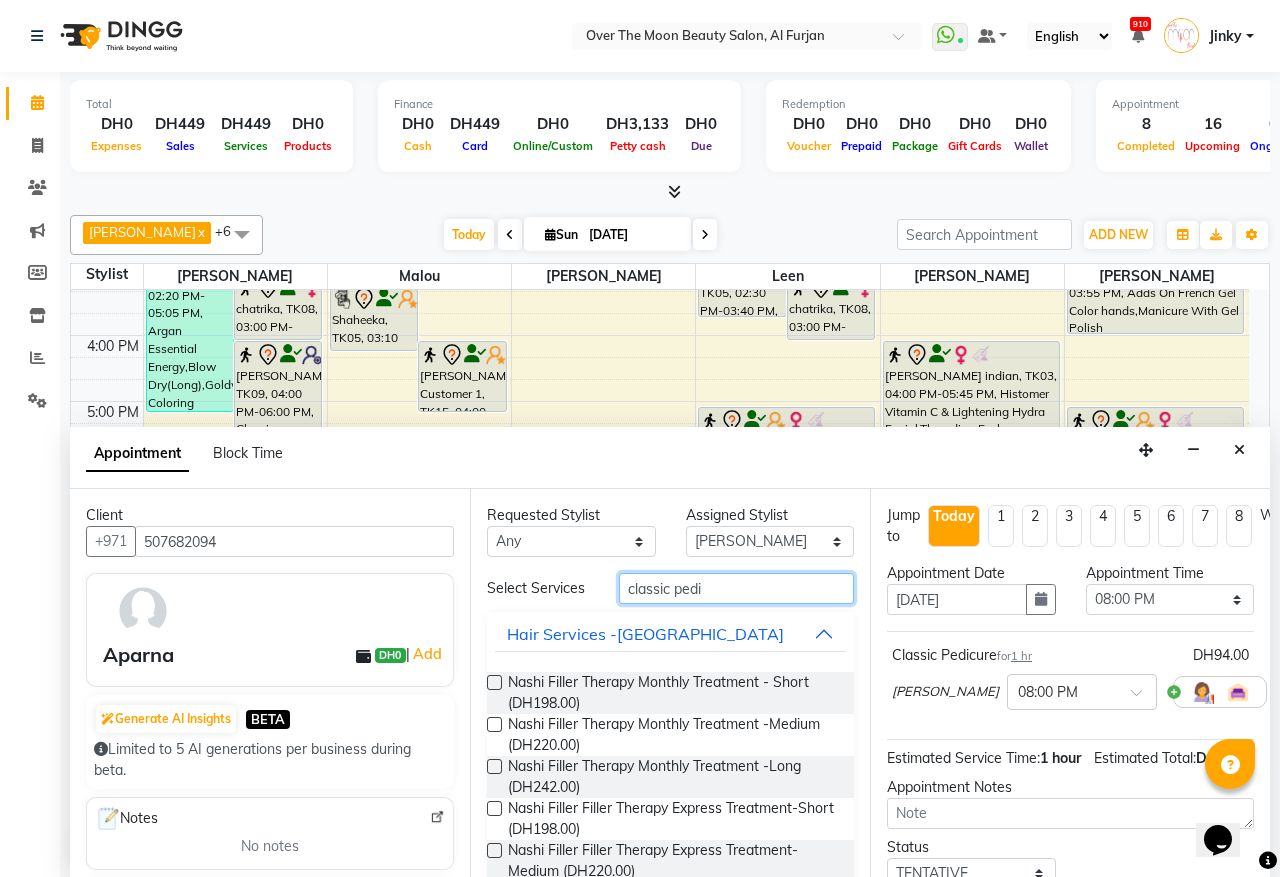 click on "classic pedi" at bounding box center [736, 588] 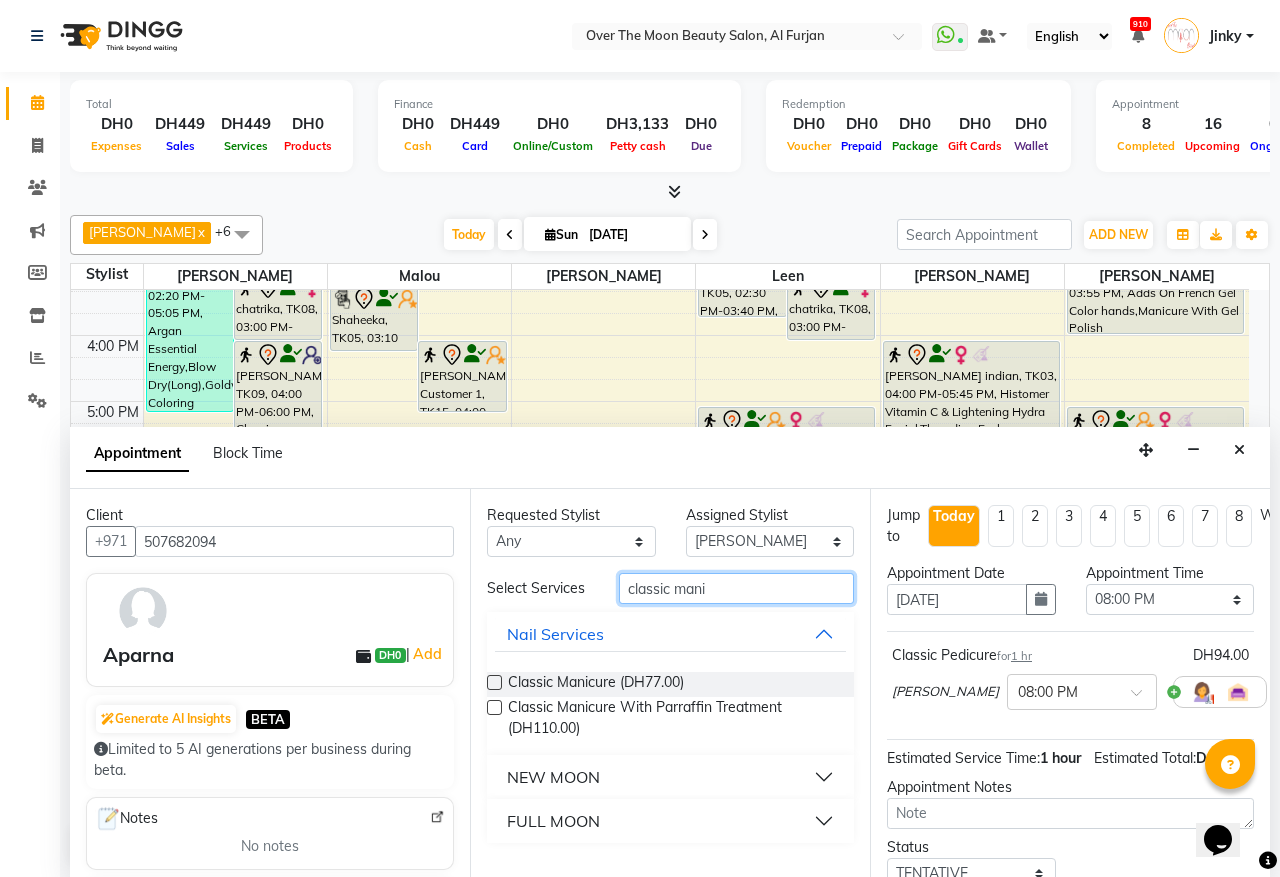 type on "classic mani" 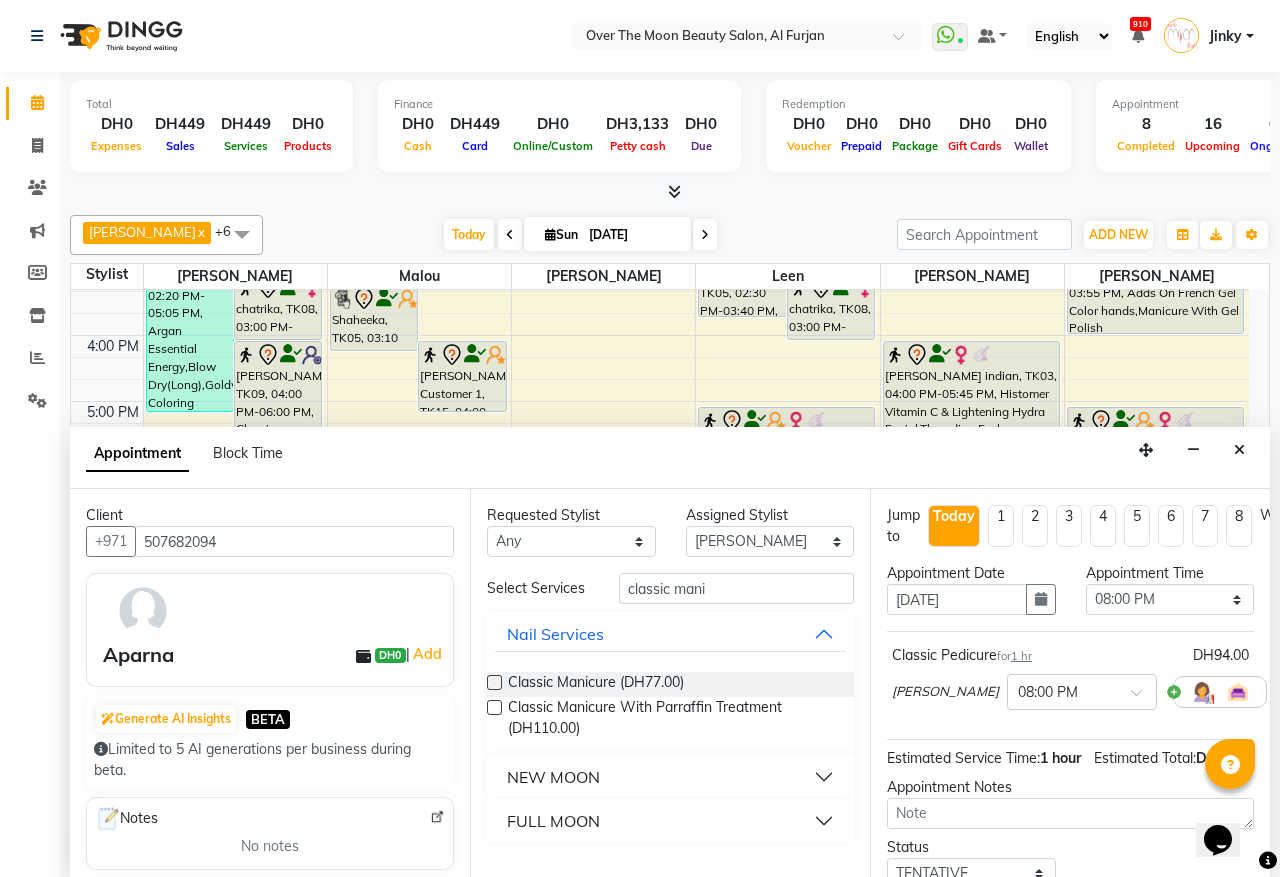 click at bounding box center [494, 682] 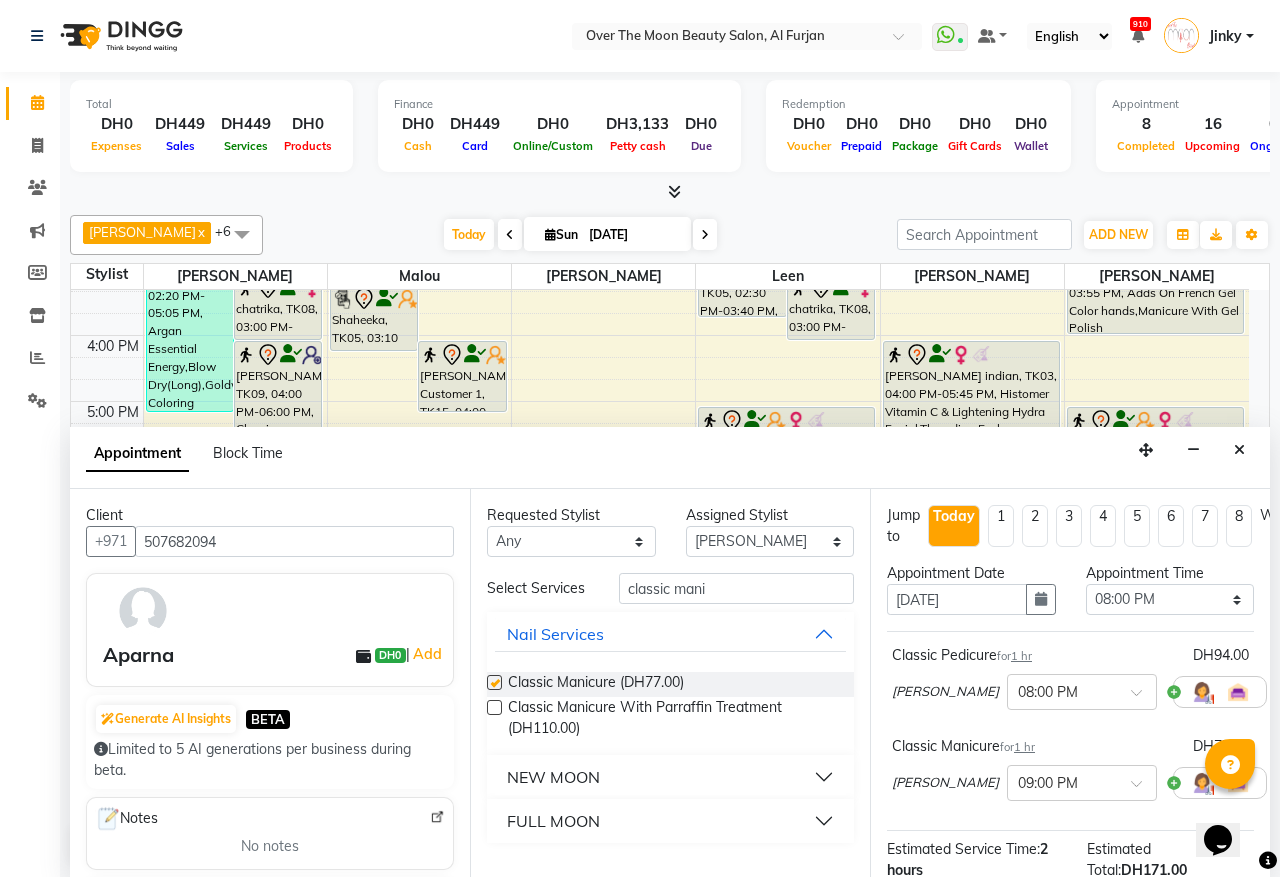 checkbox on "false" 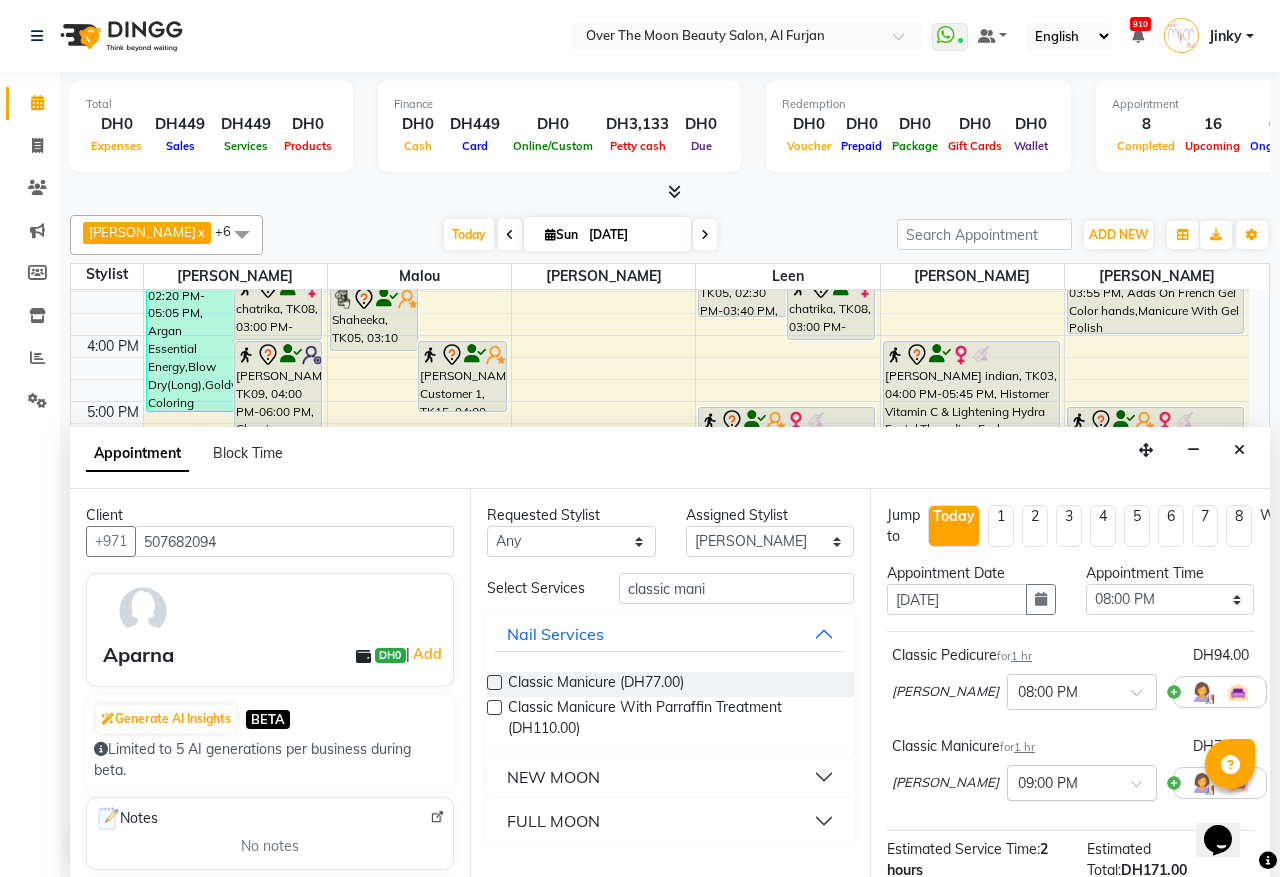 click at bounding box center (1143, 789) 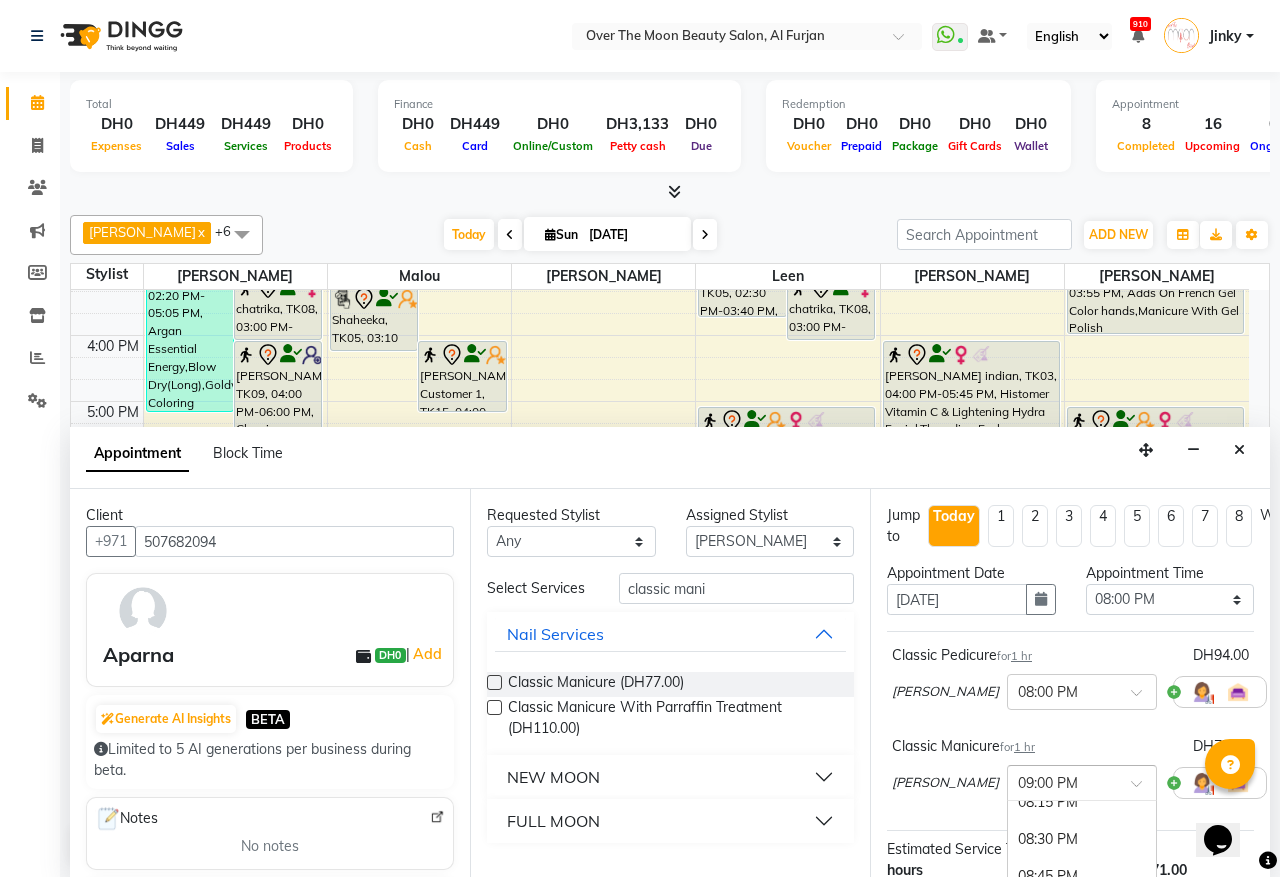 scroll, scrollTop: 1512, scrollLeft: 0, axis: vertical 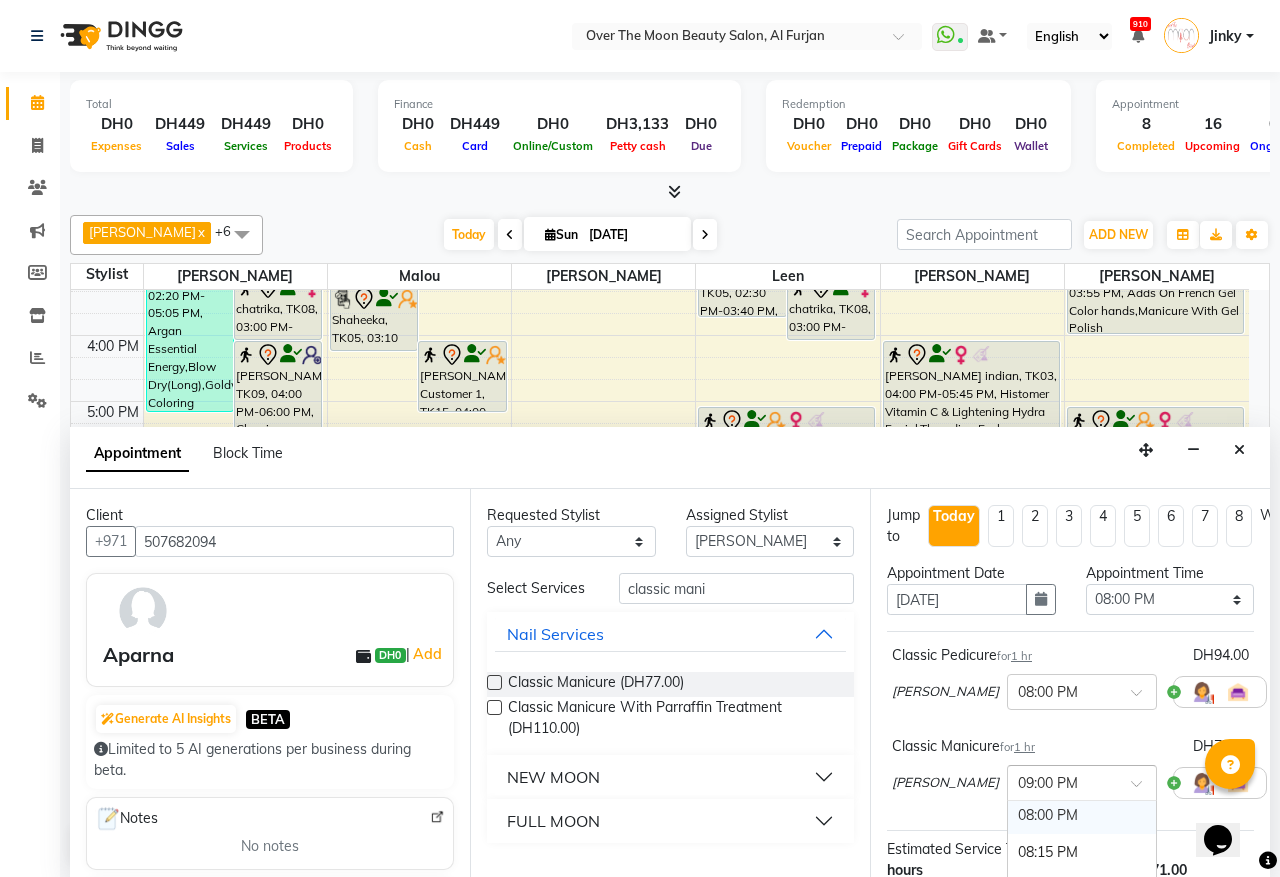click on "08:00 PM" at bounding box center [1082, 815] 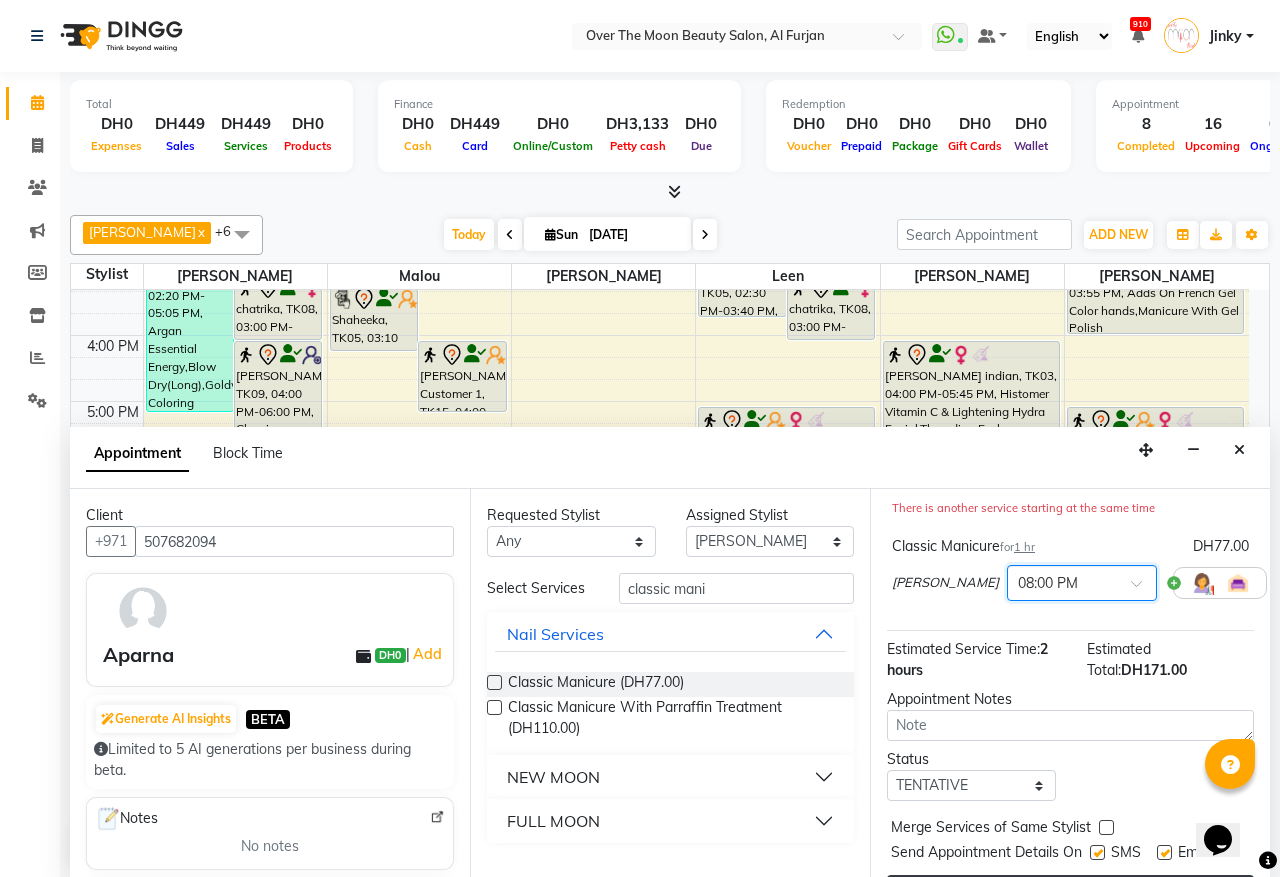 scroll, scrollTop: 291, scrollLeft: 0, axis: vertical 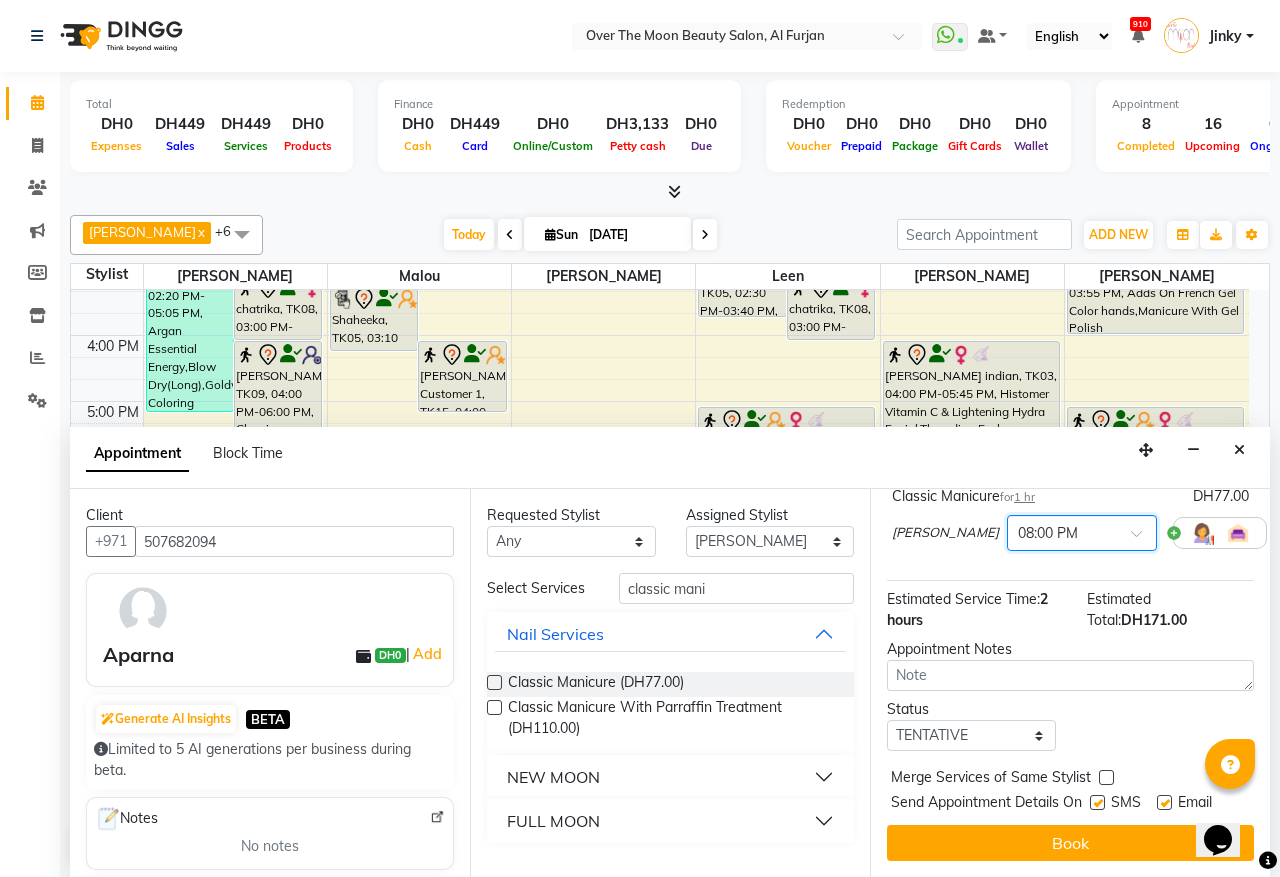 click at bounding box center [1106, 777] 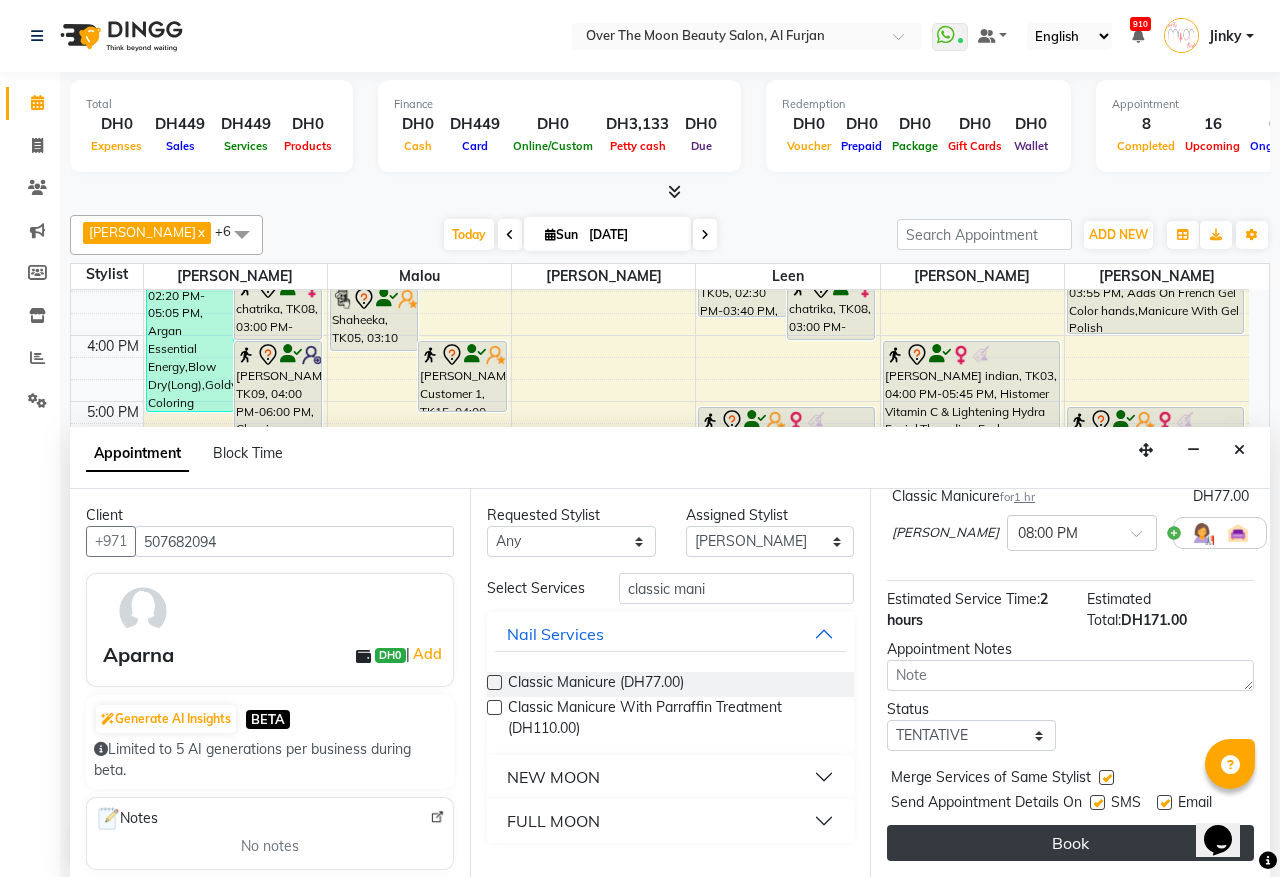 click on "Book" at bounding box center (1070, 843) 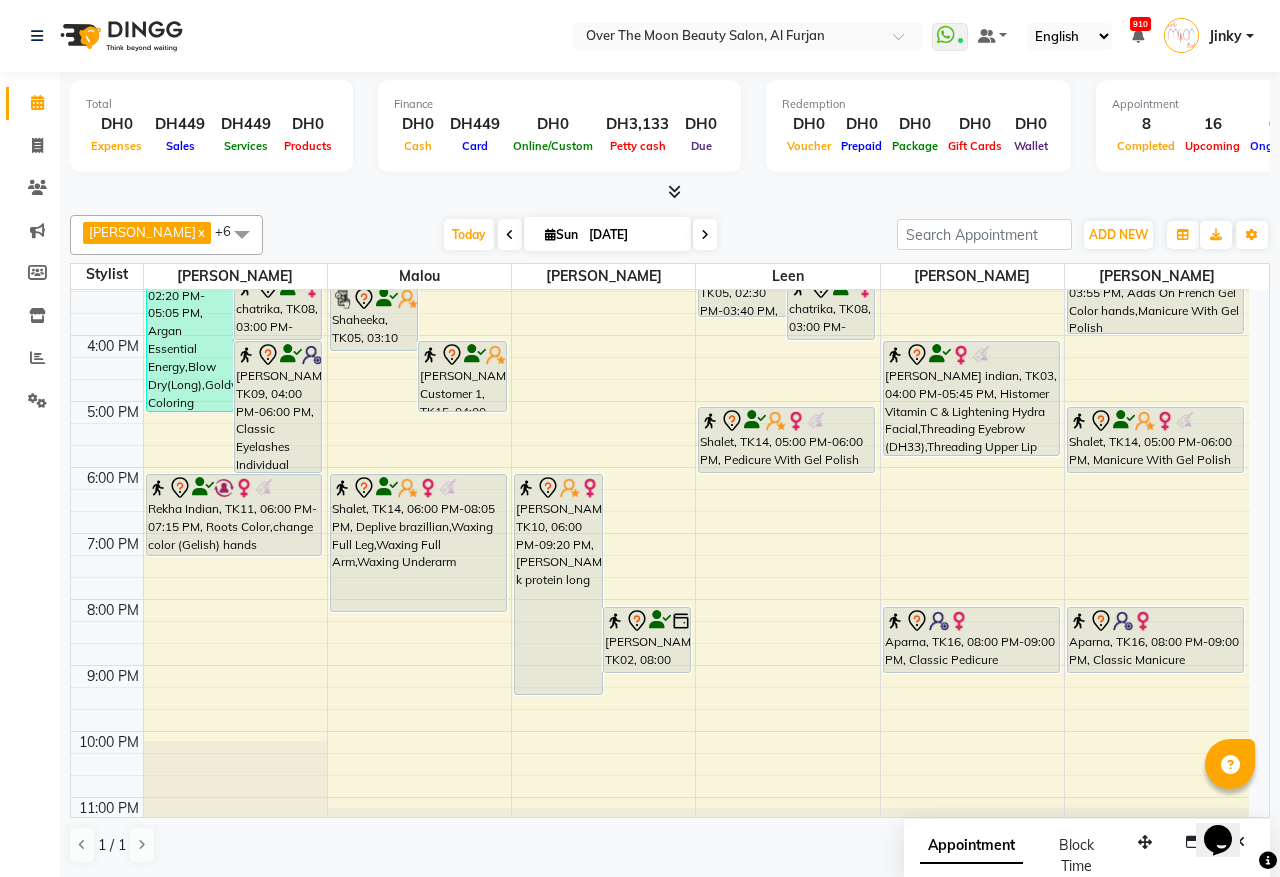 scroll, scrollTop: 208, scrollLeft: 0, axis: vertical 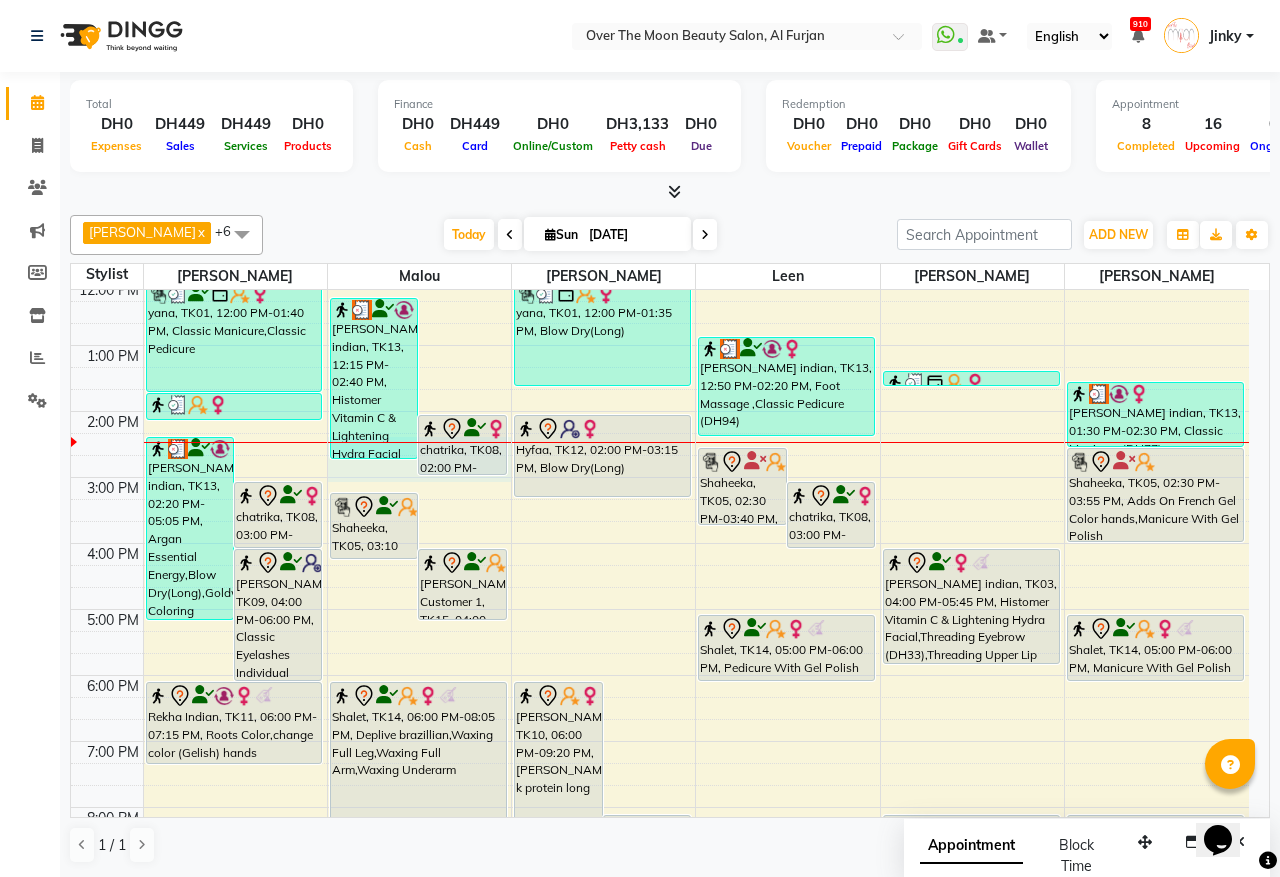drag, startPoint x: 462, startPoint y: 448, endPoint x: 462, endPoint y: 473, distance: 25 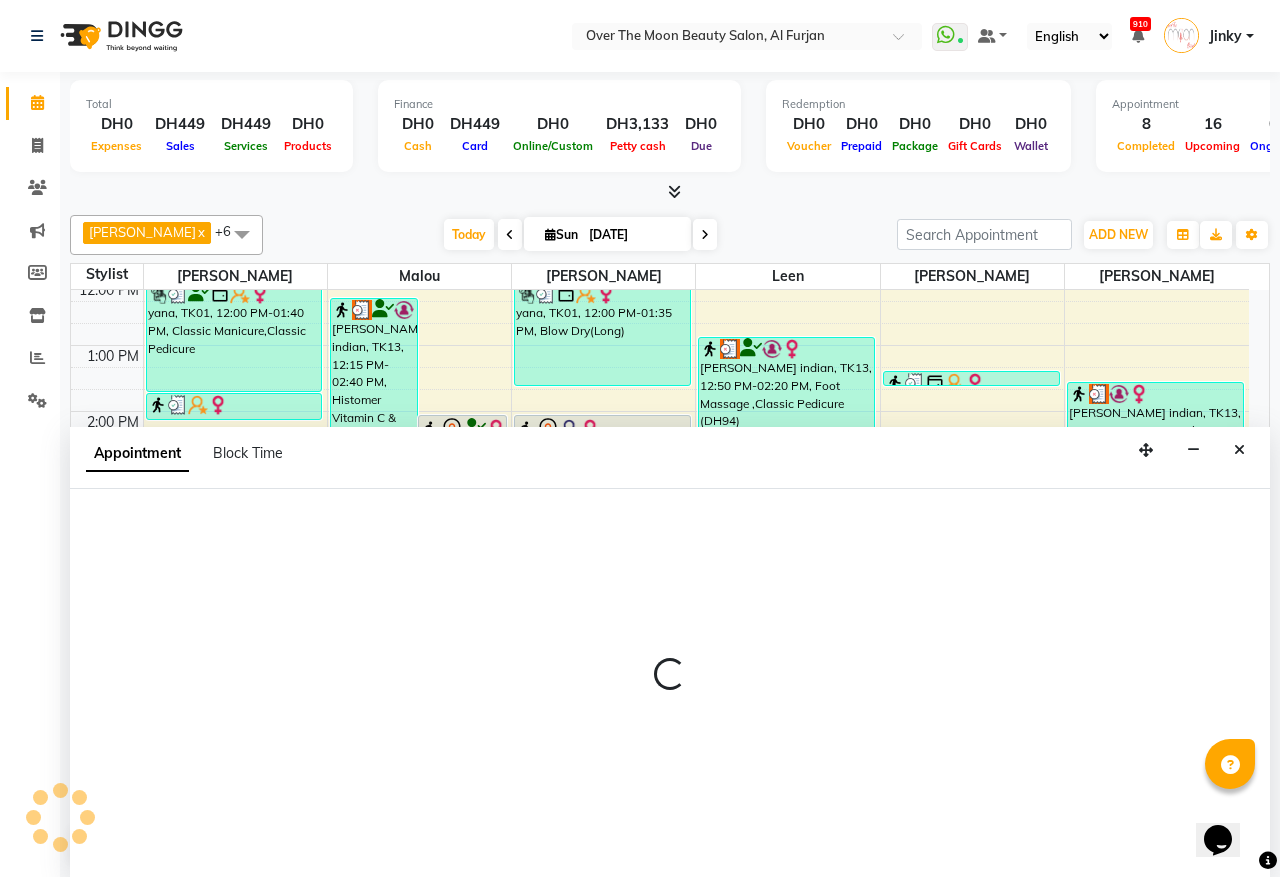 select on "23036" 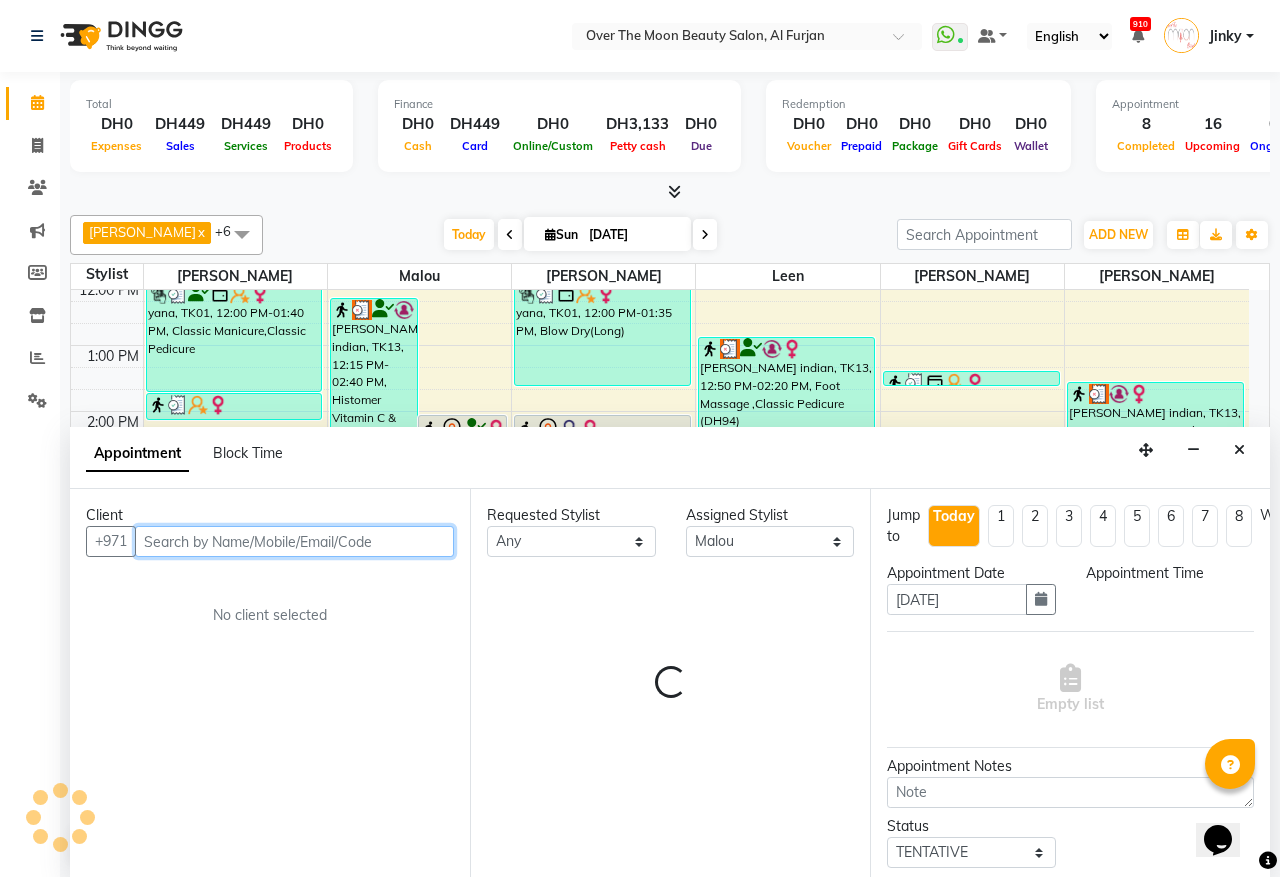 select on "855" 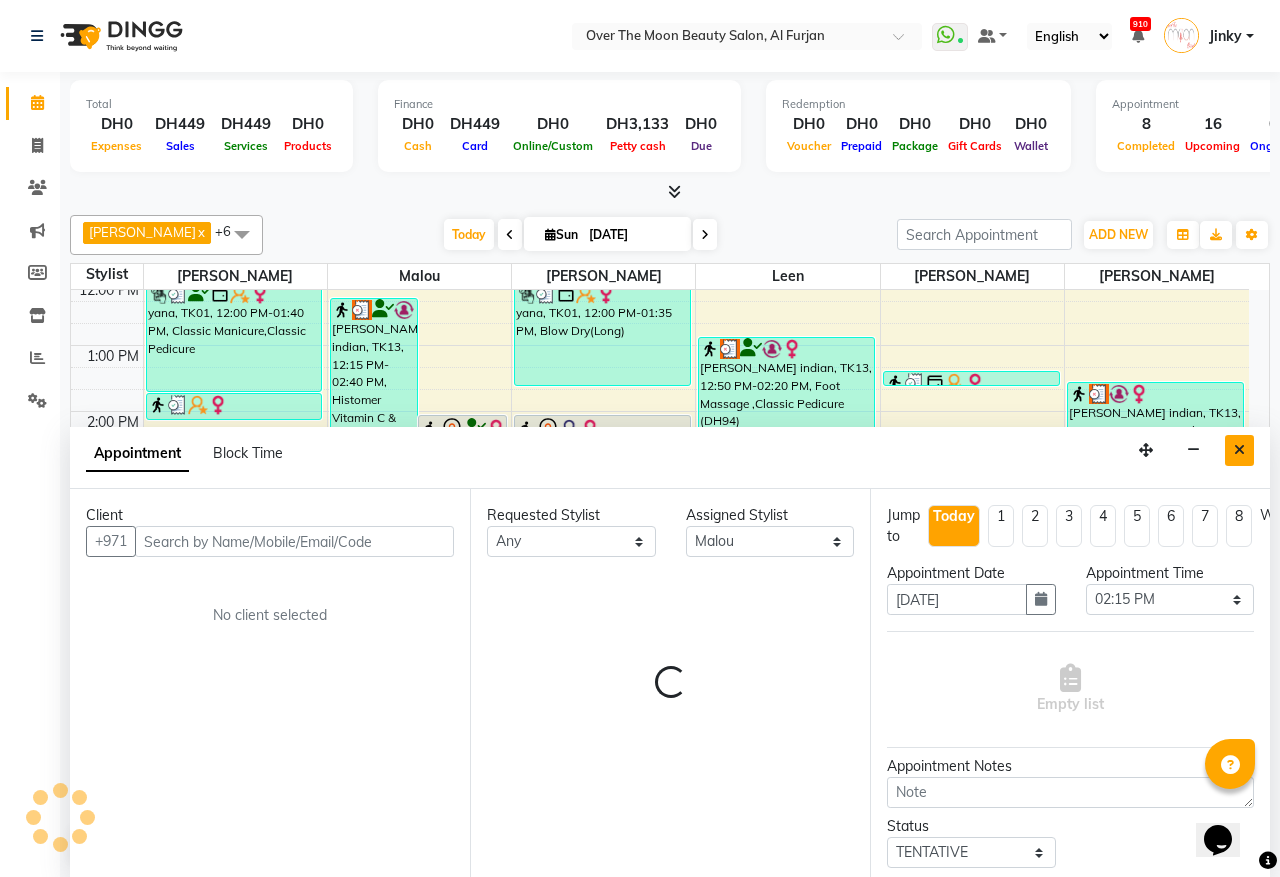 click at bounding box center [1239, 450] 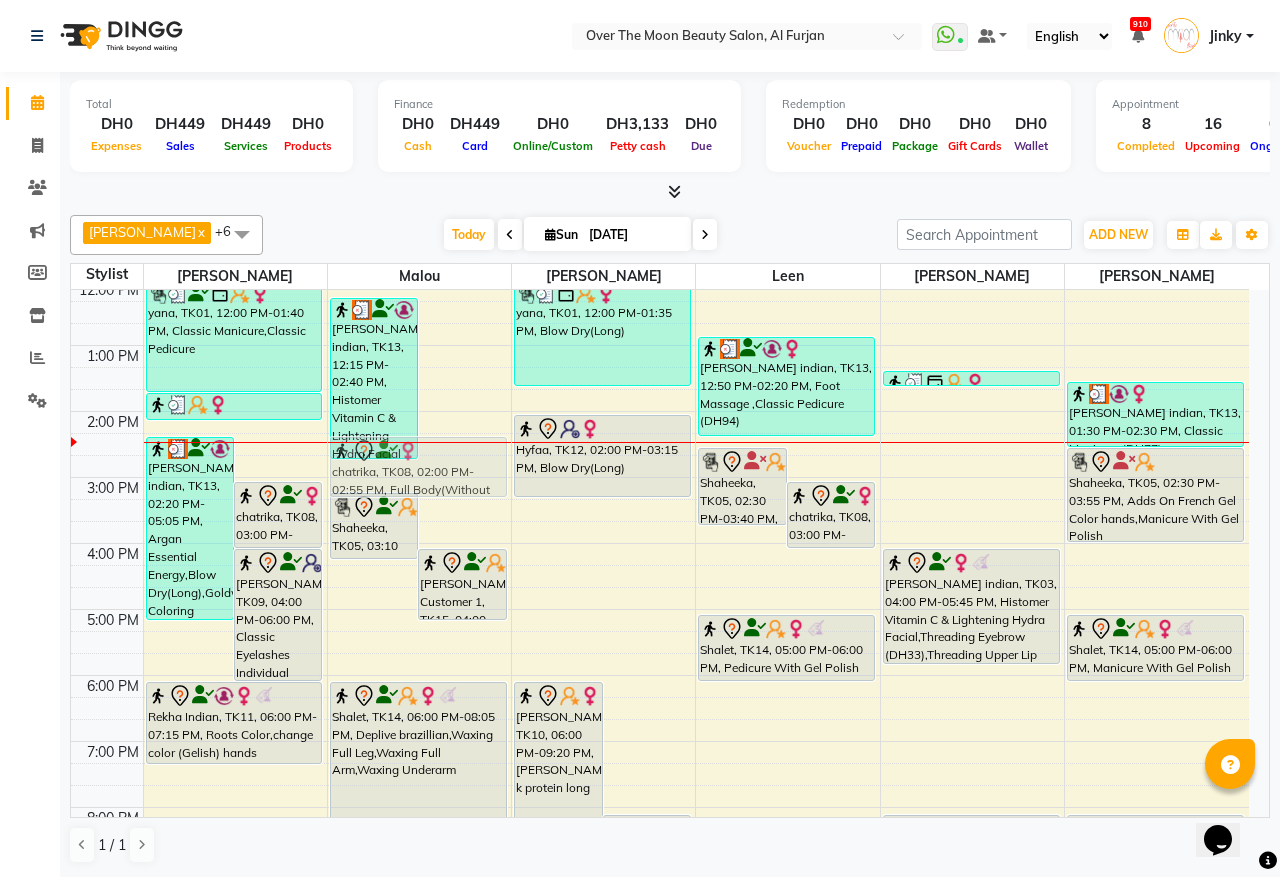 drag, startPoint x: 461, startPoint y: 453, endPoint x: 460, endPoint y: 470, distance: 17.029387 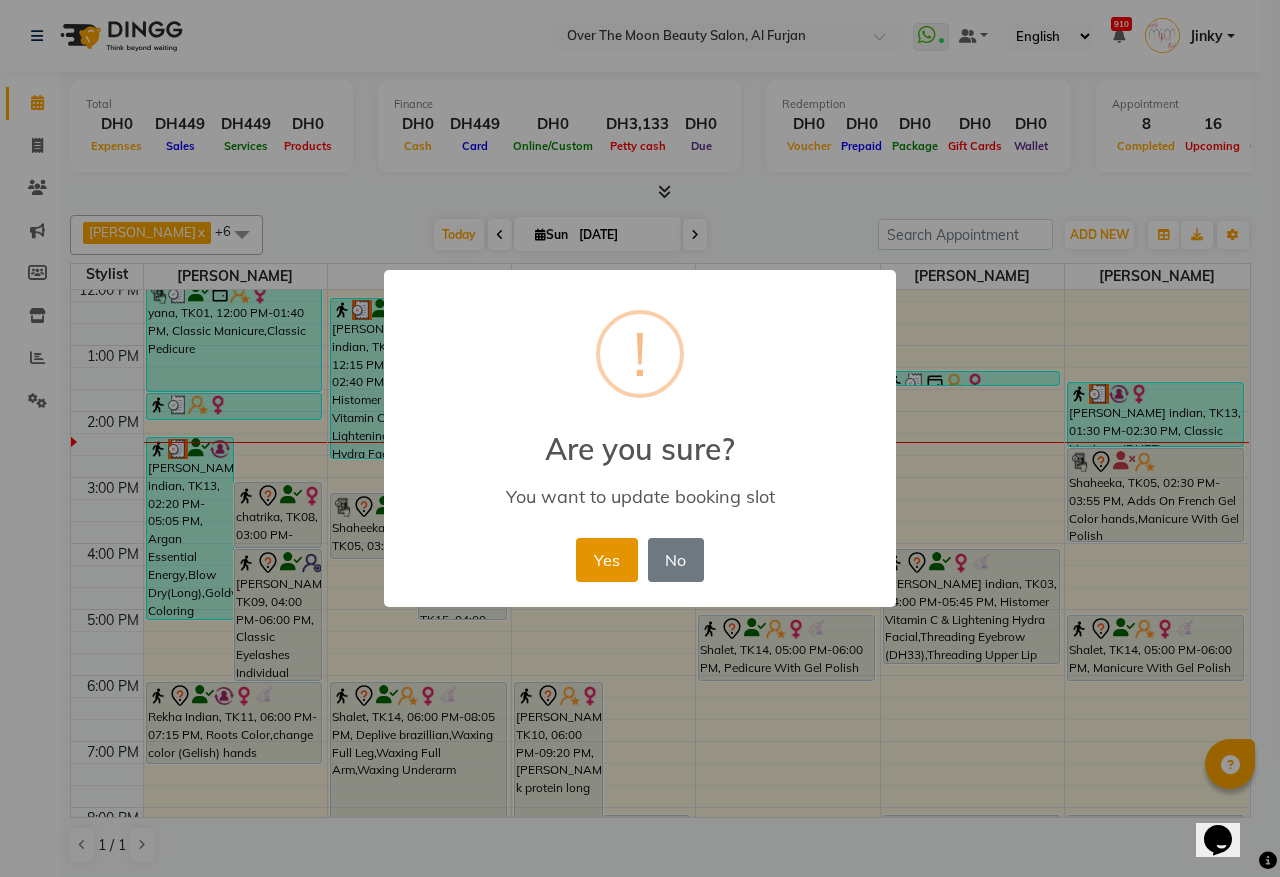 click on "Yes" at bounding box center (606, 560) 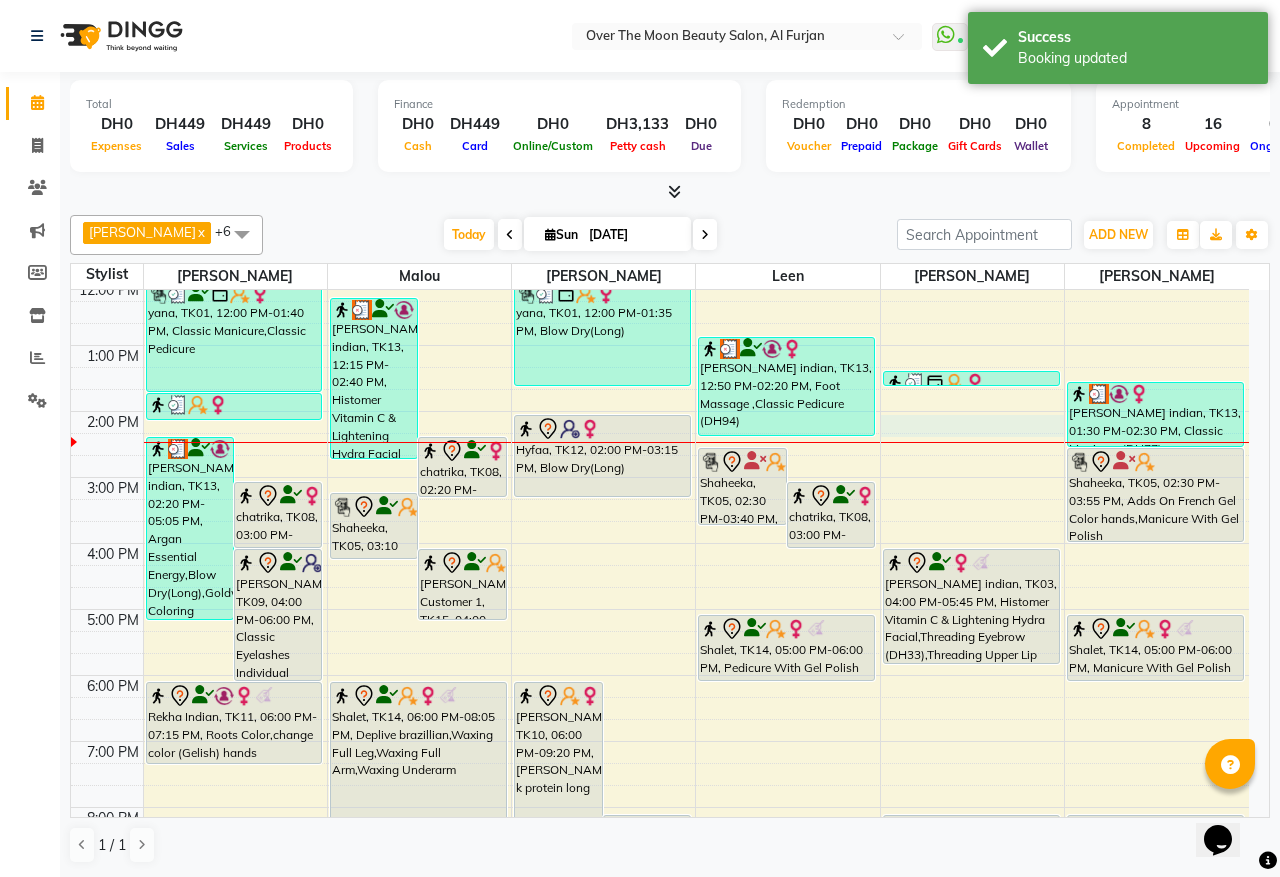 click on "9:00 AM 10:00 AM 11:00 AM 12:00 PM 1:00 PM 2:00 PM 3:00 PM 4:00 PM 5:00 PM 6:00 PM 7:00 PM 8:00 PM 9:00 PM 10:00 PM 11:00 PM     Sangita indian, TK13, 02:20 PM-05:05 PM, Argan Essential Energy,Blow Dry(Long),Goldwell Coloring Colorance (Rinsage) -  (DH330),Kevin Murphy Scalp.Spa (DH275)             chatrika, TK08, 03:00 PM-04:00 PM, Manicure With Gel Polish             Harshitha Parikshith, TK09, 04:00 PM-06:00 PM, Classic Eyelashes Individual Extension     yana, TK01, 12:00 PM-01:40 PM, Classic Manicure,Classic Pedicure     Sahab, TK06, 01:40 PM-02:05 PM, Threading Eyebrow,Threading Upper Lip             Rekha Indian, TK11, 06:00 PM-07:15 PM, Roots Color,change color (Gelish)  hands     Sangita indian, TK13, 12:15 PM-02:40 PM, Histomer Vitamin C & Lightening Hydra Facial ,Hot Oil/Cream,Histomer Eye Treatment (DH275)             chatrika, TK08, 02:20 PM-03:15 PM, Full Body(Without Bikkini)             Shaheeka, TK05, 03:10 PM-04:10 PM, Neck And Shoulder Massage" at bounding box center [660, 576] 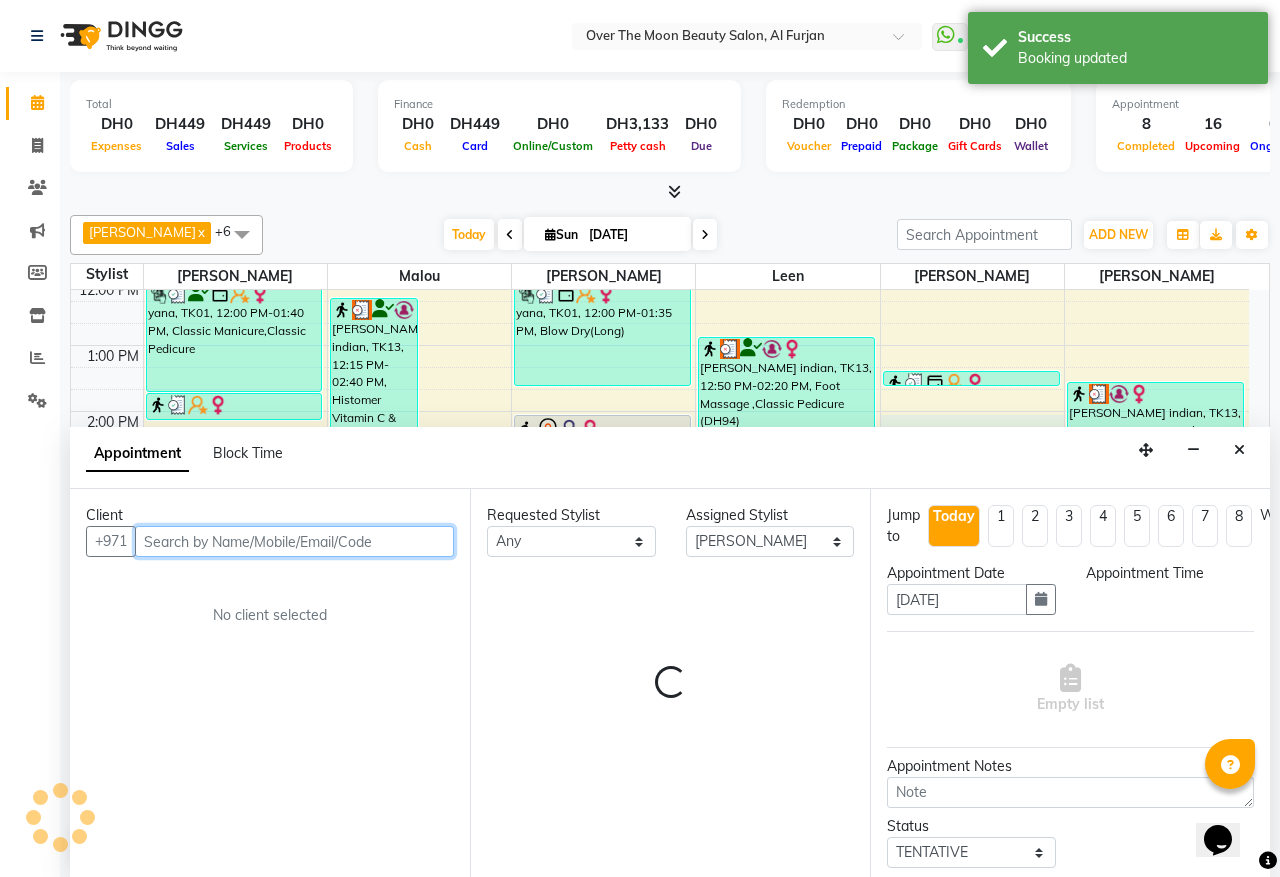 select on "840" 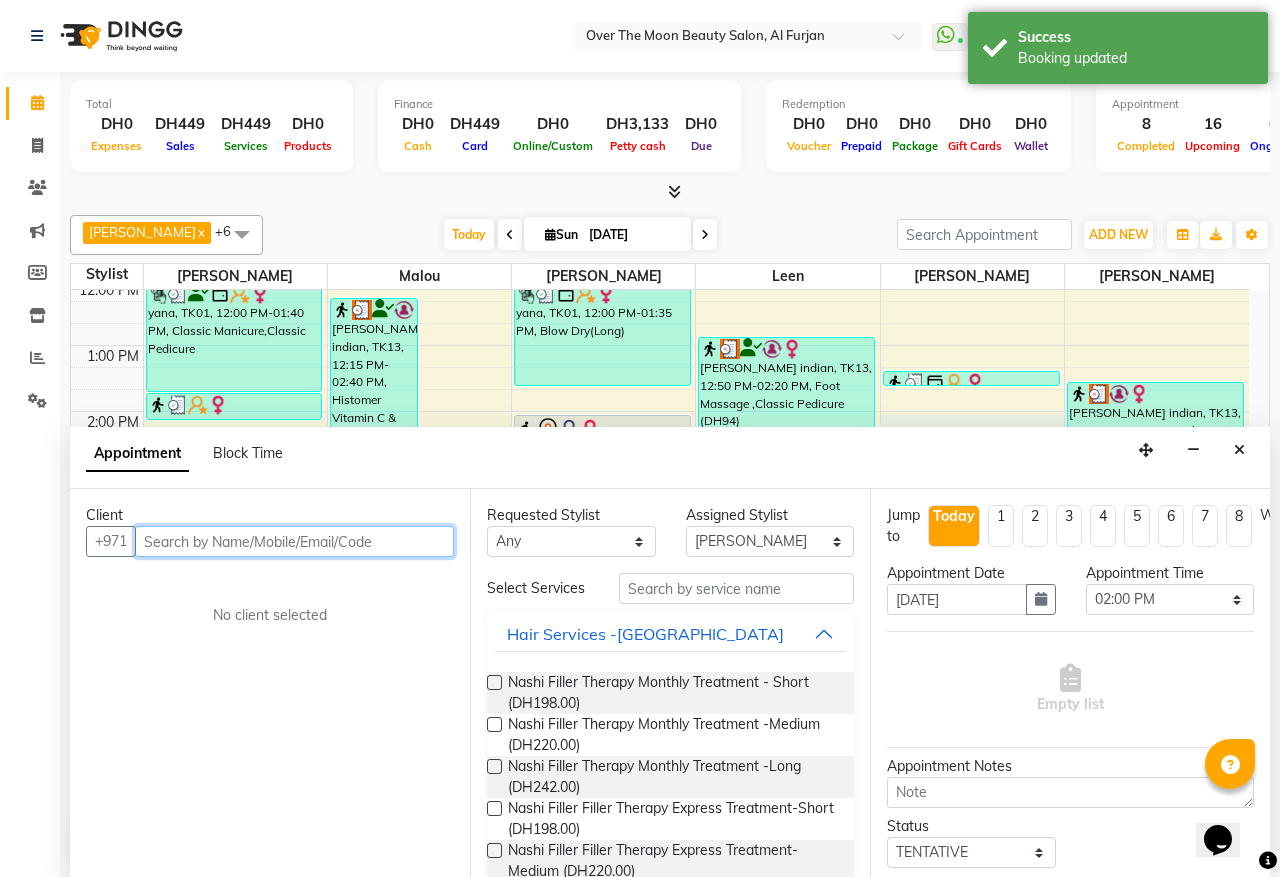 click at bounding box center (294, 541) 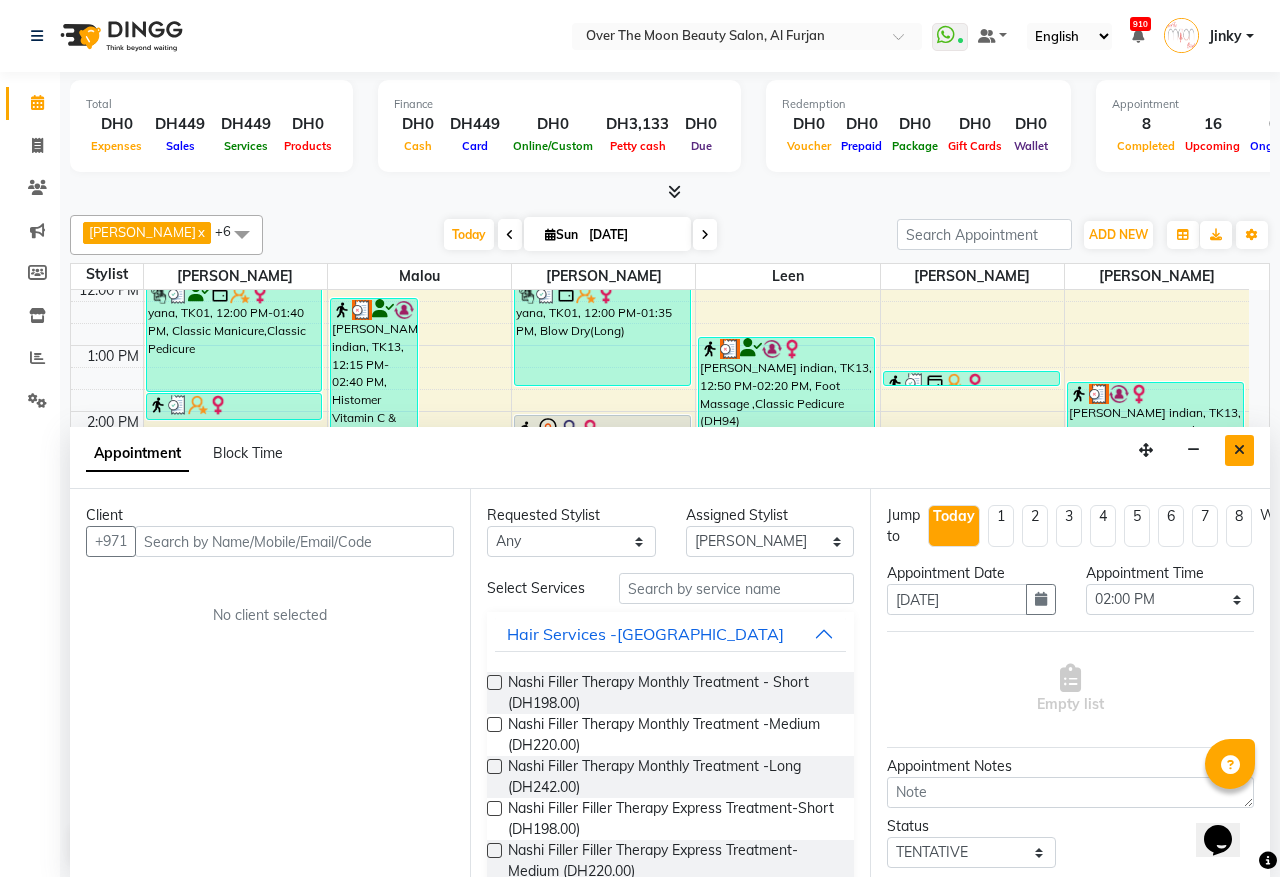 click at bounding box center (1239, 450) 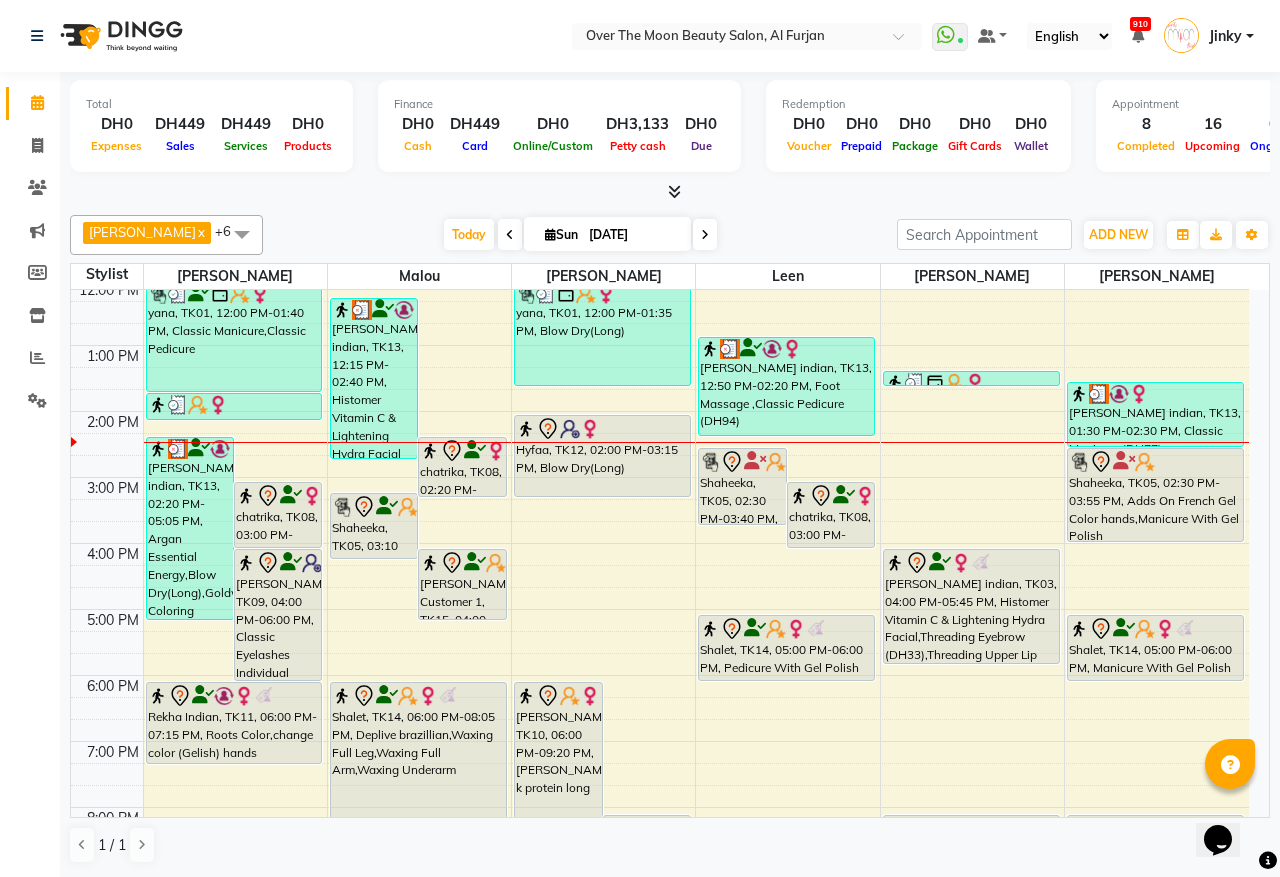 click on "chatrika, TK08, 02:20 PM-03:15 PM, Full Body(Without Bikkini)" at bounding box center (462, 467) 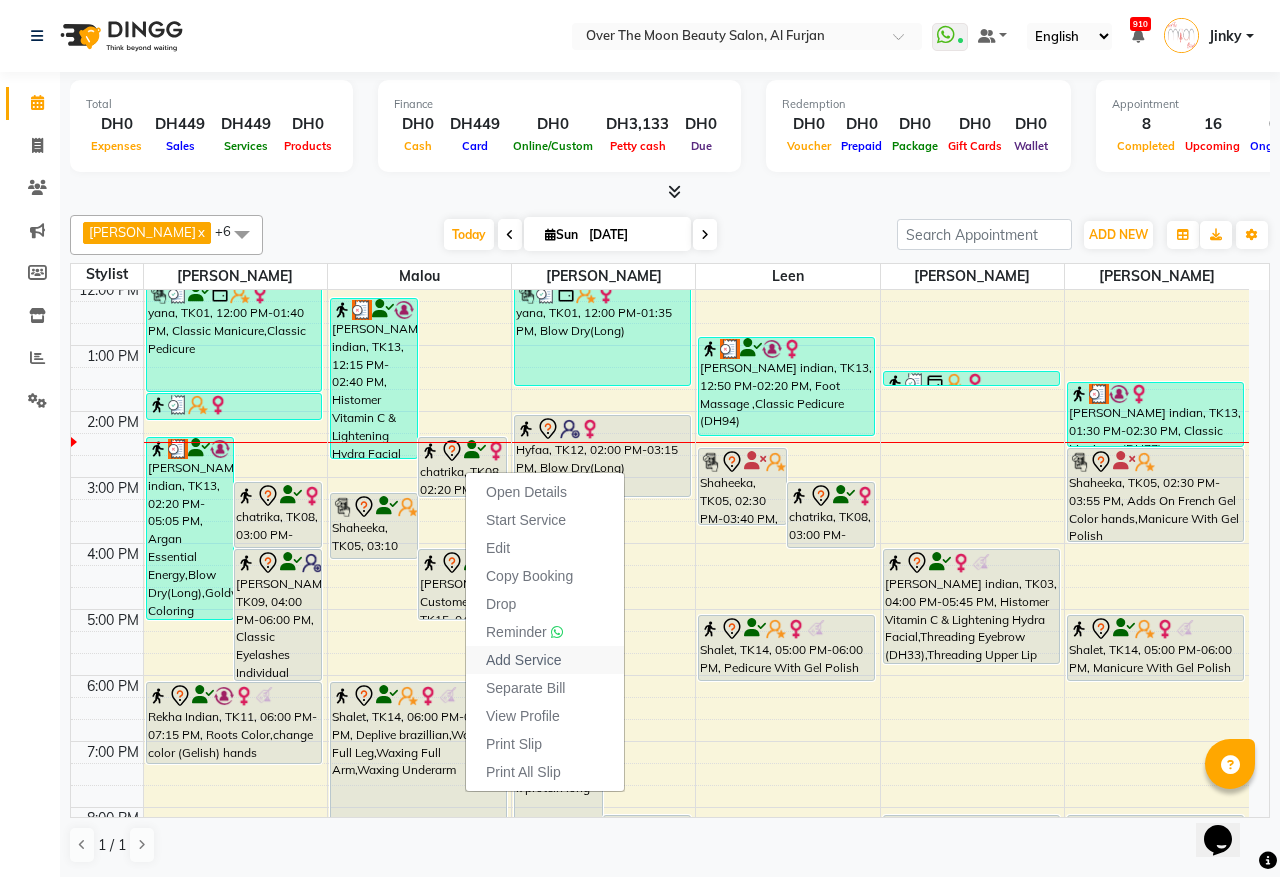 click on "Add Service" at bounding box center [523, 660] 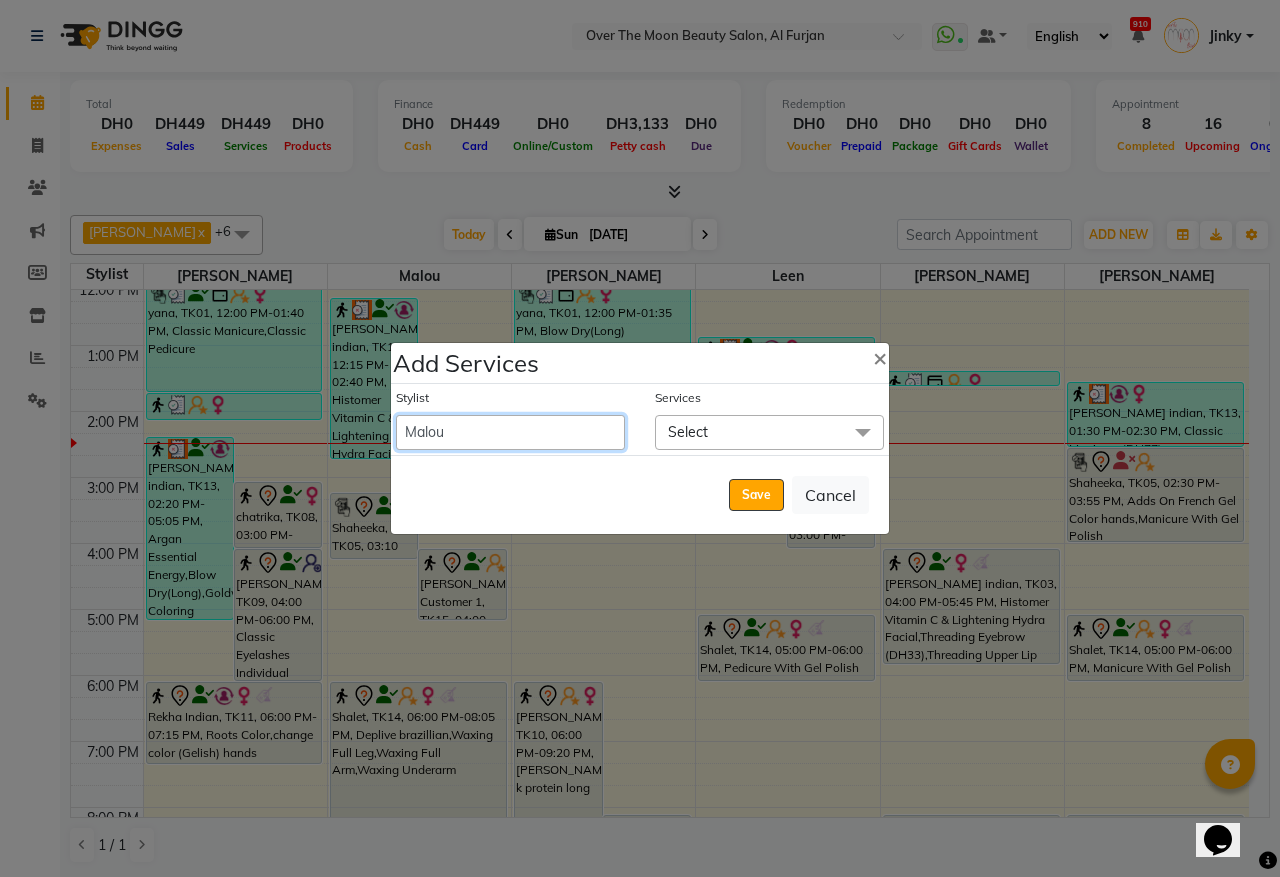 click on "Admin   Bianca   Hadeel   Jeewan   Jinky   Kristi   Leen   Malou   Marketing Account   William" at bounding box center (510, 432) 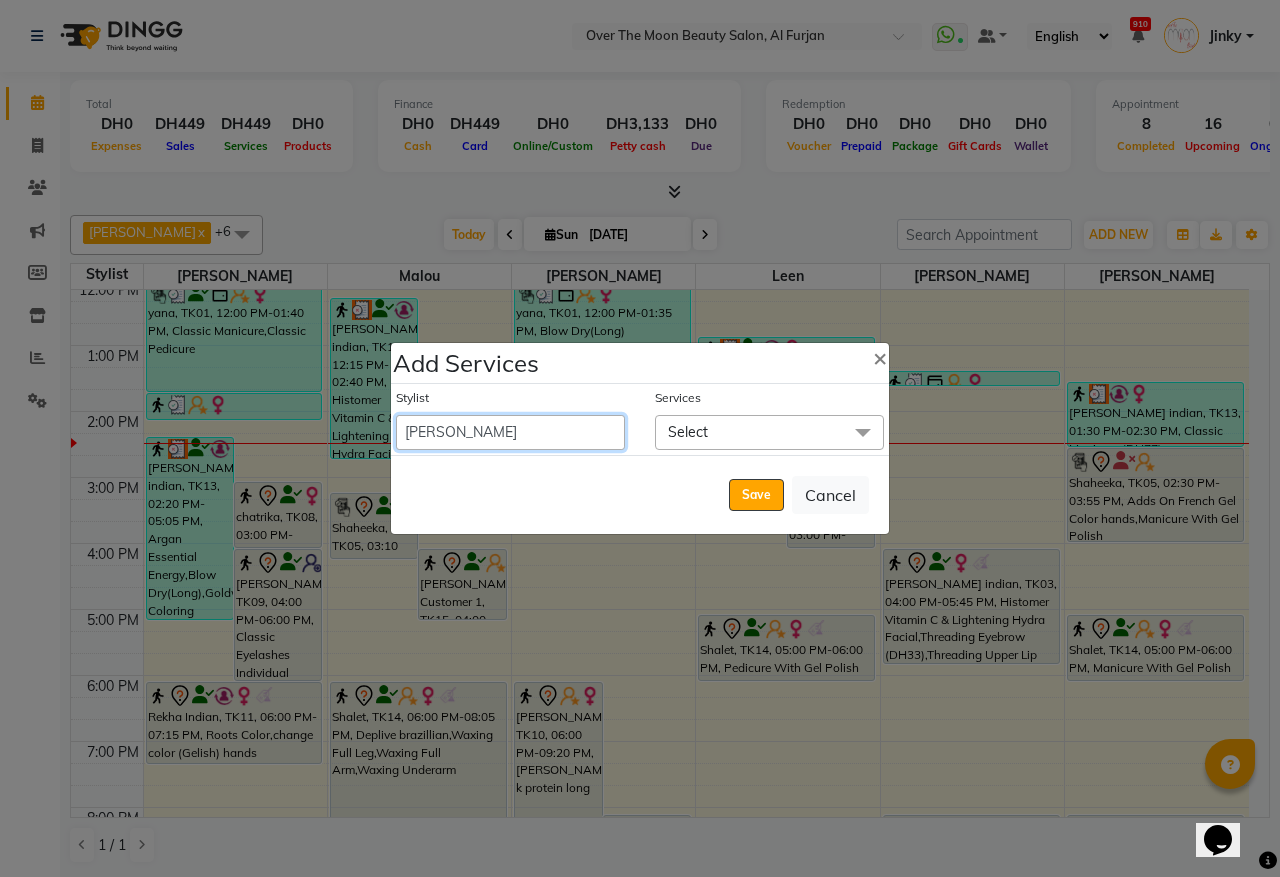 click on "Admin   Bianca   Hadeel   Jeewan   Jinky   Kristi   Leen   Malou   Marketing Account   William" at bounding box center (510, 432) 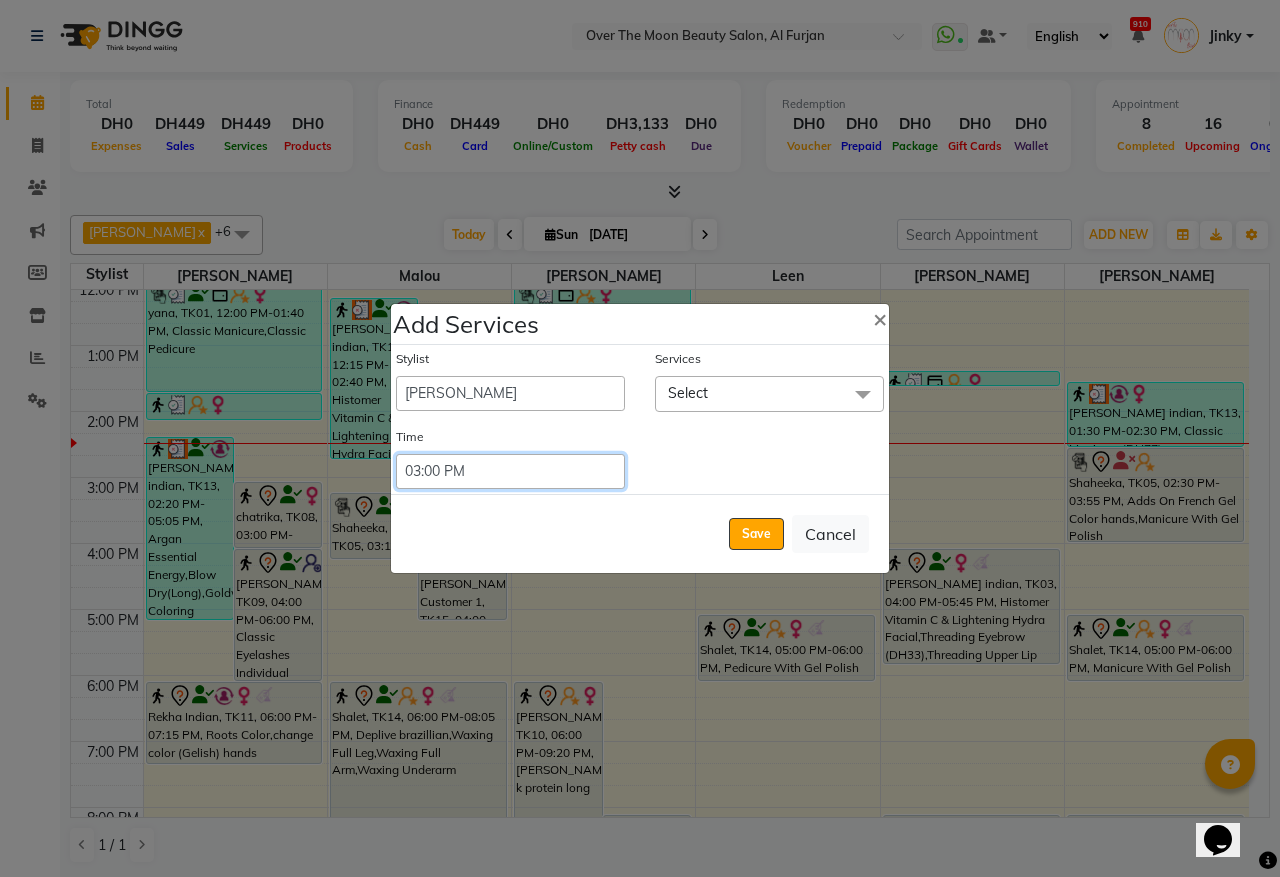 click on "Select 09:00 AM  09:15 AM  09:30 AM  09:45 AM  10:00 AM  10:15 AM  10:30 AM  10:45 AM  11:00 AM  11:15 AM  11:30 AM  11:45 AM  12:00 PM  12:15 PM  12:30 PM  12:45 PM  01:00 PM  01:15 PM  01:30 PM  01:45 PM  02:00 PM  02:15 PM  02:30 PM  02:45 PM  03:00 PM  03:15 PM  03:30 PM  03:45 PM  04:00 PM  04:15 PM  04:30 PM  04:45 PM  05:00 PM  05:15 PM  05:30 PM  05:45 PM  06:00 PM  06:15 PM  06:30 PM  06:45 PM  07:00 PM  07:15 PM  07:30 PM  07:45 PM  08:00 PM  08:15 PM  08:30 PM  08:45 PM  09:00 PM  09:15 PM  09:30 PM  09:45 PM  10:00 PM  10:15 PM  10:30 PM  10:45 PM  11:00 PM  11:15 PM  11:30 PM  11:45 PM  12:00 PM  12:15 PM  12:30 PM  12:45 PM" at bounding box center (510, 471) 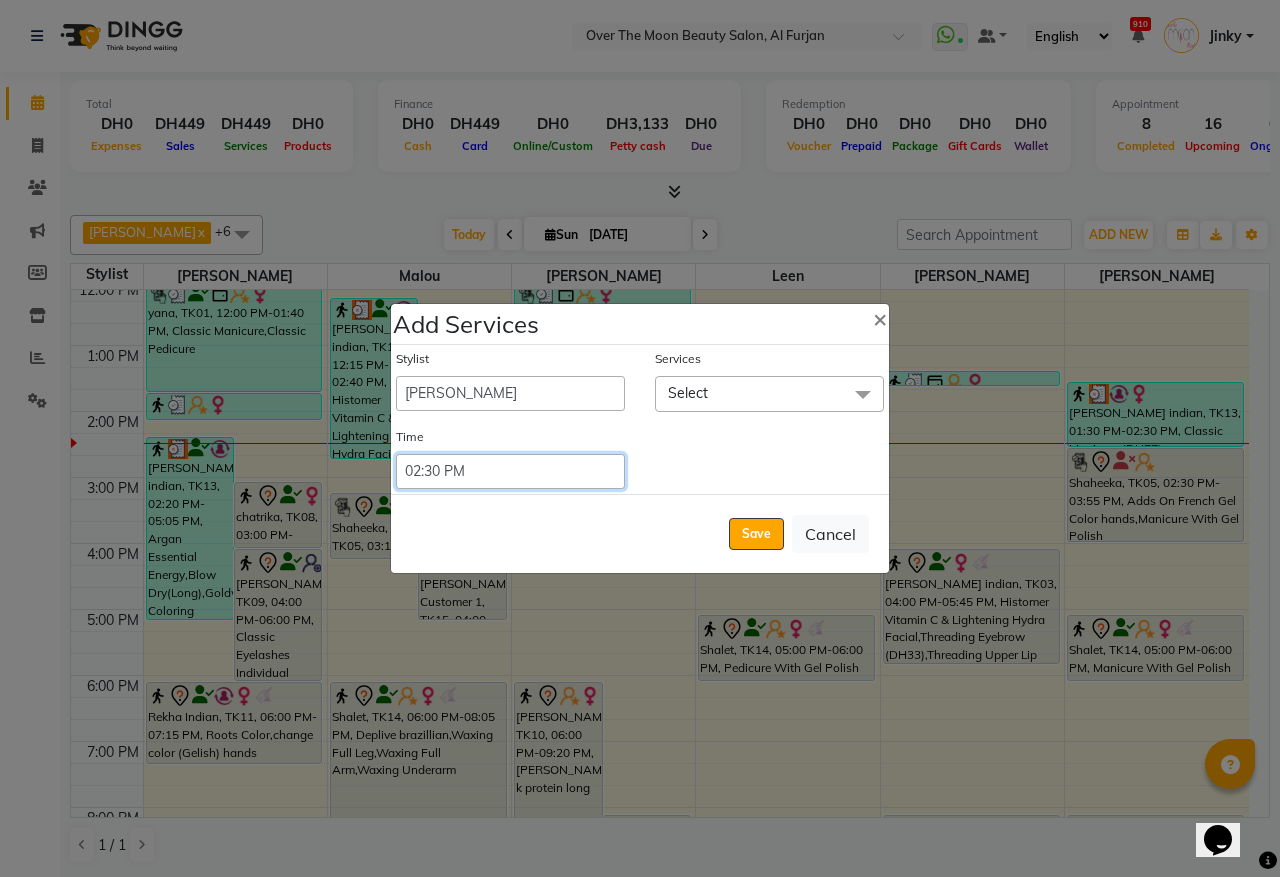 click on "Select 09:00 AM  09:15 AM  09:30 AM  09:45 AM  10:00 AM  10:15 AM  10:30 AM  10:45 AM  11:00 AM  11:15 AM  11:30 AM  11:45 AM  12:00 PM  12:15 PM  12:30 PM  12:45 PM  01:00 PM  01:15 PM  01:30 PM  01:45 PM  02:00 PM  02:15 PM  02:30 PM  02:45 PM  03:00 PM  03:15 PM  03:30 PM  03:45 PM  04:00 PM  04:15 PM  04:30 PM  04:45 PM  05:00 PM  05:15 PM  05:30 PM  05:45 PM  06:00 PM  06:15 PM  06:30 PM  06:45 PM  07:00 PM  07:15 PM  07:30 PM  07:45 PM  08:00 PM  08:15 PM  08:30 PM  08:45 PM  09:00 PM  09:15 PM  09:30 PM  09:45 PM  10:00 PM  10:15 PM  10:30 PM  10:45 PM  11:00 PM  11:15 PM  11:30 PM  11:45 PM  12:00 PM  12:15 PM  12:30 PM  12:45 PM" at bounding box center (510, 471) 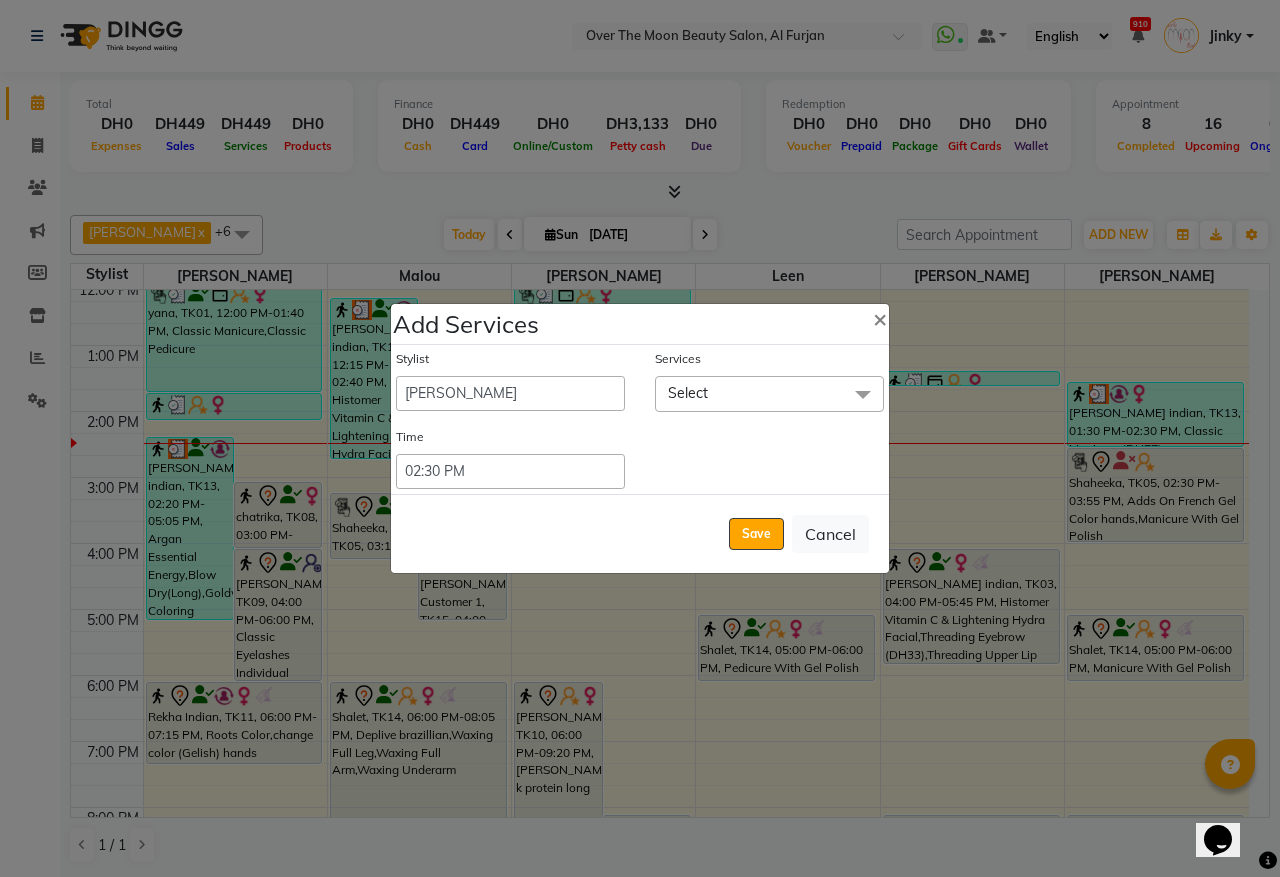 click on "Select" 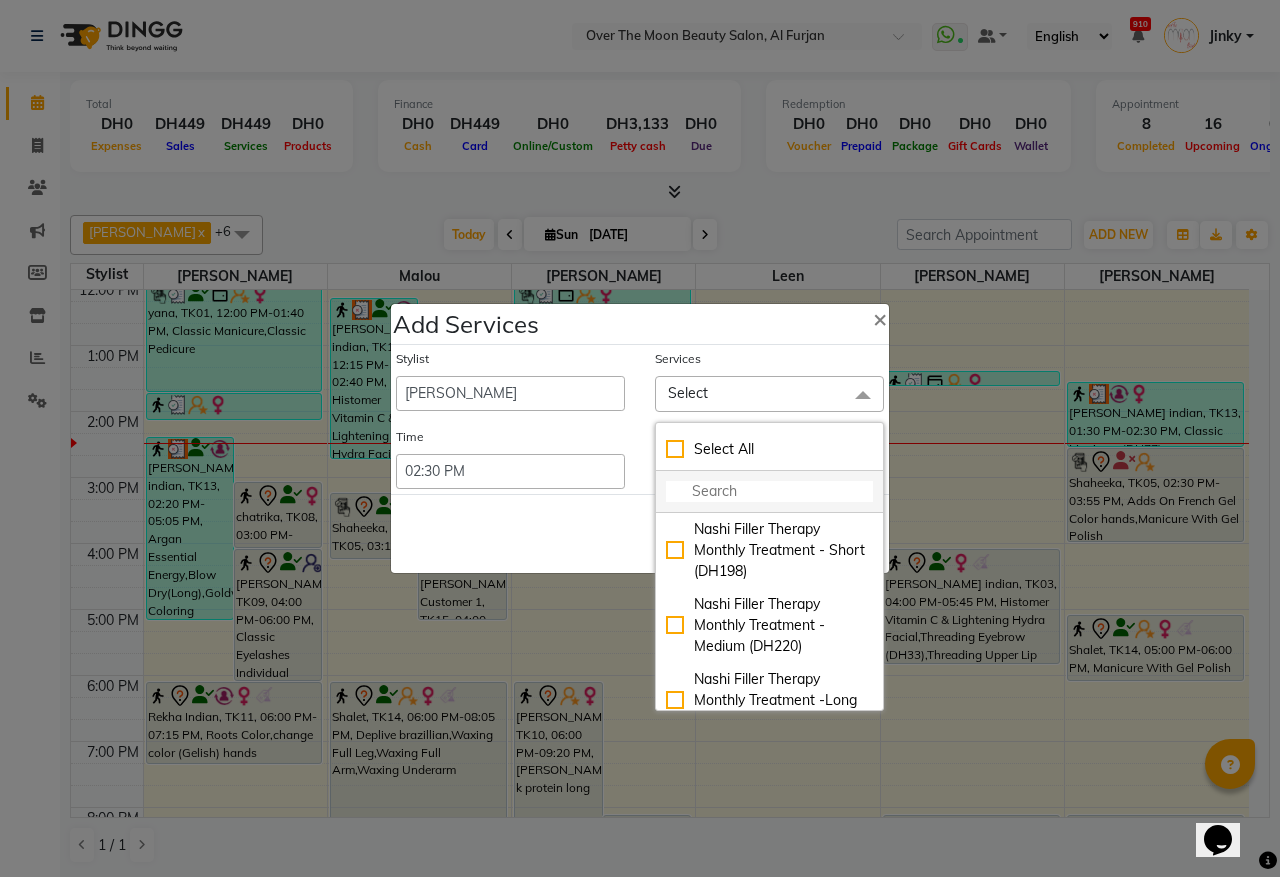 click 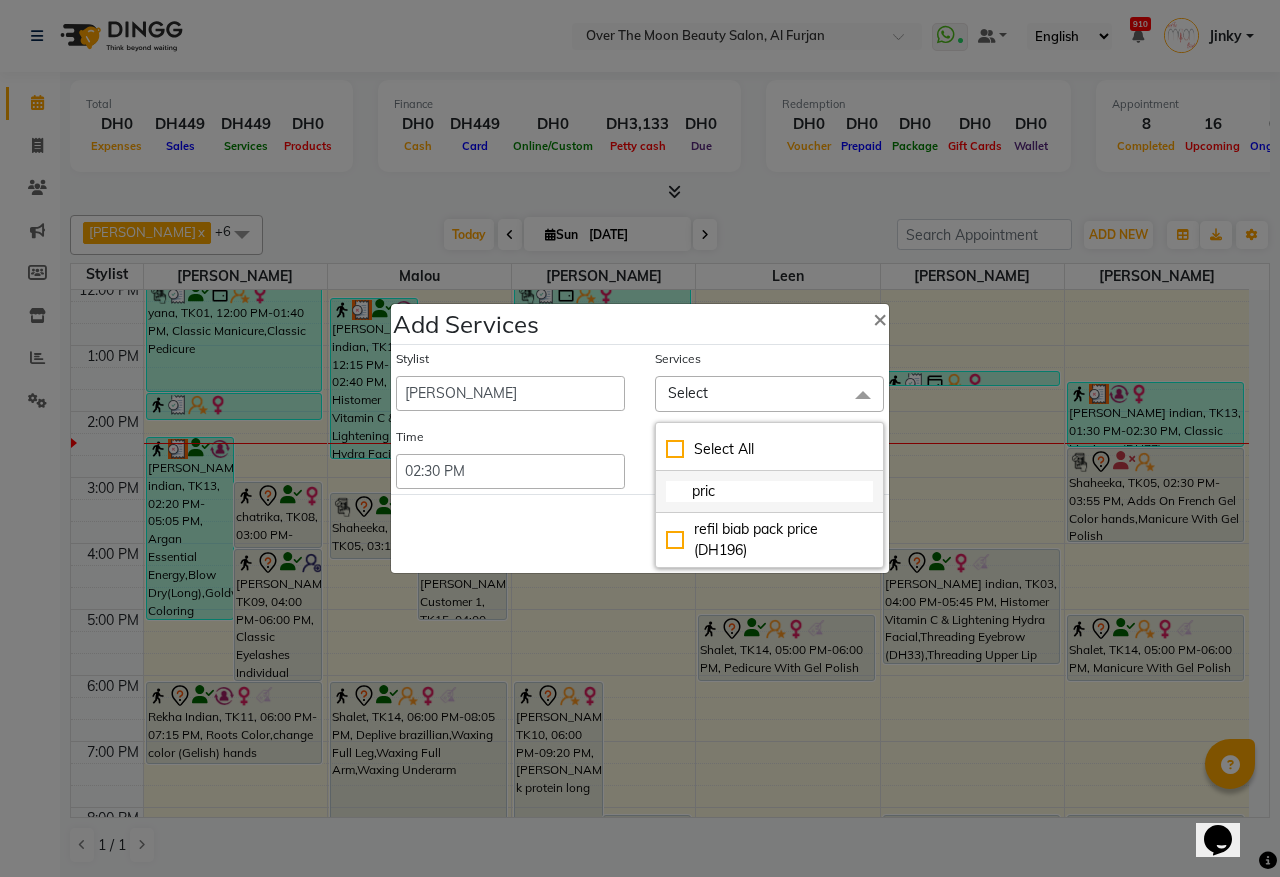 type on "price" 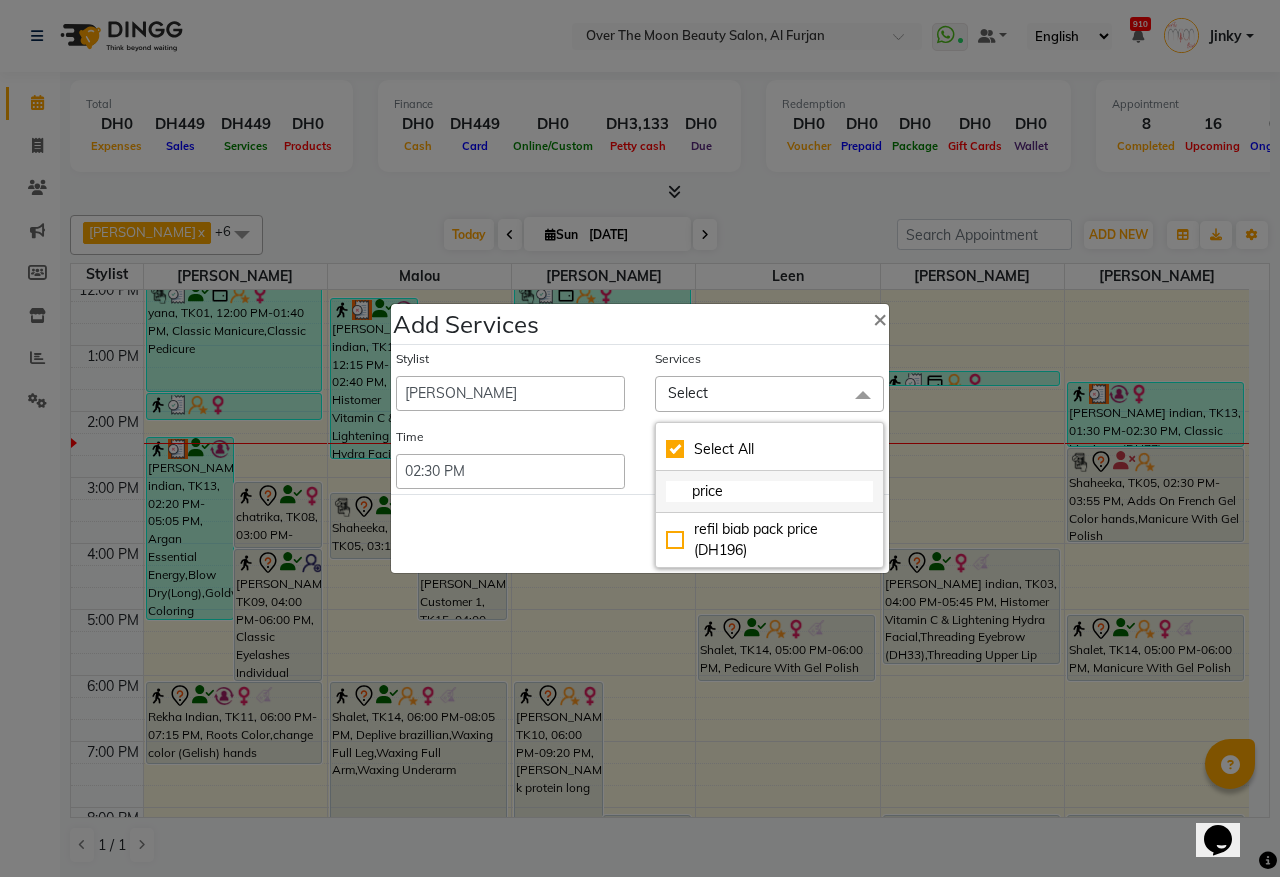 checkbox on "true" 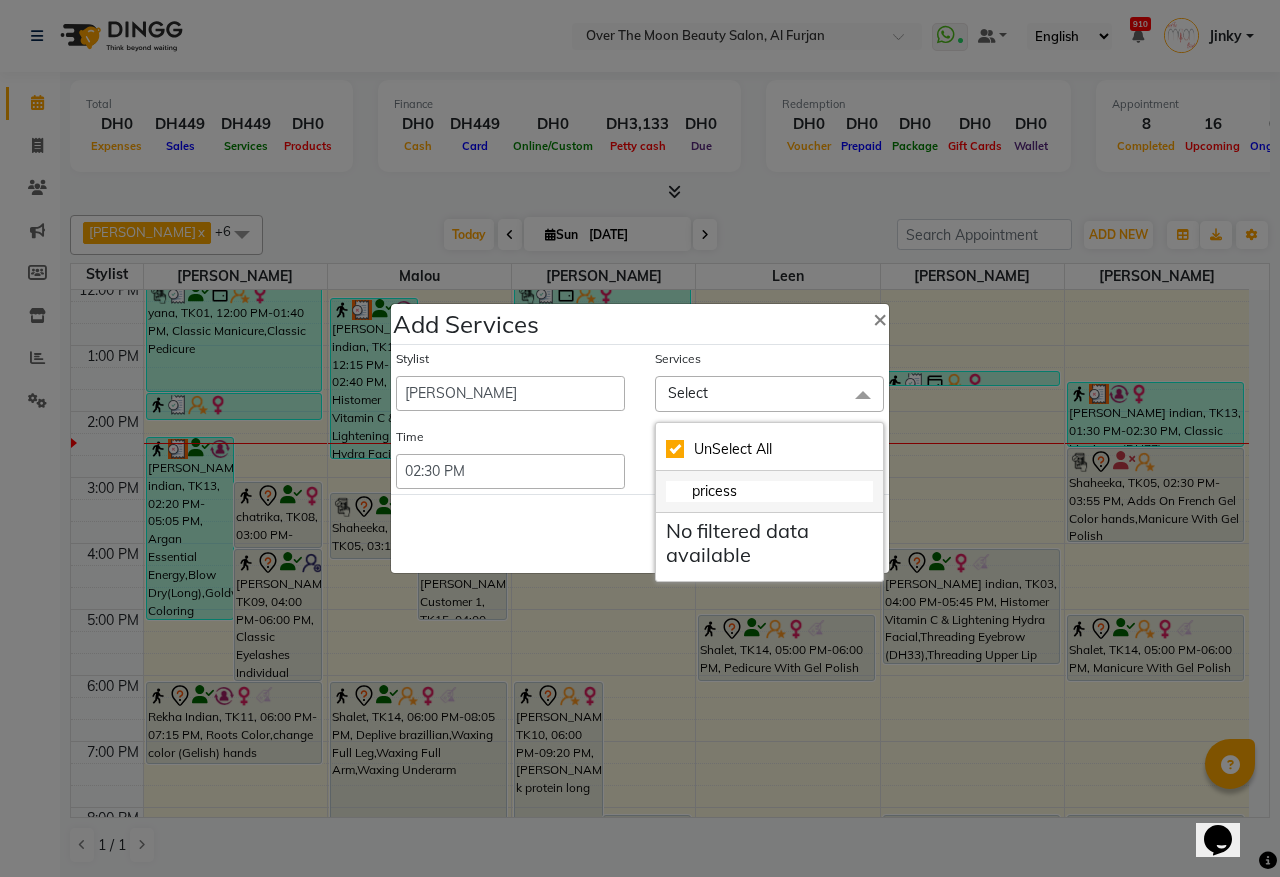 type on "prices" 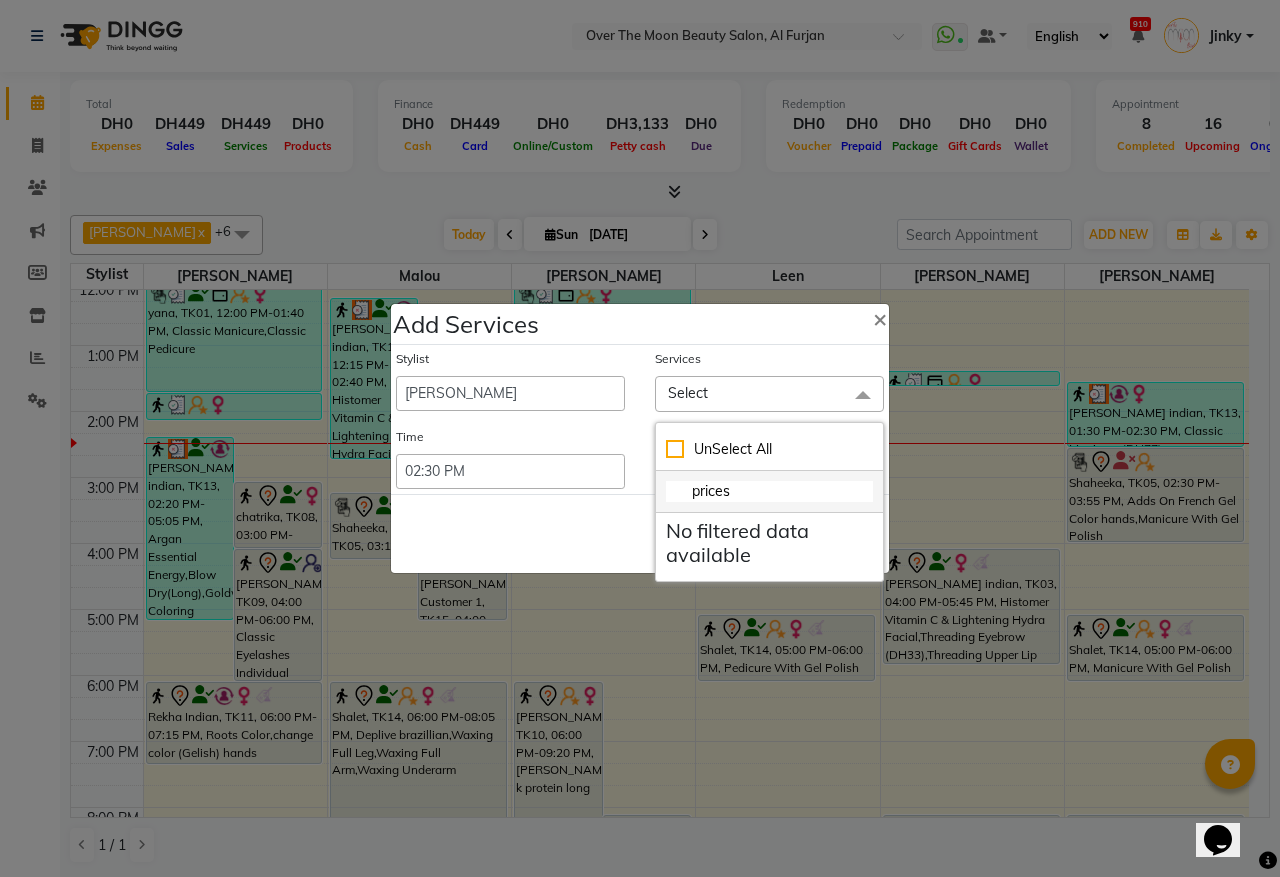 checkbox on "false" 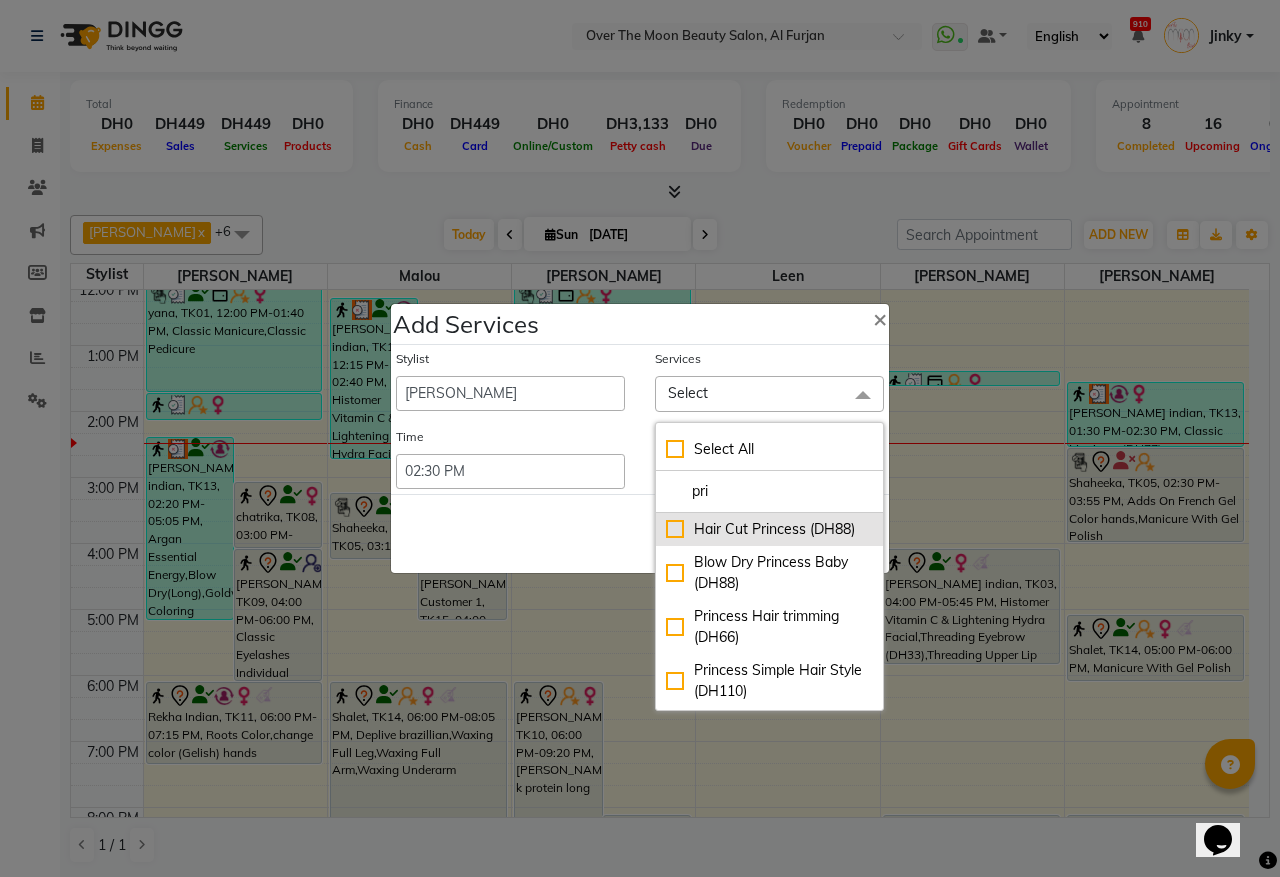 type on "pri" 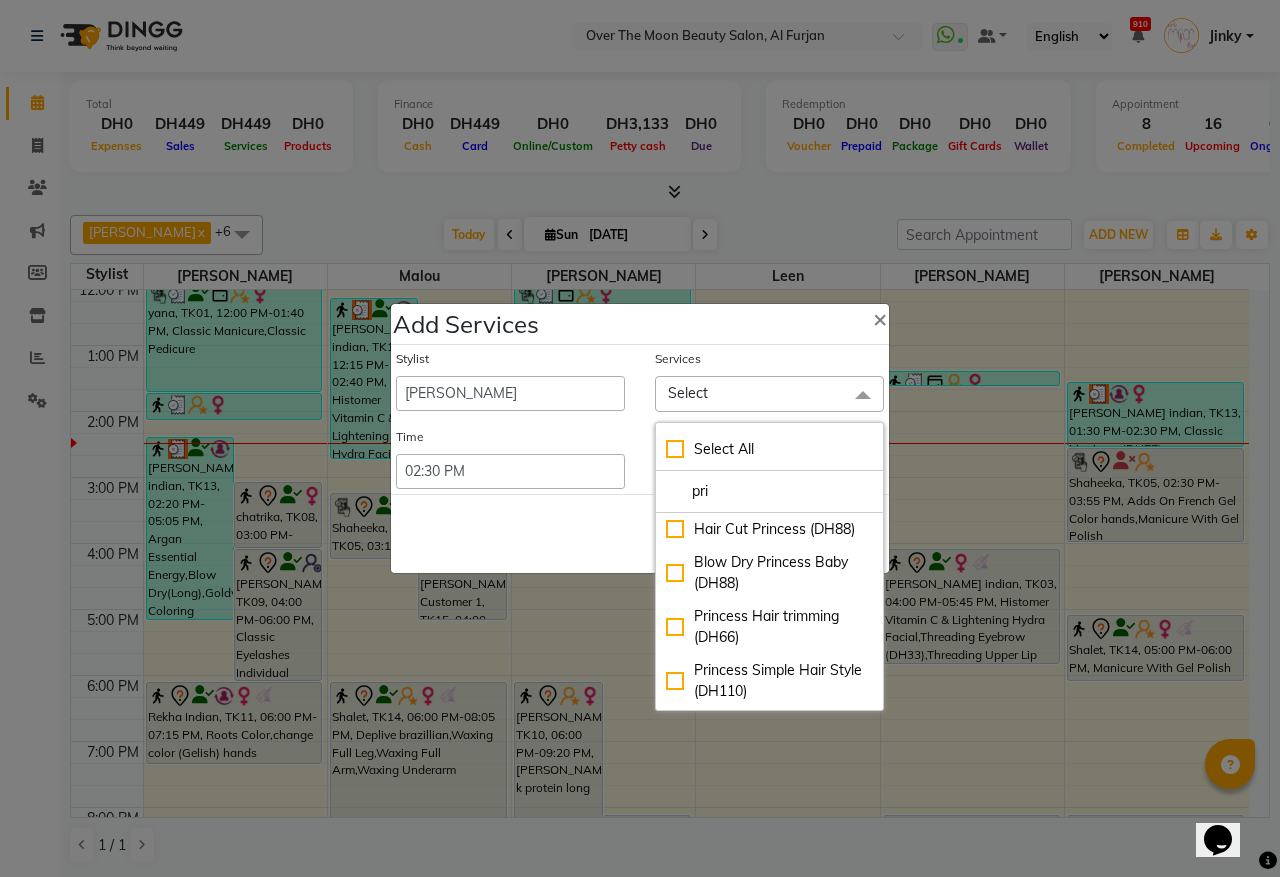 drag, startPoint x: 665, startPoint y: 540, endPoint x: 607, endPoint y: 546, distance: 58.30952 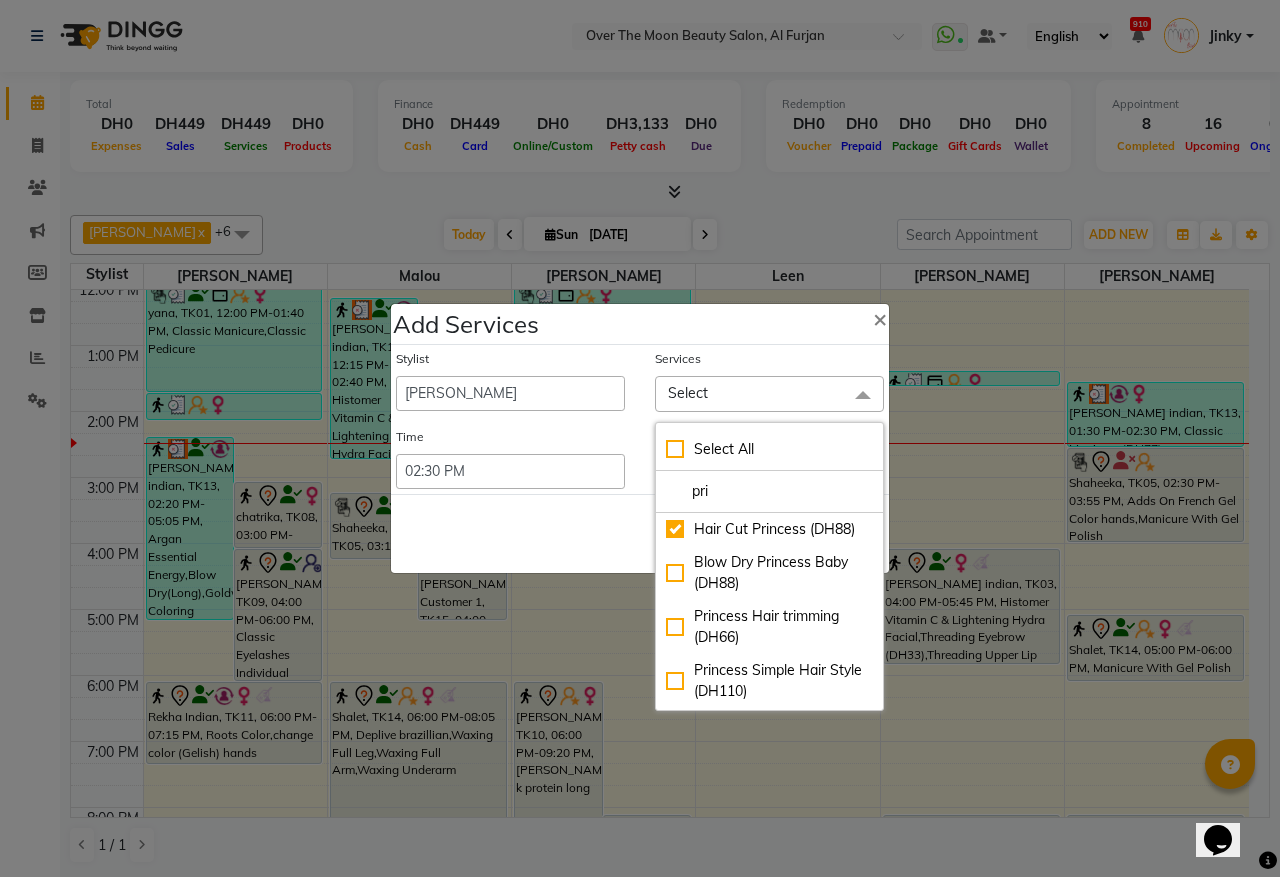 checkbox on "true" 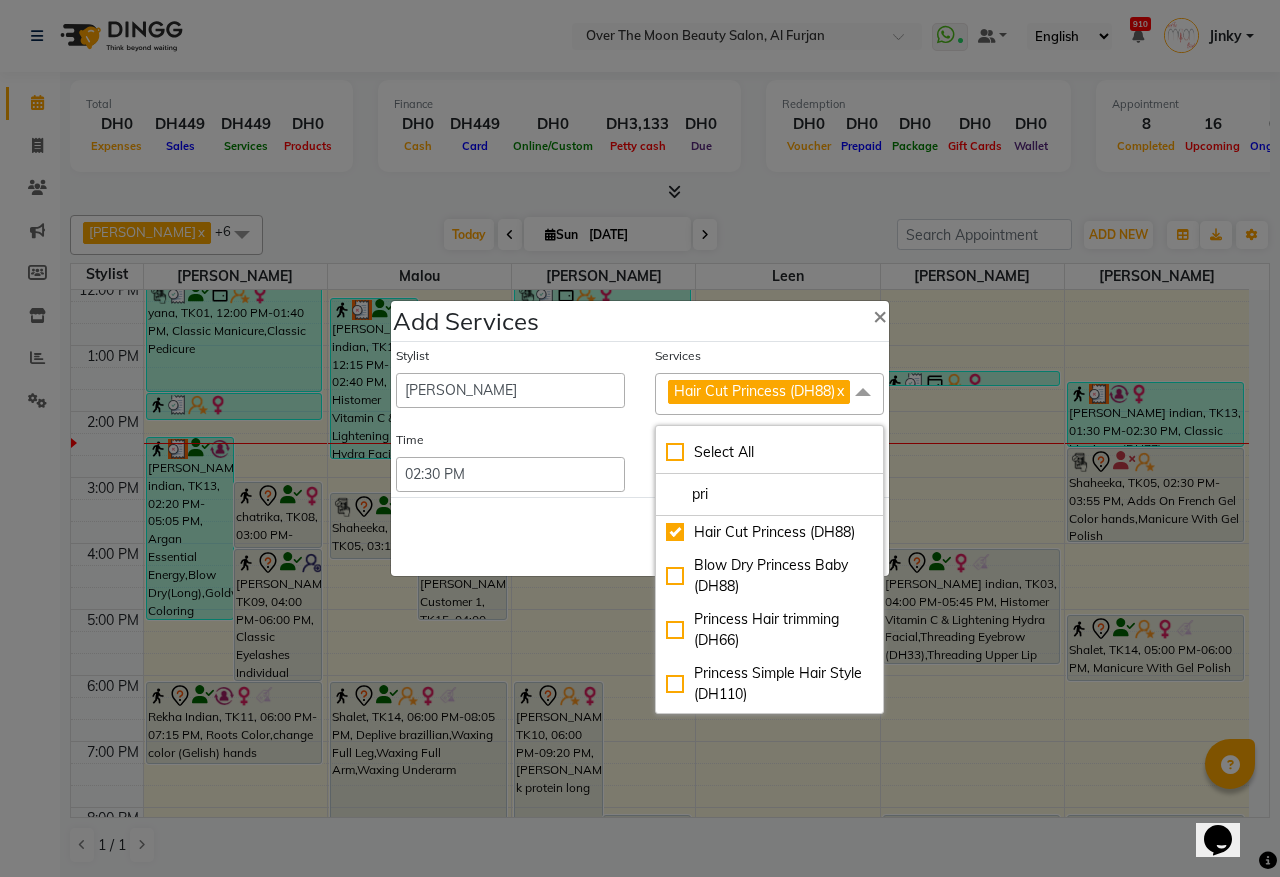 click on "Save   Cancel" 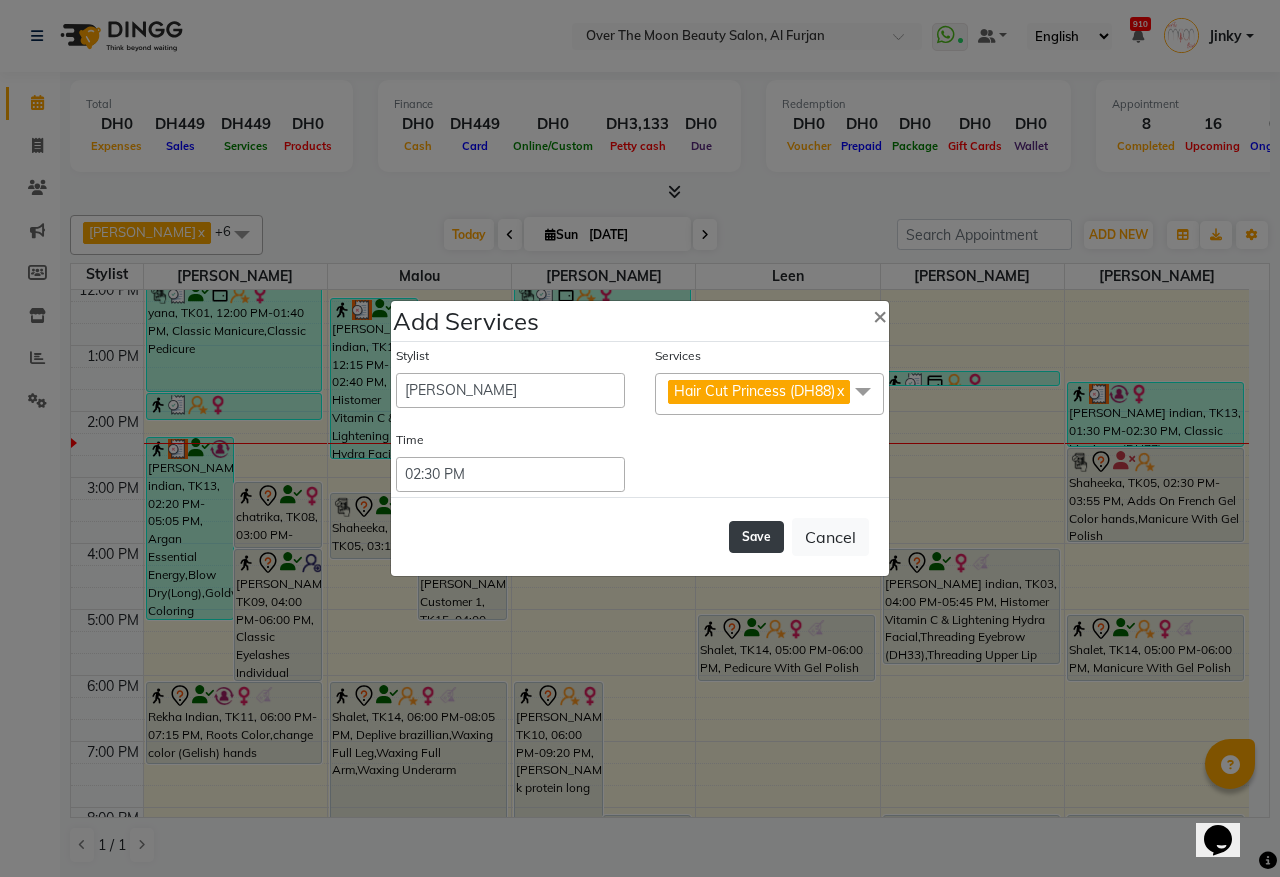 click on "Save" 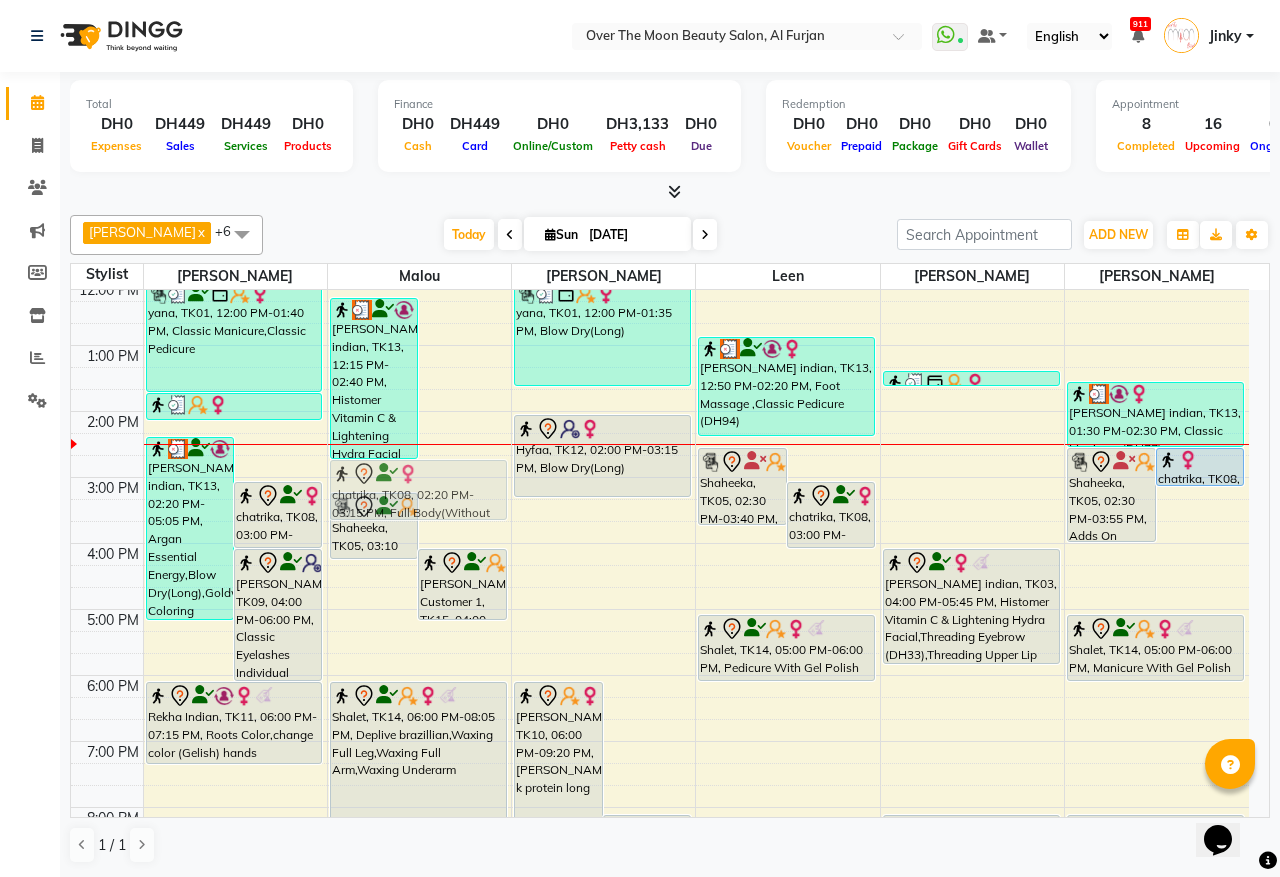 click on "Sangita indian, TK13, 12:15 PM-02:40 PM, Histomer Vitamin C & Lightening Hydra Facial ,Hot Oil/Cream,Histomer Eye Treatment (DH275)             chatrika, TK08, 02:20 PM-03:15 PM, Full Body(Without Bikkini)             Shaheeka, TK05, 03:10 PM-04:10 PM, Neck And Shoulder Massage             Varsha Customer 1, TK15, 04:00 PM-05:05 PM, HM Brazillian,HM Upperlip             Shalet, TK14, 06:00 PM-08:05 PM, Deplive brazillian,Waxing Full Leg,Waxing Full Arm,Waxing Underarm             chatrika, TK08, 02:20 PM-03:15 PM, Full Body(Without Bikkini)" at bounding box center (419, 576) 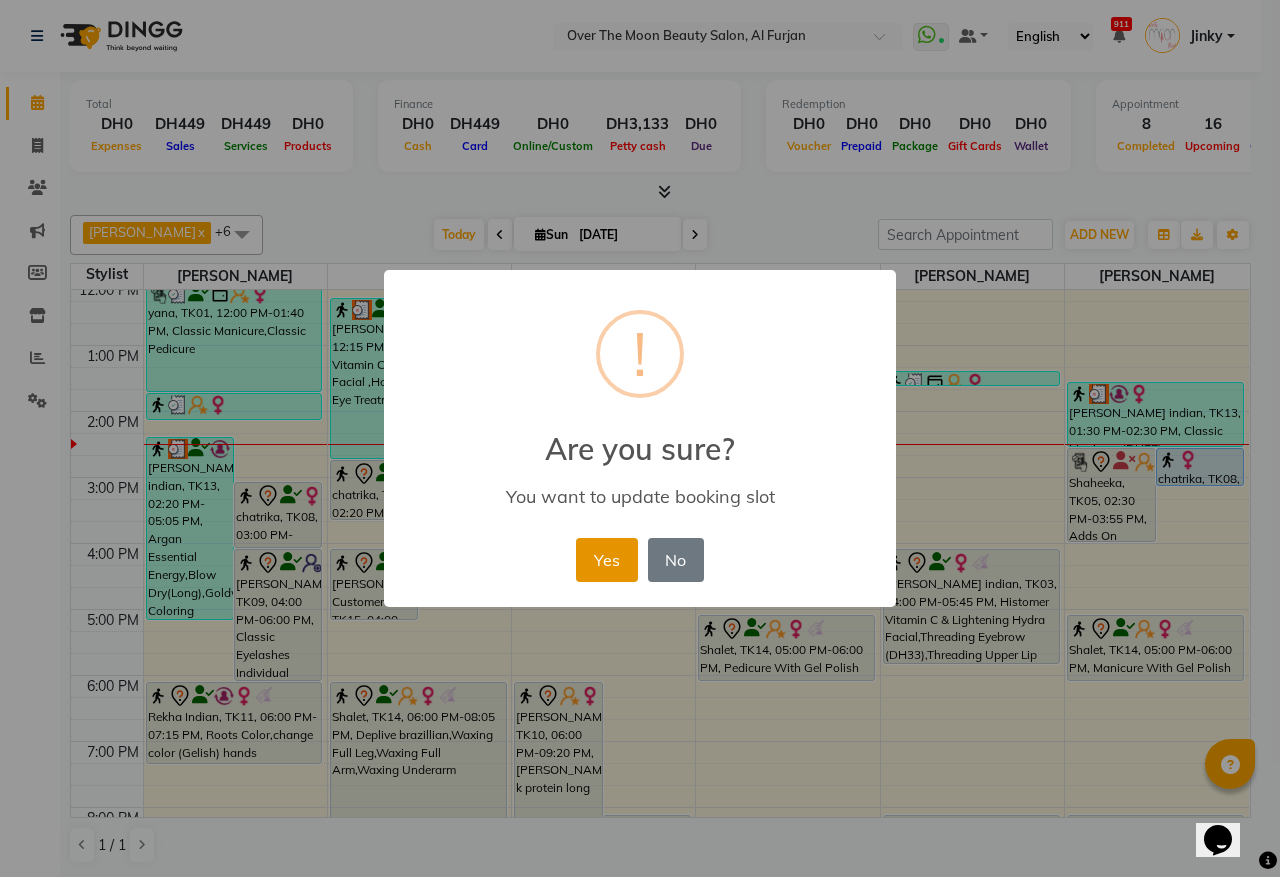 click on "Yes" at bounding box center (606, 560) 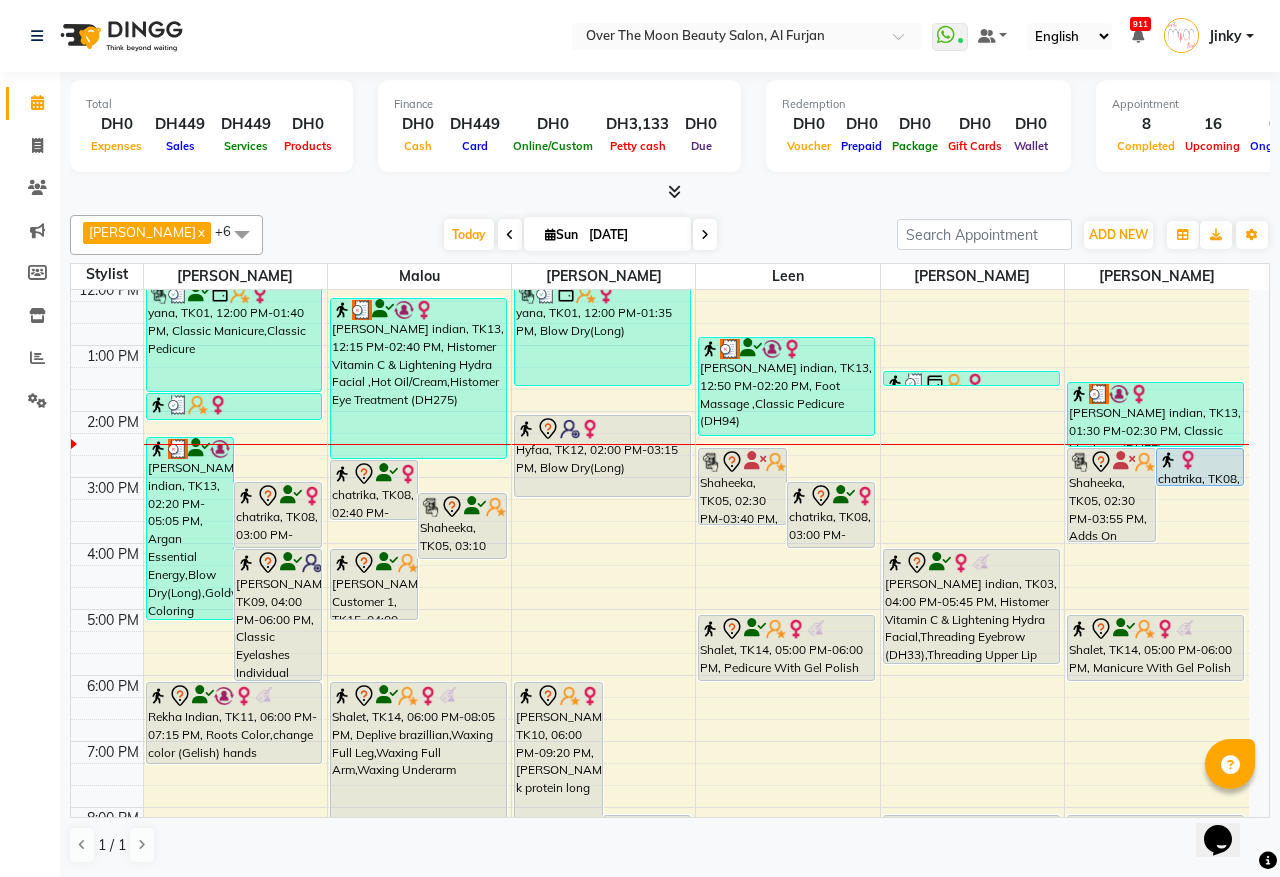 click at bounding box center [374, 474] 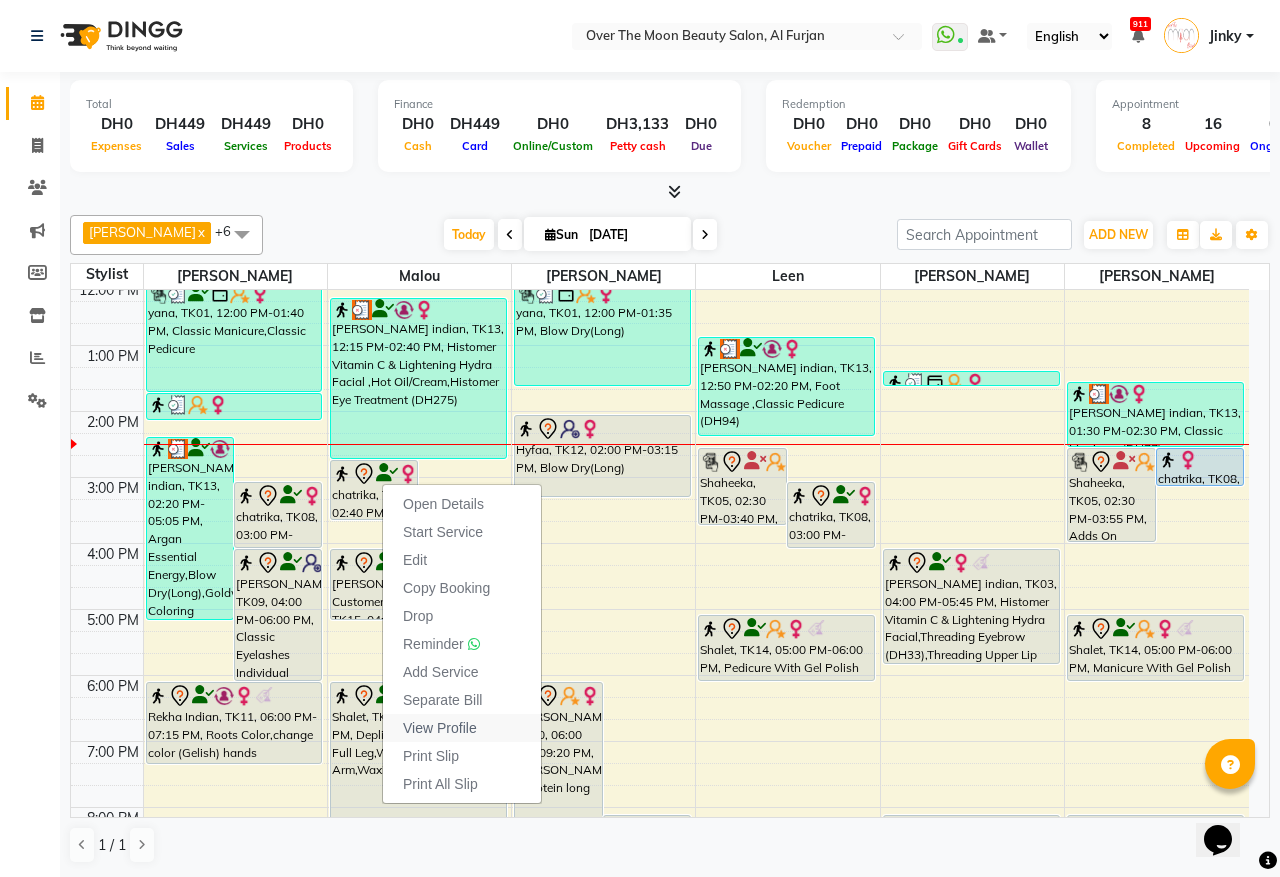 click on "View Profile" at bounding box center (440, 728) 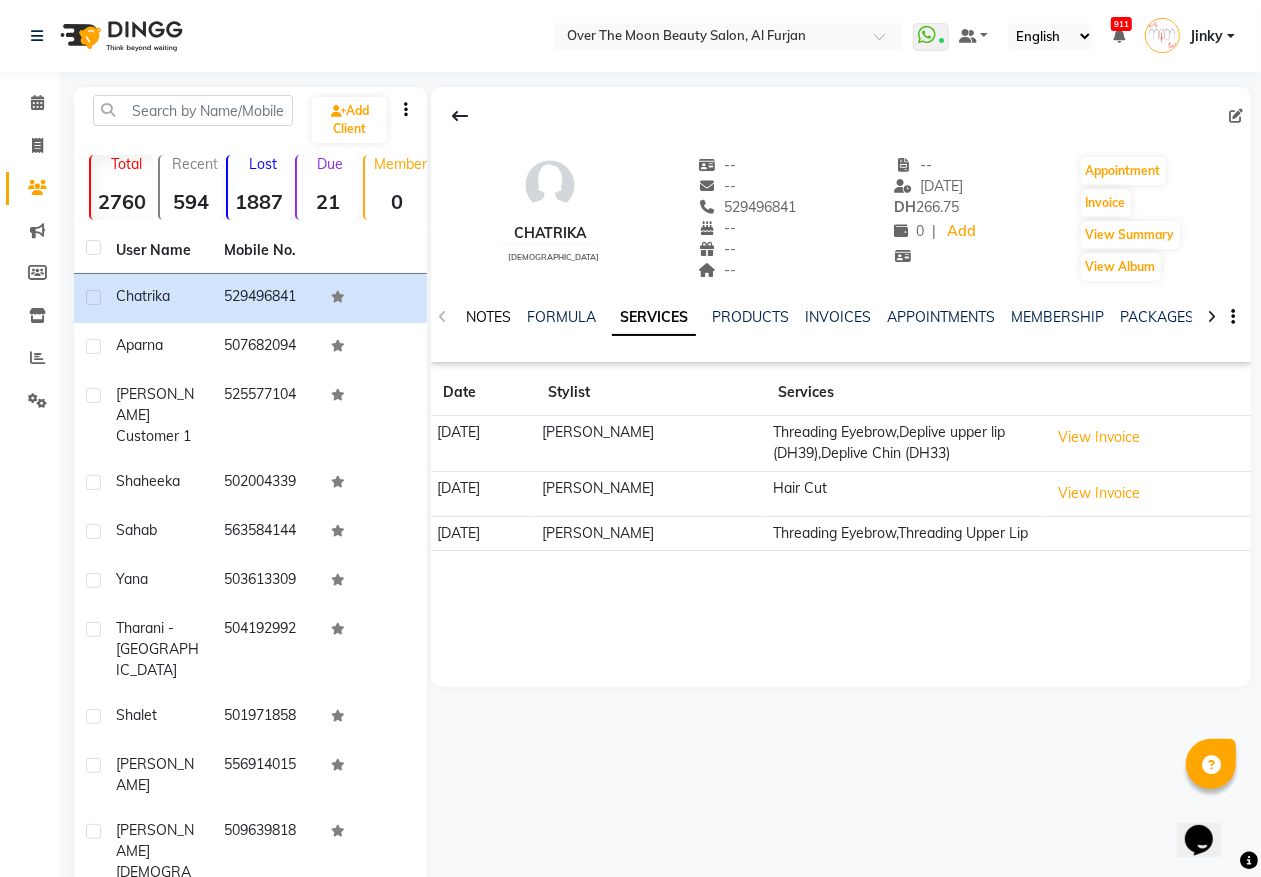 click on "NOTES" 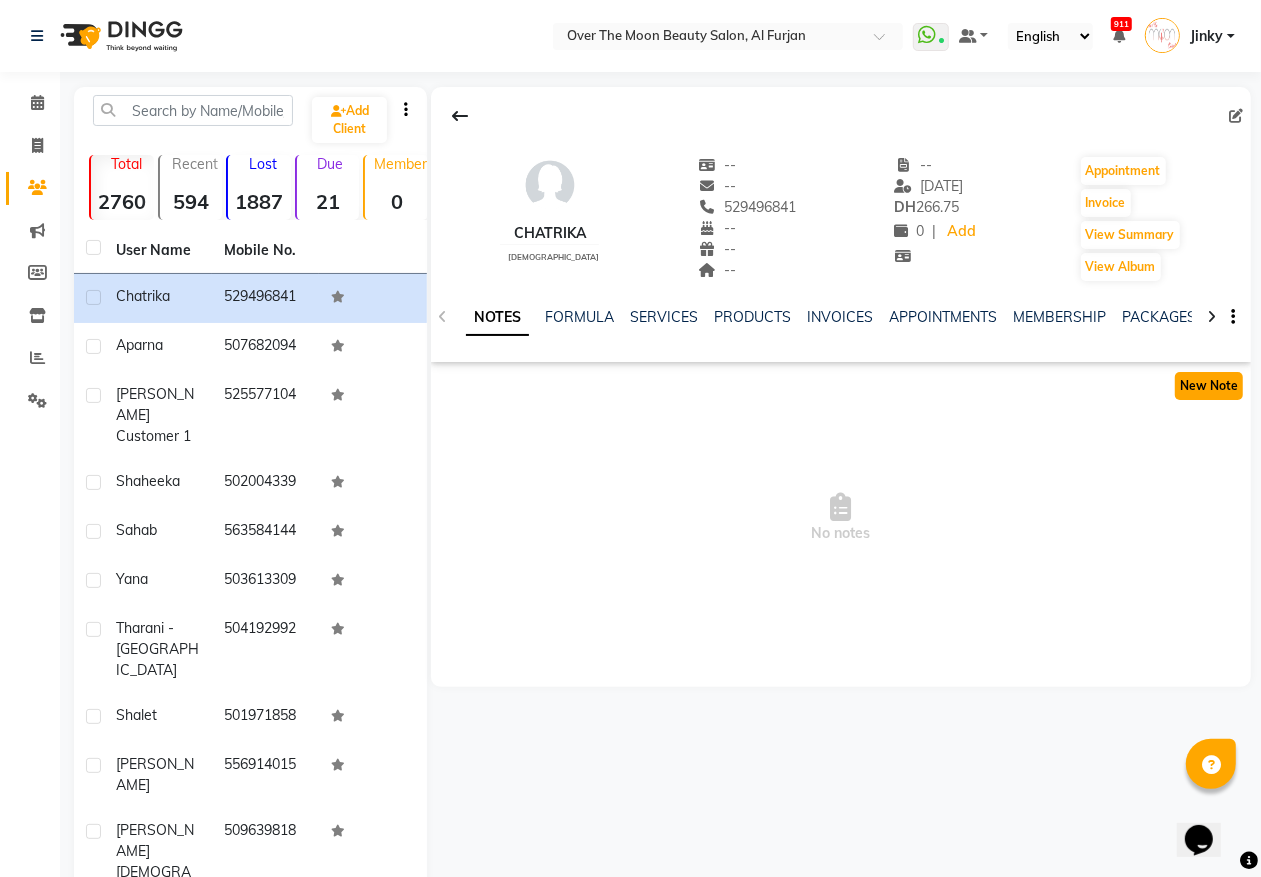 click on "New Note" 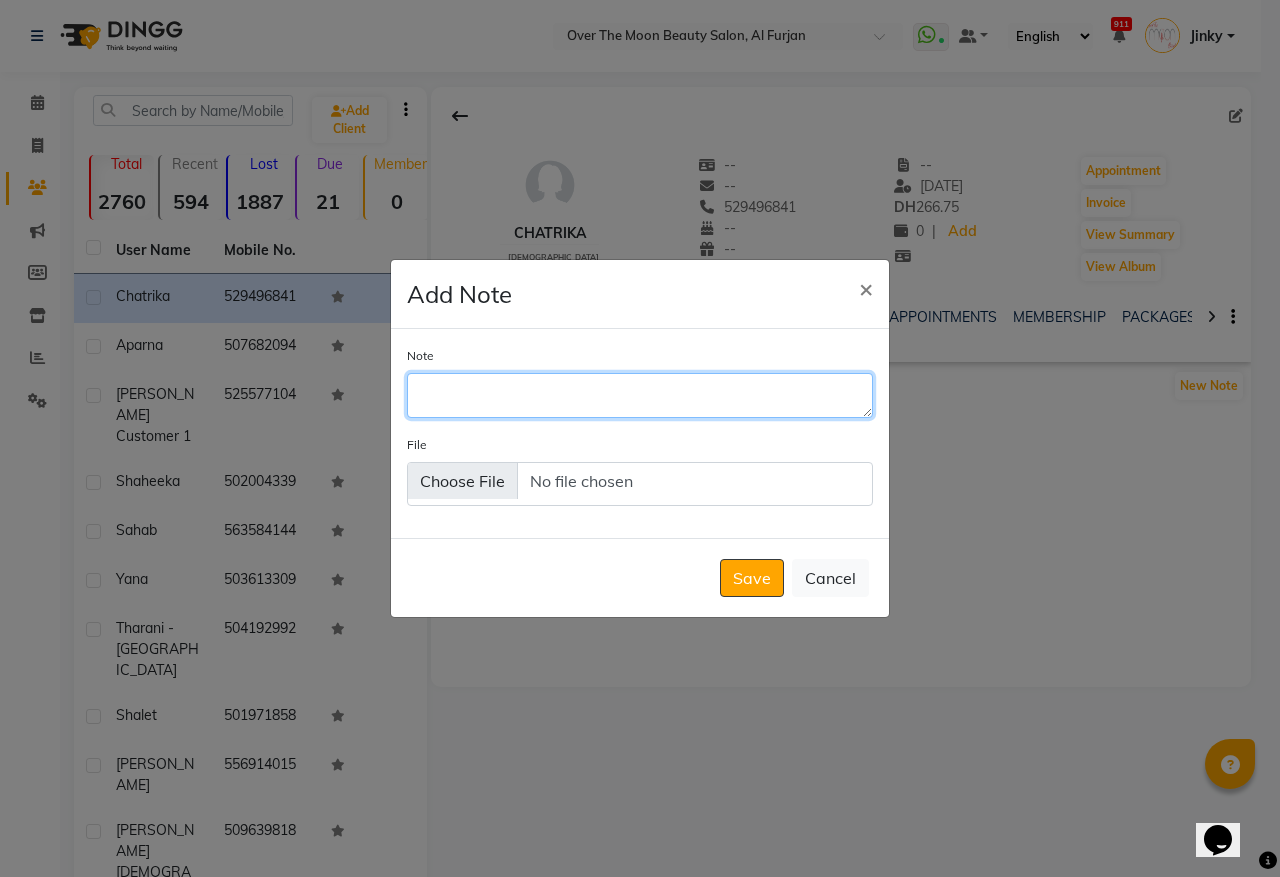 click on "Note" at bounding box center [640, 395] 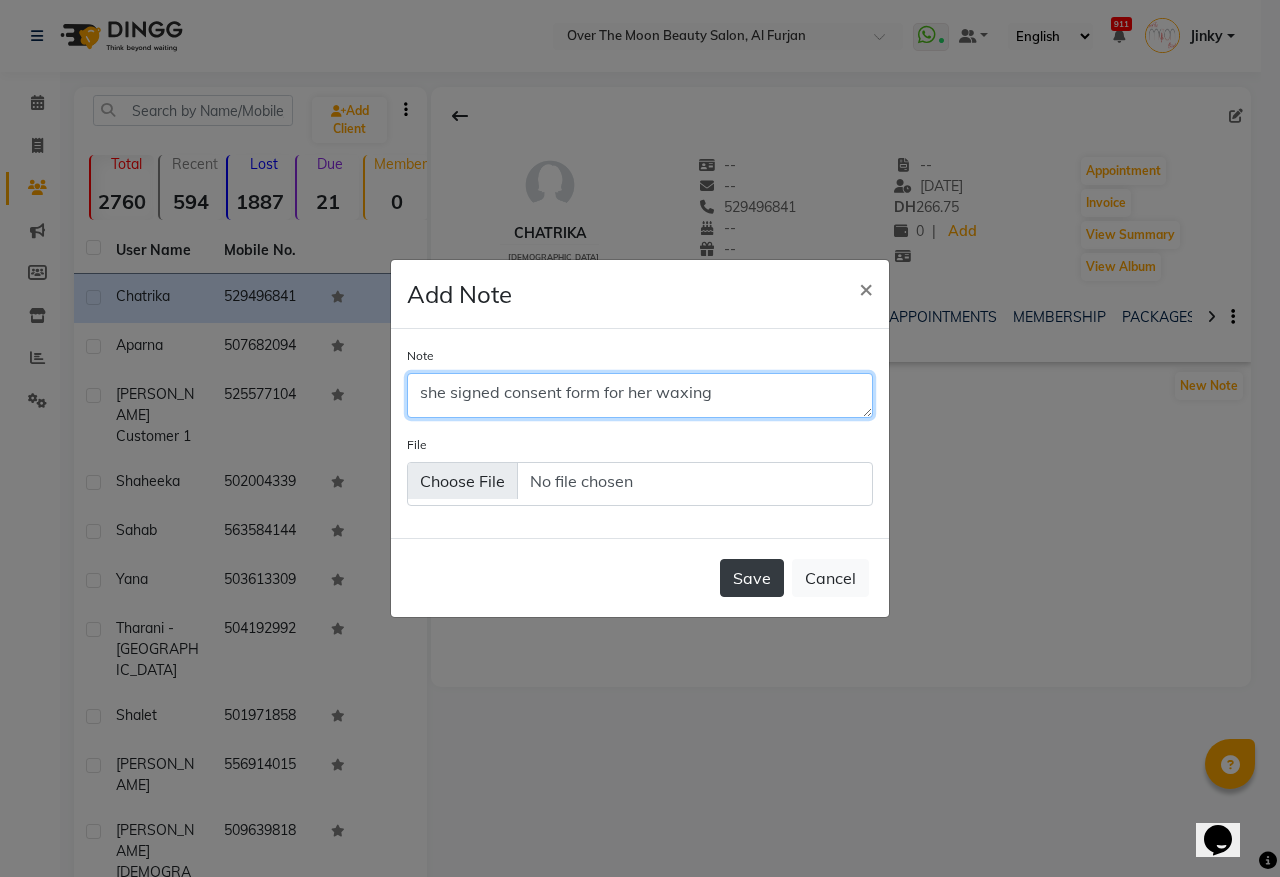 type on "she signed consent form for her waxing" 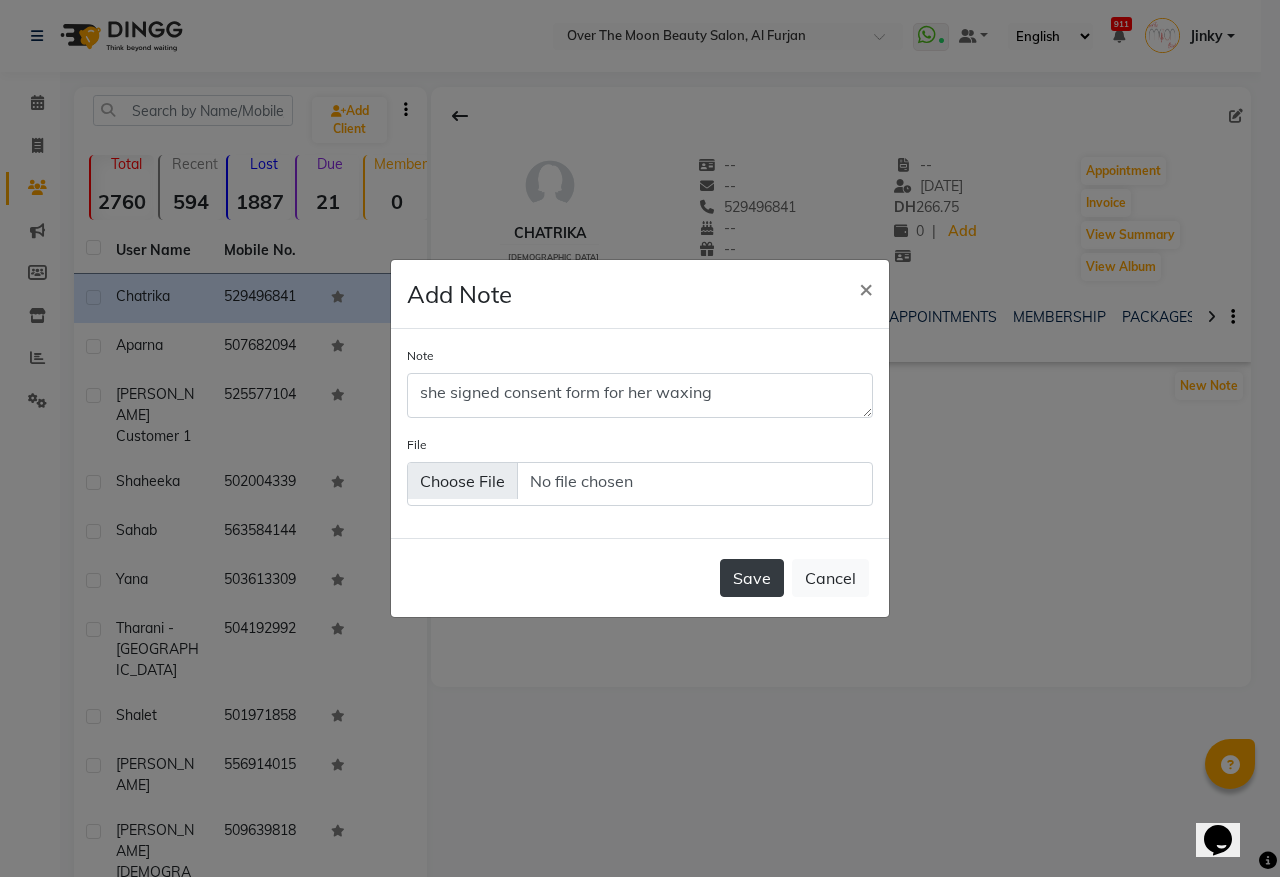 click on "Save" 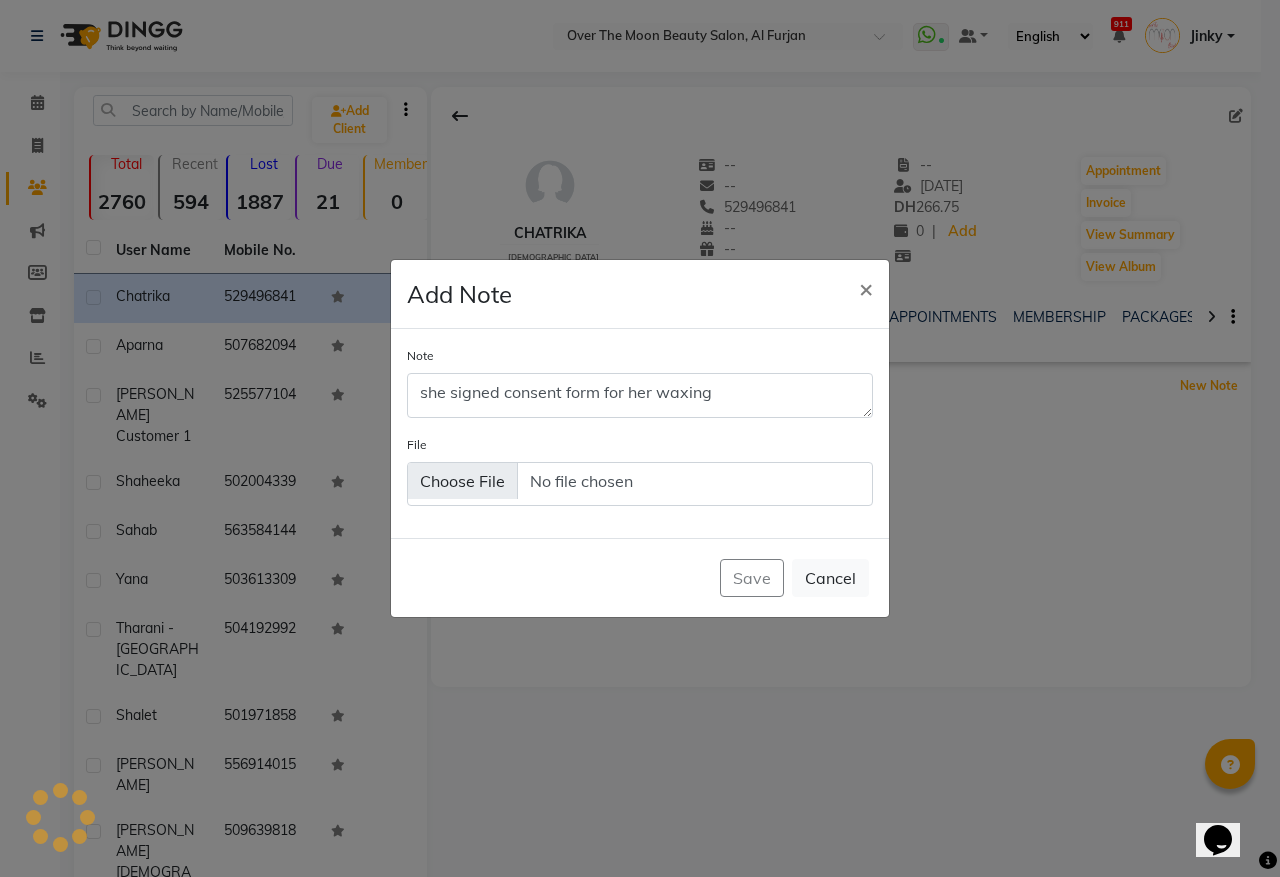 type 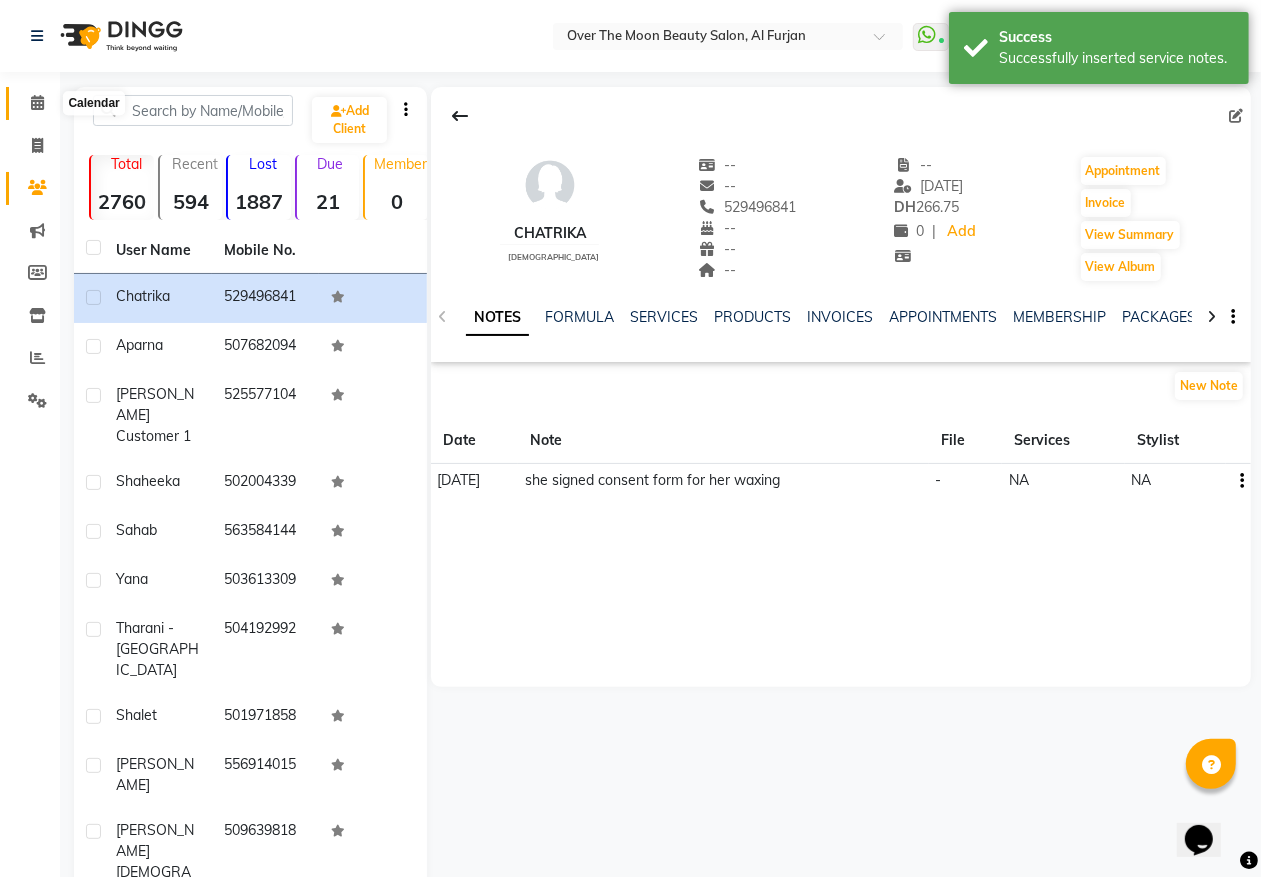 click 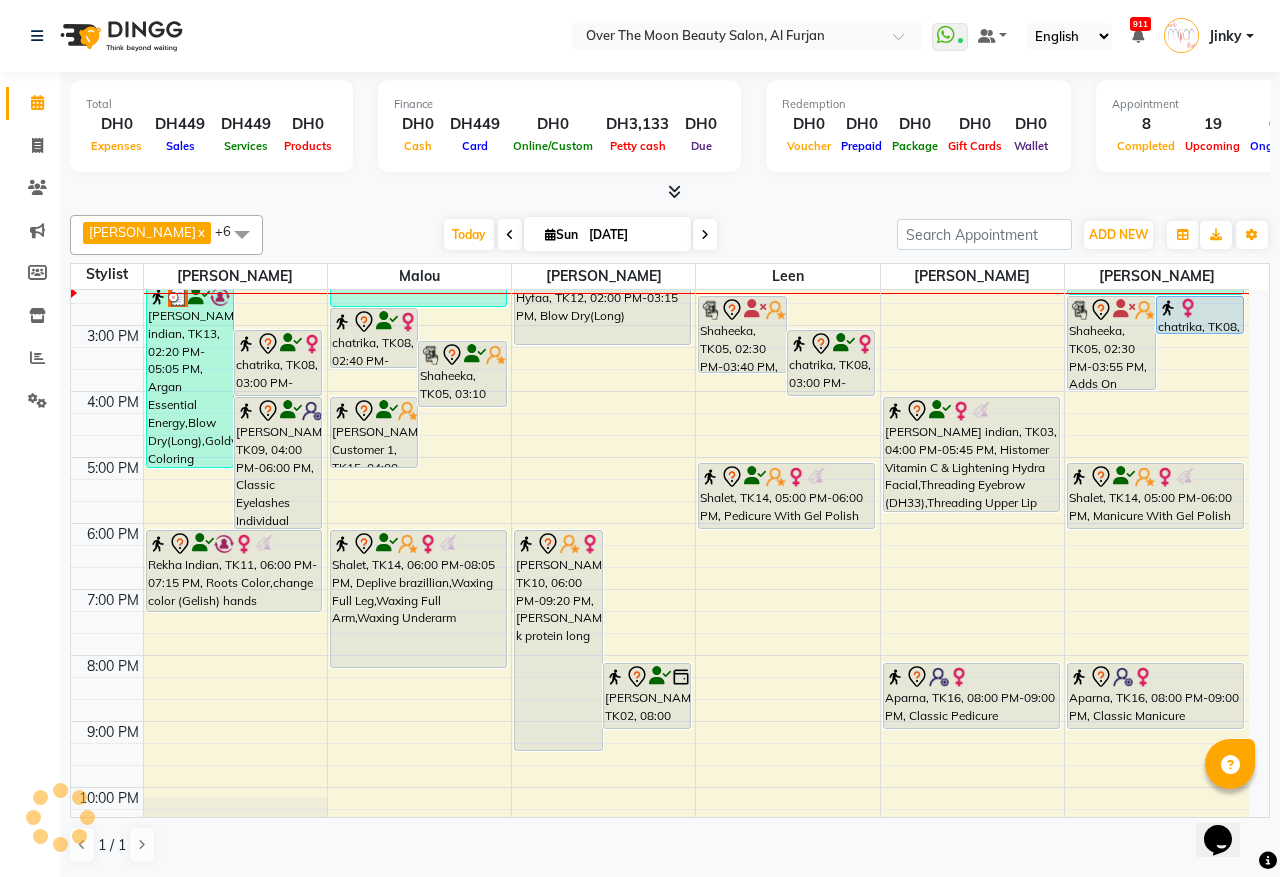 scroll, scrollTop: 416, scrollLeft: 0, axis: vertical 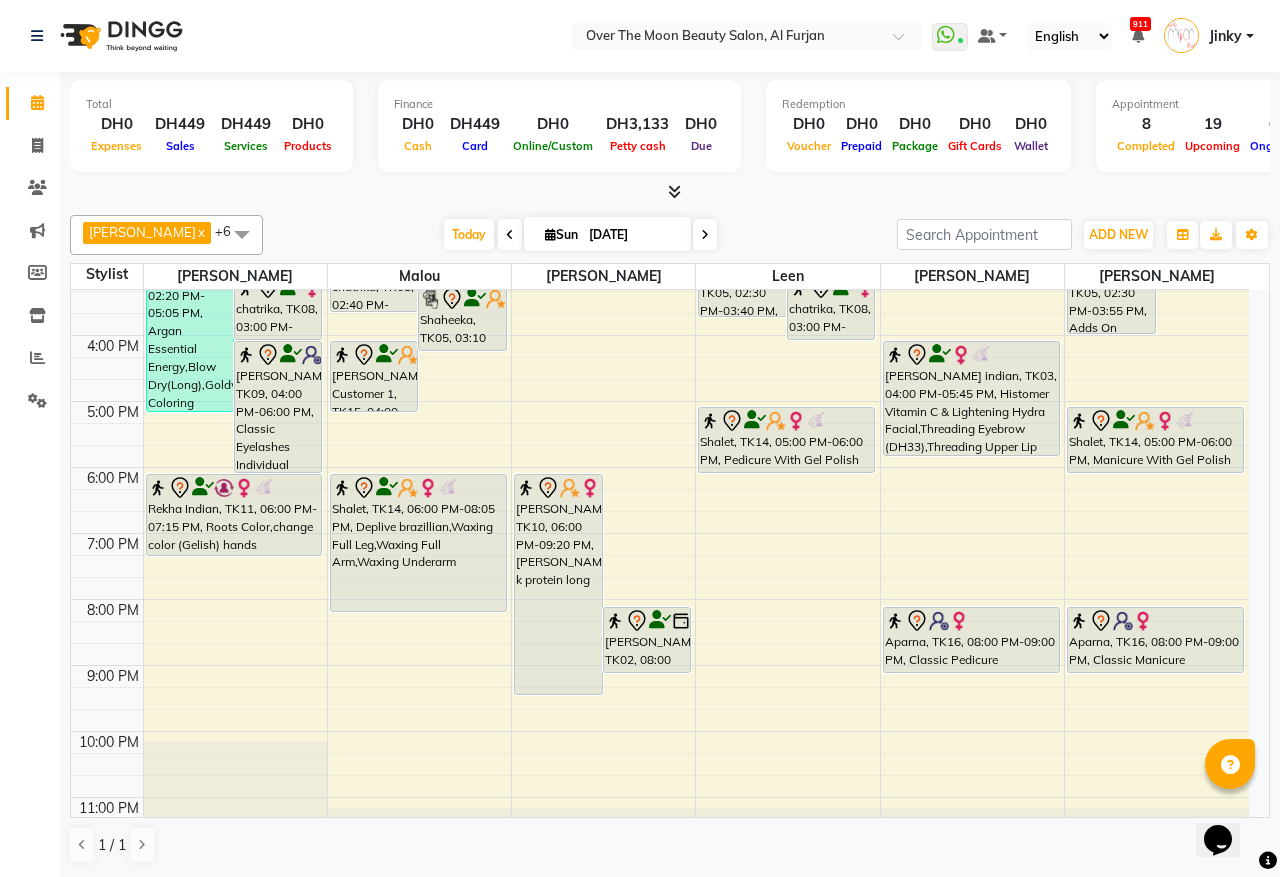 click on "9:00 AM 10:00 AM 11:00 AM 12:00 PM 1:00 PM 2:00 PM 3:00 PM 4:00 PM 5:00 PM 6:00 PM 7:00 PM 8:00 PM 9:00 PM 10:00 PM 11:00 PM     Sangita indian, TK13, 02:20 PM-05:05 PM, Argan Essential Energy,Blow Dry(Long),Goldwell Coloring Colorance (Rinsage) -  (DH330),Kevin Murphy Scalp.Spa (DH275)             chatrika, TK08, 03:00 PM-04:00 PM, Manicure With Gel Polish             Harshitha Parikshith, TK09, 04:00 PM-06:00 PM, Classic Eyelashes Individual Extension     yana, TK01, 12:00 PM-01:40 PM, Classic Manicure,Classic Pedicure     Sahab, TK06, 01:40 PM-02:05 PM, Threading Eyebrow,Threading Upper Lip             Rekha Indian, TK11, 06:00 PM-07:15 PM, Roots Color,change color (Gelish)  hands             chatrika, TK08, 02:40 PM-03:35 PM, Full Body(Without Bikkini)             Shaheeka, TK05, 03:10 PM-04:10 PM, Neck And Shoulder Massage             Varsha Customer 1, TK15, 04:00 PM-05:05 PM, HM Brazillian,HM Upperlip                             Saman Farooq, TK10, 06:00 PM-09:20 PM, sarah k protein long" at bounding box center [660, 368] 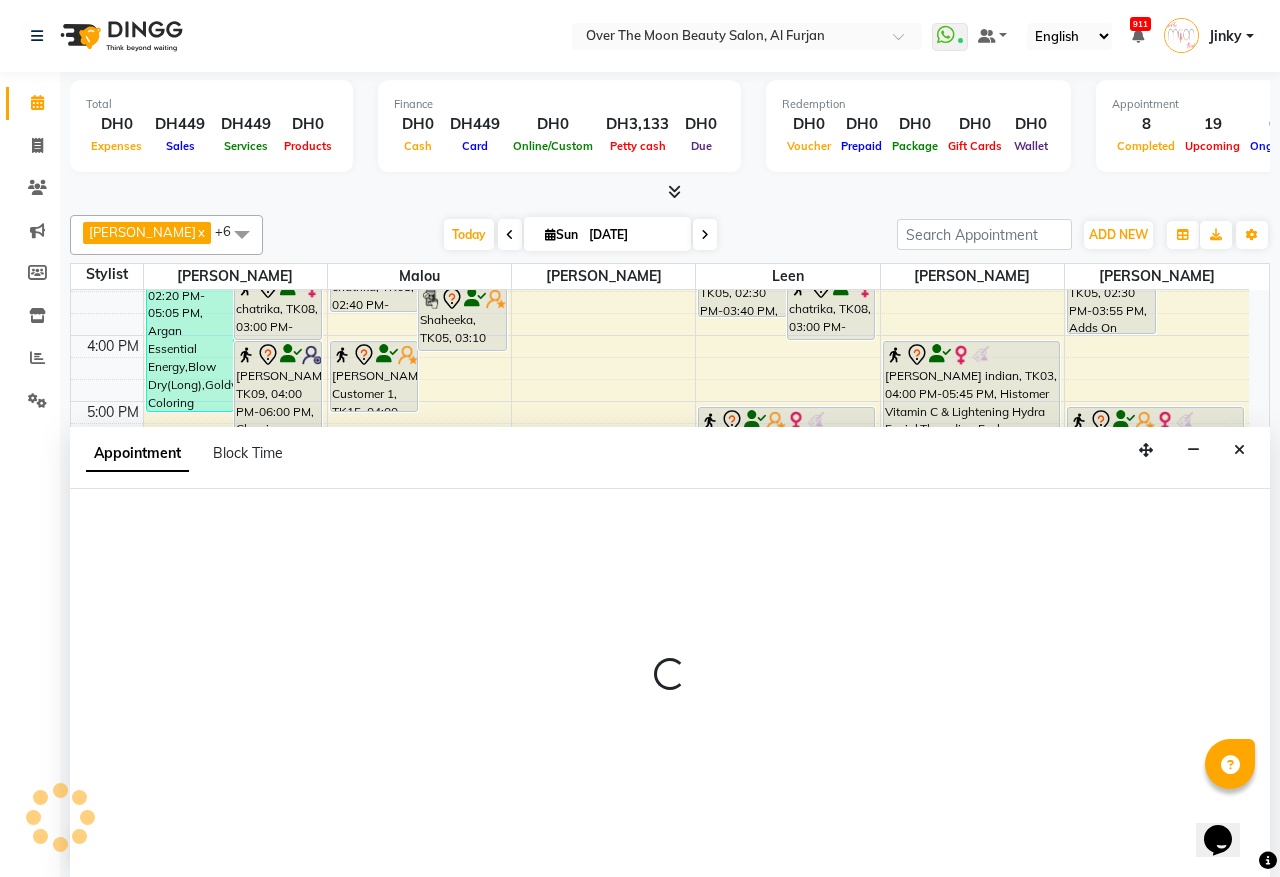 select on "64402" 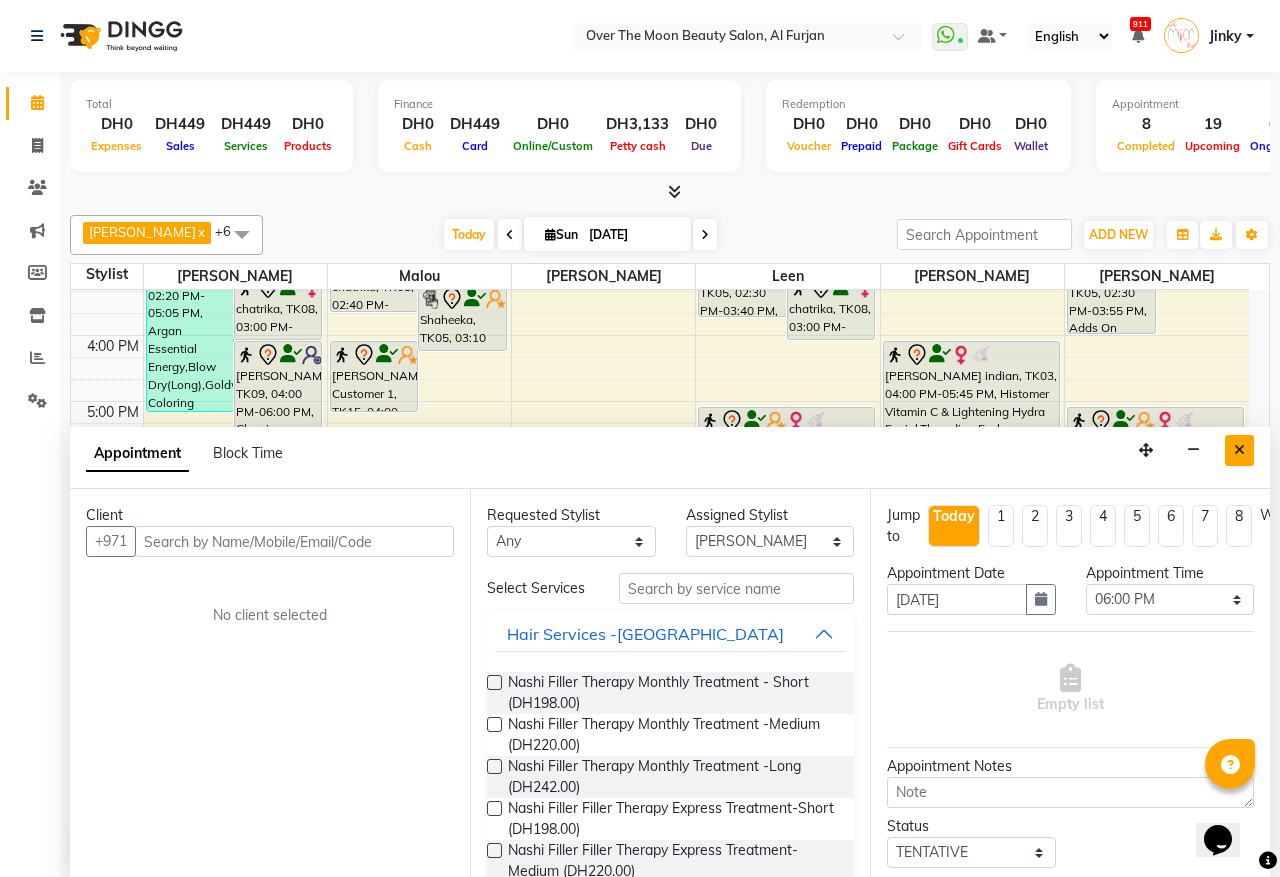 click at bounding box center (1239, 450) 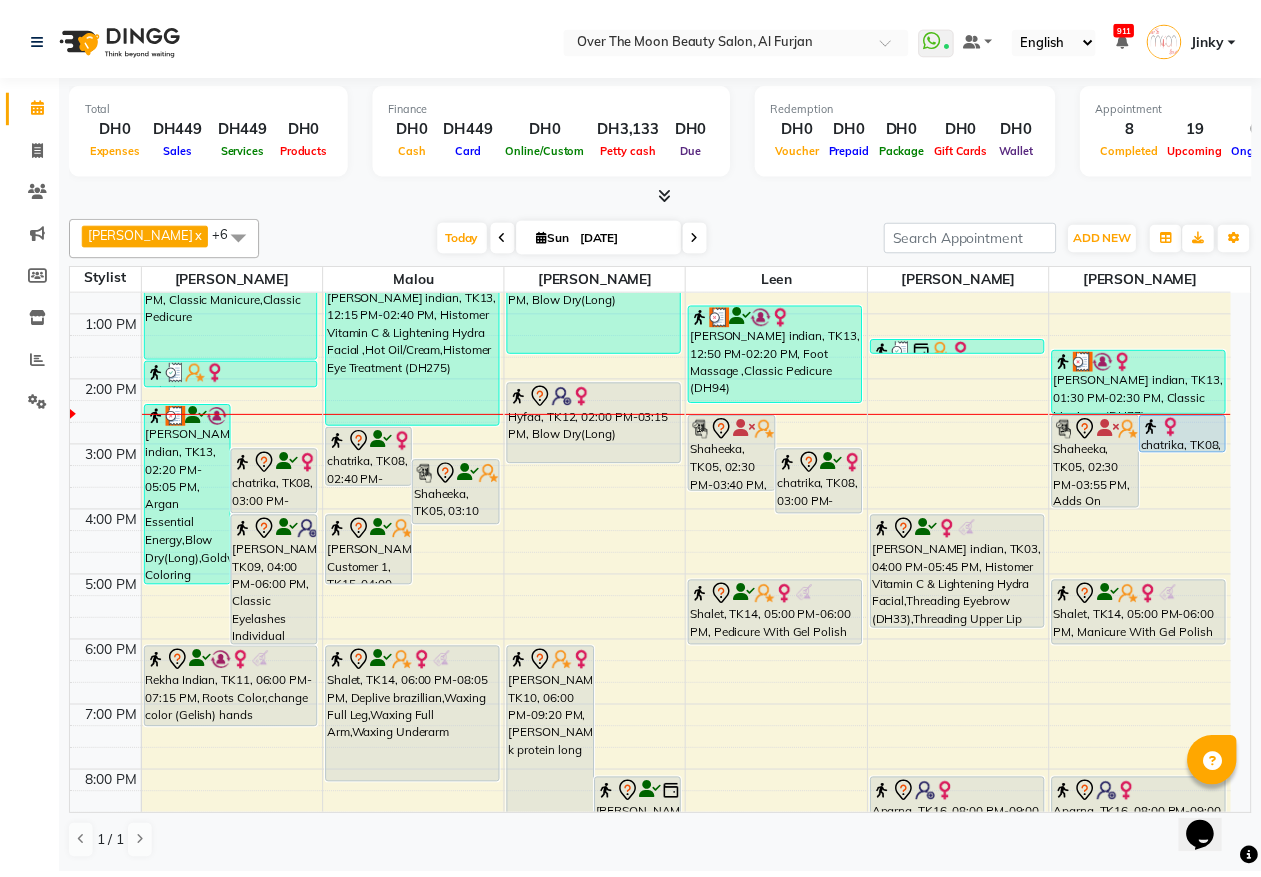 scroll, scrollTop: 208, scrollLeft: 0, axis: vertical 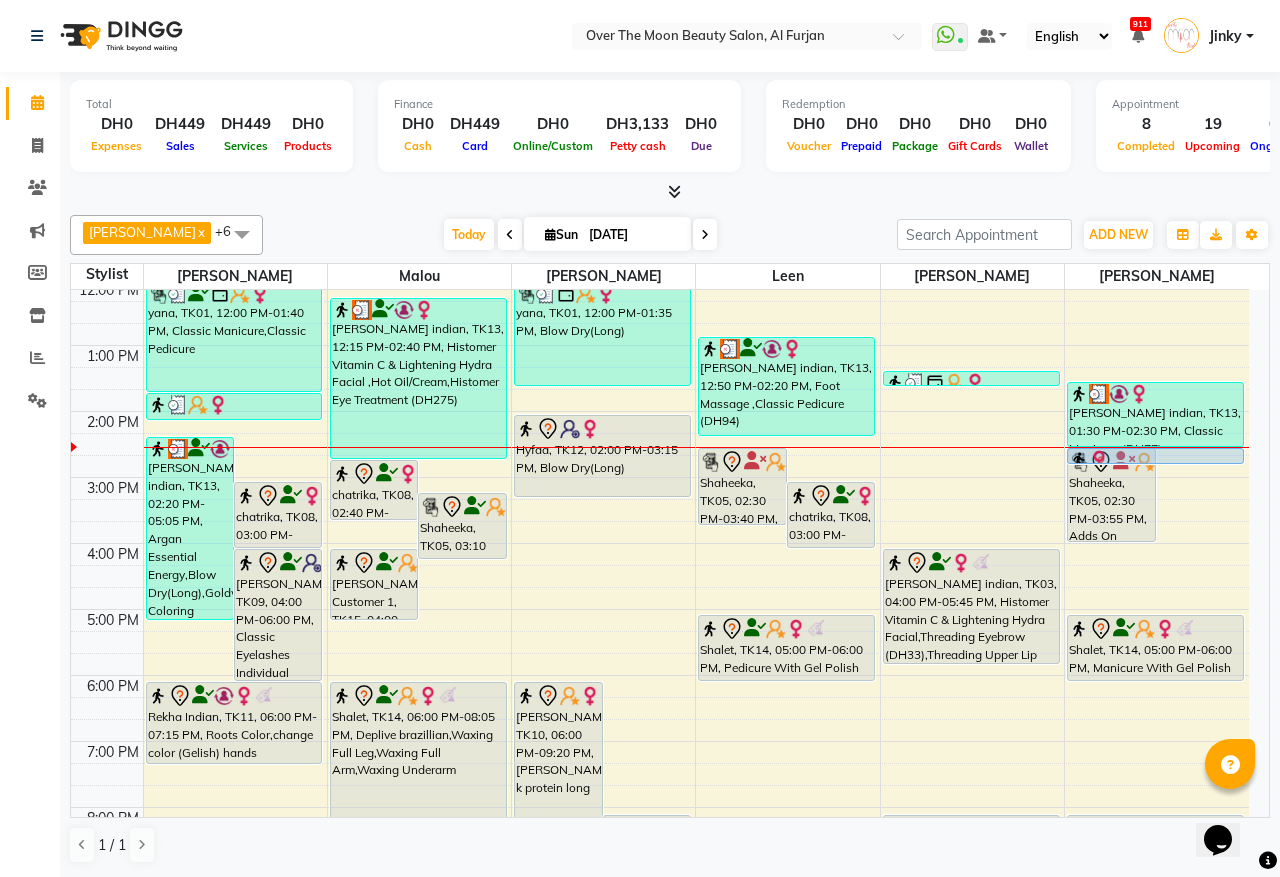 drag, startPoint x: 1192, startPoint y: 486, endPoint x: 1191, endPoint y: 473, distance: 13.038404 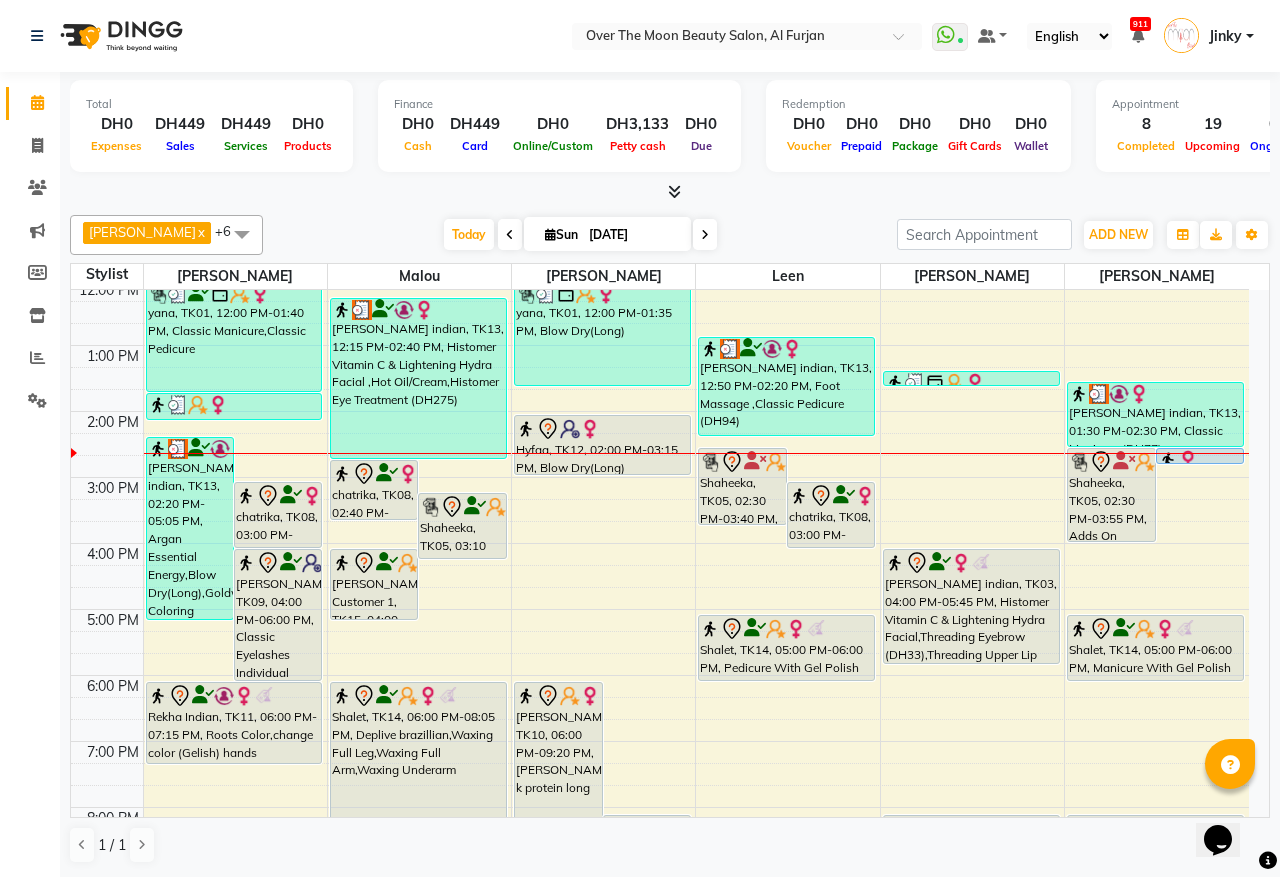 drag, startPoint x: 648, startPoint y: 493, endPoint x: 620, endPoint y: 411, distance: 86.64872 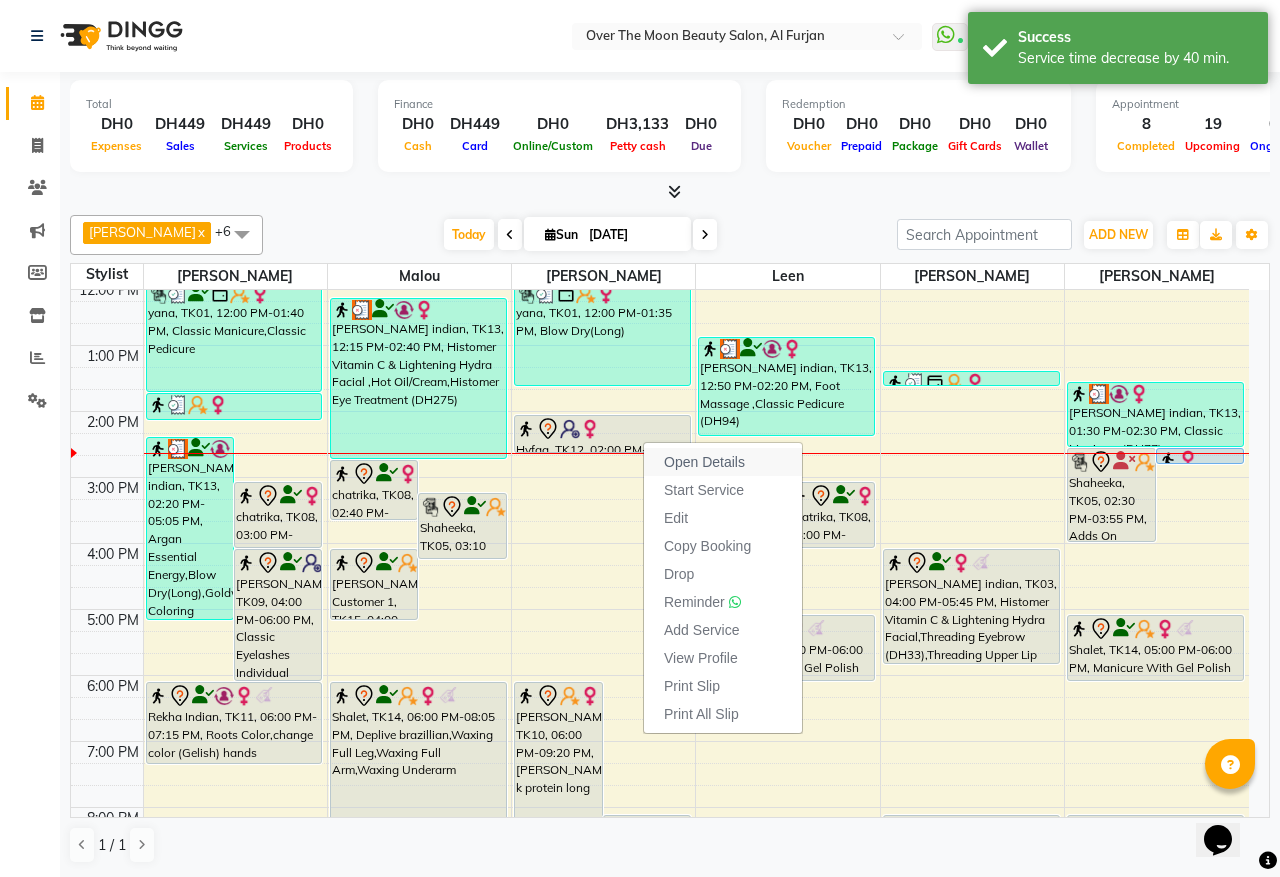 click on "Open Details" at bounding box center [704, 462] 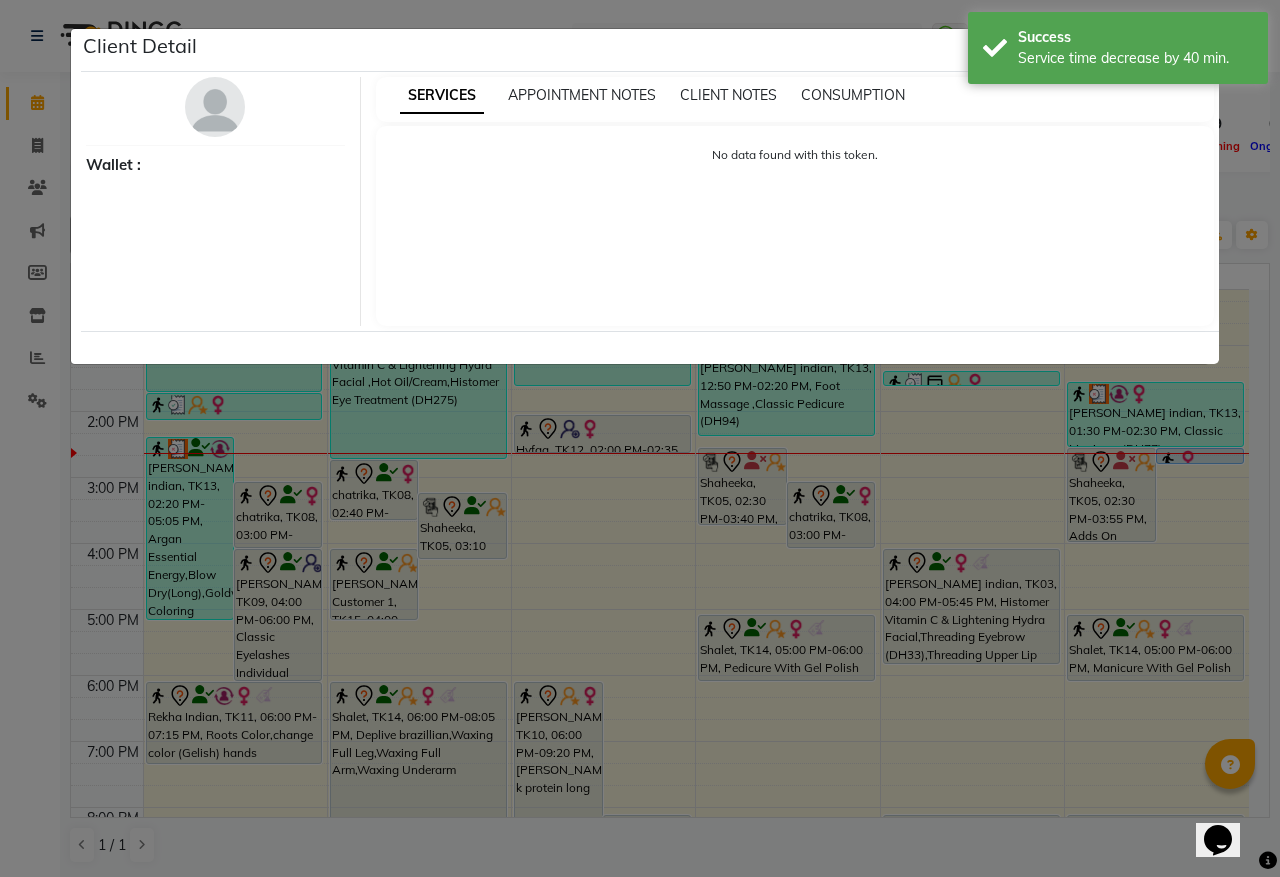 select on "7" 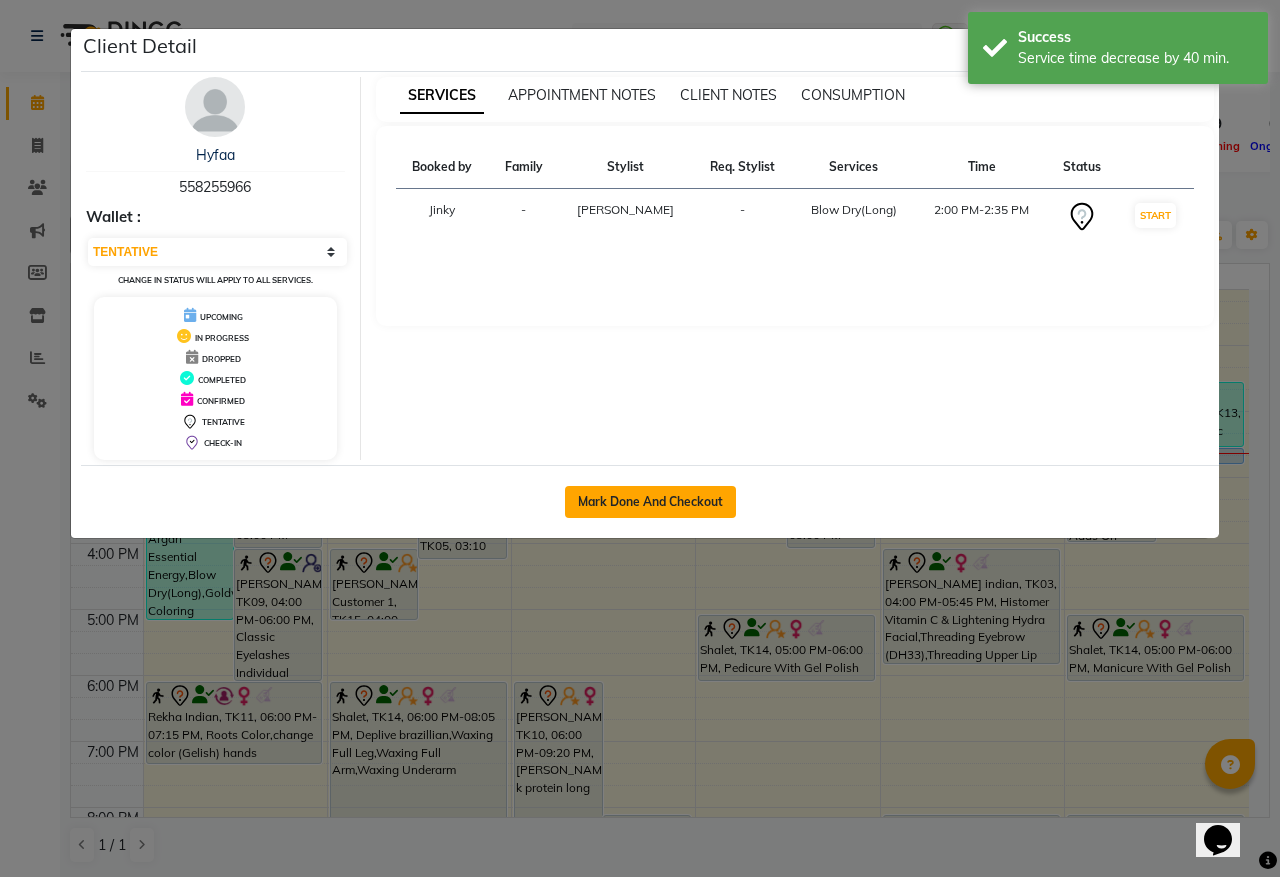 click on "Mark Done And Checkout" 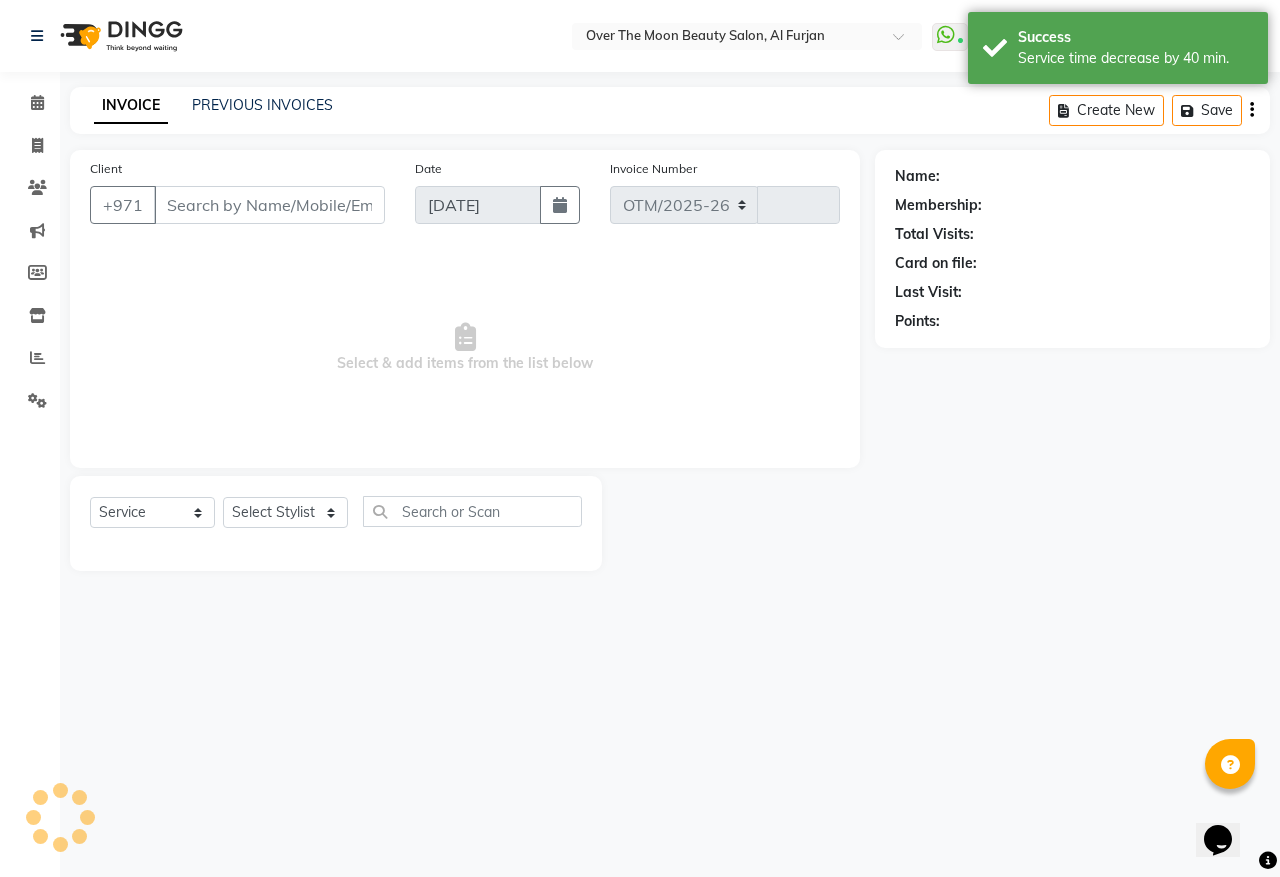 select on "3996" 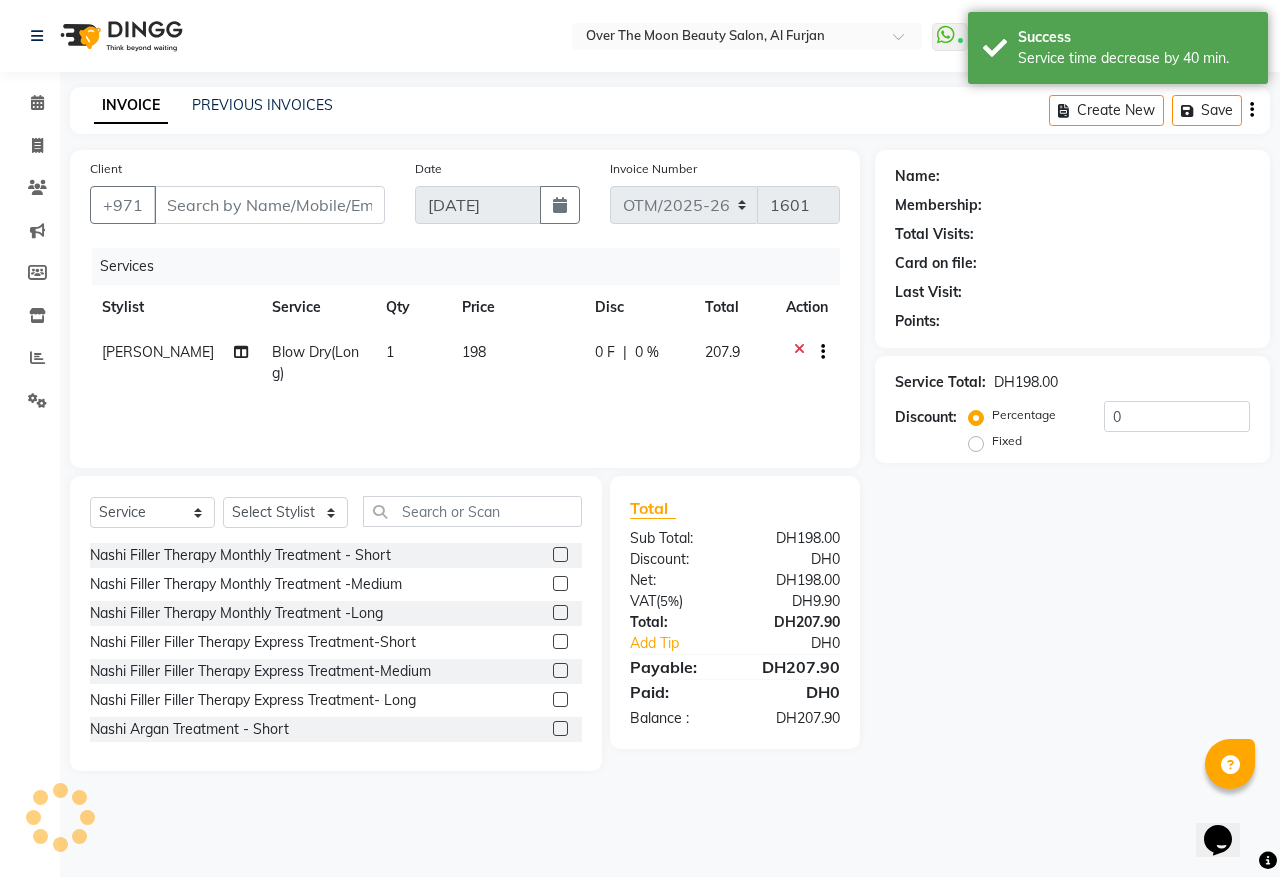 type on "558255966" 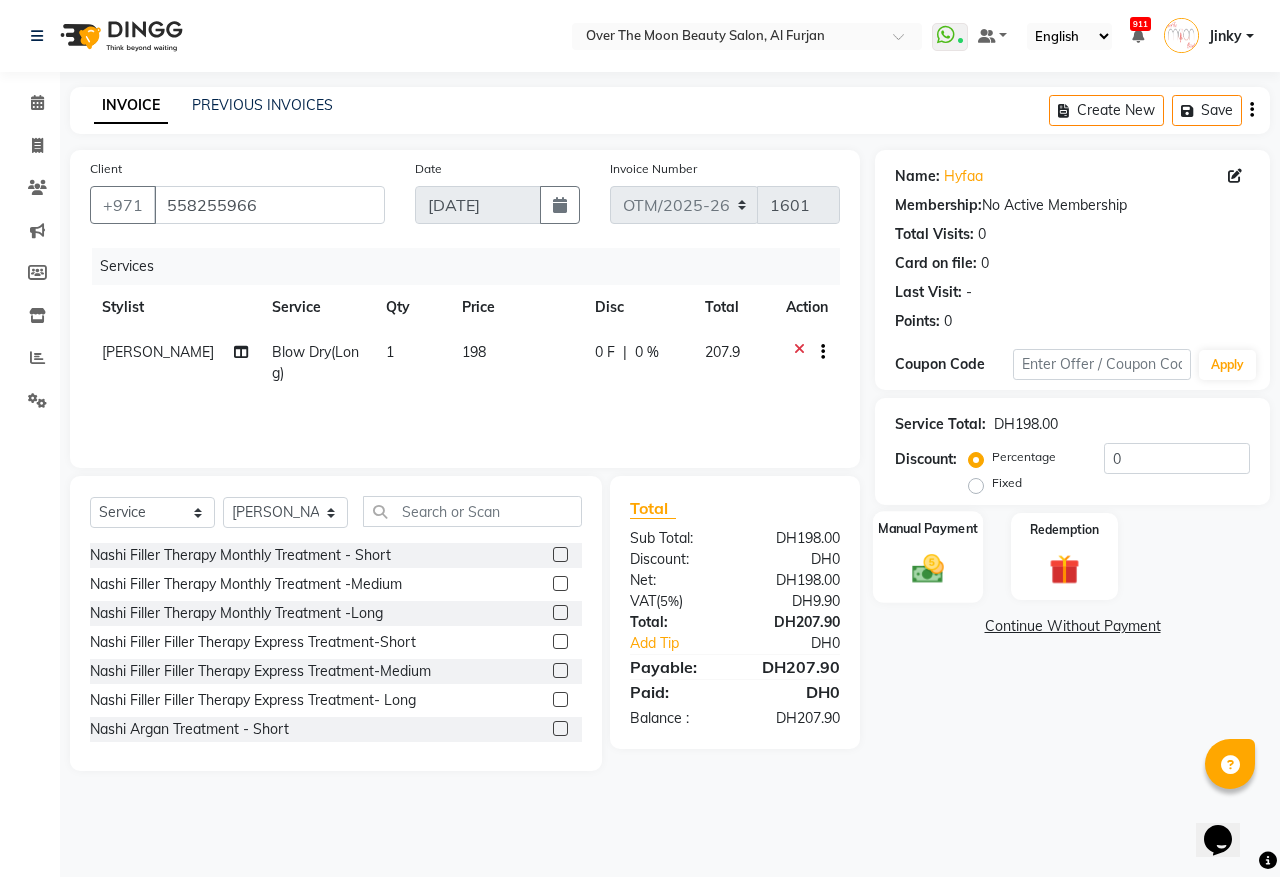 click 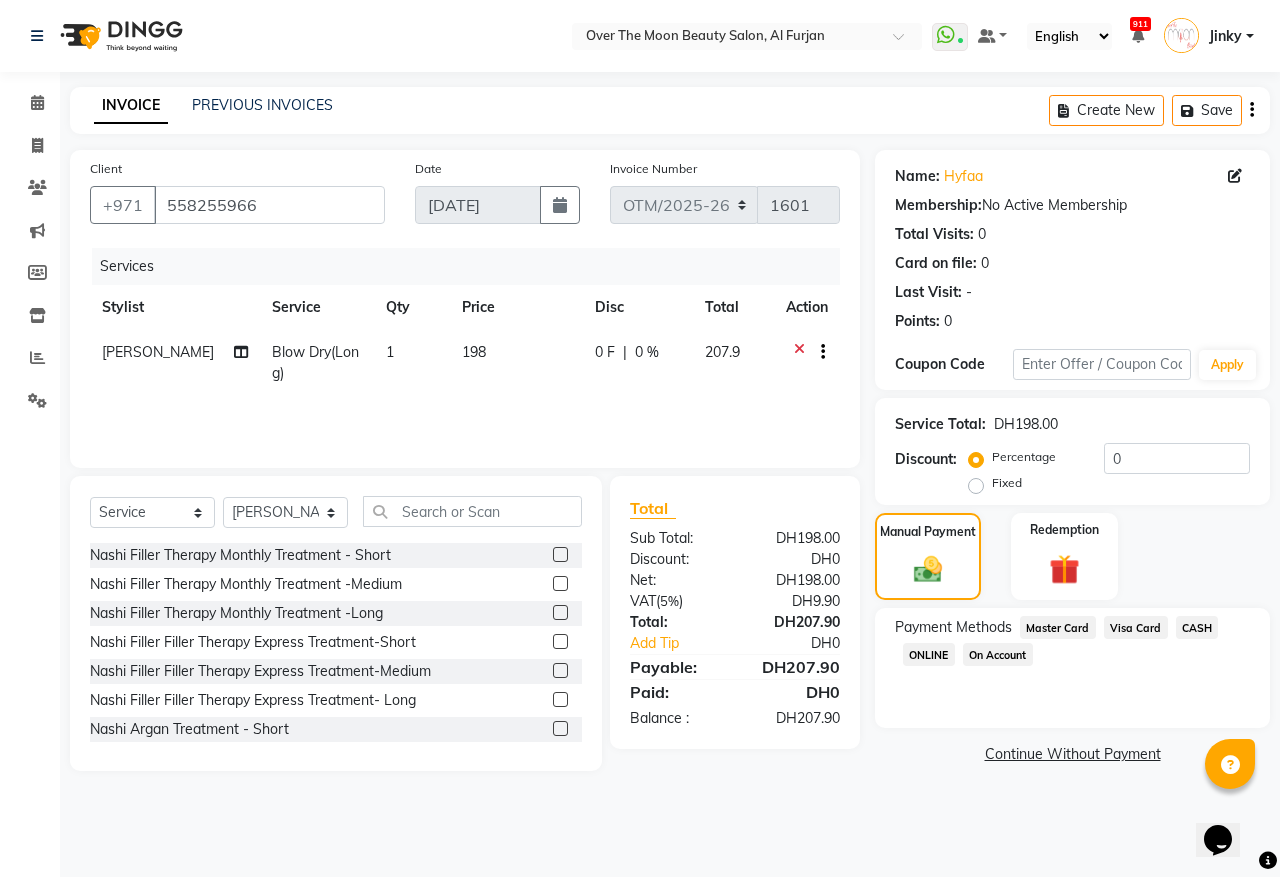 click on "Master Card" 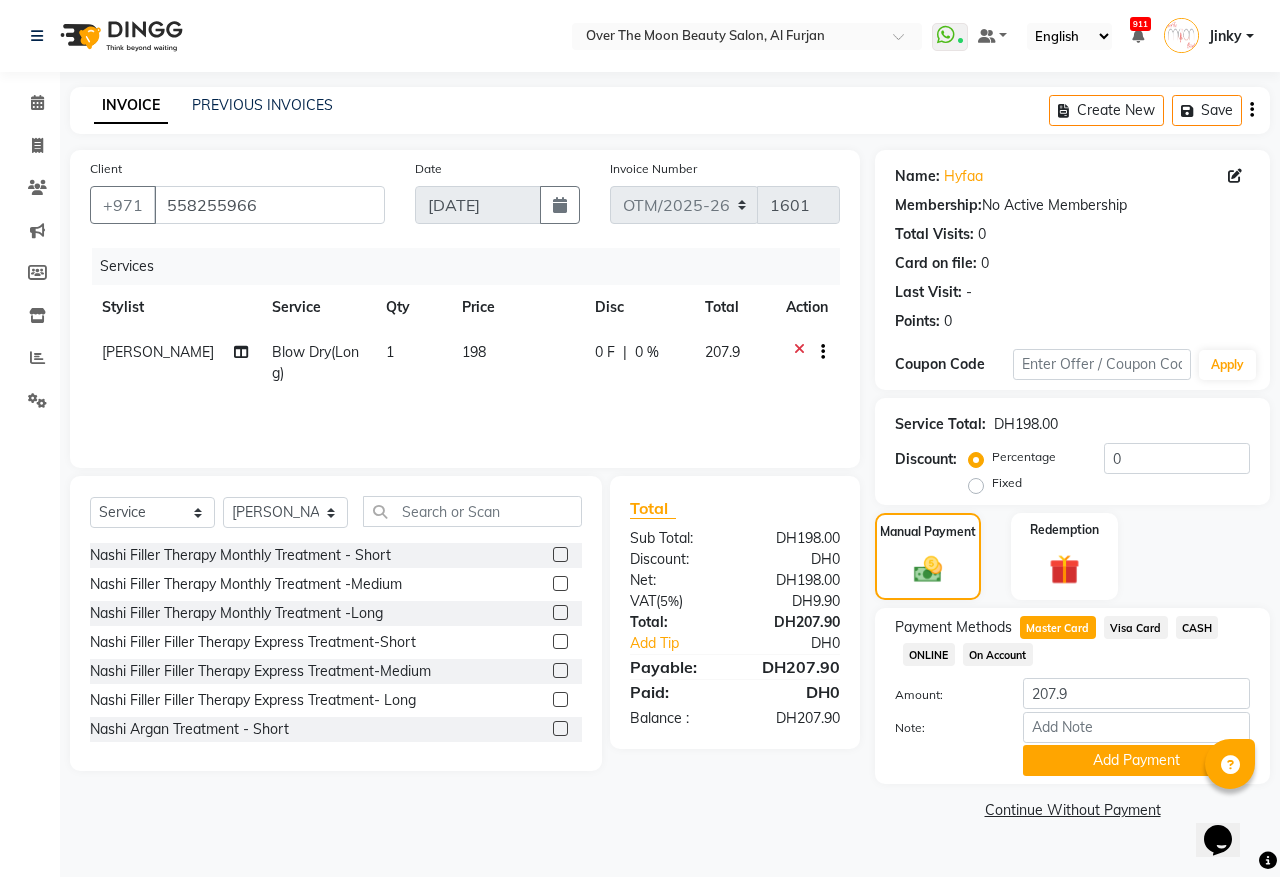 drag, startPoint x: 1082, startPoint y: 752, endPoint x: 1086, endPoint y: 656, distance: 96.0833 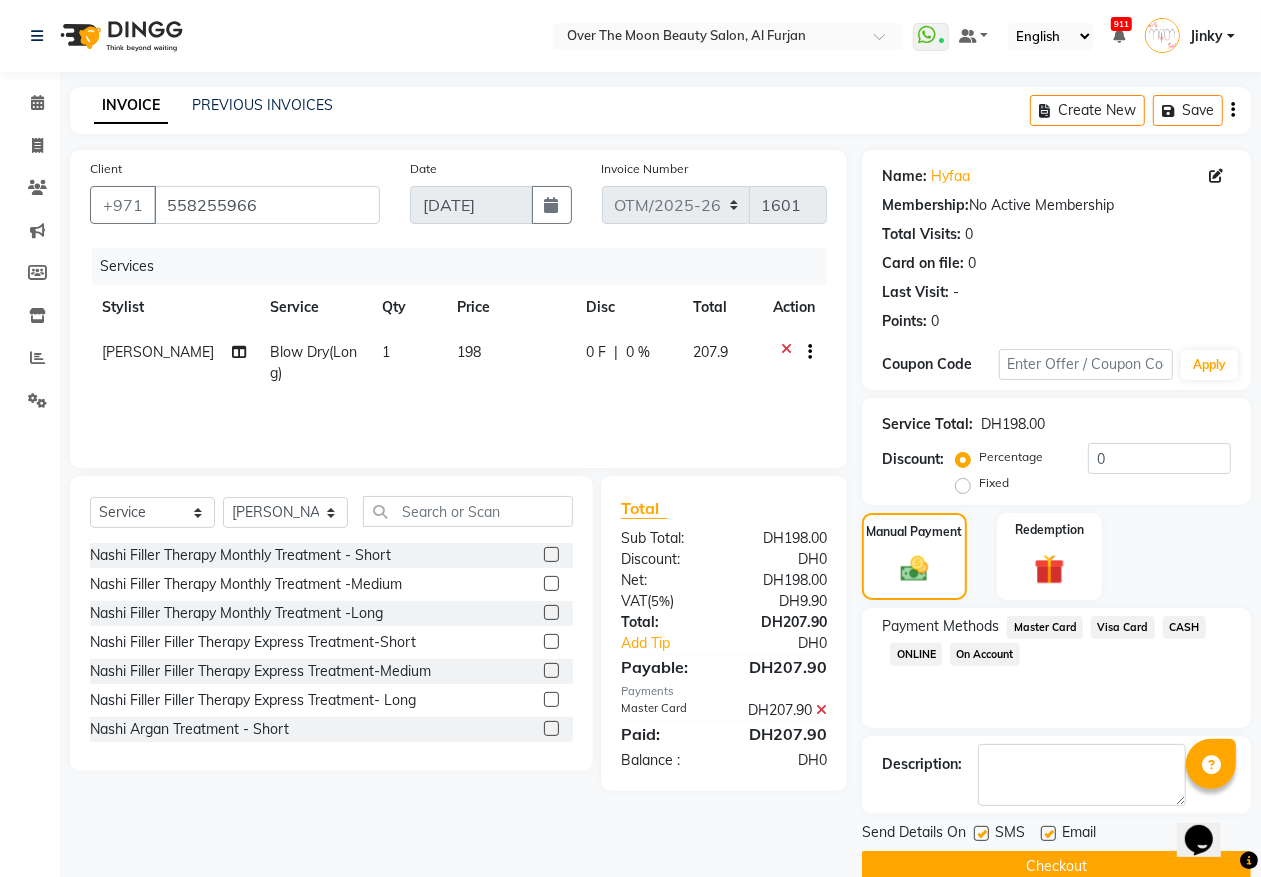 scroll, scrollTop: 35, scrollLeft: 0, axis: vertical 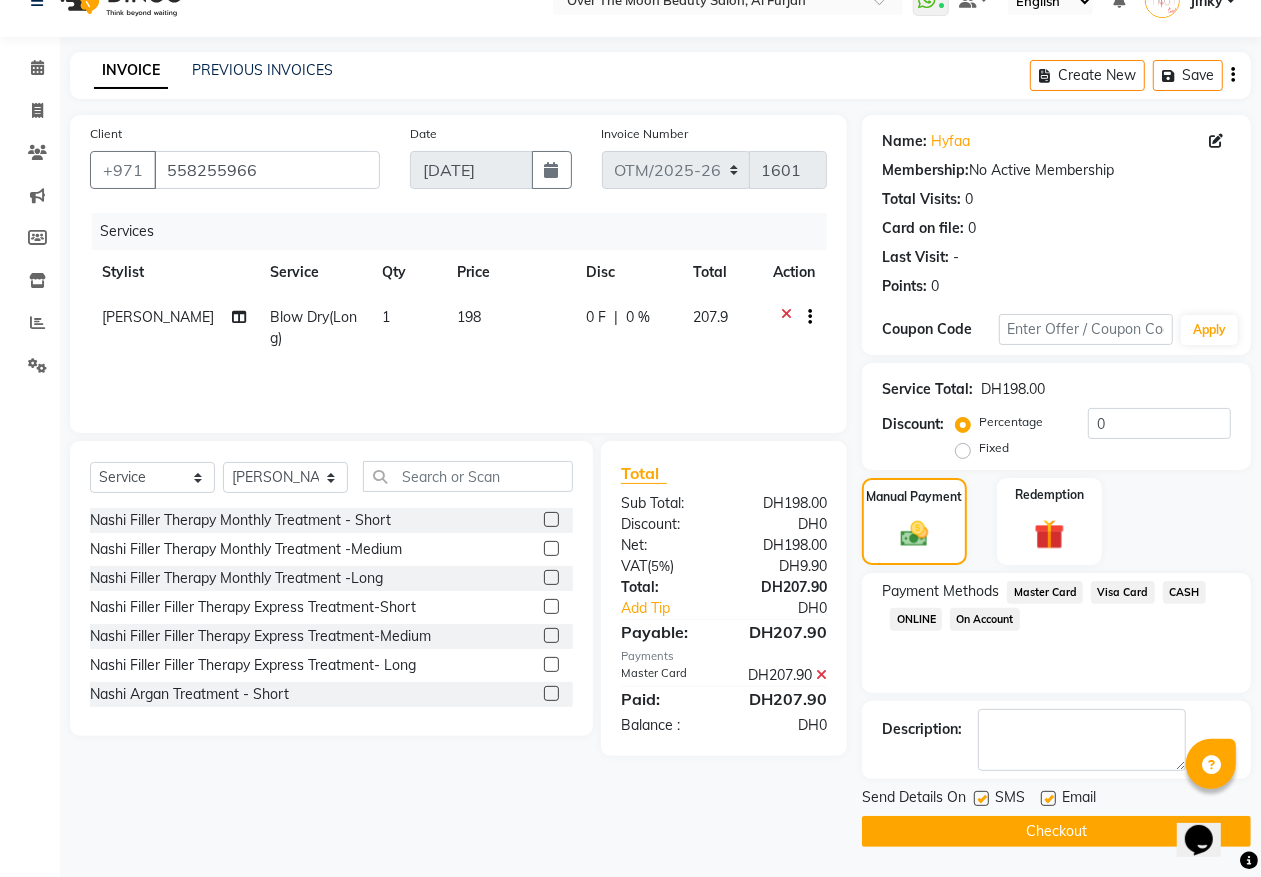 click on "Checkout" 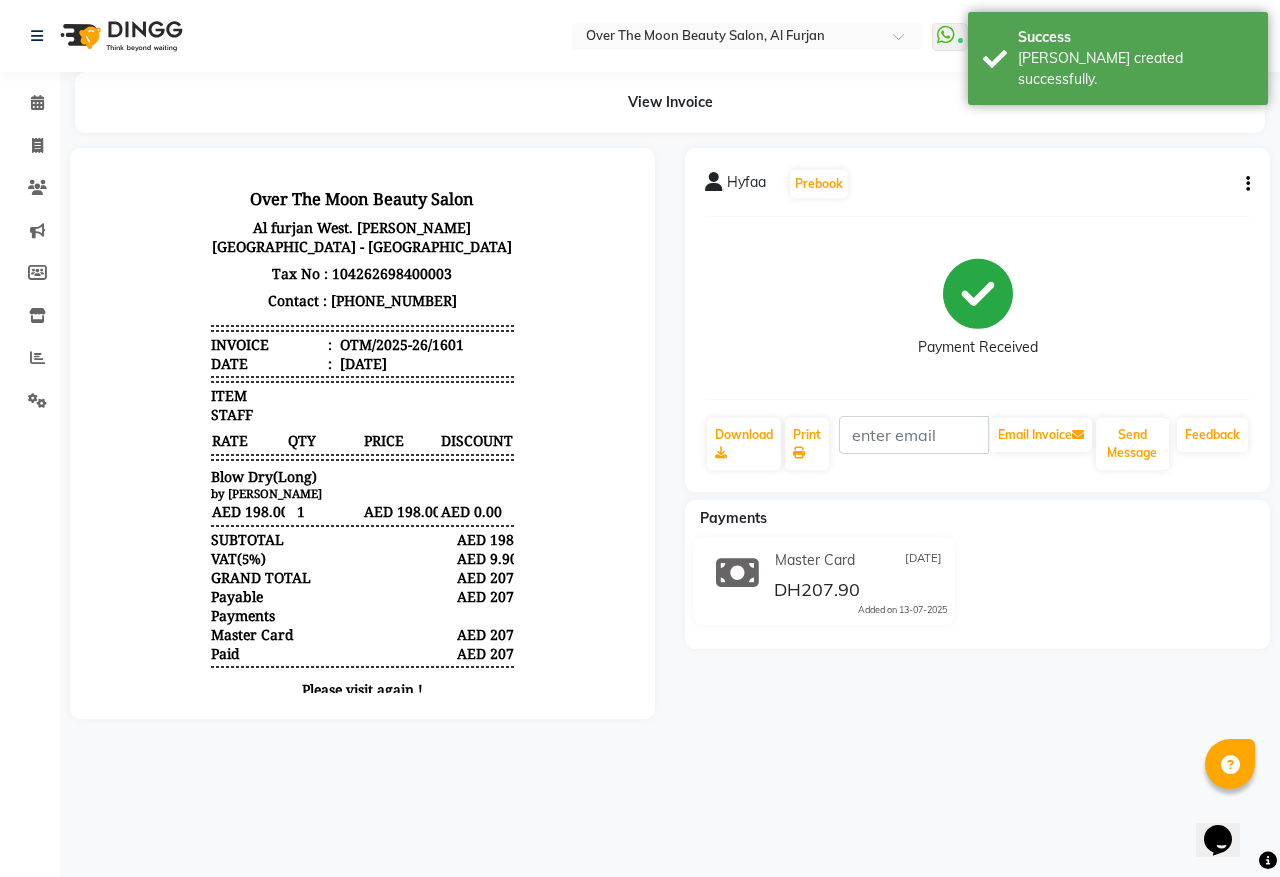 scroll, scrollTop: 0, scrollLeft: 0, axis: both 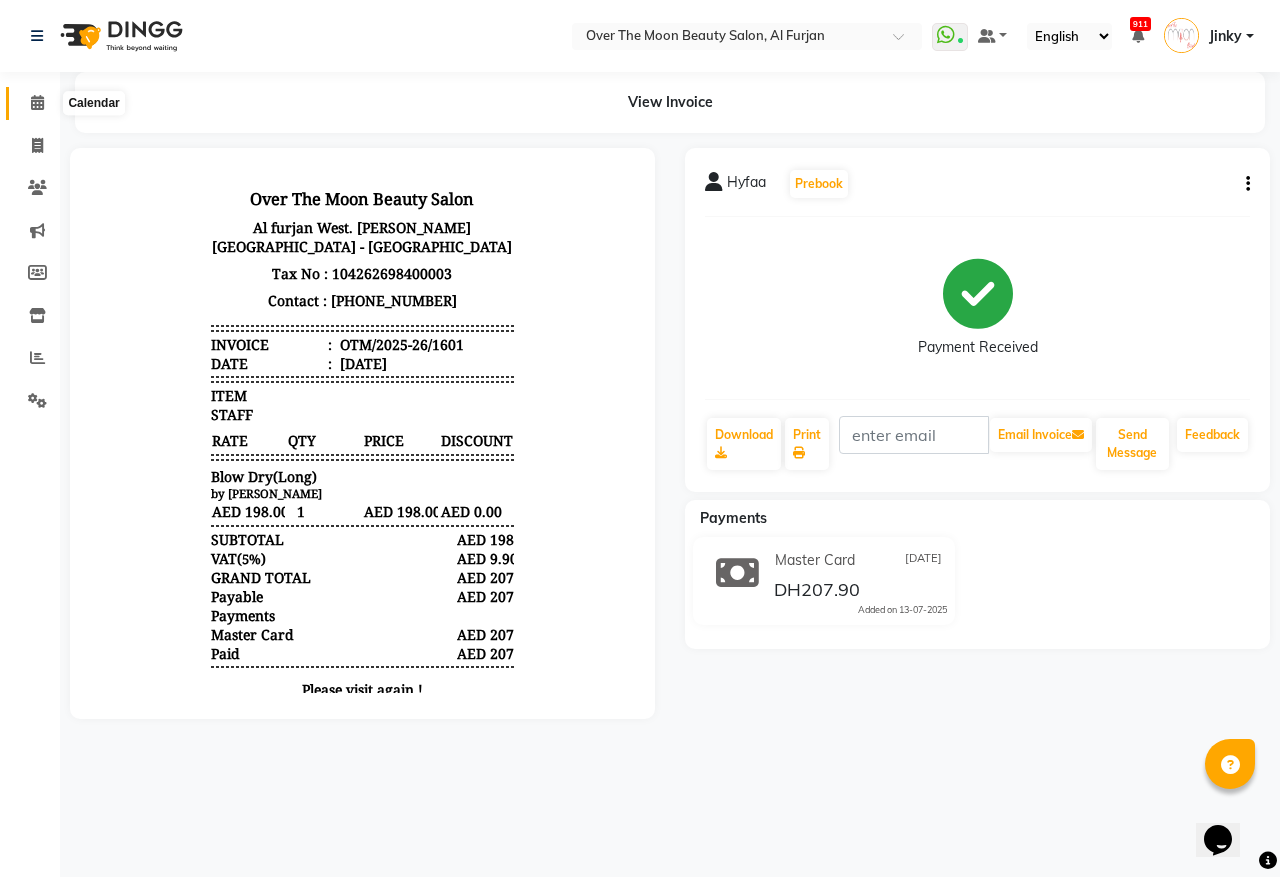 click 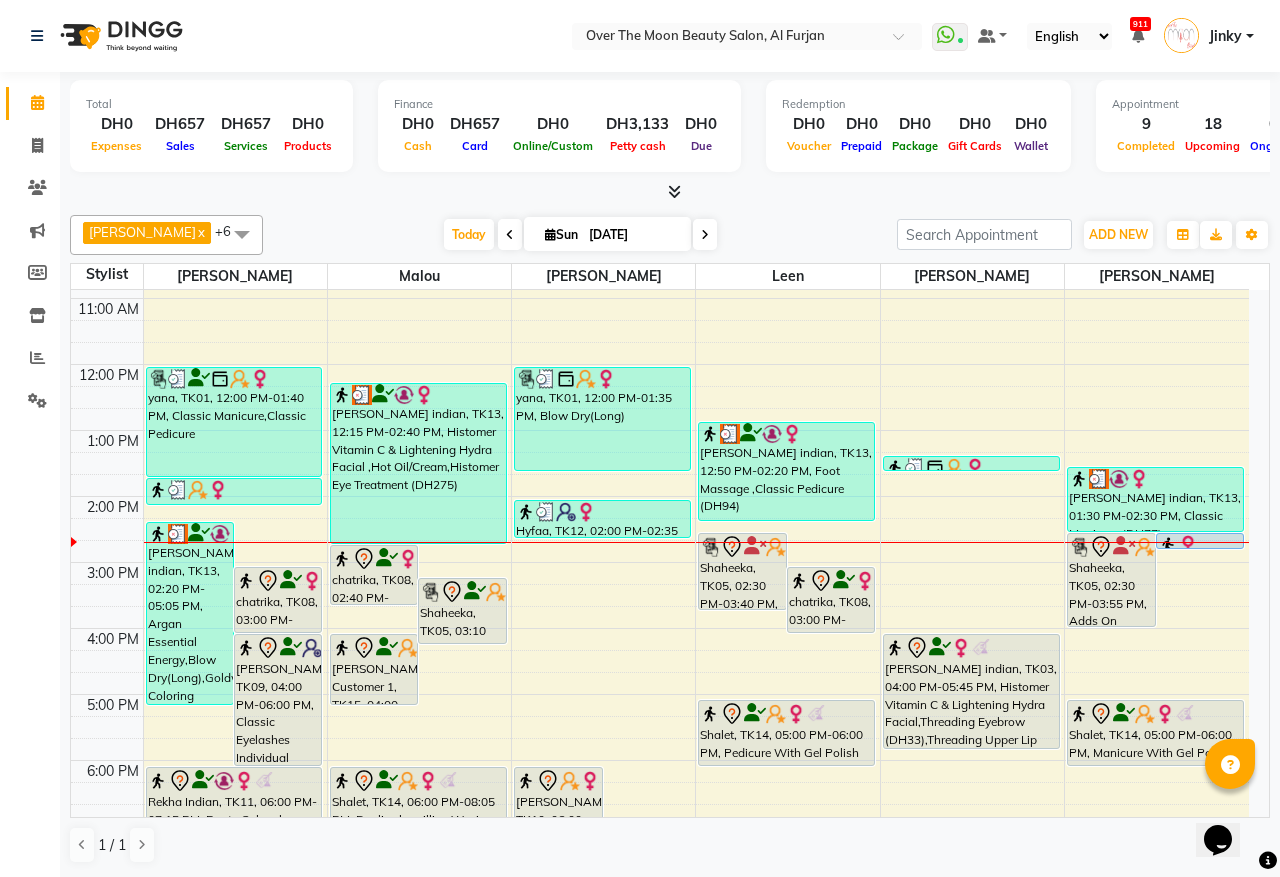 scroll, scrollTop: 208, scrollLeft: 0, axis: vertical 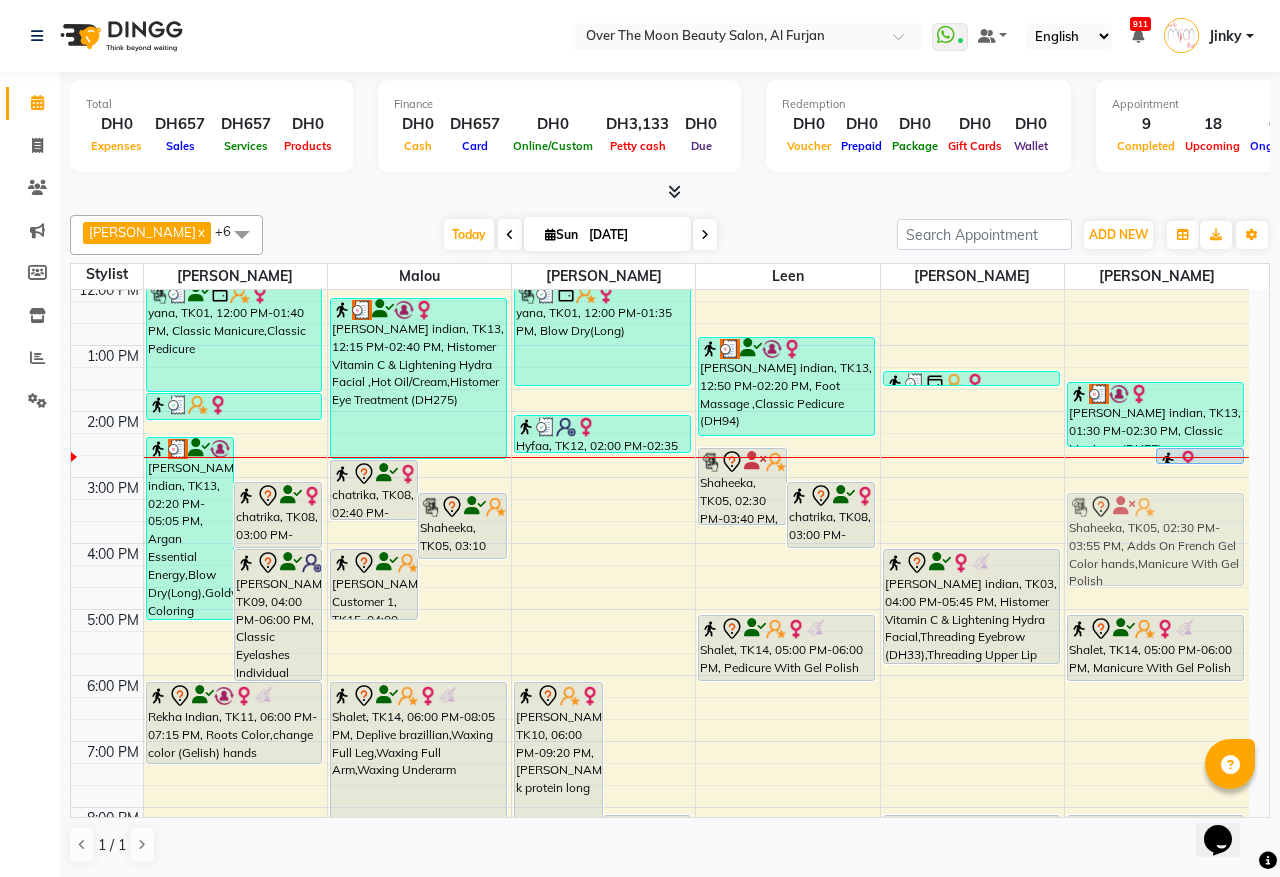drag, startPoint x: 1102, startPoint y: 486, endPoint x: 1103, endPoint y: 521, distance: 35.014282 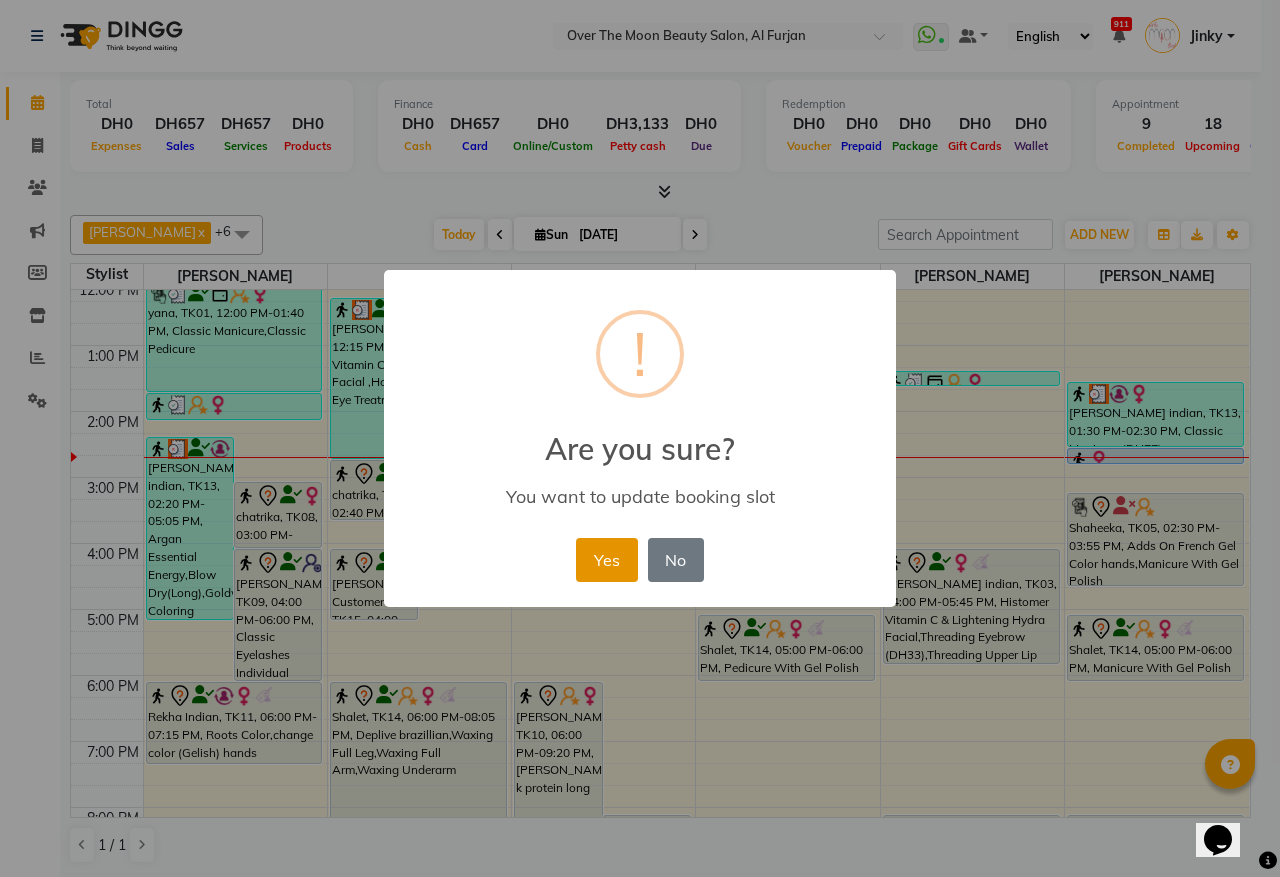 click on "Yes" at bounding box center [606, 560] 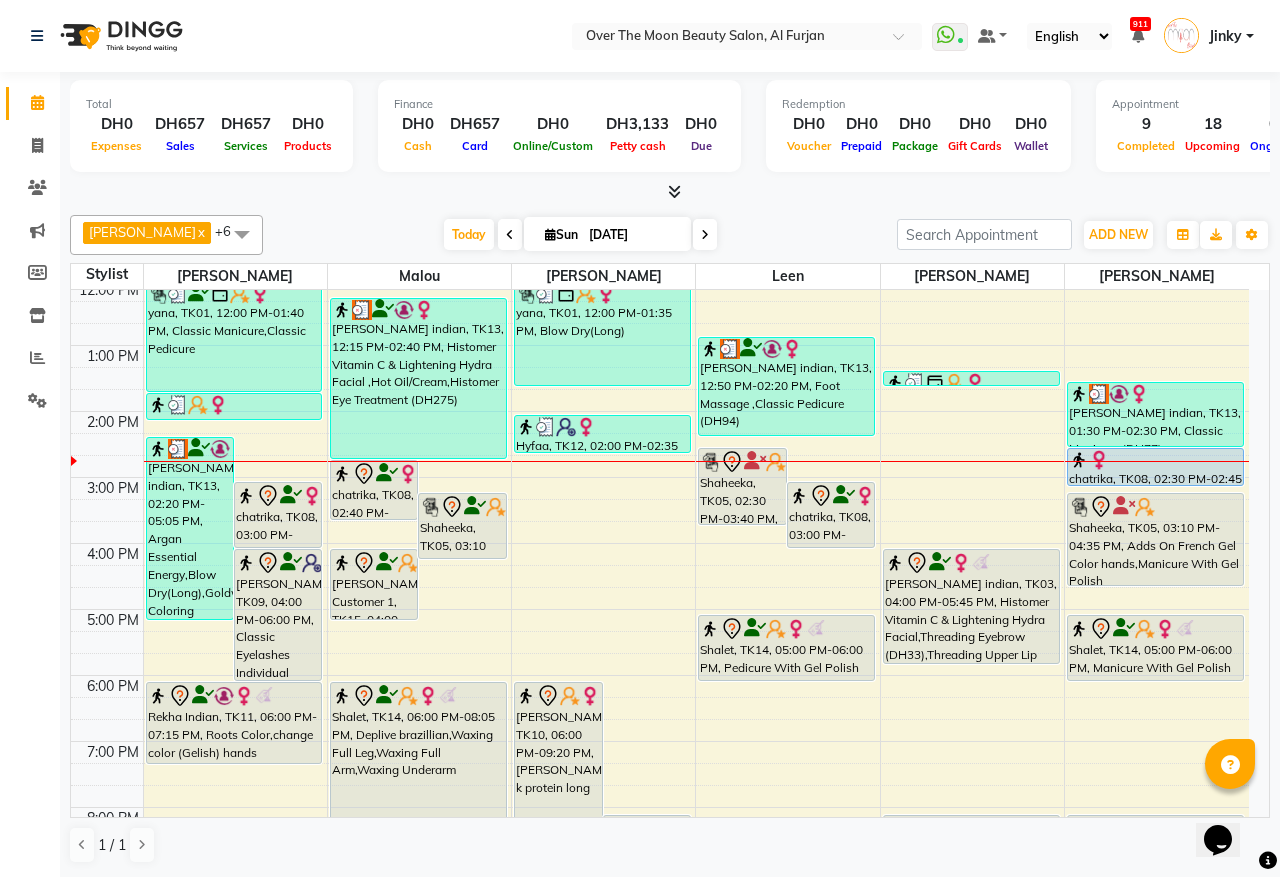 click on "Sangita indian, TK13, 01:30 PM-02:30 PM, Classic Manicure (DH77)     chatrika, TK08, 02:30 PM-02:45 PM, Hair Cut Princess (DH88)             Shaheeka, TK05, 03:10 PM-04:35 PM, Adds On French Gel Color hands,Manicure With Gel Polish             Shalet, TK14, 05:00 PM-06:00 PM, Manicure With Gel Polish             Aparna, TK16, 08:00 PM-09:00 PM, Classic Manicure     chatrika, TK08, 02:30 PM-02:45 PM, Hair Cut Princess (DH88)" at bounding box center (1157, 576) 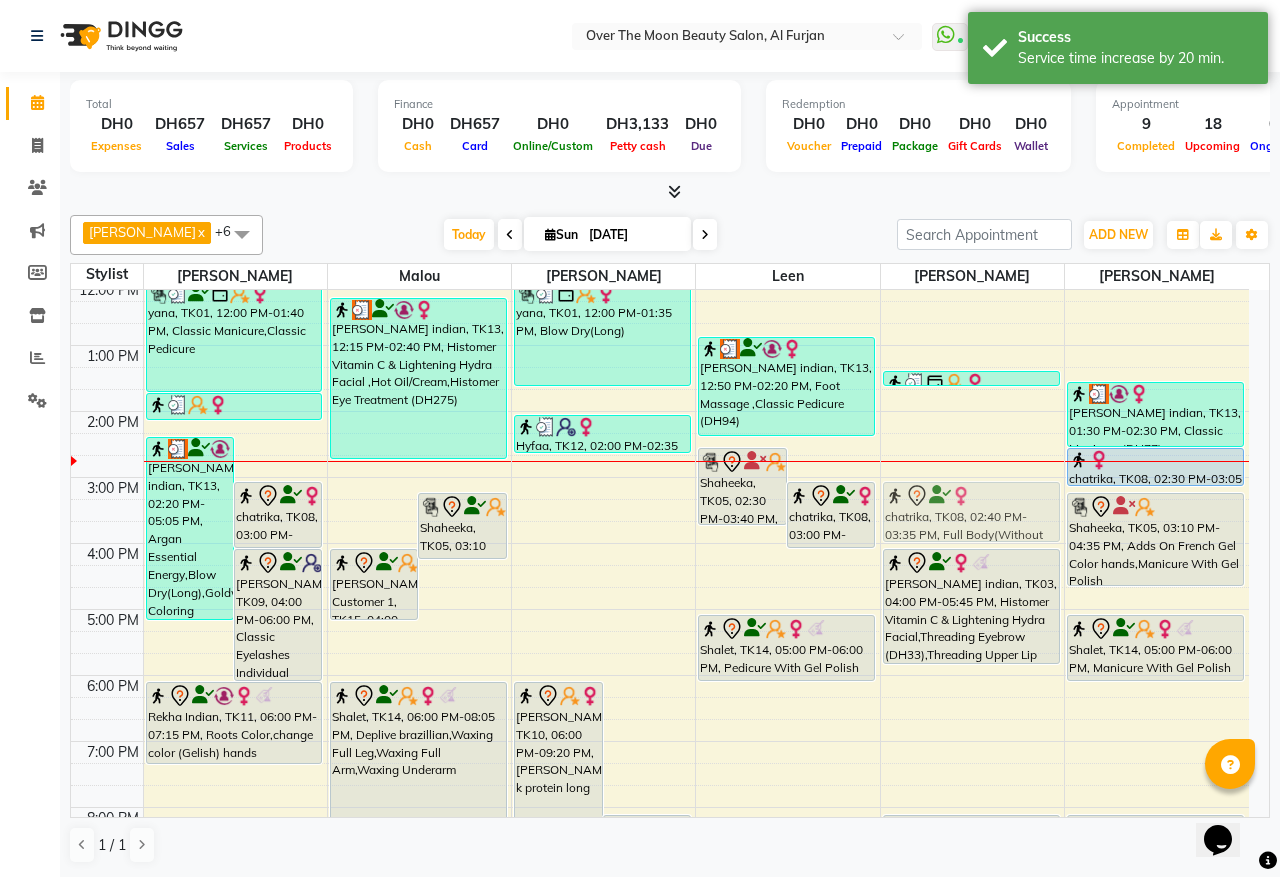drag, startPoint x: 360, startPoint y: 486, endPoint x: 978, endPoint y: 508, distance: 618.3915 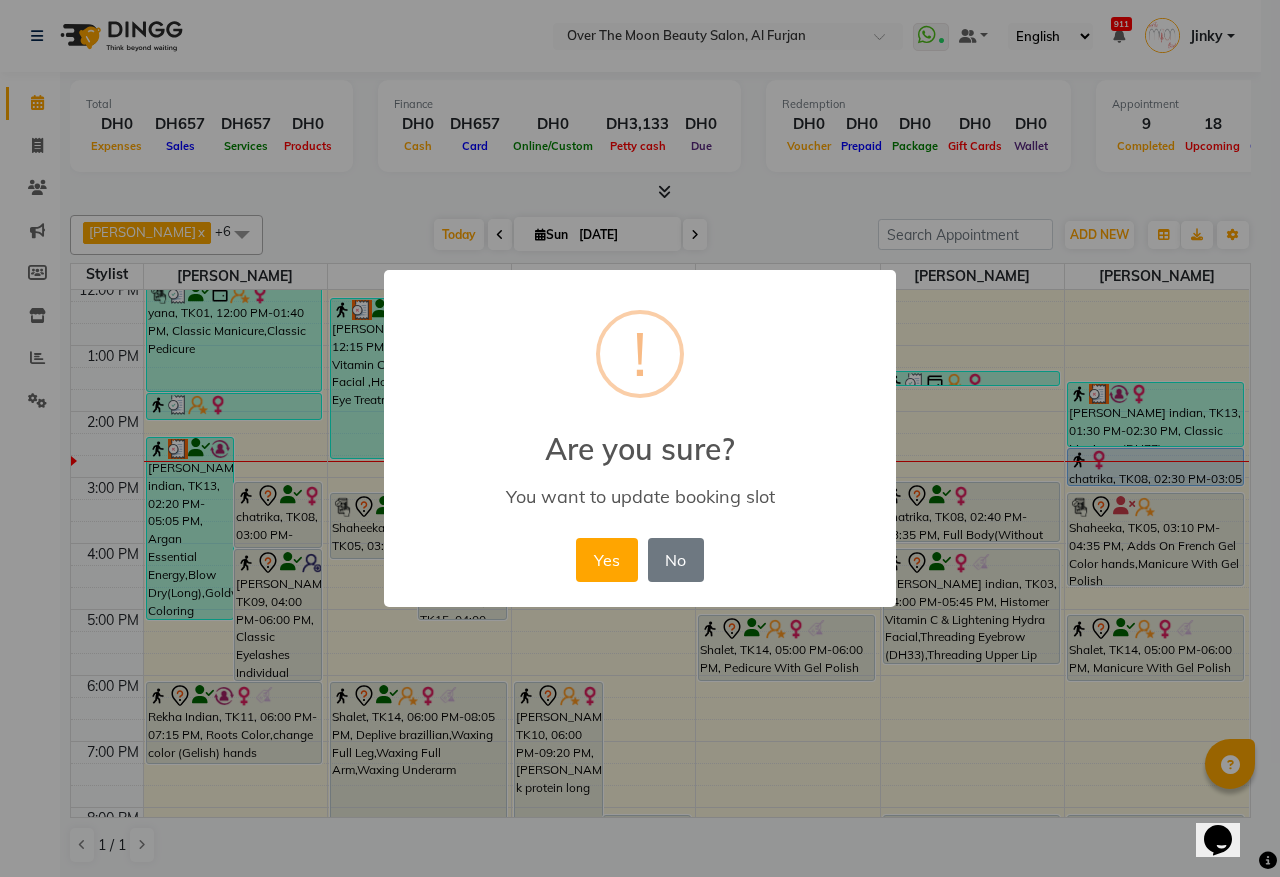 drag, startPoint x: 606, startPoint y: 553, endPoint x: 593, endPoint y: 555, distance: 13.152946 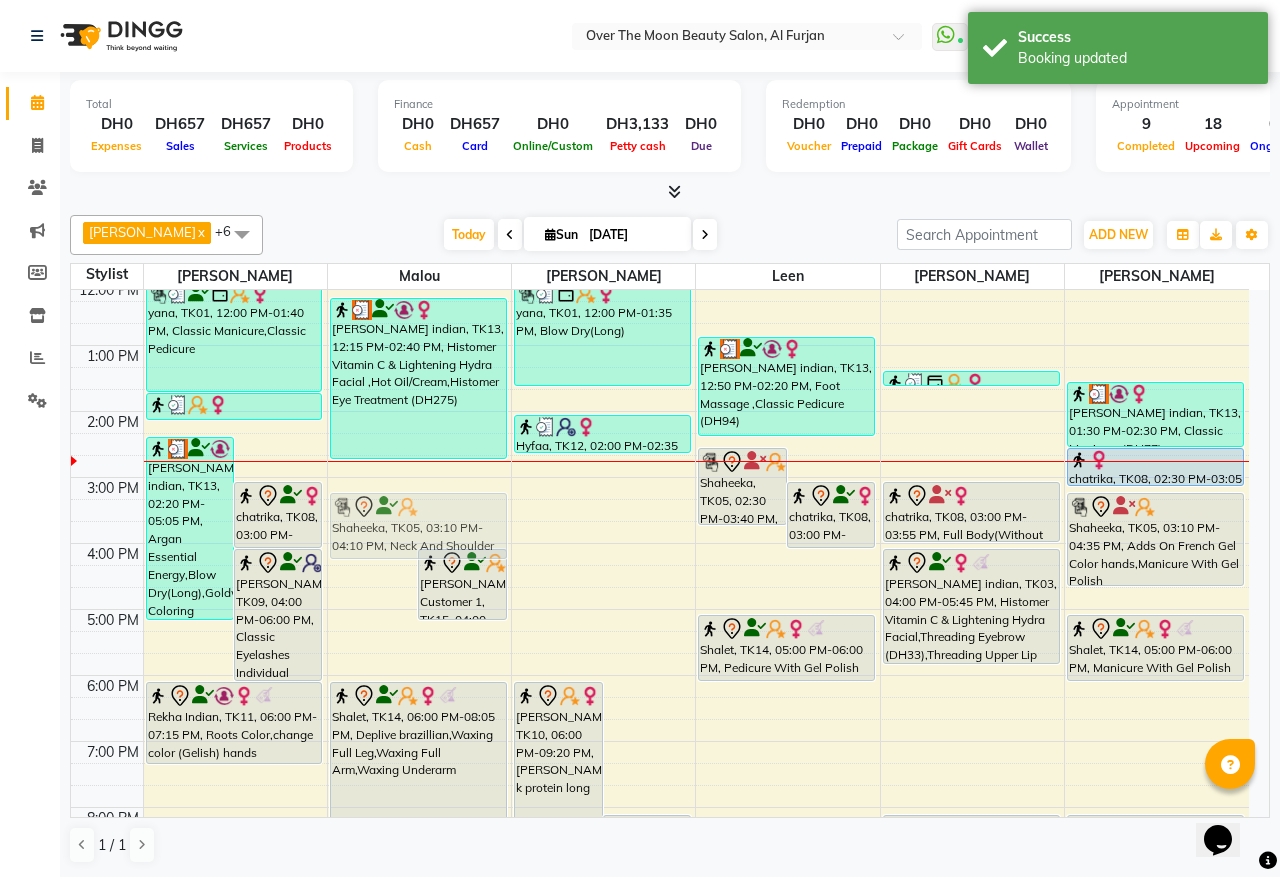 click on "Shaheeka, TK05, 03:10 PM-04:10 PM, Neck And Shoulder Massage             Varsha Customer 1, TK15, 04:00 PM-05:05 PM, HM Brazillian,HM Upperlip     Sangita indian, TK13, 12:15 PM-02:40 PM, Histomer Vitamin C & Lightening Hydra Facial ,Hot Oil/Cream,Histomer Eye Treatment (DH275)             Shalet, TK14, 06:00 PM-08:05 PM, Deplive brazillian,Waxing Full Leg,Waxing Full Arm,Waxing Underarm             Shaheeka, TK05, 03:10 PM-04:10 PM, Neck And Shoulder Massage" at bounding box center [419, 576] 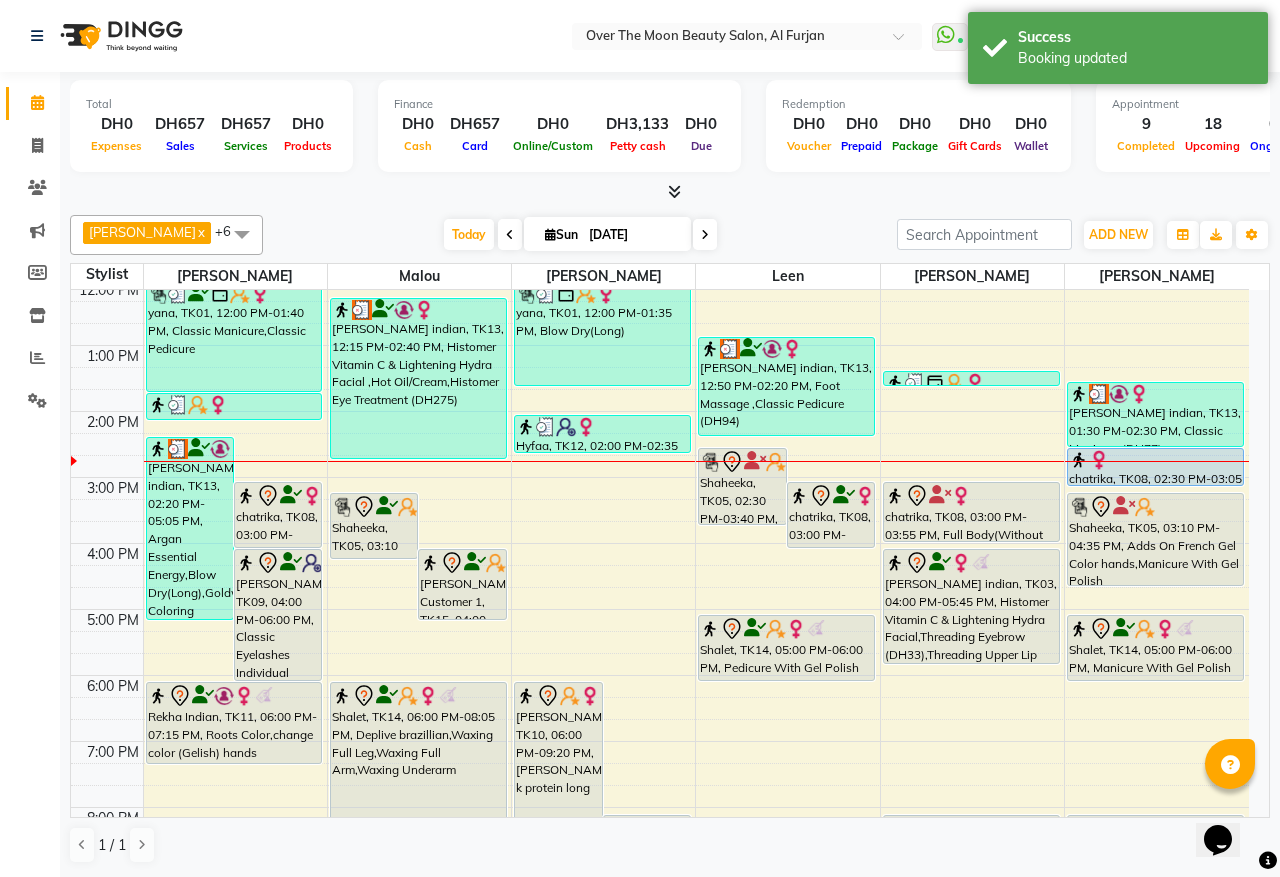 click on "Shaheeka, TK05, 02:30 PM-03:40 PM, Adds On French Gel Color Feet,Pedicure With Gel Polish" at bounding box center [742, 486] 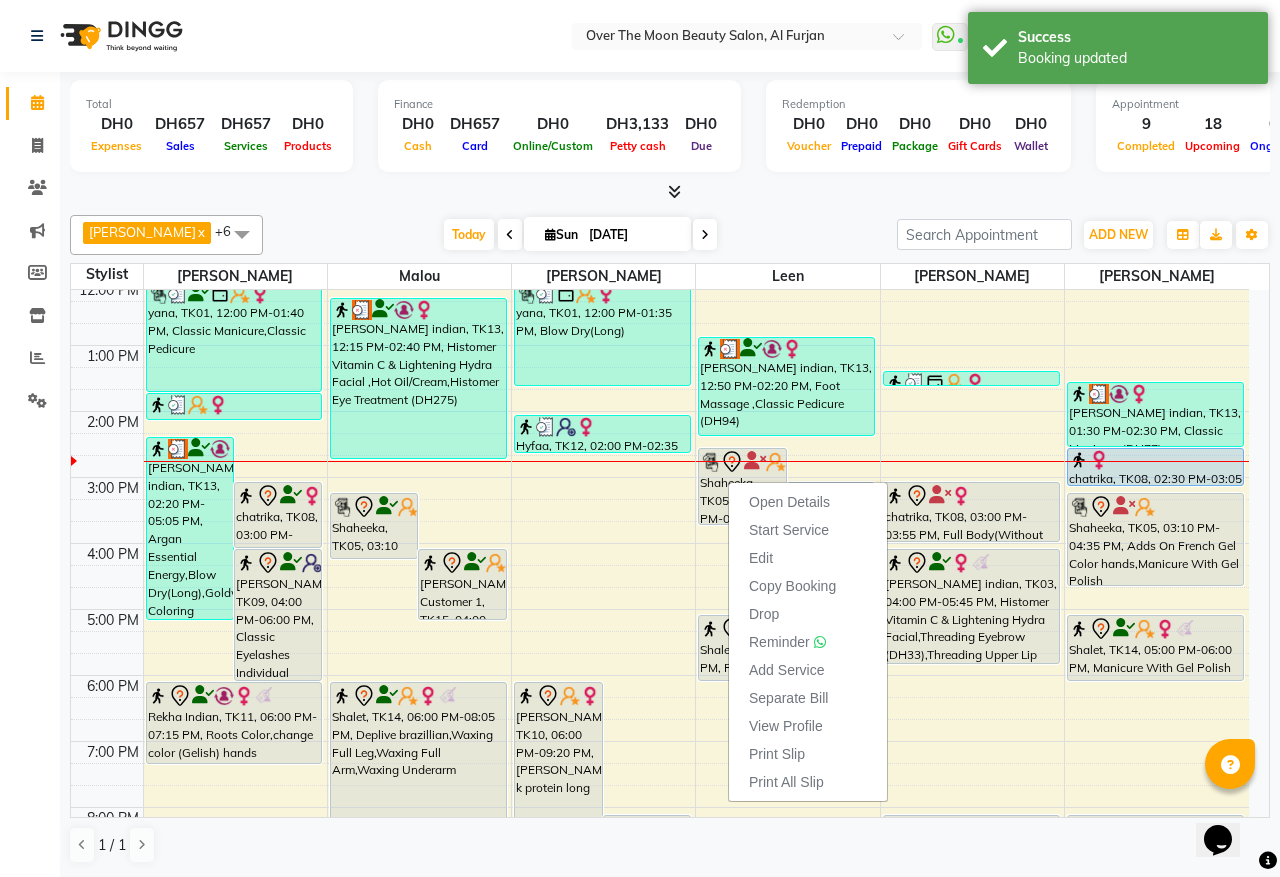 click on "[DATE]  [DATE]" at bounding box center [580, 235] 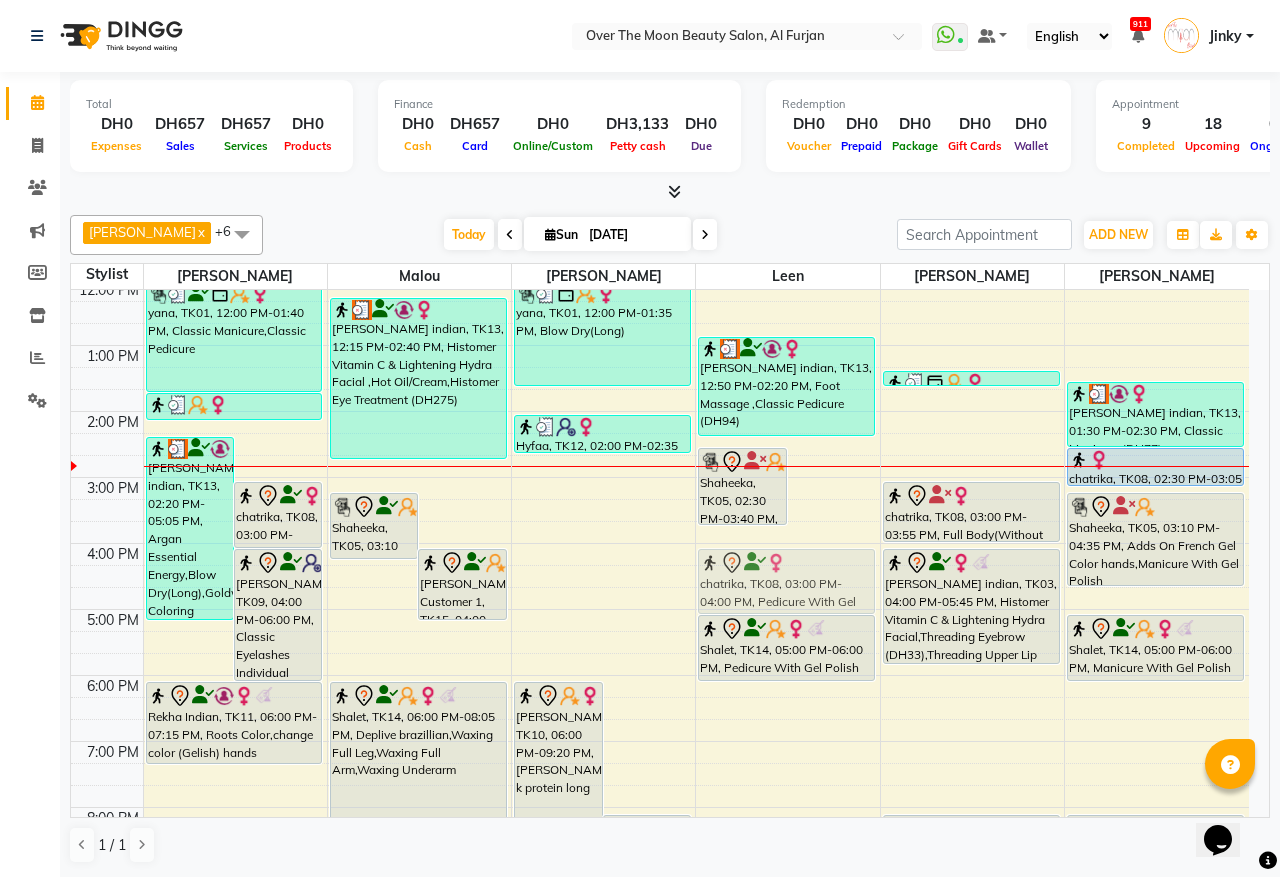 drag, startPoint x: 827, startPoint y: 498, endPoint x: 826, endPoint y: 563, distance: 65.00769 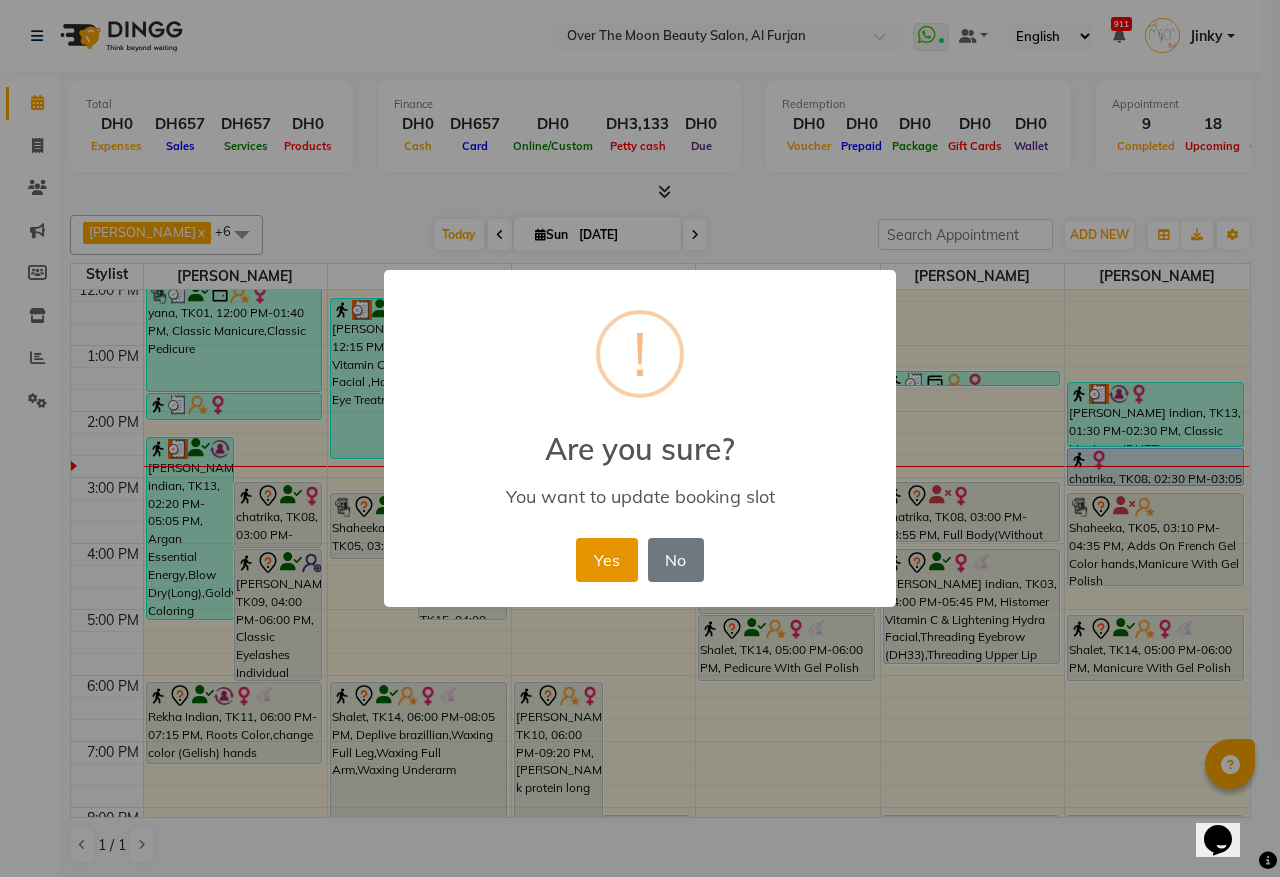 click on "Yes" at bounding box center [606, 560] 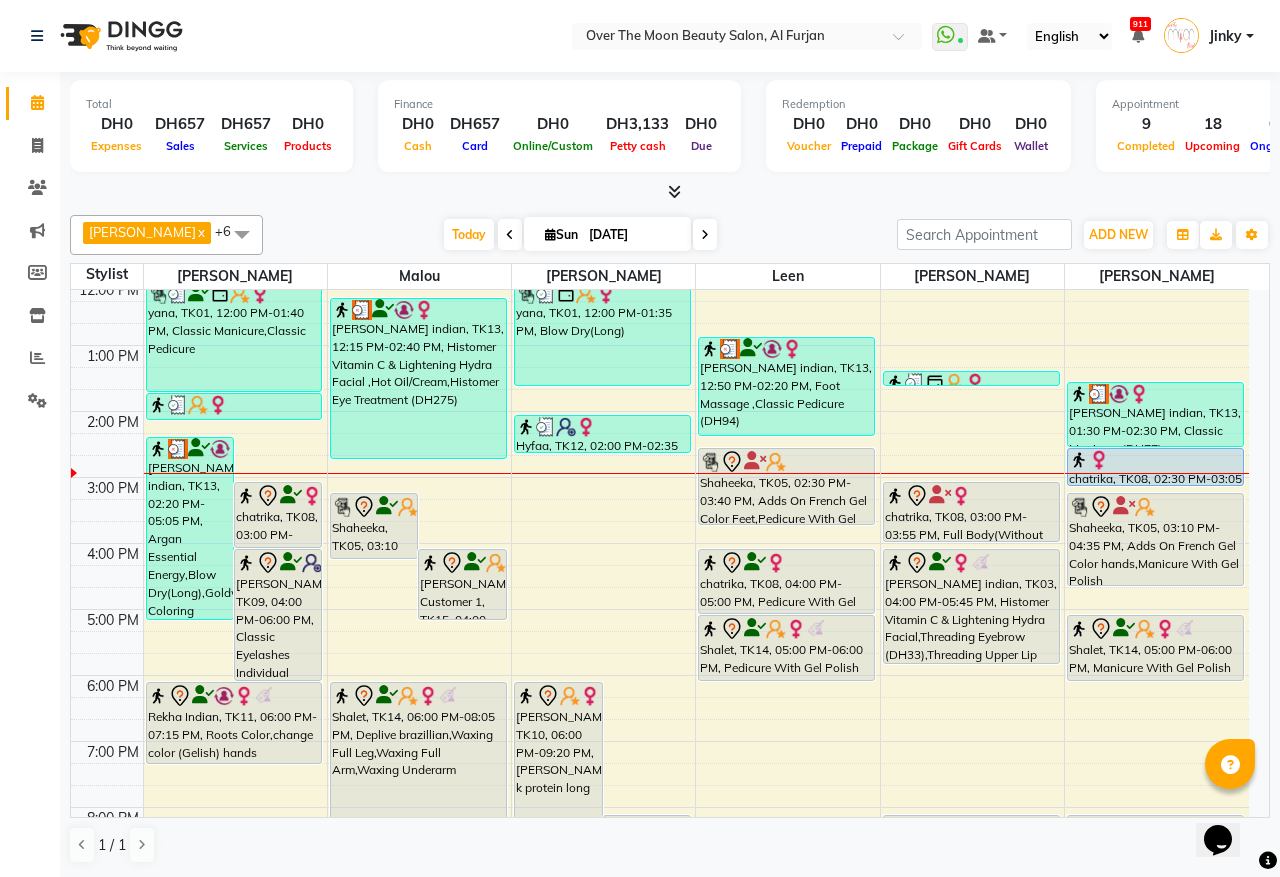 click on "Sangita indian, TK13, 02:20 PM-05:05 PM, Argan Essential Energy,Blow Dry(Long),Goldwell Coloring Colorance (Rinsage) -  (DH330),Kevin Murphy Scalp.Spa (DH275)" at bounding box center (190, 528) 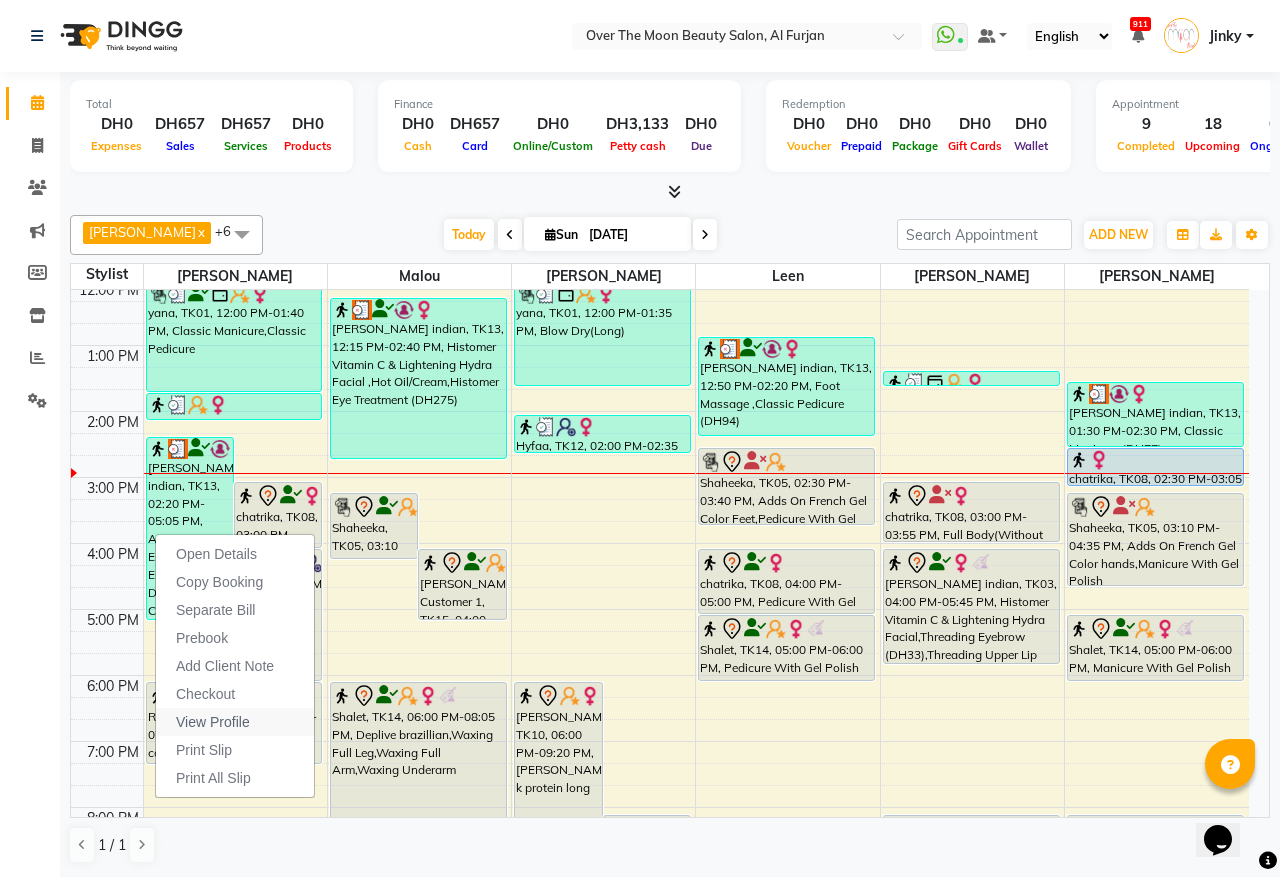 click on "View Profile" at bounding box center [213, 722] 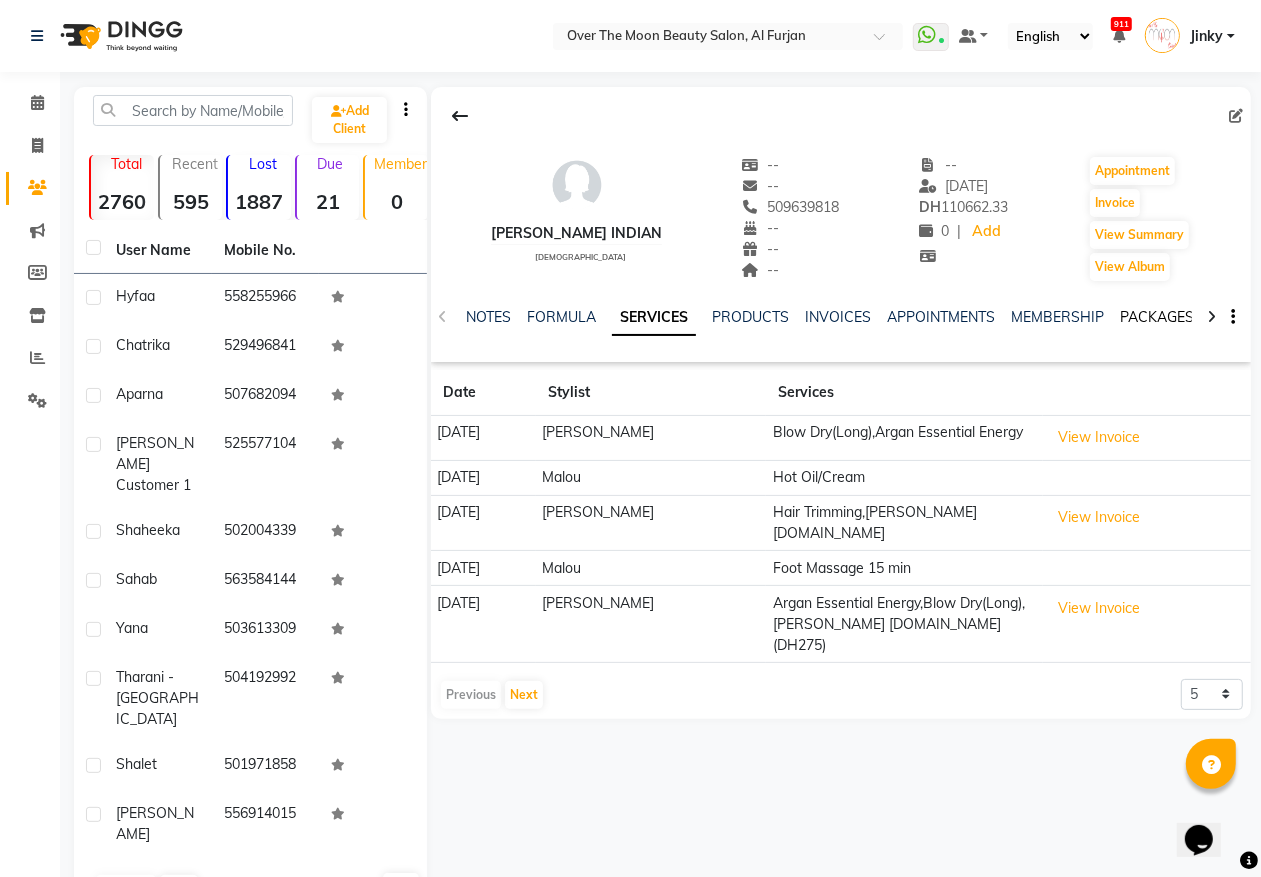 click on "PACKAGES" 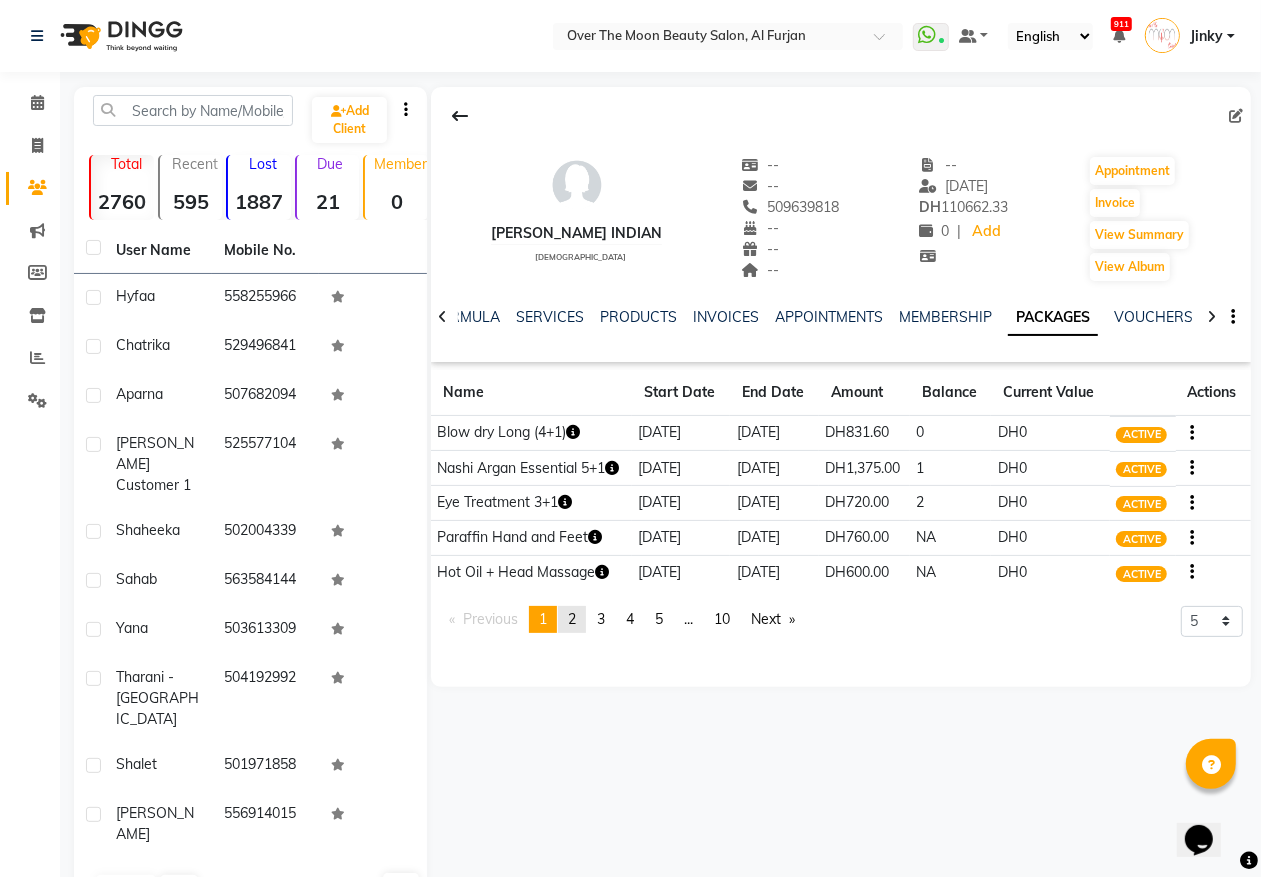 click on "2" 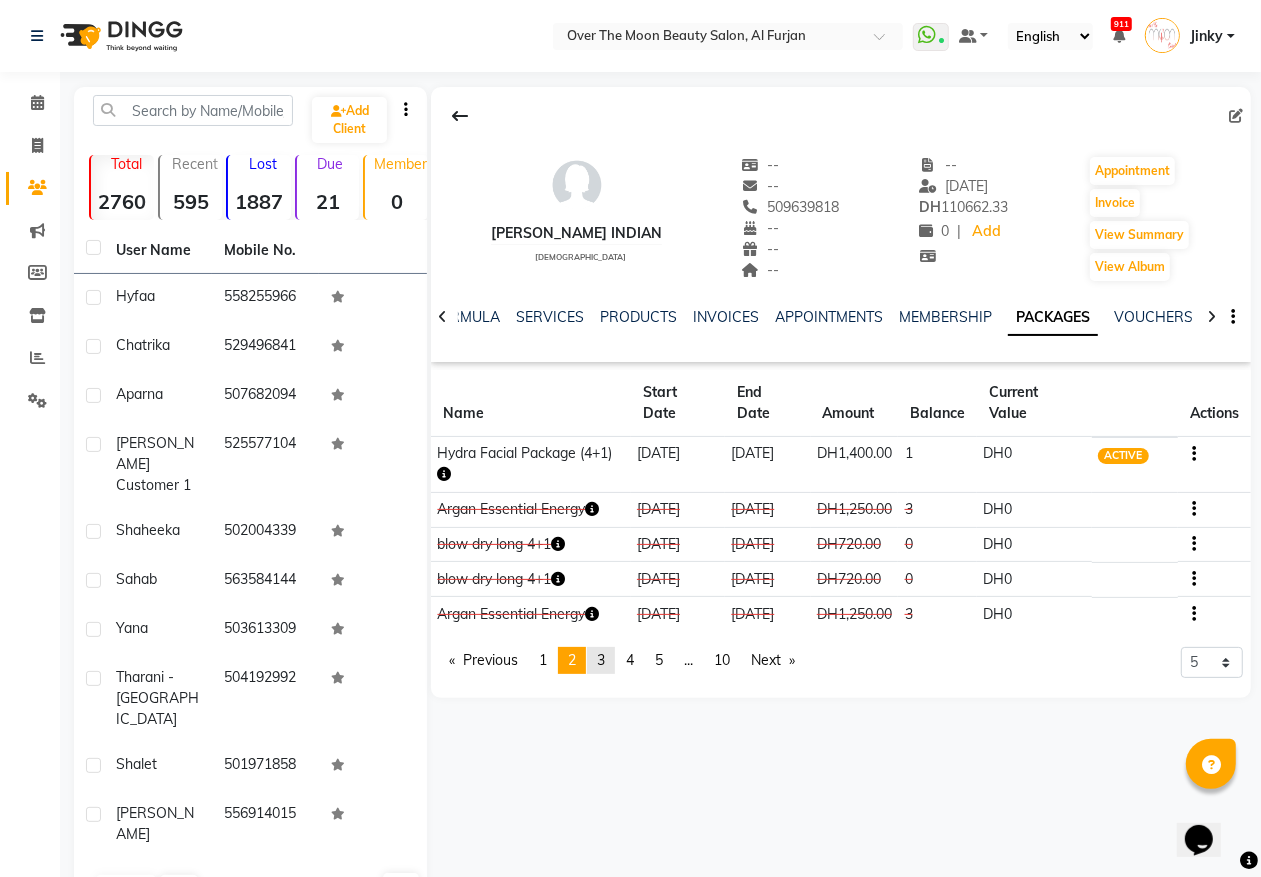 click on "3" 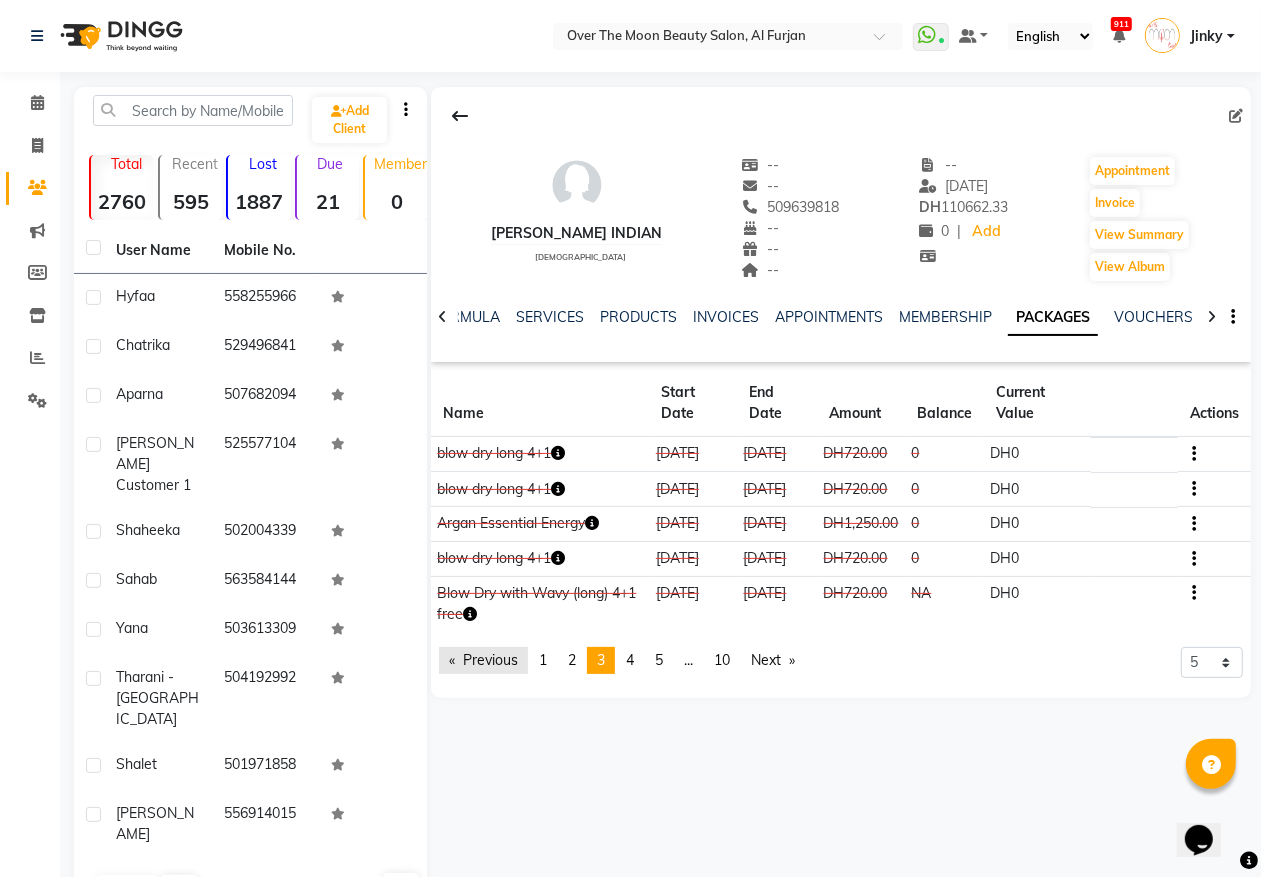 click on "Previous  page" 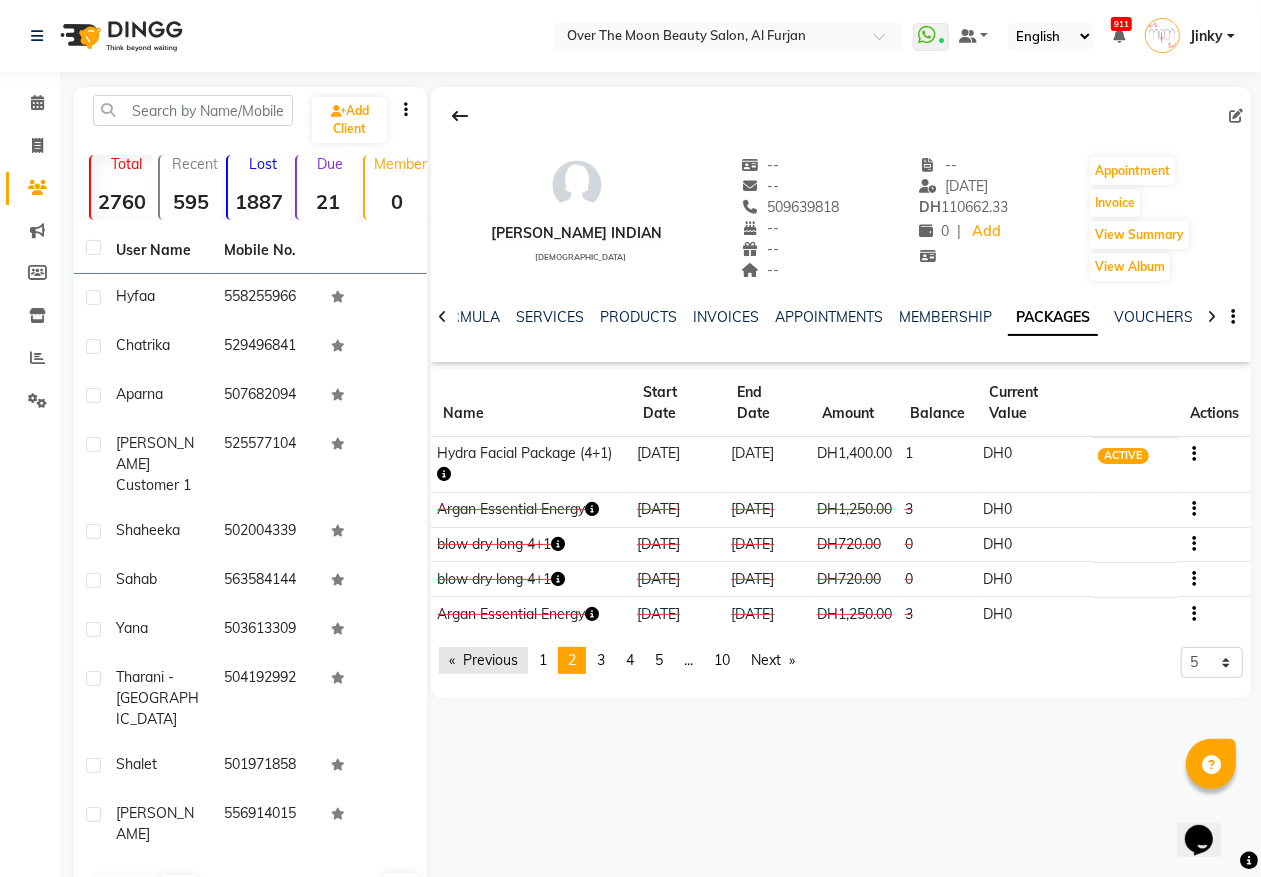 click on "Previous  page" 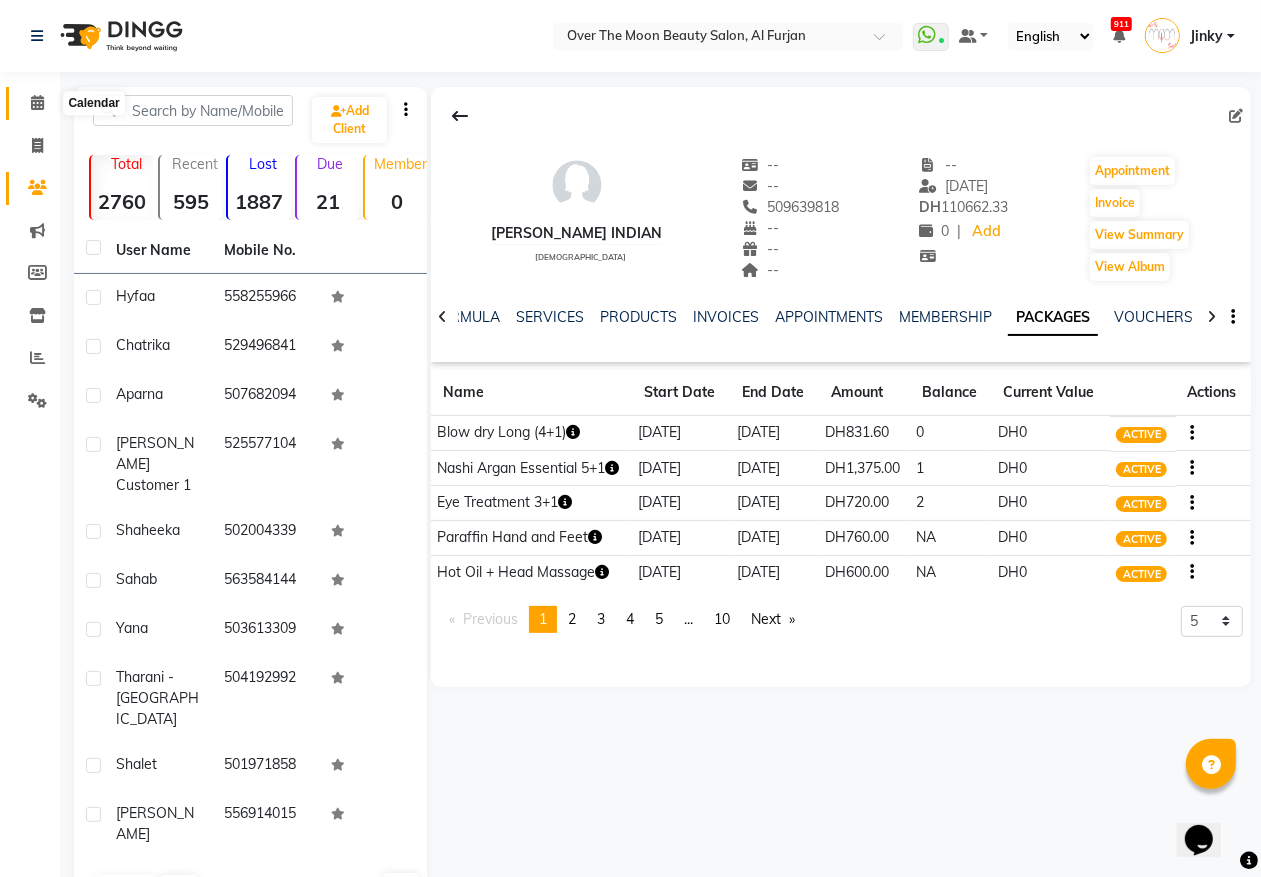 click 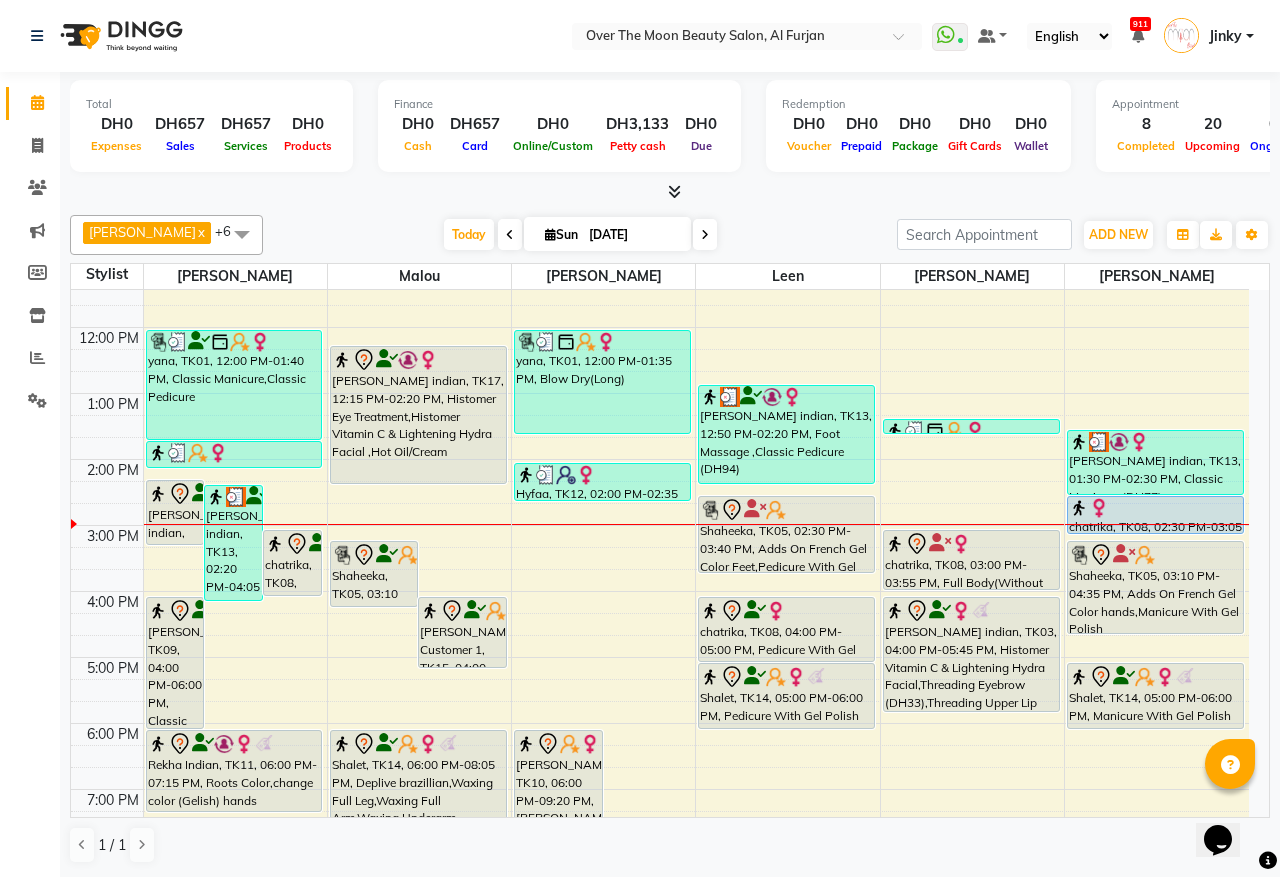 scroll, scrollTop: 208, scrollLeft: 0, axis: vertical 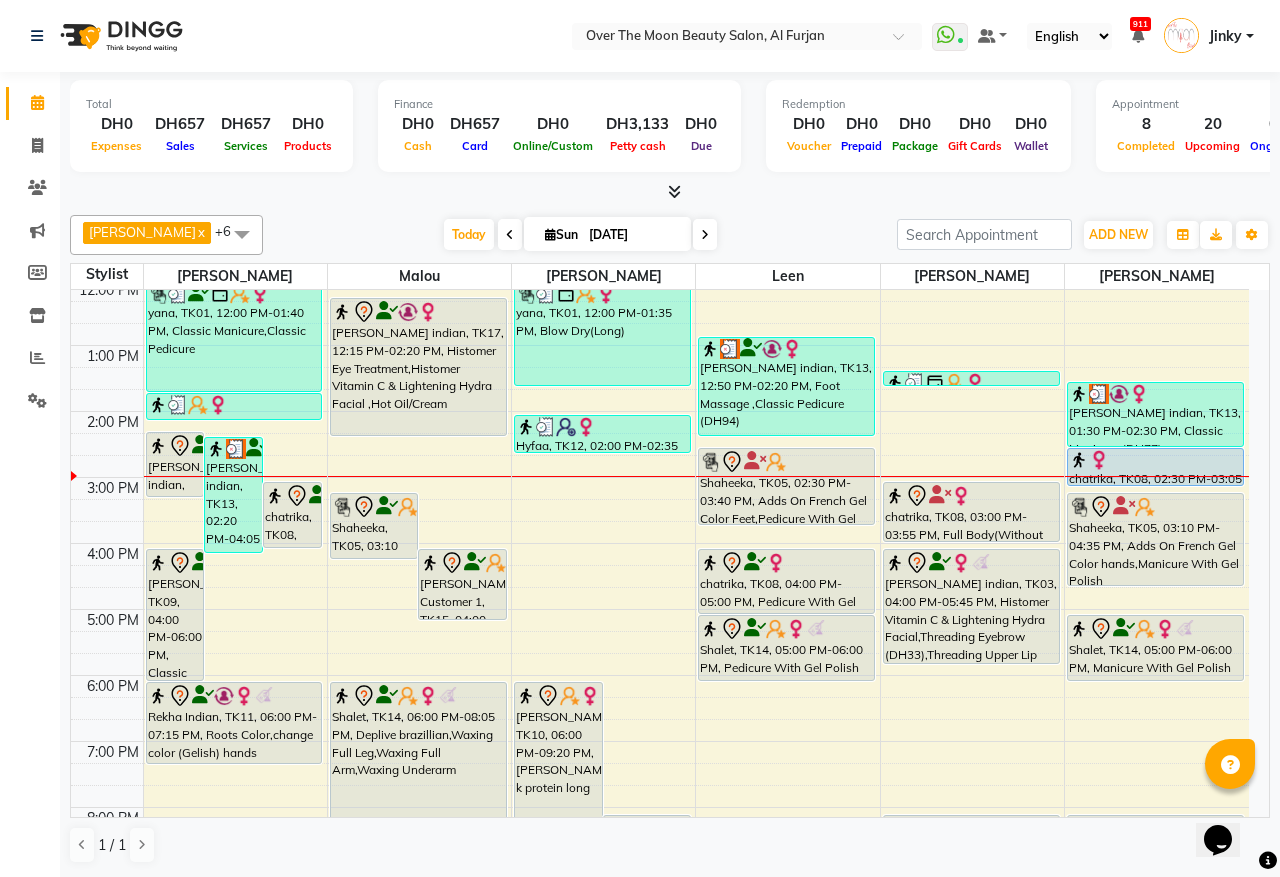 click on "9:00 AM 10:00 AM 11:00 AM 12:00 PM 1:00 PM 2:00 PM 3:00 PM 4:00 PM 5:00 PM 6:00 PM 7:00 PM 8:00 PM 9:00 PM 10:00 PM 11:00 PM             Sangita indian, TK17, 02:15 PM-03:15 PM, Argan Essential Energy     Sangita indian, TK13, 02:20 PM-04:05 PM, Blow Dry(Long),Goldwell Coloring Colorance (Rinsage) -  (DH330),Kevin Murphy Scalp.Spa (DH275)             chatrika, TK08, 03:00 PM-04:00 PM, Manicure With Gel Polish             Harshitha Parikshith, TK09, 04:00 PM-06:00 PM, Classic Eyelashes Individual Extension     yana, TK01, 12:00 PM-01:40 PM, Classic Manicure,Classic Pedicure     Sahab, TK06, 01:40 PM-02:05 PM, Threading Eyebrow,Threading Upper Lip             Rekha Indian, TK11, 06:00 PM-07:15 PM, Roots Color,change color (Gelish)  hands             Shaheeka, TK05, 03:10 PM-04:10 PM, Neck And Shoulder Massage             Varsha Customer 1, TK15, 04:00 PM-05:05 PM, HM Brazillian,HM Upperlip                         Shalet, TK14, 06:00 PM-08:05 PM, Deplive brazillian,Waxing Full Leg,Waxing Full Arm,Waxing Underarm" at bounding box center [660, 576] 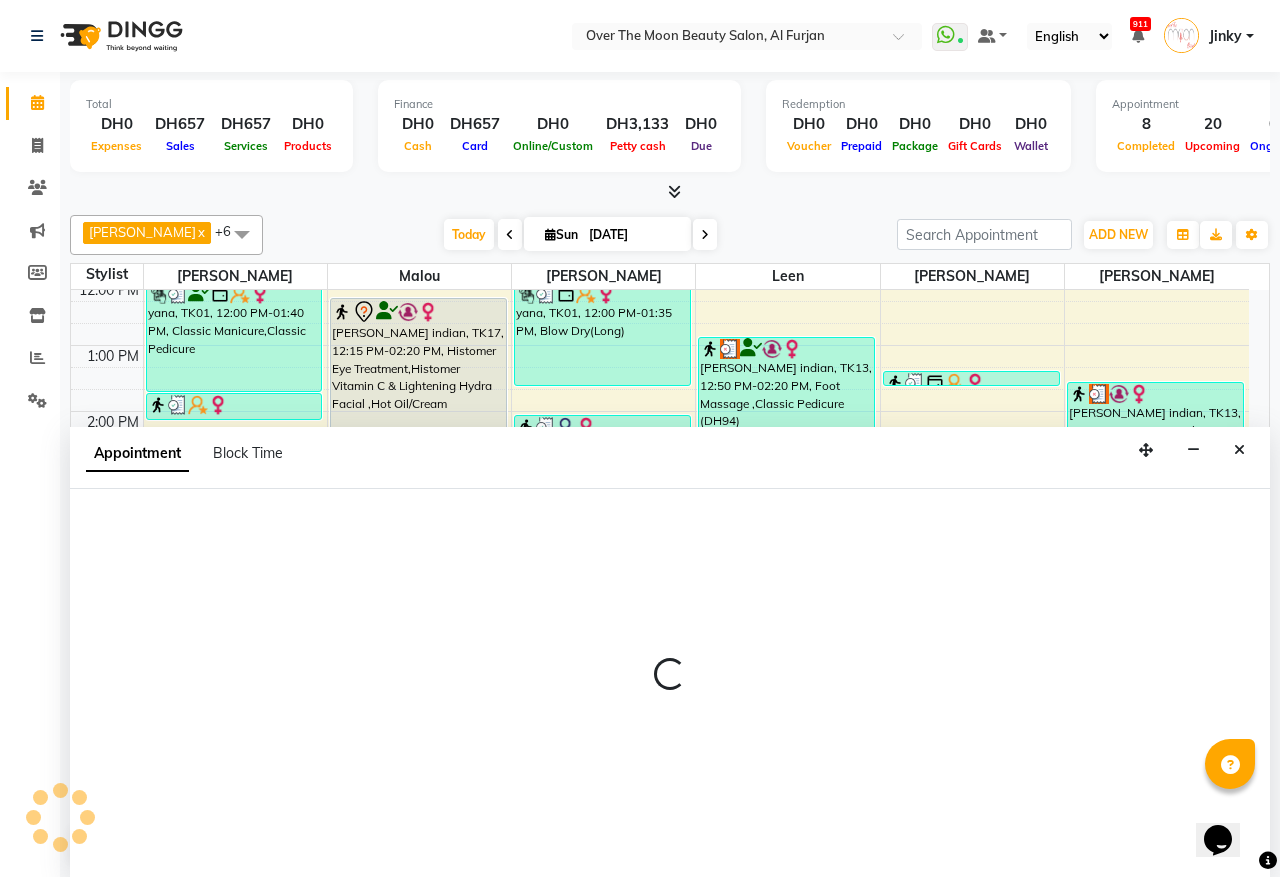 select on "64402" 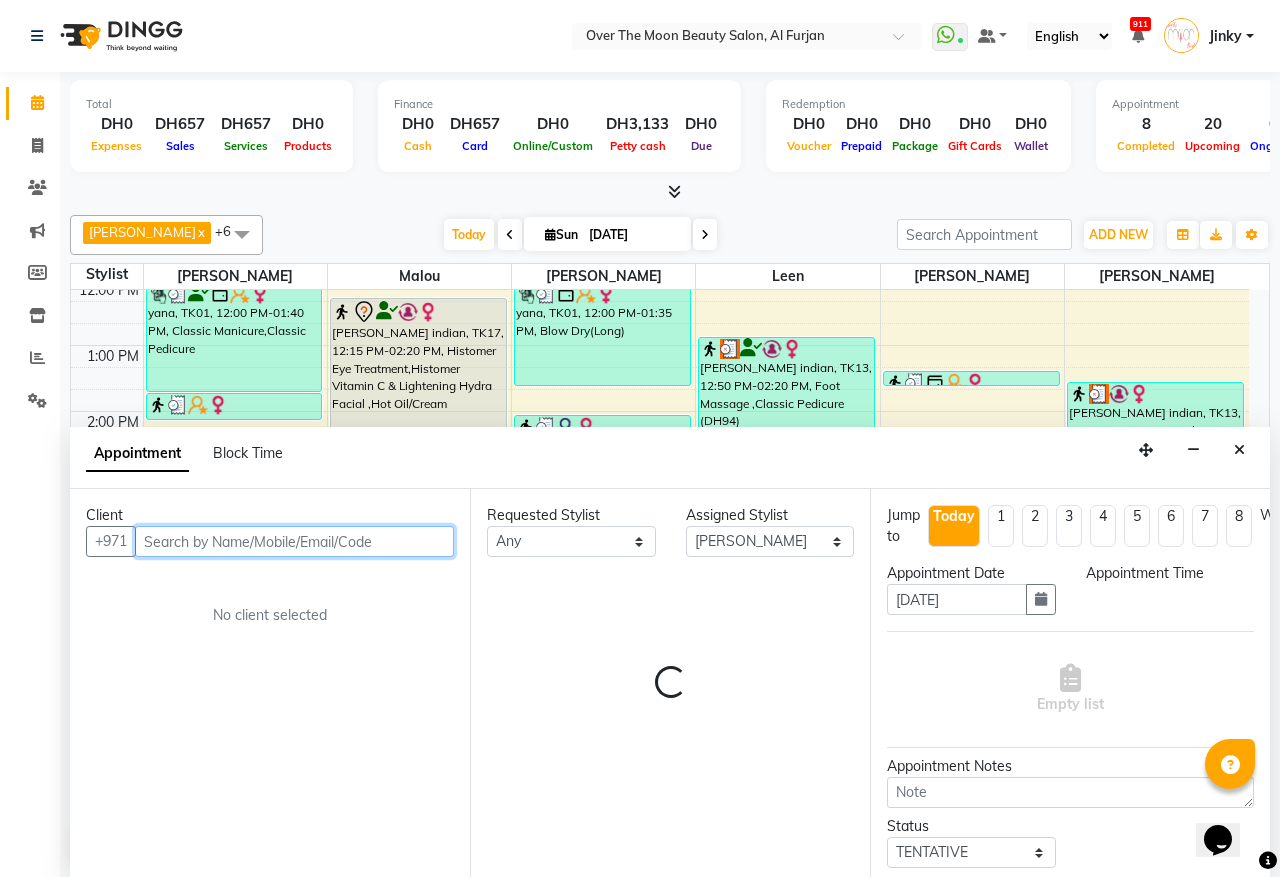select on "1080" 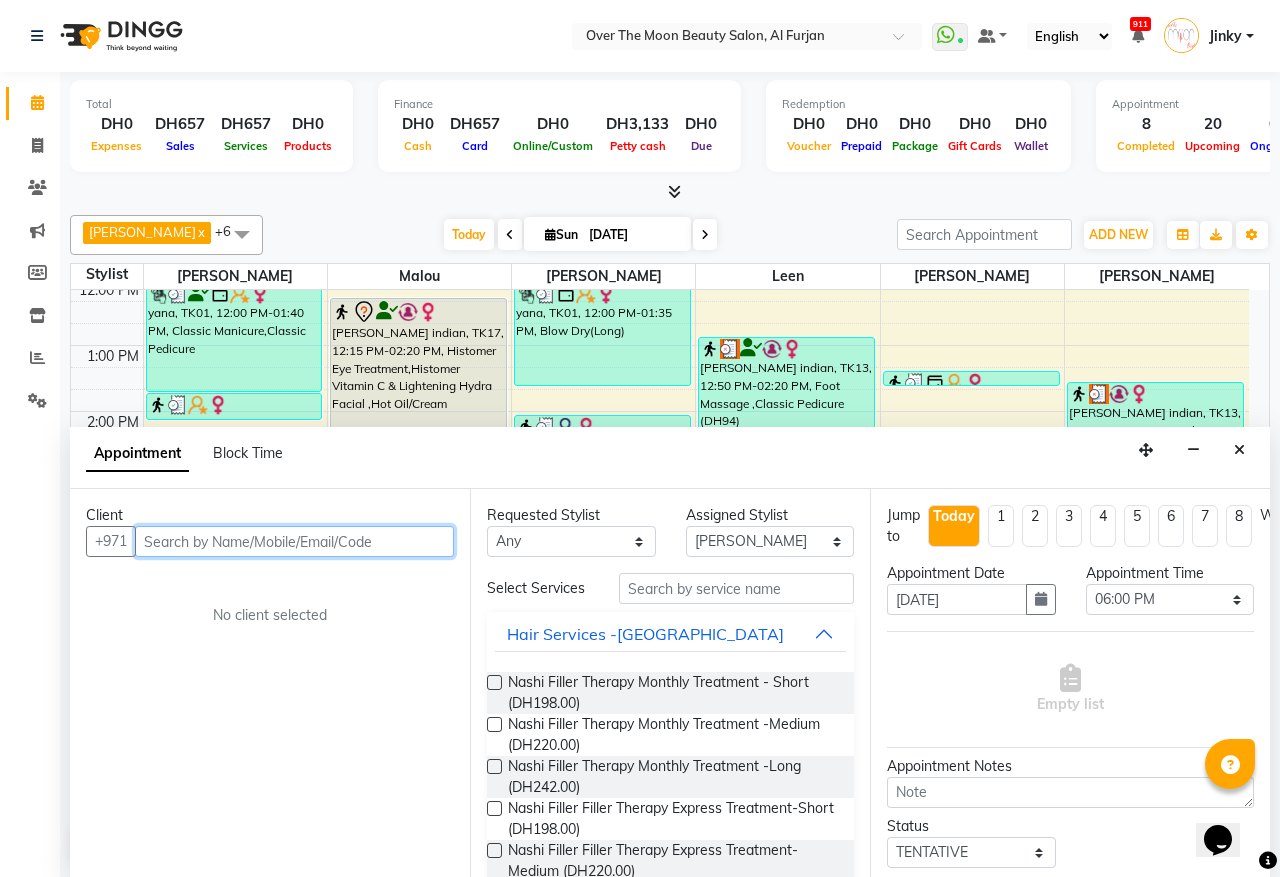 click at bounding box center (294, 541) 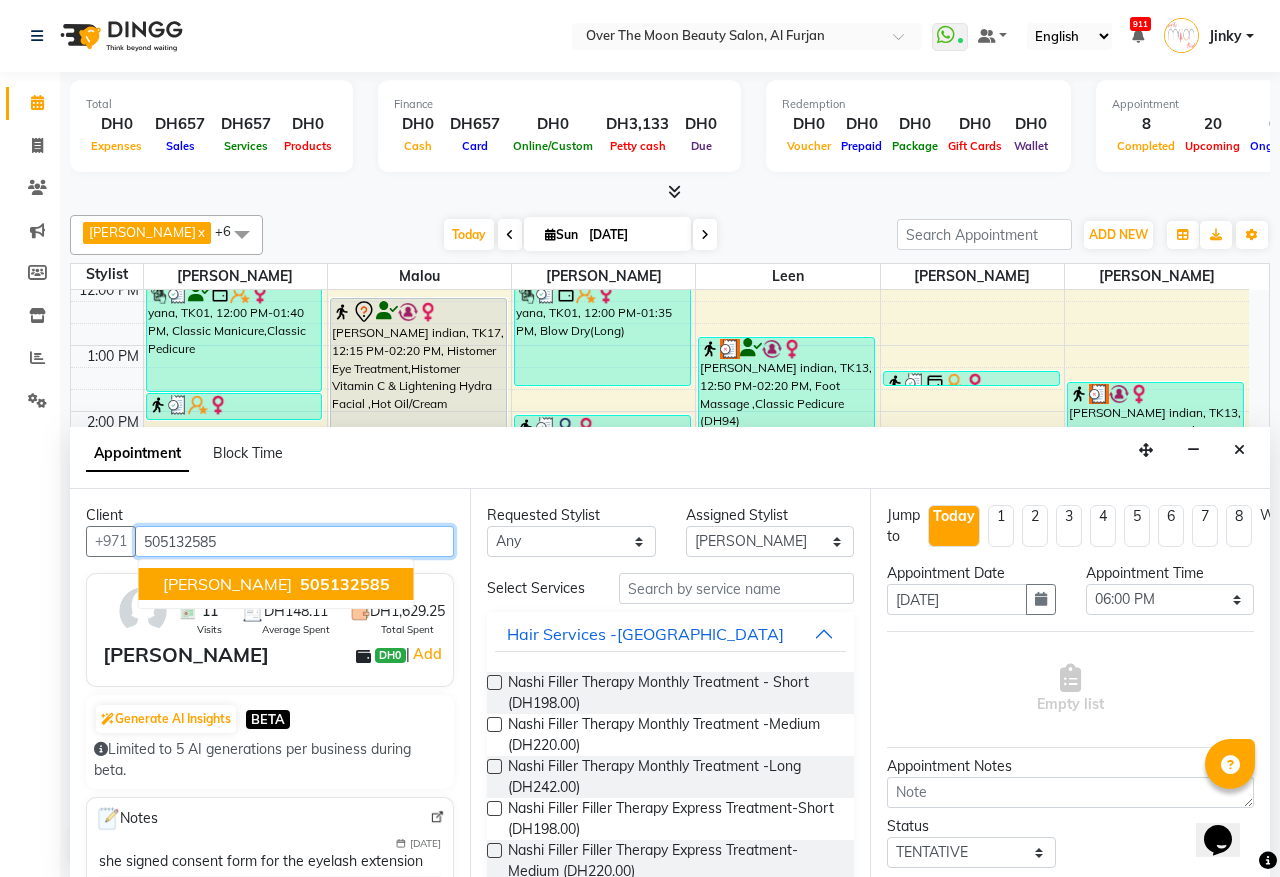 click on "505132585" at bounding box center (345, 584) 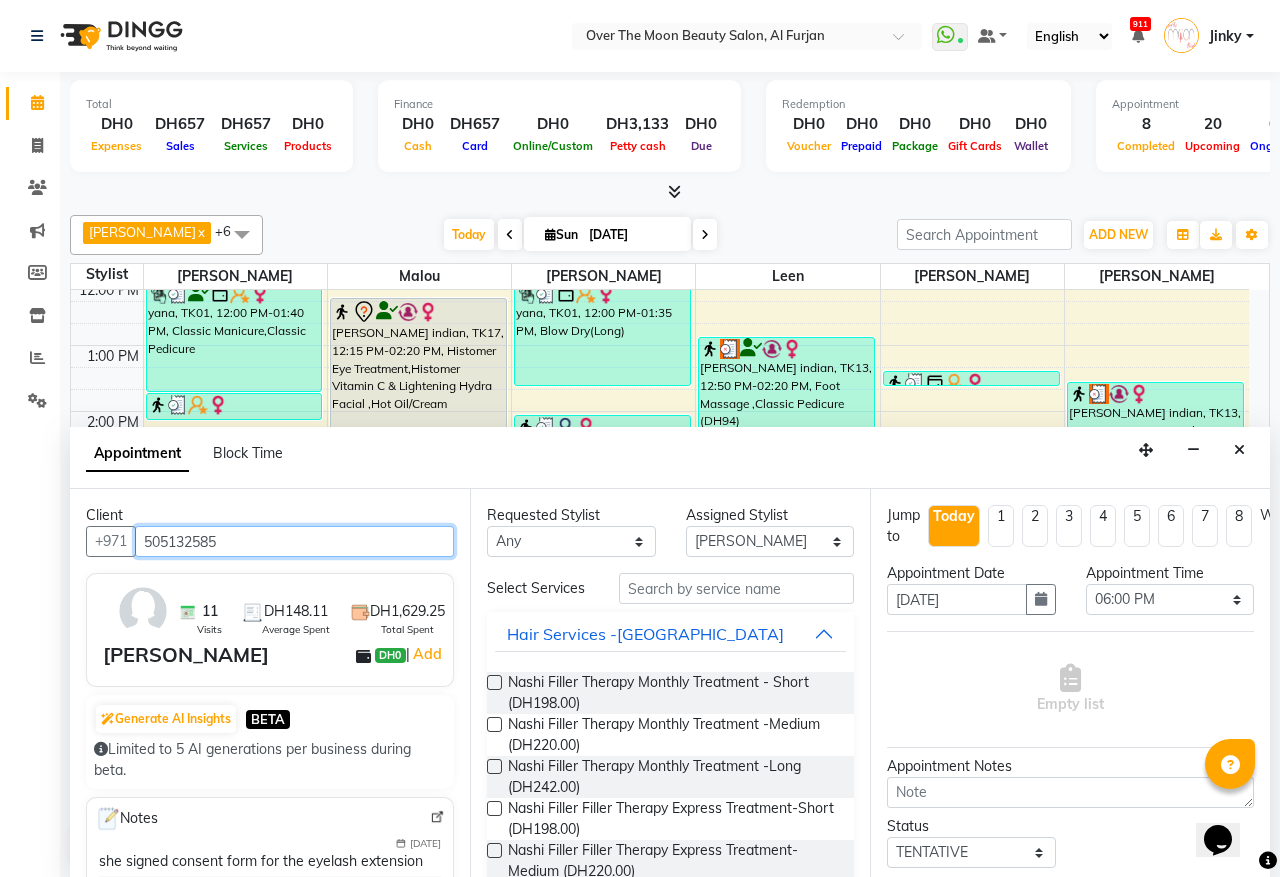 type on "505132585" 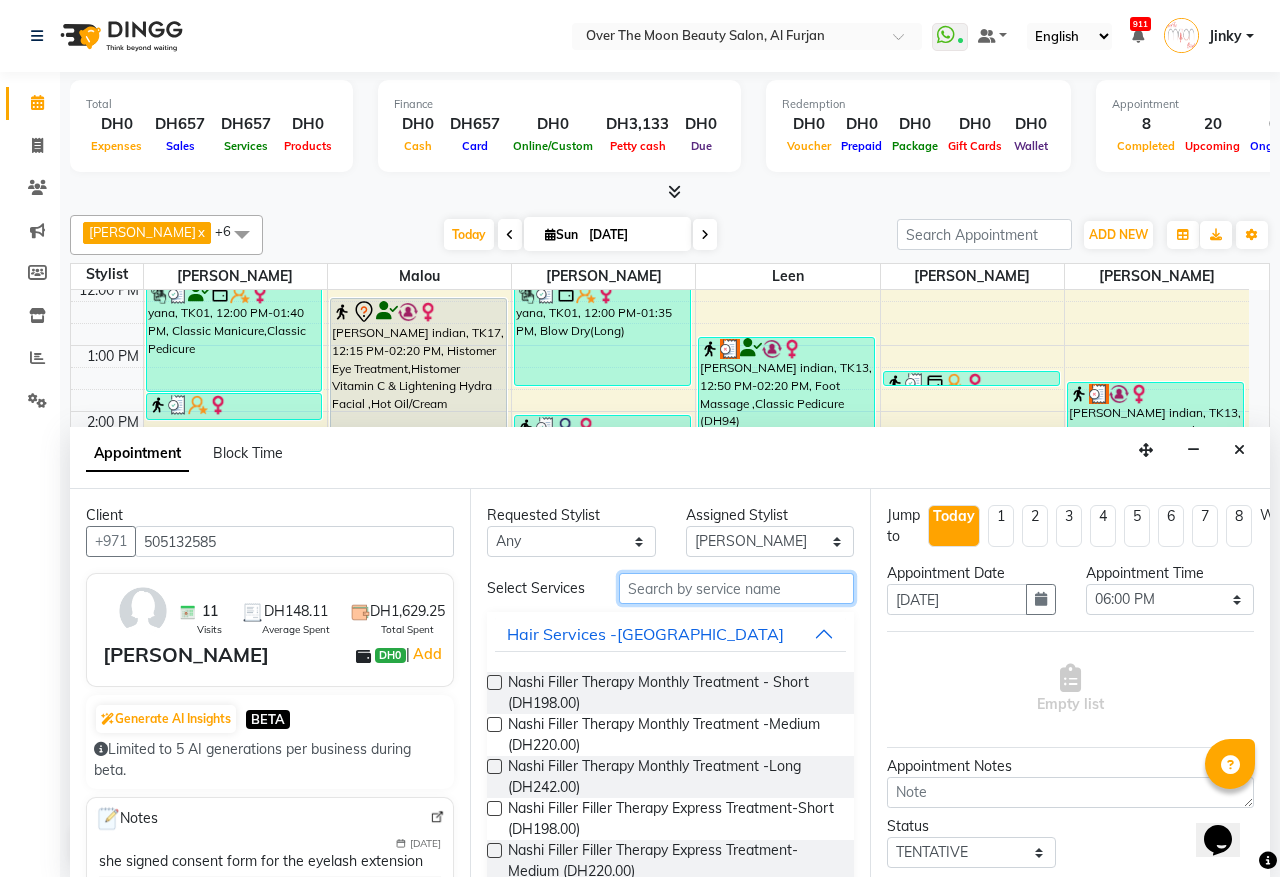 click at bounding box center [736, 588] 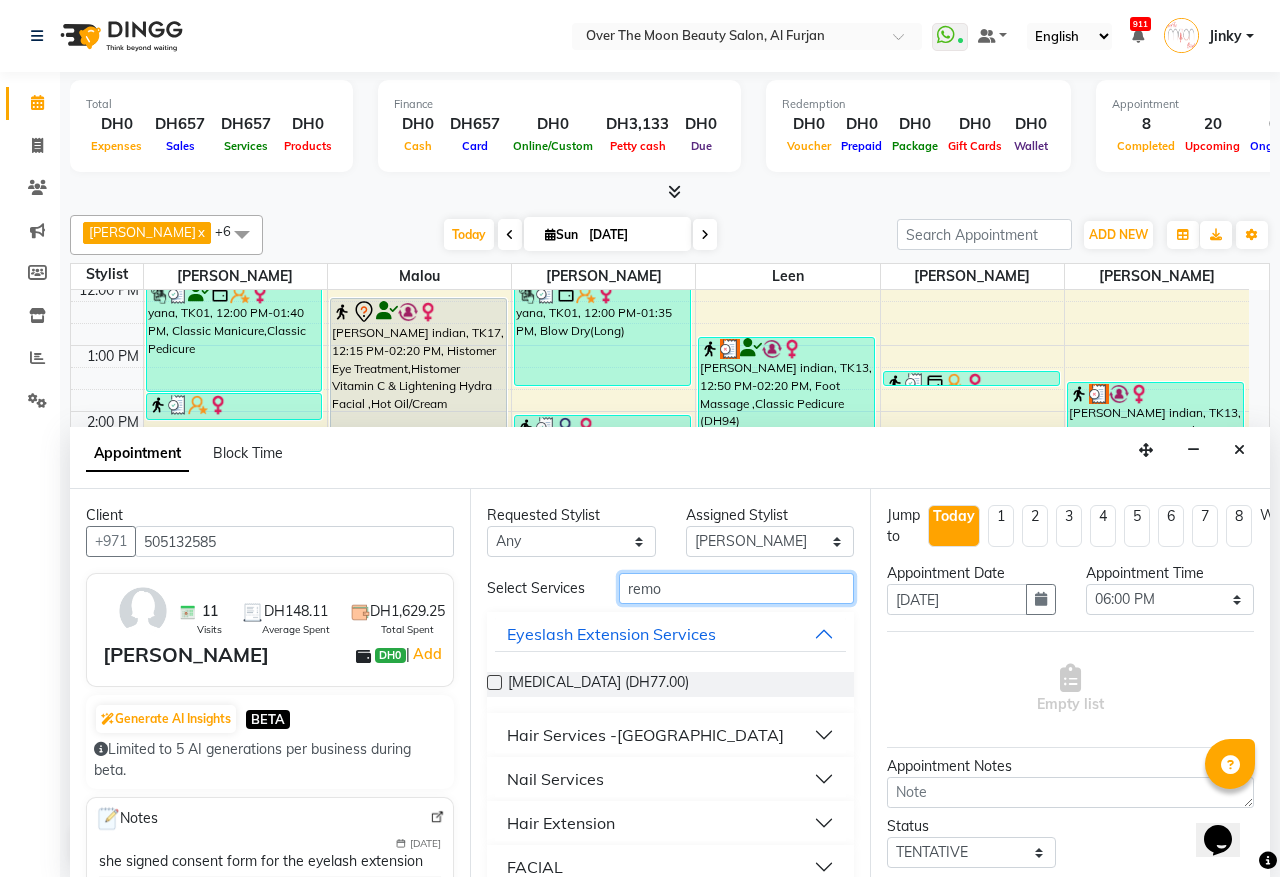 type on "remo" 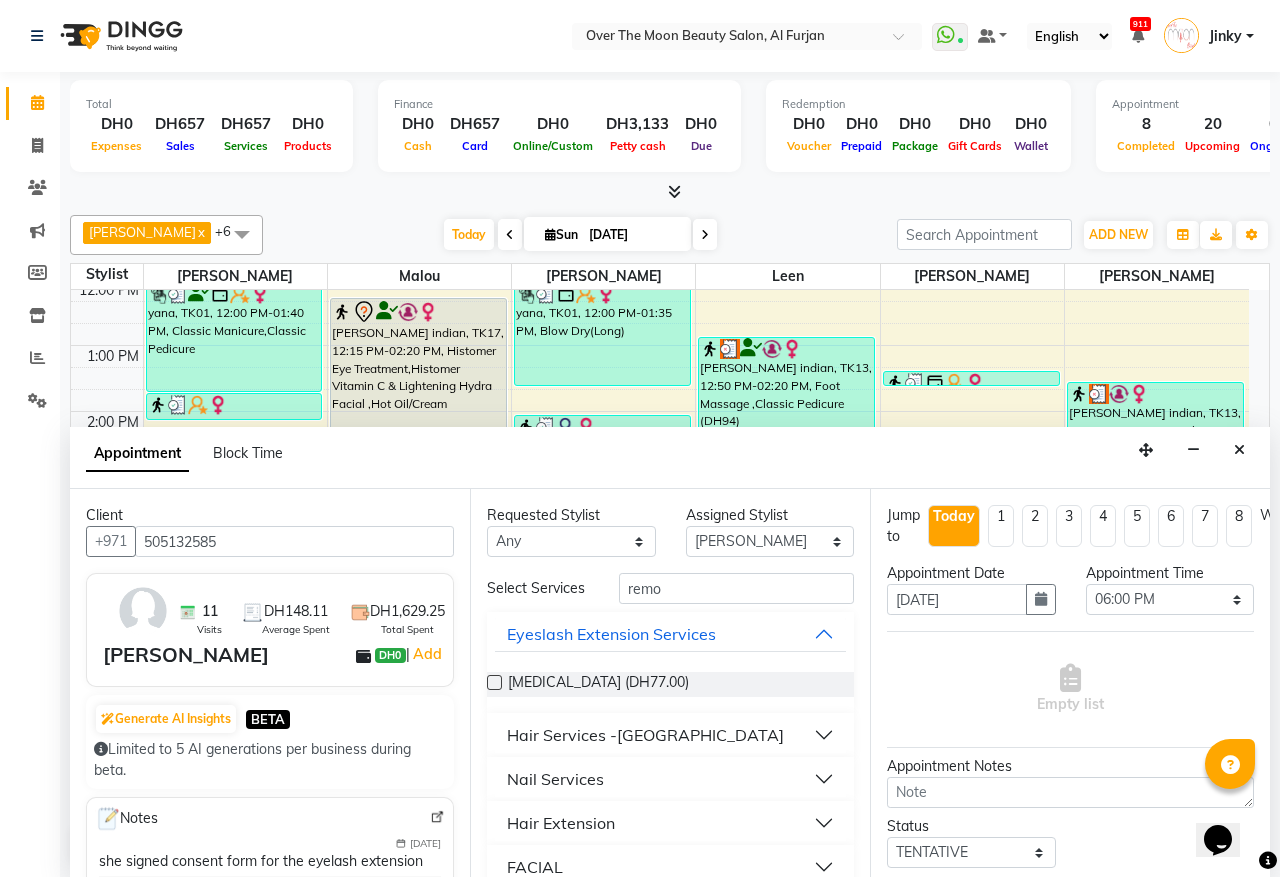 click at bounding box center [494, 682] 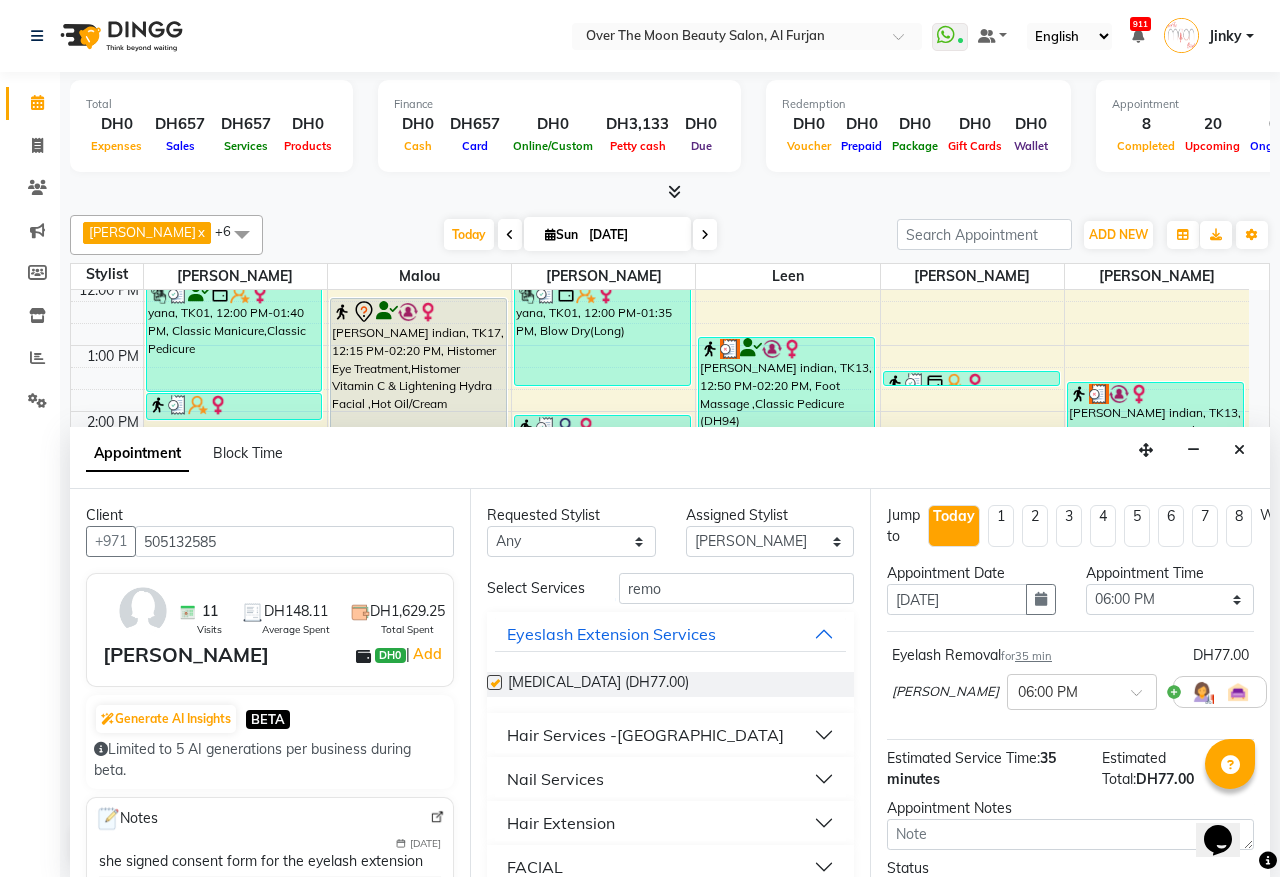 checkbox on "false" 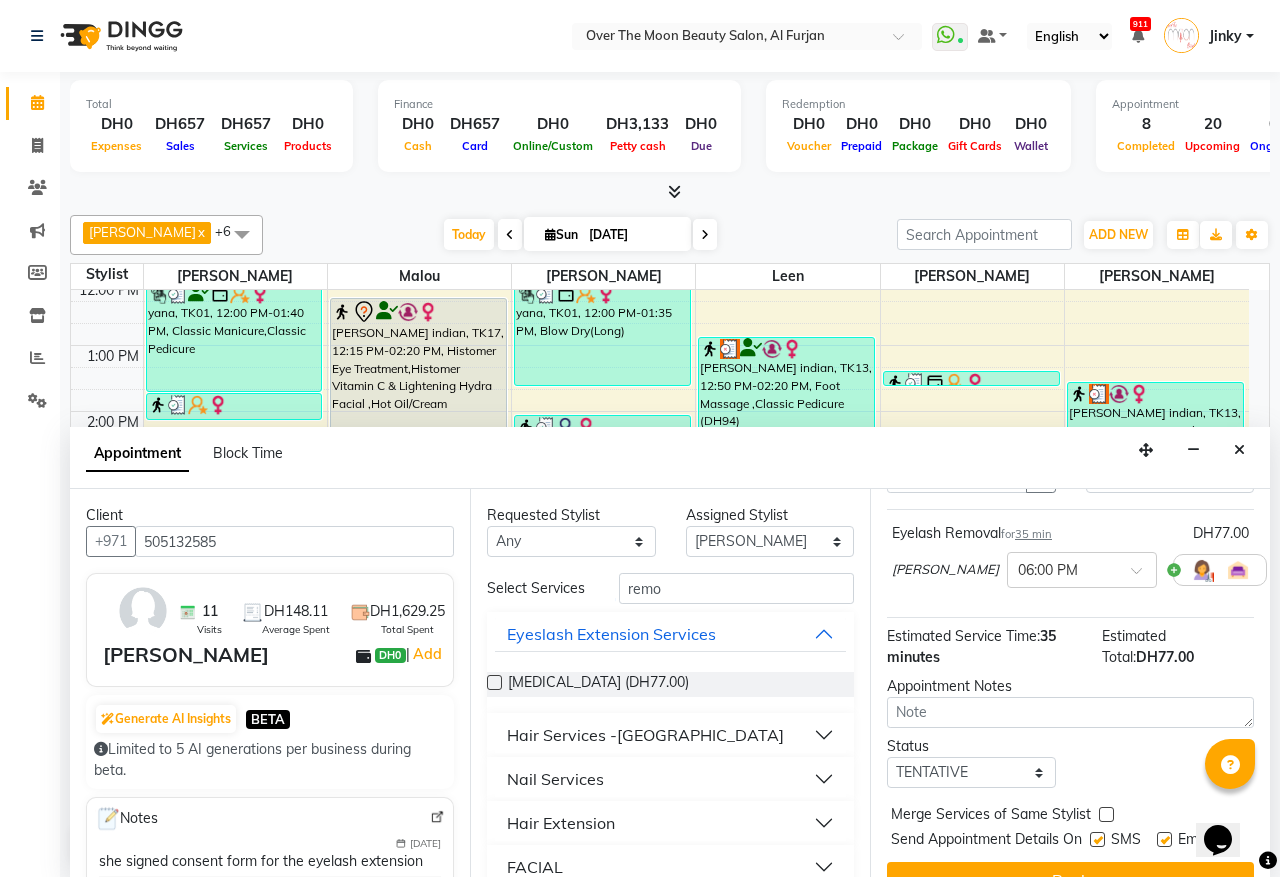 scroll, scrollTop: 180, scrollLeft: 0, axis: vertical 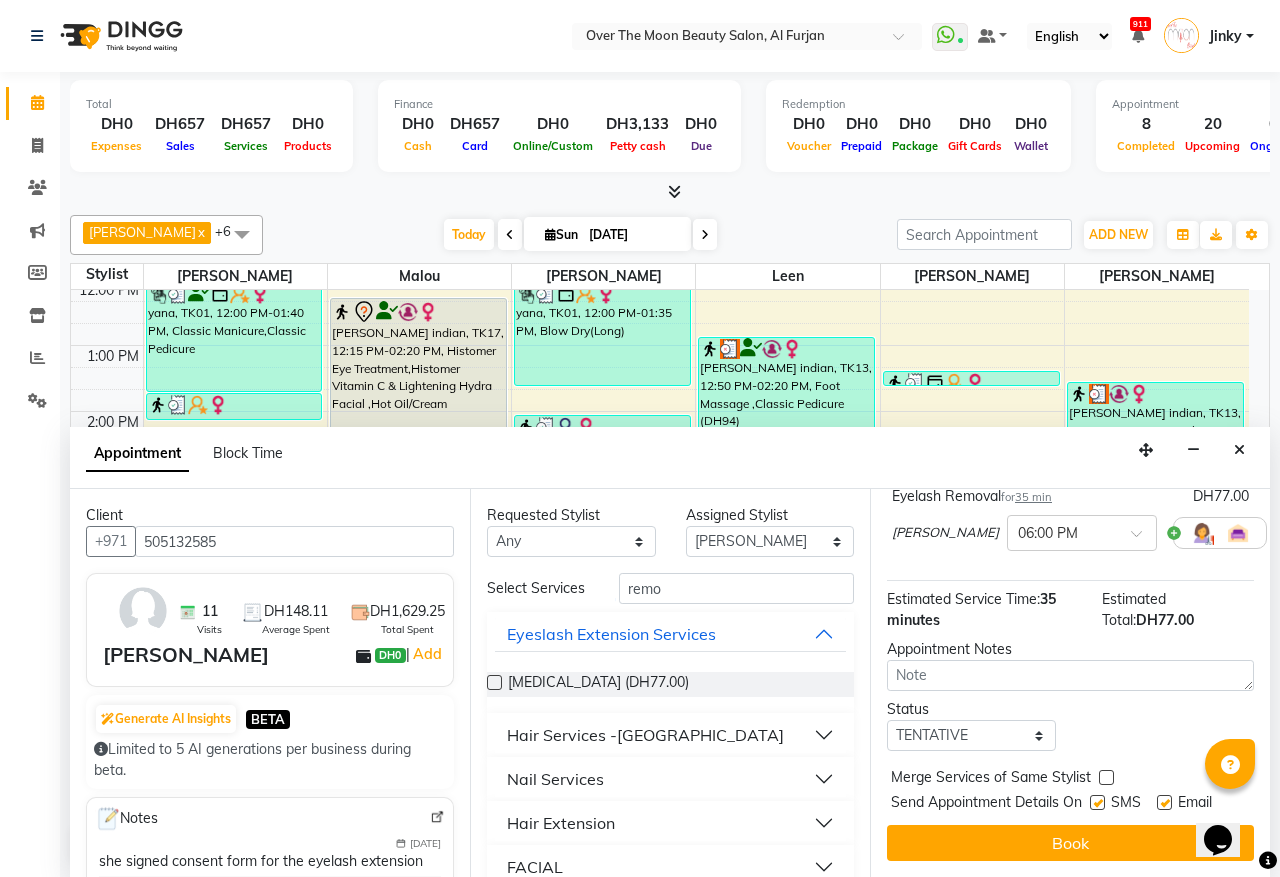 click at bounding box center [1106, 777] 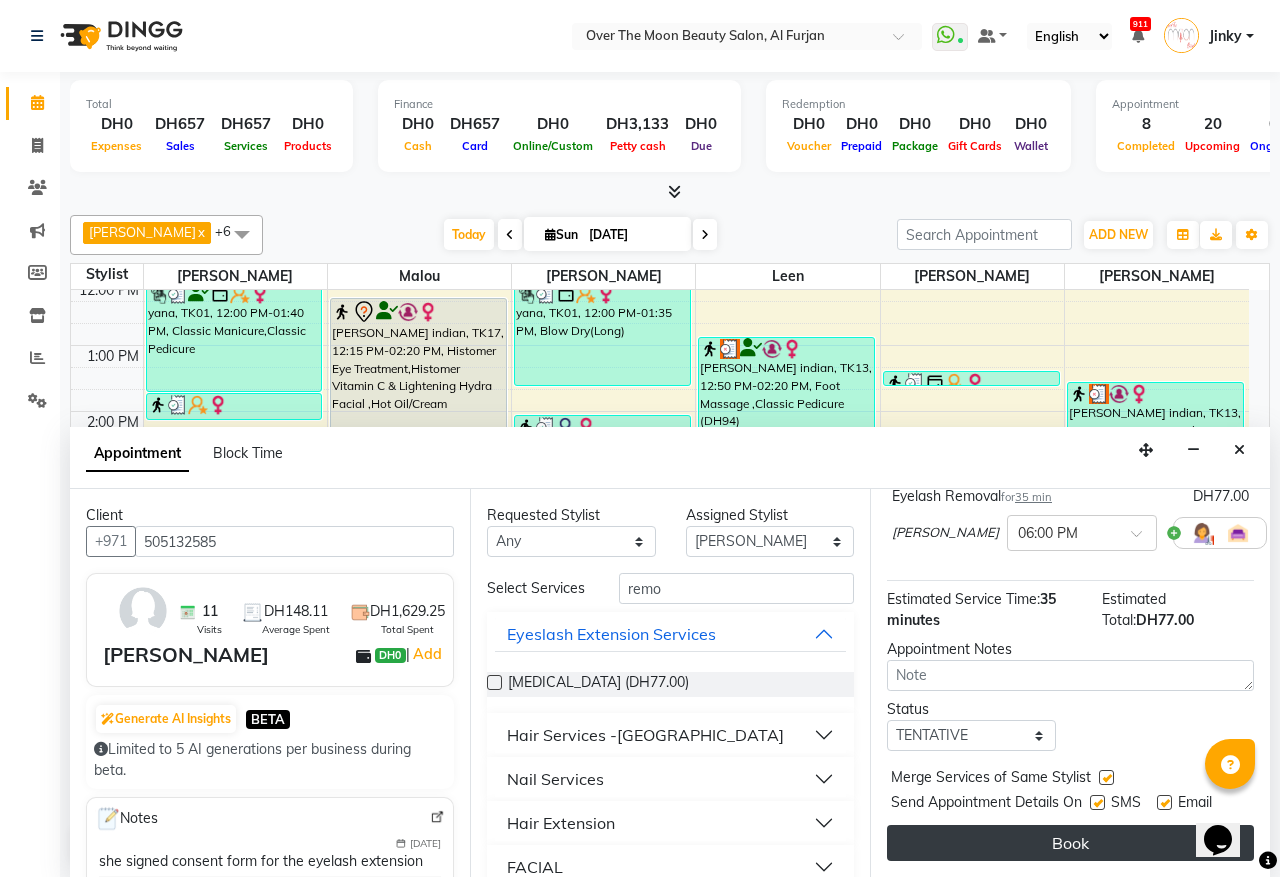 click on "Book" at bounding box center [1070, 843] 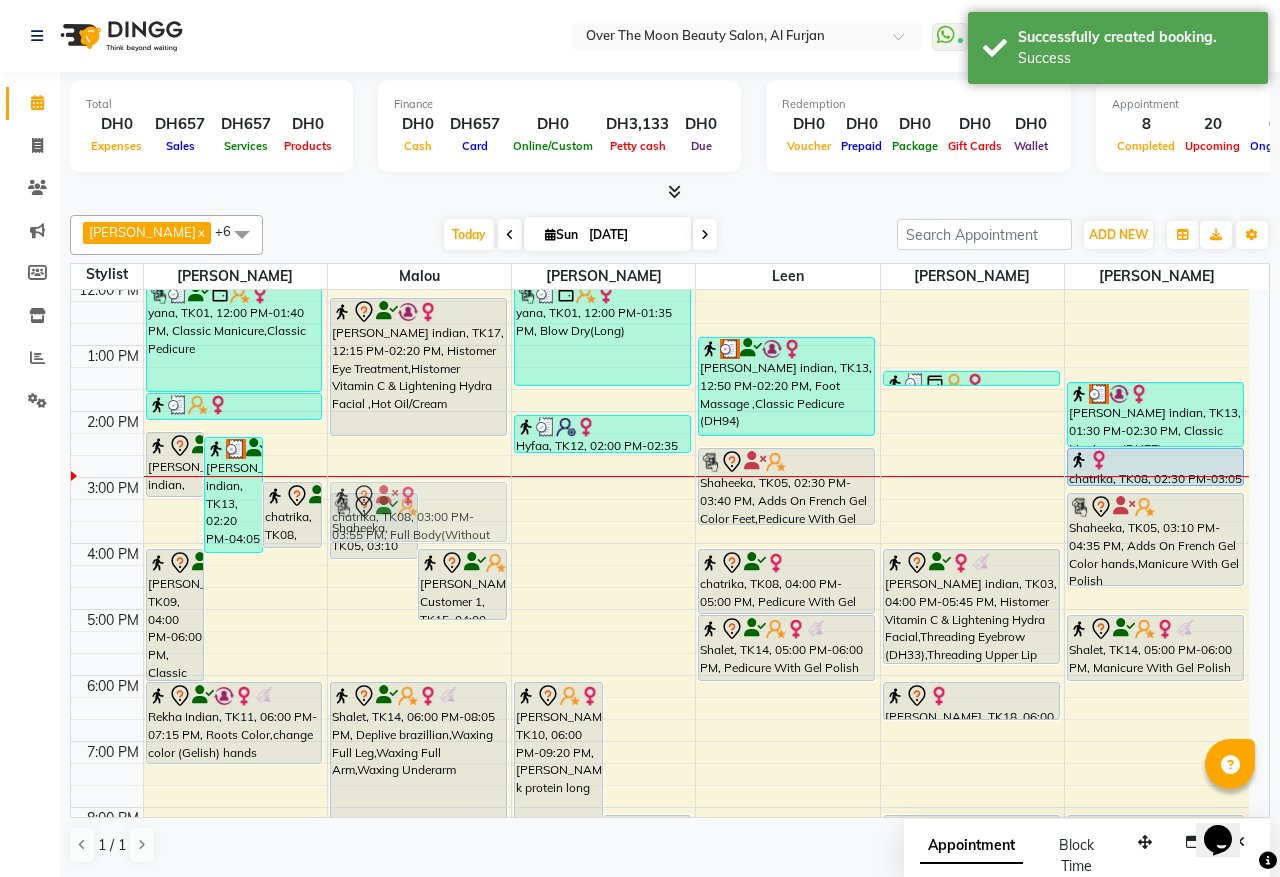 drag, startPoint x: 982, startPoint y: 510, endPoint x: 455, endPoint y: 501, distance: 527.07684 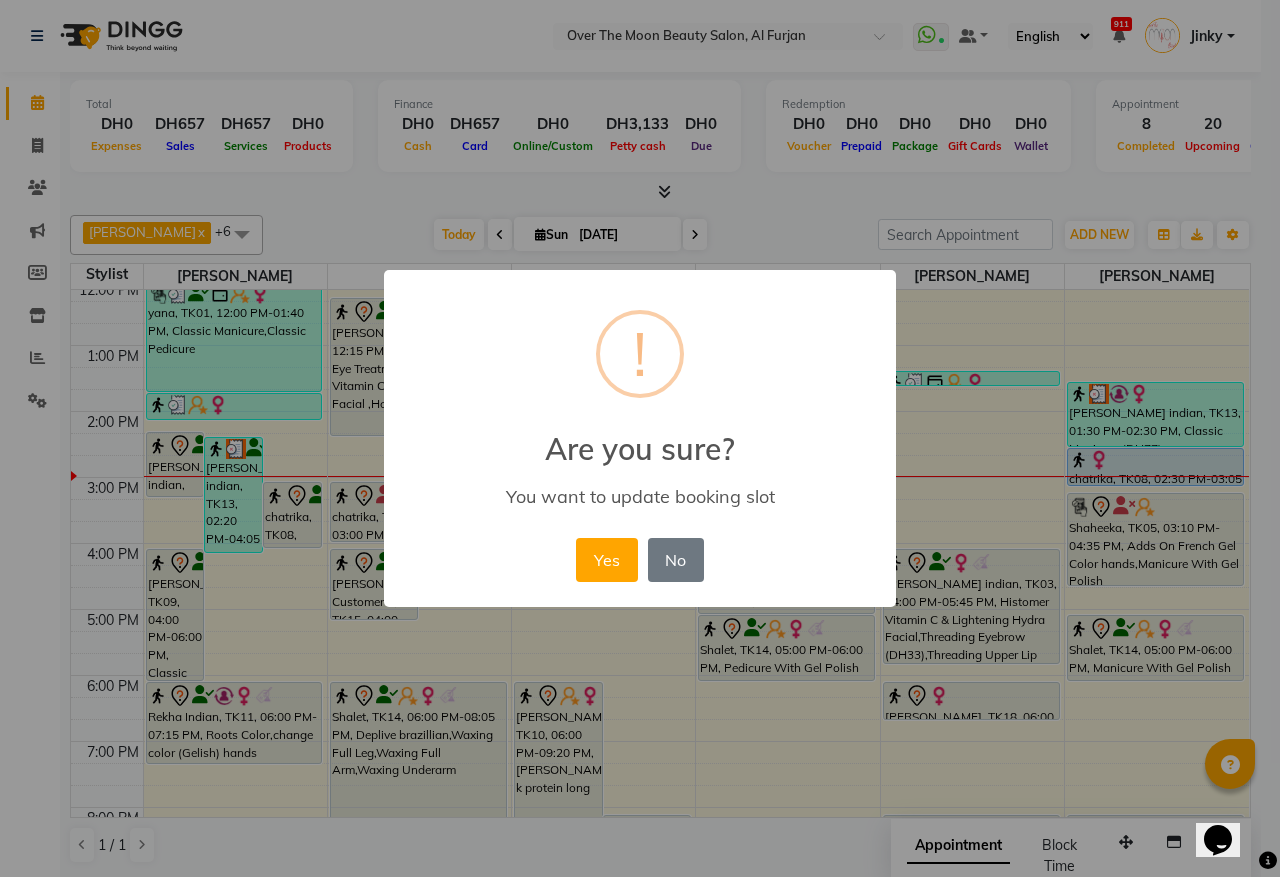 click on "Yes" at bounding box center [606, 560] 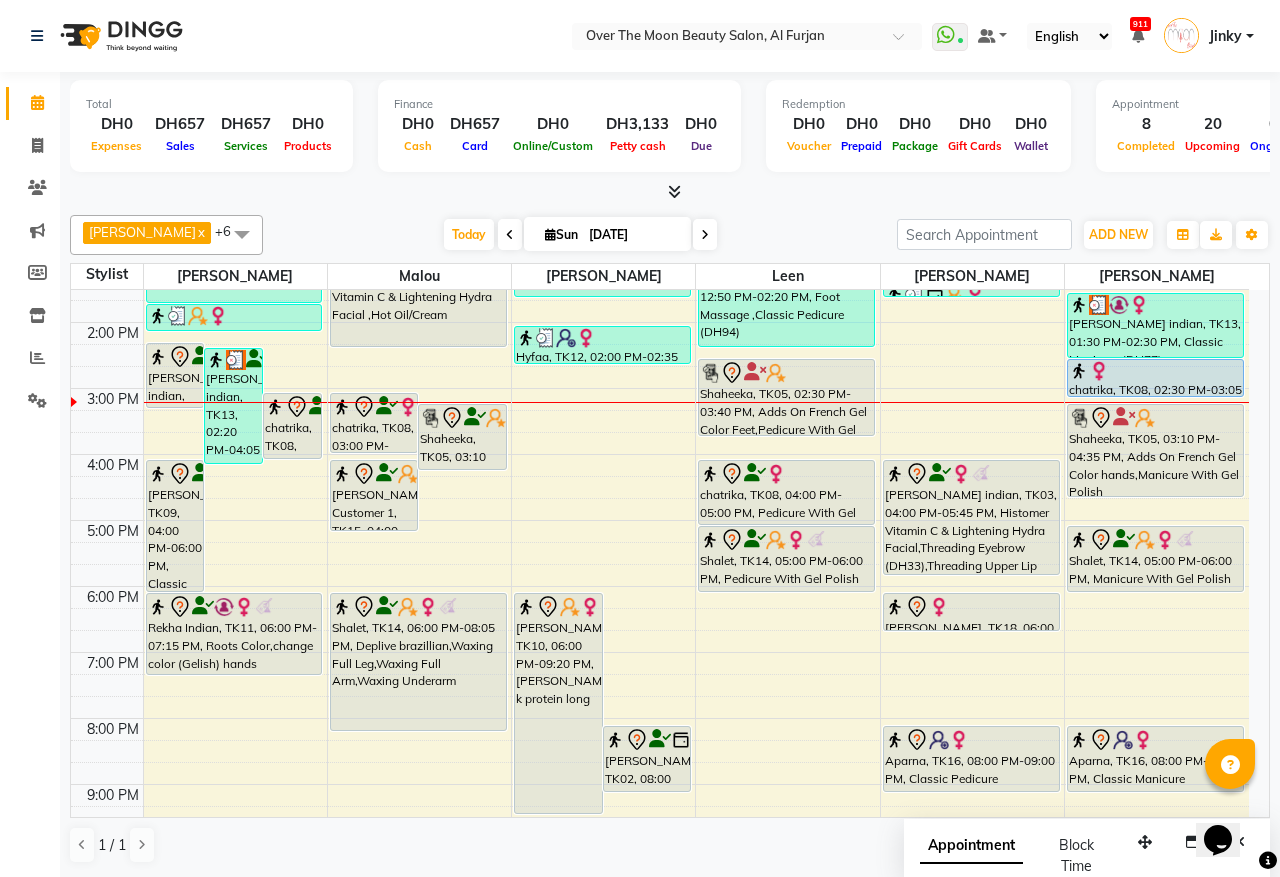 scroll, scrollTop: 208, scrollLeft: 0, axis: vertical 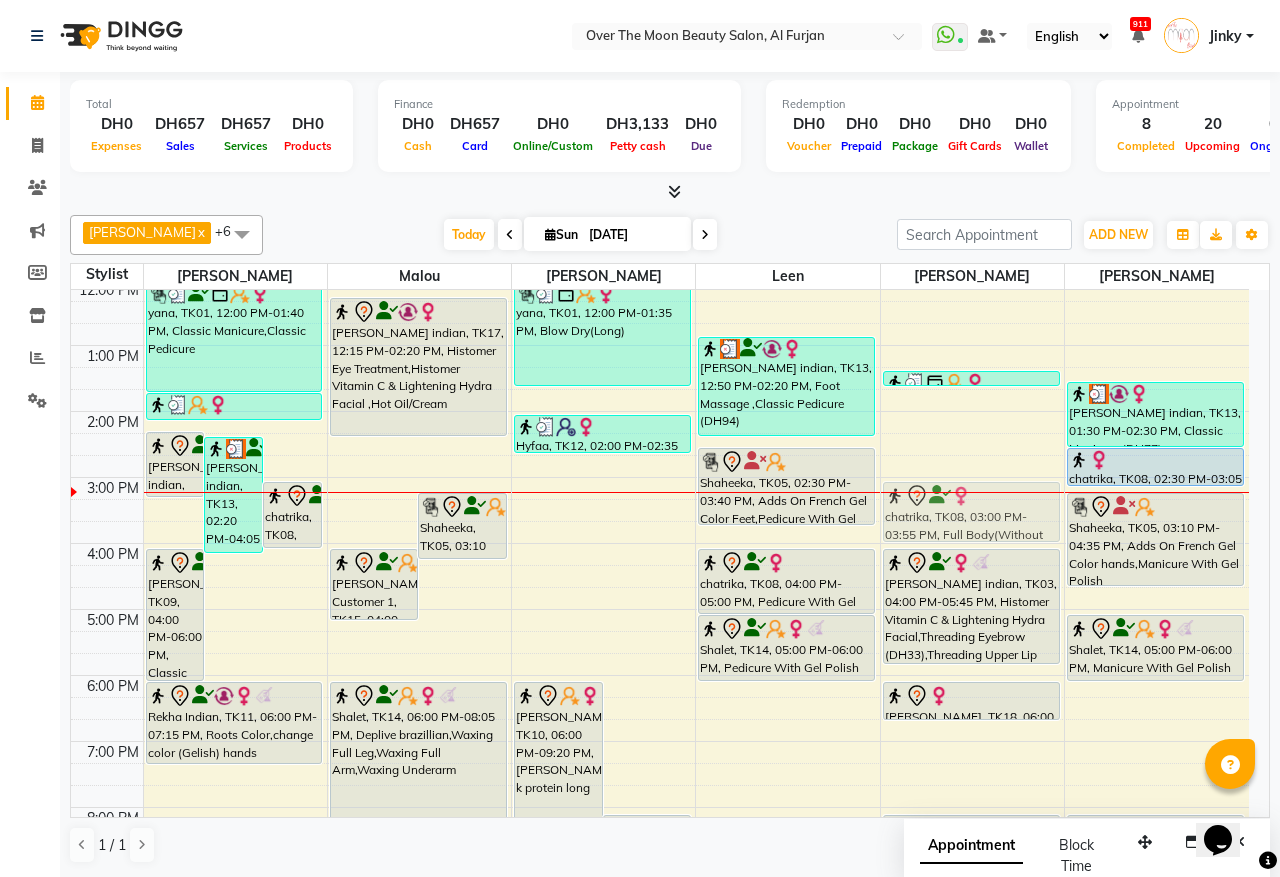 drag, startPoint x: 367, startPoint y: 510, endPoint x: 933, endPoint y: 516, distance: 566.0318 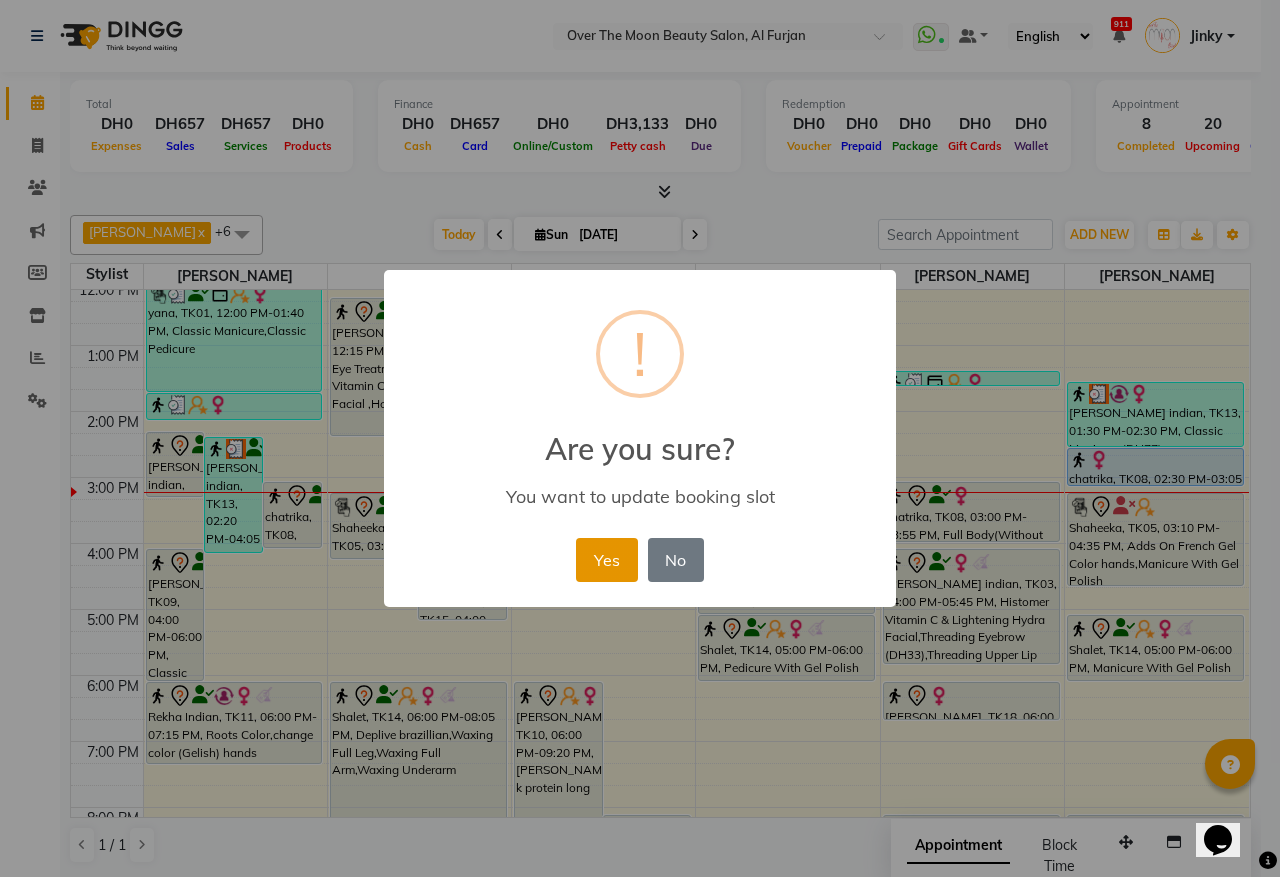 click on "Yes" at bounding box center (606, 560) 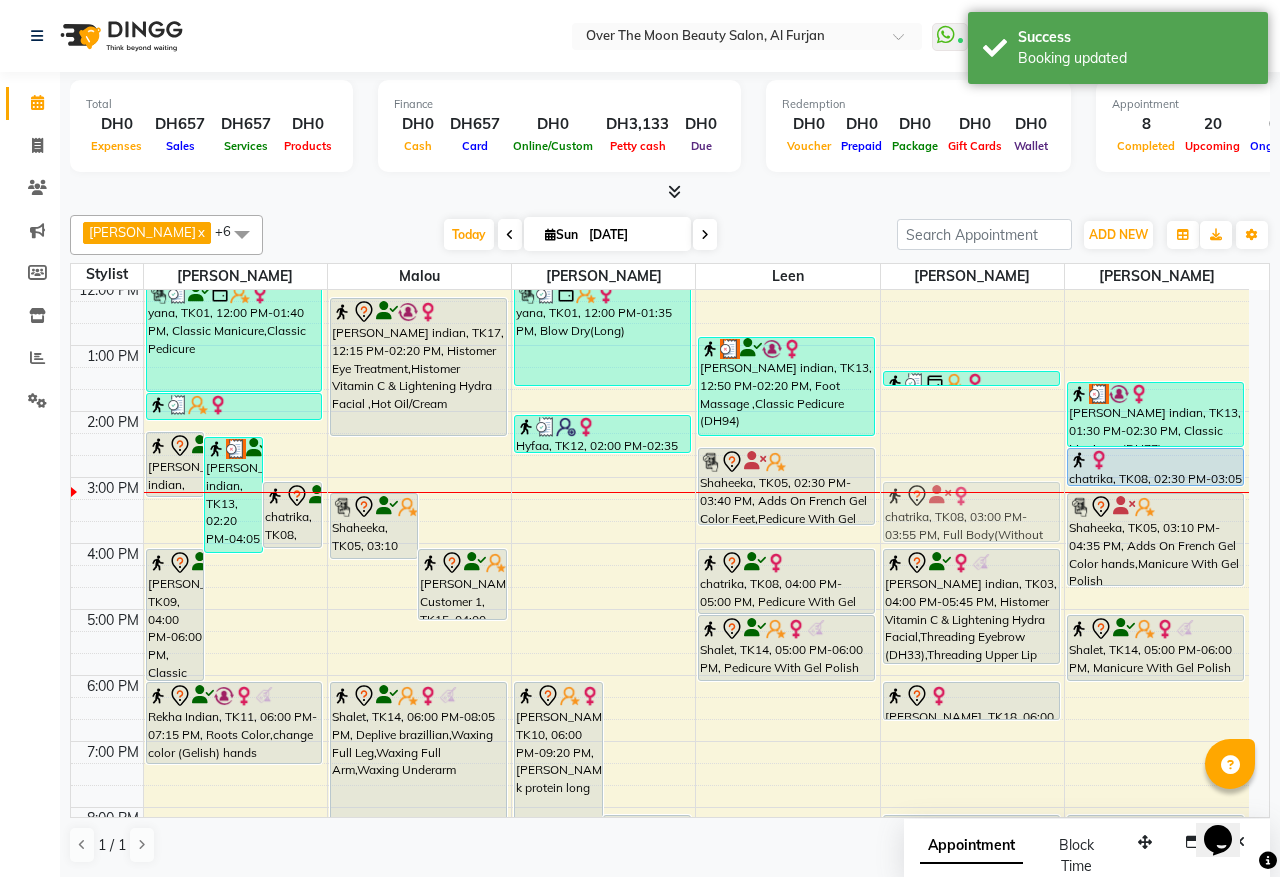 click on "yana, TK01, 01:20 PM-01:35 PM, Threading Upper Lip (DH22)             chatrika, TK08, 03:00 PM-03:55 PM, Full Body(Without Bikkini)             lavanya indian, TK03, 04:00 PM-05:45 PM, Histomer Vitamin C & Lightening Hydra Facial,Threading Eyebrow (DH33),Threading Upper Lip (DH22)             Brigette, TK18, 06:00 PM-06:35 PM, Eyelash Removal             Aparna, TK16, 08:00 PM-09:00 PM, Classic Pedicure             chatrika, TK08, 03:00 PM-03:55 PM, Full Body(Without Bikkini)" at bounding box center (972, 576) 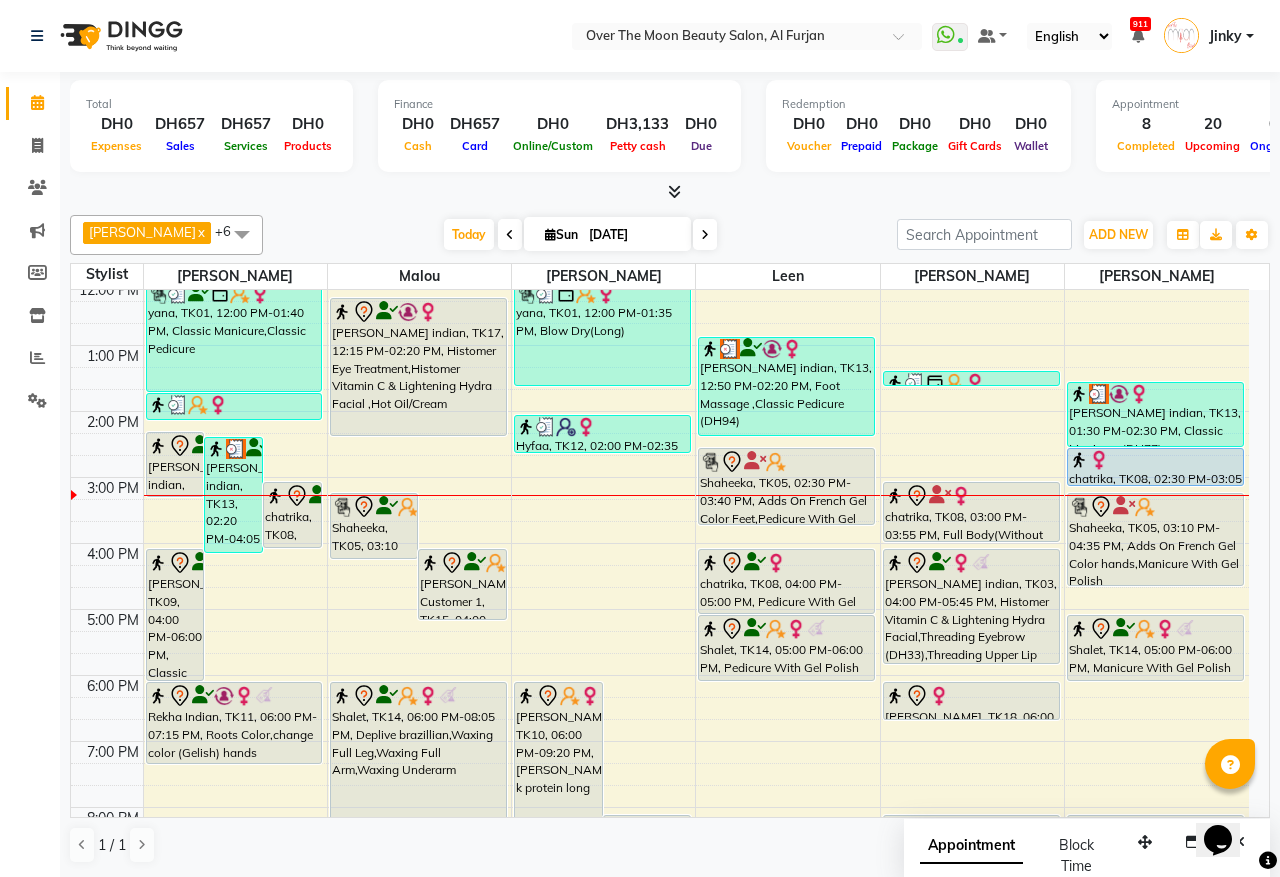 click on "Shaheeka, TK05, 03:10 PM-04:10 PM, Neck And Shoulder Massage" at bounding box center [374, 526] 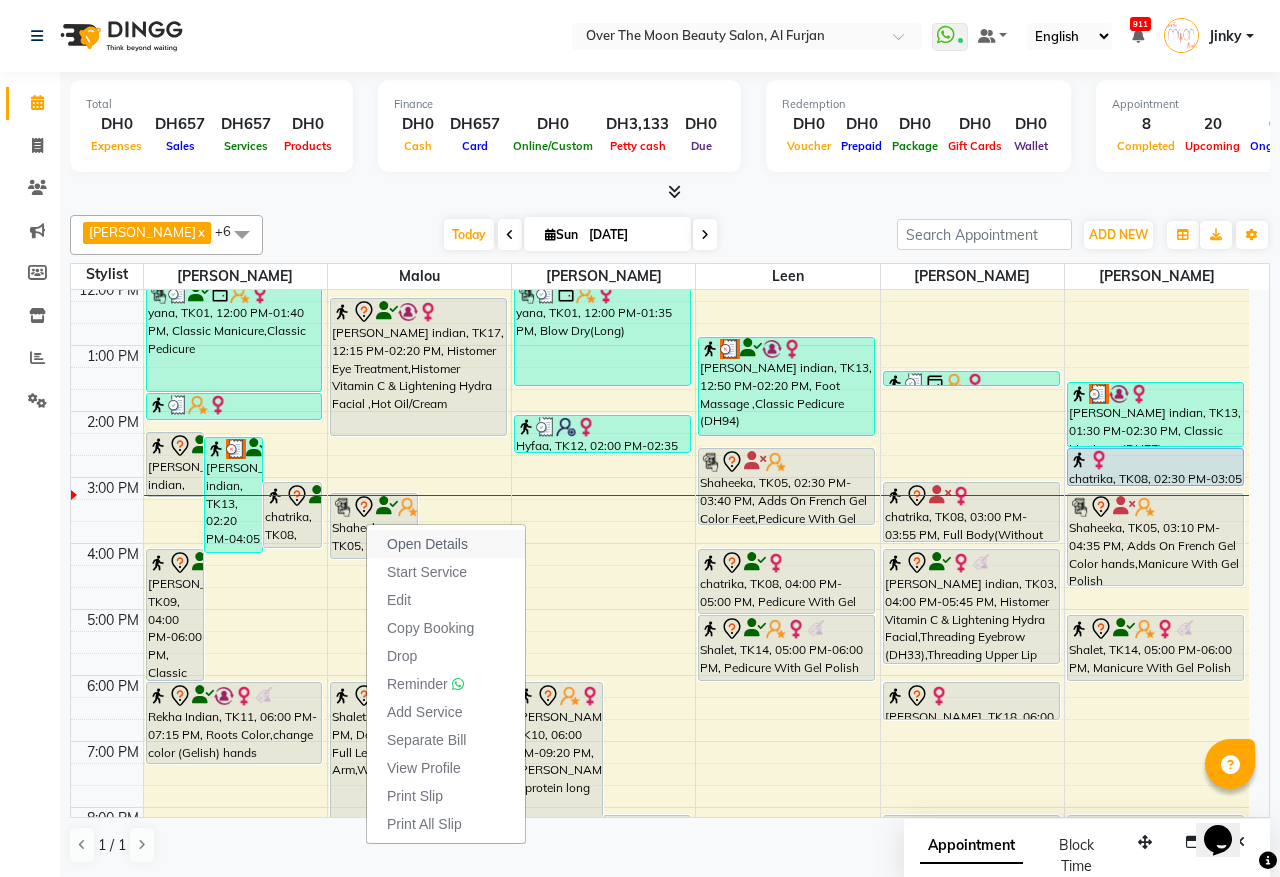 click on "Open Details" at bounding box center (427, 544) 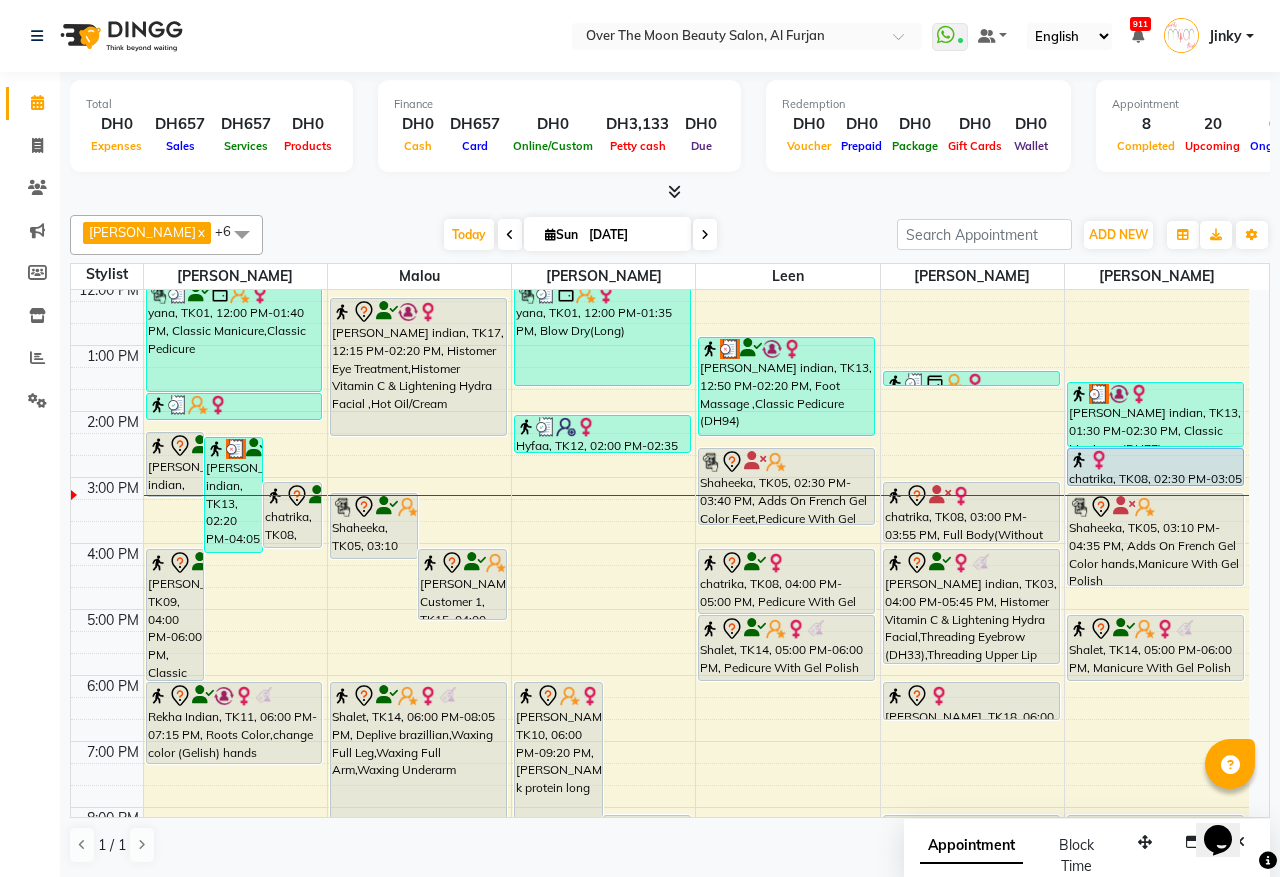 click on "Shaheeka, TK05, 03:10 PM-04:10 PM, Neck And Shoulder Massage" at bounding box center [374, 526] 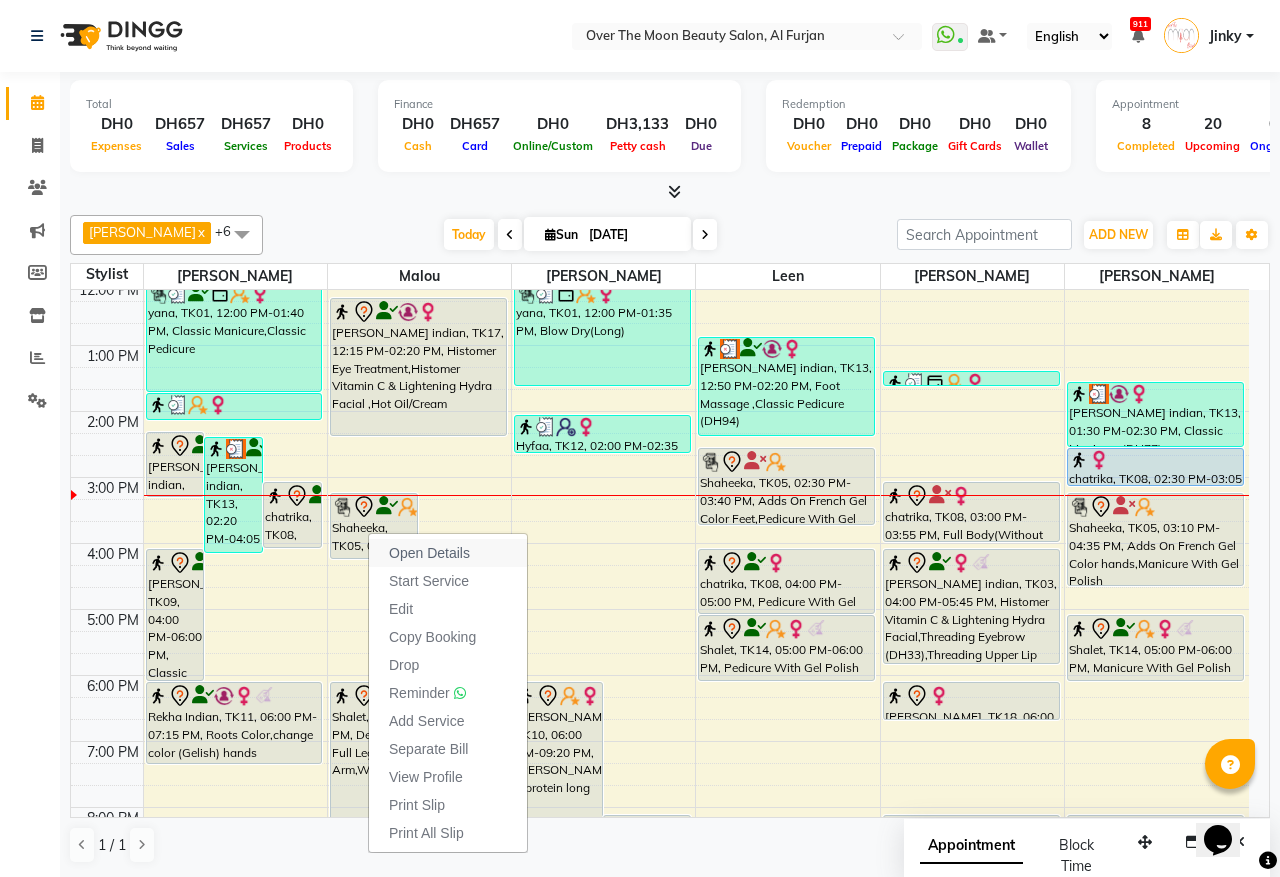 click on "Open Details" at bounding box center [429, 553] 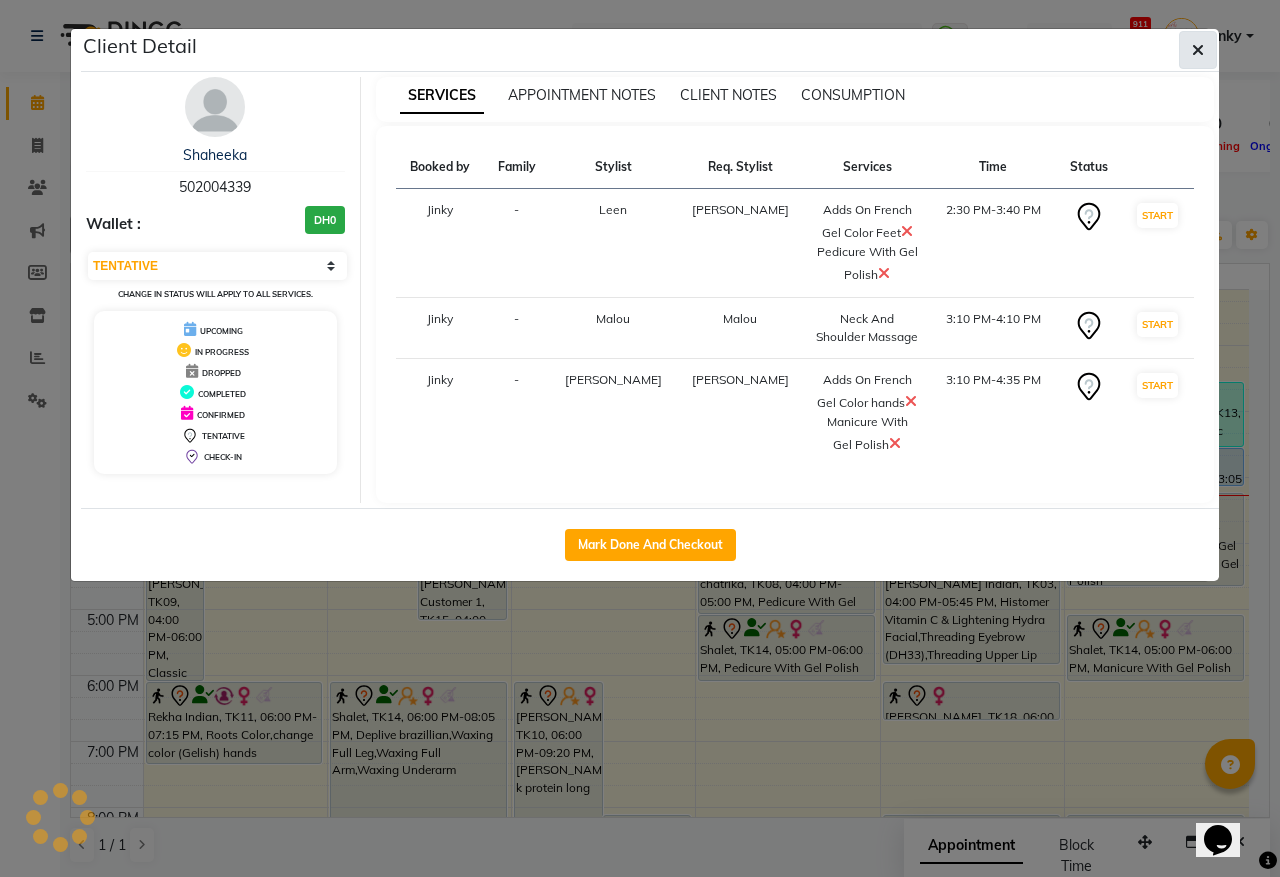click 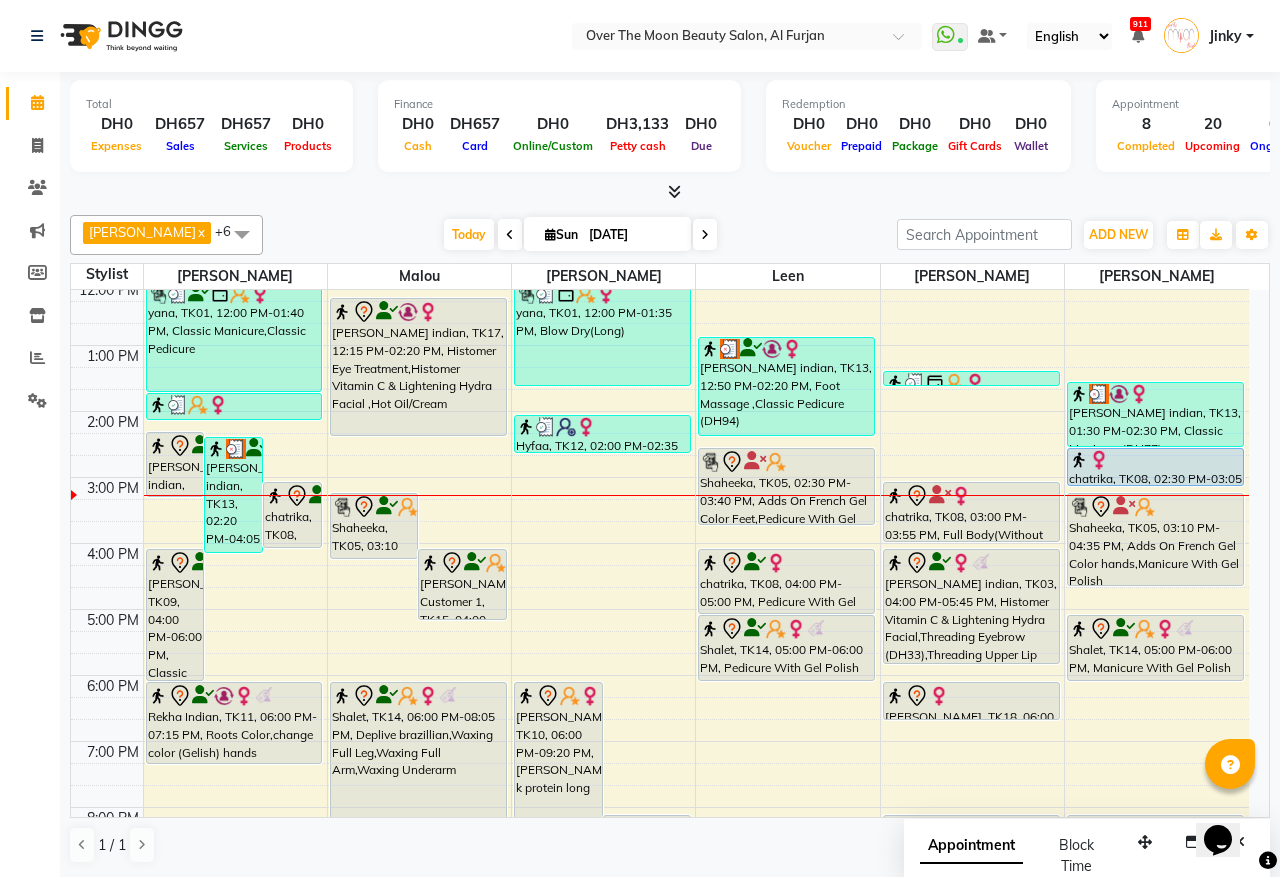drag, startPoint x: 361, startPoint y: 523, endPoint x: 360, endPoint y: 535, distance: 12.0415945 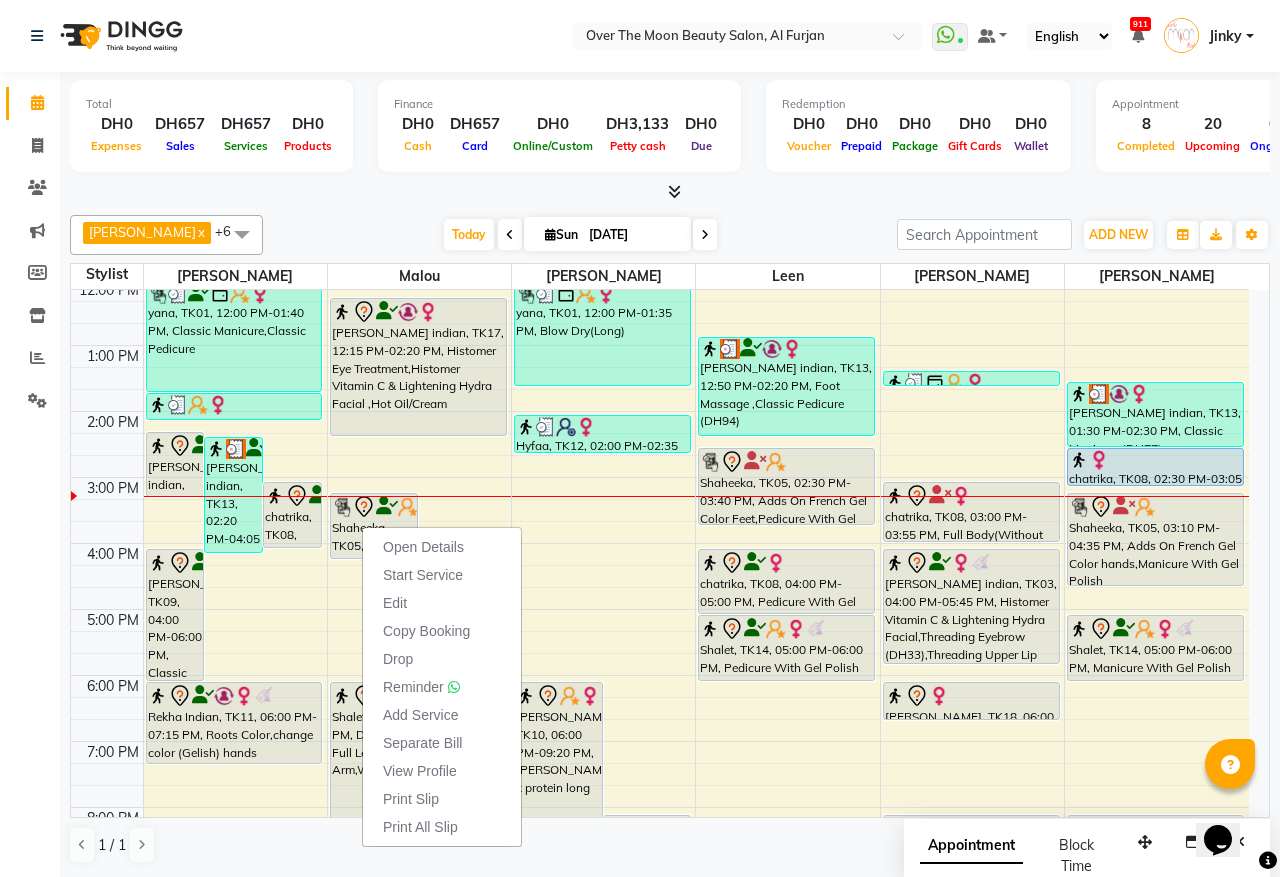 click on "Total  DH0  Expenses DH657  Sales DH657  Services DH0  Products Finance  DH0  Cash DH657  Card DH0  Online/Custom DH3,133 Petty cash DH0 Due  Redemption  DH0 Voucher DH0 Prepaid DH0 Package DH0  Gift Cards DH0  Wallet  Appointment  8 Completed 20 Upcoming 0 Ongoing 0 No show  Other sales  DH0  Packages DH0  Memberships DH0  Vouchers DH0  Prepaids DH0  Gift Cards Jeewan  x Kristi  x Leen  x Mary  x William  x Malou  x Bianca  x +6 Select All Bianca Hadeel Jeewan Jinky Kristi Leen Malou William Today  Sun 13-07-2025 Toggle Dropdown Add Appointment Add Invoice Add Expense Add Attendance Add Client Add Transaction Toggle Dropdown Add Appointment Add Invoice Add Expense Add Attendance Add Client ADD NEW Toggle Dropdown Add Appointment Add Invoice Add Expense Add Attendance Add Client Add Transaction Jeewan  x Kristi  x Leen  x Mary  x William  x Malou  x Bianca  x +6 Select All Bianca Hadeel Jeewan Jinky Kristi Leen Malou William Group By  Staff View   Room View  View as Vertical  Horizontal  List  8" 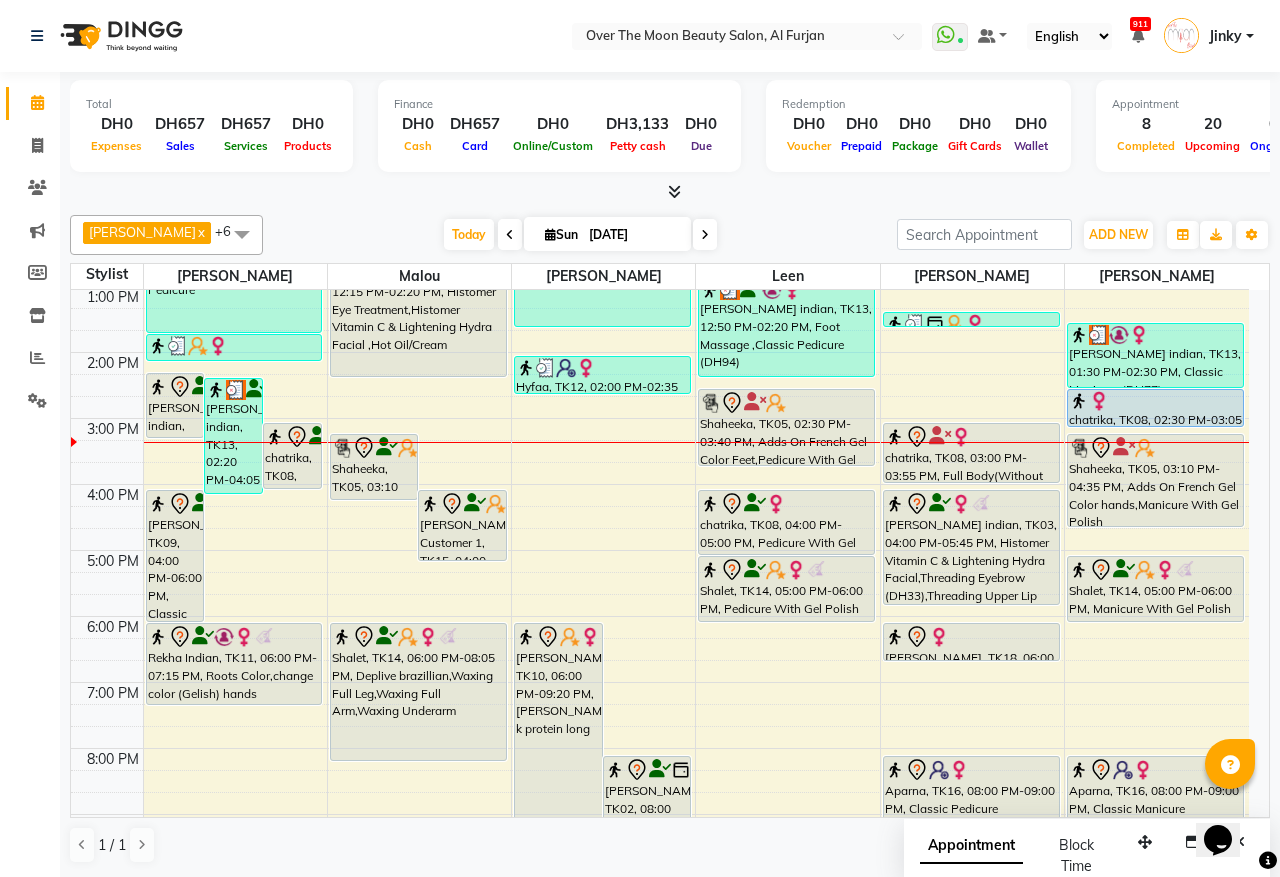 scroll, scrollTop: 208, scrollLeft: 0, axis: vertical 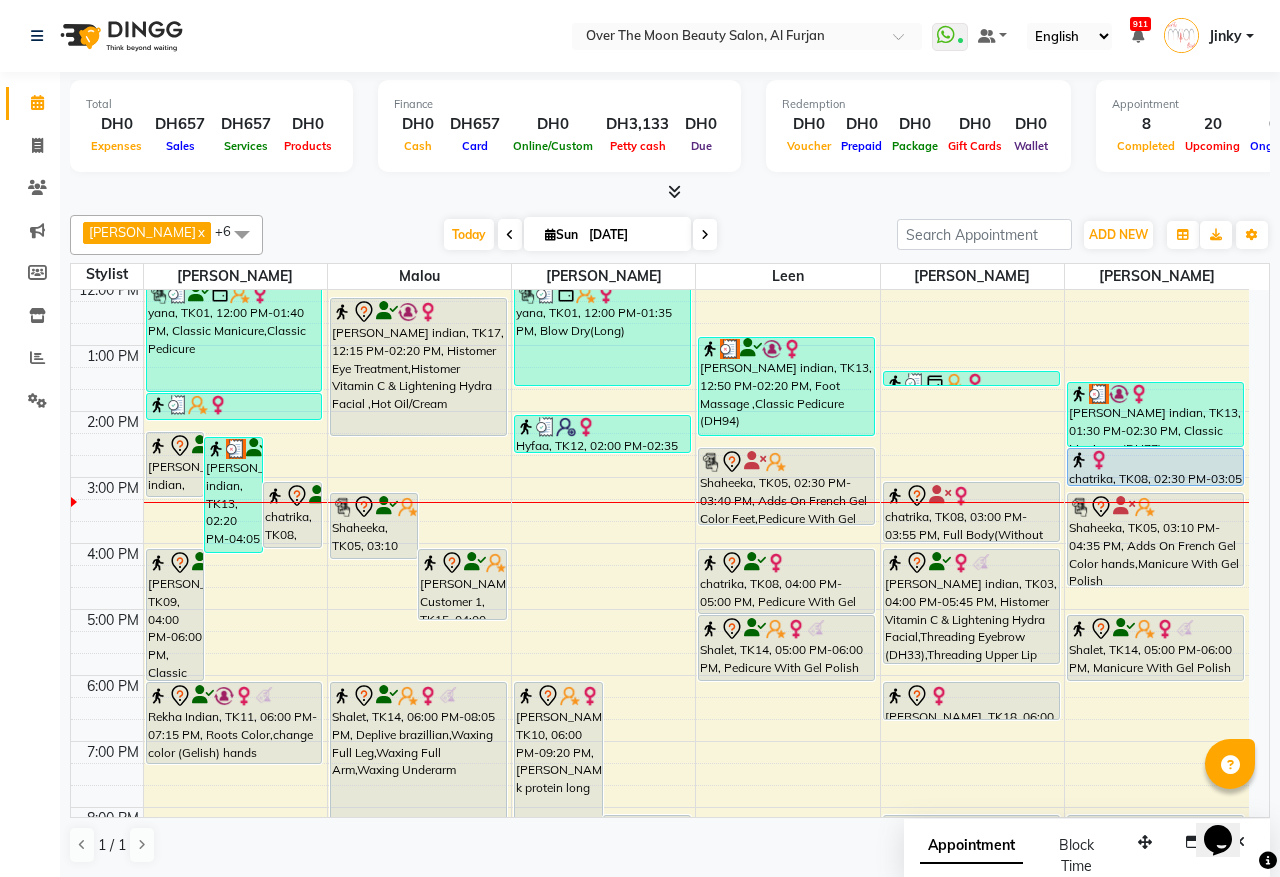 click on "9:00 AM 10:00 AM 11:00 AM 12:00 PM 1:00 PM 2:00 PM 3:00 PM 4:00 PM 5:00 PM 6:00 PM 7:00 PM 8:00 PM 9:00 PM 10:00 PM 11:00 PM             Sangita indian, TK17, 02:15 PM-03:15 PM, Argan Essential Energy     Sangita indian, TK13, 02:20 PM-04:05 PM, Blow Dry(Long),Goldwell Coloring Colorance (Rinsage) -  (DH330),Kevin Murphy Scalp.Spa (DH275)             chatrika, TK08, 03:00 PM-04:00 PM, Manicure With Gel Polish             Harshitha Parikshith, TK09, 04:00 PM-06:00 PM, Classic Eyelashes Individual Extension     yana, TK01, 12:00 PM-01:40 PM, Classic Manicure,Classic Pedicure     Sahab, TK06, 01:40 PM-02:05 PM, Threading Eyebrow,Threading Upper Lip             Rekha Indian, TK11, 06:00 PM-07:15 PM, Roots Color,change color (Gelish)  hands             Shaheeka, TK05, 03:10 PM-04:10 PM, Neck And Shoulder Massage             Varsha Customer 1, TK15, 04:00 PM-05:05 PM, HM Brazillian,HM Upperlip                         Shalet, TK14, 06:00 PM-08:05 PM, Deplive brazillian,Waxing Full Leg,Waxing Full Arm,Waxing Underarm" at bounding box center (660, 576) 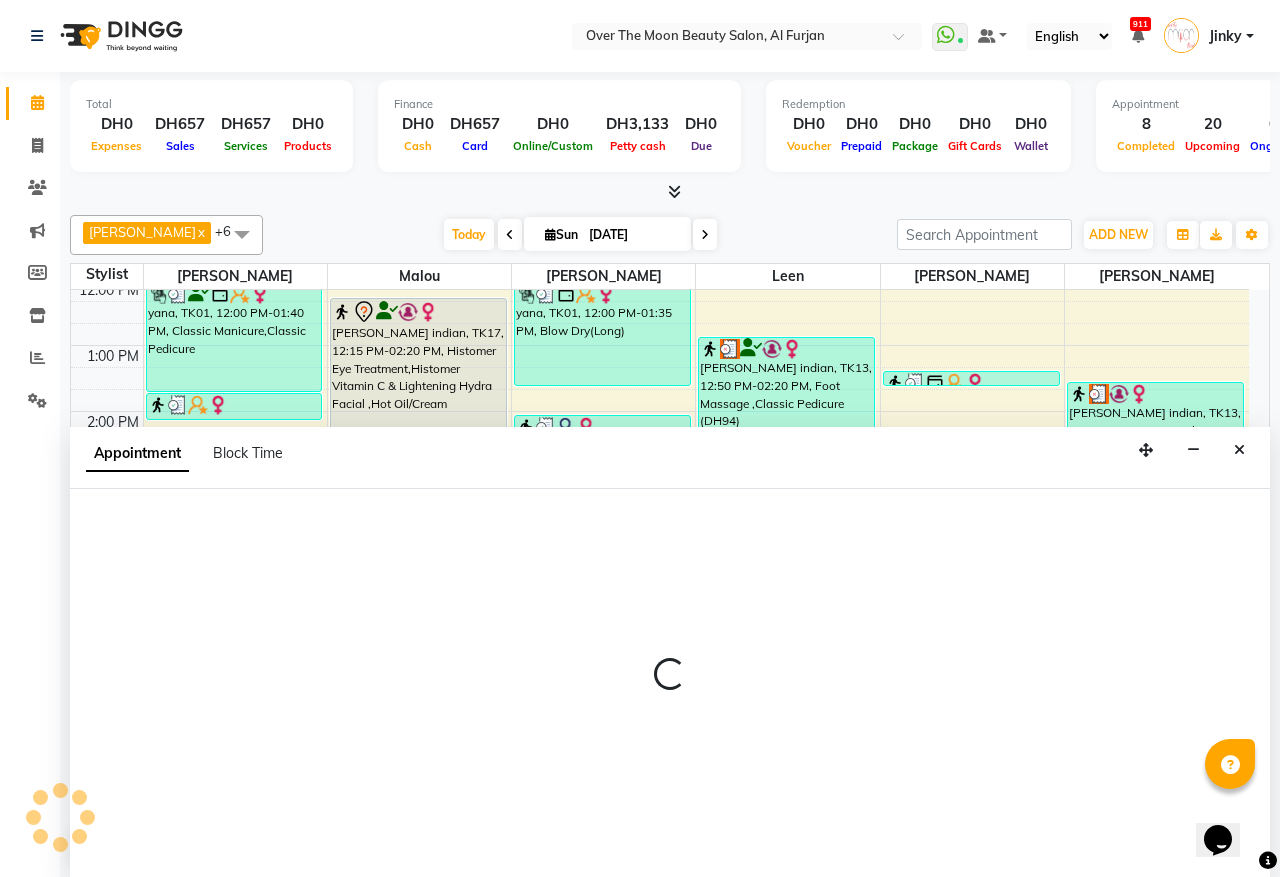select on "29762" 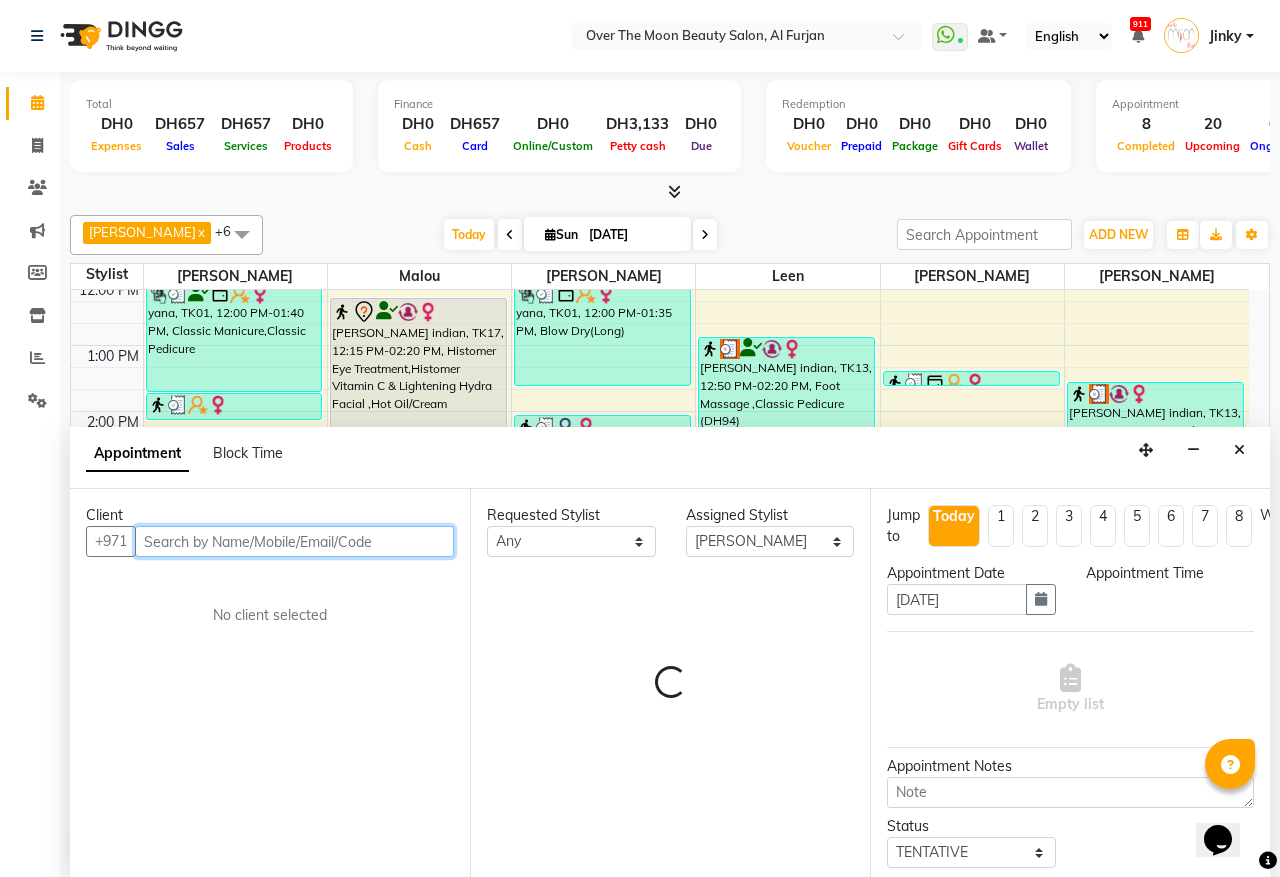 select on "960" 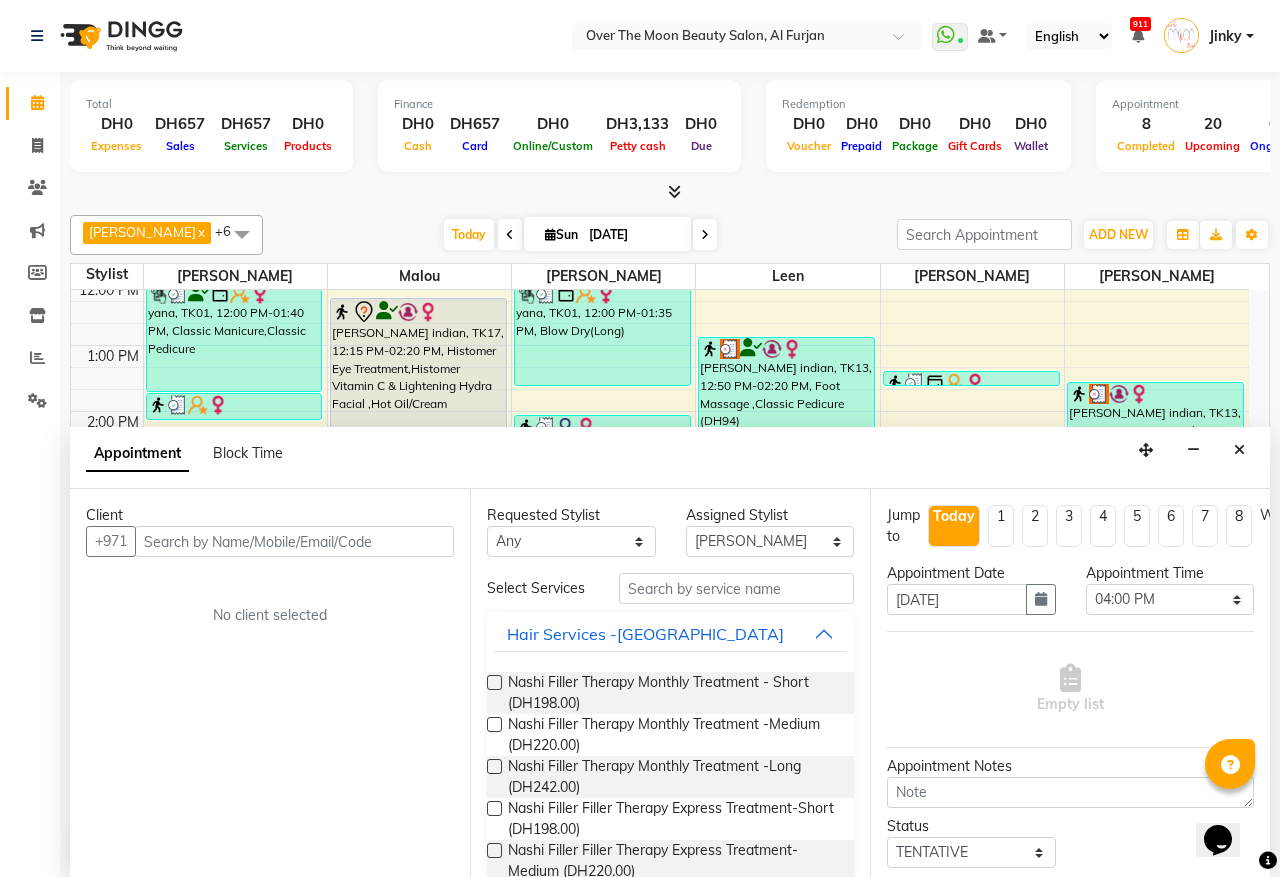 click on "Calendar  Invoice  Clients  Marketing  Members  Inventory  Reports  Settings Completed InProgress Upcoming Dropped Tentative Check-In Confirm Bookings Segments Page Builder" 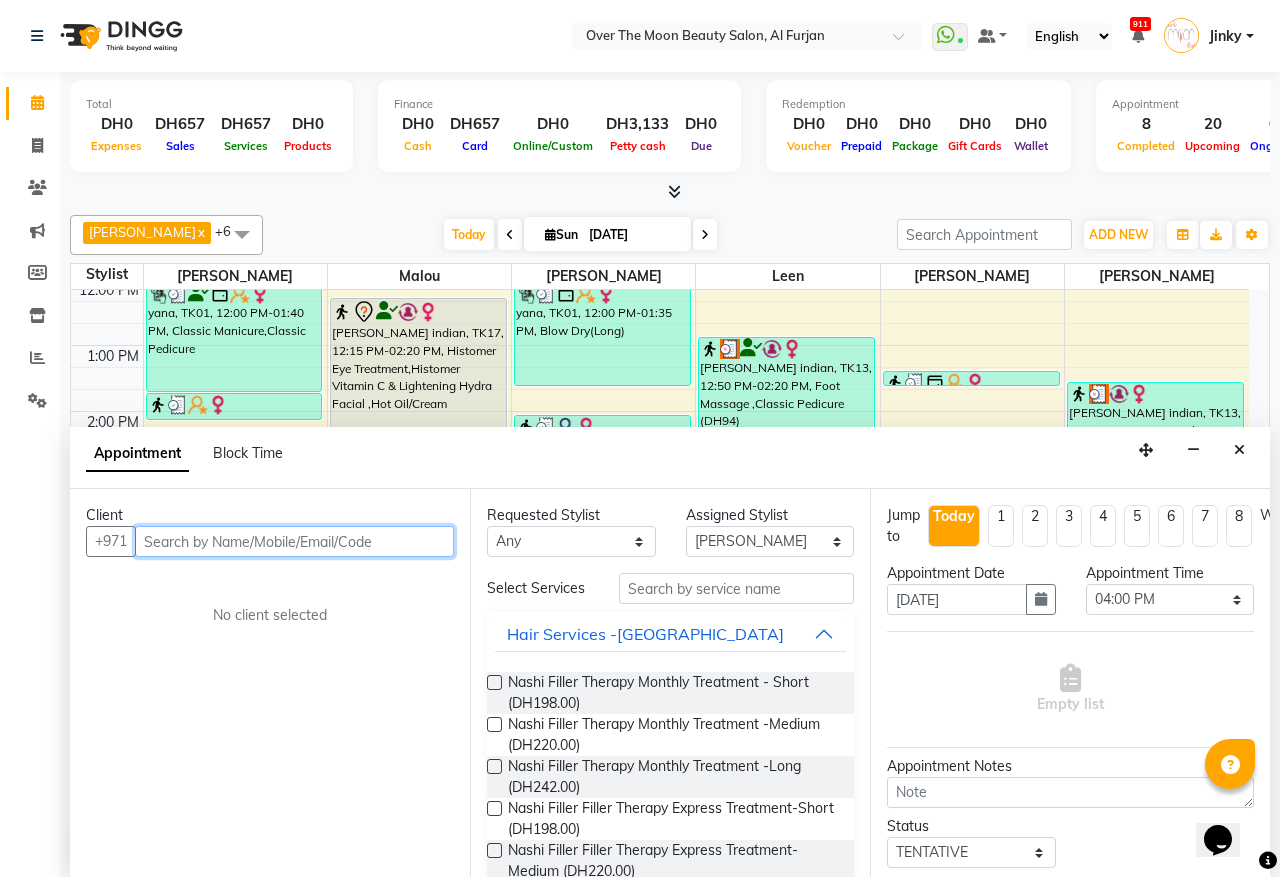 click at bounding box center (294, 541) 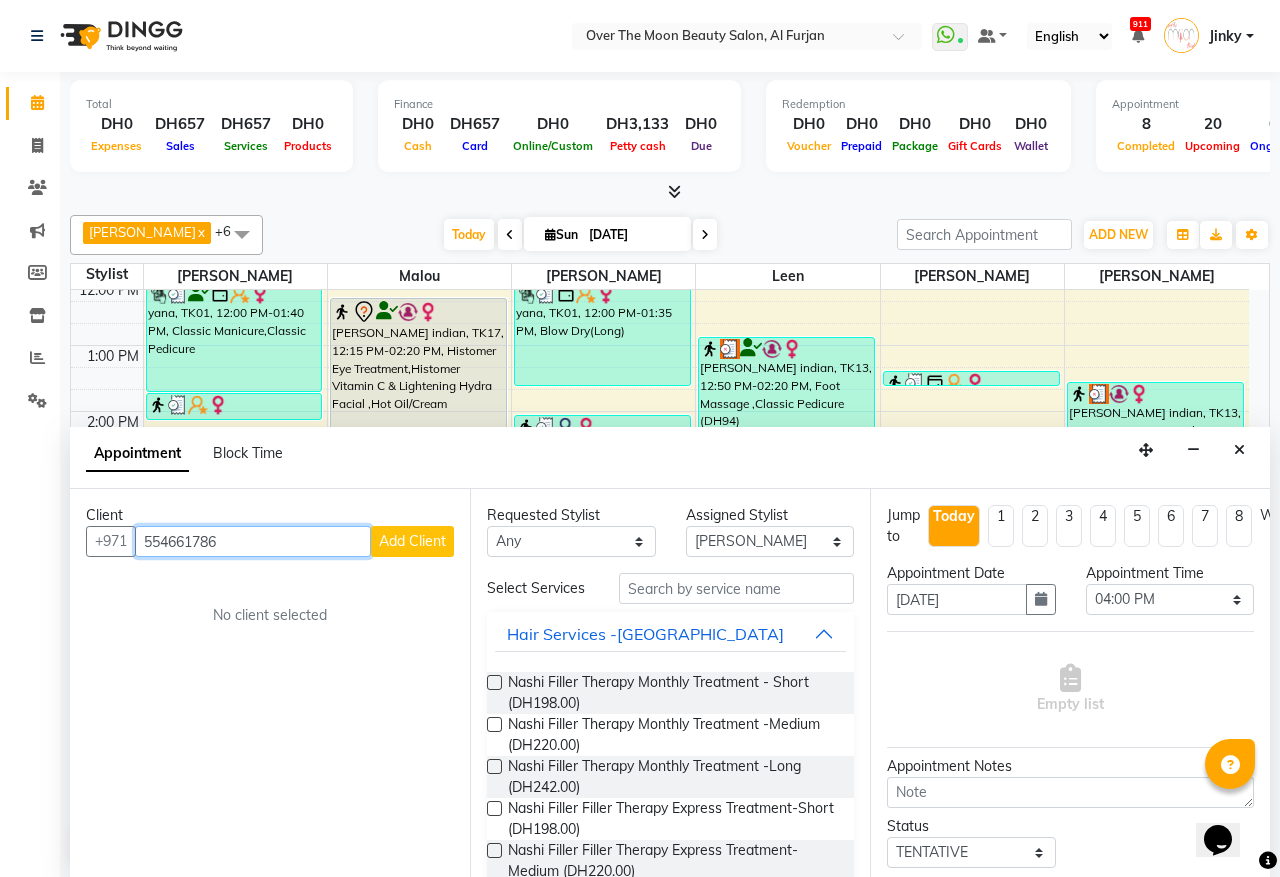 type on "554661786" 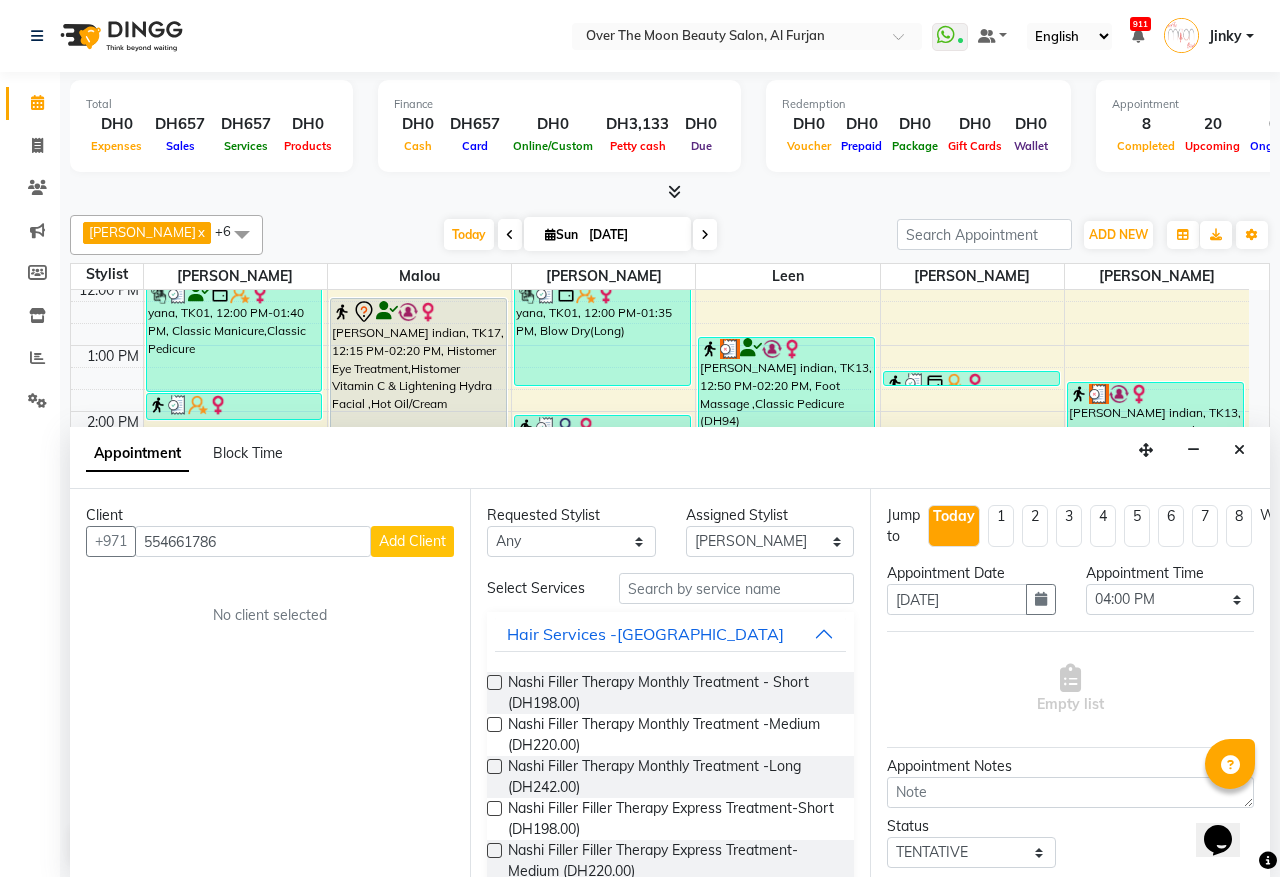 click on "Add Client" at bounding box center (412, 541) 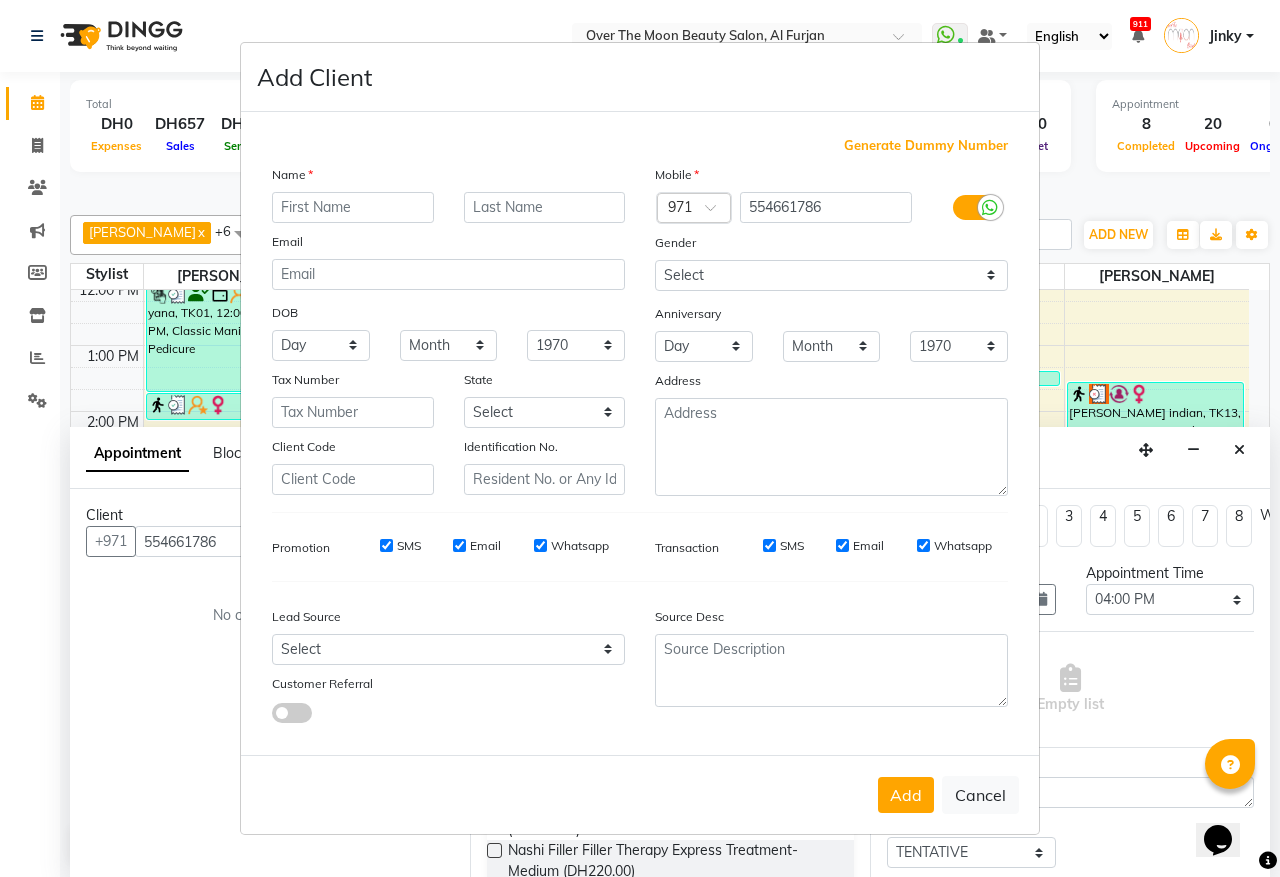 click at bounding box center [353, 207] 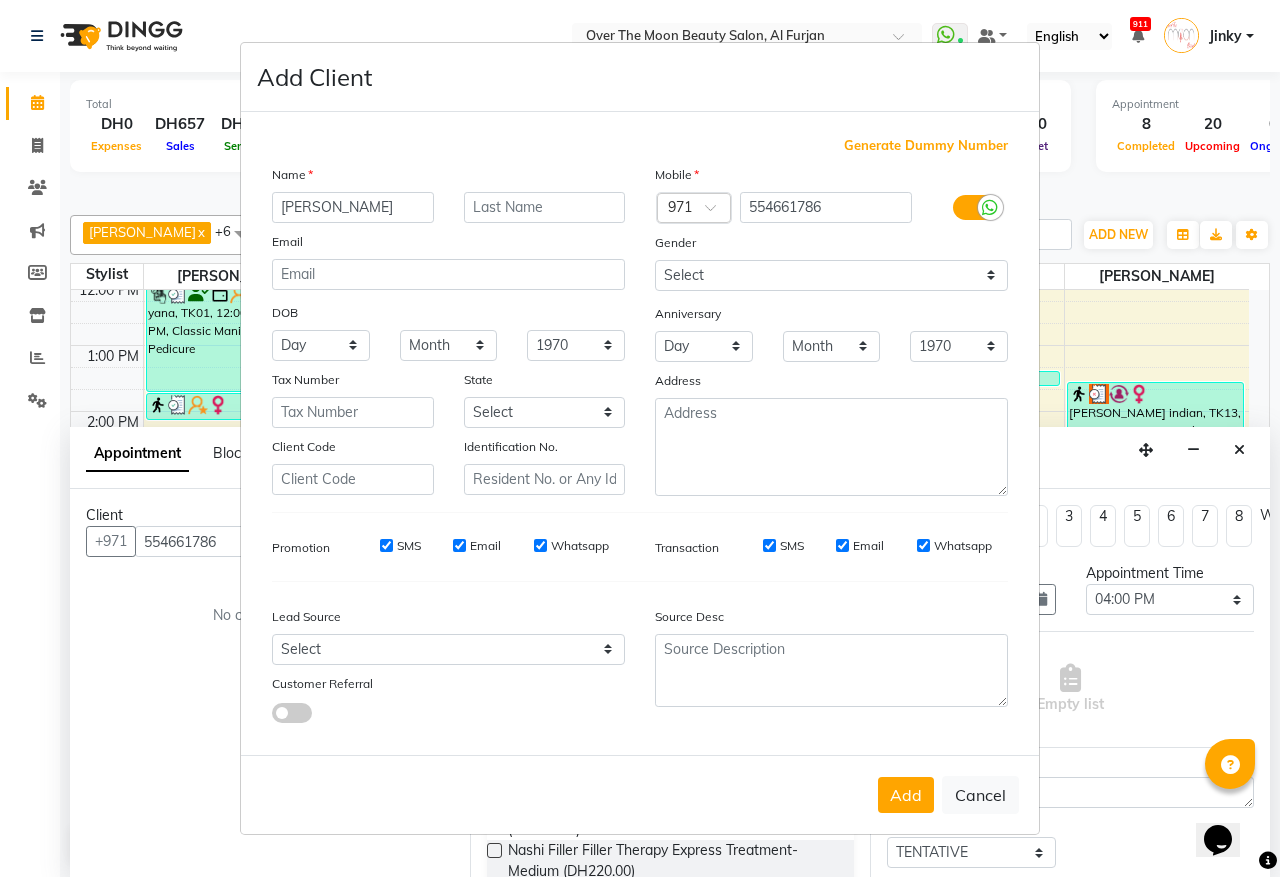 type on "[PERSON_NAME]" 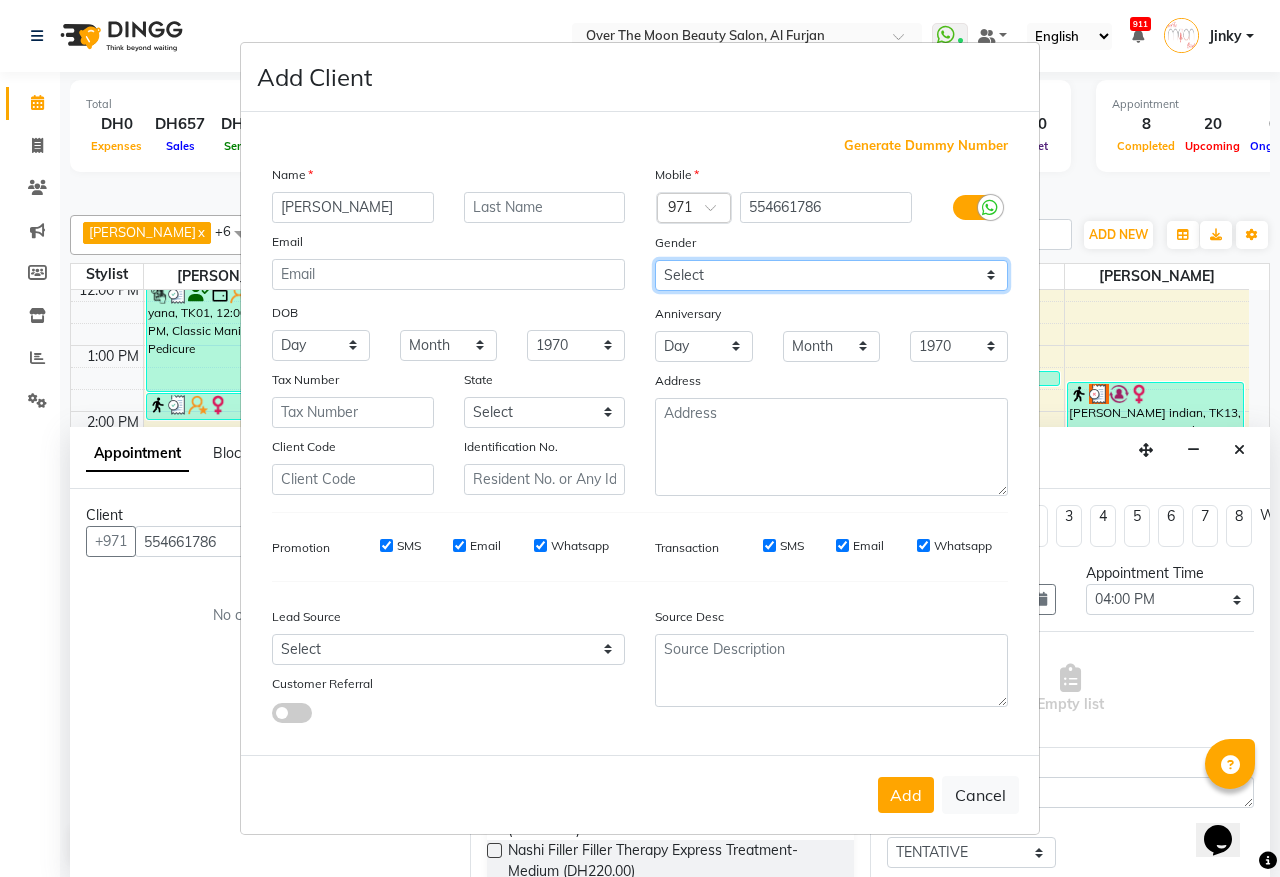 click on "Select Male Female Other Prefer Not To Say" at bounding box center [831, 275] 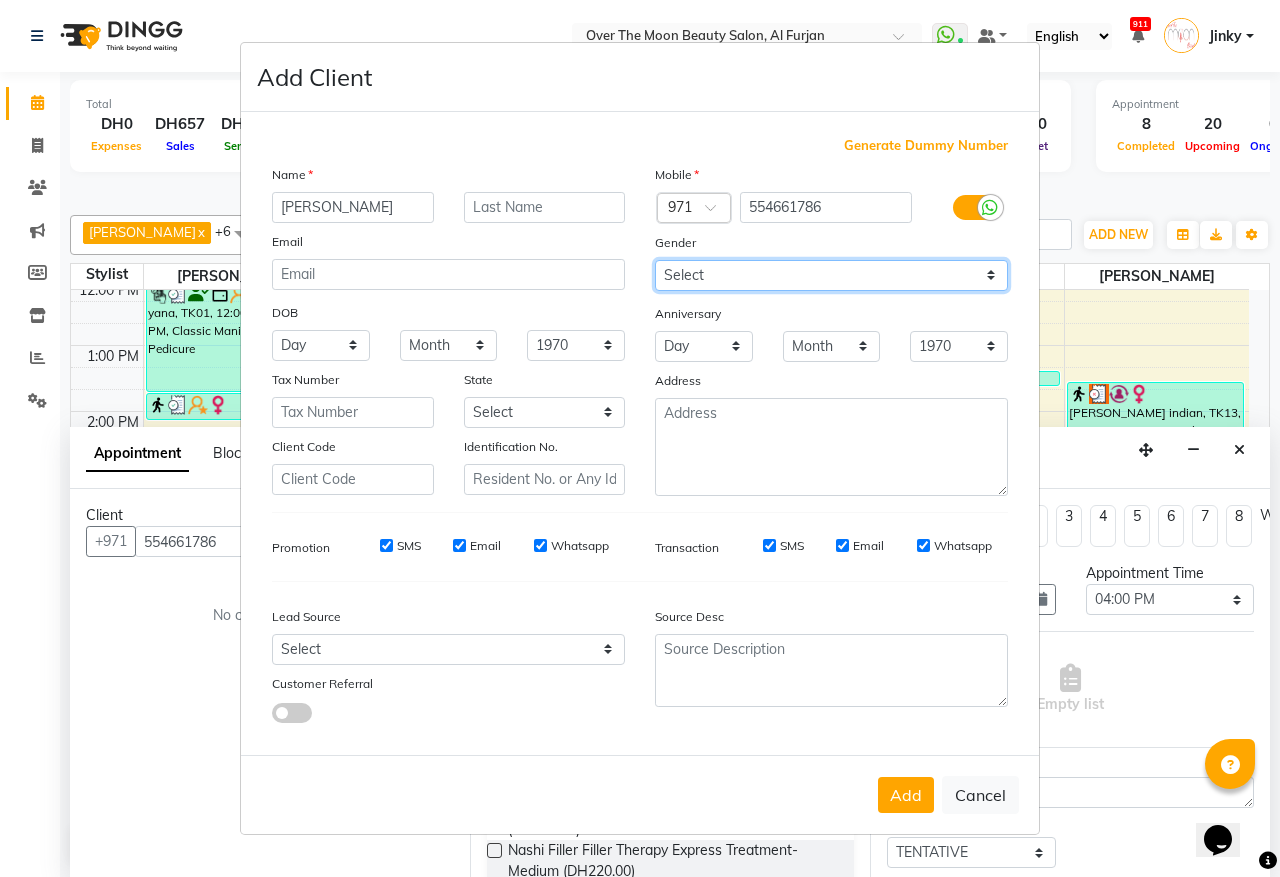 select on "[DEMOGRAPHIC_DATA]" 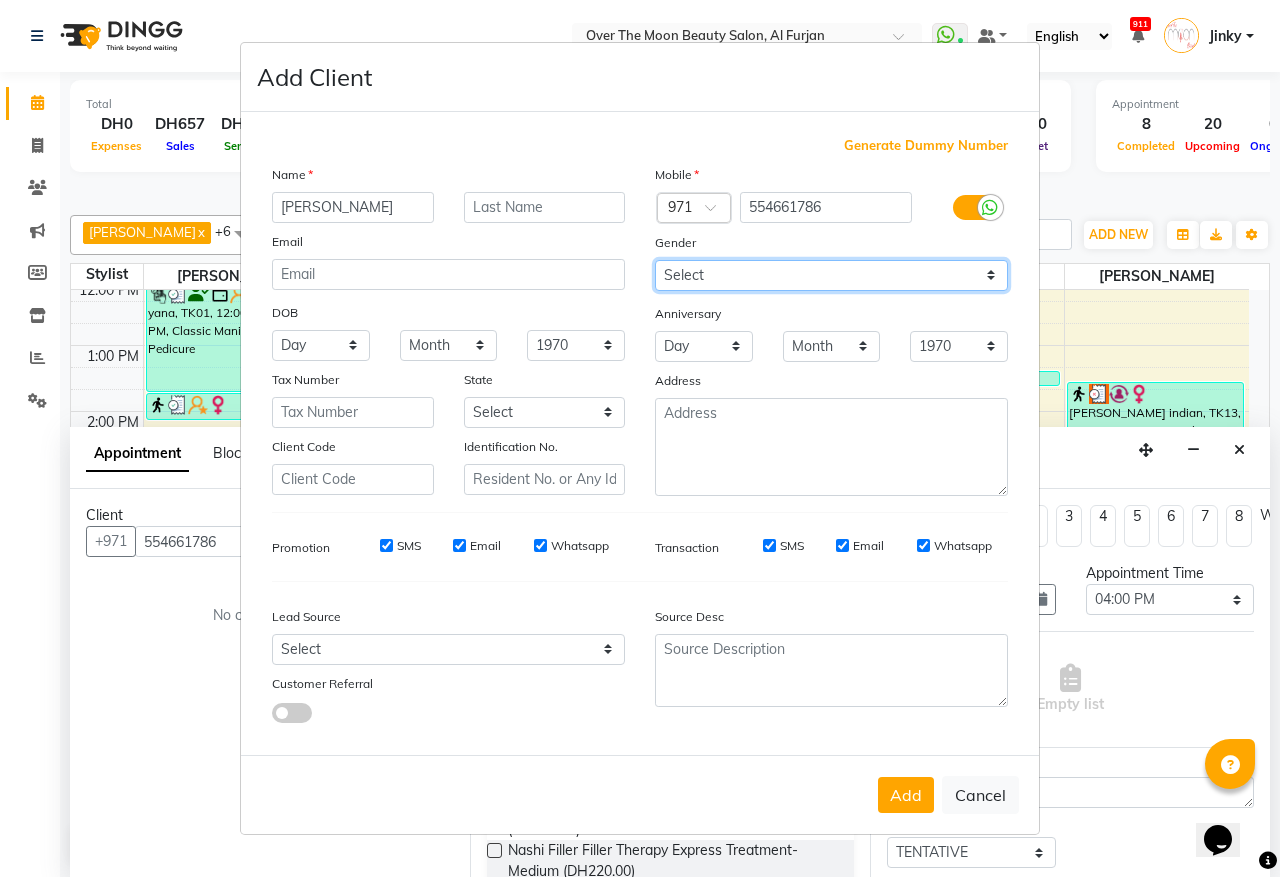 click on "Select Male Female Other Prefer Not To Say" at bounding box center (831, 275) 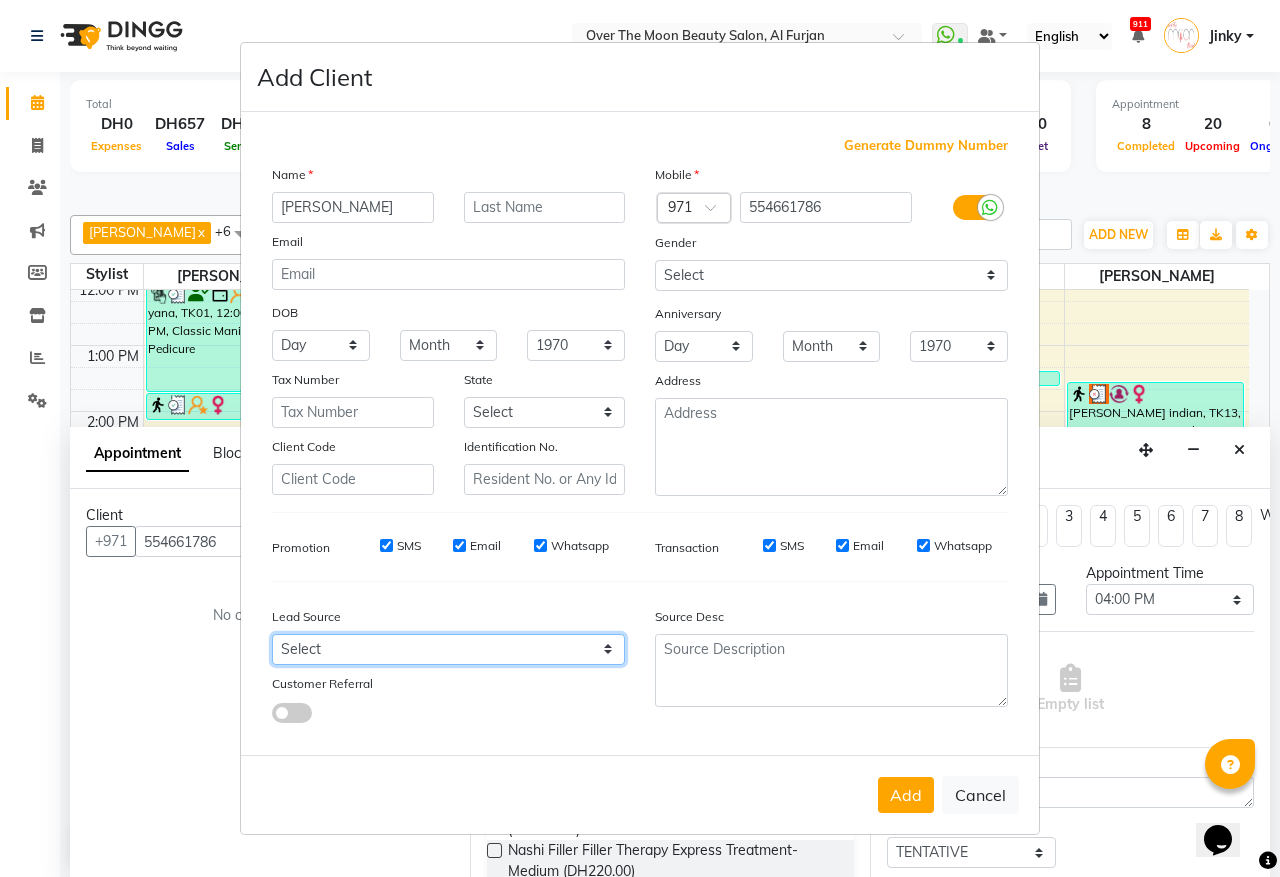 click on "Select Walk-in Referral Internet Friend Word of Mouth Advertisement Facebook JustDial Google Other Instagram  YouTube  WhatsApp" at bounding box center (448, 649) 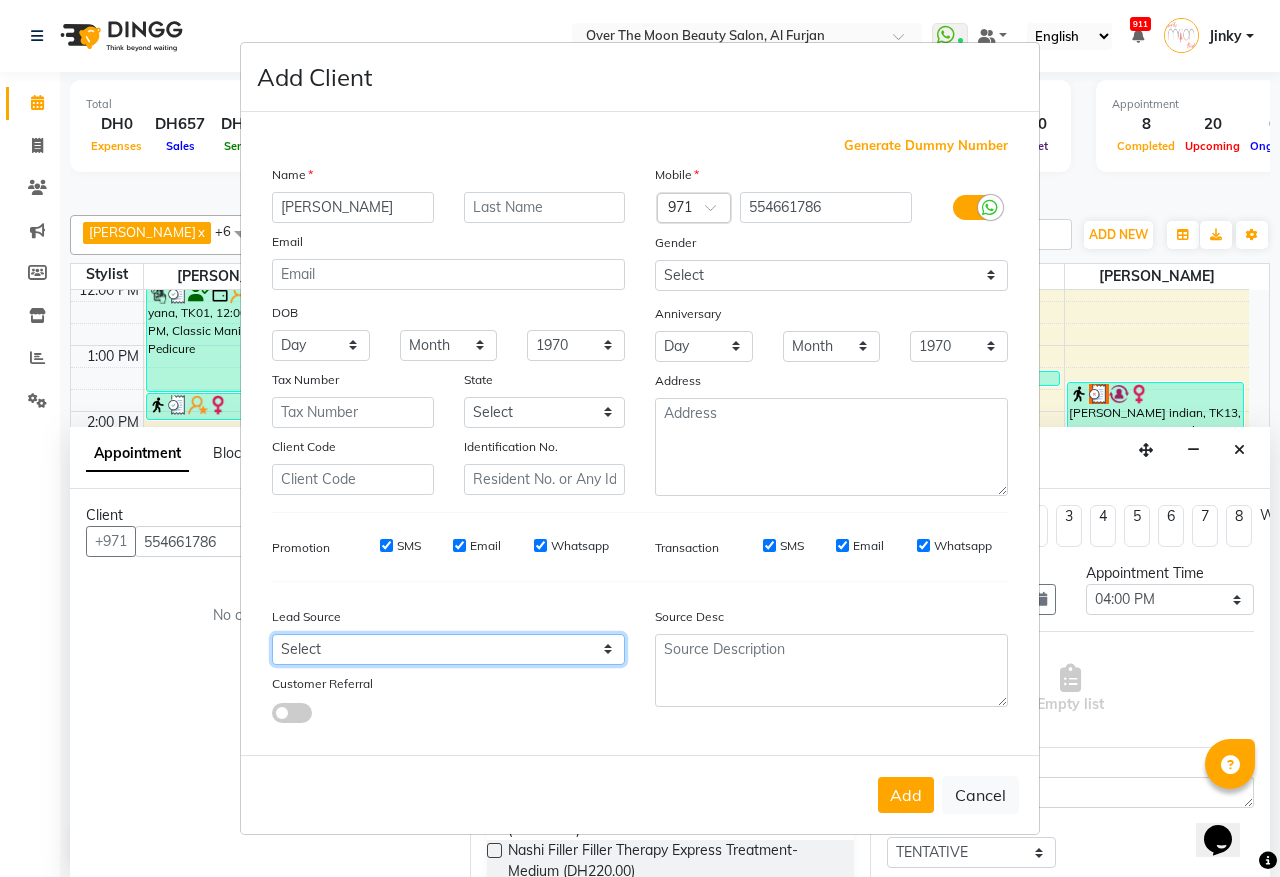 select on "39883" 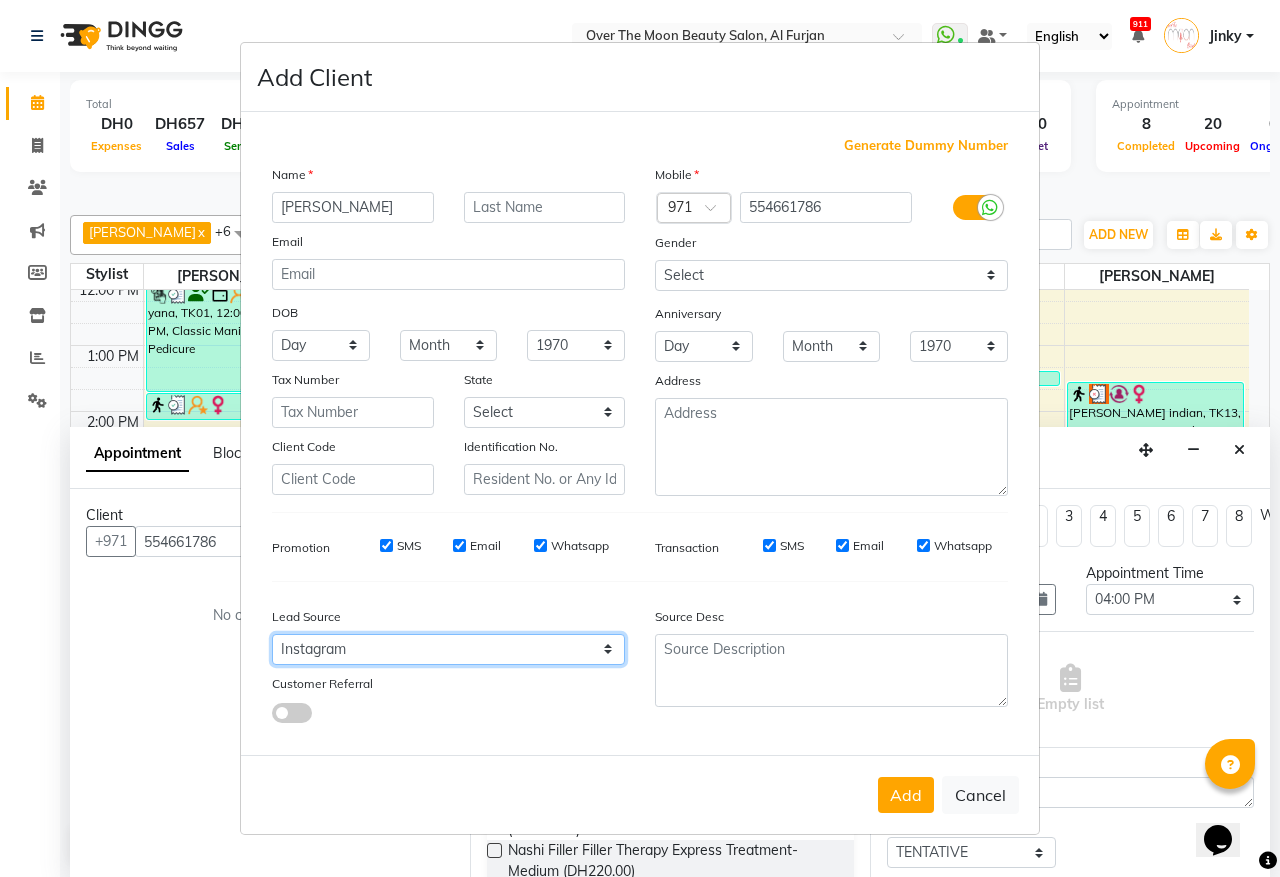 click on "Select Walk-in Referral Internet Friend Word of Mouth Advertisement Facebook JustDial Google Other Instagram  YouTube  WhatsApp" at bounding box center (448, 649) 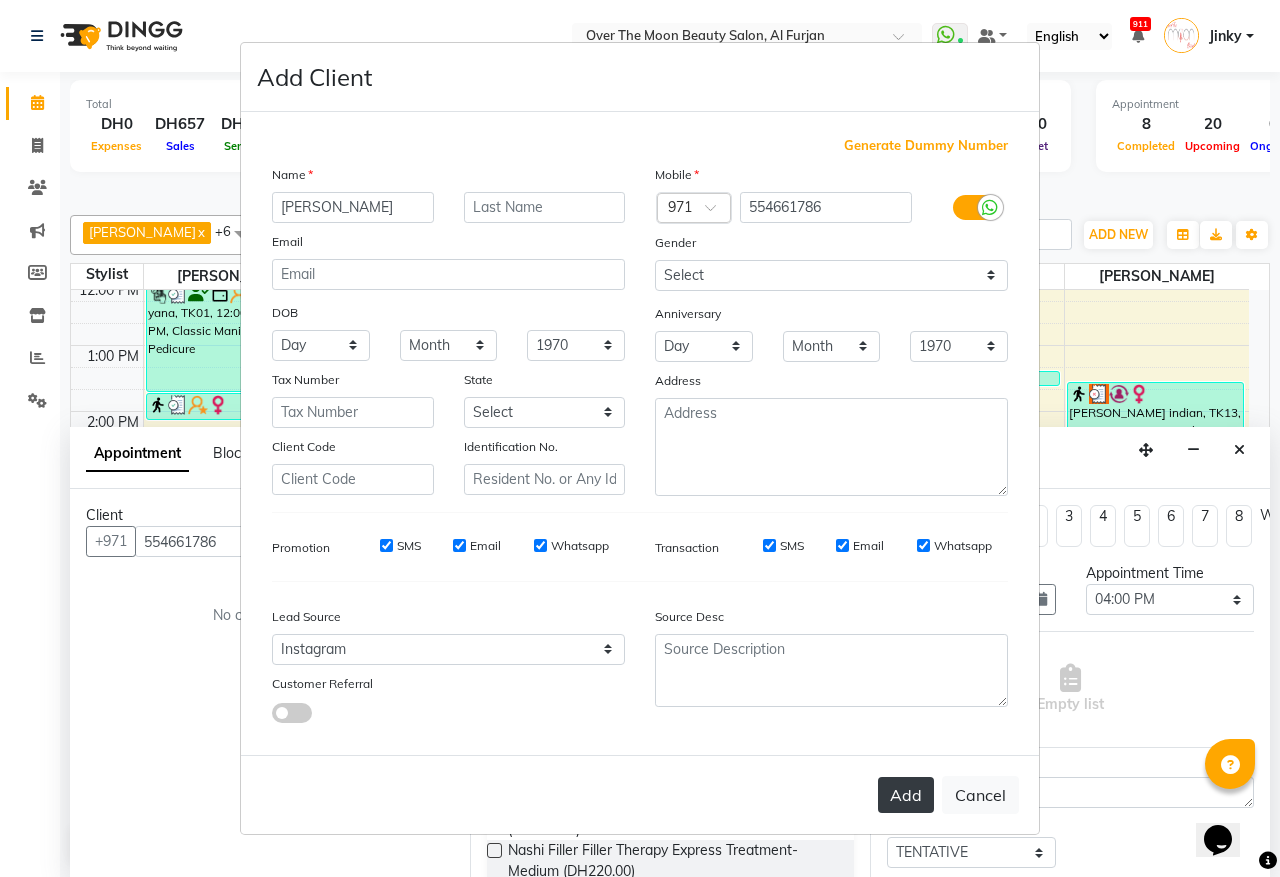 click on "Add" at bounding box center [906, 795] 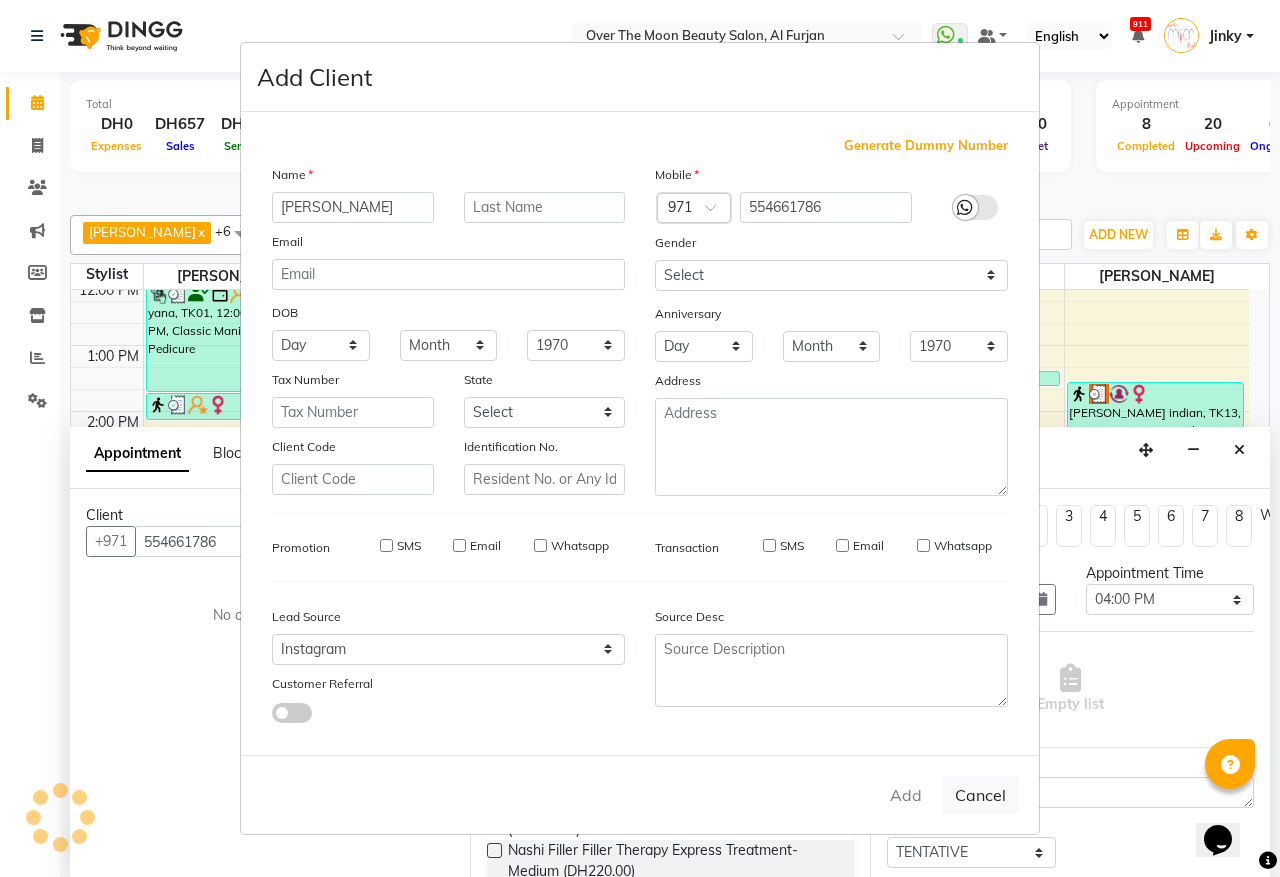 type 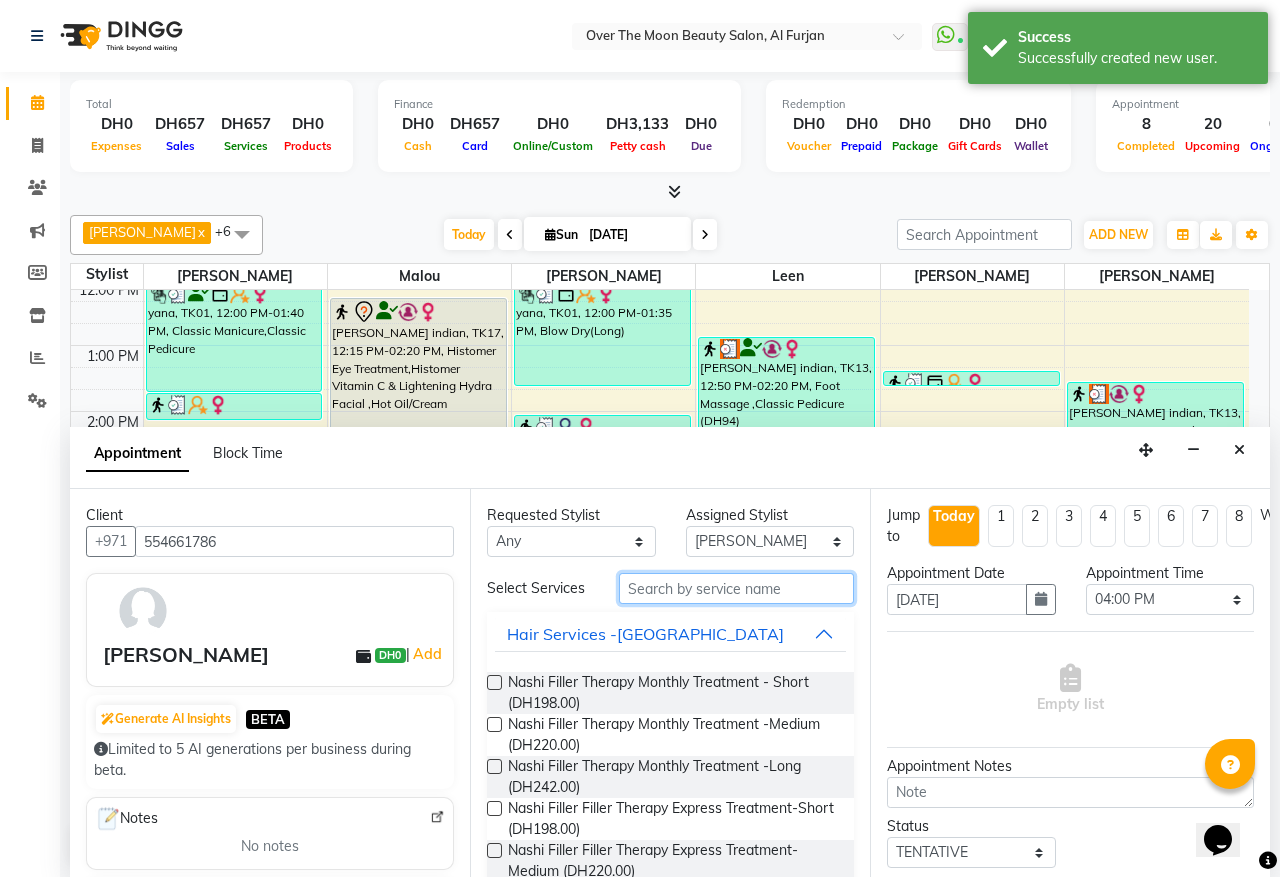click at bounding box center [736, 588] 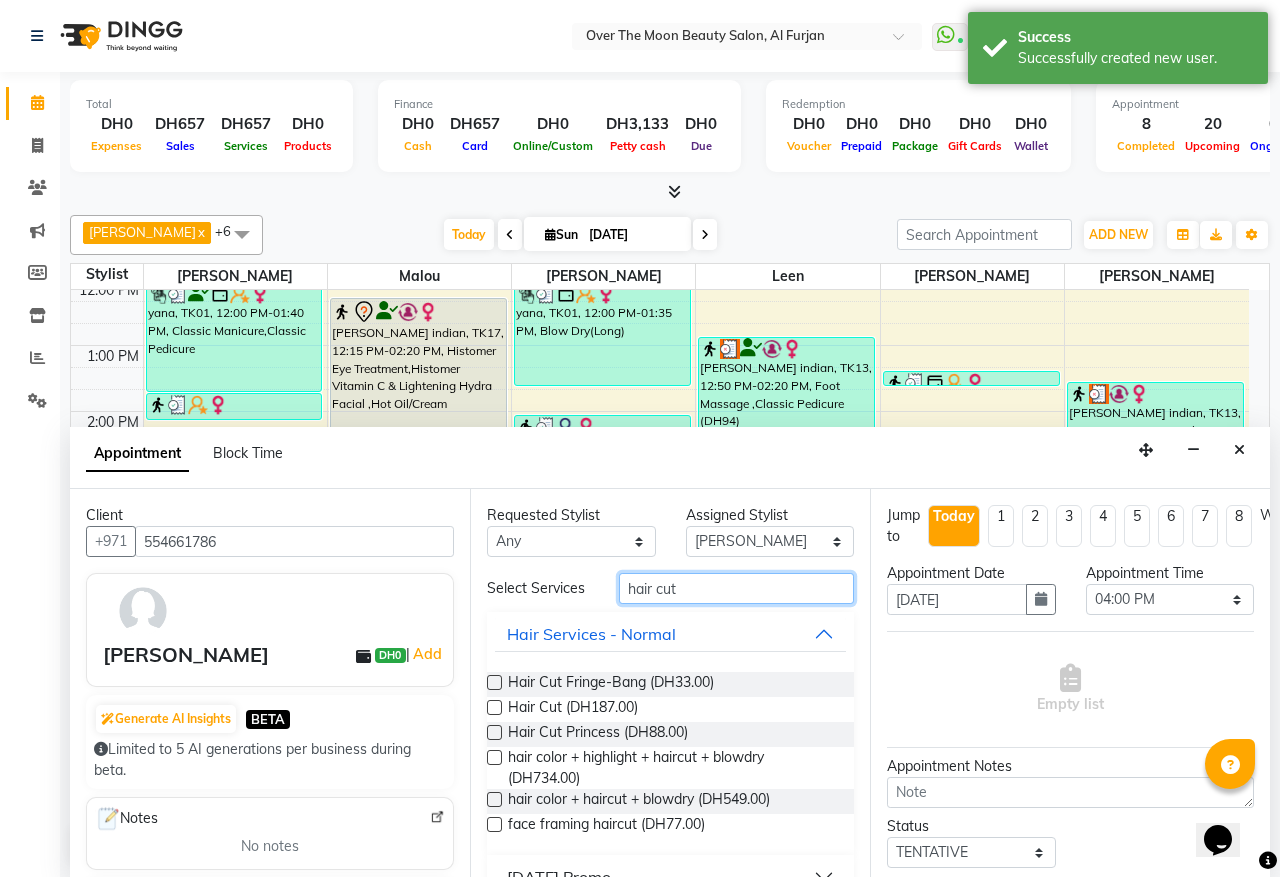 type on "hair cut" 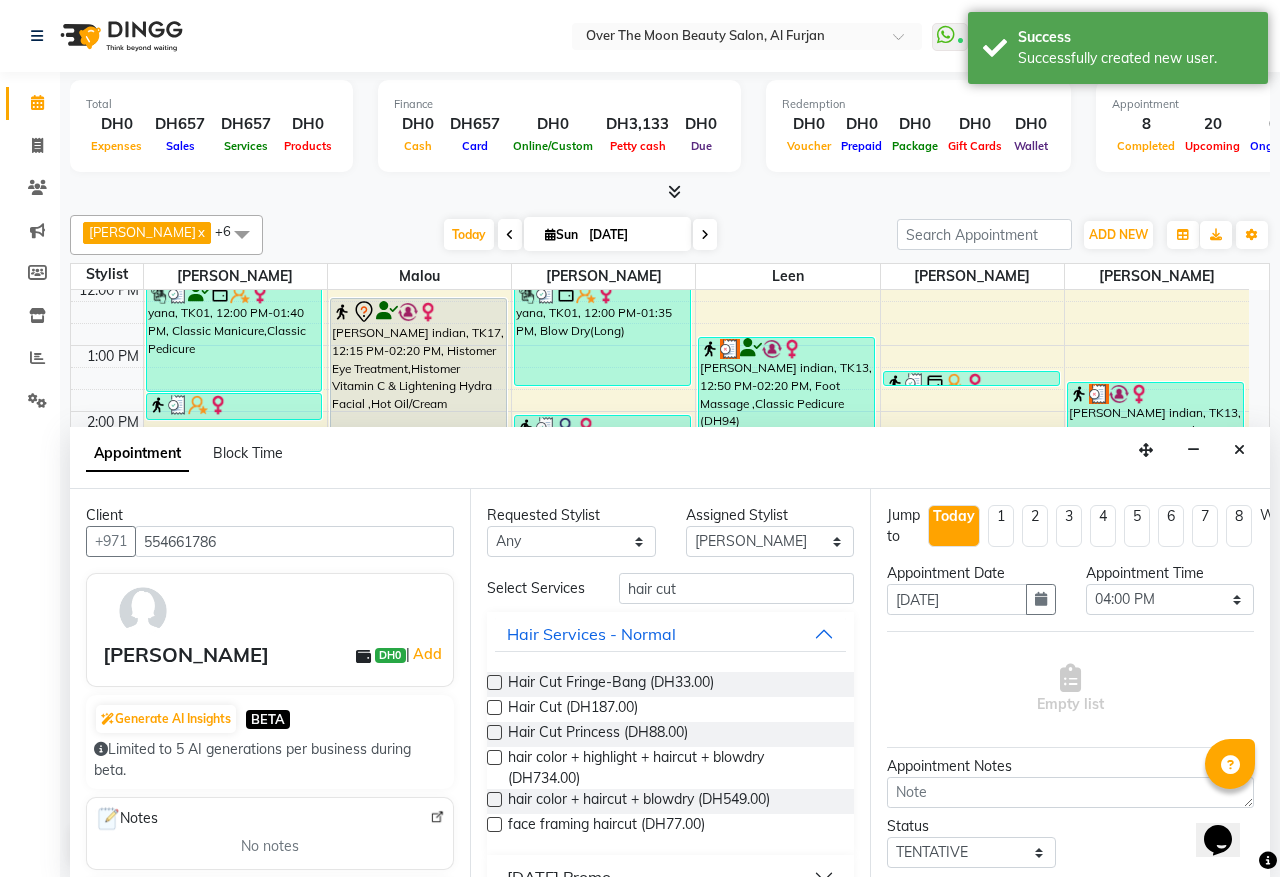 click at bounding box center (494, 707) 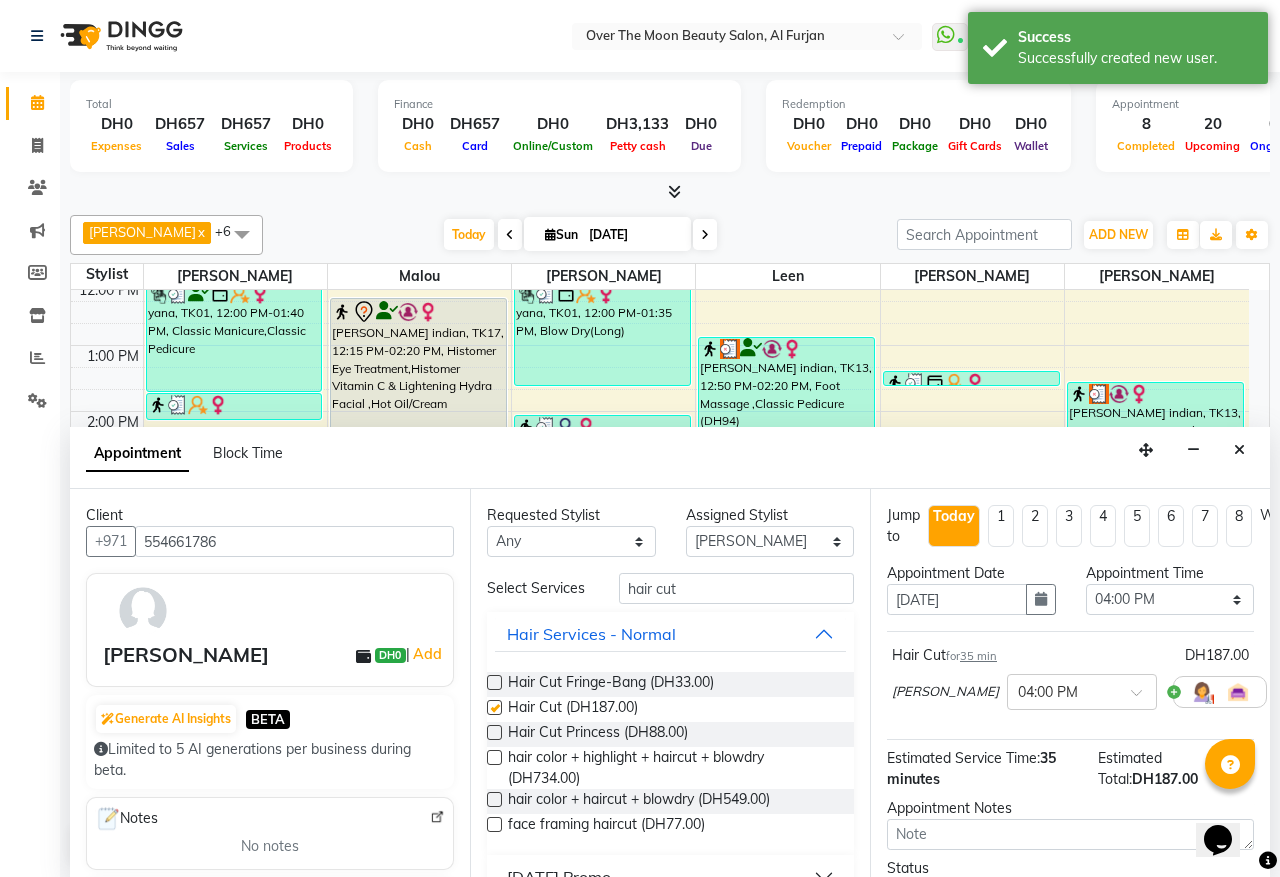 checkbox on "false" 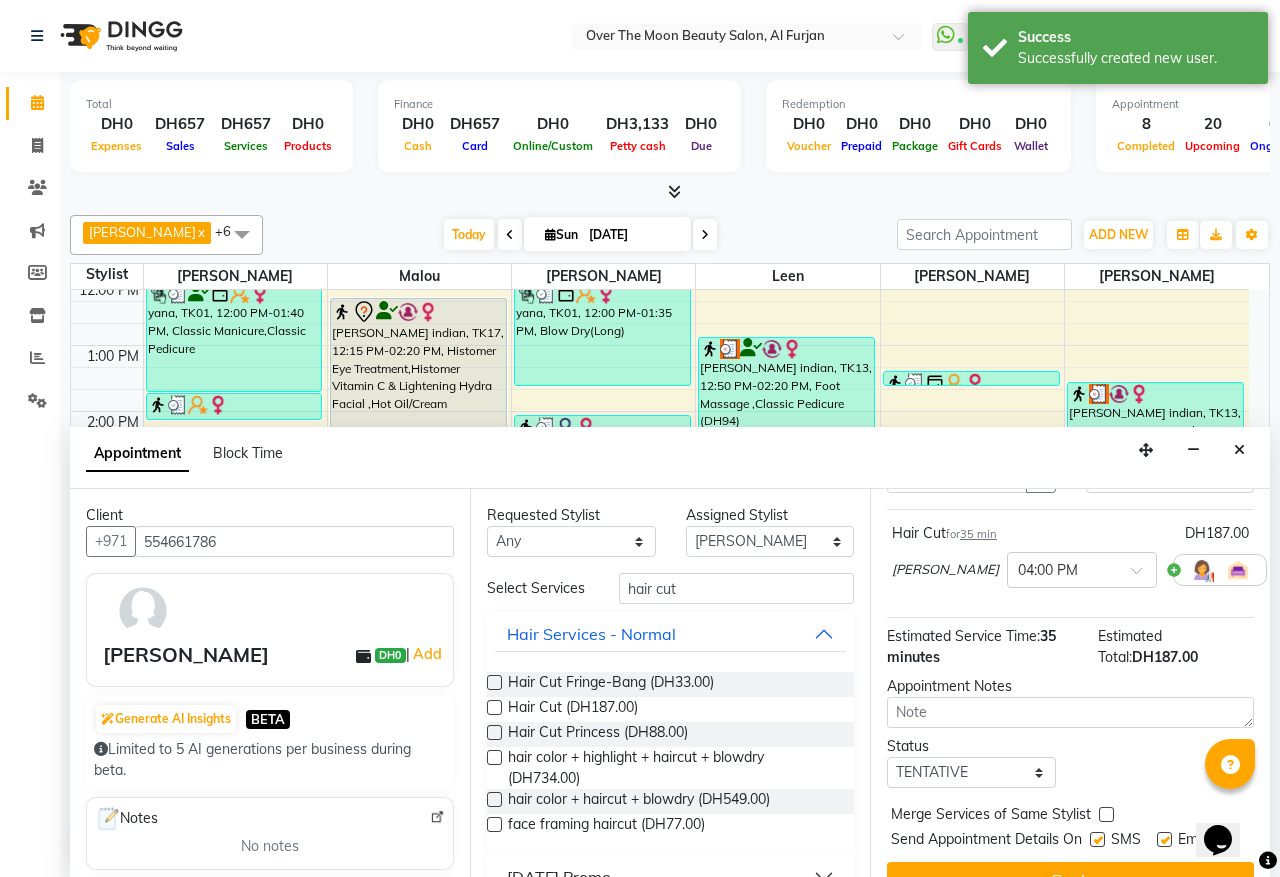 scroll, scrollTop: 180, scrollLeft: 0, axis: vertical 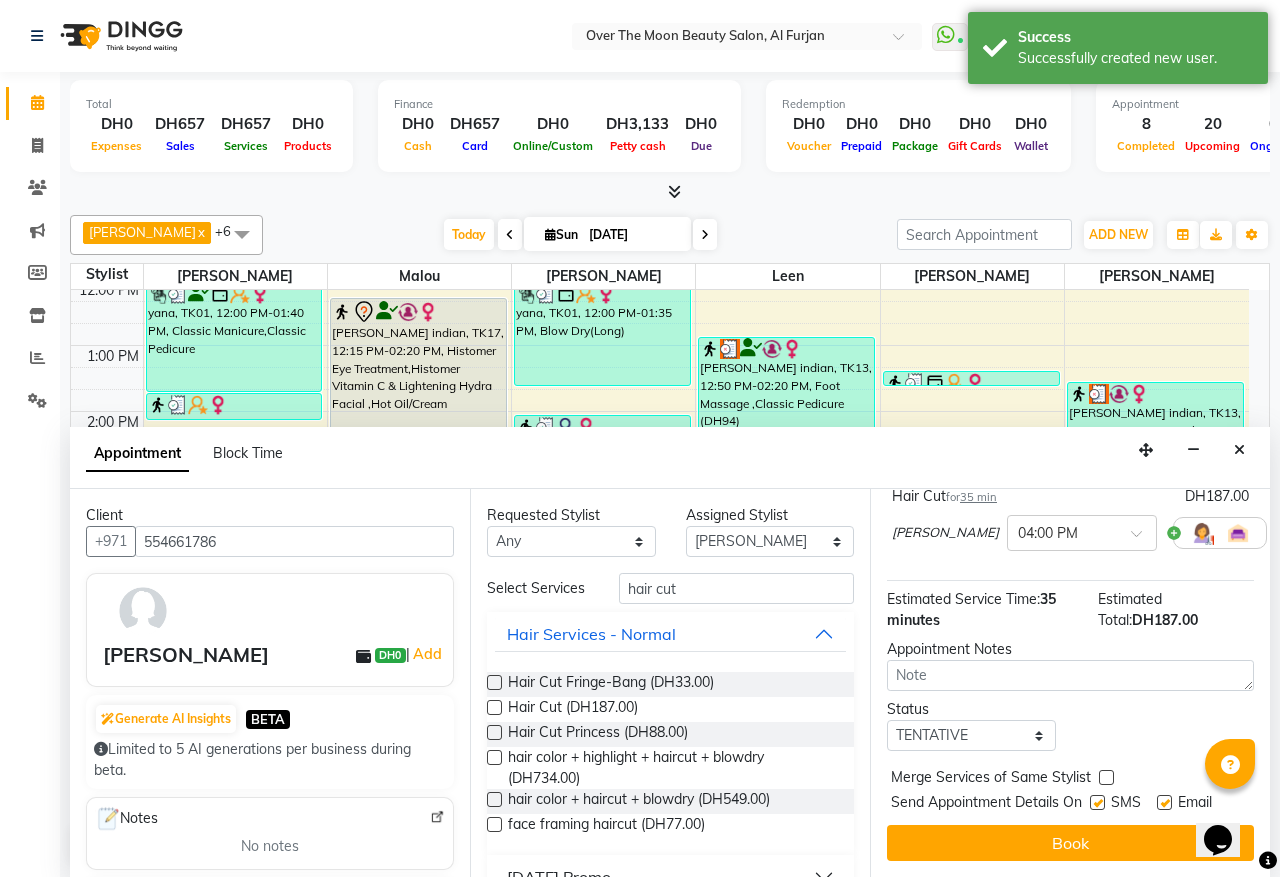 click at bounding box center [1106, 777] 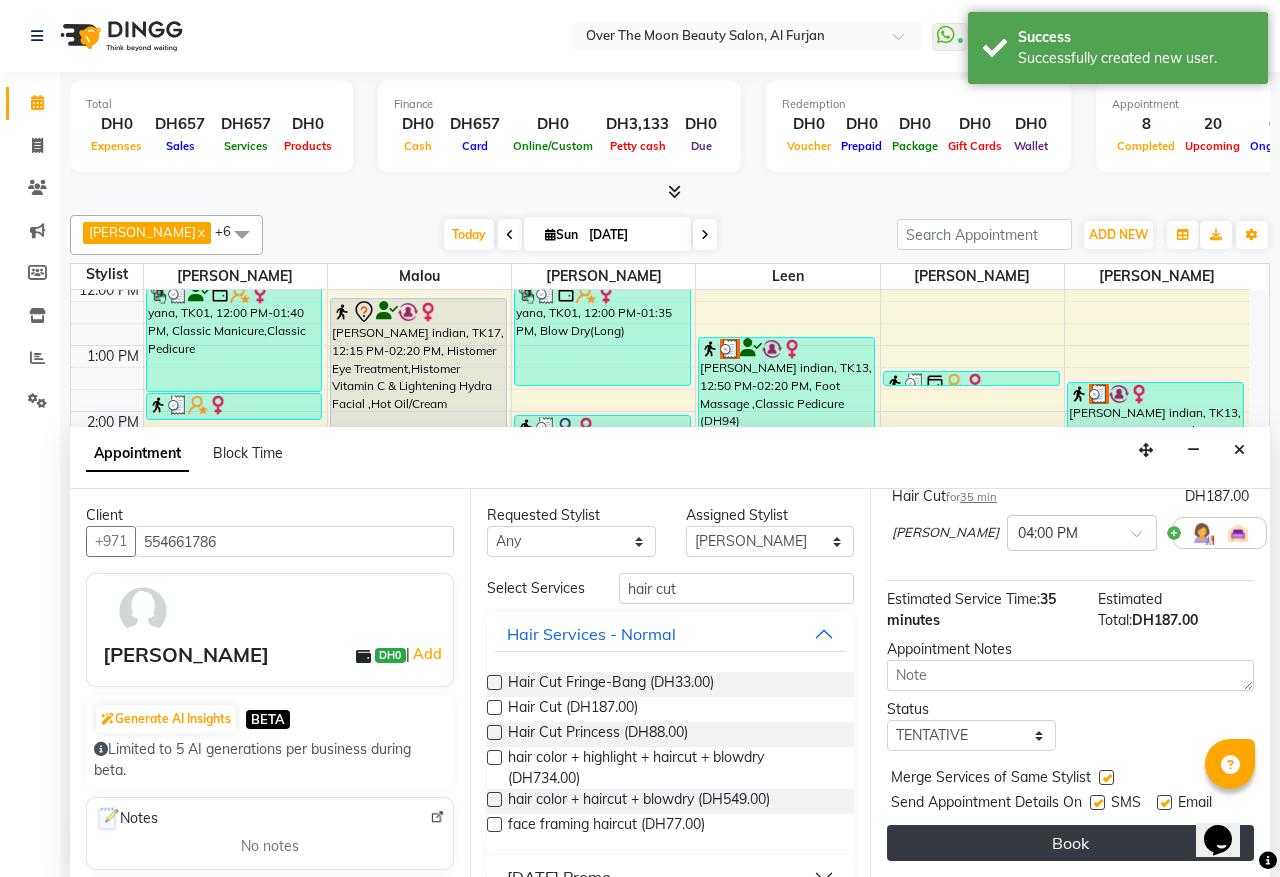 click on "Book" at bounding box center (1070, 843) 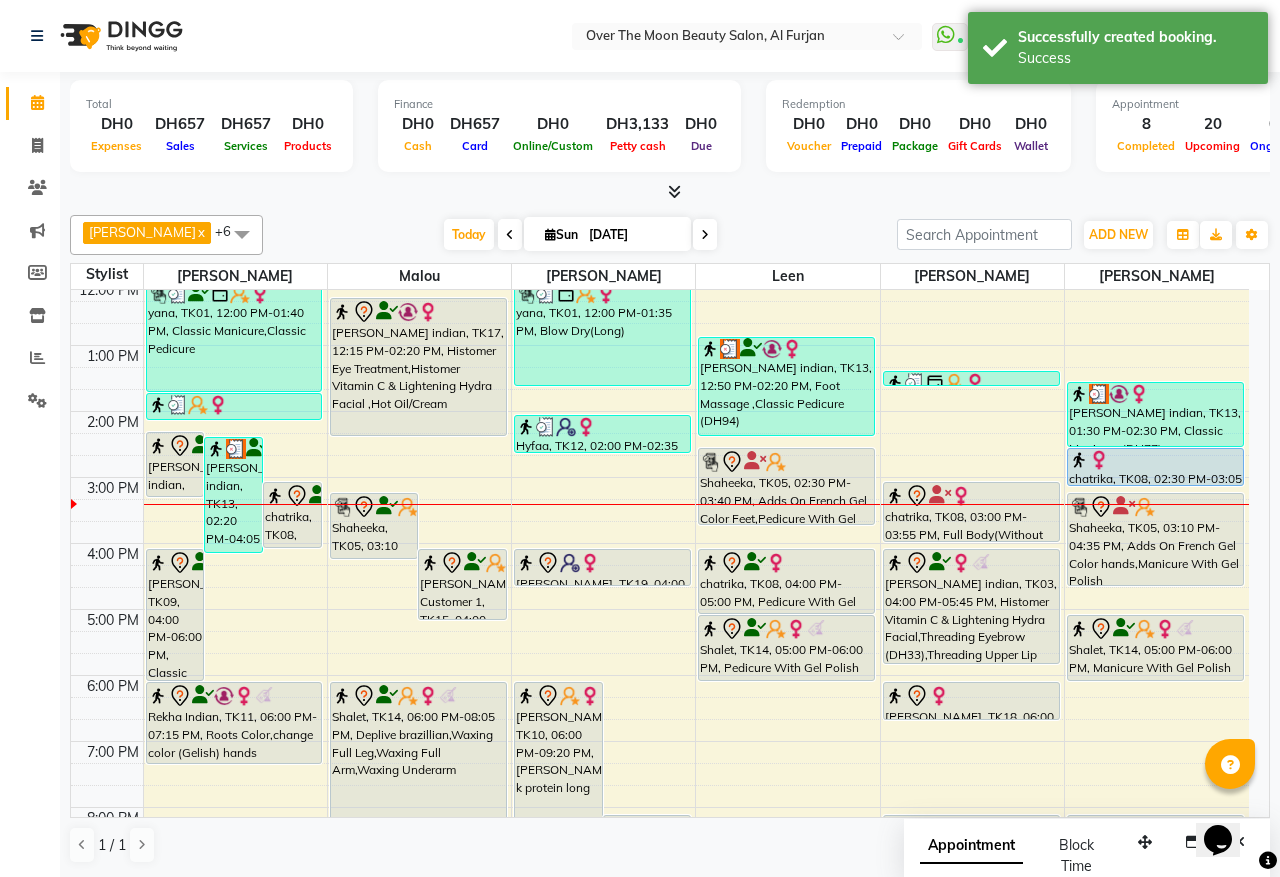 click on "Harshitha Parikshith, TK09, 04:00 PM-06:00 PM, Classic Eyelashes Individual Extension" at bounding box center [175, 615] 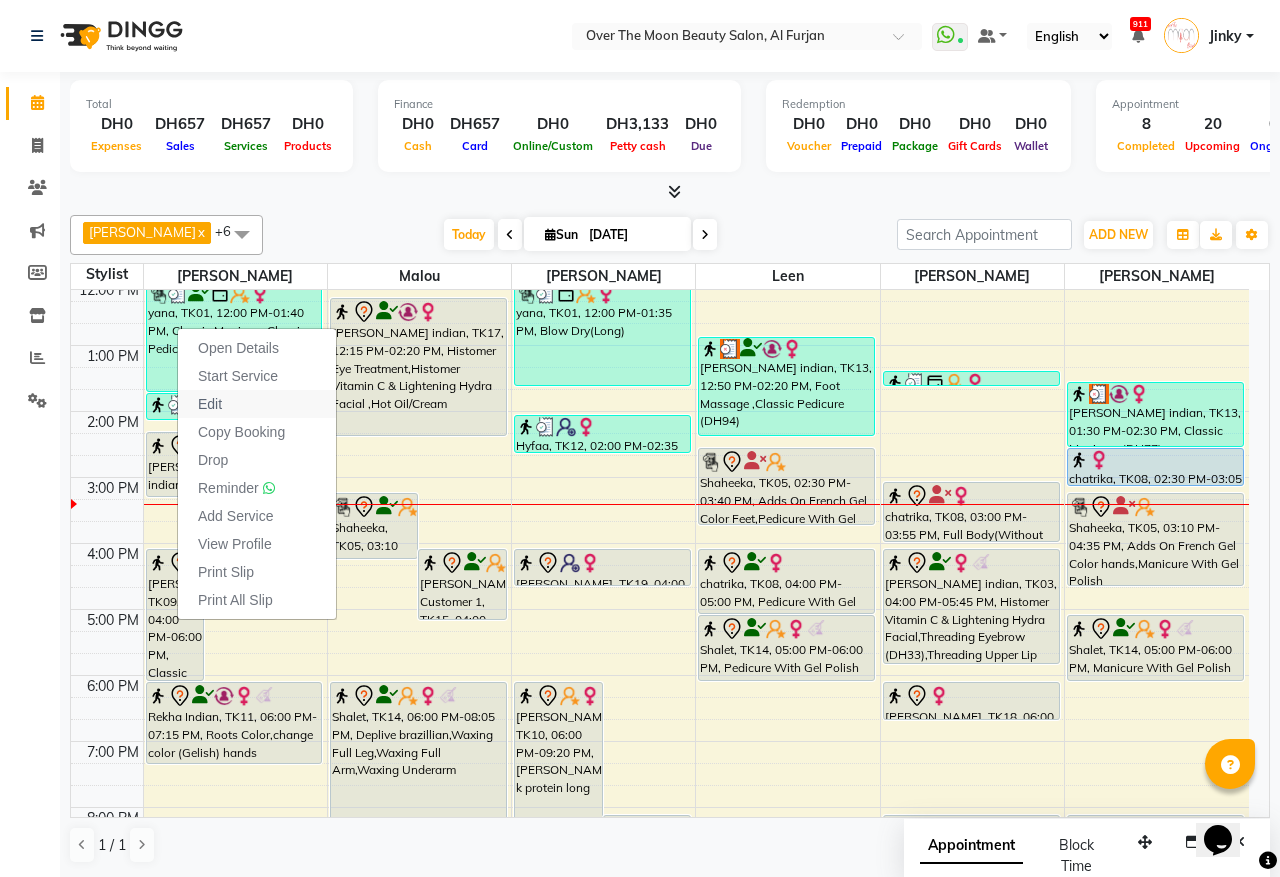 click on "Edit" at bounding box center [257, 404] 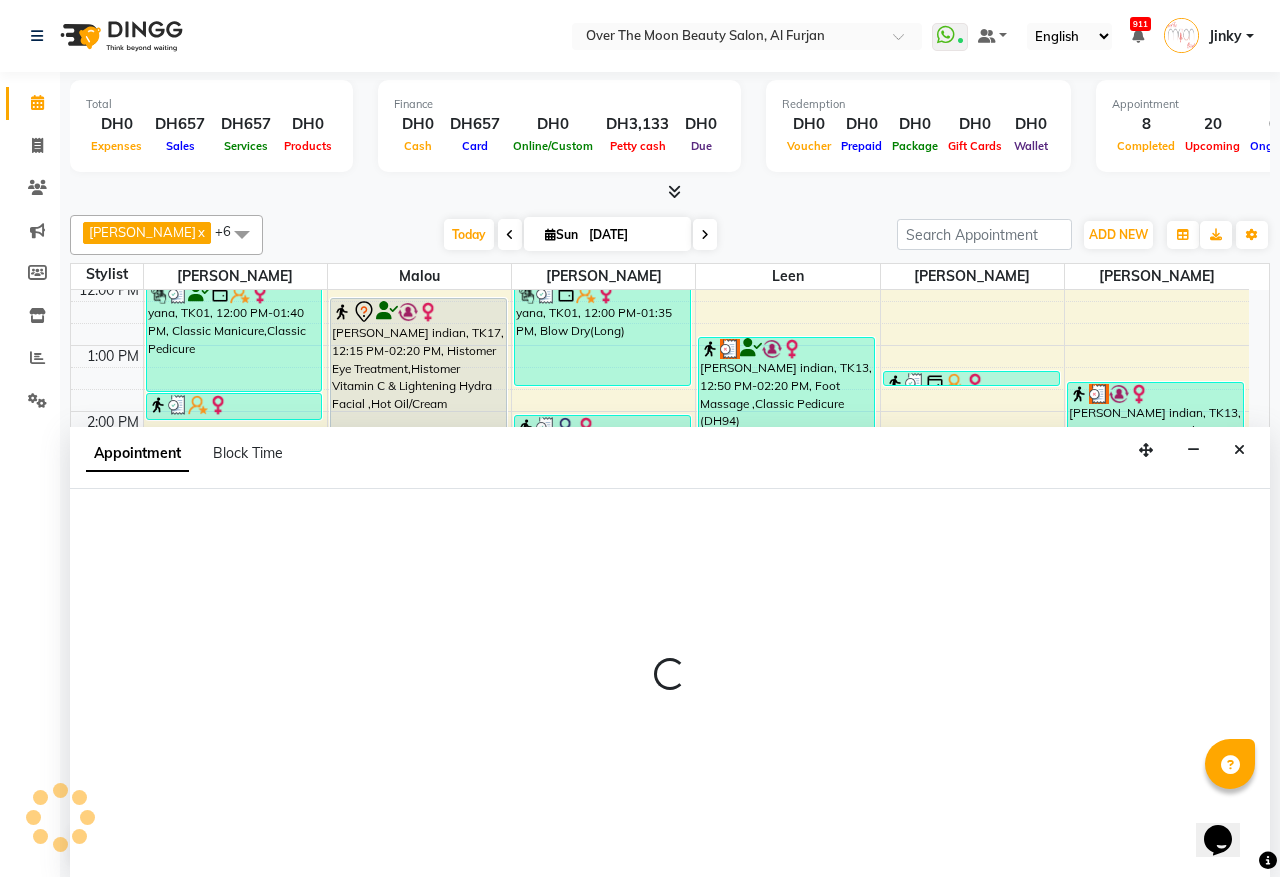 select on "tentative" 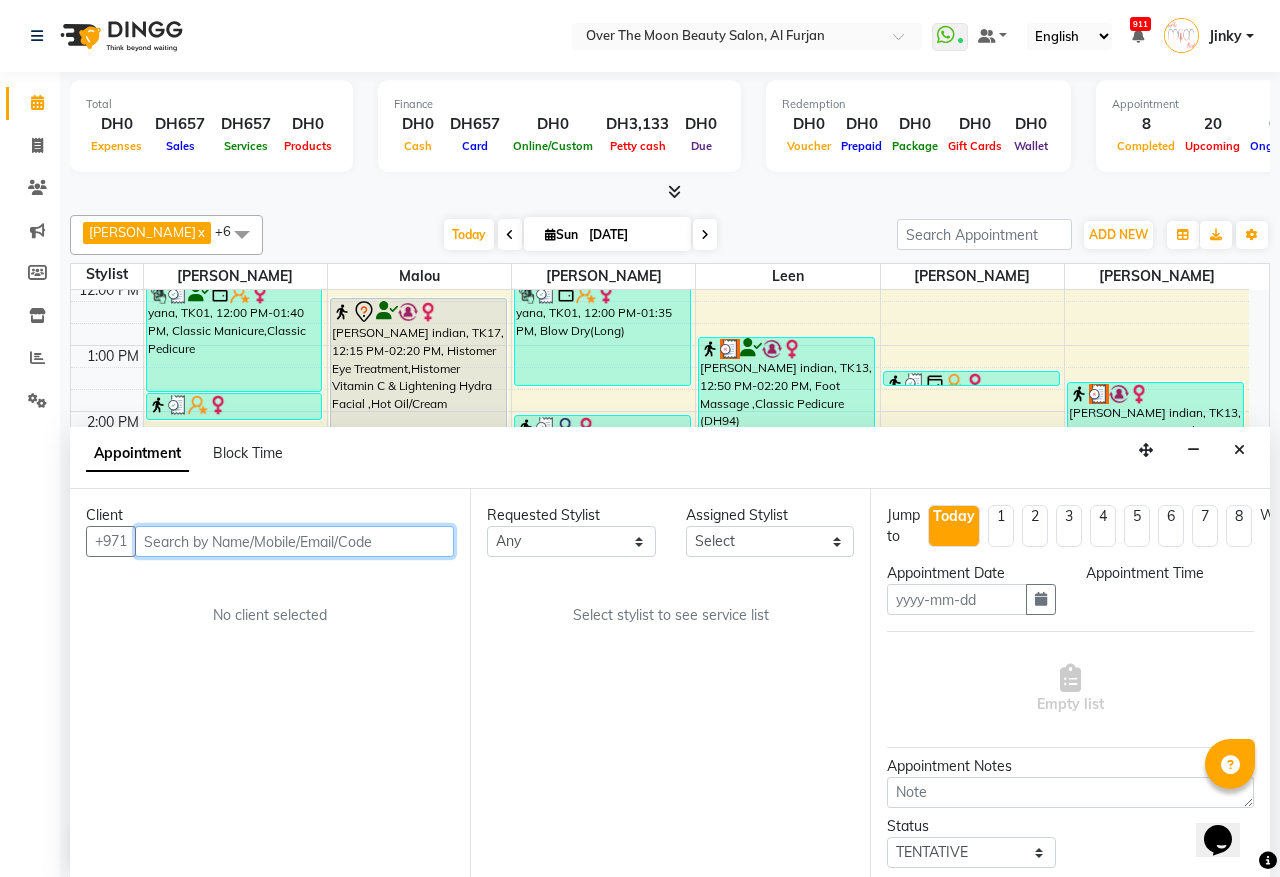 type on "[DATE]" 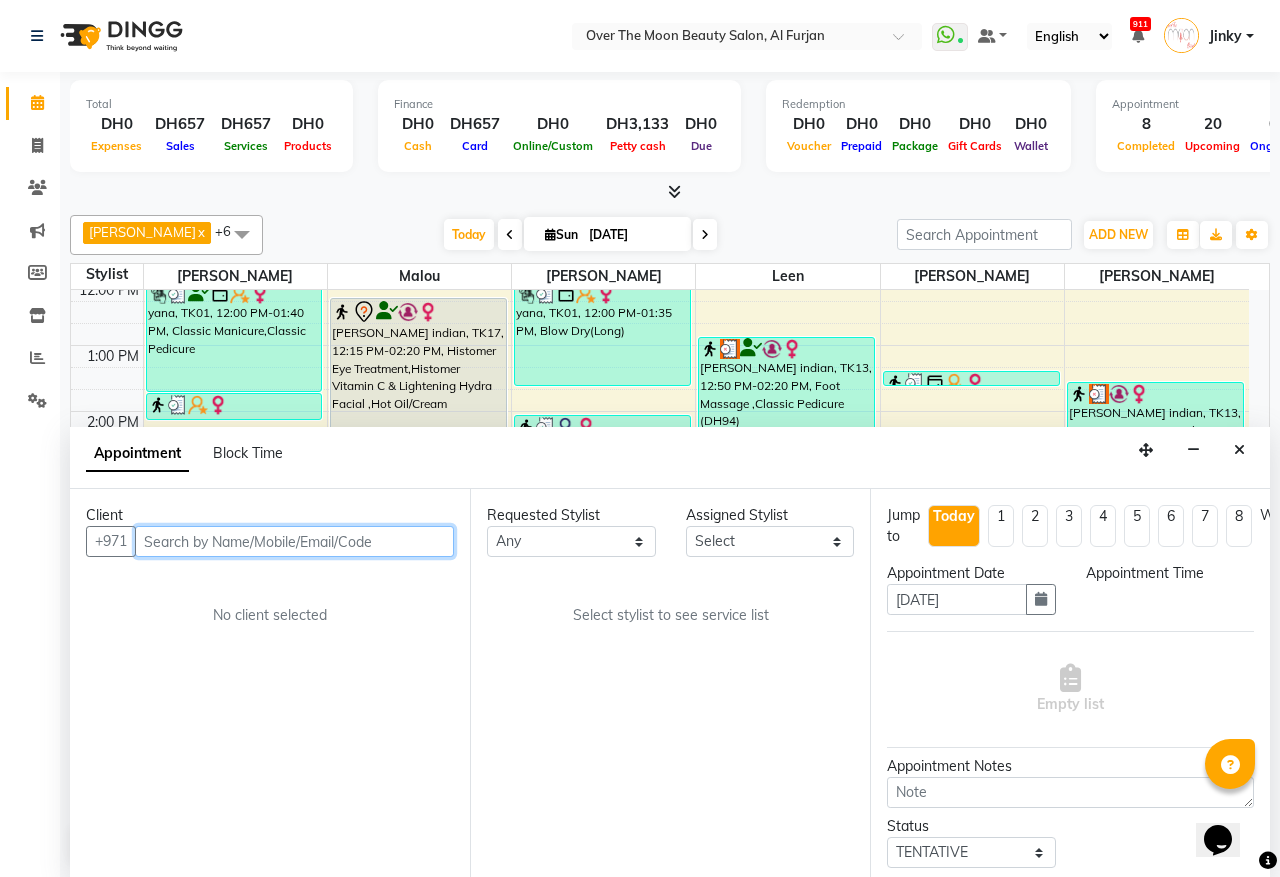 select on "960" 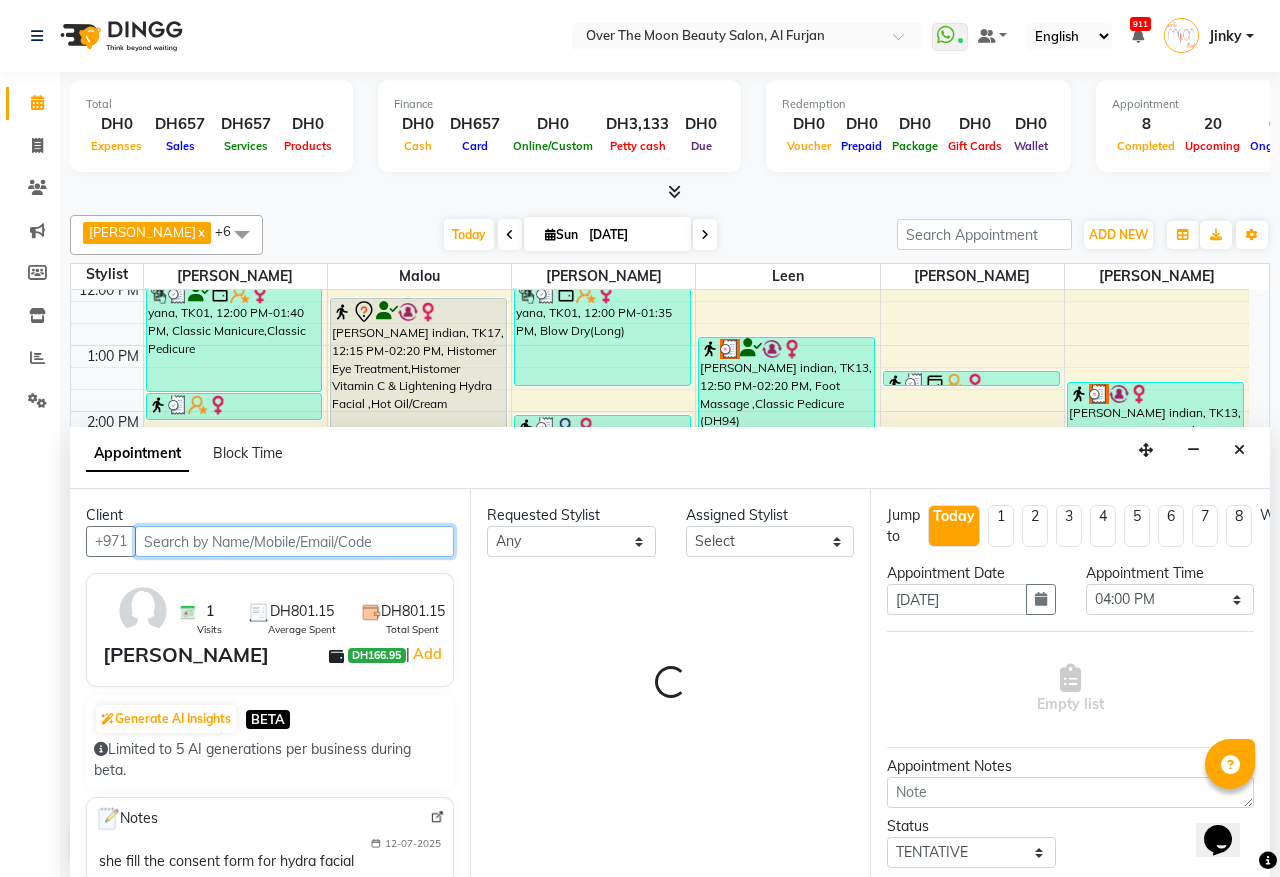 select on "20146" 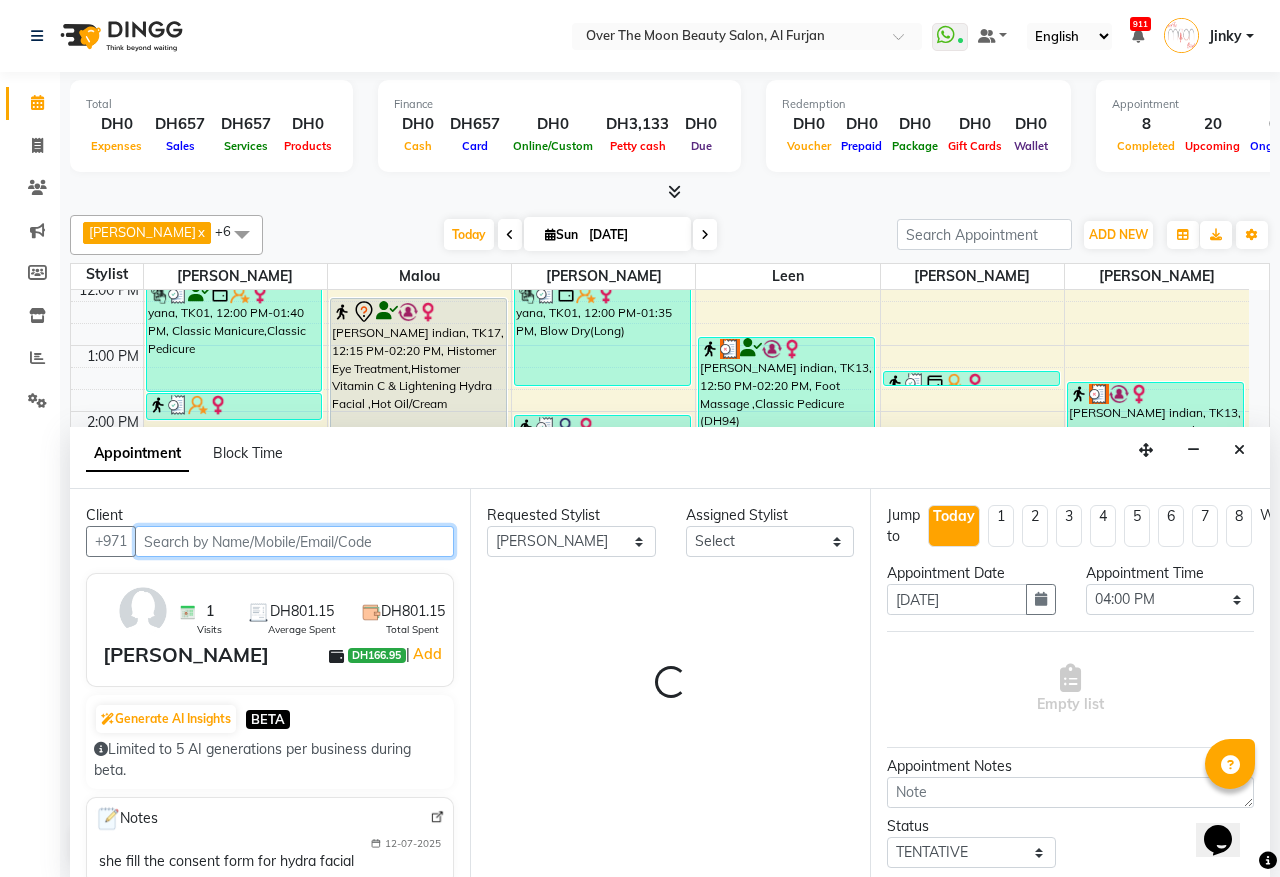 select on "20146" 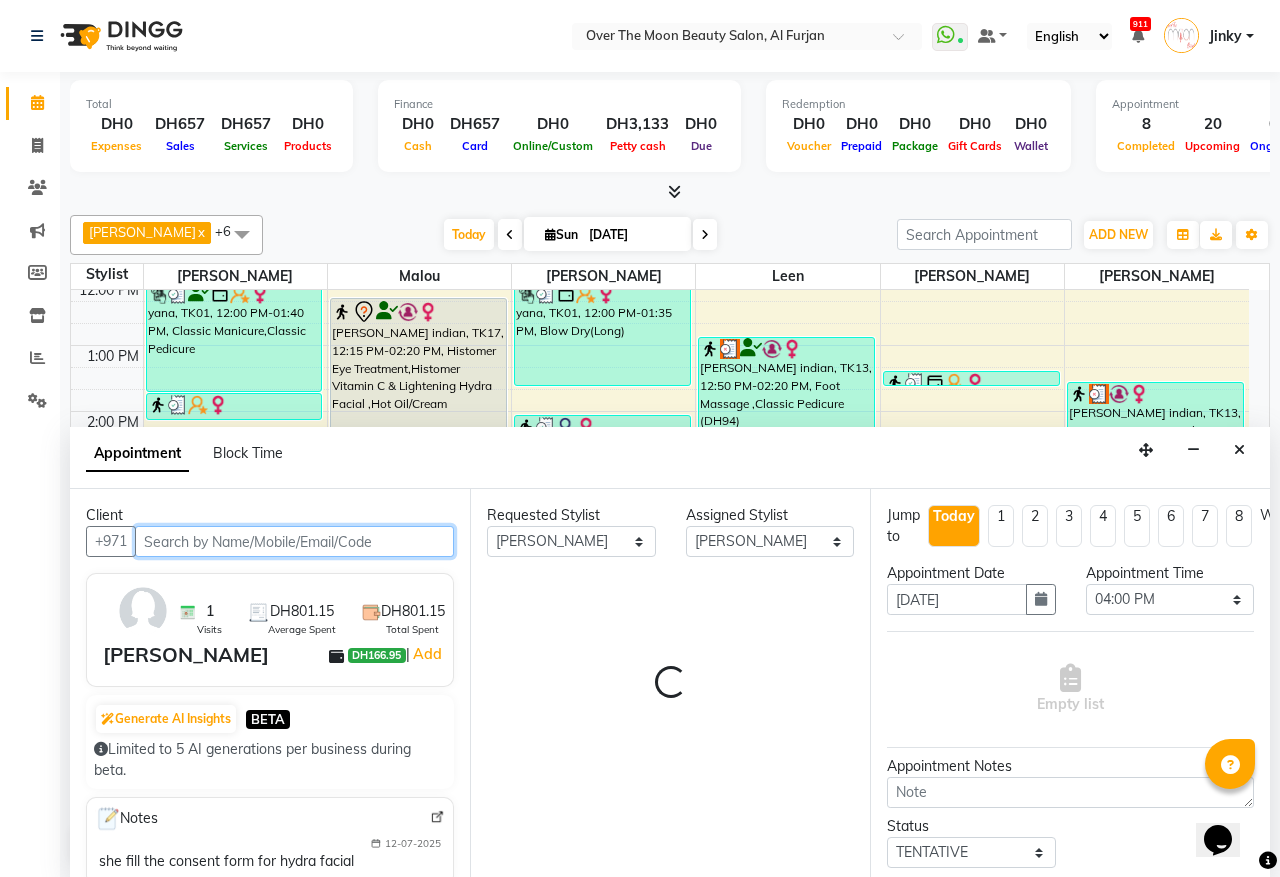 select on "1643" 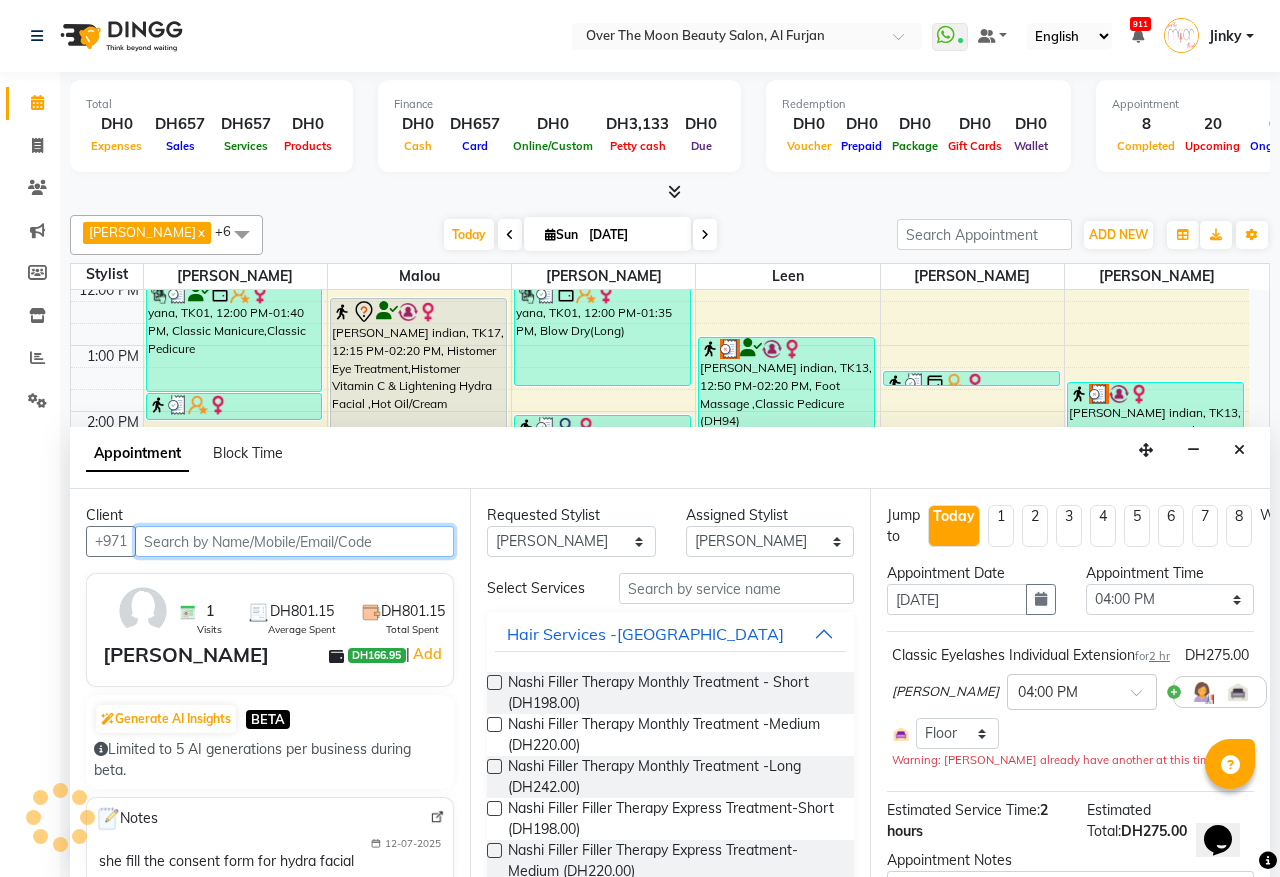scroll, scrollTop: 401, scrollLeft: 0, axis: vertical 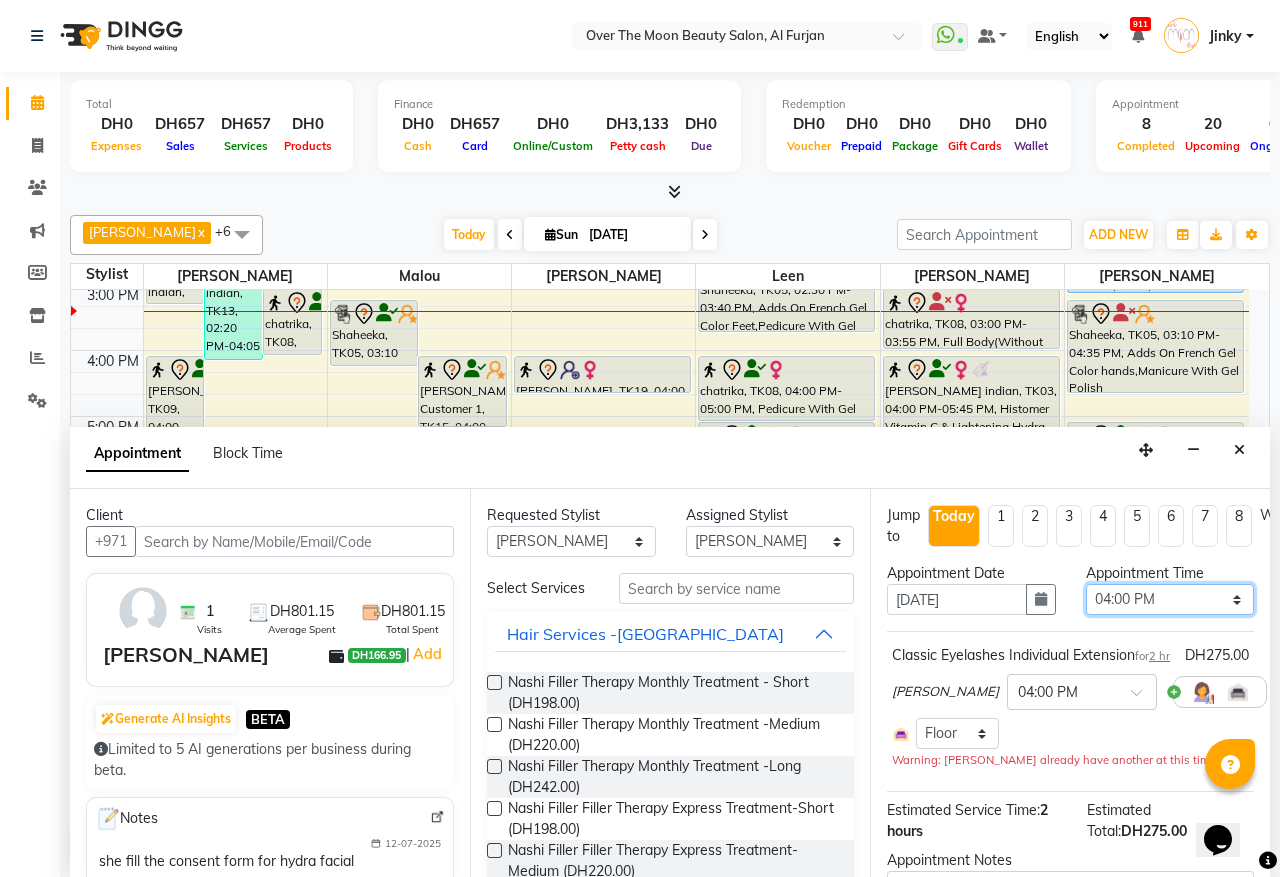 click on "Select 10:00 AM 10:15 AM 10:30 AM 10:45 AM 11:00 AM 11:15 AM 11:30 AM 11:45 AM 12:00 PM 12:15 PM 12:30 PM 12:45 PM 01:00 PM 01:15 PM 01:30 PM 01:45 PM 02:00 PM 02:15 PM 02:30 PM 02:45 PM 03:00 PM 03:15 PM 03:30 PM 03:45 PM 04:00 PM 04:15 PM 04:30 PM 04:45 PM 05:00 PM 05:15 PM 05:30 PM 05:45 PM 06:00 PM 06:15 PM 06:30 PM 06:45 PM 07:00 PM 07:15 PM 07:30 PM 07:45 PM 08:00 PM 08:15 PM 08:30 PM 08:45 PM 09:00 PM 09:15 PM 09:30 PM 09:45 PM 10:00 PM 10:15 PM 10:30 PM 10:45 PM 11:00 PM" at bounding box center [1170, 599] 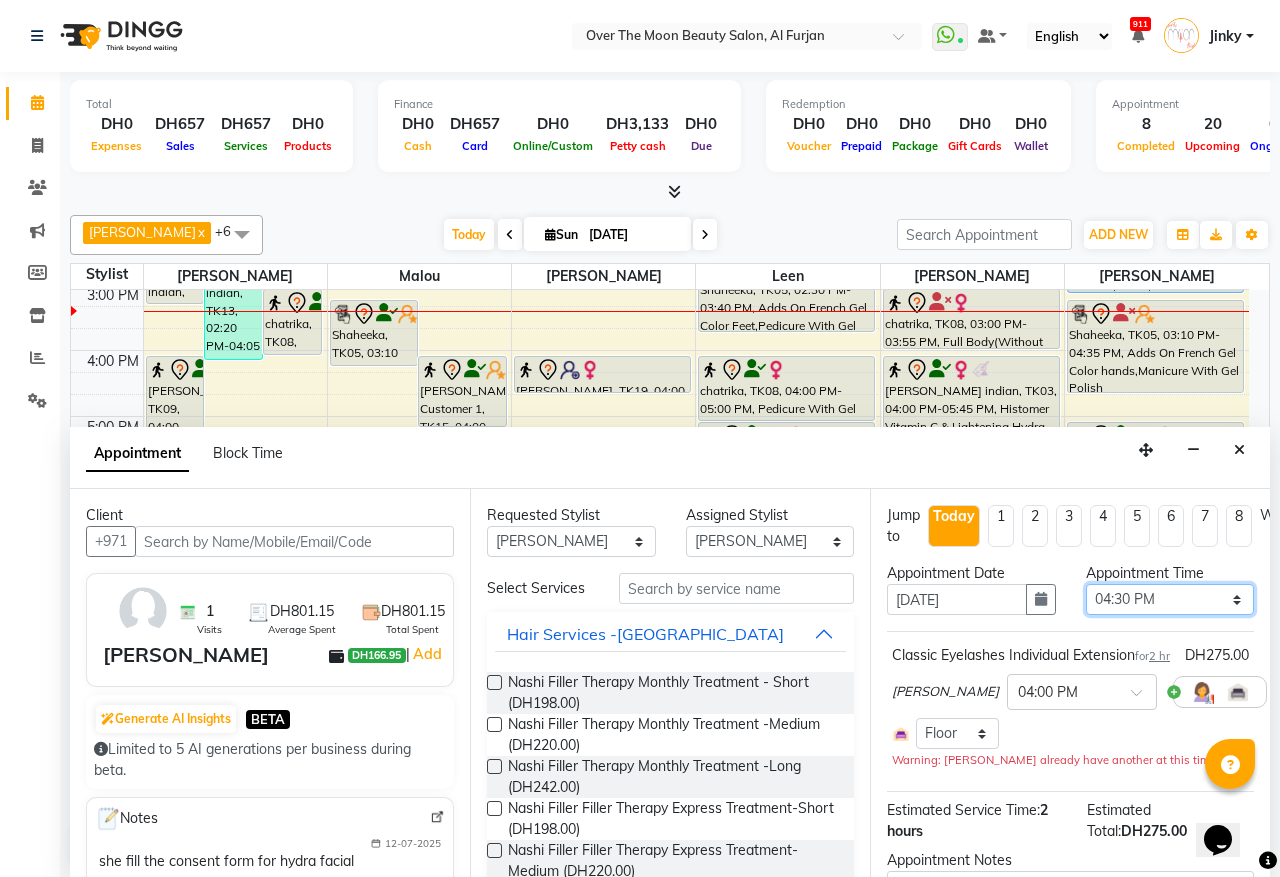 click on "Select 10:00 AM 10:15 AM 10:30 AM 10:45 AM 11:00 AM 11:15 AM 11:30 AM 11:45 AM 12:00 PM 12:15 PM 12:30 PM 12:45 PM 01:00 PM 01:15 PM 01:30 PM 01:45 PM 02:00 PM 02:15 PM 02:30 PM 02:45 PM 03:00 PM 03:15 PM 03:30 PM 03:45 PM 04:00 PM 04:15 PM 04:30 PM 04:45 PM 05:00 PM 05:15 PM 05:30 PM 05:45 PM 06:00 PM 06:15 PM 06:30 PM 06:45 PM 07:00 PM 07:15 PM 07:30 PM 07:45 PM 08:00 PM 08:15 PM 08:30 PM 08:45 PM 09:00 PM 09:15 PM 09:30 PM 09:45 PM 10:00 PM 10:15 PM 10:30 PM 10:45 PM 11:00 PM" at bounding box center (1170, 599) 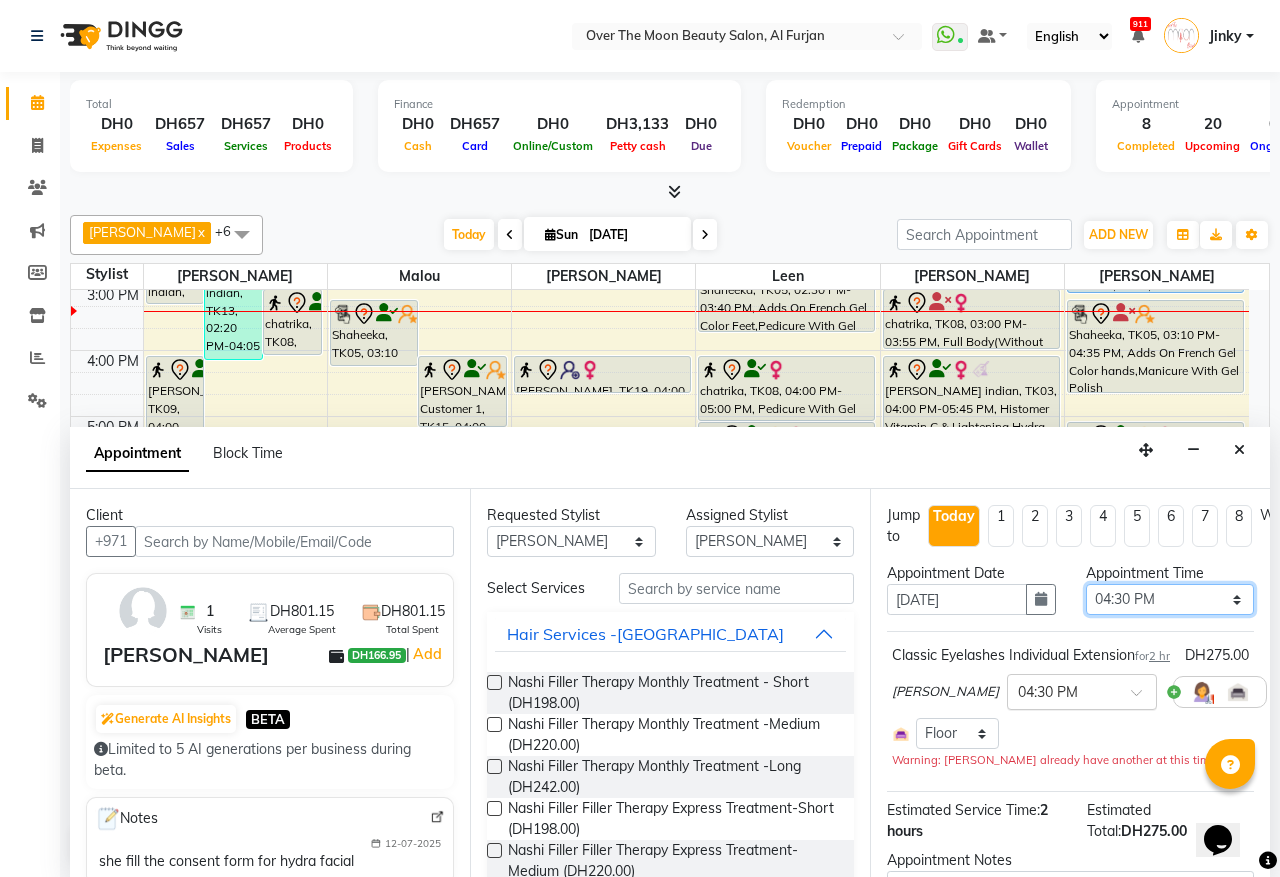 scroll, scrollTop: 195, scrollLeft: 0, axis: vertical 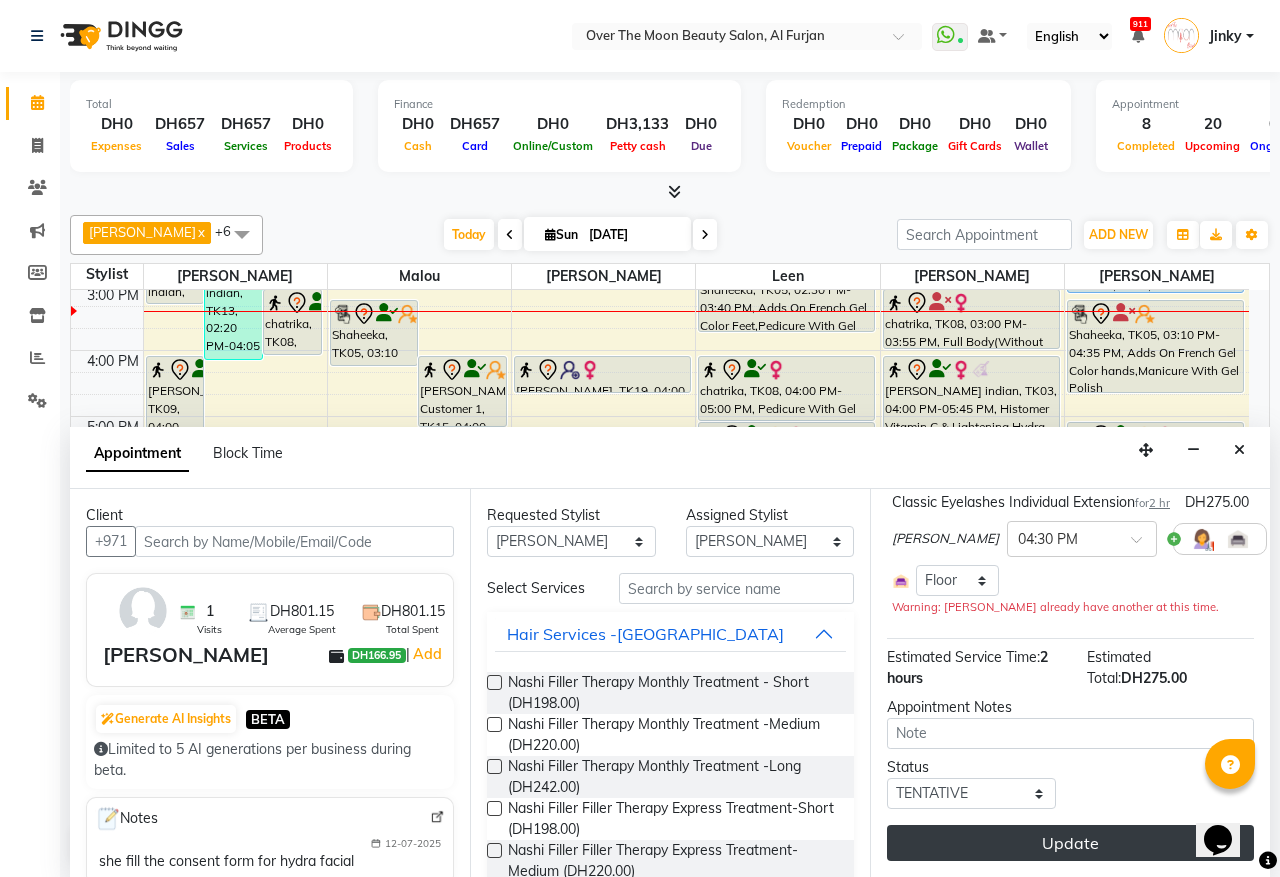 click on "Update" at bounding box center [1070, 843] 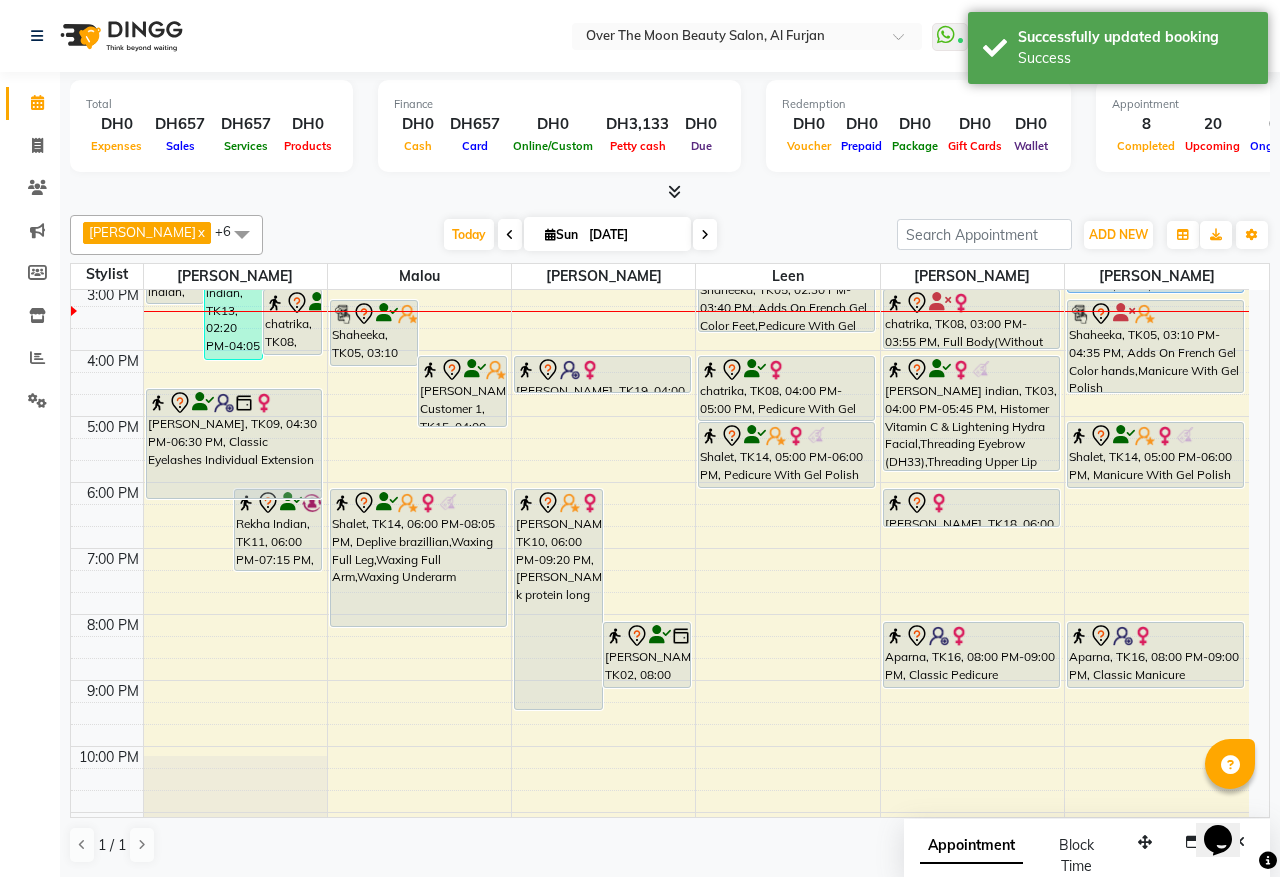 drag, startPoint x: 175, startPoint y: 518, endPoint x: 197, endPoint y: 491, distance: 34.828148 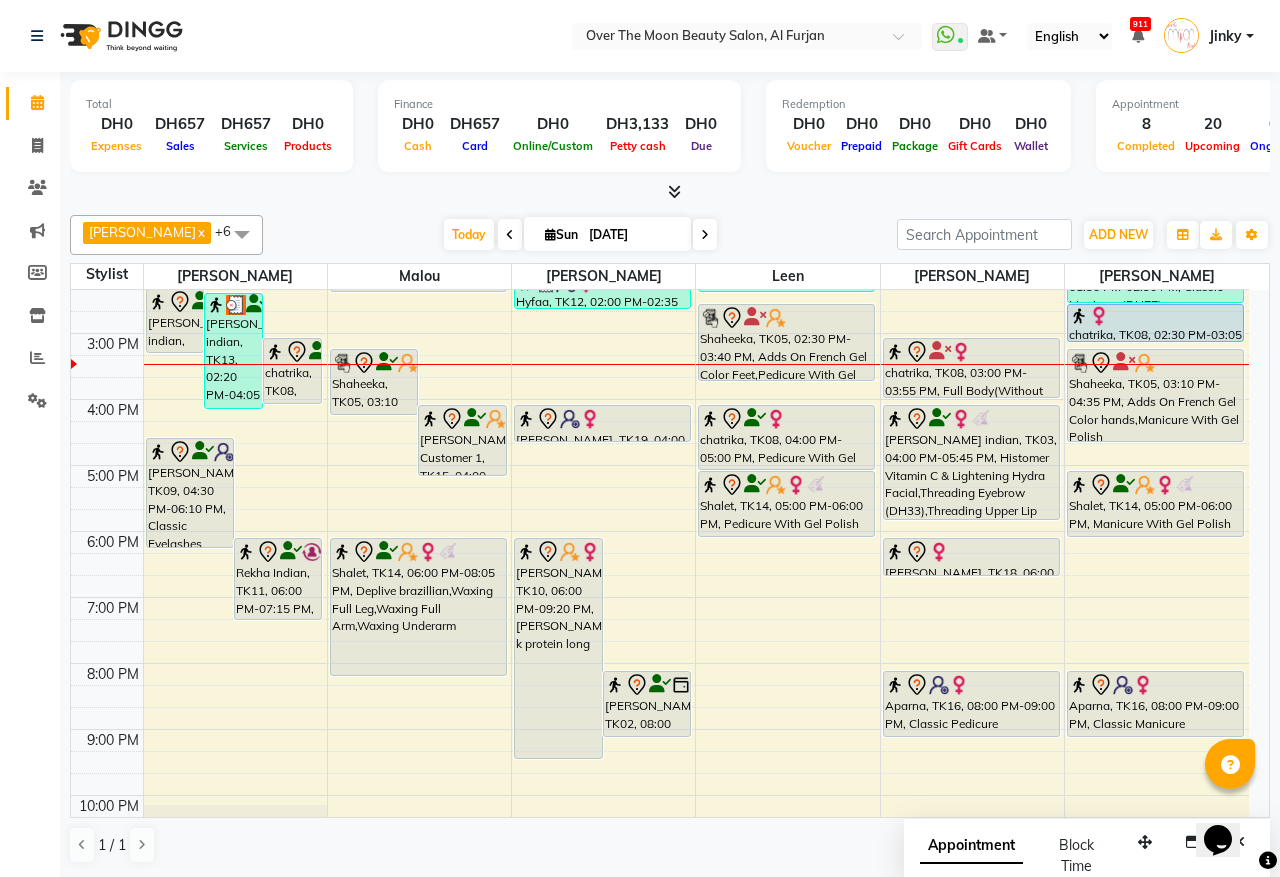 scroll, scrollTop: 401, scrollLeft: 0, axis: vertical 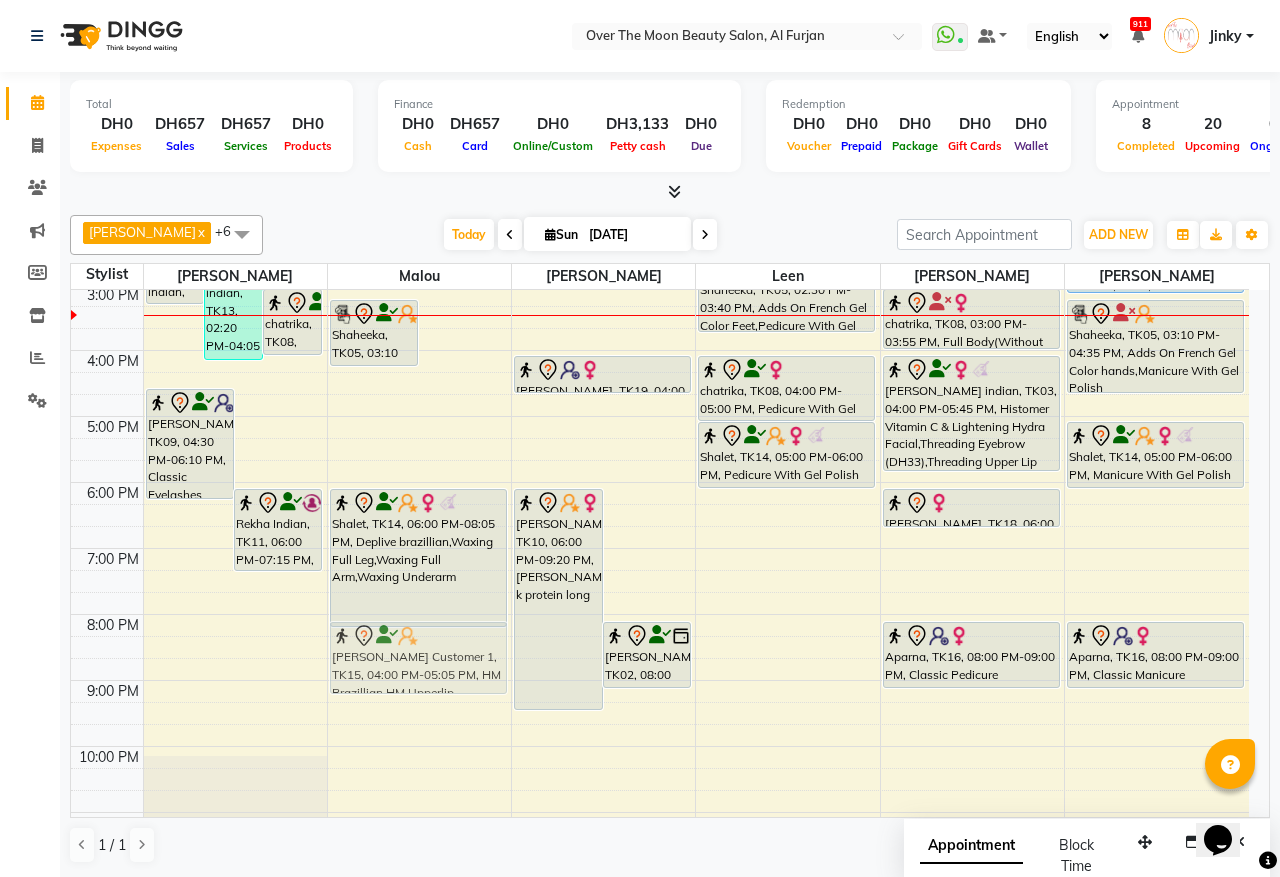 drag, startPoint x: 451, startPoint y: 396, endPoint x: 413, endPoint y: 656, distance: 262.76224 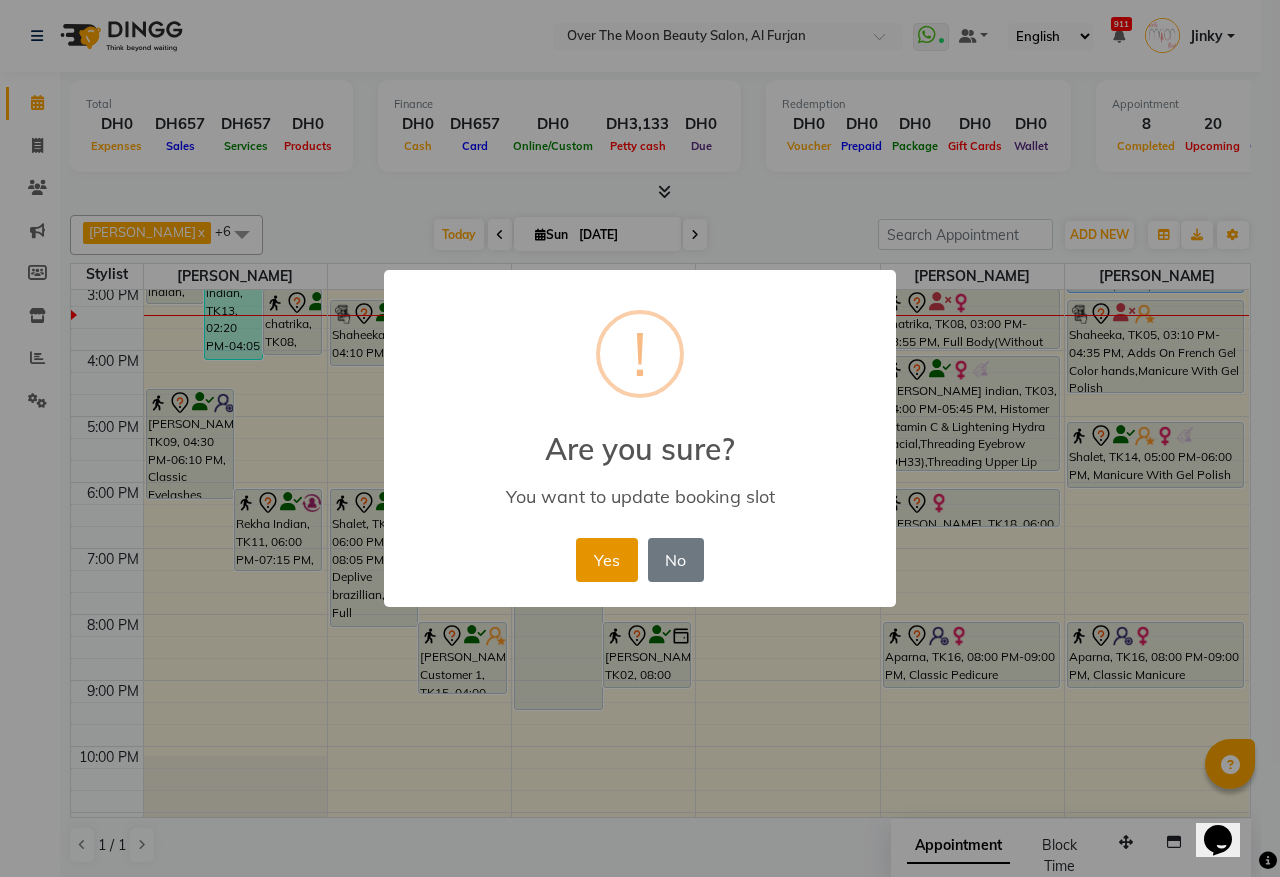 click on "Yes" at bounding box center [606, 560] 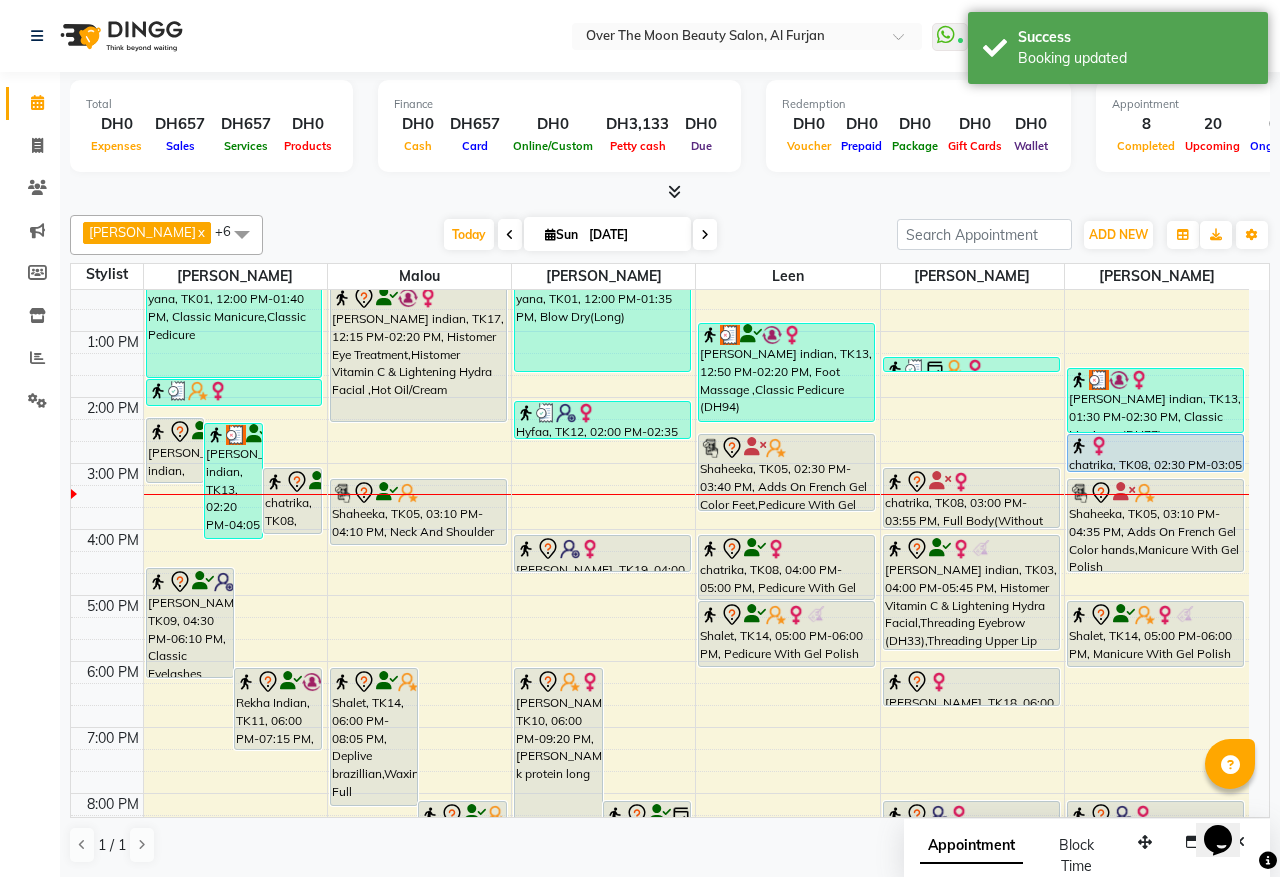 scroll, scrollTop: 192, scrollLeft: 0, axis: vertical 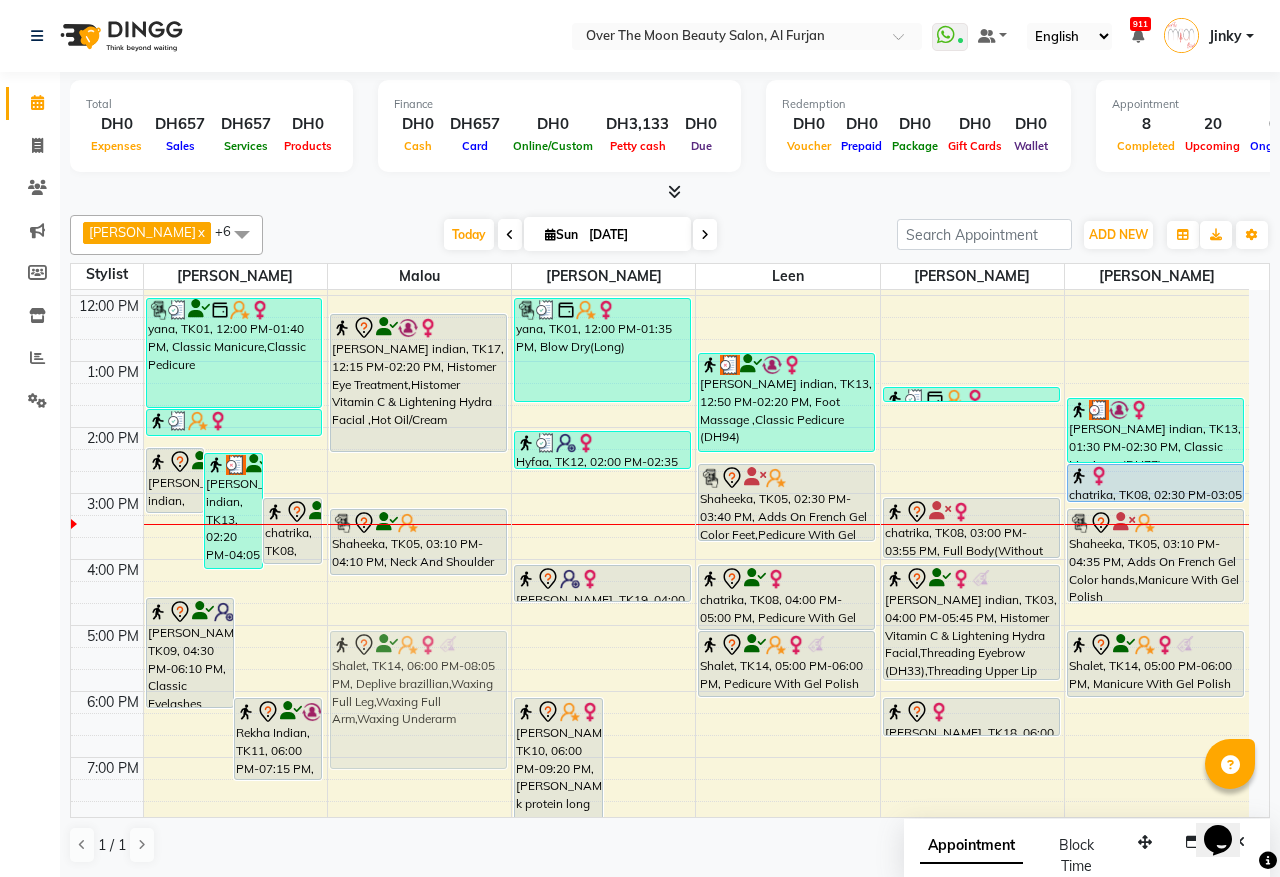 drag, startPoint x: 370, startPoint y: 763, endPoint x: 358, endPoint y: 710, distance: 54.34151 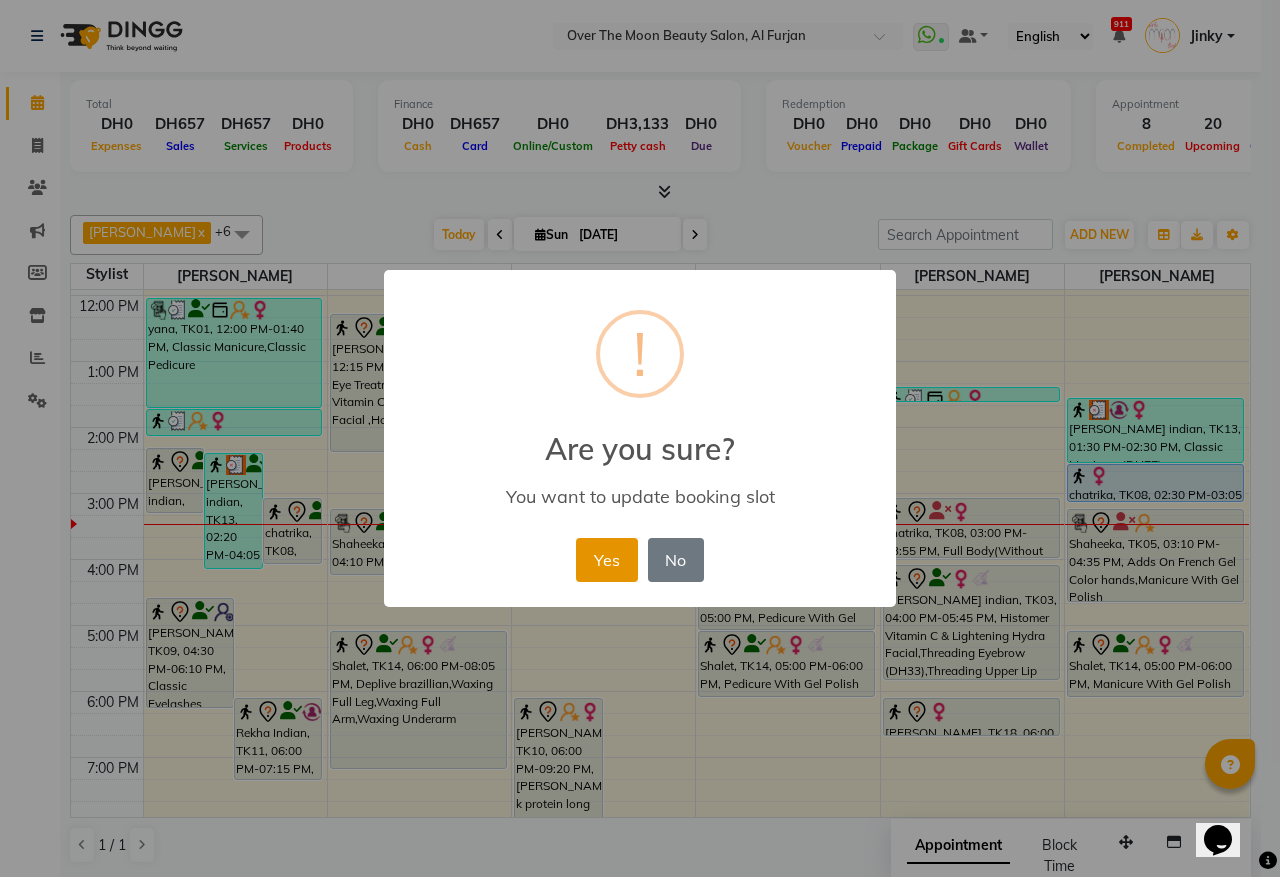 drag, startPoint x: 601, startPoint y: 558, endPoint x: 581, endPoint y: 565, distance: 21.189621 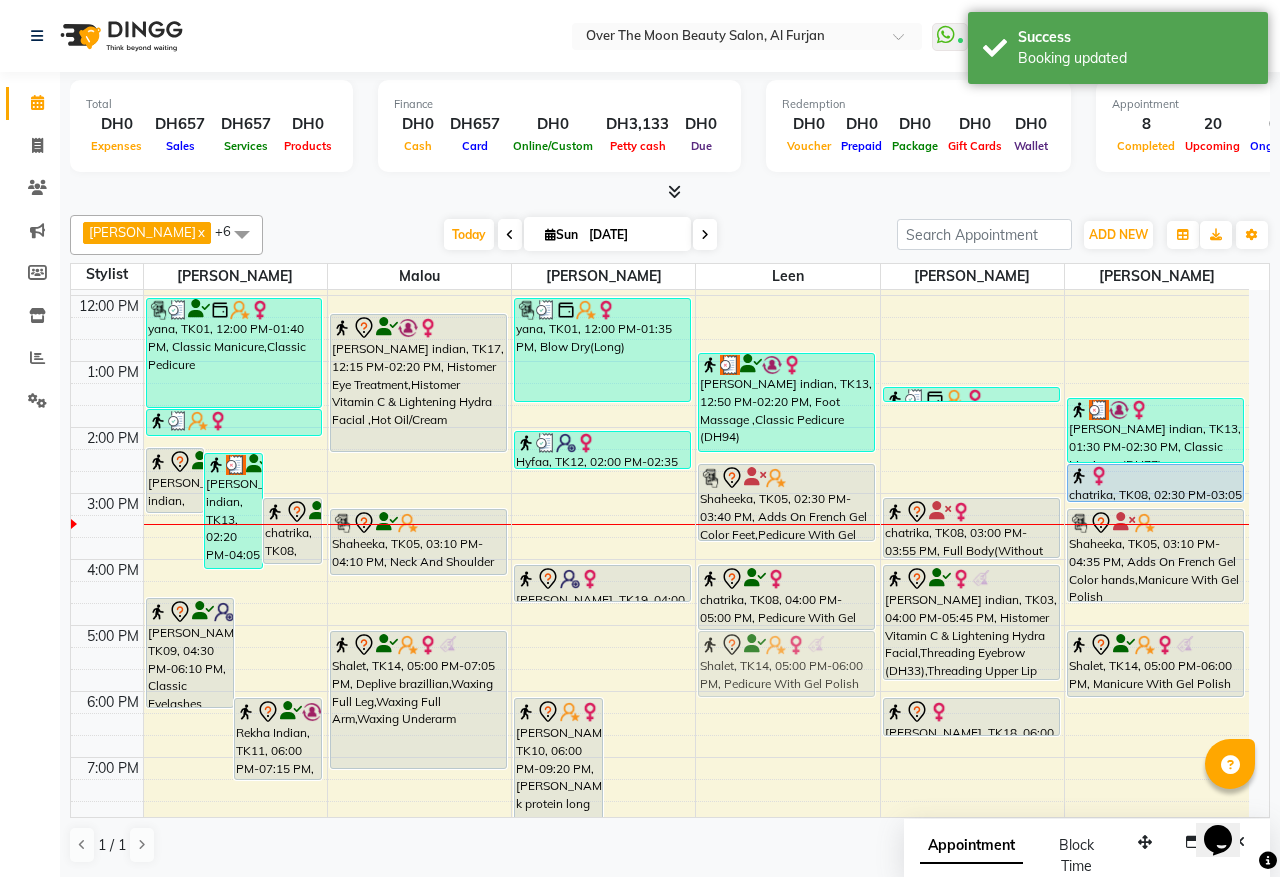 drag, startPoint x: 757, startPoint y: 735, endPoint x: 665, endPoint y: 690, distance: 102.41582 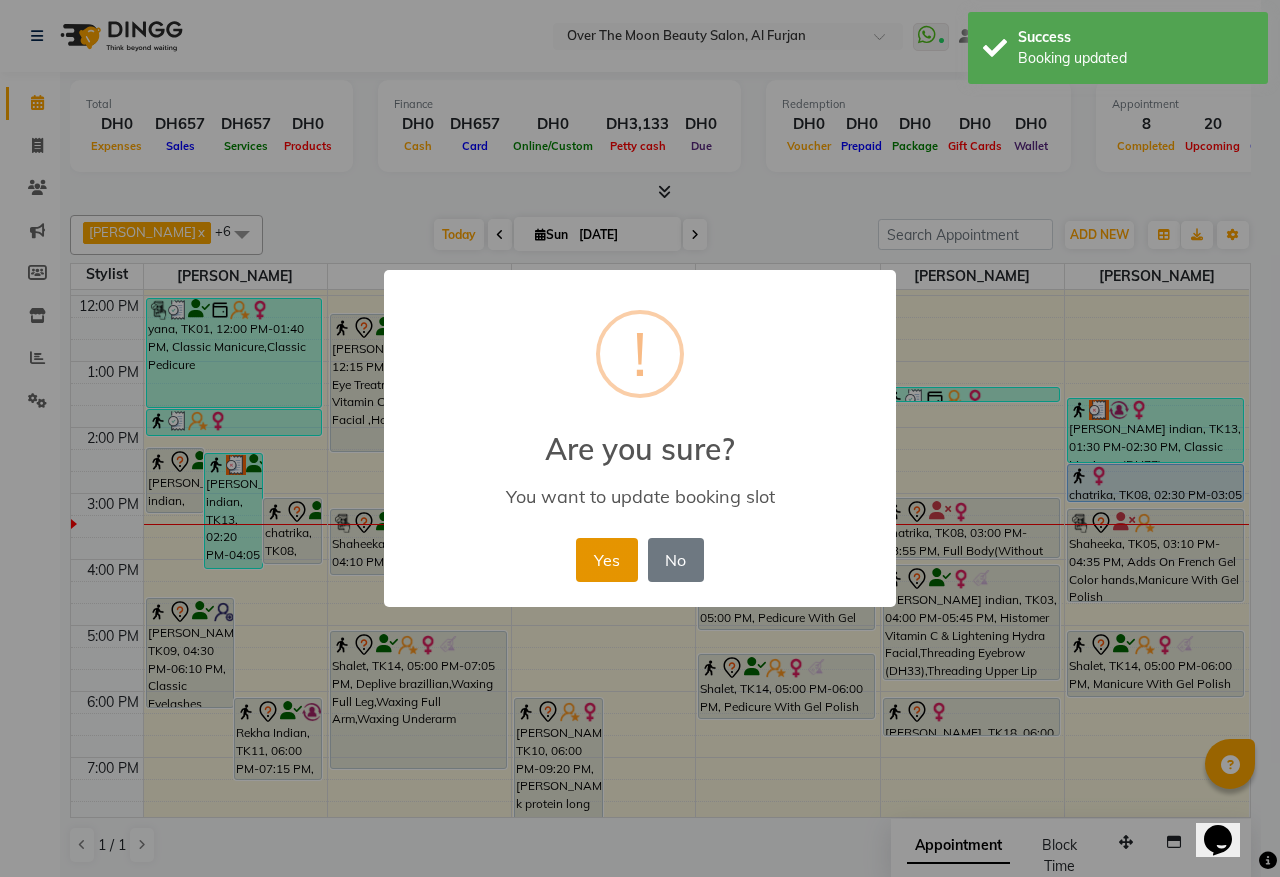 click on "Yes" at bounding box center [606, 560] 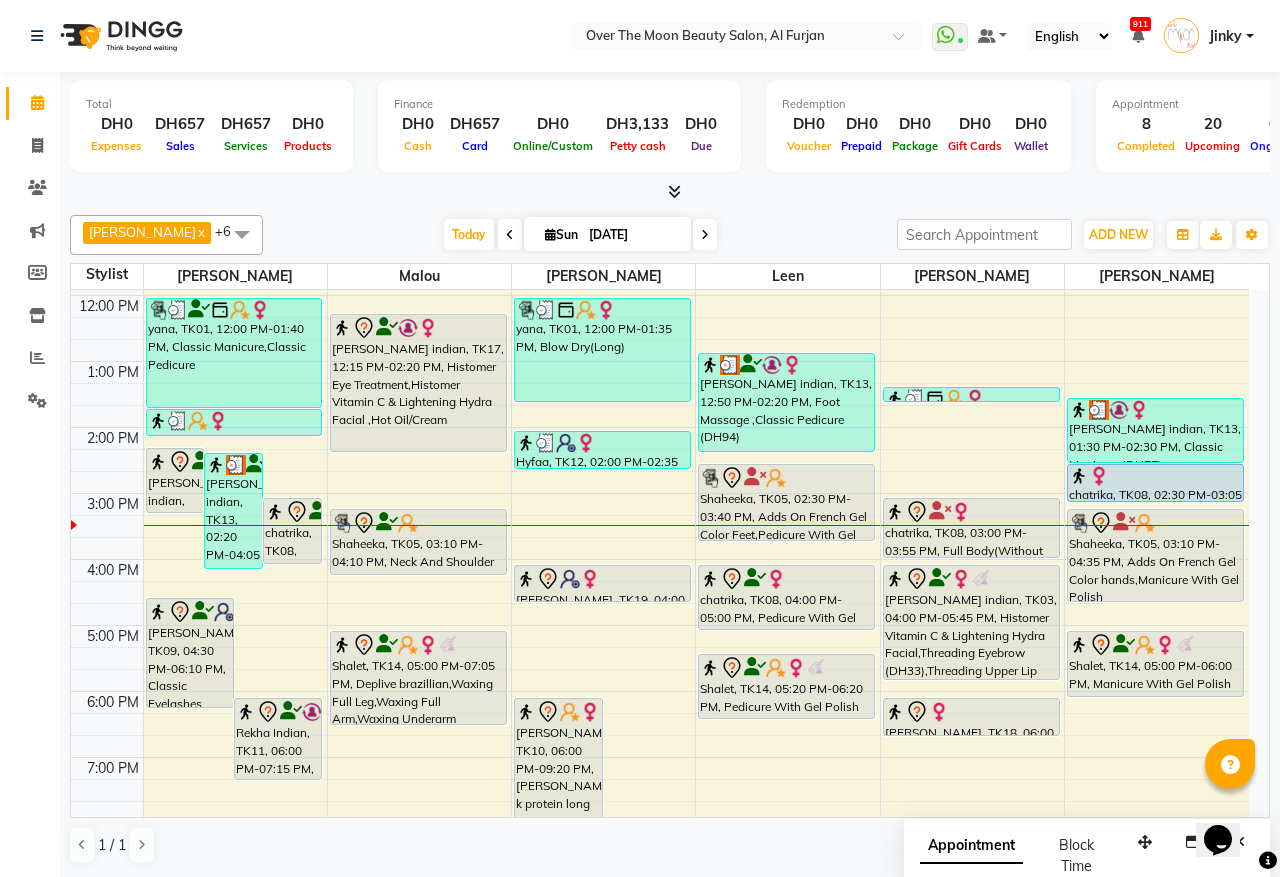 drag, startPoint x: 415, startPoint y: 765, endPoint x: 427, endPoint y: 713, distance: 53.366657 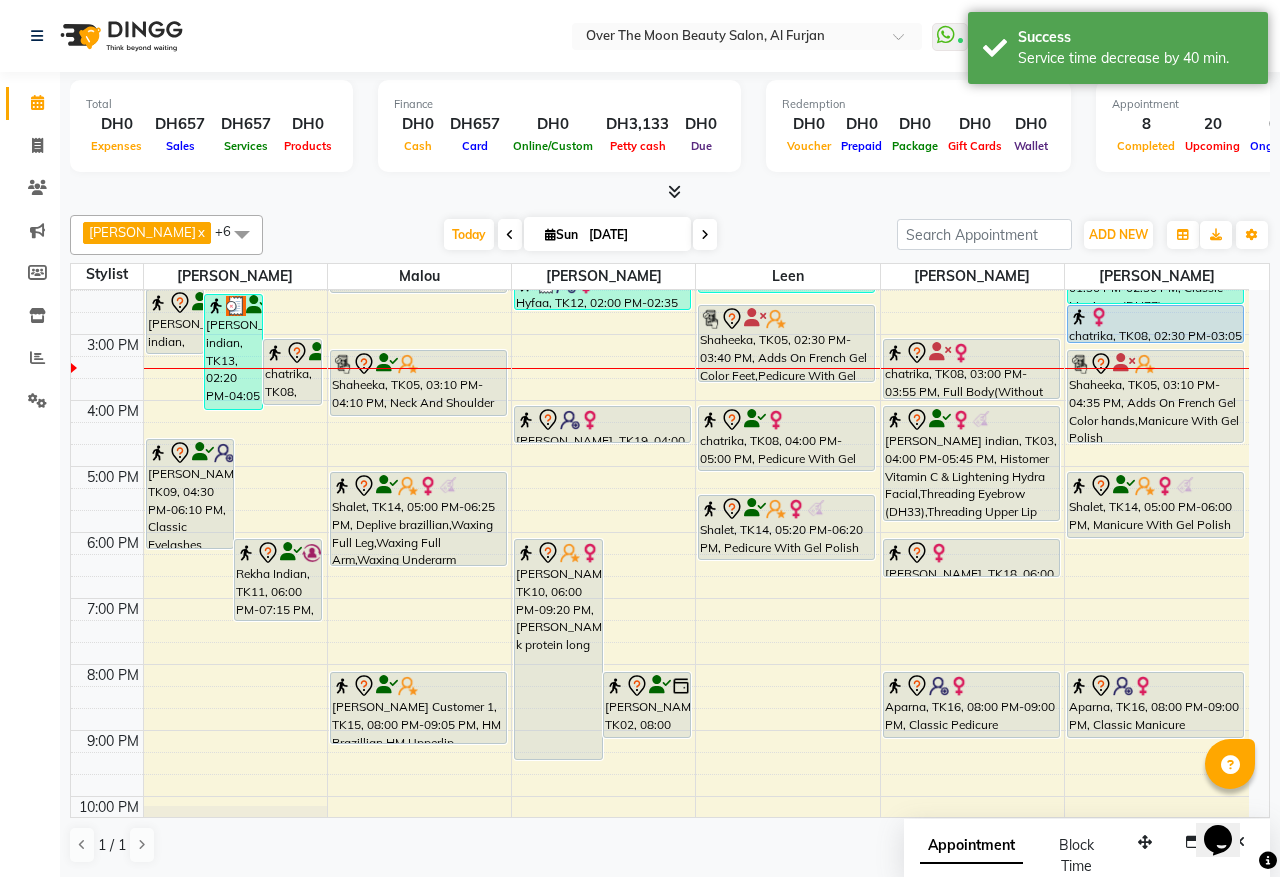 scroll, scrollTop: 401, scrollLeft: 0, axis: vertical 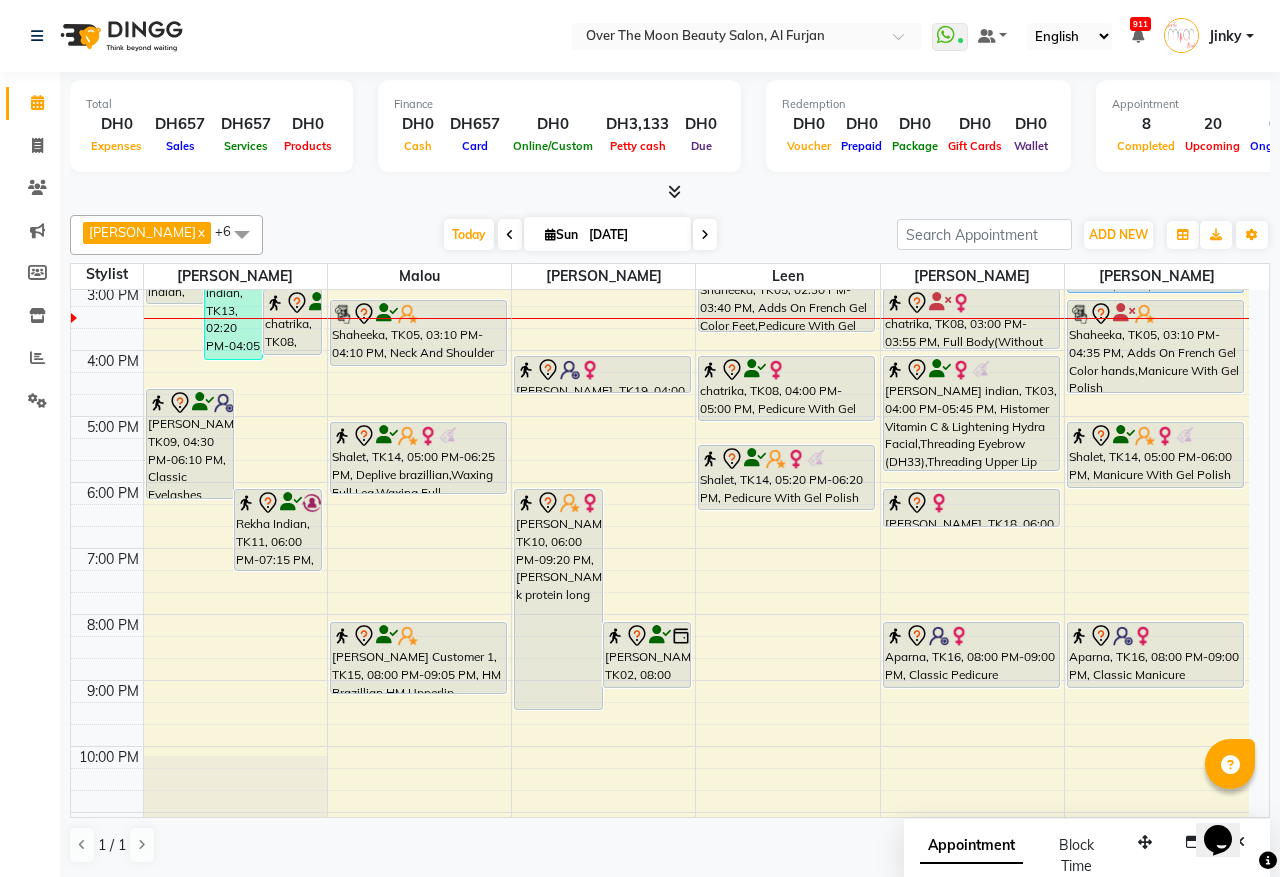 drag, startPoint x: 420, startPoint y: 517, endPoint x: 428, endPoint y: 498, distance: 20.615528 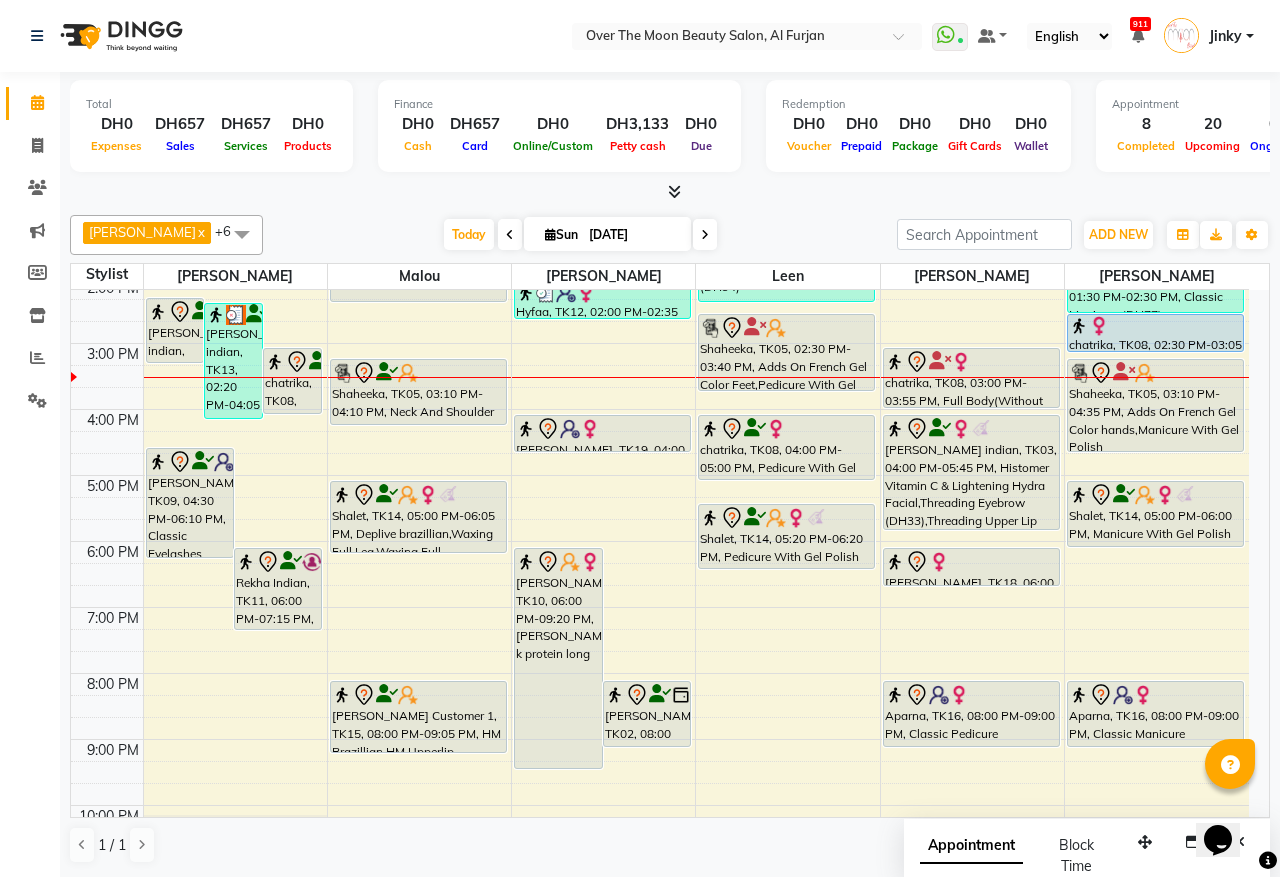 scroll, scrollTop: 401, scrollLeft: 0, axis: vertical 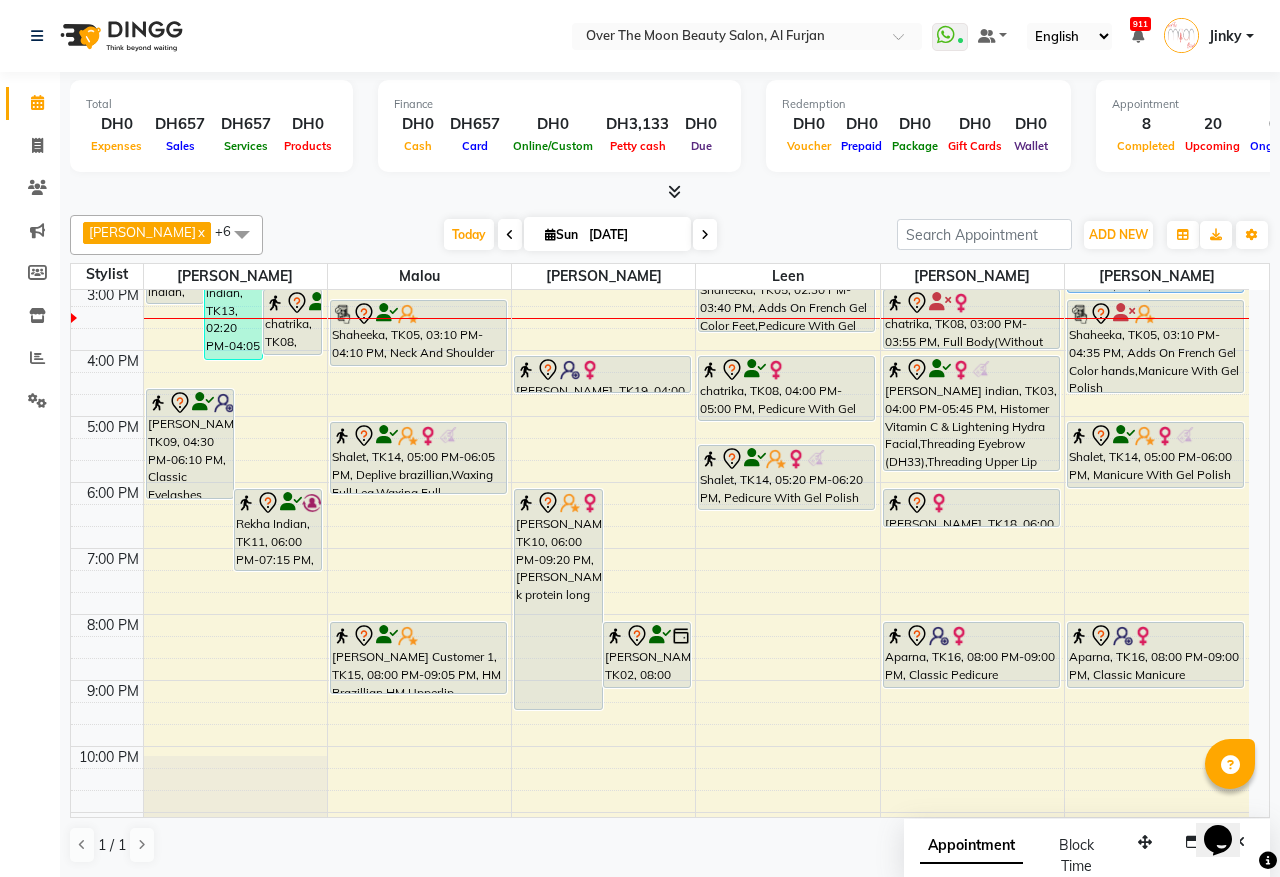 click on "Varsha Customer 1, TK15, 08:00 PM-09:05 PM, HM Brazillian,HM Upperlip" at bounding box center (418, 658) 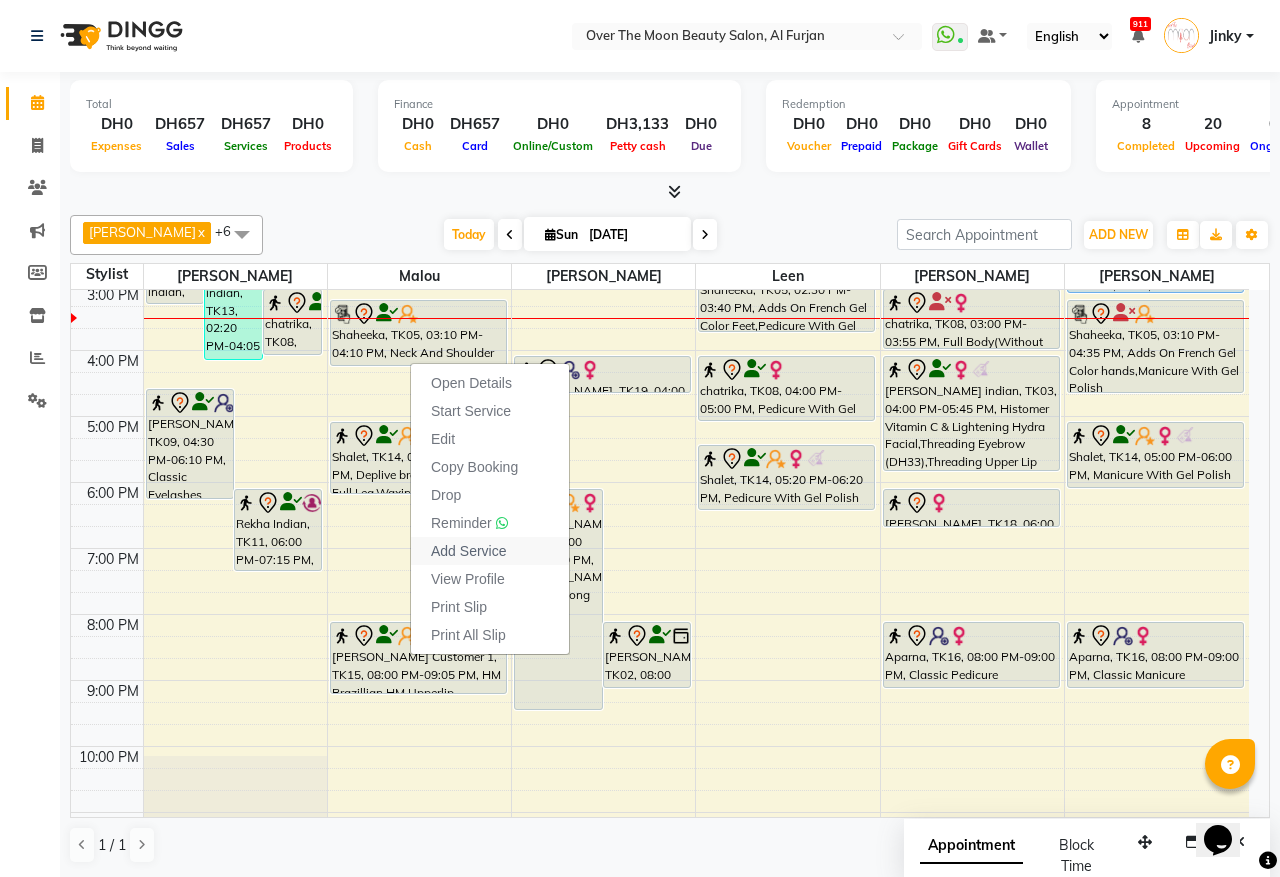 click on "Add Service" at bounding box center [468, 551] 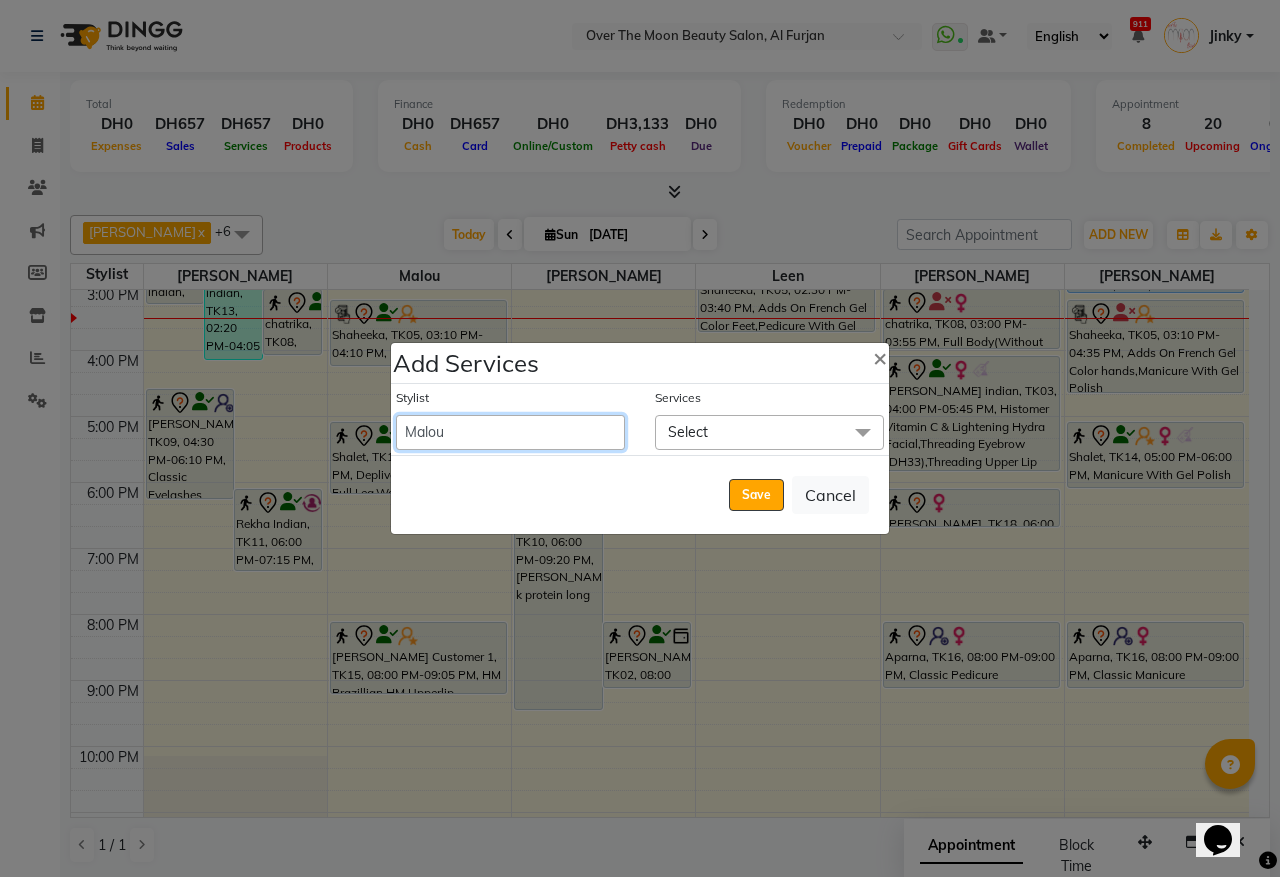click on "Admin   Bianca   Hadeel   Jeewan   Jinky   Kristi   Leen   Malou   Marketing Account   William" at bounding box center [510, 432] 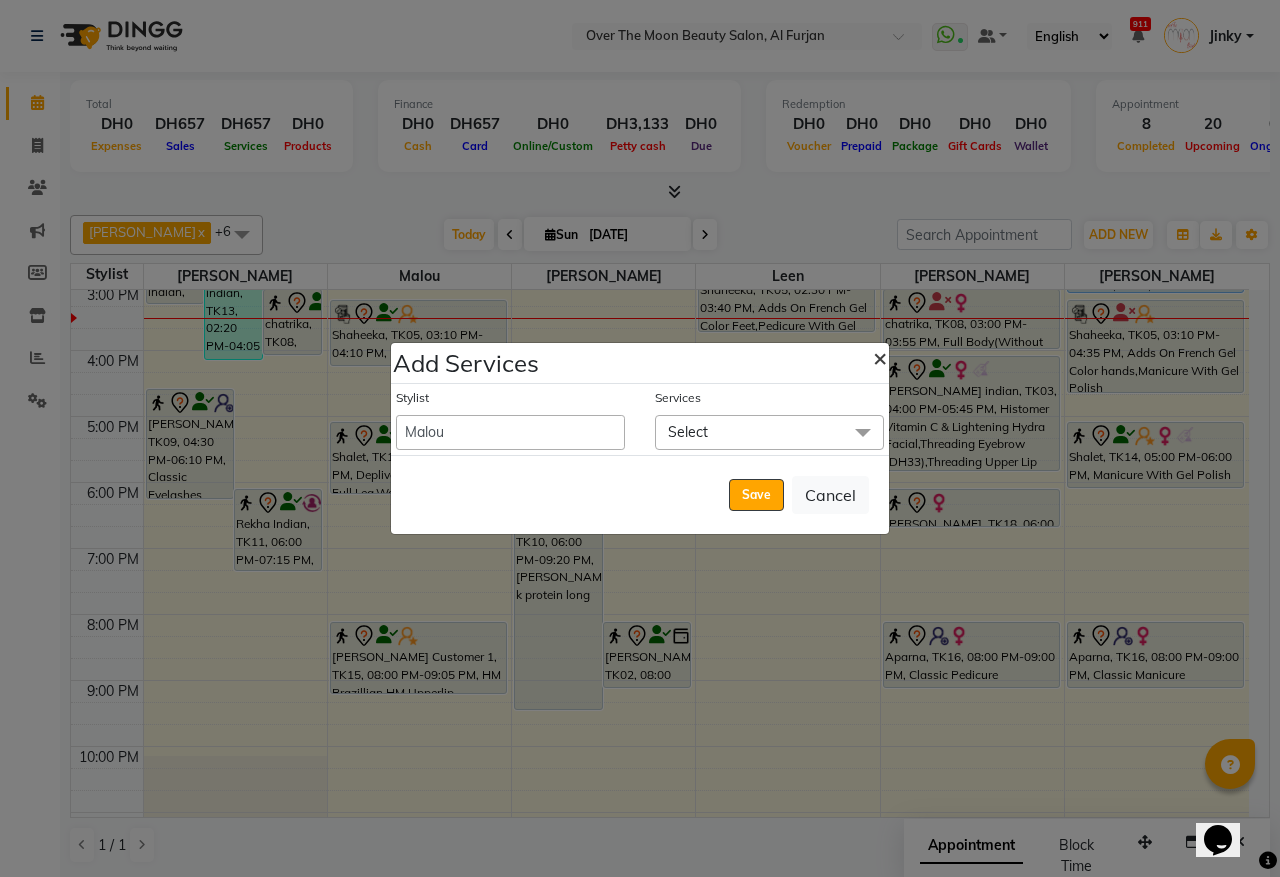 drag, startPoint x: 876, startPoint y: 357, endPoint x: 798, endPoint y: 392, distance: 85.49269 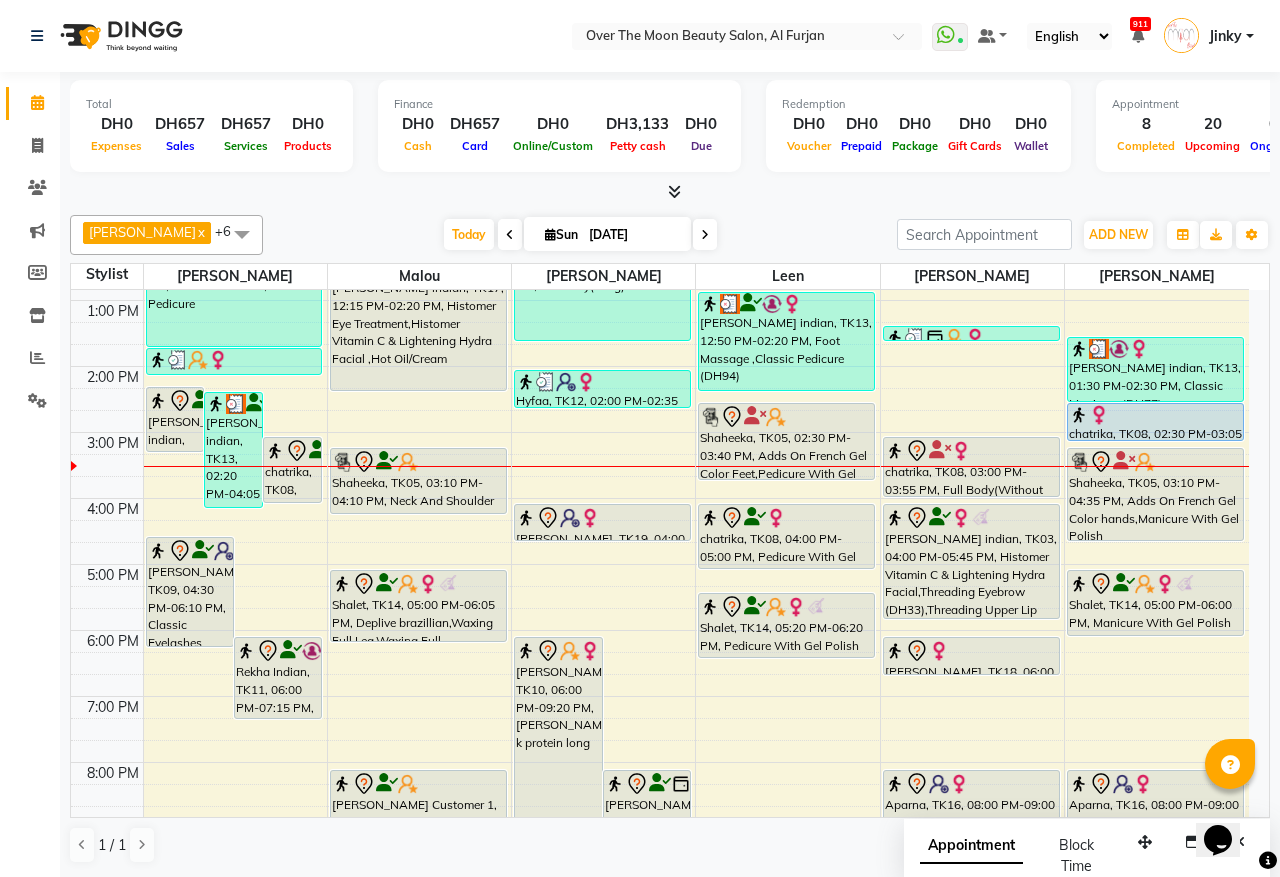 scroll, scrollTop: 401, scrollLeft: 0, axis: vertical 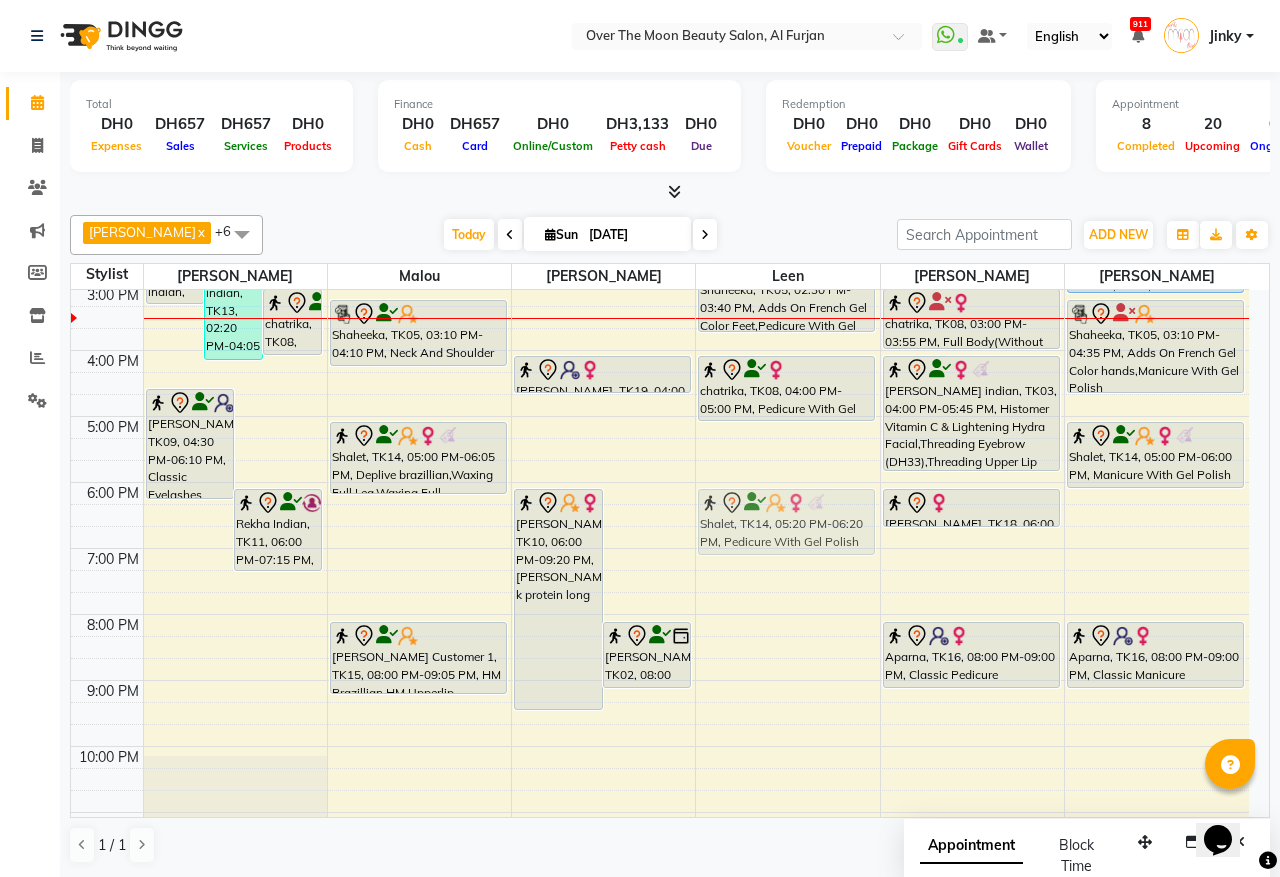 drag, startPoint x: 792, startPoint y: 468, endPoint x: 801, endPoint y: 513, distance: 45.891174 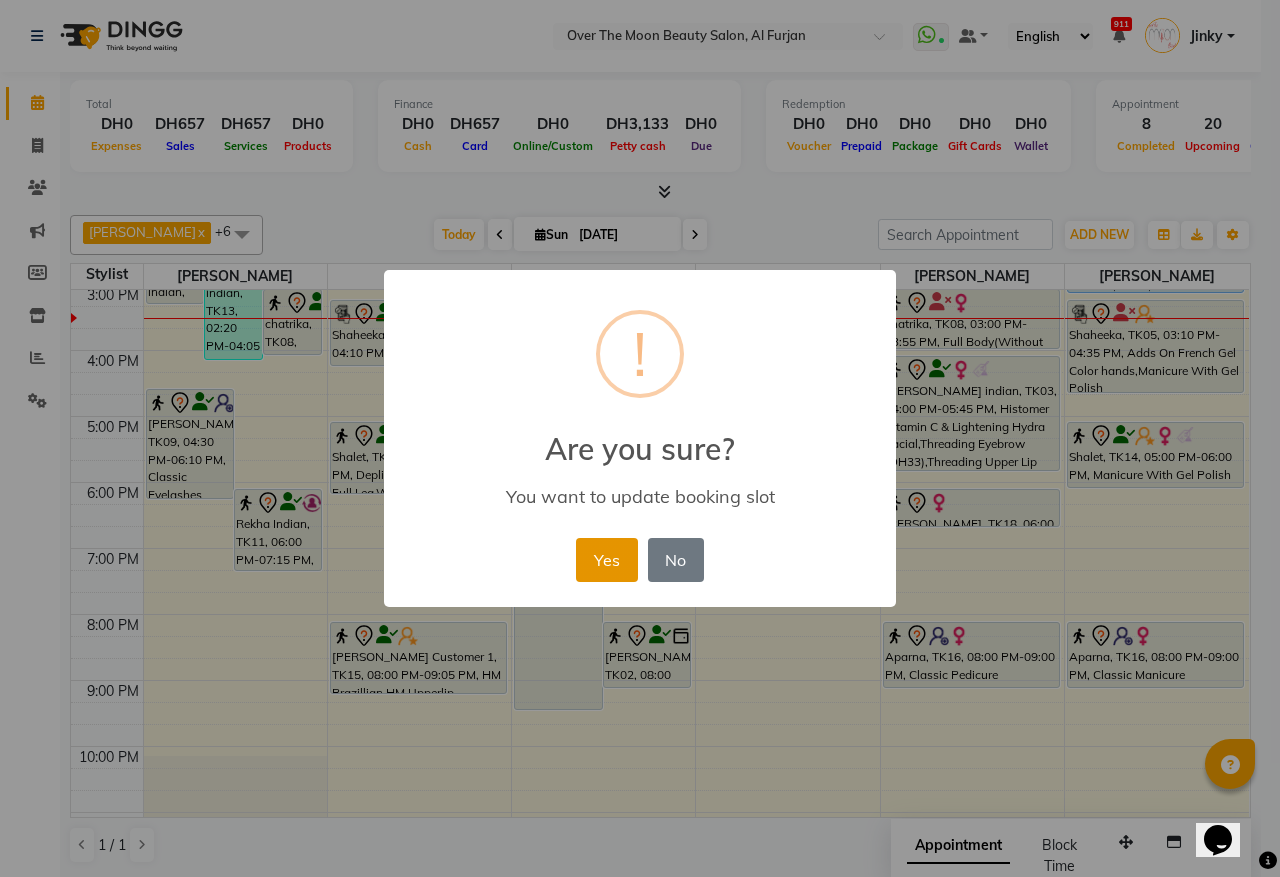 click on "Yes" at bounding box center [606, 560] 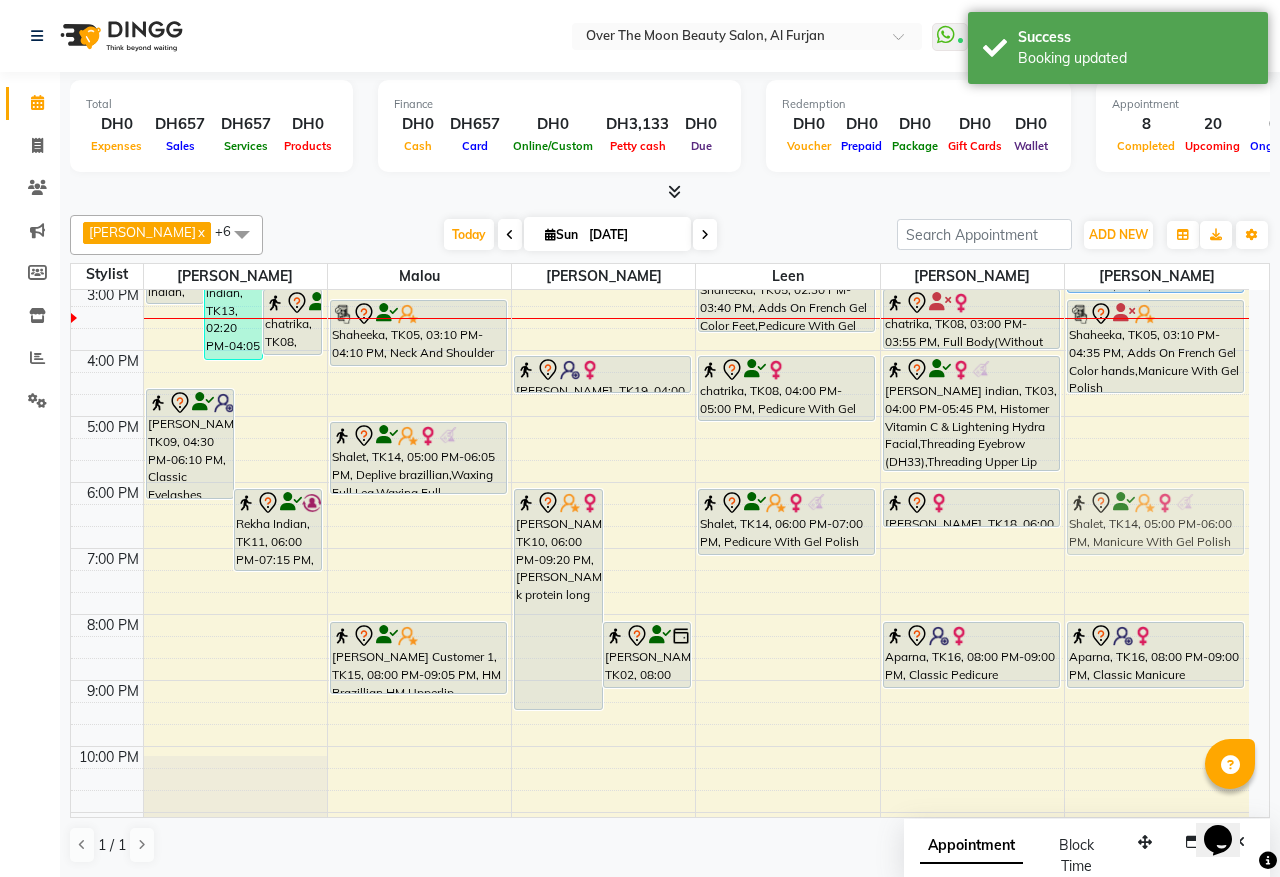 drag, startPoint x: 1136, startPoint y: 463, endPoint x: 1140, endPoint y: 525, distance: 62.1289 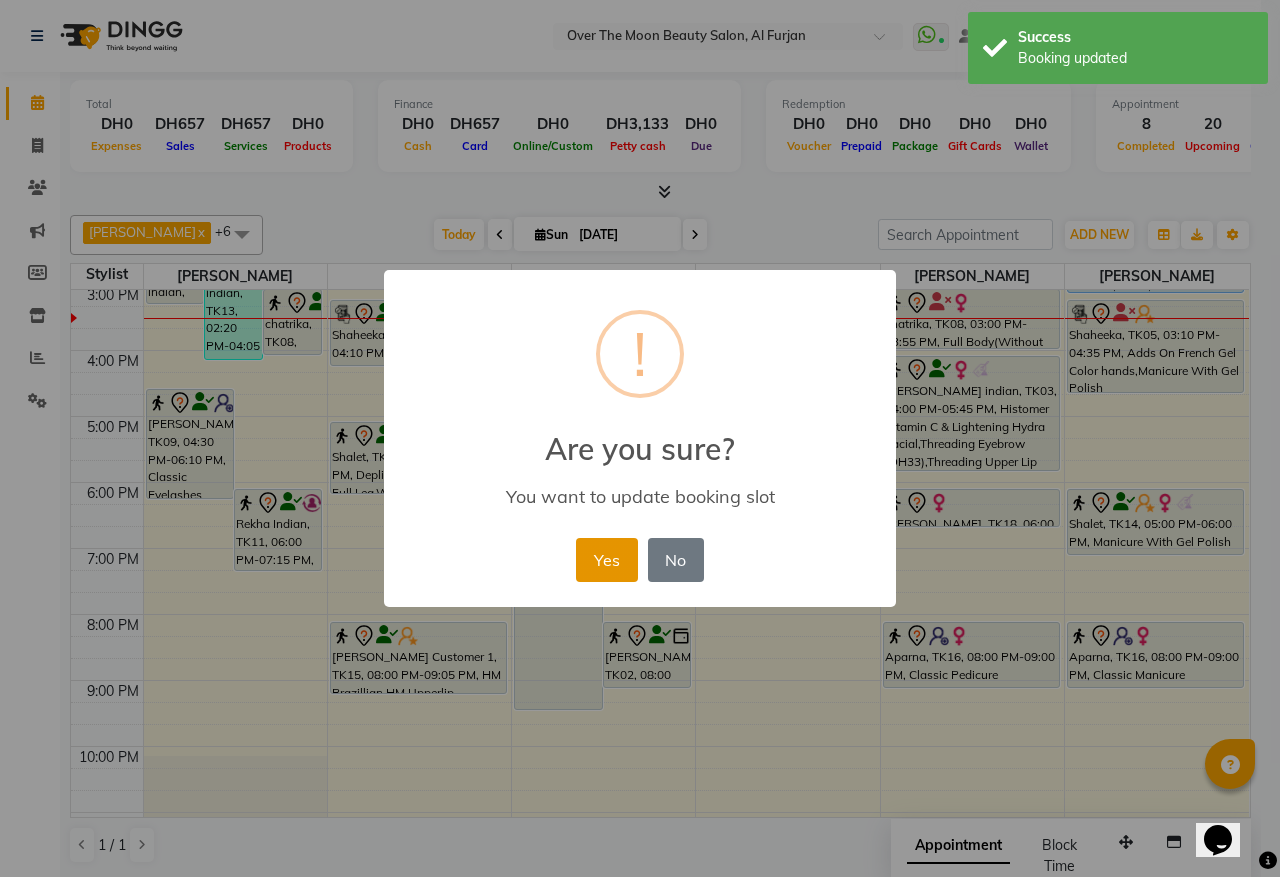 click on "Yes" at bounding box center [606, 560] 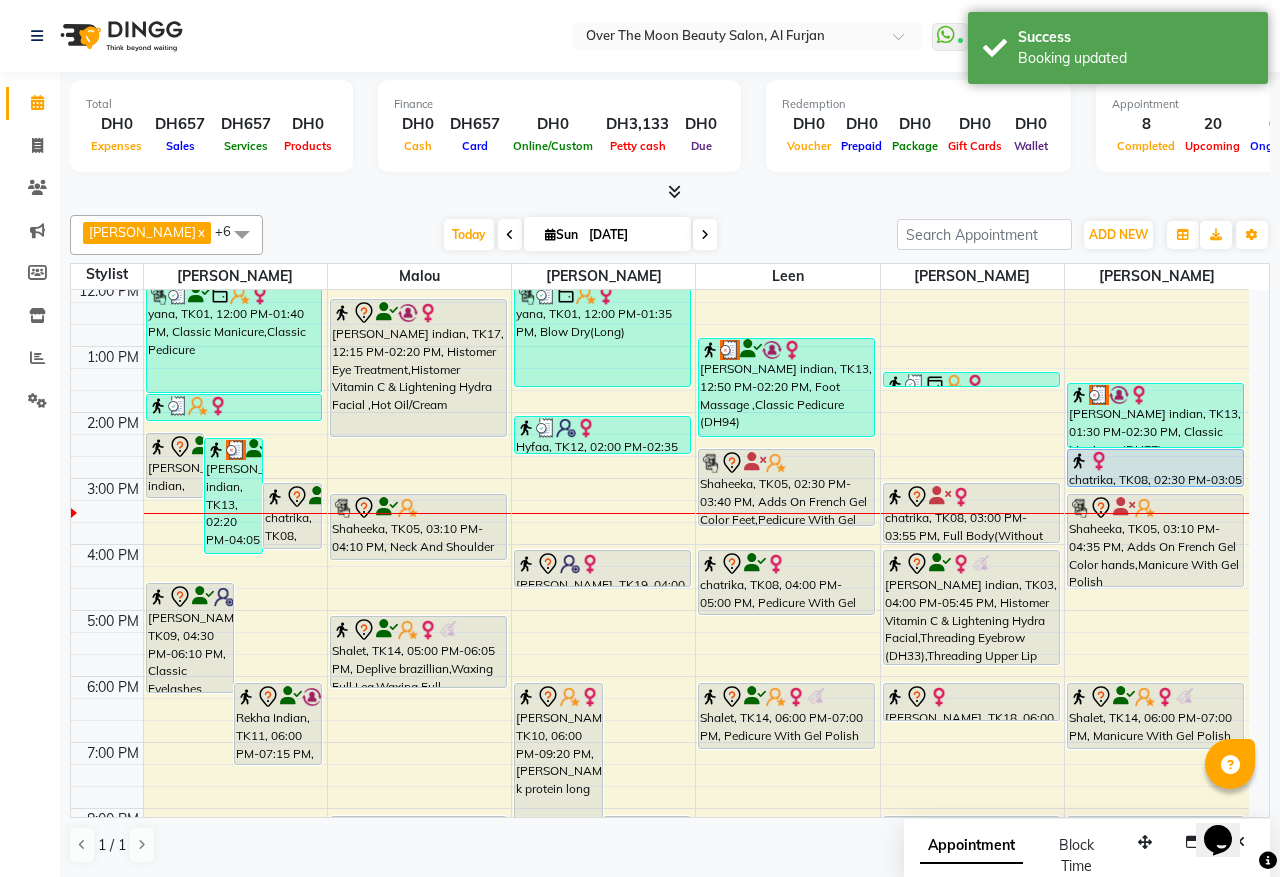 scroll, scrollTop: 192, scrollLeft: 0, axis: vertical 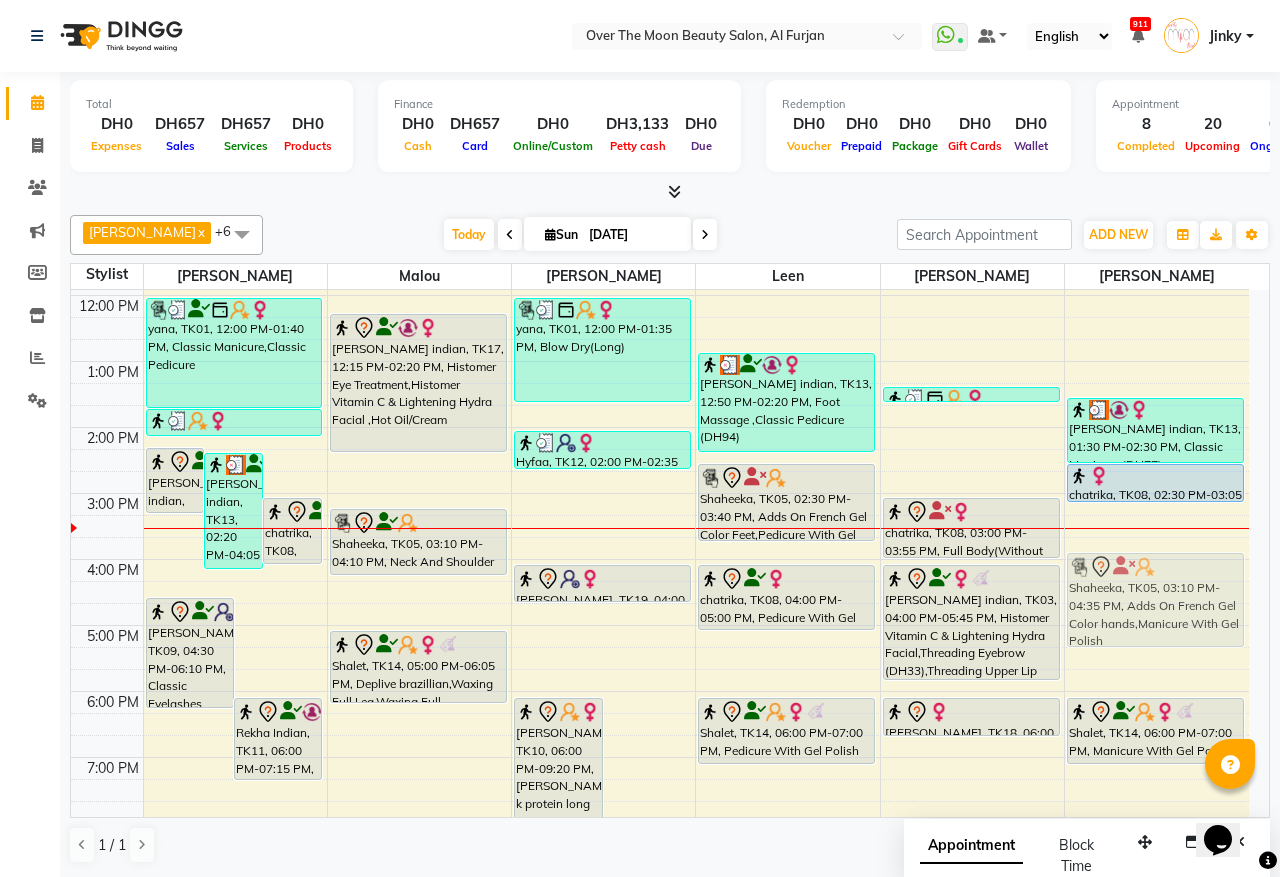 drag, startPoint x: 1130, startPoint y: 533, endPoint x: 1135, endPoint y: 587, distance: 54.230988 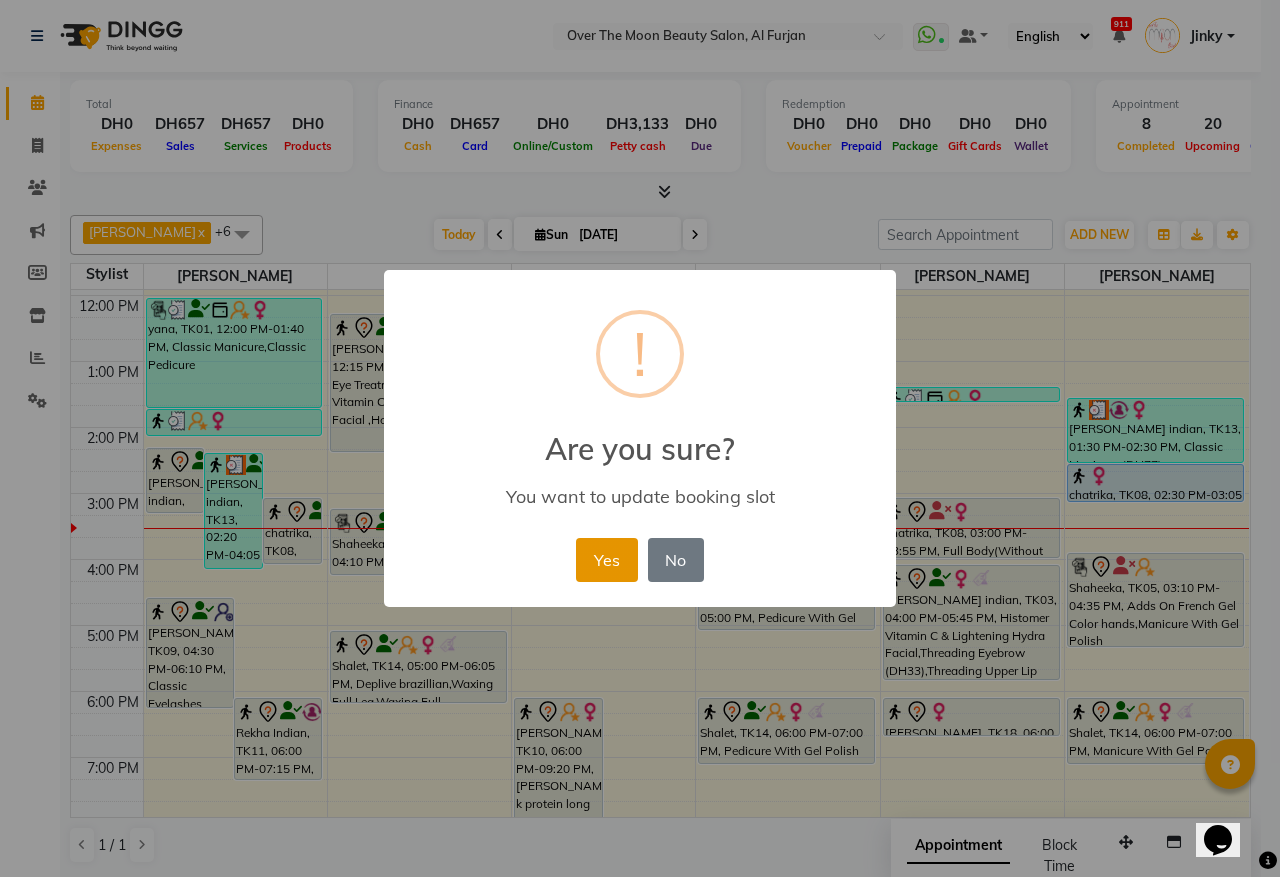 click on "Yes" at bounding box center [606, 560] 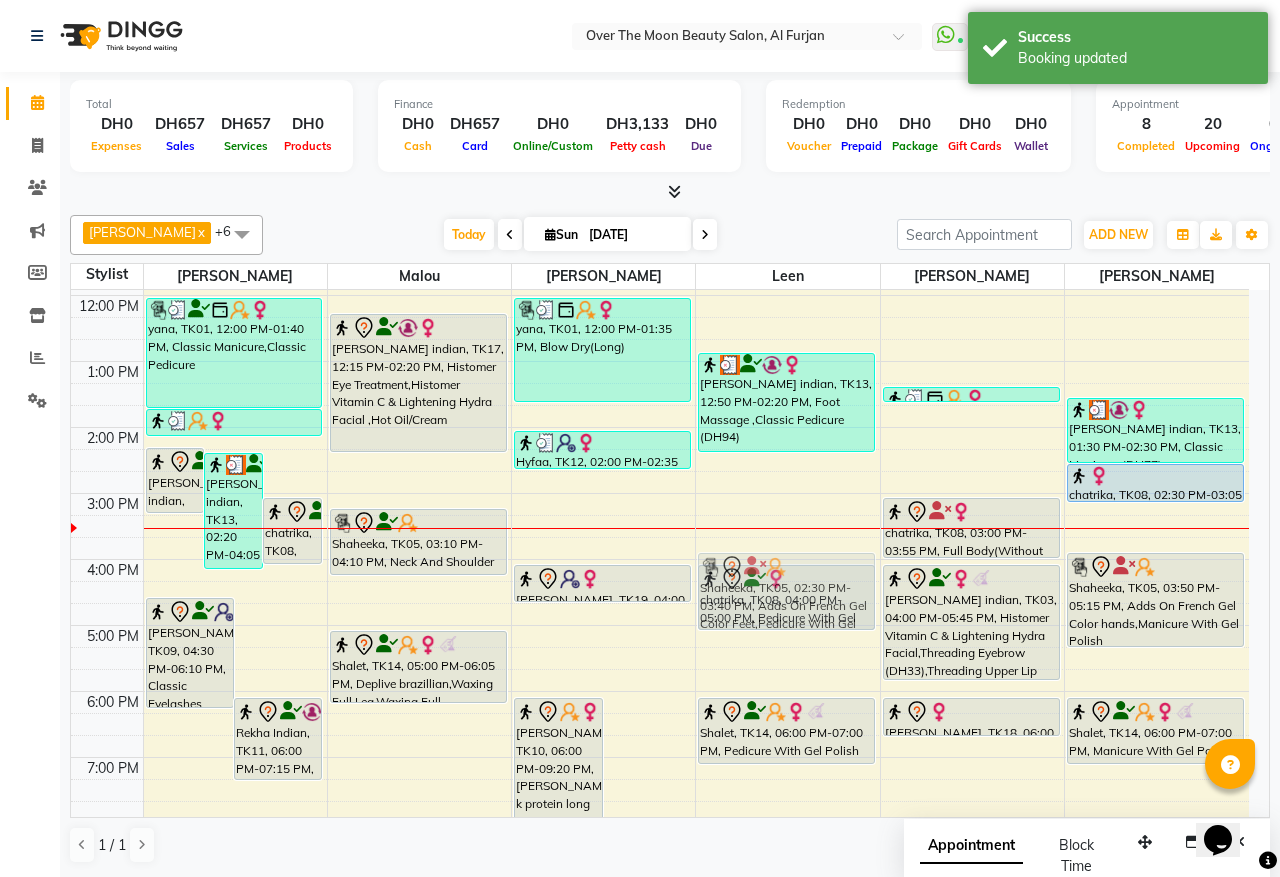 drag, startPoint x: 791, startPoint y: 486, endPoint x: 817, endPoint y: 585, distance: 102.357216 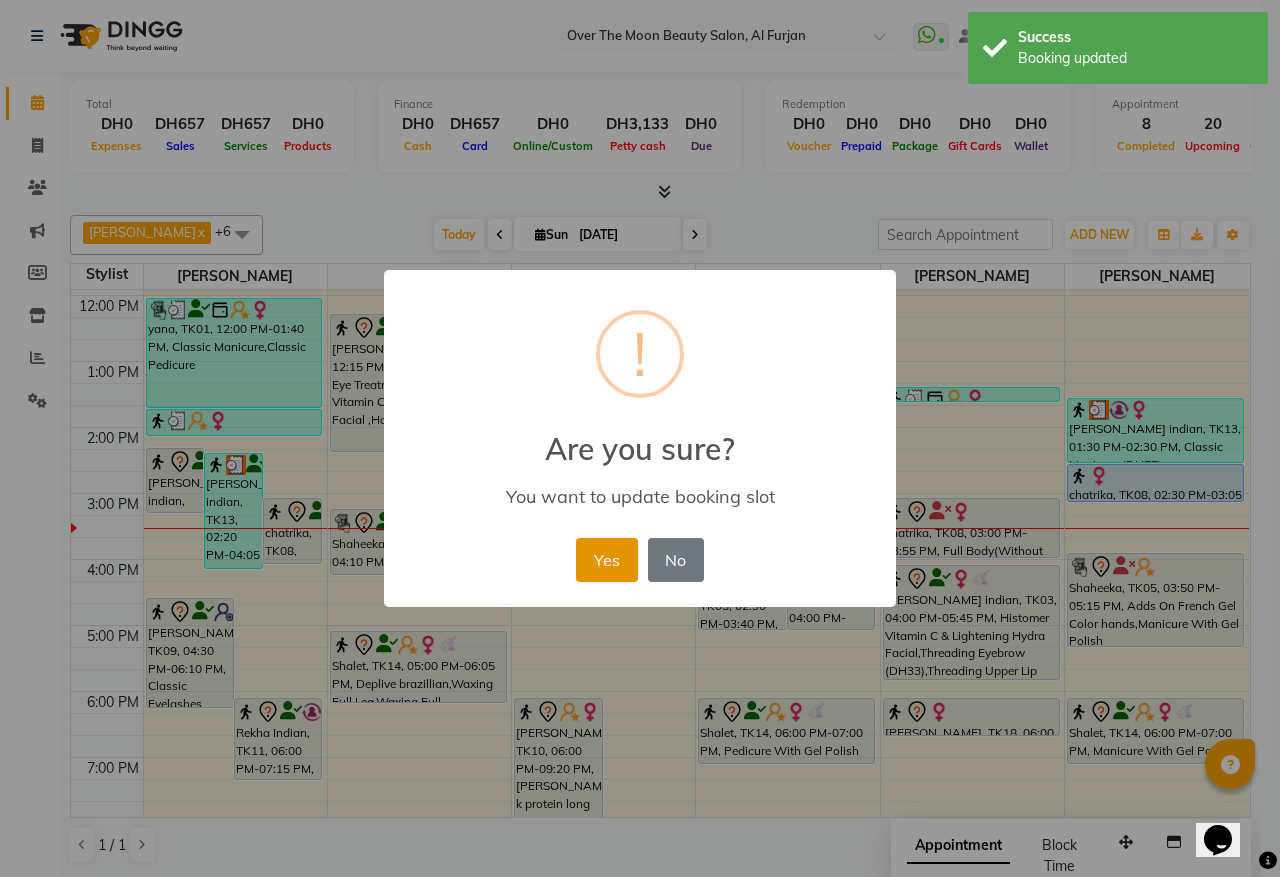 click on "Yes" at bounding box center (606, 560) 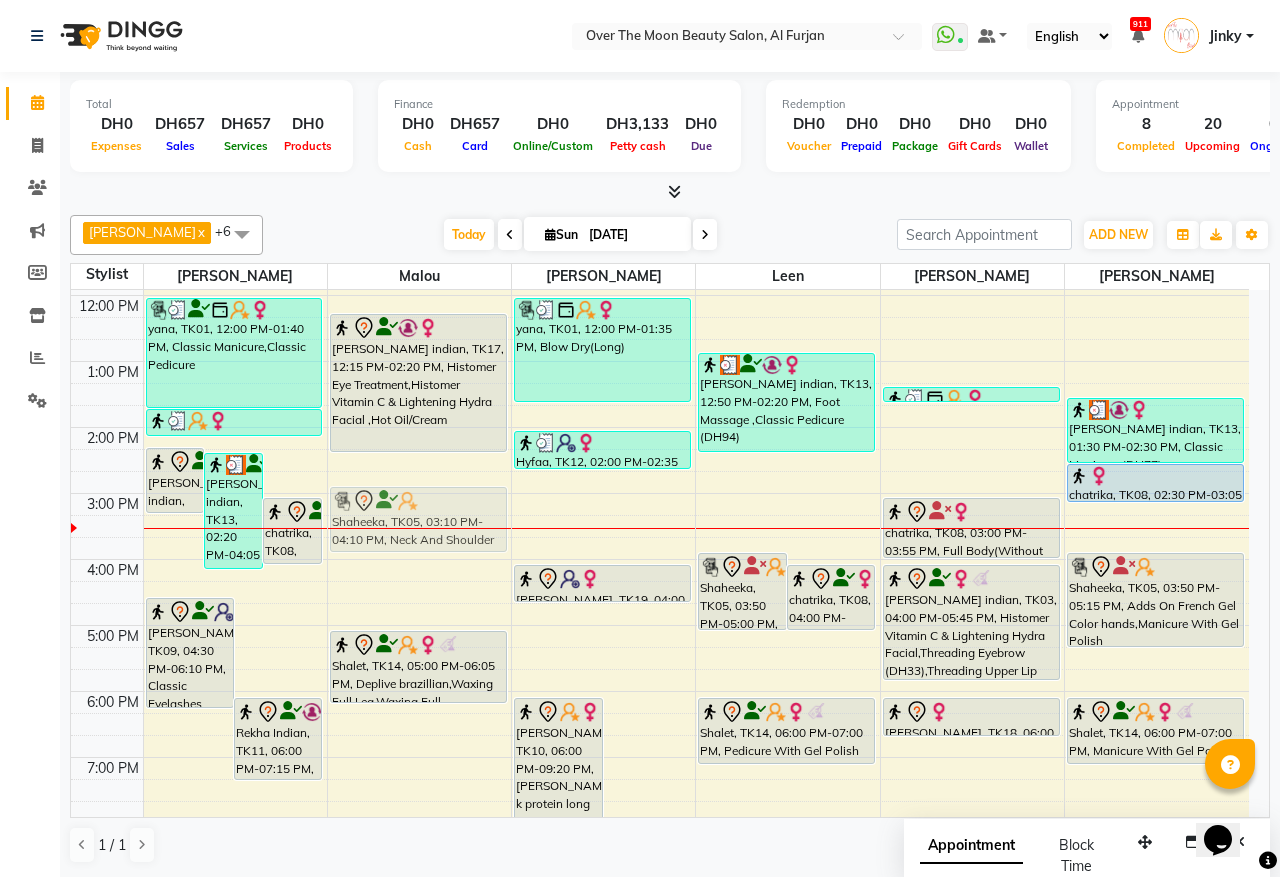 drag, startPoint x: 408, startPoint y: 551, endPoint x: 413, endPoint y: 537, distance: 14.866069 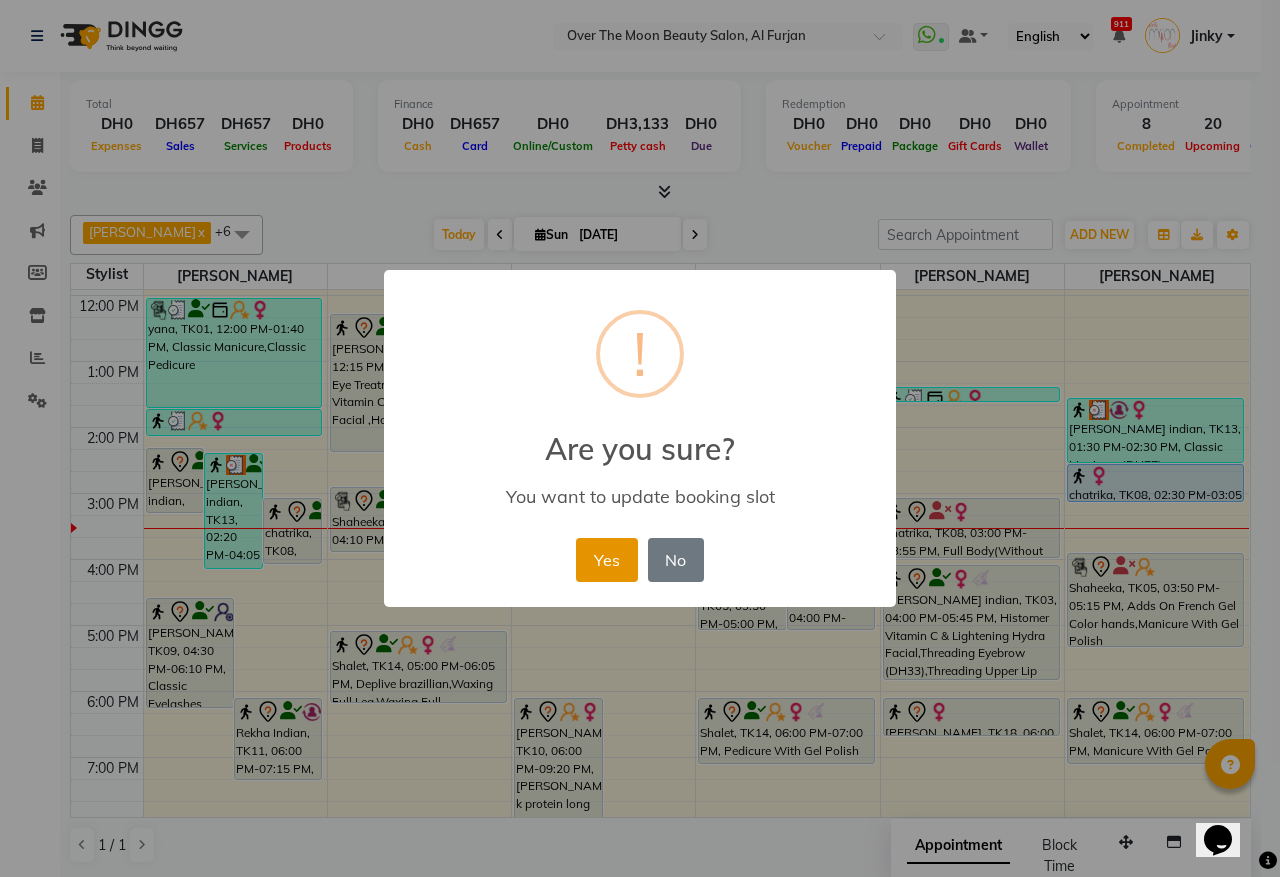 click on "Yes" at bounding box center [606, 560] 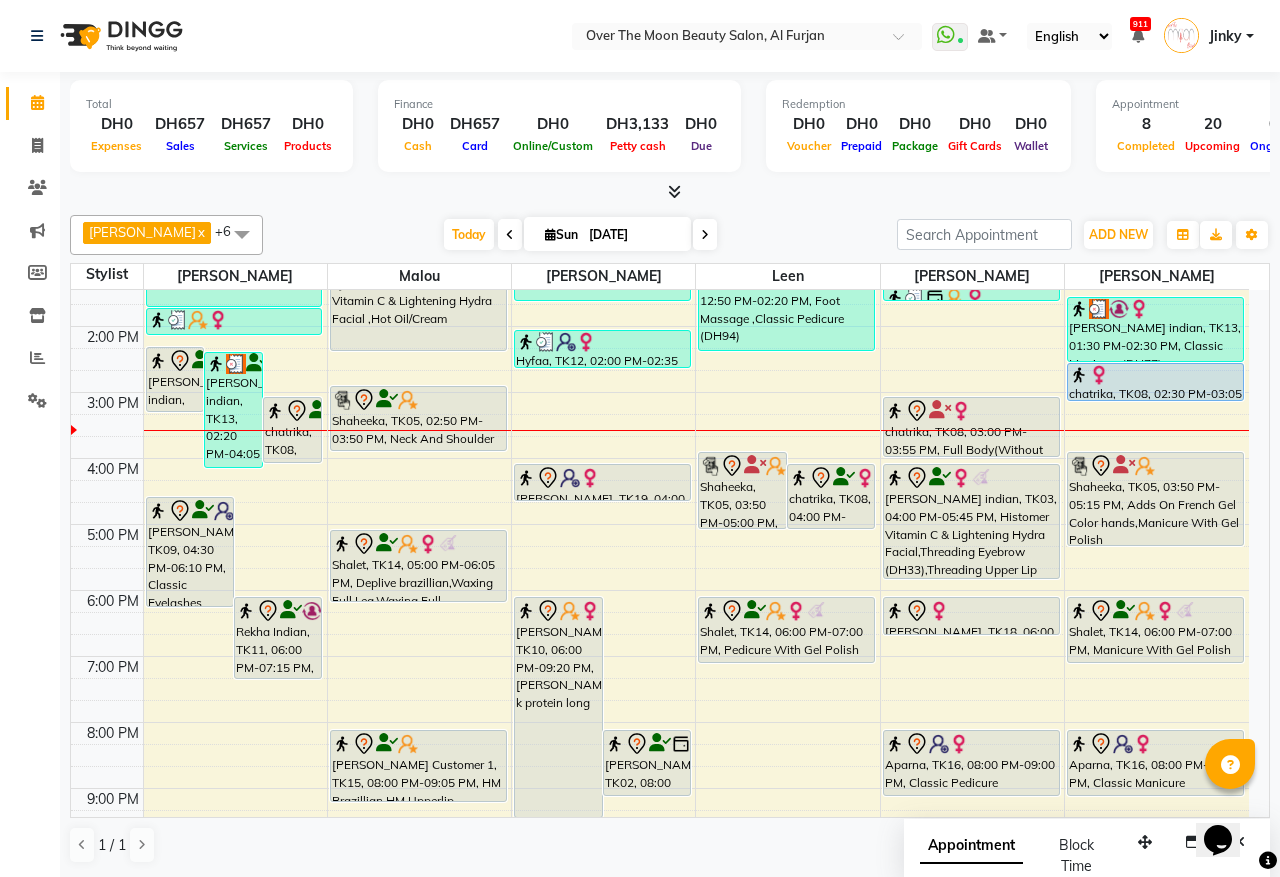 scroll, scrollTop: 265, scrollLeft: 0, axis: vertical 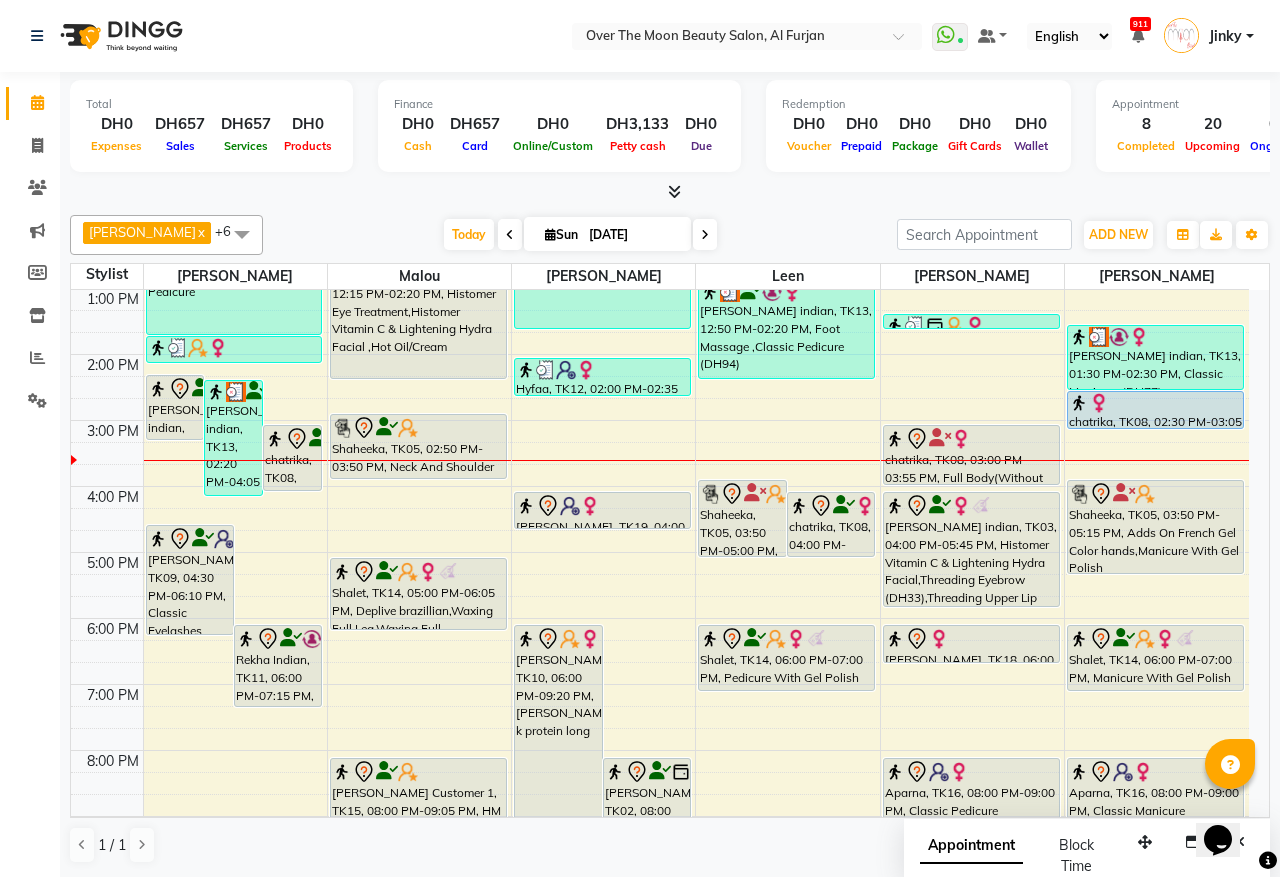 click at bounding box center [590, 506] 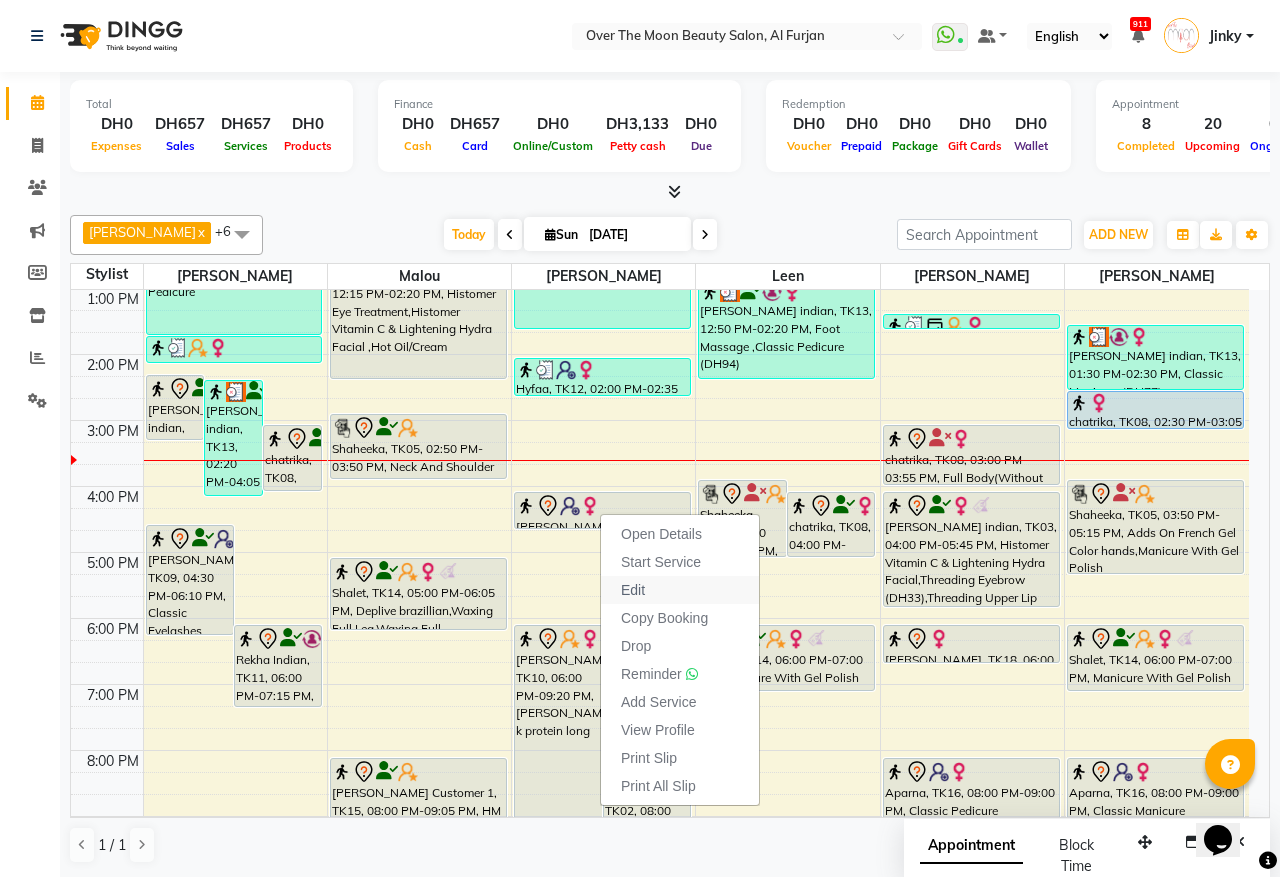 click on "Edit" at bounding box center (680, 590) 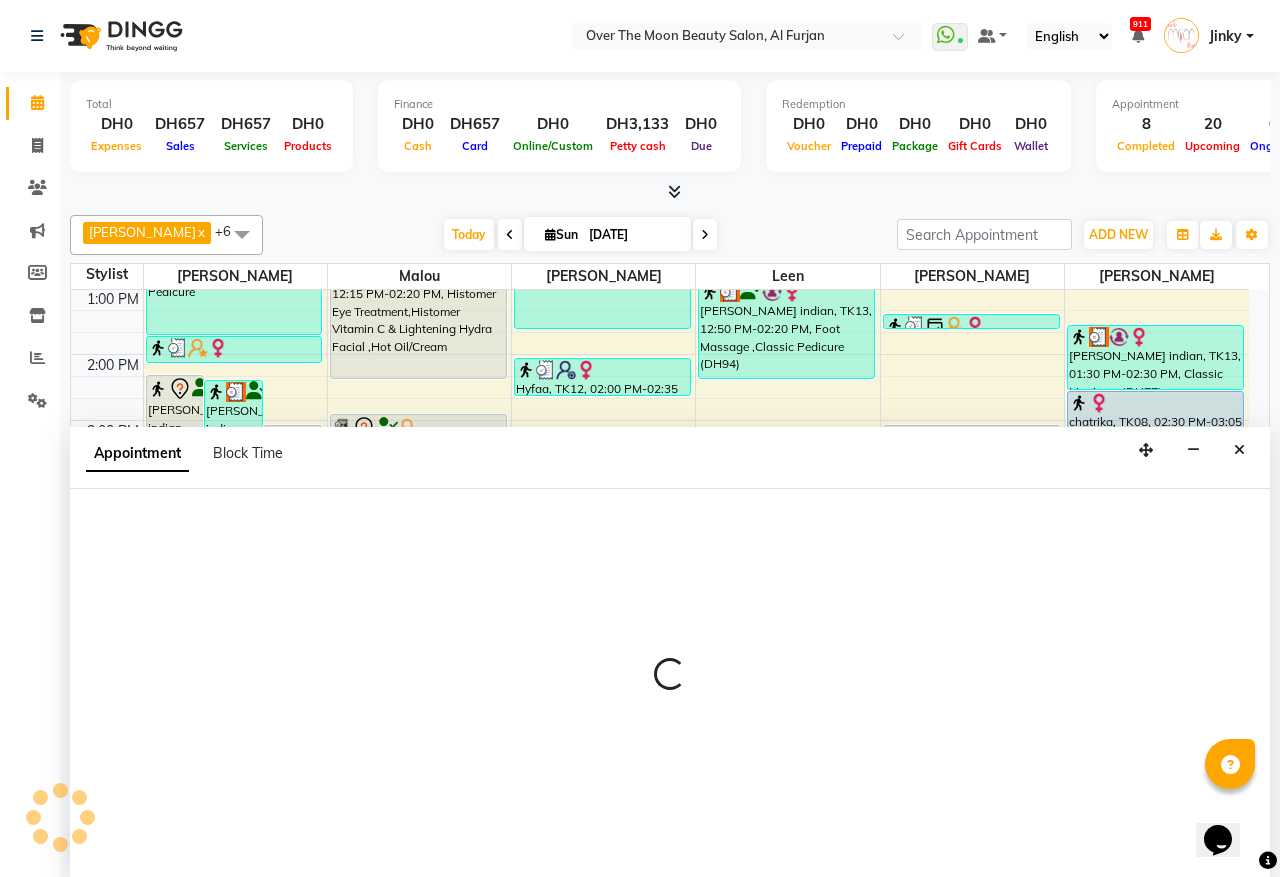 select on "tentative" 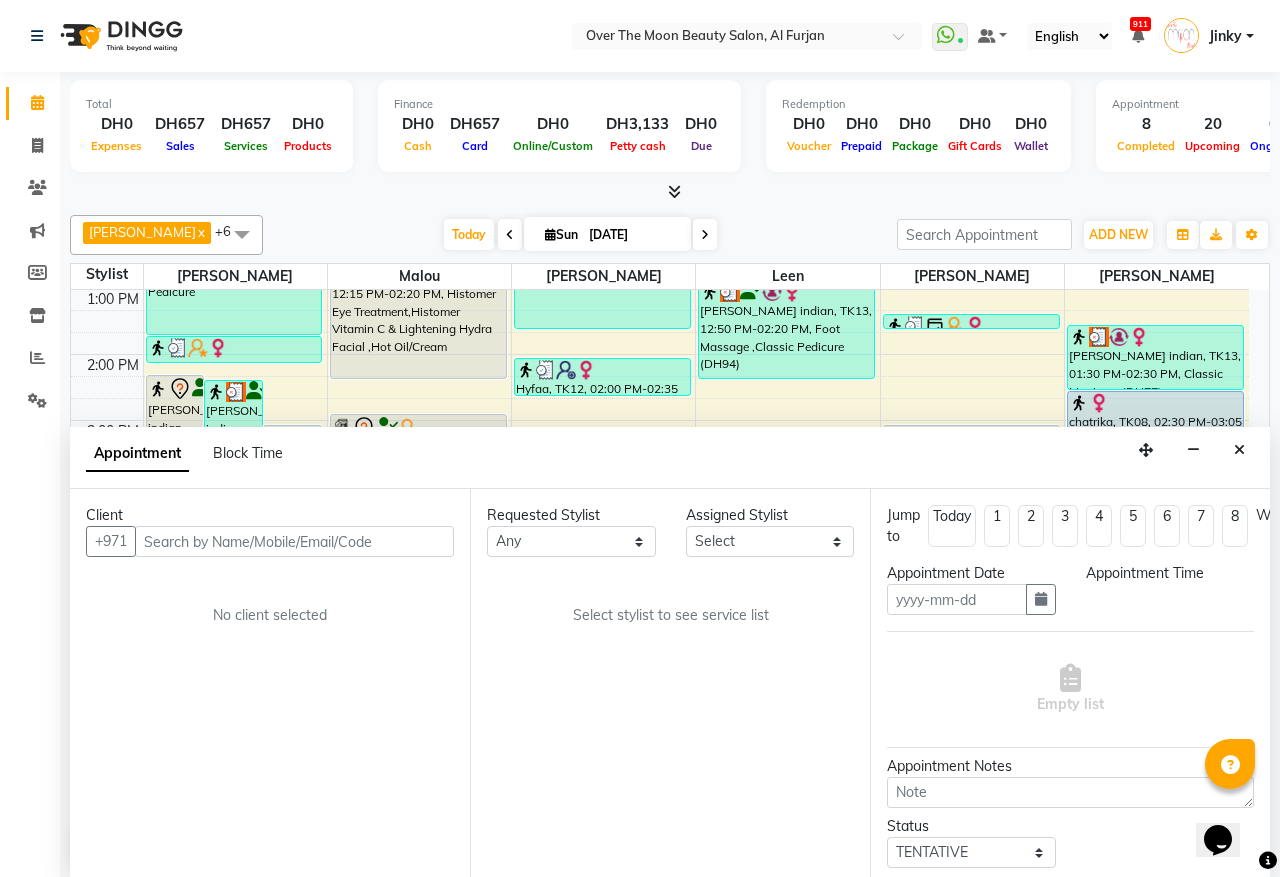type on "[DATE]" 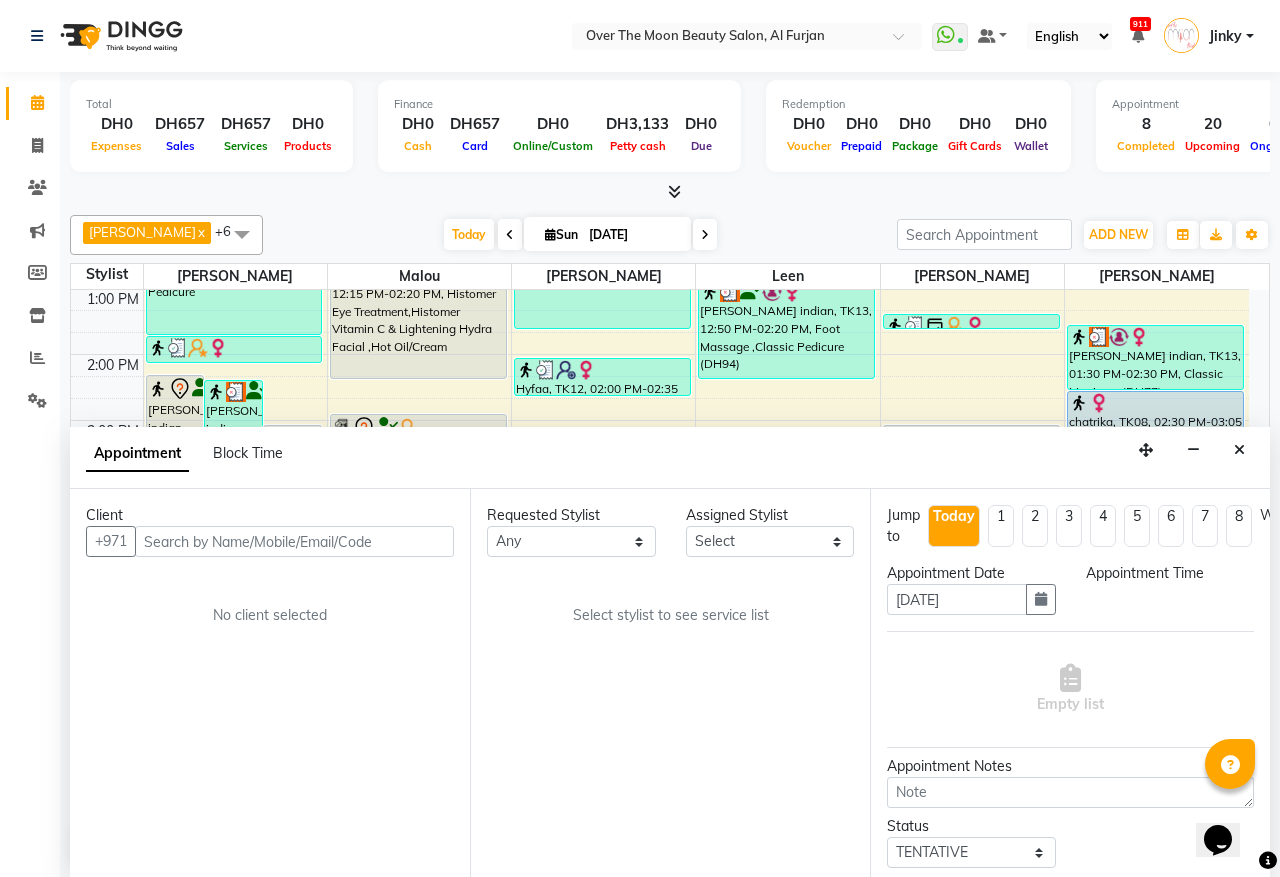 select on "960" 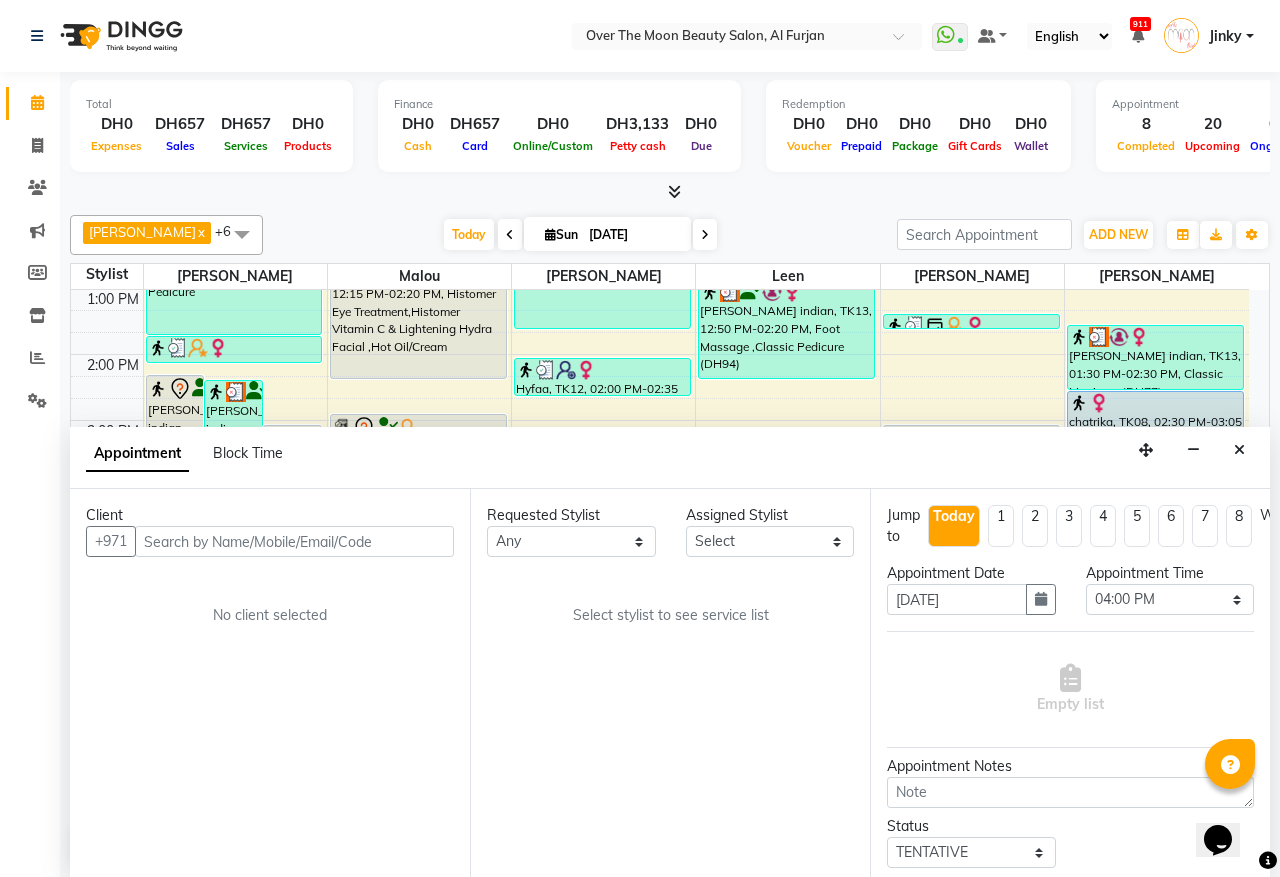 scroll, scrollTop: 0, scrollLeft: 0, axis: both 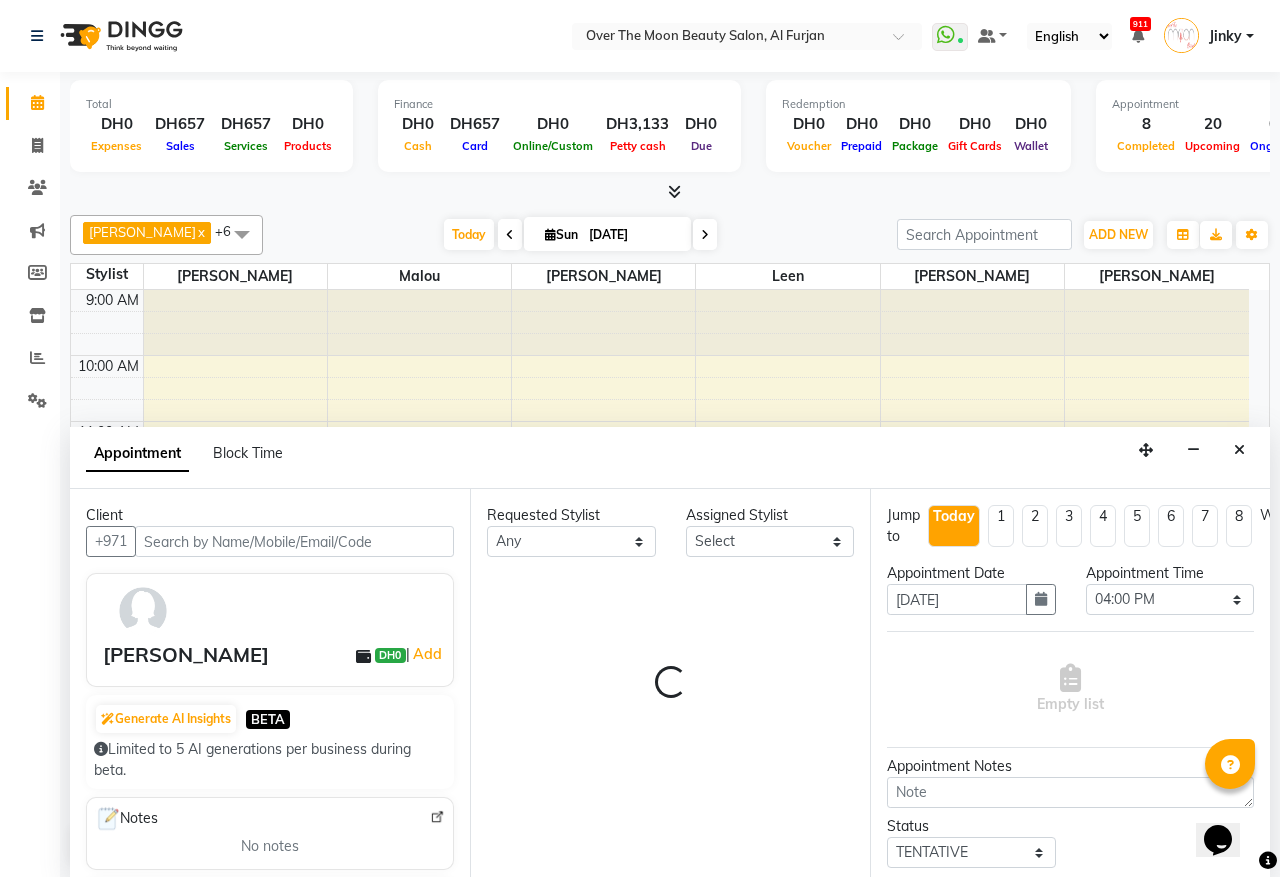 select on "29762" 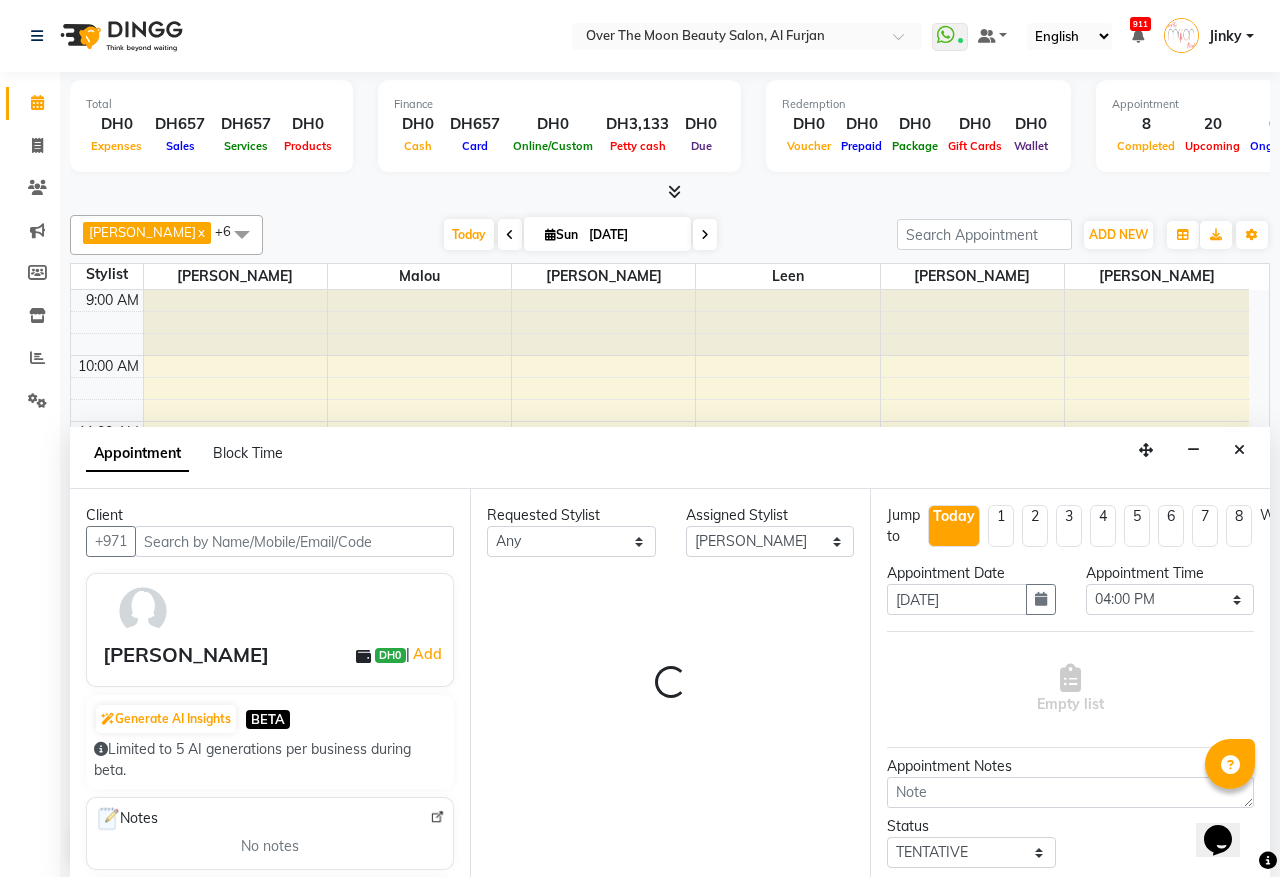 select on "1643" 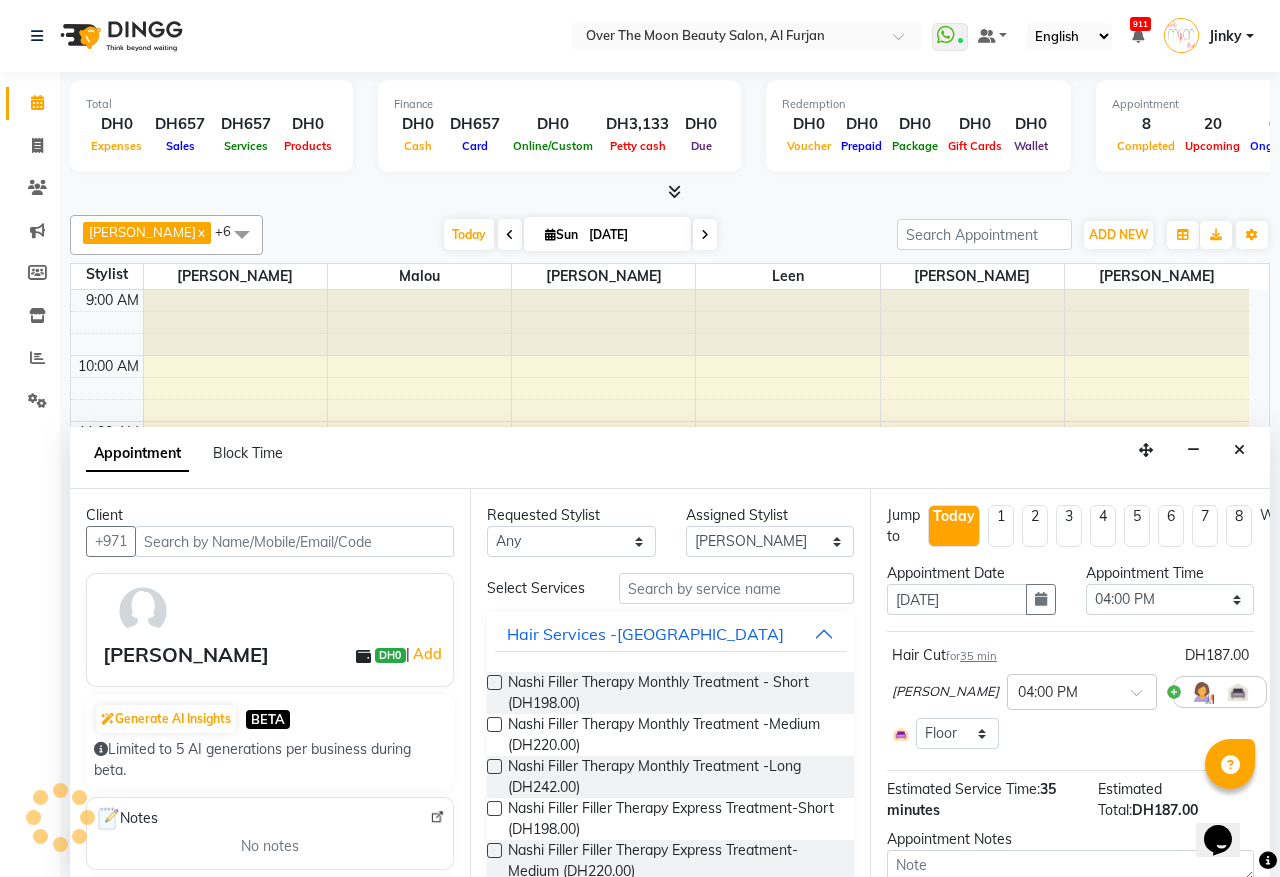scroll, scrollTop: 401, scrollLeft: 0, axis: vertical 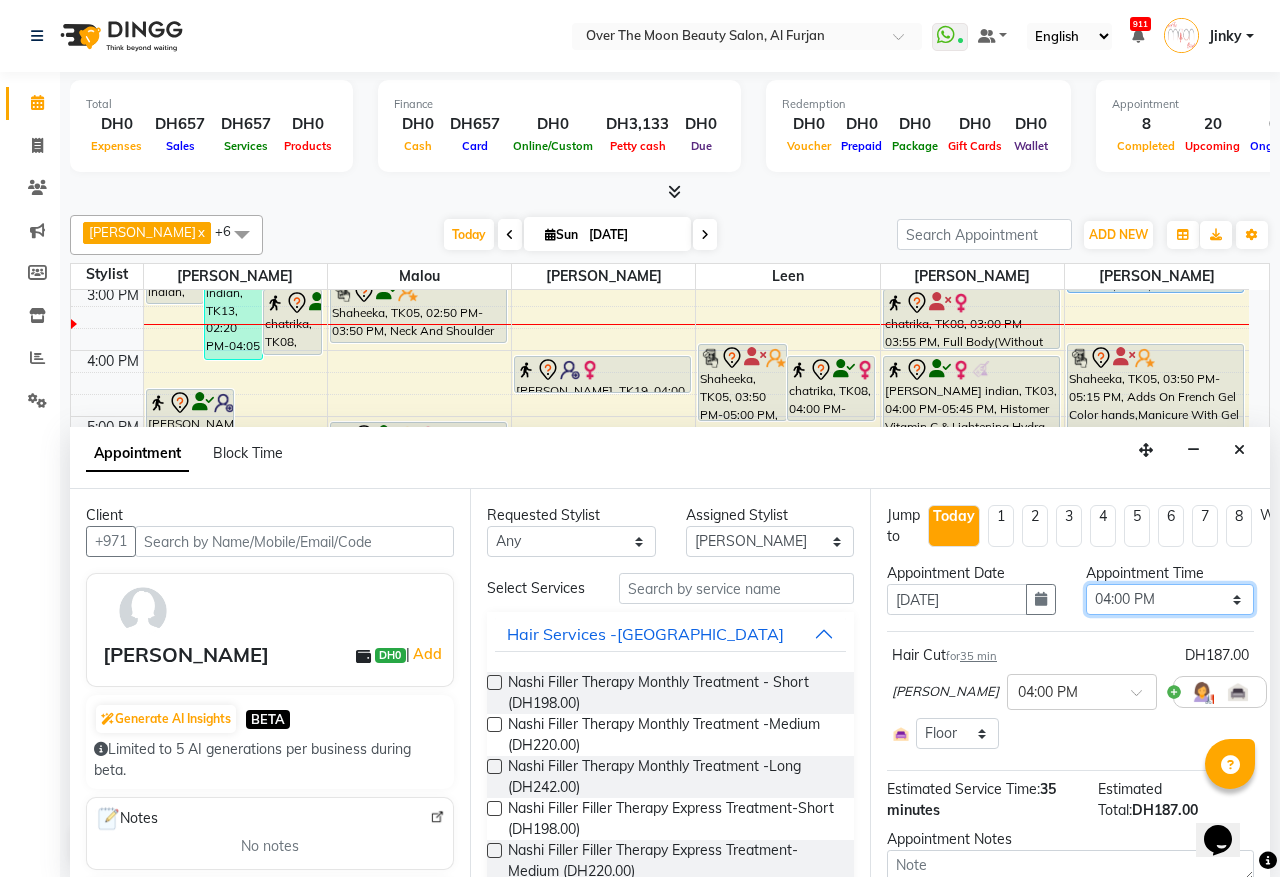 drag, startPoint x: 772, startPoint y: 622, endPoint x: 1215, endPoint y: 600, distance: 443.54593 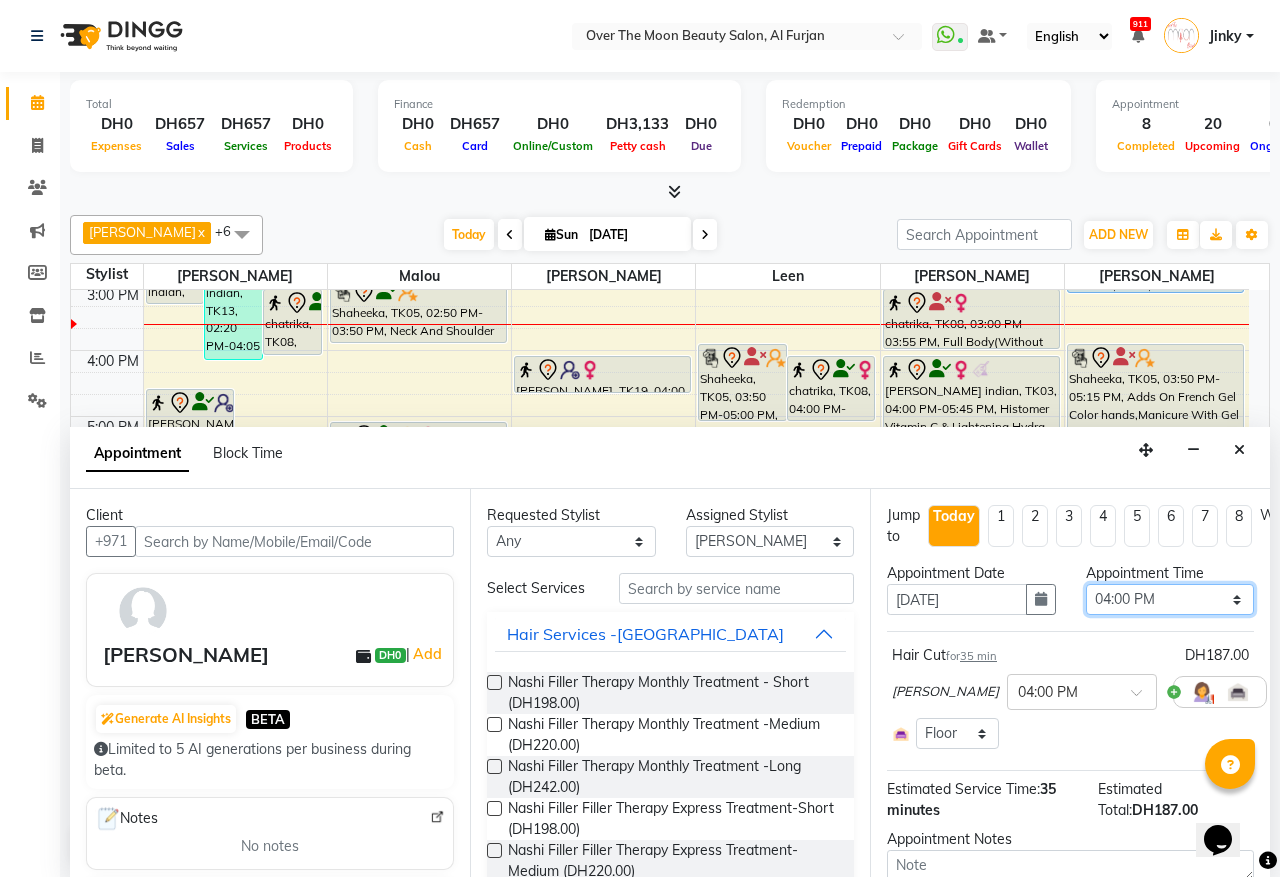 select on "1140" 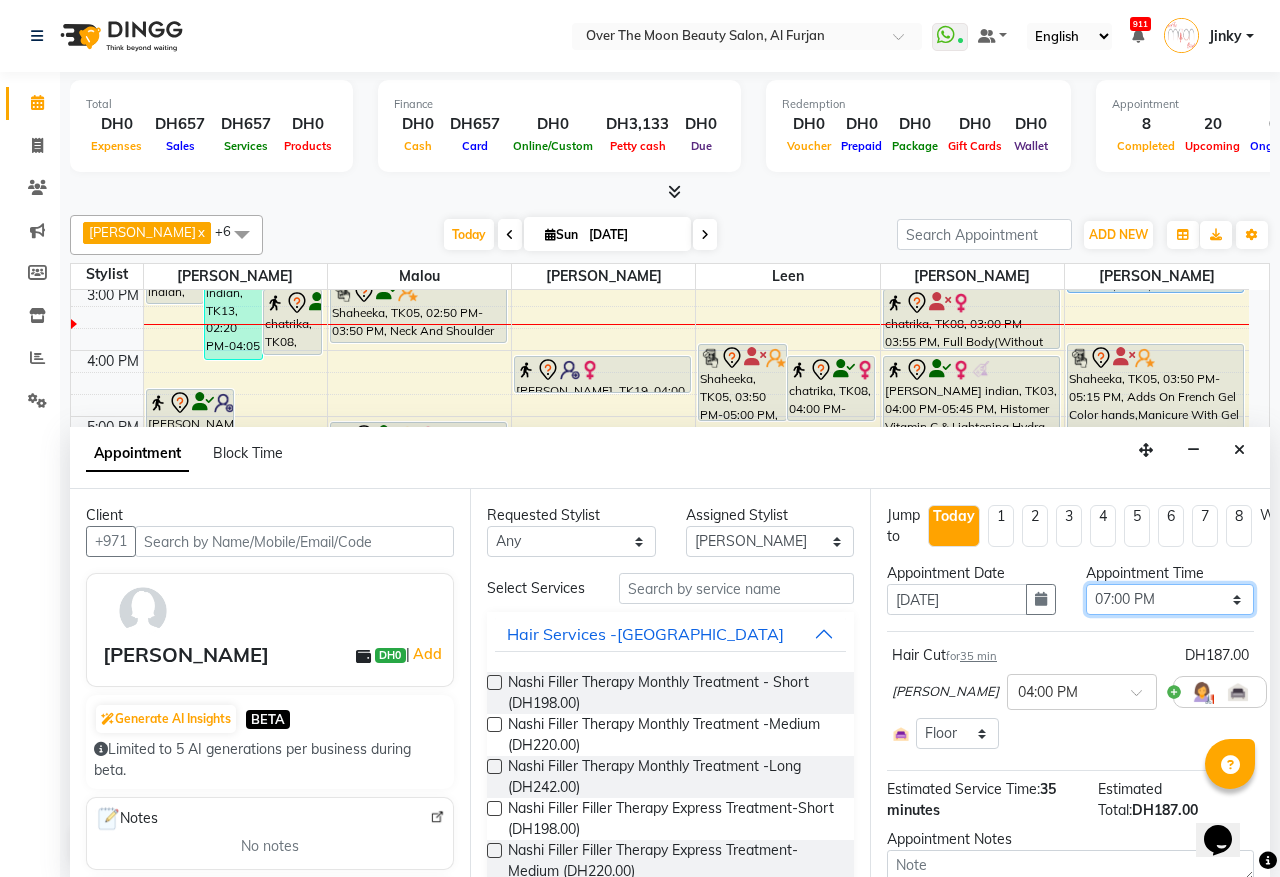 click on "Select 10:00 AM 10:15 AM 10:30 AM 10:45 AM 11:00 AM 11:15 AM 11:30 AM 11:45 AM 12:00 PM 12:15 PM 12:30 PM 12:45 PM 01:00 PM 01:15 PM 01:30 PM 01:45 PM 02:00 PM 02:15 PM 02:30 PM 02:45 PM 03:00 PM 03:15 PM 03:30 PM 03:45 PM 04:00 PM 04:15 PM 04:30 PM 04:45 PM 05:00 PM 05:15 PM 05:30 PM 05:45 PM 06:00 PM 06:15 PM 06:30 PM 06:45 PM 07:00 PM 07:15 PM 07:30 PM 07:45 PM 08:00 PM 08:15 PM 08:30 PM 08:45 PM 09:00 PM 09:15 PM 09:30 PM 09:45 PM 10:00 PM 10:15 PM 10:30 PM 10:45 PM 11:00 PM" at bounding box center [1170, 599] 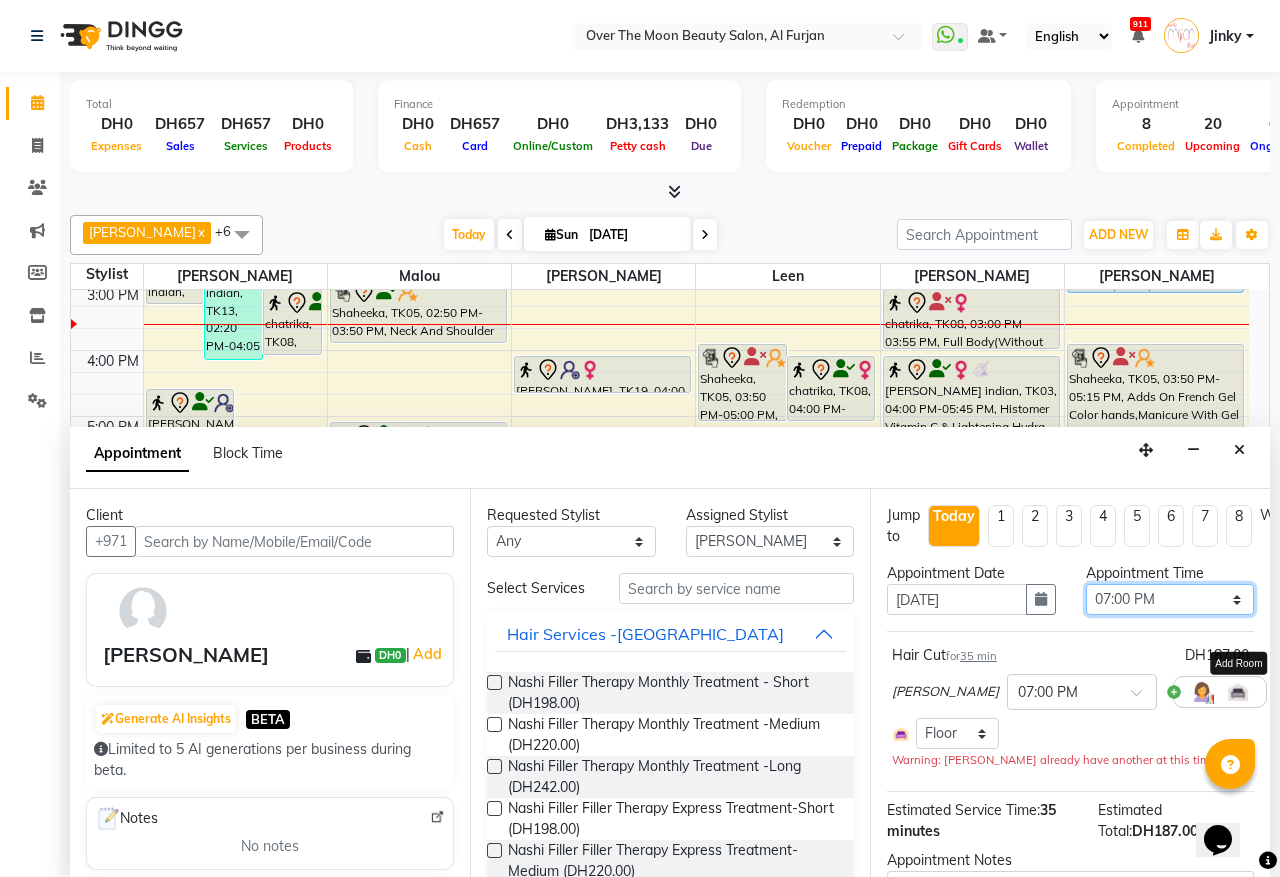 scroll, scrollTop: 173, scrollLeft: 0, axis: vertical 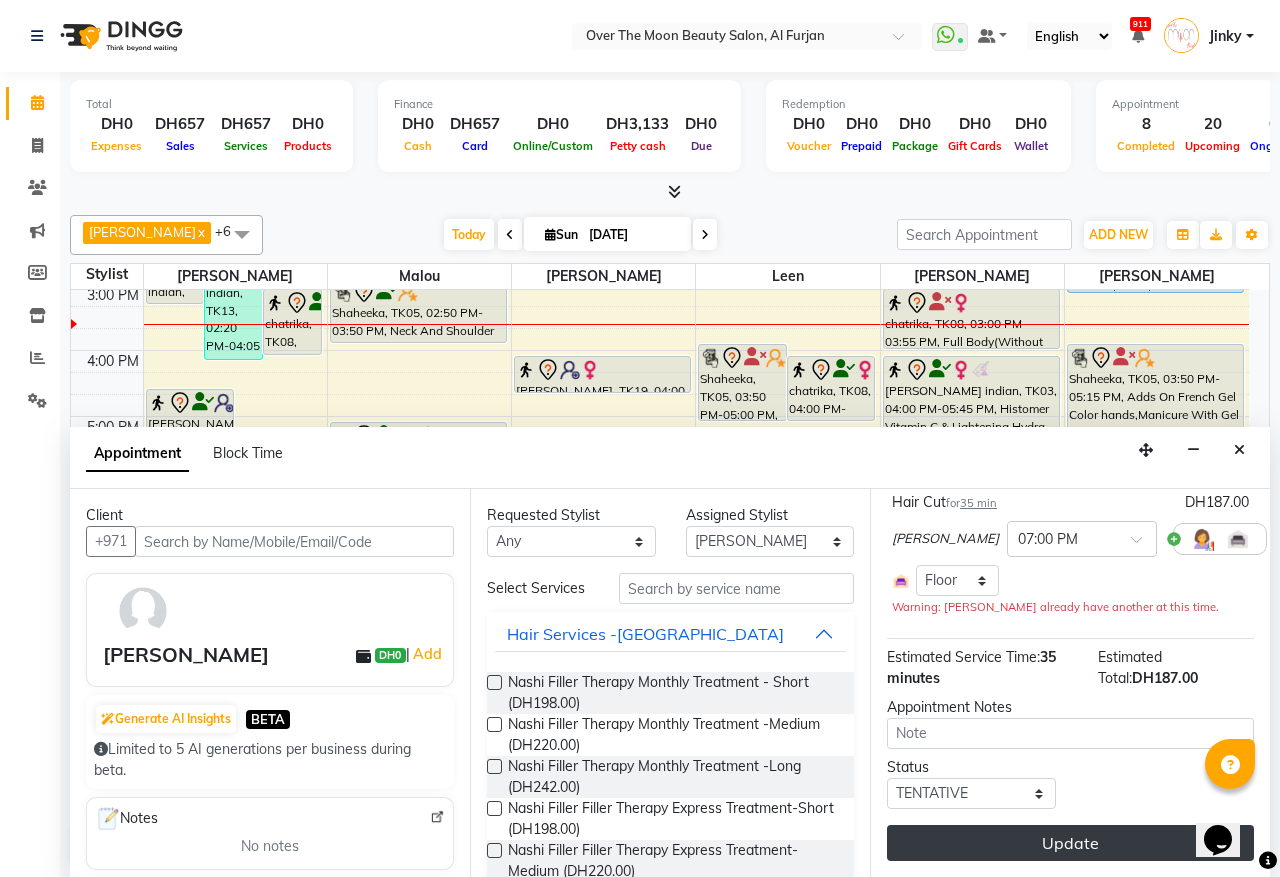 click on "Update" at bounding box center (1070, 843) 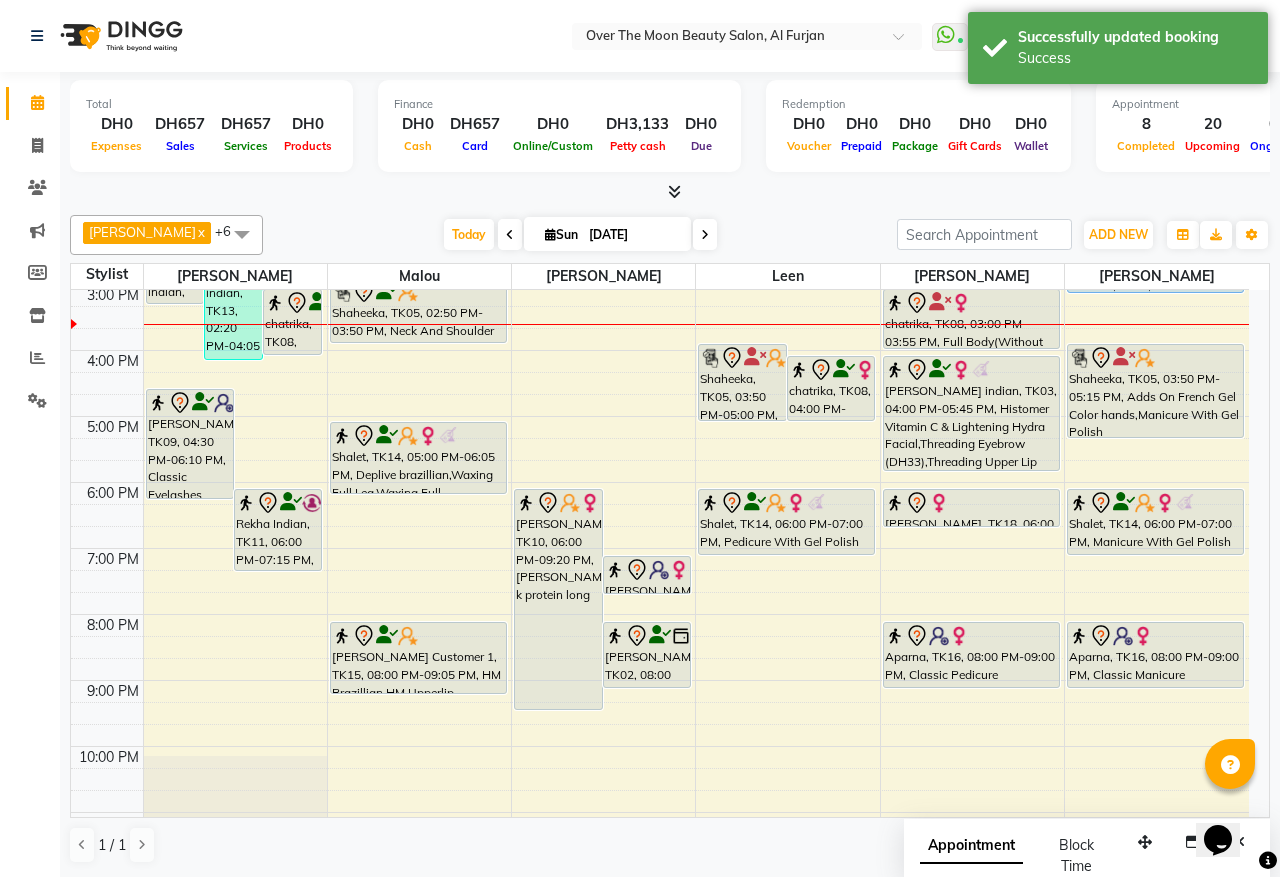 click on "[PERSON_NAME], TK19, 07:00 PM-07:35 PM, Hair Cut" at bounding box center [647, 575] 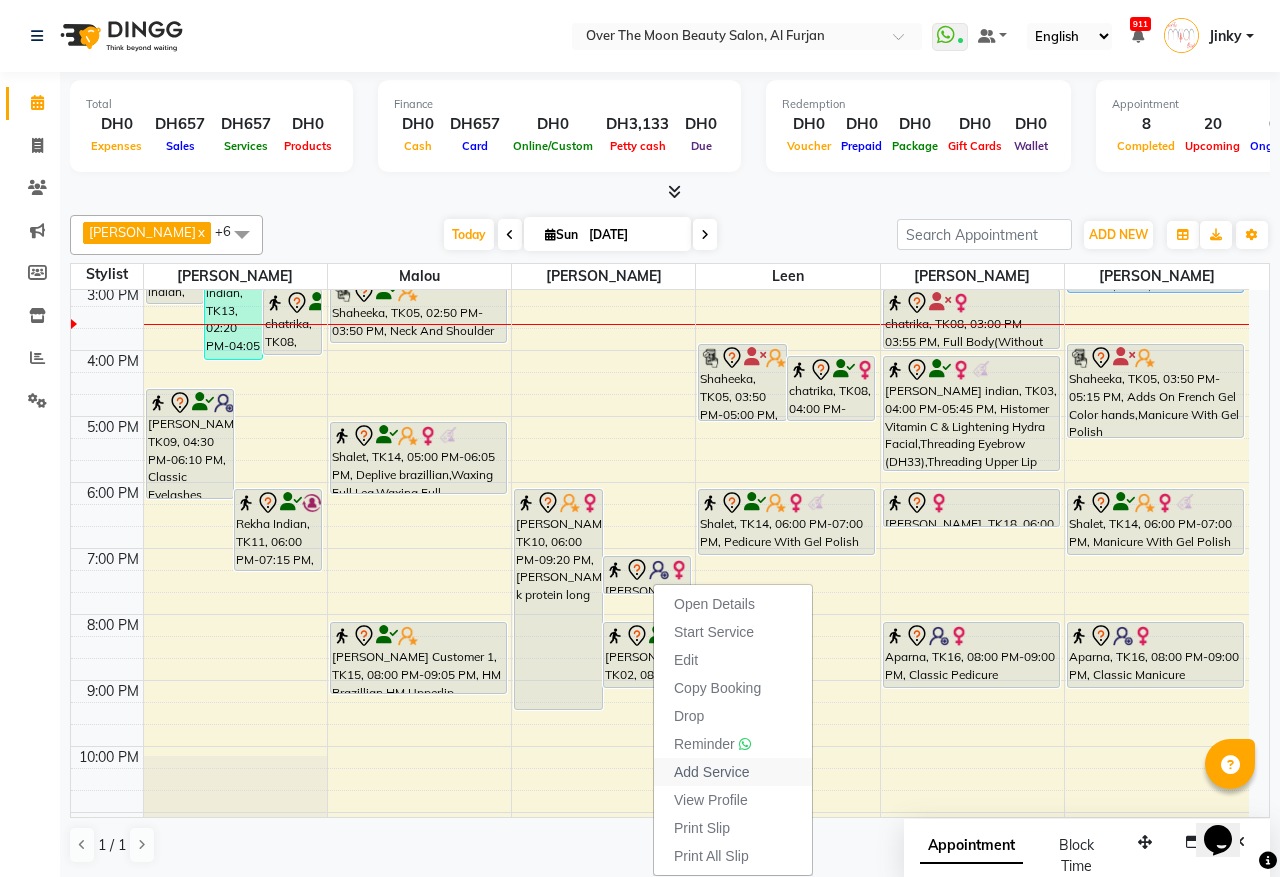 click on "Add Service" at bounding box center [711, 772] 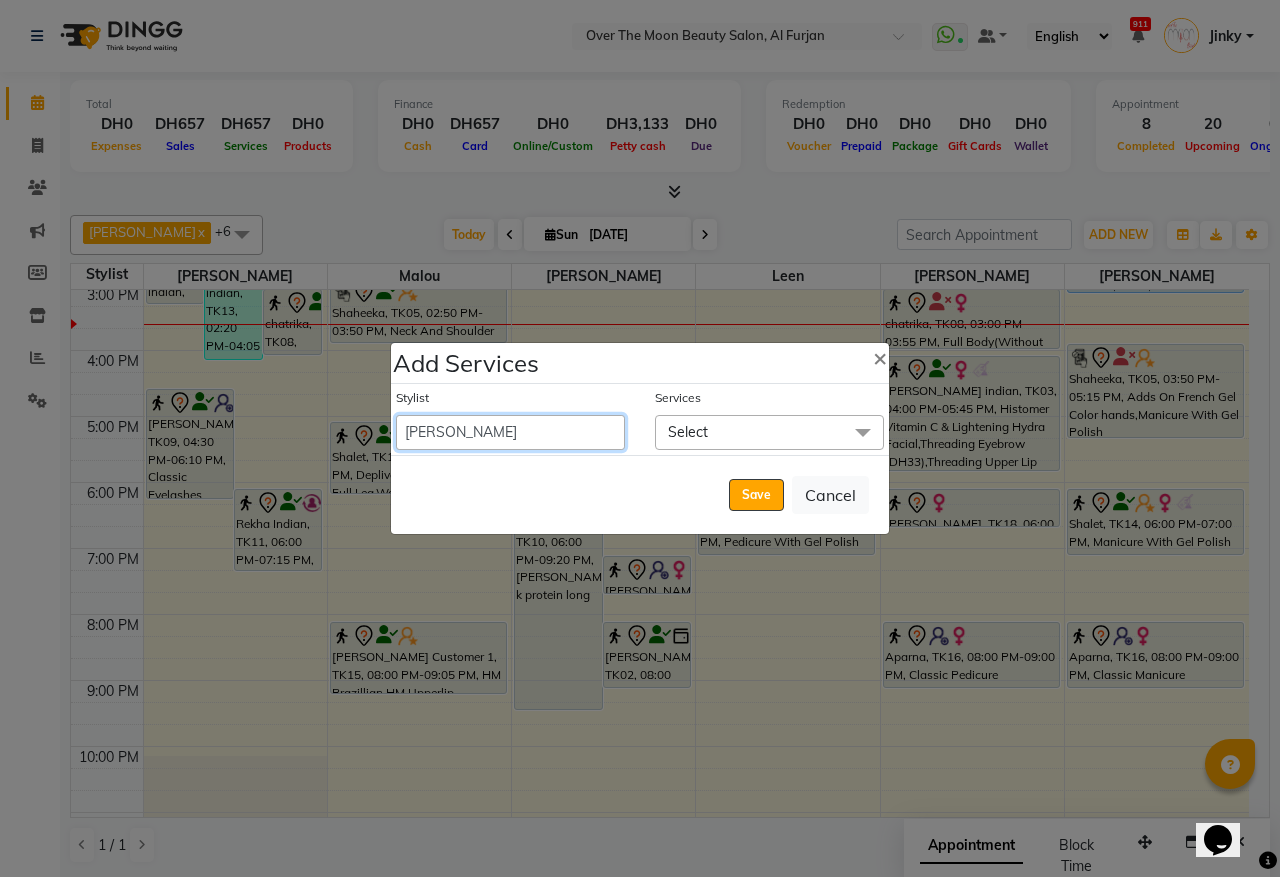 click on "Admin   Bianca   Hadeel   Jeewan   Jinky   Kristi   Leen   Malou   Marketing Account   William" at bounding box center [510, 432] 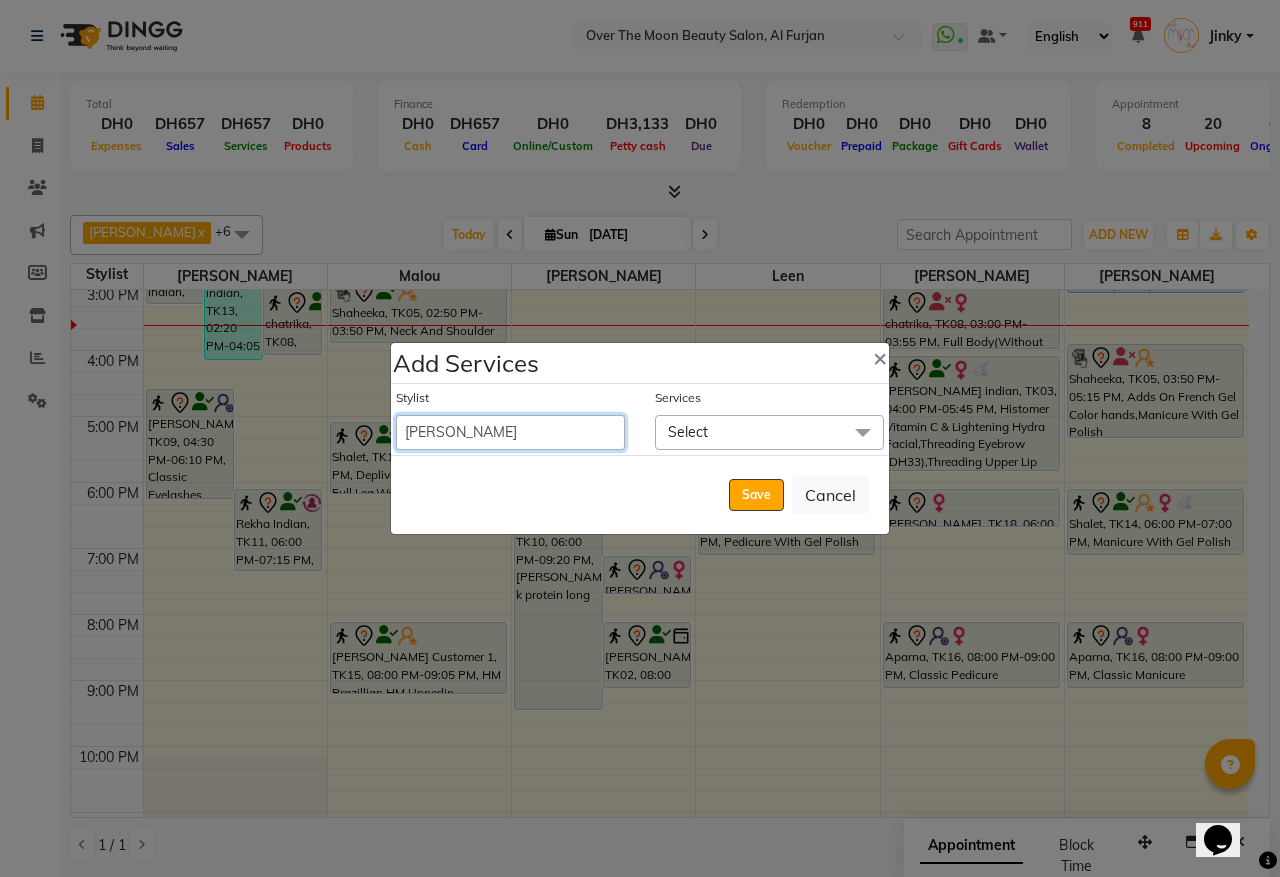 select on "43472" 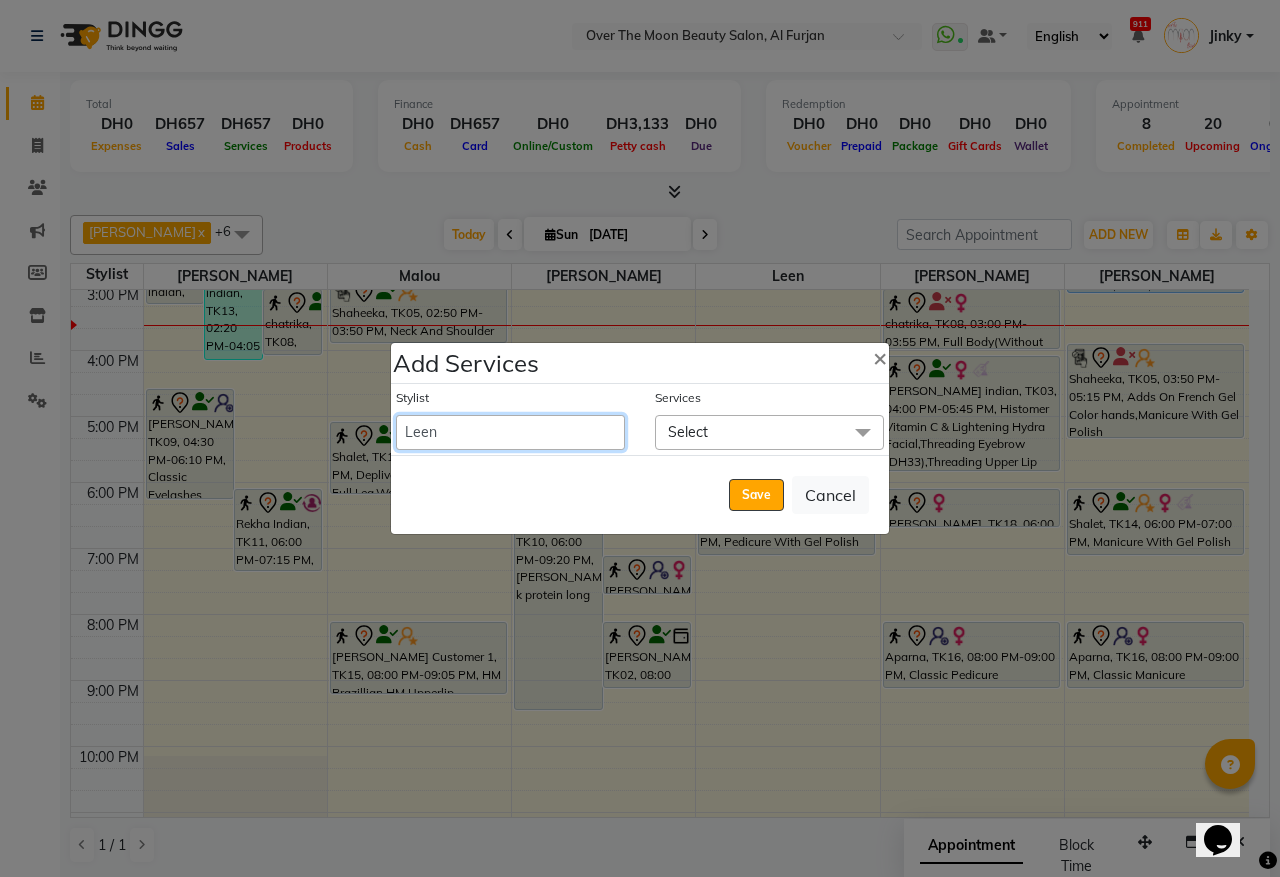 click on "Admin   Bianca   Hadeel   Jeewan   Jinky   Kristi   Leen   Malou   Marketing Account   William" at bounding box center (510, 432) 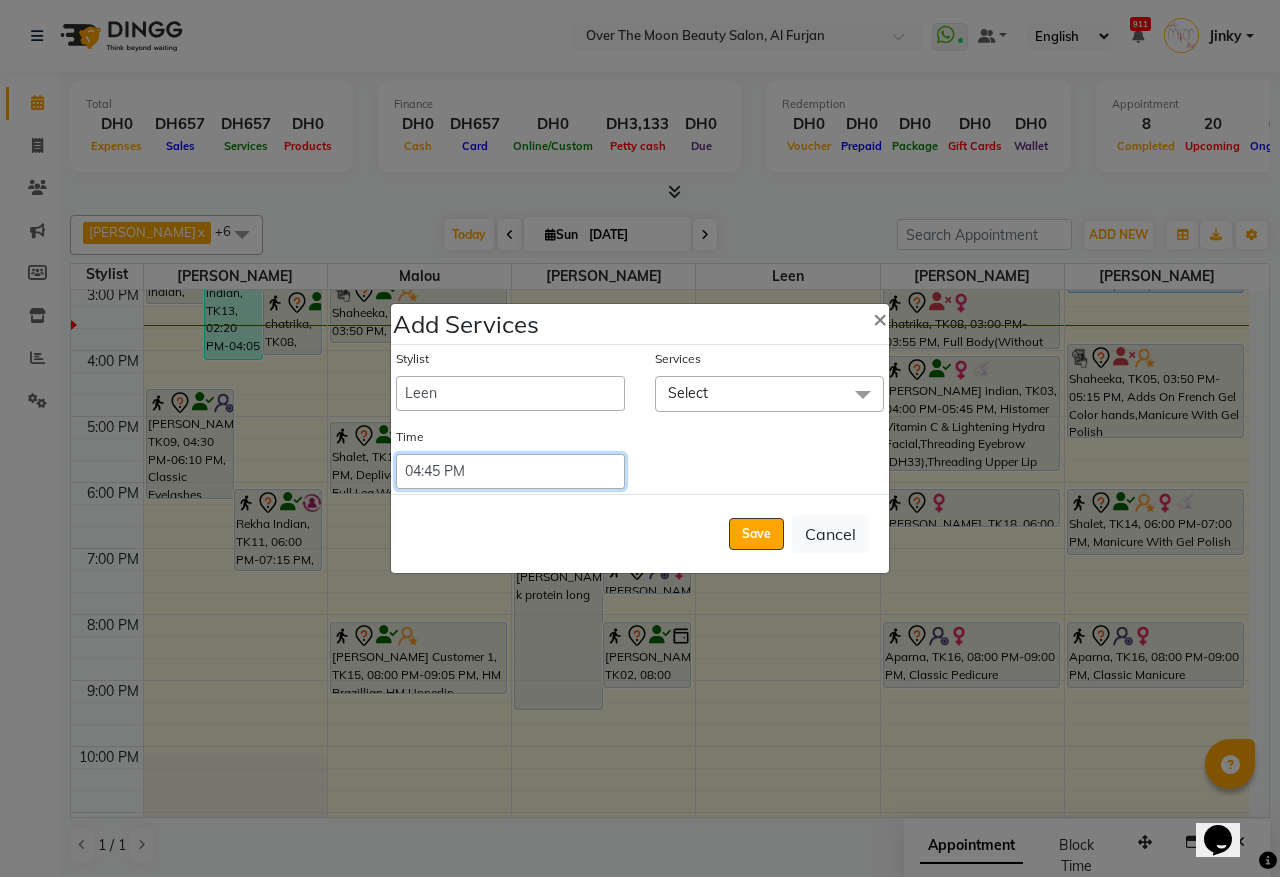click on "Select 09:00 AM  09:15 AM  09:30 AM  09:45 AM  10:00 AM  10:15 AM  10:30 AM  10:45 AM  11:00 AM  11:15 AM  11:30 AM  11:45 AM  12:00 PM  12:15 PM  12:30 PM  12:45 PM  01:00 PM  01:15 PM  01:30 PM  01:45 PM  02:00 PM  02:15 PM  02:30 PM  02:45 PM  03:00 PM  03:15 PM  03:30 PM  03:45 PM  04:00 PM  04:15 PM  04:30 PM  04:45 PM  05:00 PM  05:15 PM  05:30 PM  05:45 PM  06:00 PM  06:15 PM  06:30 PM  06:45 PM  07:00 PM  07:15 PM  07:30 PM  07:45 PM  08:00 PM  08:15 PM  08:30 PM  08:45 PM  09:00 PM  09:15 PM  09:30 PM  09:45 PM  10:00 PM  10:15 PM  10:30 PM  10:45 PM  11:00 PM  11:15 PM  11:30 PM  11:45 PM  12:00 PM  12:15 PM  12:30 PM  12:45 PM" at bounding box center (510, 471) 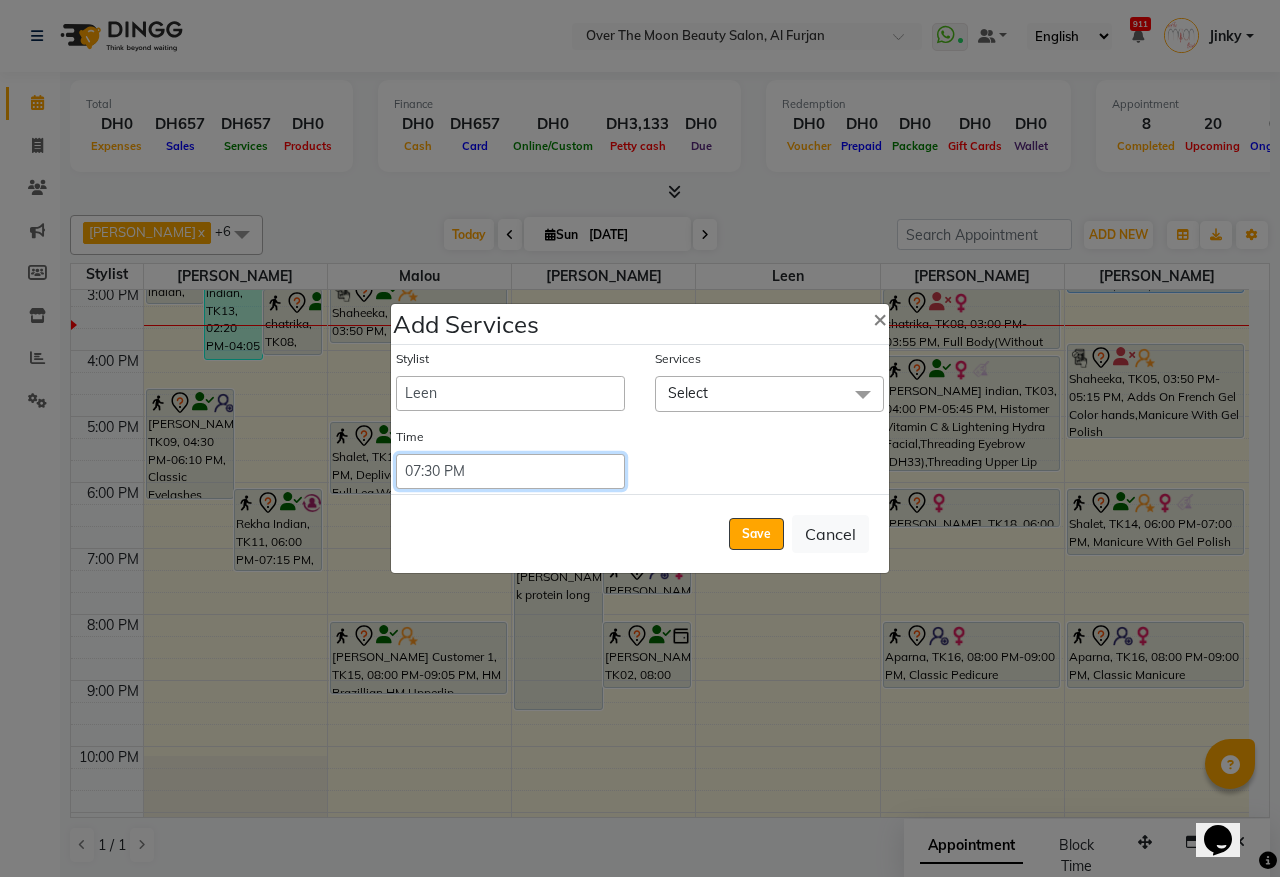 click on "Select 09:00 AM  09:15 AM  09:30 AM  09:45 AM  10:00 AM  10:15 AM  10:30 AM  10:45 AM  11:00 AM  11:15 AM  11:30 AM  11:45 AM  12:00 PM  12:15 PM  12:30 PM  12:45 PM  01:00 PM  01:15 PM  01:30 PM  01:45 PM  02:00 PM  02:15 PM  02:30 PM  02:45 PM  03:00 PM  03:15 PM  03:30 PM  03:45 PM  04:00 PM  04:15 PM  04:30 PM  04:45 PM  05:00 PM  05:15 PM  05:30 PM  05:45 PM  06:00 PM  06:15 PM  06:30 PM  06:45 PM  07:00 PM  07:15 PM  07:30 PM  07:45 PM  08:00 PM  08:15 PM  08:30 PM  08:45 PM  09:00 PM  09:15 PM  09:30 PM  09:45 PM  10:00 PM  10:15 PM  10:30 PM  10:45 PM  11:00 PM  11:15 PM  11:30 PM  11:45 PM  12:00 PM  12:15 PM  12:30 PM  12:45 PM" at bounding box center (510, 471) 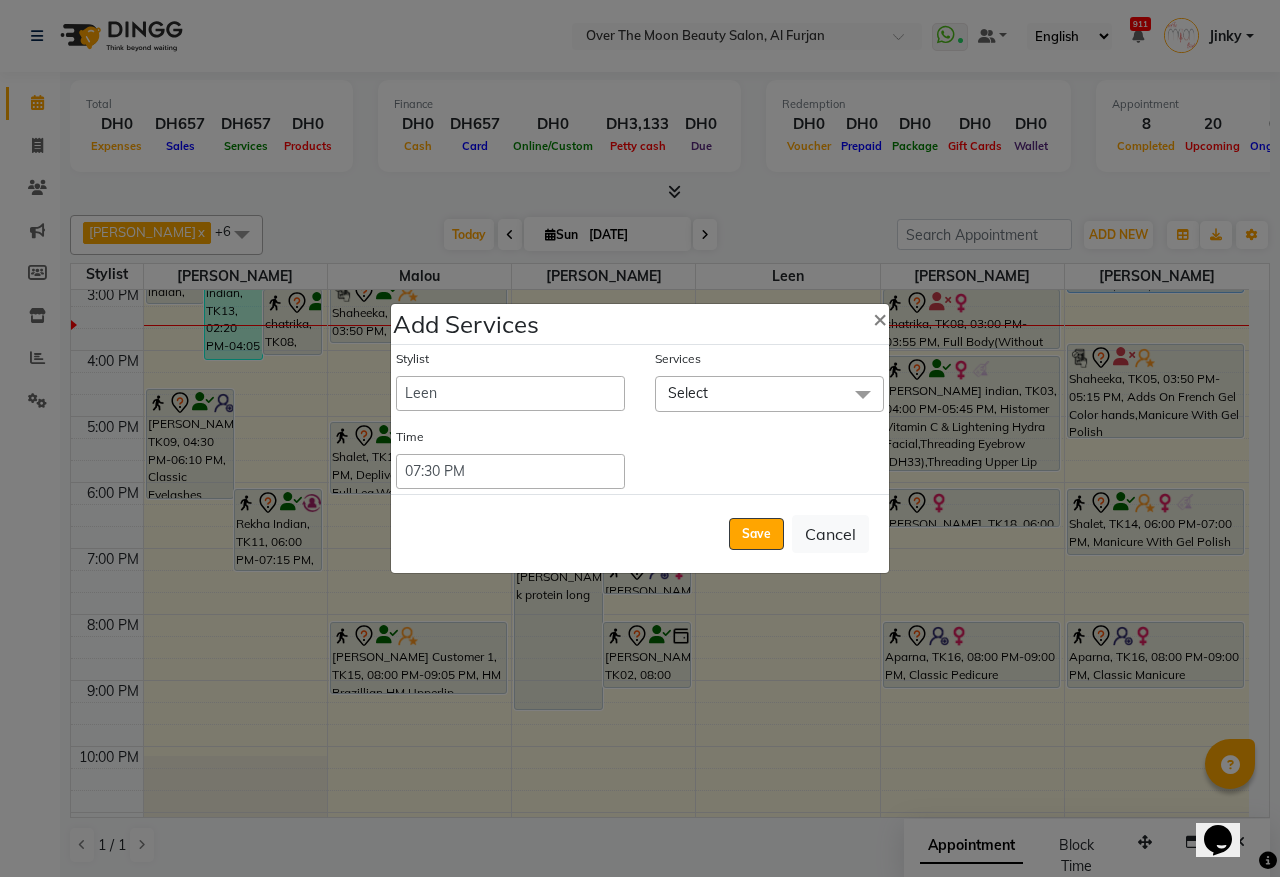 click on "Select" 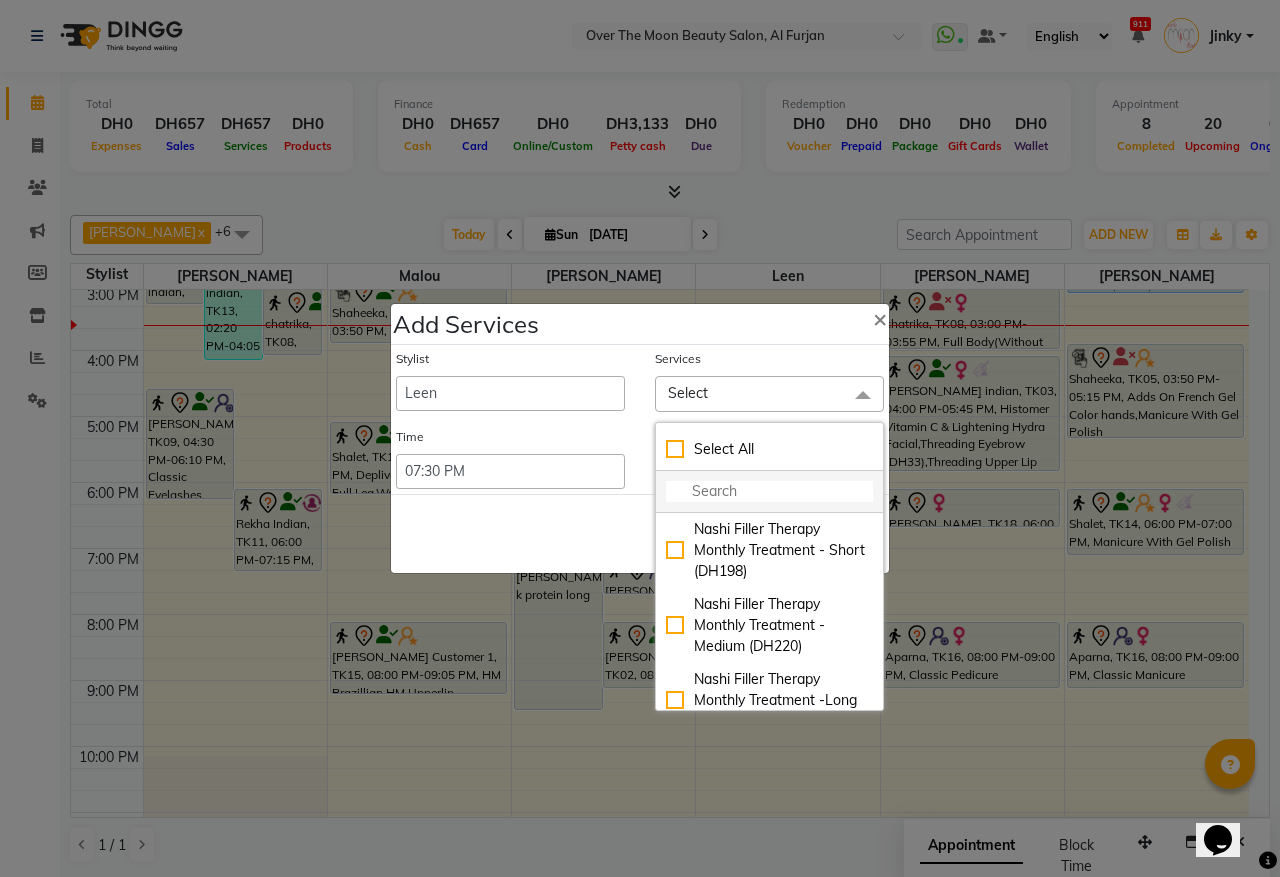 click 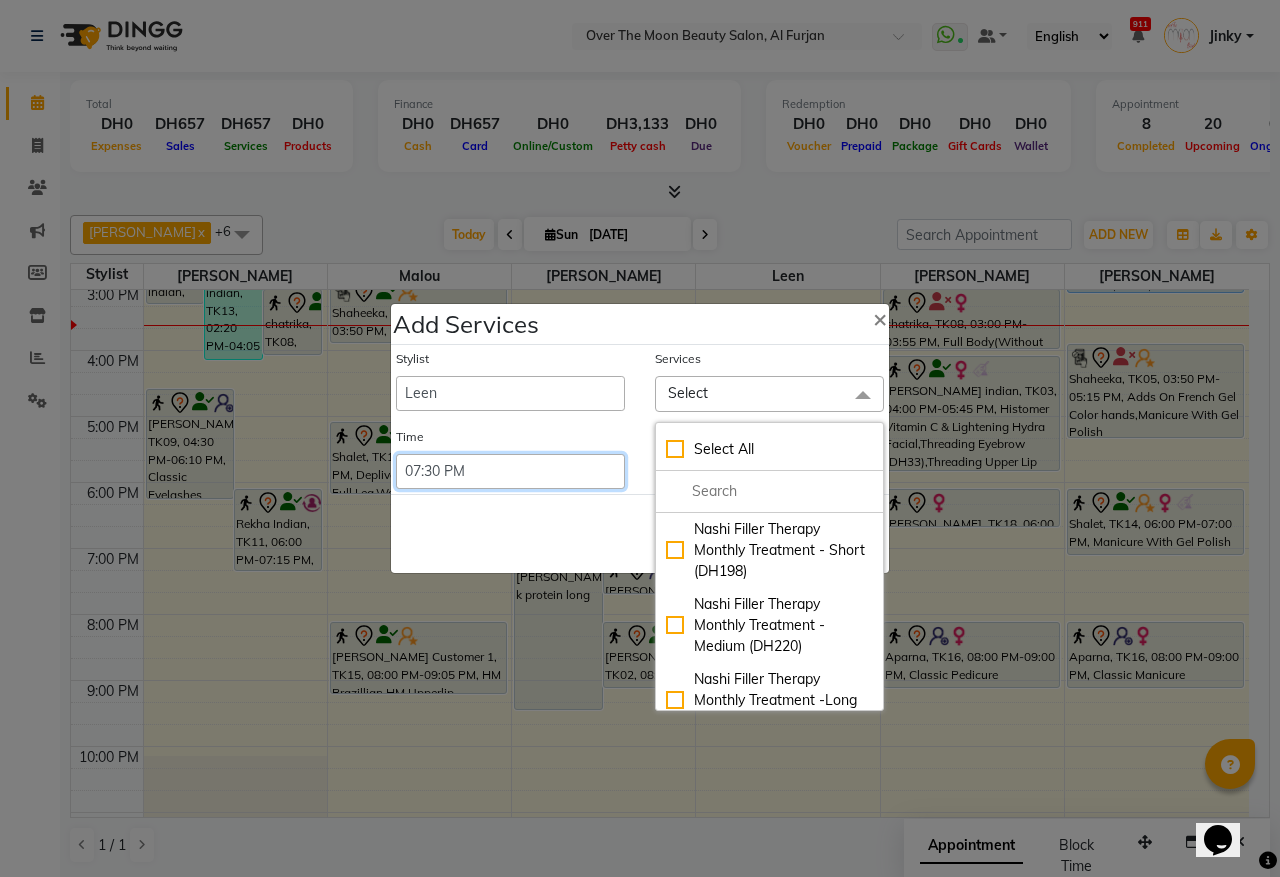 click on "Select 09:00 AM  09:15 AM  09:30 AM  09:45 AM  10:00 AM  10:15 AM  10:30 AM  10:45 AM  11:00 AM  11:15 AM  11:30 AM  11:45 AM  12:00 PM  12:15 PM  12:30 PM  12:45 PM  01:00 PM  01:15 PM  01:30 PM  01:45 PM  02:00 PM  02:15 PM  02:30 PM  02:45 PM  03:00 PM  03:15 PM  03:30 PM  03:45 PM  04:00 PM  04:15 PM  04:30 PM  04:45 PM  05:00 PM  05:15 PM  05:30 PM  05:45 PM  06:00 PM  06:15 PM  06:30 PM  06:45 PM  07:00 PM  07:15 PM  07:30 PM  07:45 PM  08:00 PM  08:15 PM  08:30 PM  08:45 PM  09:00 PM  09:15 PM  09:30 PM  09:45 PM  10:00 PM  10:15 PM  10:30 PM  10:45 PM  11:00 PM  11:15 PM  11:30 PM  11:45 PM  12:00 PM  12:15 PM  12:30 PM  12:45 PM" at bounding box center [510, 471] 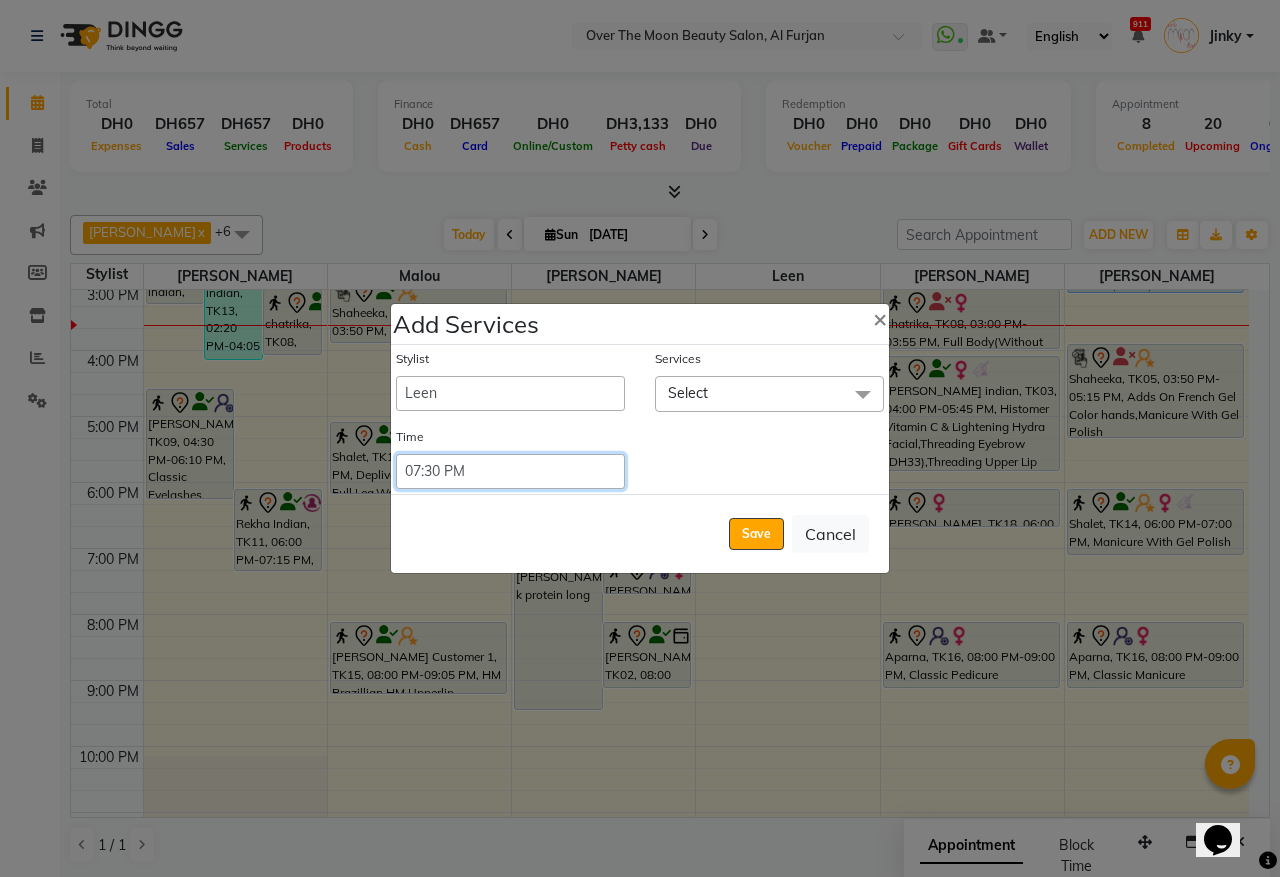select on "1125" 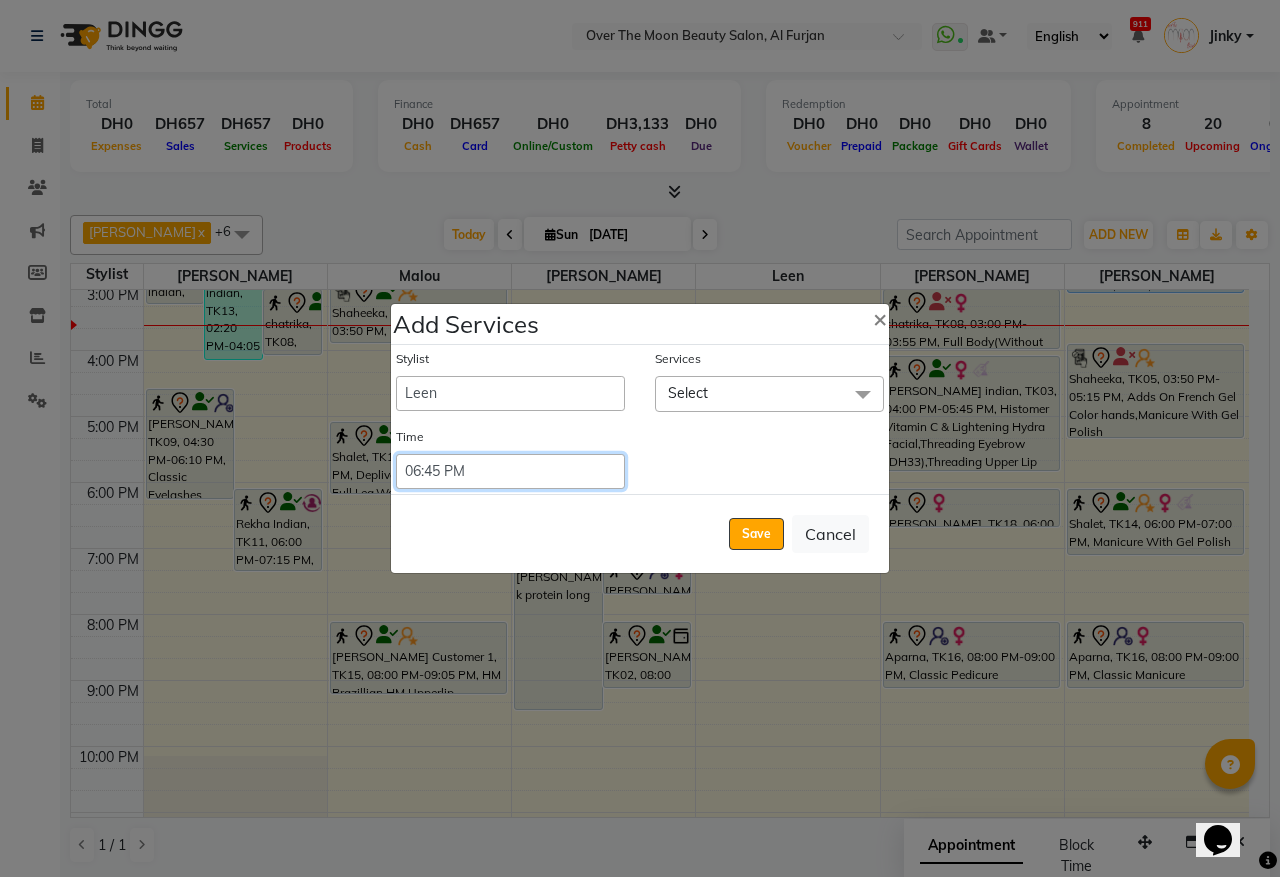 click on "Select 09:00 AM  09:15 AM  09:30 AM  09:45 AM  10:00 AM  10:15 AM  10:30 AM  10:45 AM  11:00 AM  11:15 AM  11:30 AM  11:45 AM  12:00 PM  12:15 PM  12:30 PM  12:45 PM  01:00 PM  01:15 PM  01:30 PM  01:45 PM  02:00 PM  02:15 PM  02:30 PM  02:45 PM  03:00 PM  03:15 PM  03:30 PM  03:45 PM  04:00 PM  04:15 PM  04:30 PM  04:45 PM  05:00 PM  05:15 PM  05:30 PM  05:45 PM  06:00 PM  06:15 PM  06:30 PM  06:45 PM  07:00 PM  07:15 PM  07:30 PM  07:45 PM  08:00 PM  08:15 PM  08:30 PM  08:45 PM  09:00 PM  09:15 PM  09:30 PM  09:45 PM  10:00 PM  10:15 PM  10:30 PM  10:45 PM  11:00 PM  11:15 PM  11:30 PM  11:45 PM  12:00 PM  12:15 PM  12:30 PM  12:45 PM" at bounding box center (510, 471) 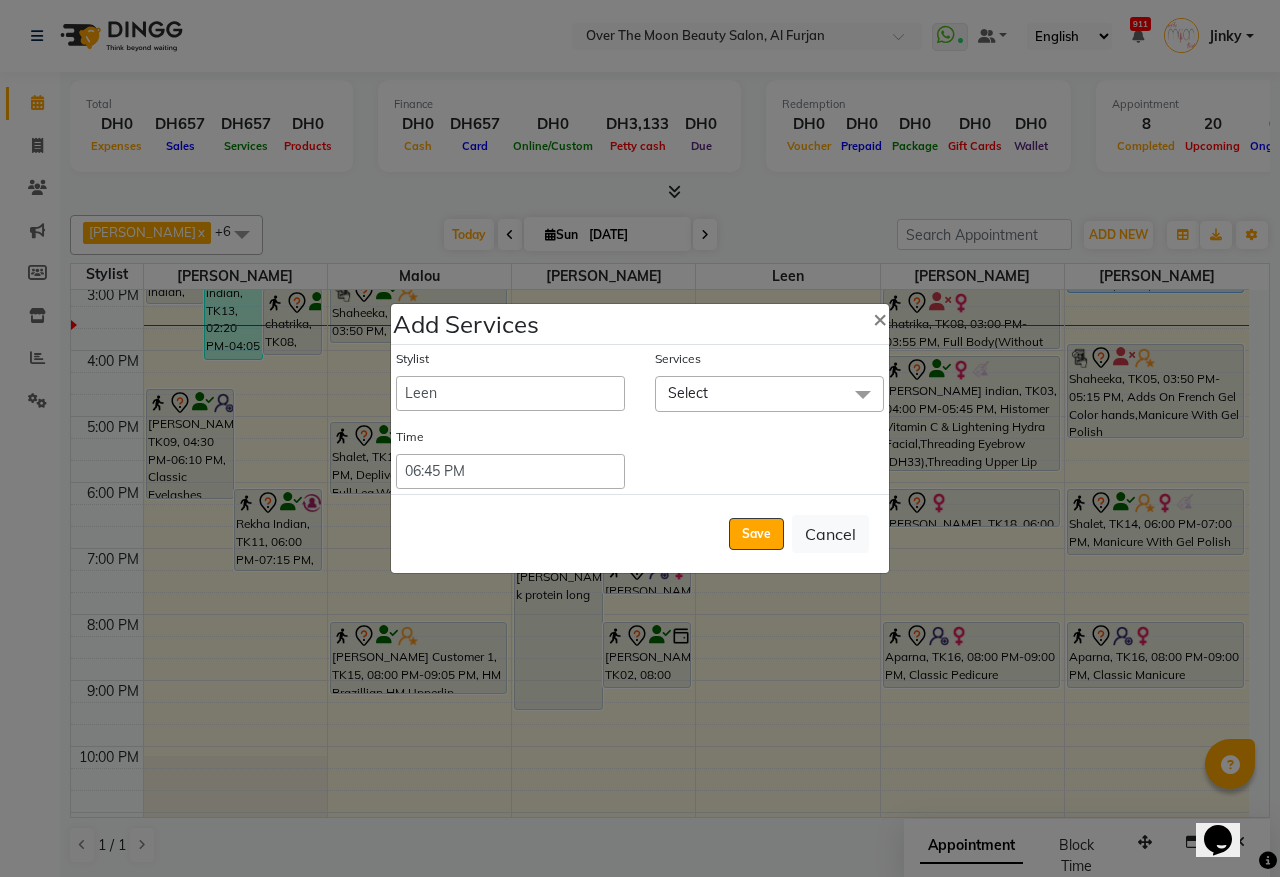 click on "Select" 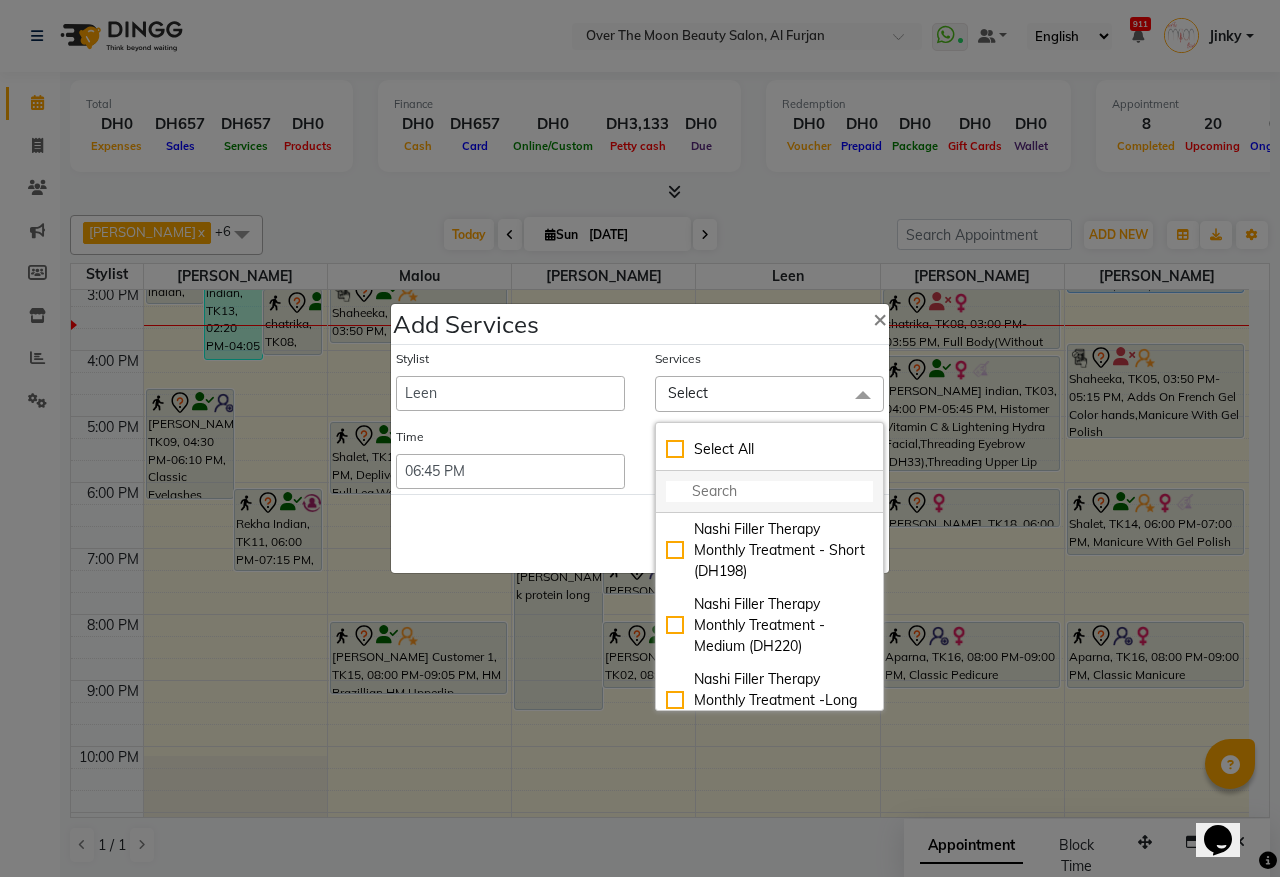 click 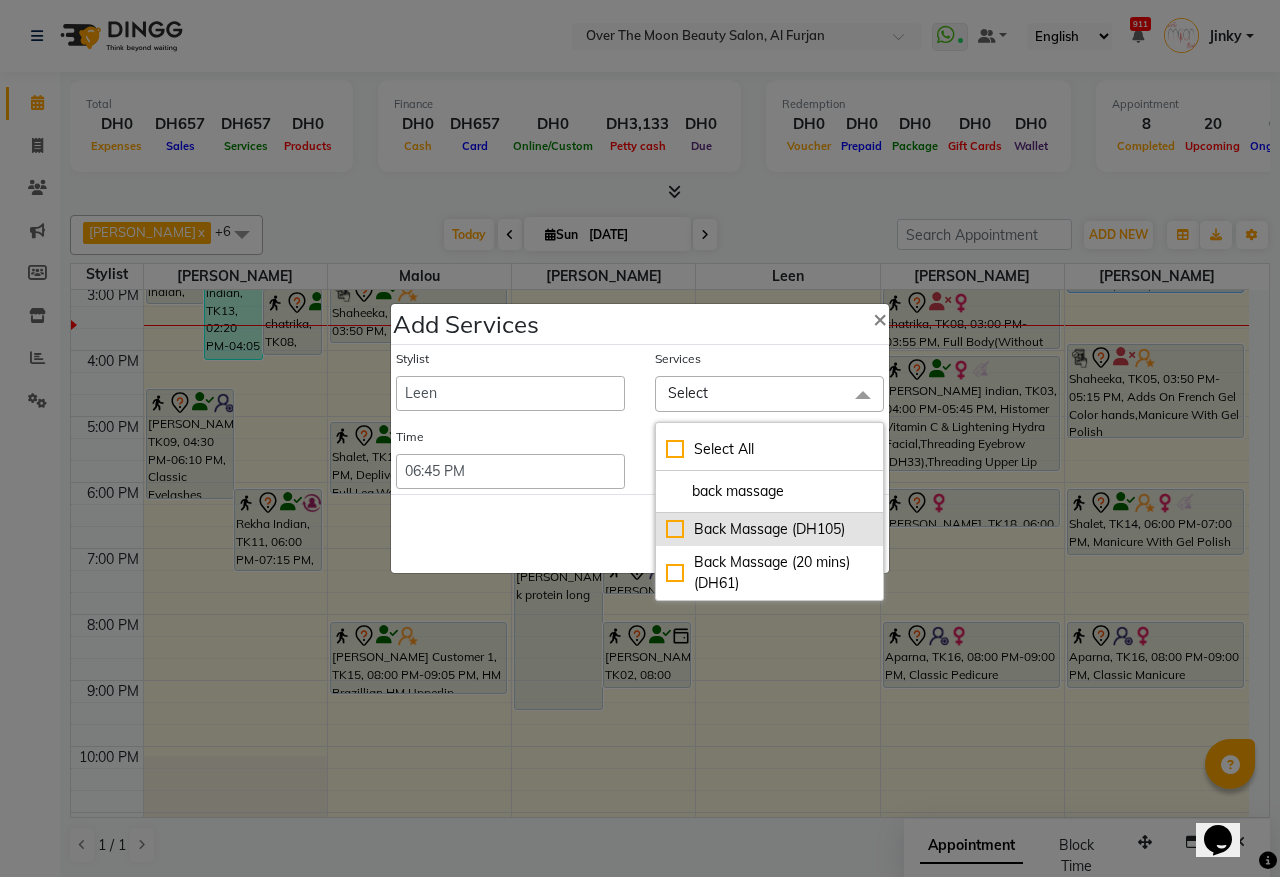 type on "back massage" 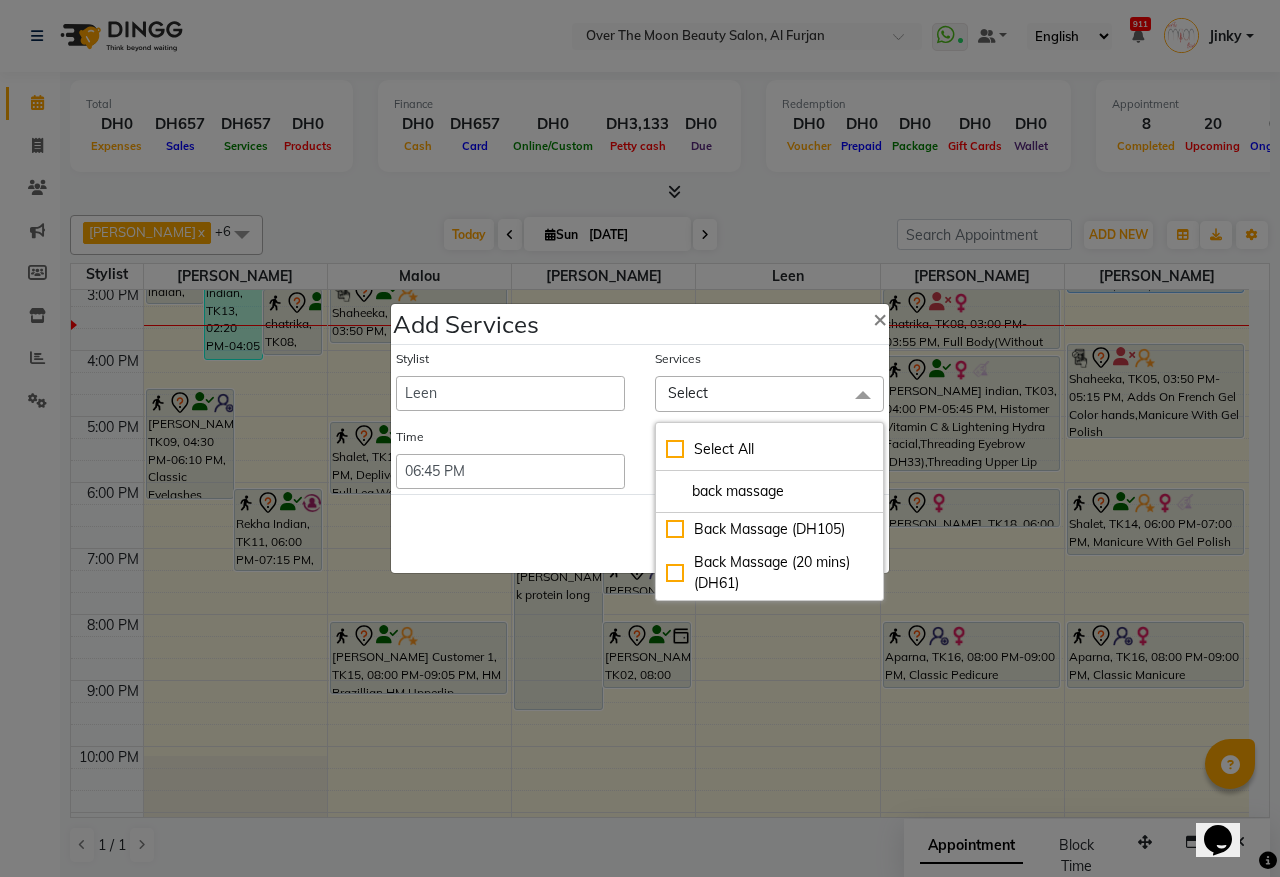 drag, startPoint x: 677, startPoint y: 528, endPoint x: 586, endPoint y: 523, distance: 91.13726 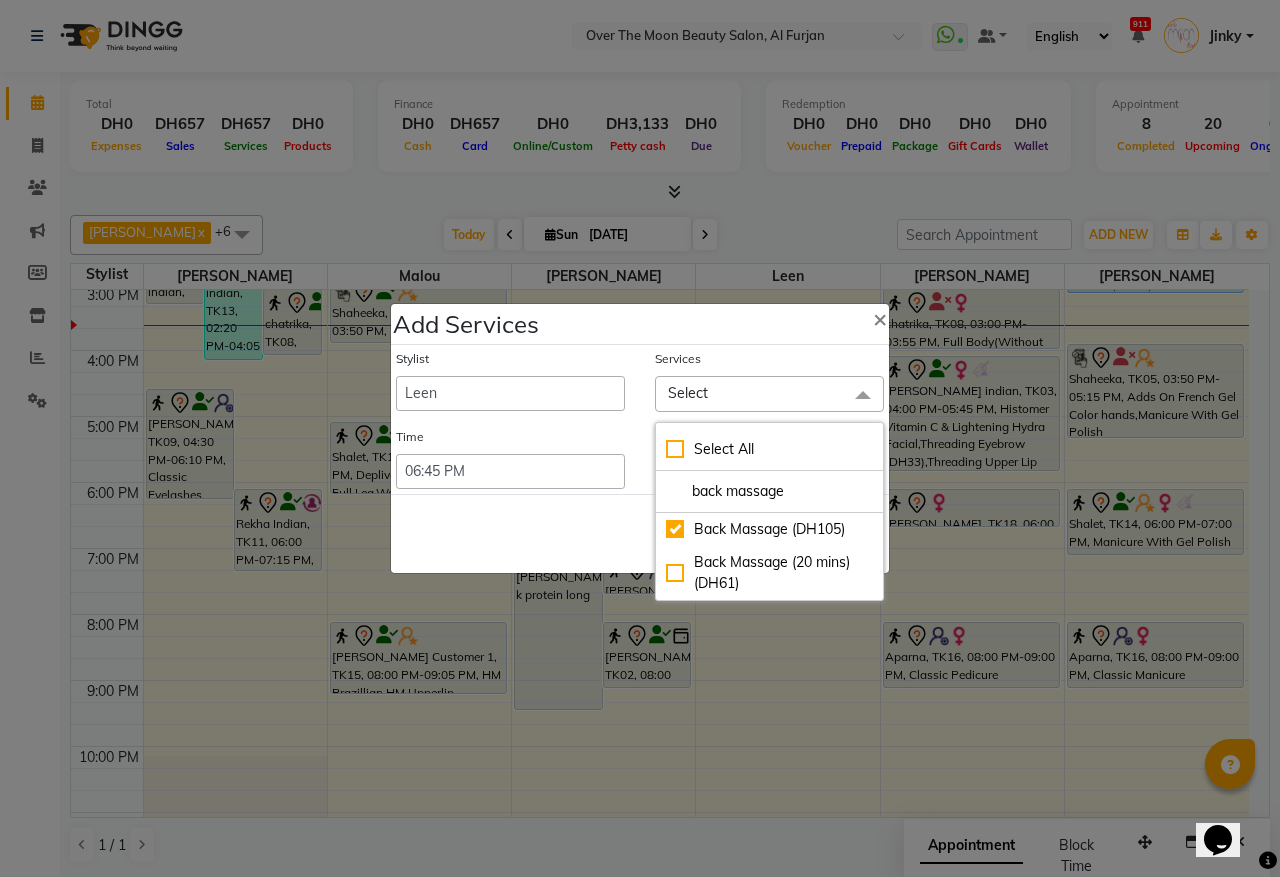 checkbox on "true" 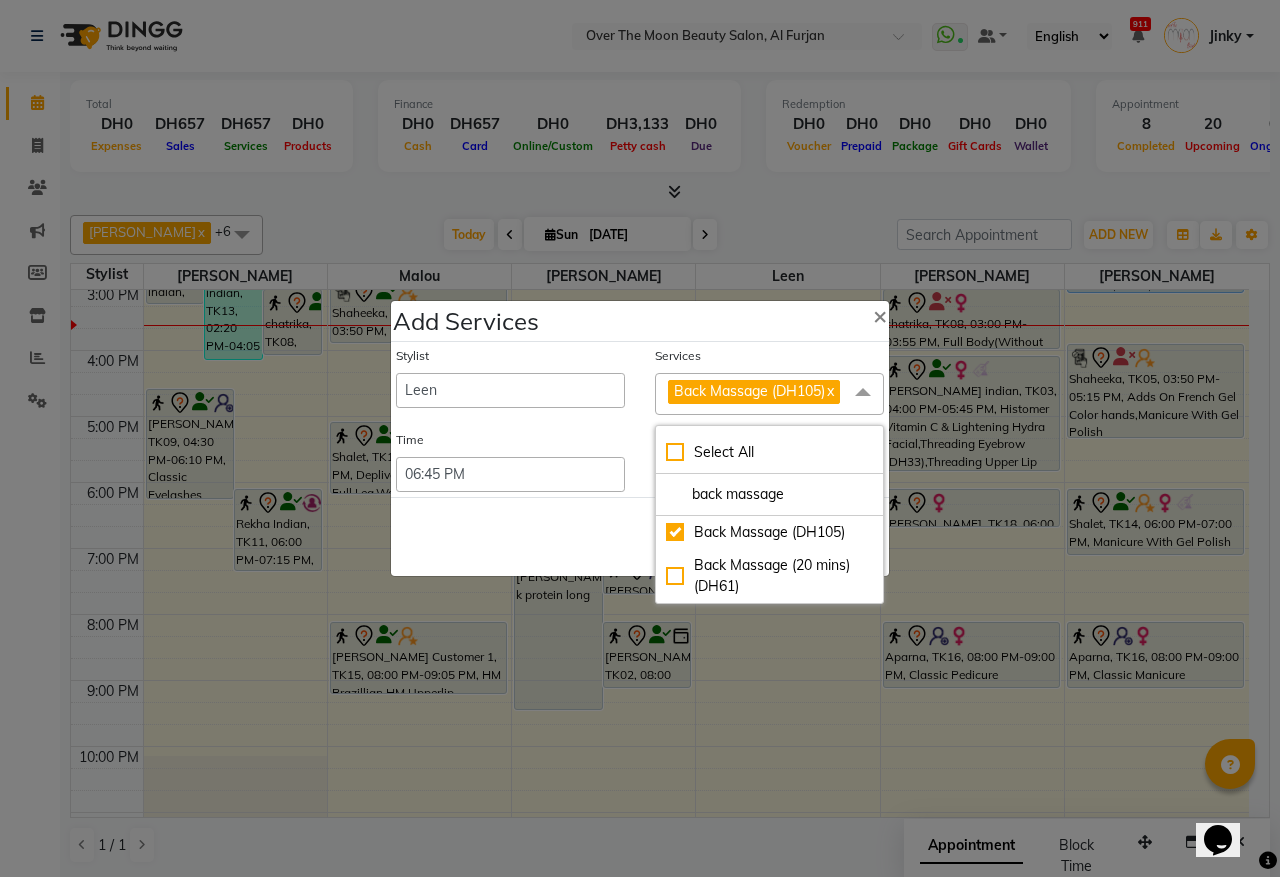 click on "Save   Cancel" 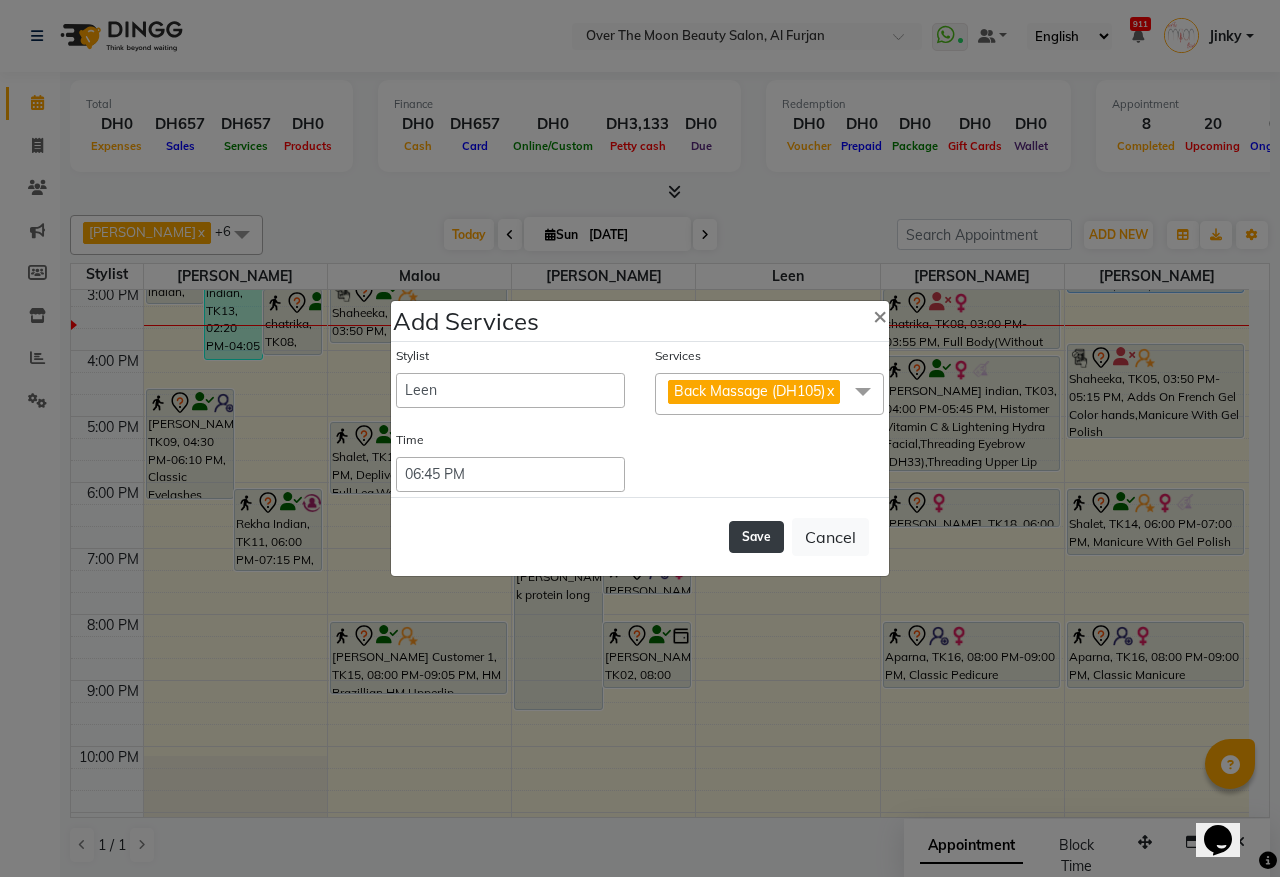 click on "Save" 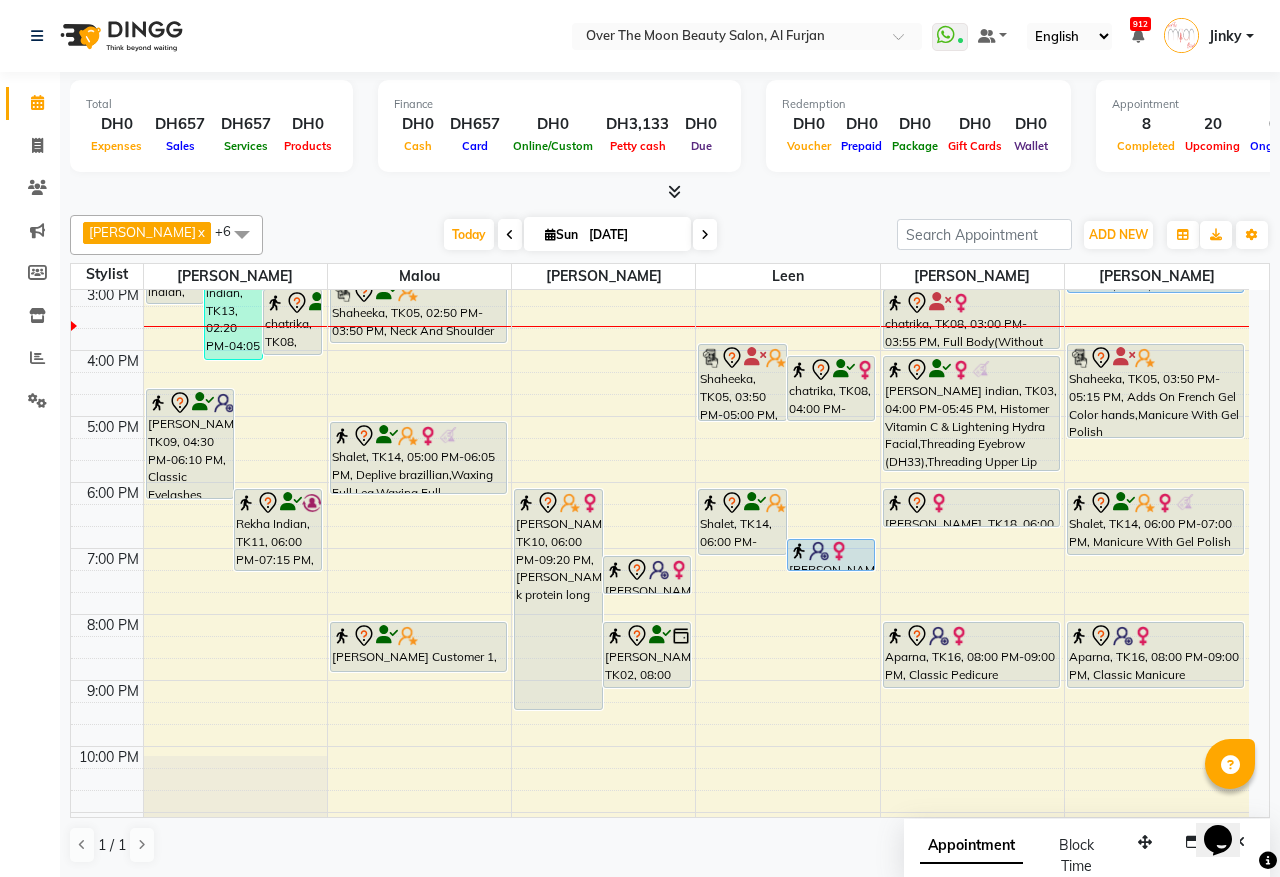 drag, startPoint x: 420, startPoint y: 691, endPoint x: 432, endPoint y: 671, distance: 23.323807 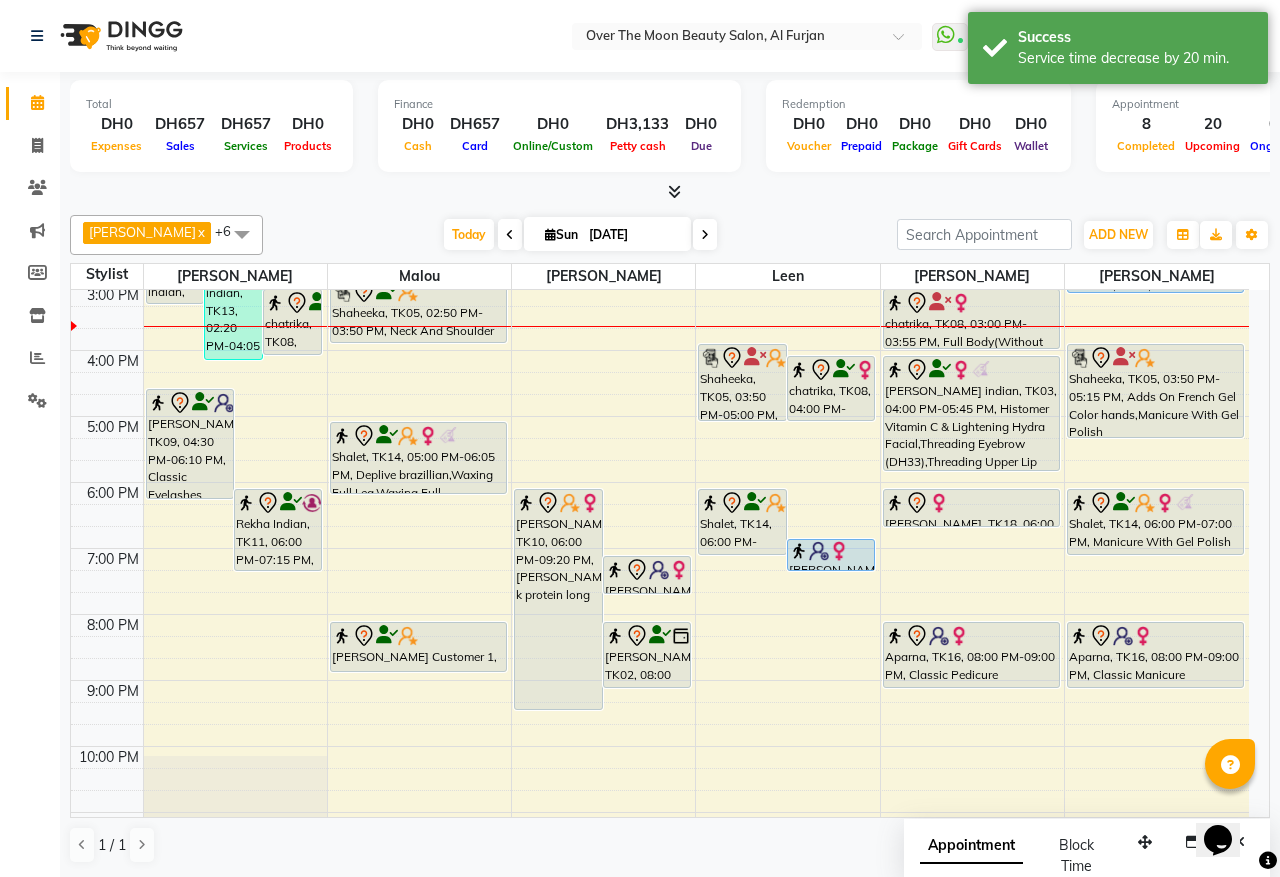 click on "9:00 AM 10:00 AM 11:00 AM 12:00 PM 1:00 PM 2:00 PM 3:00 PM 4:00 PM 5:00 PM 6:00 PM 7:00 PM 8:00 PM 9:00 PM 10:00 PM 11:00 PM             Sangita indian, TK17, 02:15 PM-03:15 PM, Argan Essential Energy     Sangita indian, TK13, 02:20 PM-04:05 PM, Blow Dry(Long),Goldwell Coloring Colorance (Rinsage) -  (DH330),Kevin Murphy Scalp.Spa (DH275)             chatrika, TK08, 03:00 PM-04:00 PM, Manicure With Gel Polish             Harshitha Parikshith, TK09, 04:30 PM-06:10 PM, Classic Eyelashes Individual Extension             Rekha Indian, TK11, 06:00 PM-07:15 PM, Roots Color,change color (Gelish)  hands     yana, TK01, 12:00 PM-01:40 PM, Classic Manicure,Classic Pedicure     Sahab, TK06, 01:40 PM-02:05 PM, Threading Eyebrow,Threading Upper Lip             Sangita indian, TK17, 12:15 PM-02:20 PM, Histomer Eye Treatment,Histomer Vitamin C & Lightening Hydra Facial ,Hot Oil/Cream             Shaheeka, TK05, 02:50 PM-03:50 PM, Neck And Shoulder Massage" at bounding box center [660, 383] 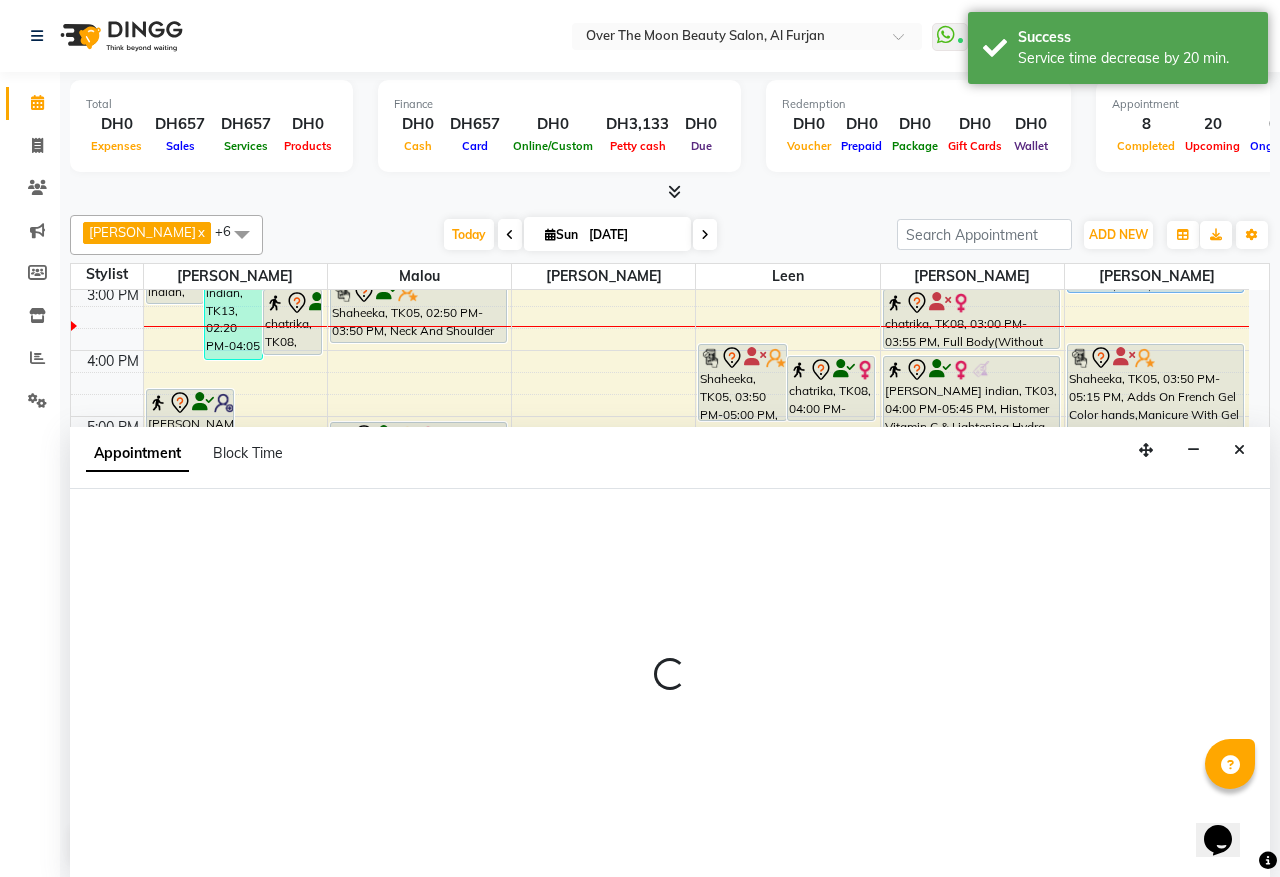 select on "20146" 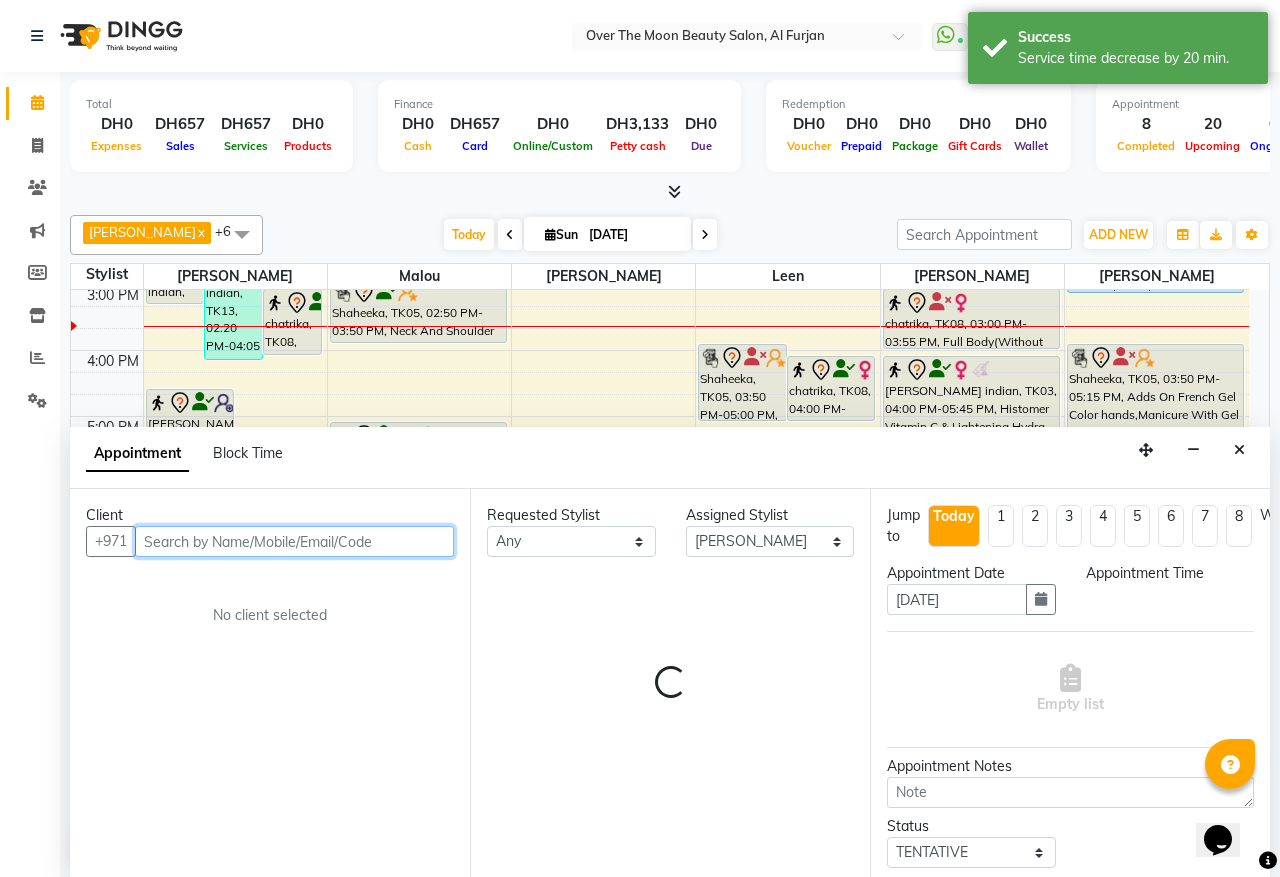 select on "1215" 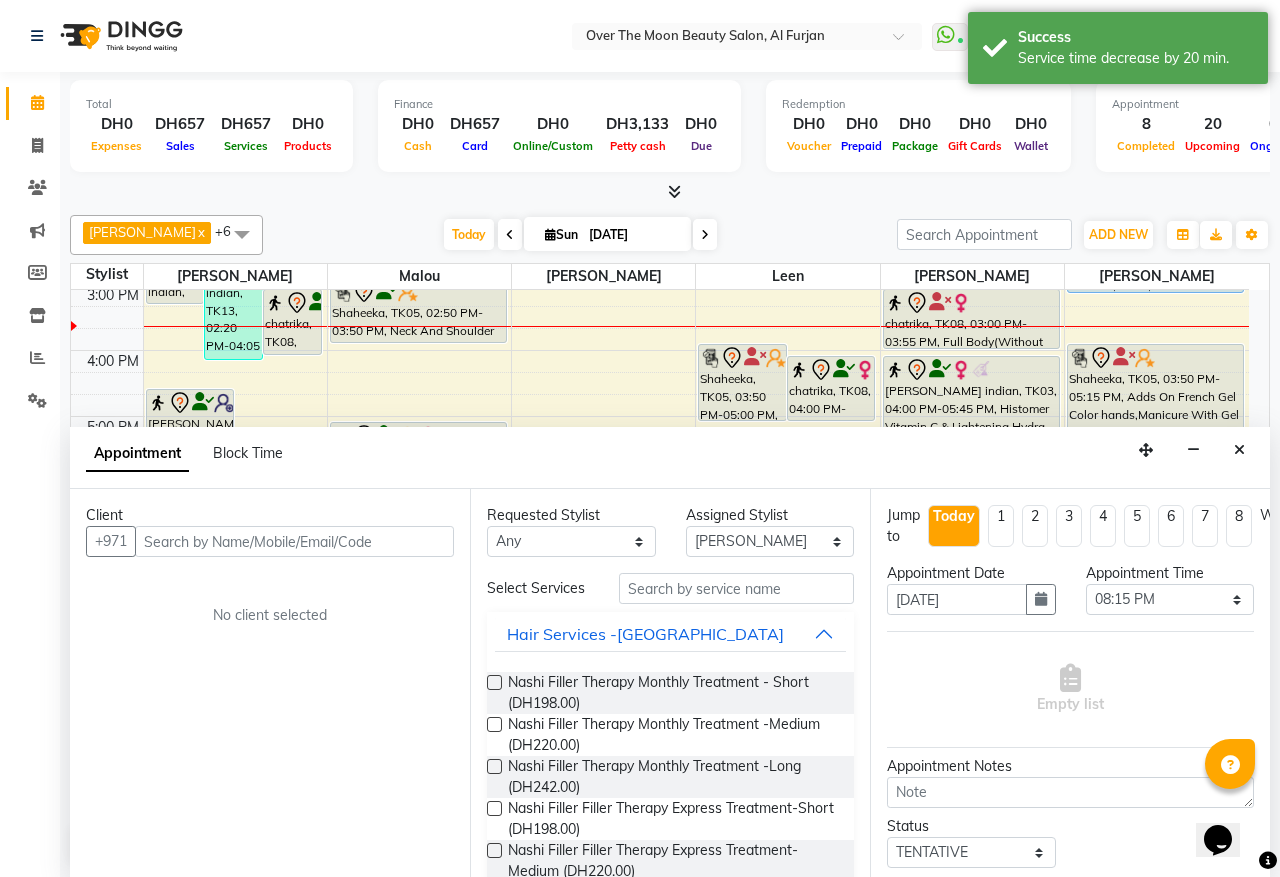 drag, startPoint x: 1240, startPoint y: 446, endPoint x: 331, endPoint y: 637, distance: 928.84985 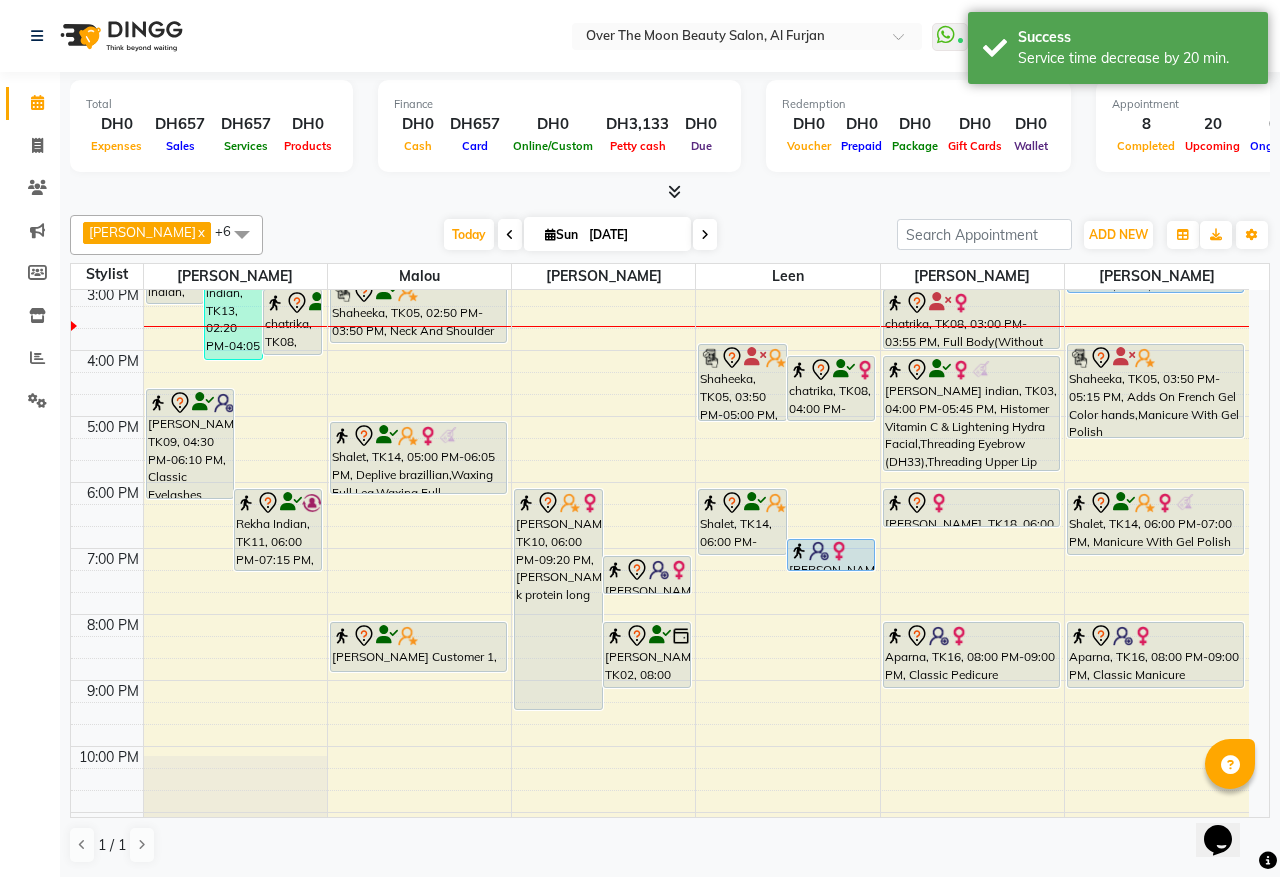 click on "[PERSON_NAME] Customer 1, TK15, 08:00 PM-08:45 PM, HM Brazillian,HM Upperlip" at bounding box center (418, 647) 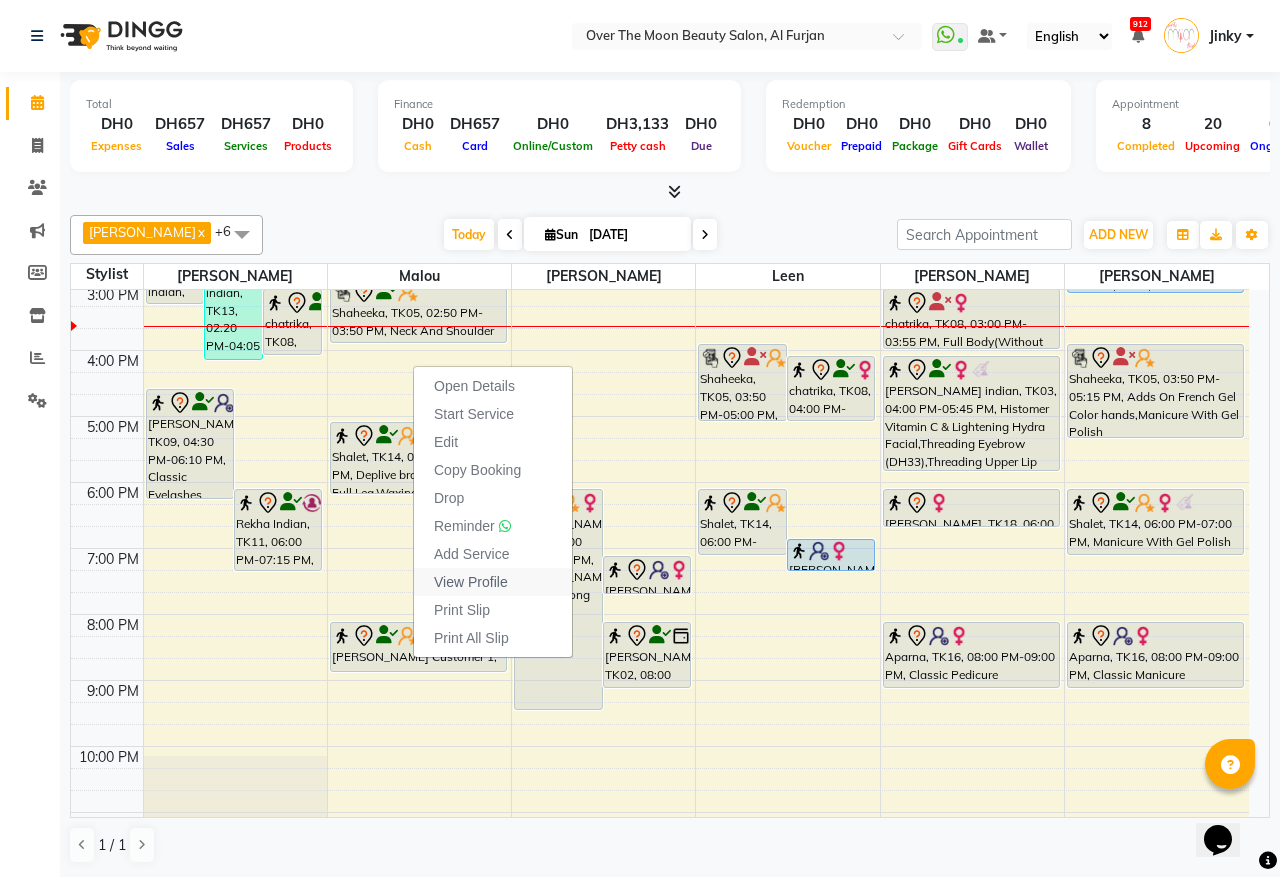 click on "View Profile" at bounding box center [471, 582] 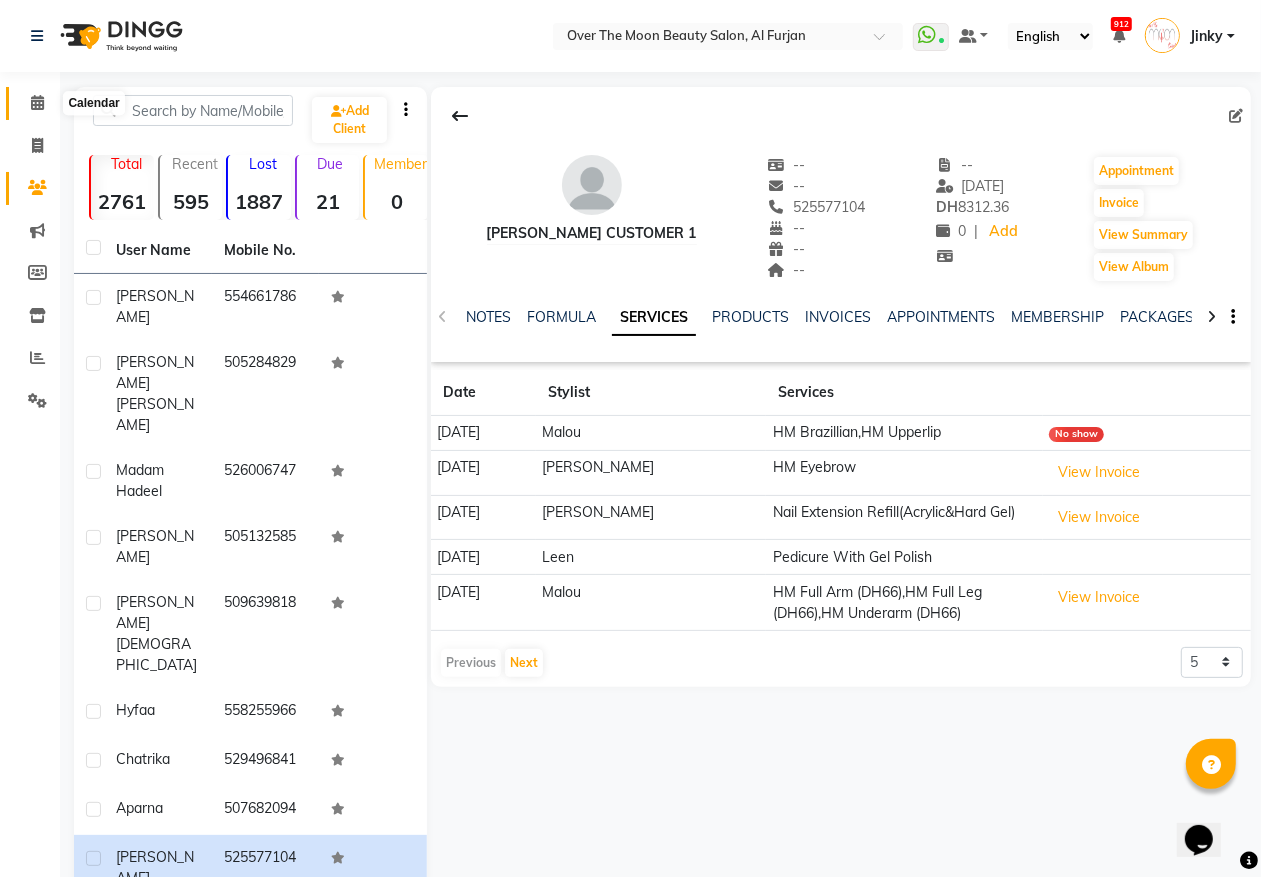 drag, startPoint x: 32, startPoint y: 108, endPoint x: 47, endPoint y: 478, distance: 370.30392 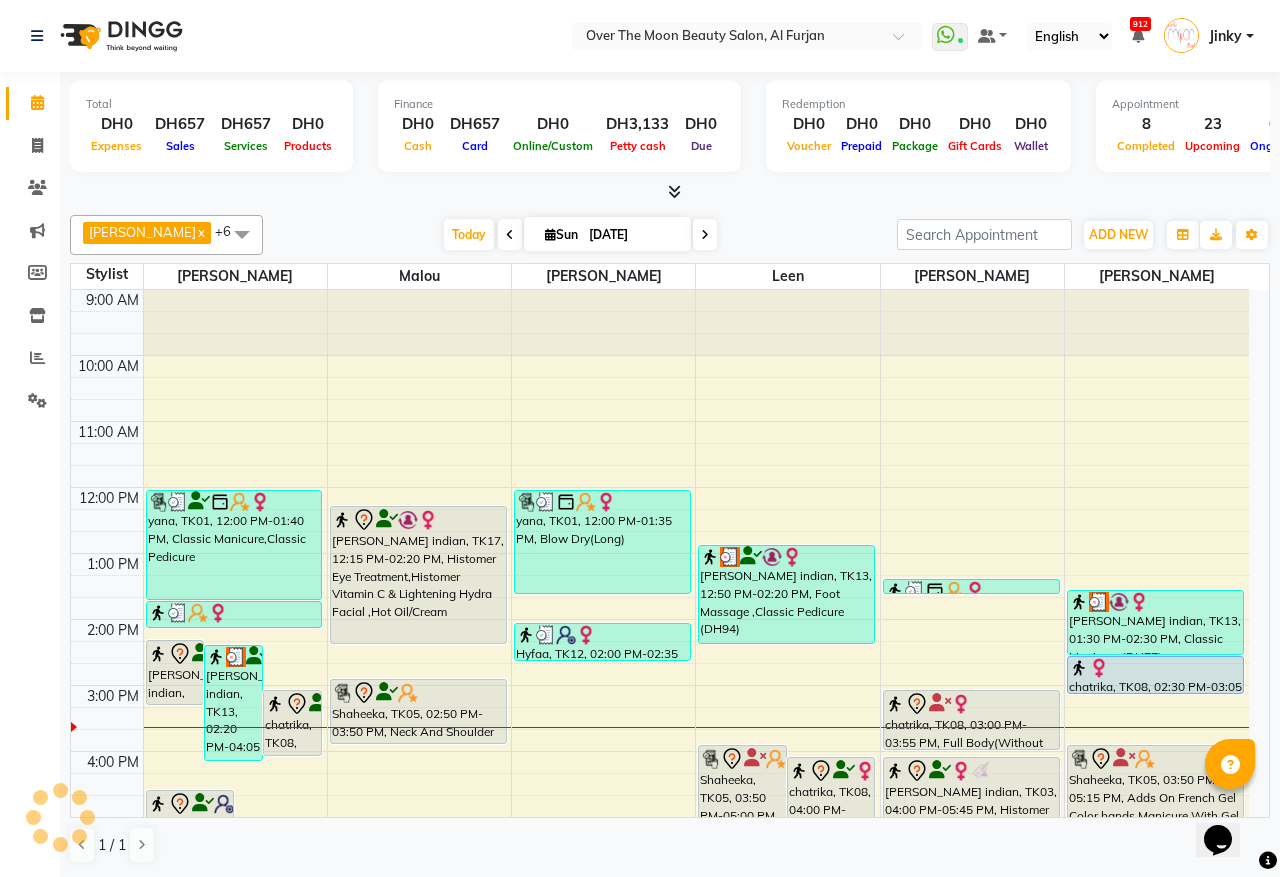 scroll, scrollTop: 473, scrollLeft: 0, axis: vertical 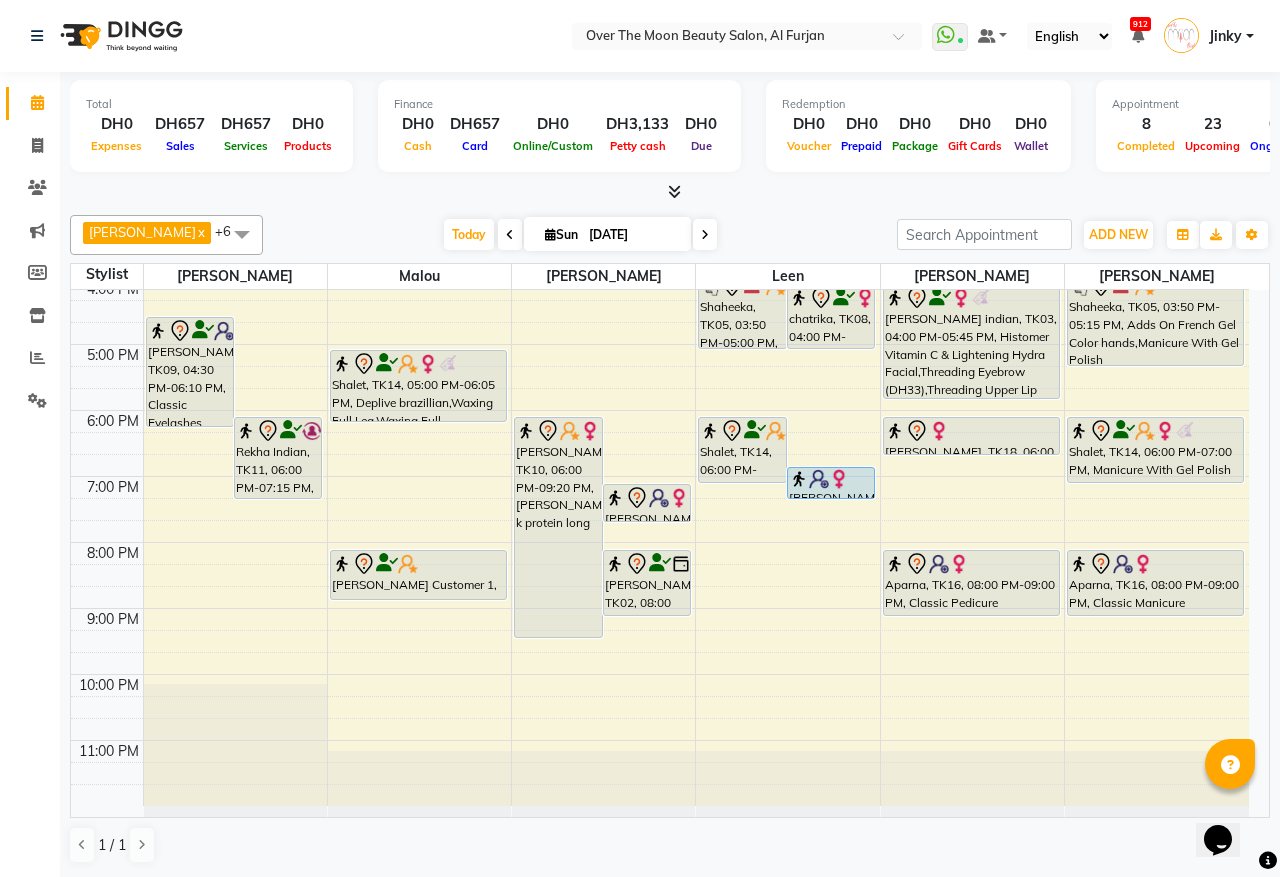 click on "[PERSON_NAME] Customer 1, TK15, 08:00 PM-08:45 PM, HM Brazillian,HM Upperlip" at bounding box center (418, 575) 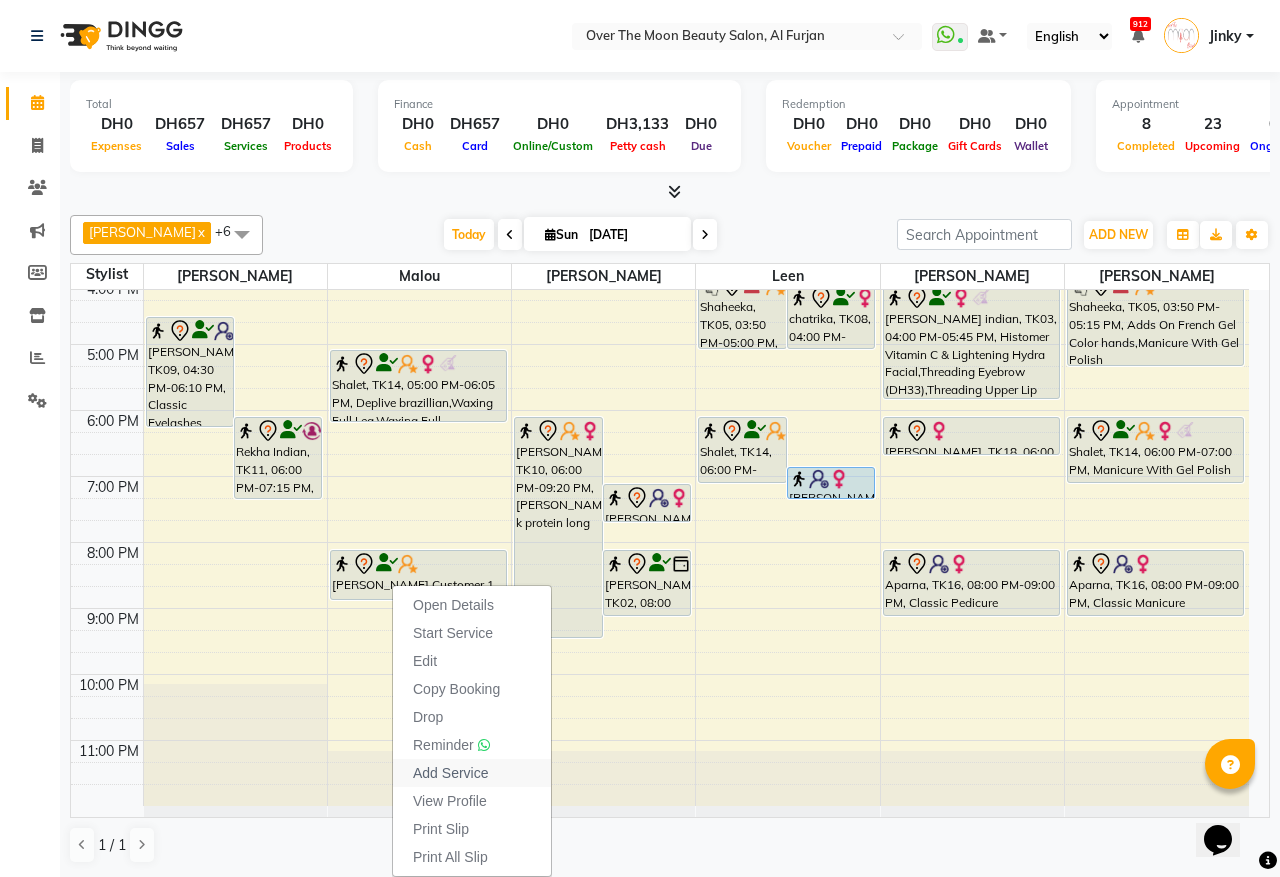 click on "Add Service" at bounding box center [450, 773] 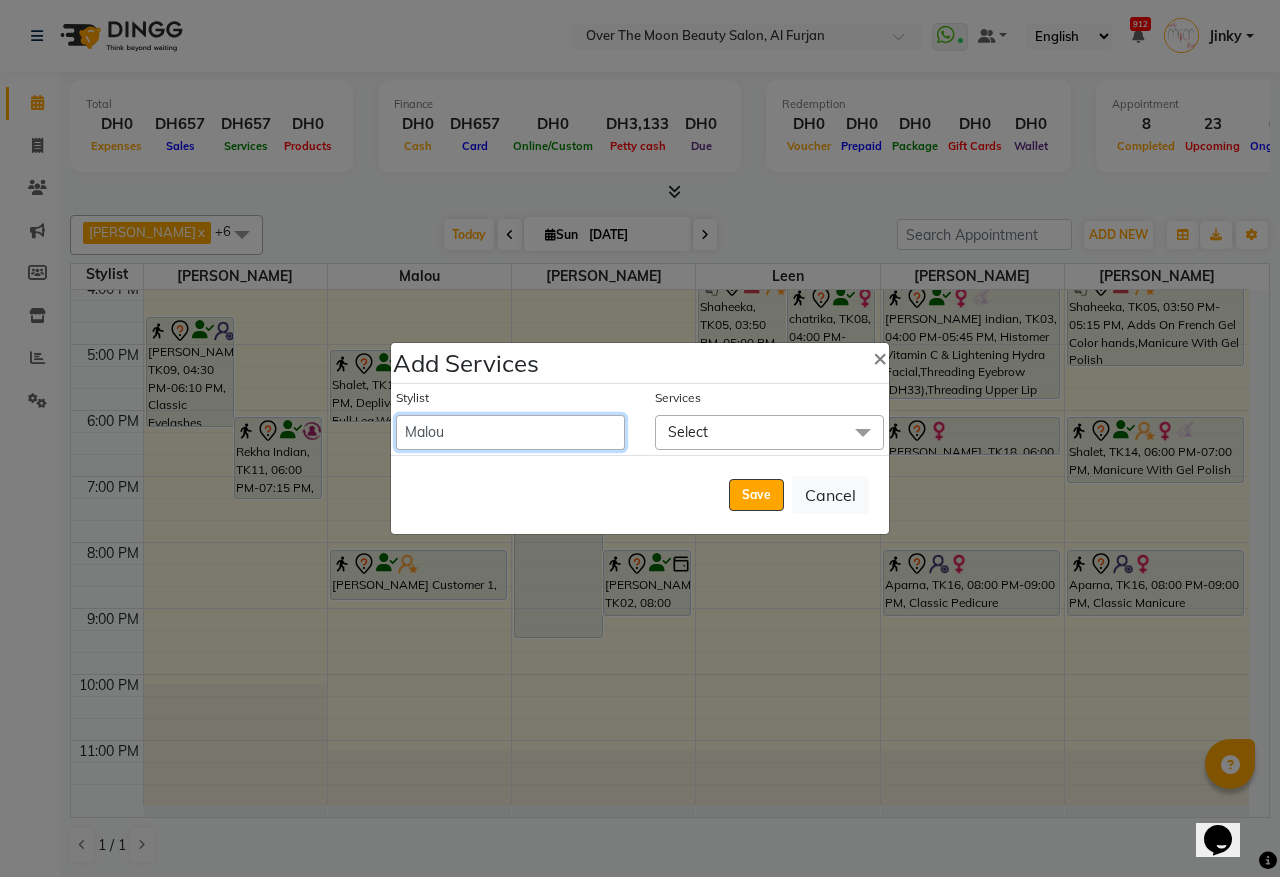 click on "Admin   Bianca   Hadeel   Jeewan   Jinky   Kristi   Leen   Malou   Marketing Account   William" at bounding box center (510, 432) 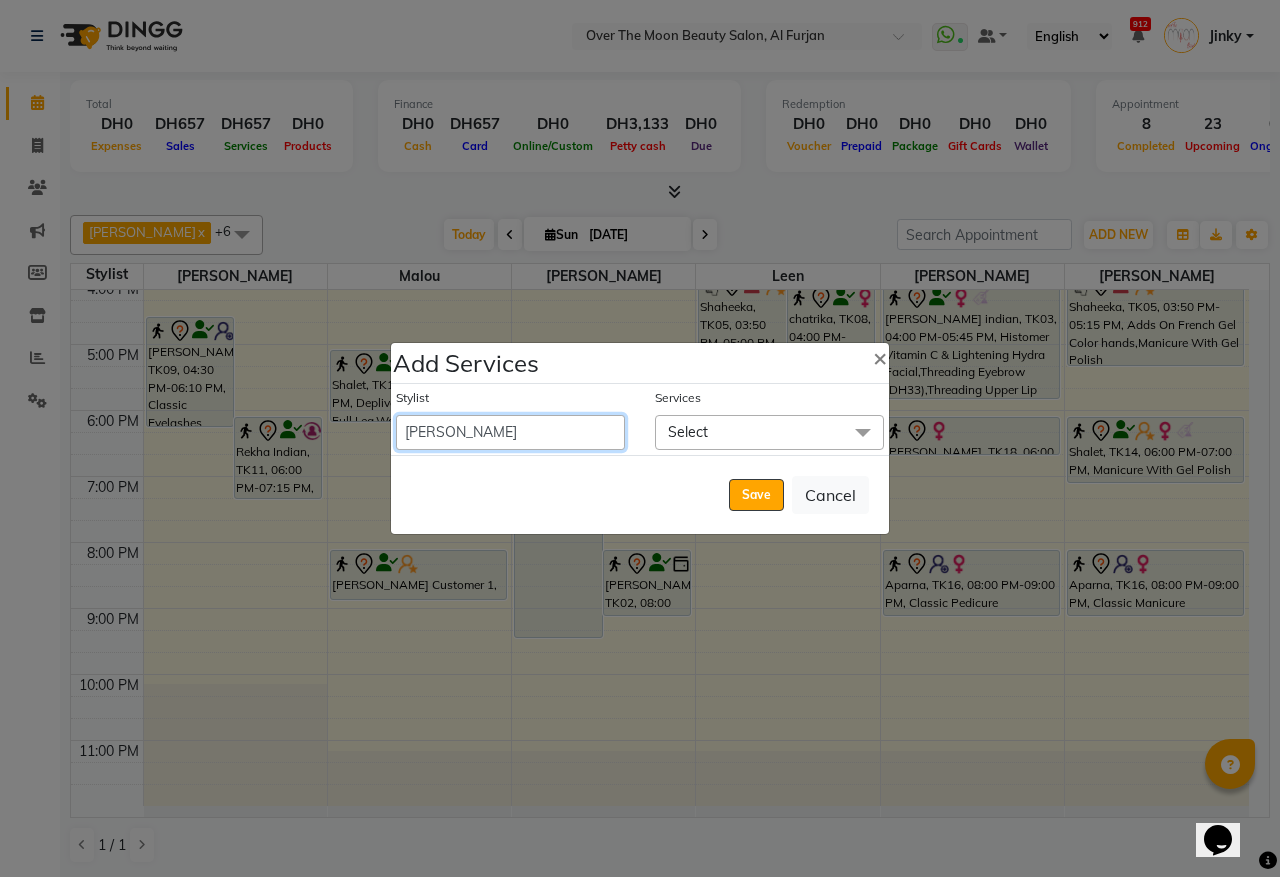 click on "Admin   Bianca   Hadeel   Jeewan   Jinky   Kristi   Leen   Malou   Marketing Account   William" at bounding box center [510, 432] 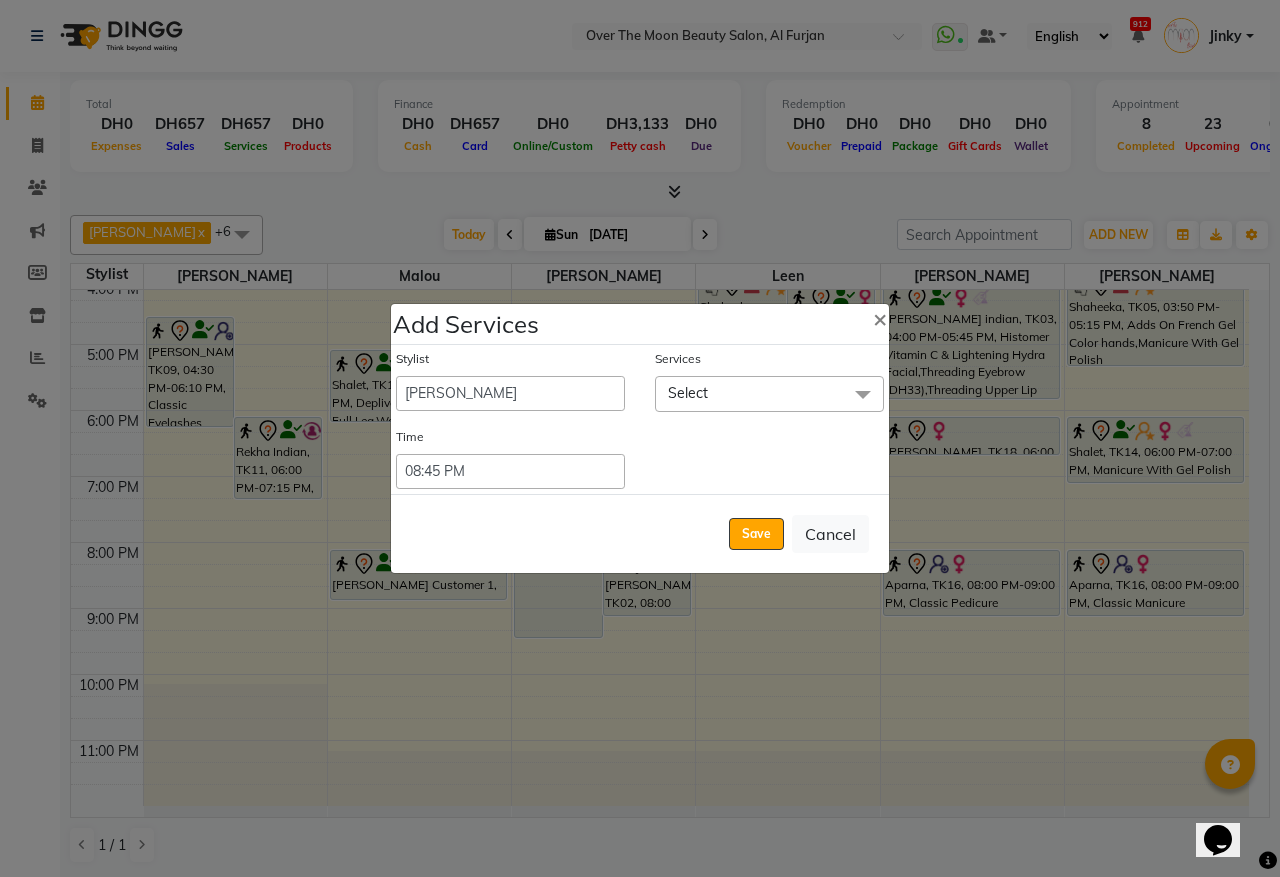 click on "Time" 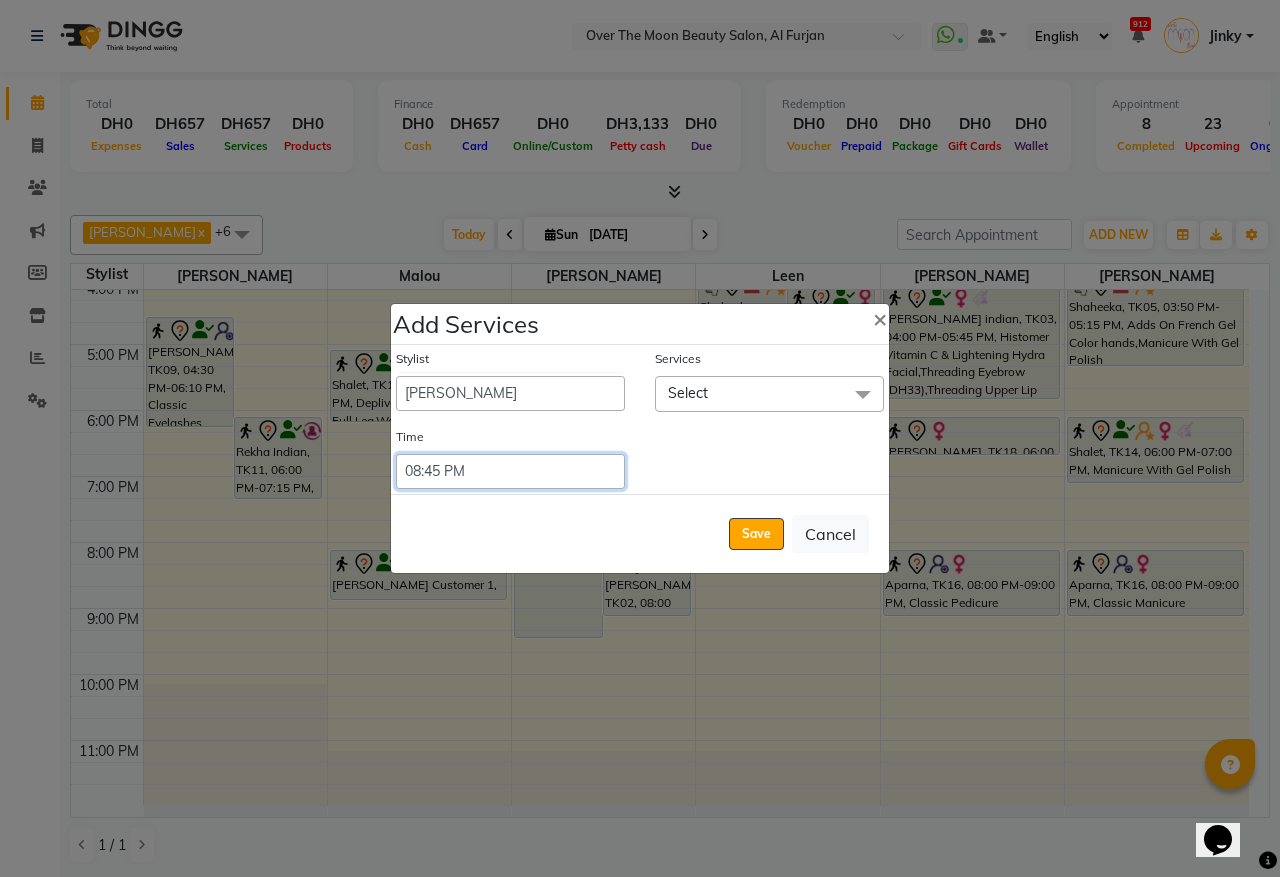 click on "Select 09:00 AM  09:15 AM  09:30 AM  09:45 AM  10:00 AM  10:15 AM  10:30 AM  10:45 AM  11:00 AM  11:15 AM  11:30 AM  11:45 AM  12:00 PM  12:15 PM  12:30 PM  12:45 PM  01:00 PM  01:15 PM  01:30 PM  01:45 PM  02:00 PM  02:15 PM  02:30 PM  02:45 PM  03:00 PM  03:15 PM  03:30 PM  03:45 PM  04:00 PM  04:15 PM  04:30 PM  04:45 PM  05:00 PM  05:15 PM  05:30 PM  05:45 PM  06:00 PM  06:15 PM  06:30 PM  06:45 PM  07:00 PM  07:15 PM  07:30 PM  07:45 PM  08:00 PM  08:15 PM  08:30 PM  08:45 PM  09:00 PM  09:15 PM  09:30 PM  09:45 PM  10:00 PM  10:15 PM  10:30 PM  10:45 PM  11:00 PM  11:15 PM  11:30 PM  11:45 PM  12:00 PM  12:15 PM  12:30 PM  12:45 PM" at bounding box center (510, 471) 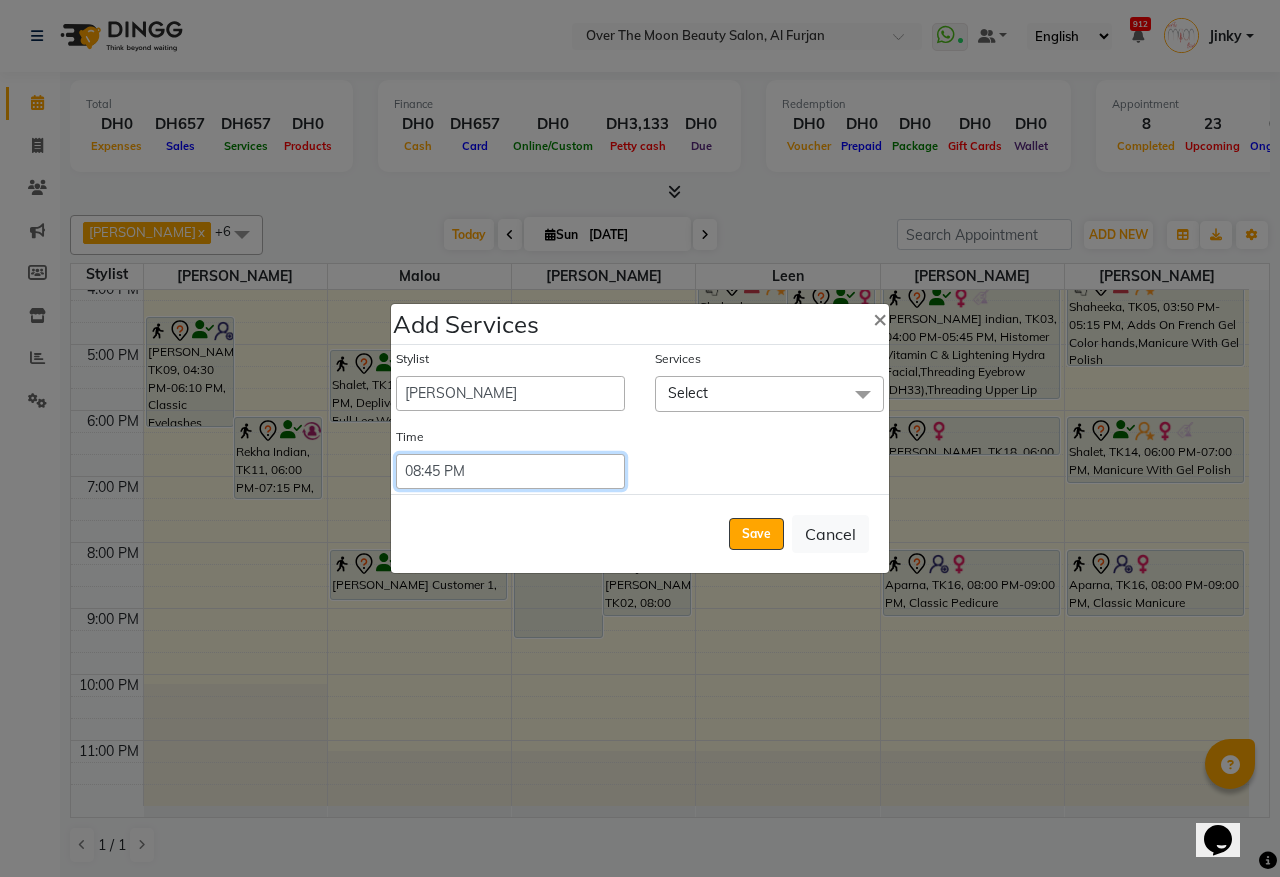 select on "1230" 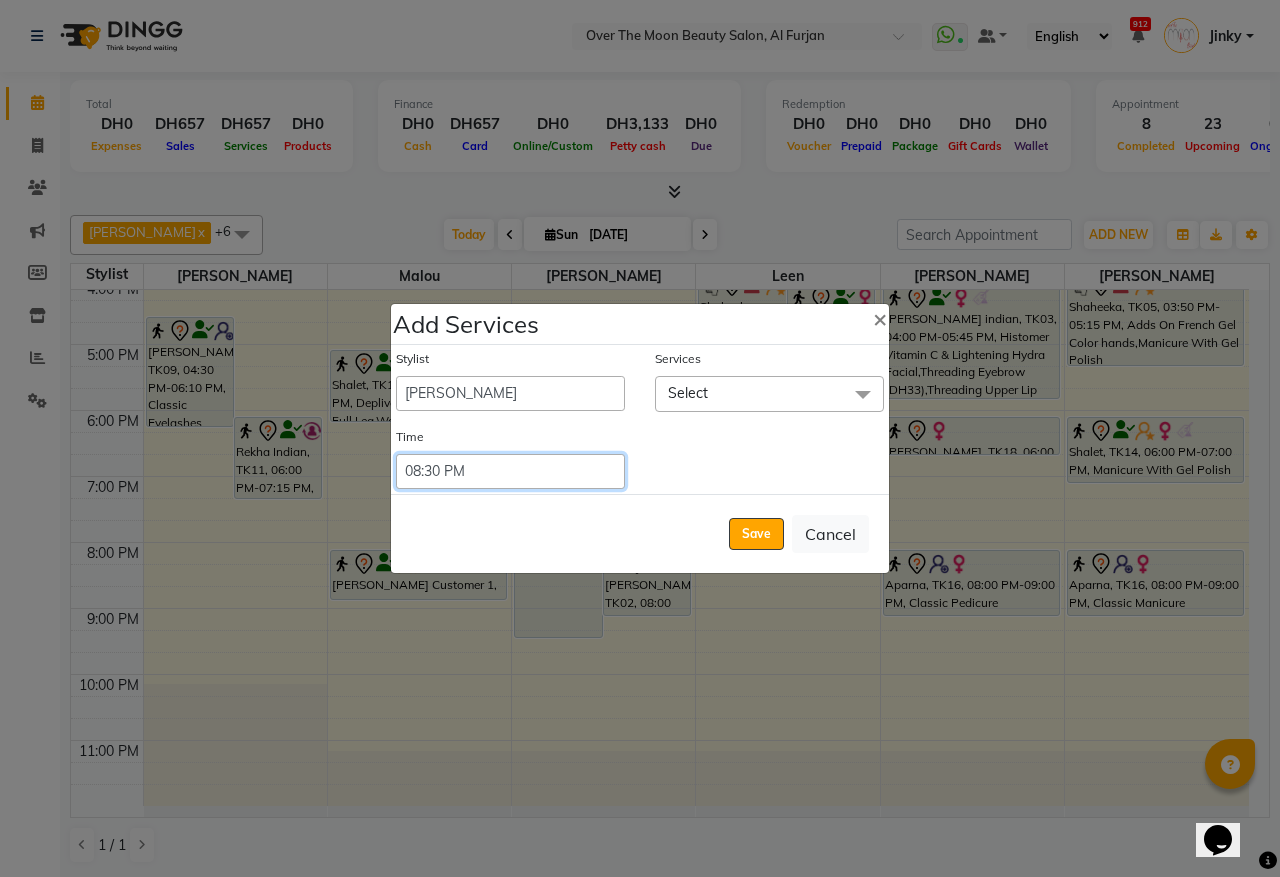 click on "Select 09:00 AM  09:15 AM  09:30 AM  09:45 AM  10:00 AM  10:15 AM  10:30 AM  10:45 AM  11:00 AM  11:15 AM  11:30 AM  11:45 AM  12:00 PM  12:15 PM  12:30 PM  12:45 PM  01:00 PM  01:15 PM  01:30 PM  01:45 PM  02:00 PM  02:15 PM  02:30 PM  02:45 PM  03:00 PM  03:15 PM  03:30 PM  03:45 PM  04:00 PM  04:15 PM  04:30 PM  04:45 PM  05:00 PM  05:15 PM  05:30 PM  05:45 PM  06:00 PM  06:15 PM  06:30 PM  06:45 PM  07:00 PM  07:15 PM  07:30 PM  07:45 PM  08:00 PM  08:15 PM  08:30 PM  08:45 PM  09:00 PM  09:15 PM  09:30 PM  09:45 PM  10:00 PM  10:15 PM  10:30 PM  10:45 PM  11:00 PM  11:15 PM  11:30 PM  11:45 PM  12:00 PM  12:15 PM  12:30 PM  12:45 PM" at bounding box center (510, 471) 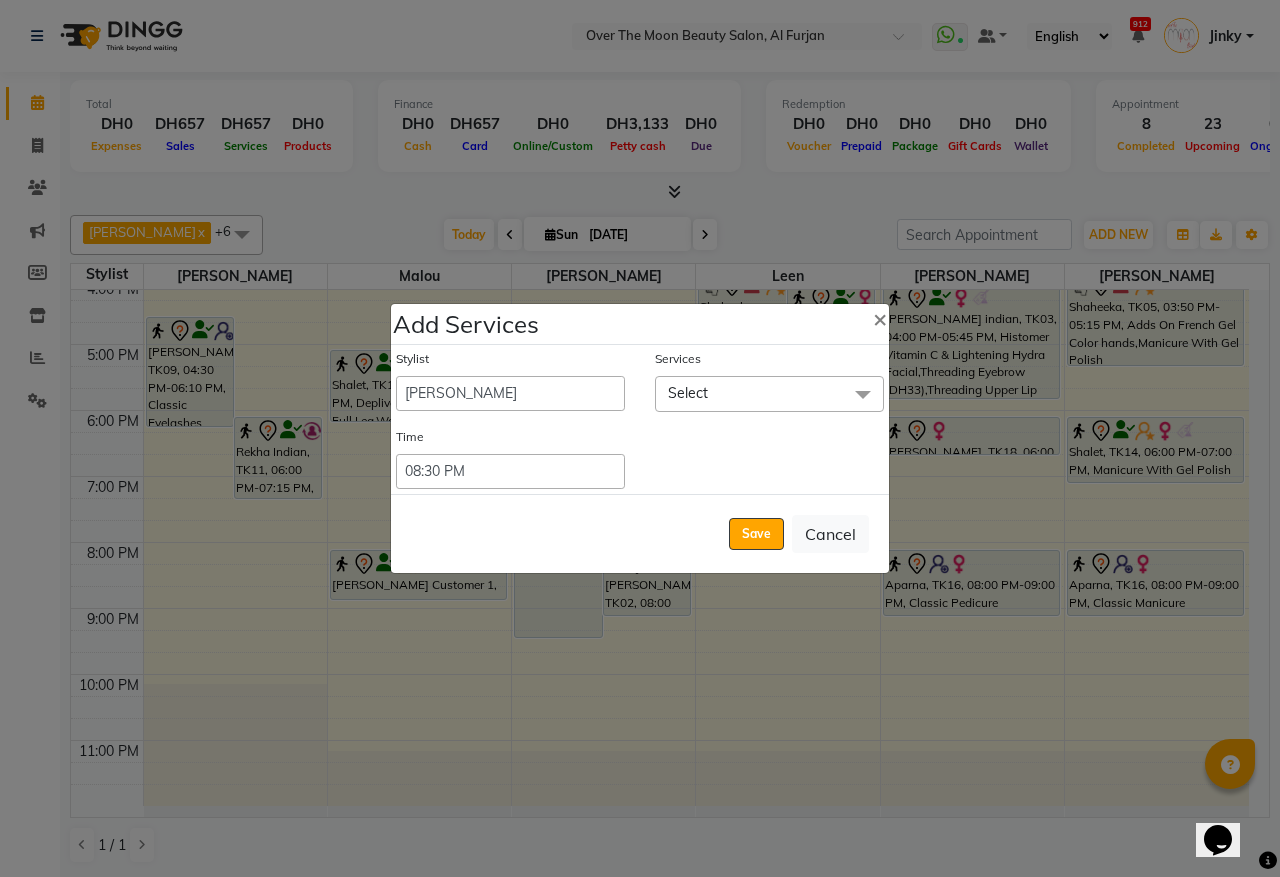 click on "Select" 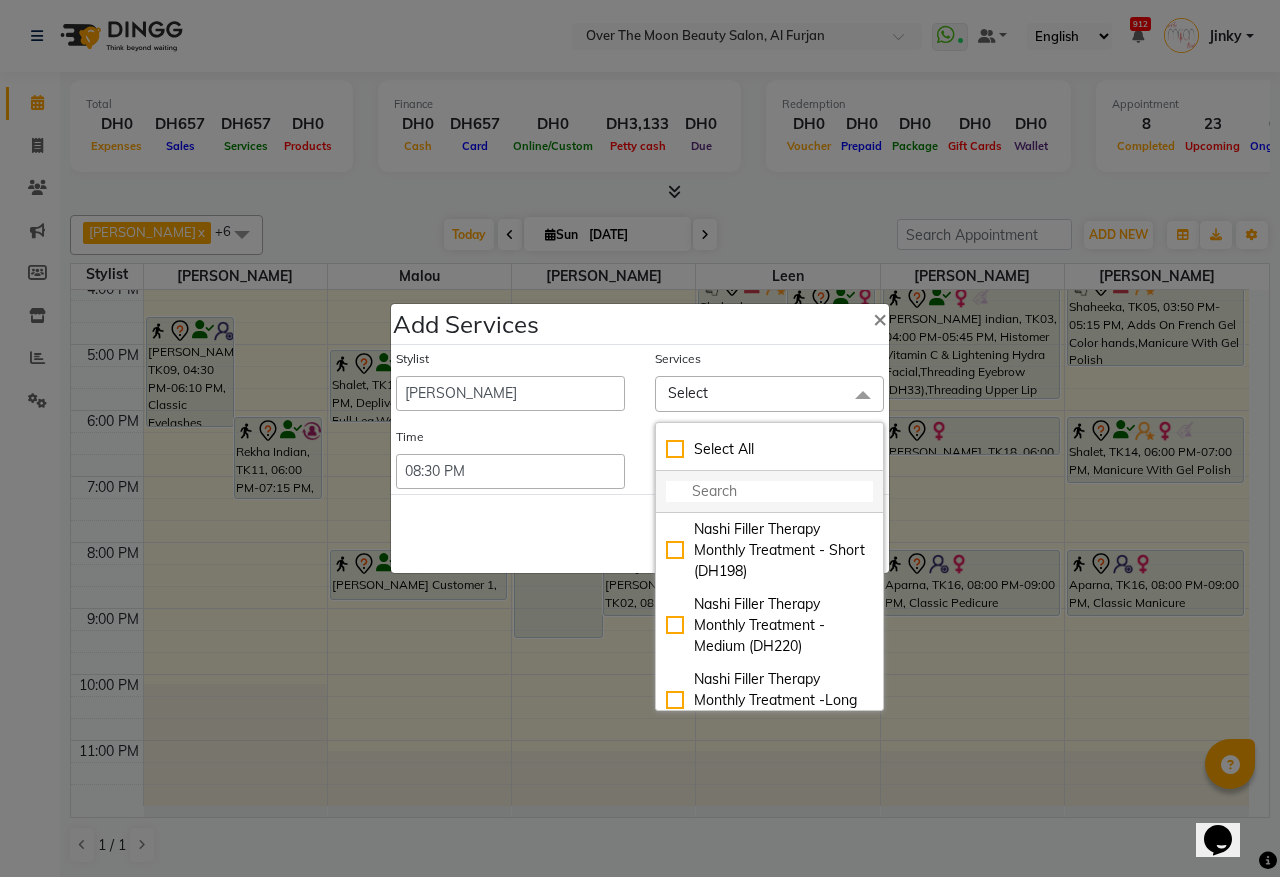 click 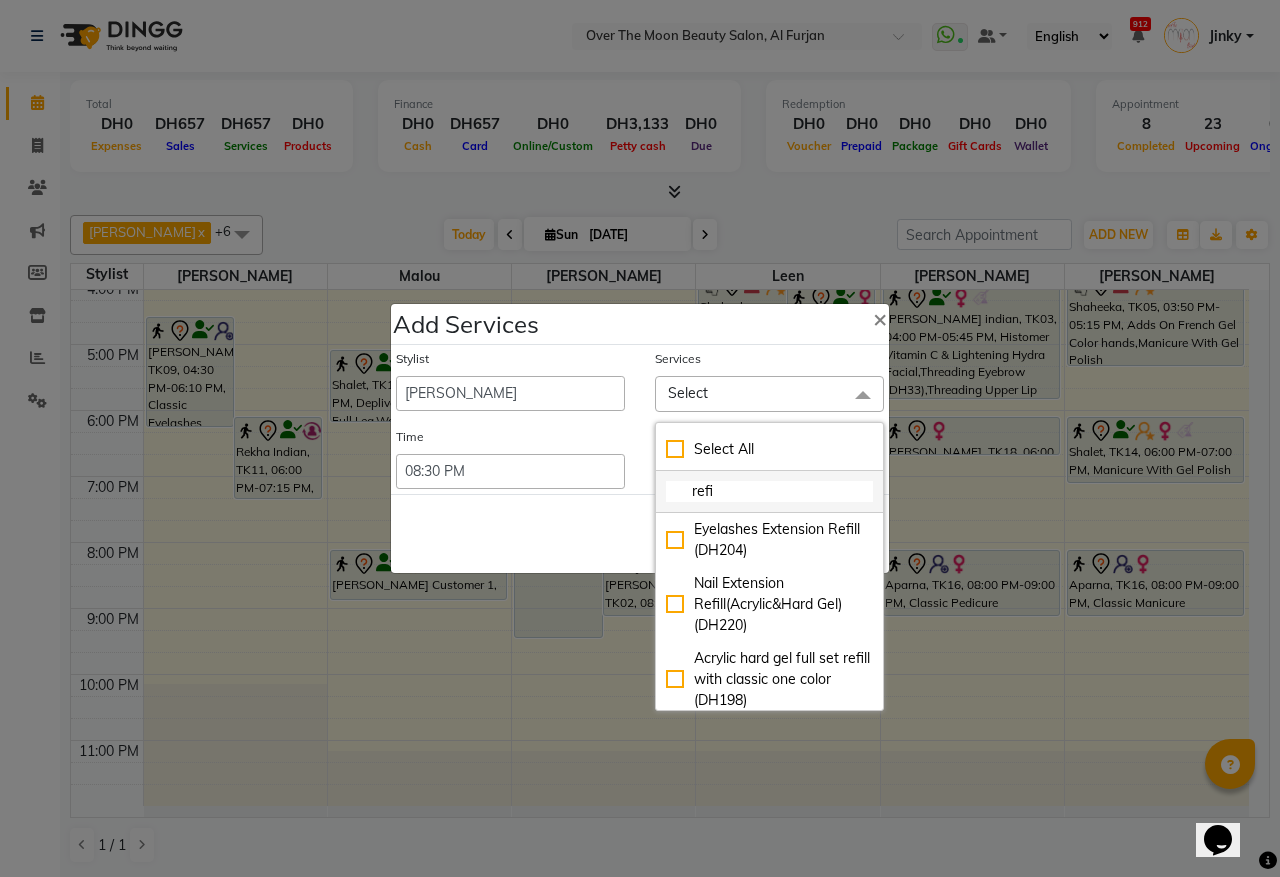 type on "refil" 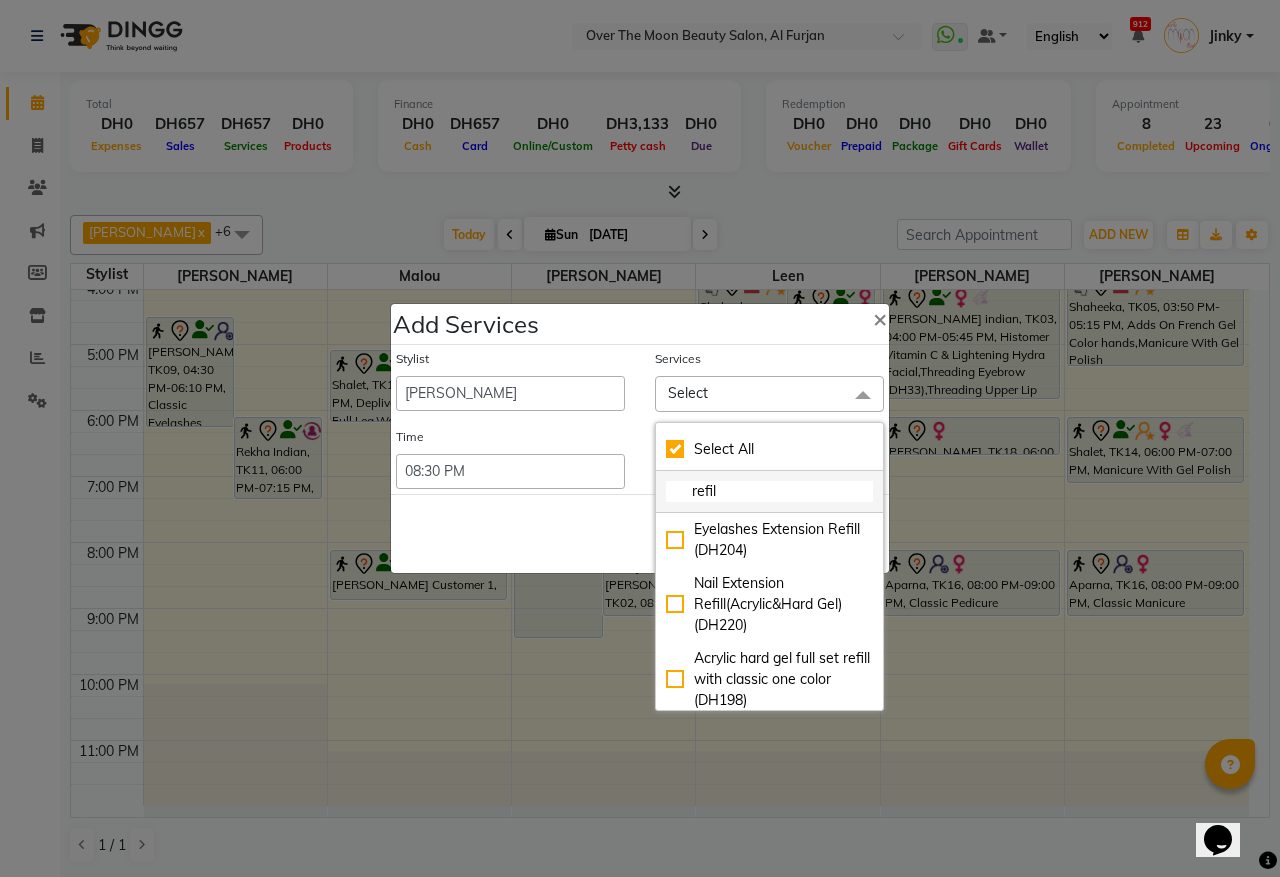 checkbox on "true" 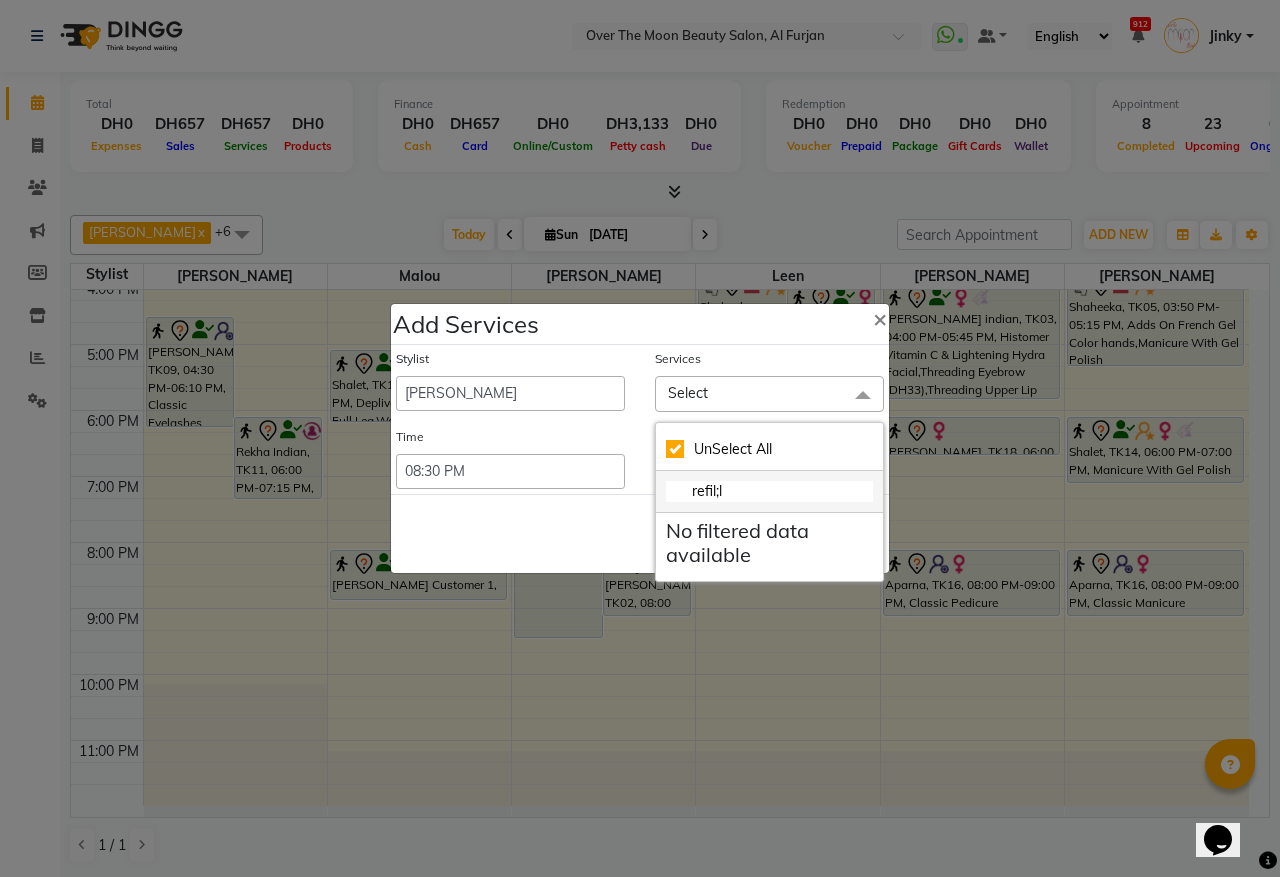 type on "refil;" 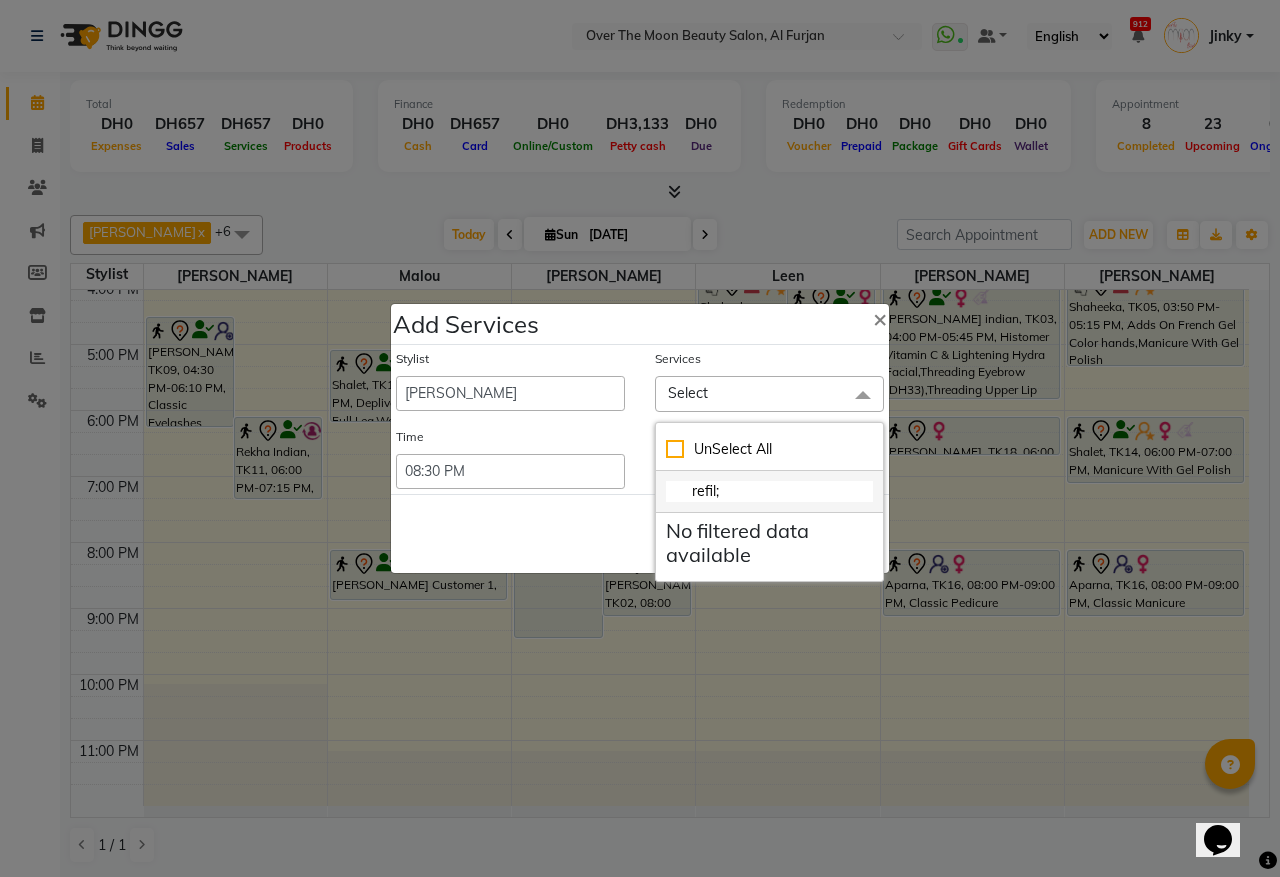 checkbox on "false" 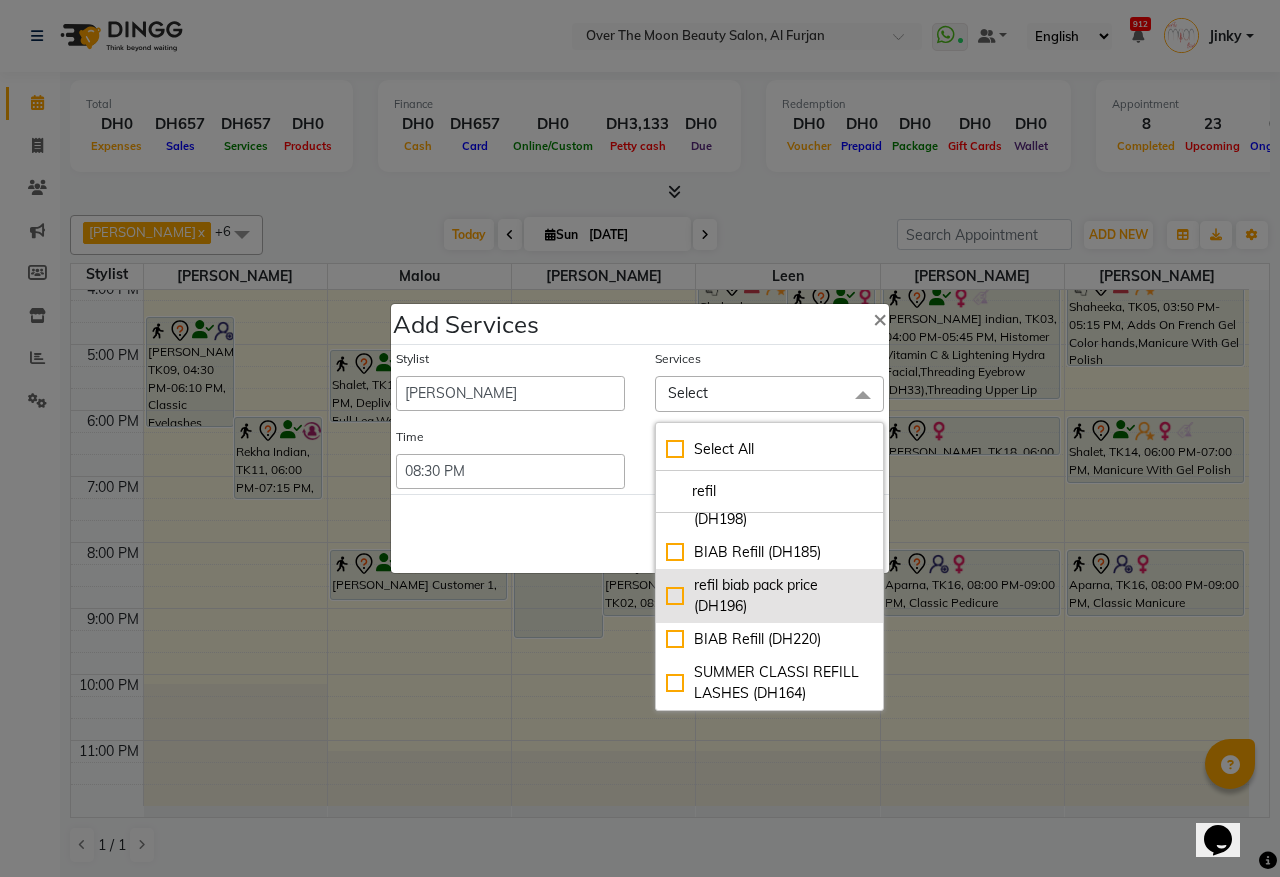 scroll, scrollTop: 0, scrollLeft: 0, axis: both 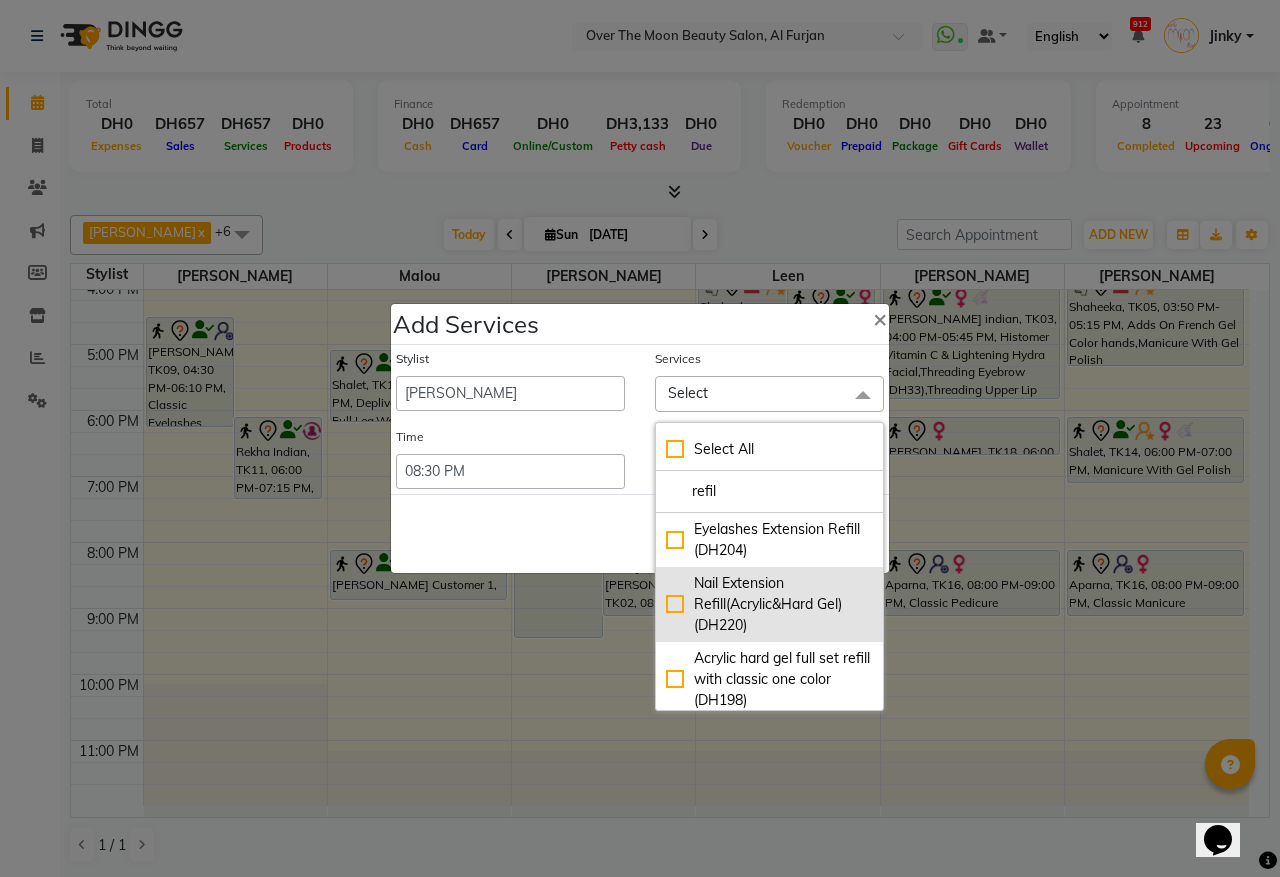type on "refil" 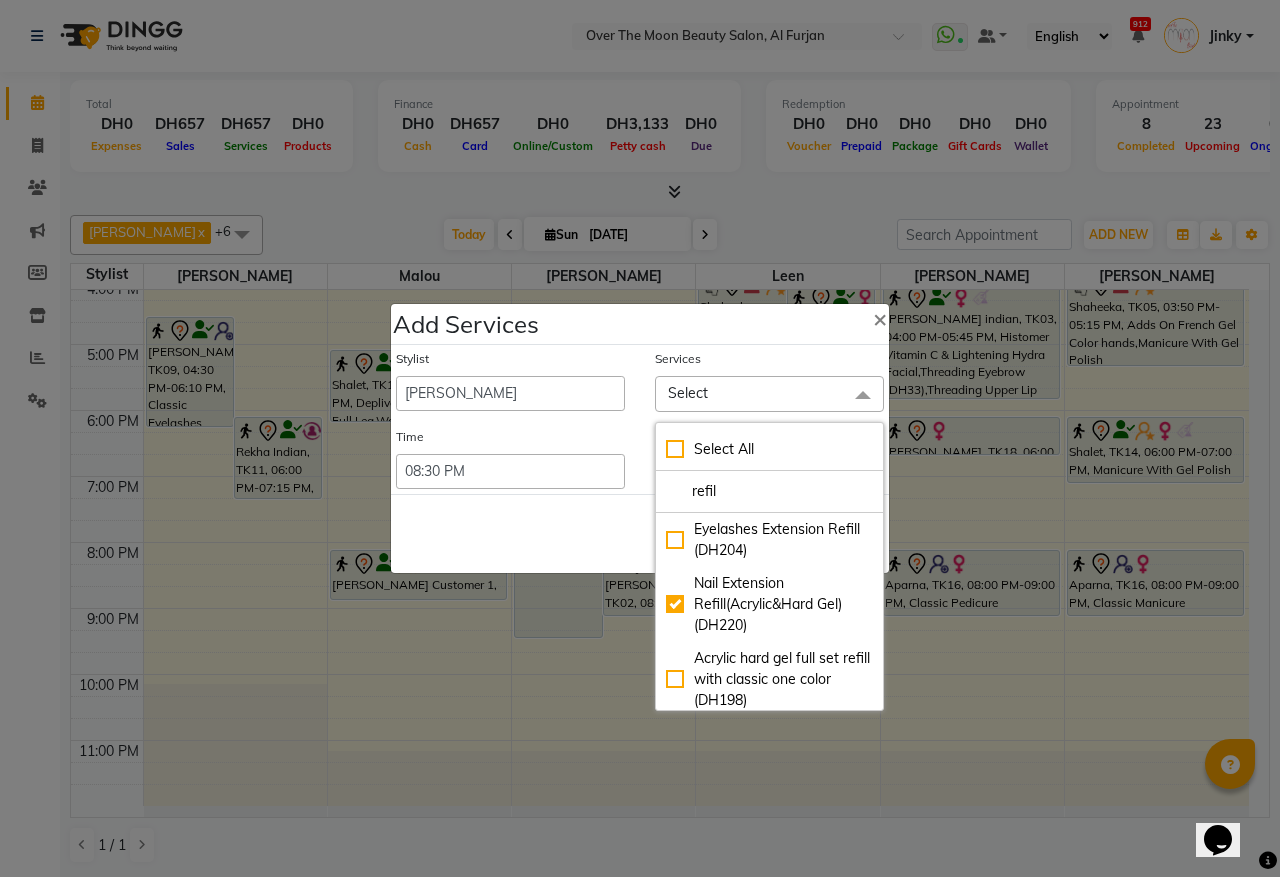 checkbox on "true" 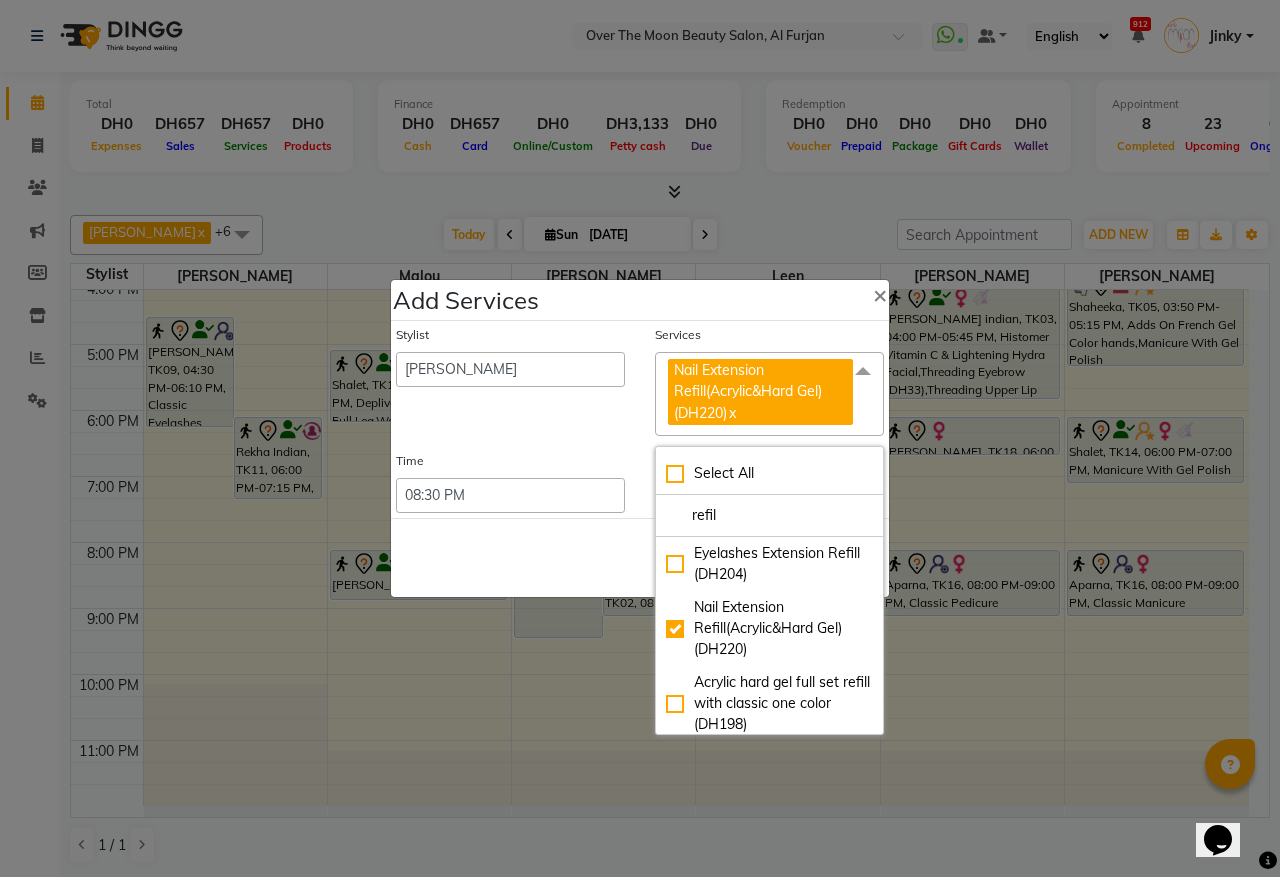 click on "Save   Cancel" 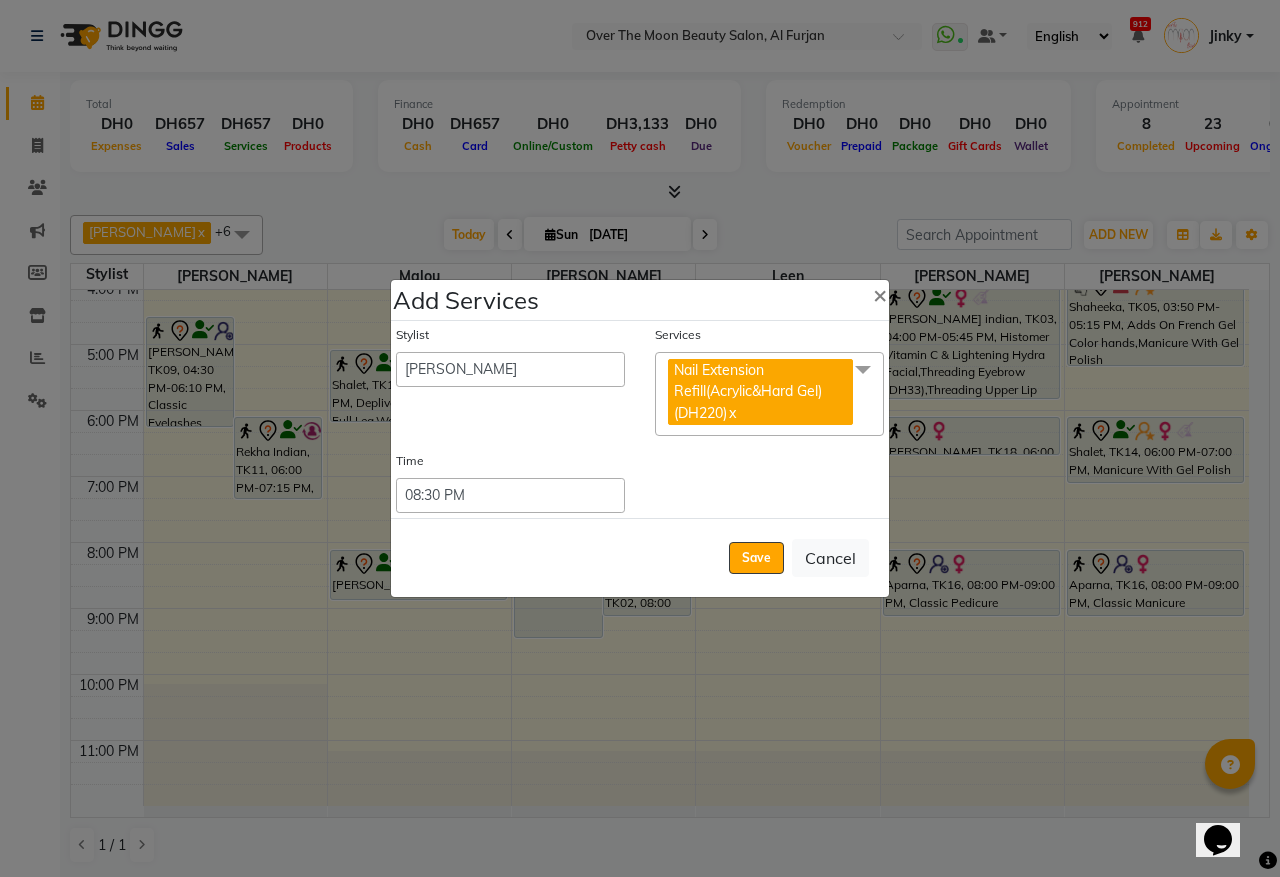 click on "Save" 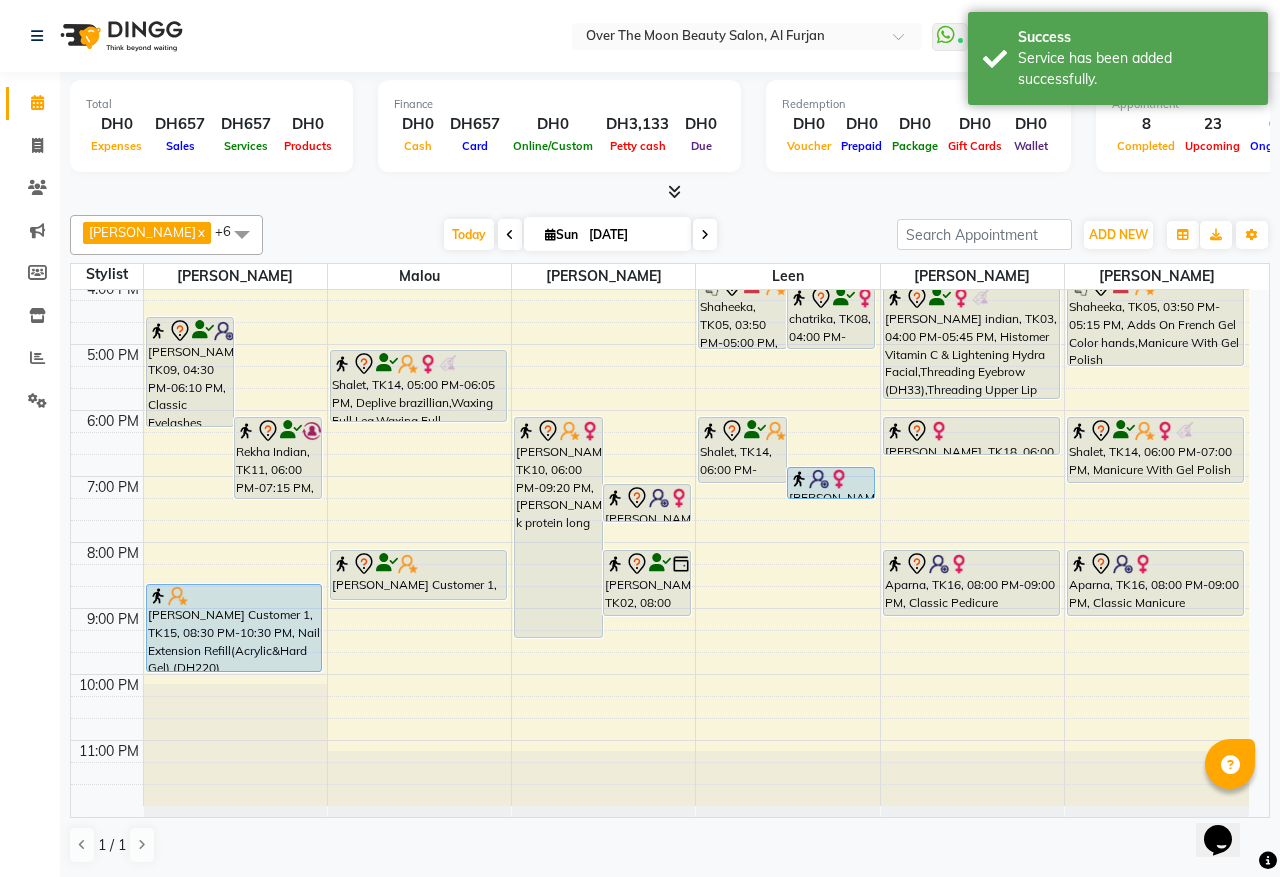 drag, startPoint x: 208, startPoint y: 712, endPoint x: 205, endPoint y: 616, distance: 96.04687 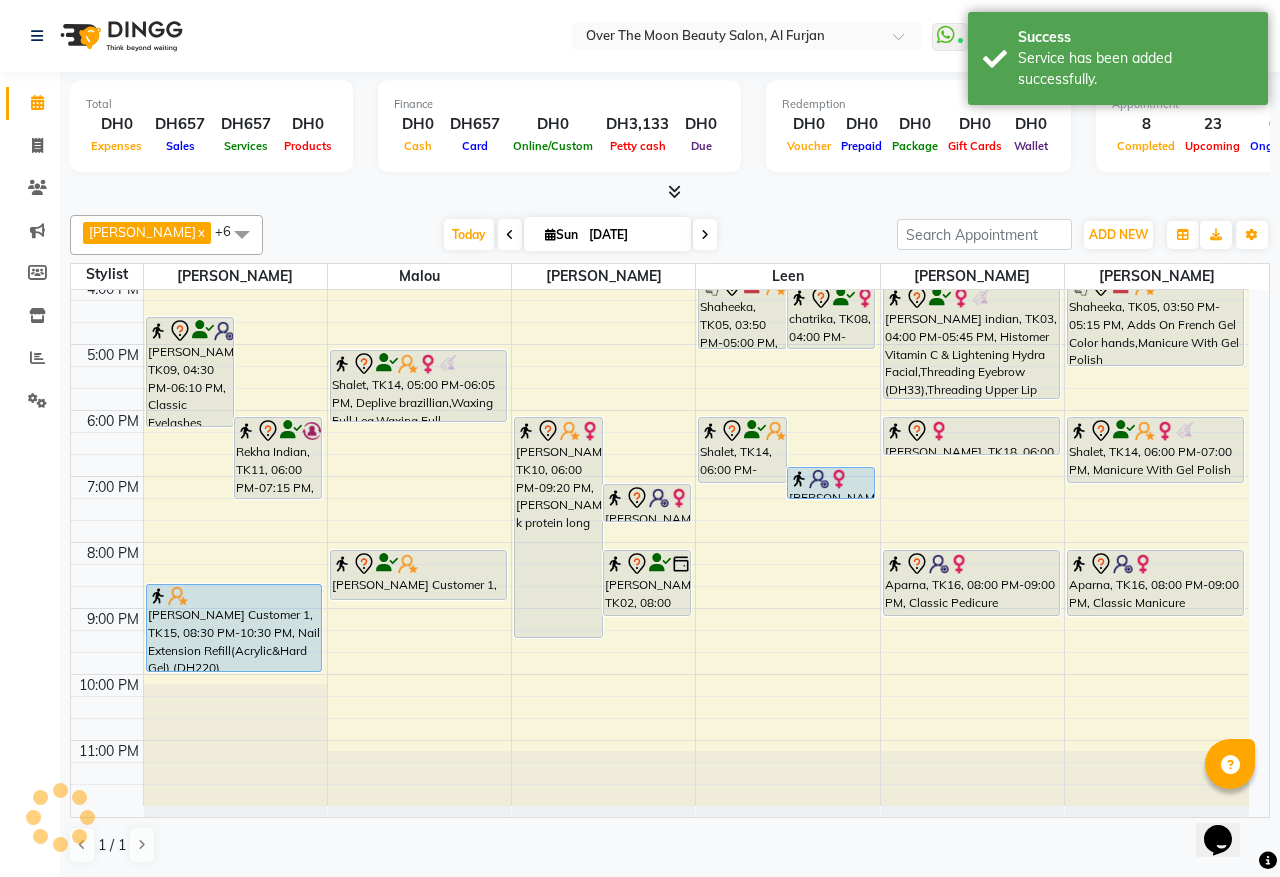 click on "Varsha Customer 1, TK15, 08:30 PM-10:30 PM, Nail Extension Refill(Acrylic&Hard Gel) (DH220)" at bounding box center (234, 628) 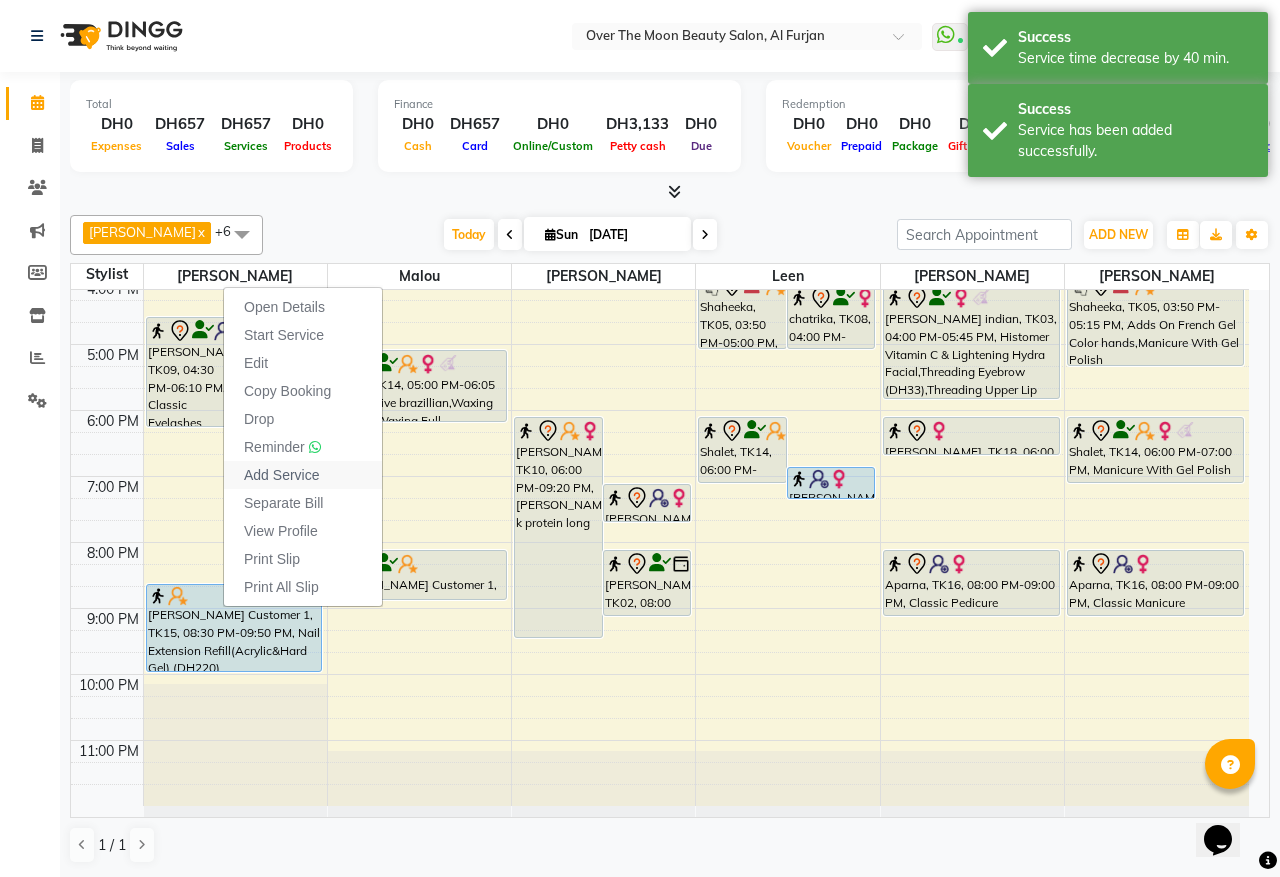 click on "Add Service" at bounding box center (281, 475) 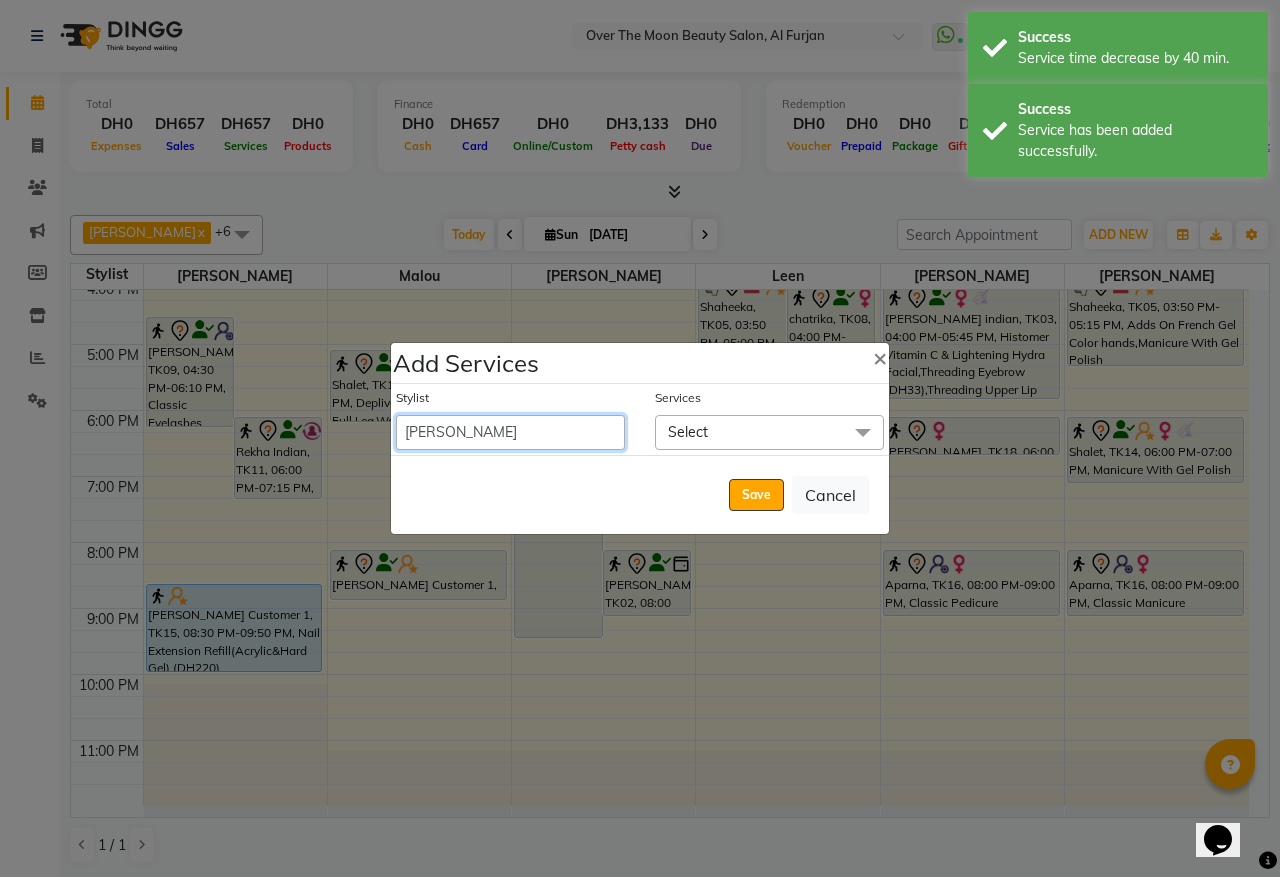 drag, startPoint x: 573, startPoint y: 436, endPoint x: 540, endPoint y: 415, distance: 39.115215 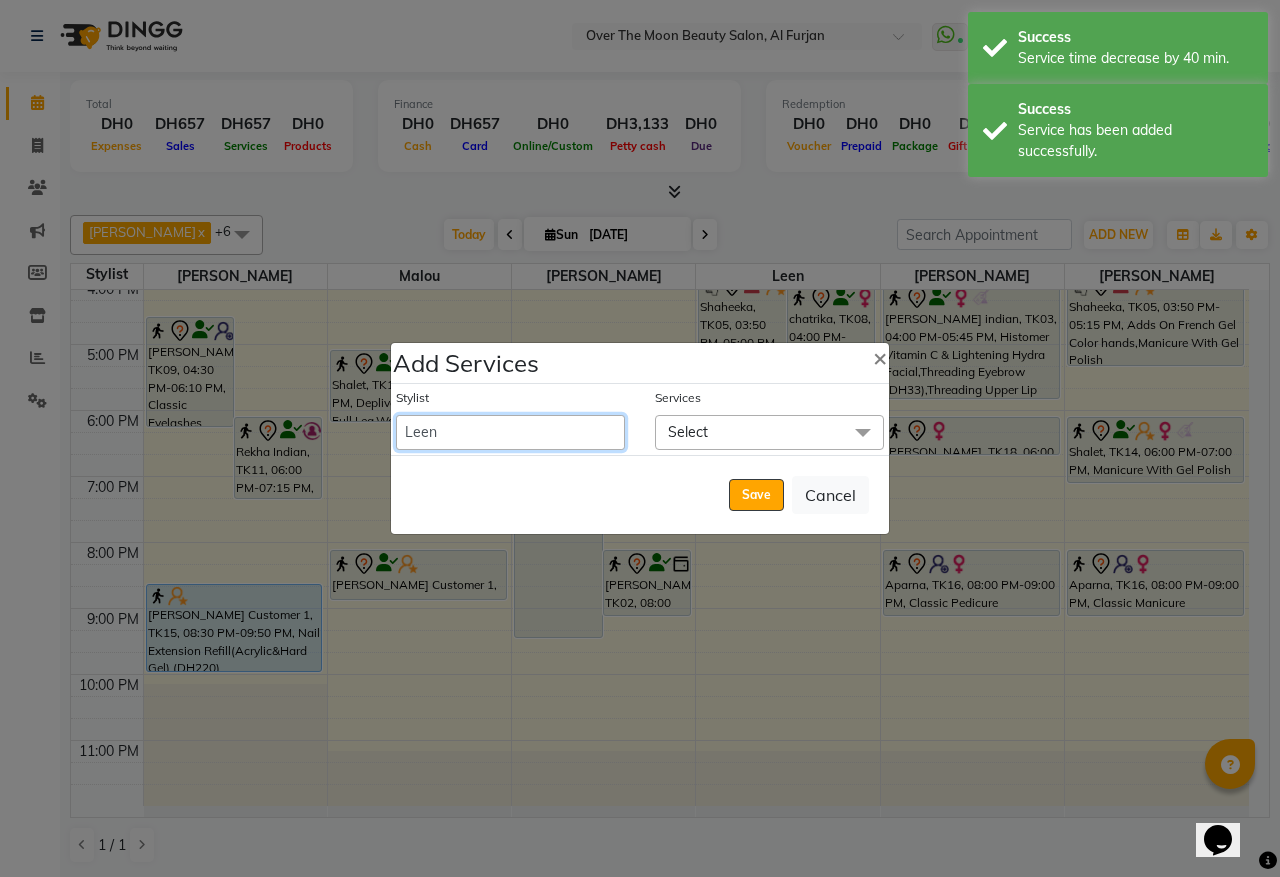 click on "Admin   Bianca   Hadeel   Jeewan   Jinky   Kristi   Leen   Malou   Marketing Account   William" at bounding box center (510, 432) 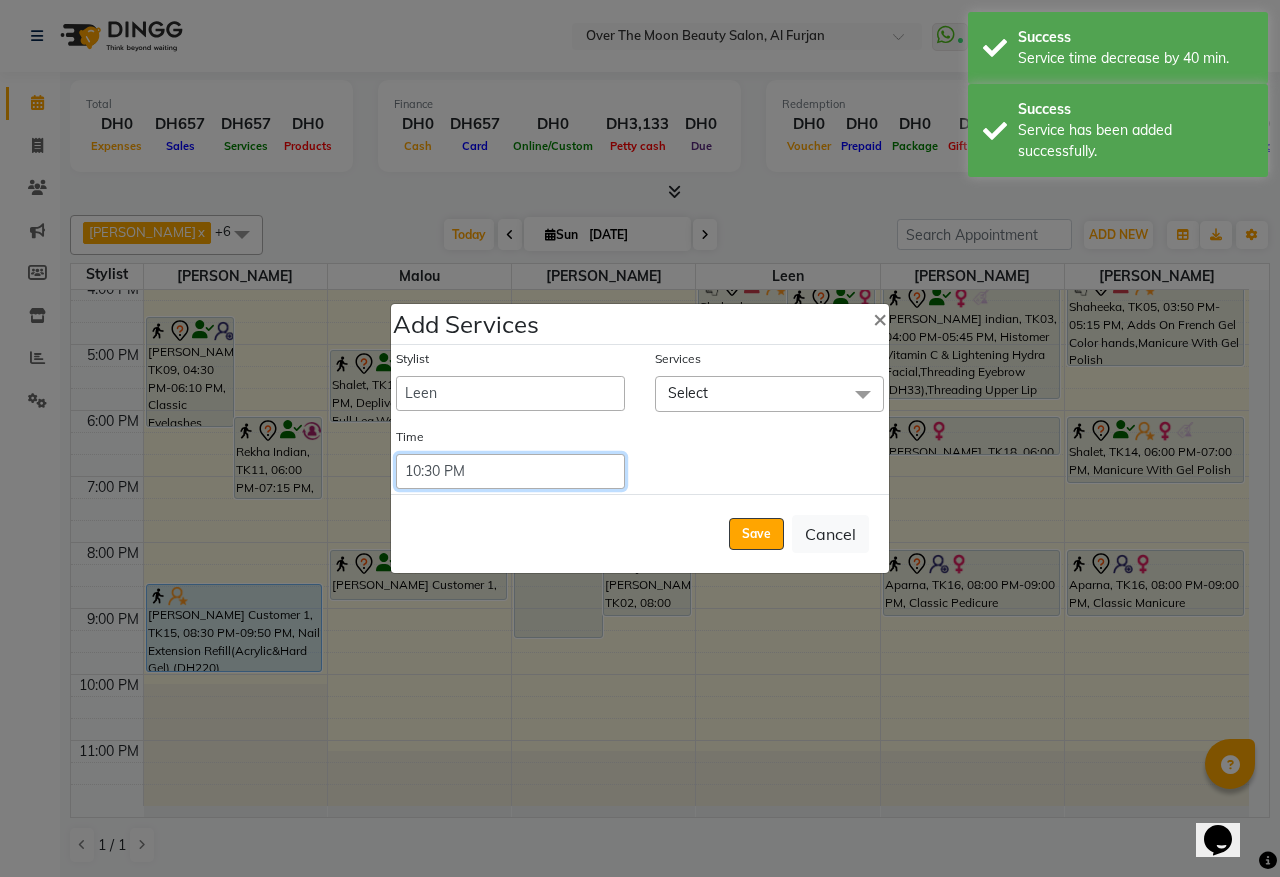 click on "Select 09:00 AM  09:15 AM  09:30 AM  09:45 AM  10:00 AM  10:15 AM  10:30 AM  10:45 AM  11:00 AM  11:15 AM  11:30 AM  11:45 AM  12:00 PM  12:15 PM  12:30 PM  12:45 PM  01:00 PM  01:15 PM  01:30 PM  01:45 PM  02:00 PM  02:15 PM  02:30 PM  02:45 PM  03:00 PM  03:15 PM  03:30 PM  03:45 PM  04:00 PM  04:15 PM  04:30 PM  04:45 PM  05:00 PM  05:15 PM  05:30 PM  05:45 PM  06:00 PM  06:15 PM  06:30 PM  06:45 PM  07:00 PM  07:15 PM  07:30 PM  07:45 PM  08:00 PM  08:15 PM  08:30 PM  08:45 PM  09:00 PM  09:15 PM  09:30 PM  09:45 PM  10:00 PM  10:15 PM  10:30 PM  10:45 PM  11:00 PM  11:15 PM  11:30 PM  11:45 PM  12:00 PM  12:15 PM  12:30 PM  12:45 PM" at bounding box center [510, 471] 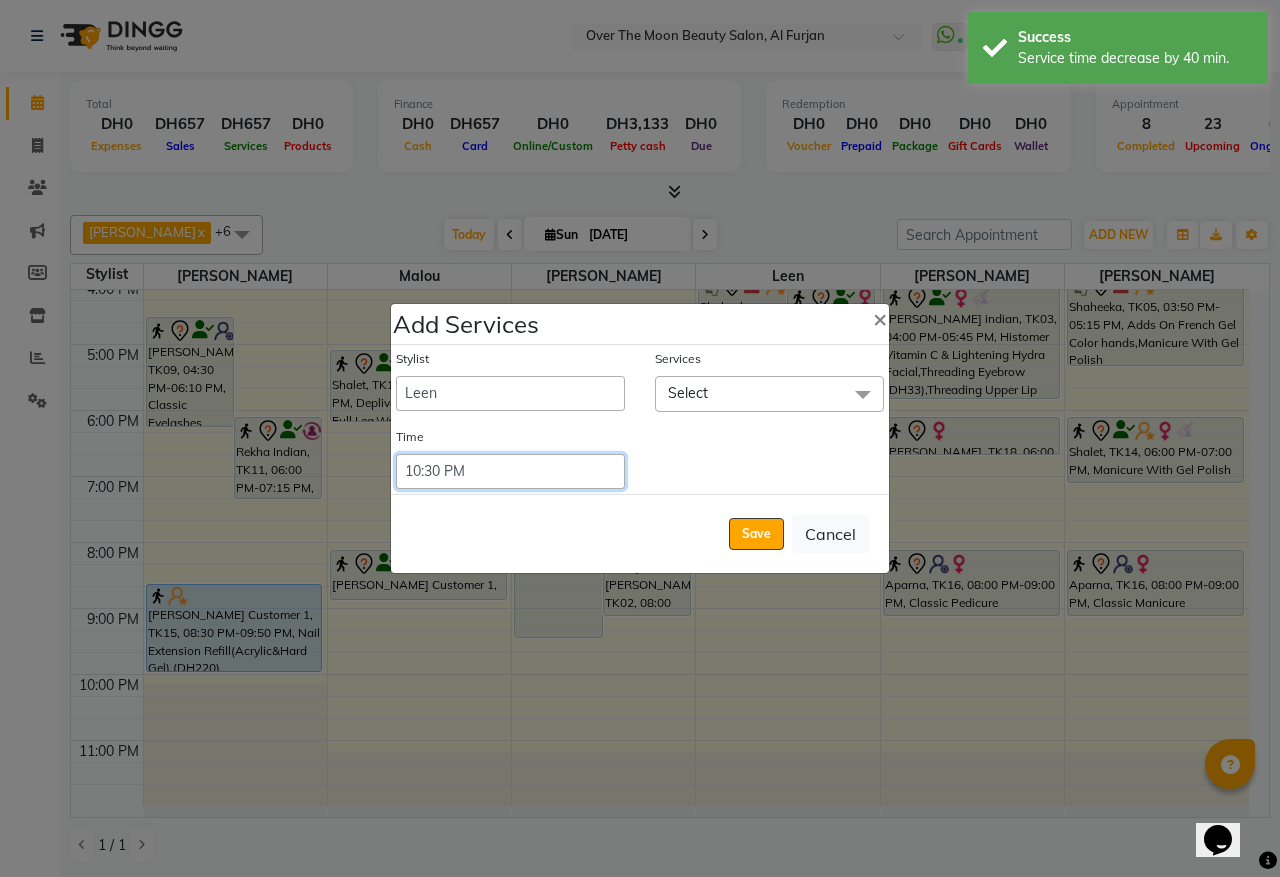 select on "1230" 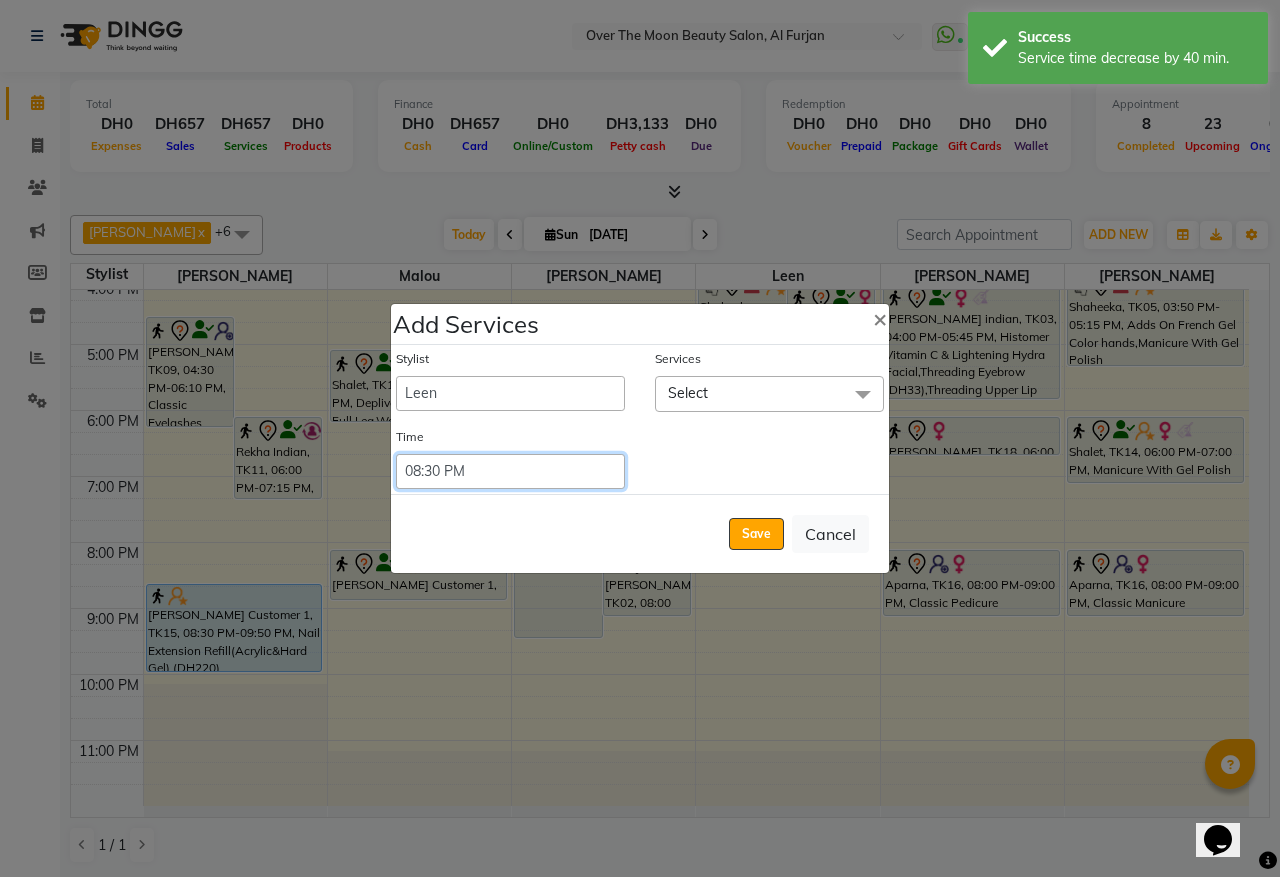 click on "Select 09:00 AM  09:15 AM  09:30 AM  09:45 AM  10:00 AM  10:15 AM  10:30 AM  10:45 AM  11:00 AM  11:15 AM  11:30 AM  11:45 AM  12:00 PM  12:15 PM  12:30 PM  12:45 PM  01:00 PM  01:15 PM  01:30 PM  01:45 PM  02:00 PM  02:15 PM  02:30 PM  02:45 PM  03:00 PM  03:15 PM  03:30 PM  03:45 PM  04:00 PM  04:15 PM  04:30 PM  04:45 PM  05:00 PM  05:15 PM  05:30 PM  05:45 PM  06:00 PM  06:15 PM  06:30 PM  06:45 PM  07:00 PM  07:15 PM  07:30 PM  07:45 PM  08:00 PM  08:15 PM  08:30 PM  08:45 PM  09:00 PM  09:15 PM  09:30 PM  09:45 PM  10:00 PM  10:15 PM  10:30 PM  10:45 PM  11:00 PM  11:15 PM  11:30 PM  11:45 PM  12:00 PM  12:15 PM  12:30 PM  12:45 PM" at bounding box center (510, 471) 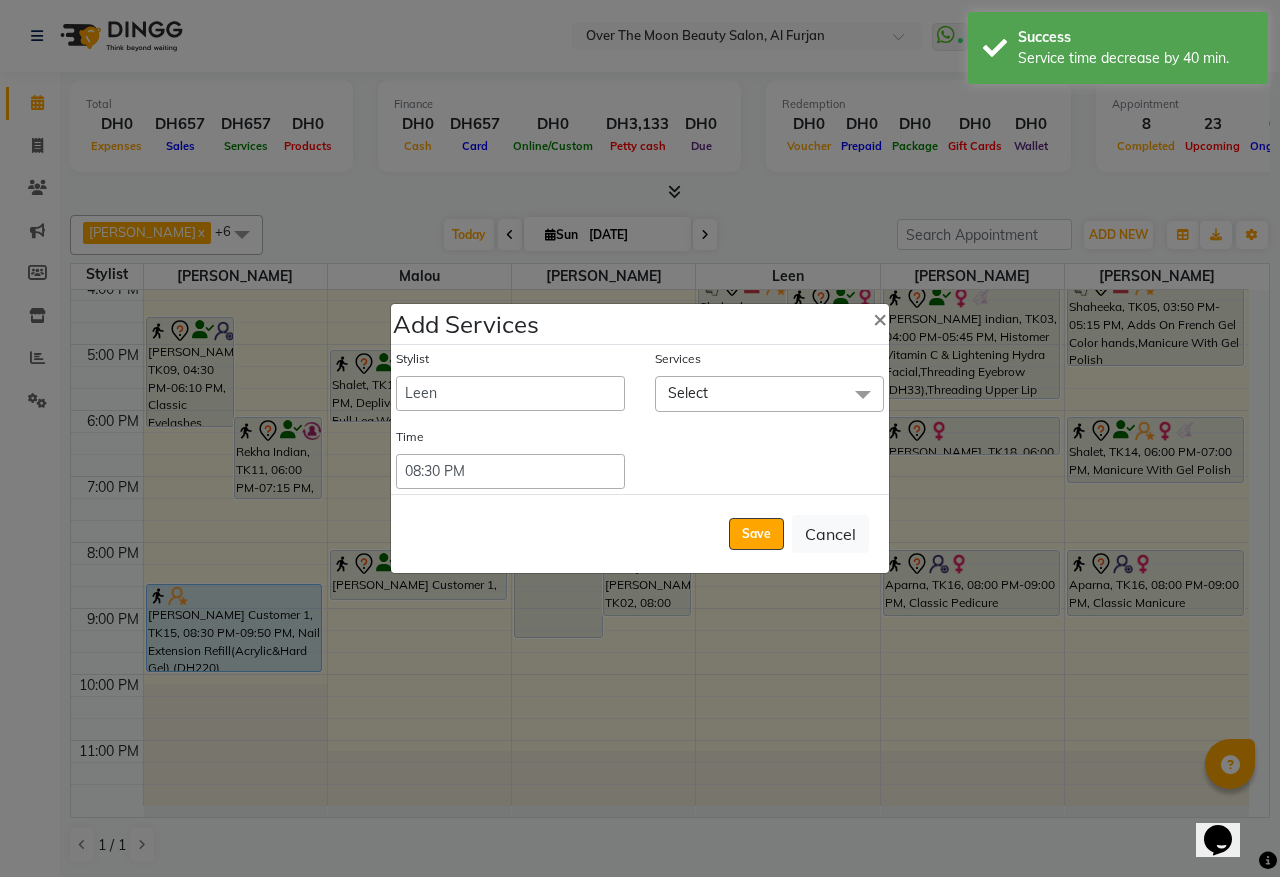 click on "Select" 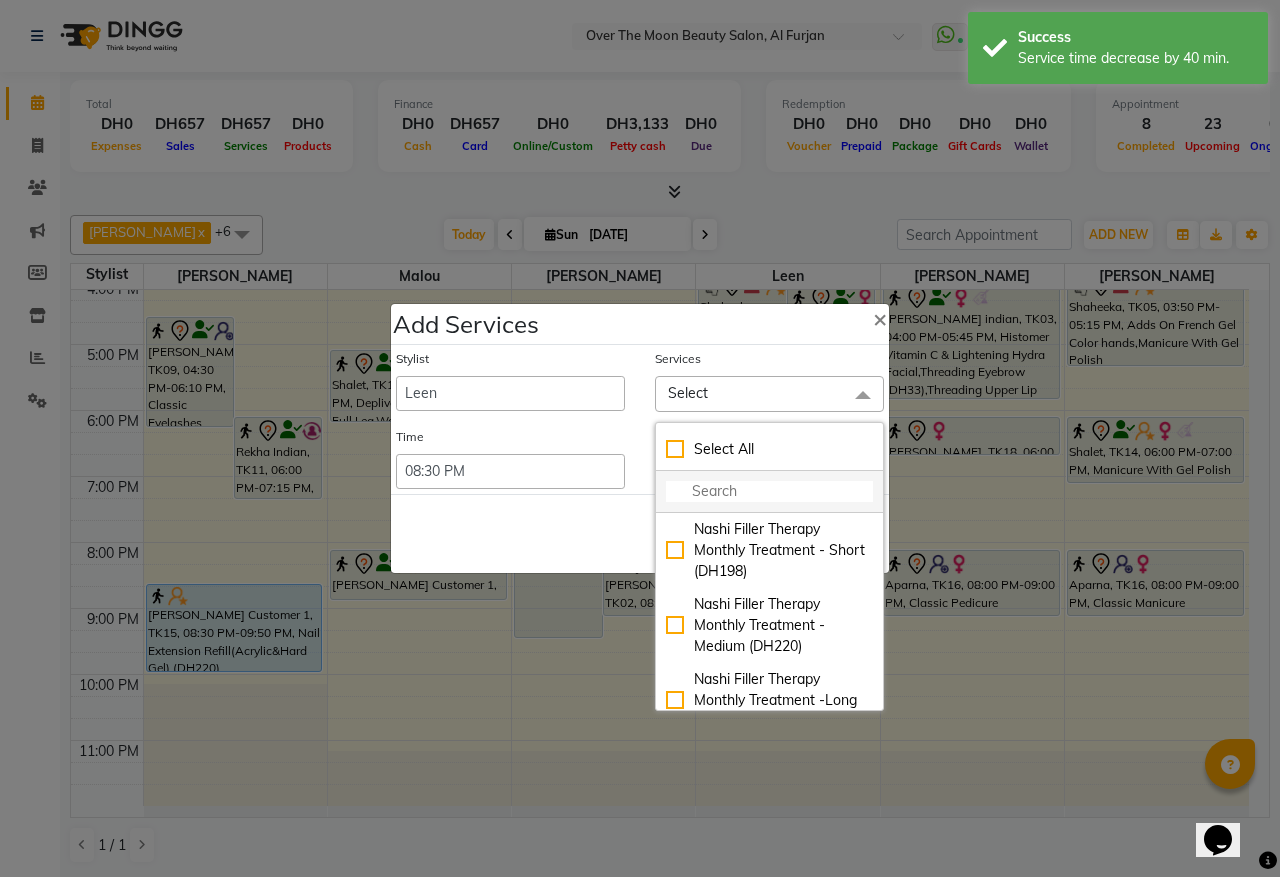 click 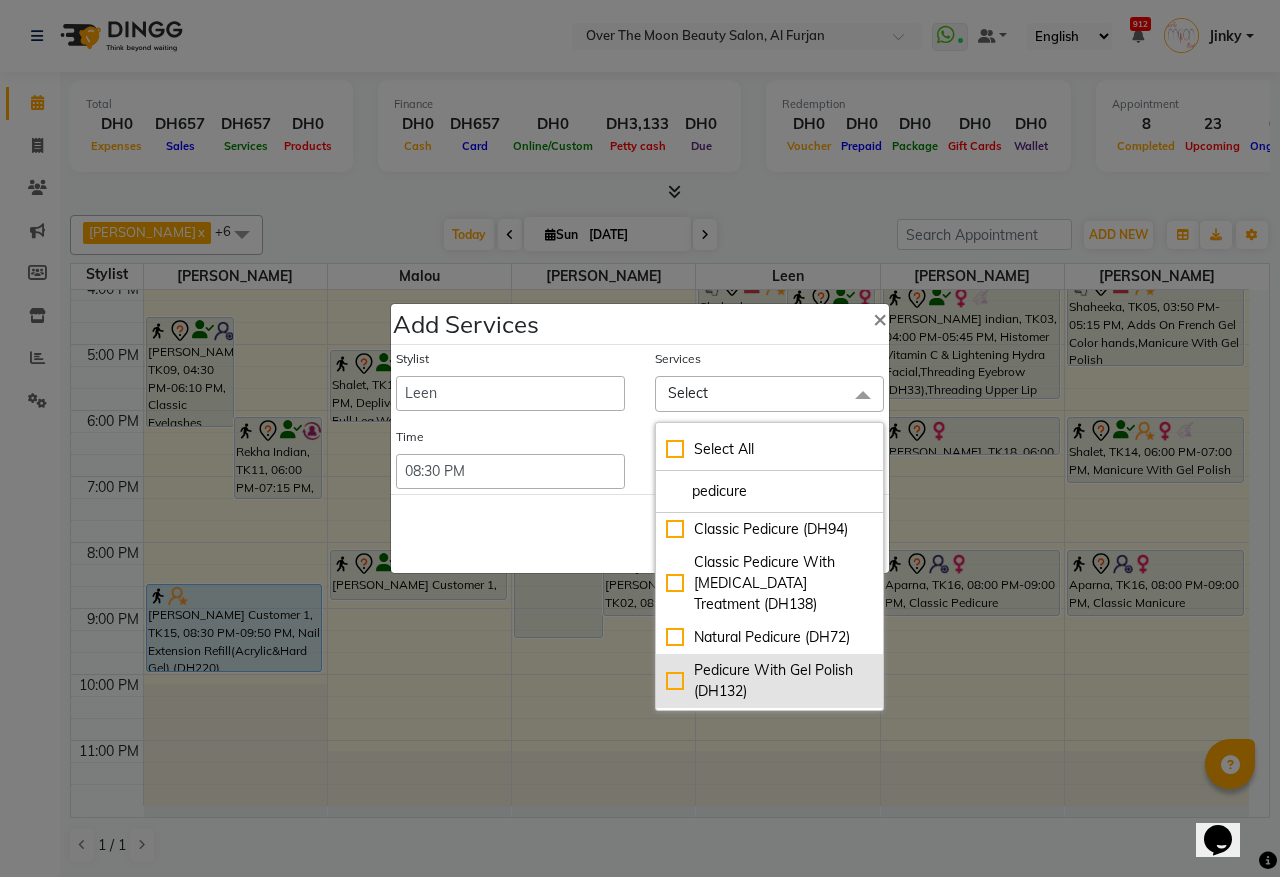 type on "pedicure" 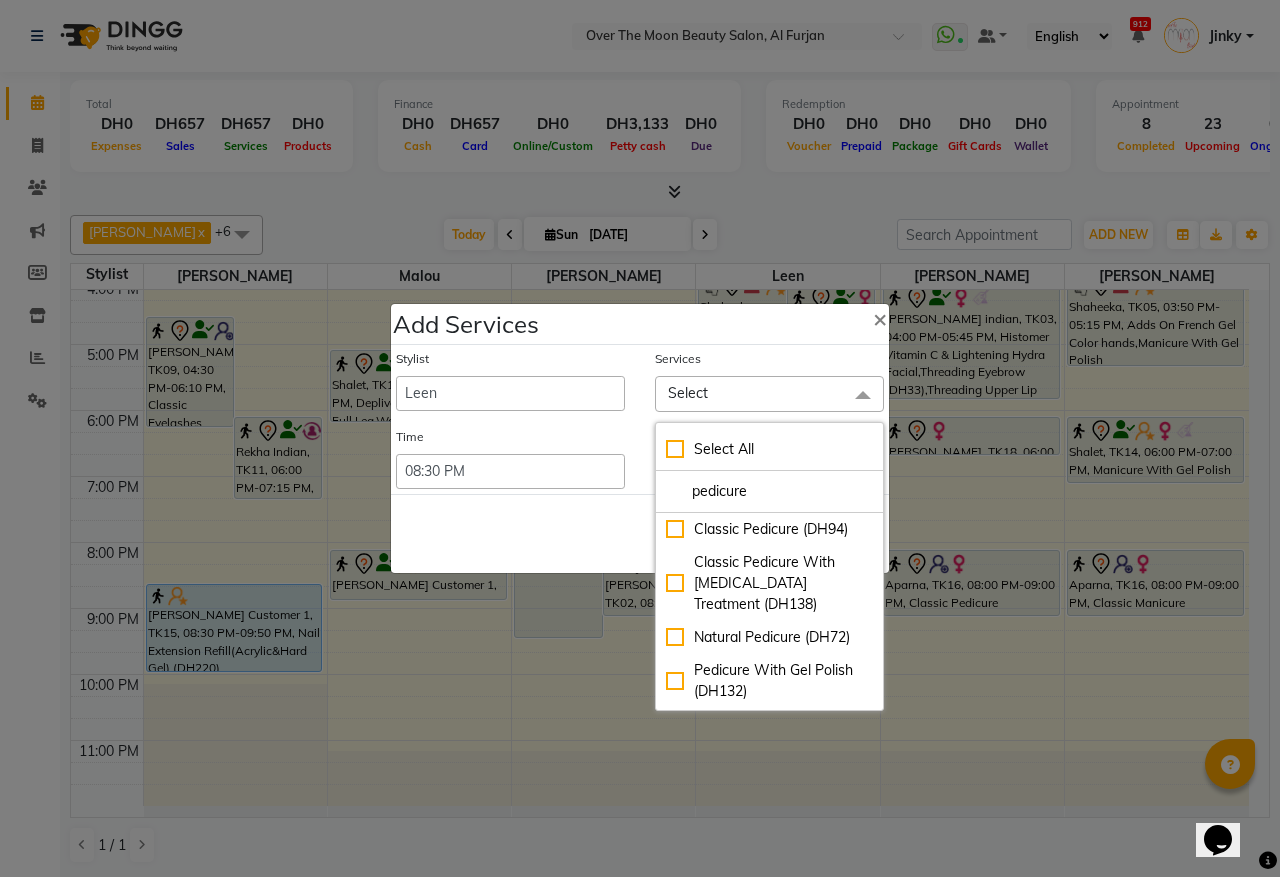 drag, startPoint x: 663, startPoint y: 680, endPoint x: 600, endPoint y: 646, distance: 71.5891 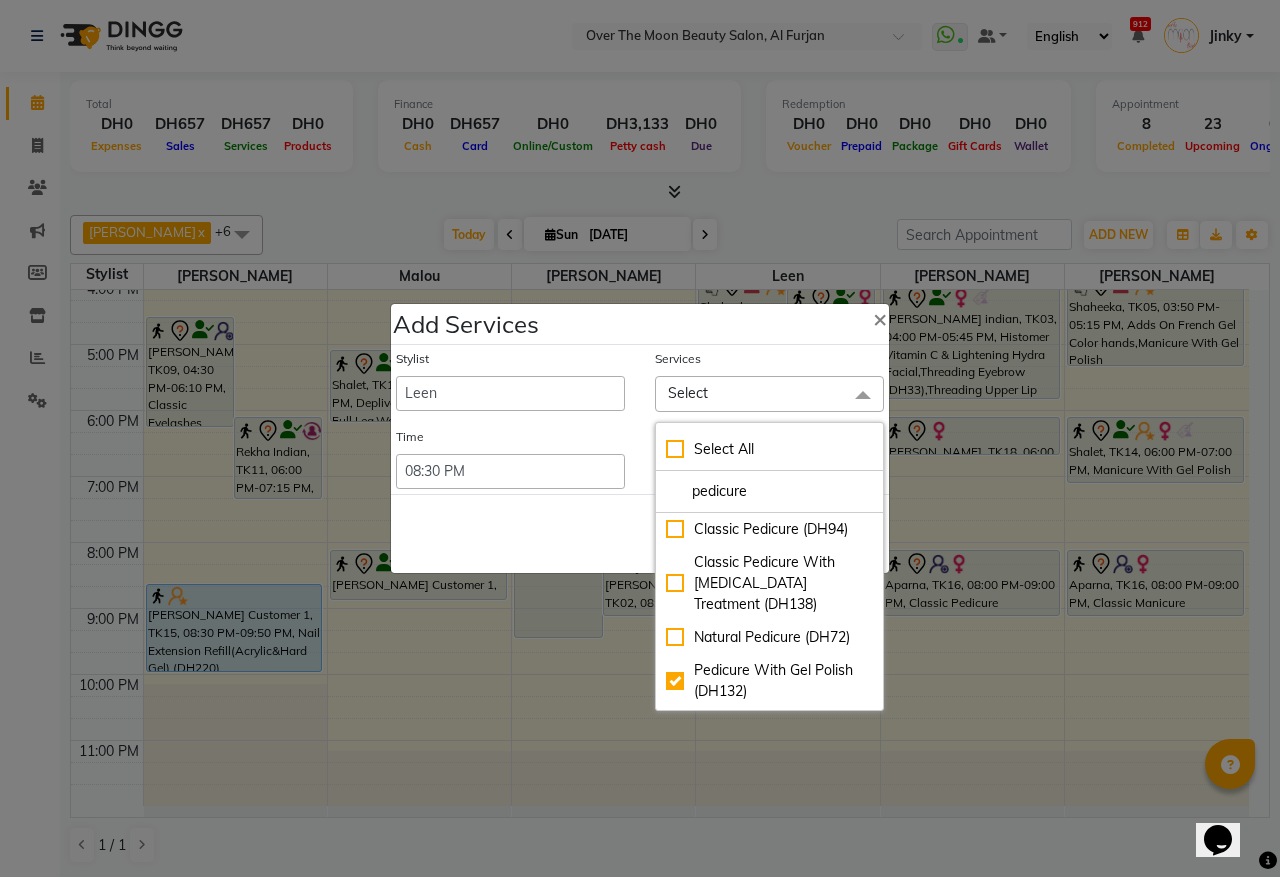 checkbox on "true" 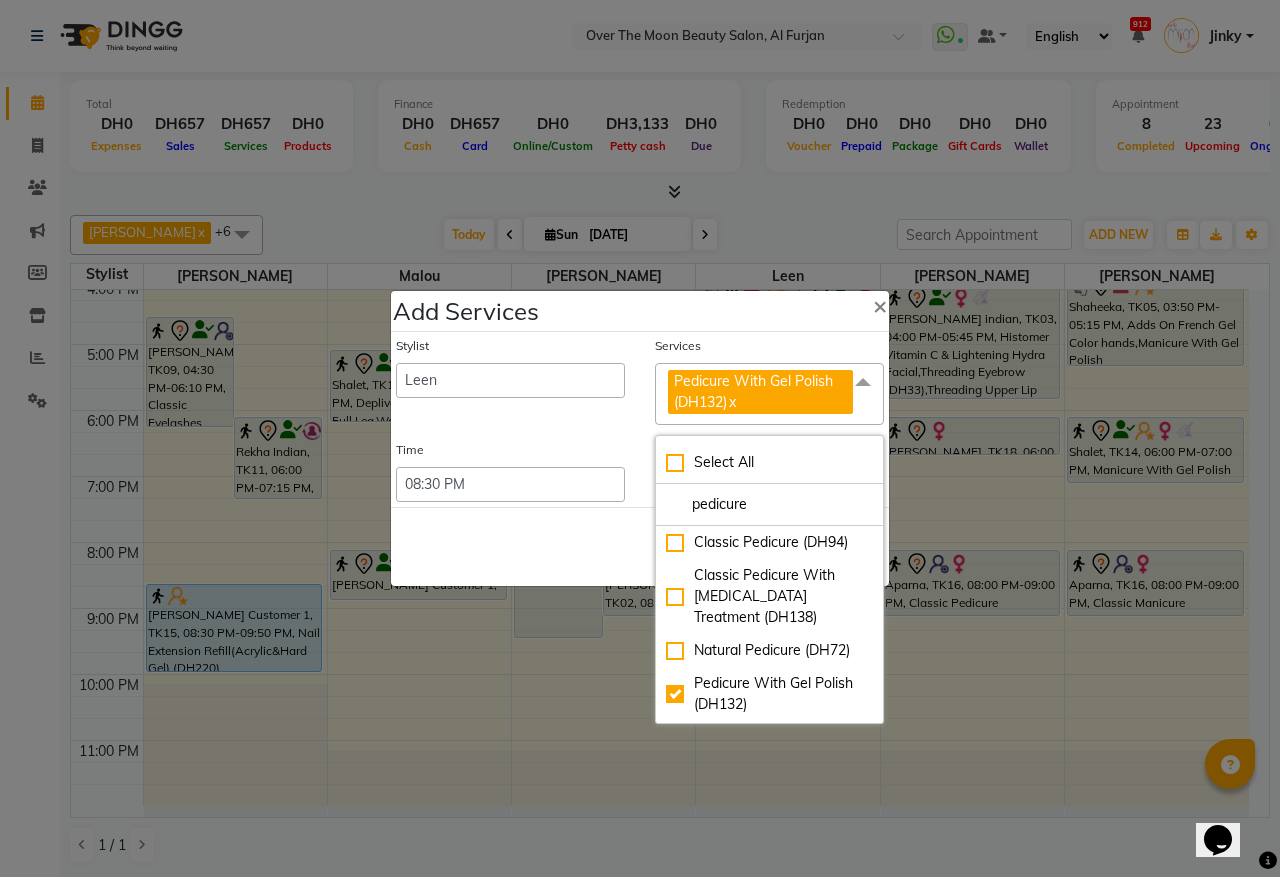 click on "Save   Cancel" 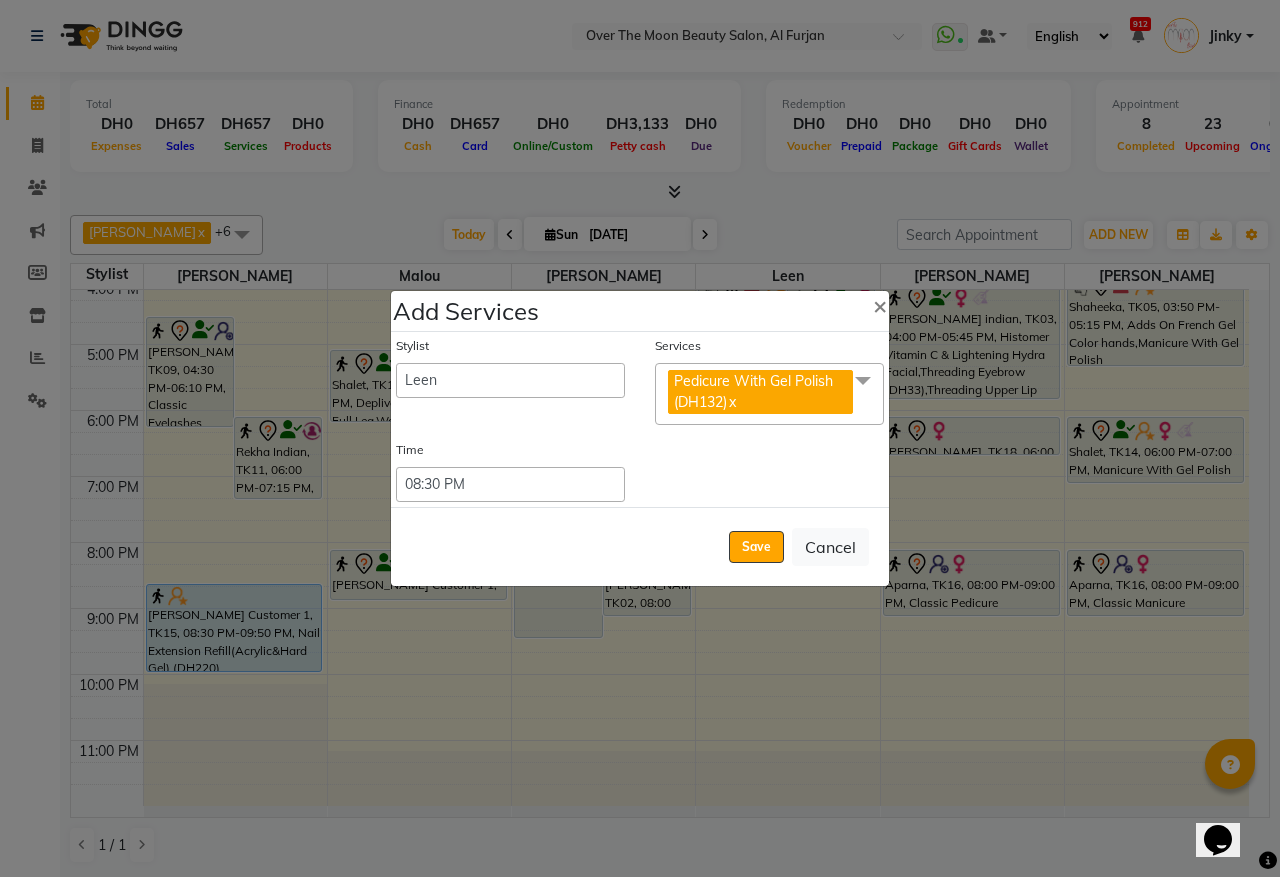drag, startPoint x: 743, startPoint y: 546, endPoint x: 726, endPoint y: 532, distance: 22.022715 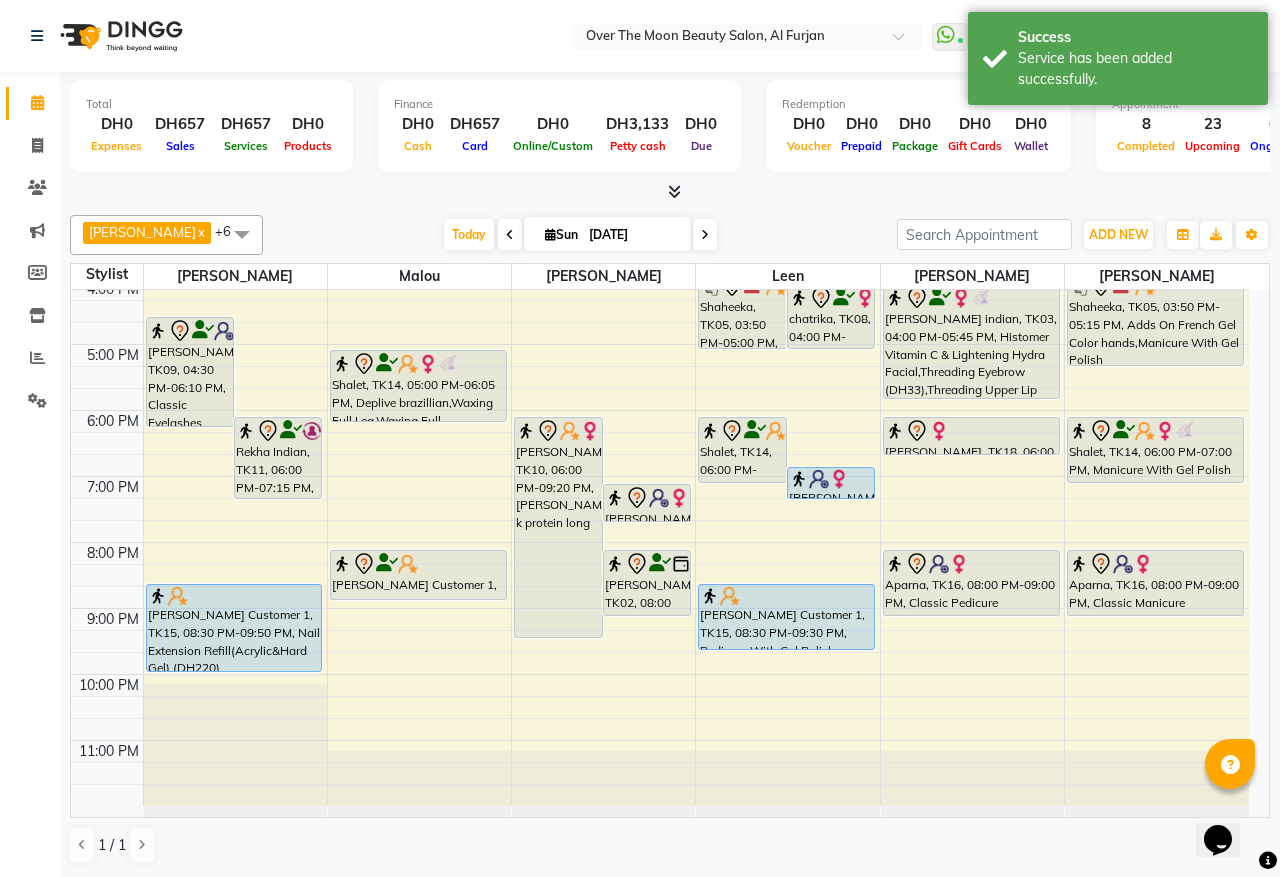 click on "[PERSON_NAME] Customer 1, TK15, 08:30 PM-09:50 PM, Nail Extension Refill(Acrylic&Hard Gel) (DH220)" at bounding box center (234, 628) 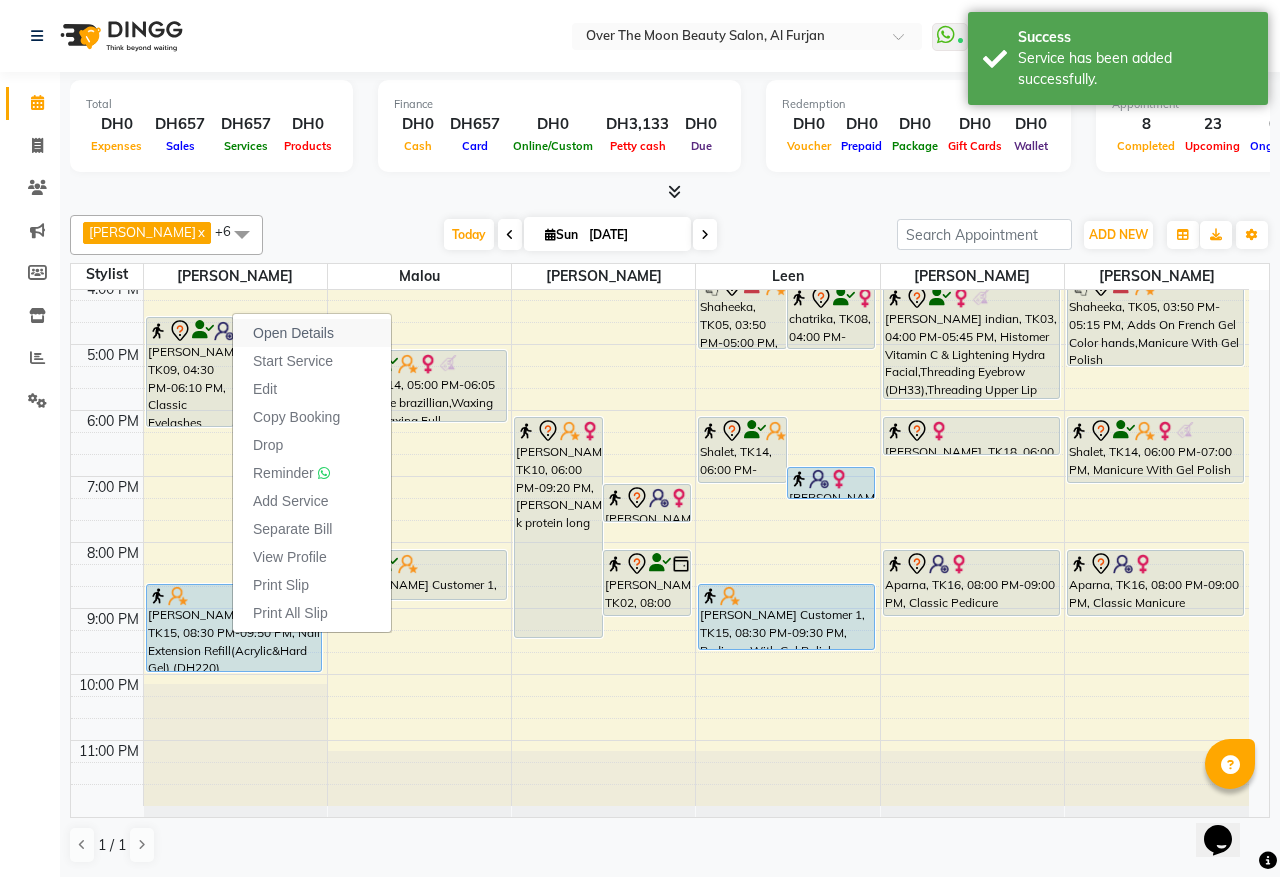 click on "Open Details" at bounding box center (312, 333) 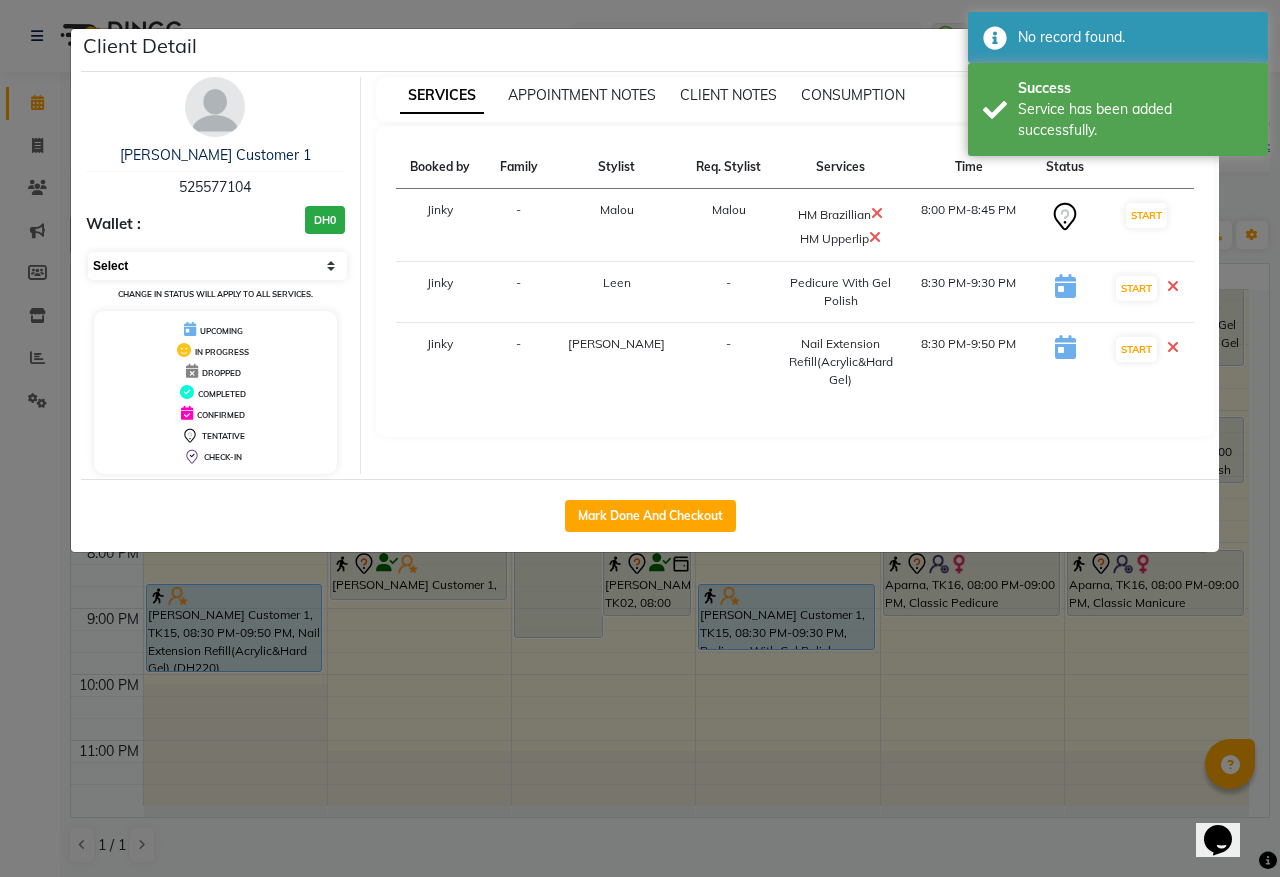 click on "Select IN SERVICE CONFIRMED TENTATIVE CHECK IN MARK DONE DROPPED UPCOMING" at bounding box center [217, 266] 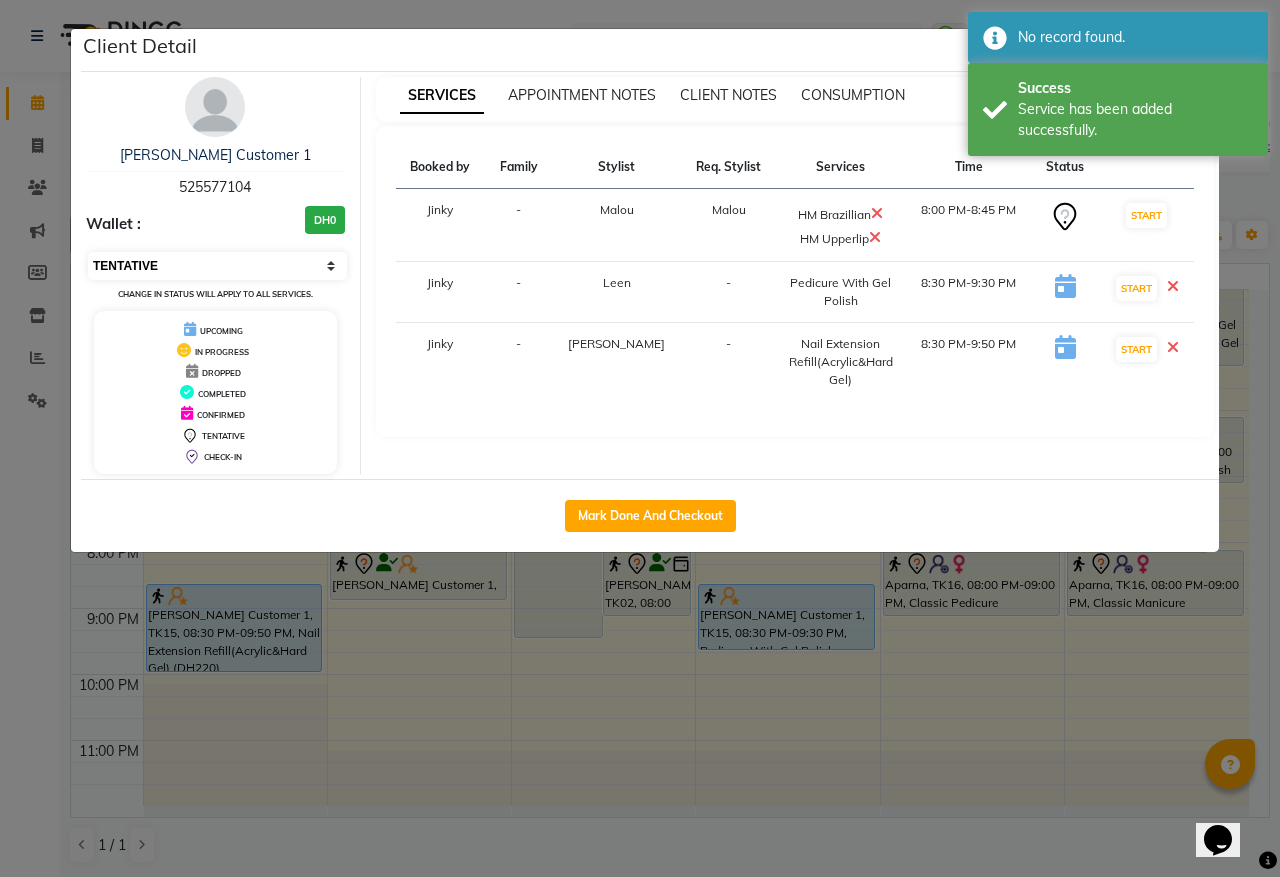 click on "Select IN SERVICE CONFIRMED TENTATIVE CHECK IN MARK DONE DROPPED UPCOMING" at bounding box center [217, 266] 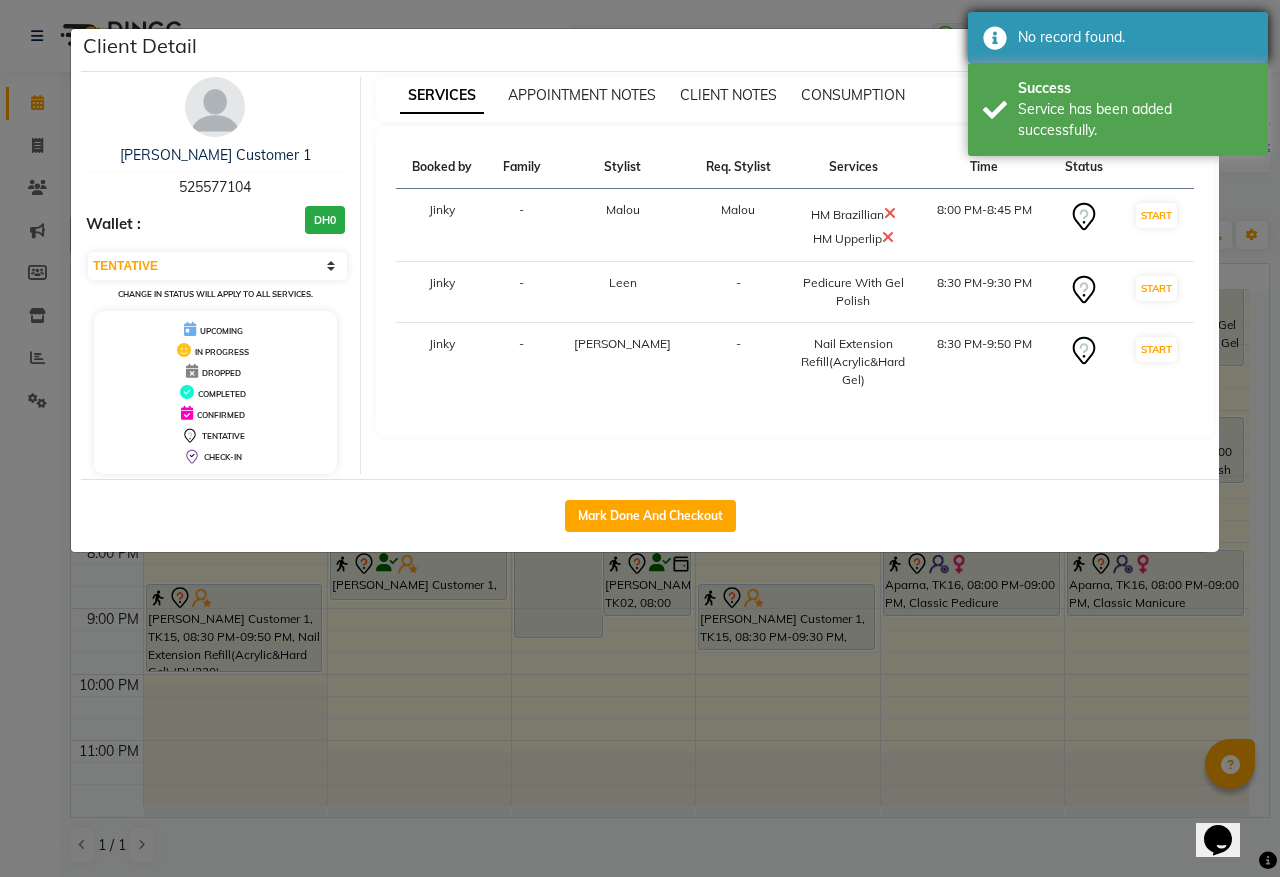 drag, startPoint x: 1061, startPoint y: 117, endPoint x: 1076, endPoint y: 57, distance: 61.846584 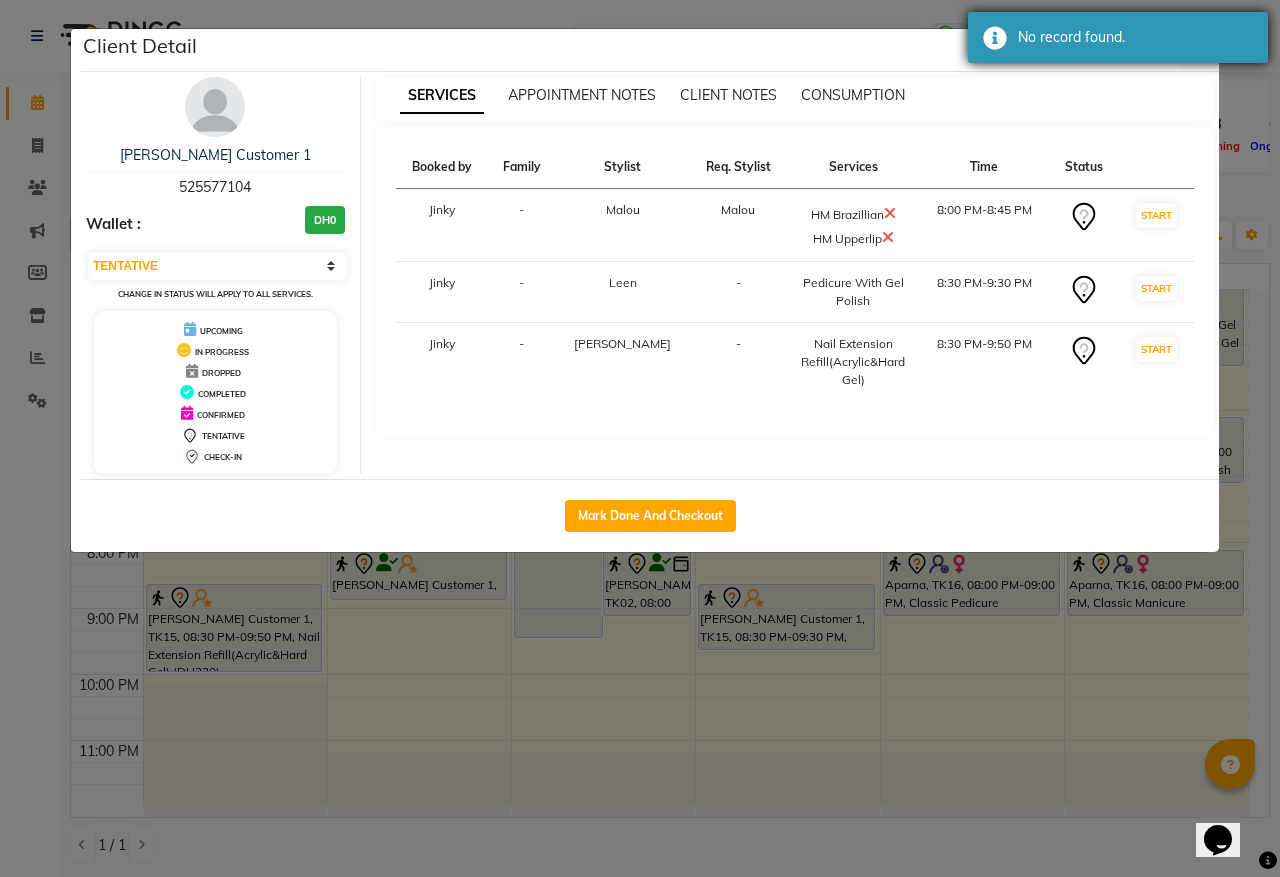 click on "No record found." at bounding box center [1135, 37] 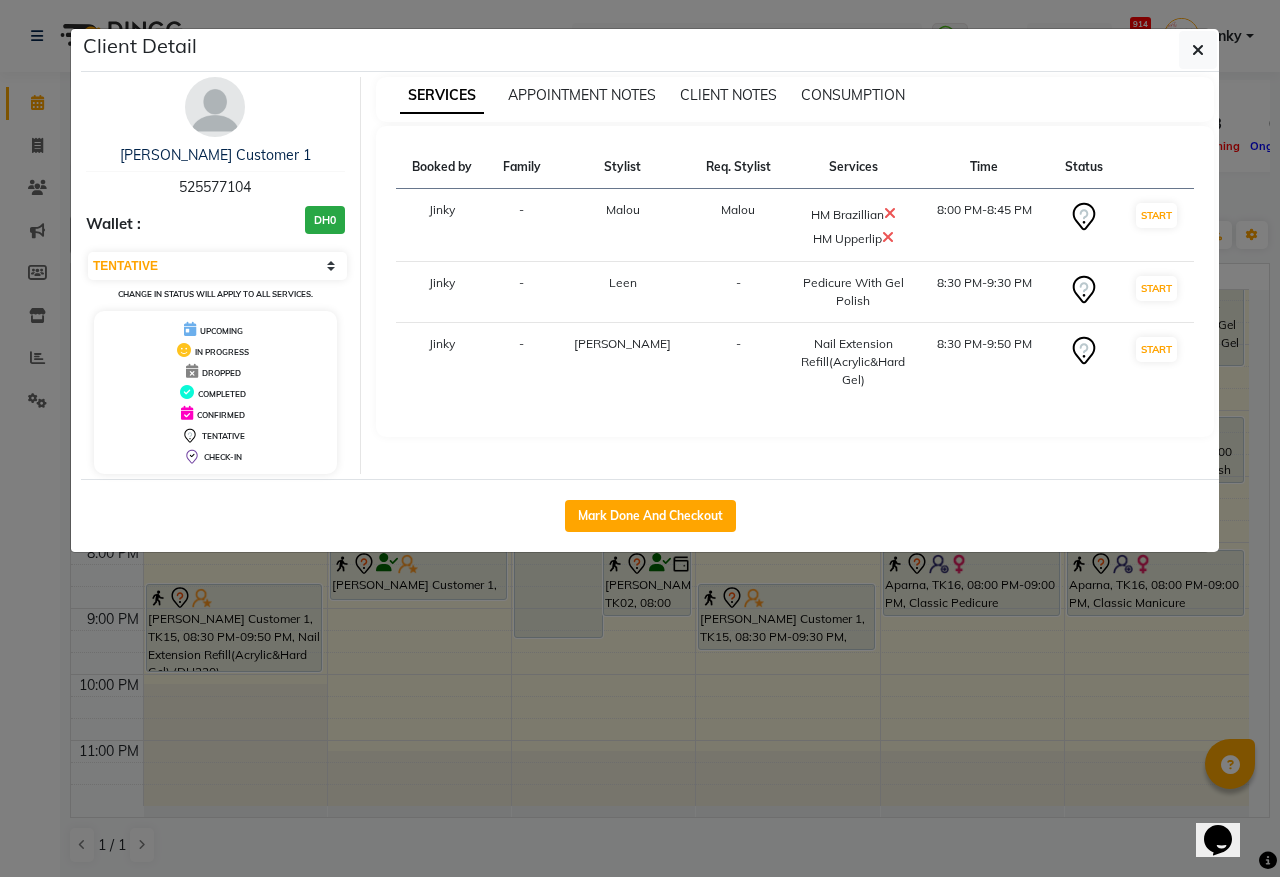 drag, startPoint x: 1200, startPoint y: 46, endPoint x: 1178, endPoint y: 56, distance: 24.166092 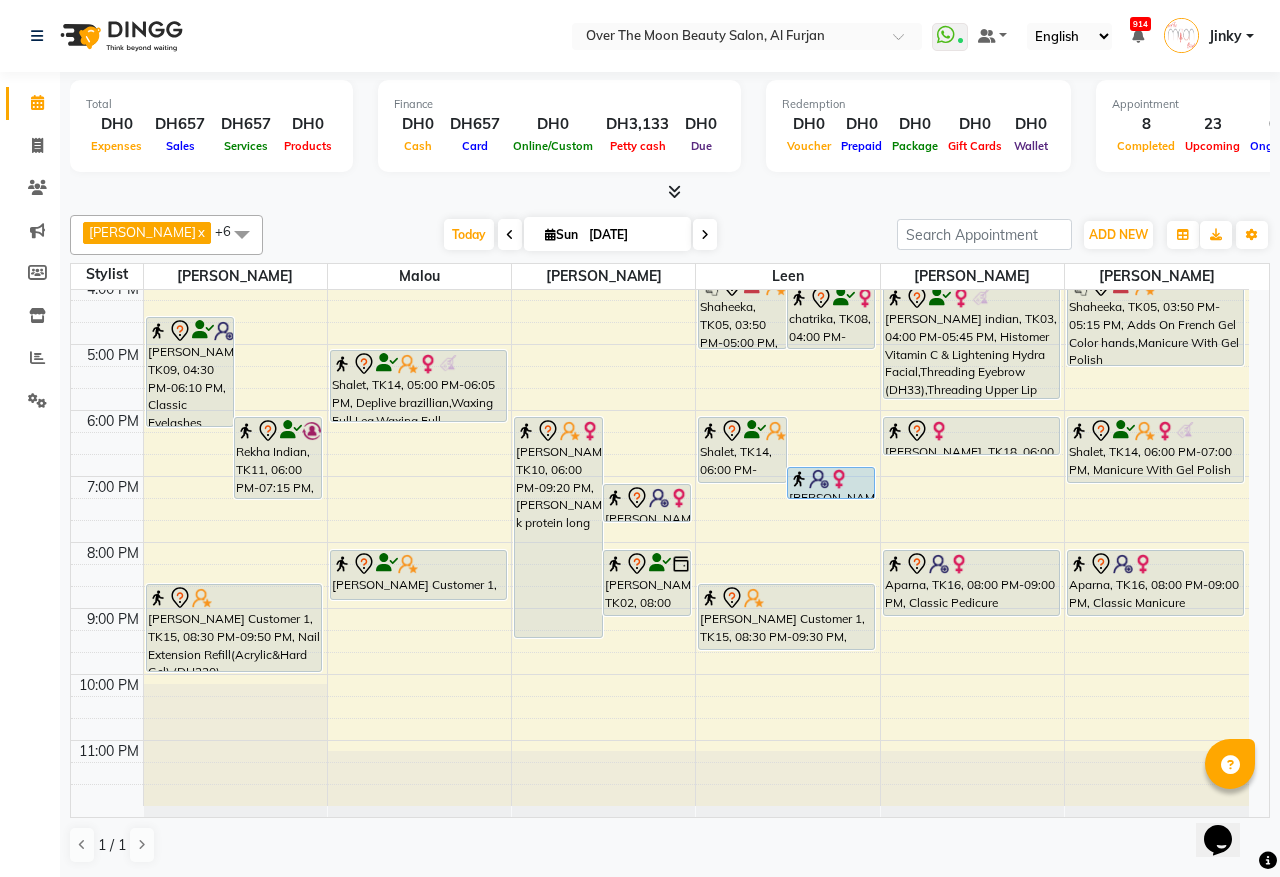 click at bounding box center [819, 479] 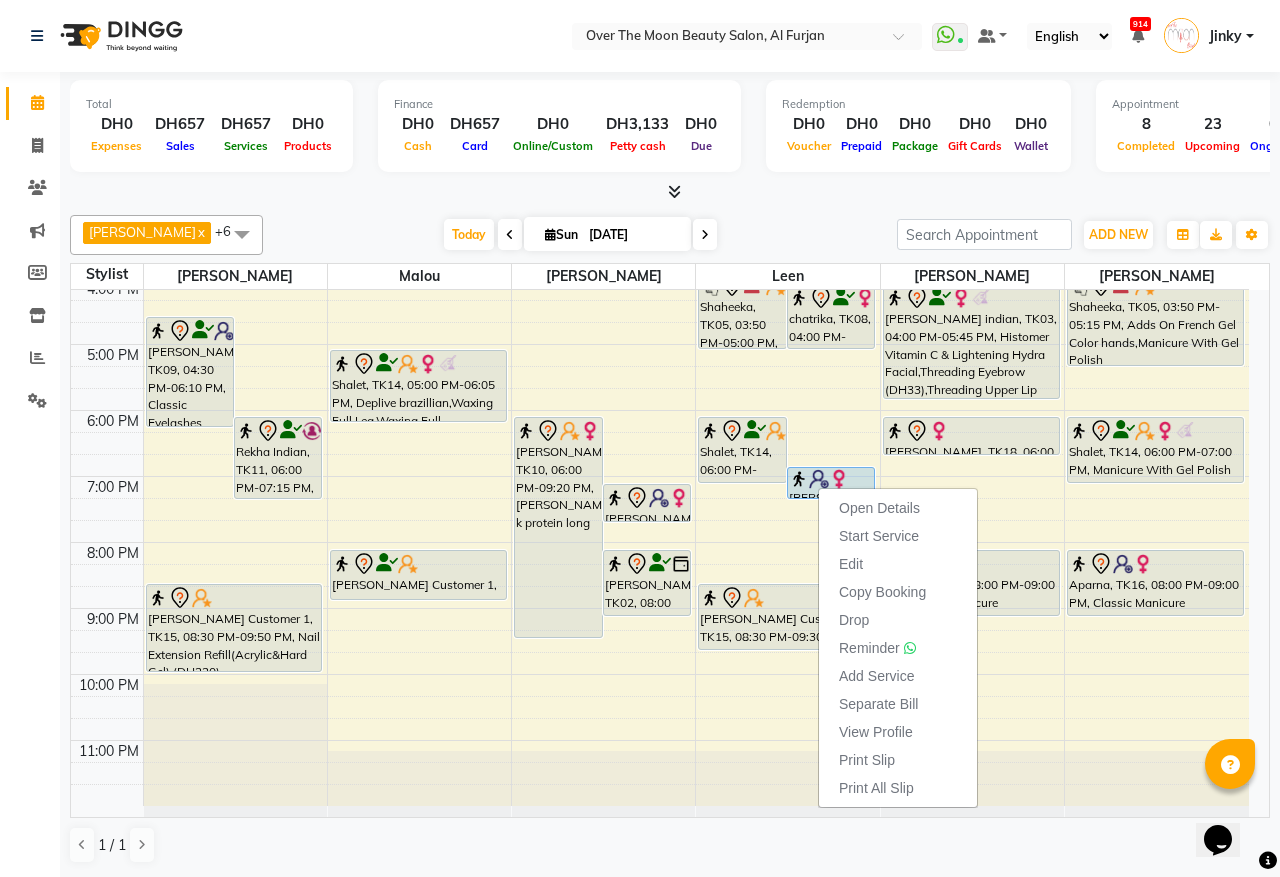 click on "Shaheeka, TK05, 03:50 PM-05:00 PM, Adds On French Gel Color Feet,Pedicure With Gel Polish             chatrika, TK08, 04:00 PM-05:00 PM, Pedicure With Gel Polish             Shalet, TK14, 06:00 PM-07:00 PM, Pedicure With Gel Polish     Ayesha, TK19, 06:45 PM-07:15 PM, Back Massage (DH105)     Sangita indian, TK13, 12:50 PM-02:20 PM, Foot Massage ,Classic Pedicure (DH94)             Varsha Customer 1, TK15, 08:30 PM-09:30 PM, Pedicure With Gel Polish (DH132)" at bounding box center (787, 311) 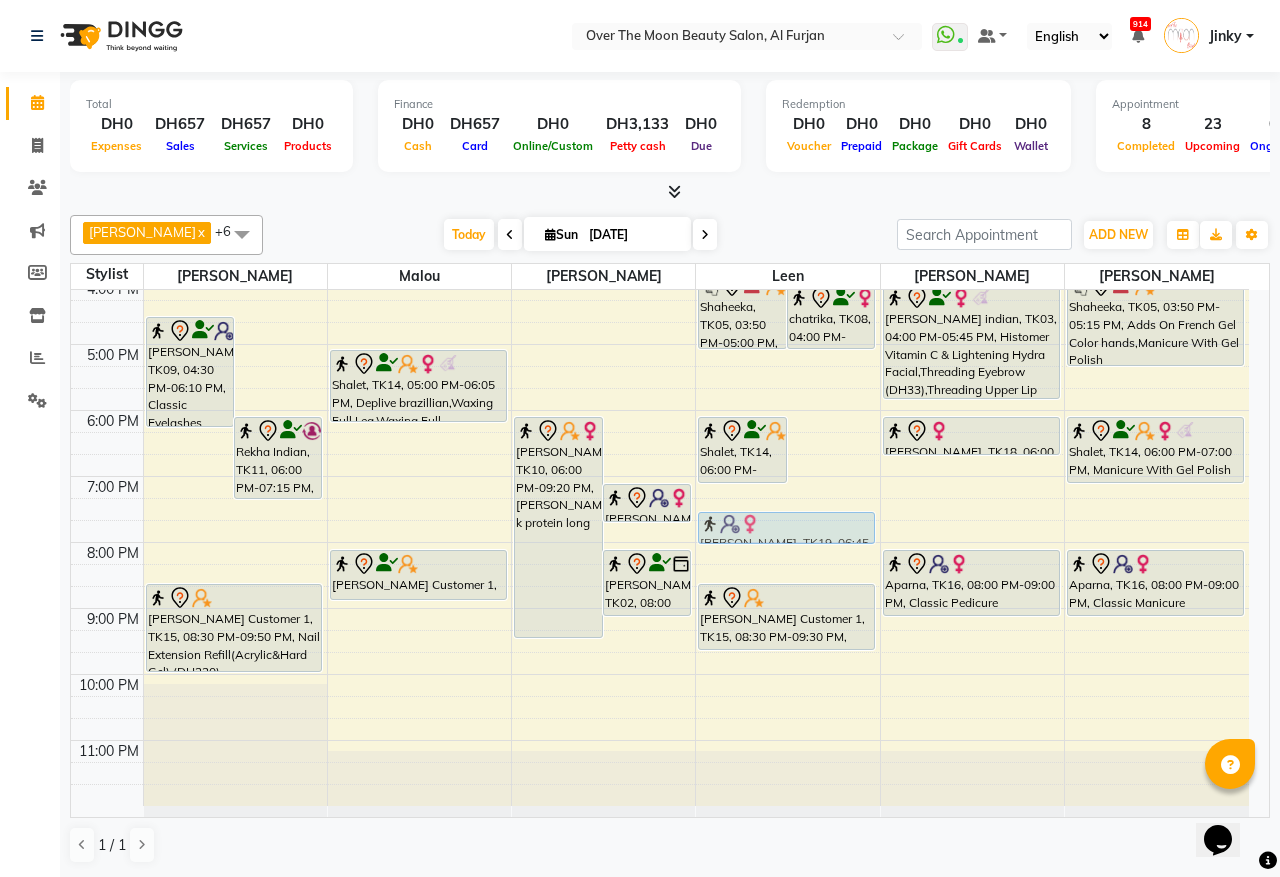 drag, startPoint x: 801, startPoint y: 481, endPoint x: 787, endPoint y: 533, distance: 53.851646 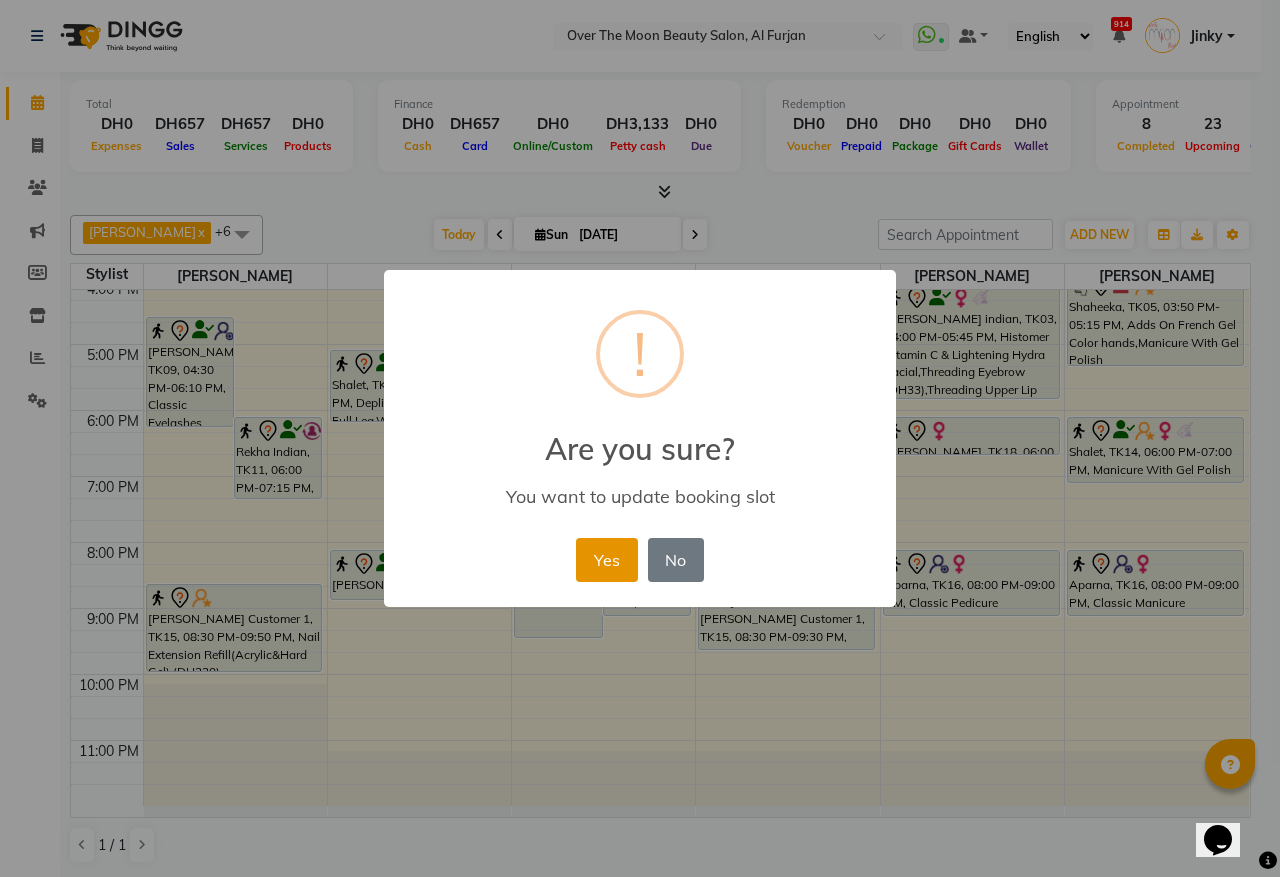 click on "Yes" at bounding box center [606, 560] 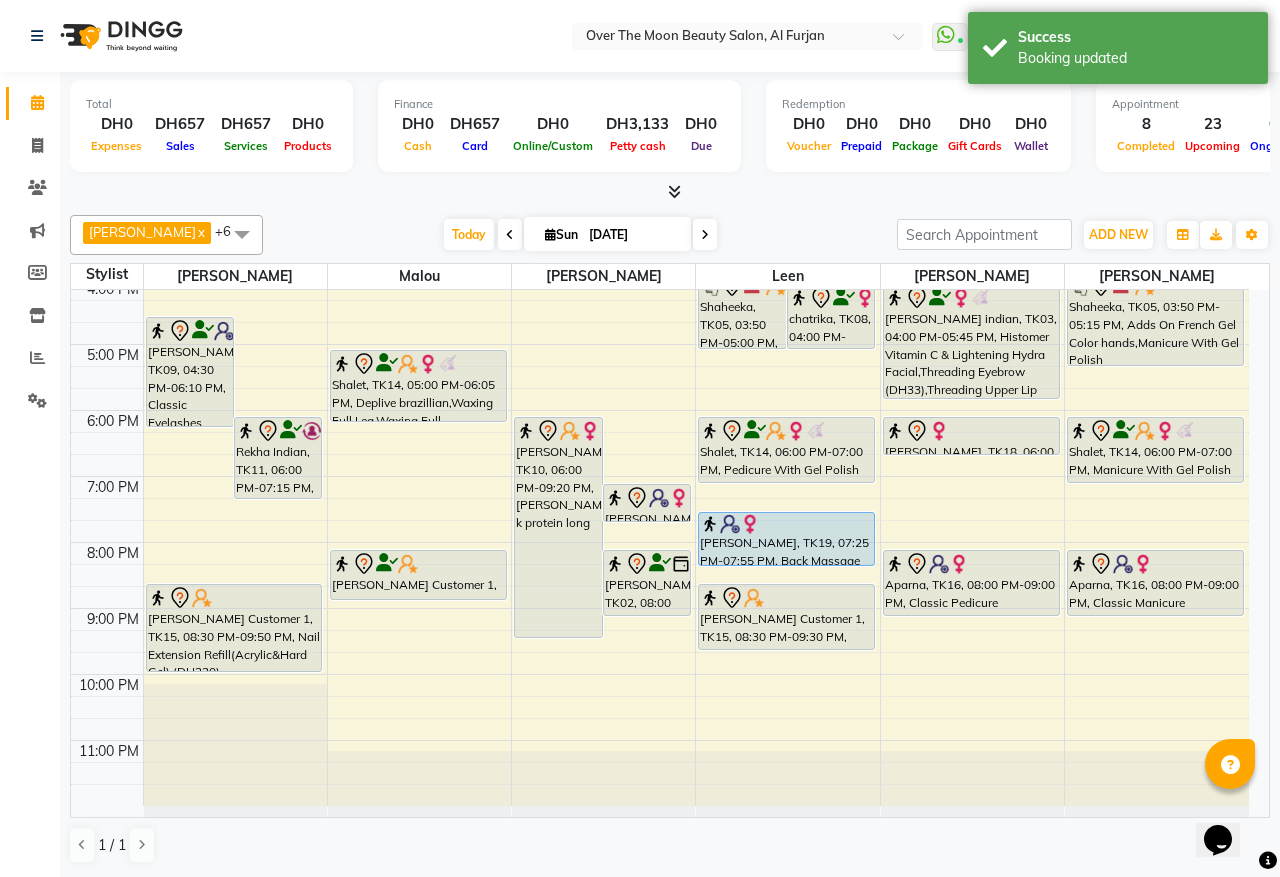 click on "Shaheeka, TK05, 03:50 PM-05:00 PM, Adds On French Gel Color Feet,Pedicure With Gel Polish             chatrika, TK08, 04:00 PM-05:00 PM, Pedicure With Gel Polish     Sangita indian, TK13, 12:50 PM-02:20 PM, Foot Massage ,Classic Pedicure (DH94)             Shalet, TK14, 06:00 PM-07:00 PM, Pedicure With Gel Polish     Ayesha, TK19, 07:25 PM-07:55 PM, Back Massage (DH105)             Varsha Customer 1, TK15, 08:30 PM-09:30 PM, Pedicure With Gel Polish (DH132)     Ayesha, TK19, 07:25 PM-07:55 PM, Back Massage (DH105)" at bounding box center (787, 311) 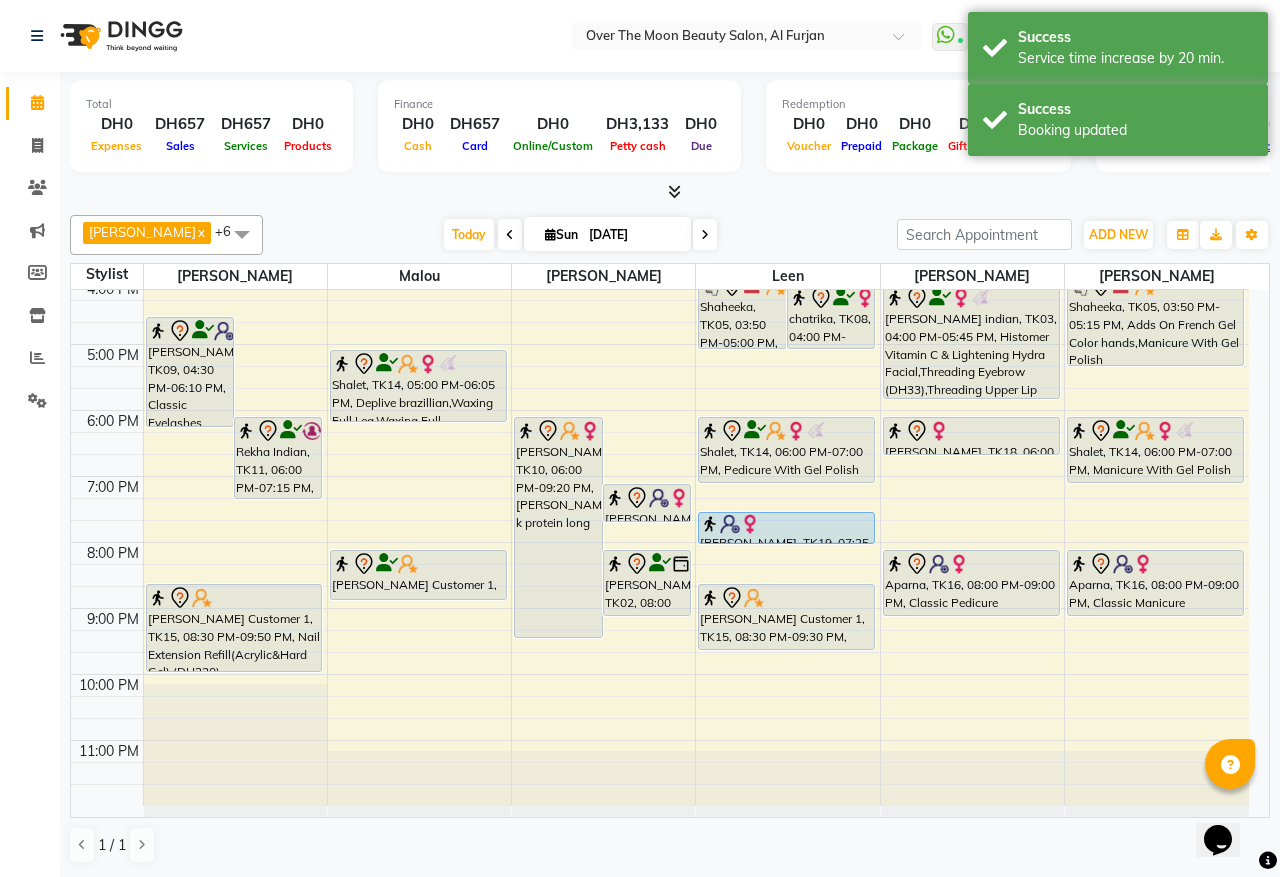 drag, startPoint x: 761, startPoint y: 561, endPoint x: 767, endPoint y: 548, distance: 14.3178215 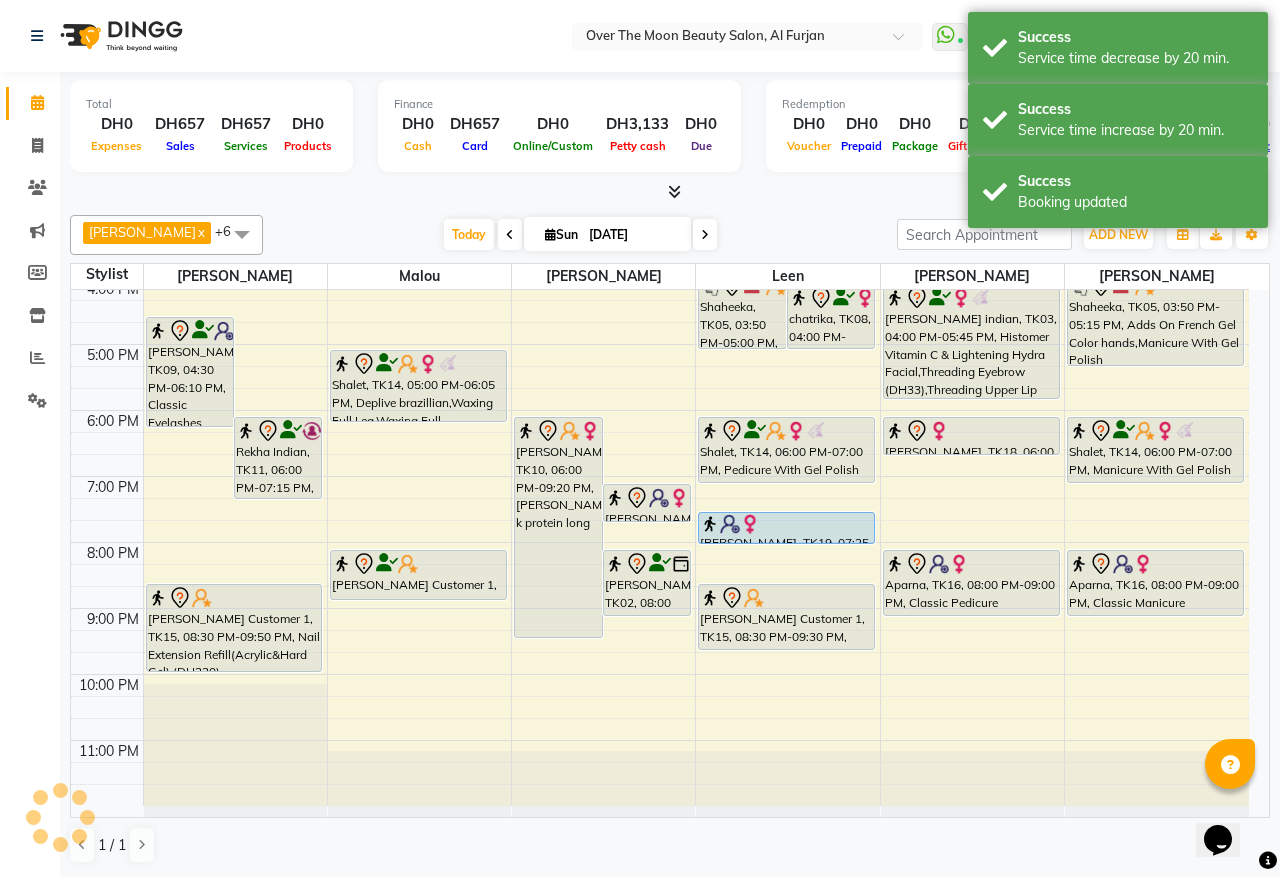 click at bounding box center (786, 543) 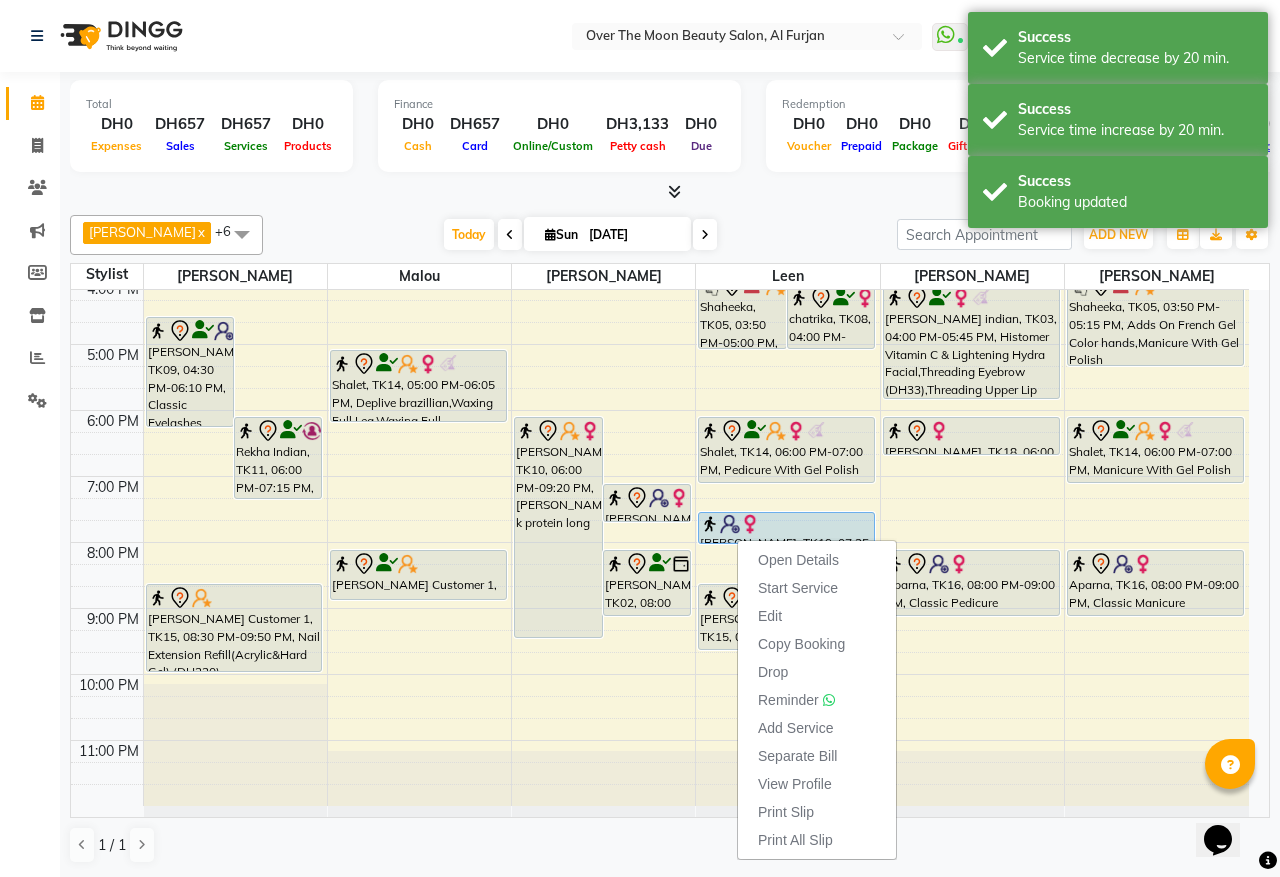 click at bounding box center [750, 524] 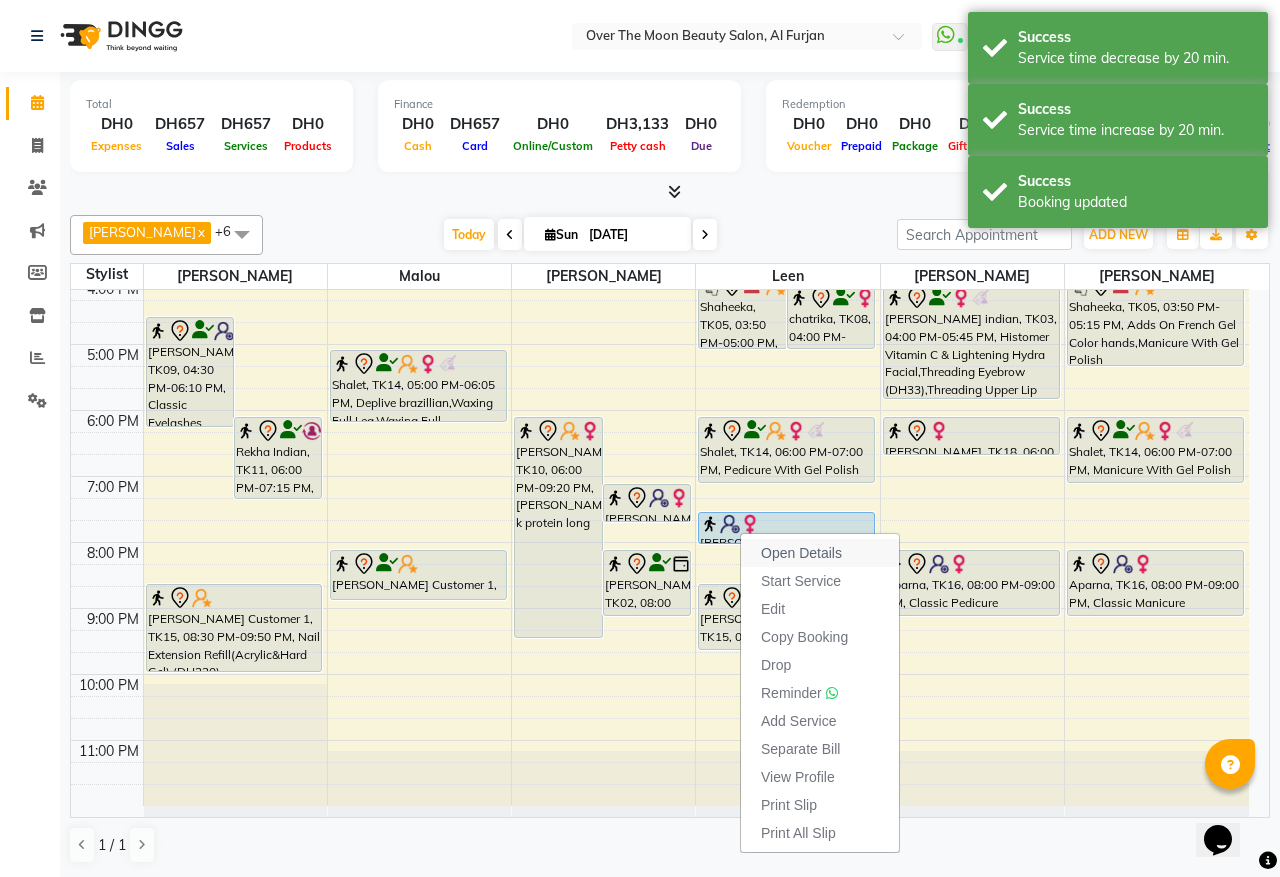 click on "Open Details" at bounding box center (820, 553) 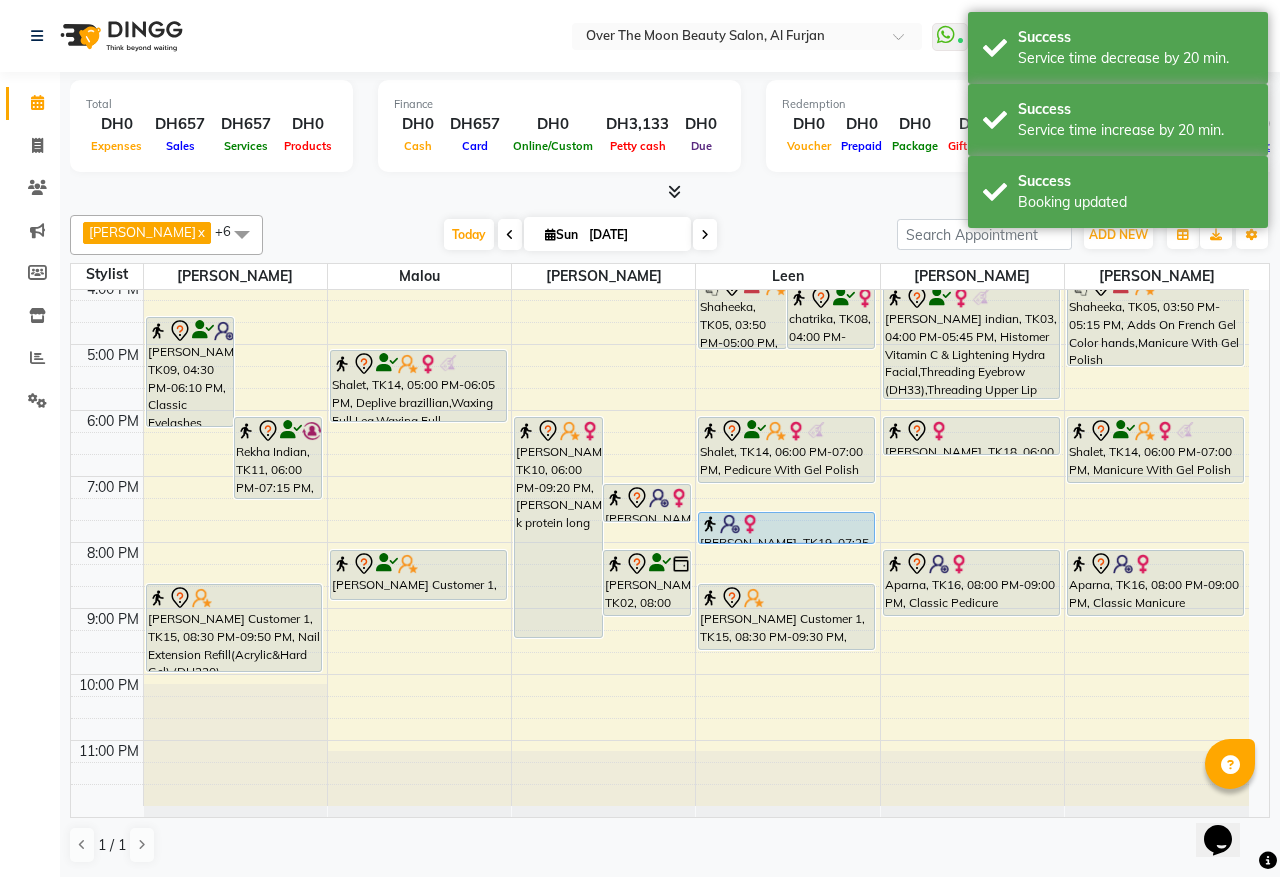 drag, startPoint x: 770, startPoint y: 522, endPoint x: 760, endPoint y: 521, distance: 10.049875 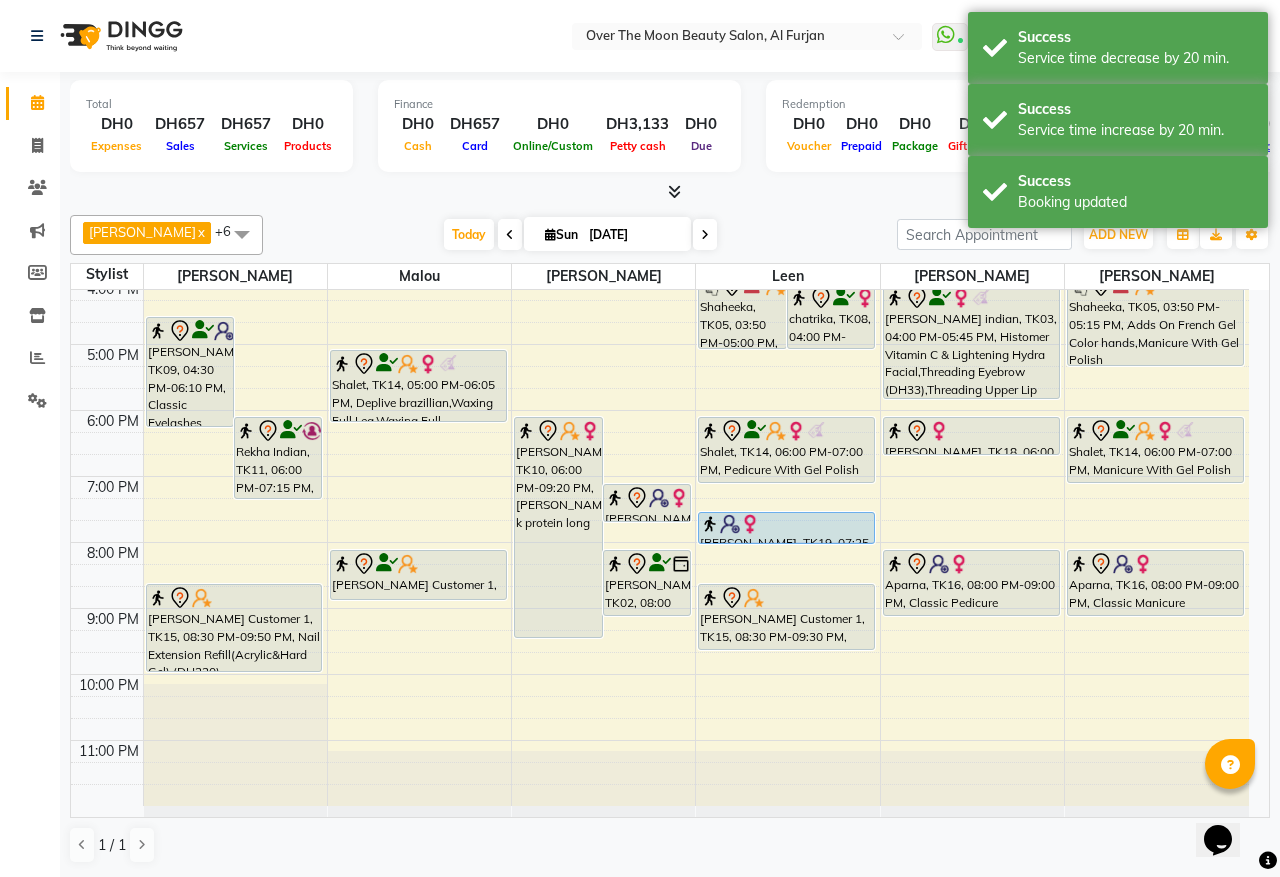 click at bounding box center (786, 524) 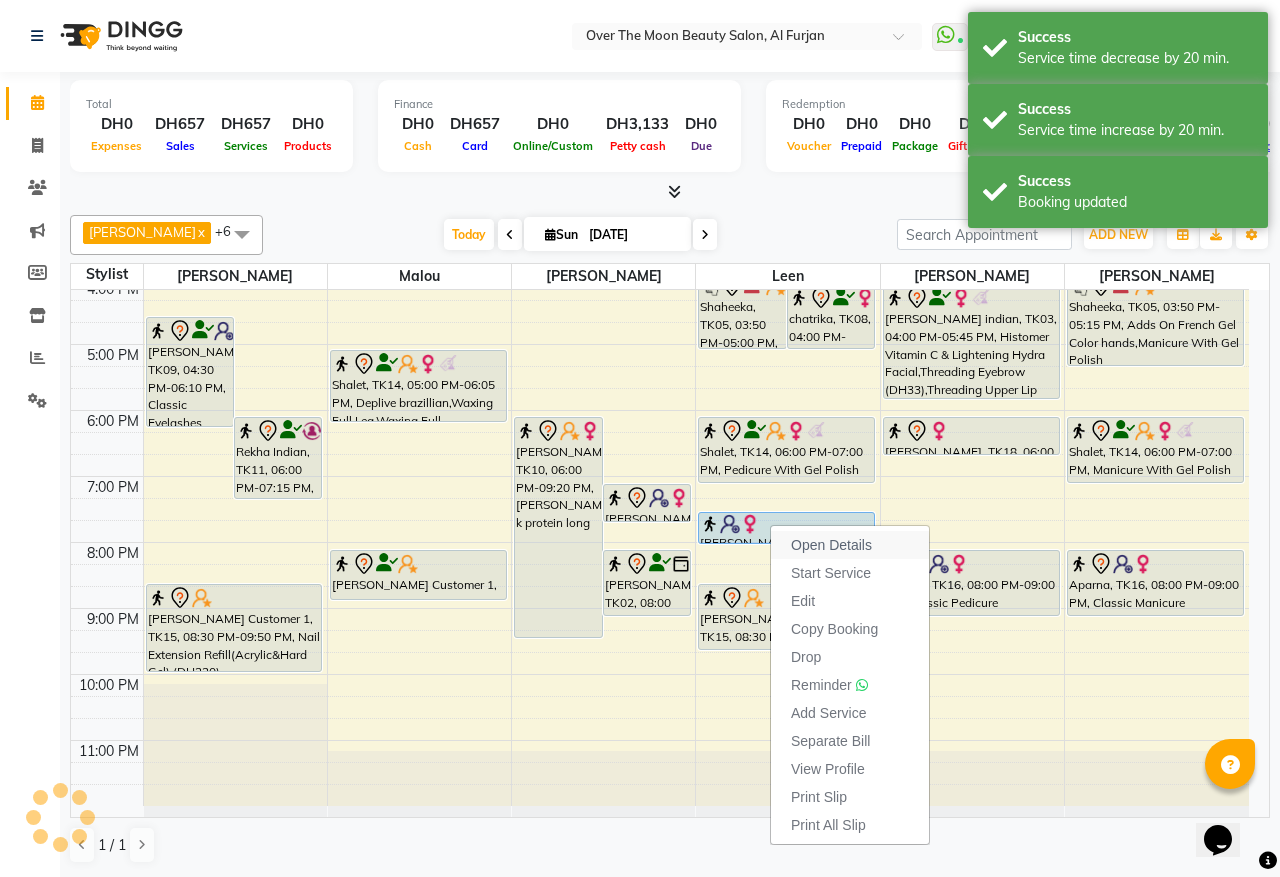 click on "Open Details" at bounding box center [831, 545] 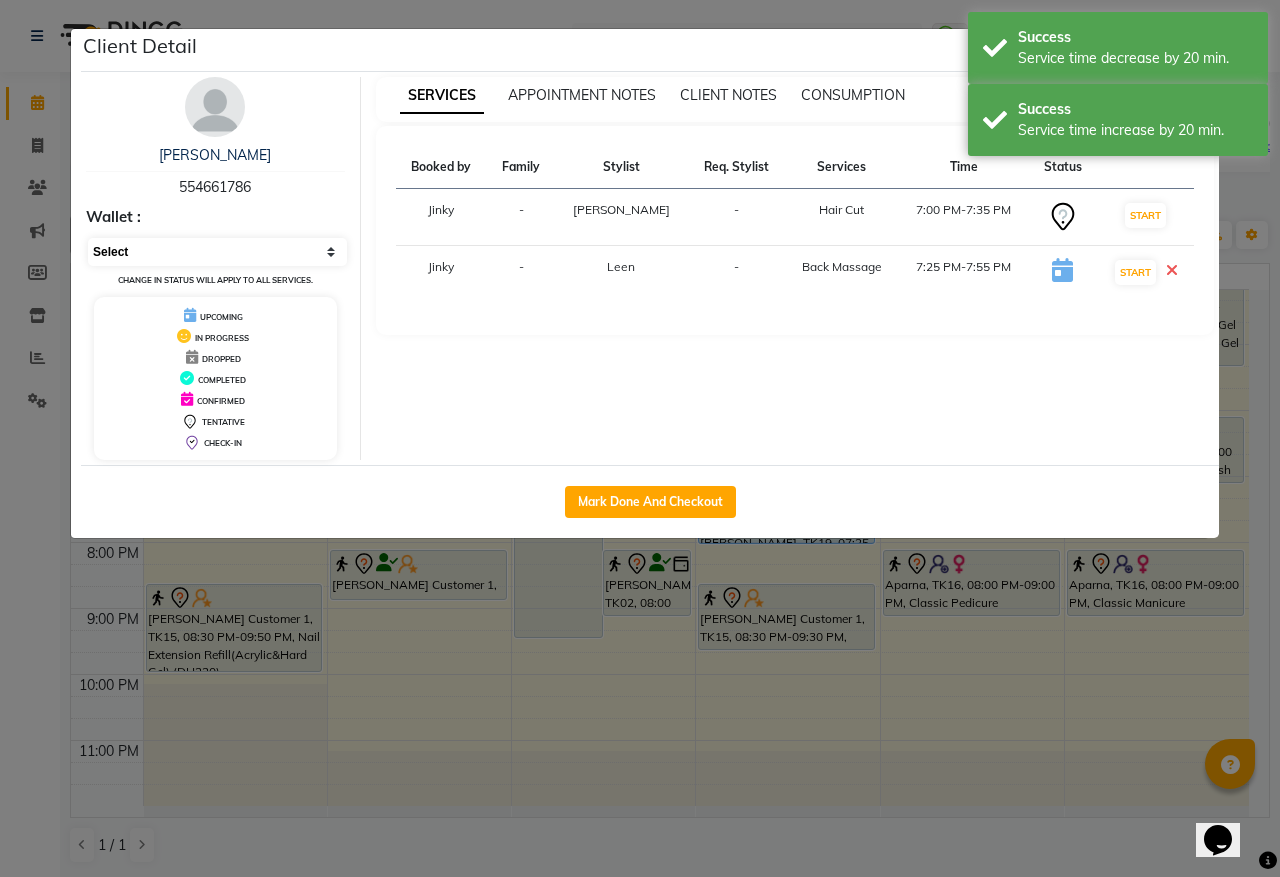 click on "Select IN SERVICE CONFIRMED TENTATIVE CHECK IN MARK DONE DROPPED UPCOMING" at bounding box center (217, 252) 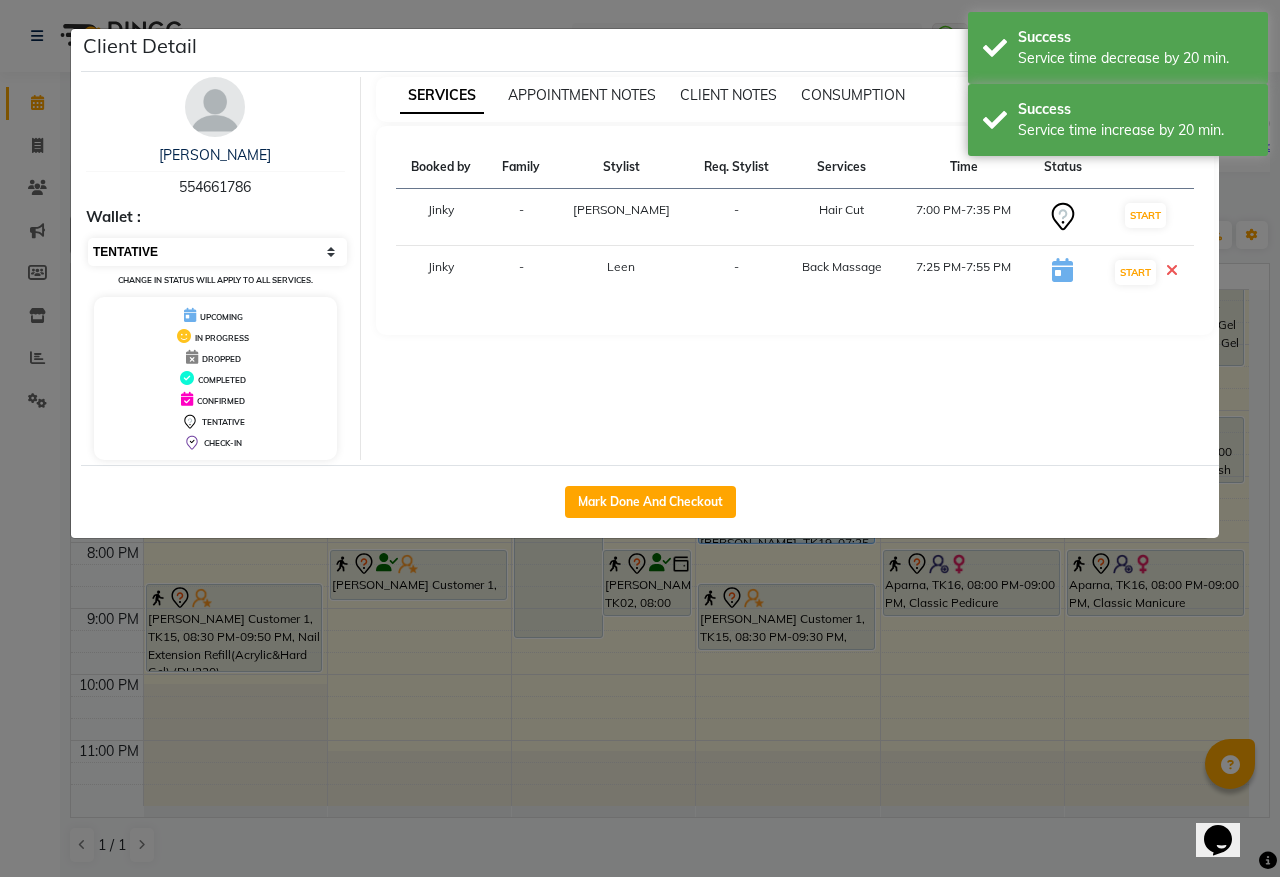 click on "Select IN SERVICE CONFIRMED TENTATIVE CHECK IN MARK DONE DROPPED UPCOMING" at bounding box center [217, 252] 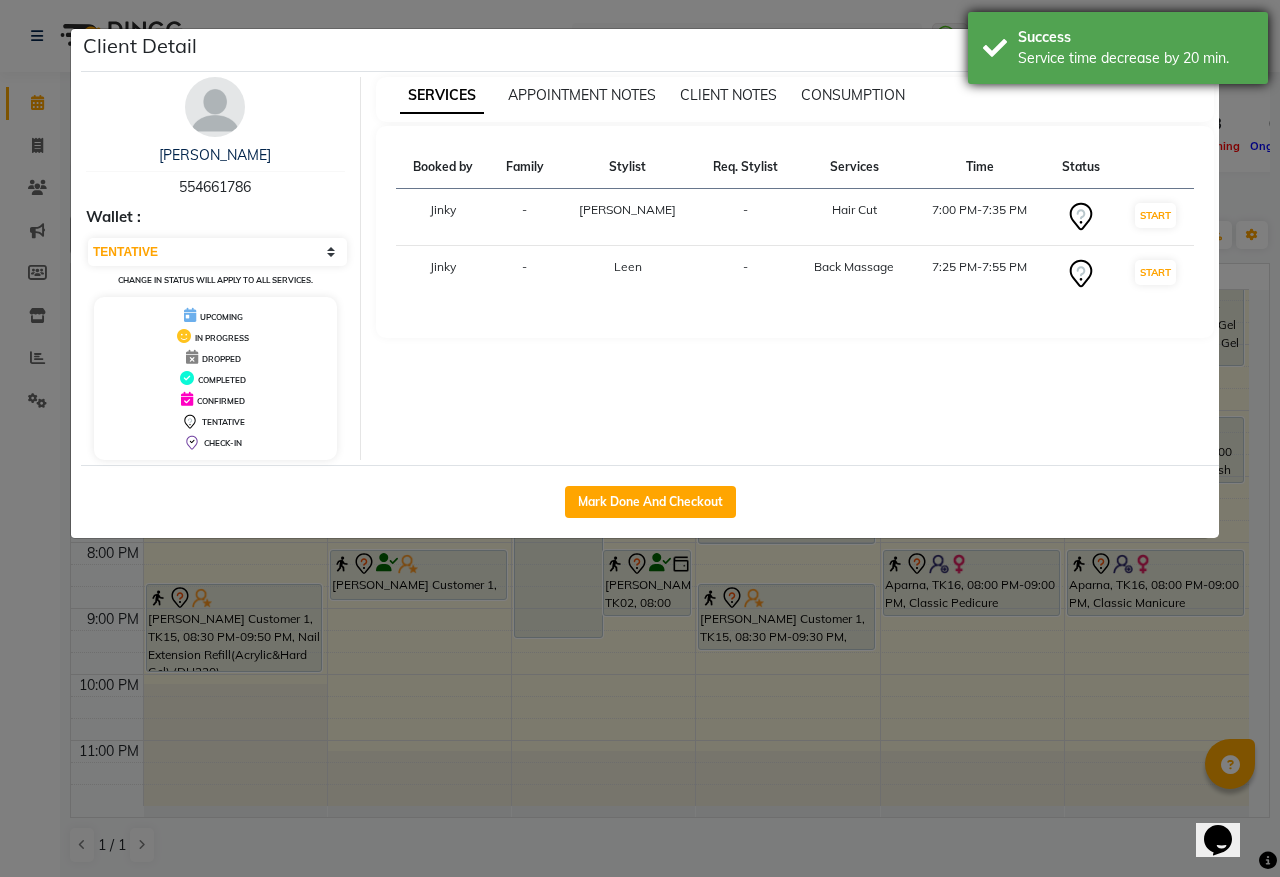 click on "Service time decrease by 20 min." at bounding box center [1135, 58] 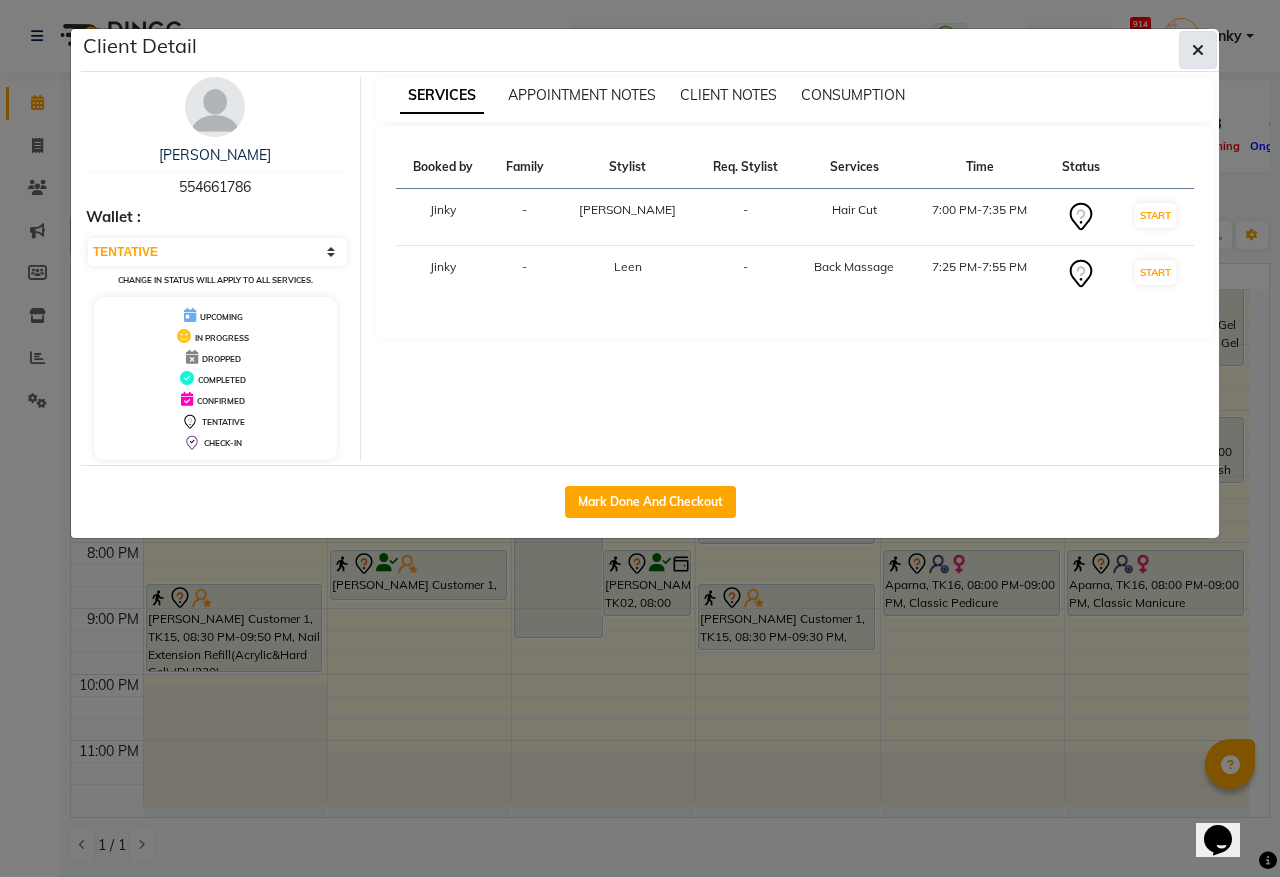 click 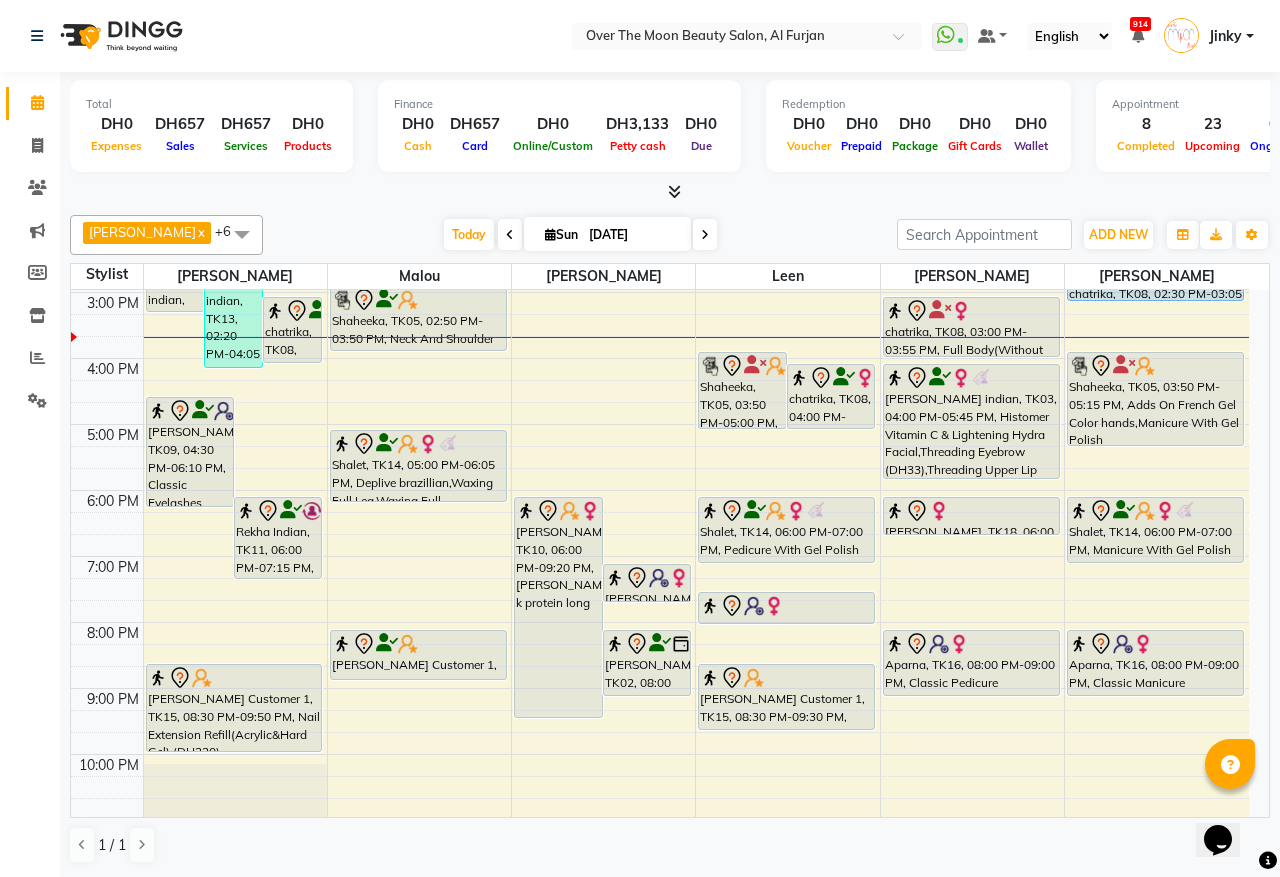 scroll, scrollTop: 473, scrollLeft: 0, axis: vertical 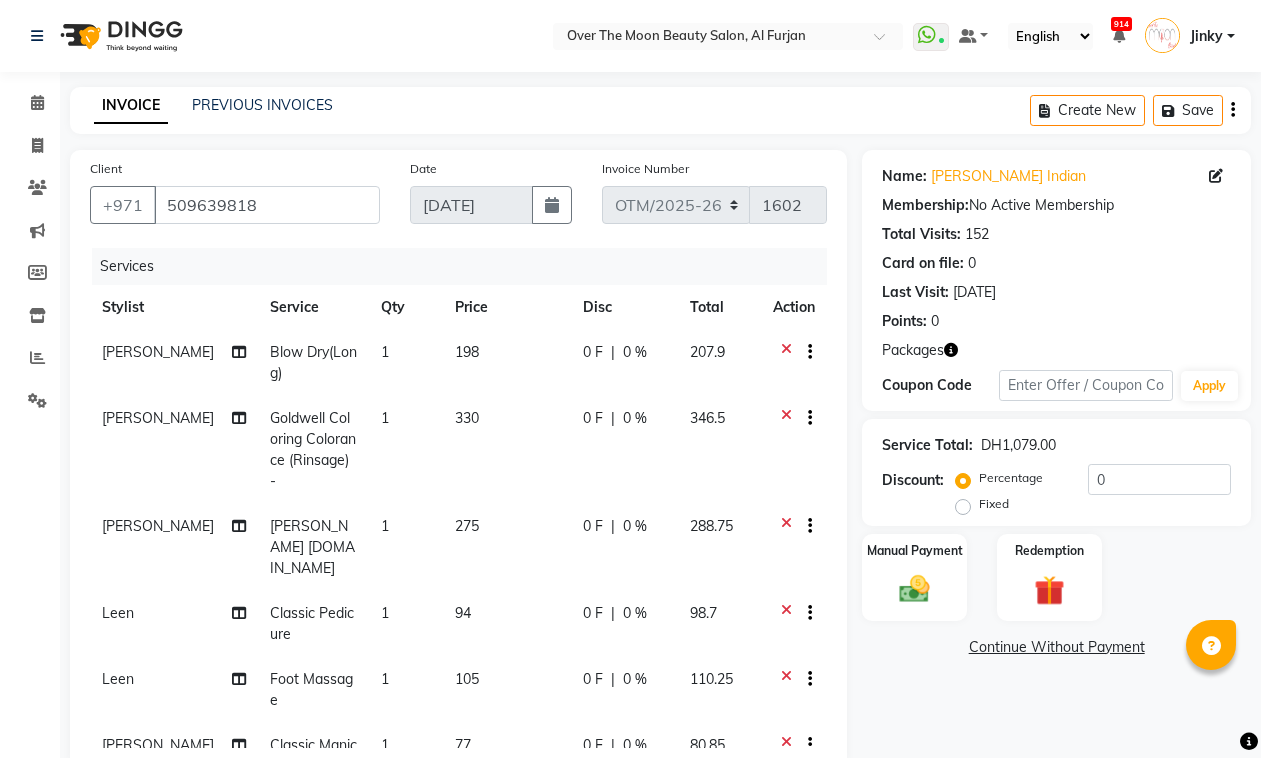 select on "service" 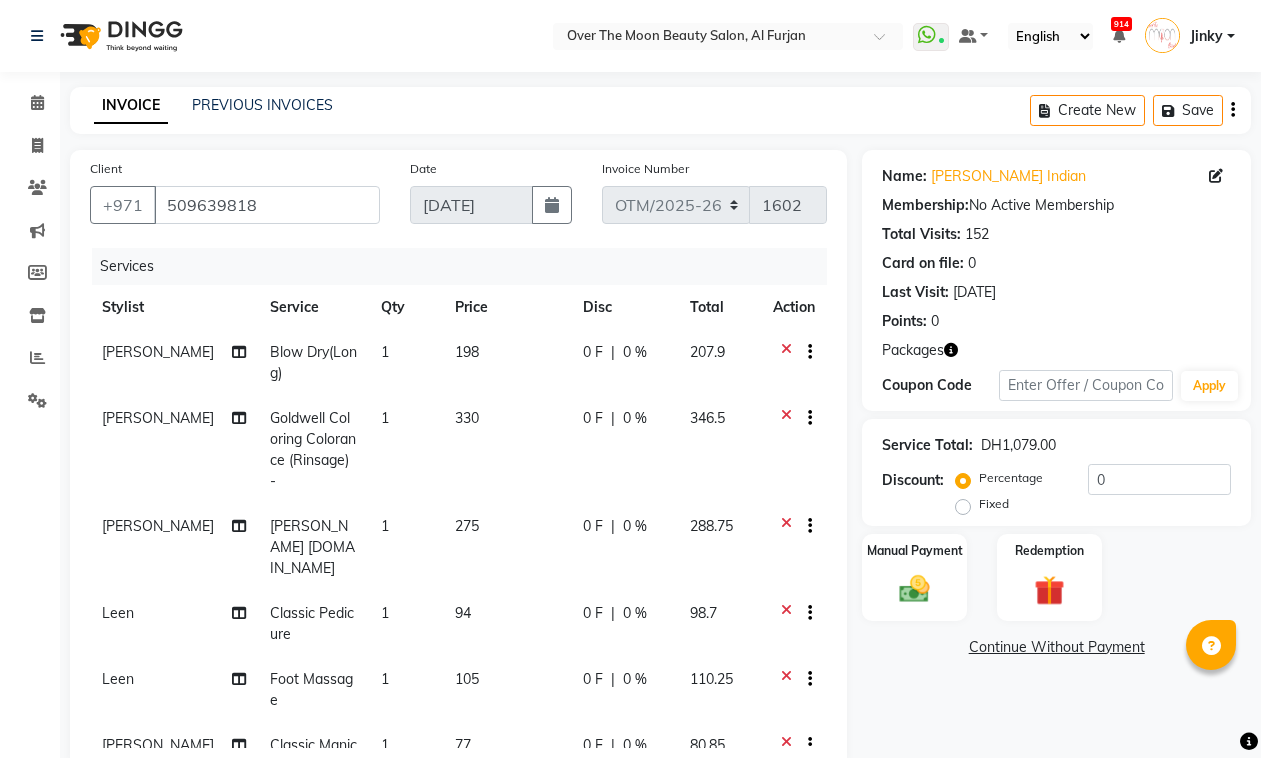 select on "64796" 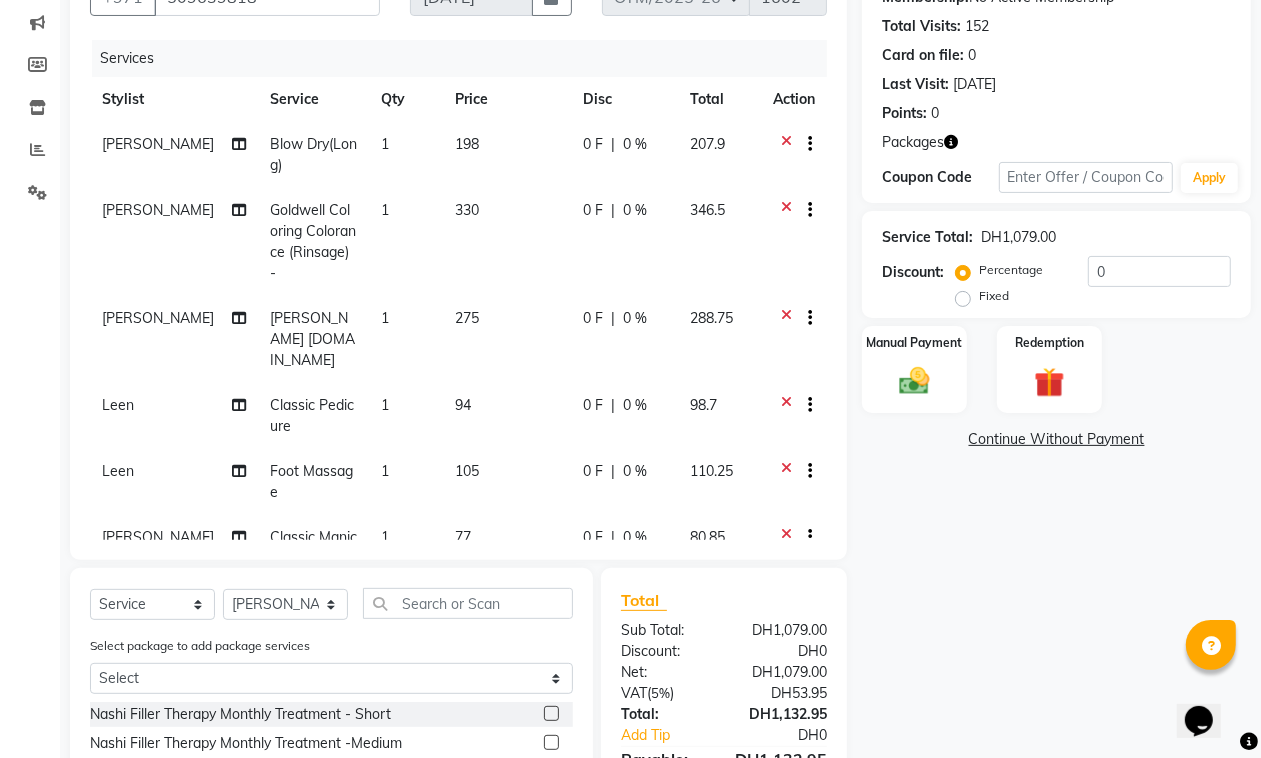 scroll, scrollTop: 208, scrollLeft: 0, axis: vertical 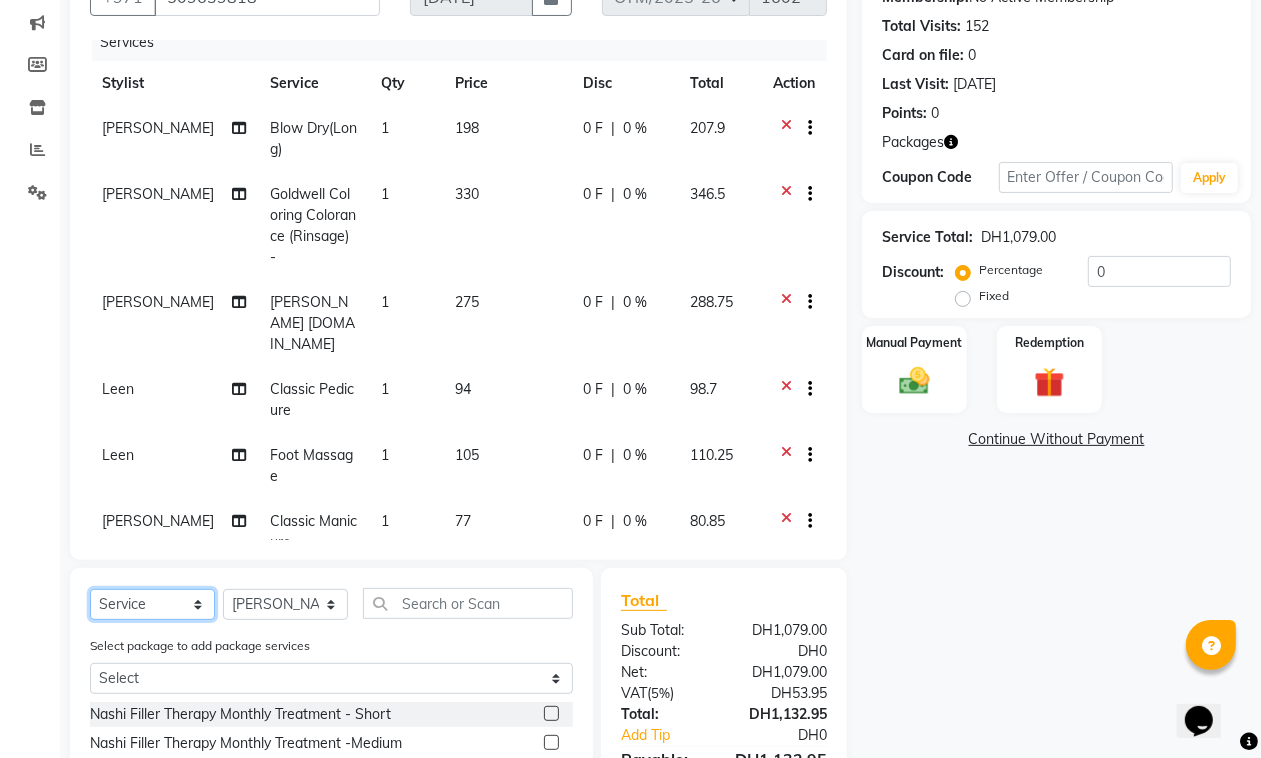 click on "Select  Service  Product  Membership  Package Voucher Prepaid Gift Card" 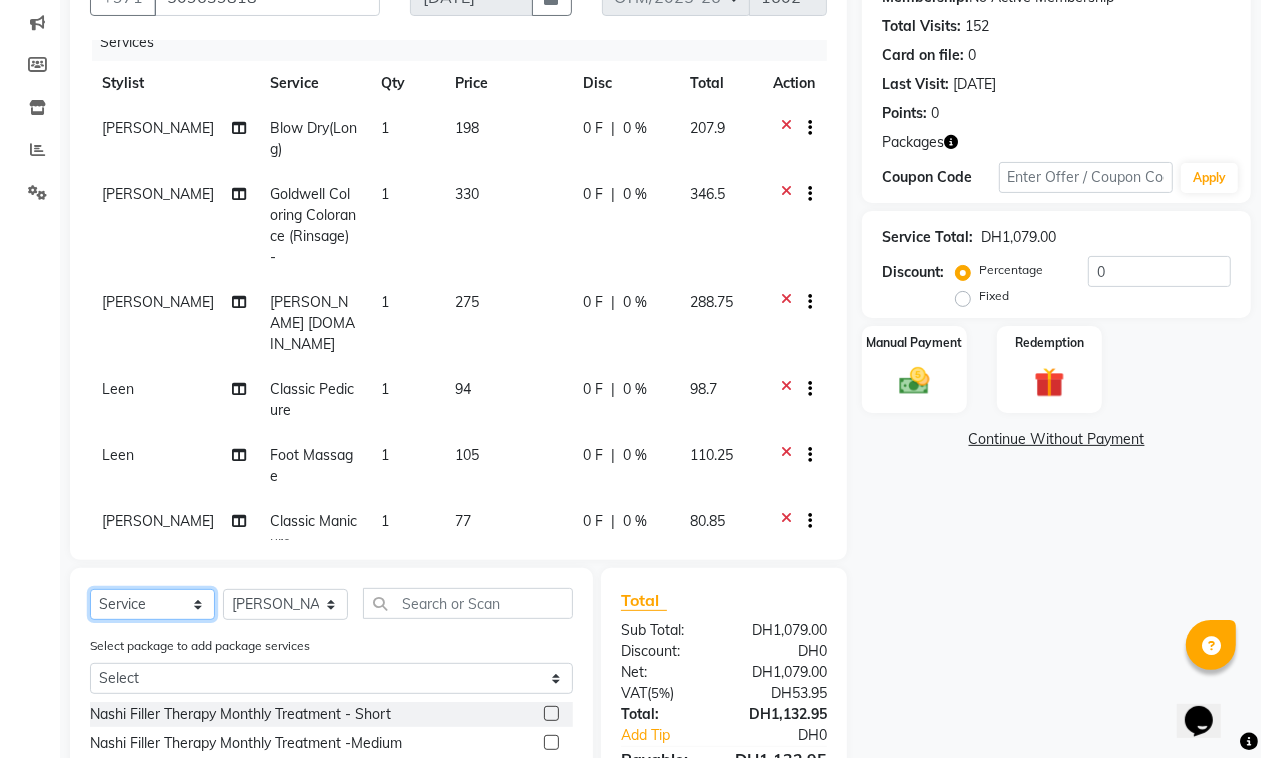 select on "package" 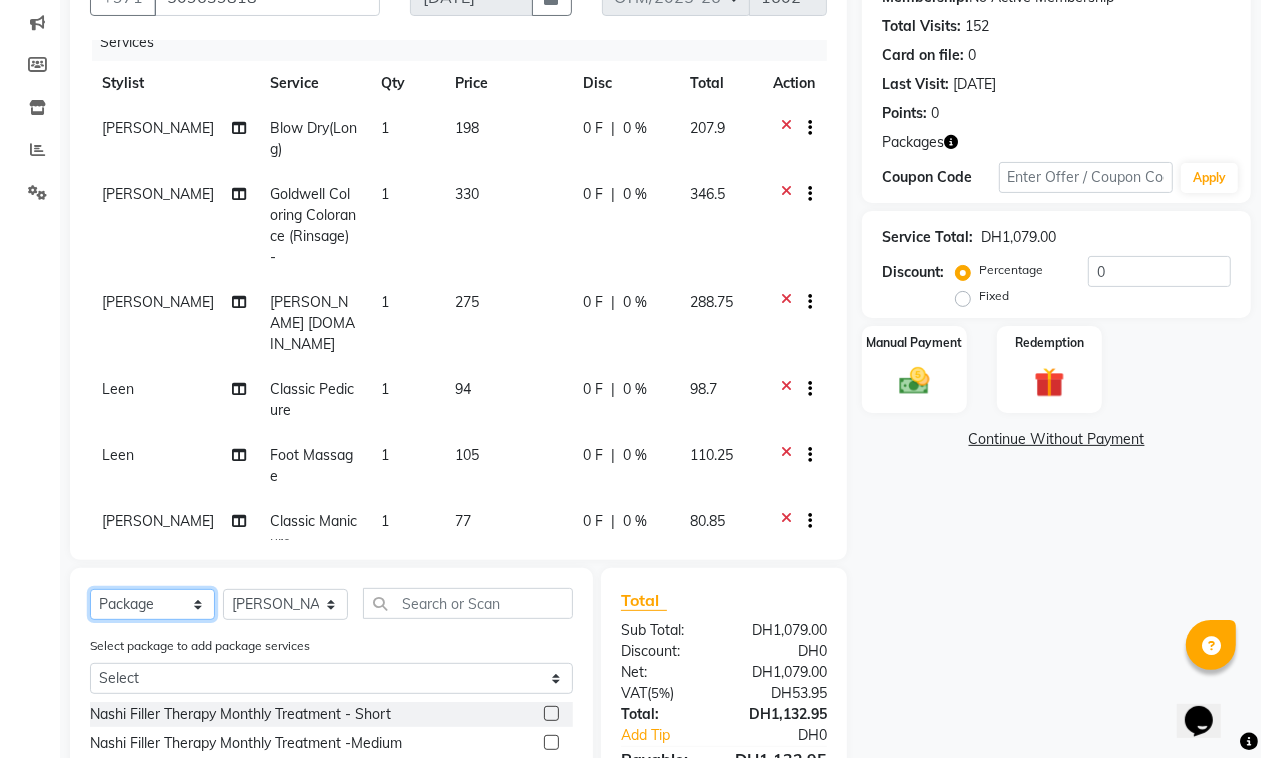 click on "Select  Service  Product  Membership  Package Voucher Prepaid Gift Card" 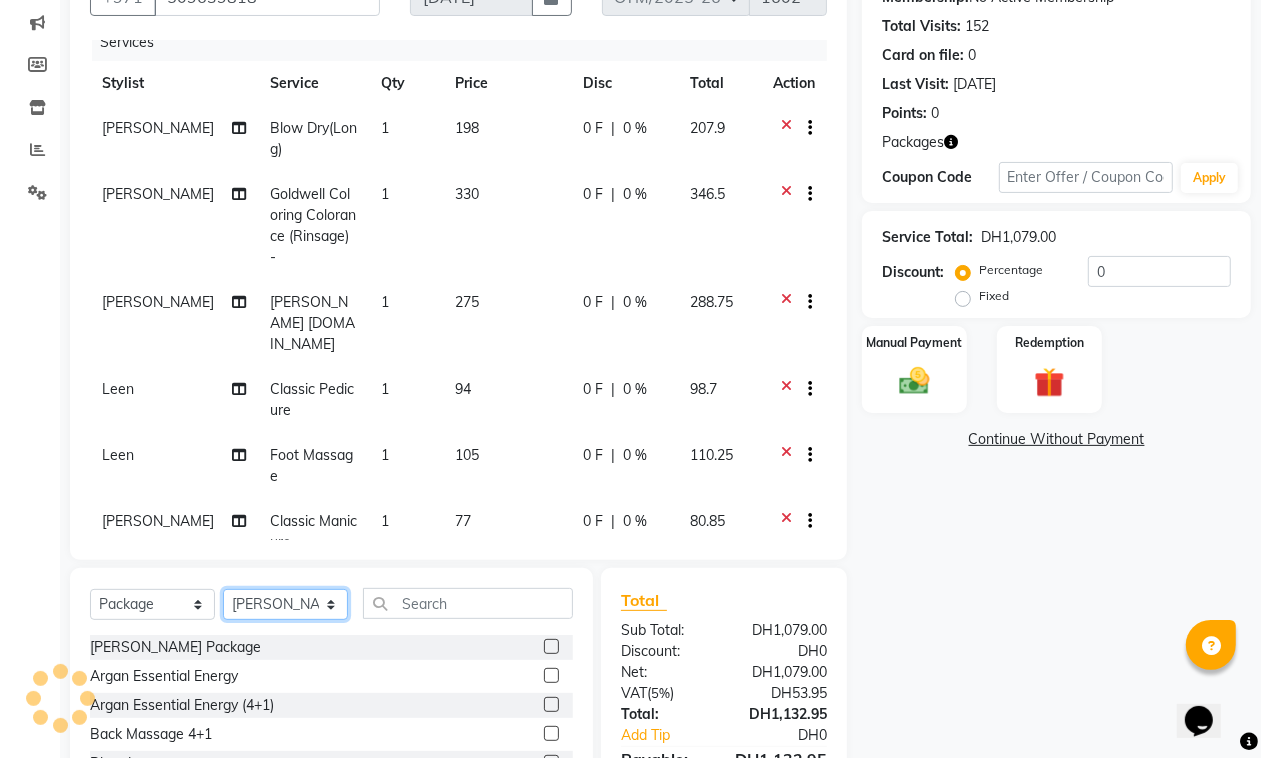 click on "Select Stylist Admin [PERSON_NAME] [PERSON_NAME] Marketing Account [PERSON_NAME]" 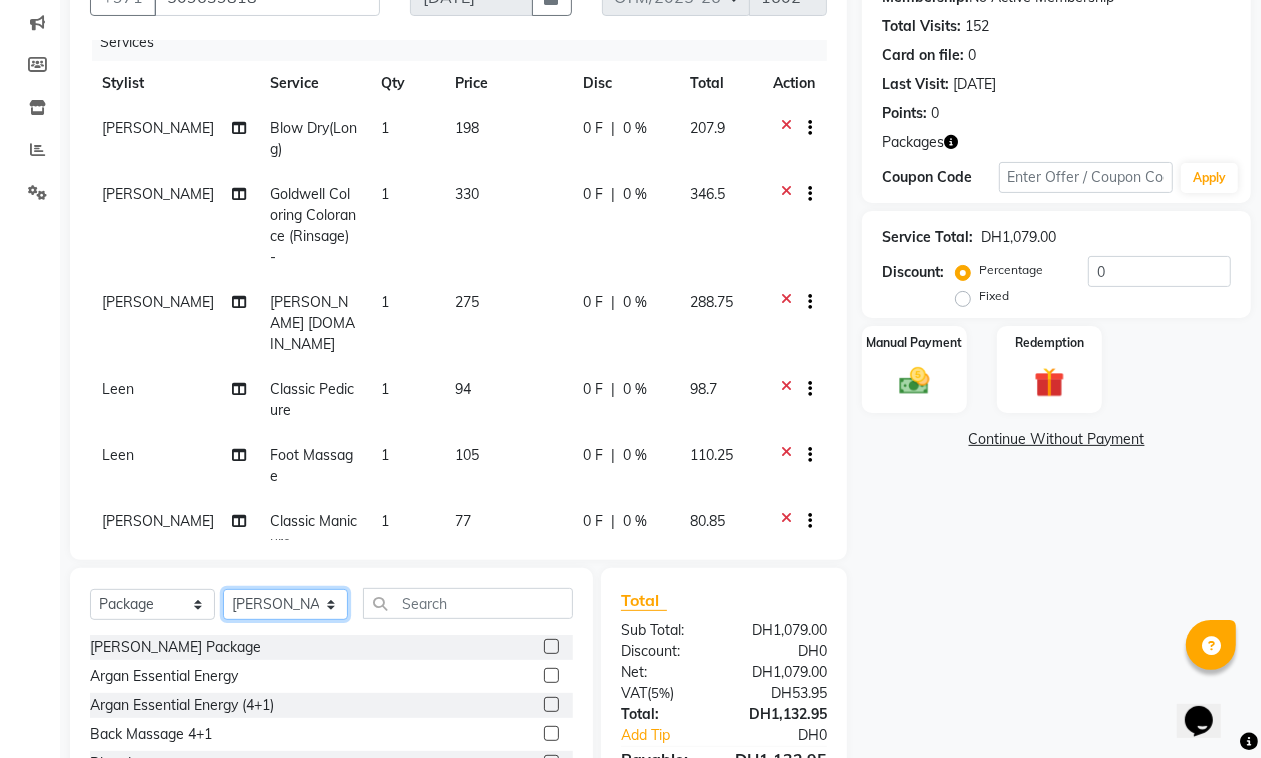 select on "20146" 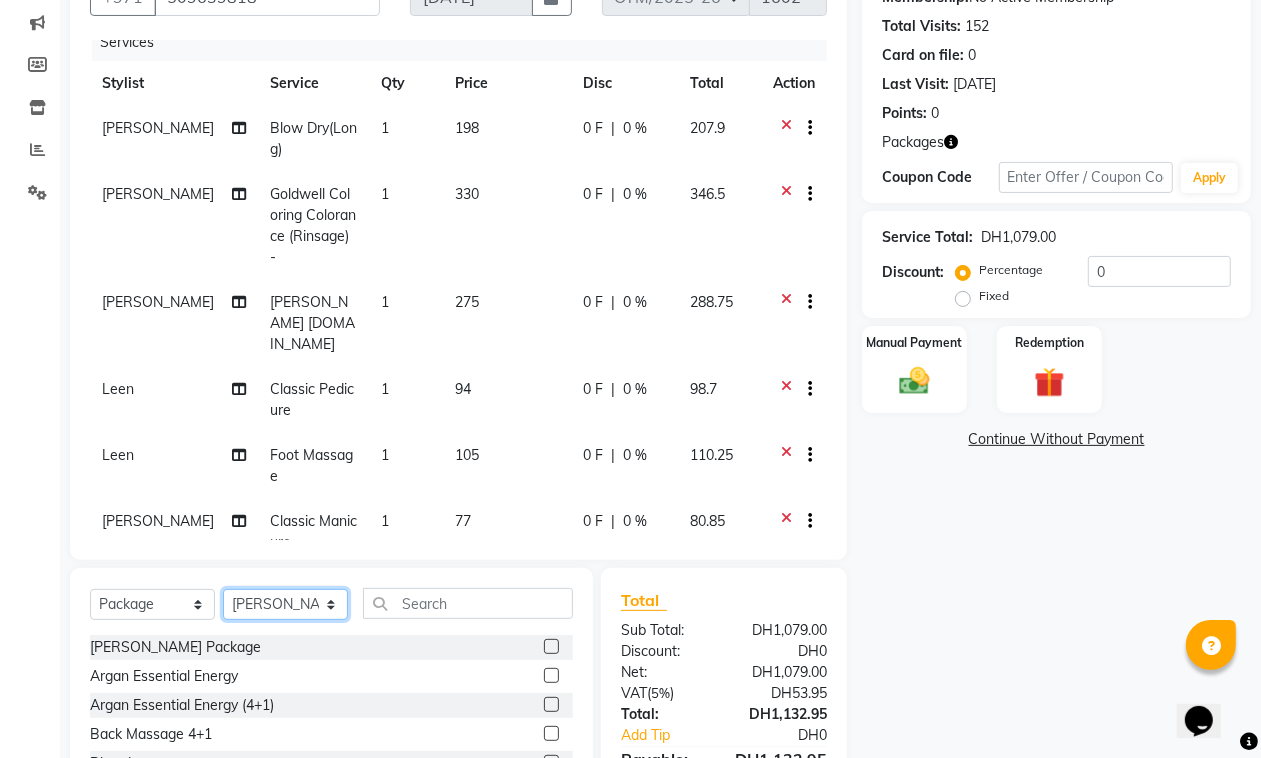 click on "Select Stylist Admin [PERSON_NAME] [PERSON_NAME] Marketing Account [PERSON_NAME]" 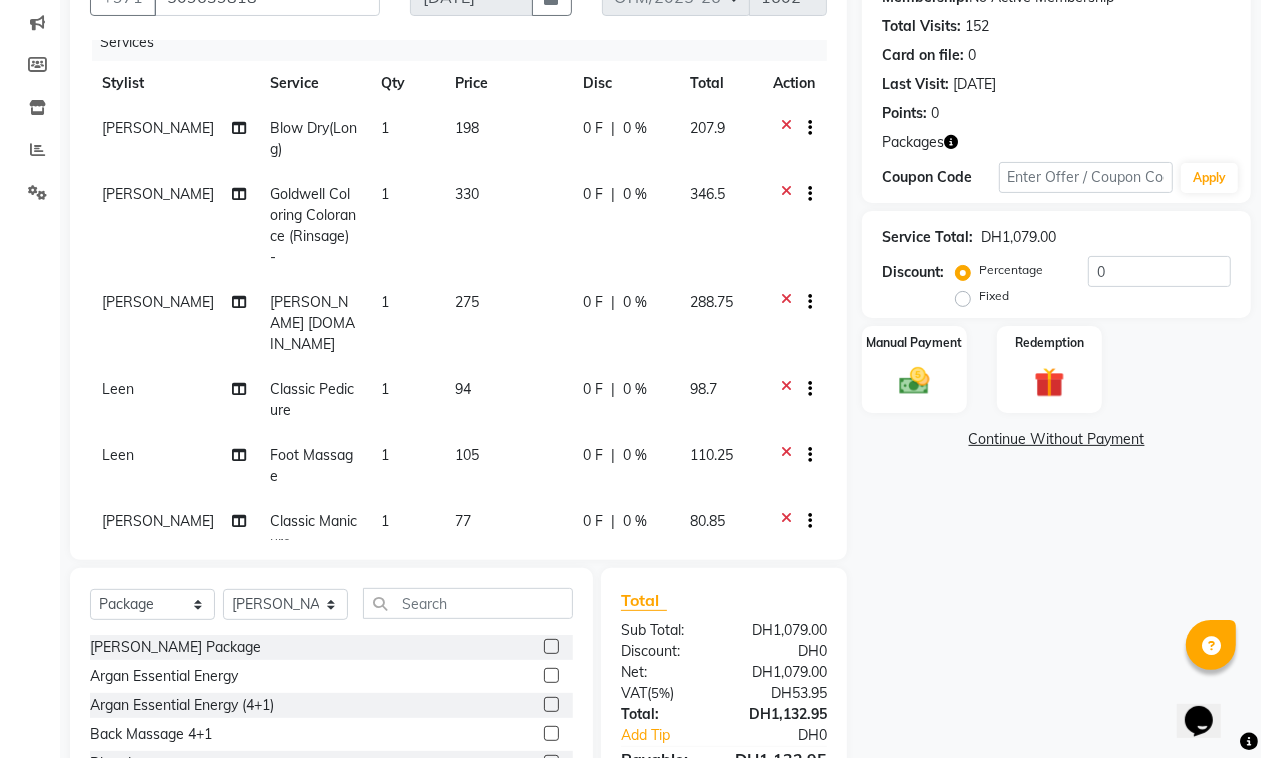 click 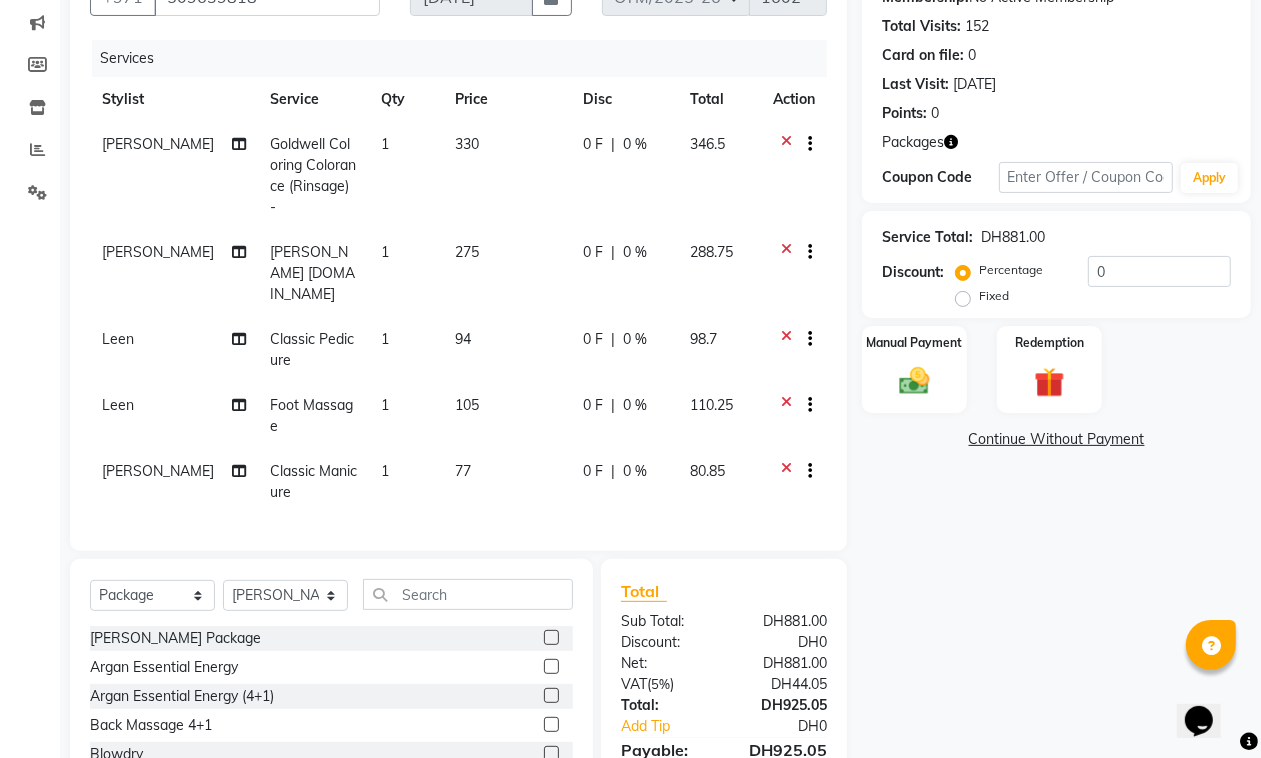 scroll, scrollTop: 0, scrollLeft: 0, axis: both 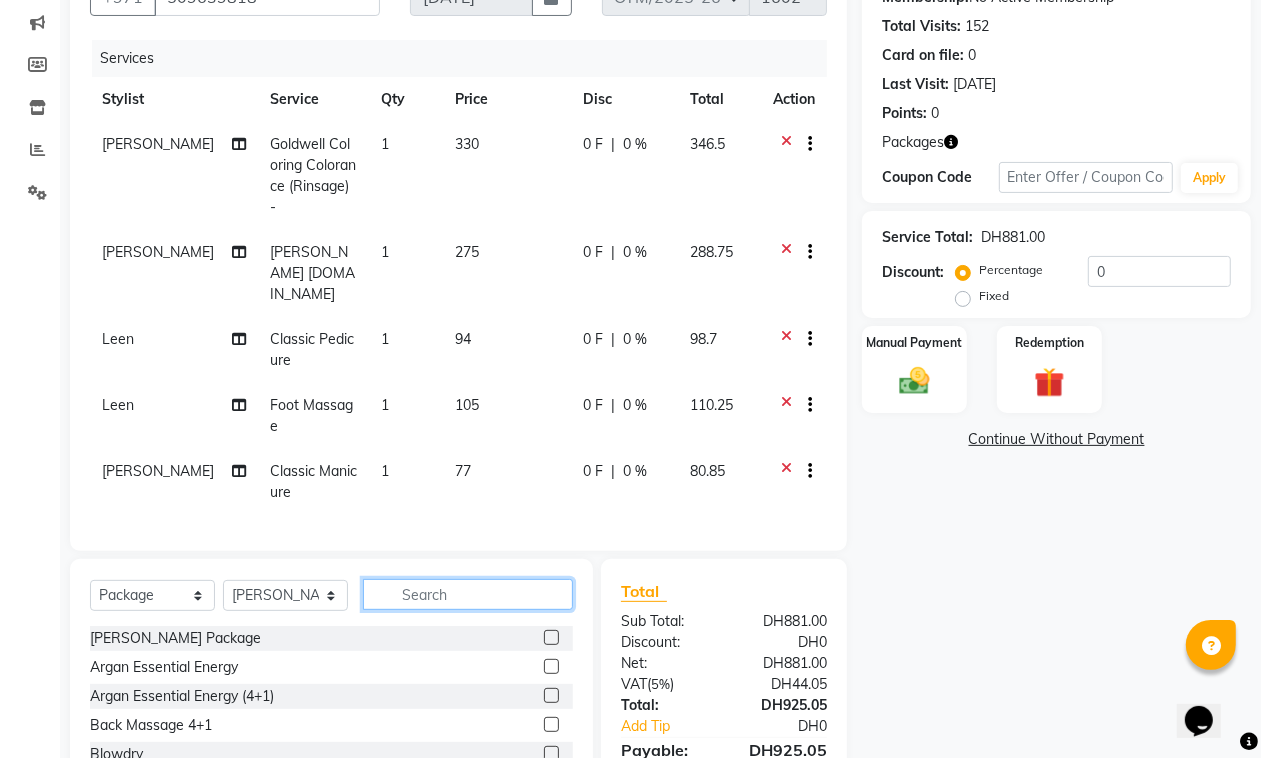 click 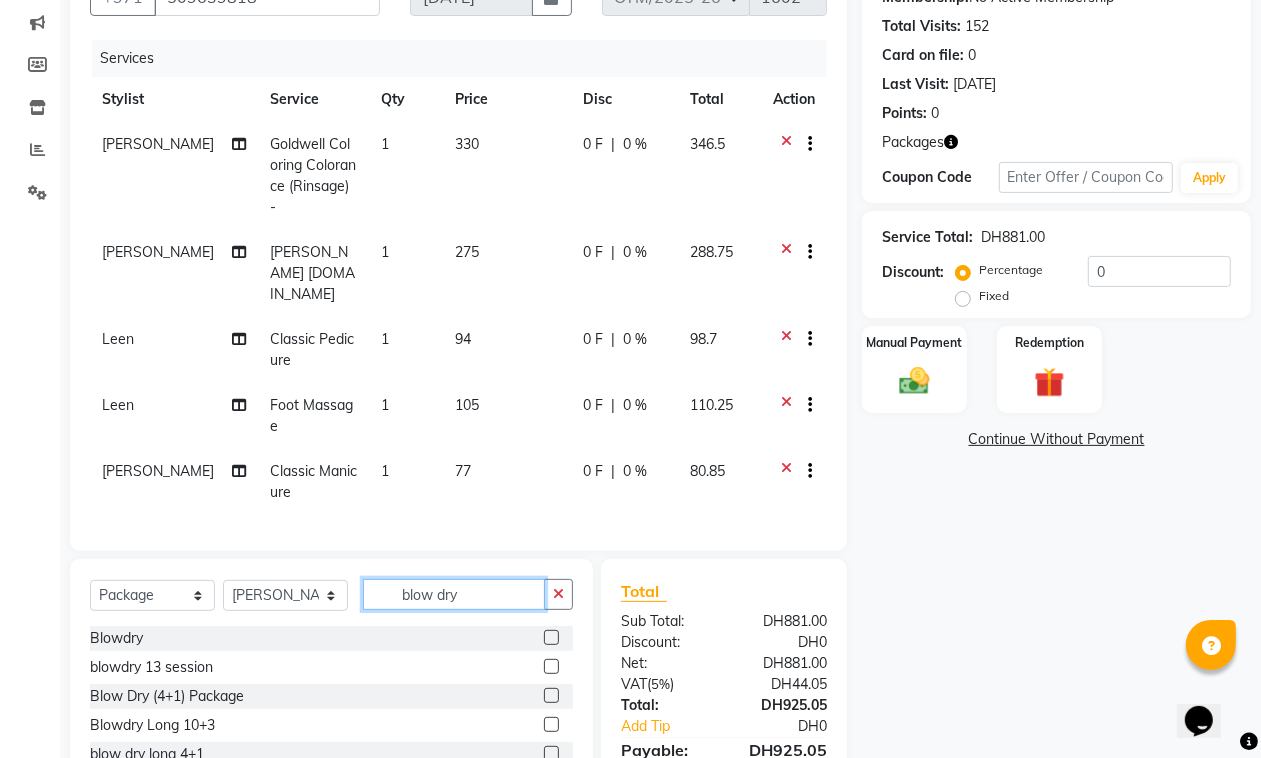 type on "blow dry" 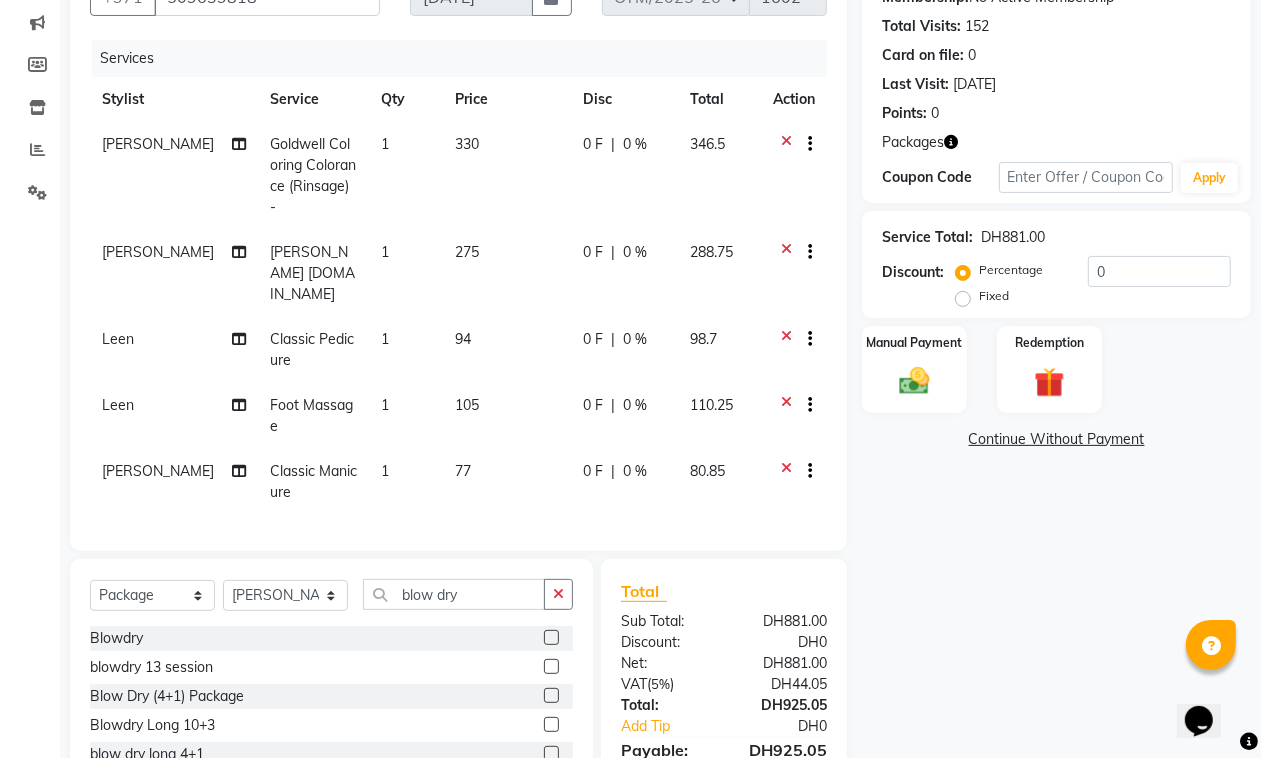 click 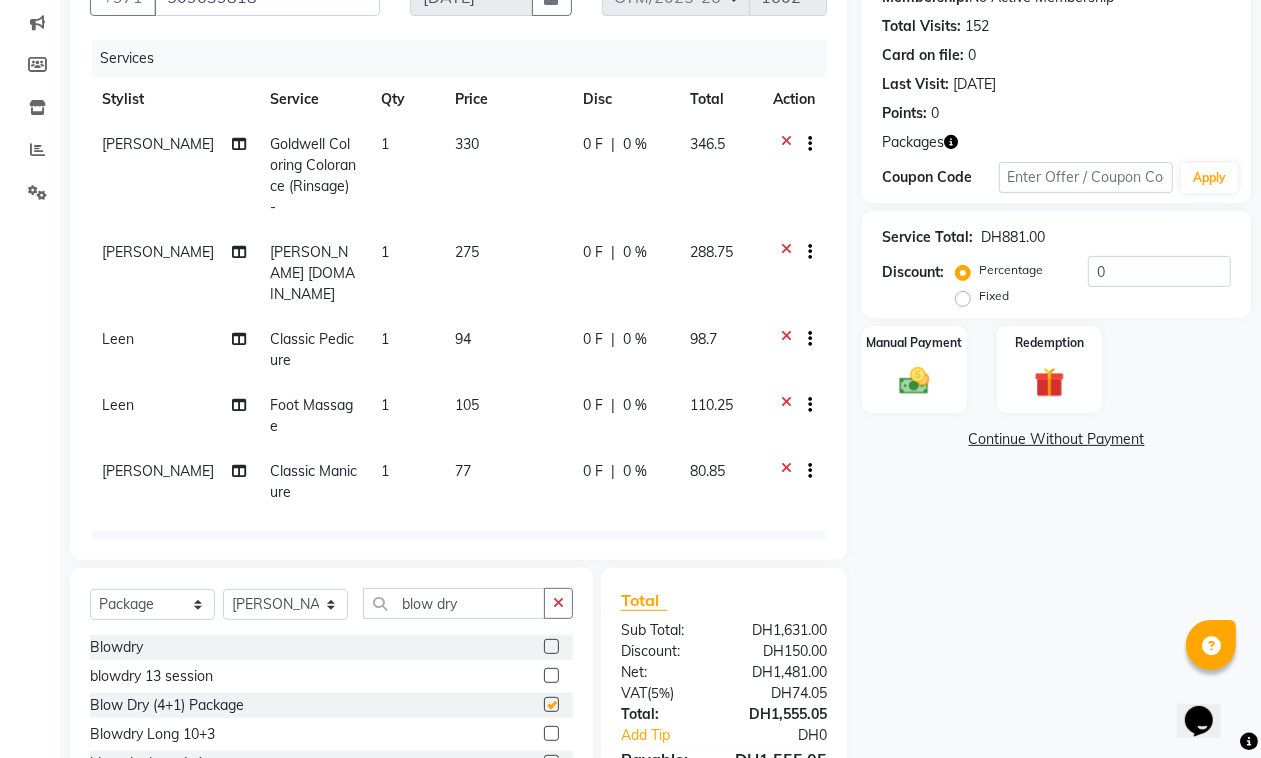 checkbox on "false" 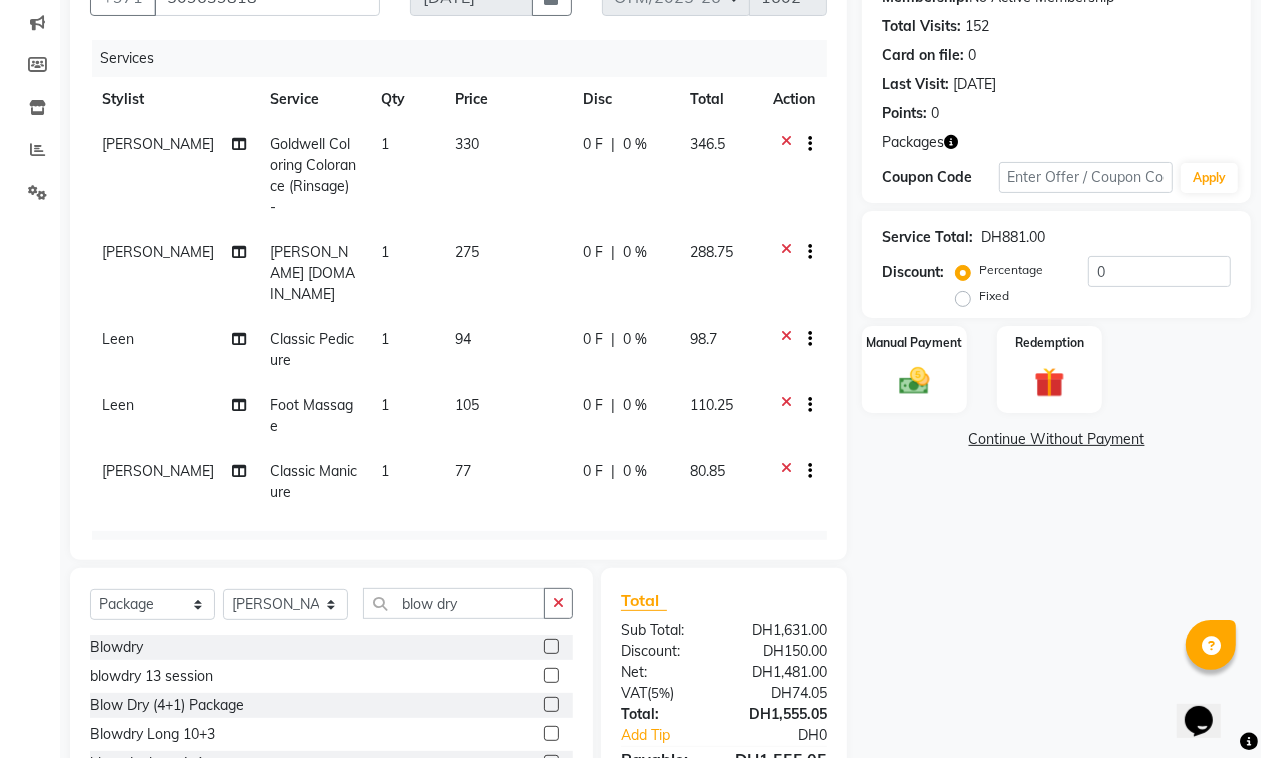 scroll, scrollTop: 152, scrollLeft: 0, axis: vertical 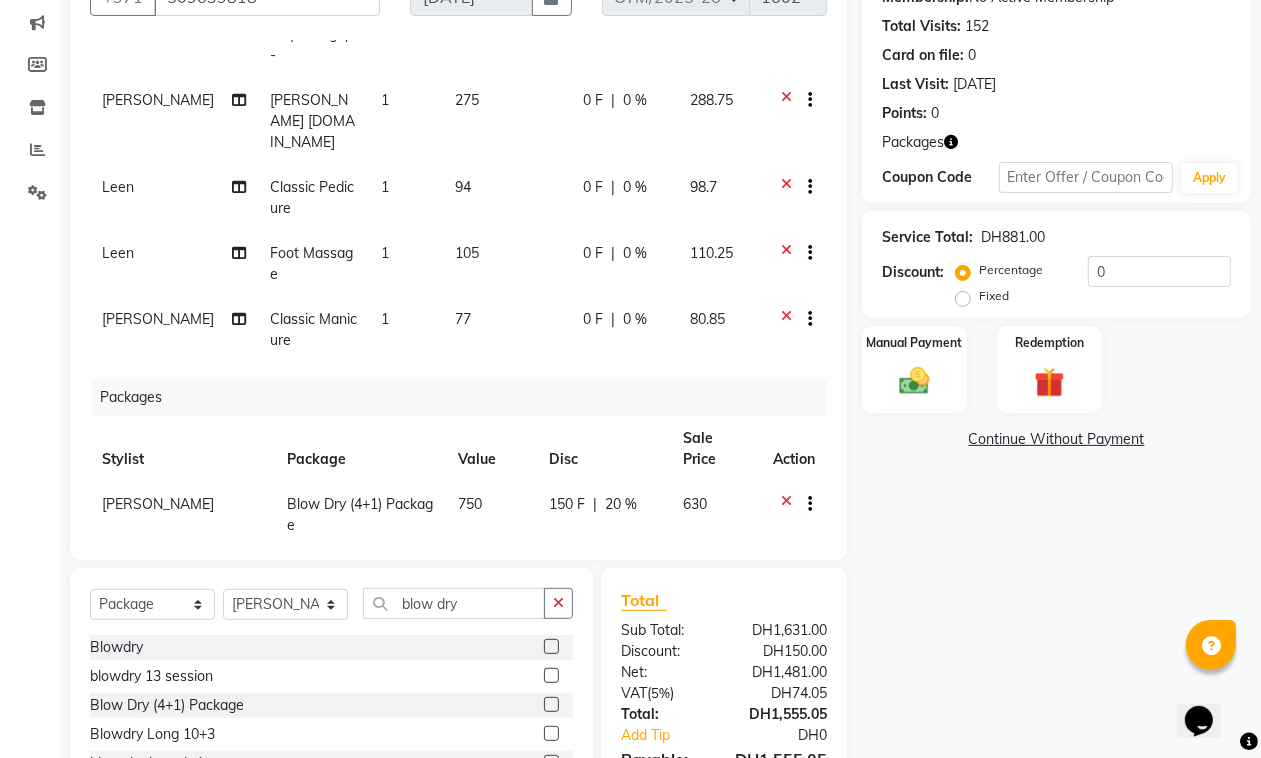 click 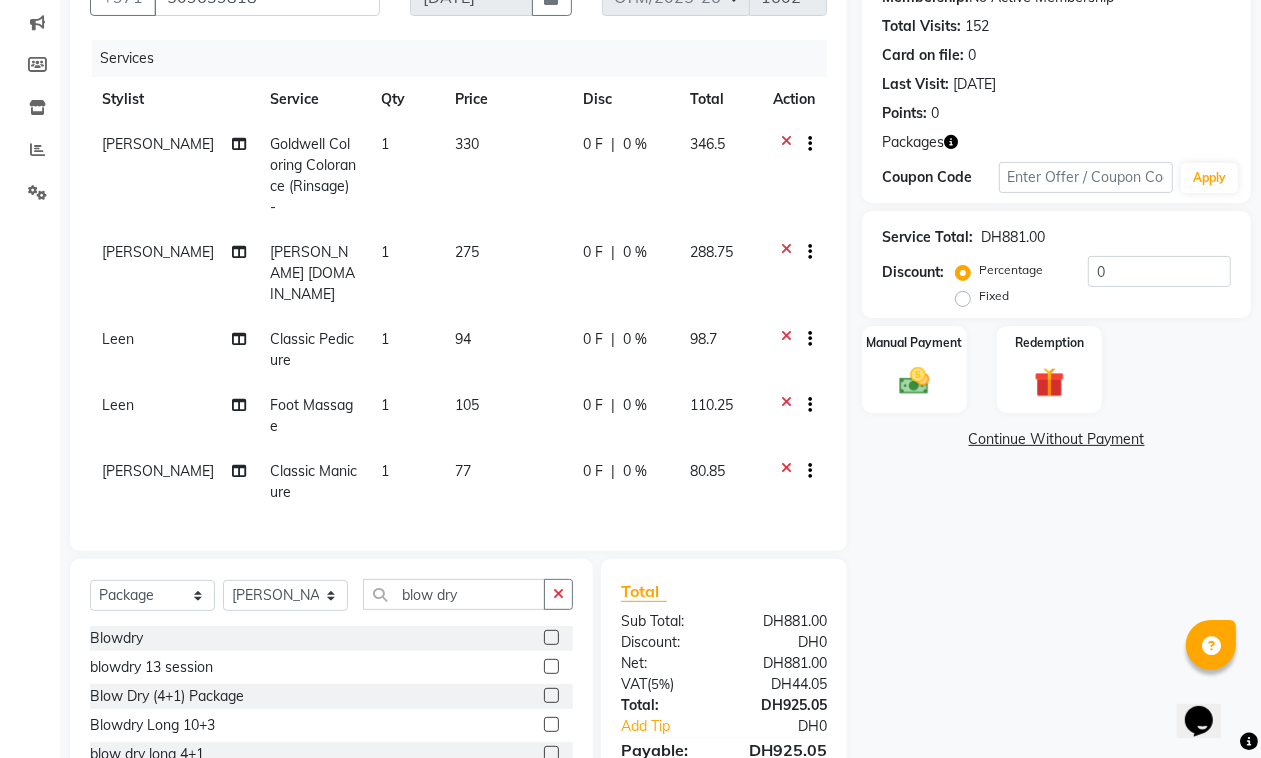 scroll, scrollTop: 0, scrollLeft: 0, axis: both 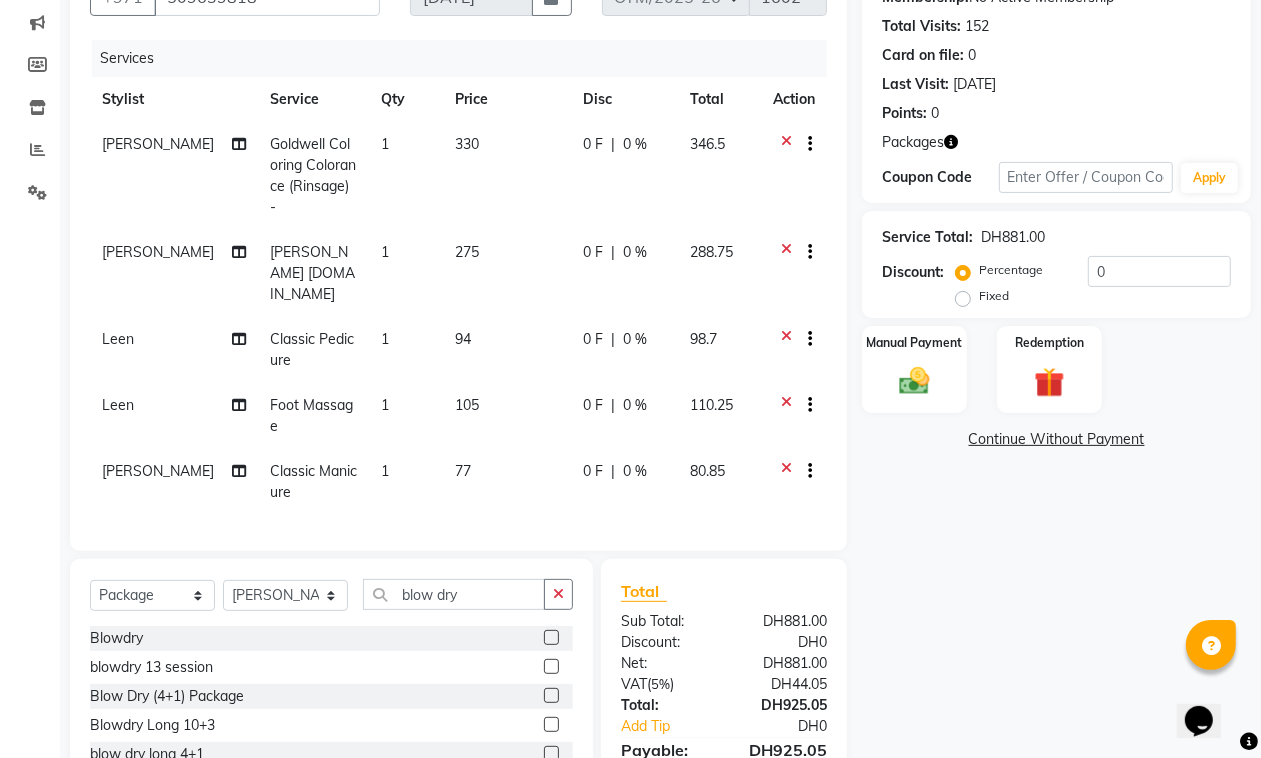 click 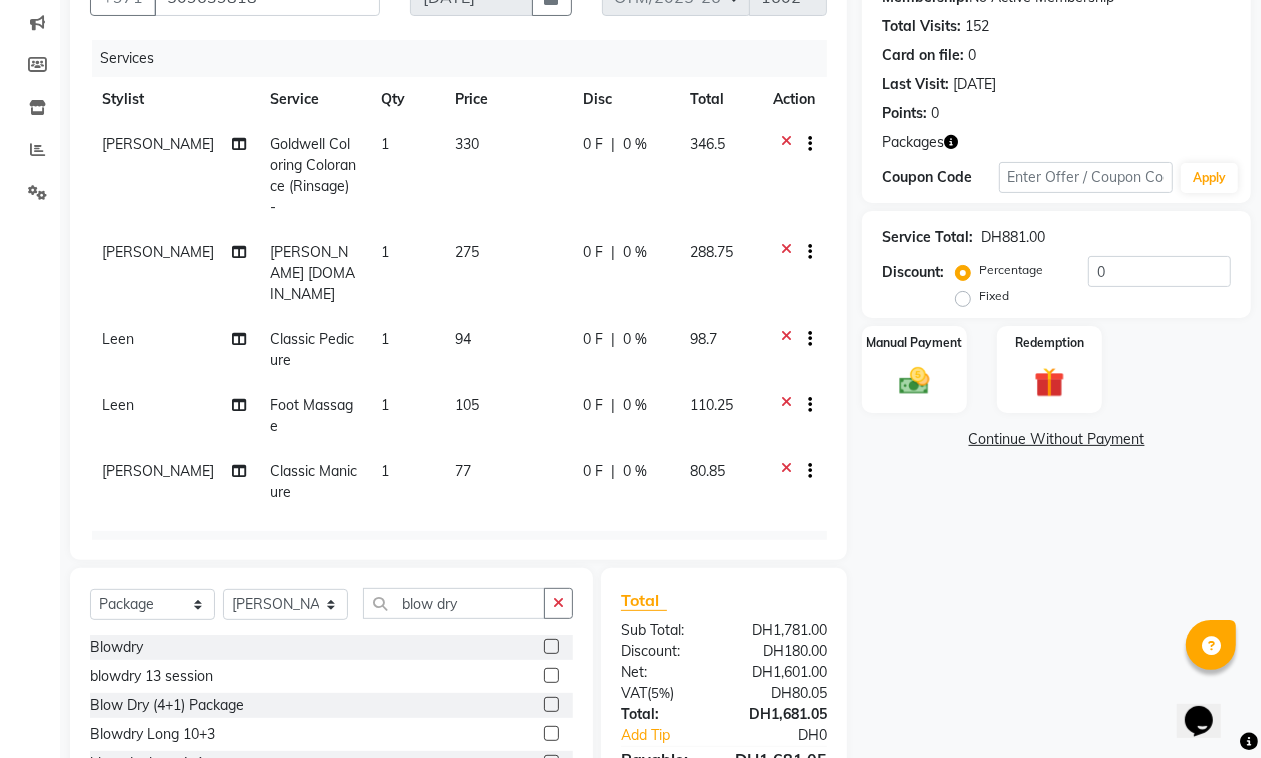 checkbox on "false" 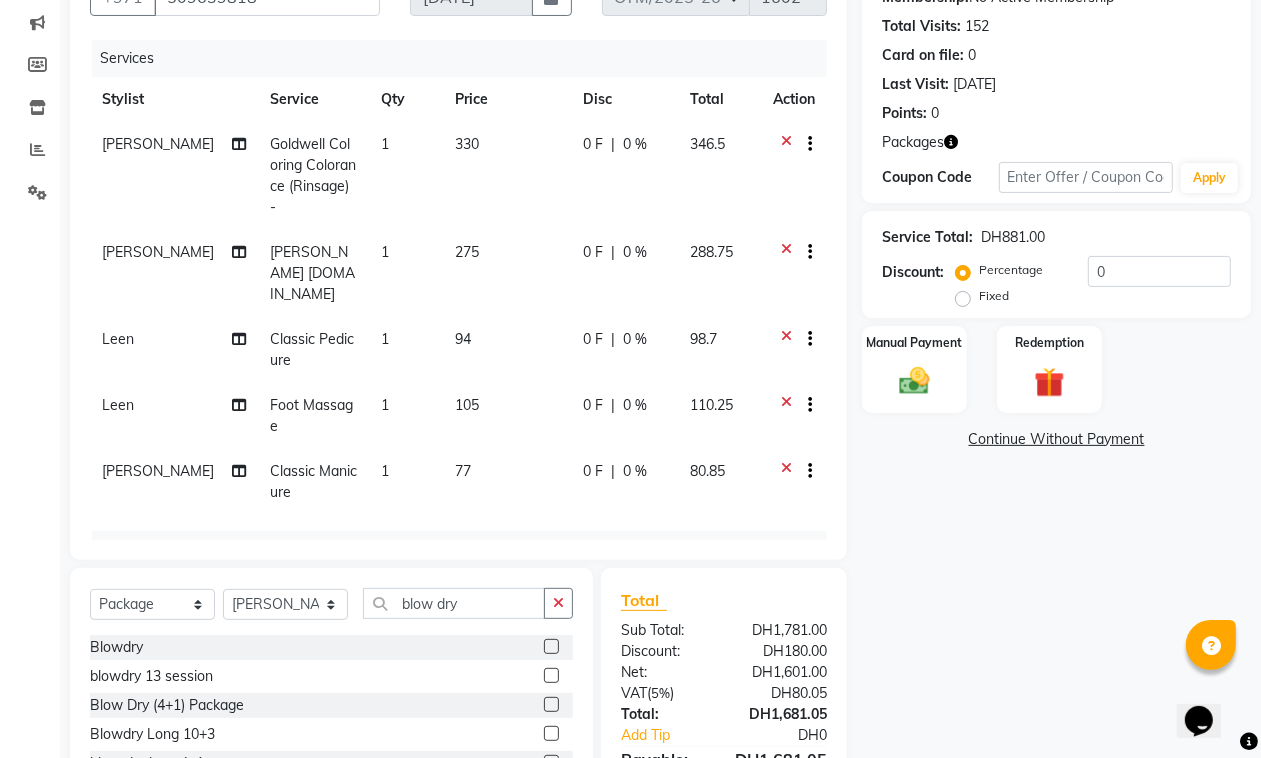scroll, scrollTop: 135, scrollLeft: 0, axis: vertical 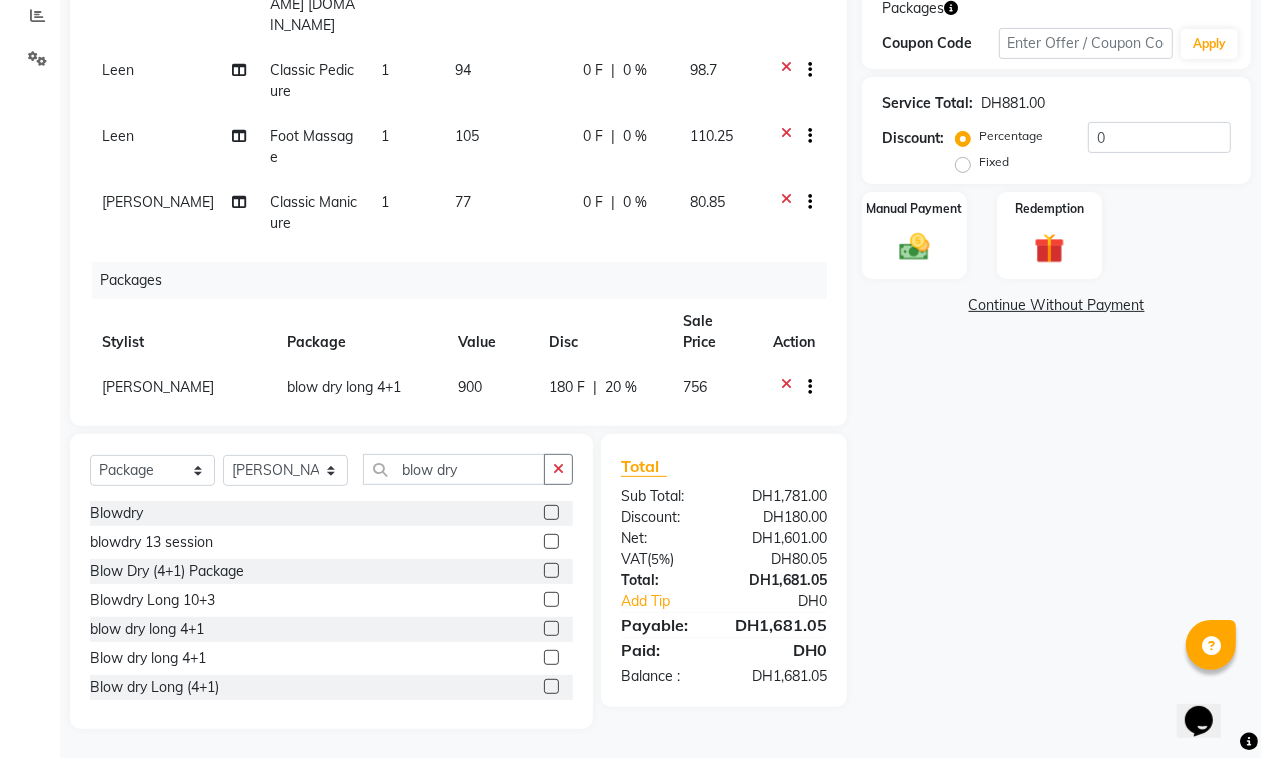 click on "Select  Service  Product  Membership  Package Voucher Prepaid Gift Card  Select Stylist Admin [PERSON_NAME] Jinky [PERSON_NAME] Marketing Account [PERSON_NAME] blow dry Blowdry  blowdry 13 session  Blow Dry (4+1) Package  Blowdry Long 10+3  blow dry long 4+1  Blow dry long 4+1   Blow dry Long (4+1)  Blowdry Long 4+1  Blow Dry (Long 4+1) with Wavy   Blow dry Medium (5+1)Package  Blowdry Meduim 4+1  Blowdry Ms.Chantelle  Blowdry Short 4+1  Blow Dry Short (4+1 Free) with Wavy  Blowdry Short + Iron Straight  Blow Dry with Wavy (long) 4+1 free  Blow Dry with Wavy (Medium) 4+1" 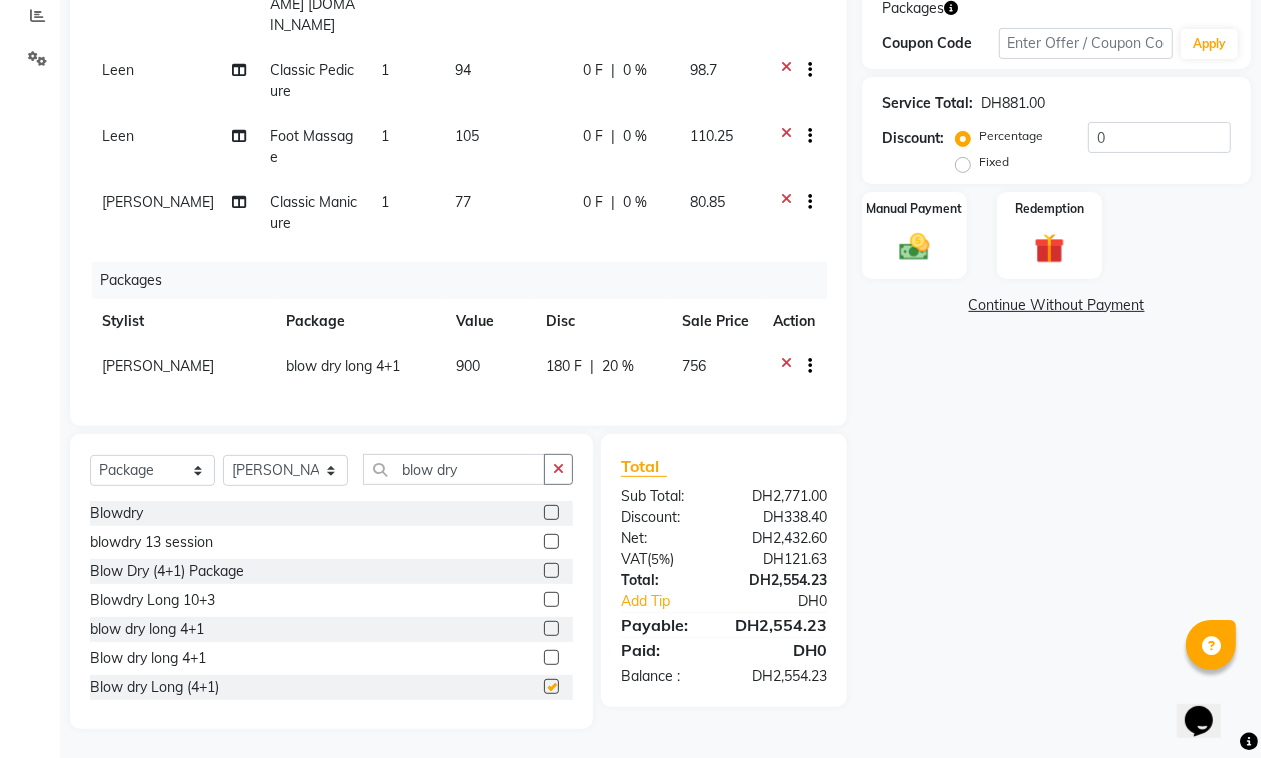 checkbox on "false" 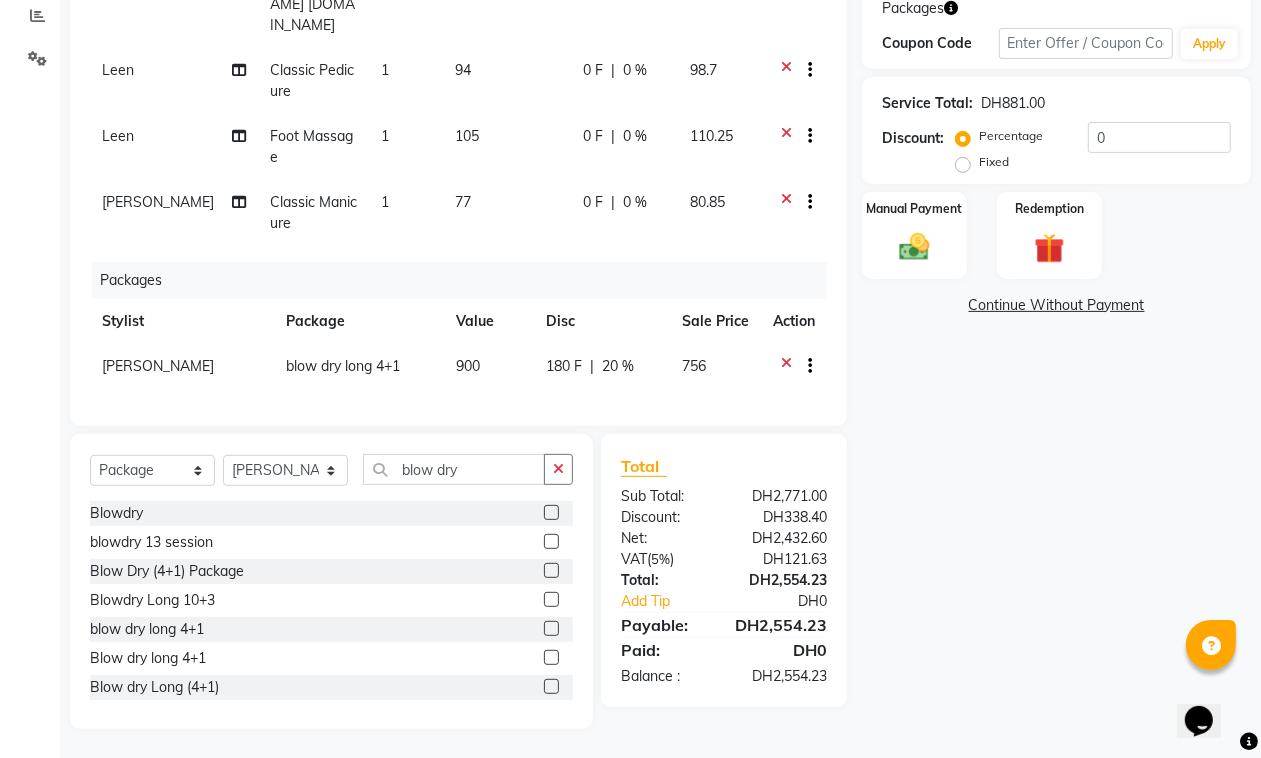 click 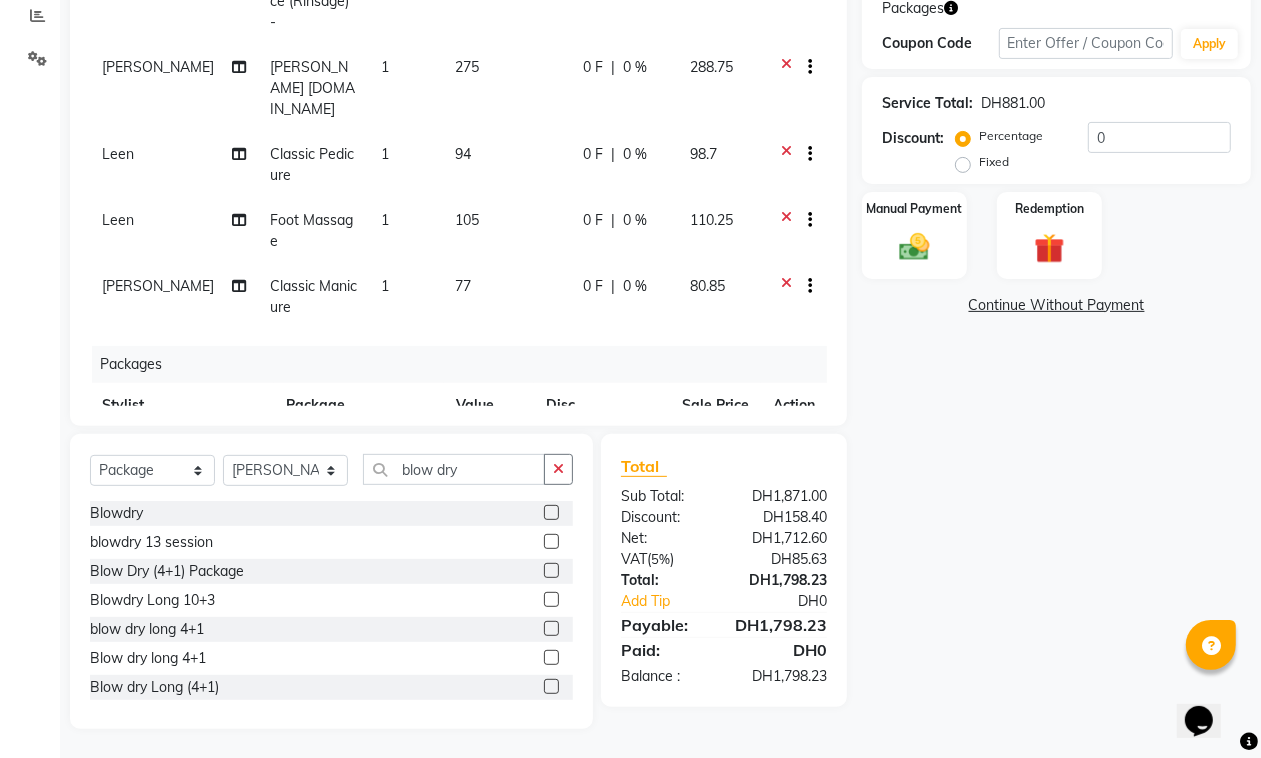 scroll, scrollTop: 0, scrollLeft: 0, axis: both 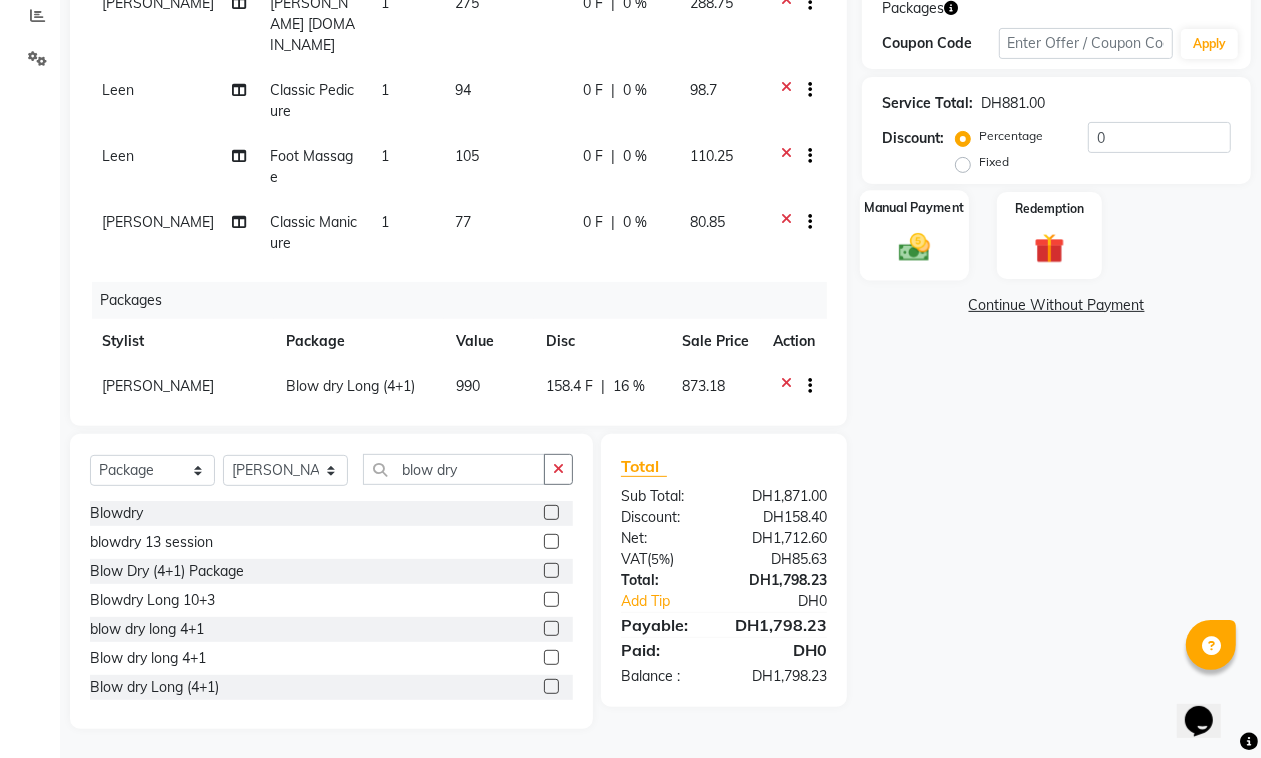 click 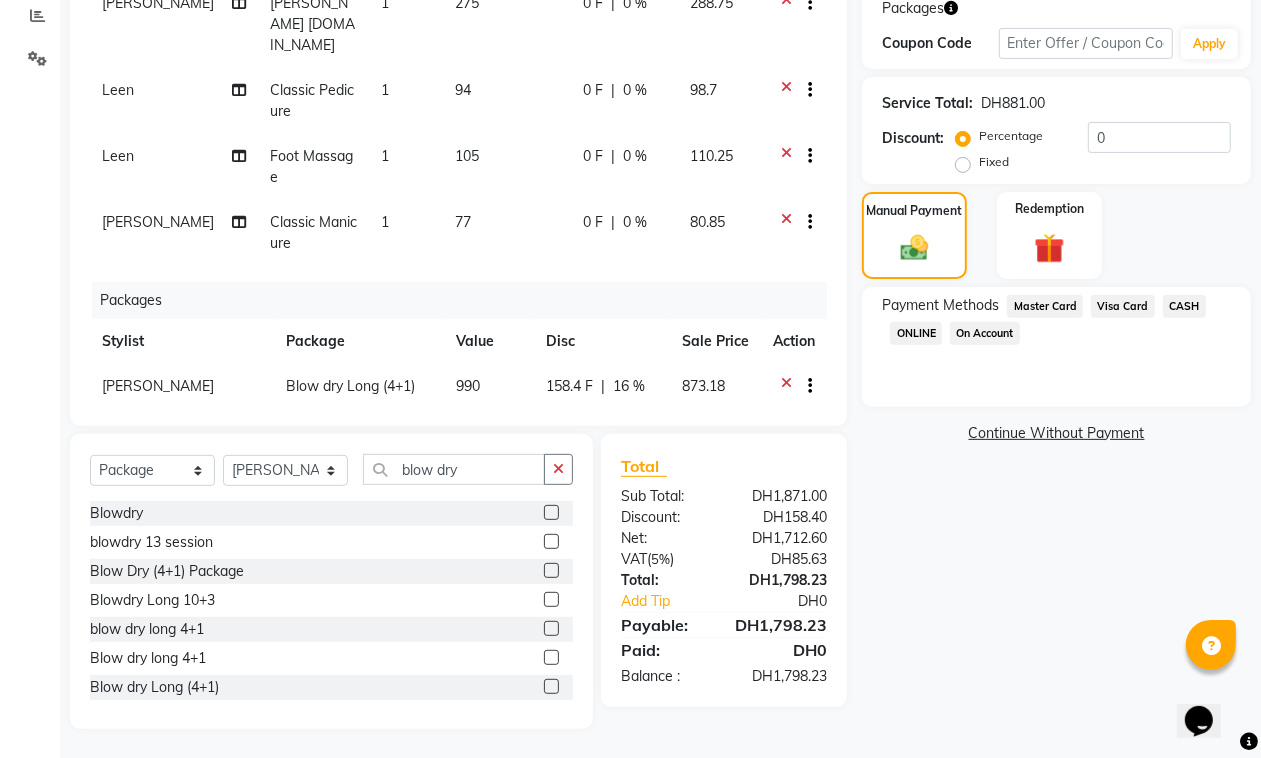 drag, startPoint x: 1043, startPoint y: 302, endPoint x: 1026, endPoint y: 301, distance: 17.029387 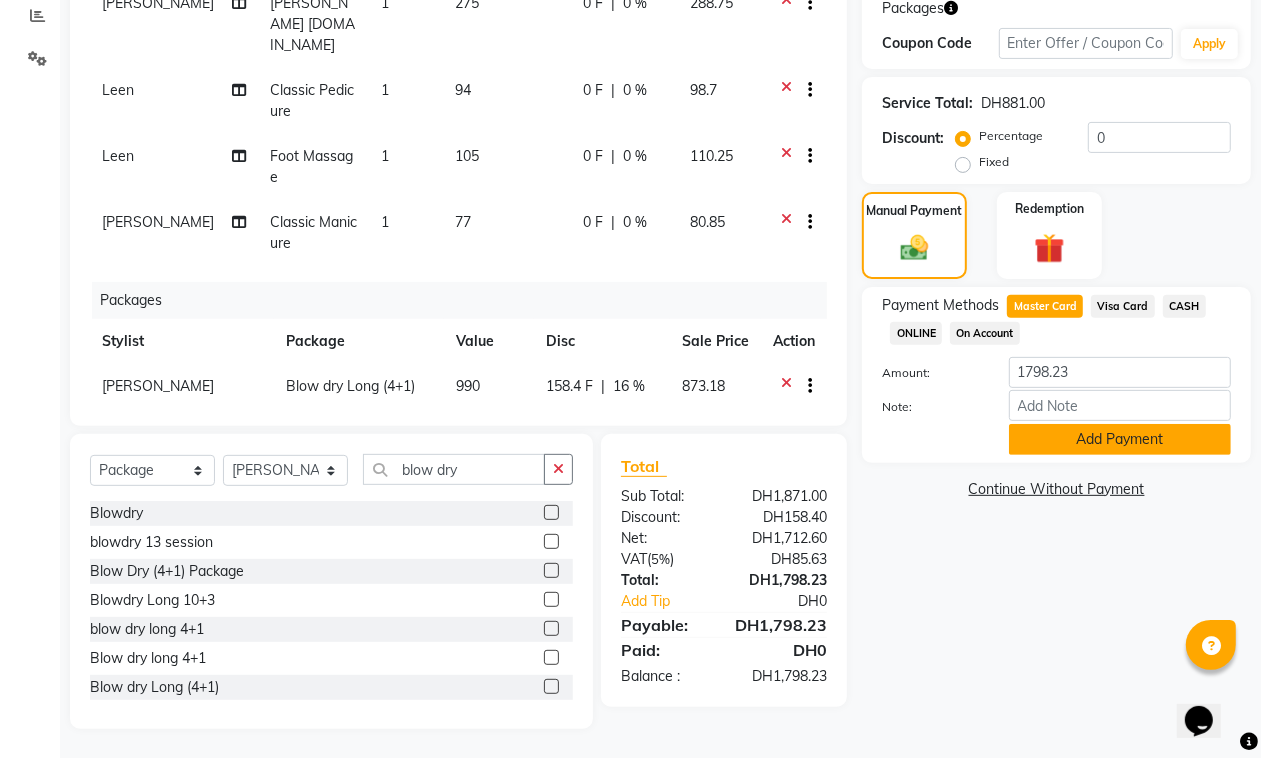 click on "Add Payment" 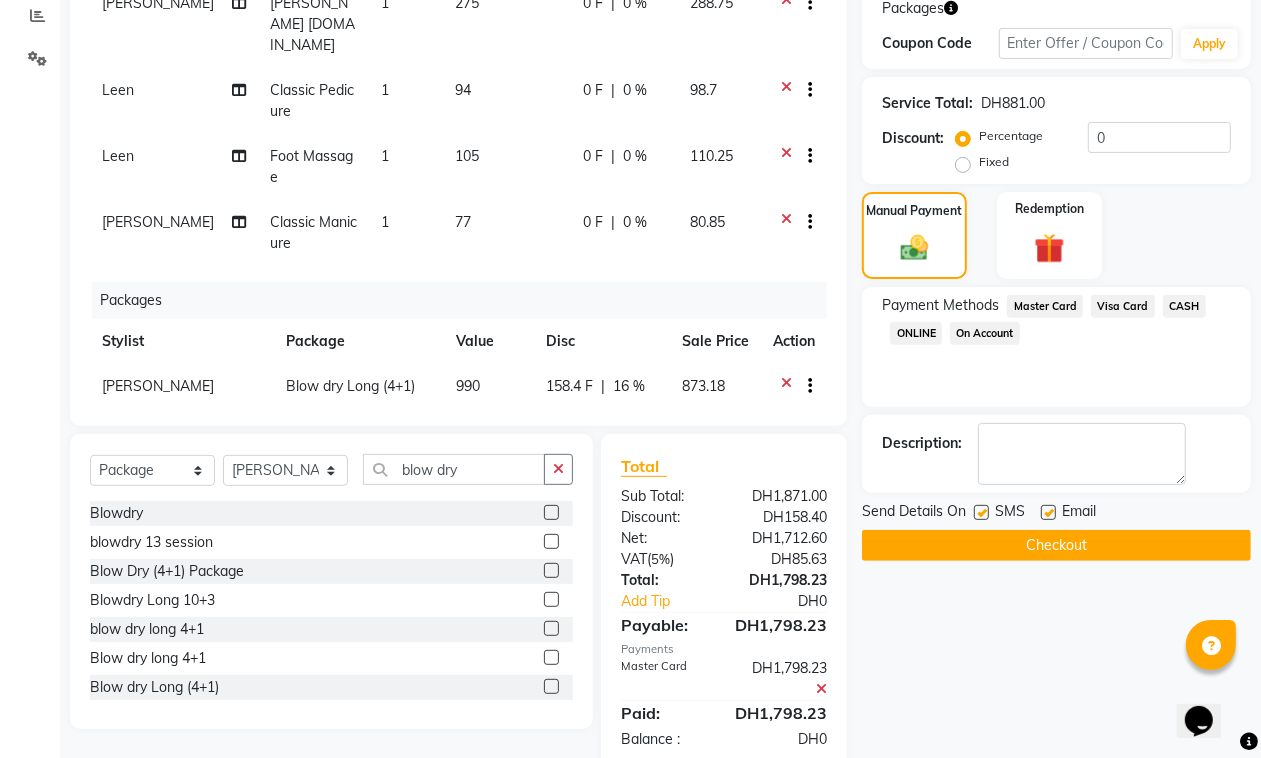 scroll, scrollTop: 382, scrollLeft: 0, axis: vertical 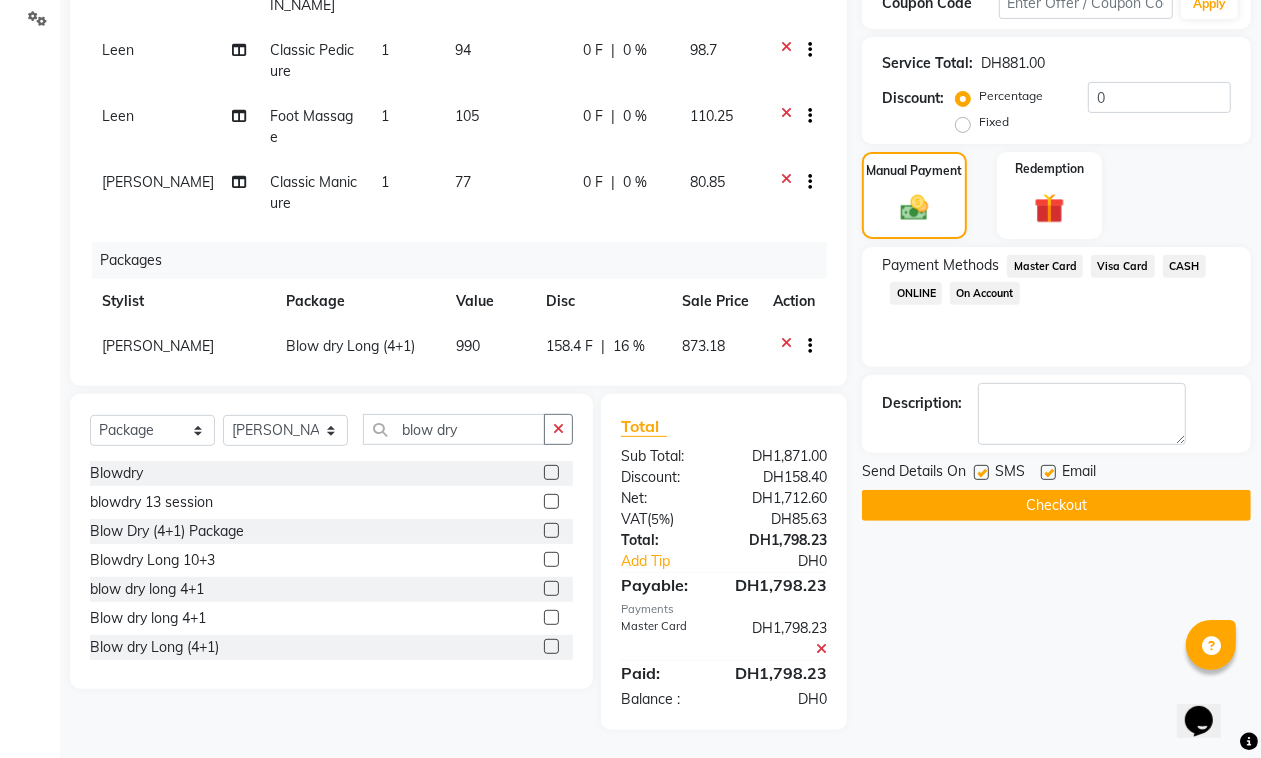 click on "Checkout" 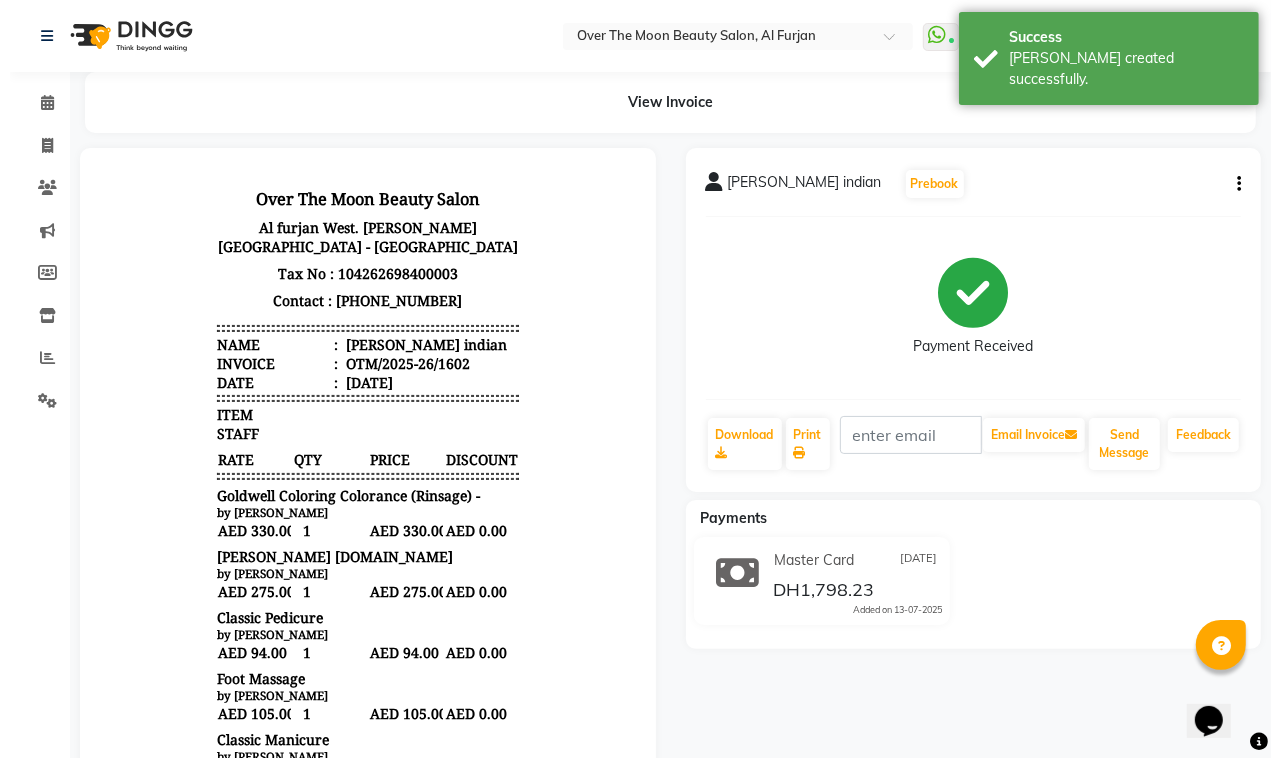 scroll, scrollTop: 0, scrollLeft: 0, axis: both 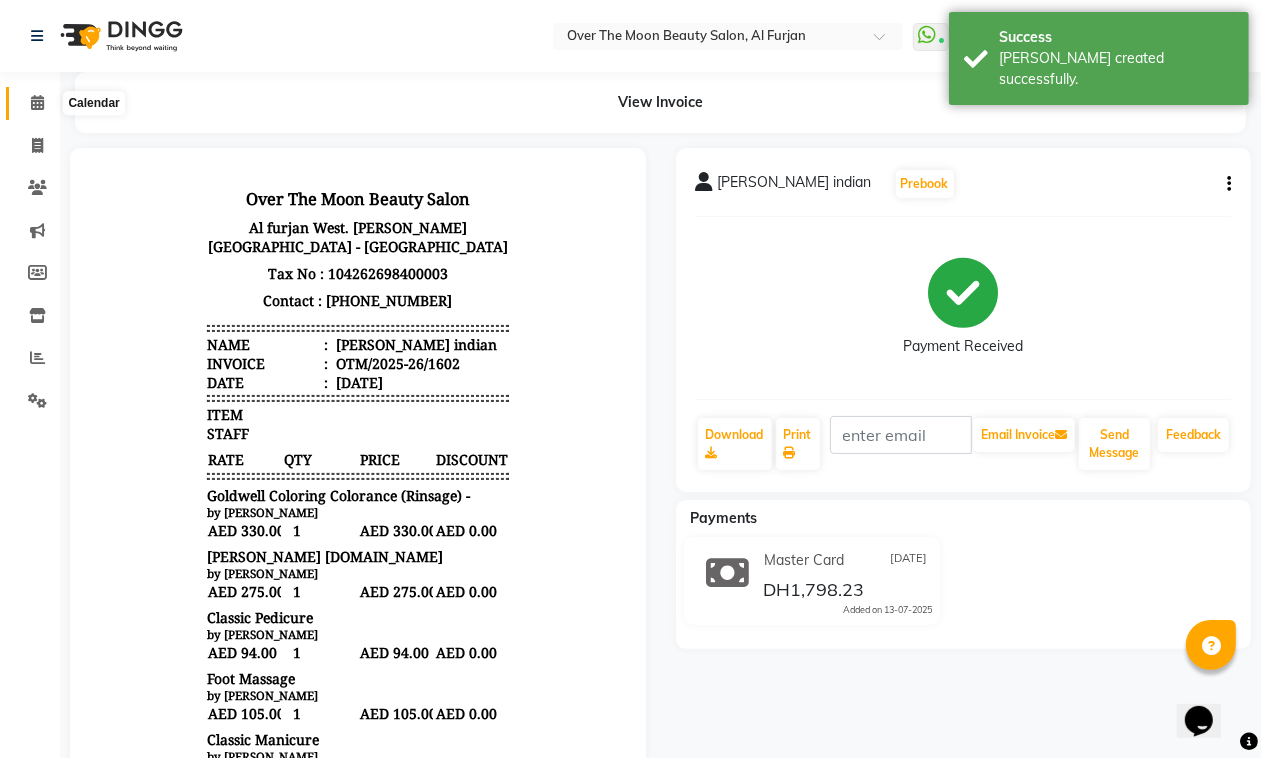 click 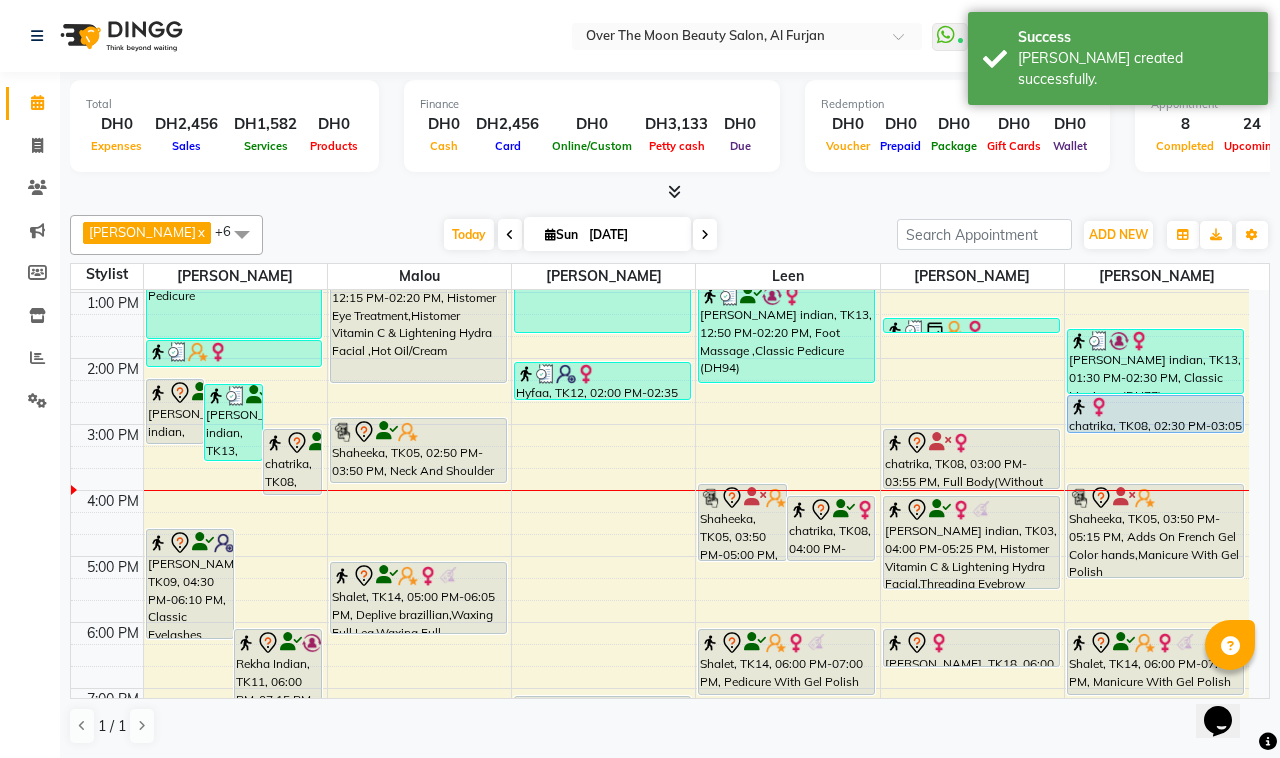 scroll, scrollTop: 208, scrollLeft: 0, axis: vertical 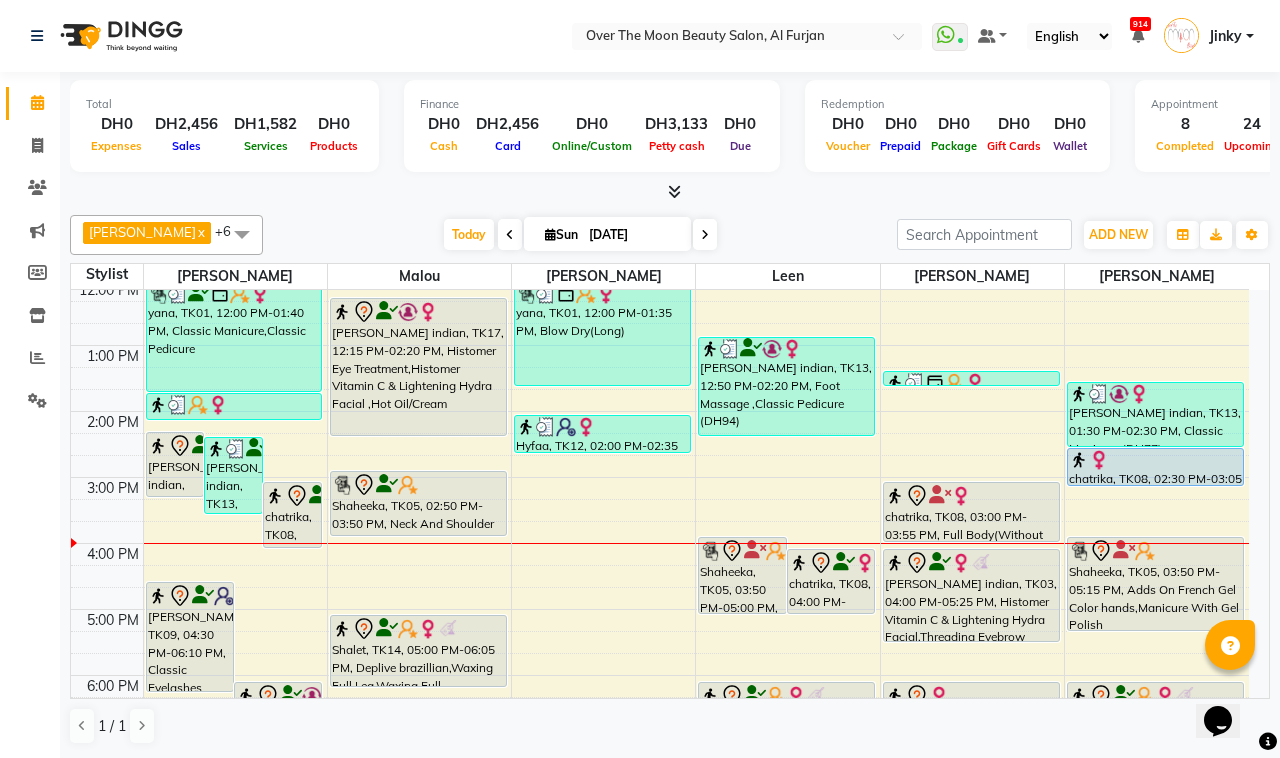 click on "[PERSON_NAME] indian, TK17, 02:15 PM-03:15 PM, Argan Essential Energy" at bounding box center [175, 464] 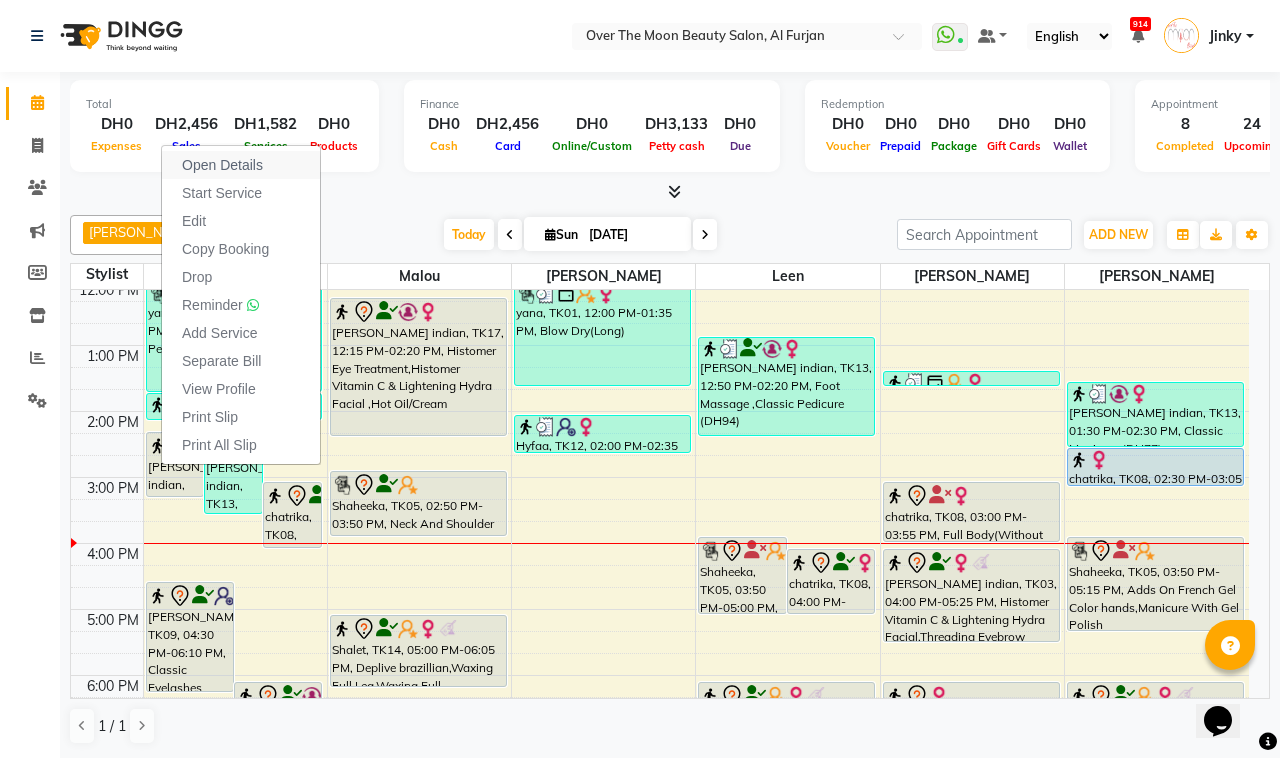 click on "Open Details" at bounding box center (222, 165) 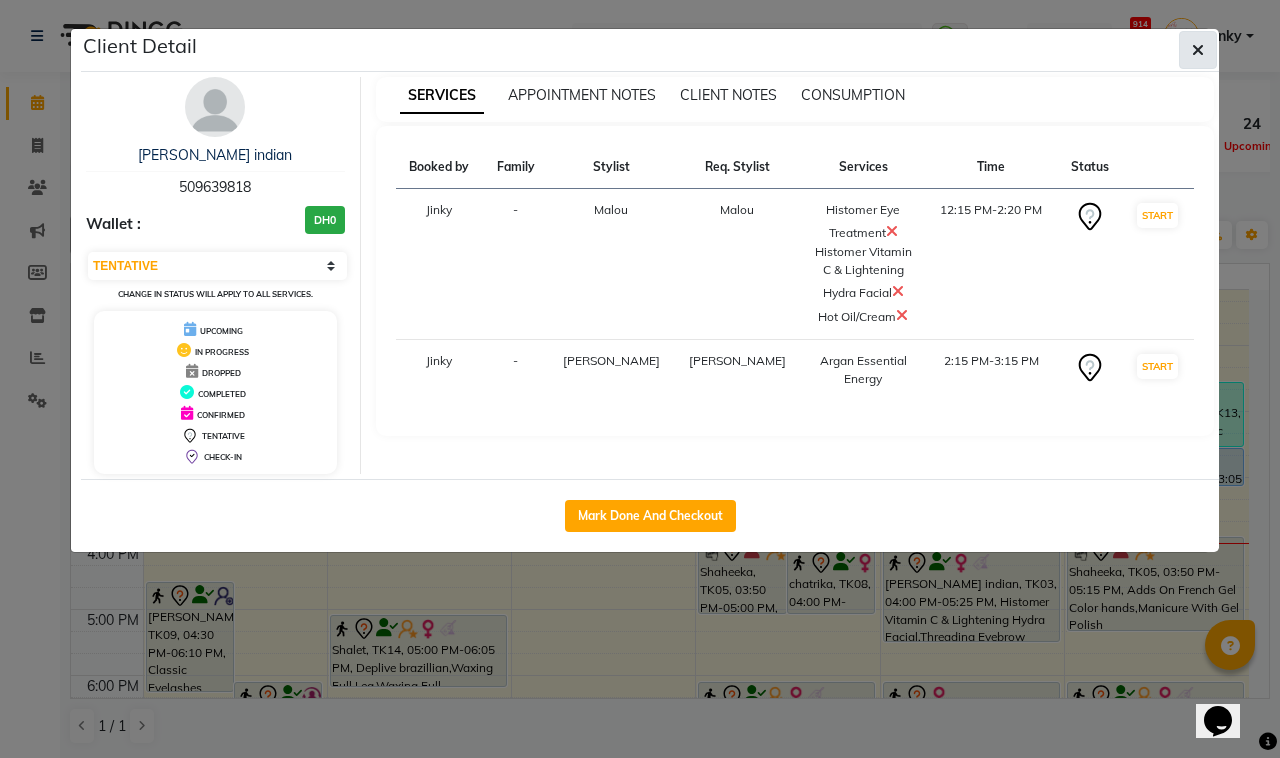 click 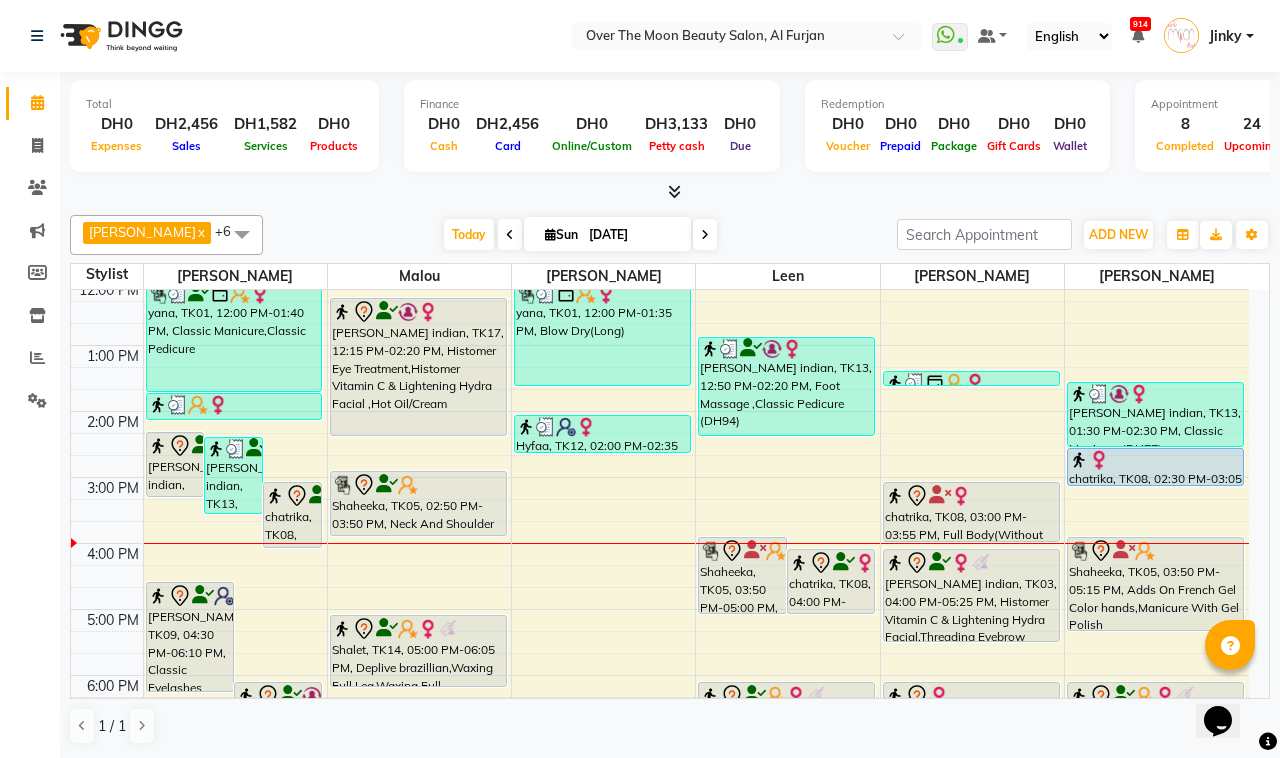 click on "[PERSON_NAME] indian, TK17, 02:15 PM-03:15 PM, Argan Essential Energy" at bounding box center (175, 464) 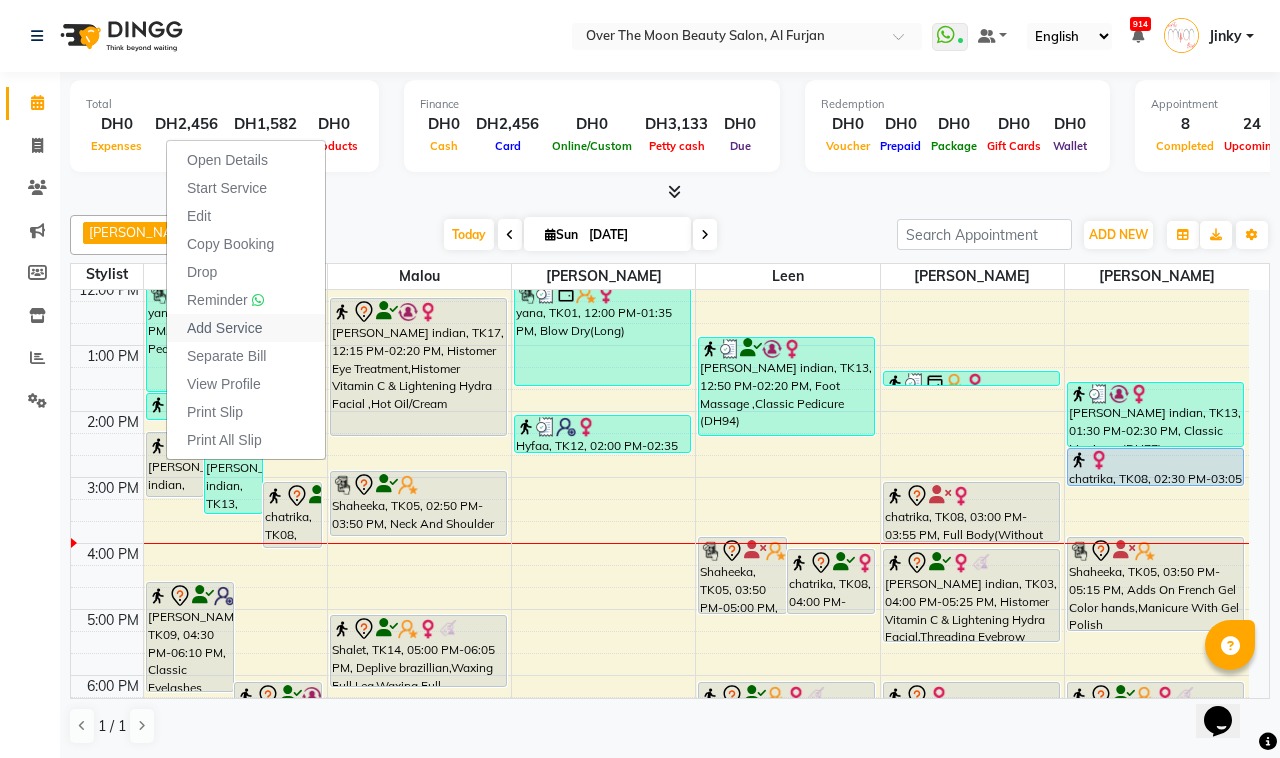 click on "Add Service" at bounding box center (224, 328) 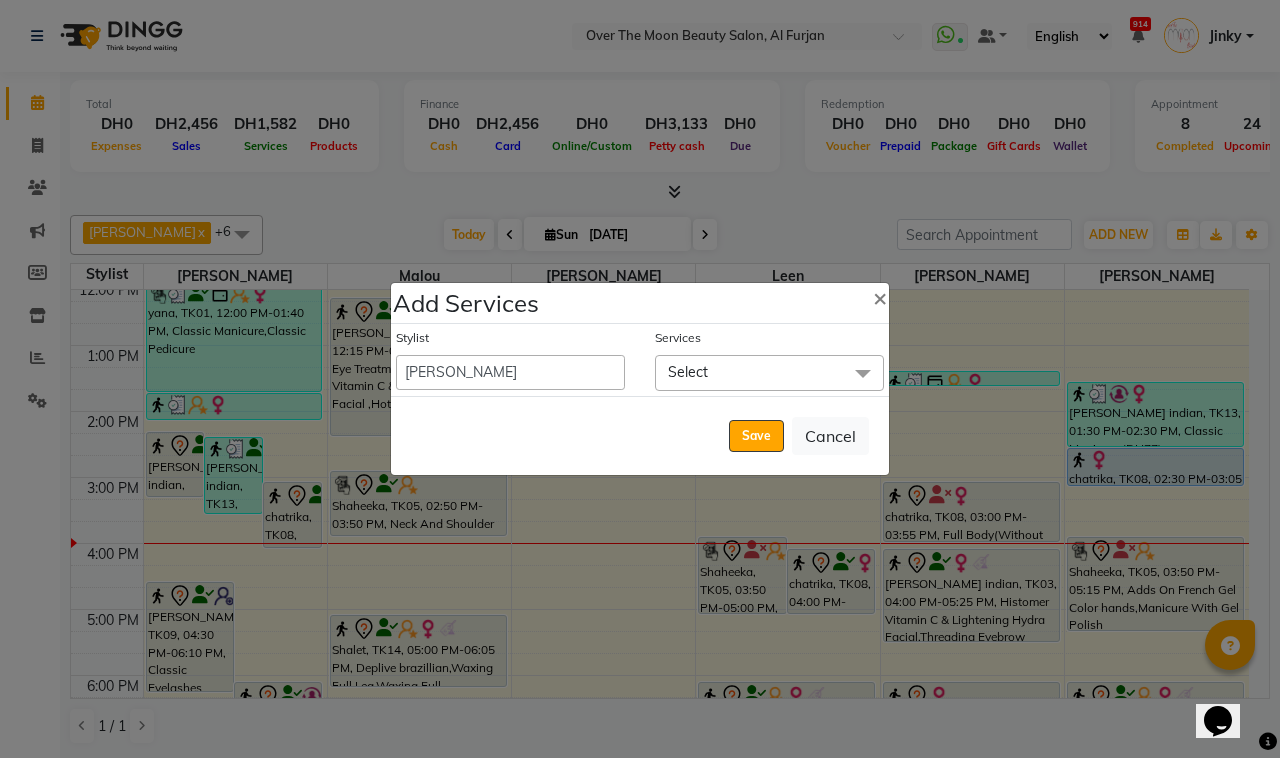 drag, startPoint x: 732, startPoint y: 373, endPoint x: 787, endPoint y: 405, distance: 63.631752 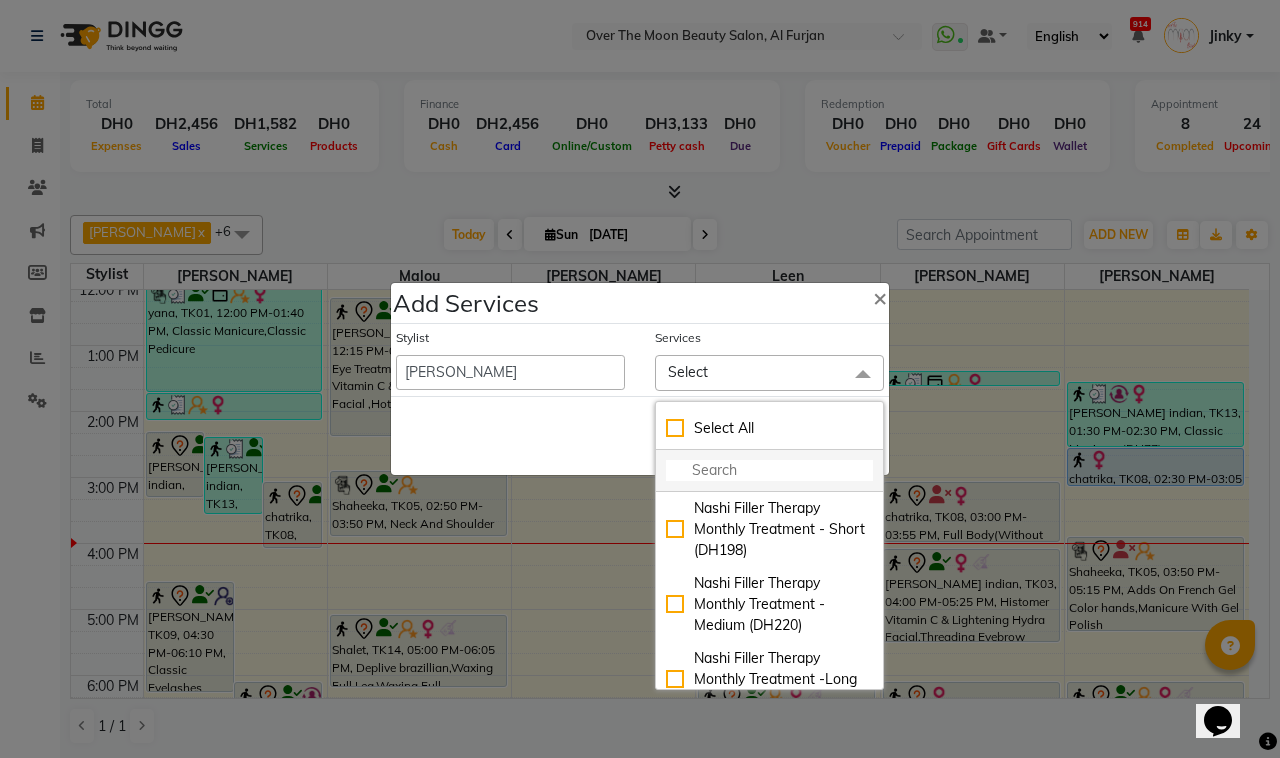 click 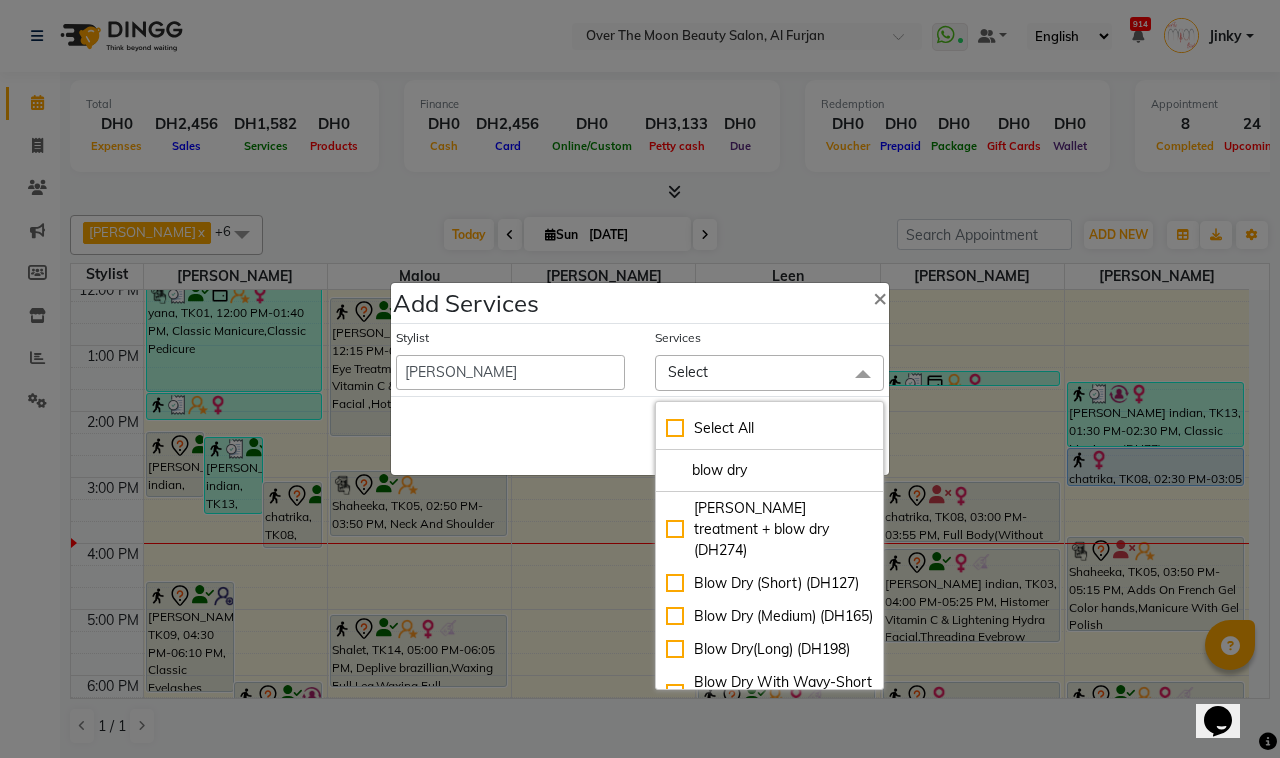 type on "blow dry" 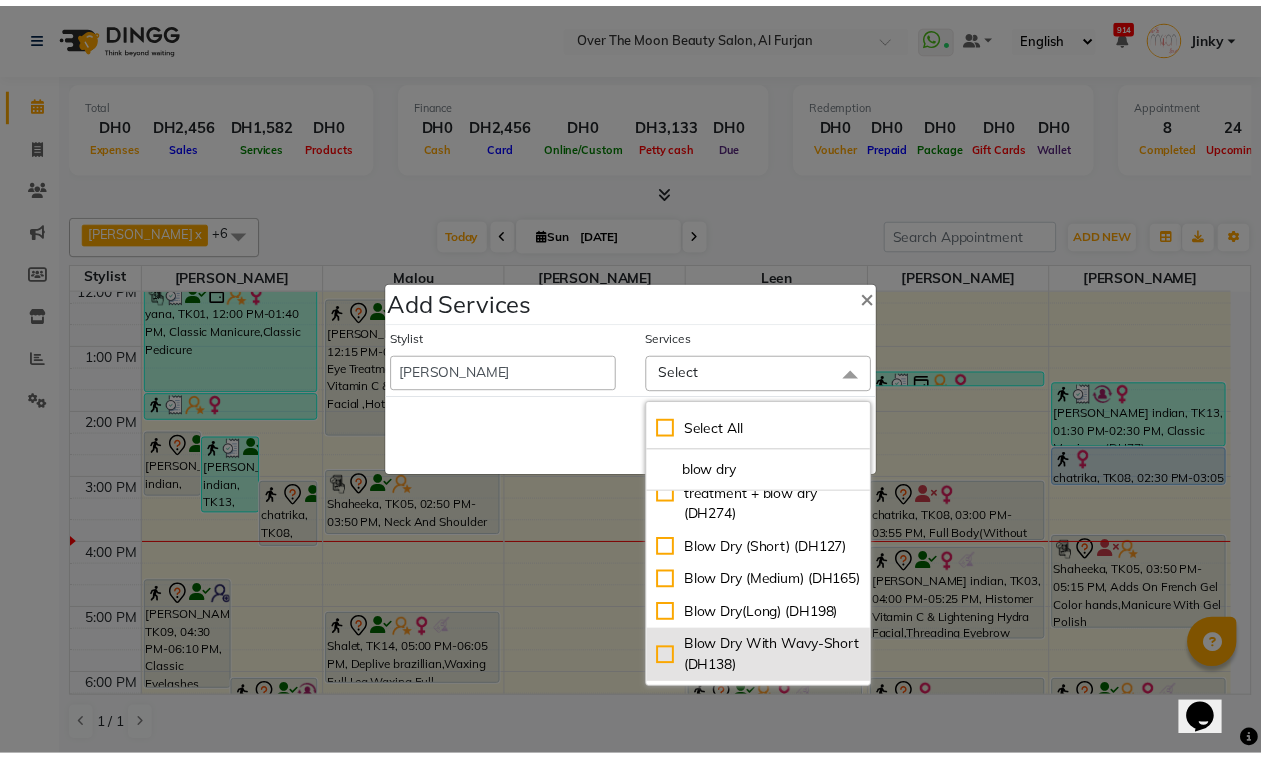 scroll, scrollTop: 50, scrollLeft: 0, axis: vertical 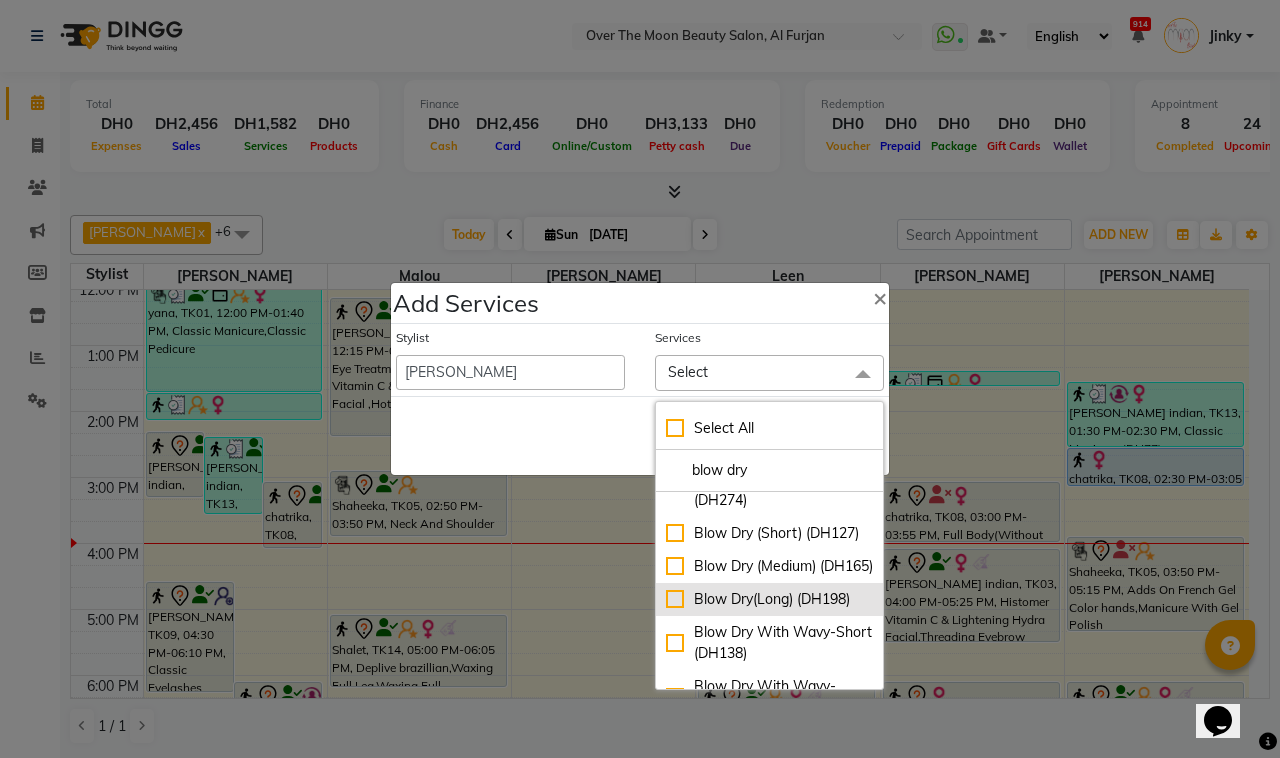 click on "Blow Dry(Long) (DH198)" 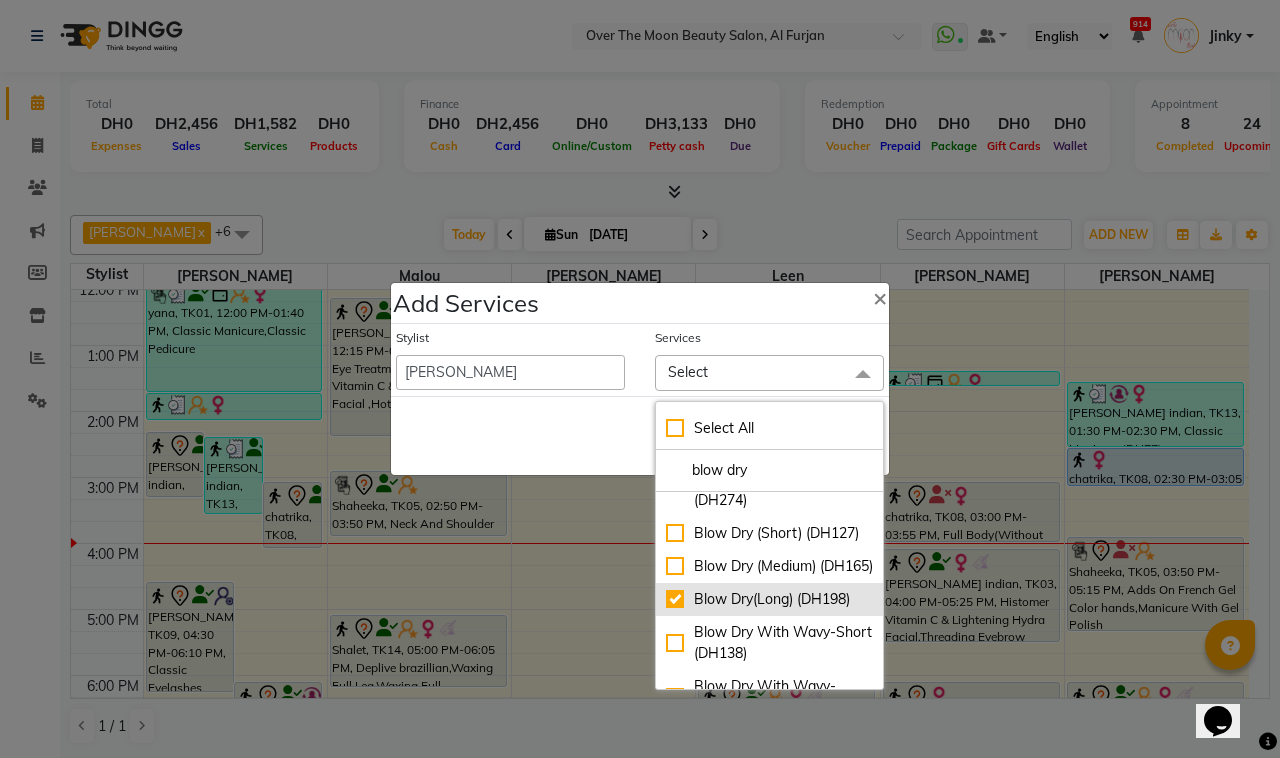 checkbox on "true" 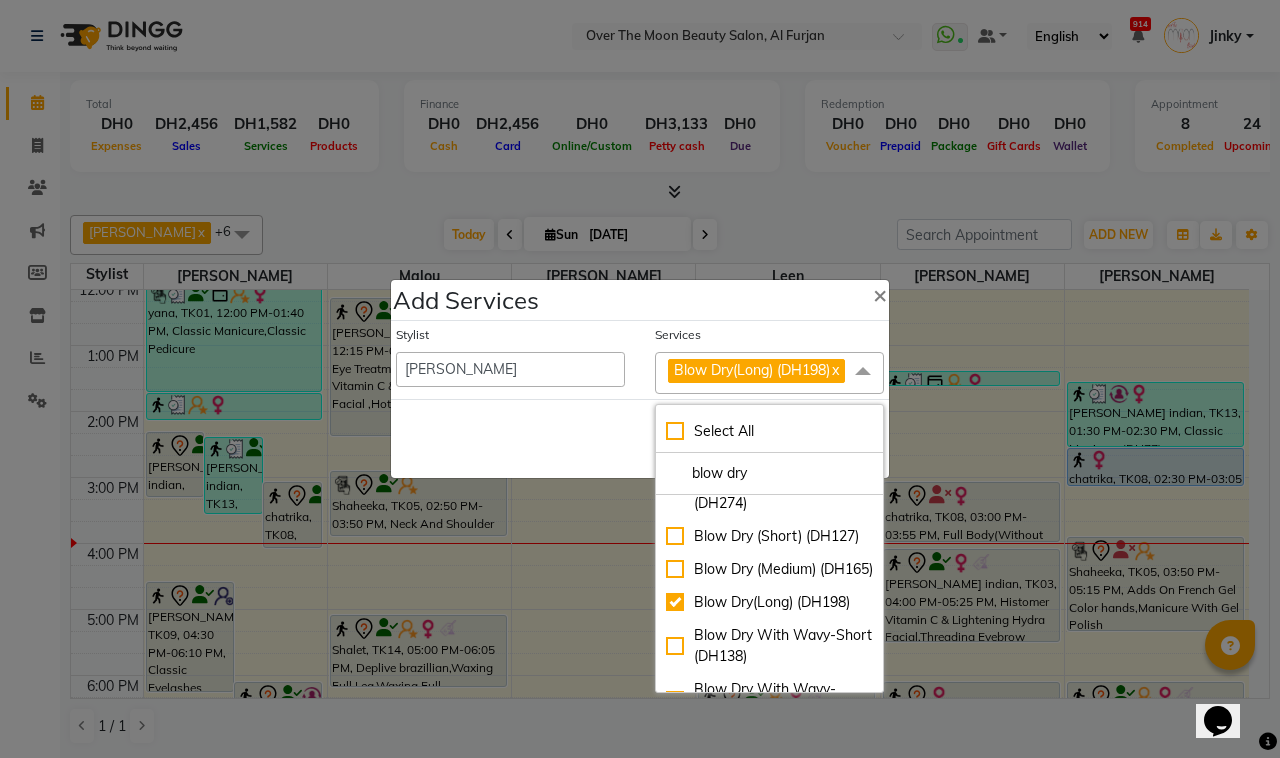 click on "Save   Cancel" 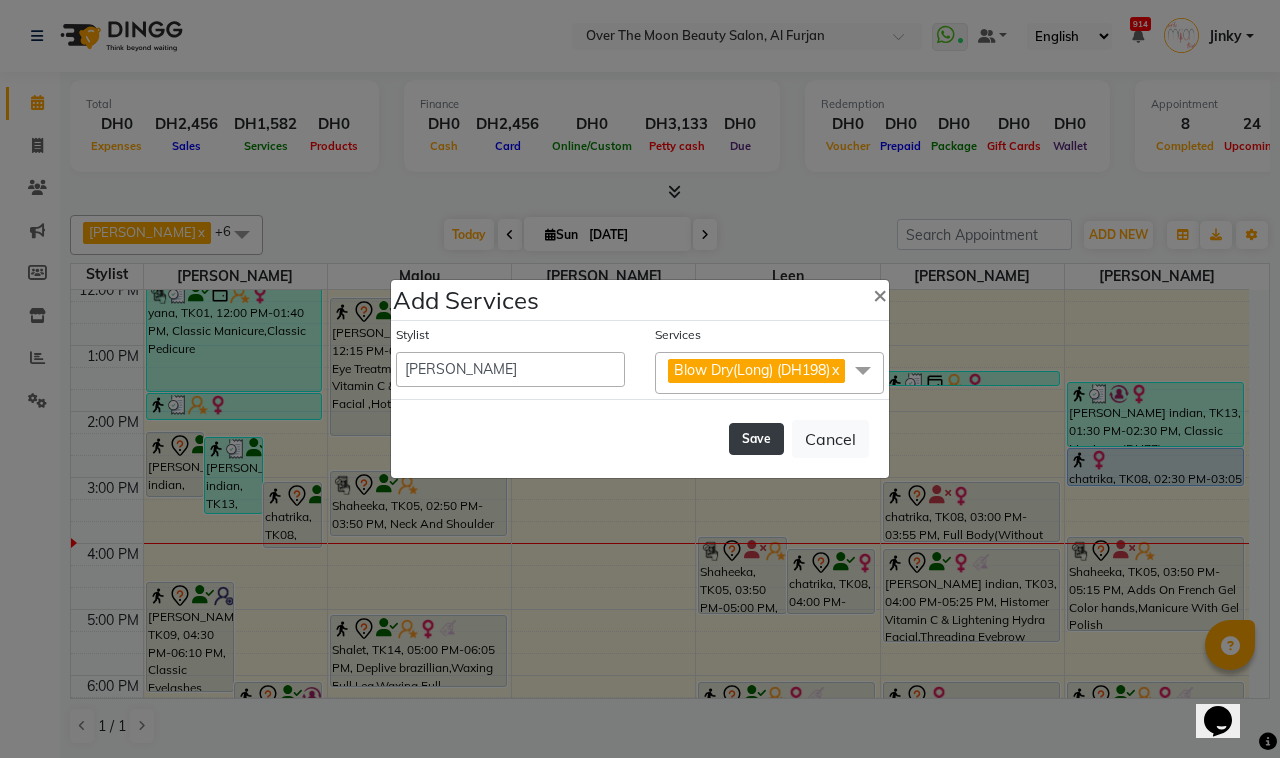 click on "Save" 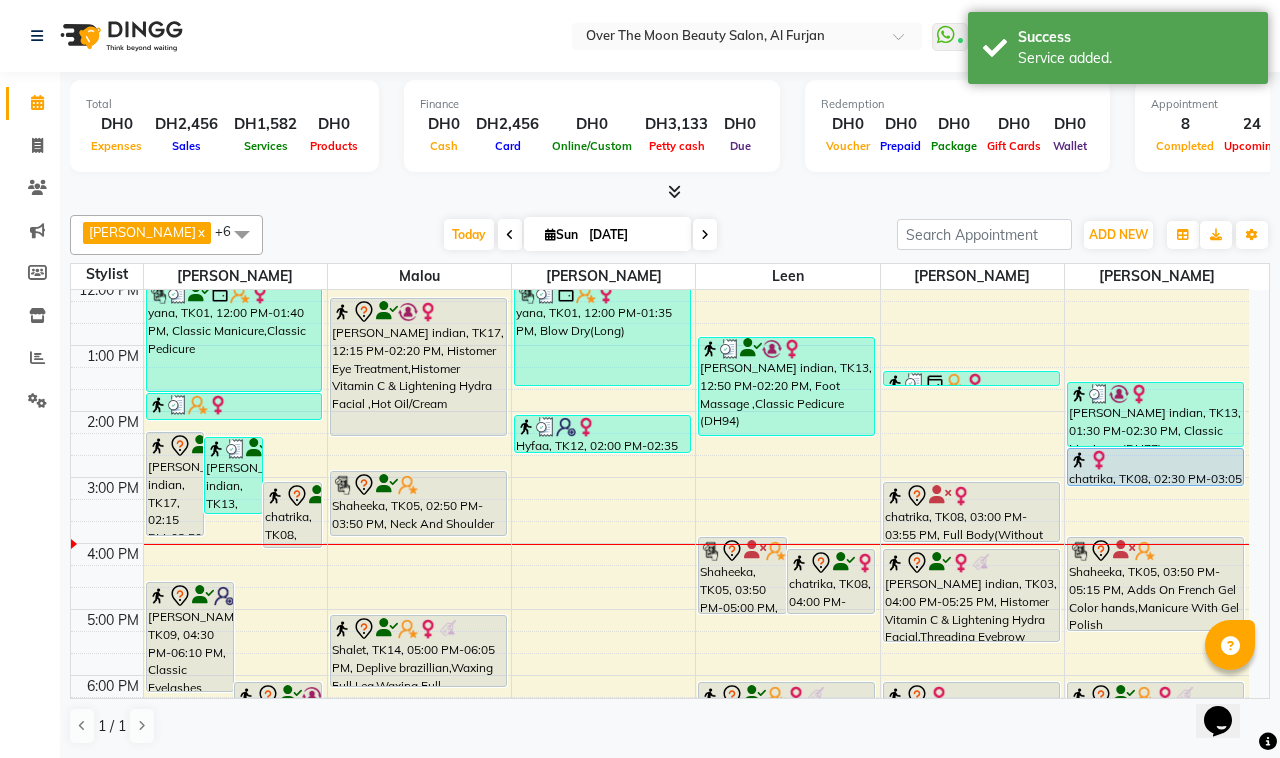click on "[PERSON_NAME] indian, TK17, 02:15 PM-03:50 PM, Argan Essential Energy,Blow Dry(Long) (DH198)" at bounding box center [175, 484] 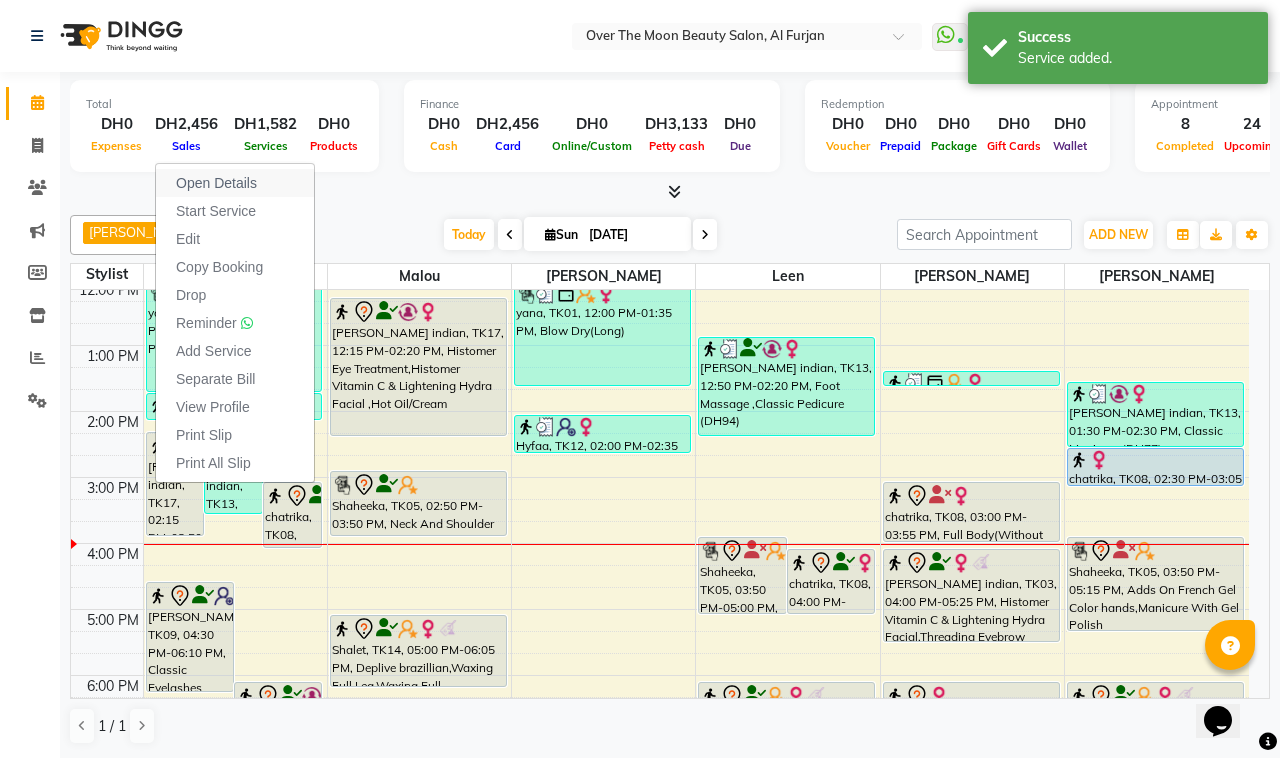 click on "Open Details" at bounding box center (216, 183) 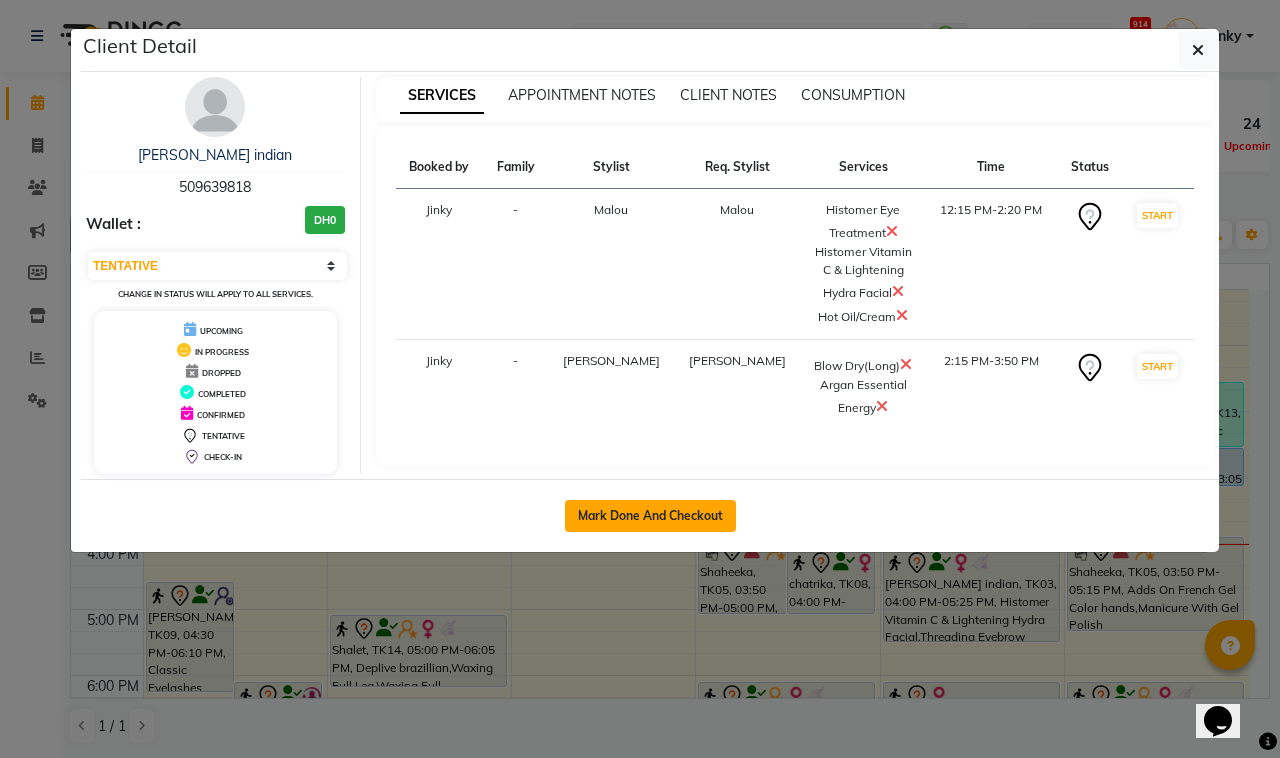 click on "Mark Done And Checkout" 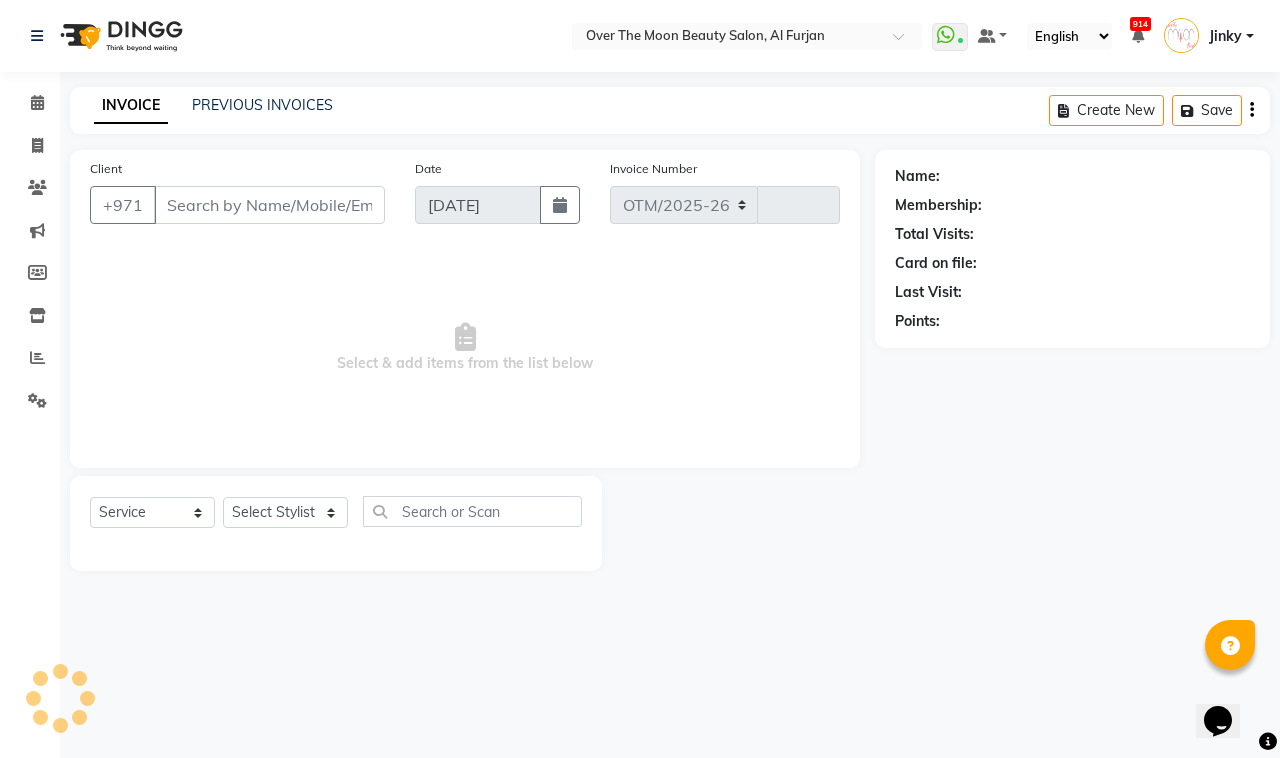 select on "3996" 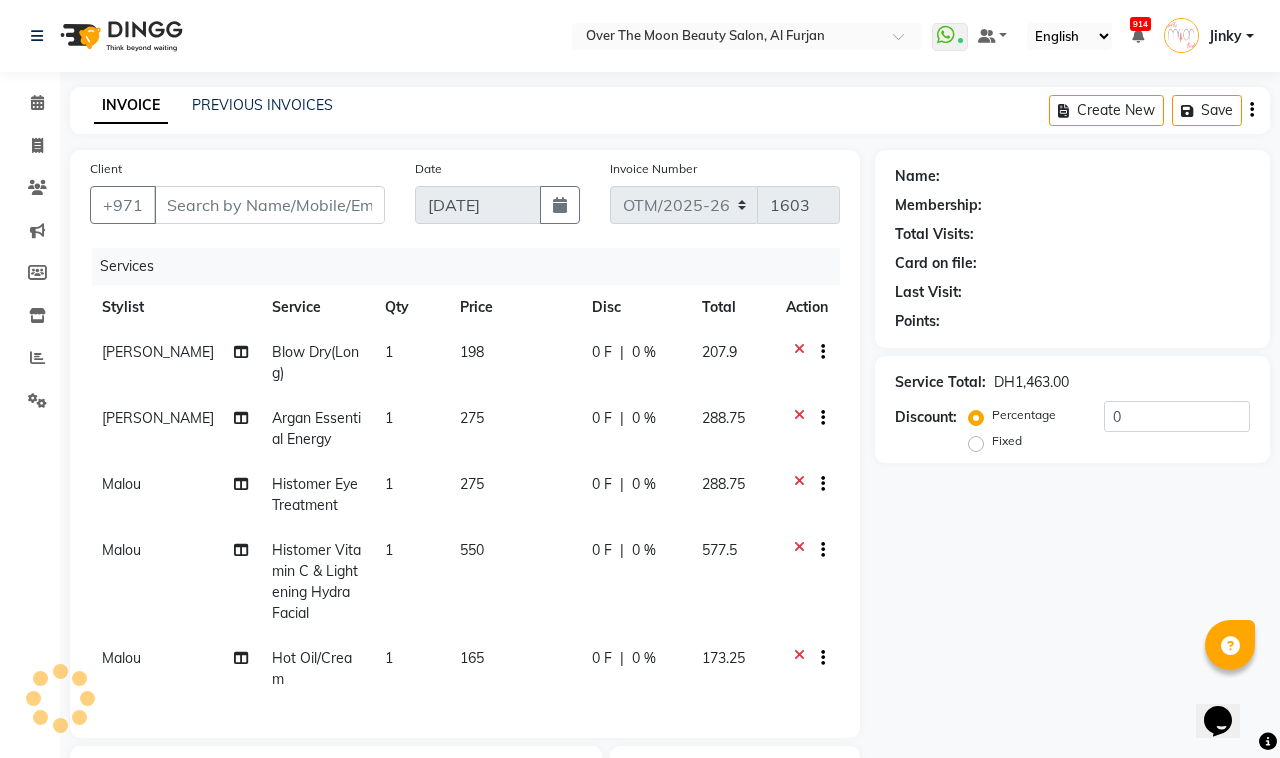 type on "509639818" 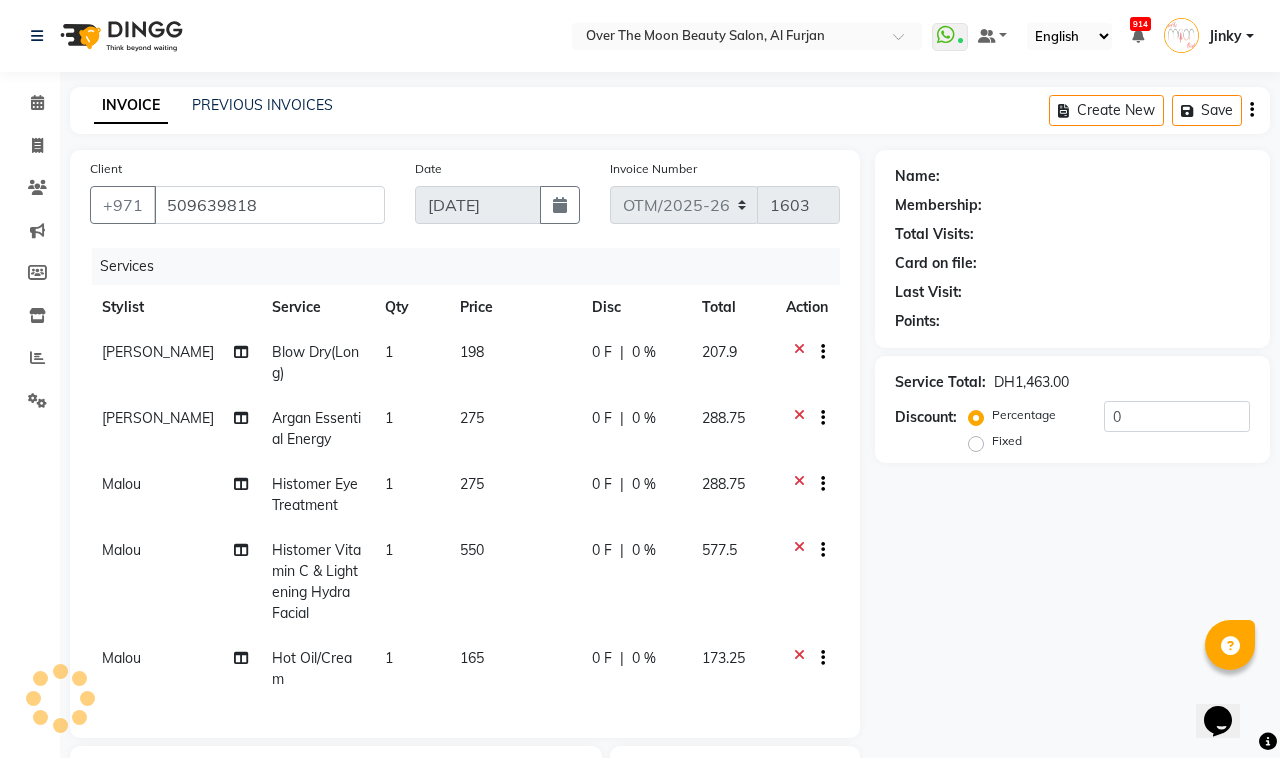select on "23036" 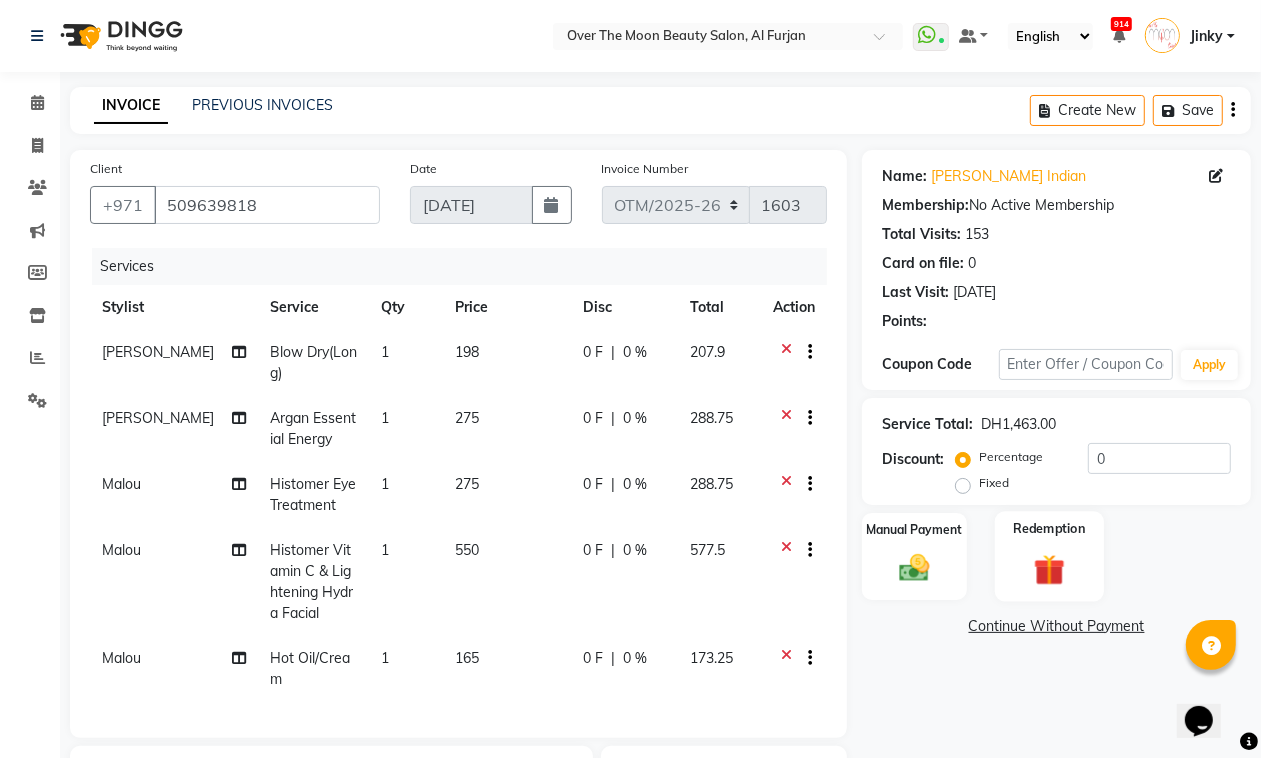 click on "Redemption" 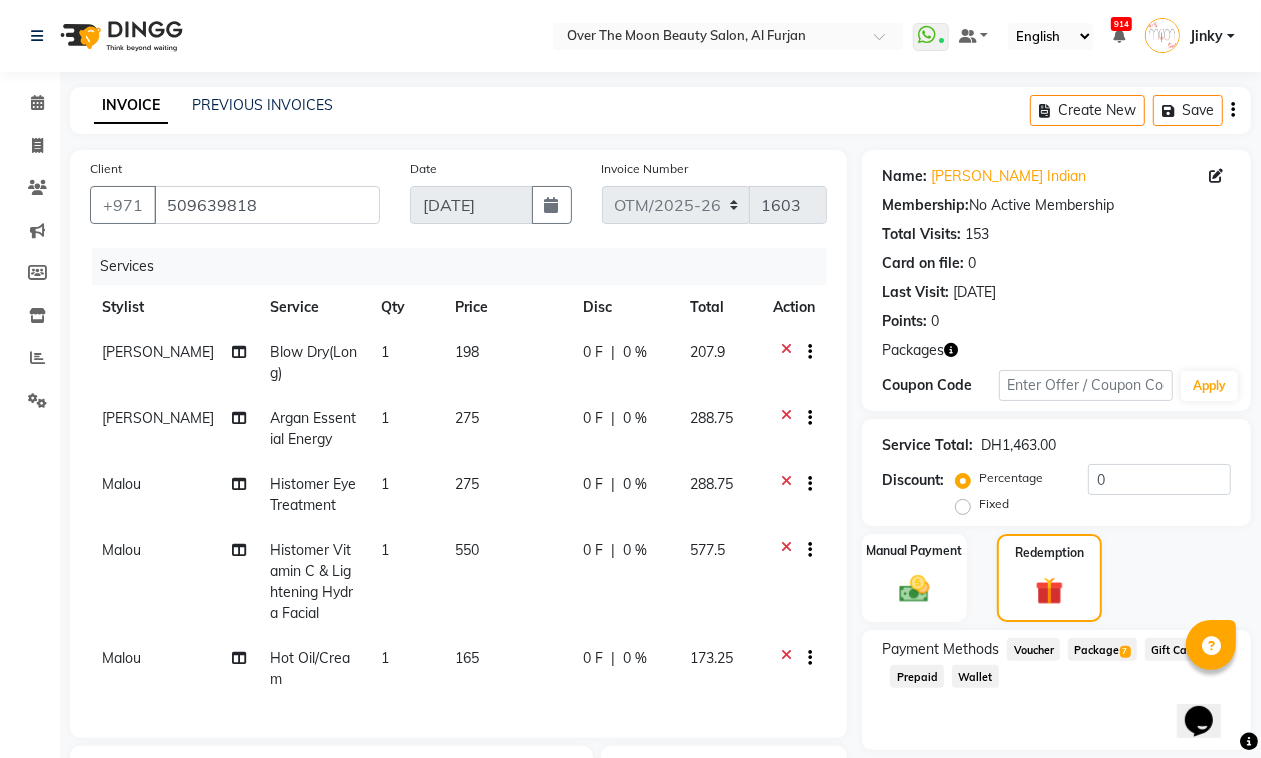 scroll, scrollTop: 208, scrollLeft: 0, axis: vertical 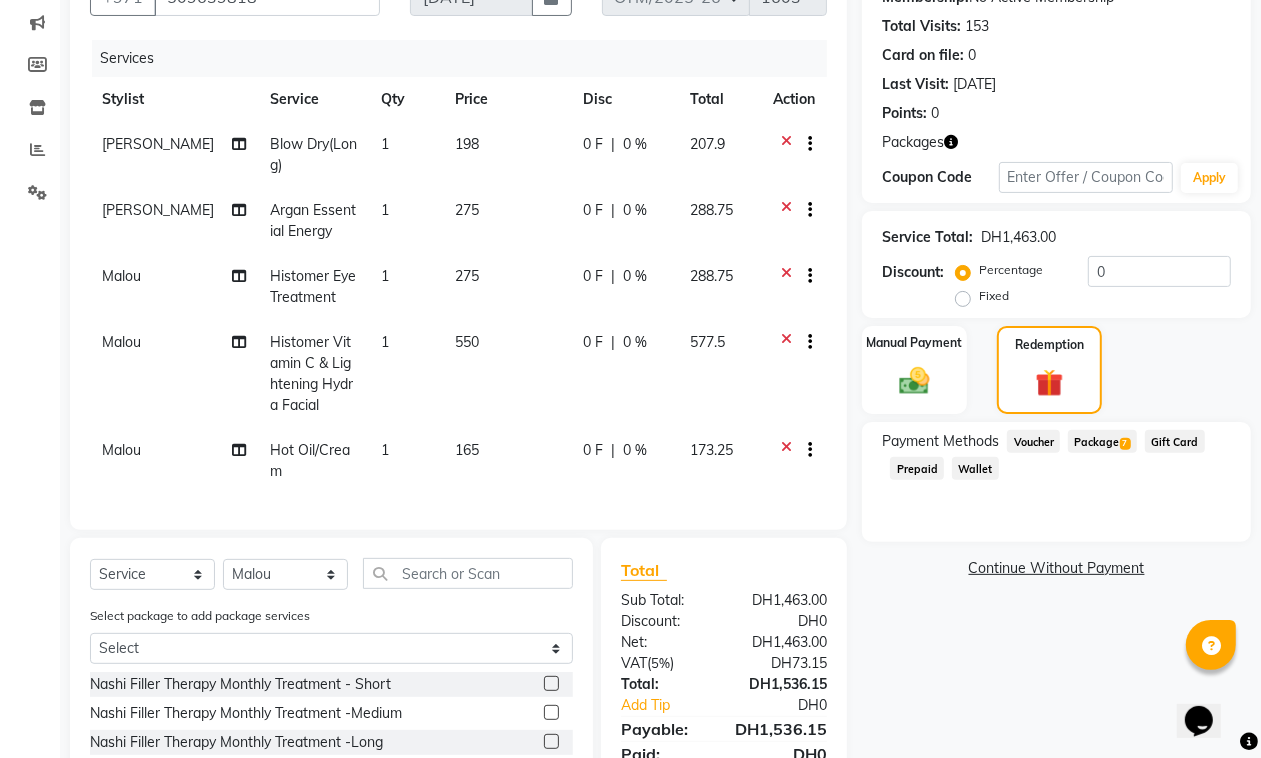 click on "Package  7" 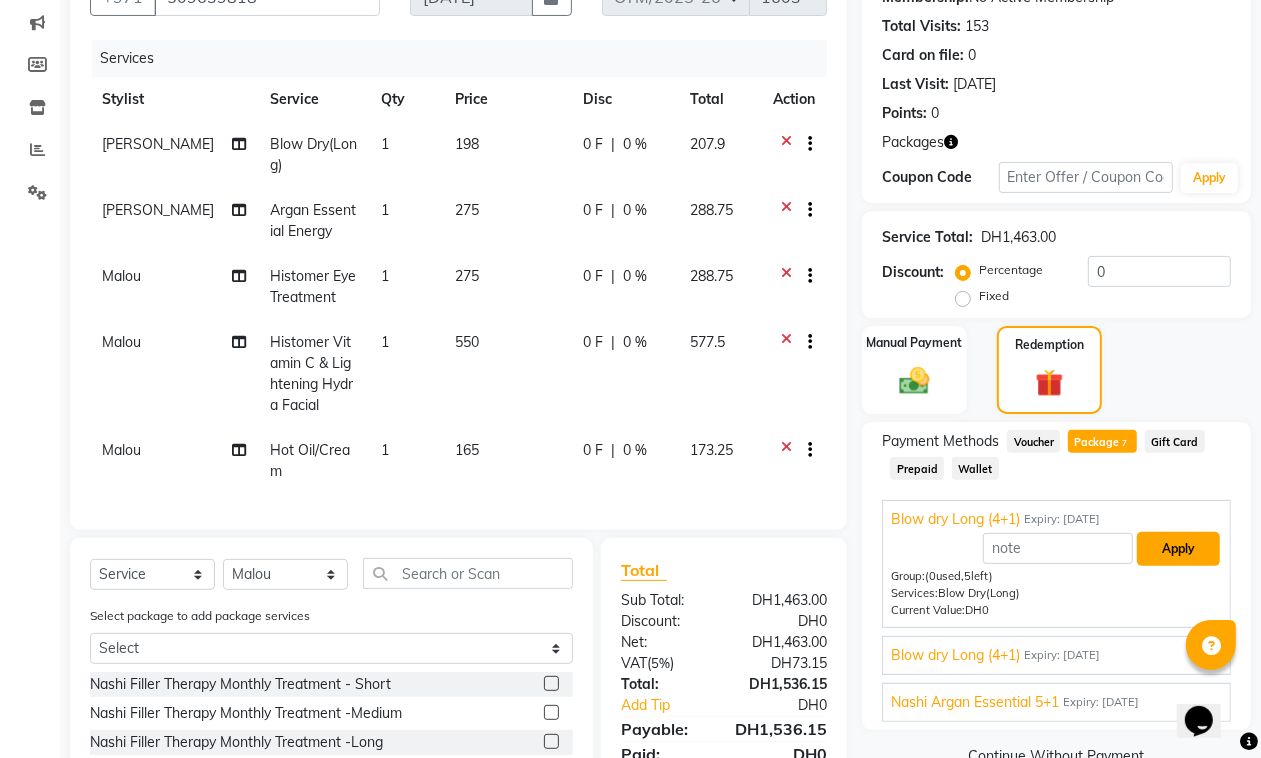 click on "Apply" at bounding box center [1178, 549] 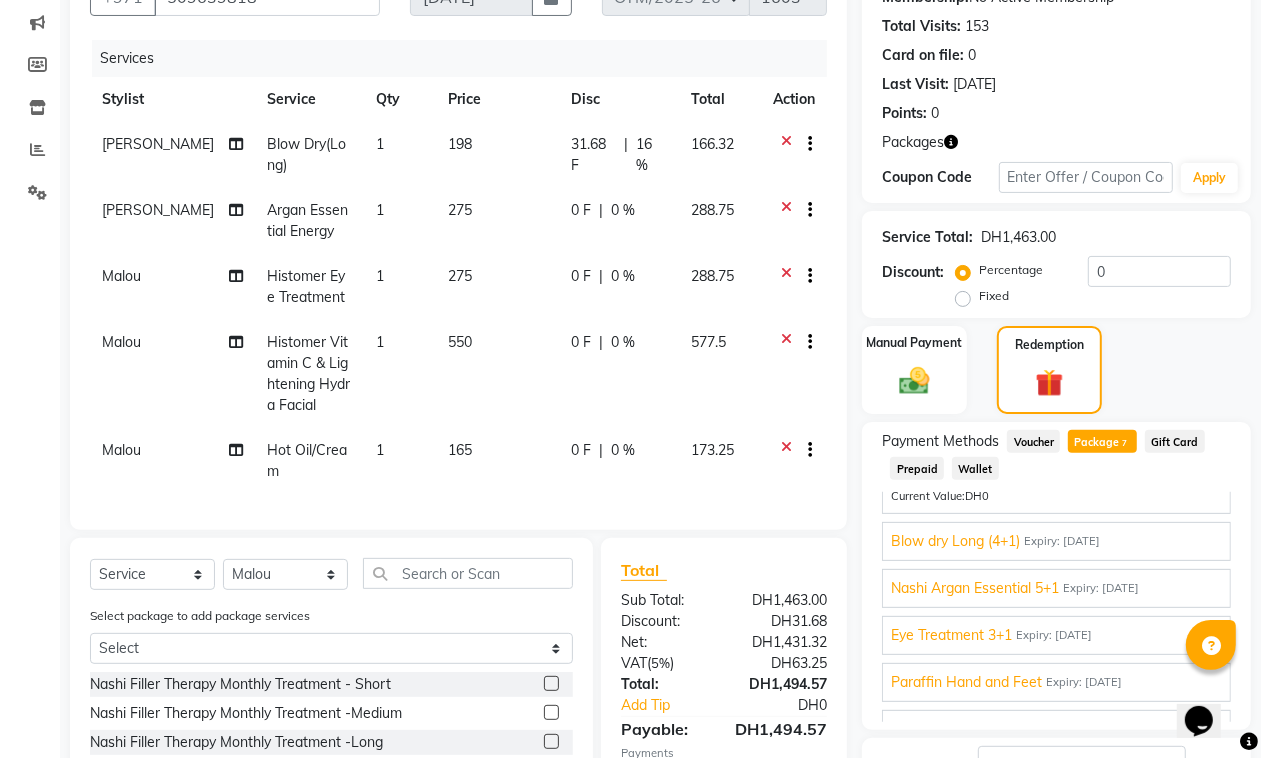 scroll, scrollTop: 173, scrollLeft: 0, axis: vertical 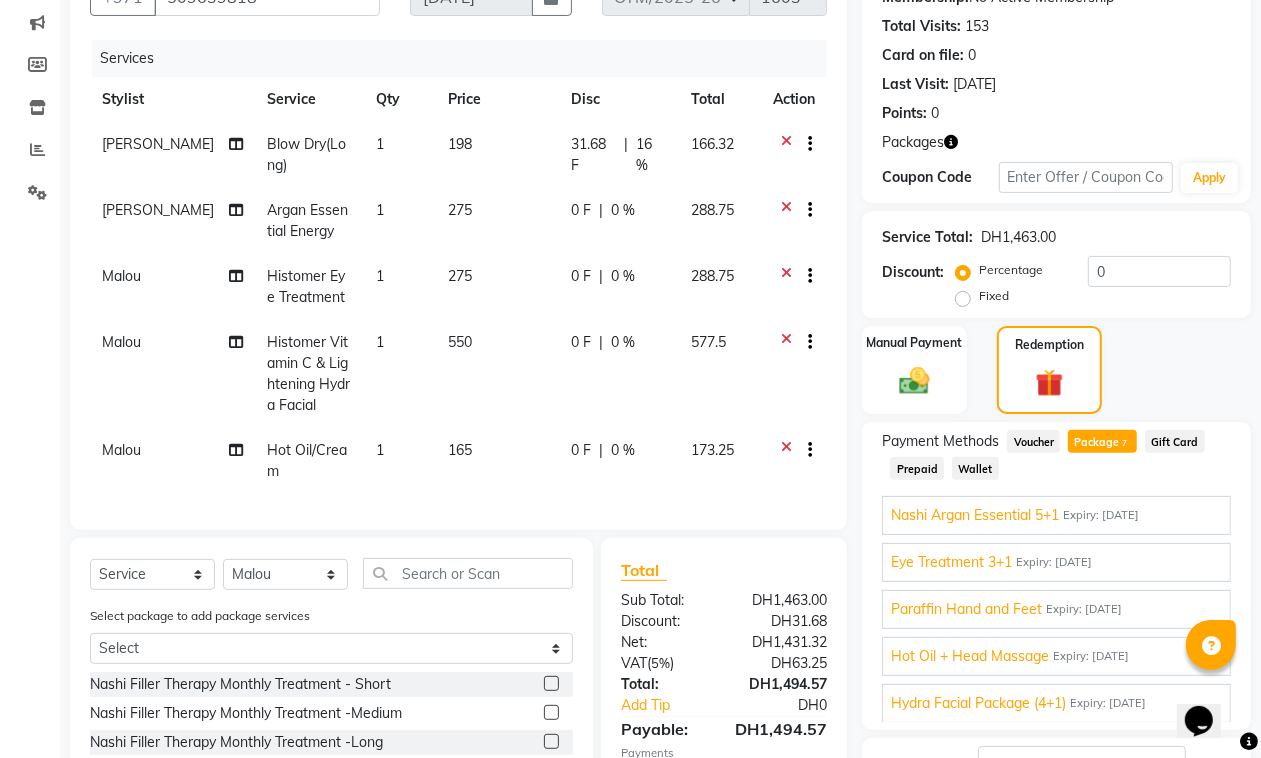 click on "Nashi Argan Essential  5+1" at bounding box center (975, 515) 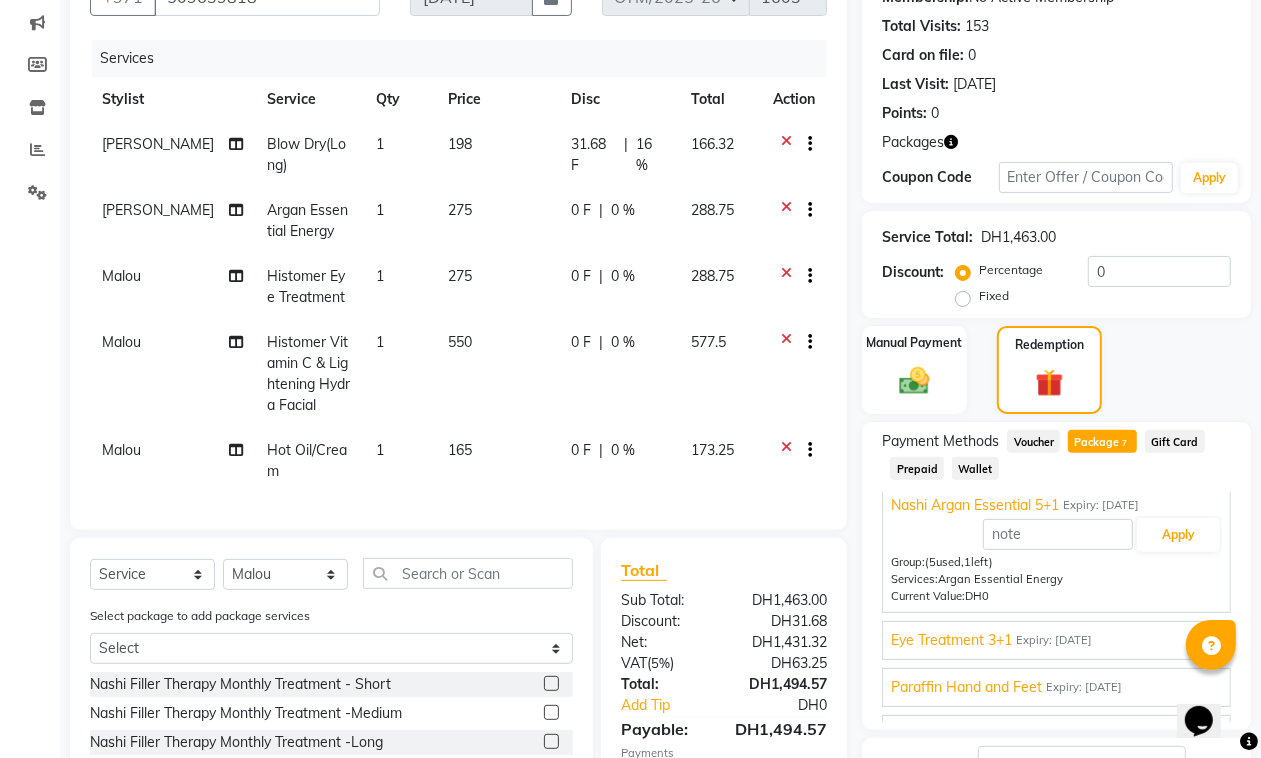 scroll, scrollTop: 102, scrollLeft: 0, axis: vertical 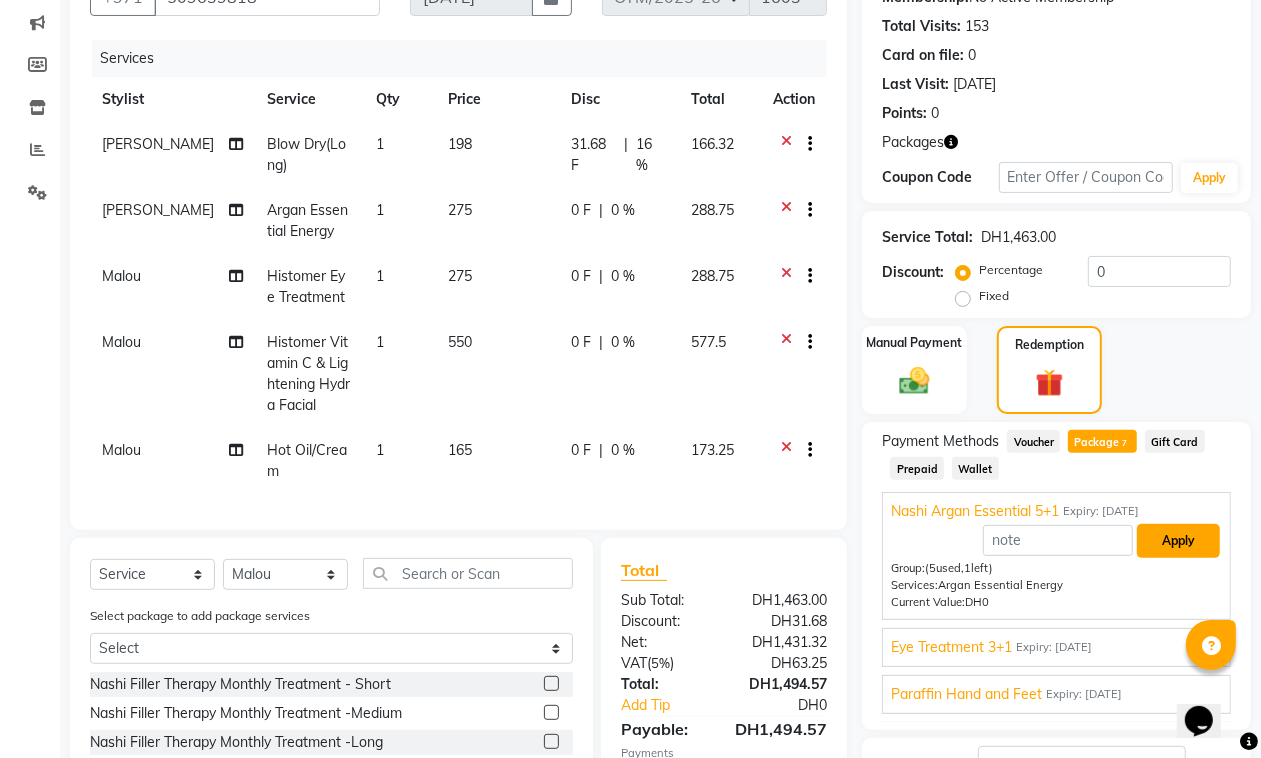 click on "Apply" at bounding box center (1178, 541) 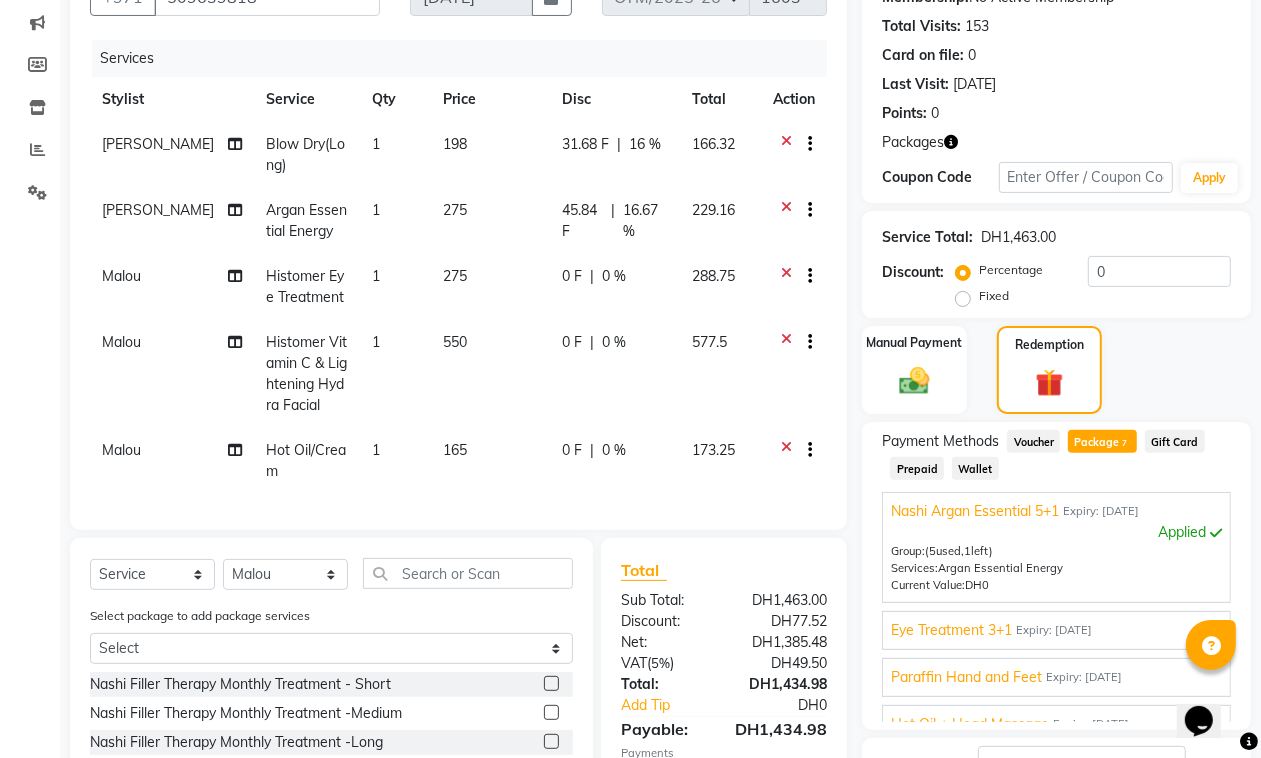 click on "Eye Treatment 3+1" at bounding box center [951, 630] 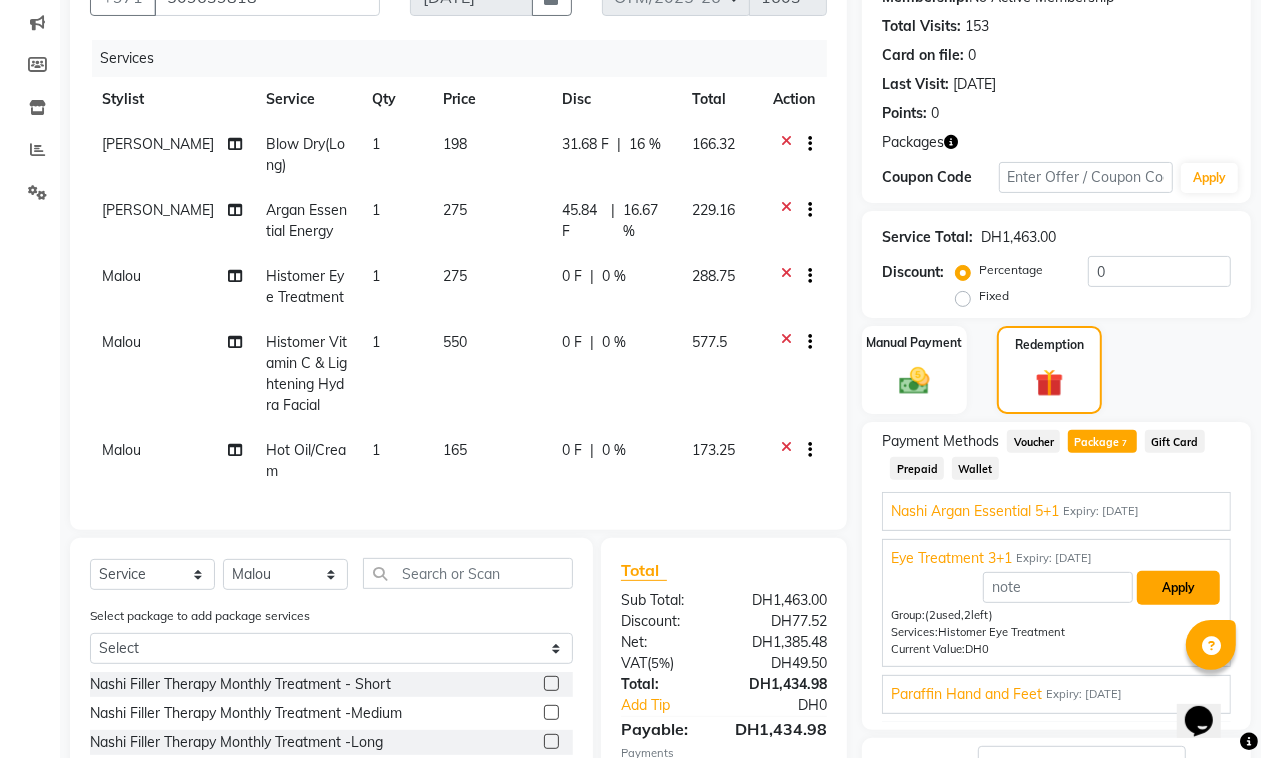 click on "Apply" at bounding box center (1178, 588) 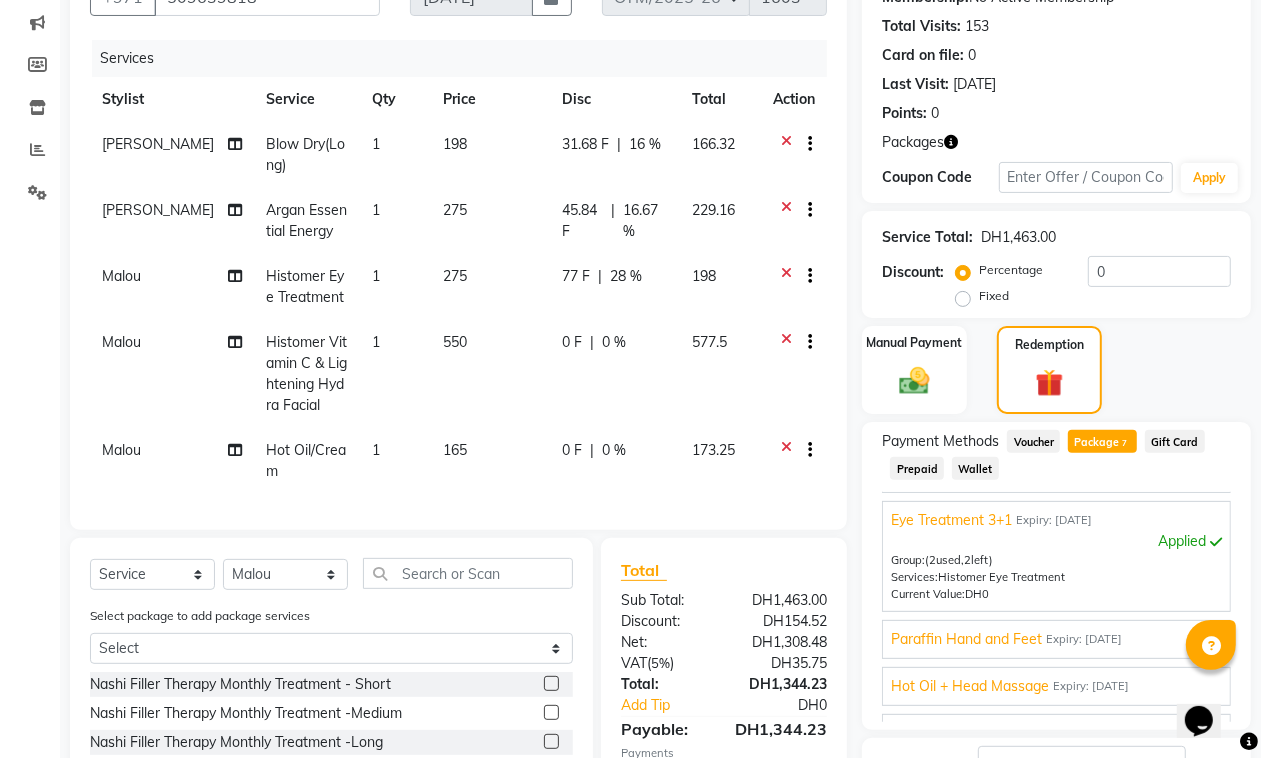 scroll, scrollTop: 173, scrollLeft: 0, axis: vertical 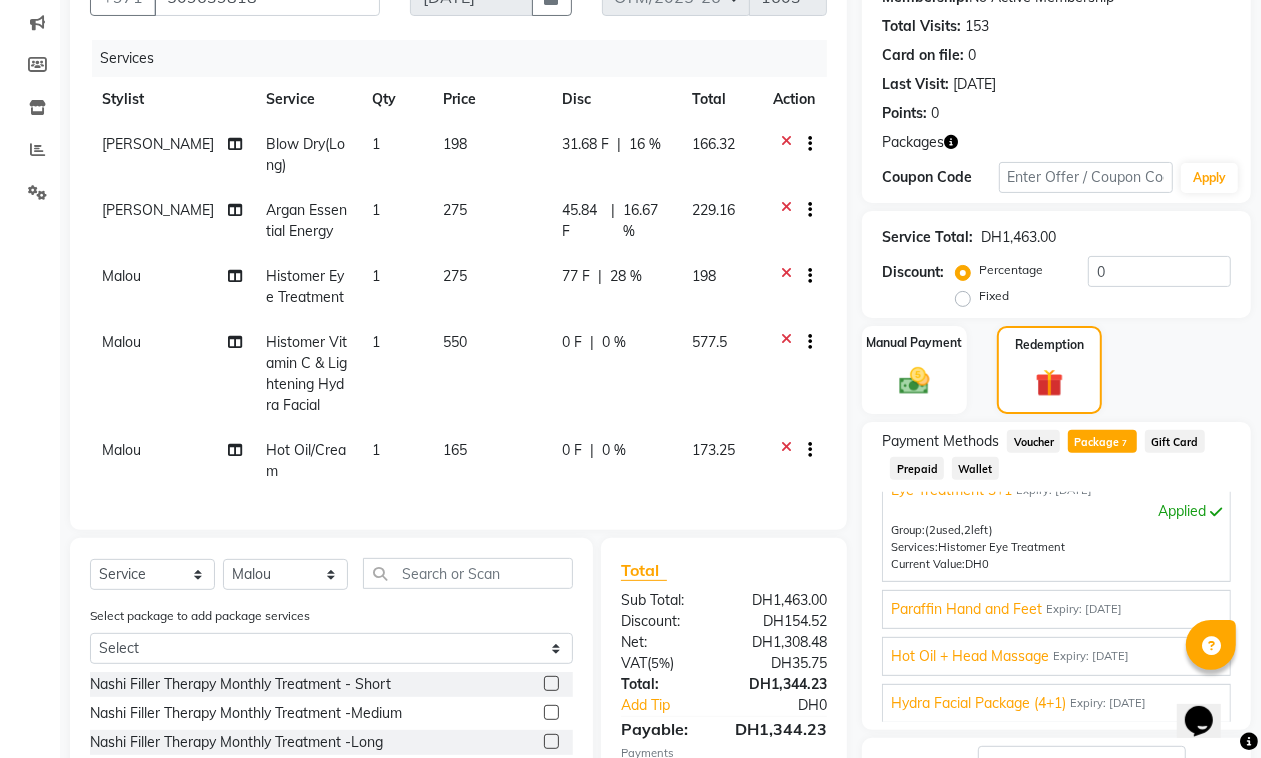 click on "Hot Oil + Head Massage" at bounding box center (970, 656) 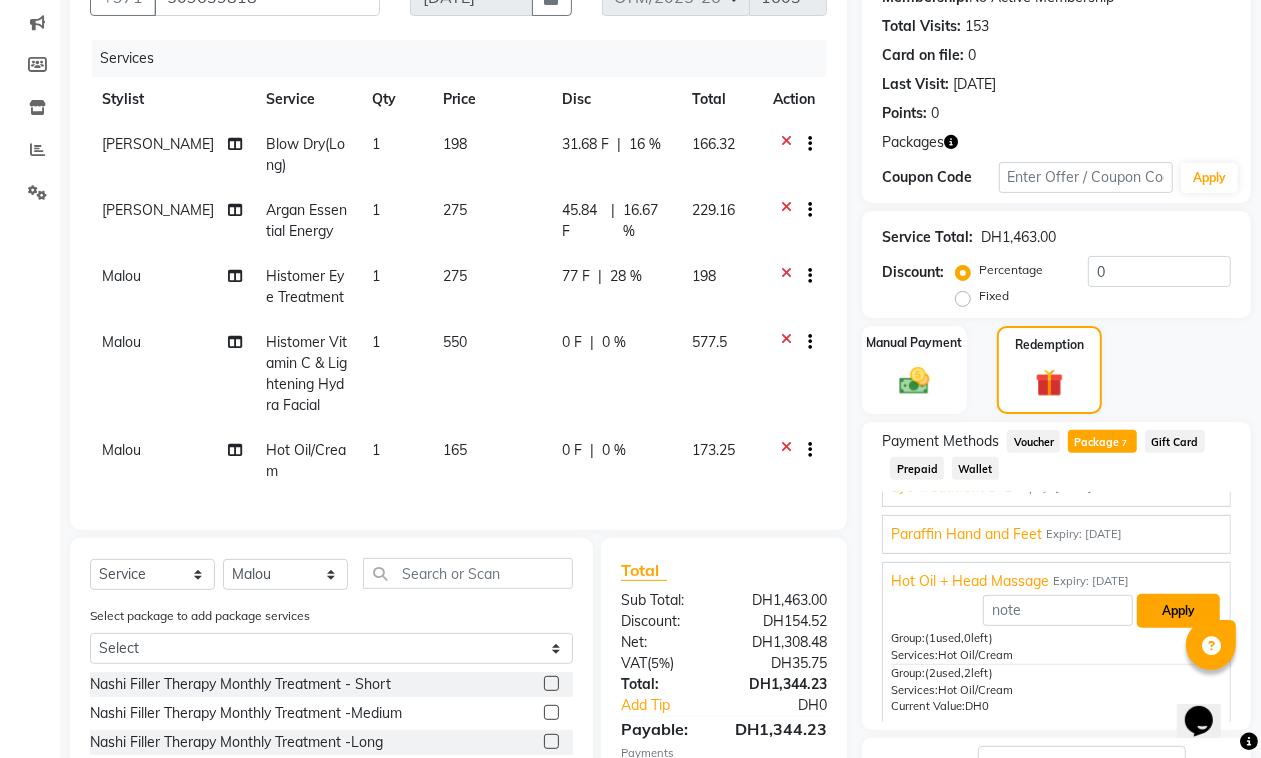 click on "Apply" at bounding box center (1178, 611) 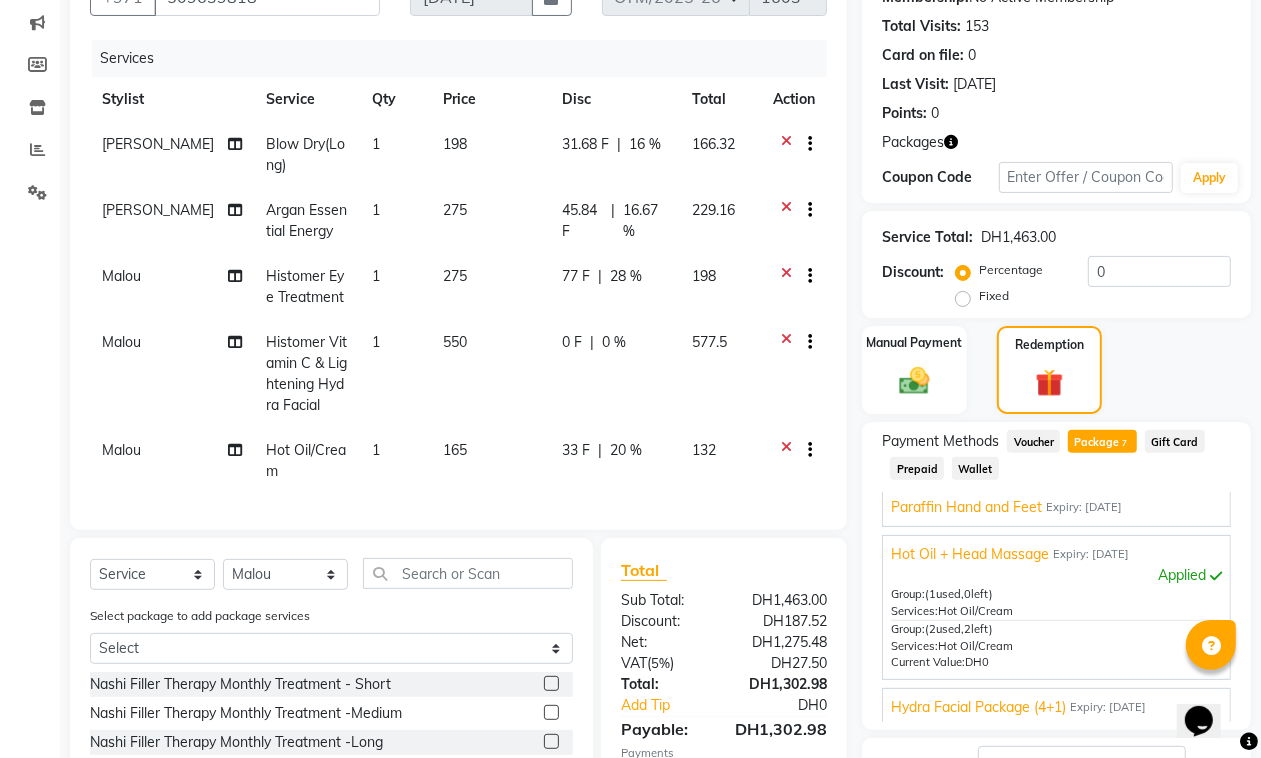 scroll, scrollTop: 207, scrollLeft: 0, axis: vertical 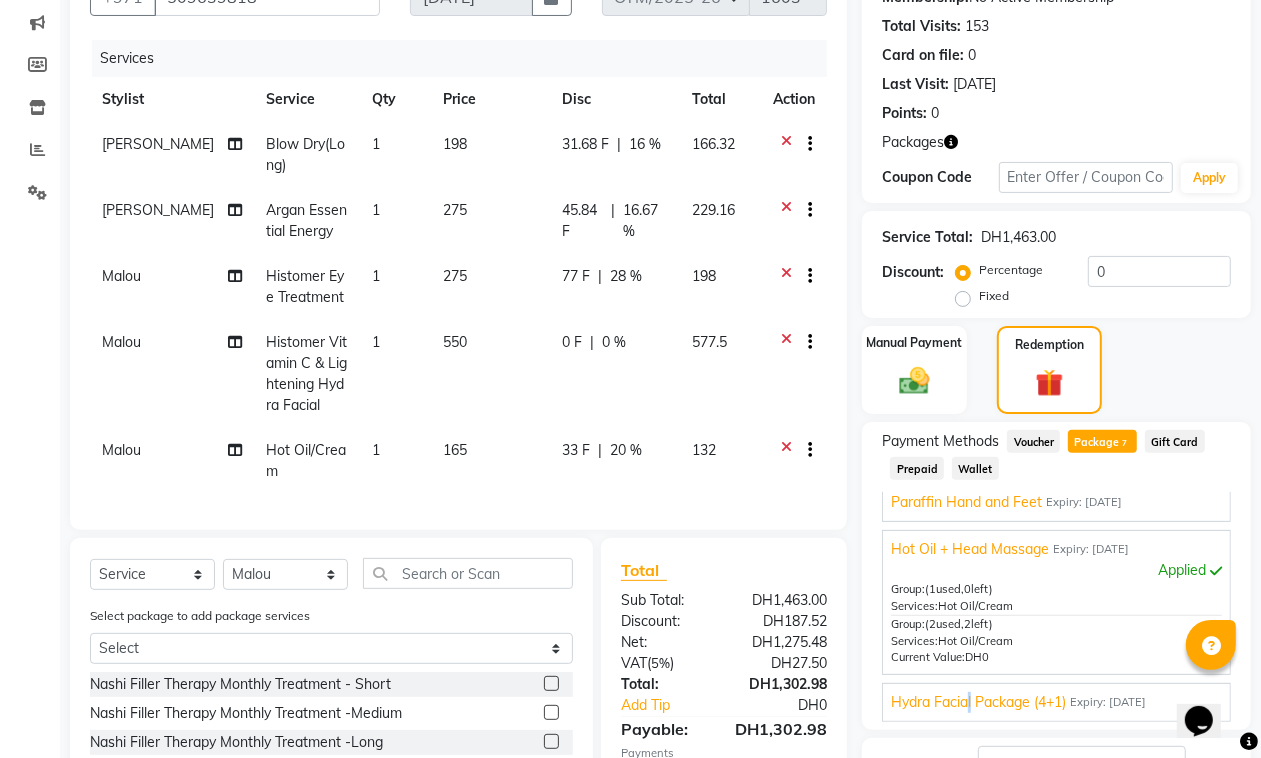 click on "Hydra Facial Package (4+1)" at bounding box center (978, 702) 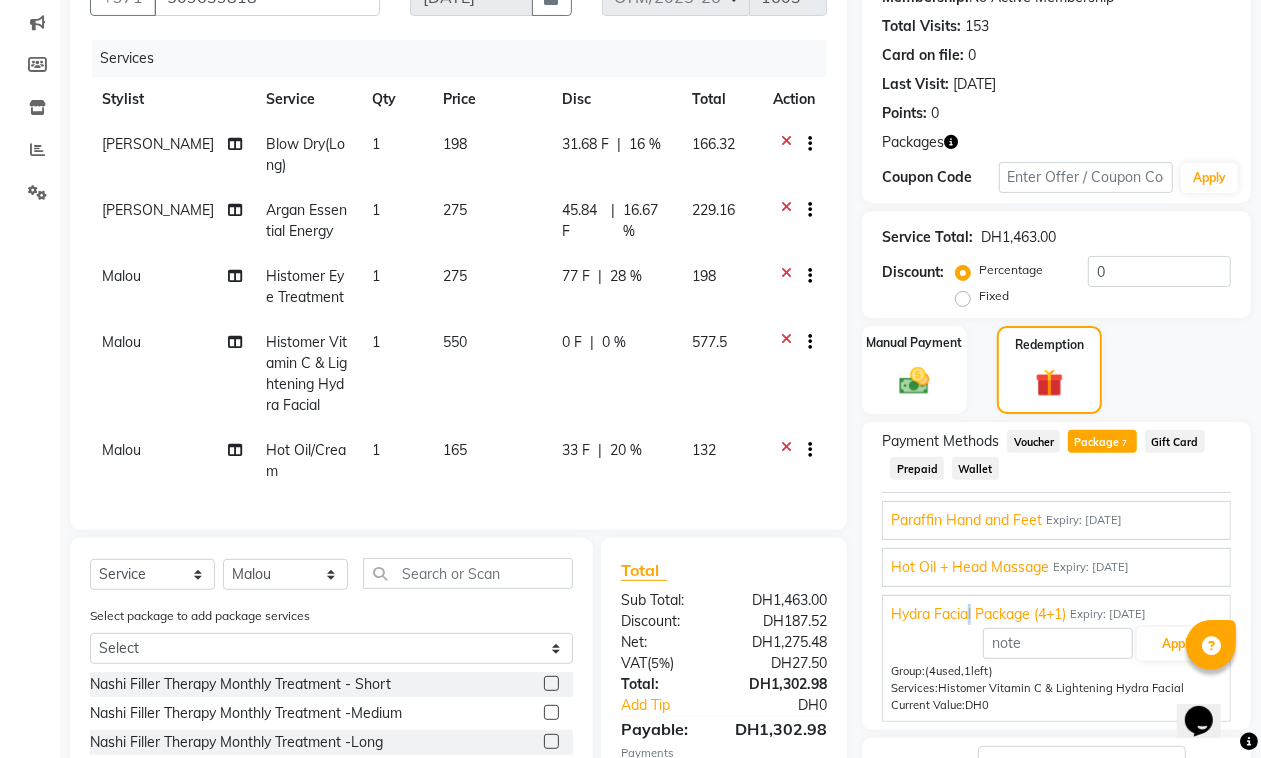 scroll, scrollTop: 190, scrollLeft: 0, axis: vertical 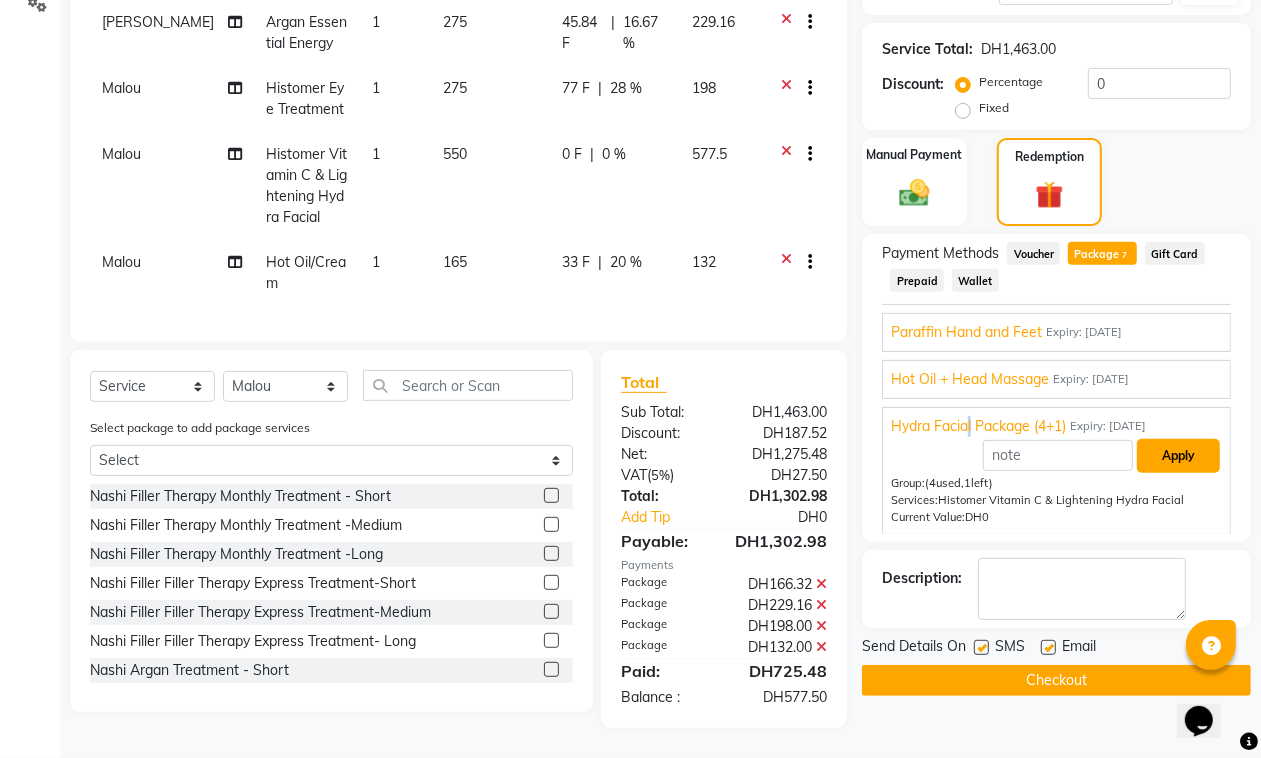 click on "Apply" at bounding box center [1178, 456] 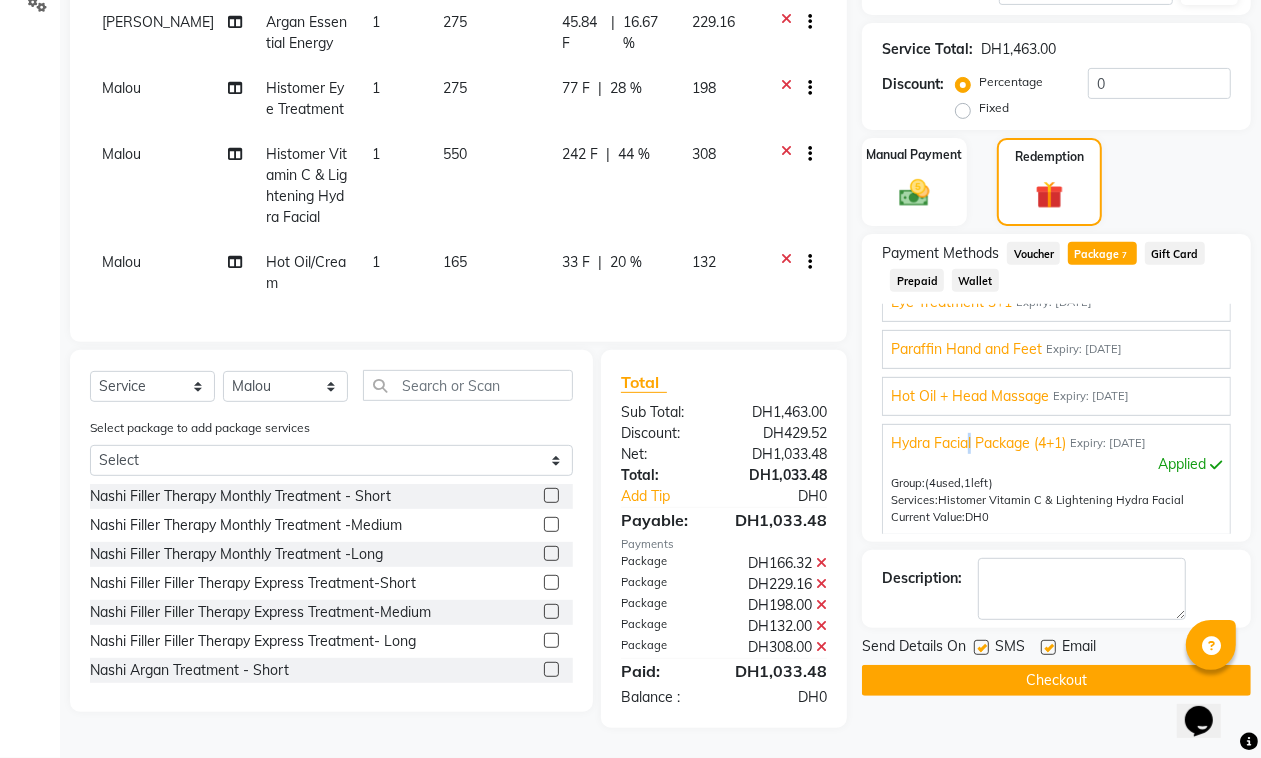 scroll, scrollTop: 173, scrollLeft: 0, axis: vertical 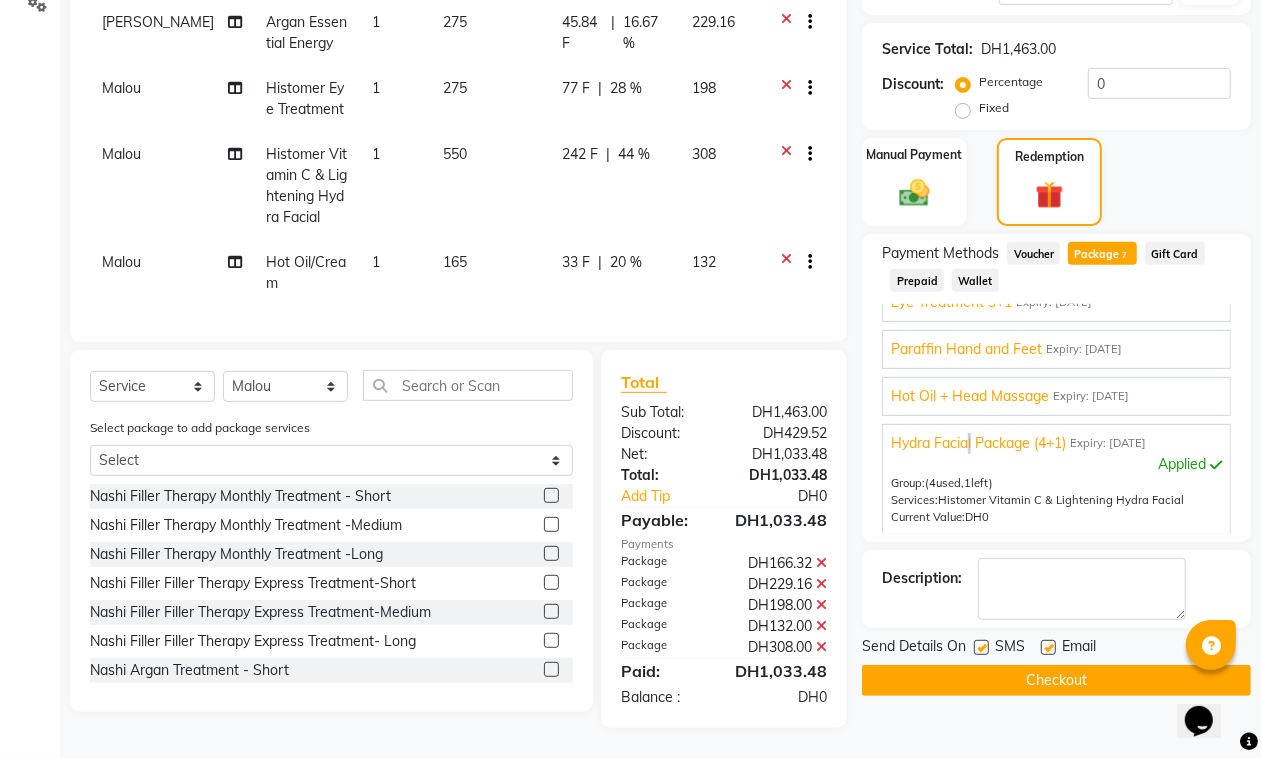 click on "Checkout" 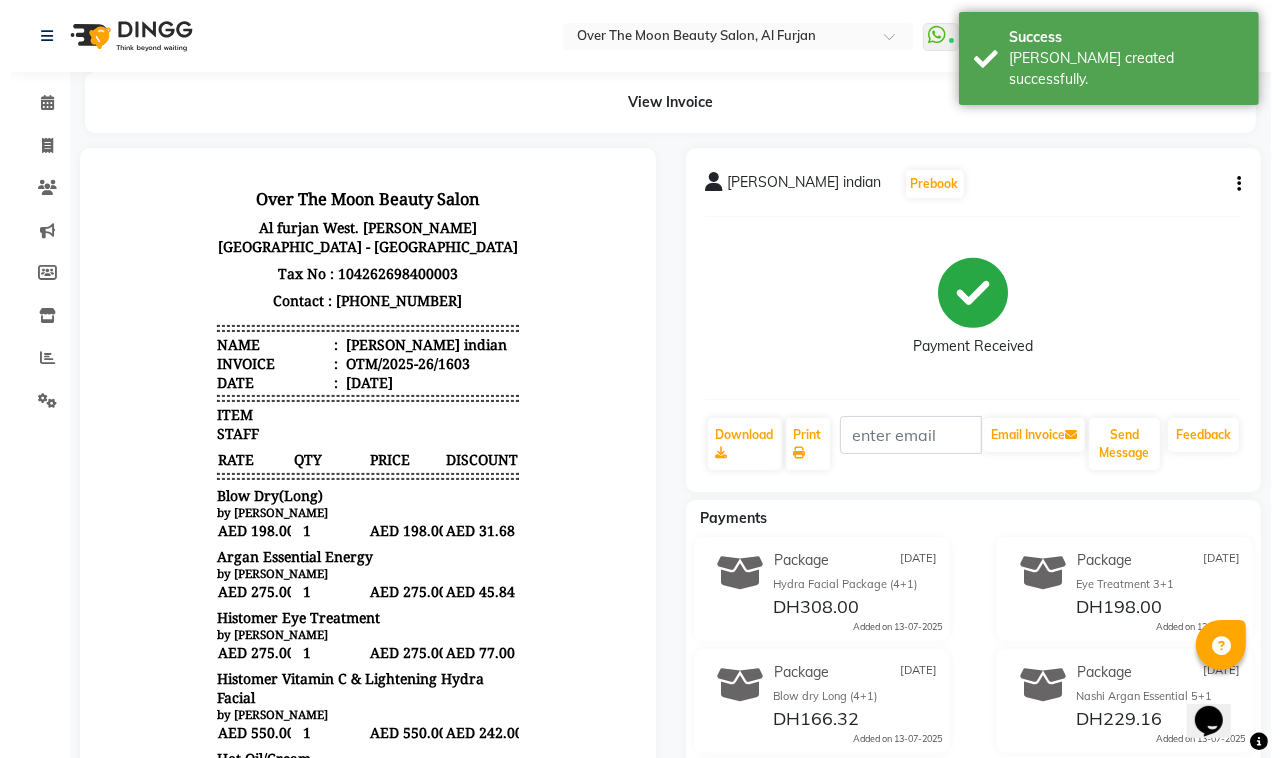 scroll, scrollTop: 0, scrollLeft: 0, axis: both 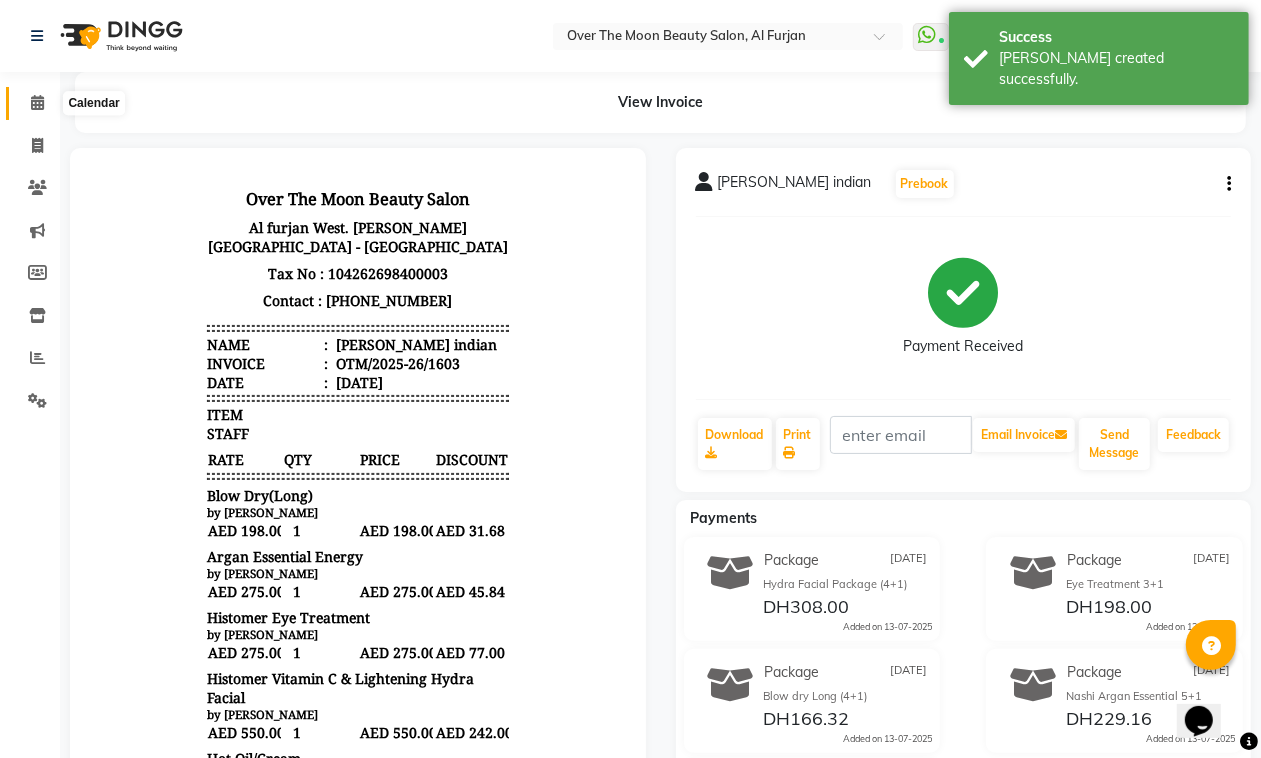 click 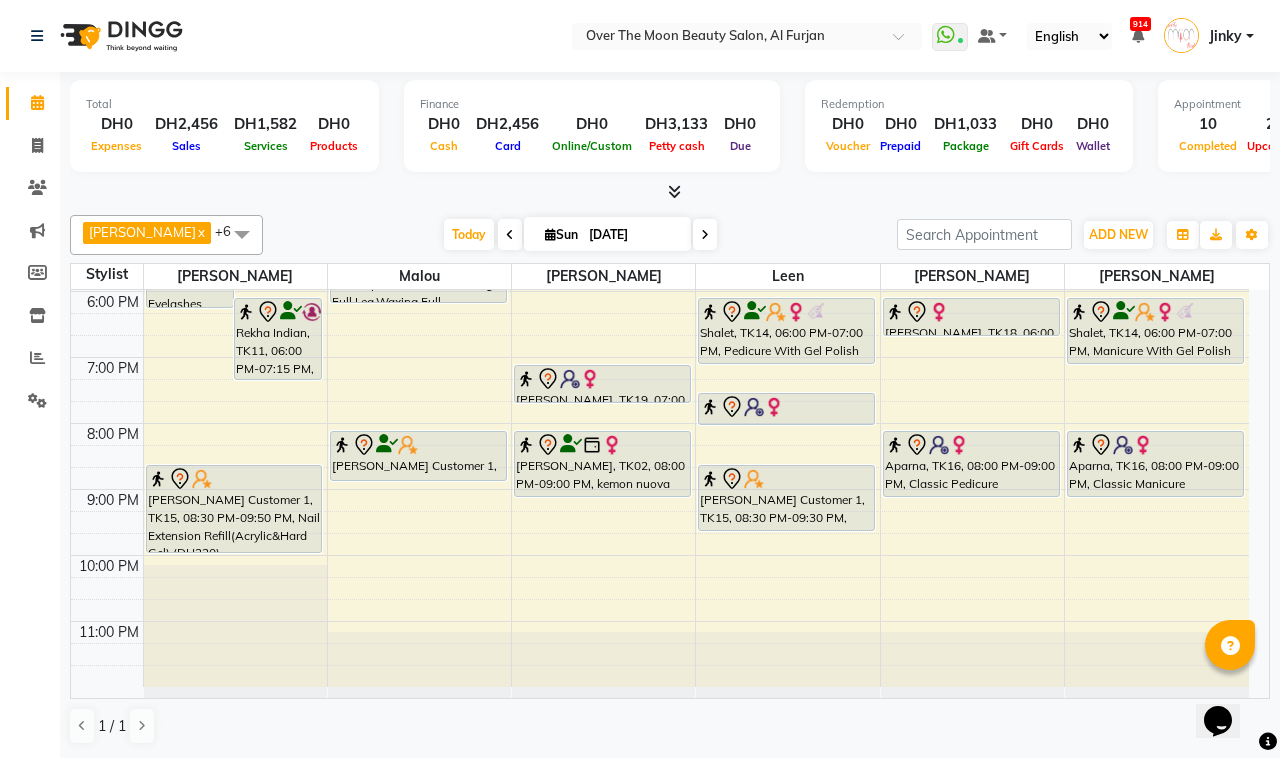 scroll, scrollTop: 383, scrollLeft: 0, axis: vertical 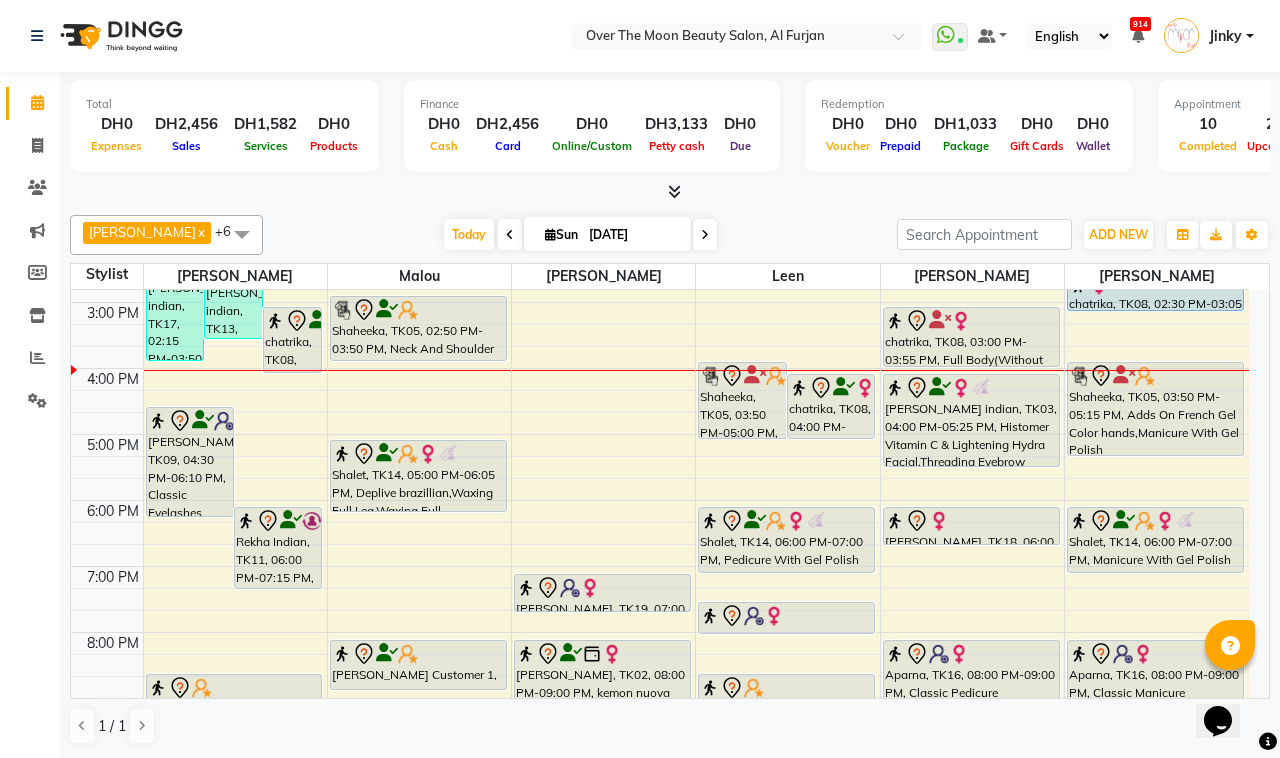 click on "chatrika, TK08, 03:00 PM-04:00 PM, Manicure With Gel Polish" at bounding box center [292, 340] 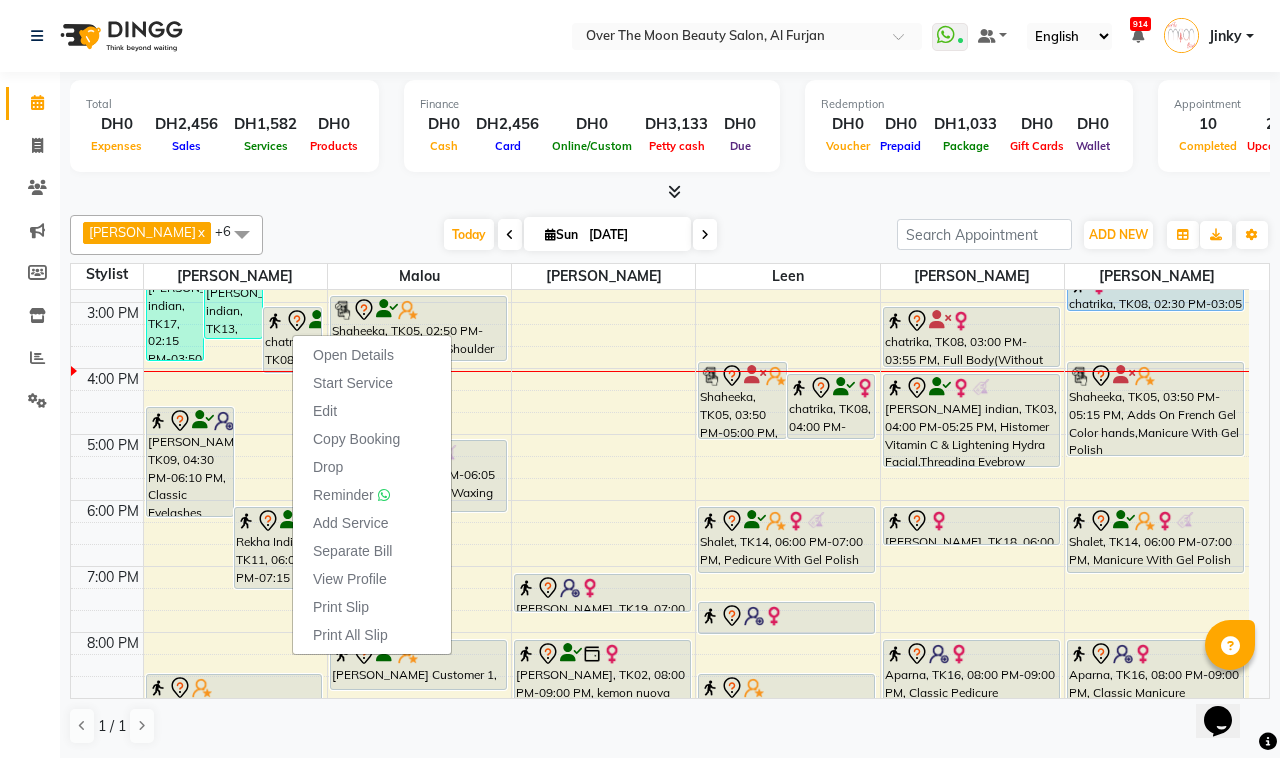 click on "[DATE]  [DATE]" at bounding box center [580, 235] 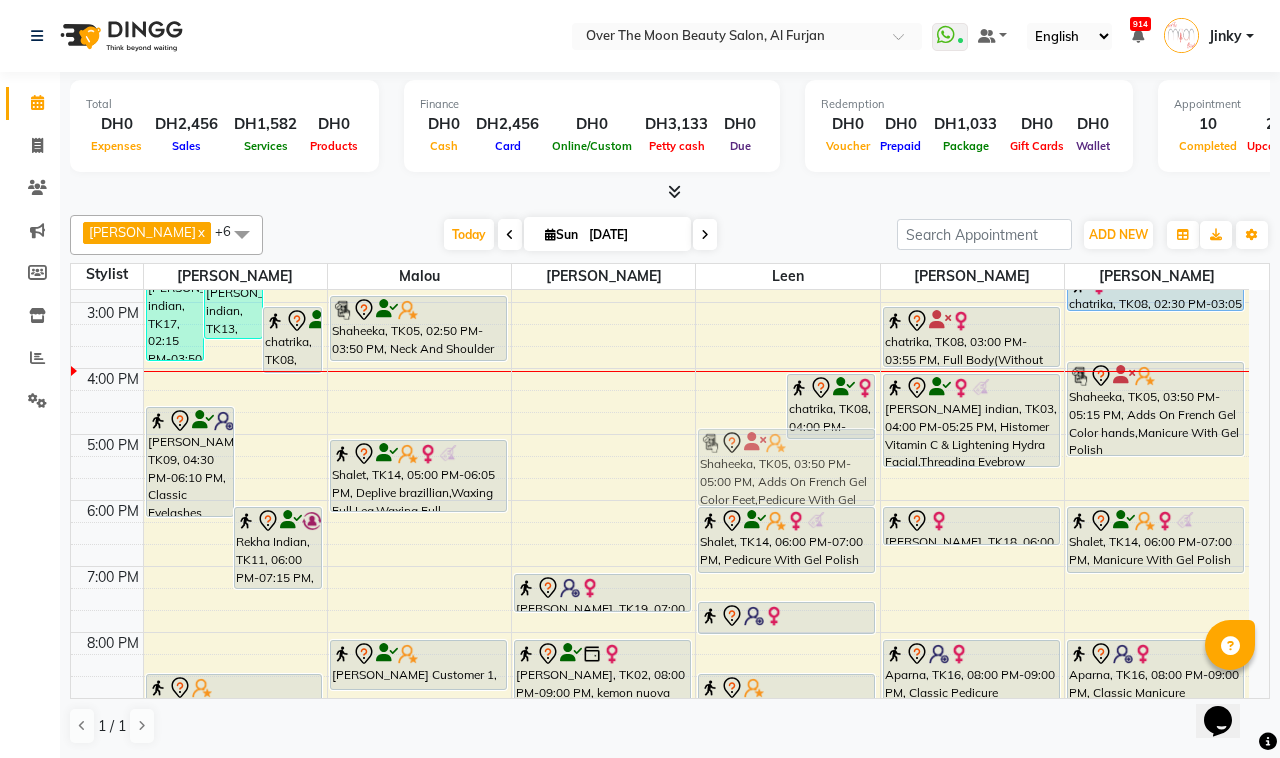 drag, startPoint x: 730, startPoint y: 391, endPoint x: 731, endPoint y: 457, distance: 66.007576 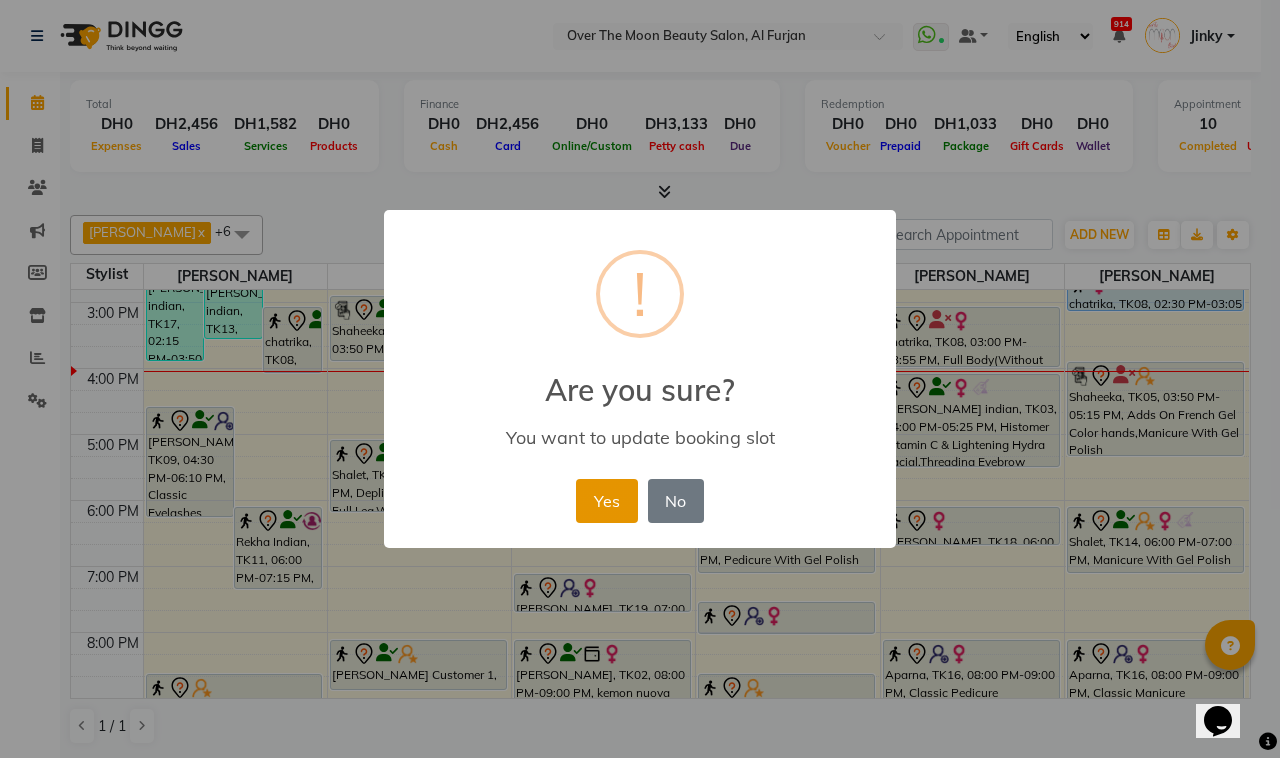 click on "Yes" at bounding box center [606, 501] 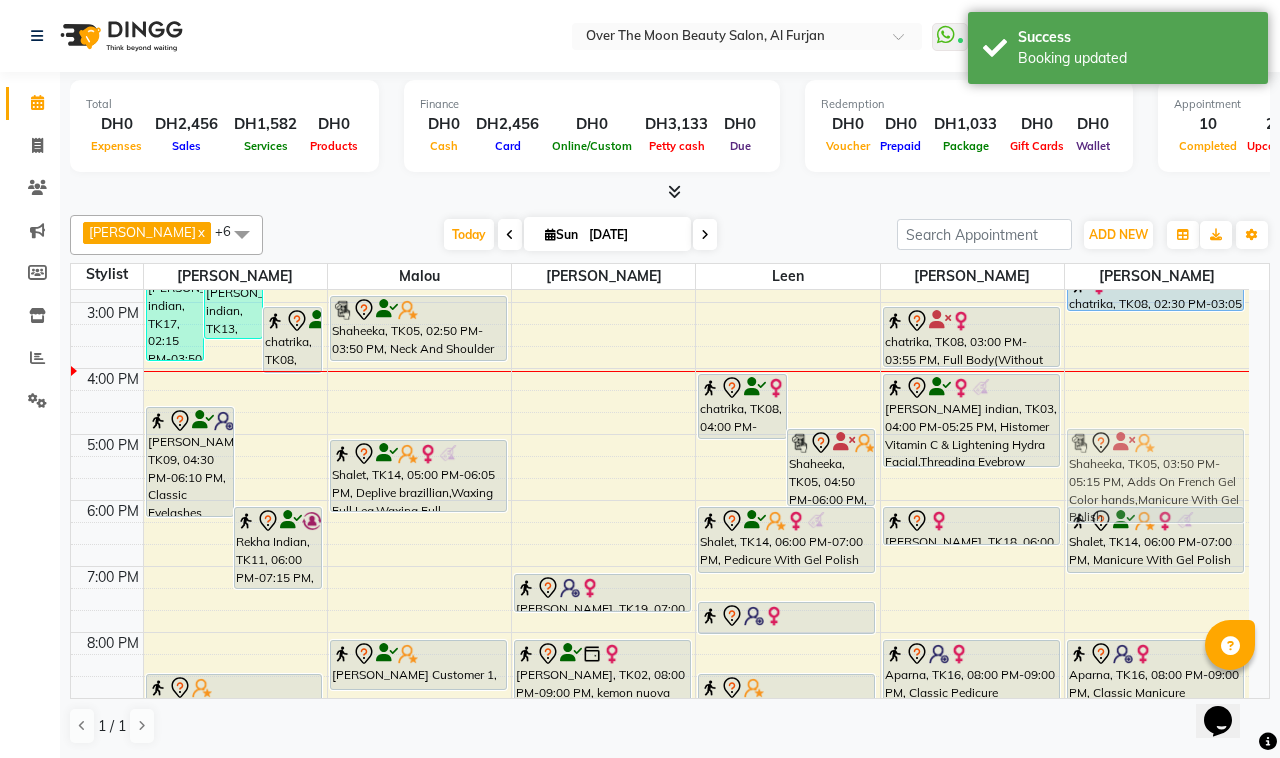 drag, startPoint x: 1116, startPoint y: 387, endPoint x: 1137, endPoint y: 448, distance: 64.513565 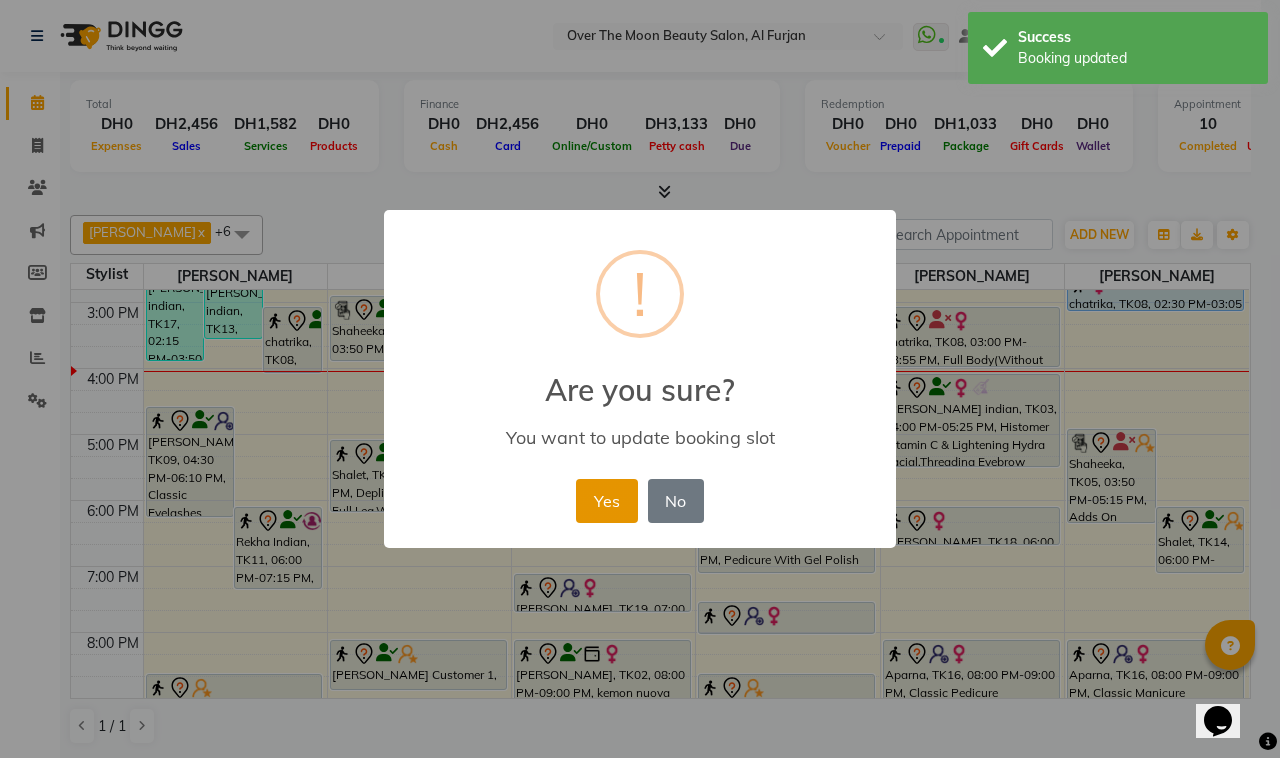 click on "Yes" at bounding box center (606, 501) 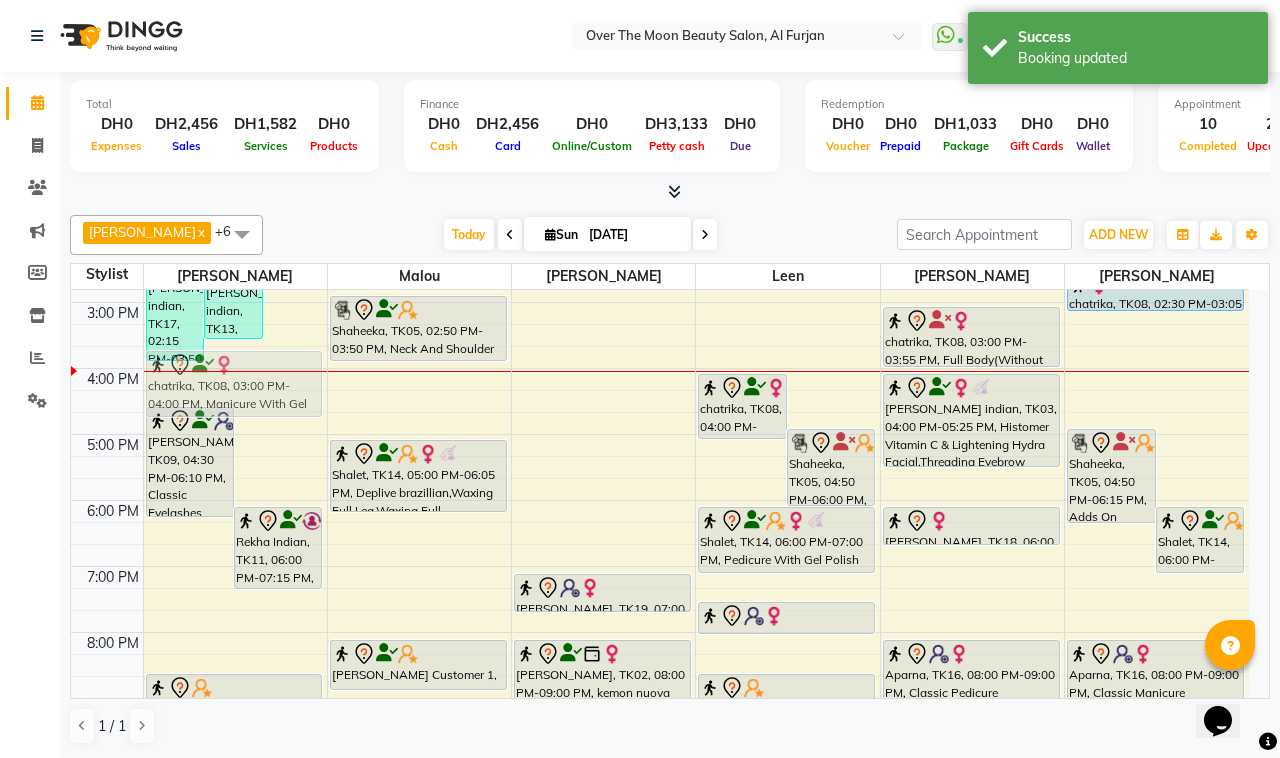 drag, startPoint x: 283, startPoint y: 341, endPoint x: 288, endPoint y: 372, distance: 31.400637 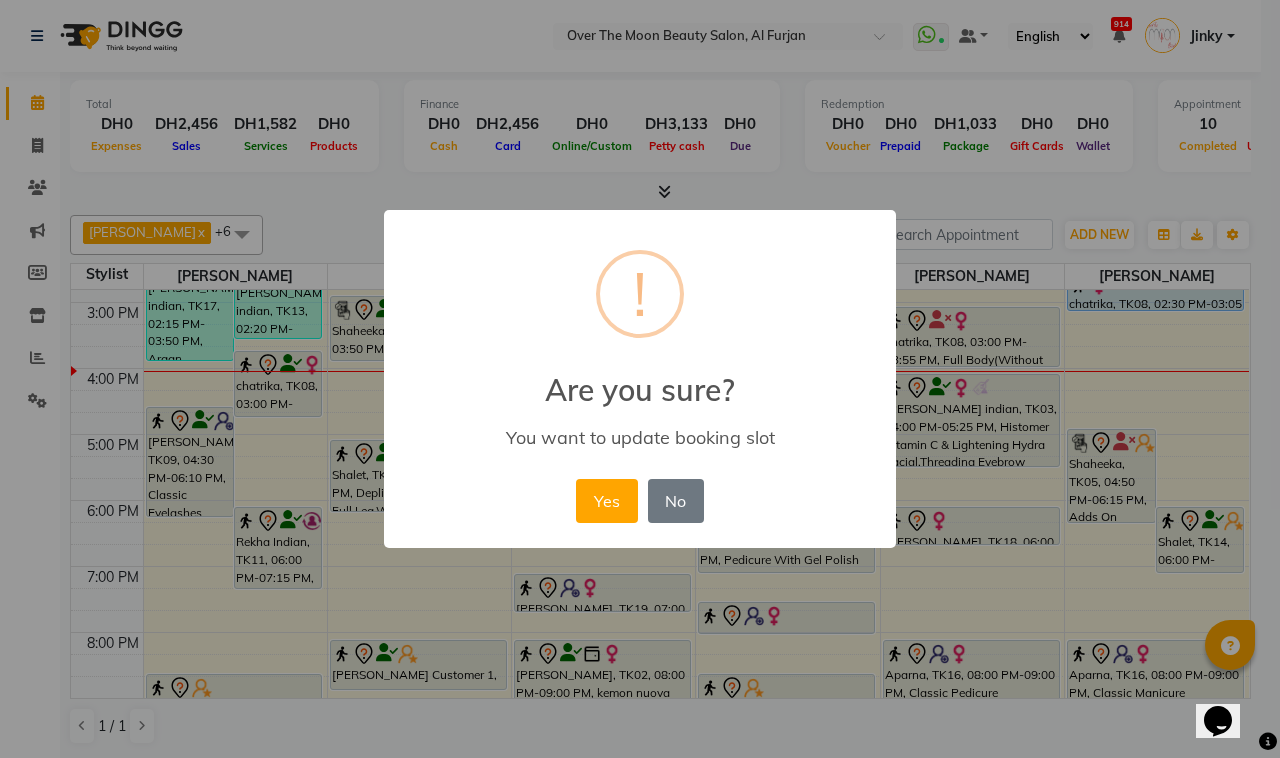 drag, startPoint x: 671, startPoint y: 490, endPoint x: 280, endPoint y: 380, distance: 406.17853 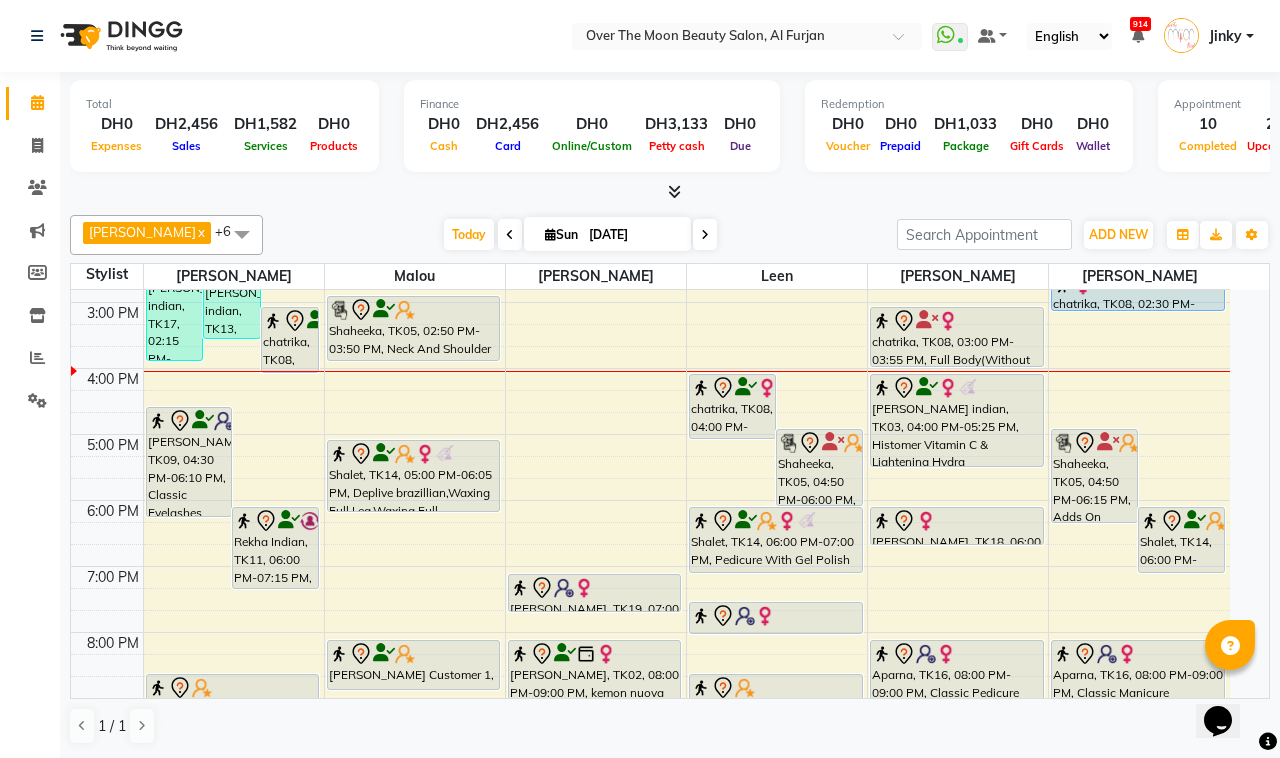 click on "chatrika, TK08, 03:00 PM-04:00 PM, Manicure With Gel Polish" at bounding box center [290, 340] 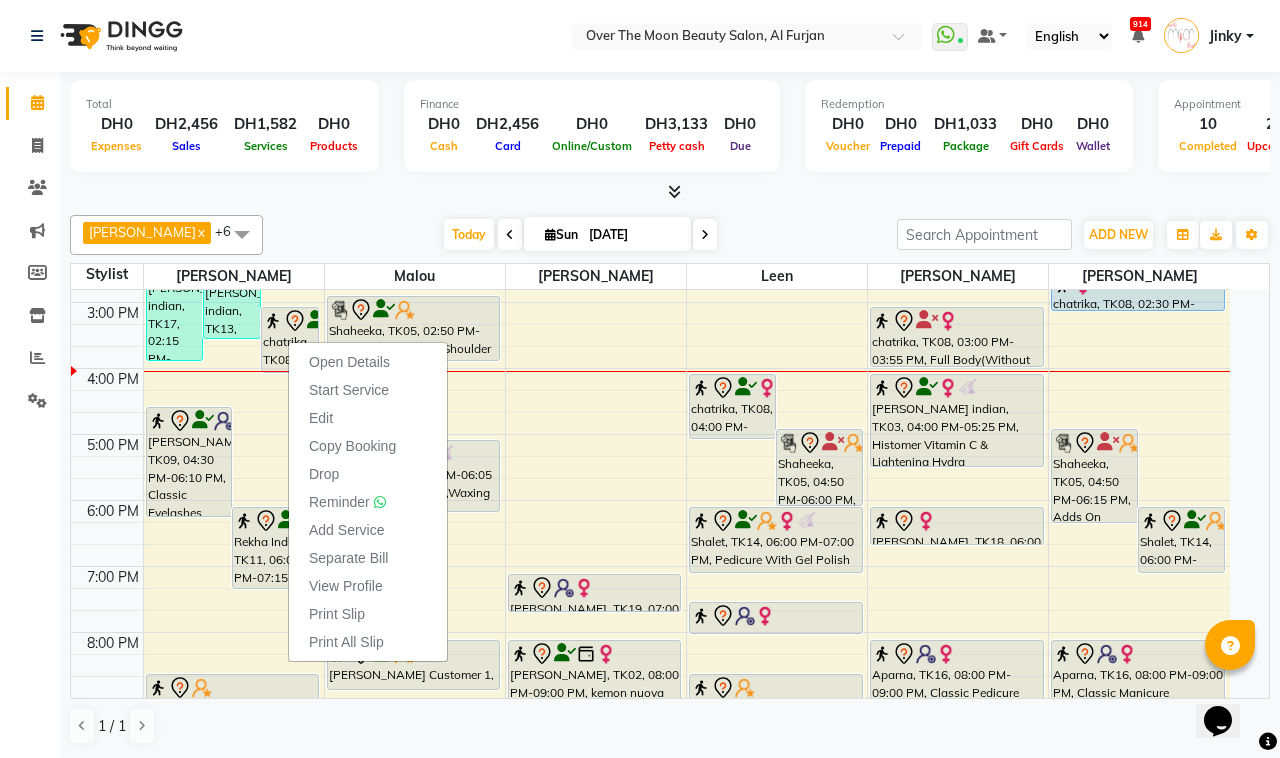 click on "[PERSON_NAME]  x [PERSON_NAME]  x [PERSON_NAME]  x [PERSON_NAME] +6 Select All [PERSON_NAME] [PERSON_NAME] [PERSON_NAME] [DATE]  [DATE] Toggle Dropdown Add Appointment Add Invoice Add Expense Add Attendance Add Client Add Transaction Toggle Dropdown Add Appointment Add Invoice Add Expense Add Attendance Add Client ADD NEW Toggle Dropdown Add Appointment Add Invoice Add Expense Add Attendance Add Client Add Transaction [PERSON_NAME]  x [PERSON_NAME]  x [PERSON_NAME]  x [PERSON_NAME]  x +6 Select All [PERSON_NAME] [PERSON_NAME] [PERSON_NAME] Group By  Staff View   Room View  View as Vertical  Vertical - Week View  Horizontal  Horizontal - Week View  List  Toggle Dropdown Calendar Settings Manage Tags   Arrange Stylists   Reset Stylists  Full Screen Appointment Form Zoom 75% Staff/Room Display Count 8 Stylist [PERSON_NAME] [PERSON_NAME] [PERSON_NAME] 9:00 AM 10:00 AM 11:00 AM 12:00 PM 1:00 PM 2:00 PM 3:00 PM 4:00 PM 5:00 PM 6:00 PM 7:00 PM 8:00 PM 9:00 PM 10:00 PM 11:00 PM" 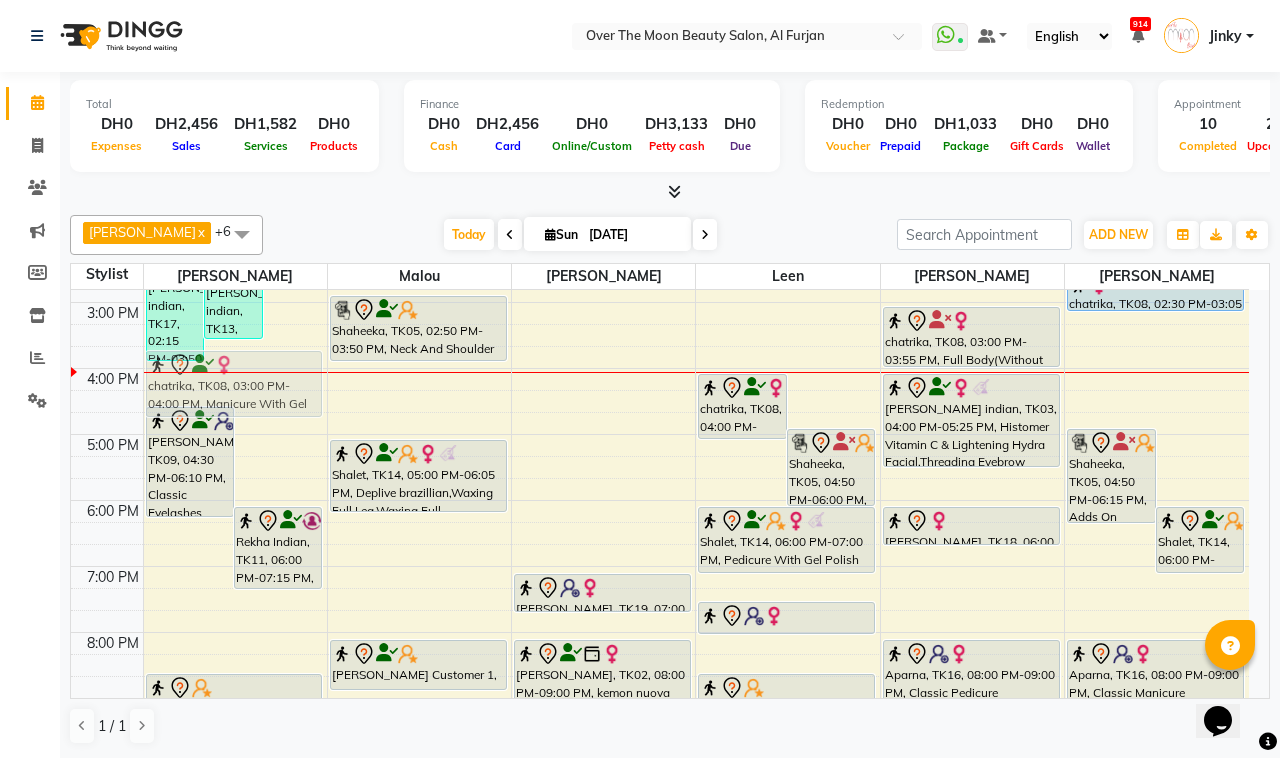 drag, startPoint x: 286, startPoint y: 350, endPoint x: 276, endPoint y: 390, distance: 41.231056 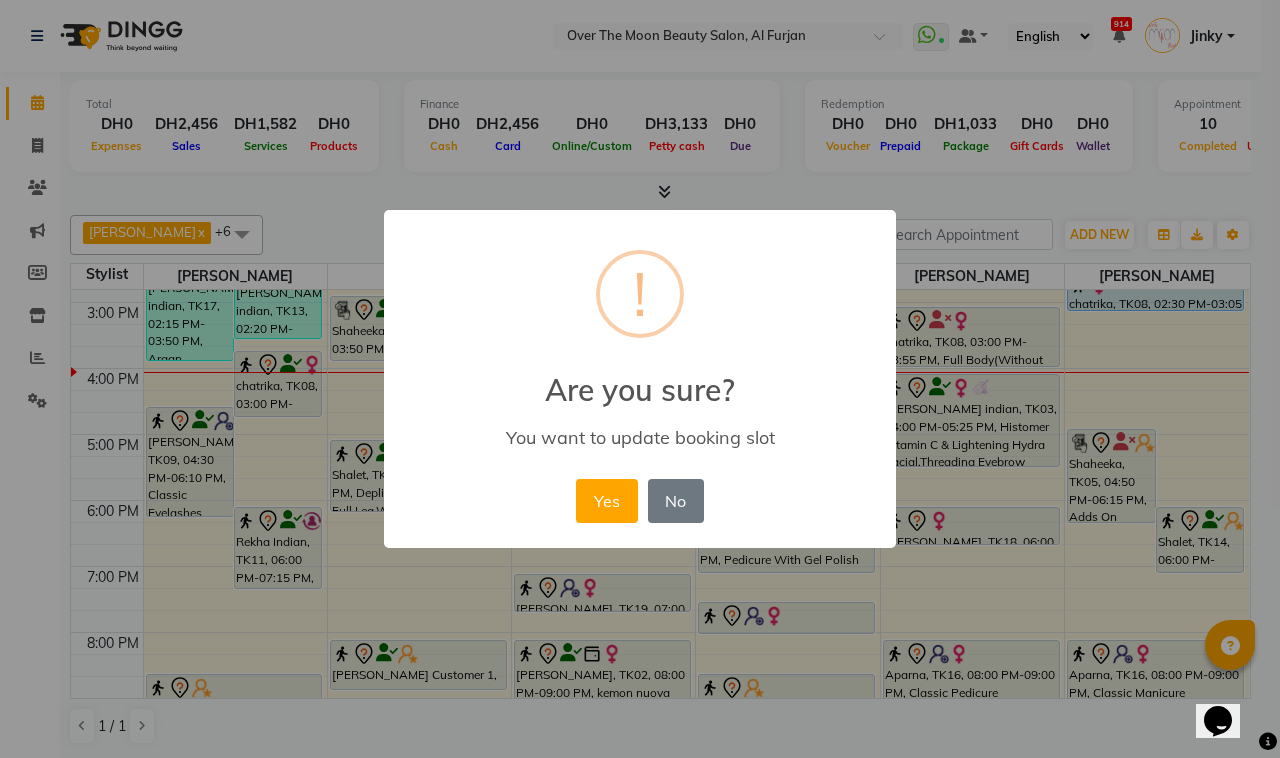 drag, startPoint x: 598, startPoint y: 498, endPoint x: 426, endPoint y: 481, distance: 172.83807 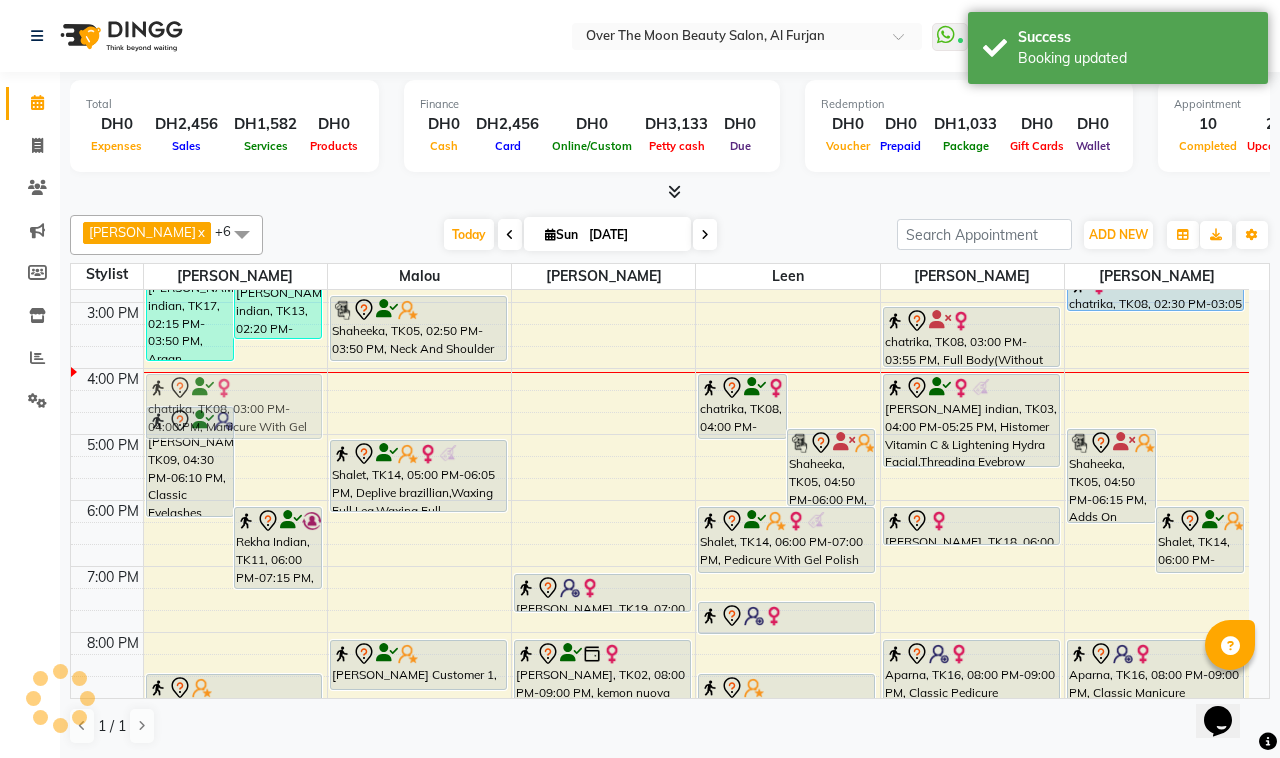 click on "[PERSON_NAME] indian, TK17, 02:15 PM-03:50 PM, Argan Essential Energy,Blow Dry(Long) (DH198)     [PERSON_NAME] indian, TK13, 02:20 PM-03:30 PM, Goldwell Coloring Colorance (Rinsage) - ,[PERSON_NAME] [DOMAIN_NAME]             chatrika, TK08, 03:40 PM-04:40 PM, Manicure With Gel Polish             [PERSON_NAME], TK09, 04:30 PM-06:10 PM, Classic Eyelashes Individual Extension             Rekha Indian, TK11, 06:00 PM-07:15 PM, Roots Color,change color (Gelish)  hands     yana, TK01, 12:00 PM-01:40 PM, Classic Manicure,Classic Pedicure     Sahab, TK06, 01:40 PM-02:05 PM, Threading Eyebrow,Threading Upper Lip             [PERSON_NAME] Customer 1, TK15, 08:30 PM-09:50 PM, Nail Extension Refill(Acrylic&Hard Gel) (DH220)             chatrika, TK08, 03:00 PM-04:00 PM, Manicure With Gel Polish" at bounding box center (235, 401) 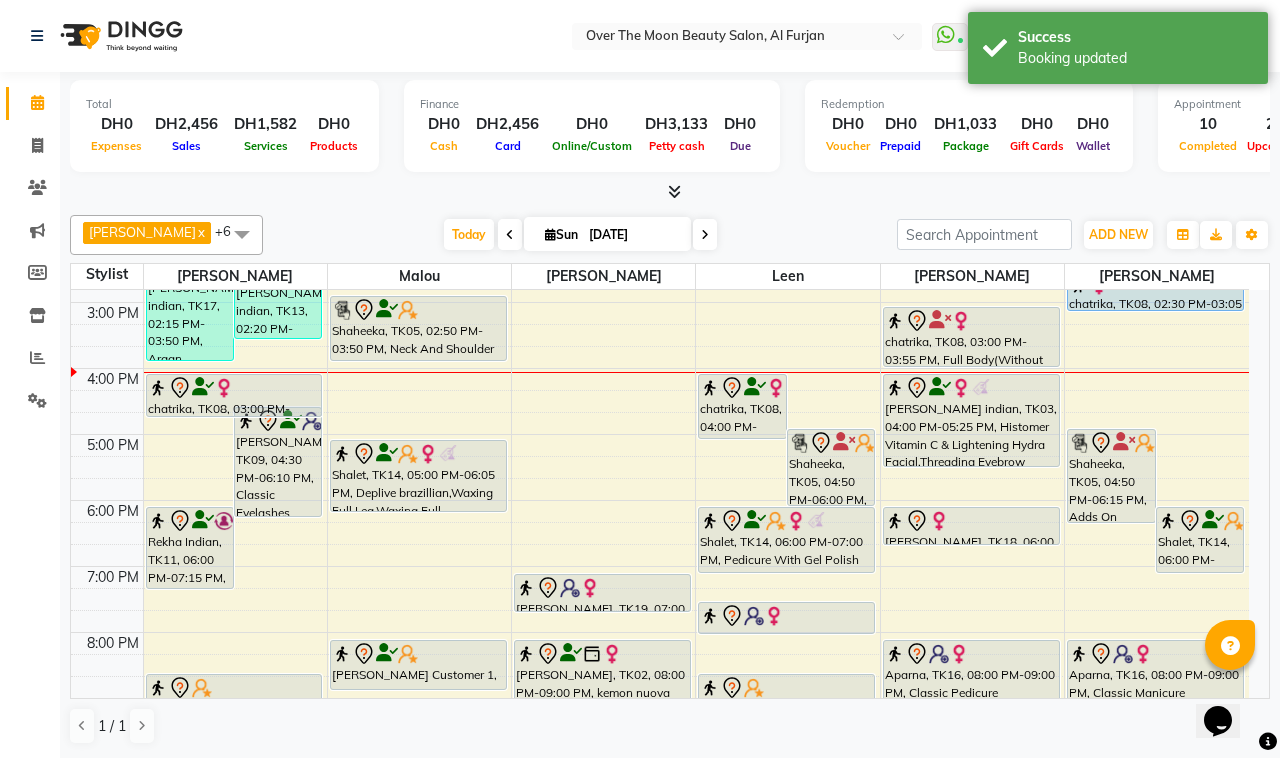drag, startPoint x: 187, startPoint y: 436, endPoint x: 196, endPoint y: 405, distance: 32.280025 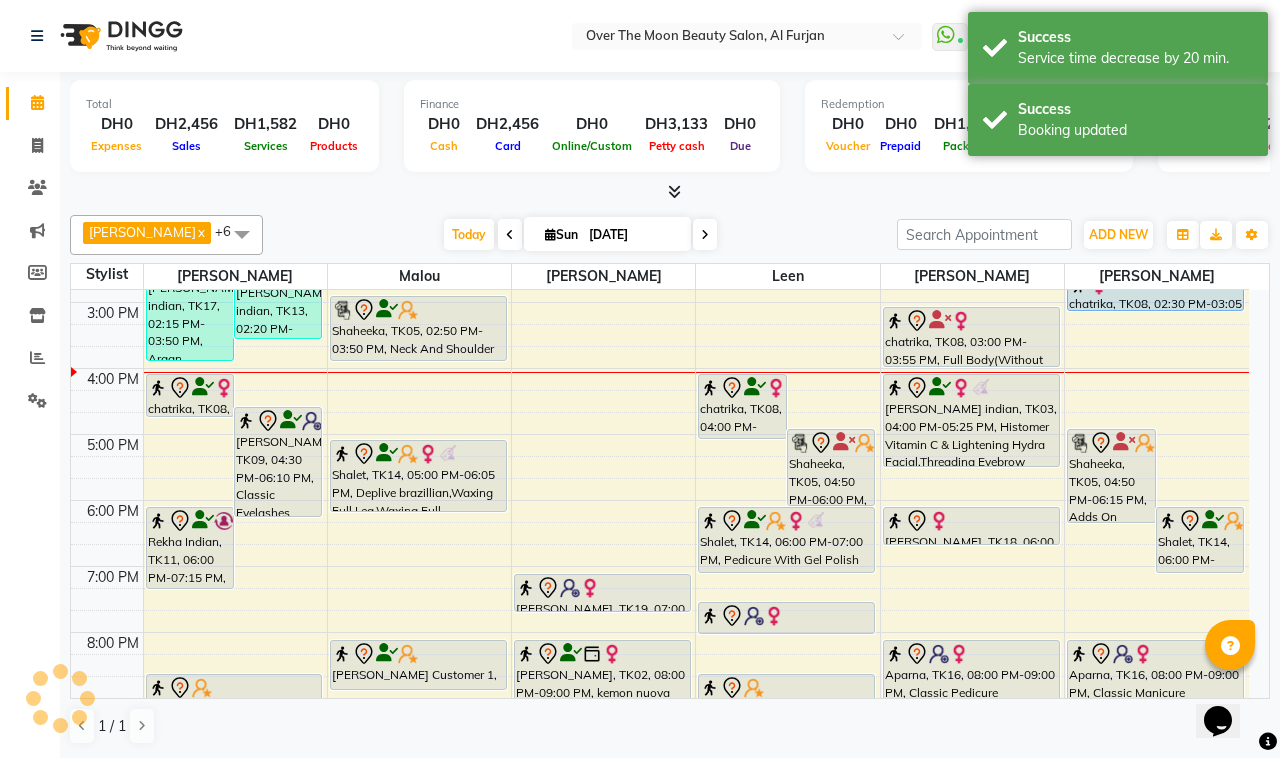 click at bounding box center [190, 388] 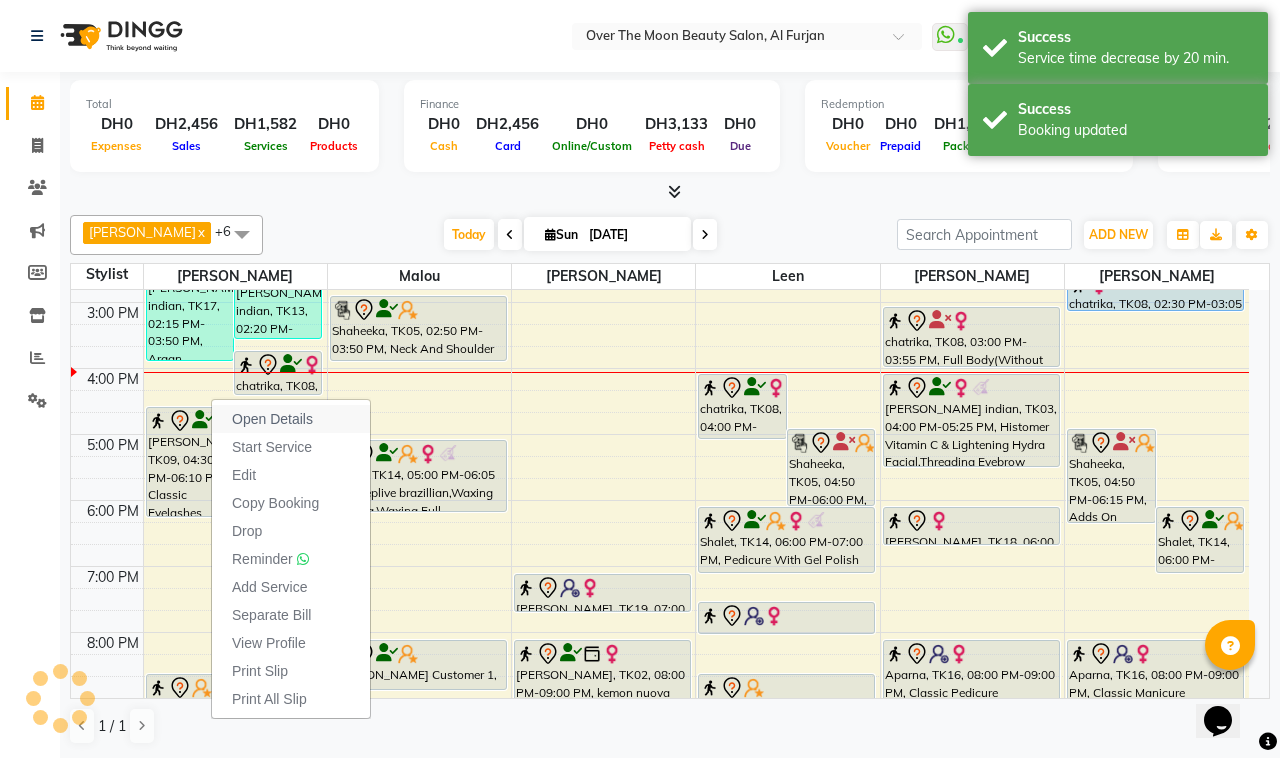 click on "Open Details" at bounding box center [272, 419] 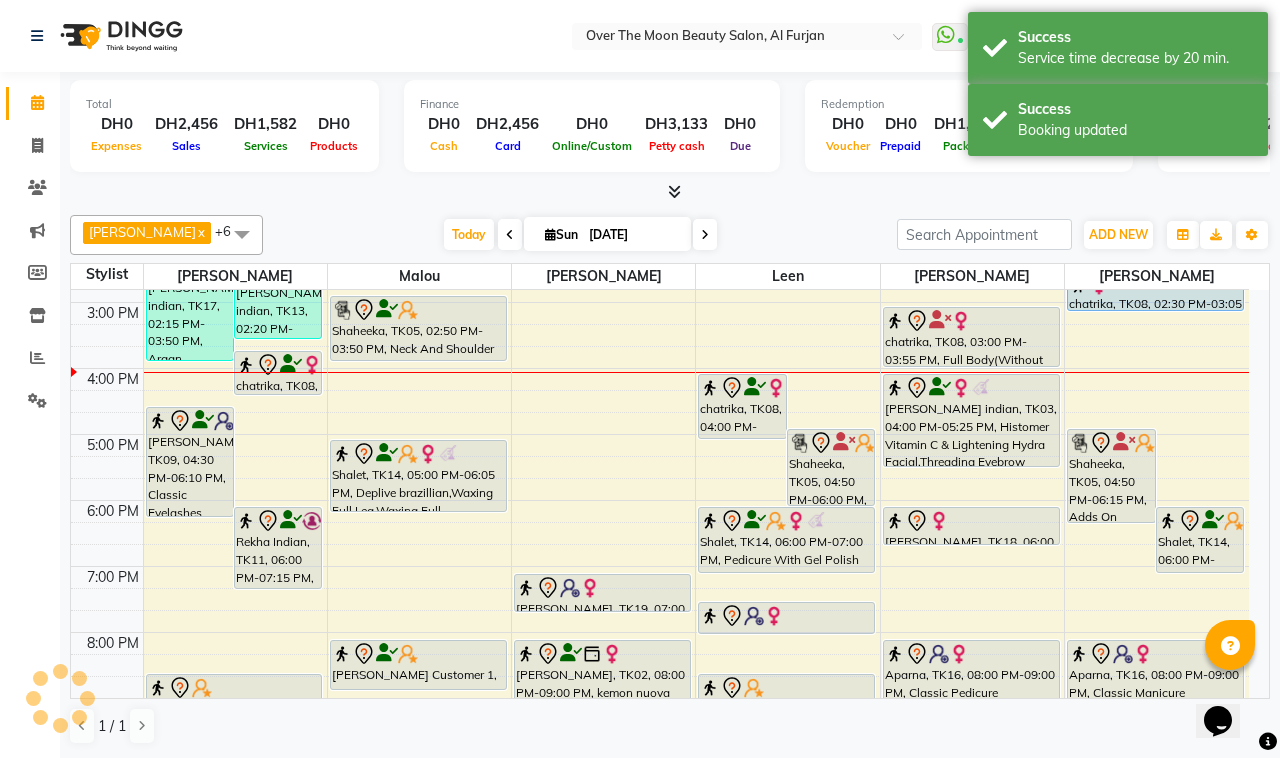click at bounding box center [278, 365] 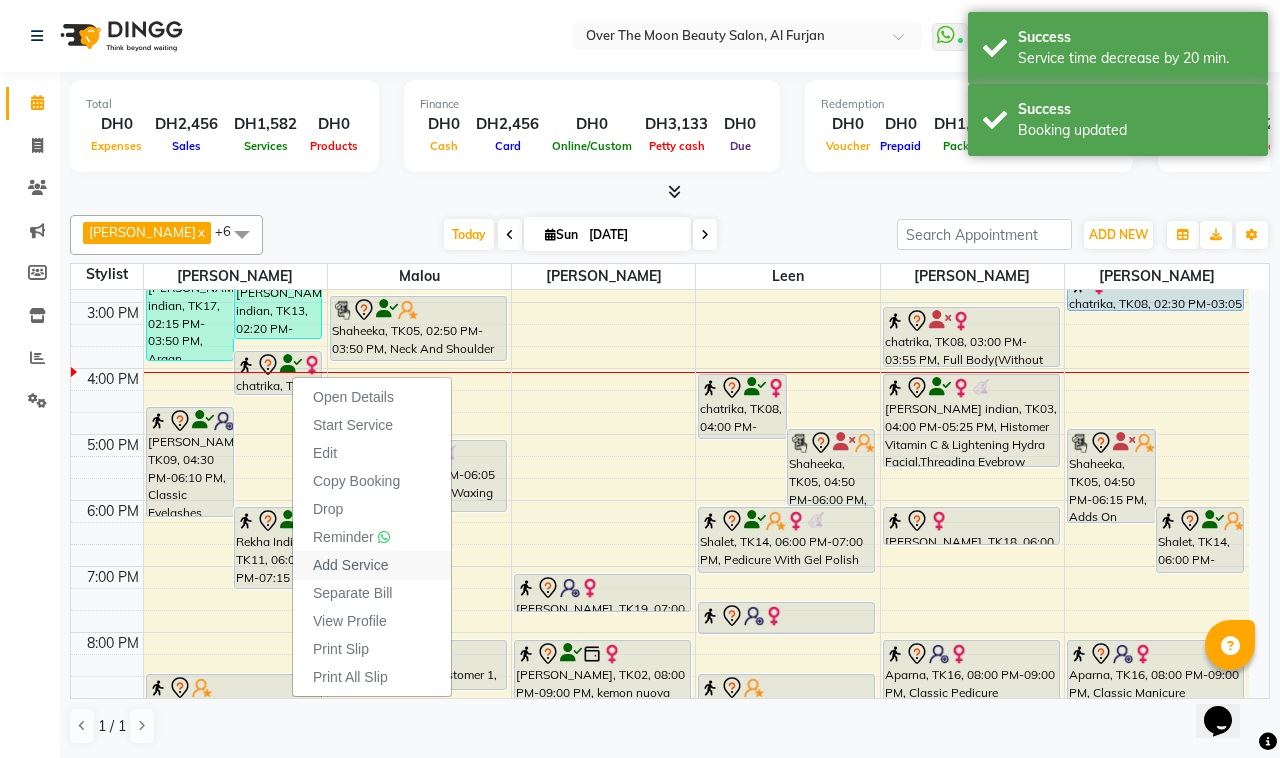 click on "Add Service" at bounding box center [350, 565] 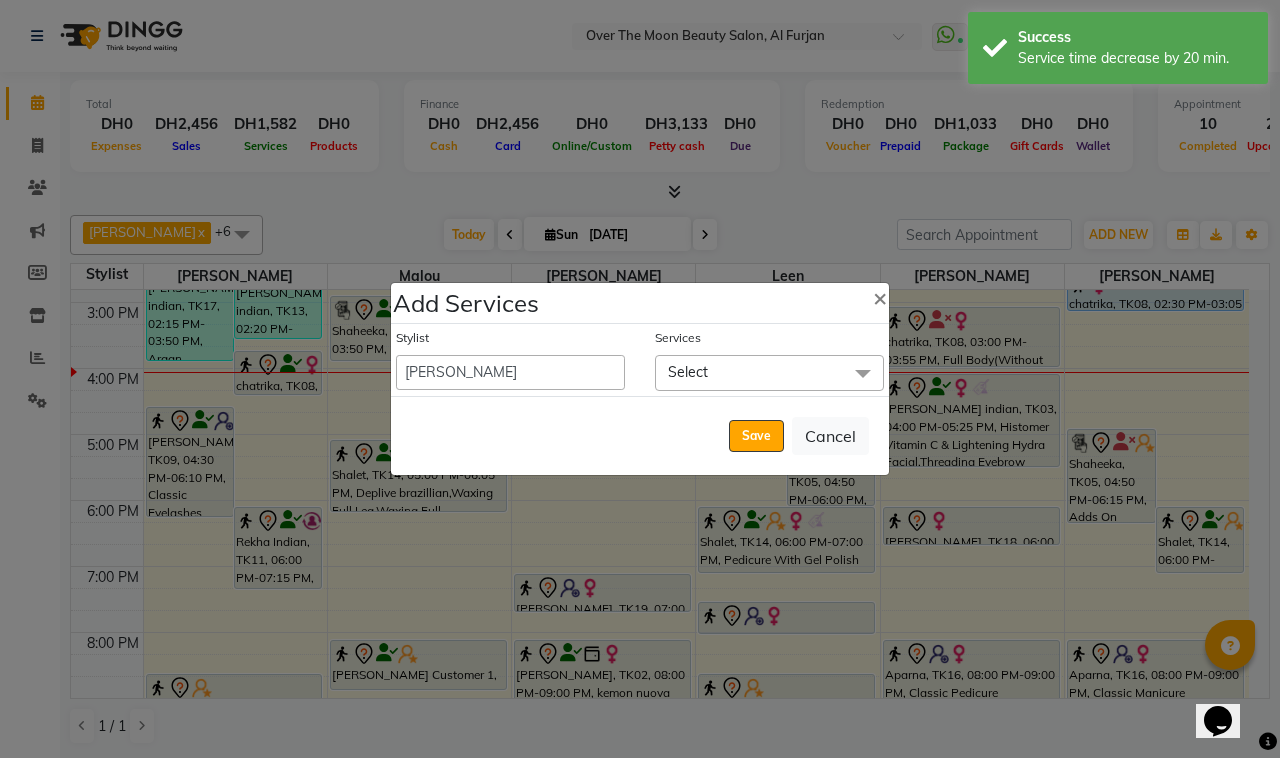 drag, startPoint x: 701, startPoint y: 373, endPoint x: 721, endPoint y: 368, distance: 20.615528 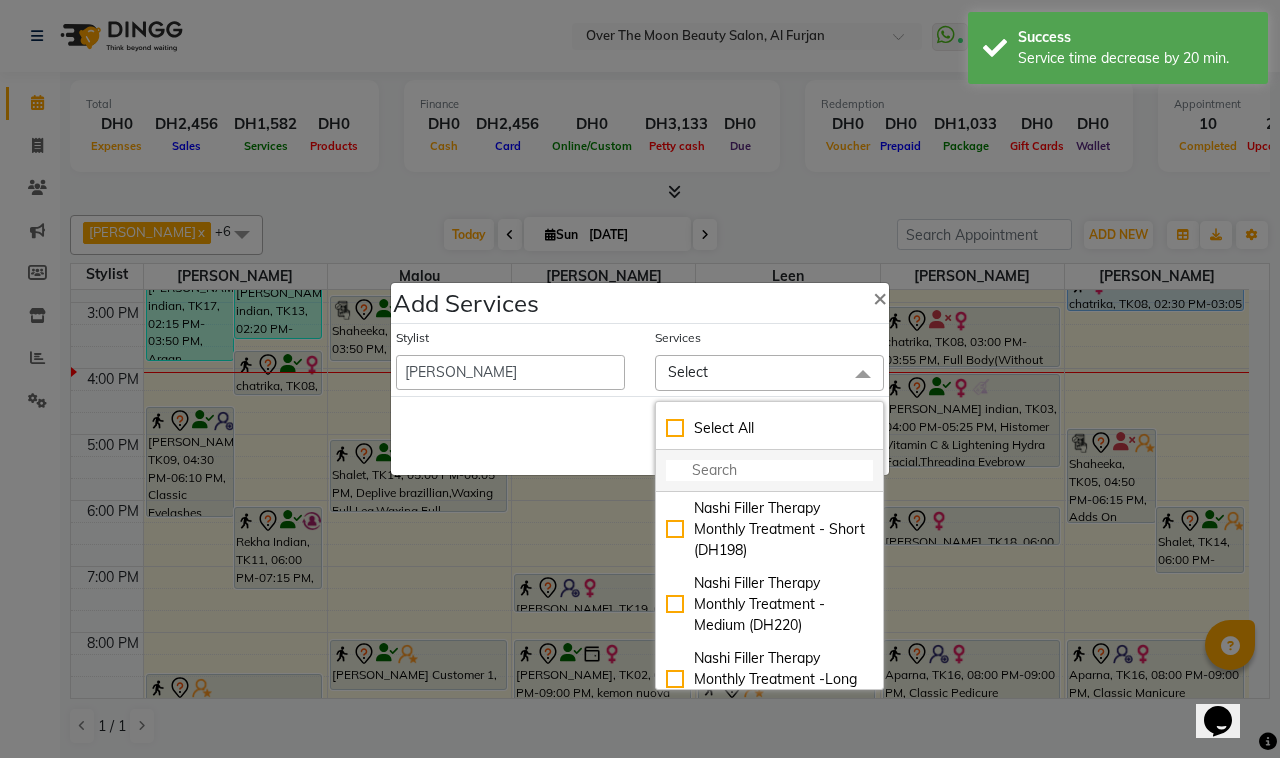 click 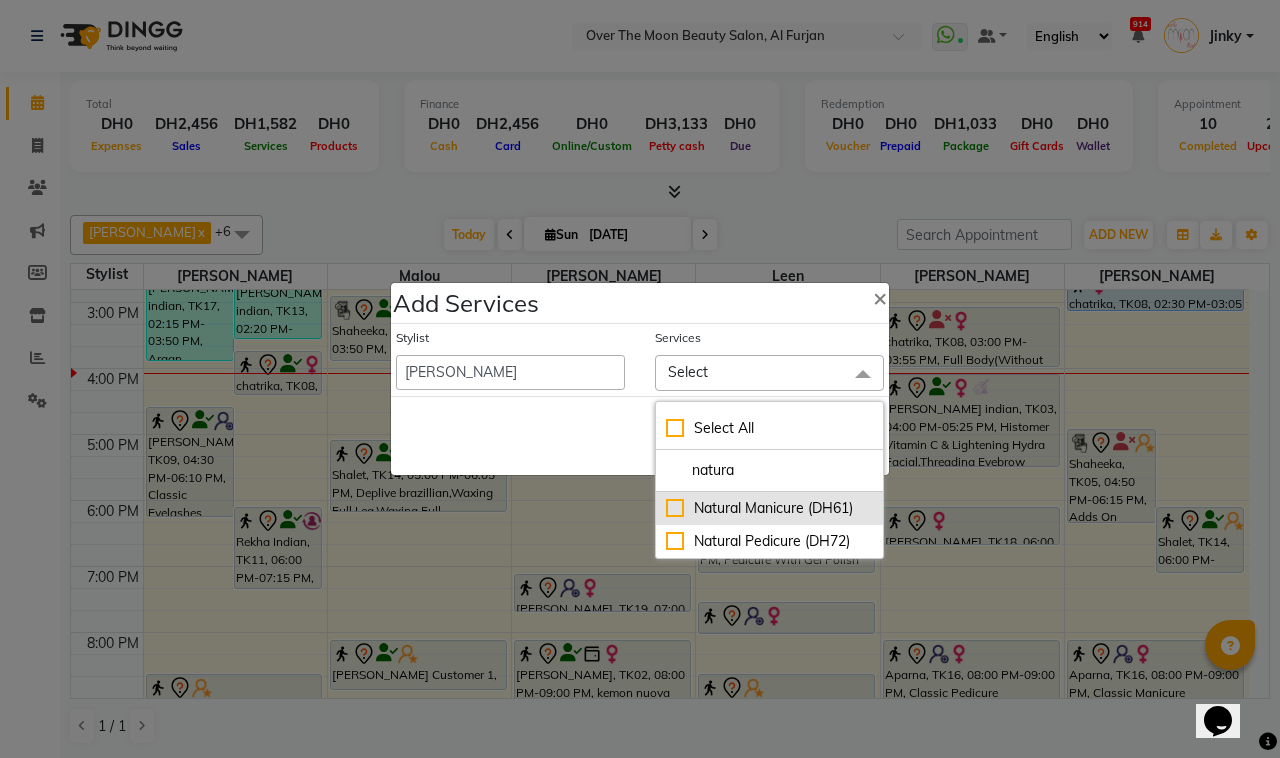 type on "natura" 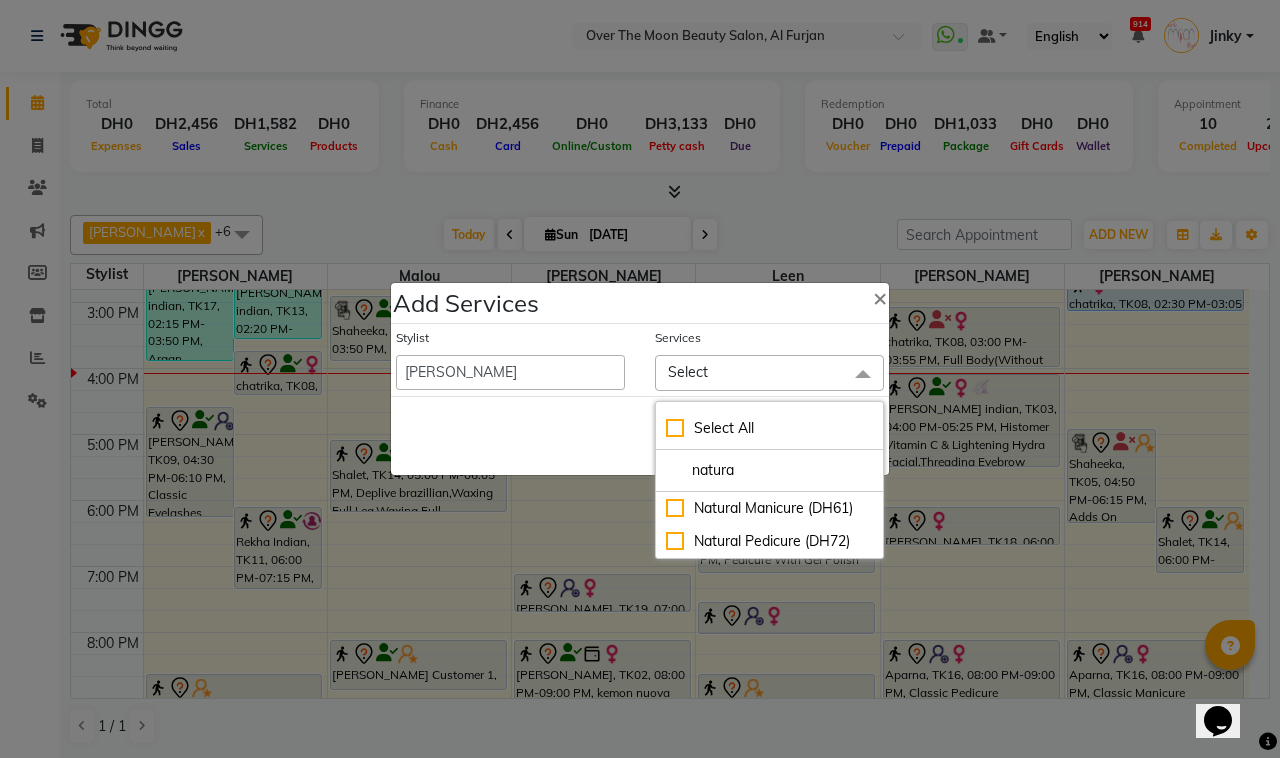 drag, startPoint x: 673, startPoint y: 508, endPoint x: 633, endPoint y: 490, distance: 43.863426 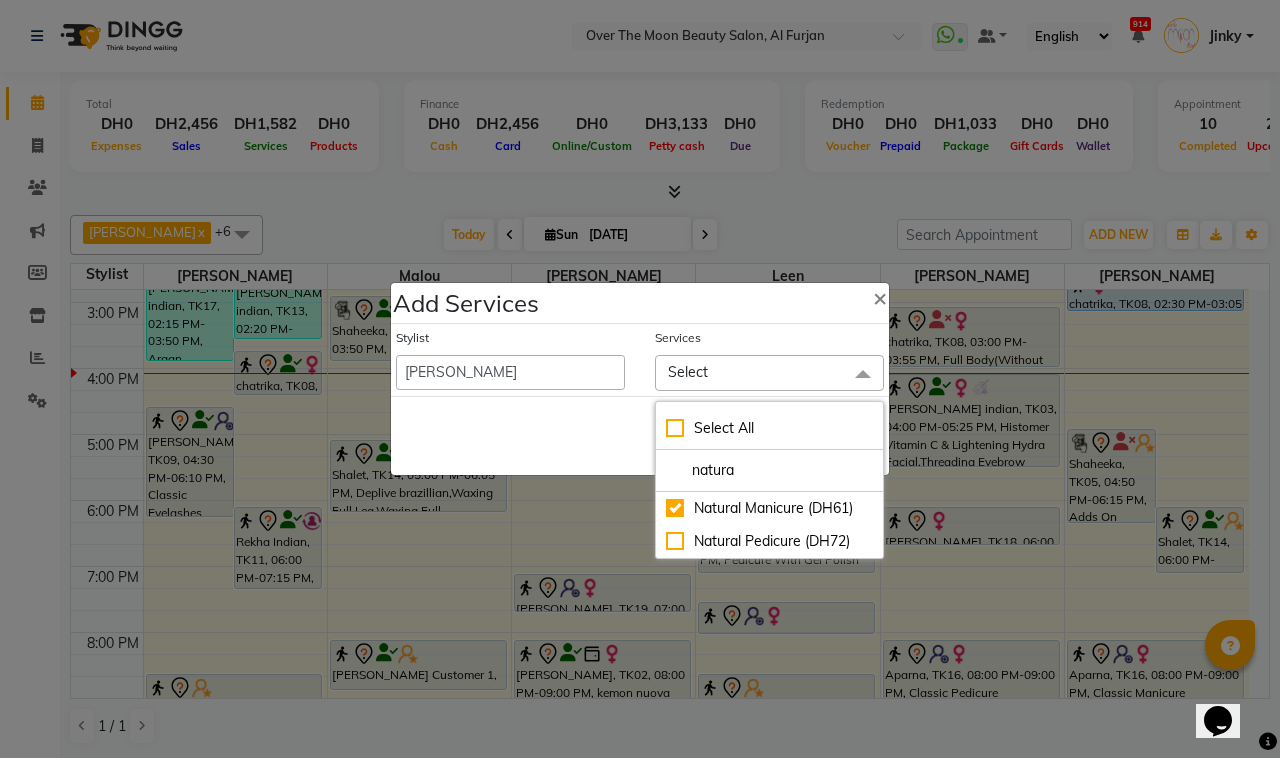 checkbox on "true" 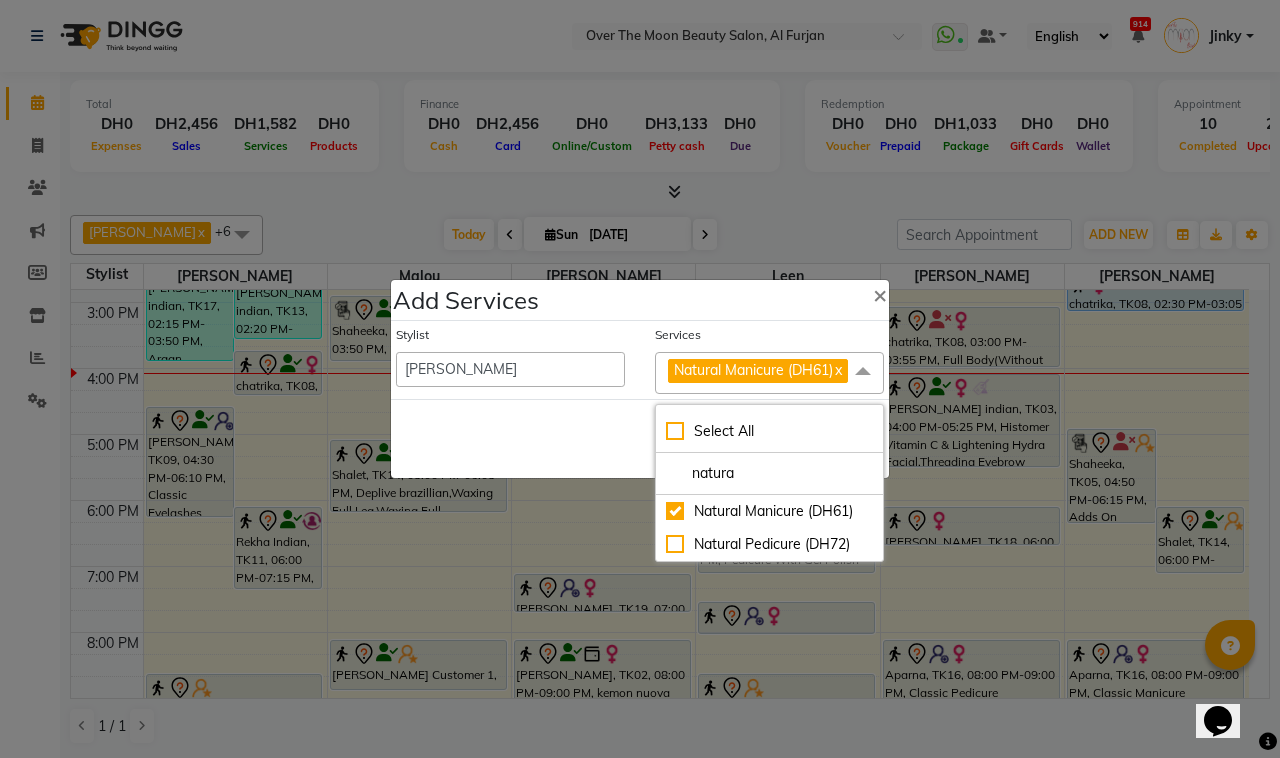 click on "Save   Cancel" 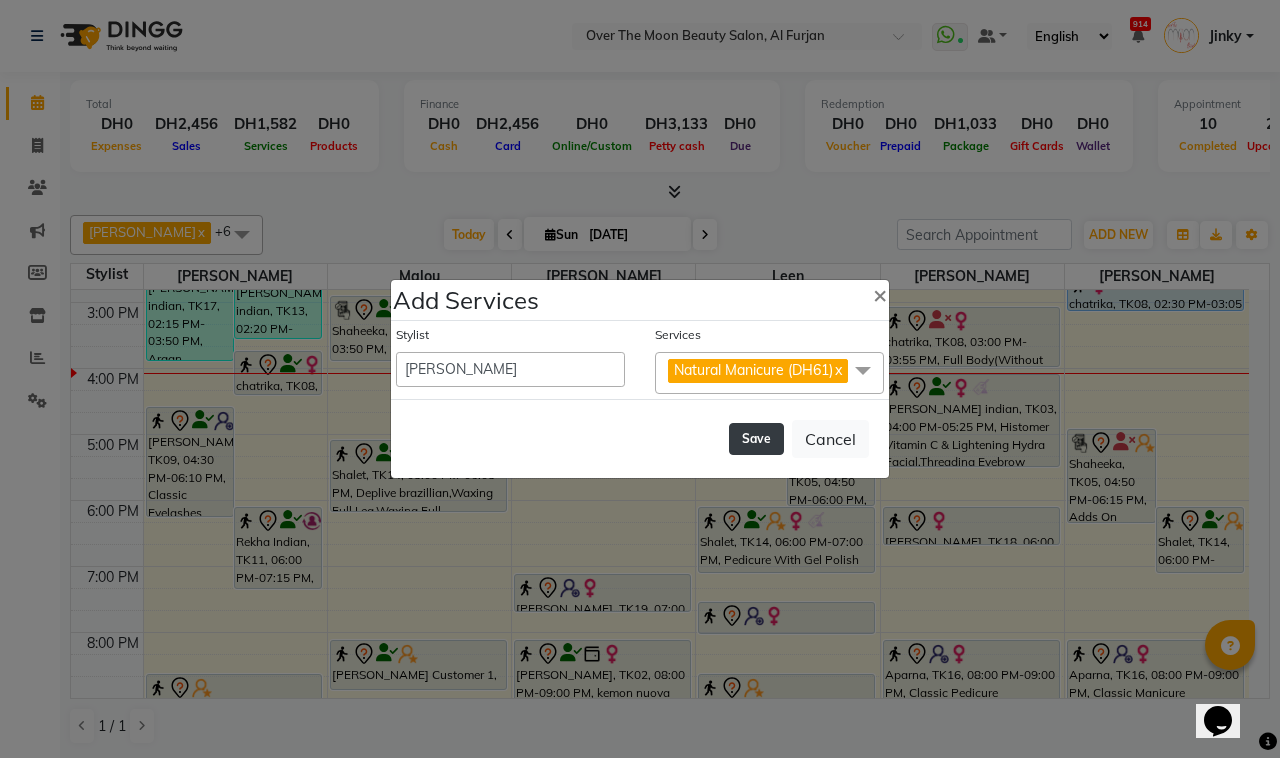 click on "Save" 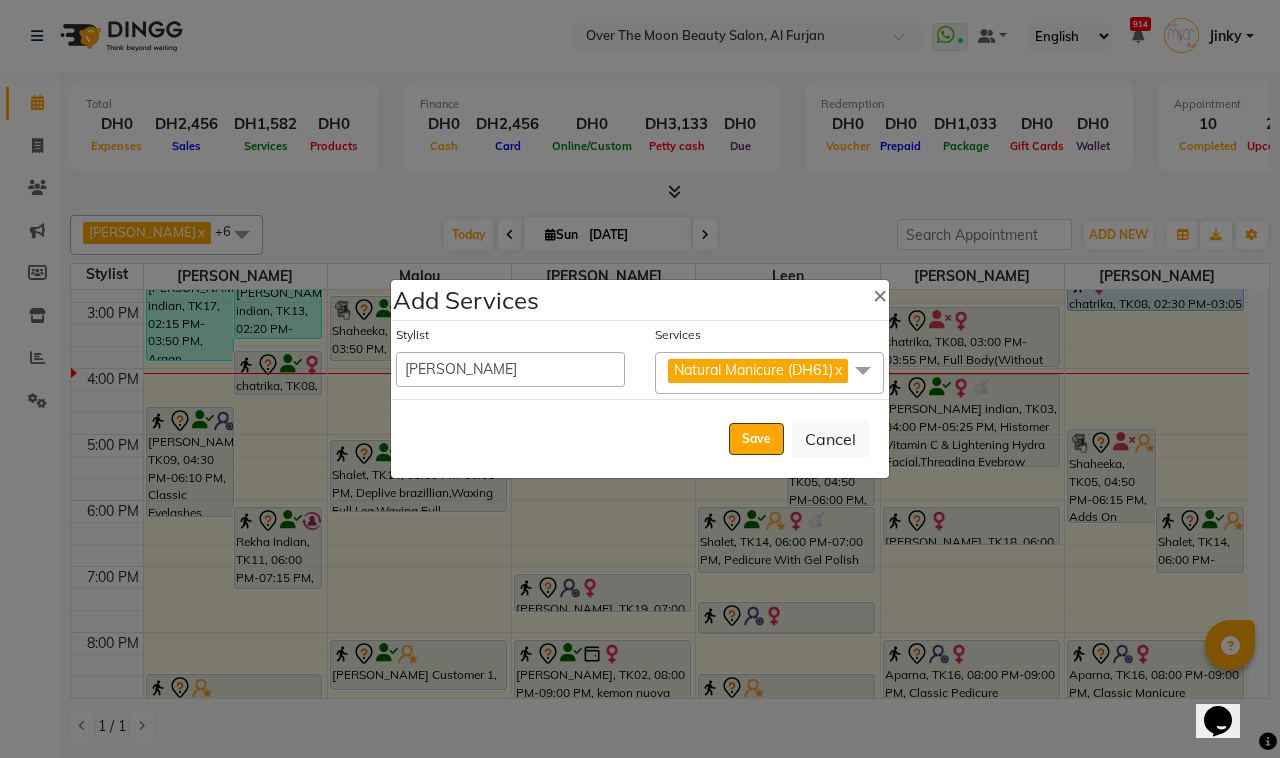 select on "66106" 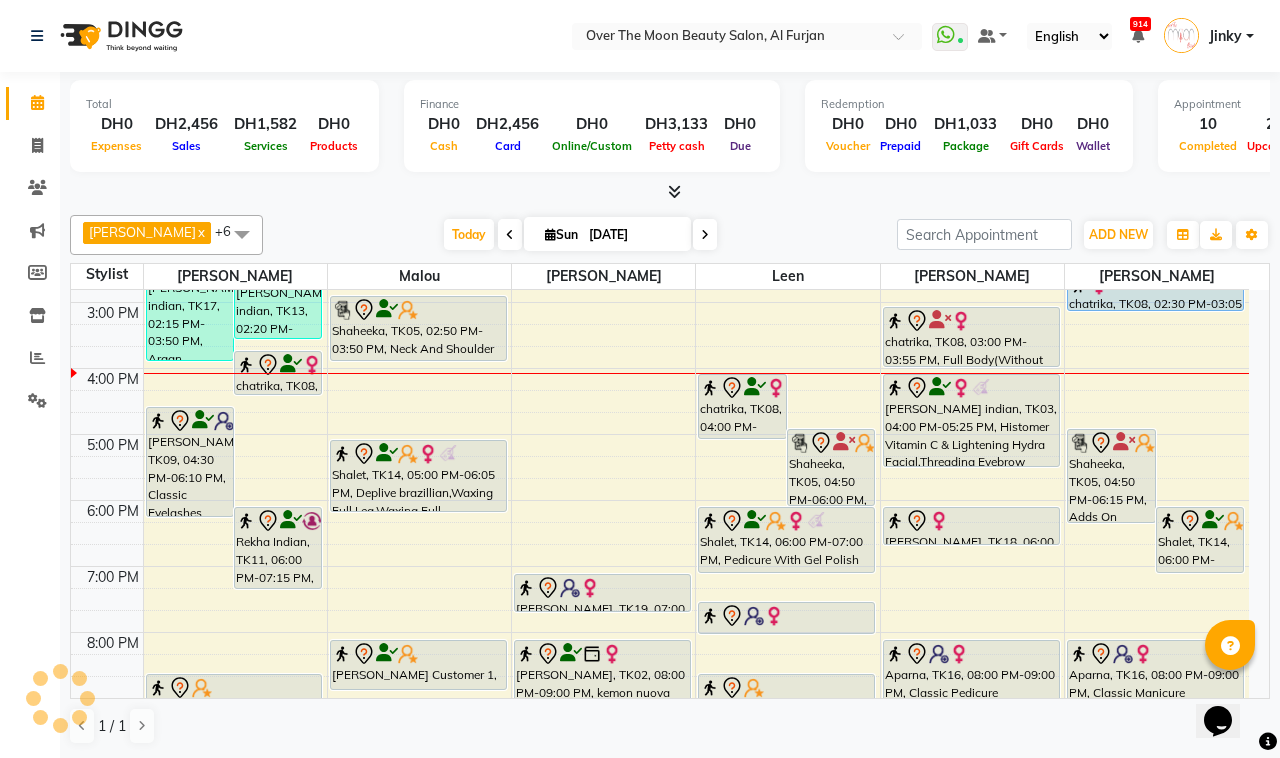 click on "chatrika, TK08, 03:40 PM-04:20 PM, Manicure With Gel Polish" at bounding box center [278, 373] 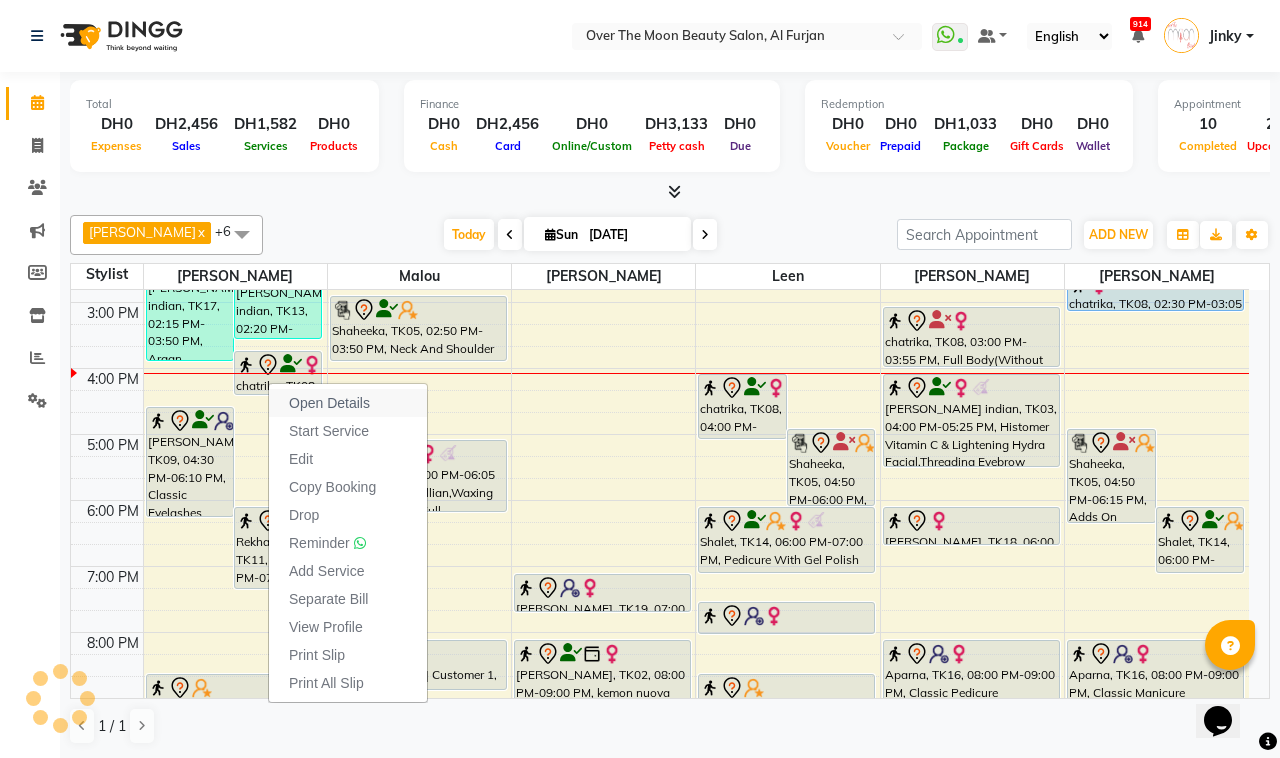 click on "Open Details" at bounding box center (329, 403) 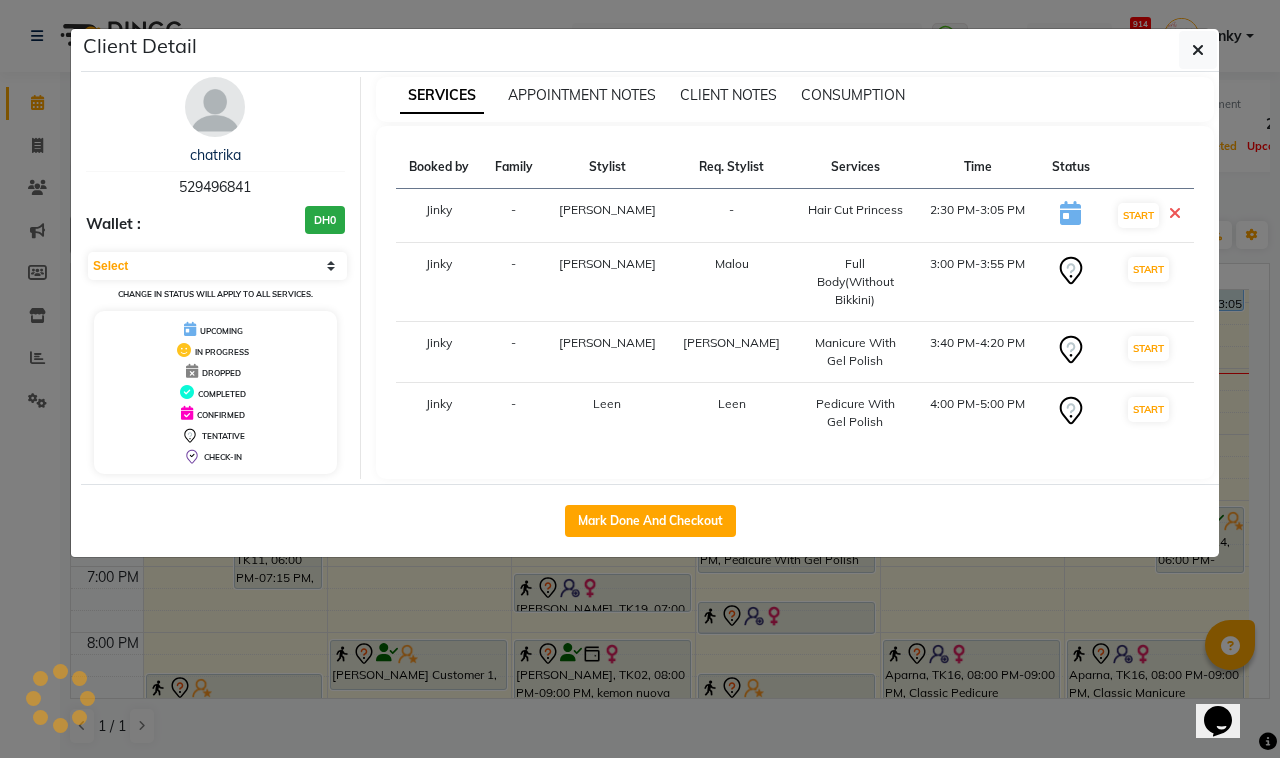 drag, startPoint x: 1196, startPoint y: 48, endPoint x: 903, endPoint y: 180, distance: 321.36118 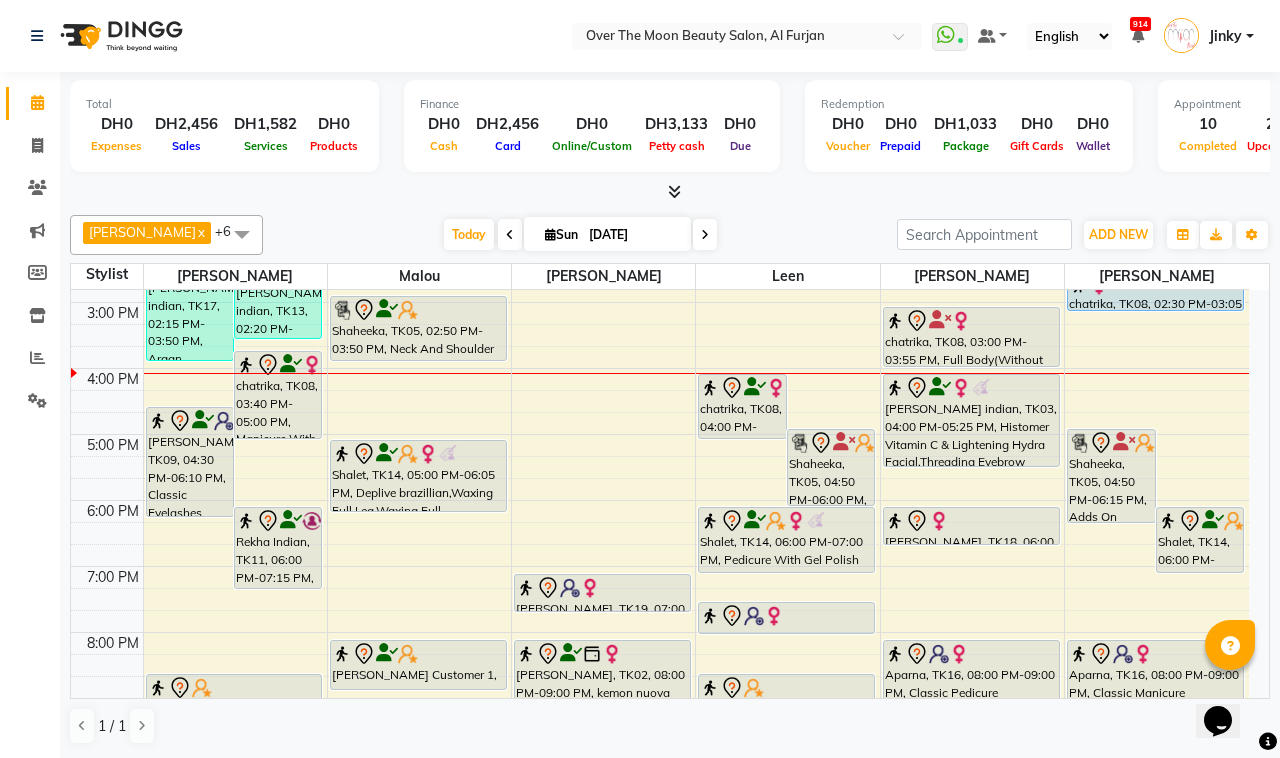 click on "chatrika, TK08, 03:40 PM-05:00 PM, Manicure With Gel Polish,Natural Manicure (DH61)" at bounding box center [278, 395] 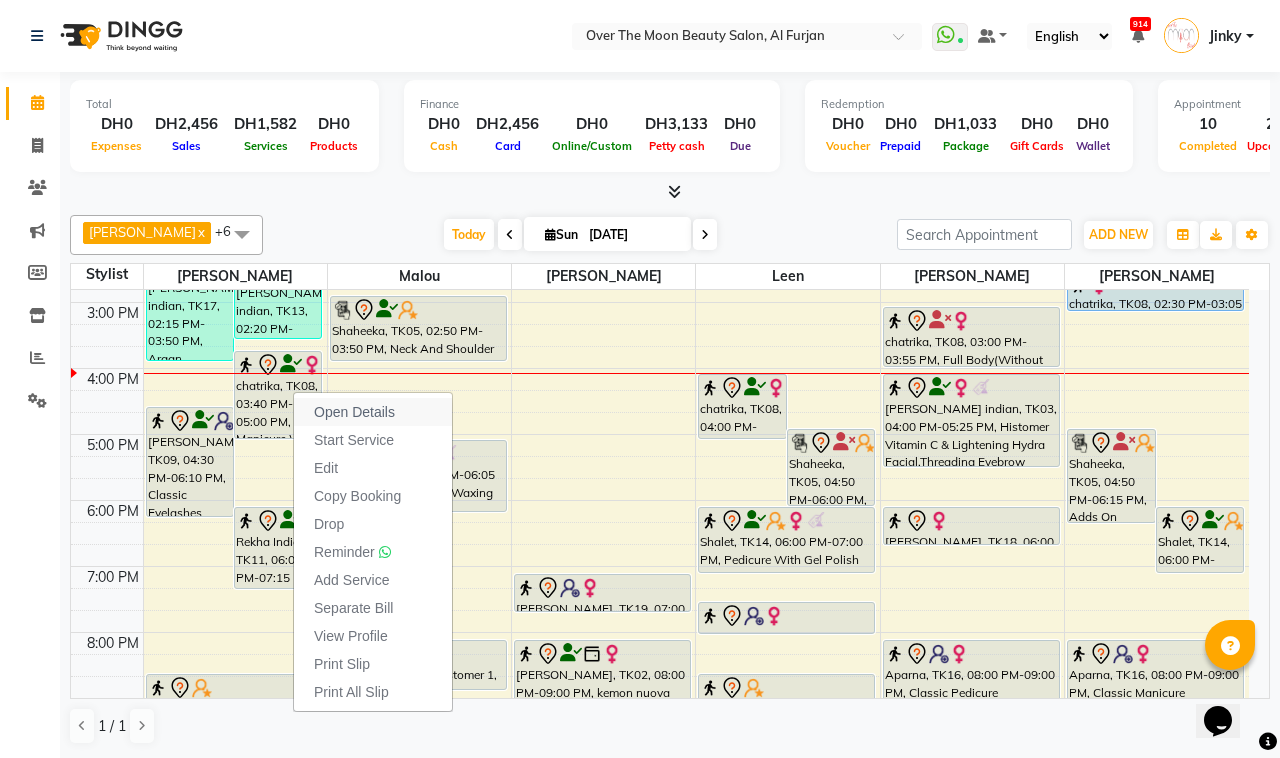 click on "Open Details" at bounding box center [354, 412] 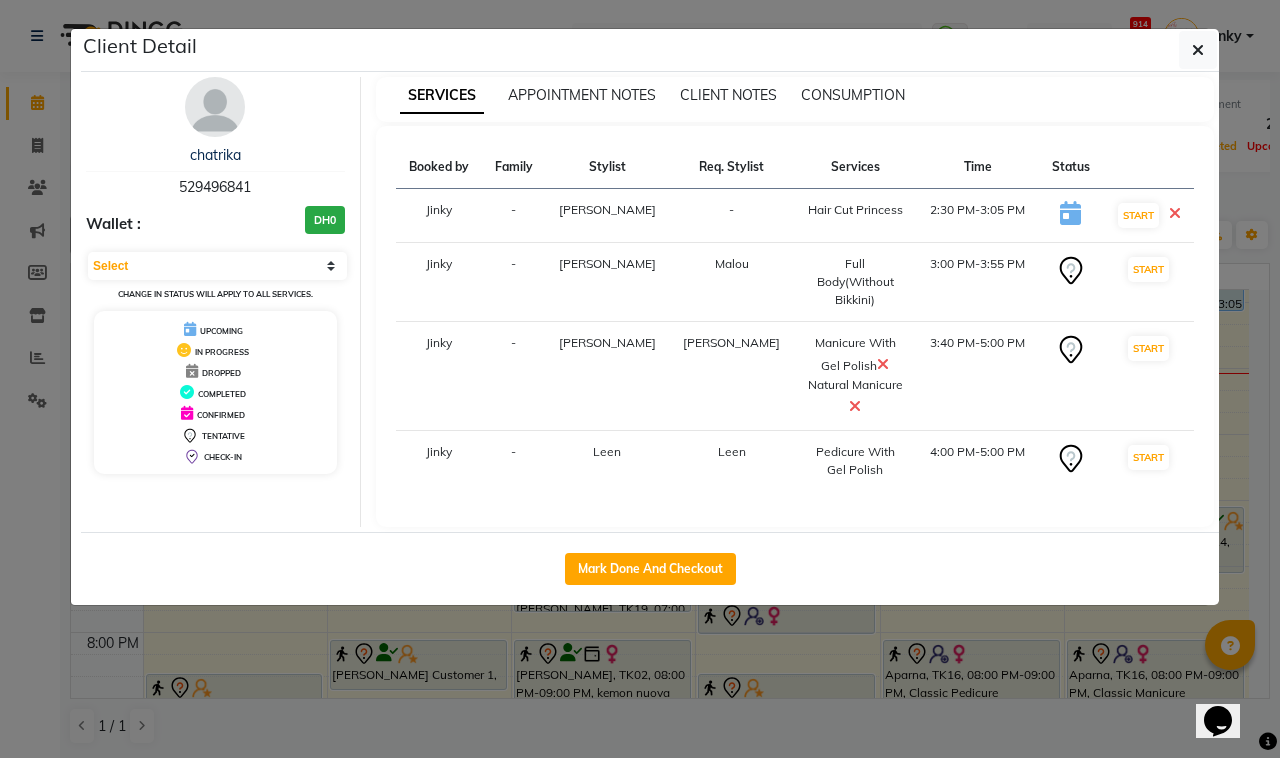 click at bounding box center (883, 364) 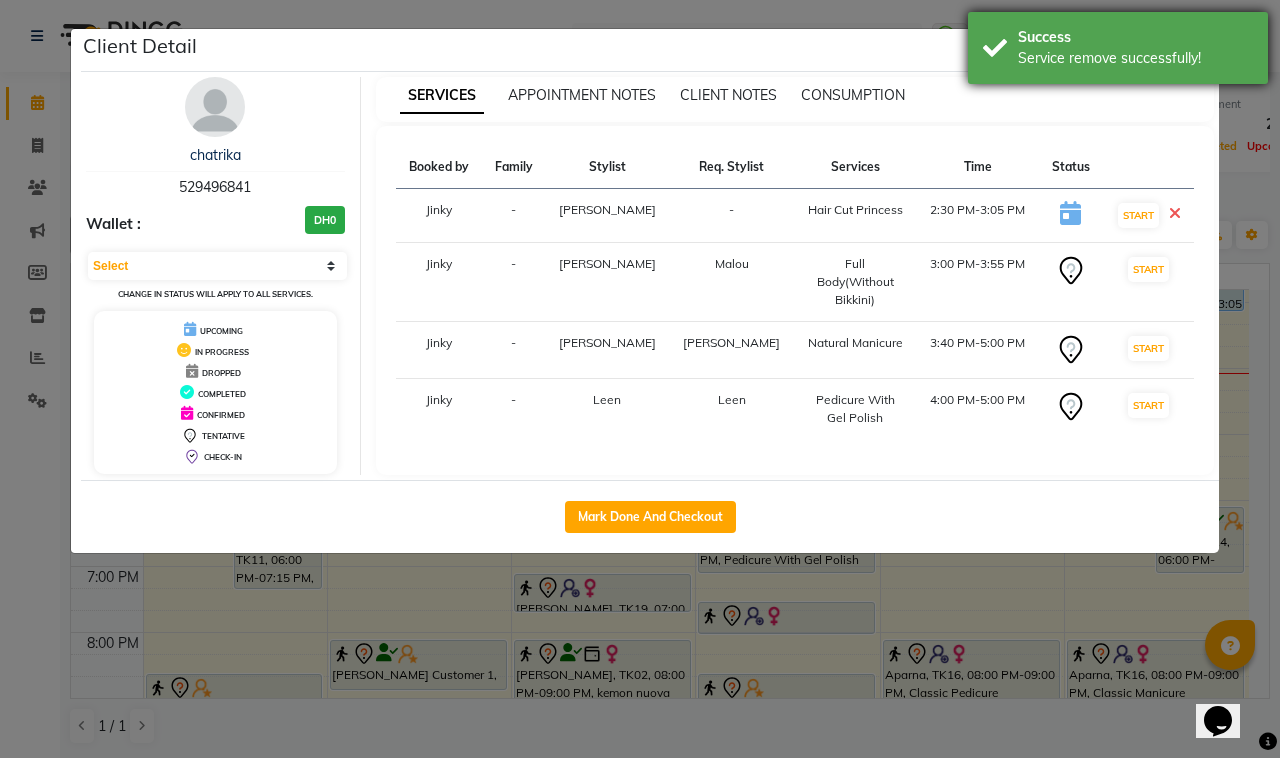 click on "Service remove successfully!" at bounding box center (1135, 58) 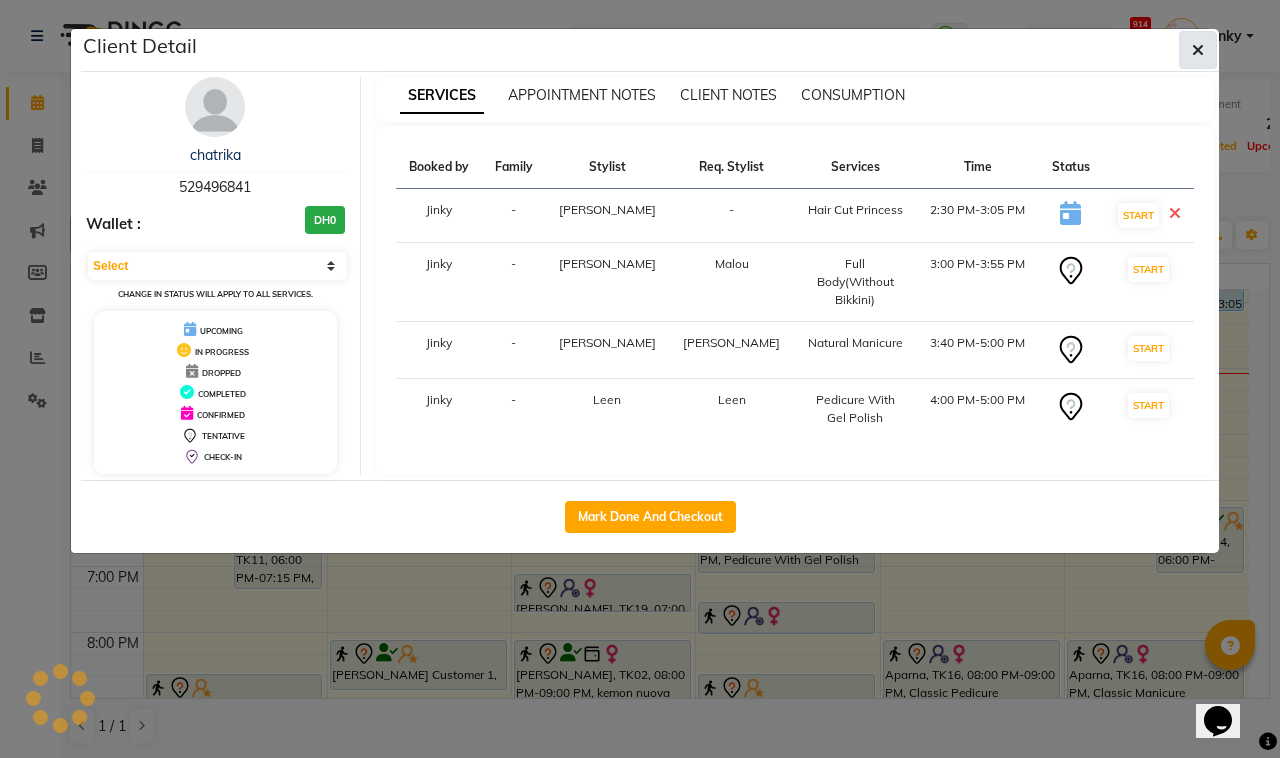 click 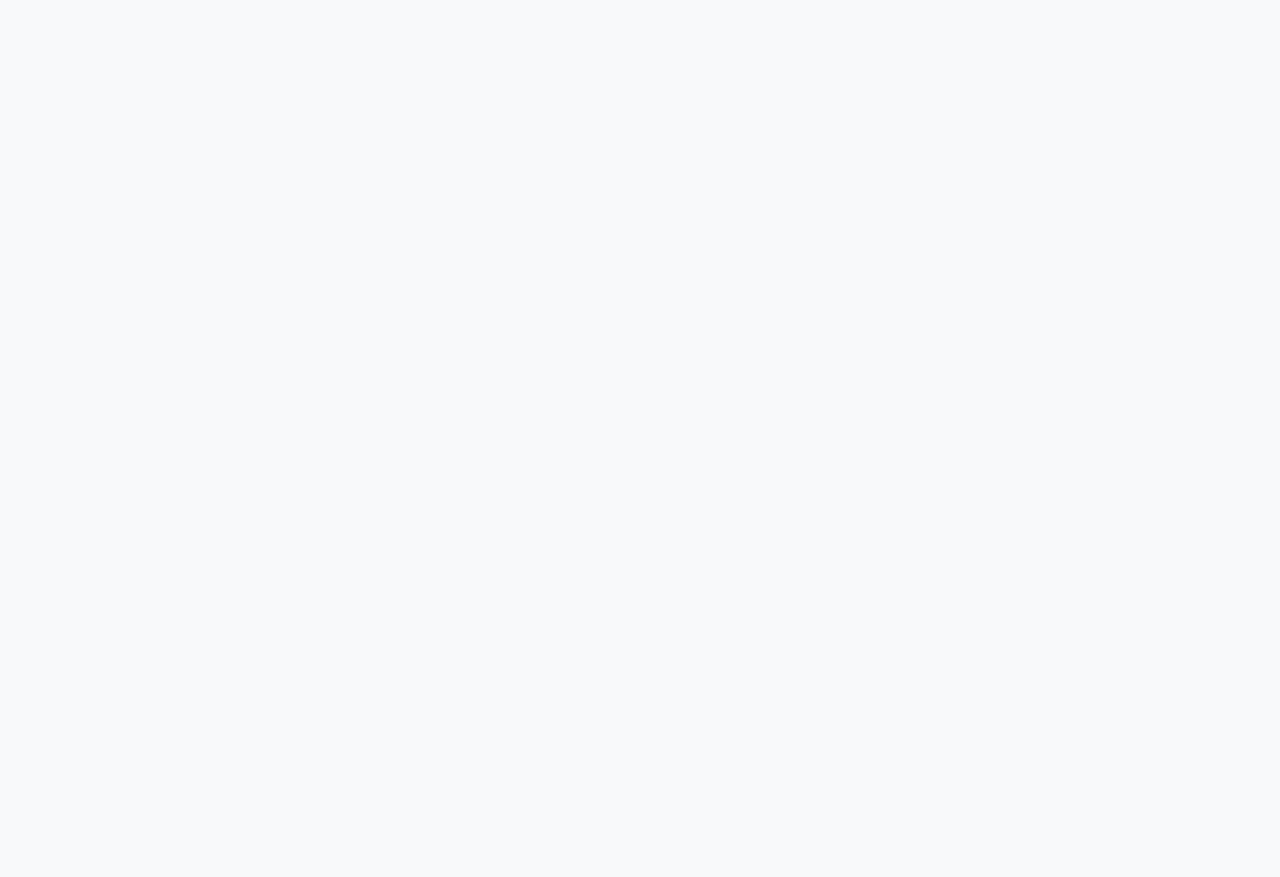 scroll, scrollTop: 0, scrollLeft: 0, axis: both 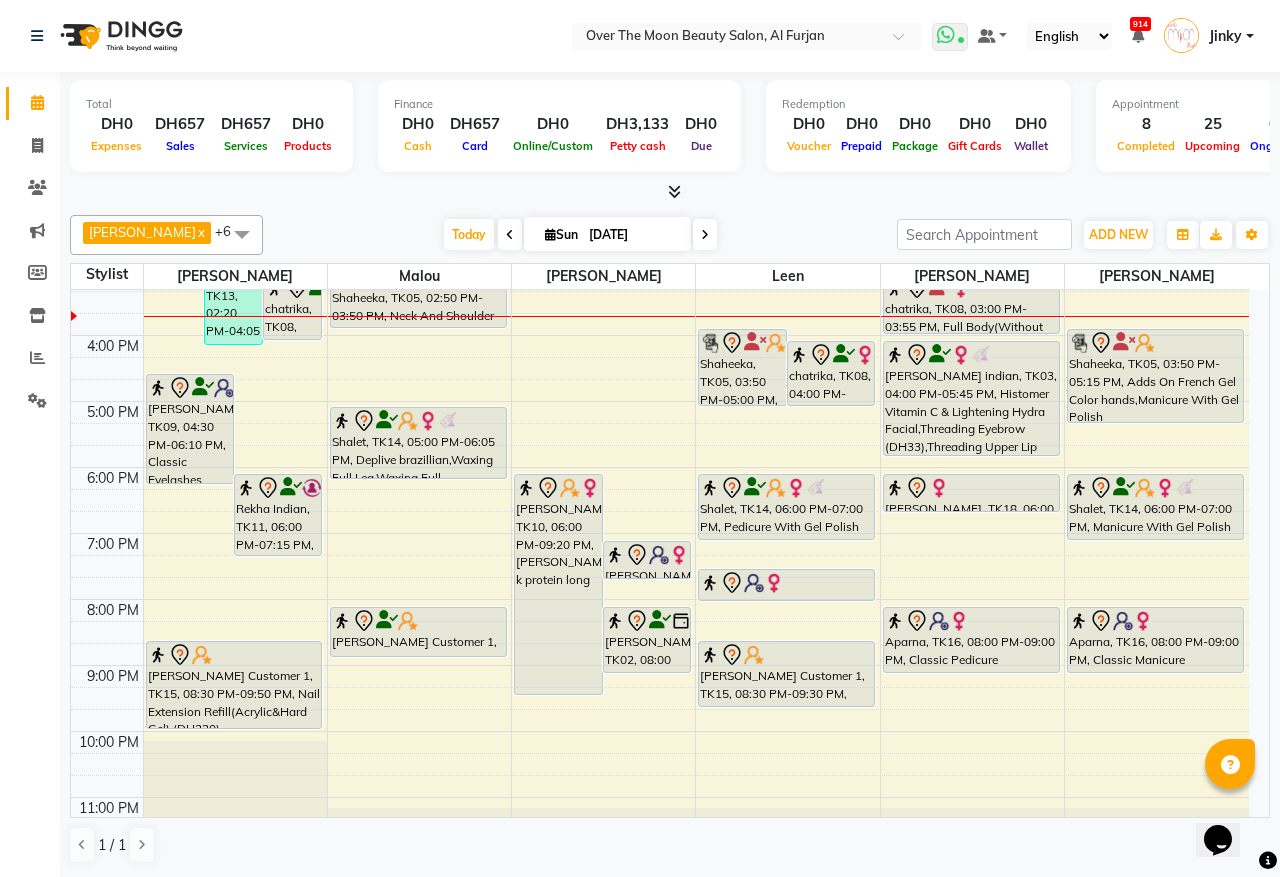 click at bounding box center [950, 37] 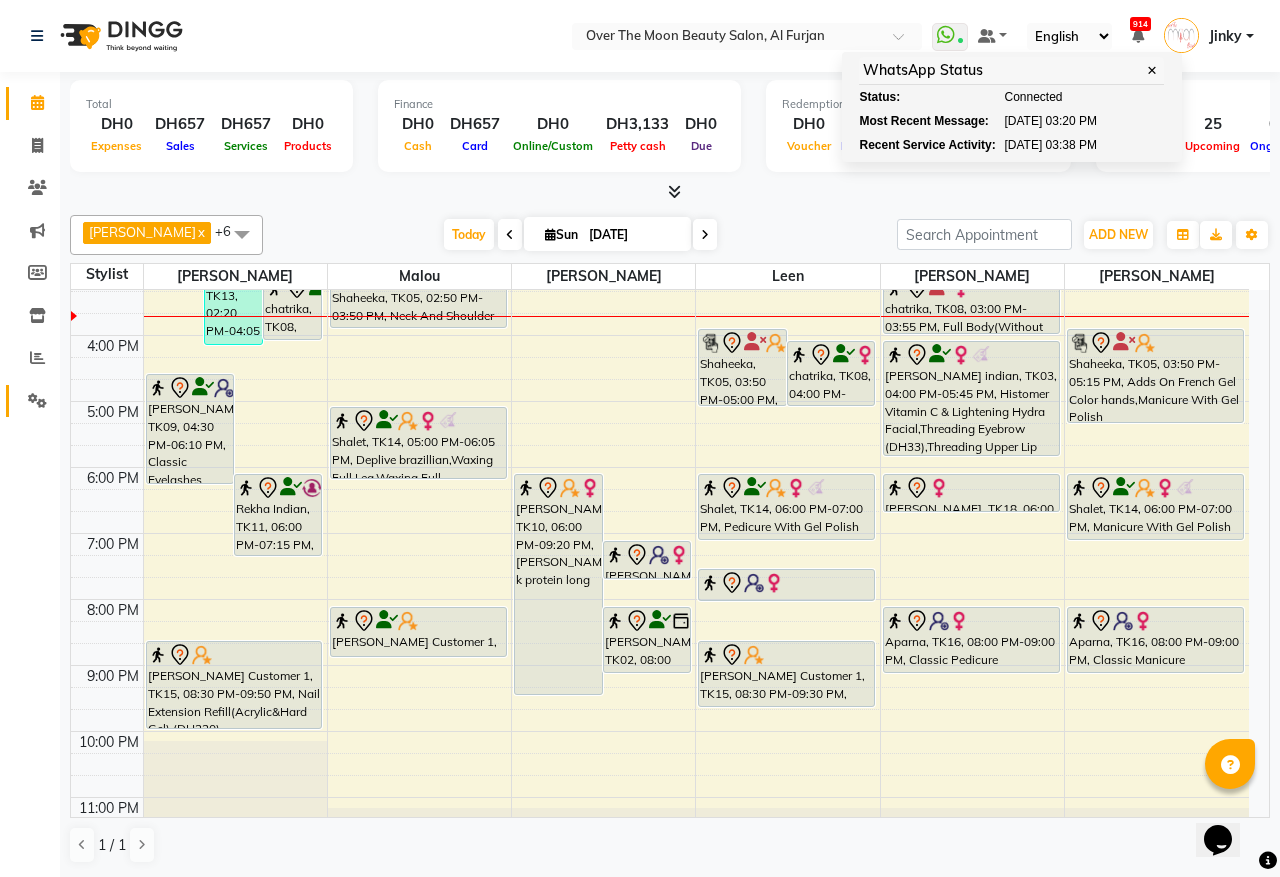 click 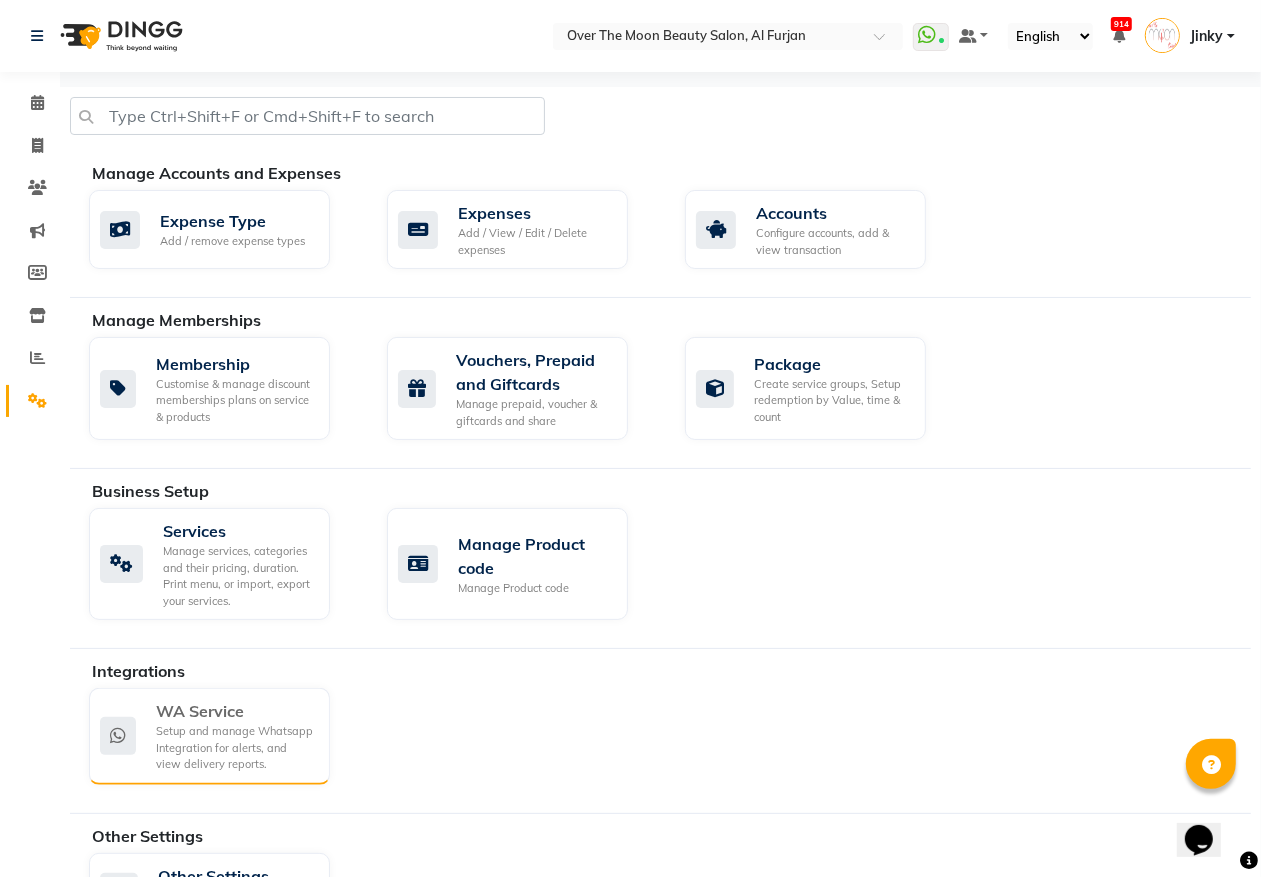click on "Setup and manage Whatsapp Integration for alerts, and view delivery reports." 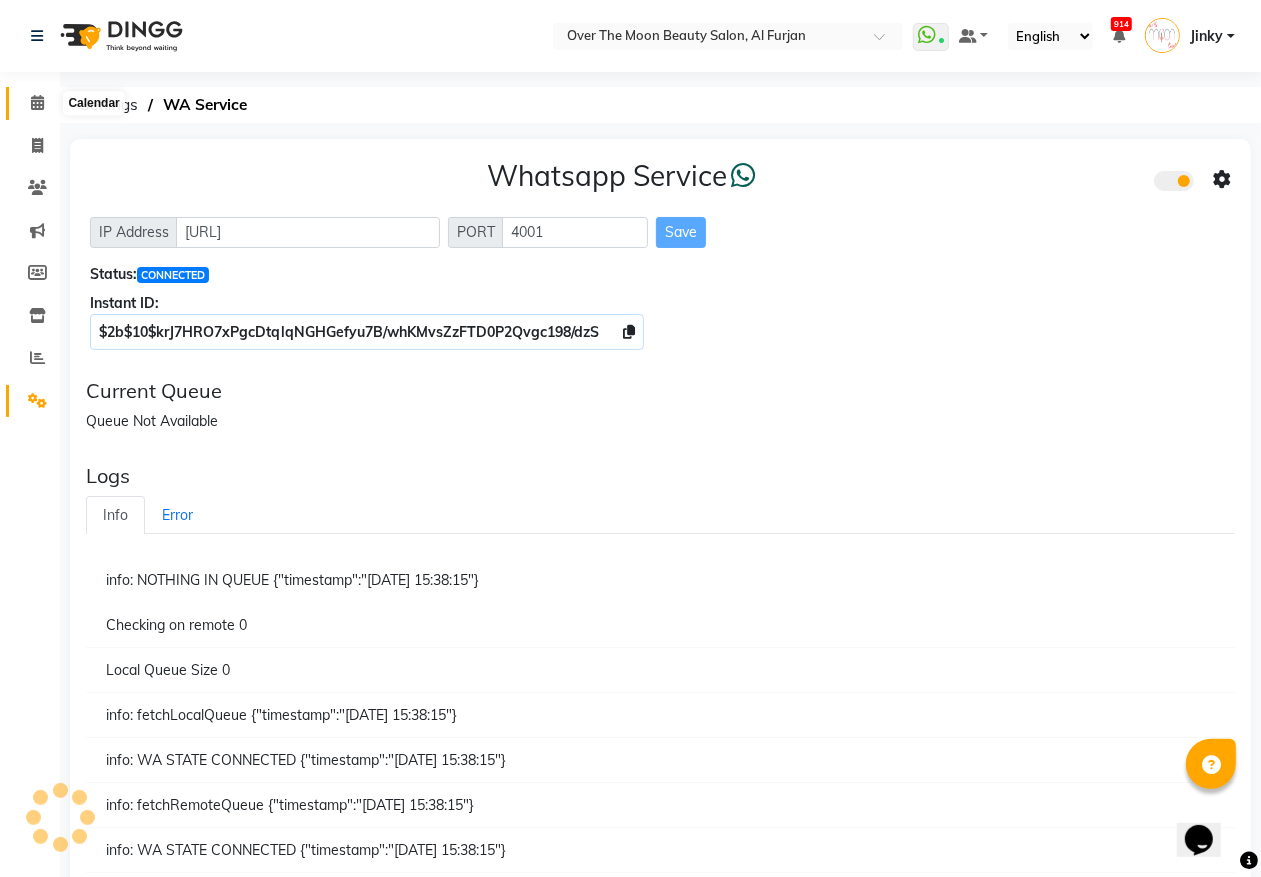 click 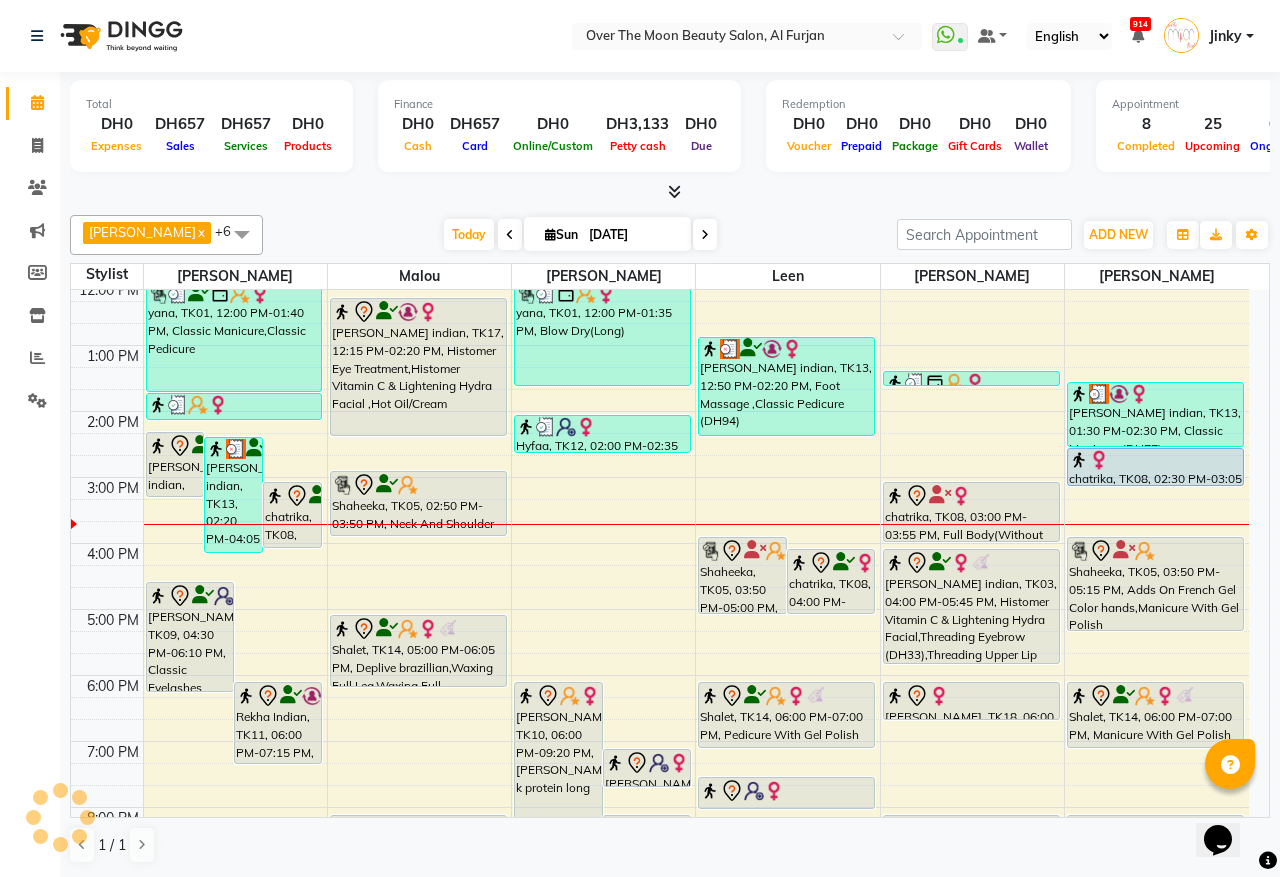 scroll, scrollTop: 416, scrollLeft: 0, axis: vertical 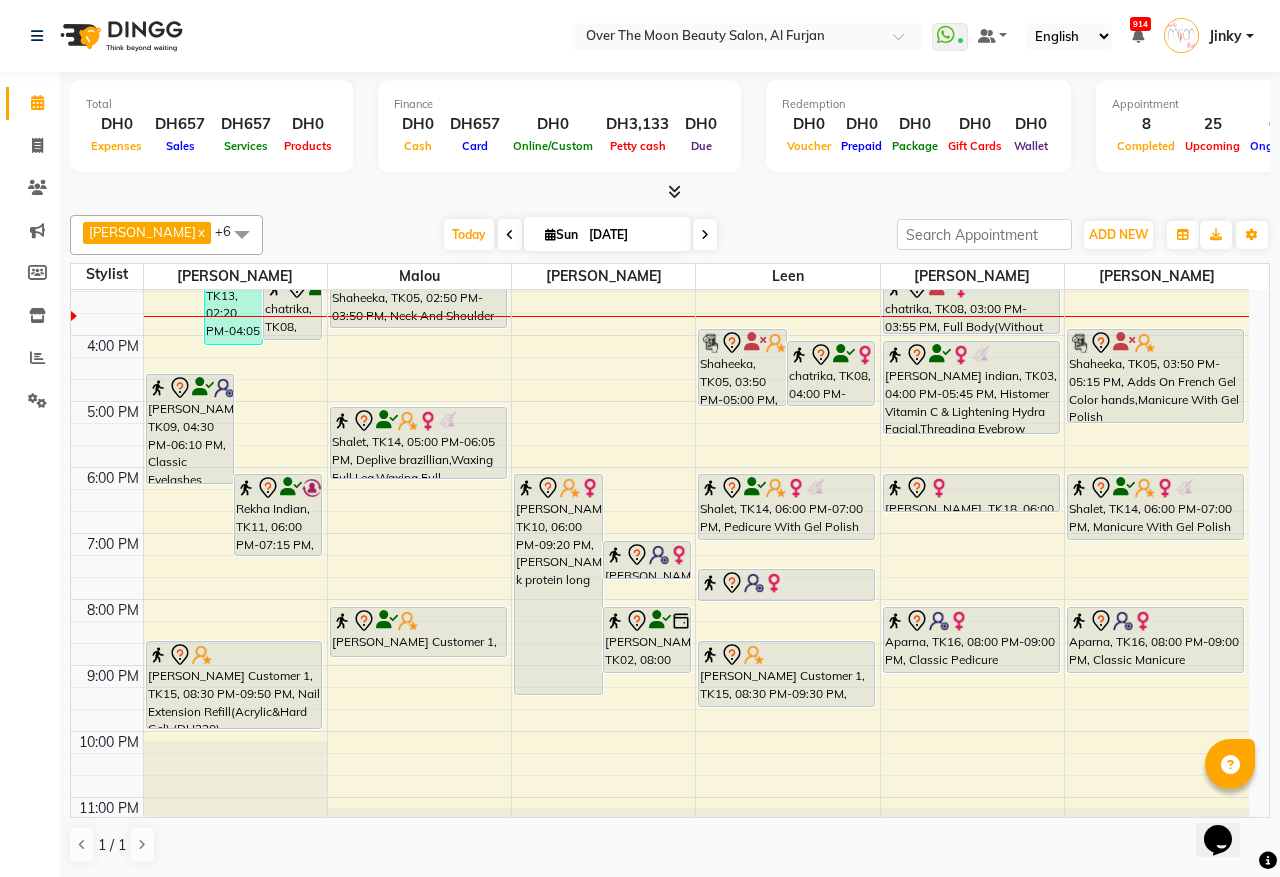 drag, startPoint x: 955, startPoint y: 453, endPoint x: 960, endPoint y: 431, distance: 22.561028 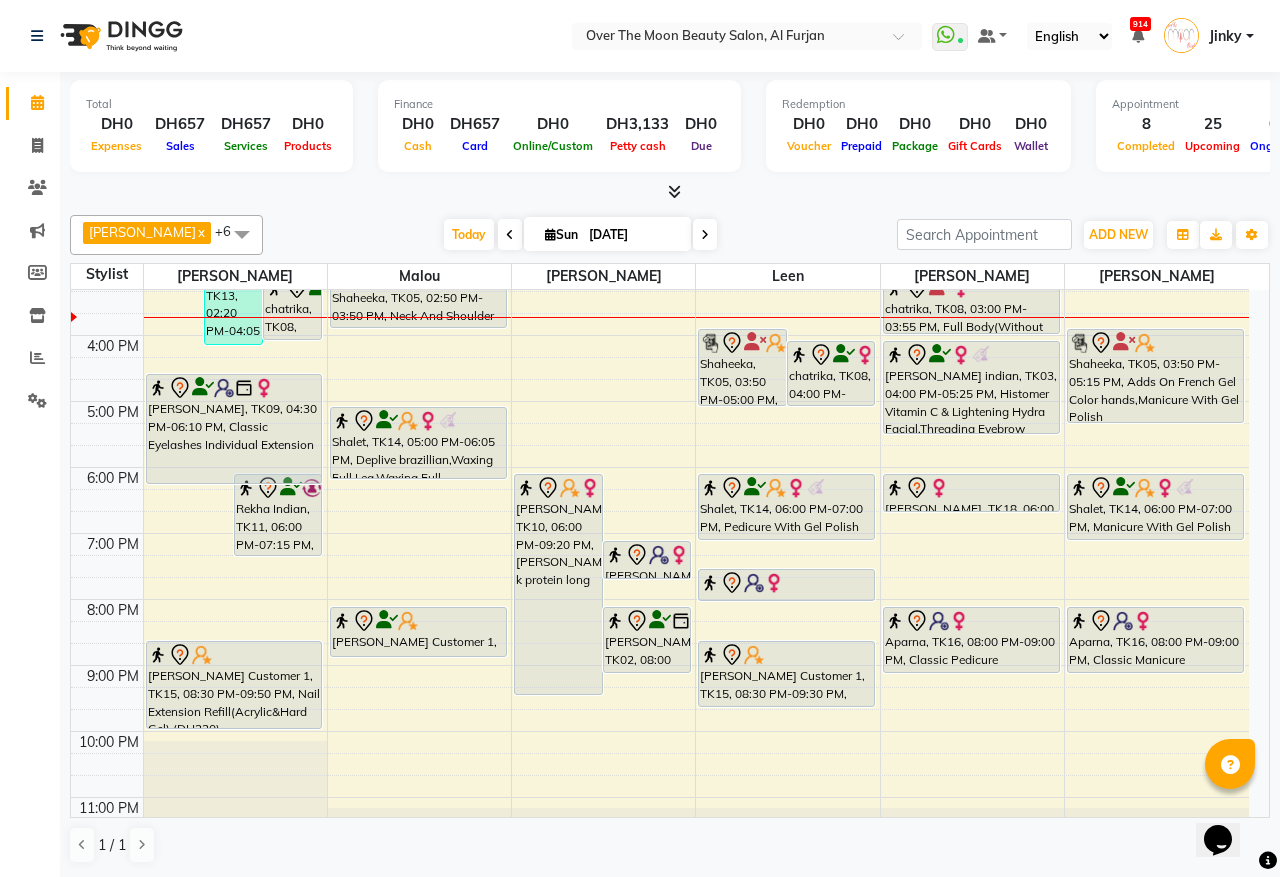 click on "[PERSON_NAME] indian, TK17, 02:15 PM-03:15 PM, Argan Essential Energy     [PERSON_NAME] indian, TK13, 02:20 PM-04:05 PM, Blow Dry(Long),Goldwell Coloring Colorance (Rinsage) -  (DH330),[PERSON_NAME] [DOMAIN_NAME] (DH275)             chatrika, TK08, 03:00 PM-04:00 PM, Manicure With Gel Polish             [PERSON_NAME], TK09, 04:30 PM-06:10 PM, Classic Eyelashes Individual Extension             Rekha Indian, TK11, 06:00 PM-07:15 PM, Roots Color,change color (Gelish)  hands     yana, TK01, 12:00 PM-01:40 PM, Classic Manicure,Classic Pedicure     Sahab, TK06, 01:40 PM-02:05 PM, Threading Eyebrow,Threading Upper Lip             [PERSON_NAME] Customer 1, TK15, 08:30 PM-09:50 PM, Nail Extension Refill(Acrylic&Hard Gel) (DH220)             [PERSON_NAME], TK09, 04:30 PM-06:10 PM, Classic Eyelashes Individual Extension" at bounding box center [235, 368] 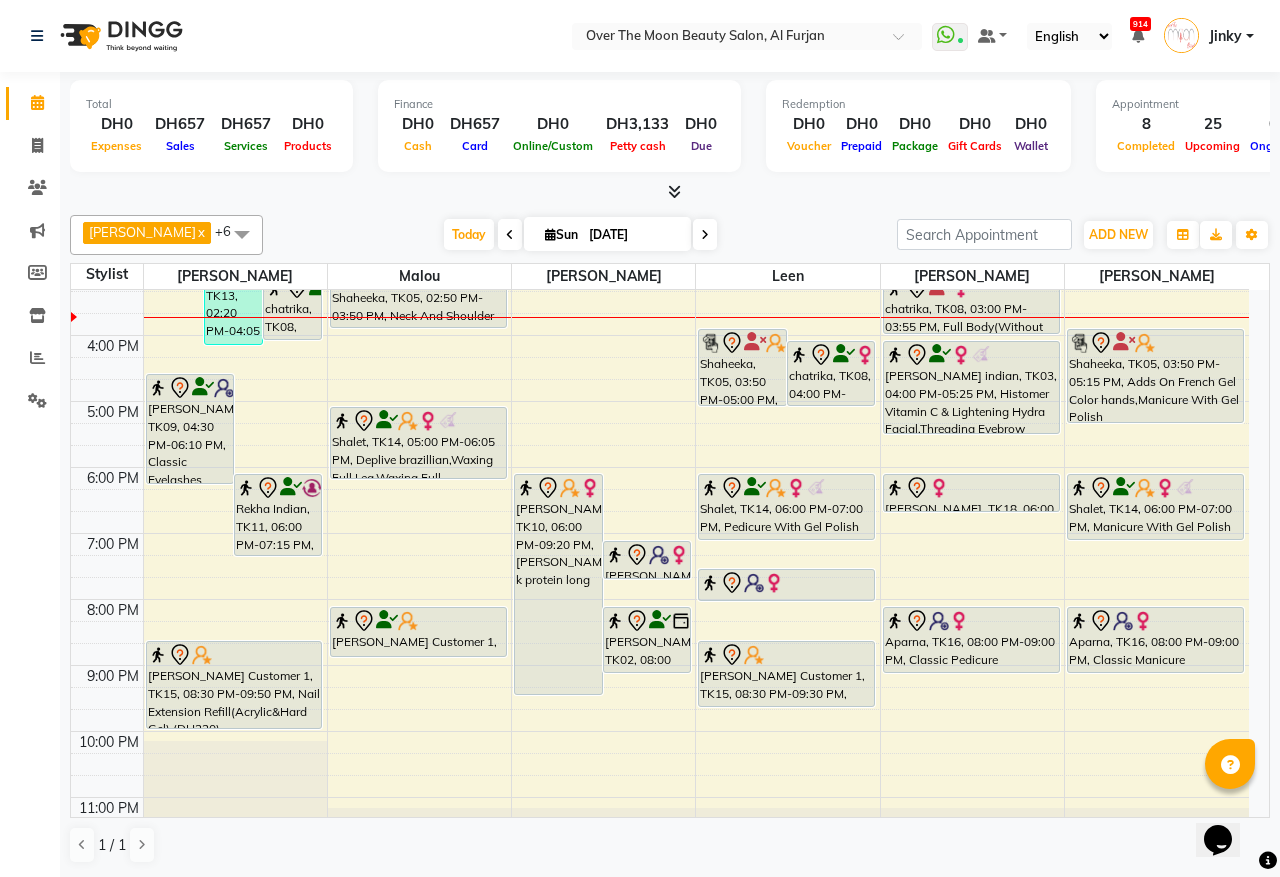 click on "[DATE]" at bounding box center (633, 235) 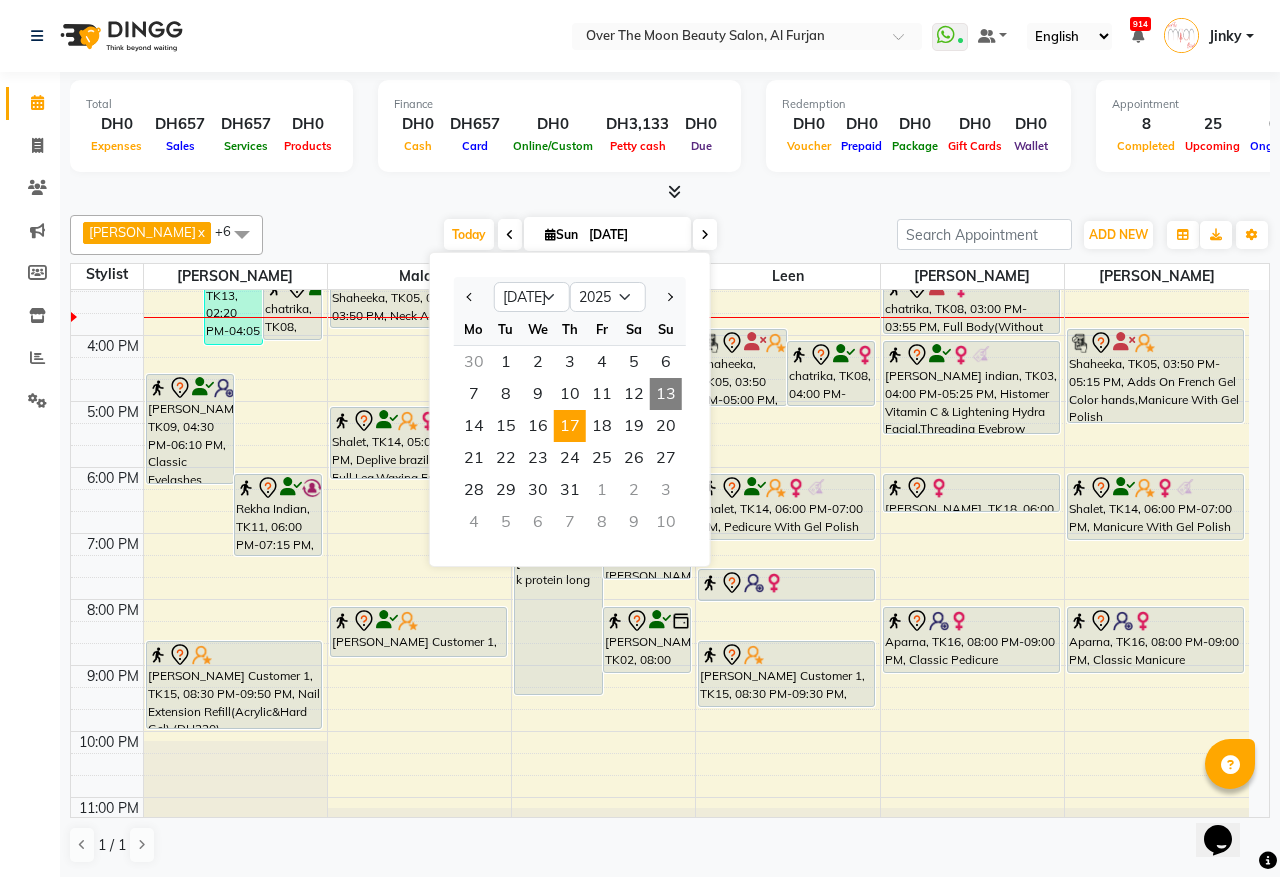 click on "17" at bounding box center [570, 426] 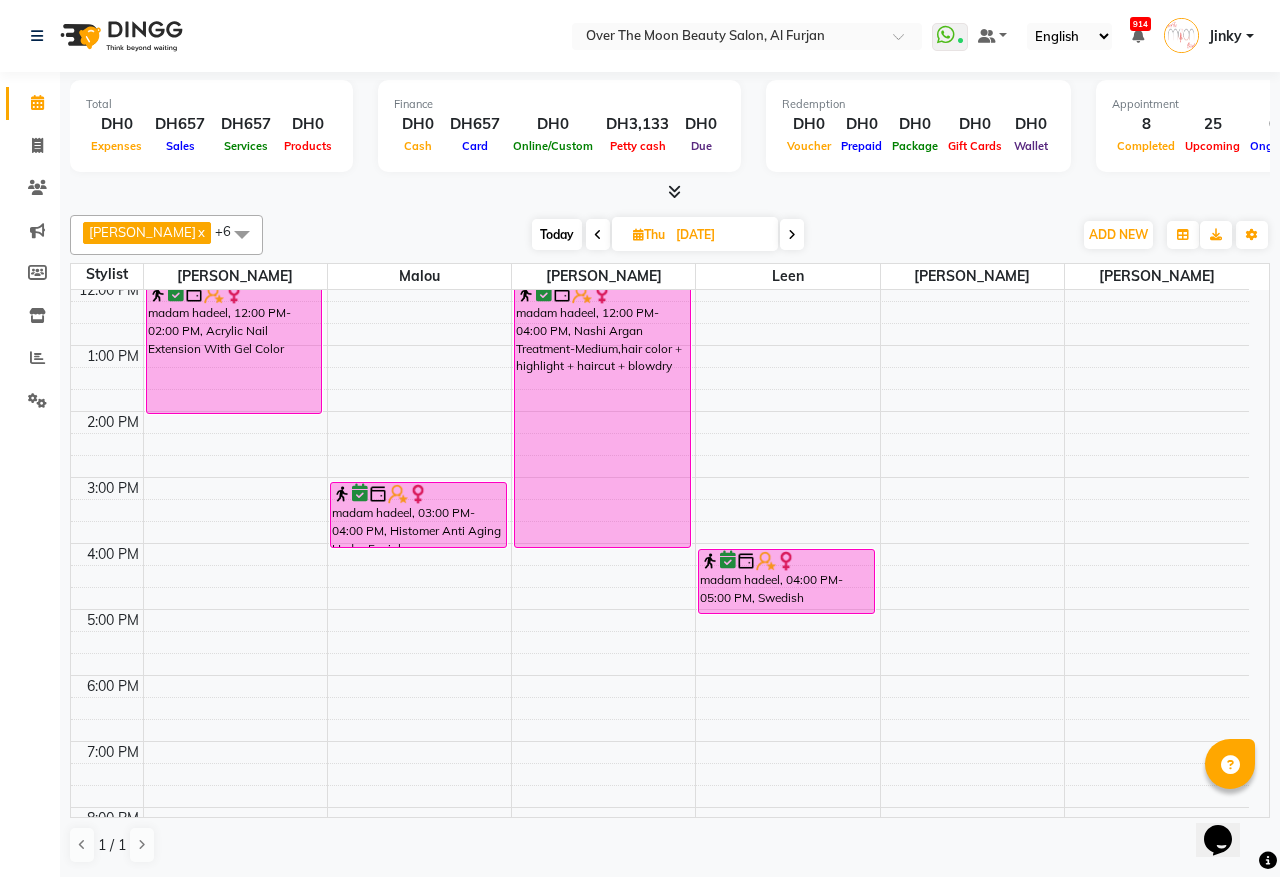 scroll, scrollTop: 0, scrollLeft: 0, axis: both 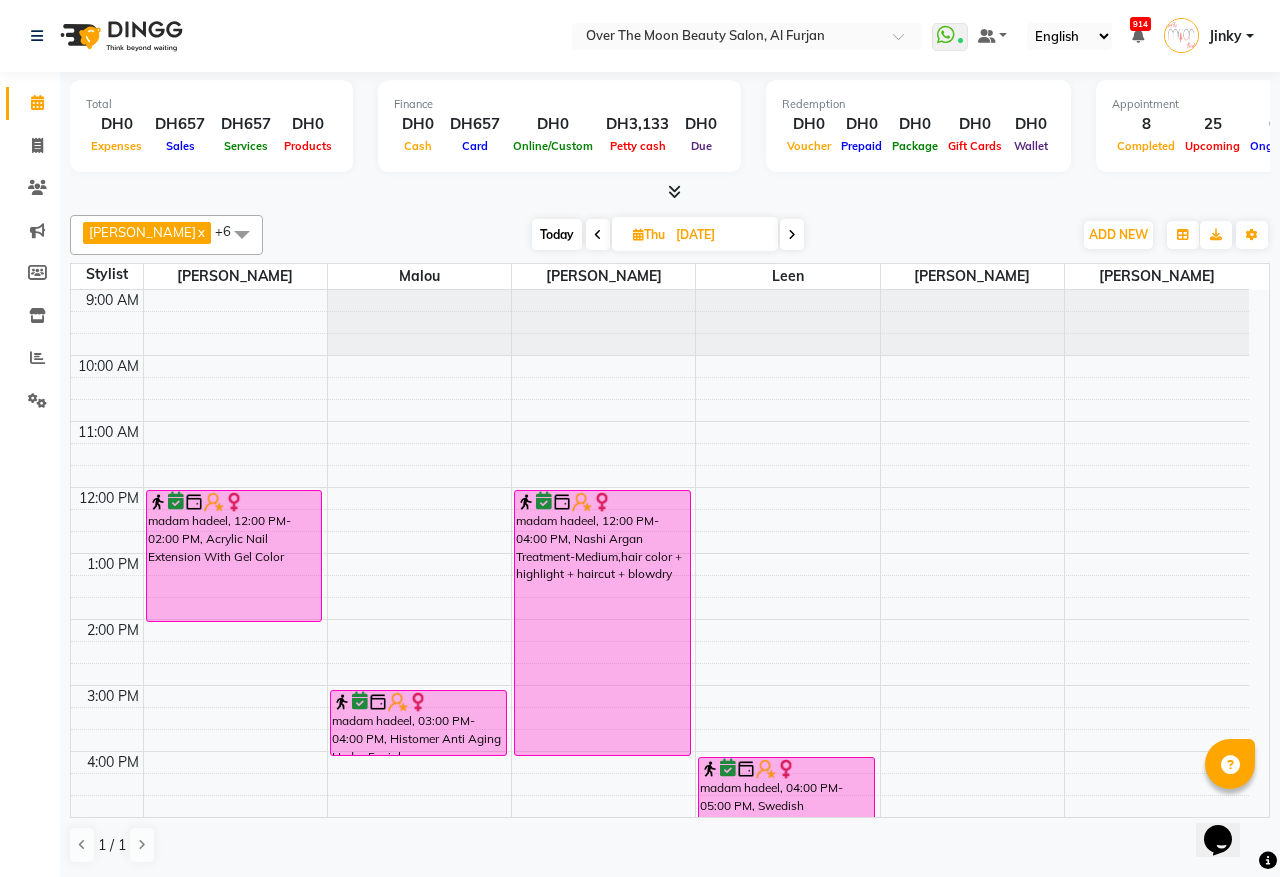 click on "Today" at bounding box center (557, 234) 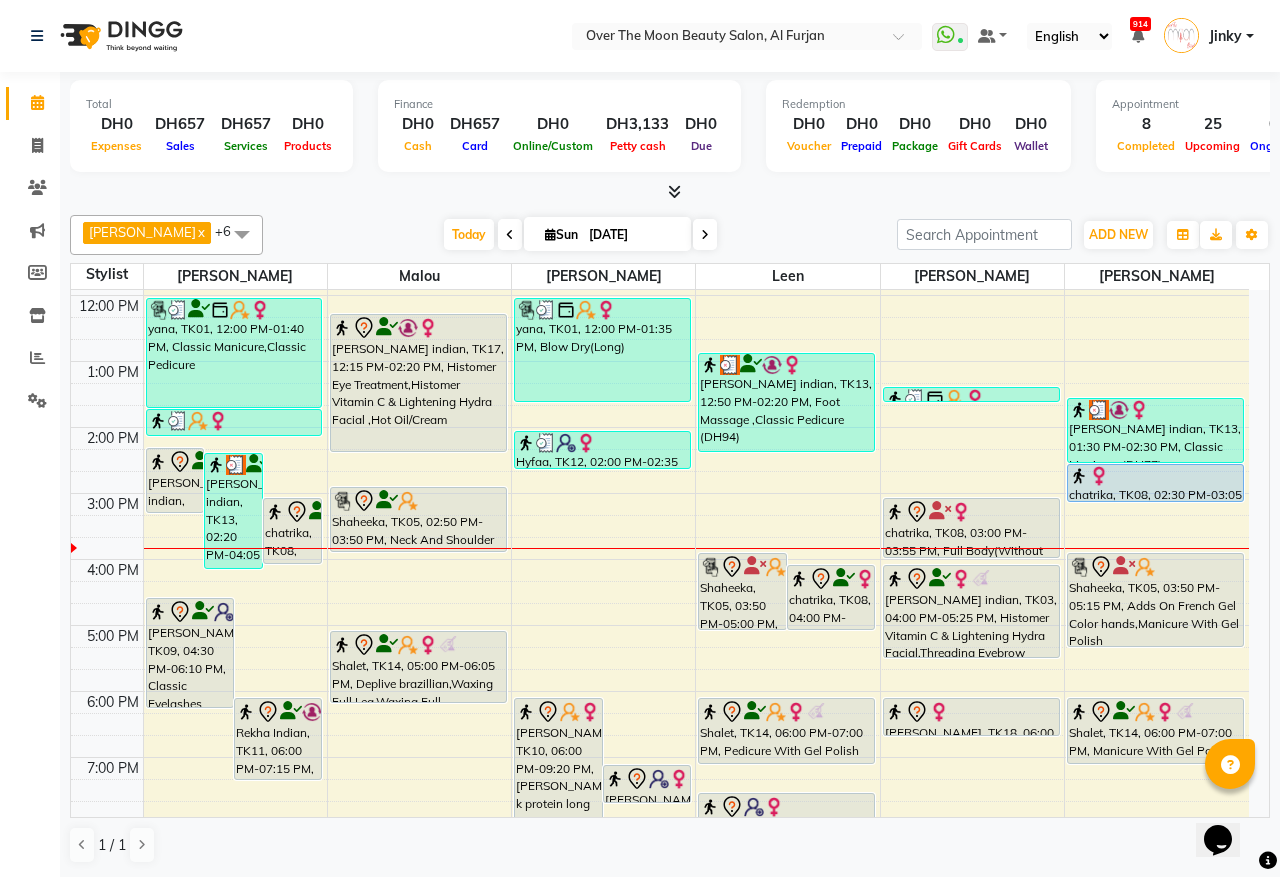 scroll, scrollTop: 401, scrollLeft: 0, axis: vertical 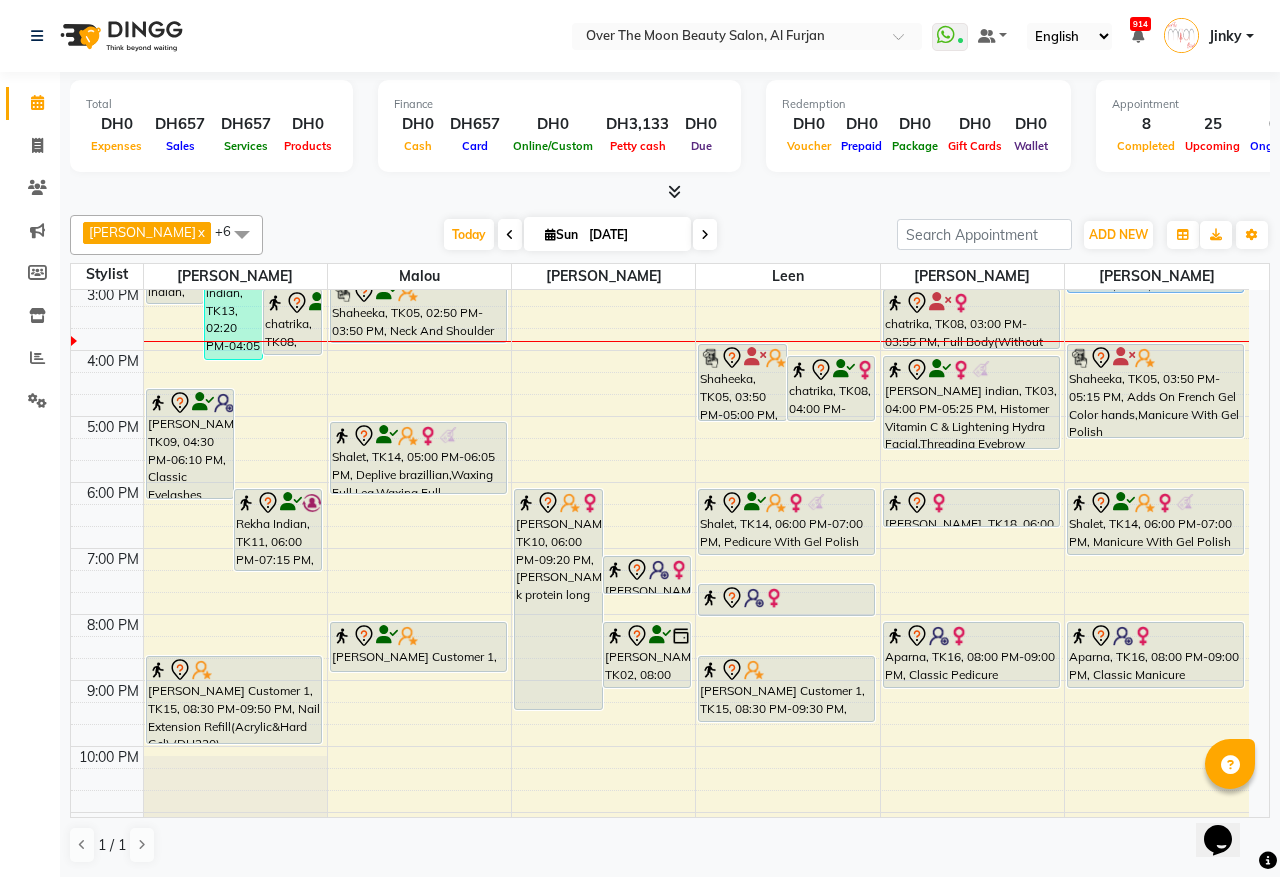 click on "[DATE]" at bounding box center (633, 235) 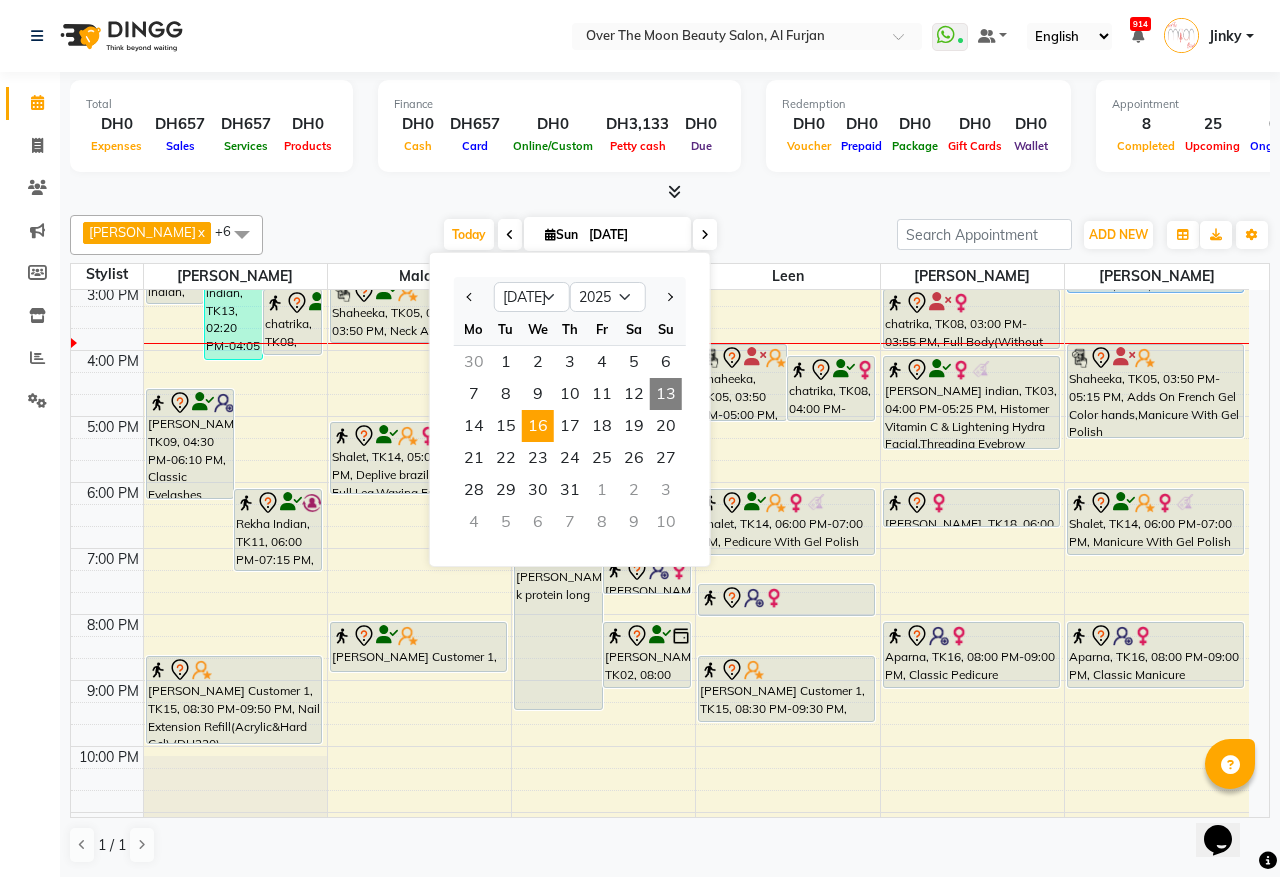 click on "16" at bounding box center (538, 426) 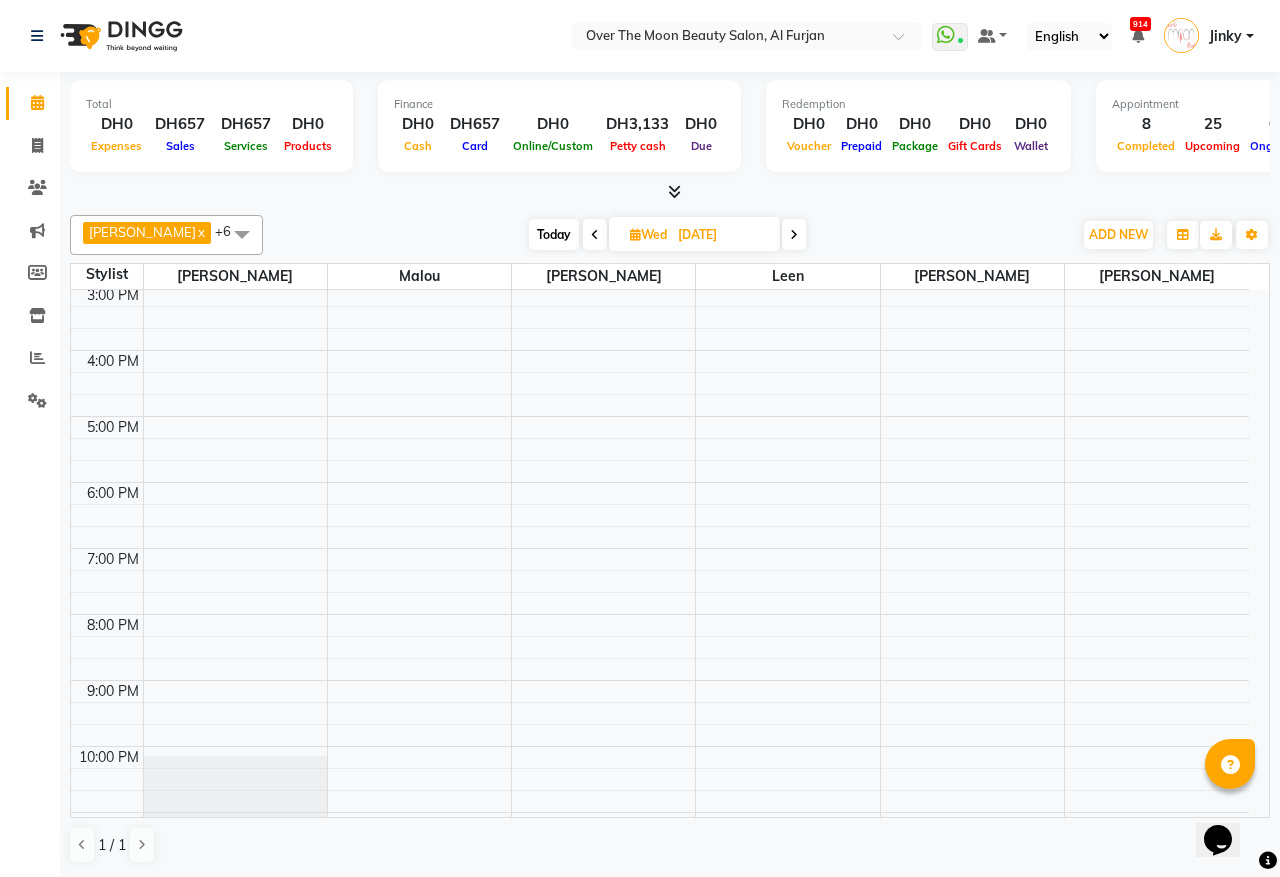 scroll, scrollTop: 0, scrollLeft: 0, axis: both 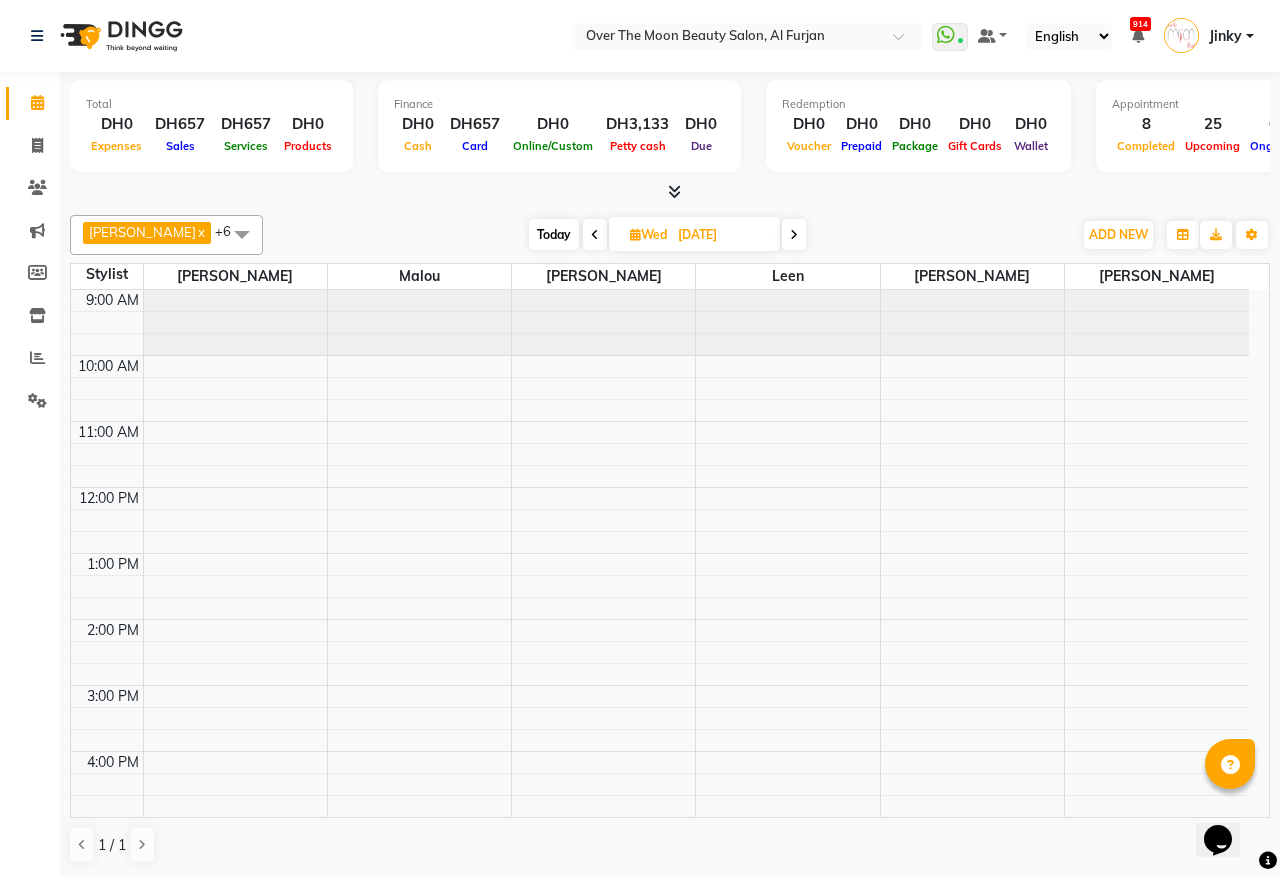 click on "Today" at bounding box center [554, 234] 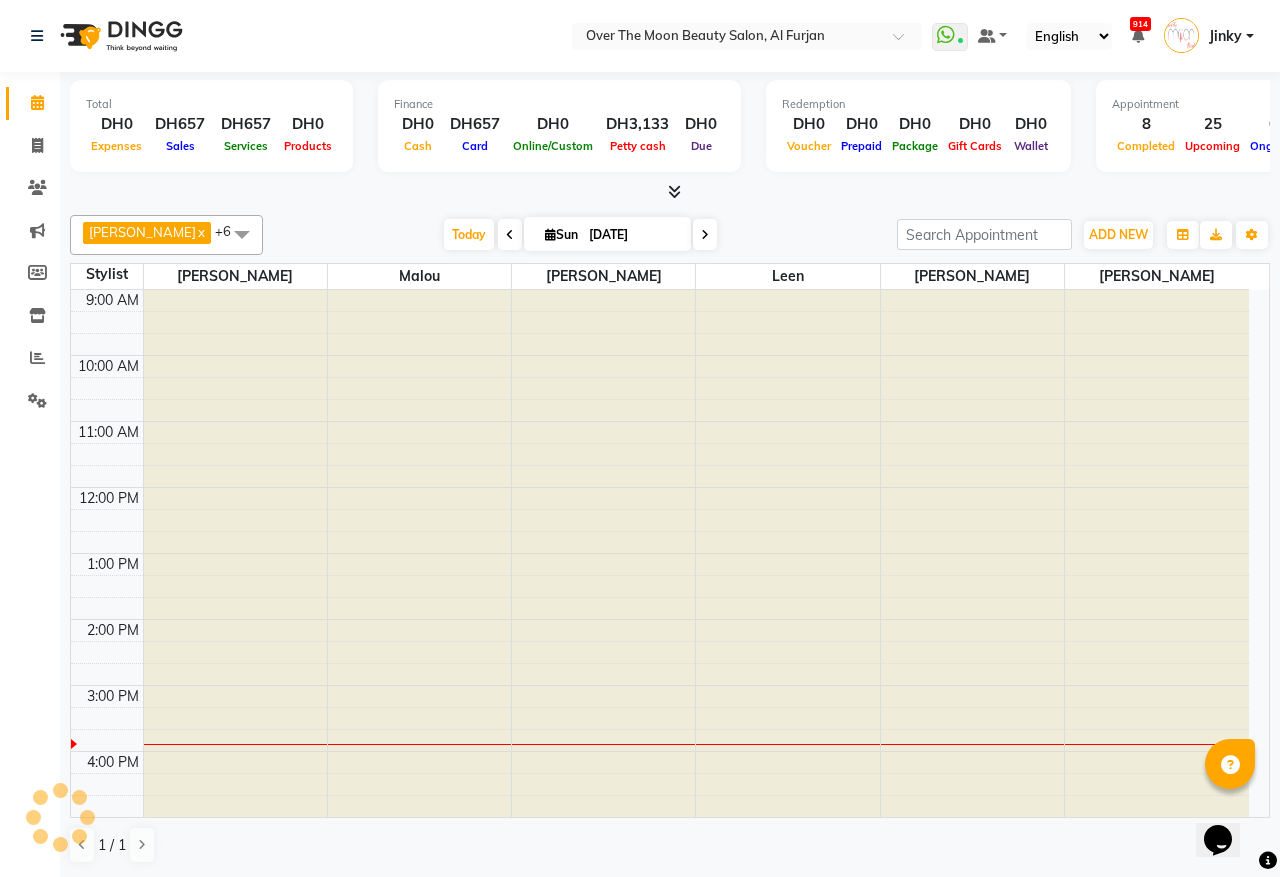 scroll, scrollTop: 401, scrollLeft: 0, axis: vertical 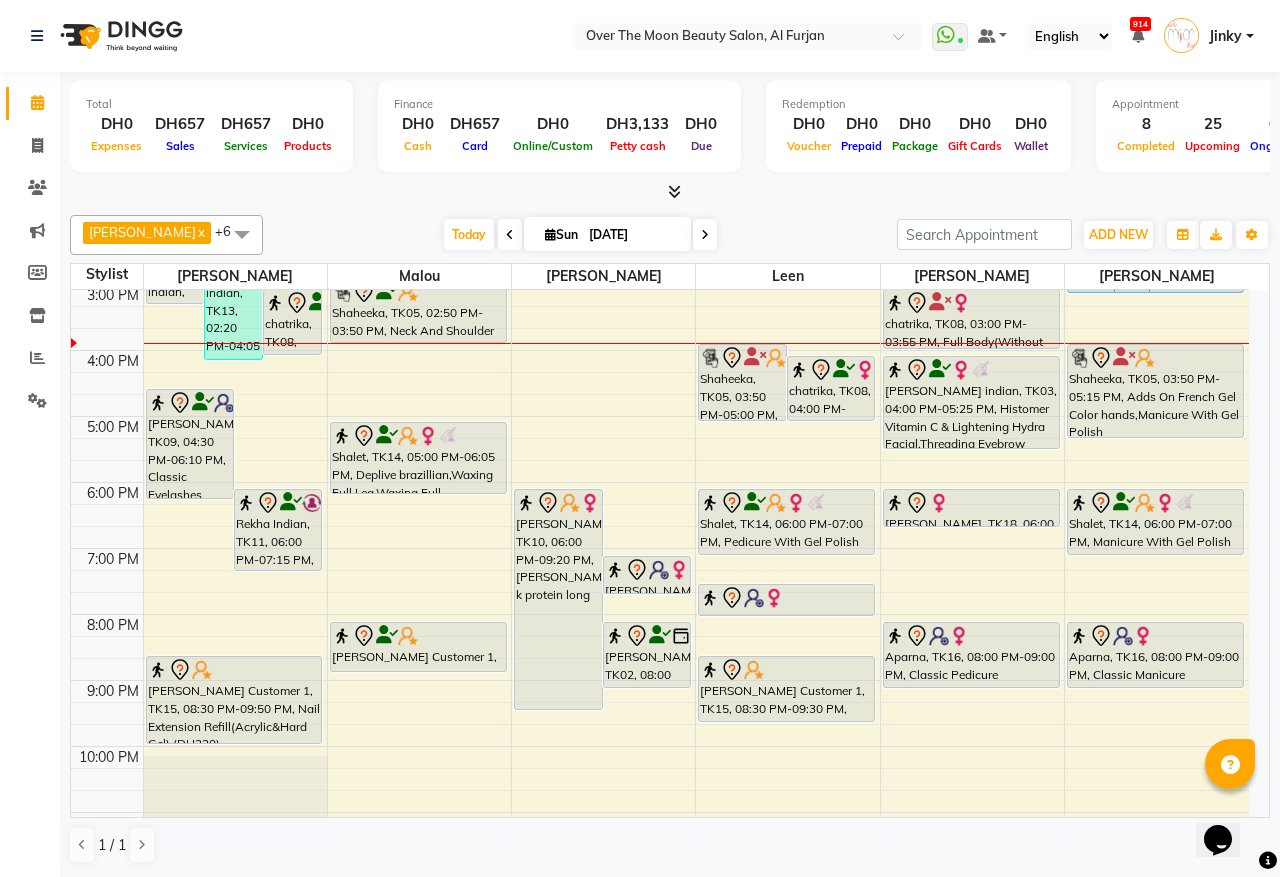 click on "[PERSON_NAME], TK10, 06:00 PM-09:20 PM, [PERSON_NAME] k protein long" at bounding box center [558, 599] 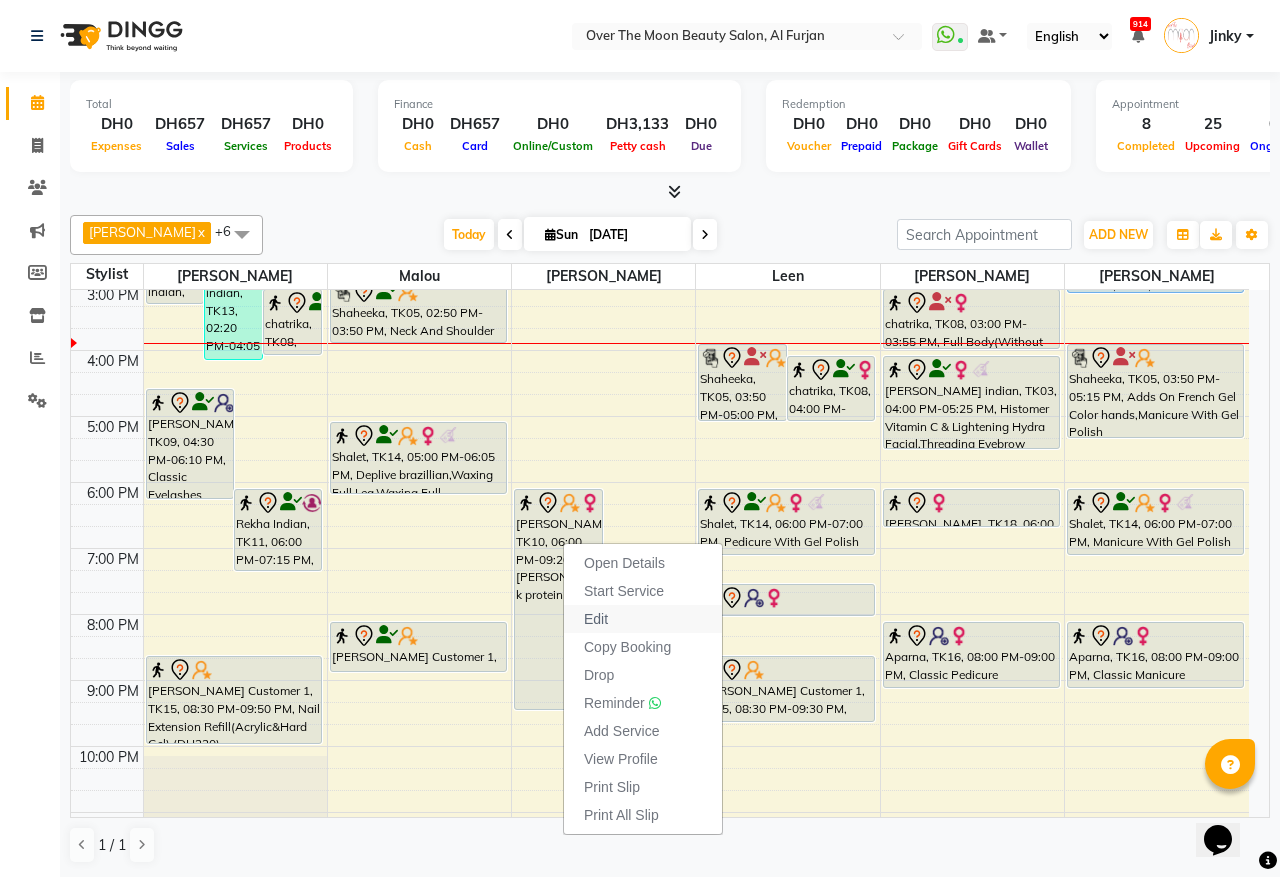click on "Edit" at bounding box center [643, 619] 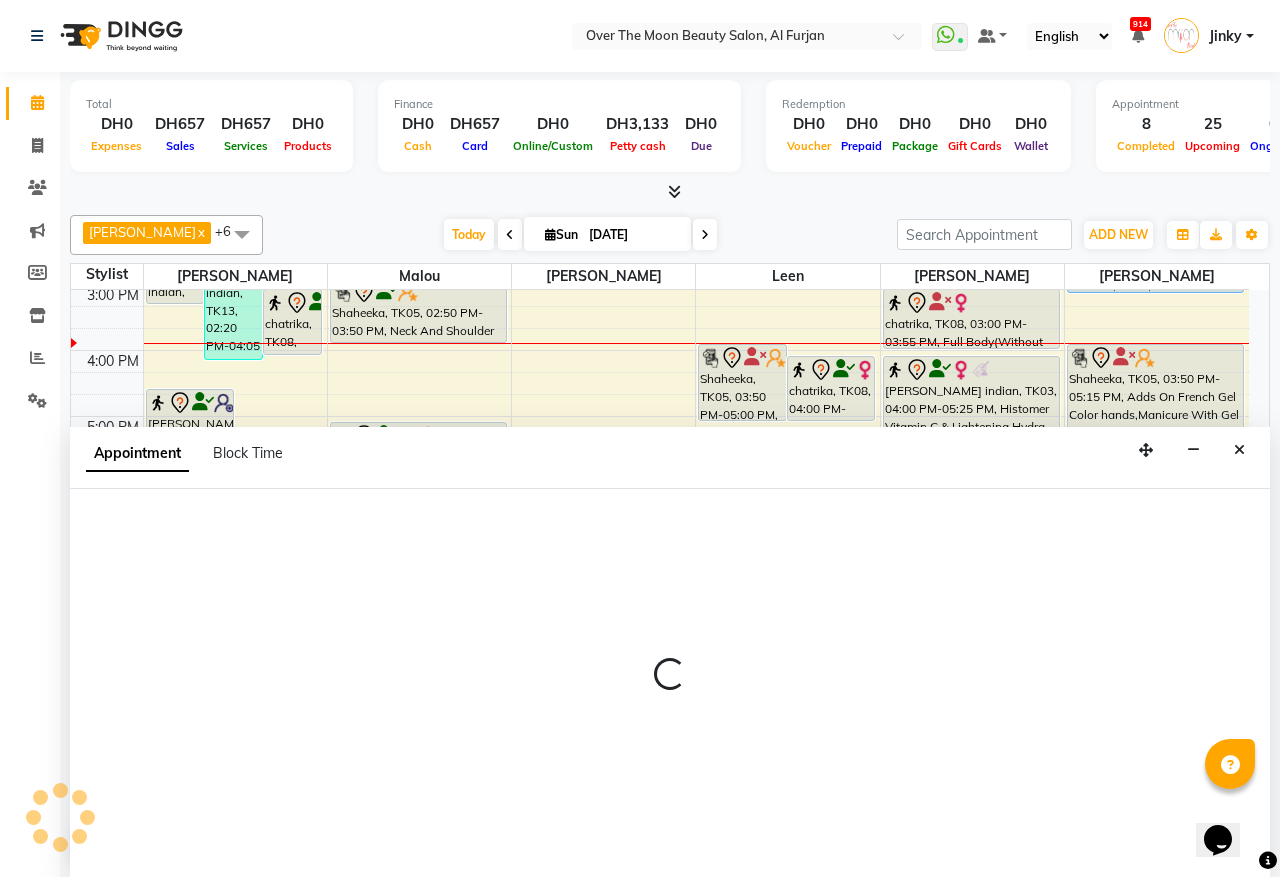 select on "tentative" 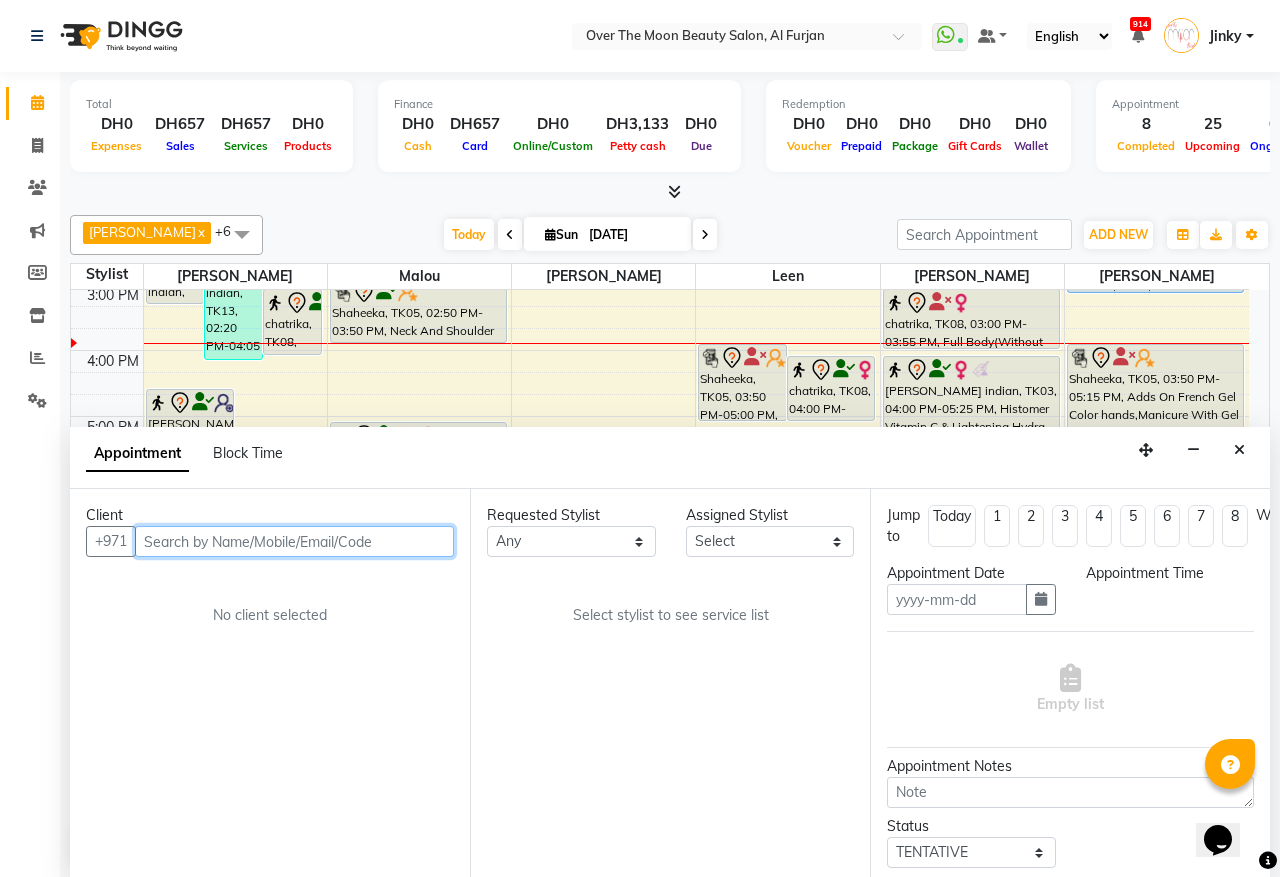 type on "[DATE]" 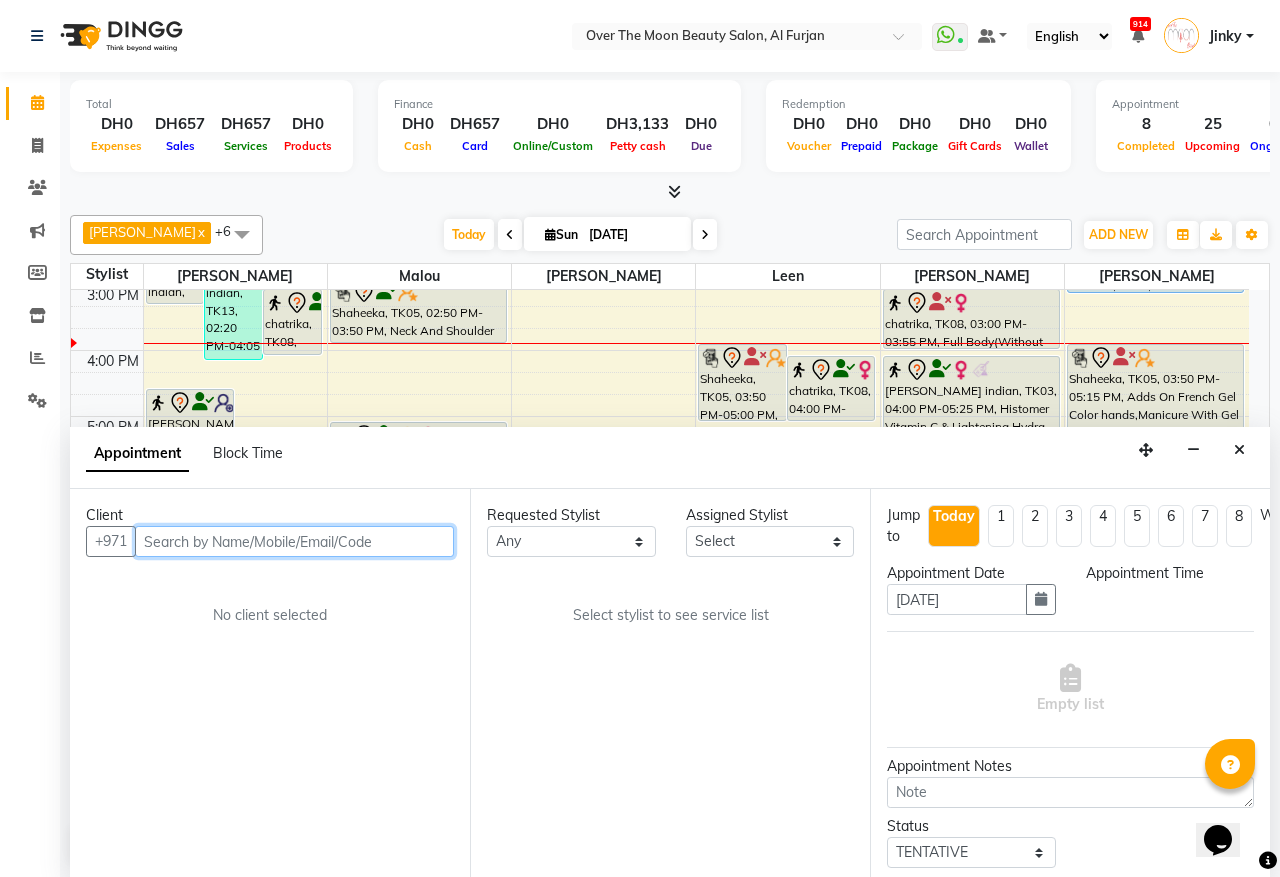 select on "1080" 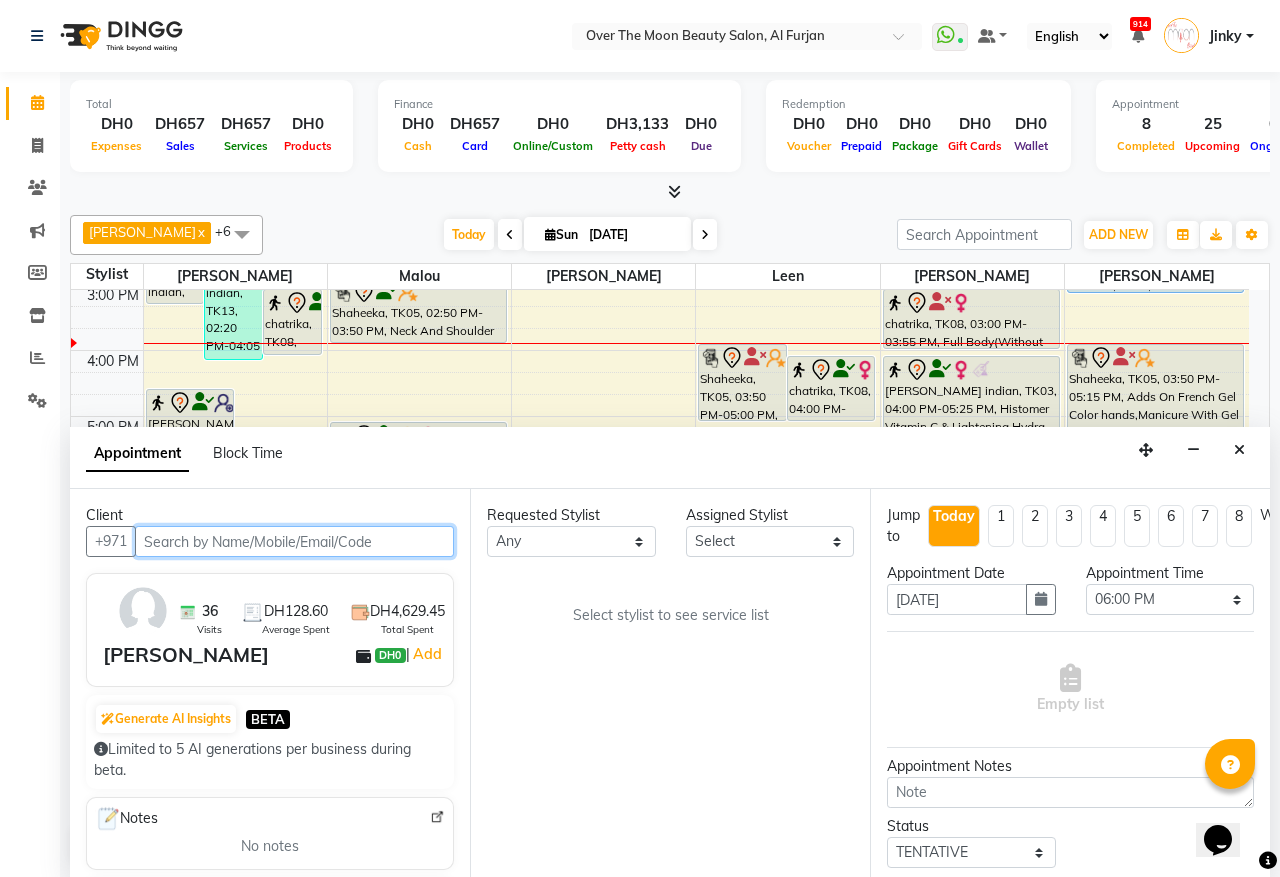 scroll, scrollTop: 401, scrollLeft: 0, axis: vertical 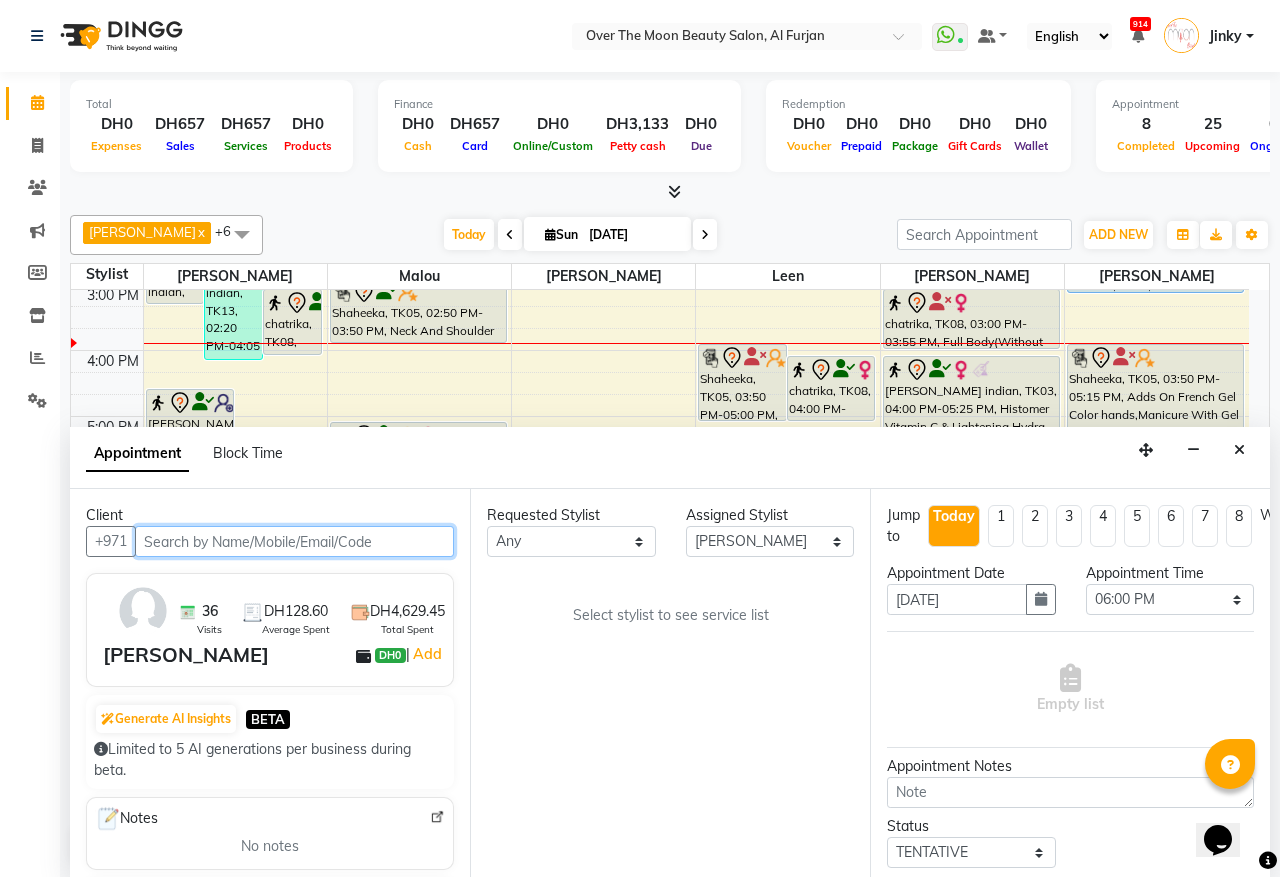 select on "1643" 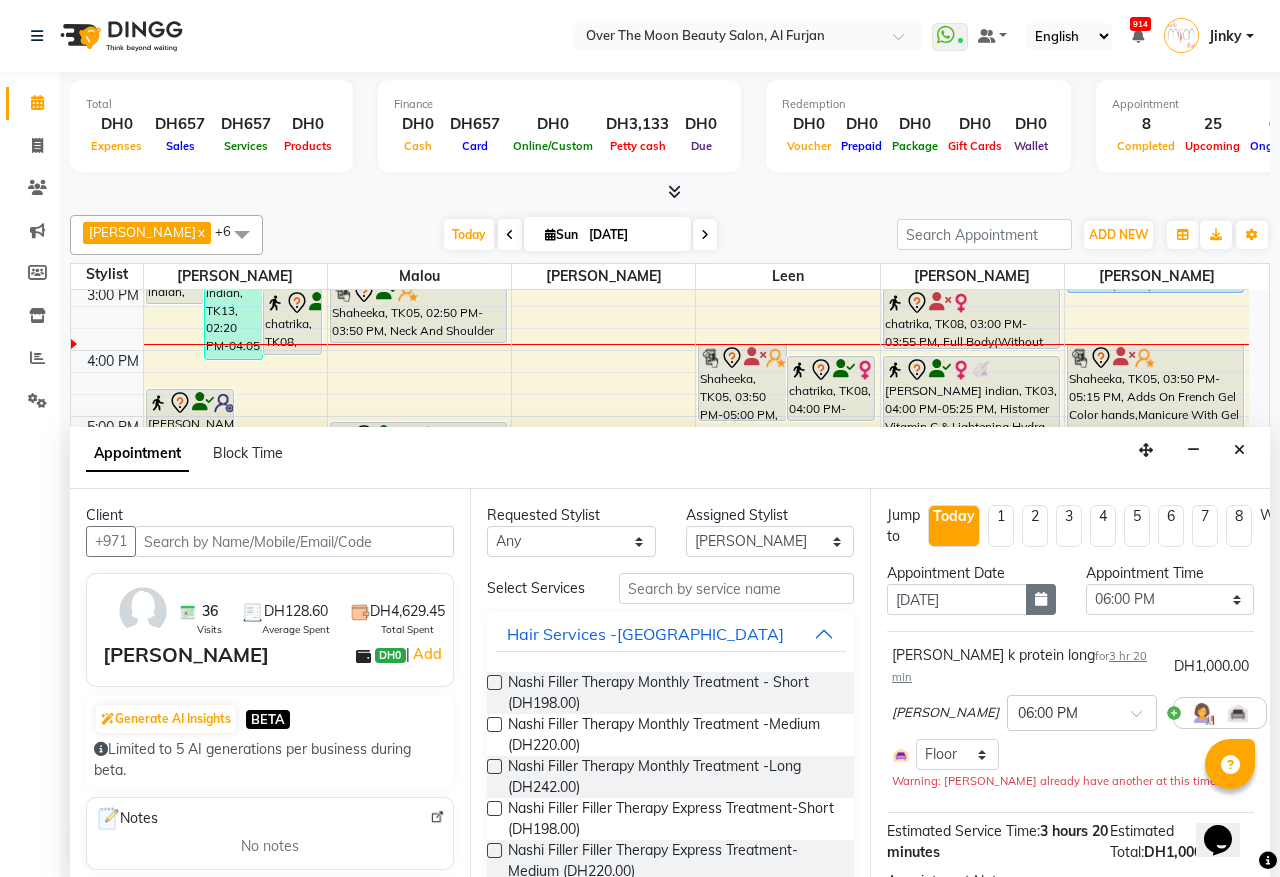 click at bounding box center (1041, 599) 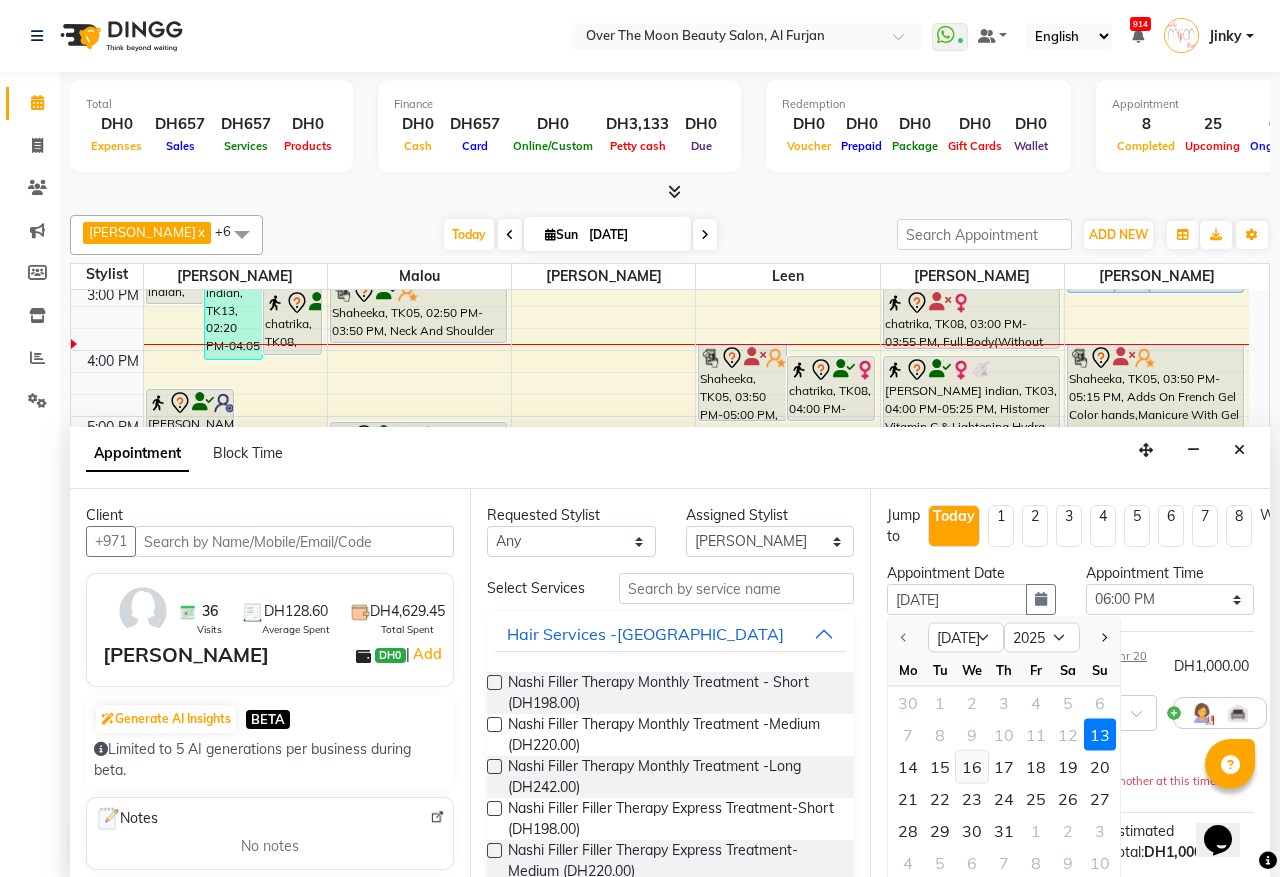 click on "16" at bounding box center (972, 767) 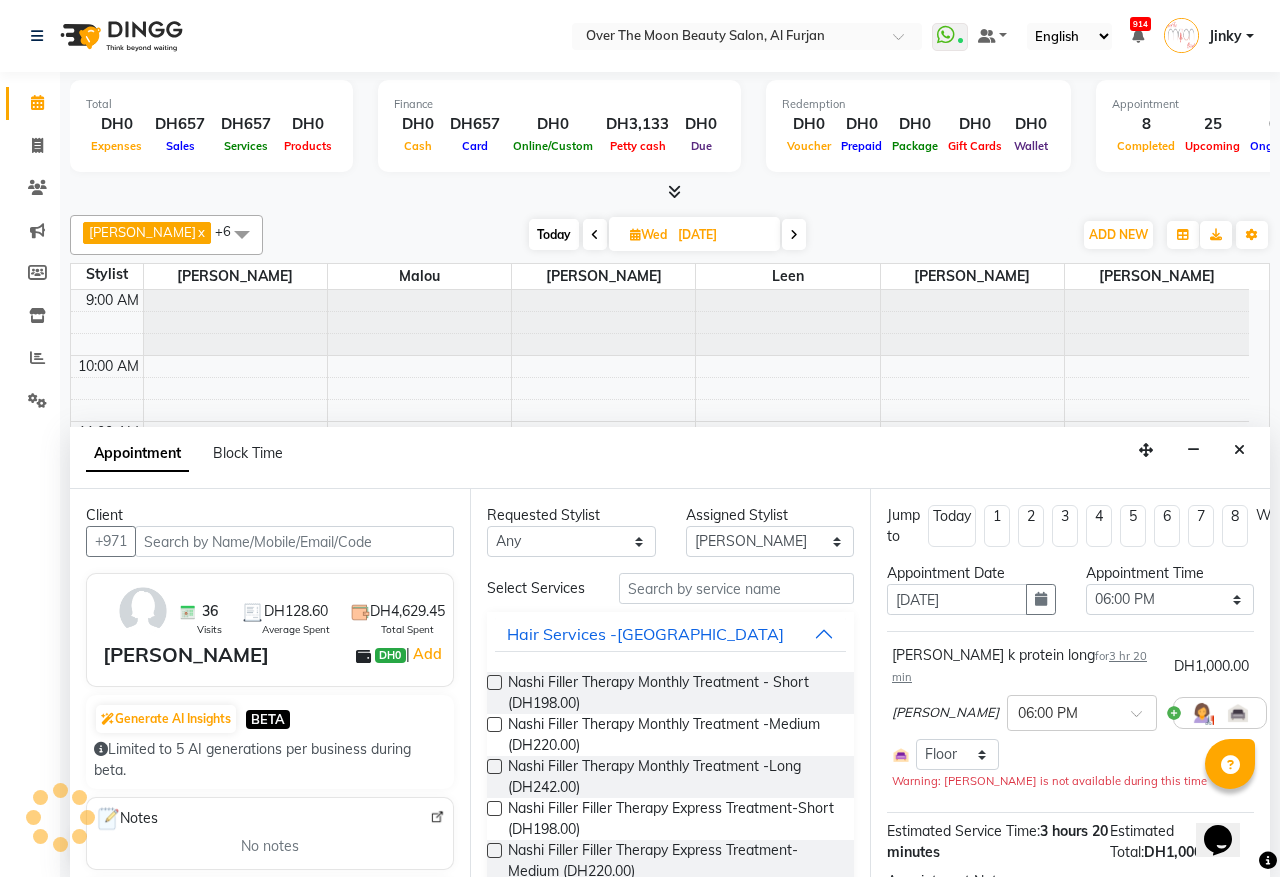 scroll, scrollTop: 401, scrollLeft: 0, axis: vertical 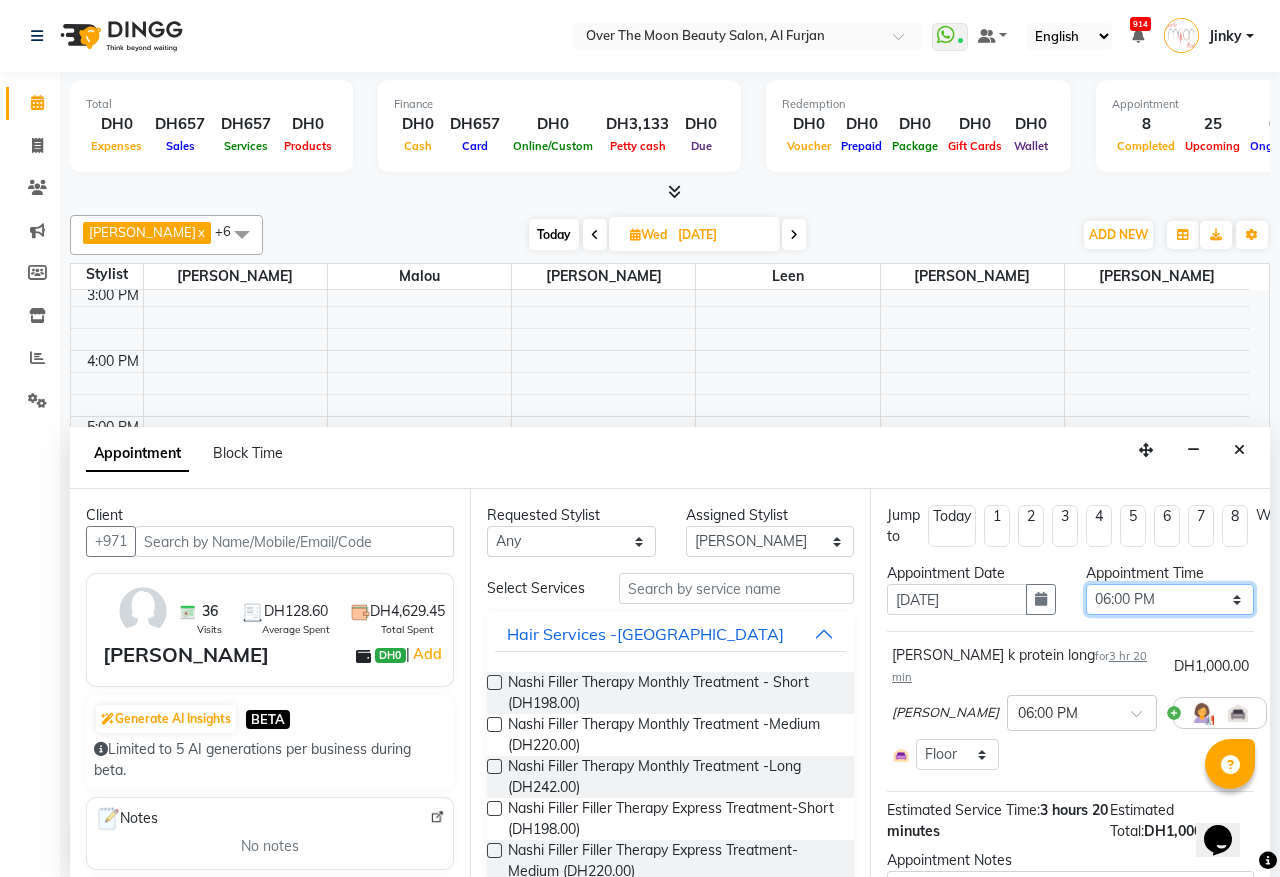 click on "Select 10:00 AM 10:15 AM 10:30 AM 10:45 AM 11:00 AM 11:15 AM 11:30 AM 11:45 AM 12:00 PM 12:15 PM 12:30 PM 12:45 PM 01:00 PM 01:15 PM 01:30 PM 01:45 PM 02:00 PM 02:15 PM 02:30 PM 02:45 PM 03:00 PM 03:15 PM 03:30 PM 03:45 PM 04:00 PM 04:15 PM 04:30 PM 04:45 PM 05:00 PM 05:15 PM 05:30 PM 05:45 PM 06:00 PM 06:15 PM 06:30 PM 06:45 PM 07:00 PM 07:15 PM 07:30 PM 07:45 PM 08:00 PM 08:15 PM 08:30 PM 08:45 PM 09:00 PM 09:15 PM 09:30 PM 09:45 PM 10:00 PM 10:15 PM 10:30 PM 10:45 PM 11:00 PM" at bounding box center (1170, 599) 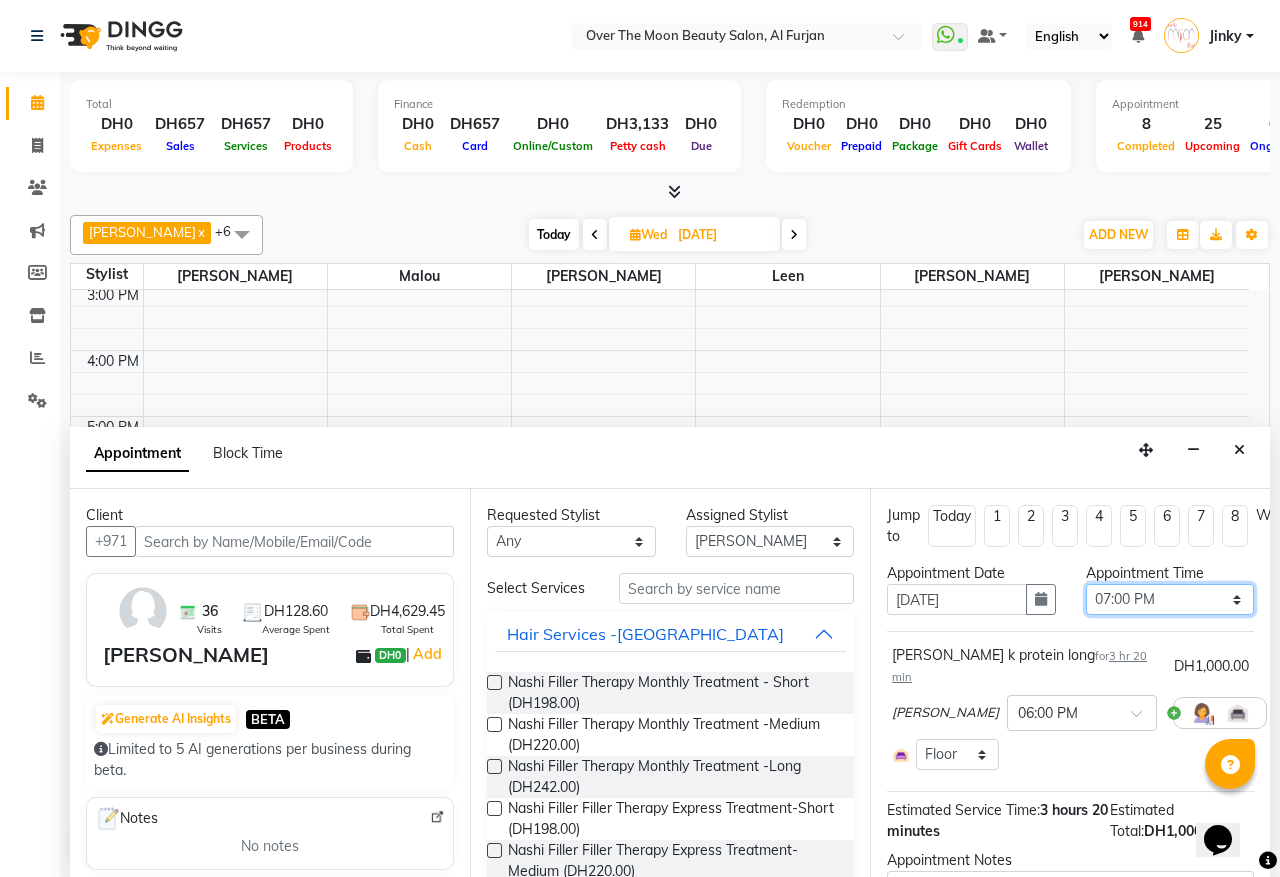 click on "Select 10:00 AM 10:15 AM 10:30 AM 10:45 AM 11:00 AM 11:15 AM 11:30 AM 11:45 AM 12:00 PM 12:15 PM 12:30 PM 12:45 PM 01:00 PM 01:15 PM 01:30 PM 01:45 PM 02:00 PM 02:15 PM 02:30 PM 02:45 PM 03:00 PM 03:15 PM 03:30 PM 03:45 PM 04:00 PM 04:15 PM 04:30 PM 04:45 PM 05:00 PM 05:15 PM 05:30 PM 05:45 PM 06:00 PM 06:15 PM 06:30 PM 06:45 PM 07:00 PM 07:15 PM 07:30 PM 07:45 PM 08:00 PM 08:15 PM 08:30 PM 08:45 PM 09:00 PM 09:15 PM 09:30 PM 09:45 PM 10:00 PM 10:15 PM 10:30 PM 10:45 PM 11:00 PM" at bounding box center (1170, 599) 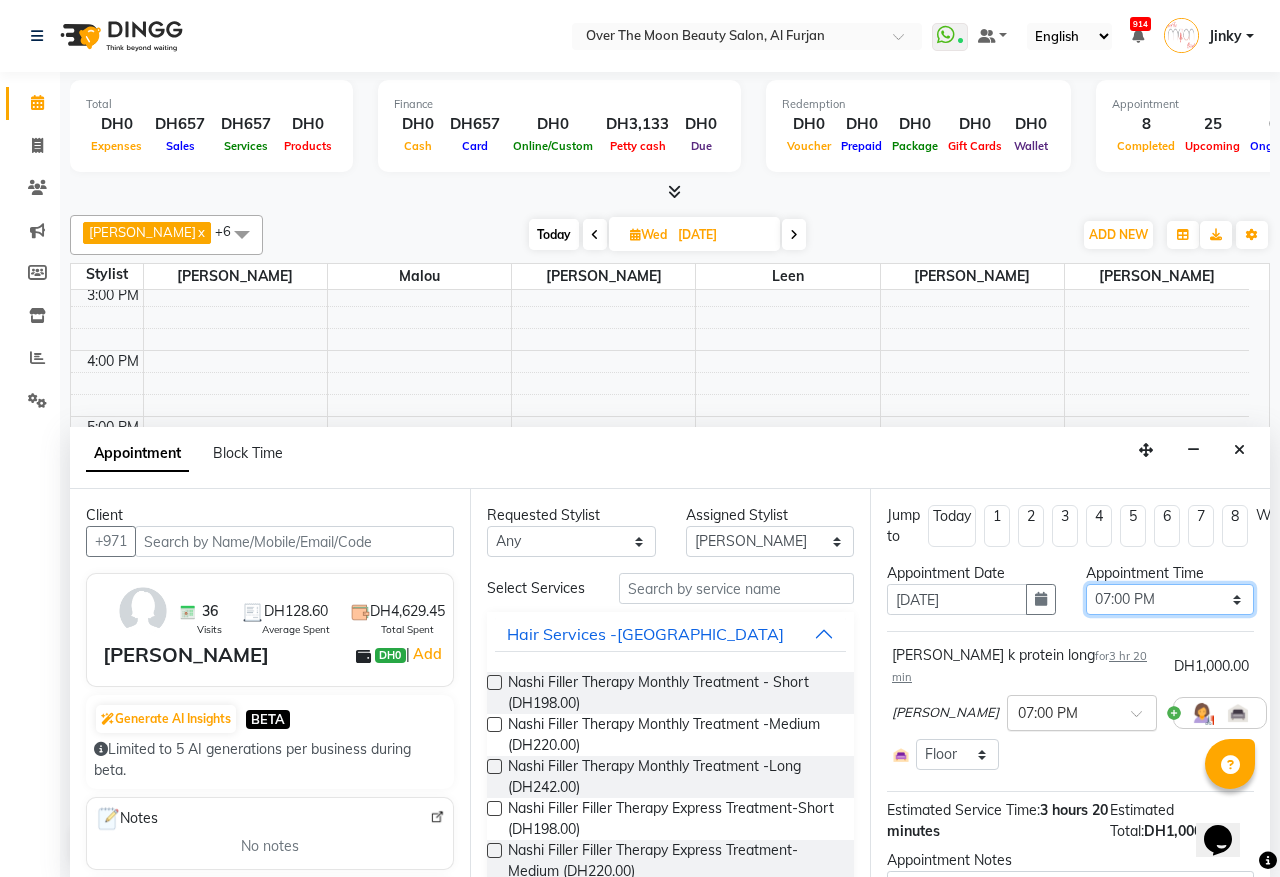 scroll, scrollTop: 152, scrollLeft: 0, axis: vertical 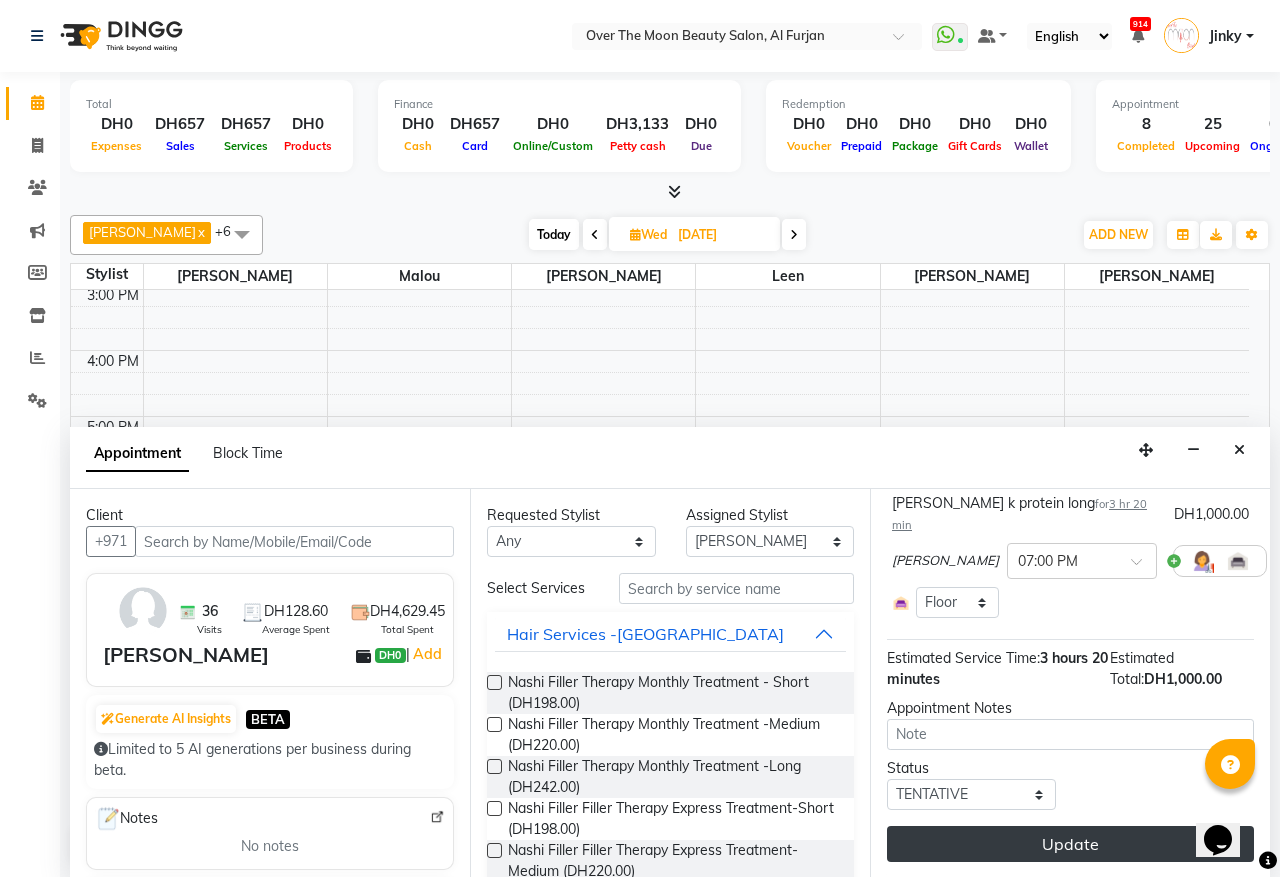 click on "Update" at bounding box center (1070, 844) 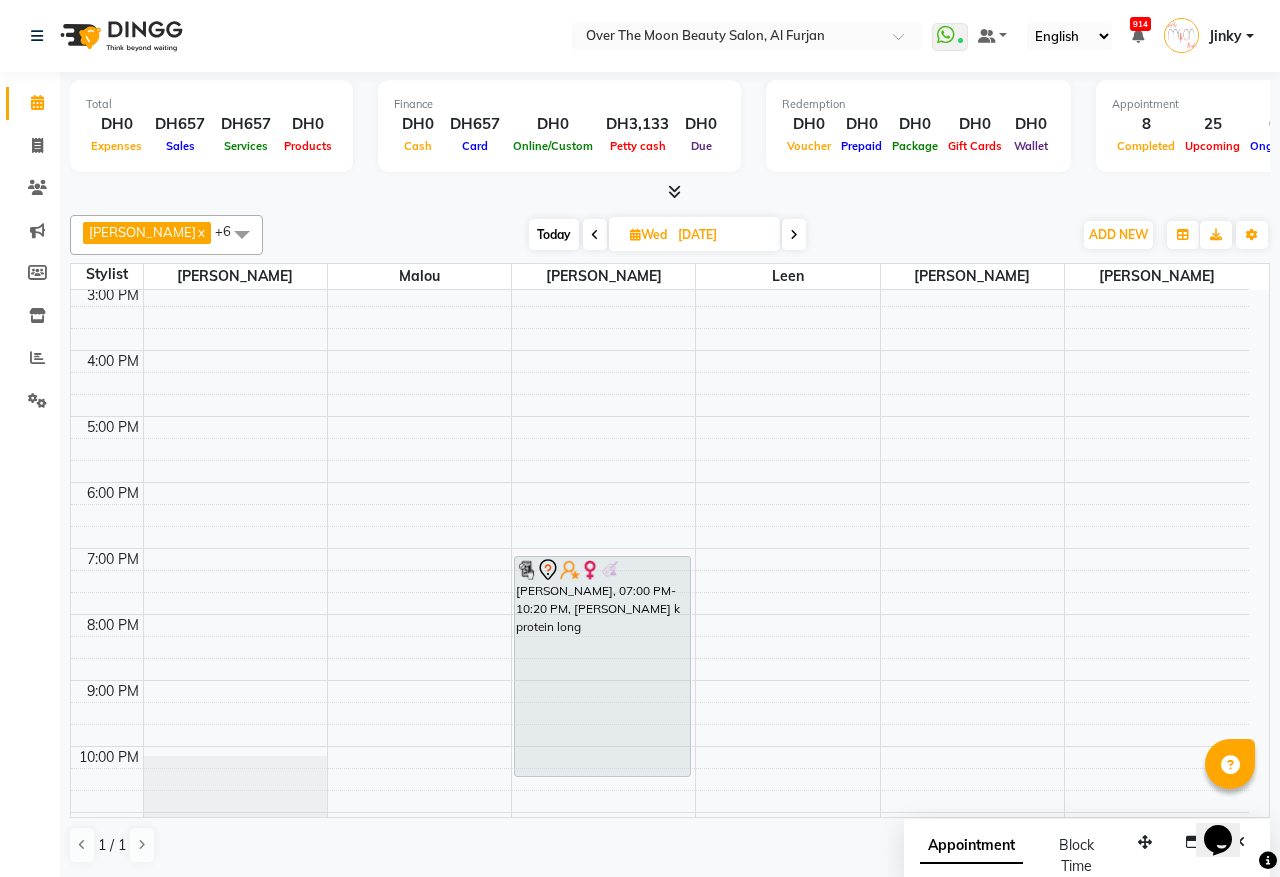 click on "Today" at bounding box center [554, 234] 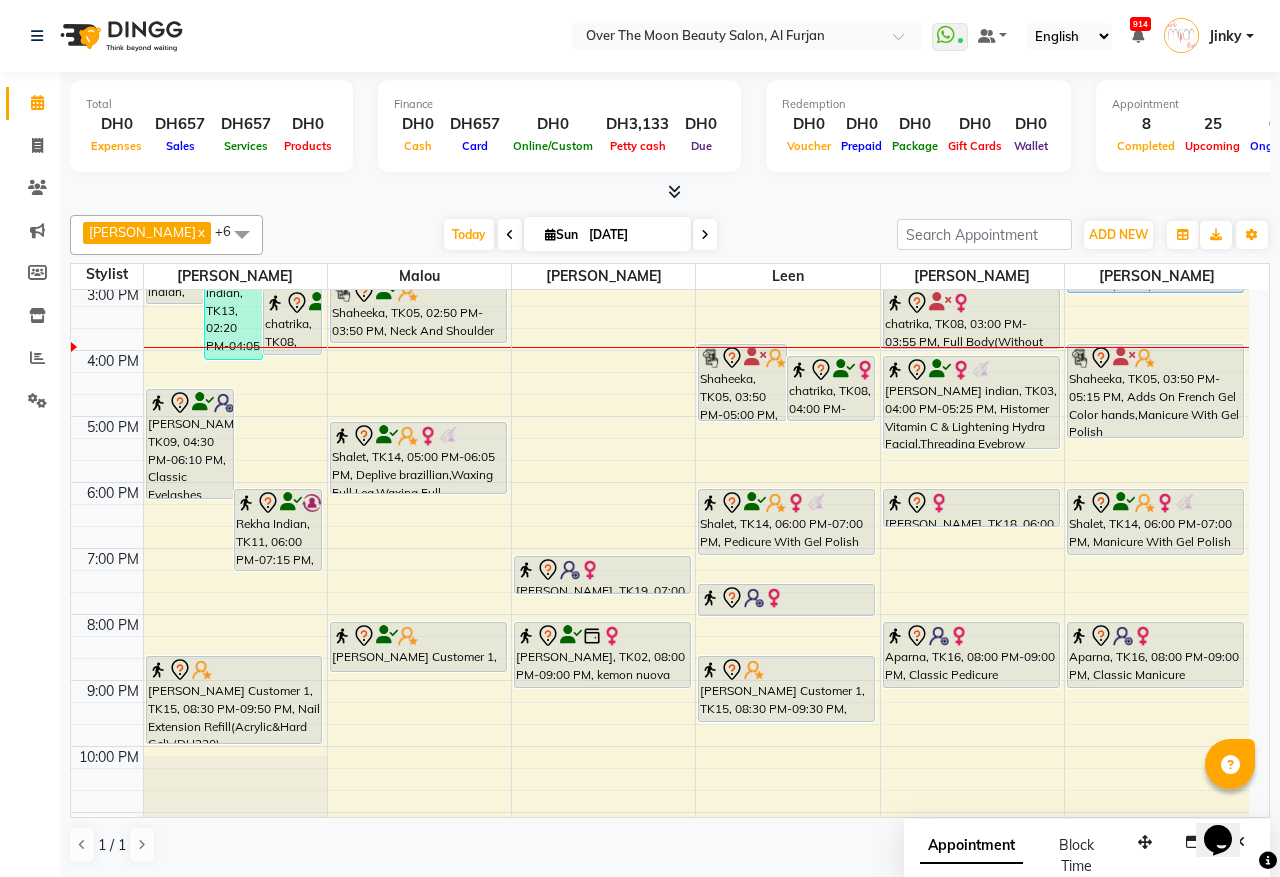 scroll, scrollTop: 192, scrollLeft: 0, axis: vertical 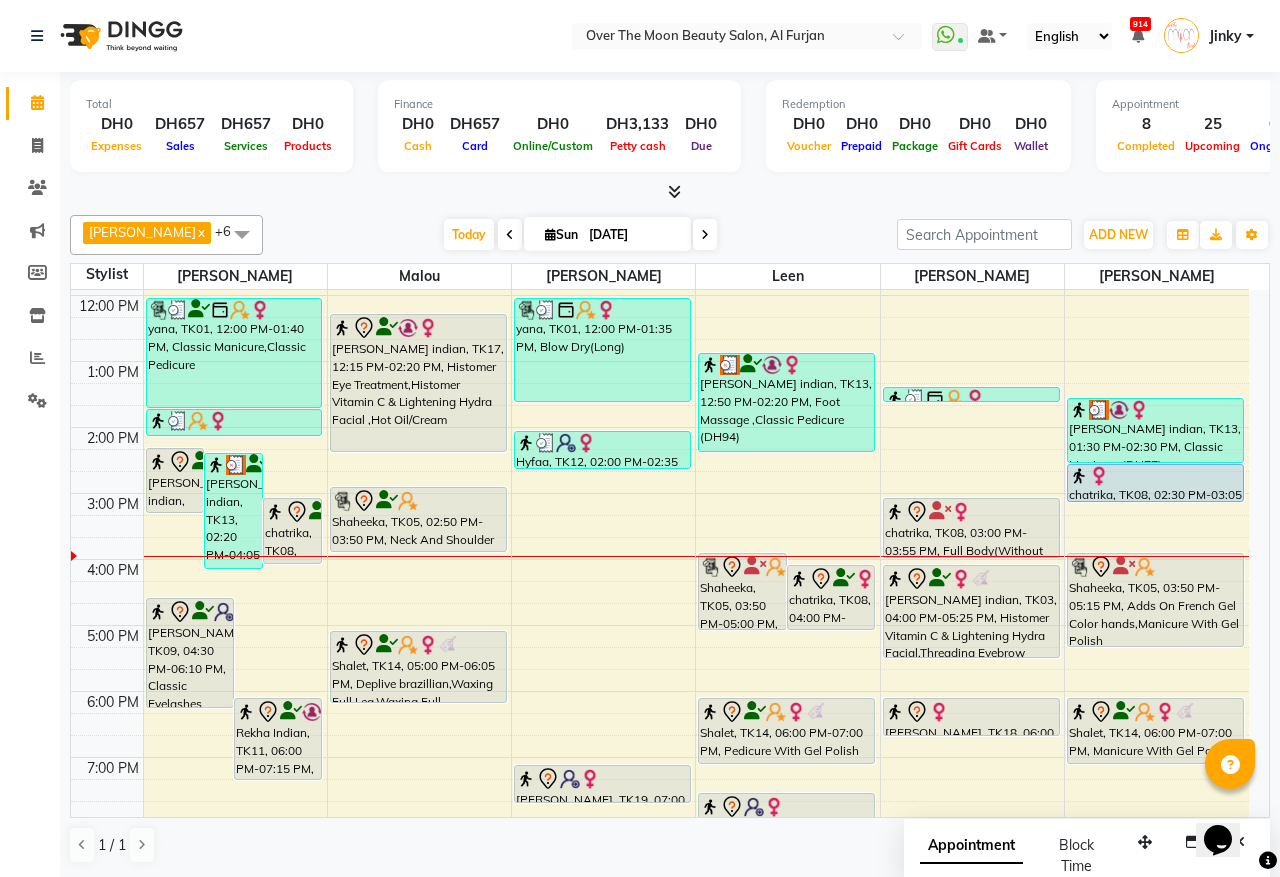 click on "[PERSON_NAME] indian, TK13, 02:20 PM-04:05 PM, Blow Dry(Long),Goldwell Coloring Colorance (Rinsage) -  (DH330),[PERSON_NAME] [DOMAIN_NAME] (DH275)" at bounding box center [233, 511] 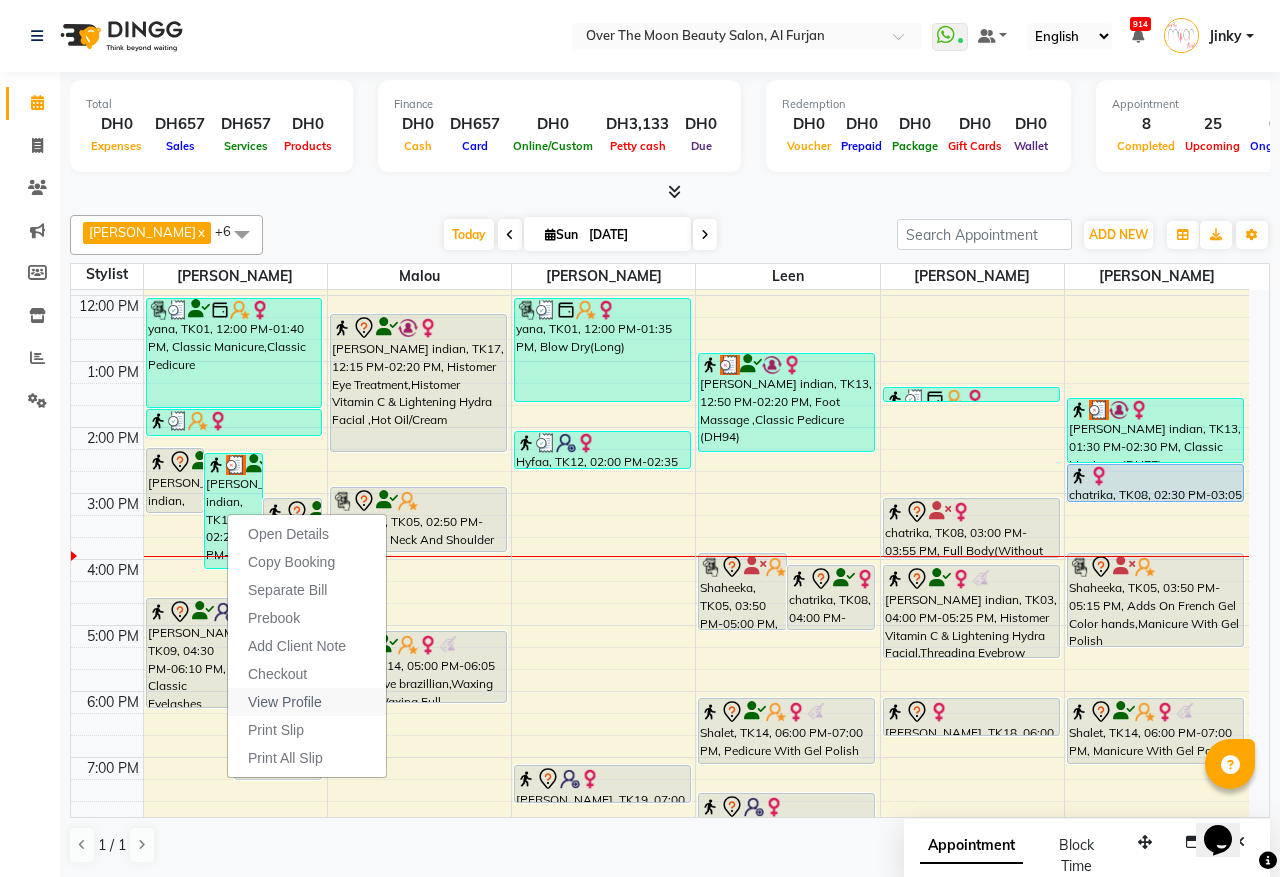click on "View Profile" at bounding box center (285, 702) 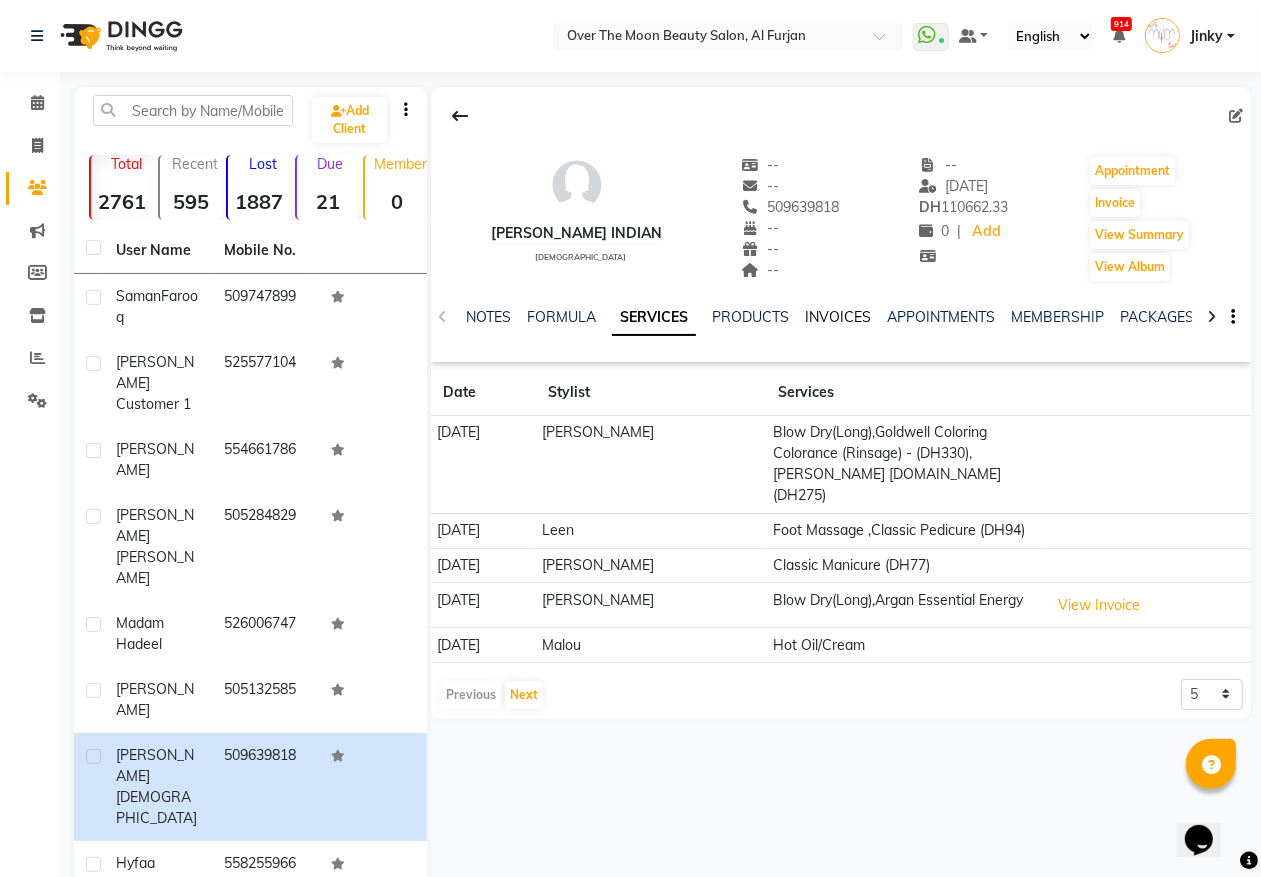 click on "INVOICES" 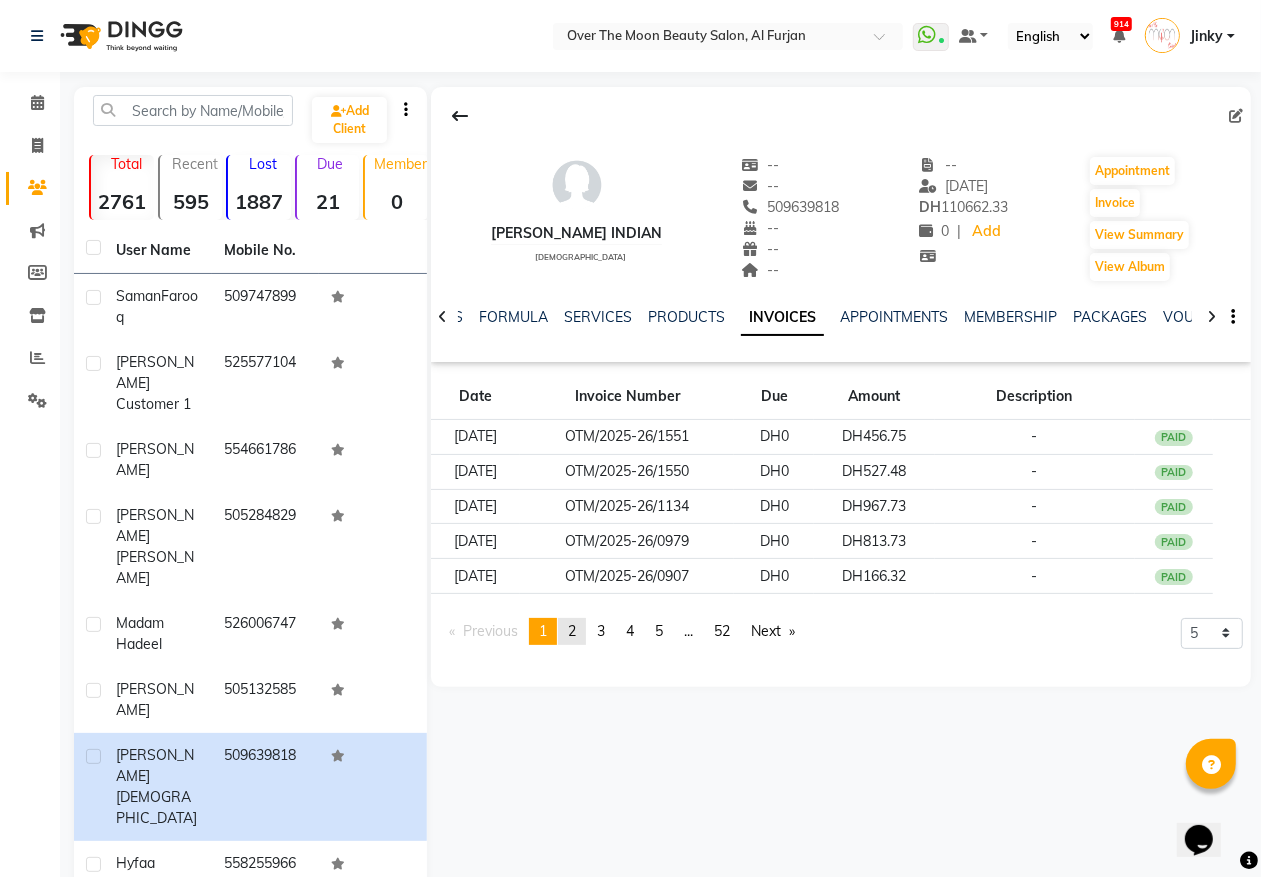 click on "2" 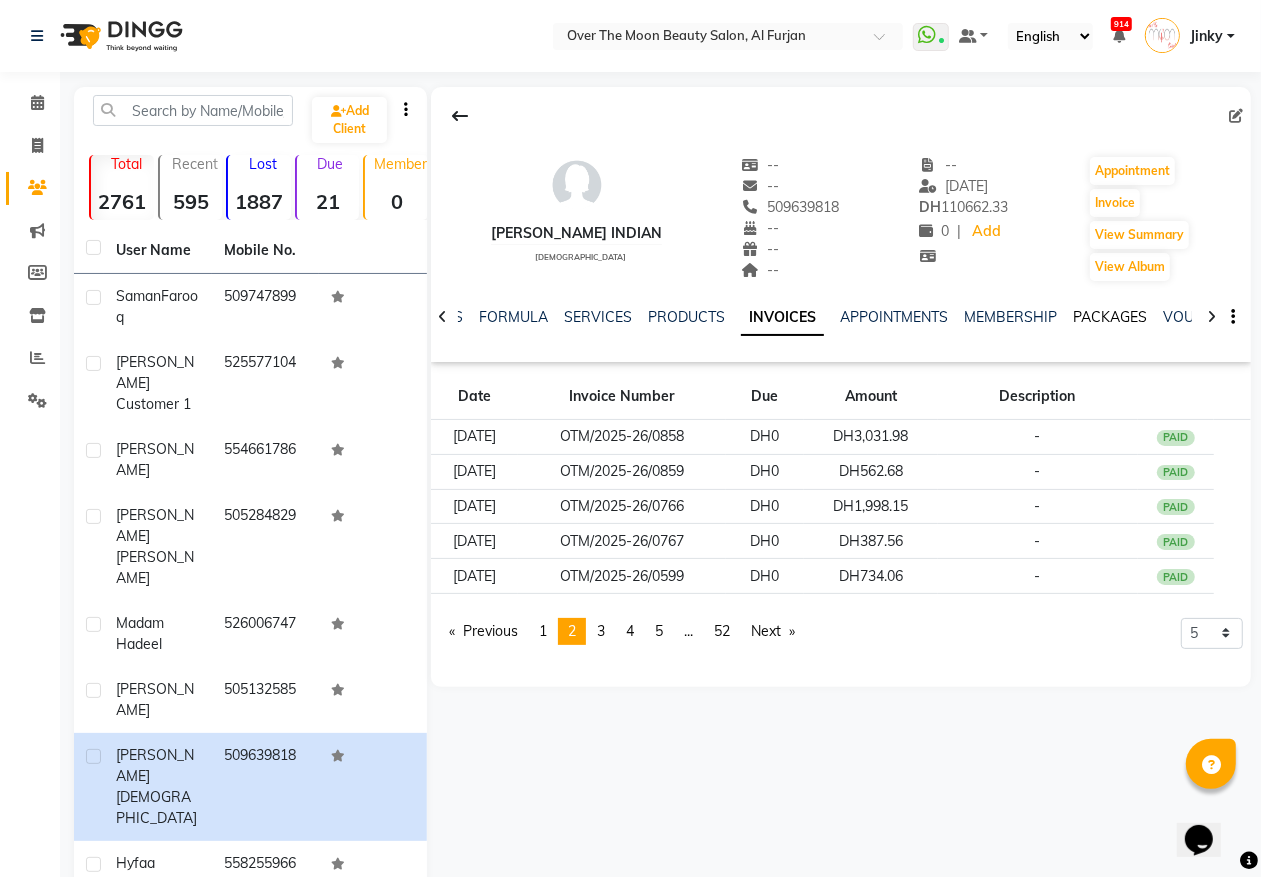 click on "PACKAGES" 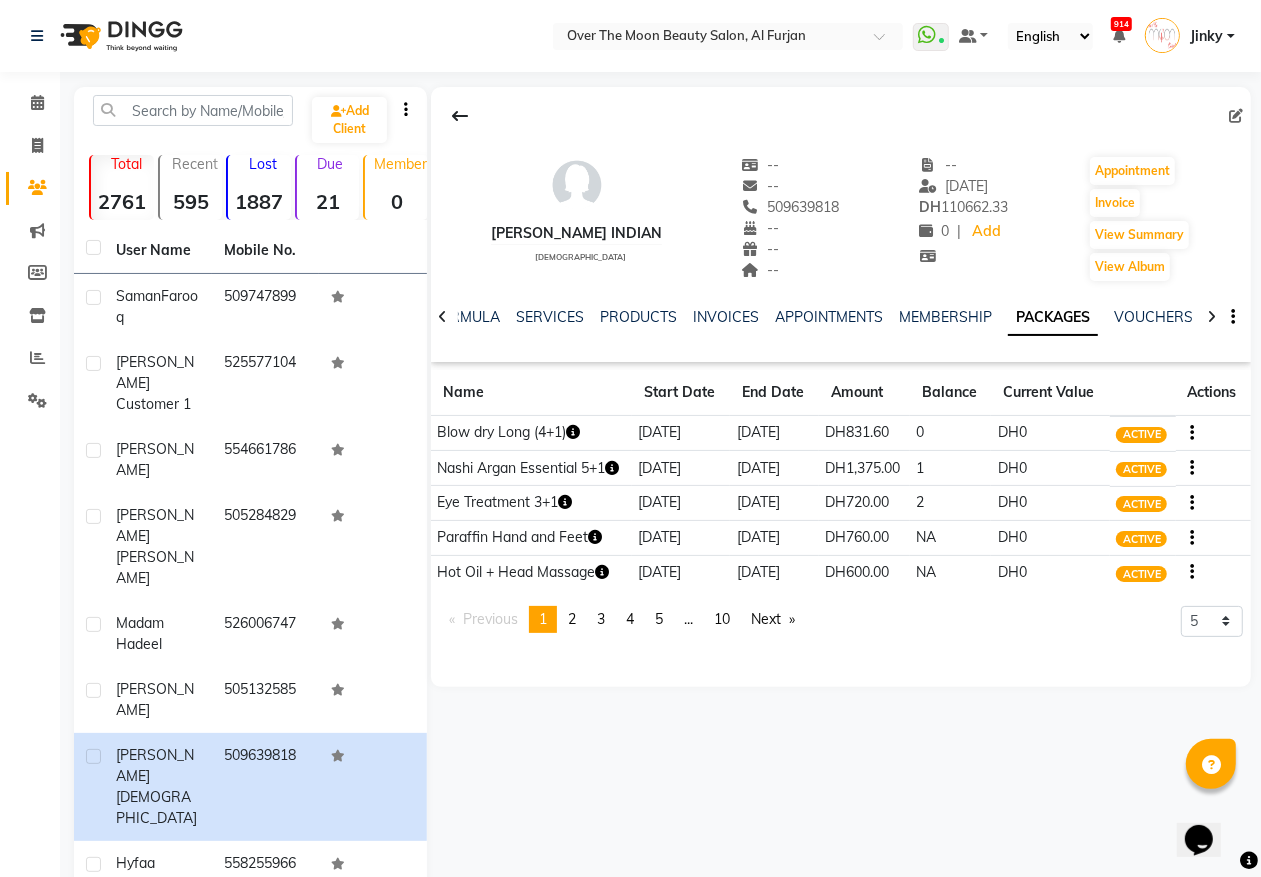 click 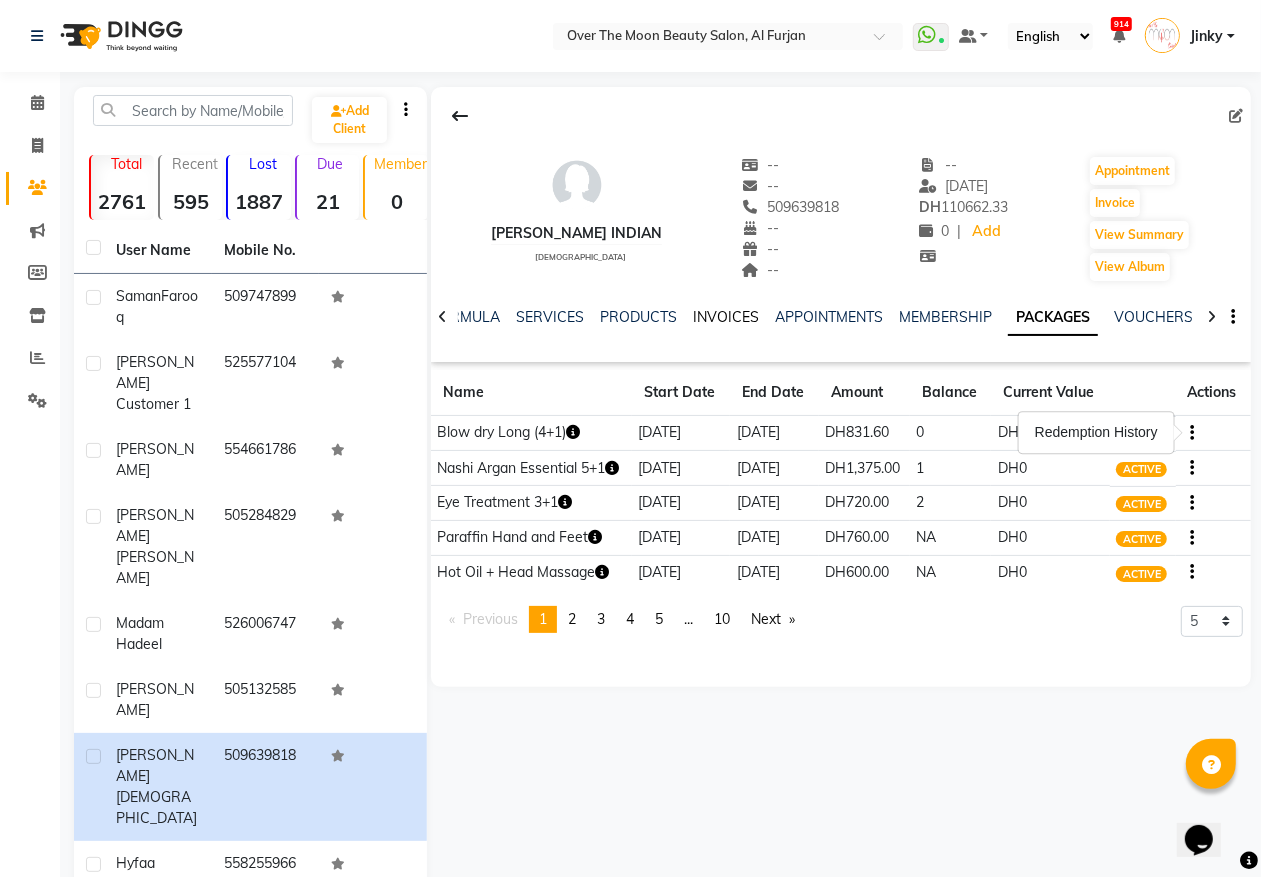click on "INVOICES" 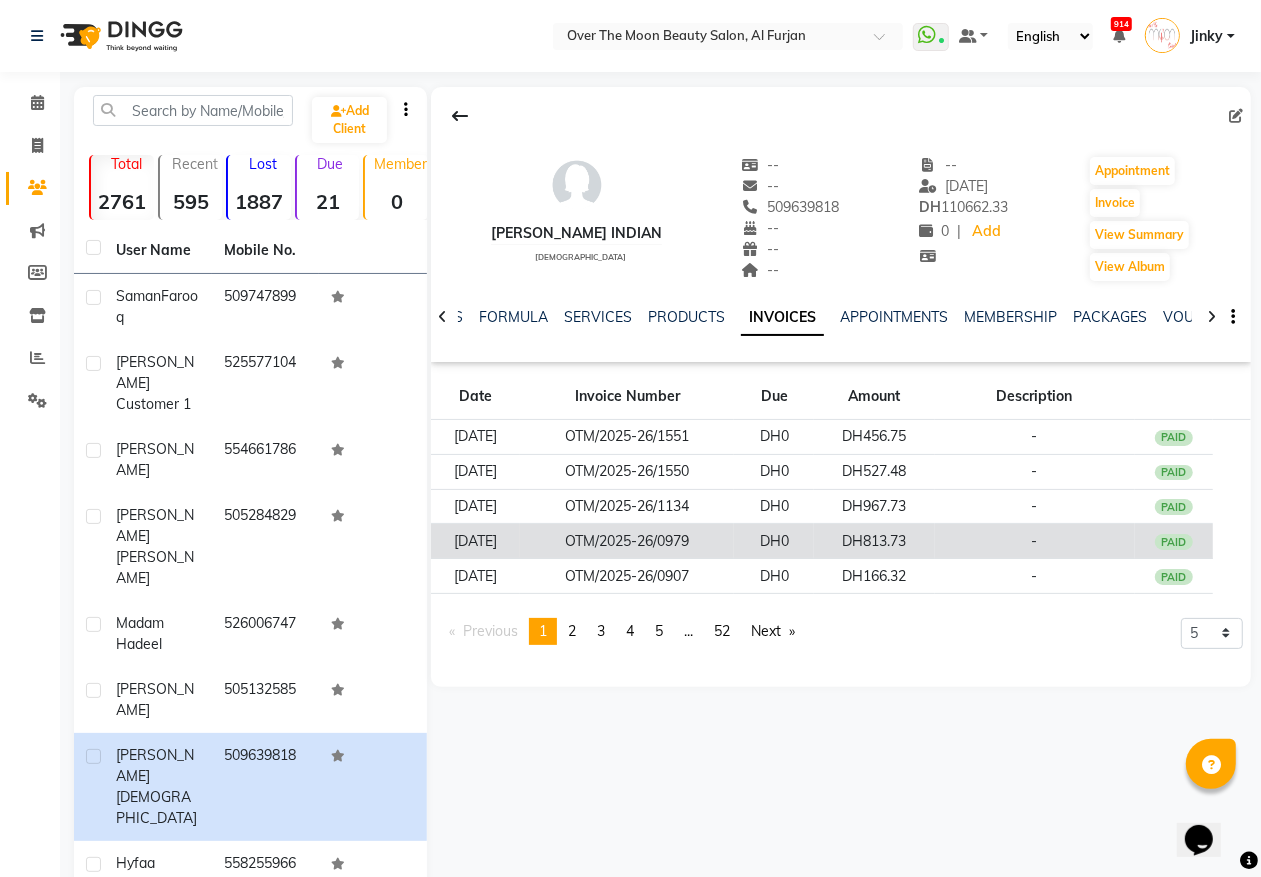 click on "PAID" 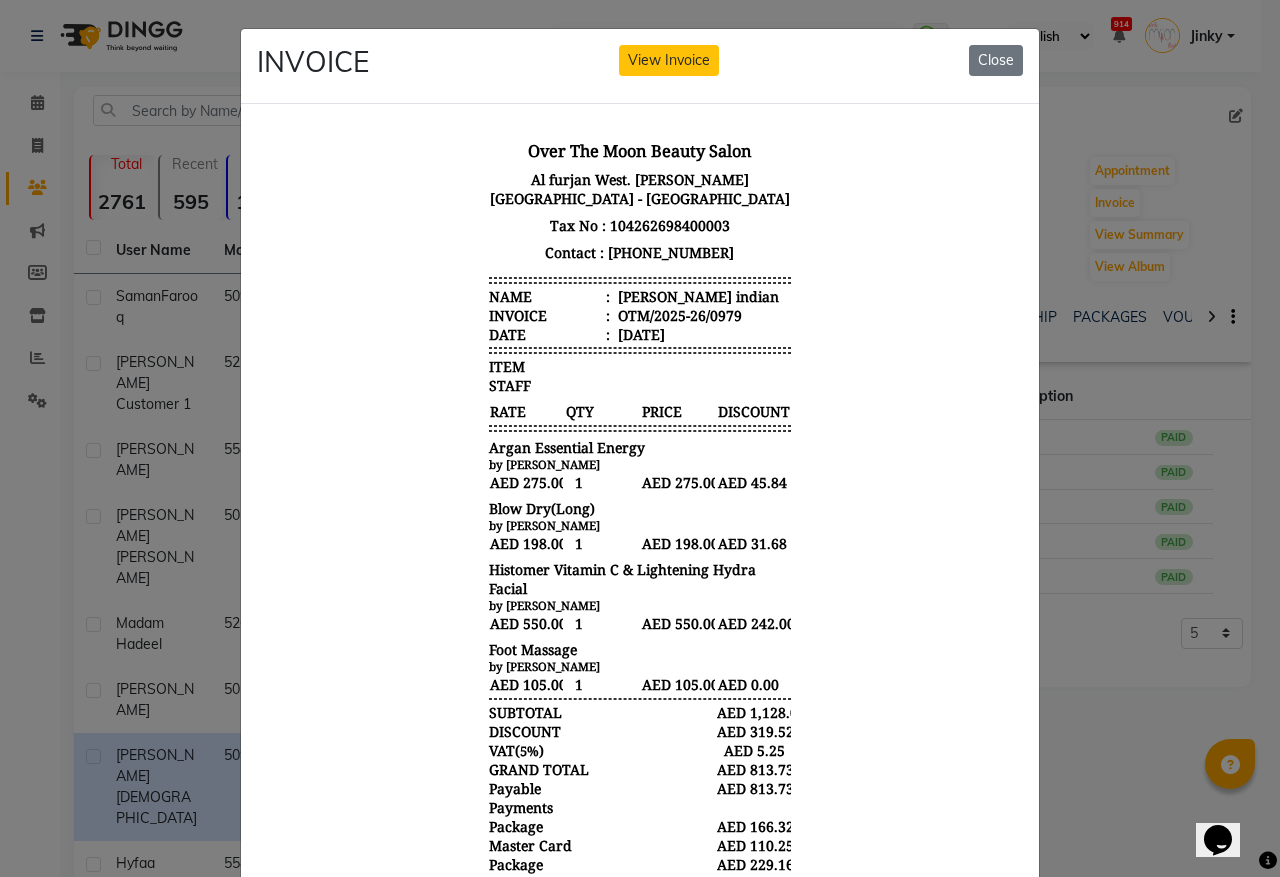 scroll, scrollTop: 0, scrollLeft: 0, axis: both 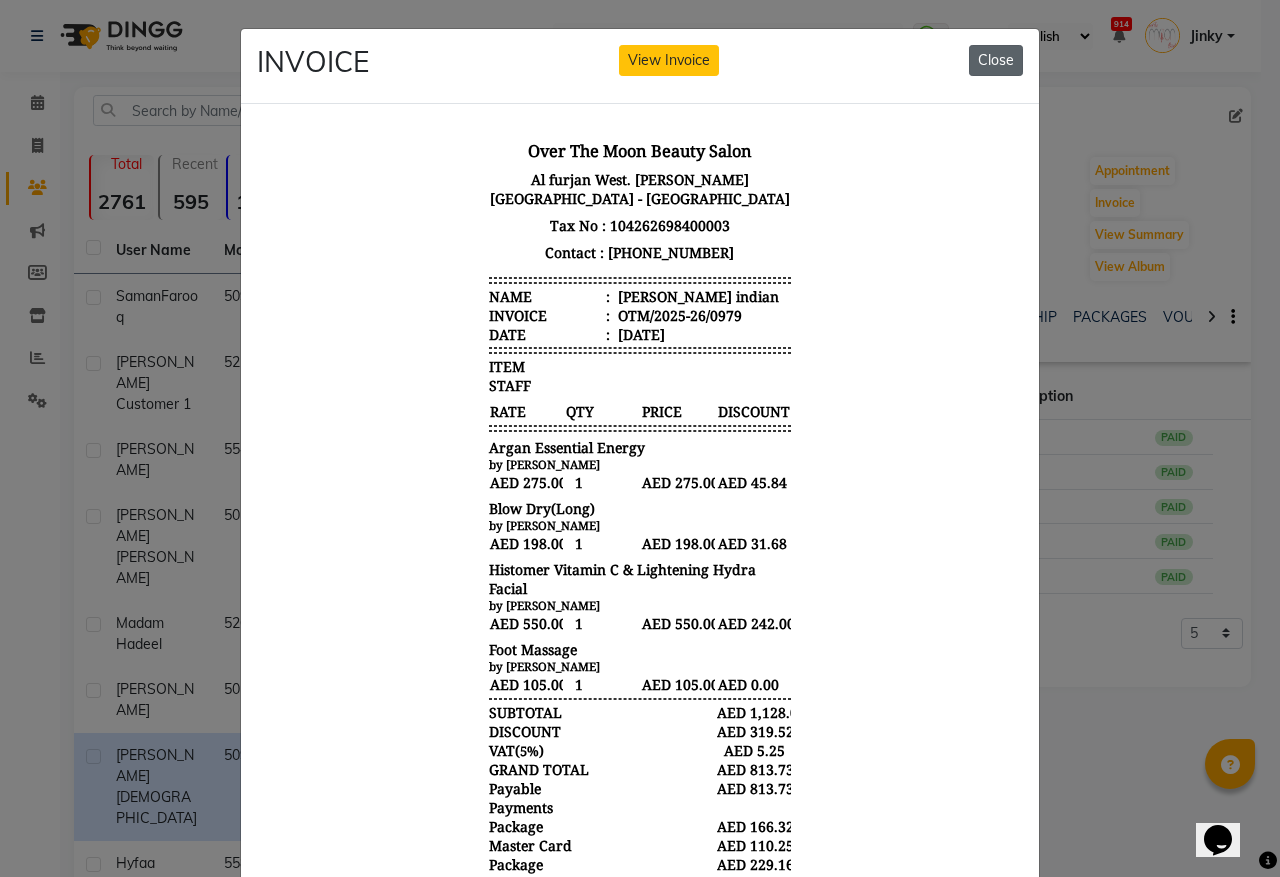 click on "Close" 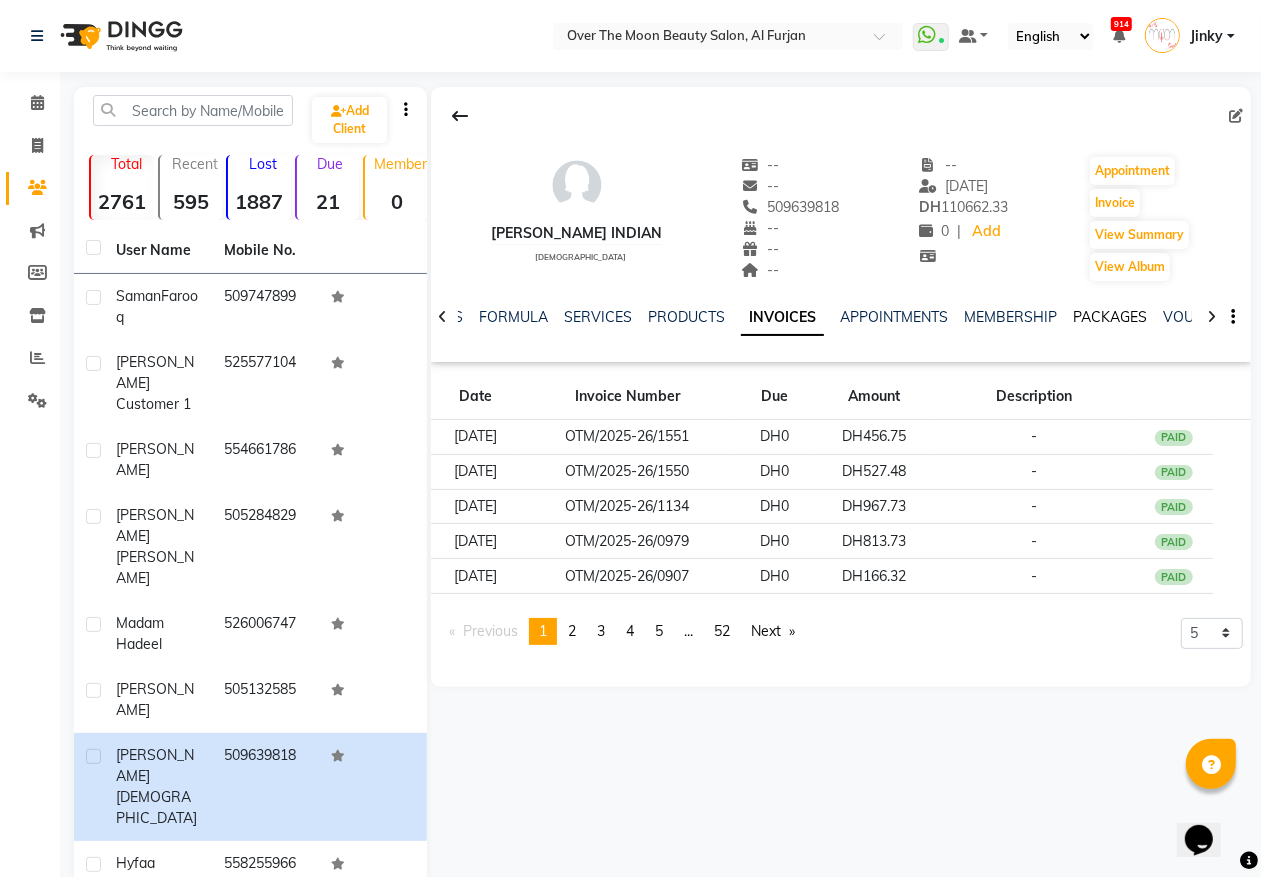 click on "PACKAGES" 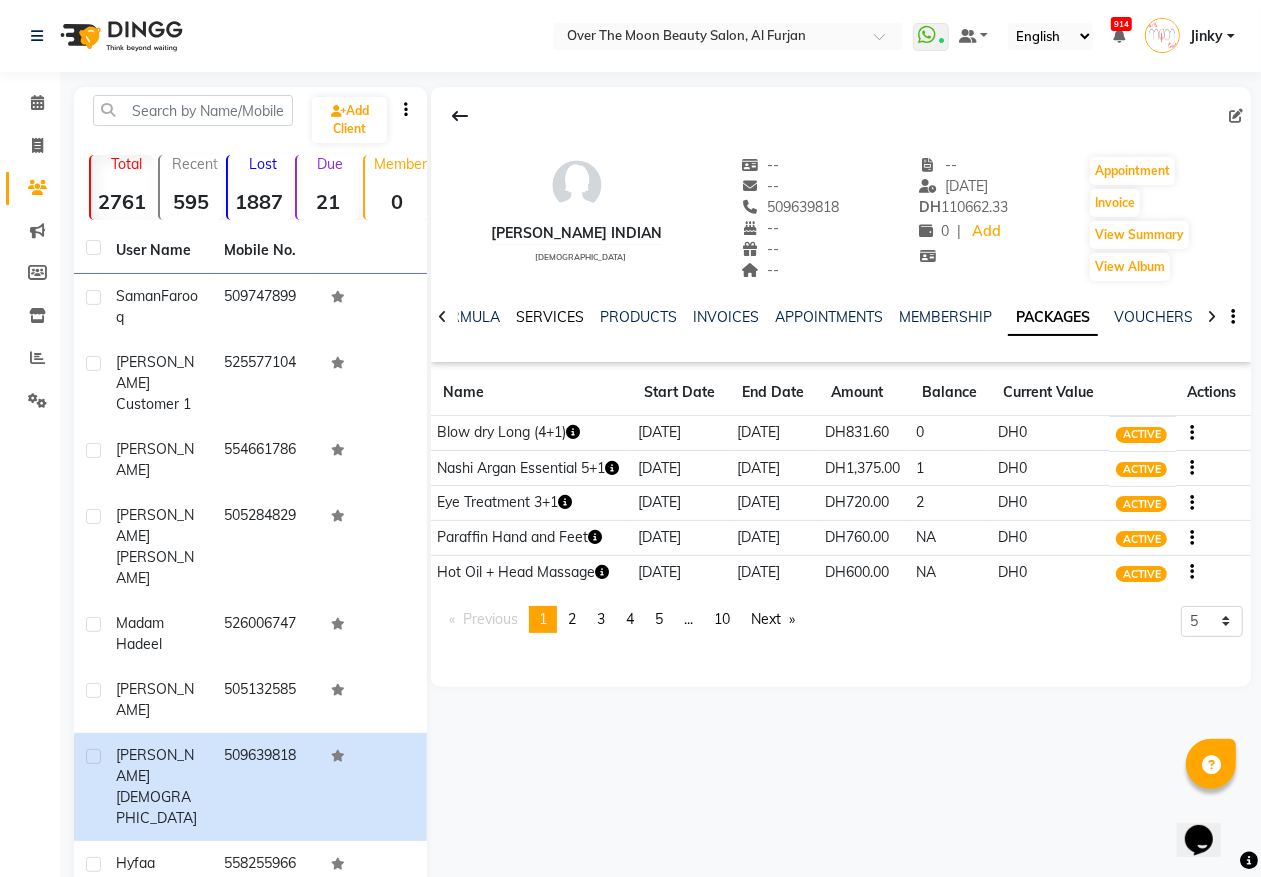 click on "SERVICES" 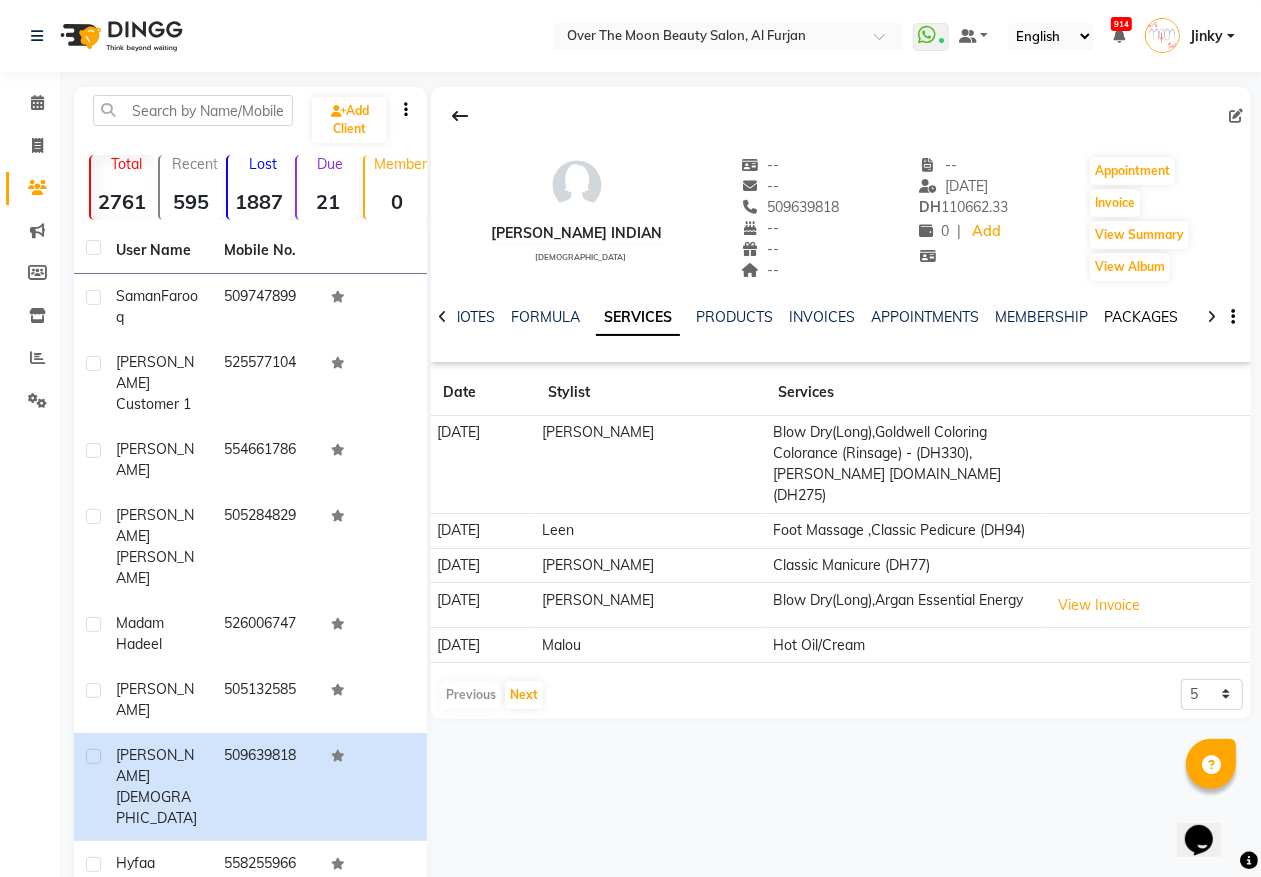 click on "PACKAGES" 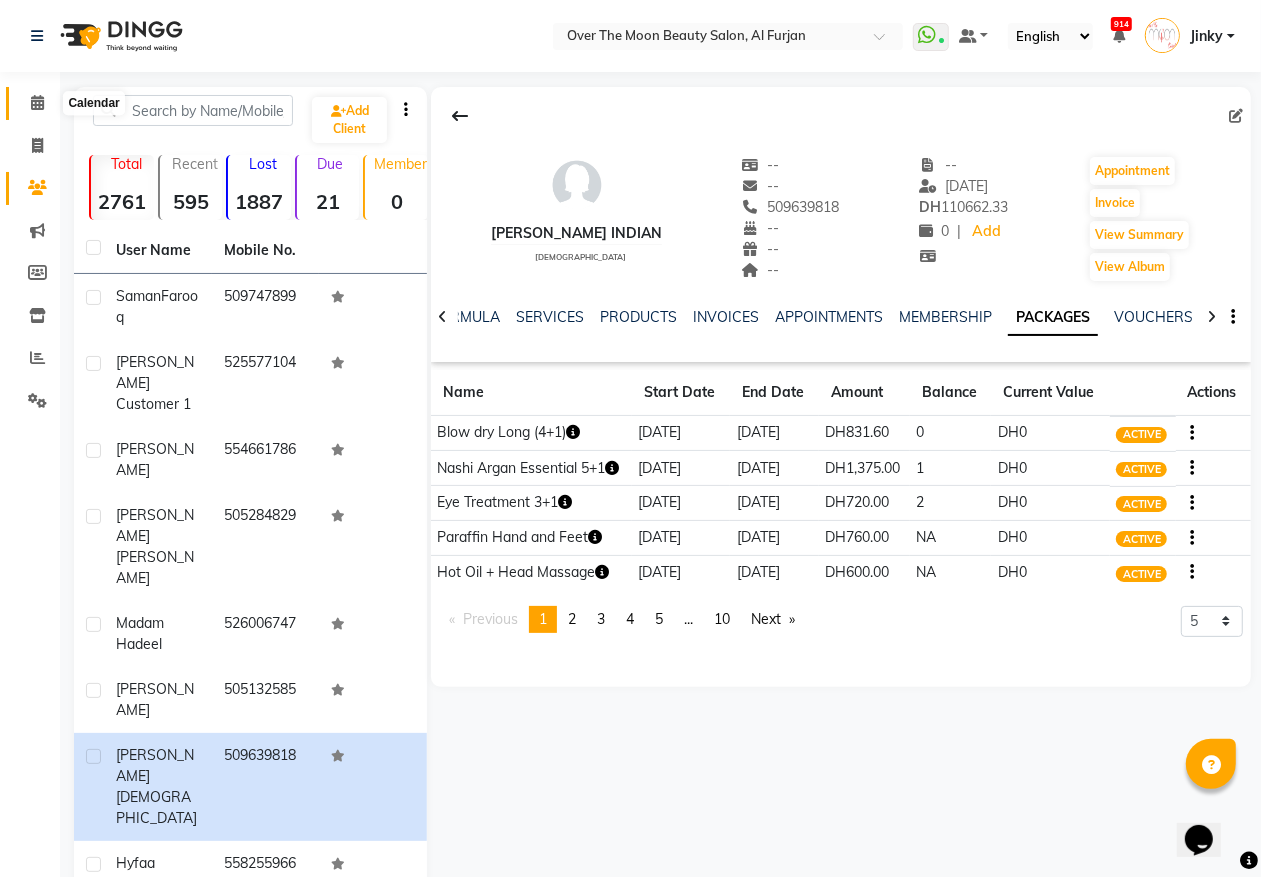 click 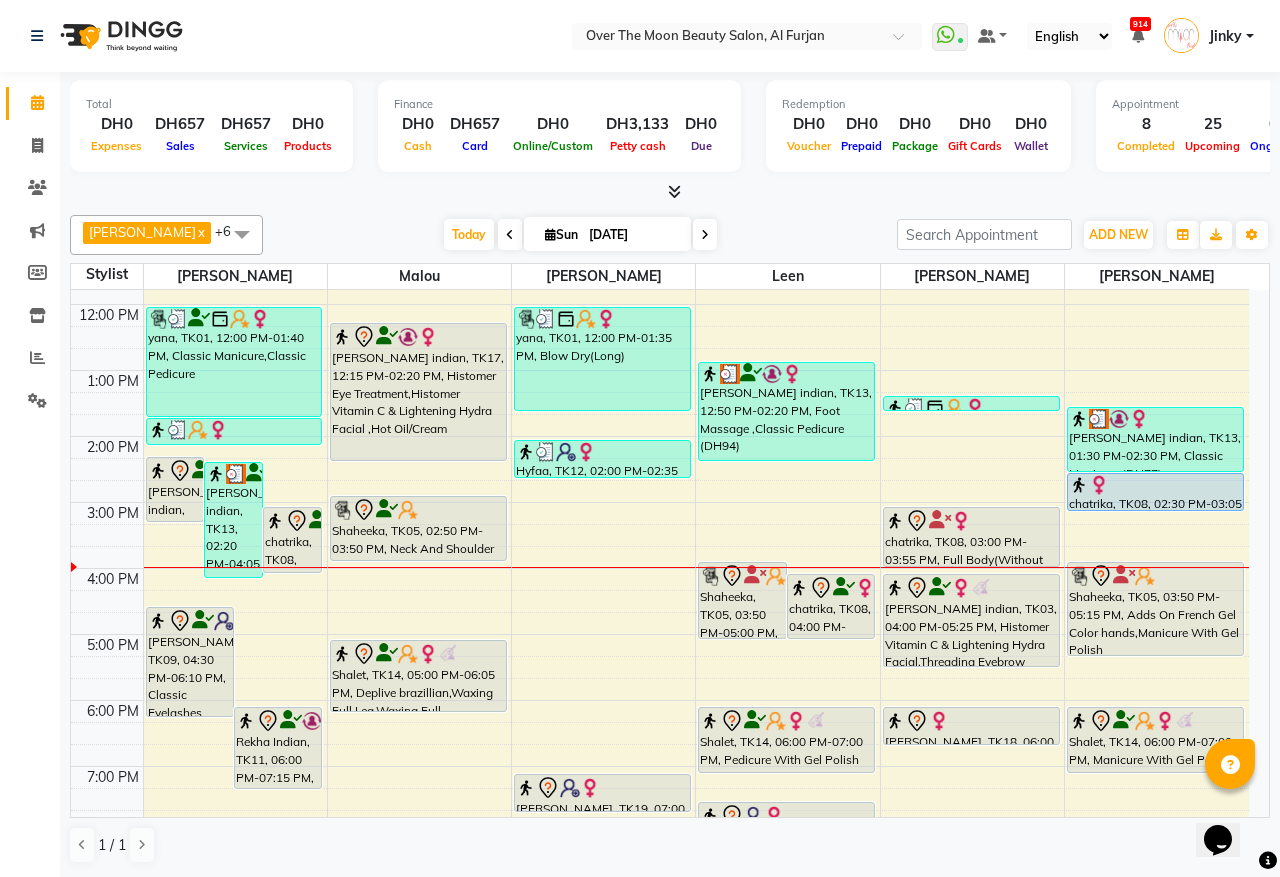 scroll, scrollTop: 208, scrollLeft: 0, axis: vertical 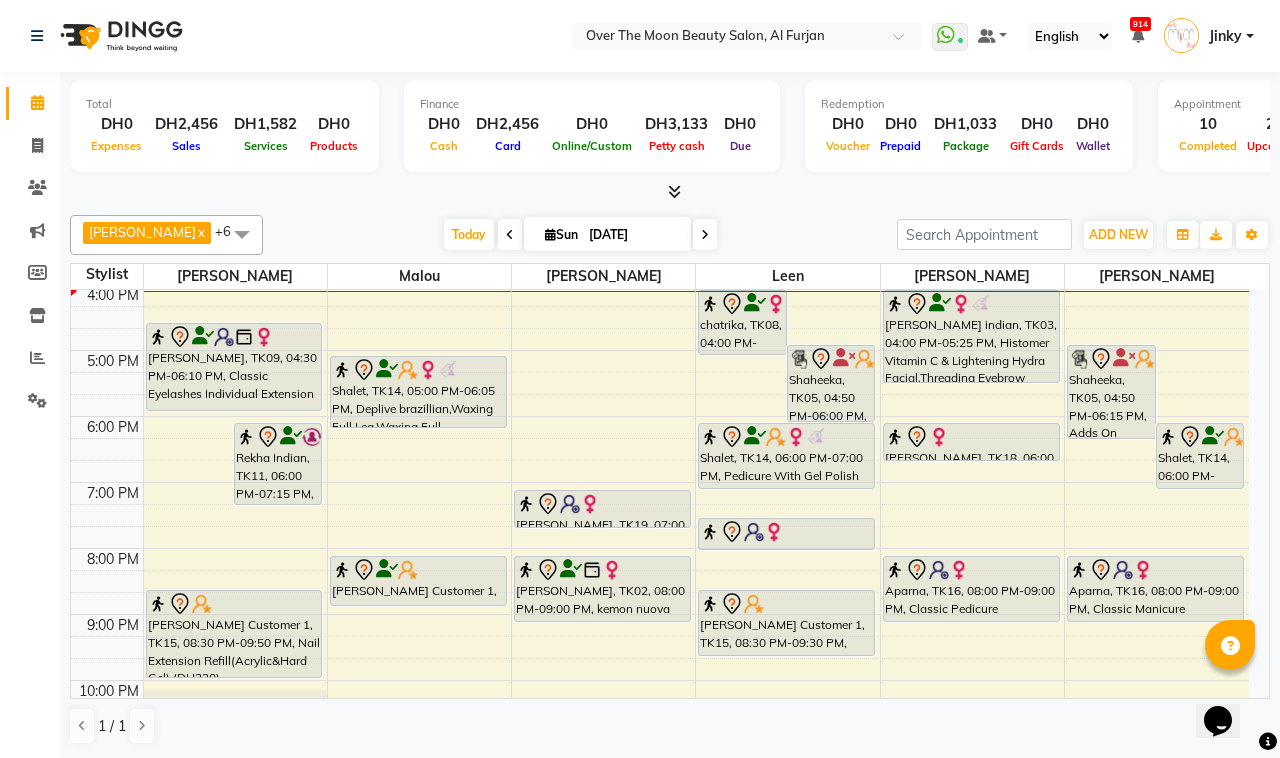 drag, startPoint x: 188, startPoint y: 431, endPoint x: 197, endPoint y: 420, distance: 14.21267 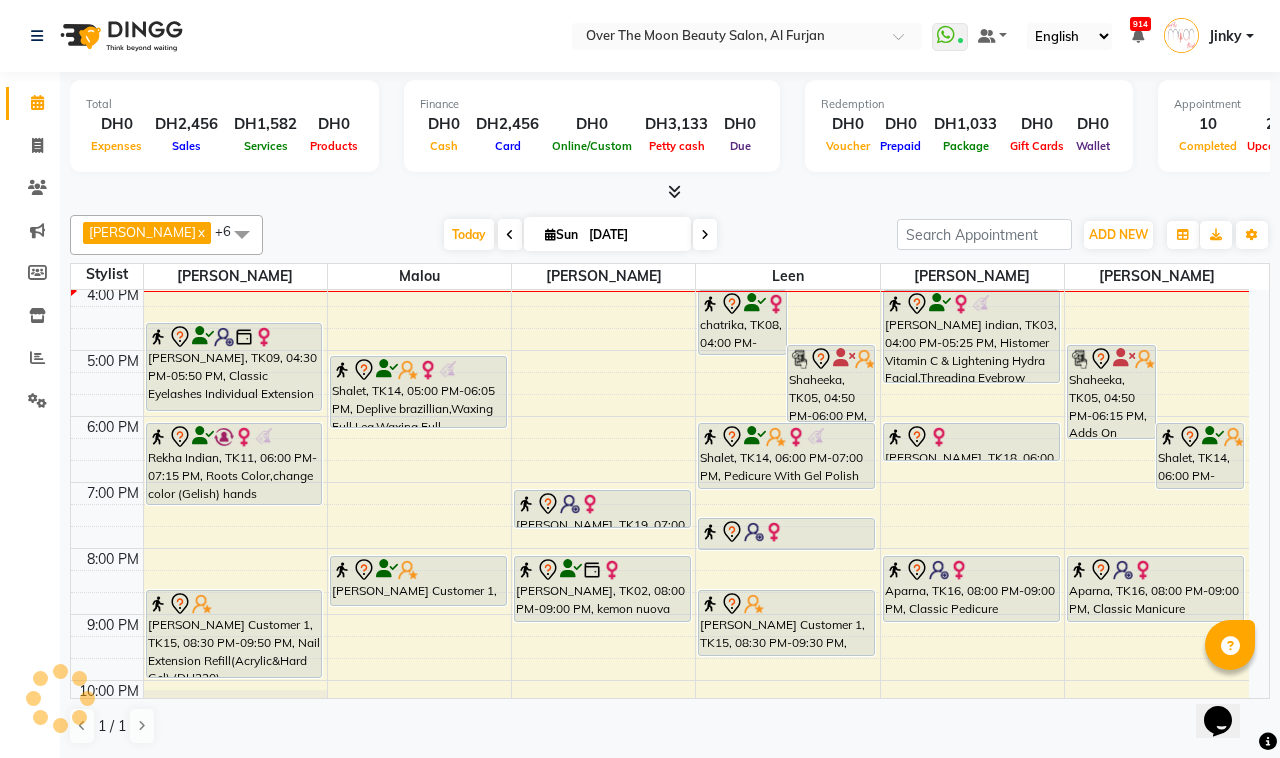 click at bounding box center [705, 234] 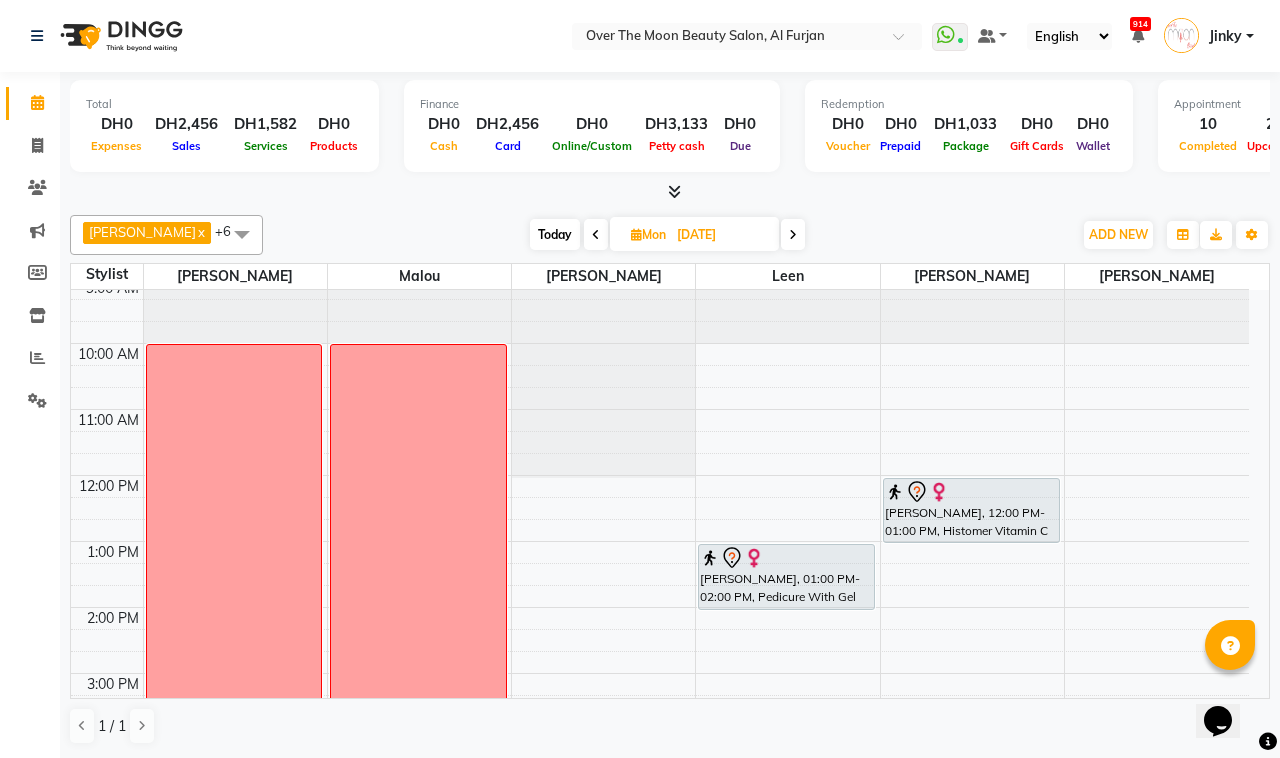 scroll, scrollTop: 0, scrollLeft: 0, axis: both 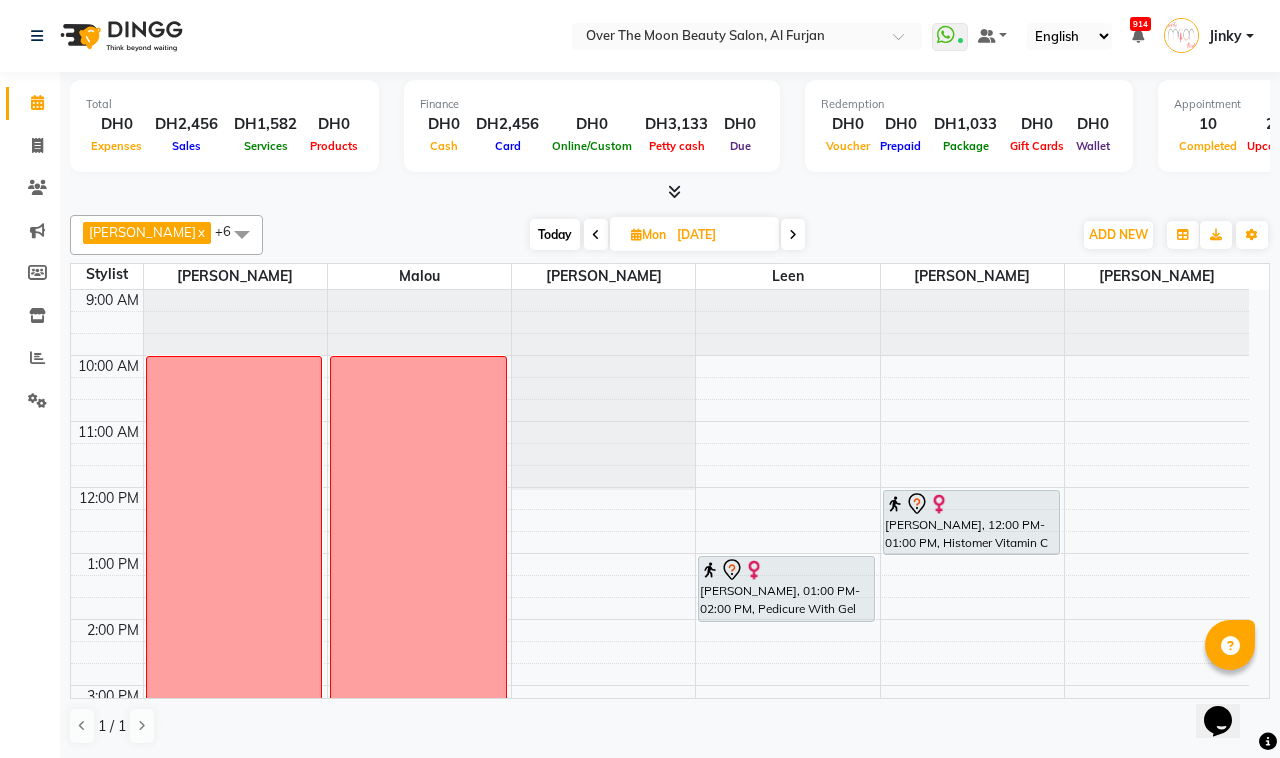 click on "Today" at bounding box center (555, 234) 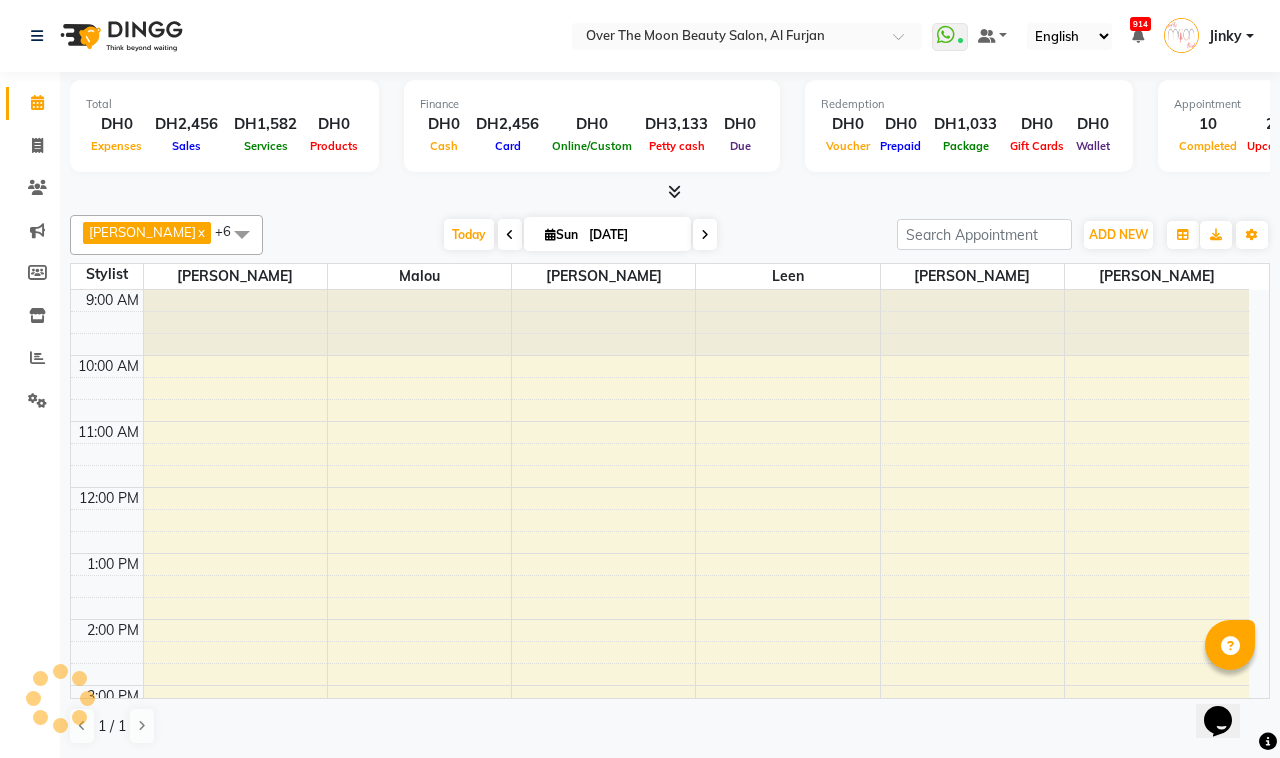 scroll, scrollTop: 467, scrollLeft: 0, axis: vertical 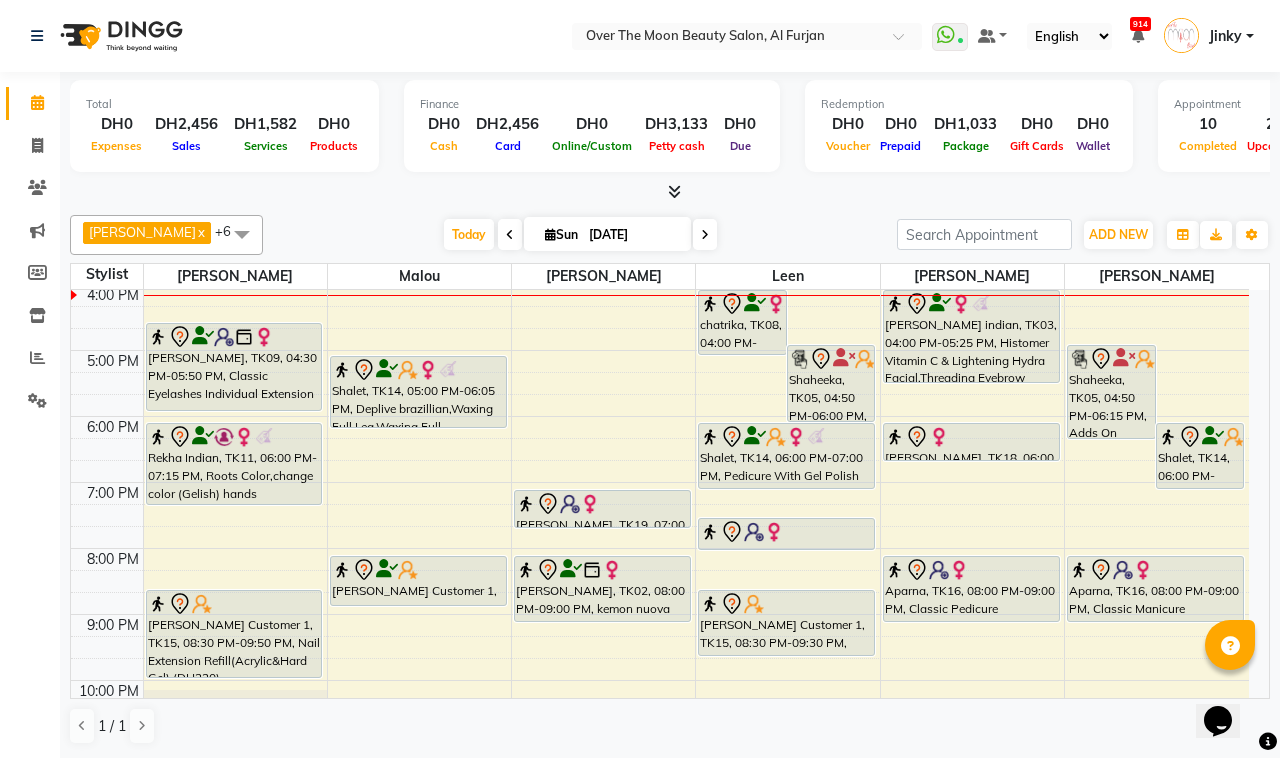 click on "9:00 AM 10:00 AM 11:00 AM 12:00 PM 1:00 PM 2:00 PM 3:00 PM 4:00 PM 5:00 PM 6:00 PM 7:00 PM 8:00 PM 9:00 PM 10:00 PM 11:00 PM     [PERSON_NAME] indian, TK17, 02:15 PM-03:50 PM, Argan Essential Energy,Blow Dry(Long) (DH198)     [PERSON_NAME] indian, TK13, 02:20 PM-03:30 PM, Goldwell Coloring Colorance (Rinsage) - ,Kevin Murphy [DOMAIN_NAME]             chatrika, TK08, 03:40 PM-04:00 PM, Natural Manicure (DH61)     yana, TK01, 12:00 PM-01:40 PM, Classic Manicure,Classic Pedicure     Sahab, TK06, 01:40 PM-02:05 PM, Threading Eyebrow,Threading Upper Lip             [PERSON_NAME], TK09, 04:30 PM-05:50 PM, Classic Eyelashes Individual Extension             Rekha Indian, TK11, 06:00 PM-07:15 PM, Roots Color,change color (Gelish)  hands             [PERSON_NAME] Customer 1, TK15, 08:30 PM-09:50 PM, Nail Extension Refill(Acrylic&Hard Gel) (DH220)     [PERSON_NAME] indian, TK17, 12:15 PM-02:20 PM, Histomer Eye Treatment,Histomer Vitamin C & Lightening Hydra Facial ,Hot Oil/Cream" at bounding box center (660, 317) 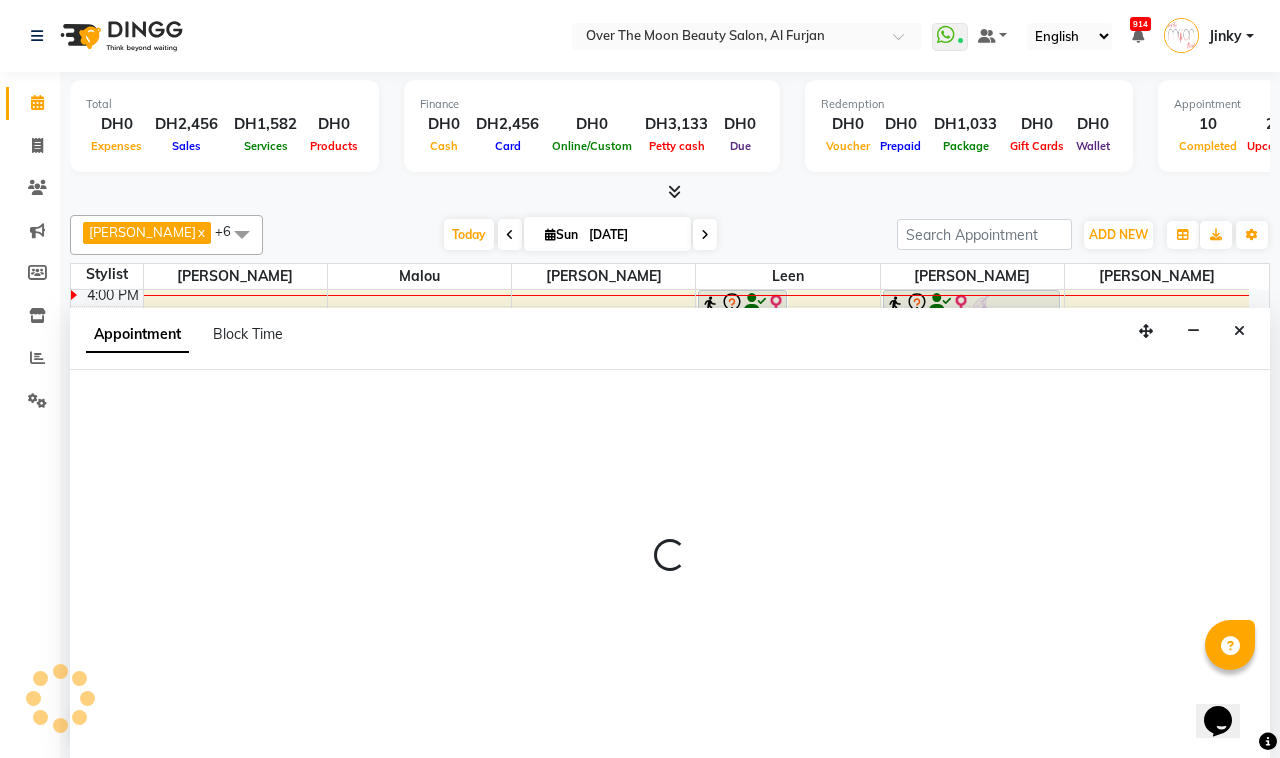 select on "29762" 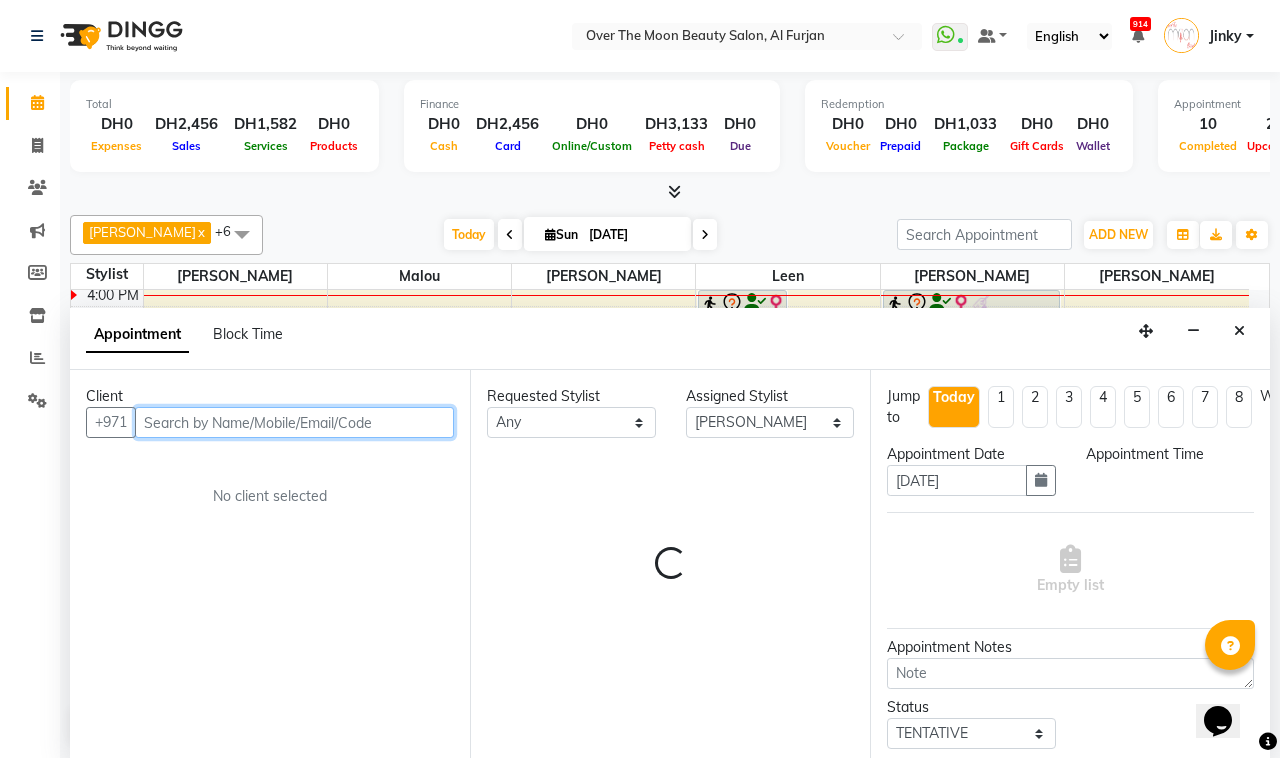 select on "1080" 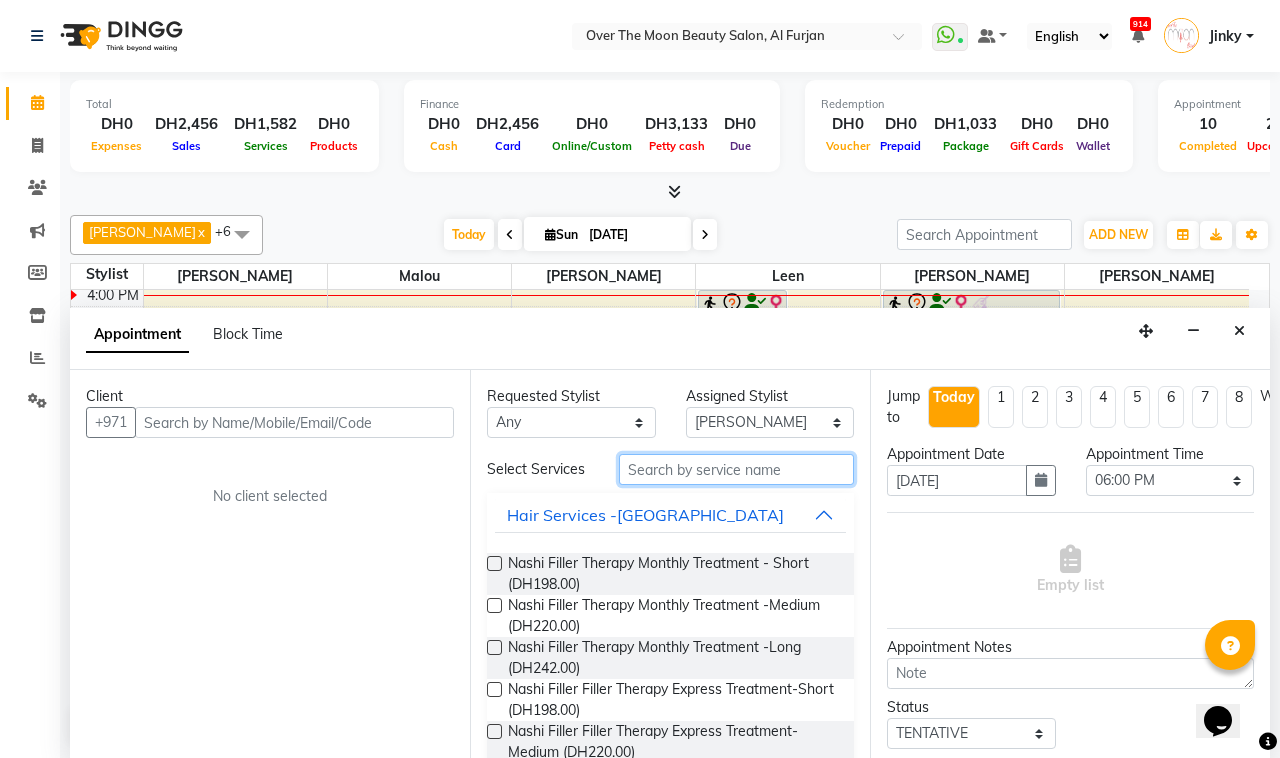 click at bounding box center [736, 469] 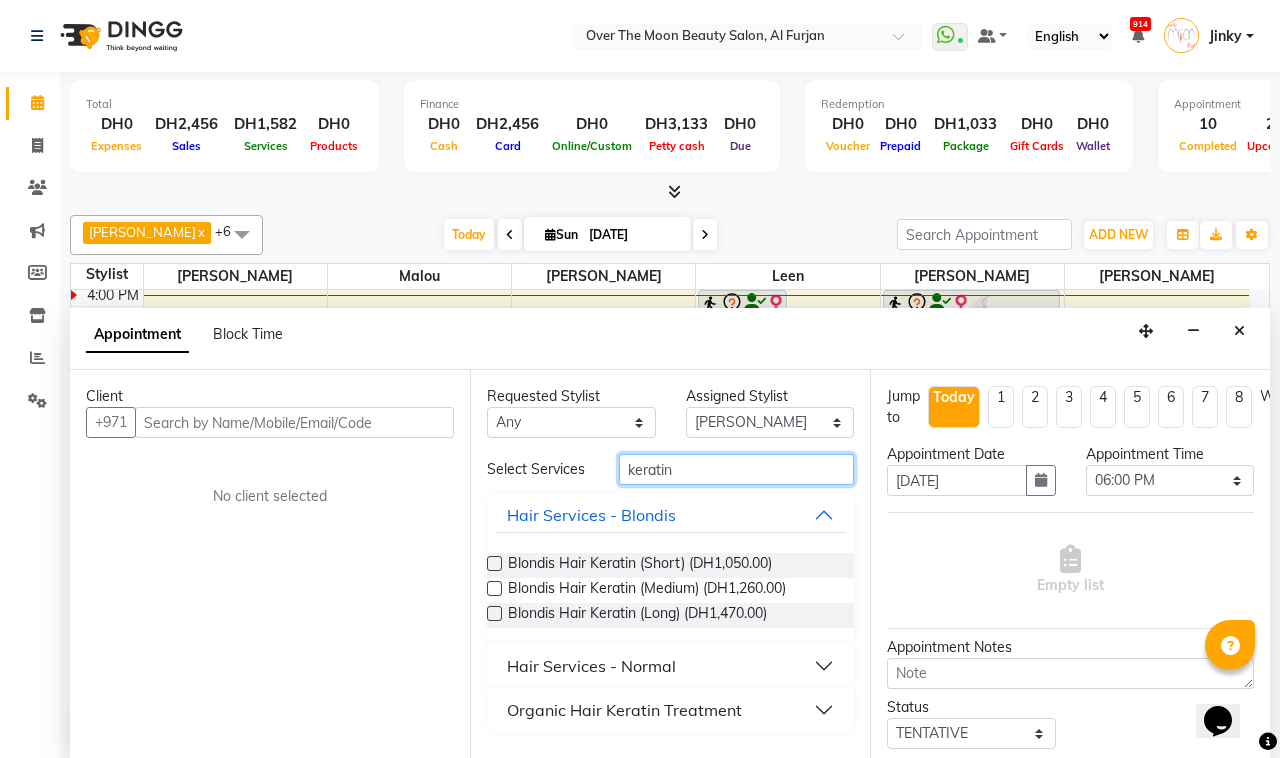 type on "keratin" 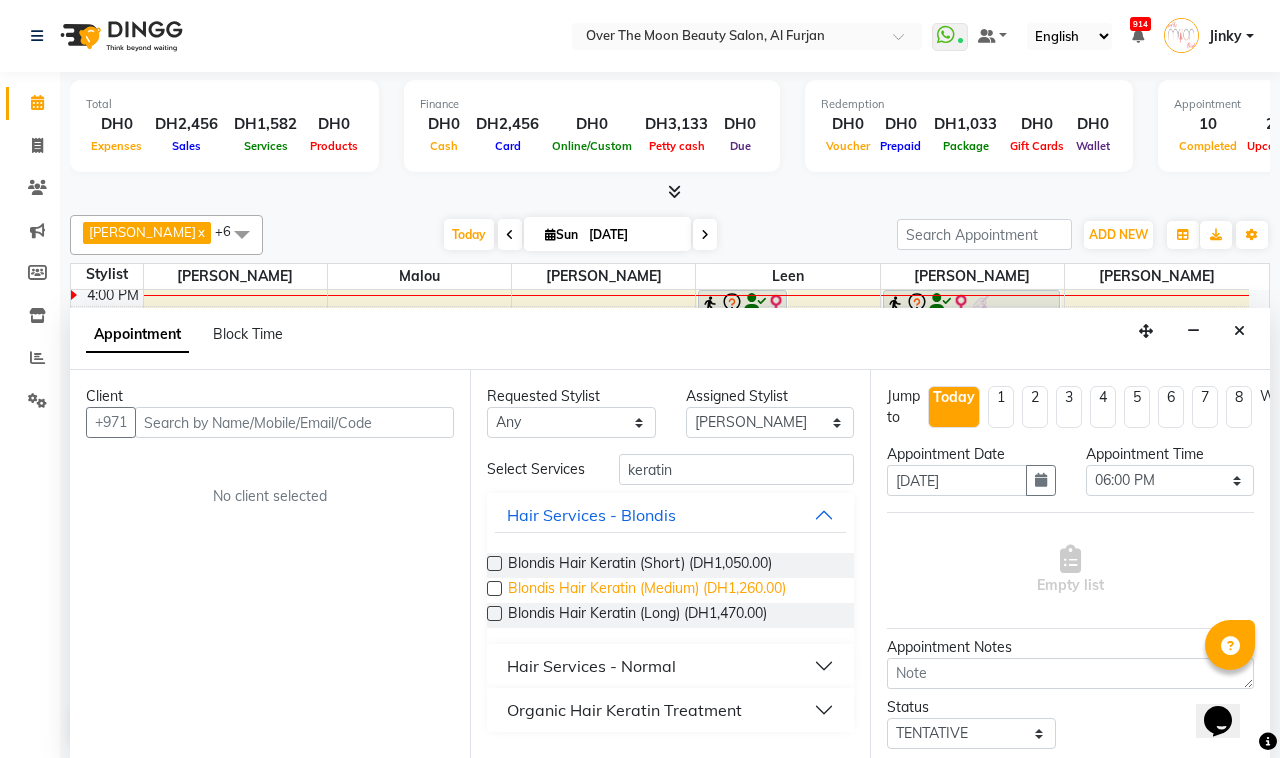drag, startPoint x: 625, startPoint y: 706, endPoint x: 695, endPoint y: 597, distance: 129.5415 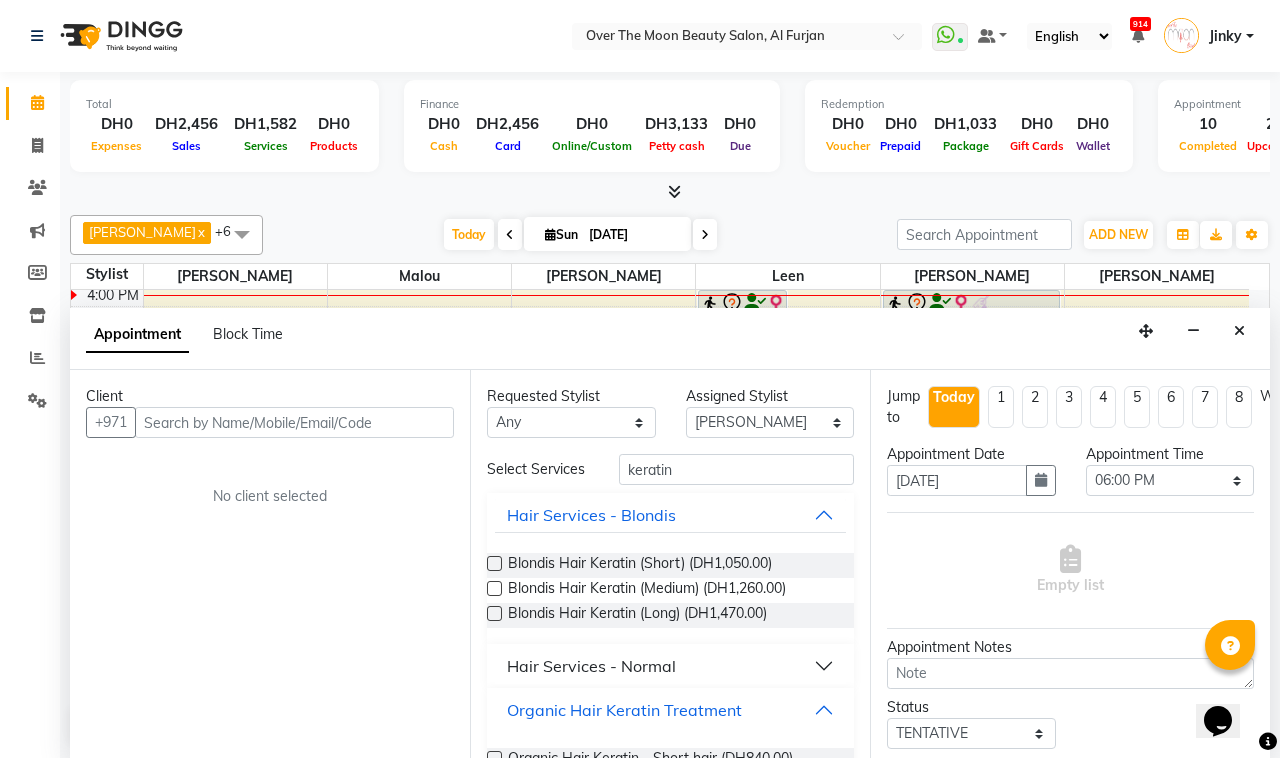 scroll, scrollTop: 132, scrollLeft: 0, axis: vertical 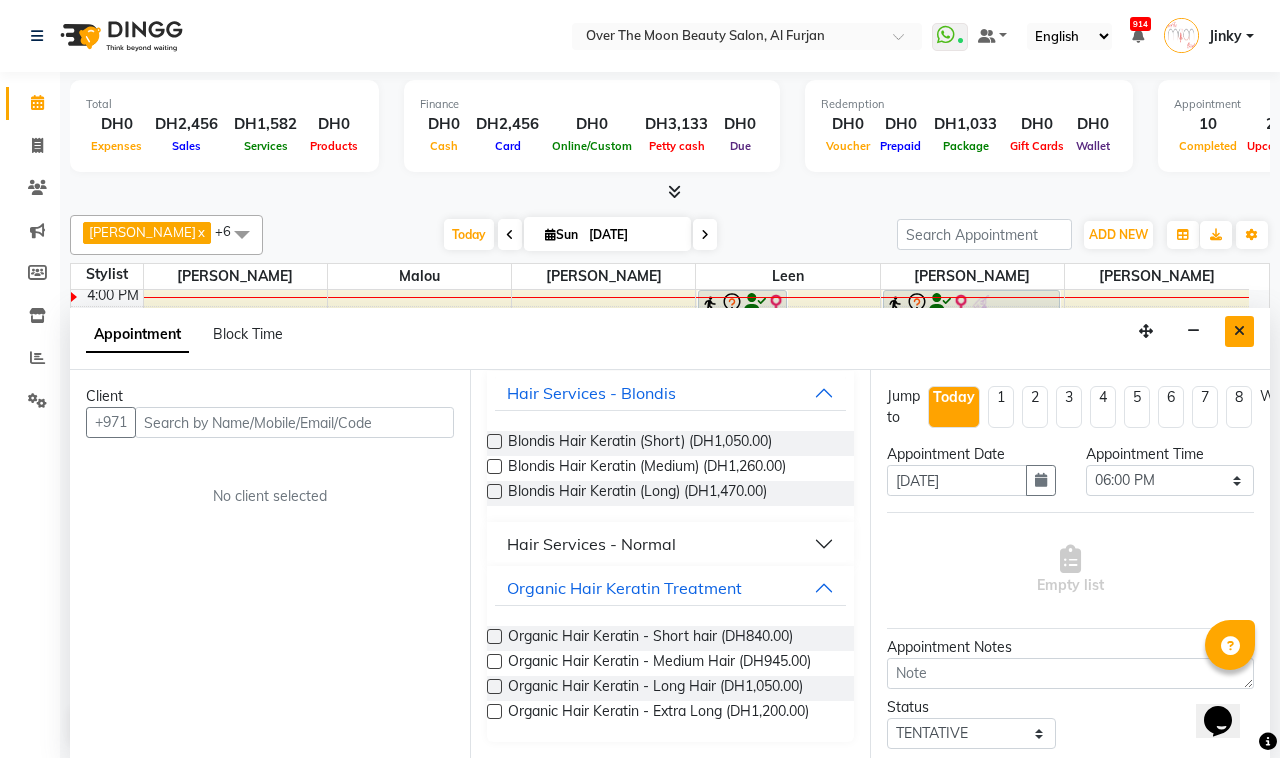 click at bounding box center [1239, 331] 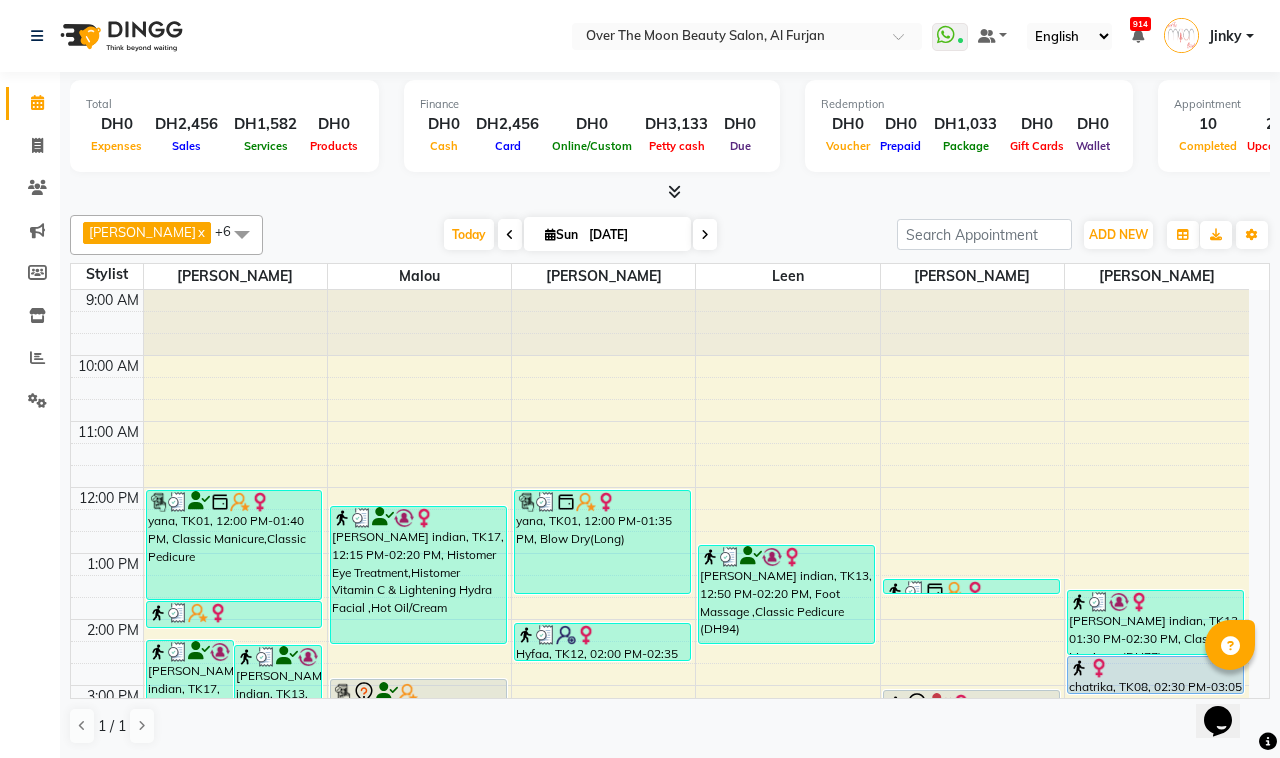 scroll, scrollTop: 208, scrollLeft: 0, axis: vertical 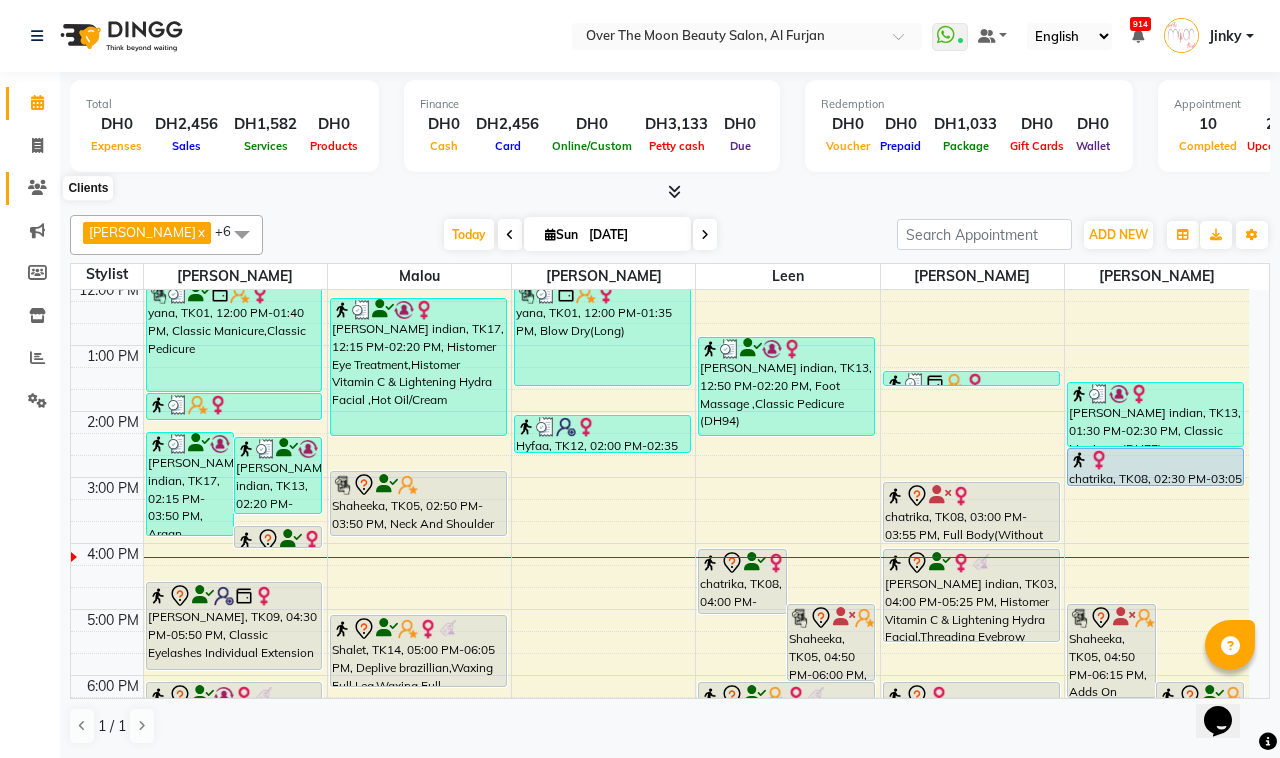click 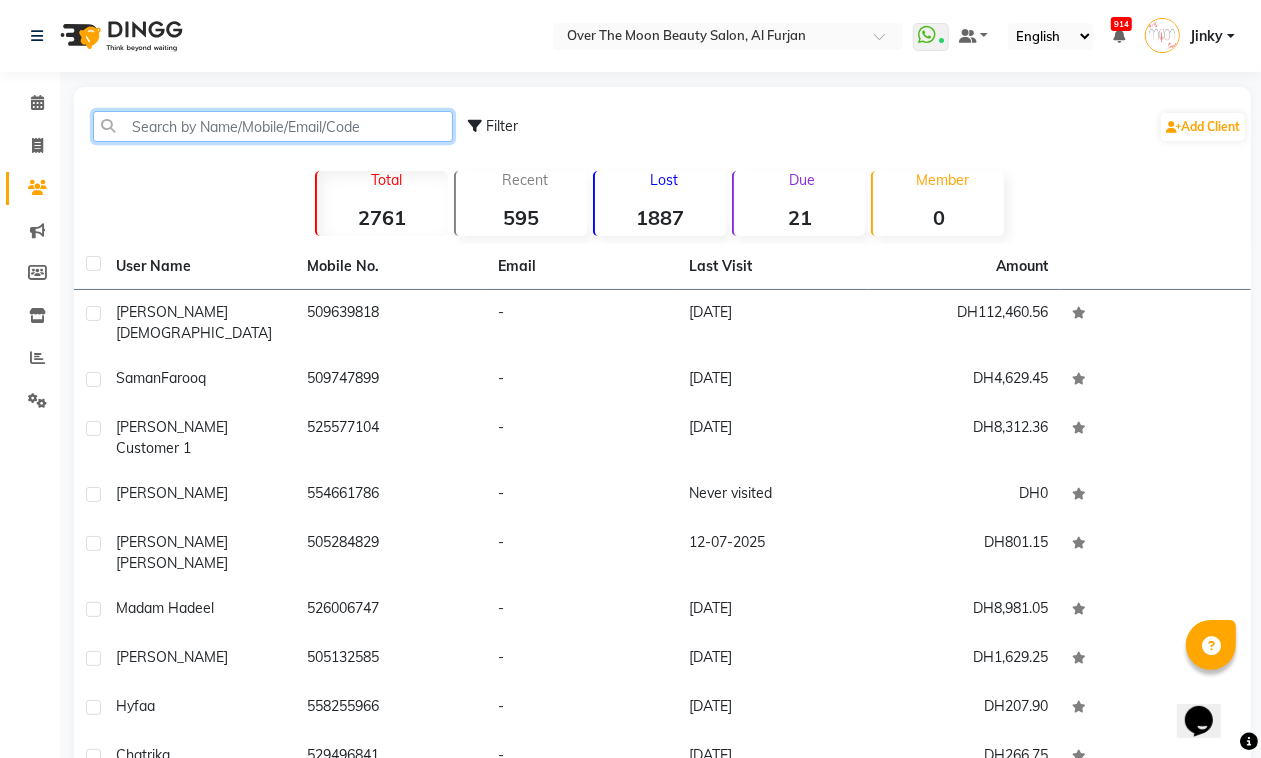 click 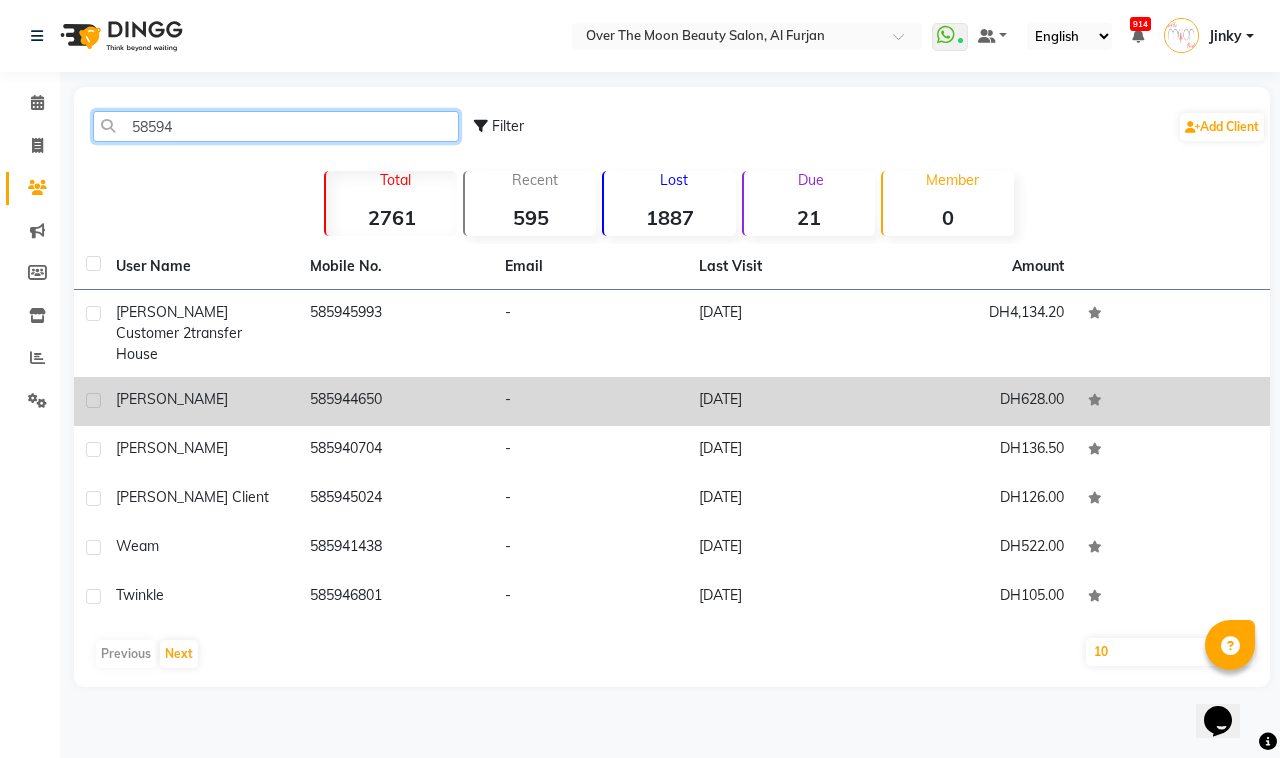 type on "58594" 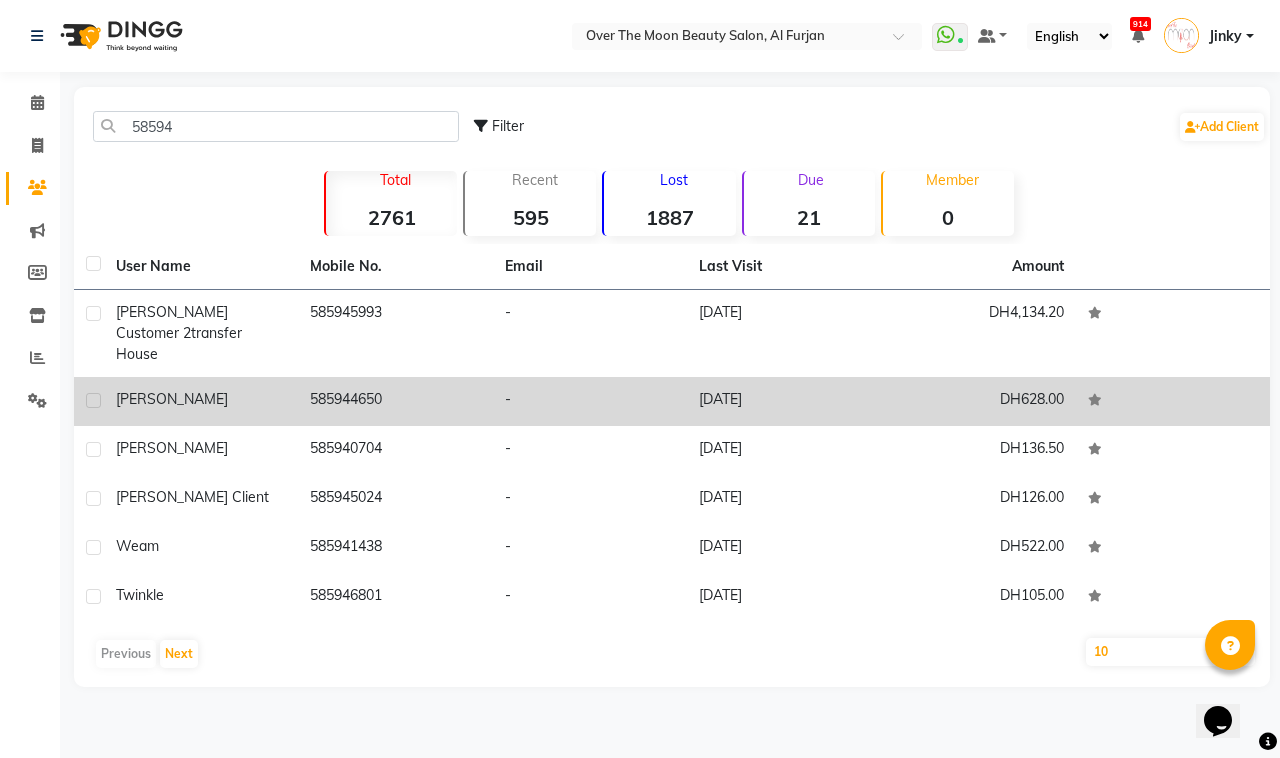 click on "585944650" 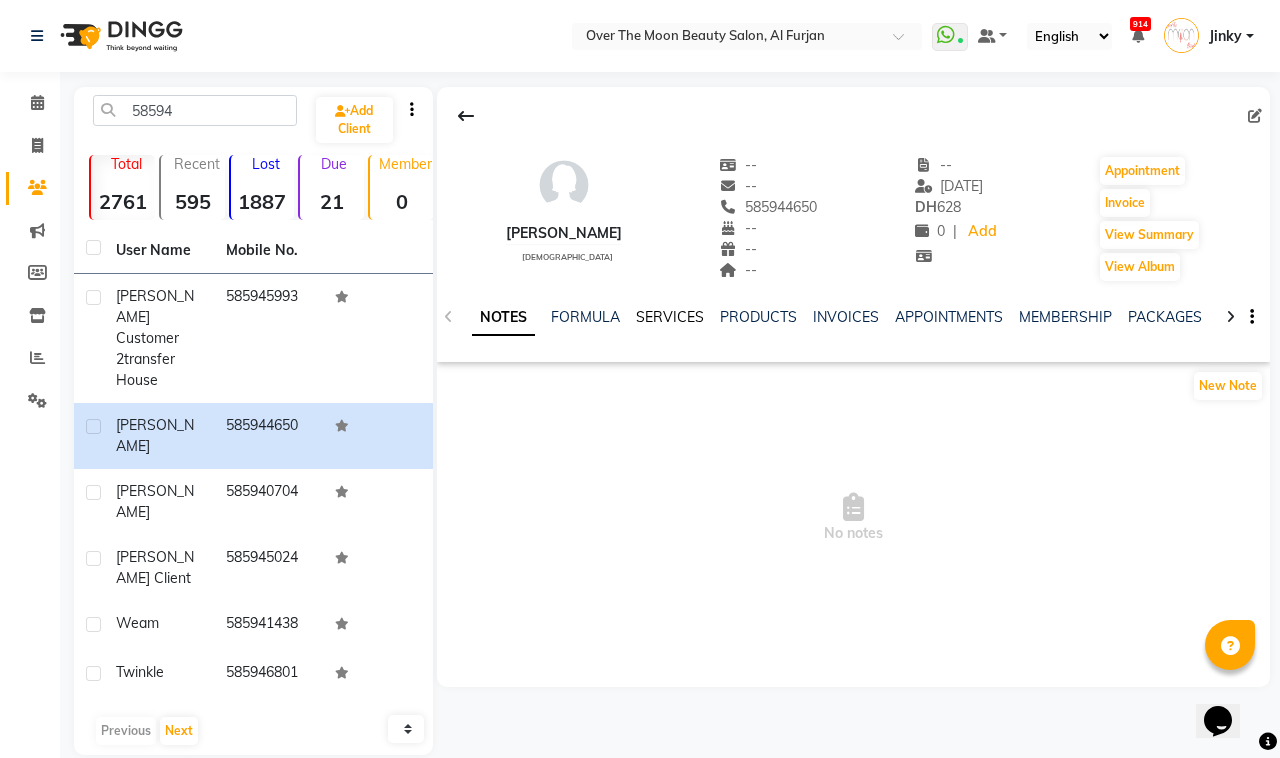 click on "SERVICES" 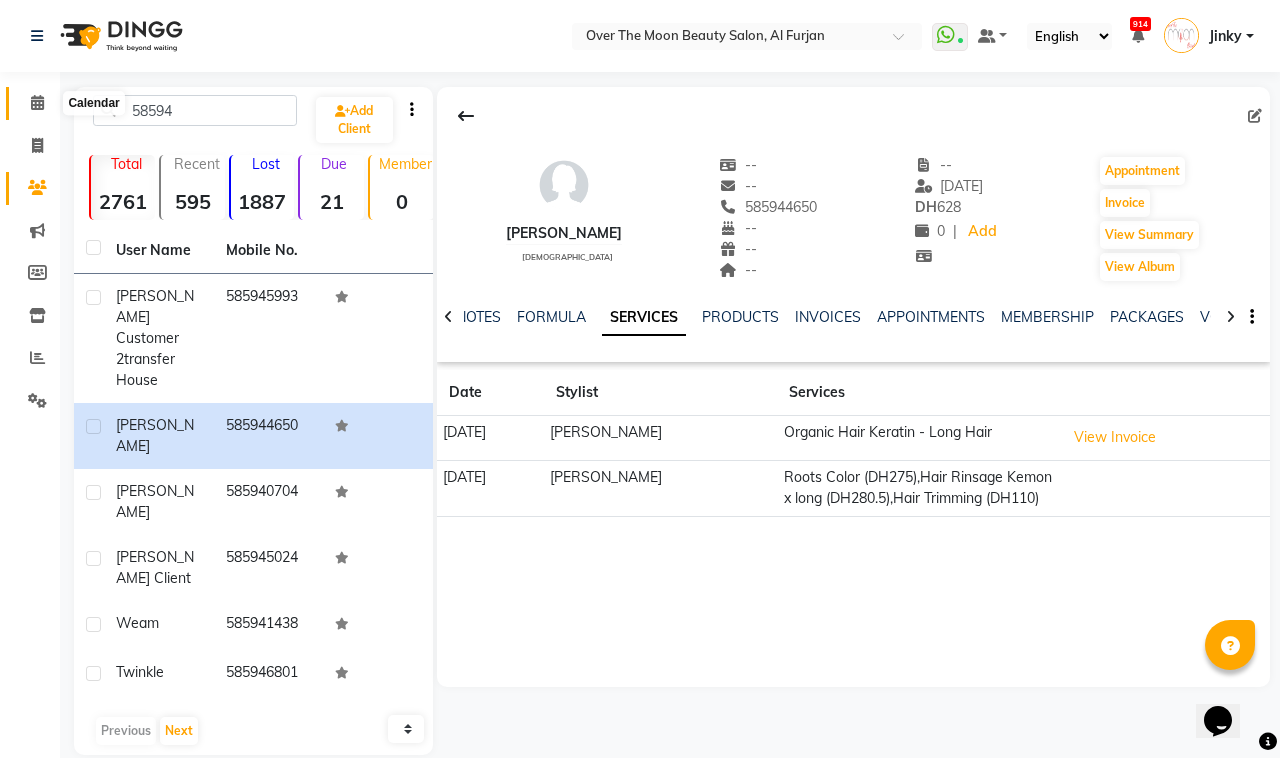 click 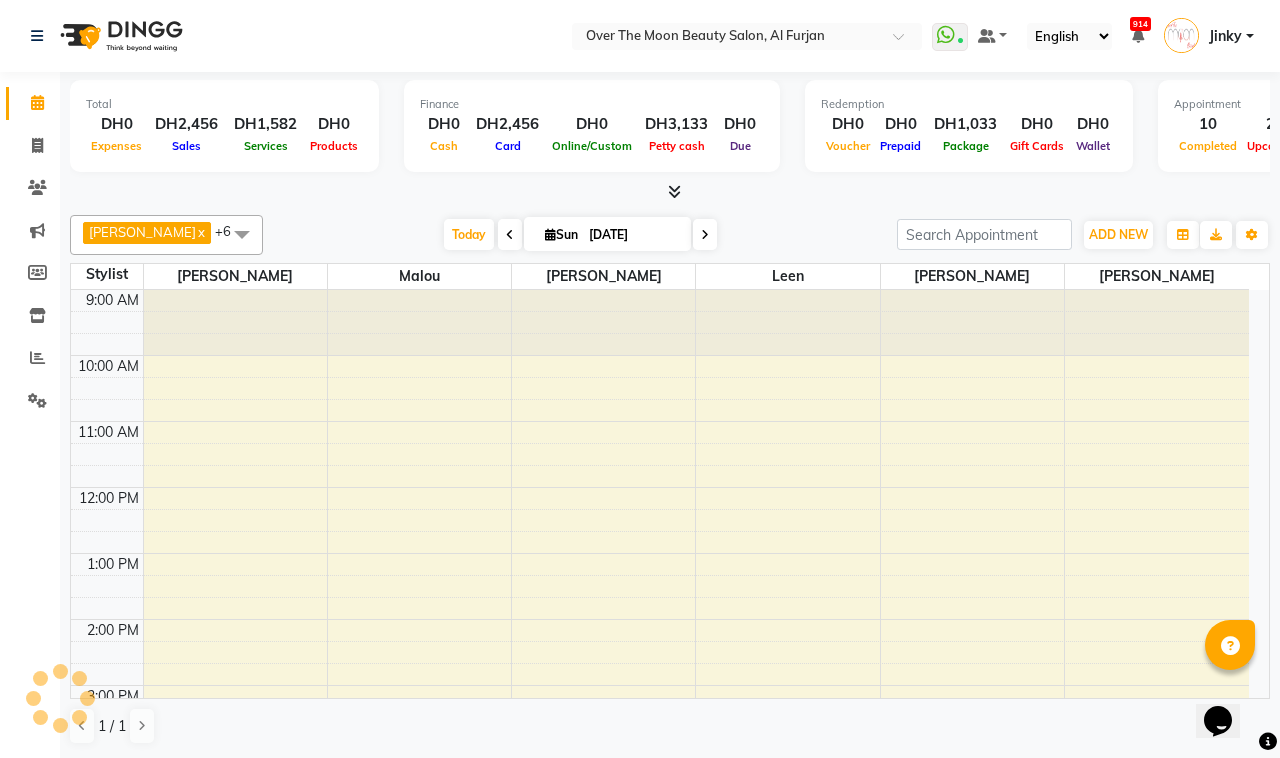 scroll, scrollTop: 0, scrollLeft: 0, axis: both 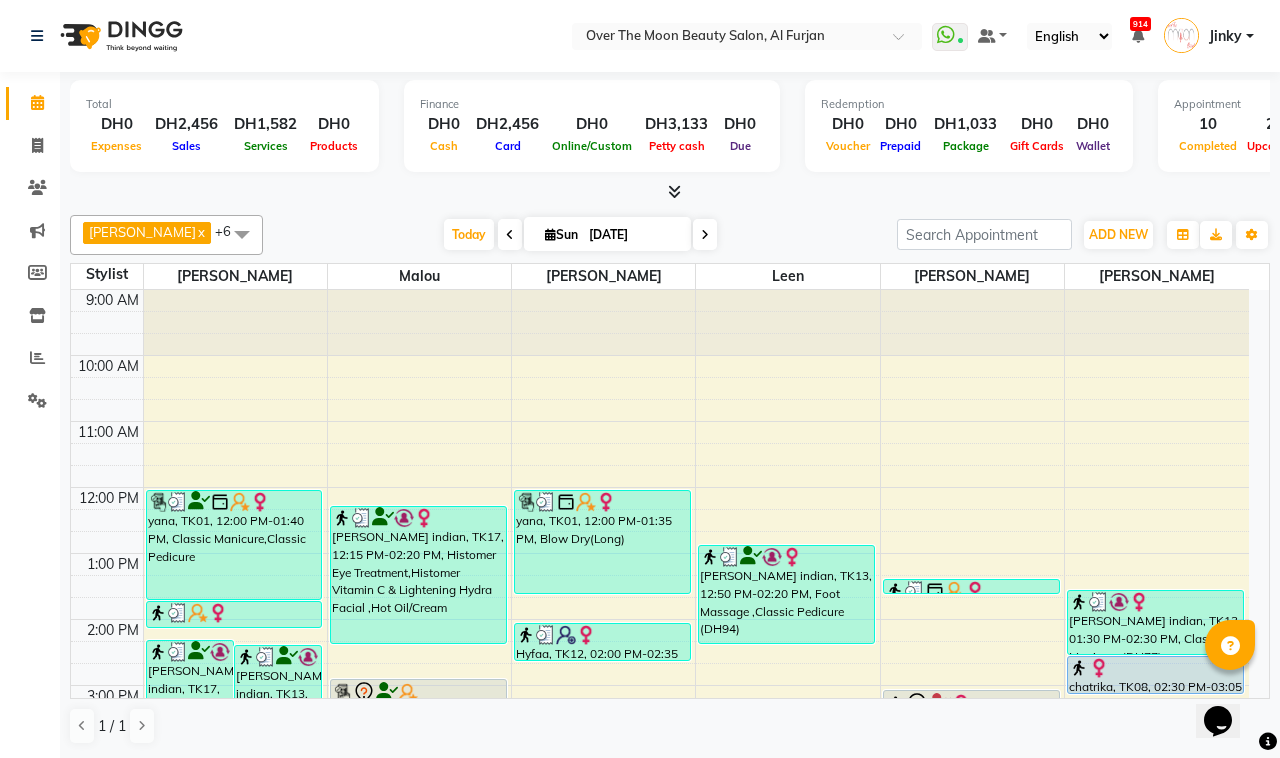 click at bounding box center (705, 235) 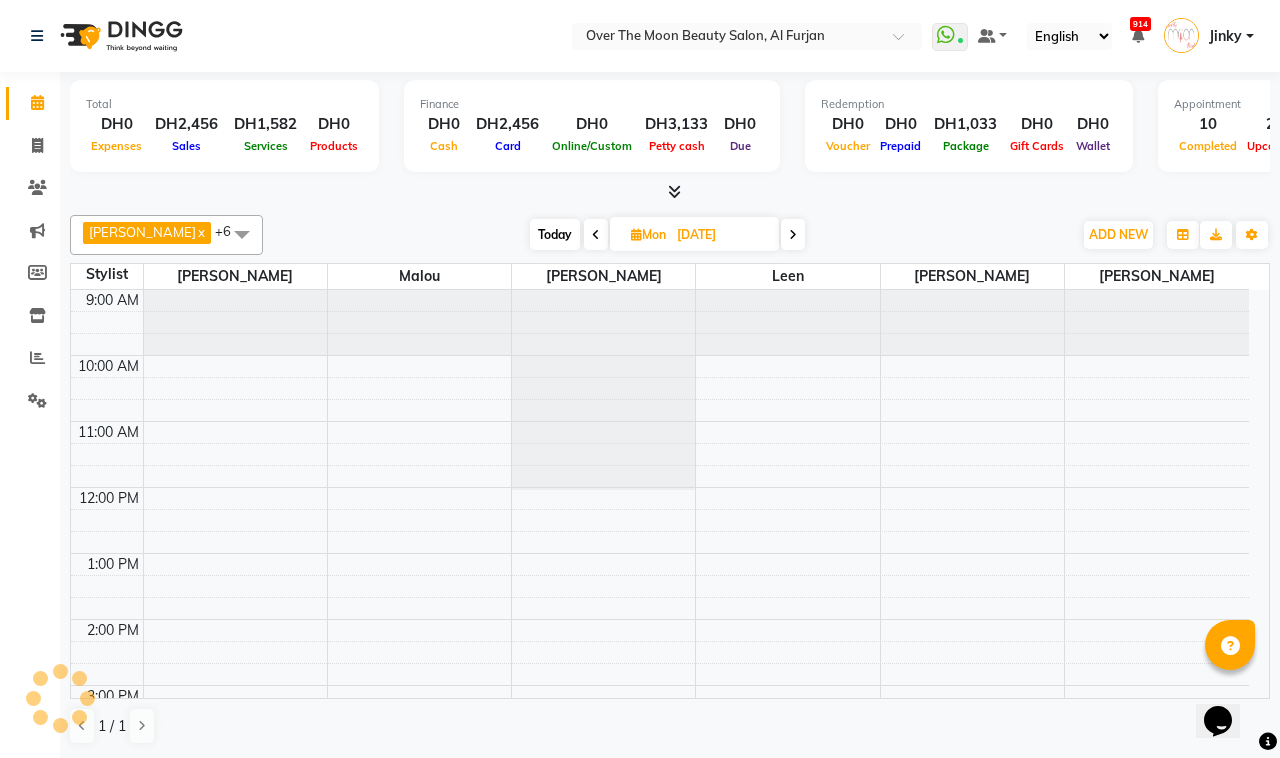 scroll, scrollTop: 467, scrollLeft: 0, axis: vertical 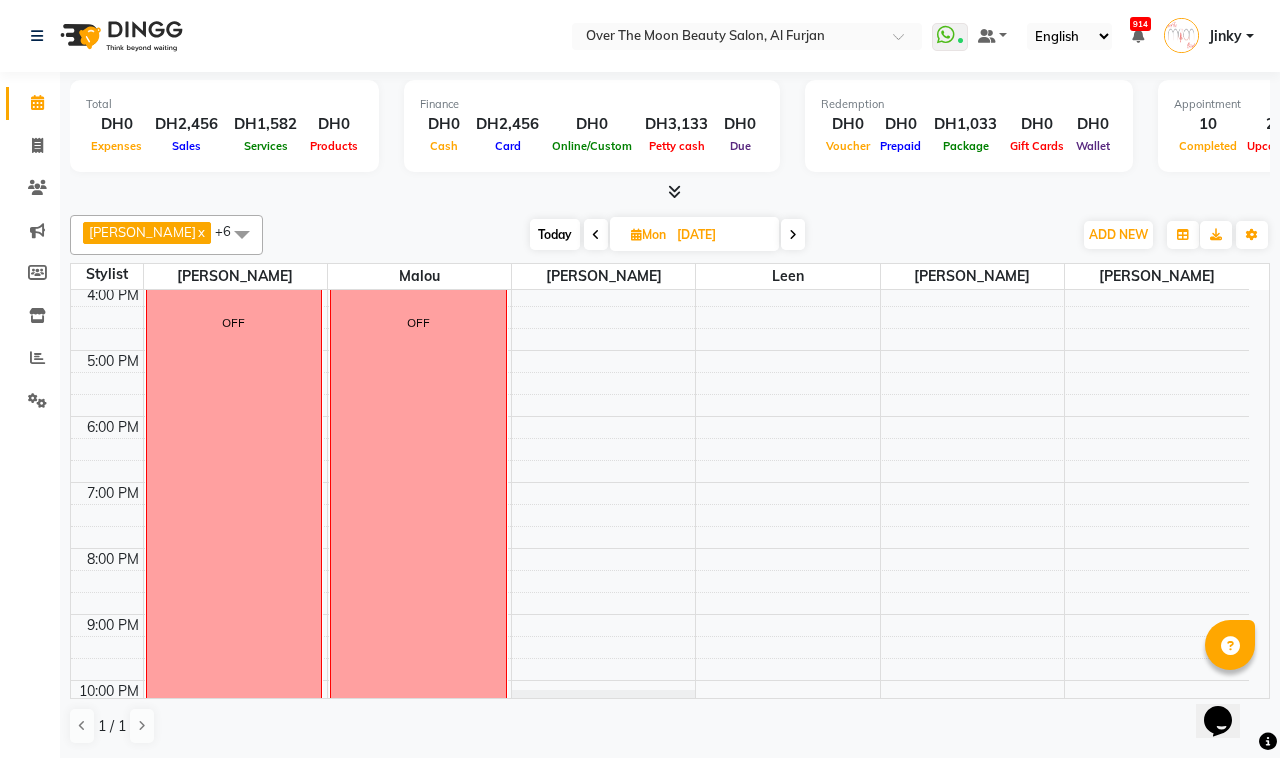 click on "Today" at bounding box center [555, 234] 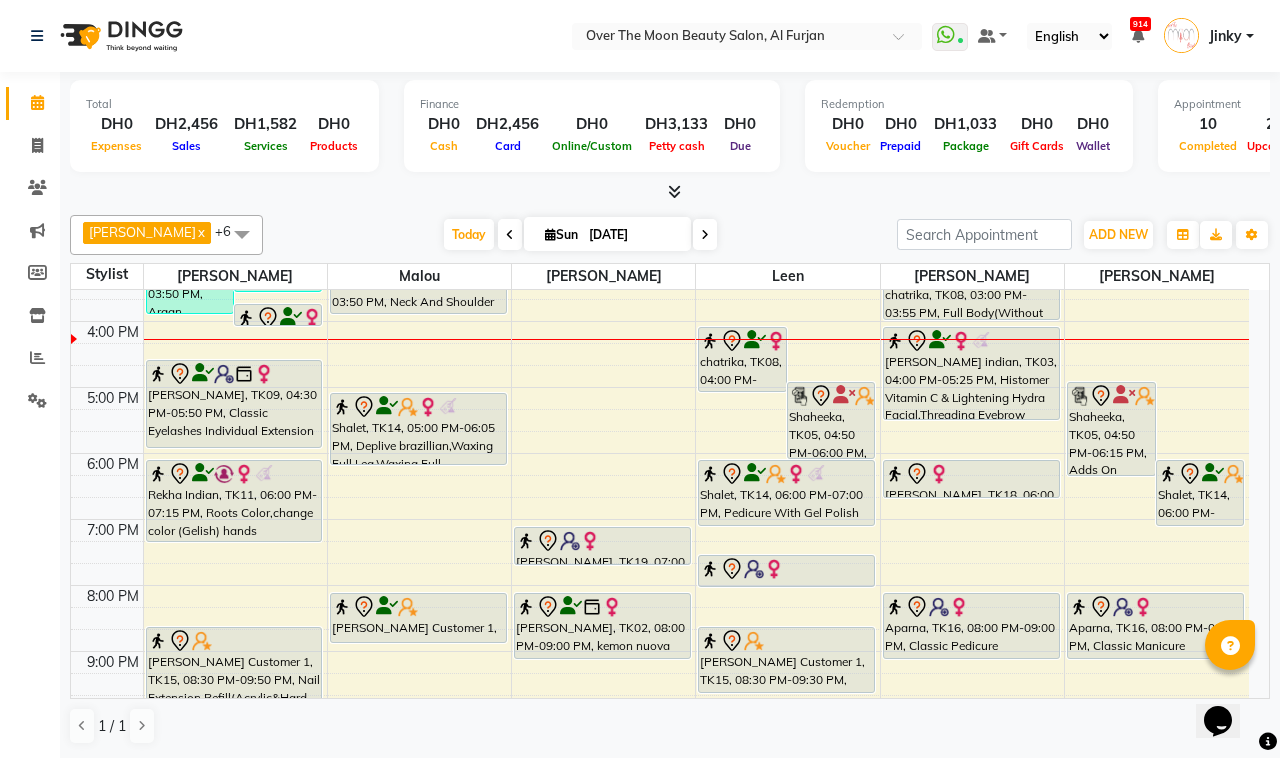 scroll, scrollTop: 176, scrollLeft: 0, axis: vertical 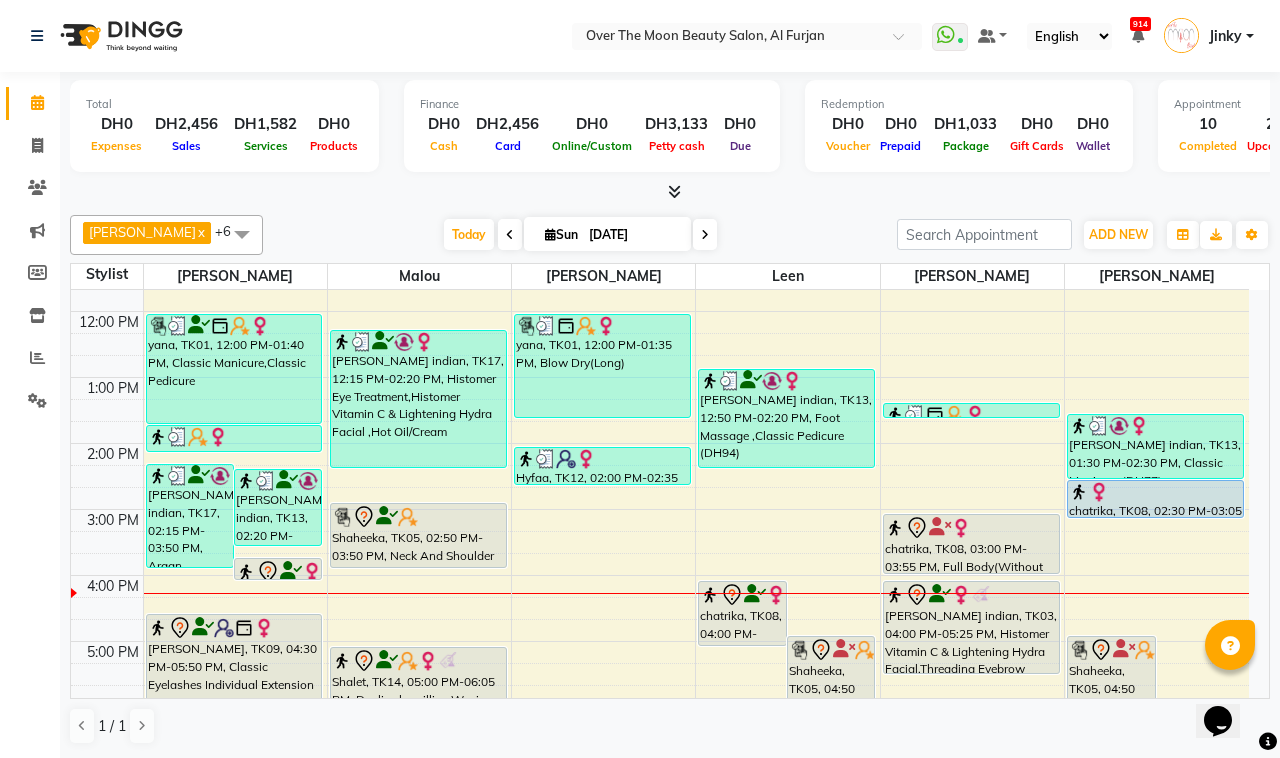 click on "[PERSON_NAME] indian, TK03, 04:00 PM-05:25 PM, Histomer Vitamin C & Lightening Hydra Facial,Threading Eyebrow (DH33),Threading Upper Lip (DH22)" at bounding box center (971, 627) 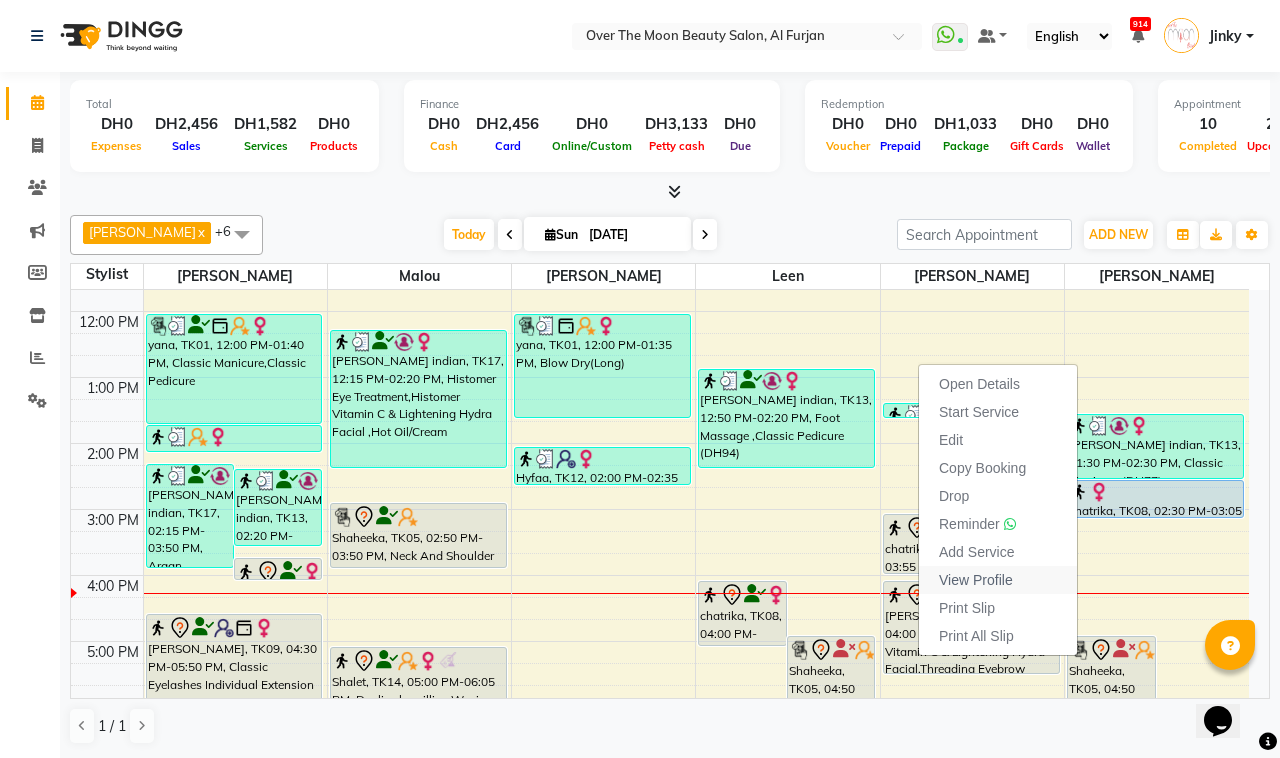 click on "View Profile" at bounding box center [976, 580] 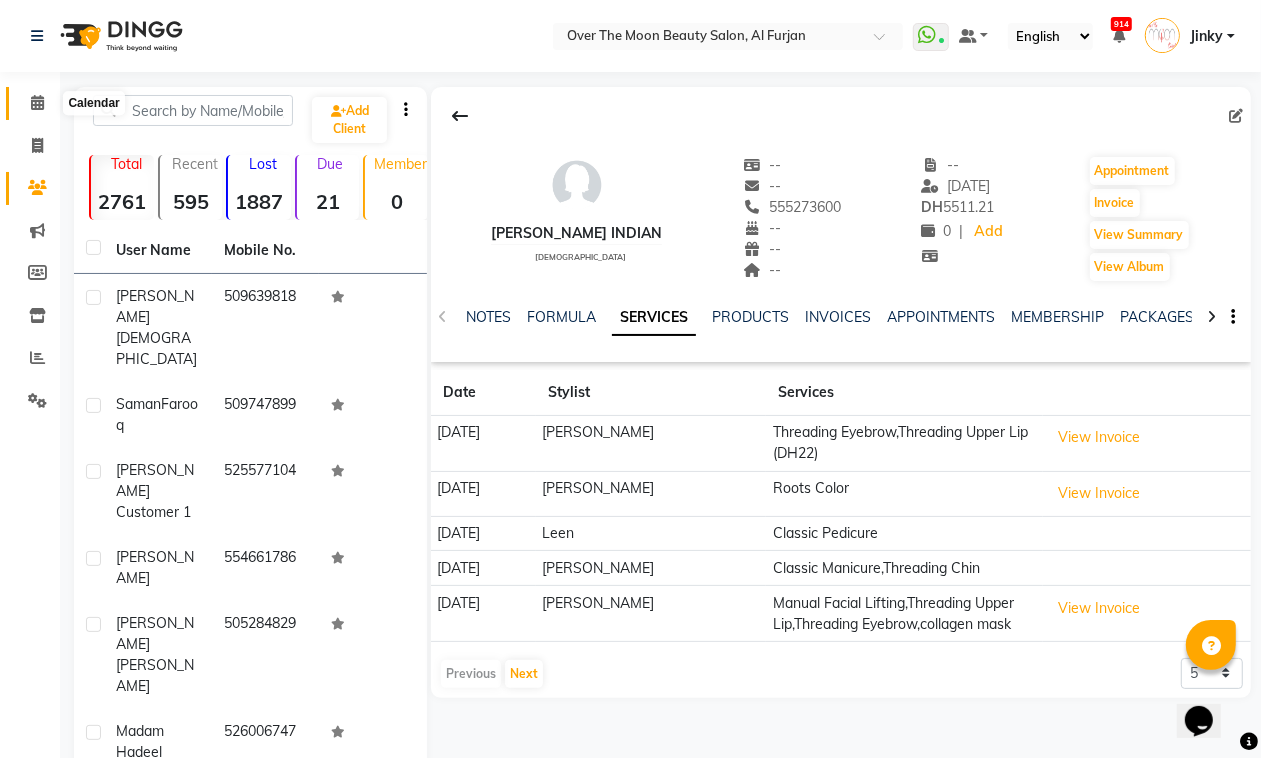 click 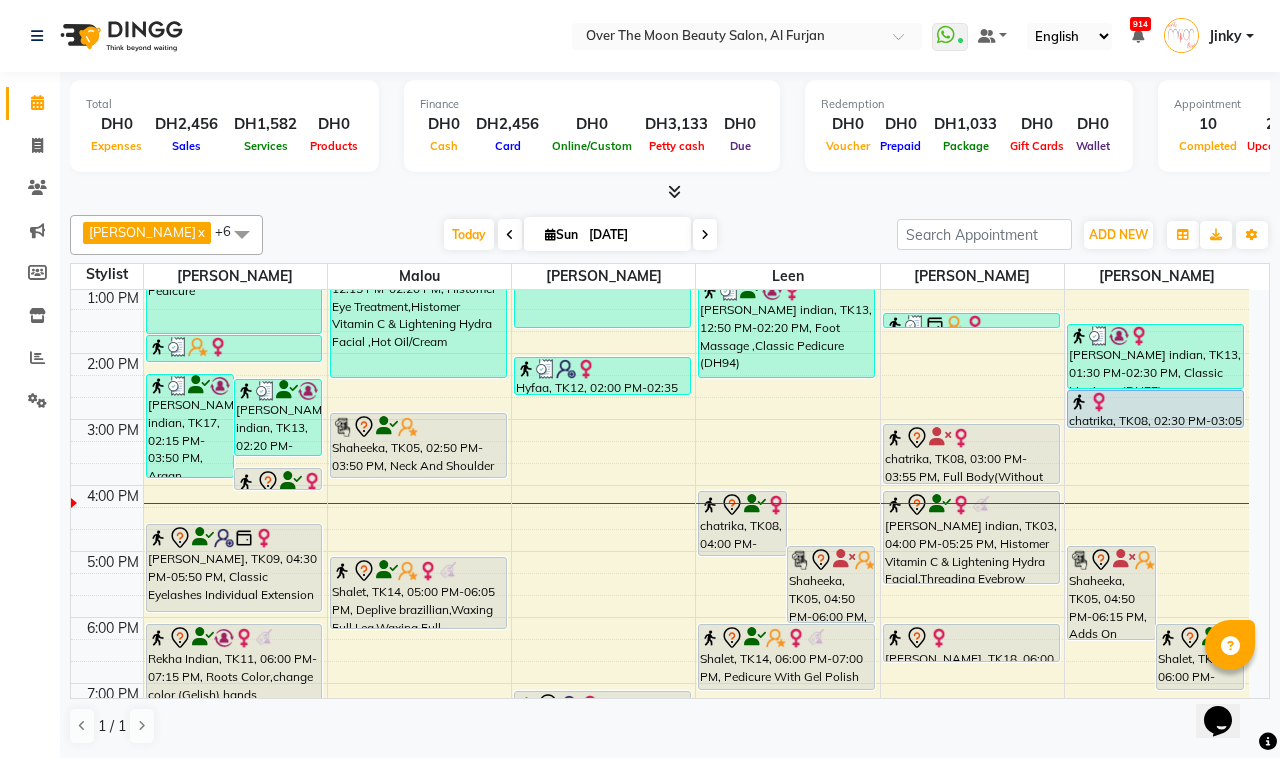 scroll, scrollTop: 416, scrollLeft: 0, axis: vertical 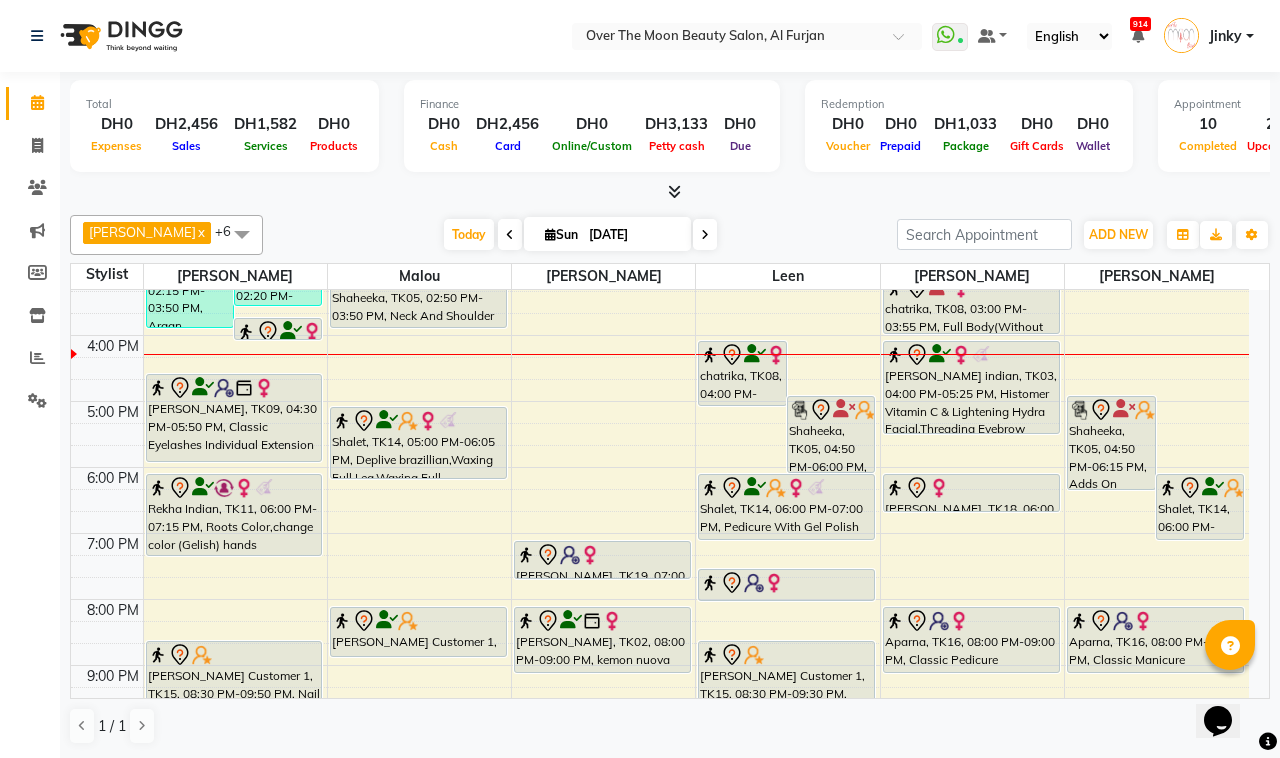 click on "[PERSON_NAME] indian, TK17, 12:15 PM-02:20 PM, Histomer Eye Treatment,Histomer Vitamin C & Lightening Hydra Facial ,Hot Oil/Cream             Shaheeka, TK05, 02:50 PM-03:50 PM, Neck And Shoulder Massage             Shalet, TK14, 05:00 PM-06:05 PM, Deplive brazillian,Waxing Full Leg,Waxing Full Arm,Waxing Underarm             [PERSON_NAME] Customer 1, TK15, 08:00 PM-08:45 PM, HM Brazillian,HM Upperlip             Shalet, TK14, 05:00 PM-06:05 PM, Deplive brazillian,Waxing Full Leg,Waxing Full Arm,Waxing Underarm" at bounding box center (419, 368) 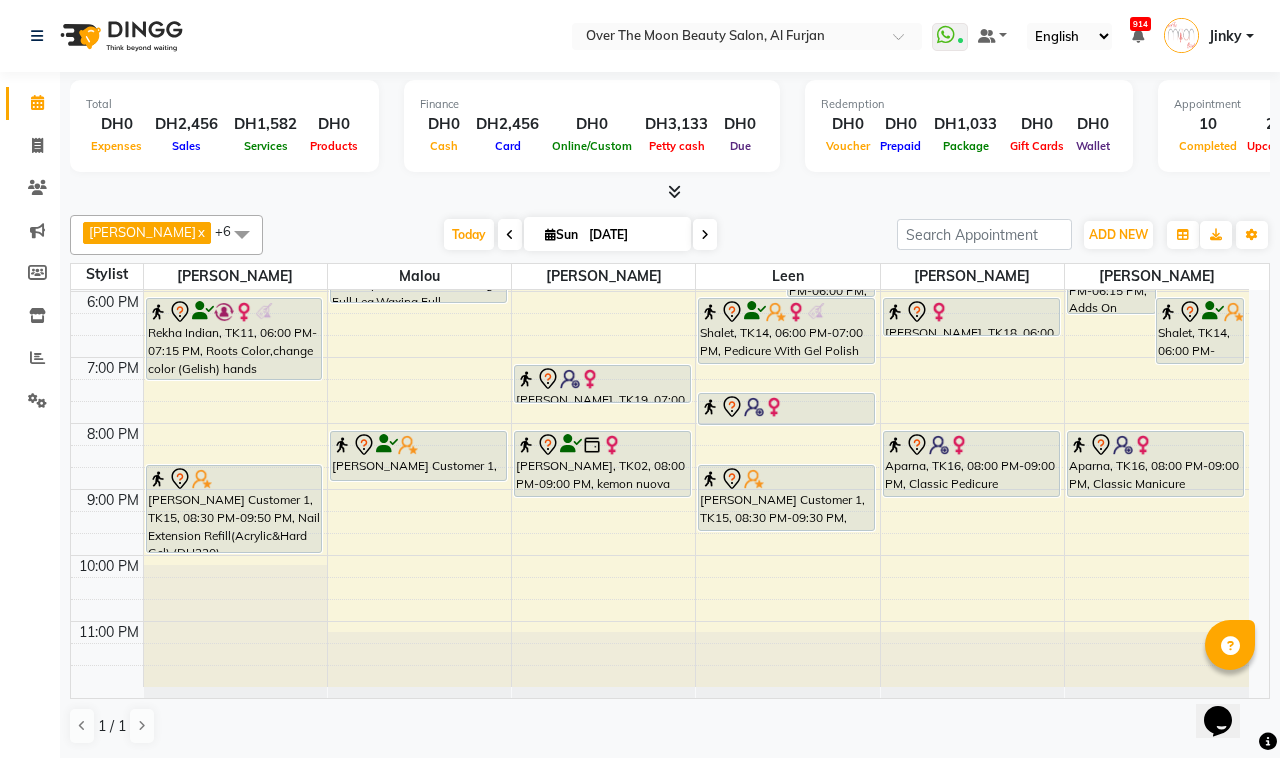 click on "Aparna, TK16, 08:00 PM-09:00 PM, Classic Manicure" at bounding box center [1155, 464] 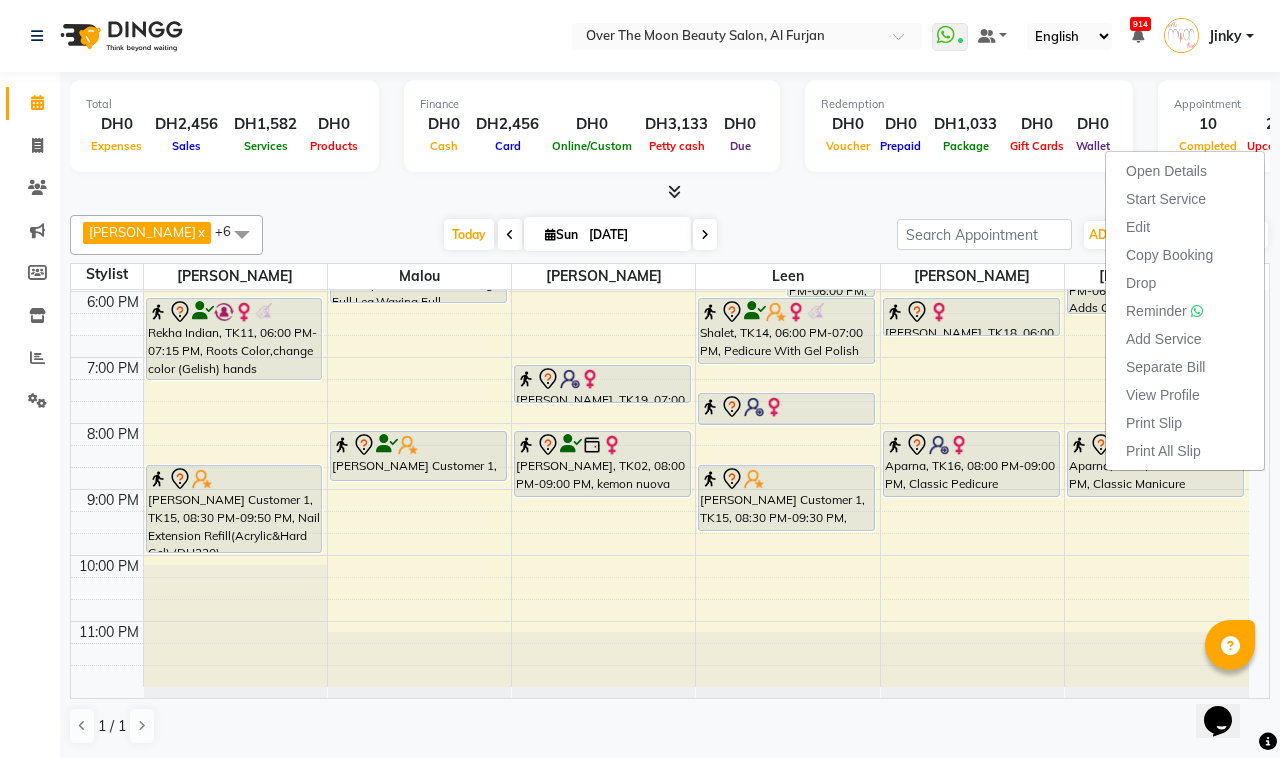 click on "Calendar  Invoice  Clients  Marketing  Members  Inventory  Reports  Settings Completed InProgress Upcoming Dropped Tentative Check-In Confirm Bookings Segments Page Builder" 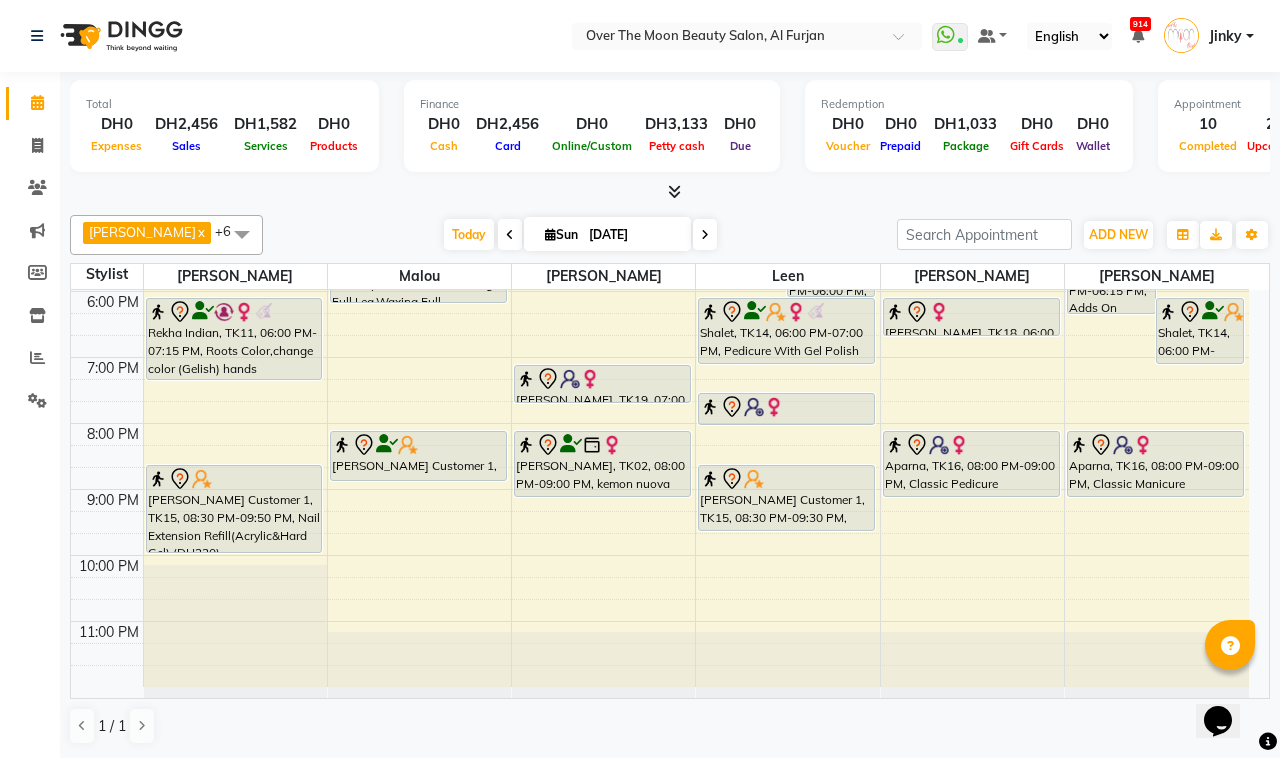 click at bounding box center [705, 235] 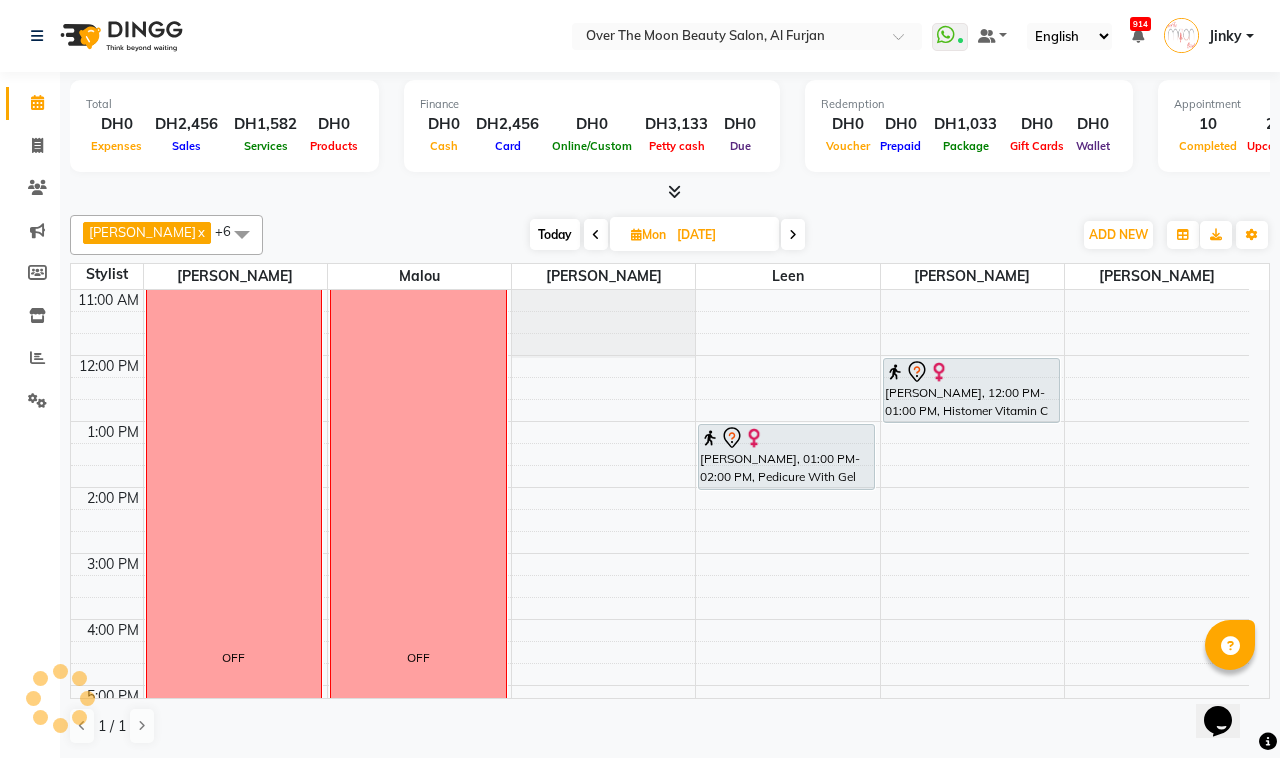 scroll, scrollTop: 51, scrollLeft: 0, axis: vertical 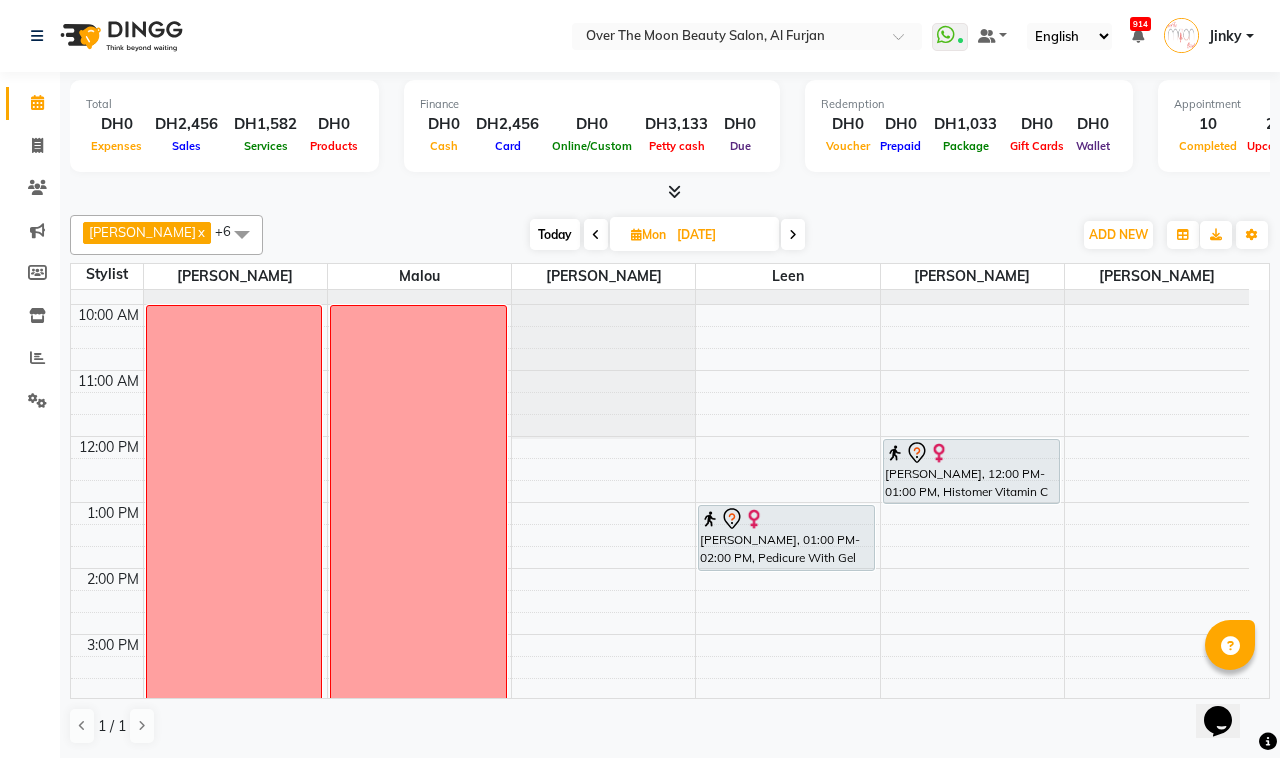 click on "9:00 AM 10:00 AM 11:00 AM 12:00 PM 1:00 PM 2:00 PM 3:00 PM 4:00 PM 5:00 PM 6:00 PM 7:00 PM 8:00 PM 9:00 PM 10:00 PM 11:00 PM  OFF   OFF              [PERSON_NAME], 01:00 PM-02:00 PM, Pedicure With Gel Polish             [PERSON_NAME], 12:00 PM-01:00 PM, Histomer Vitamin C & Lightening Hydra Facial" at bounding box center [660, 733] 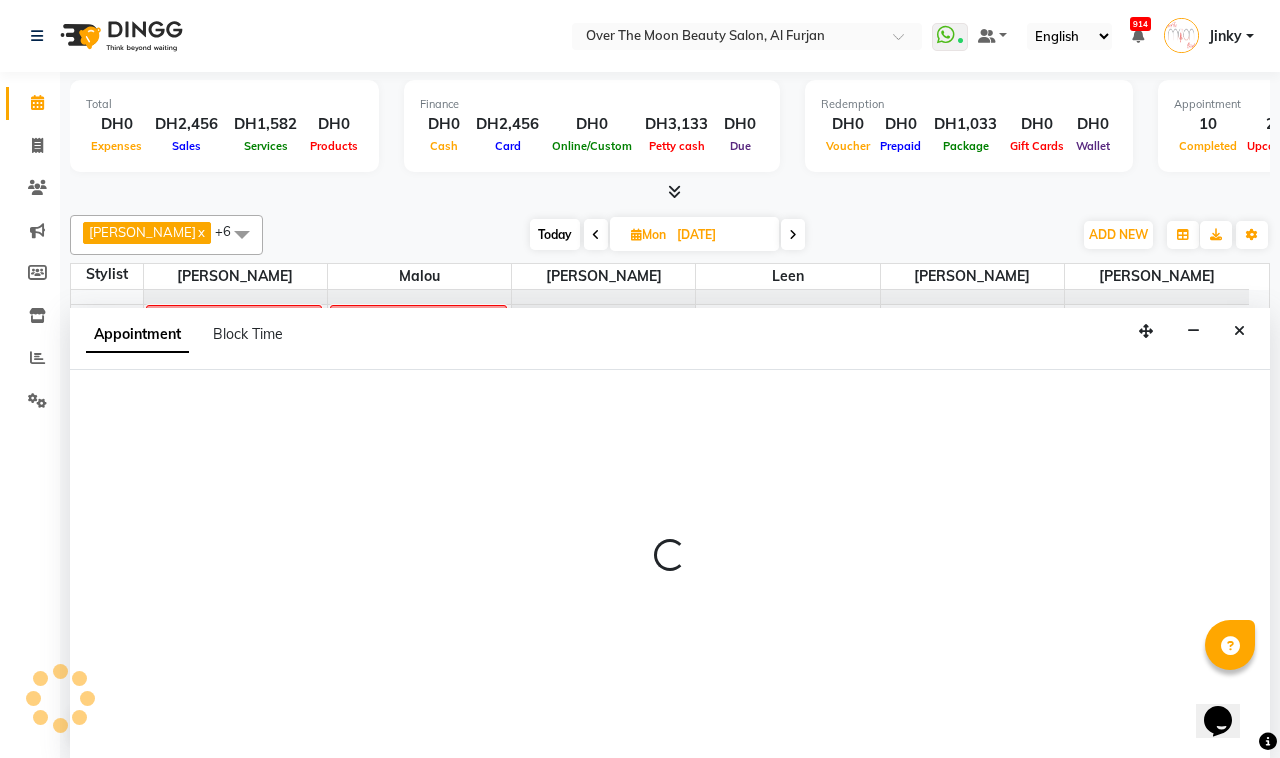 select on "64796" 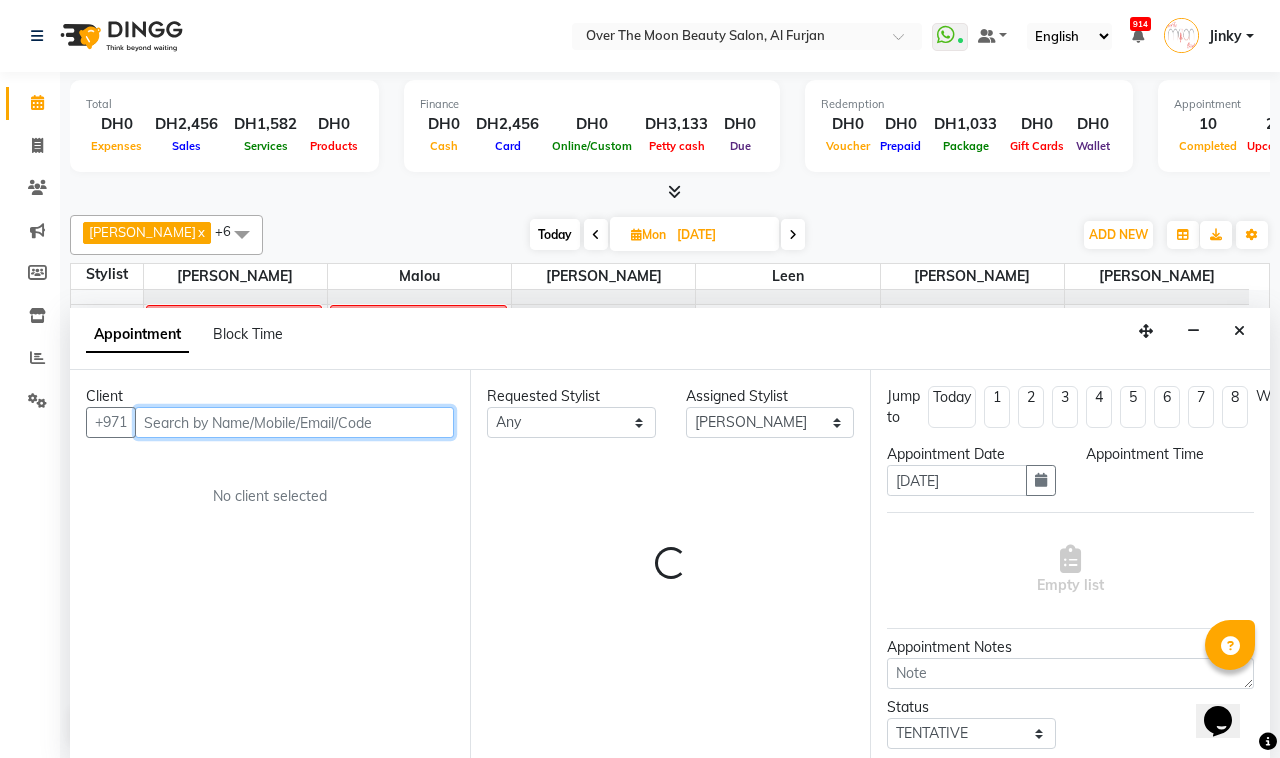 select on "840" 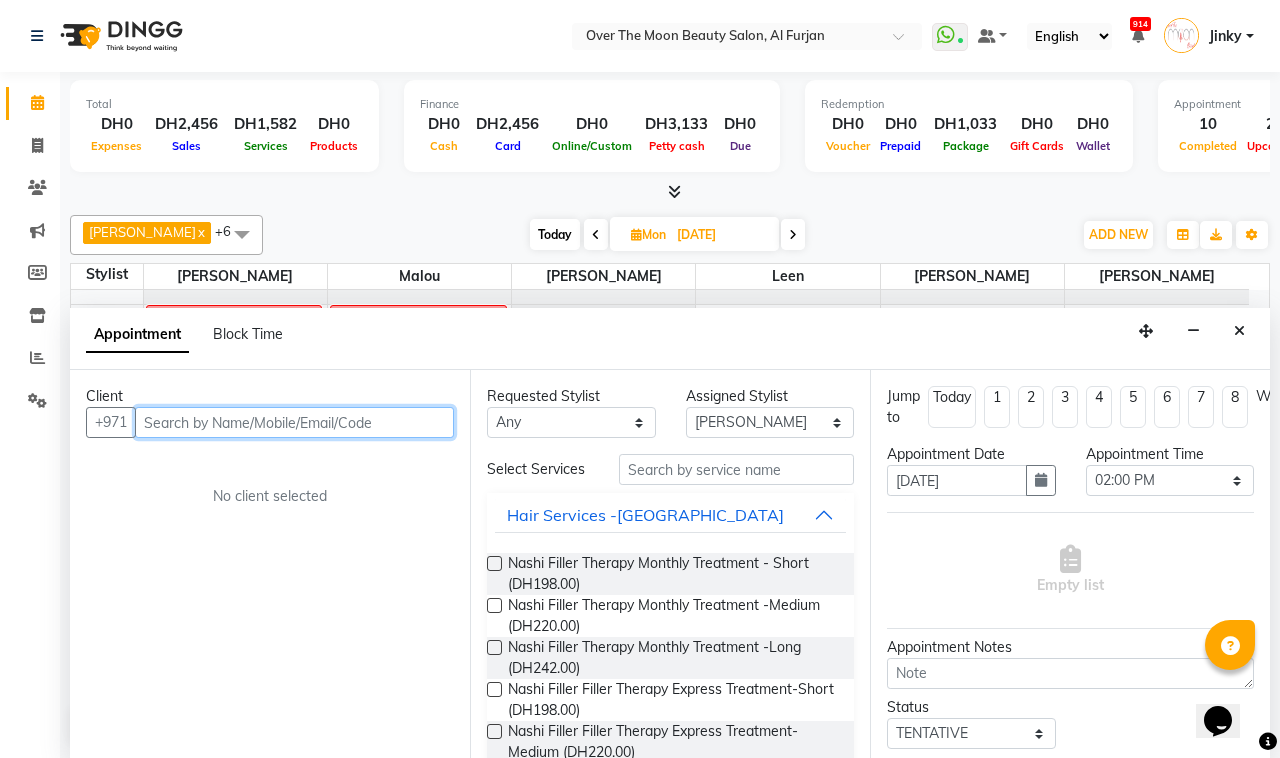 click at bounding box center (294, 422) 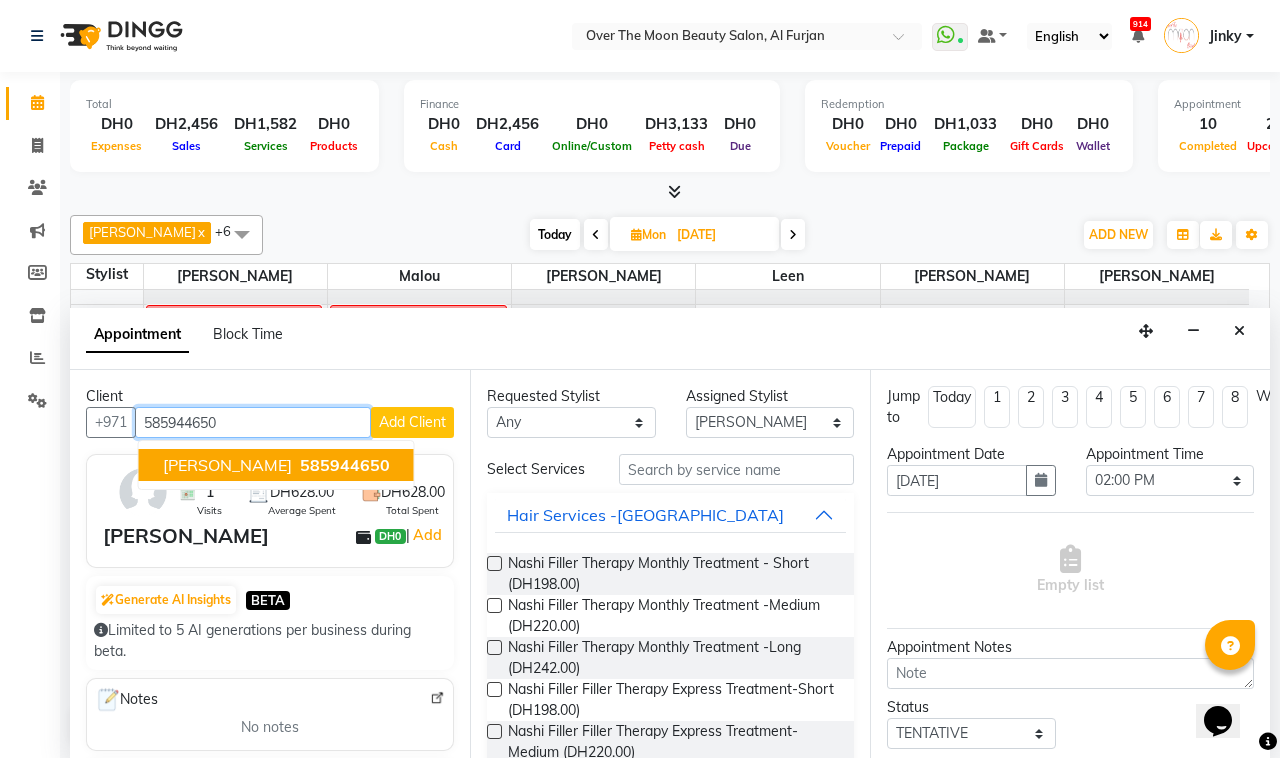 click on "585944650" at bounding box center (345, 465) 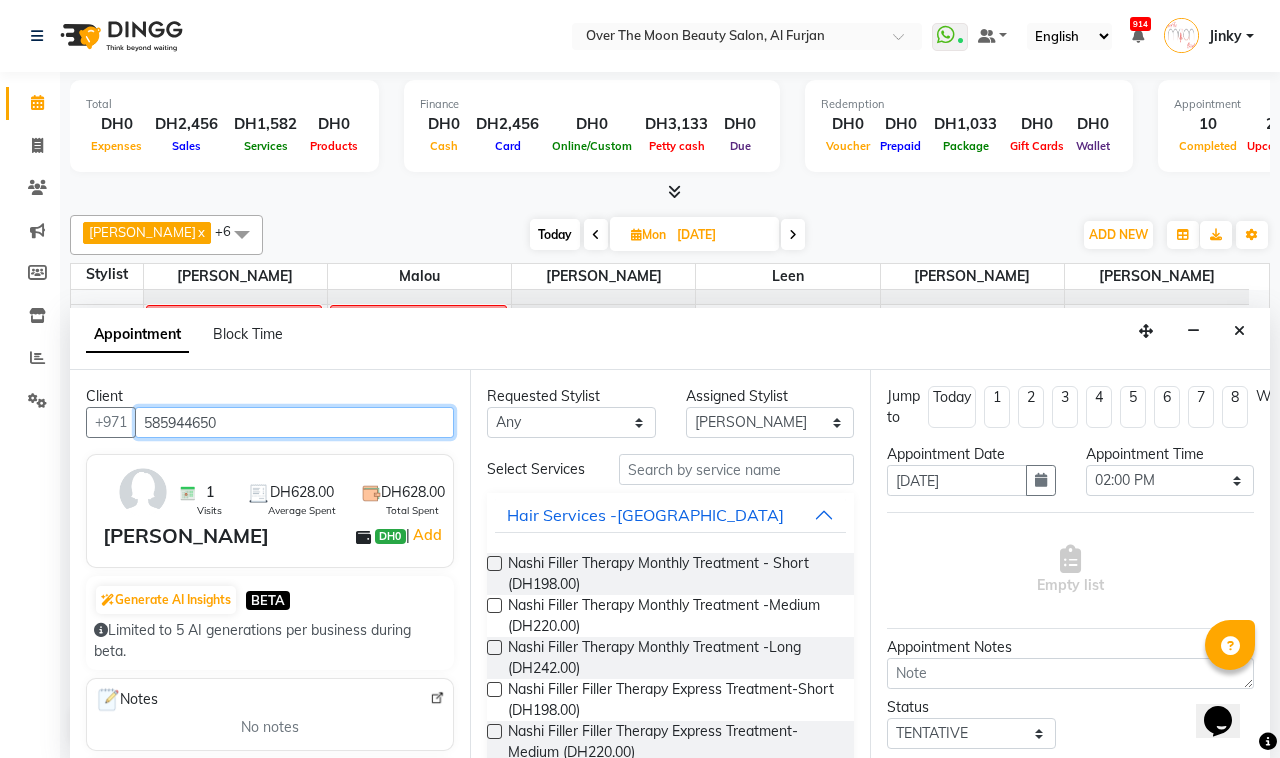 type on "585944650" 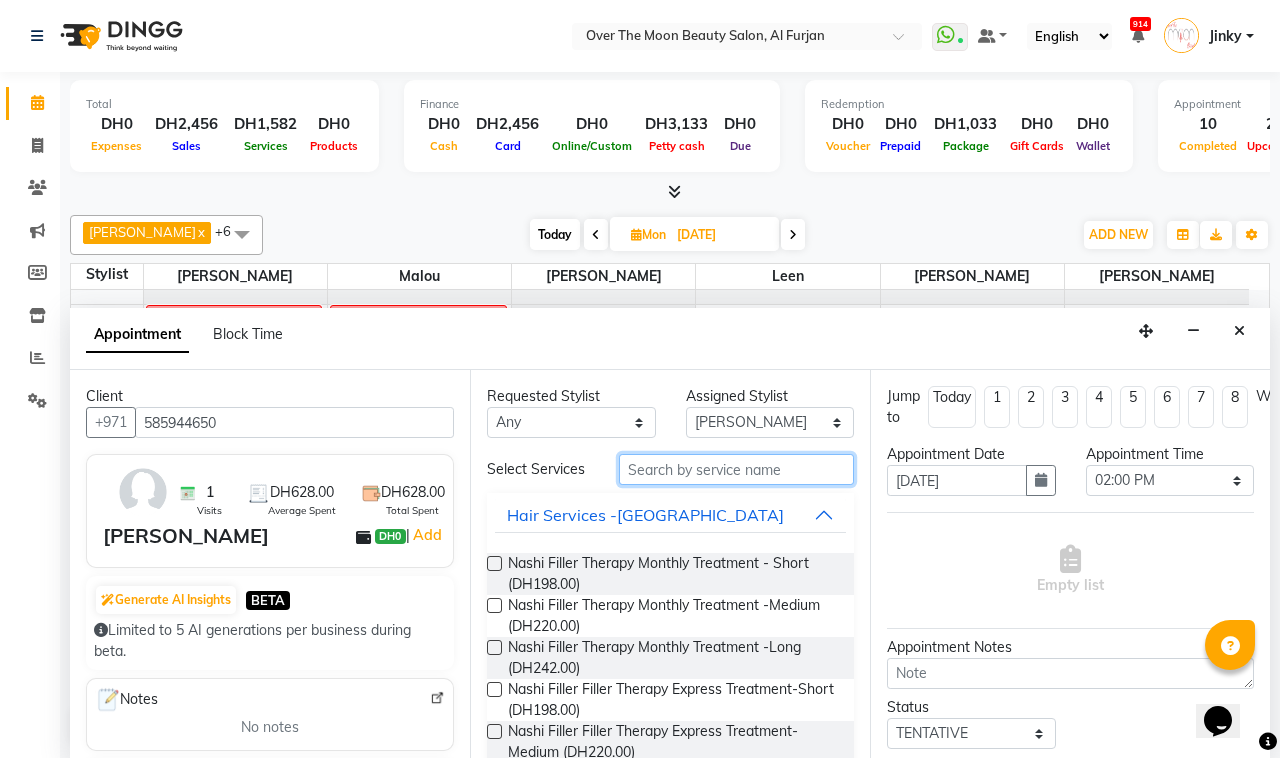 click at bounding box center [736, 469] 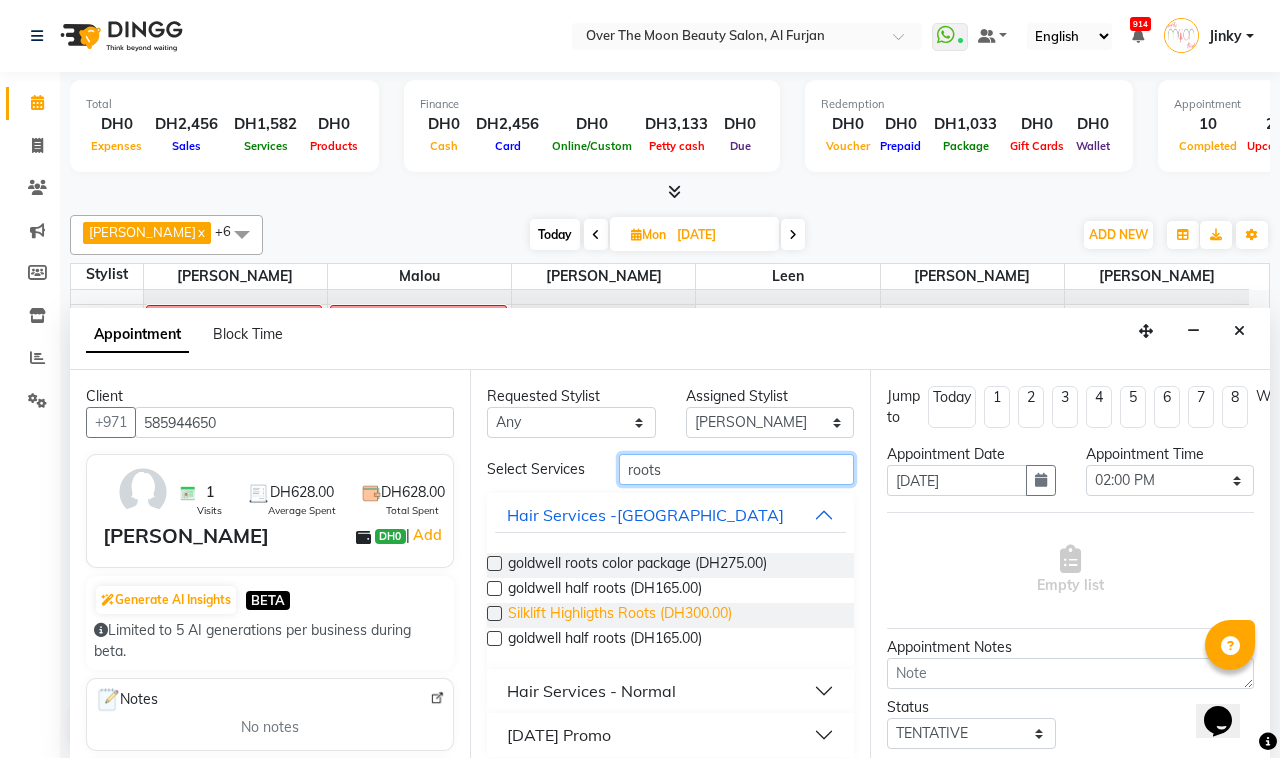 scroll, scrollTop: 26, scrollLeft: 0, axis: vertical 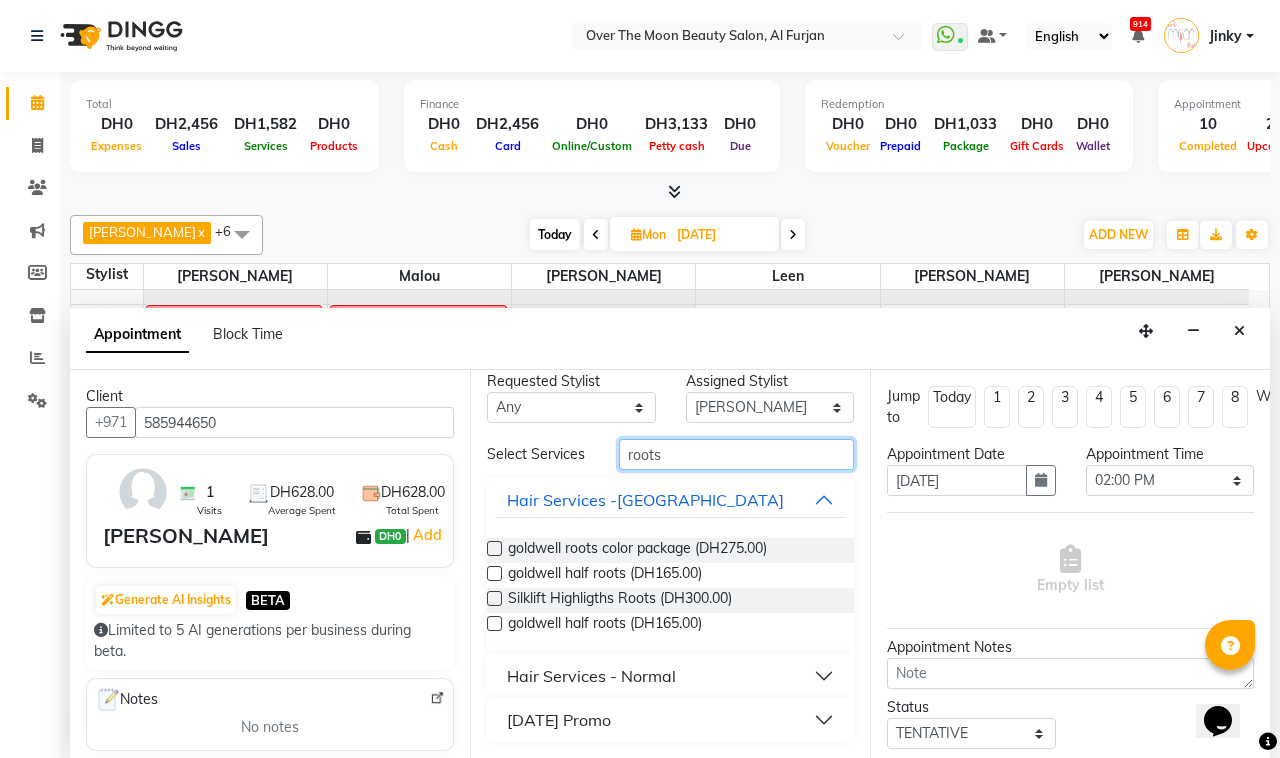type on "roots" 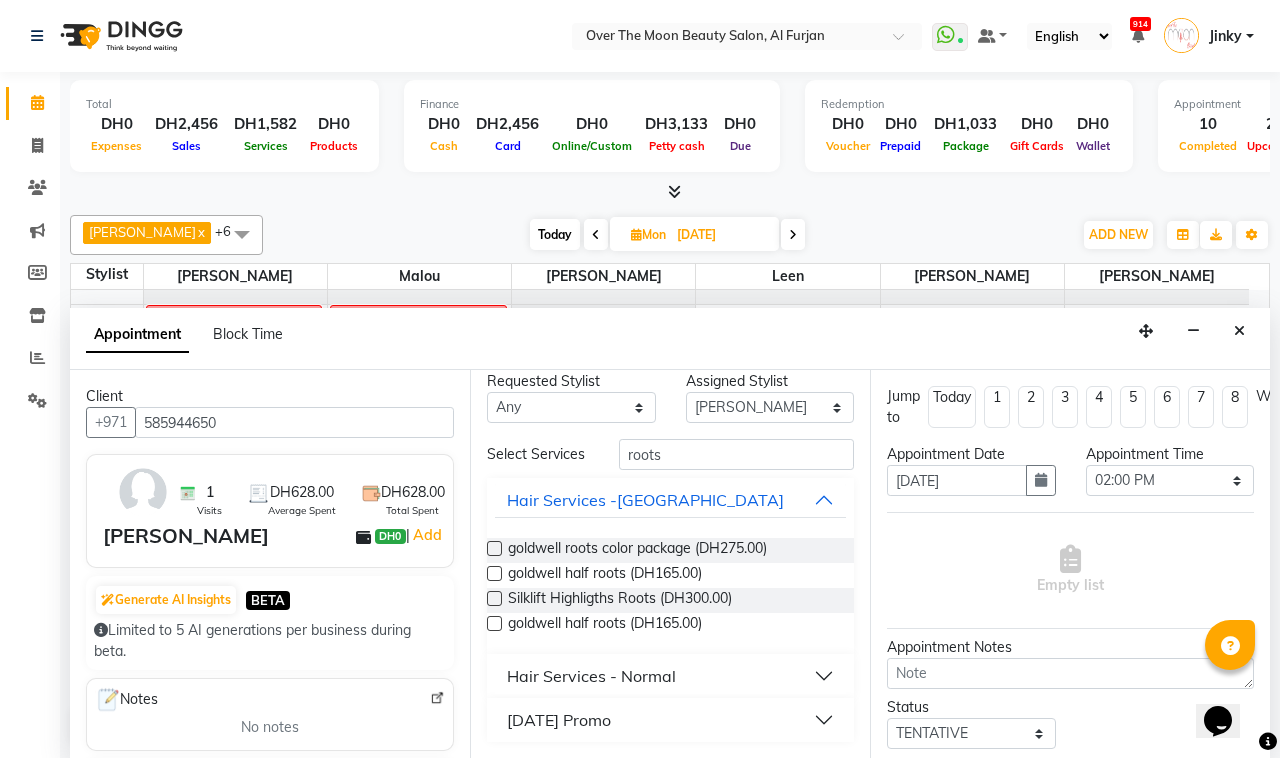 click on "Hair Services - Normal" at bounding box center (591, 676) 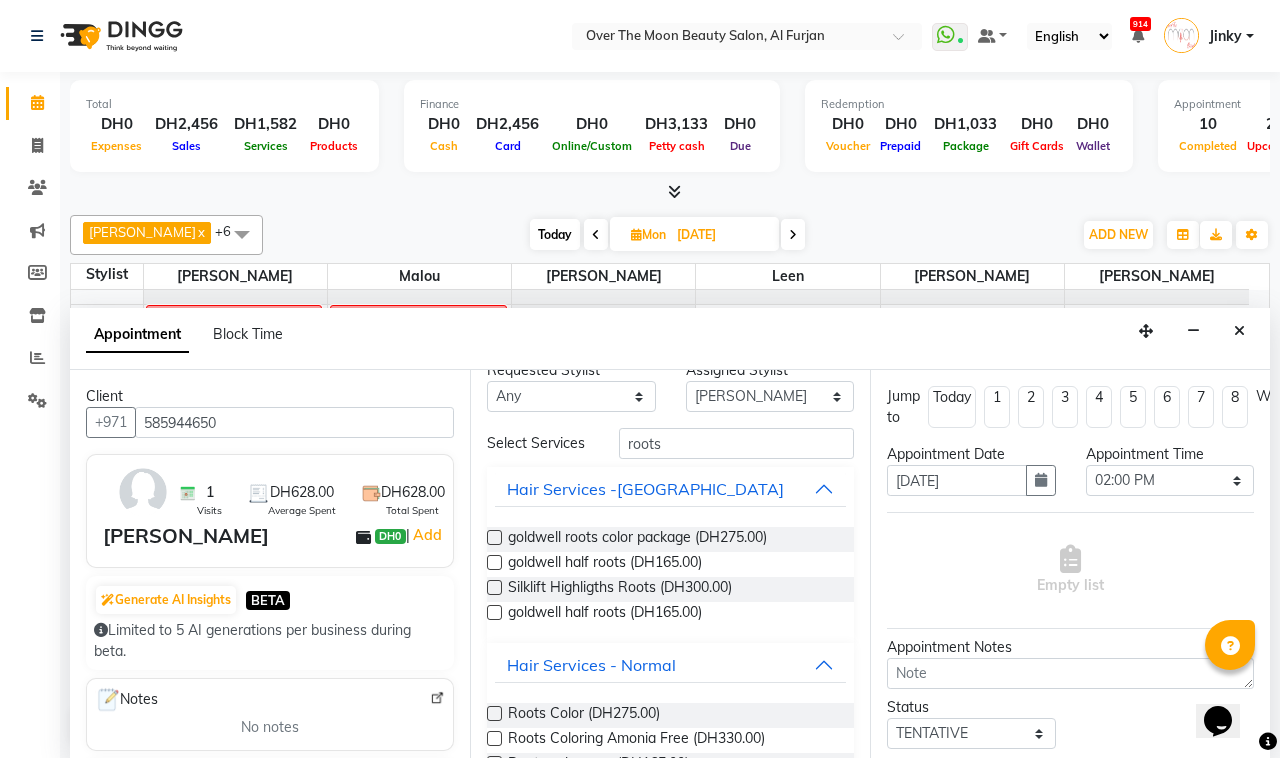 click at bounding box center (494, 713) 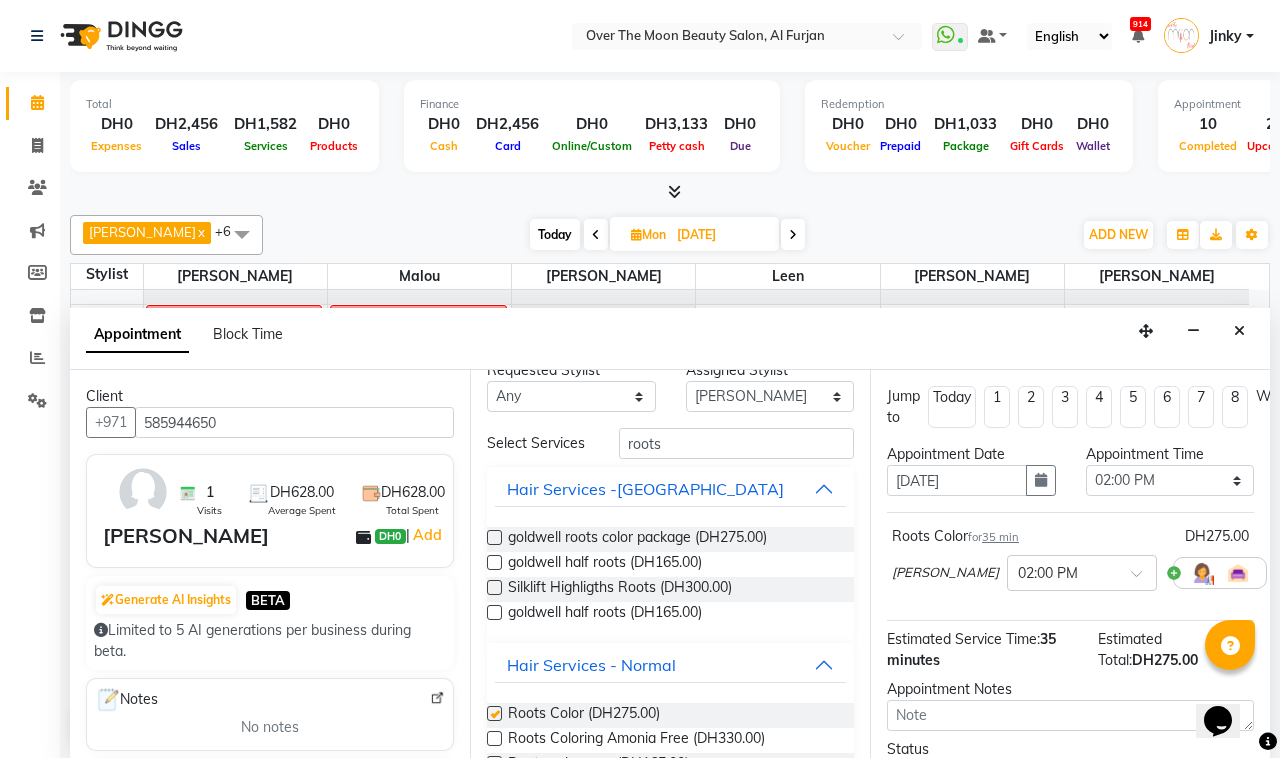 checkbox on "false" 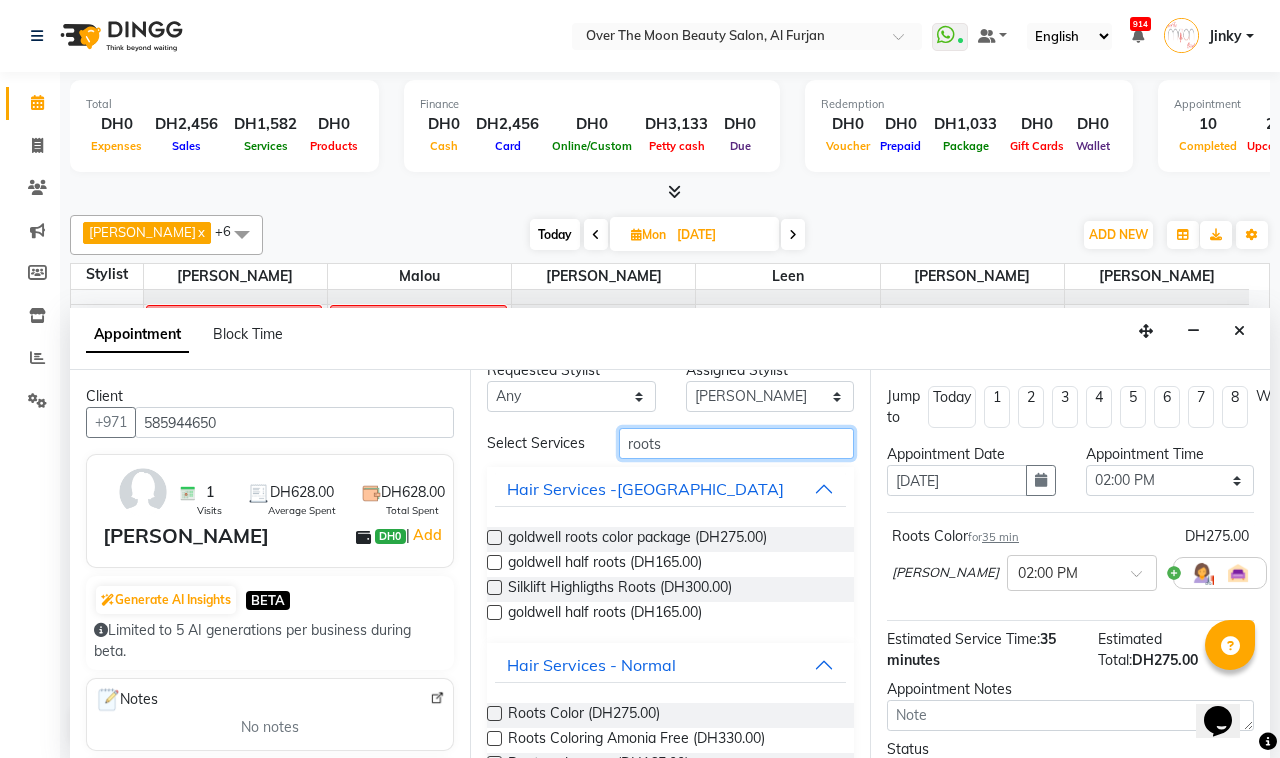 drag, startPoint x: 690, startPoint y: 457, endPoint x: 481, endPoint y: 440, distance: 209.69025 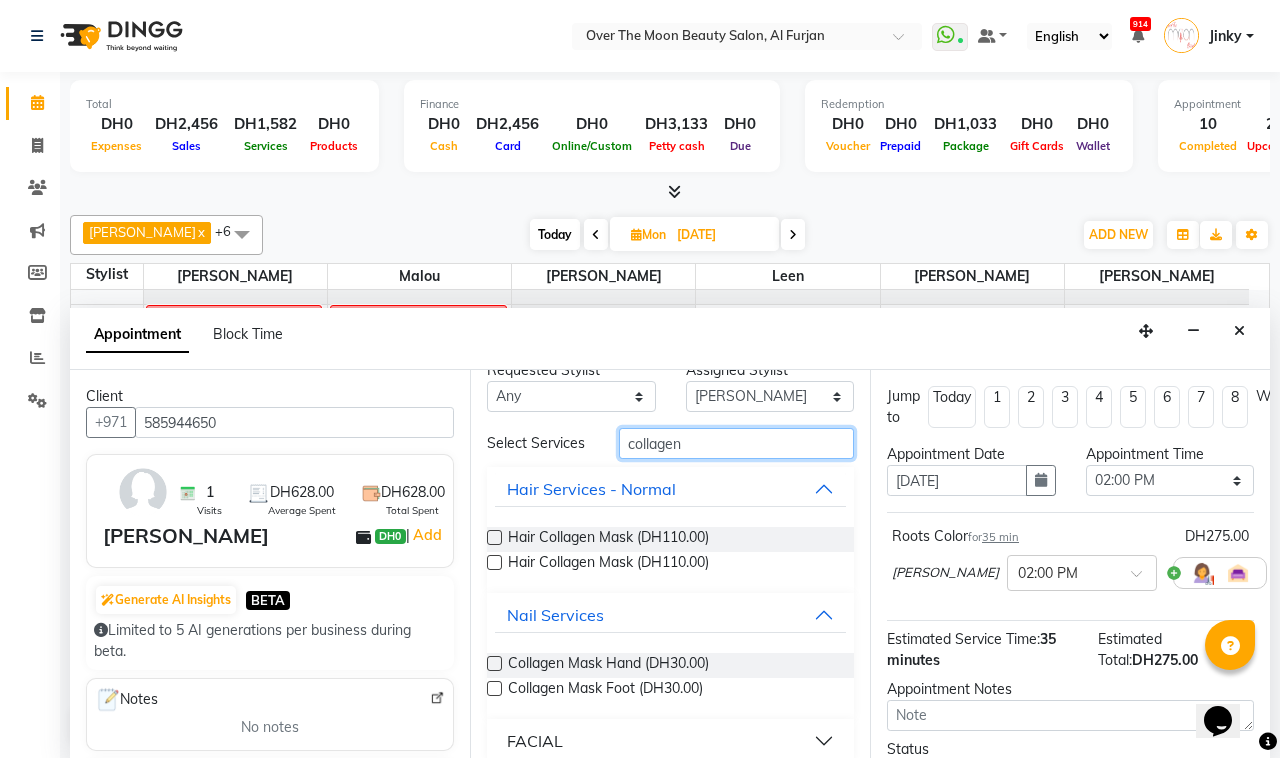 type on "collagen" 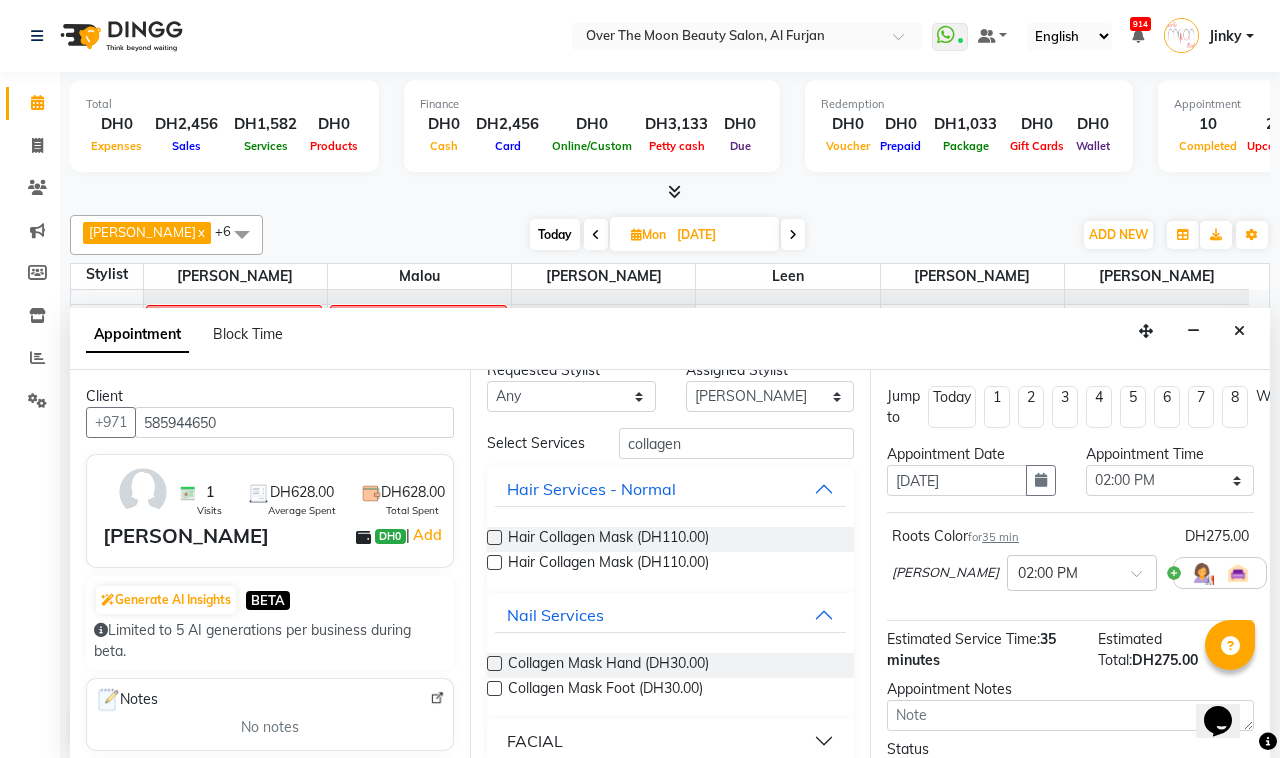 click at bounding box center (494, 537) 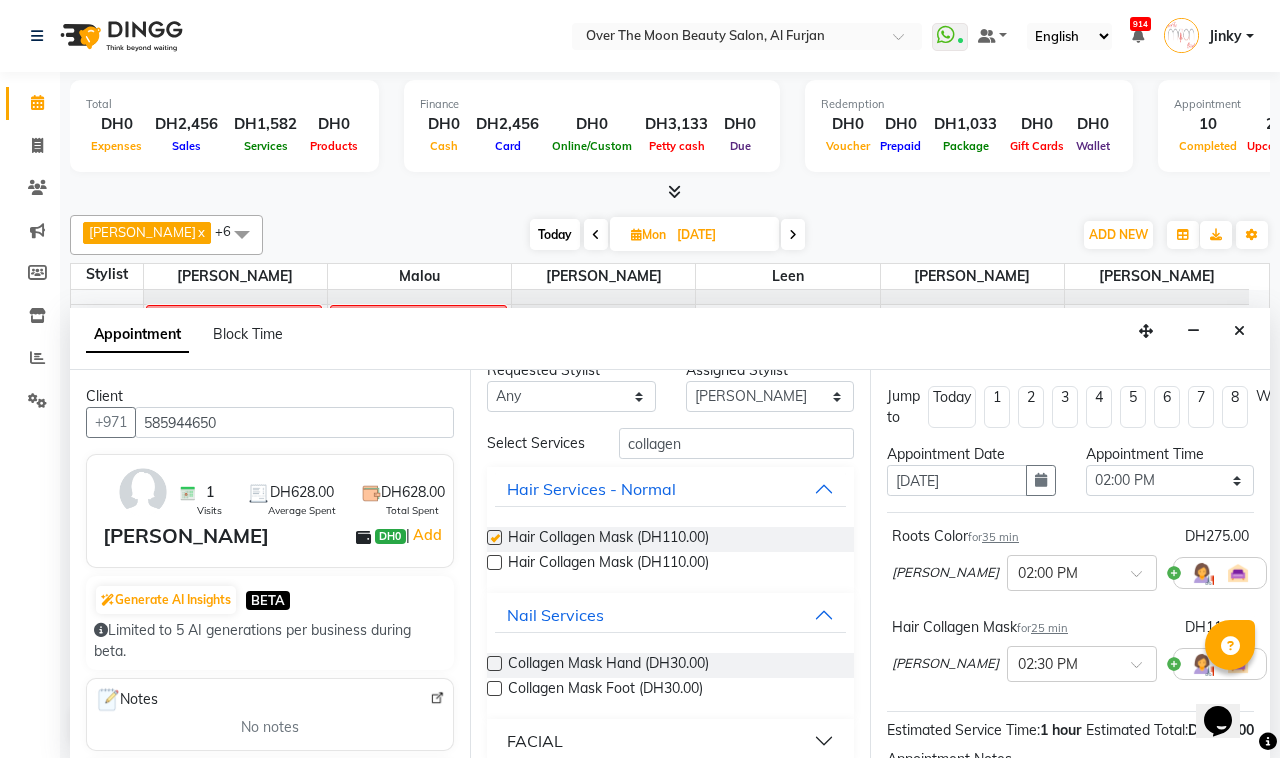 checkbox on "false" 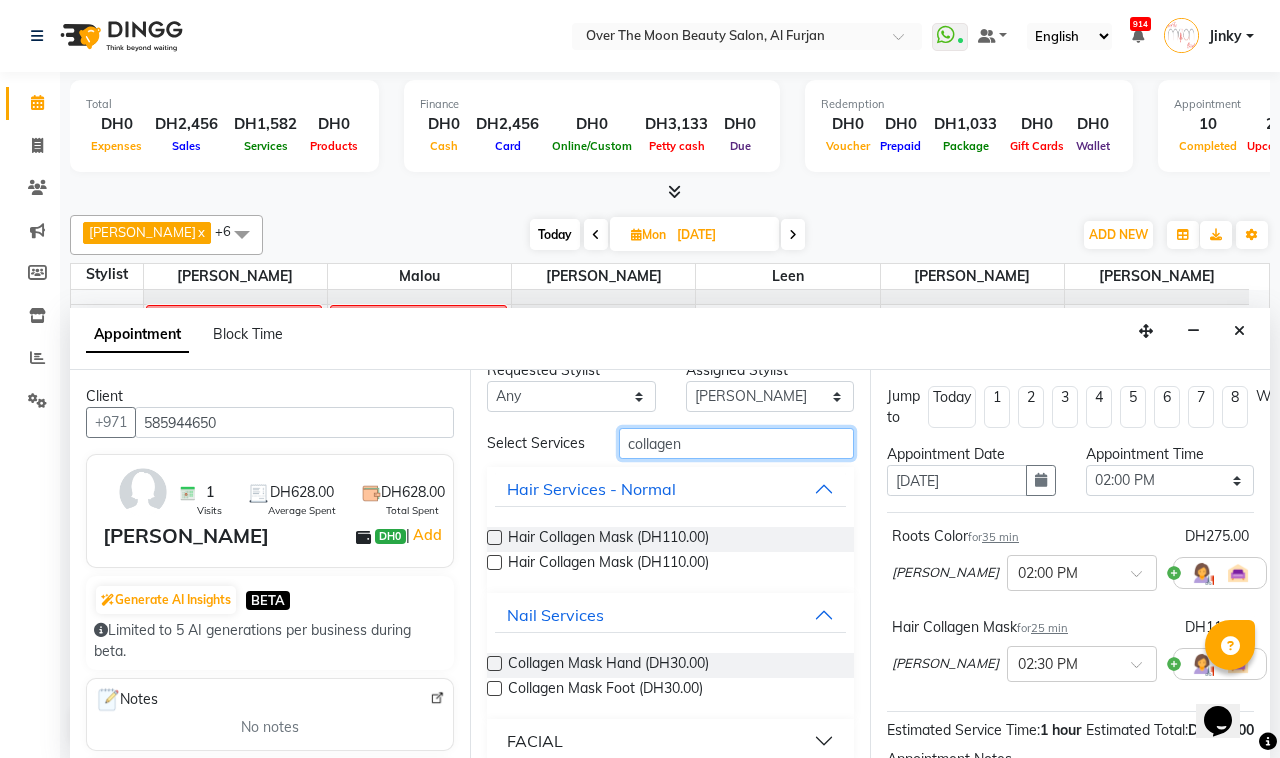 drag, startPoint x: 756, startPoint y: 457, endPoint x: 575, endPoint y: 423, distance: 184.16568 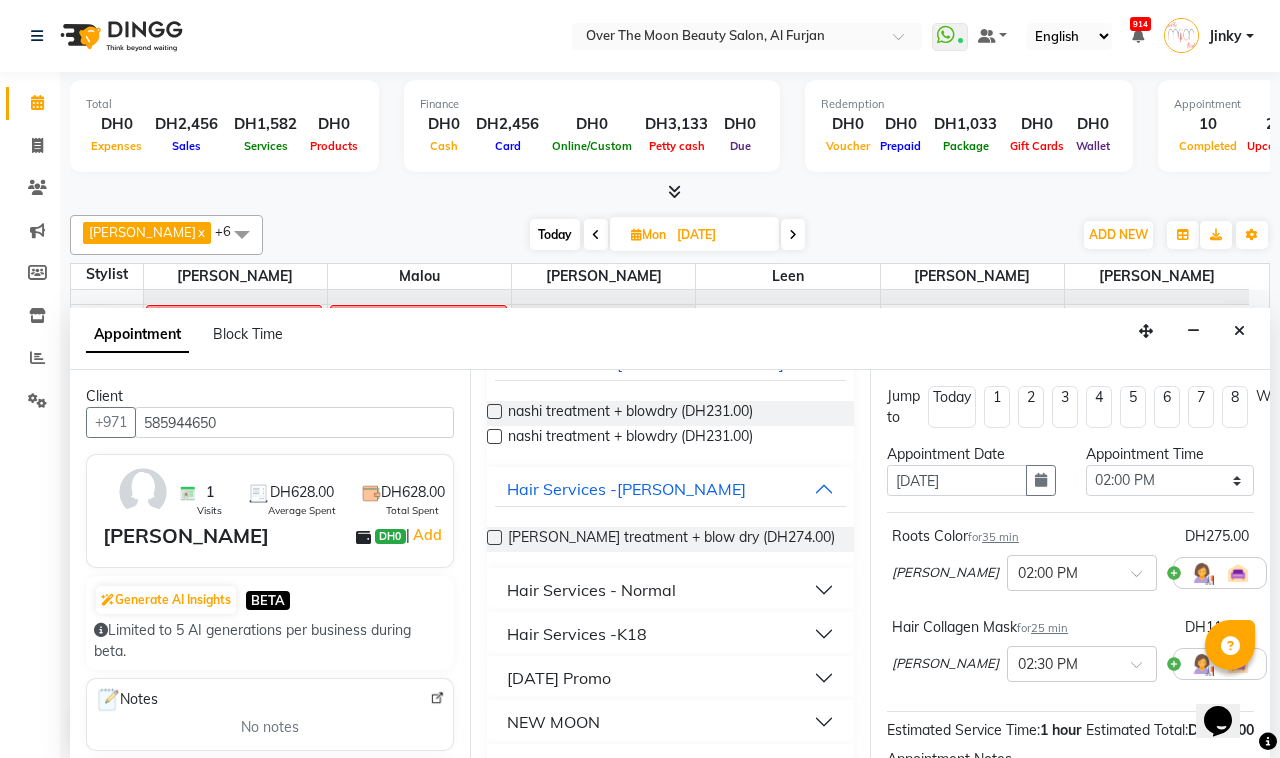 scroll, scrollTop: 208, scrollLeft: 0, axis: vertical 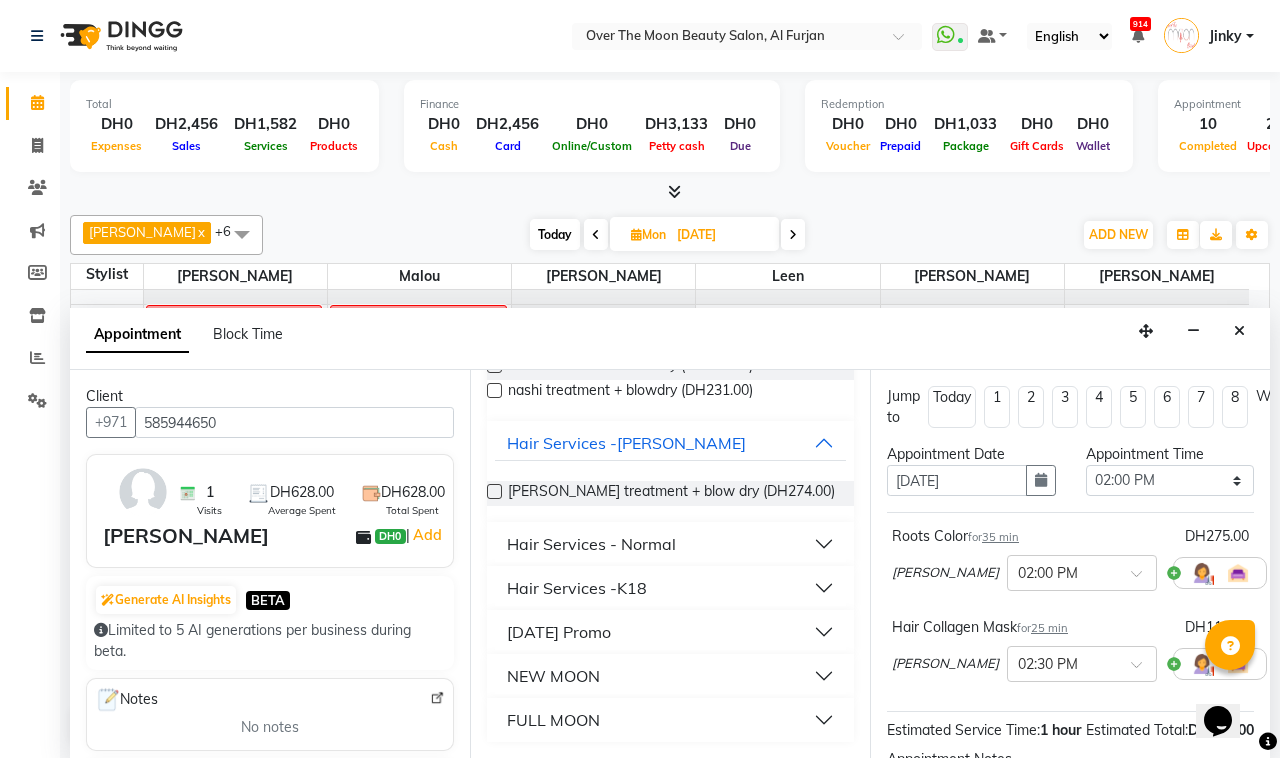 type on "blow dry" 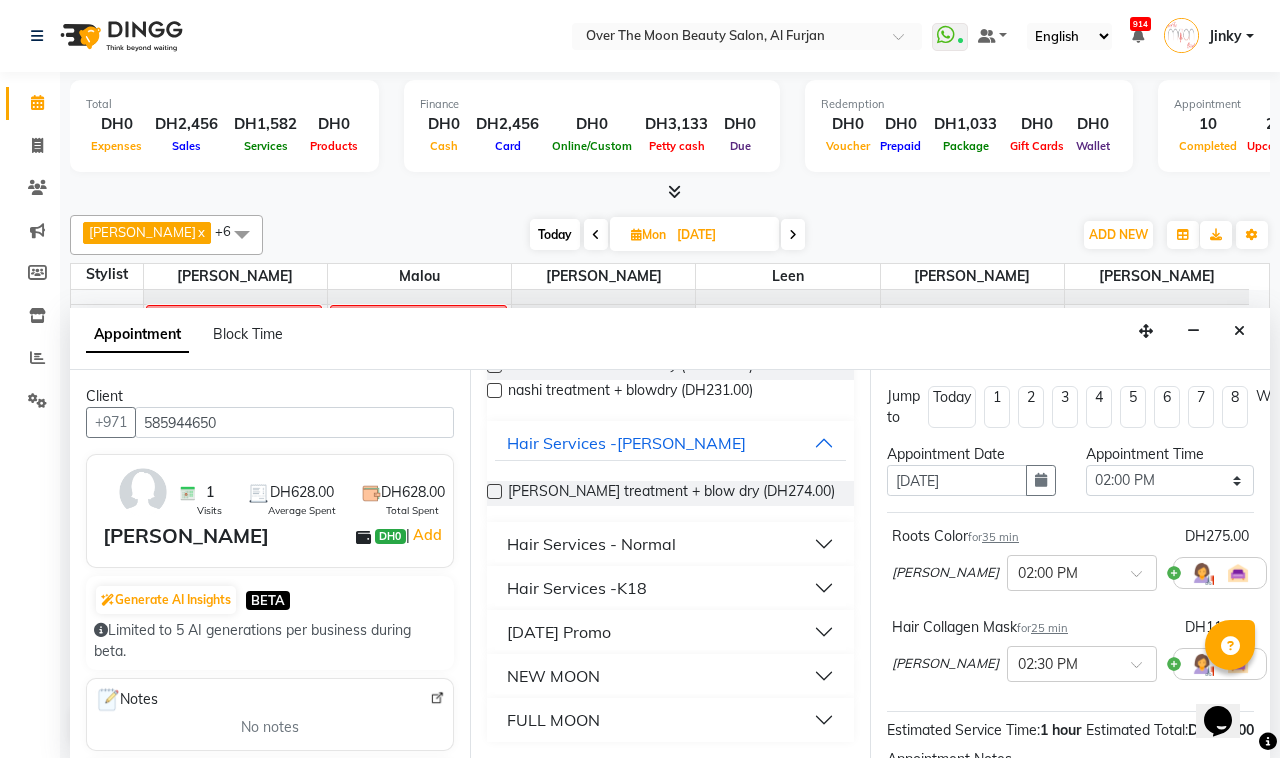 click on "Hair Services - Normal" at bounding box center (591, 544) 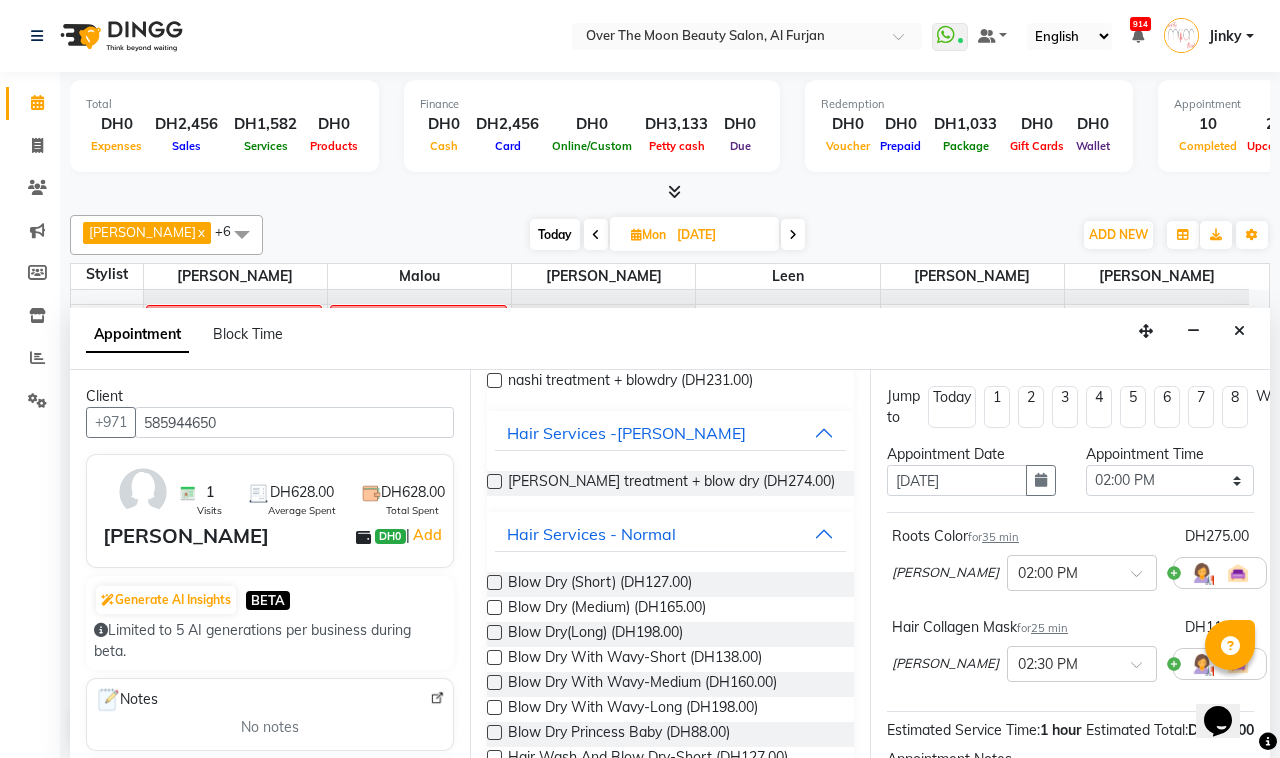 click at bounding box center [494, 632] 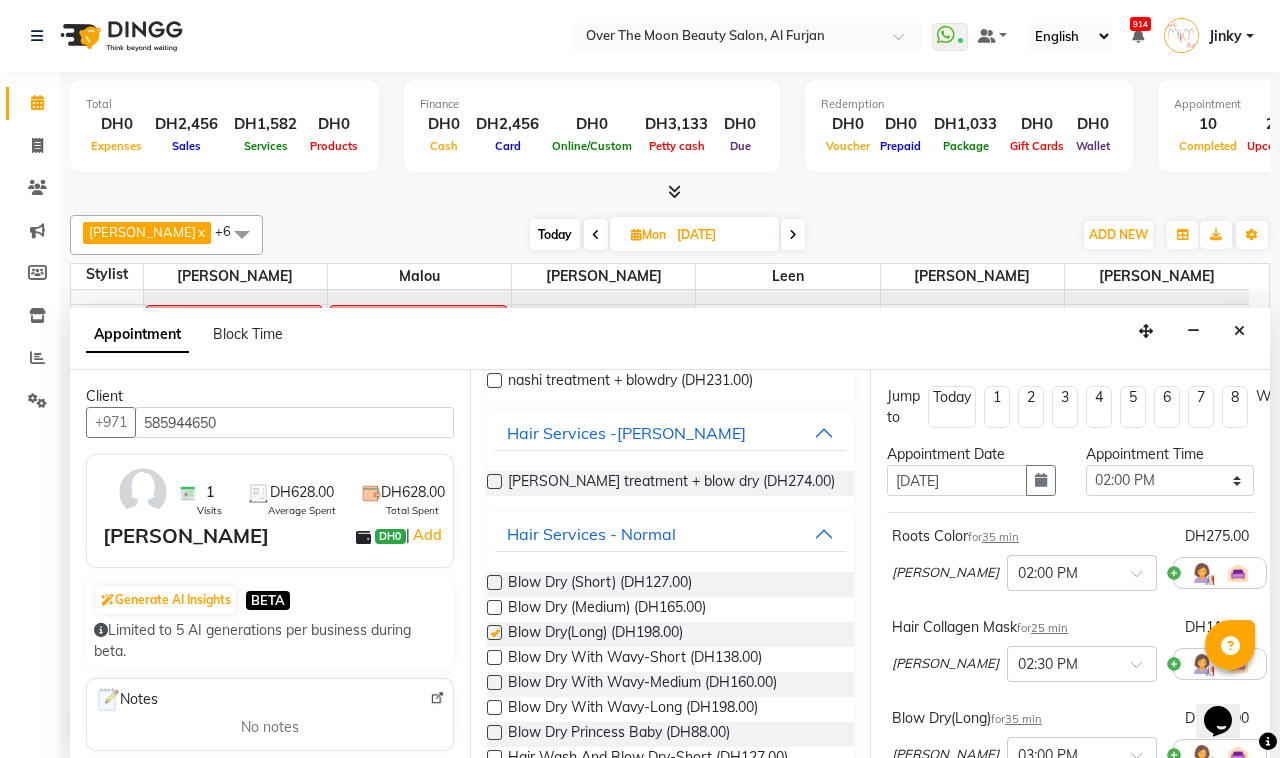 checkbox on "false" 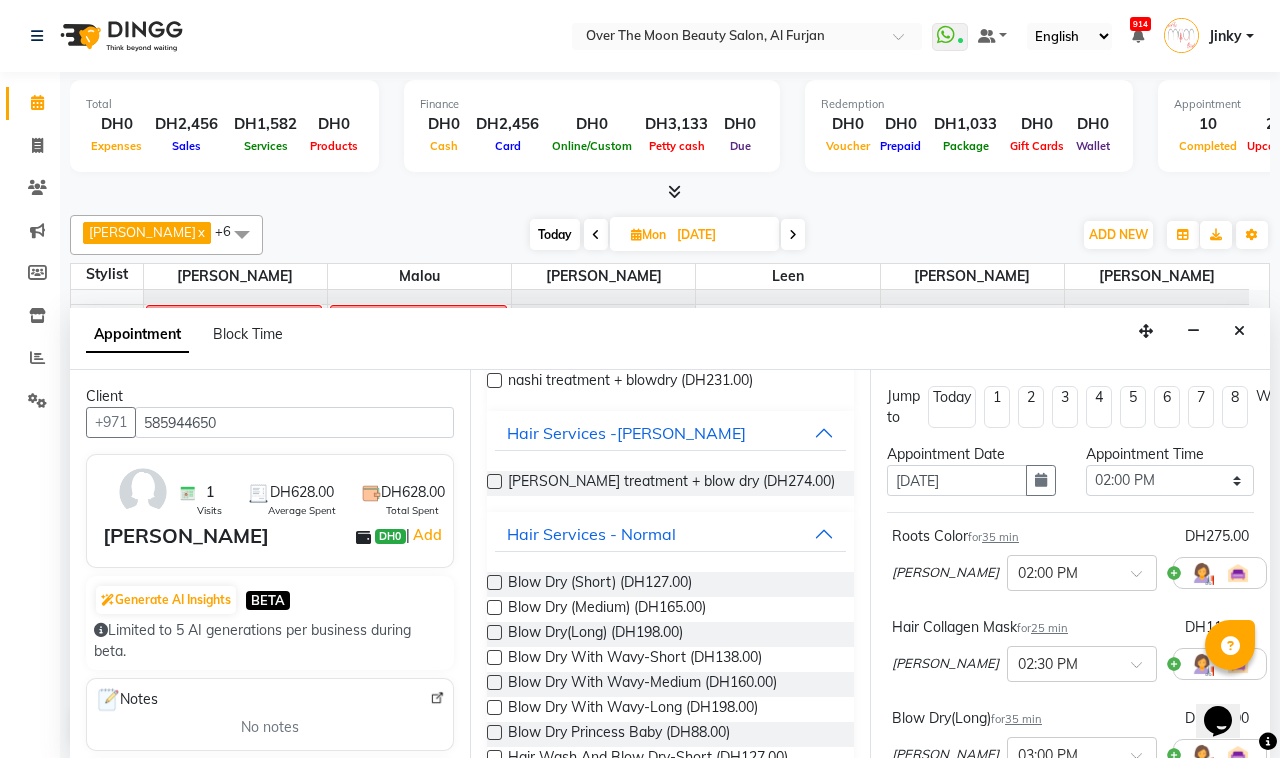 scroll, scrollTop: 361, scrollLeft: 0, axis: vertical 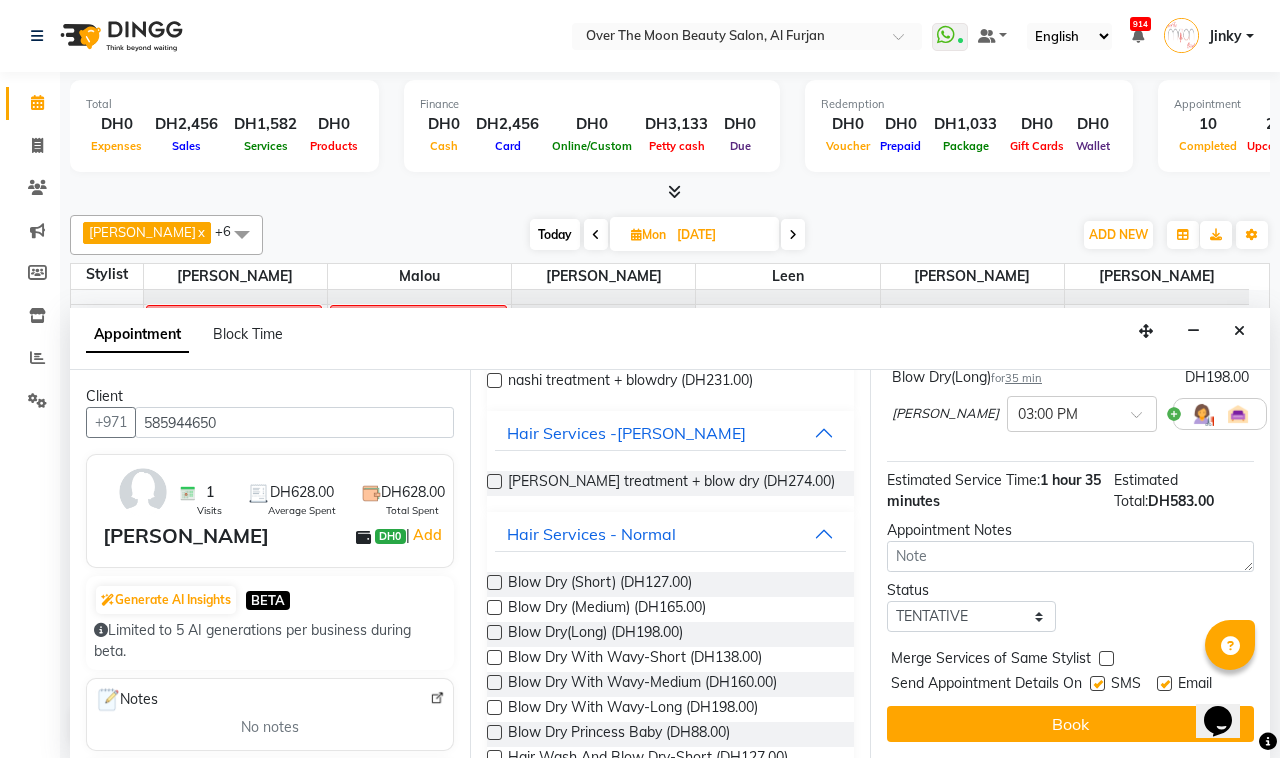 click at bounding box center (1106, 658) 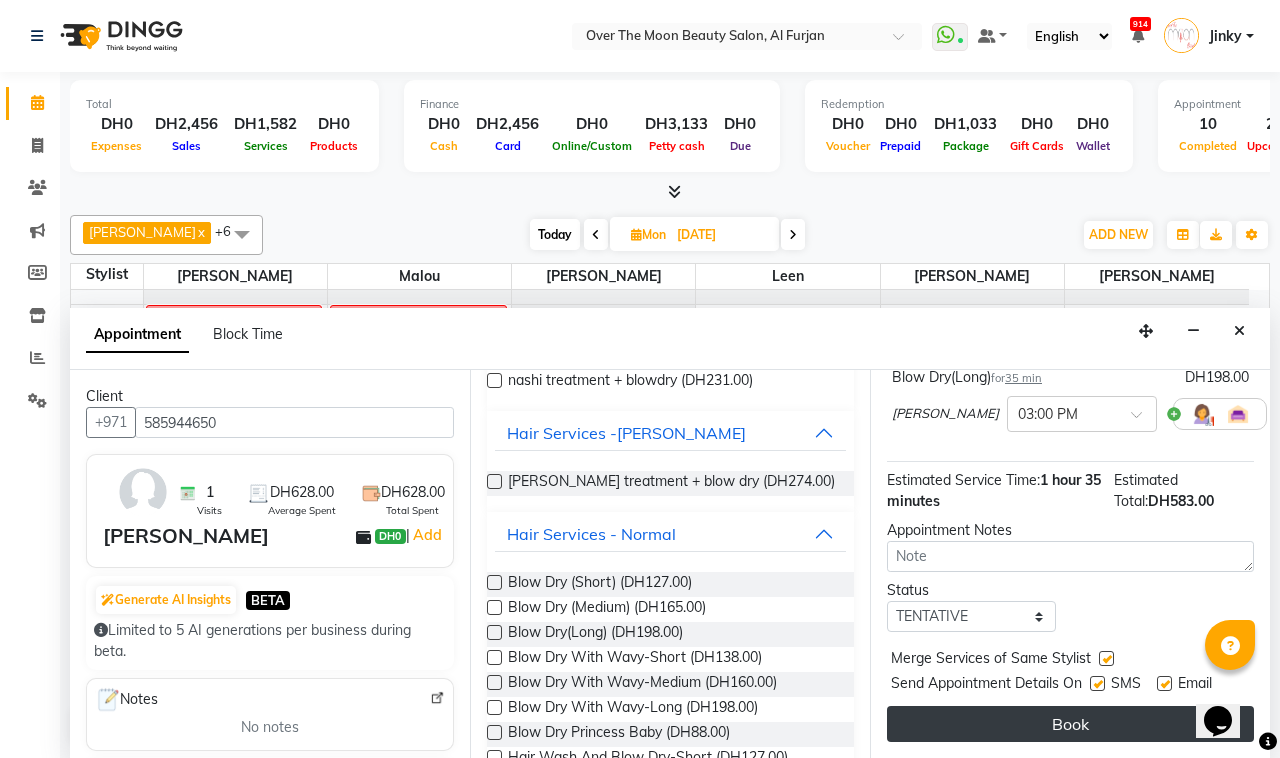 click on "Book" at bounding box center (1070, 724) 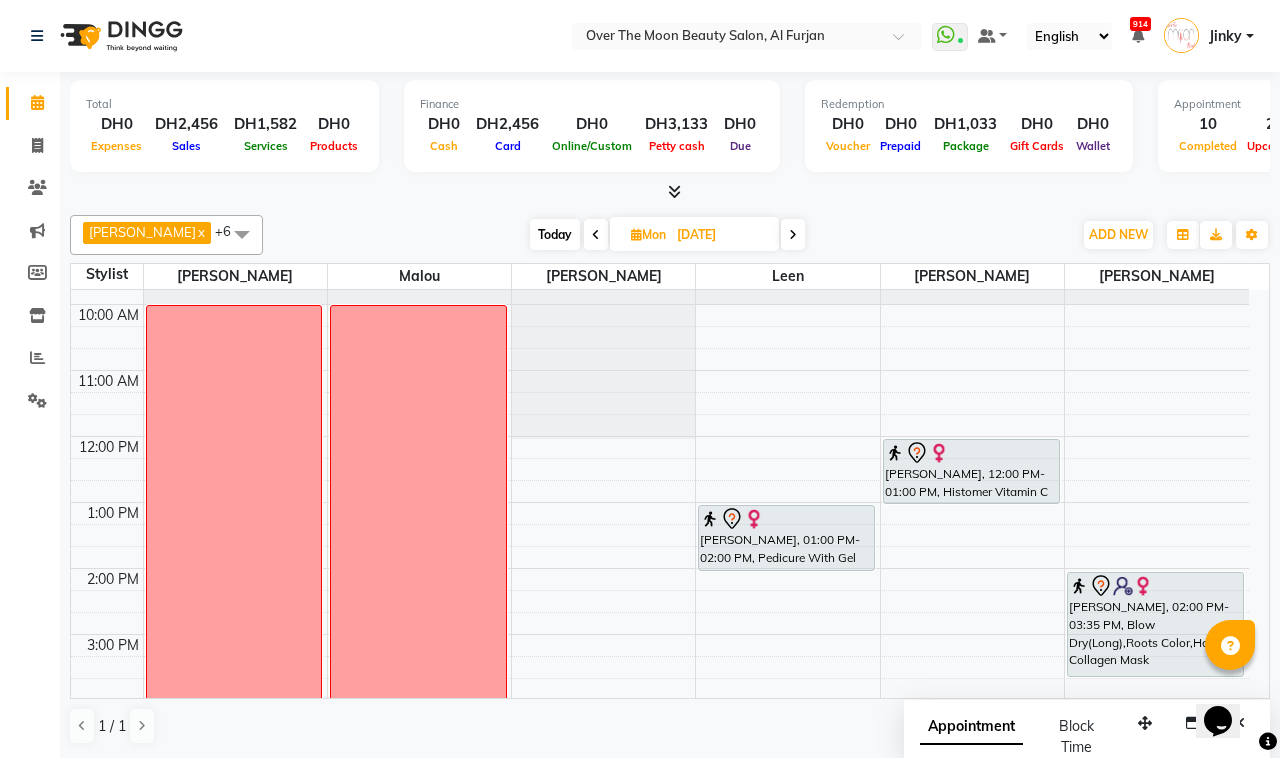 click on "Today" at bounding box center [555, 234] 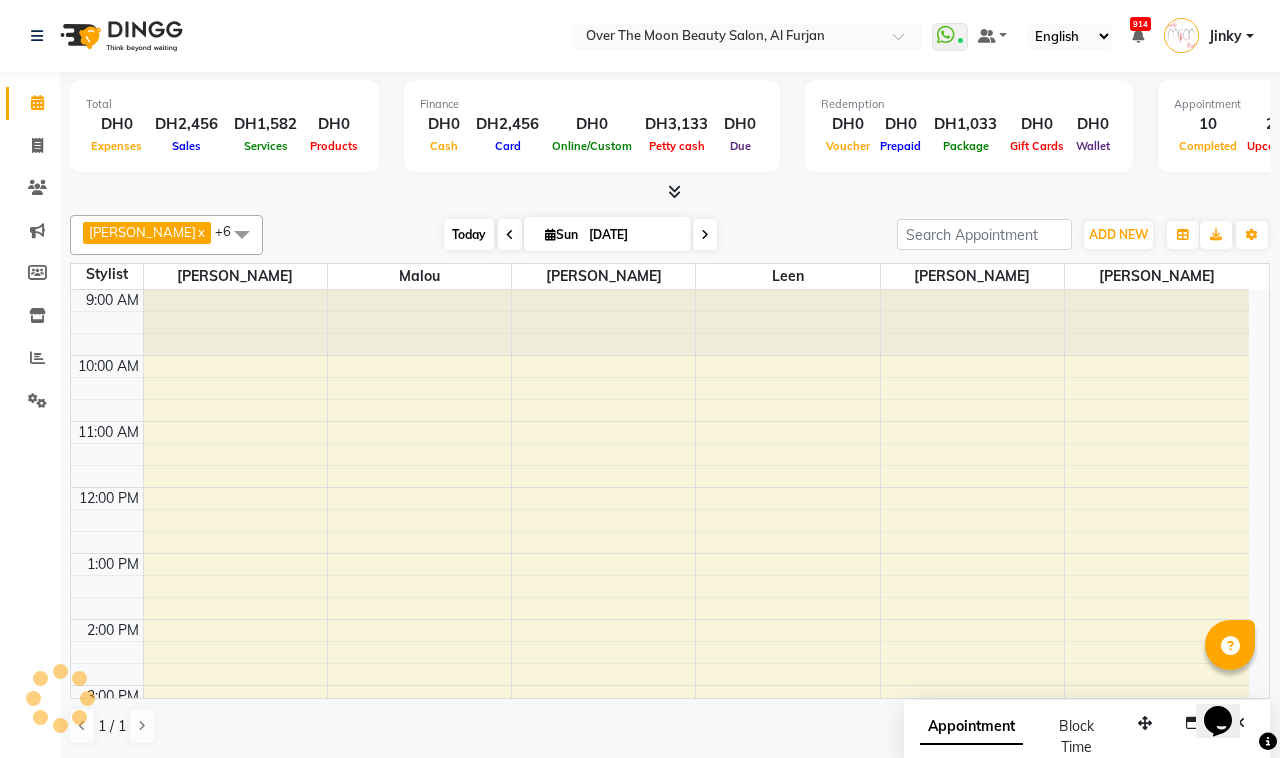scroll, scrollTop: 467, scrollLeft: 0, axis: vertical 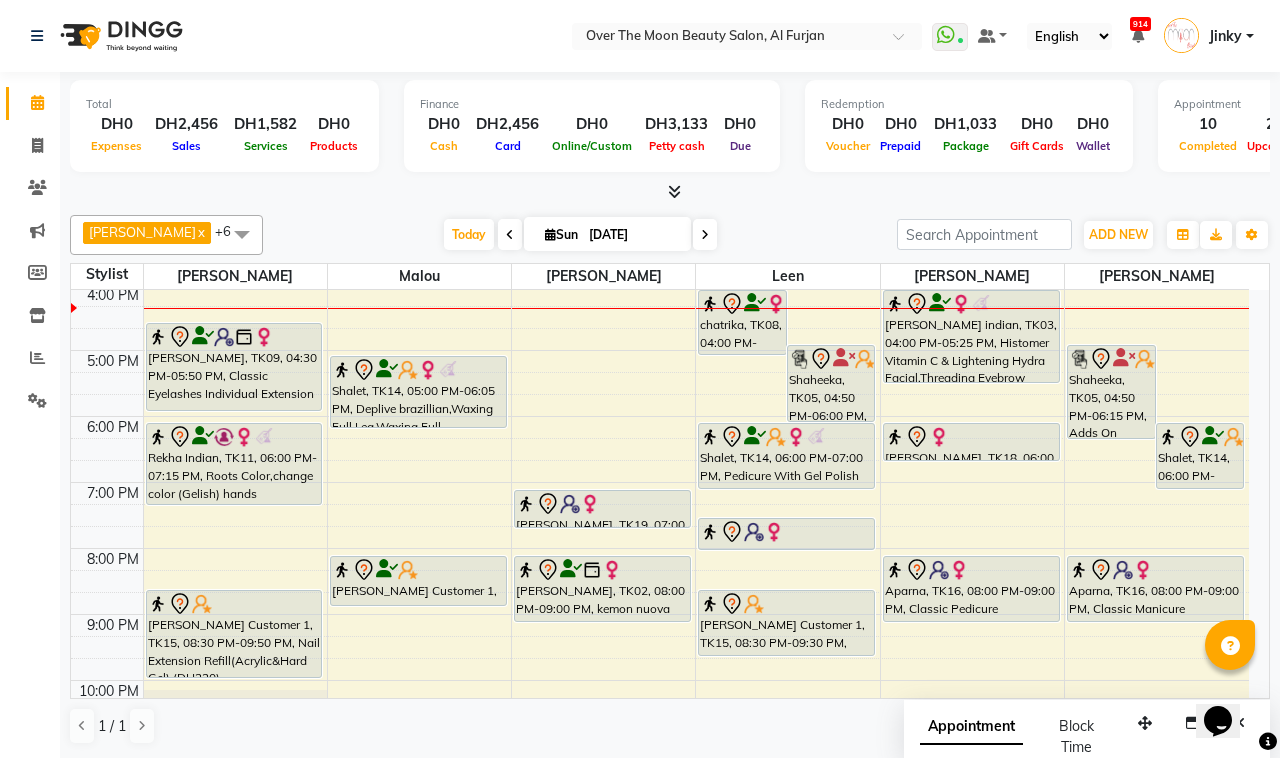 click on "9:00 AM 10:00 AM 11:00 AM 12:00 PM 1:00 PM 2:00 PM 3:00 PM 4:00 PM 5:00 PM 6:00 PM 7:00 PM 8:00 PM 9:00 PM 10:00 PM 11:00 PM     [PERSON_NAME] indian, TK17, 02:15 PM-03:50 PM, Argan Essential Energy,Blow Dry(Long) (DH198)     [PERSON_NAME] indian, TK13, 02:20 PM-03:30 PM, Goldwell Coloring Colorance (Rinsage) - ,Kevin Murphy [DOMAIN_NAME]             chatrika, TK08, 03:40 PM-04:00 PM, Natural Manicure (DH61)     yana, TK01, 12:00 PM-01:40 PM, Classic Manicure,Classic Pedicure     Sahab, TK06, 01:40 PM-02:05 PM, Threading Eyebrow,Threading Upper Lip             [PERSON_NAME], TK09, 04:30 PM-05:50 PM, Classic Eyelashes Individual Extension             Rekha Indian, TK11, 06:00 PM-07:15 PM, Roots Color,change color (Gelish)  hands             [PERSON_NAME] Customer 1, TK15, 08:30 PM-09:50 PM, Nail Extension Refill(Acrylic&Hard Gel) (DH220)     [PERSON_NAME] indian, TK17, 12:15 PM-02:20 PM, Histomer Eye Treatment,Histomer Vitamin C & Lightening Hydra Facial ,Hot Oil/Cream" at bounding box center [660, 317] 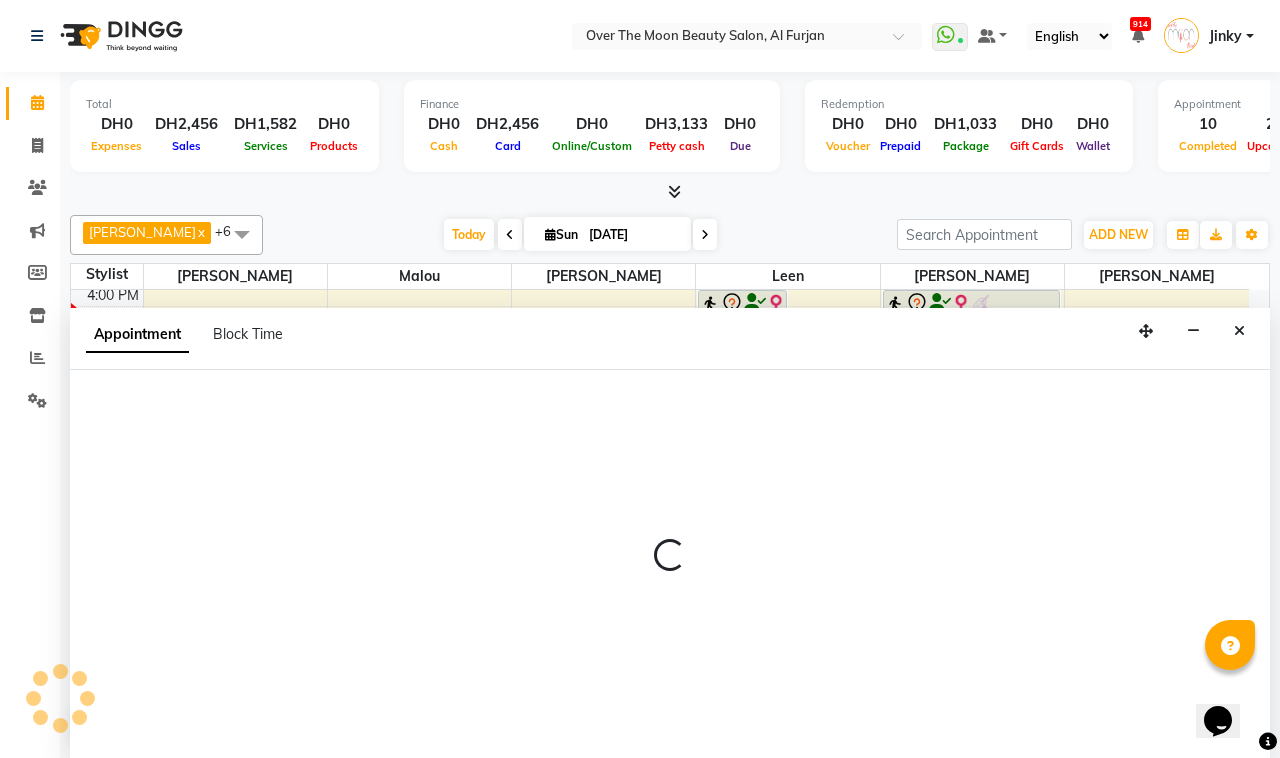 select on "23036" 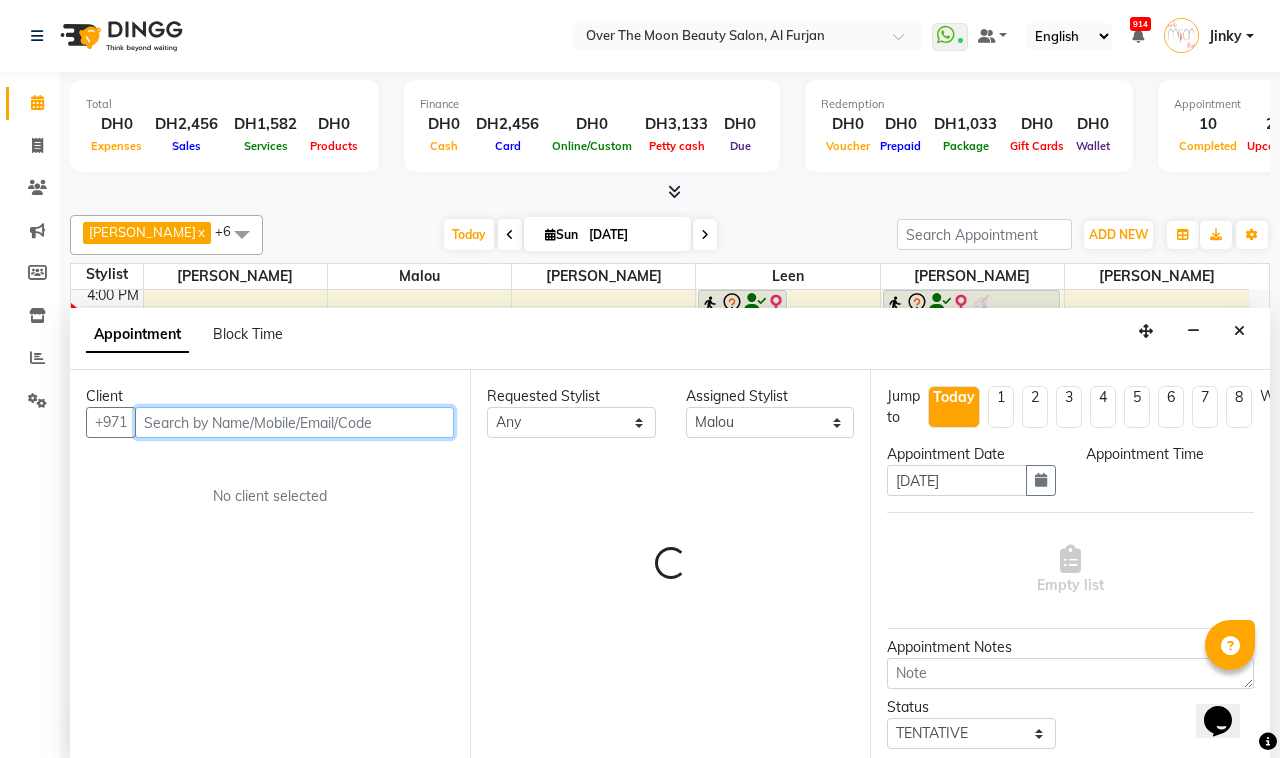 select on "1095" 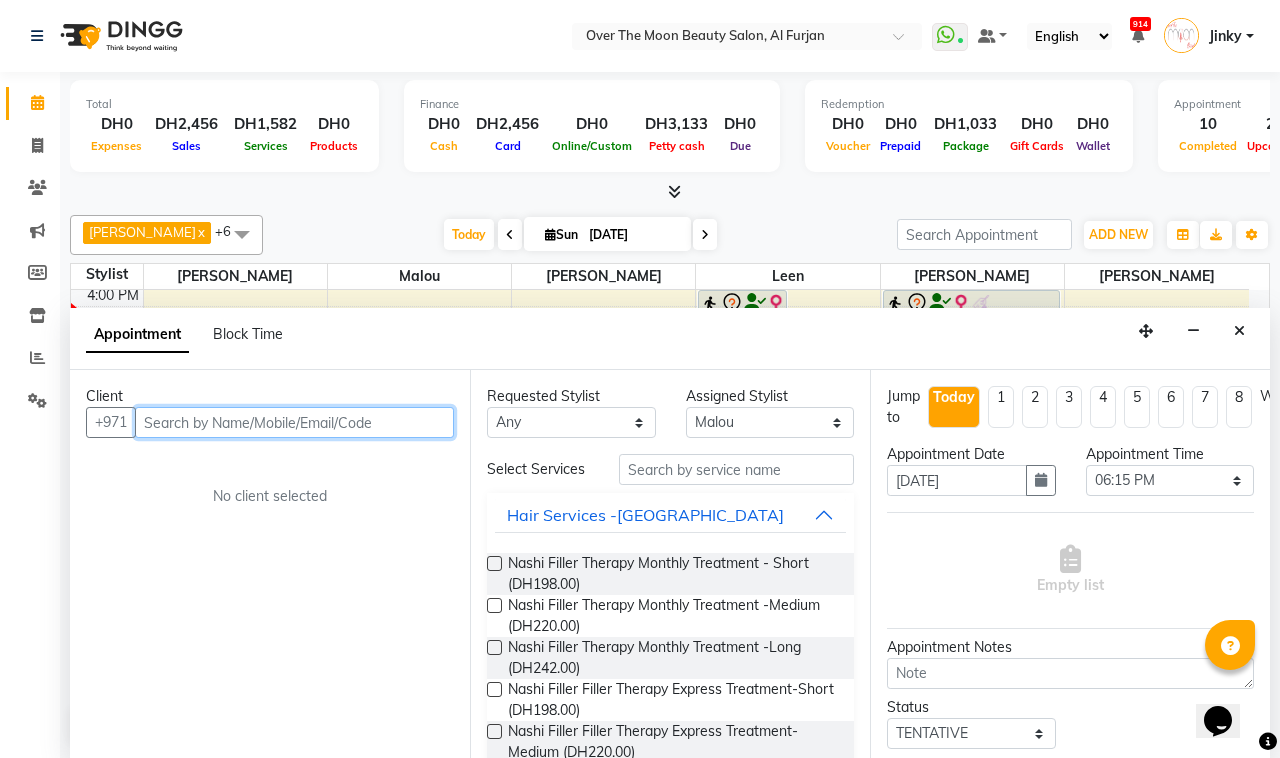 click at bounding box center (294, 422) 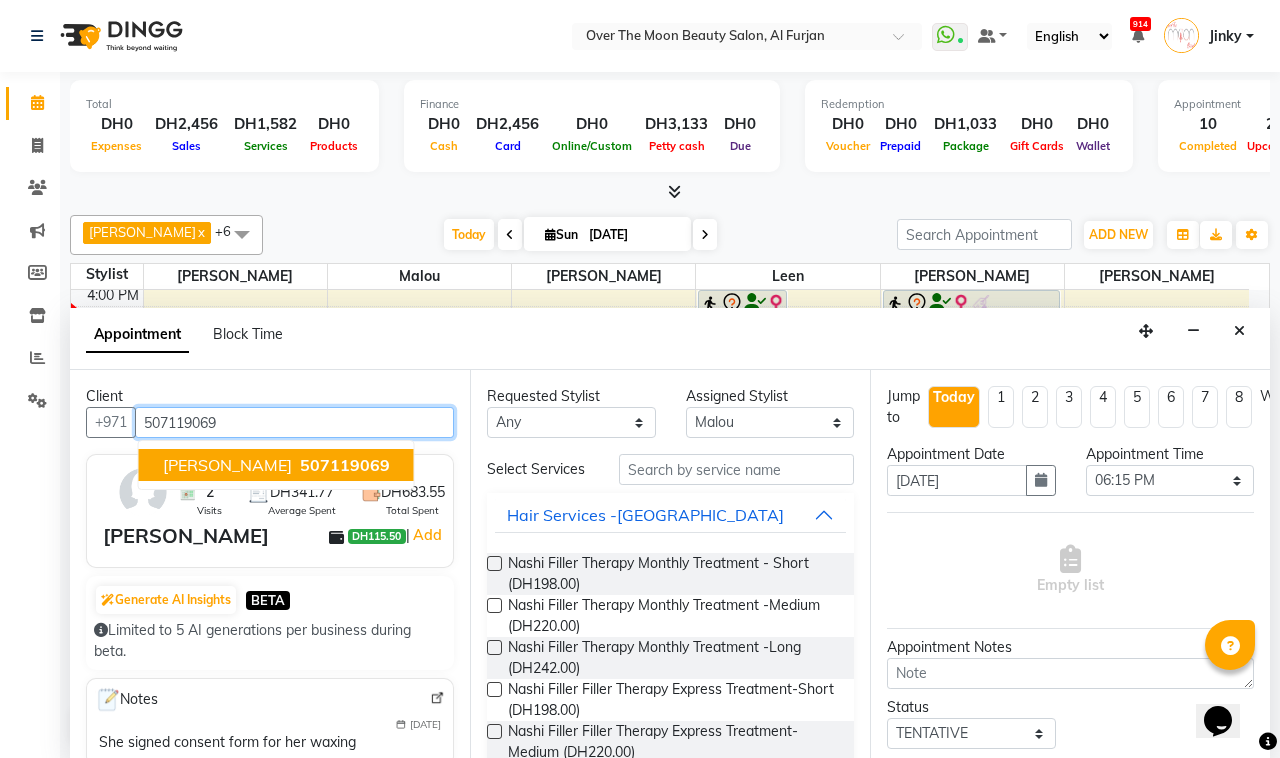 click on "507119069" at bounding box center (345, 465) 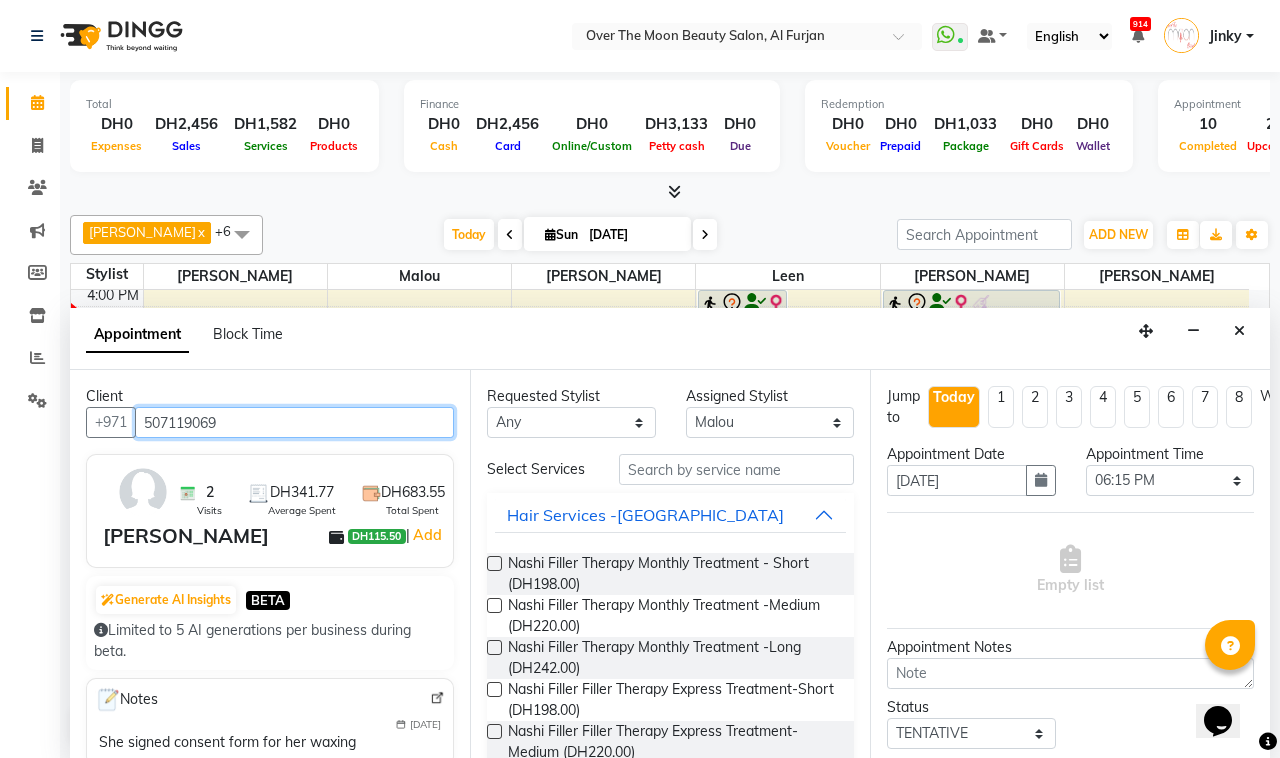 type on "507119069" 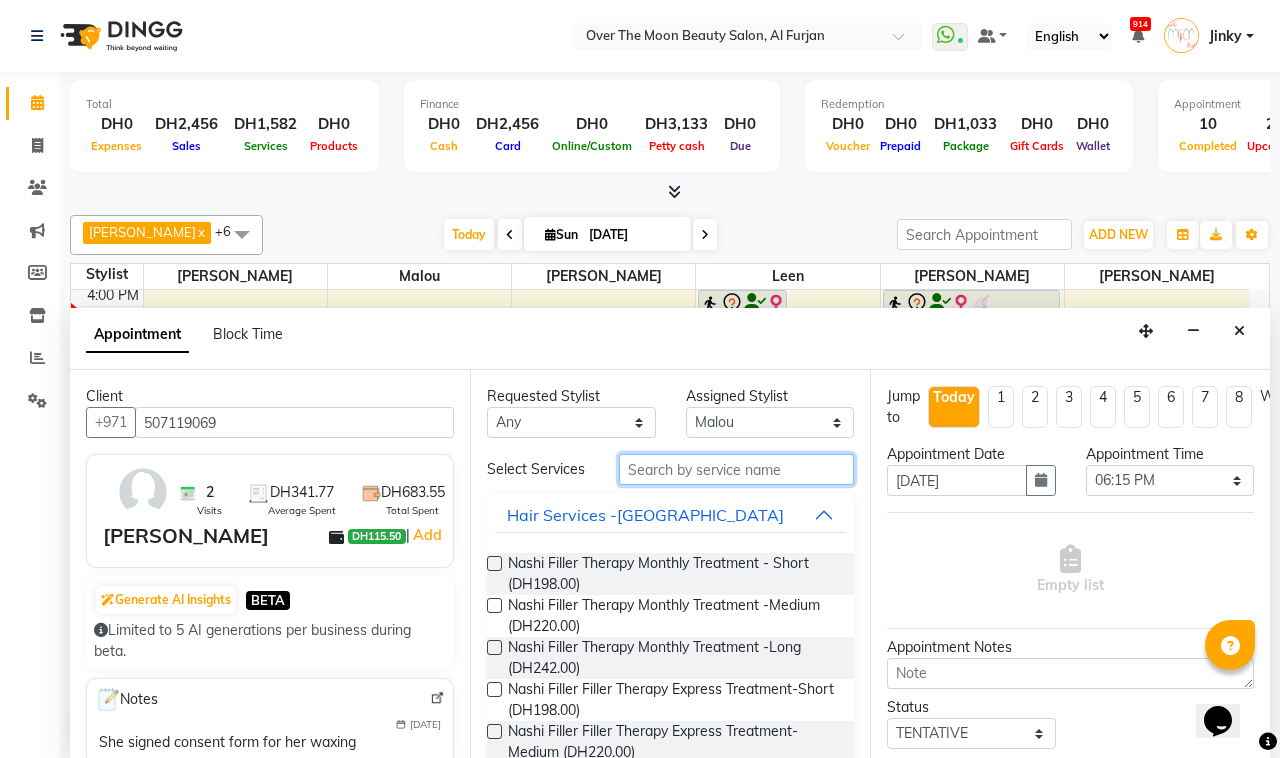 click at bounding box center (736, 469) 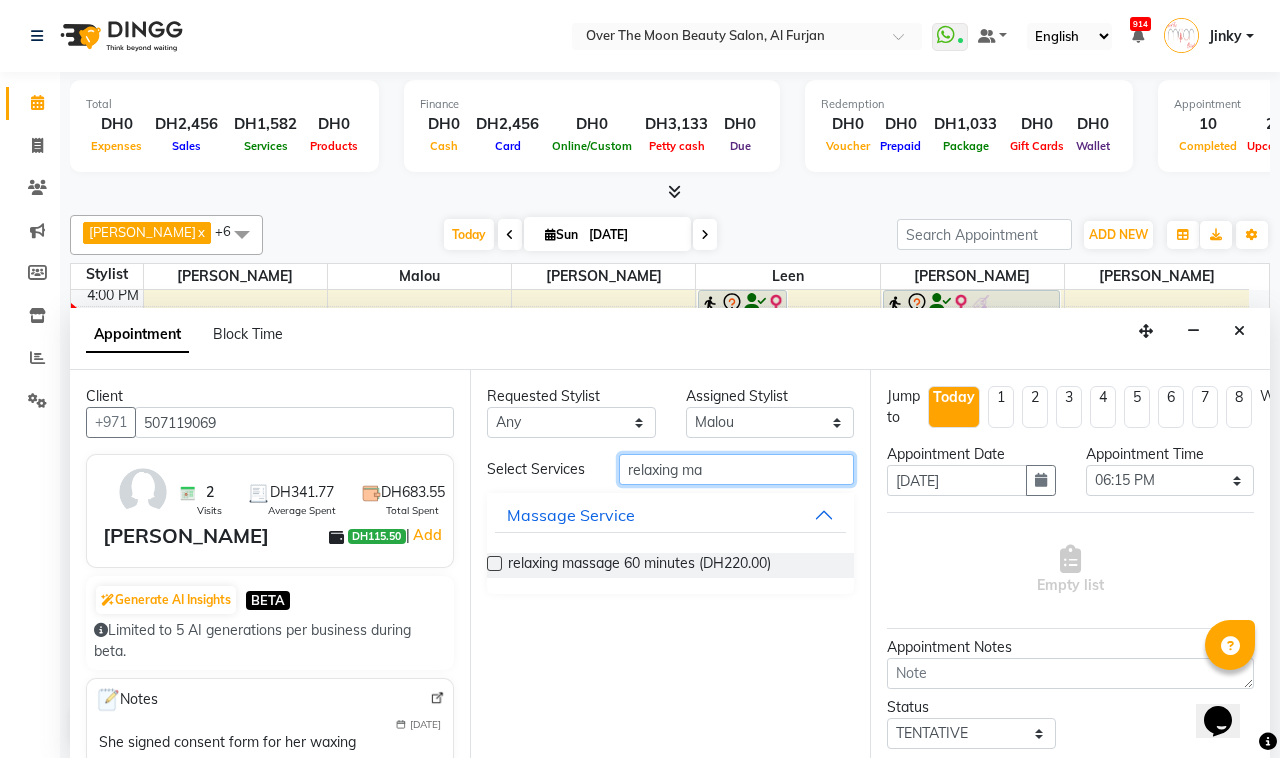 type on "relaxing ma" 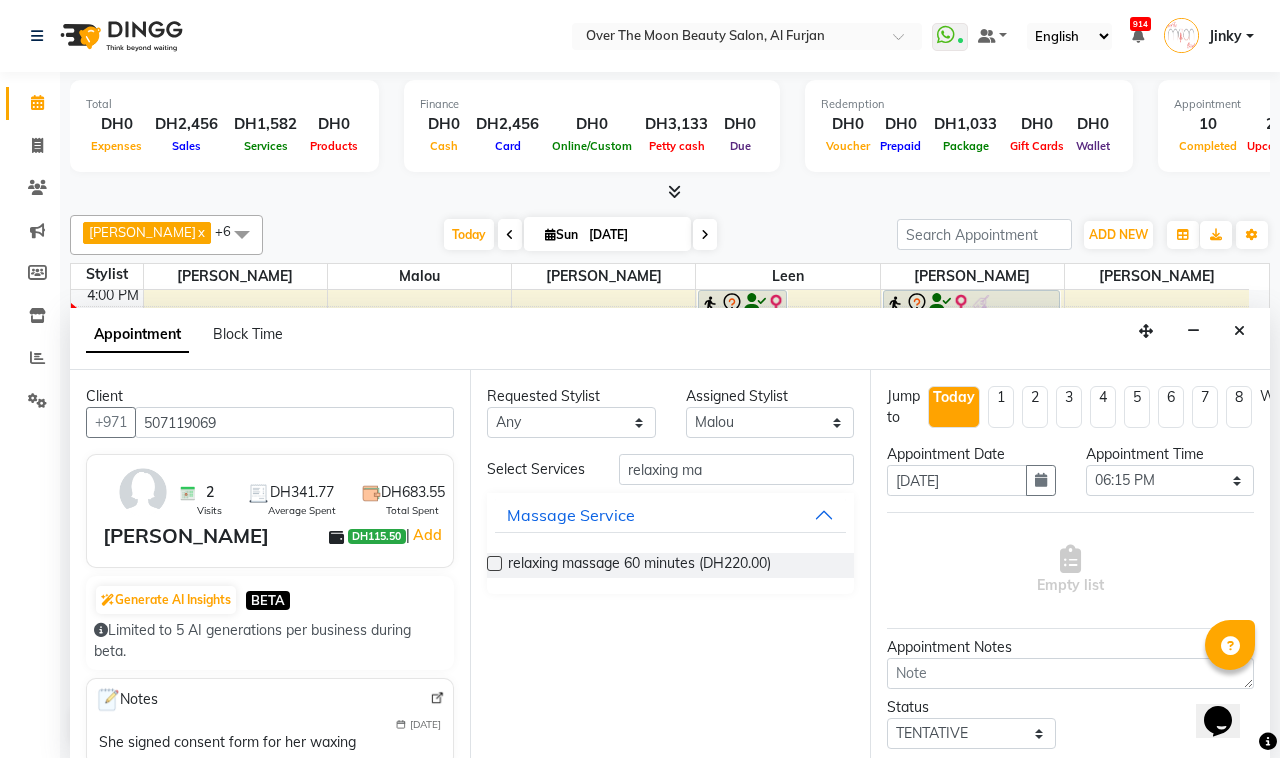 click at bounding box center [494, 563] 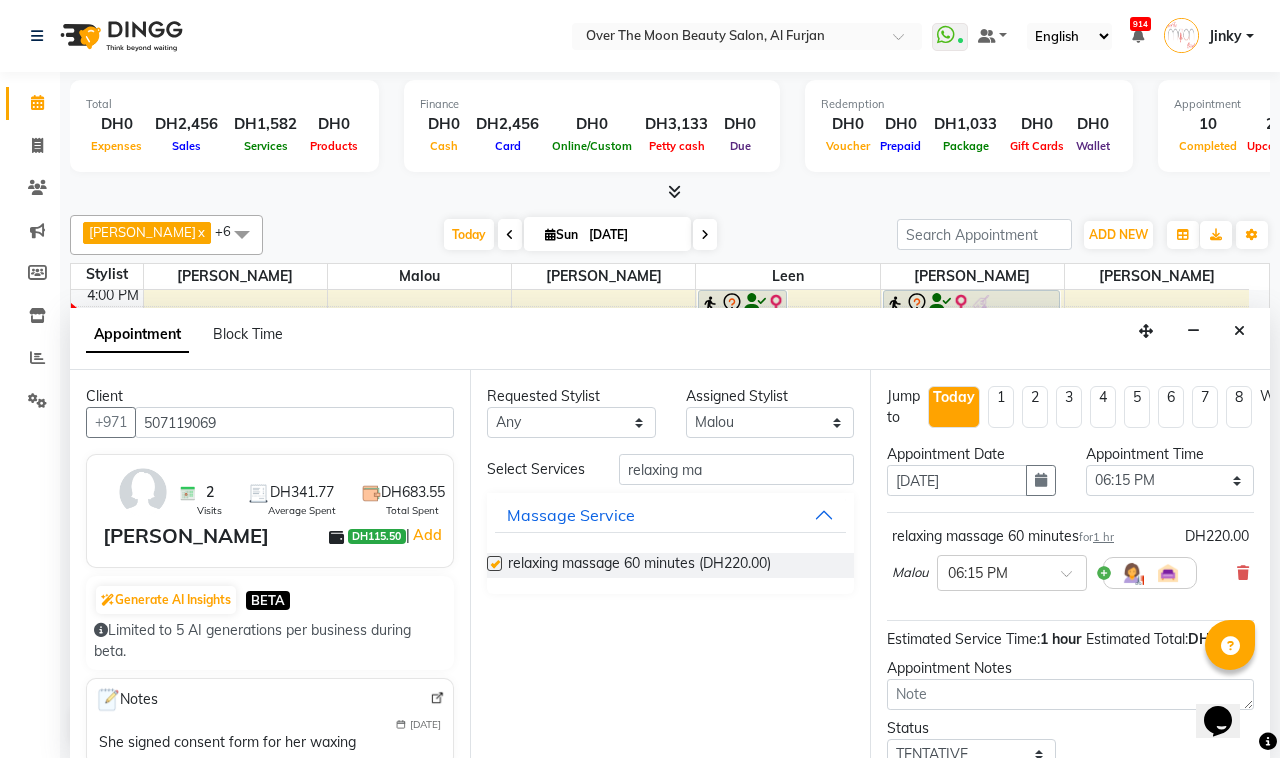 checkbox on "false" 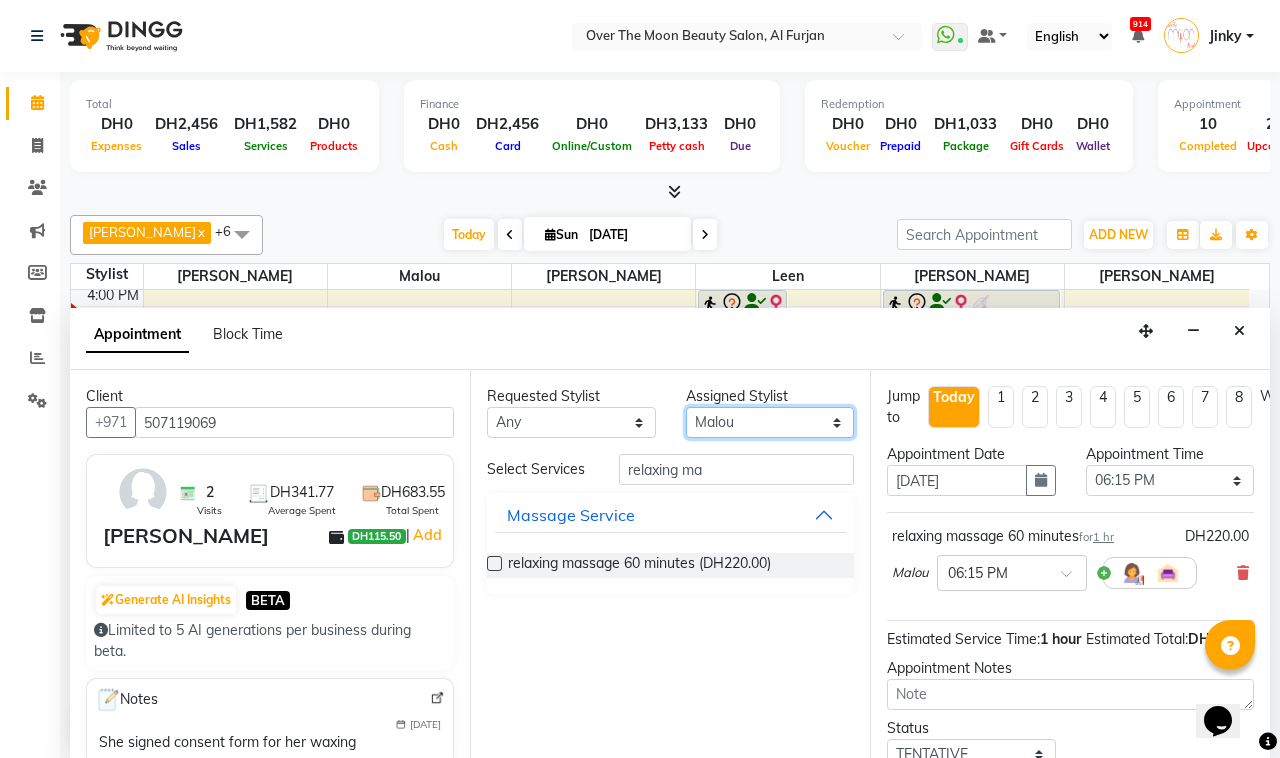 click on "Select [PERSON_NAME] [PERSON_NAME] [PERSON_NAME]" at bounding box center (770, 422) 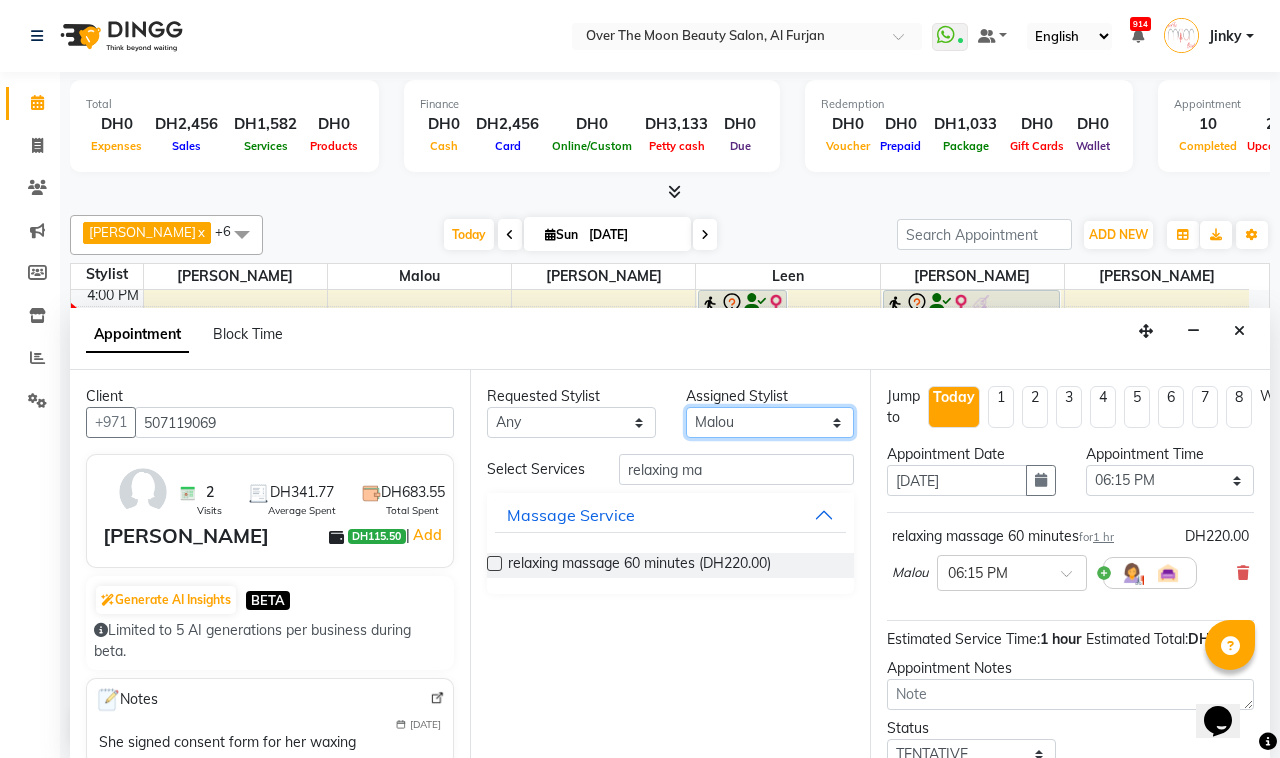 select on "64796" 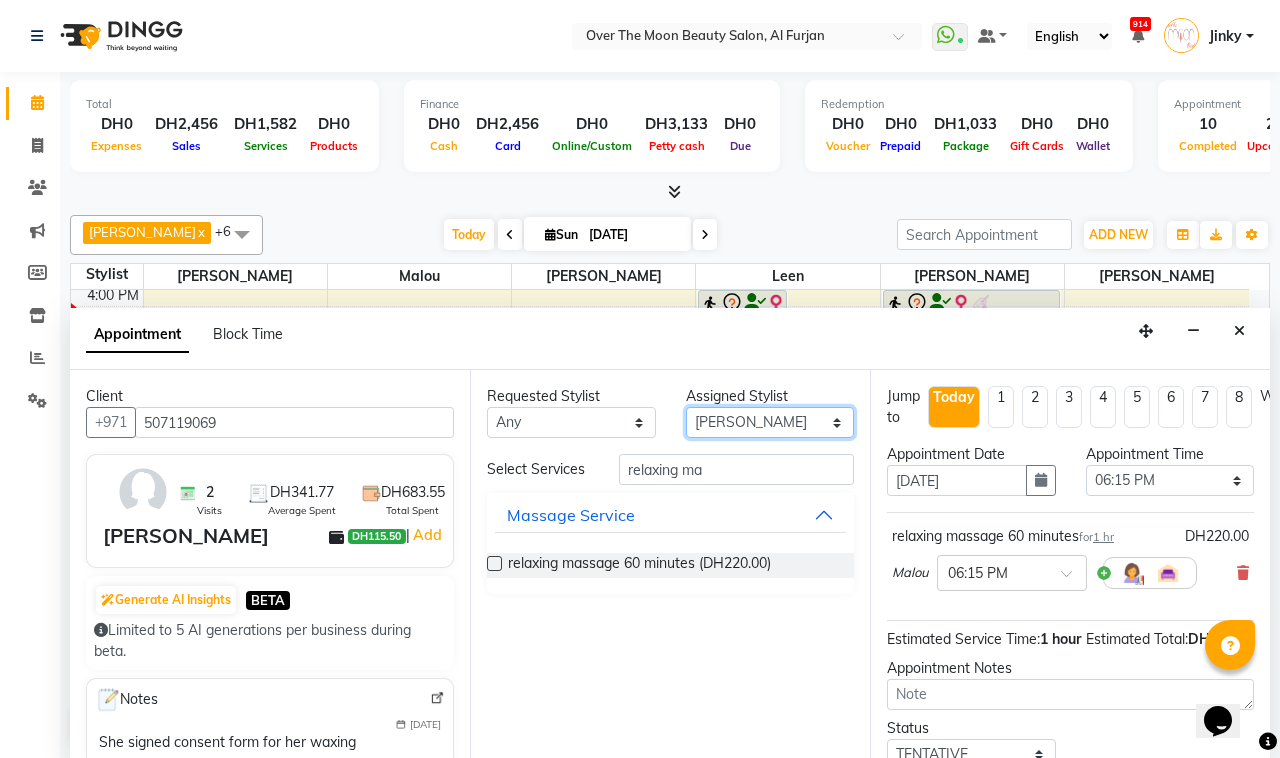 click on "Select [PERSON_NAME] [PERSON_NAME] [PERSON_NAME]" at bounding box center (770, 422) 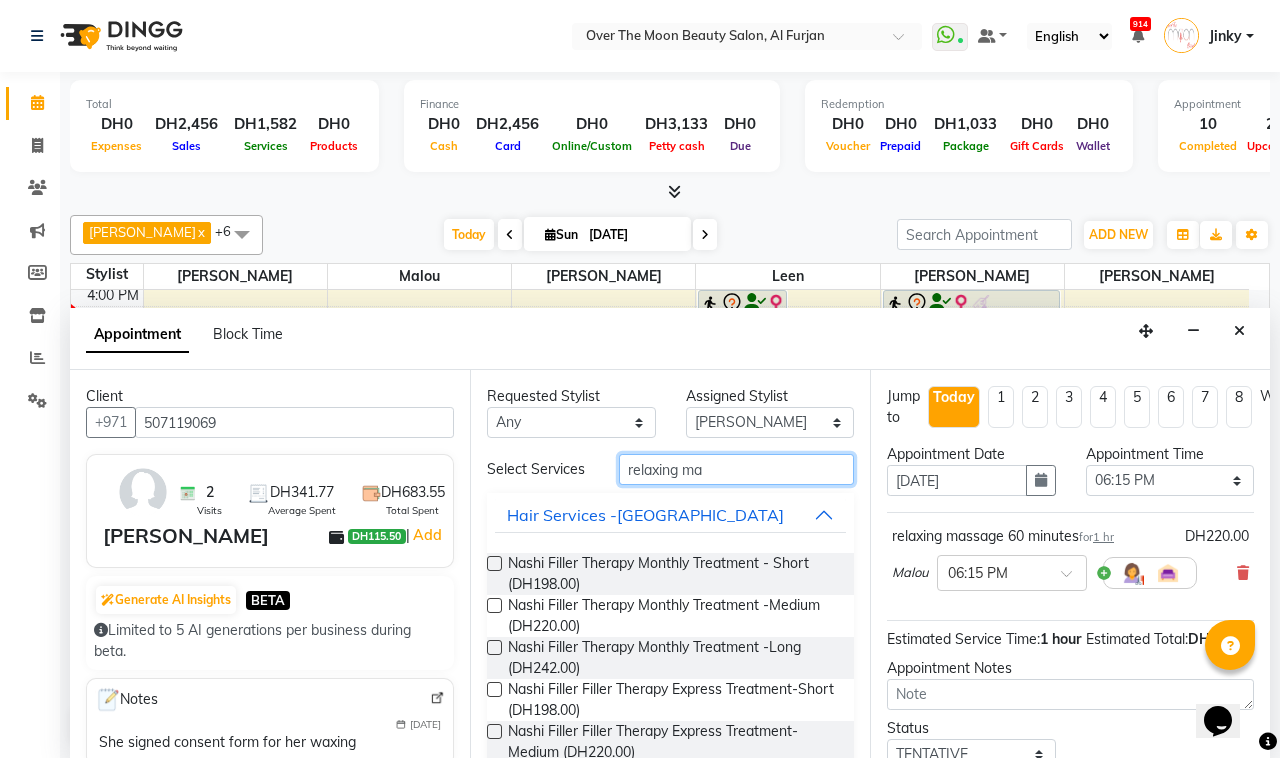 drag, startPoint x: 708, startPoint y: 470, endPoint x: 458, endPoint y: 498, distance: 251.56311 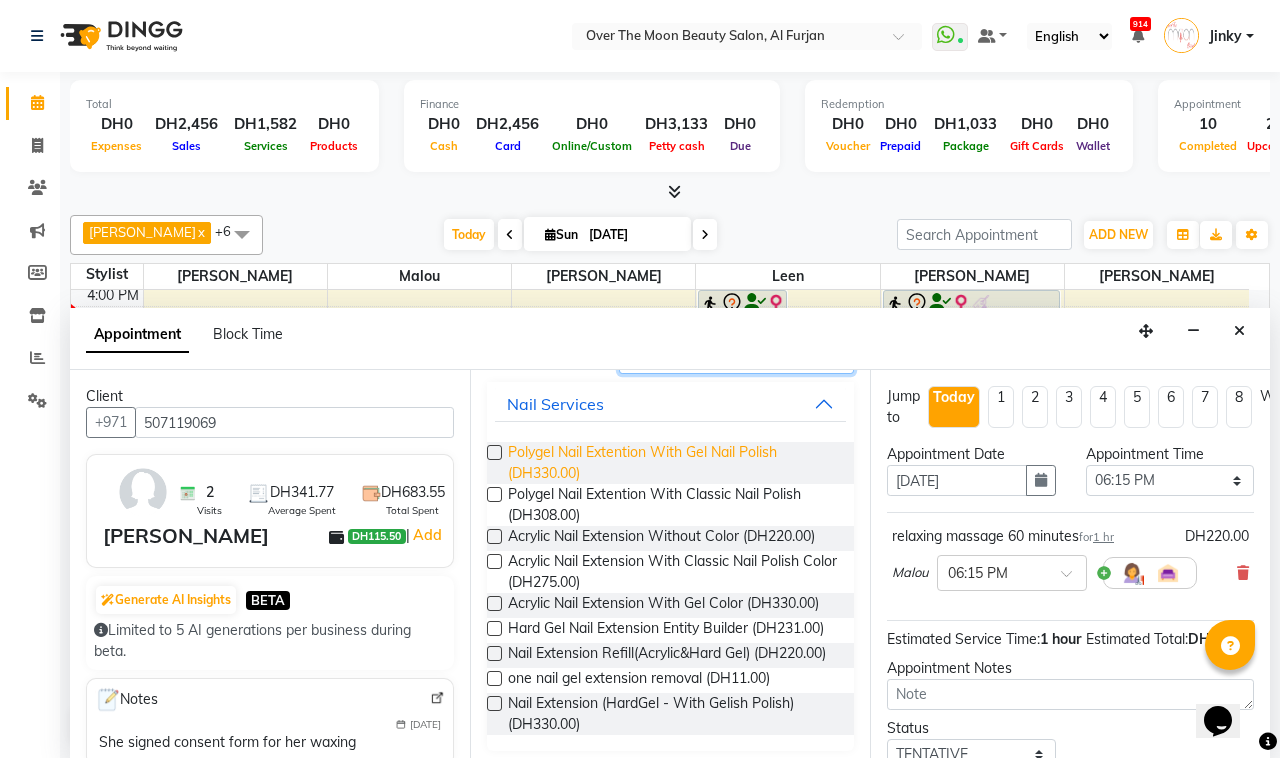 scroll, scrollTop: 198, scrollLeft: 0, axis: vertical 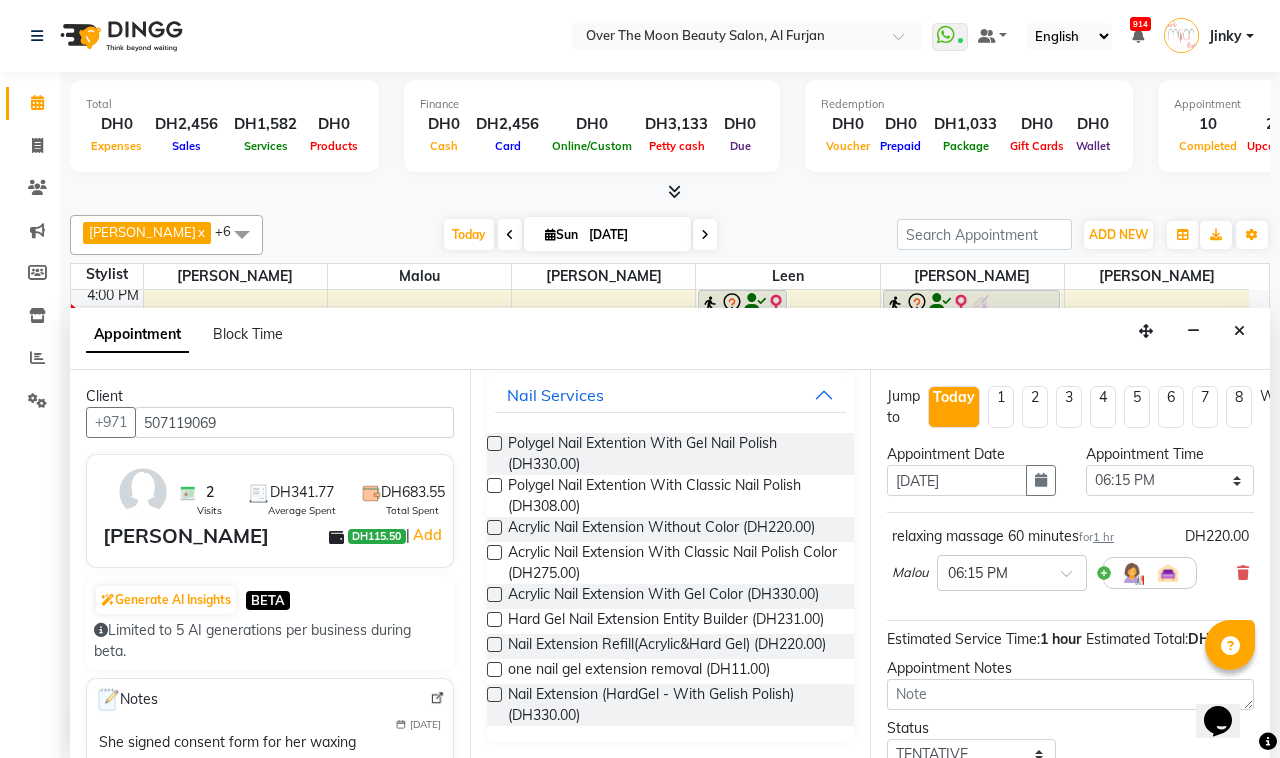 type on "nail exte" 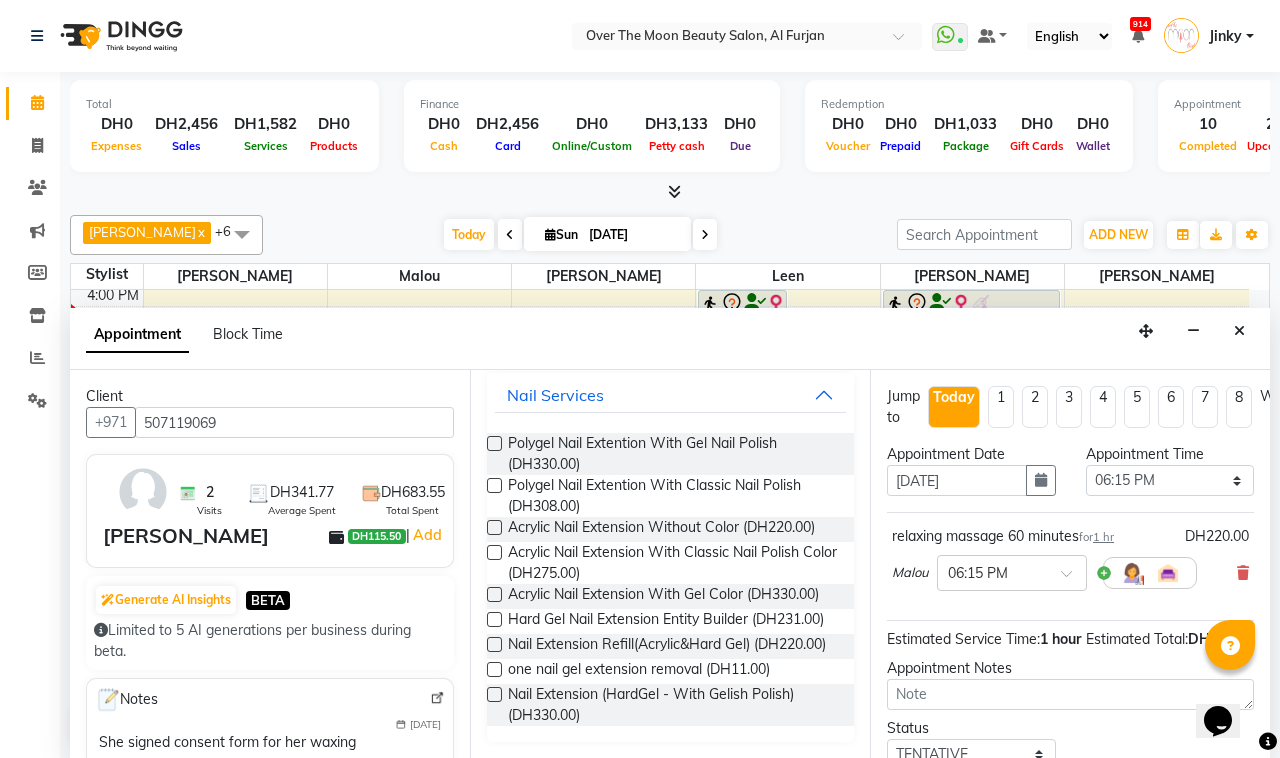 click at bounding box center [494, 694] 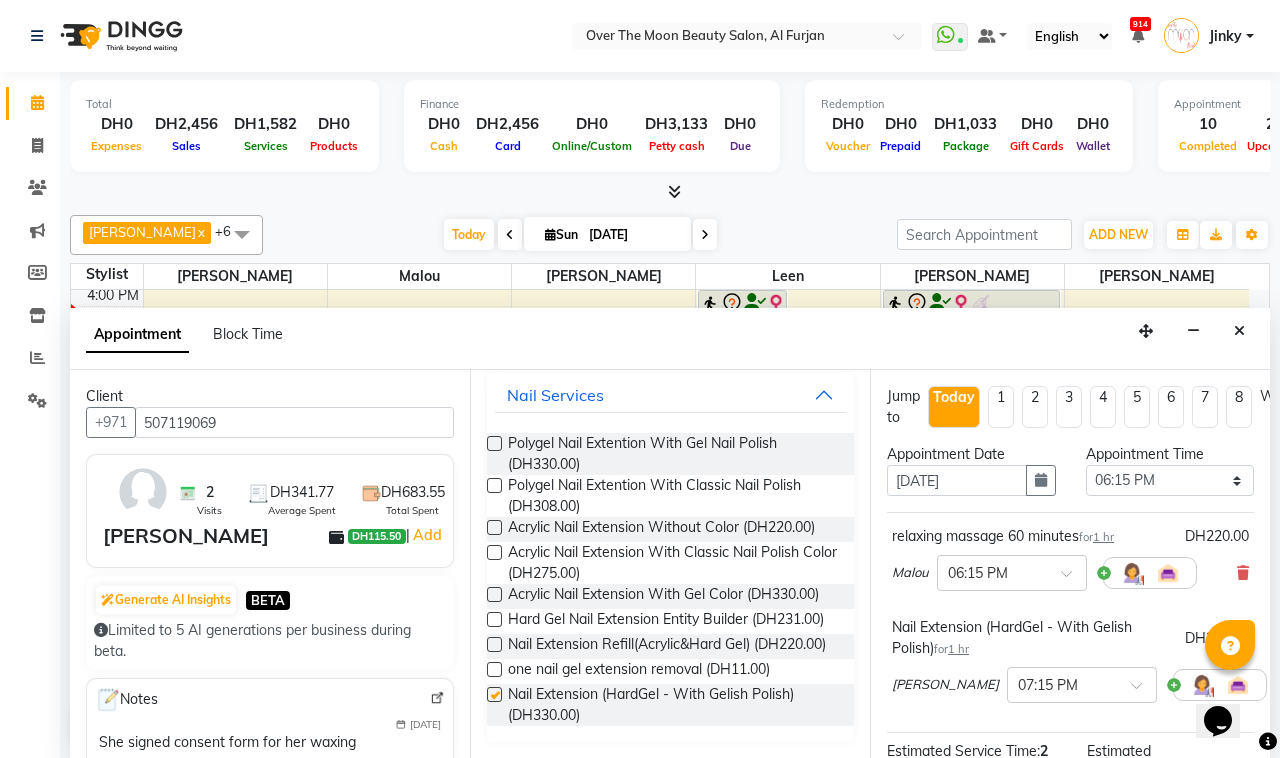 checkbox on "false" 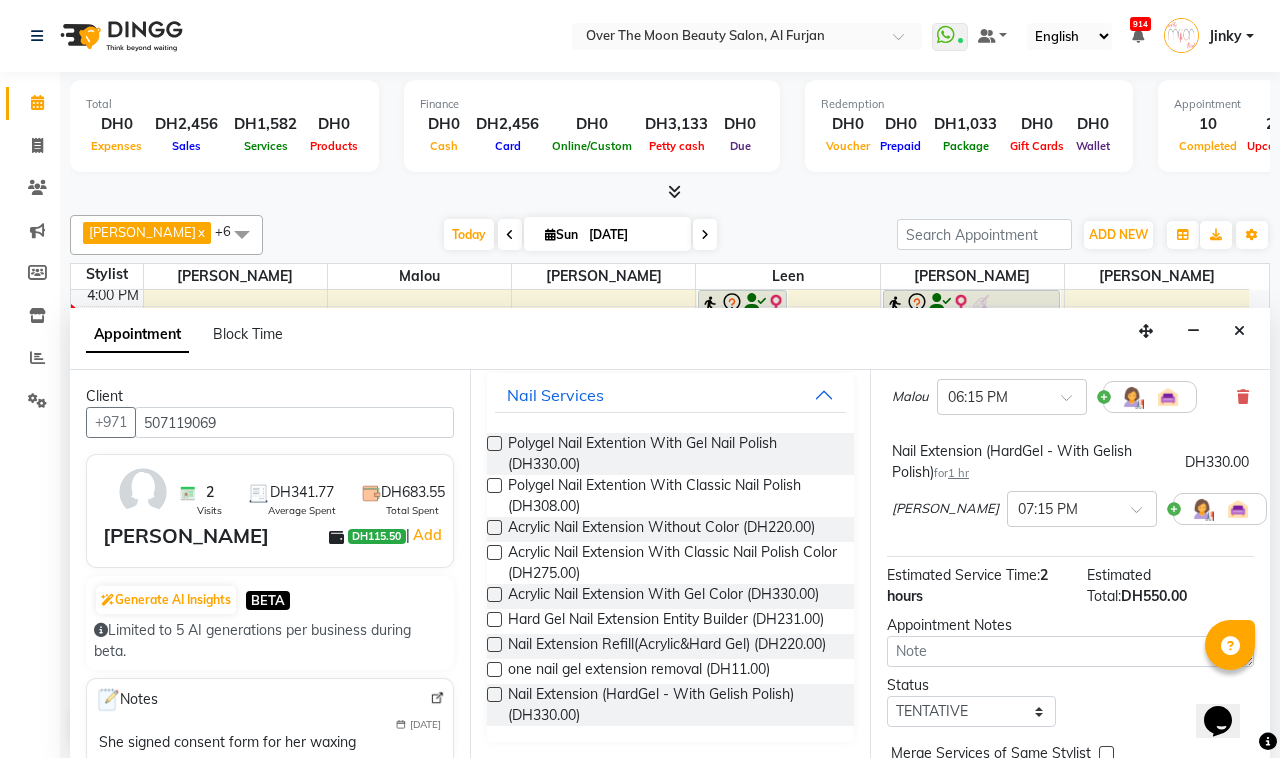 scroll, scrollTop: 291, scrollLeft: 0, axis: vertical 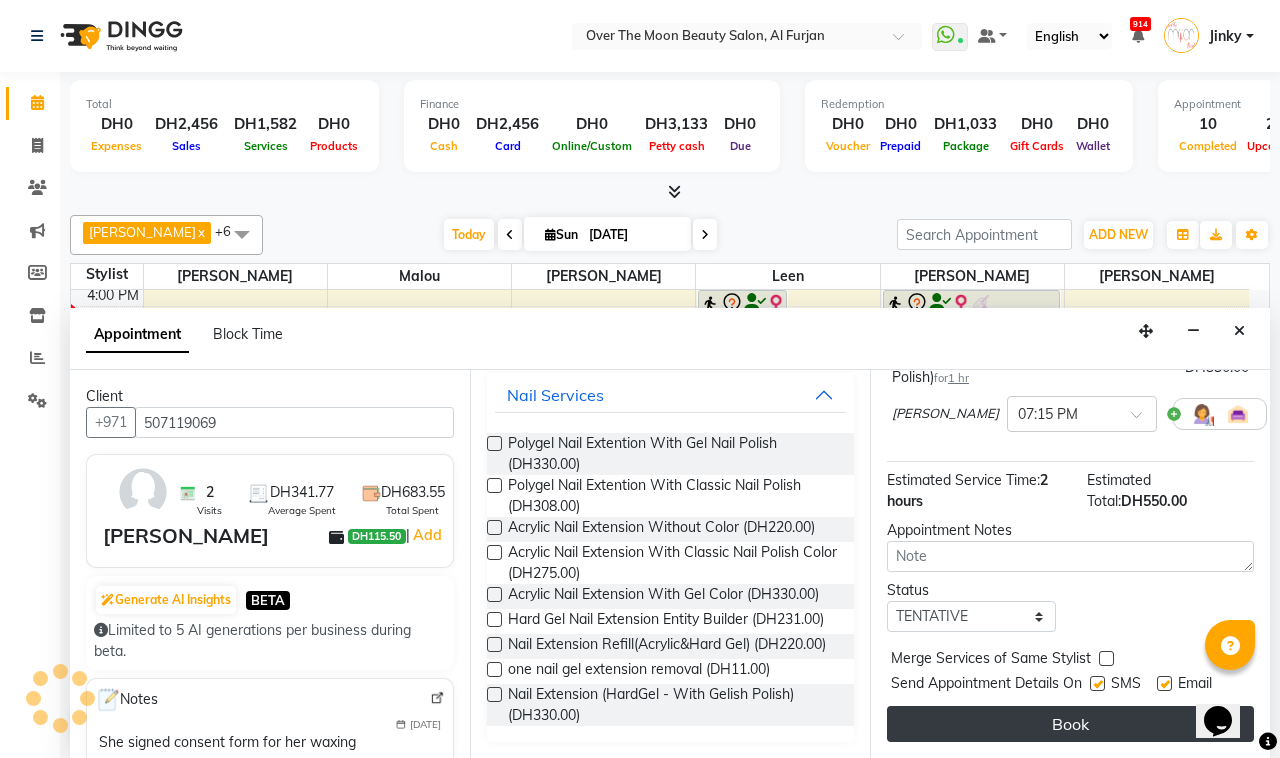 drag, startPoint x: 1103, startPoint y: 638, endPoint x: 1062, endPoint y: 702, distance: 76.00658 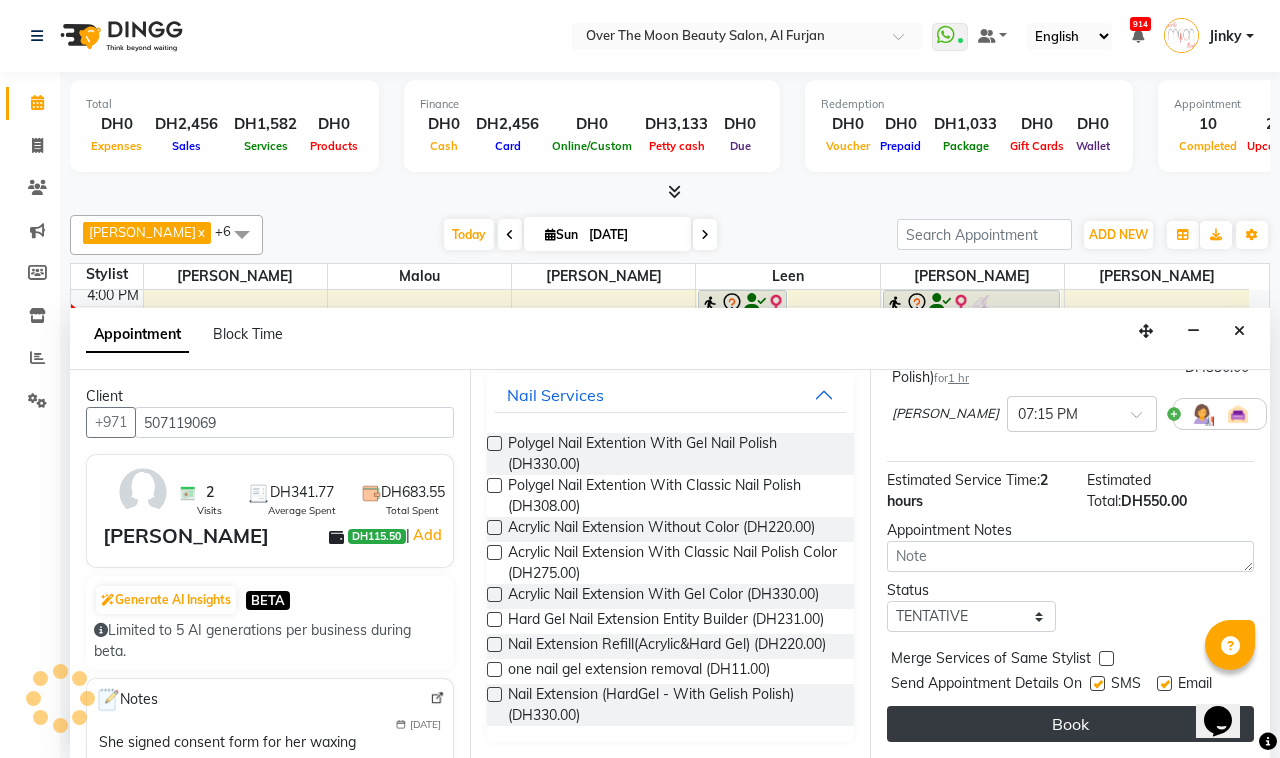click at bounding box center (1106, 658) 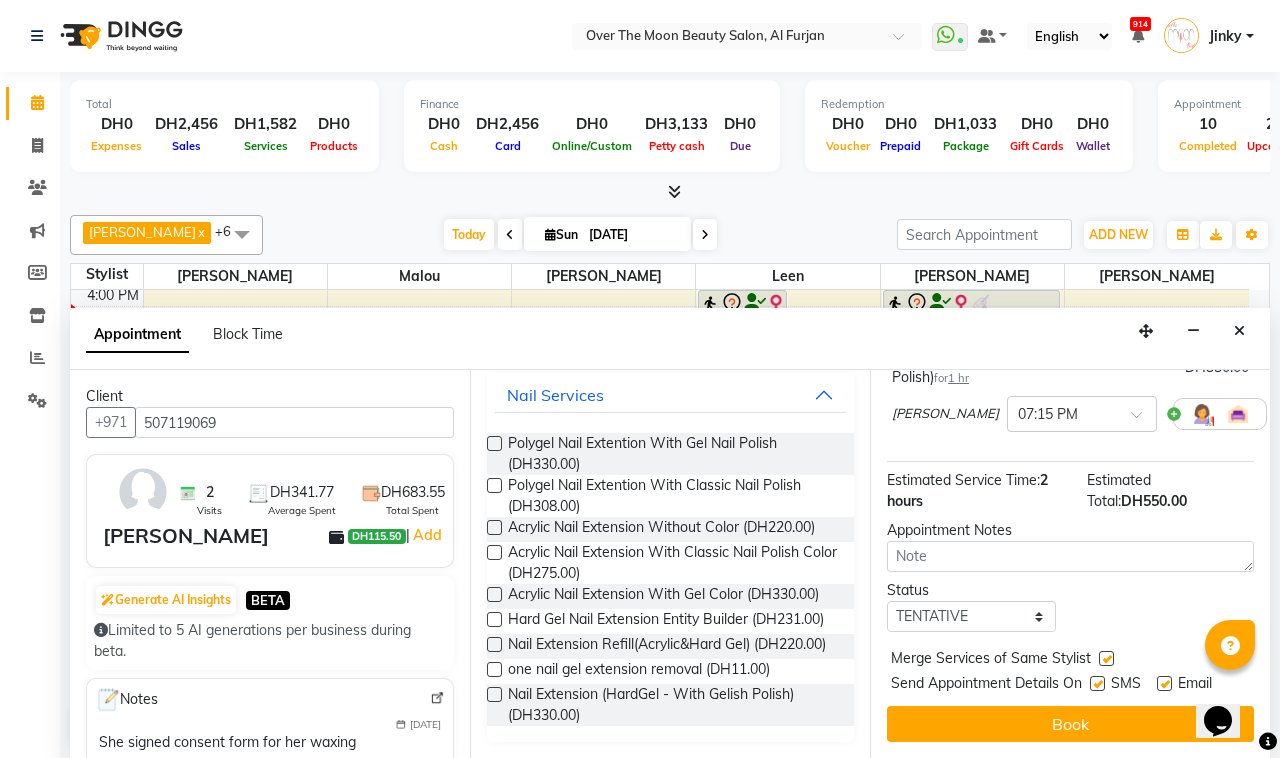 drag, startPoint x: 1057, startPoint y: 707, endPoint x: 1026, endPoint y: 637, distance: 76.55717 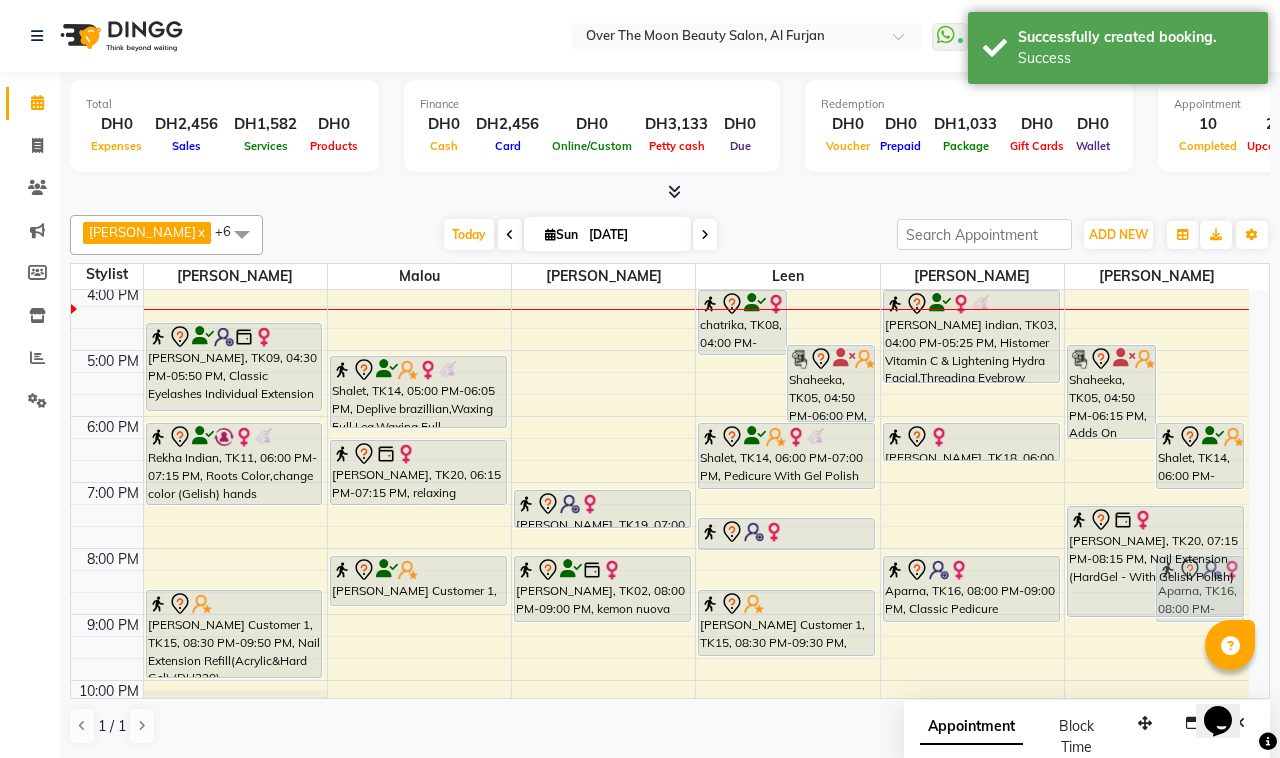 drag, startPoint x: 1090, startPoint y: 570, endPoint x: 1098, endPoint y: 603, distance: 33.955853 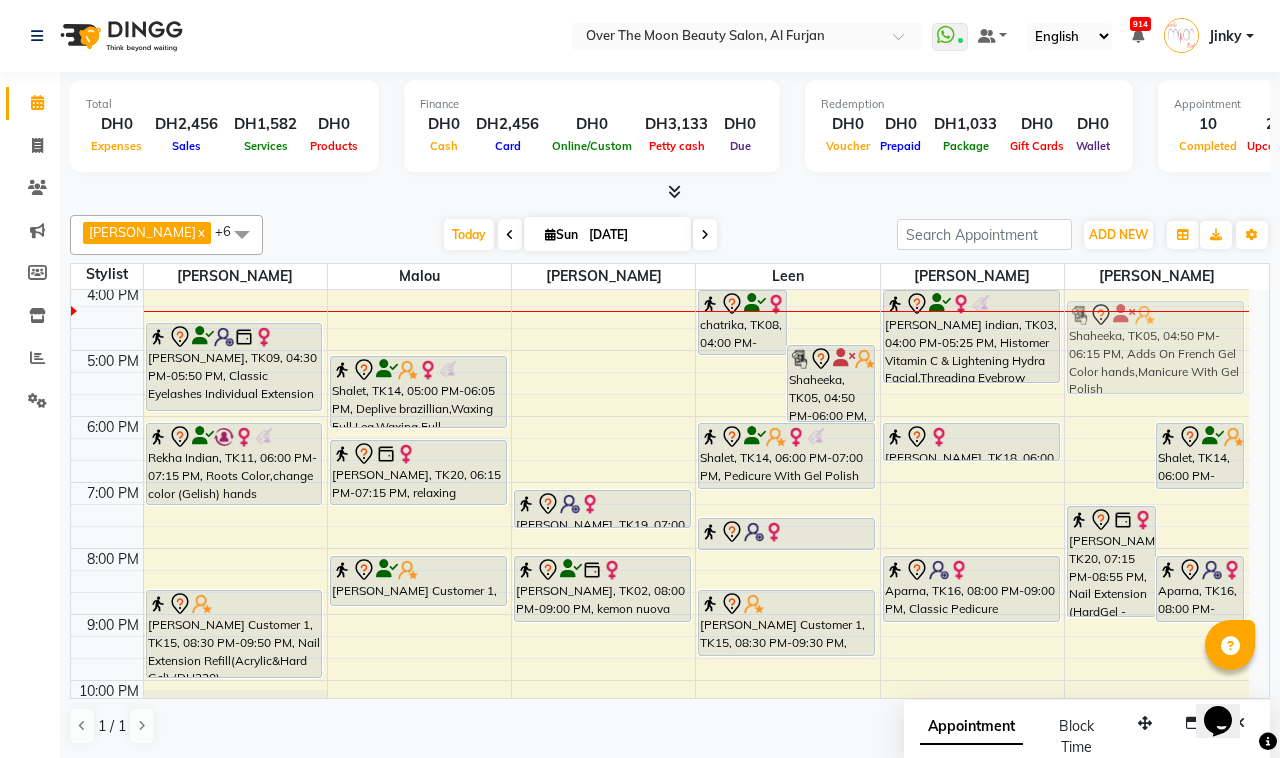 drag, startPoint x: 1101, startPoint y: 395, endPoint x: 1102, endPoint y: 385, distance: 10.049875 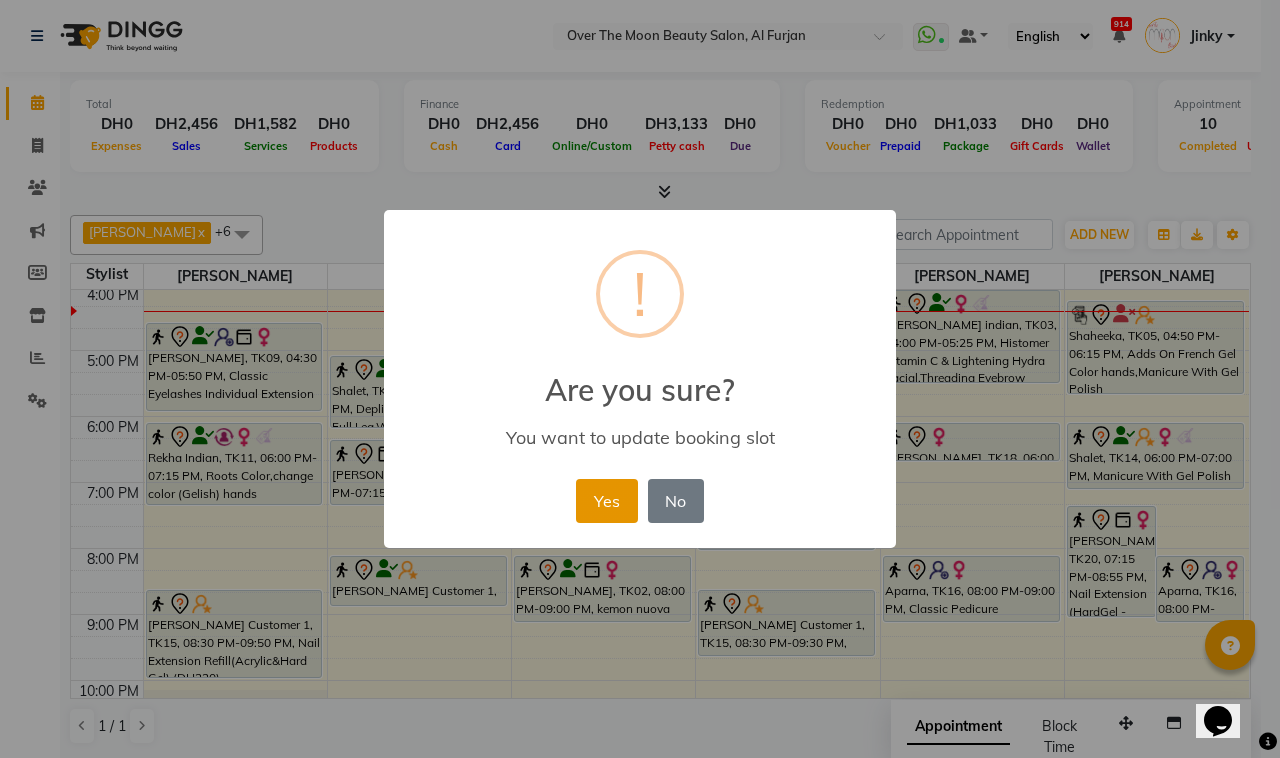 click on "Yes" at bounding box center [606, 501] 